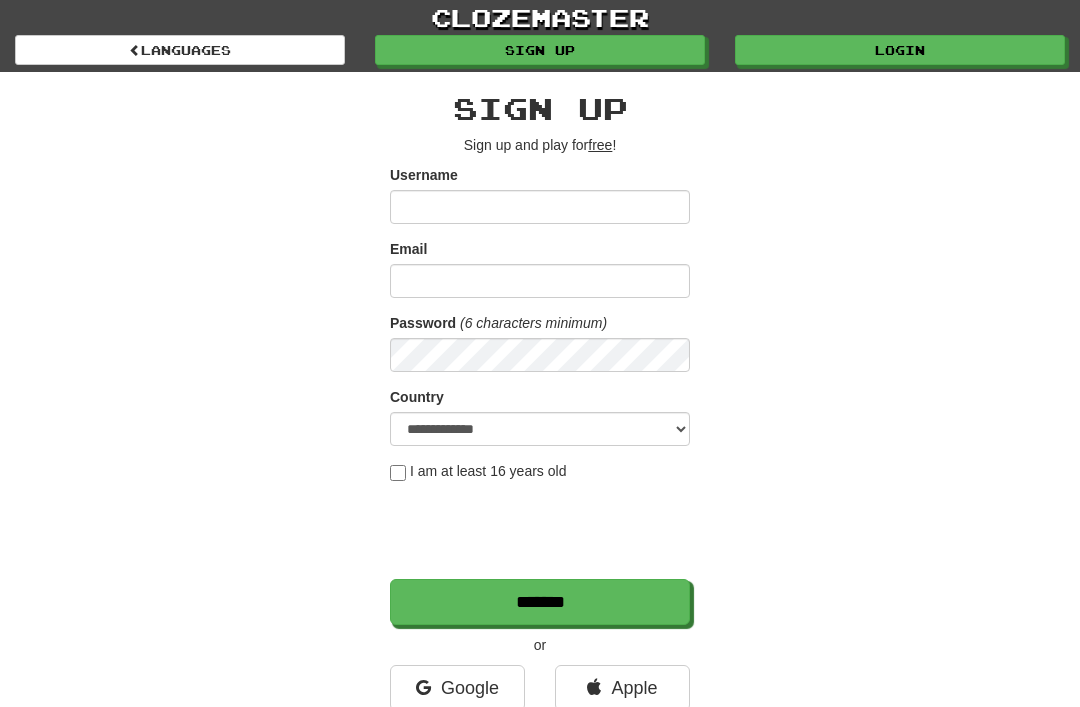 scroll, scrollTop: -7, scrollLeft: 0, axis: vertical 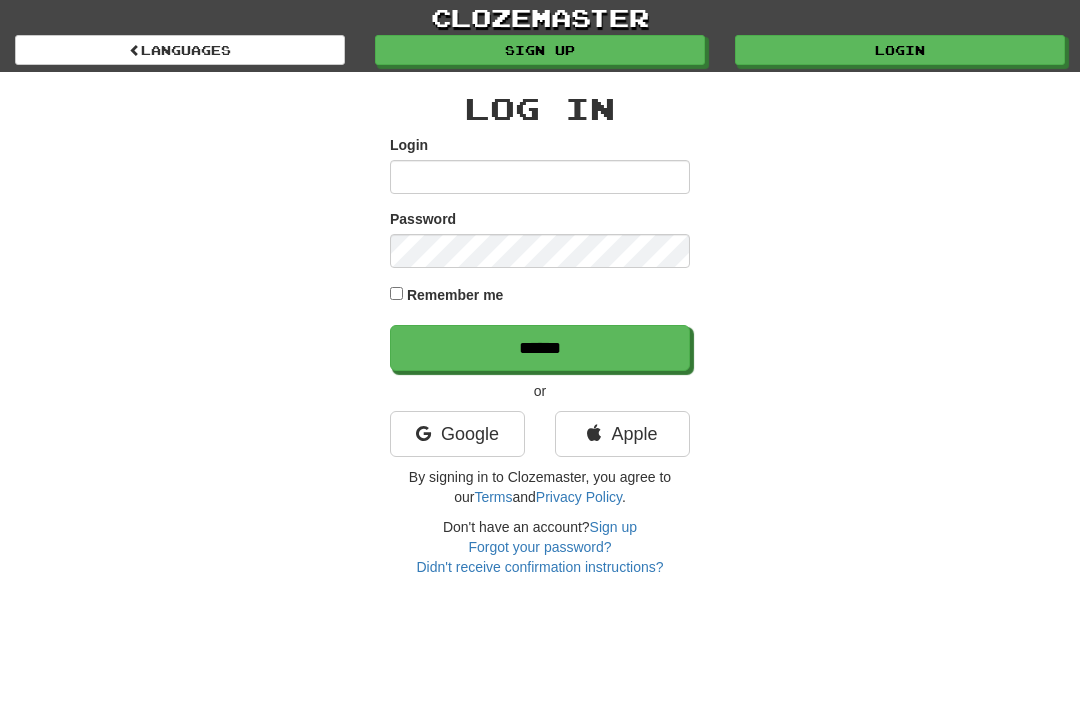 click on "Login" at bounding box center (540, 177) 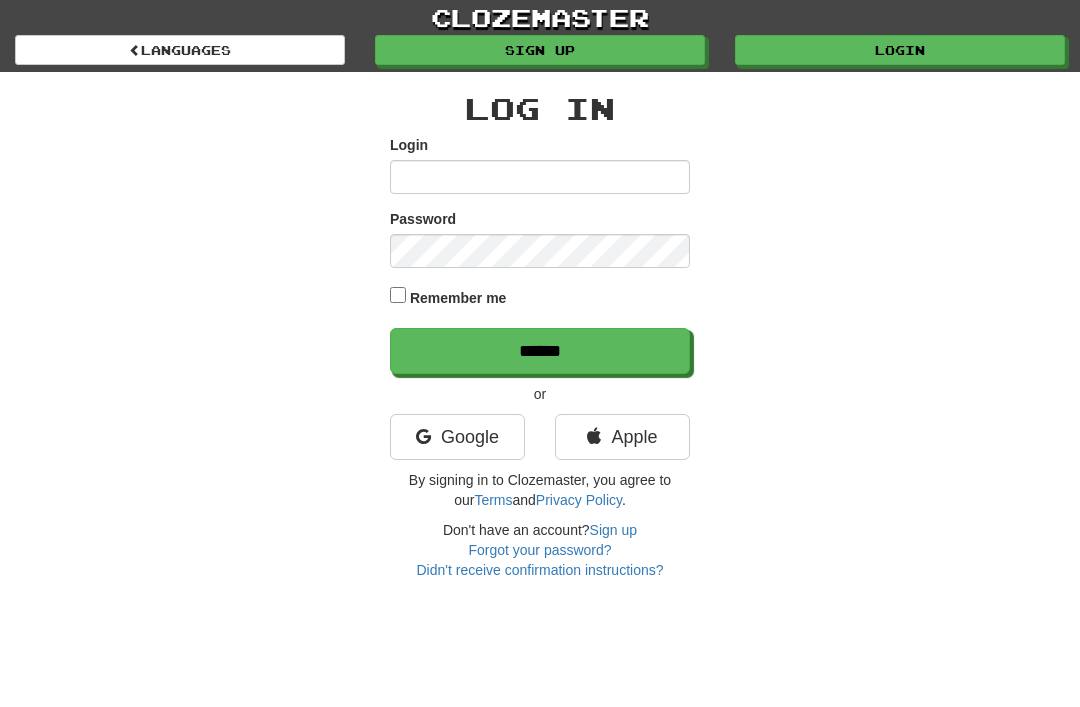 scroll, scrollTop: 0, scrollLeft: 0, axis: both 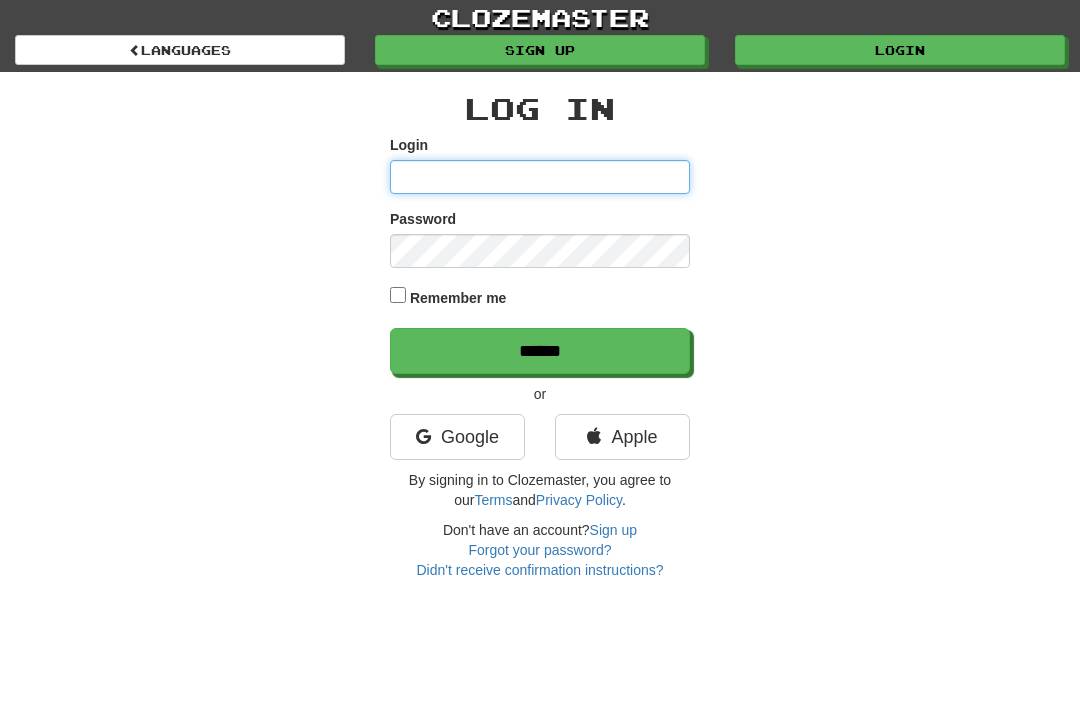 type on "********" 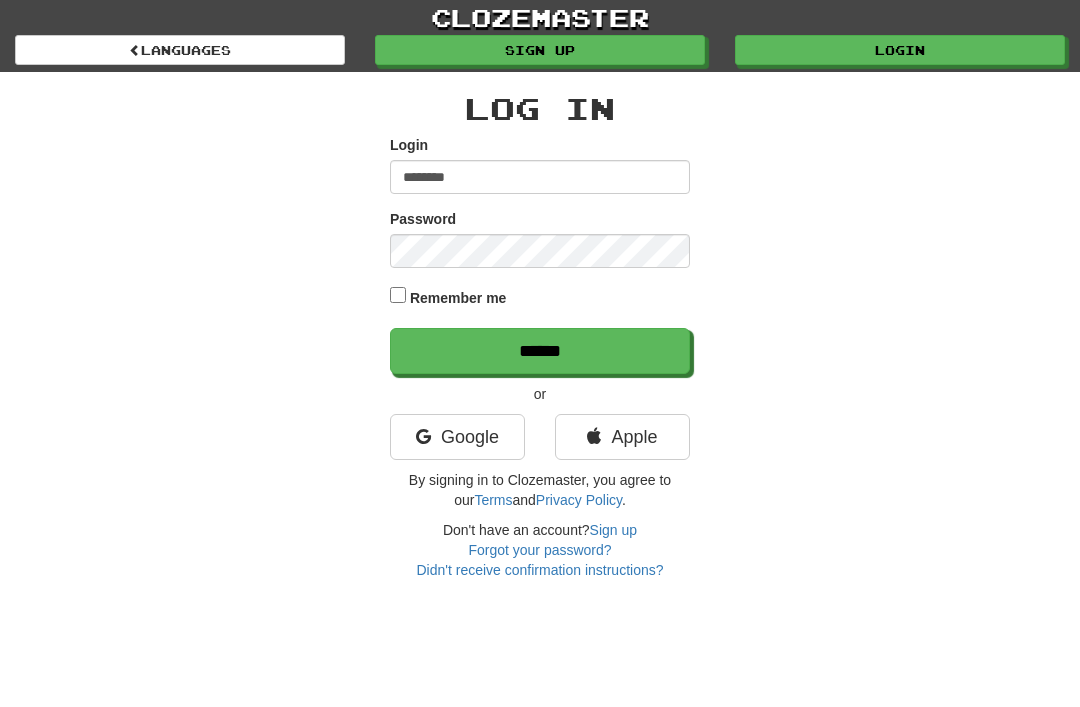 click on "******" at bounding box center (540, 351) 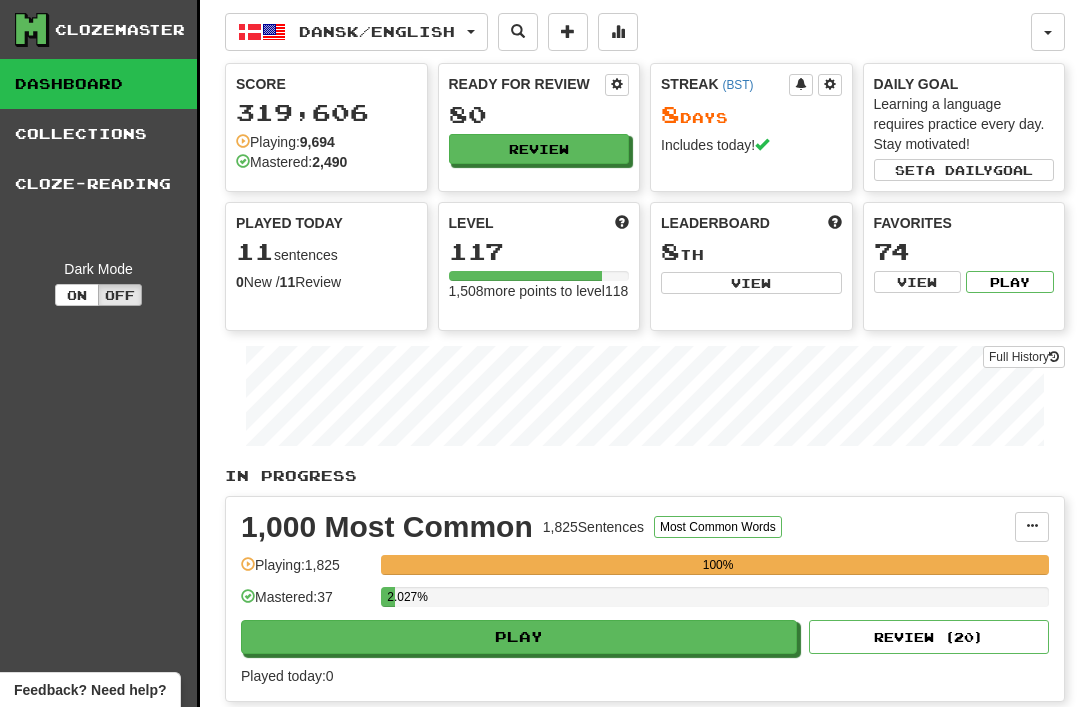 scroll, scrollTop: 0, scrollLeft: 0, axis: both 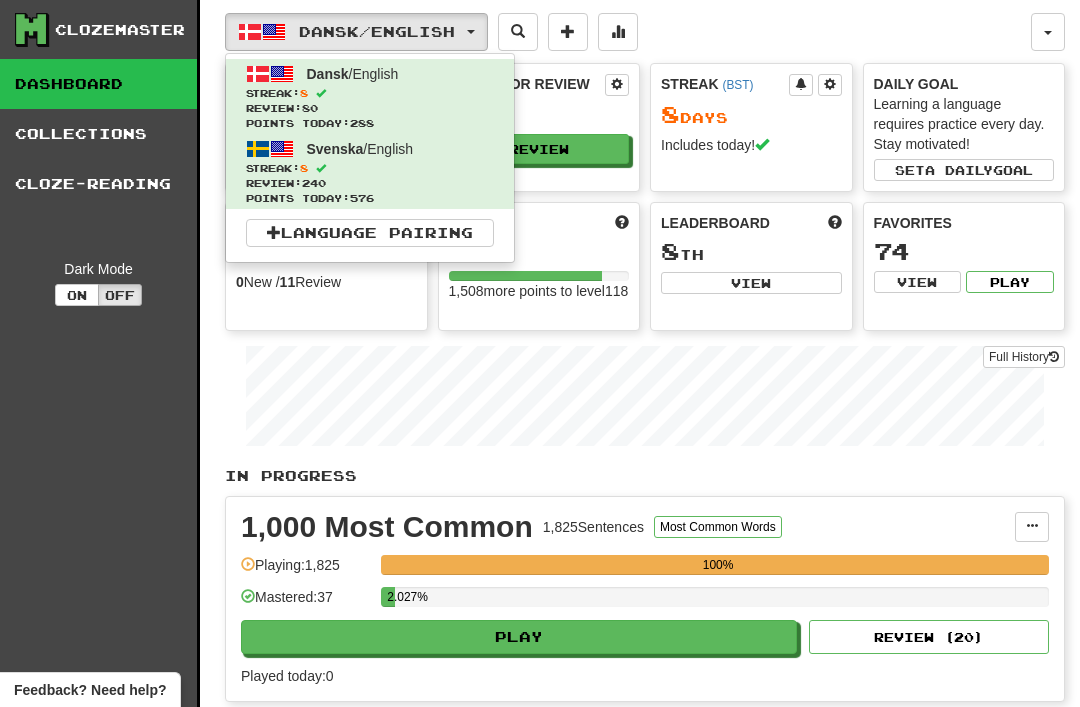 click on "Review:  240" at bounding box center (370, 183) 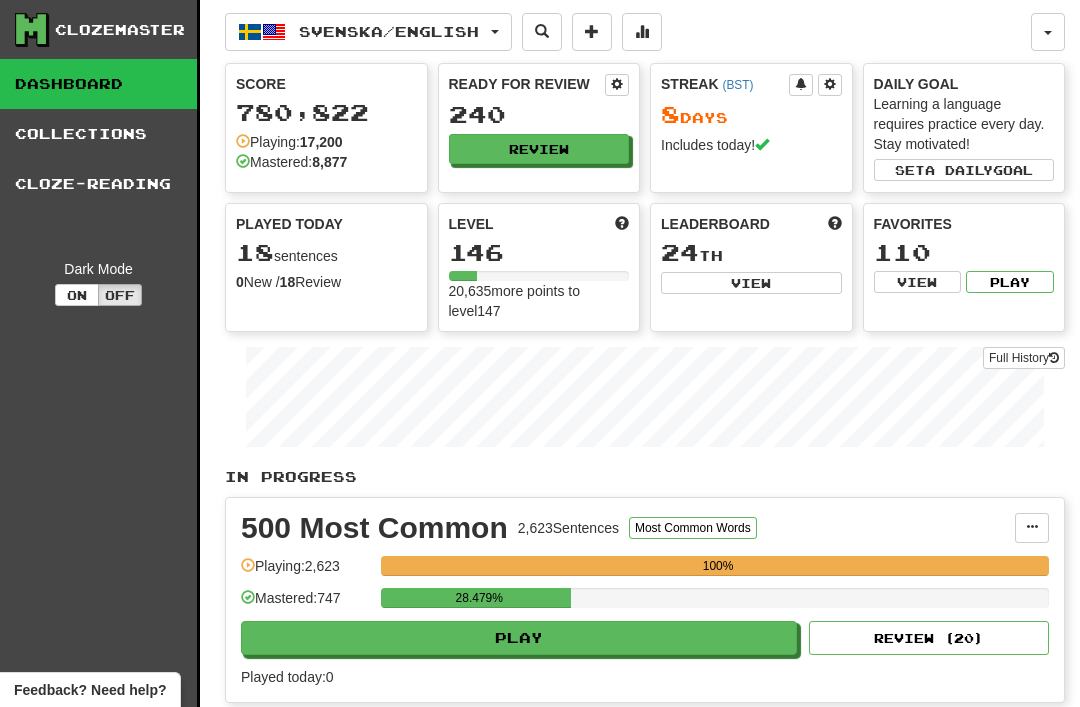 scroll, scrollTop: 0, scrollLeft: 0, axis: both 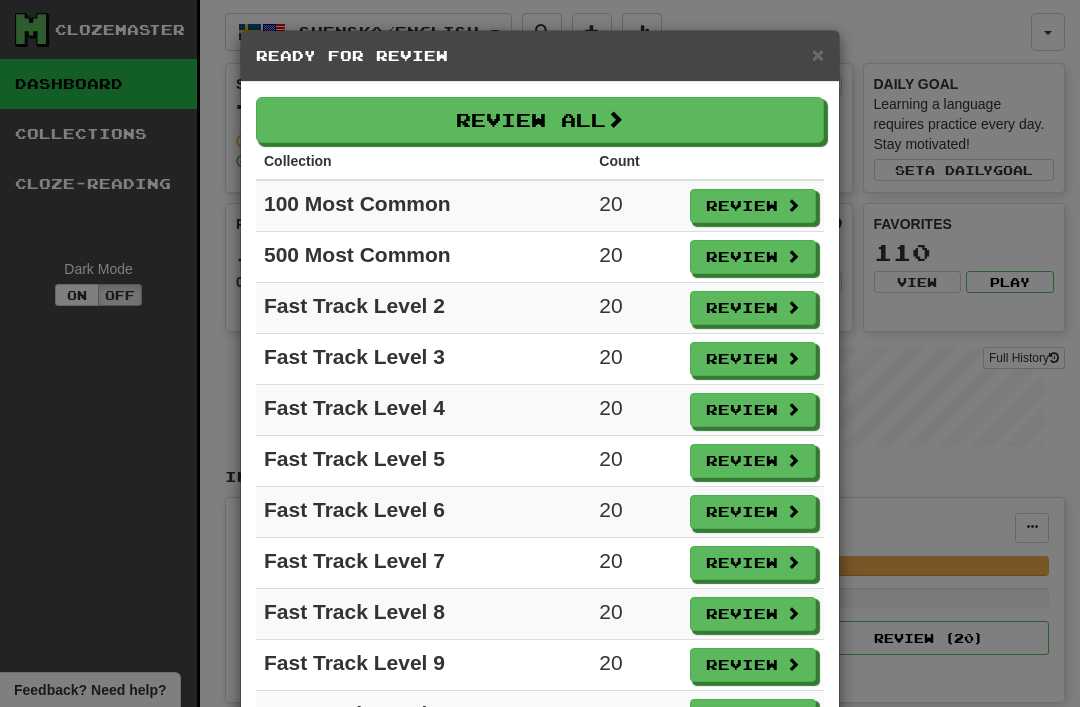 click on "Review All" at bounding box center (540, 120) 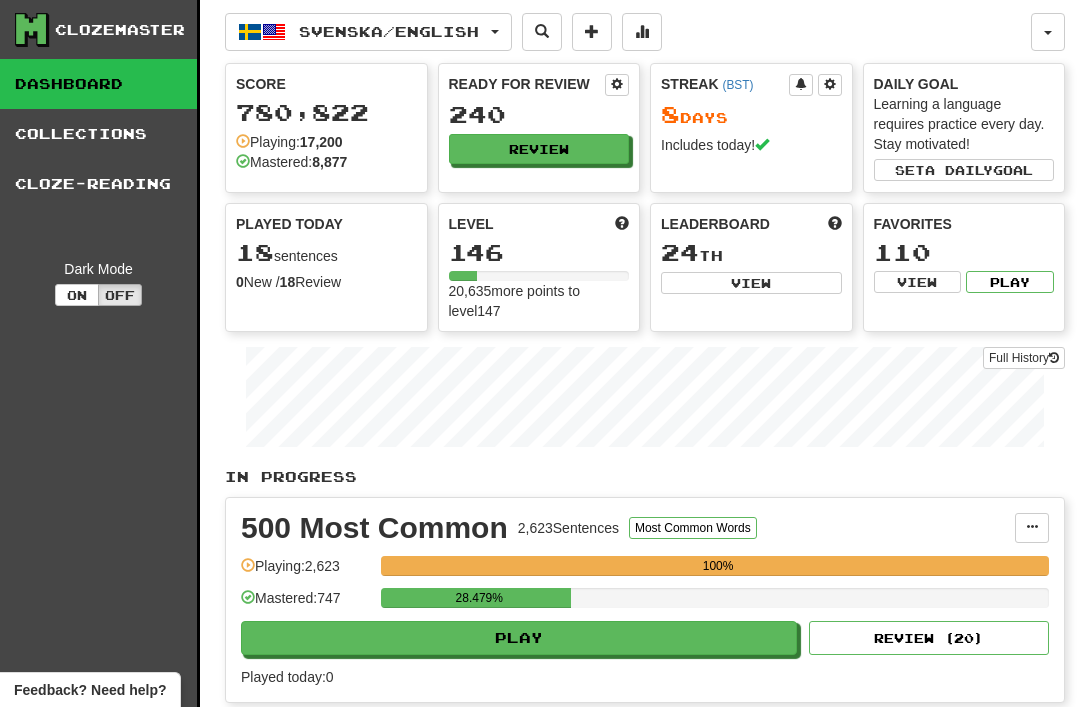 select on "**" 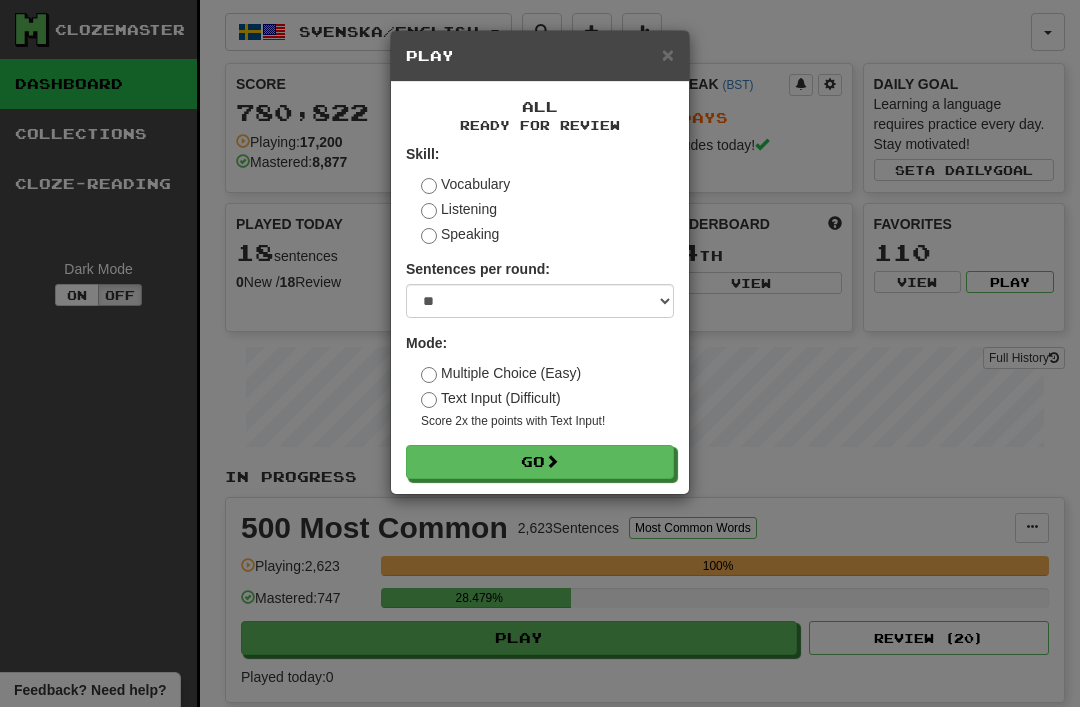 click on "Go" at bounding box center [540, 462] 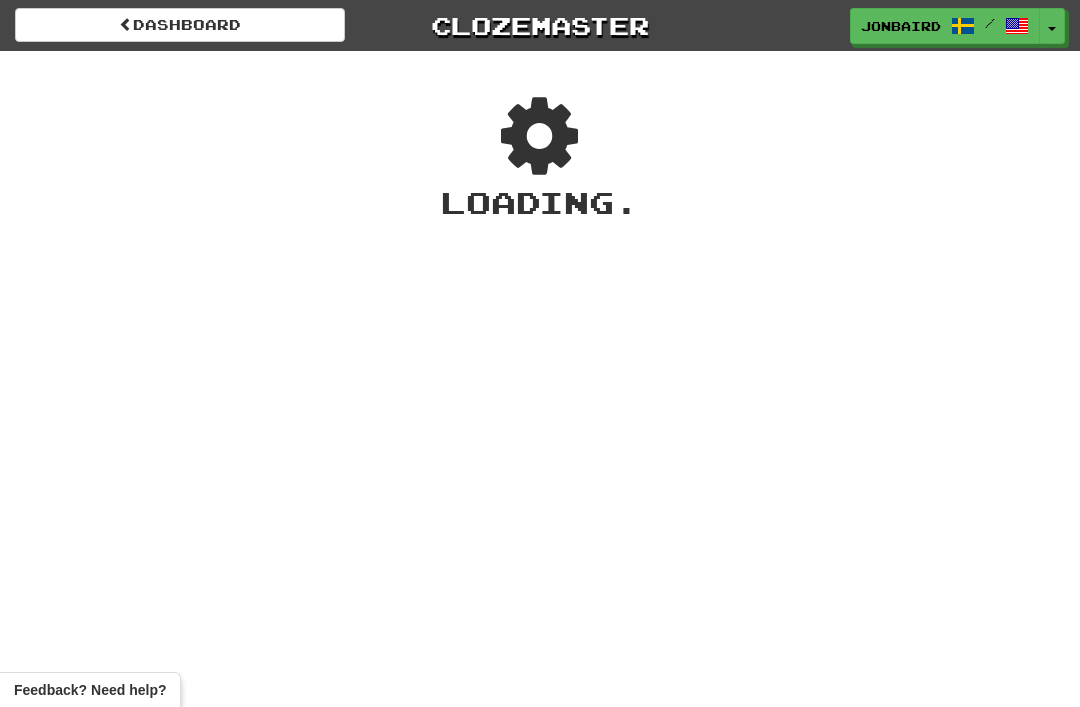 scroll, scrollTop: 0, scrollLeft: 0, axis: both 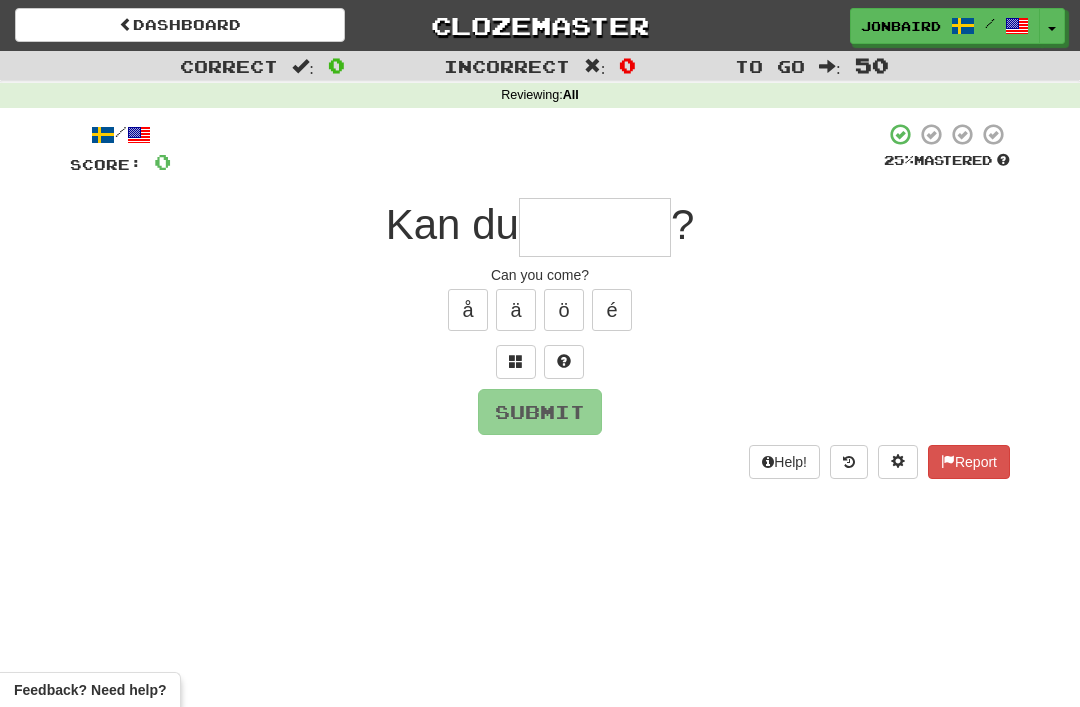 click at bounding box center (595, 227) 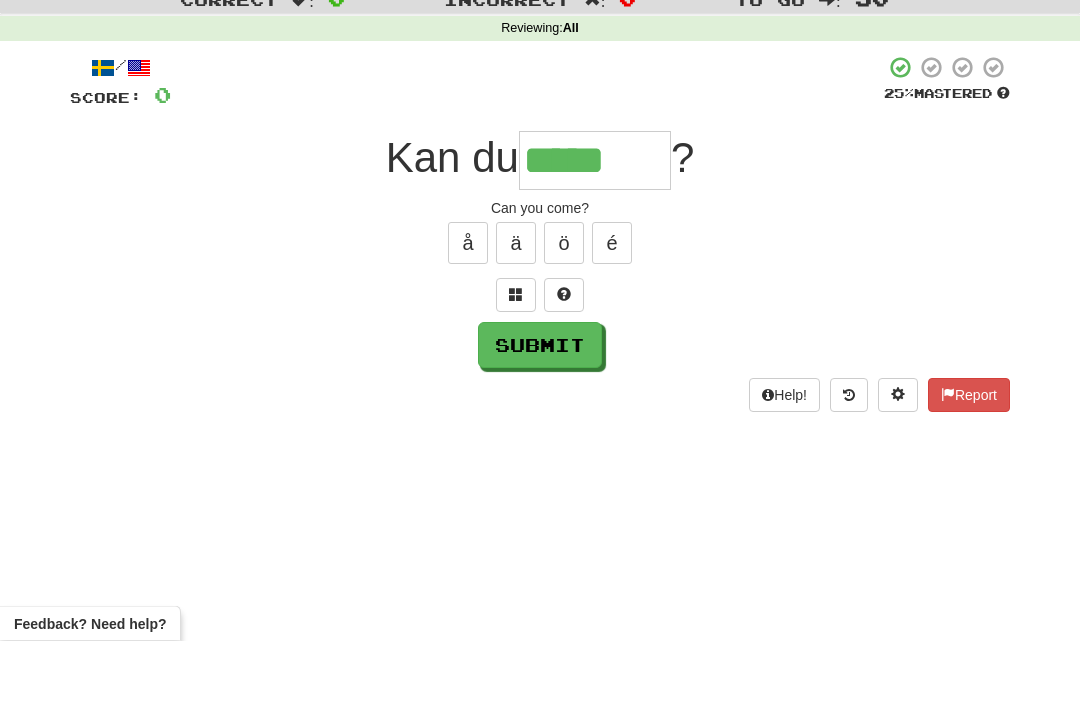 type on "*****" 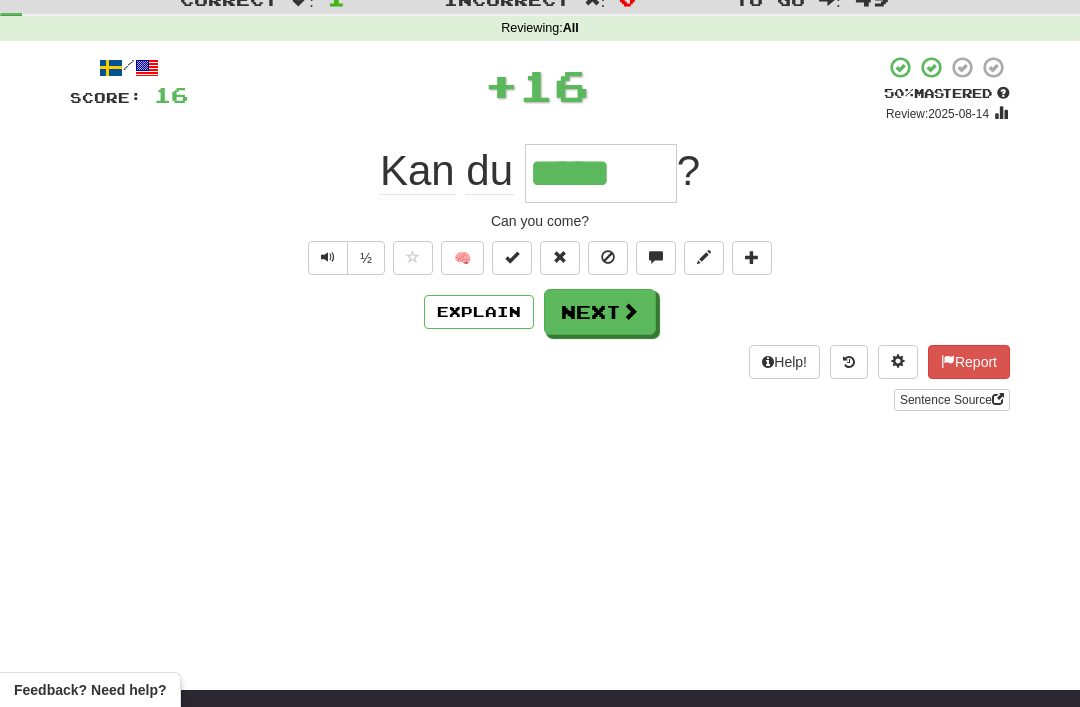 click on "Next" at bounding box center [600, 312] 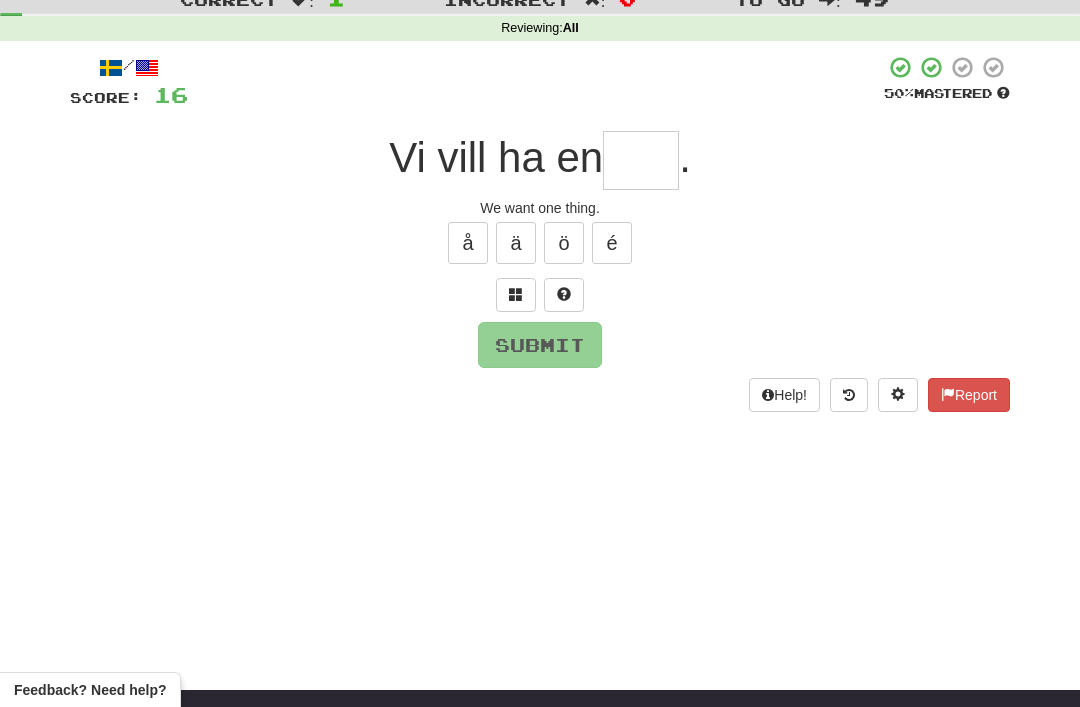 scroll, scrollTop: 66, scrollLeft: 0, axis: vertical 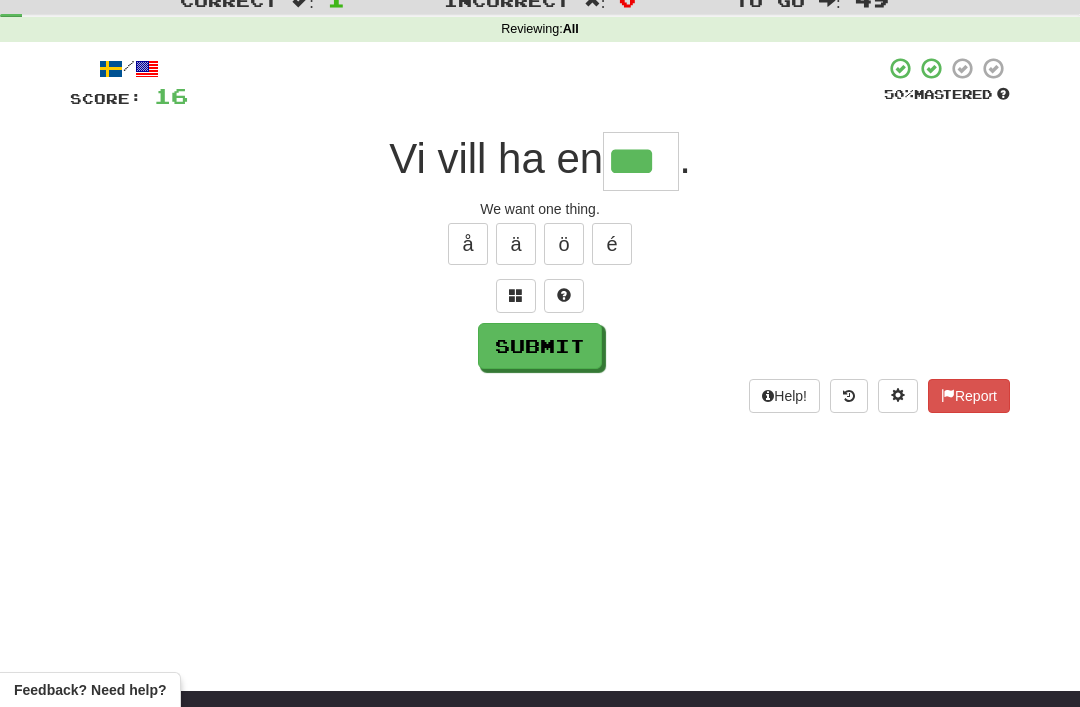 type on "***" 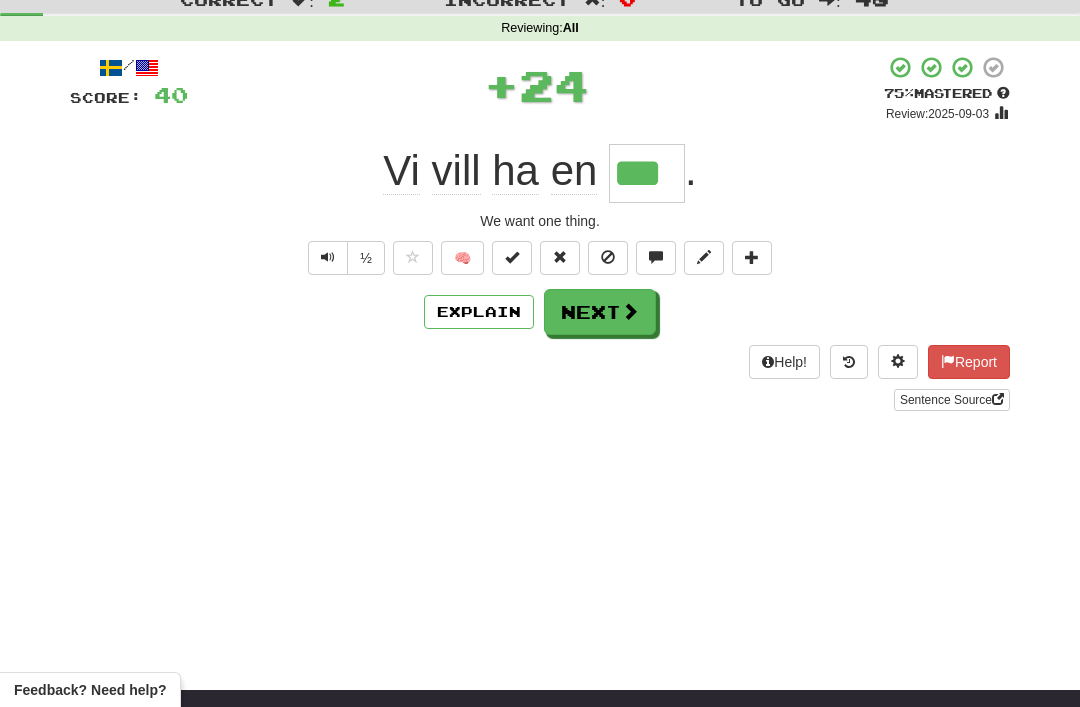 click on "Next" at bounding box center [600, 312] 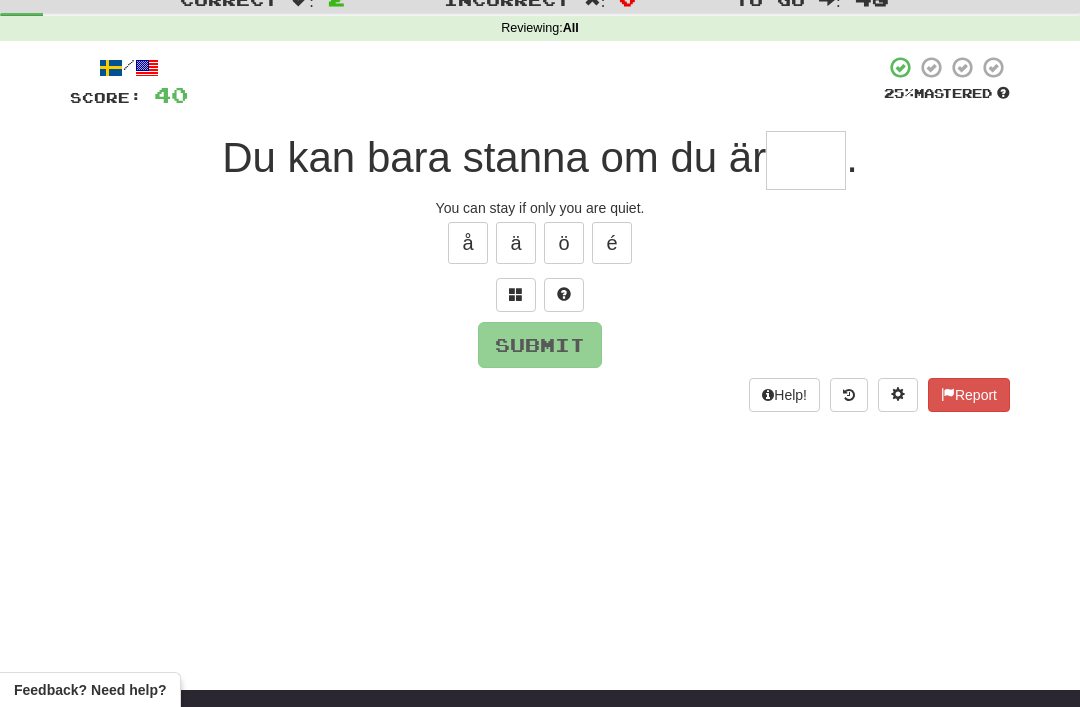 scroll, scrollTop: 66, scrollLeft: 0, axis: vertical 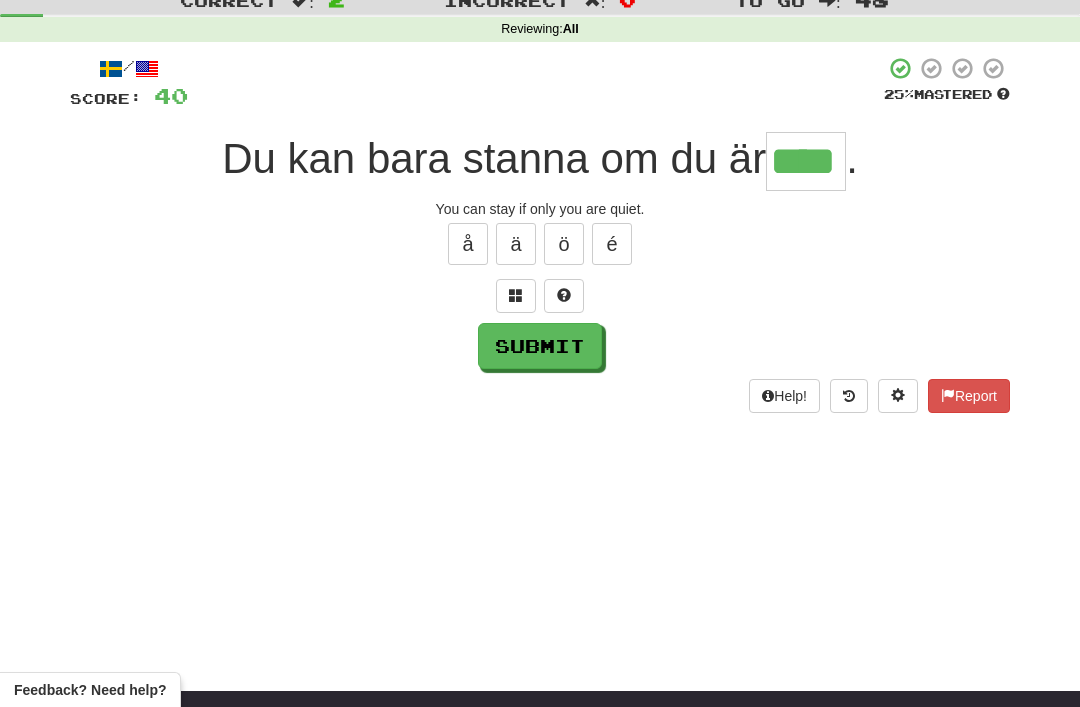 type on "****" 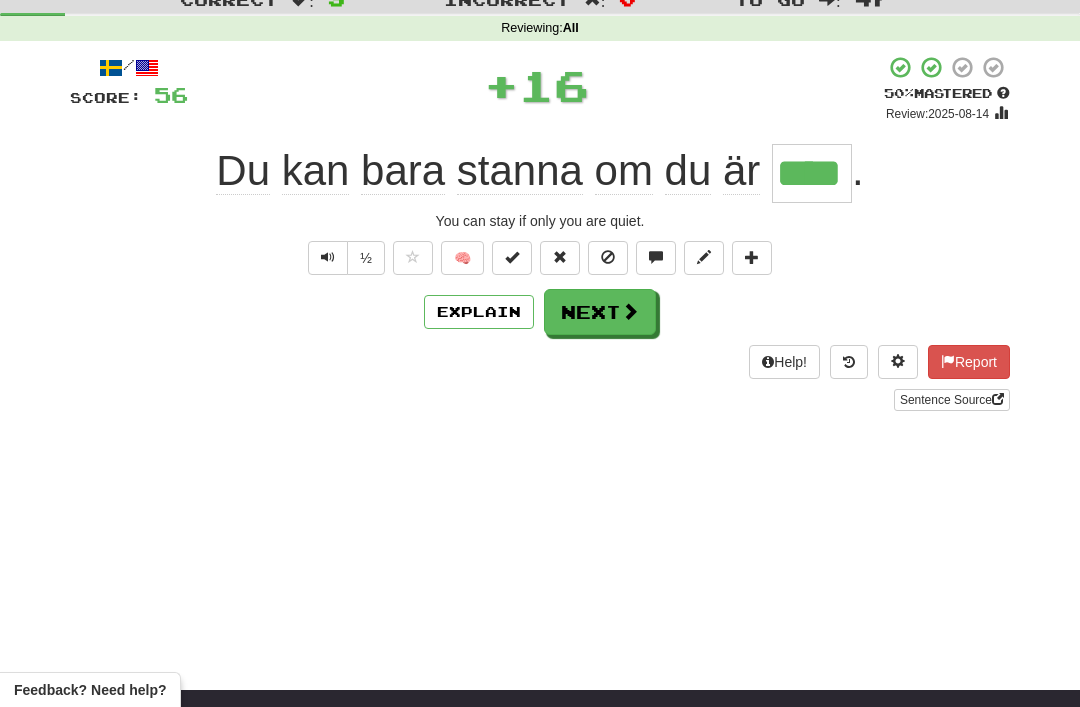 click on "Next" at bounding box center [600, 312] 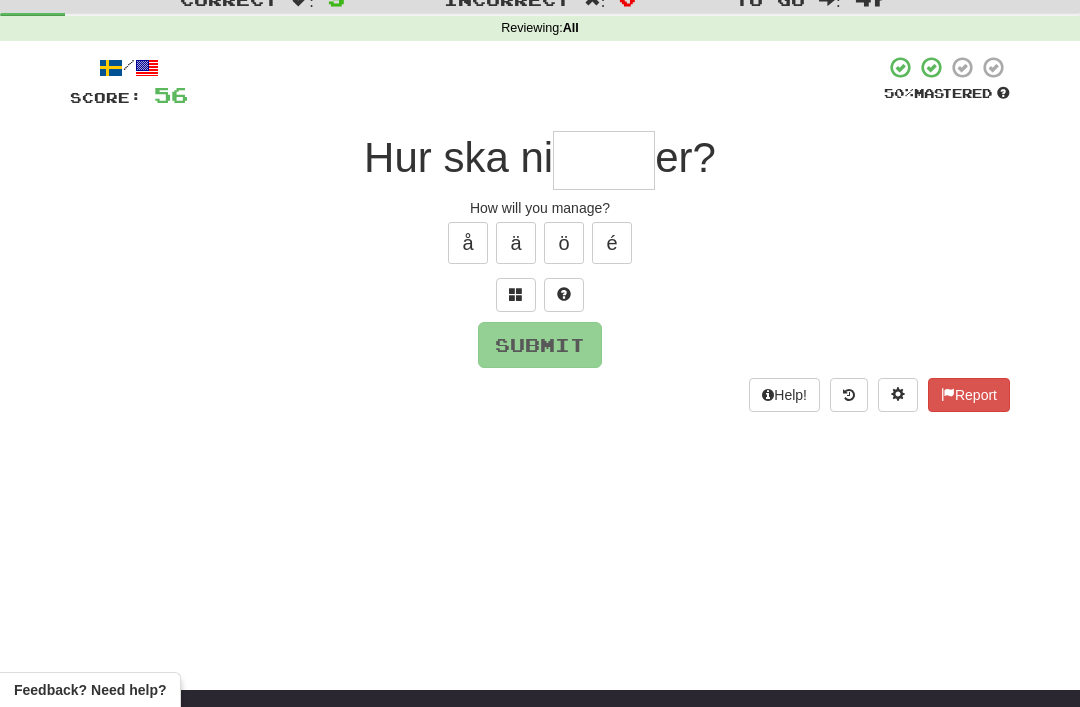 scroll, scrollTop: 66, scrollLeft: 0, axis: vertical 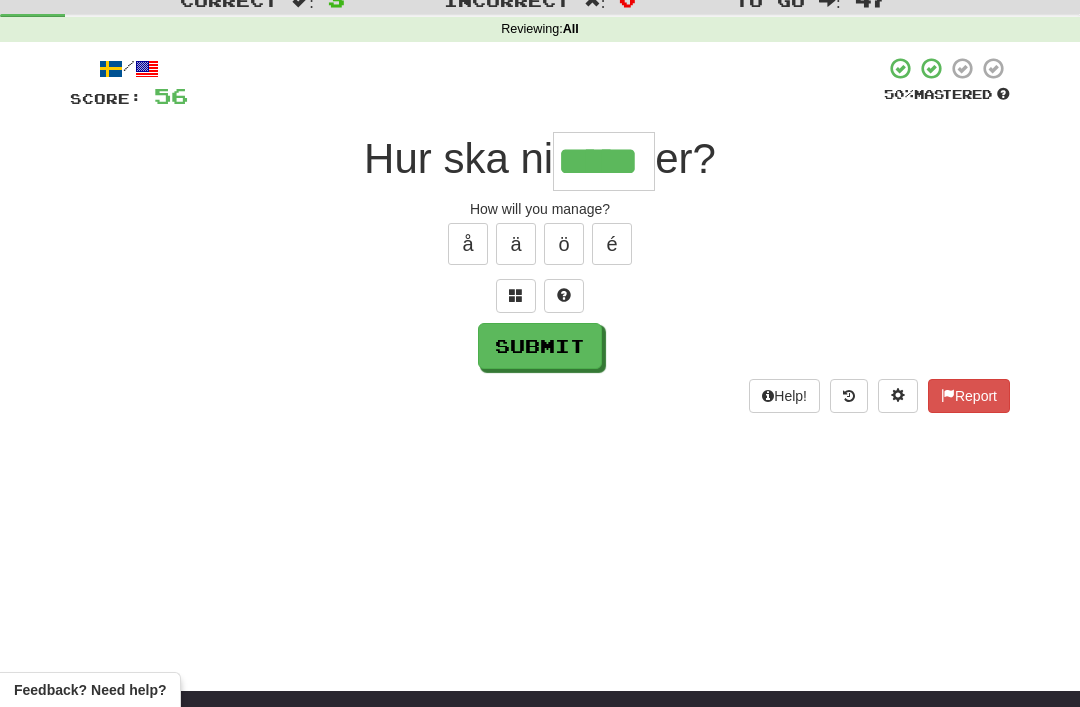 type on "*****" 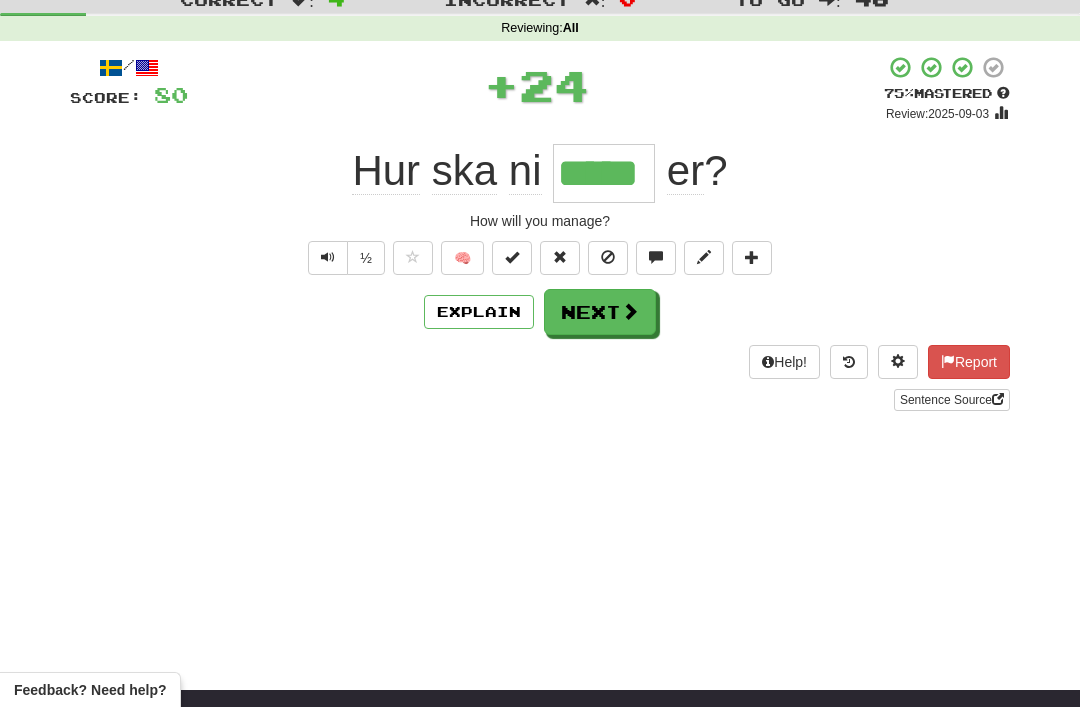 click on "Next" at bounding box center [600, 312] 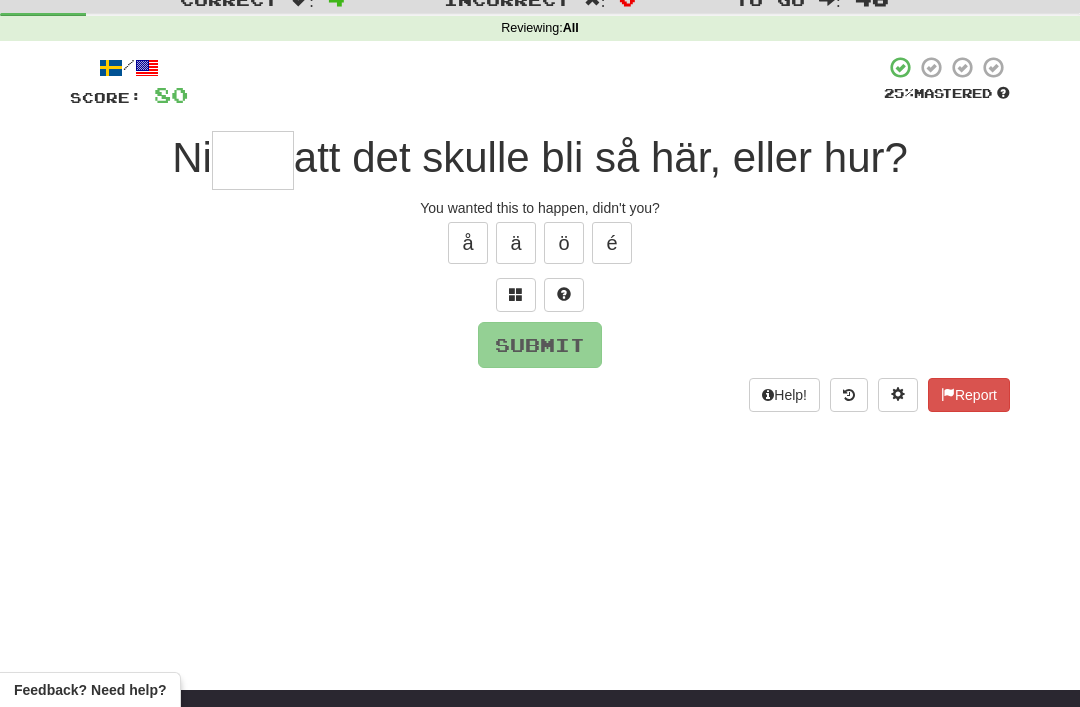 scroll, scrollTop: 66, scrollLeft: 0, axis: vertical 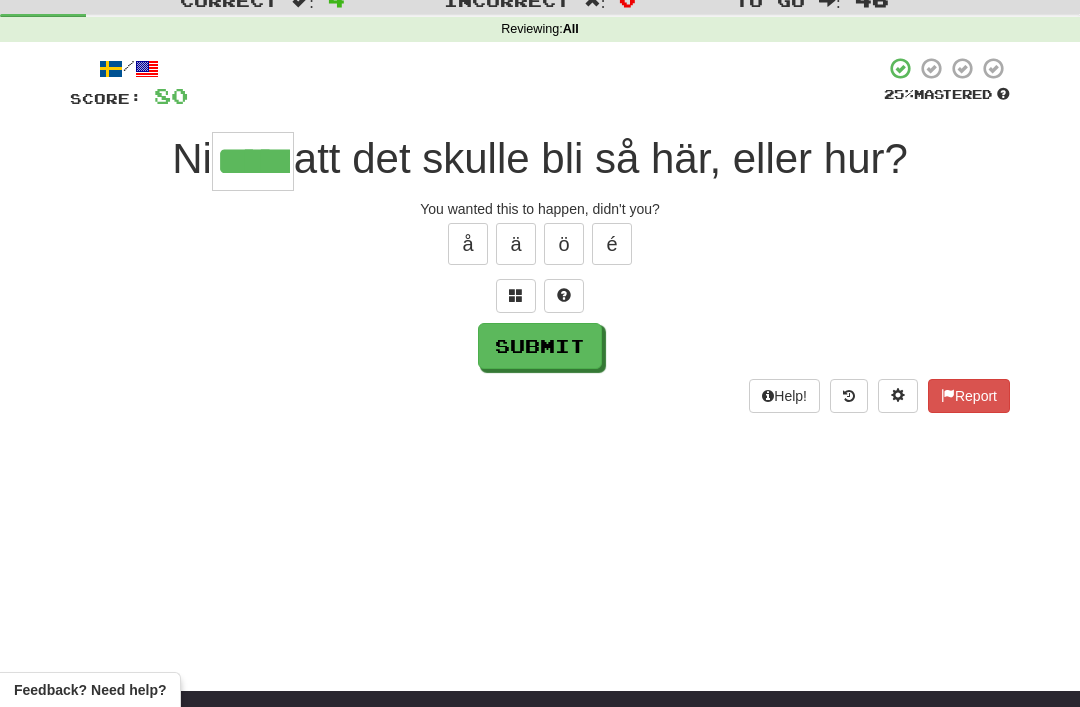 type on "*****" 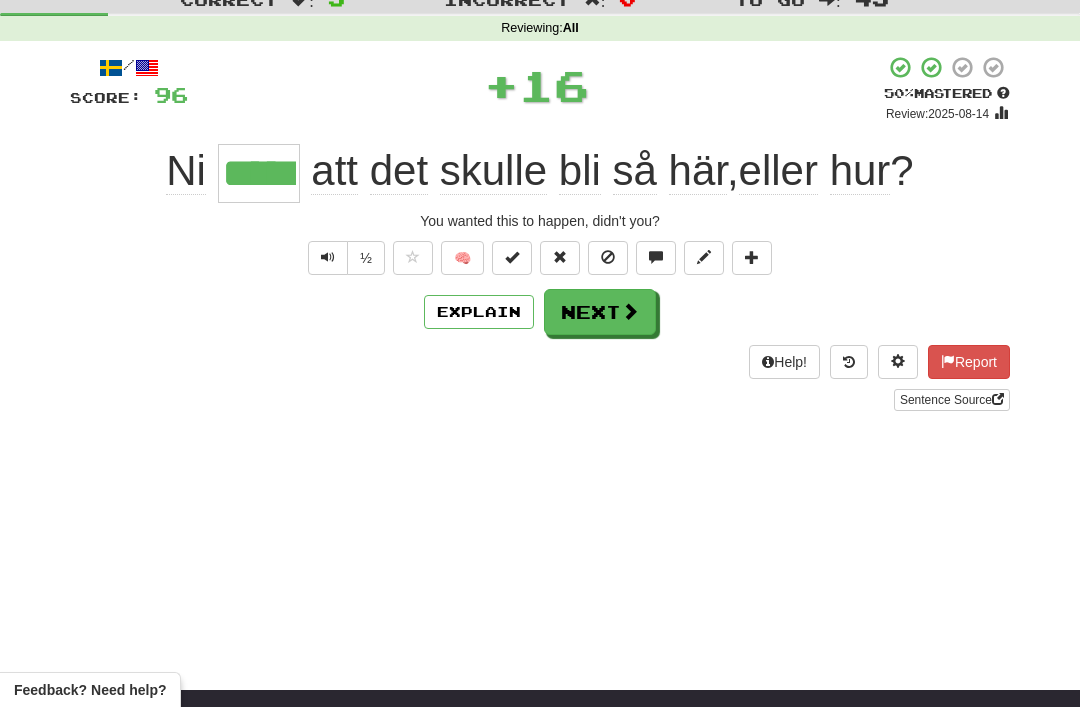 click on "Next" at bounding box center (600, 312) 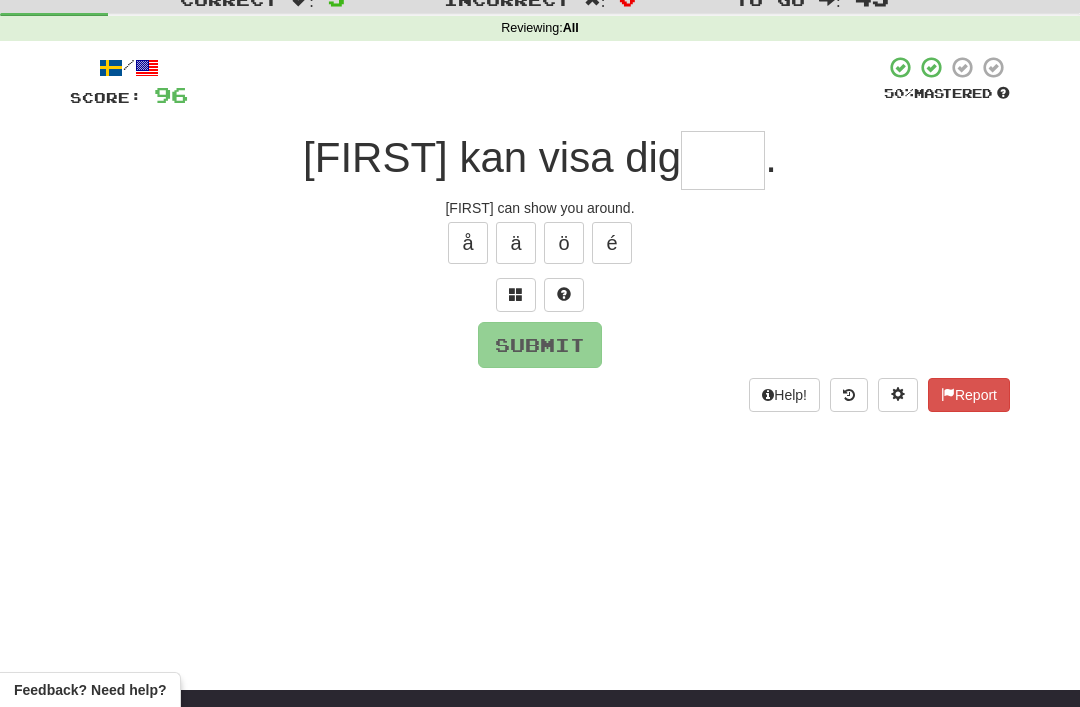 scroll, scrollTop: 66, scrollLeft: 0, axis: vertical 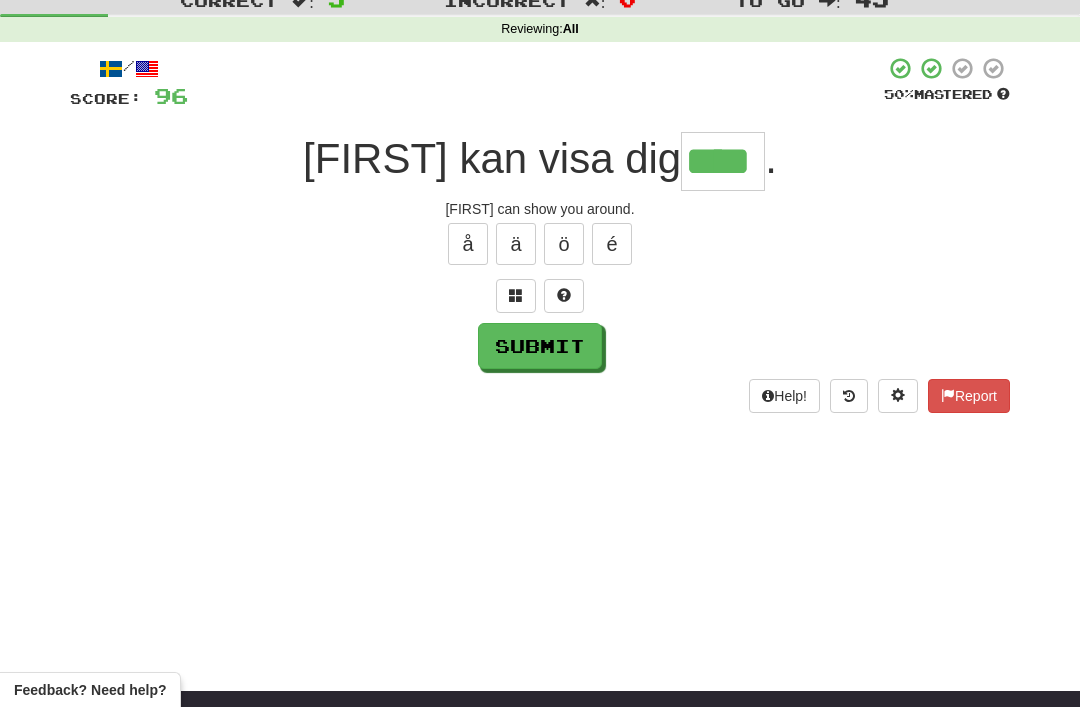 type on "****" 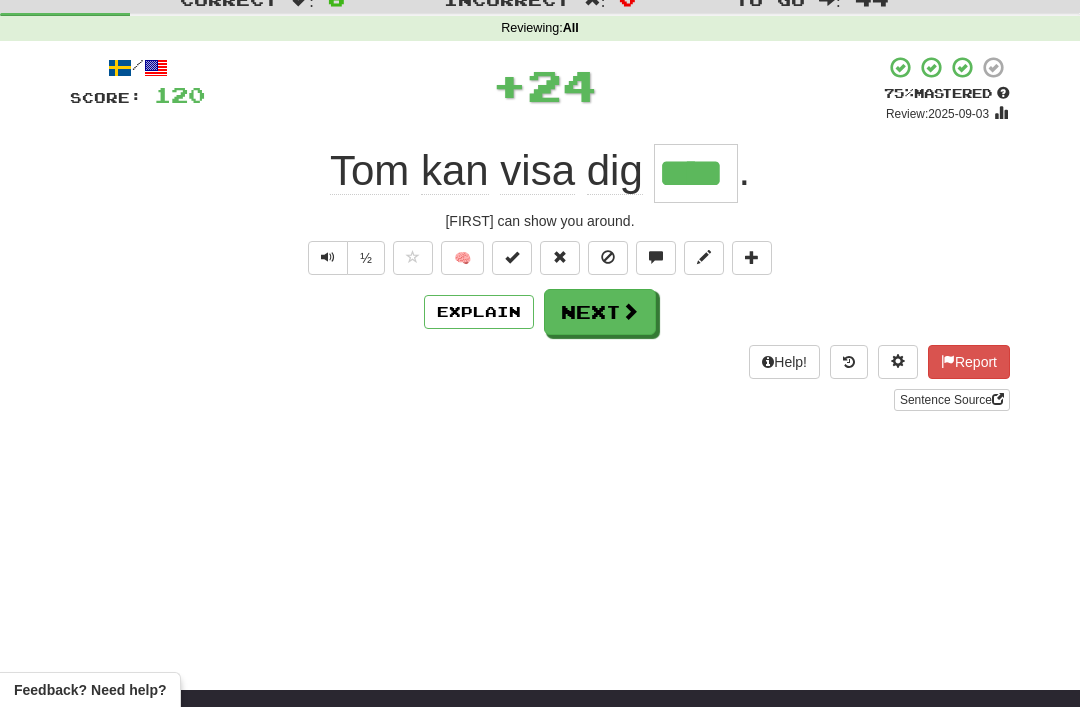 click on "Next" at bounding box center (600, 312) 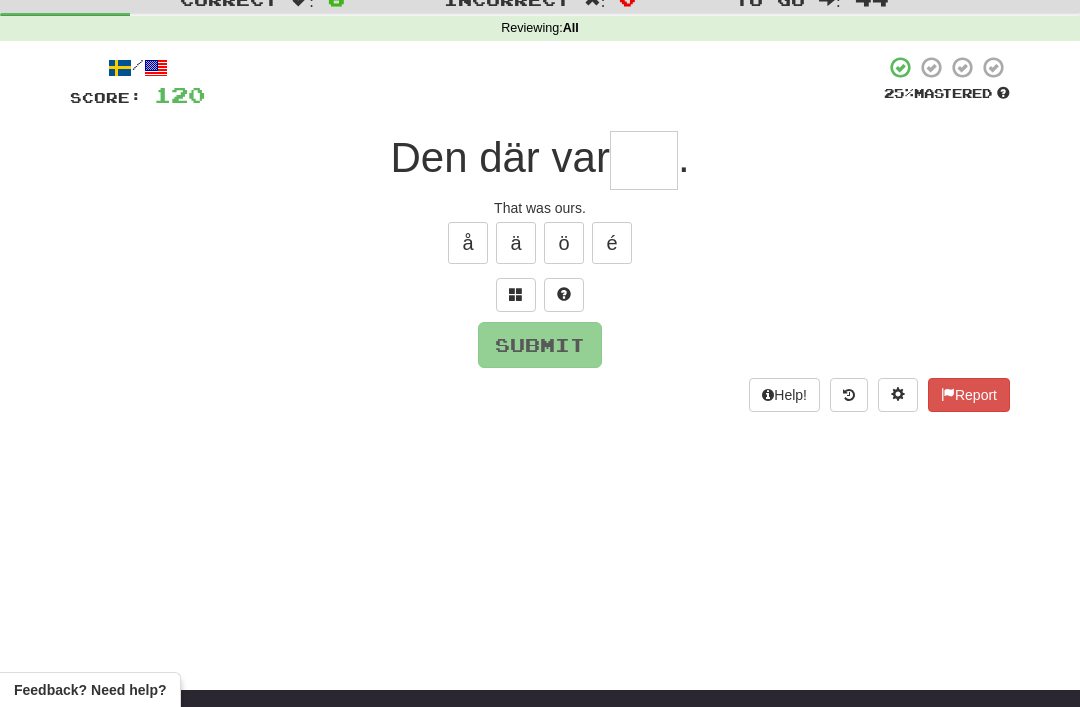scroll, scrollTop: 66, scrollLeft: 0, axis: vertical 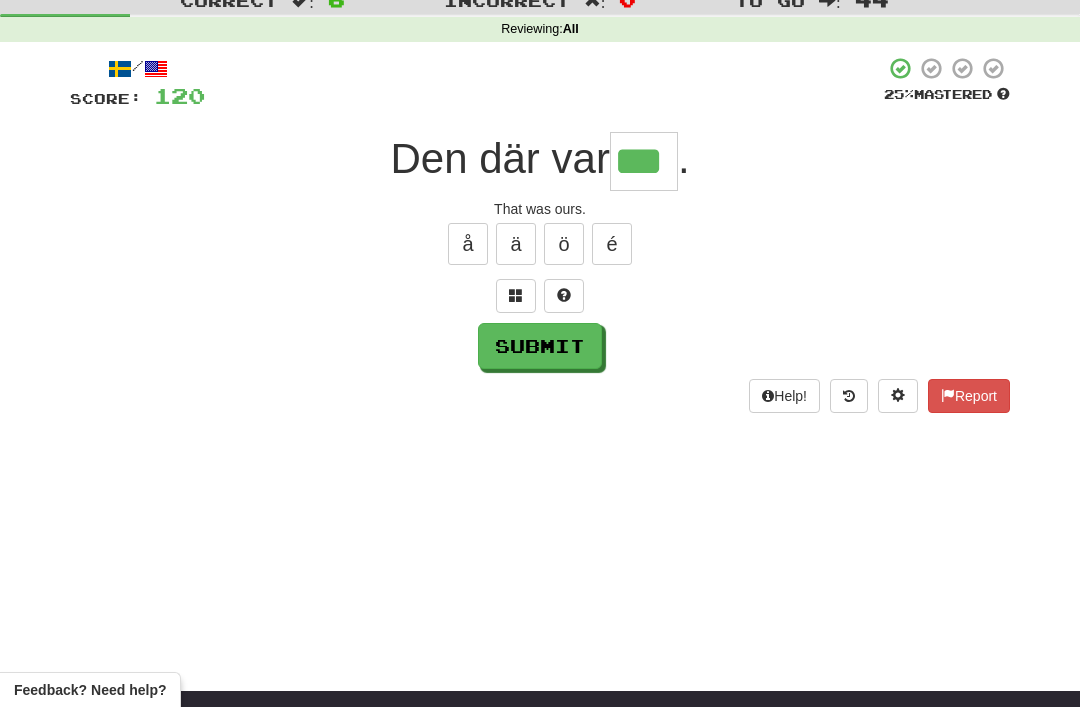 type on "***" 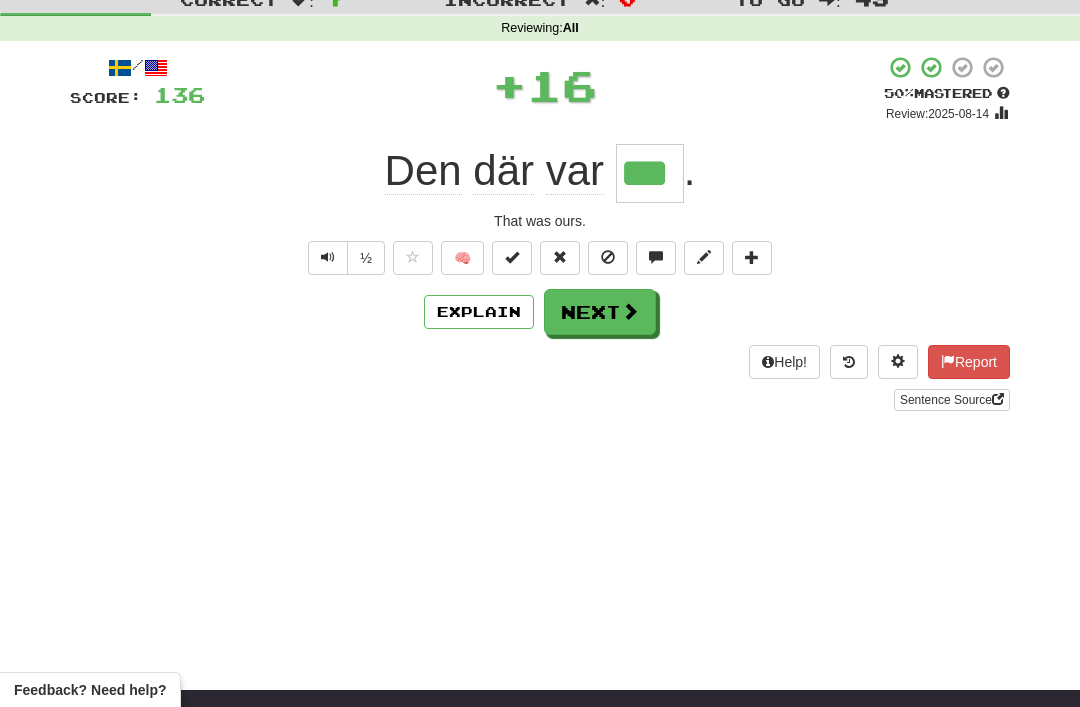 click on "Next" at bounding box center (600, 312) 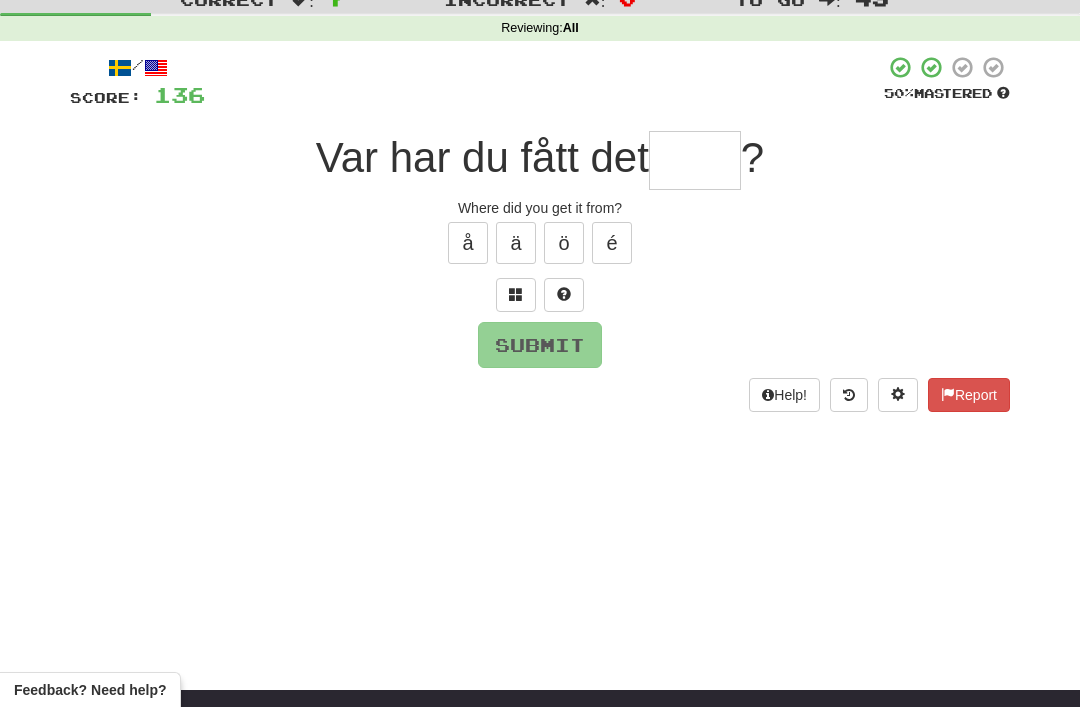 scroll, scrollTop: 66, scrollLeft: 0, axis: vertical 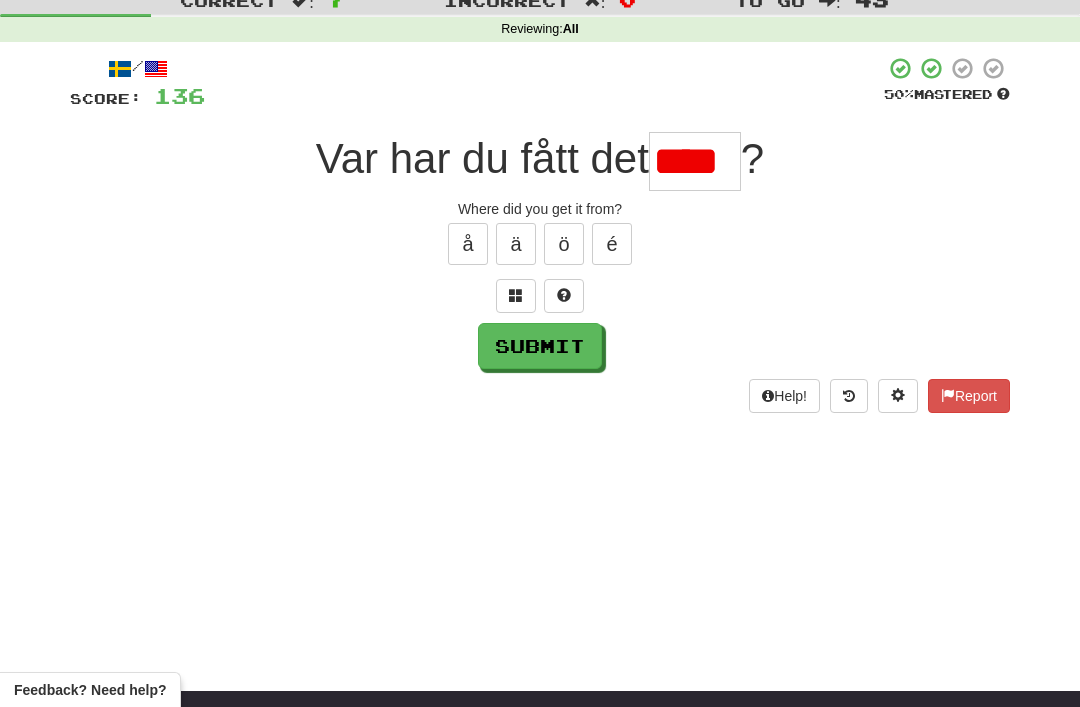 click on "Submit" at bounding box center (540, 346) 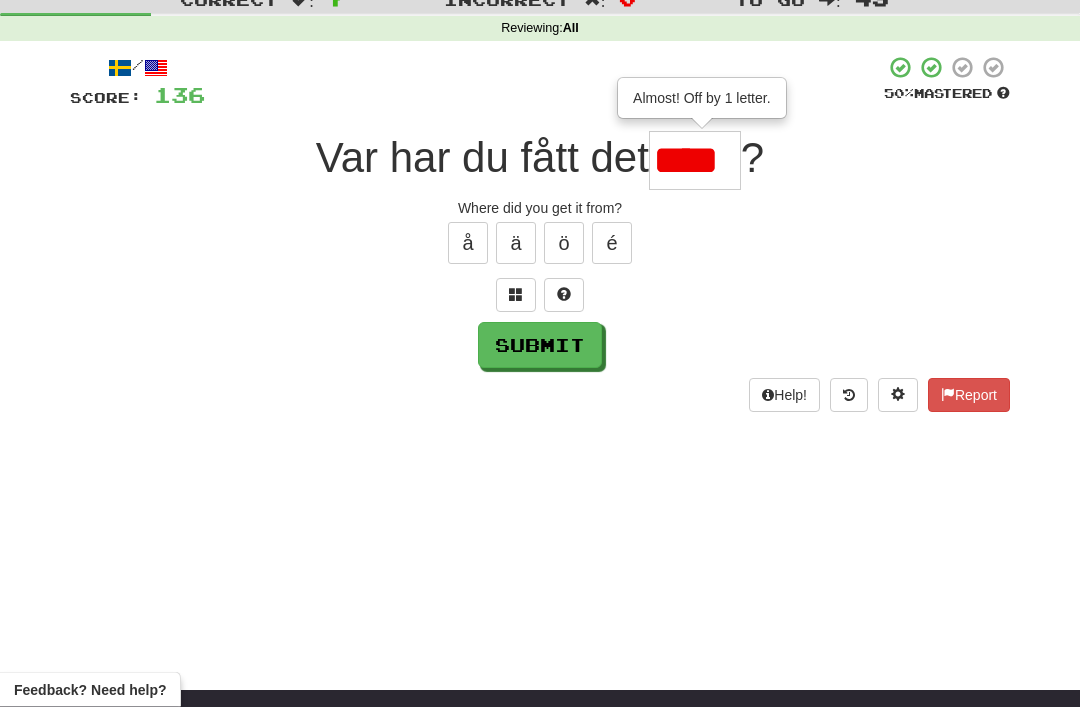 scroll, scrollTop: 67, scrollLeft: 0, axis: vertical 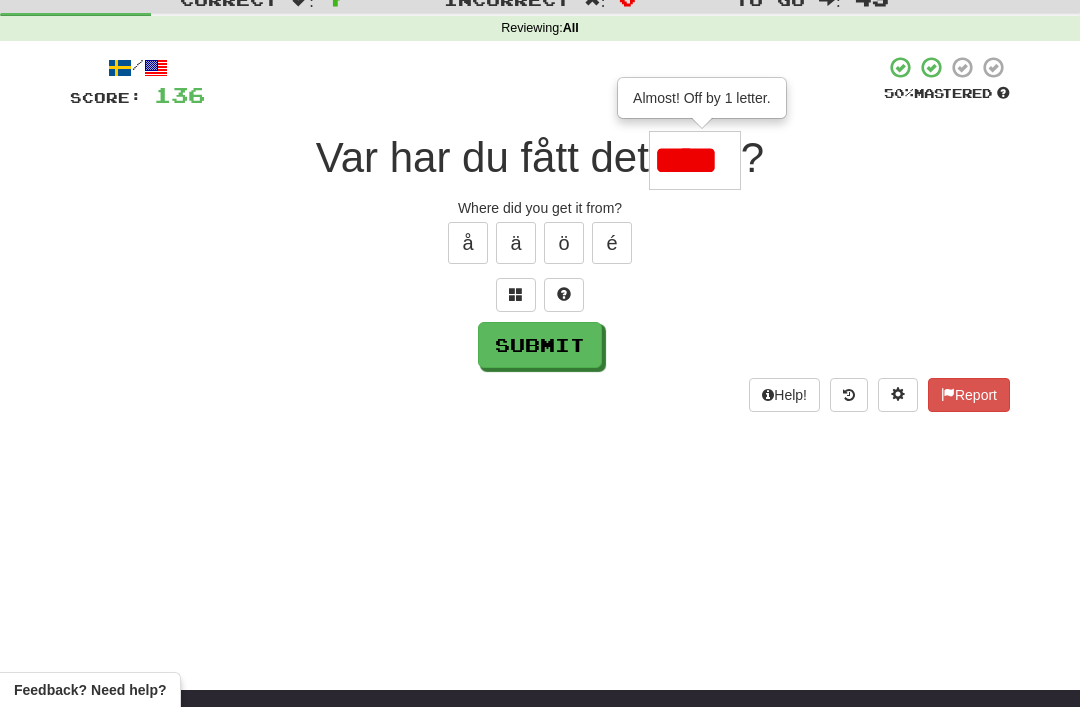 click on "Submit" at bounding box center (540, 345) 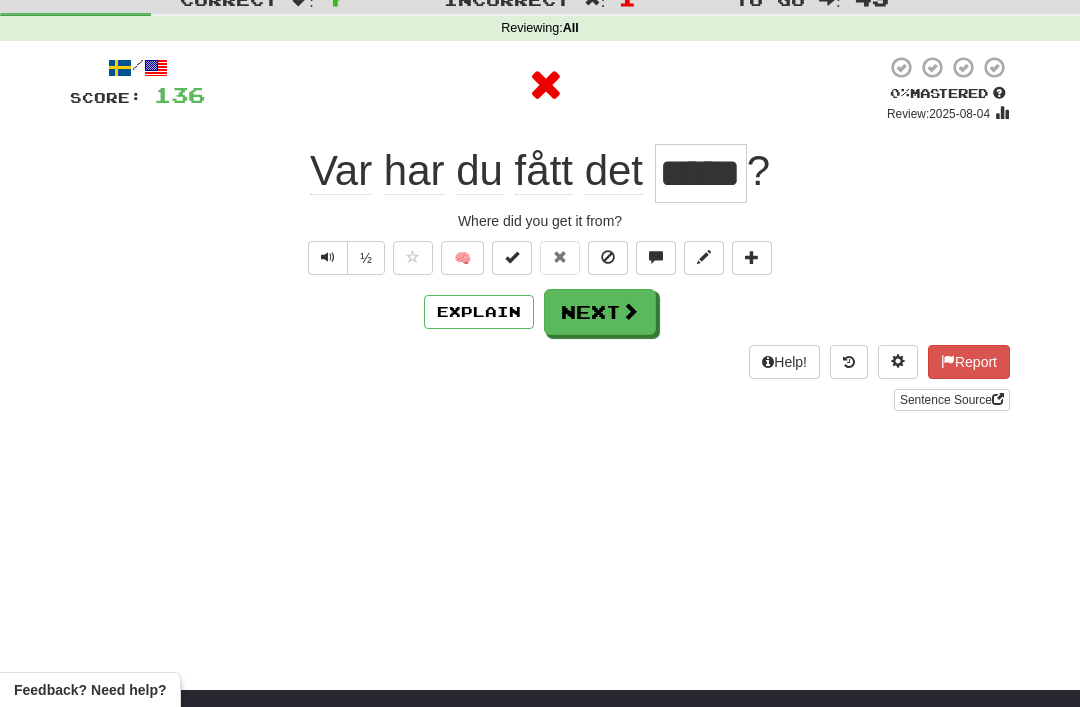 click on "Next" at bounding box center (600, 312) 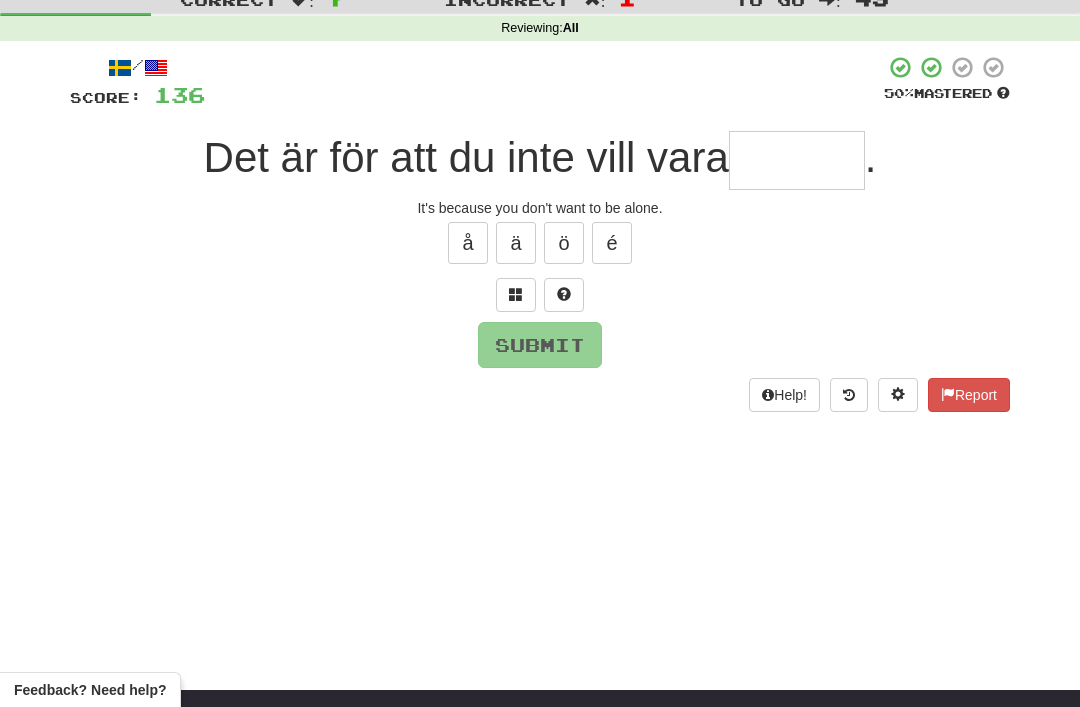 scroll, scrollTop: 66, scrollLeft: 0, axis: vertical 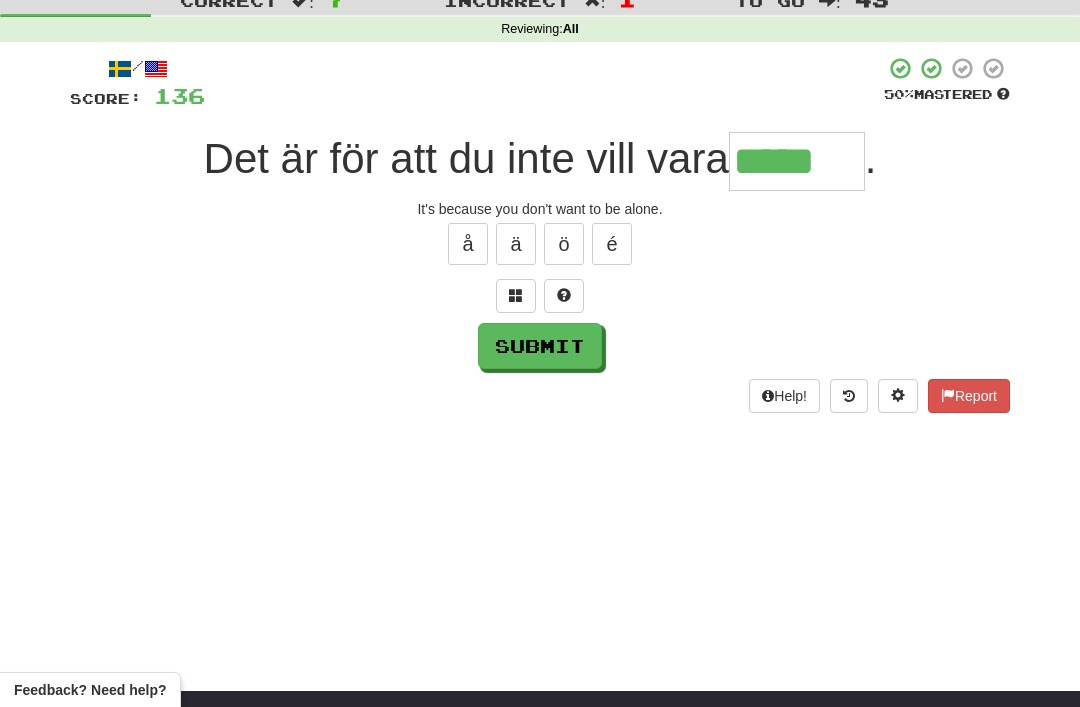 type on "*****" 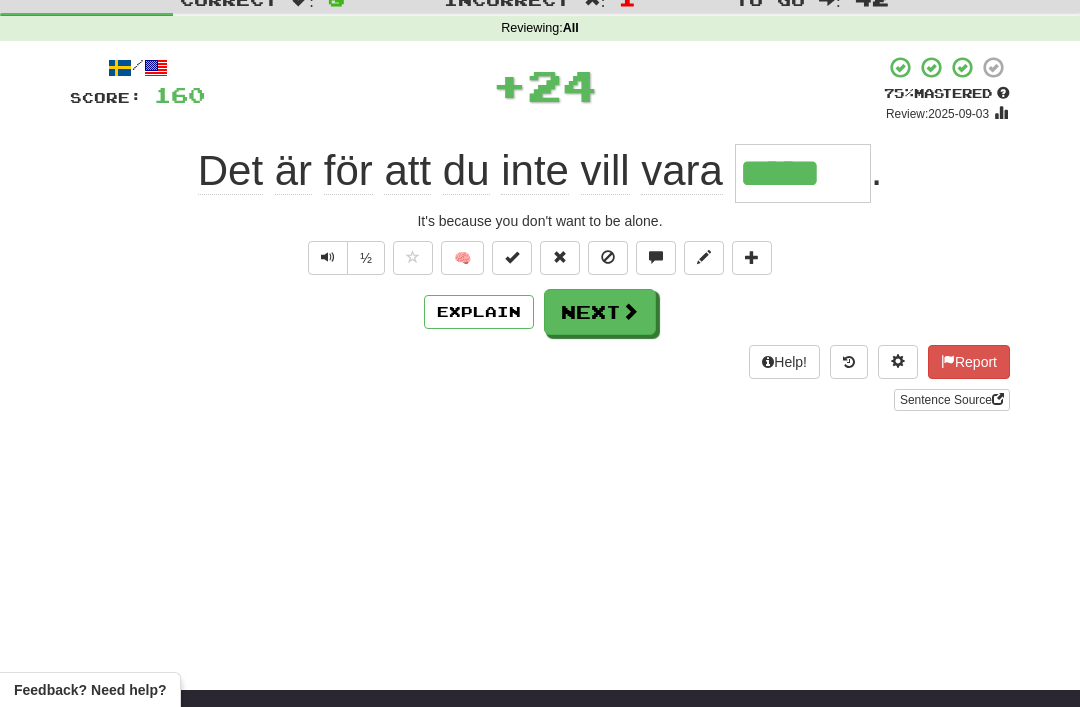 click on "Next" at bounding box center [600, 312] 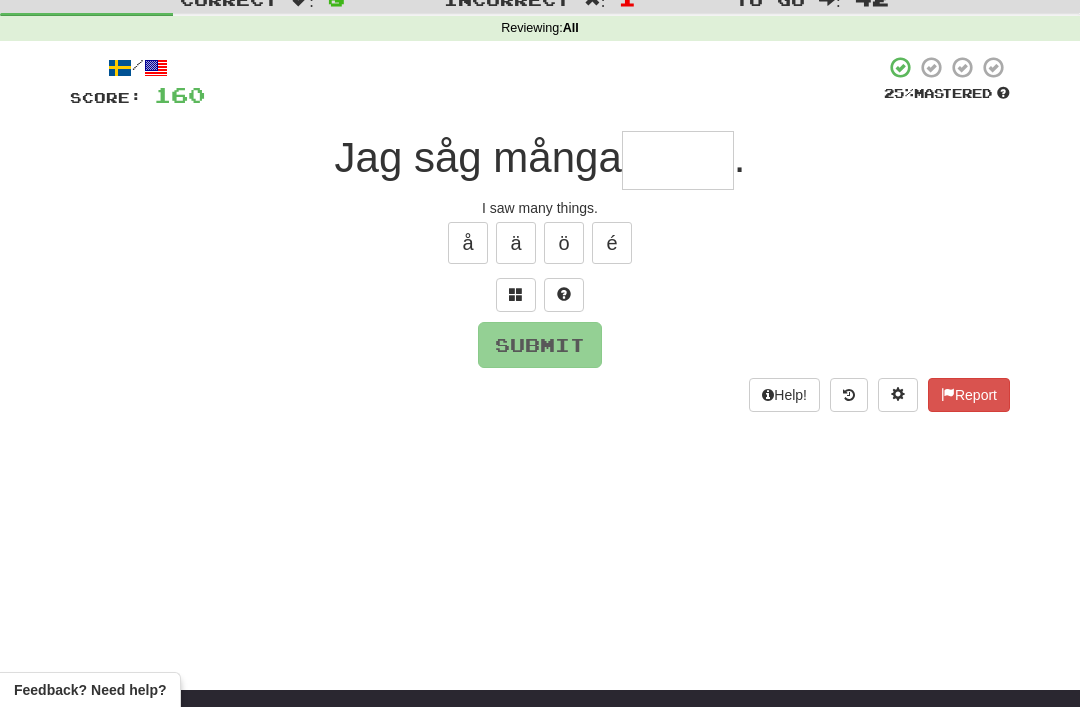 scroll, scrollTop: 66, scrollLeft: 0, axis: vertical 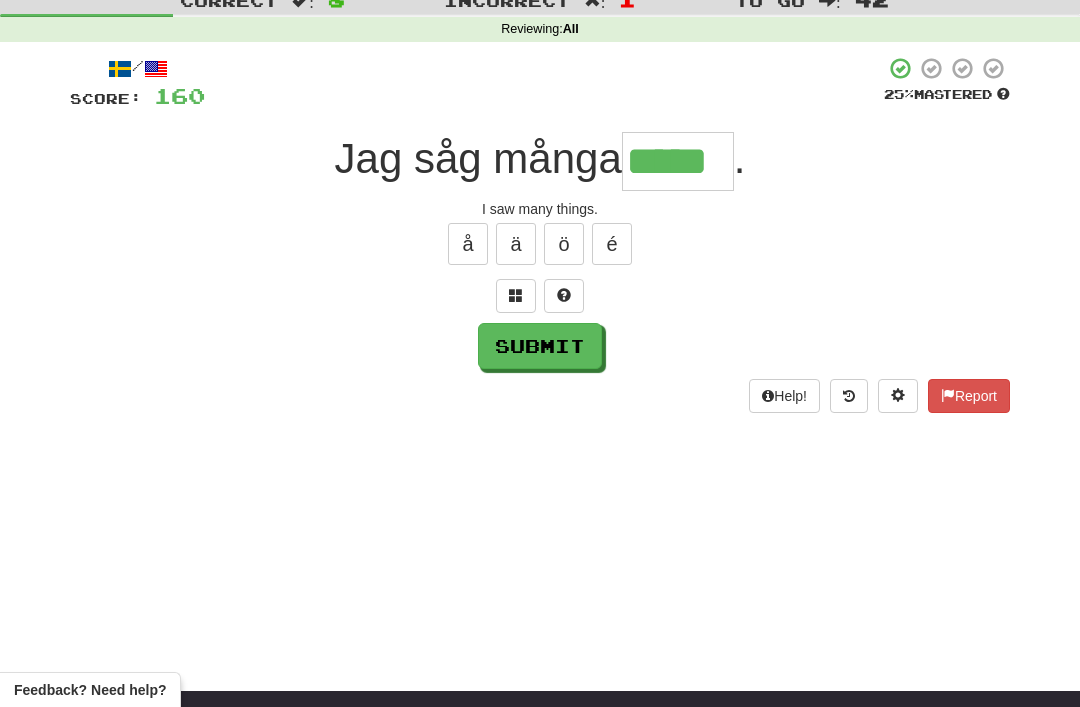 type on "*****" 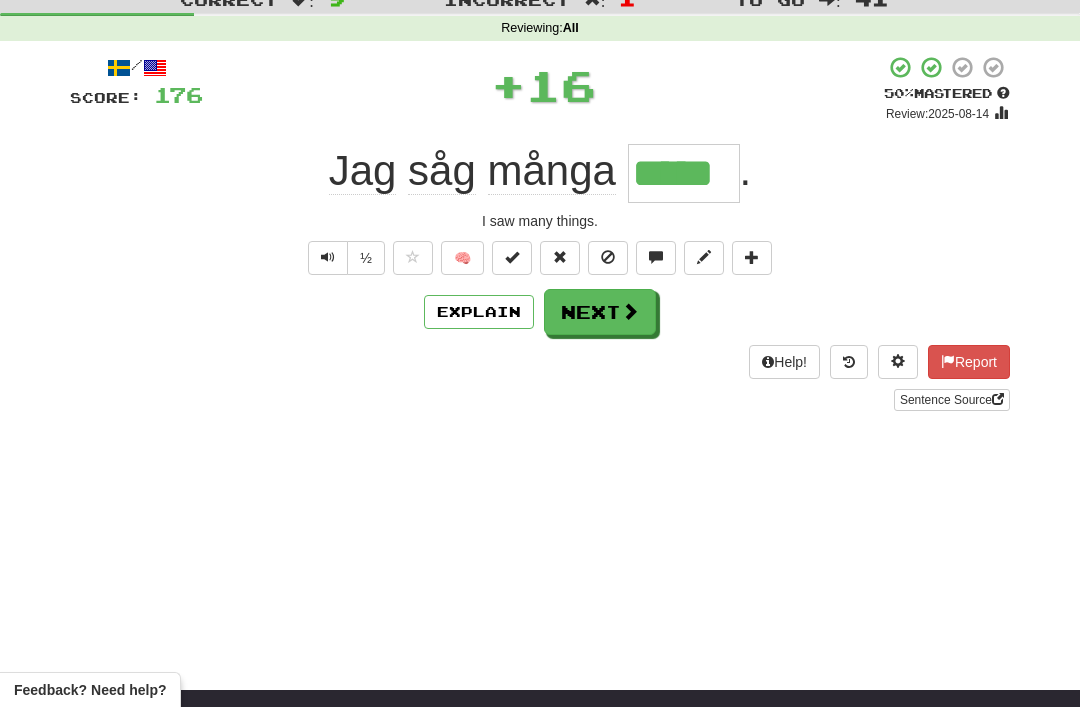 click on "Next" at bounding box center (600, 312) 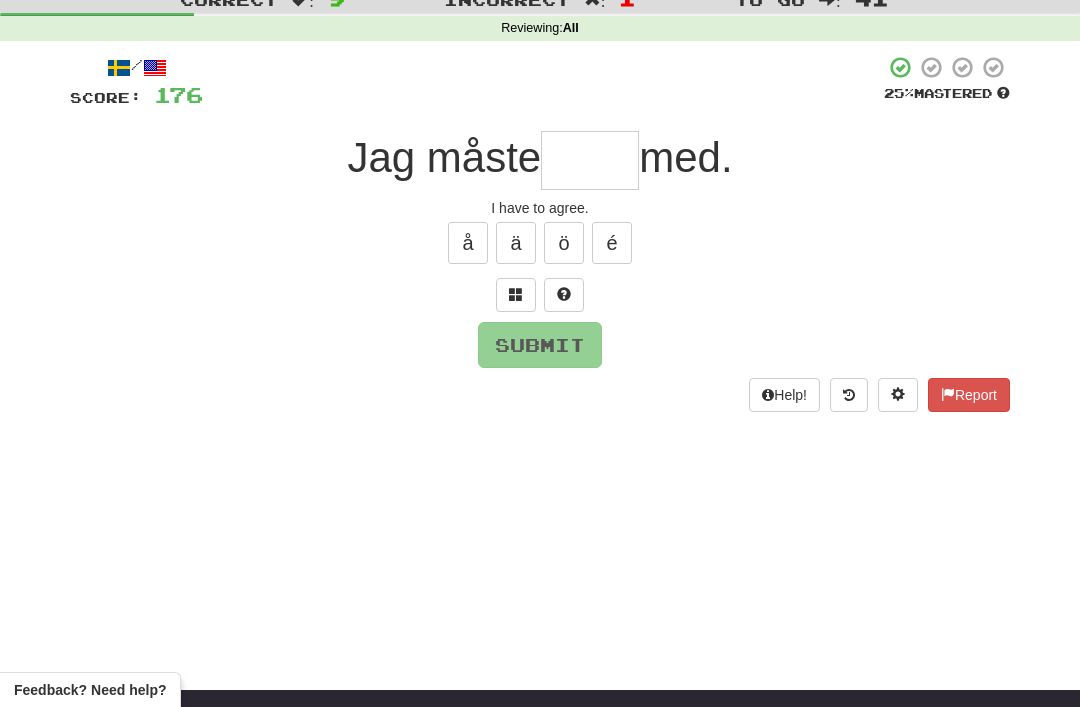 scroll, scrollTop: 66, scrollLeft: 0, axis: vertical 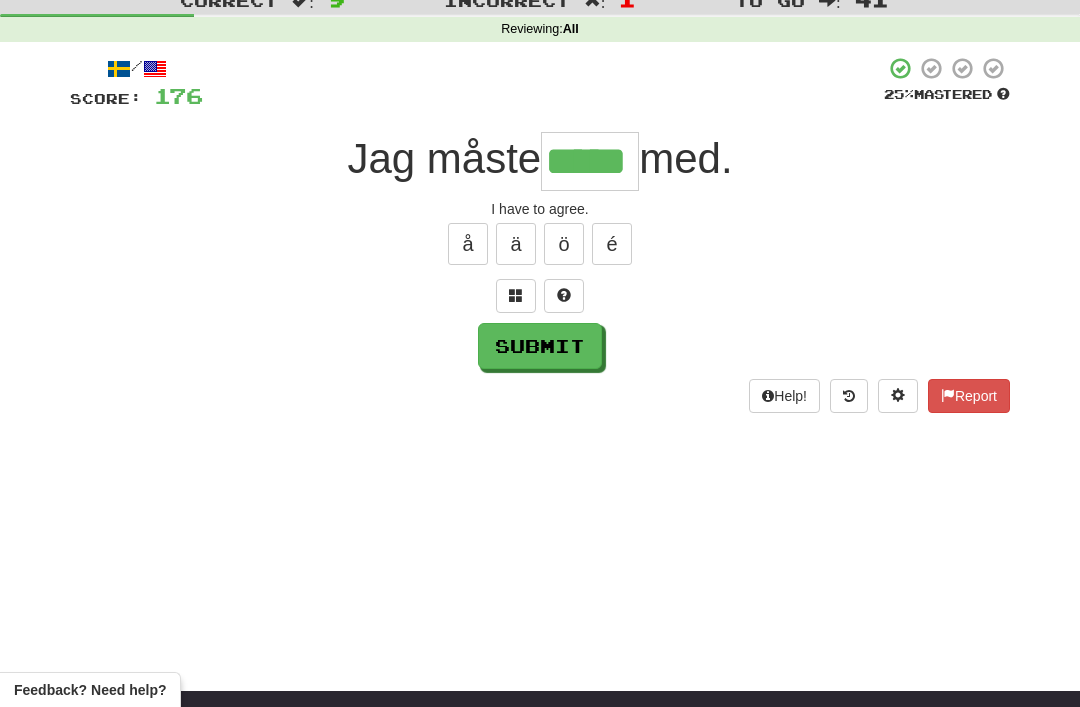 type on "*****" 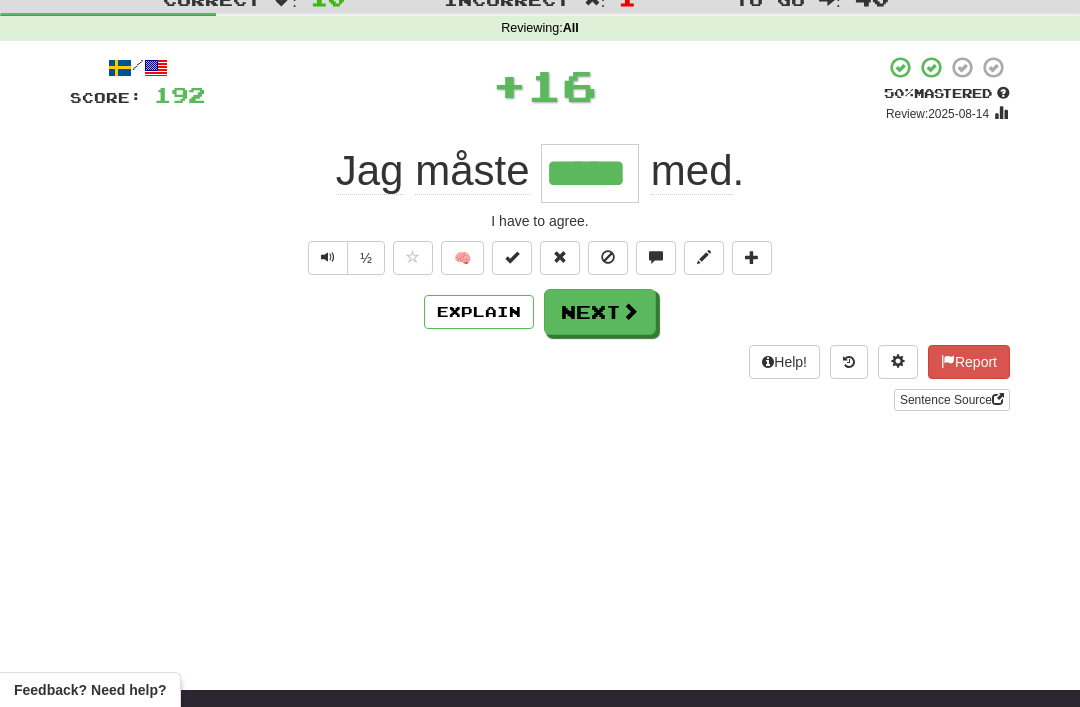 click on "Next" at bounding box center [600, 312] 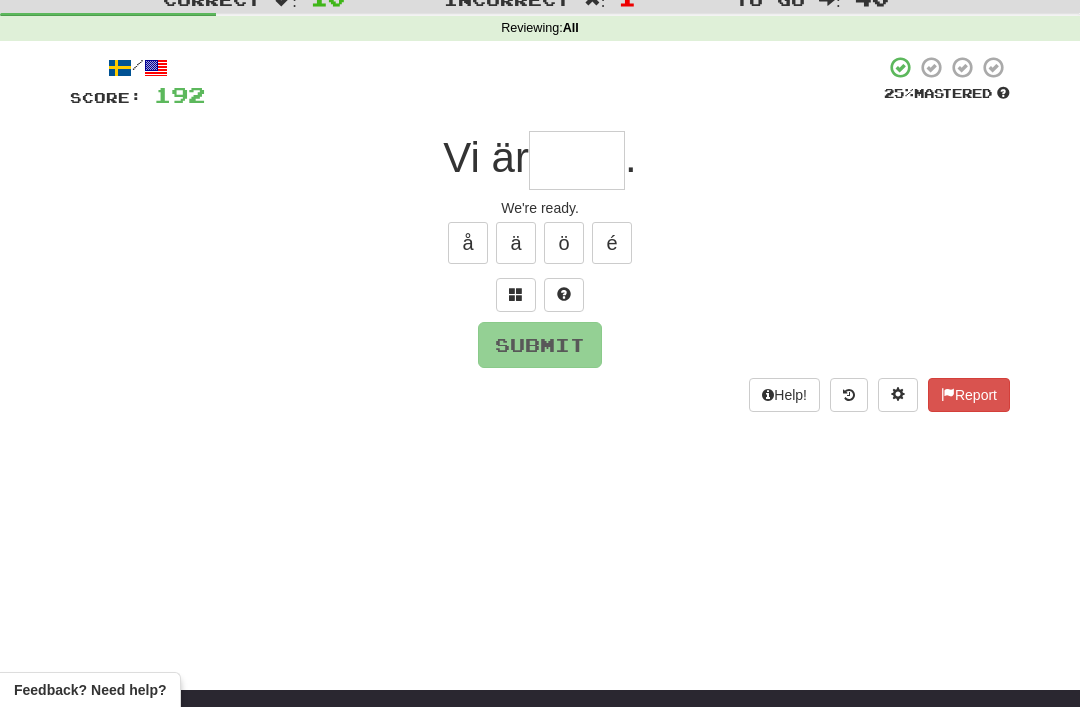 scroll, scrollTop: 66, scrollLeft: 0, axis: vertical 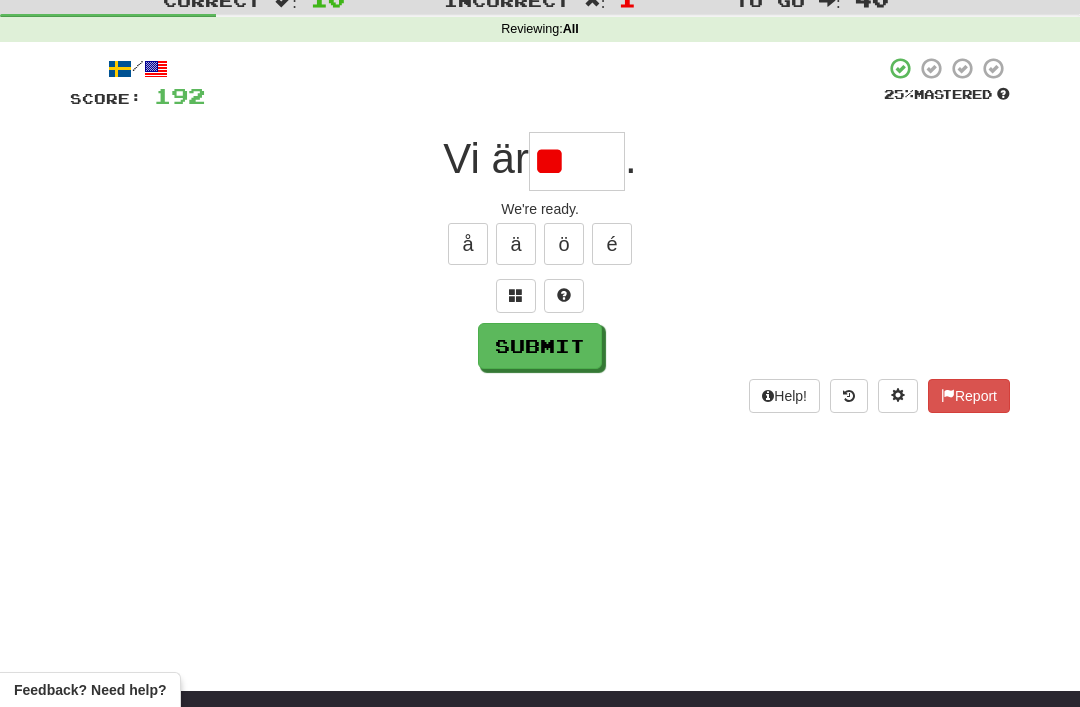 type on "*" 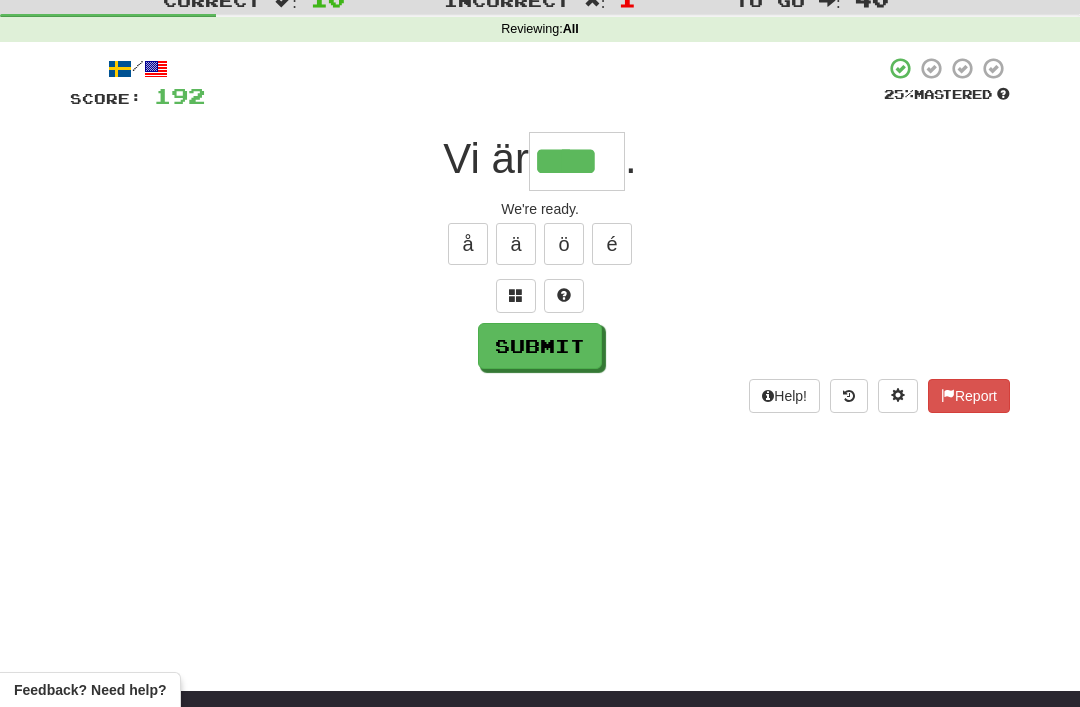 type on "****" 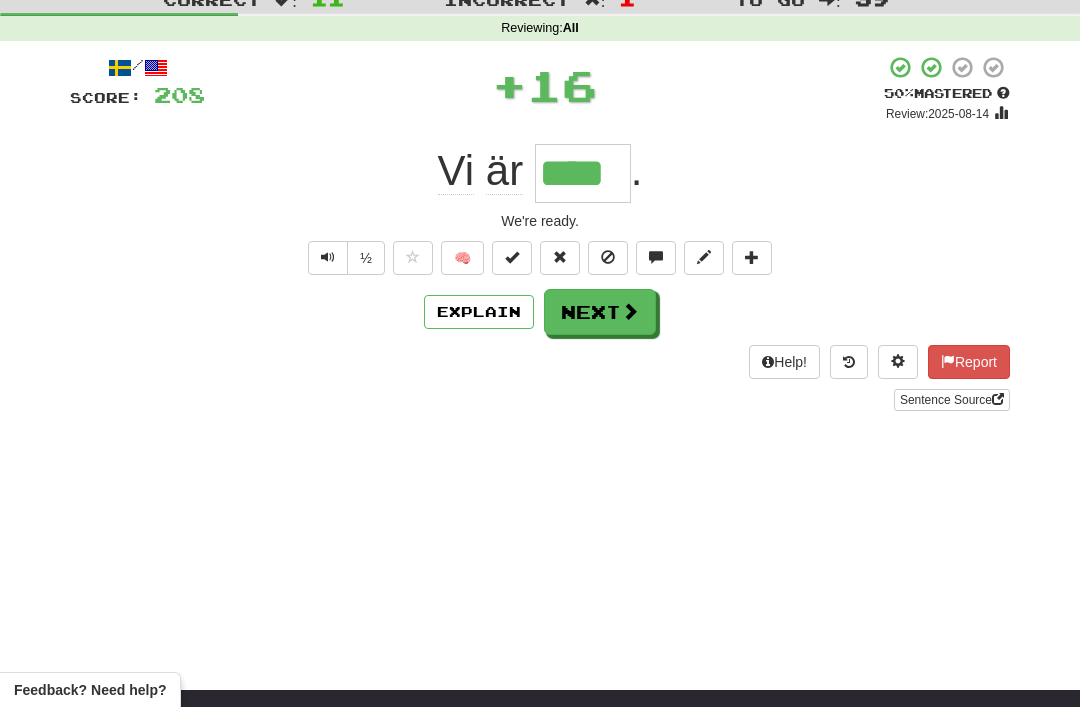 click on "Next" at bounding box center (600, 312) 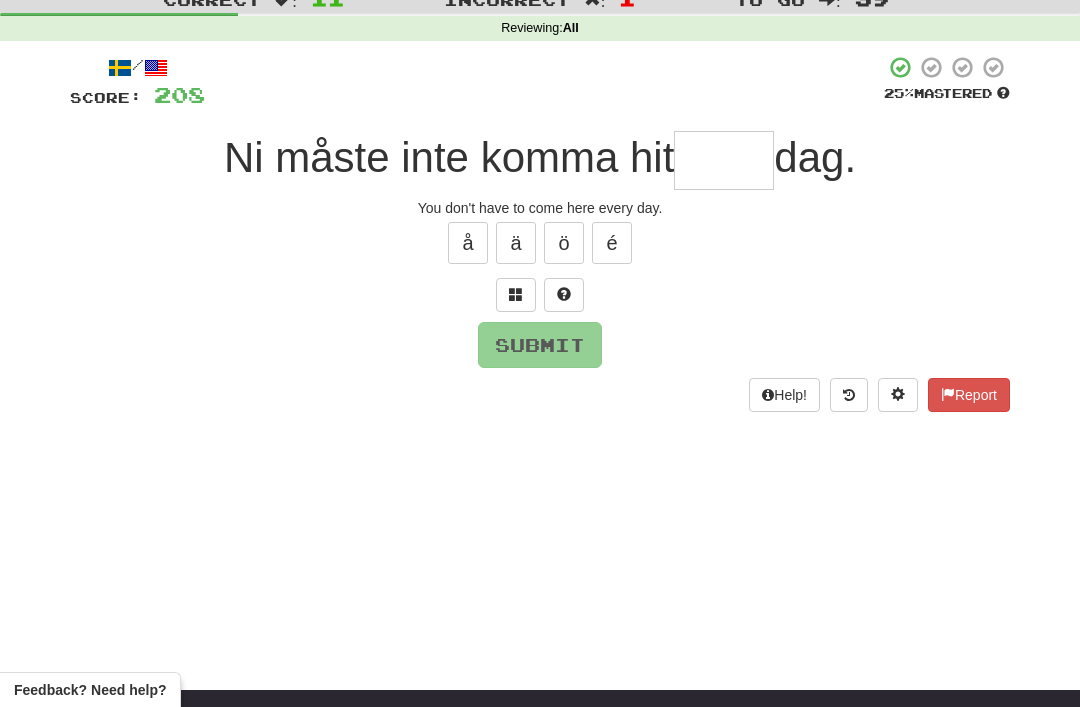 scroll, scrollTop: 66, scrollLeft: 0, axis: vertical 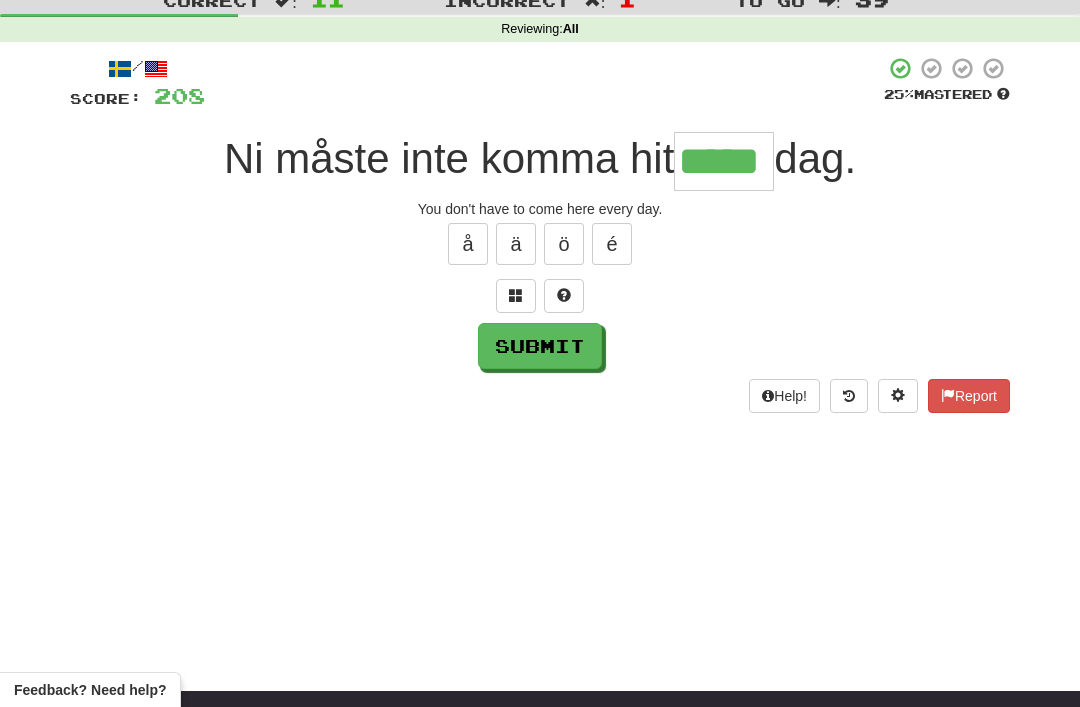 type on "*****" 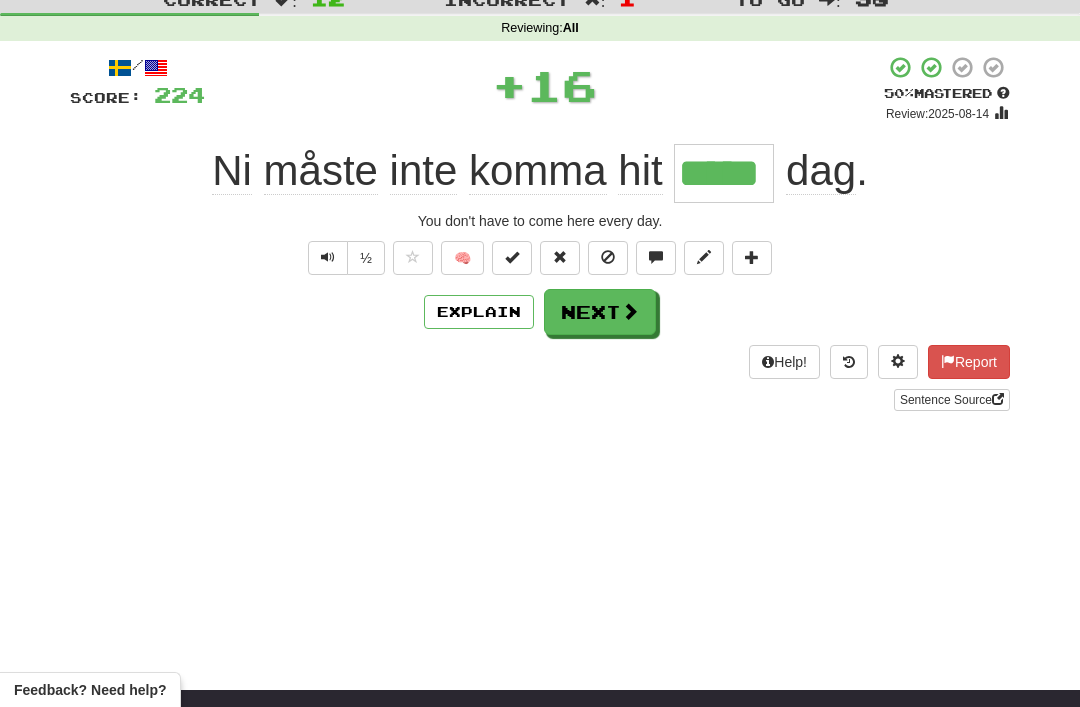 click on "Next" at bounding box center [600, 312] 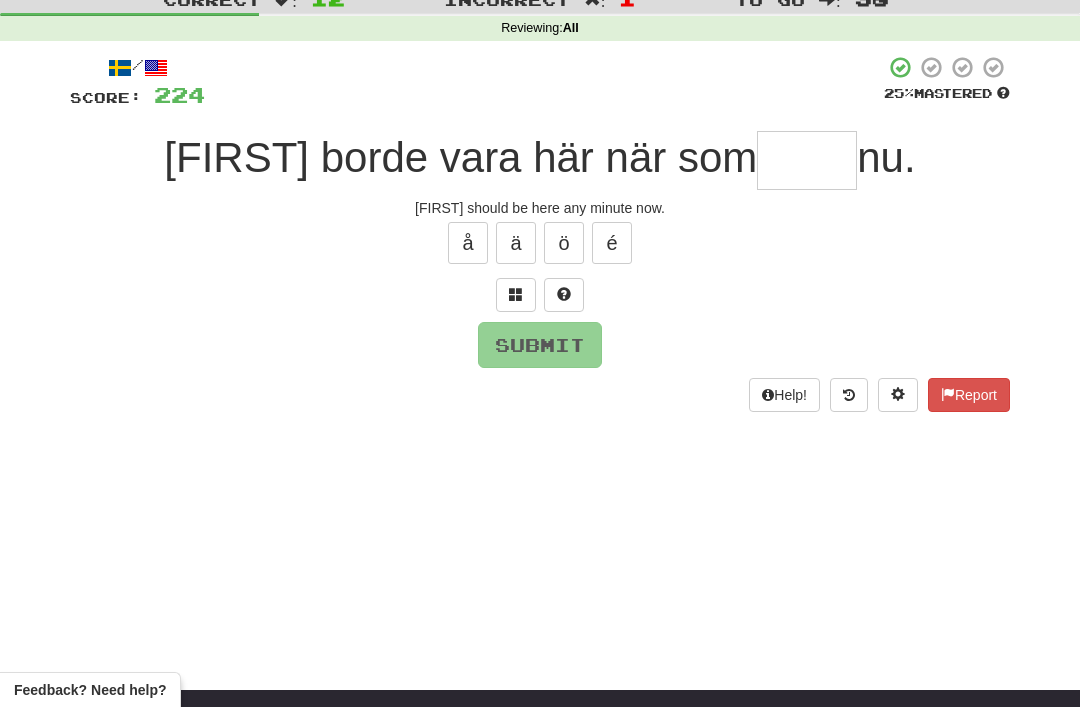 scroll, scrollTop: 66, scrollLeft: 0, axis: vertical 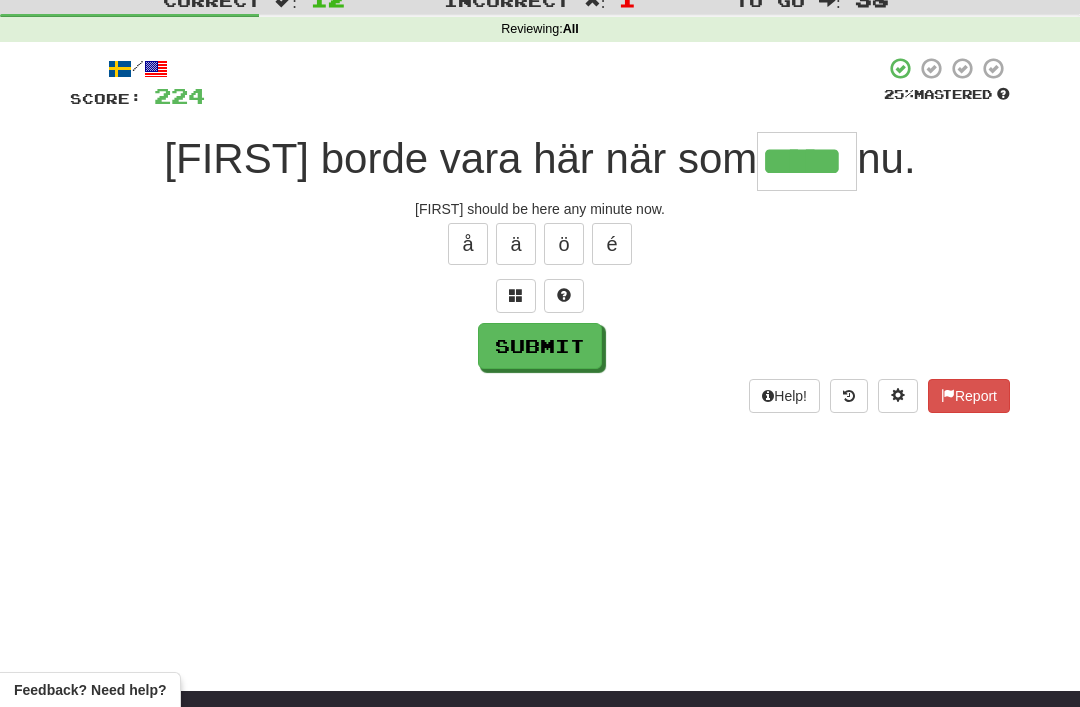 type on "*****" 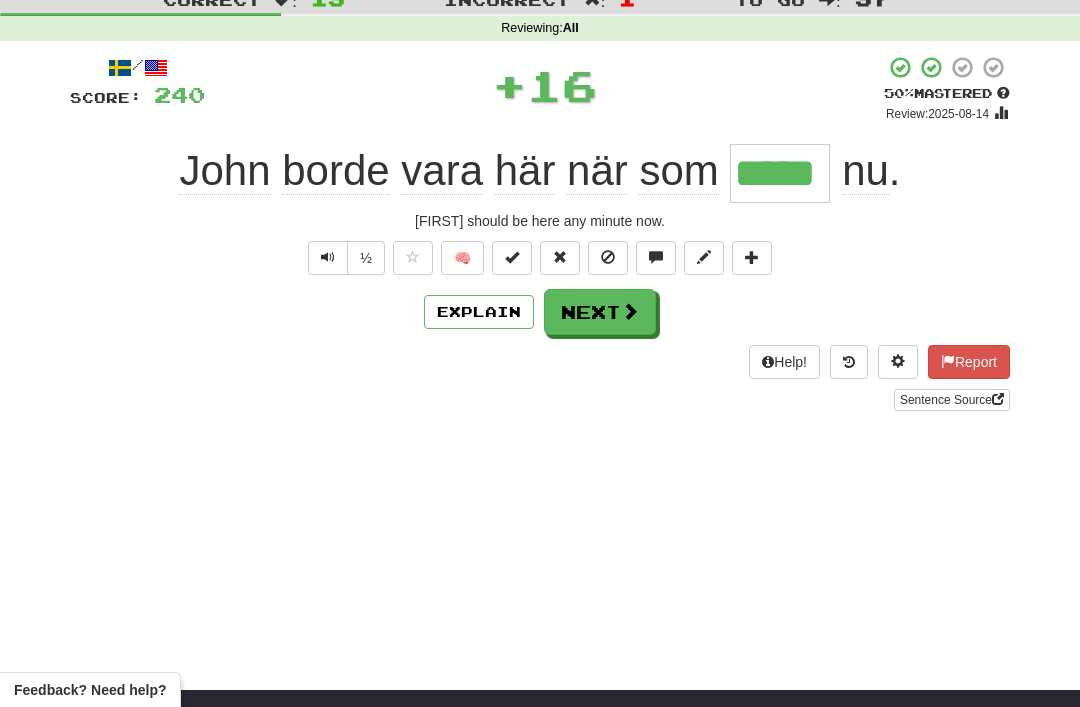 click on "Next" at bounding box center [600, 312] 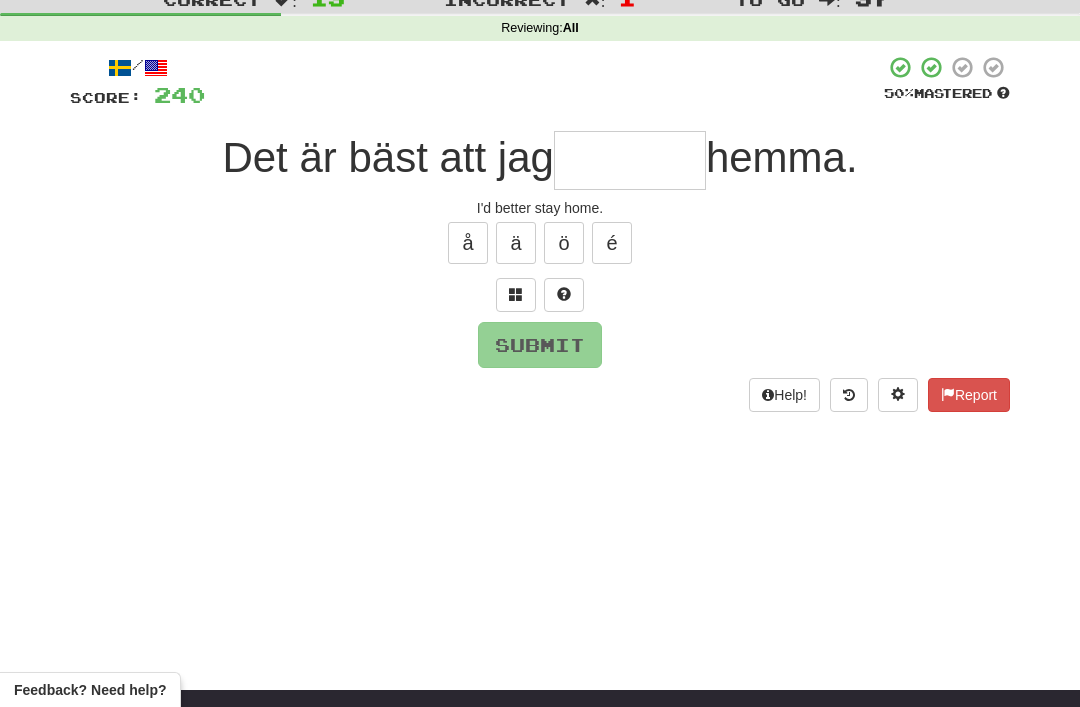 scroll, scrollTop: 66, scrollLeft: 0, axis: vertical 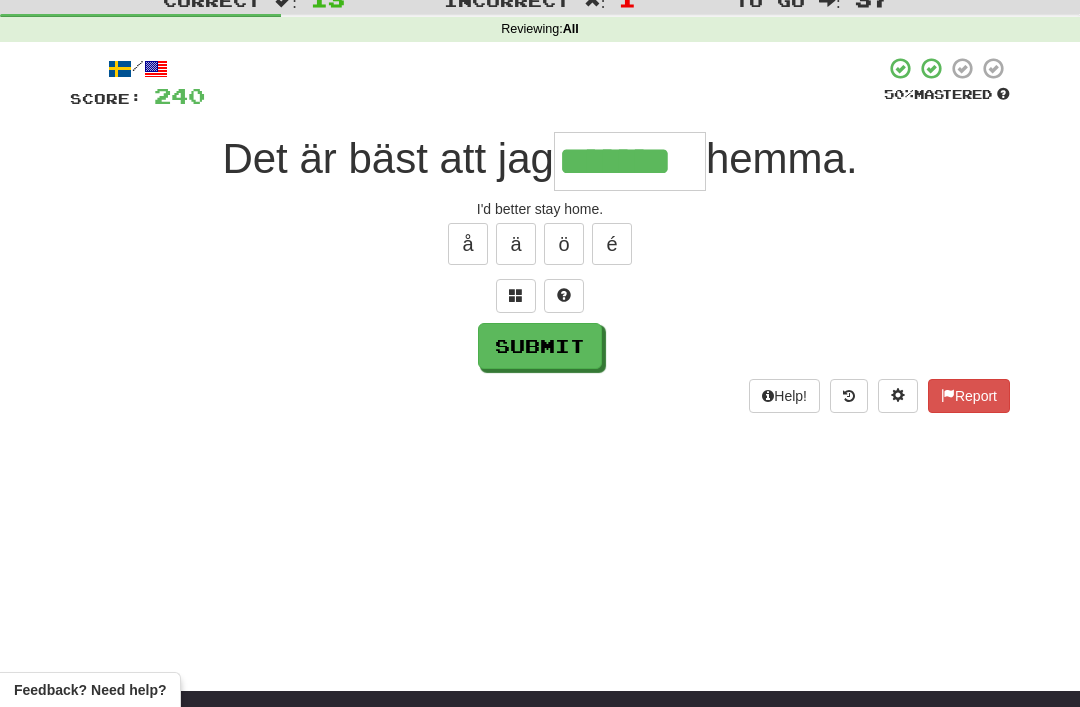 type on "*******" 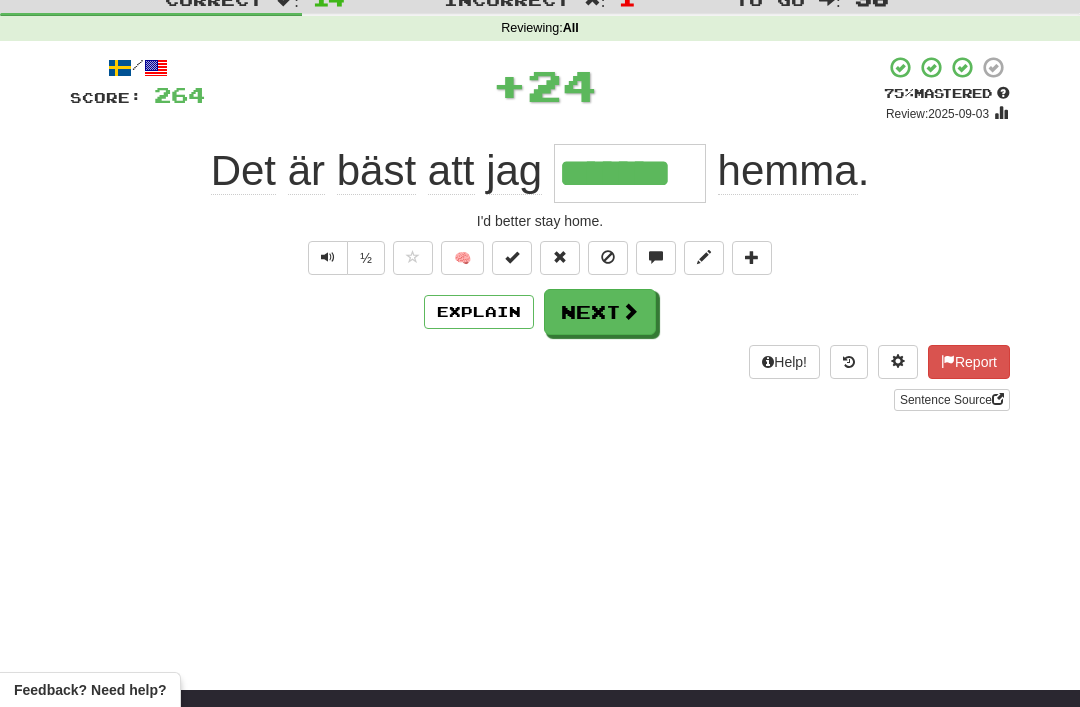 click on "Next" at bounding box center [600, 312] 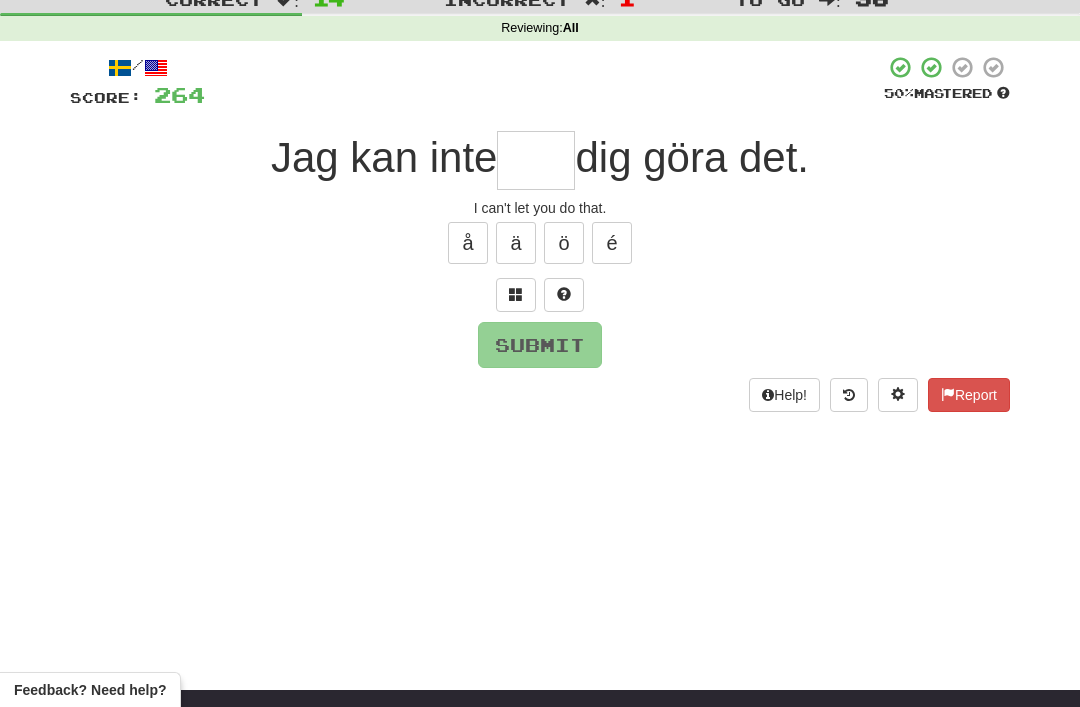 scroll, scrollTop: 66, scrollLeft: 0, axis: vertical 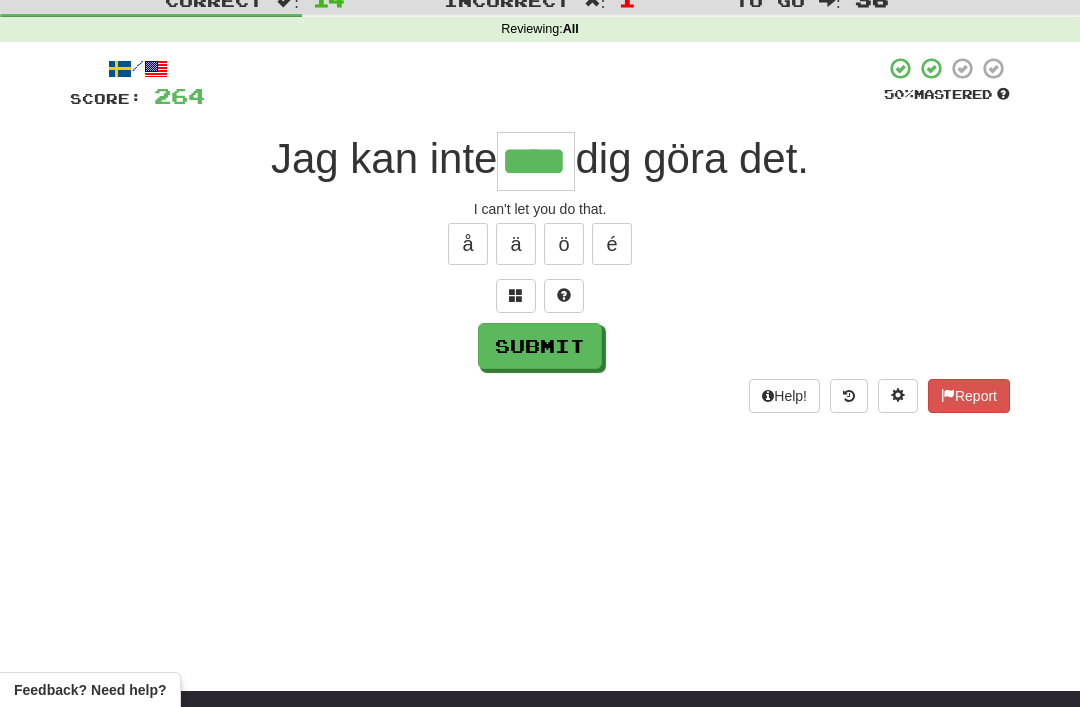 type on "****" 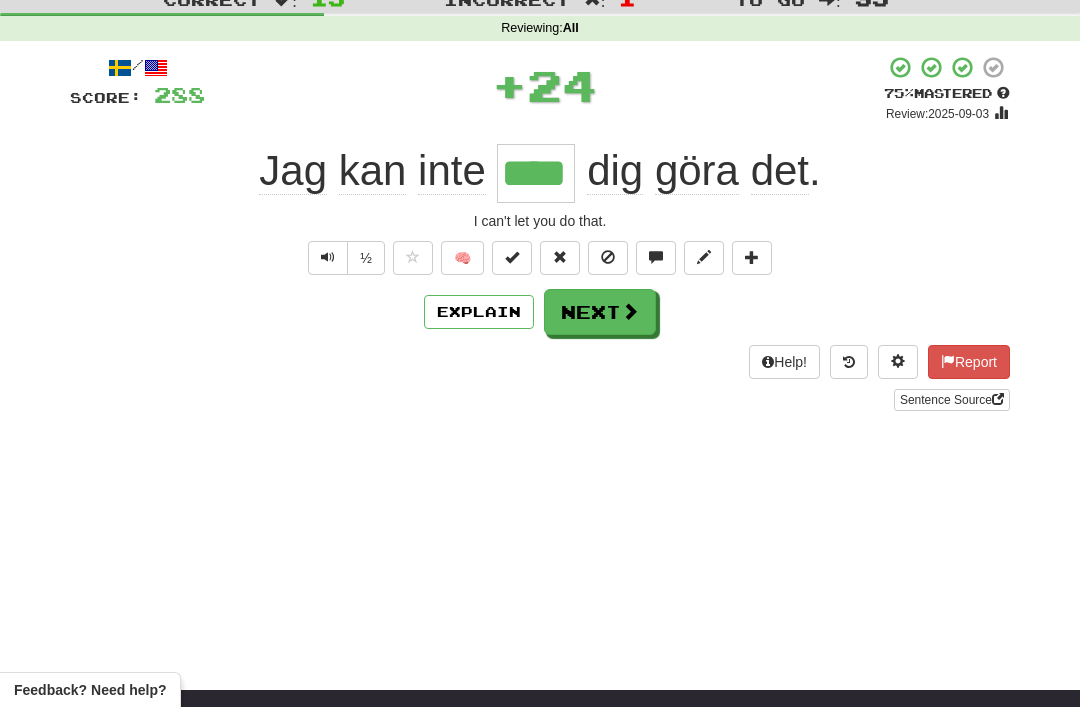 click on "Next" at bounding box center [600, 312] 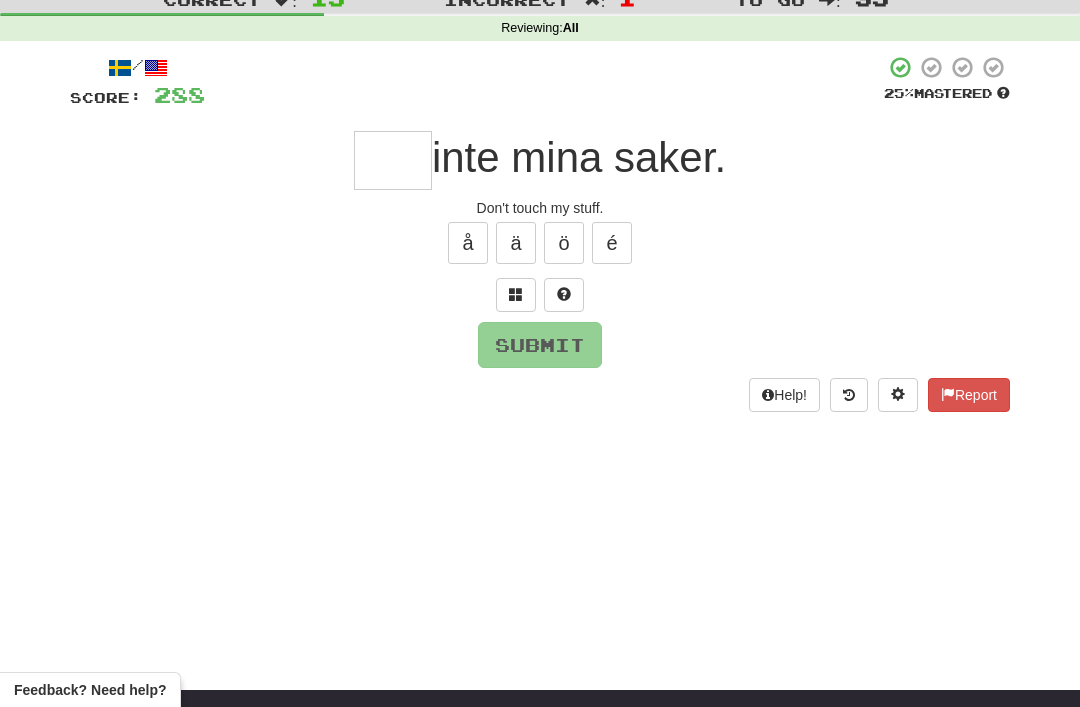 scroll, scrollTop: 66, scrollLeft: 0, axis: vertical 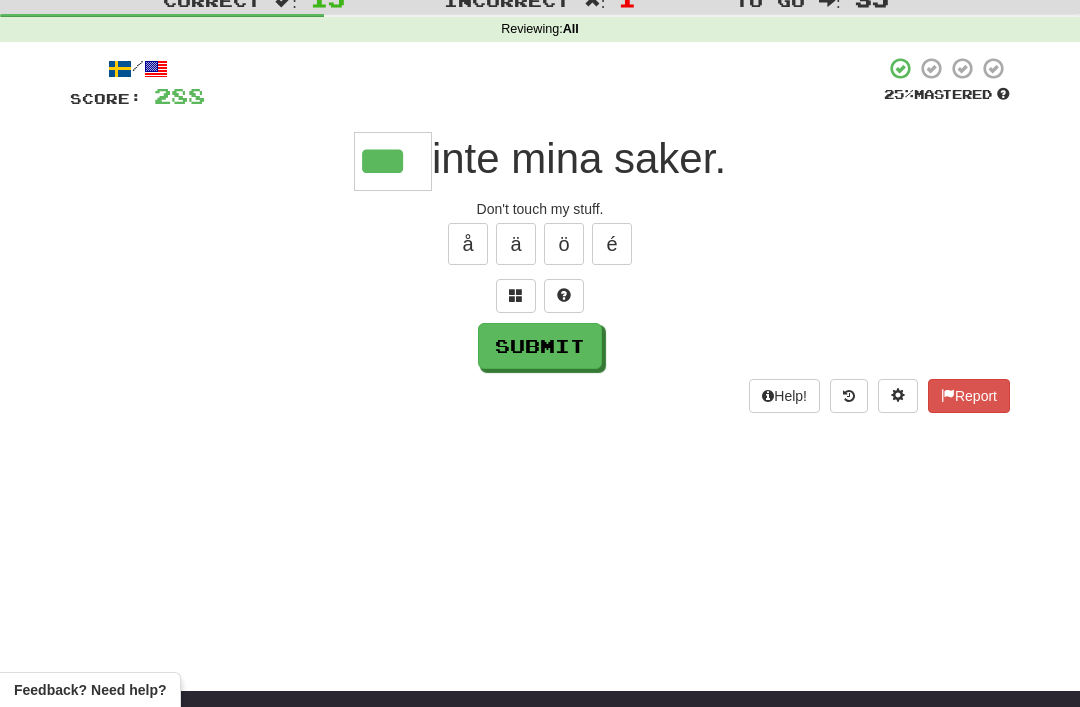 click on "Submit" at bounding box center [540, 346] 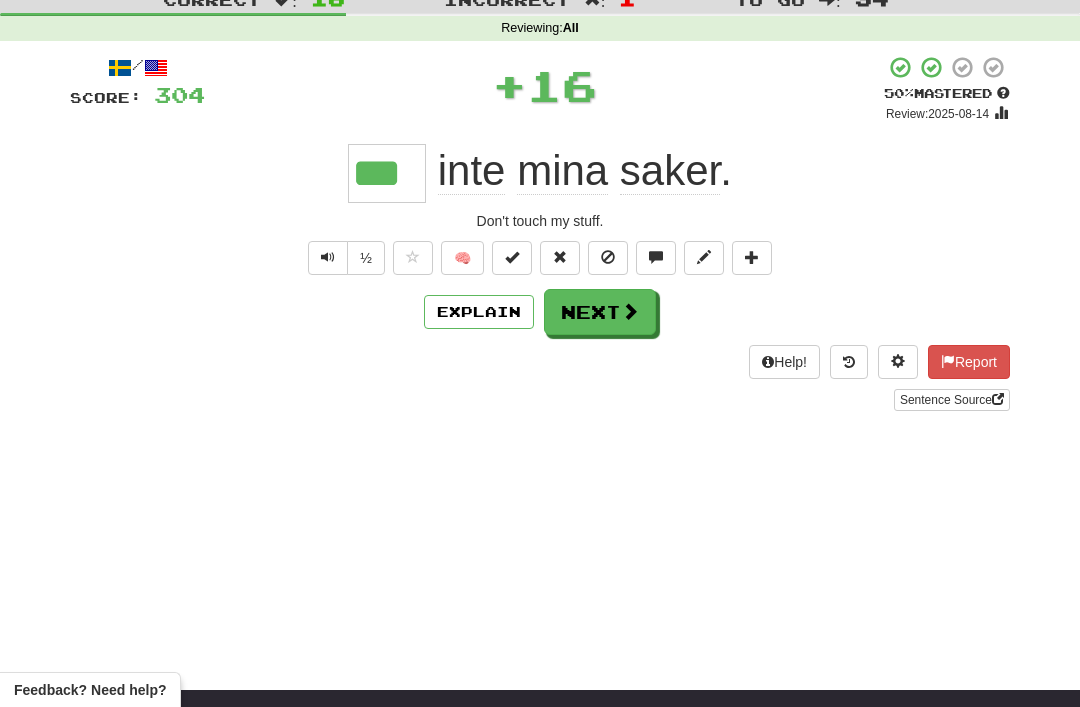 click on "Next" at bounding box center (600, 312) 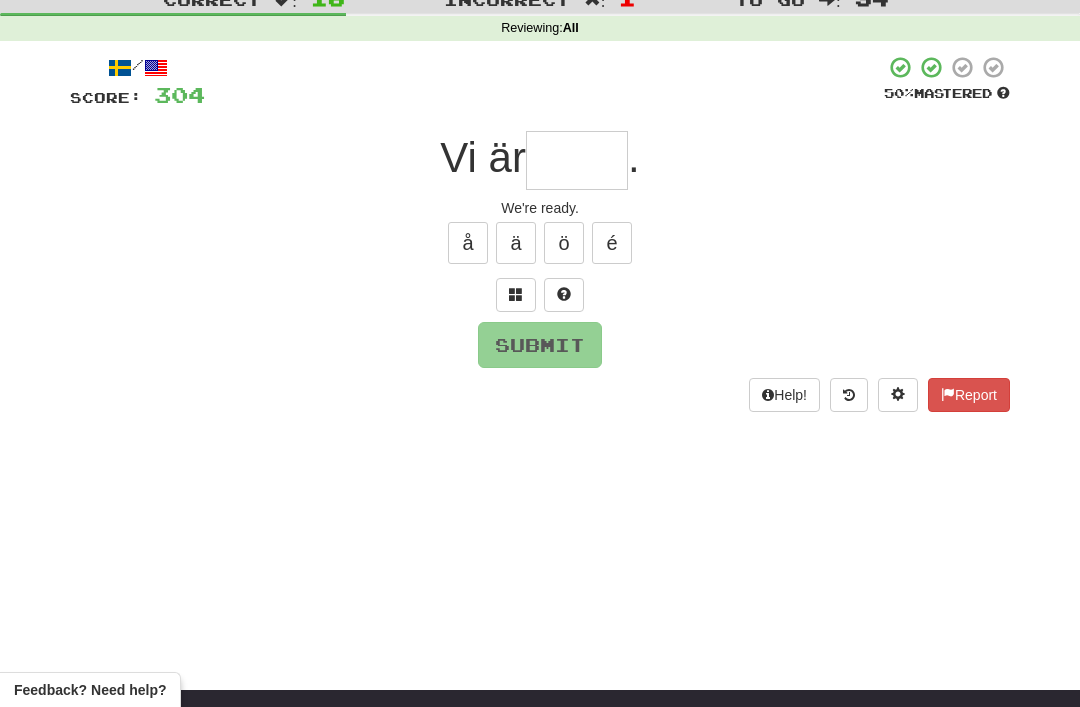 scroll, scrollTop: 66, scrollLeft: 0, axis: vertical 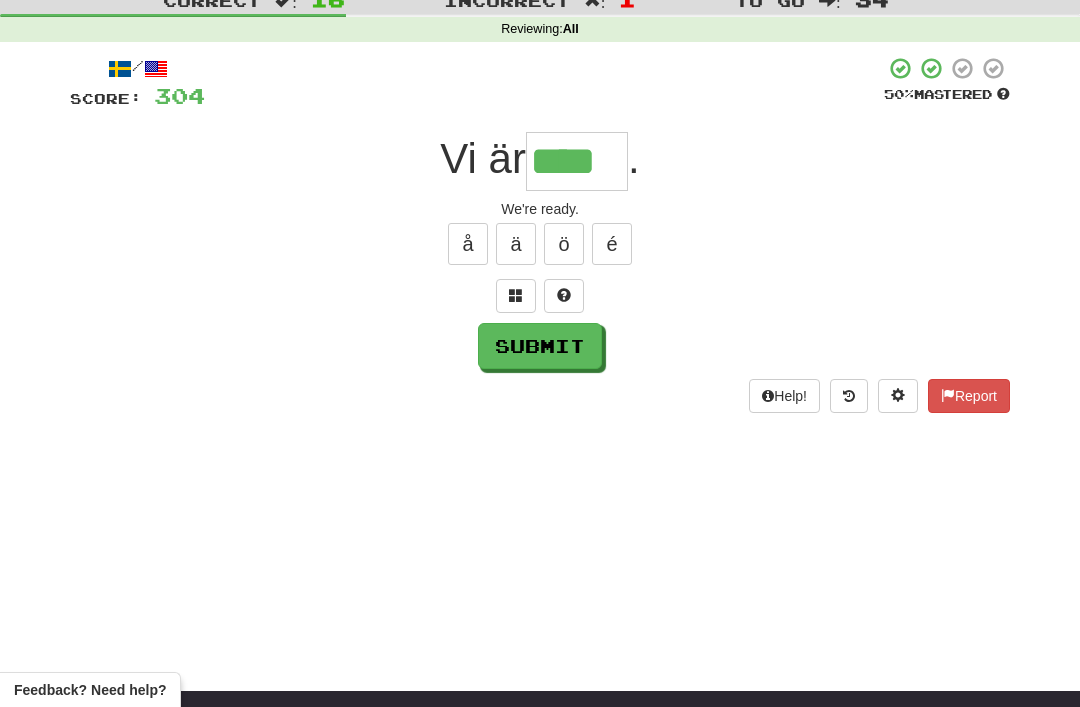 click on "Submit" at bounding box center [540, 346] 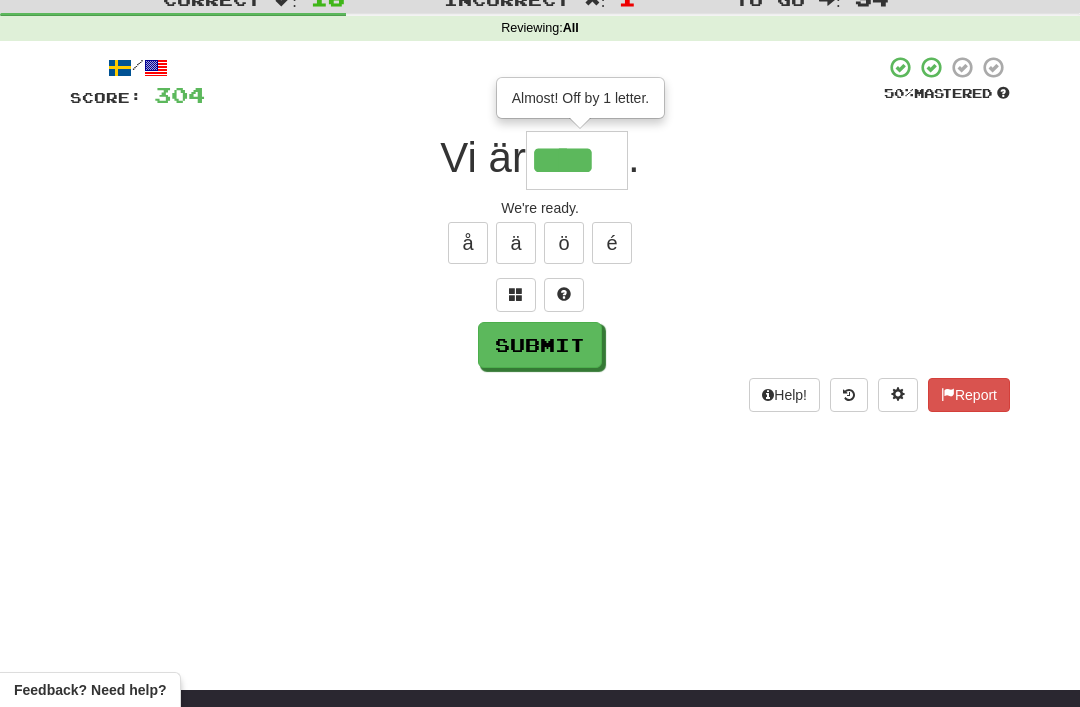 click on "****" at bounding box center (577, 160) 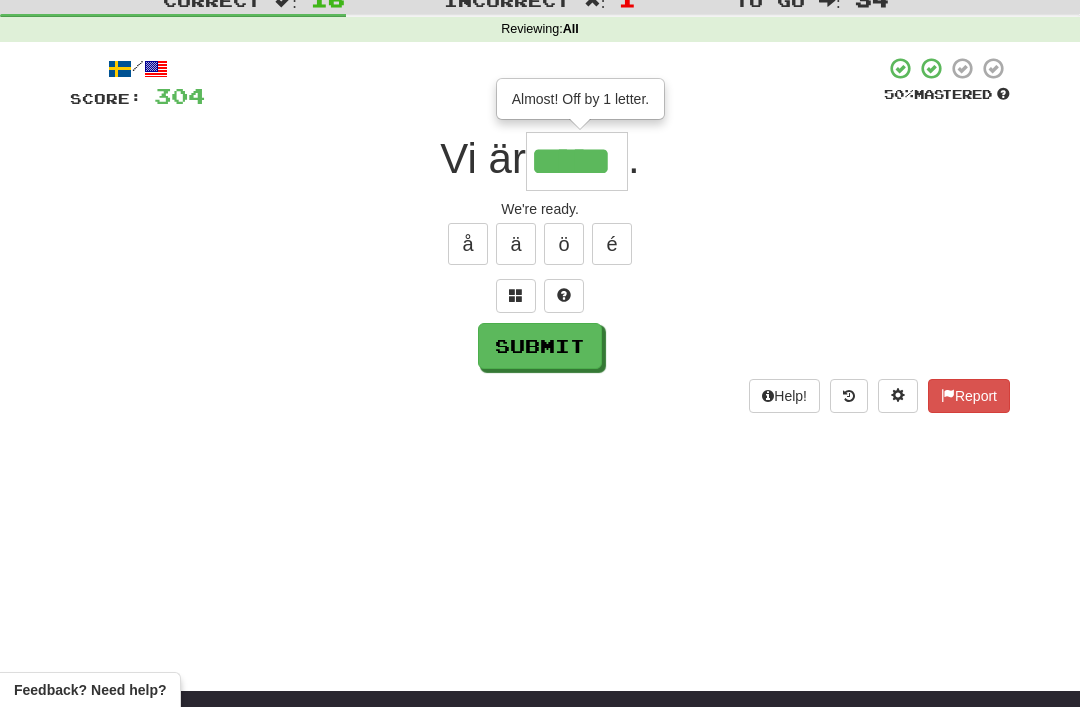 type on "*****" 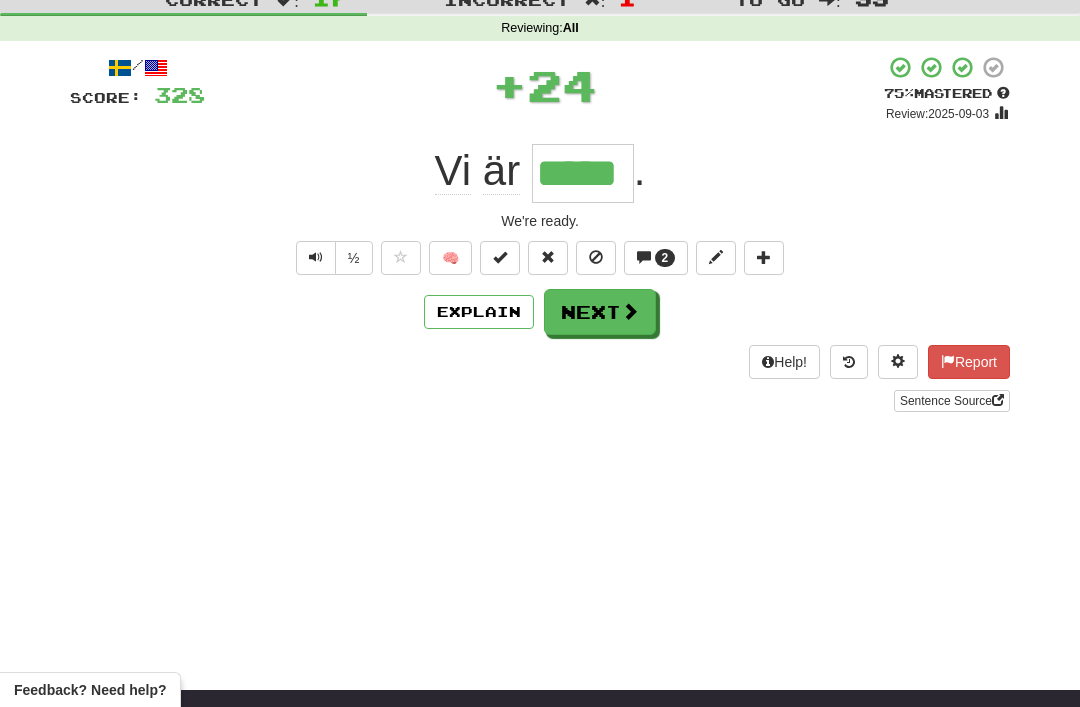 click on "Next" at bounding box center [600, 312] 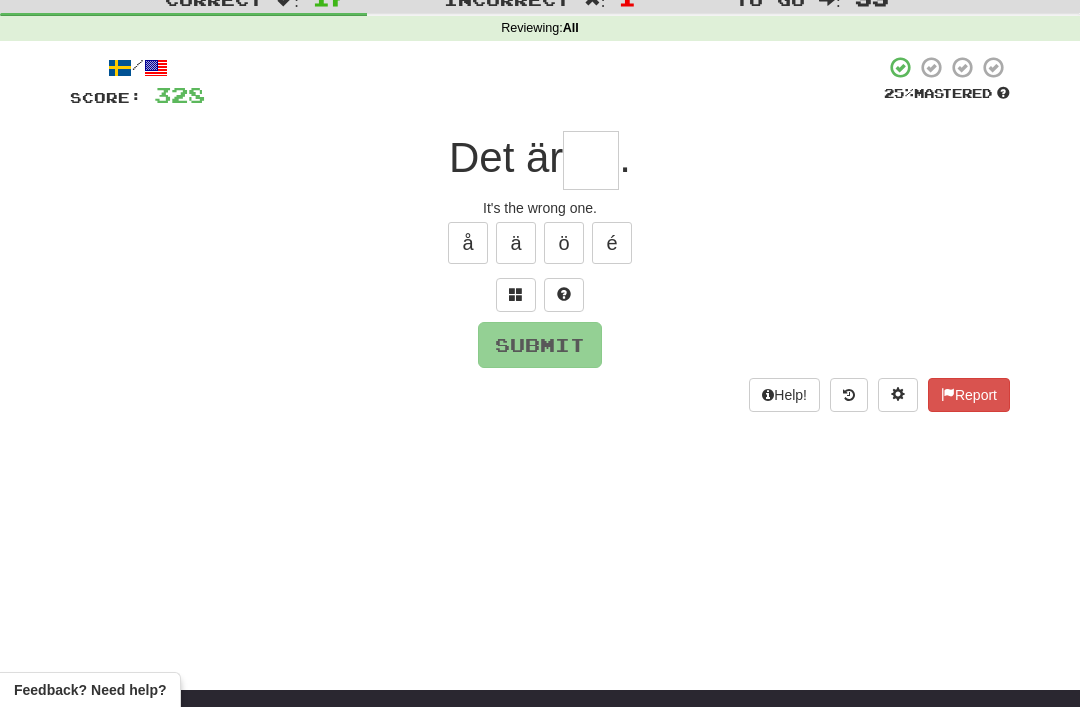 scroll, scrollTop: 66, scrollLeft: 0, axis: vertical 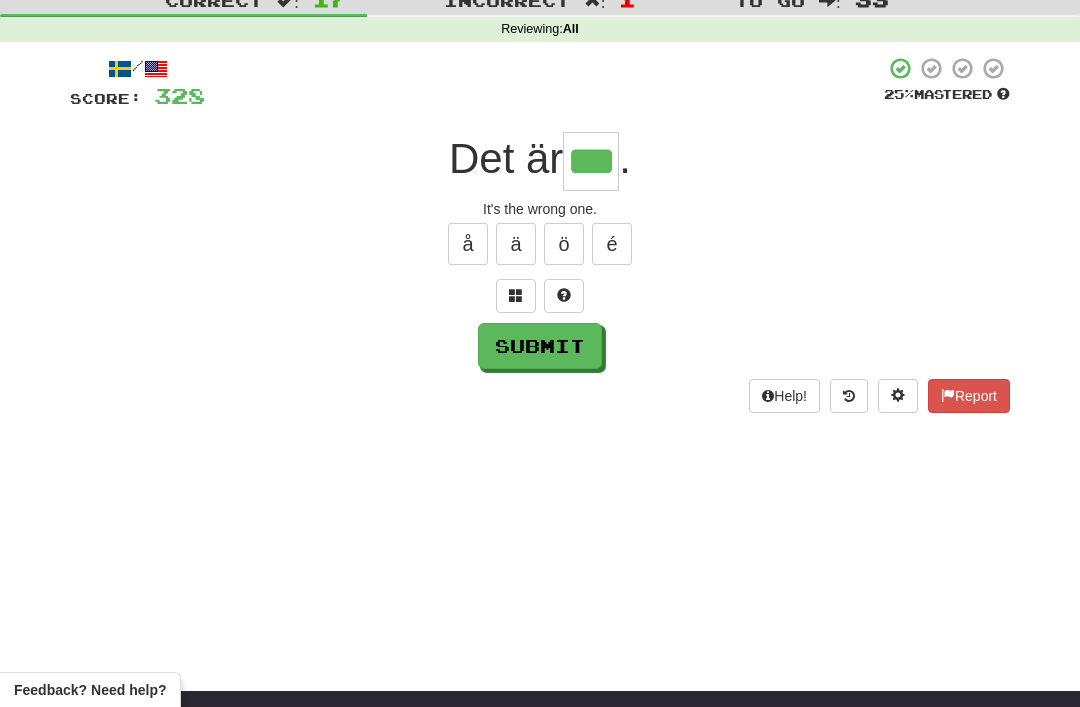 type on "***" 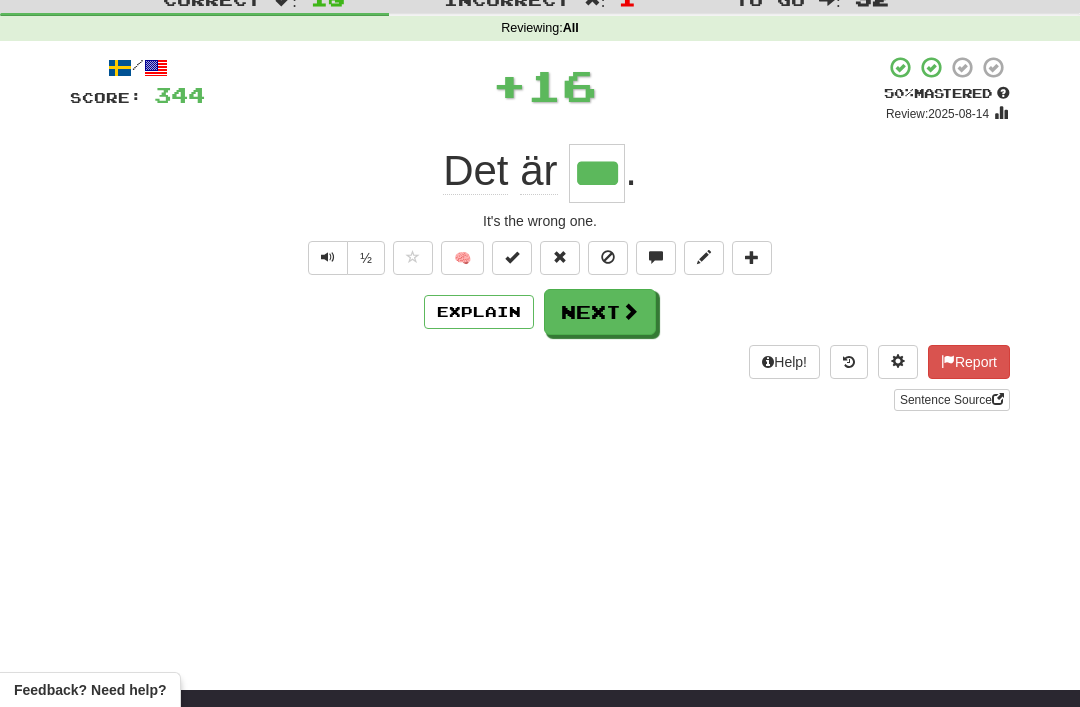 click on "Next" at bounding box center (600, 312) 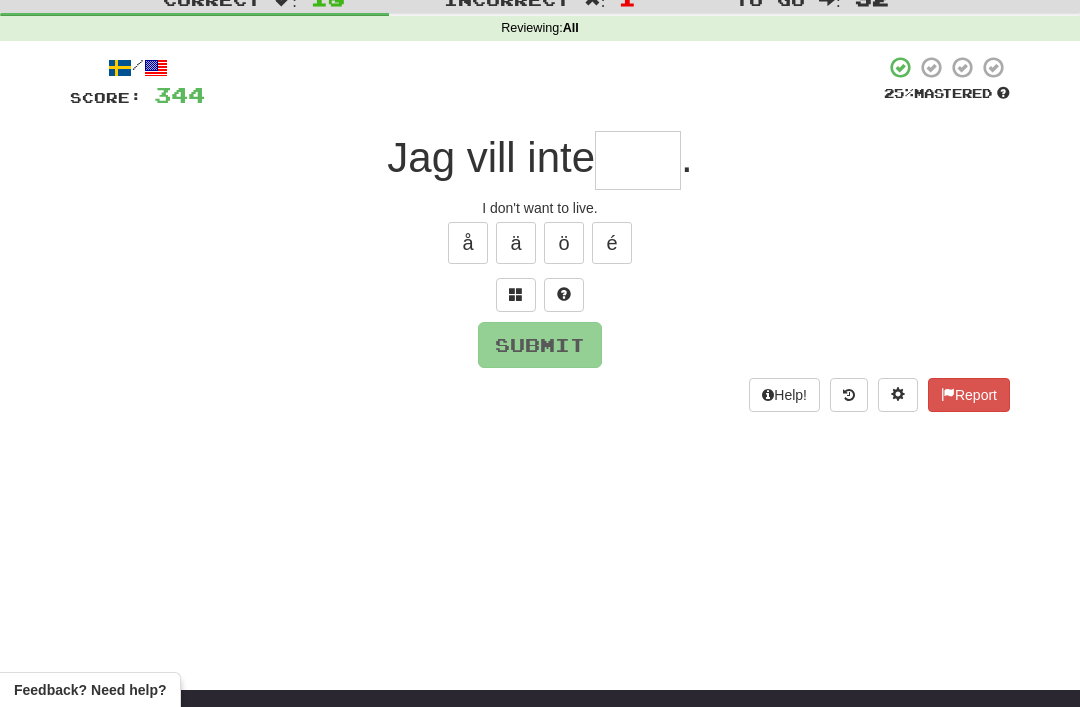 scroll, scrollTop: 66, scrollLeft: 0, axis: vertical 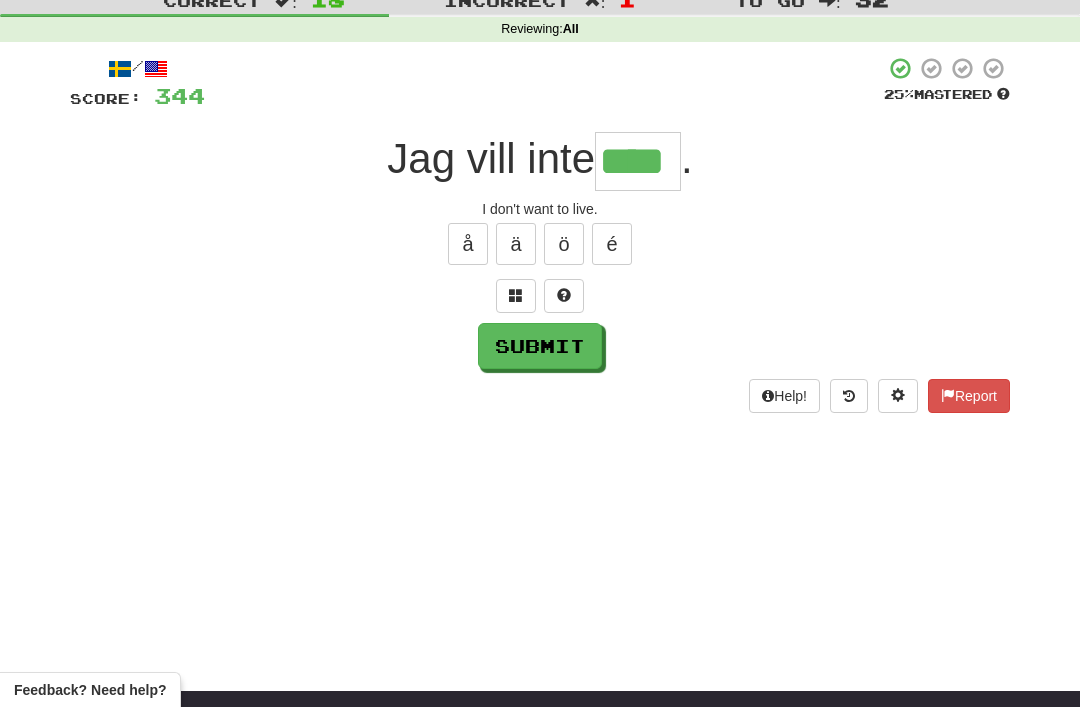 type on "****" 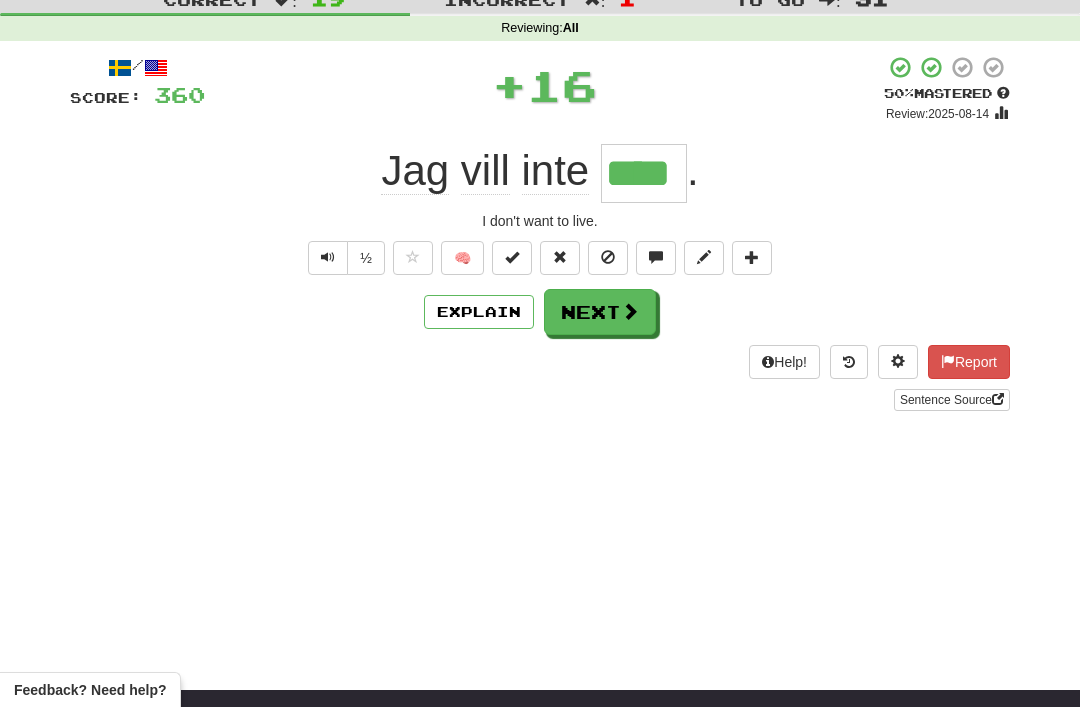 click on "Next" at bounding box center [600, 312] 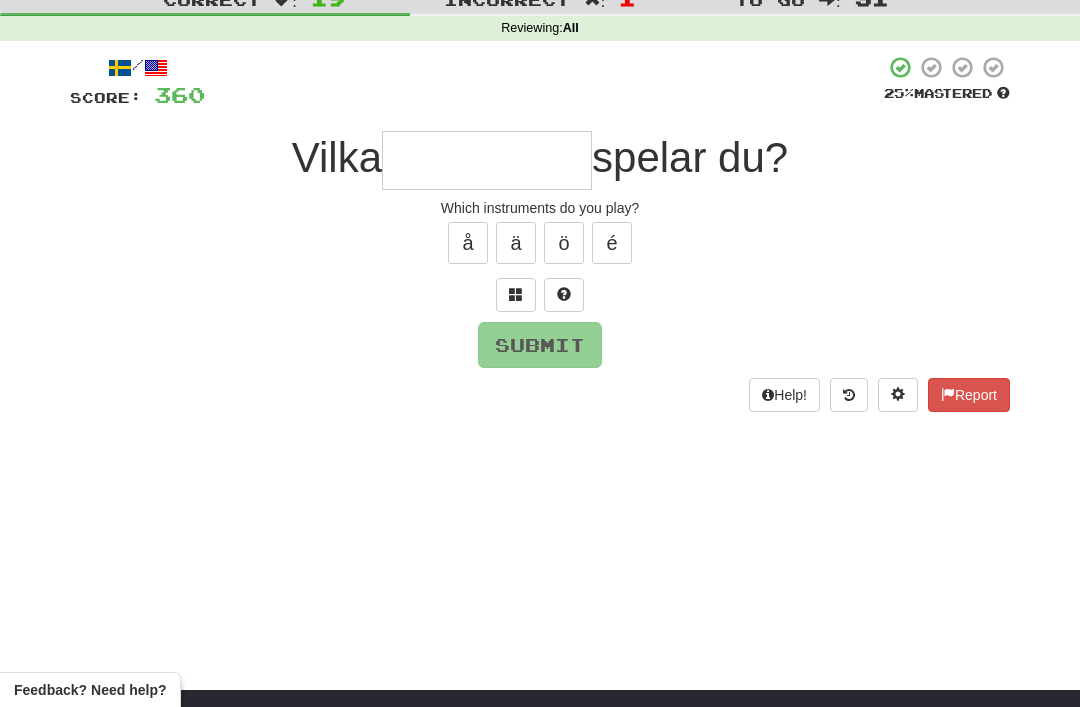 scroll, scrollTop: 66, scrollLeft: 0, axis: vertical 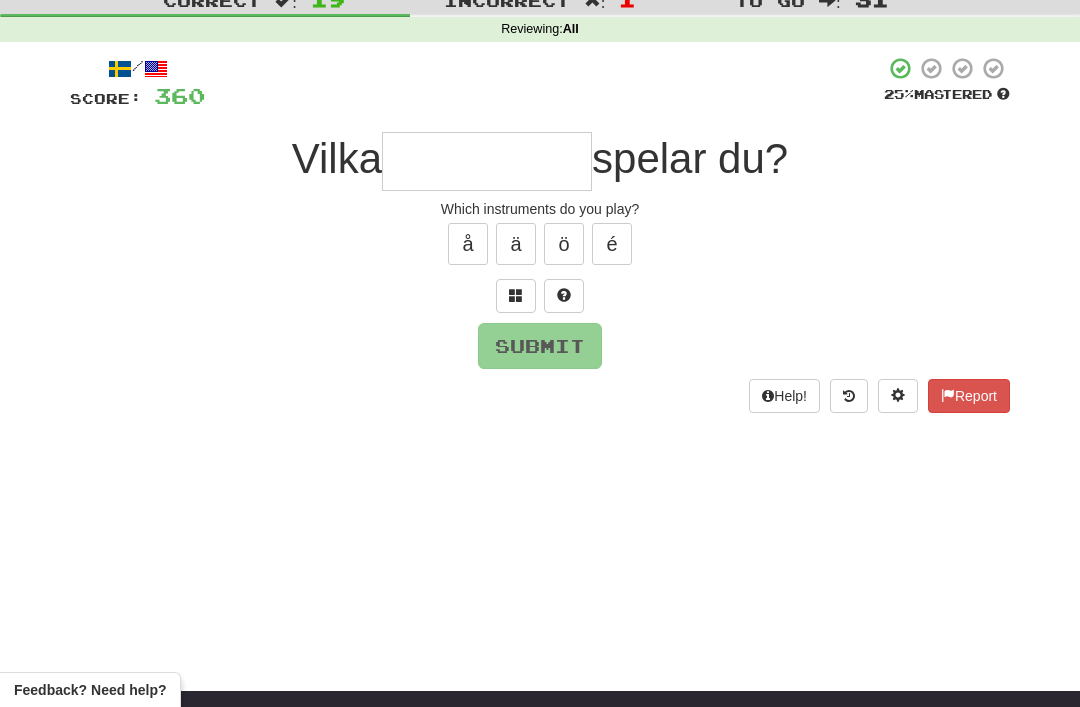 click at bounding box center [516, 295] 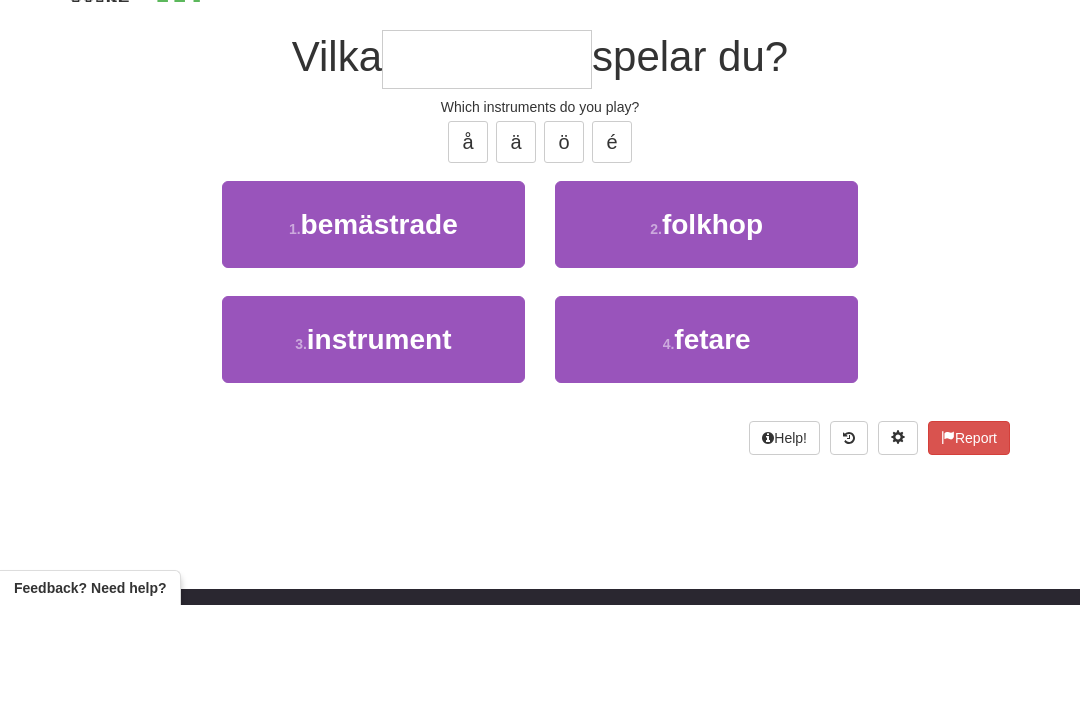 click on "instrument" at bounding box center [379, 441] 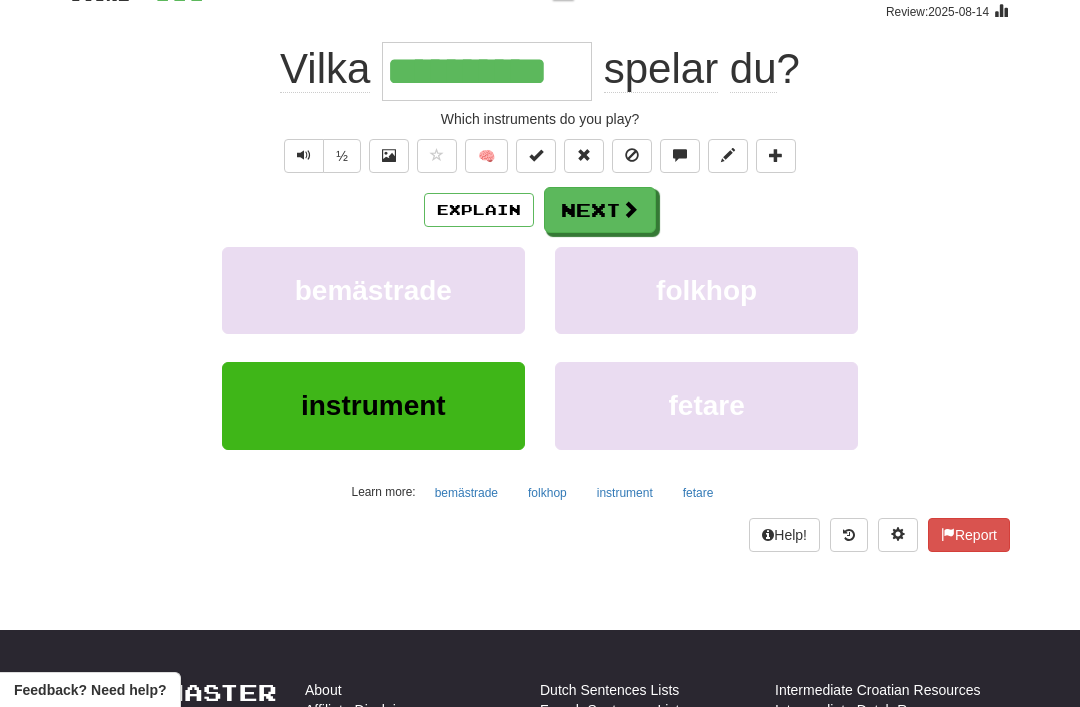 click on "Next" at bounding box center (600, 210) 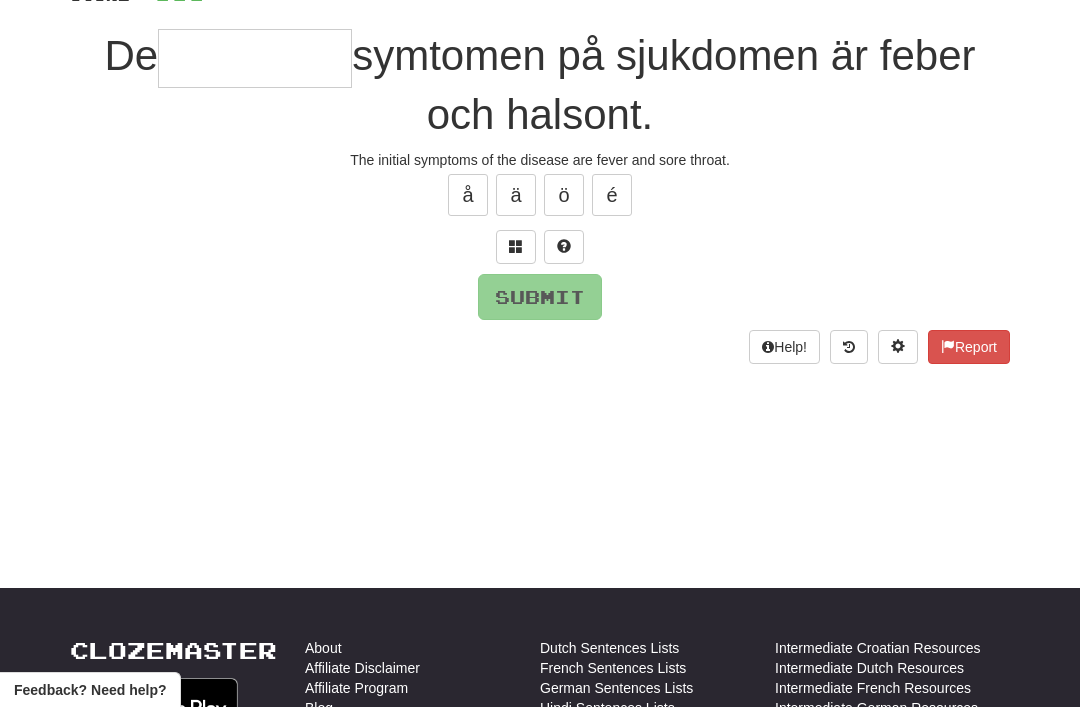 scroll, scrollTop: 168, scrollLeft: 0, axis: vertical 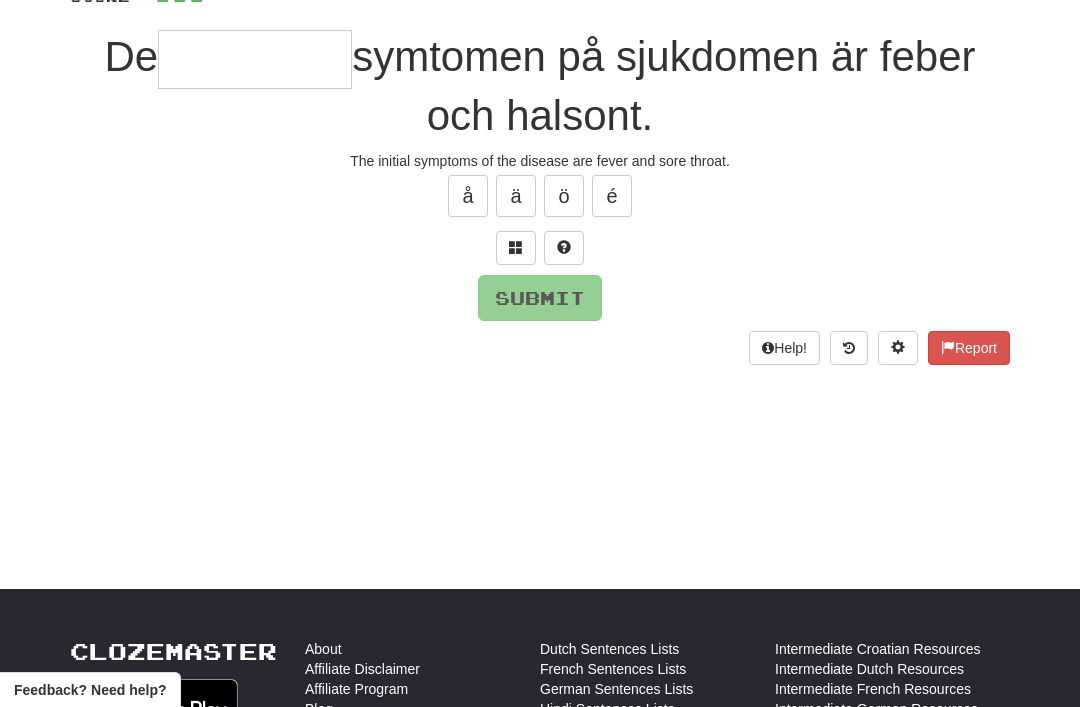 click at bounding box center [516, 248] 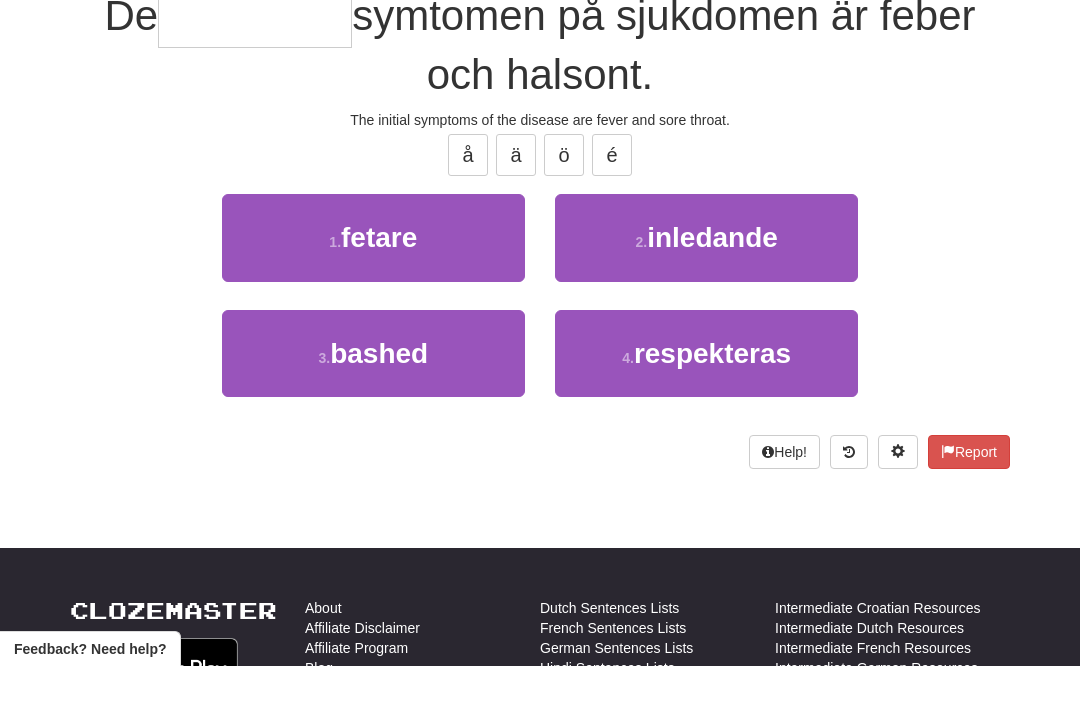 click on "inledande" at bounding box center (712, 278) 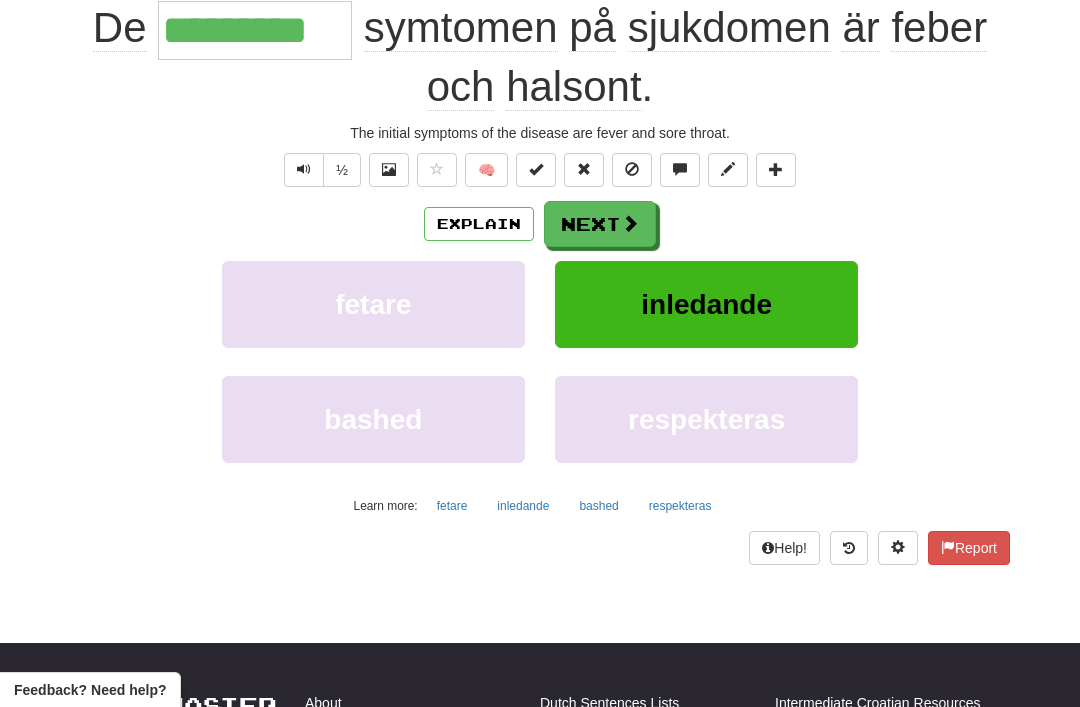 click on "Next" at bounding box center [600, 224] 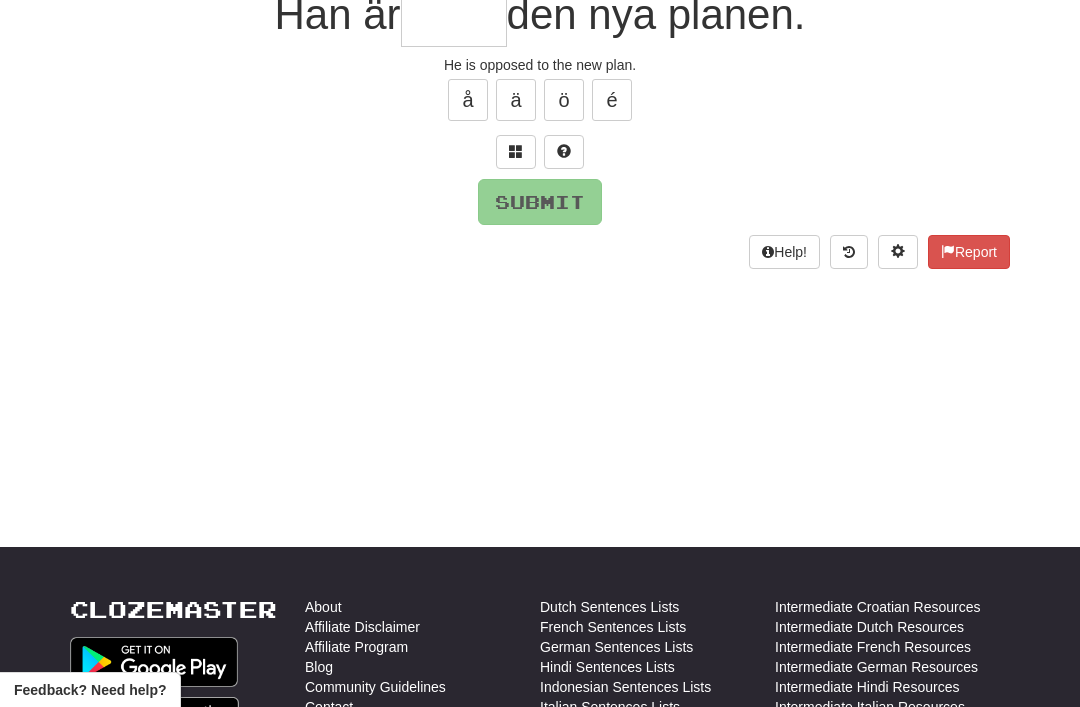 scroll, scrollTop: 44, scrollLeft: 0, axis: vertical 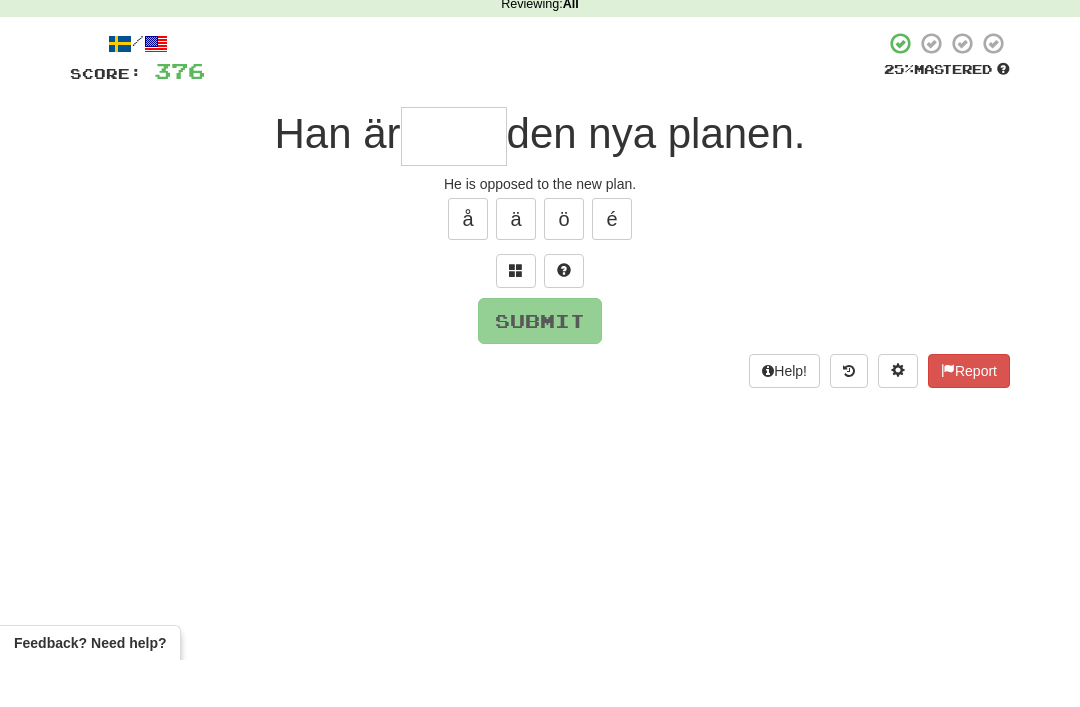 type on "*" 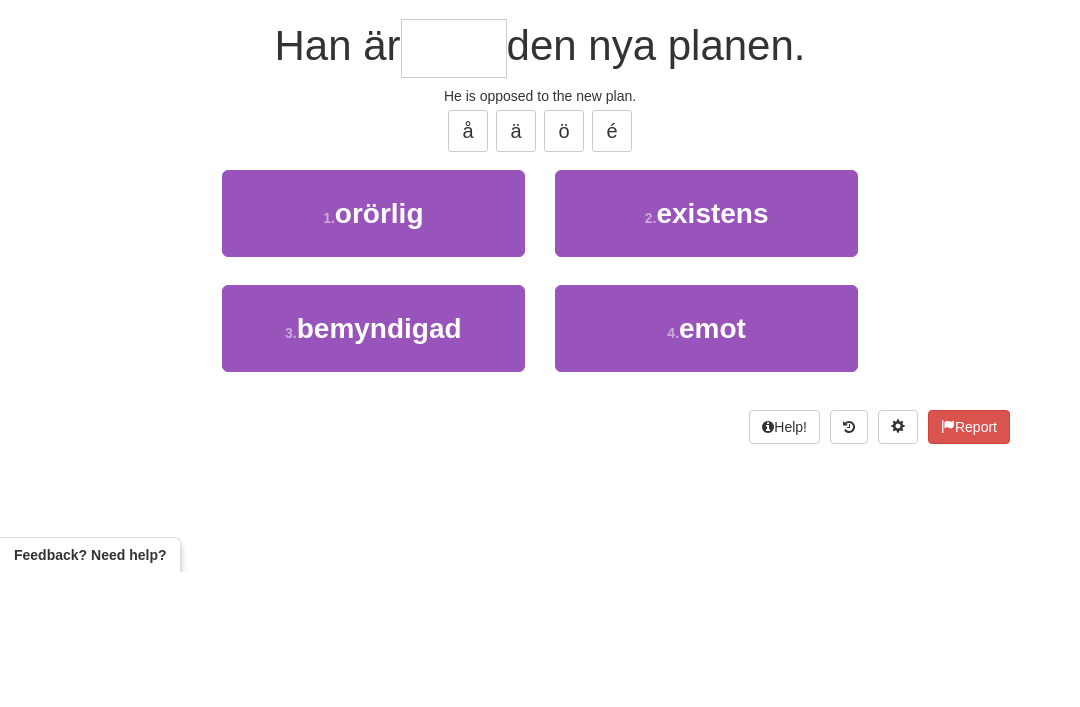 click on "emot" at bounding box center [712, 463] 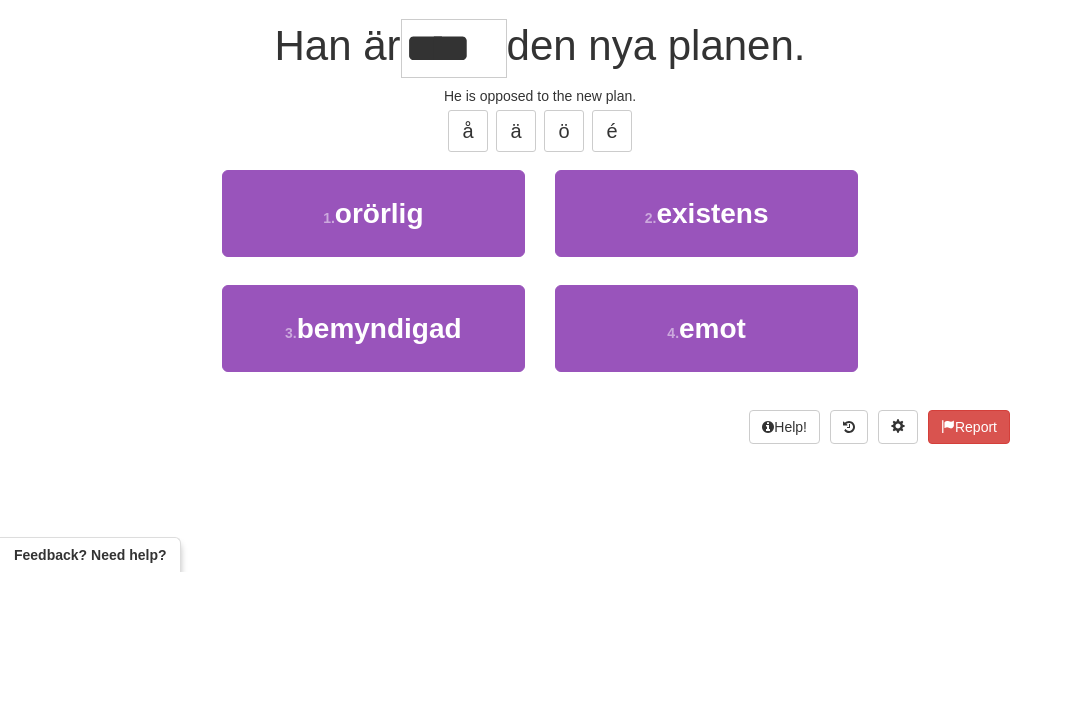 scroll, scrollTop: 179, scrollLeft: 0, axis: vertical 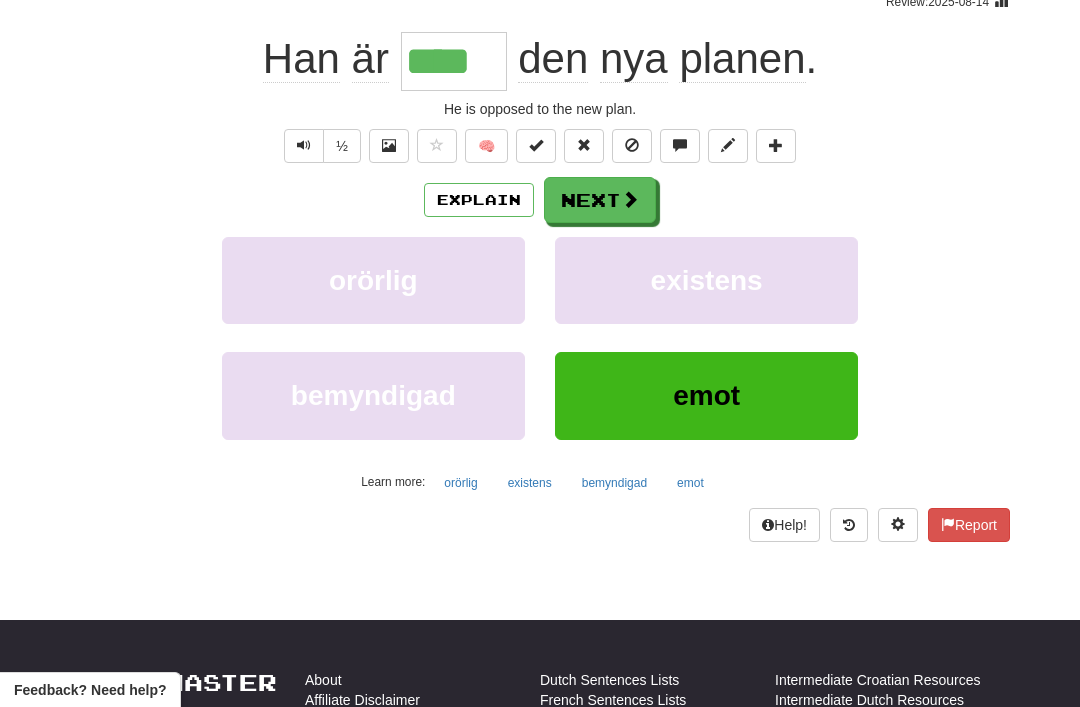 click on "Next" at bounding box center (600, 200) 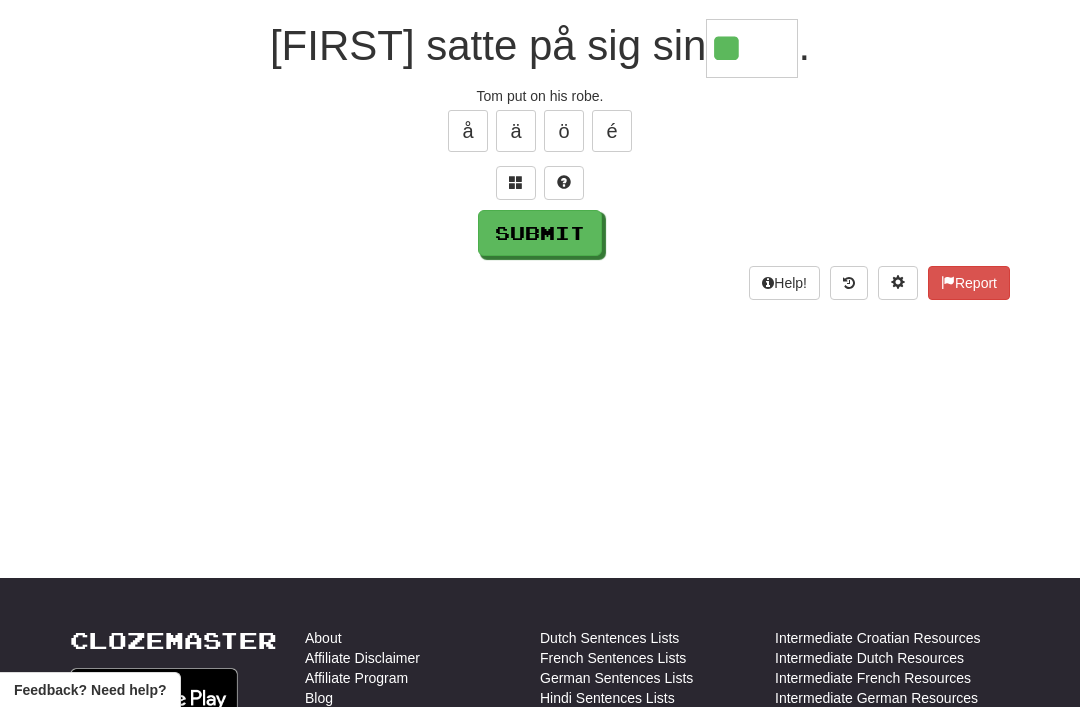 click at bounding box center (516, 183) 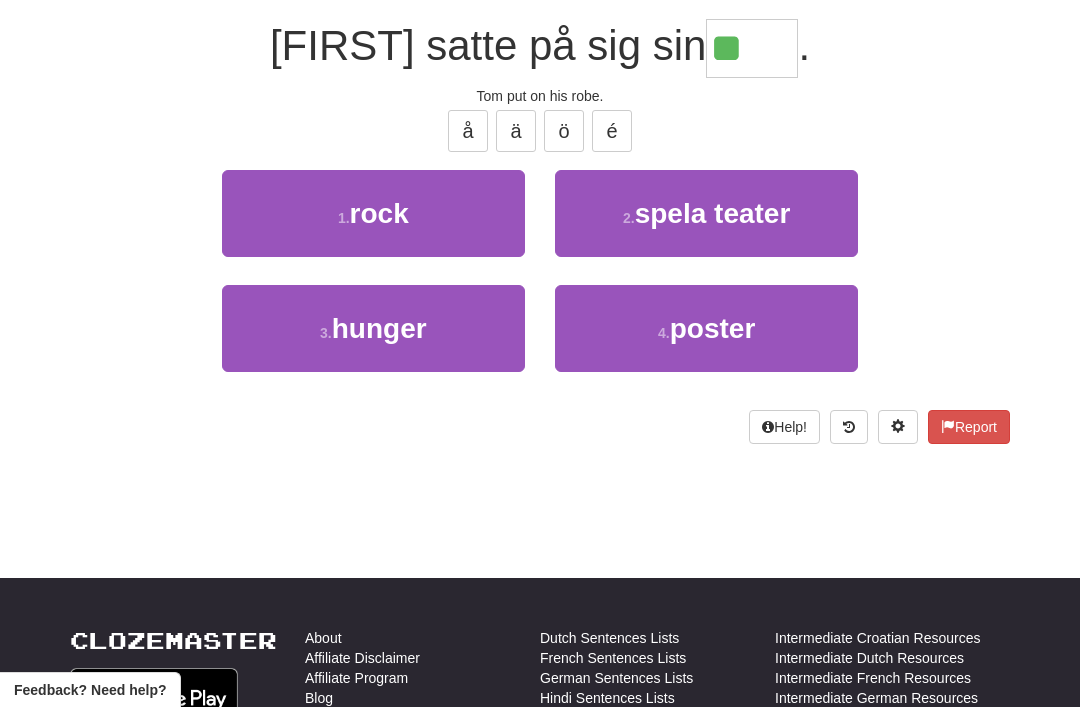 click on "1 .  rock" at bounding box center [373, 213] 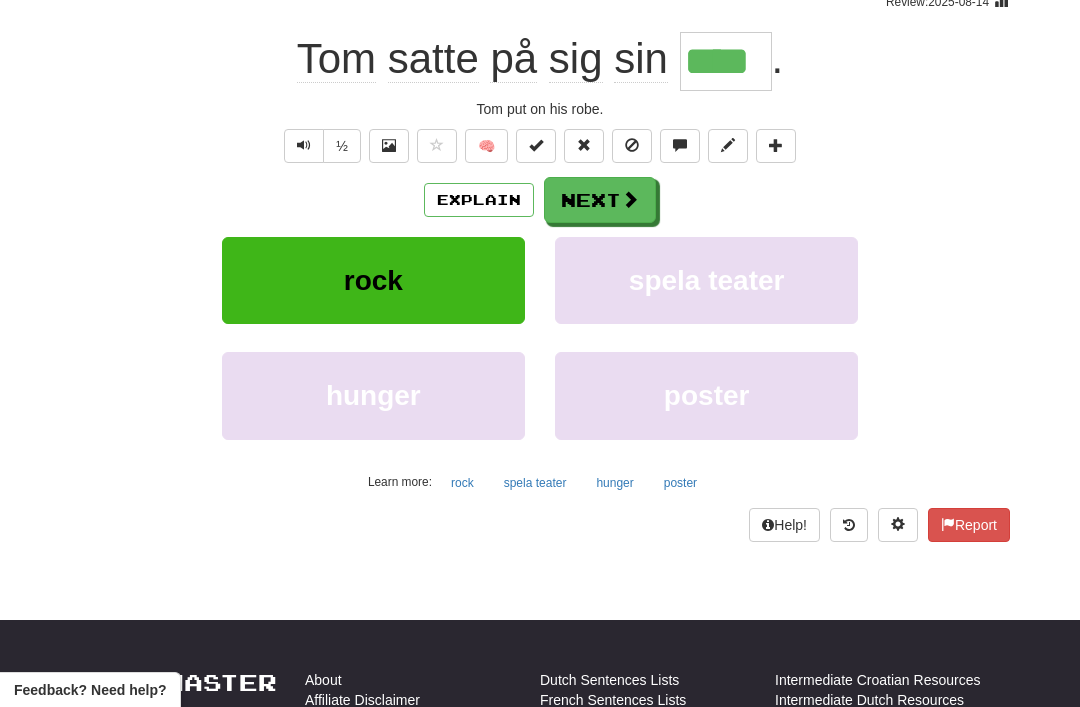 click on "Next" at bounding box center [600, 200] 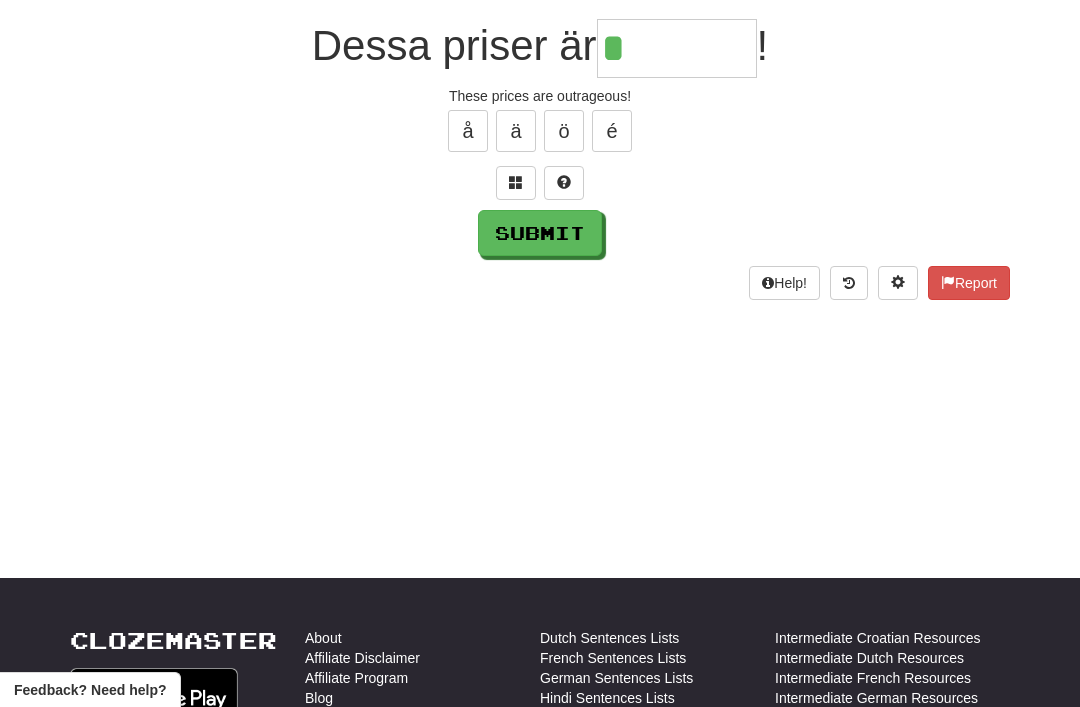 click at bounding box center (516, 183) 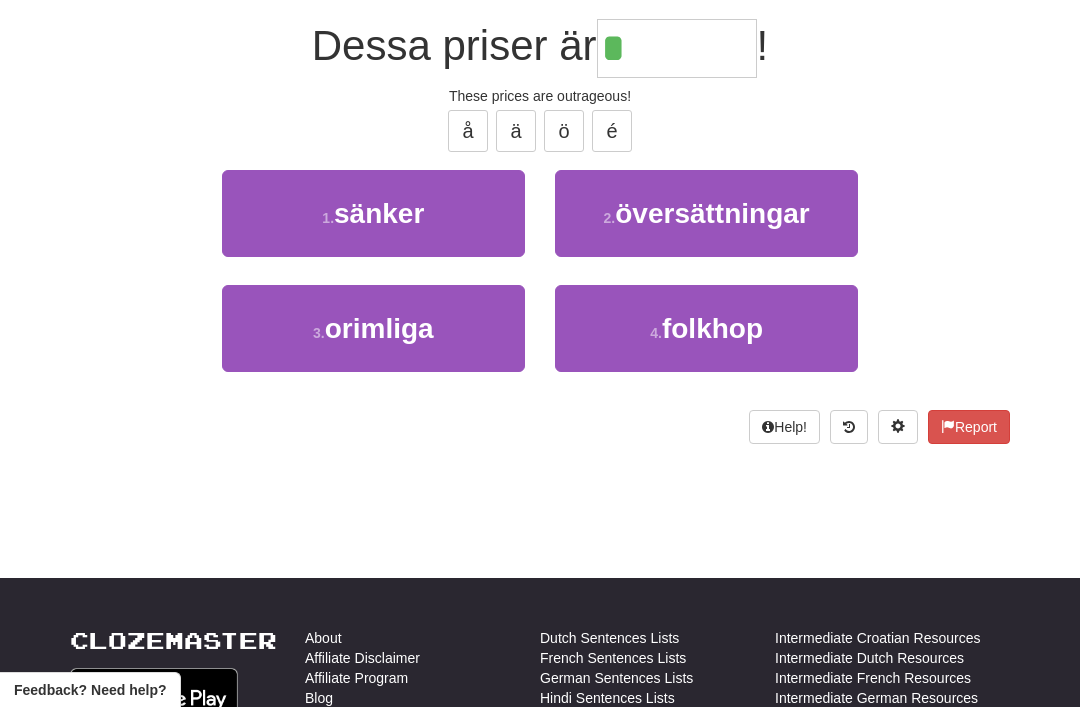 click on "3 .  orimliga" at bounding box center (373, 328) 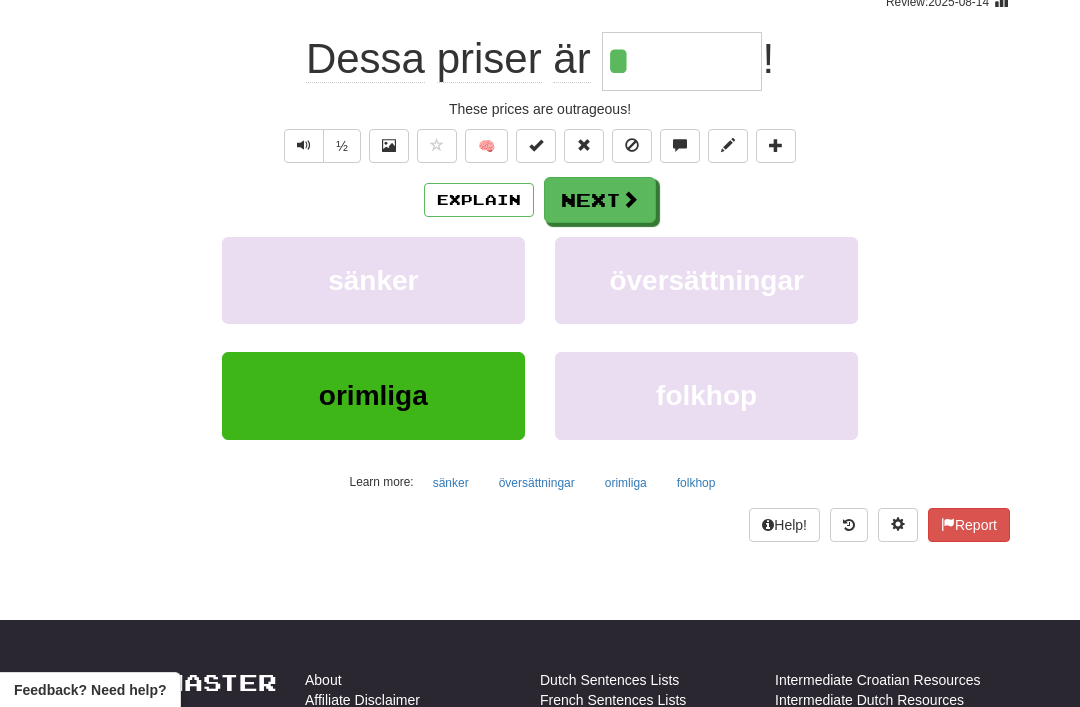 type on "********" 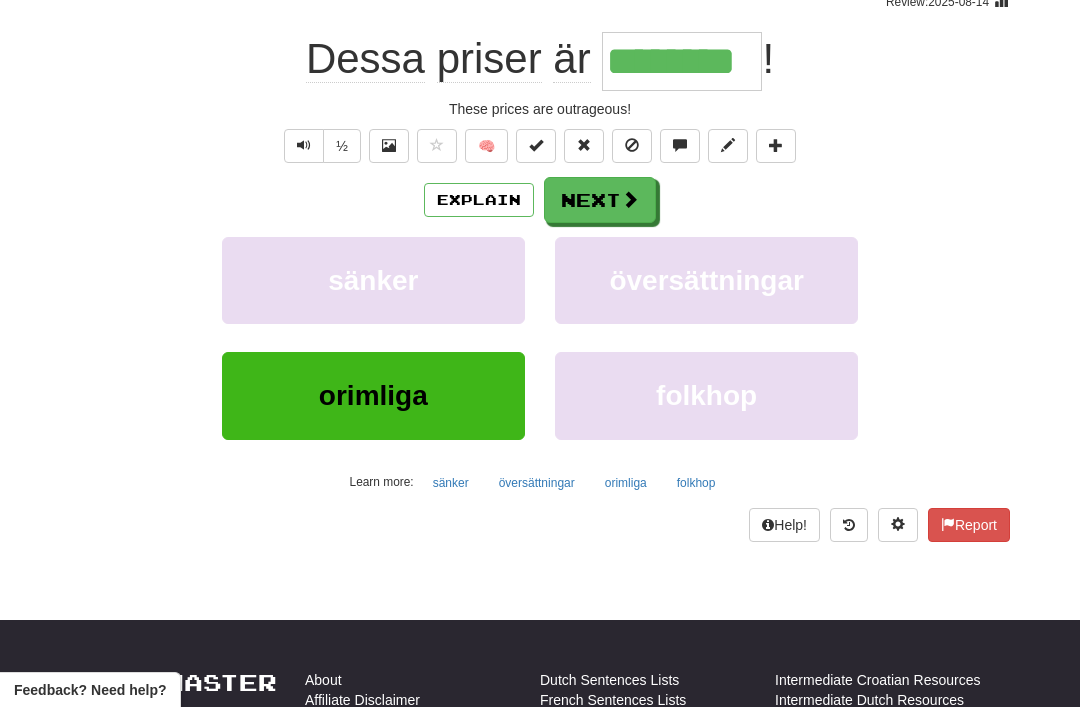 click on "Next" at bounding box center [600, 200] 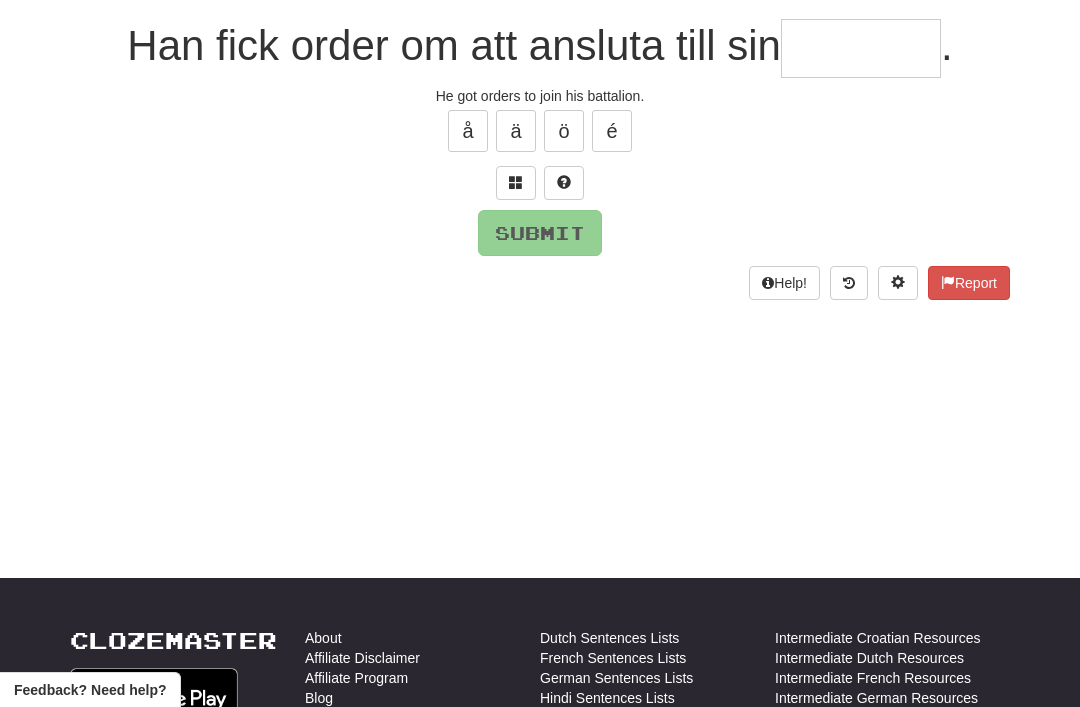 click at bounding box center [516, 182] 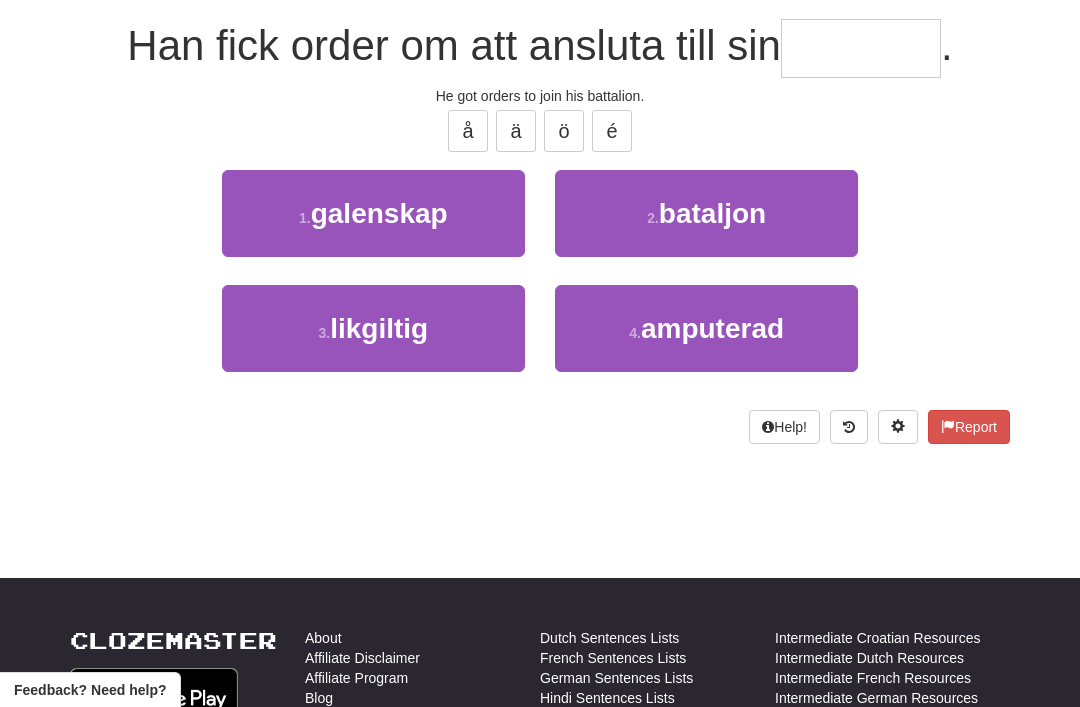 click on "bataljon" at bounding box center (712, 213) 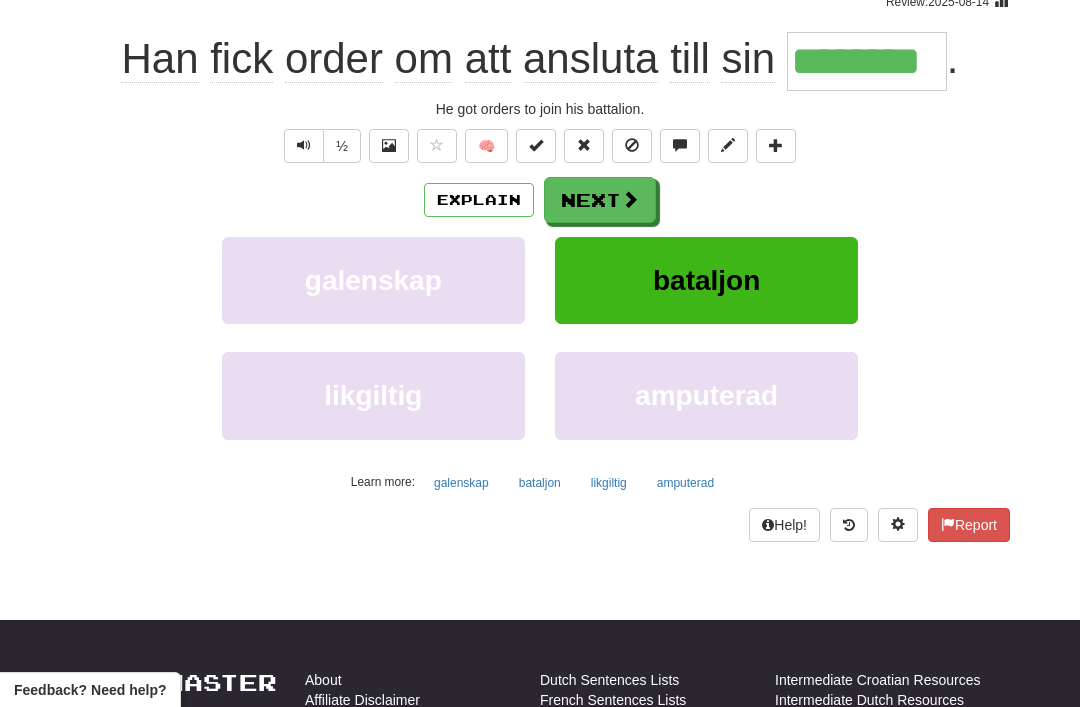 click on "Explain" at bounding box center (479, 200) 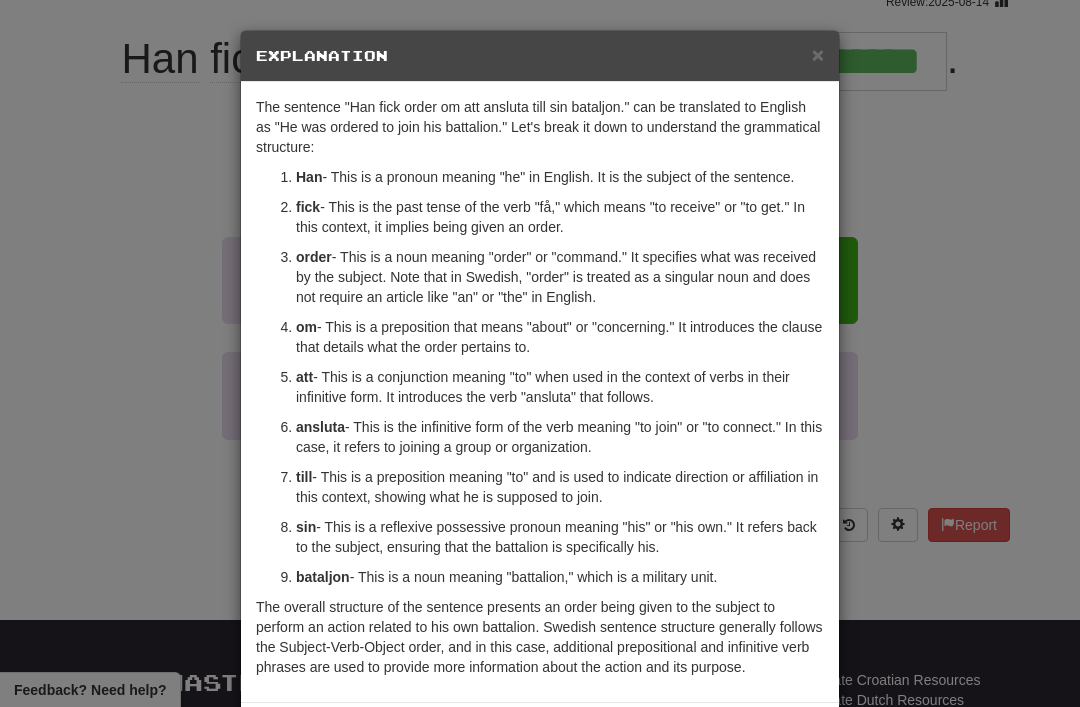click on "×" at bounding box center (818, 54) 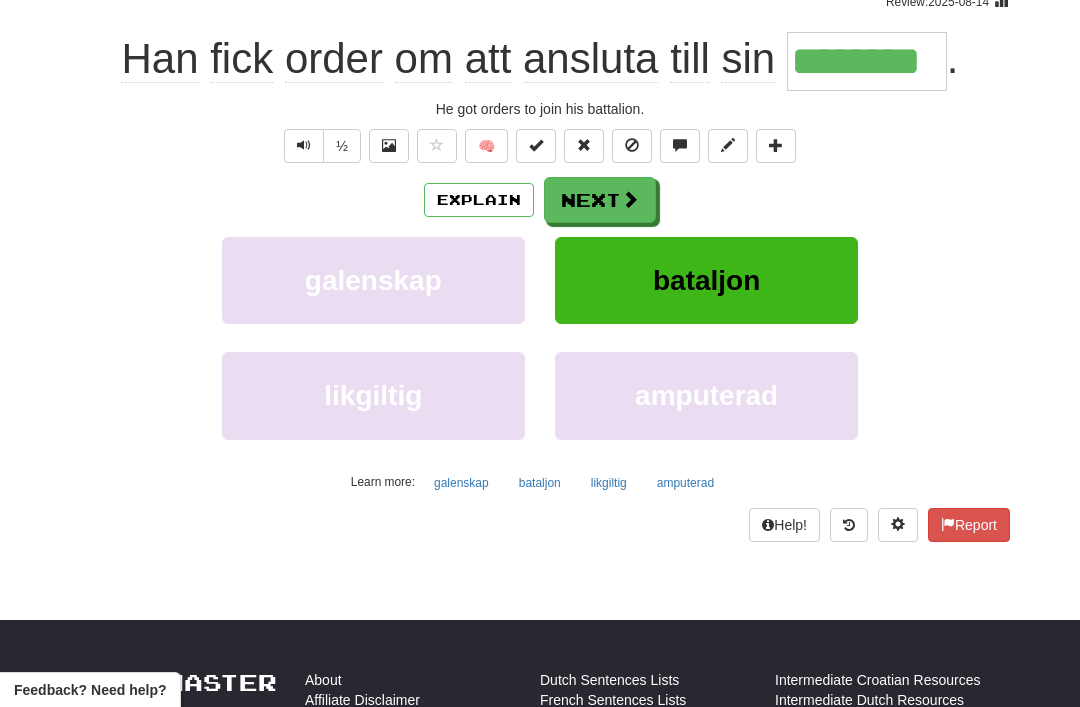 click at bounding box center (437, 145) 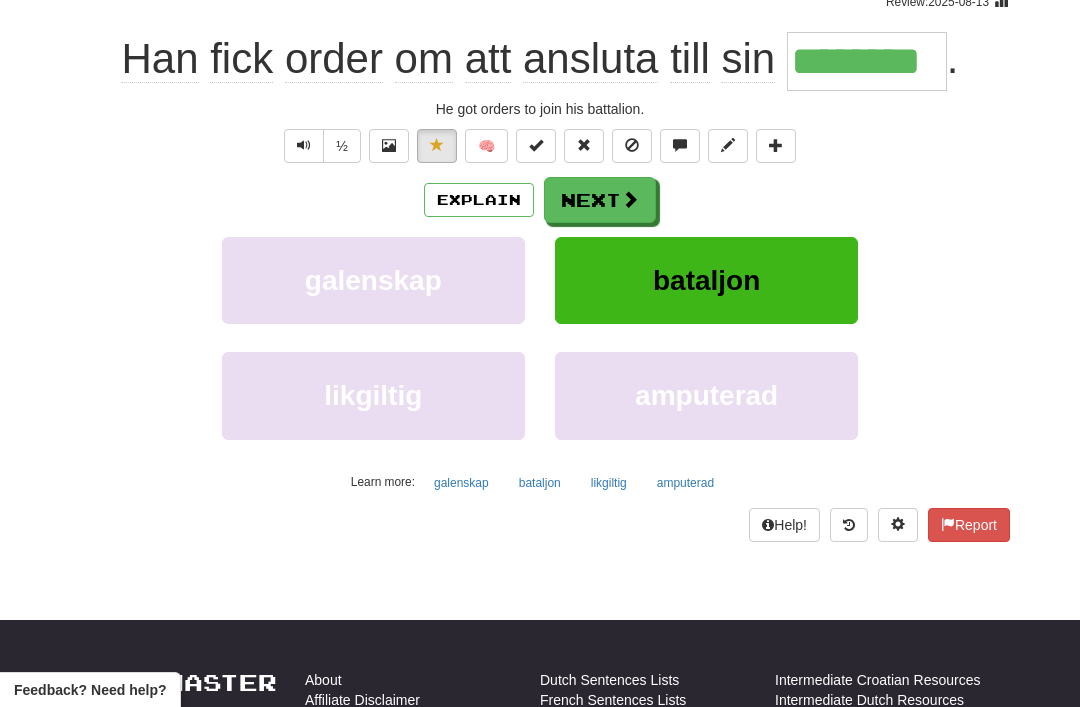 click at bounding box center [630, 199] 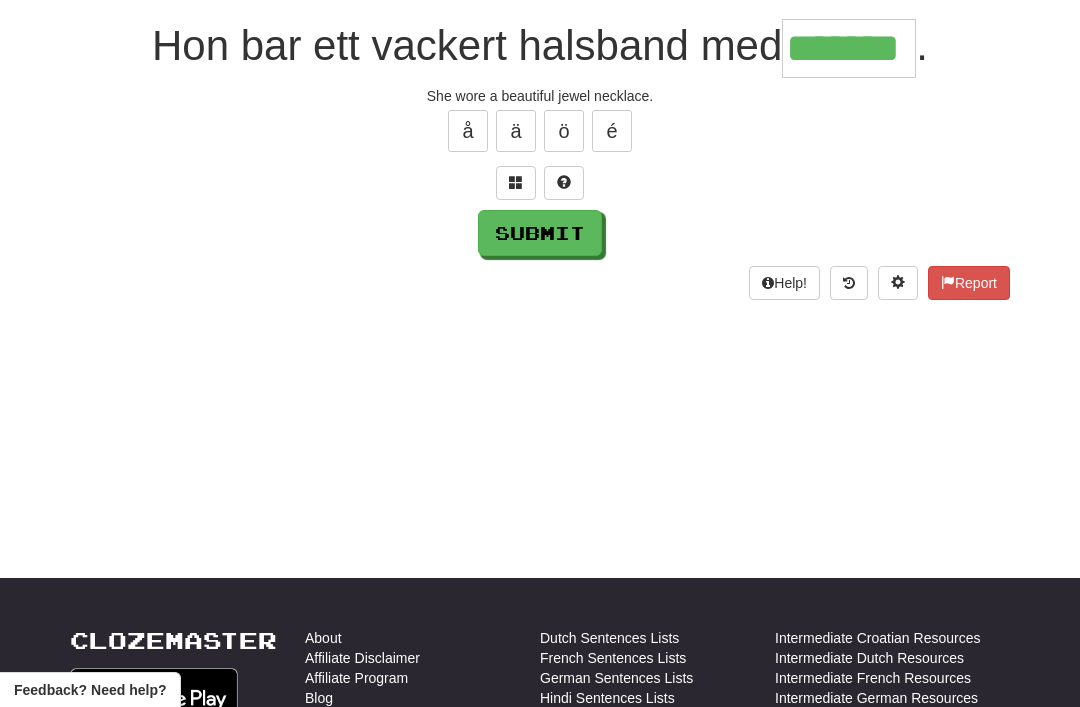 type on "*******" 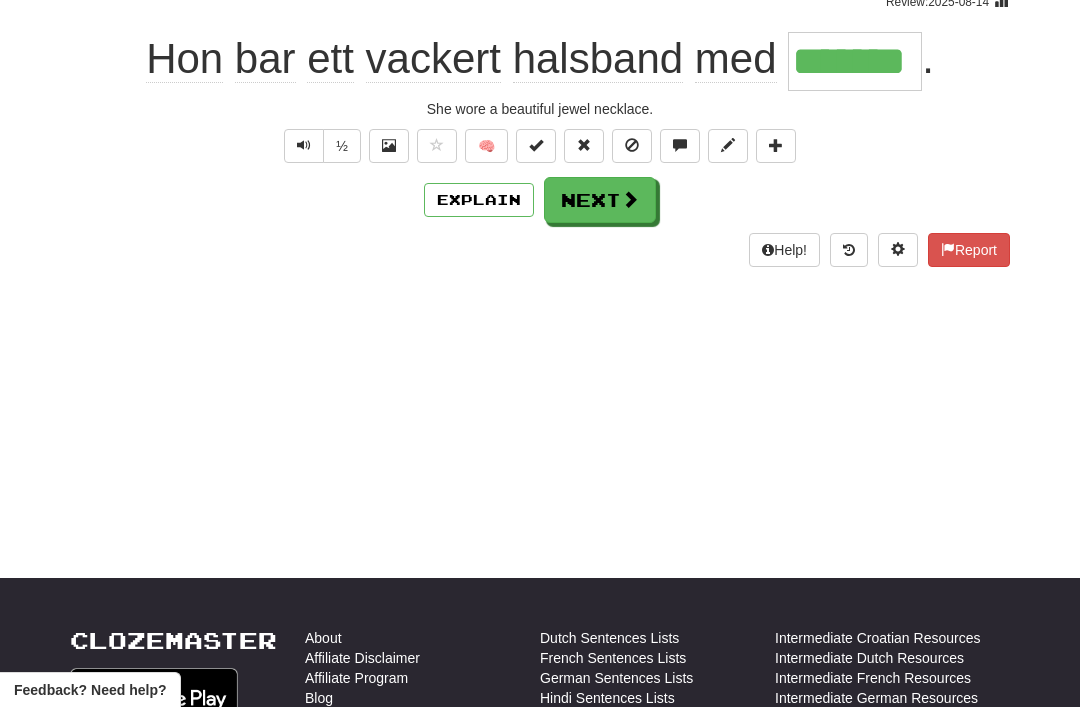 click on "Next" at bounding box center (600, 200) 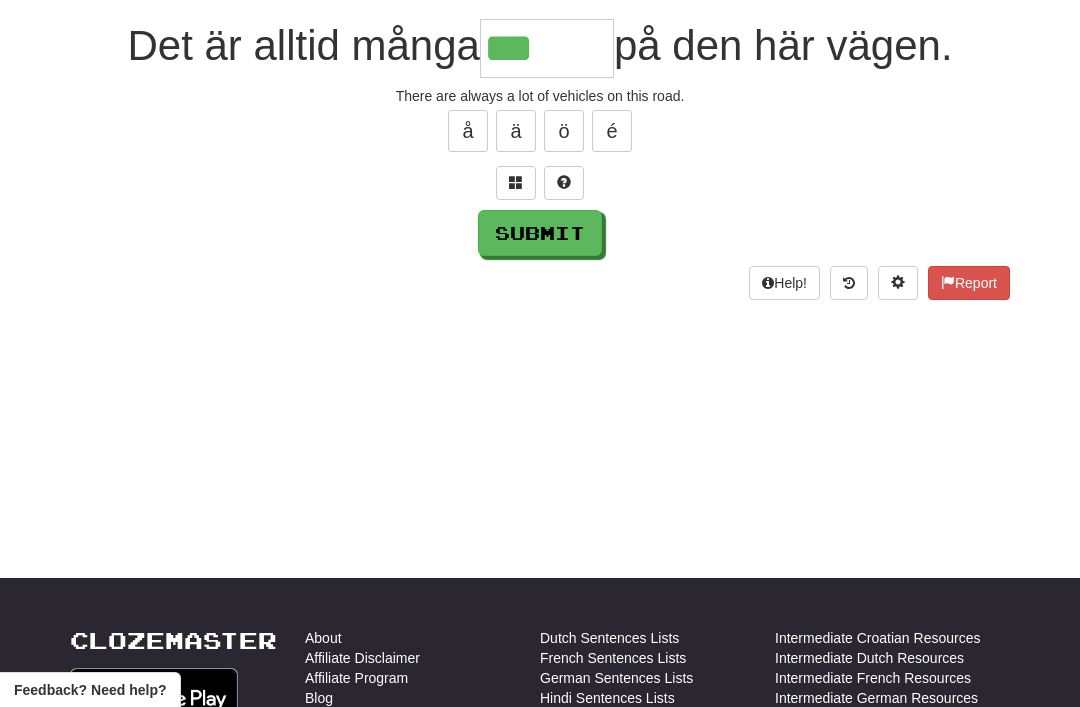 click at bounding box center [516, 182] 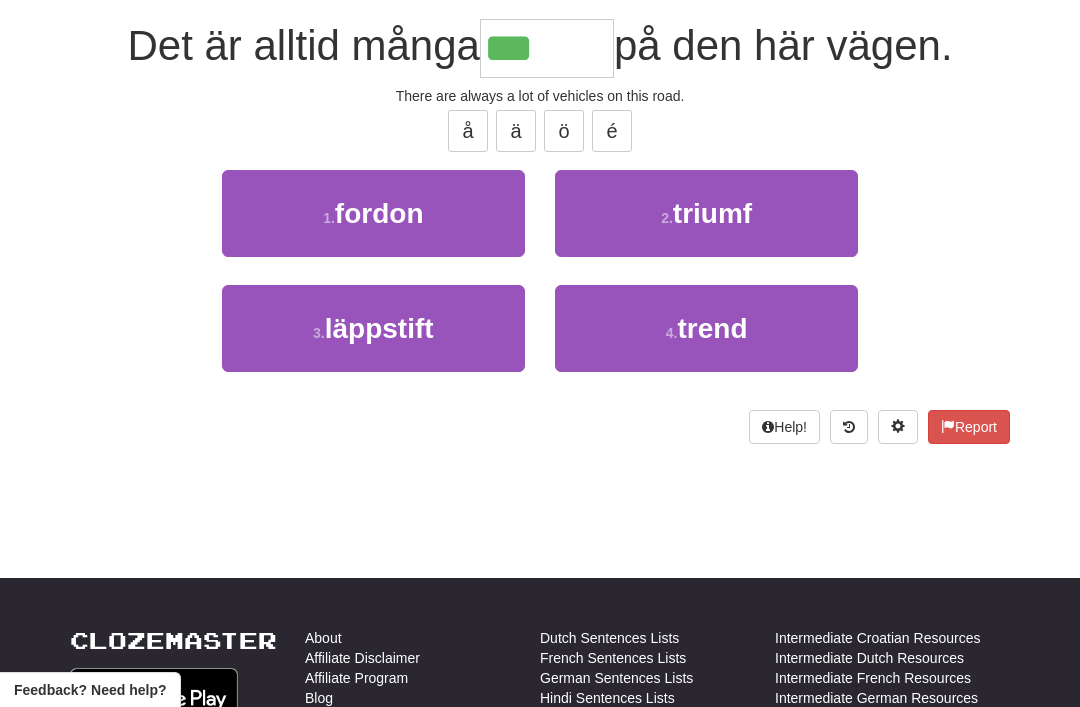 click on "fordon" at bounding box center (379, 213) 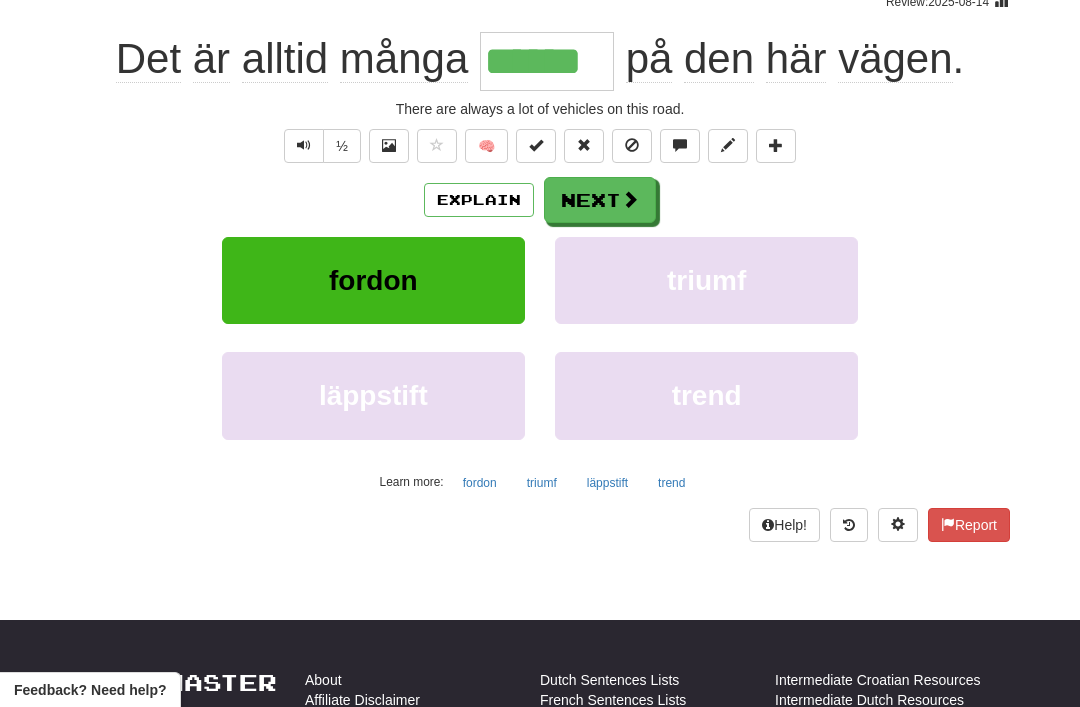 click on "Next" at bounding box center (600, 200) 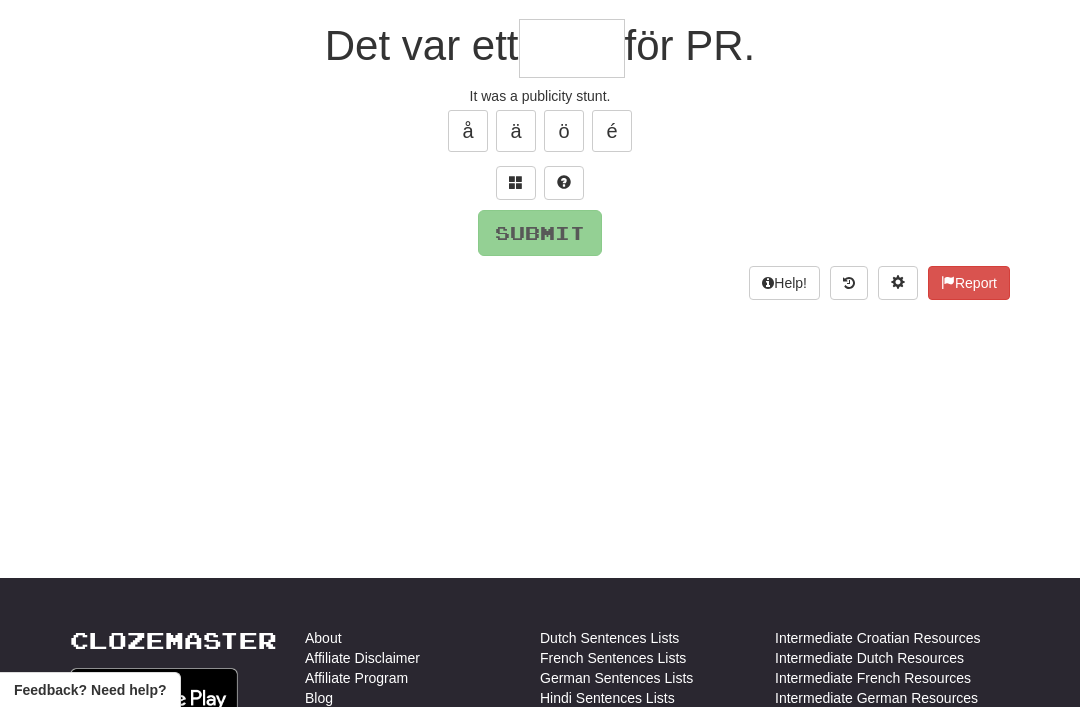 click at bounding box center [516, 182] 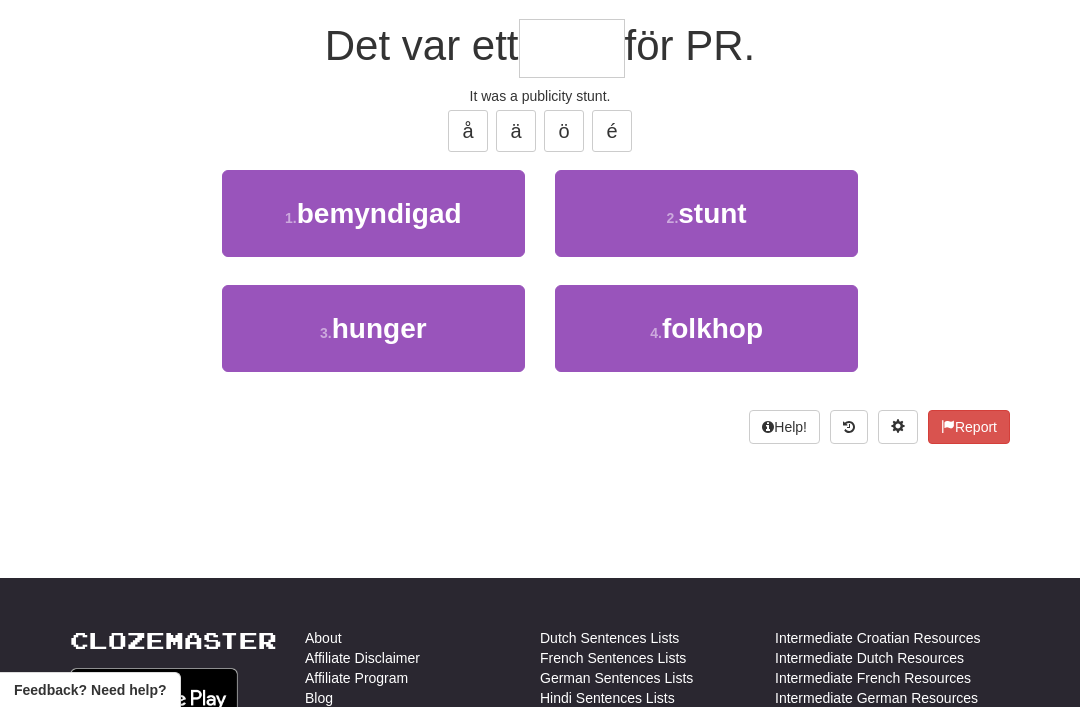 click on "stunt" at bounding box center [712, 213] 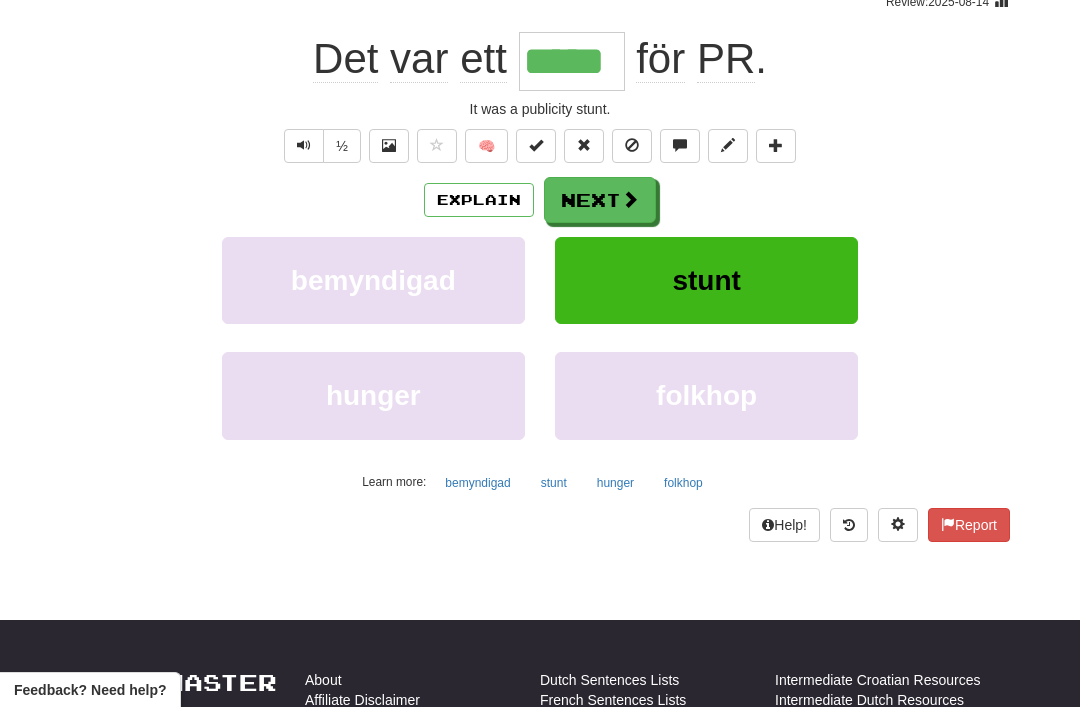 click on "Next" at bounding box center [600, 200] 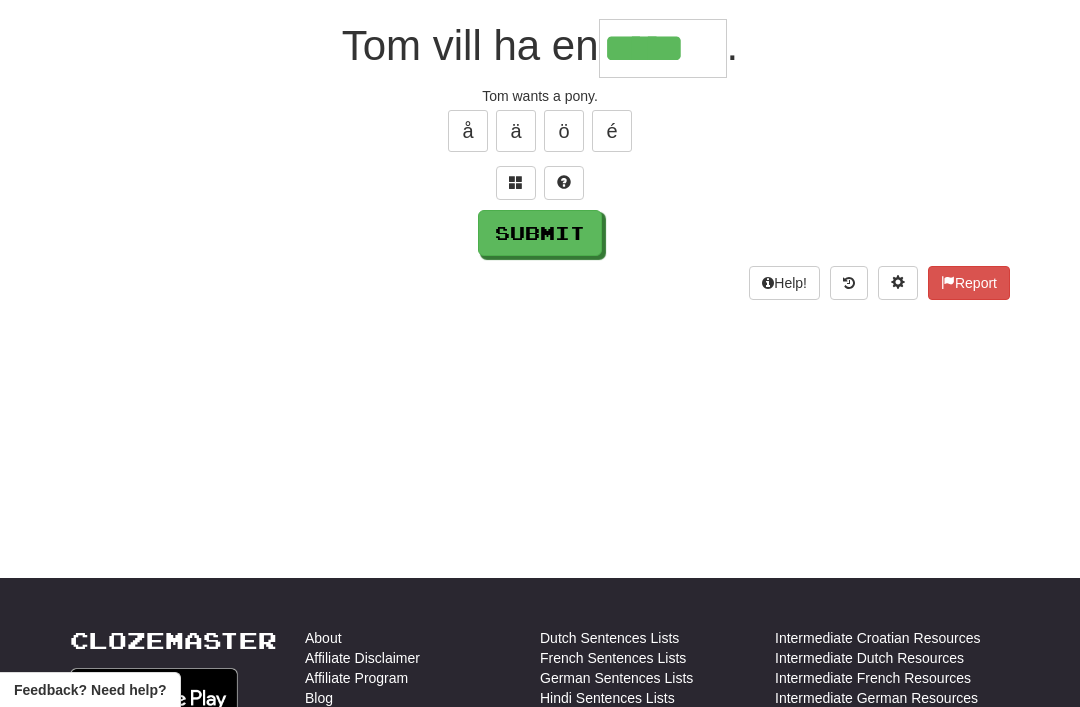 type on "*****" 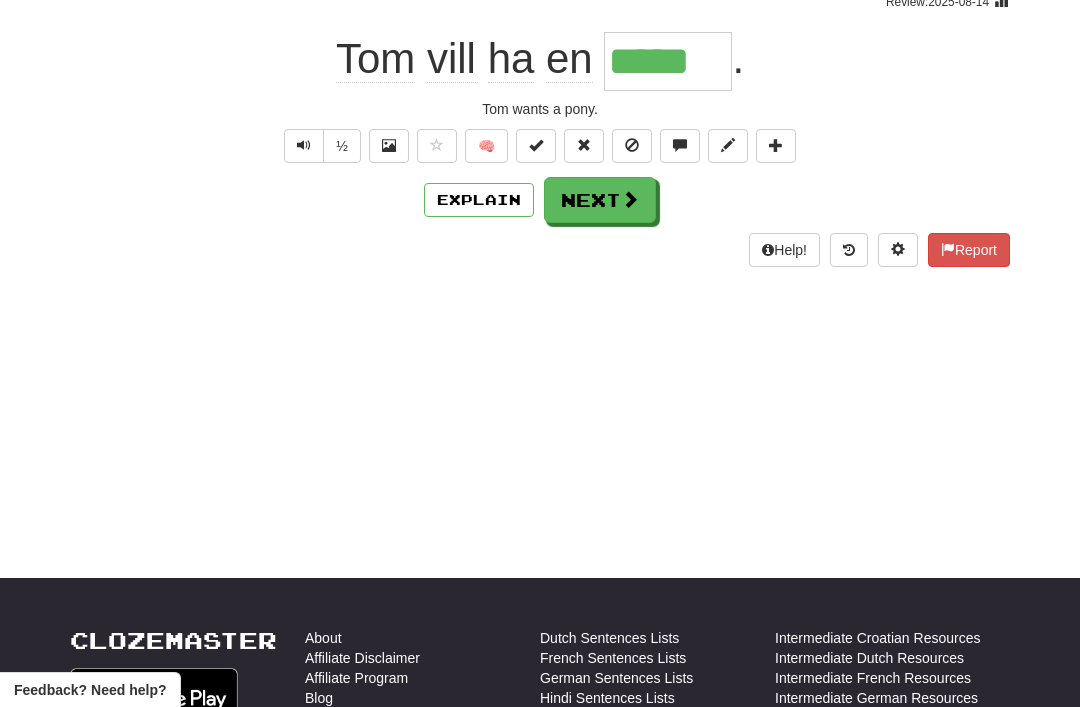 click on "Next" at bounding box center [600, 200] 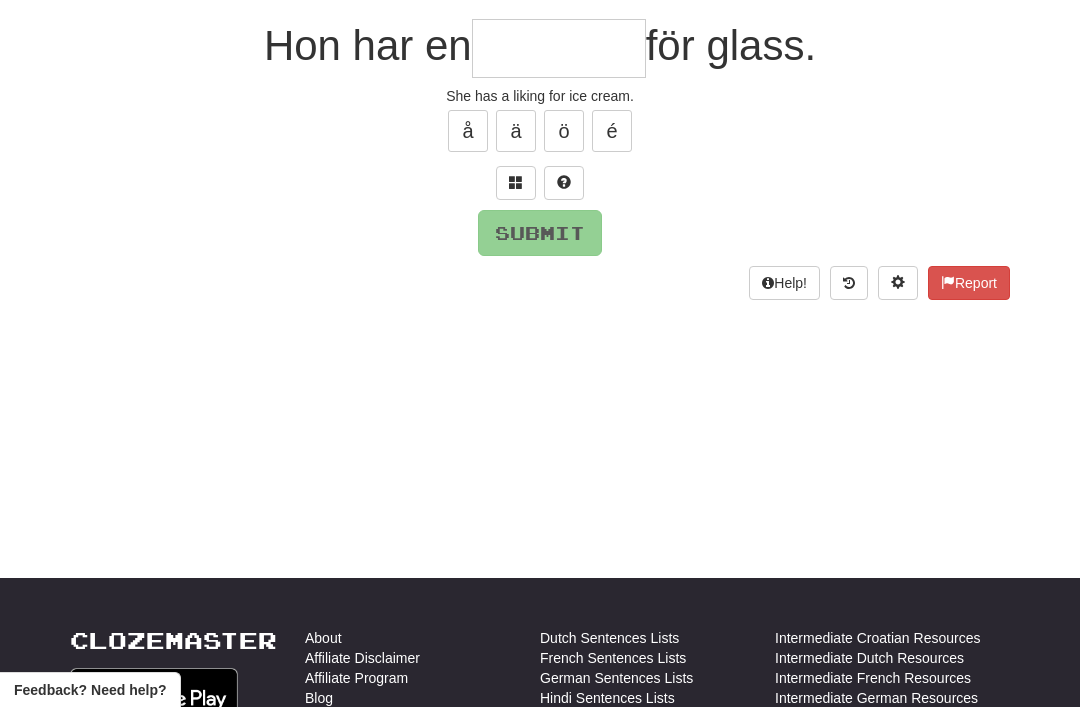 click at bounding box center (516, 183) 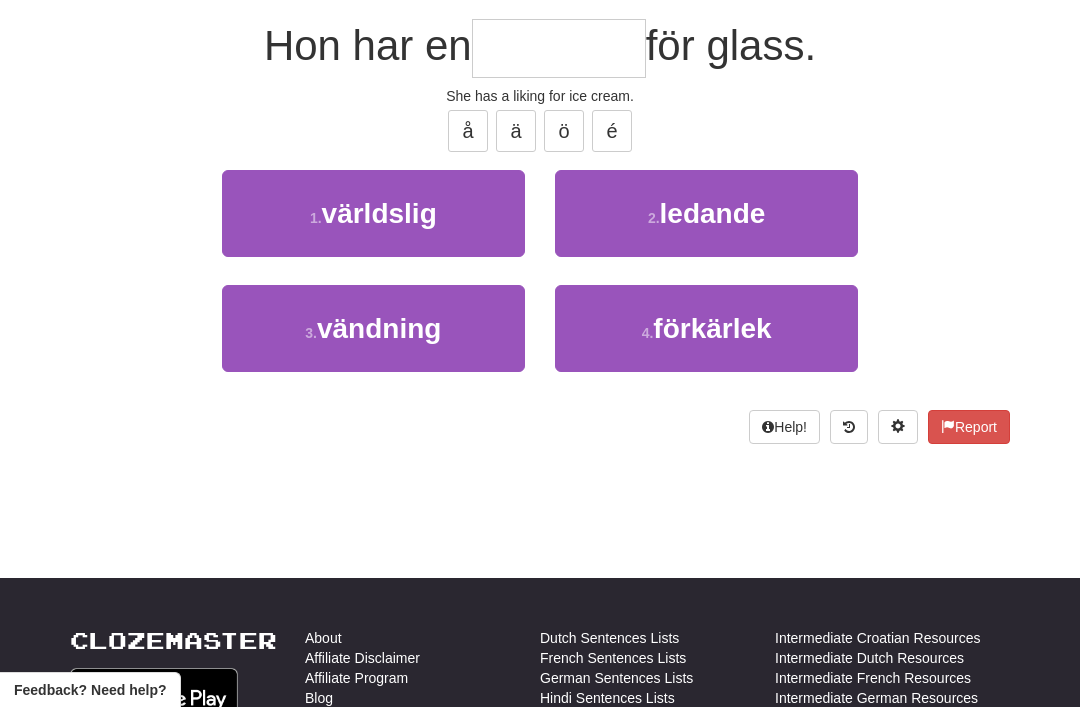 click on "förkärlek" at bounding box center (712, 328) 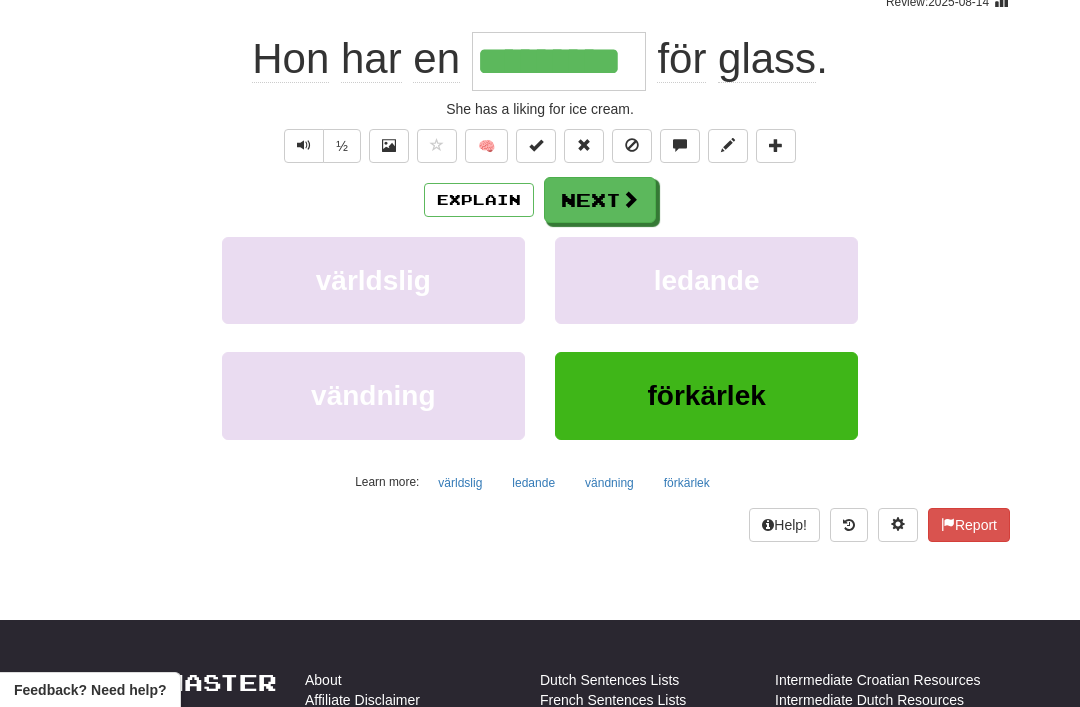 click at bounding box center (630, 199) 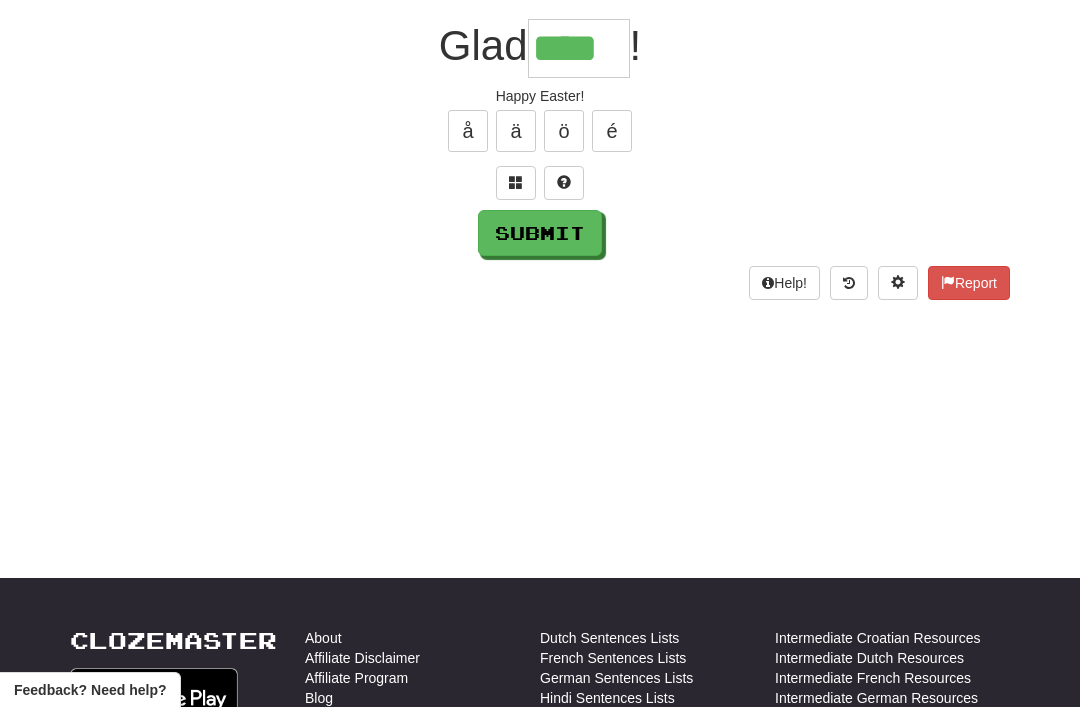 type on "****" 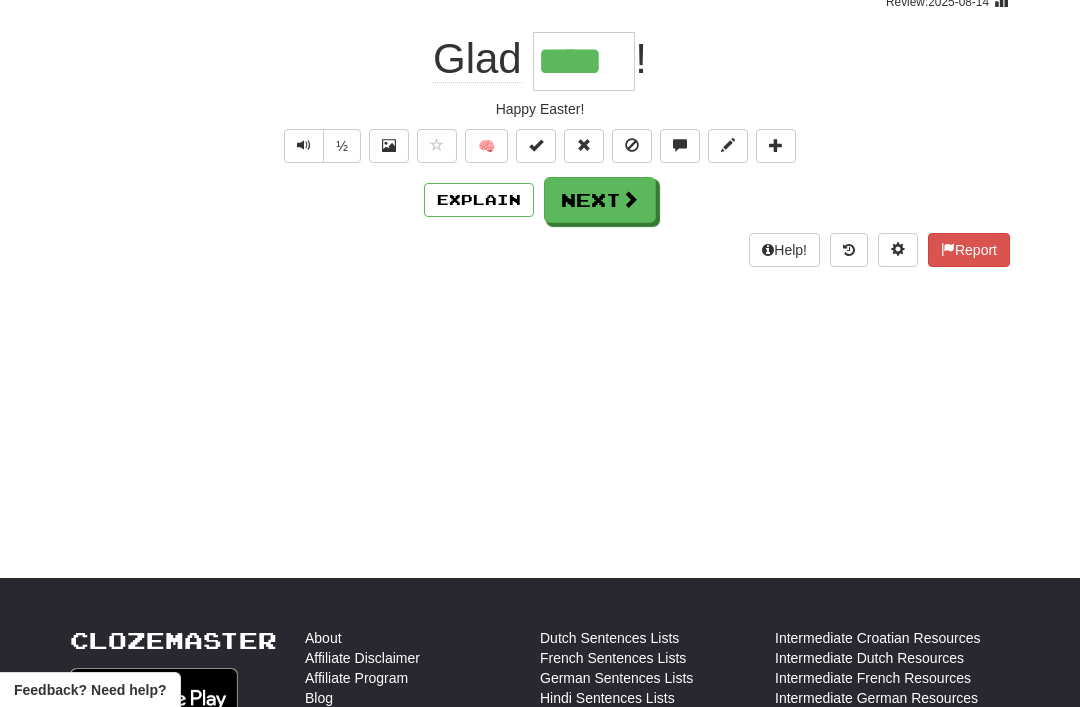 click on "Next" at bounding box center [600, 200] 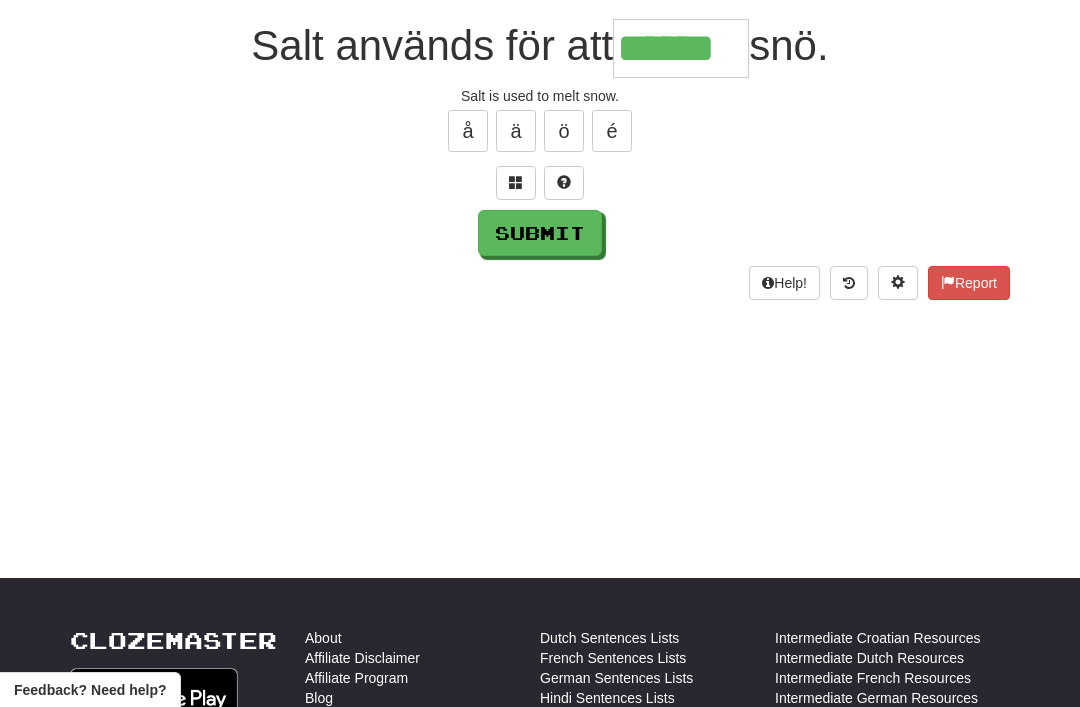 type on "******" 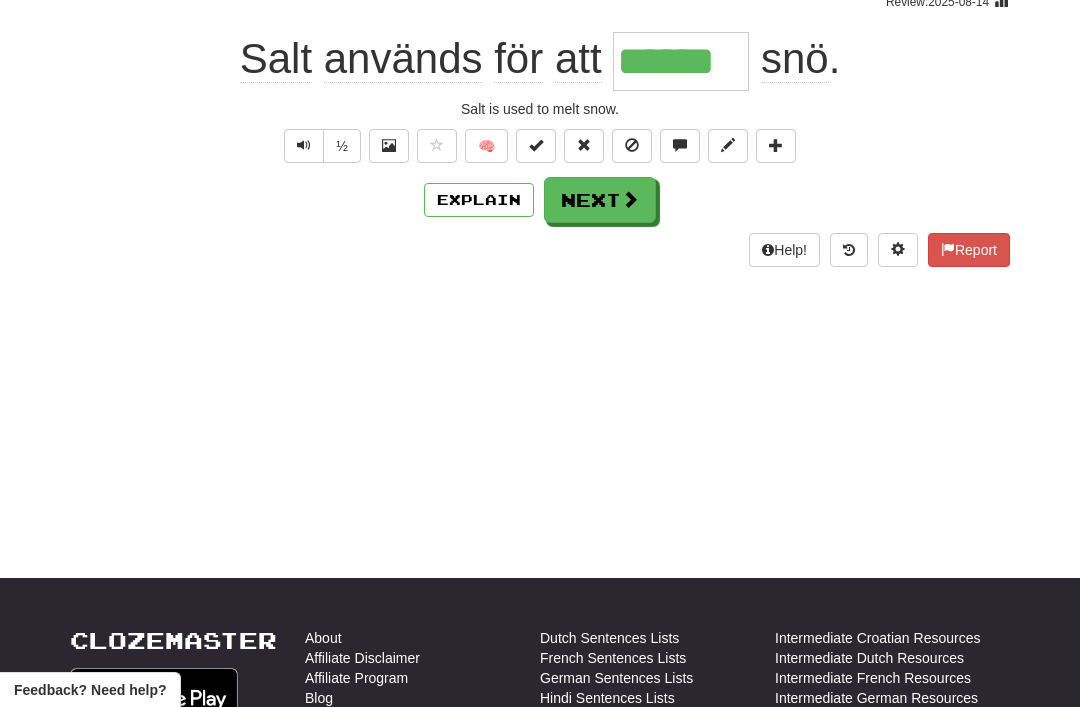 click on "Next" at bounding box center (600, 200) 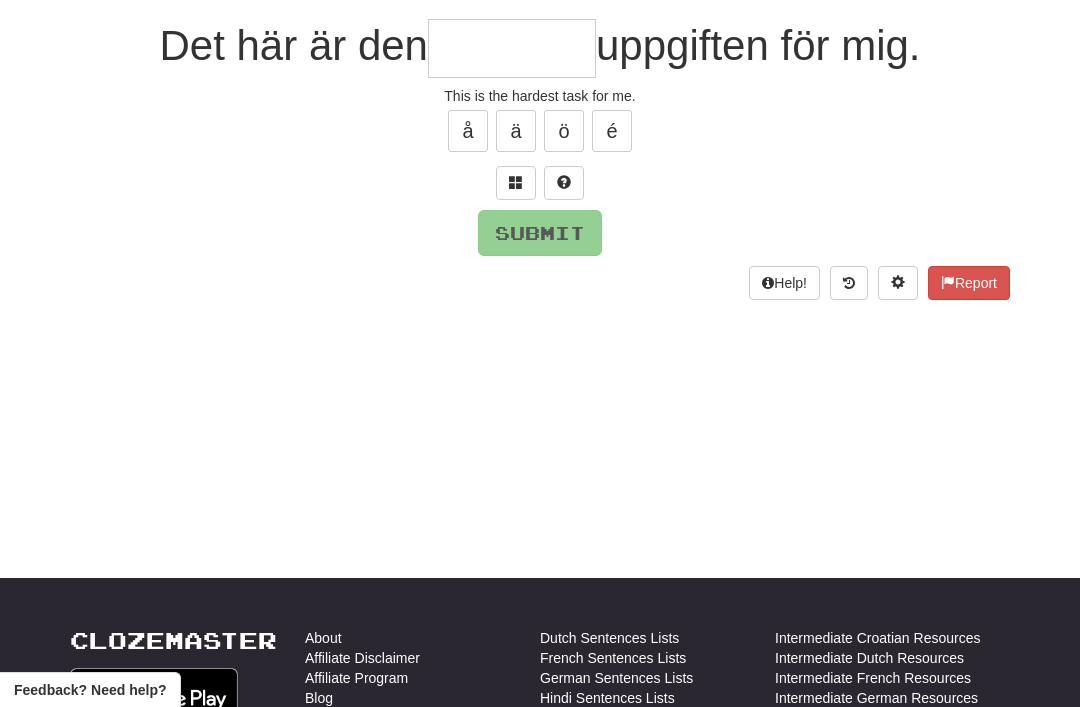 click at bounding box center [516, 182] 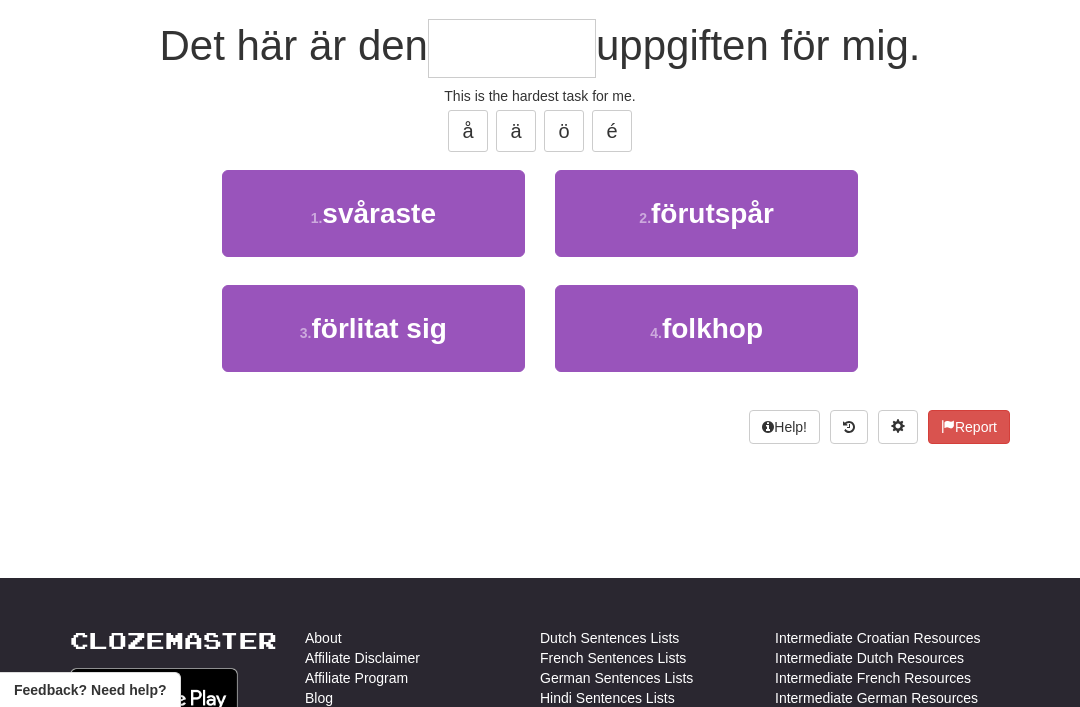 click on "1 .  svåraste" at bounding box center (373, 213) 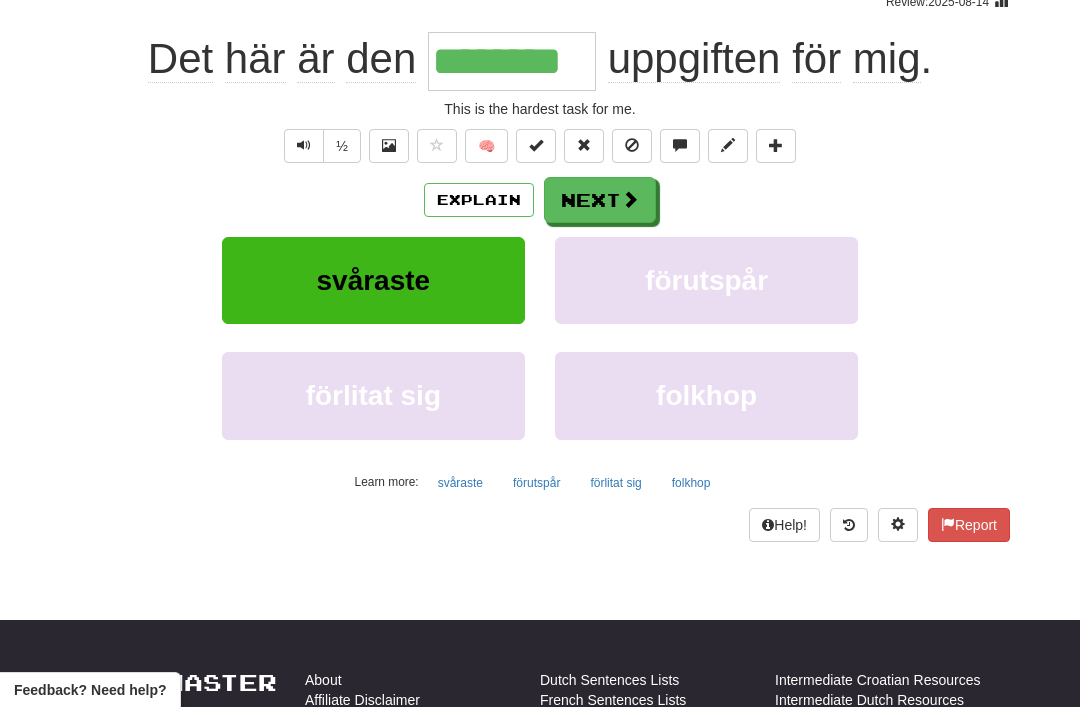 click on "Next" at bounding box center [600, 200] 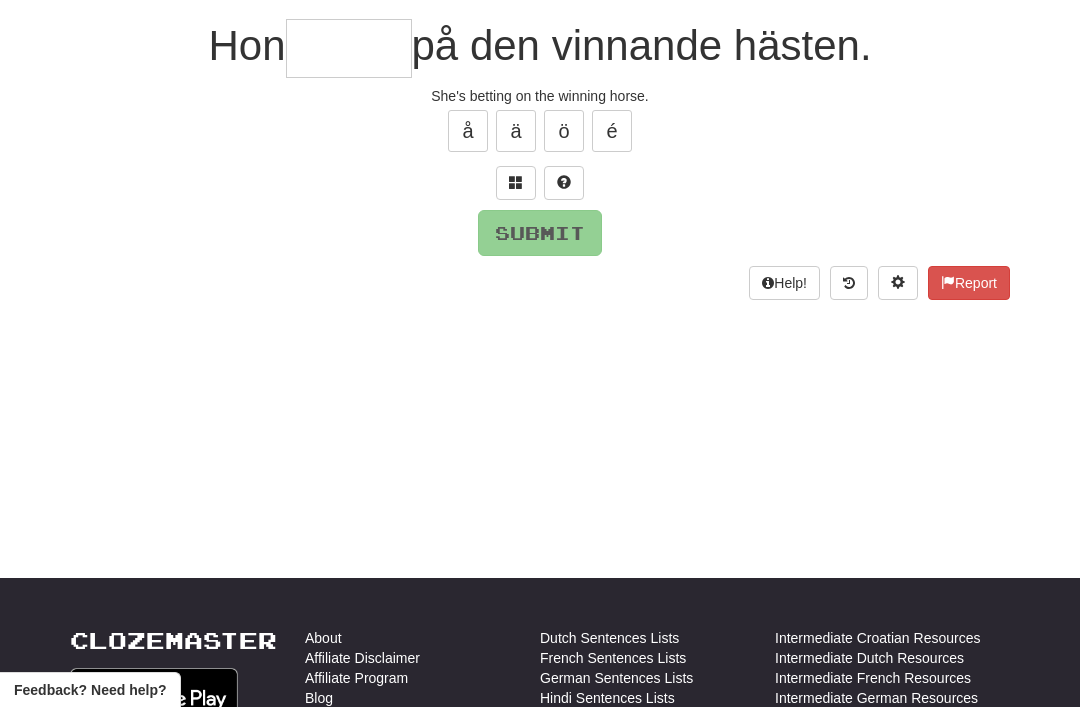click at bounding box center (516, 182) 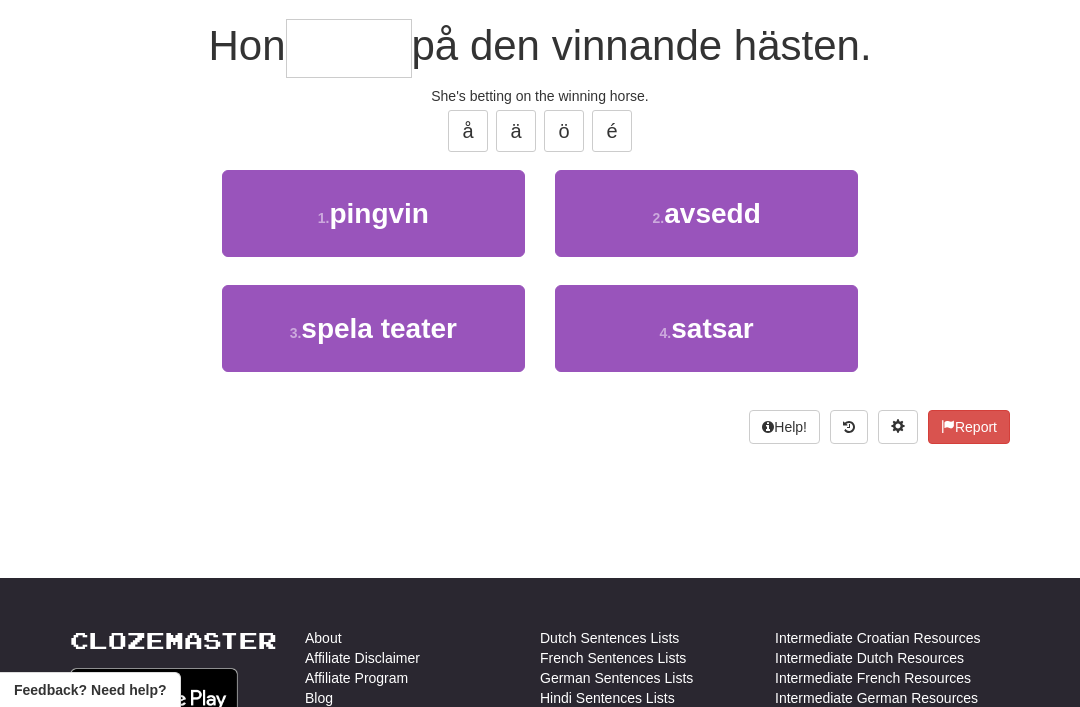click on "satsar" at bounding box center (712, 328) 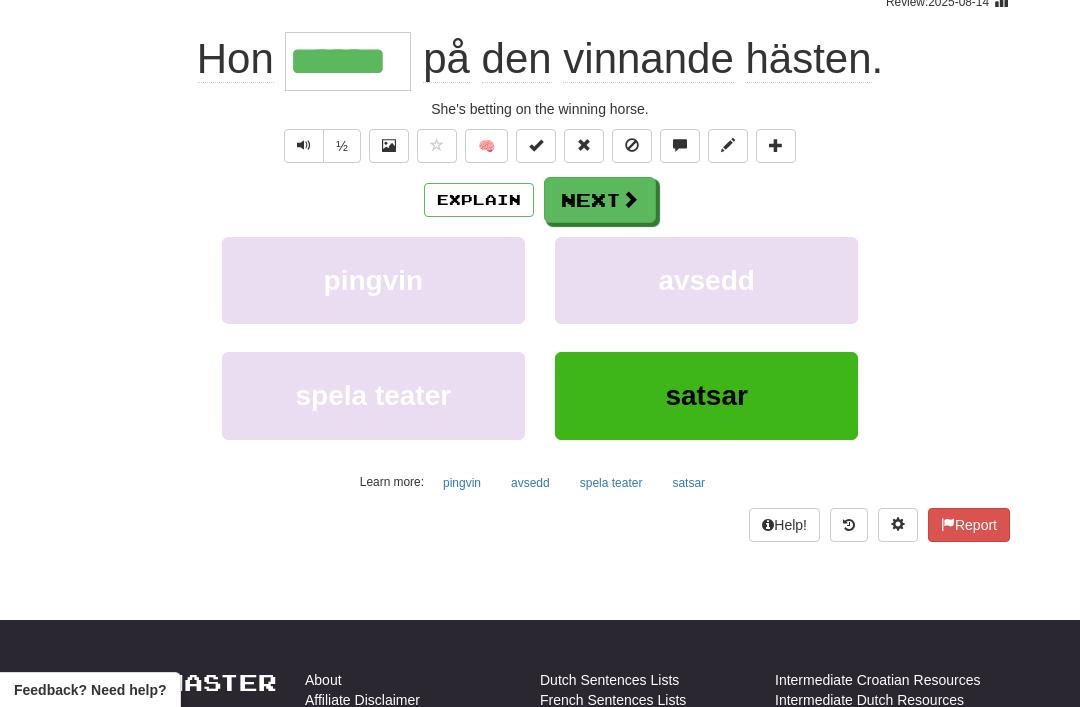 click on "Next" at bounding box center (600, 200) 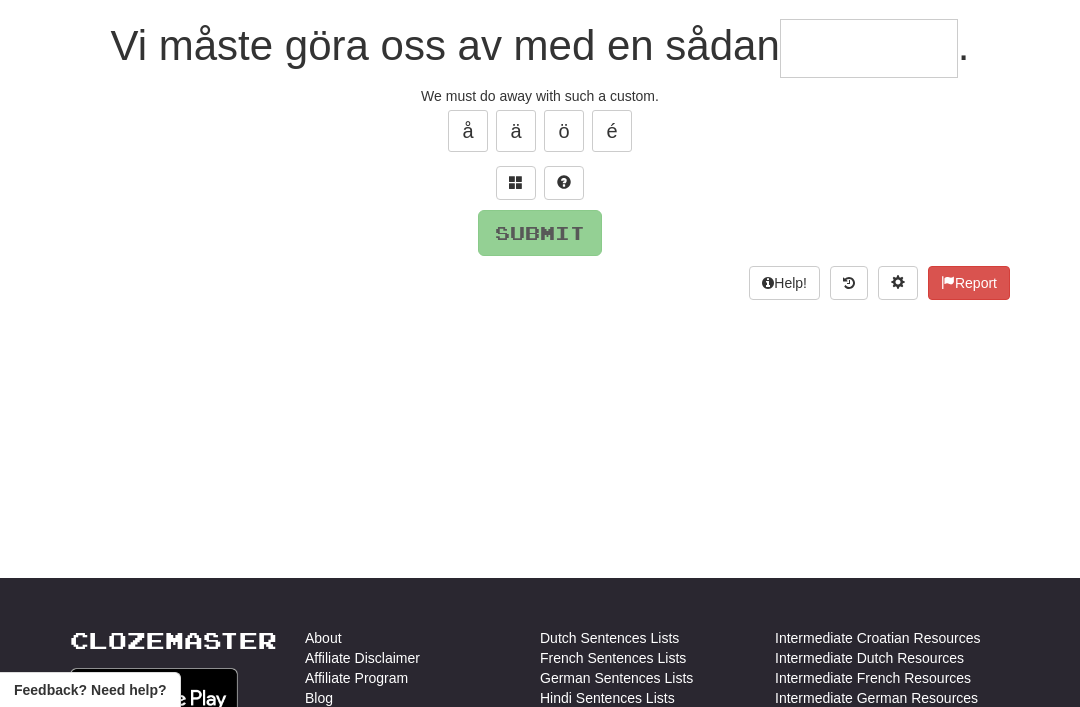 click at bounding box center (516, 183) 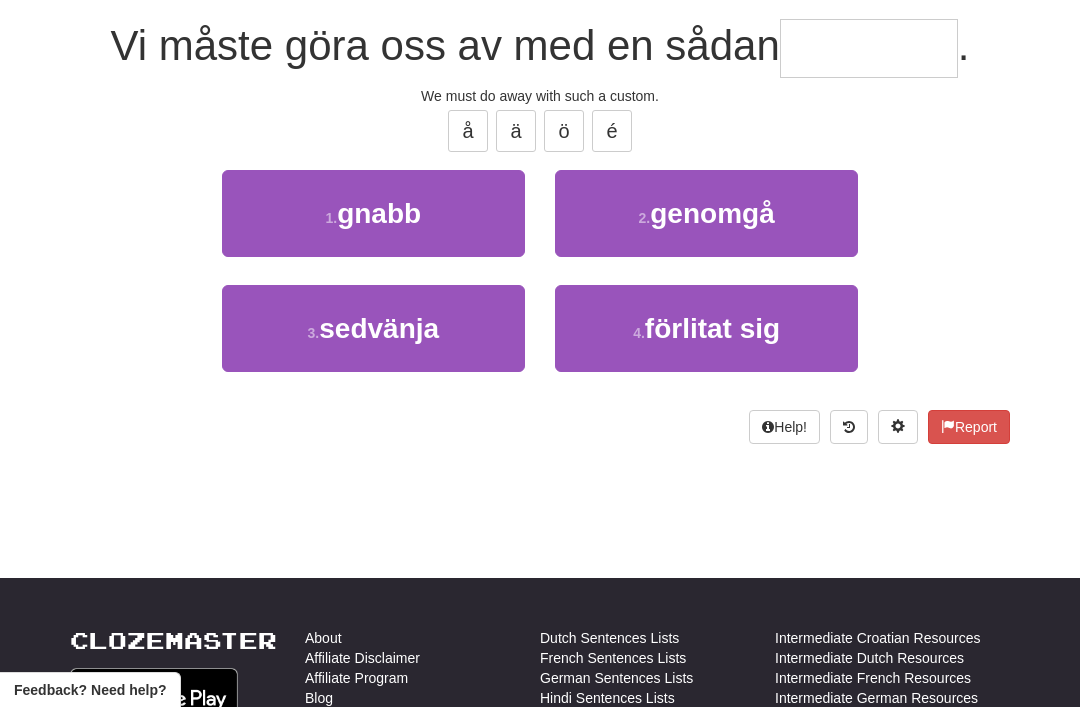 click on "3 .  sedvänja" at bounding box center [373, 328] 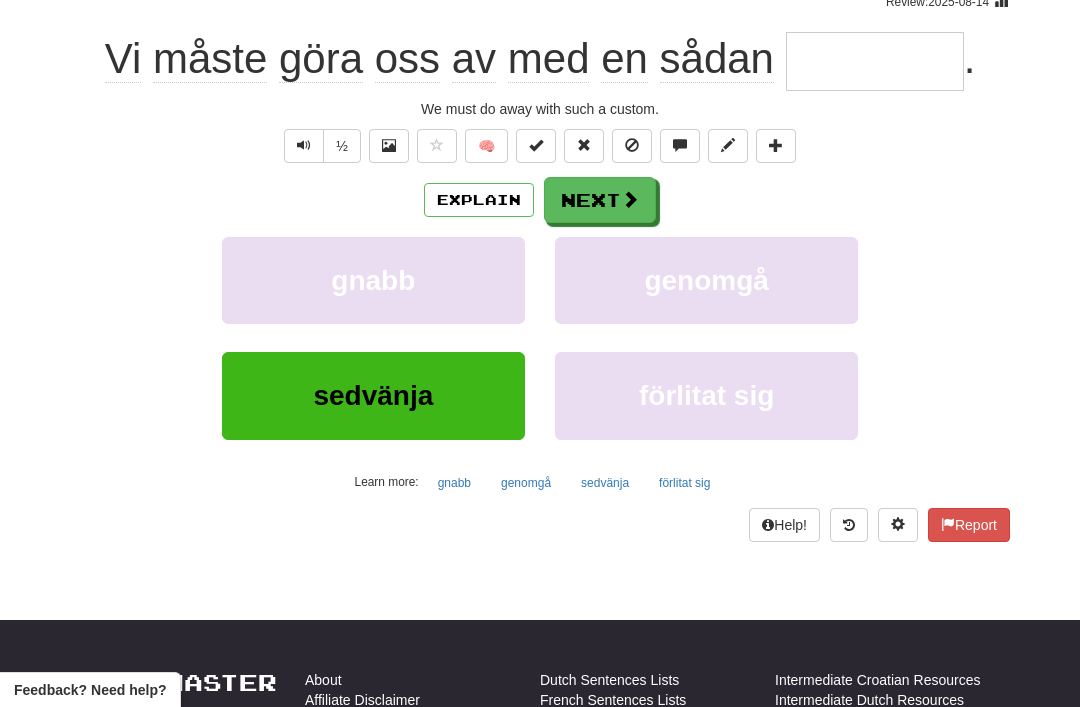 type on "********" 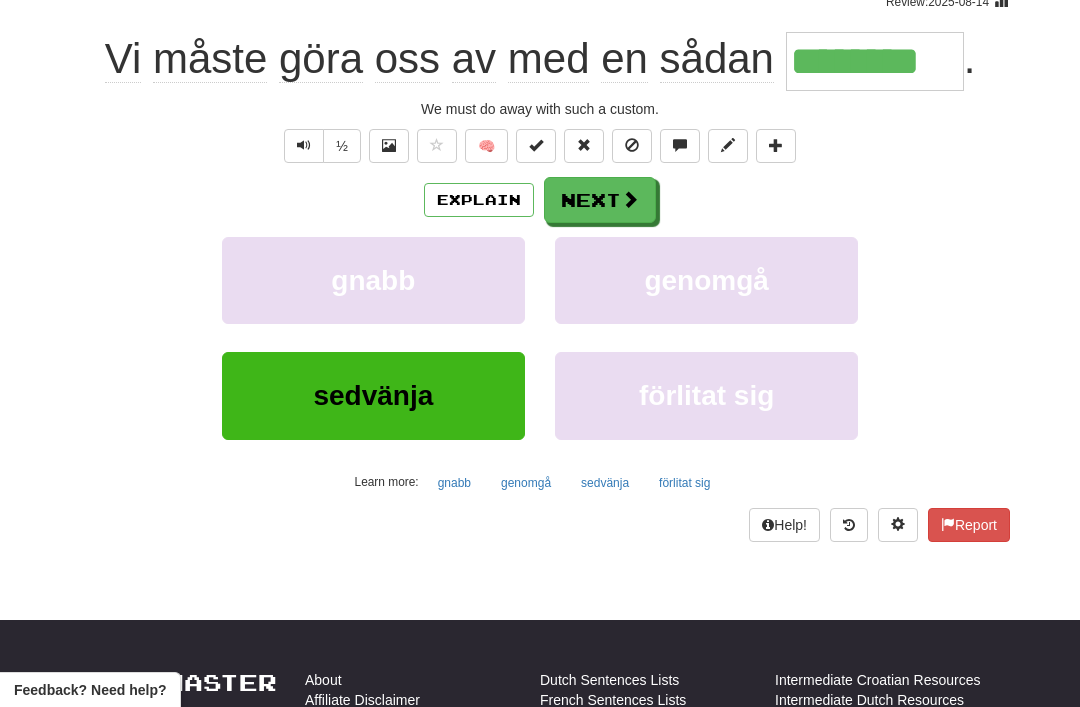 click on "gnabb" at bounding box center [454, 483] 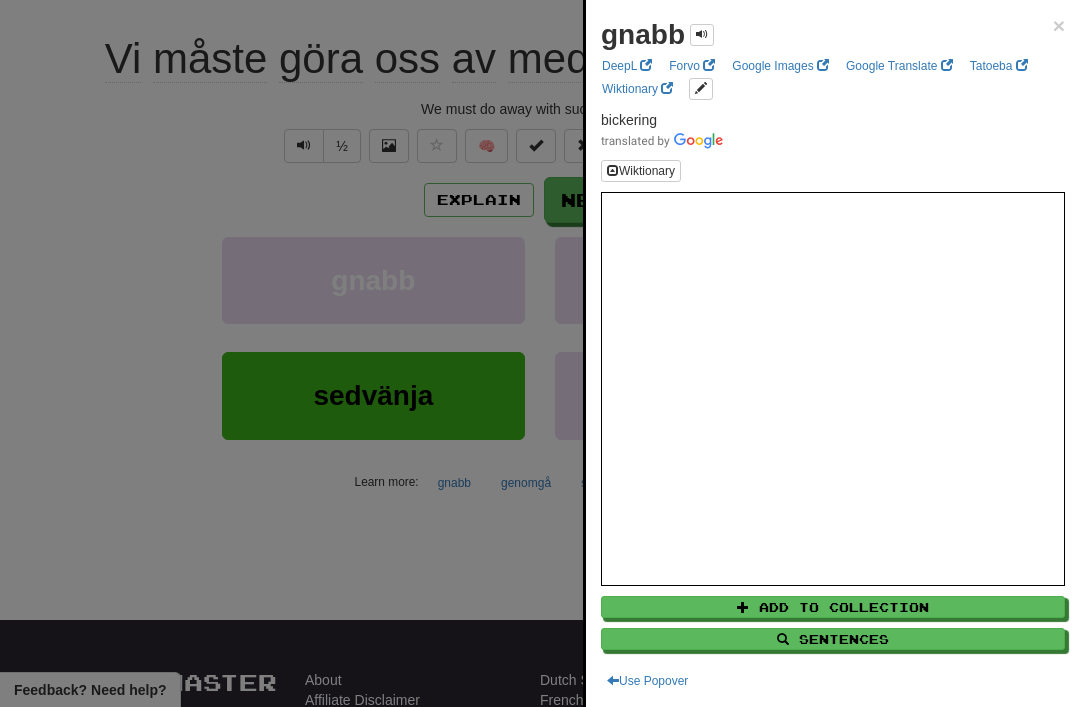 click on "×" at bounding box center [1059, 25] 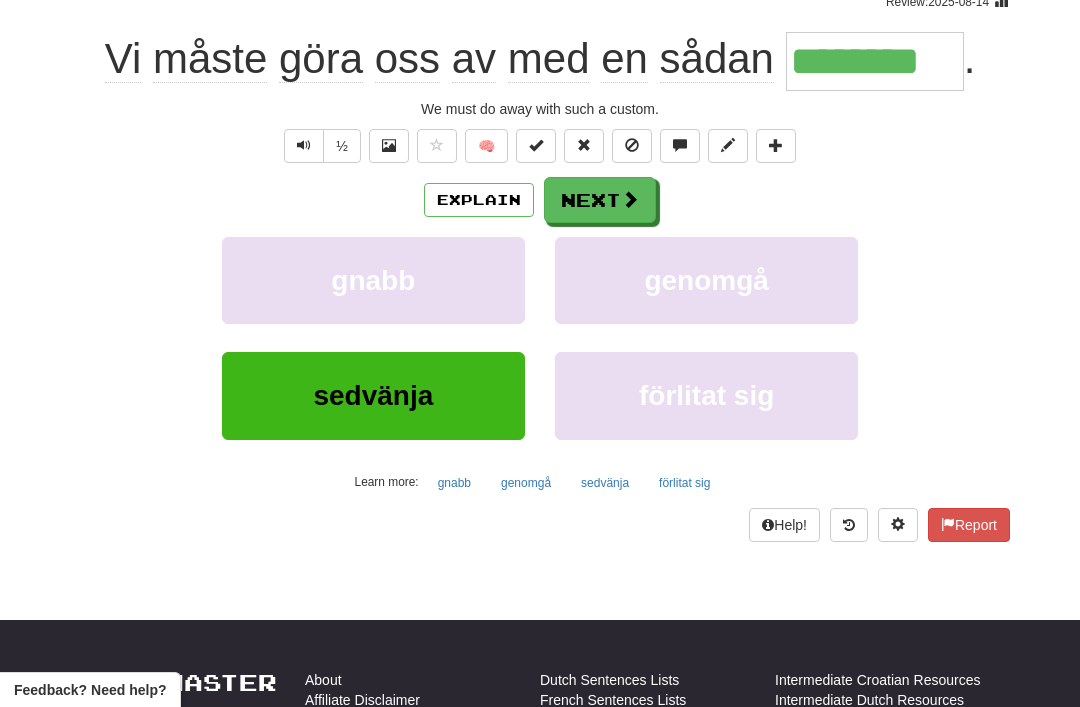 click on "sedvänja" at bounding box center [605, 483] 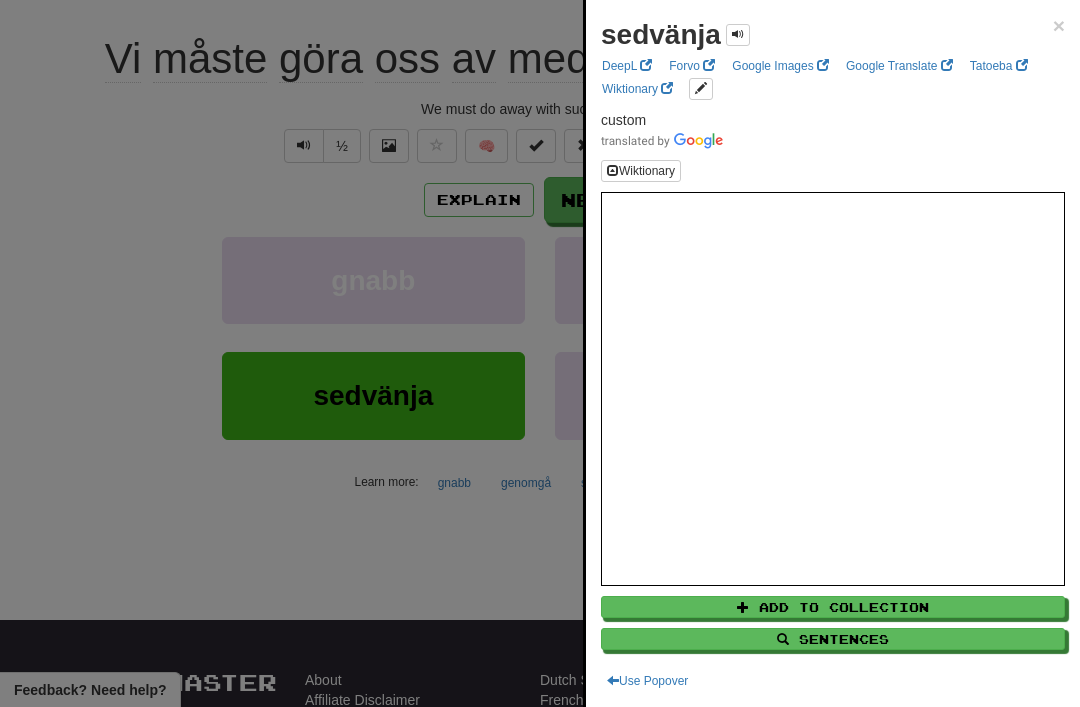 click on "×" at bounding box center [1059, 25] 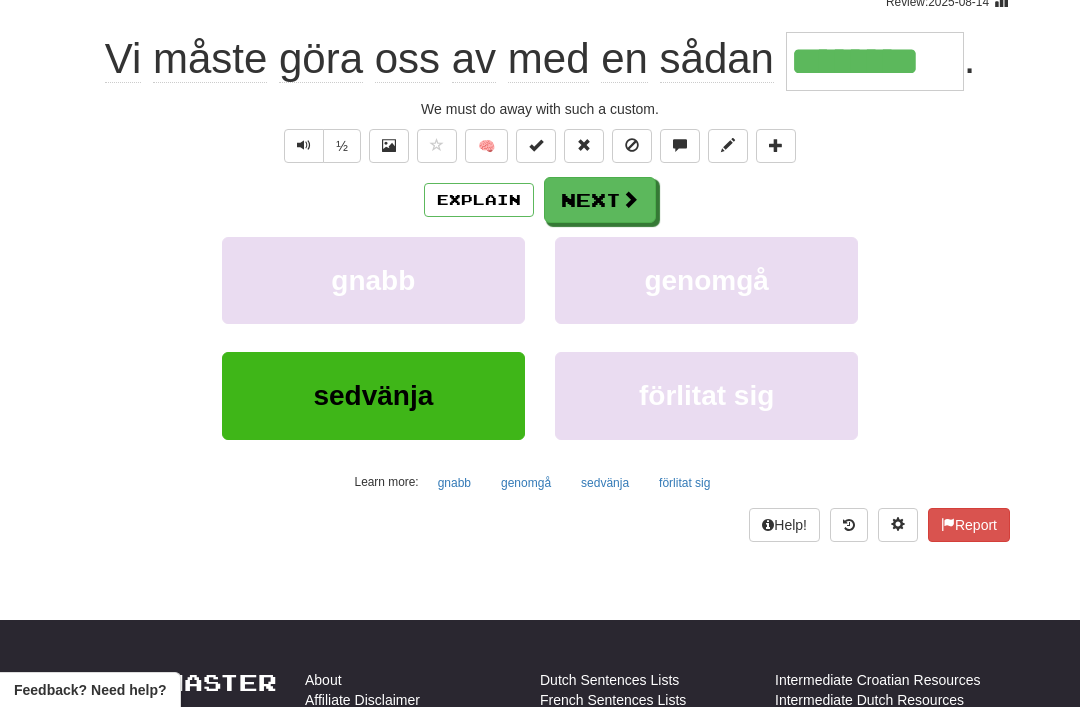 click on "genomgå" at bounding box center [526, 483] 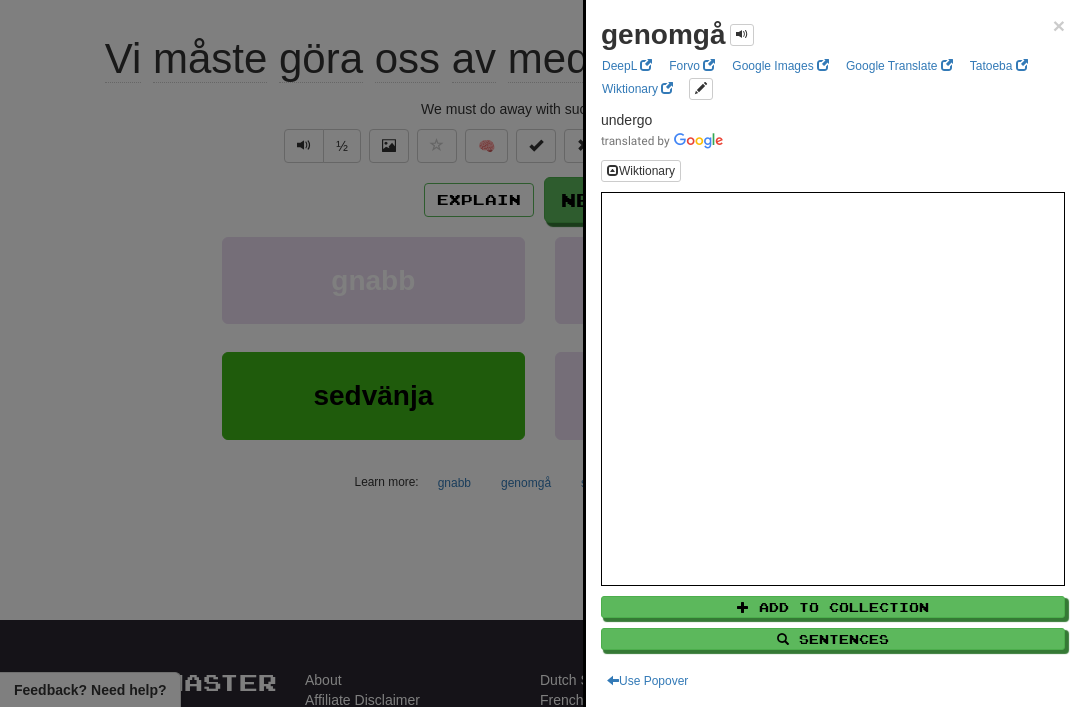 click on "×" at bounding box center (1059, 25) 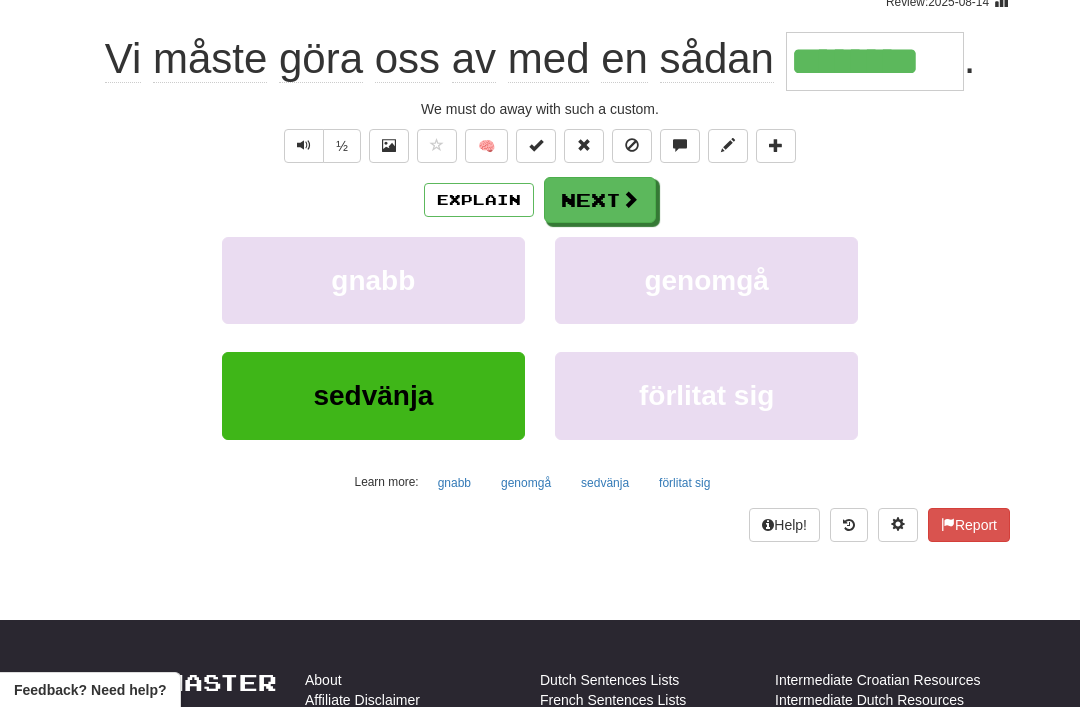 click on "förlitat sig" at bounding box center (684, 483) 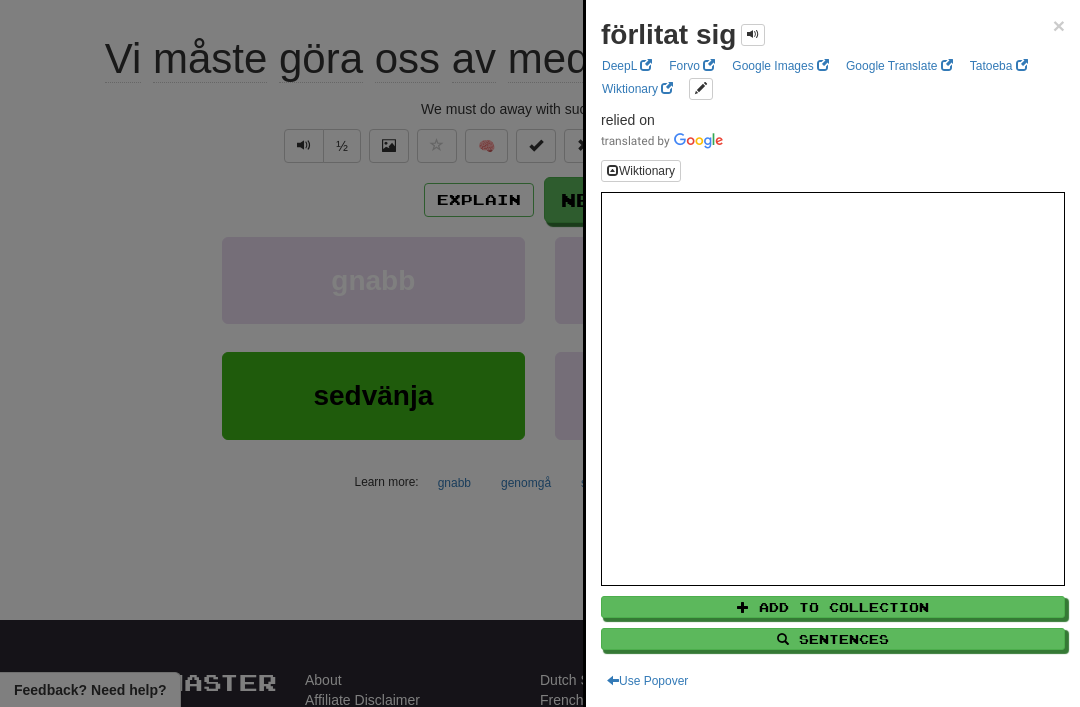 click on "×" at bounding box center (1059, 25) 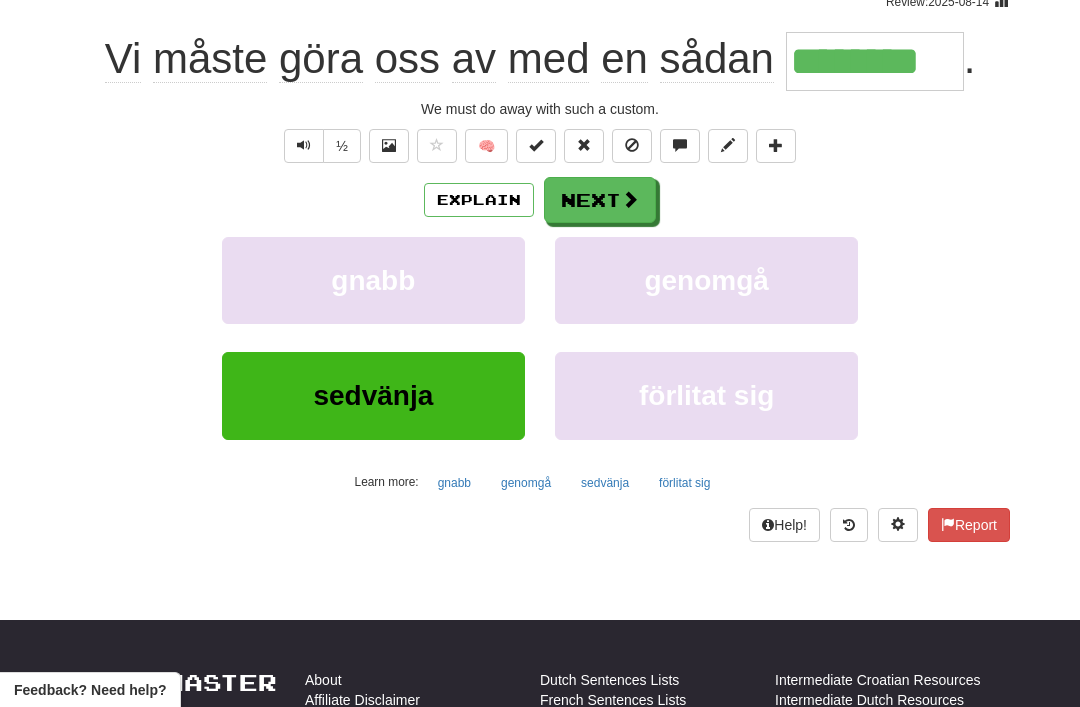 click on "Next" at bounding box center (600, 200) 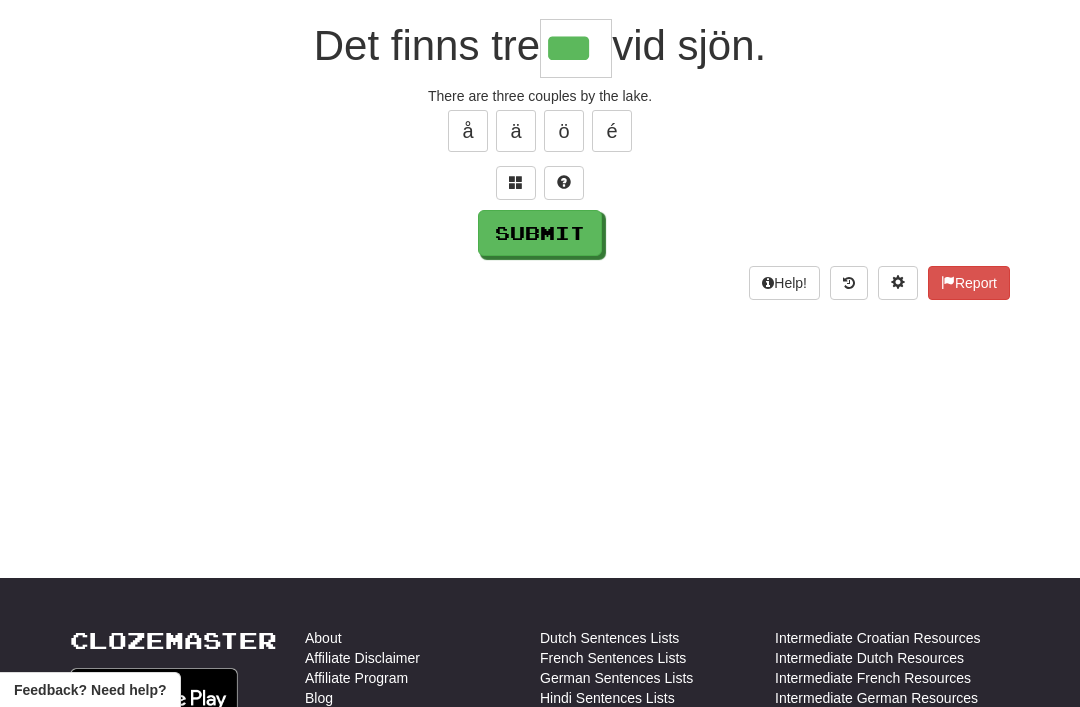 type on "***" 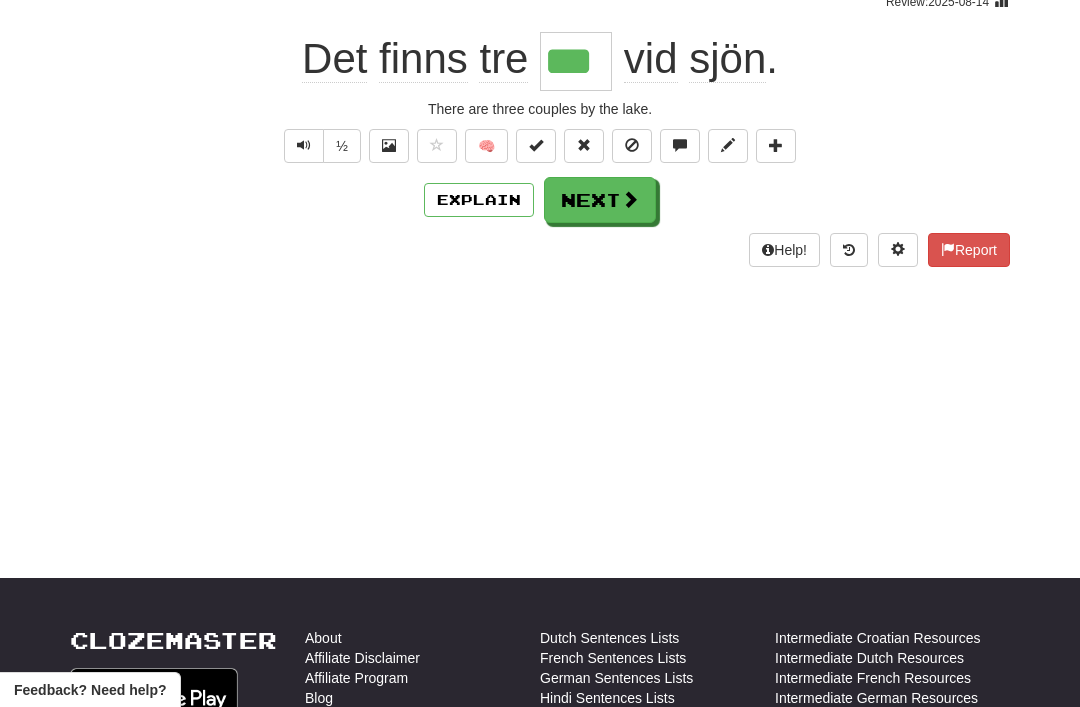 click on "Next" at bounding box center (600, 200) 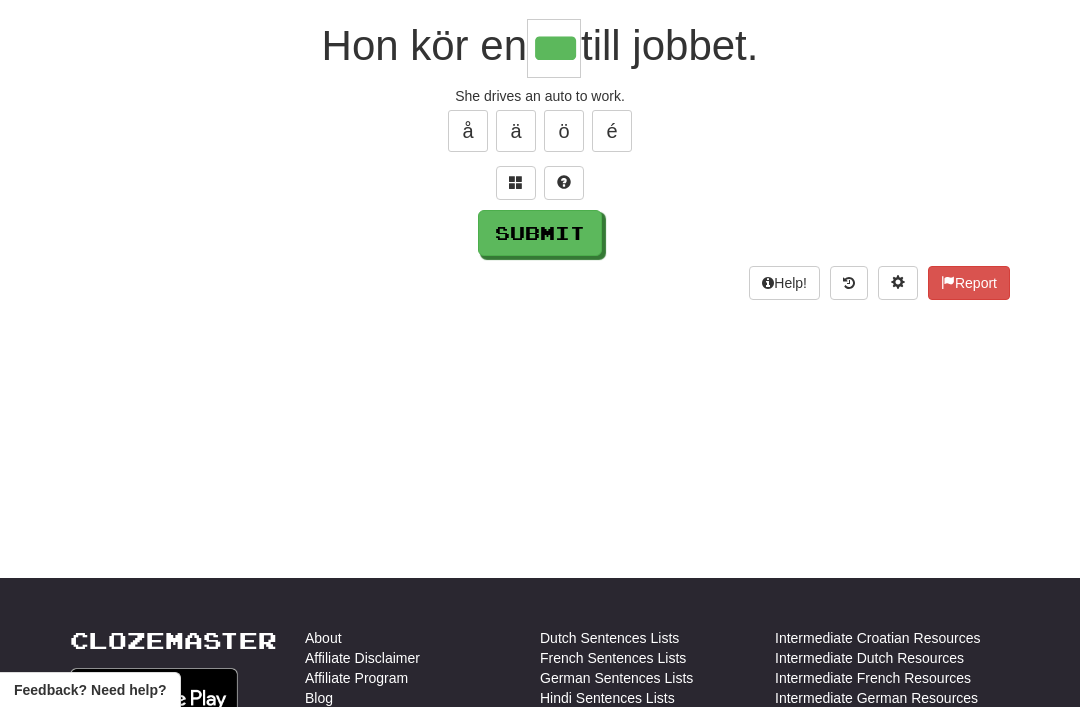 type on "***" 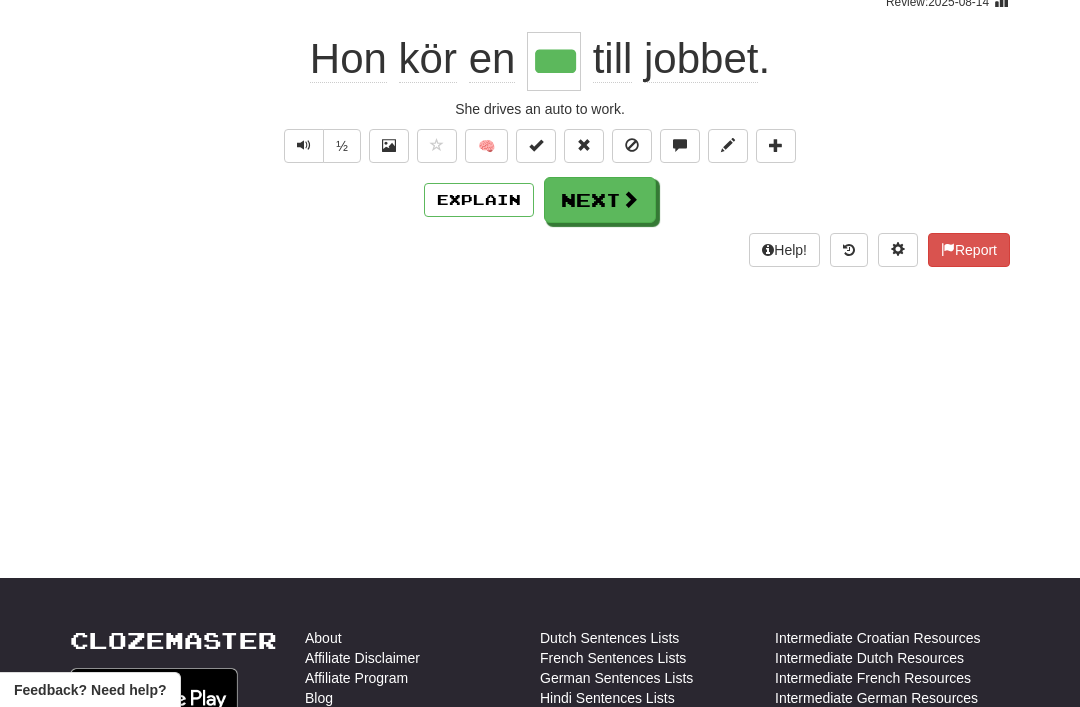 click on "Next" at bounding box center (600, 200) 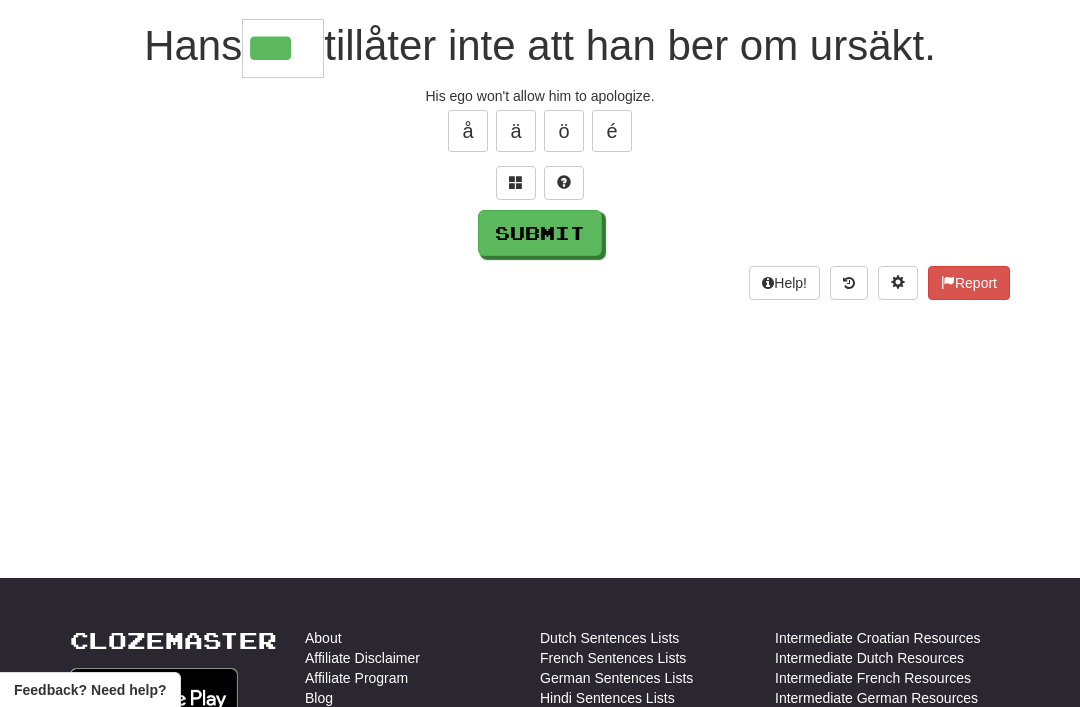 type on "***" 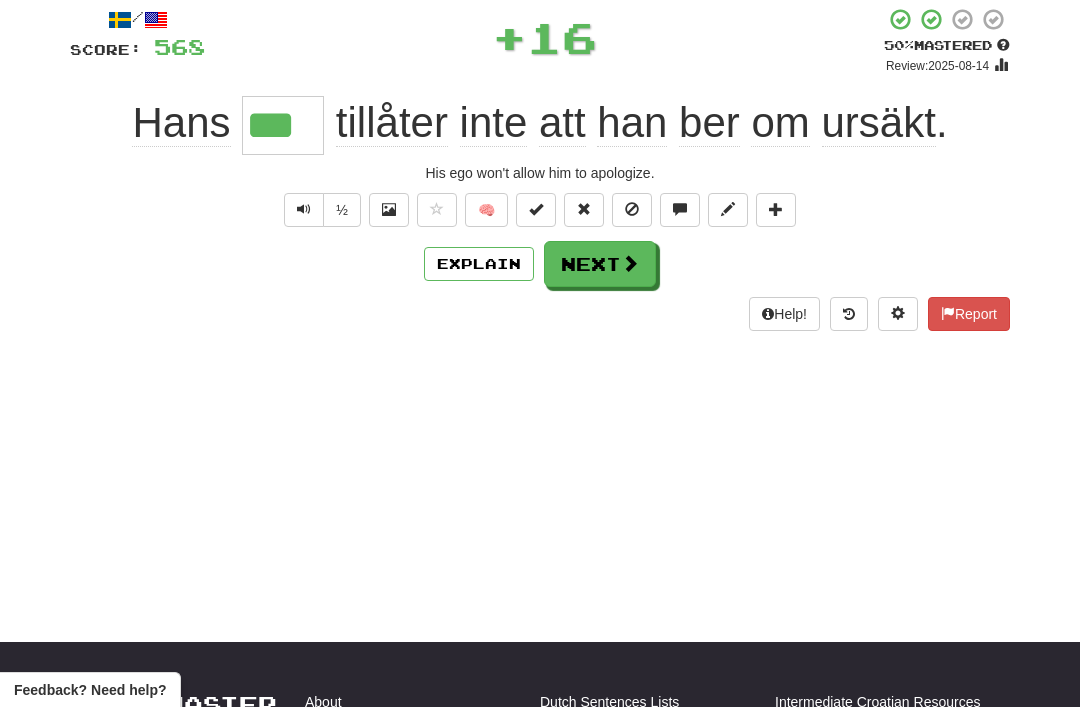 click on "Next" at bounding box center [600, 264] 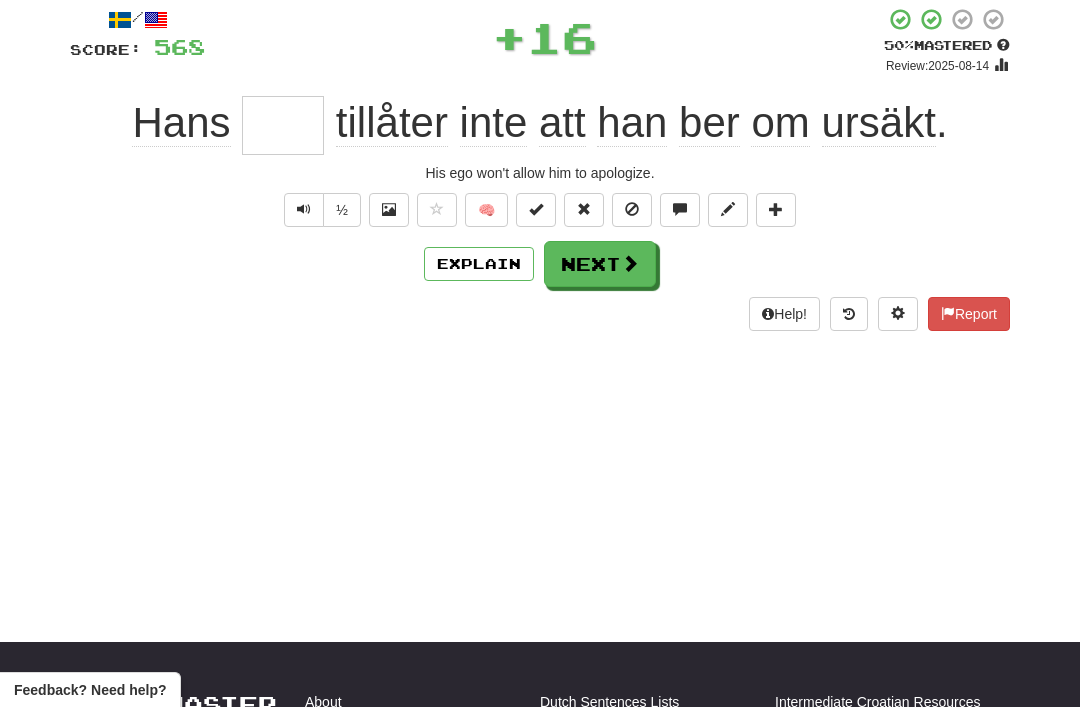 scroll, scrollTop: 114, scrollLeft: 0, axis: vertical 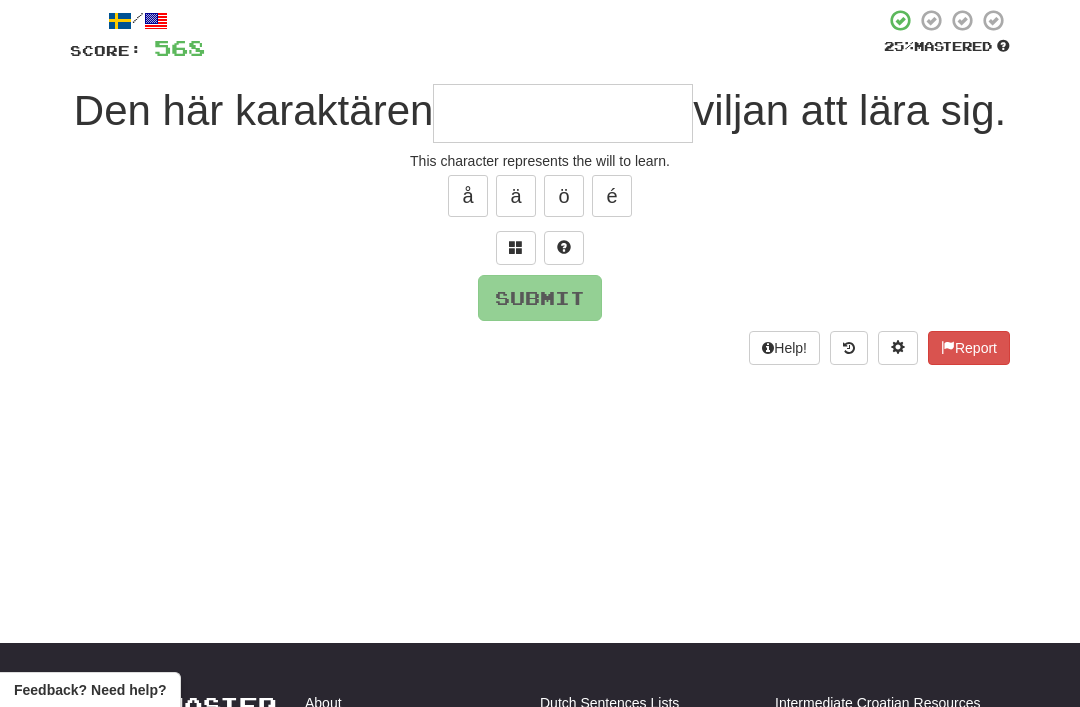 click at bounding box center [516, 248] 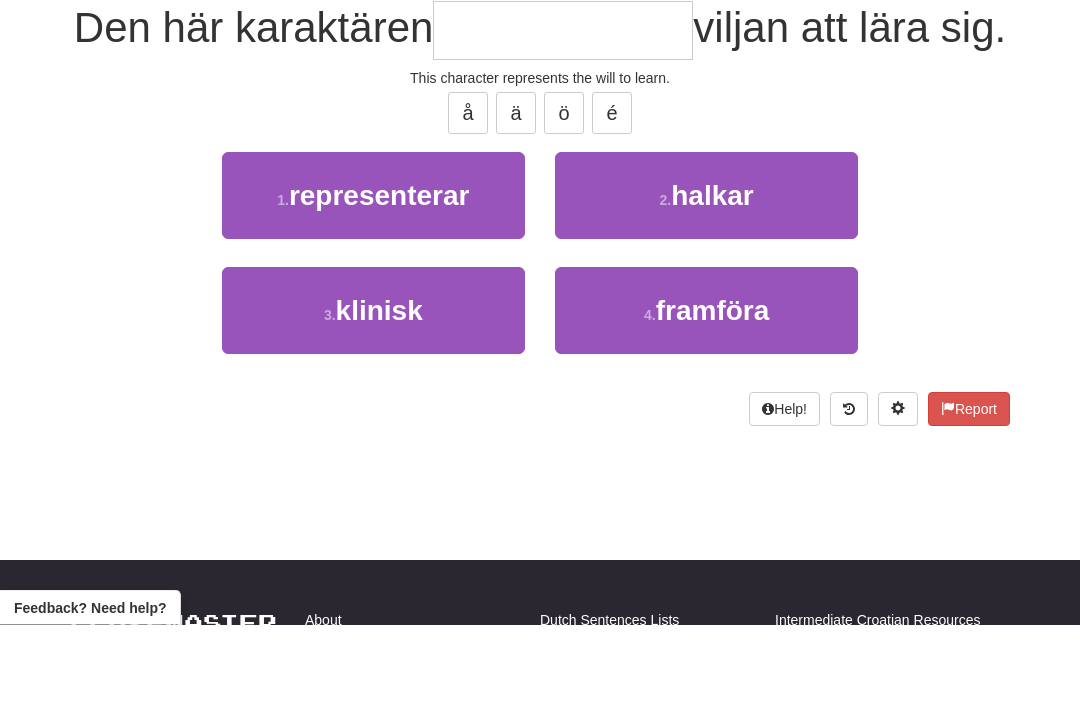 click on "1 .  representerar" at bounding box center [373, 278] 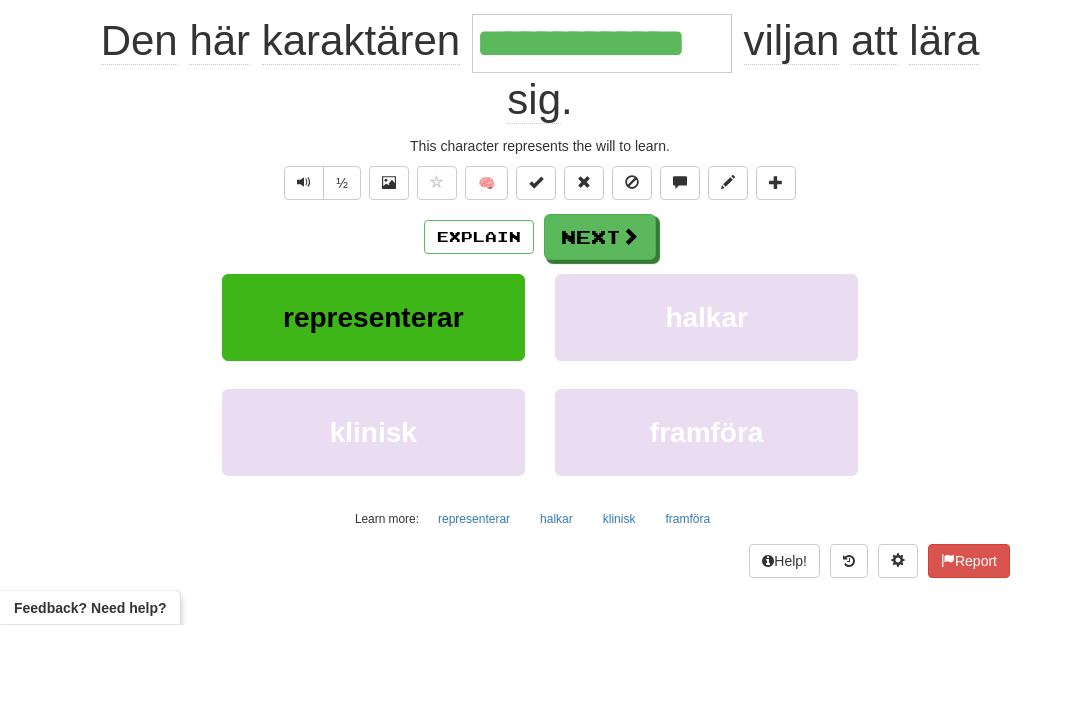 scroll, scrollTop: 197, scrollLeft: 0, axis: vertical 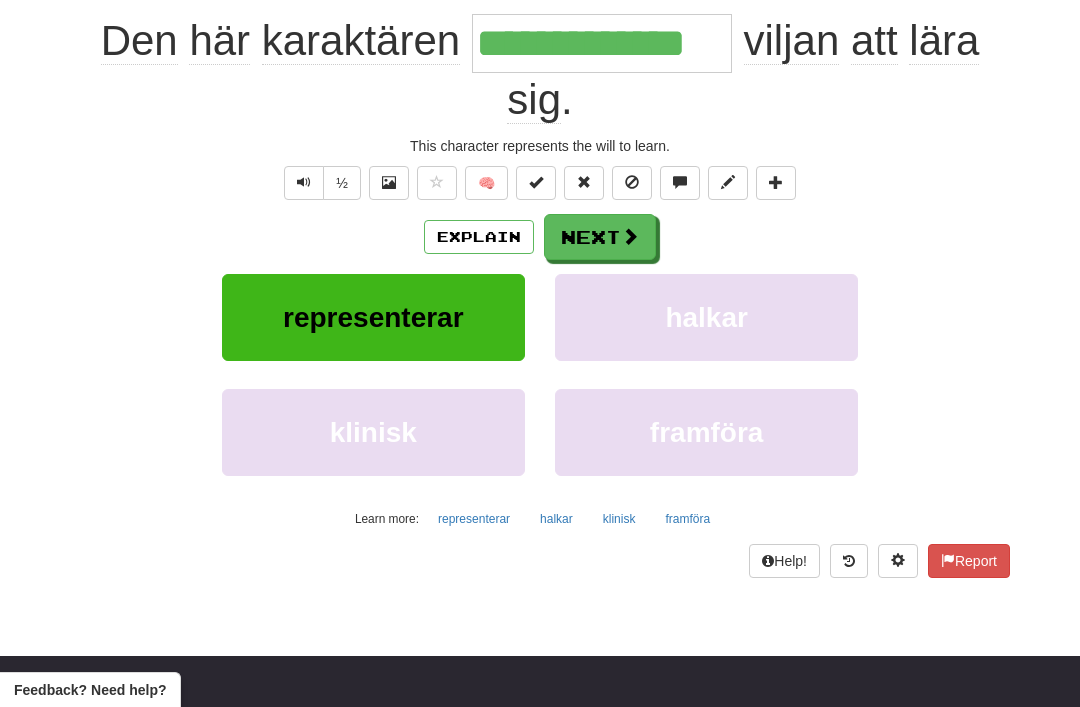 click on "Next" at bounding box center [600, 237] 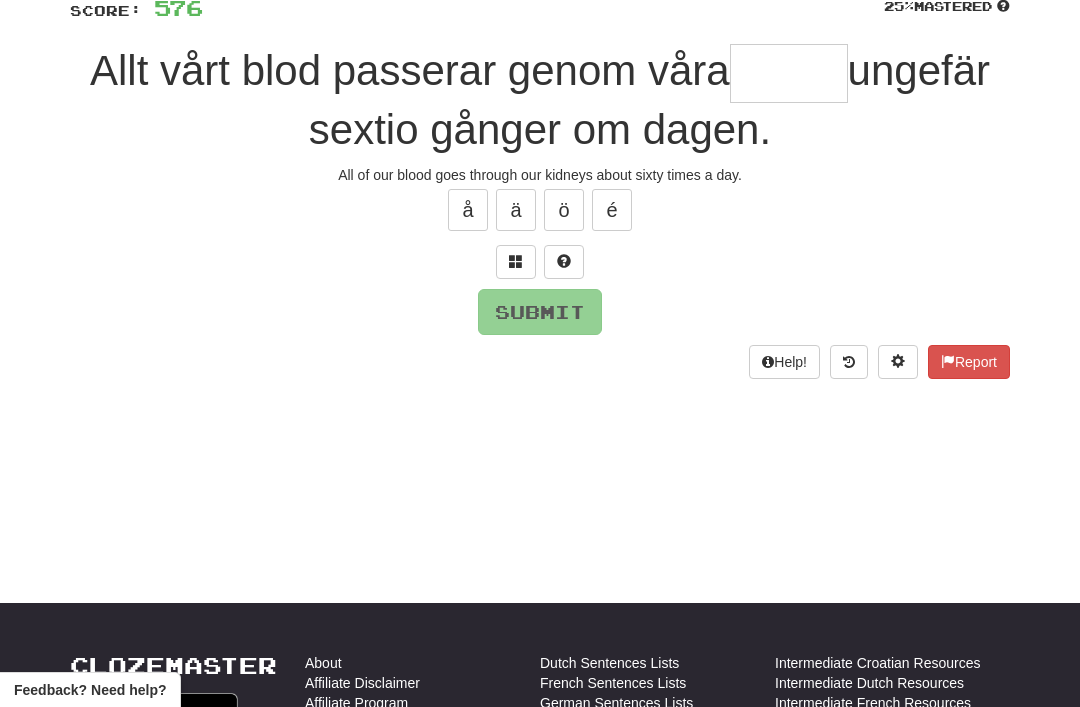 scroll, scrollTop: 153, scrollLeft: 0, axis: vertical 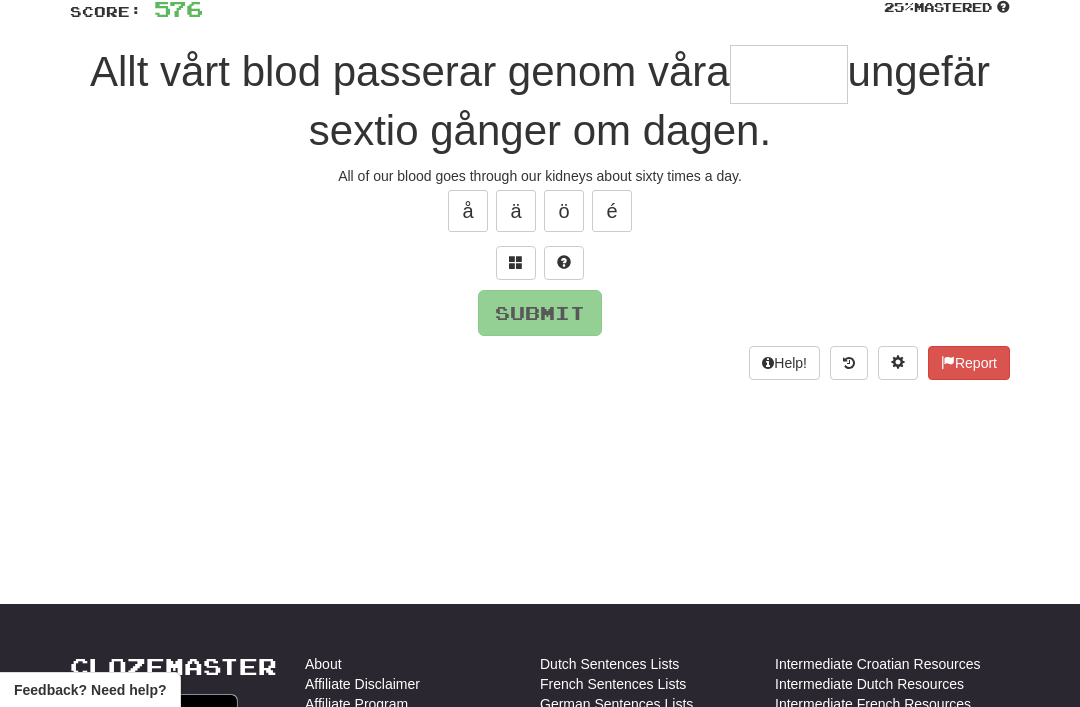 click at bounding box center (516, 263) 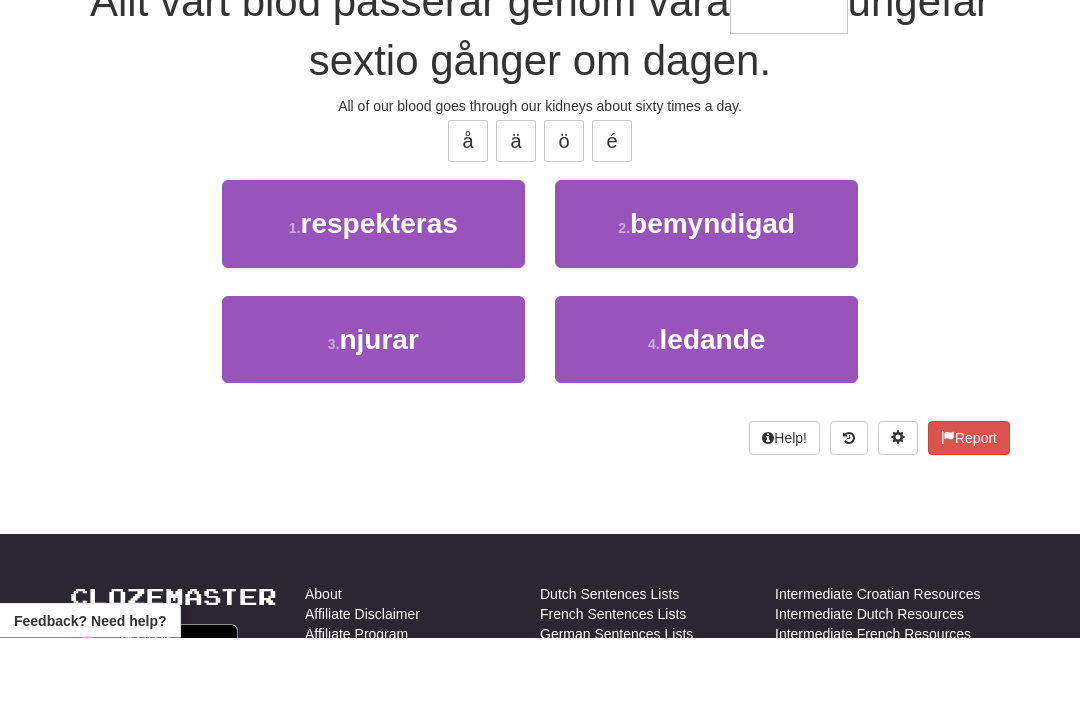 click on "3 .  njurar" at bounding box center [373, 409] 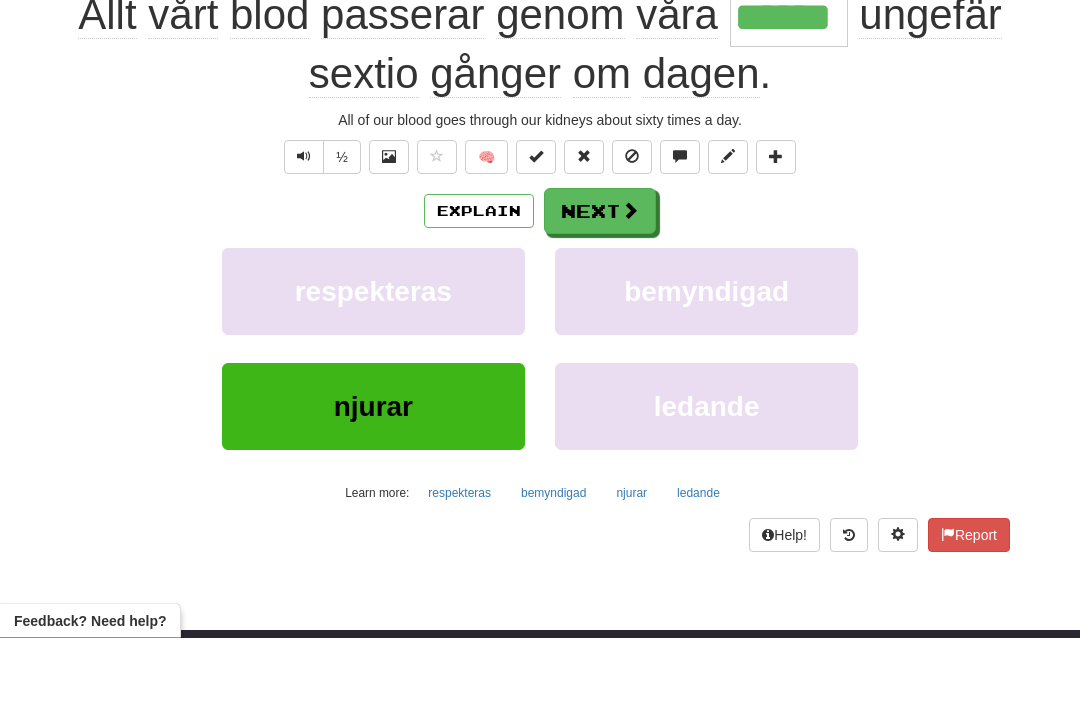 scroll, scrollTop: 223, scrollLeft: 0, axis: vertical 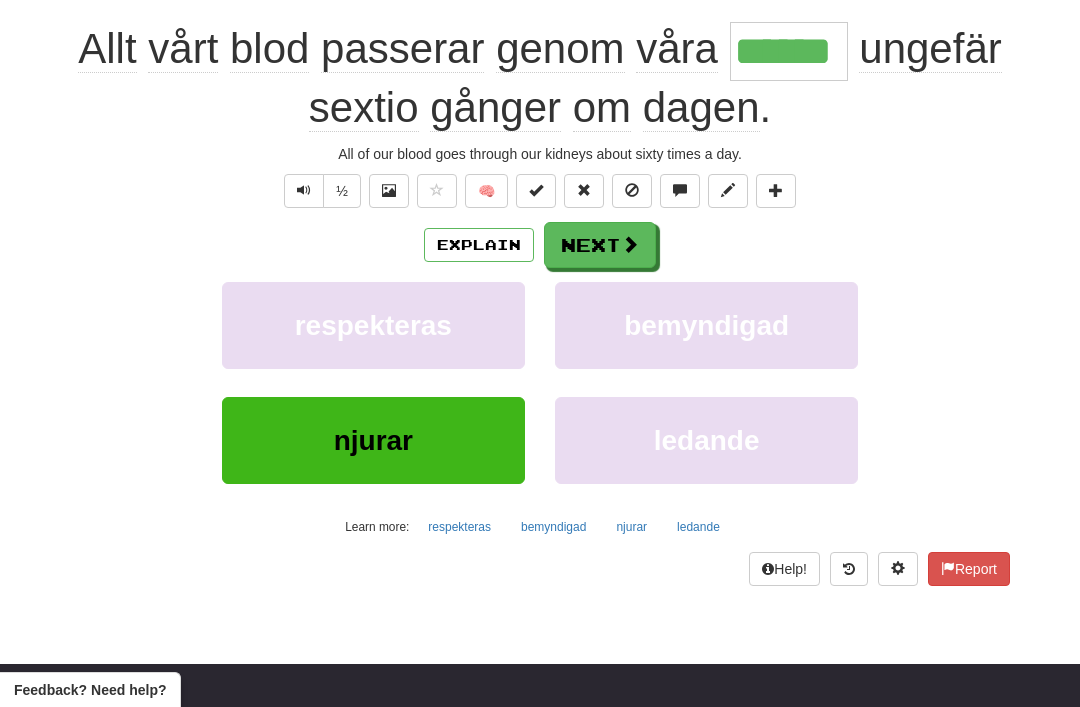click on "Next" at bounding box center [600, 245] 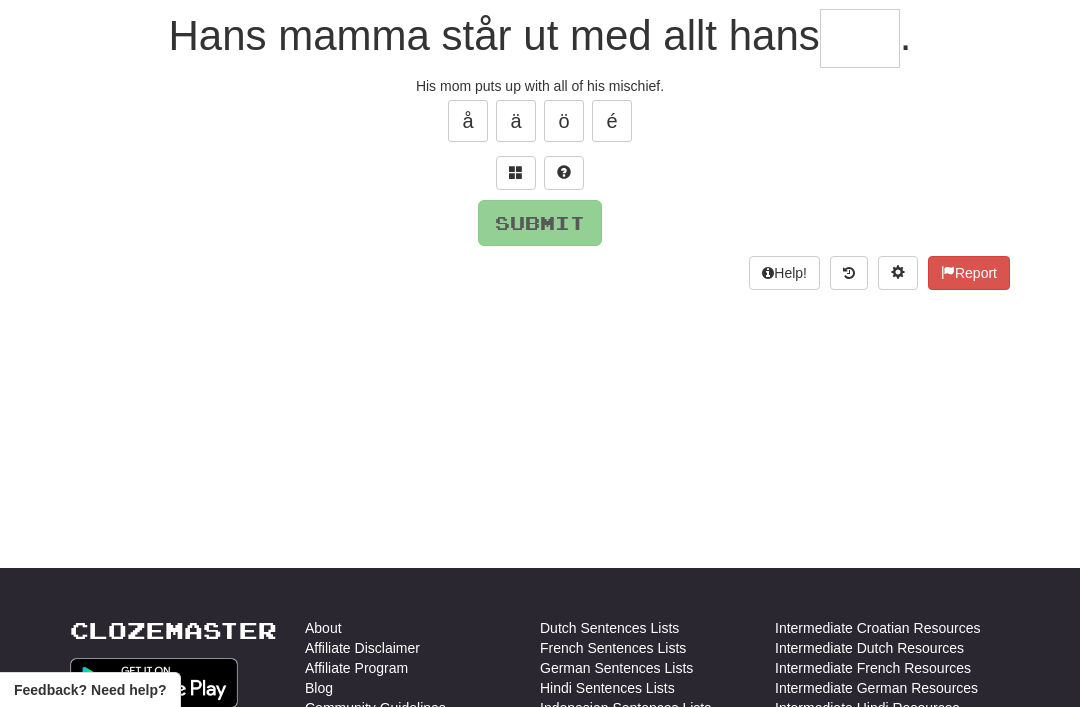 scroll, scrollTop: 188, scrollLeft: 0, axis: vertical 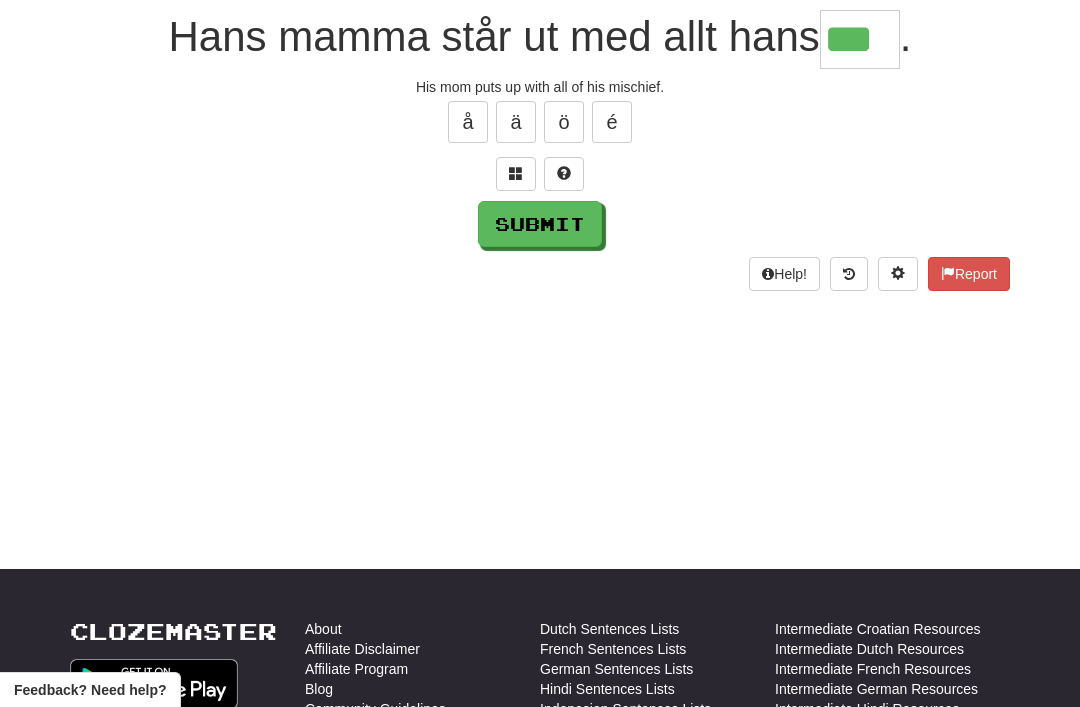 type on "***" 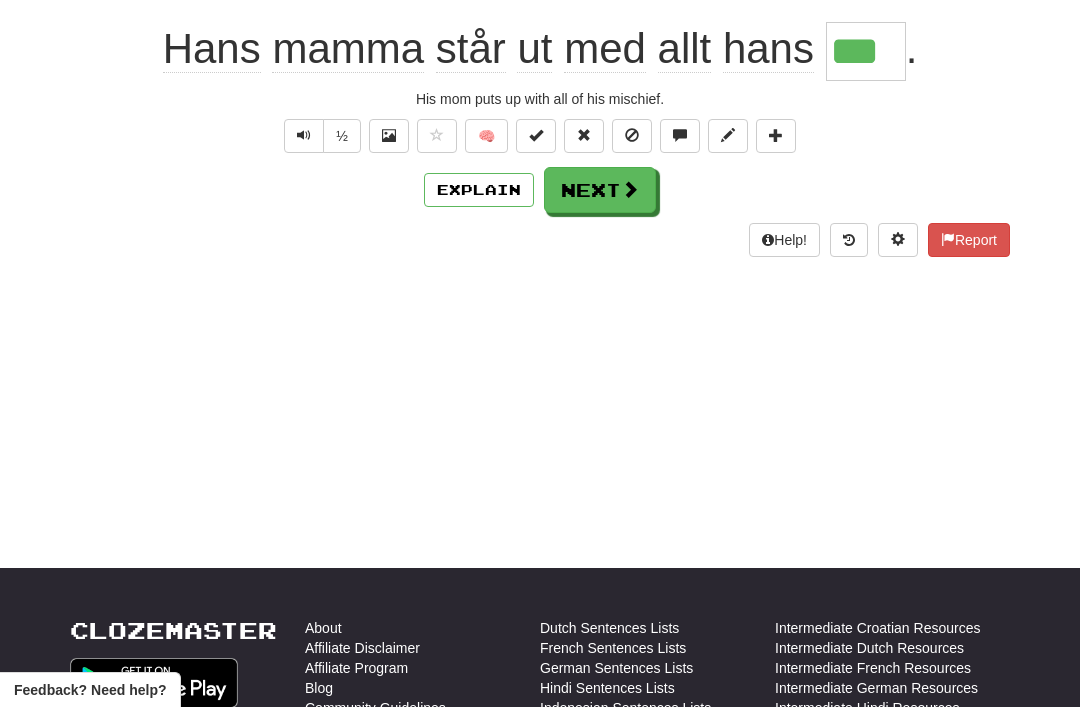 click on "Next" at bounding box center (600, 190) 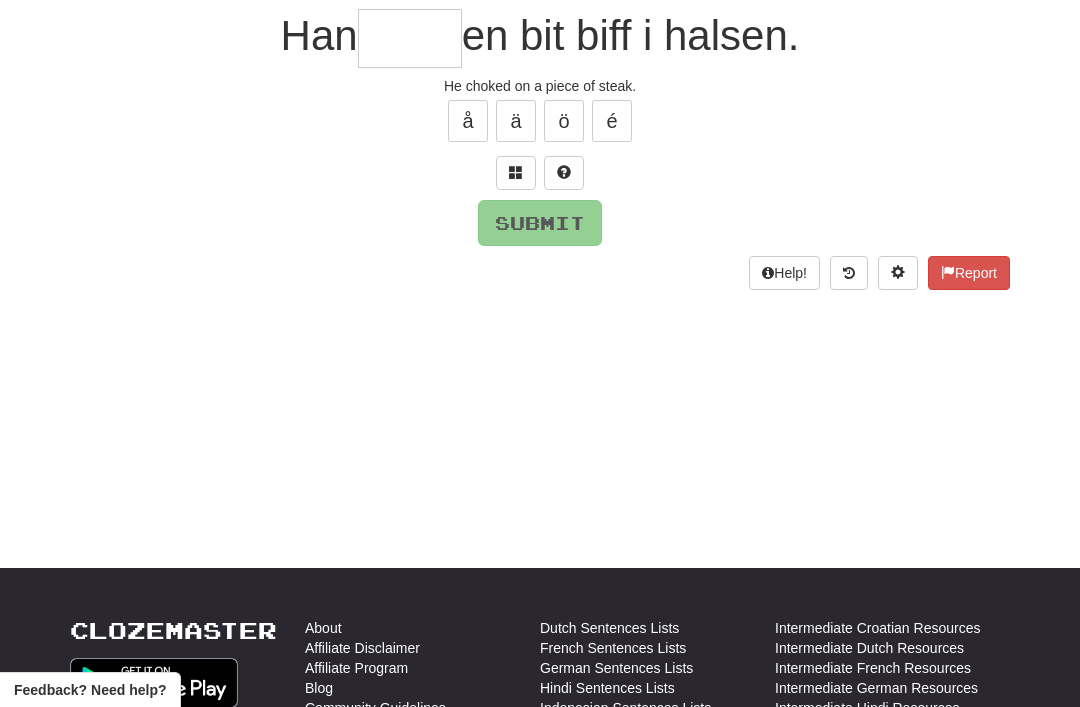 scroll, scrollTop: 188, scrollLeft: 0, axis: vertical 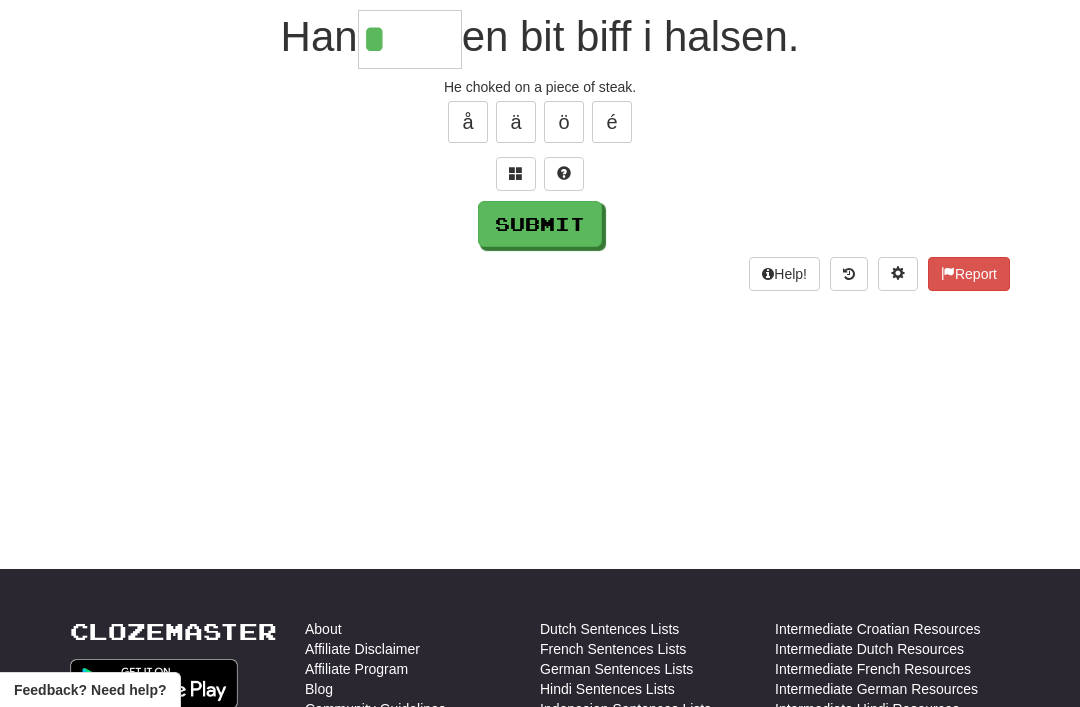 click at bounding box center [516, 173] 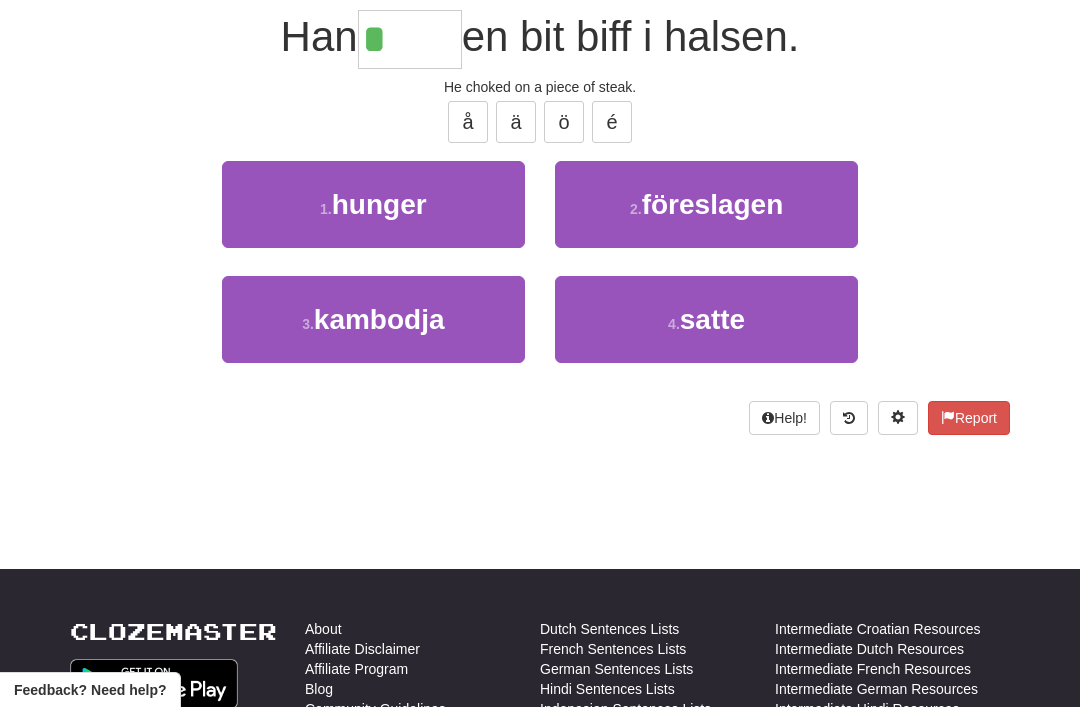 click on "satte" at bounding box center [712, 319] 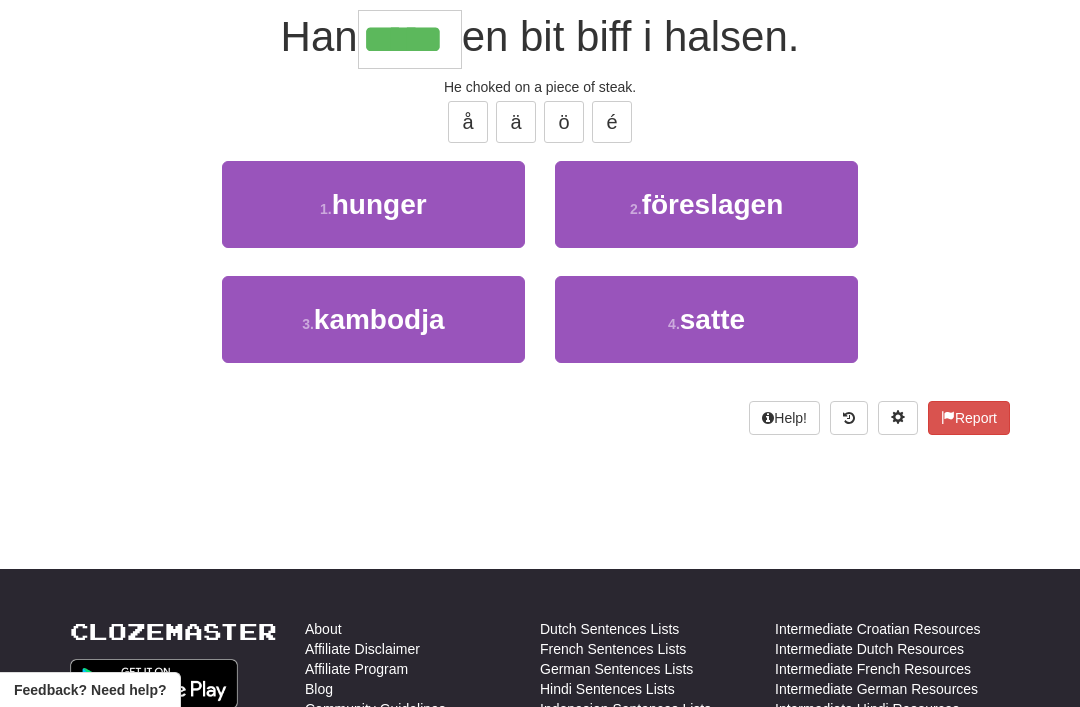 scroll, scrollTop: 189, scrollLeft: 0, axis: vertical 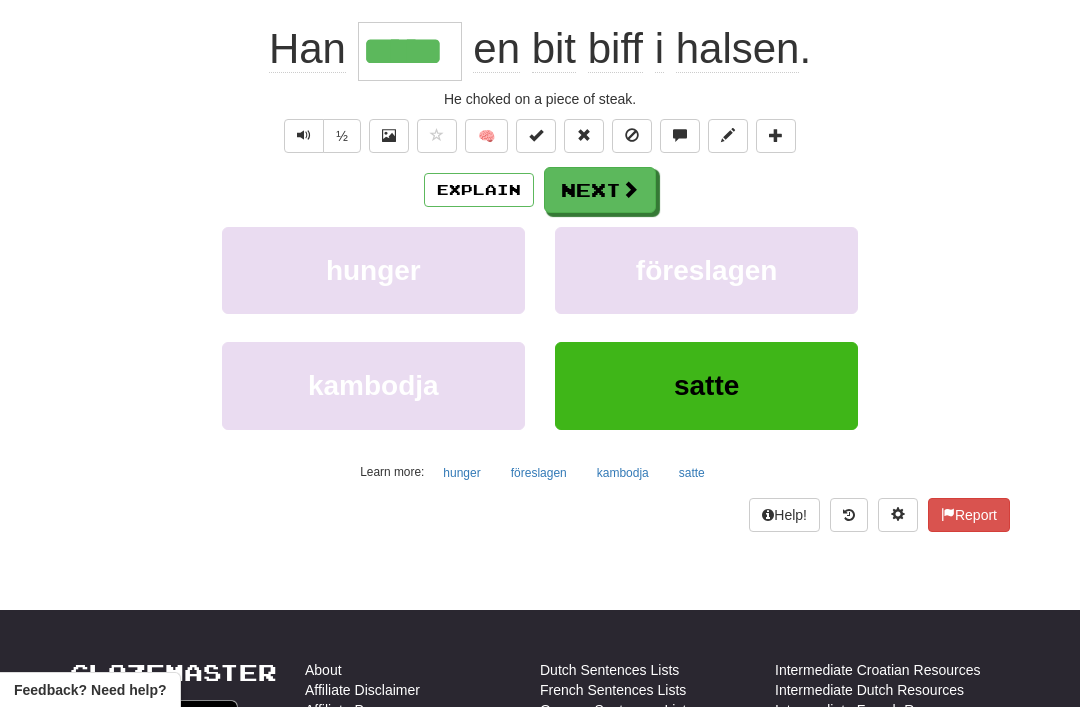 click on "Explain" at bounding box center (479, 190) 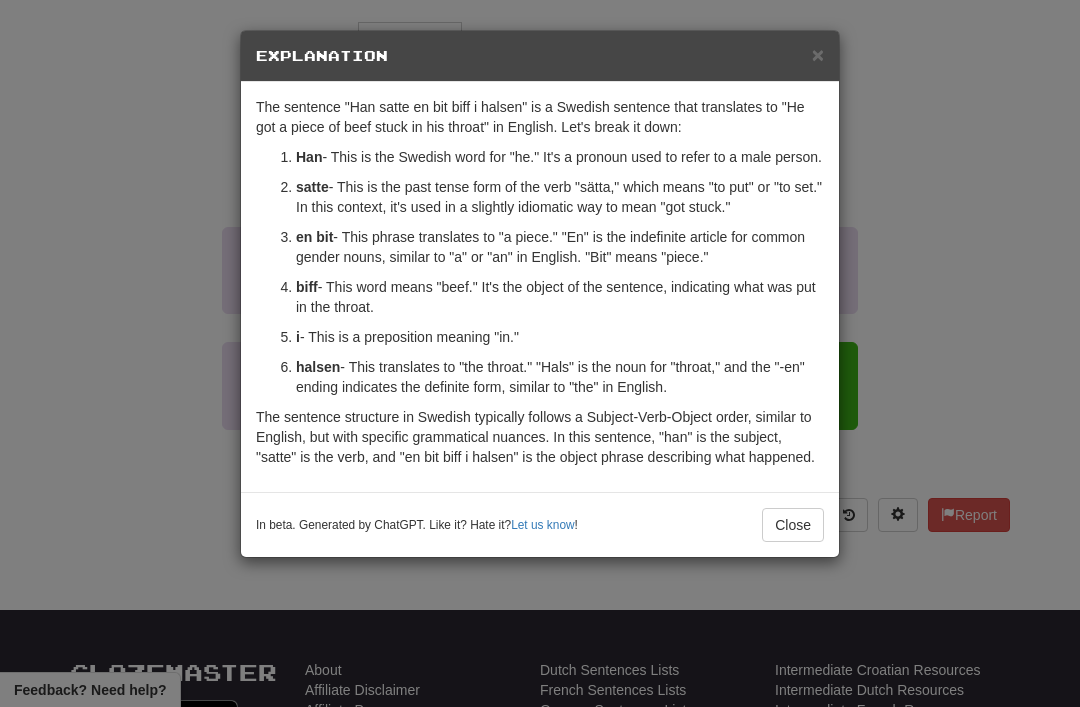 click on "×" at bounding box center [818, 54] 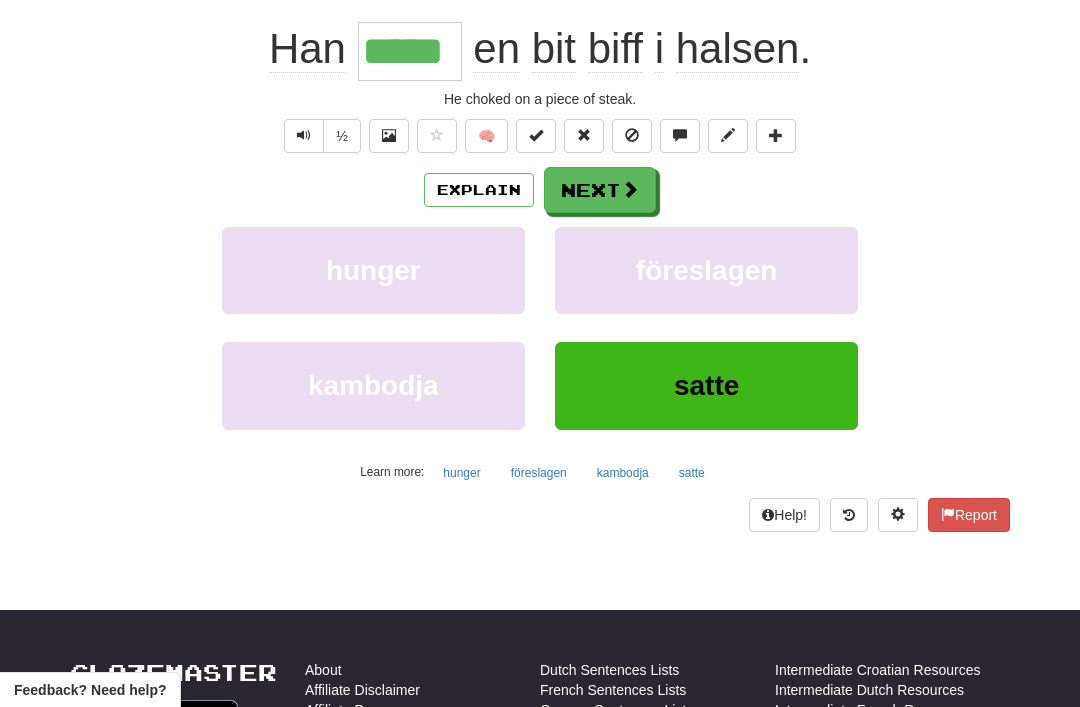 click on "Next" at bounding box center [600, 190] 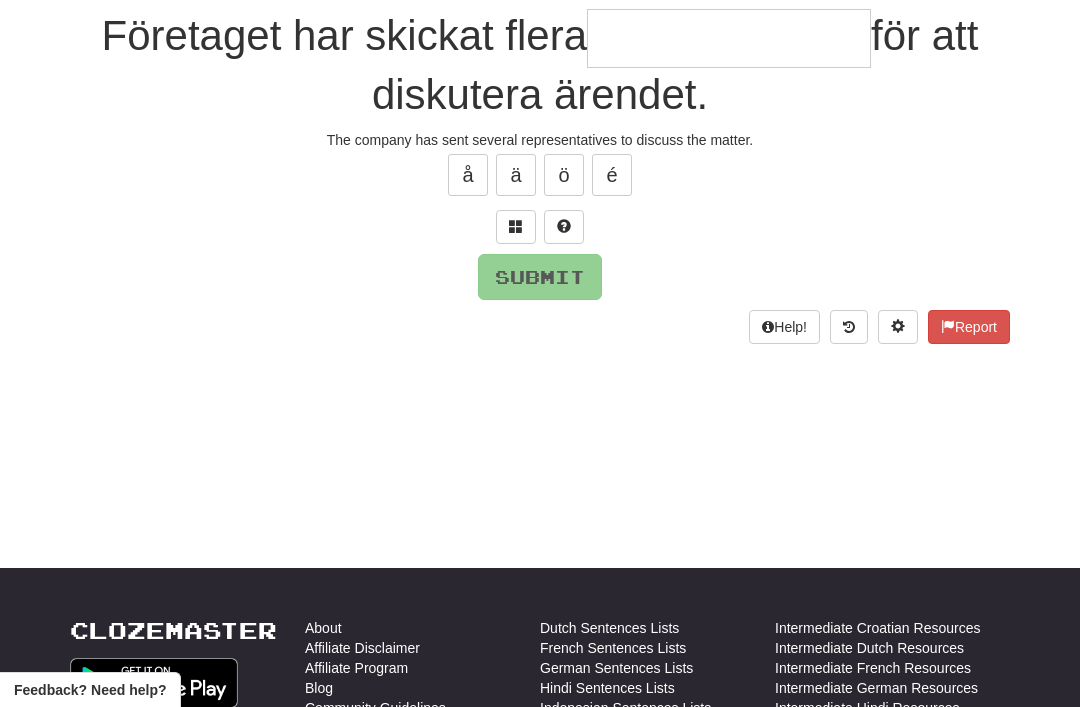 scroll, scrollTop: 188, scrollLeft: 0, axis: vertical 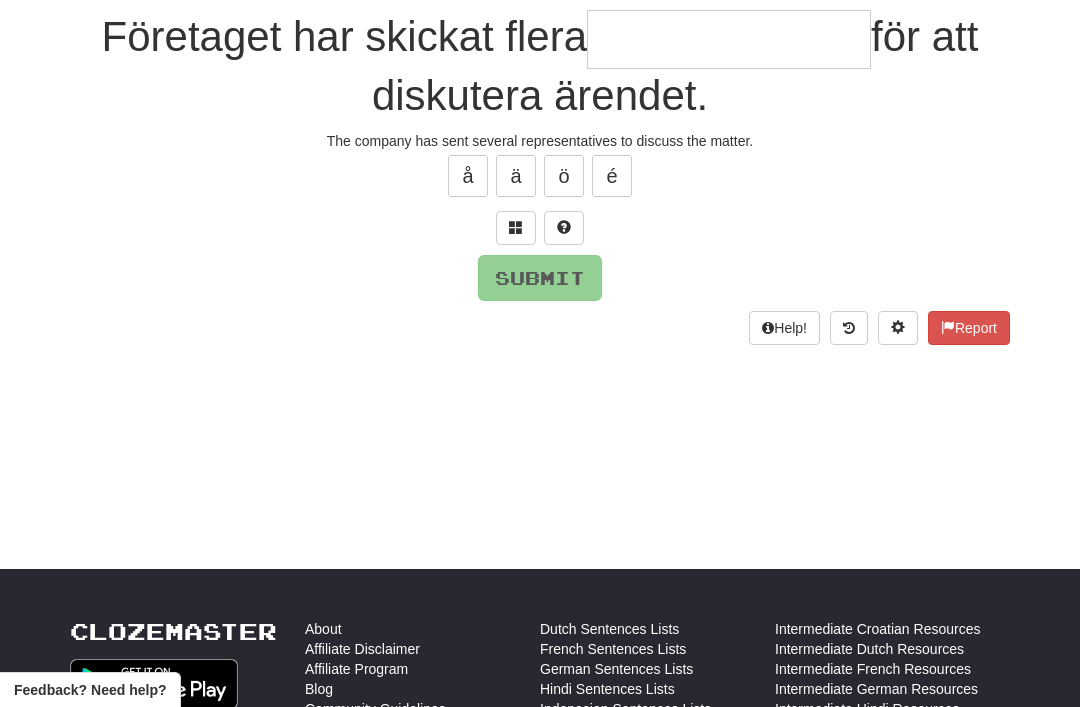click at bounding box center [516, 227] 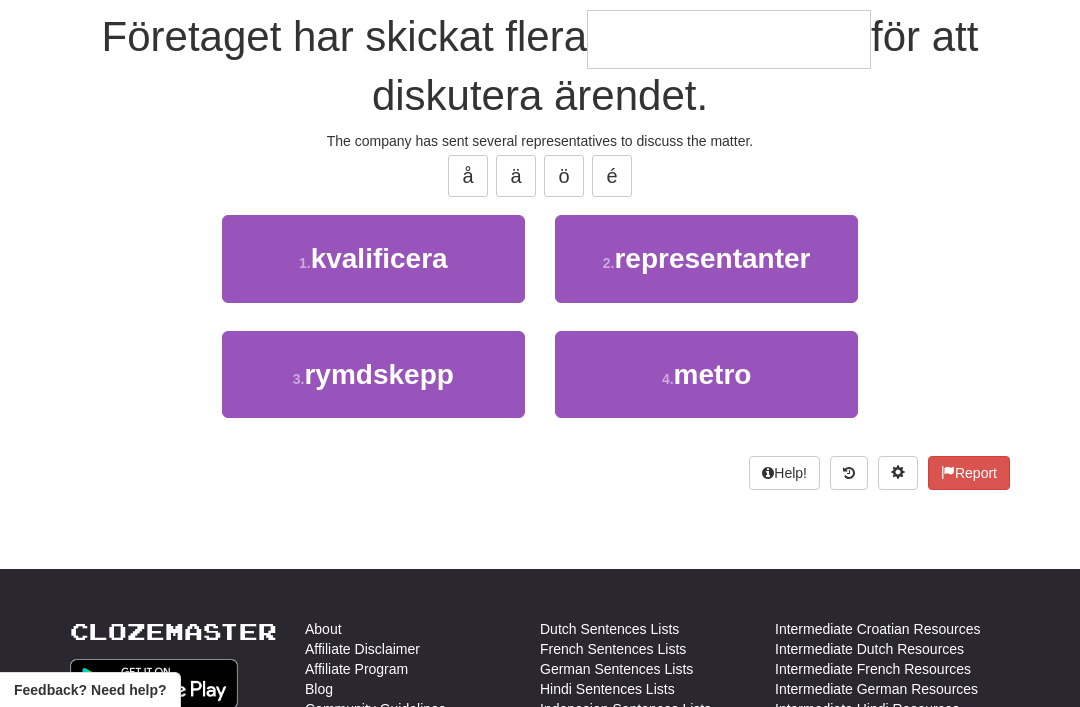 click on "representanter" at bounding box center (712, 258) 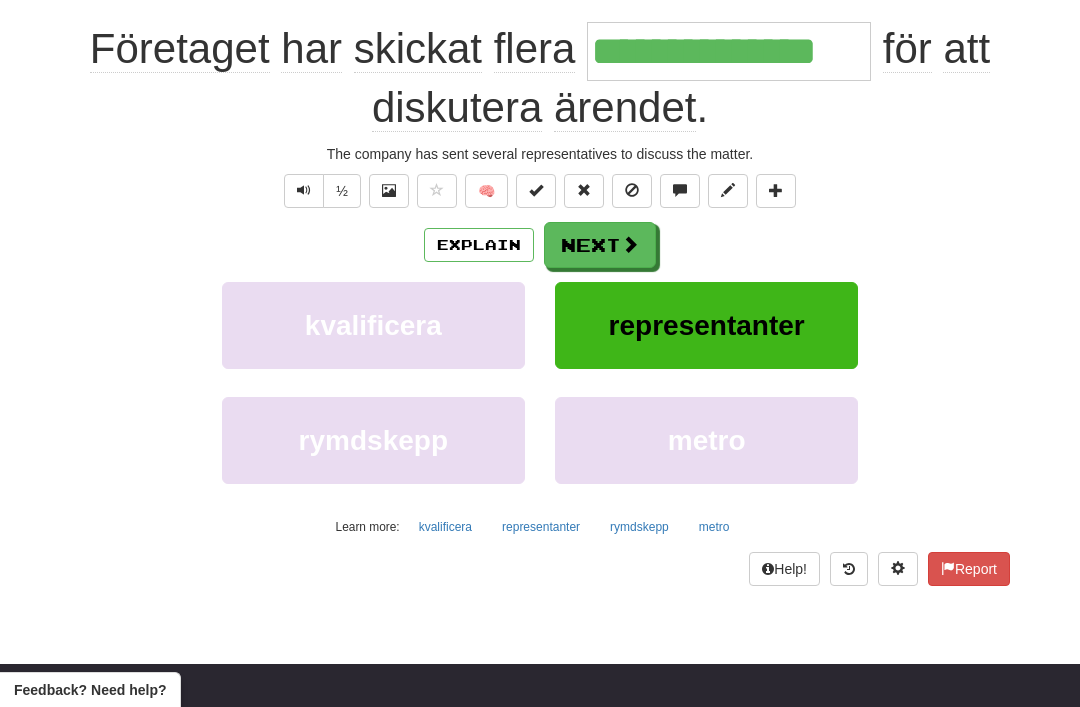 click at bounding box center [630, 244] 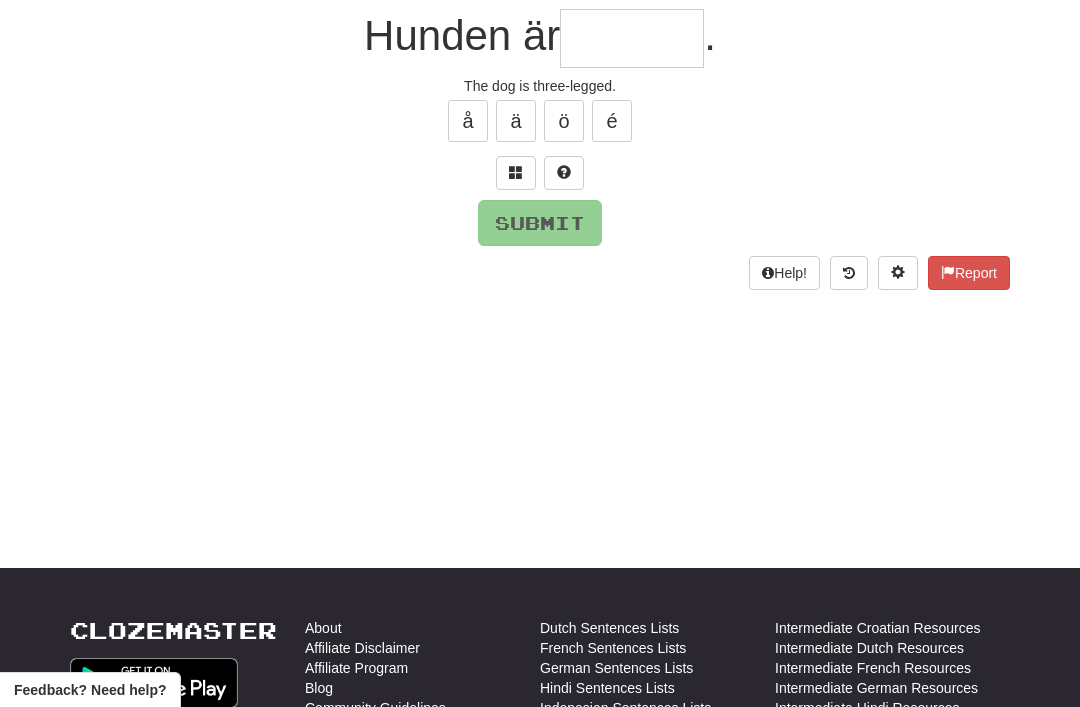 scroll, scrollTop: 188, scrollLeft: 0, axis: vertical 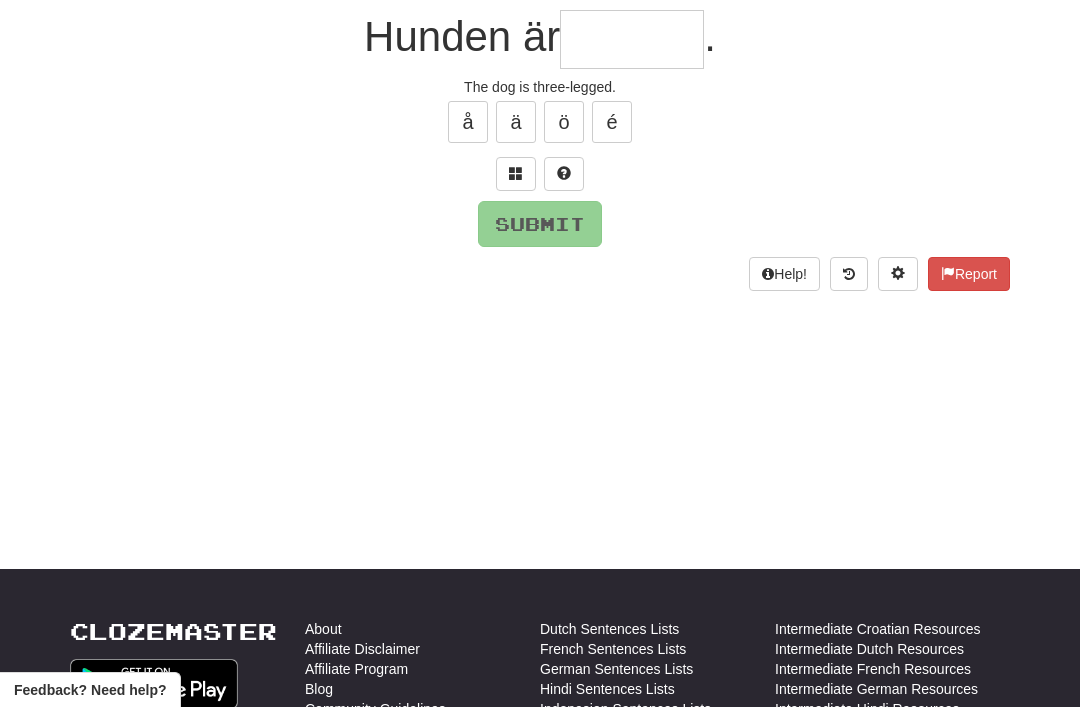 click at bounding box center [516, 173] 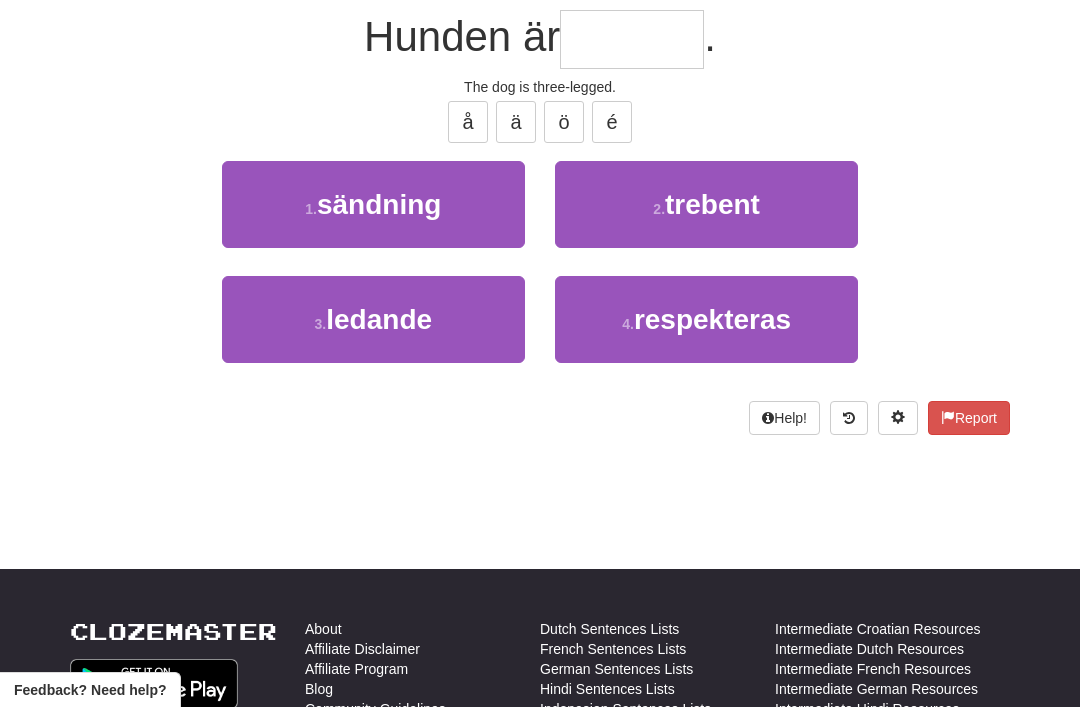 click on "trebent" at bounding box center (712, 204) 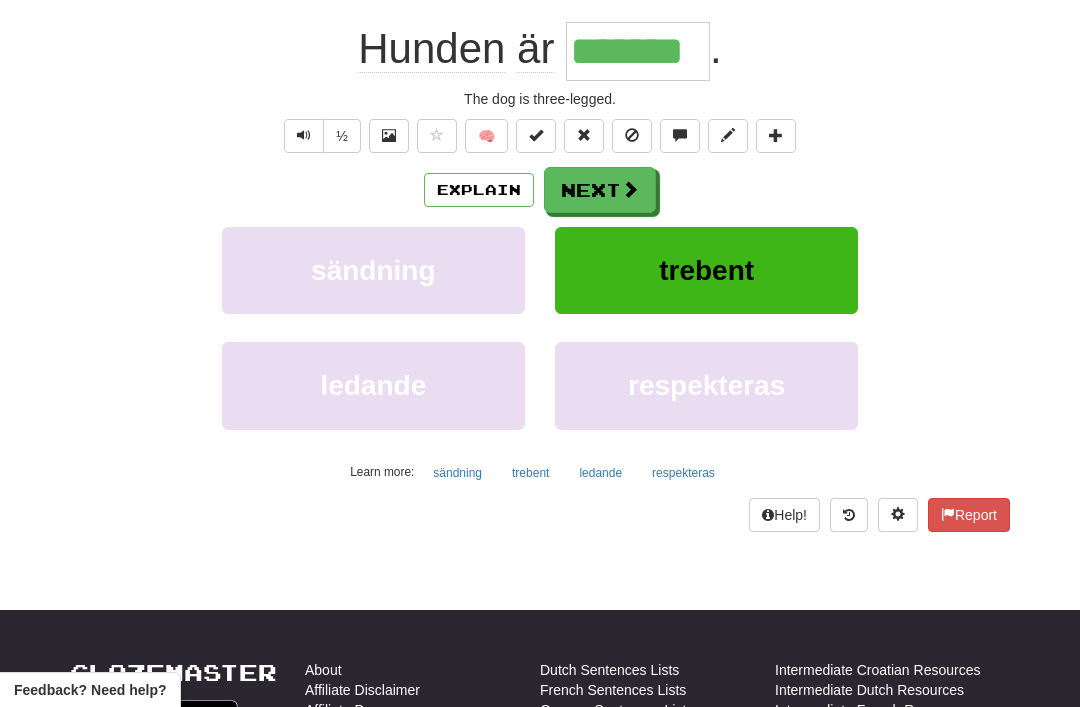 click on "Next" at bounding box center [600, 190] 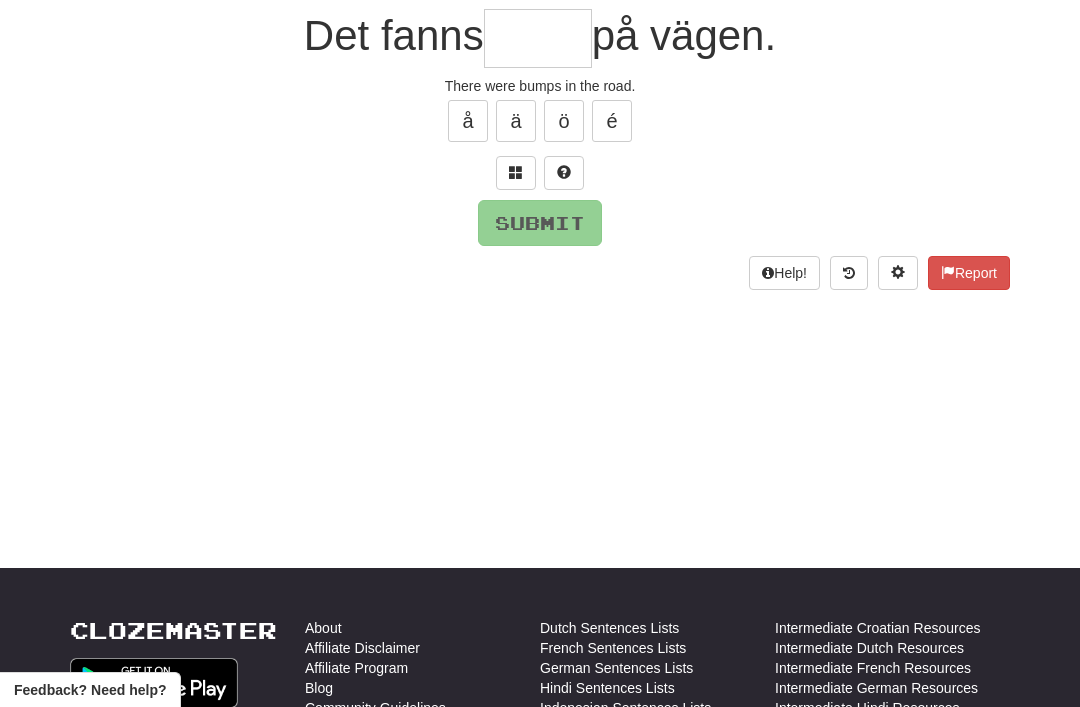 scroll, scrollTop: 188, scrollLeft: 0, axis: vertical 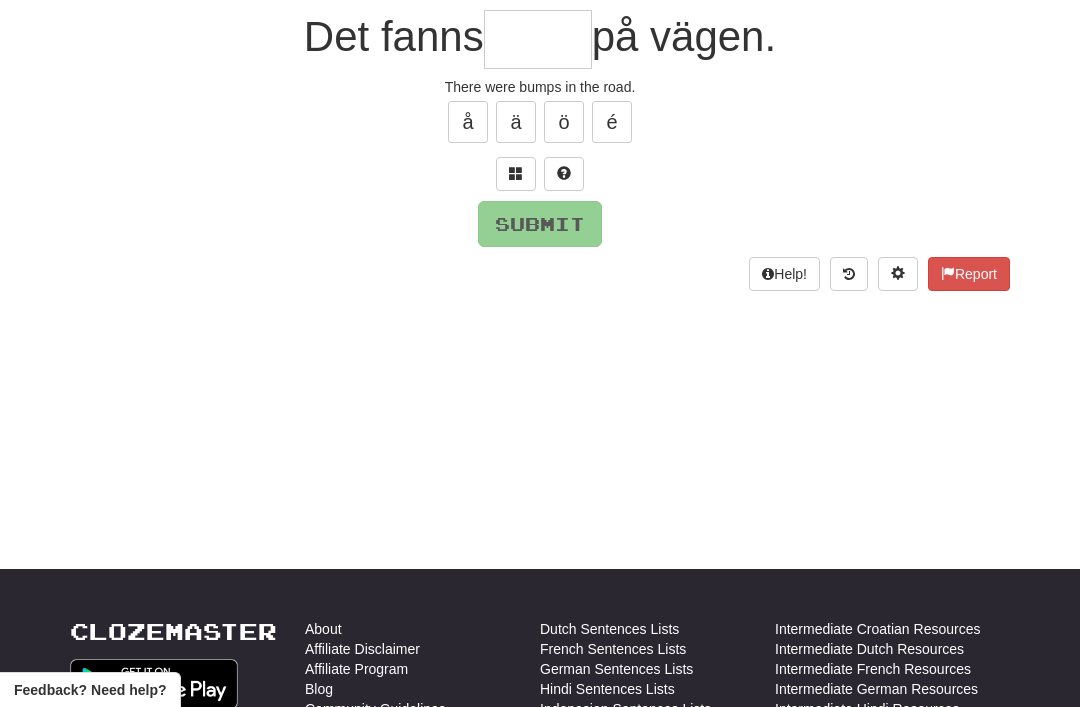 click at bounding box center [516, 173] 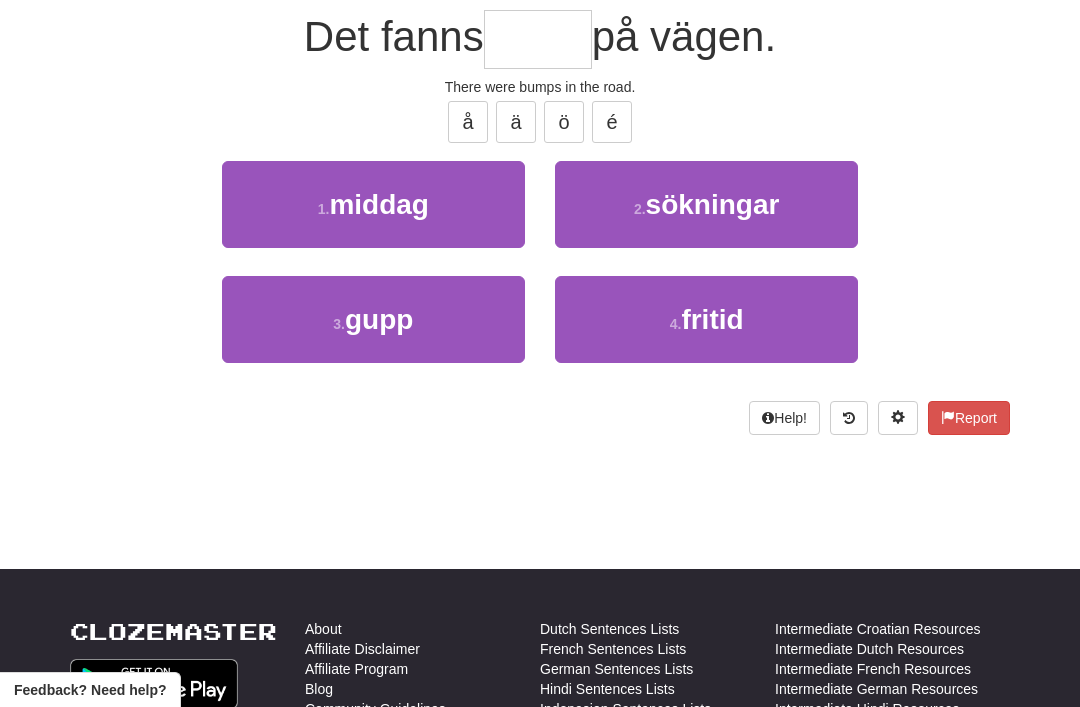 click on "3 .  gupp" at bounding box center (373, 319) 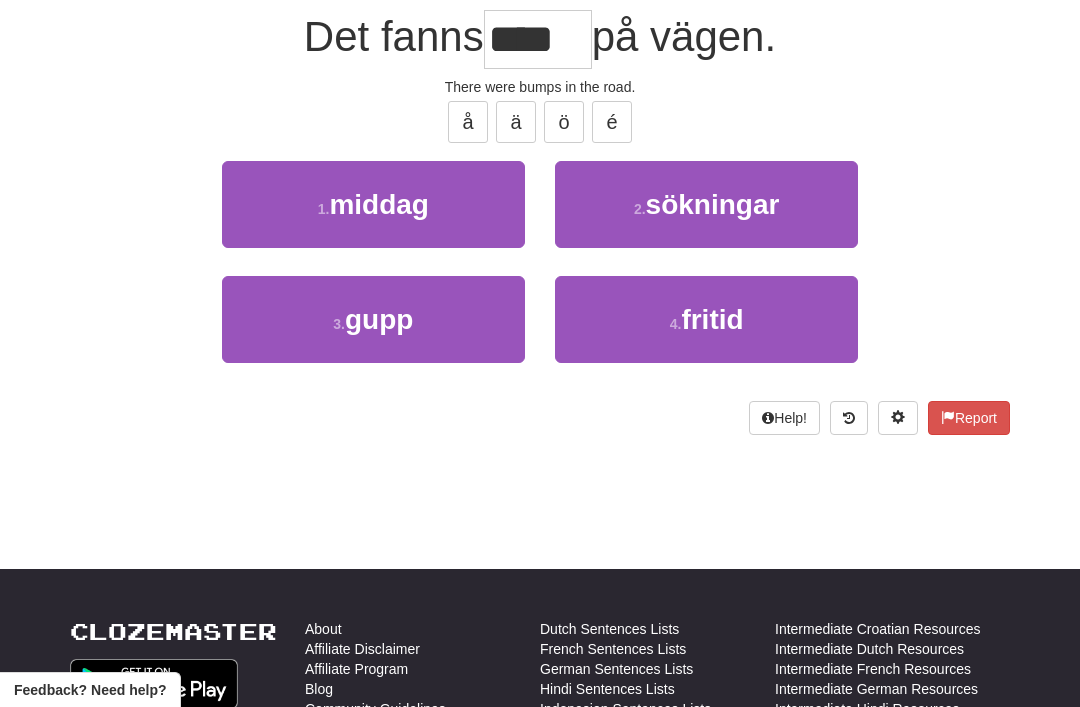 scroll, scrollTop: 189, scrollLeft: 0, axis: vertical 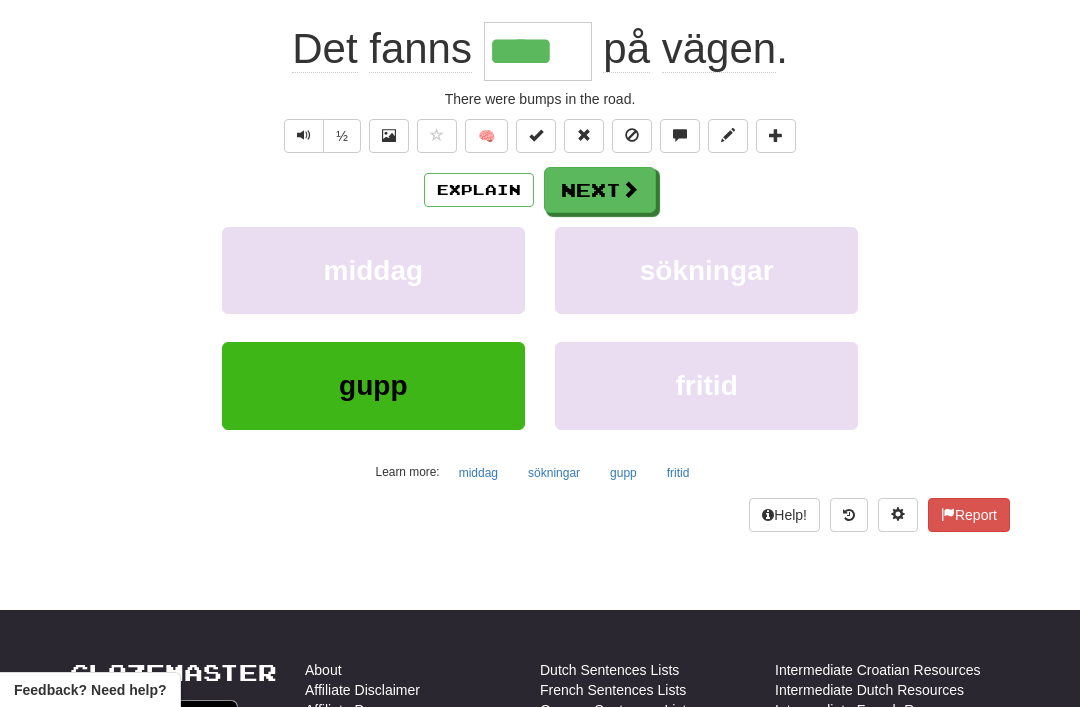 click on "Next" at bounding box center [600, 190] 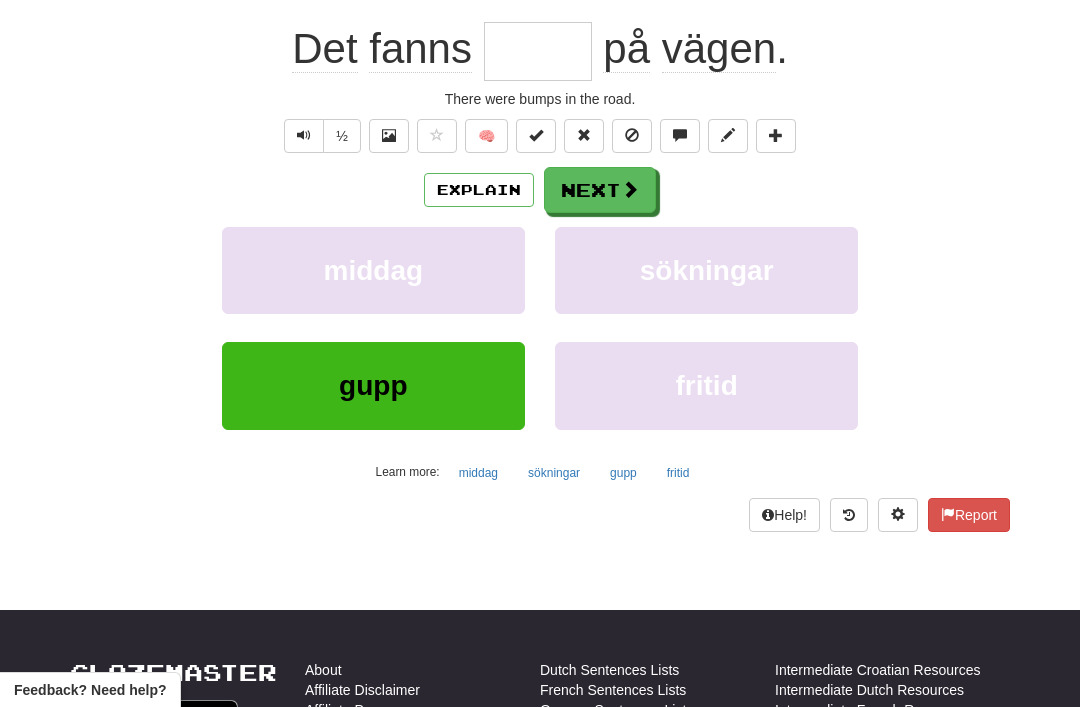 scroll, scrollTop: 188, scrollLeft: 0, axis: vertical 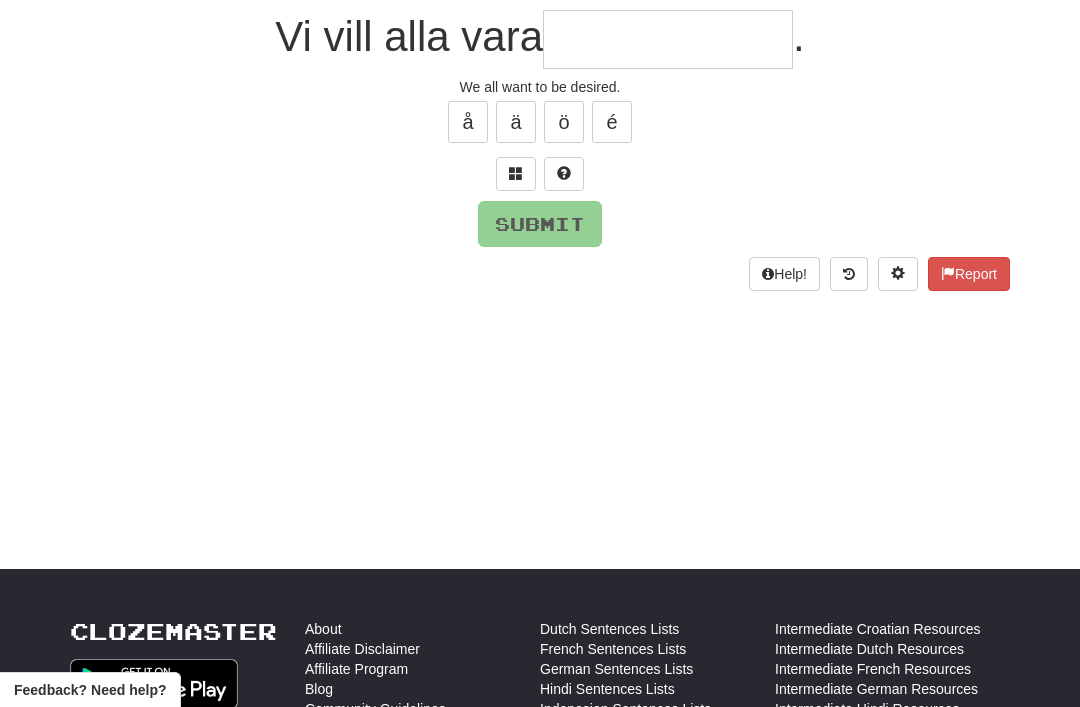 click at bounding box center (516, 173) 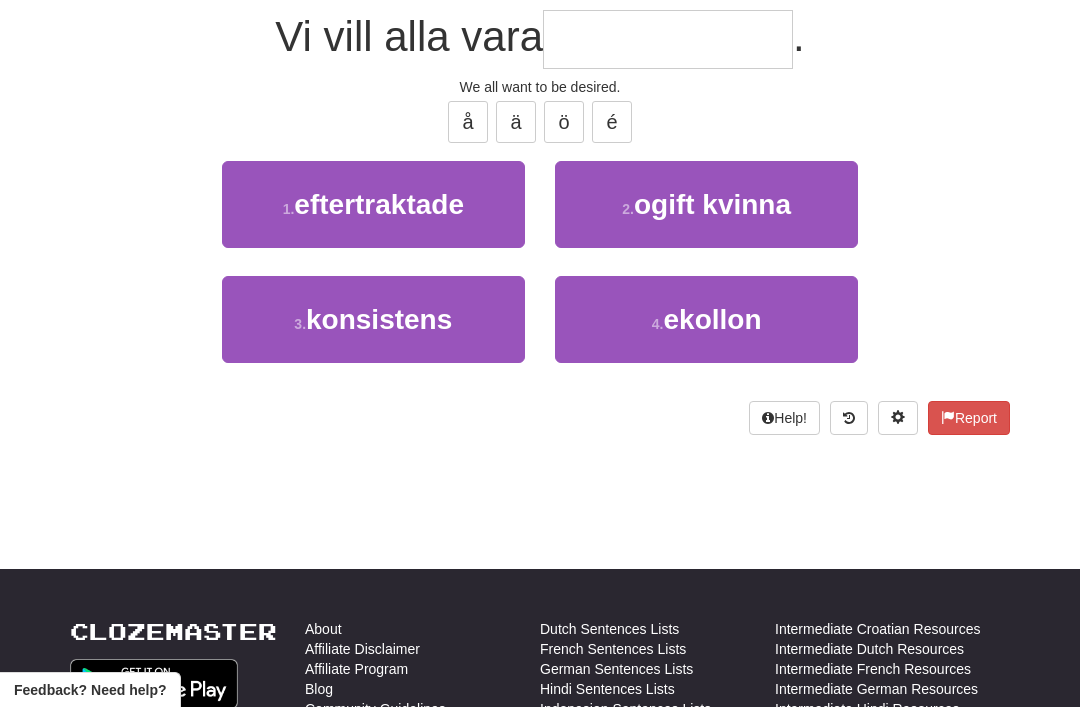 click on "1 .  eftertraktade" at bounding box center (373, 204) 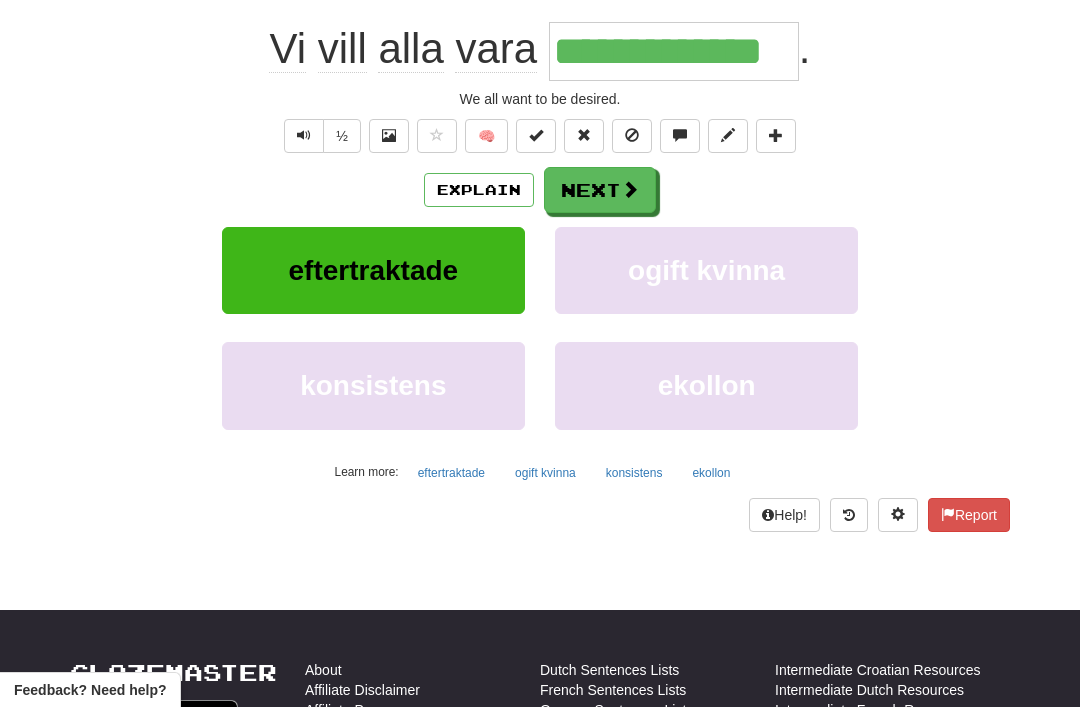 click on "Next" at bounding box center (600, 190) 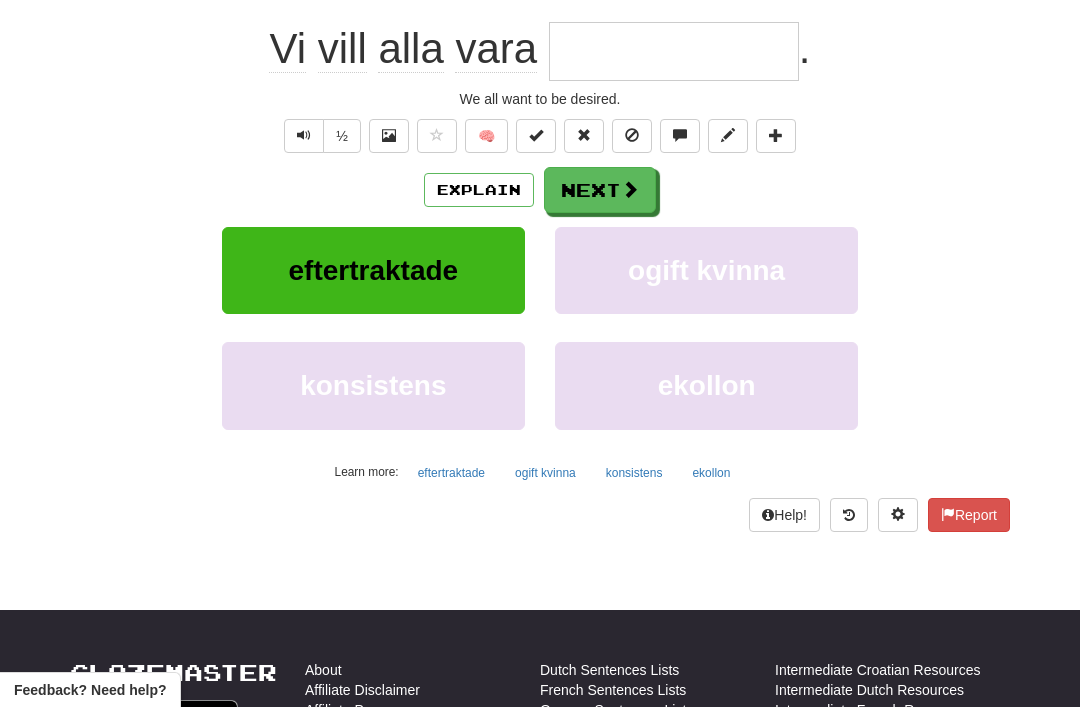 scroll, scrollTop: 188, scrollLeft: 0, axis: vertical 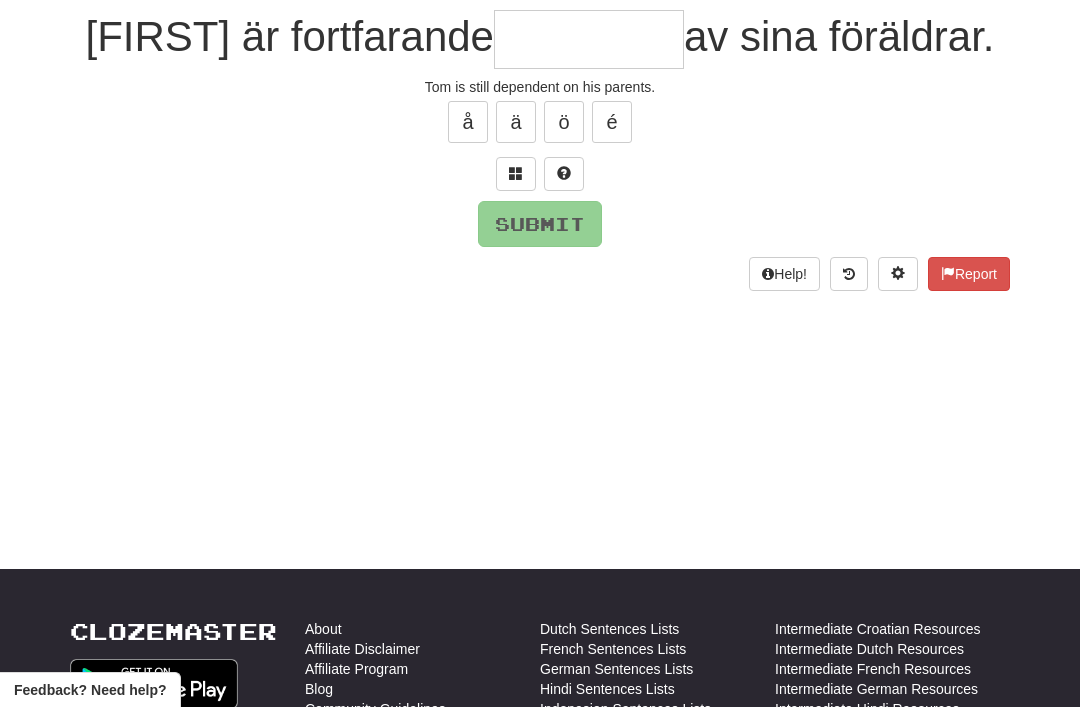 click at bounding box center (516, 174) 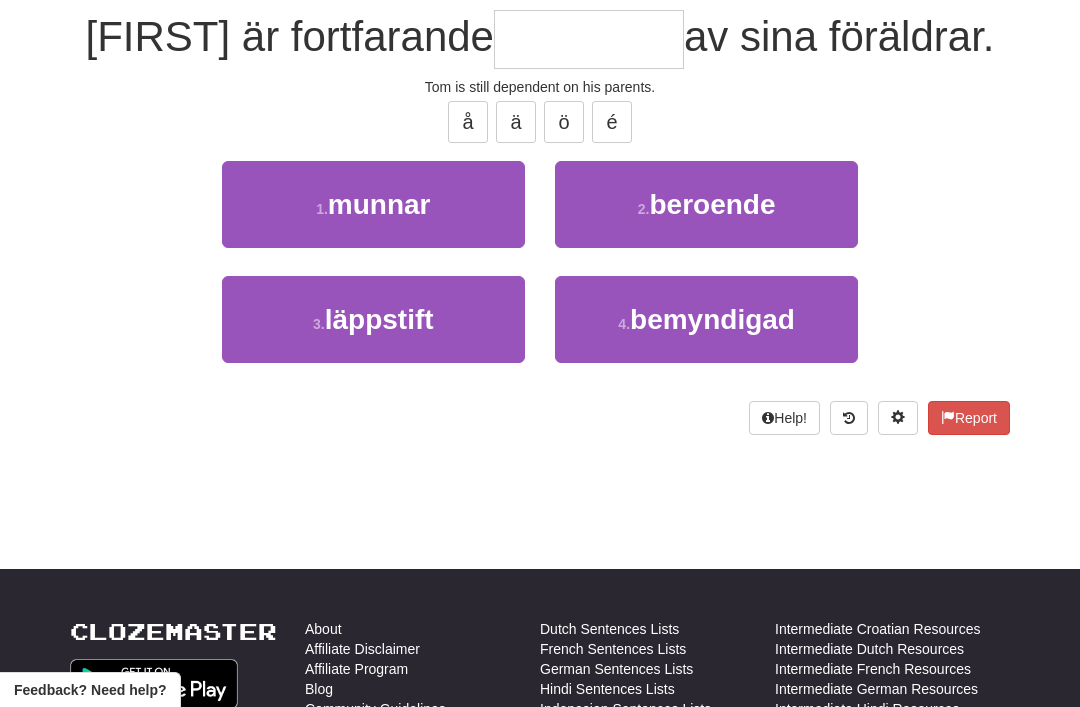 click on "beroende" at bounding box center (712, 204) 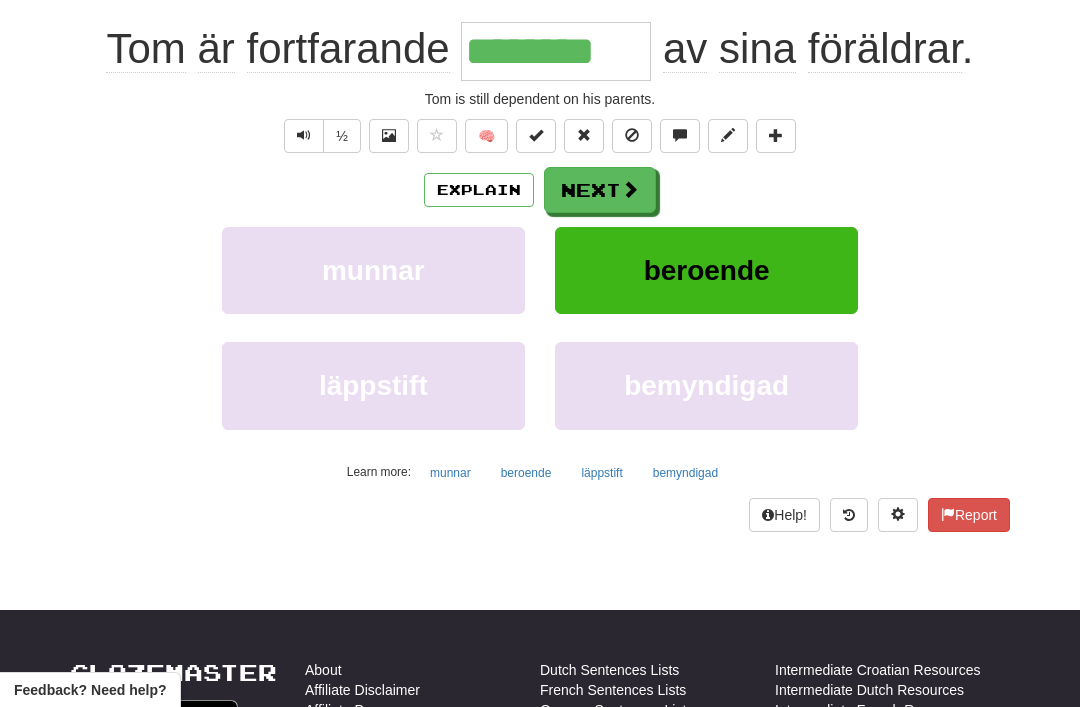 click on "Next" at bounding box center [600, 190] 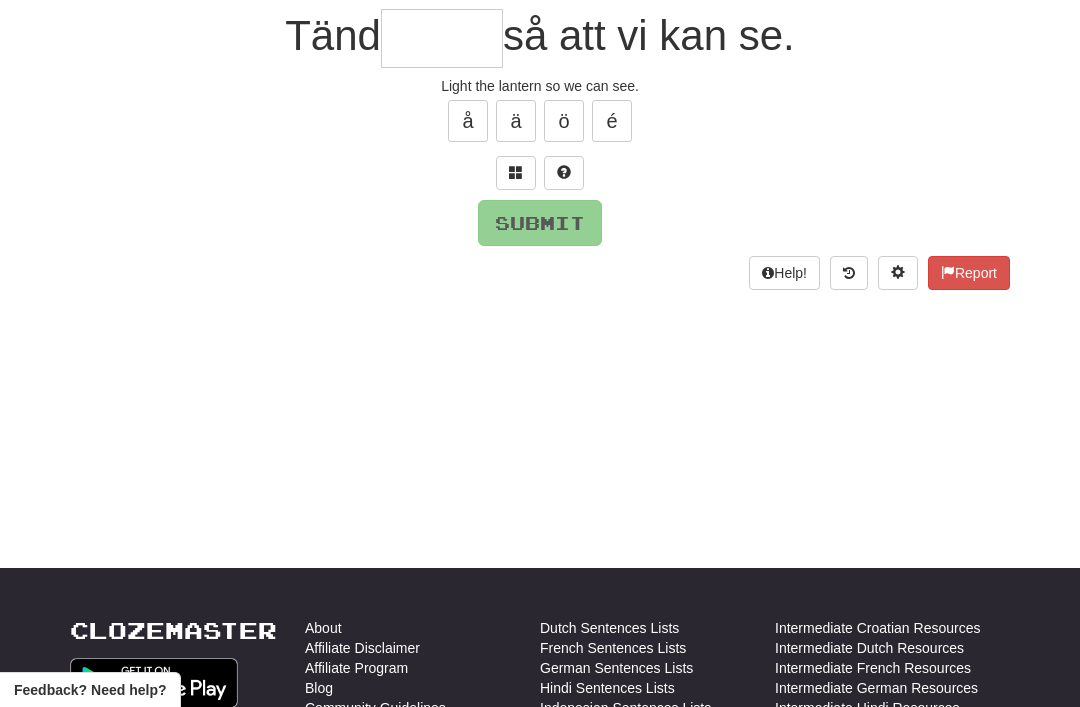 scroll, scrollTop: 188, scrollLeft: 0, axis: vertical 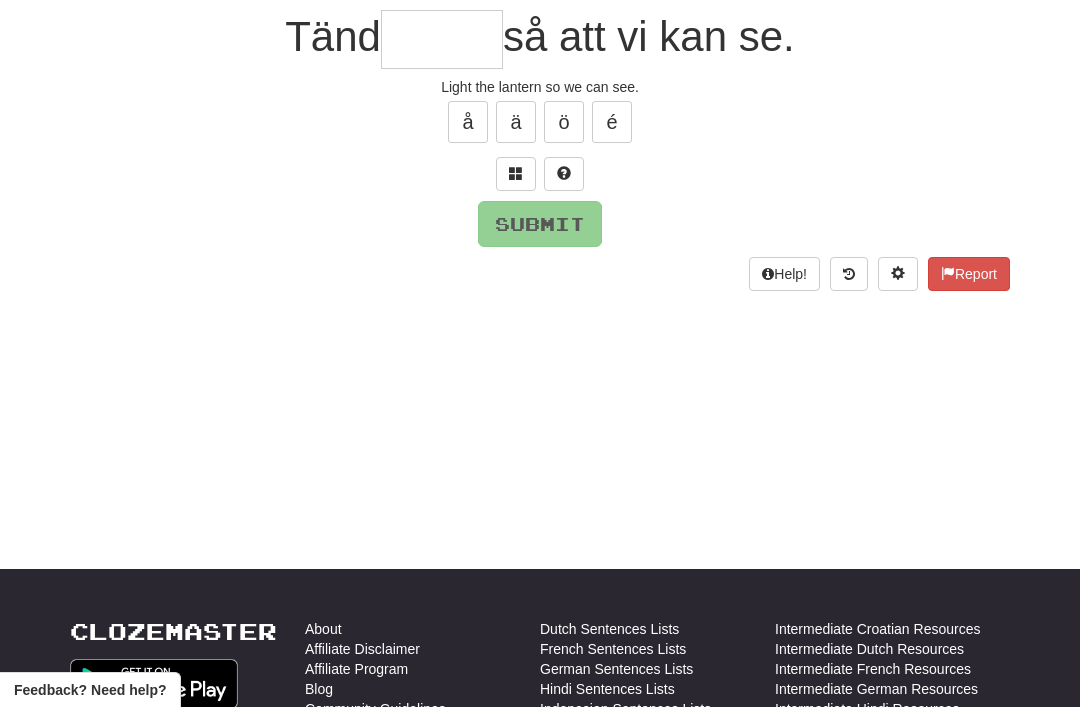 click at bounding box center (516, 173) 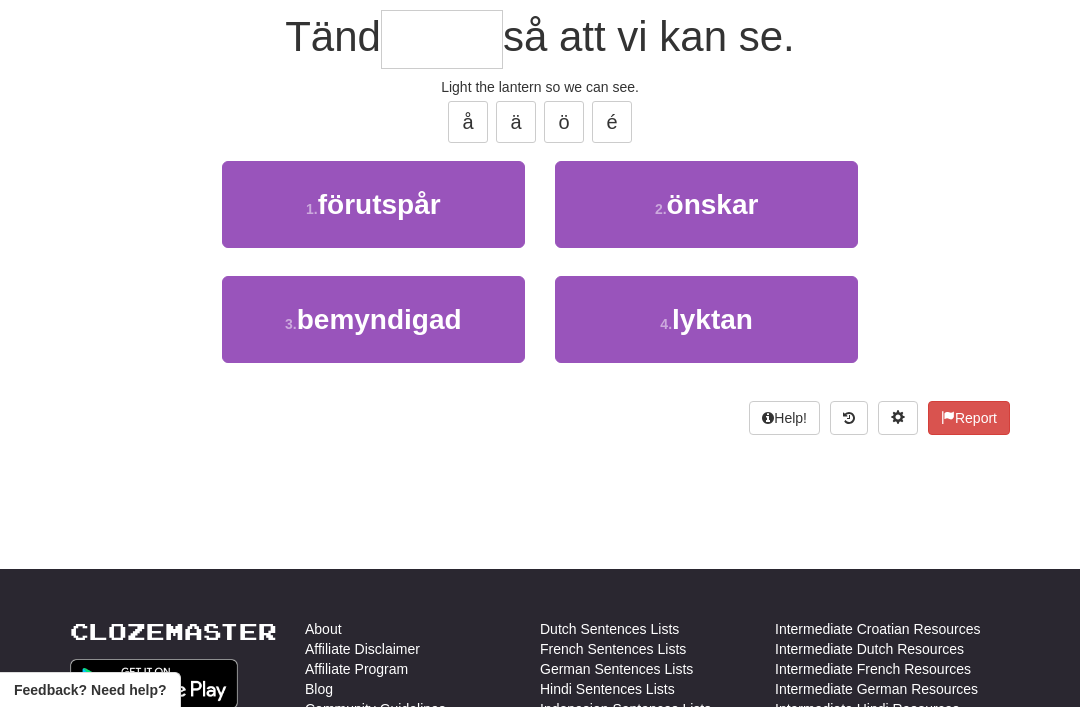 click on "lyktan" at bounding box center [712, 319] 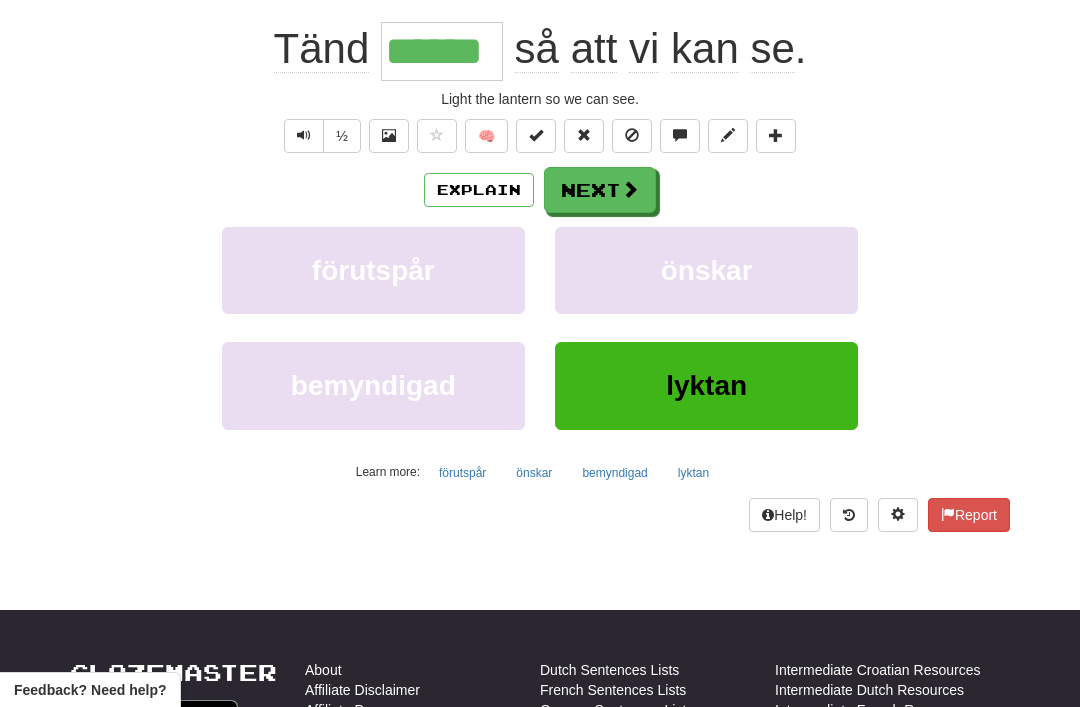 click on "Next" at bounding box center (600, 190) 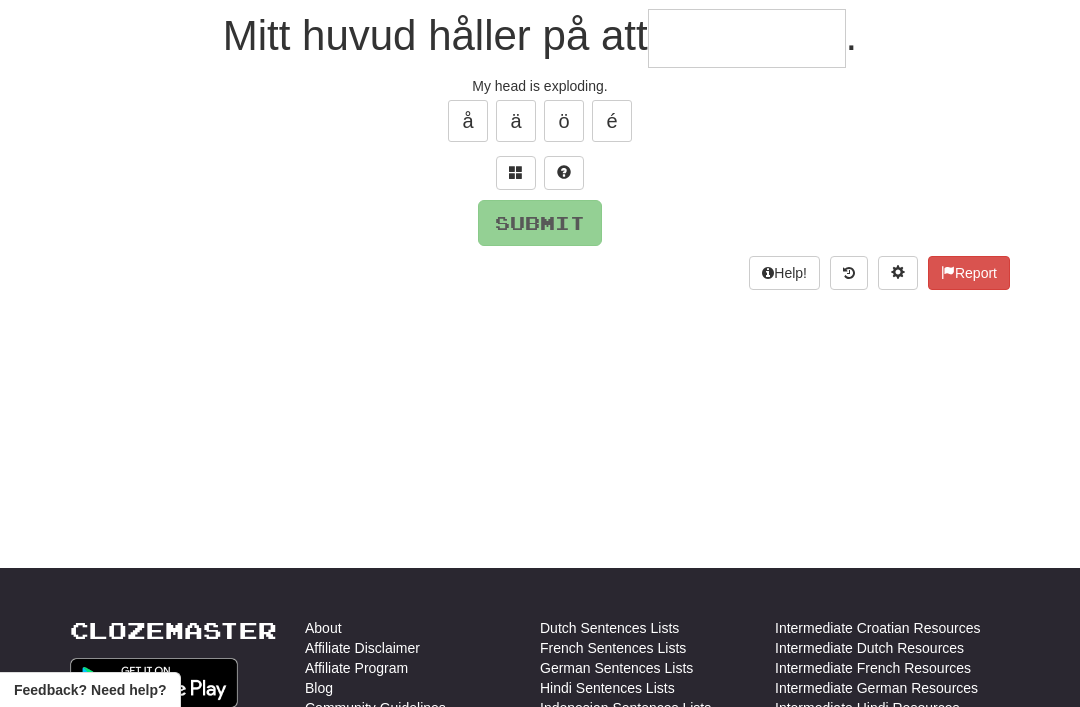 scroll, scrollTop: 188, scrollLeft: 0, axis: vertical 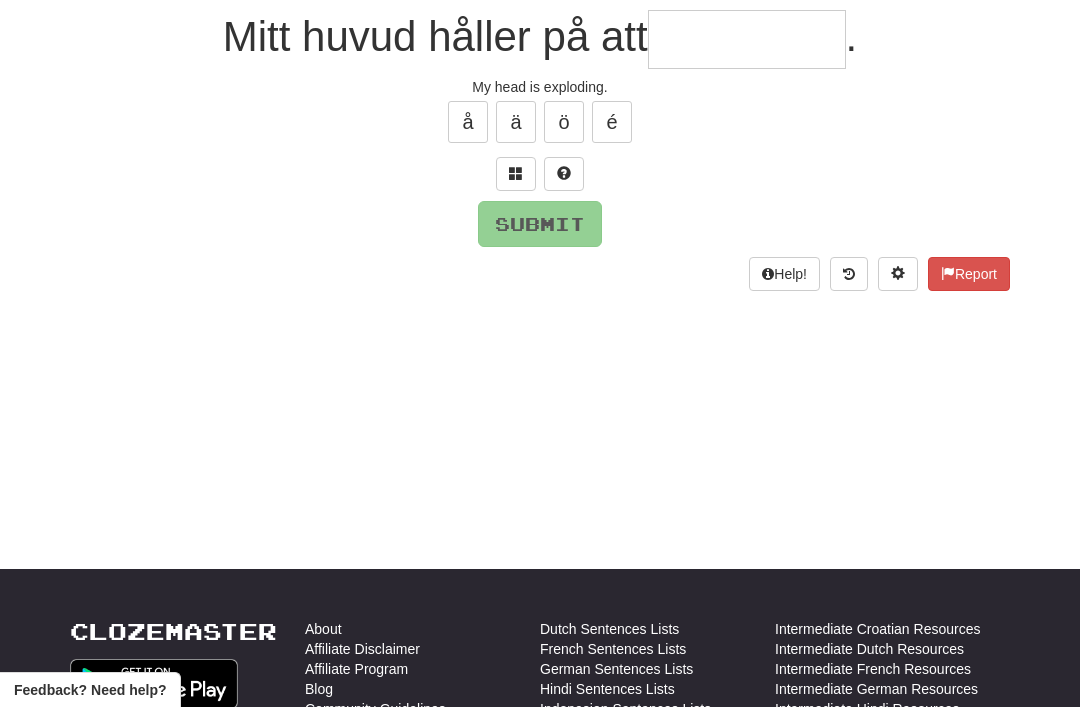 click at bounding box center [516, 174] 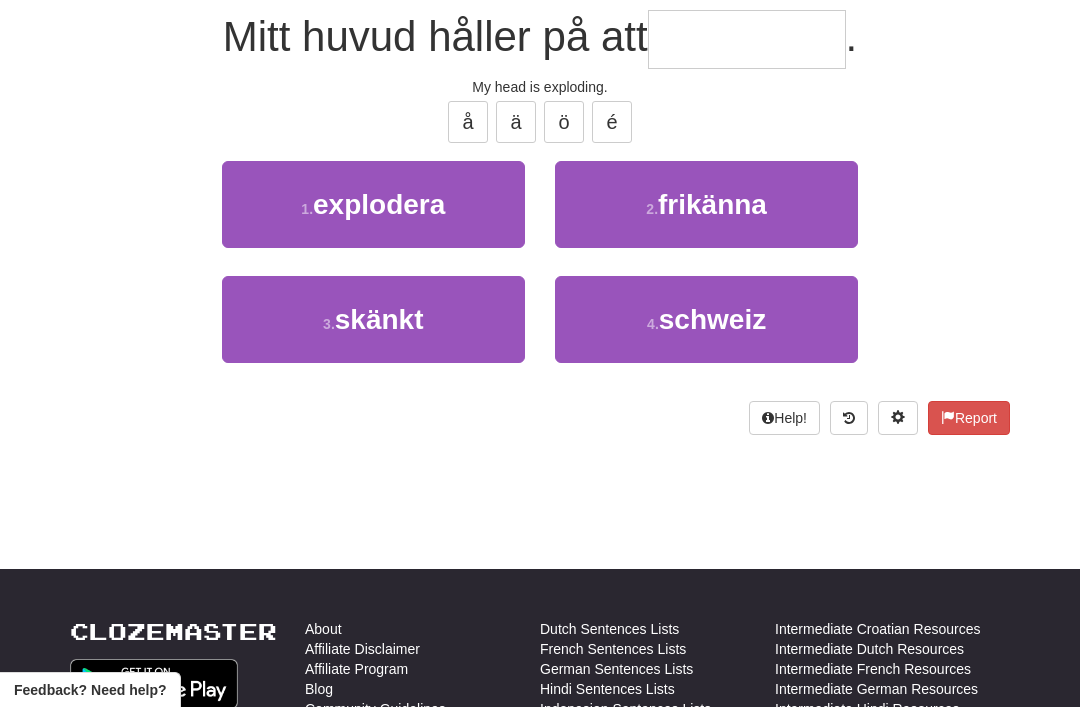 click on "1 .  explodera" at bounding box center [373, 204] 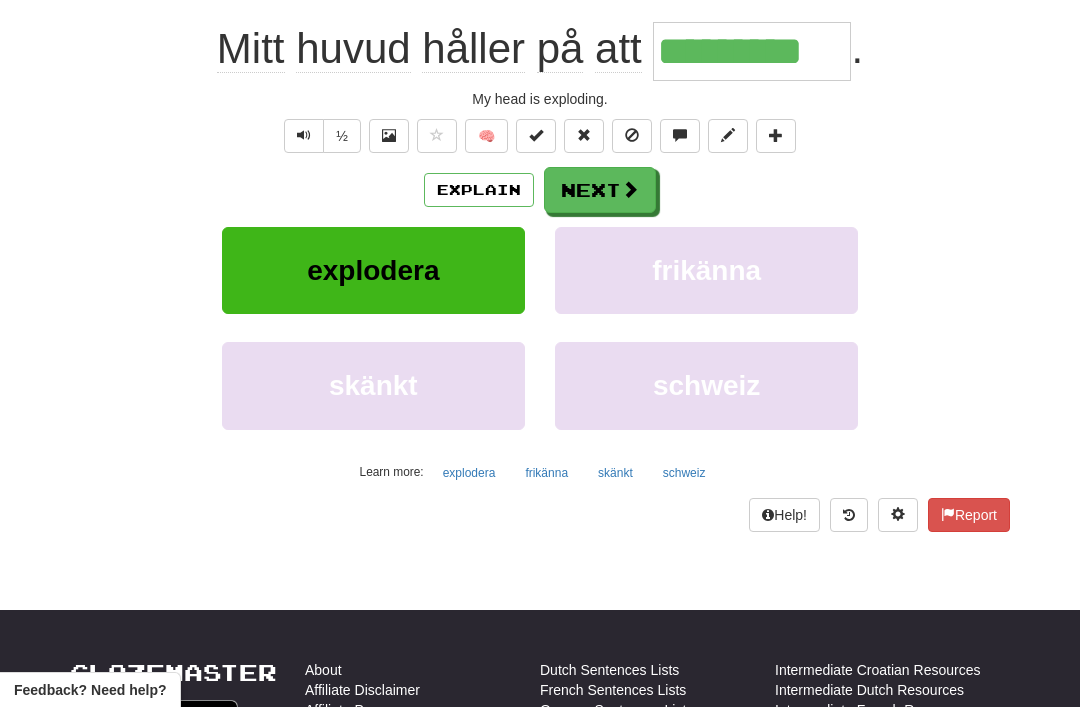 click on "Next" at bounding box center (600, 190) 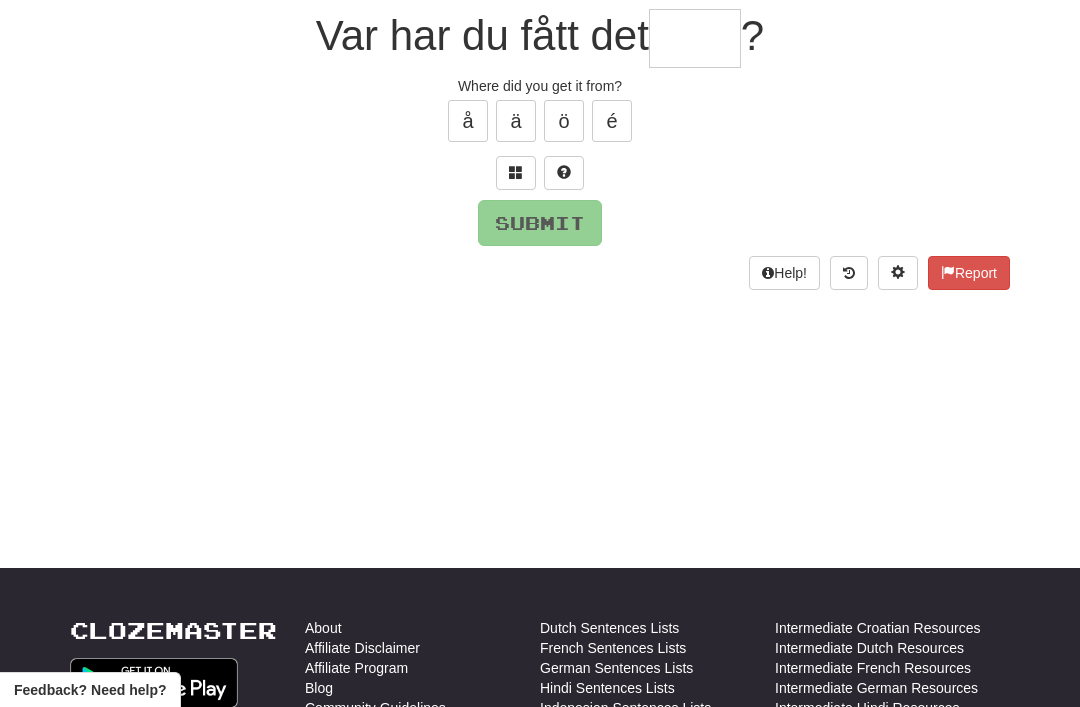 scroll, scrollTop: 188, scrollLeft: 0, axis: vertical 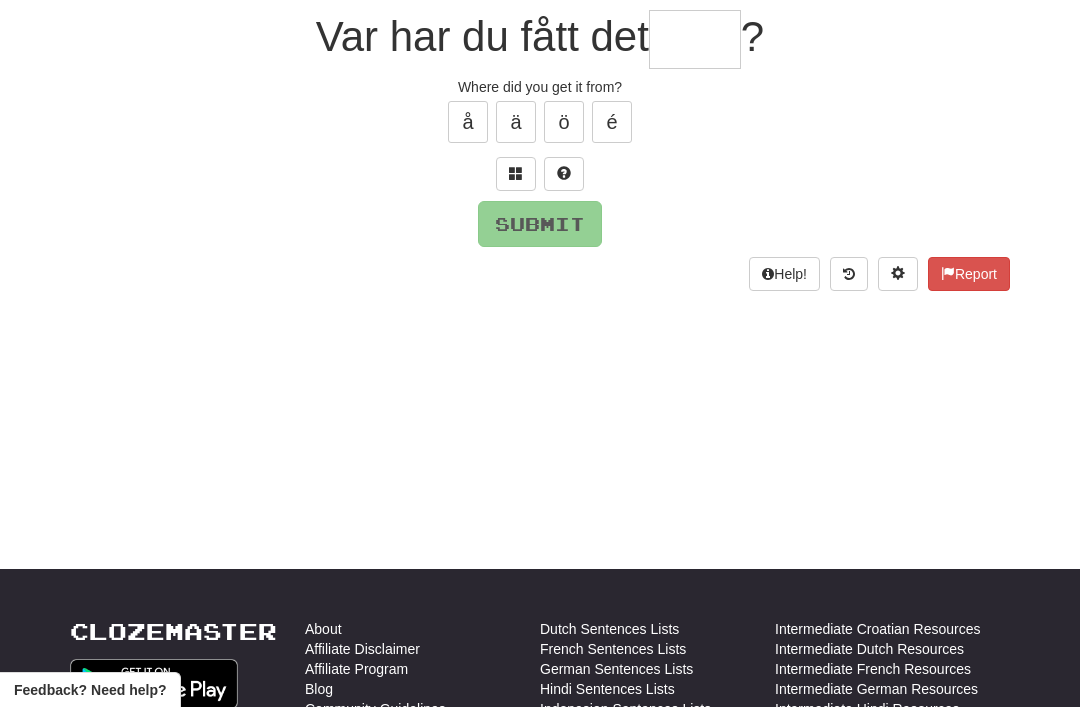 click at bounding box center [516, 173] 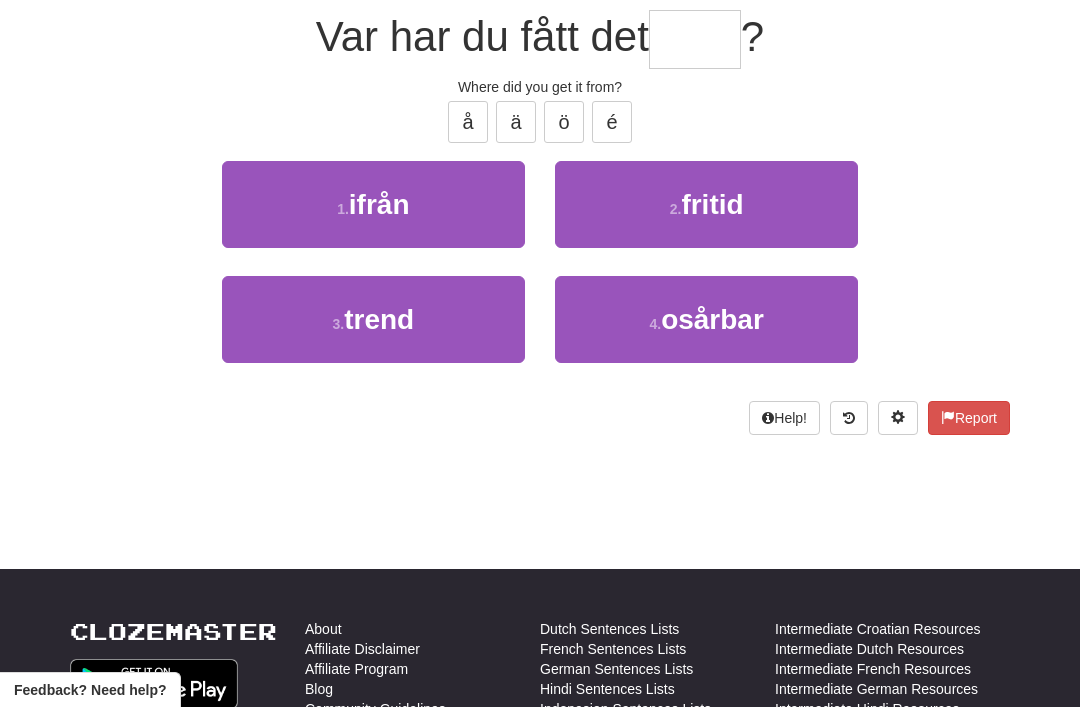 click on "1 .  ifrån" at bounding box center [373, 204] 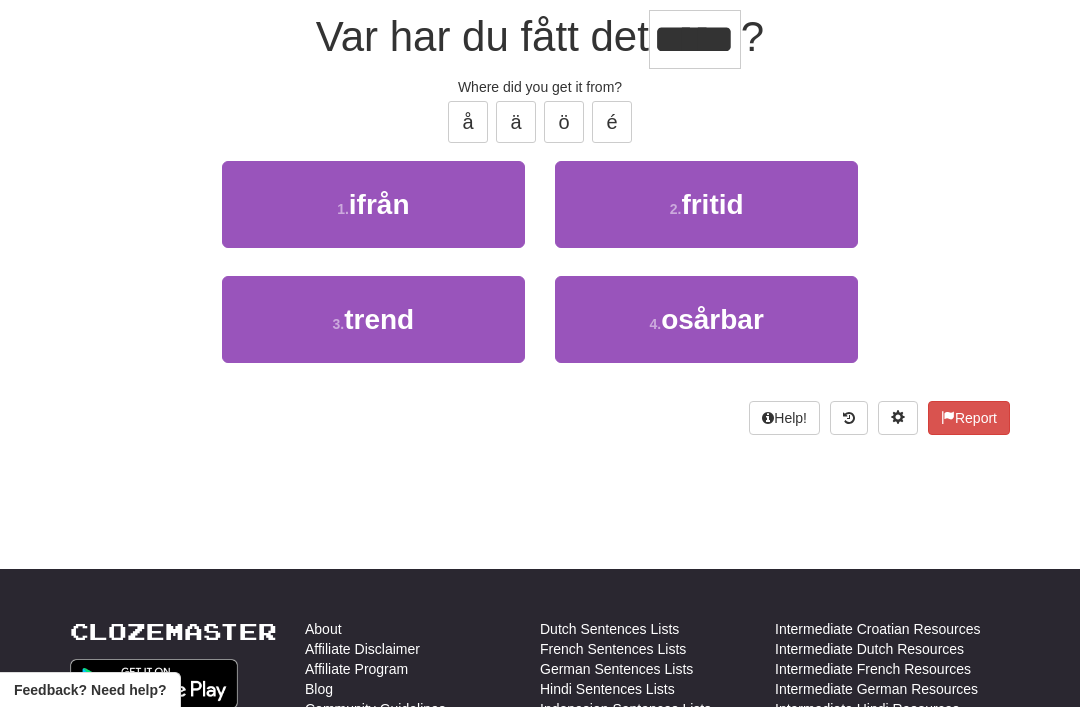 scroll, scrollTop: 189, scrollLeft: 0, axis: vertical 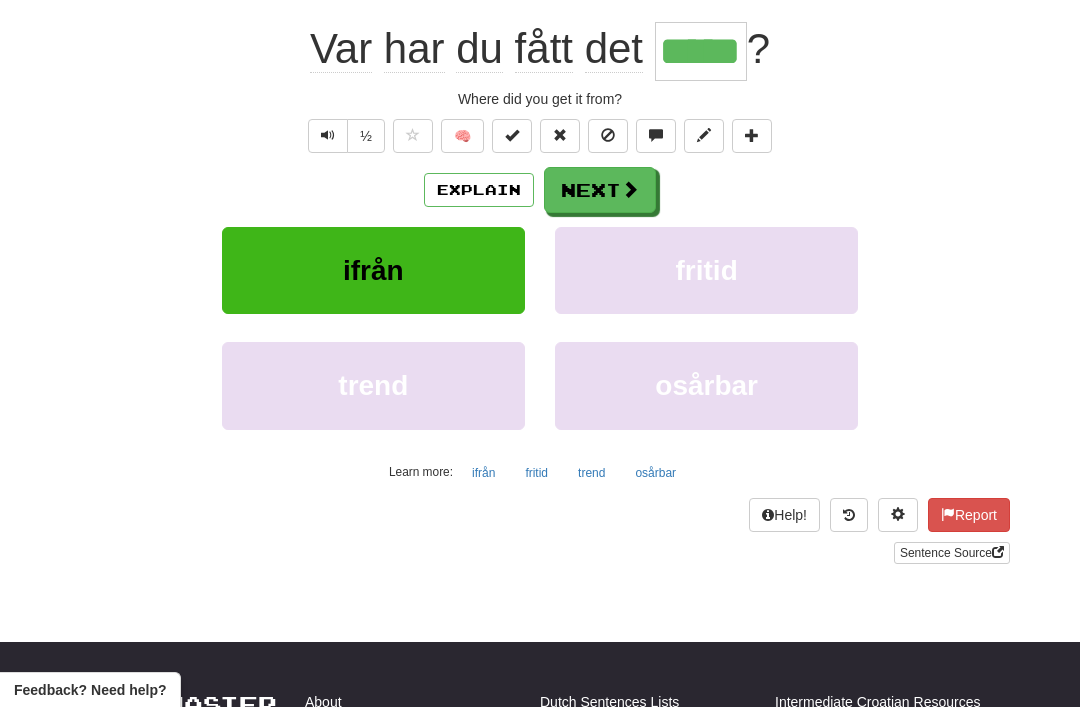 click at bounding box center [630, 189] 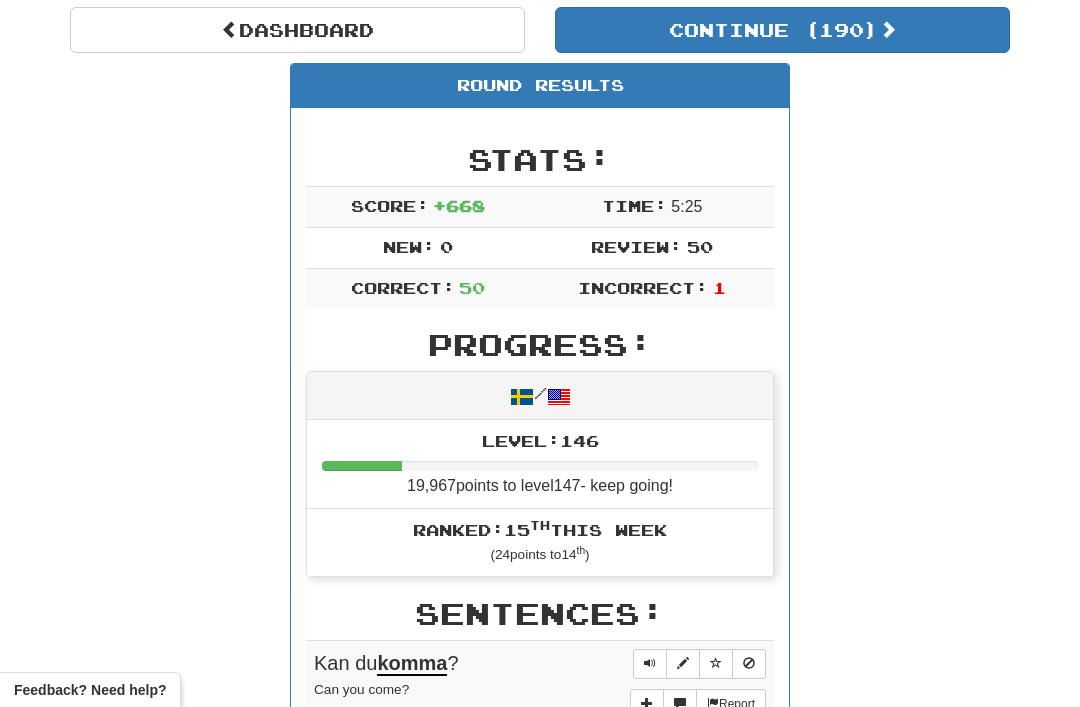 click on "Continue ( 190 )" at bounding box center (782, 30) 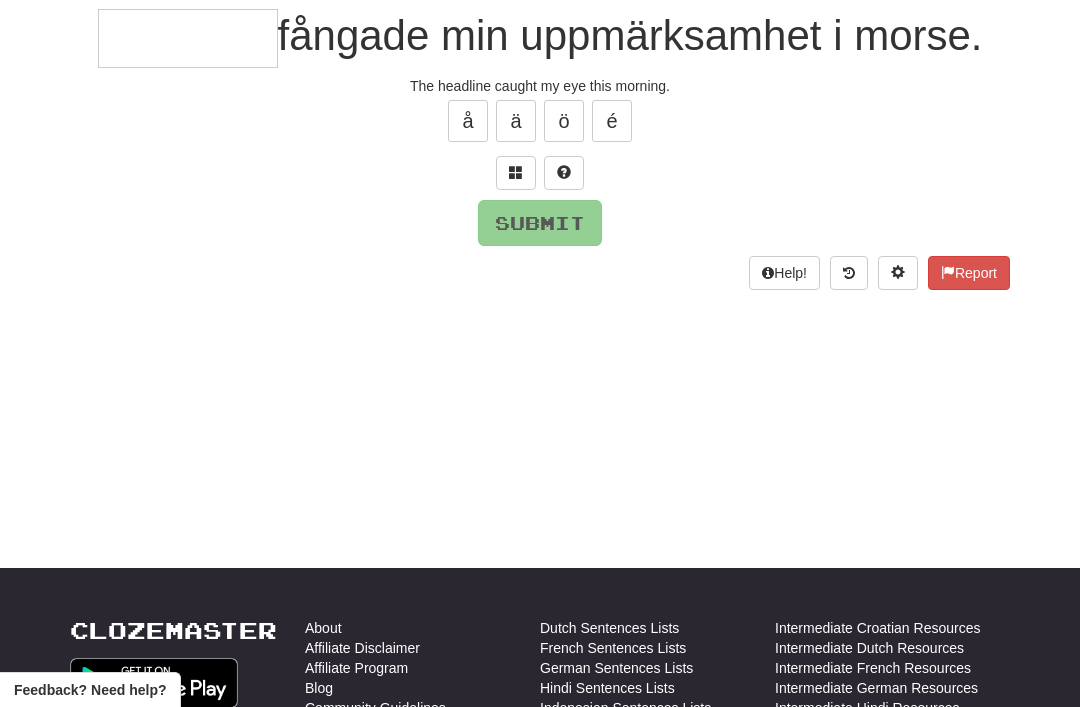 click at bounding box center [516, 173] 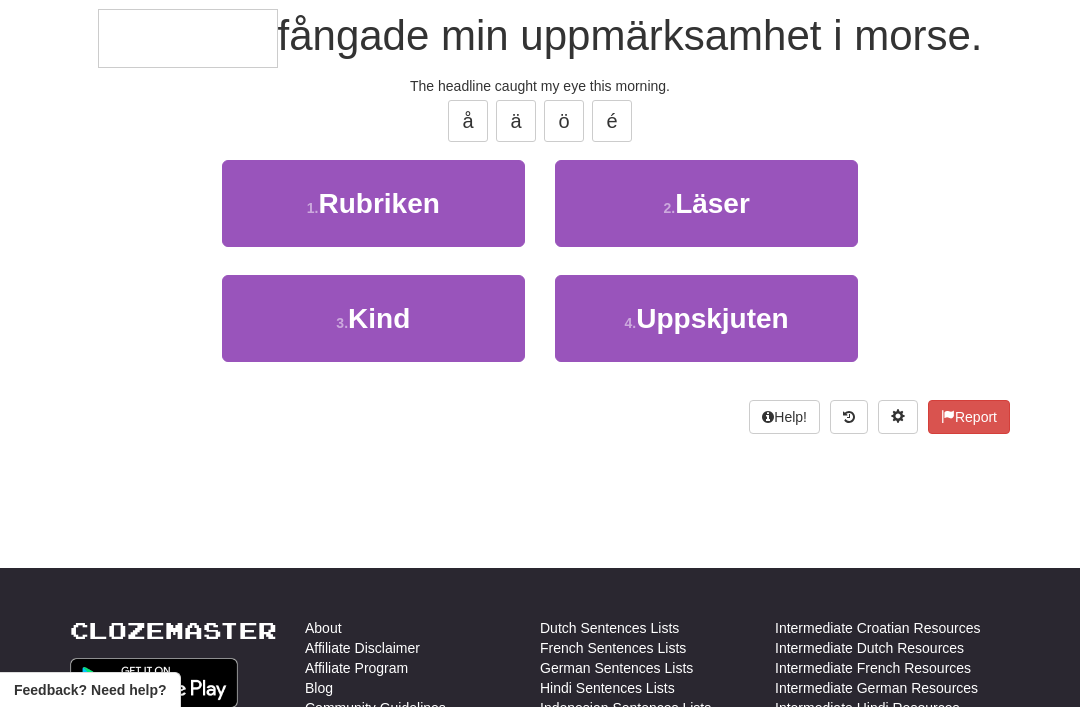 scroll, scrollTop: 188, scrollLeft: 0, axis: vertical 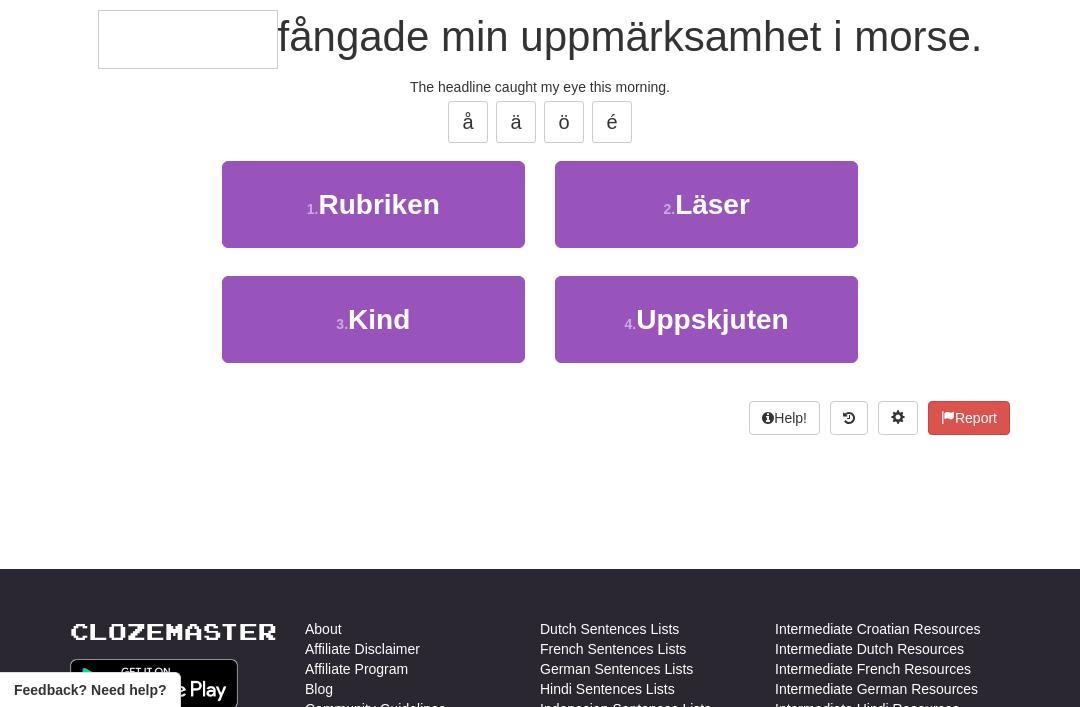 click on "Rubriken" at bounding box center (378, 204) 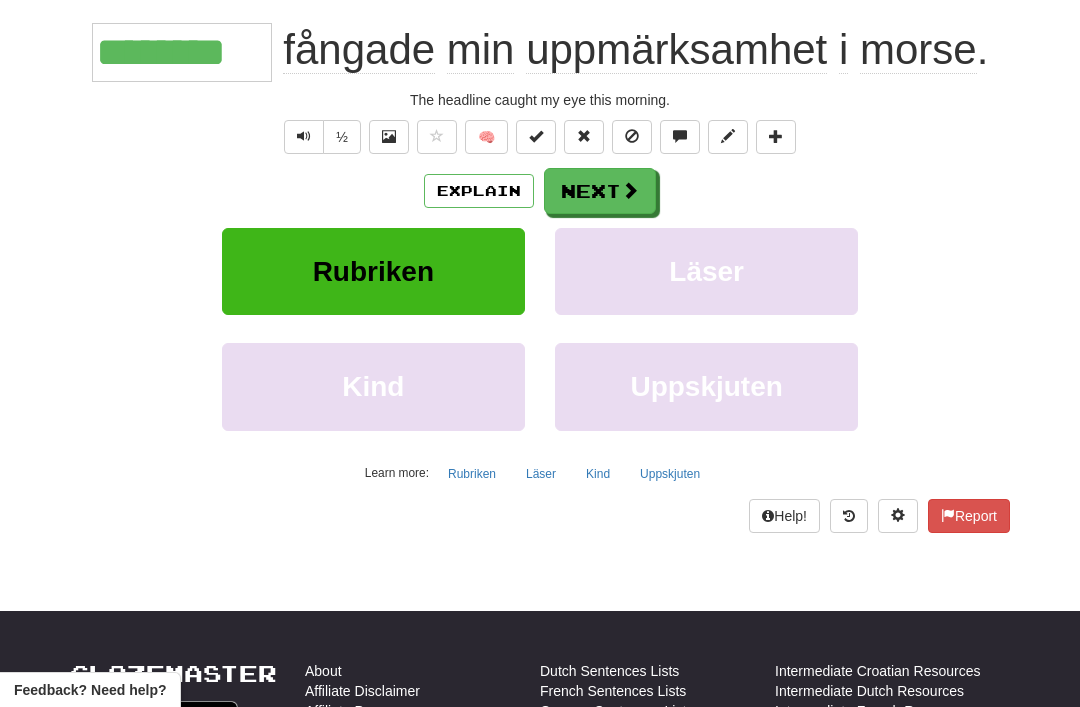type on "********" 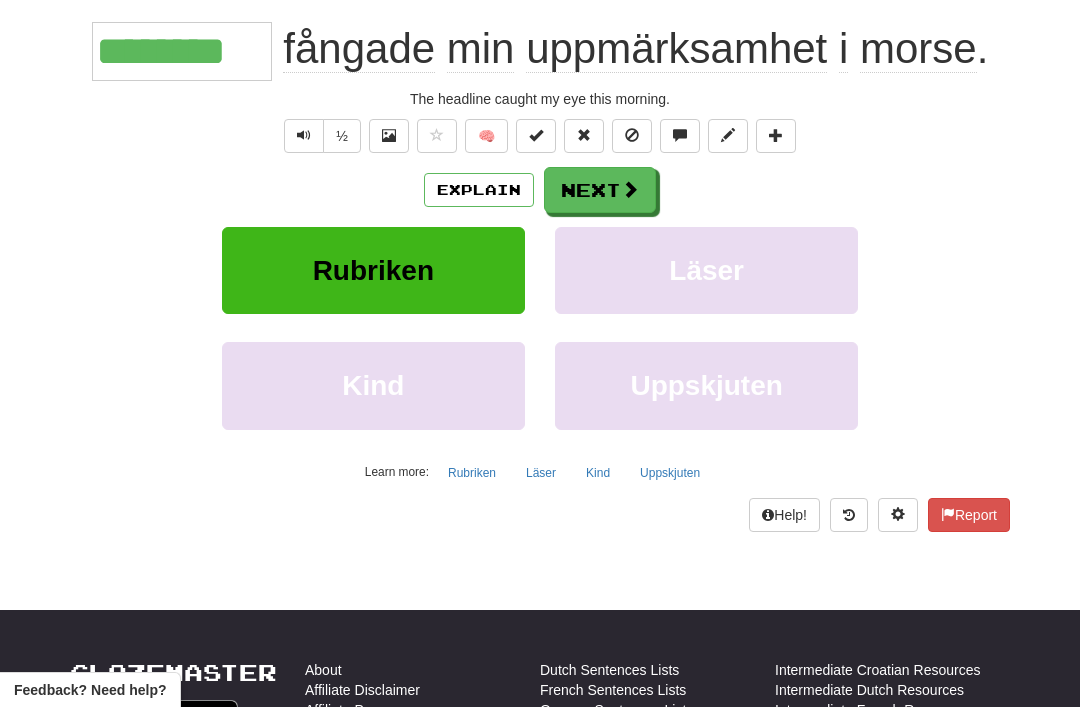 click on "Next" at bounding box center (600, 190) 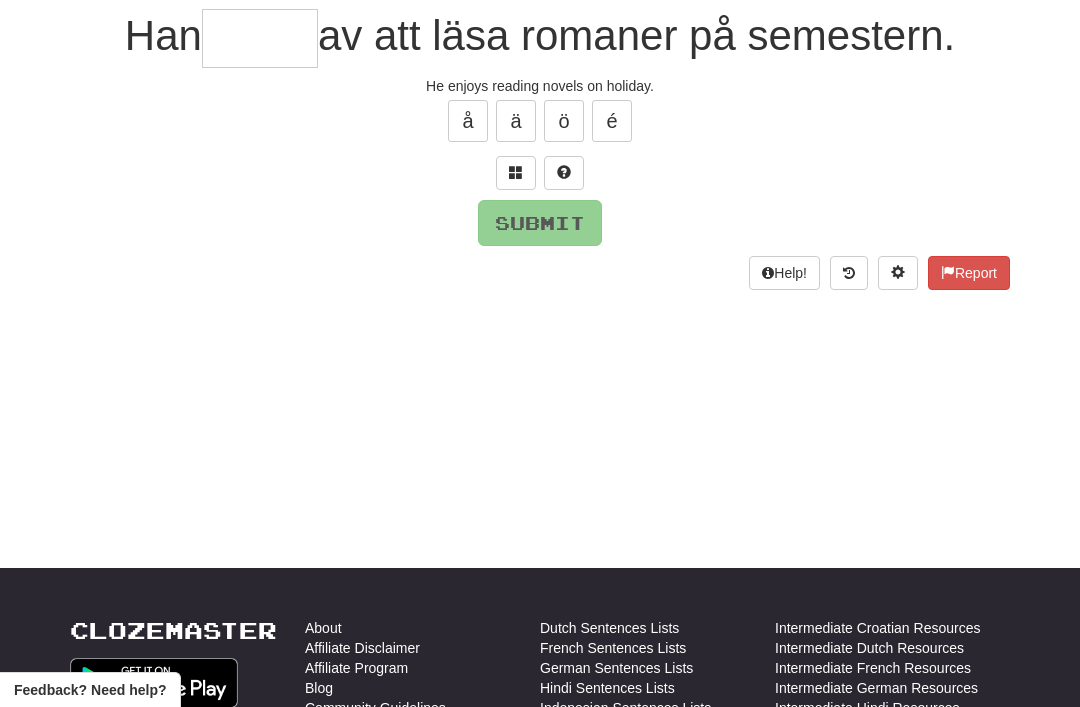 scroll, scrollTop: 188, scrollLeft: 0, axis: vertical 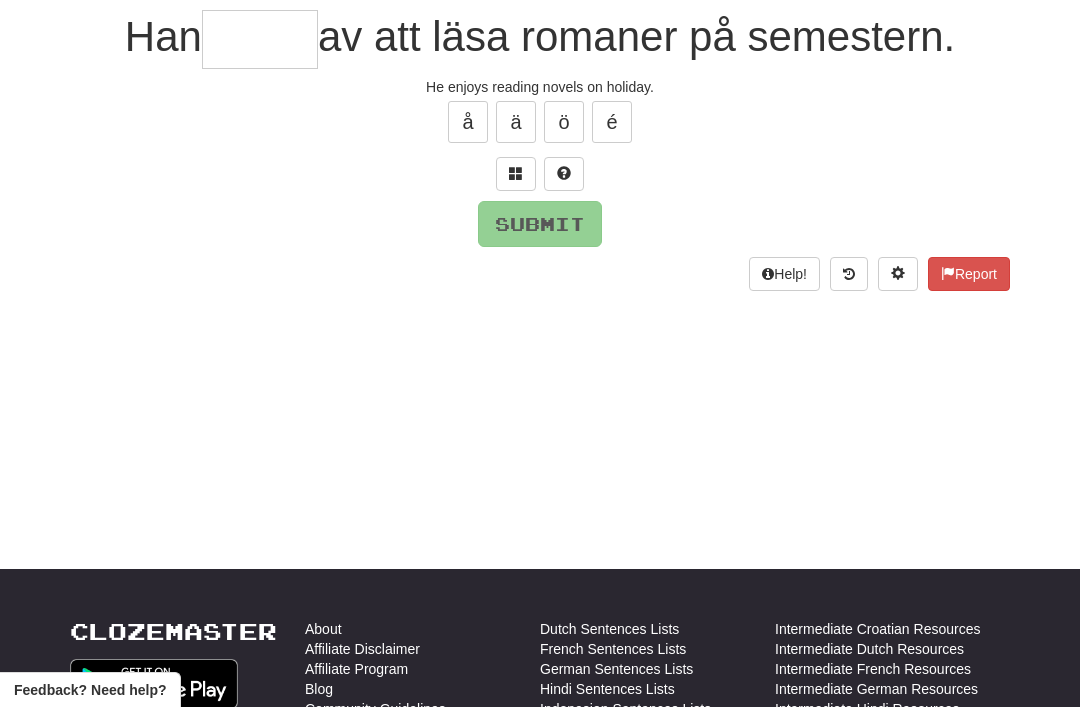 click at bounding box center [516, 174] 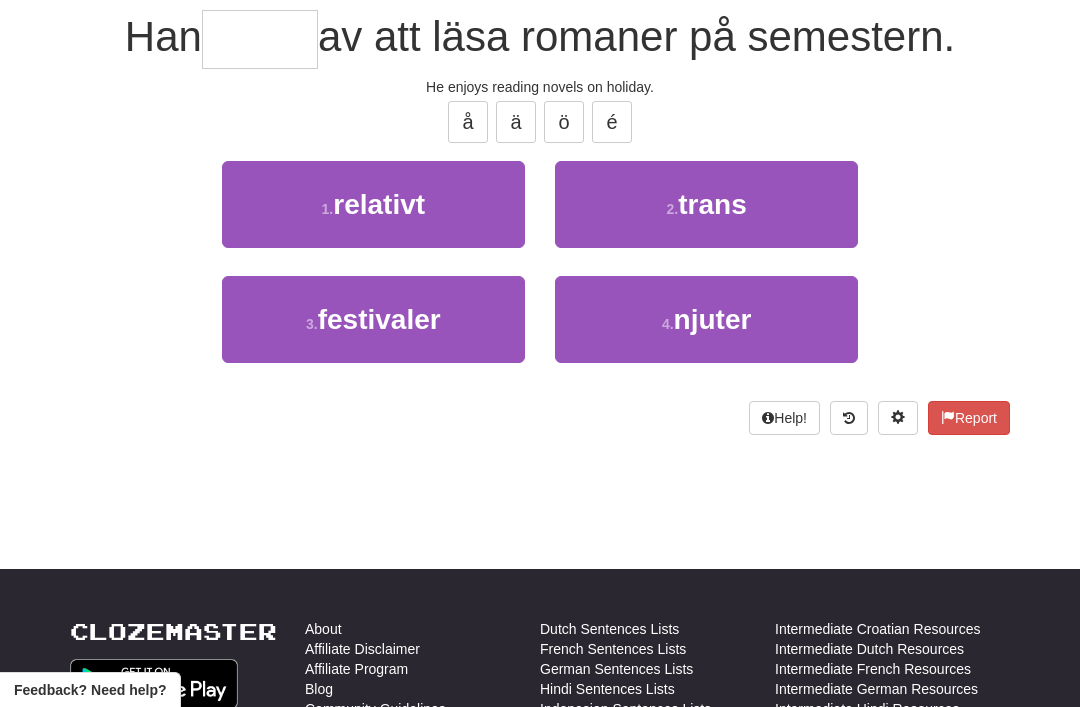 click on "njuter" at bounding box center (713, 319) 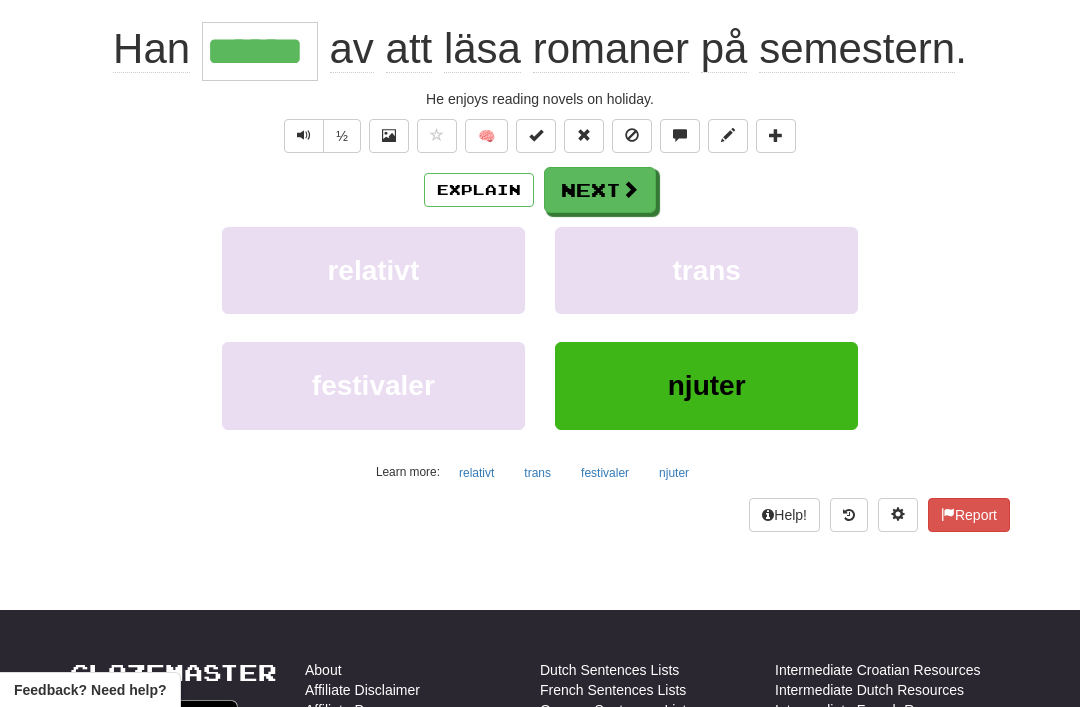click on "Next" at bounding box center [600, 190] 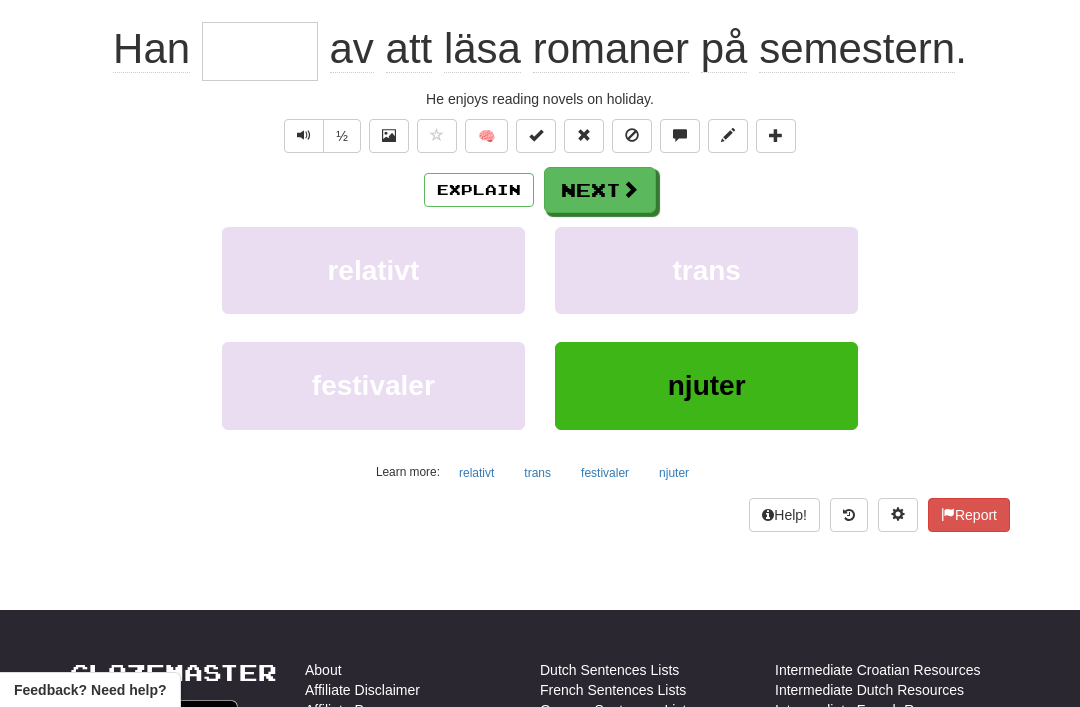 scroll, scrollTop: 188, scrollLeft: 0, axis: vertical 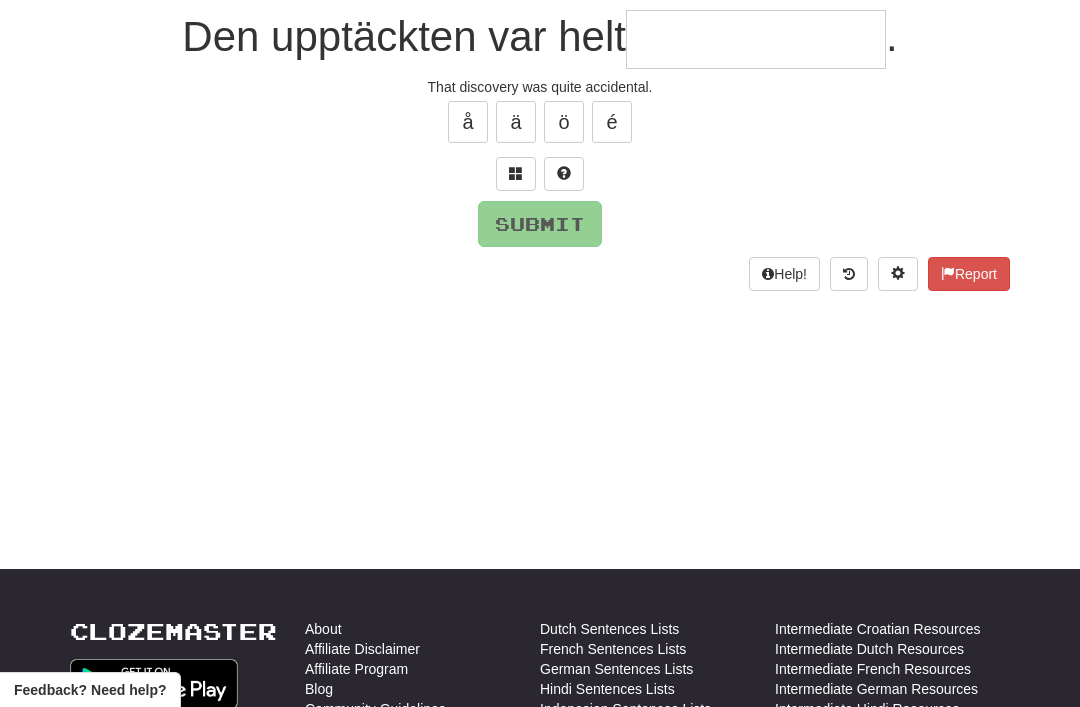 click at bounding box center [516, 174] 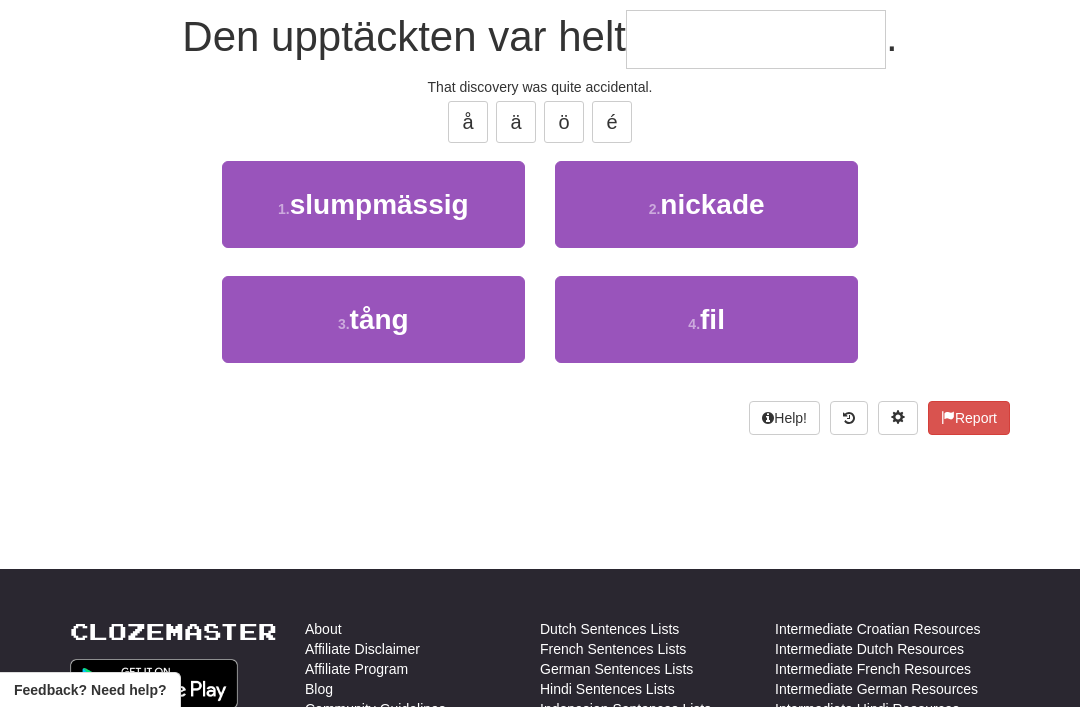 click on "1 .  slumpmässig" at bounding box center [373, 204] 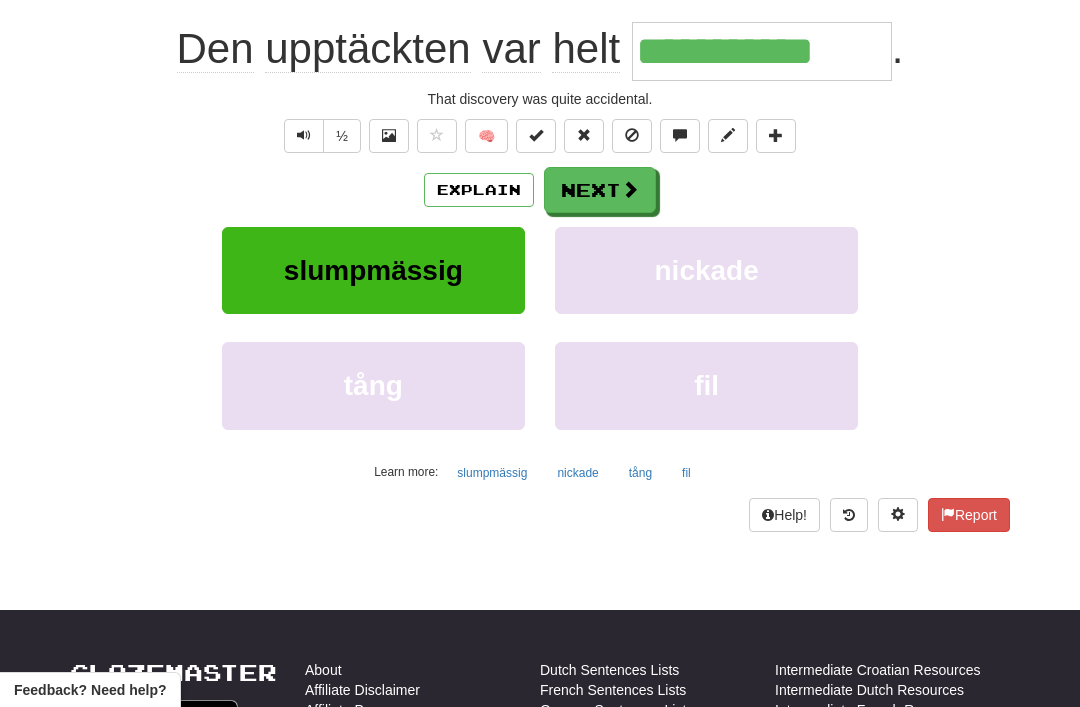 click on "Next" at bounding box center [600, 190] 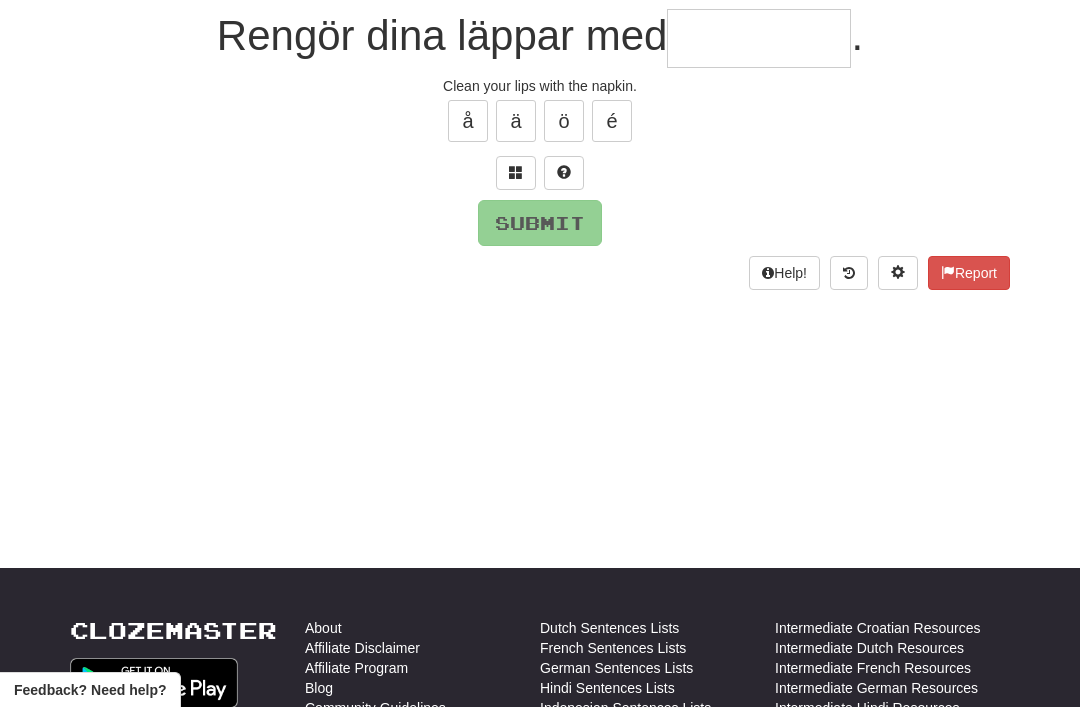 scroll, scrollTop: 188, scrollLeft: 0, axis: vertical 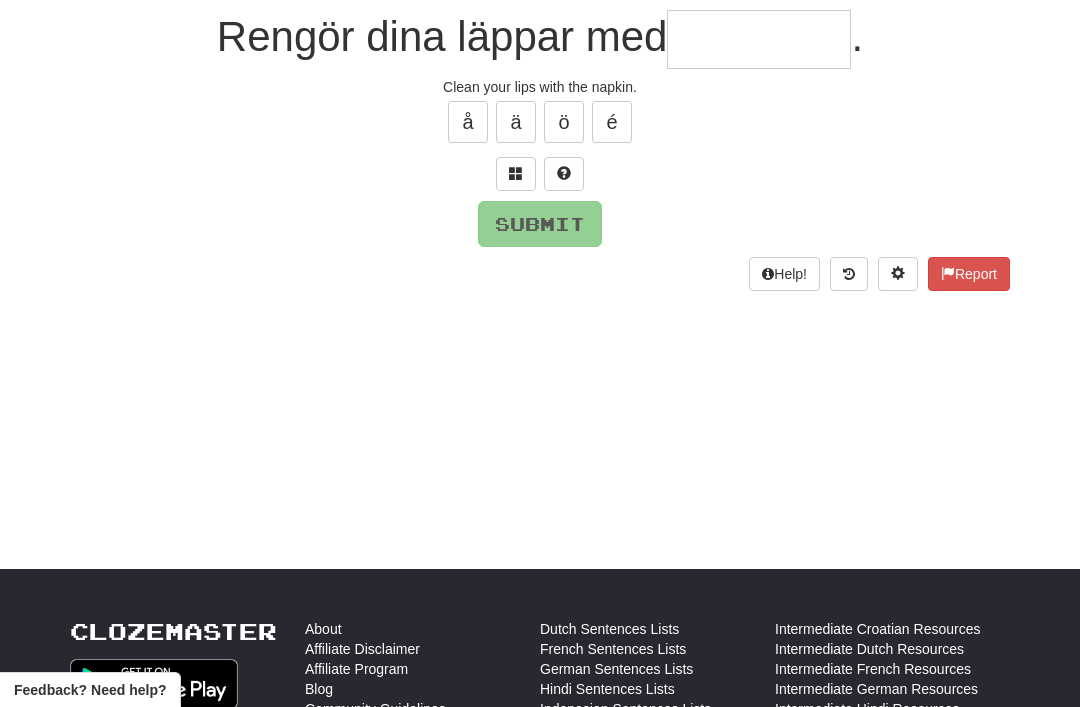 click at bounding box center [516, 173] 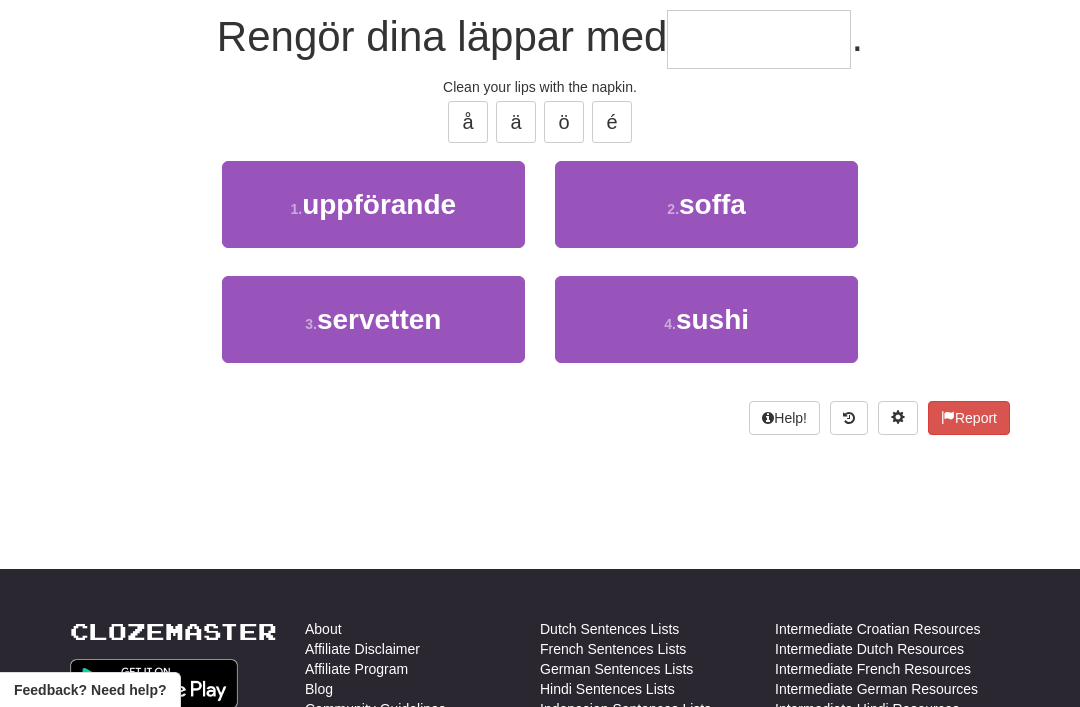 click on "3 .  servetten" at bounding box center [373, 319] 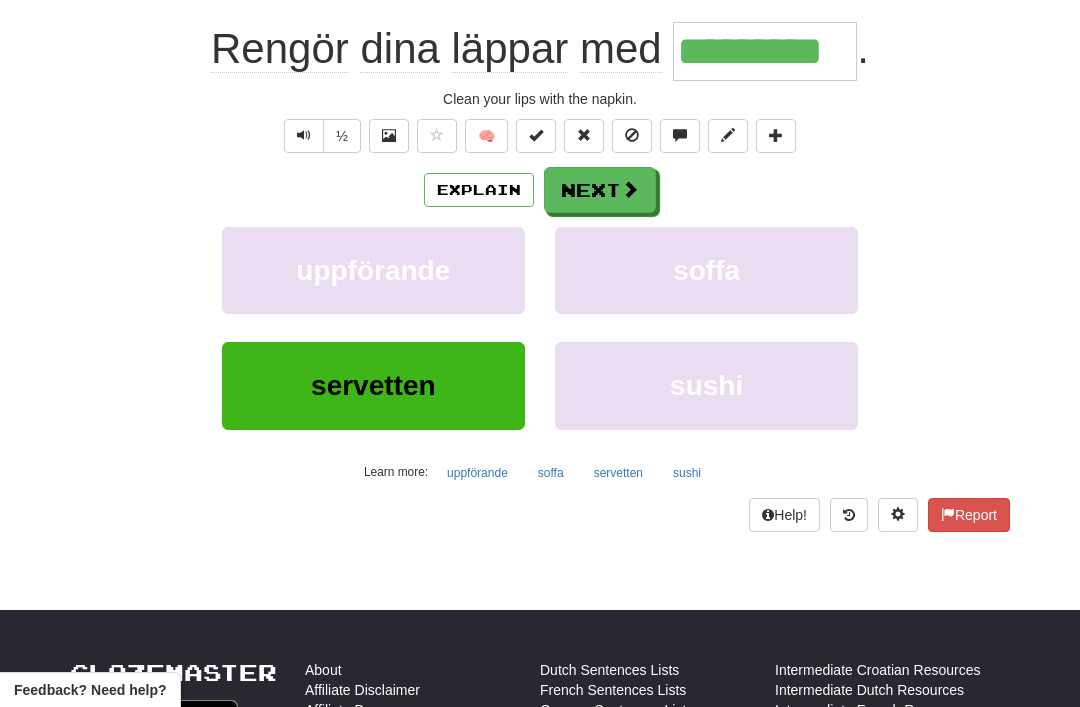 click on "Next" at bounding box center (600, 190) 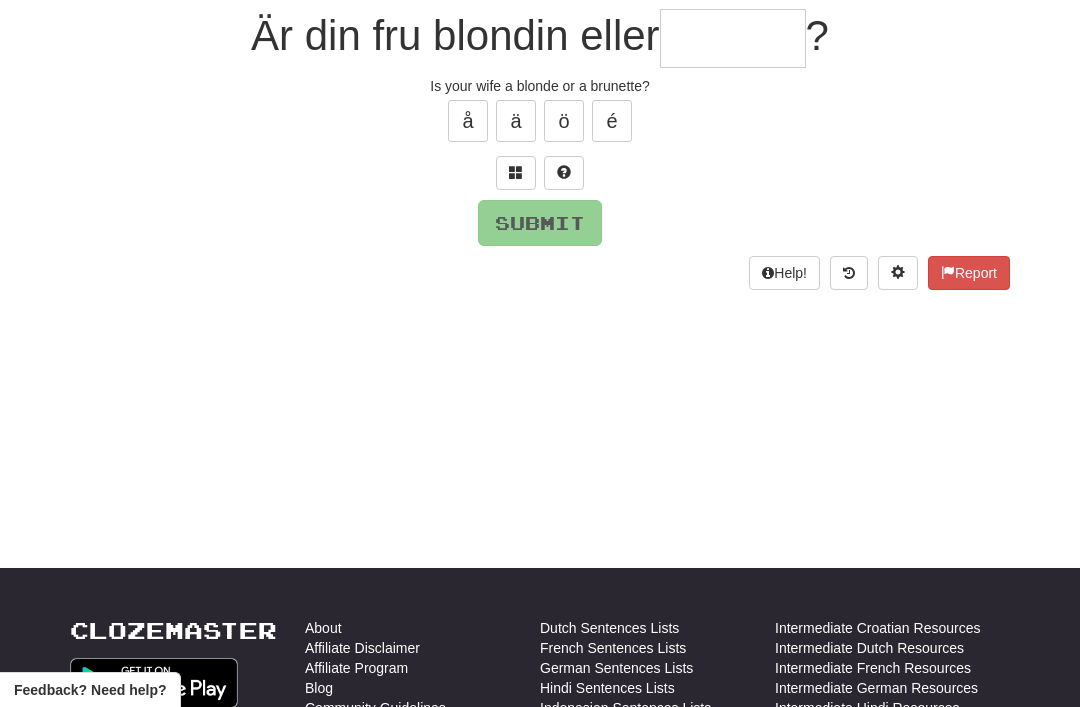 scroll, scrollTop: 188, scrollLeft: 0, axis: vertical 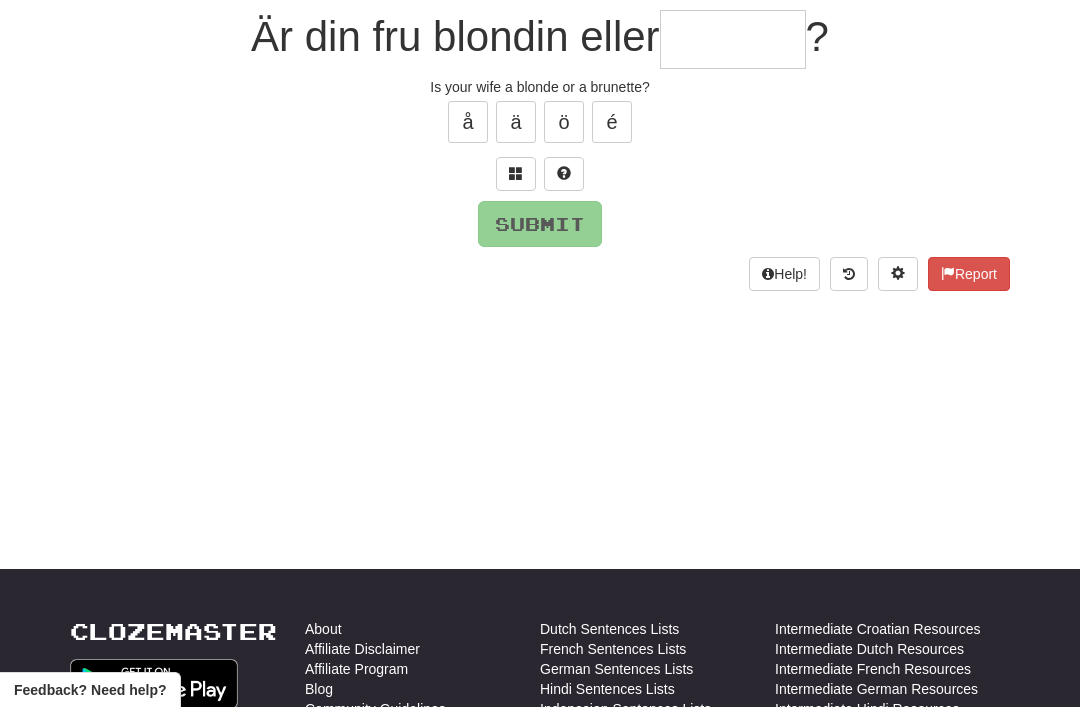 click at bounding box center (516, 174) 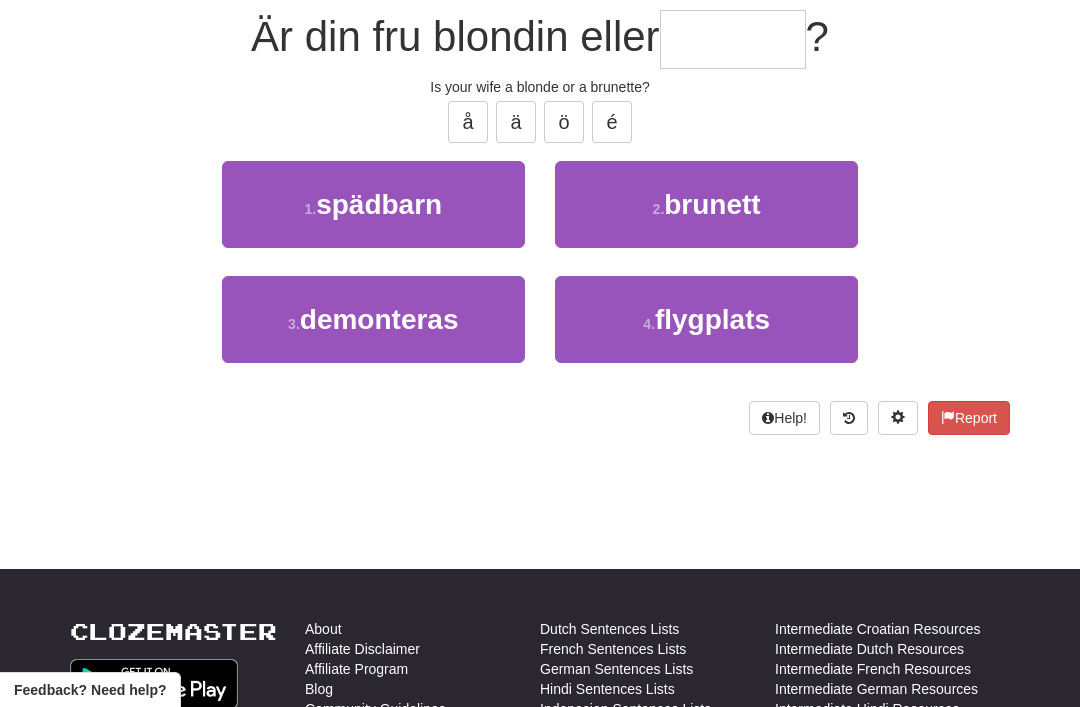click on "brunett" at bounding box center [712, 204] 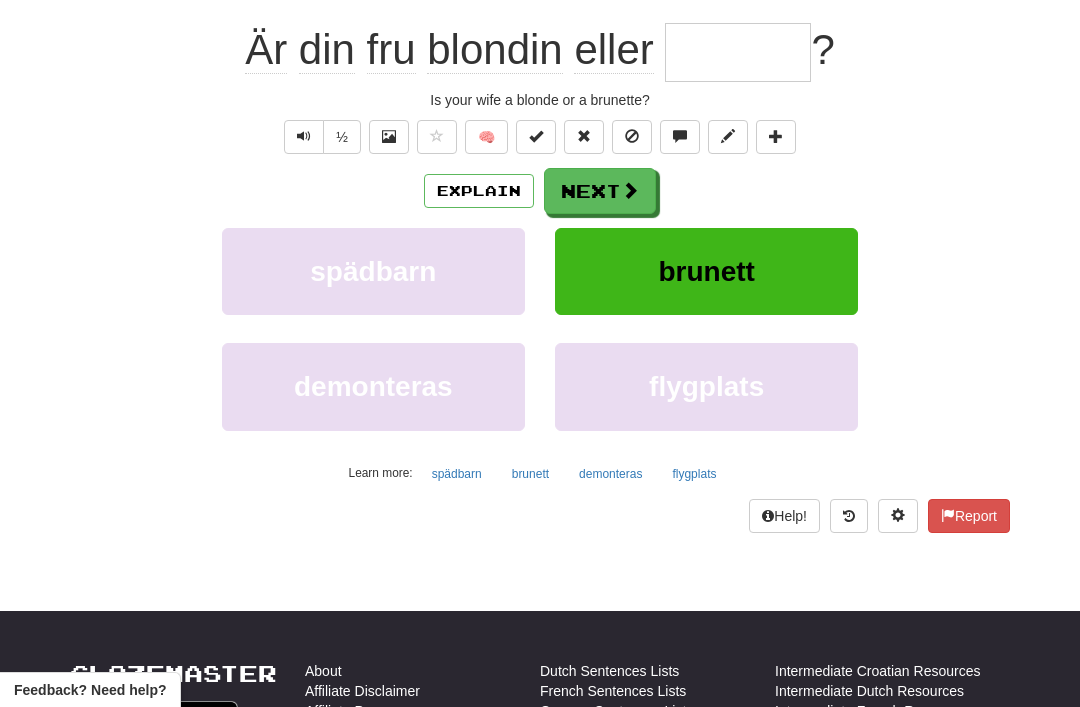 type on "*******" 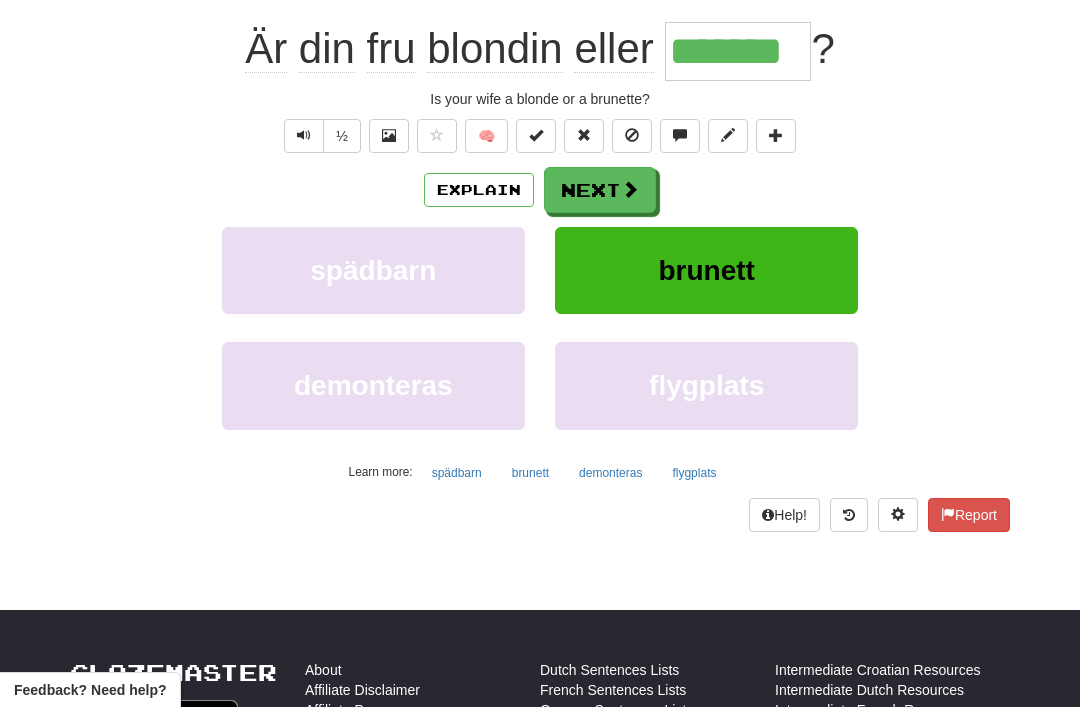 click on "Next" at bounding box center (600, 190) 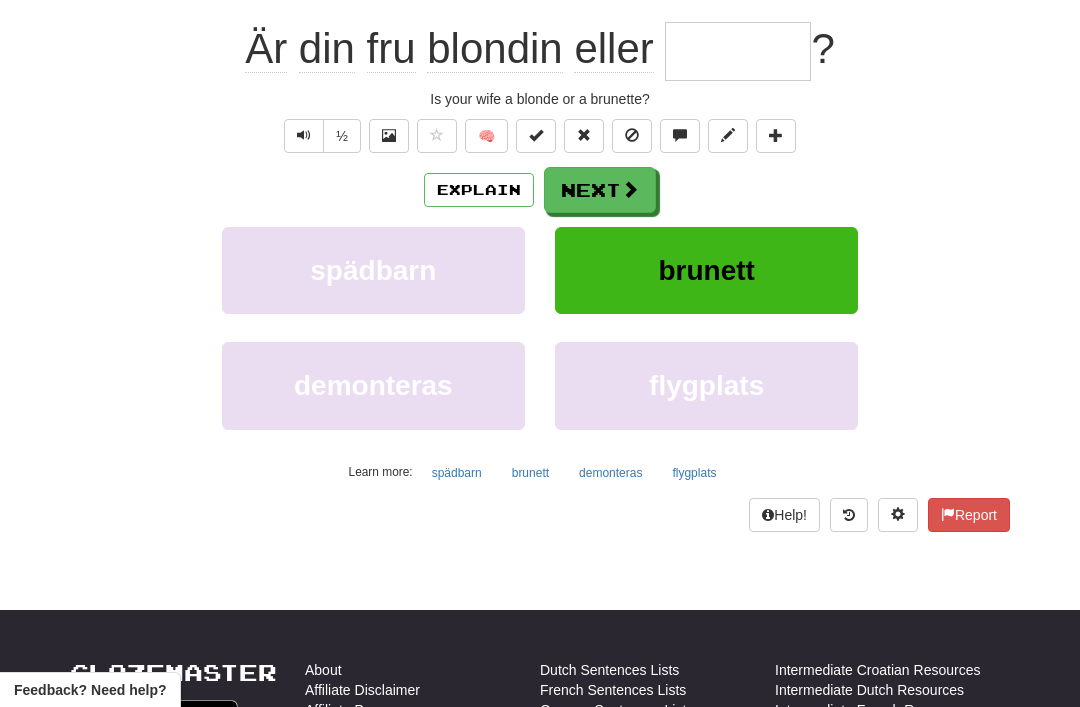 scroll, scrollTop: 188, scrollLeft: 0, axis: vertical 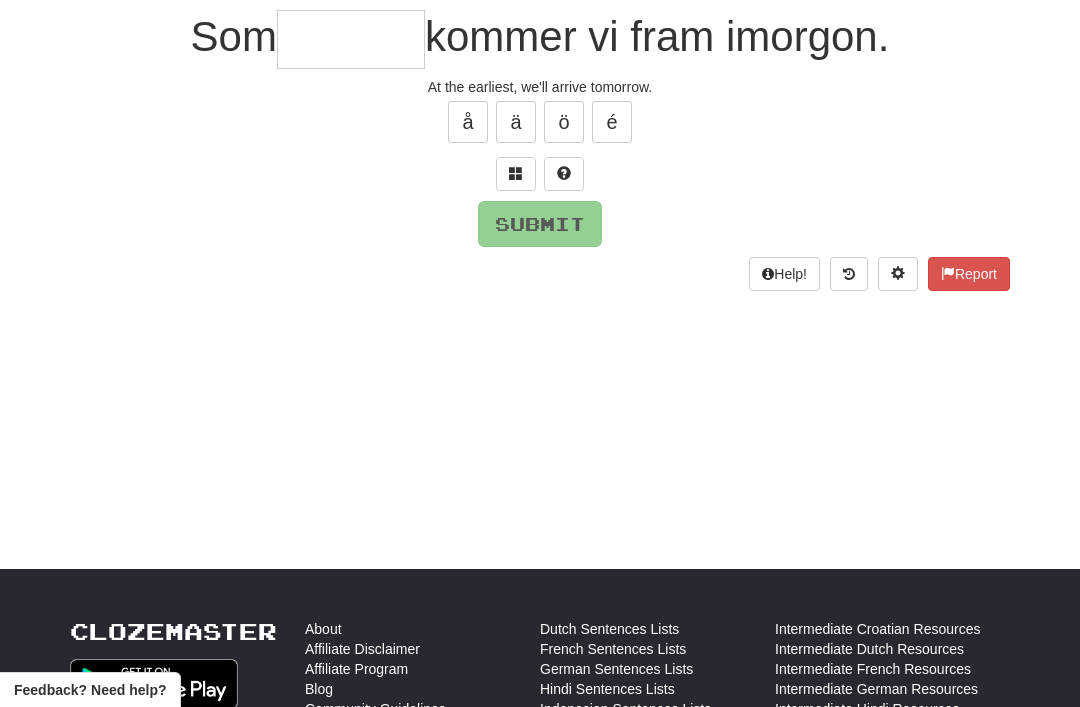 click at bounding box center (516, 173) 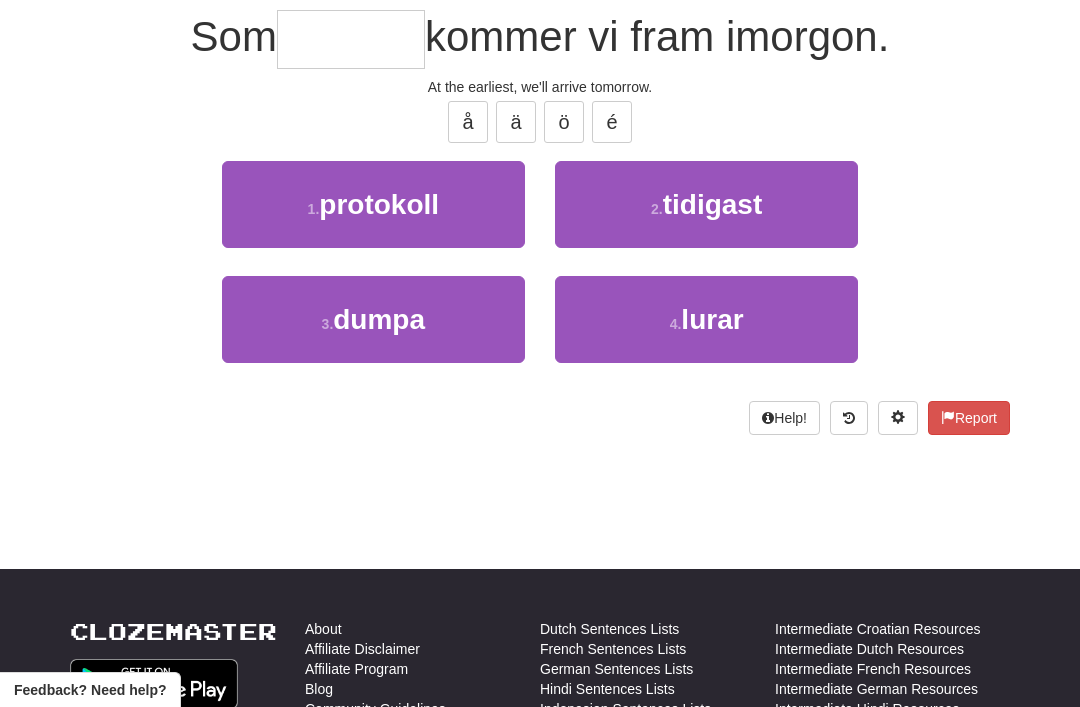 click on "tidigast" at bounding box center (713, 204) 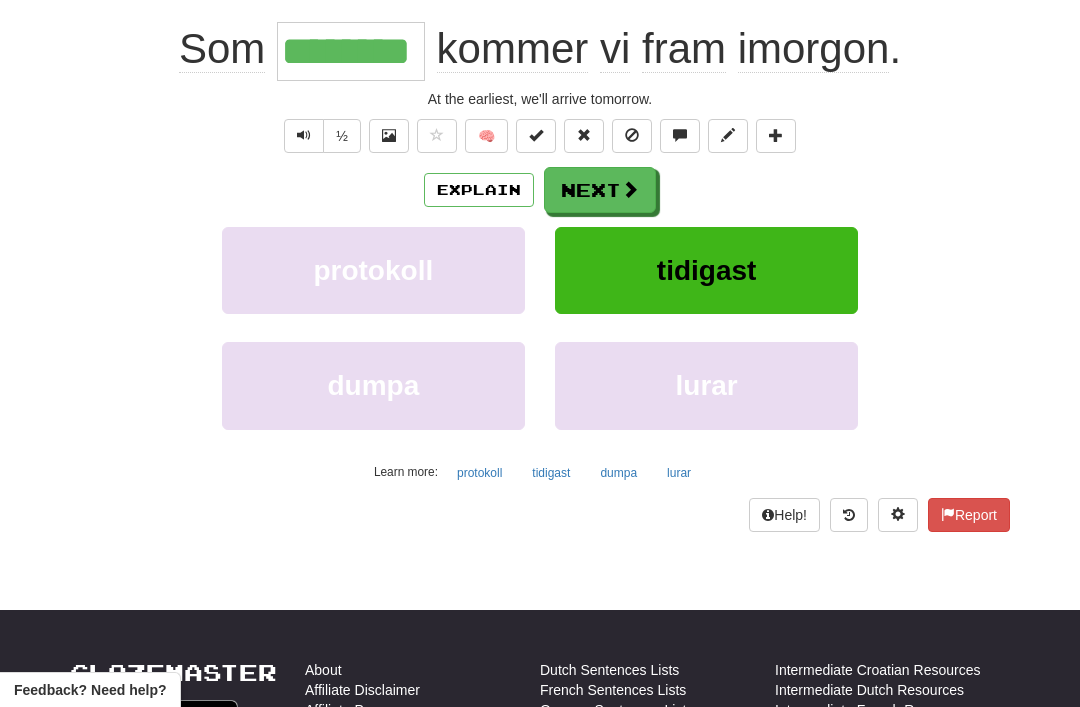 click on "Next" at bounding box center (600, 190) 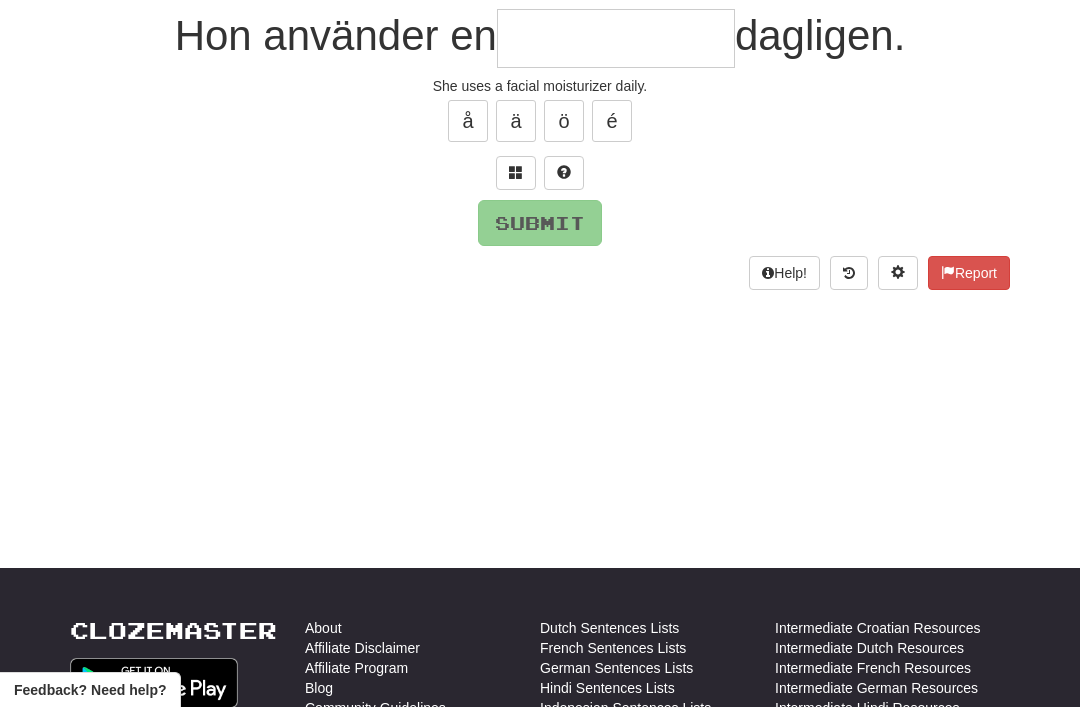 scroll, scrollTop: 188, scrollLeft: 0, axis: vertical 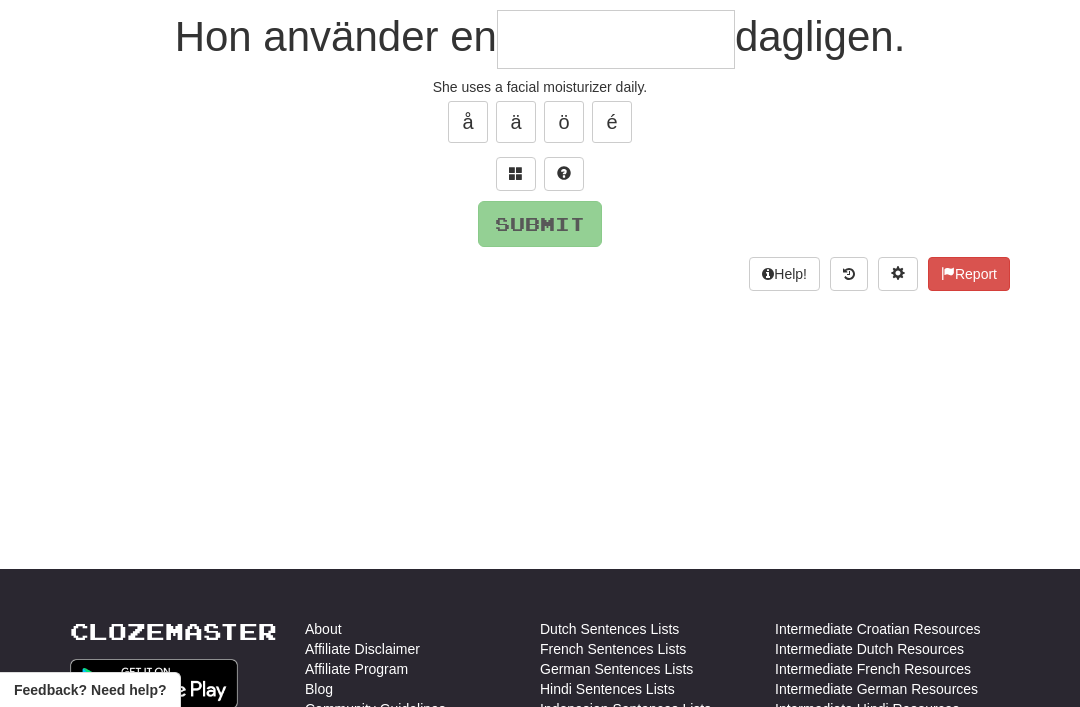 click at bounding box center [516, 174] 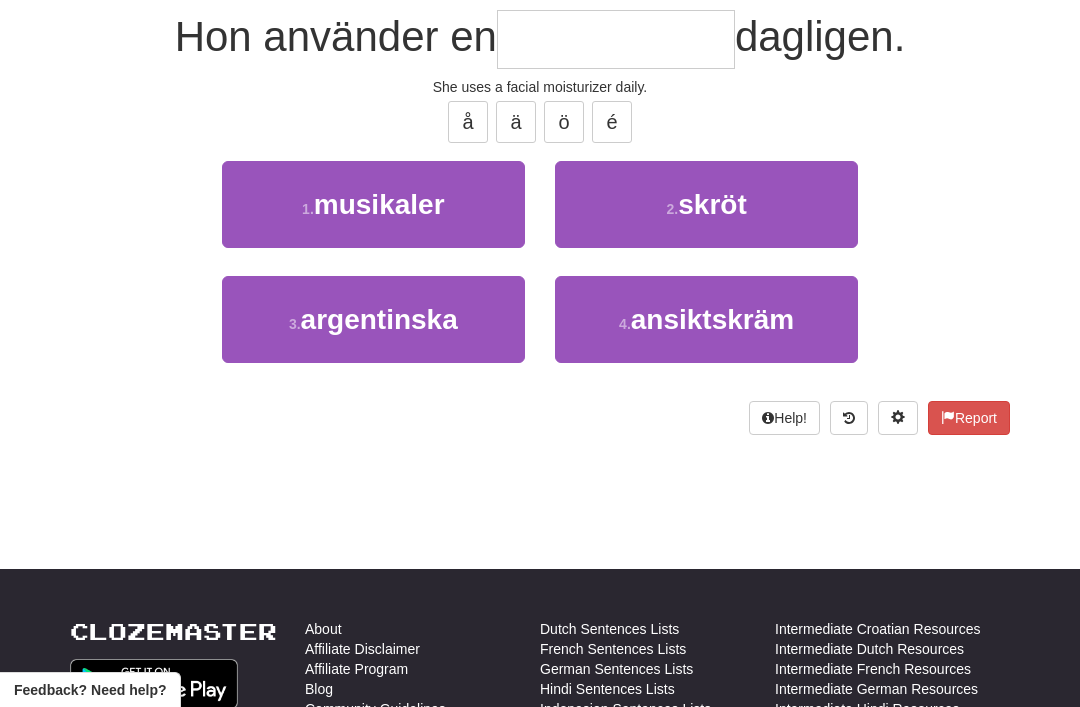 click on "ansiktskräm" at bounding box center [712, 319] 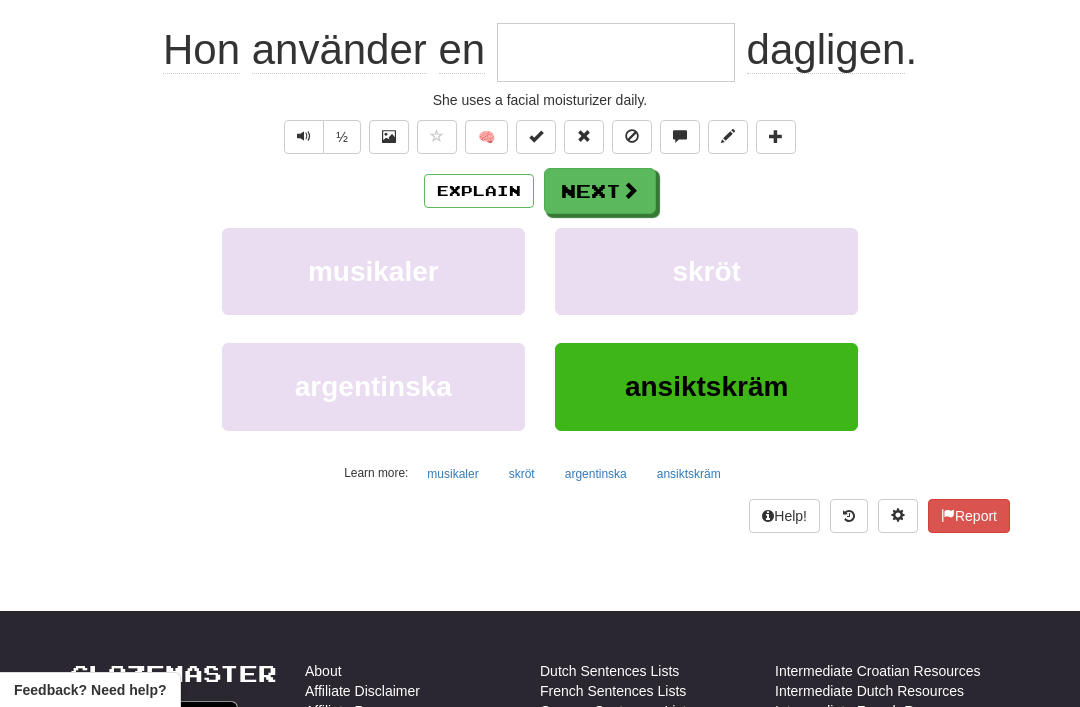 type on "**********" 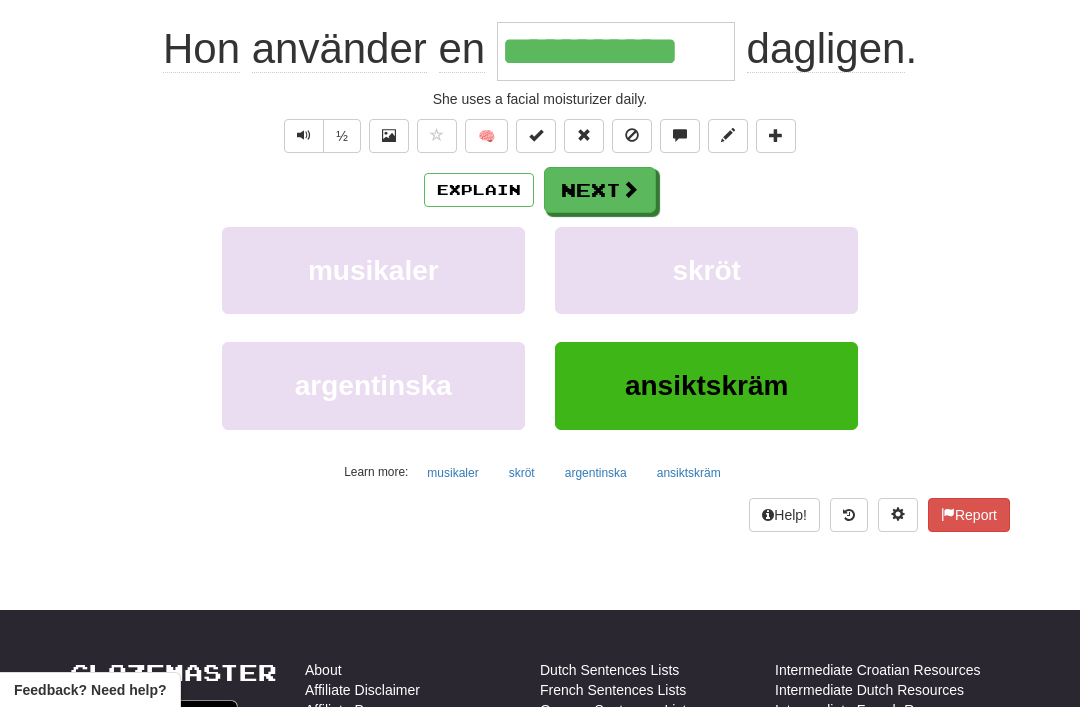 click on "Next" at bounding box center (600, 190) 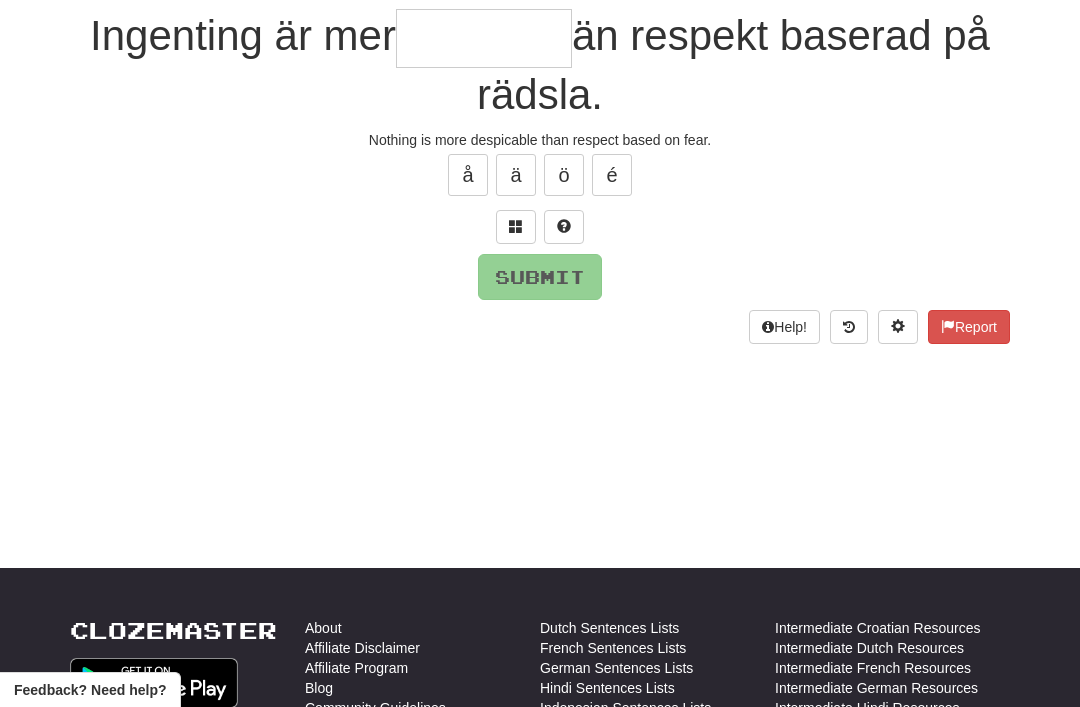 scroll, scrollTop: 188, scrollLeft: 0, axis: vertical 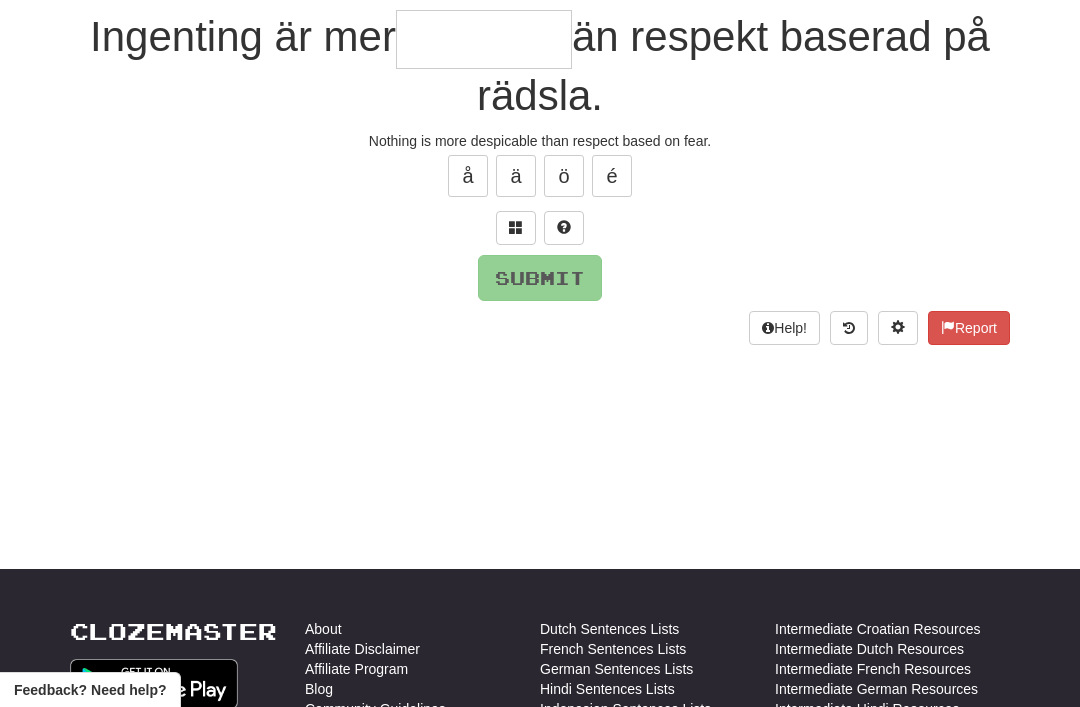 click at bounding box center (516, 227) 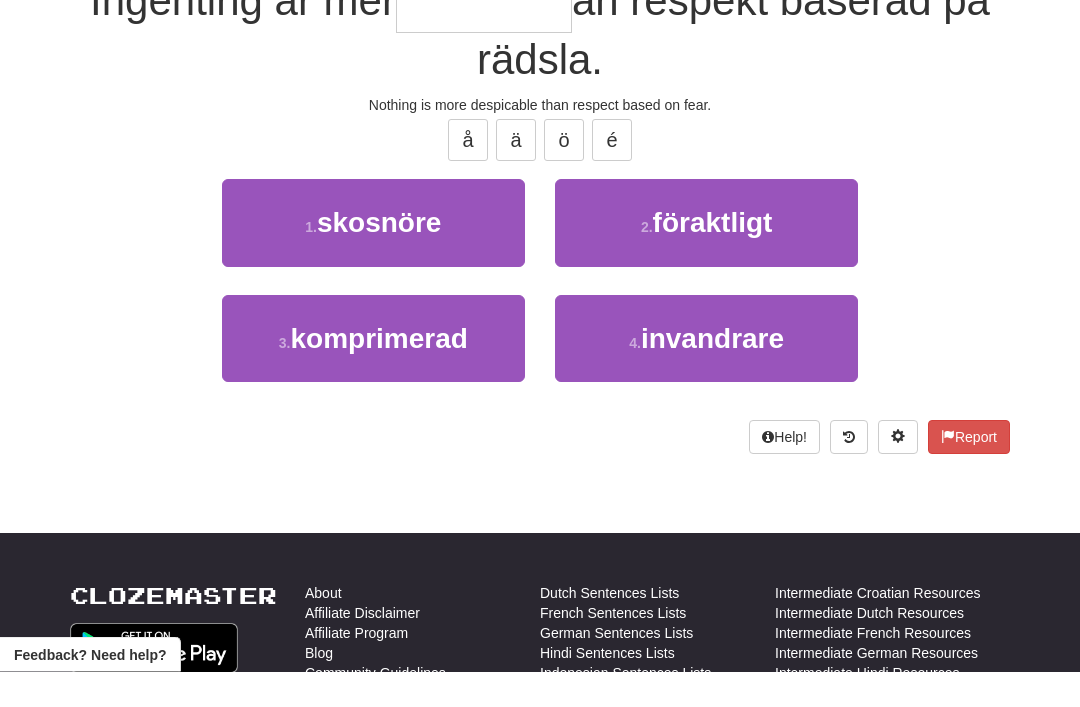 click on "föraktligt" at bounding box center [713, 258] 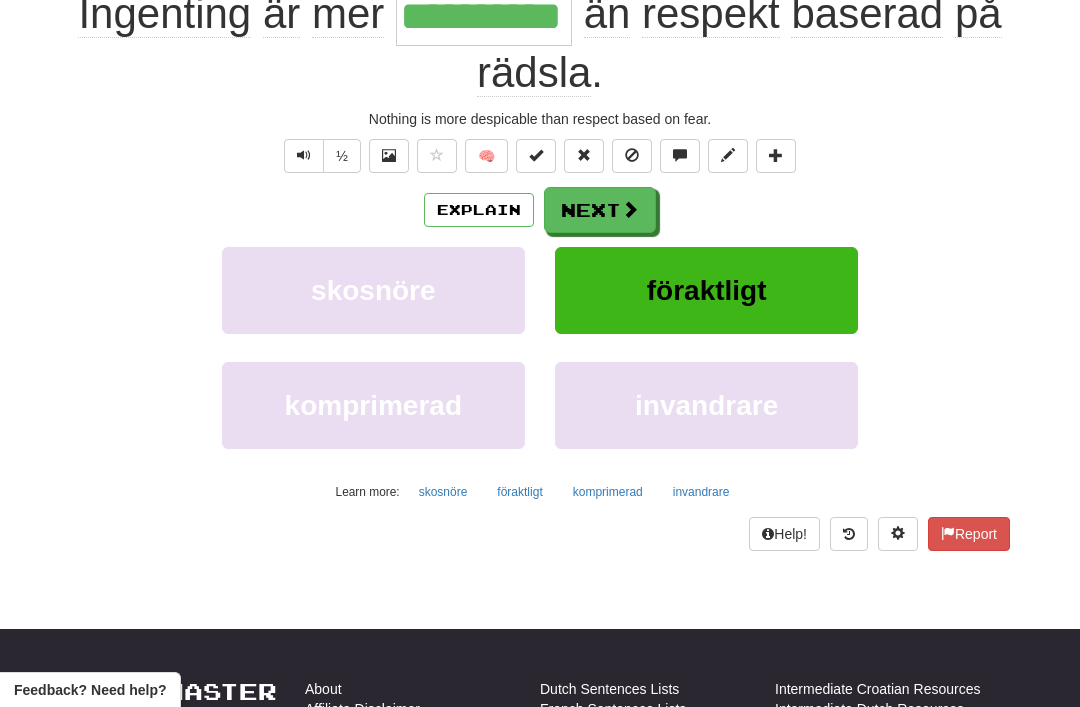 click on "Next" at bounding box center [600, 210] 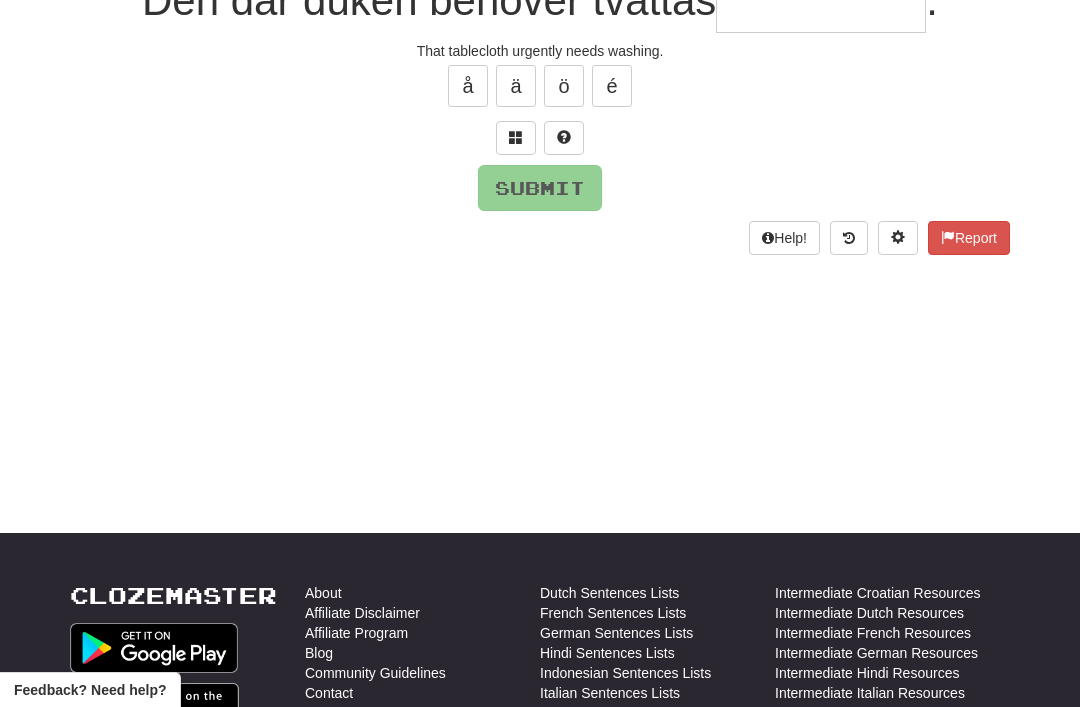 scroll, scrollTop: 44, scrollLeft: 0, axis: vertical 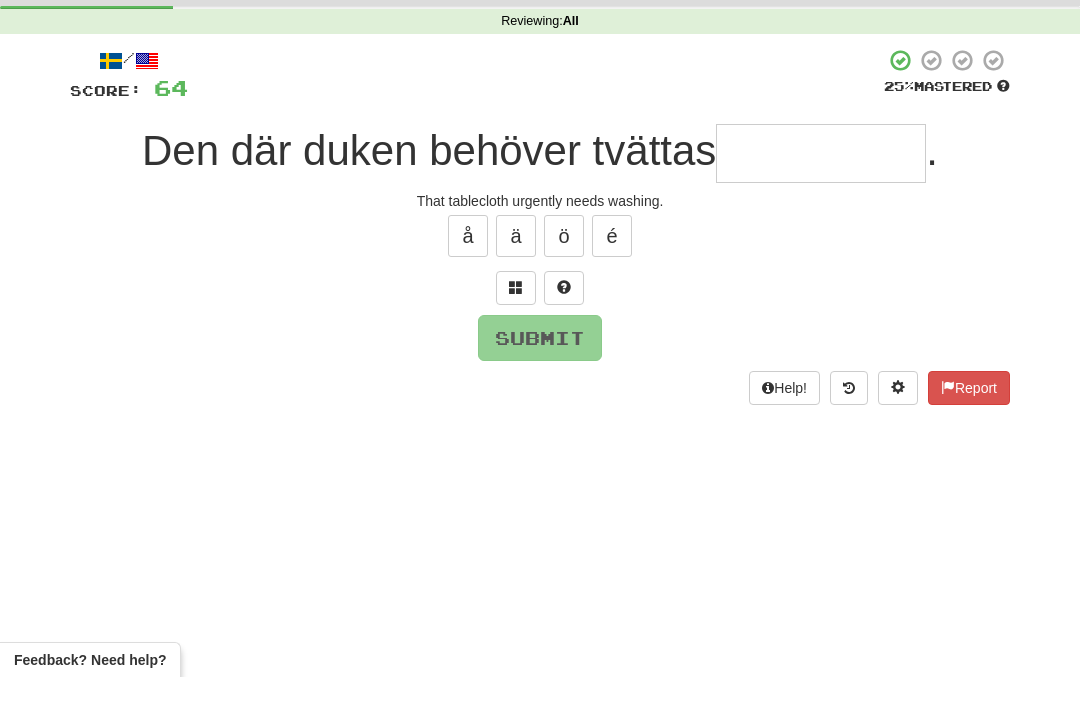 click at bounding box center (516, 318) 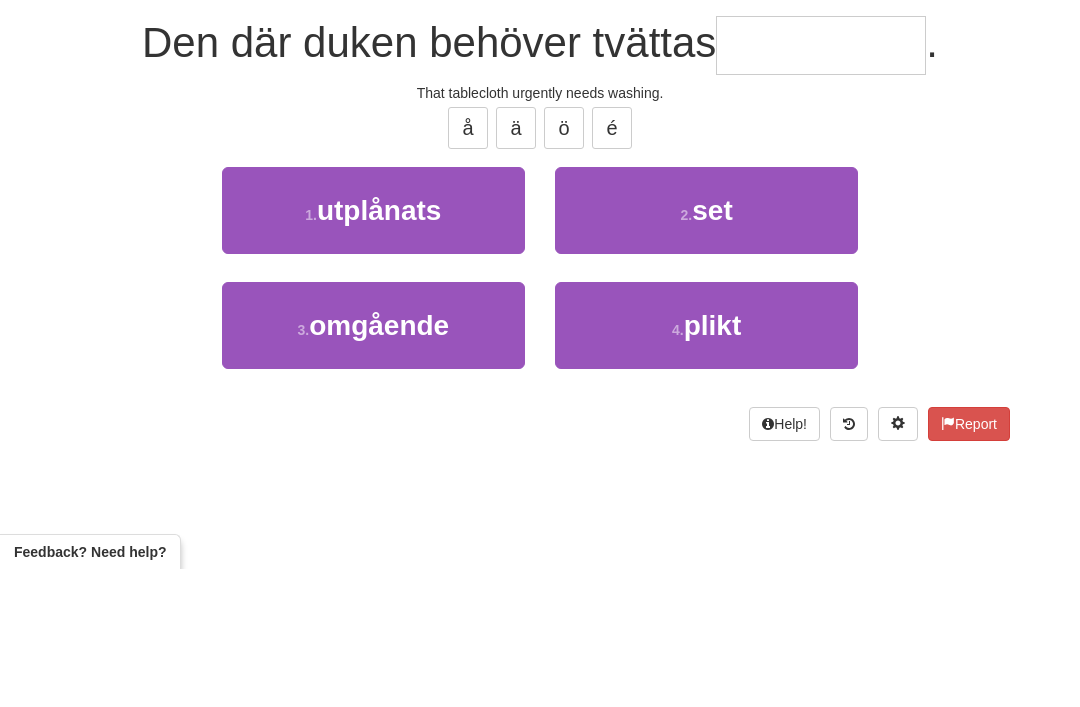 click on "omgående" at bounding box center [379, 463] 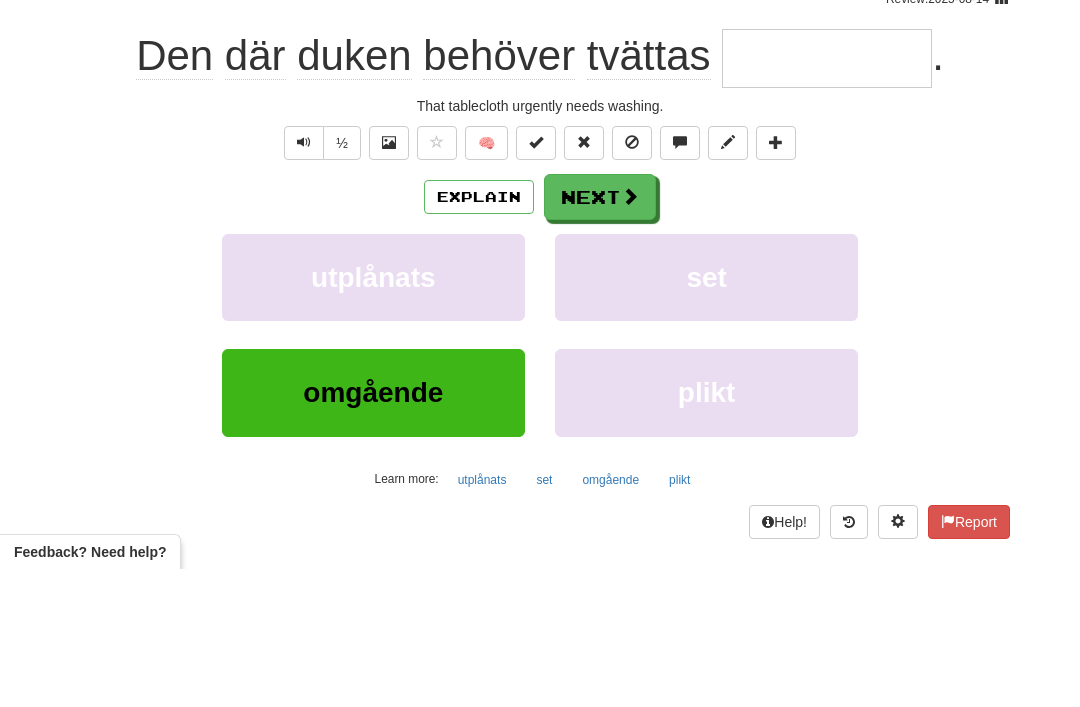 type on "********" 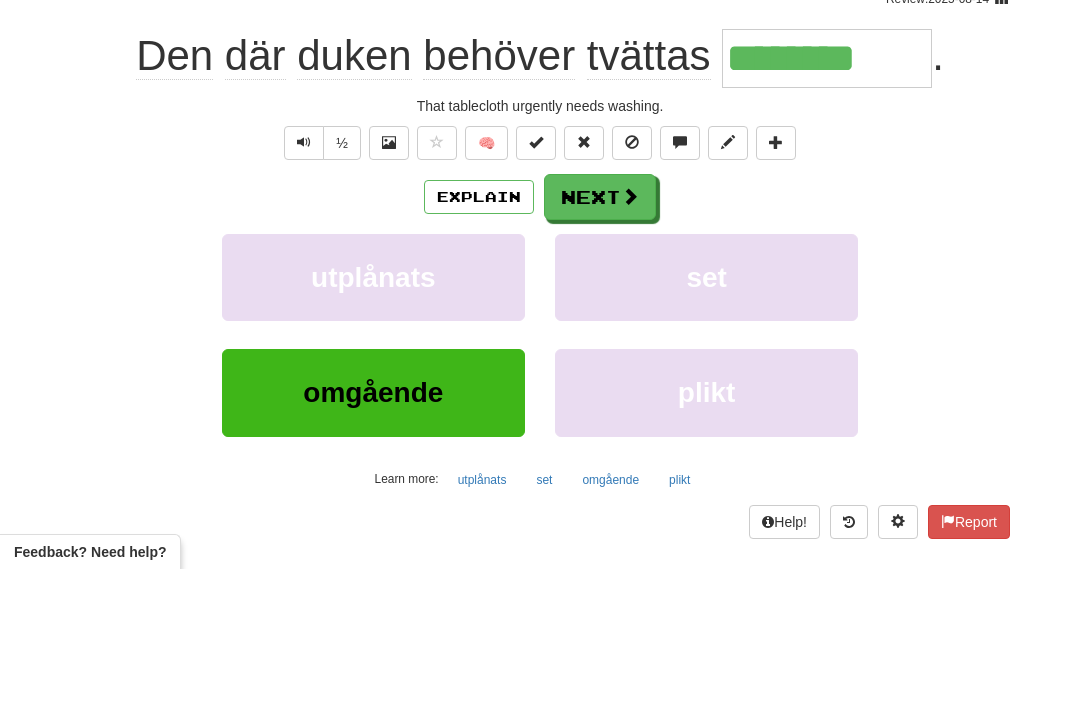 scroll, scrollTop: 182, scrollLeft: 0, axis: vertical 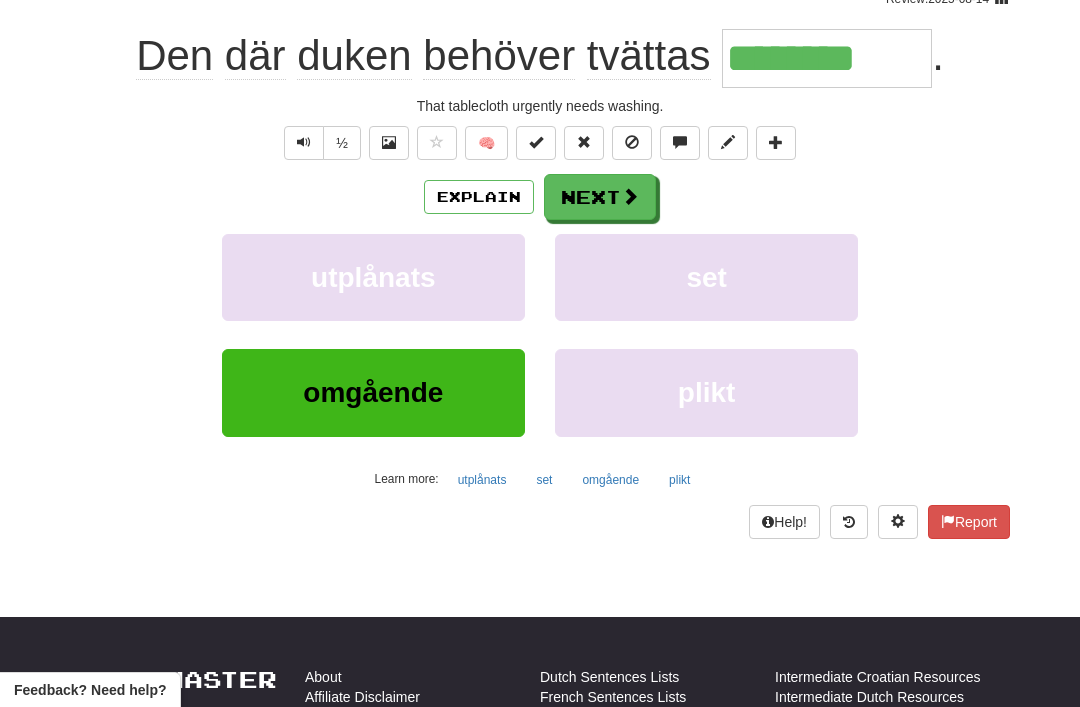 click on "Explain" at bounding box center [479, 197] 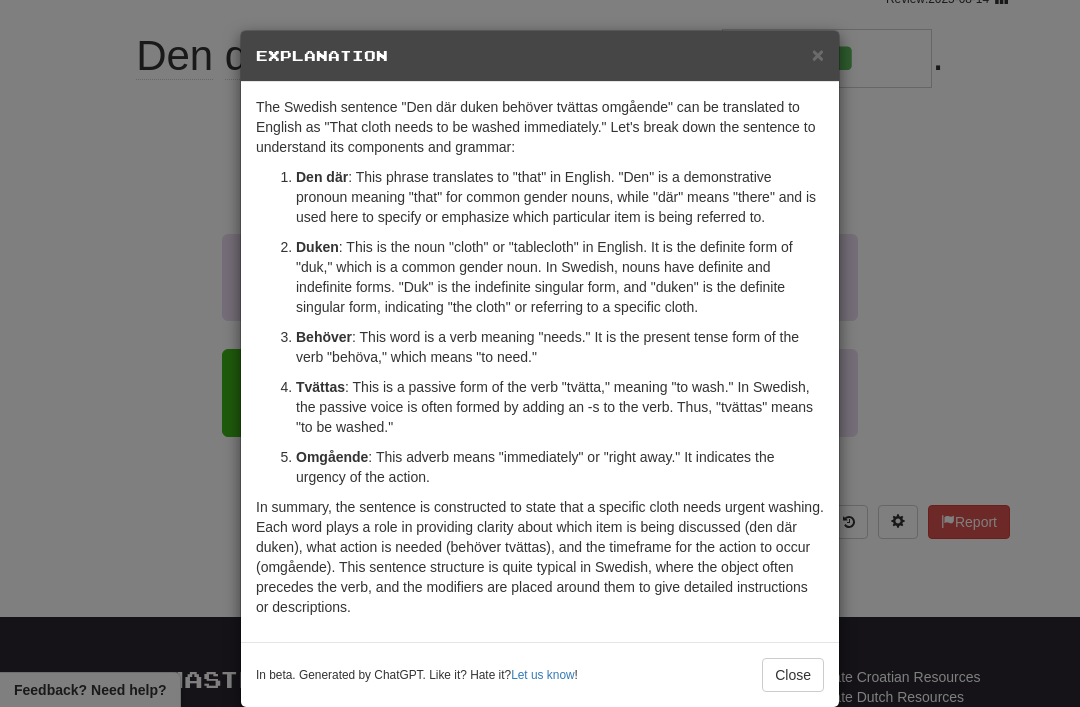 click on "×" at bounding box center [818, 54] 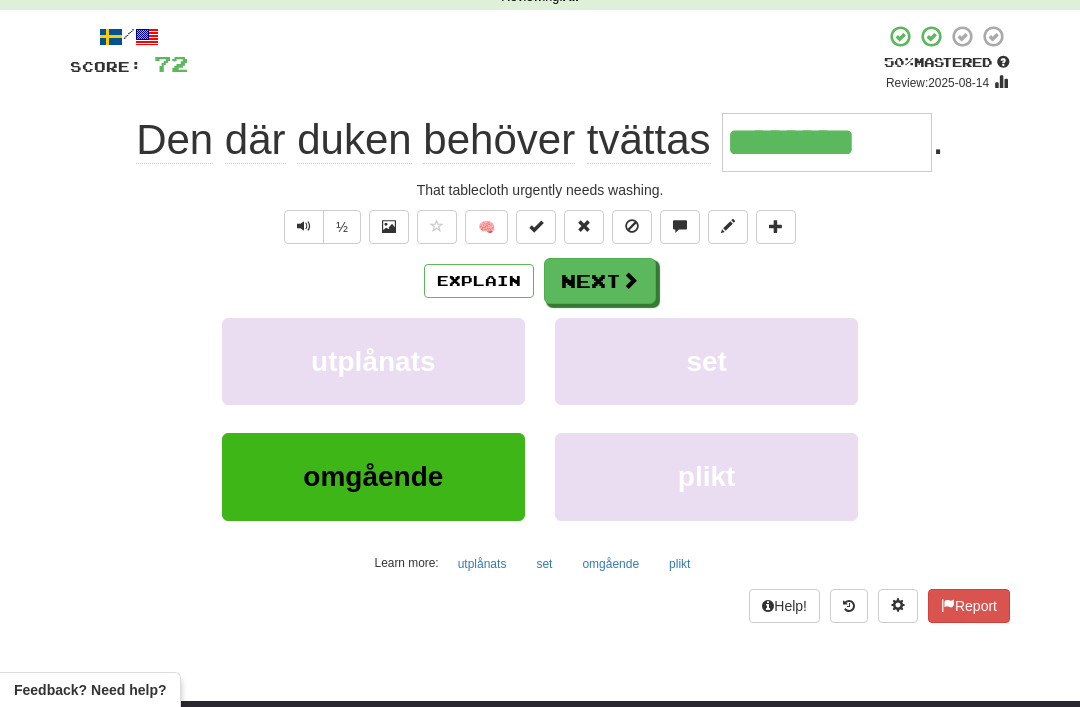 scroll, scrollTop: 0, scrollLeft: 0, axis: both 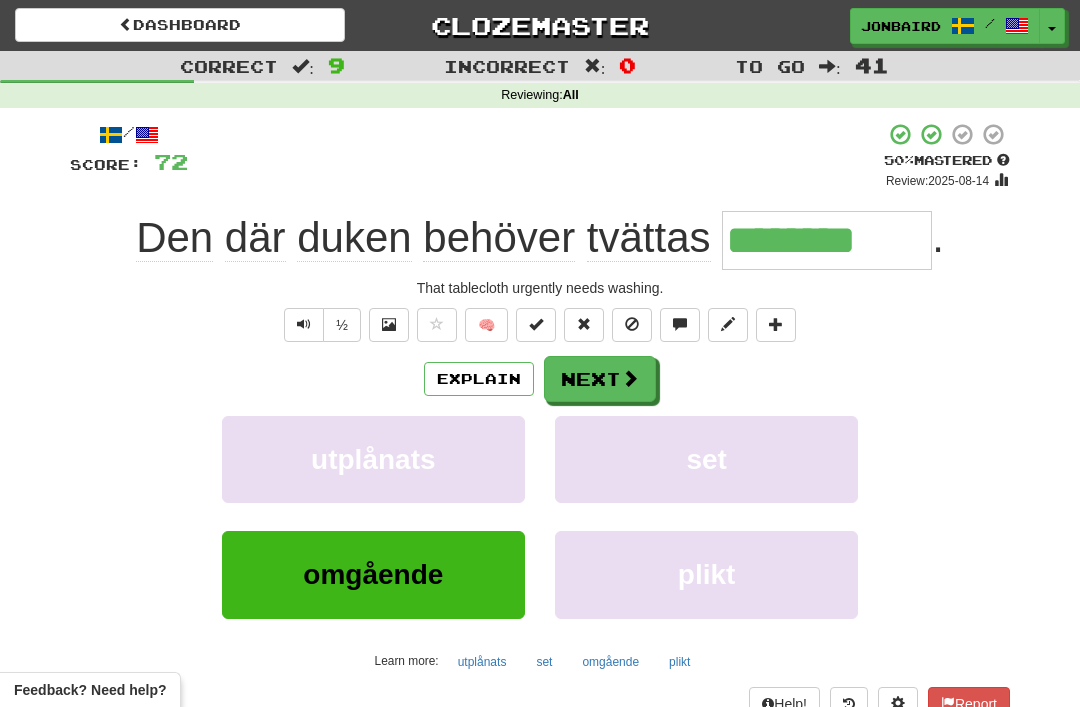 click on "Next" at bounding box center [600, 379] 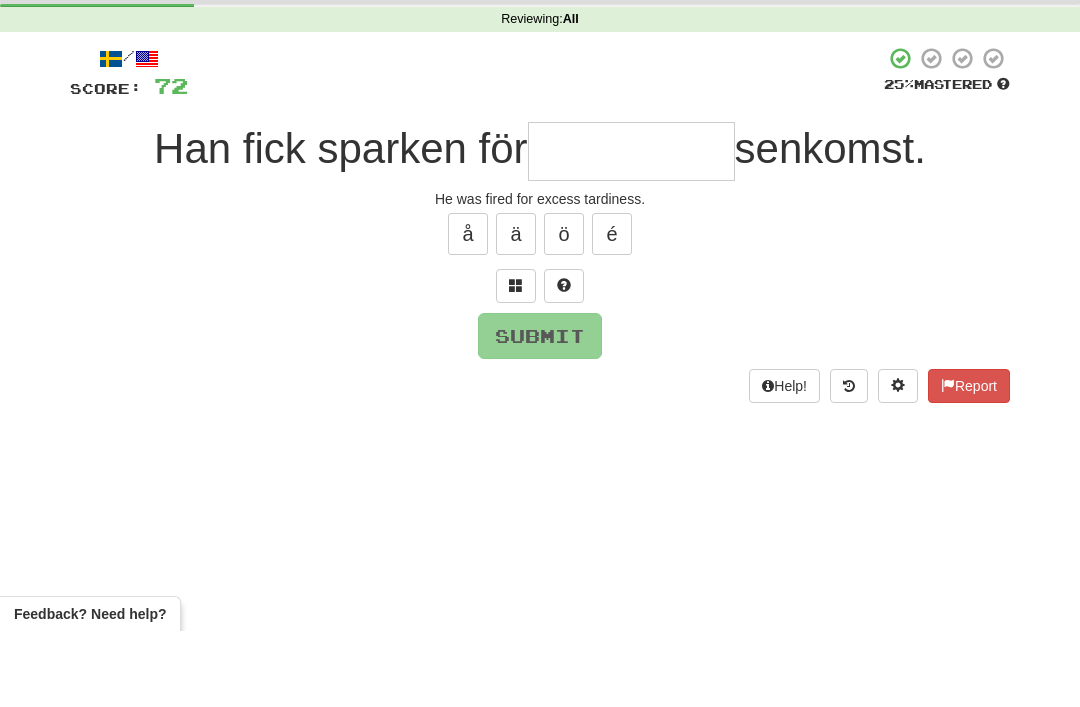 click at bounding box center (516, 362) 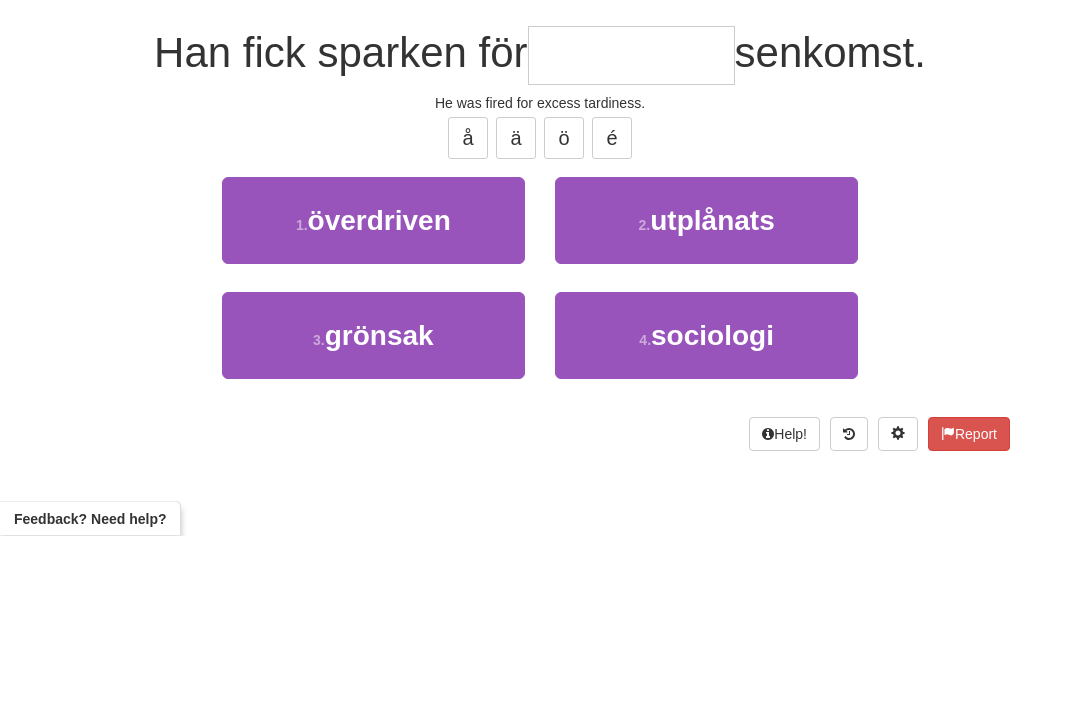 click on "överdriven" at bounding box center (379, 392) 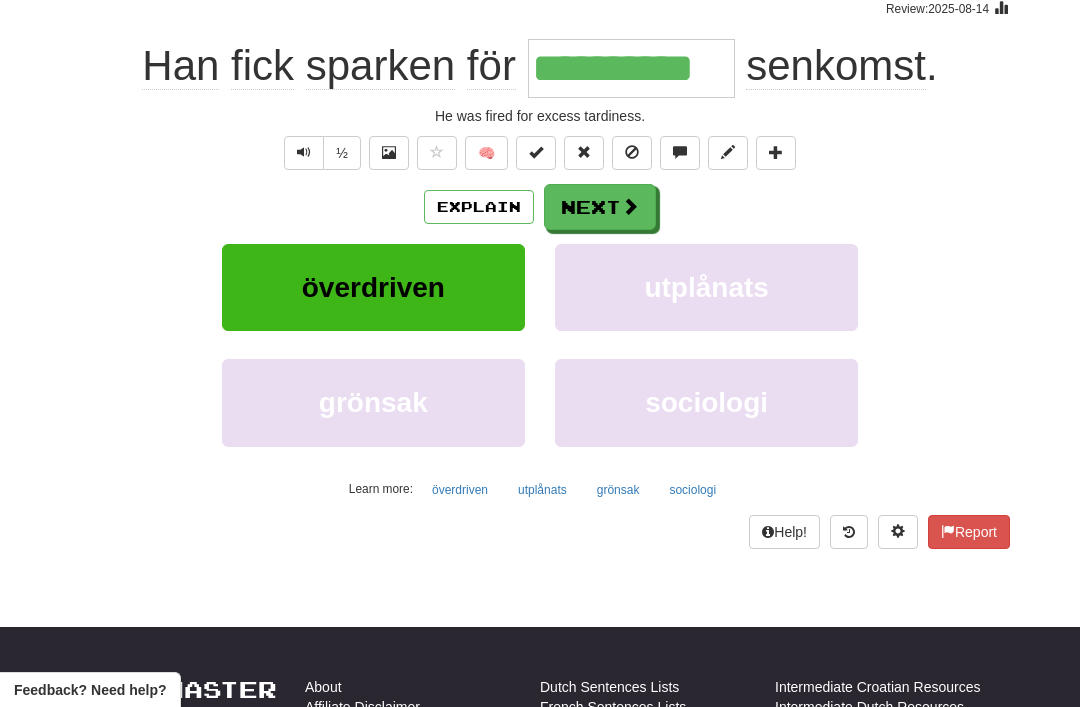 click on "Next" at bounding box center (600, 207) 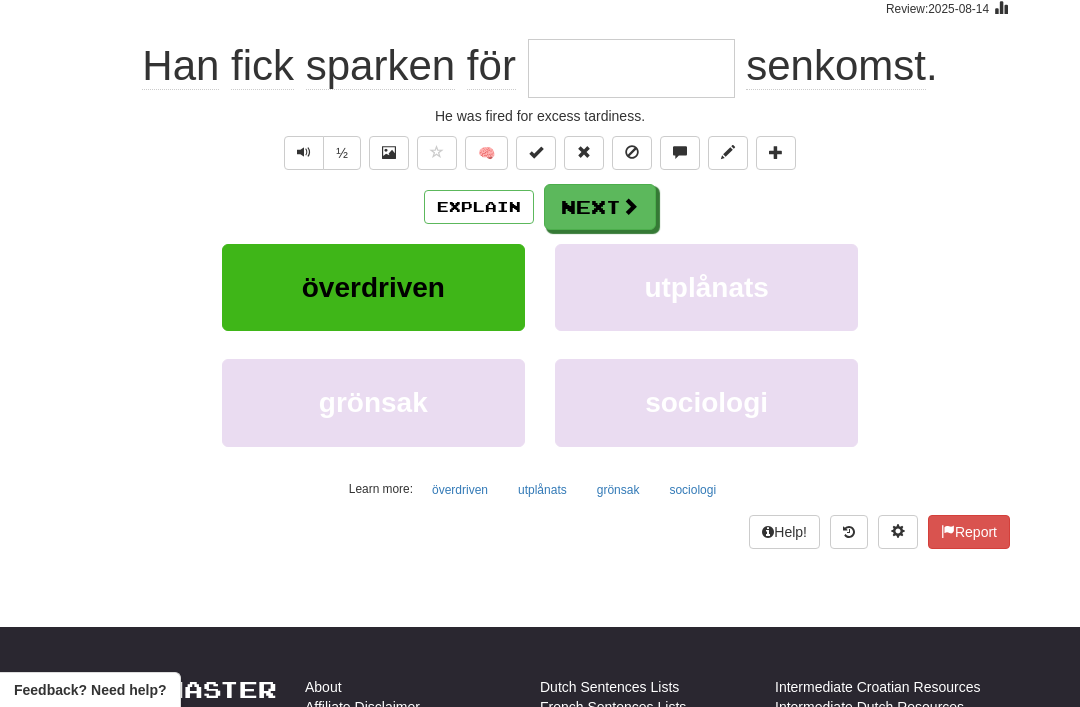 scroll, scrollTop: 171, scrollLeft: 0, axis: vertical 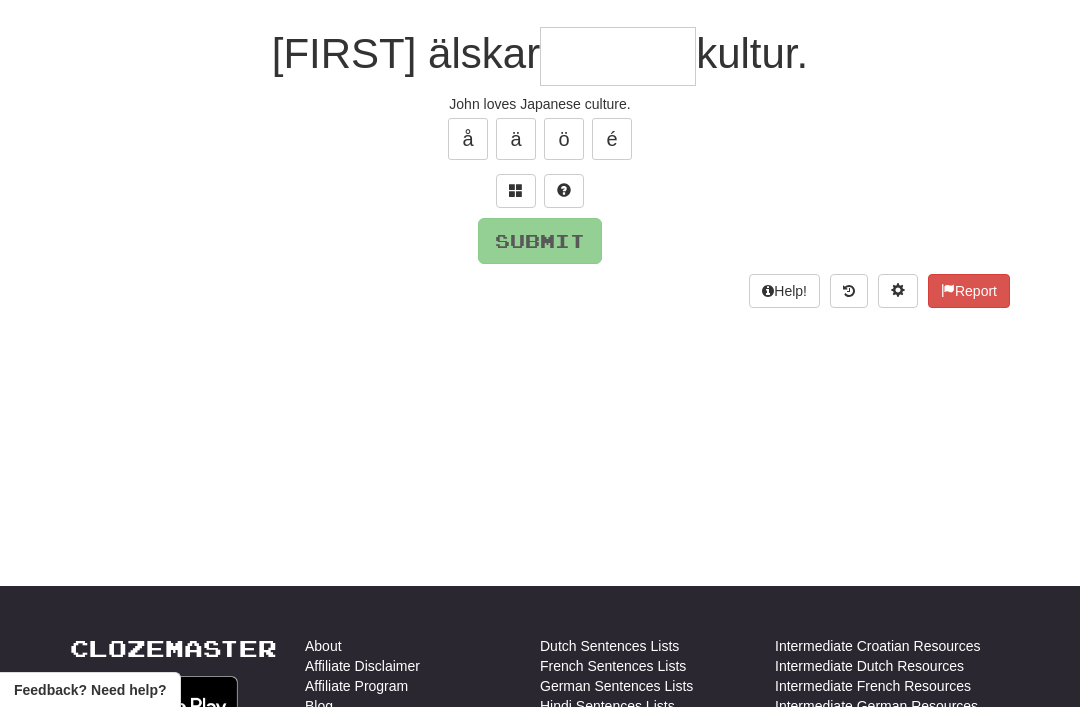 click at bounding box center (516, 190) 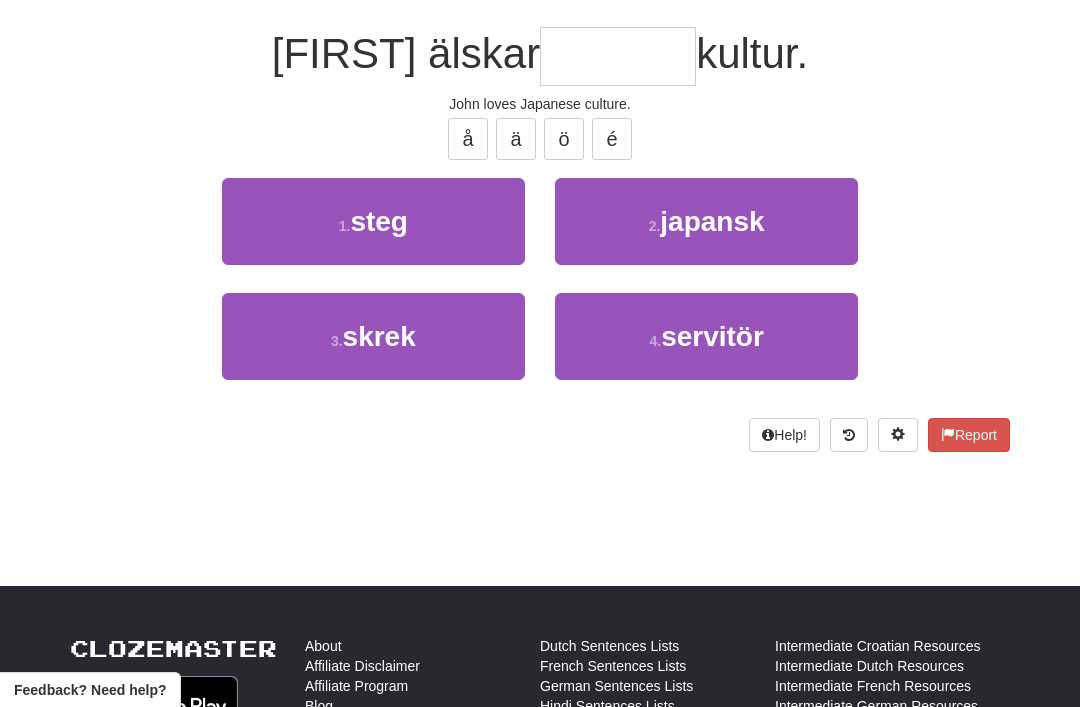 click on "japansk" at bounding box center (712, 221) 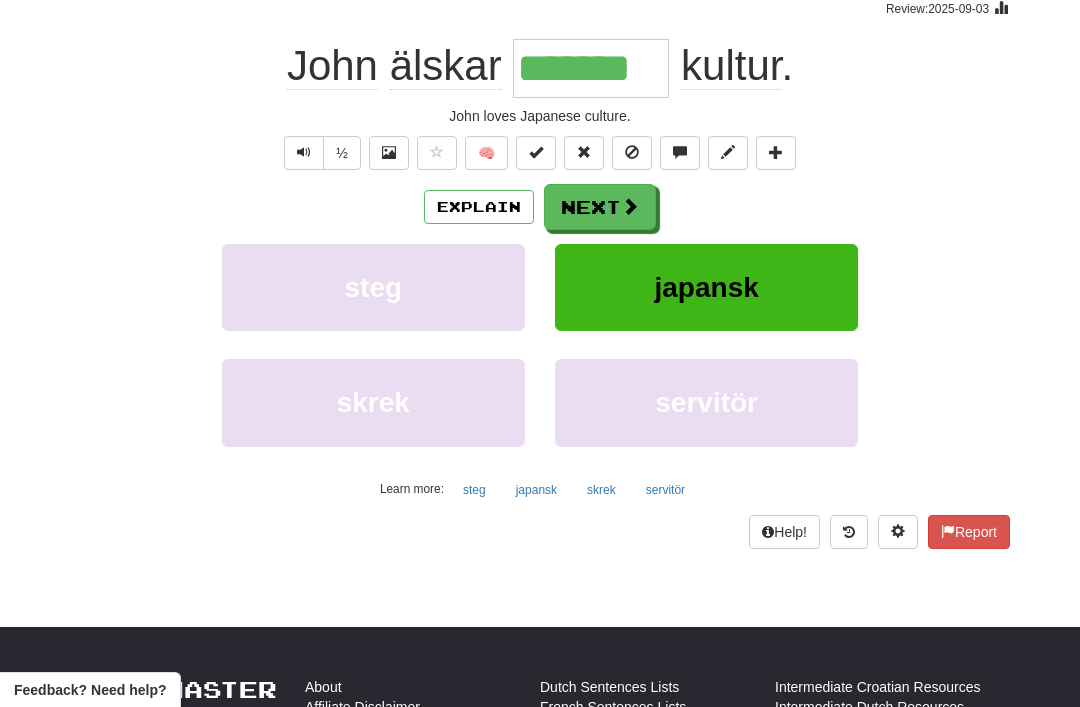 click on "Next" at bounding box center (600, 207) 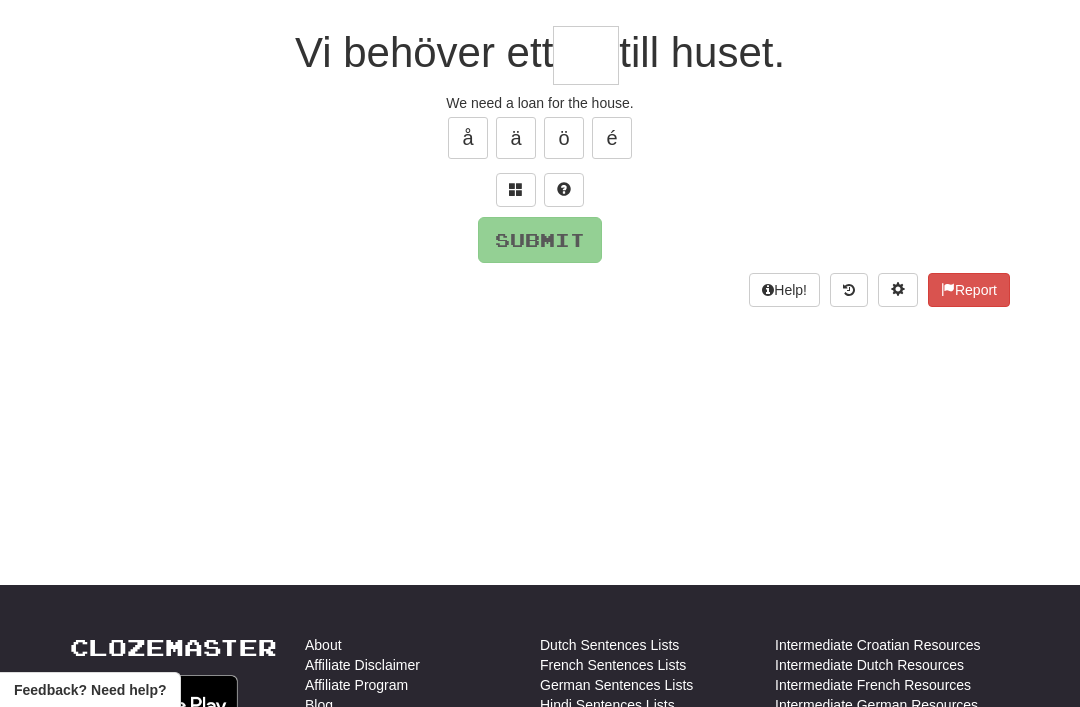 scroll, scrollTop: 171, scrollLeft: 0, axis: vertical 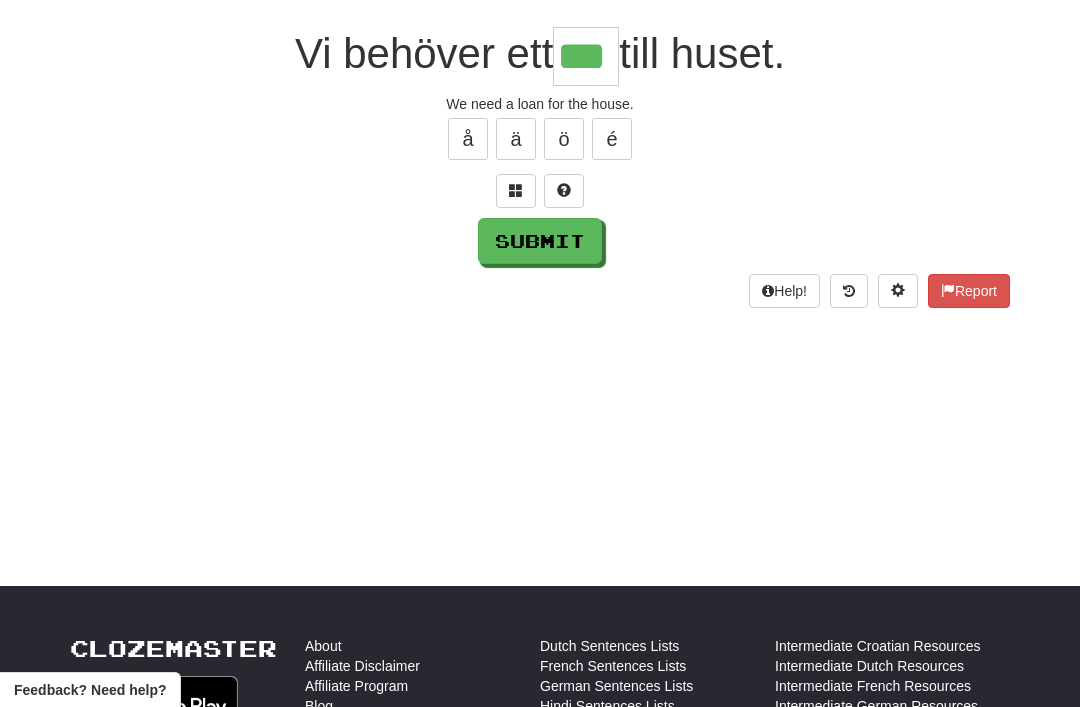 type on "***" 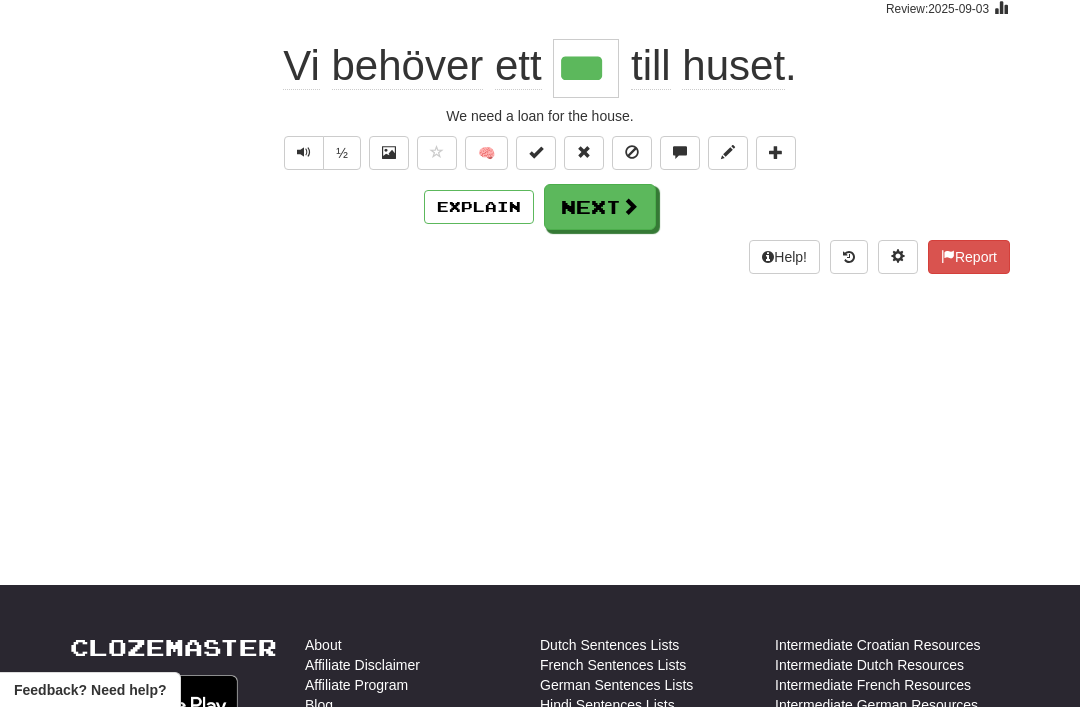 click on "Next" at bounding box center (600, 207) 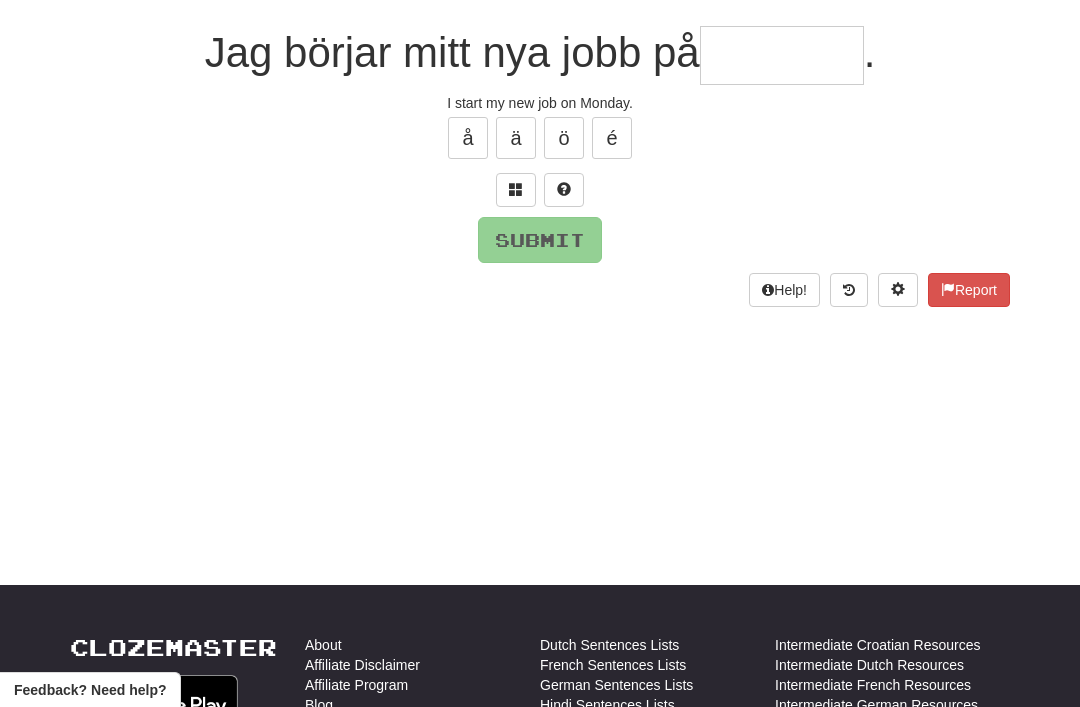 scroll, scrollTop: 171, scrollLeft: 0, axis: vertical 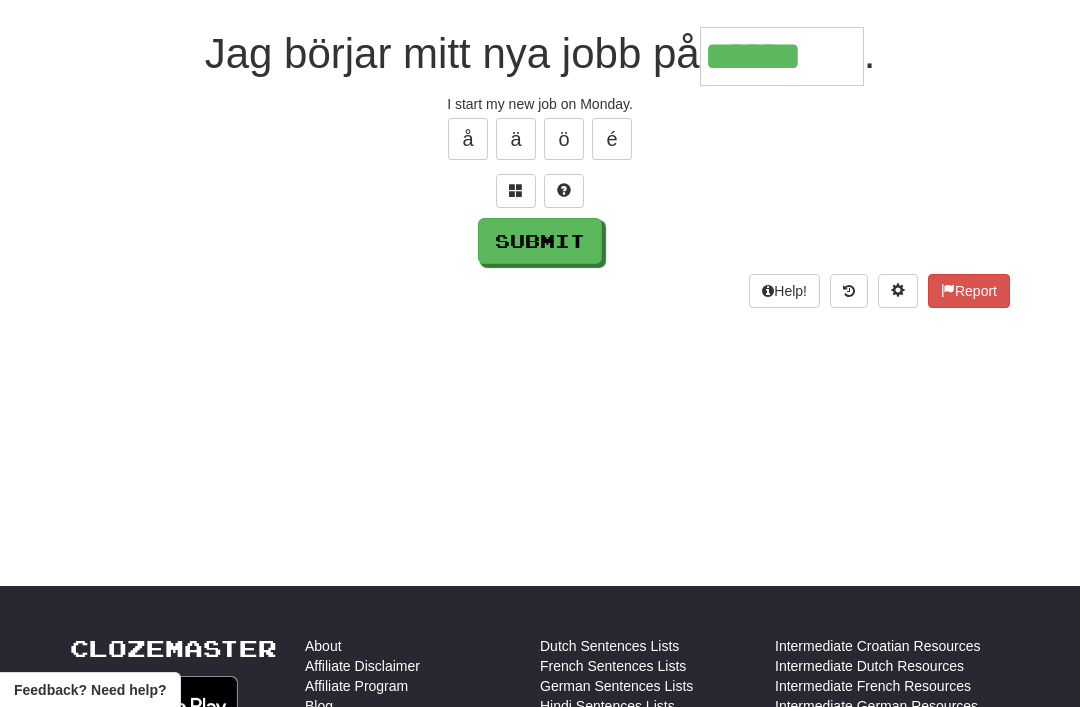 type on "******" 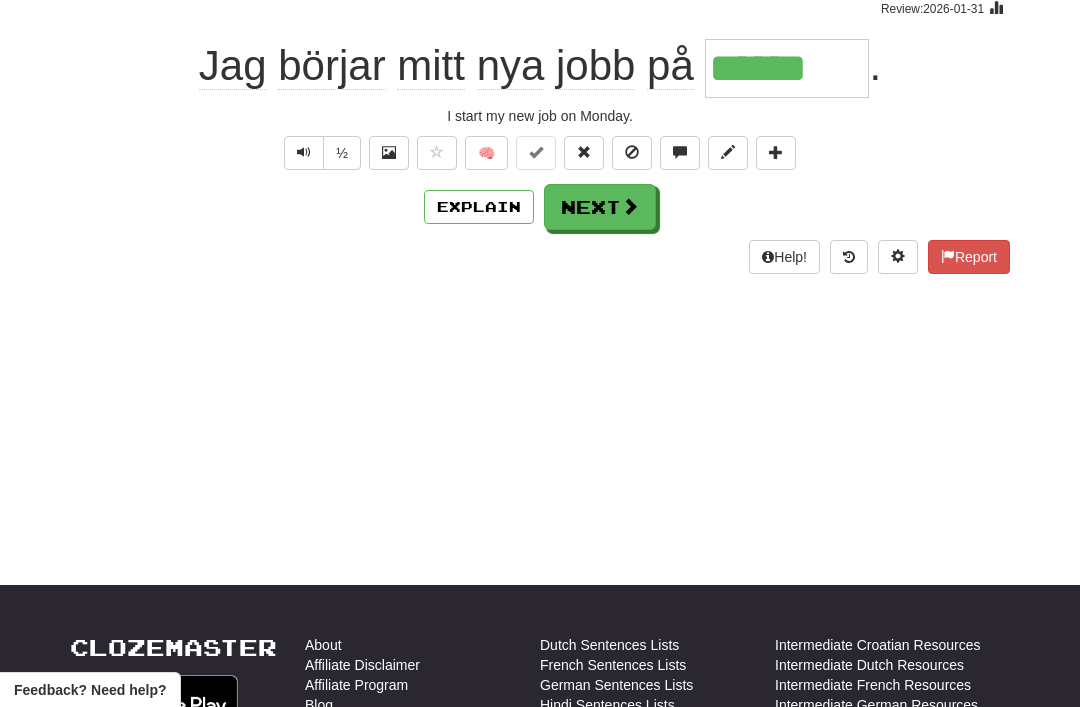 click on "Next" at bounding box center [600, 207] 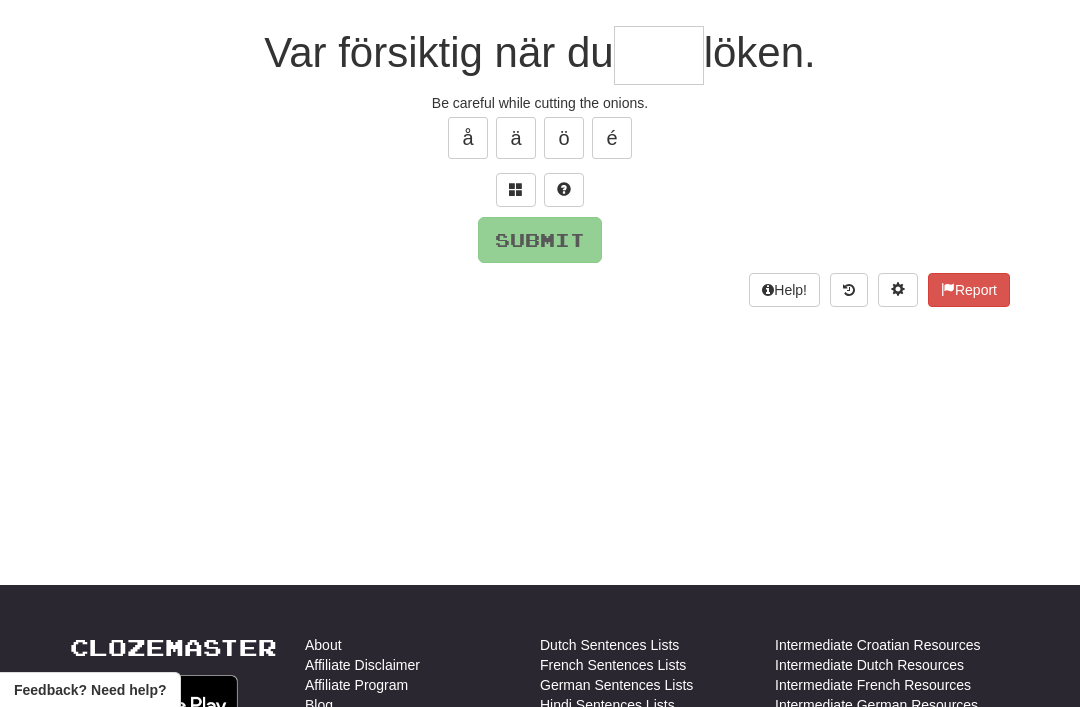 scroll, scrollTop: 171, scrollLeft: 0, axis: vertical 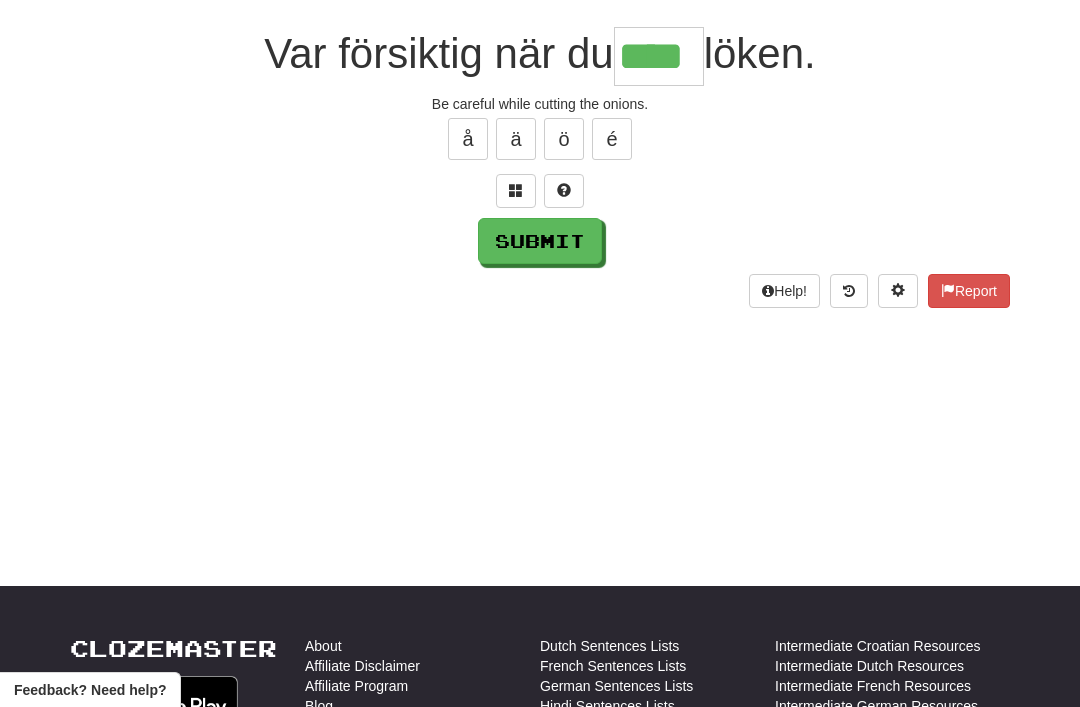type on "****" 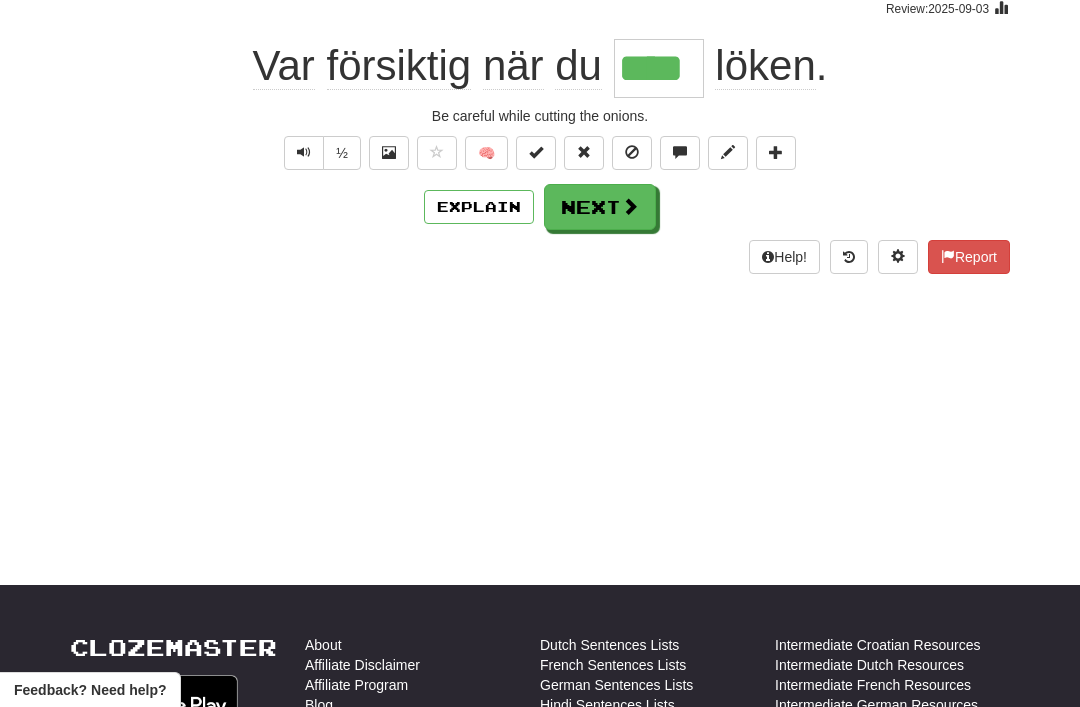 click on "Next" at bounding box center [600, 207] 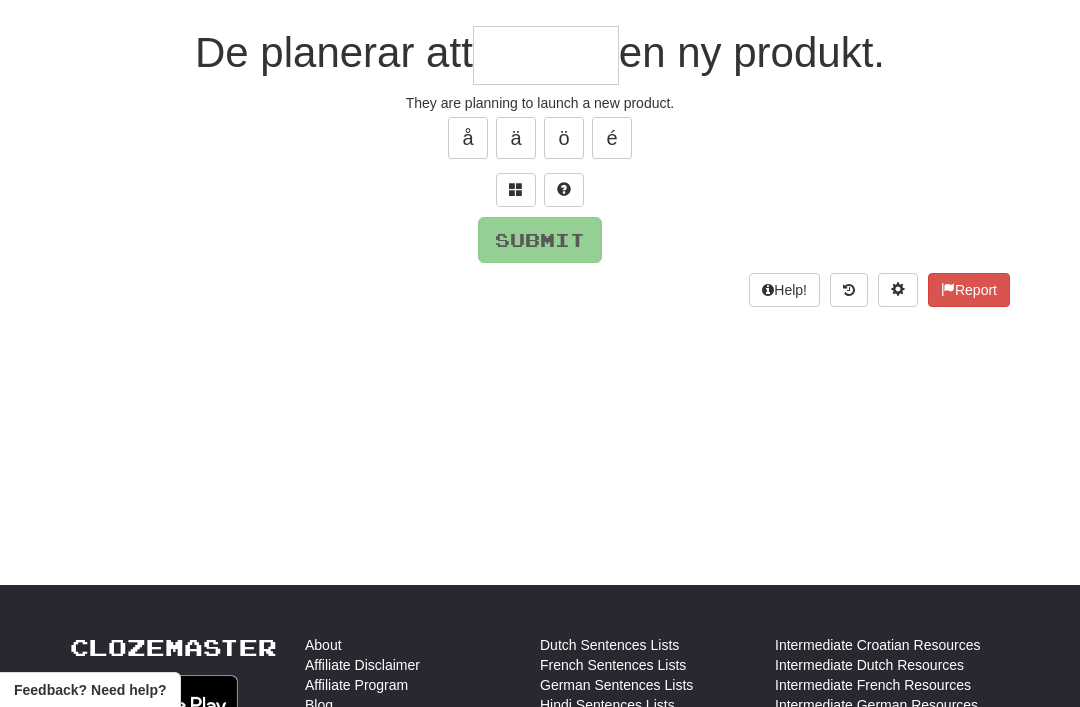 scroll, scrollTop: 171, scrollLeft: 0, axis: vertical 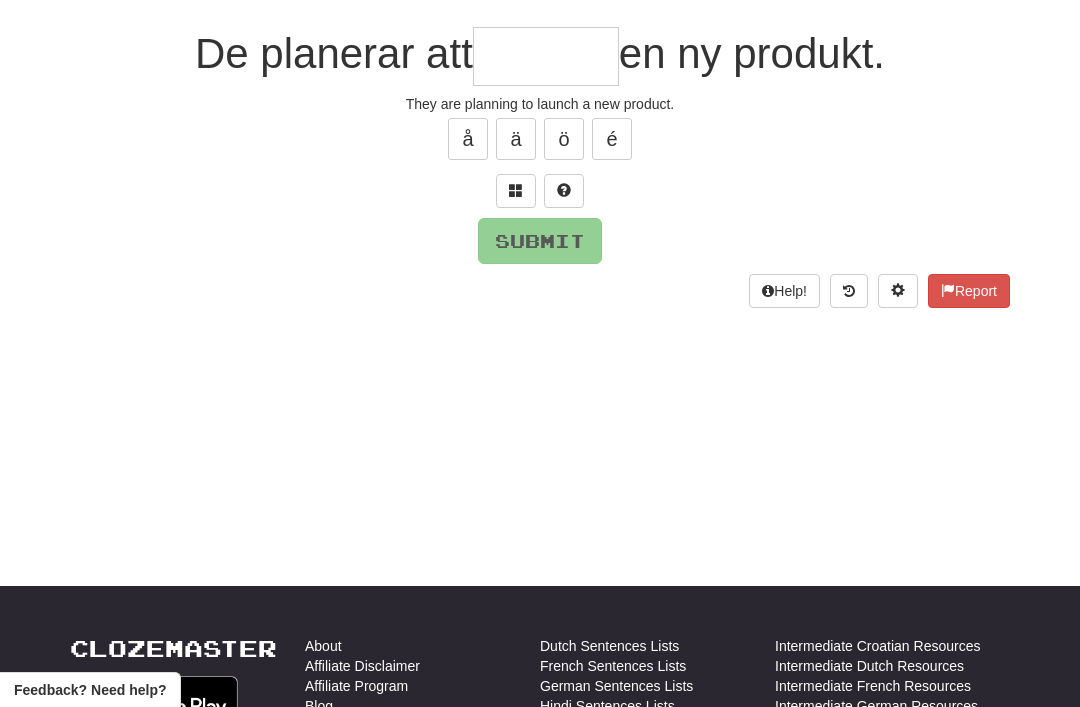 type on "*" 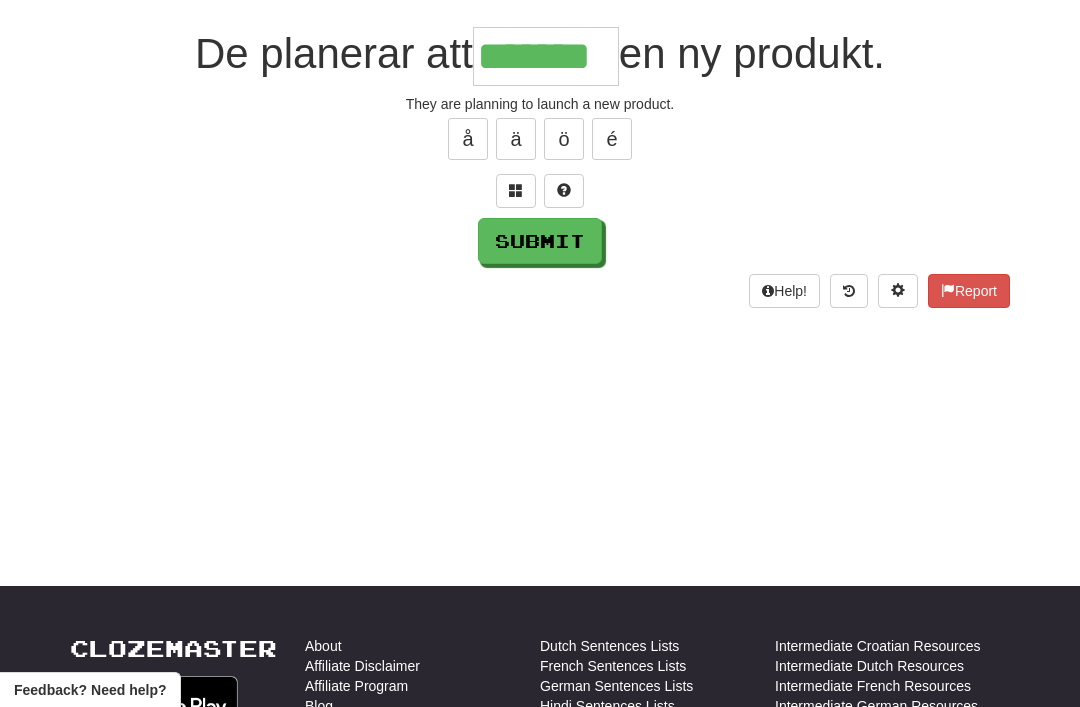 type on "*******" 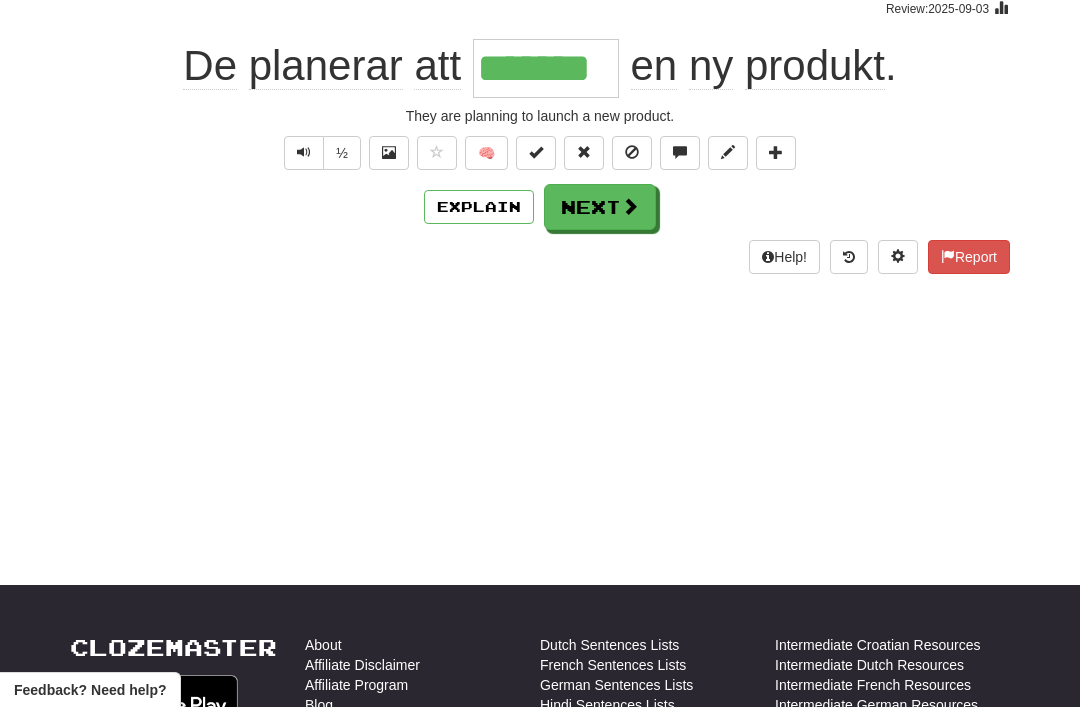 click on "Next" at bounding box center [600, 207] 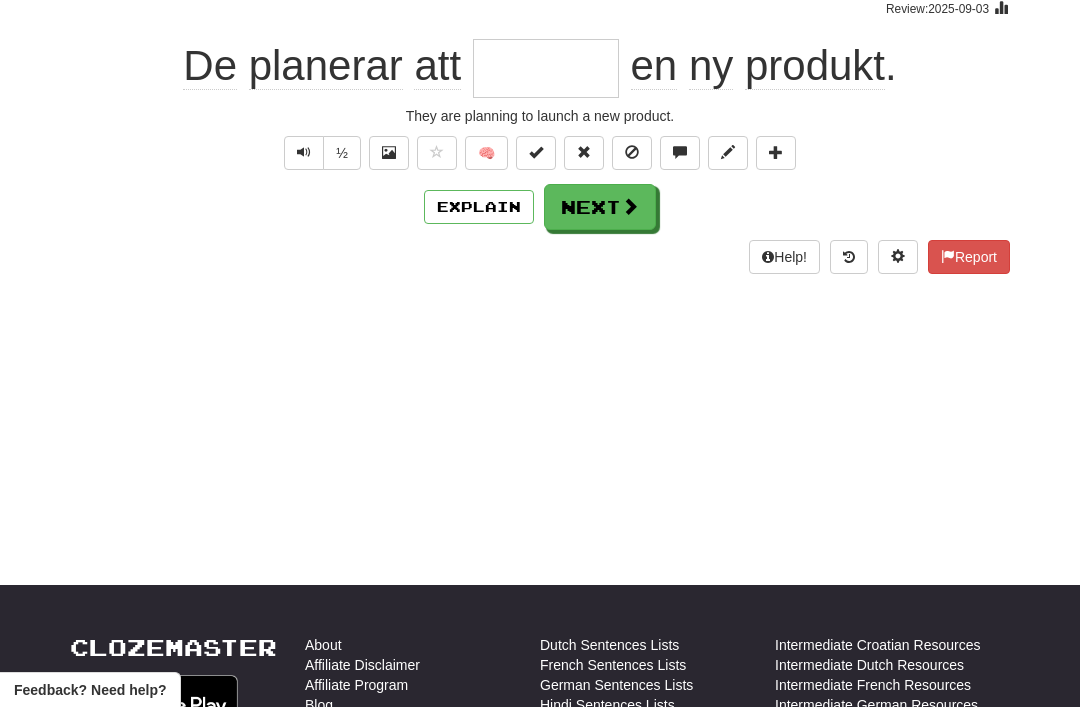 scroll, scrollTop: 171, scrollLeft: 0, axis: vertical 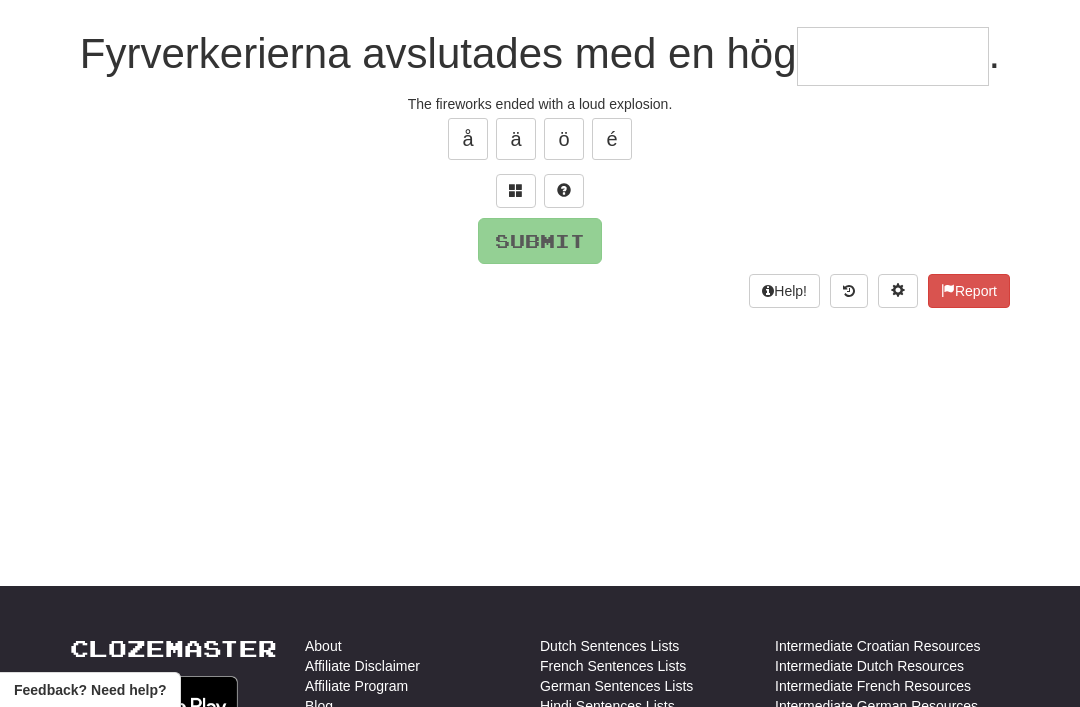 click at bounding box center (516, 190) 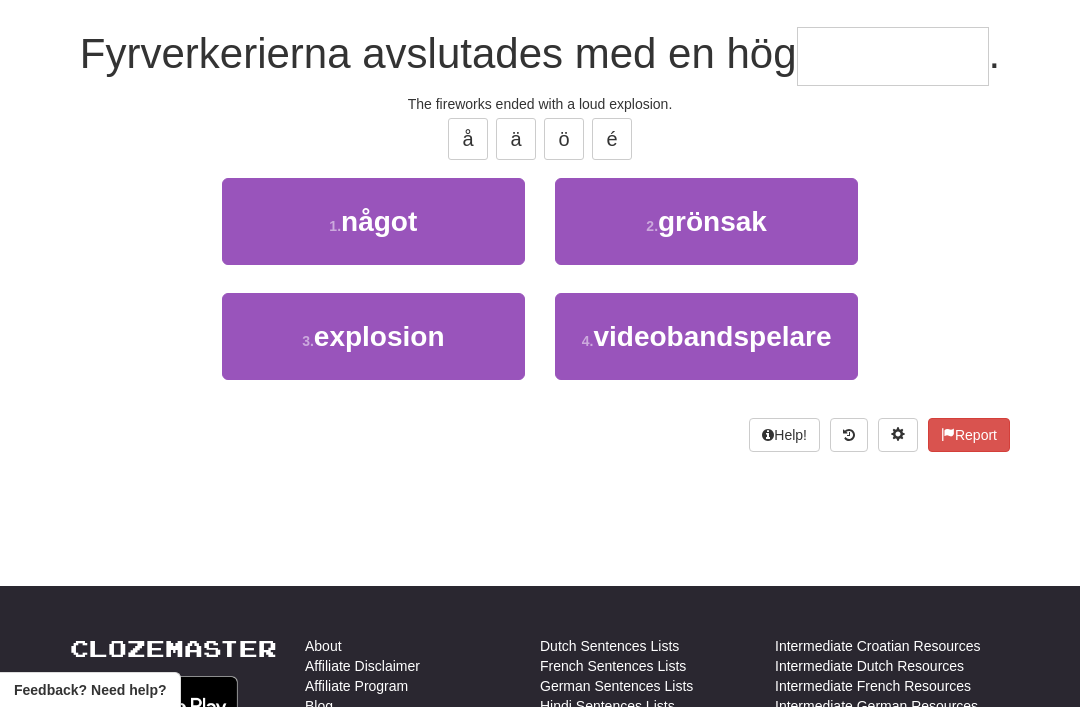 click on "explosion" at bounding box center [379, 336] 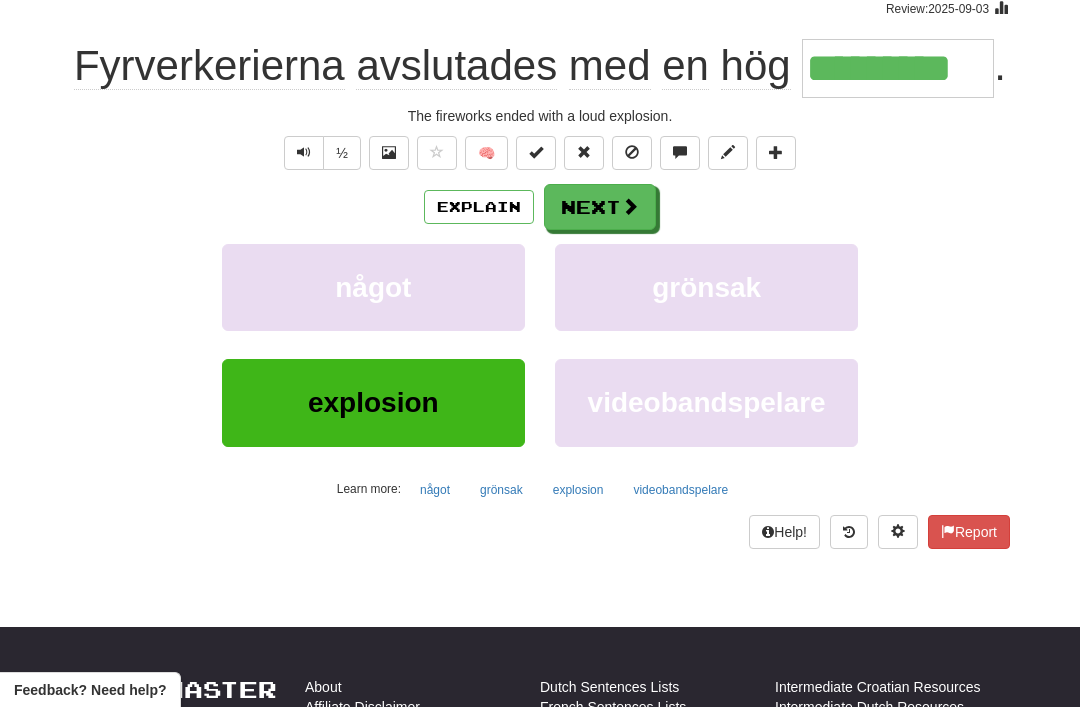 click at bounding box center [630, 206] 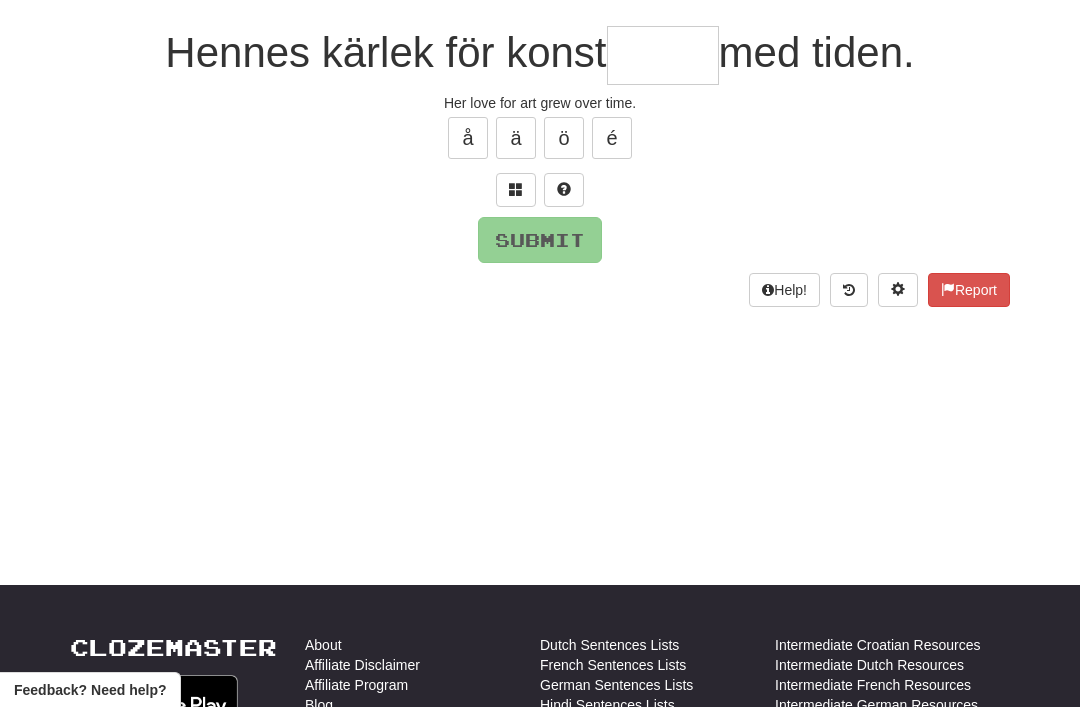 scroll, scrollTop: 171, scrollLeft: 0, axis: vertical 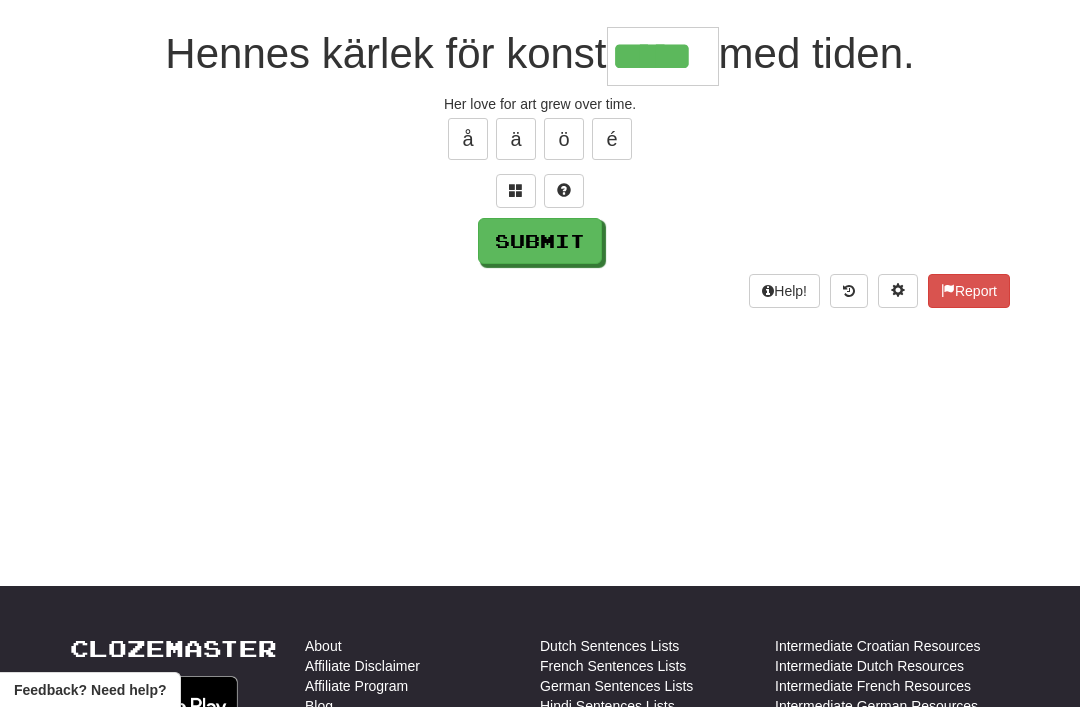 type on "*****" 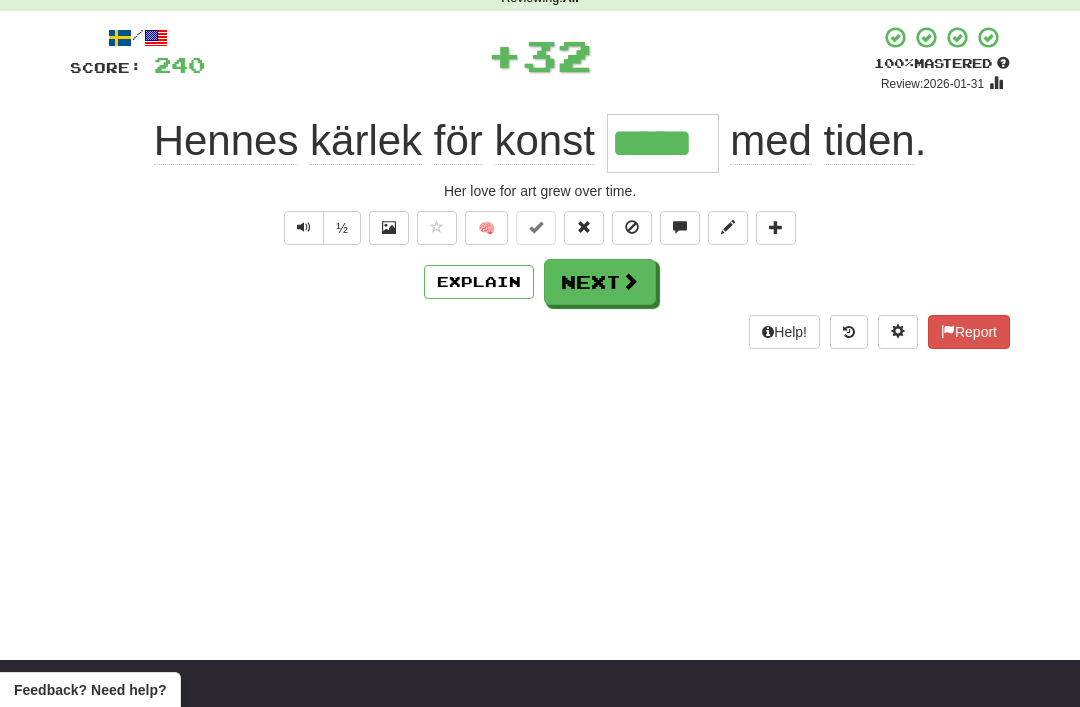 scroll, scrollTop: 94, scrollLeft: 0, axis: vertical 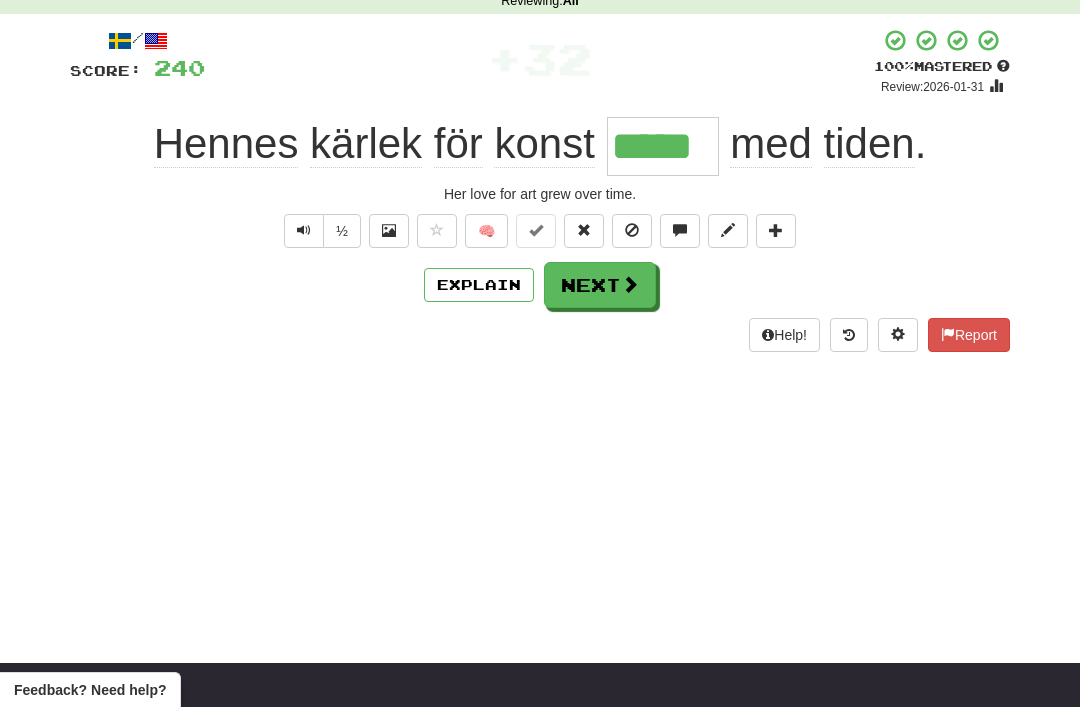 click at bounding box center [630, 284] 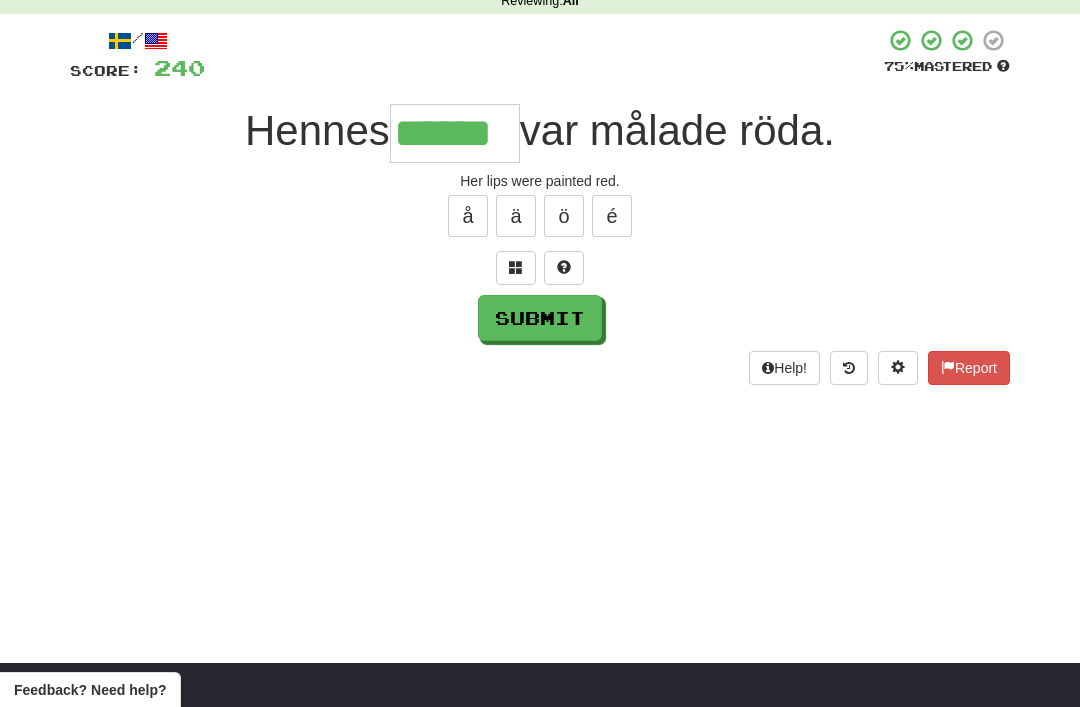 type on "******" 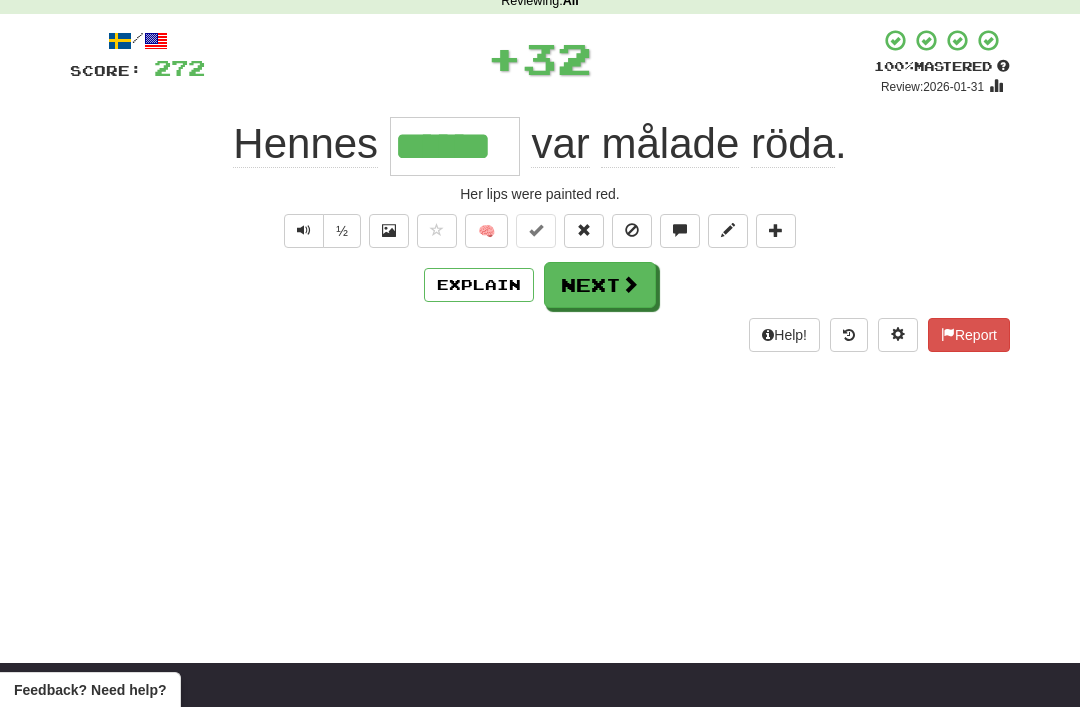 click on "Next" at bounding box center [600, 285] 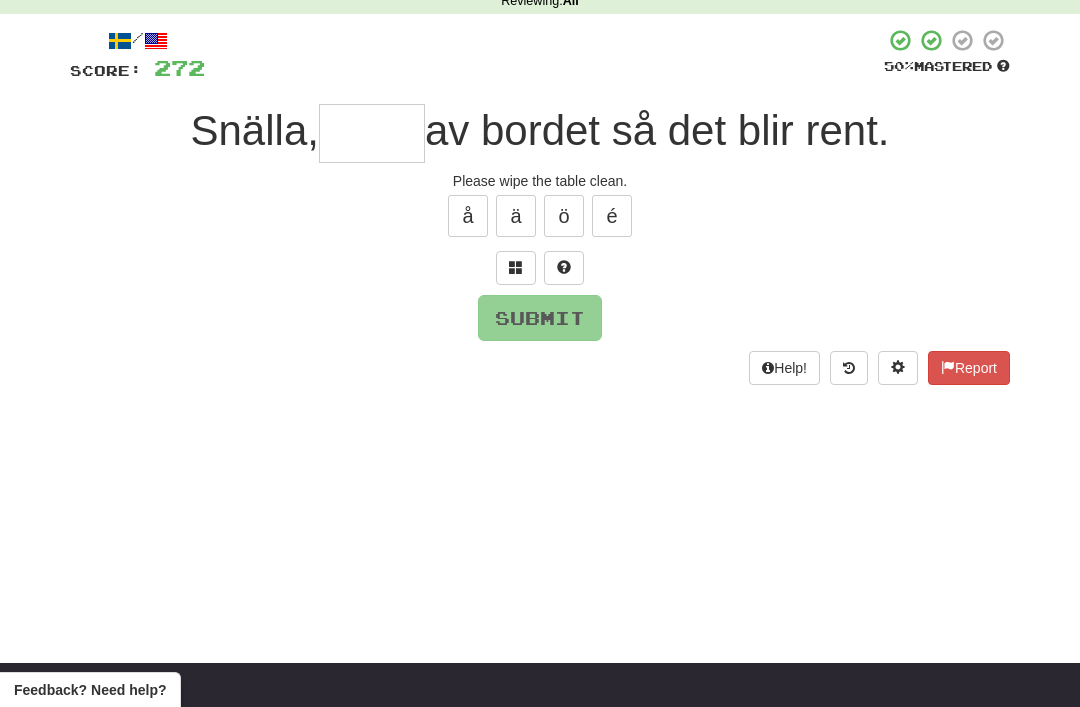 click at bounding box center (516, 267) 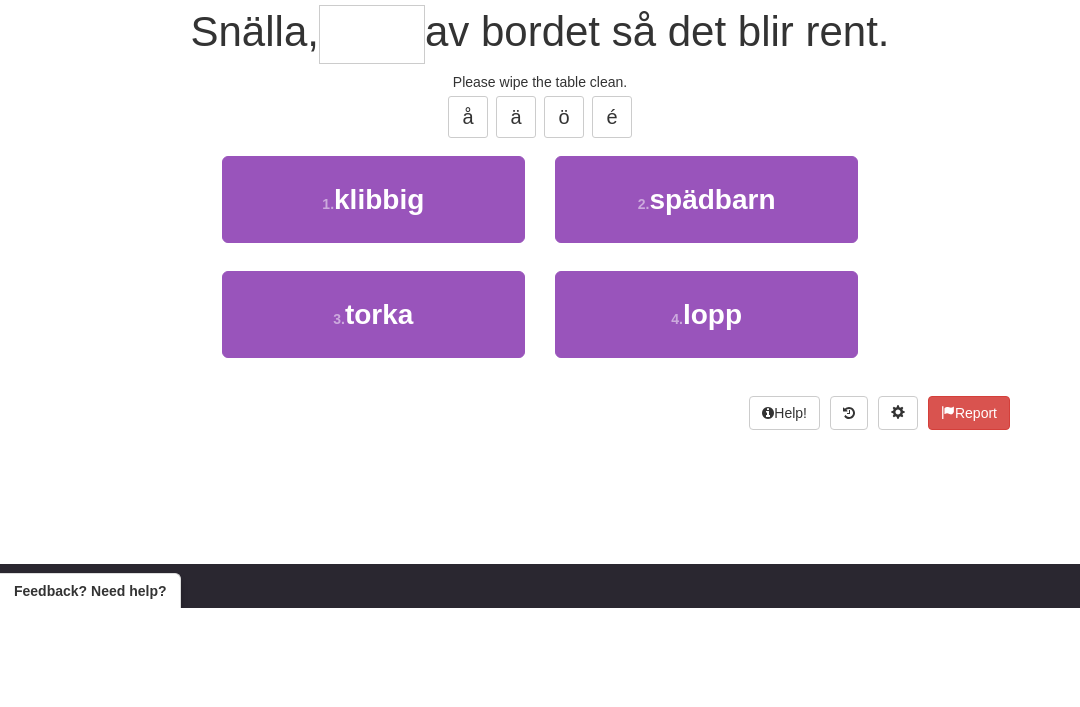 click on "3 .  torka" at bounding box center [373, 413] 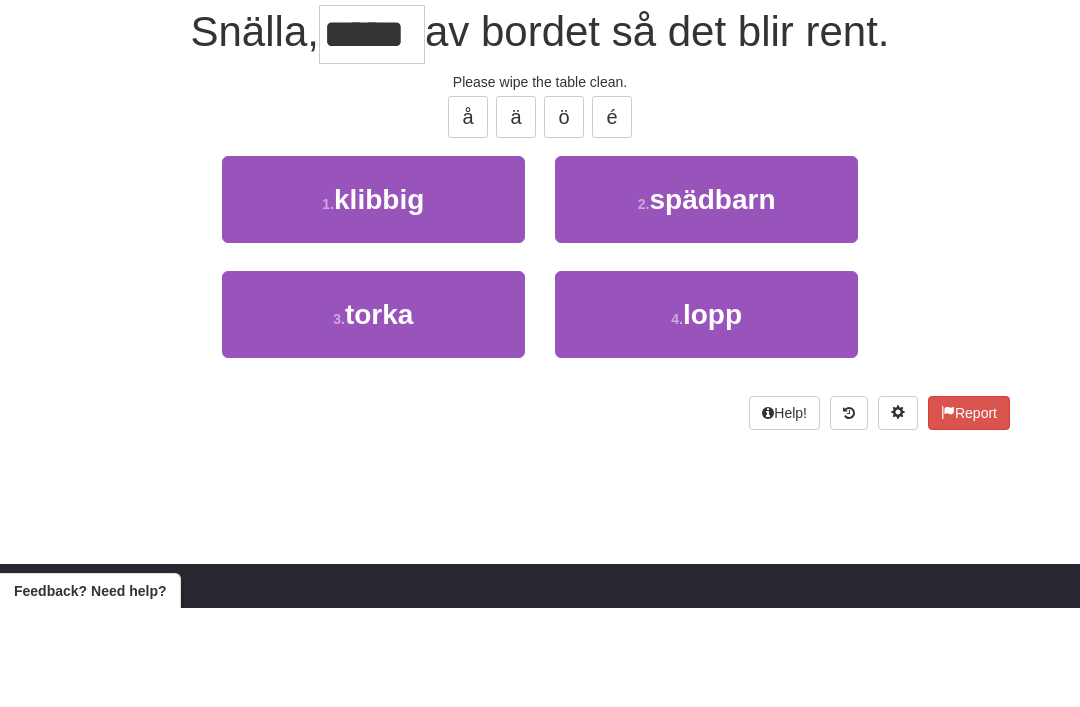 scroll, scrollTop: 193, scrollLeft: 0, axis: vertical 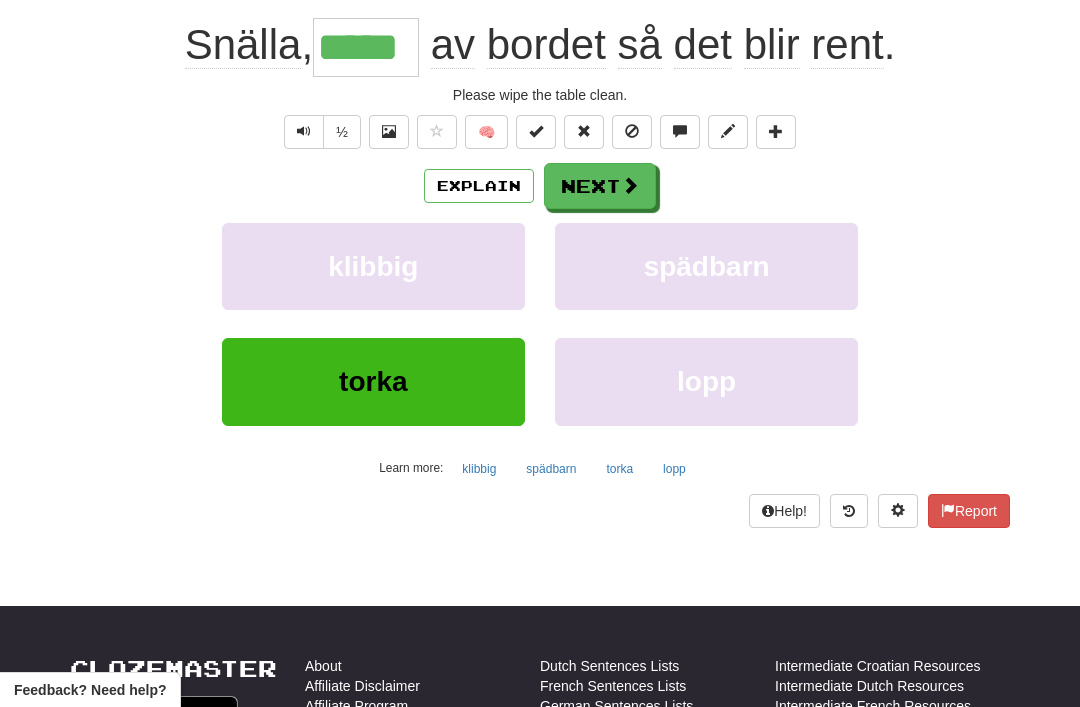 click on "Next" at bounding box center (600, 186) 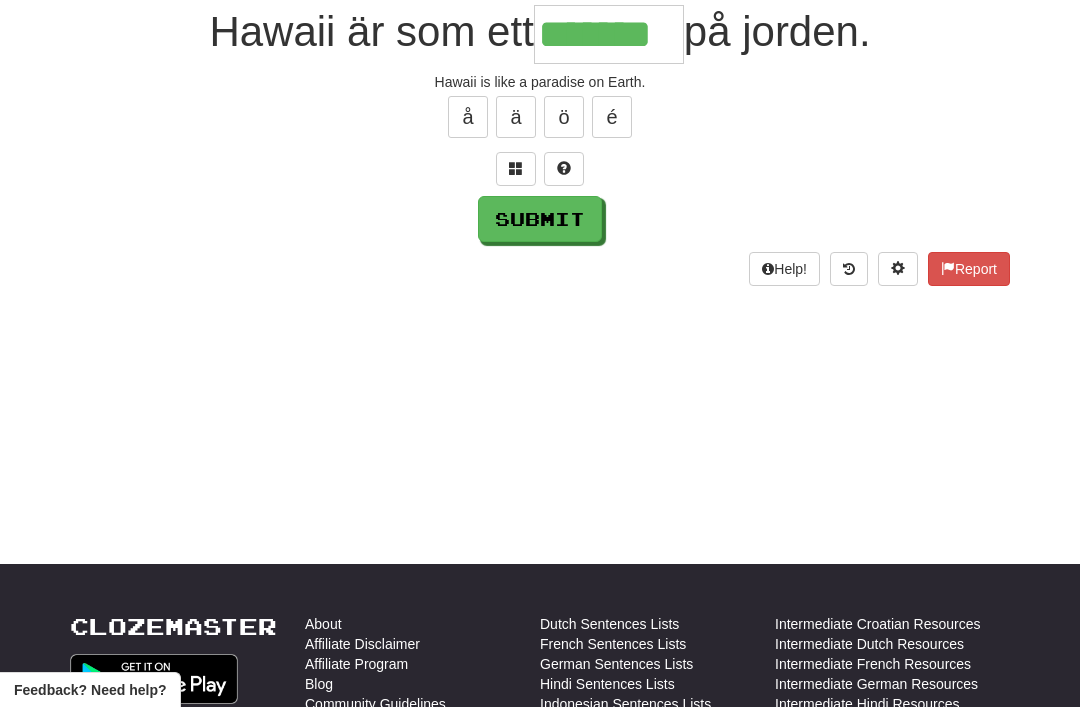 type on "*******" 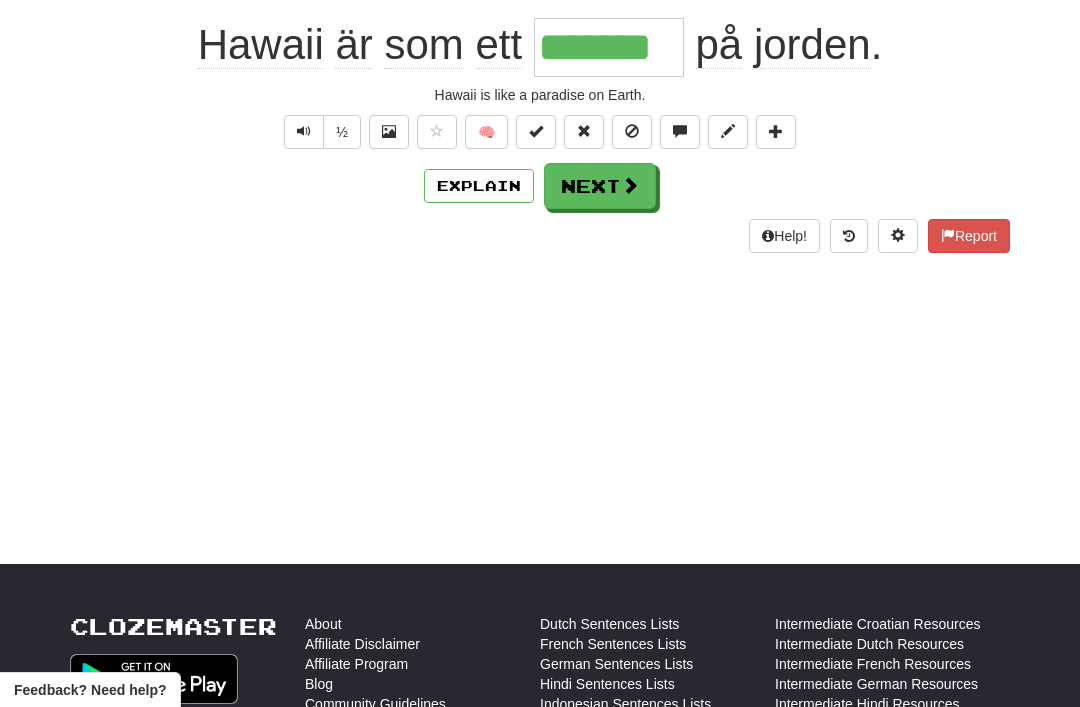 click on "Next" at bounding box center [600, 186] 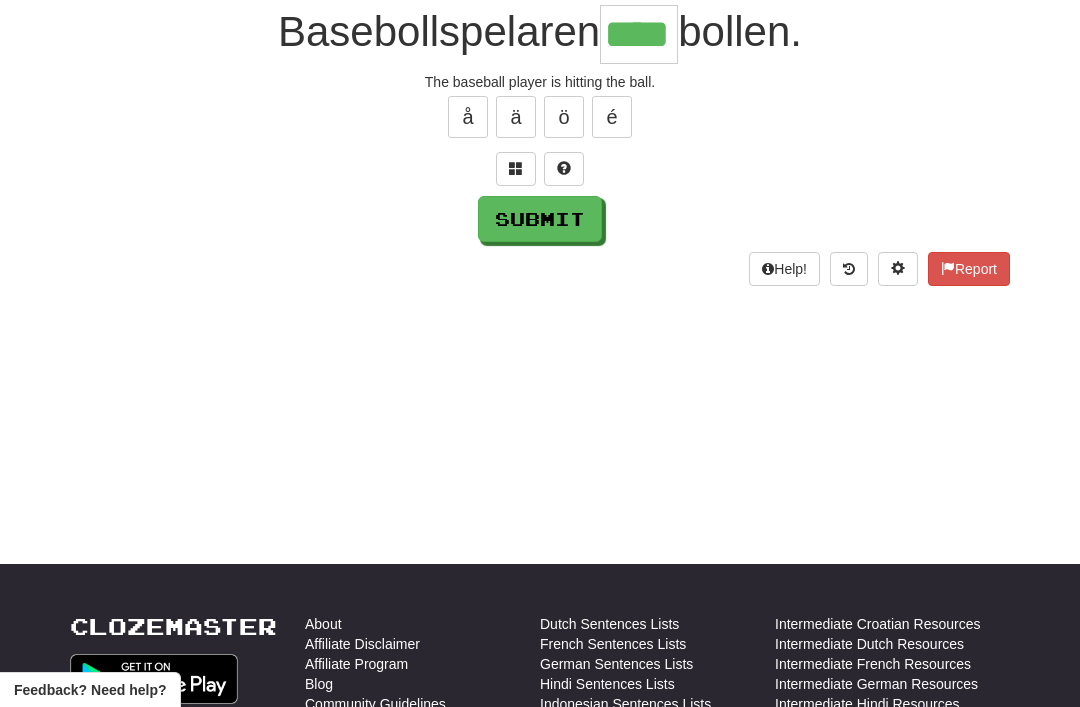 type on "****" 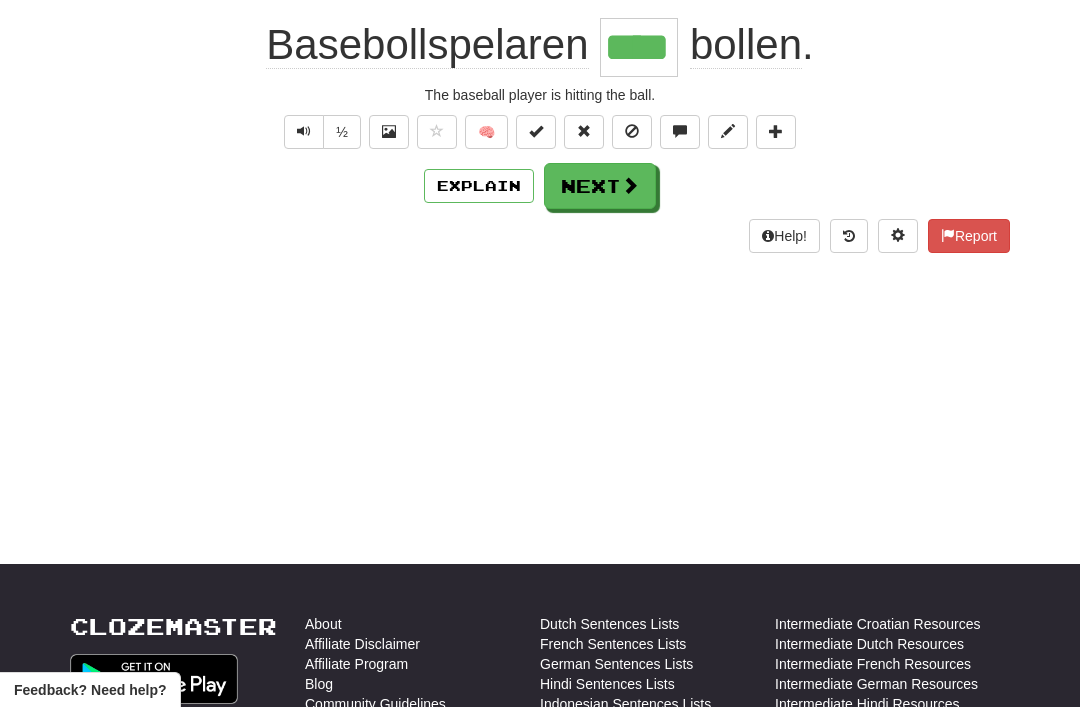 click on "Next" at bounding box center [600, 186] 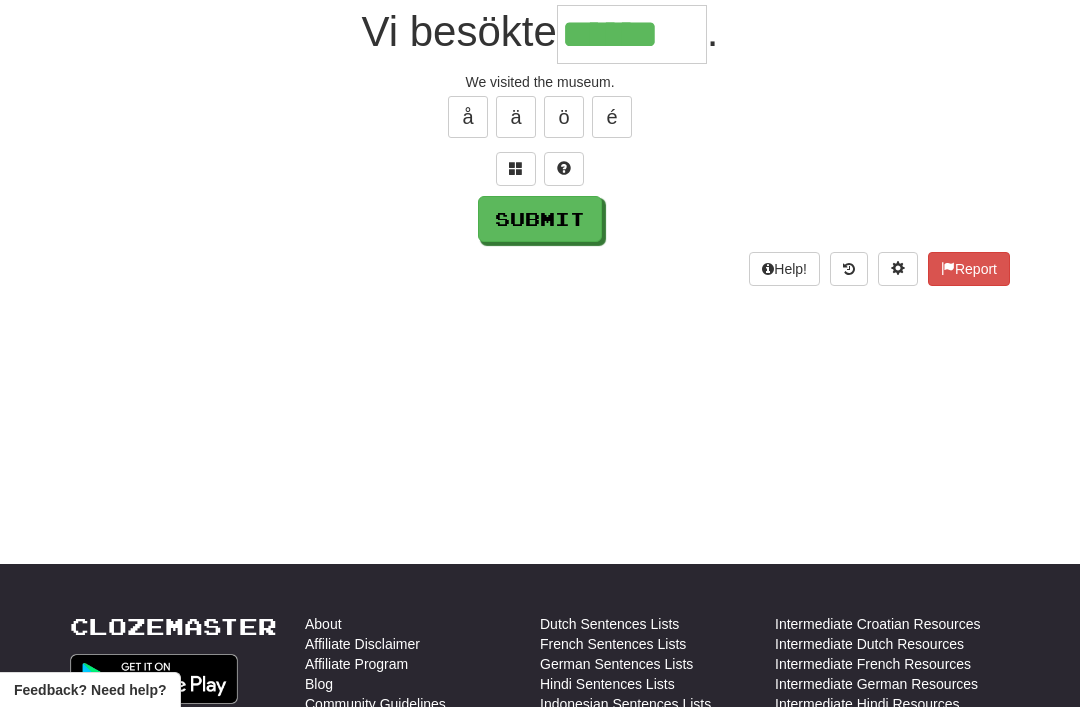 type on "******" 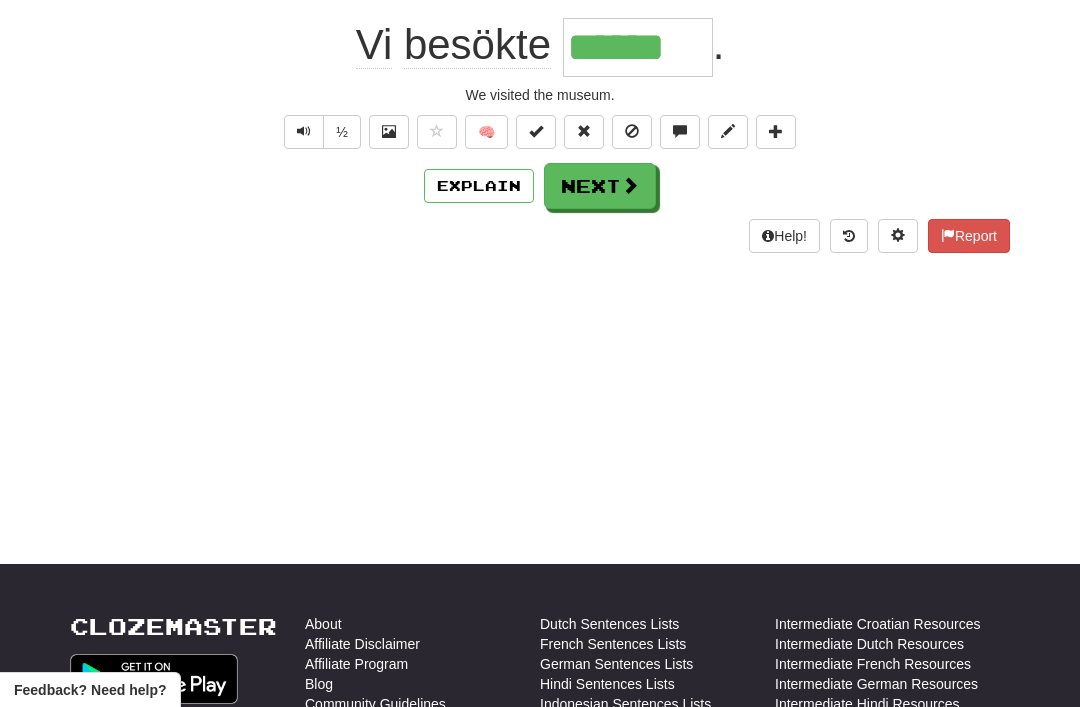 click on "Next" at bounding box center (600, 186) 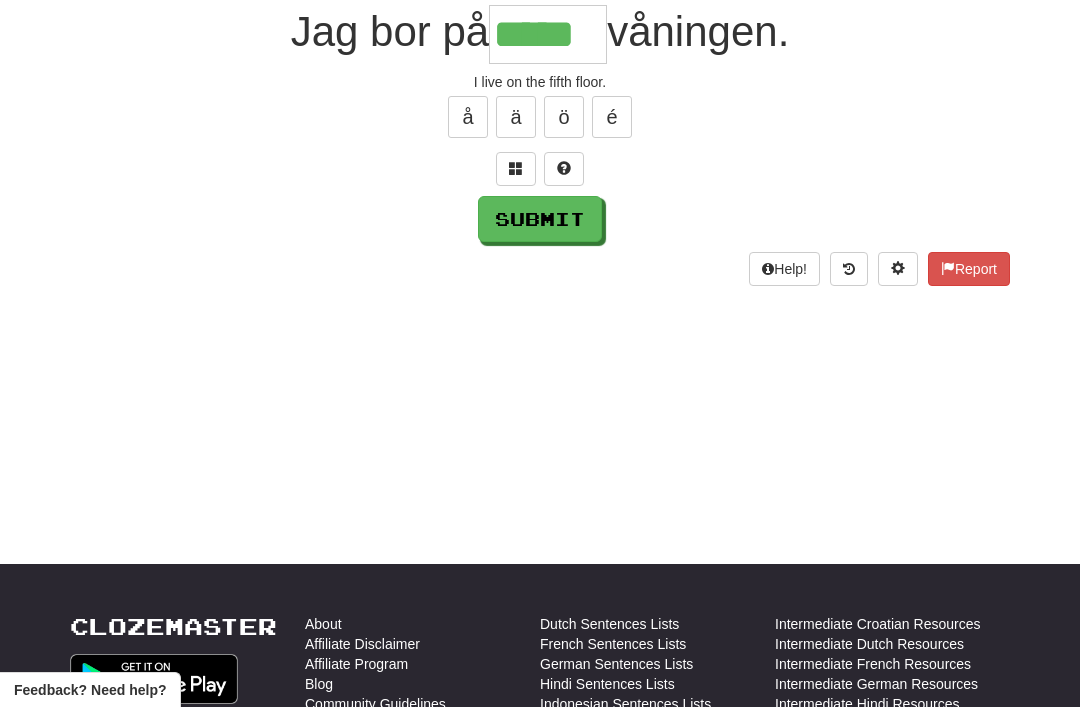 type on "*****" 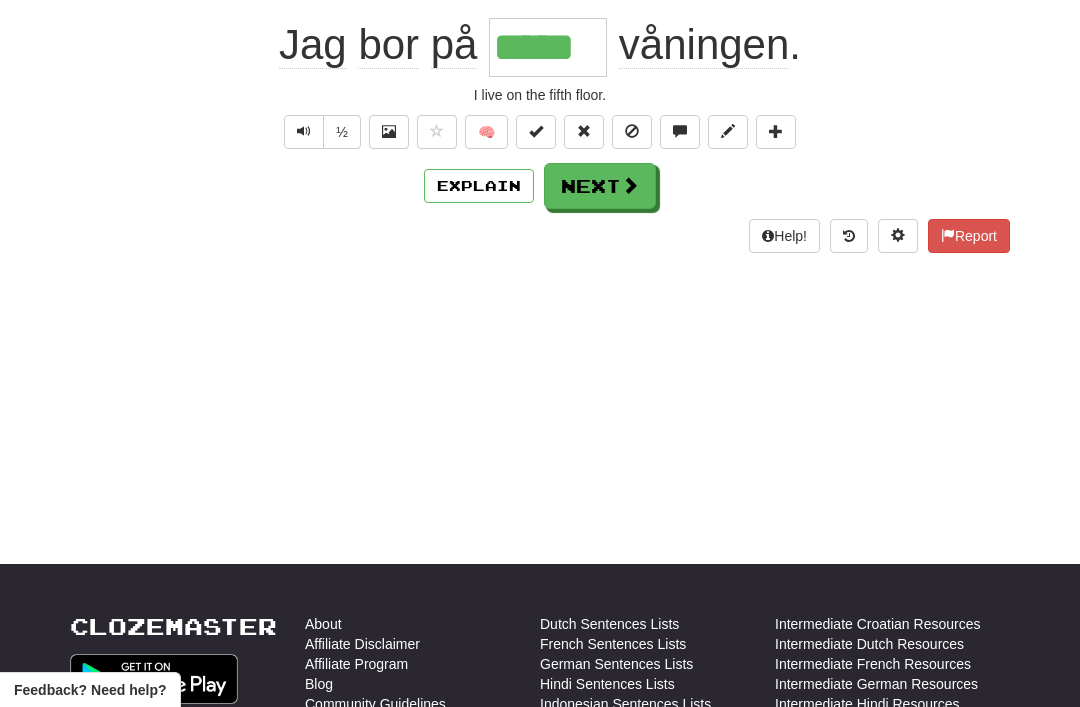 click on "Next" at bounding box center (600, 186) 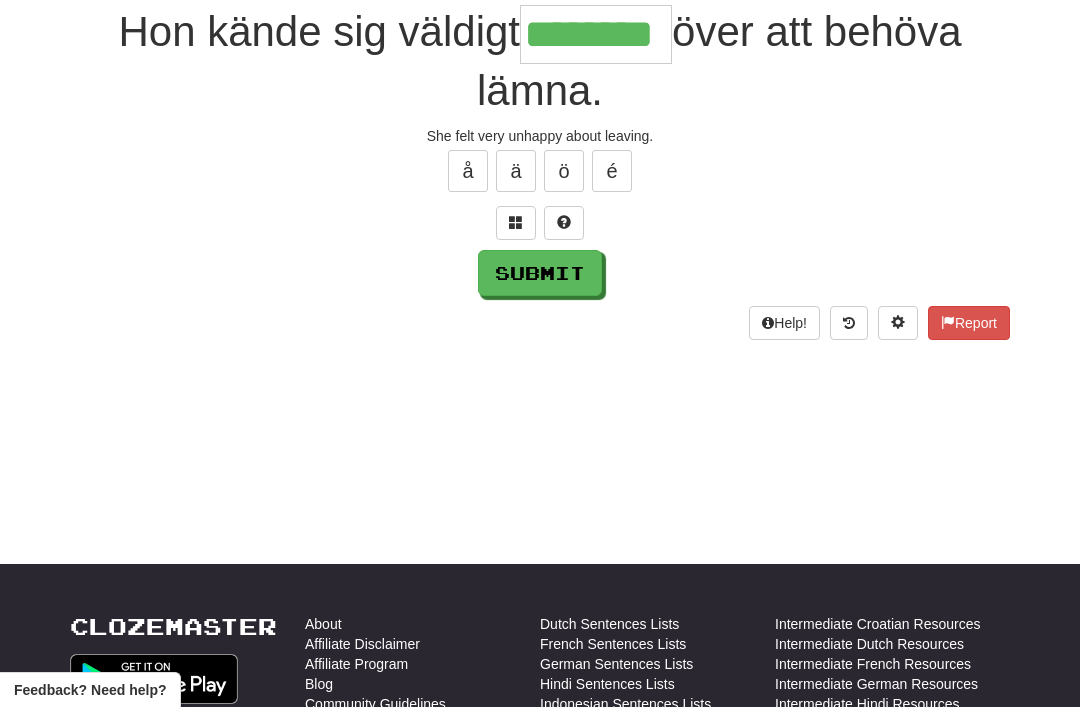 type on "********" 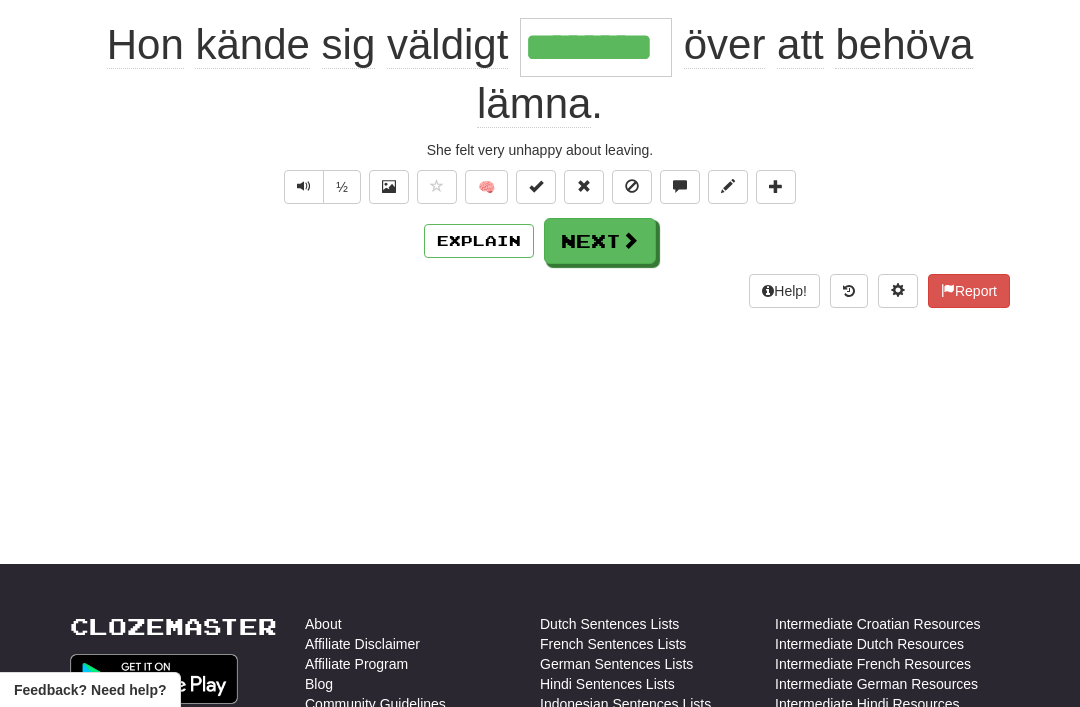 click on "Next" at bounding box center (600, 241) 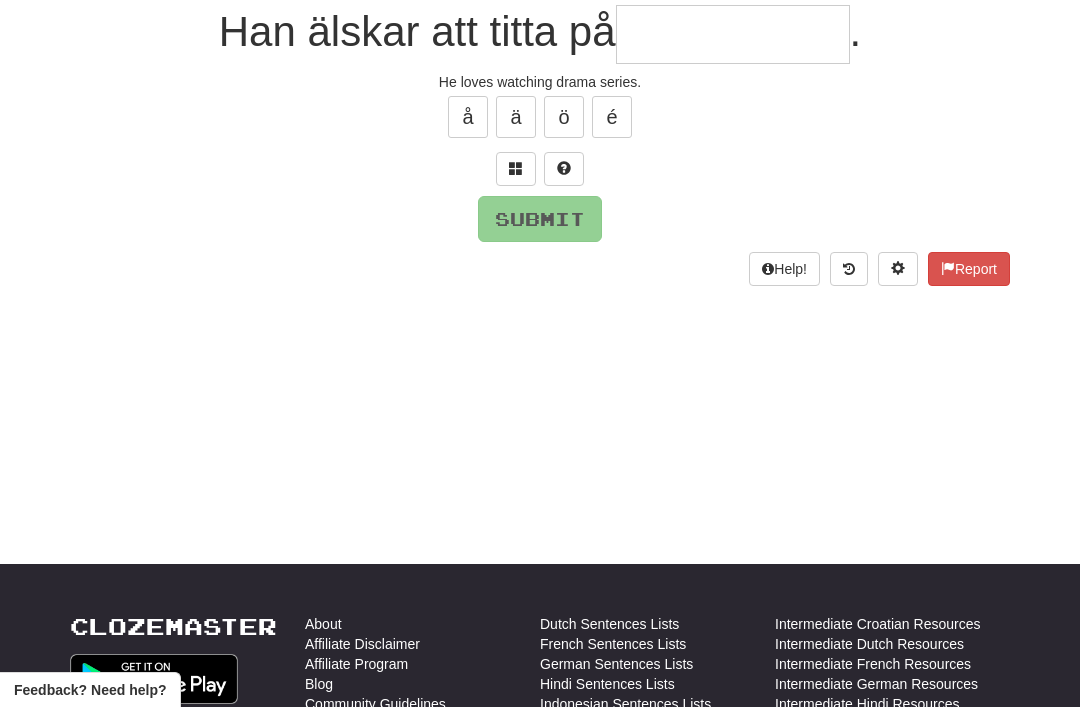click at bounding box center (516, 169) 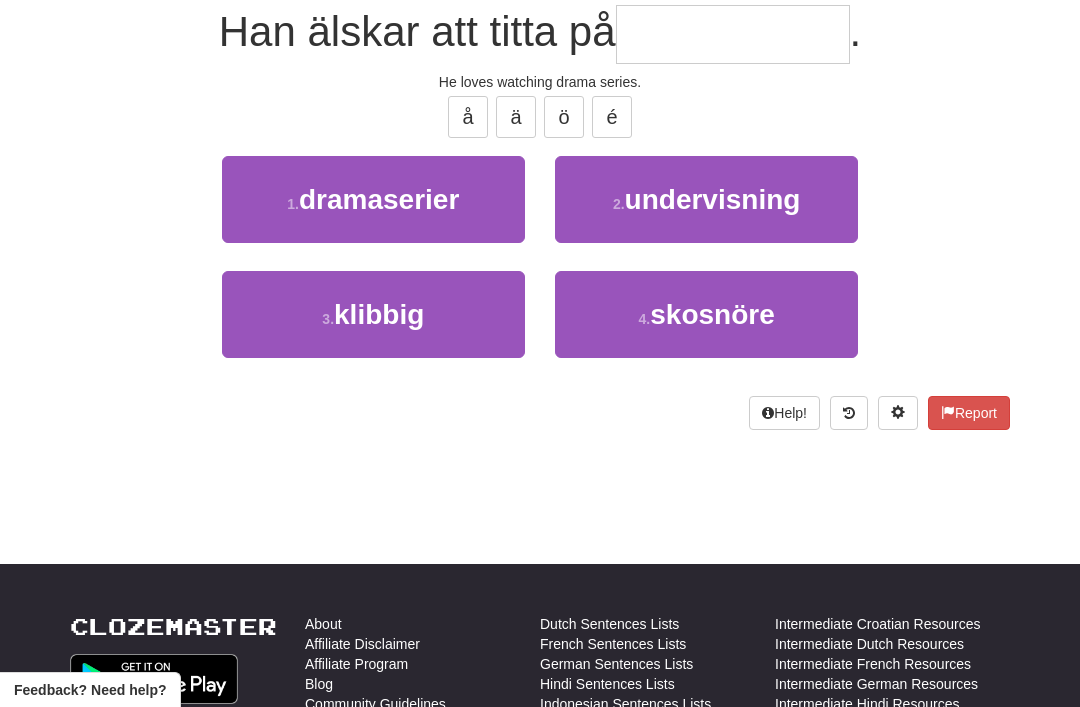 click on "dramaserier" at bounding box center [379, 199] 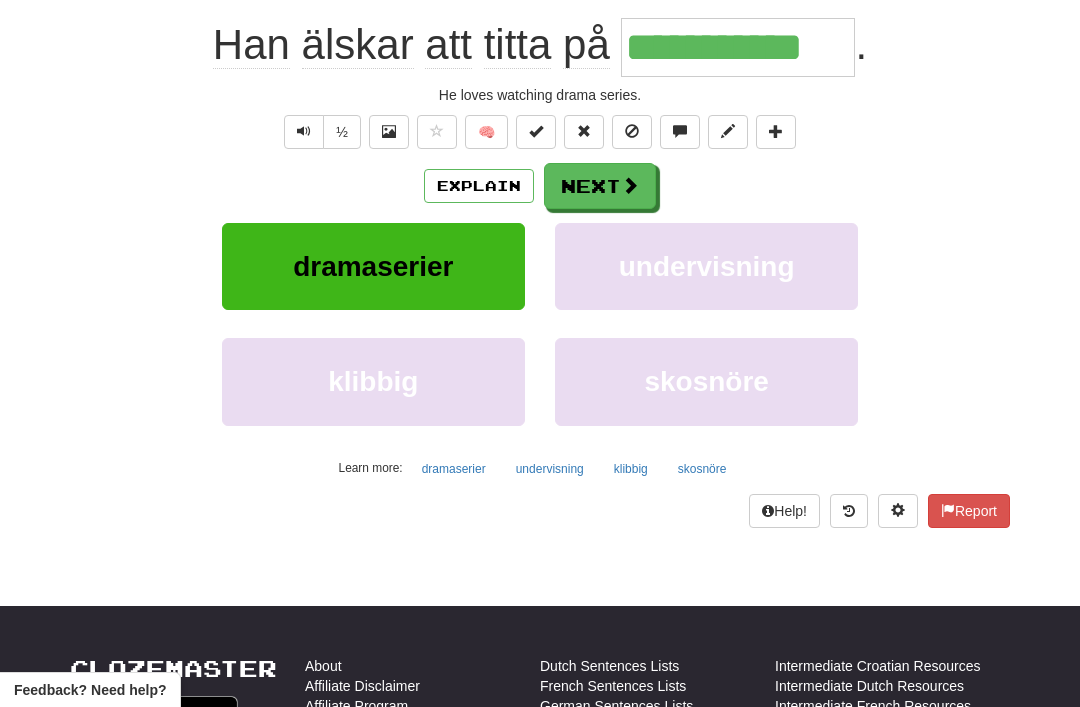 click on "Next" at bounding box center [600, 186] 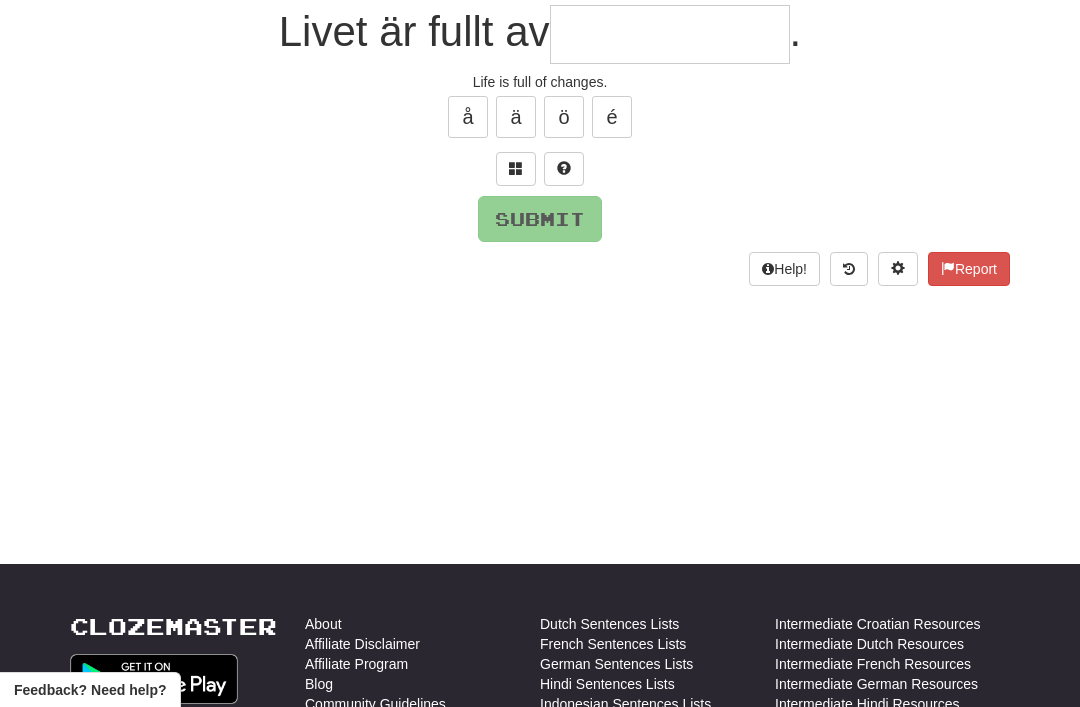 type on "*" 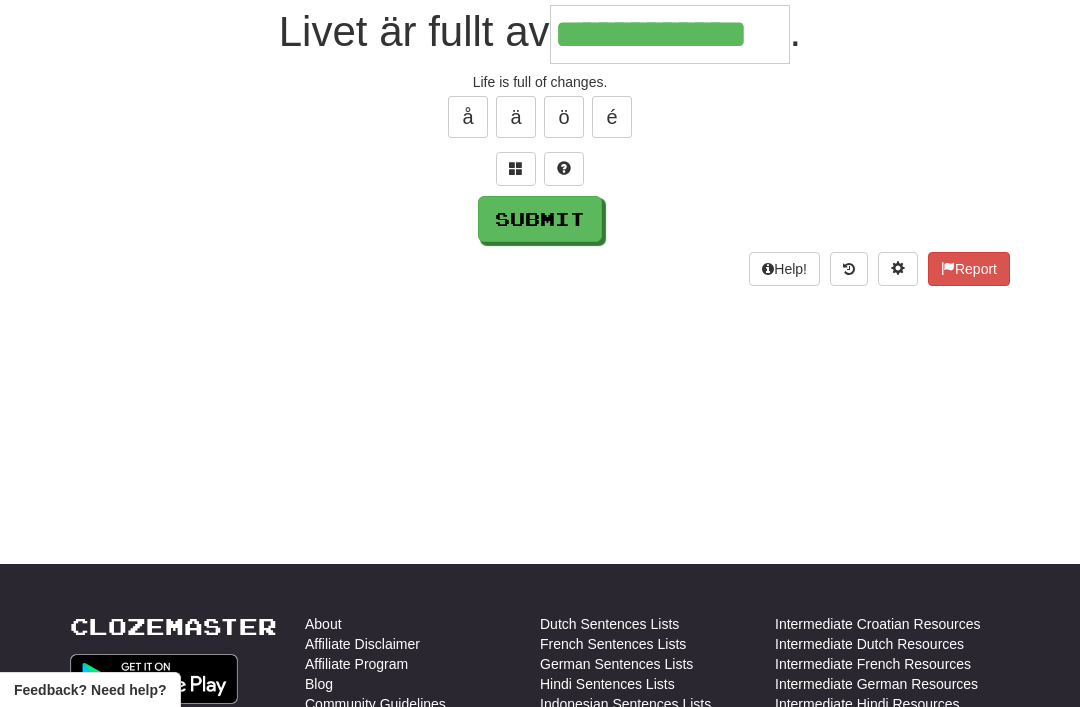 type on "**********" 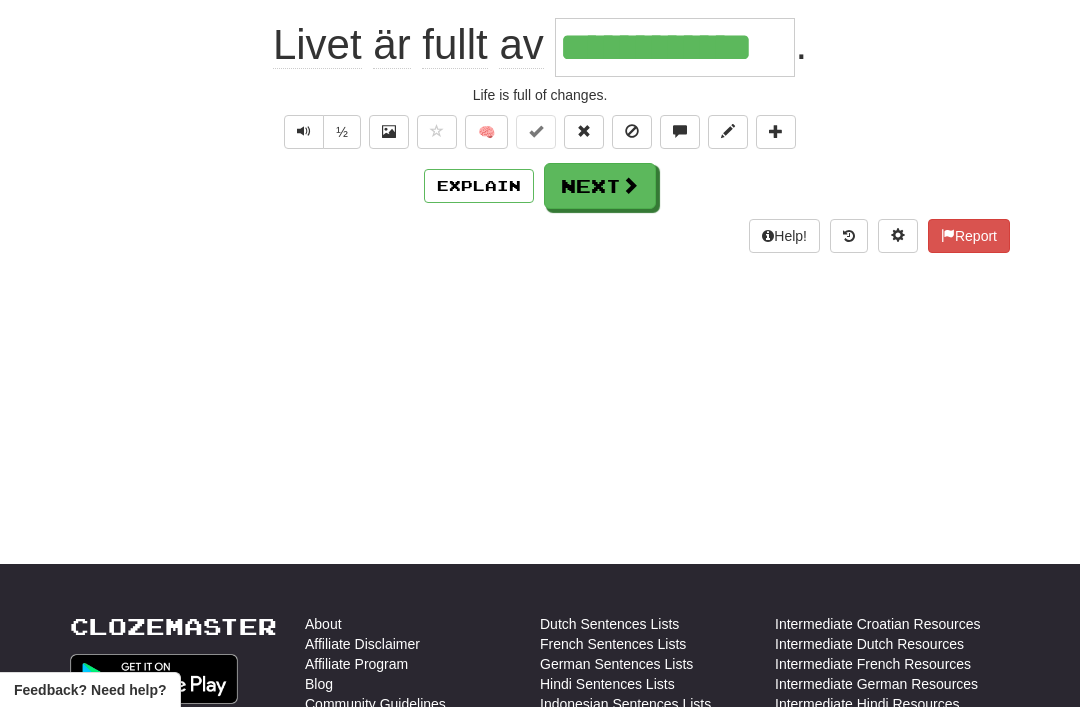 click on "Next" at bounding box center [600, 186] 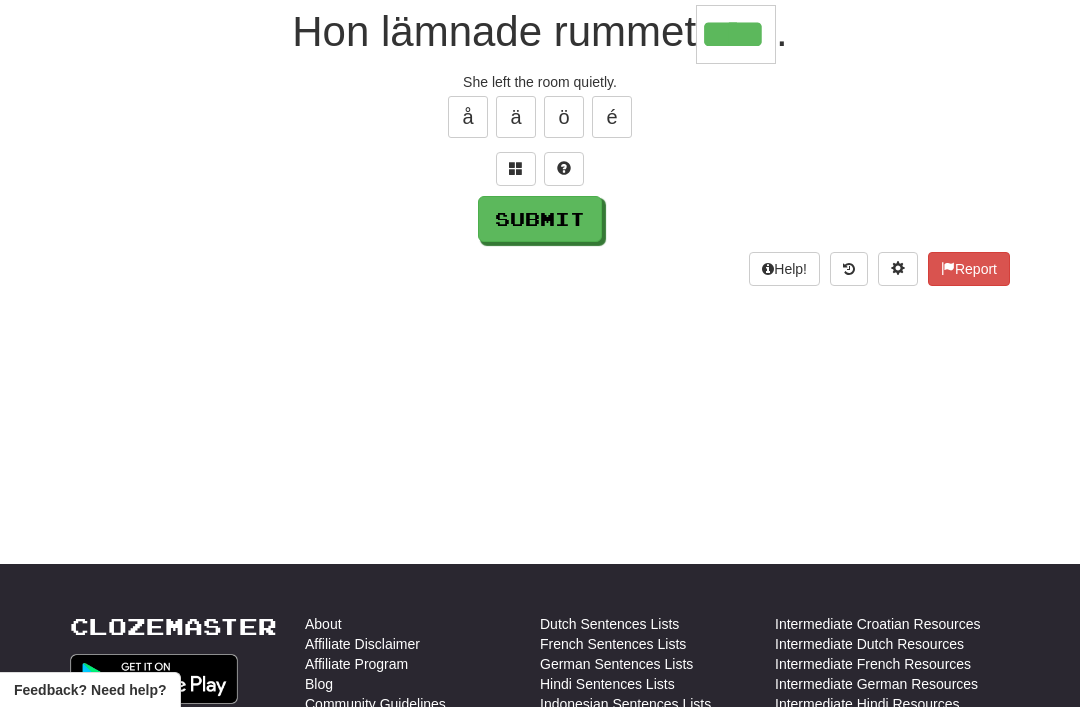 type on "****" 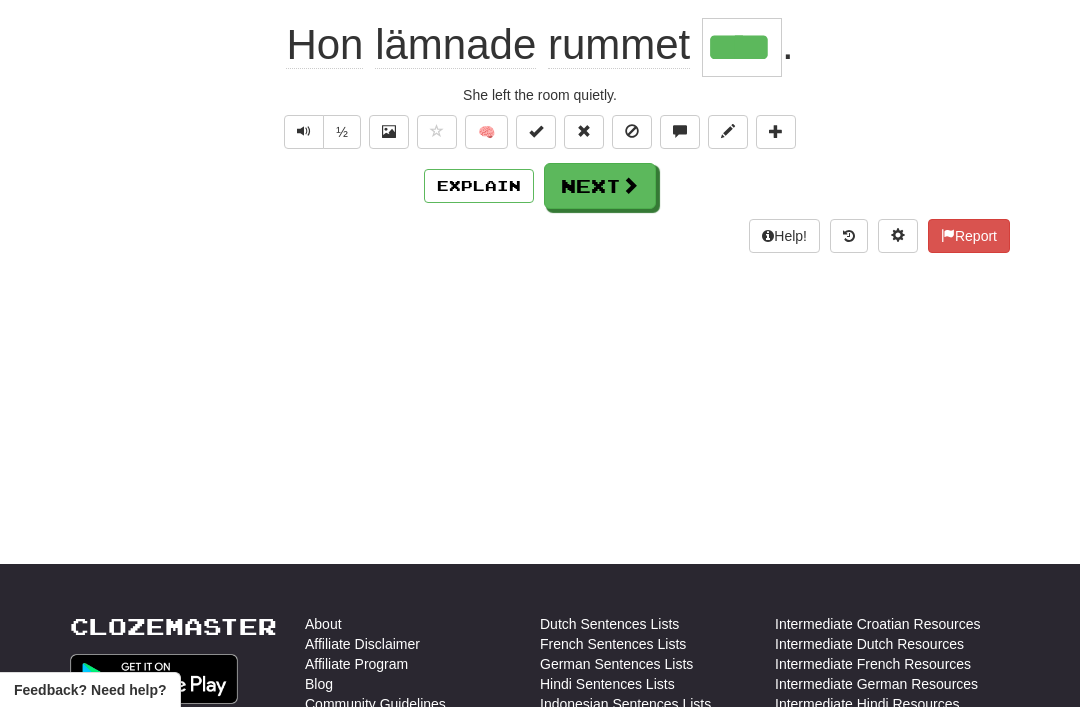 click on "Next" at bounding box center (600, 186) 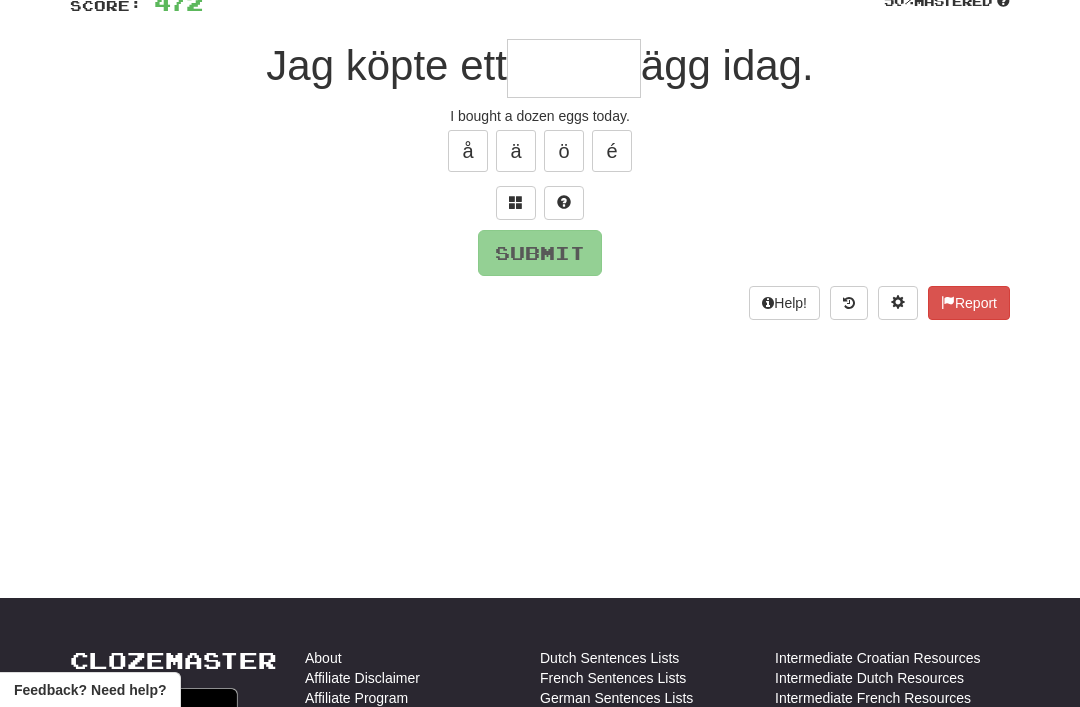 scroll, scrollTop: 155, scrollLeft: 0, axis: vertical 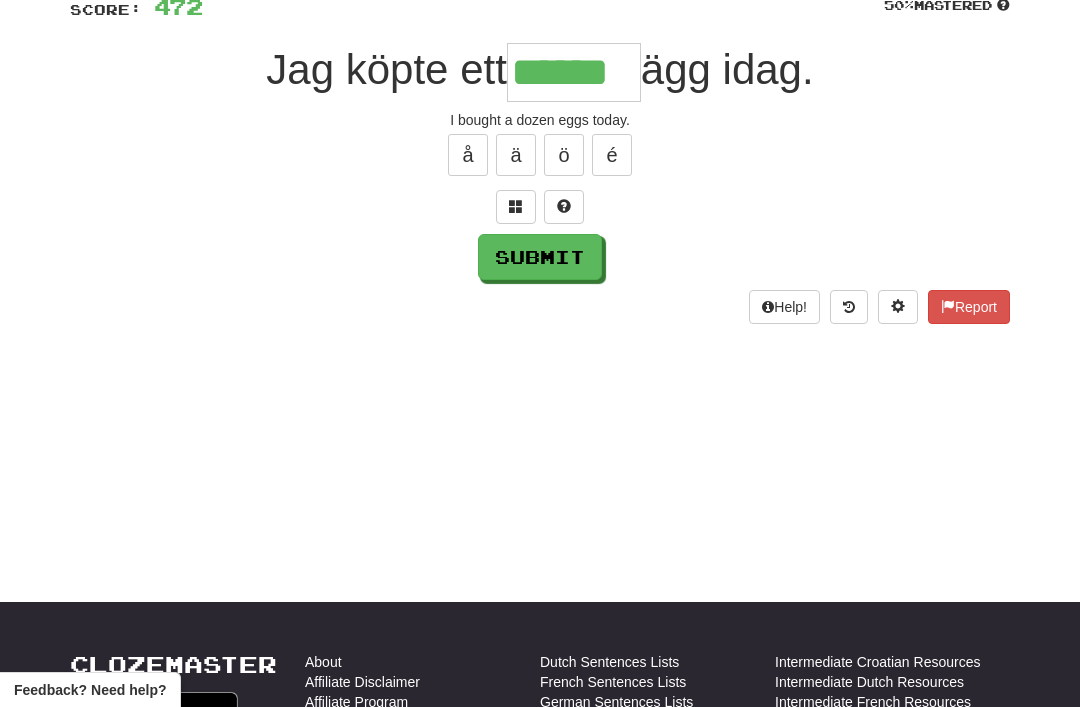 type on "******" 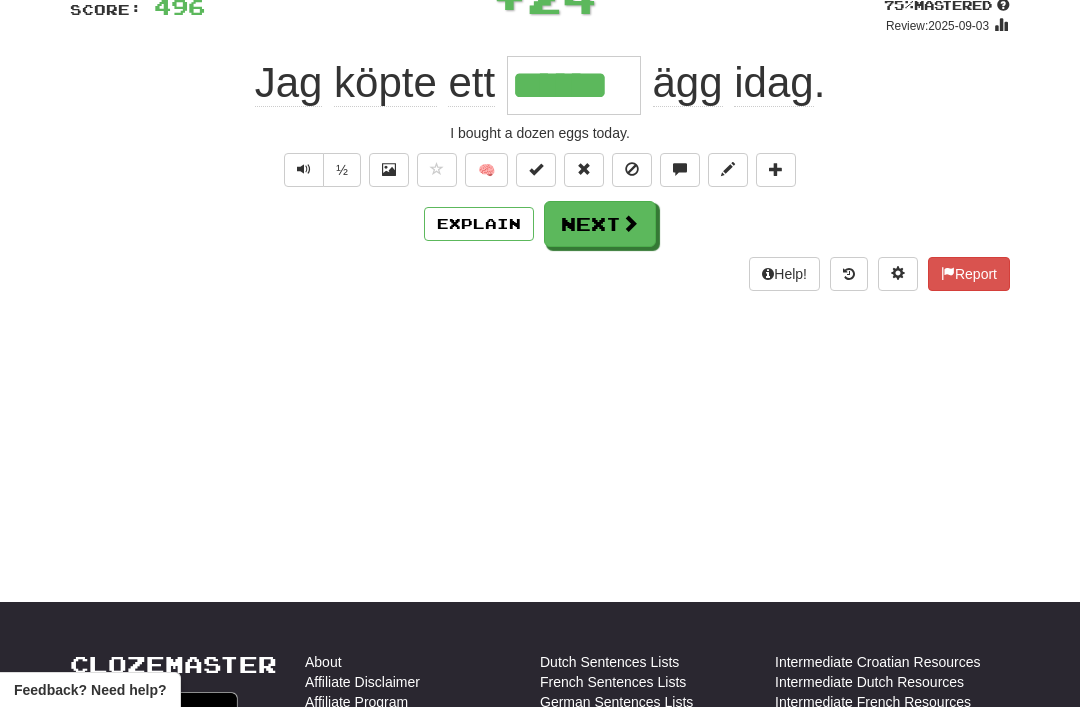 click on "Next" at bounding box center [600, 224] 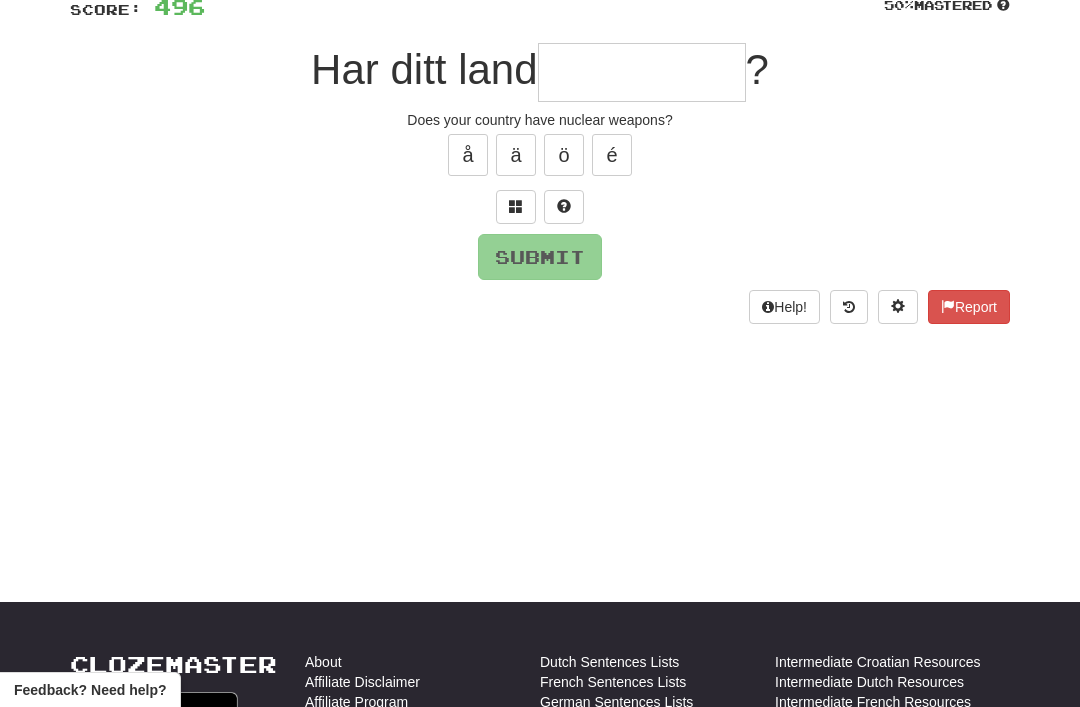 click at bounding box center (516, 206) 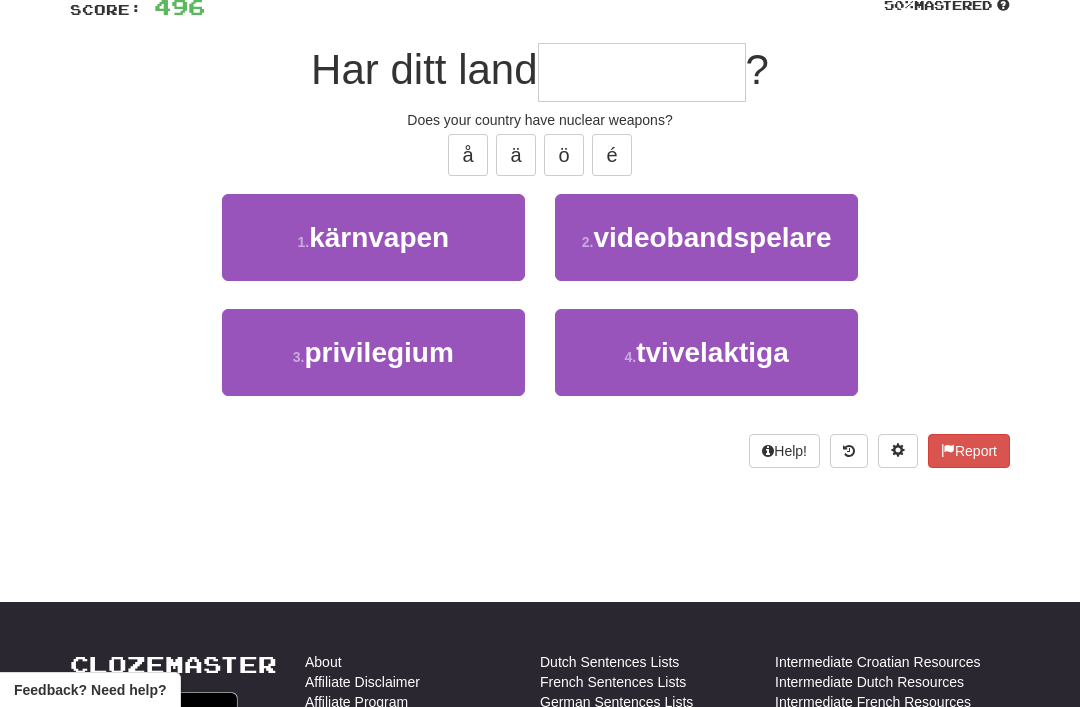 click on "1 .  kärnvapen" at bounding box center [373, 237] 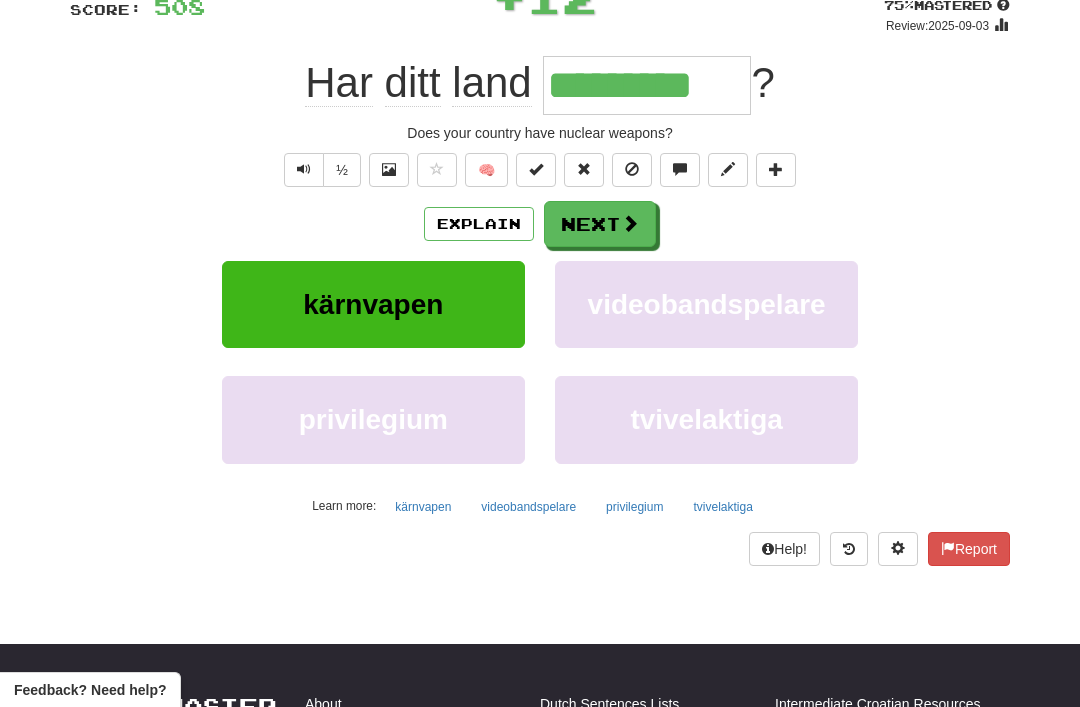 click on "Next" at bounding box center [600, 224] 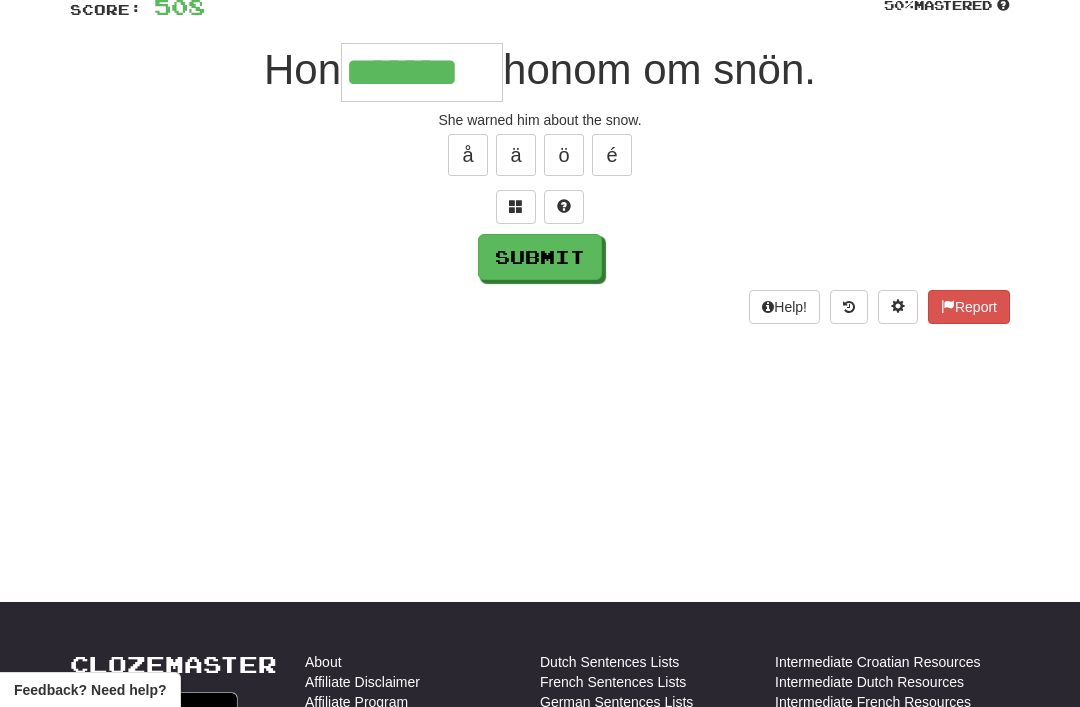type on "*******" 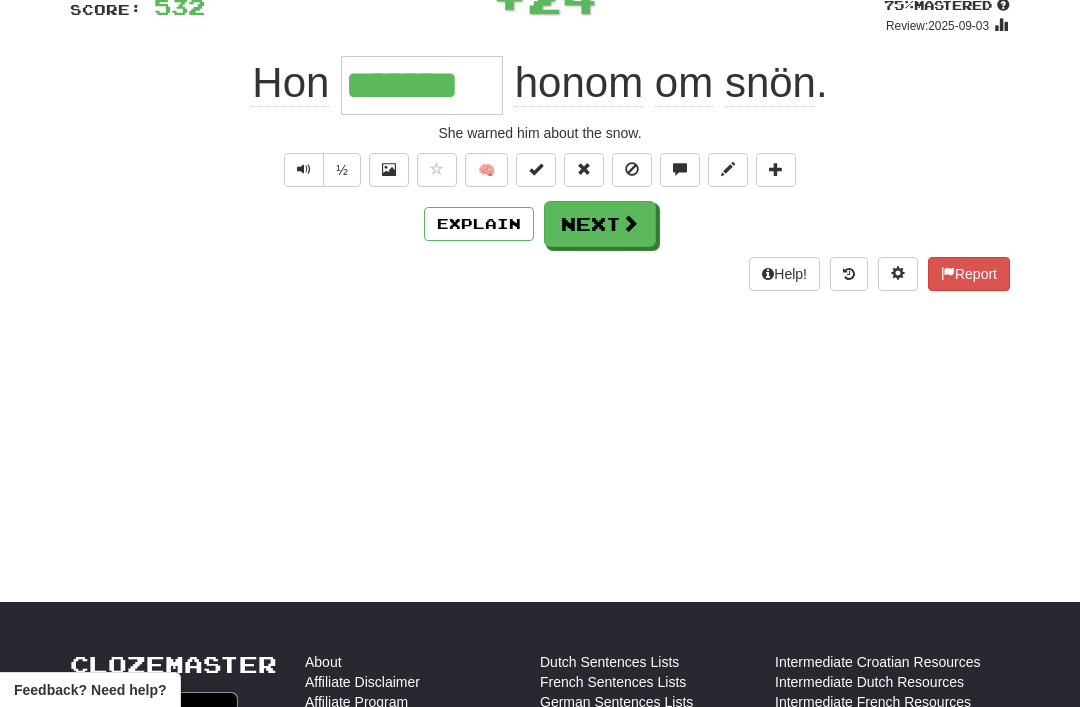 click on "Next" at bounding box center (600, 224) 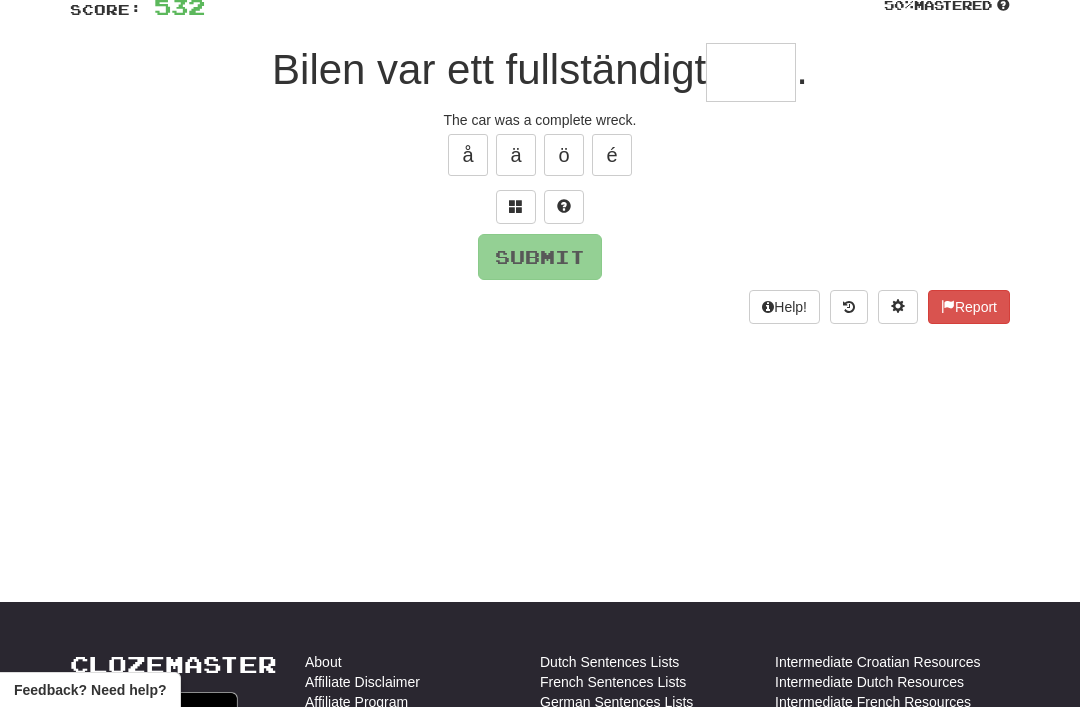 click at bounding box center [516, 206] 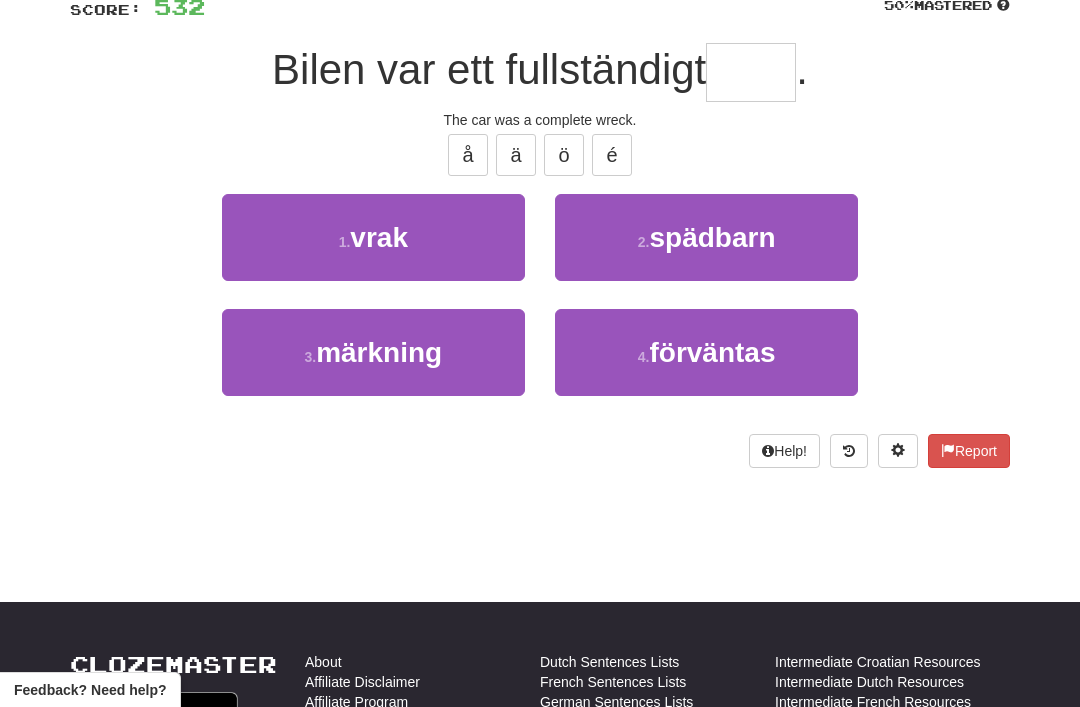 click on "1 .  vrak" at bounding box center (373, 237) 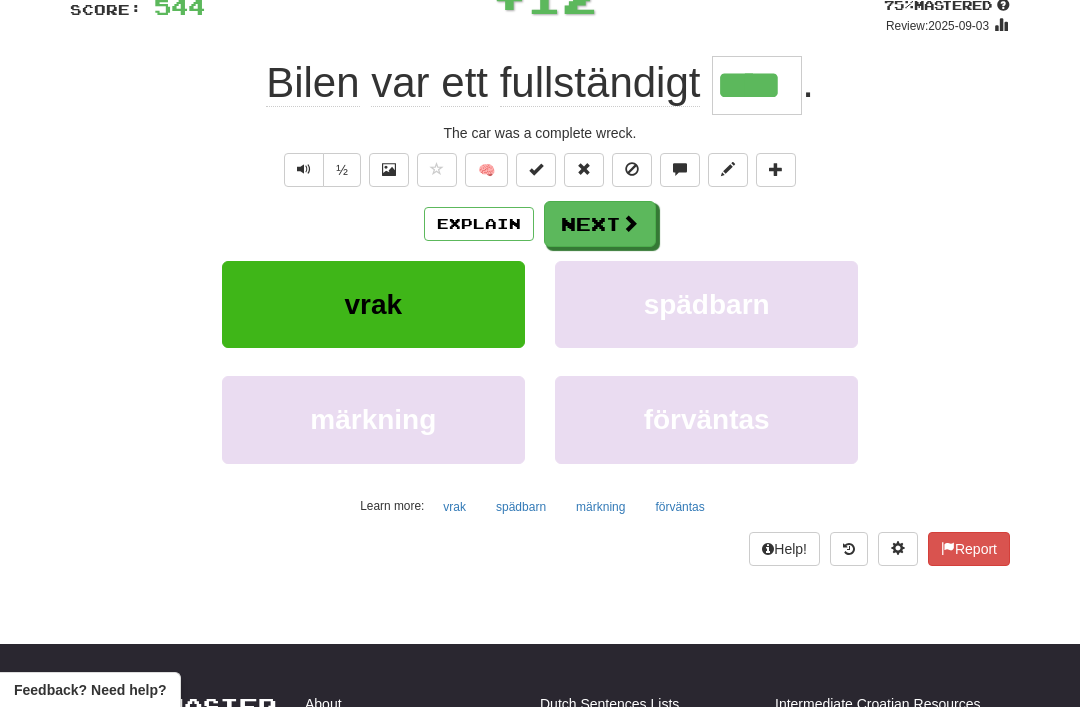 click on "Next" at bounding box center [600, 224] 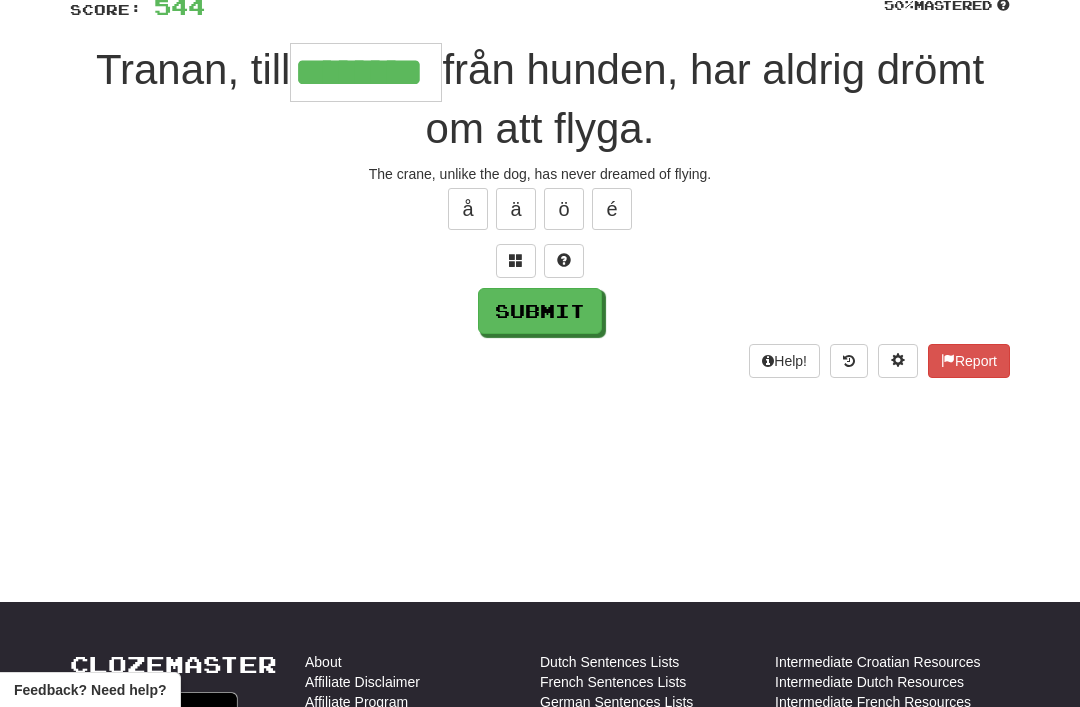 type on "********" 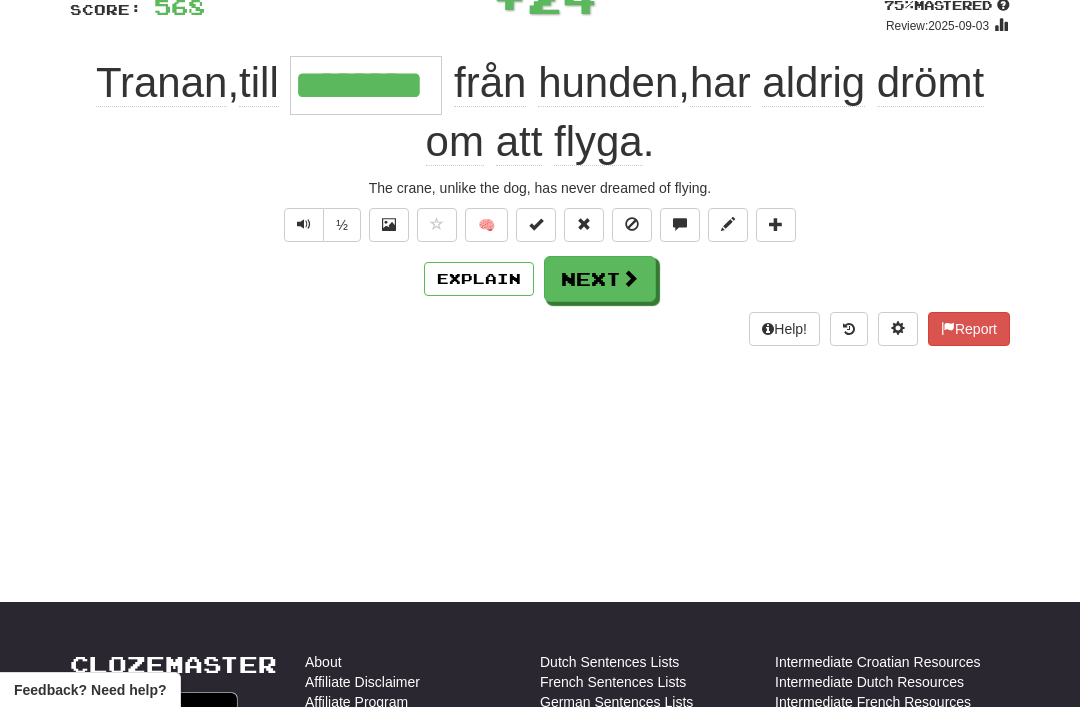 click on "Next" at bounding box center [600, 279] 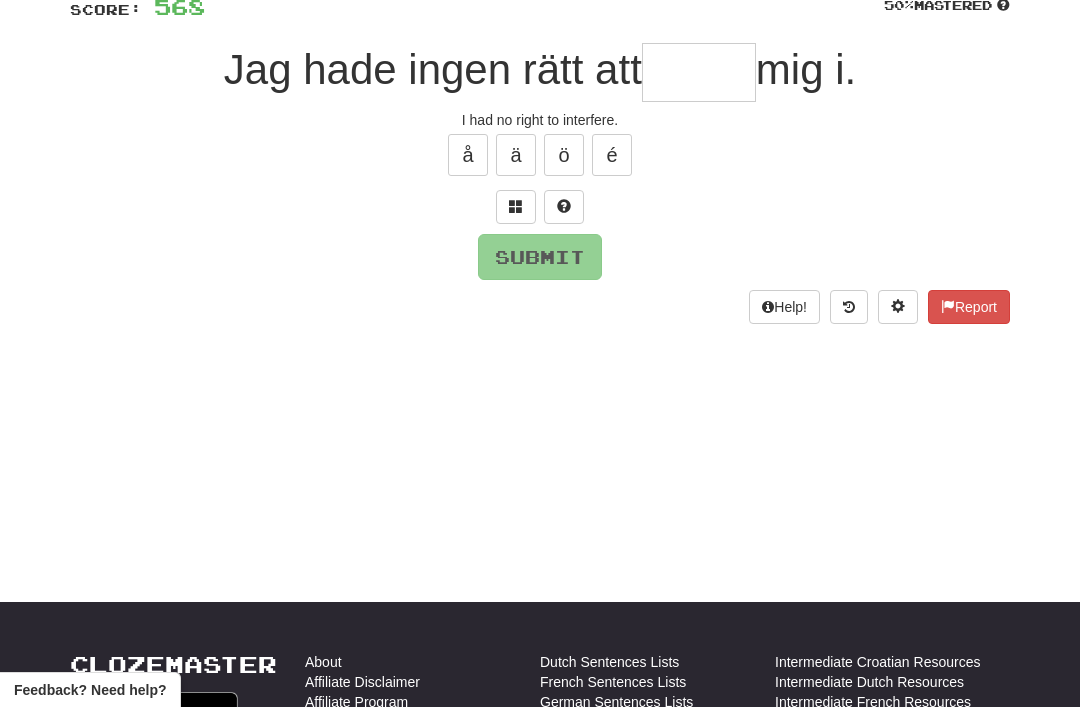 type on "*" 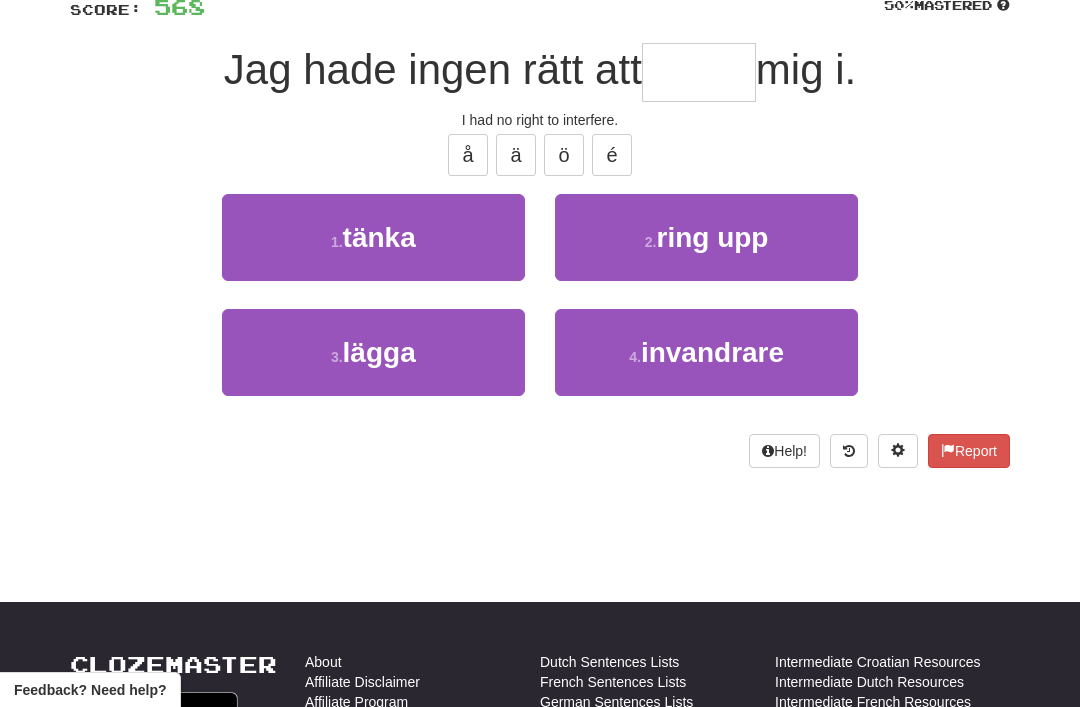 click on "3 .  lägga" at bounding box center (373, 352) 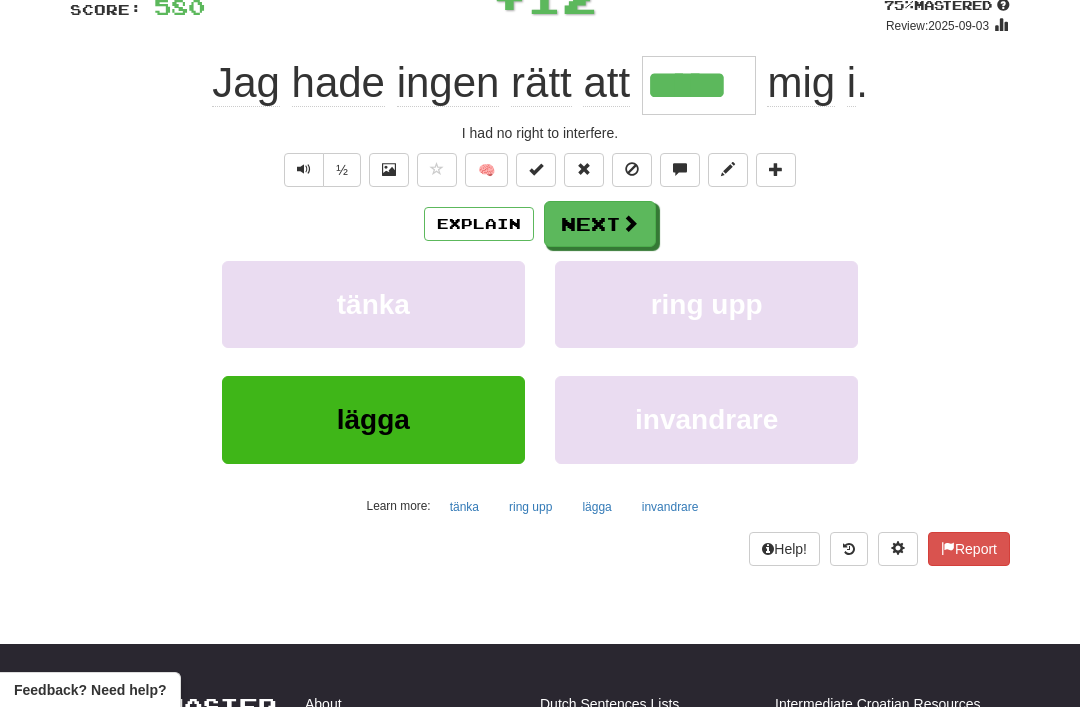 click on "Next" at bounding box center [600, 224] 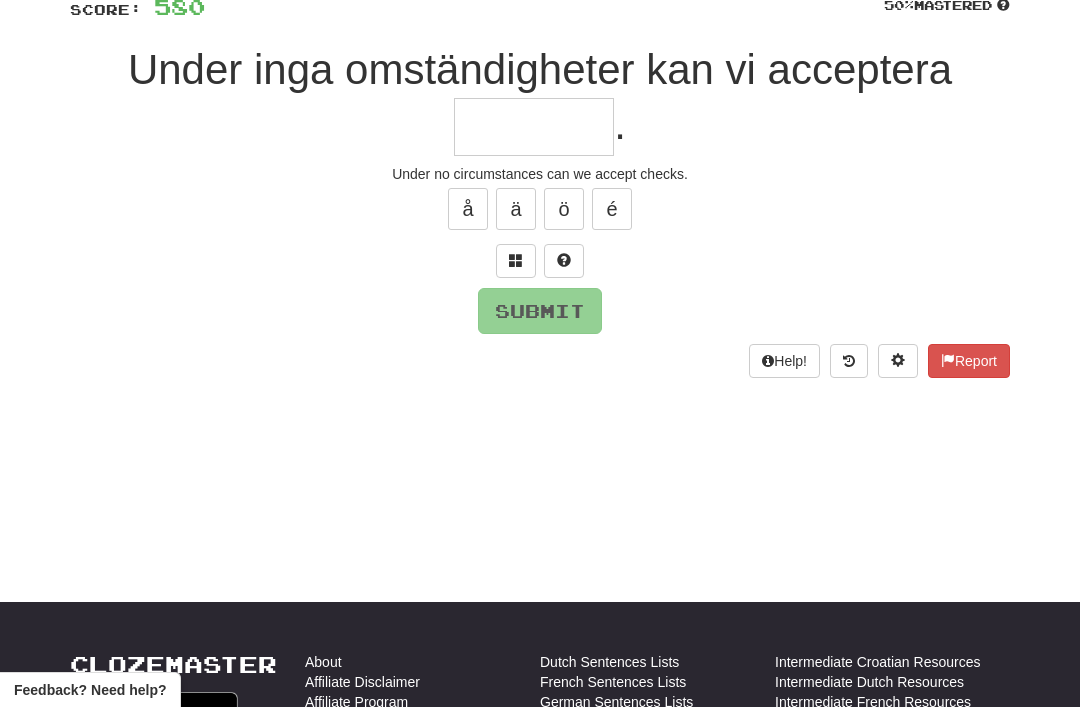 click at bounding box center [516, 260] 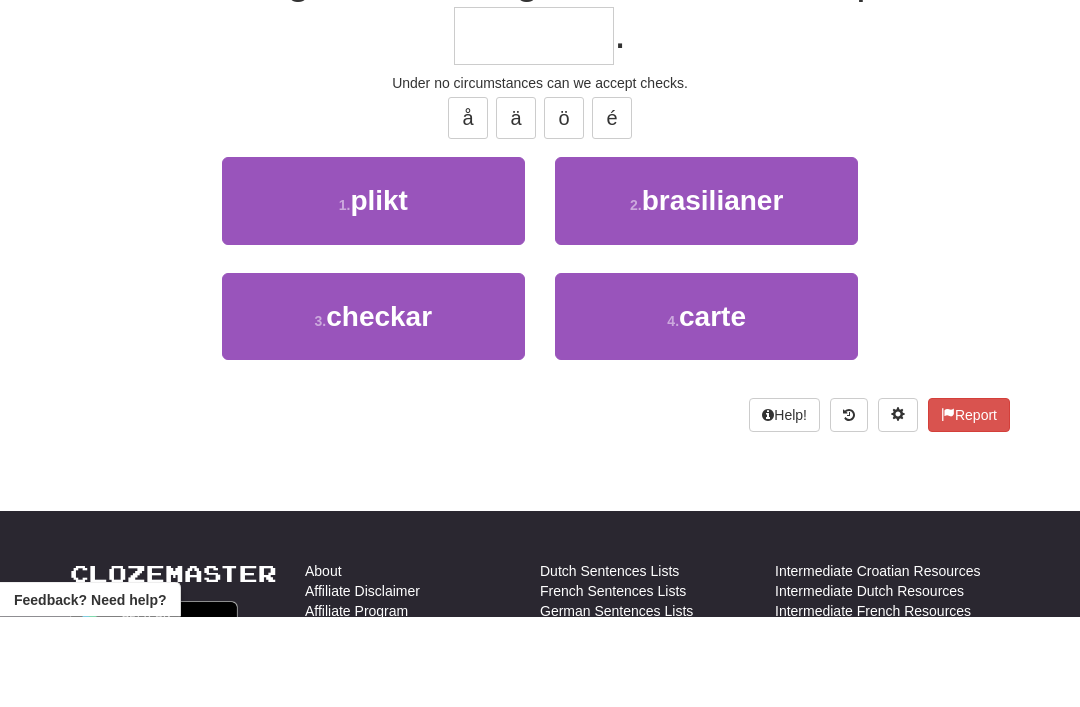 click on "3 .  checkar" at bounding box center (373, 407) 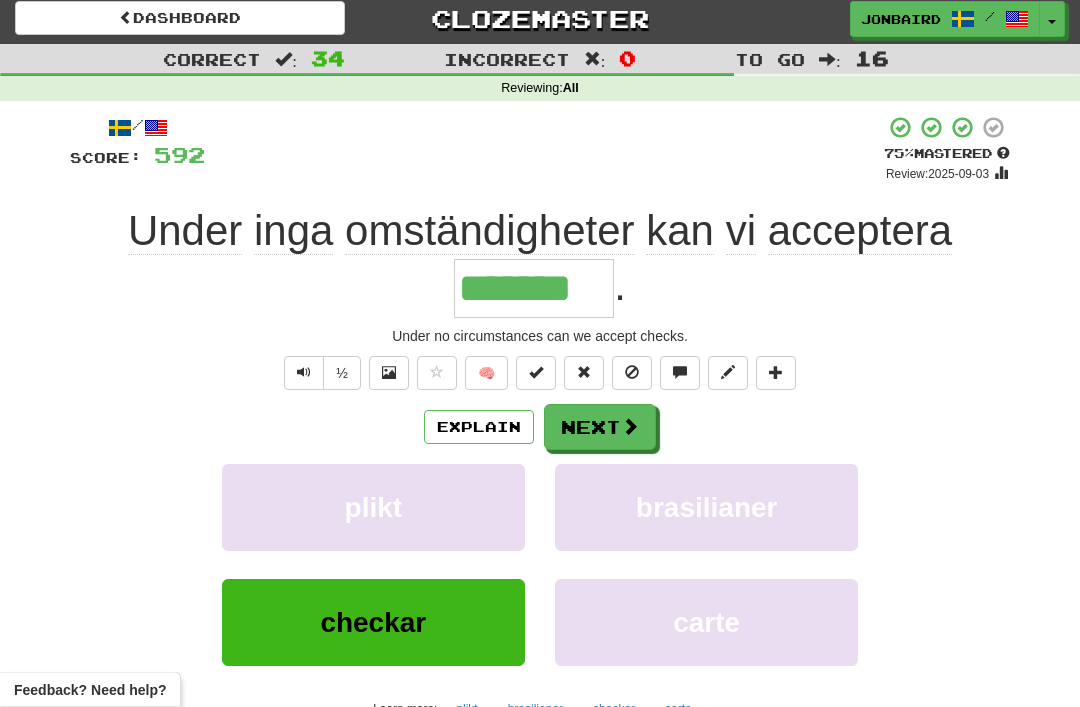 scroll, scrollTop: 7, scrollLeft: 0, axis: vertical 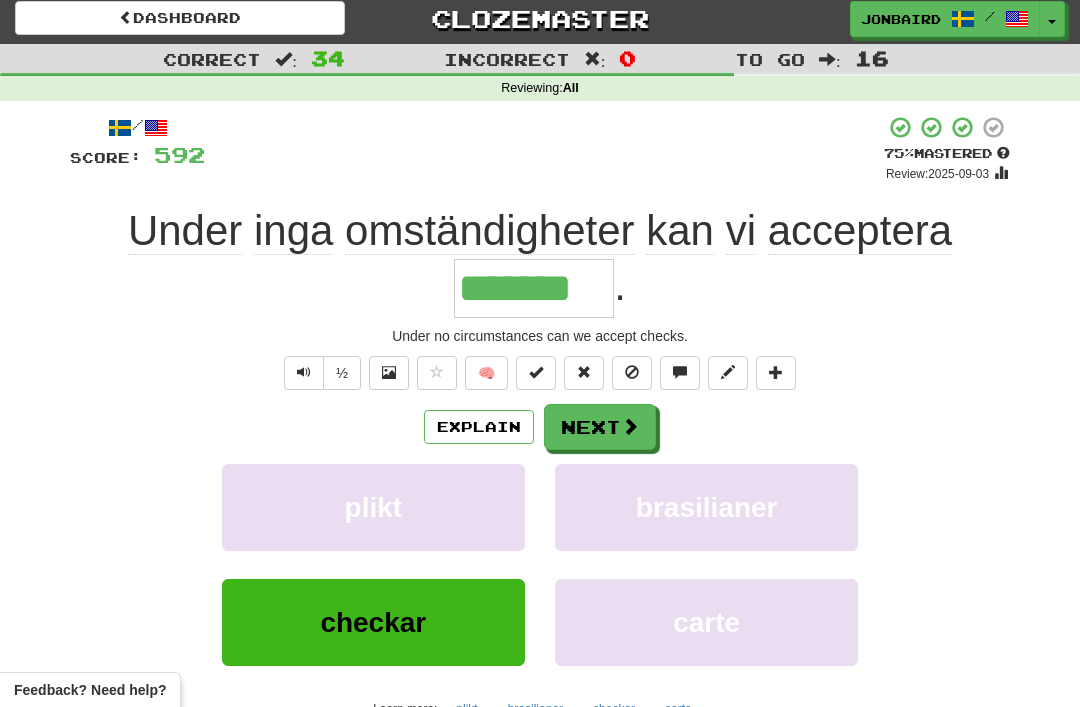 click at bounding box center (630, 426) 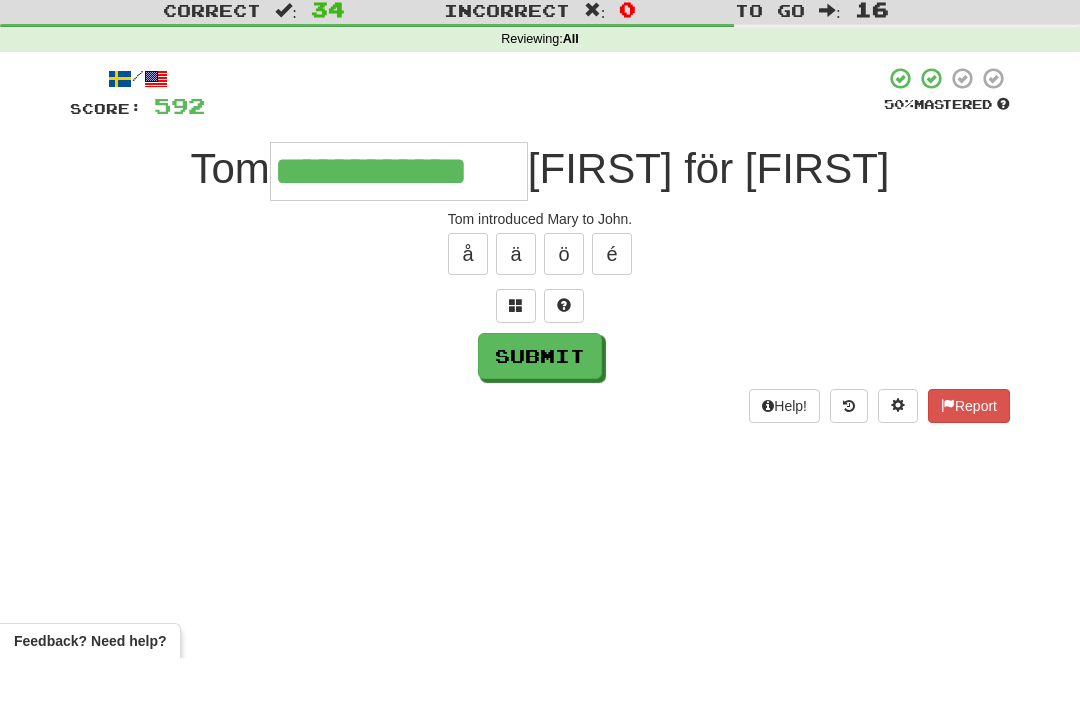 type on "**********" 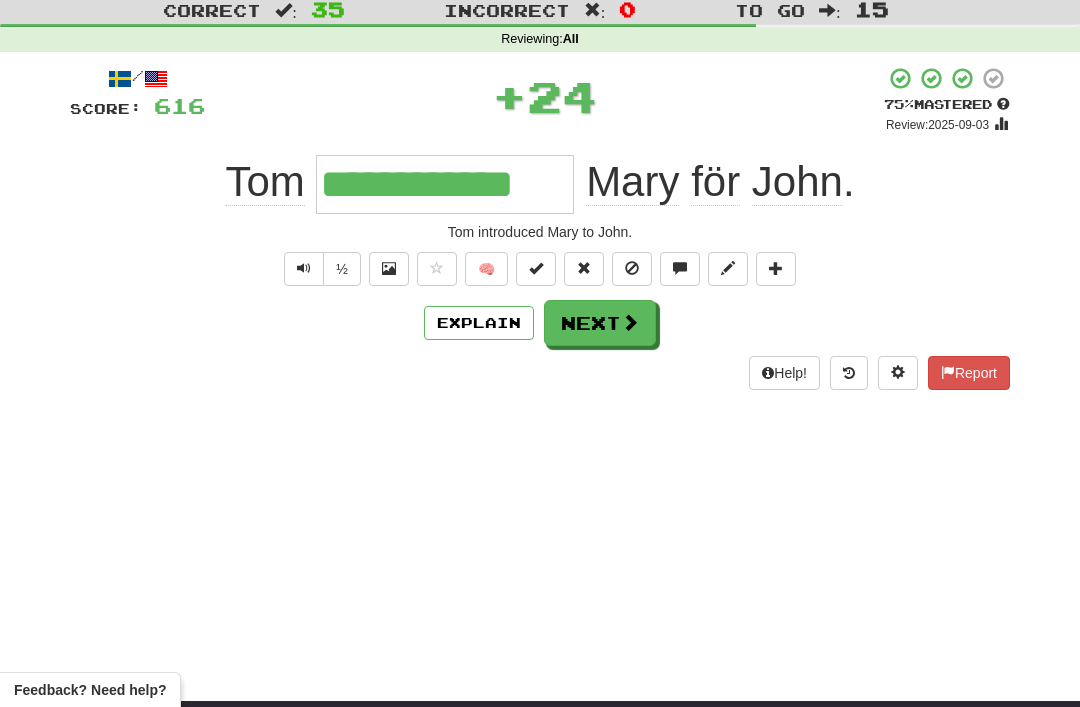 click on "Next" at bounding box center (600, 323) 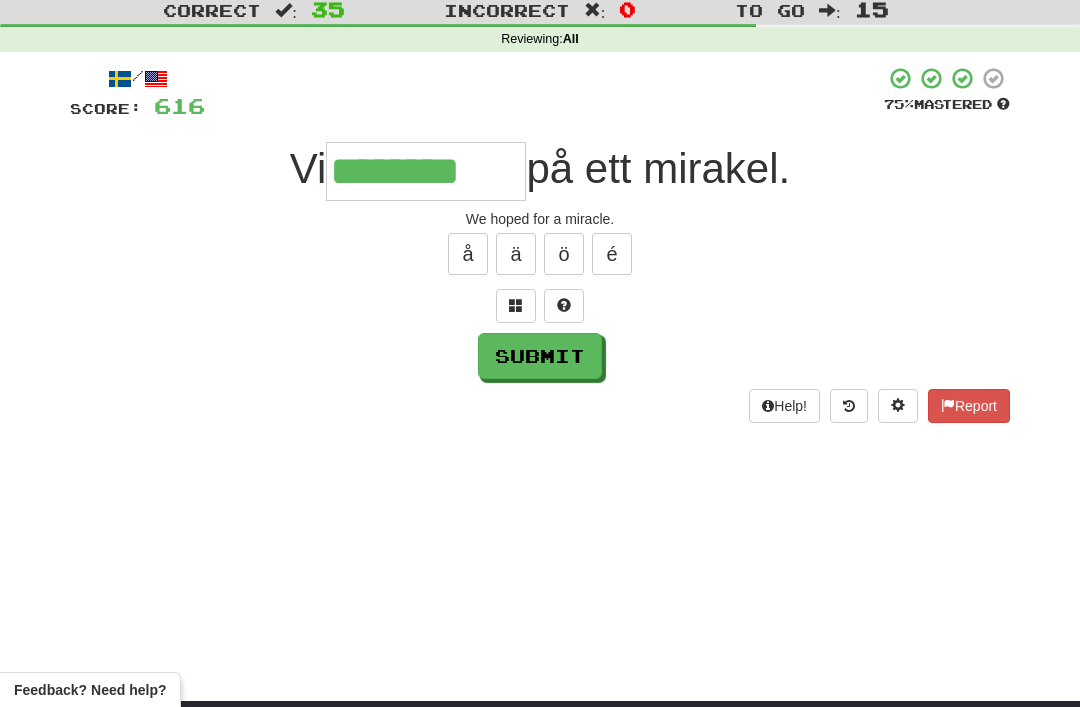 type on "********" 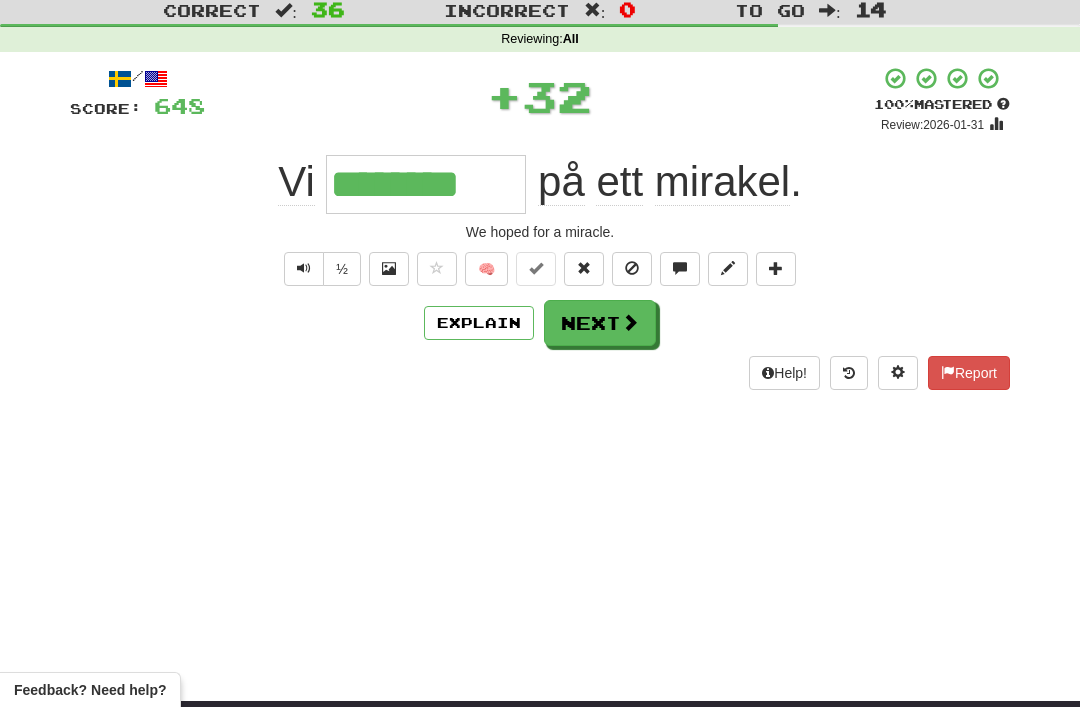 click on "Next" at bounding box center (600, 323) 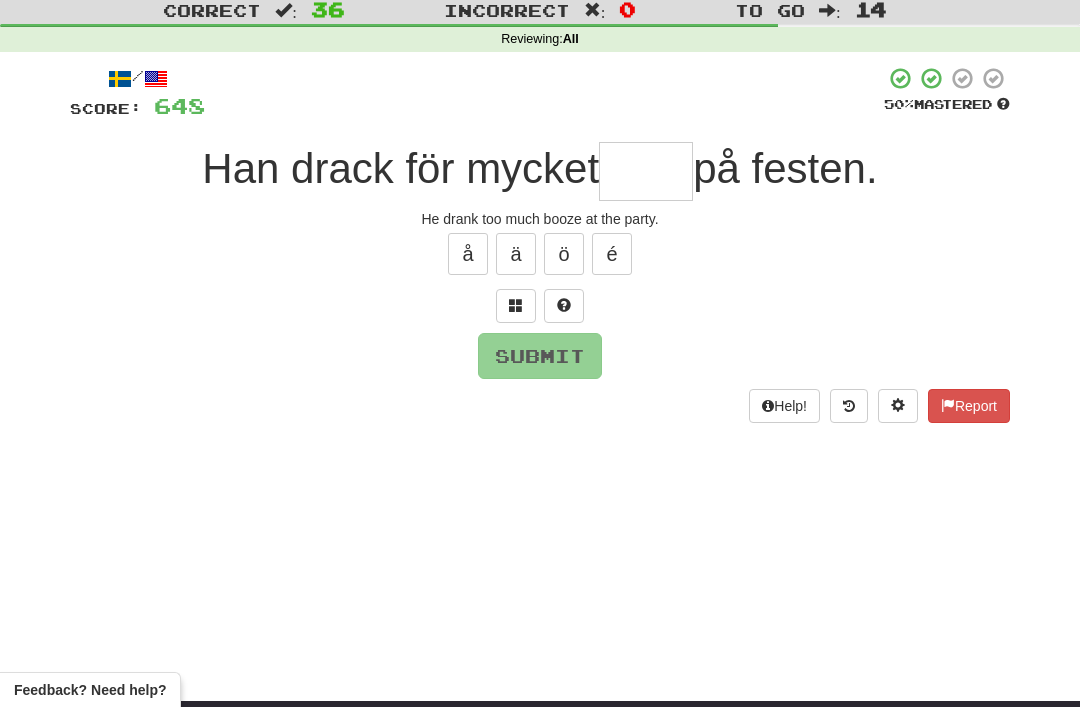 click at bounding box center [516, 305] 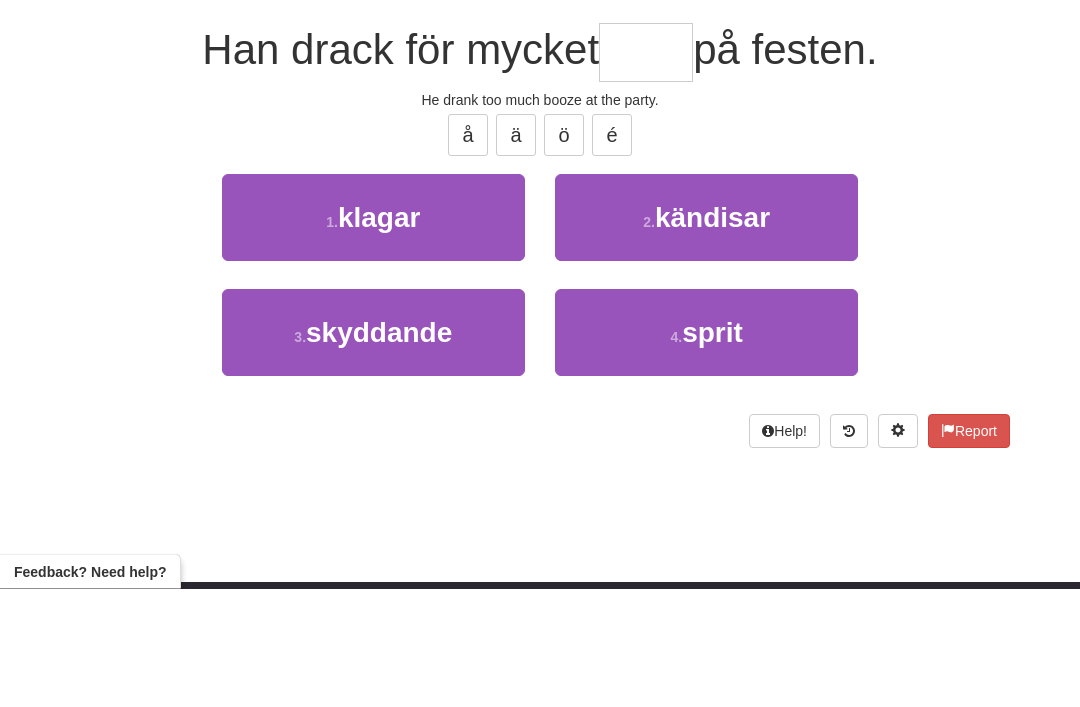click on "4 .  sprit" at bounding box center [706, 451] 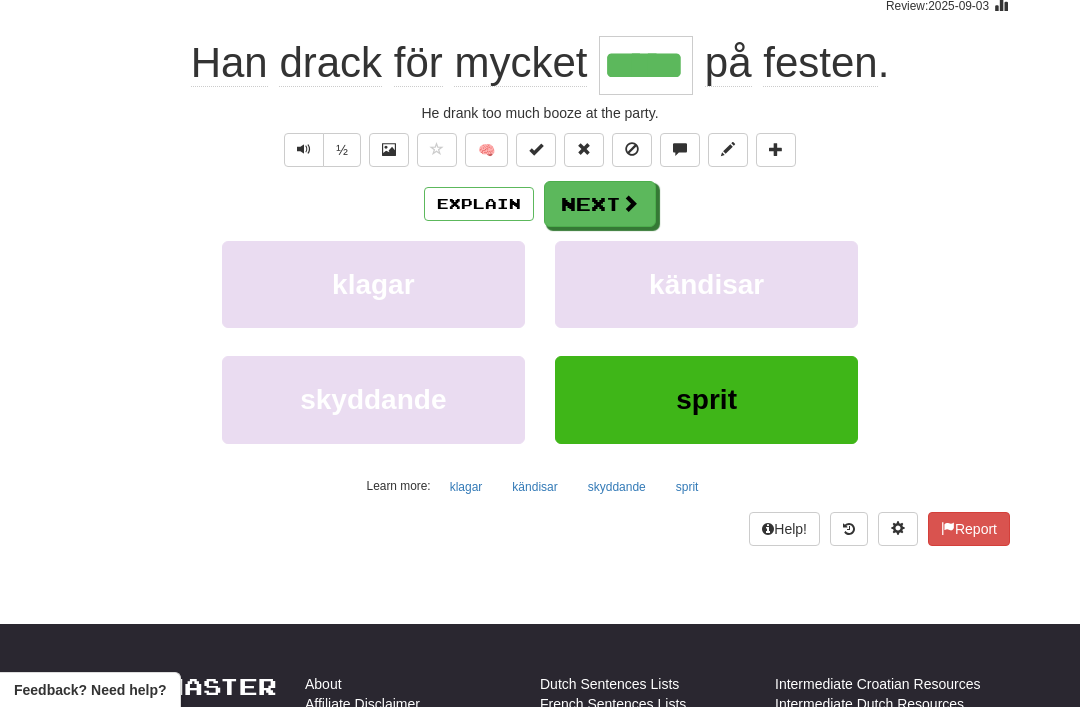 click at bounding box center (630, 203) 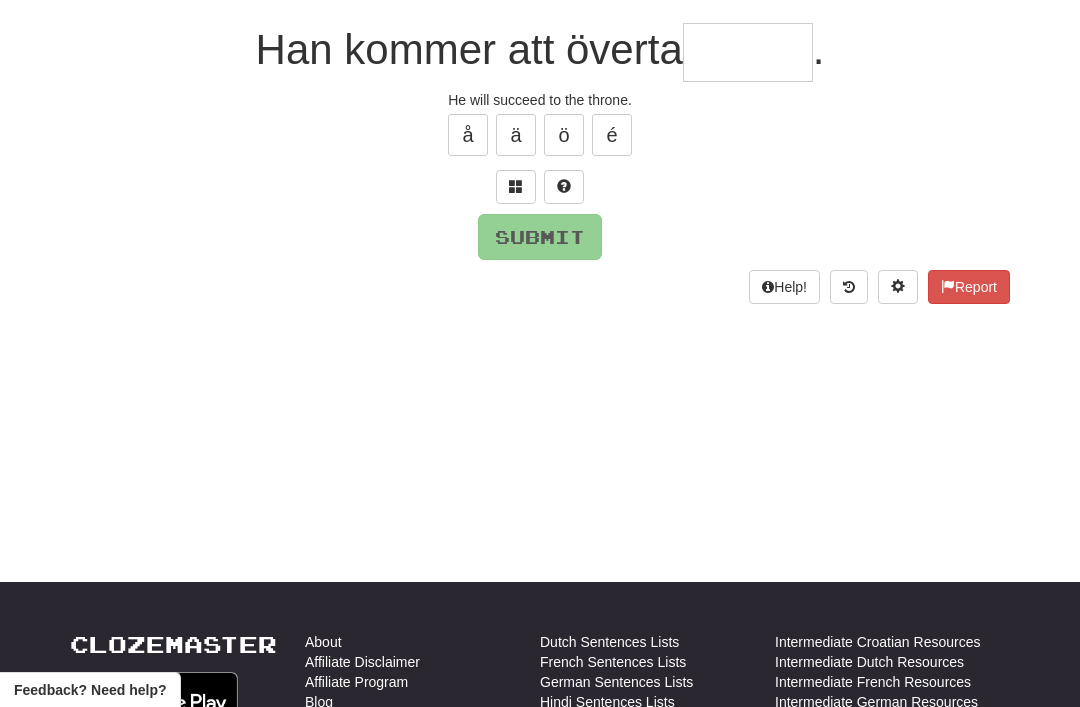 scroll, scrollTop: 174, scrollLeft: 0, axis: vertical 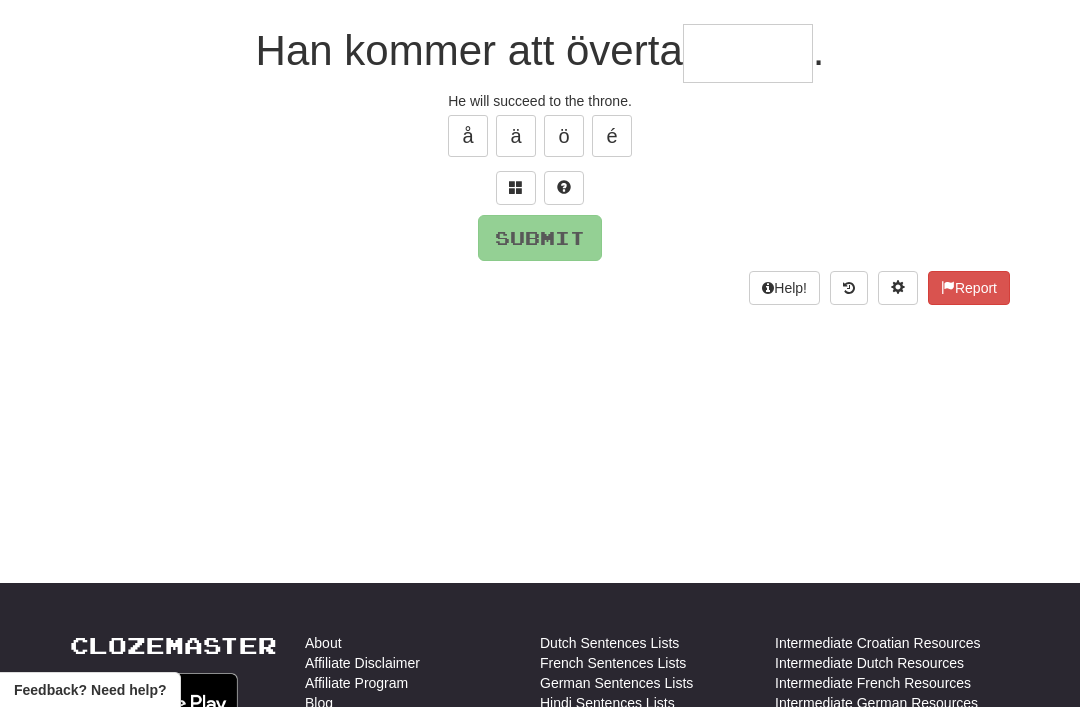 click at bounding box center (516, 187) 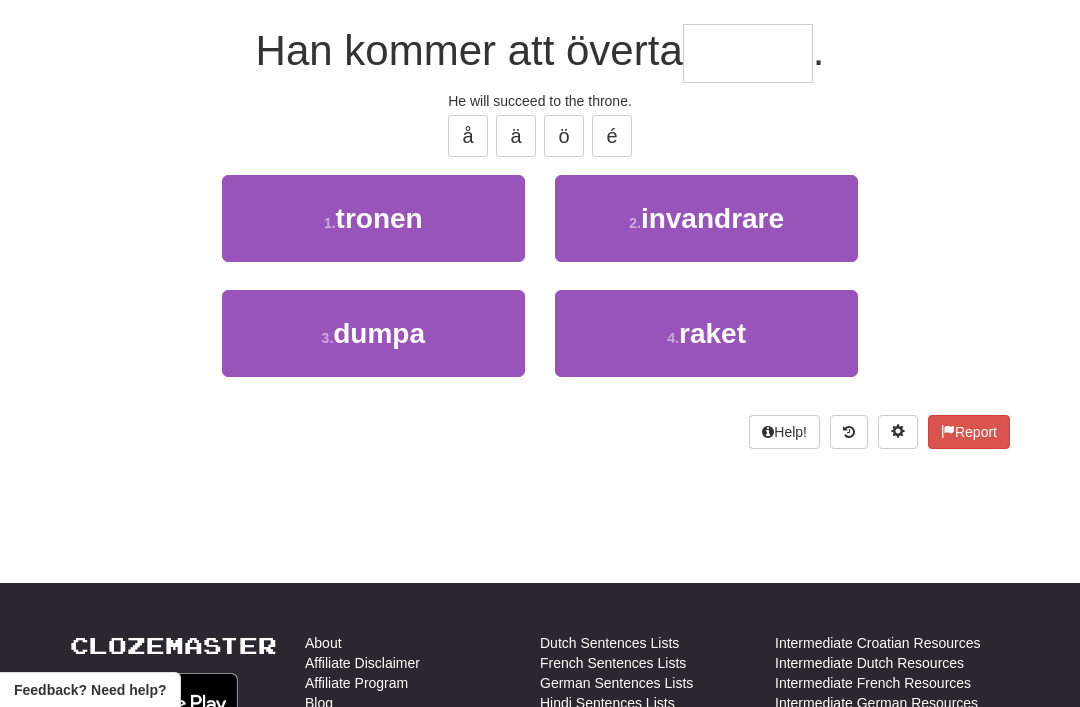 click on "1 .  tronen" at bounding box center (373, 218) 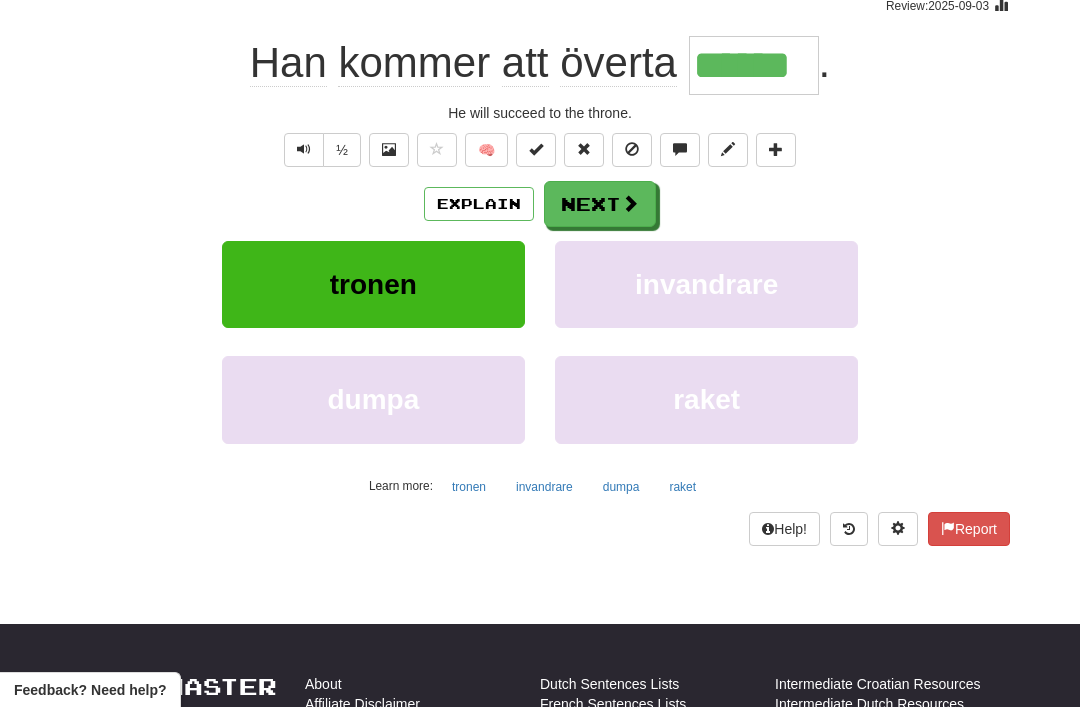 click on "Next" at bounding box center (600, 204) 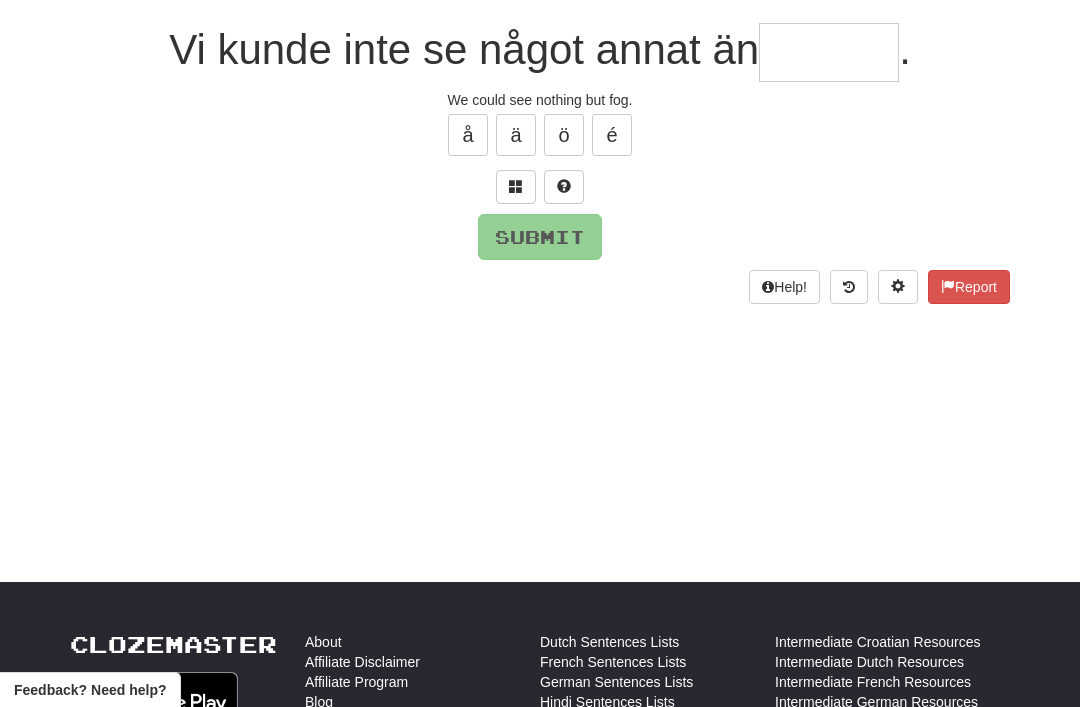 scroll, scrollTop: 174, scrollLeft: 0, axis: vertical 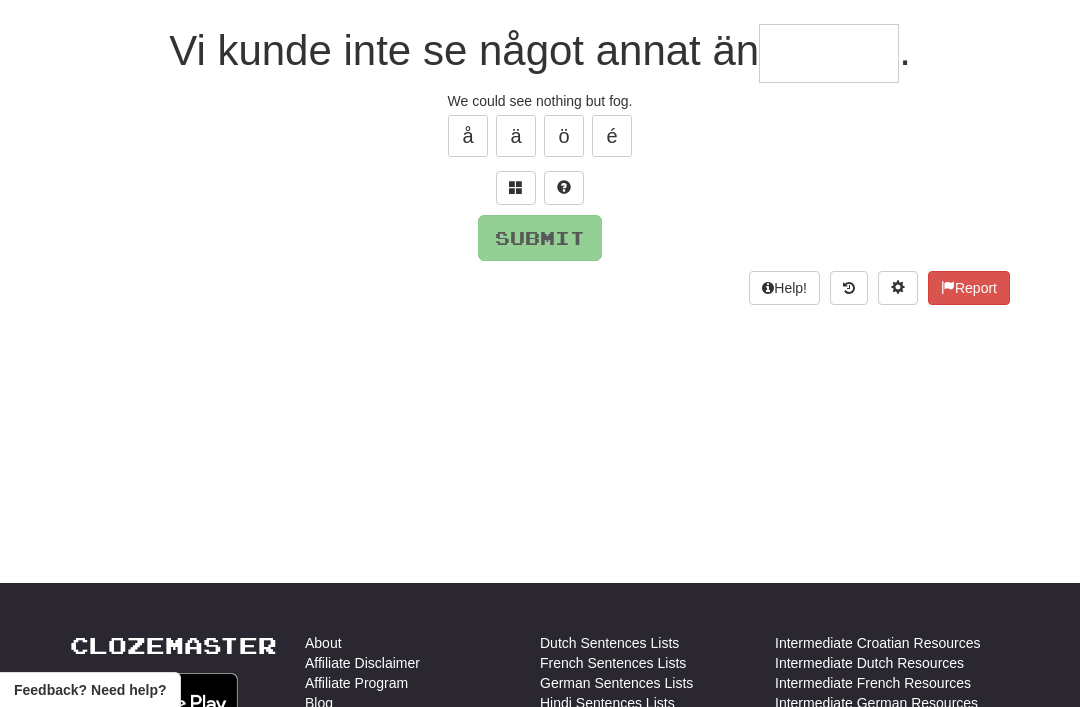 click at bounding box center (516, 188) 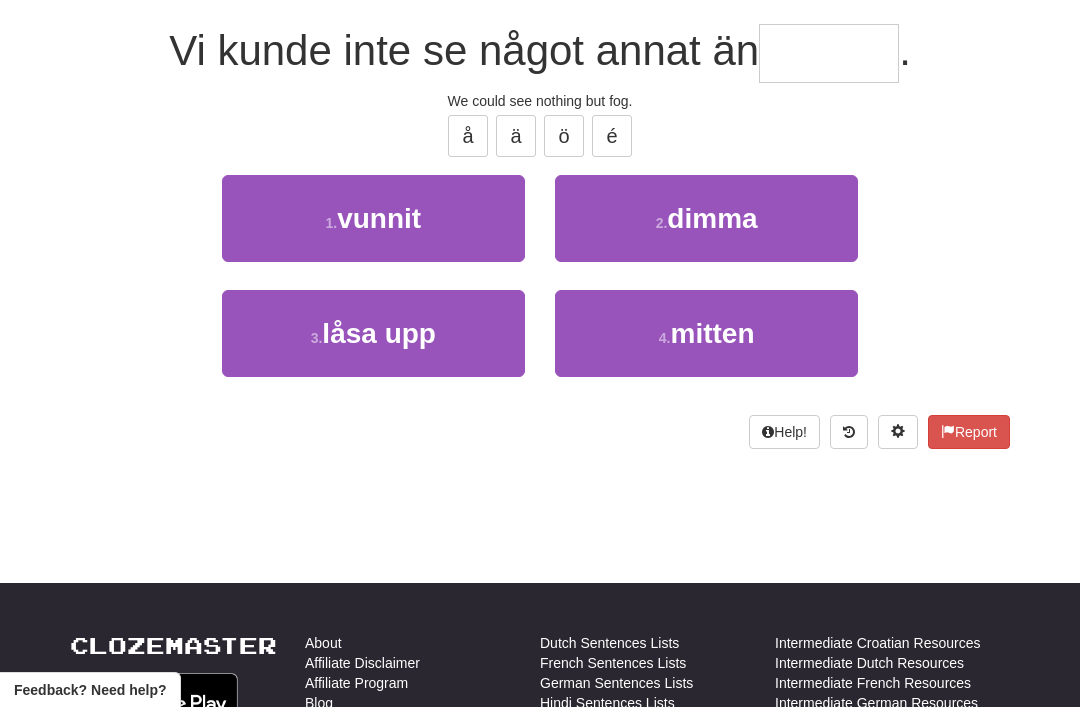 click on "2 .  dimma" at bounding box center (706, 218) 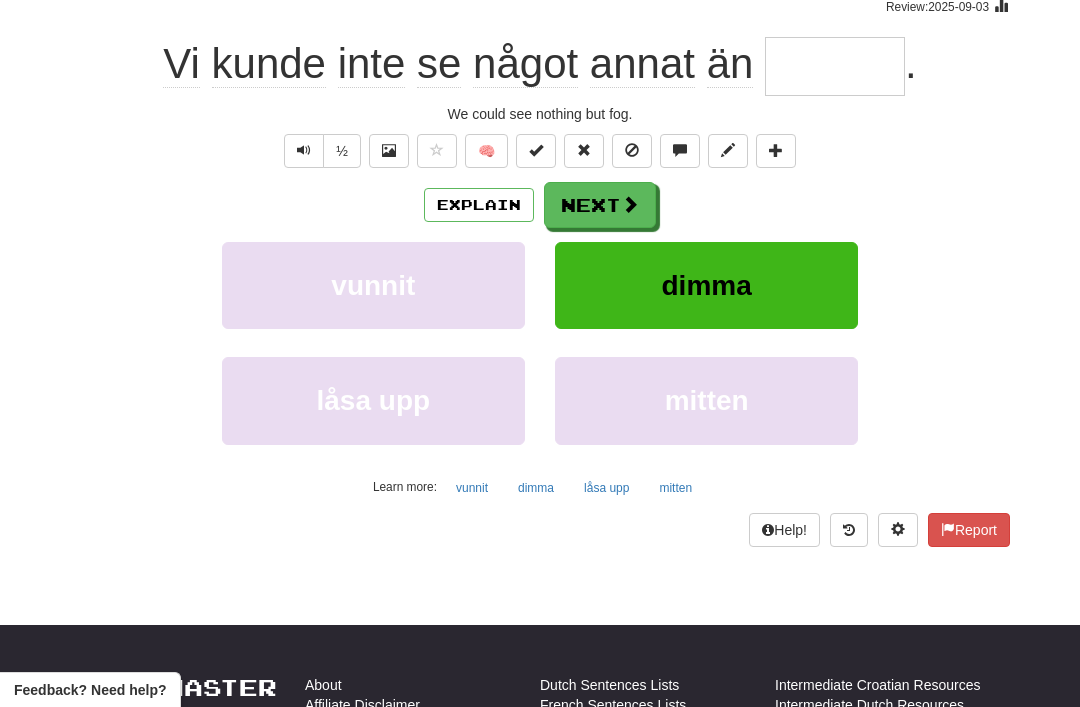 type on "*****" 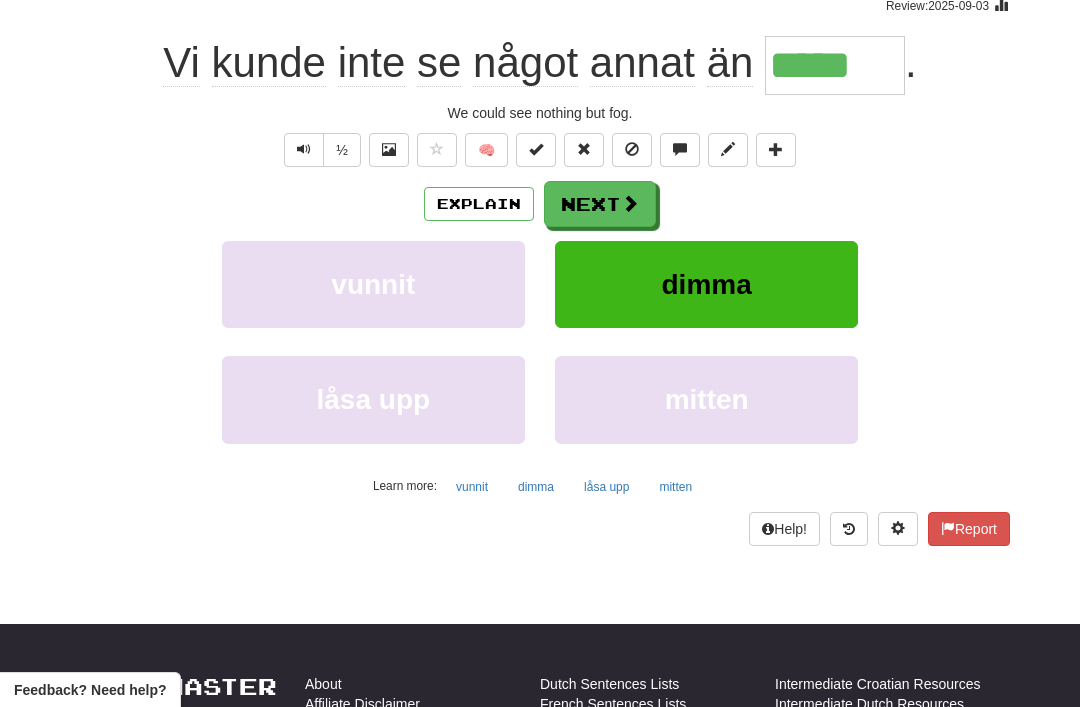click on "Next" at bounding box center (600, 204) 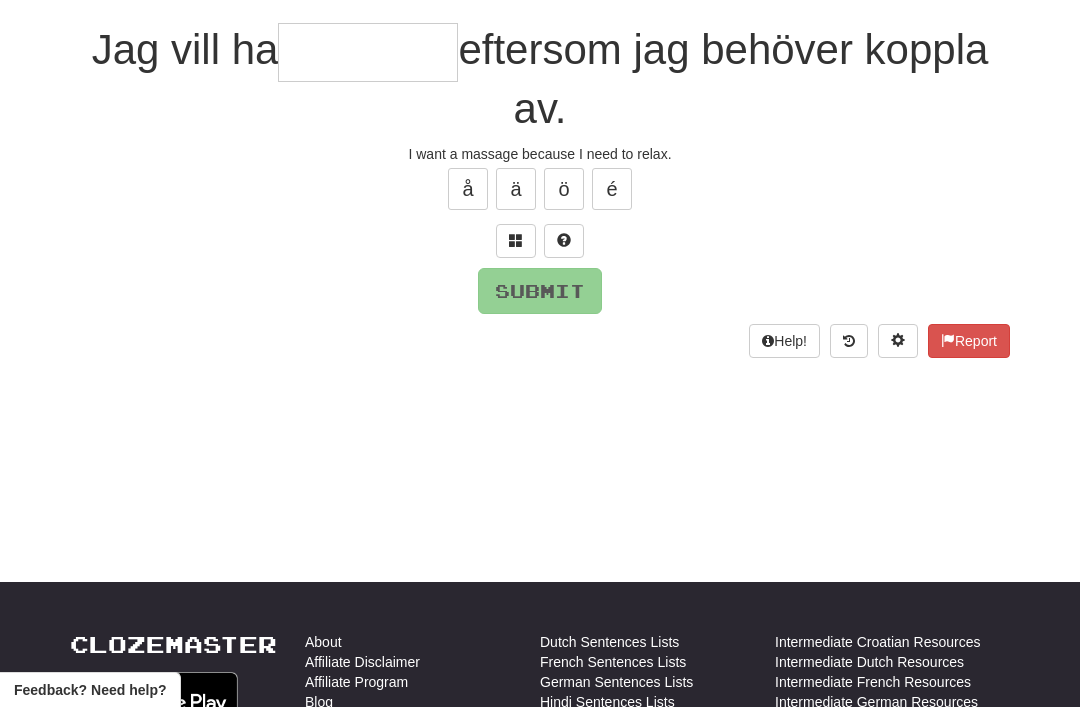 scroll, scrollTop: 174, scrollLeft: 0, axis: vertical 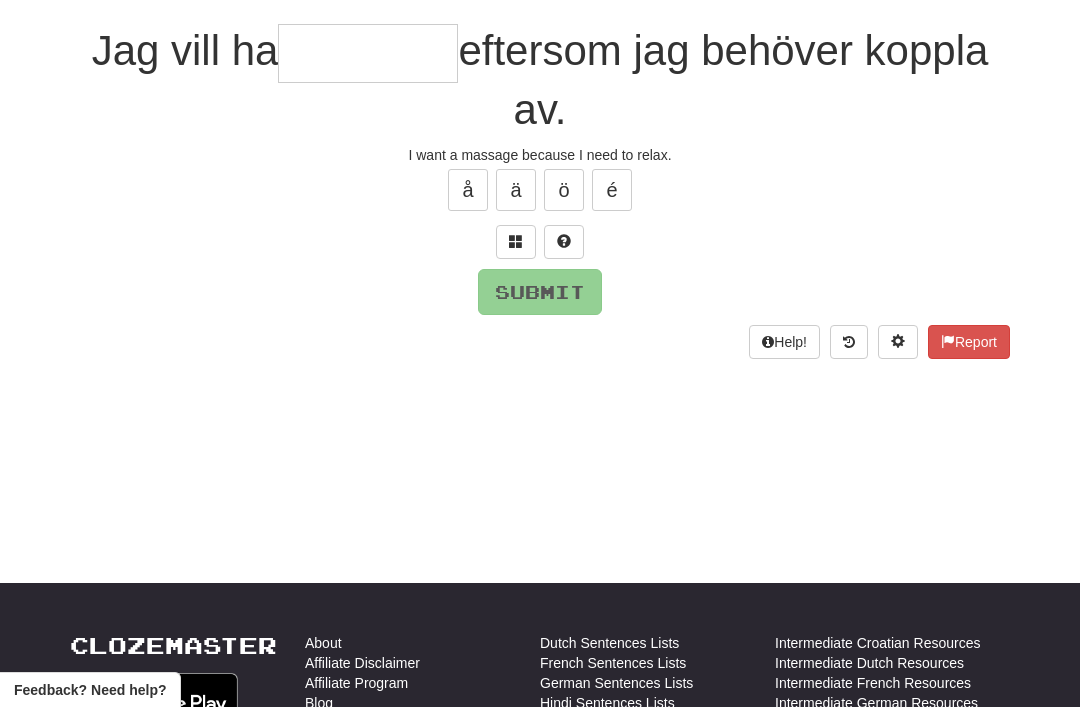 click at bounding box center [516, 241] 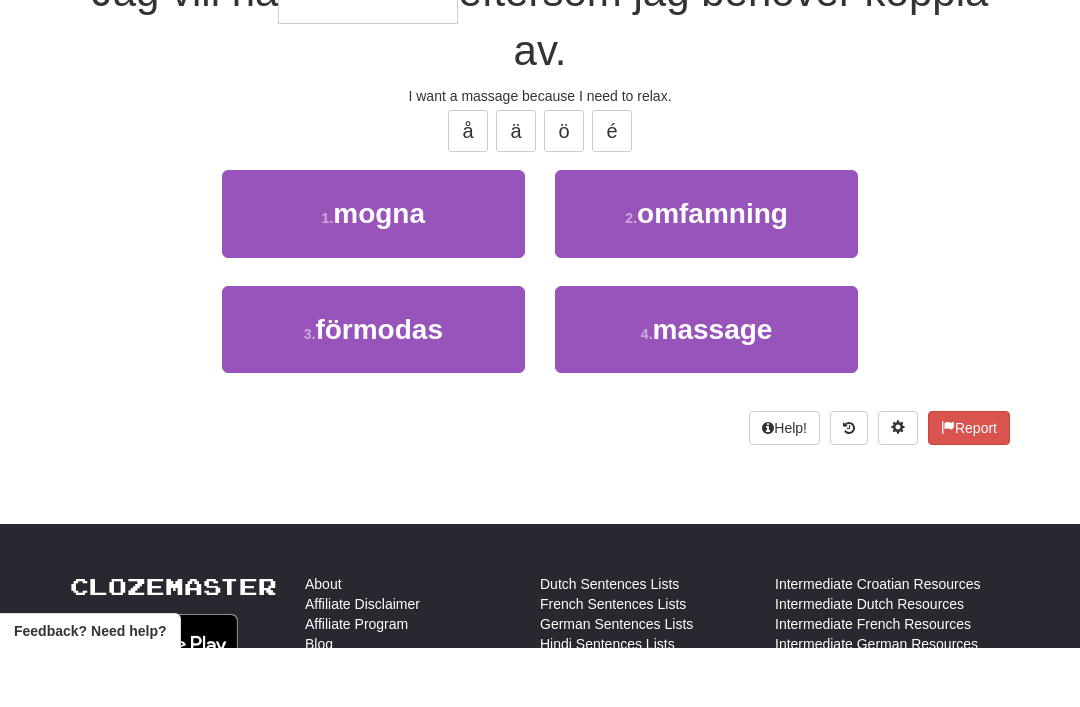 click on "massage" at bounding box center (713, 388) 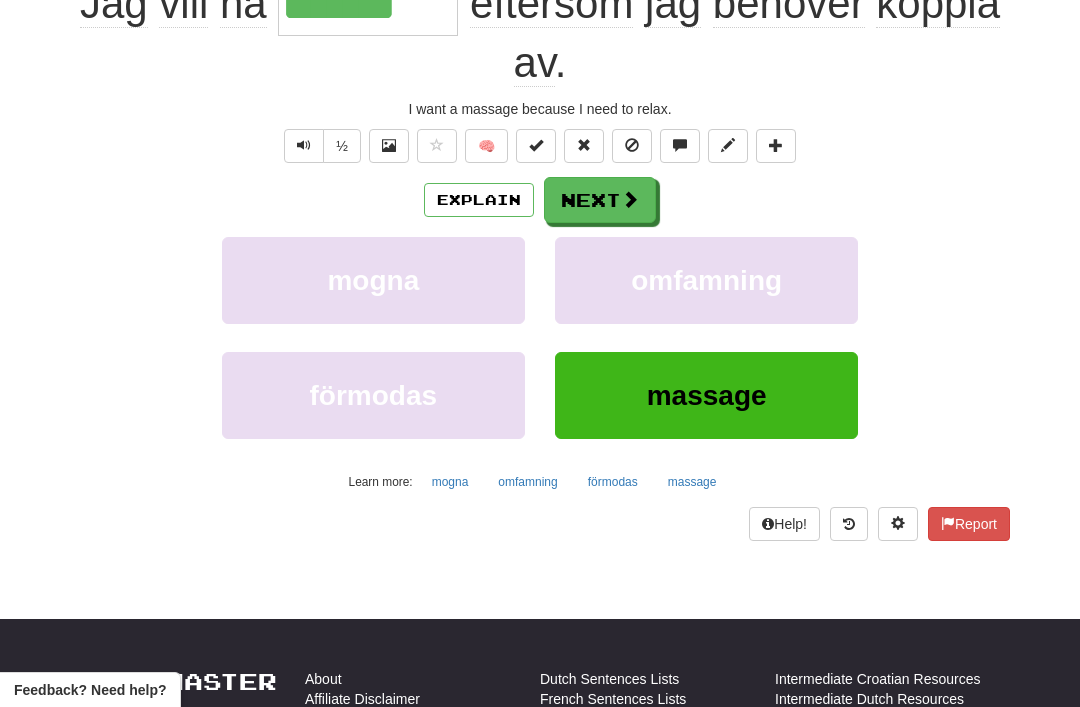 click on "Next" at bounding box center [600, 200] 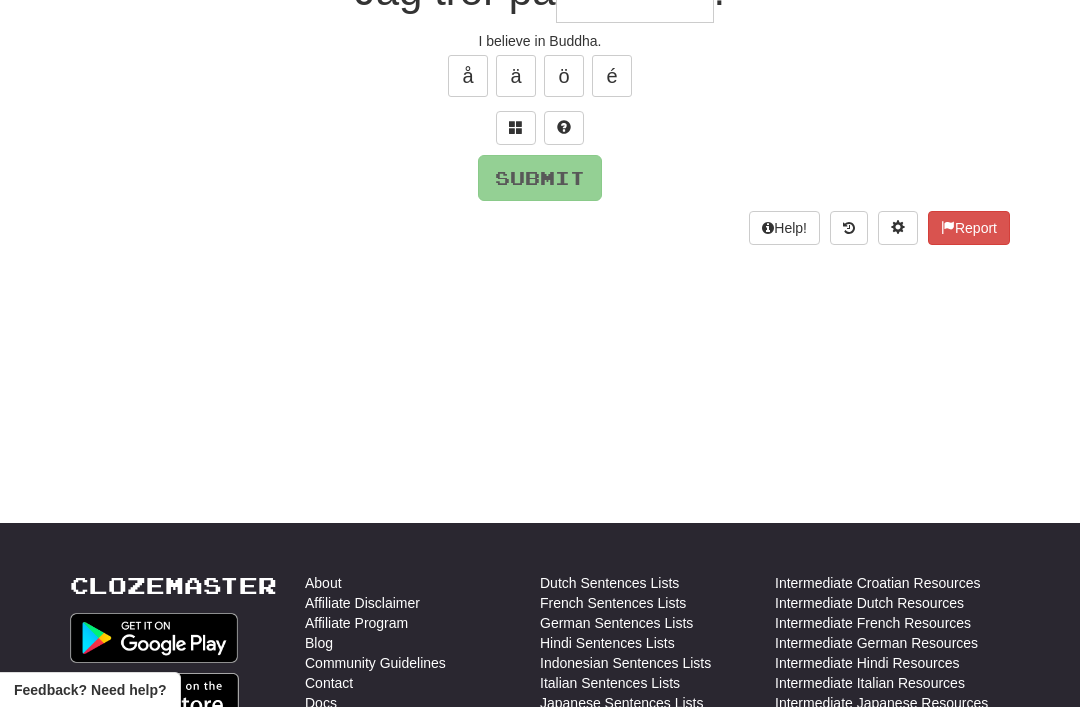 scroll, scrollTop: 44, scrollLeft: 0, axis: vertical 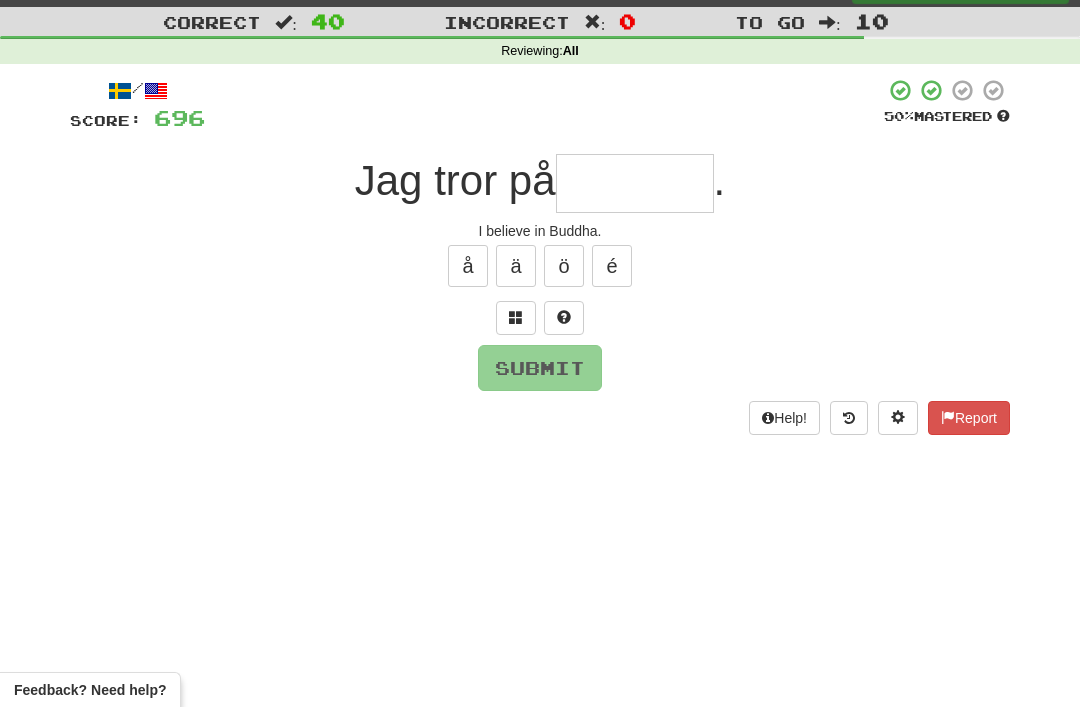 click at bounding box center (516, 317) 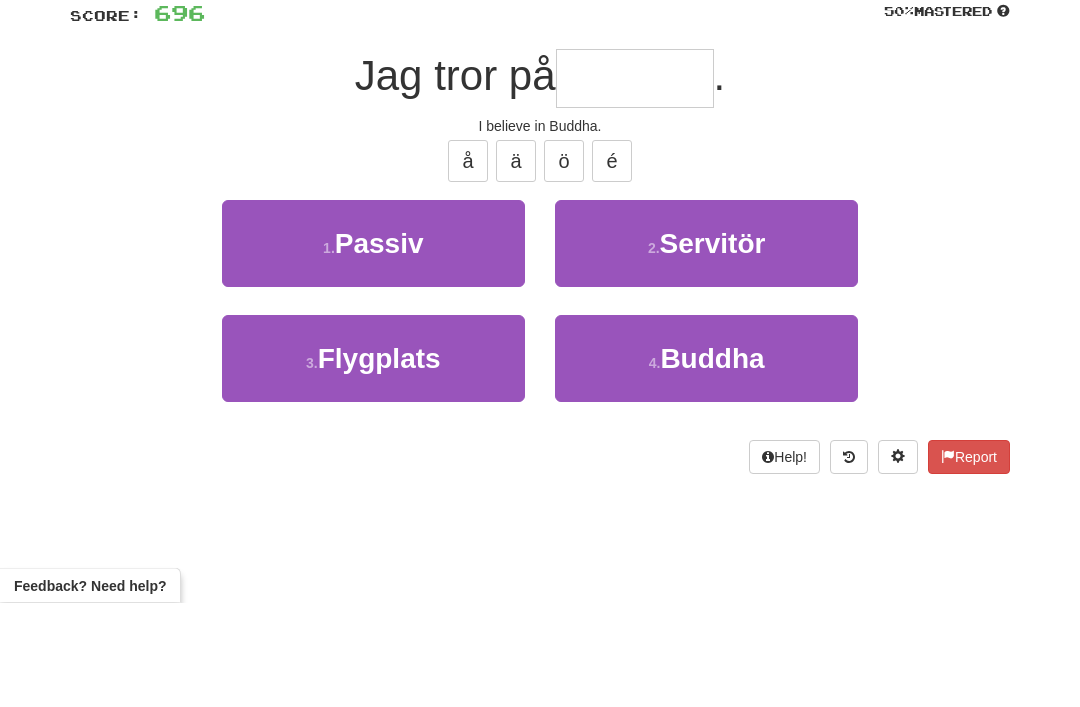 click on "4 .  Buddha" at bounding box center (706, 463) 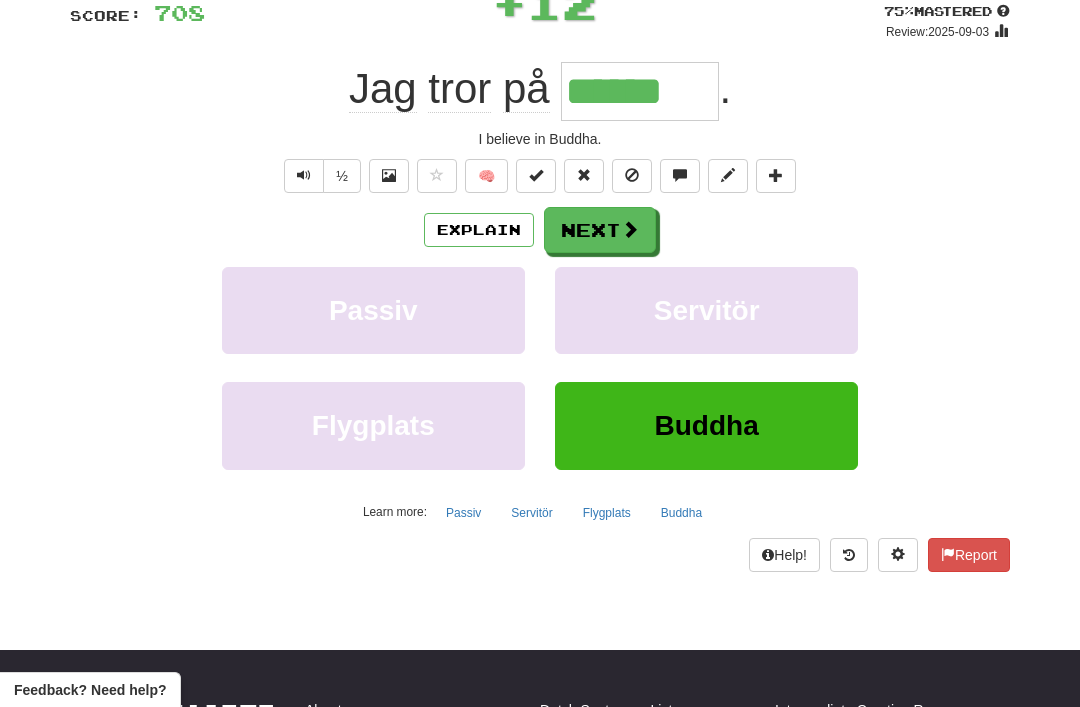 click at bounding box center (630, 229) 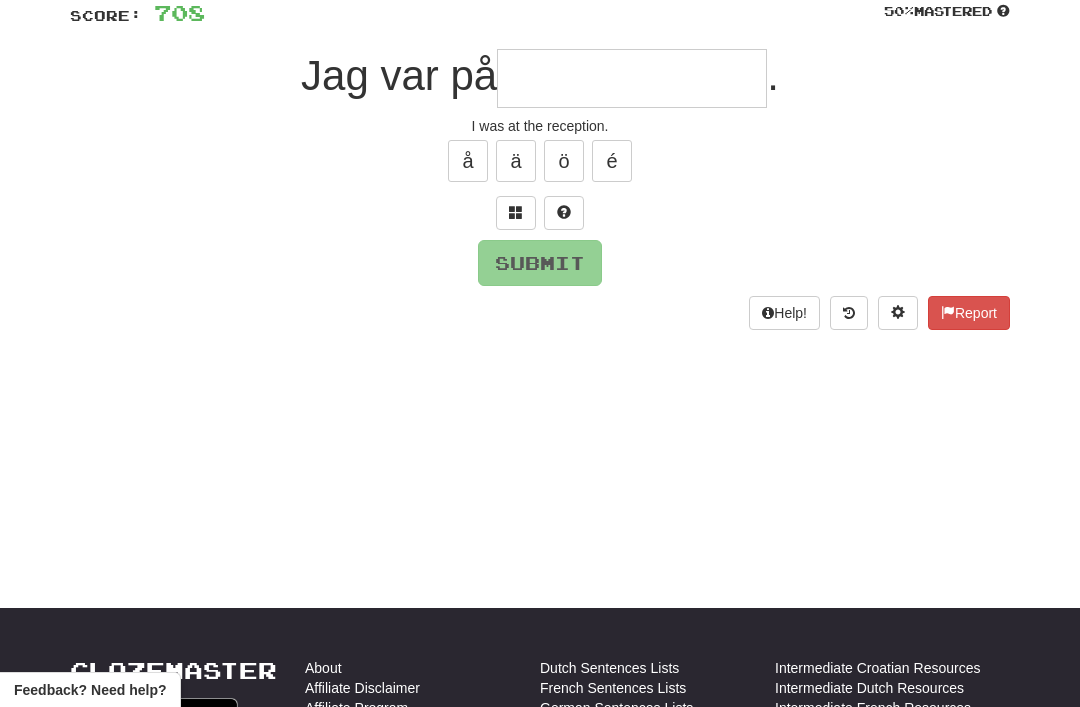 scroll, scrollTop: 148, scrollLeft: 0, axis: vertical 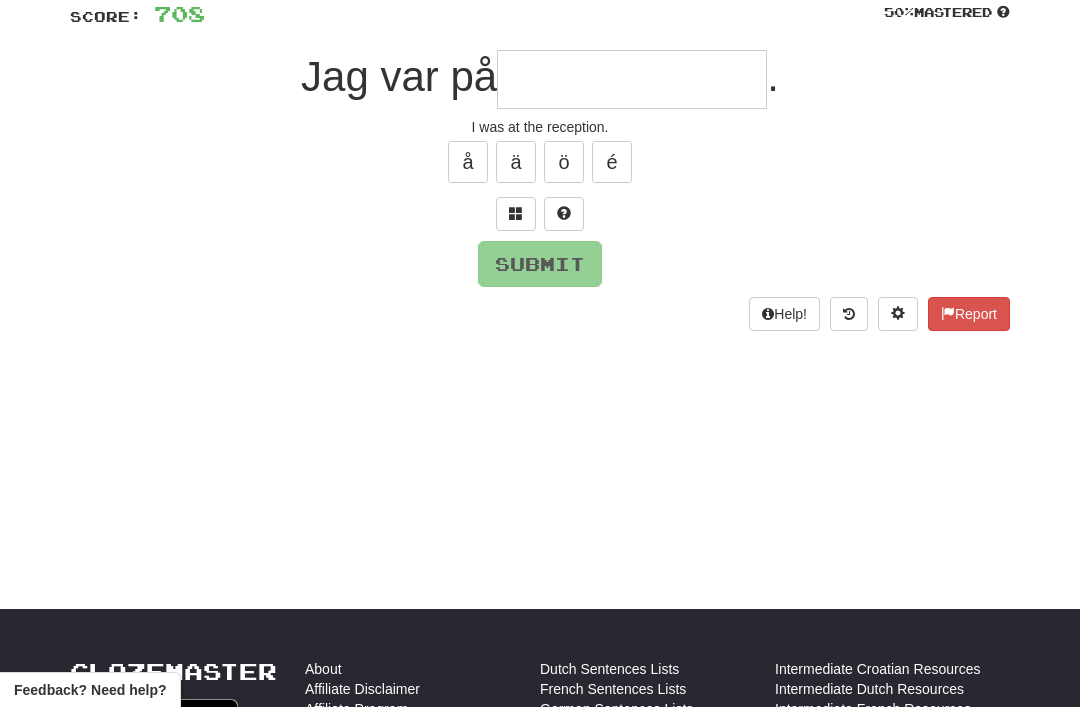 click at bounding box center (516, 213) 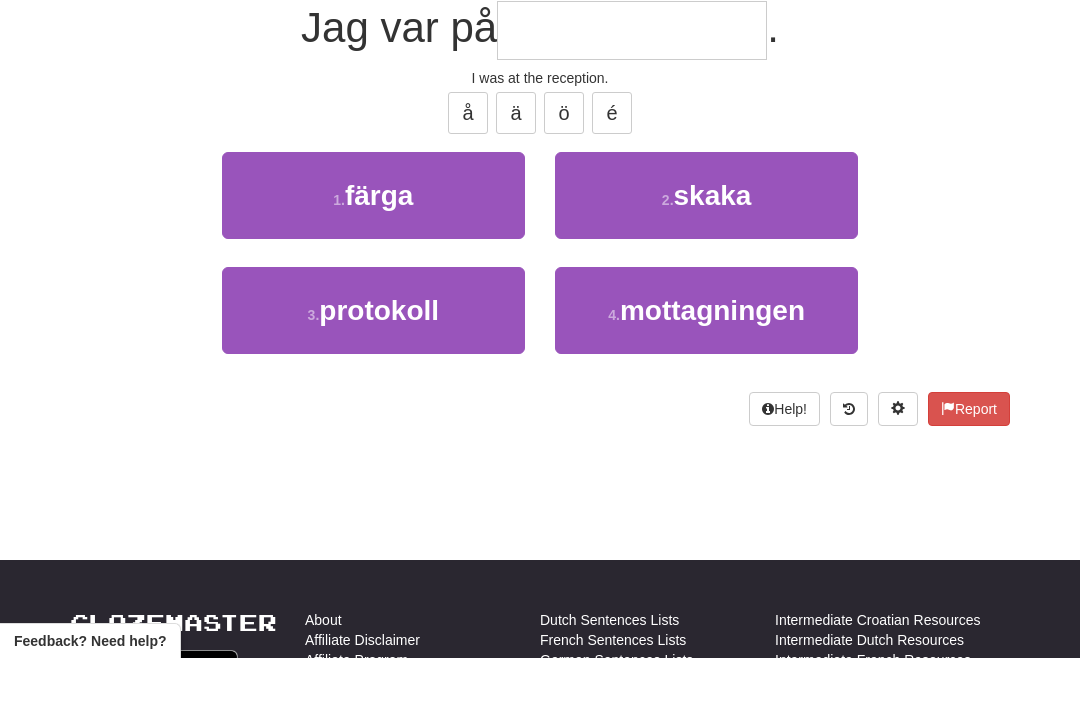 click on "mottagningen" at bounding box center [712, 359] 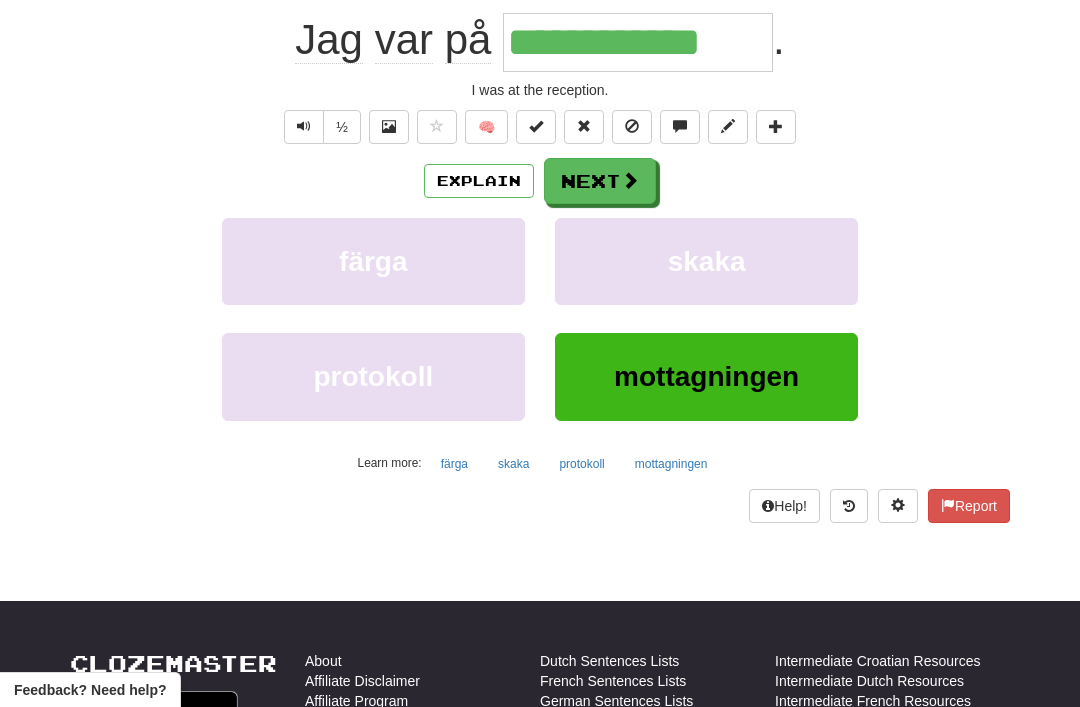 click on "Next" at bounding box center [600, 181] 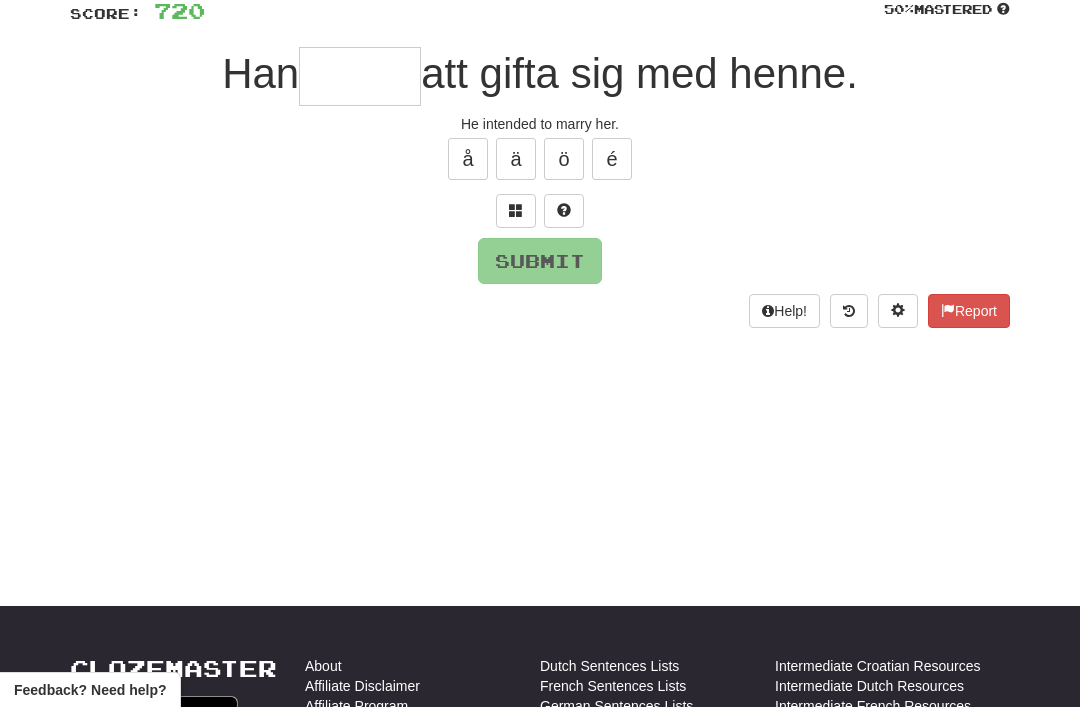scroll, scrollTop: 140, scrollLeft: 0, axis: vertical 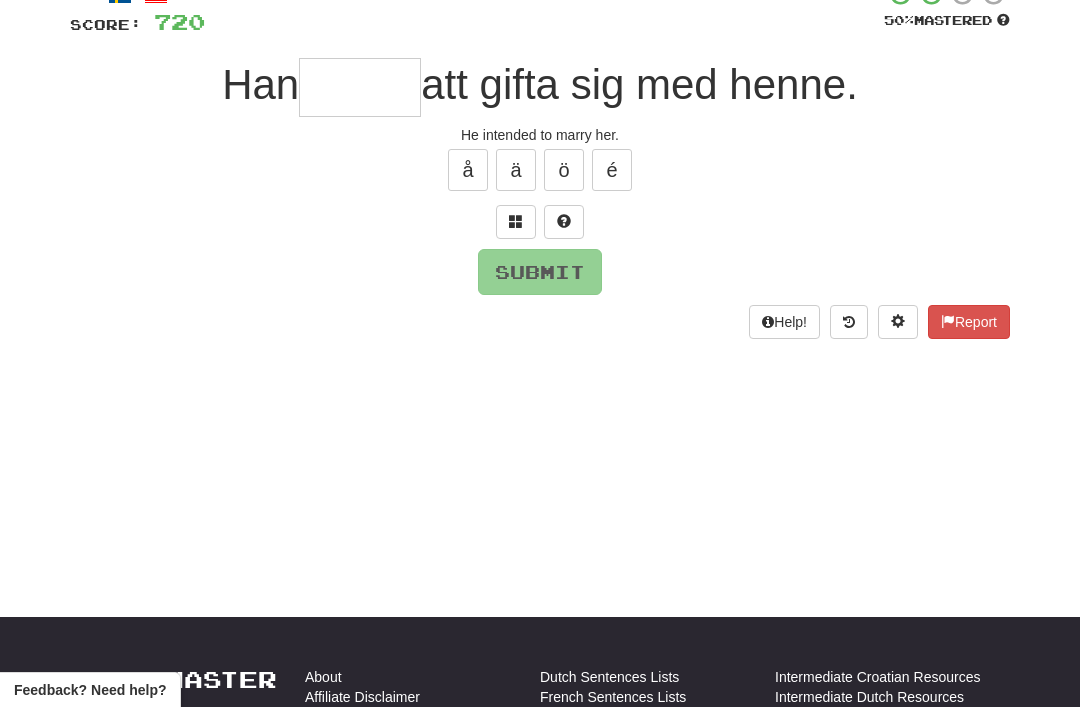 click at bounding box center [516, 221] 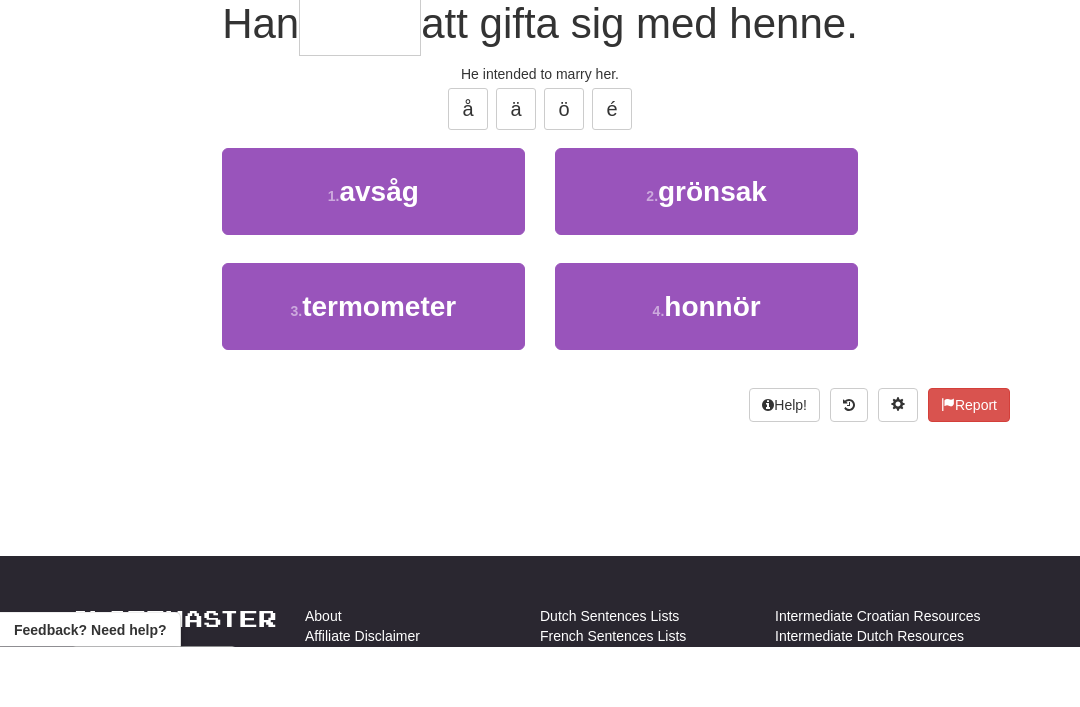 click on "1 .  avsåg" at bounding box center (373, 252) 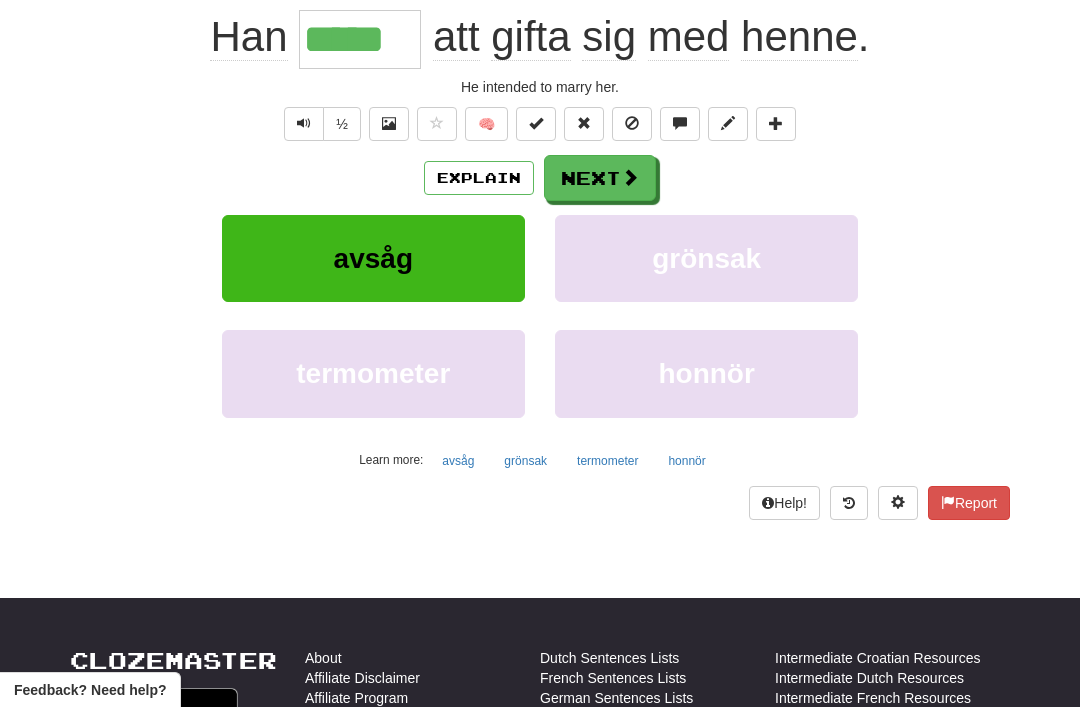 scroll, scrollTop: 152, scrollLeft: 0, axis: vertical 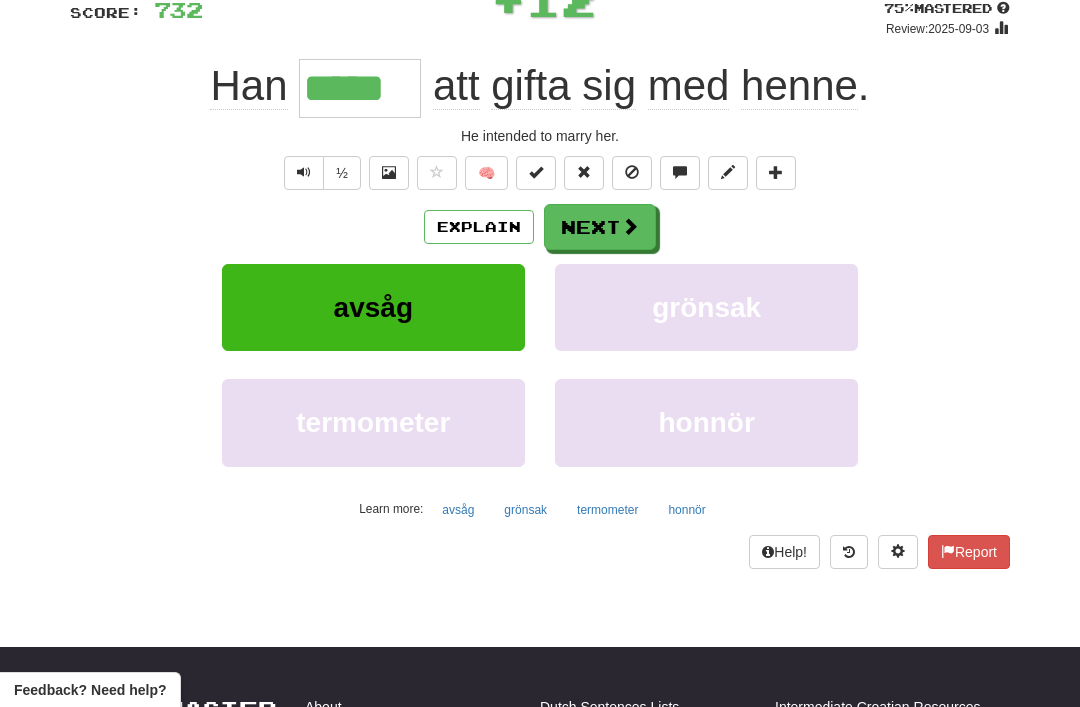 click on "Explain" at bounding box center [479, 227] 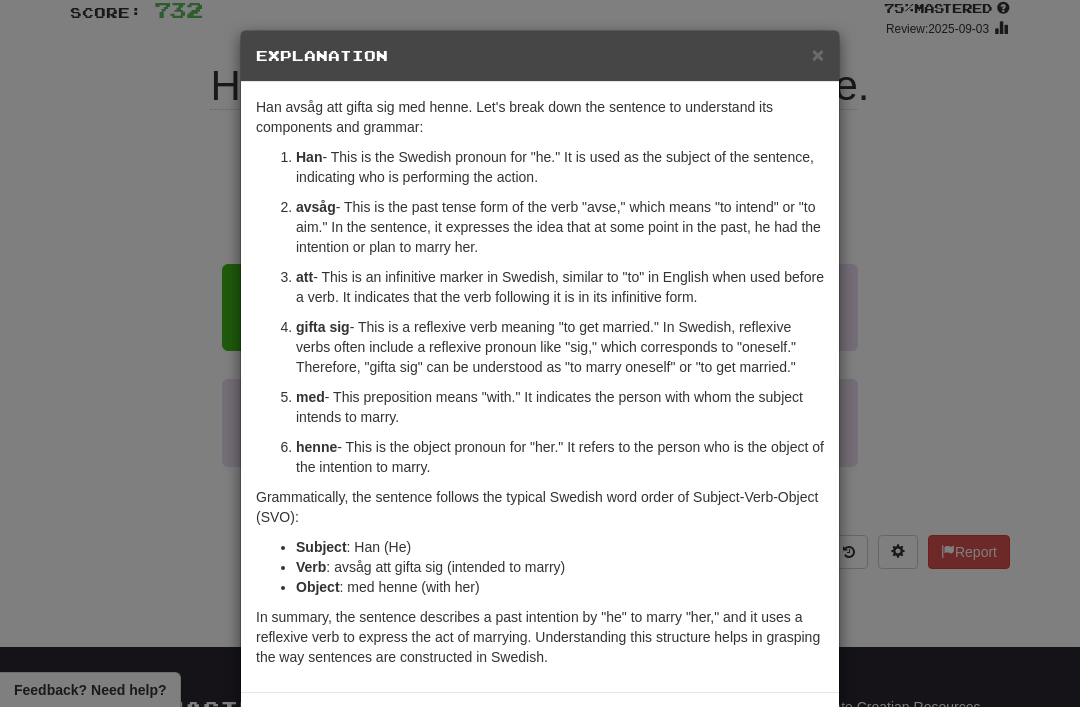 click on "×" at bounding box center (818, 54) 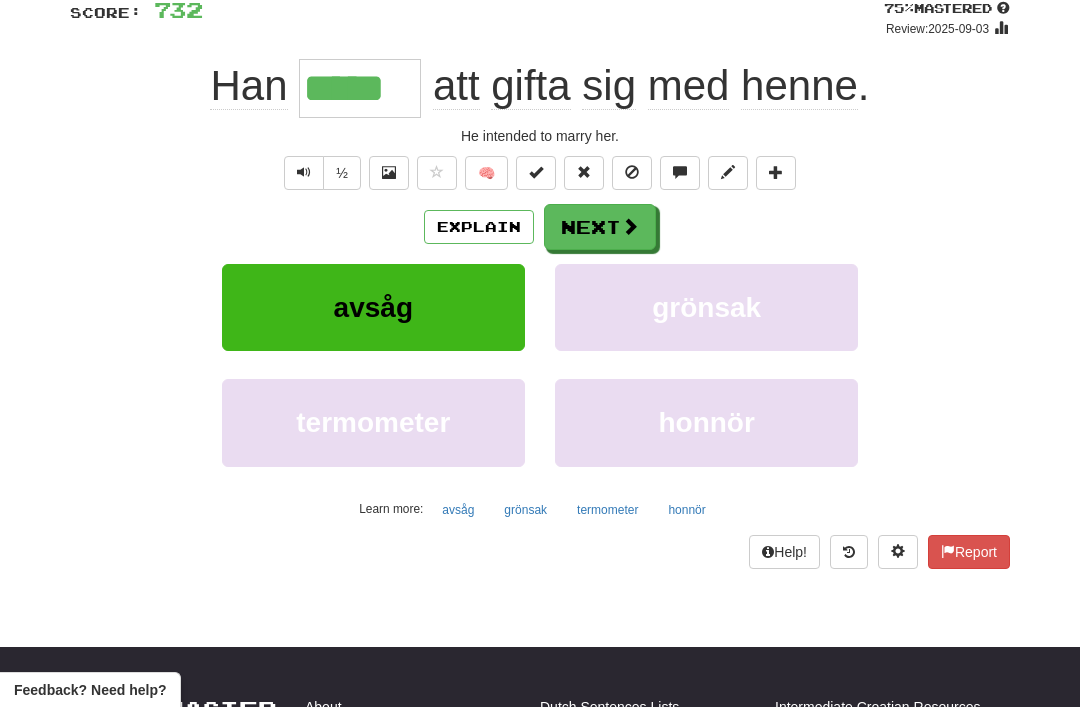 click on "Next" at bounding box center [600, 227] 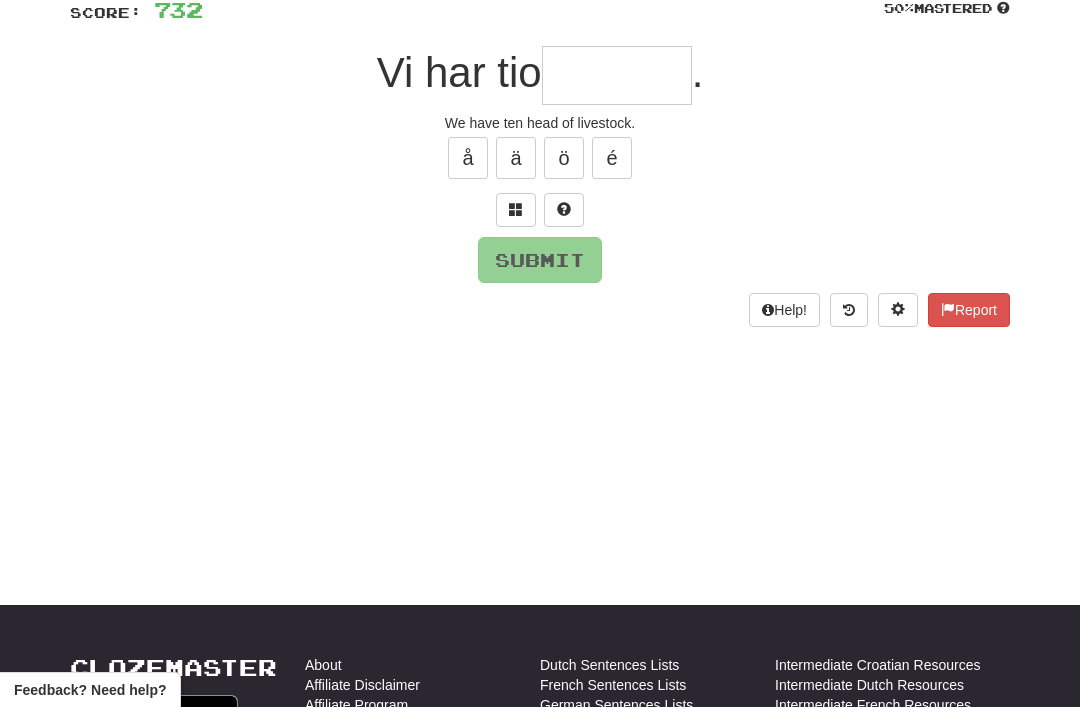 click at bounding box center (516, 209) 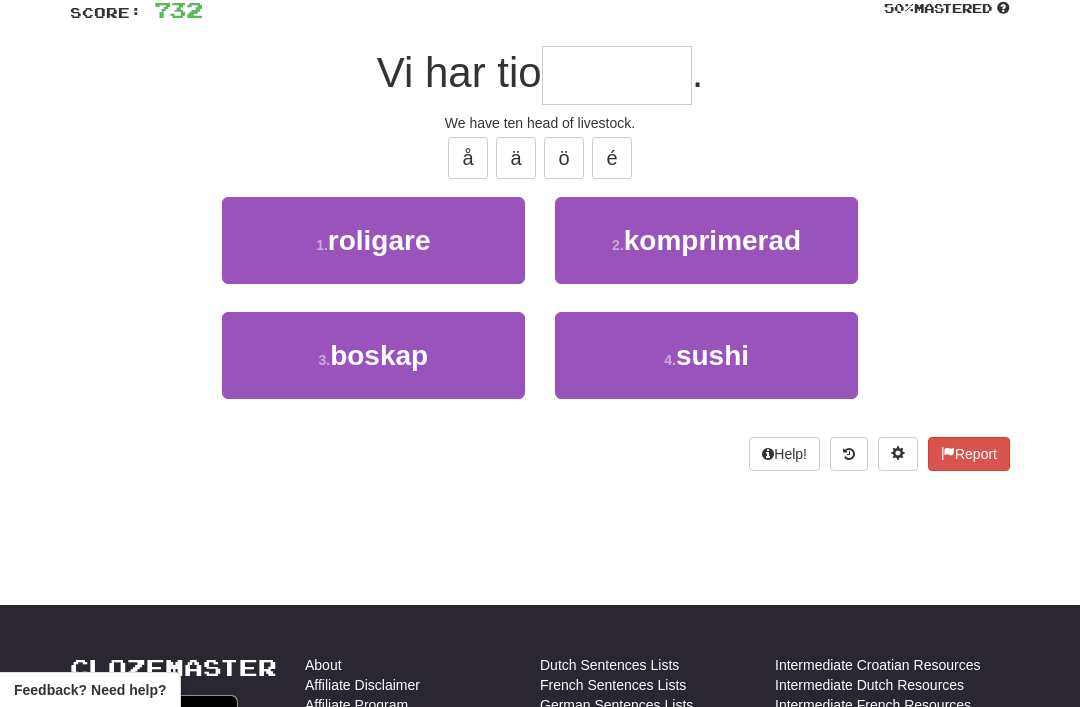 click on "3 .  boskap" at bounding box center [373, 355] 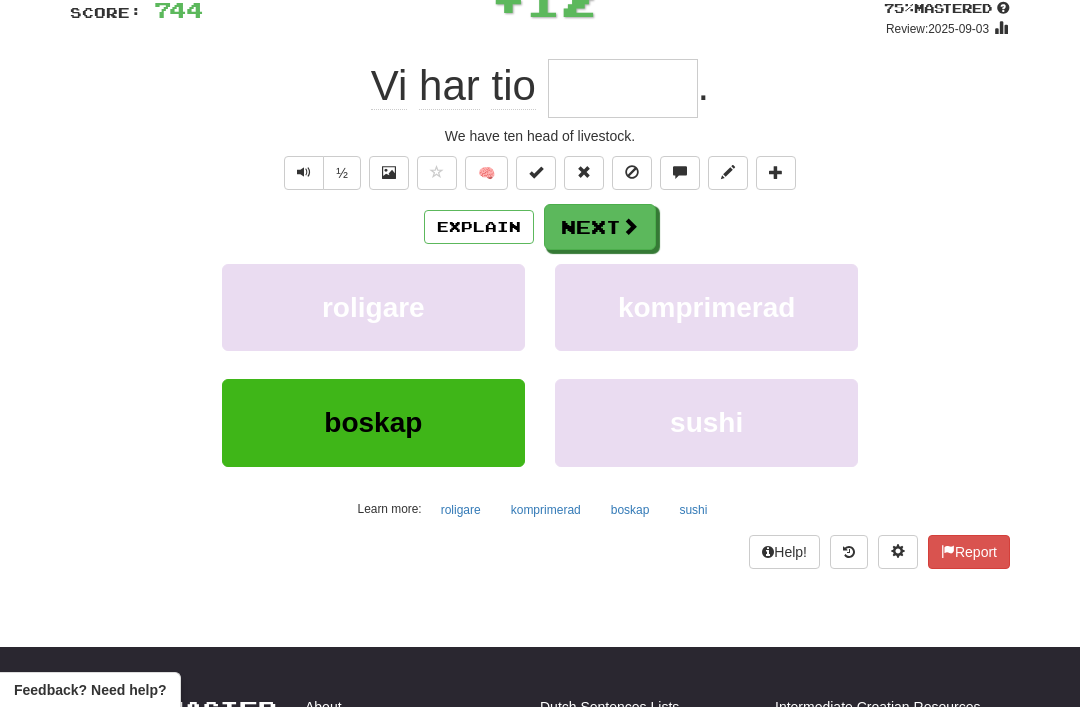 type on "******" 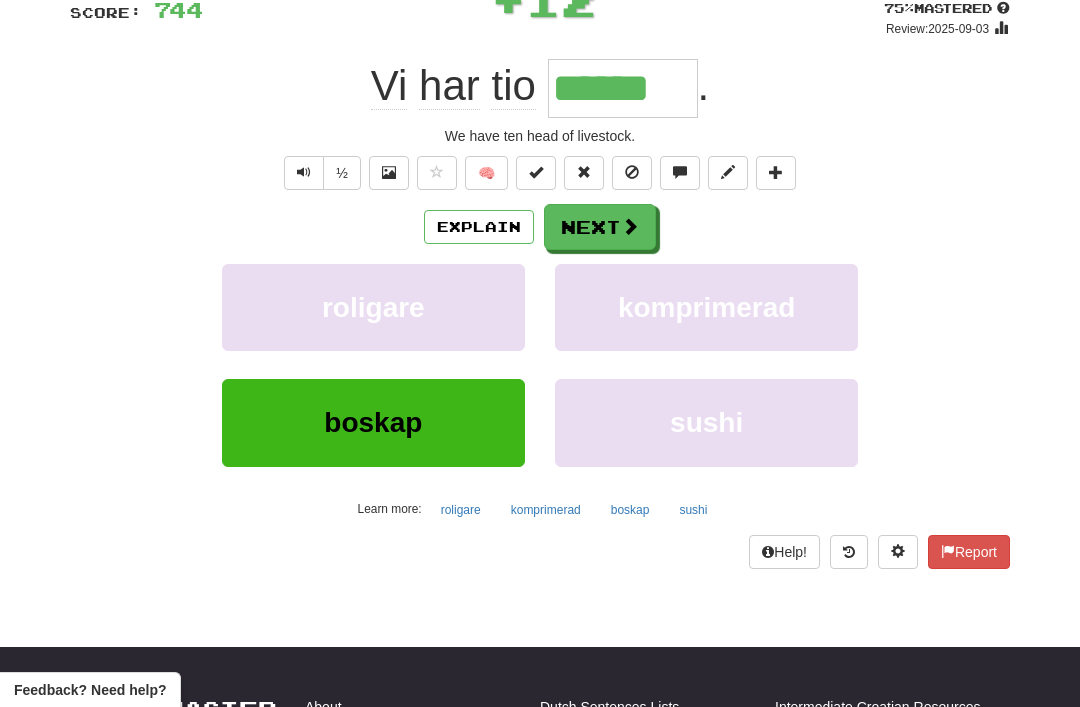 click at bounding box center (630, 226) 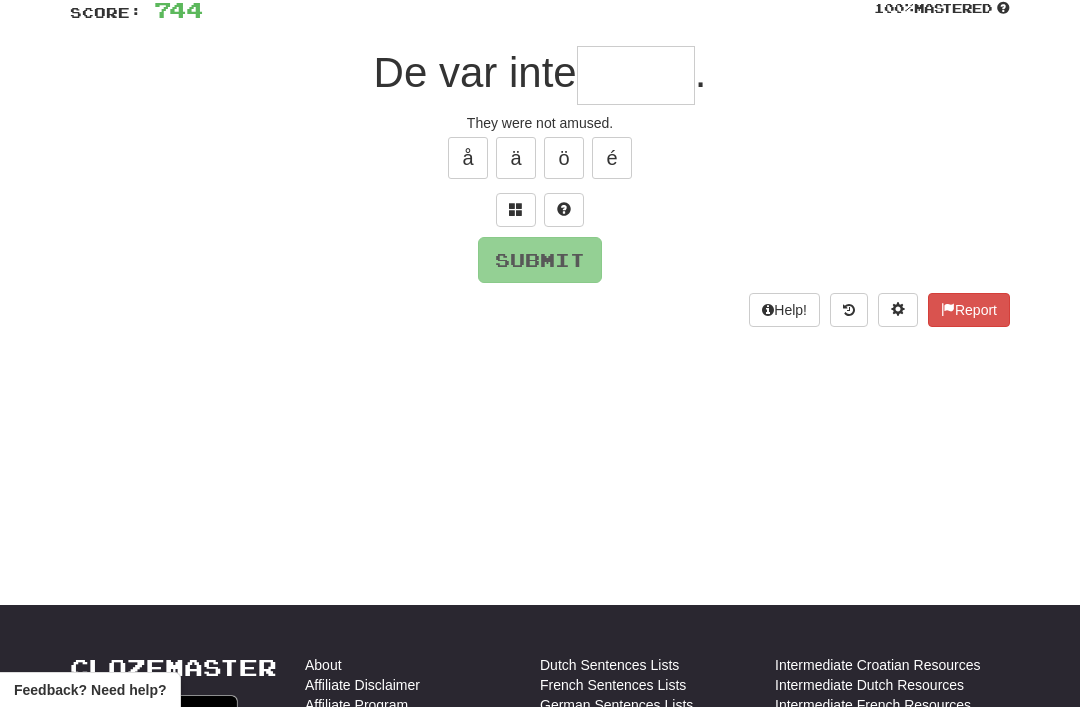 type on "*" 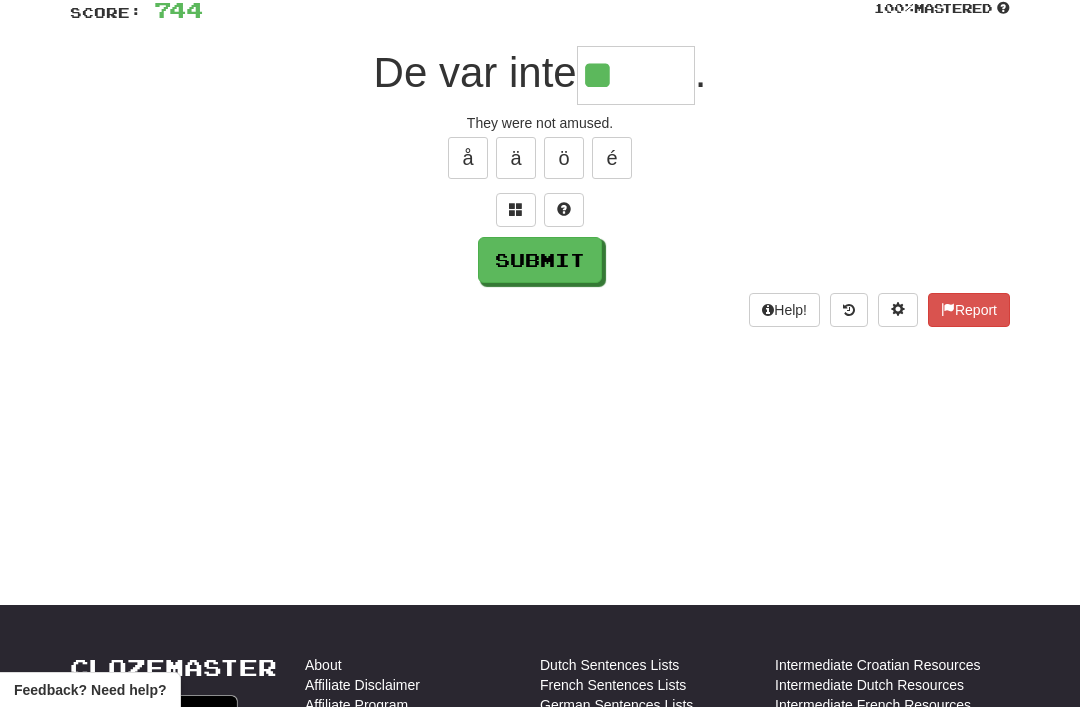 click on "/  Score:   744 100 %  Mastered De var inte  ** . They were not amused. å ä ö é Submit  Help!  Report" at bounding box center (540, 148) 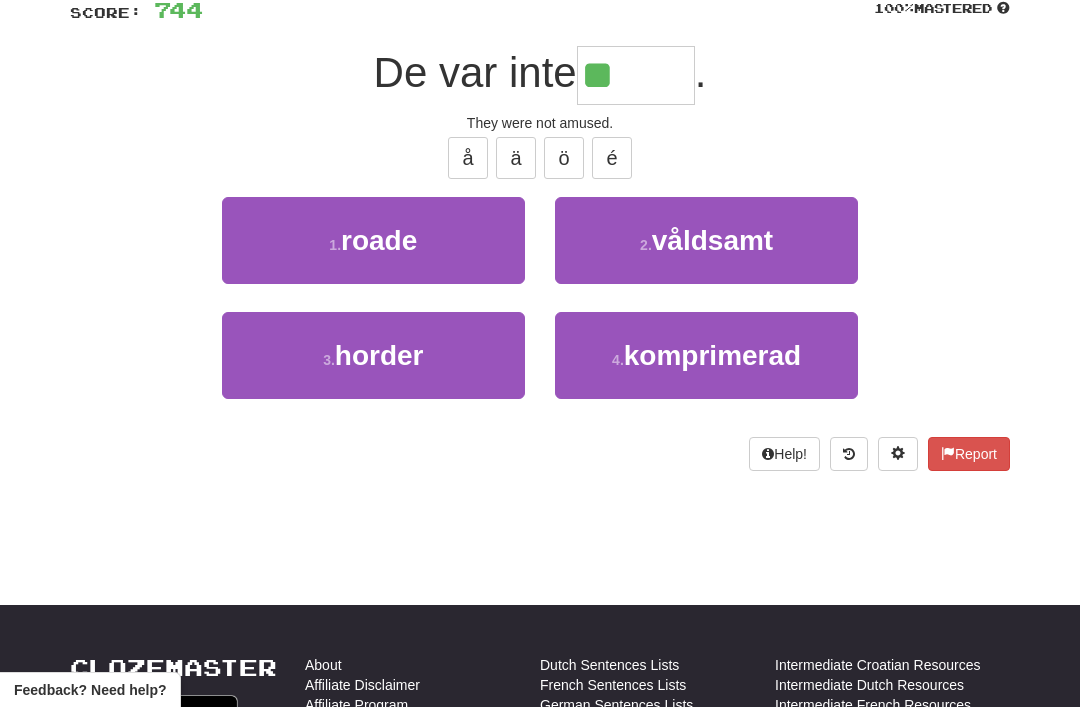 click on "1 .  roade" at bounding box center (373, 240) 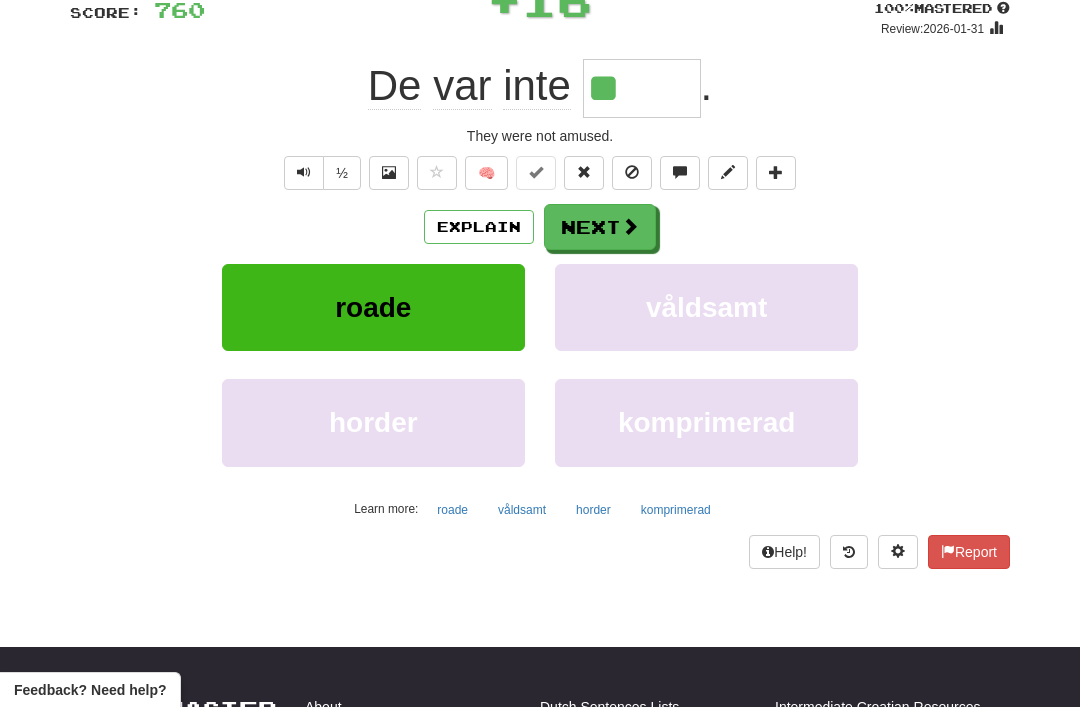 type on "*****" 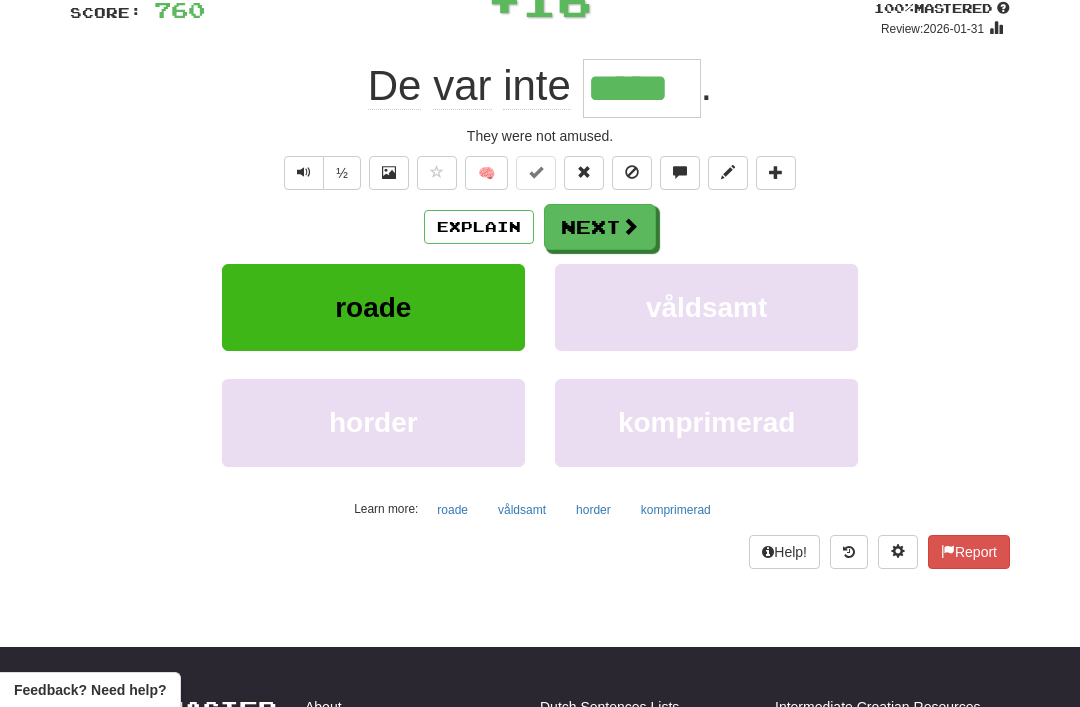 click on "Next" at bounding box center [600, 227] 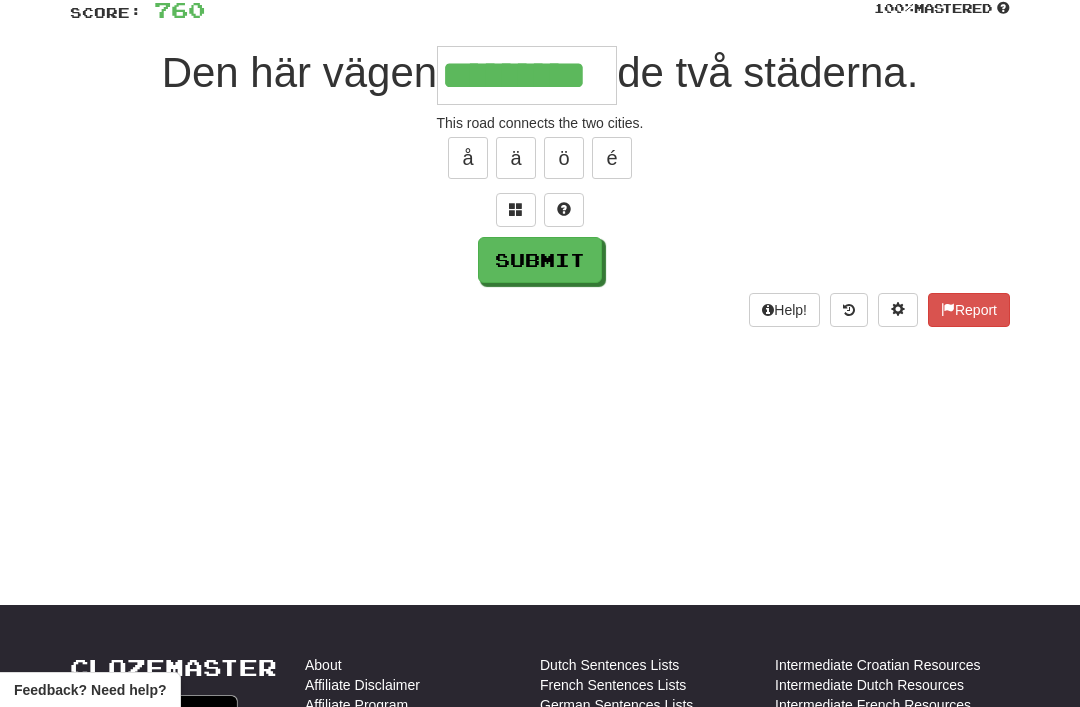 type on "*********" 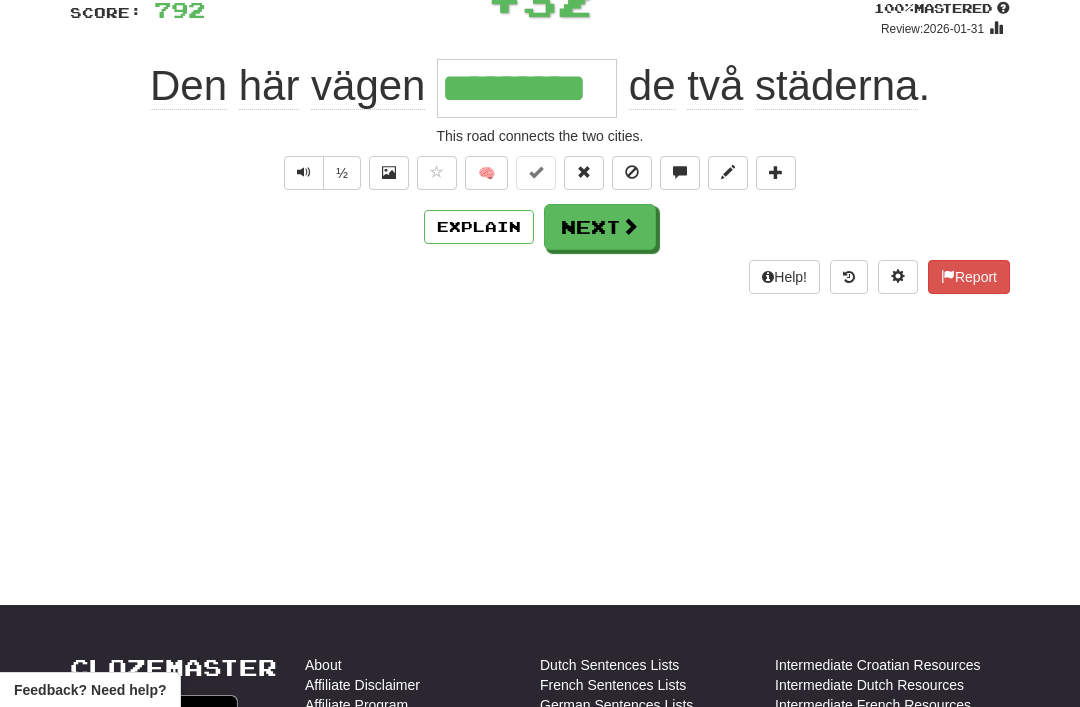 click on "Next" at bounding box center [600, 227] 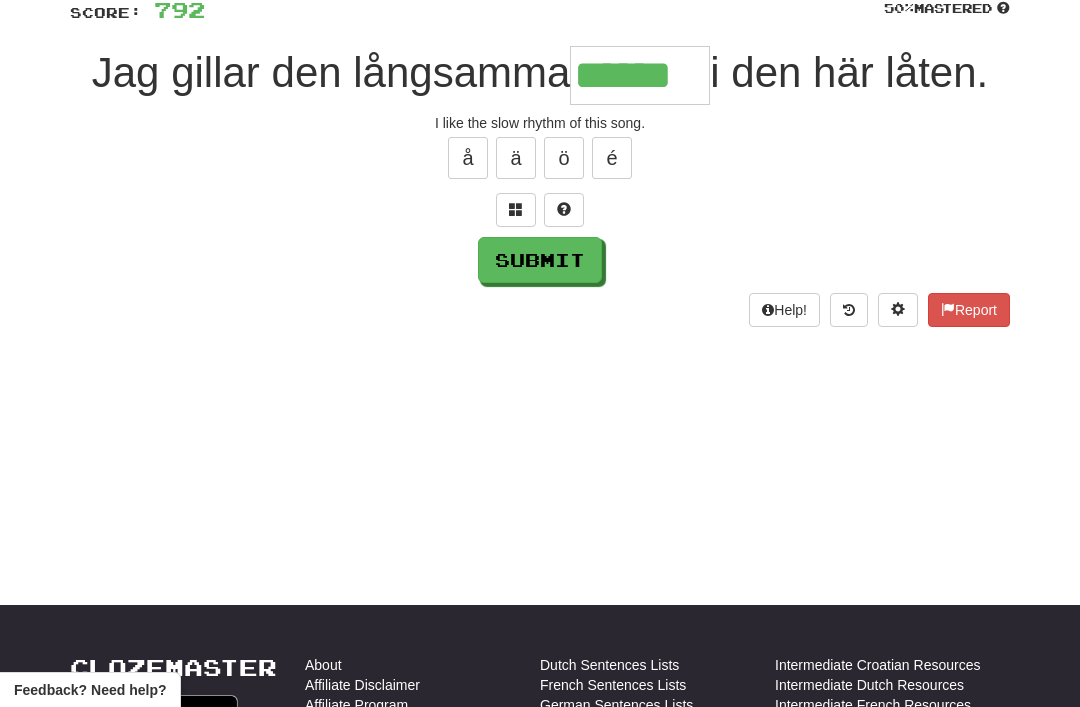 type on "******" 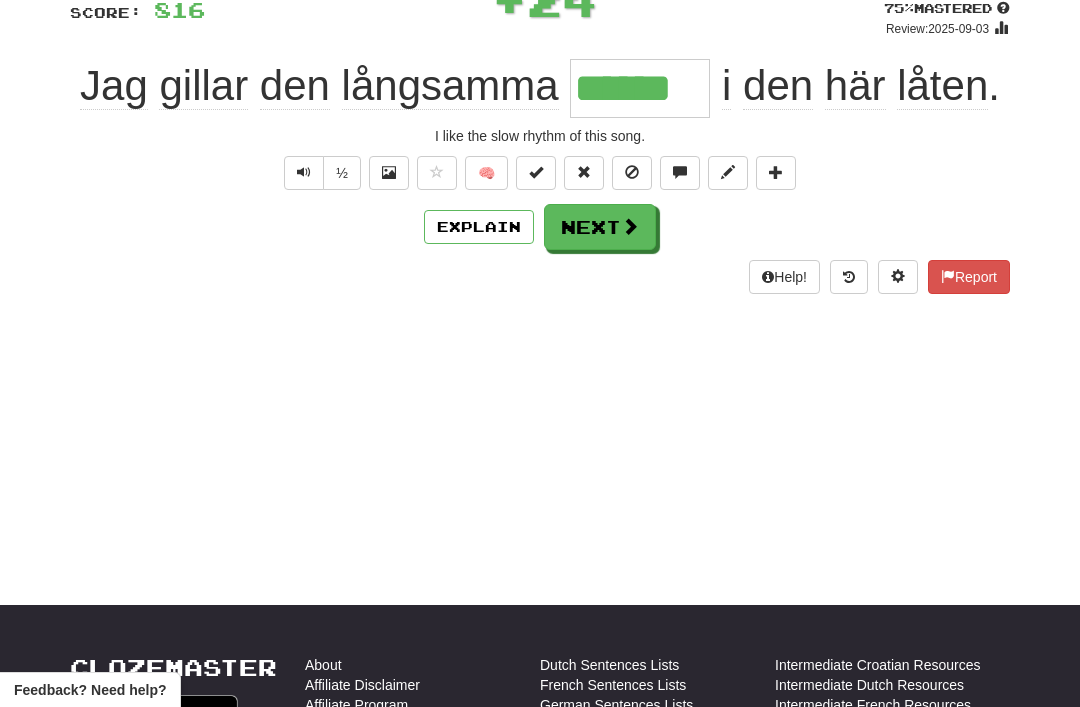 click on "Next" at bounding box center (600, 227) 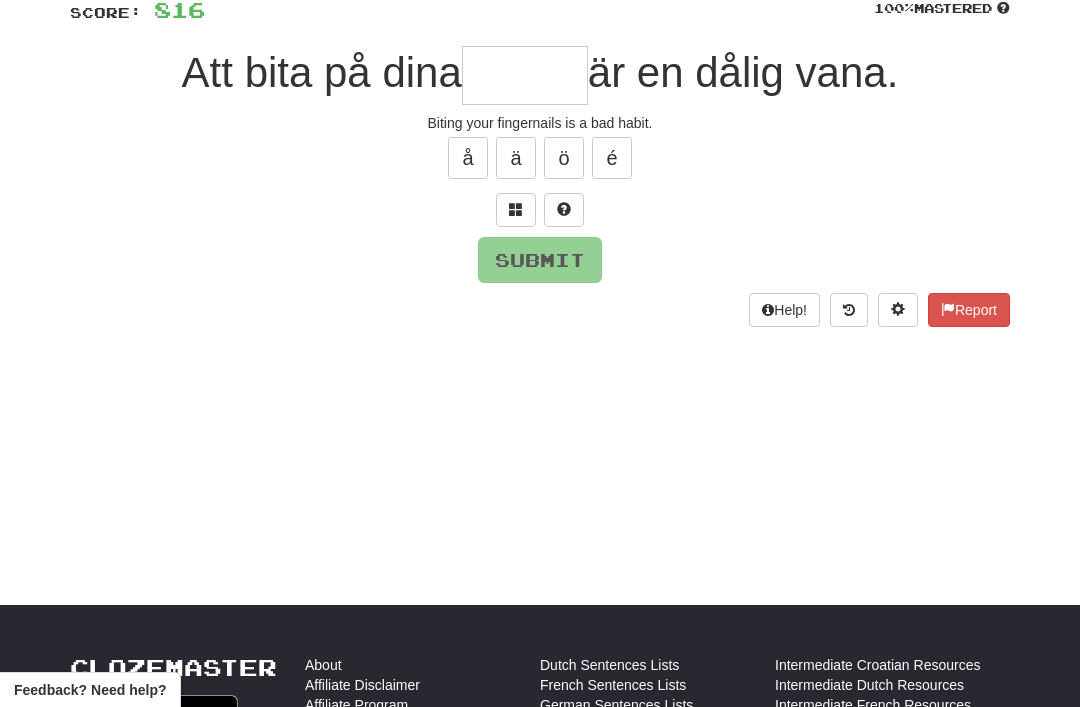 click at bounding box center [516, 209] 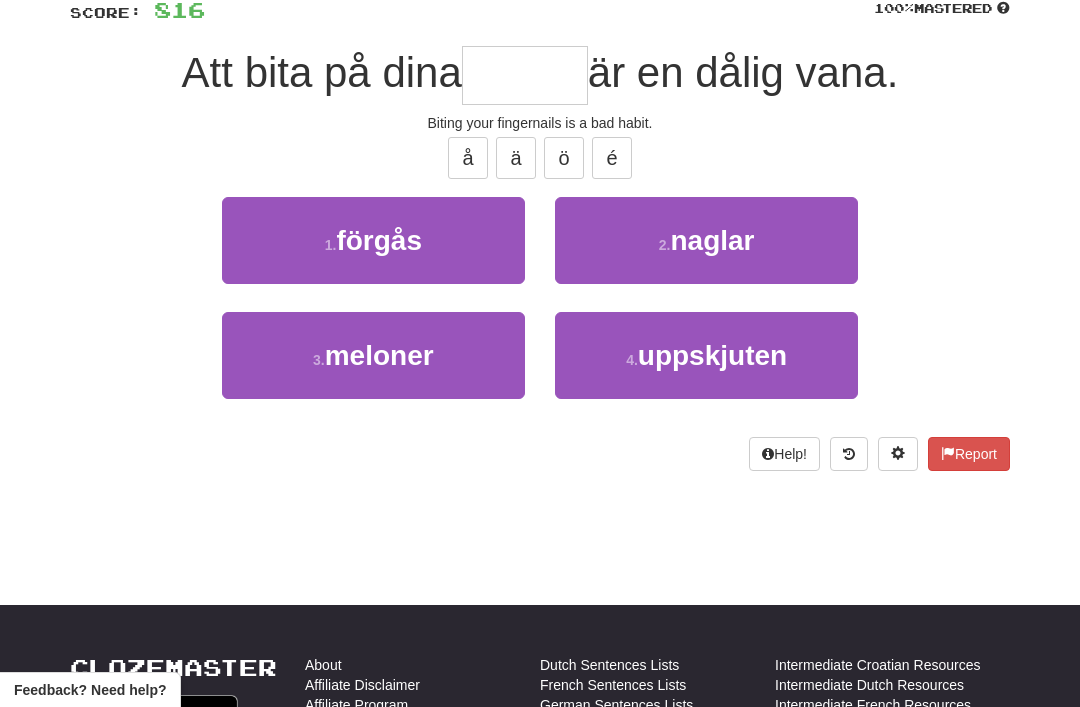 click on "naglar" at bounding box center [712, 240] 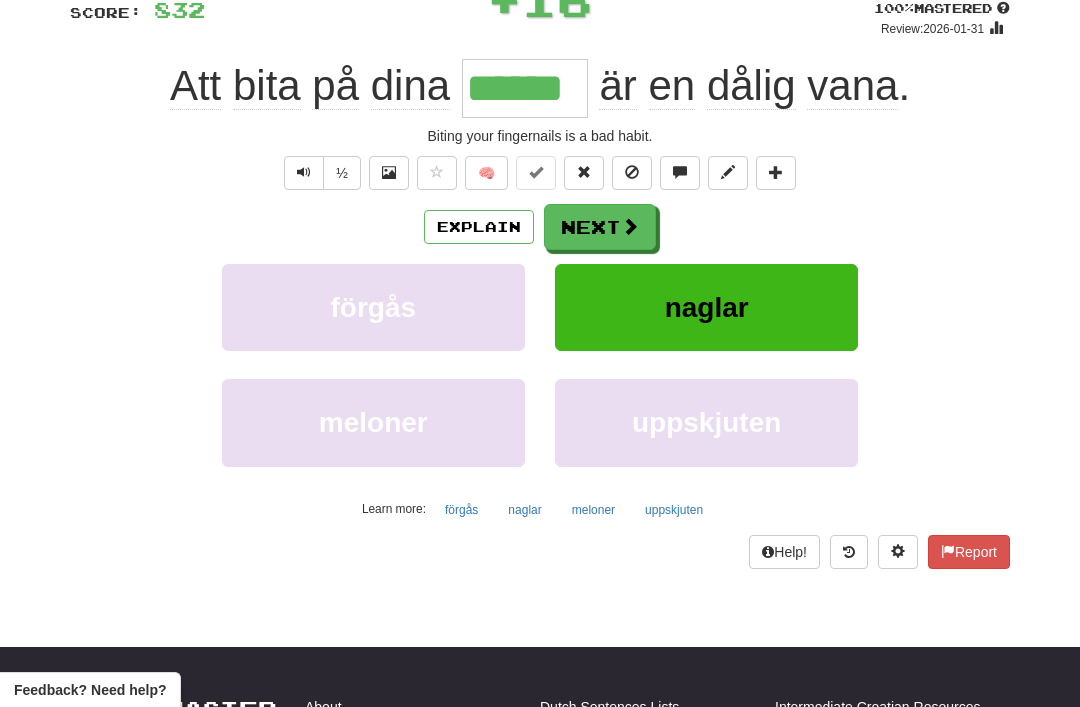 click on "Next" at bounding box center [600, 227] 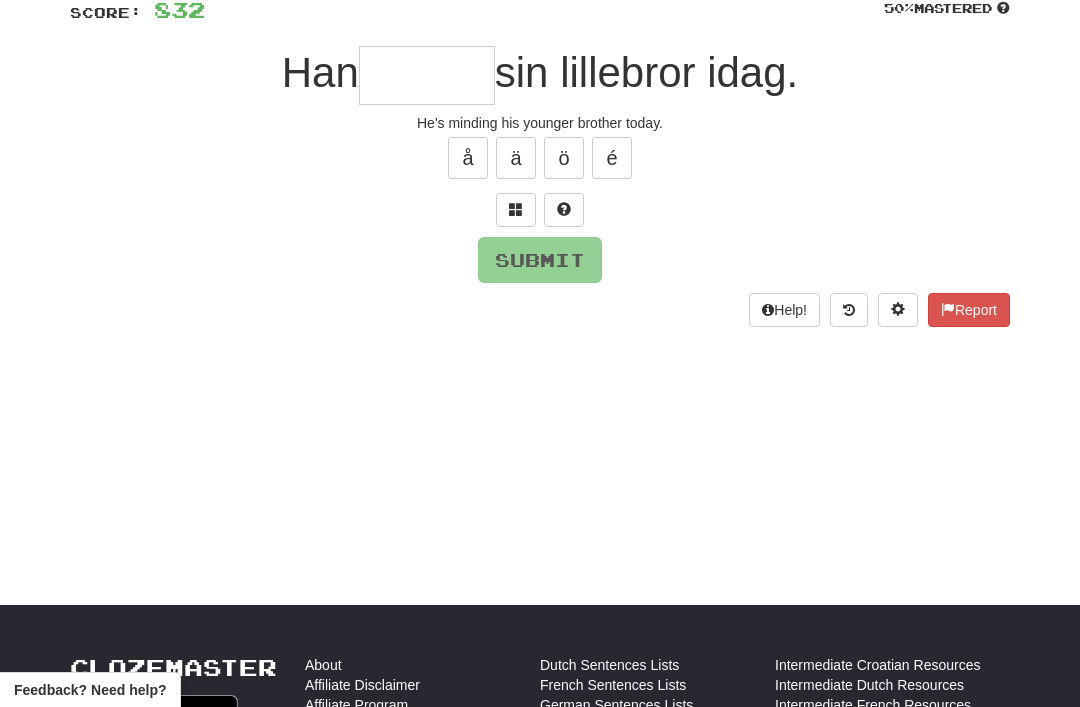 type on "*" 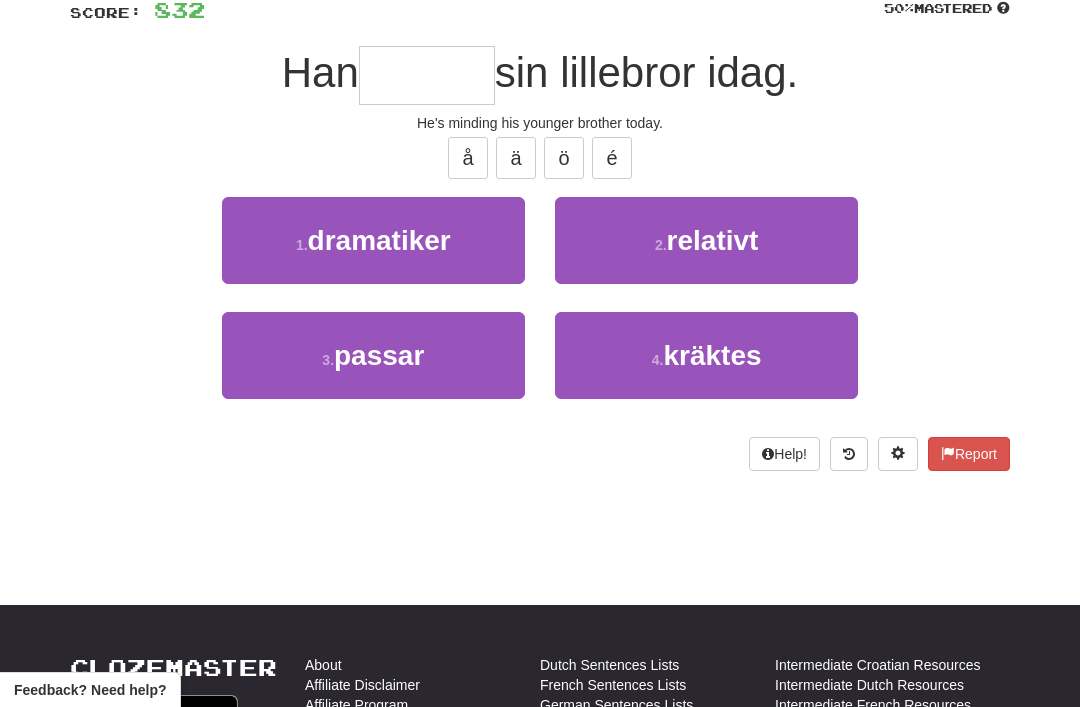 click on "3 .  passar" at bounding box center (373, 355) 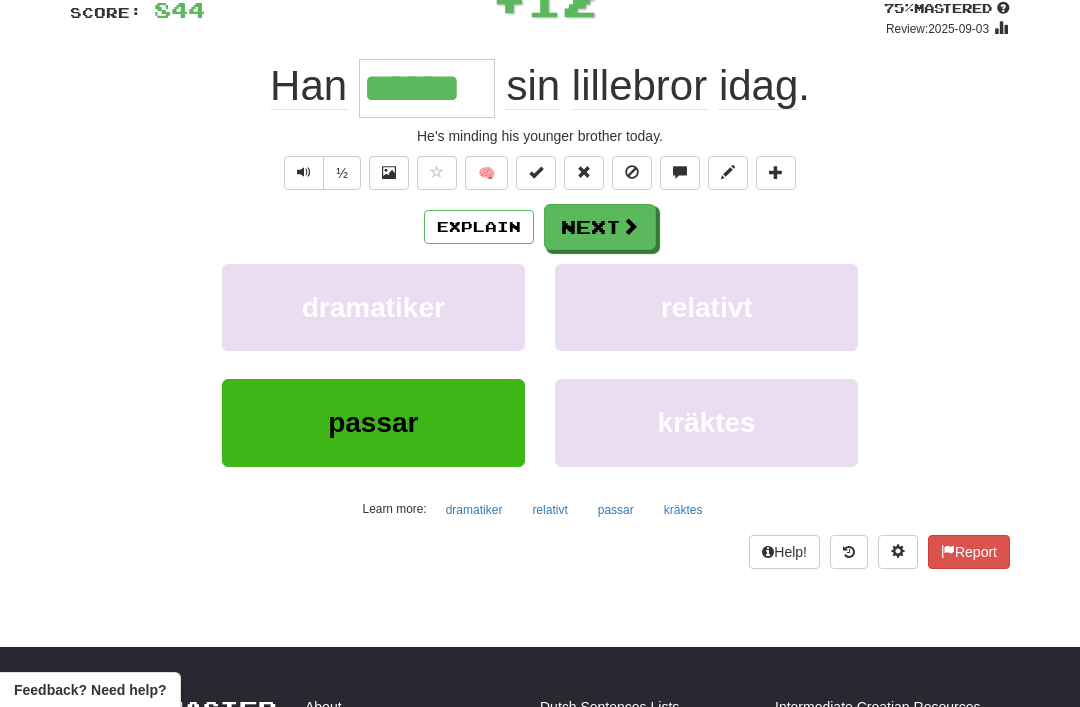 click at bounding box center (630, 226) 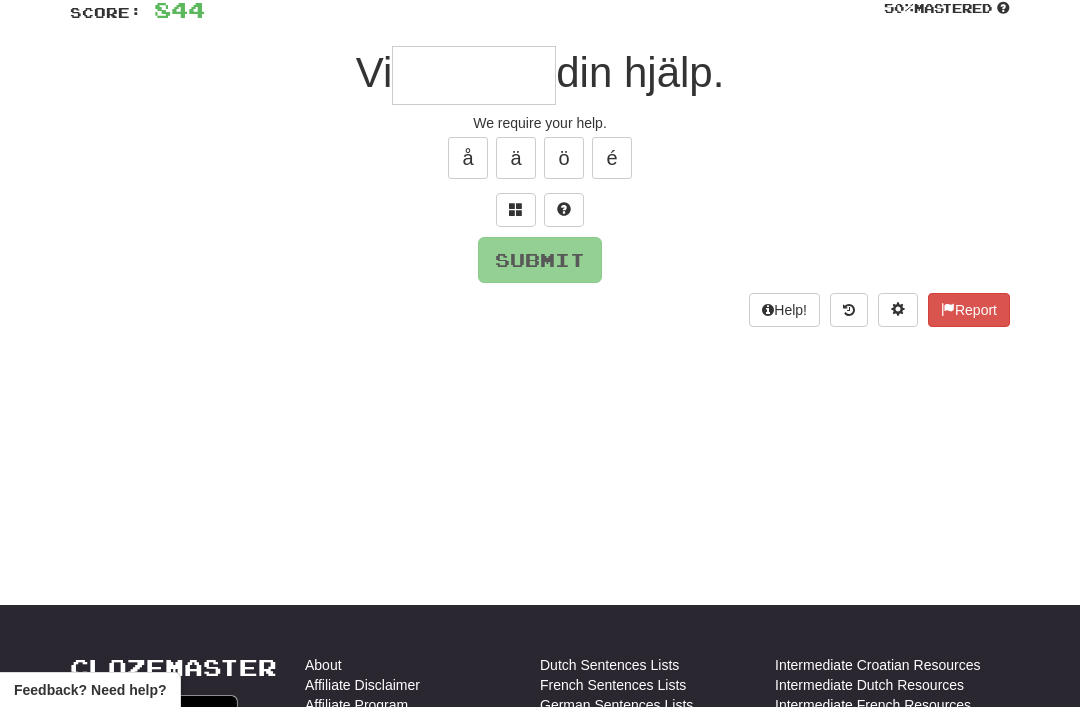 click at bounding box center [516, 210] 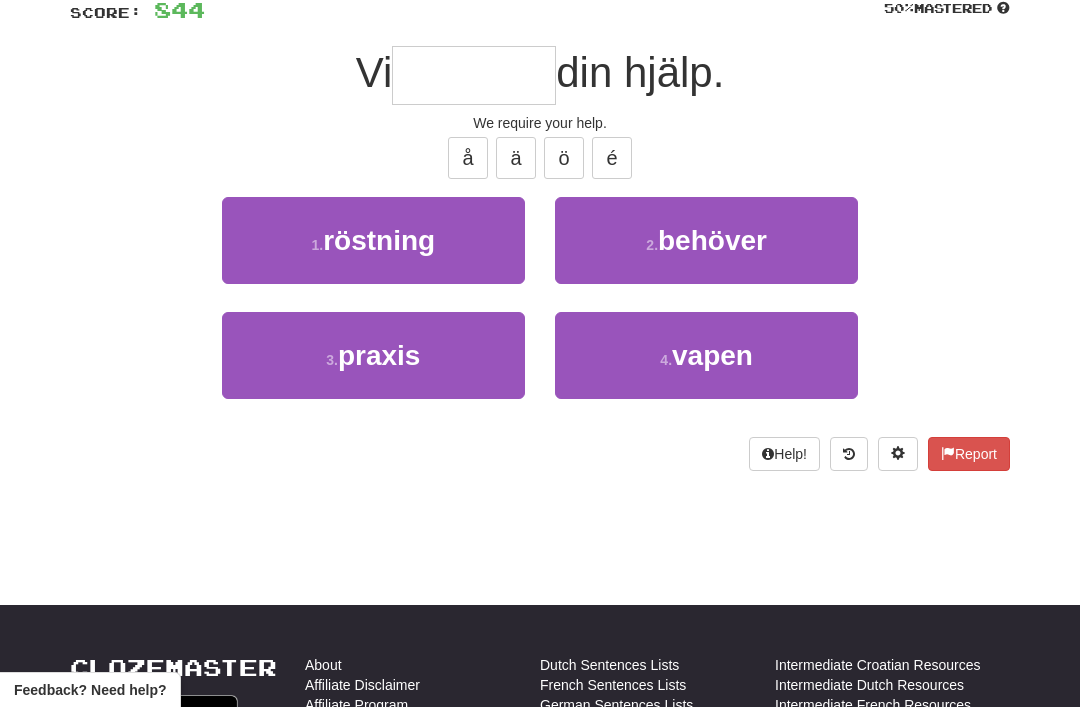 click on "behöver" at bounding box center (712, 240) 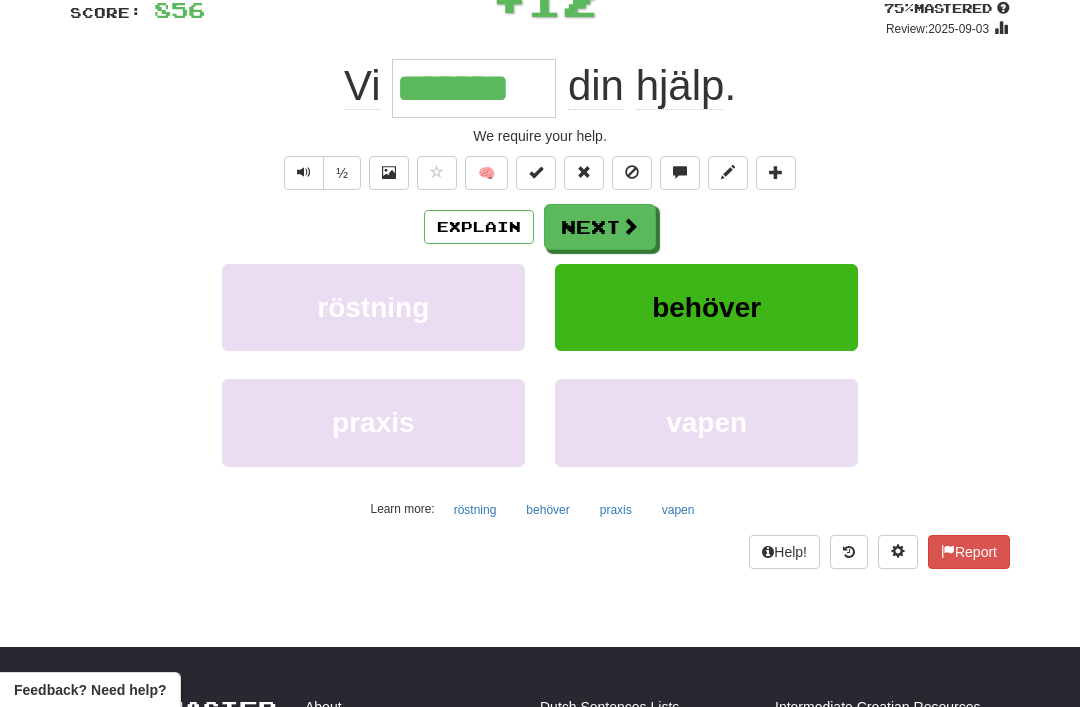 click on "Next" at bounding box center (600, 227) 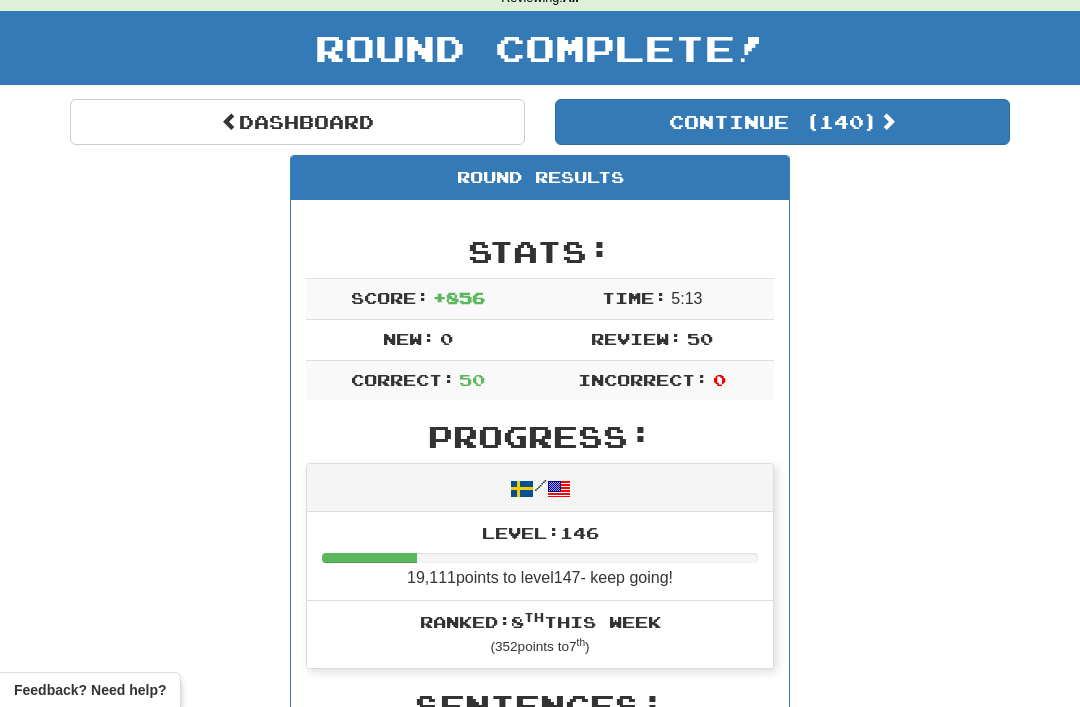 scroll, scrollTop: 96, scrollLeft: 0, axis: vertical 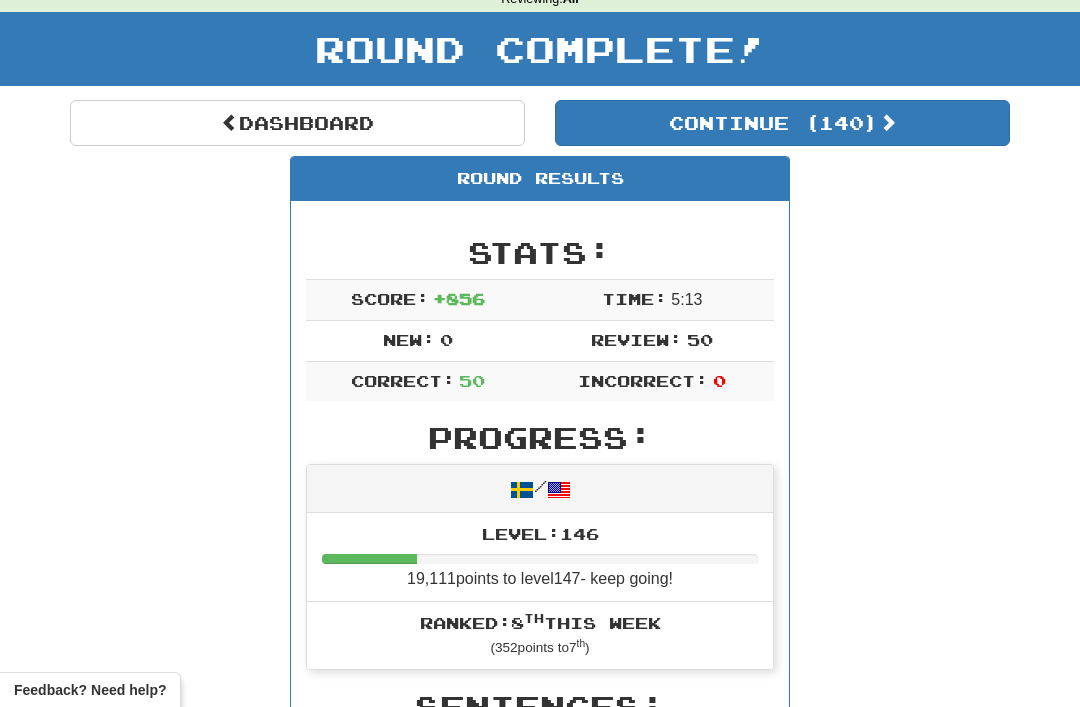 click on "Dashboard" at bounding box center [297, 123] 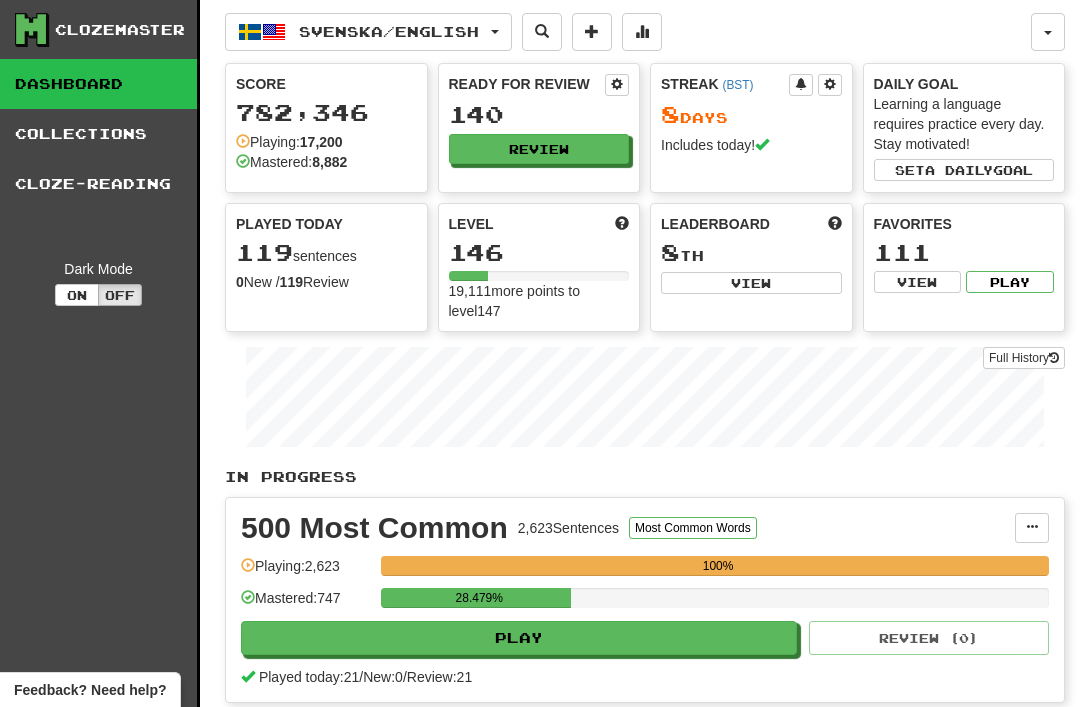 scroll, scrollTop: 0, scrollLeft: 0, axis: both 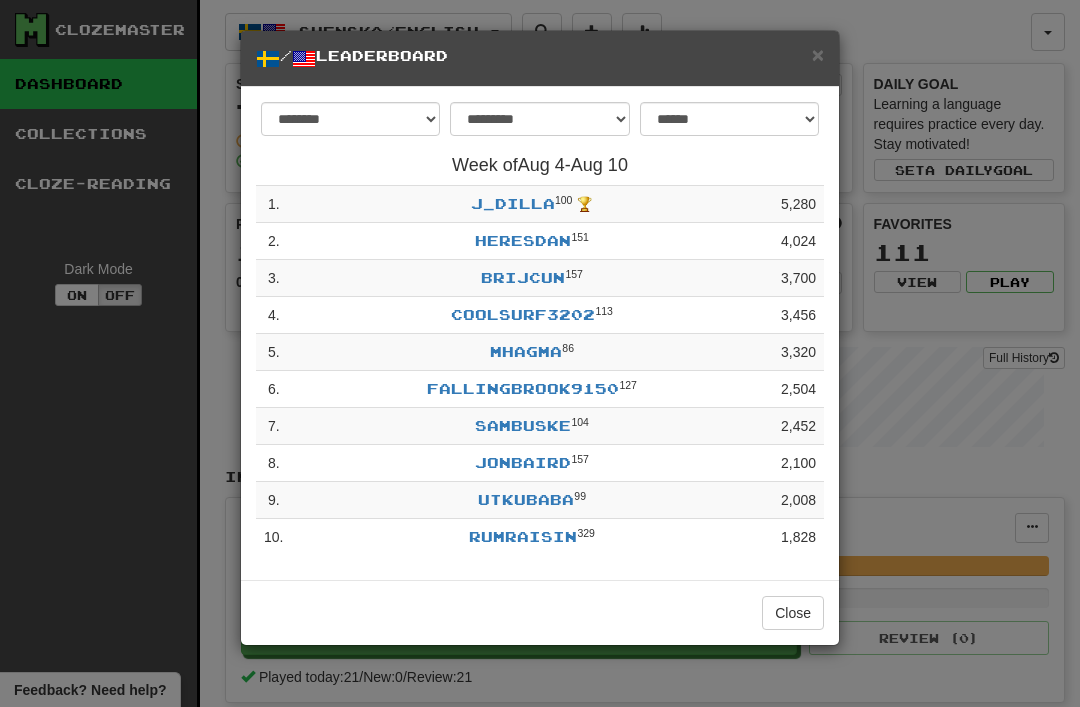 click on "×  /   Leaderboard" at bounding box center (540, 59) 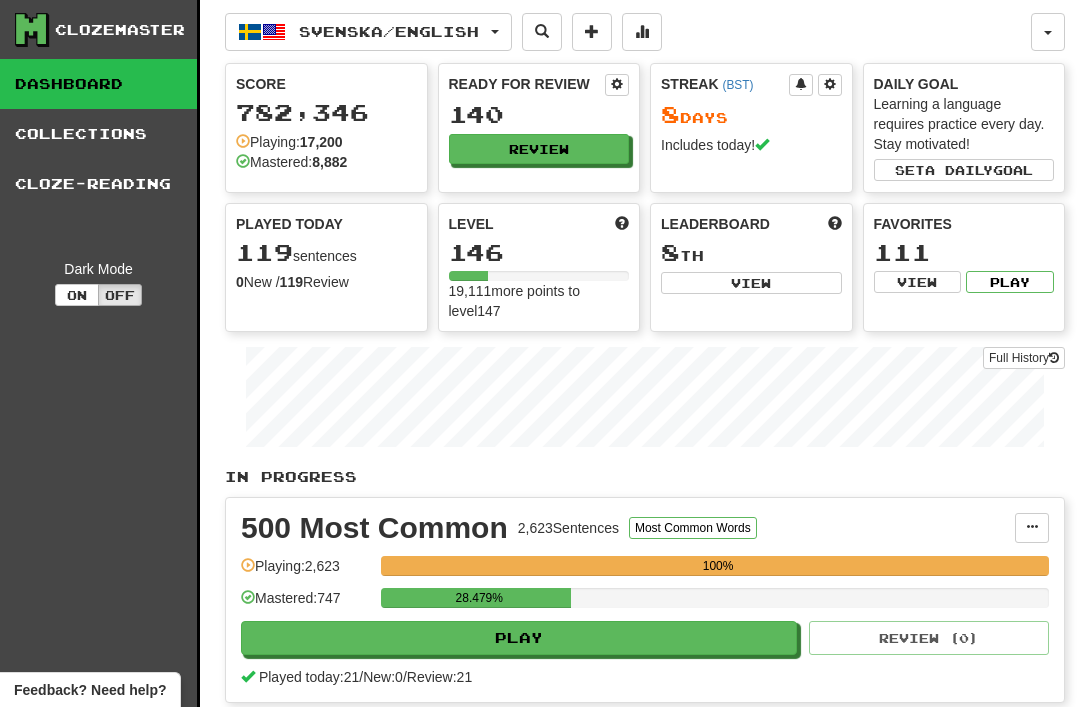 click on "Review" at bounding box center [539, 149] 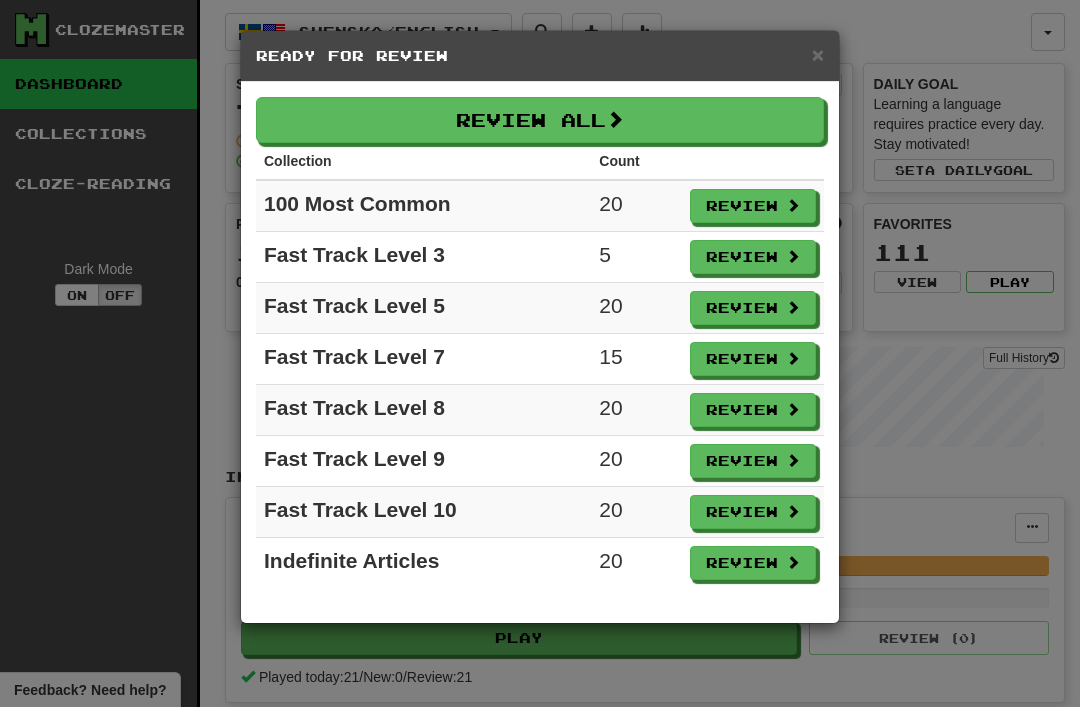 click on "Review All" at bounding box center [540, 120] 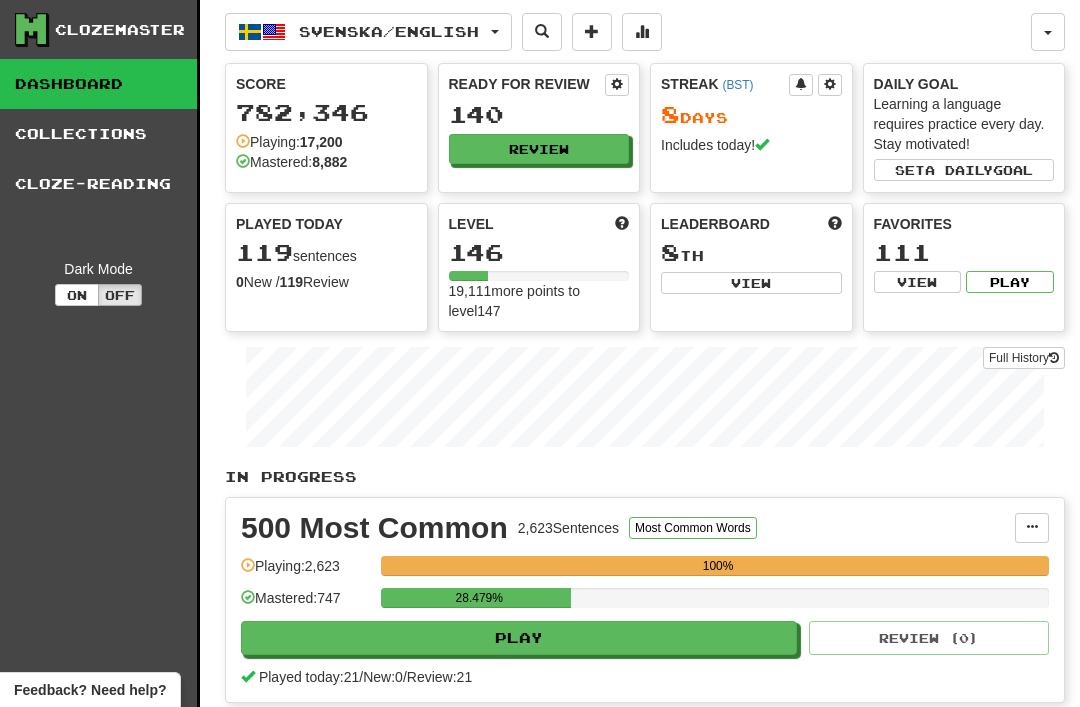 select on "**" 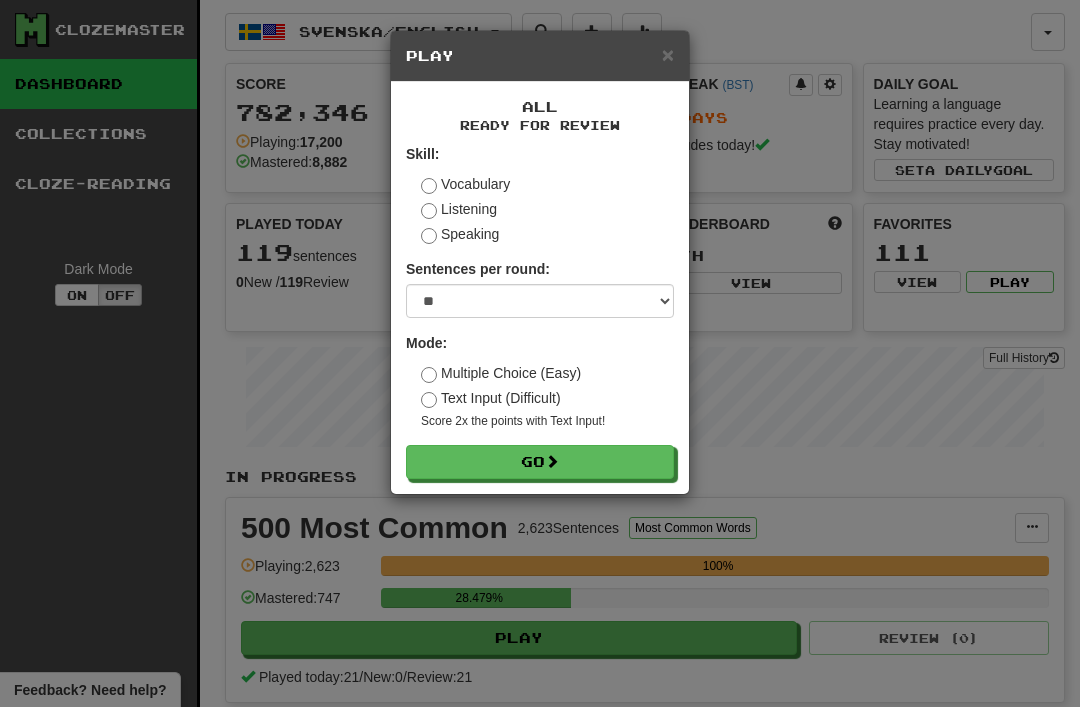 click on "Go" at bounding box center (540, 462) 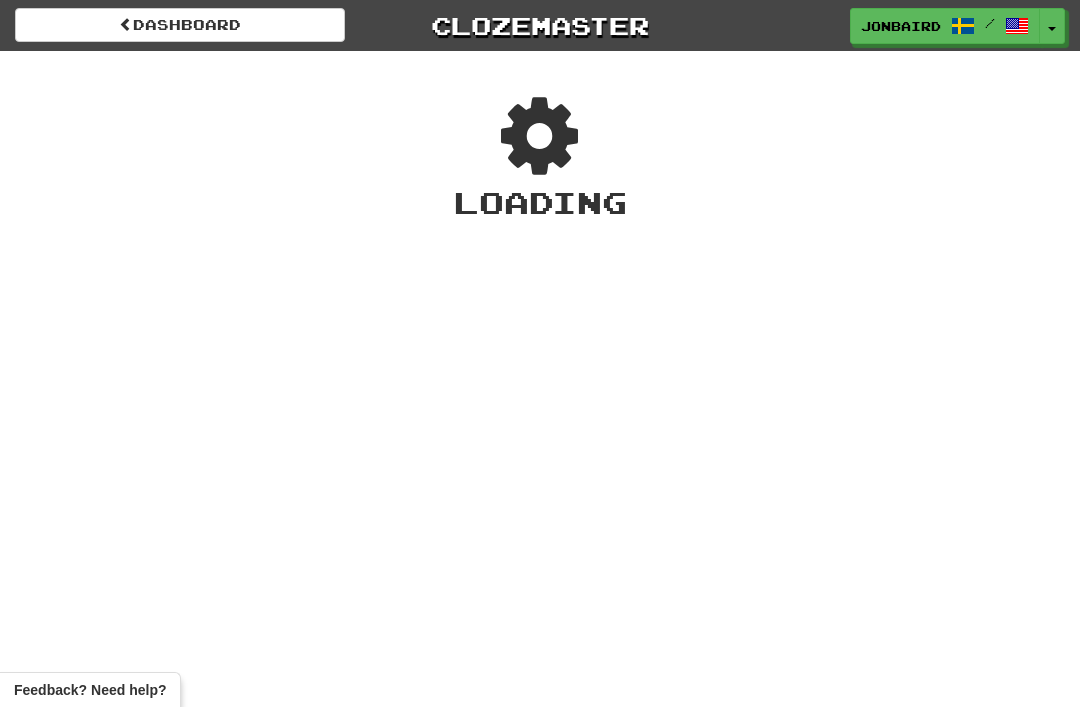 scroll, scrollTop: 0, scrollLeft: 0, axis: both 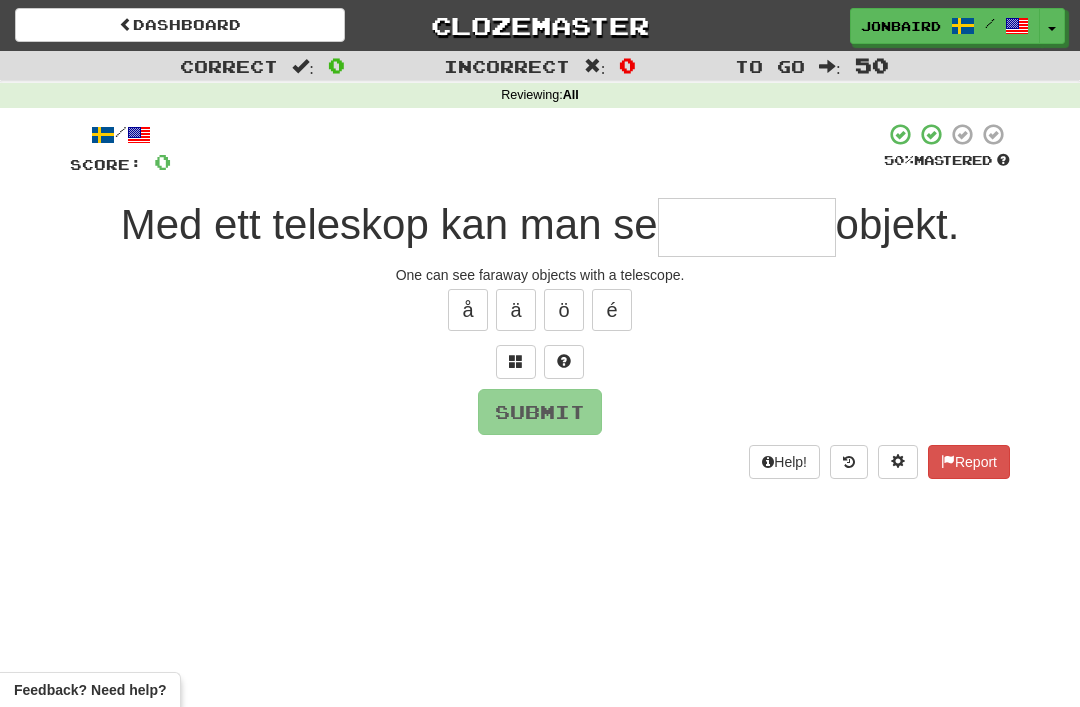 click at bounding box center [516, 362] 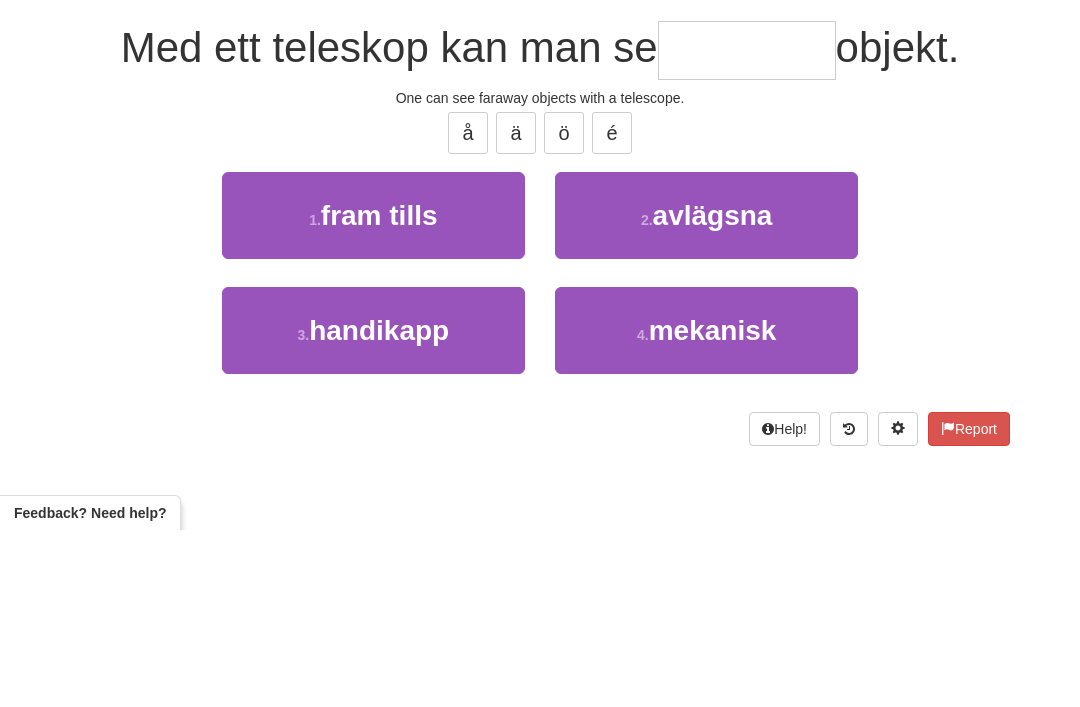 click on "2 .  avlägsna" at bounding box center (706, 392) 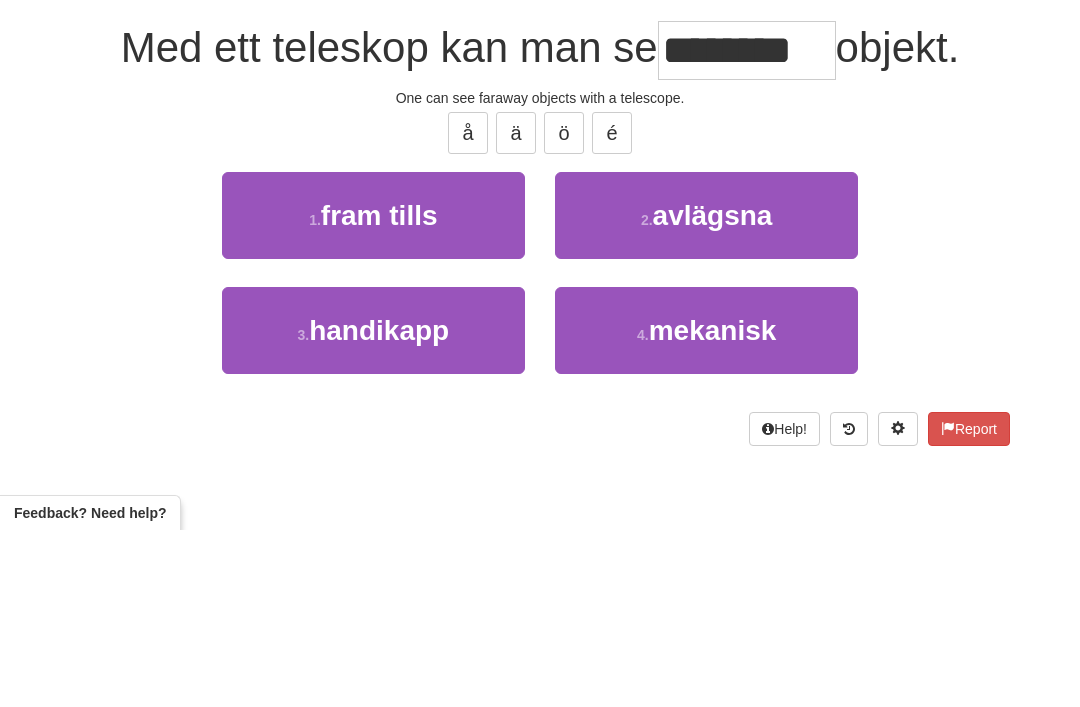 scroll, scrollTop: 177, scrollLeft: 0, axis: vertical 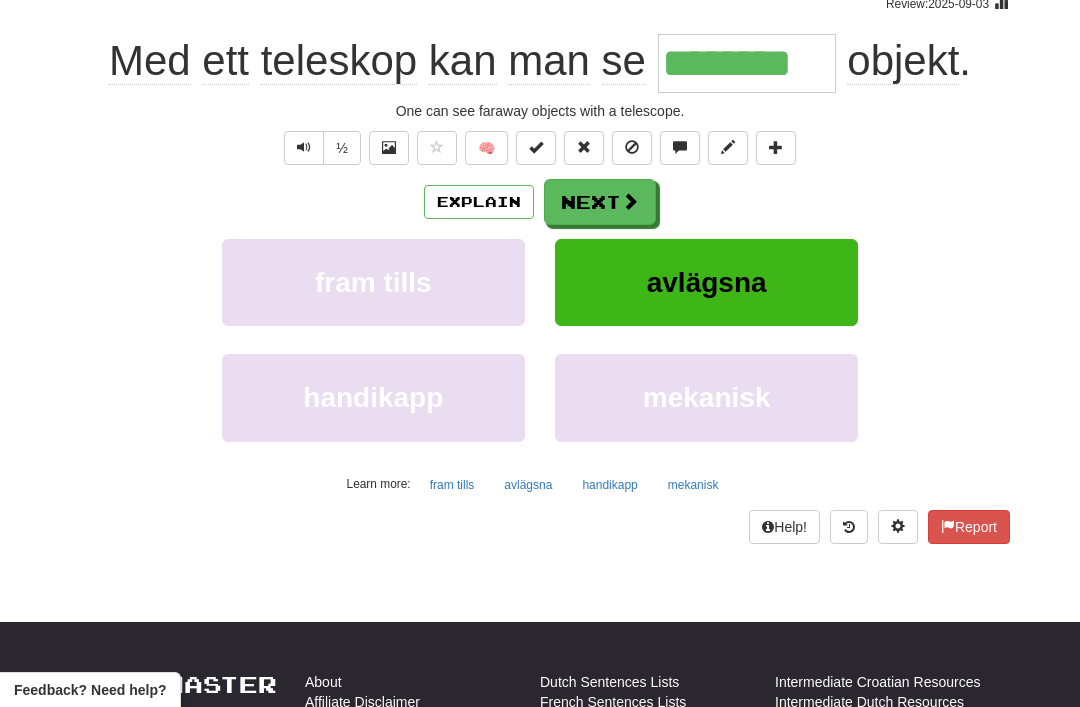 click on "Explain" at bounding box center [479, 202] 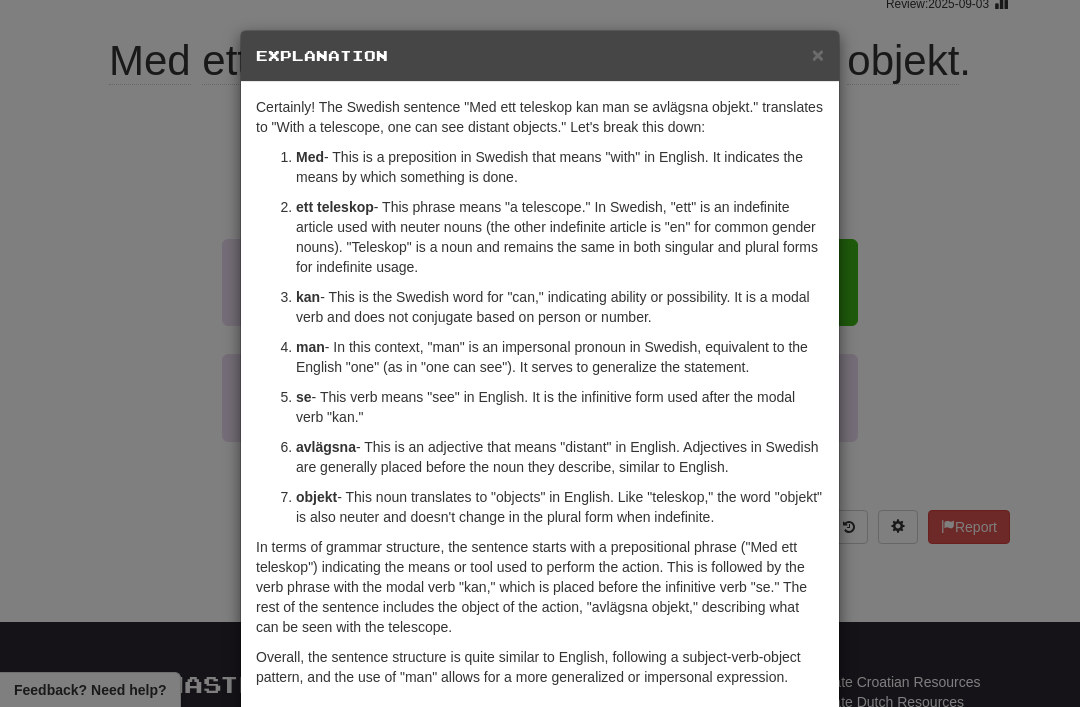 click on "×" at bounding box center [818, 54] 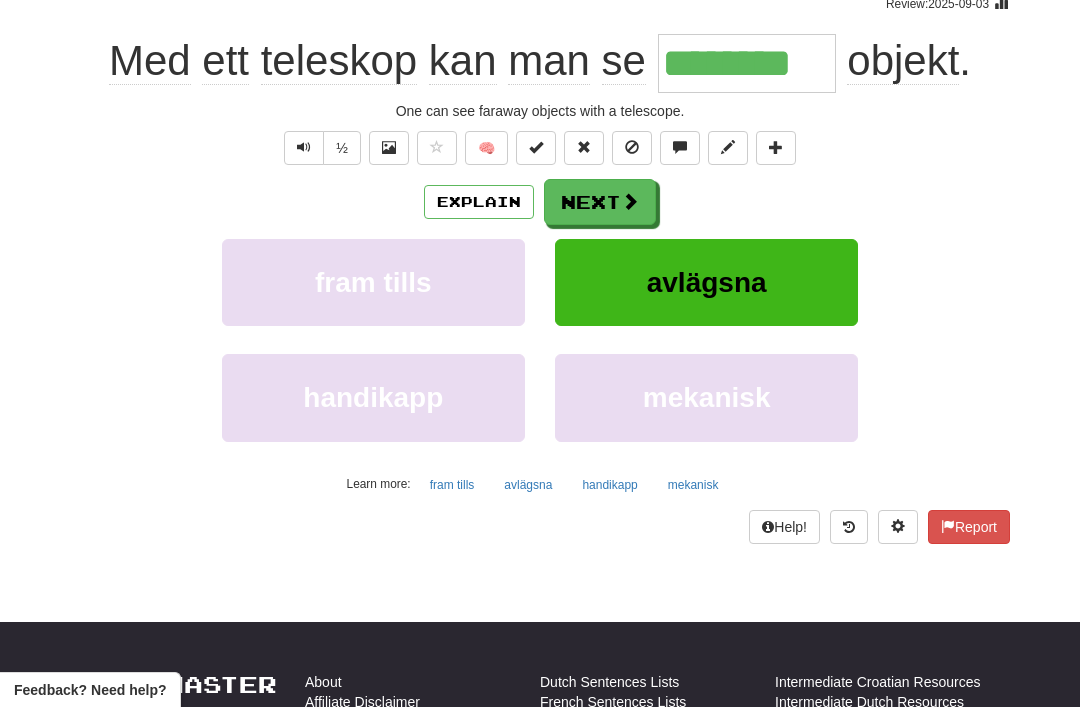 click on "Next" at bounding box center (600, 202) 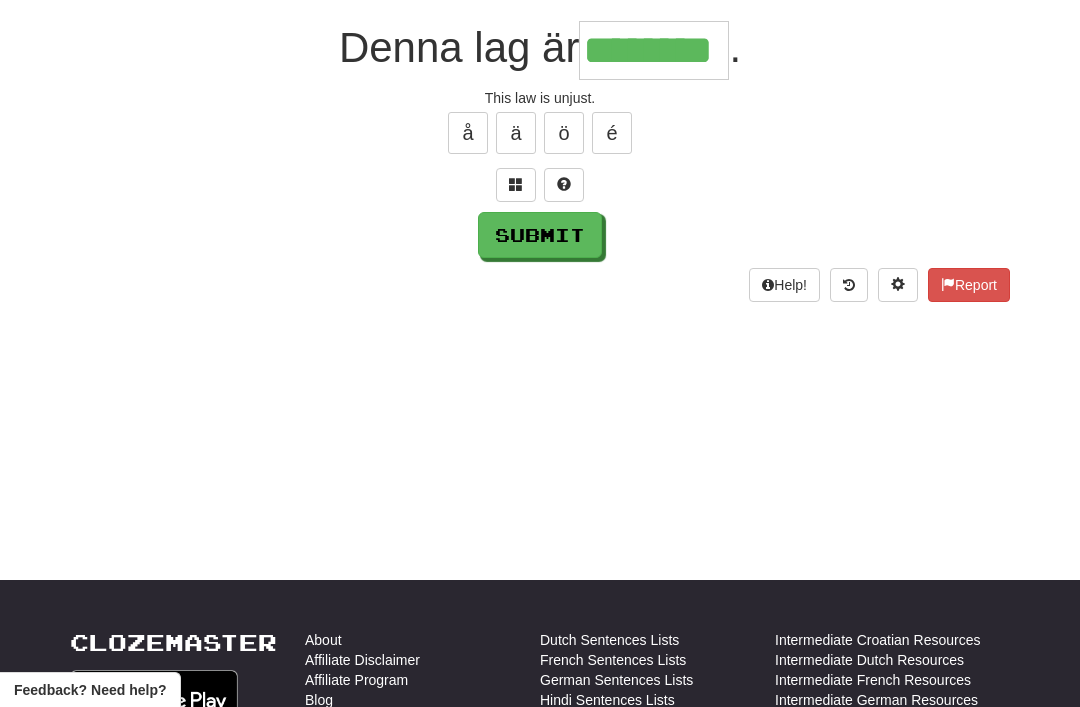 type on "********" 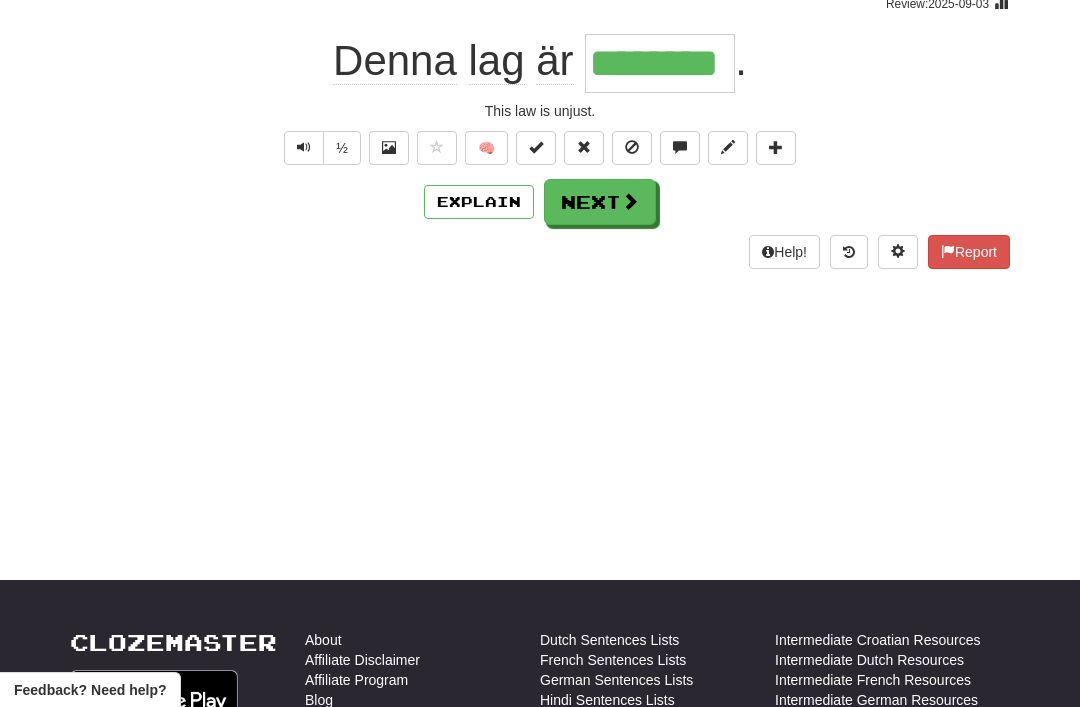 click on "Next" at bounding box center (600, 202) 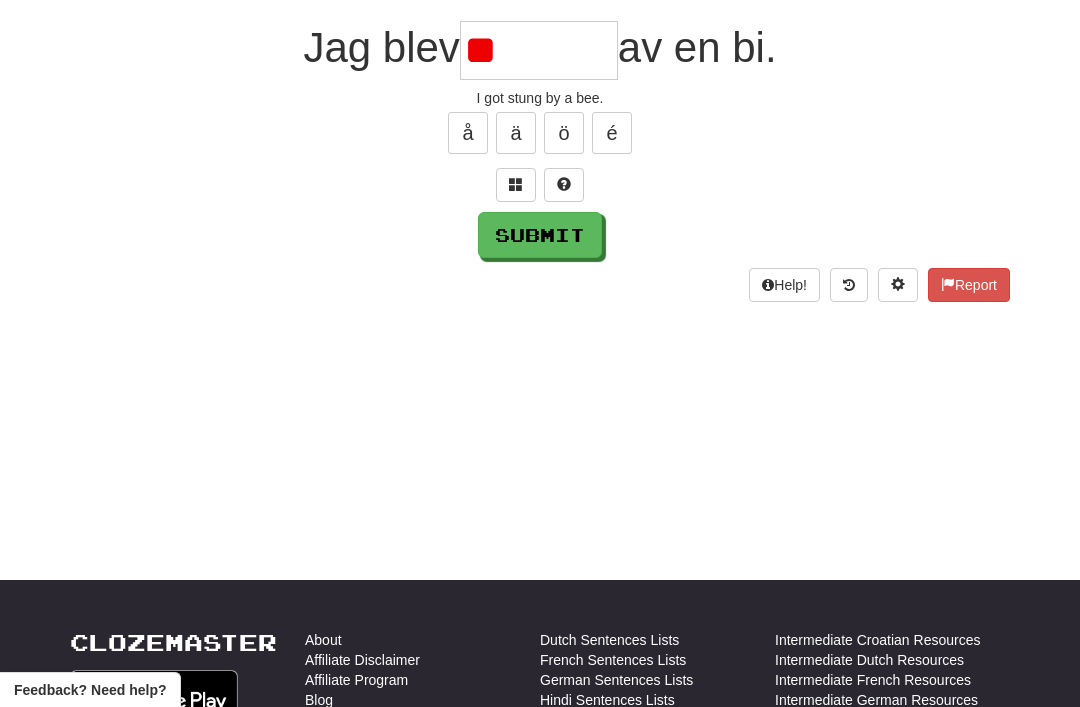 type on "*" 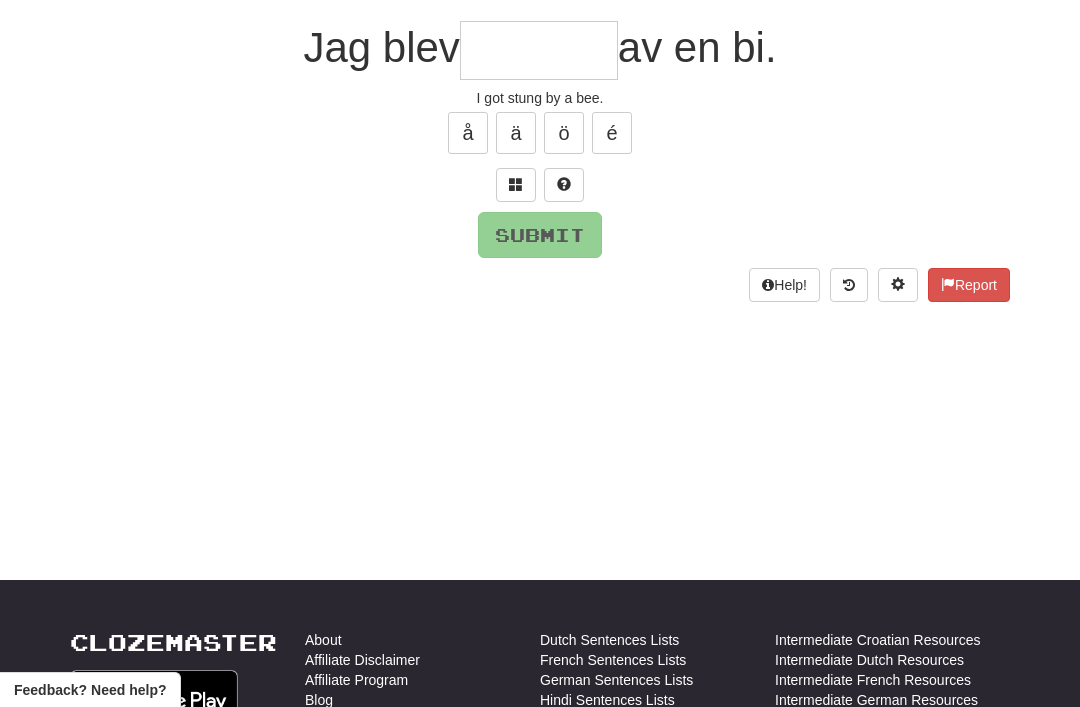 click at bounding box center (516, 184) 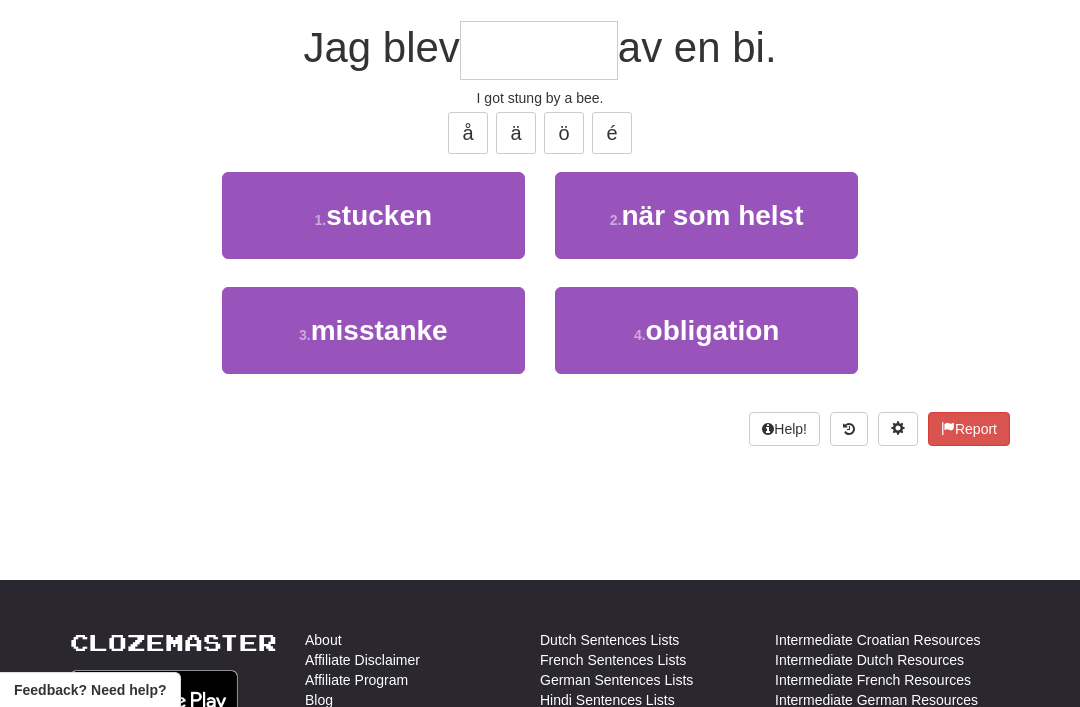 click on "1 .  stucken" at bounding box center [373, 215] 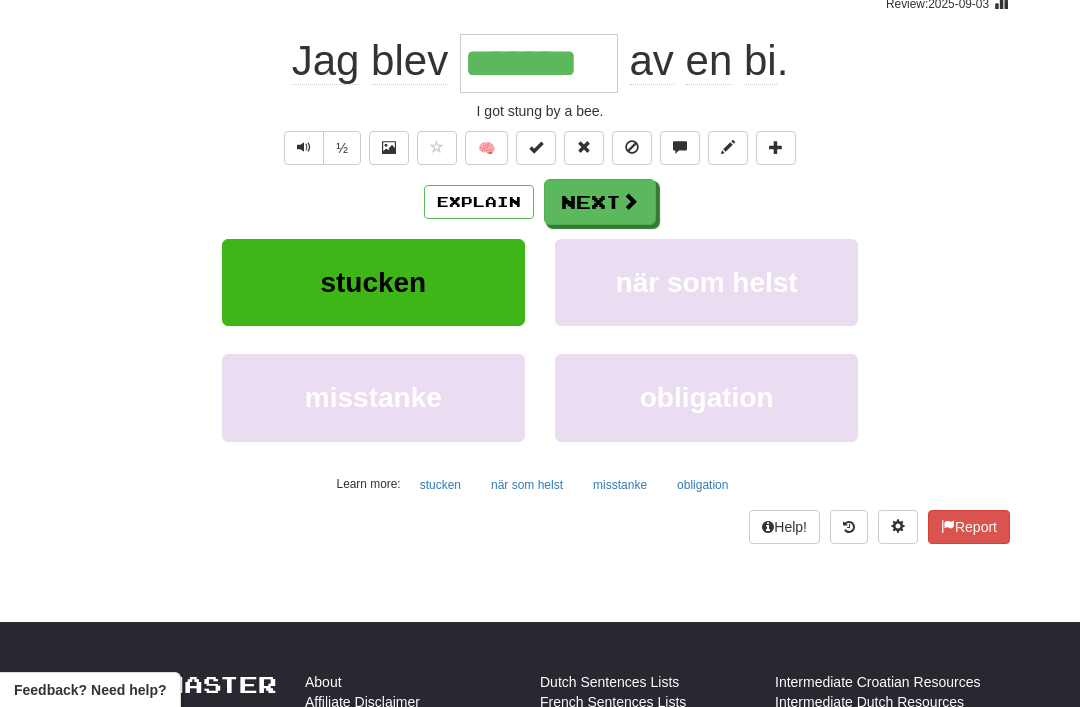 click on "Next" at bounding box center (600, 202) 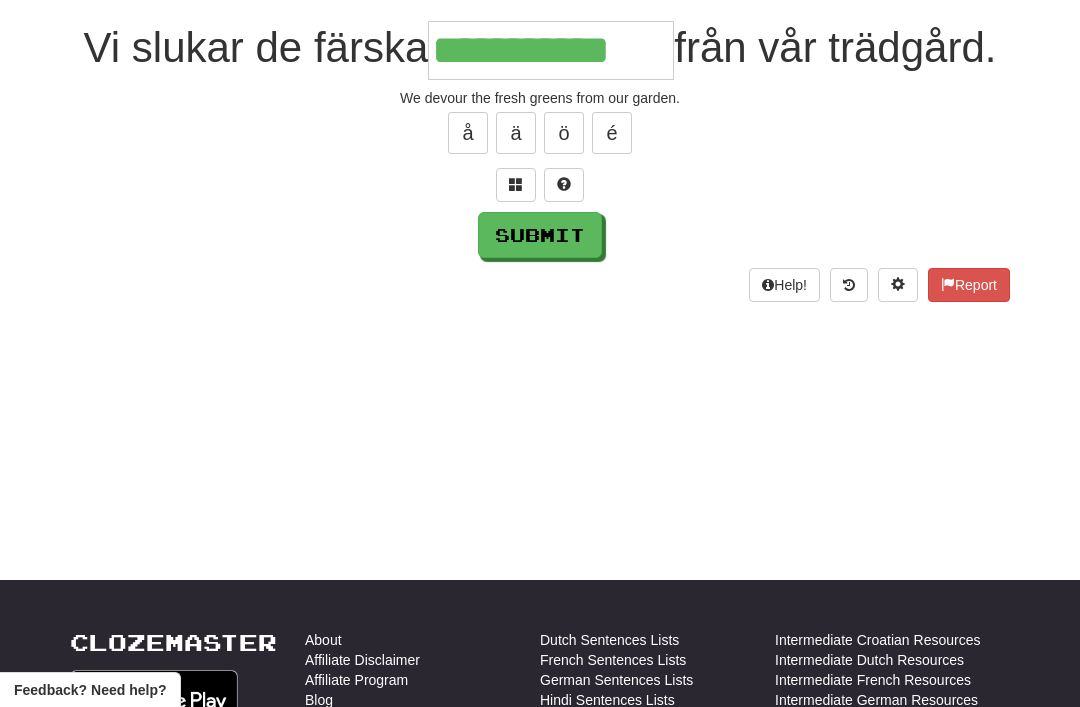 type on "**********" 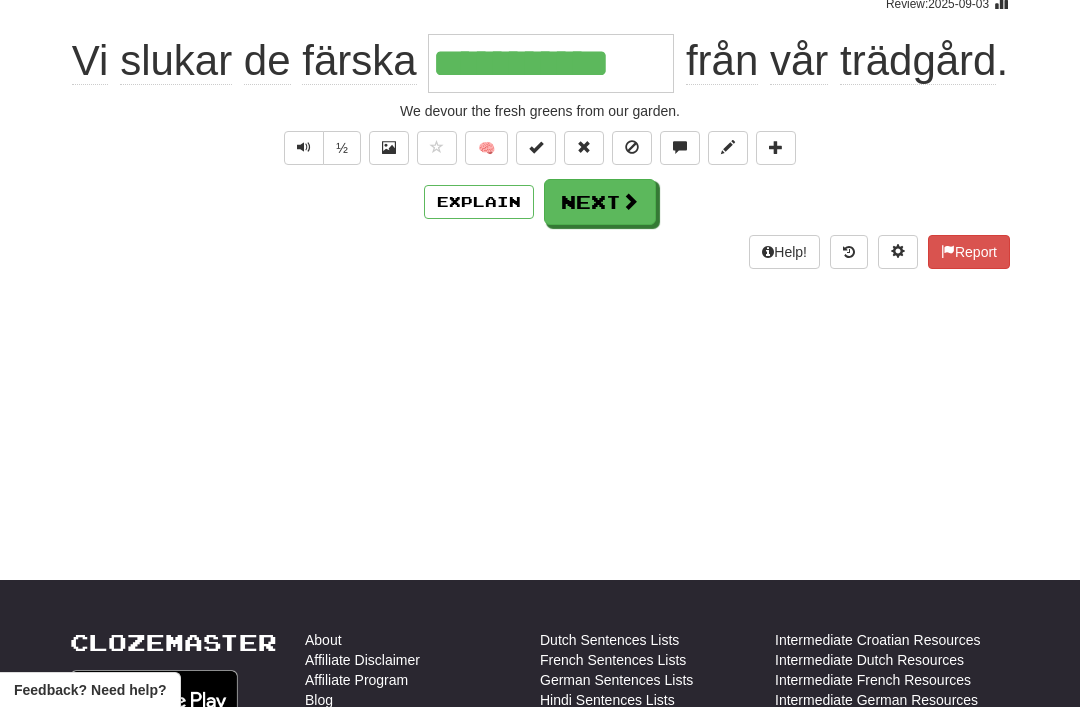 click on "Next" at bounding box center [600, 202] 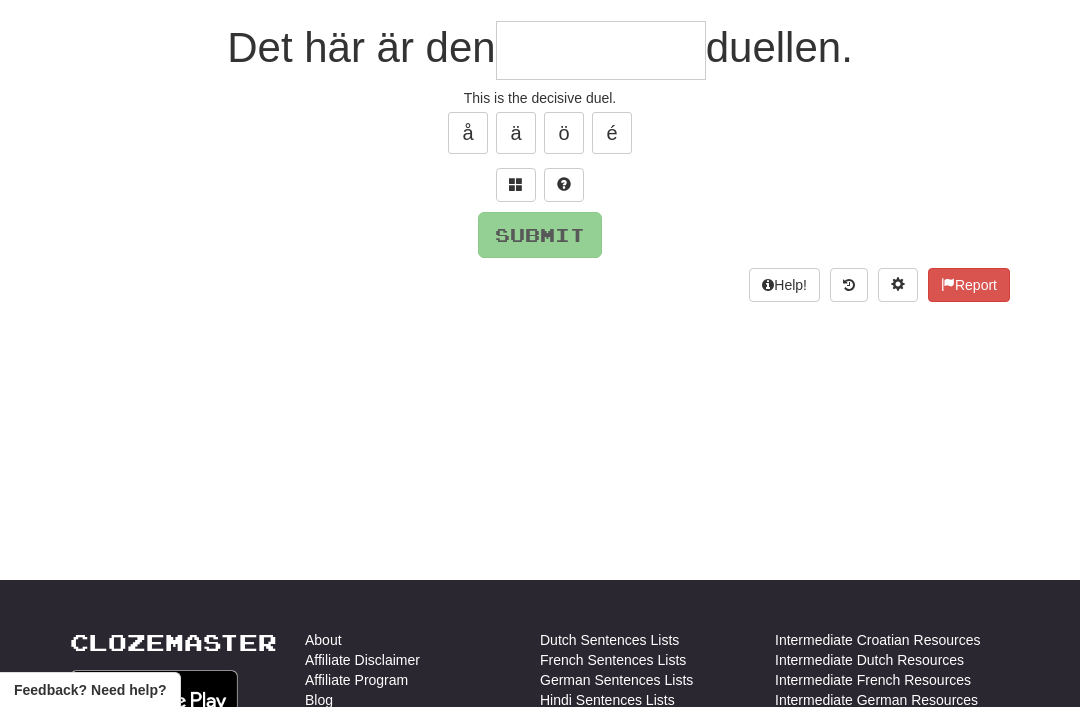 click at bounding box center (516, 184) 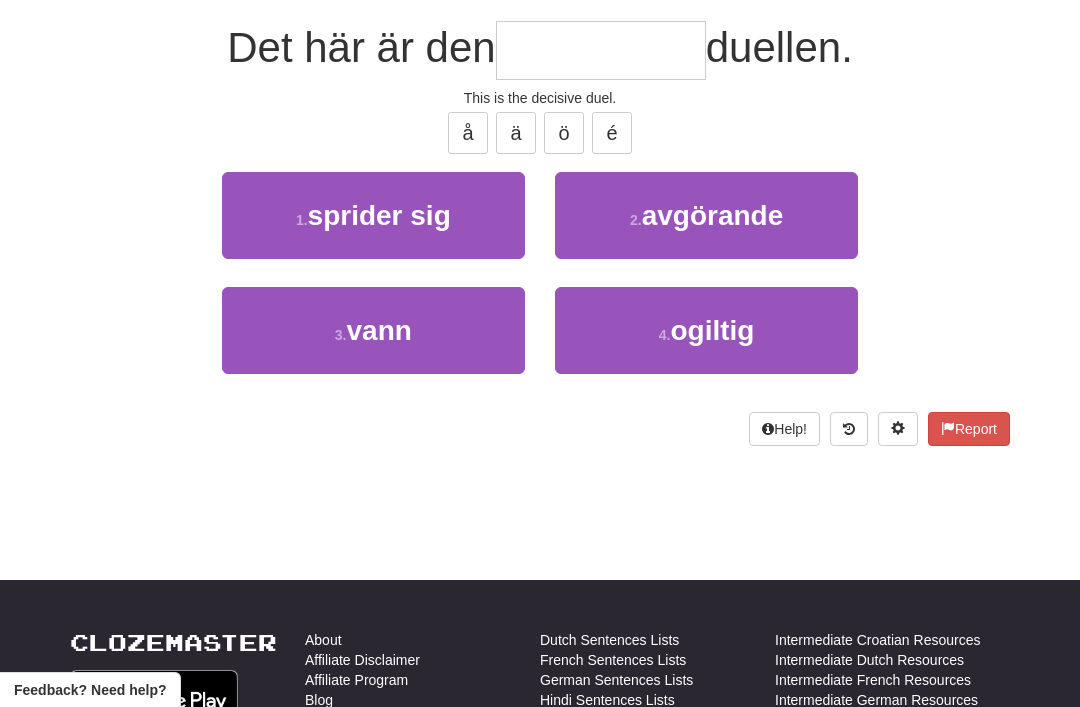 click on "avgörande" at bounding box center (713, 215) 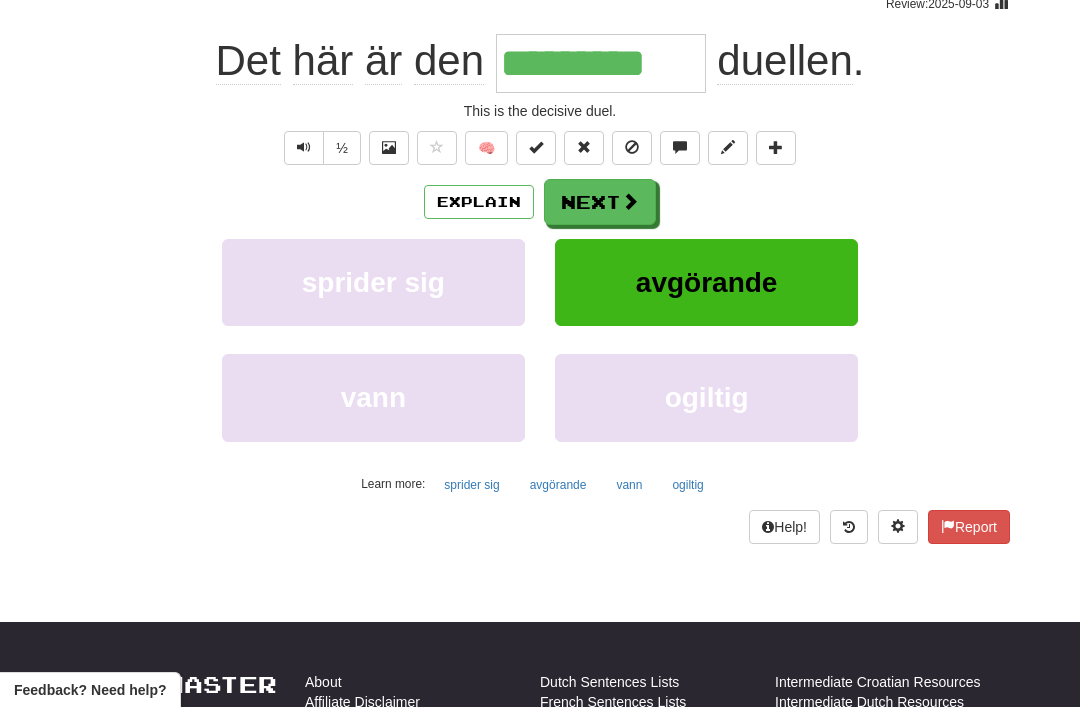click on "Next" at bounding box center (600, 202) 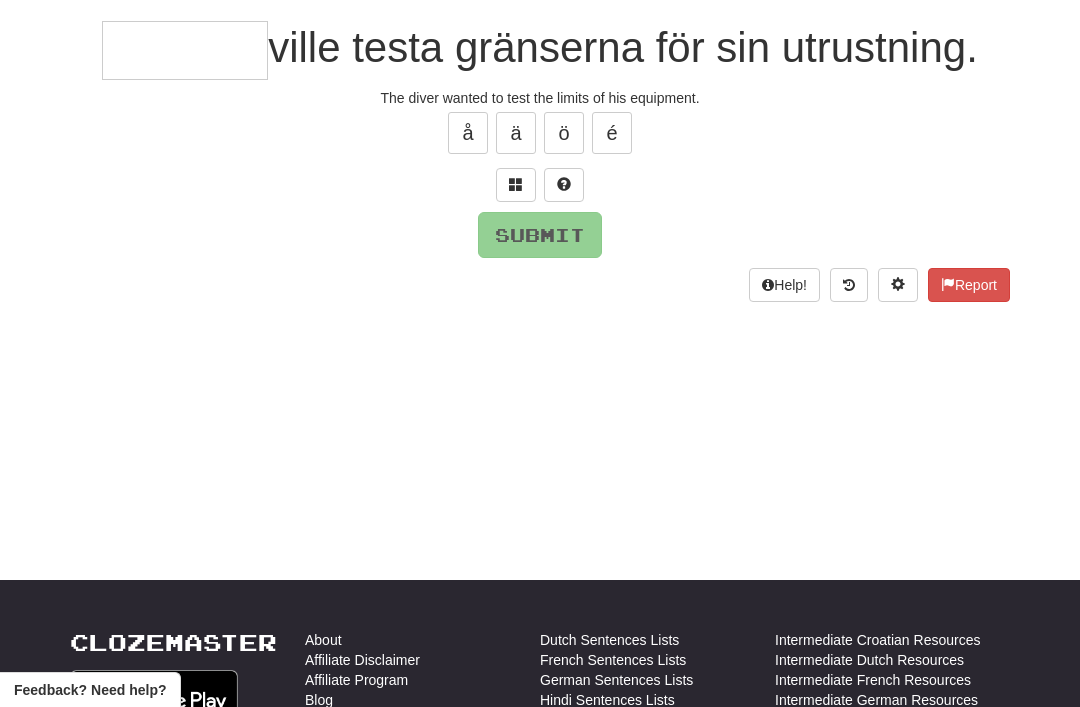 click at bounding box center [516, 185] 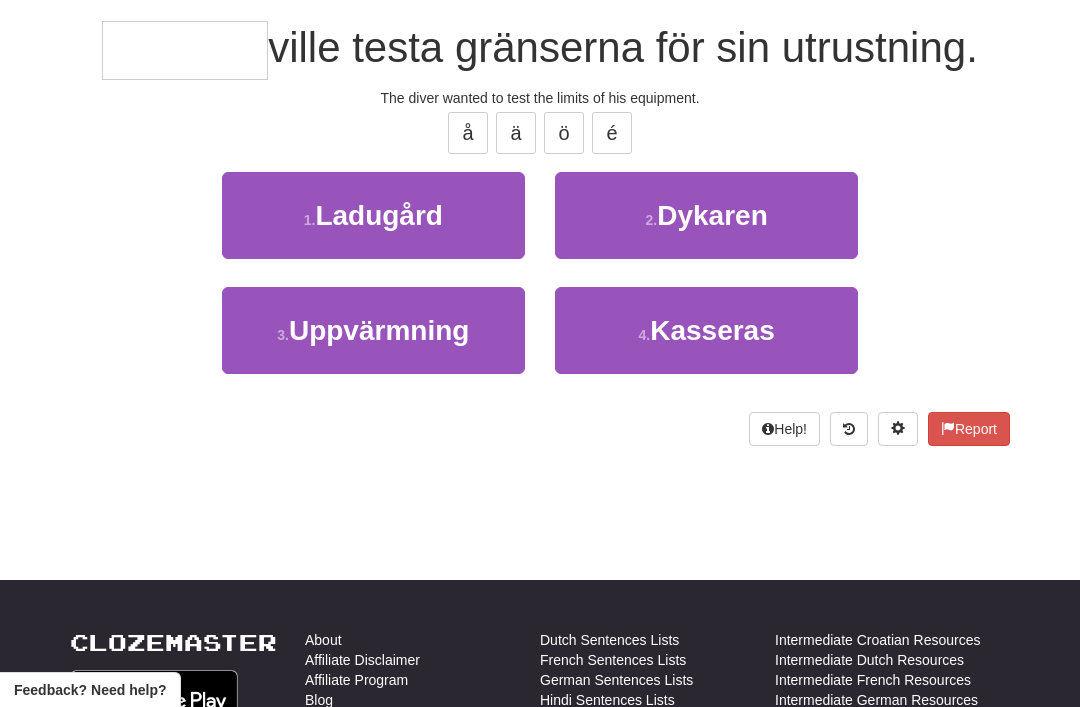 click on "Dykaren" at bounding box center (712, 215) 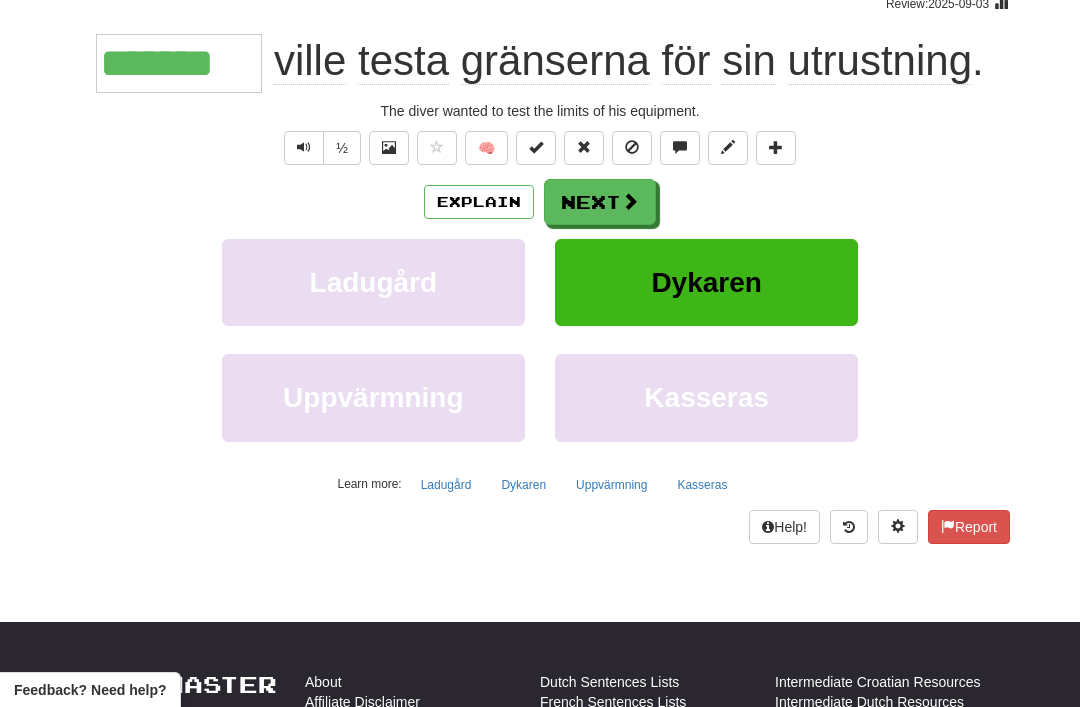 click on "Next" at bounding box center (600, 202) 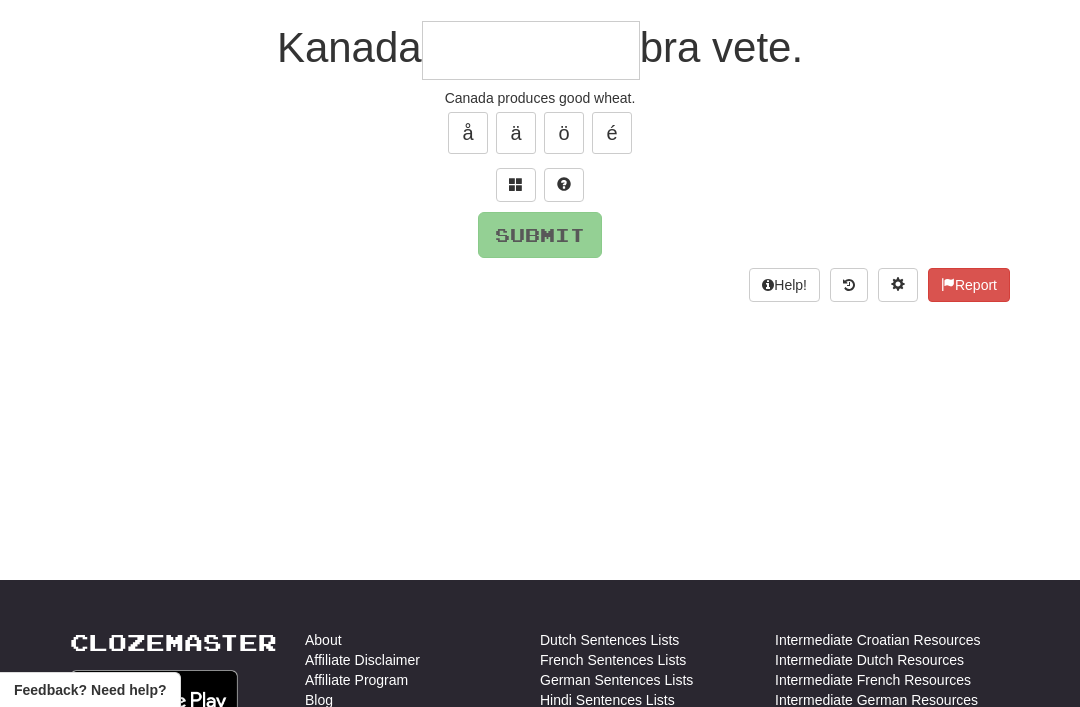 click at bounding box center [516, 185] 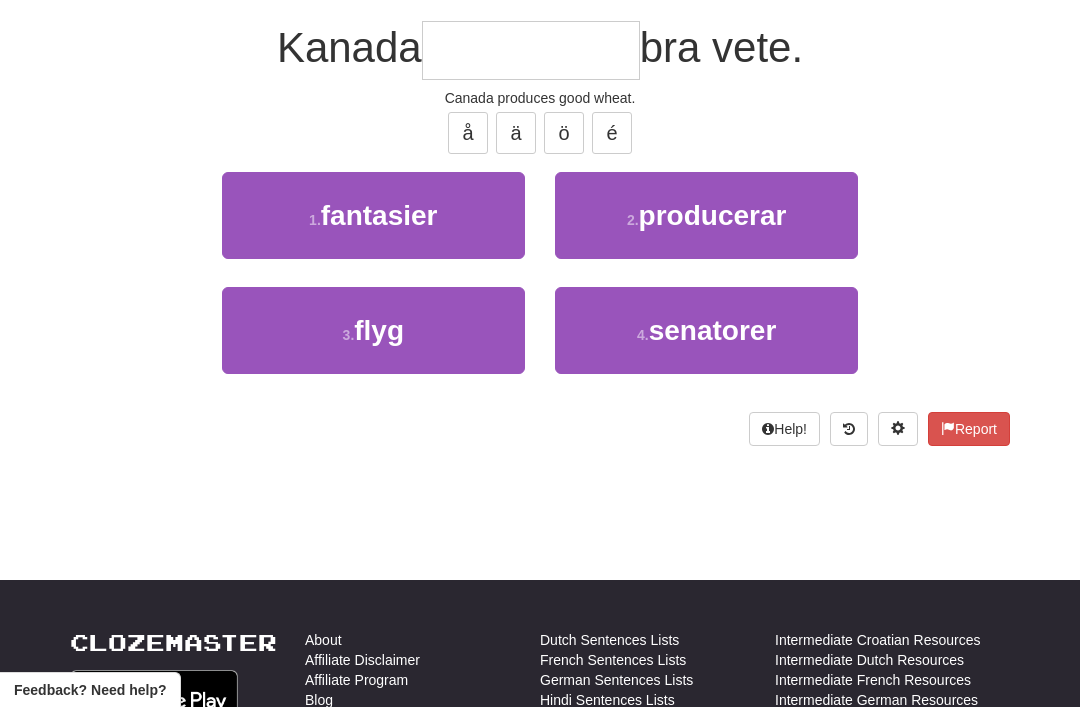 click on "producerar" at bounding box center [713, 215] 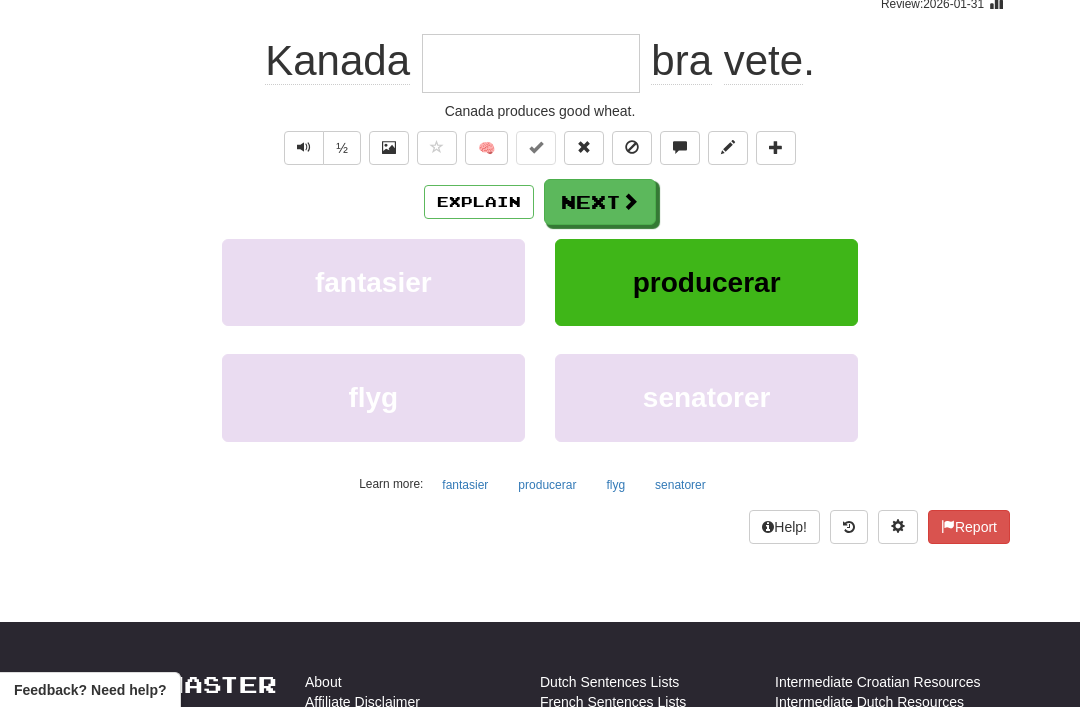 type on "**********" 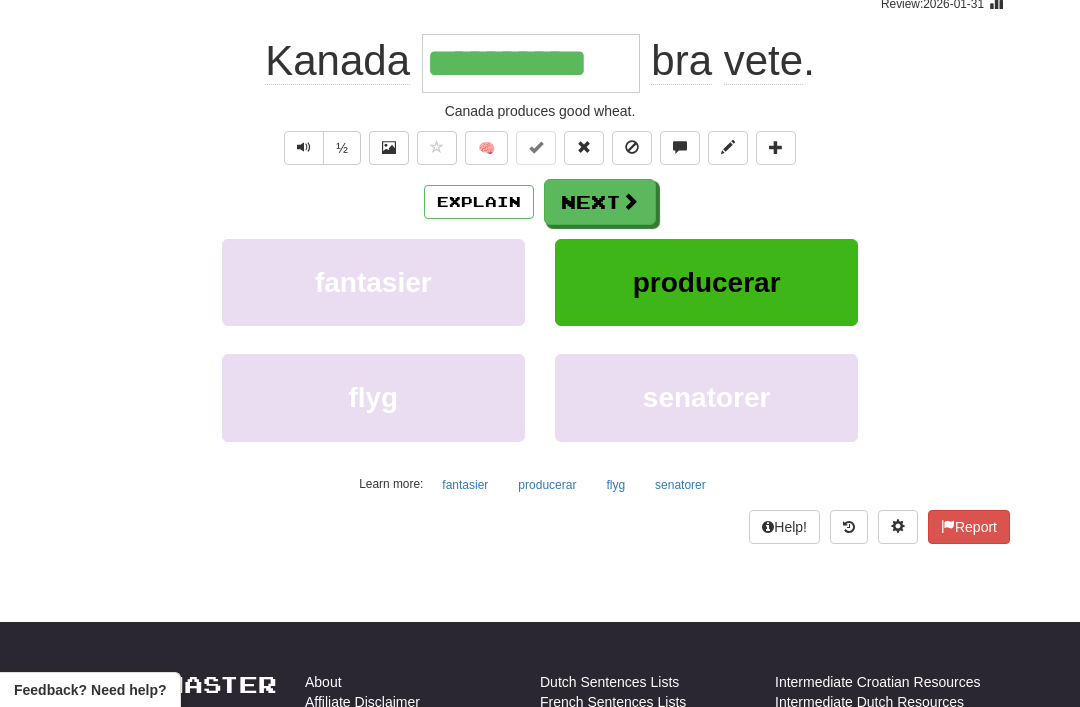 click on "Next" at bounding box center (600, 202) 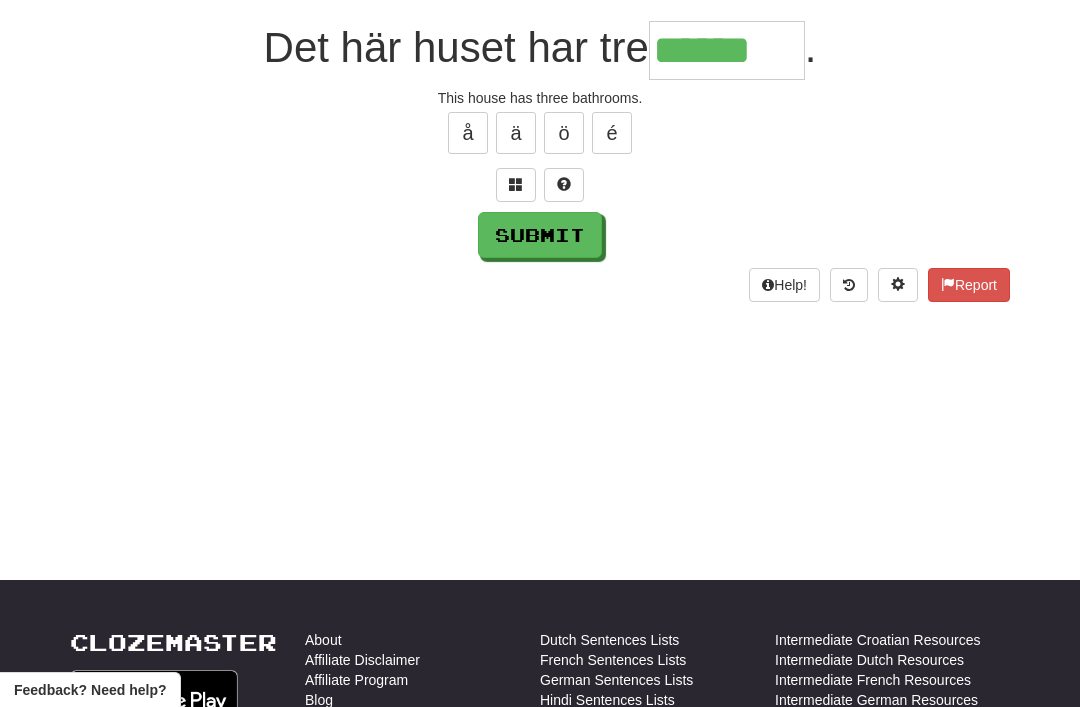 type on "******" 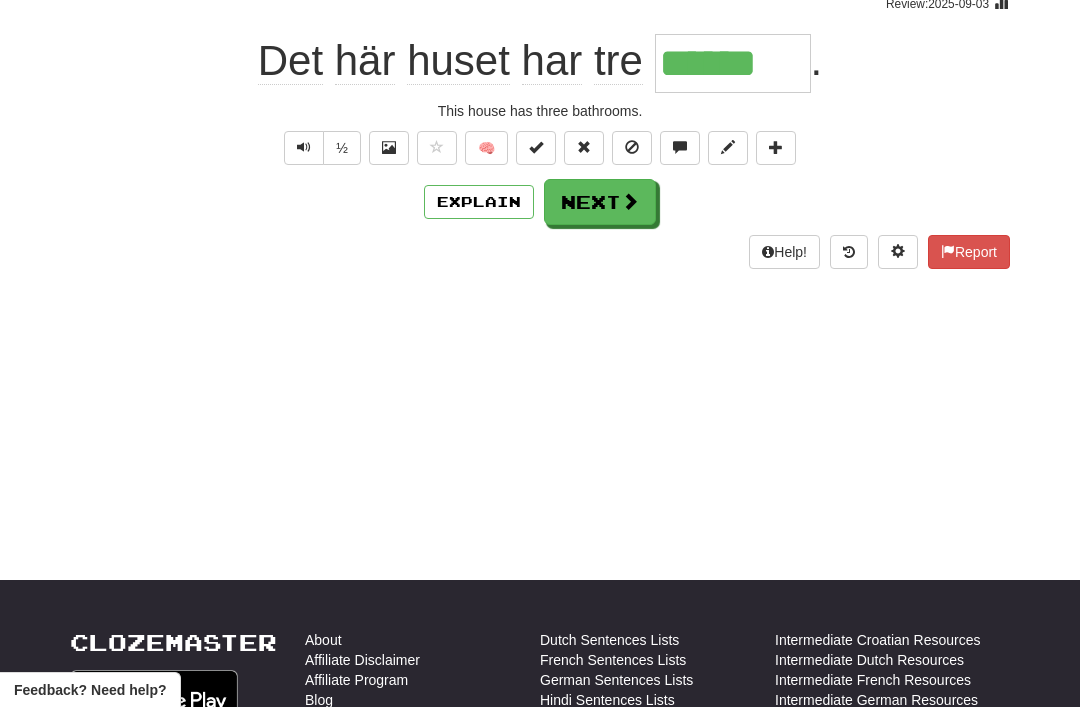 click on "Next" at bounding box center (600, 202) 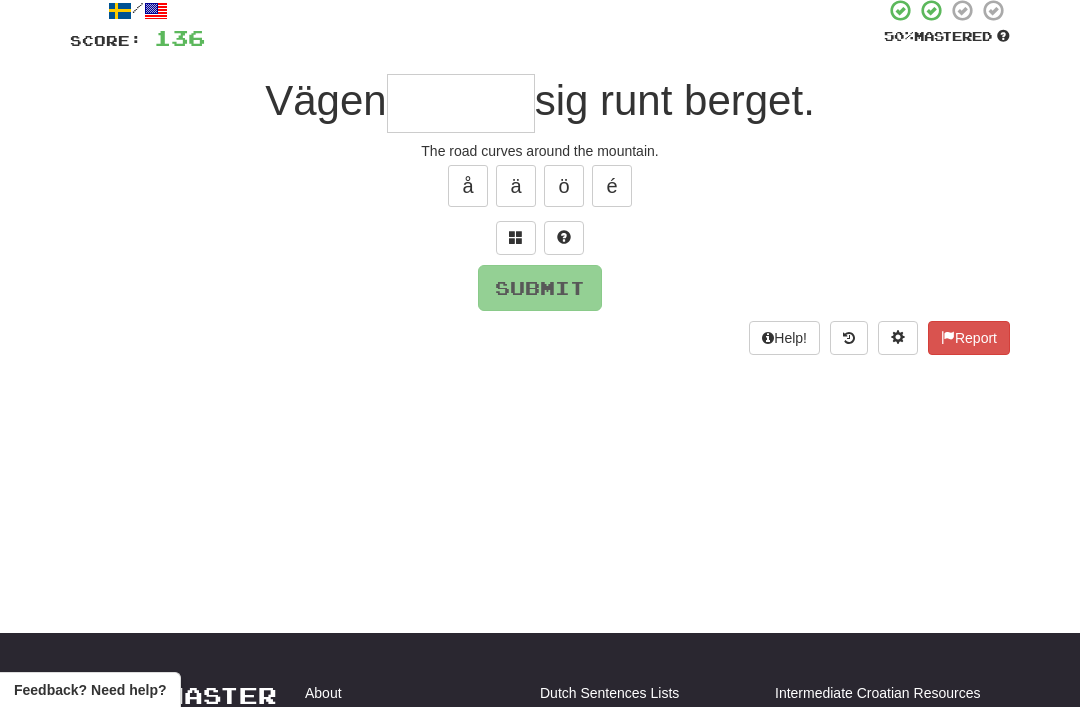 scroll, scrollTop: 122, scrollLeft: 0, axis: vertical 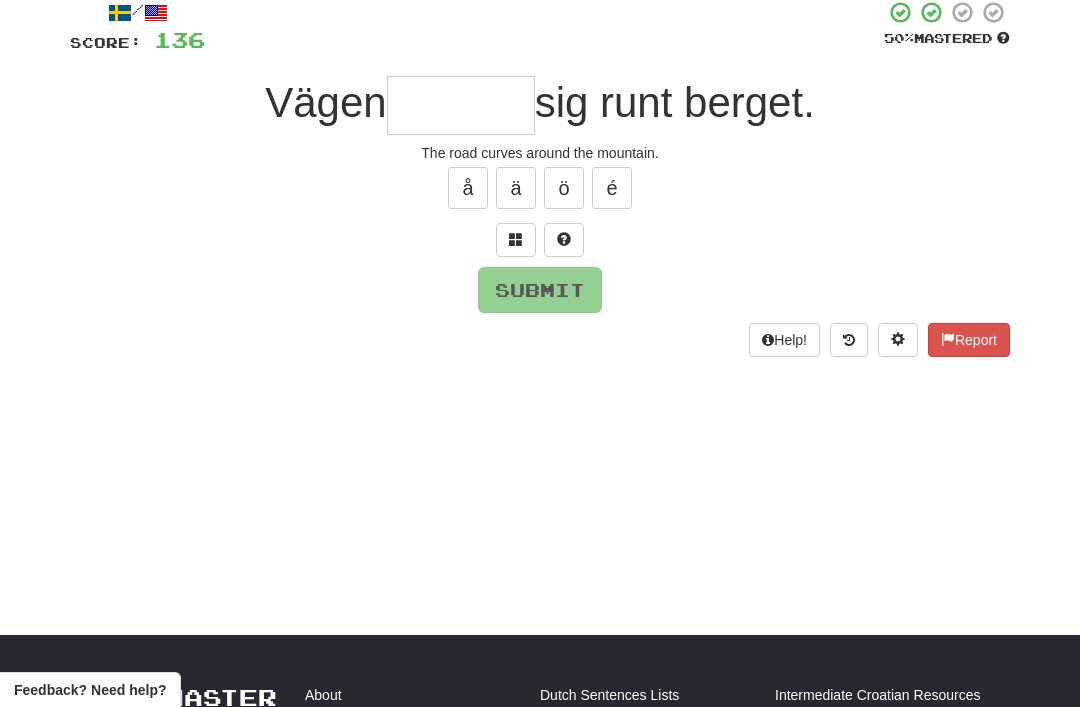 type on "*" 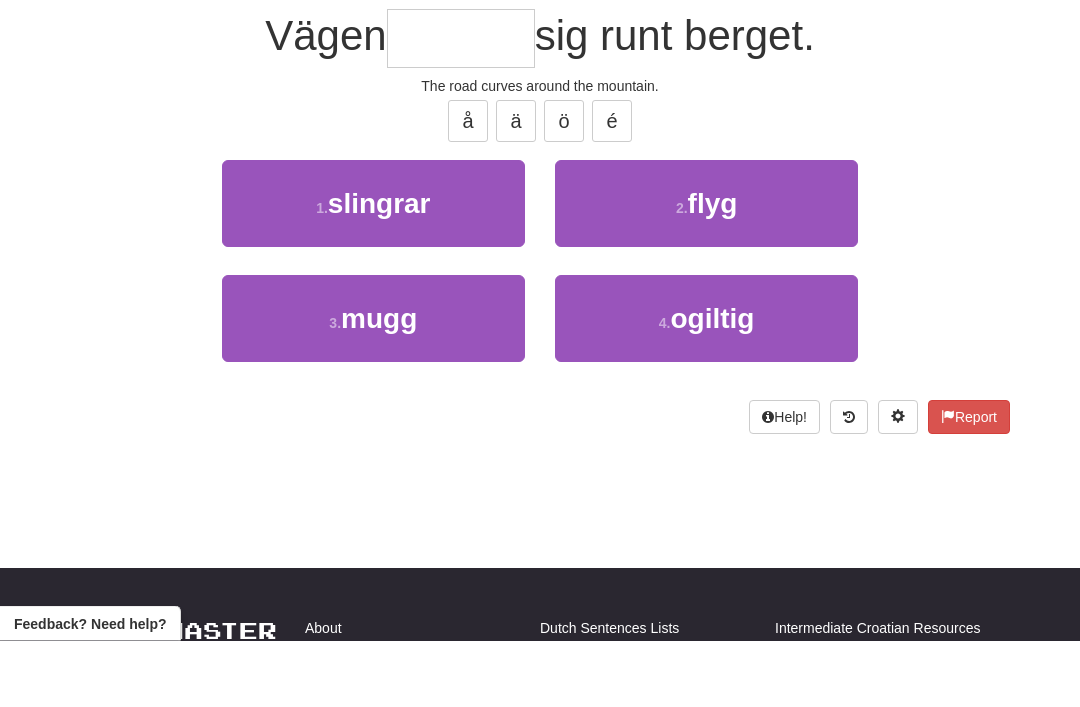 click on "1 .  slingrar" at bounding box center [373, 270] 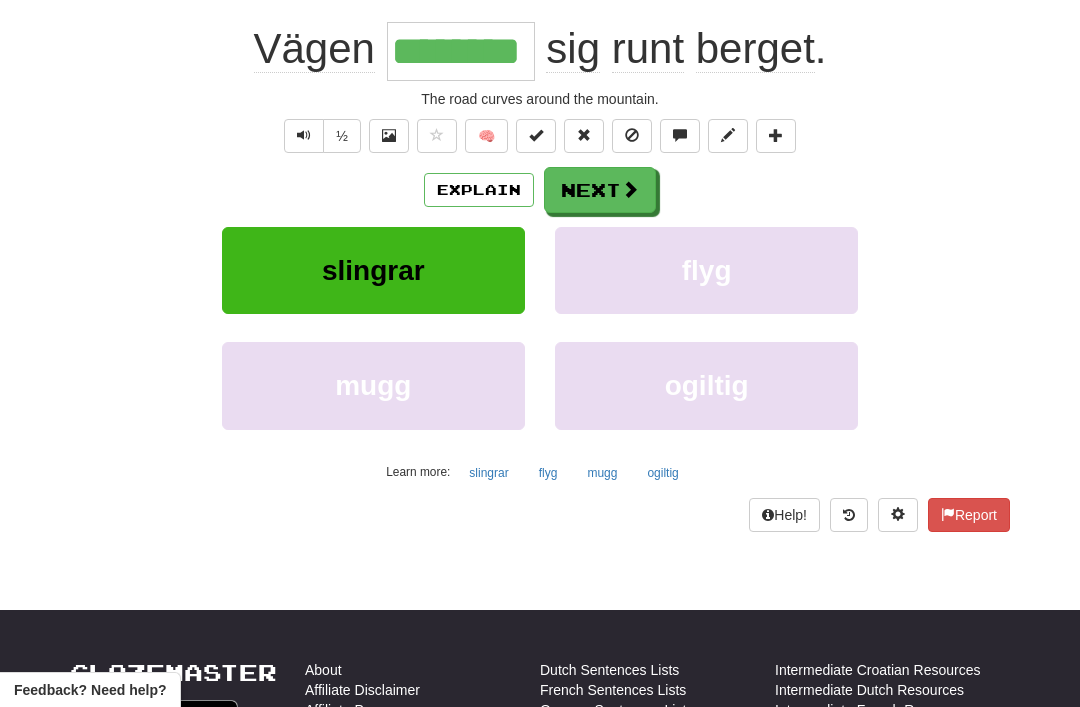 click on "Next" at bounding box center (600, 190) 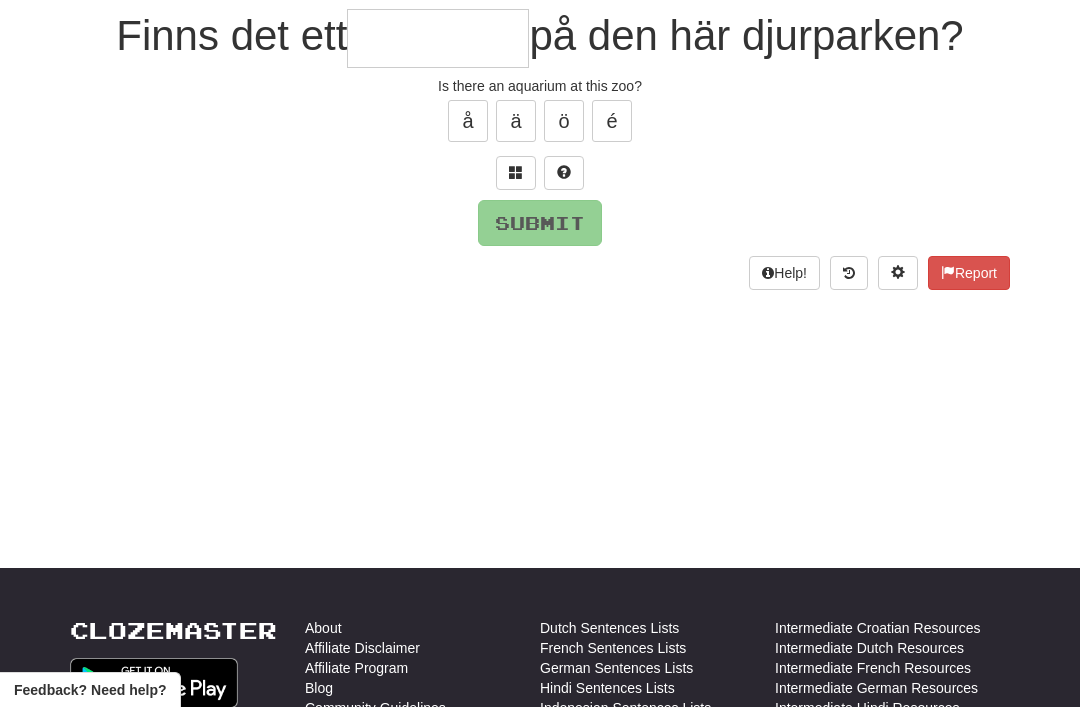 scroll, scrollTop: 188, scrollLeft: 0, axis: vertical 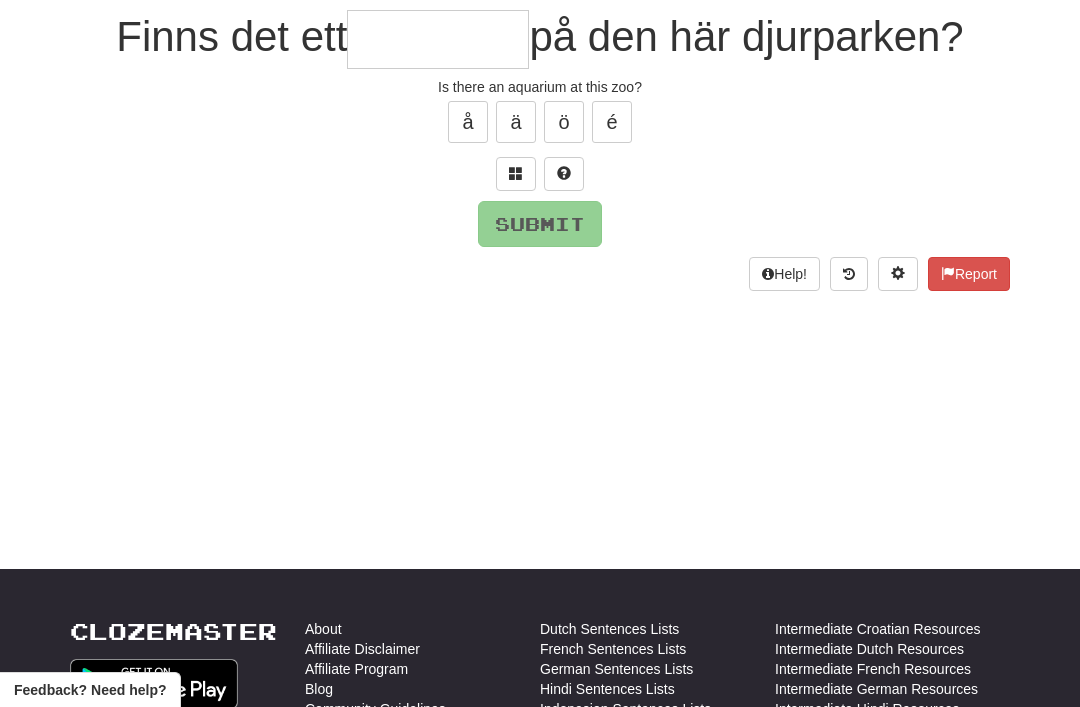 click at bounding box center (516, 174) 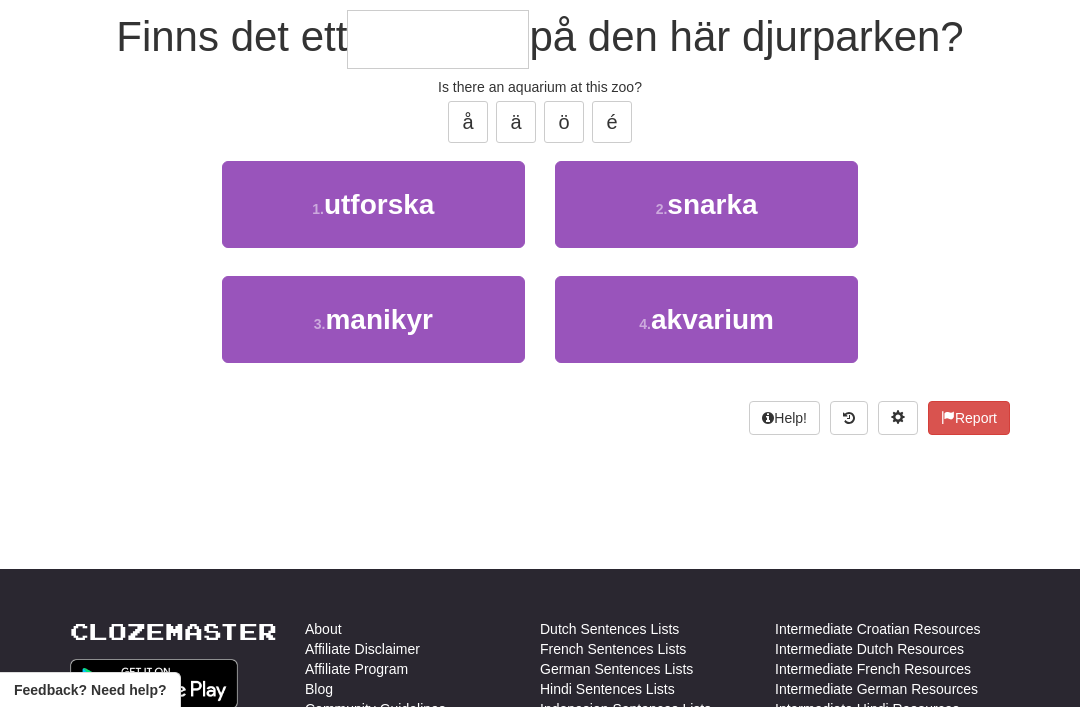 click on "akvarium" at bounding box center (712, 319) 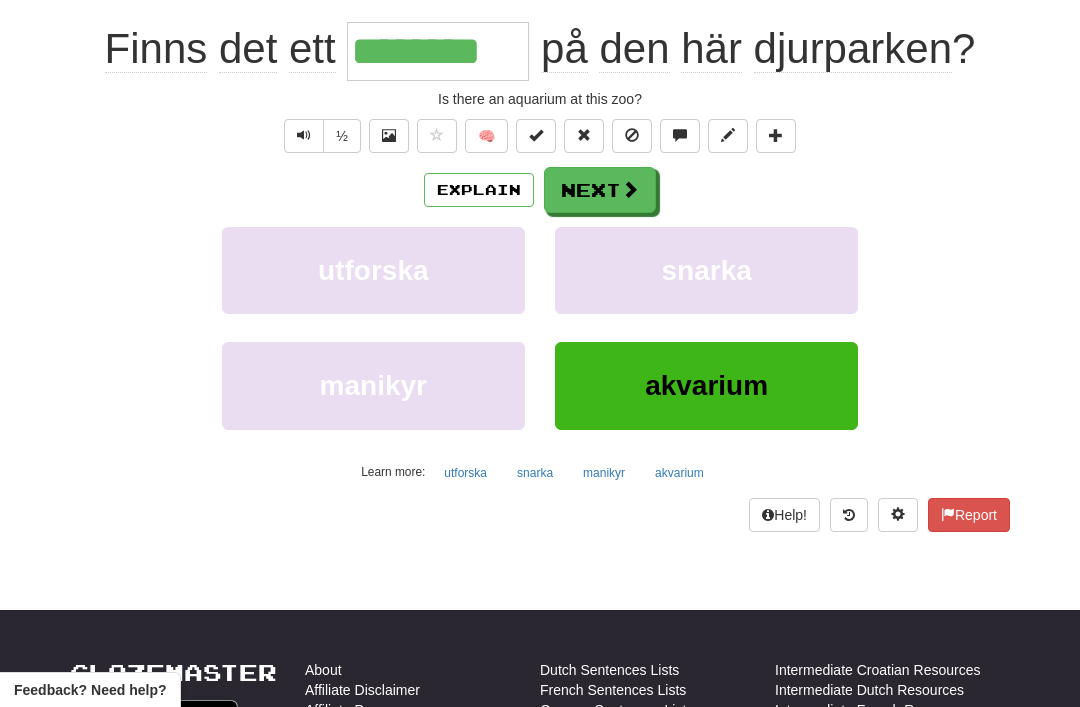 click on "Next" at bounding box center (600, 190) 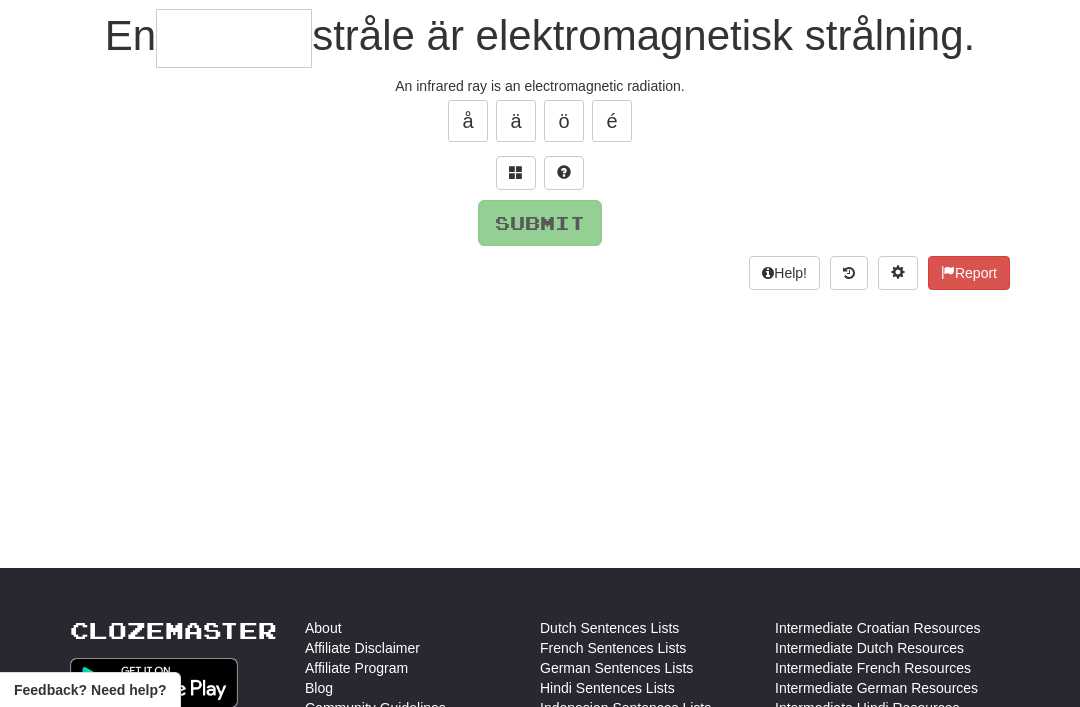 scroll, scrollTop: 188, scrollLeft: 0, axis: vertical 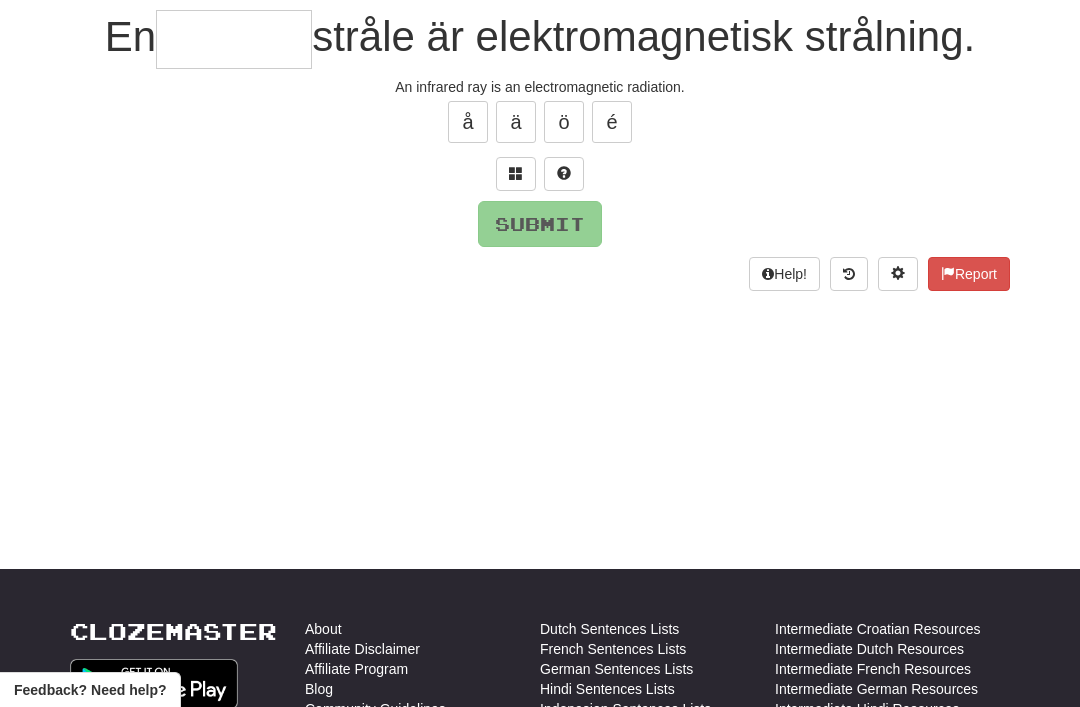 click at bounding box center (516, 173) 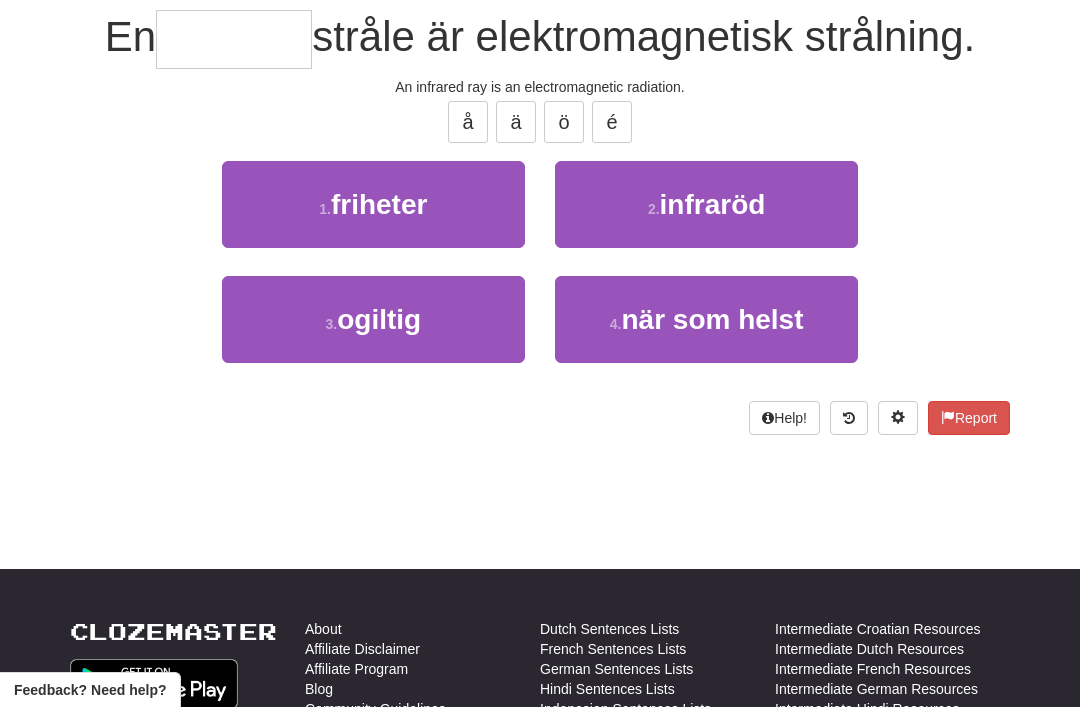 click on "infraröd" at bounding box center (713, 204) 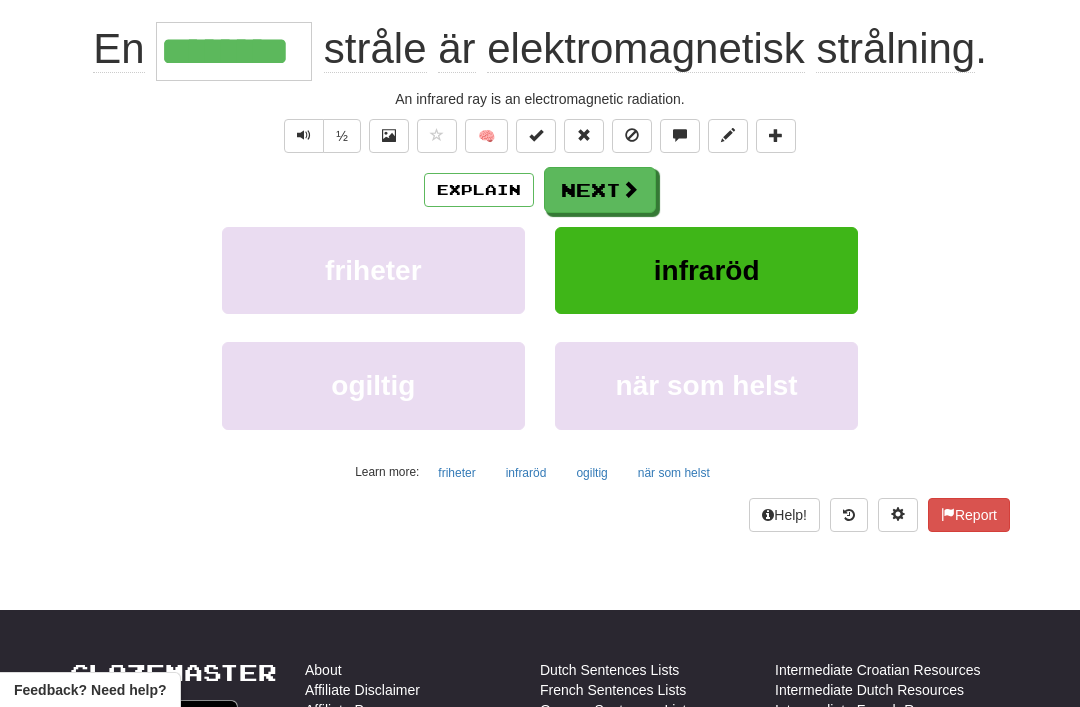 click on "Next" at bounding box center (600, 190) 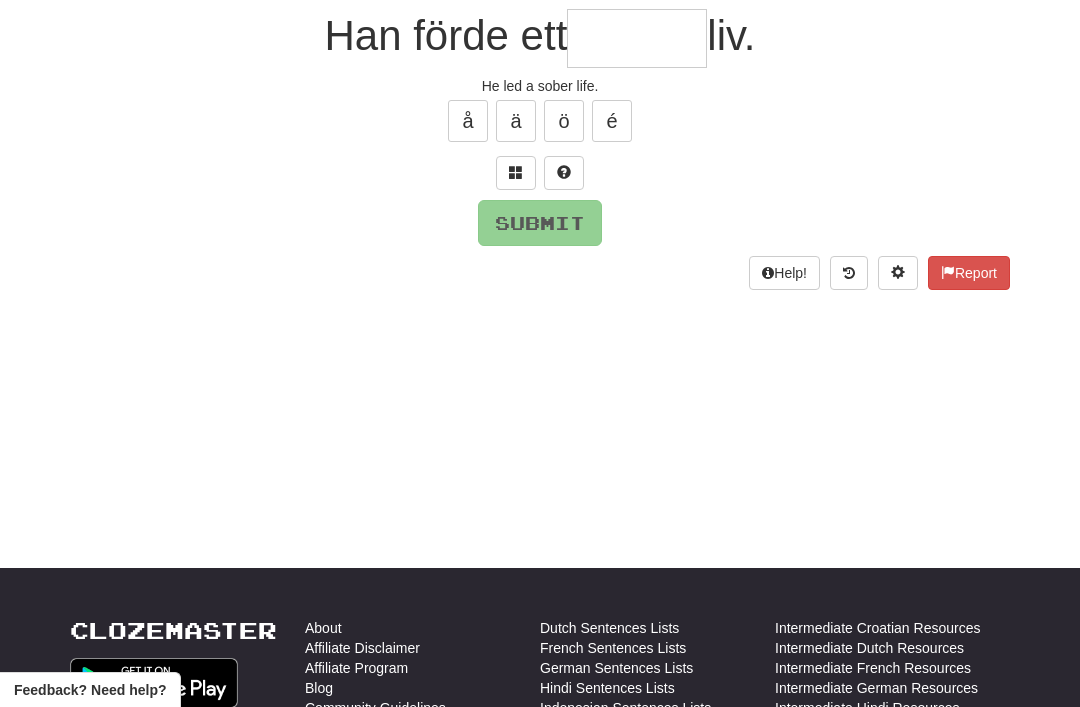 scroll, scrollTop: 188, scrollLeft: 0, axis: vertical 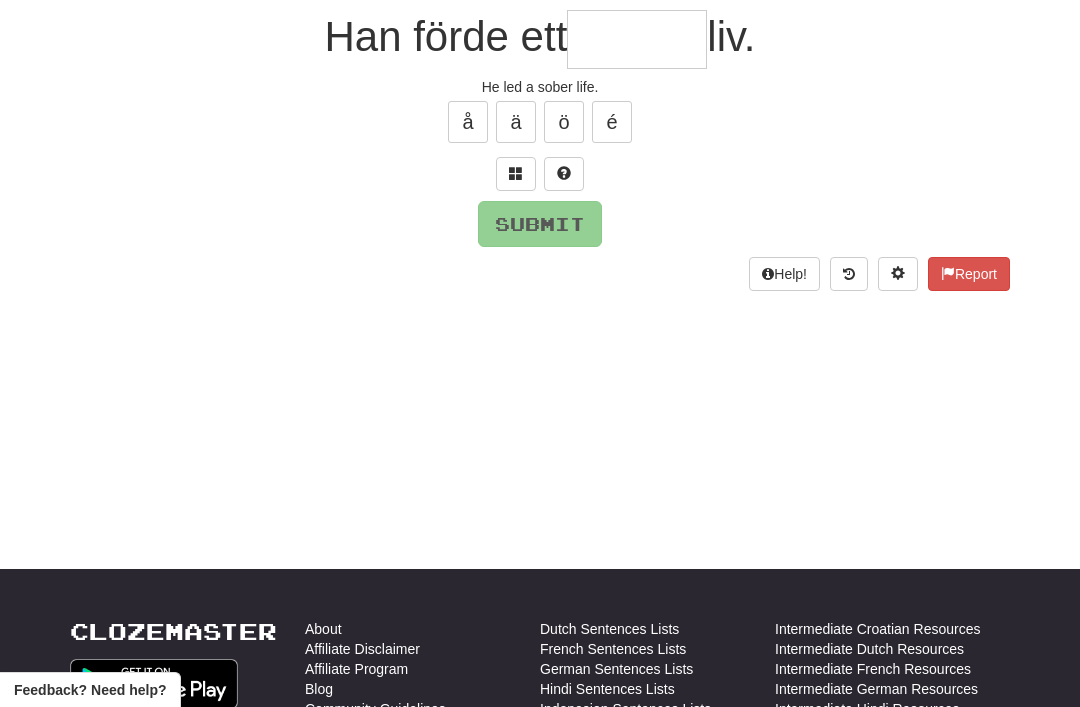 click at bounding box center [516, 173] 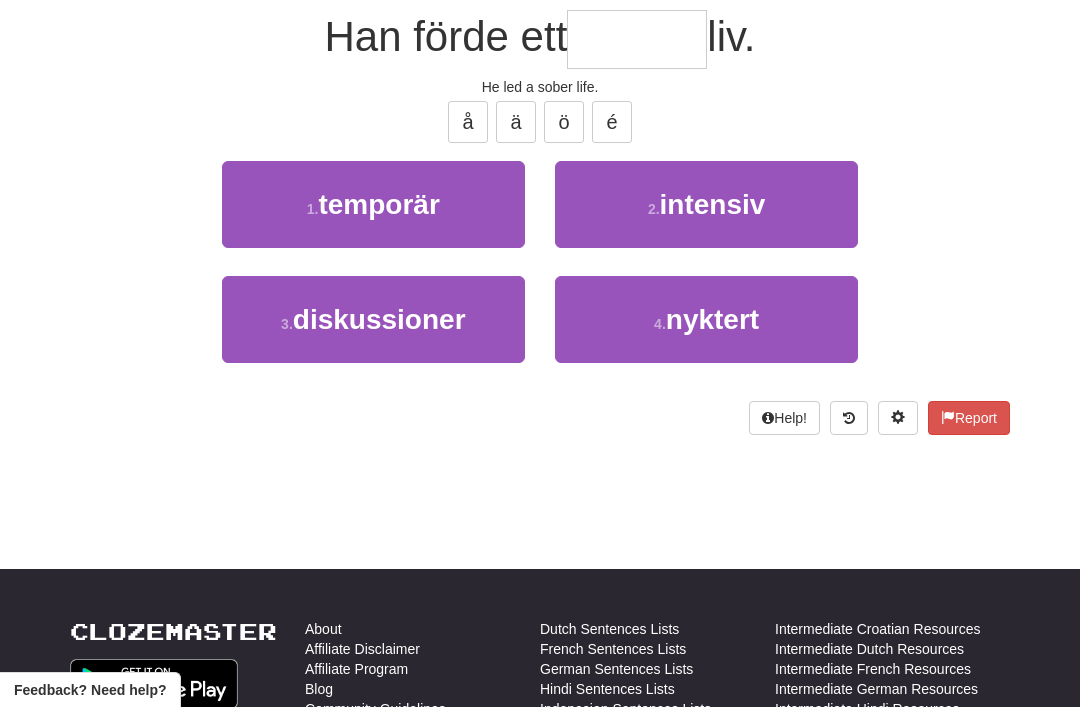 click on "nyktert" at bounding box center (712, 319) 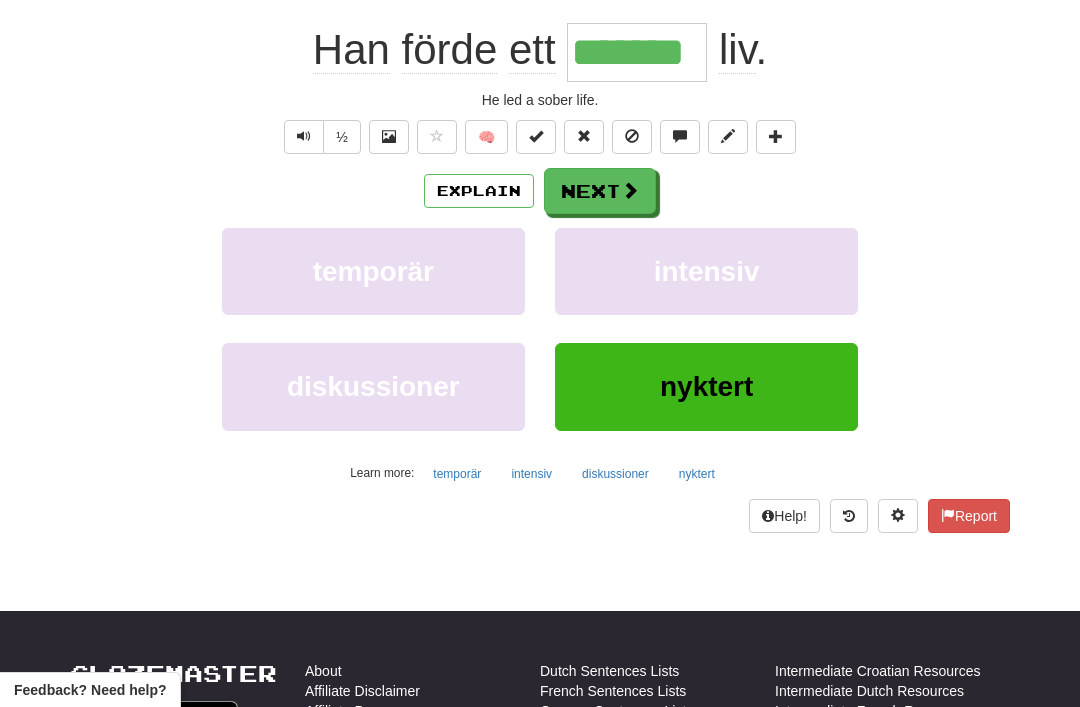 scroll, scrollTop: 189, scrollLeft: 0, axis: vertical 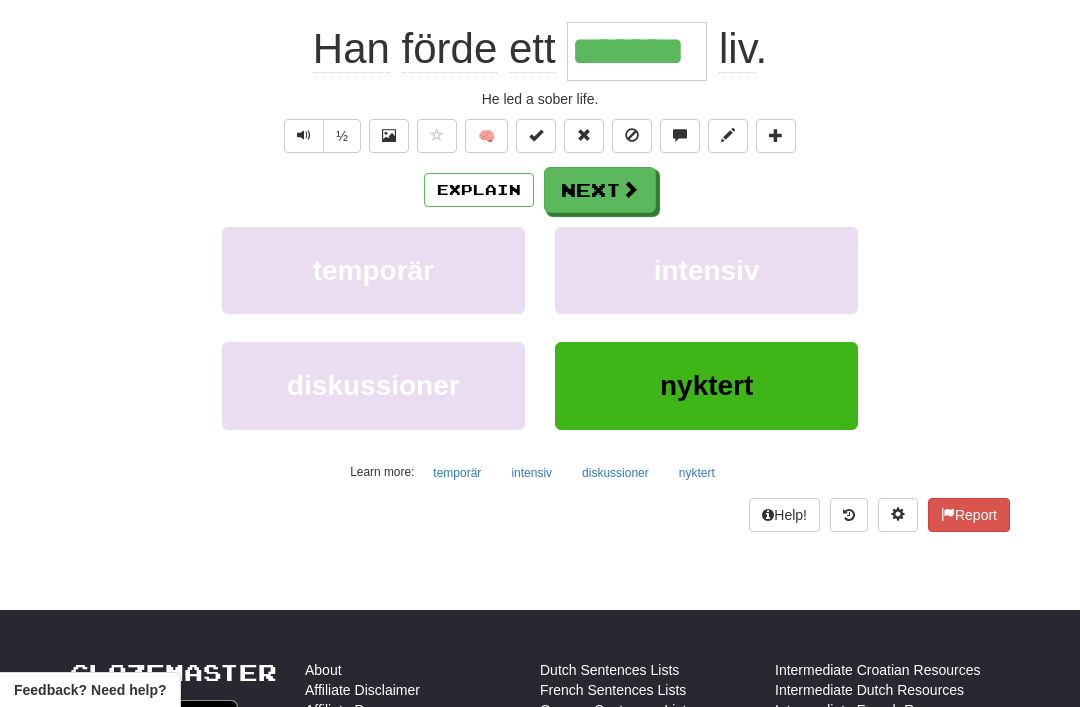 click on "Explain" at bounding box center (479, 190) 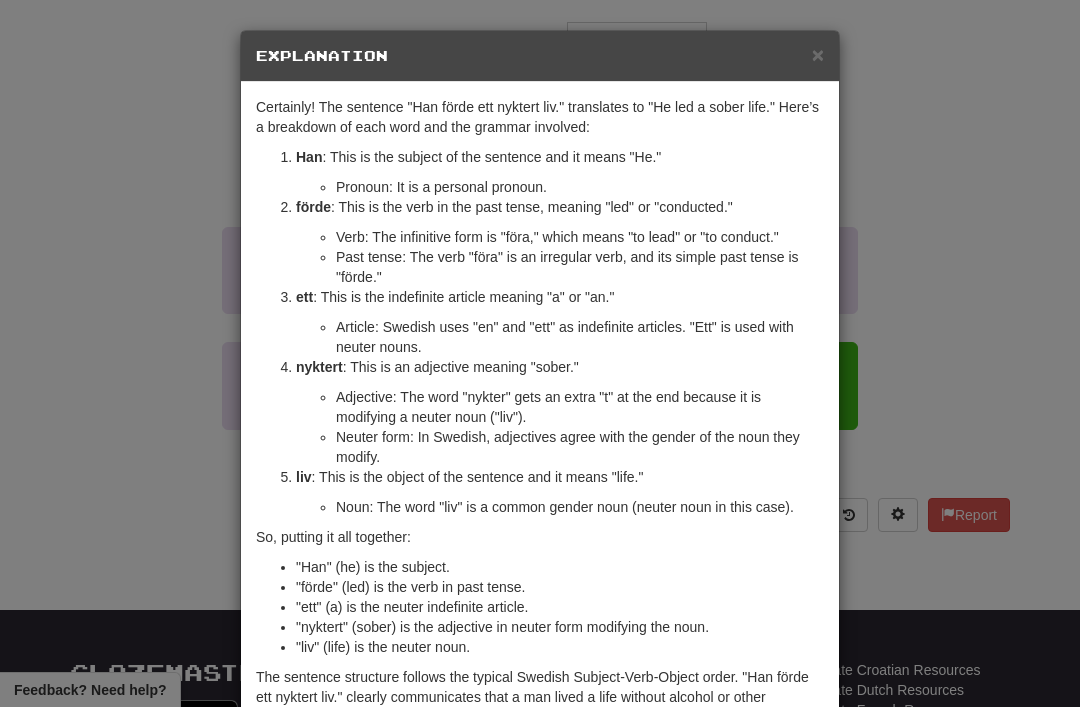 click on "×" at bounding box center (818, 54) 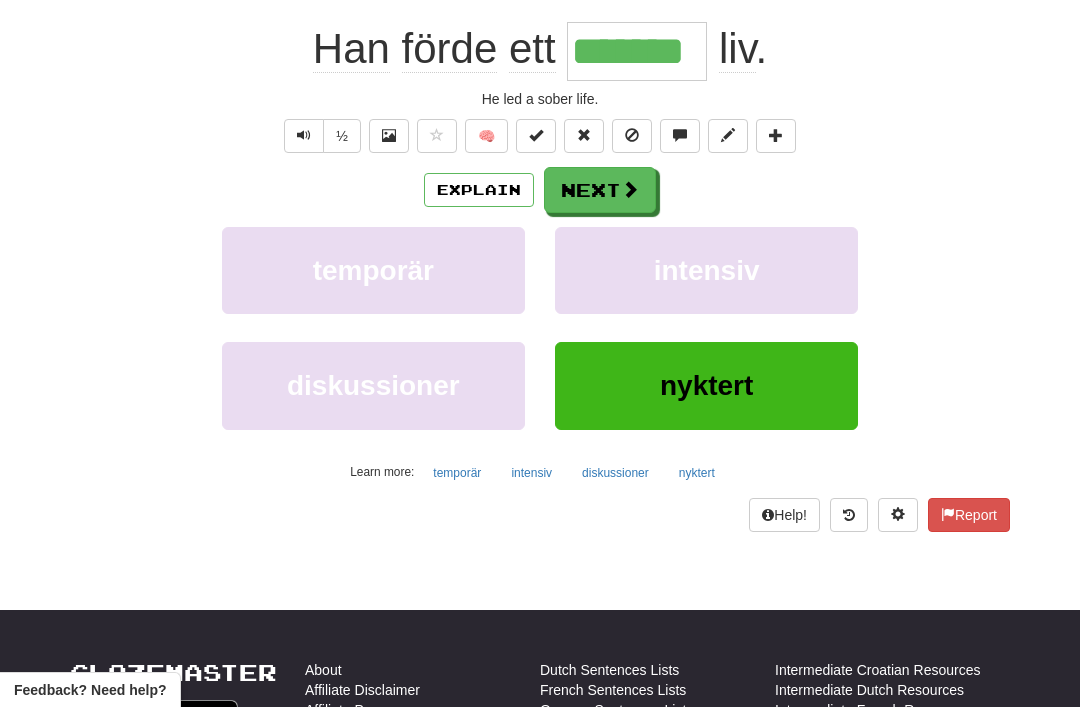 click on "Next" at bounding box center [600, 190] 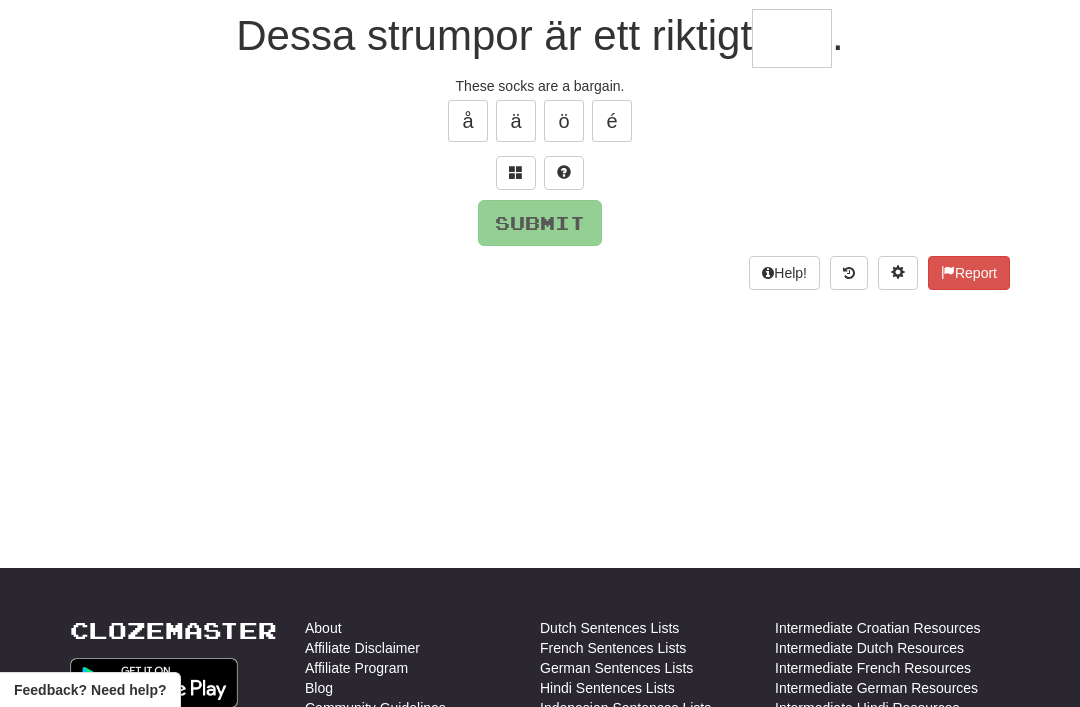 scroll, scrollTop: 188, scrollLeft: 0, axis: vertical 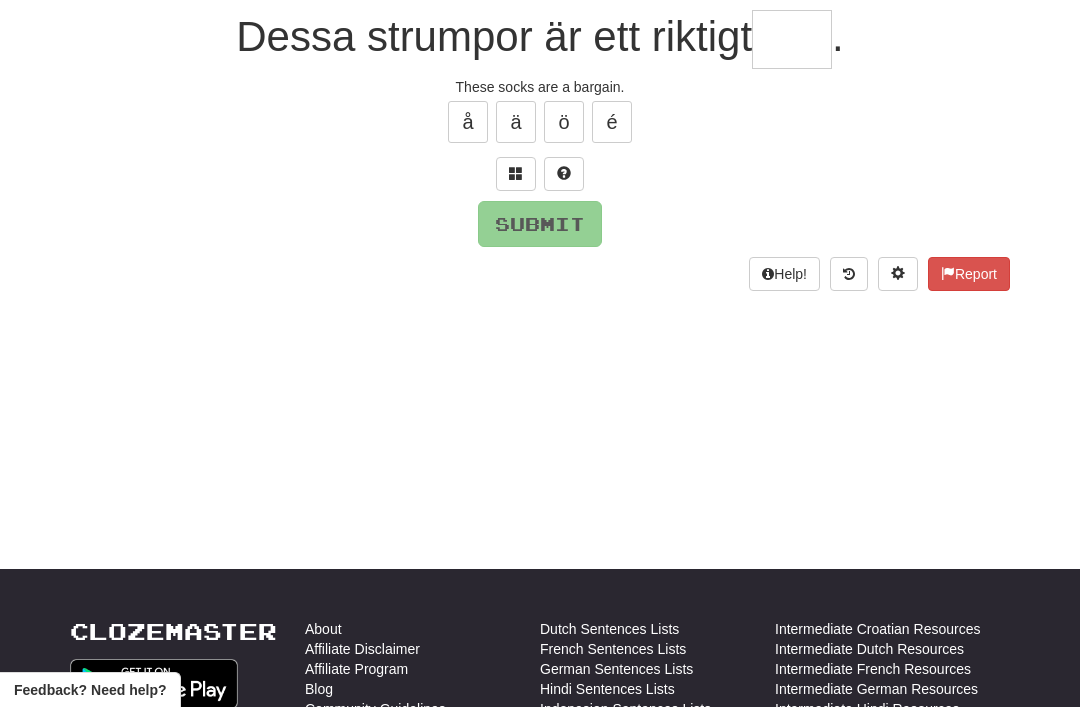 click at bounding box center [516, 173] 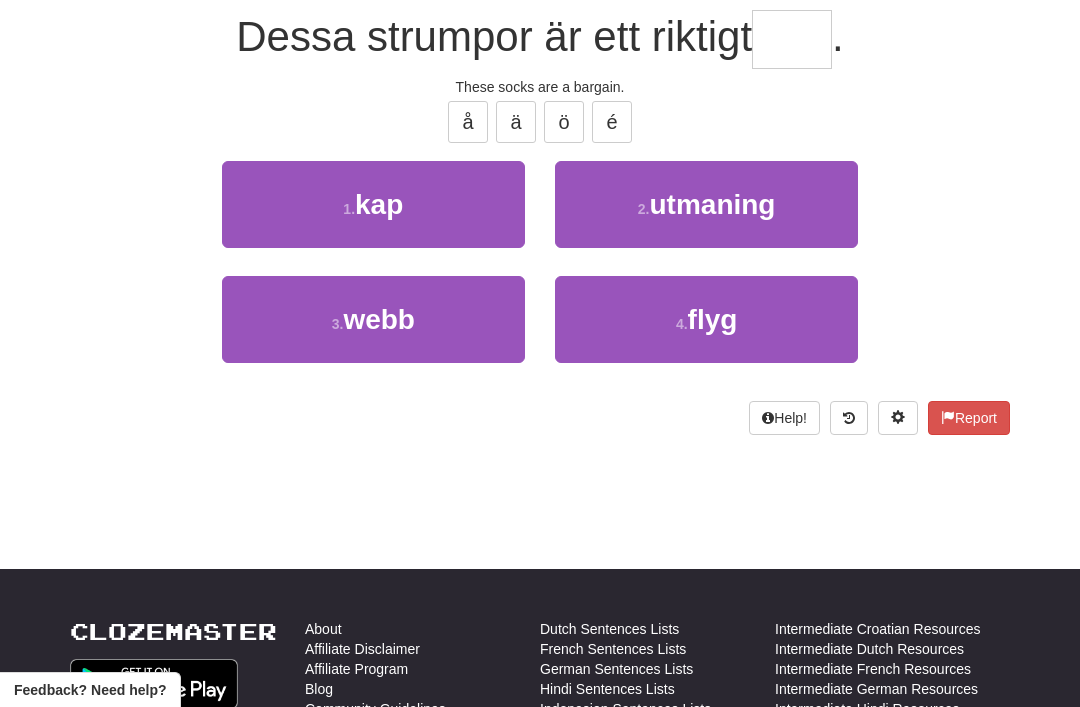click on "1 .  kap" at bounding box center (373, 204) 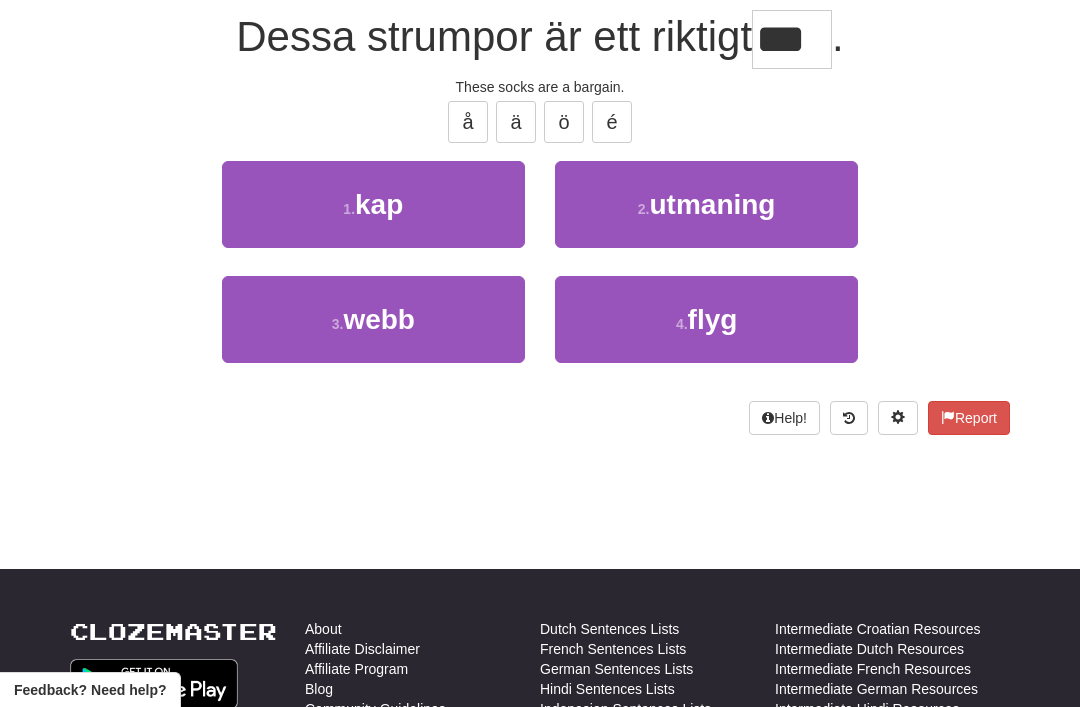 scroll, scrollTop: 189, scrollLeft: 0, axis: vertical 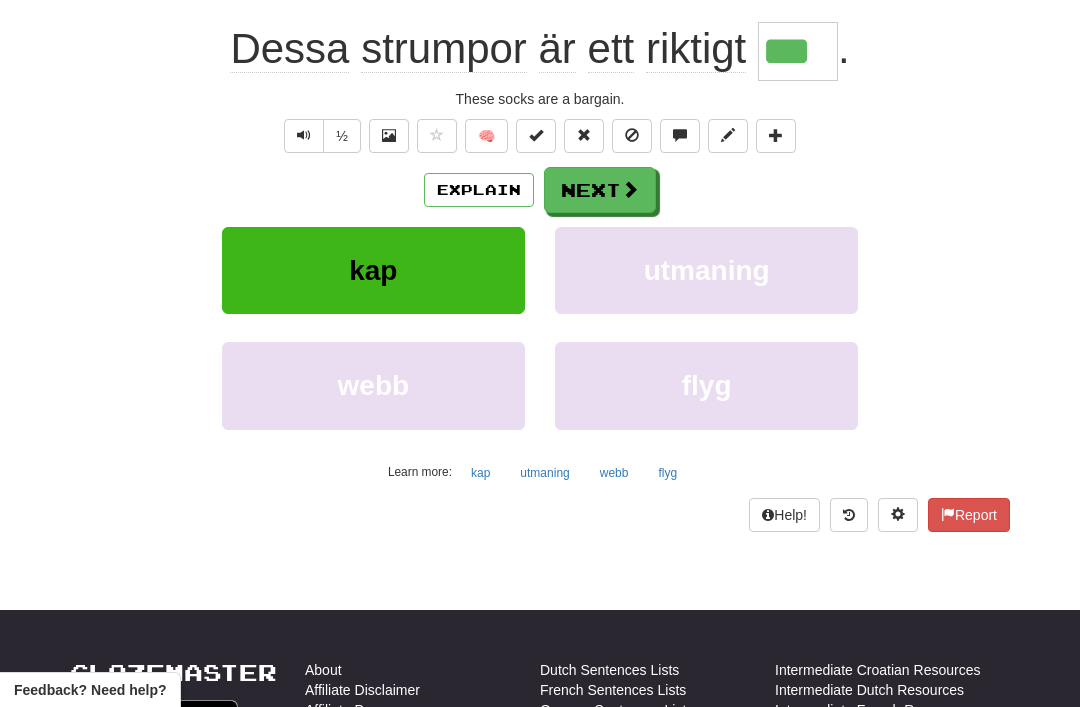 click on "Explain" at bounding box center (479, 190) 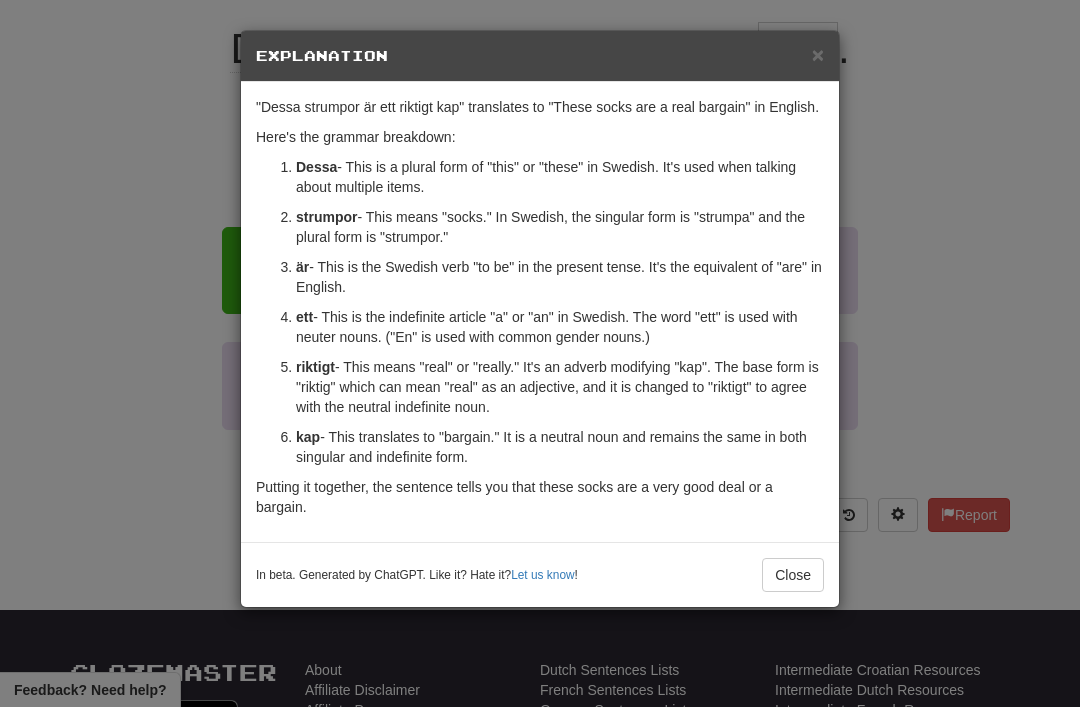 click on "×" at bounding box center [818, 54] 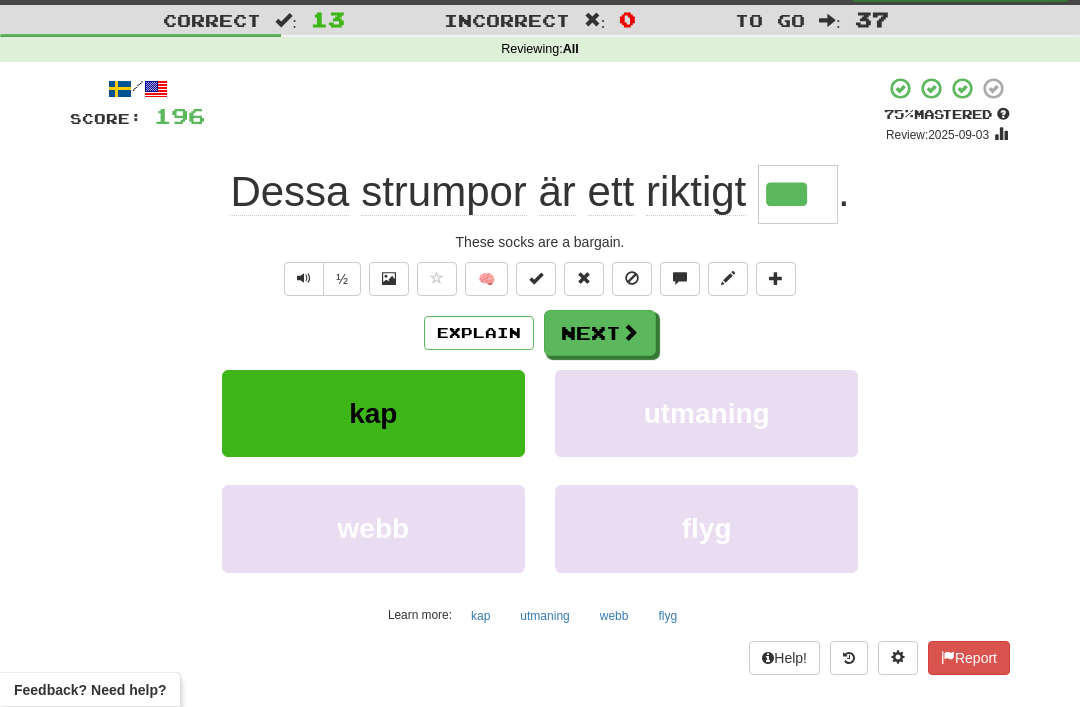 scroll, scrollTop: 44, scrollLeft: 0, axis: vertical 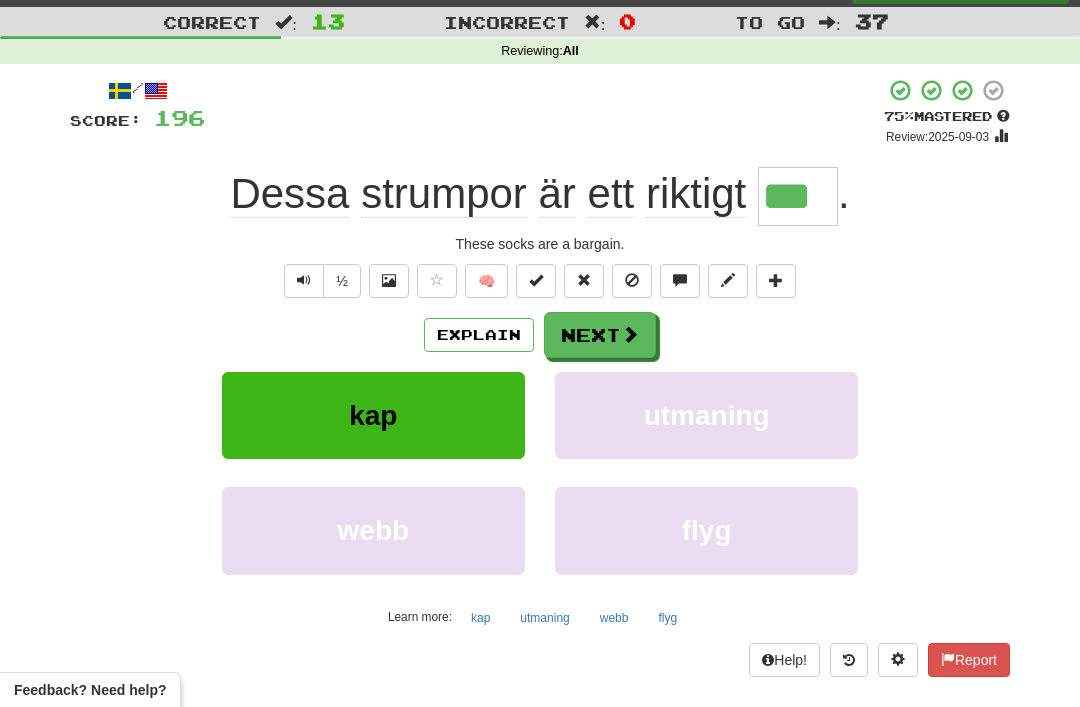 click on "Next" at bounding box center [600, 335] 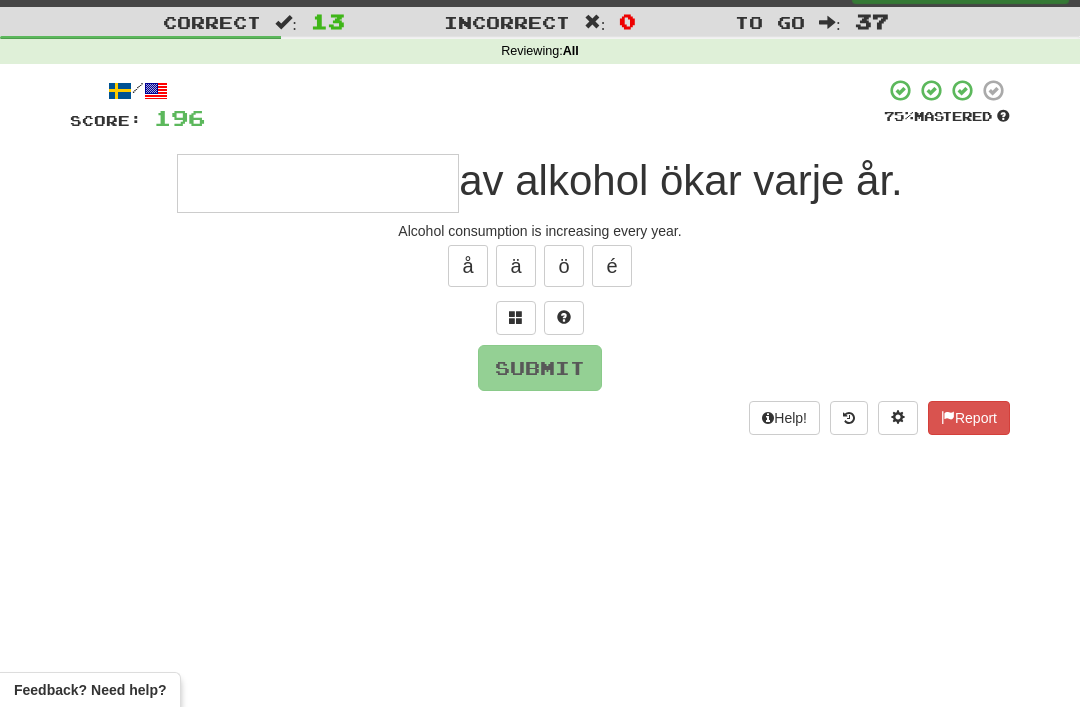 click at bounding box center [516, 318] 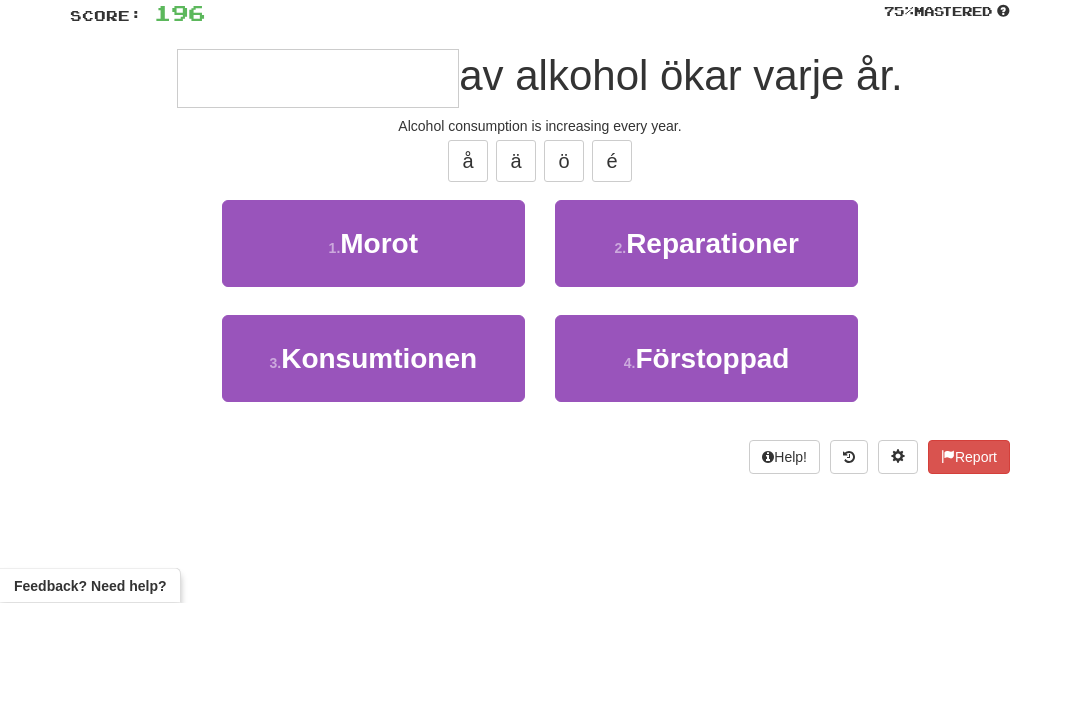 click on "Konsumtionen" at bounding box center [379, 463] 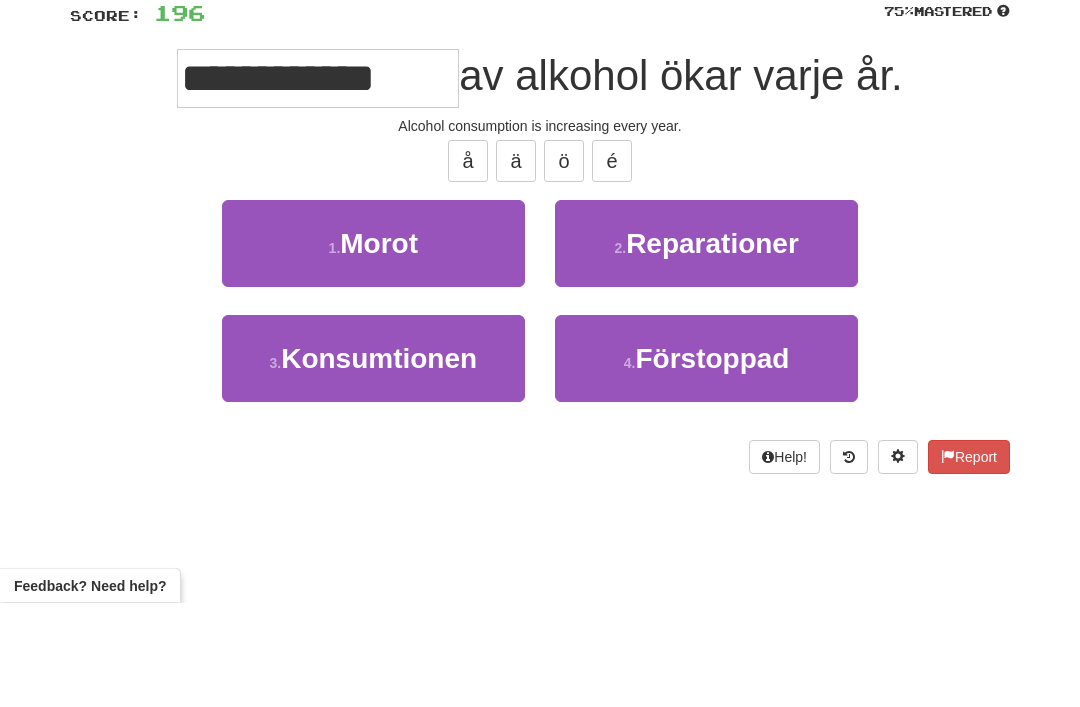 scroll, scrollTop: 149, scrollLeft: 0, axis: vertical 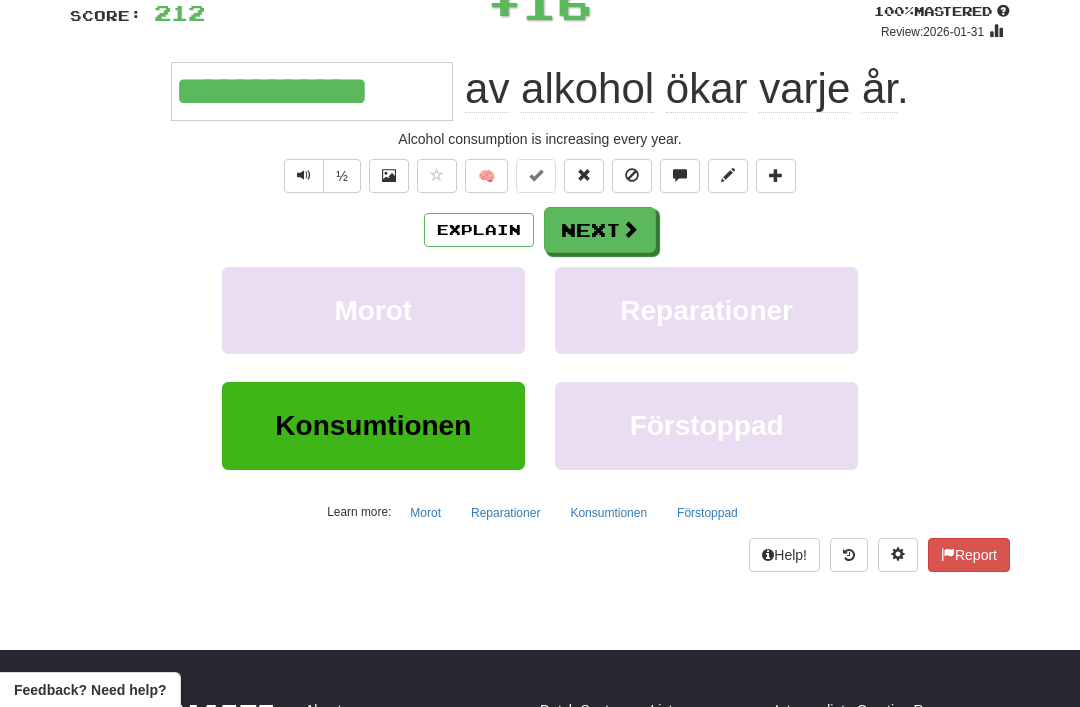 click on "Next" at bounding box center (600, 230) 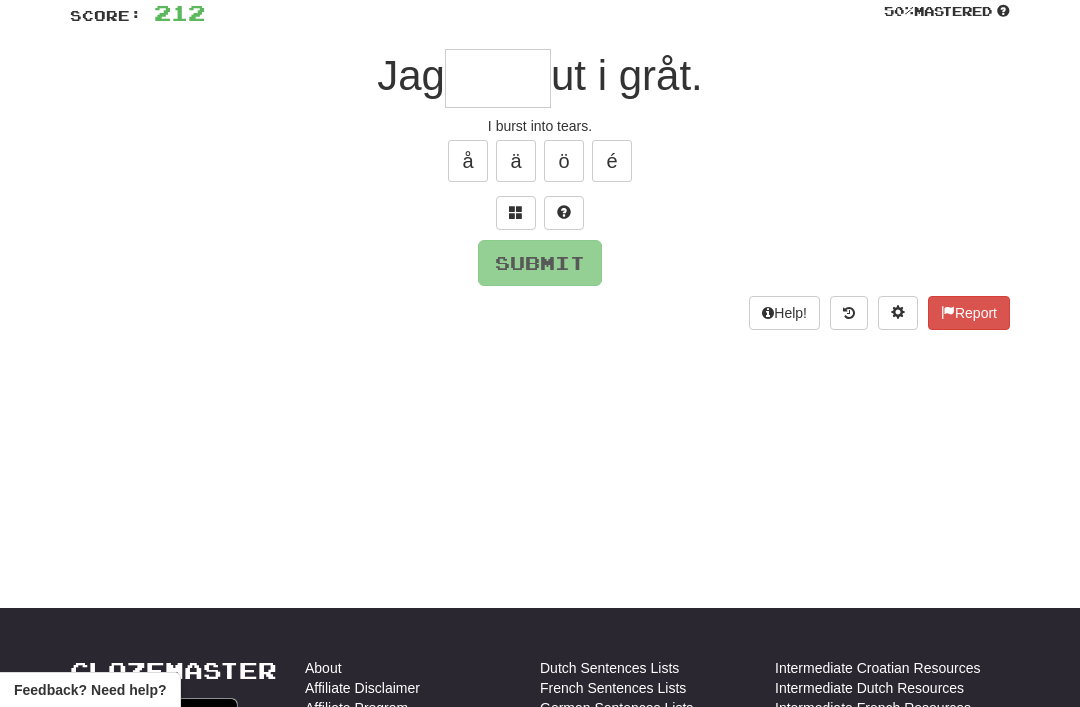scroll, scrollTop: 148, scrollLeft: 0, axis: vertical 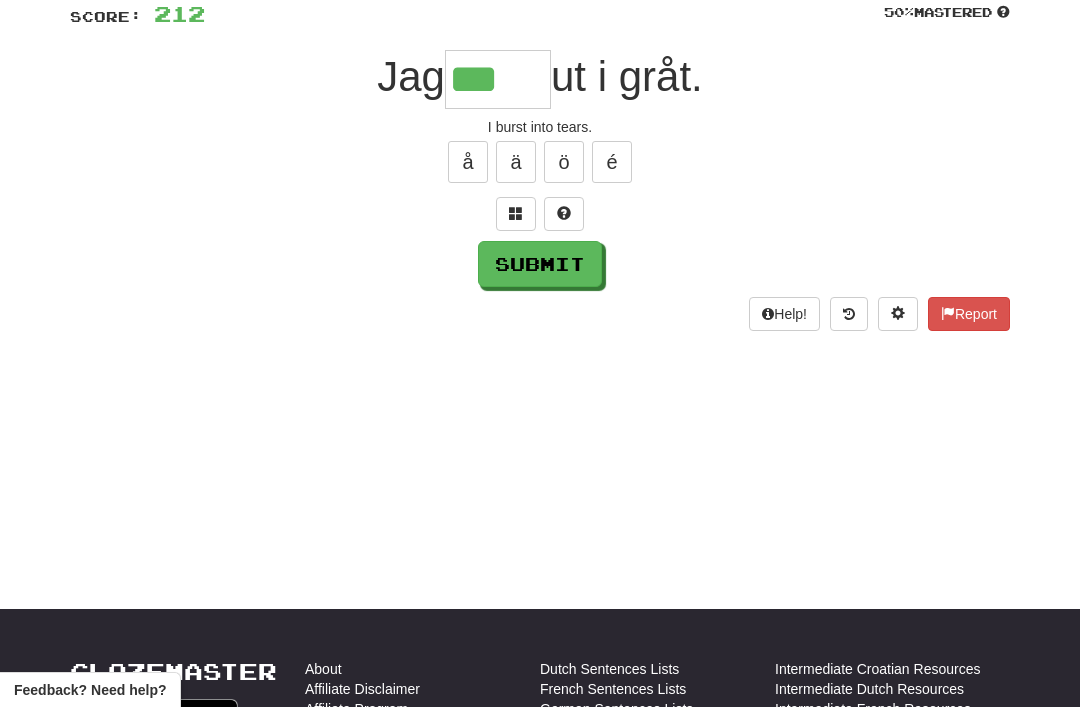click at bounding box center [516, 213] 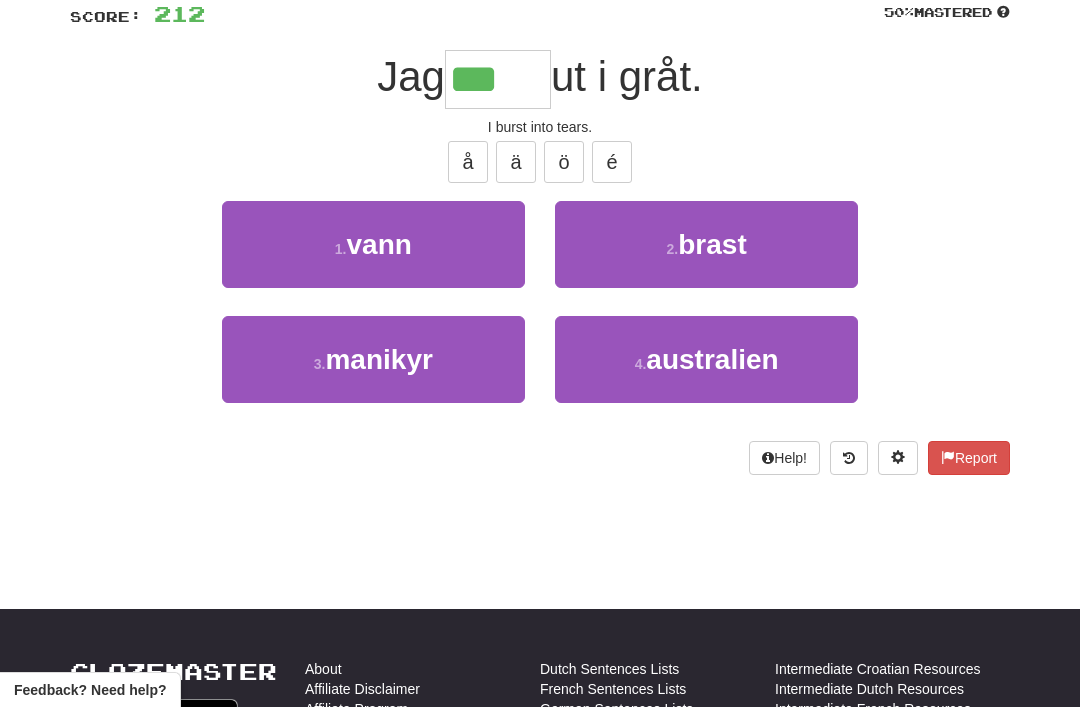 click on "brast" at bounding box center (712, 244) 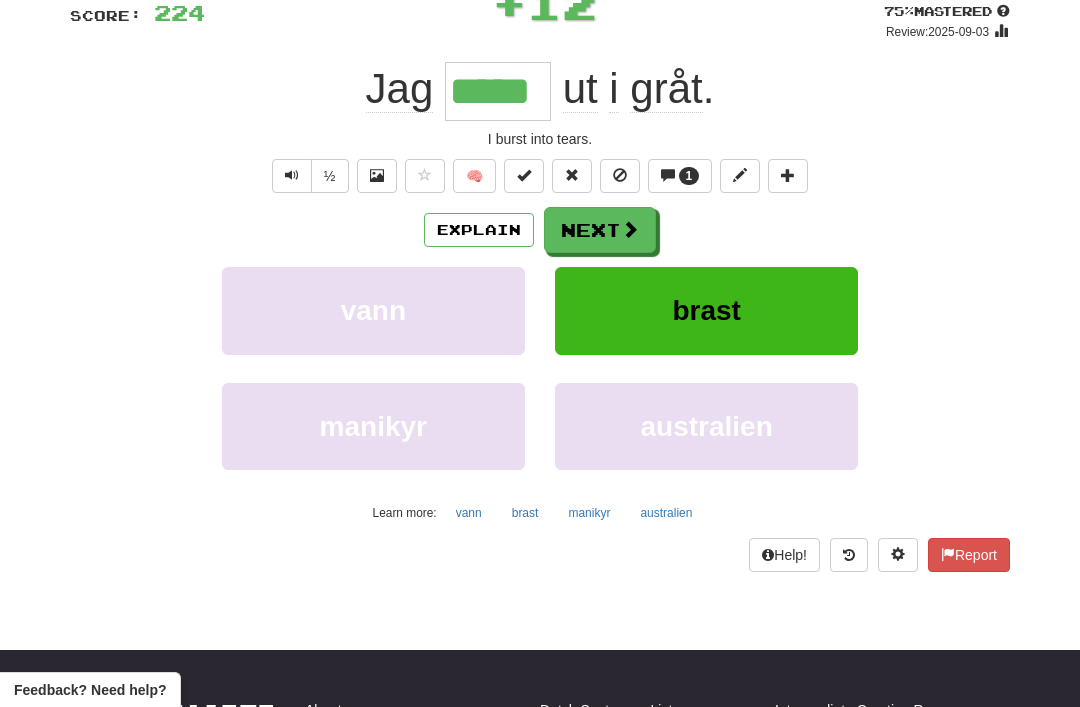 click on "Next" at bounding box center [600, 230] 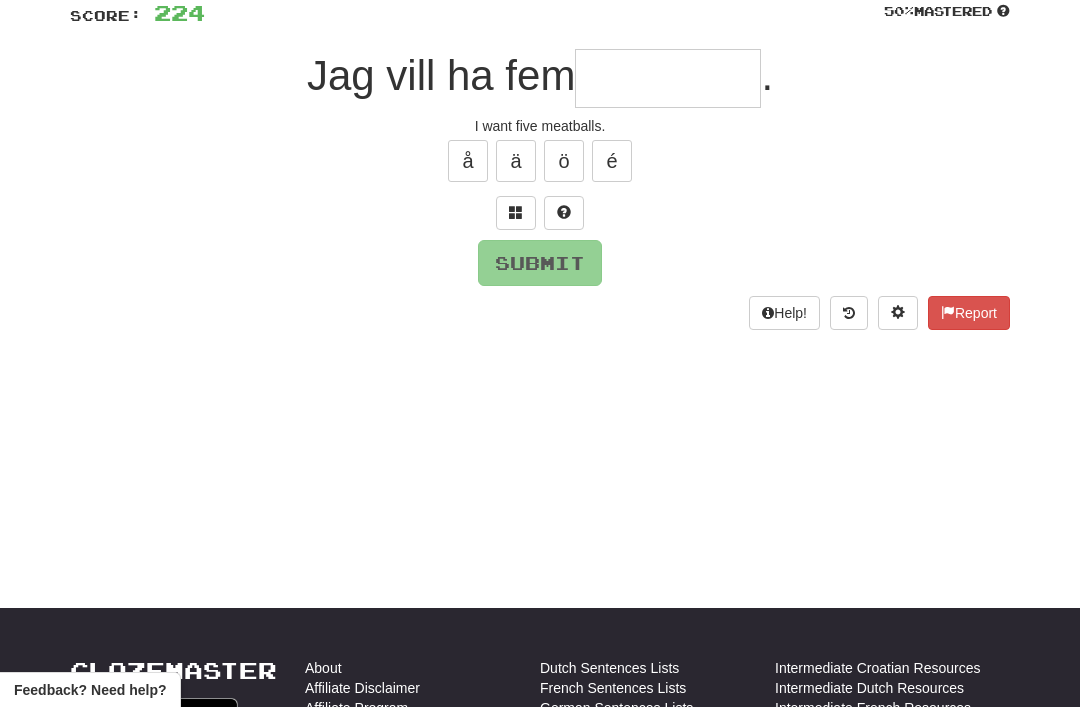 scroll, scrollTop: 148, scrollLeft: 0, axis: vertical 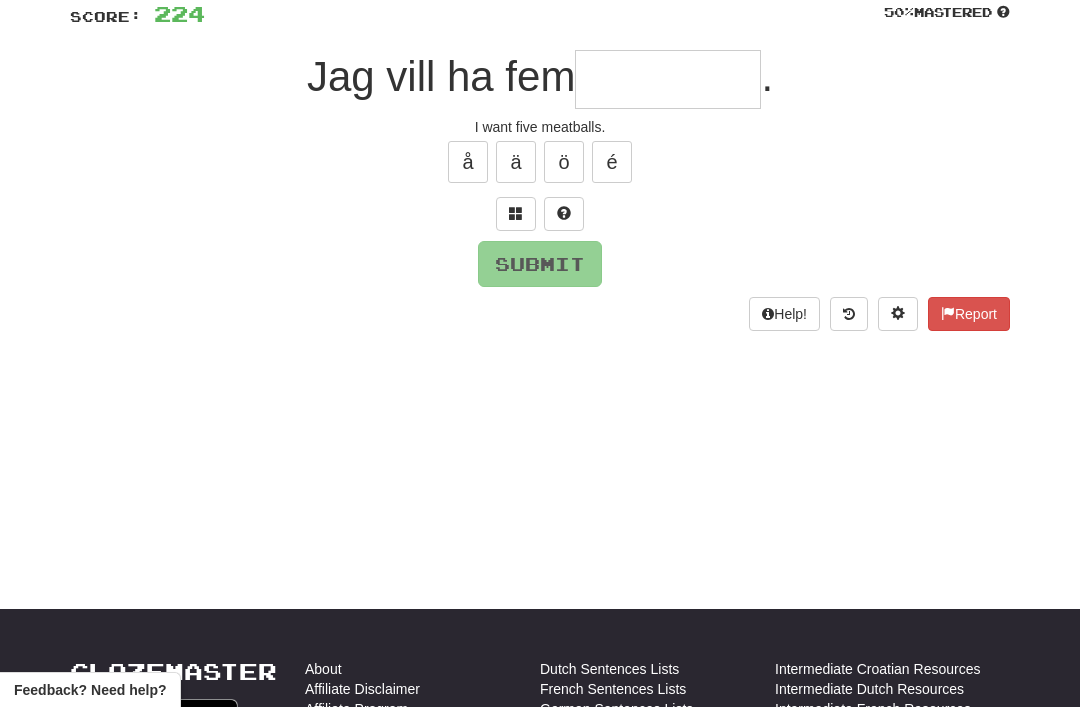 click at bounding box center [516, 214] 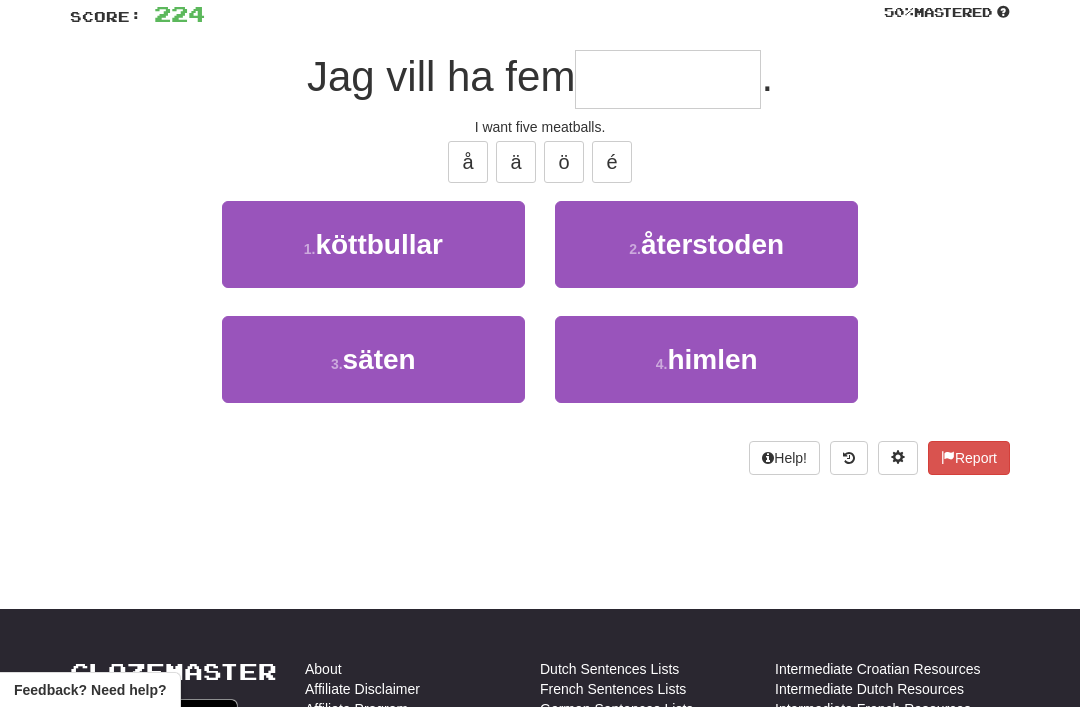 click on "1 .  köttbullar" at bounding box center (373, 244) 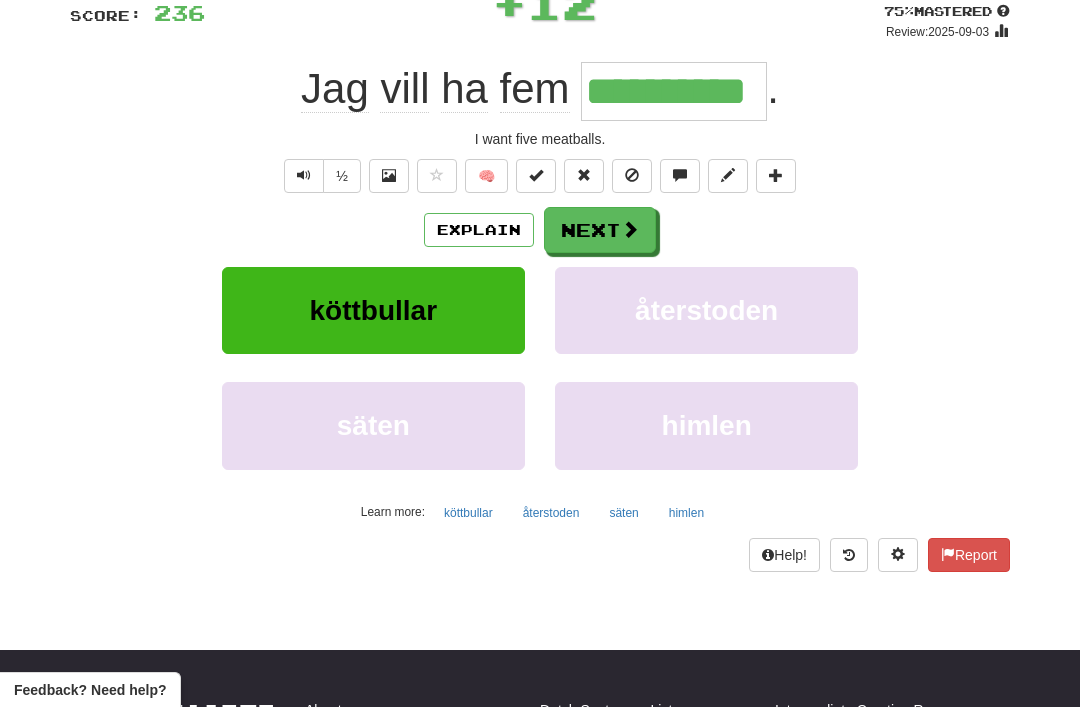 click on "Next" at bounding box center [600, 230] 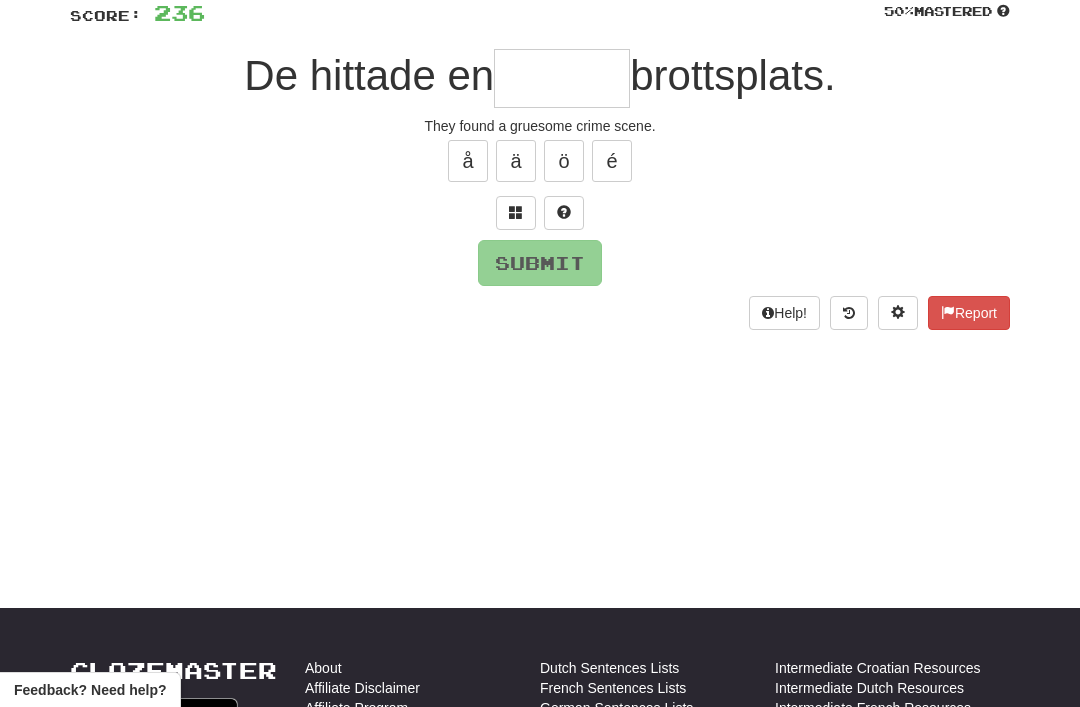 scroll, scrollTop: 148, scrollLeft: 0, axis: vertical 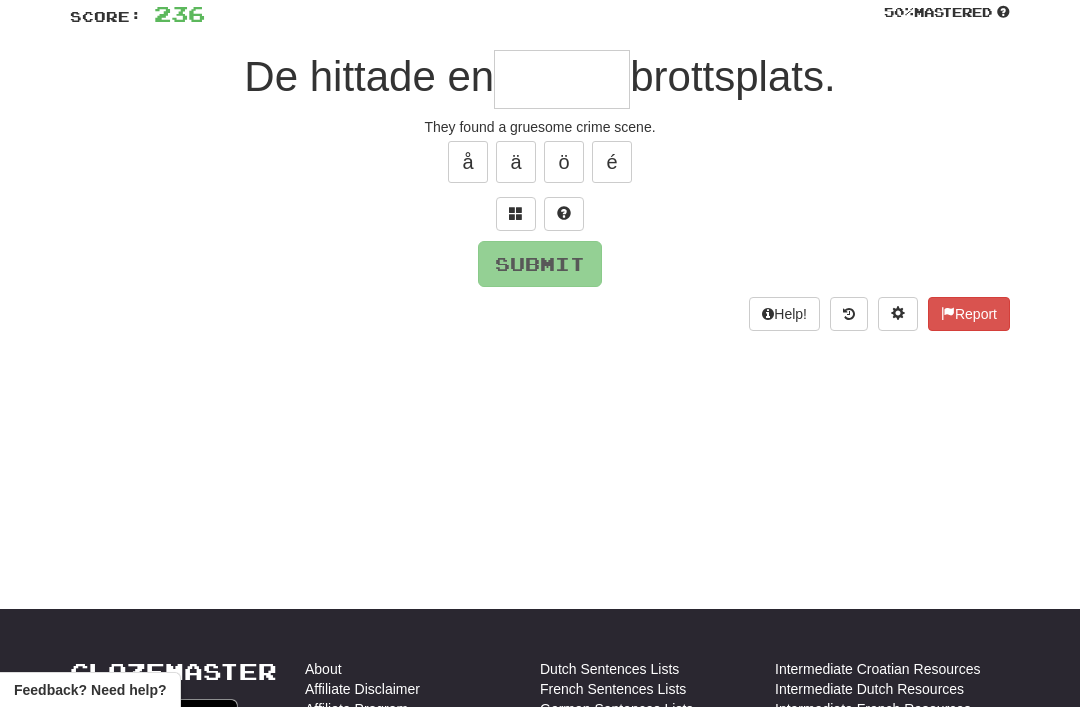 click at bounding box center [516, 214] 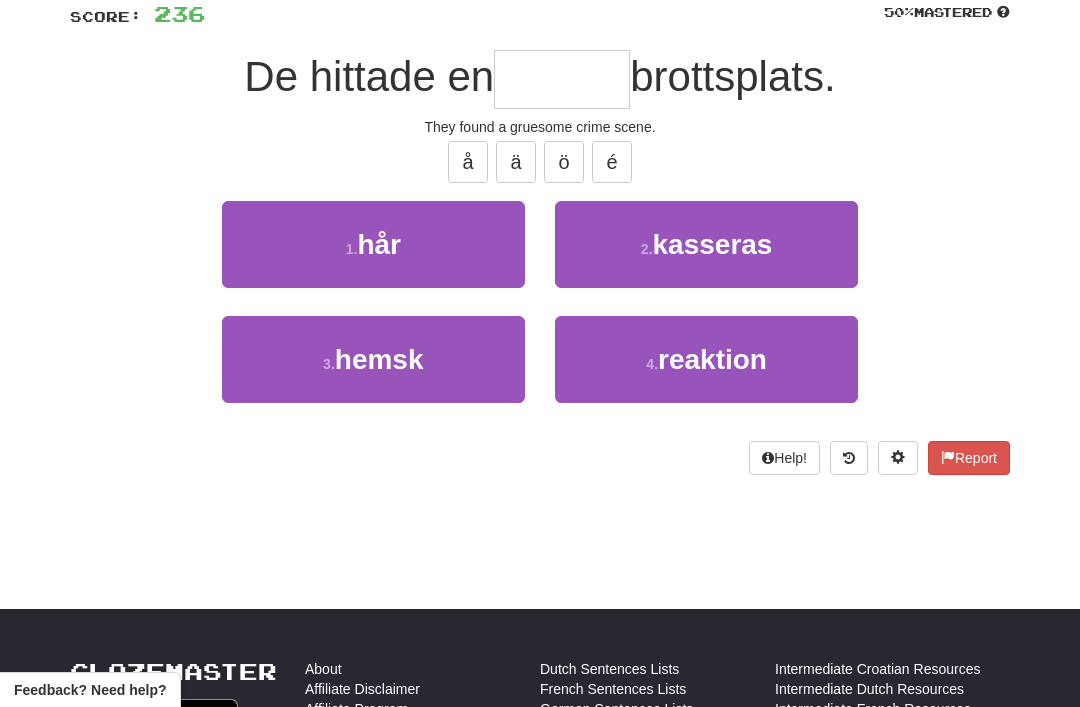 click on "3 .  hemsk" at bounding box center (373, 359) 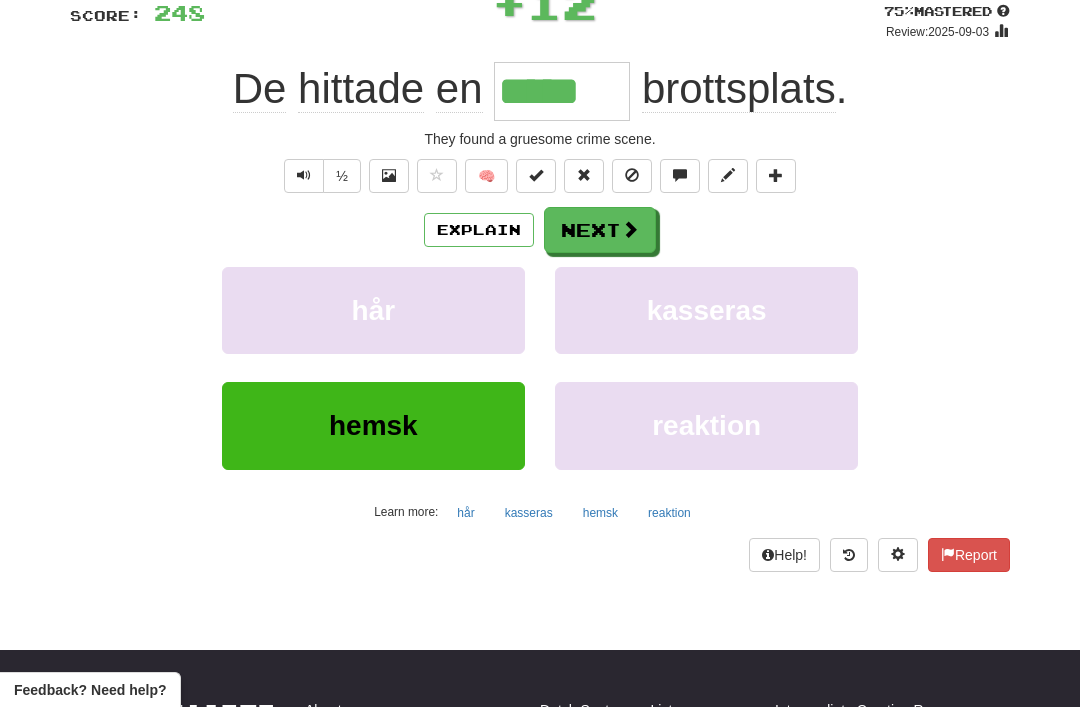 click on "Next" at bounding box center [600, 230] 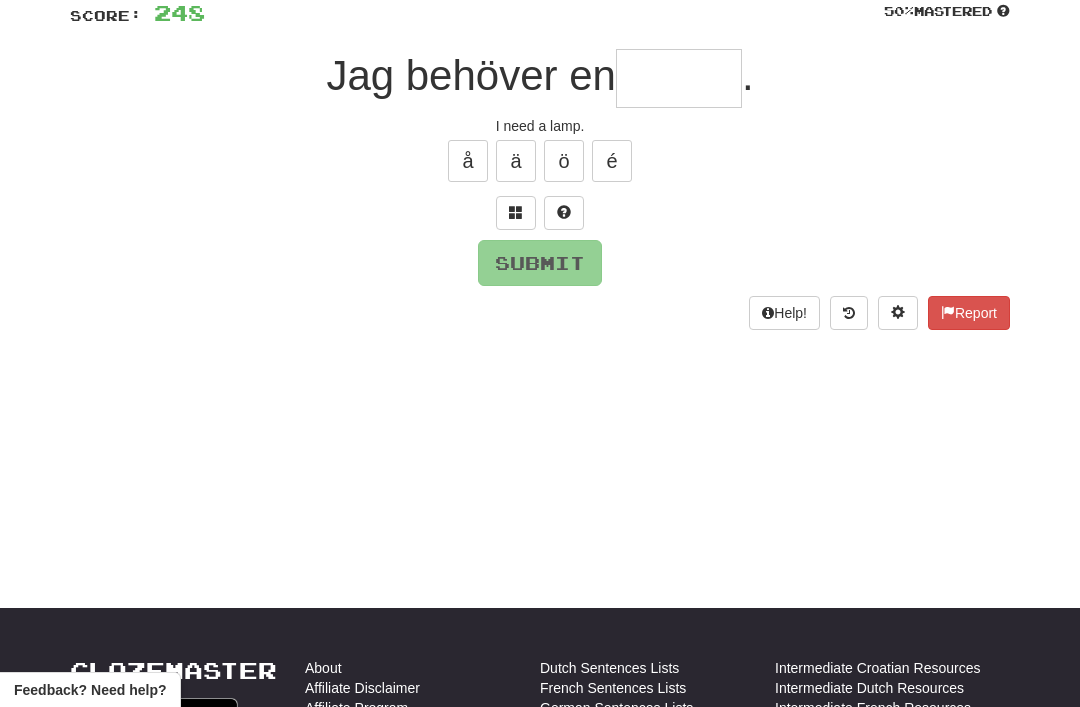 scroll, scrollTop: 148, scrollLeft: 0, axis: vertical 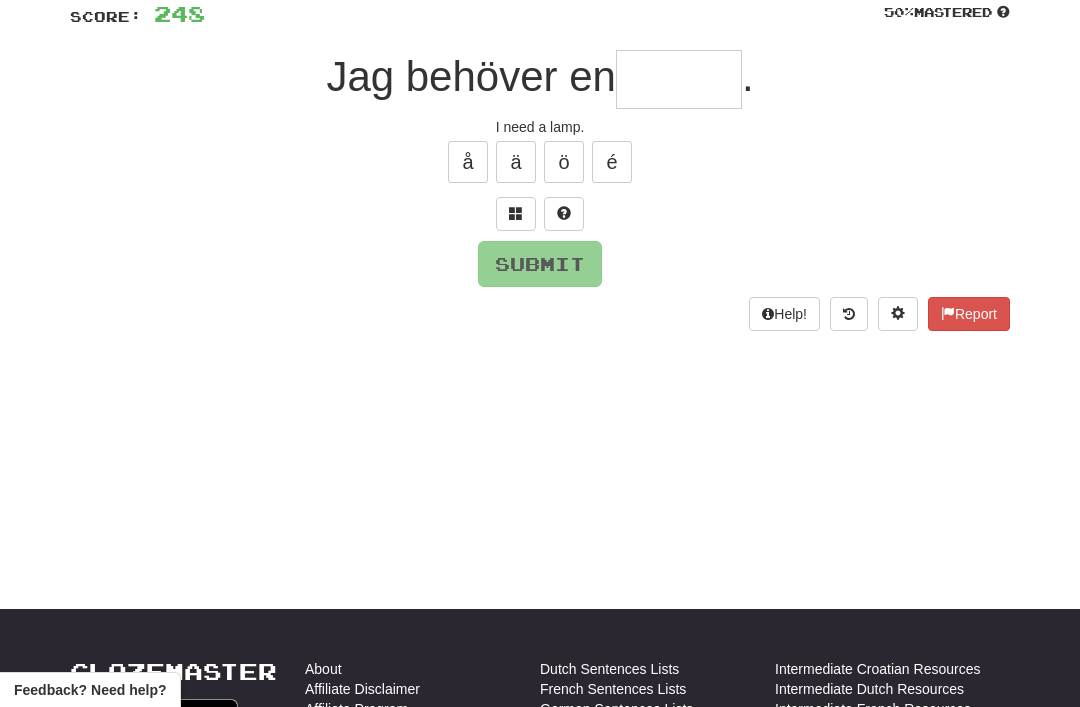 click at bounding box center (516, 214) 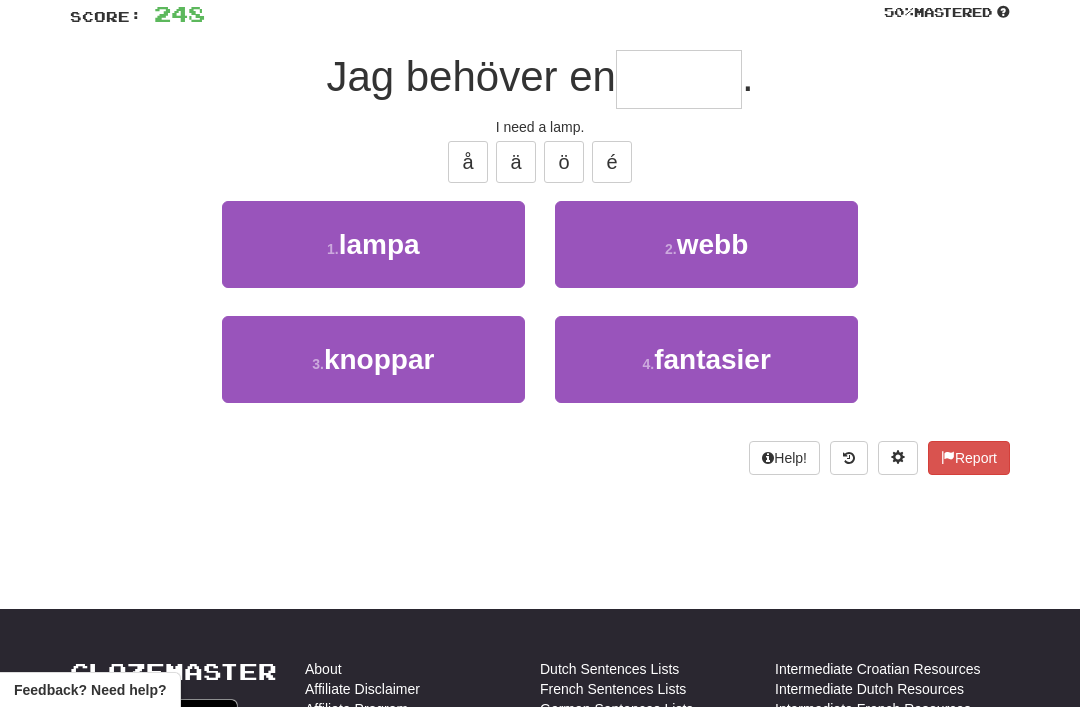 click on "1 .  lampa" at bounding box center [373, 244] 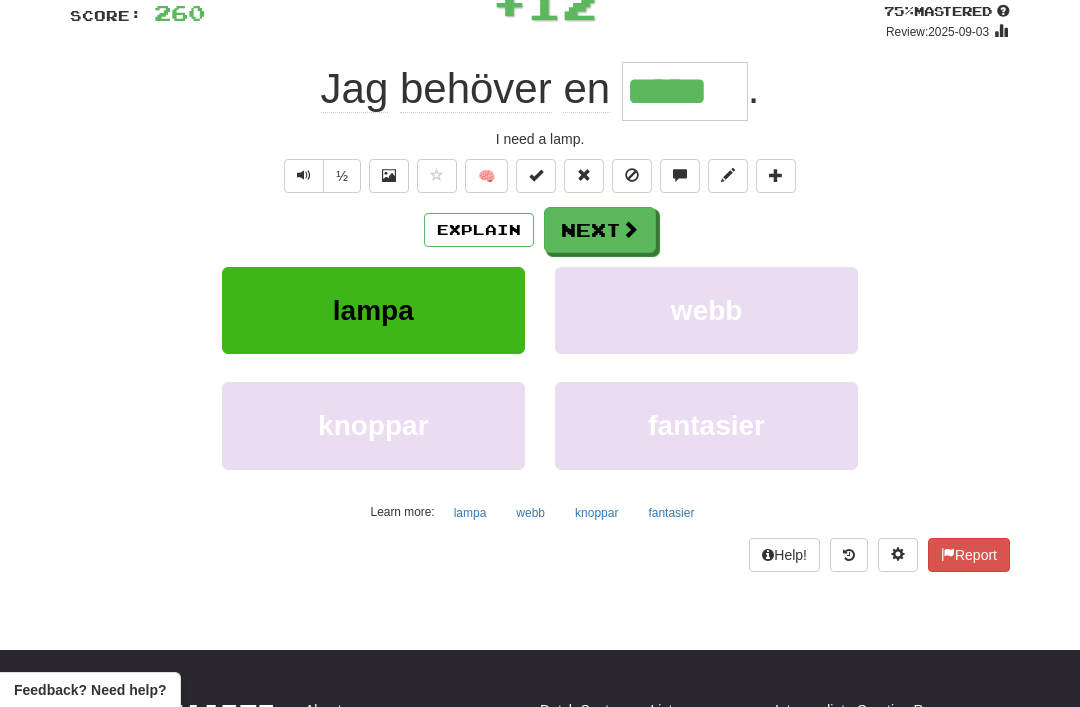 click on "Next" at bounding box center (600, 230) 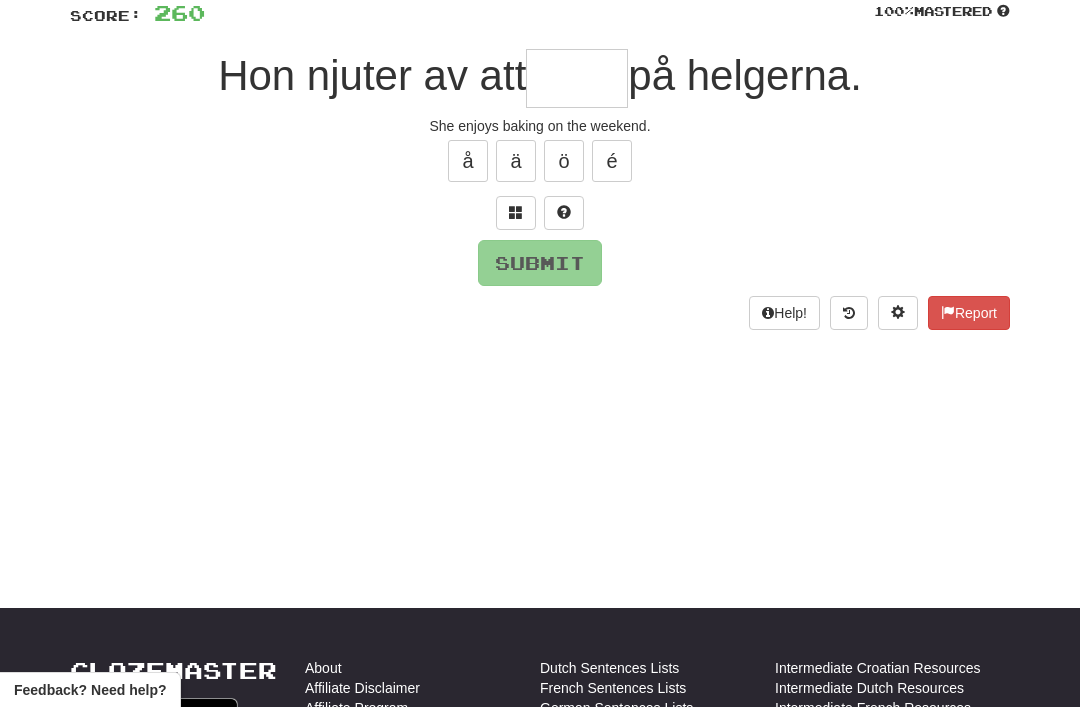 scroll, scrollTop: 148, scrollLeft: 0, axis: vertical 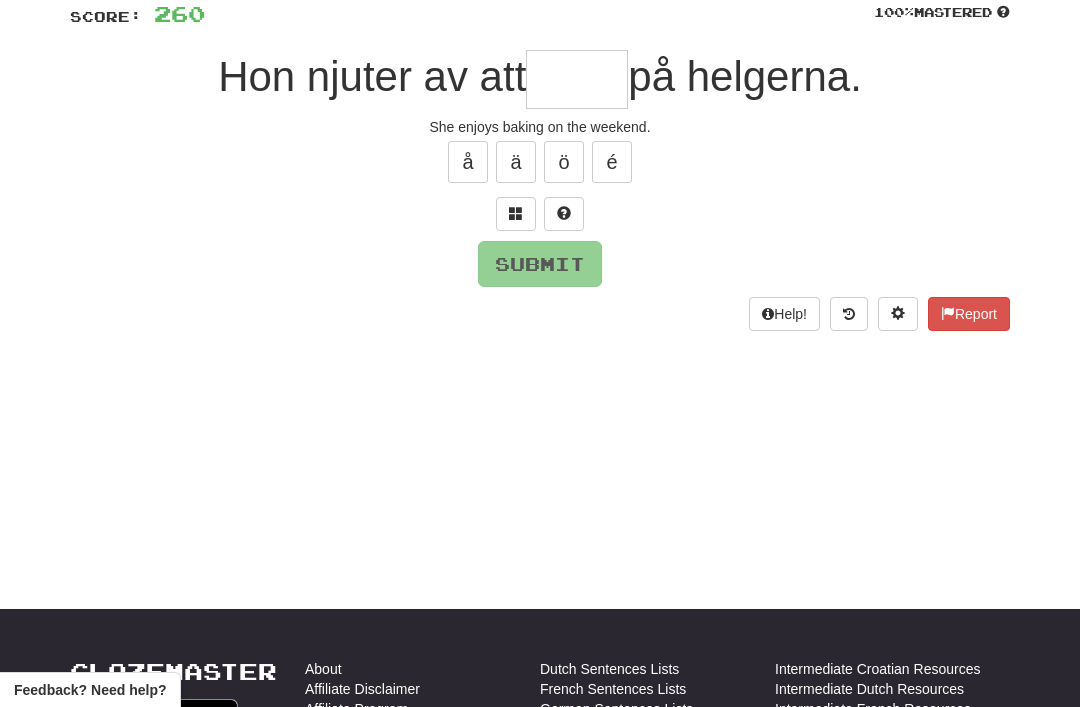 click at bounding box center [516, 214] 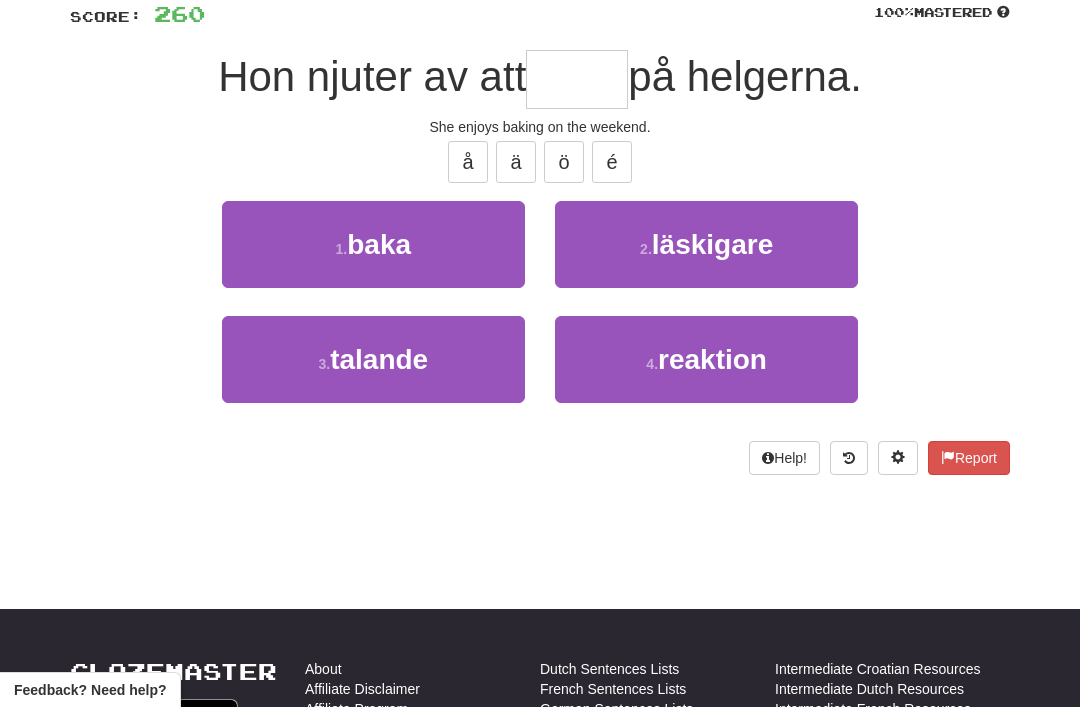 click on "1 .  baka" at bounding box center [373, 244] 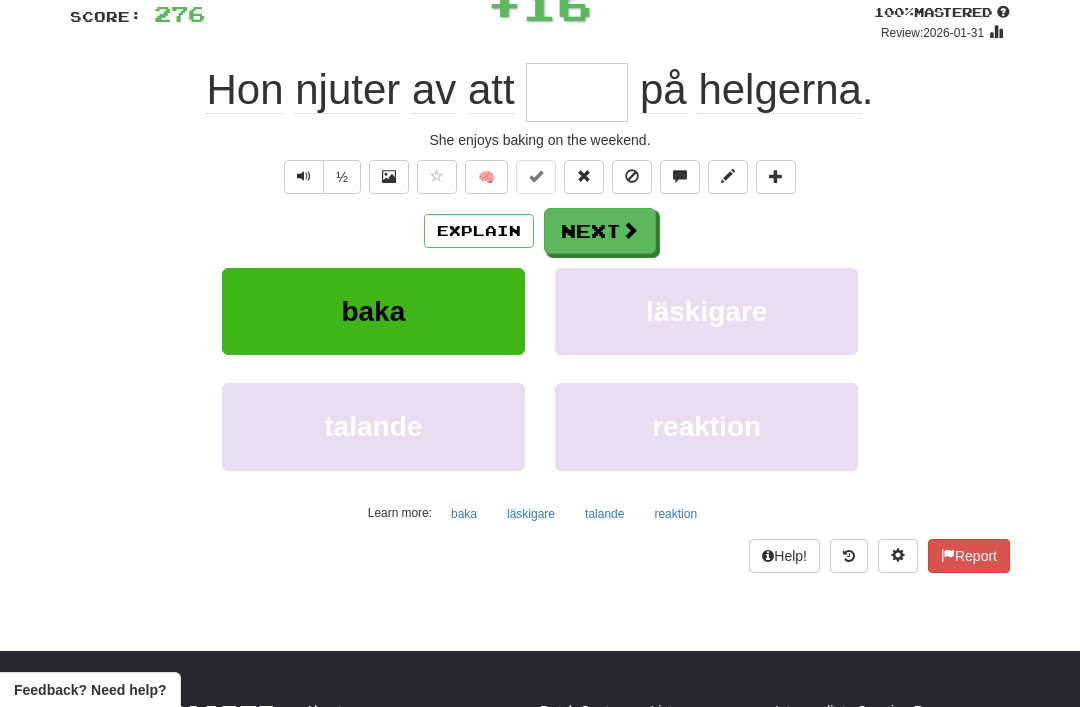 type on "****" 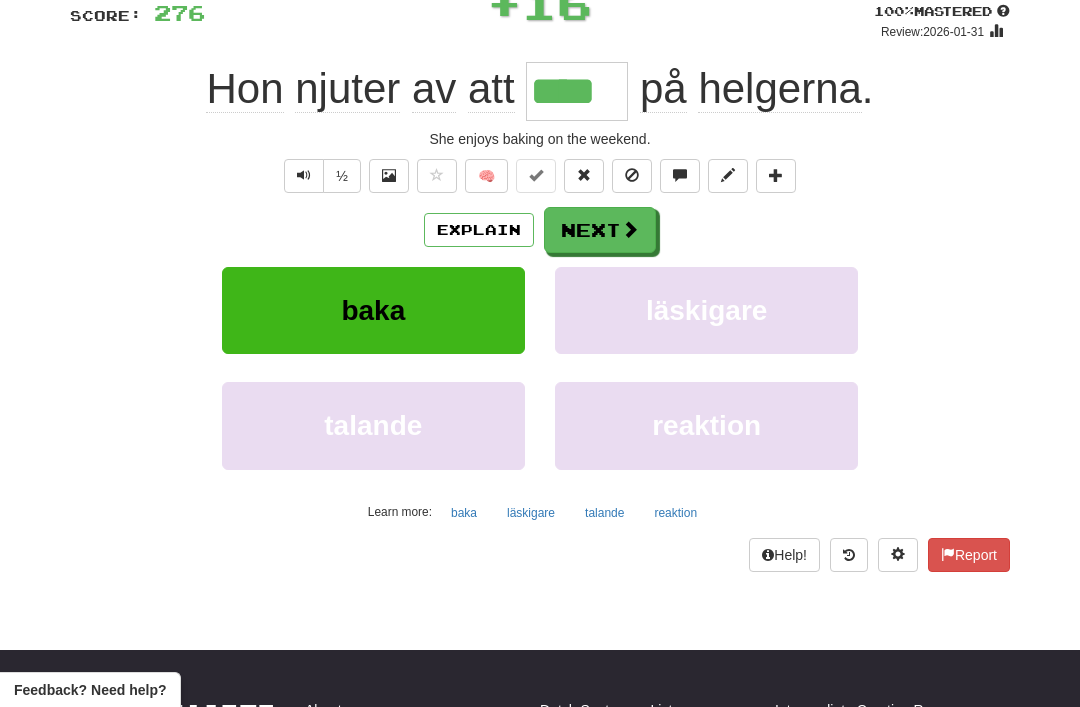 click on "Next" at bounding box center (600, 230) 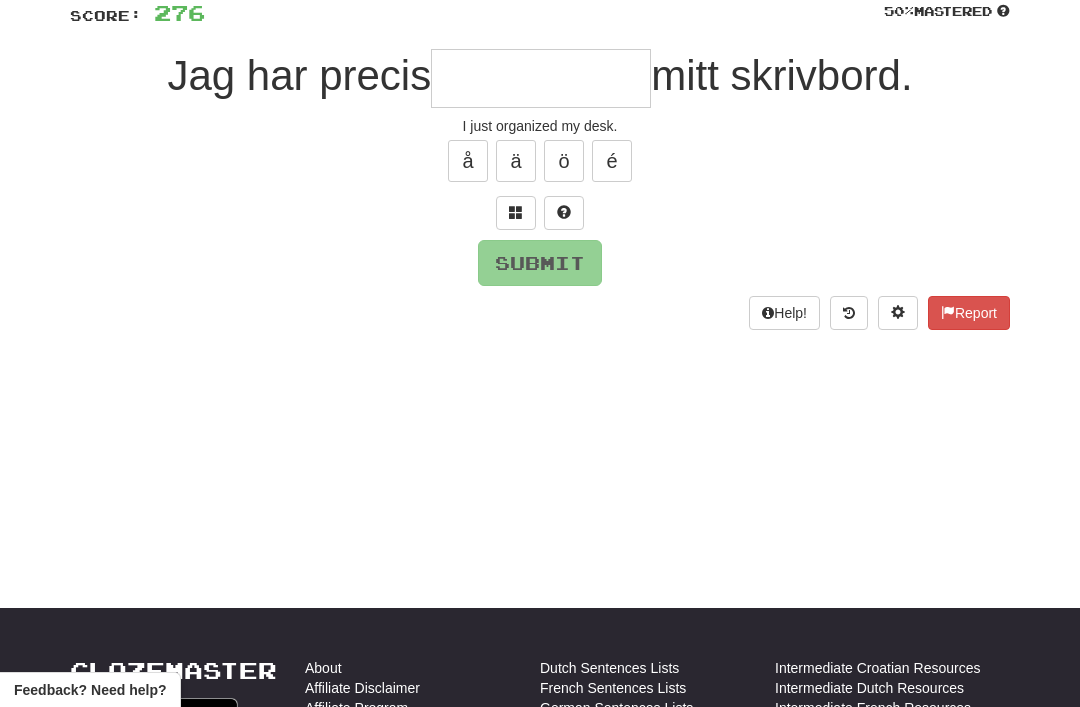 scroll, scrollTop: 148, scrollLeft: 0, axis: vertical 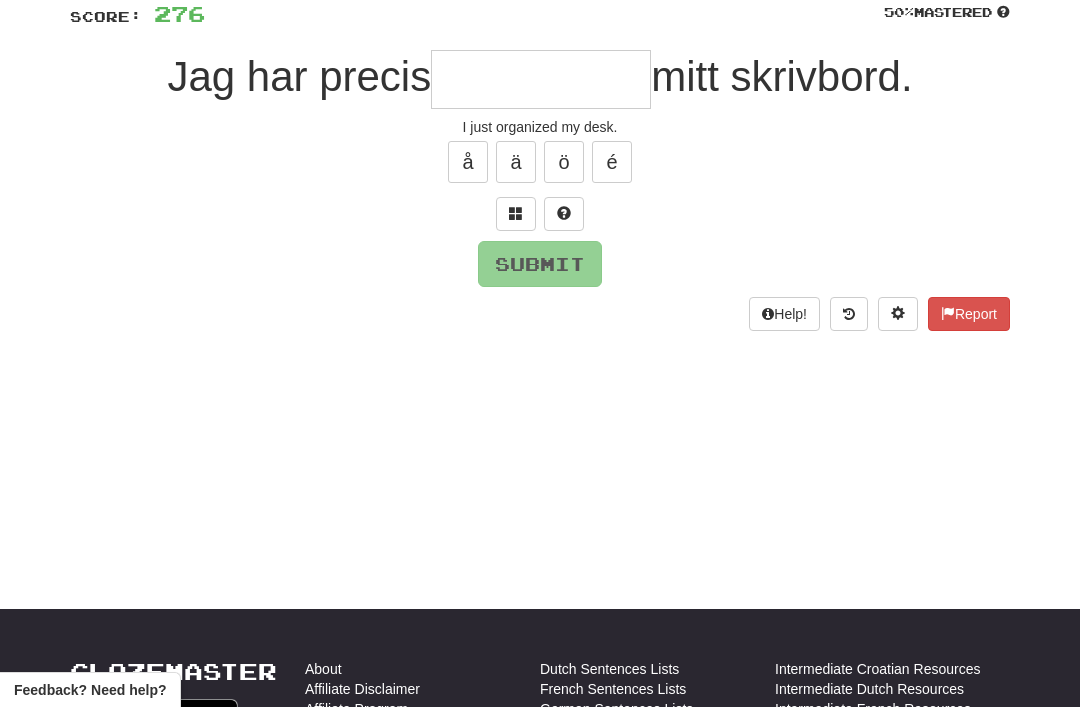 click at bounding box center (516, 214) 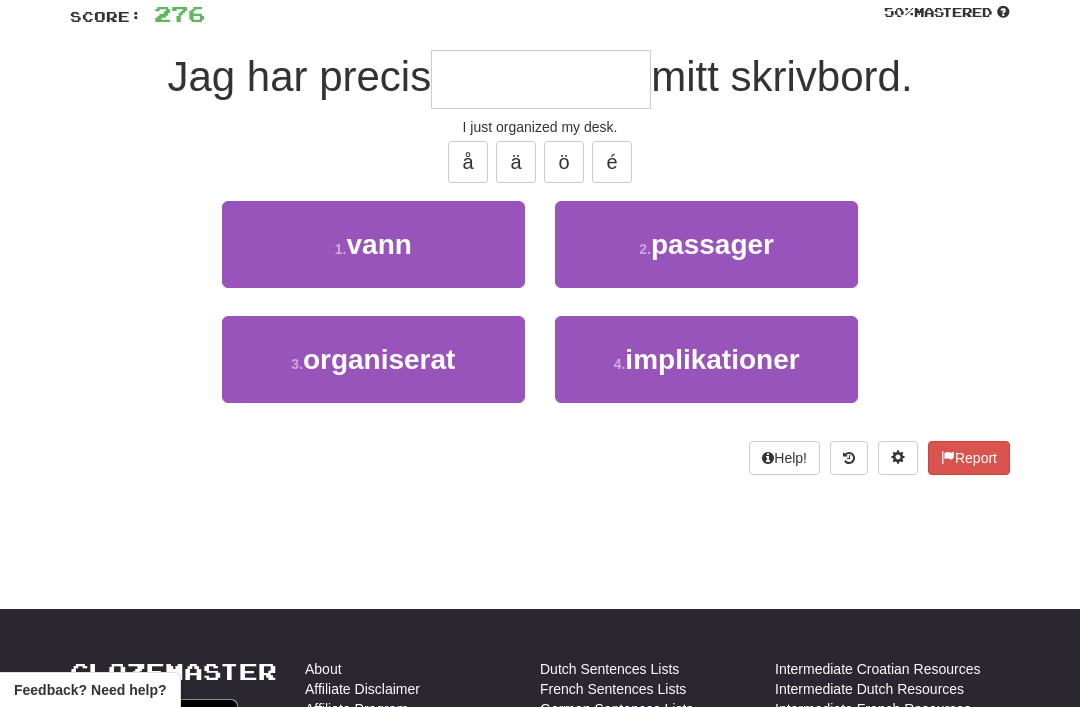 click on "3 .  organiserat" at bounding box center (373, 359) 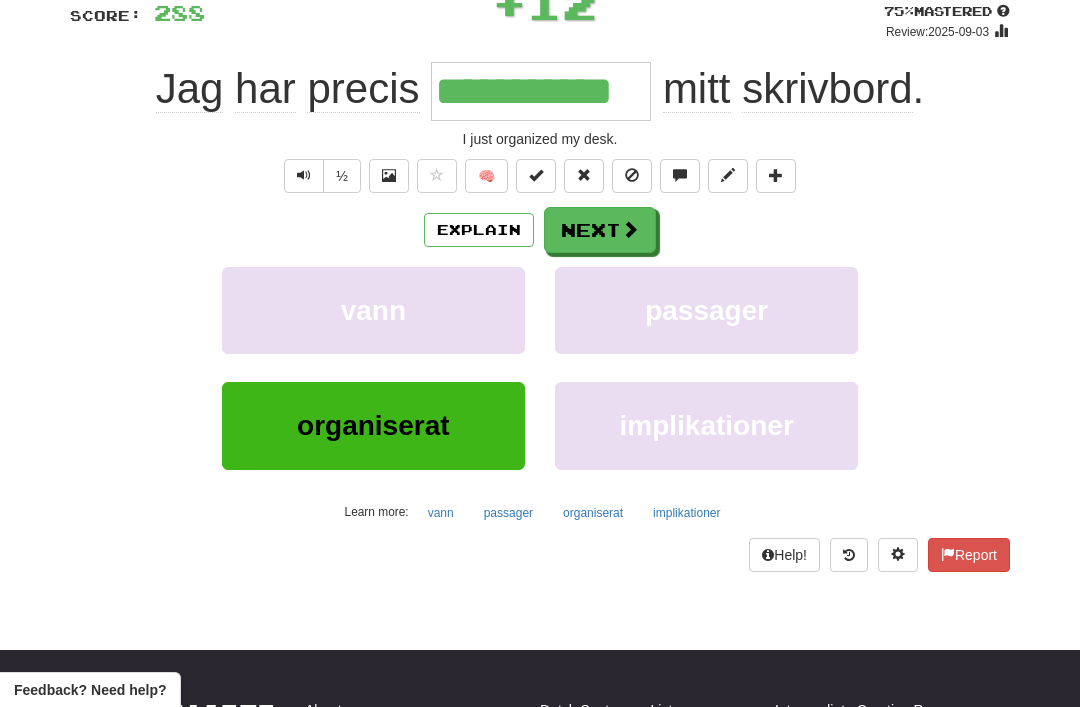 click on "Next" at bounding box center [600, 230] 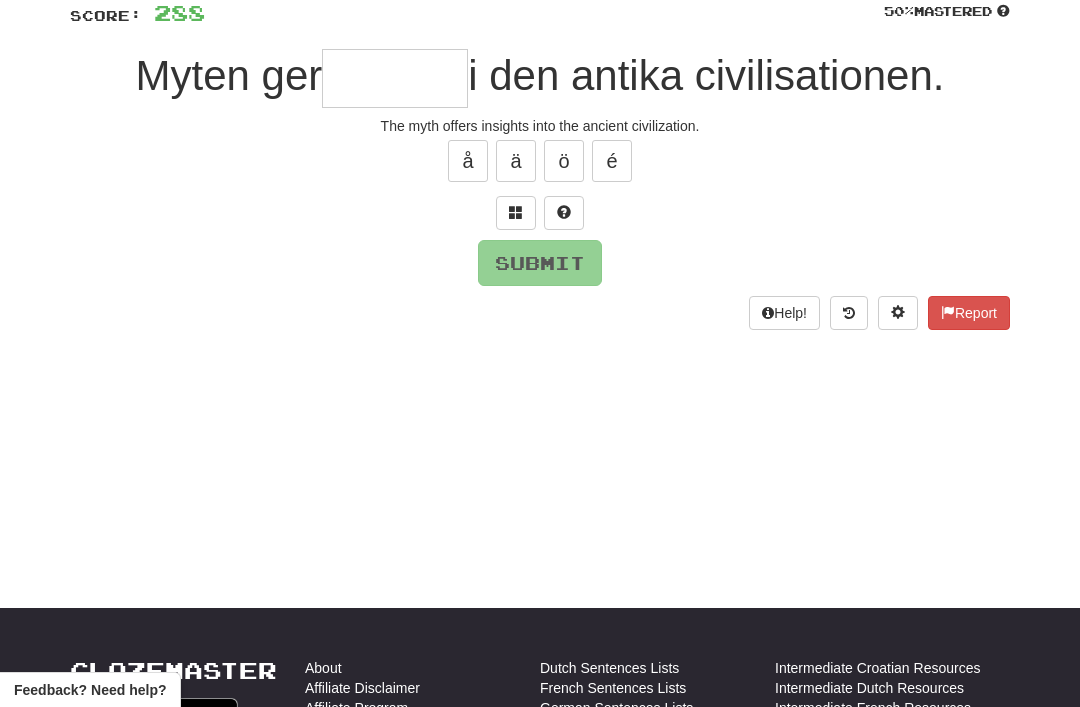 scroll, scrollTop: 148, scrollLeft: 0, axis: vertical 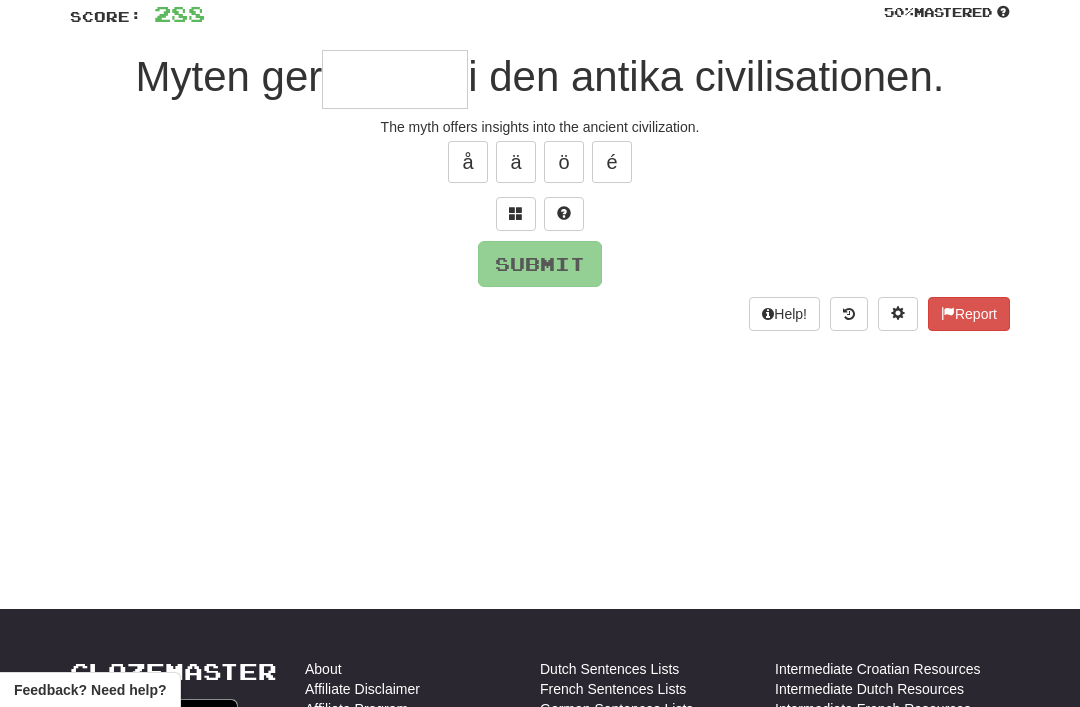 click at bounding box center [516, 213] 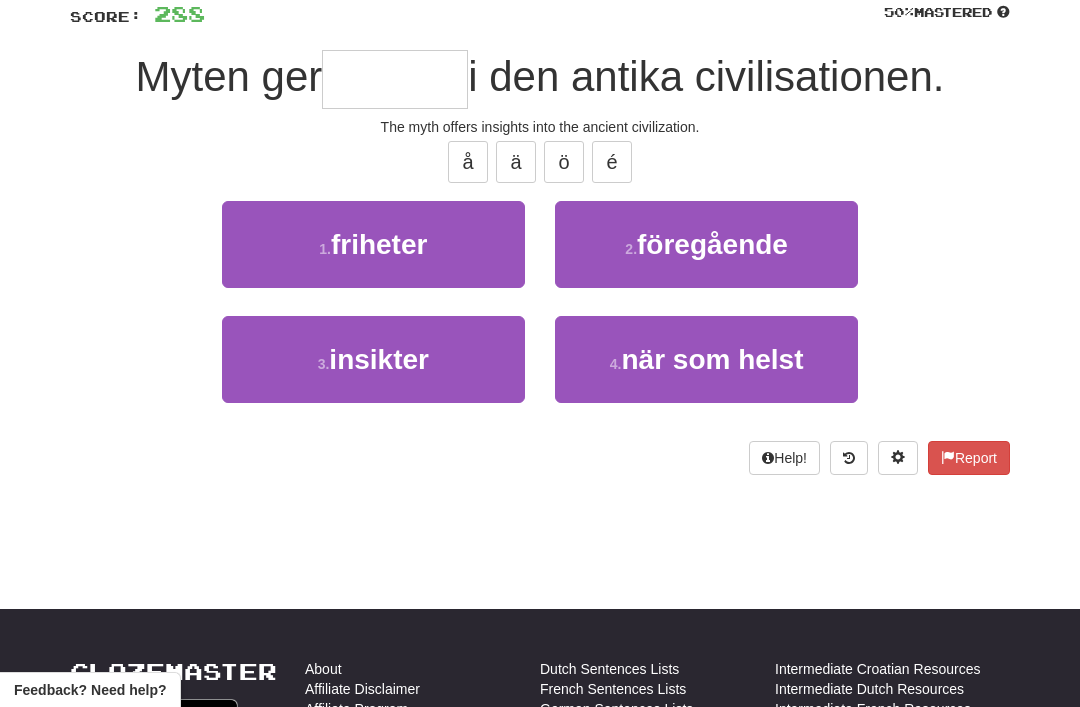 click on "3 .  insikter" at bounding box center [373, 359] 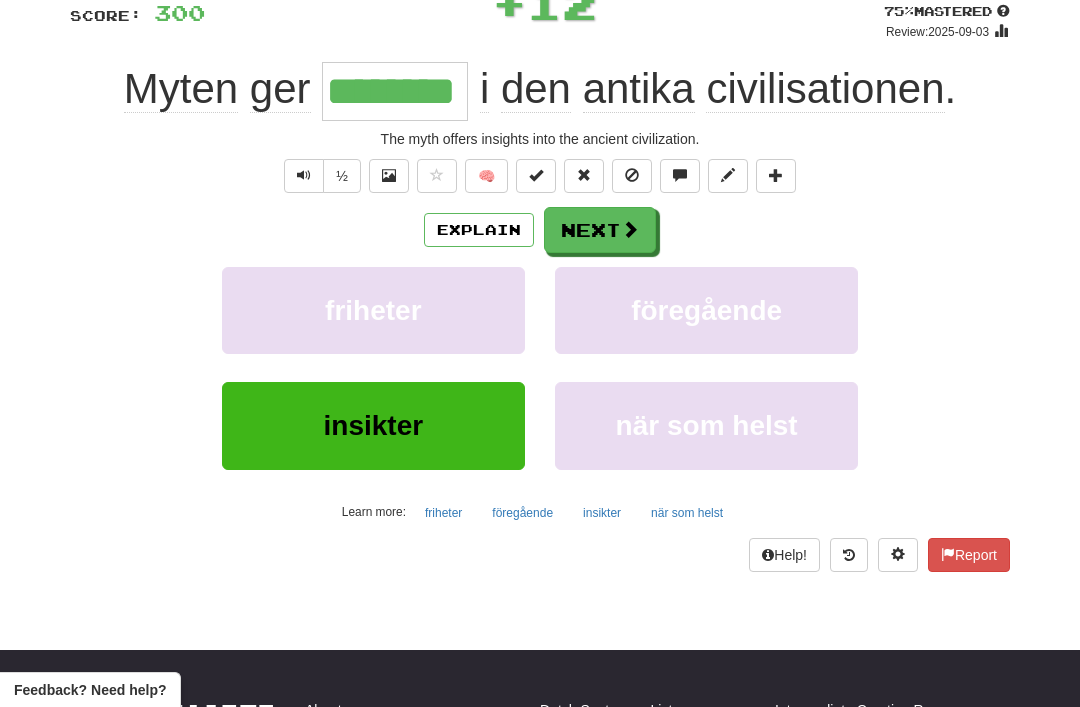 click on "Next" at bounding box center [600, 230] 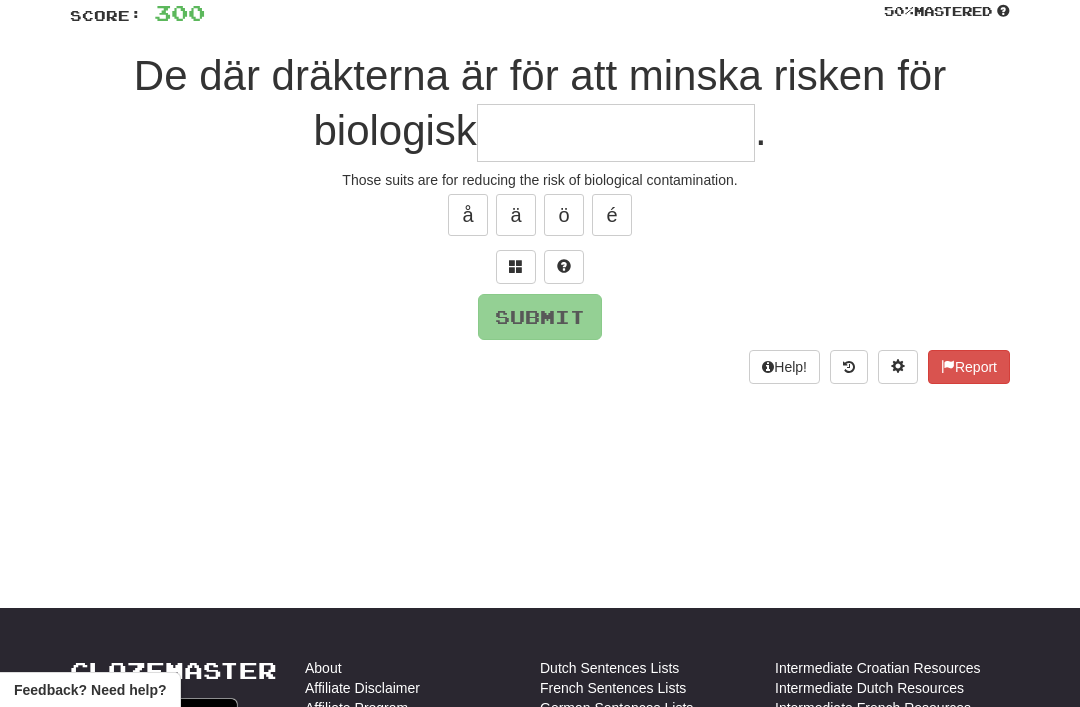 scroll, scrollTop: 148, scrollLeft: 0, axis: vertical 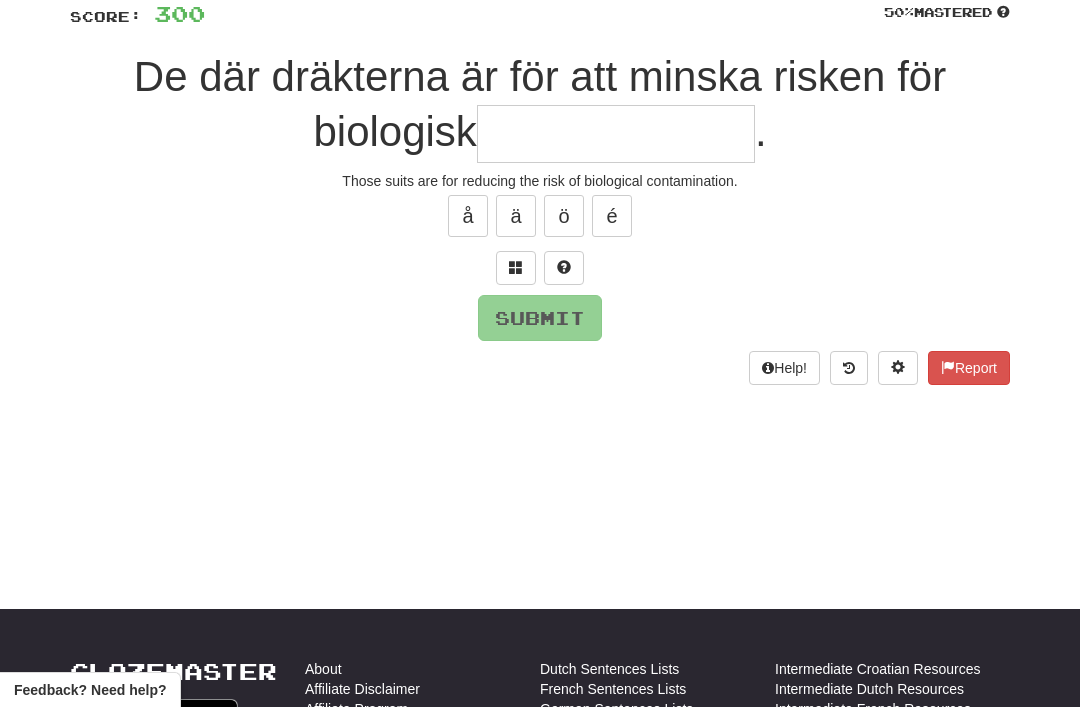 click at bounding box center [516, 268] 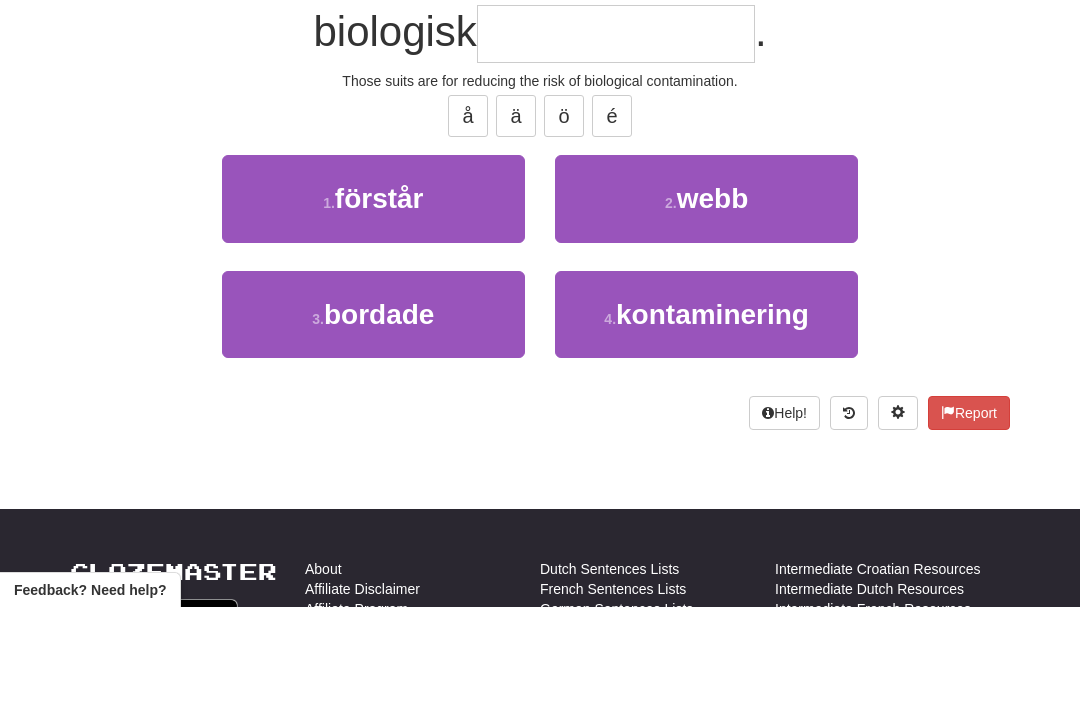 click on "kontaminering" at bounding box center [712, 414] 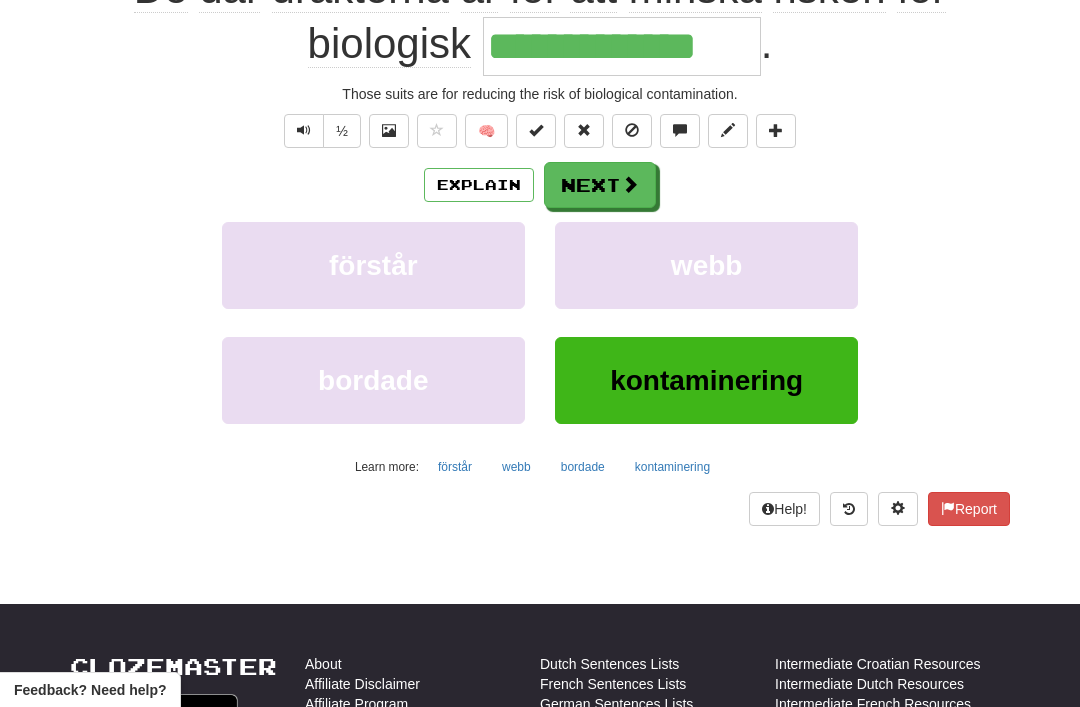 click on "Next" at bounding box center [600, 185] 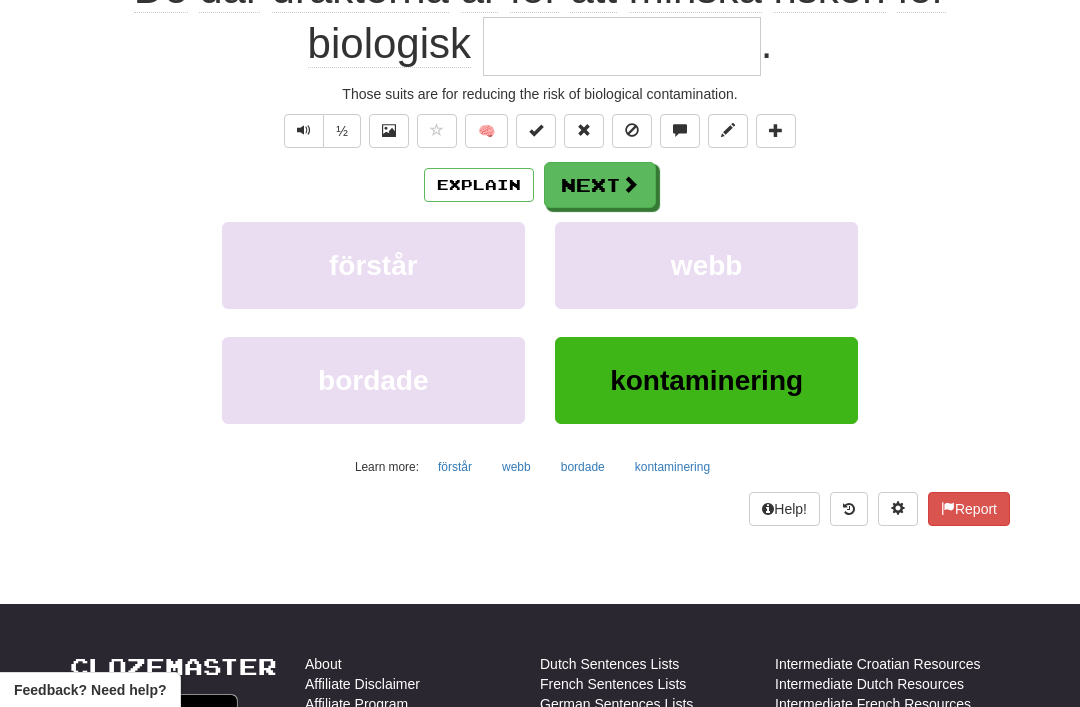 scroll, scrollTop: 44, scrollLeft: 0, axis: vertical 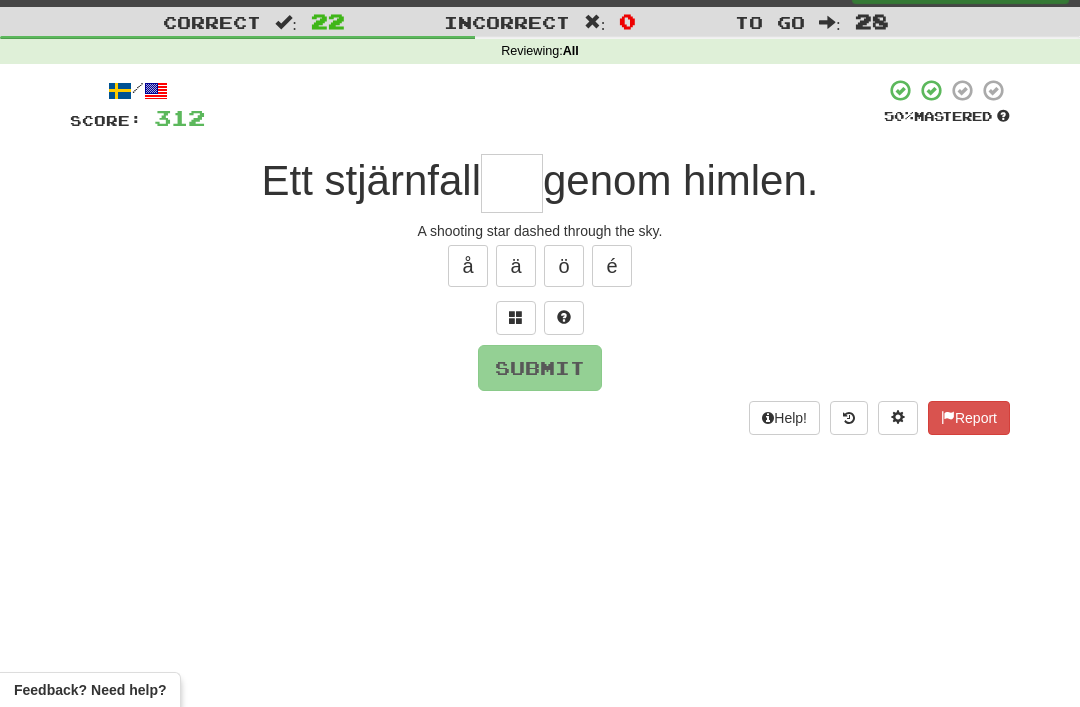 type on "*" 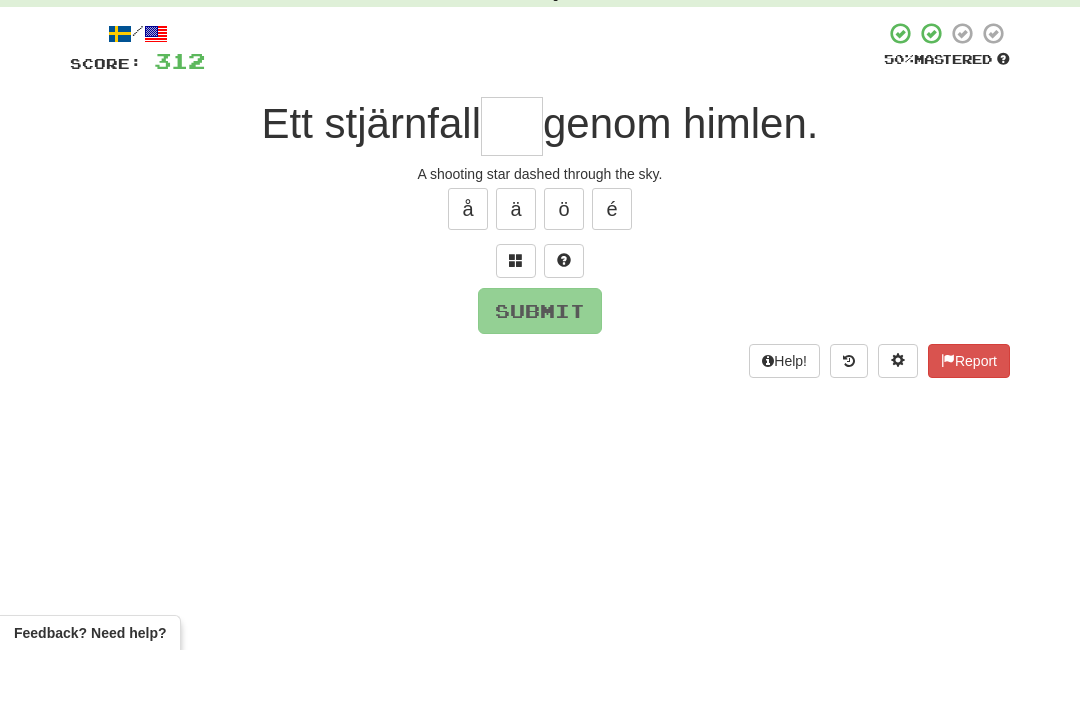 click at bounding box center [516, 318] 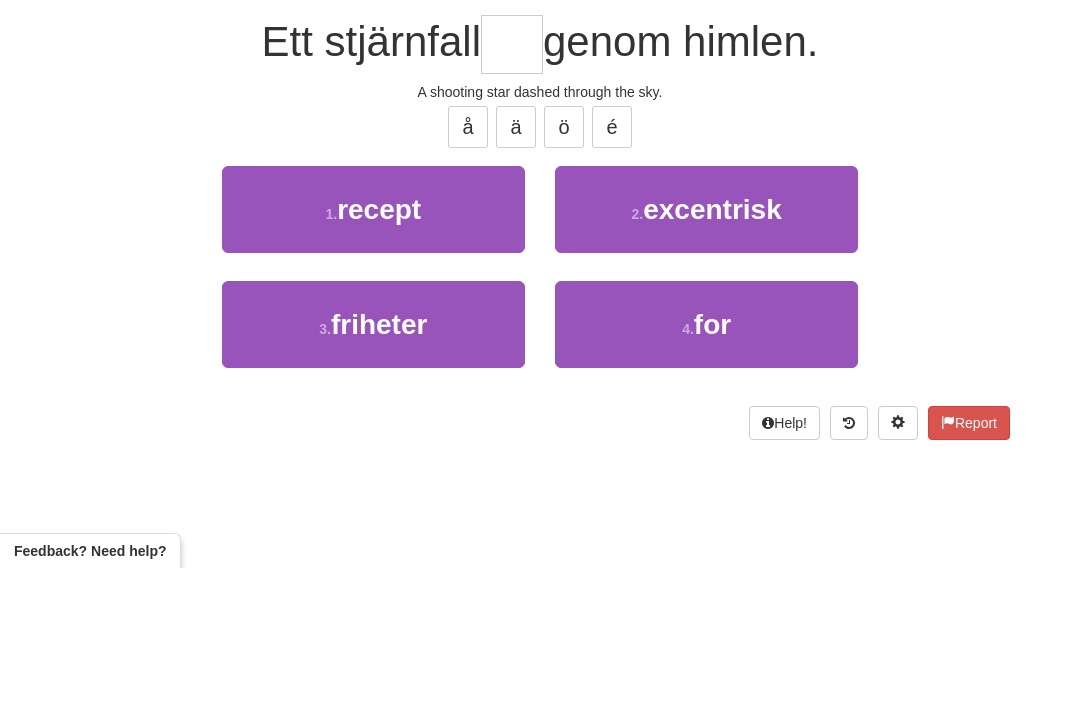 click on "4 .  for" at bounding box center (706, 463) 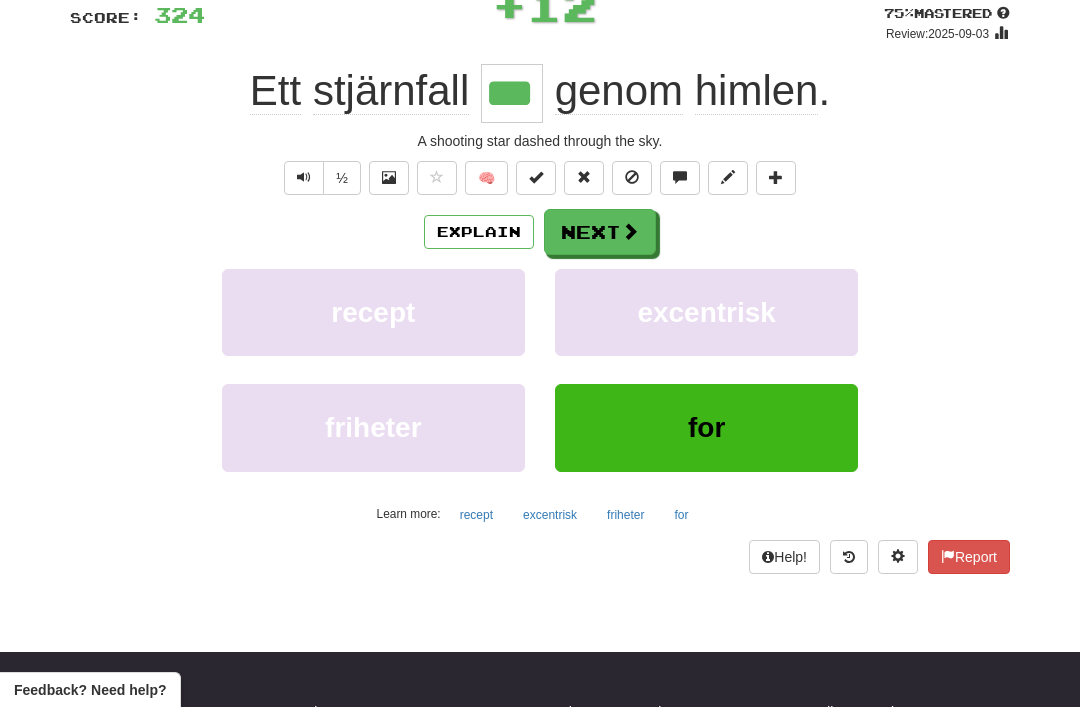 scroll, scrollTop: 106, scrollLeft: 0, axis: vertical 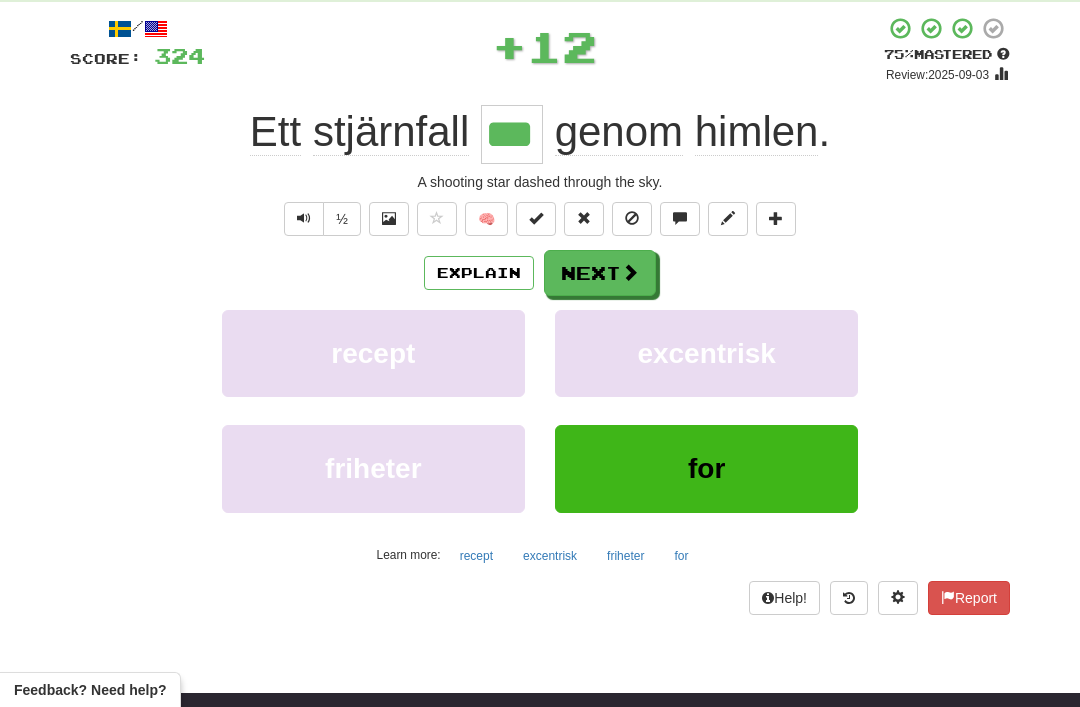 click on "Explain" at bounding box center [479, 273] 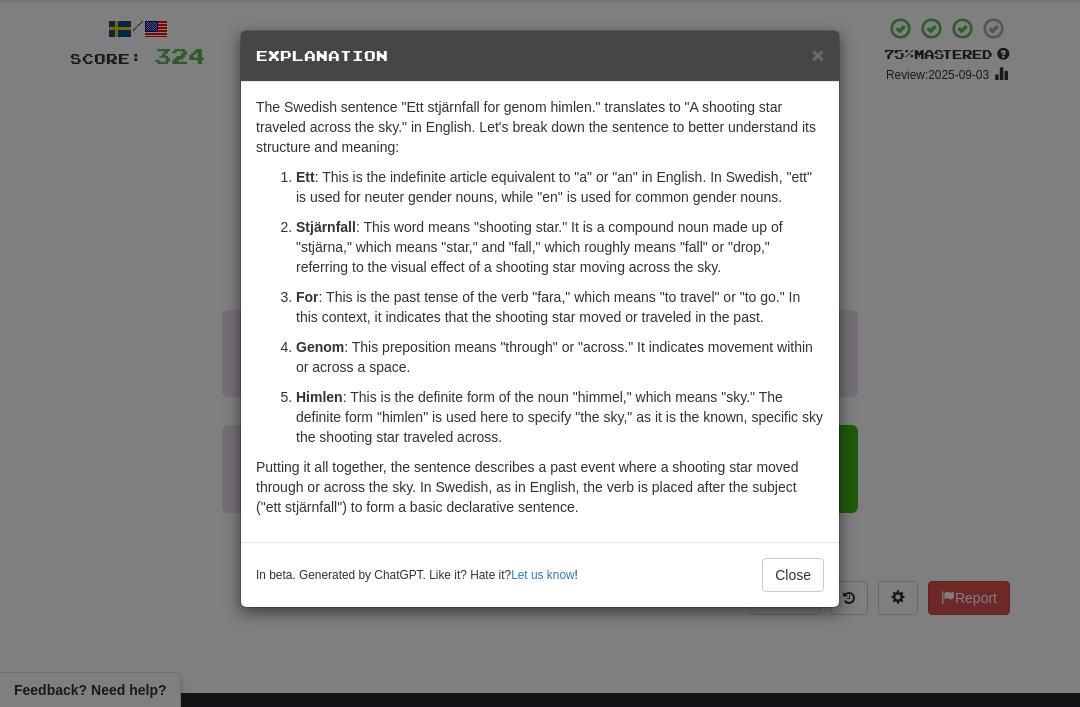 click on "×" at bounding box center [818, 54] 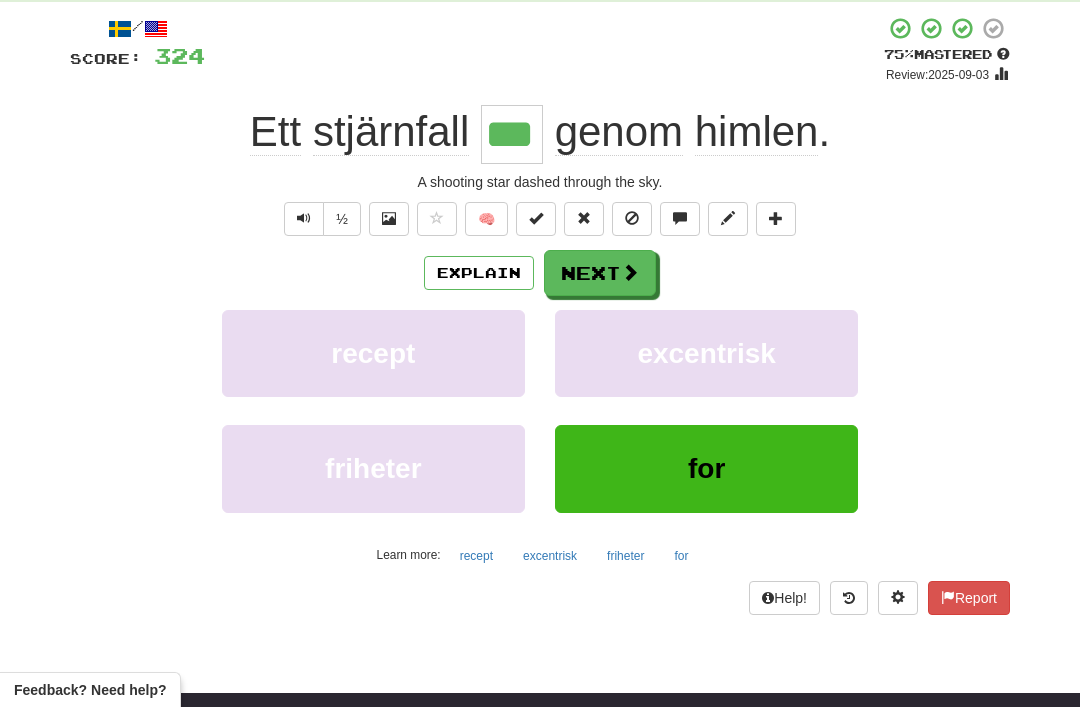 click on "Next" at bounding box center [600, 273] 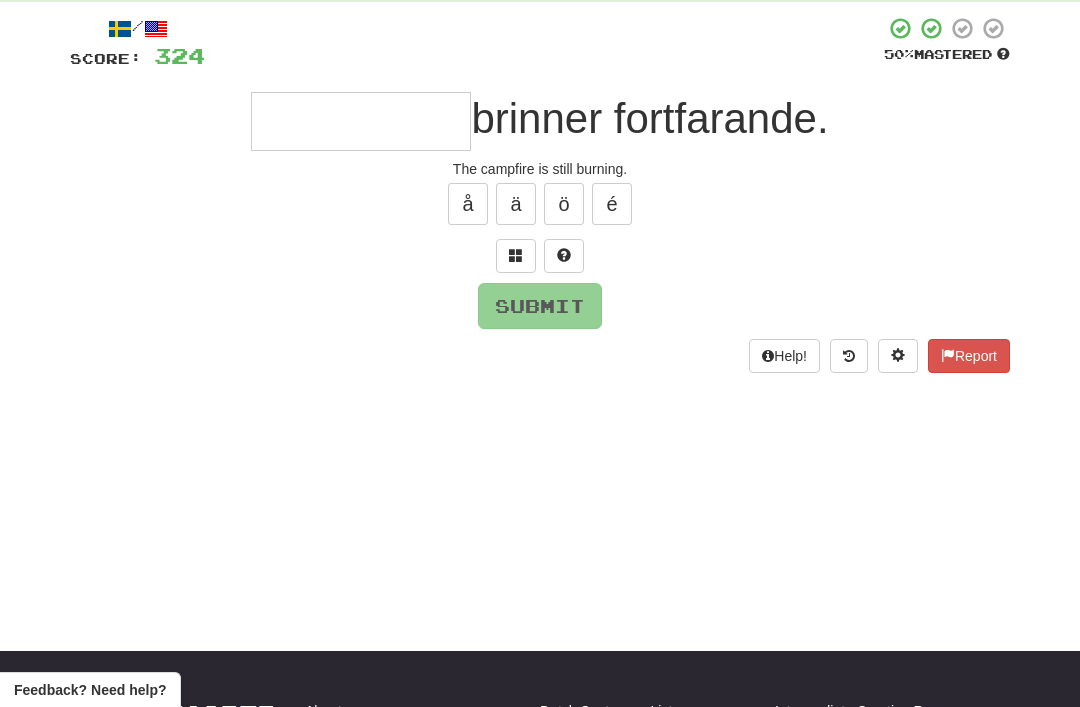 click at bounding box center [516, 256] 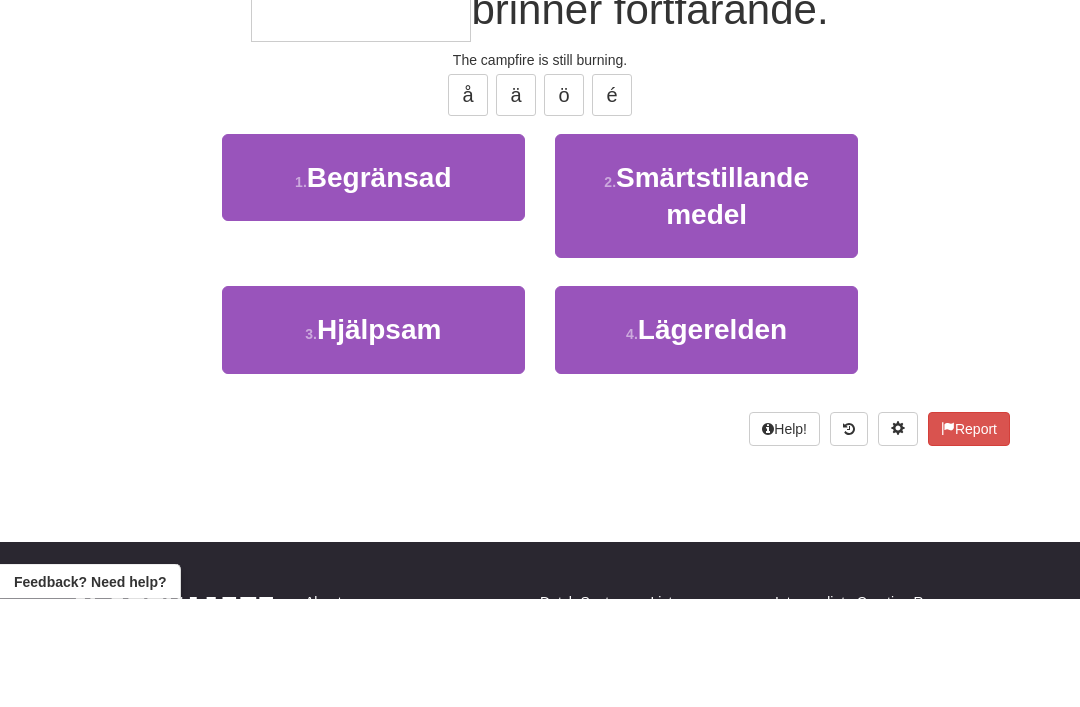 click on "Lägerelden" at bounding box center [712, 438] 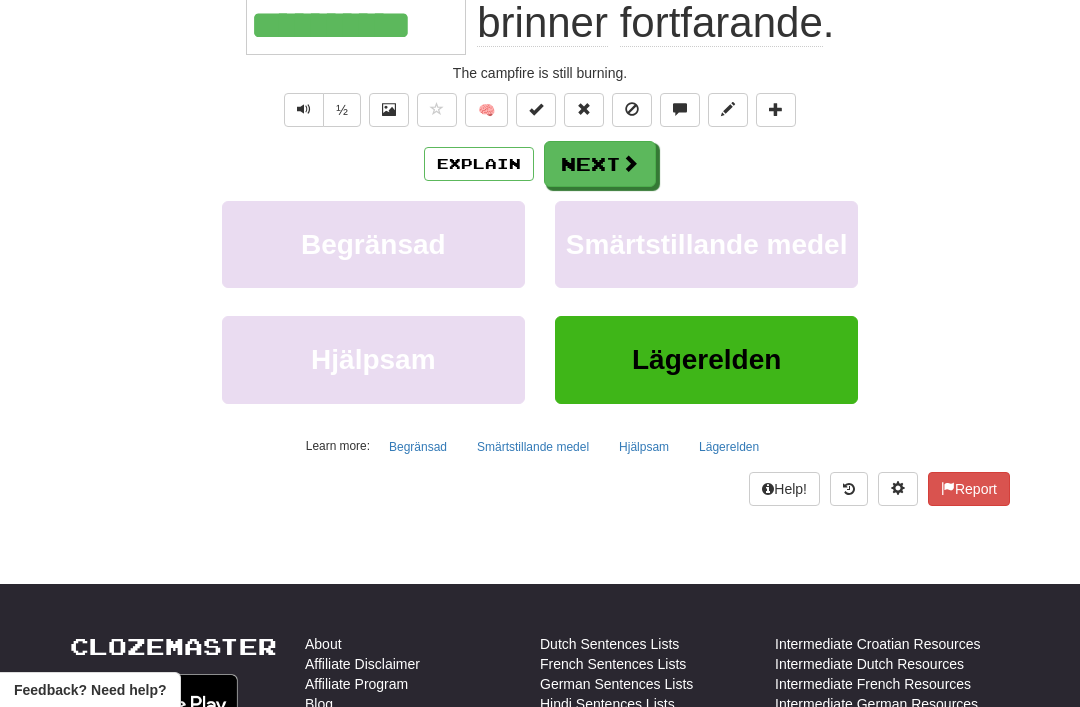 click on "Next" at bounding box center [600, 164] 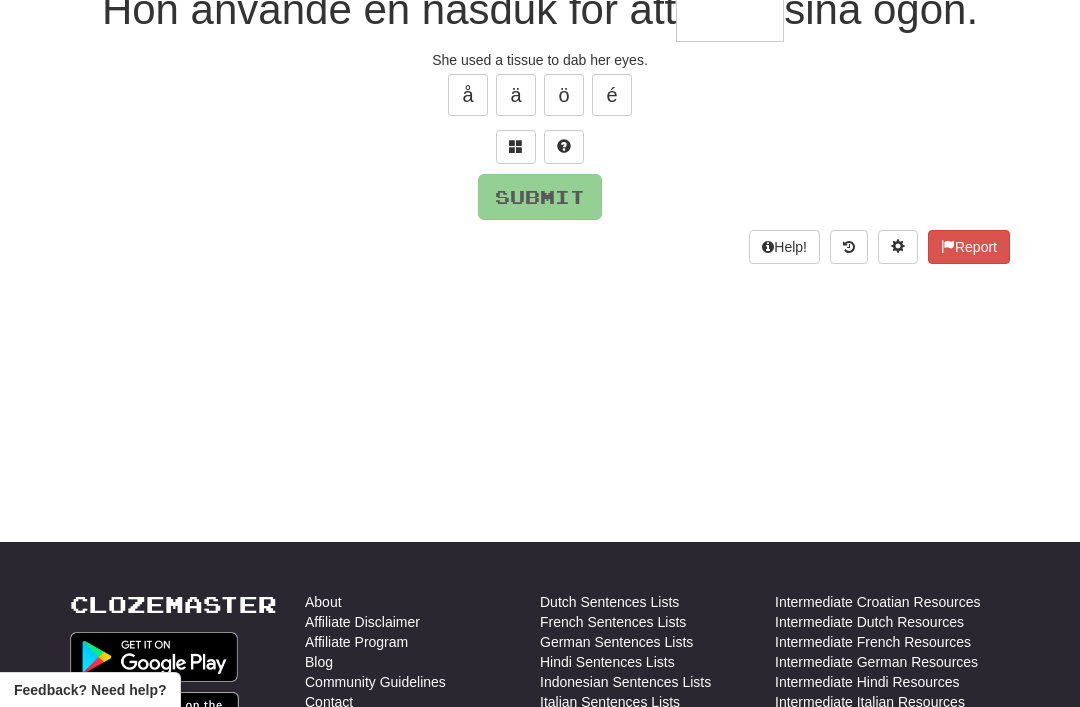 scroll, scrollTop: 44, scrollLeft: 0, axis: vertical 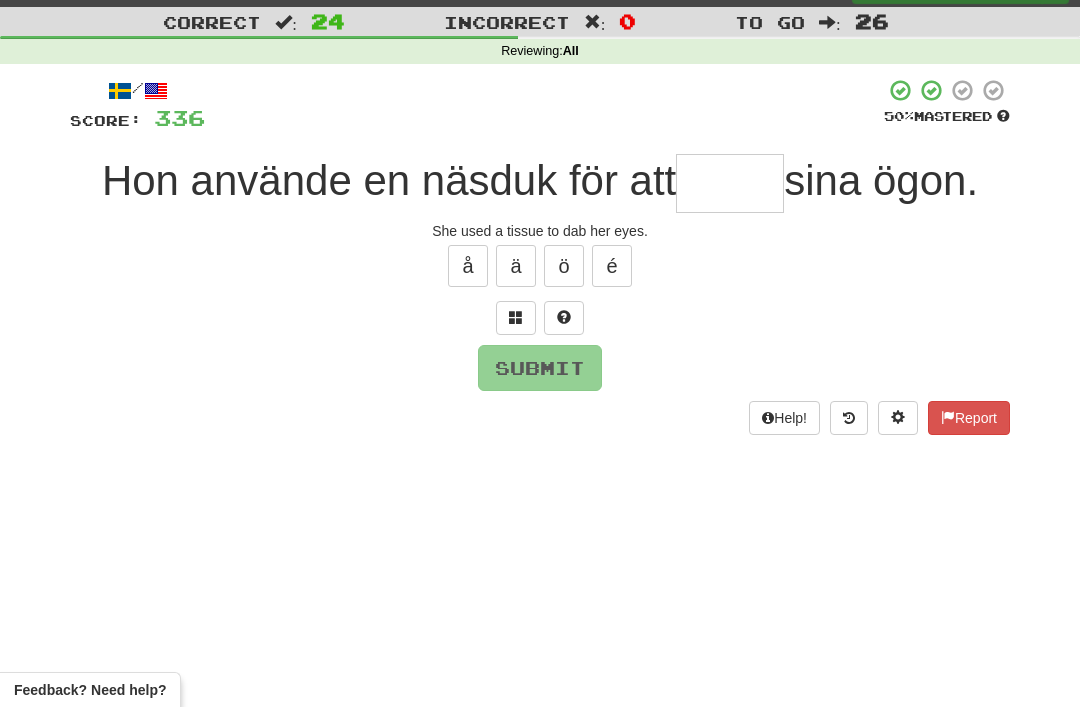 type on "*" 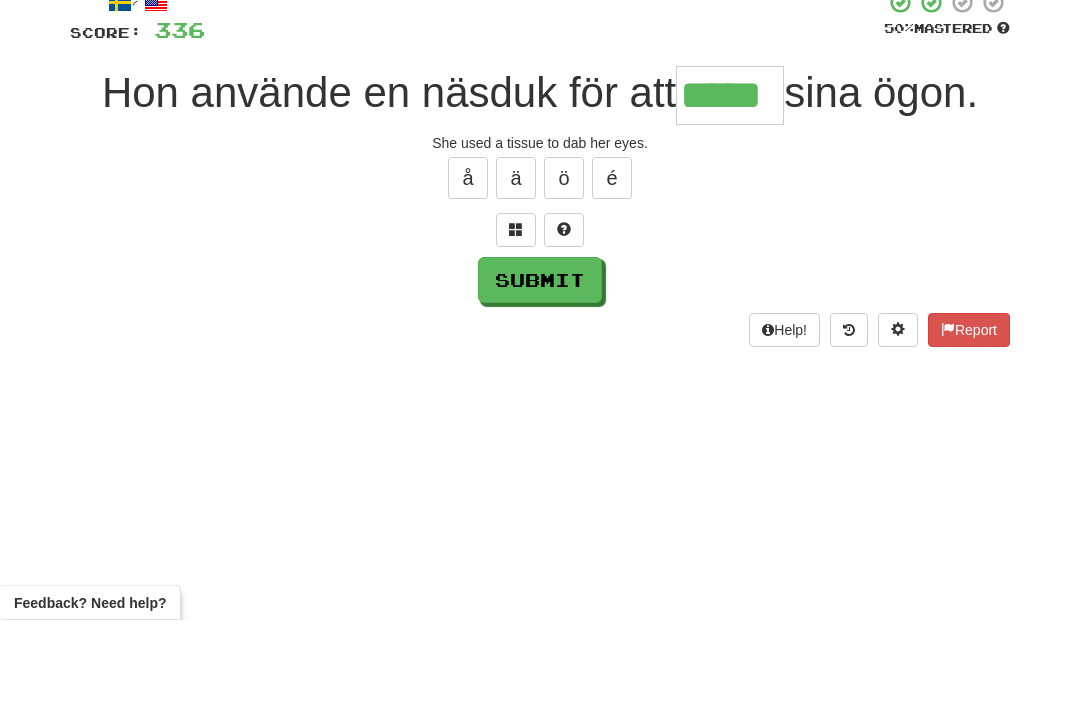 type on "*****" 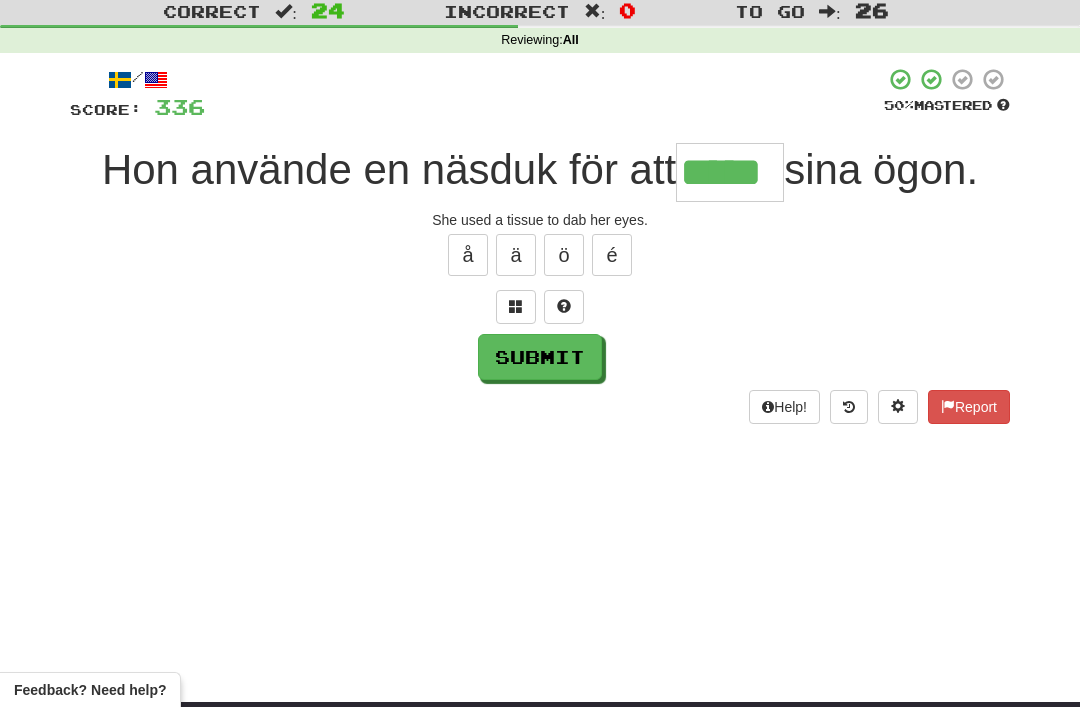 scroll, scrollTop: 57, scrollLeft: 0, axis: vertical 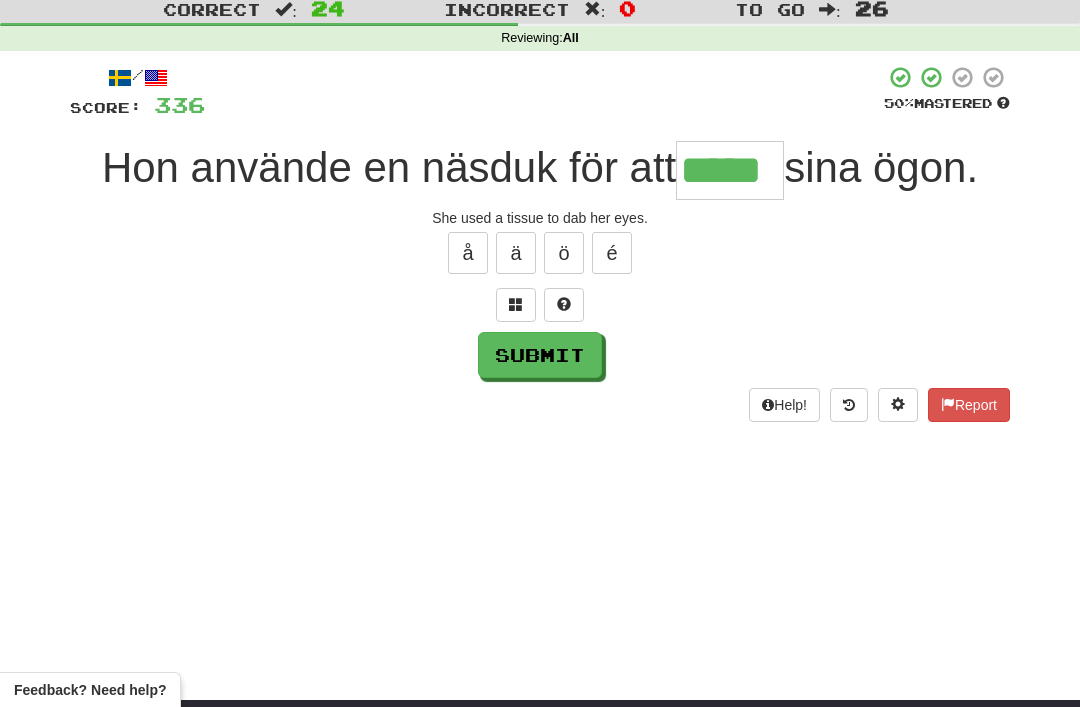click on "Submit" at bounding box center (540, 355) 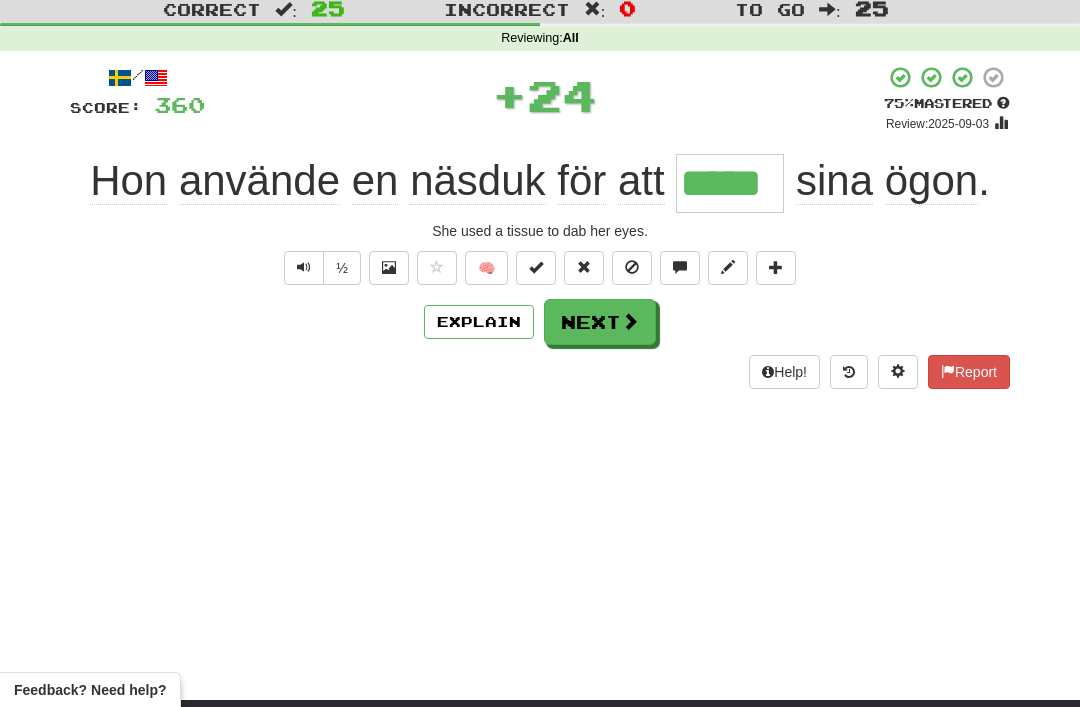 click on "Next" at bounding box center (600, 322) 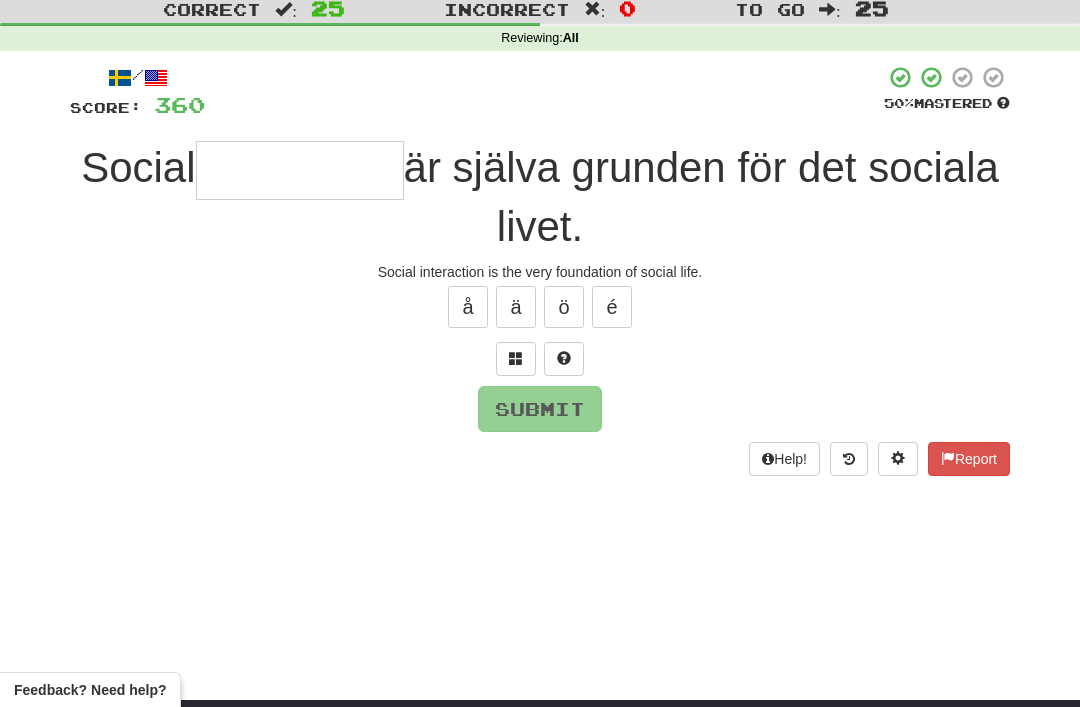 click at bounding box center [516, 358] 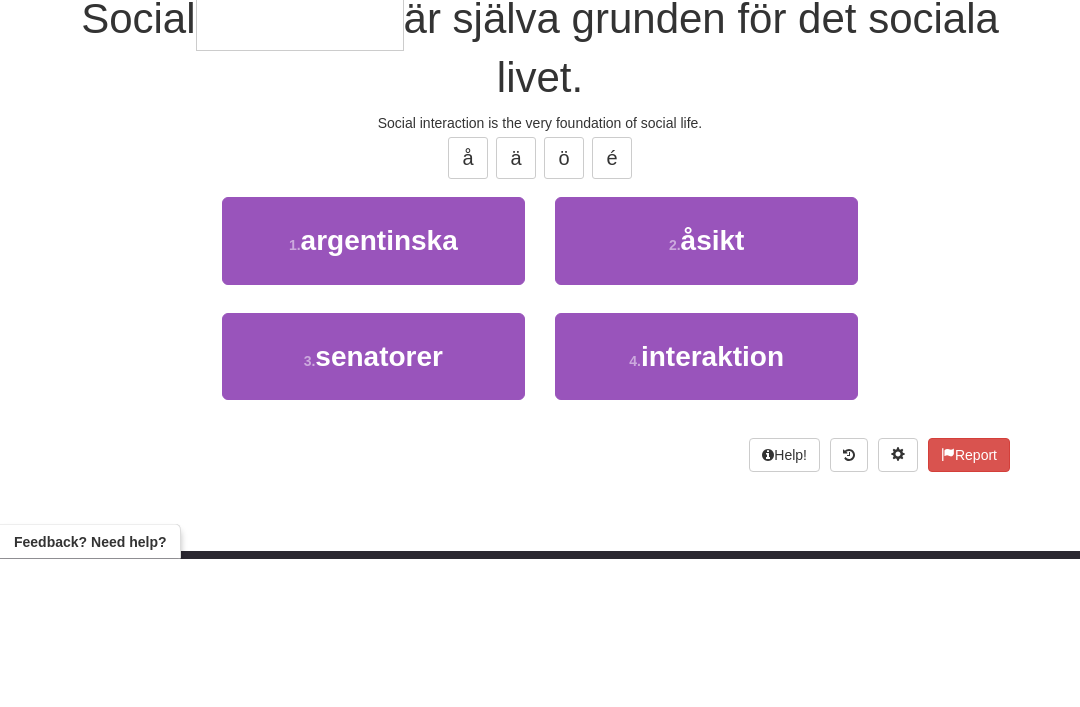 click on "4 .  interaktion" at bounding box center [706, 505] 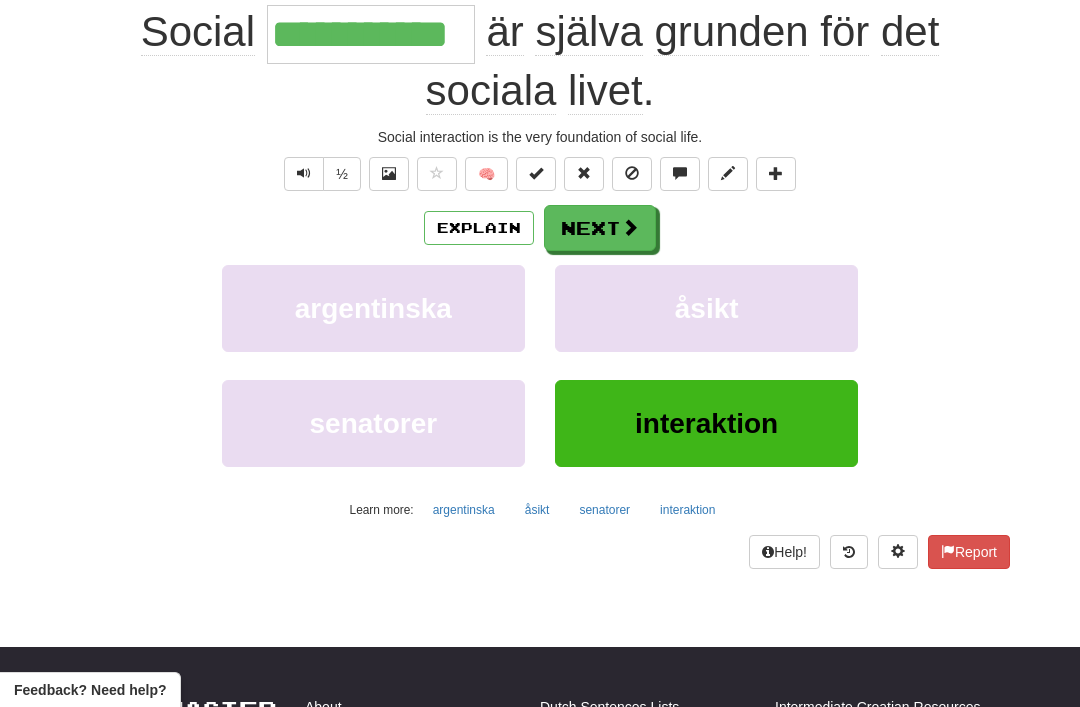 click on "Next" at bounding box center (600, 228) 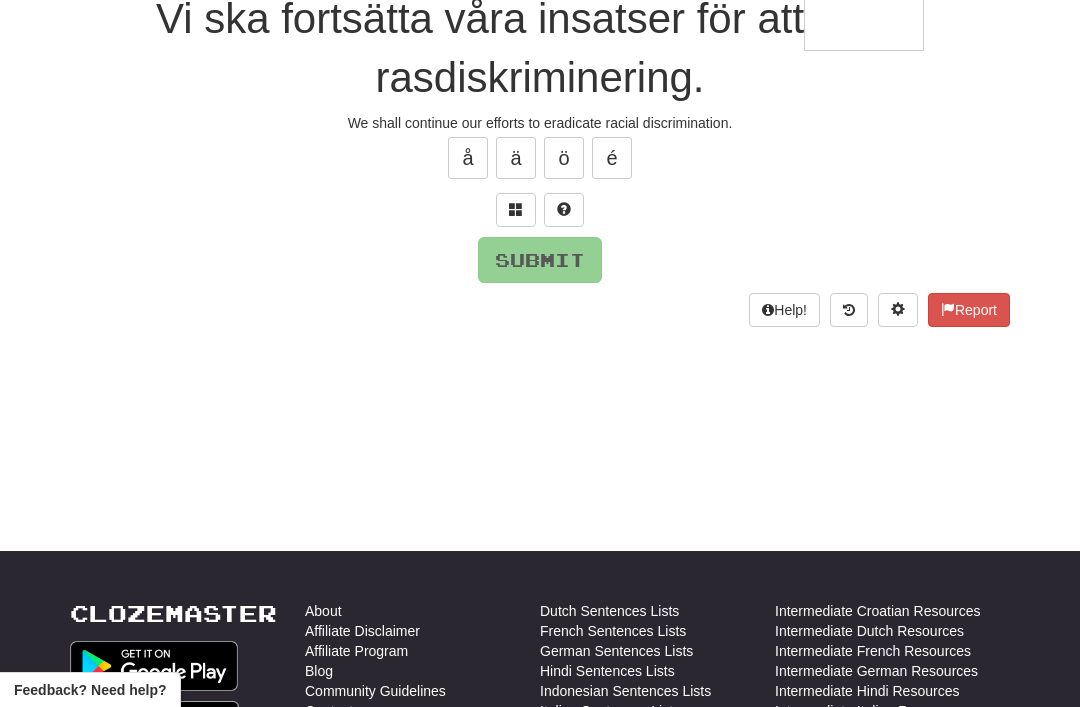 scroll, scrollTop: 44, scrollLeft: 0, axis: vertical 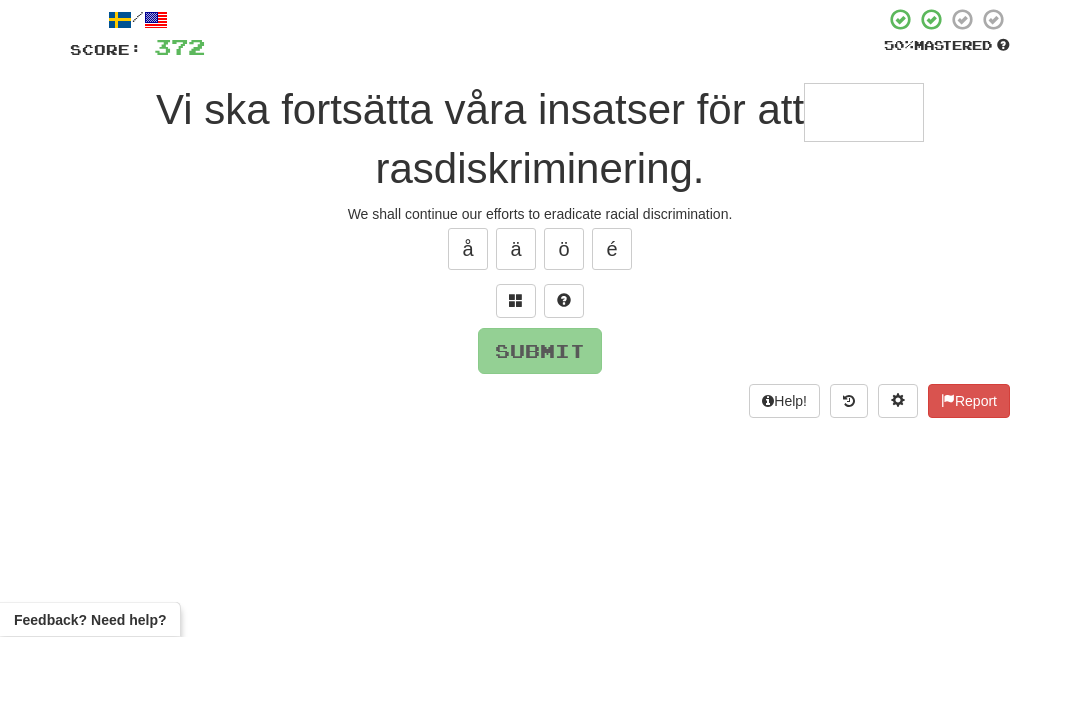 click at bounding box center [516, 371] 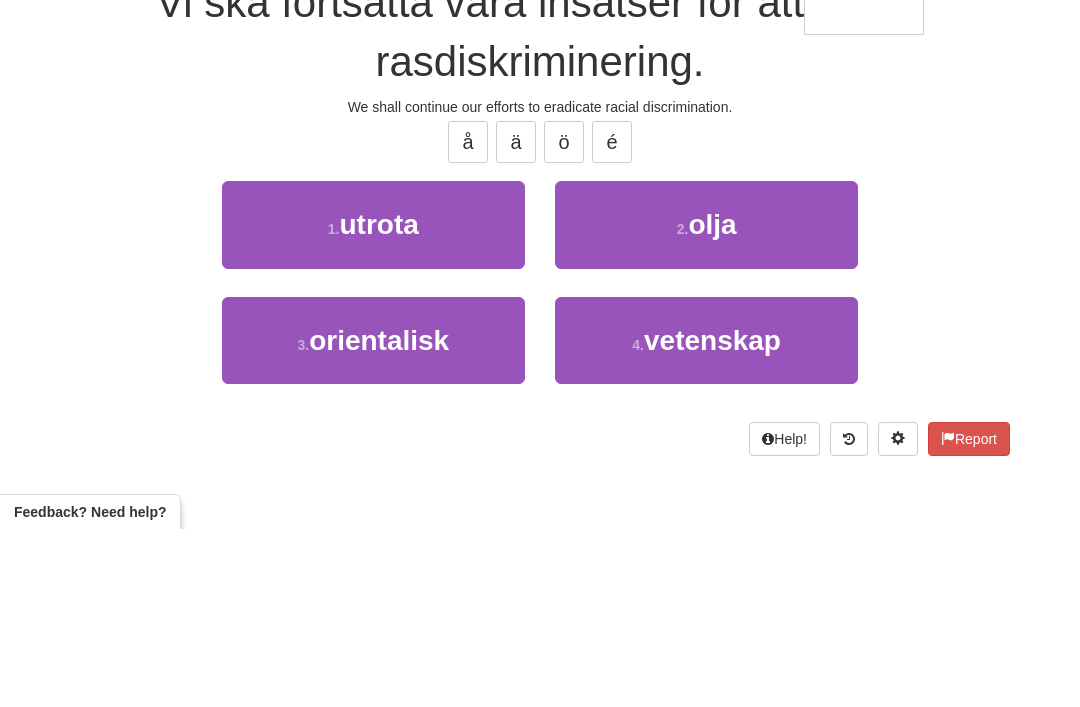 click on "1 .  utrota" at bounding box center [373, 402] 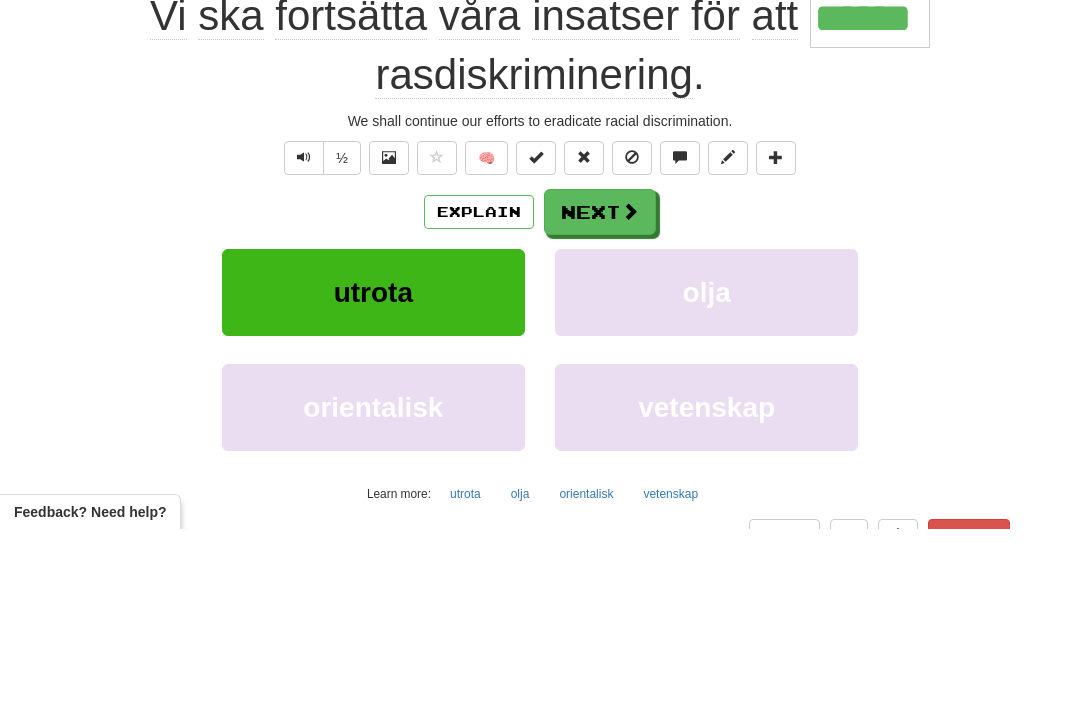 scroll, scrollTop: 222, scrollLeft: 0, axis: vertical 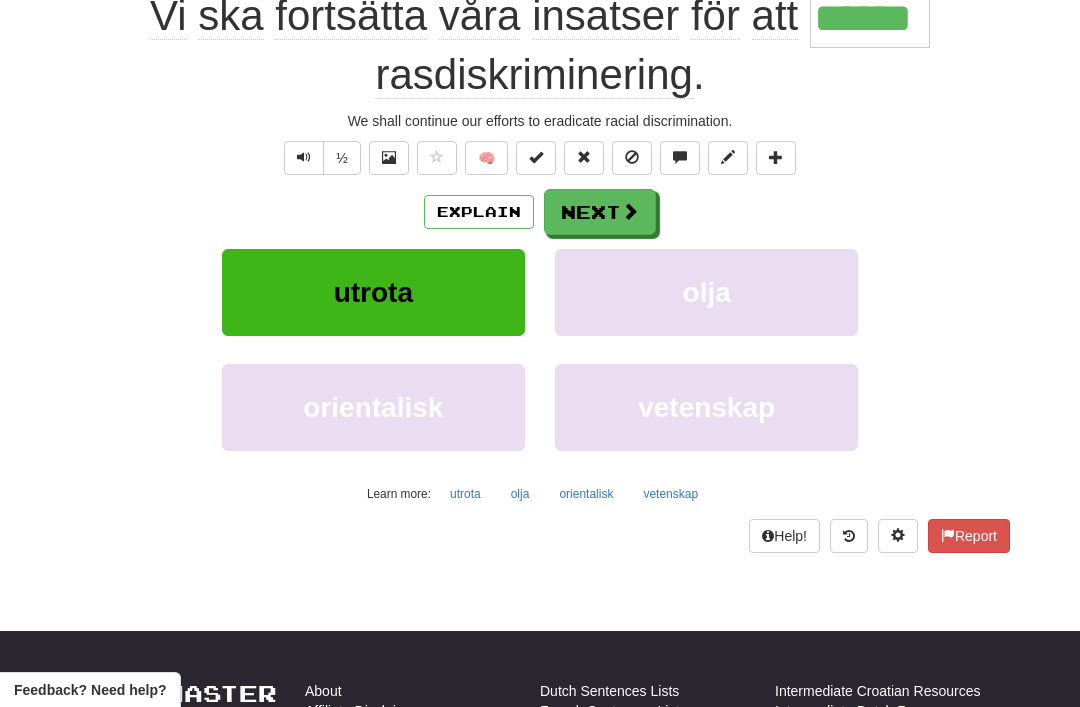 click on "Explain" at bounding box center (479, 212) 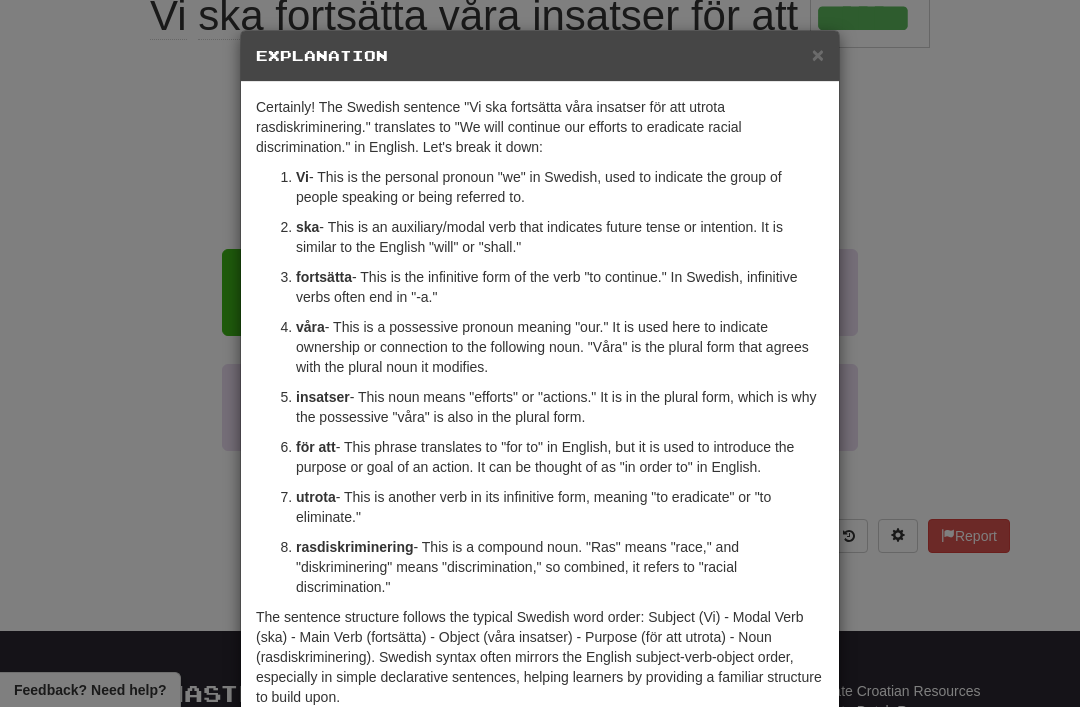 click on "× Explanation" at bounding box center [540, 56] 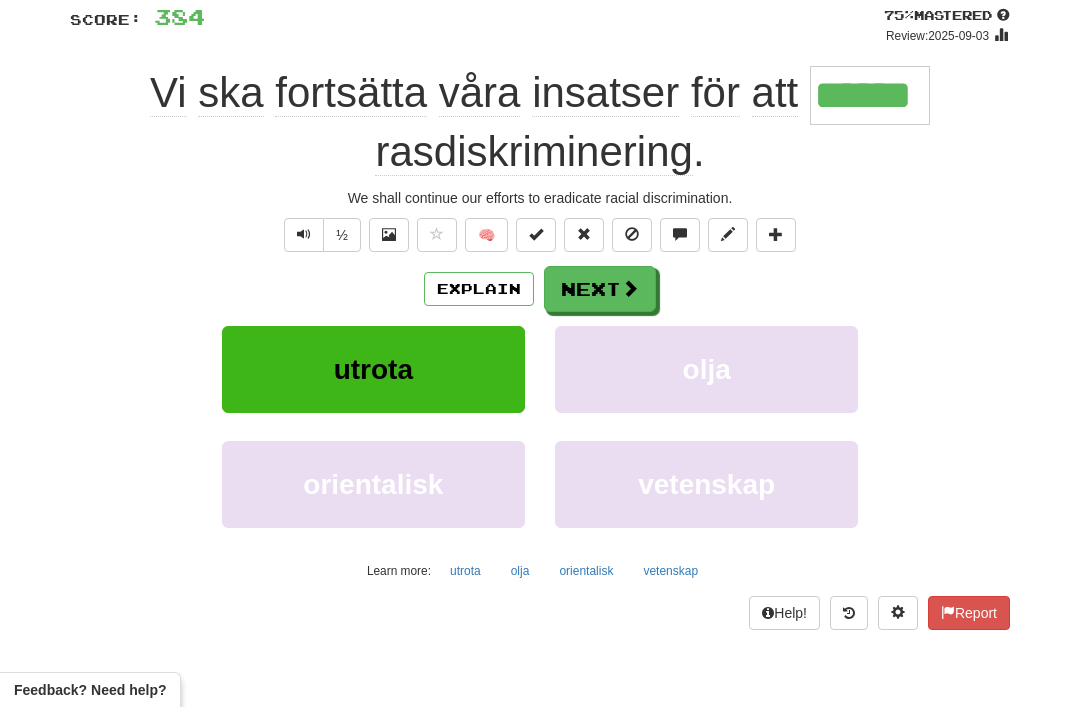 scroll, scrollTop: 0, scrollLeft: 0, axis: both 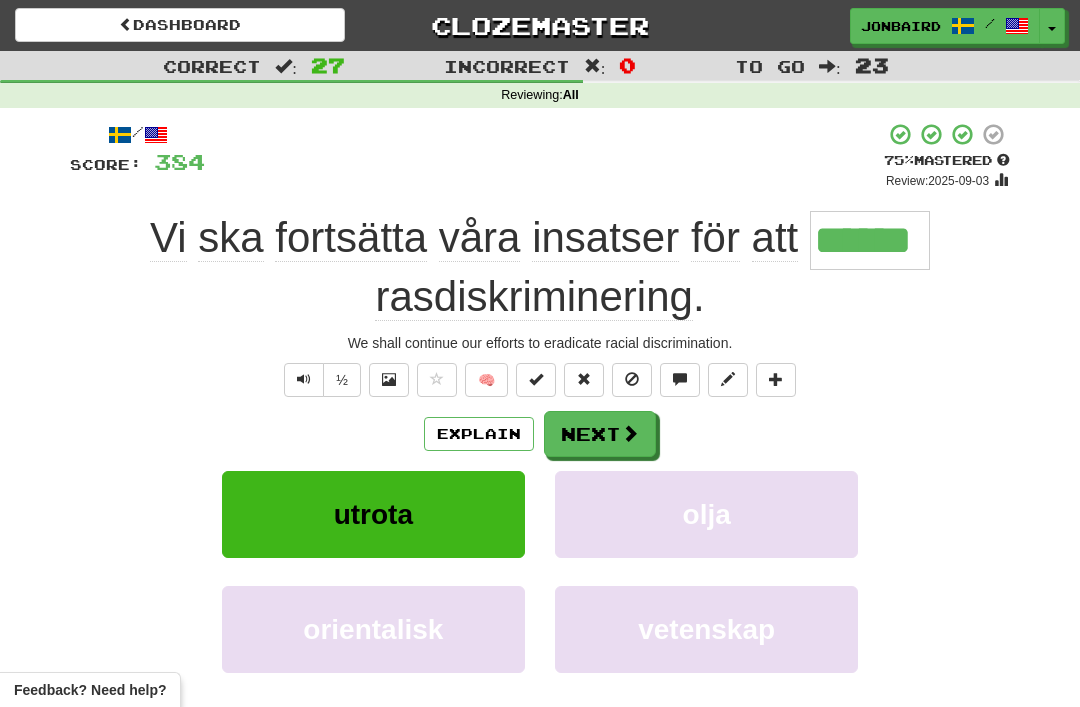 click on "Next" at bounding box center (600, 434) 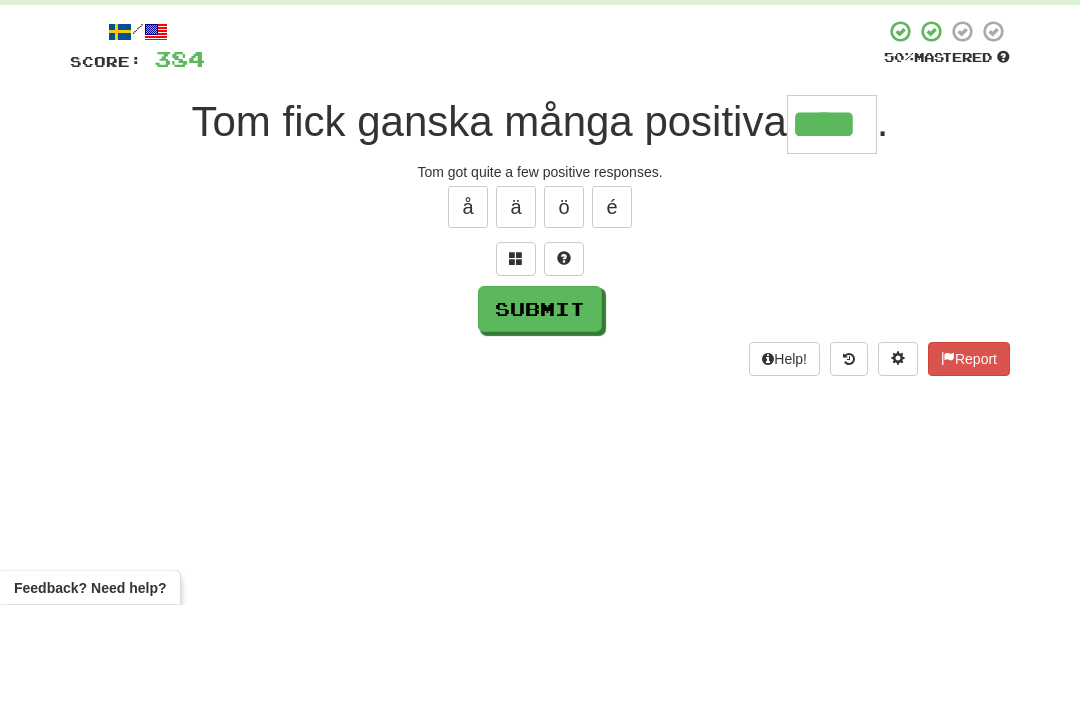 type on "****" 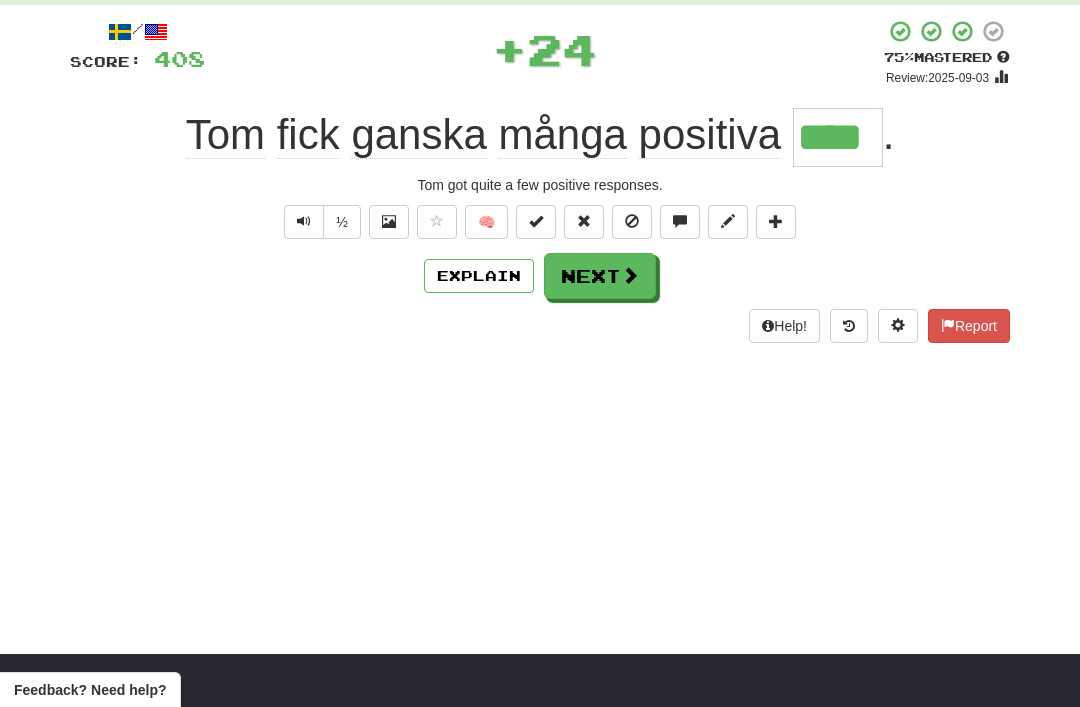 click on "Next" at bounding box center [600, 276] 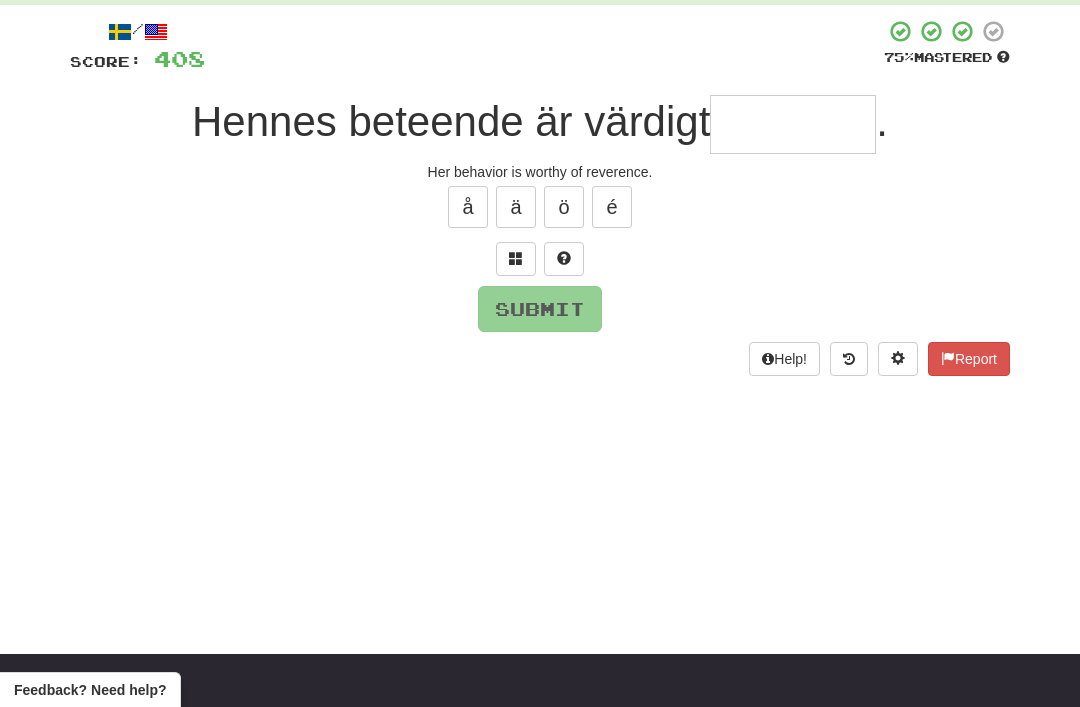 scroll, scrollTop: 102, scrollLeft: 0, axis: vertical 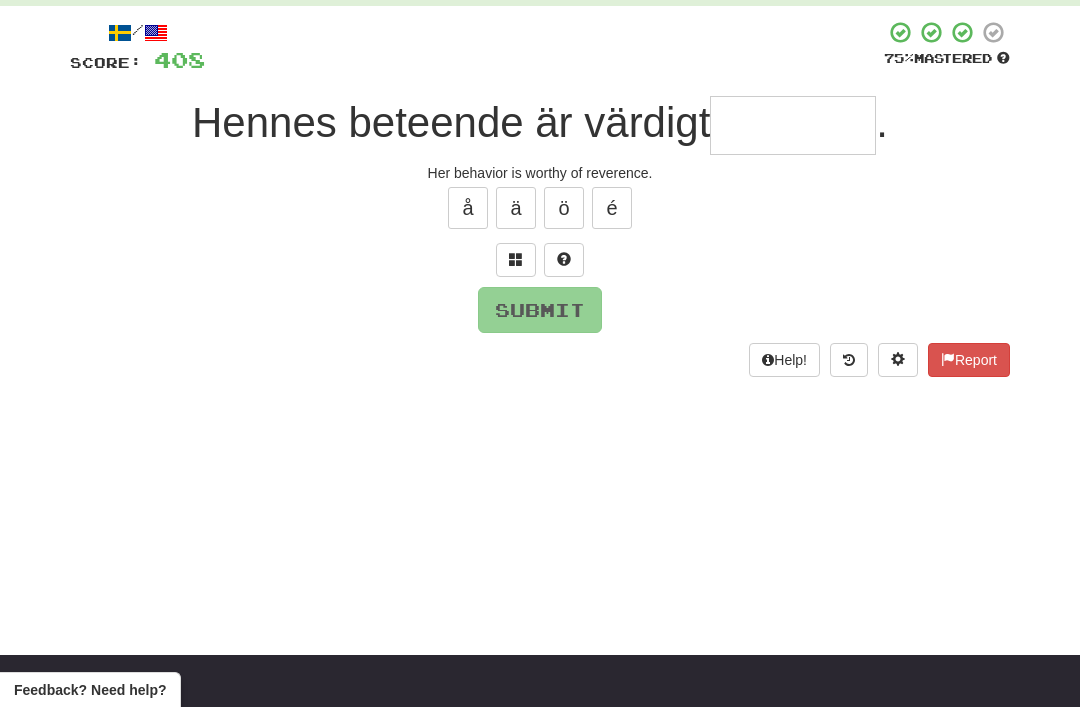 click at bounding box center (516, 259) 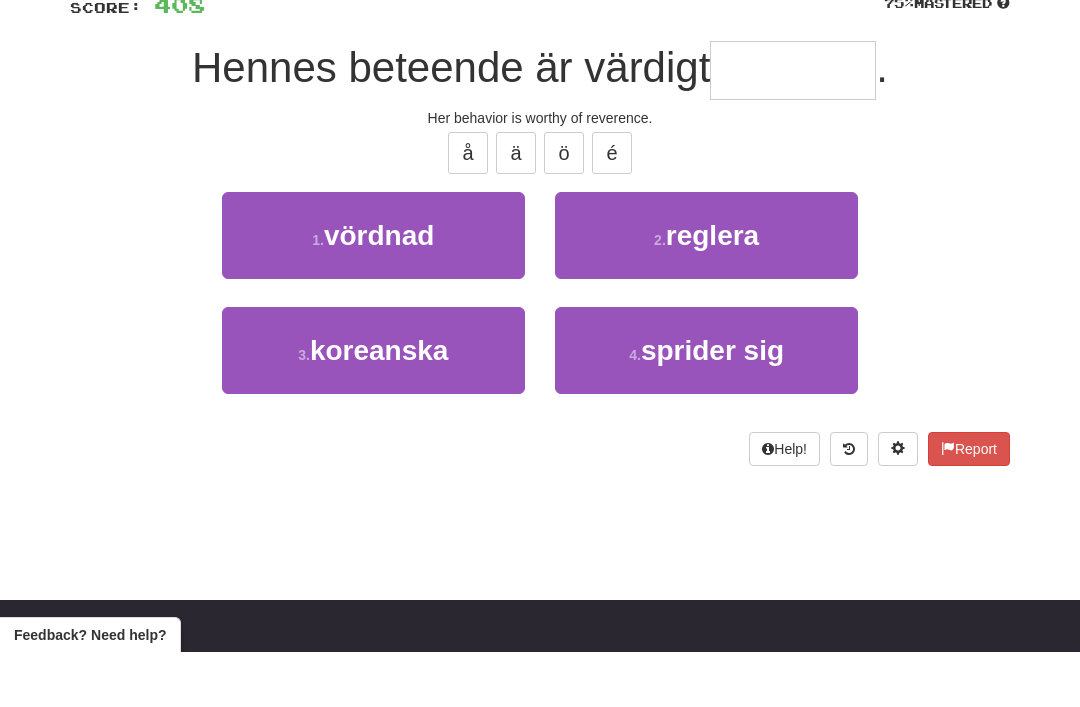 click on "1 .  vördnad" at bounding box center (373, 290) 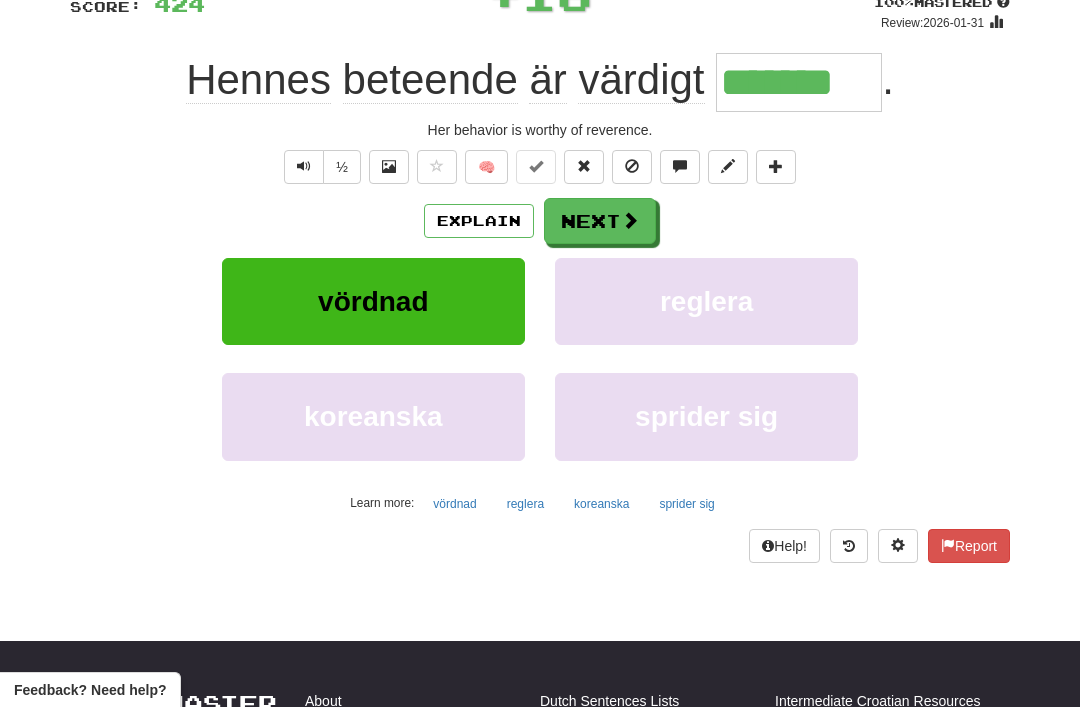 click on "Next" at bounding box center [600, 221] 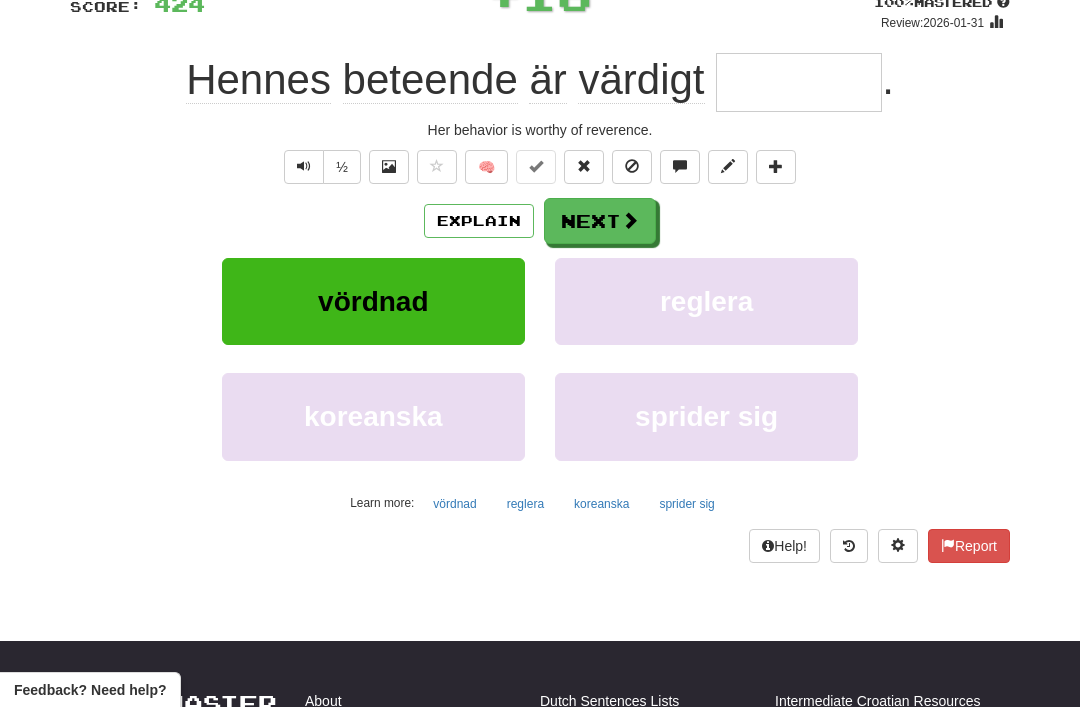 scroll, scrollTop: 157, scrollLeft: 0, axis: vertical 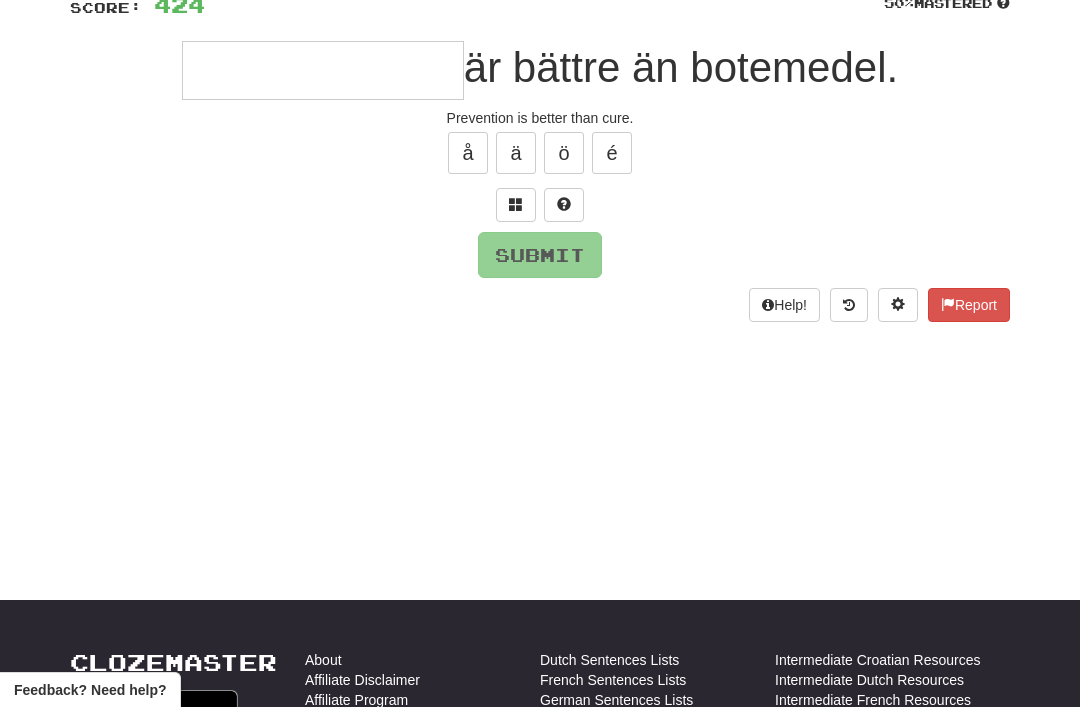 click at bounding box center (516, 204) 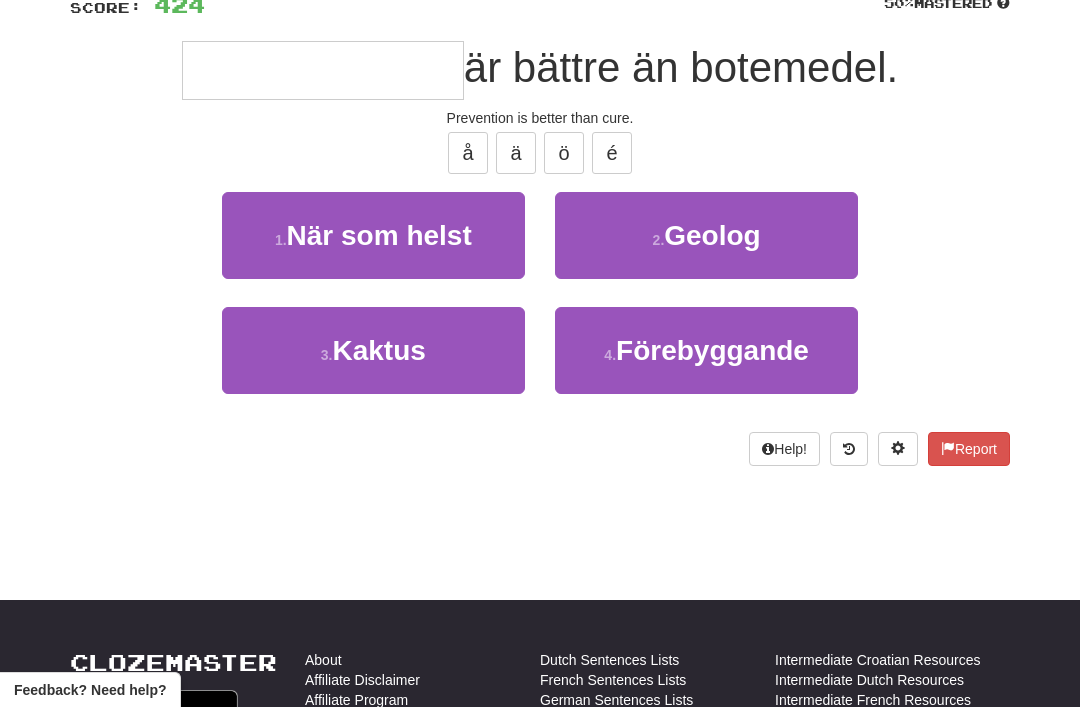 click on "Förebyggande" at bounding box center [712, 350] 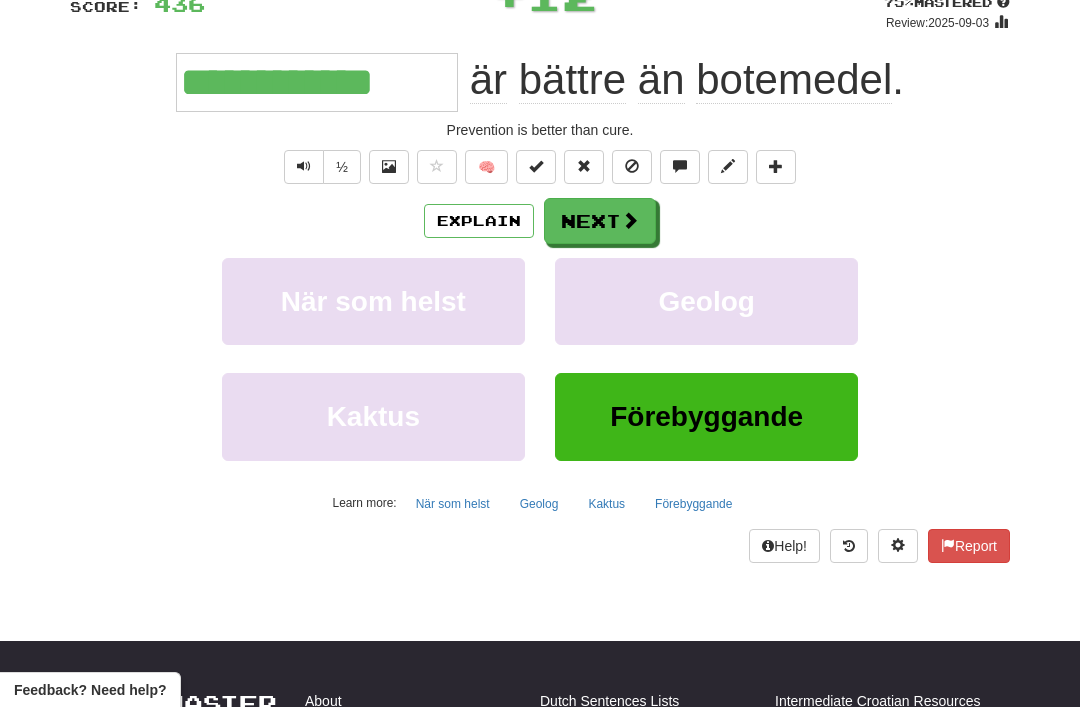 click on "Next" at bounding box center [600, 221] 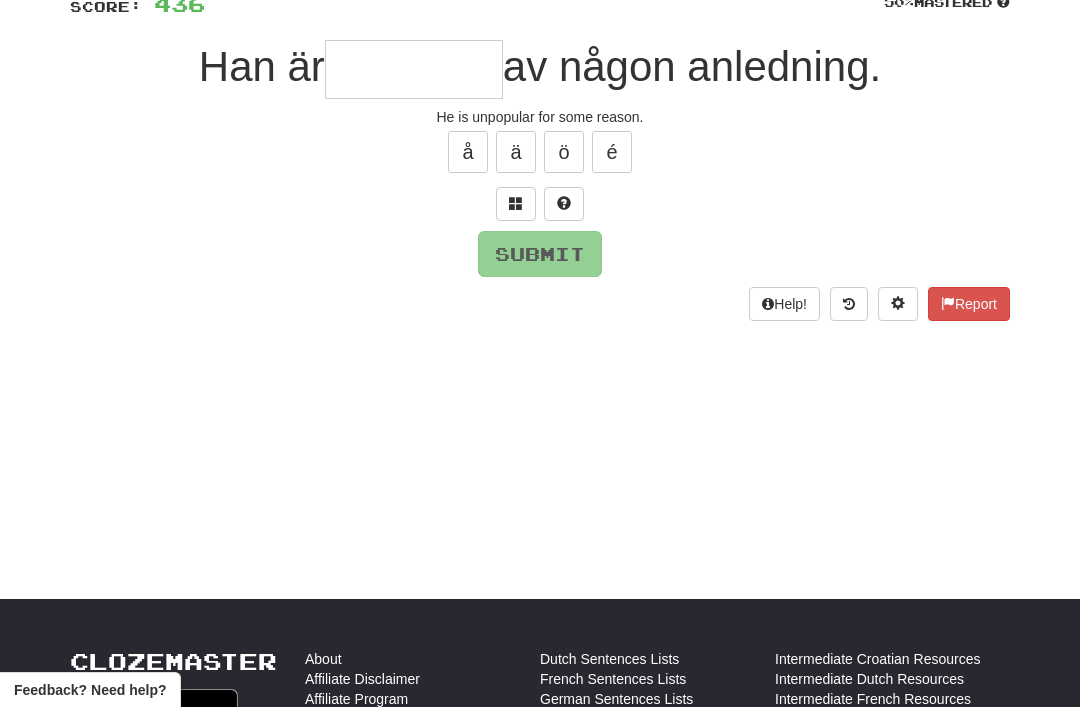 scroll, scrollTop: 157, scrollLeft: 0, axis: vertical 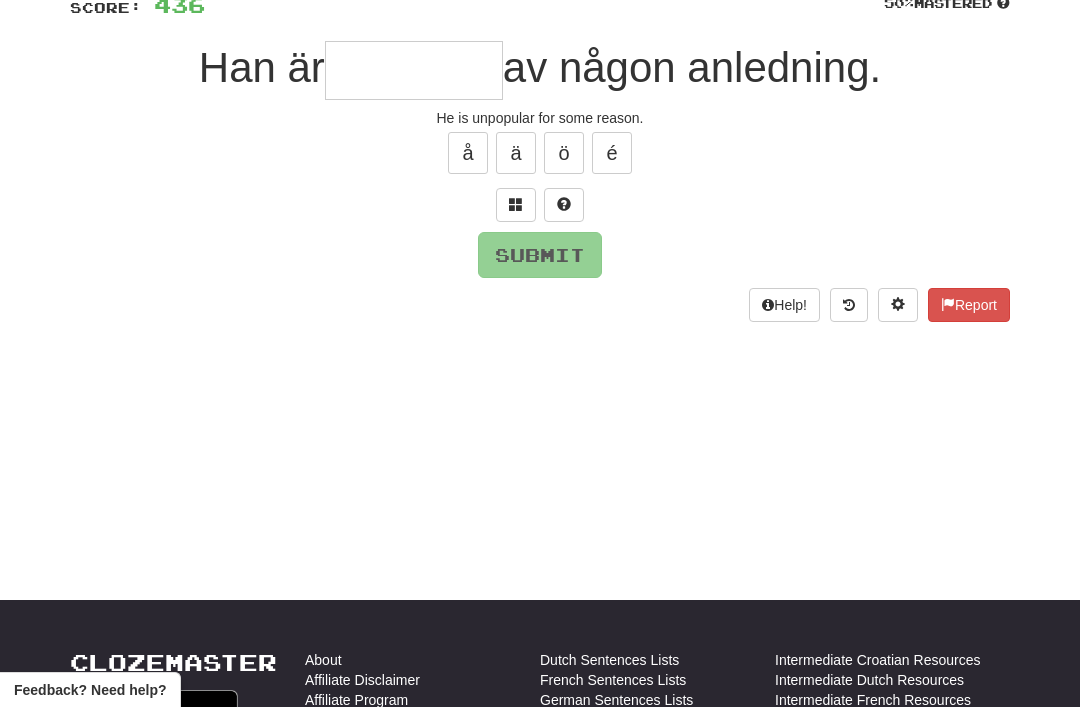 click at bounding box center (516, 205) 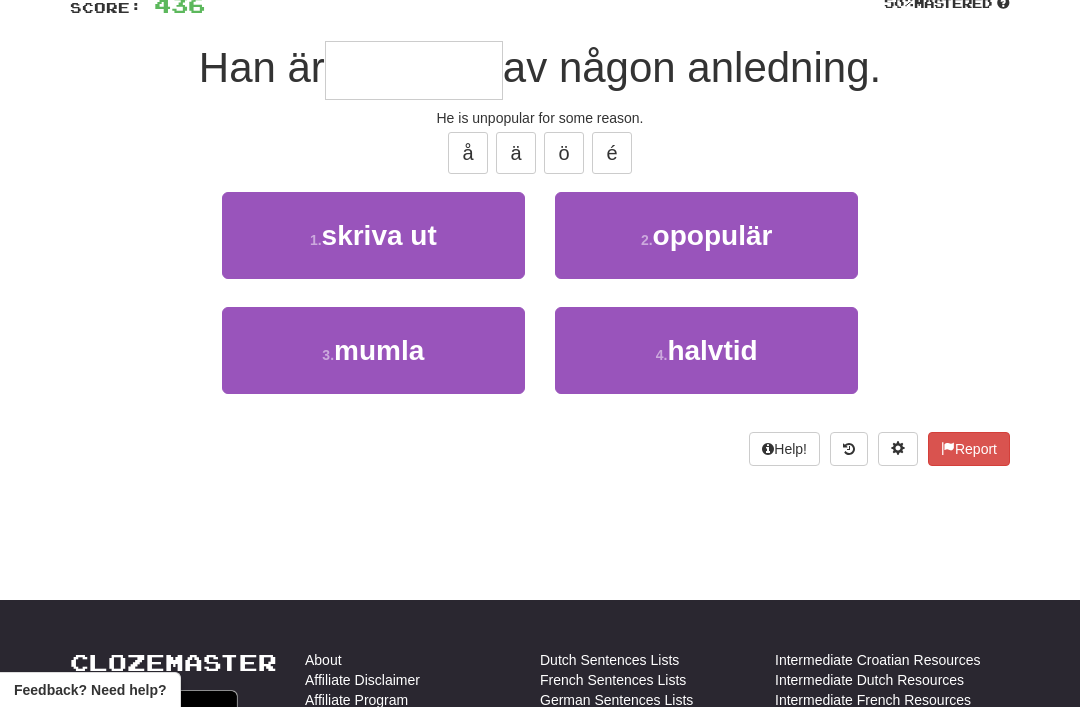 click on "2 .  opopulär" at bounding box center [706, 235] 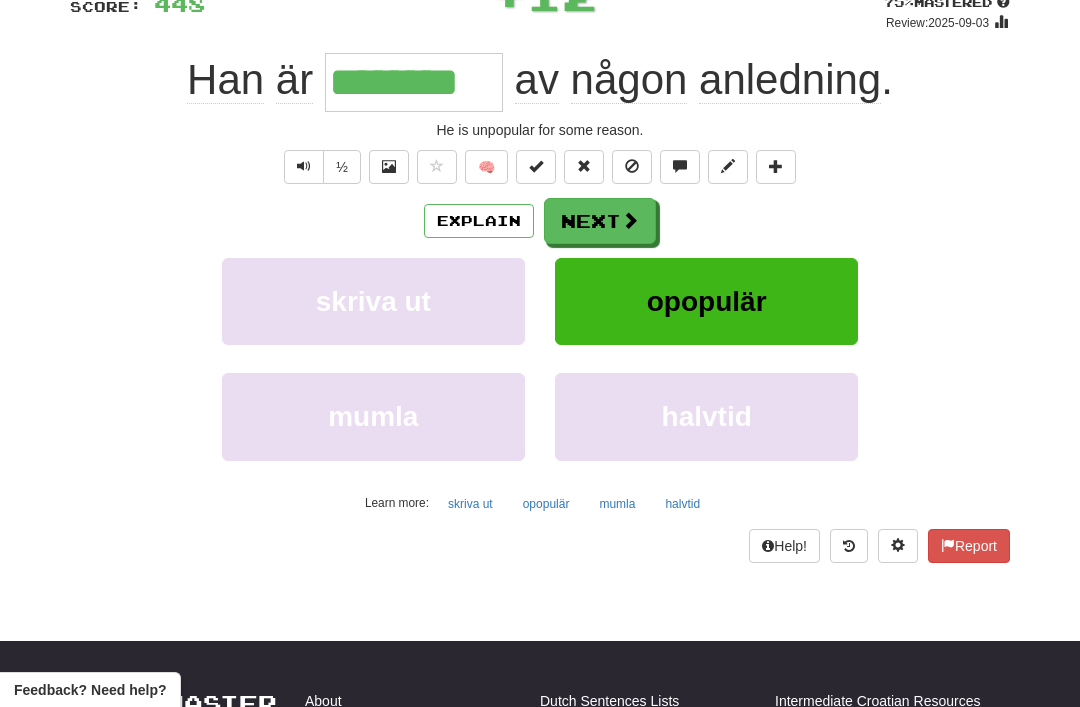 click on "Next" at bounding box center (600, 221) 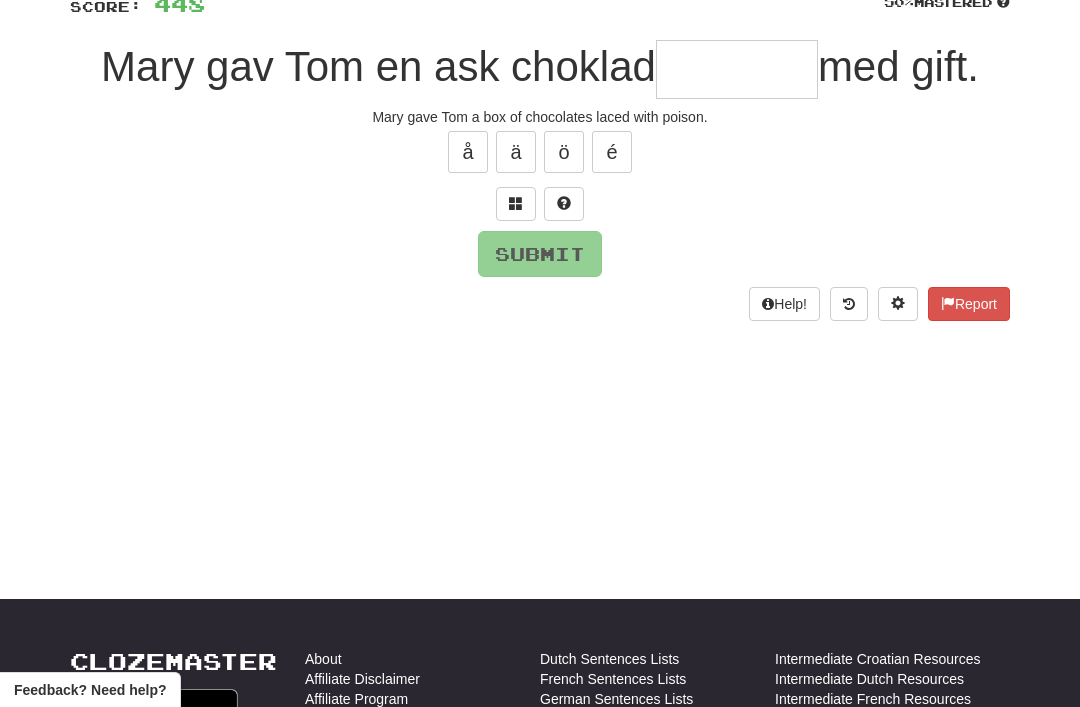 scroll, scrollTop: 157, scrollLeft: 0, axis: vertical 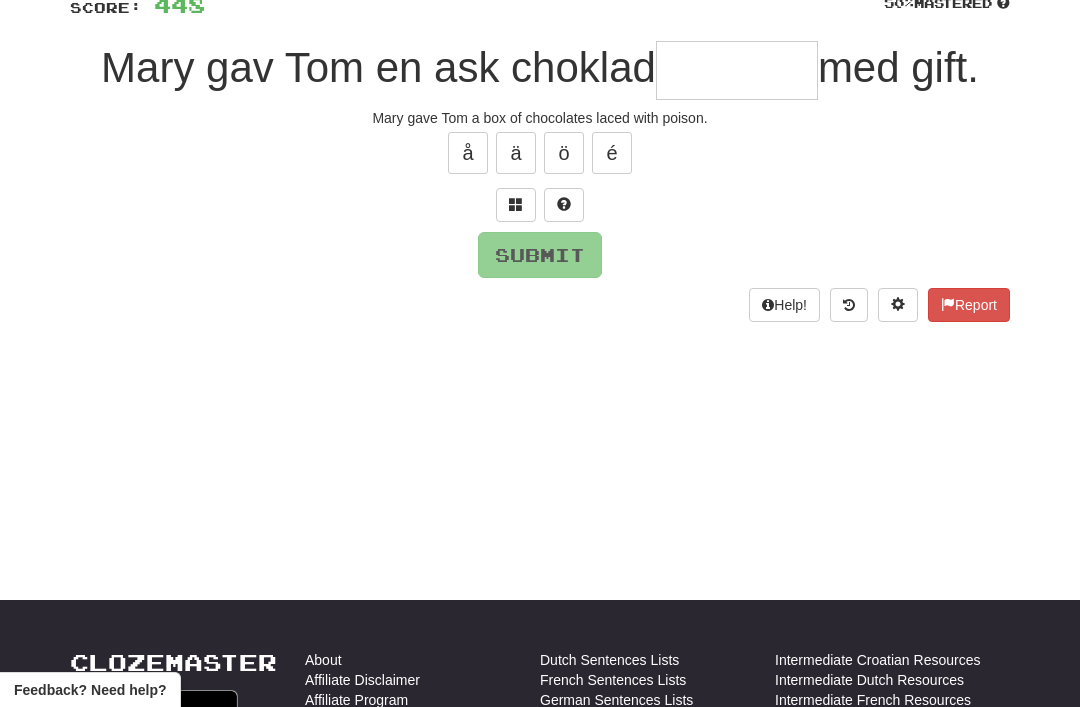 click at bounding box center (516, 205) 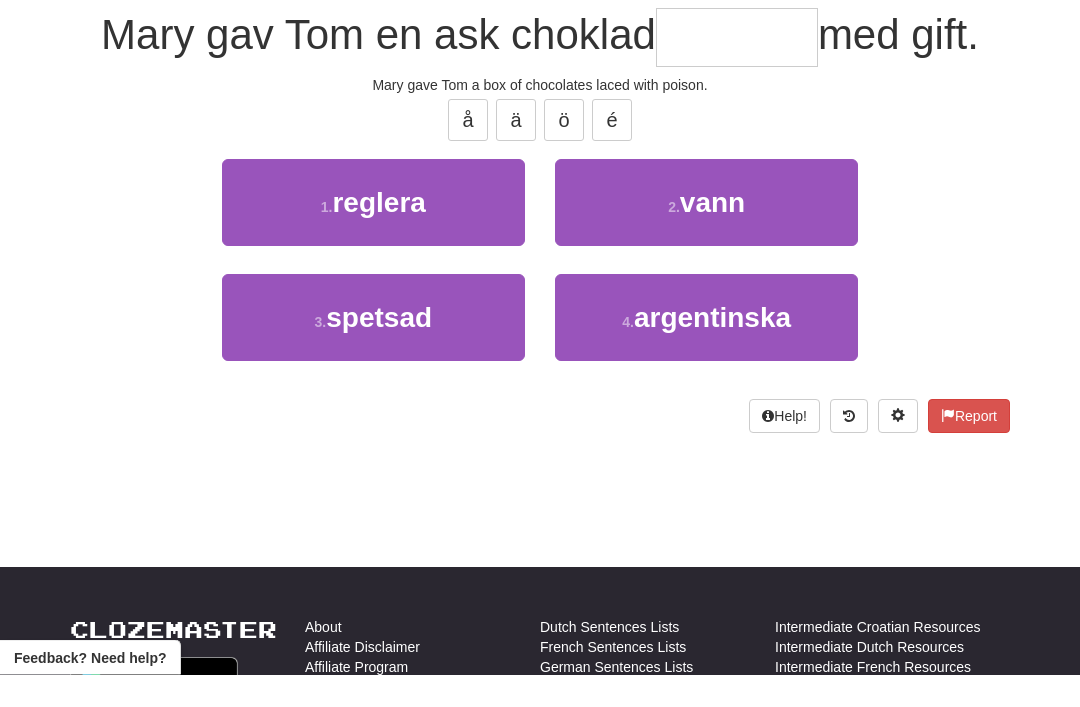 click on "3 .  spetsad" at bounding box center (373, 350) 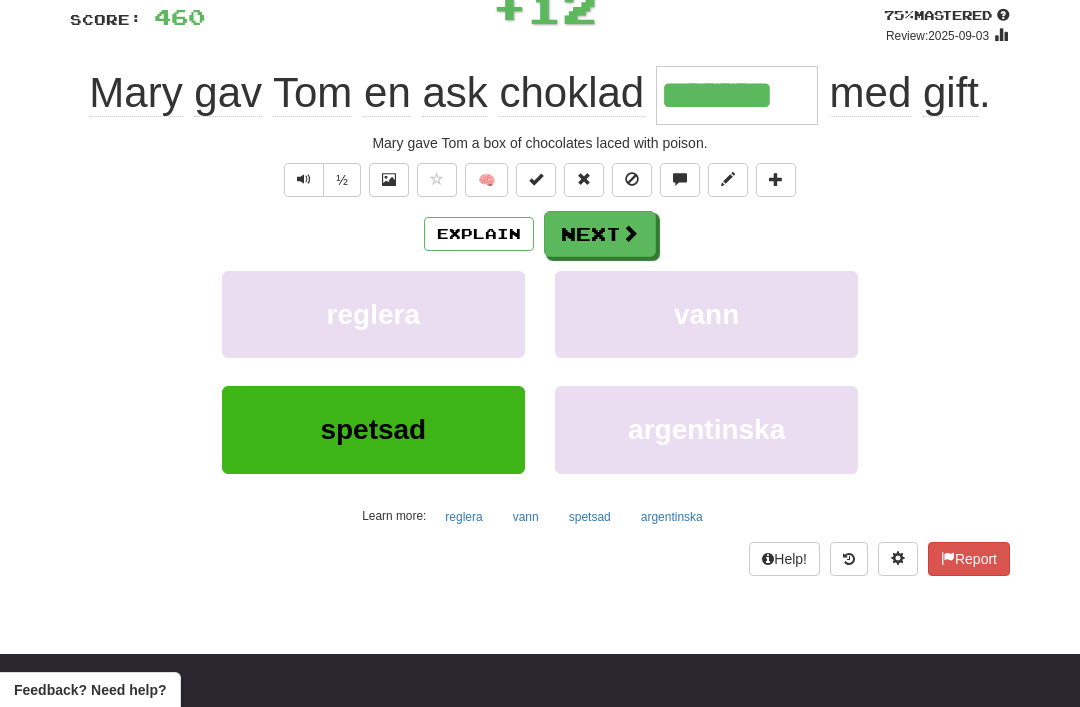 scroll, scrollTop: 123, scrollLeft: 0, axis: vertical 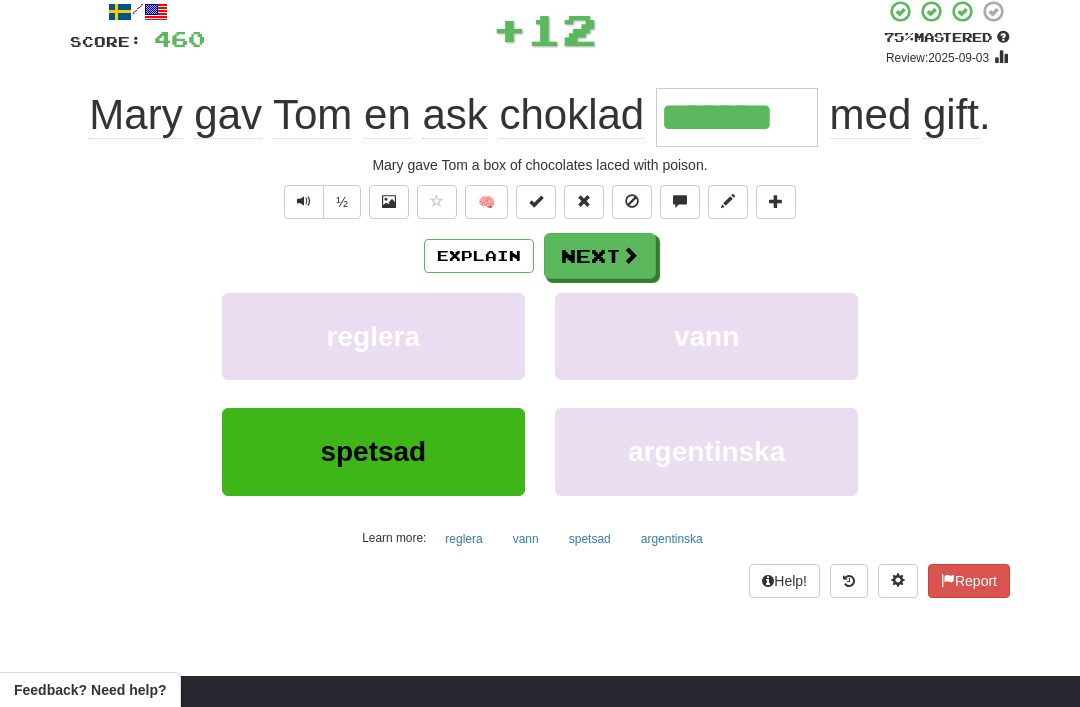 click on "Explain" at bounding box center [479, 256] 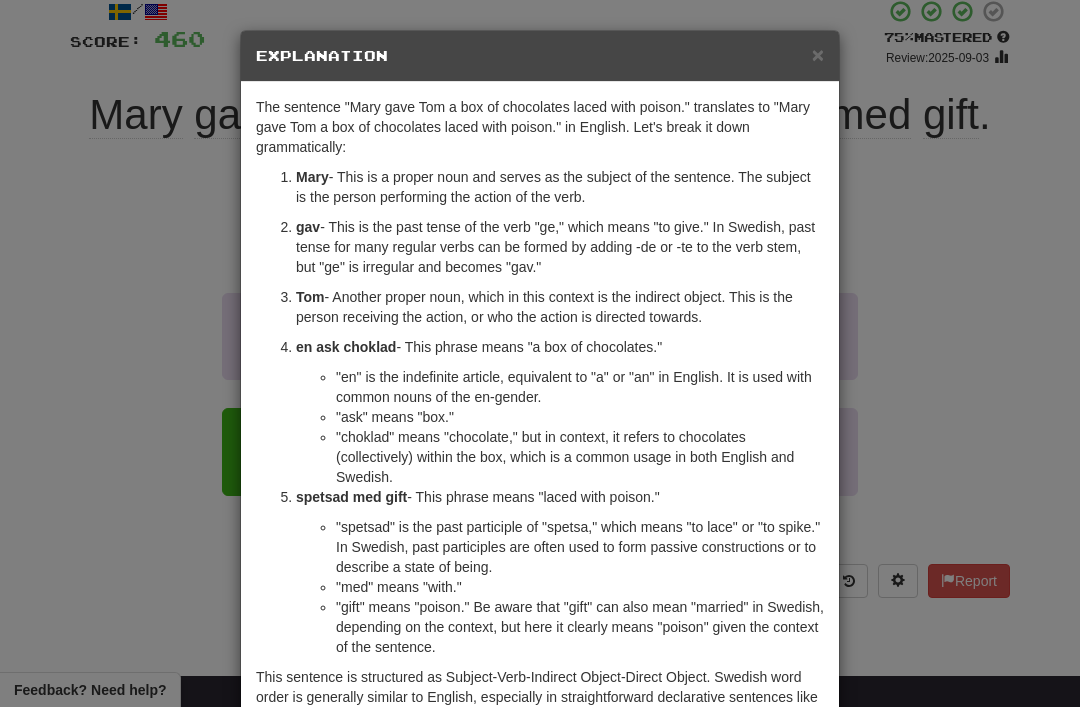 click on "×" at bounding box center (818, 54) 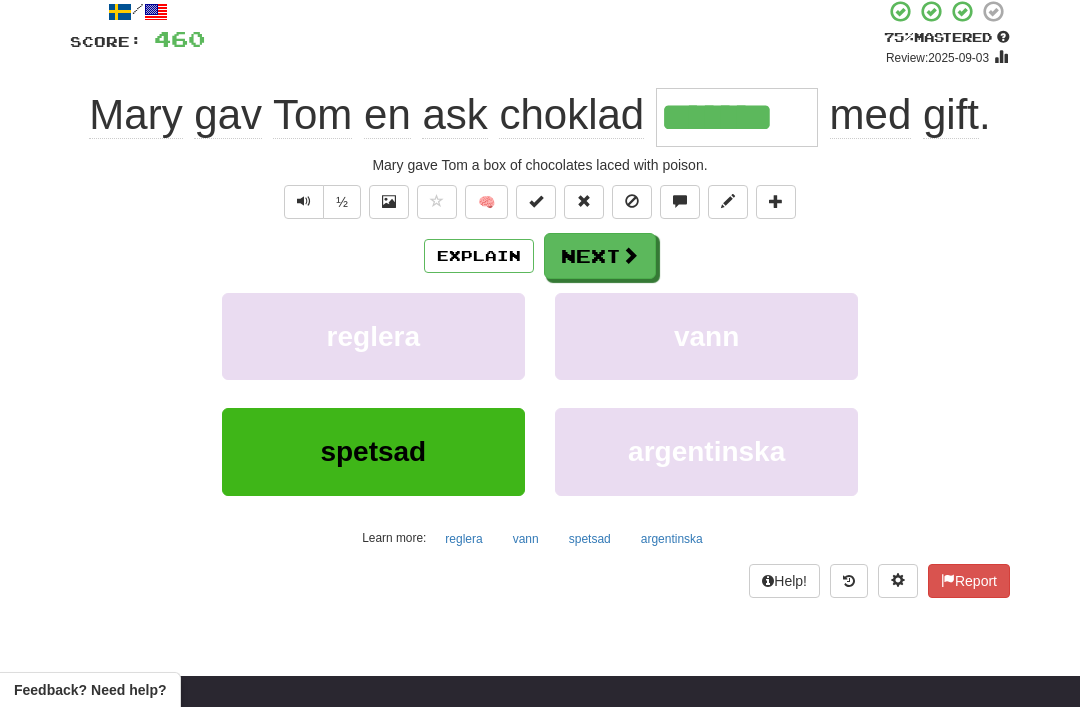 click on "Explain" at bounding box center (479, 256) 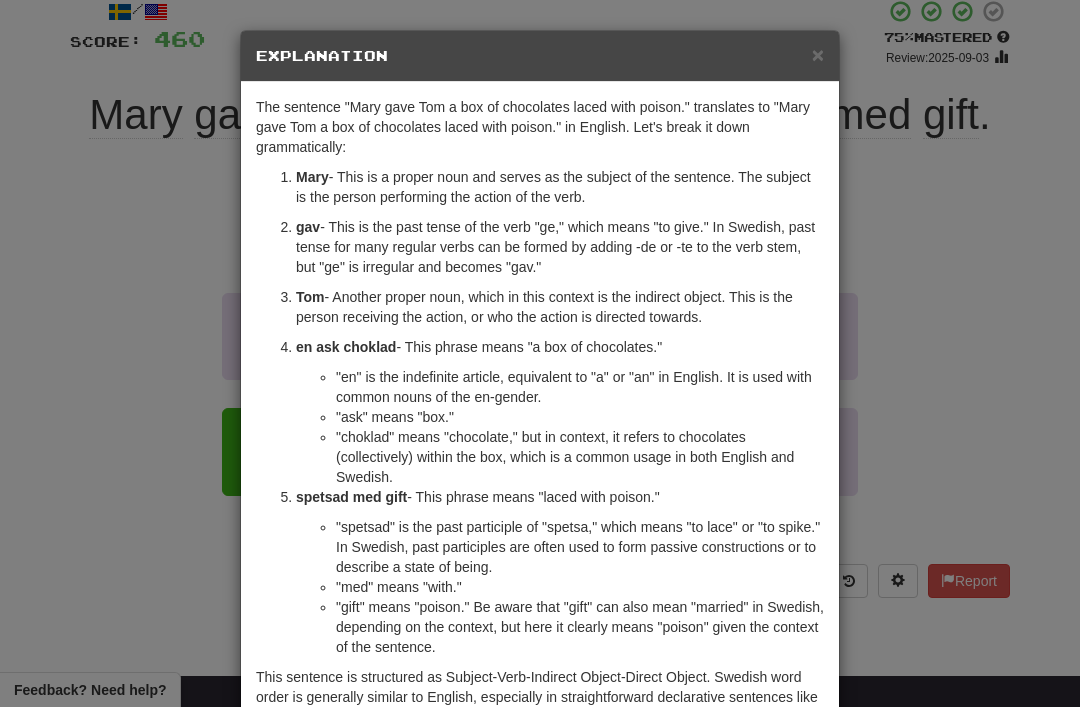 click on "×" at bounding box center [818, 54] 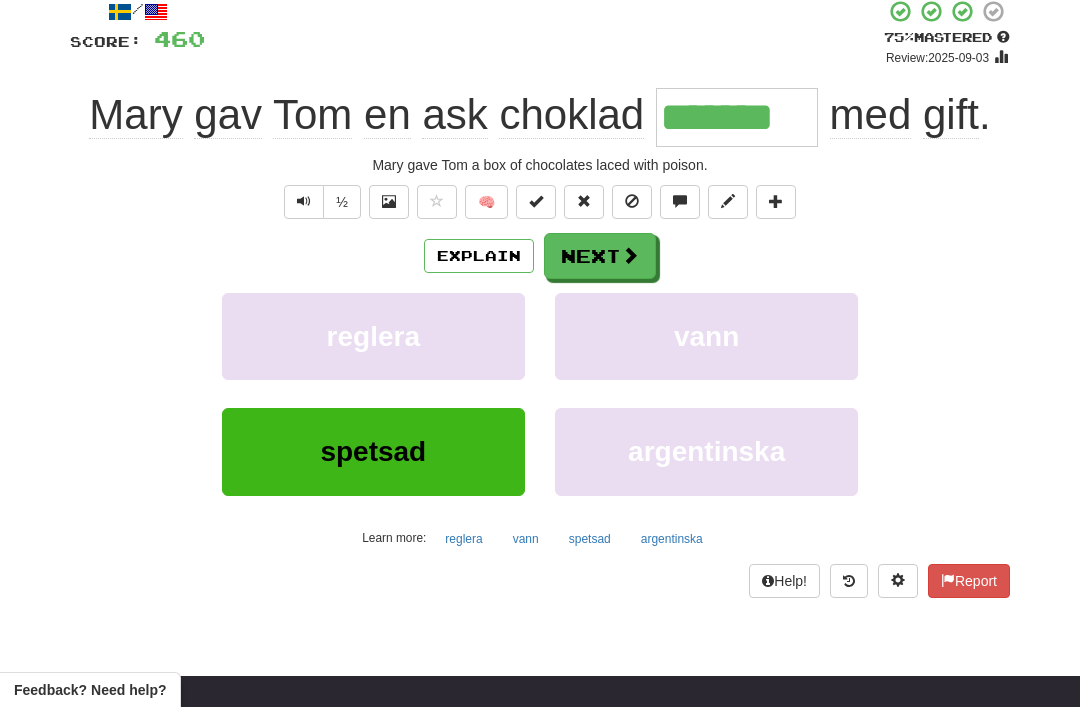 click on "Next" at bounding box center (600, 256) 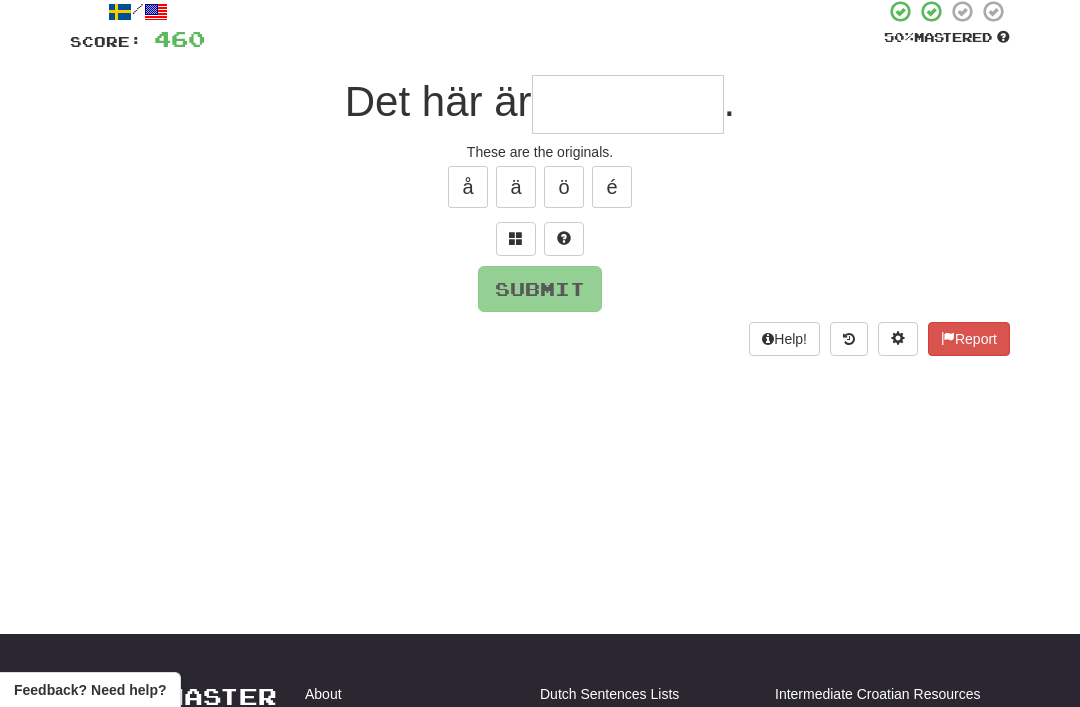 click at bounding box center [516, 239] 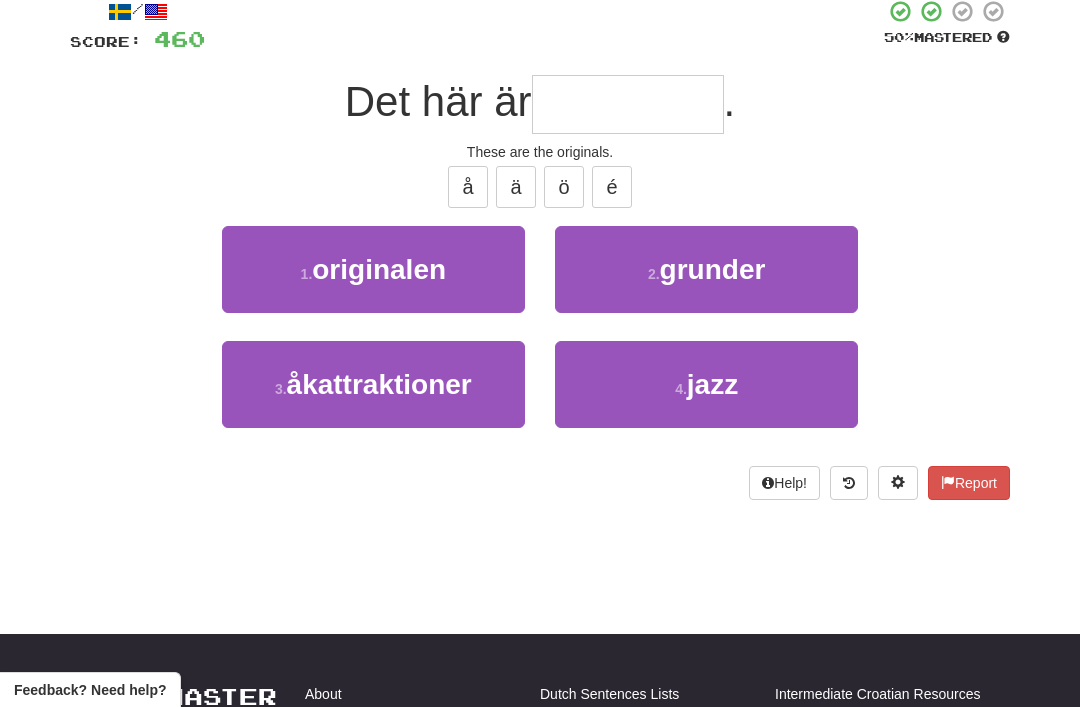 click on "1 .  originalen" at bounding box center (373, 269) 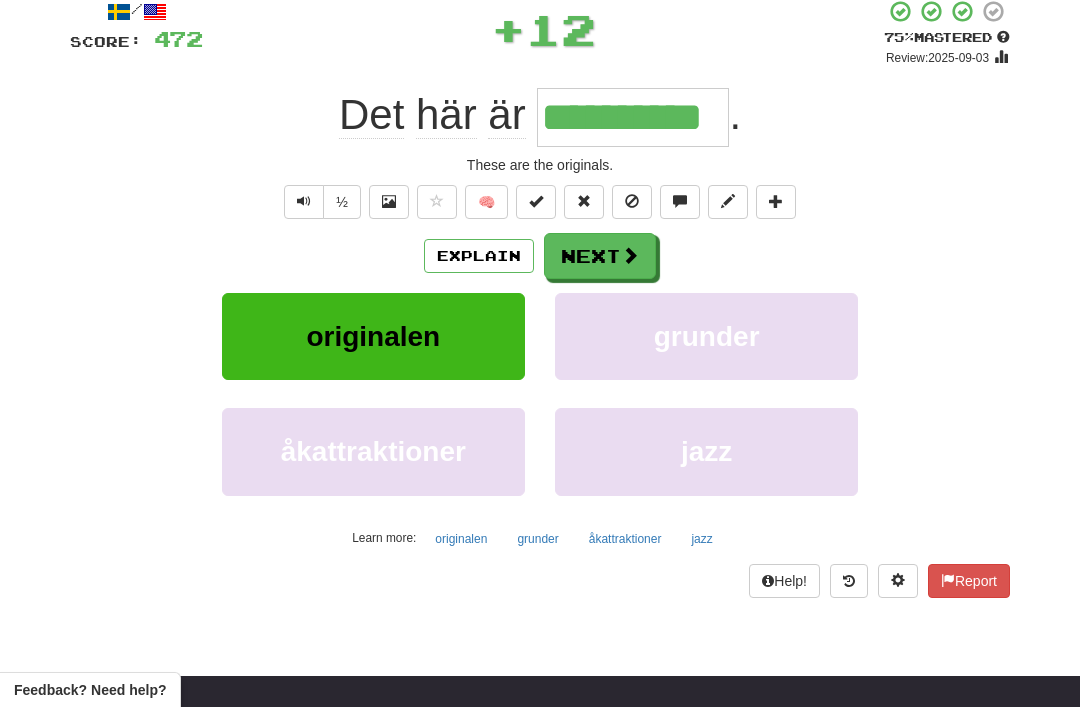 click at bounding box center [630, 255] 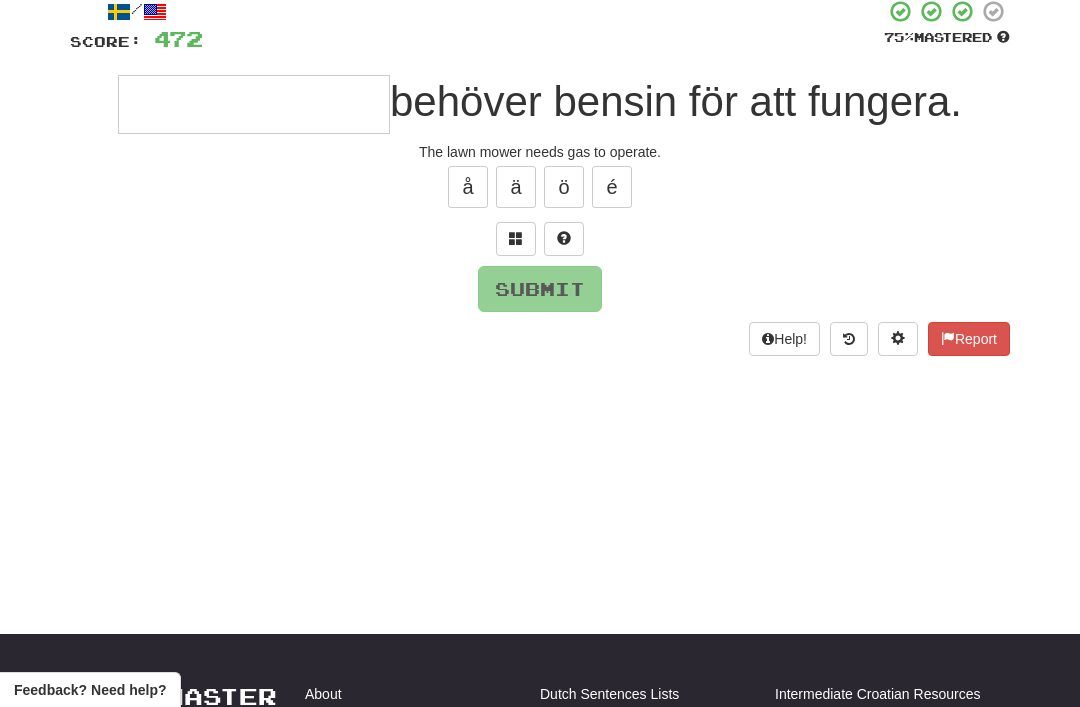 click at bounding box center [516, 239] 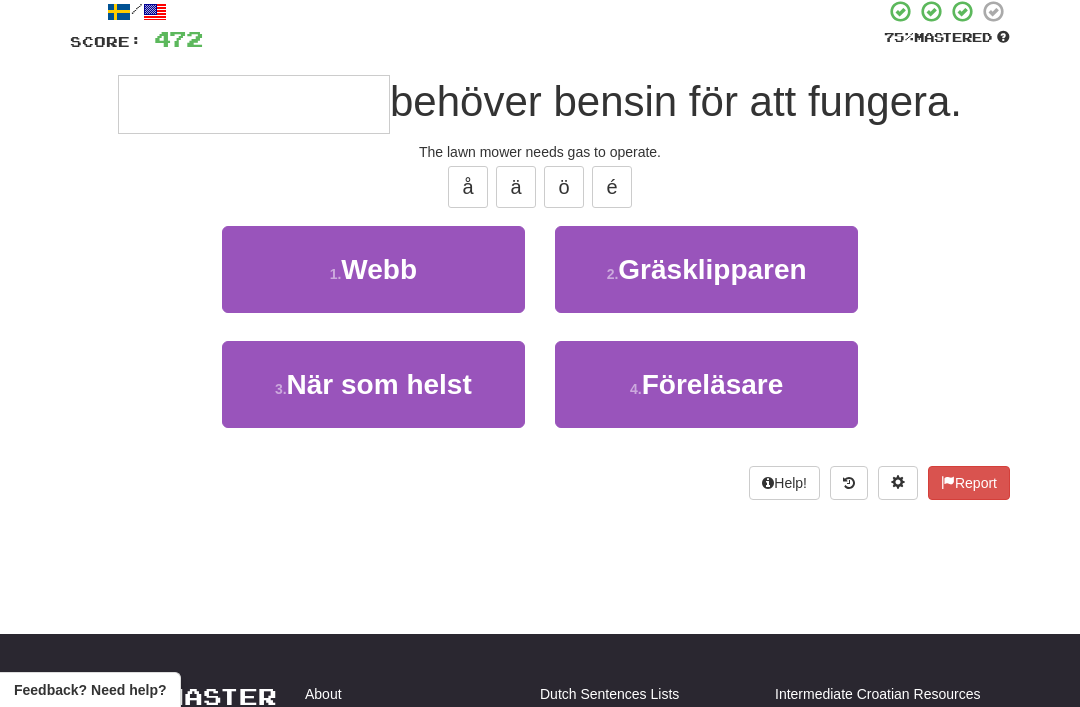 click on "Gräsklipparen" at bounding box center [712, 269] 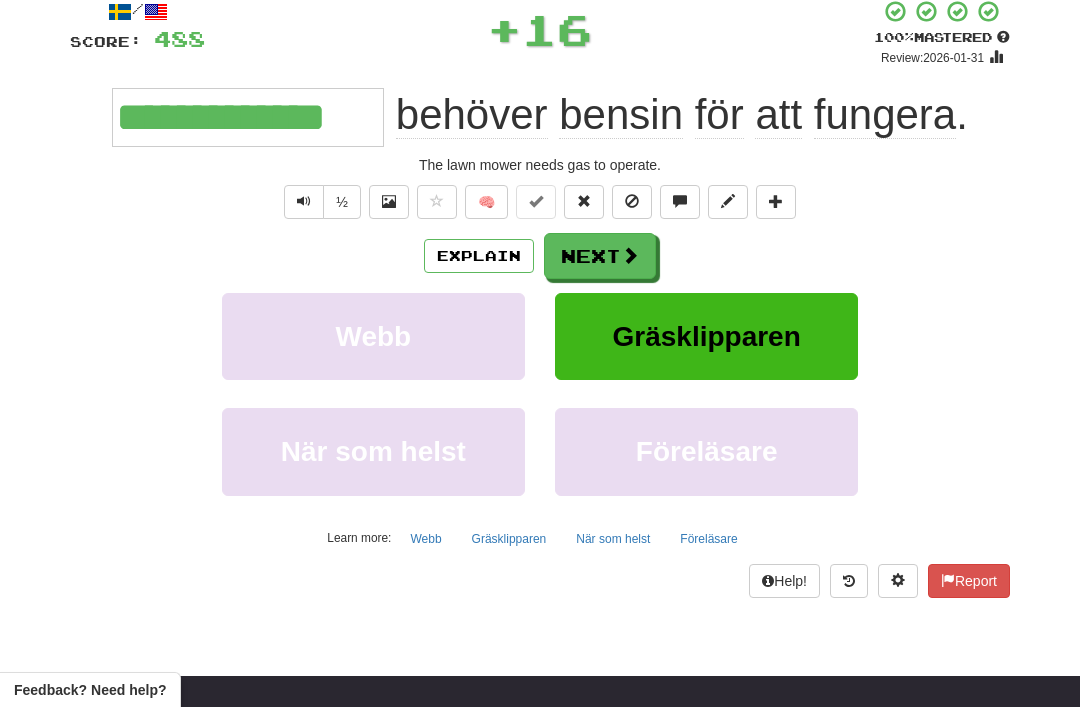 click on "Next" at bounding box center [600, 256] 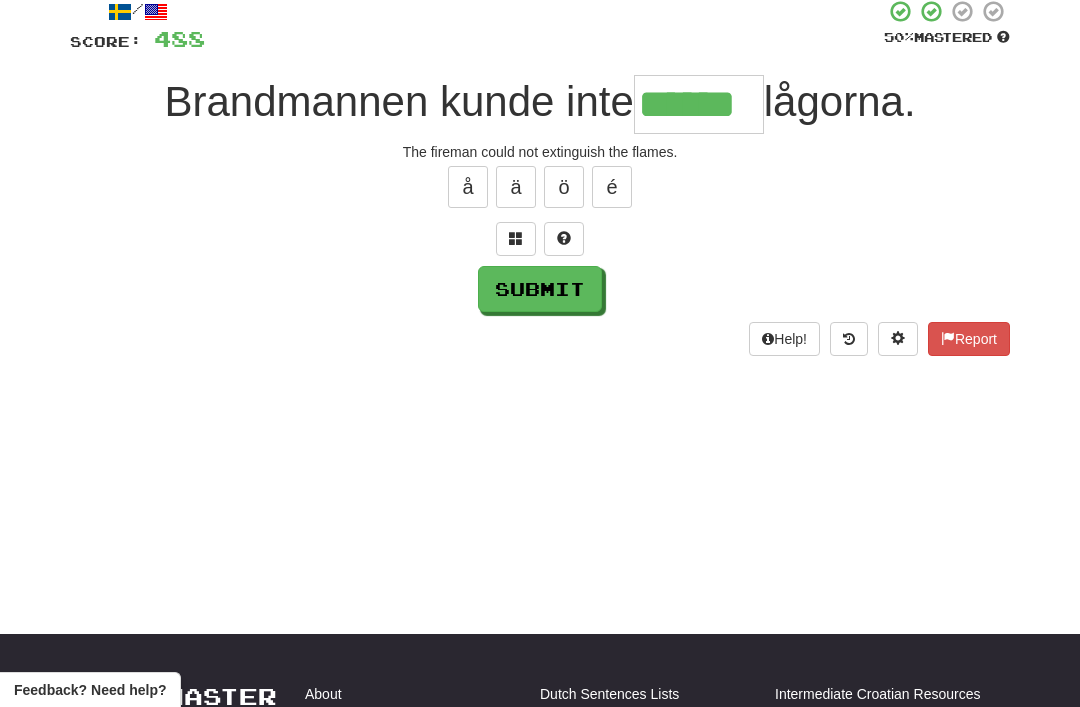 type on "******" 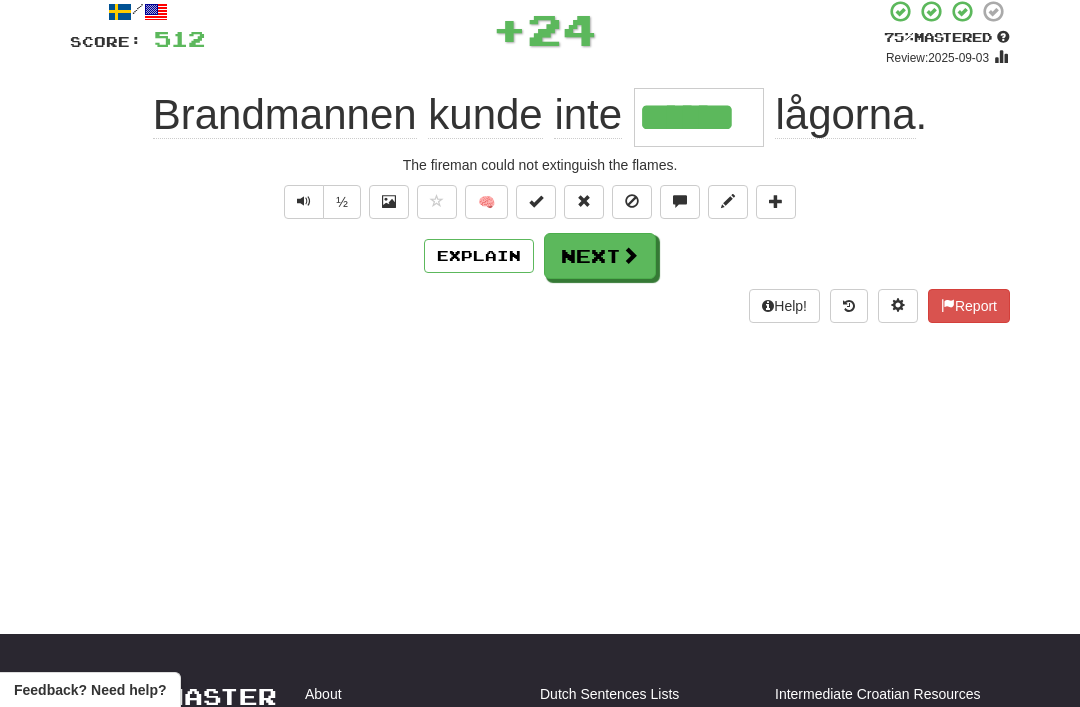 click on "Next" at bounding box center [600, 256] 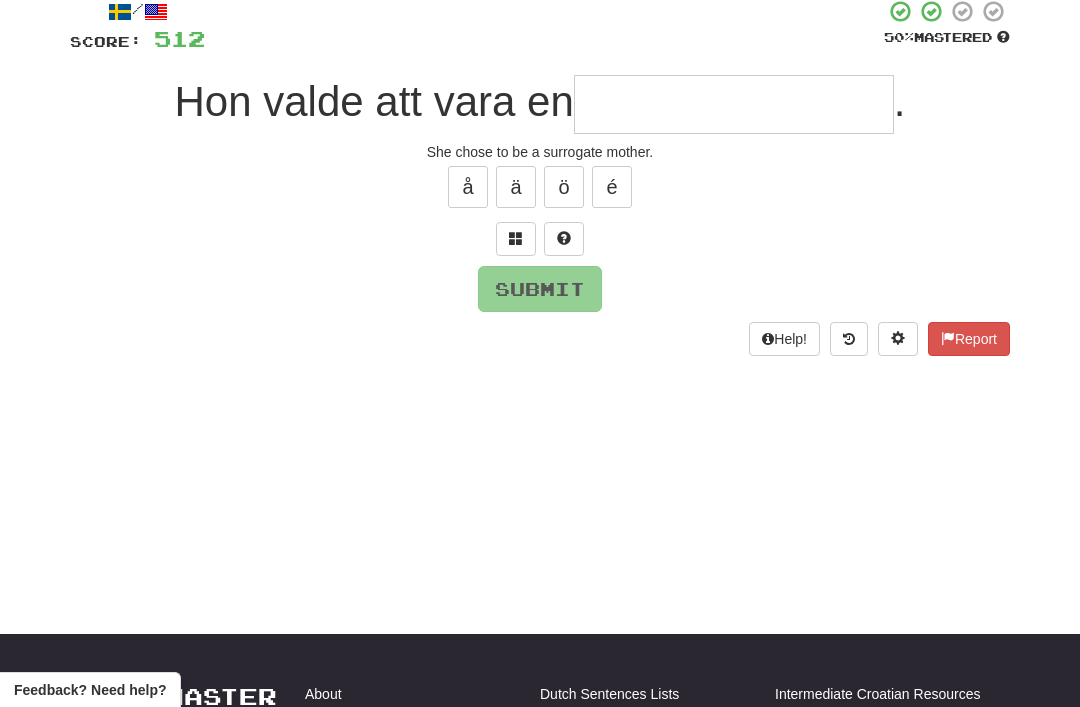 click at bounding box center [516, 238] 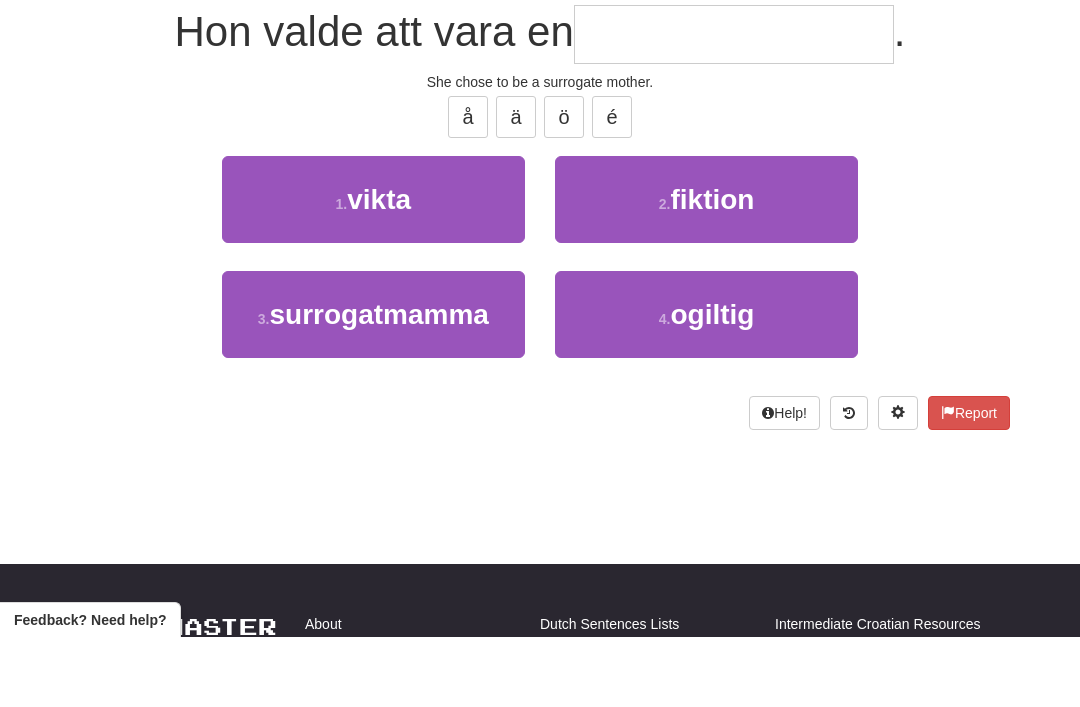 click on "surrogatmamma" at bounding box center [378, 384] 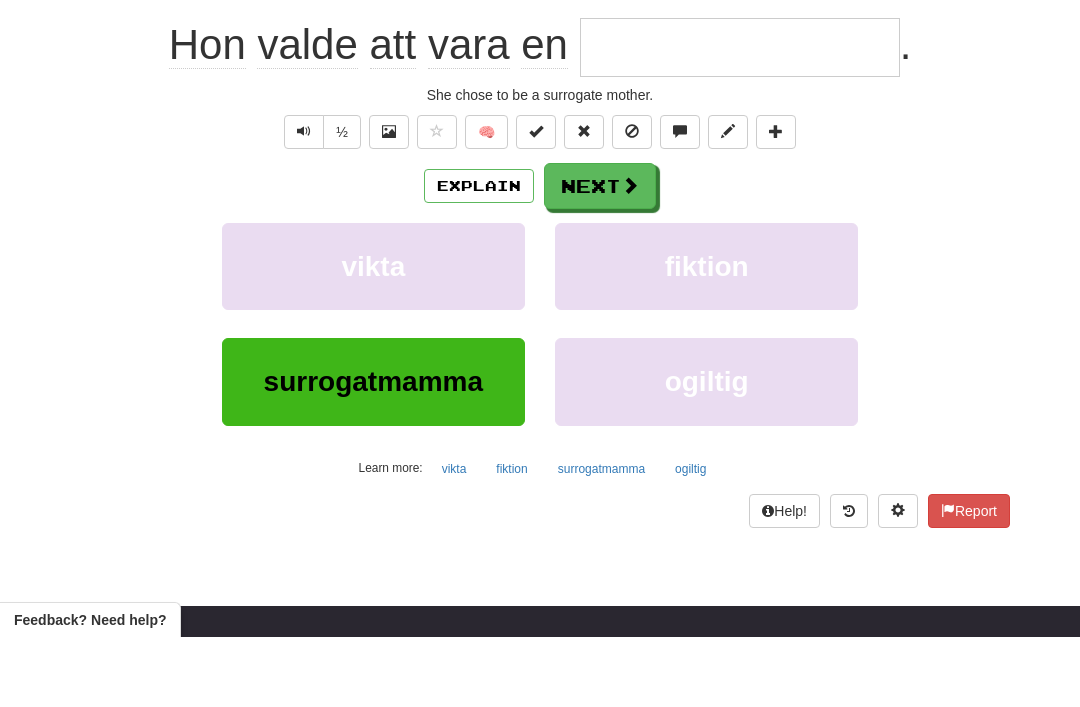 type on "**********" 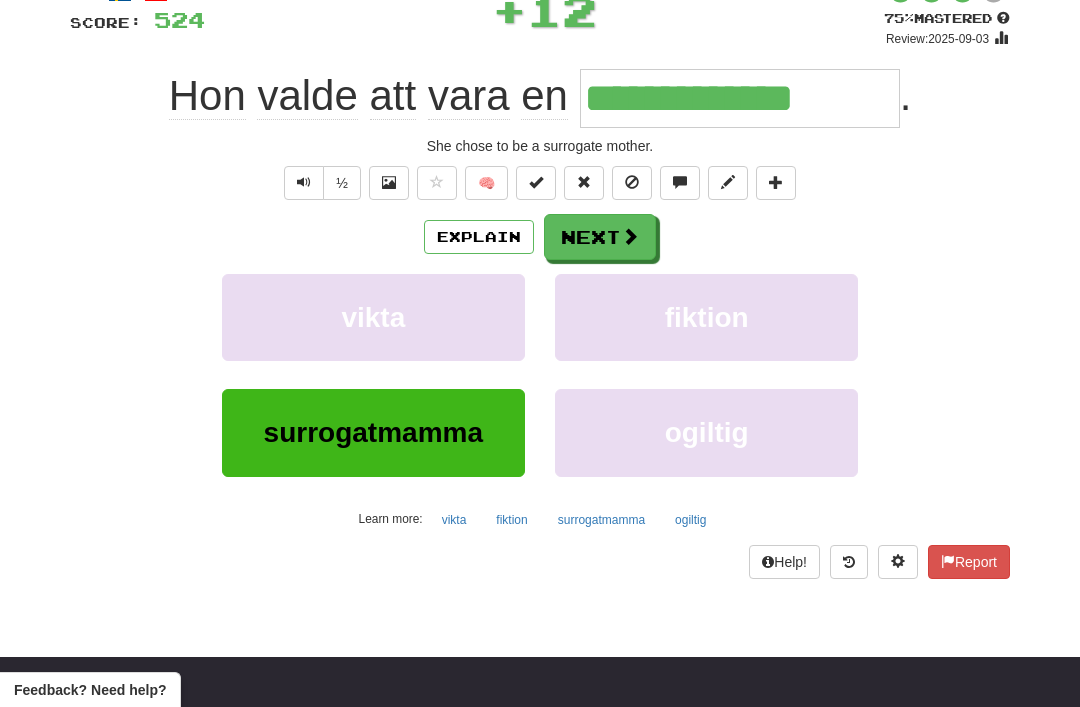 scroll, scrollTop: 0, scrollLeft: 0, axis: both 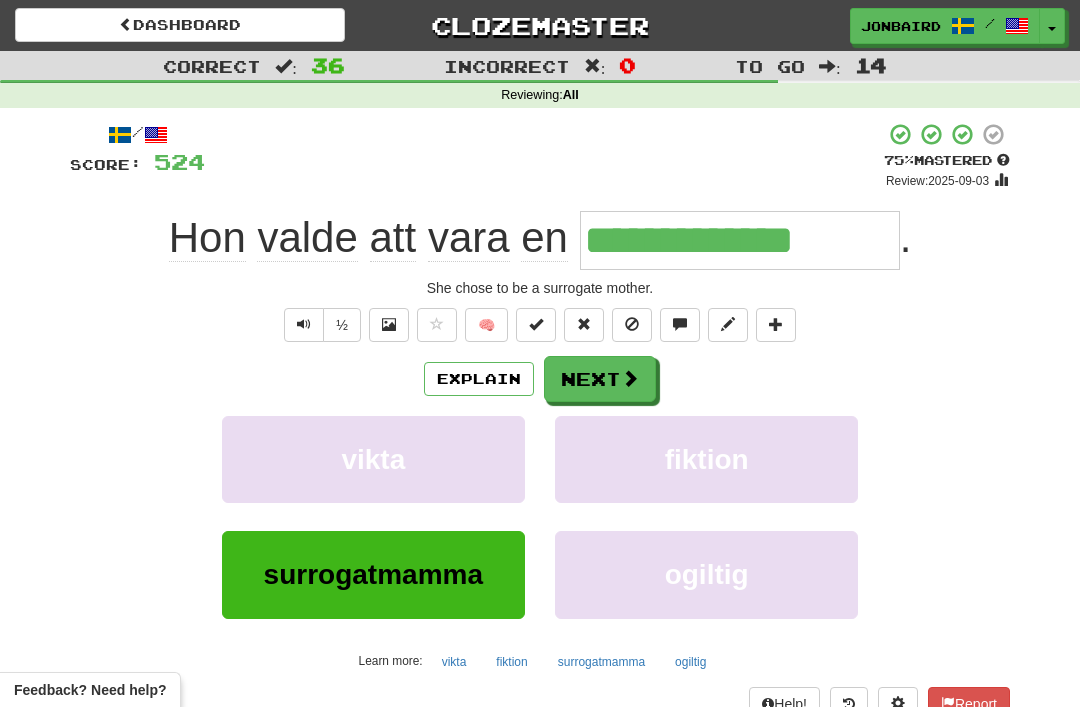 click on "Next" at bounding box center (600, 379) 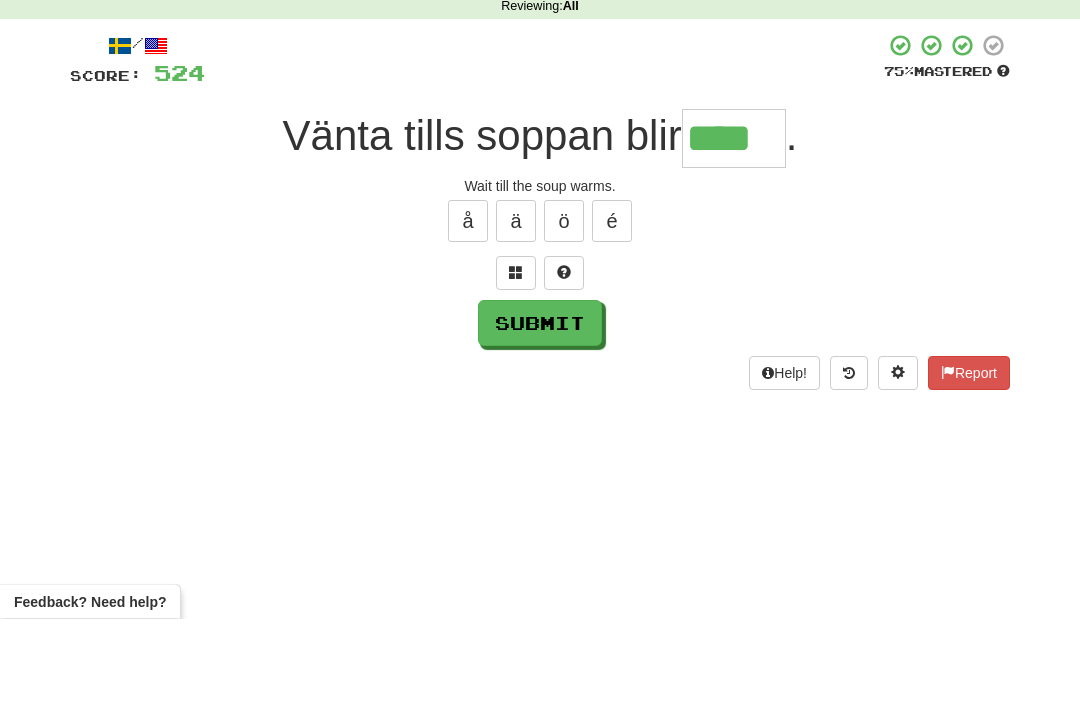 type on "****" 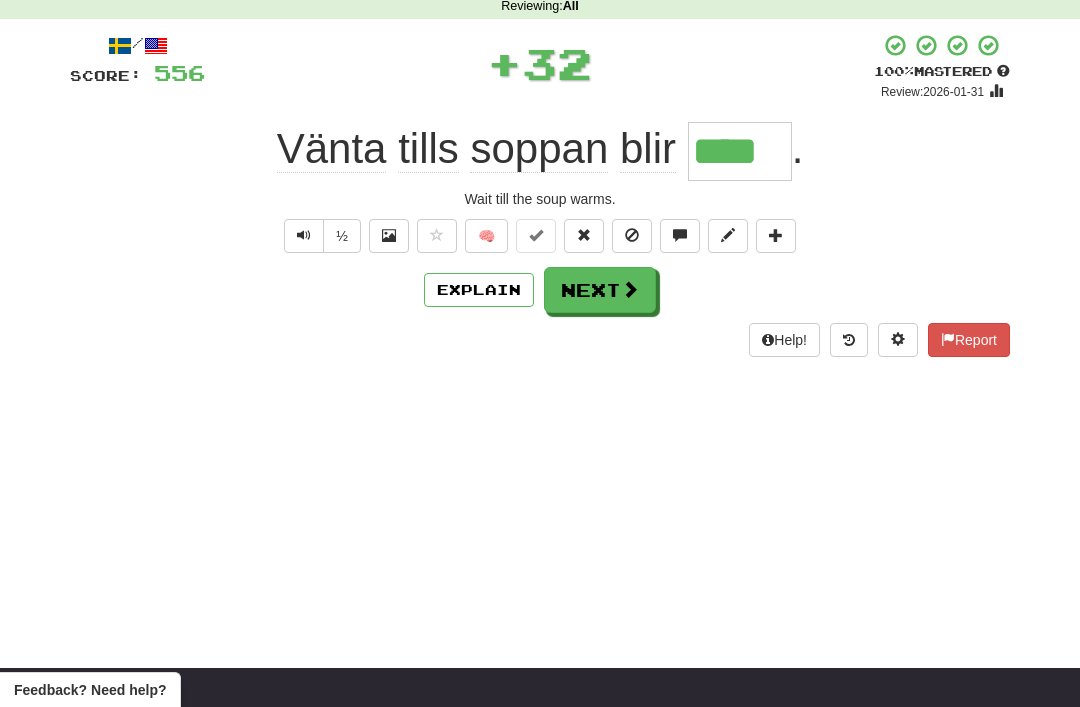 click on "Next" at bounding box center [600, 290] 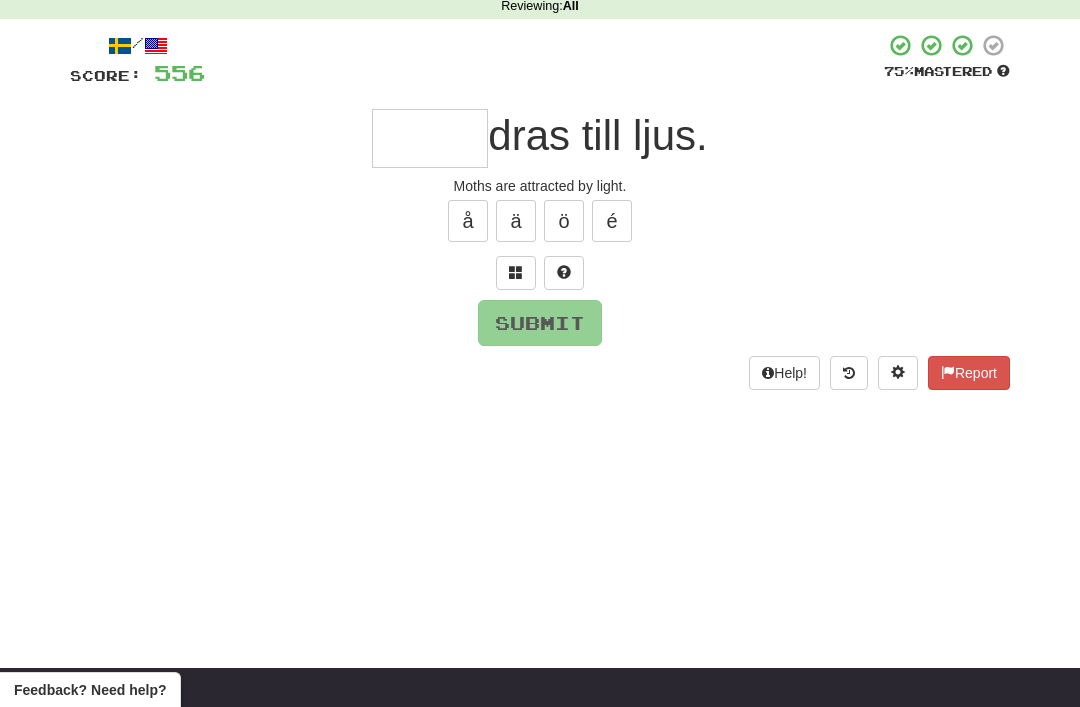 scroll, scrollTop: 88, scrollLeft: 0, axis: vertical 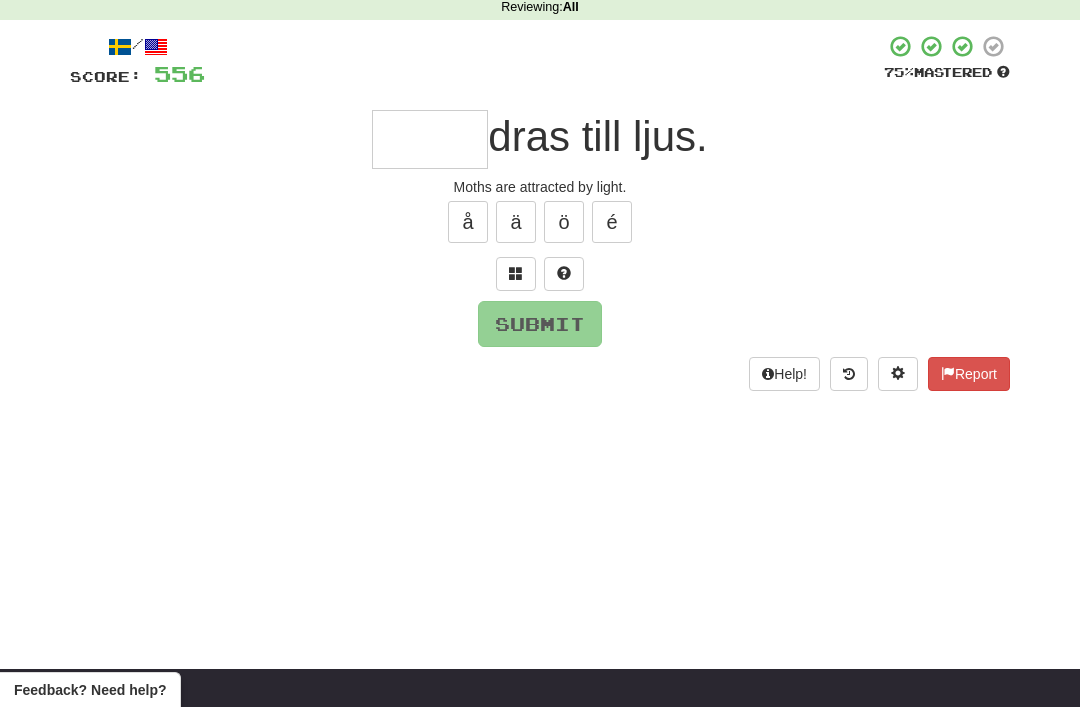 click at bounding box center (516, 273) 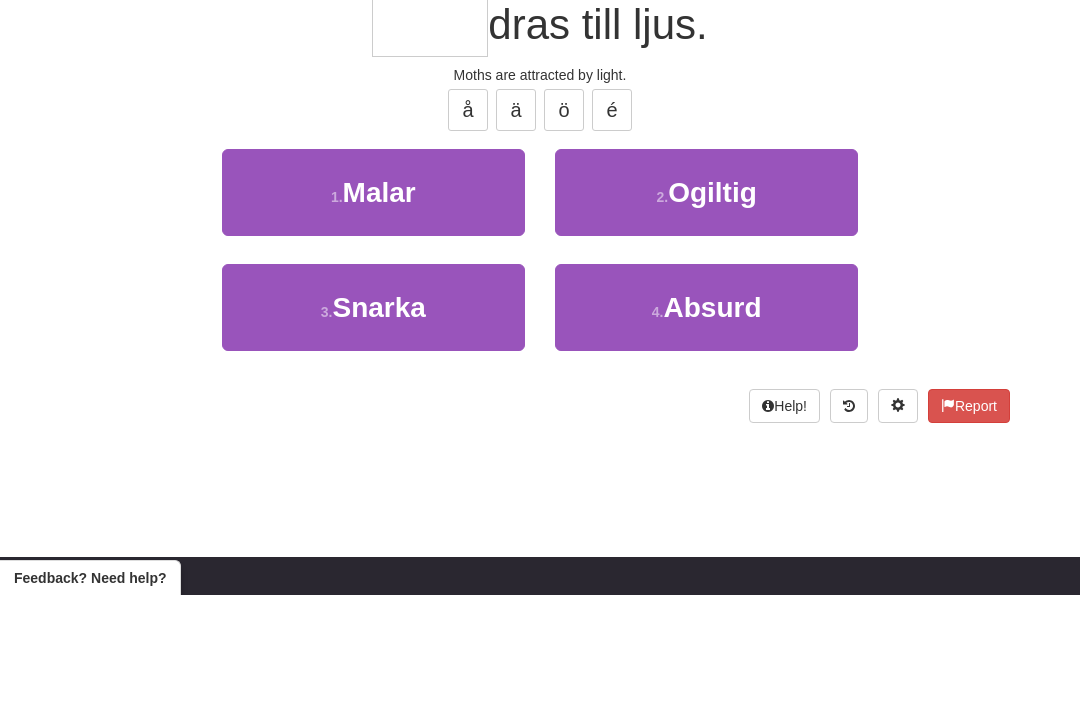 click on "1 .  Malar" at bounding box center (373, 304) 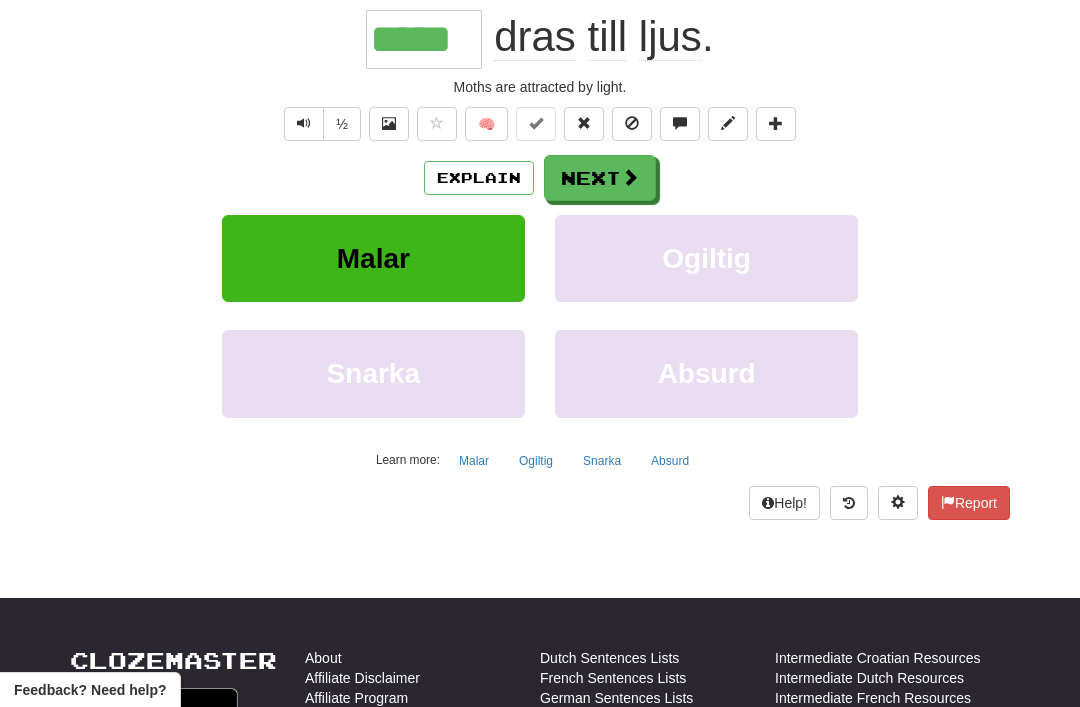 click on "Next" at bounding box center (600, 178) 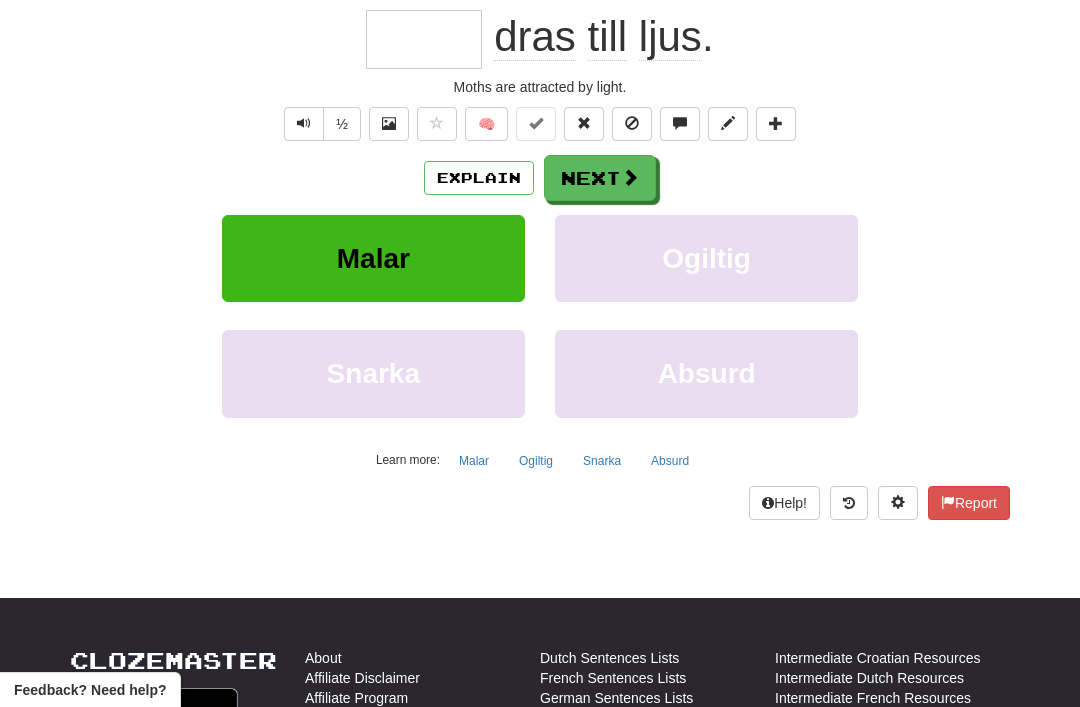 scroll, scrollTop: 44, scrollLeft: 0, axis: vertical 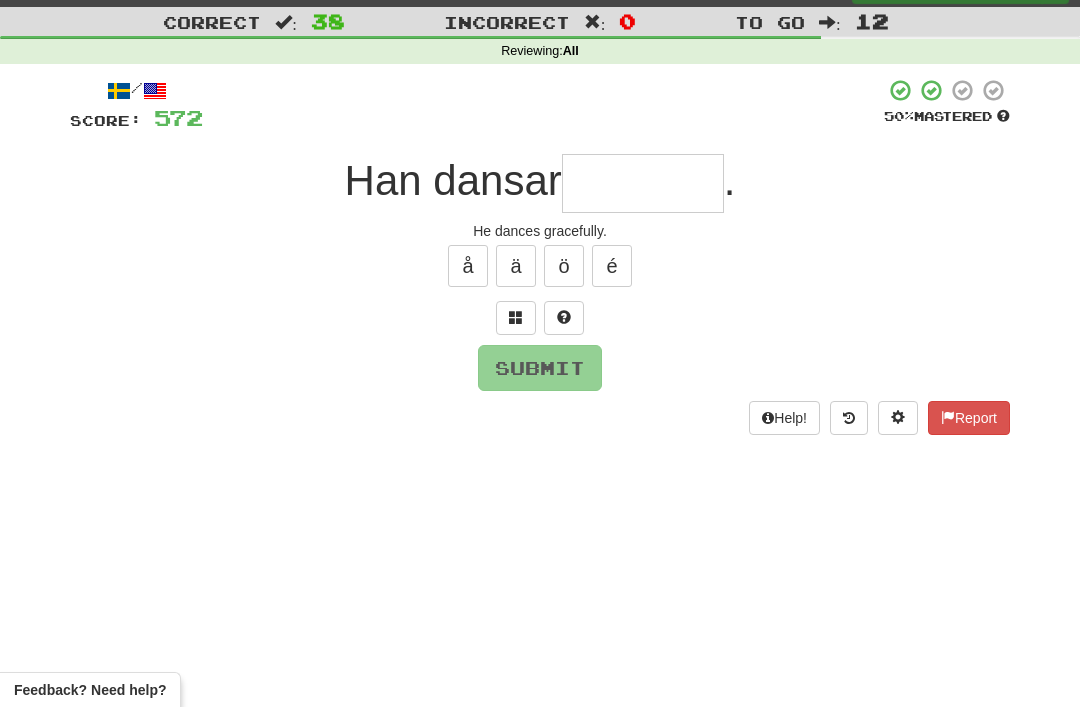 click at bounding box center (516, 317) 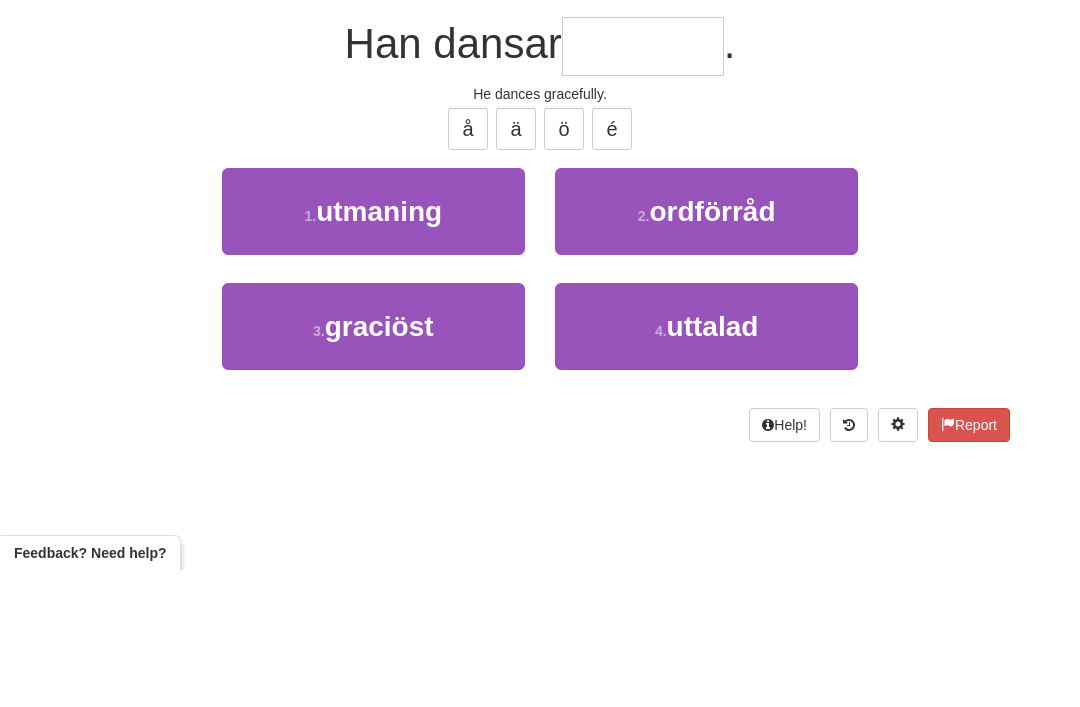 click on "3 .  graciöst" at bounding box center [373, 463] 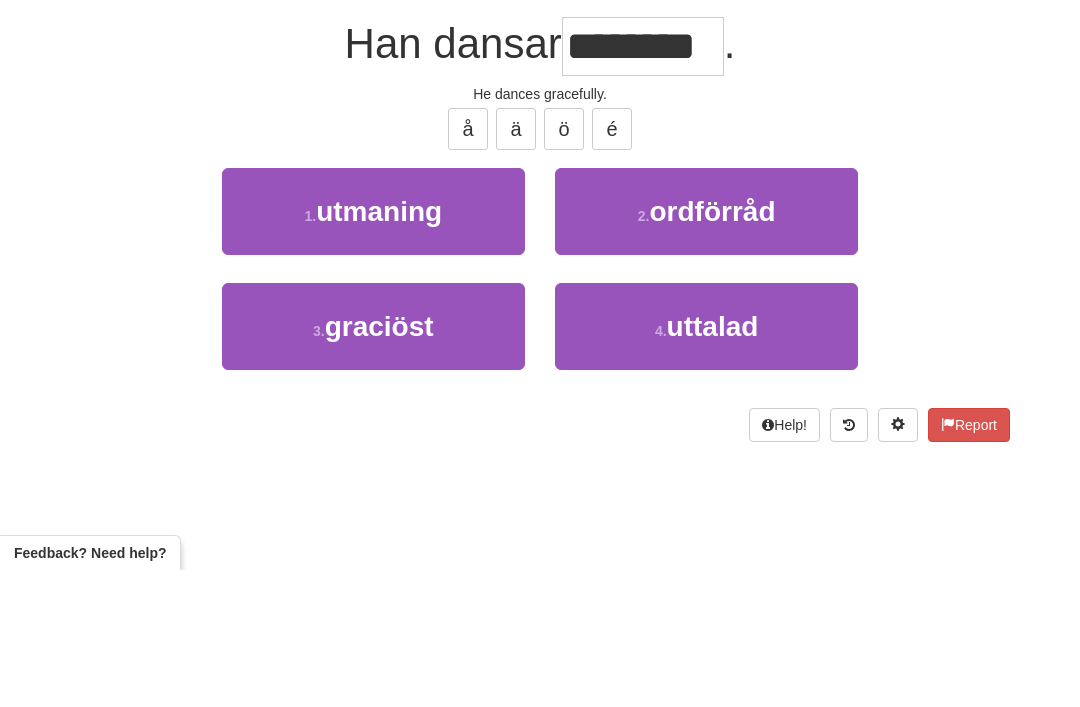 scroll, scrollTop: 181, scrollLeft: 0, axis: vertical 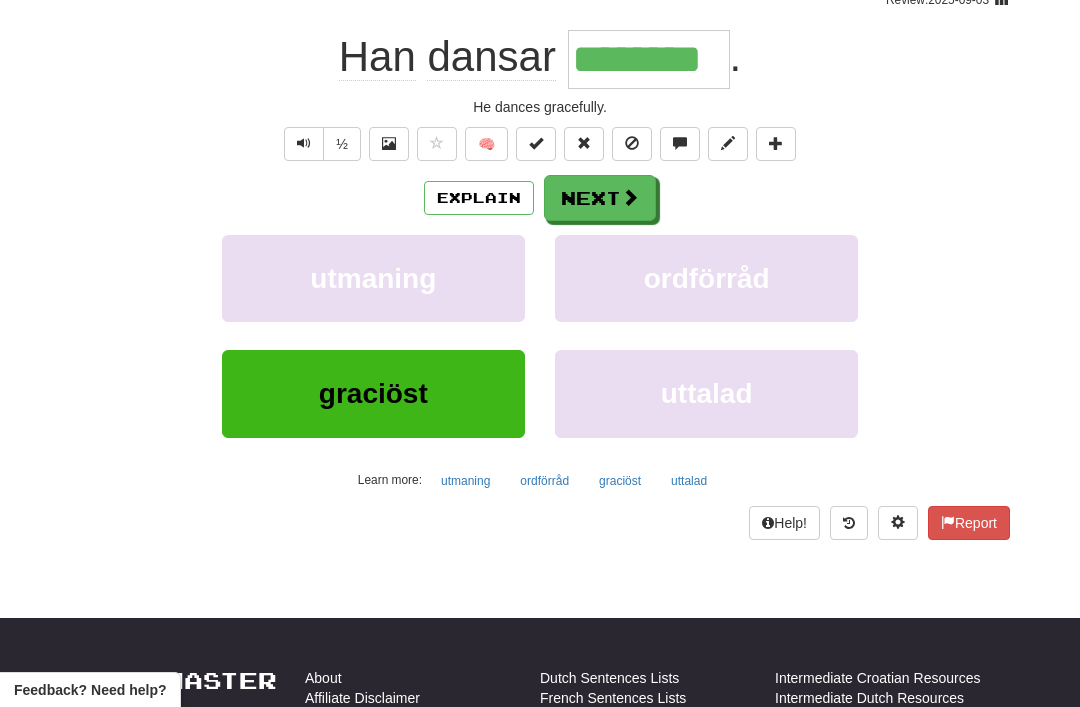 click at bounding box center [630, 197] 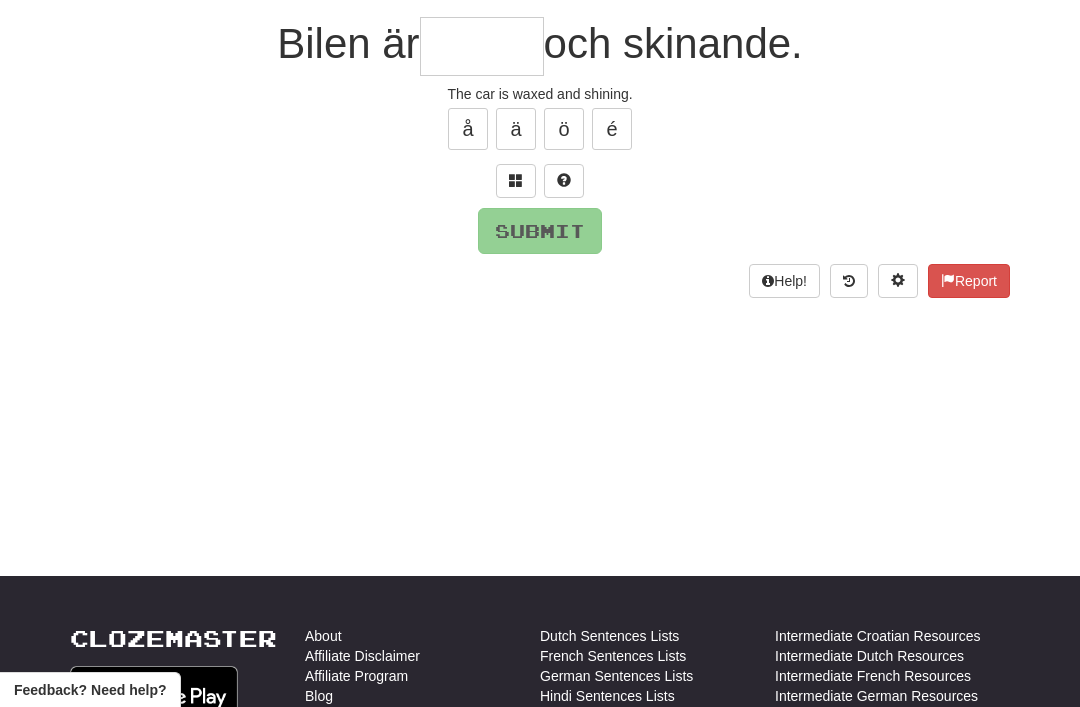 click at bounding box center [516, 181] 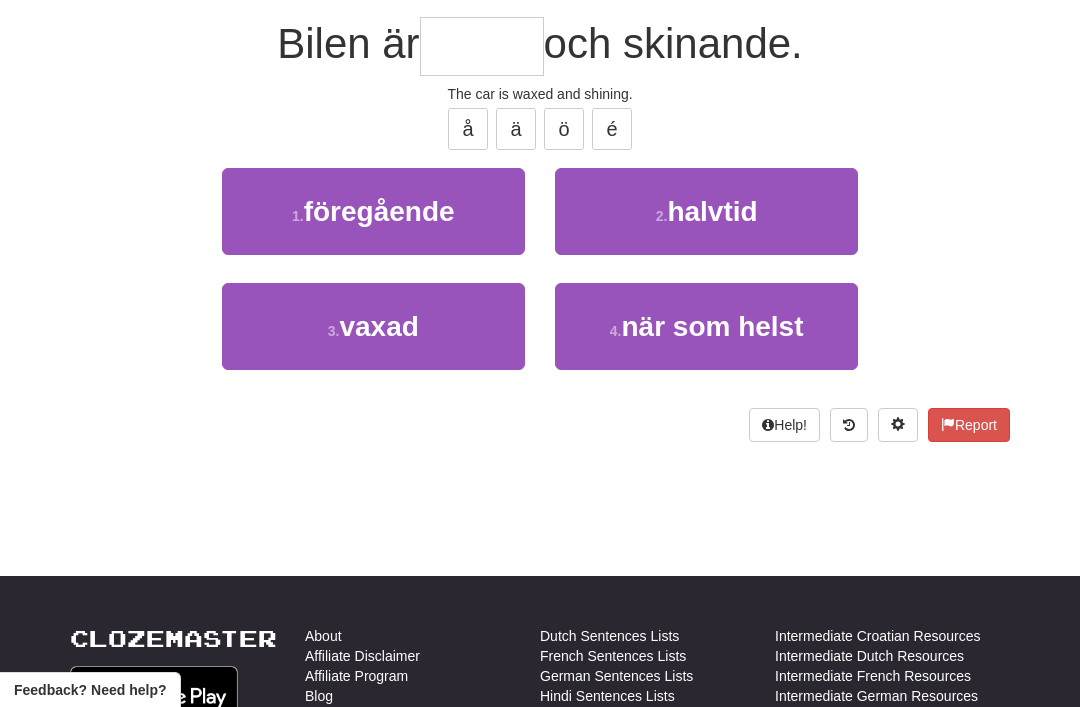 click on "3 .  vaxad" at bounding box center [373, 326] 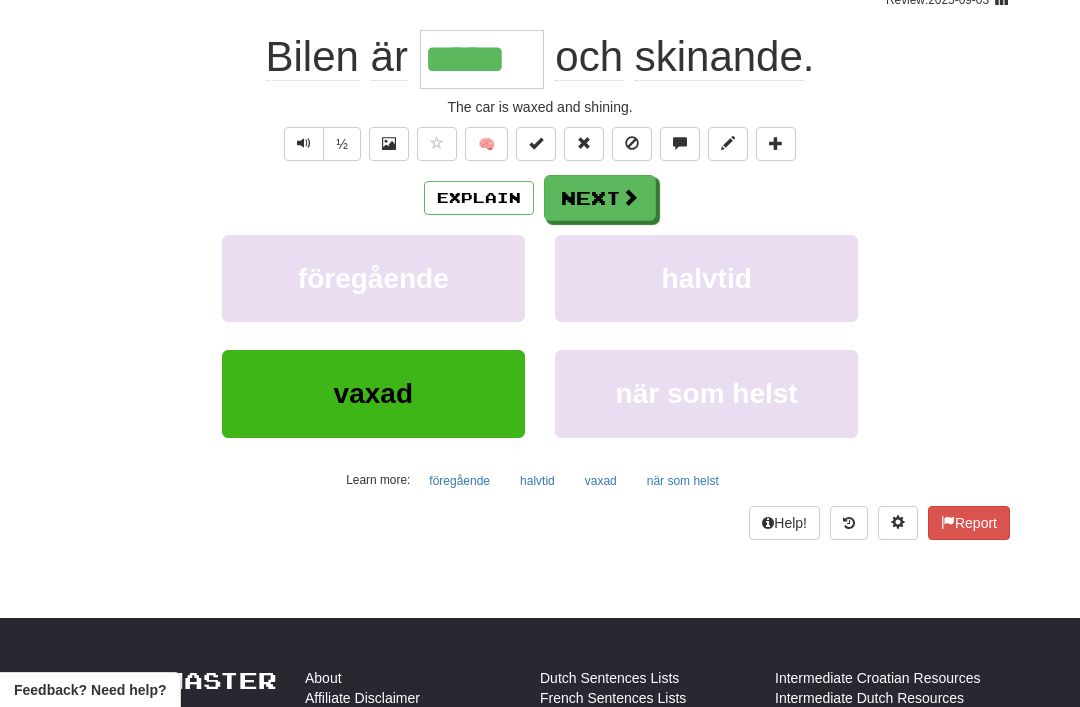 click on "Next" at bounding box center [600, 198] 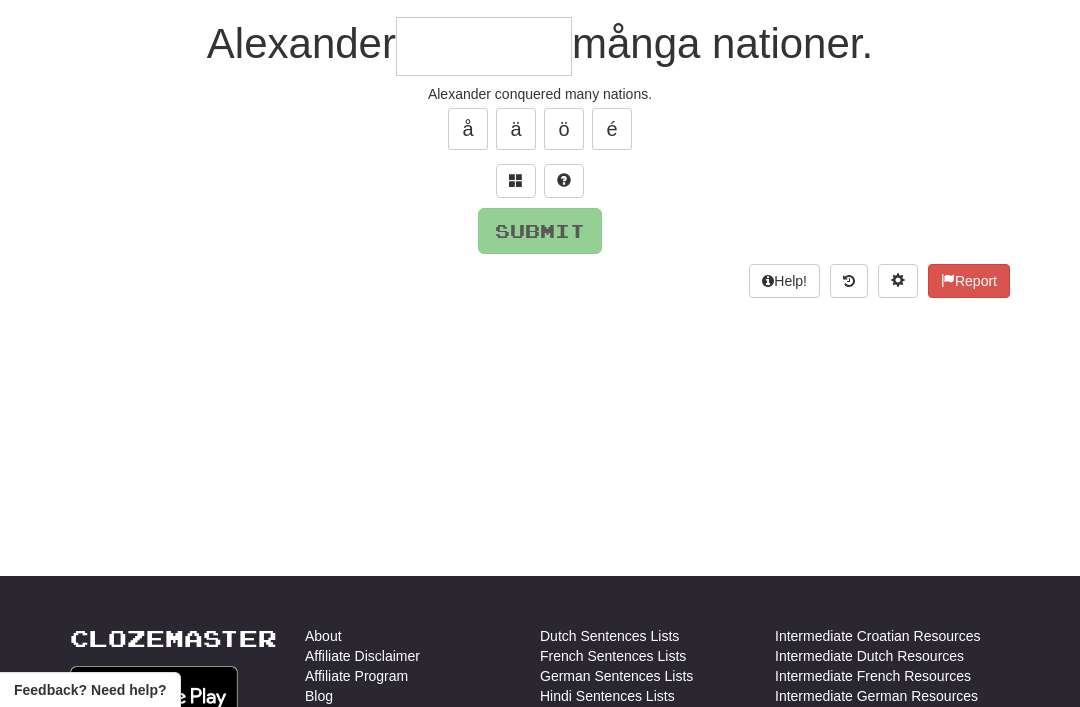 click at bounding box center [516, 180] 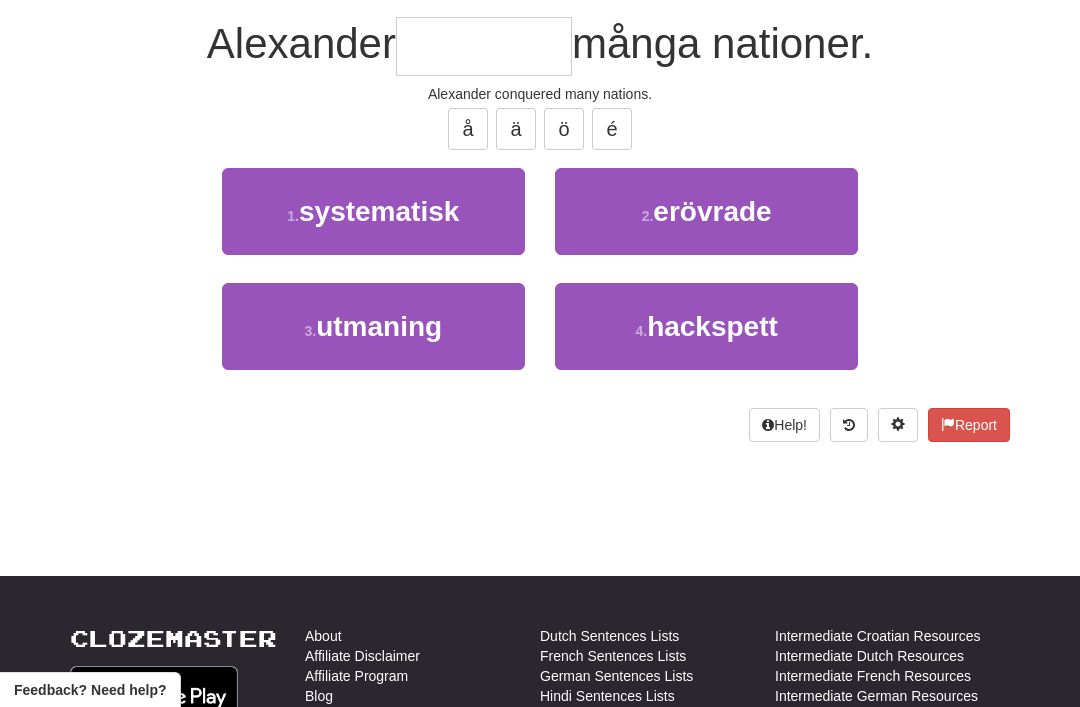 click on "erövrade" at bounding box center (712, 211) 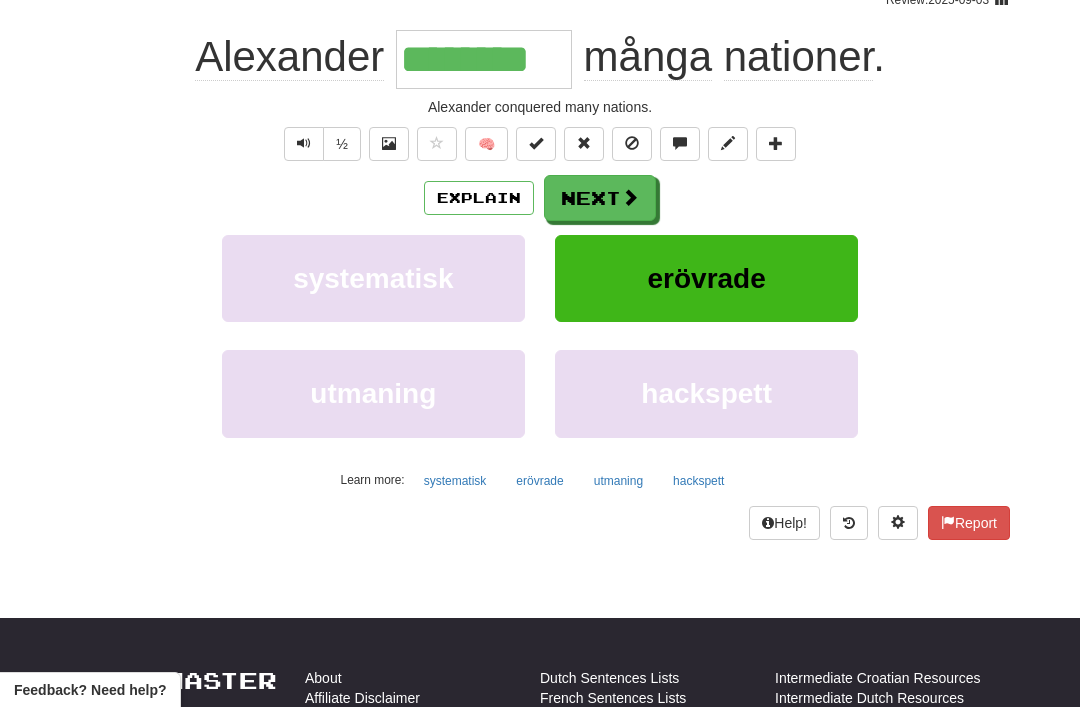 click on "Next" at bounding box center [600, 198] 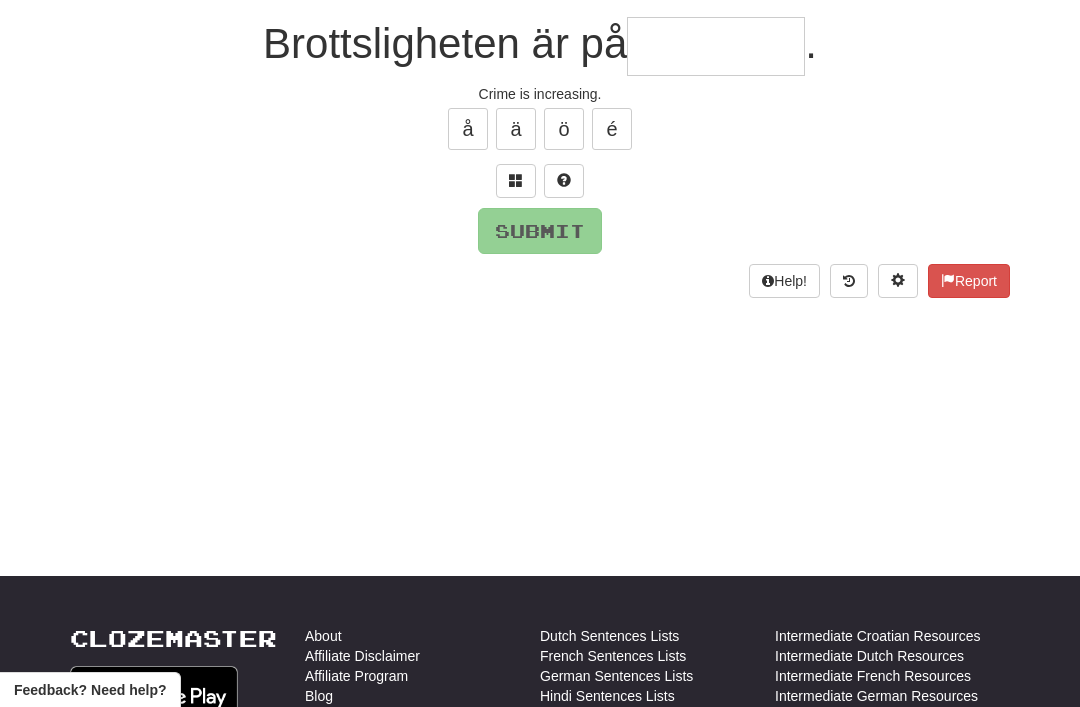 click at bounding box center [516, 181] 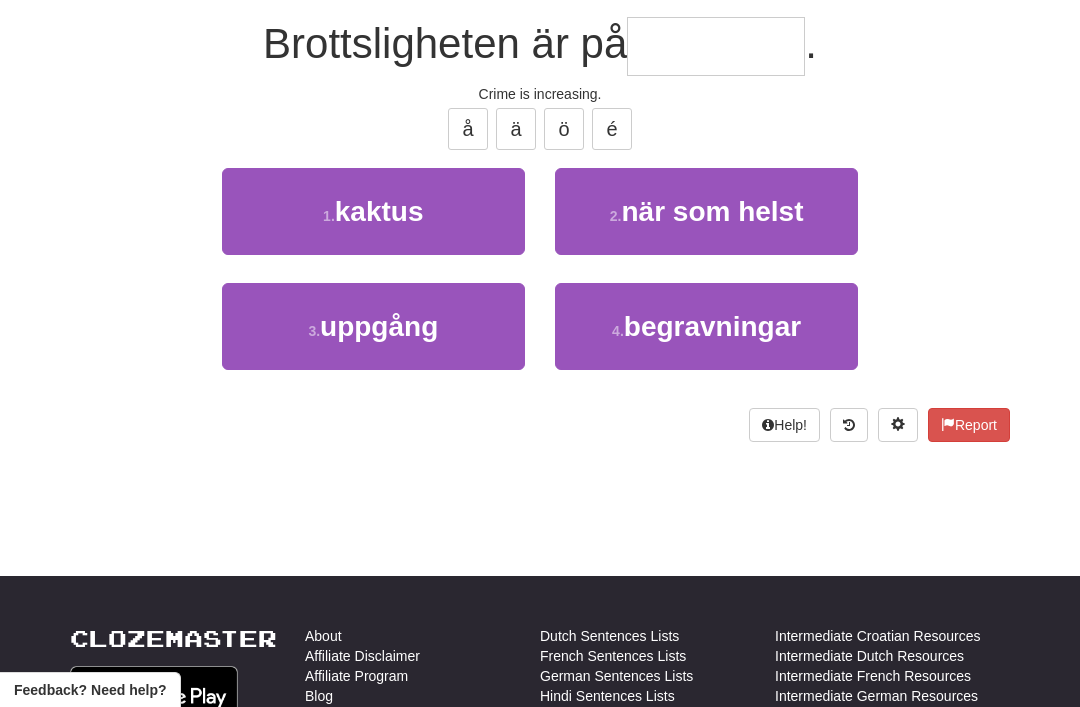 click on "3 .  uppgång" at bounding box center [373, 326] 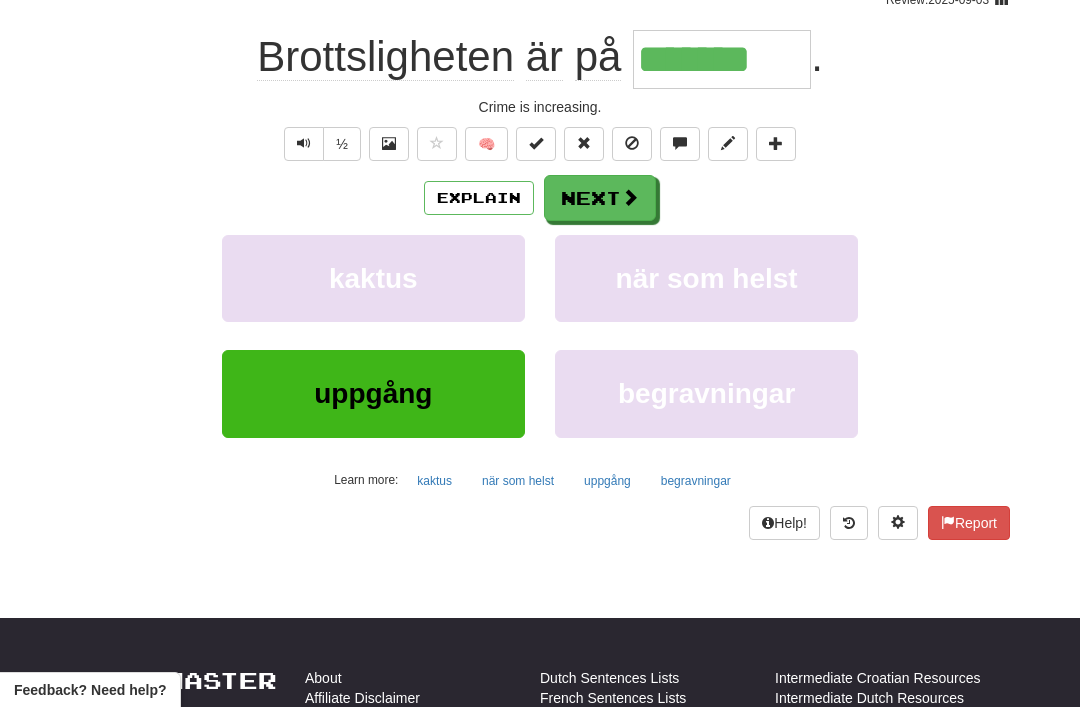 click at bounding box center (630, 197) 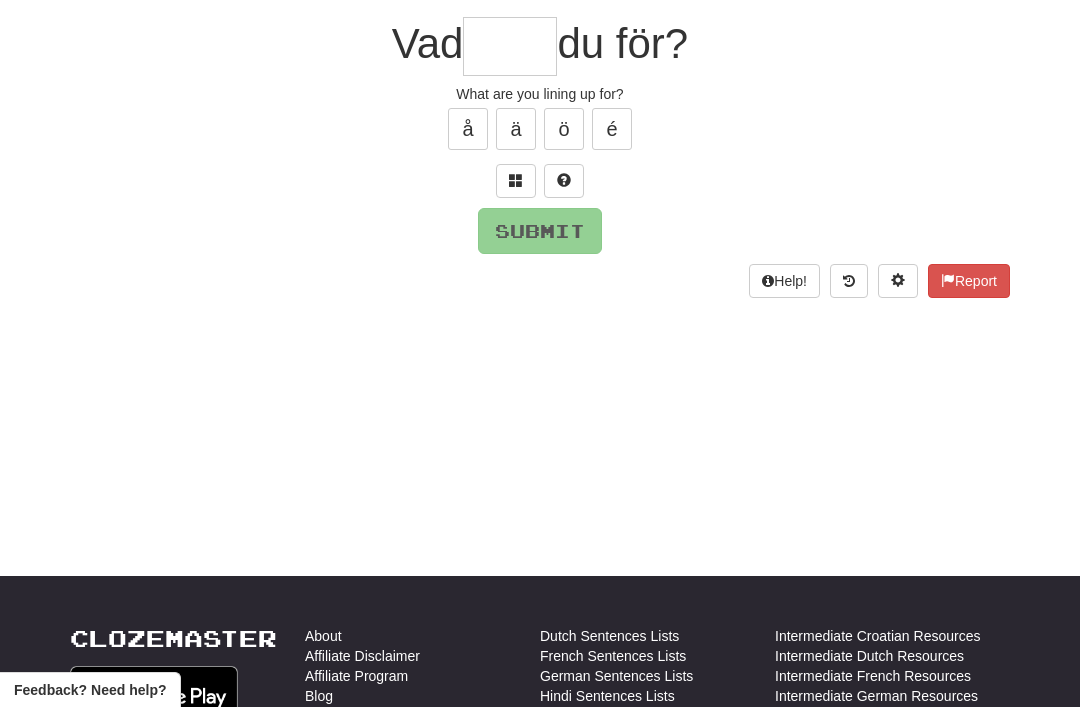 type on "*" 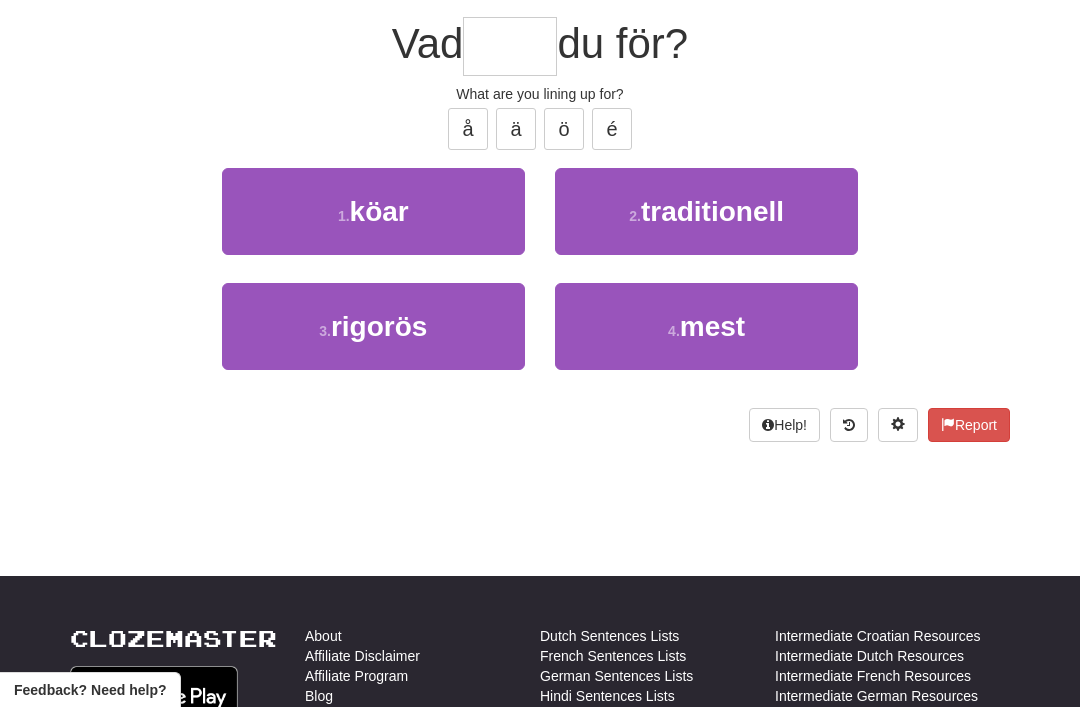 click on "1 .  köar" at bounding box center [373, 211] 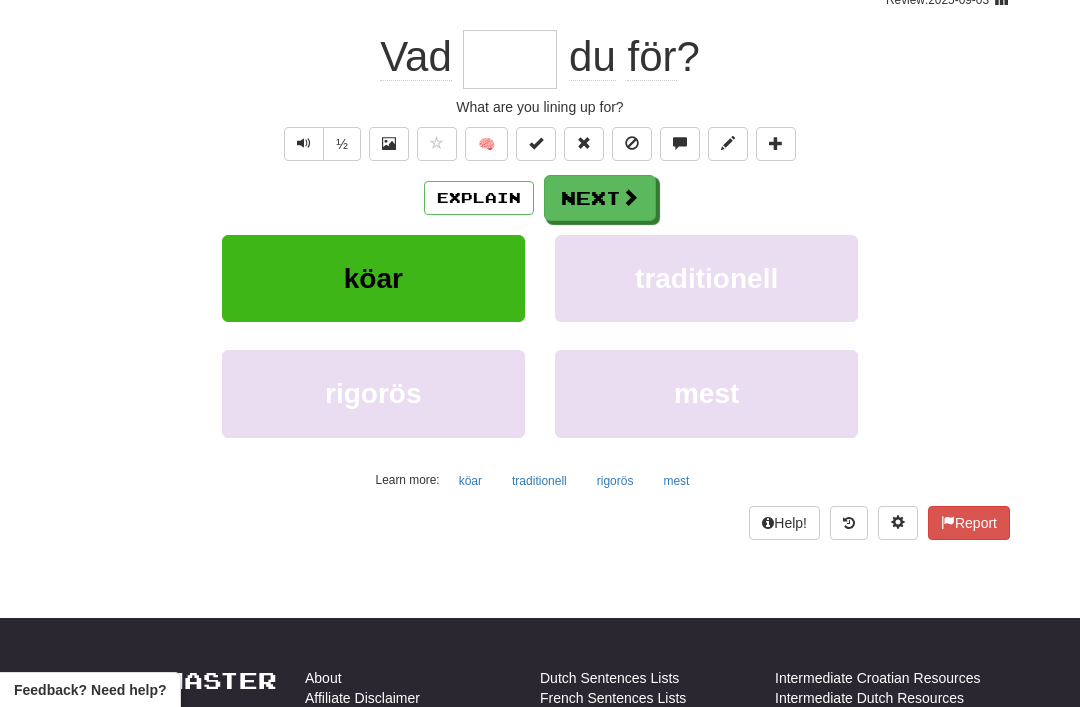 type on "****" 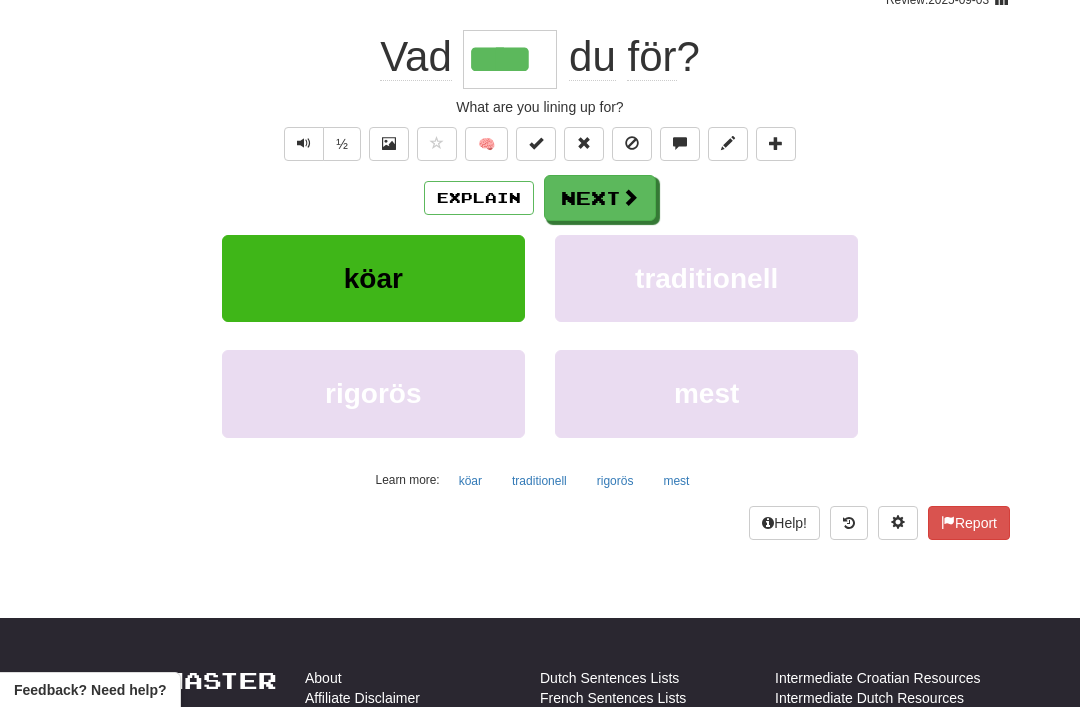 click on "Next" at bounding box center (600, 198) 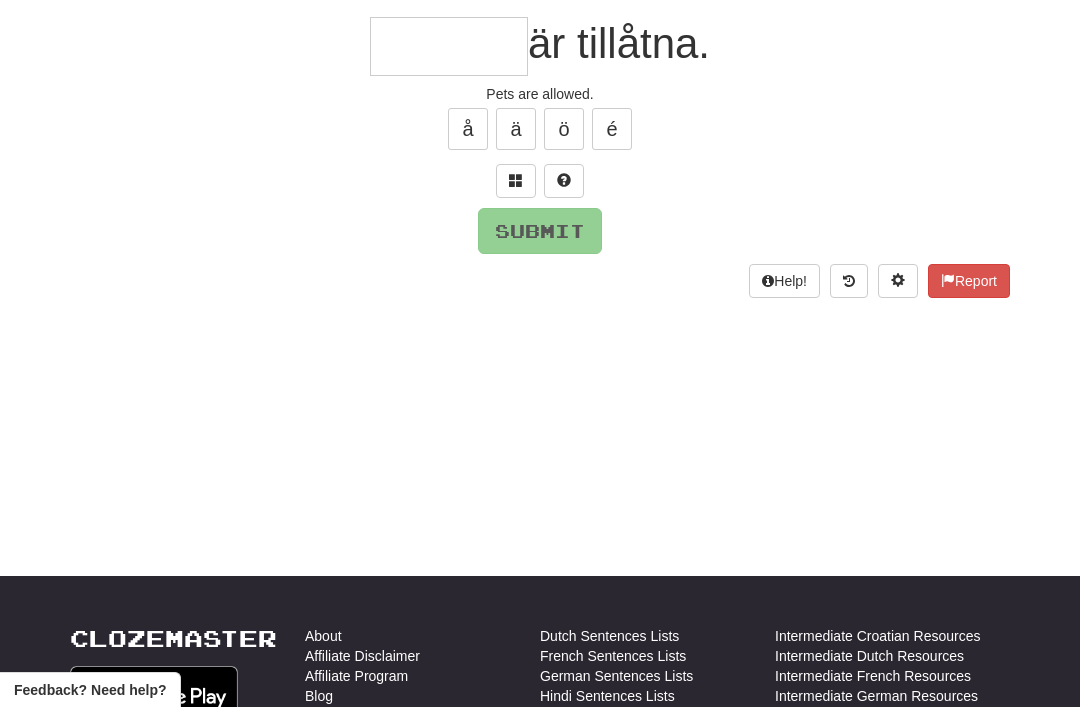 click at bounding box center [516, 180] 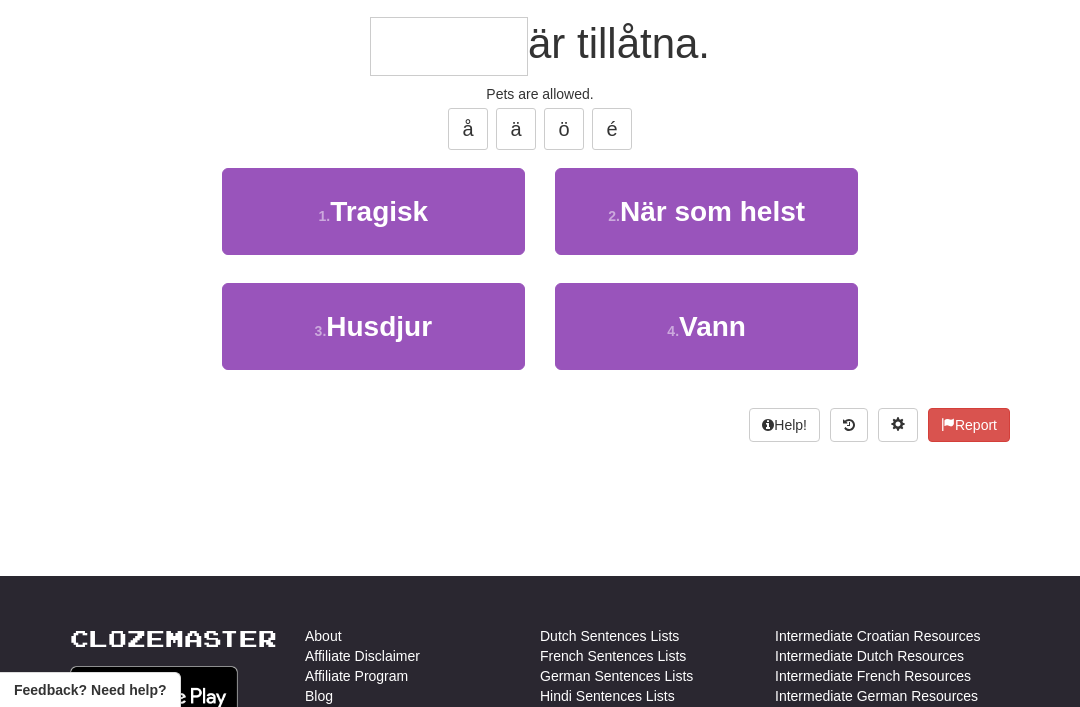 click on "3 .  Husdjur" at bounding box center (373, 326) 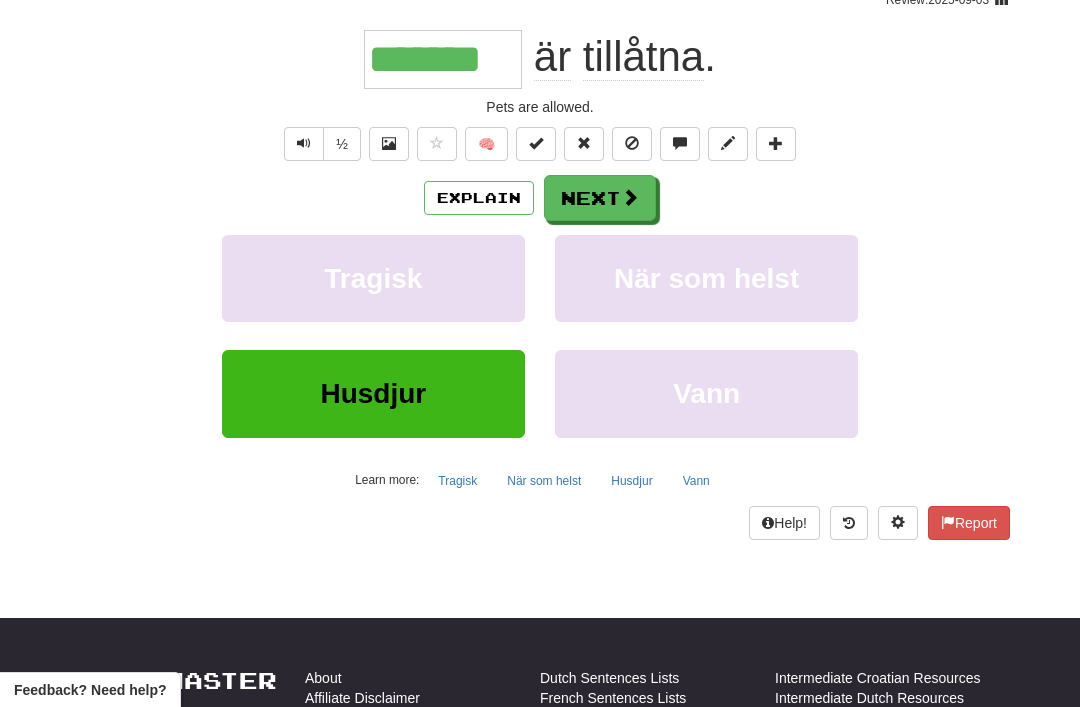 click at bounding box center (630, 197) 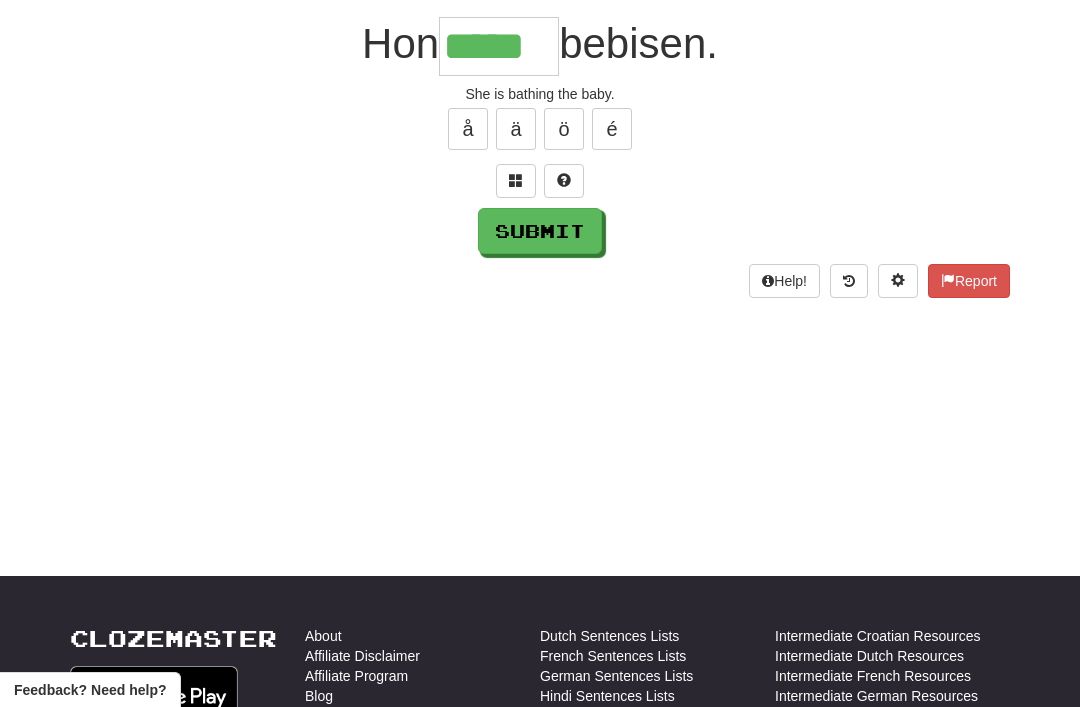 type on "*****" 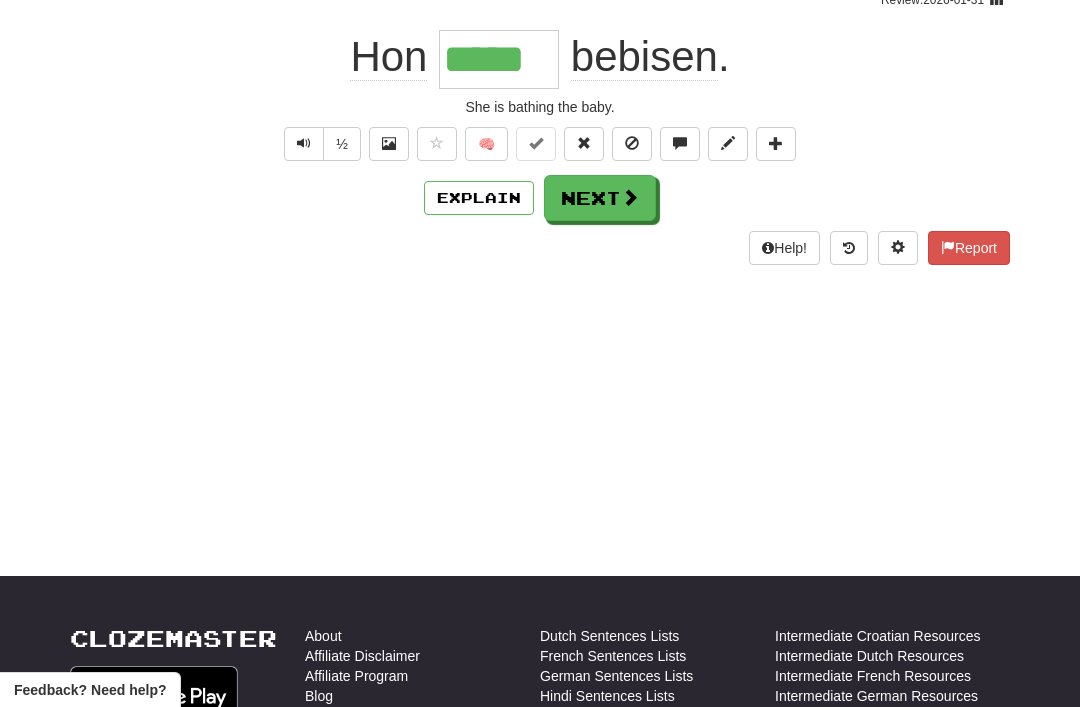 click on "Next" at bounding box center [600, 198] 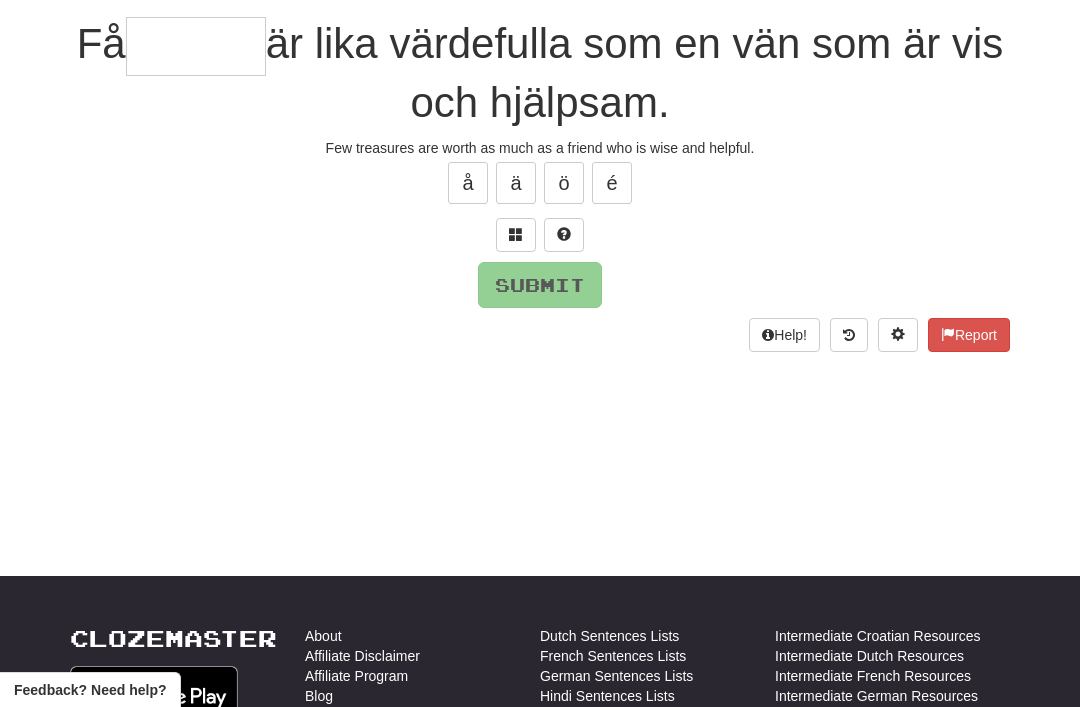 click at bounding box center (516, 235) 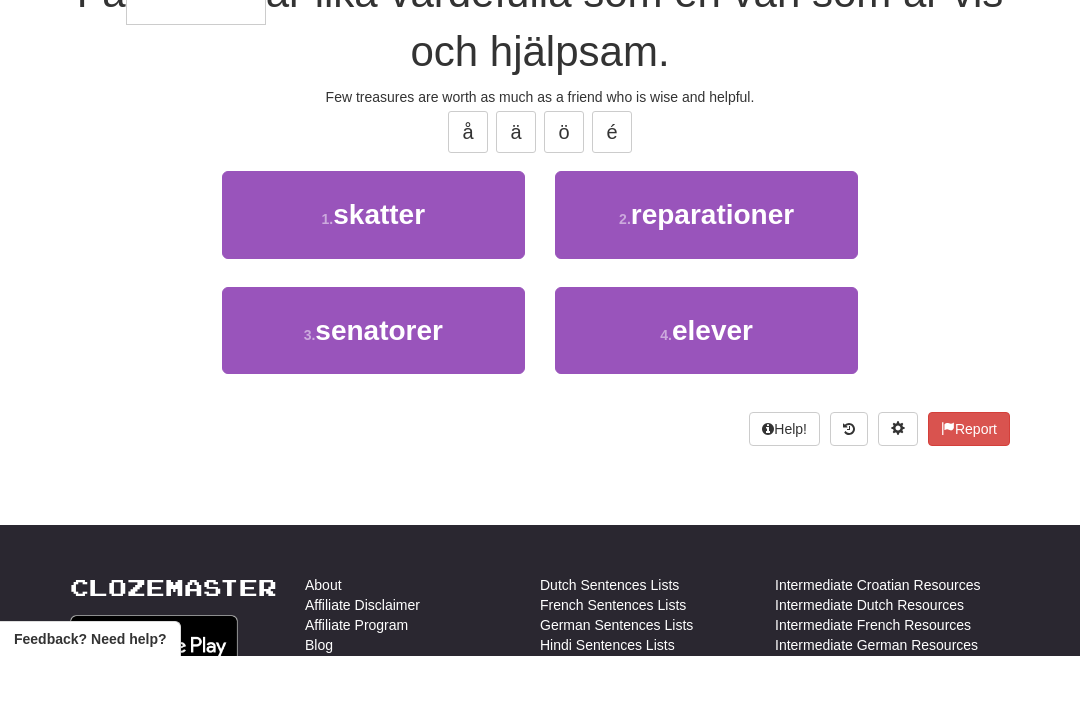 click on "1 .  skatter" at bounding box center [373, 265] 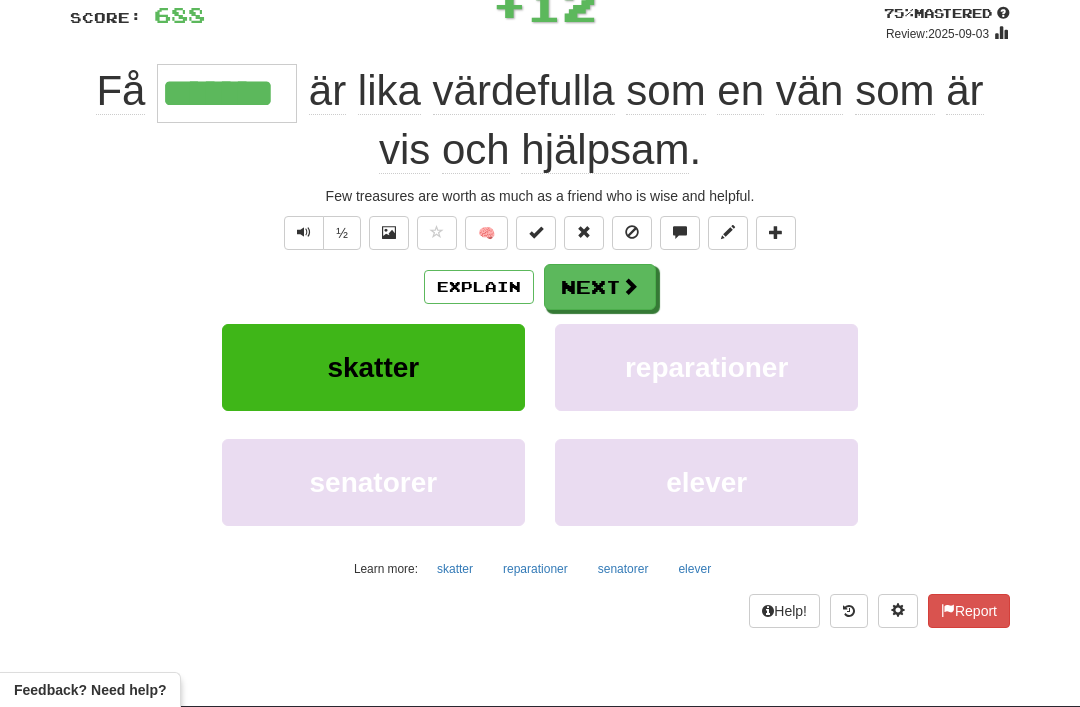 scroll, scrollTop: 146, scrollLeft: 0, axis: vertical 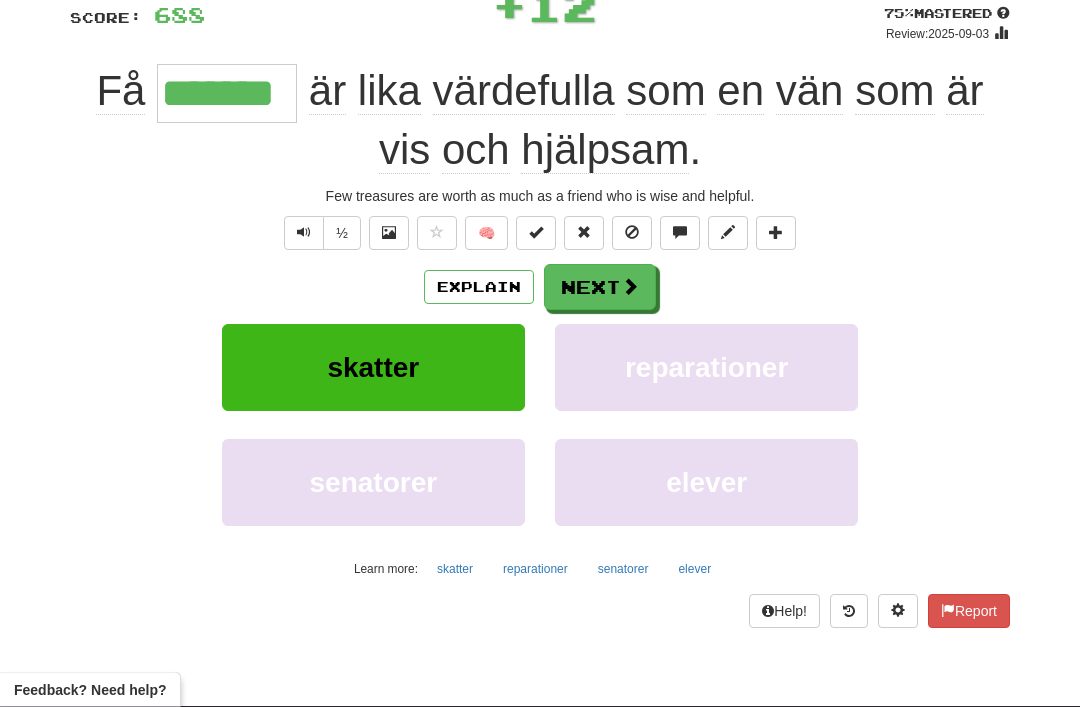 click on "Next" at bounding box center (600, 288) 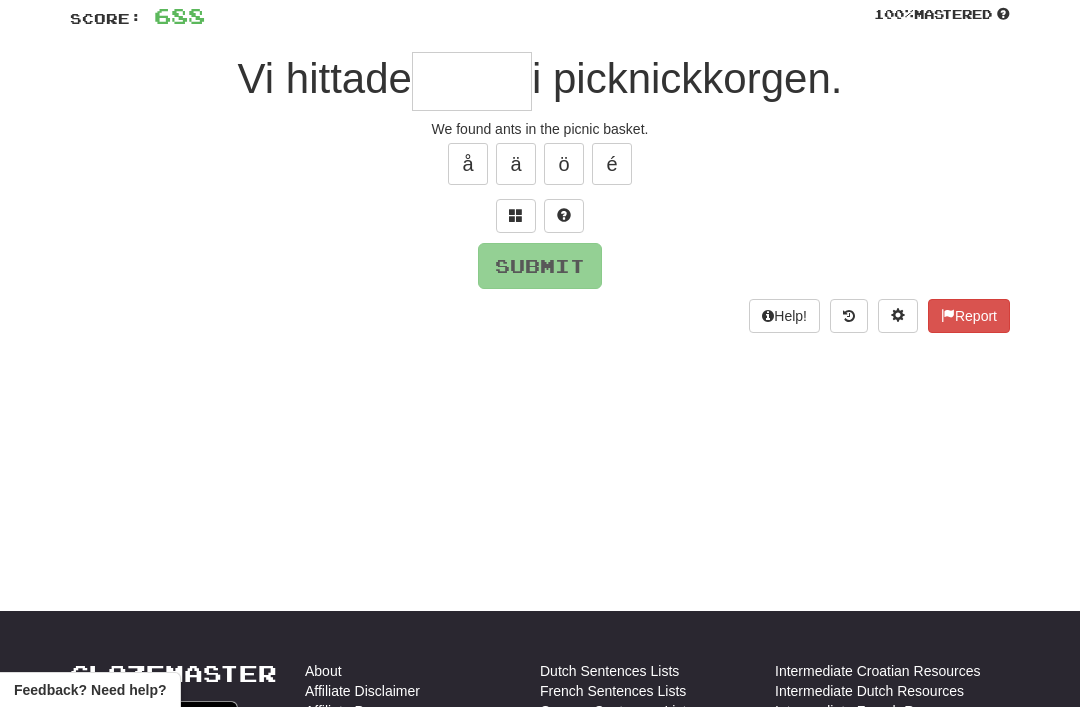 click at bounding box center [516, 215] 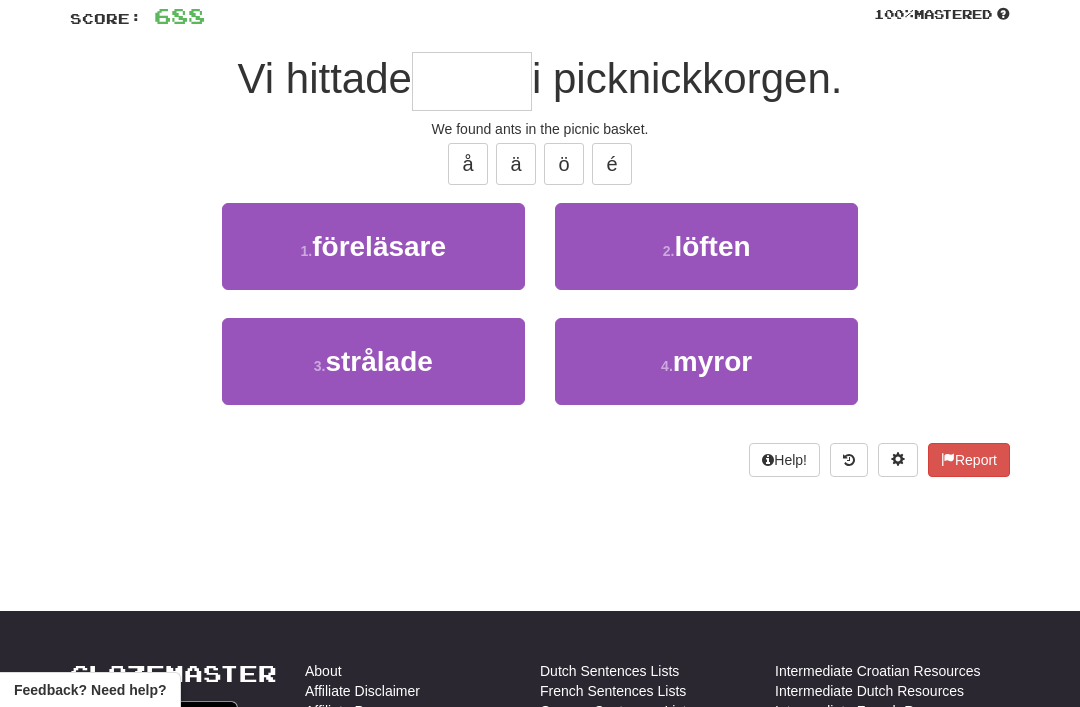 click on "4 .  myror" at bounding box center (706, 361) 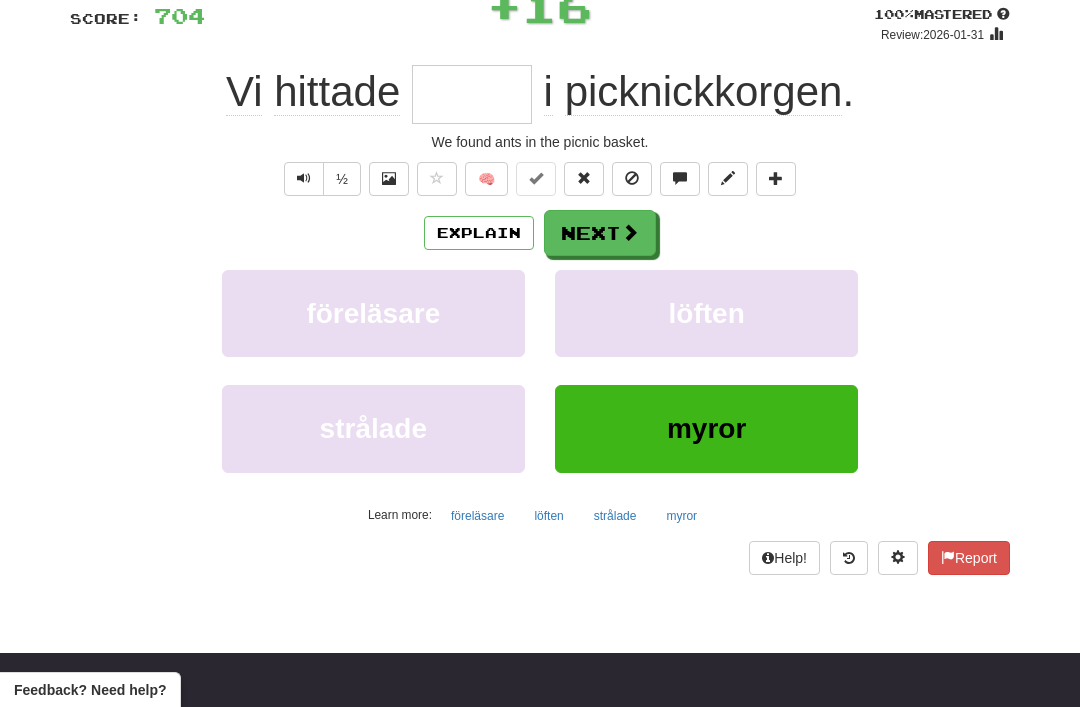 type on "*****" 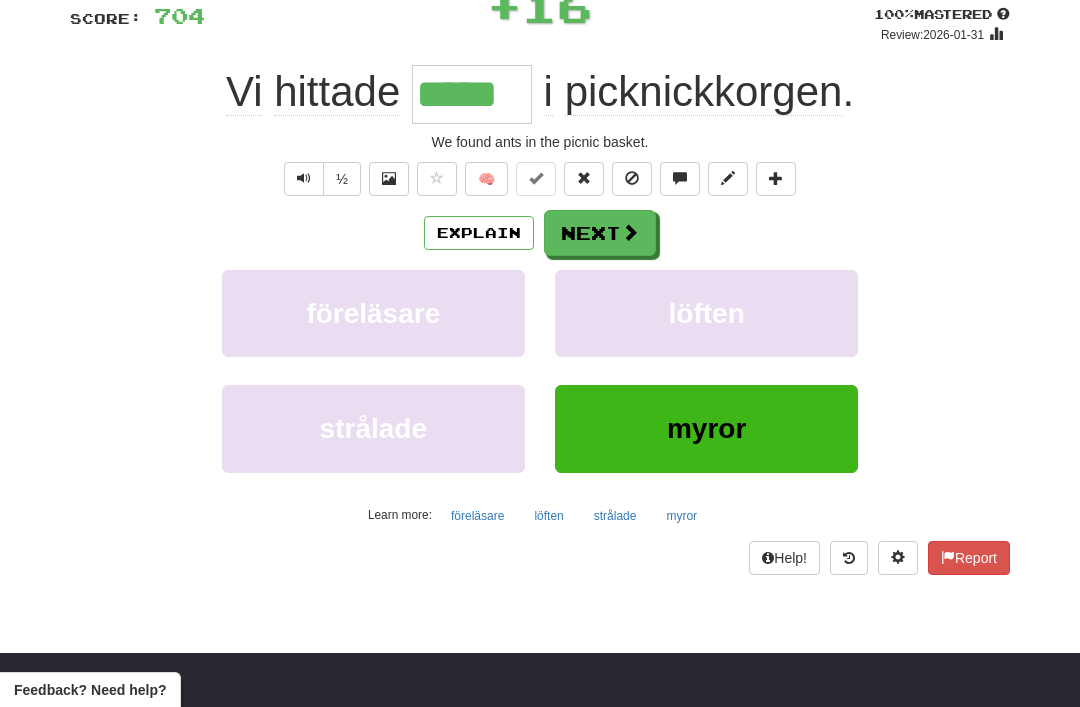 scroll, scrollTop: 147, scrollLeft: 0, axis: vertical 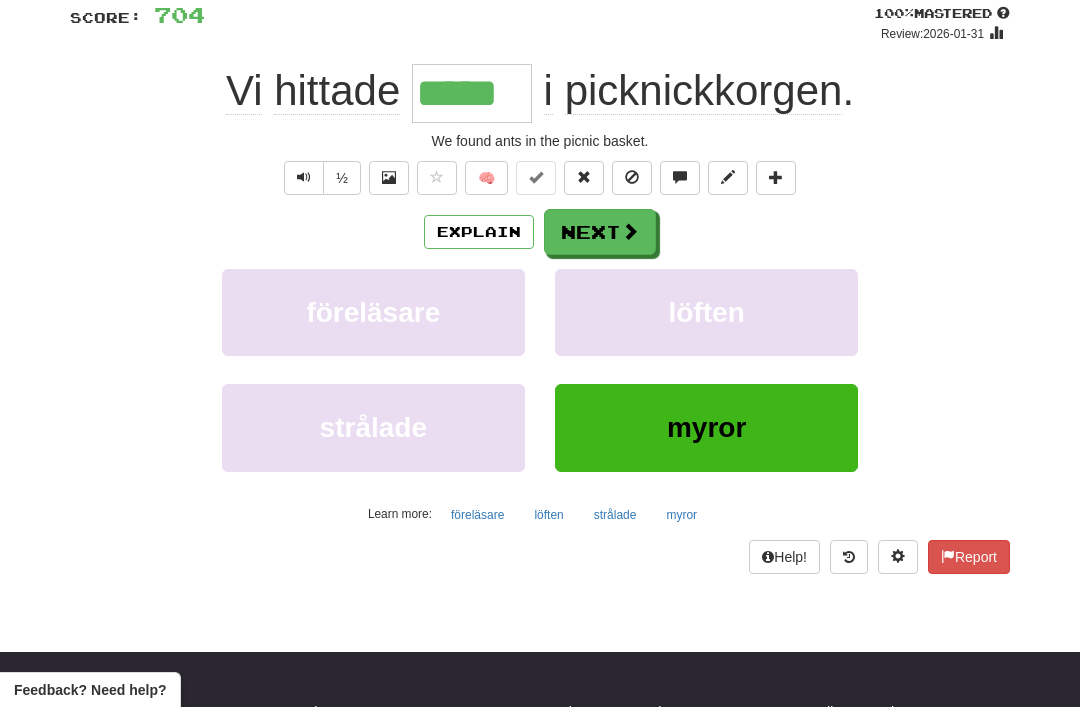 click on "Next" at bounding box center (600, 232) 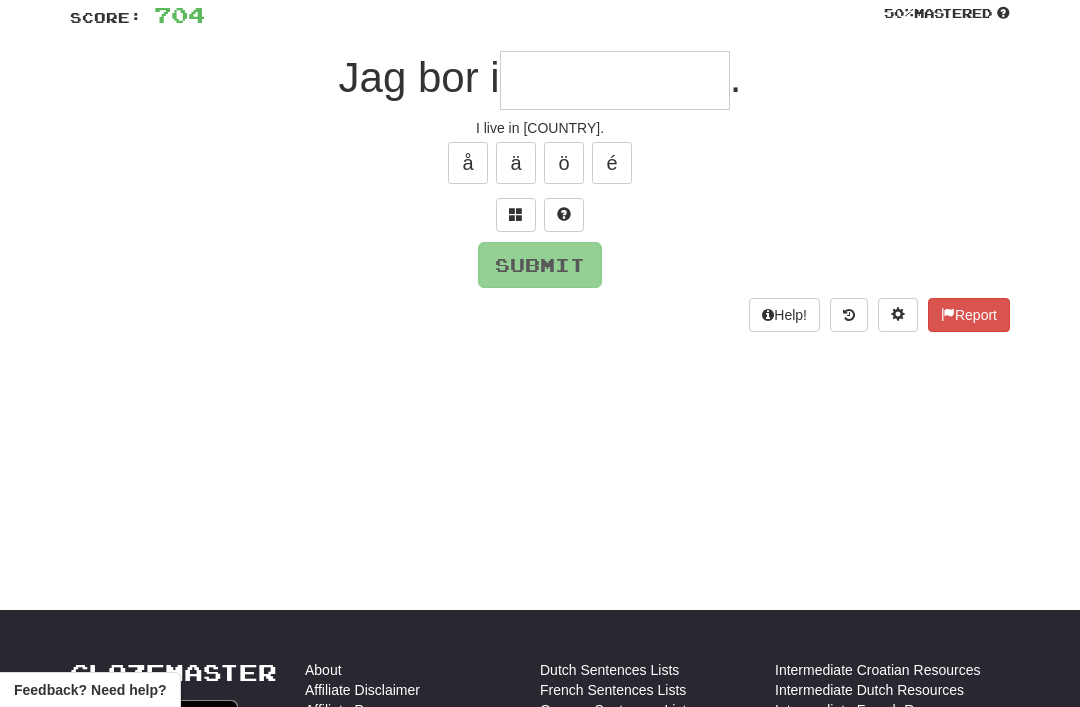 scroll, scrollTop: 146, scrollLeft: 0, axis: vertical 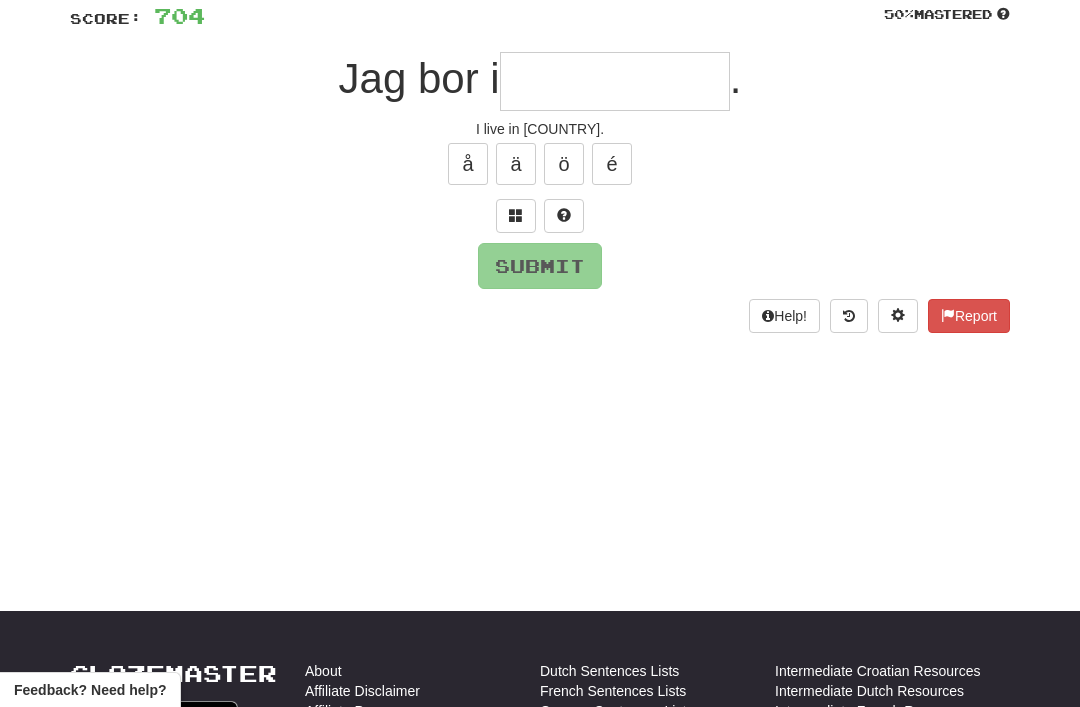 click at bounding box center [516, 216] 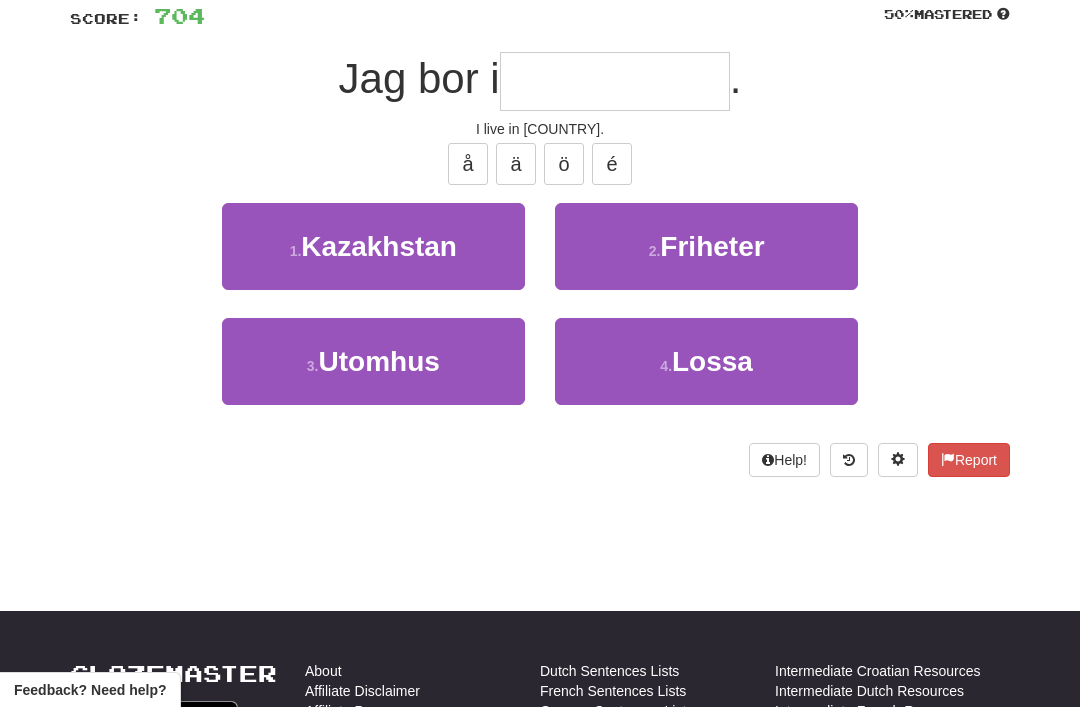 click on "Kazakhstan" at bounding box center [379, 246] 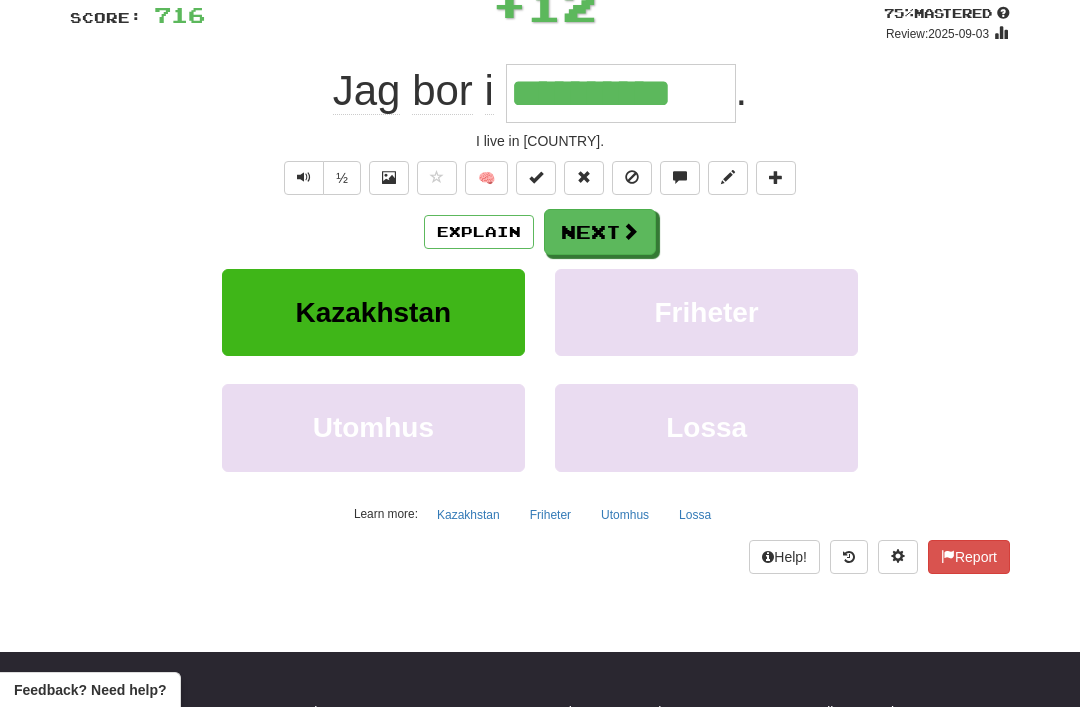 click on "Next" at bounding box center (600, 232) 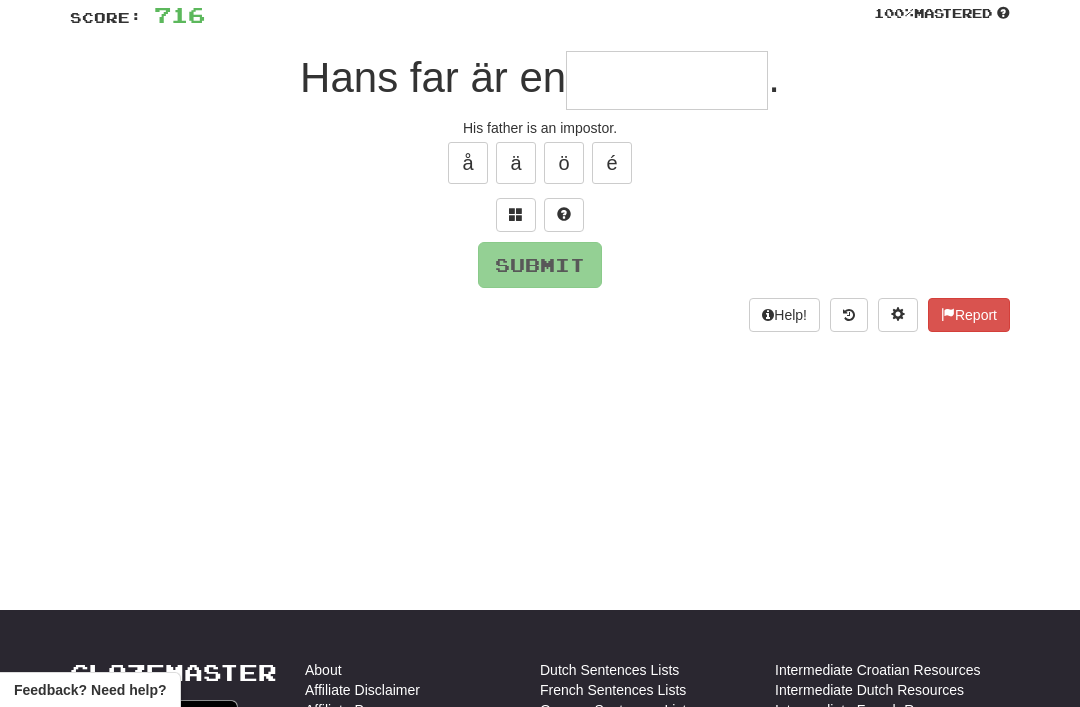 scroll, scrollTop: 146, scrollLeft: 0, axis: vertical 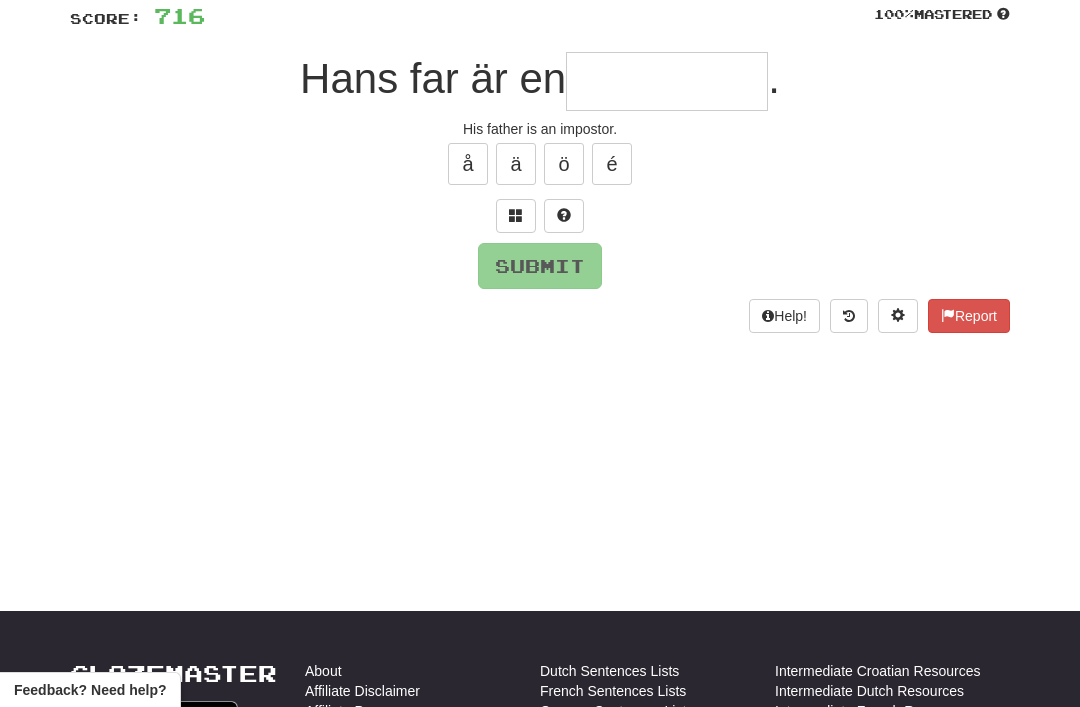 click at bounding box center [516, 215] 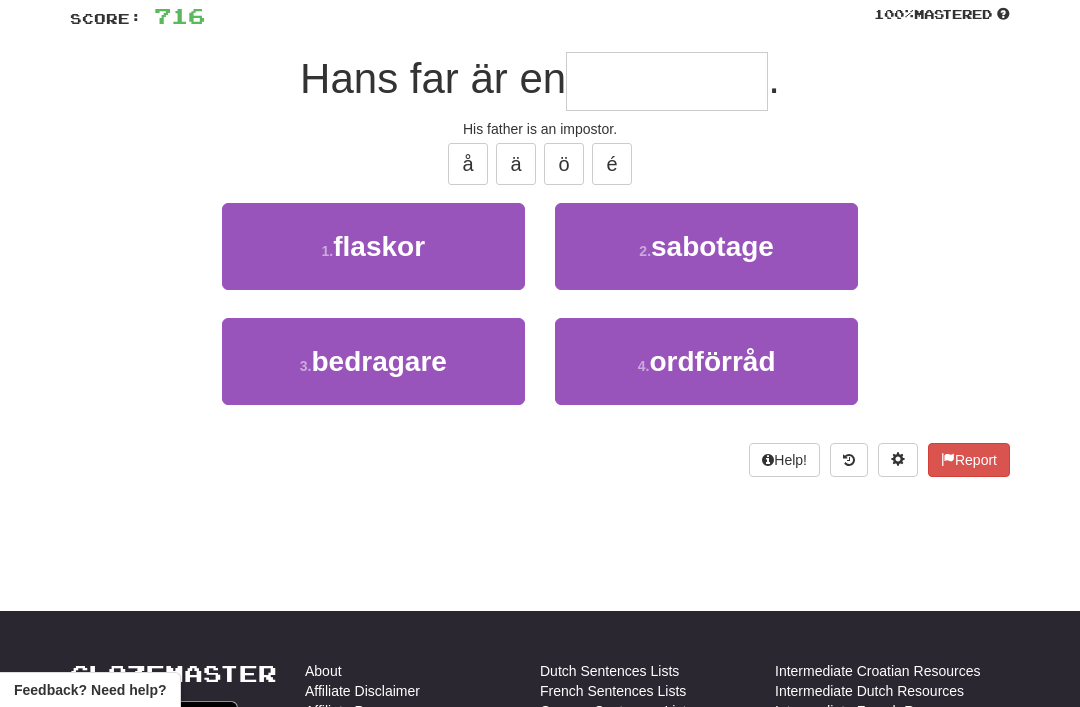 click on "4 .  ordförråd" at bounding box center (706, 361) 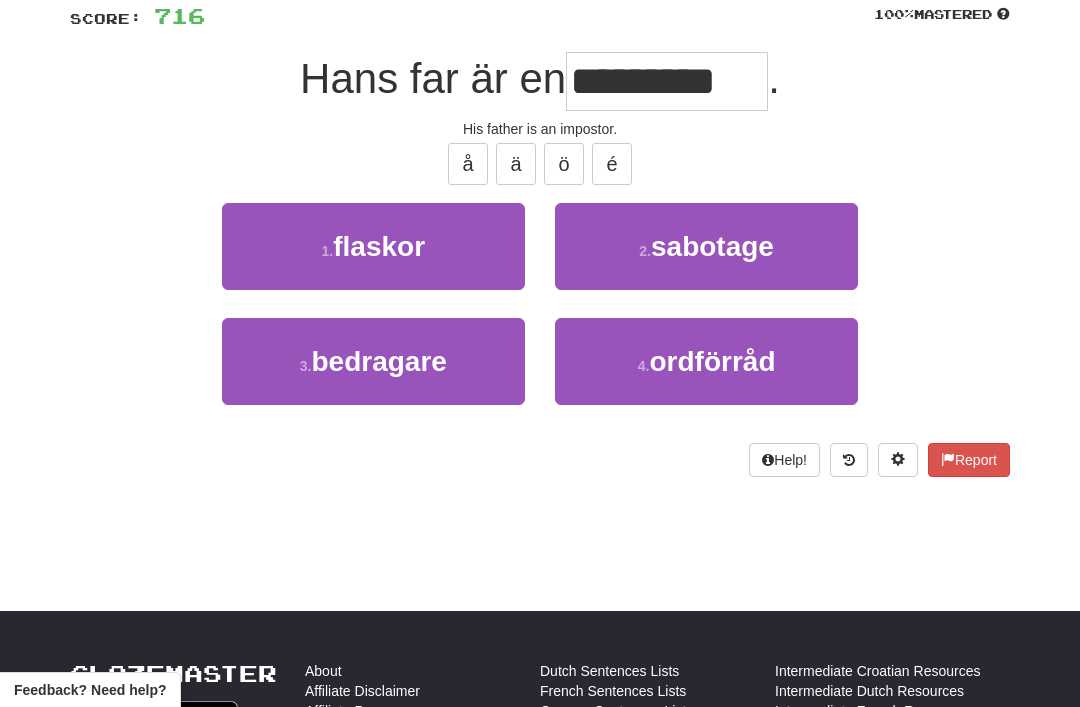 scroll, scrollTop: 147, scrollLeft: 0, axis: vertical 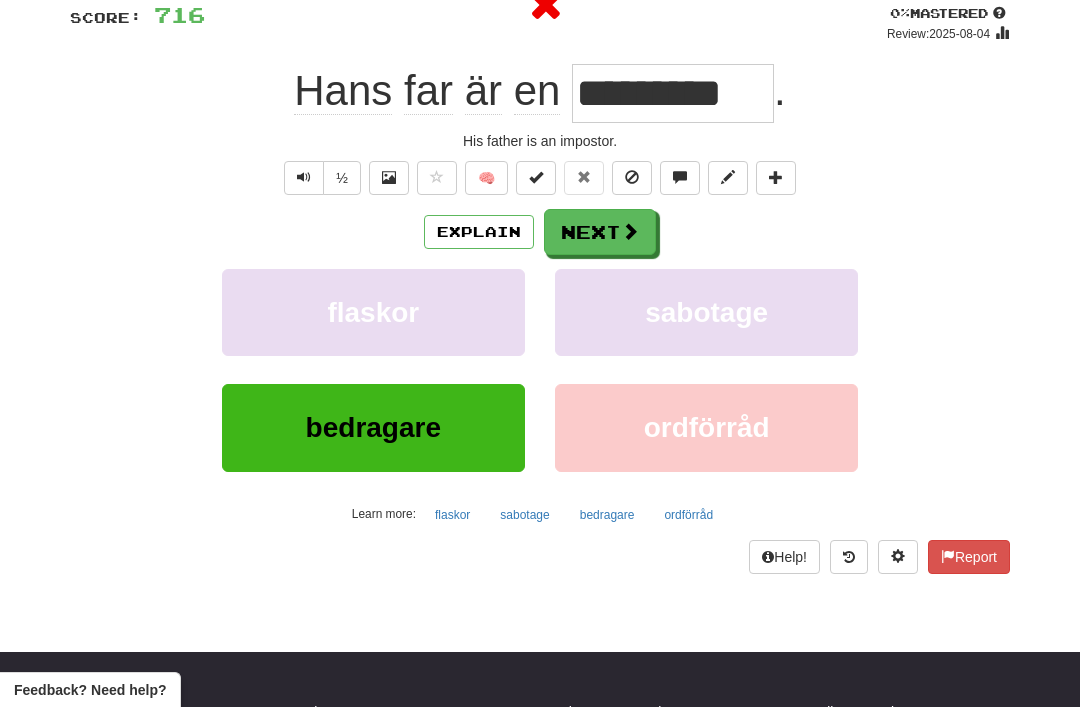 click on "Next" at bounding box center [600, 232] 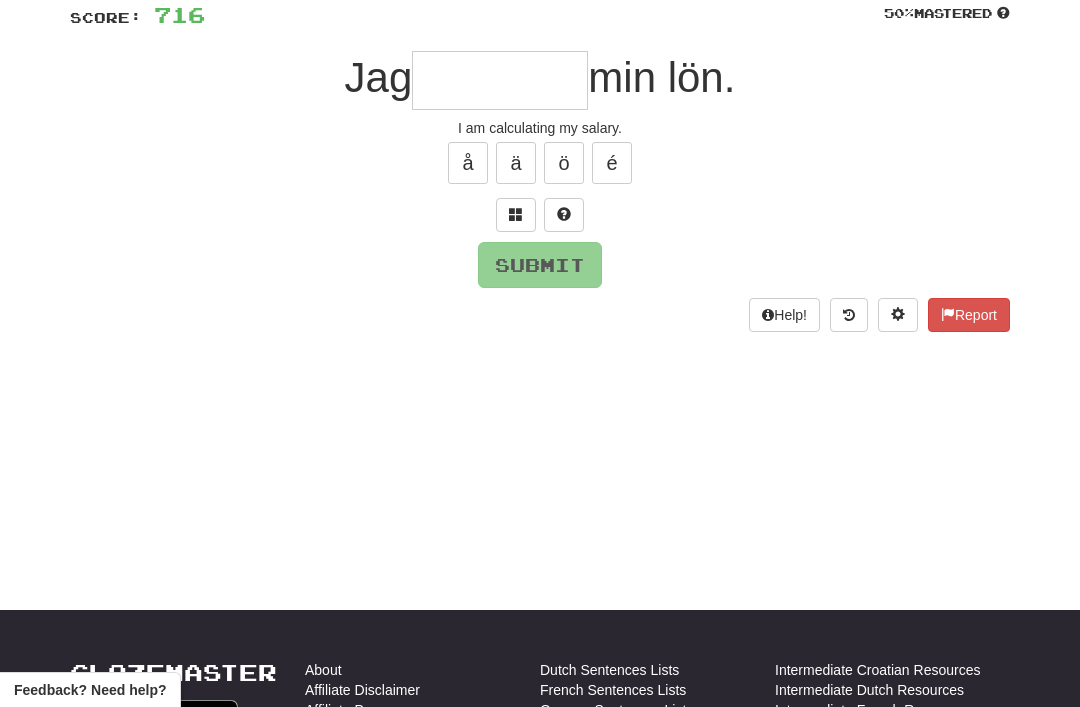 scroll, scrollTop: 146, scrollLeft: 0, axis: vertical 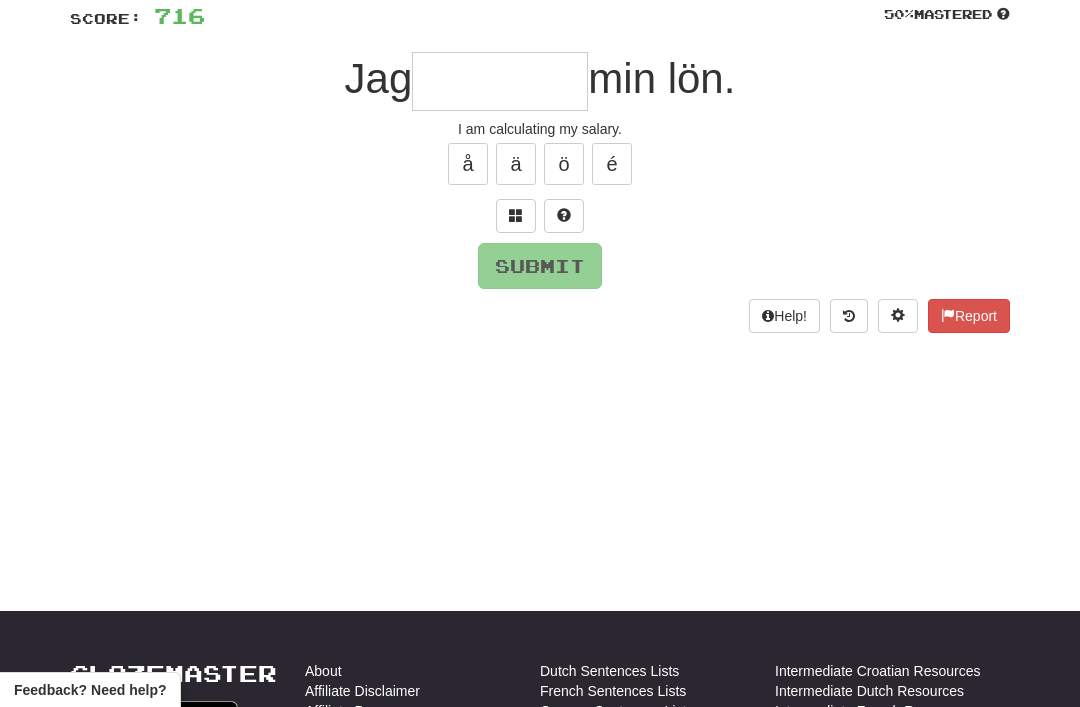 click at bounding box center (516, 215) 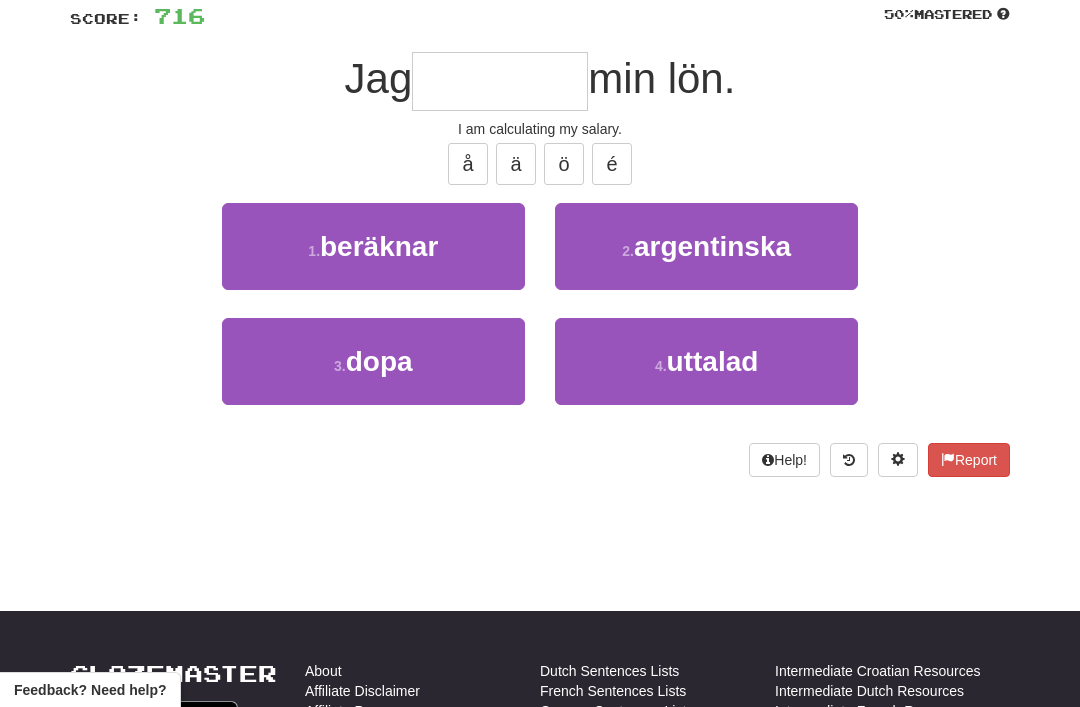 click on "beräknar" at bounding box center (379, 246) 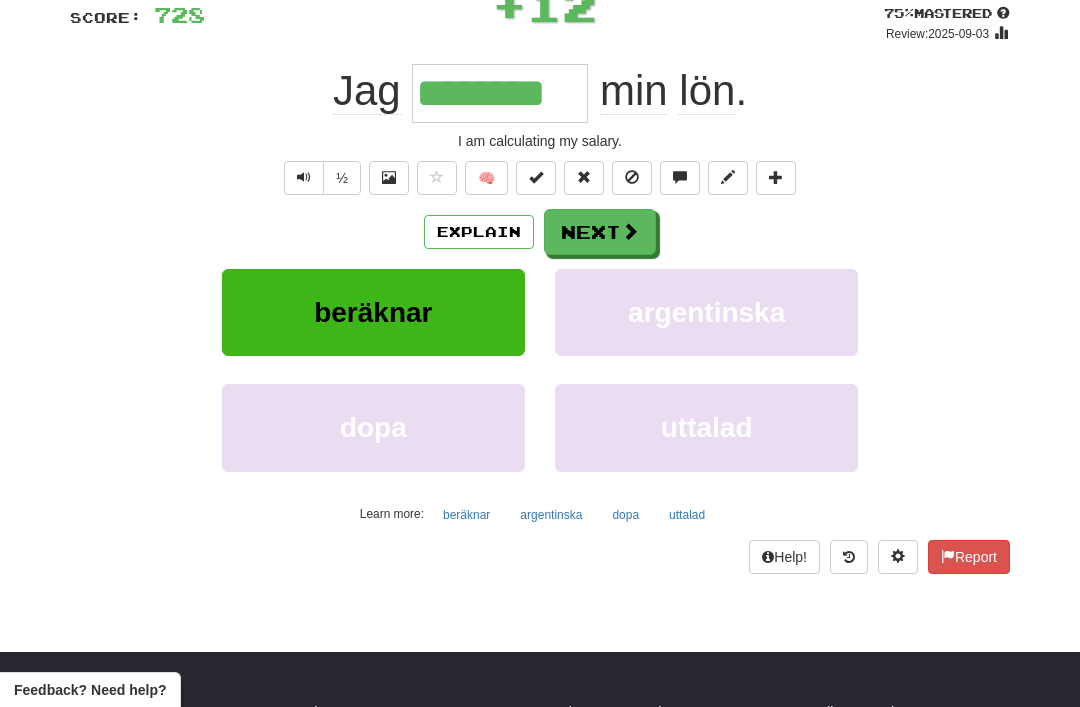 click on "Next" at bounding box center [600, 232] 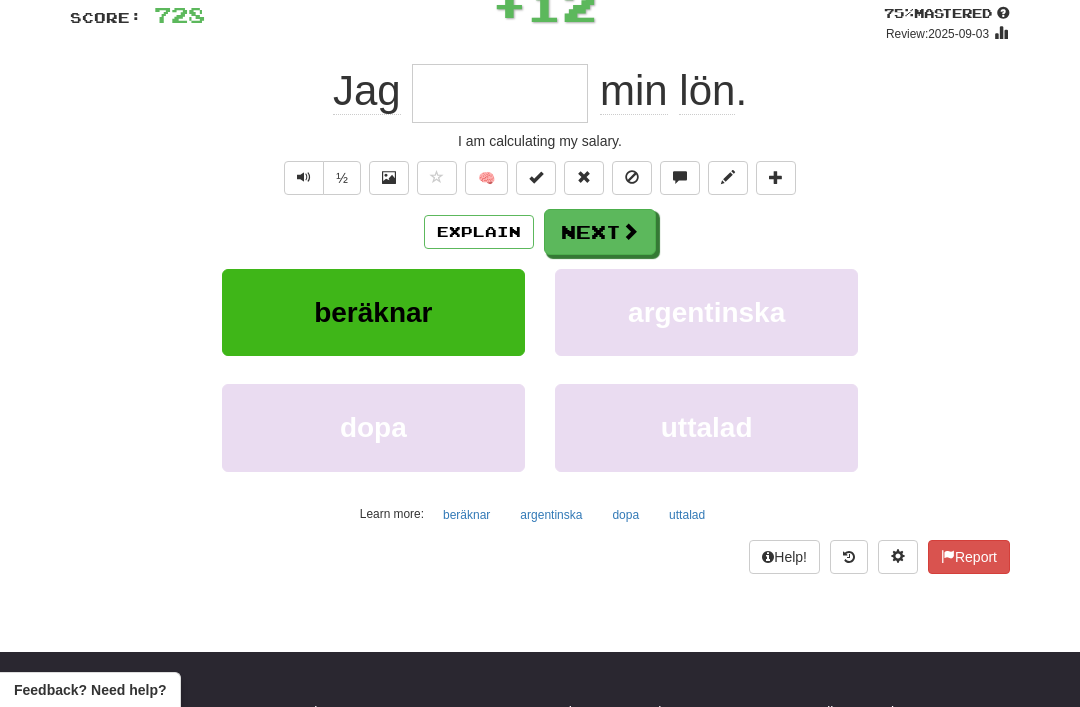 scroll, scrollTop: 146, scrollLeft: 0, axis: vertical 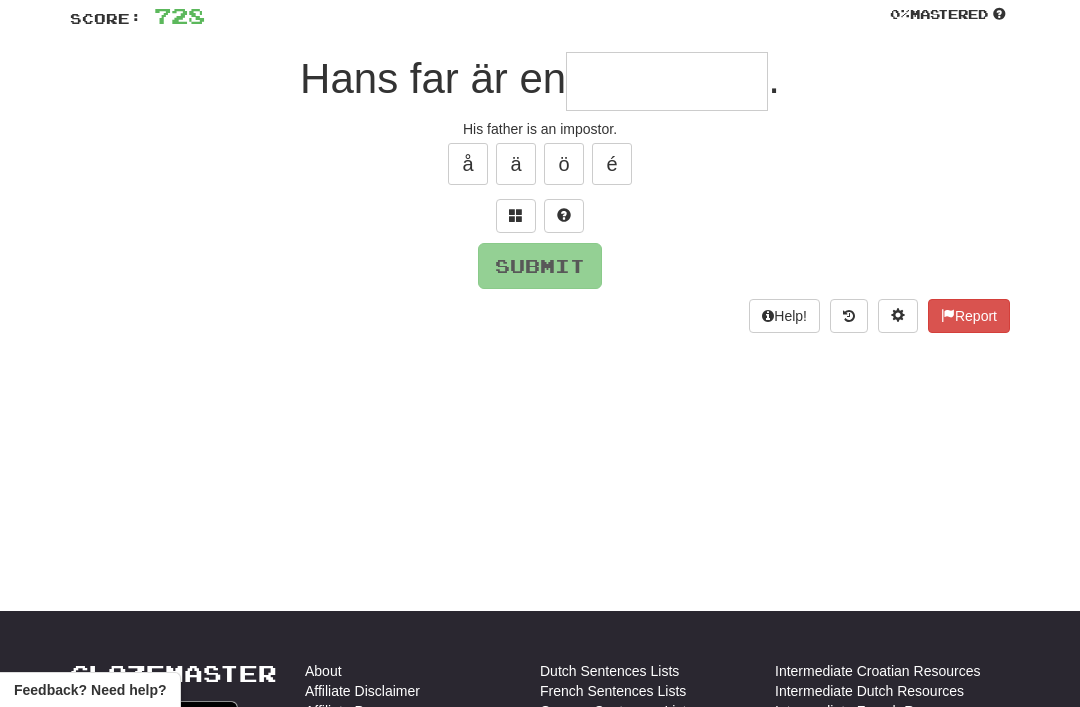 click at bounding box center [540, 216] 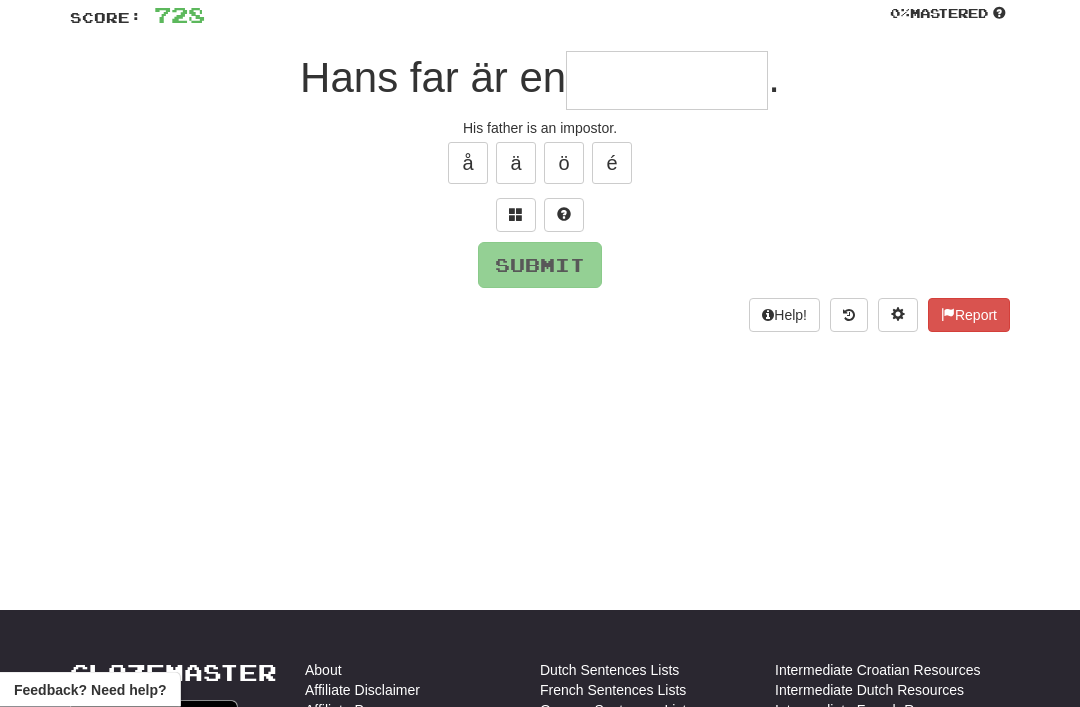 click at bounding box center (516, 216) 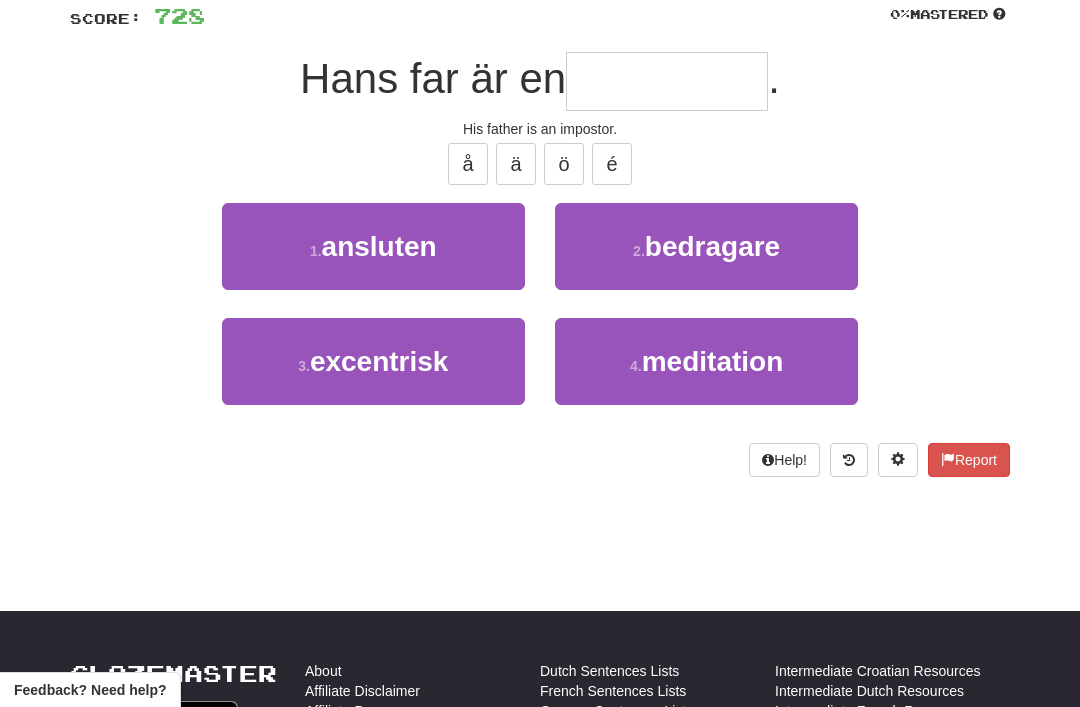 click on "bedragare" at bounding box center (712, 246) 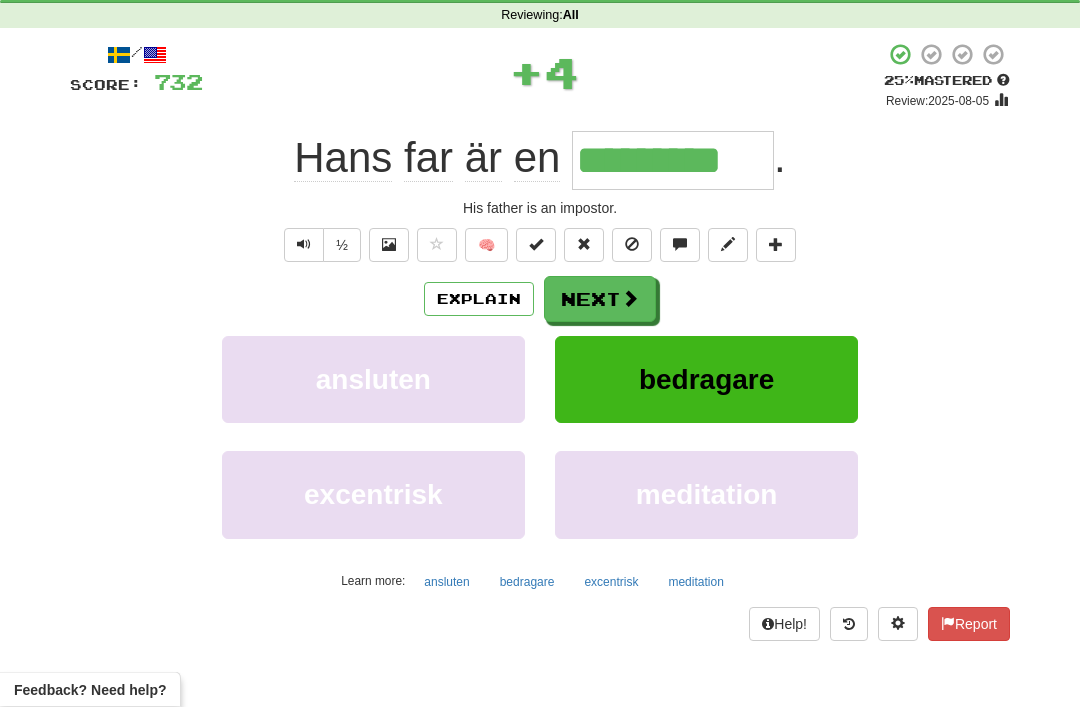 scroll, scrollTop: 80, scrollLeft: 0, axis: vertical 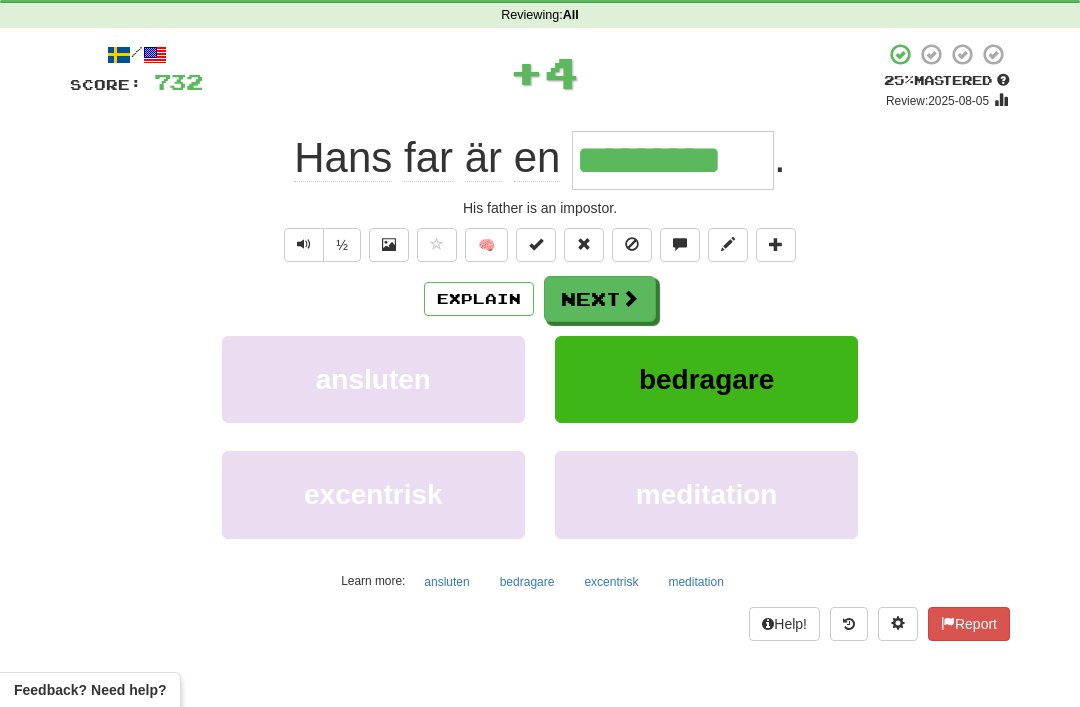 click on "Next" at bounding box center [600, 299] 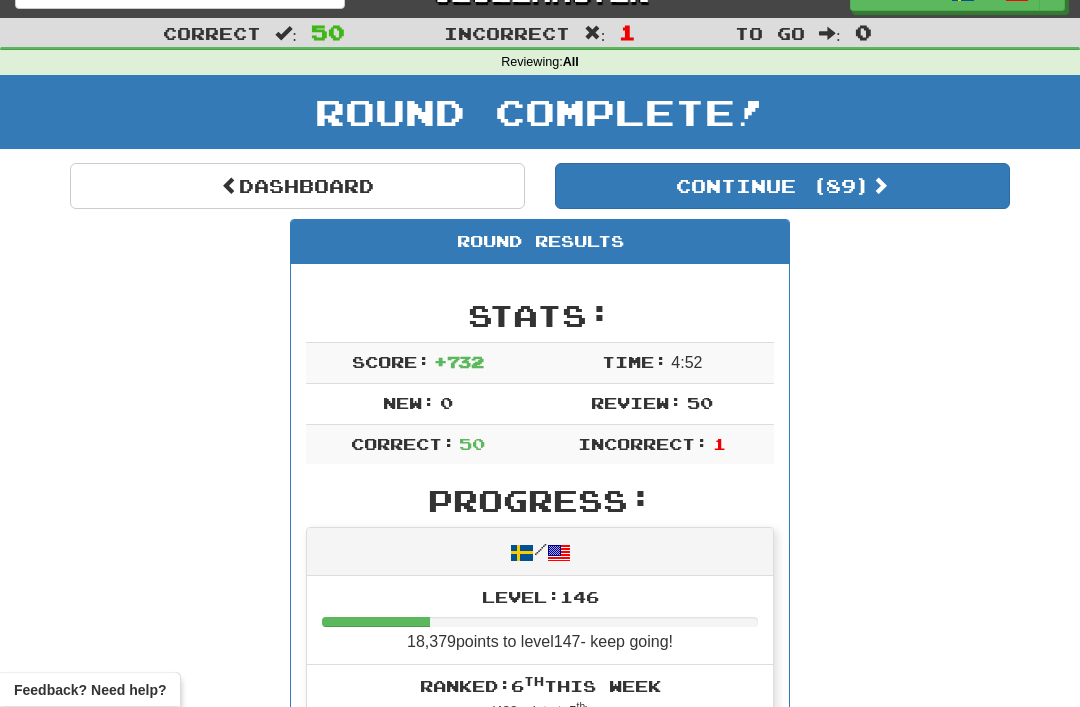 scroll, scrollTop: 0, scrollLeft: 0, axis: both 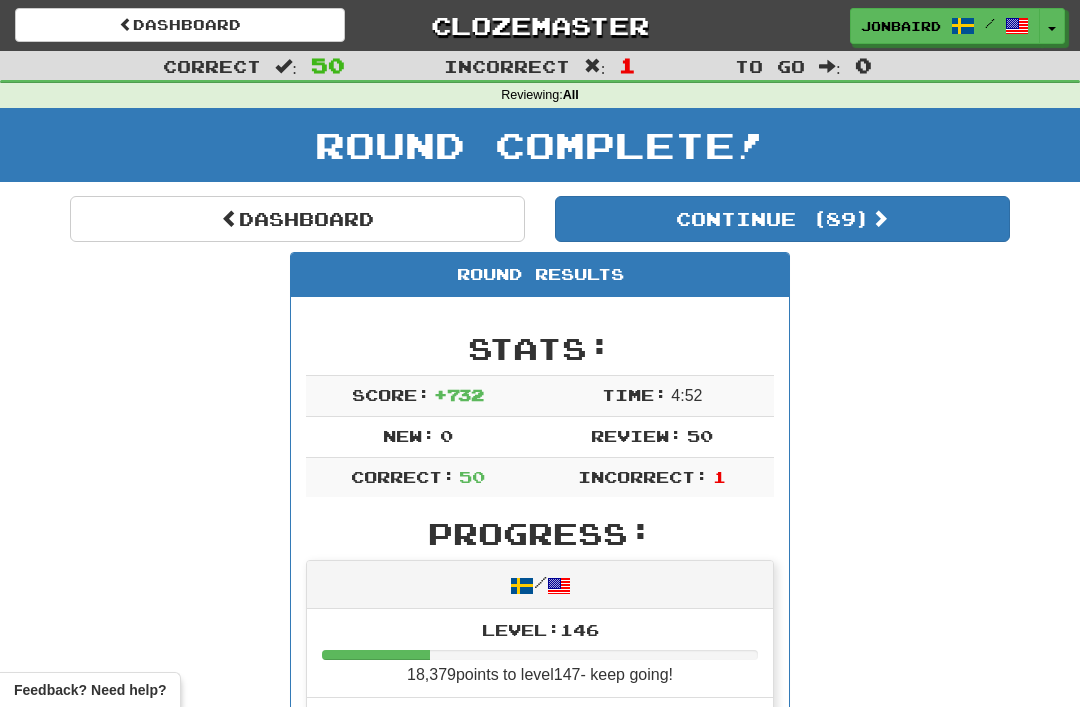 click on "Dashboard" at bounding box center (297, 219) 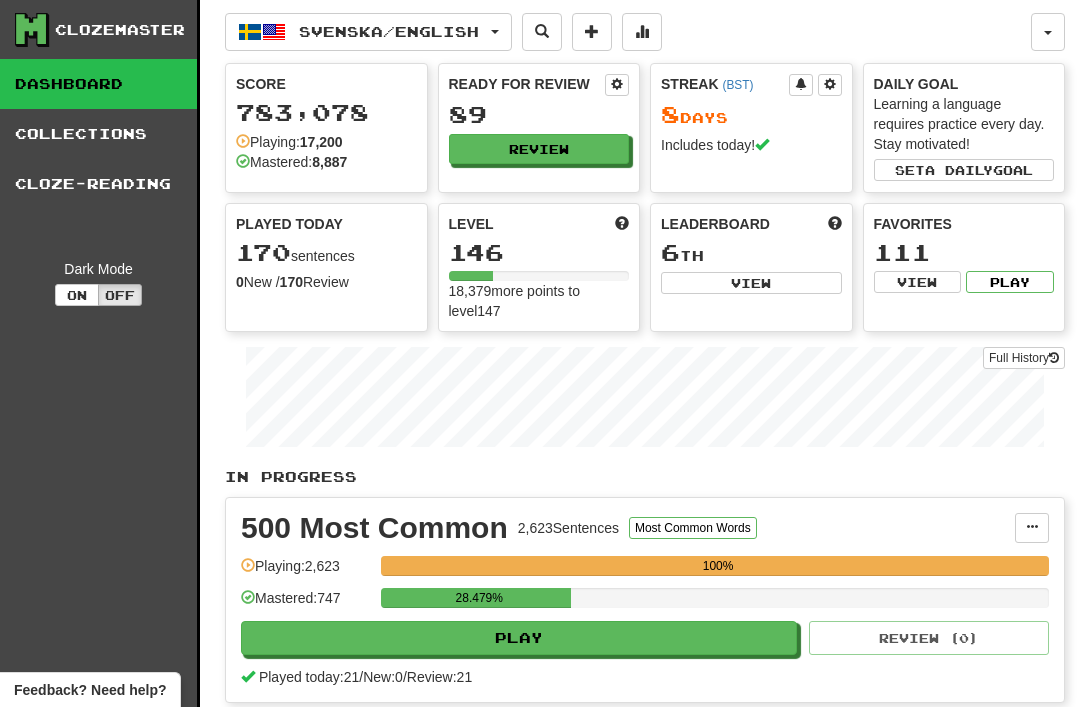 scroll, scrollTop: 0, scrollLeft: 0, axis: both 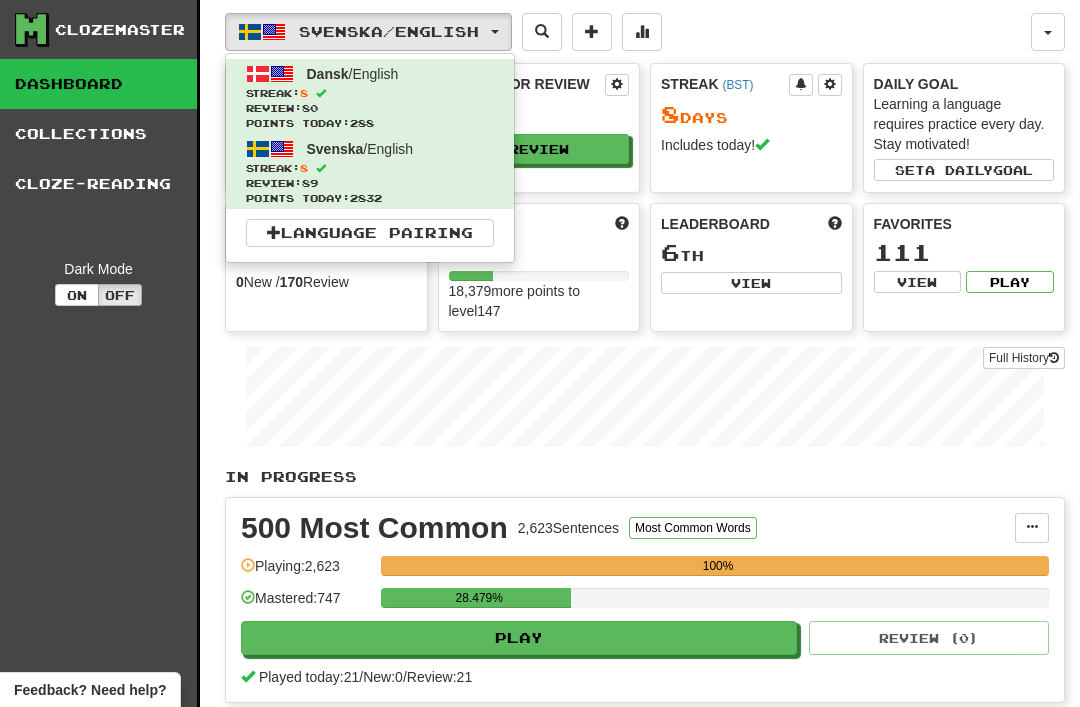 click at bounding box center [540, 353] 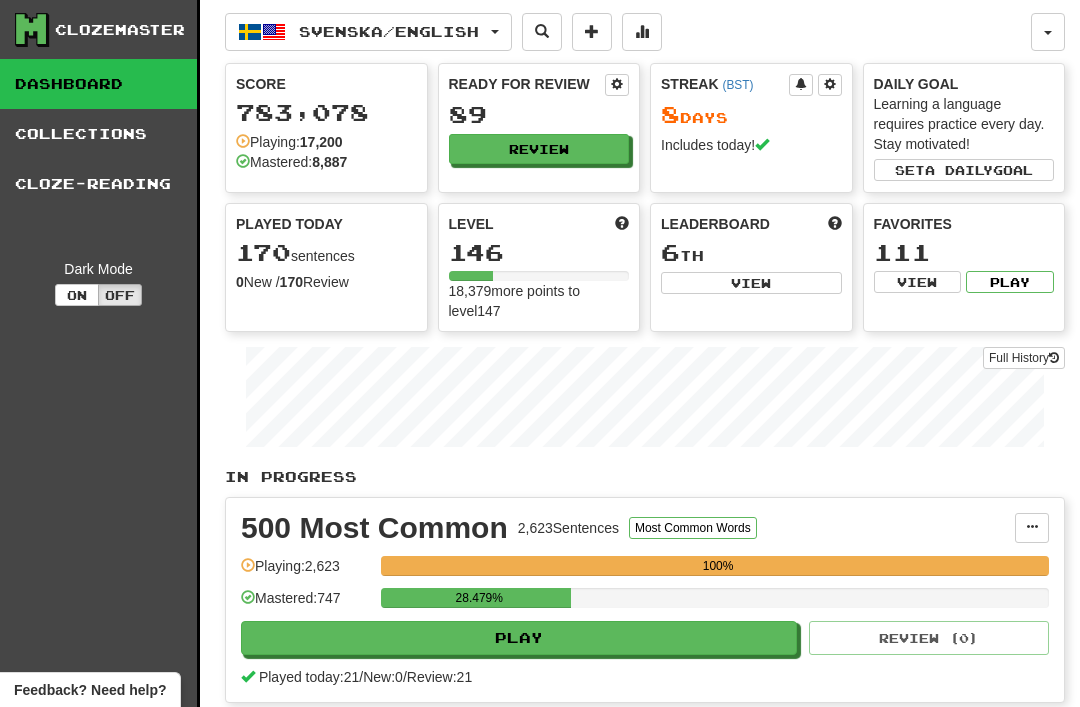 click on "Review" at bounding box center (539, 149) 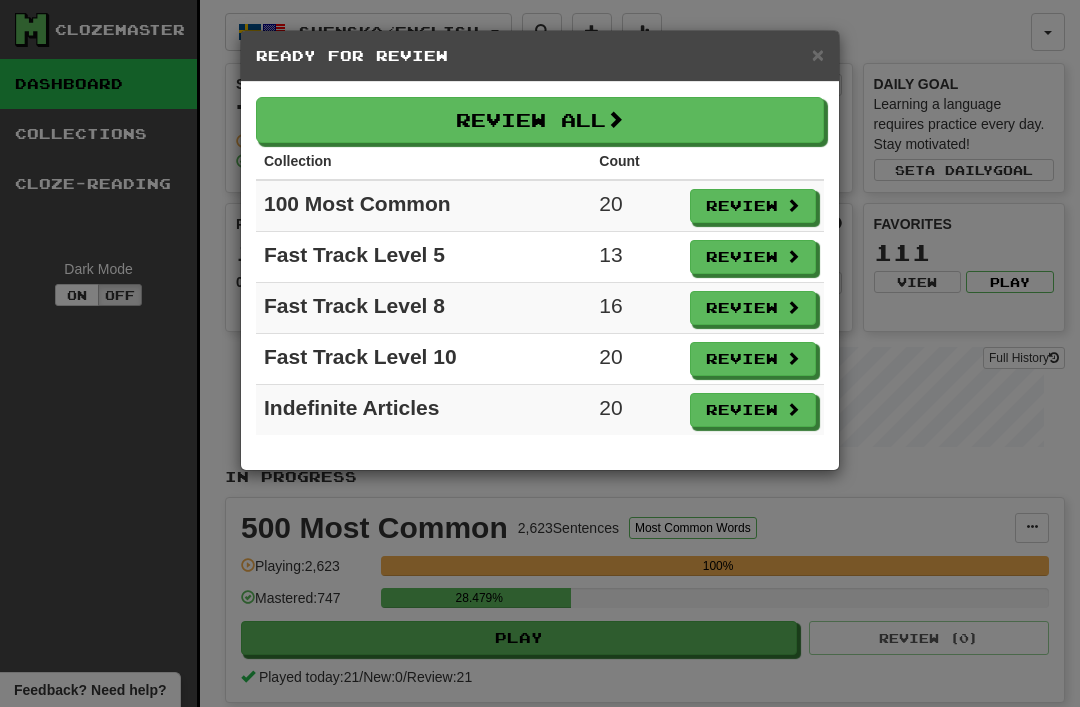 click at bounding box center [615, 119] 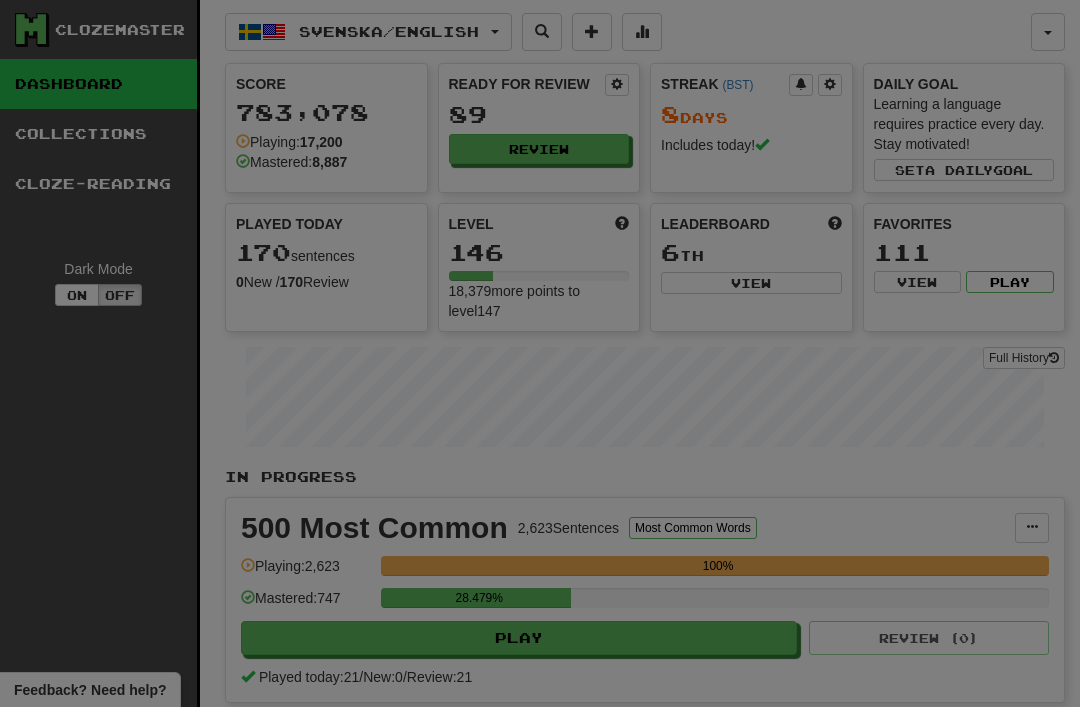 select on "**" 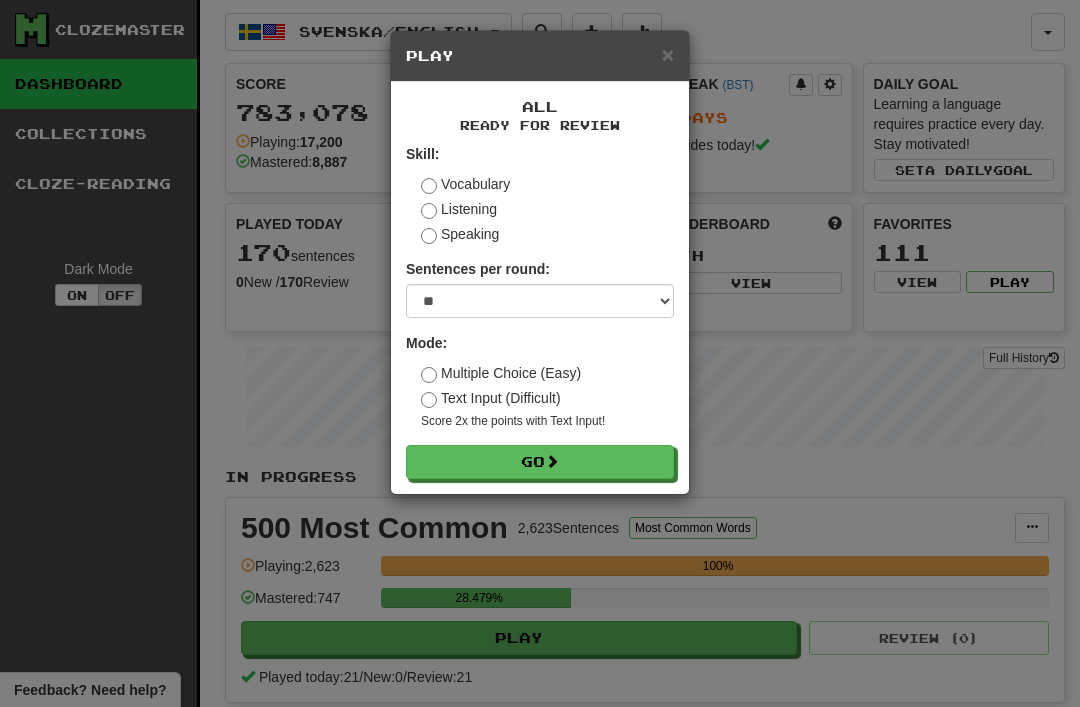 click on "Skill: Vocabulary Listening Speaking" at bounding box center (540, 194) 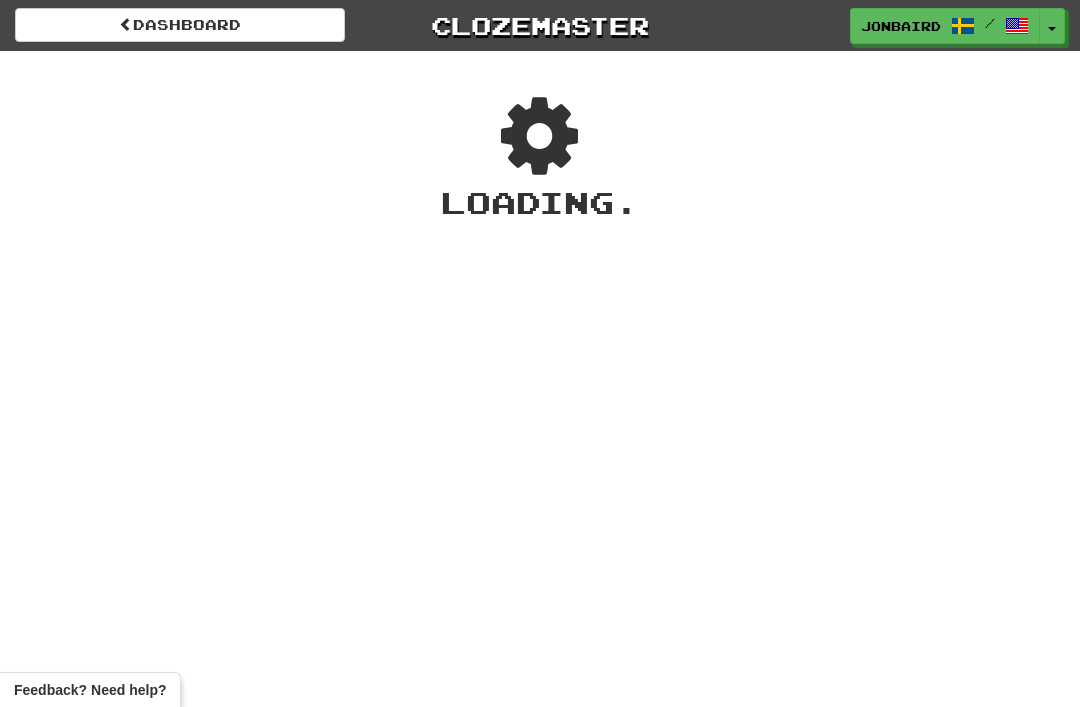 scroll, scrollTop: 0, scrollLeft: 0, axis: both 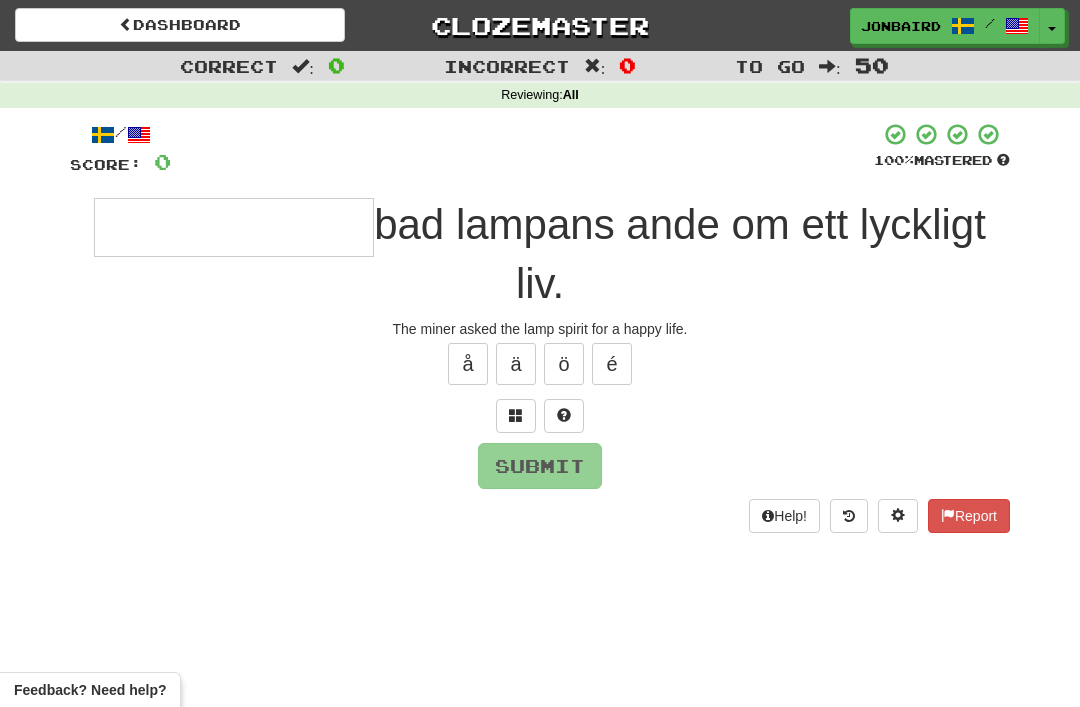 click at bounding box center (516, 416) 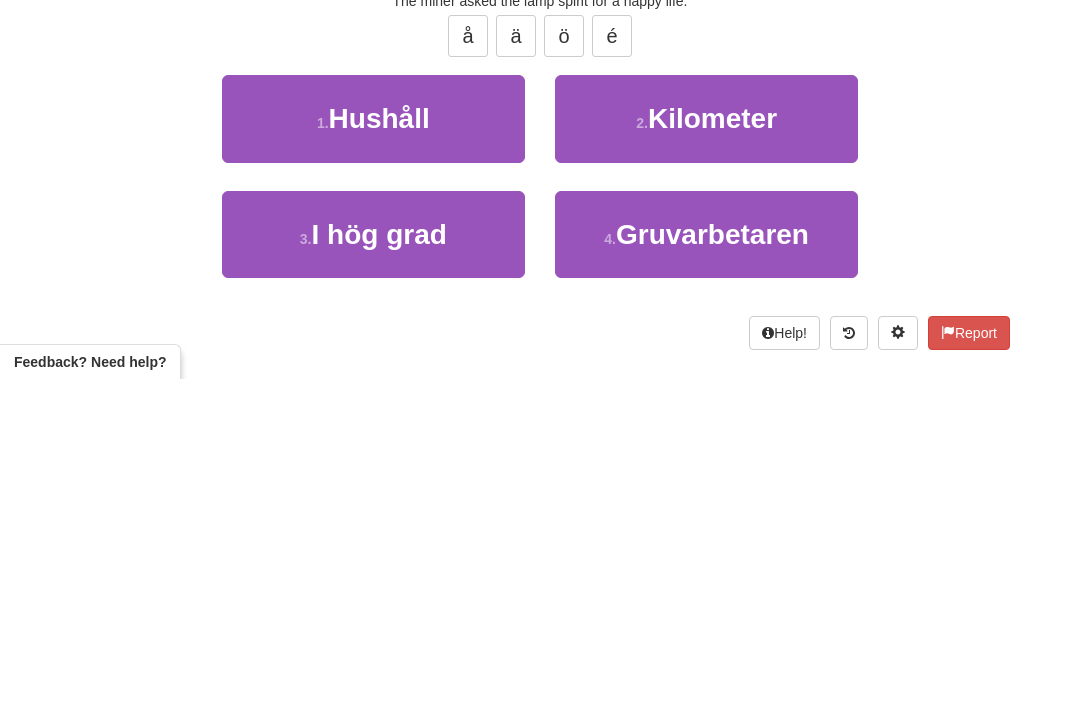 click on "Gruvarbetaren" at bounding box center [712, 562] 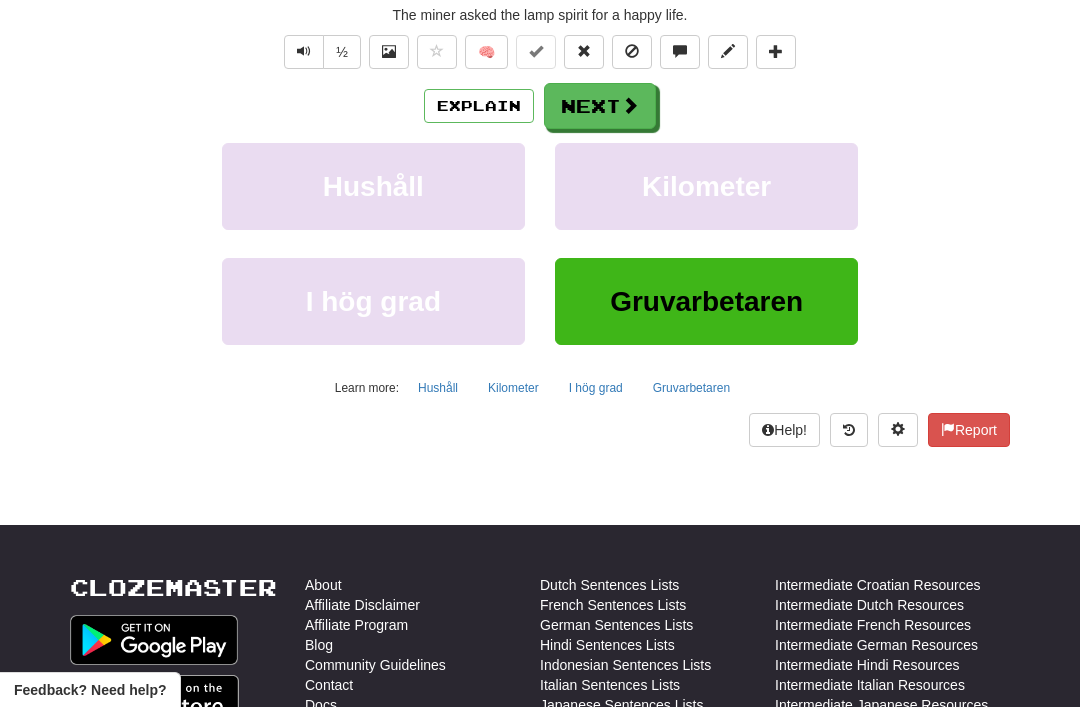 click on "Next" at bounding box center (600, 106) 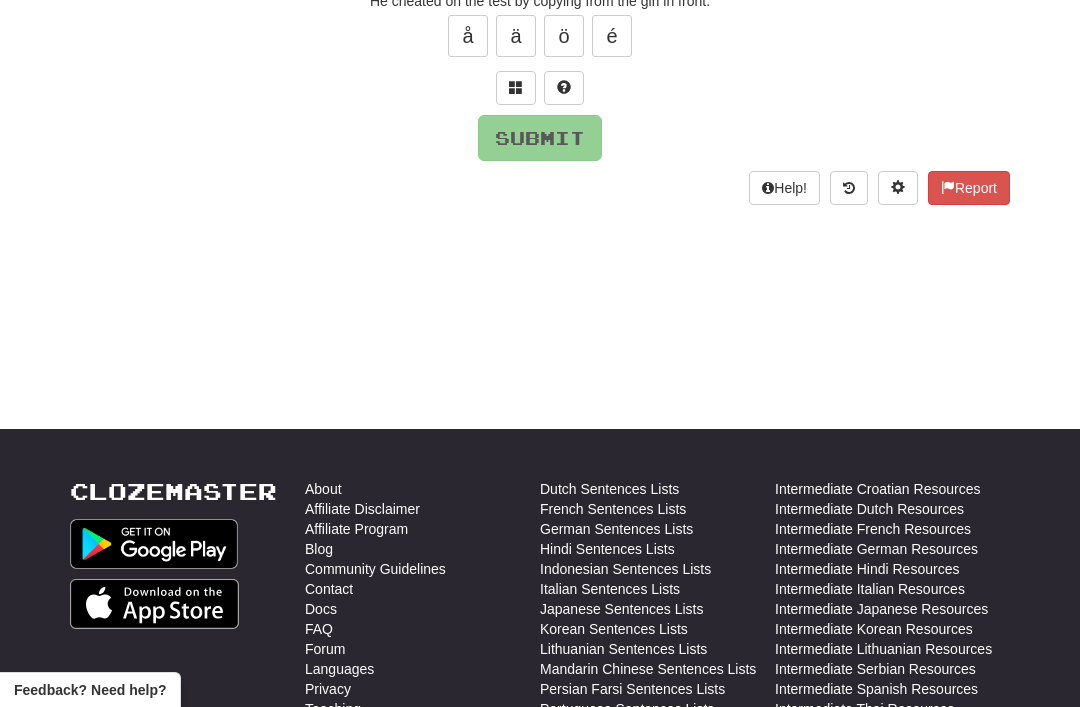 scroll, scrollTop: 44, scrollLeft: 0, axis: vertical 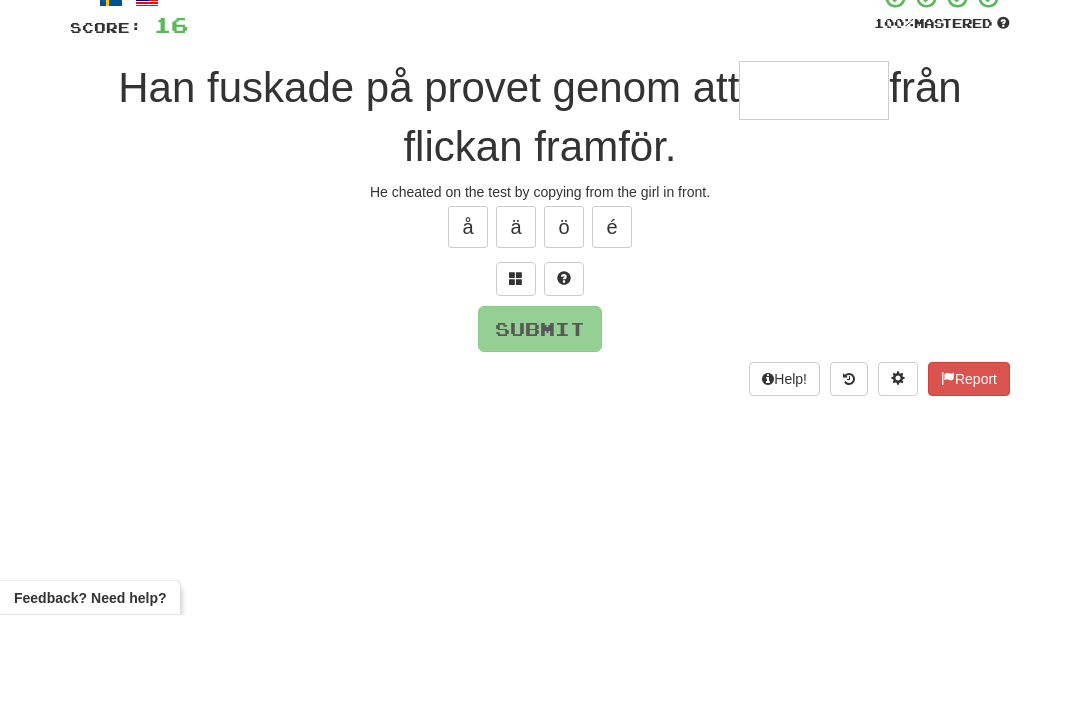 click at bounding box center (516, 372) 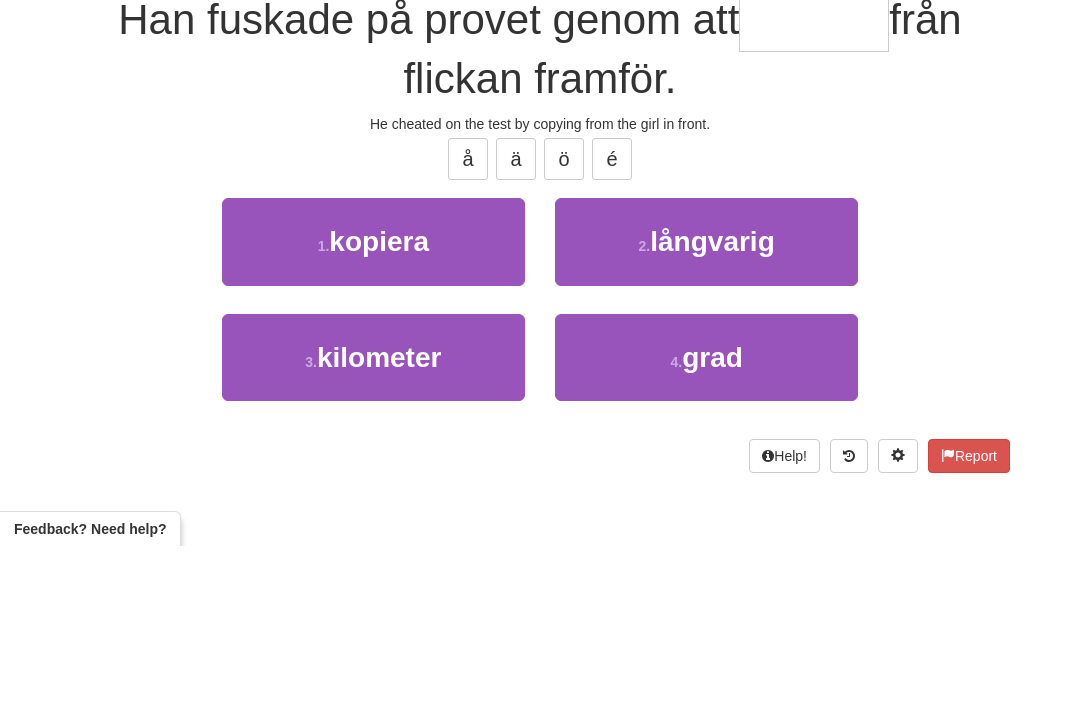 click on "1 .  kopiera" at bounding box center (373, 402) 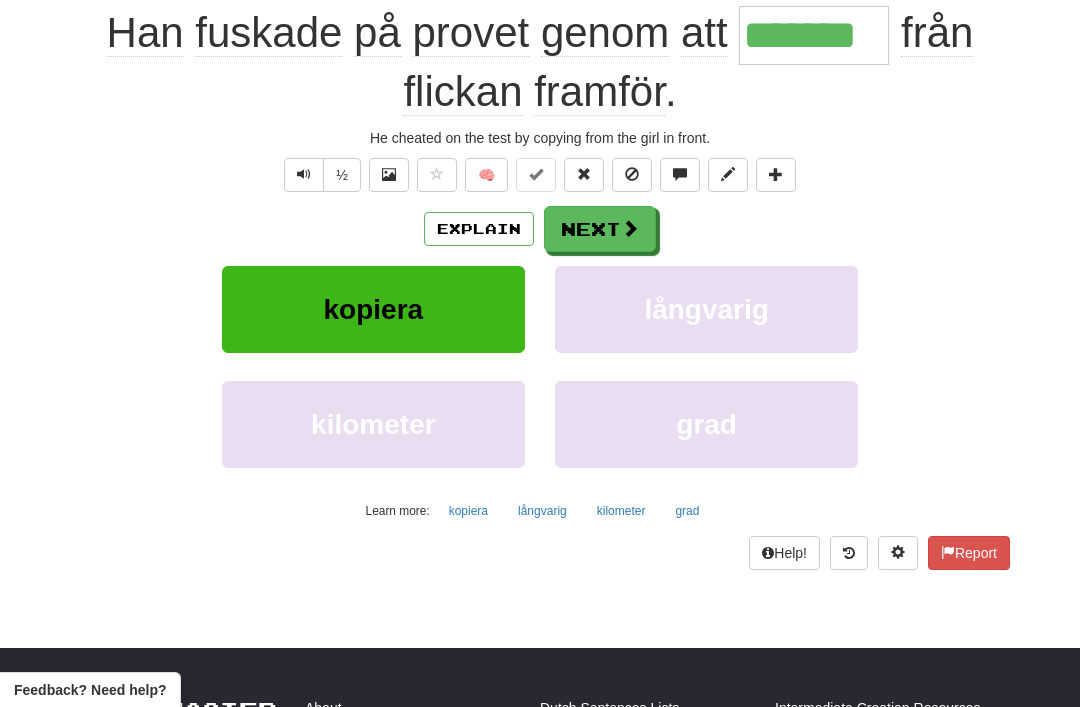 click on "Next" at bounding box center (600, 229) 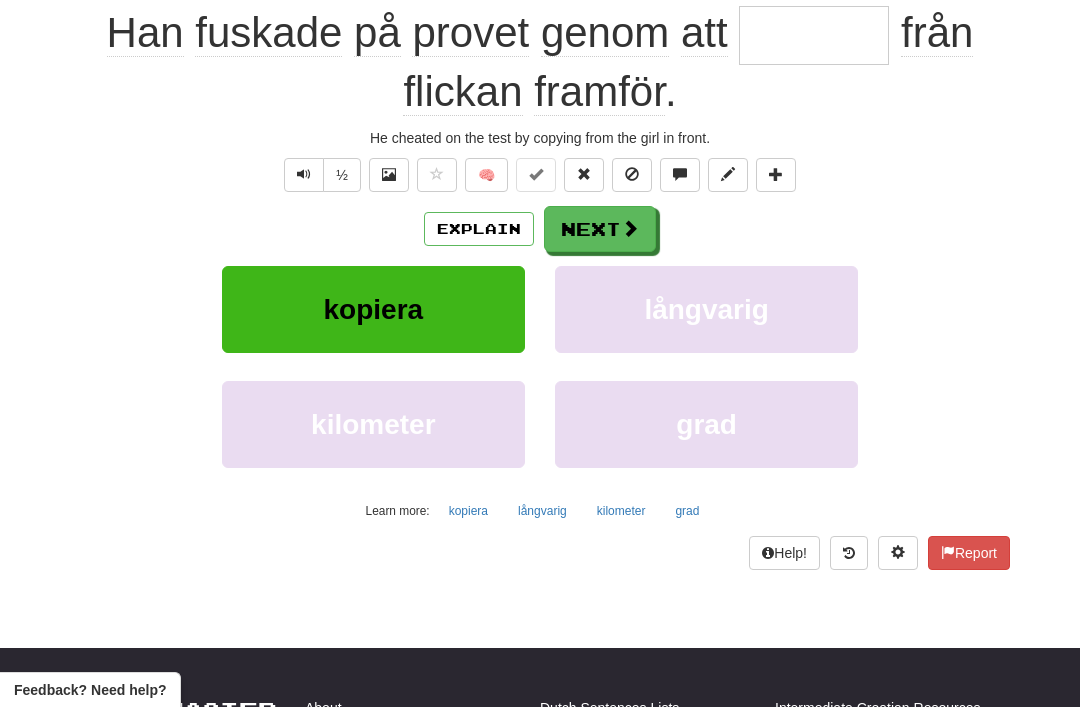 scroll, scrollTop: 44, scrollLeft: 0, axis: vertical 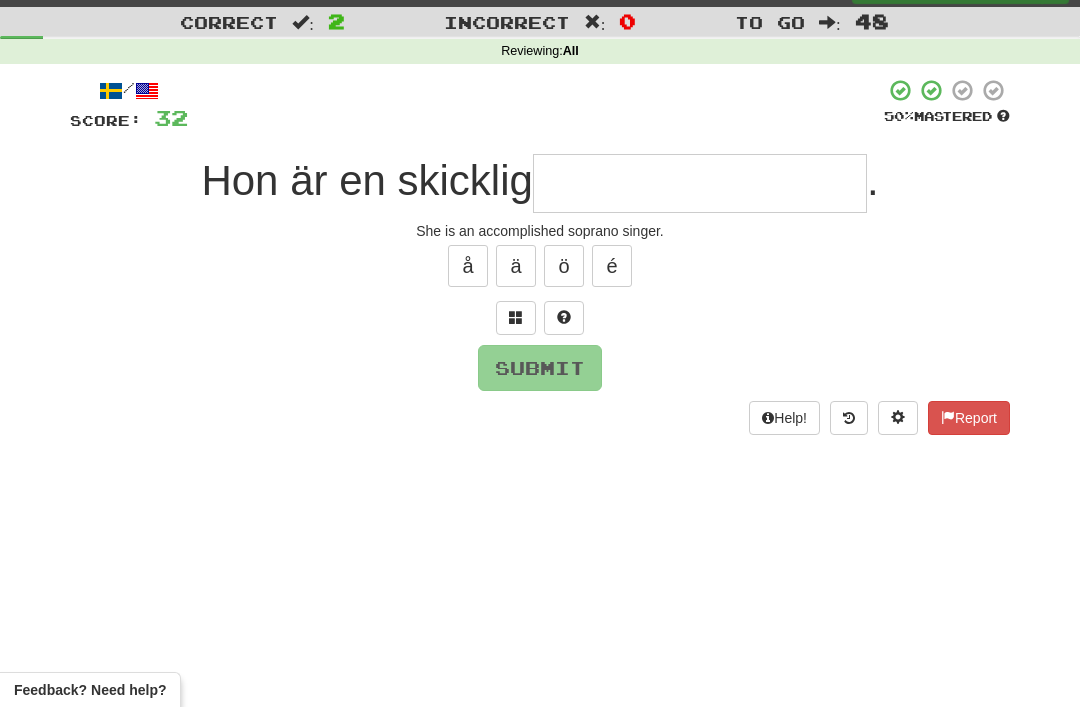 click at bounding box center [516, 318] 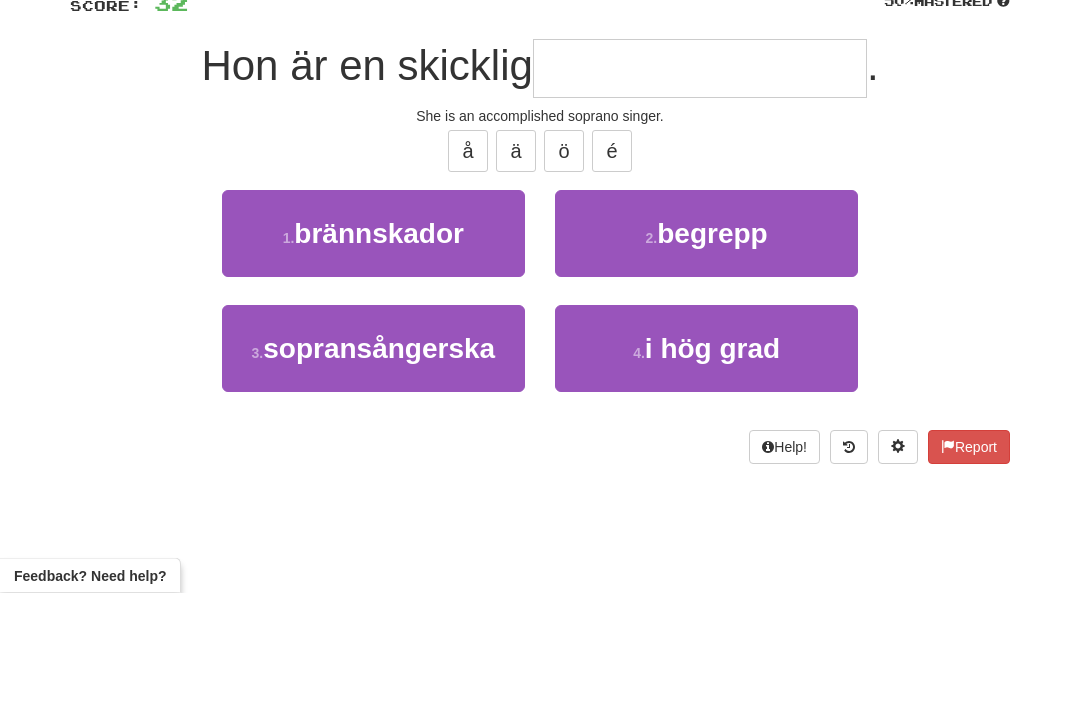 click on "sopransångerska" at bounding box center (379, 463) 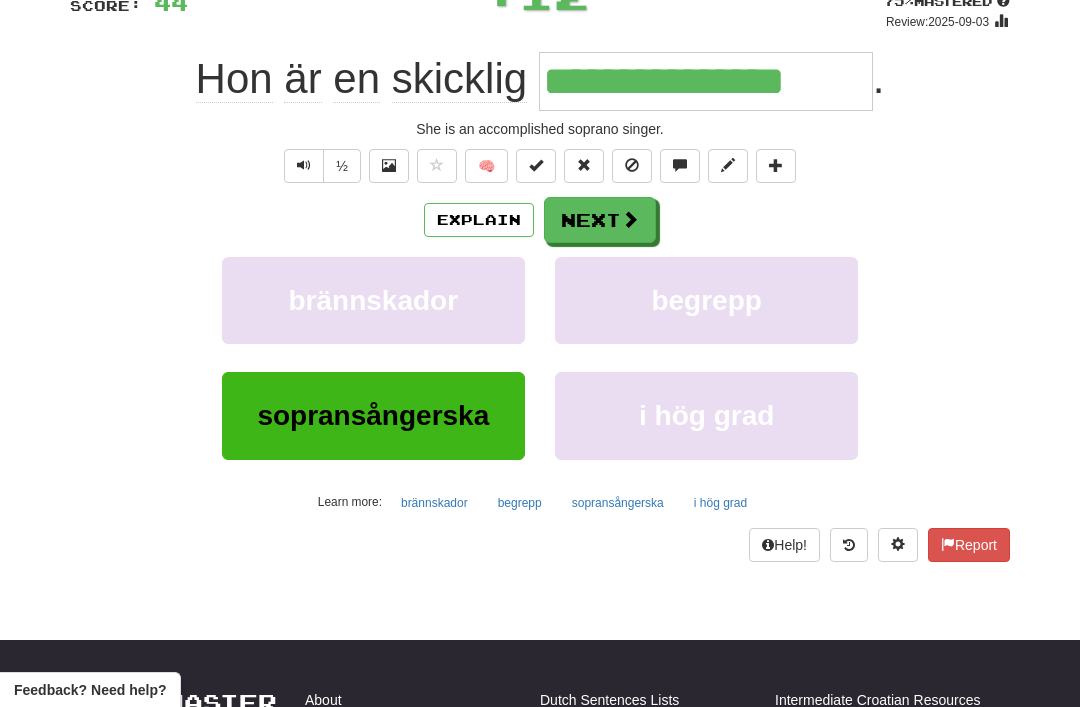click on "Next" at bounding box center (600, 220) 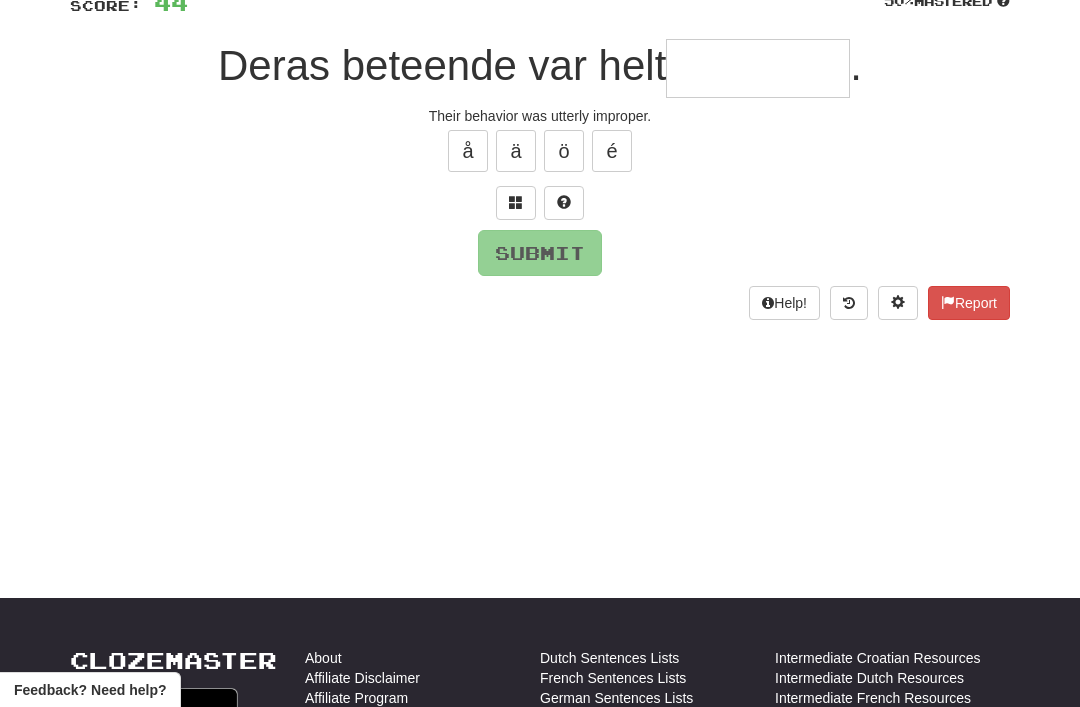 scroll, scrollTop: 158, scrollLeft: 0, axis: vertical 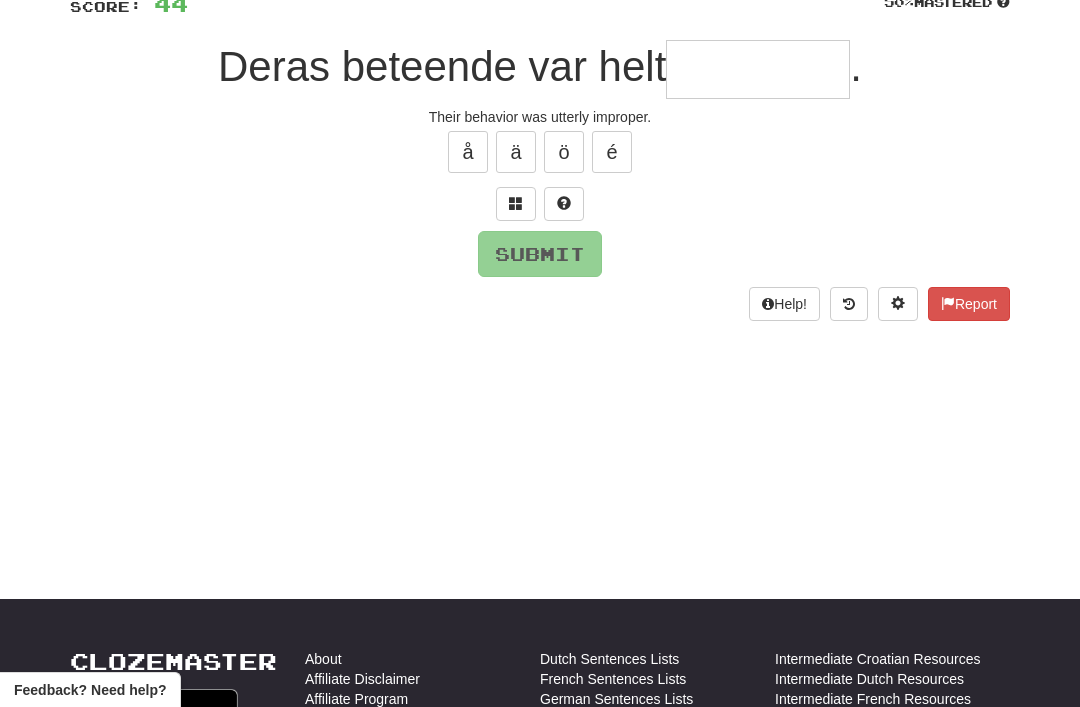click at bounding box center [516, 204] 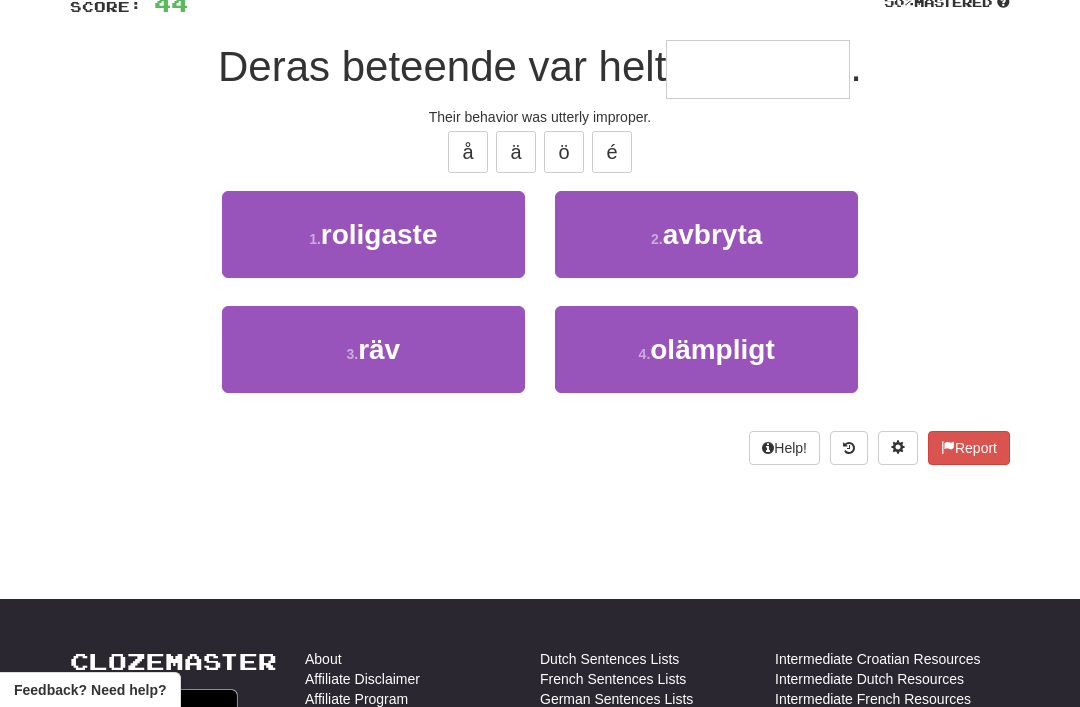 click on "olämpligt" at bounding box center (712, 349) 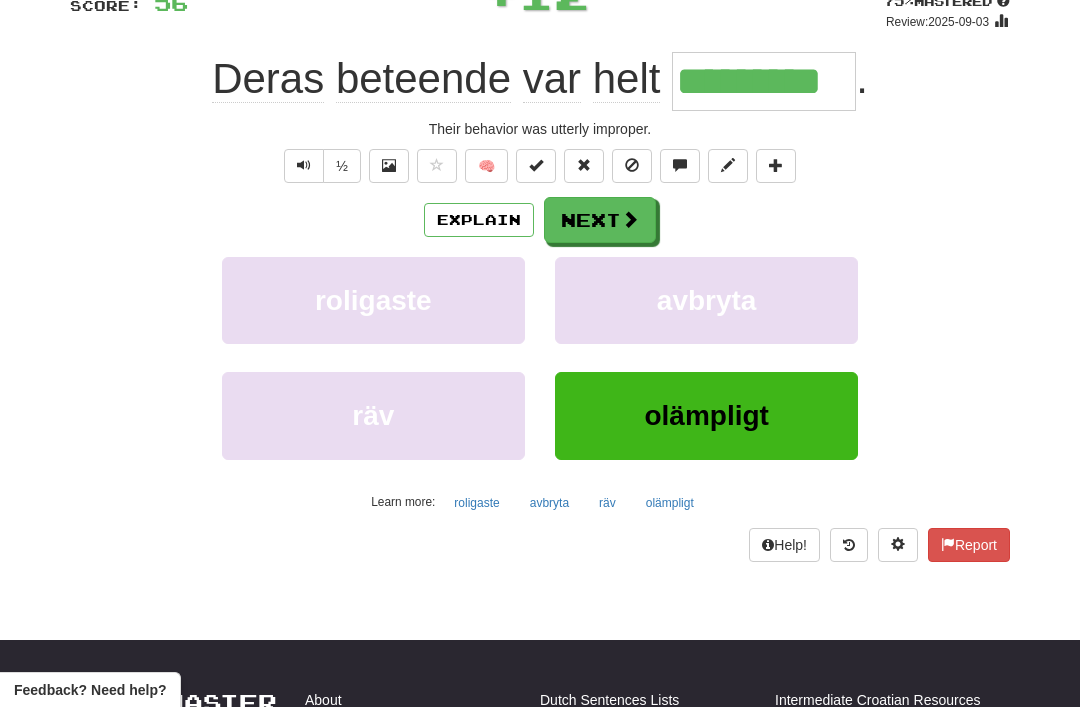 click on "Next" at bounding box center (600, 220) 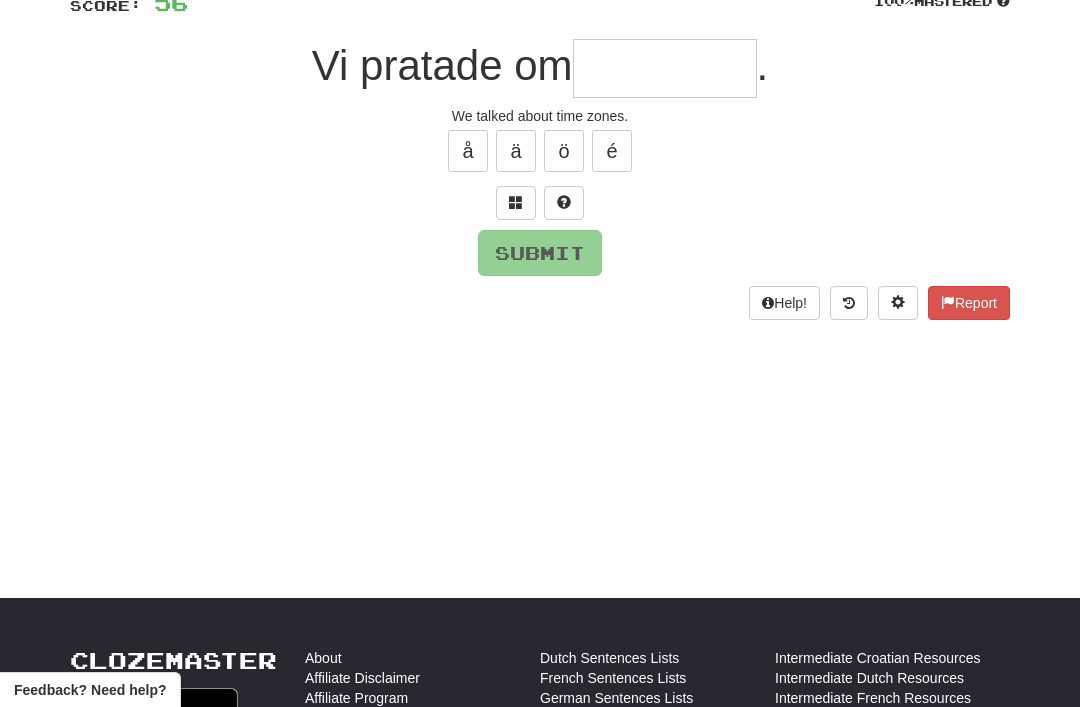 scroll, scrollTop: 158, scrollLeft: 0, axis: vertical 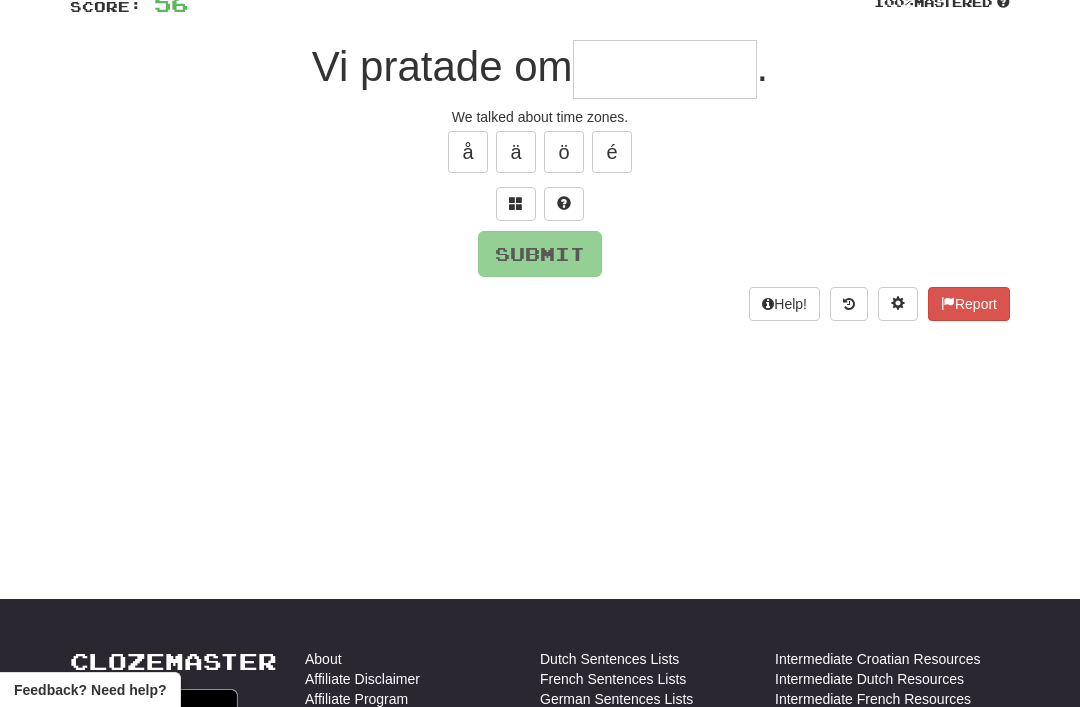 click at bounding box center [516, 203] 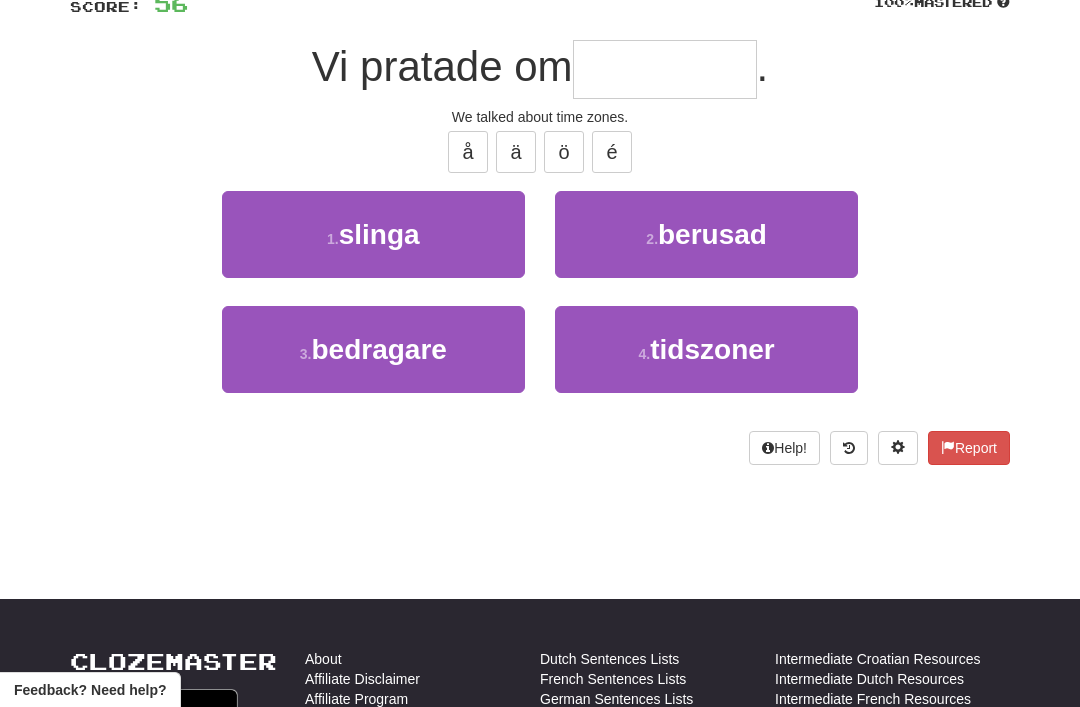 click on "tidszoner" at bounding box center [712, 349] 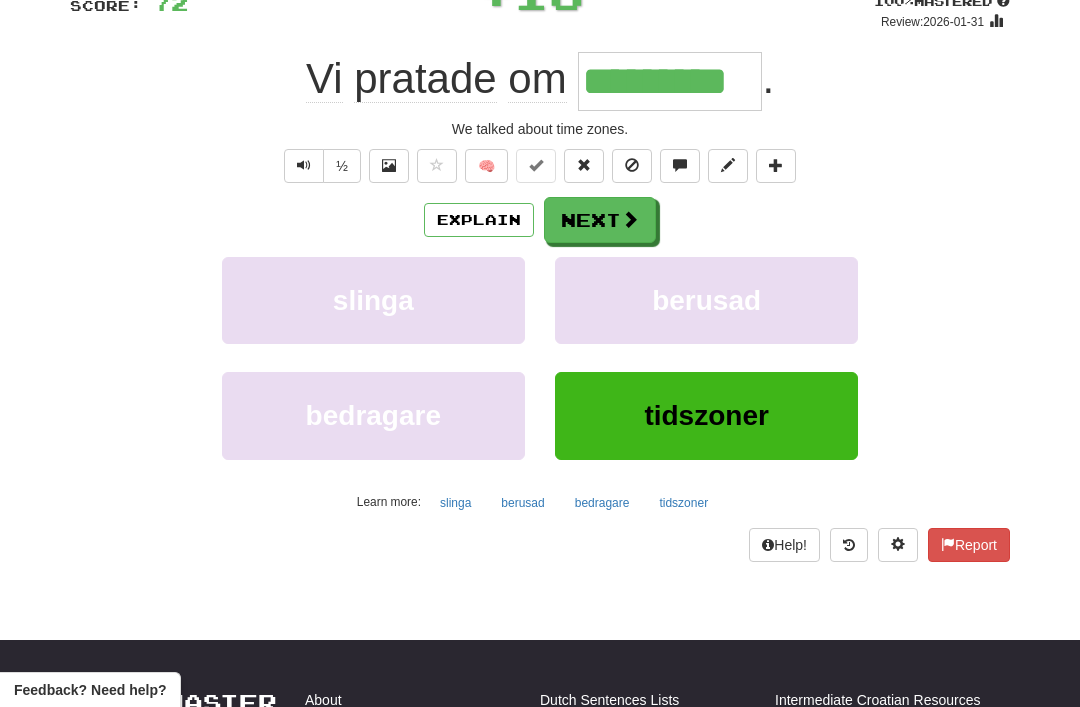 click on "Next" at bounding box center (600, 220) 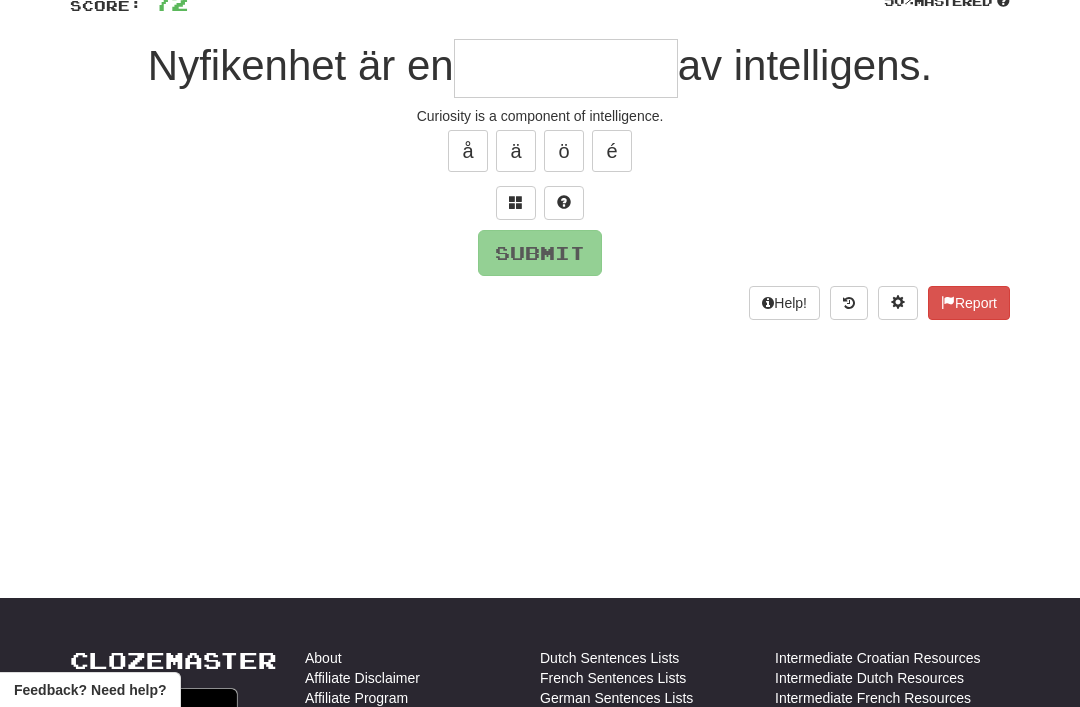 scroll, scrollTop: 158, scrollLeft: 0, axis: vertical 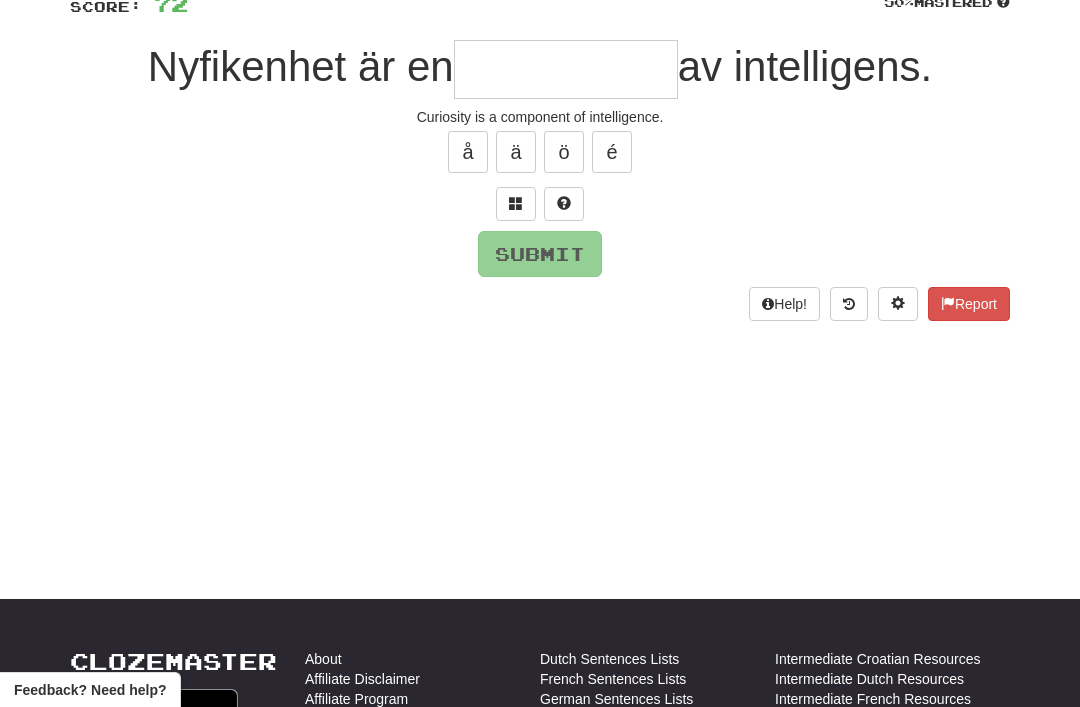 click at bounding box center (516, 204) 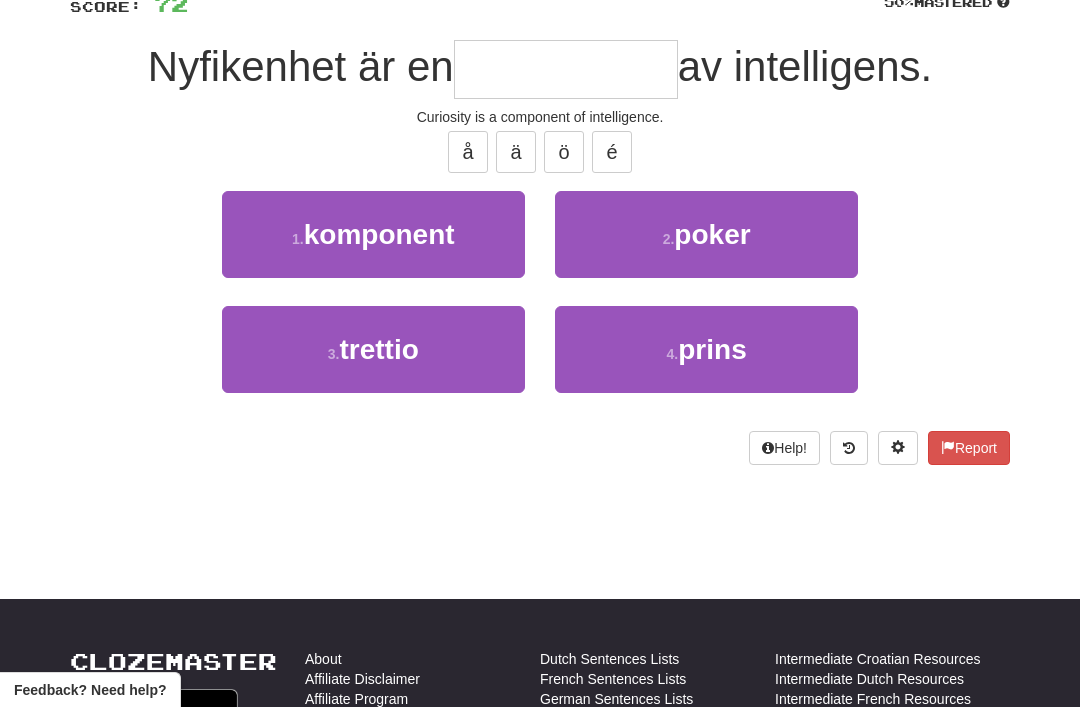 click on "1 .  komponent" at bounding box center [373, 234] 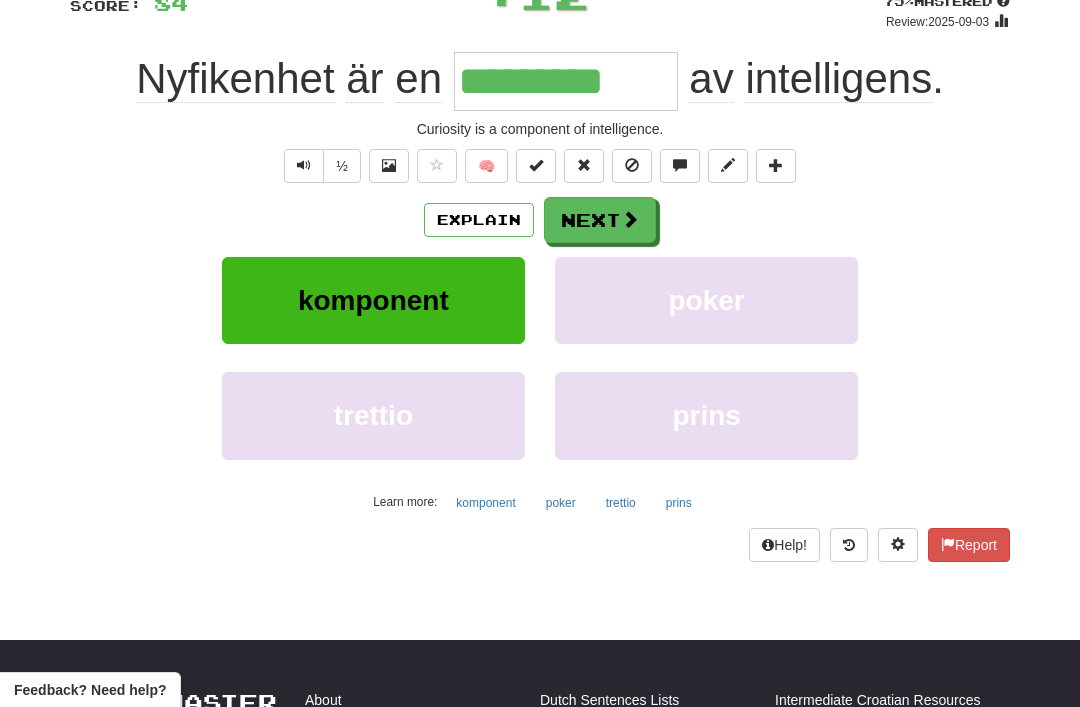 click on "Next" at bounding box center (600, 220) 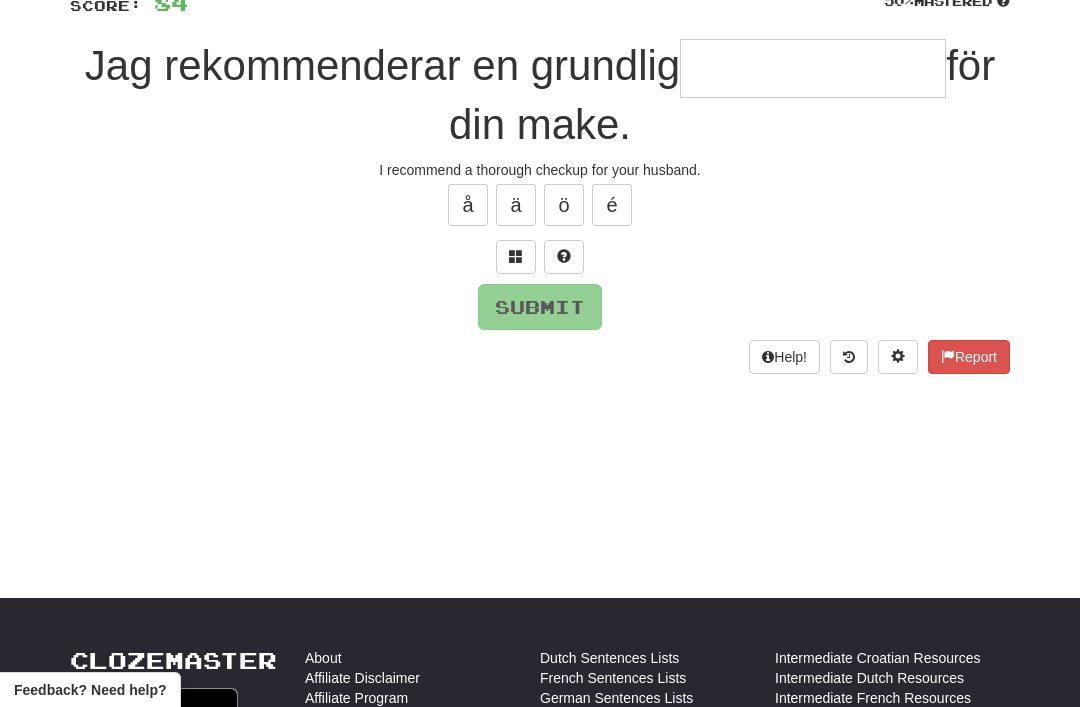 scroll, scrollTop: 158, scrollLeft: 0, axis: vertical 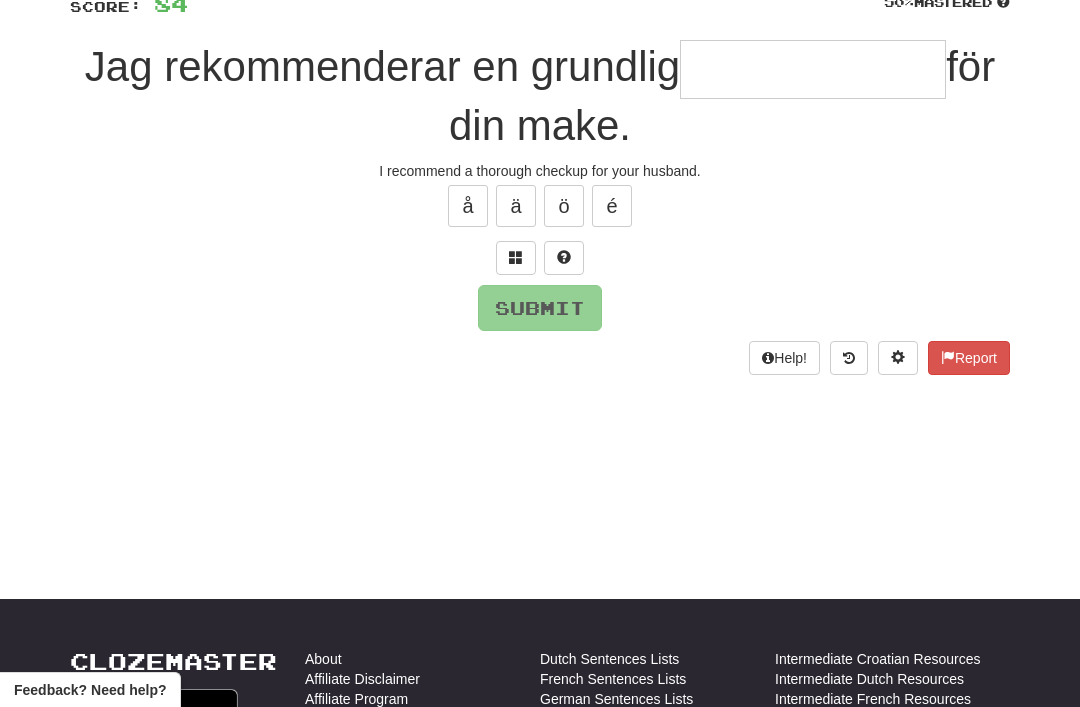 click at bounding box center (516, 258) 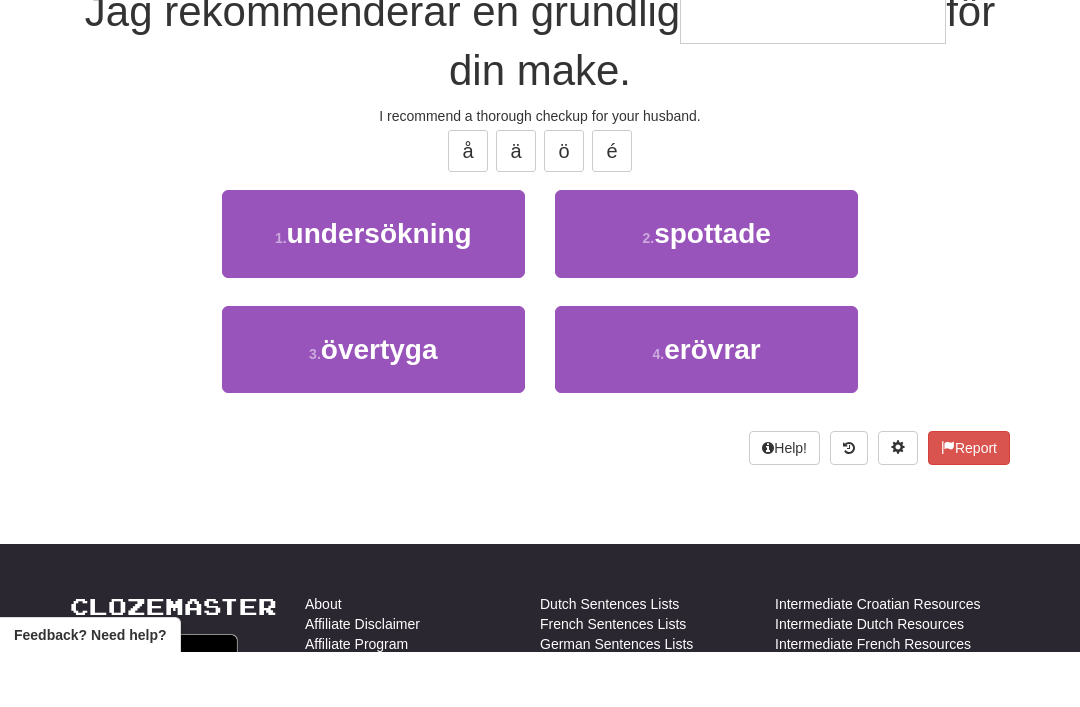 click on "undersökning" at bounding box center [379, 288] 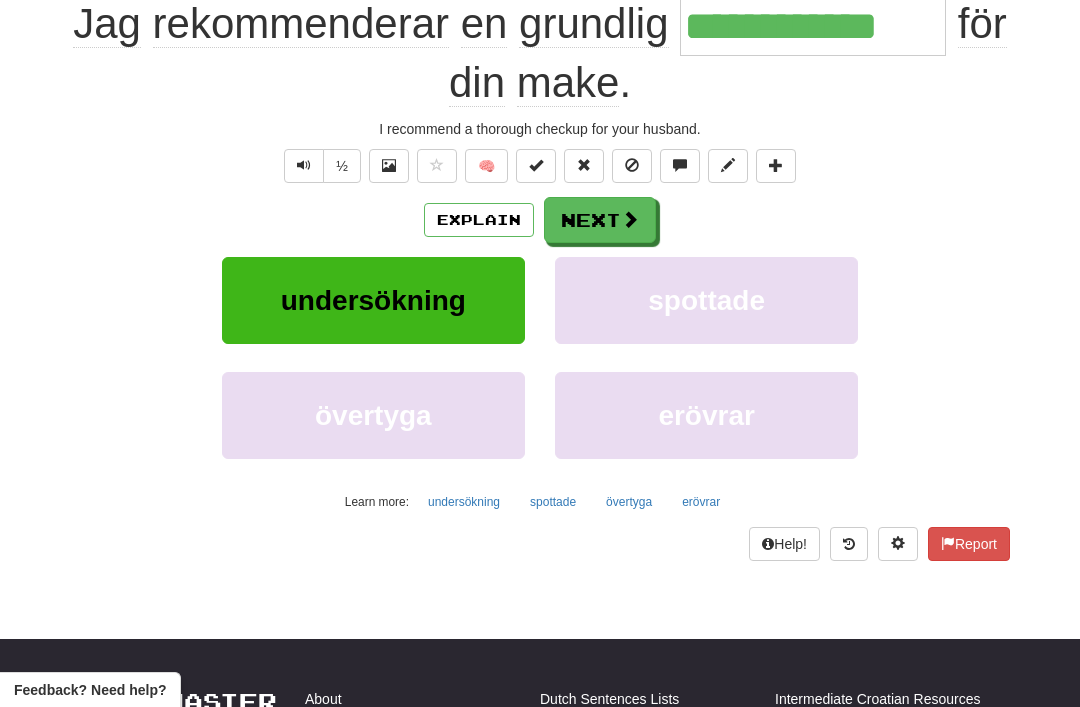 click on "Next" at bounding box center [600, 220] 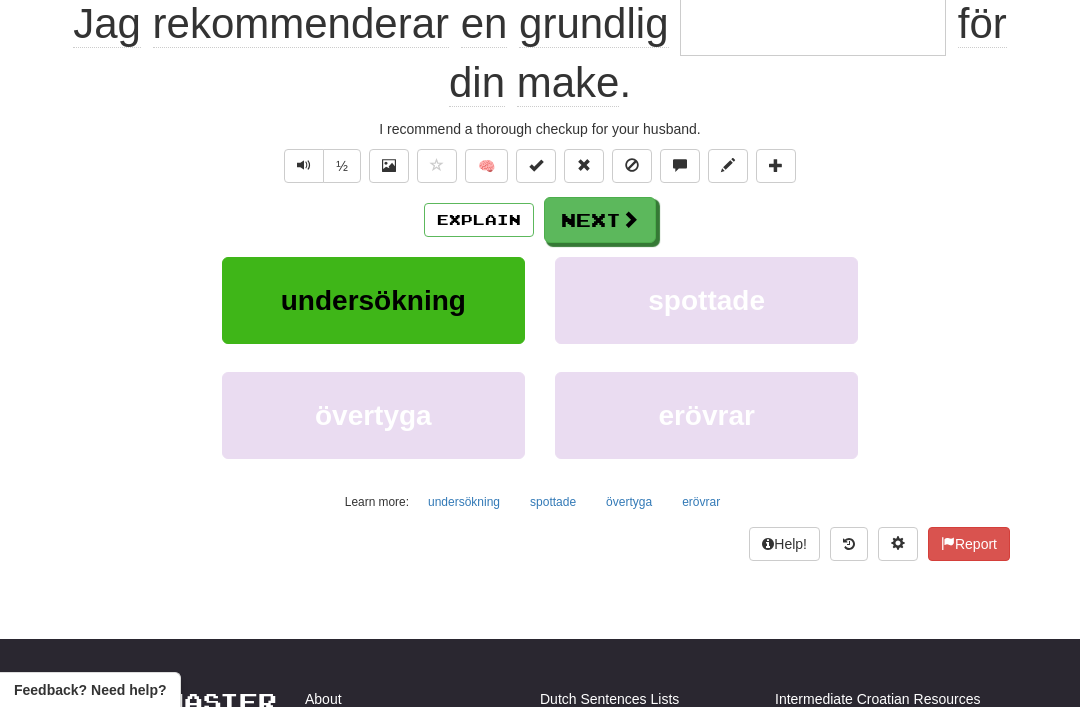 scroll, scrollTop: 44, scrollLeft: 0, axis: vertical 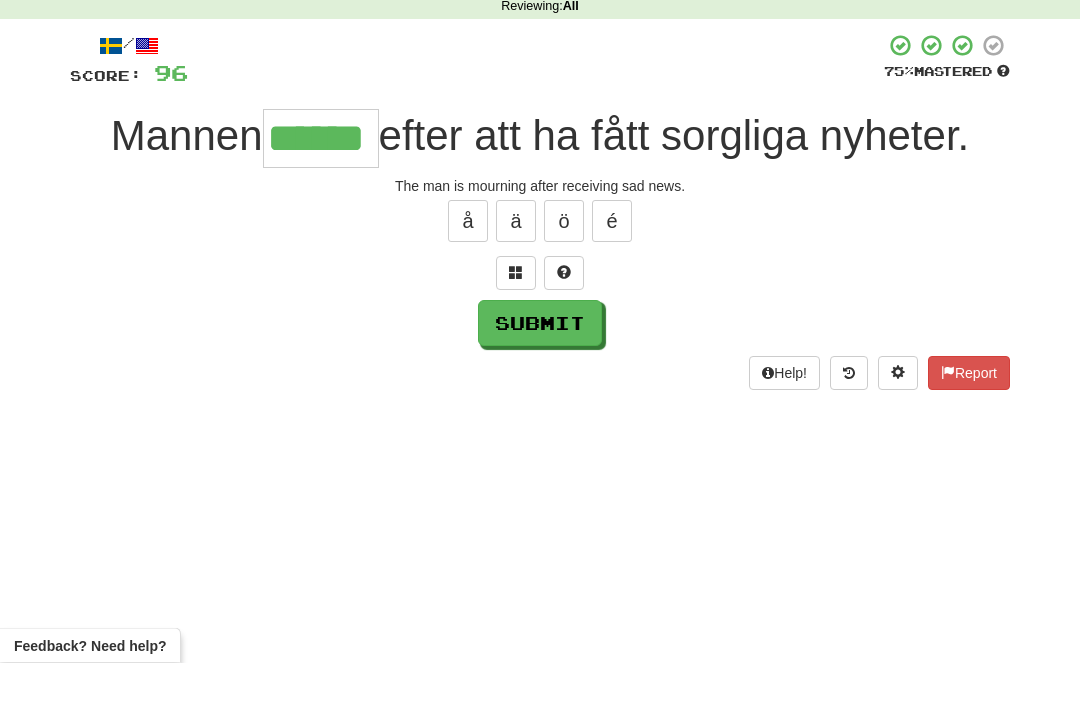 type on "******" 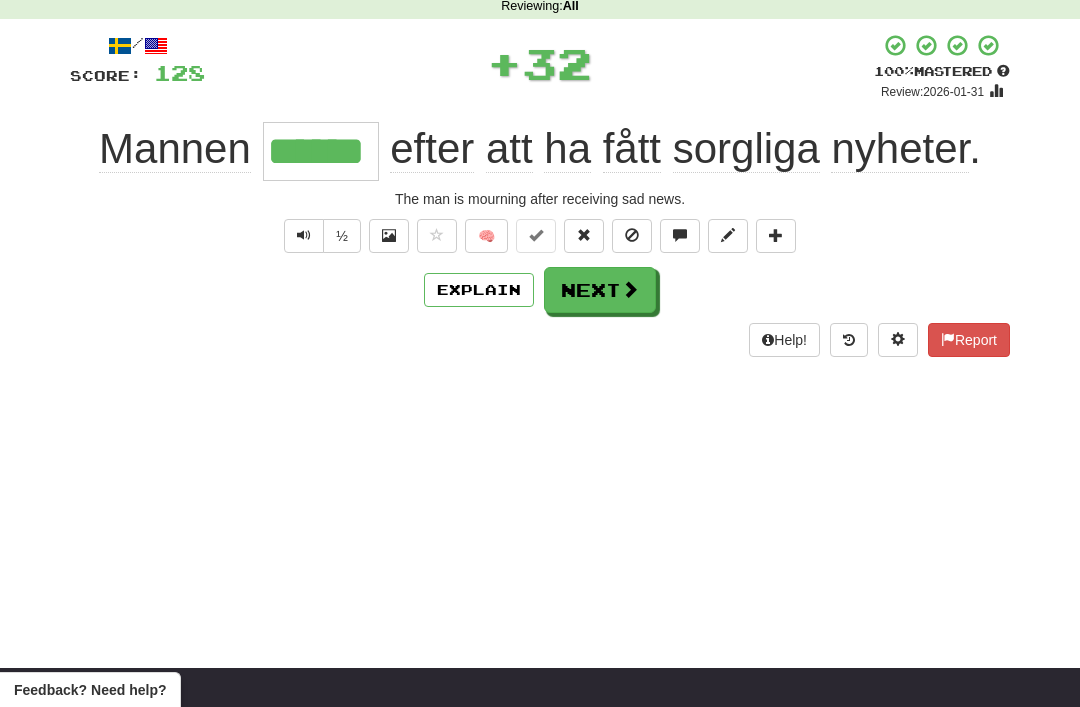 click on "Next" at bounding box center [600, 290] 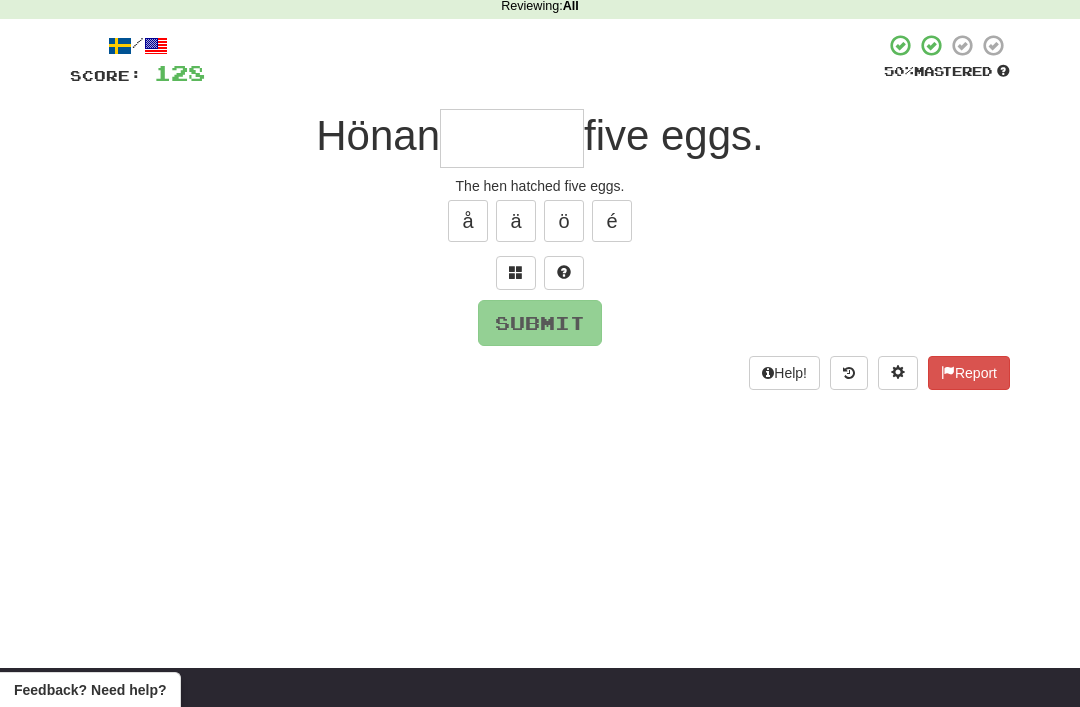 scroll, scrollTop: 88, scrollLeft: 0, axis: vertical 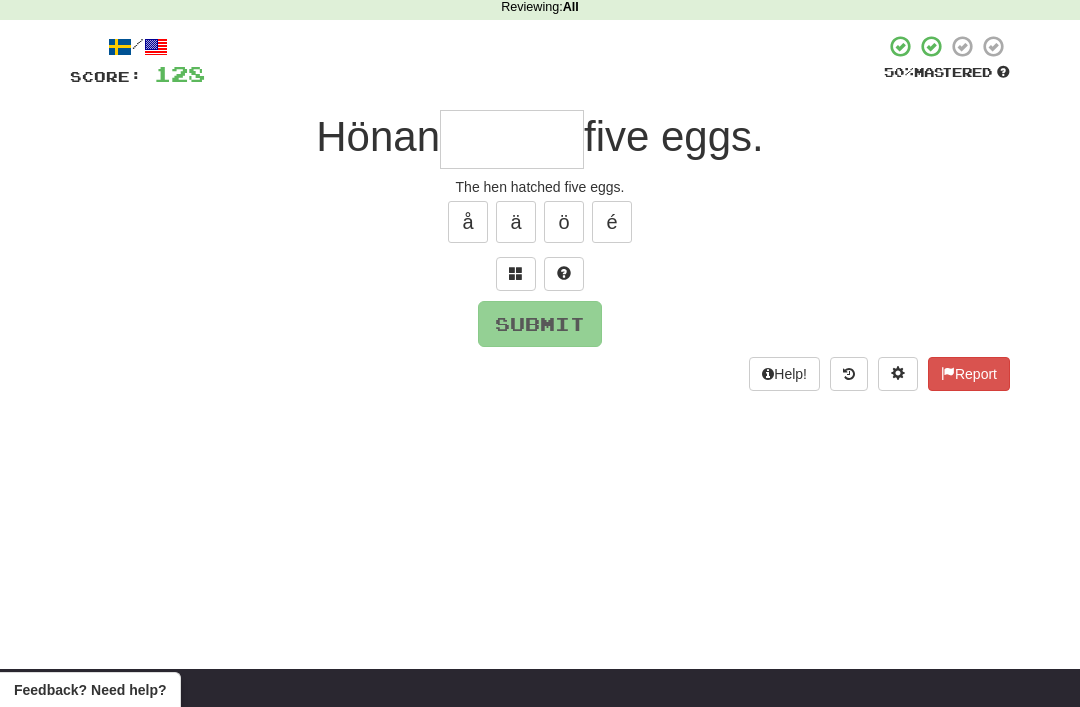click at bounding box center (516, 274) 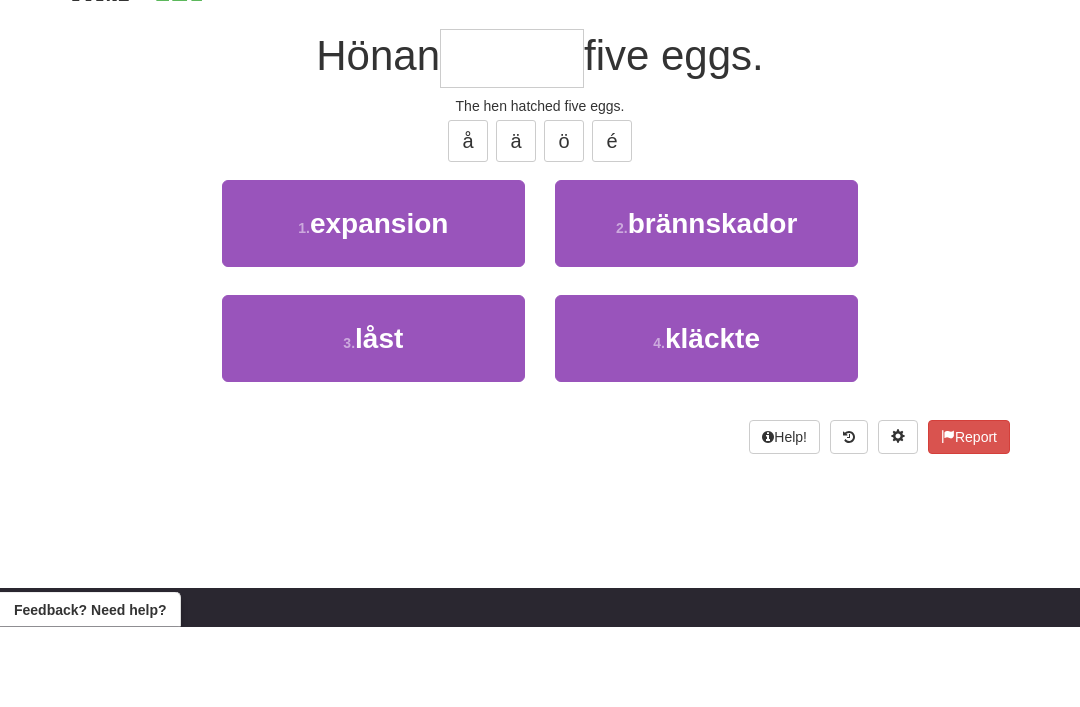 click on "kläckte" at bounding box center [712, 419] 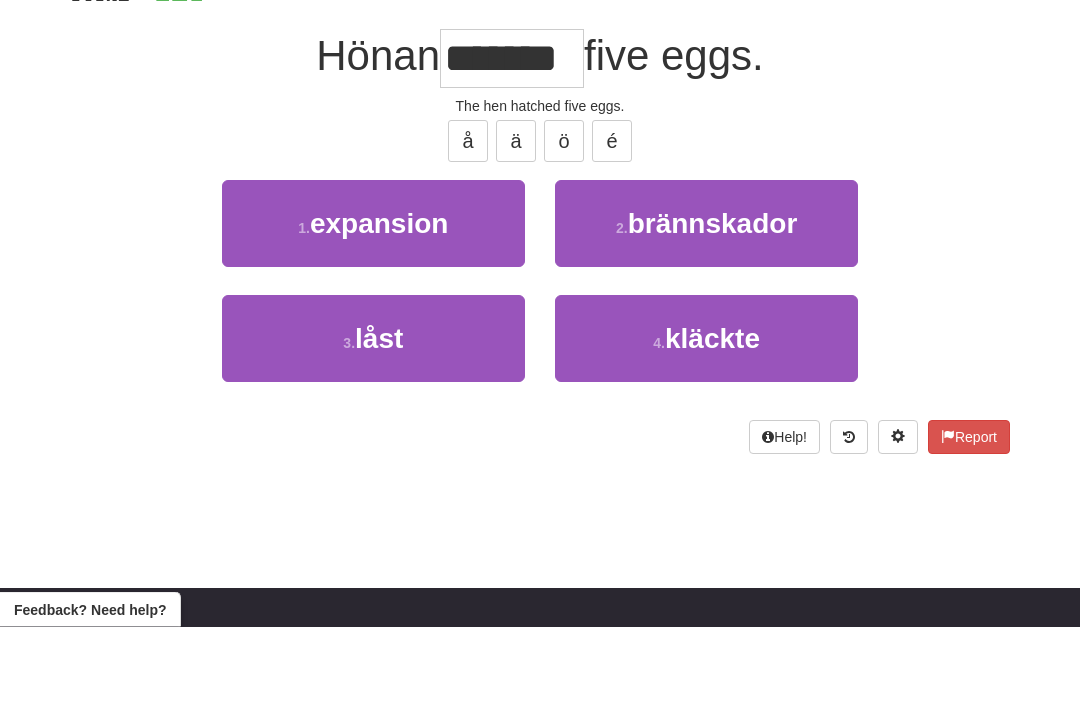 scroll, scrollTop: 169, scrollLeft: 0, axis: vertical 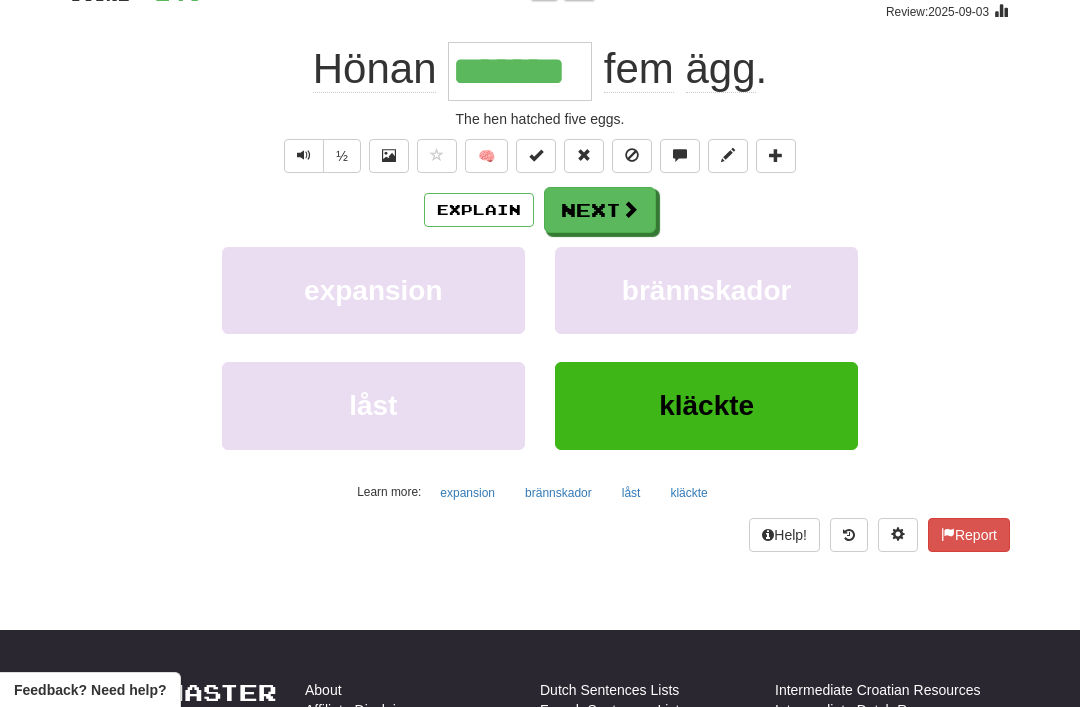 click on "Next" at bounding box center [600, 210] 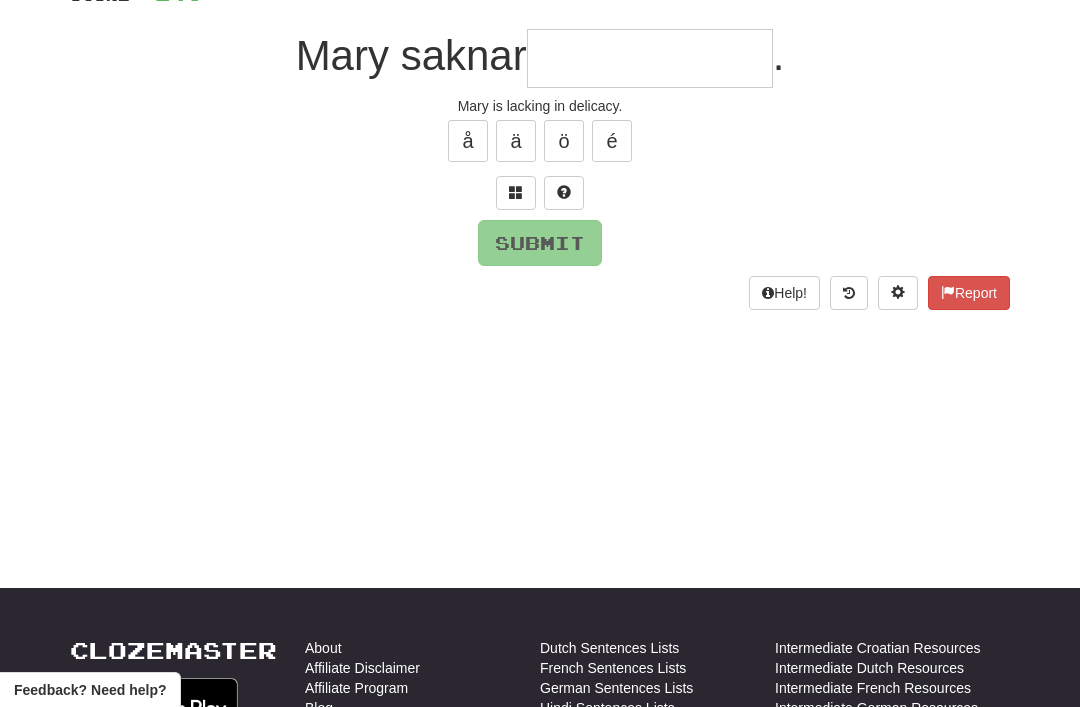 click at bounding box center [516, 193] 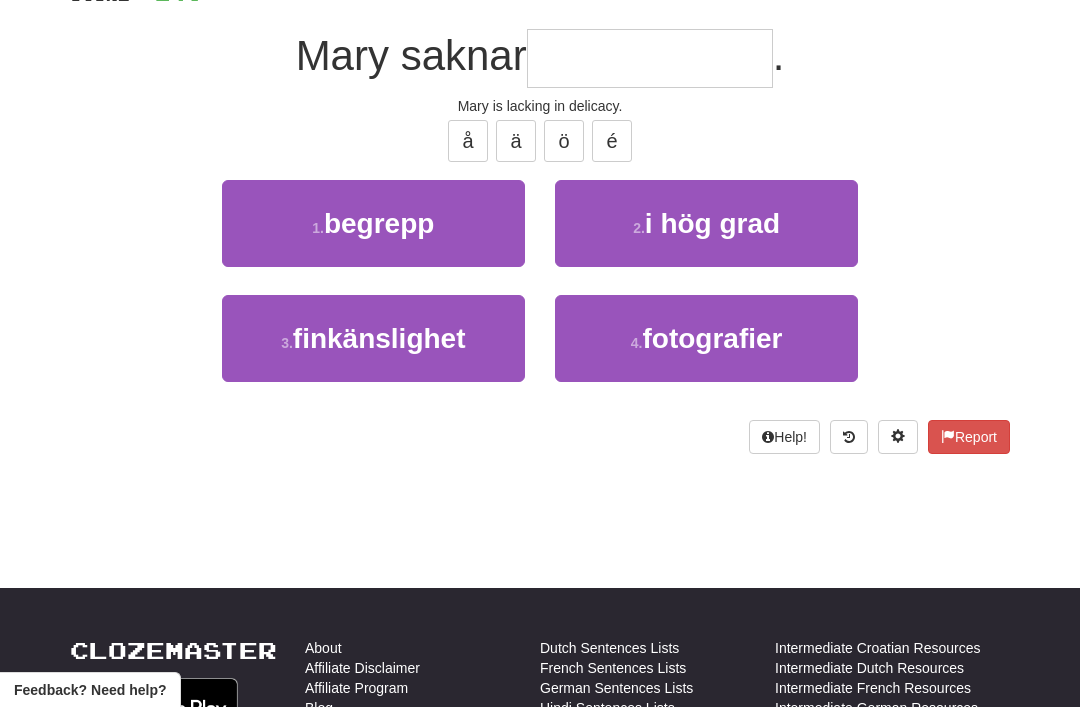 click on "3 .  finkänslighet" at bounding box center [373, 338] 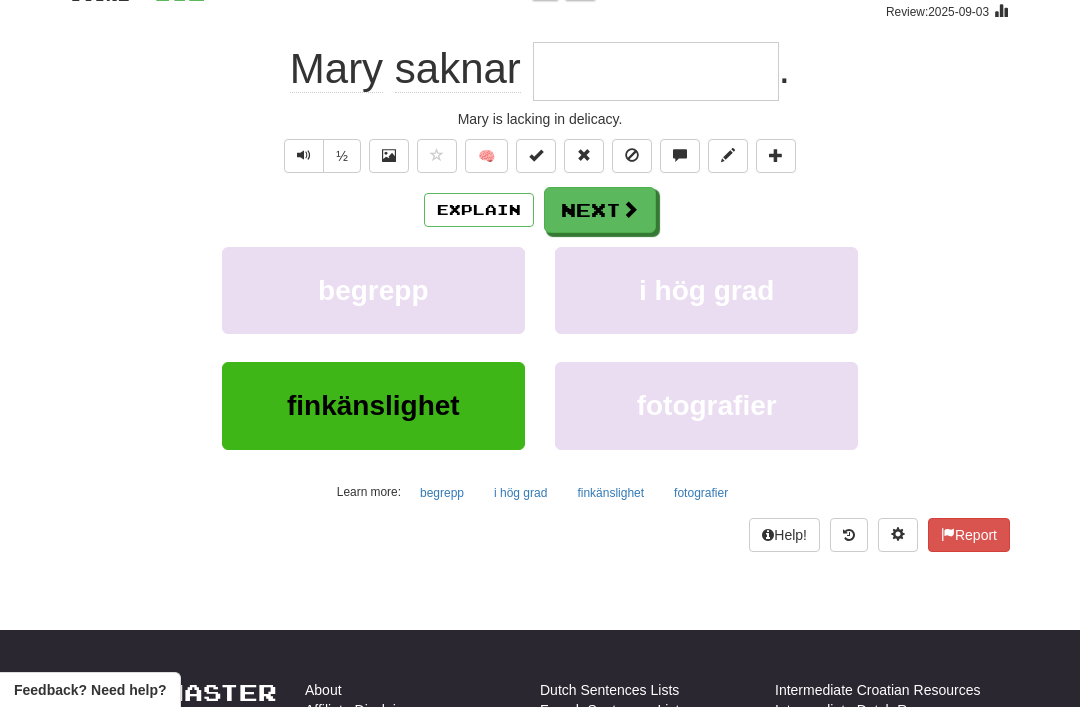 type on "**********" 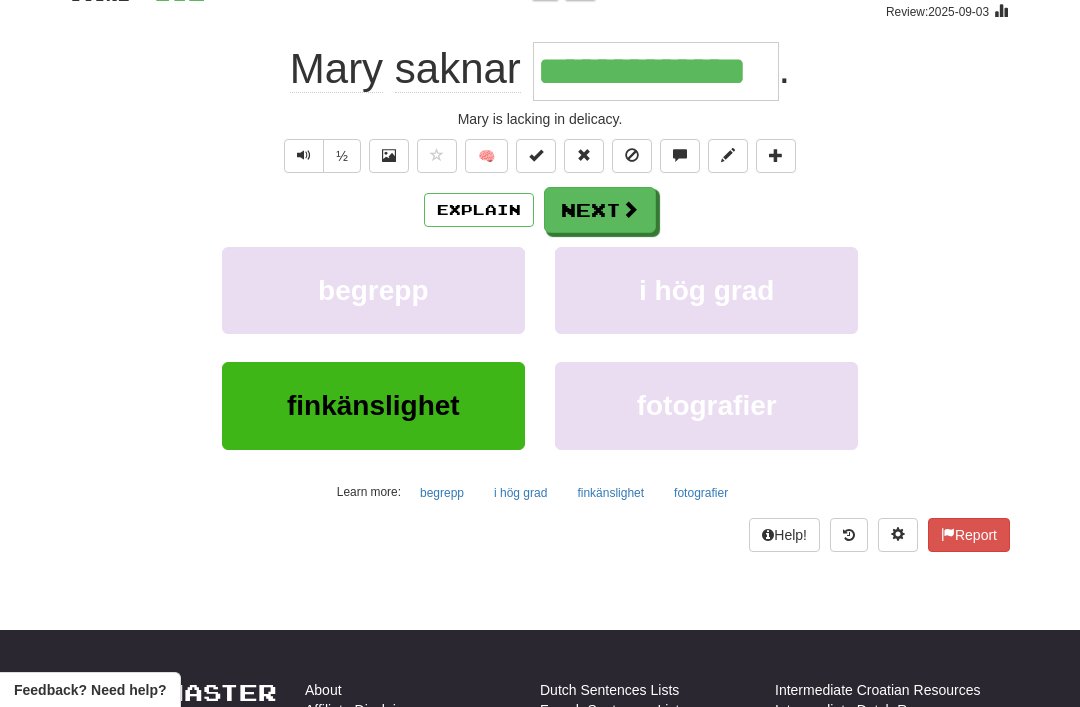 click on "begrepp" at bounding box center [373, 304] 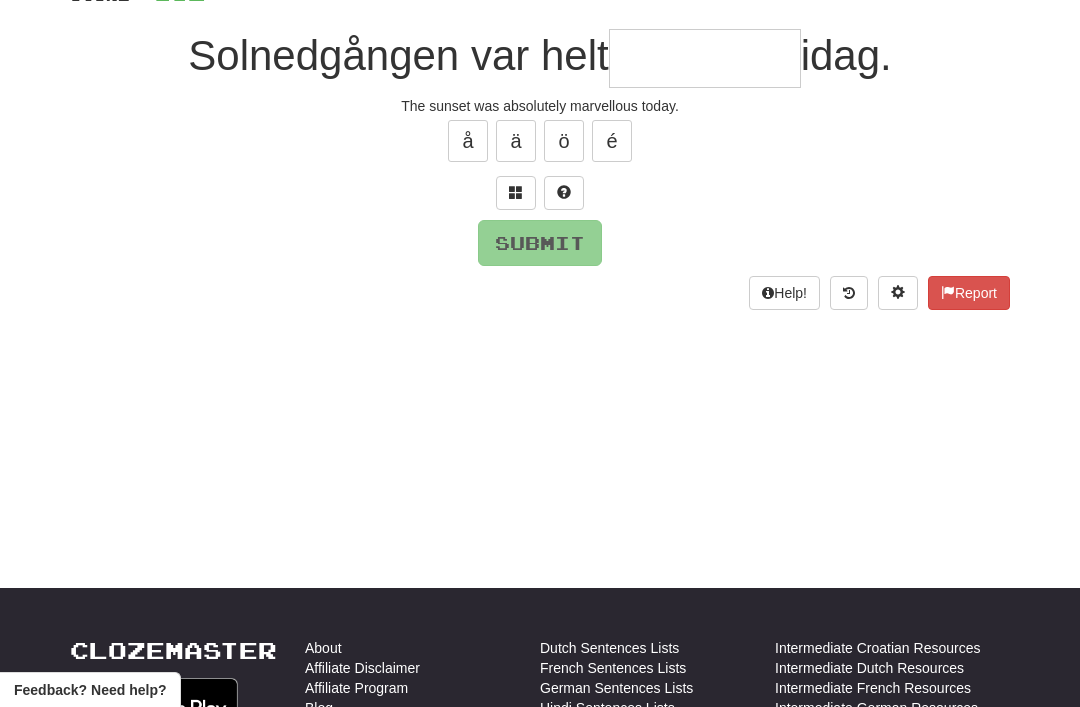 click at bounding box center [516, 193] 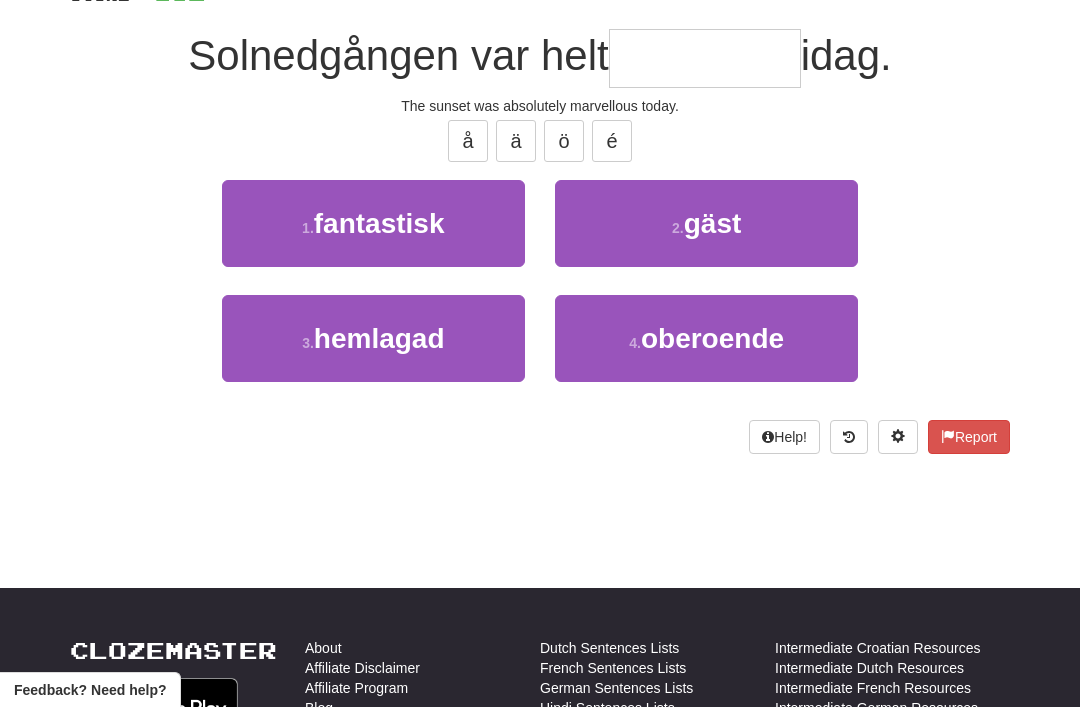 click on "1 .  fantastisk" at bounding box center [373, 223] 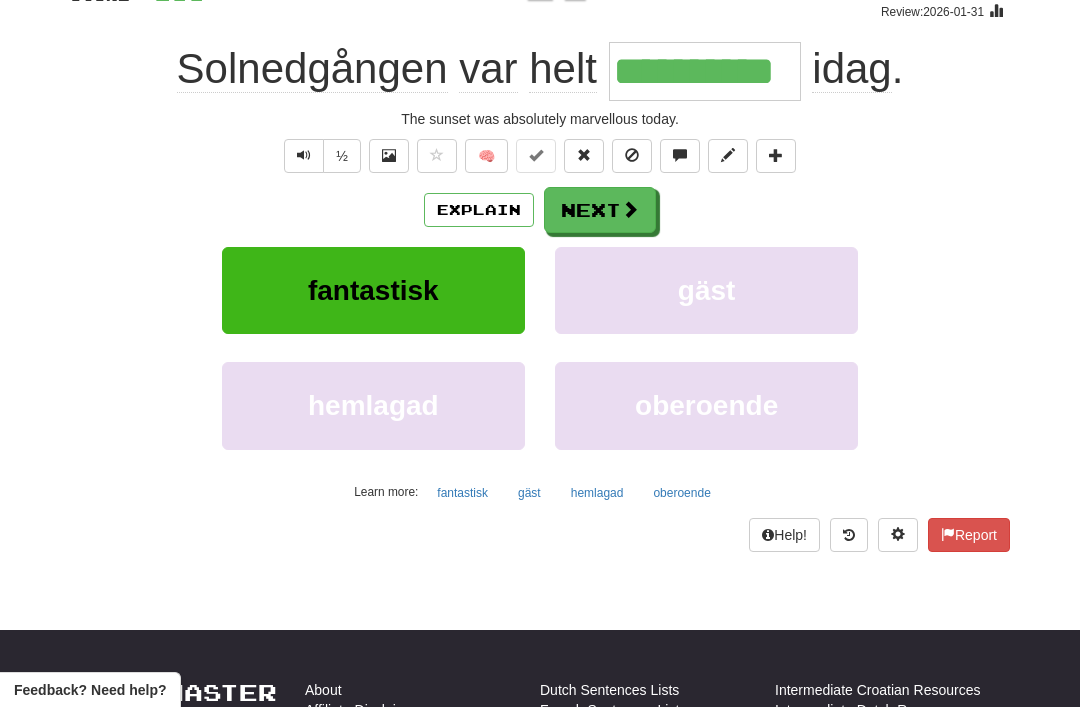 click on "Next" at bounding box center (600, 210) 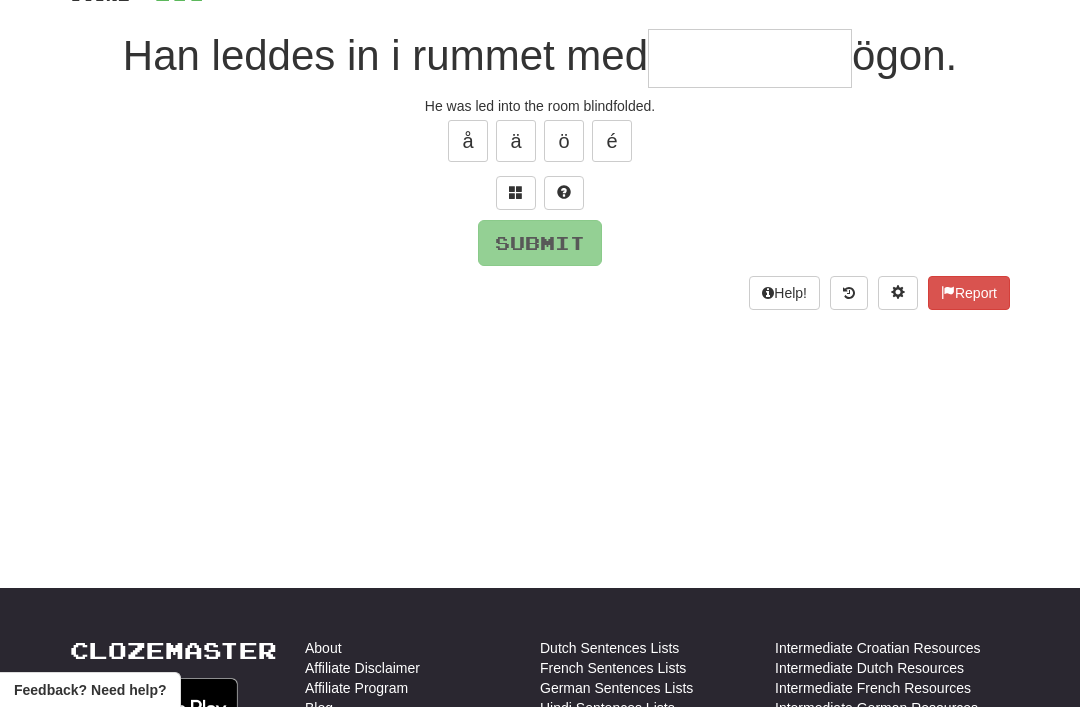 click at bounding box center (516, 192) 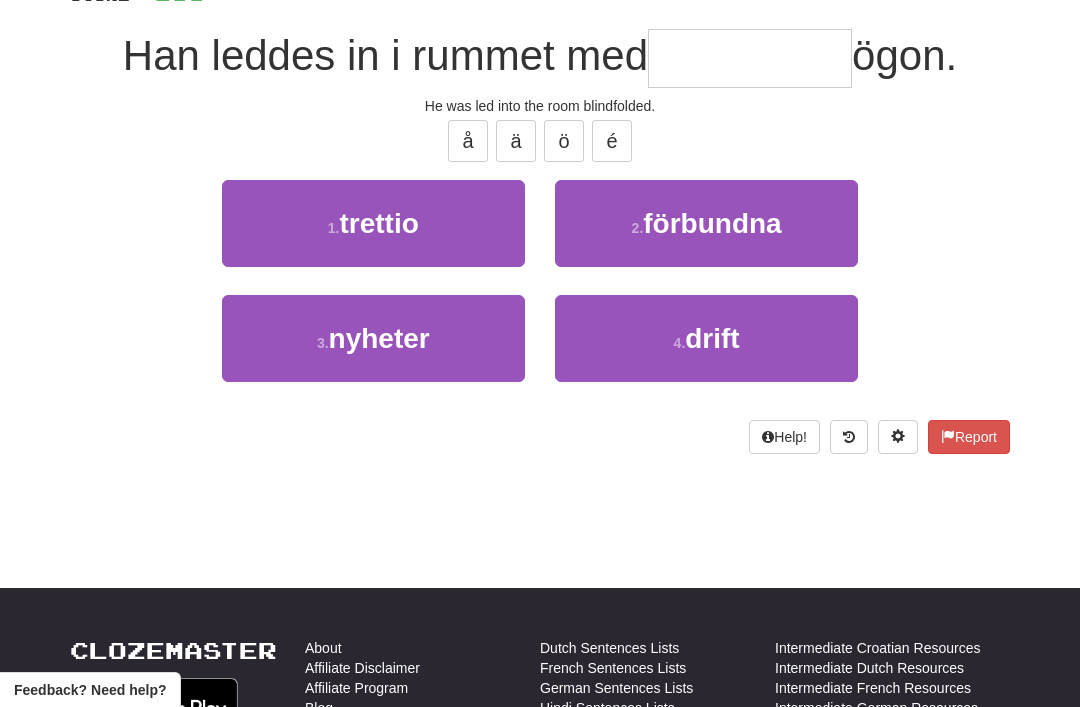 click on "förbundna" at bounding box center [712, 223] 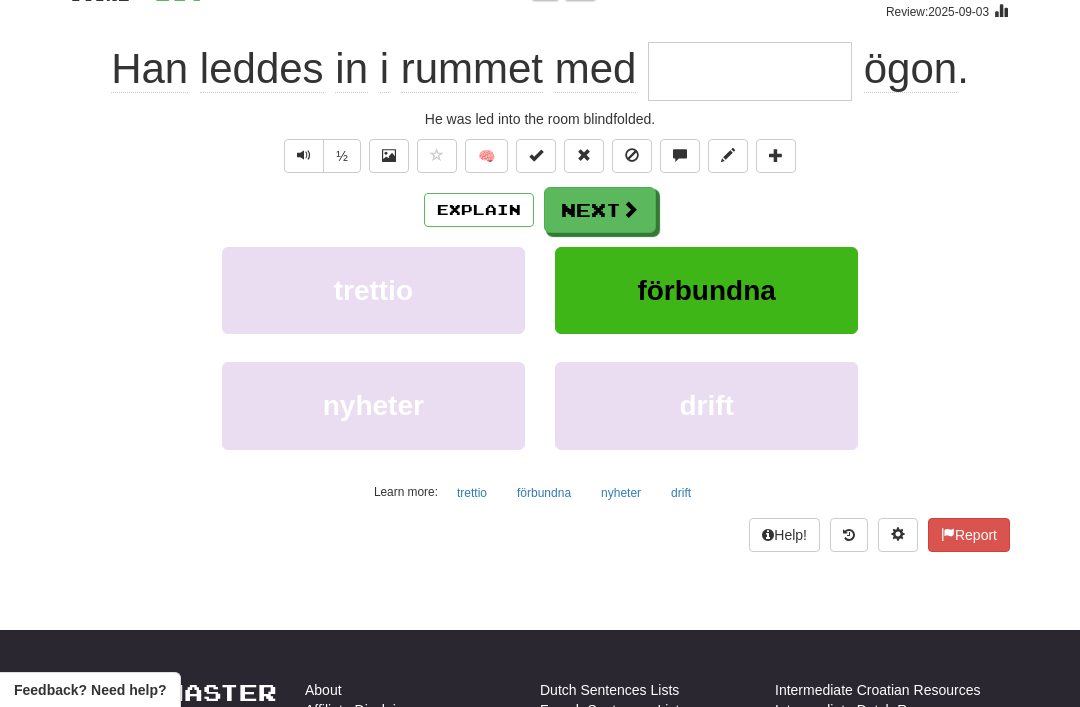 type on "*********" 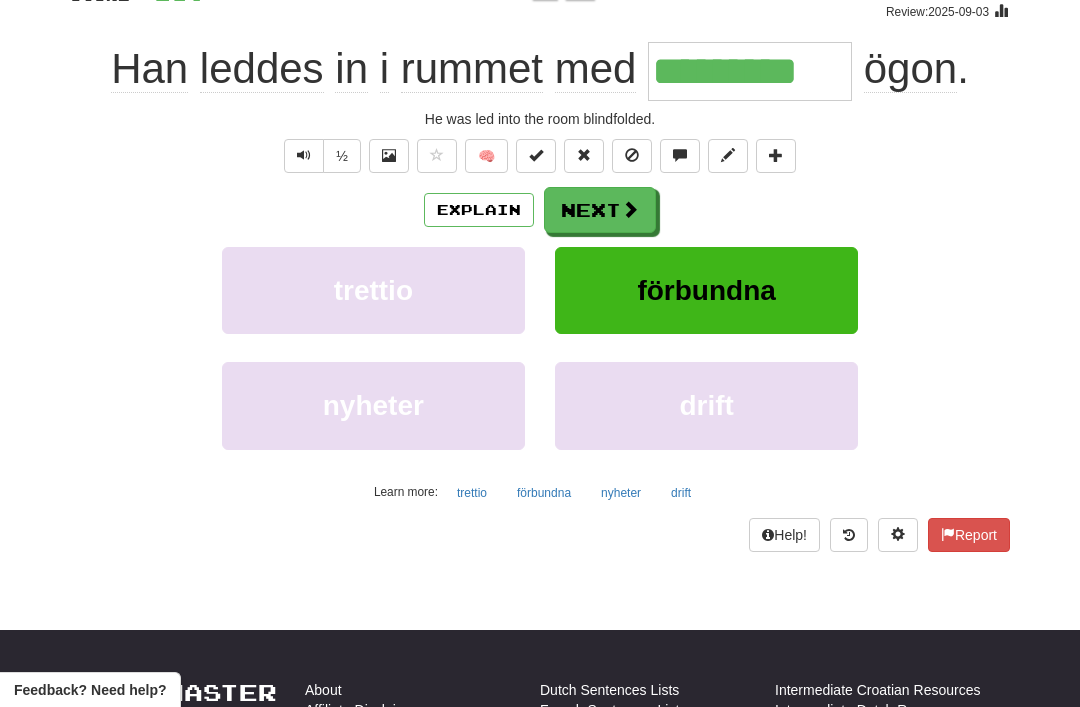 click on "Next" at bounding box center (600, 210) 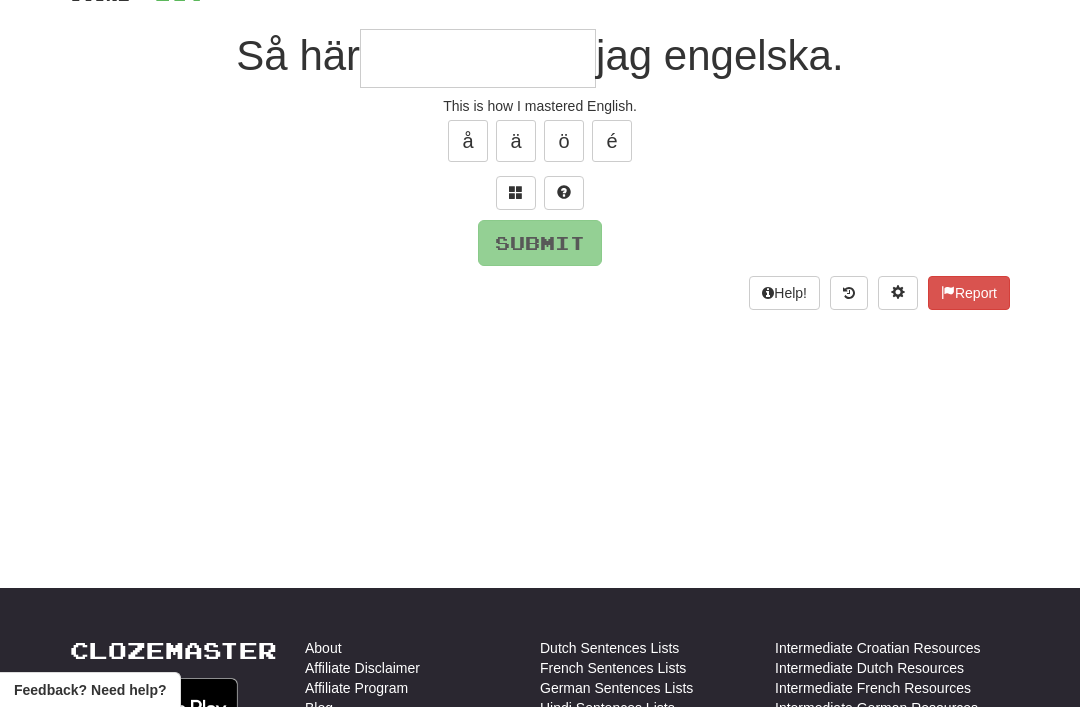 click at bounding box center [516, 192] 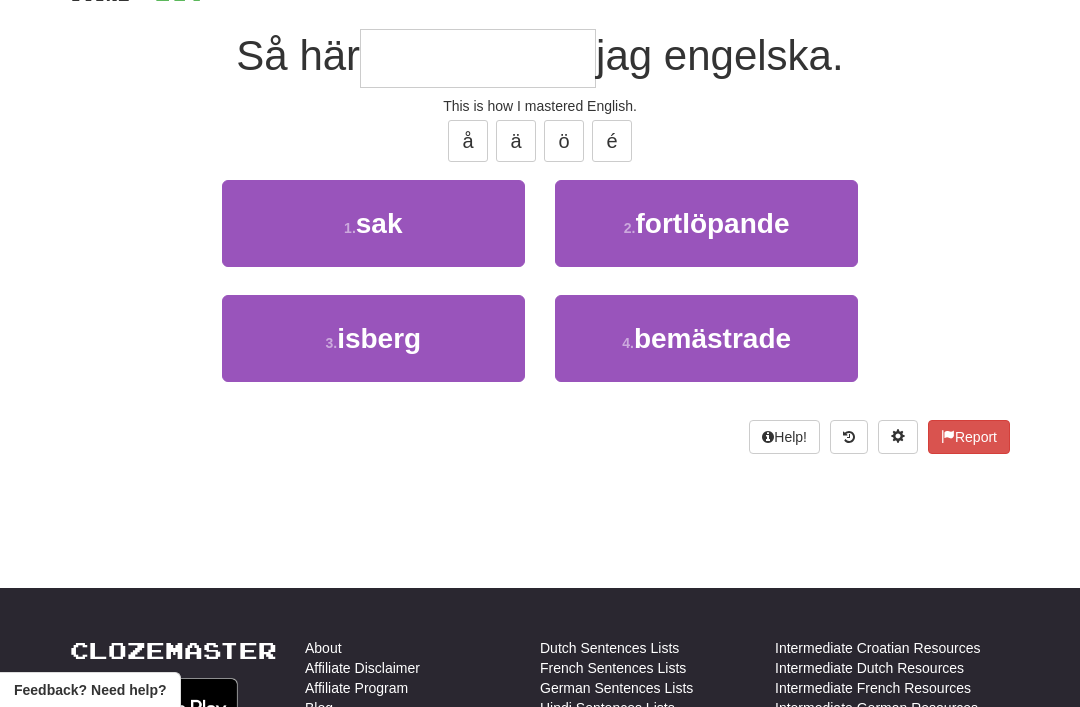 click on "bemästrade" at bounding box center (712, 338) 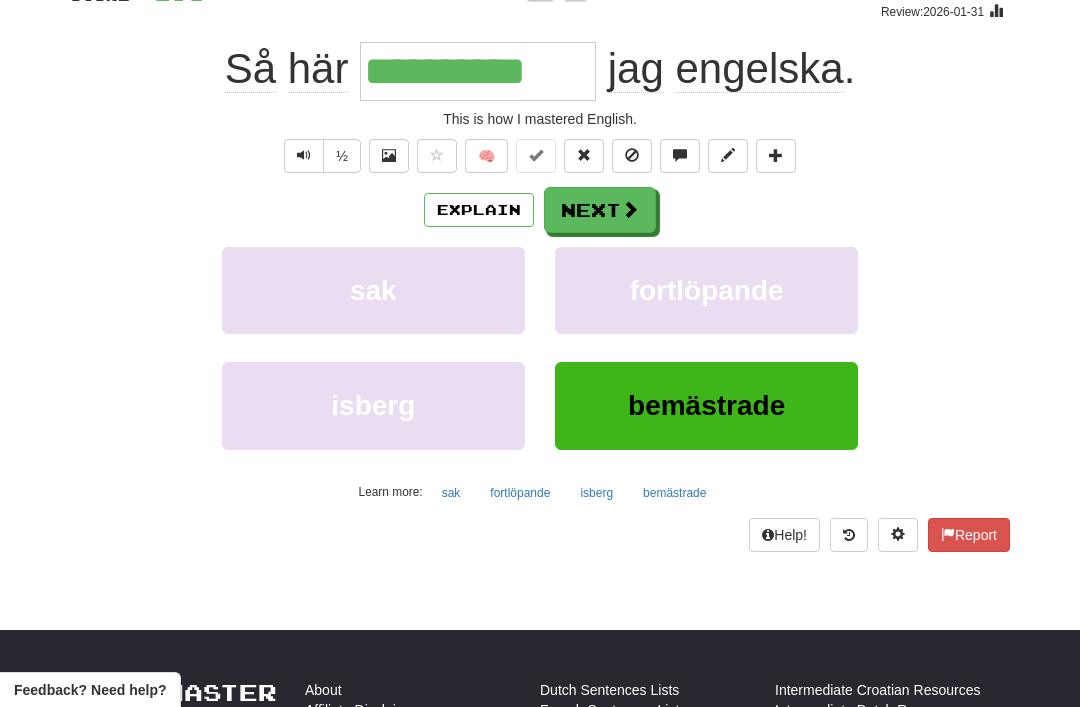 click on "Next" at bounding box center (600, 210) 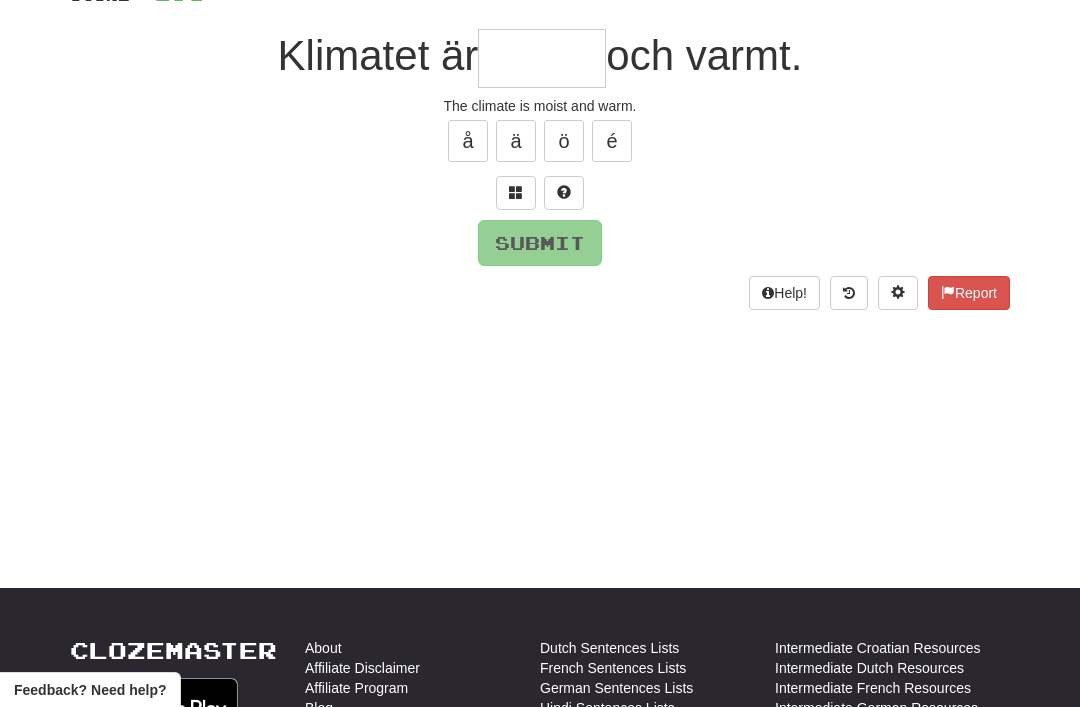 click at bounding box center (516, 192) 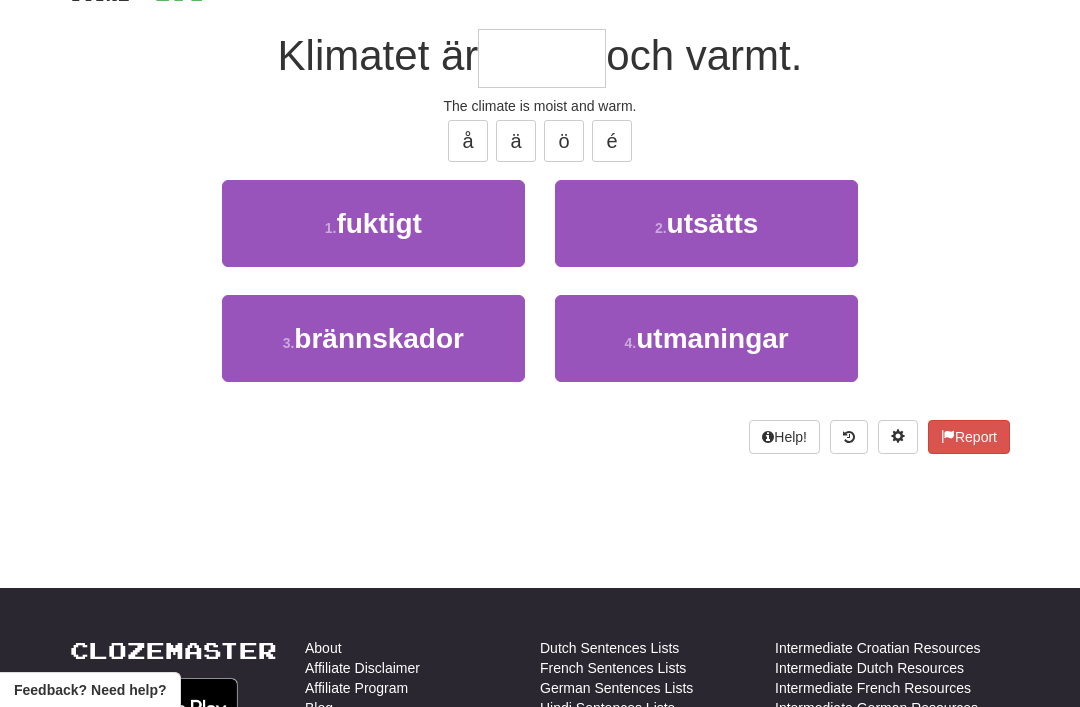 click on "1 .  fuktigt" at bounding box center (373, 223) 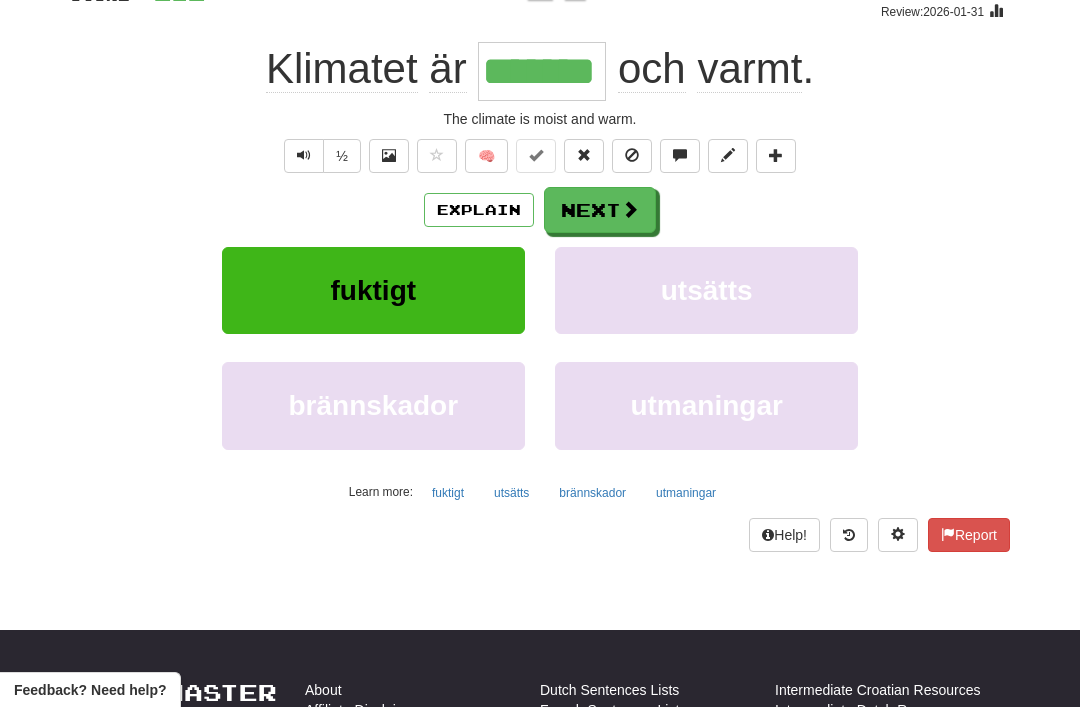 click on "Next" at bounding box center [600, 210] 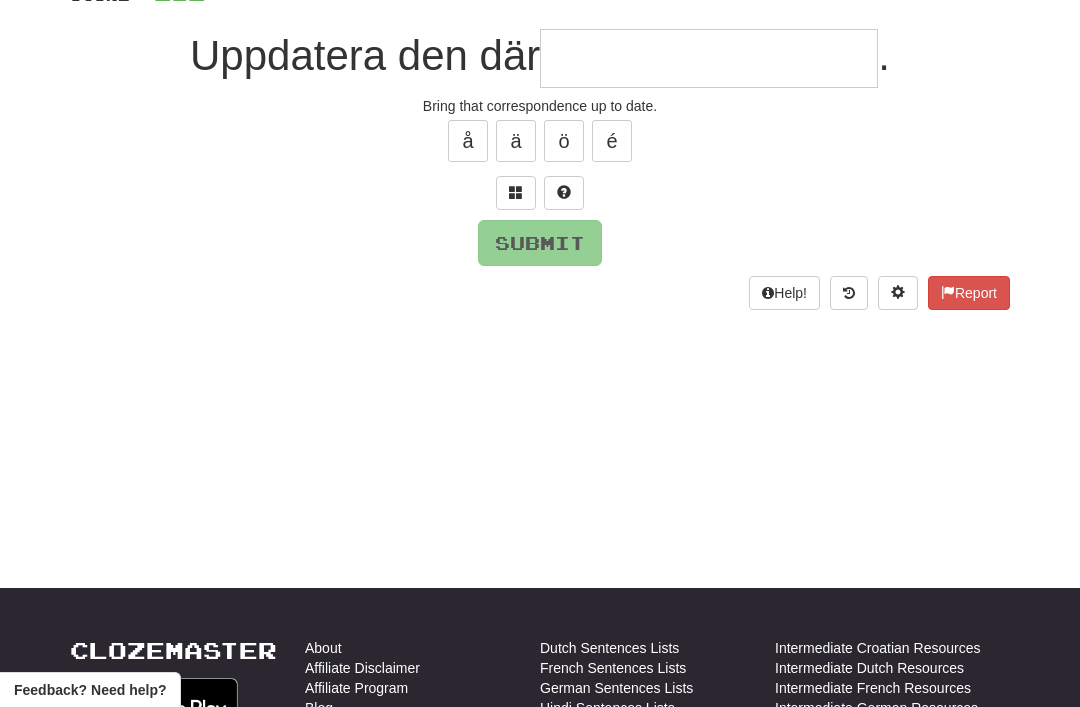 click at bounding box center [516, 193] 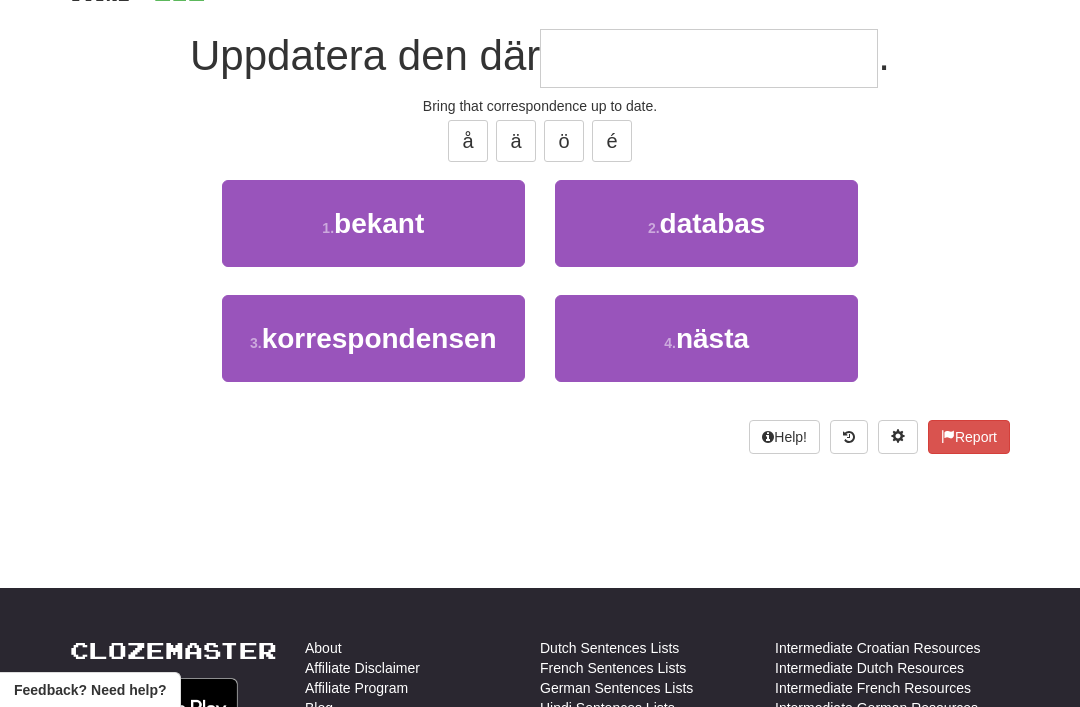 click on "korrespondensen" at bounding box center [379, 338] 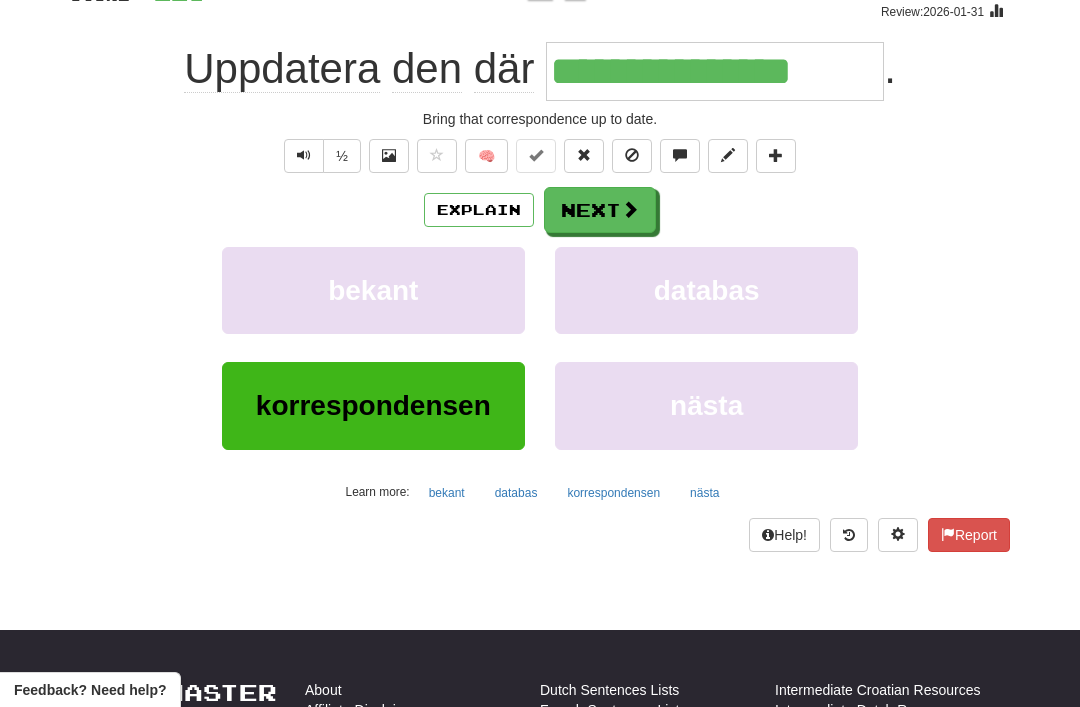 click on "Next" at bounding box center [600, 210] 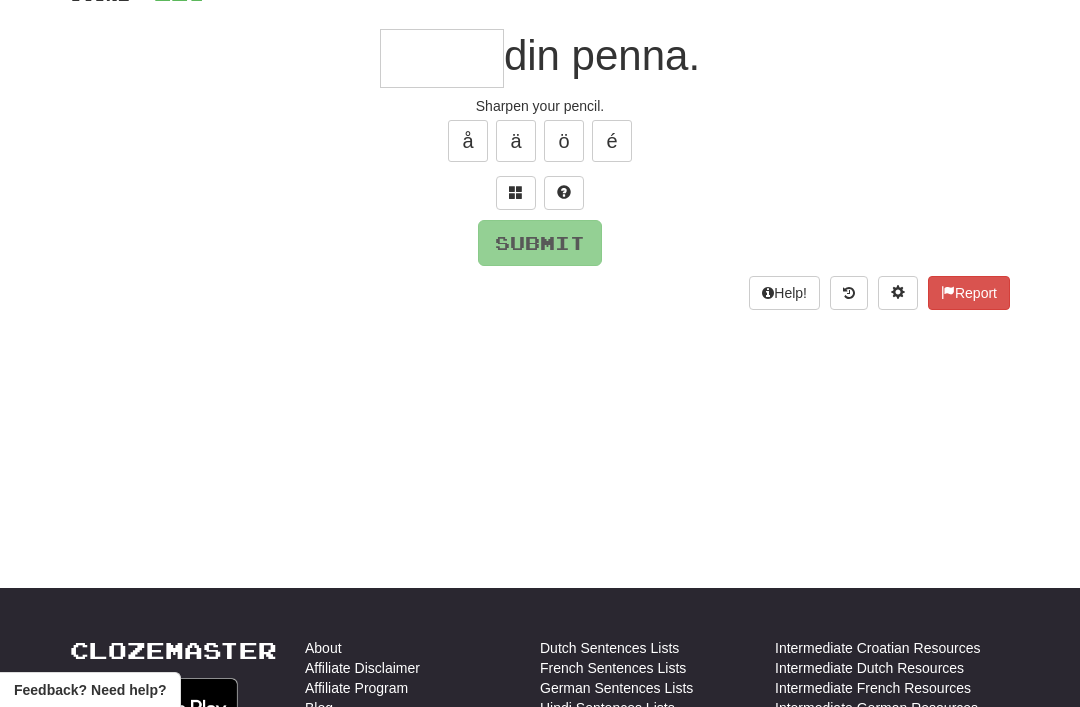 click at bounding box center [516, 193] 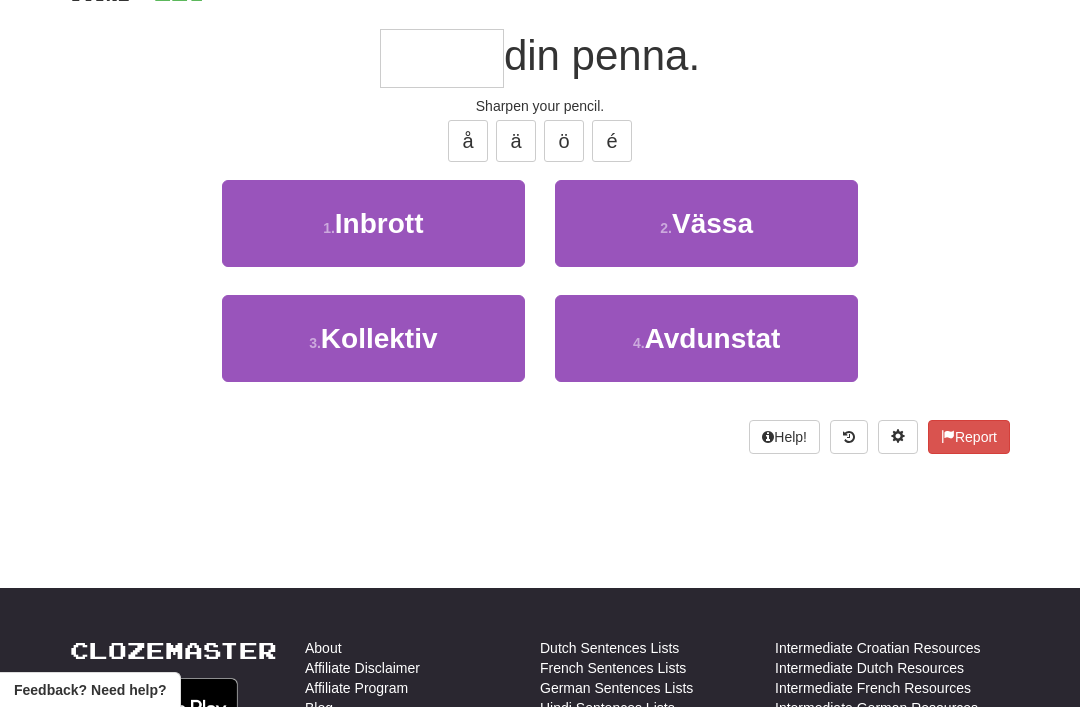 click on "Vässa" at bounding box center [712, 223] 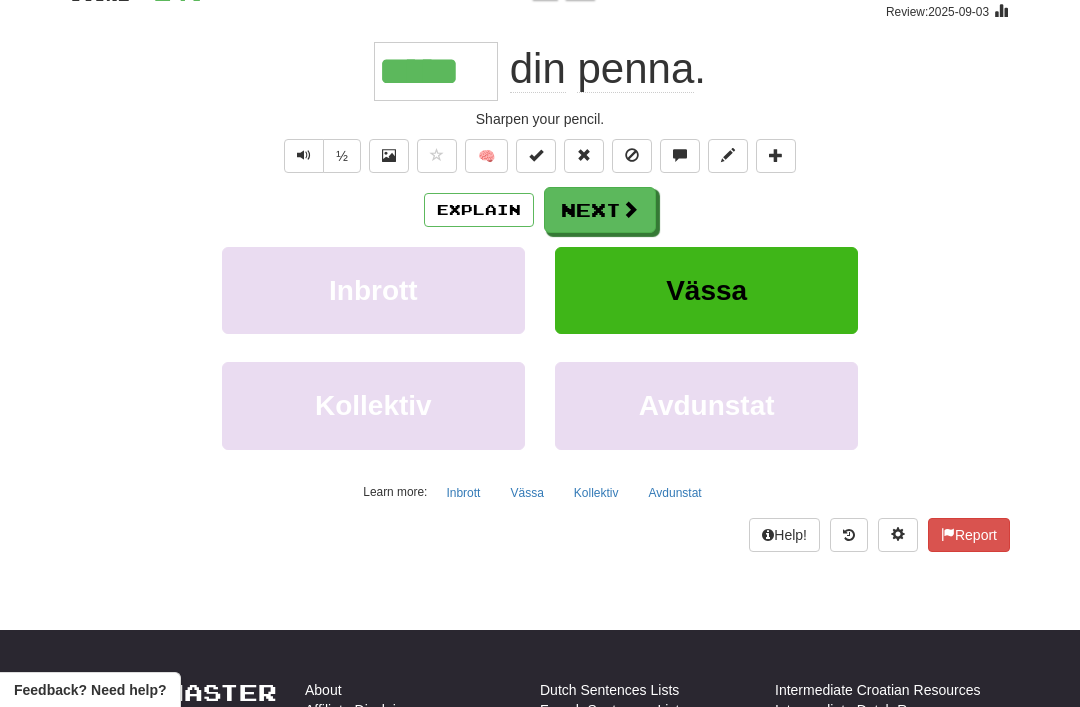 click on "Next" at bounding box center [600, 210] 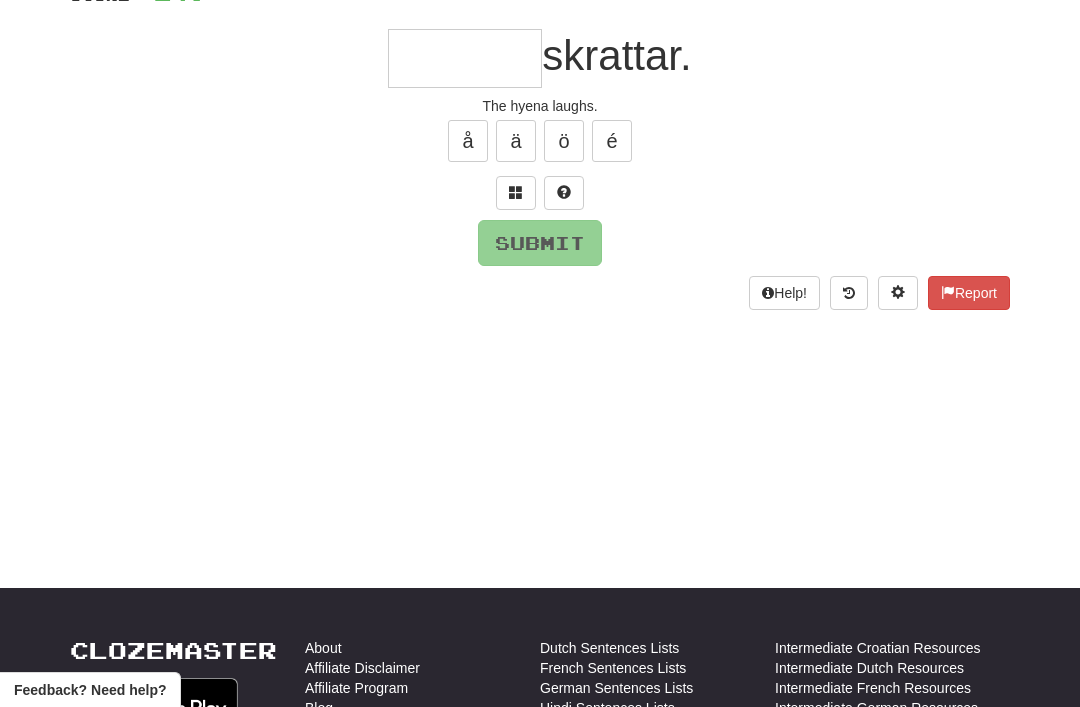 click at bounding box center [516, 193] 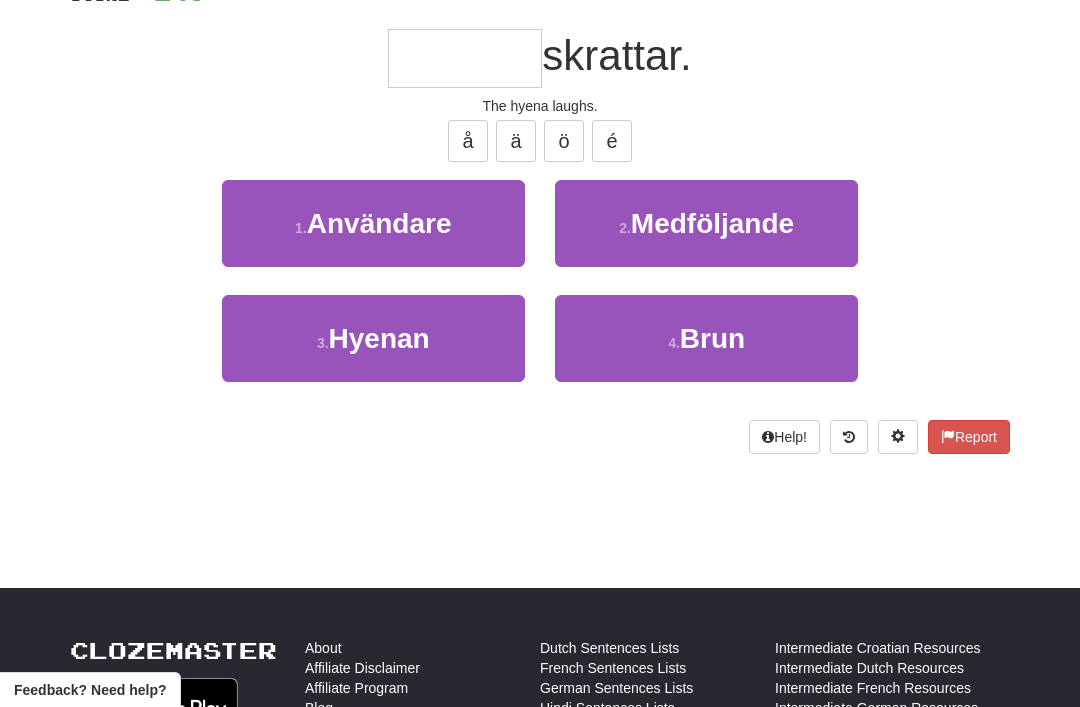 click on "3 .  Hyenan" at bounding box center (373, 338) 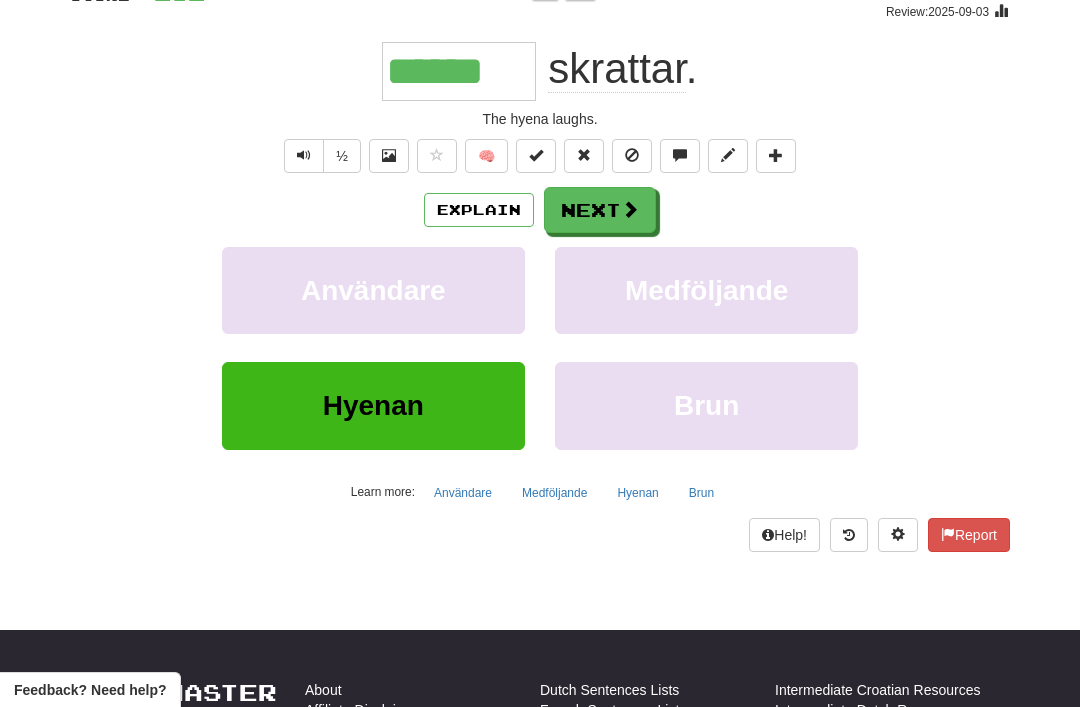 click on "Next" at bounding box center (600, 210) 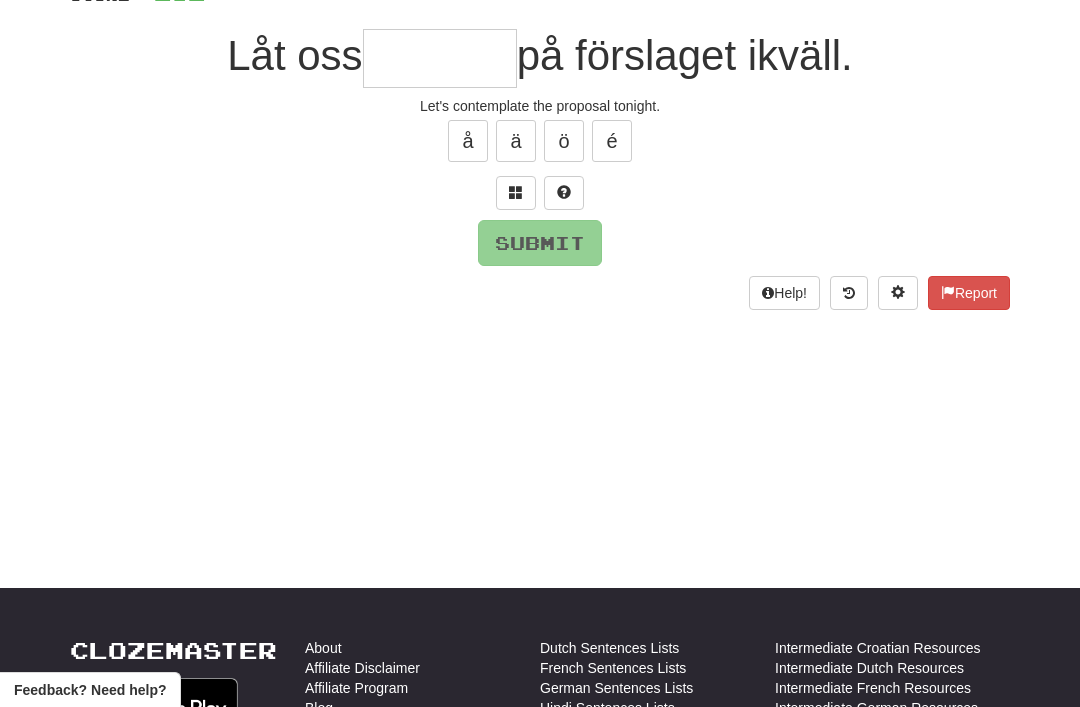 click at bounding box center (516, 193) 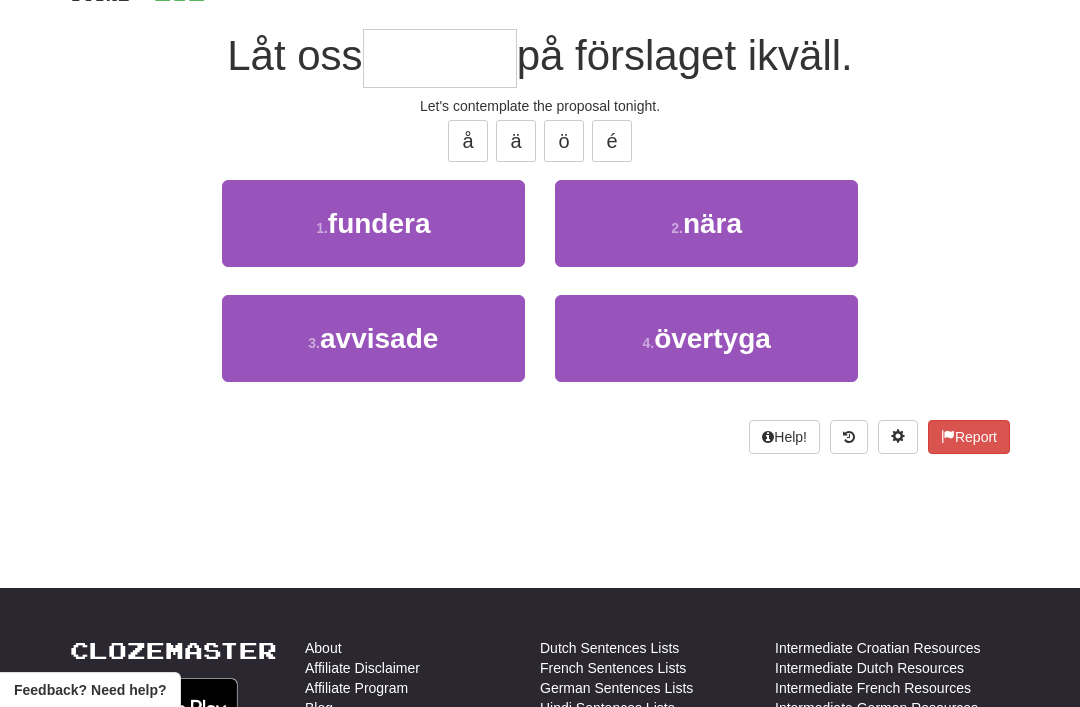 click on "1 .  fundera" at bounding box center (373, 223) 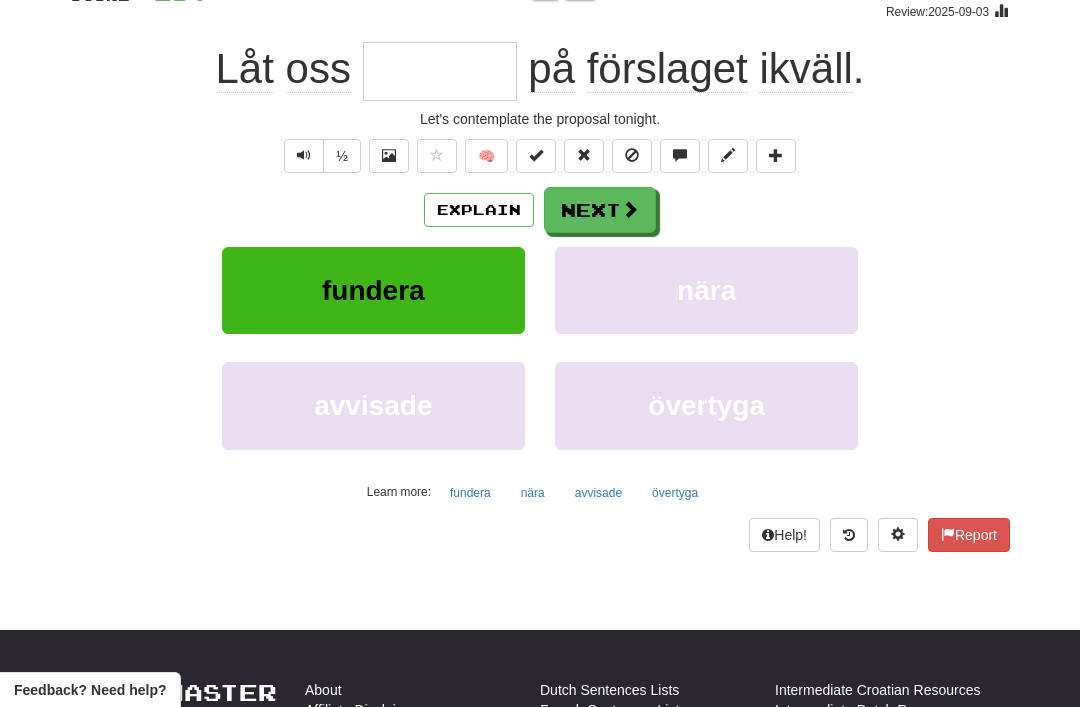 type on "*******" 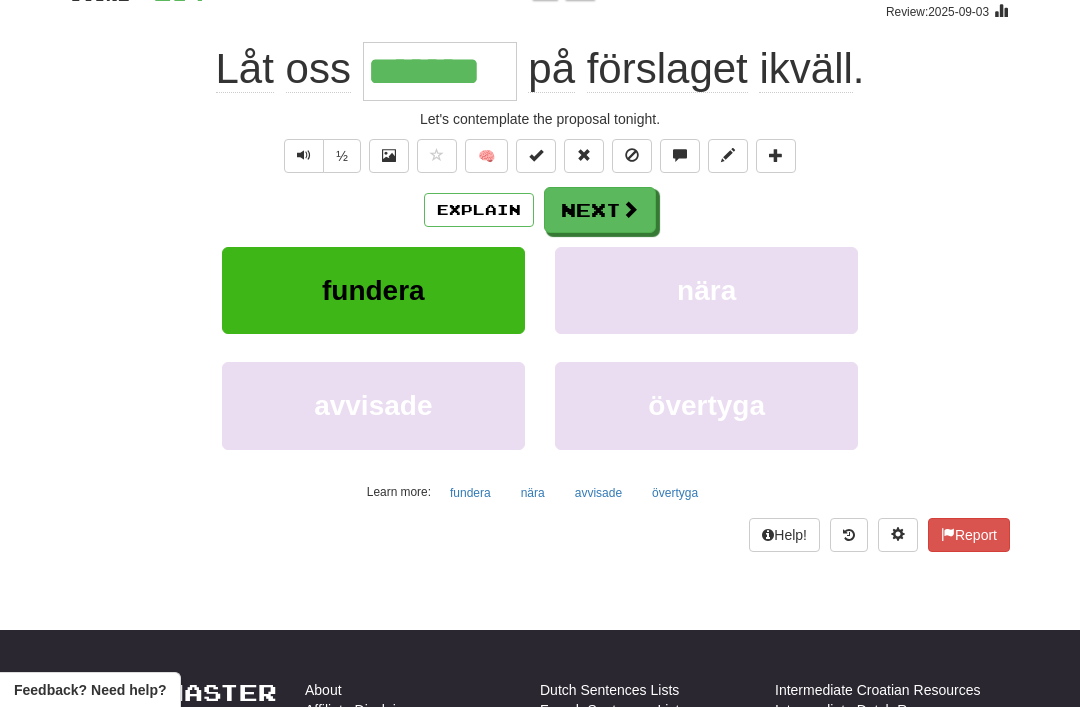 click on "Next" at bounding box center [600, 210] 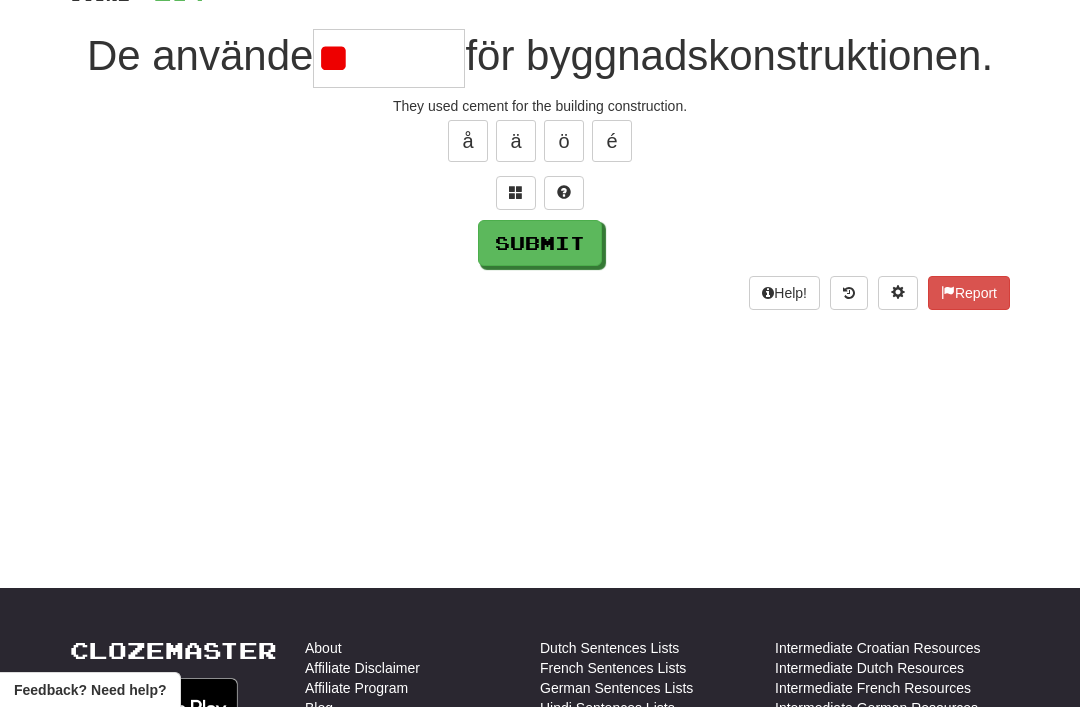 type on "*" 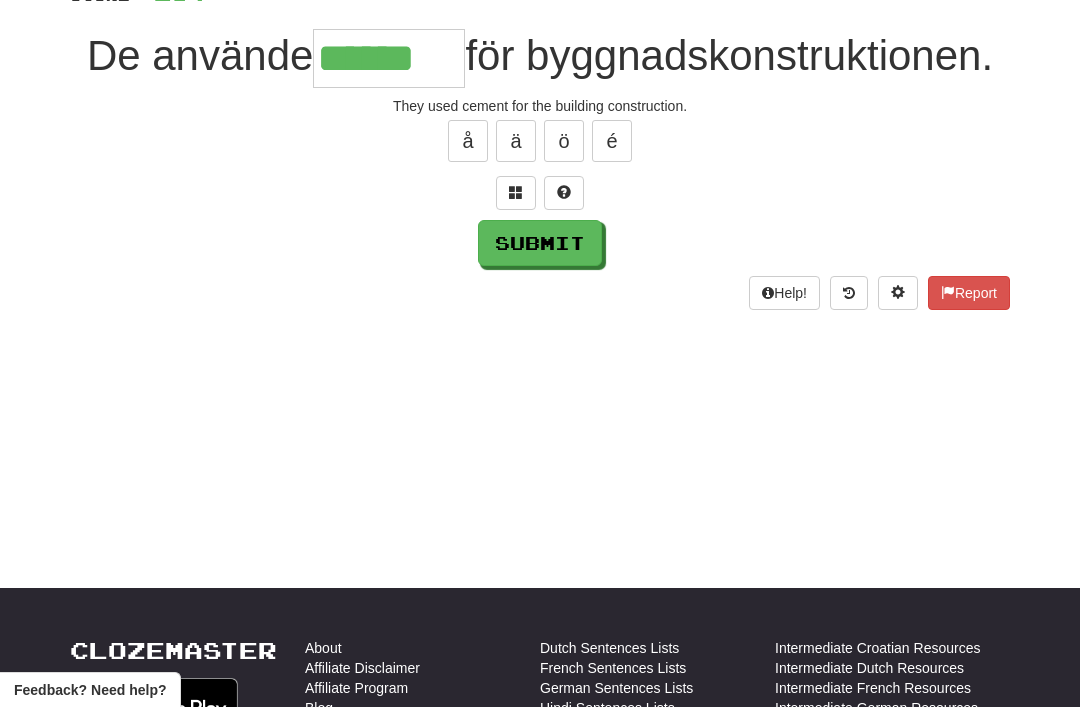 type on "******" 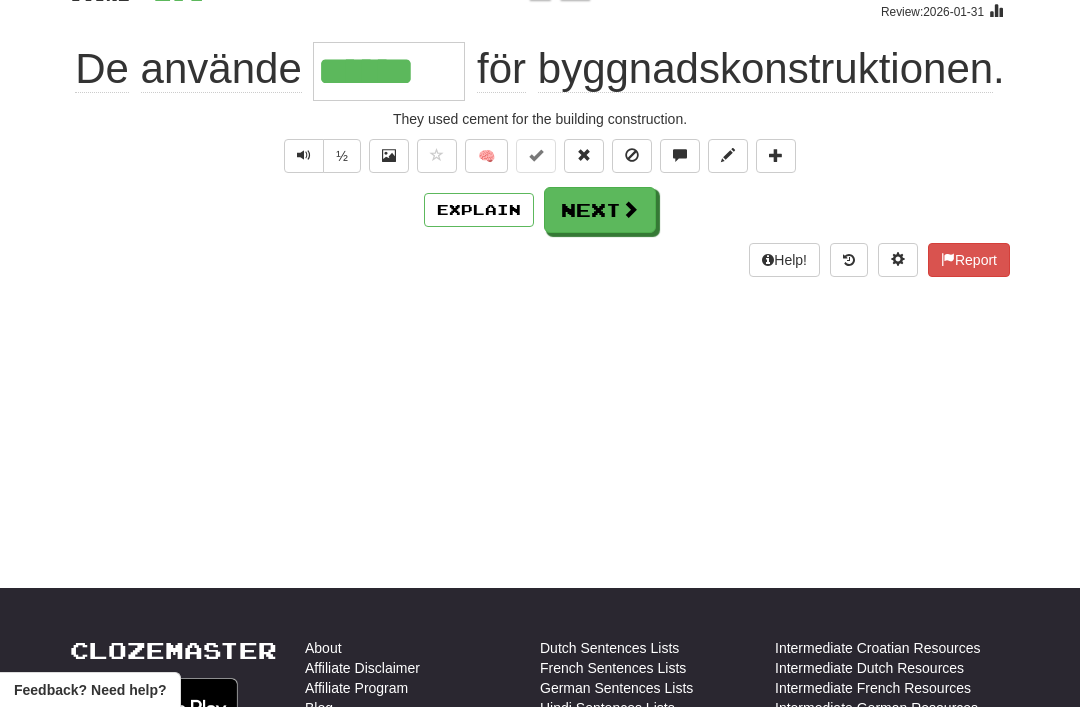click on "Next" at bounding box center (600, 210) 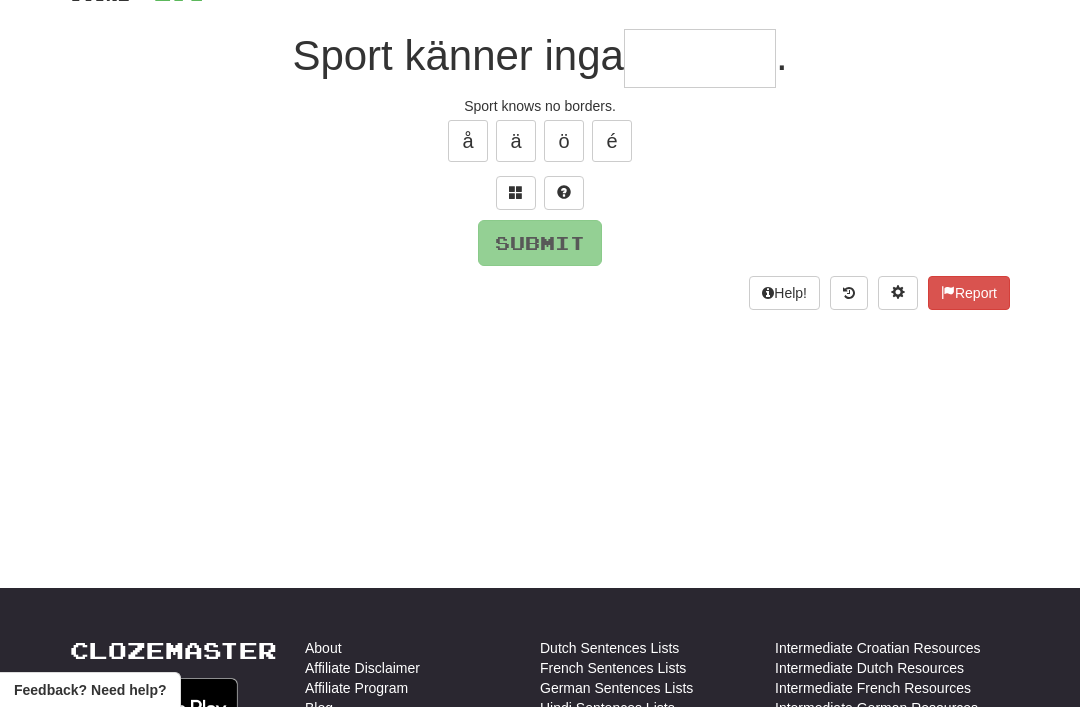 click at bounding box center (516, 192) 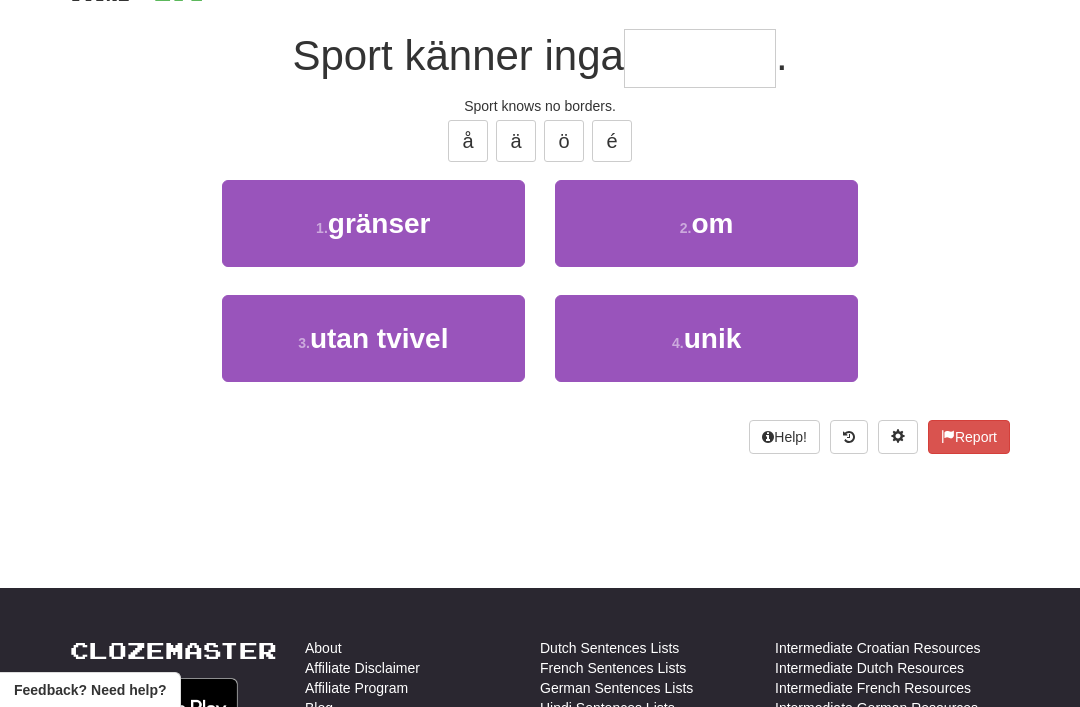 click on "1 .  gränser" at bounding box center (373, 223) 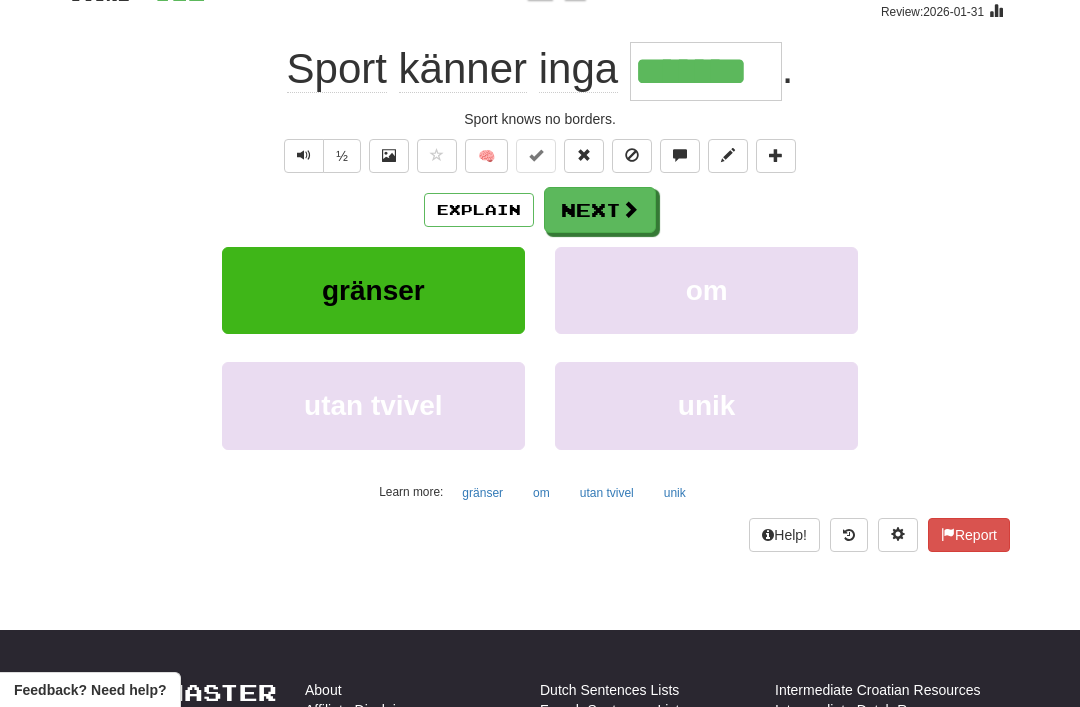click on "Next" at bounding box center [600, 210] 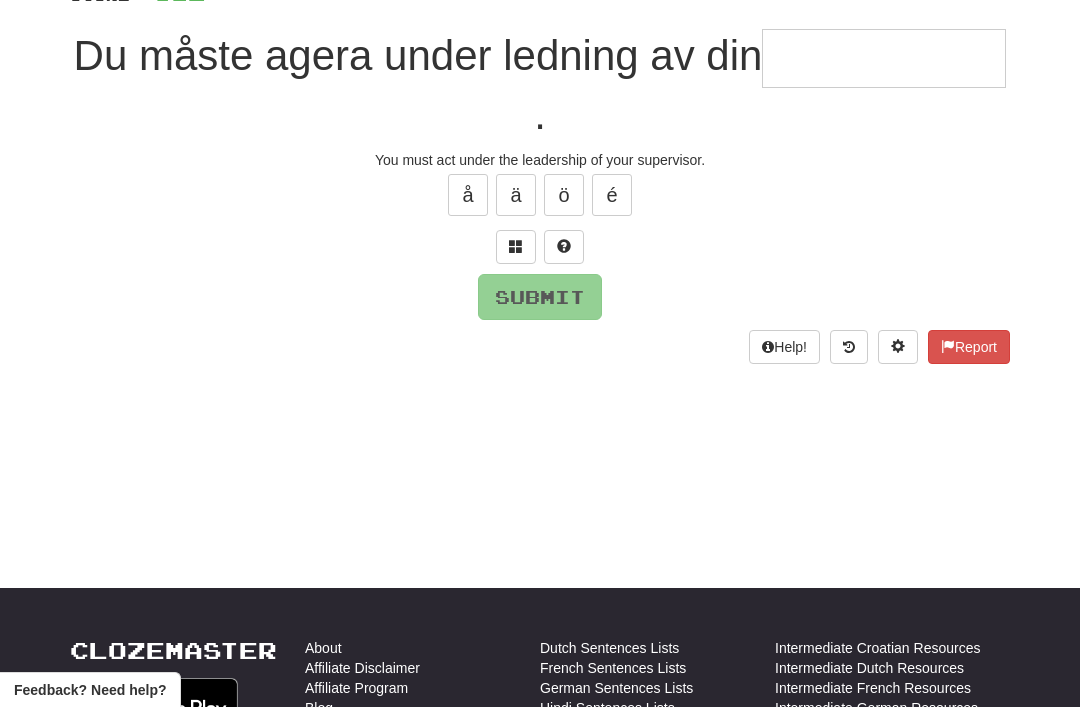 click at bounding box center (516, 246) 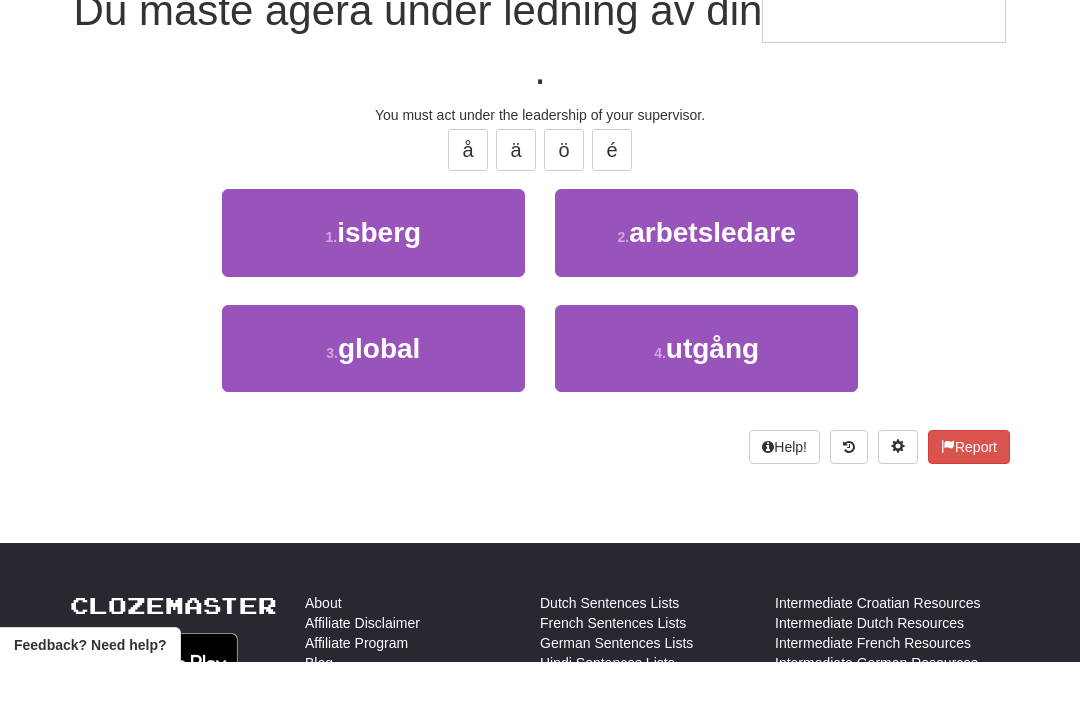 click on "arbetsledare" at bounding box center (712, 277) 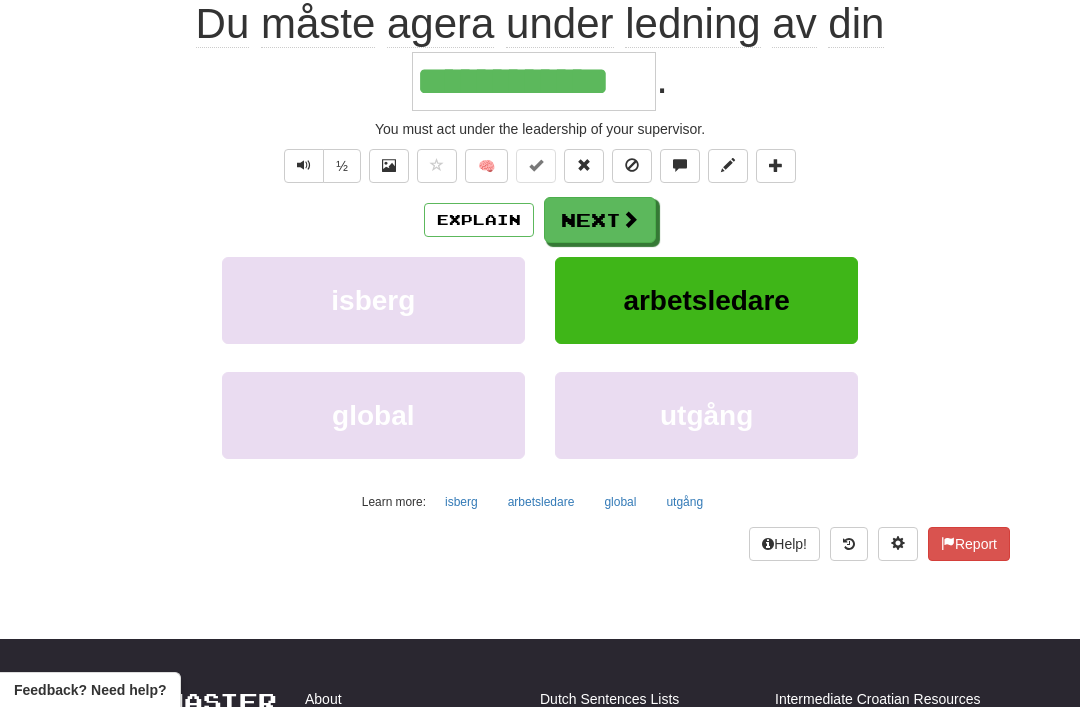 click on "Next" at bounding box center [600, 220] 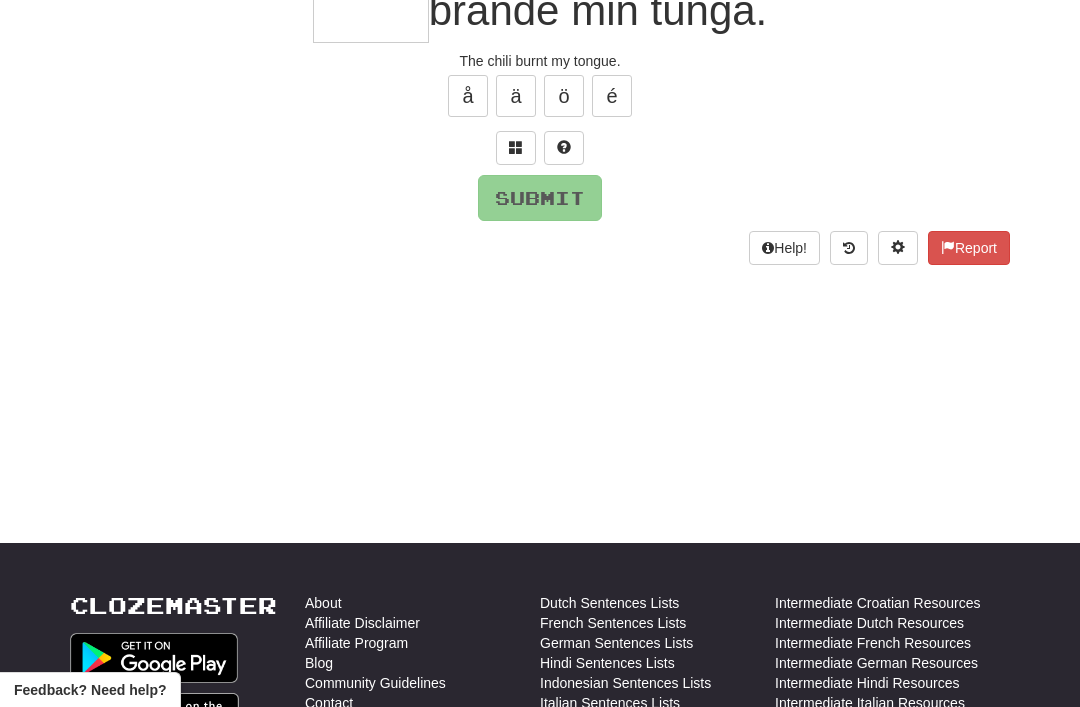 scroll, scrollTop: 44, scrollLeft: 0, axis: vertical 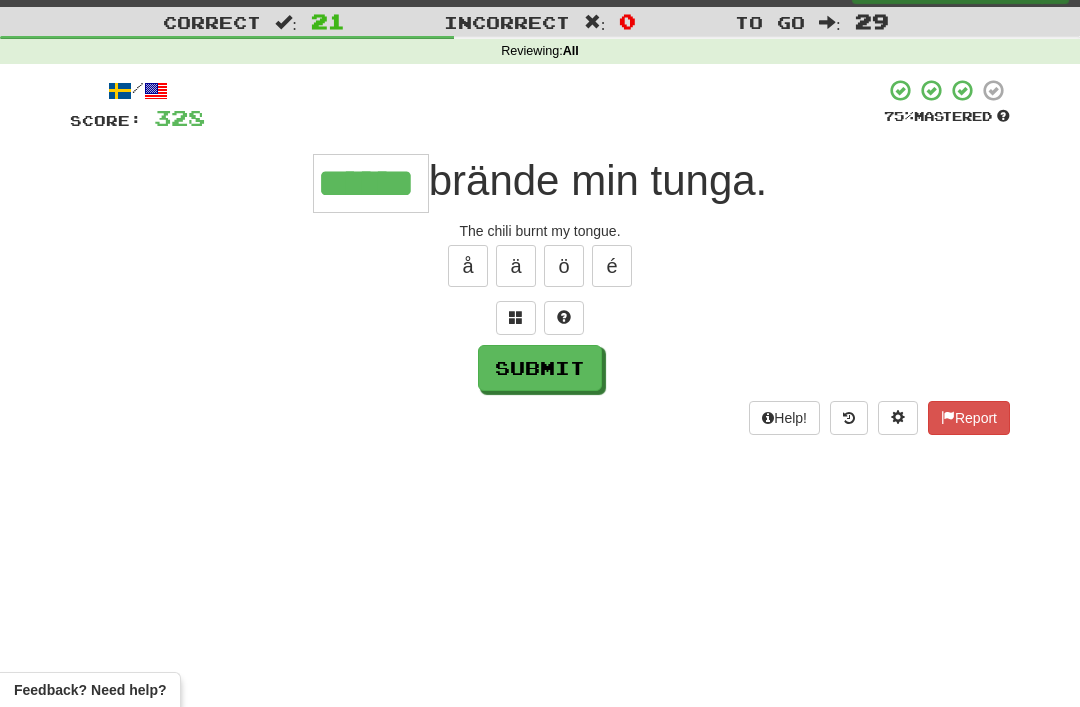 click on "Submit" at bounding box center (540, 368) 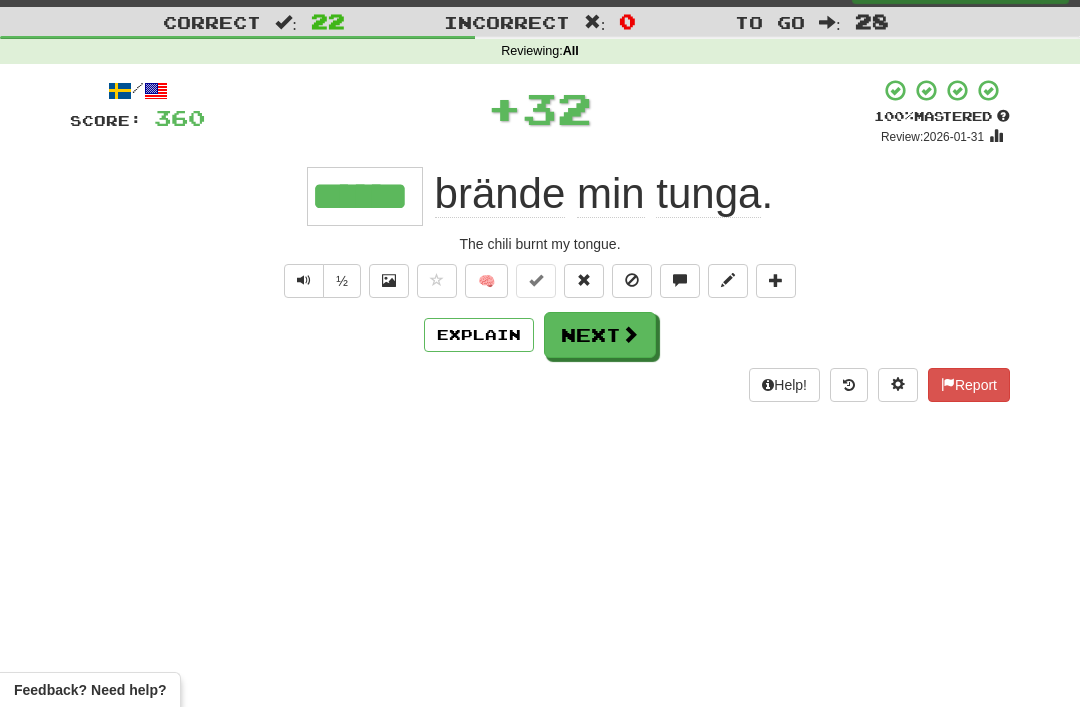 click on "Next" at bounding box center (600, 335) 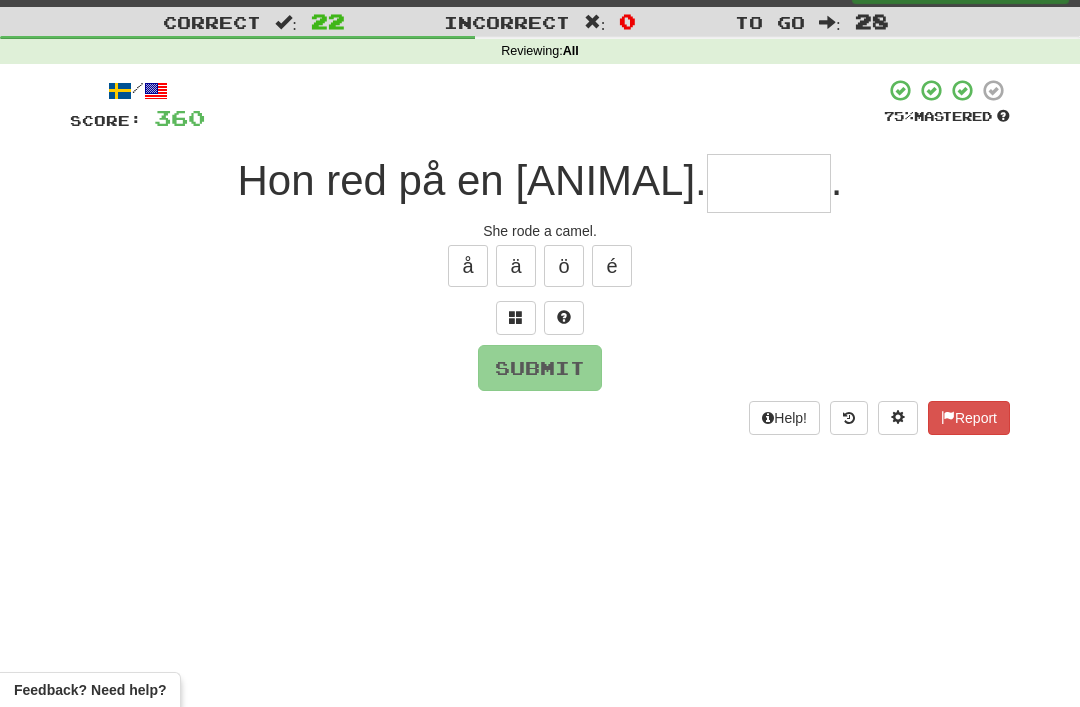 click at bounding box center [516, 317] 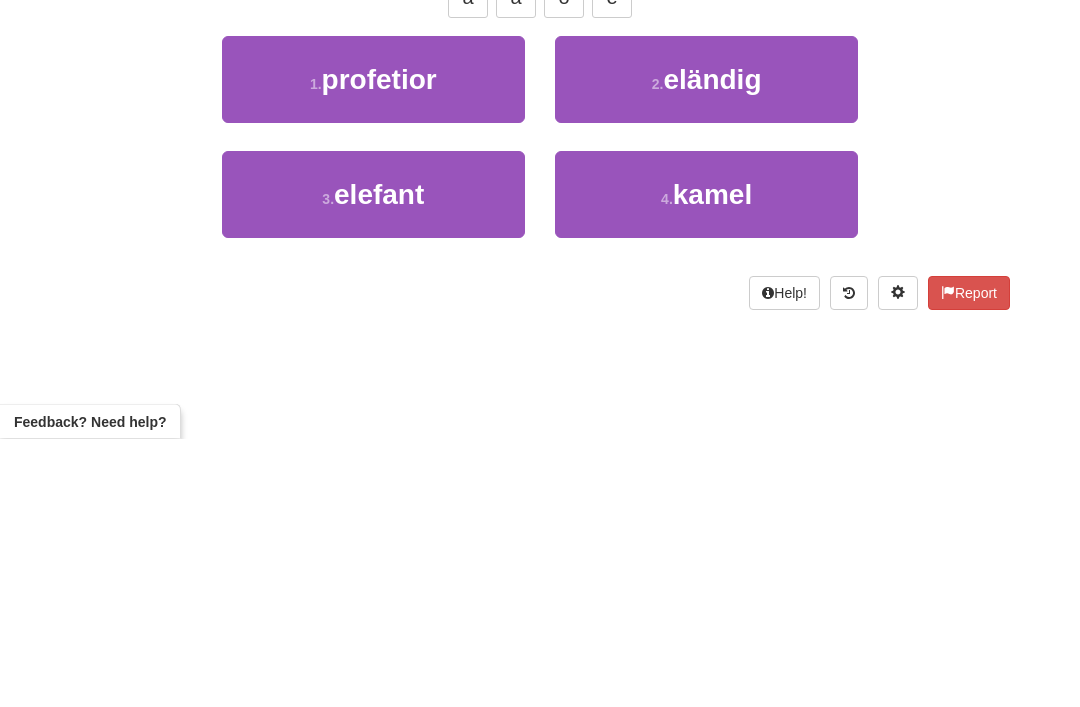 click on "4 .  kamel" at bounding box center (706, 463) 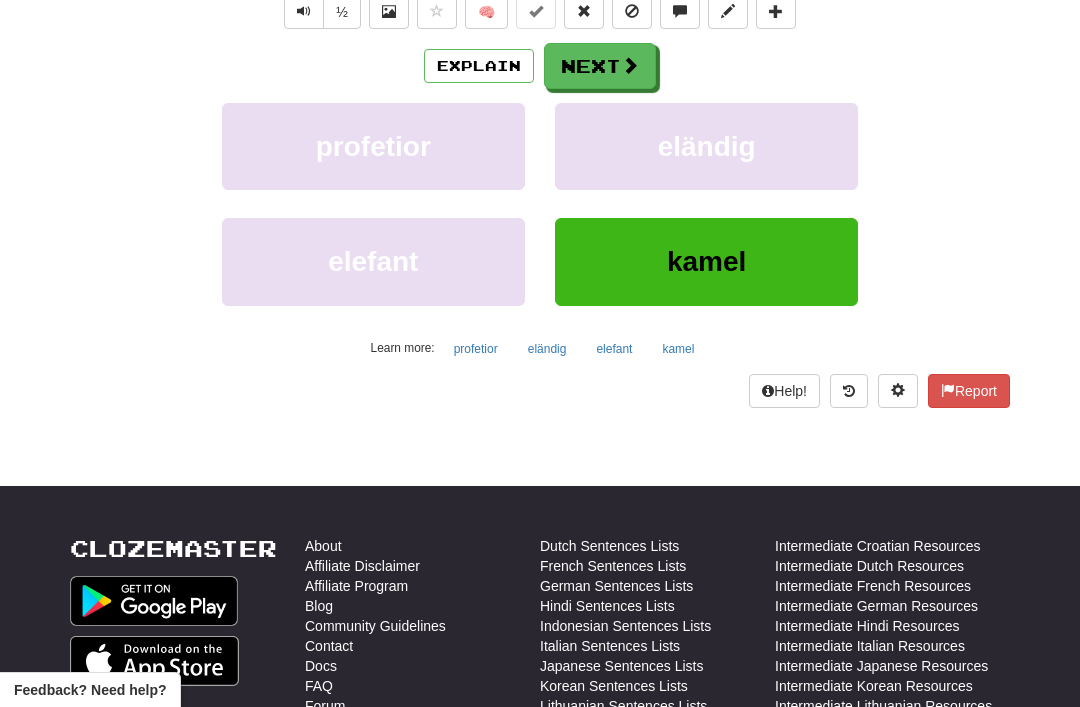click on "Next" at bounding box center (600, 66) 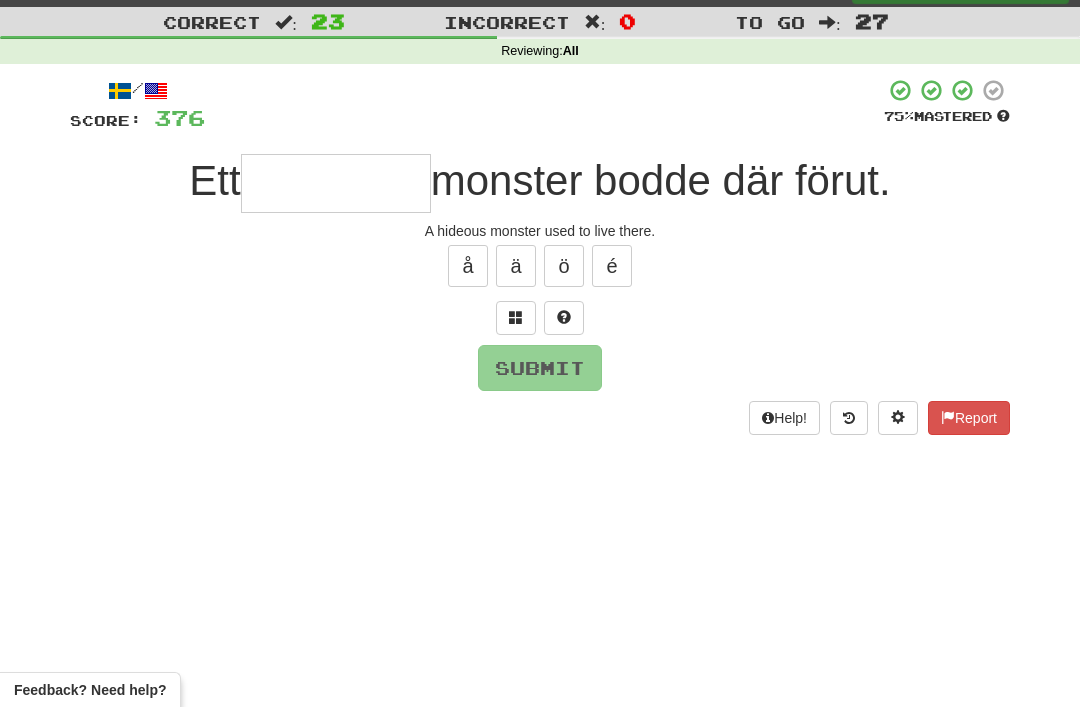 click at bounding box center (516, 317) 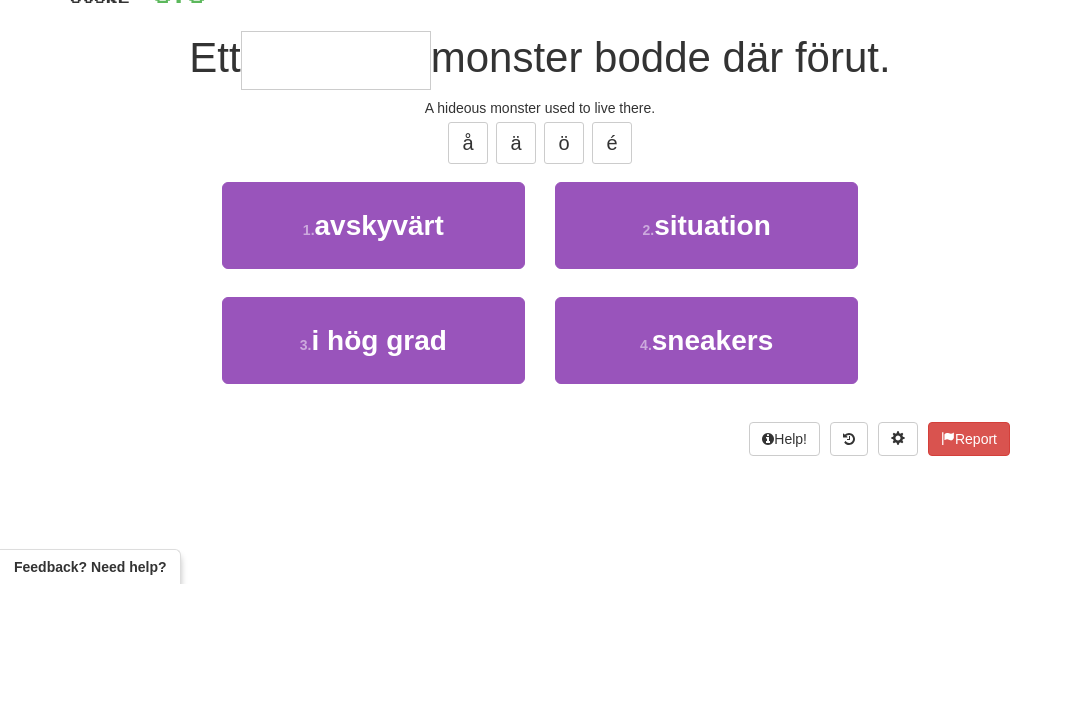 click on "1 .  avskyvärt" at bounding box center [373, 348] 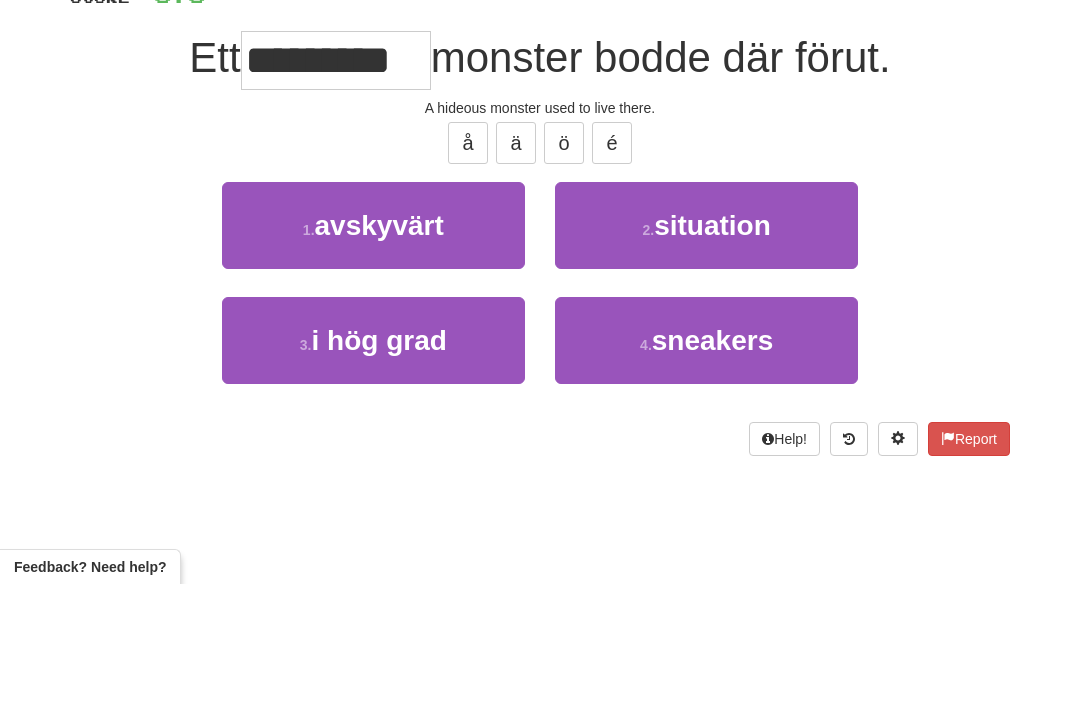 scroll, scrollTop: 167, scrollLeft: 0, axis: vertical 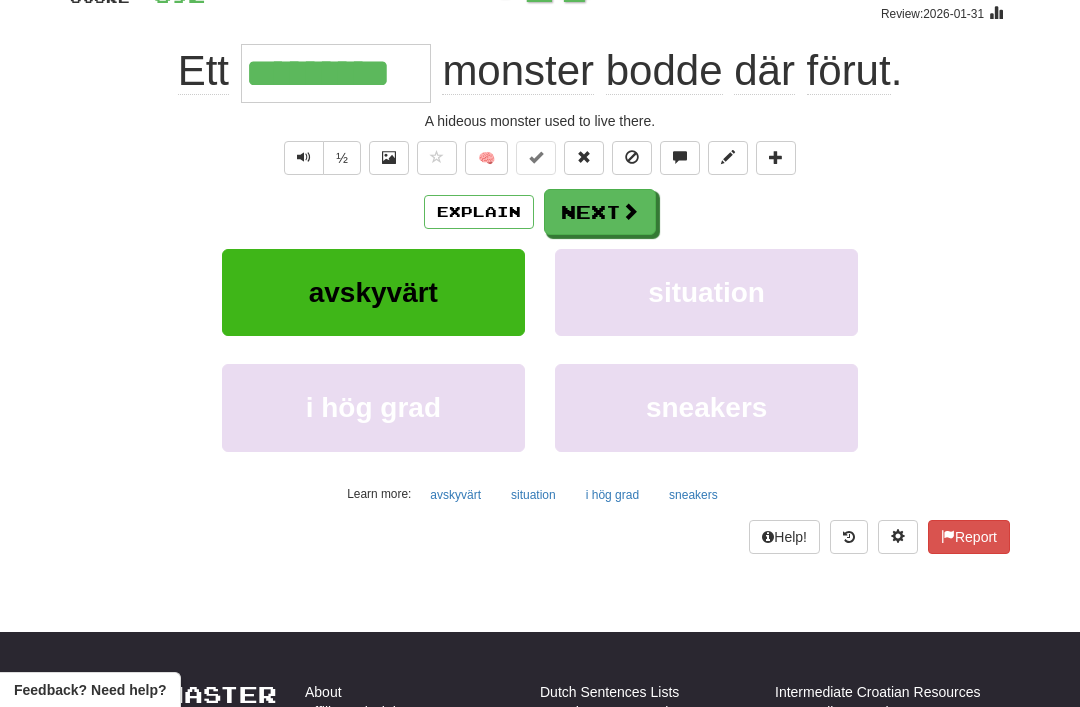 click on "Next" at bounding box center [600, 212] 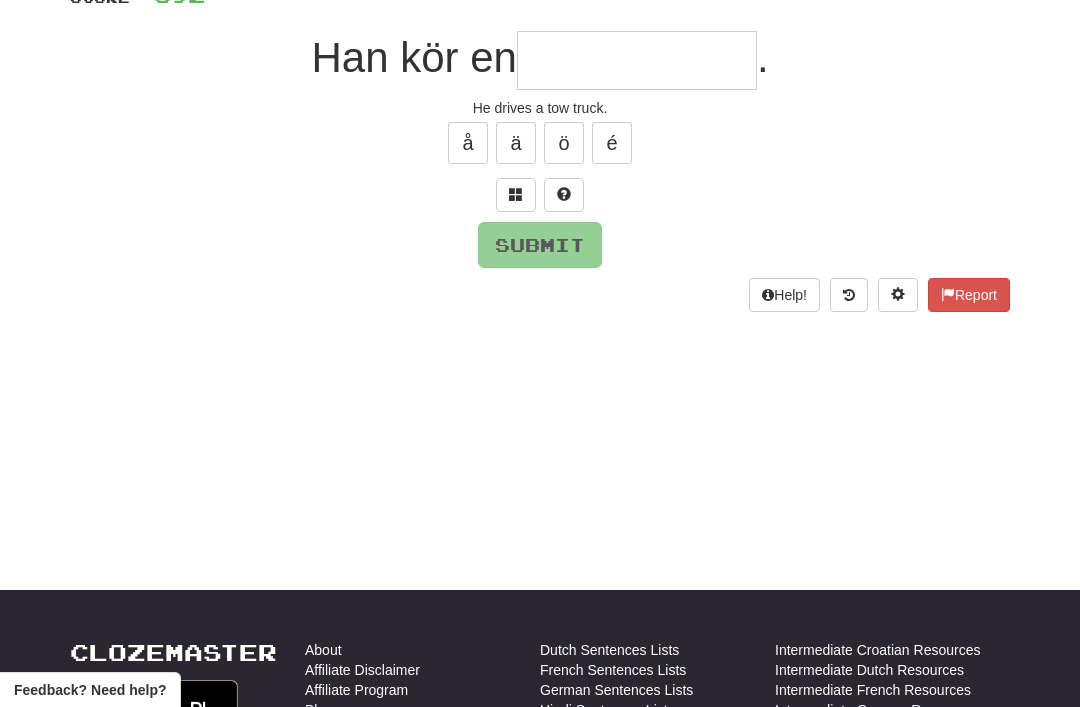 click at bounding box center [516, 195] 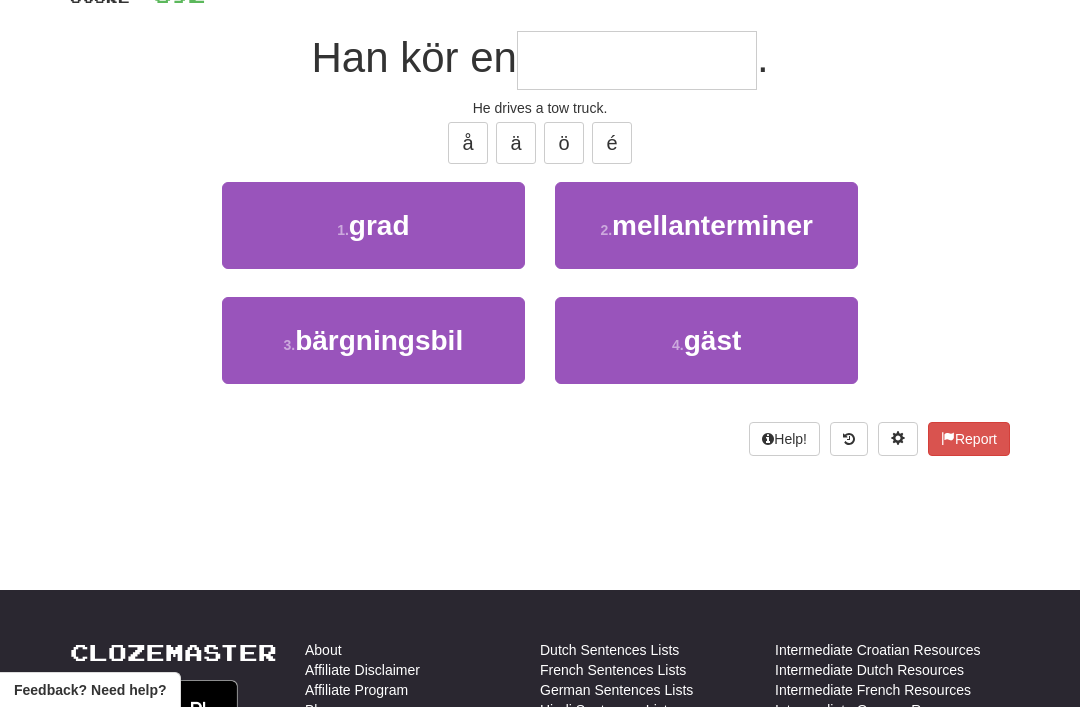 click on "3 .  bärgningsbil" at bounding box center [373, 340] 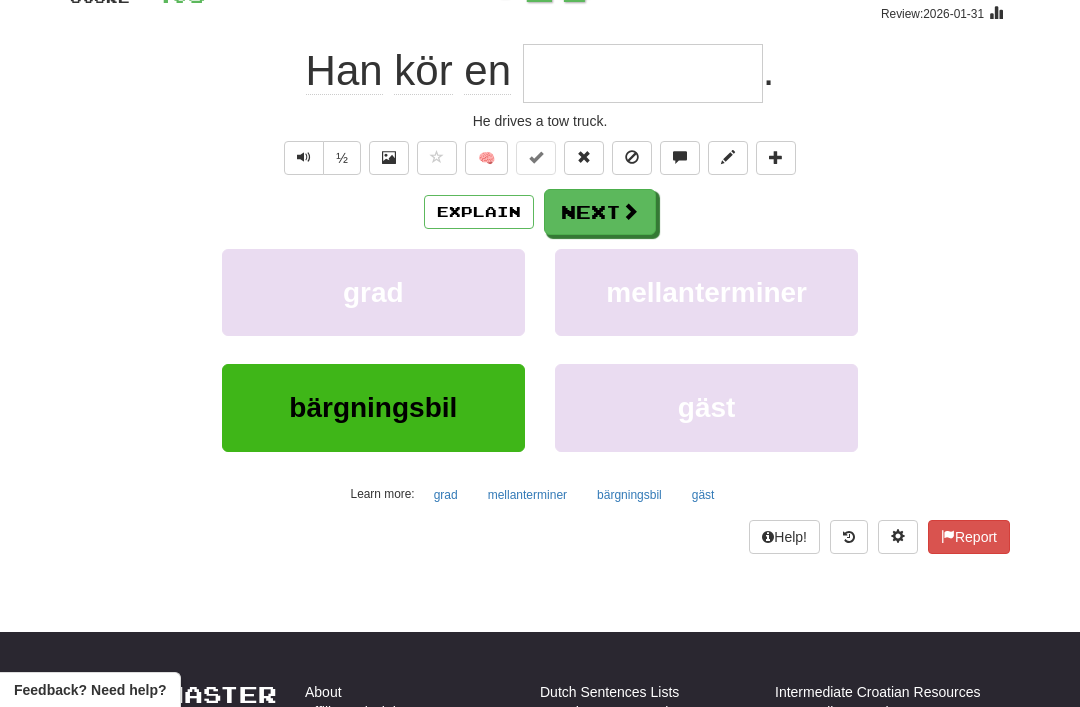 type on "**********" 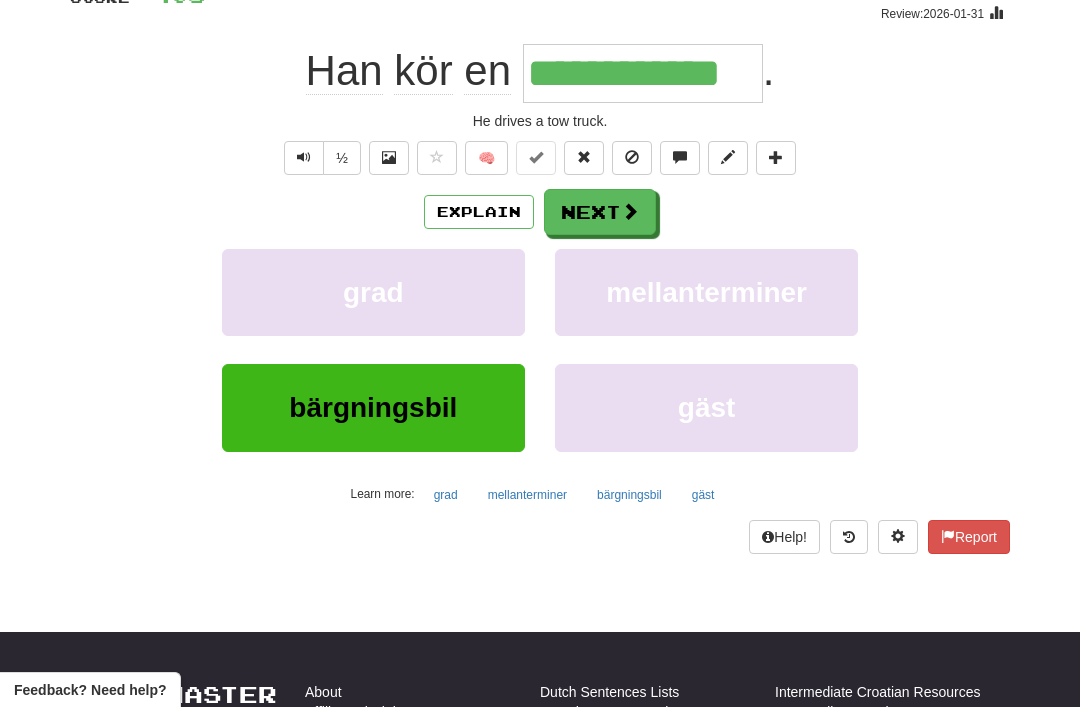 click on "Next" at bounding box center [600, 212] 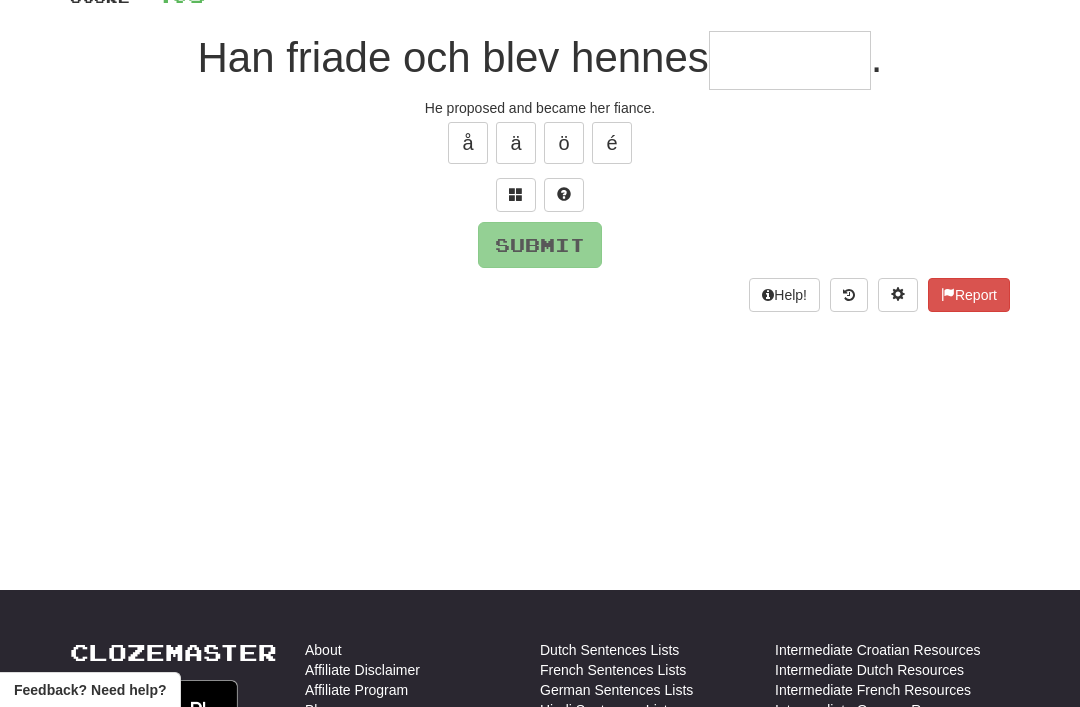 click at bounding box center [516, 194] 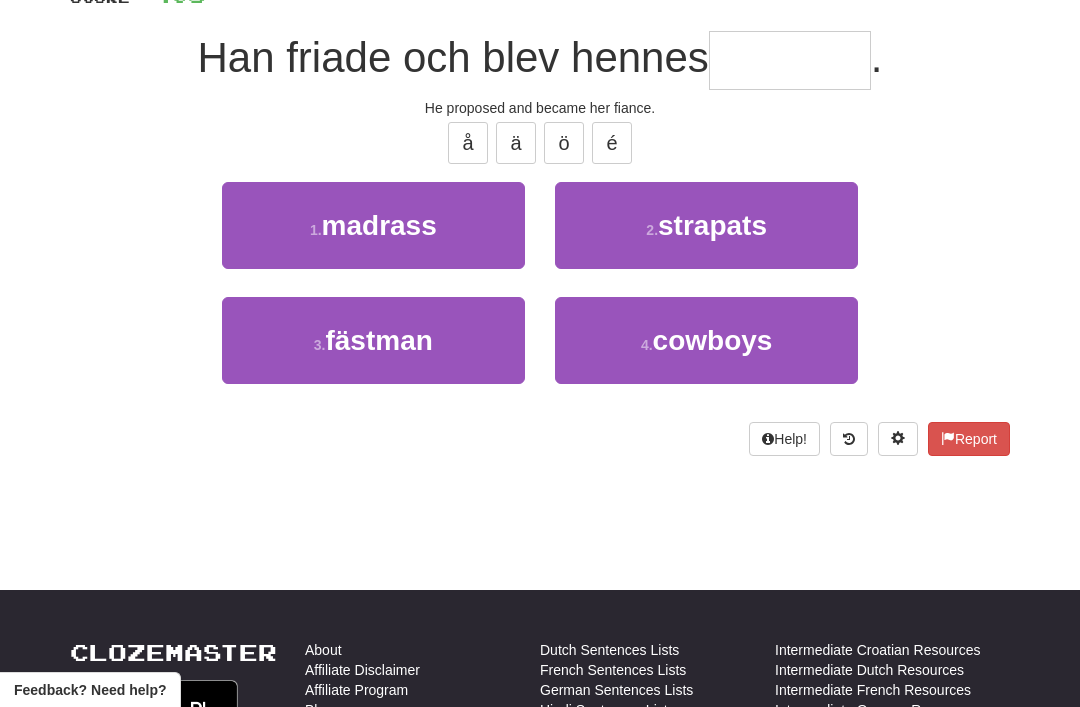 click on "3 .  fästman" at bounding box center [373, 340] 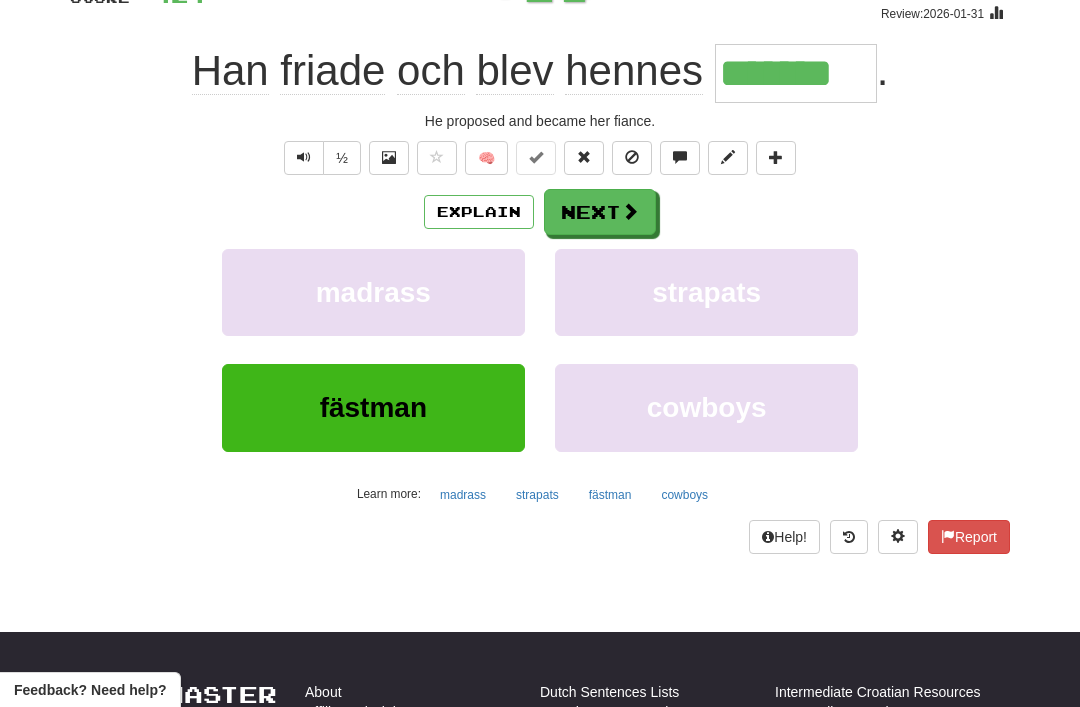 click at bounding box center [630, 211] 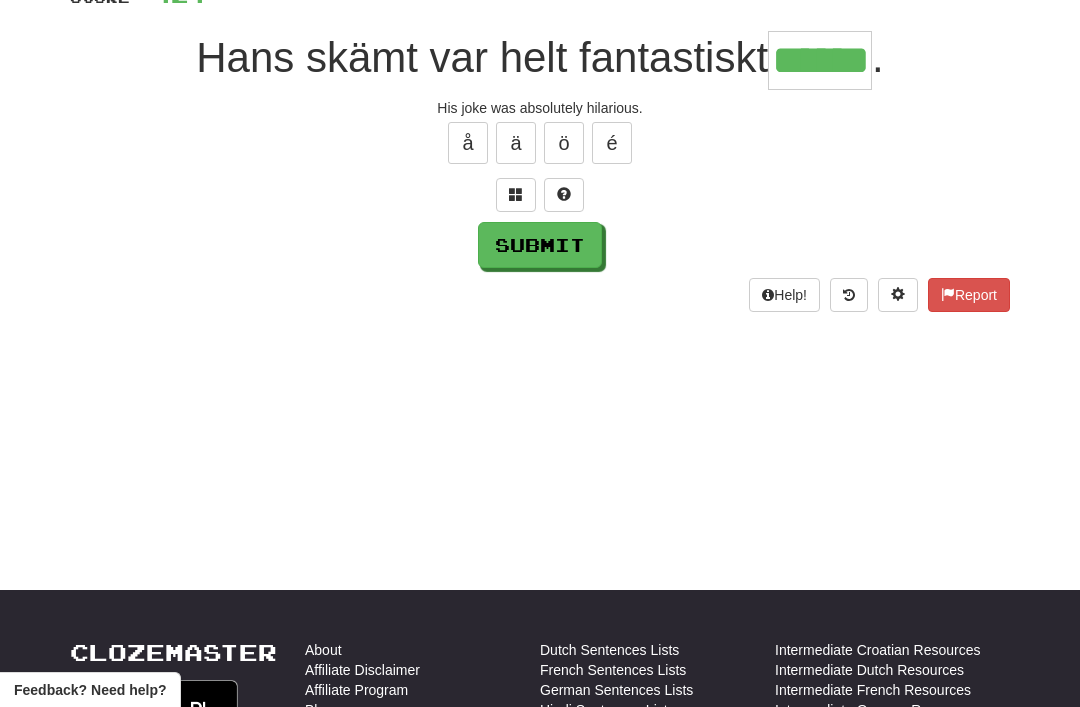 type on "******" 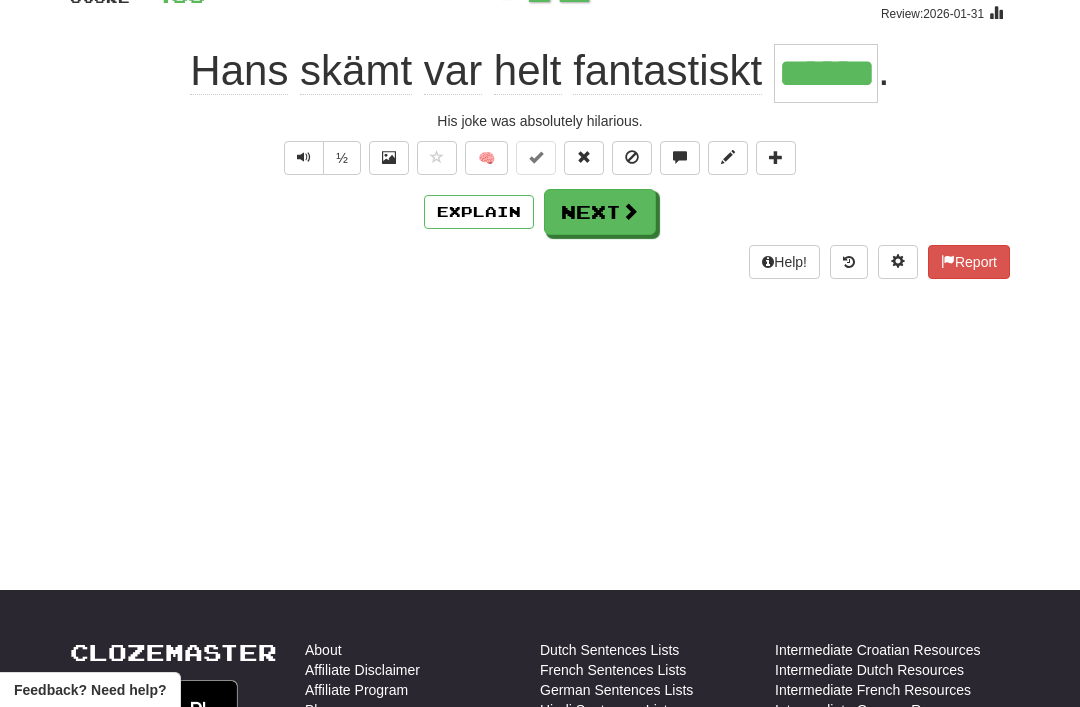 click on "Next" at bounding box center (600, 212) 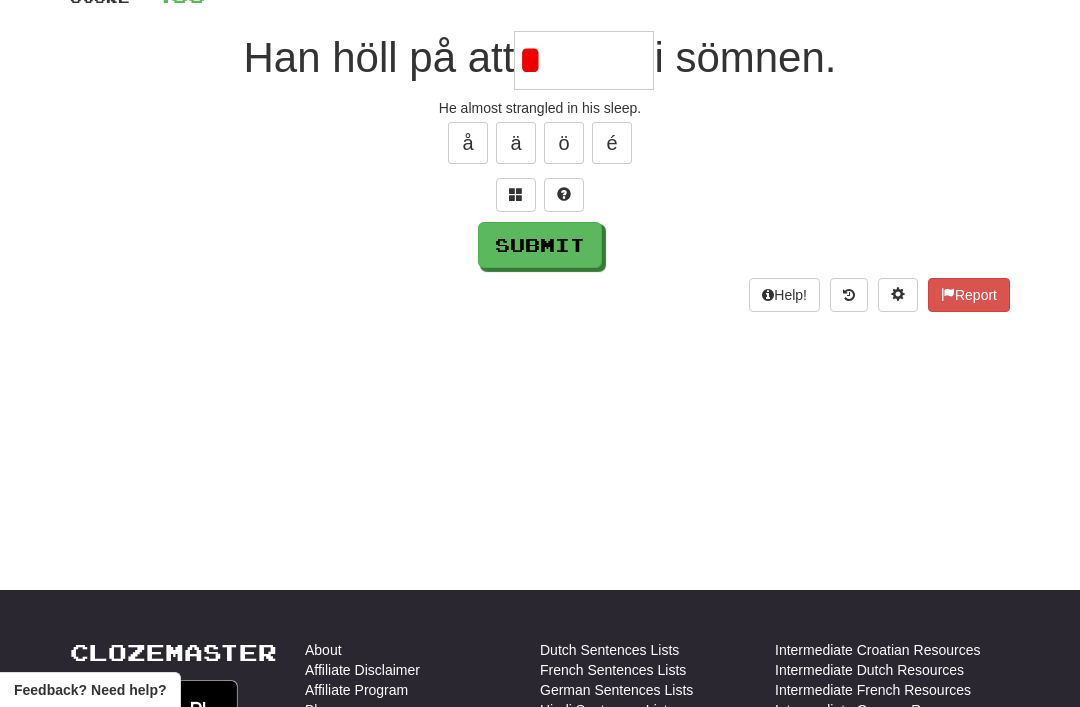 click at bounding box center [516, 194] 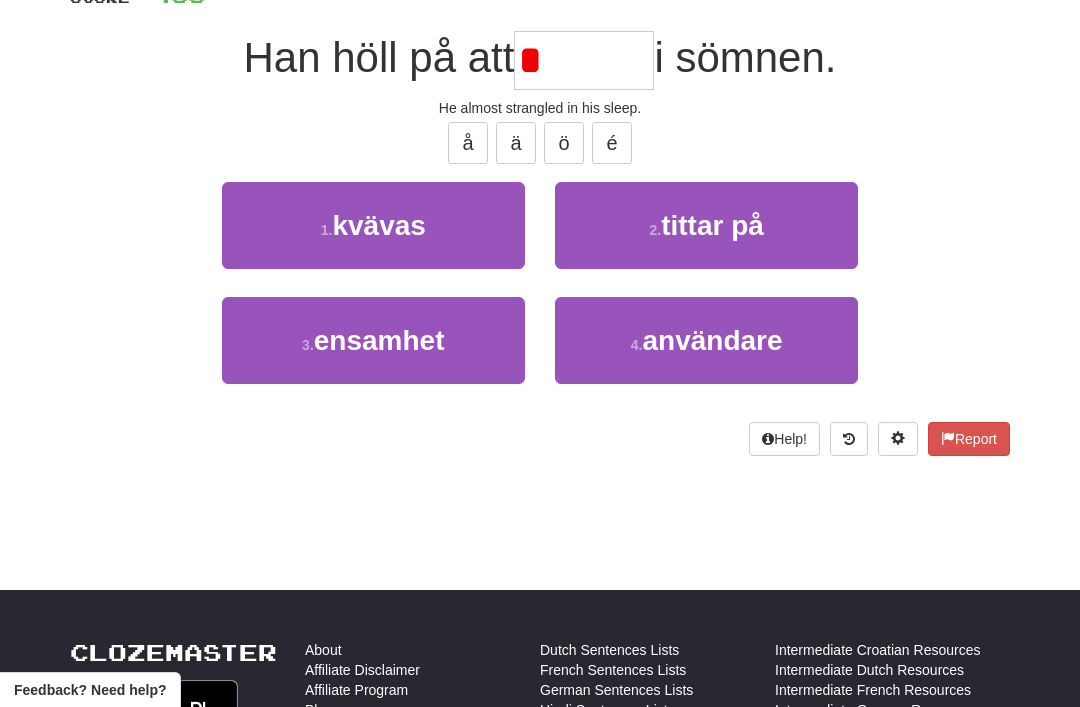 click on "1 .  kvävas" at bounding box center (373, 225) 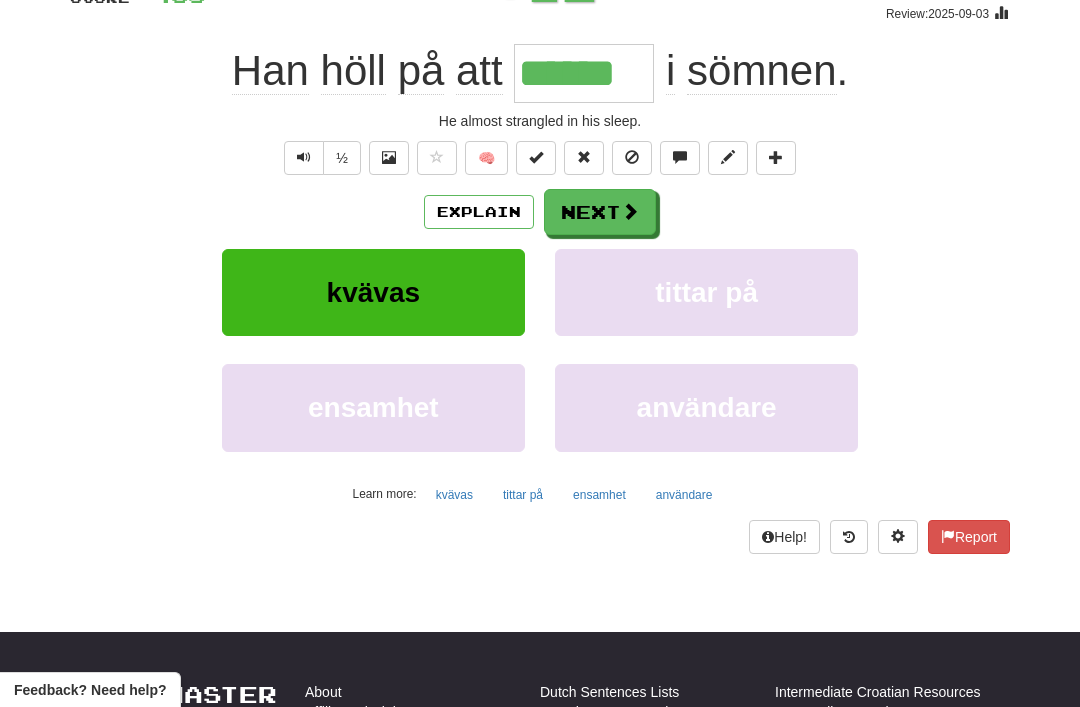 click on "Next" at bounding box center (600, 212) 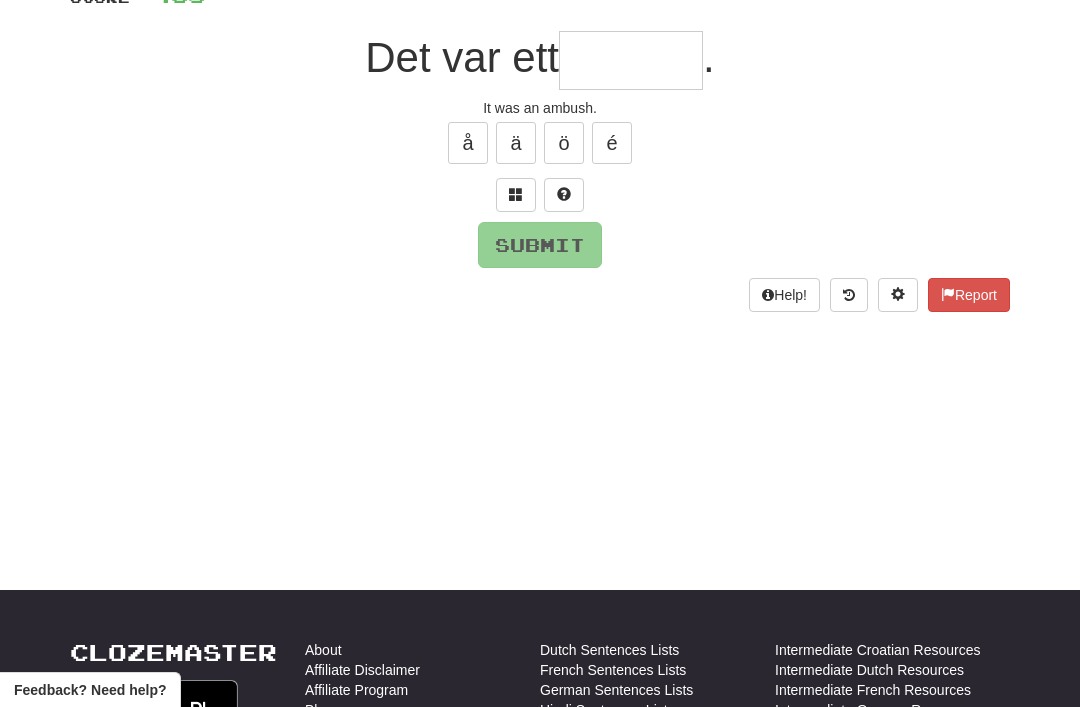 click at bounding box center (516, 194) 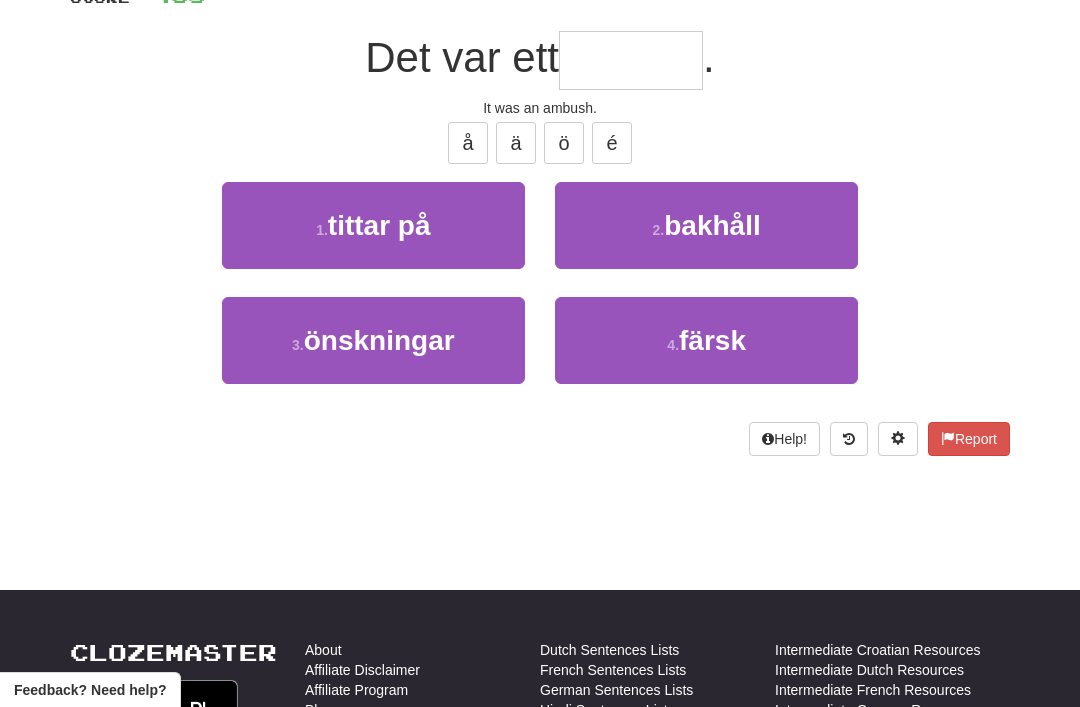 click on "bakhåll" at bounding box center (712, 225) 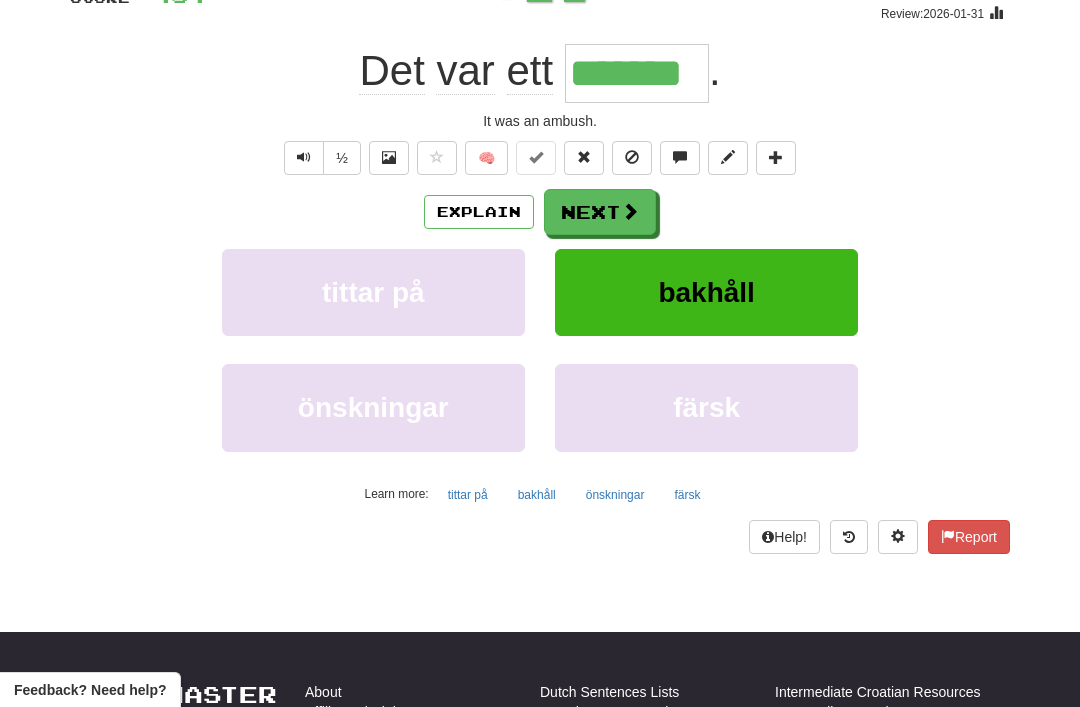 click on "Next" at bounding box center [600, 212] 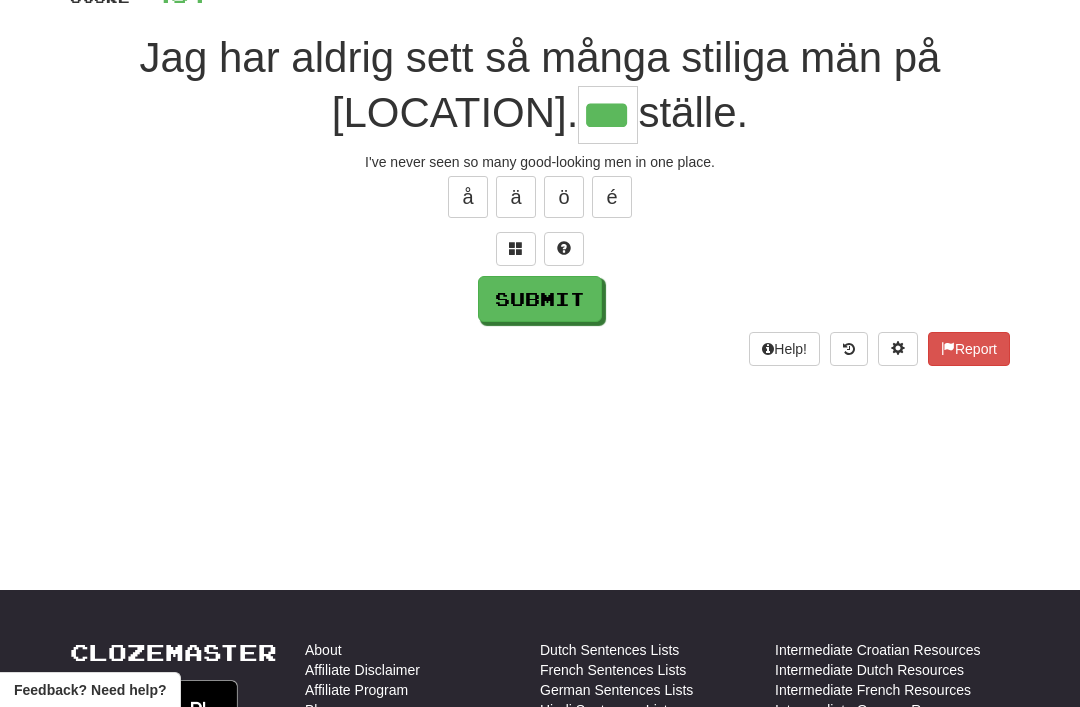 type on "***" 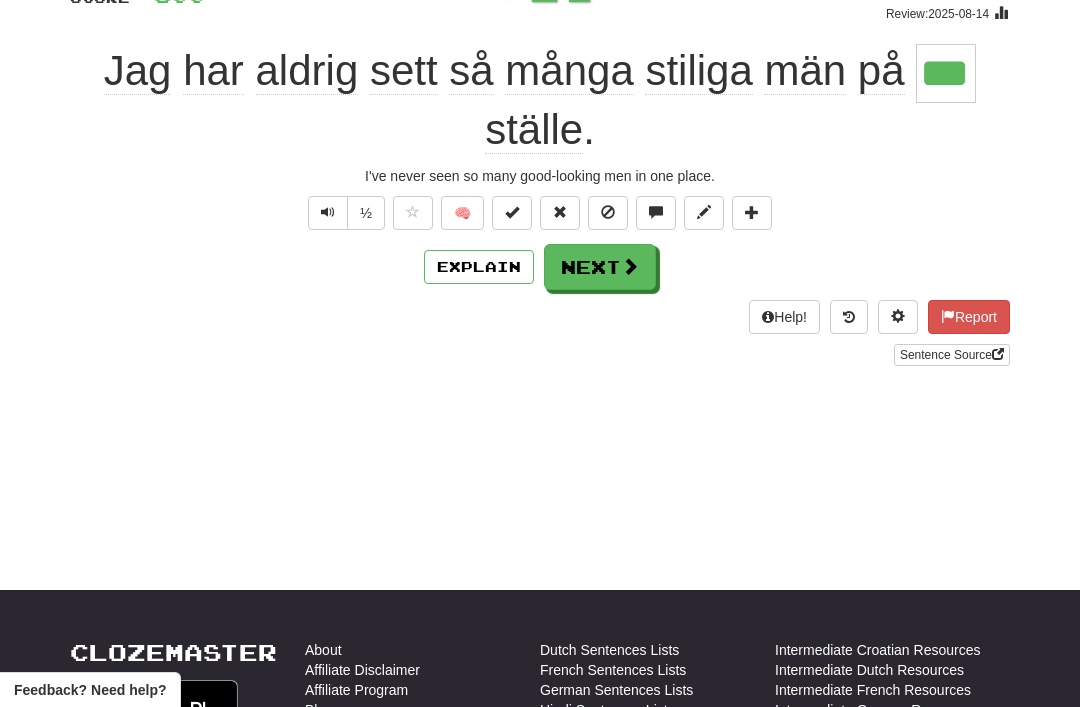 click on "Next" at bounding box center (600, 267) 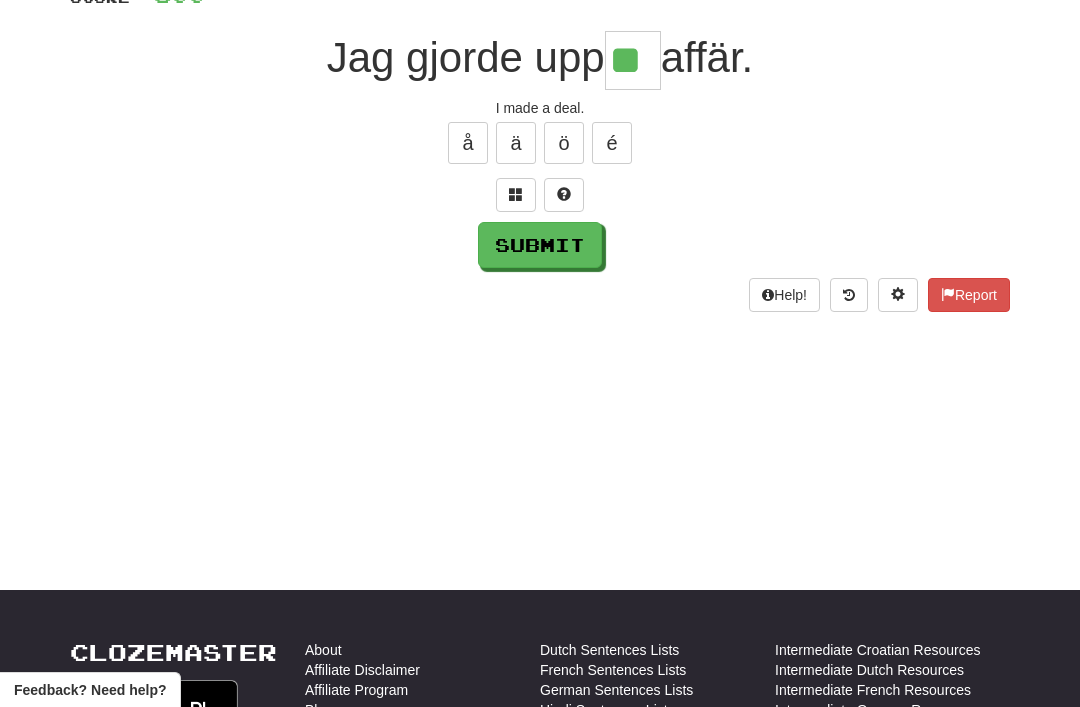 type on "**" 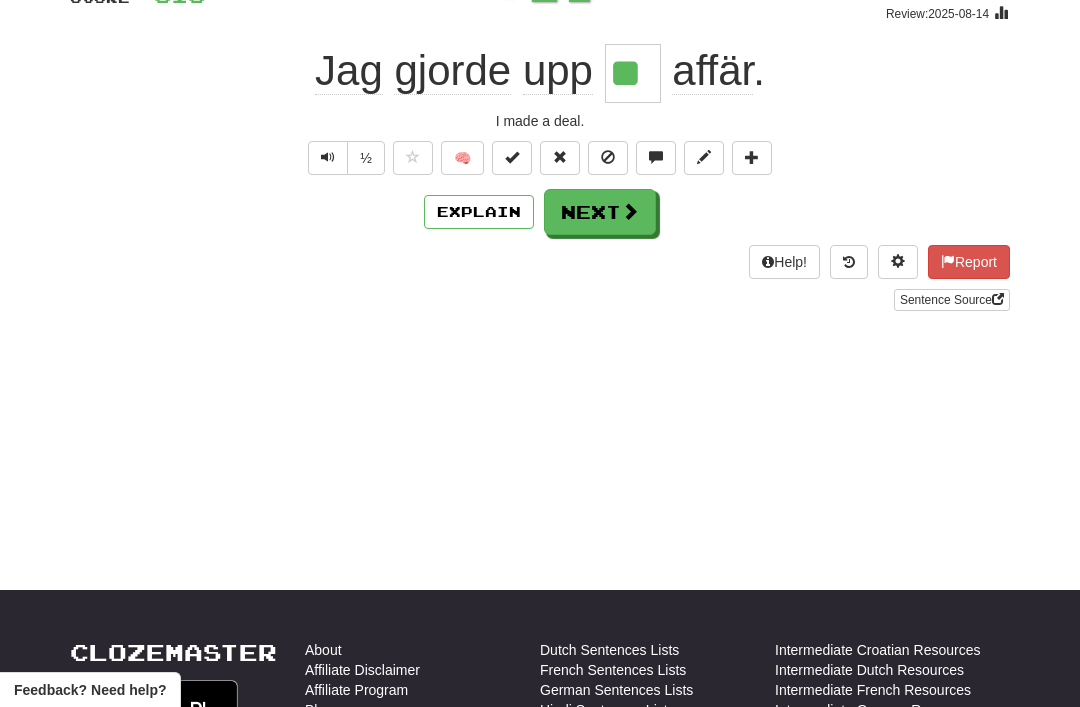 click on "Next" at bounding box center (600, 212) 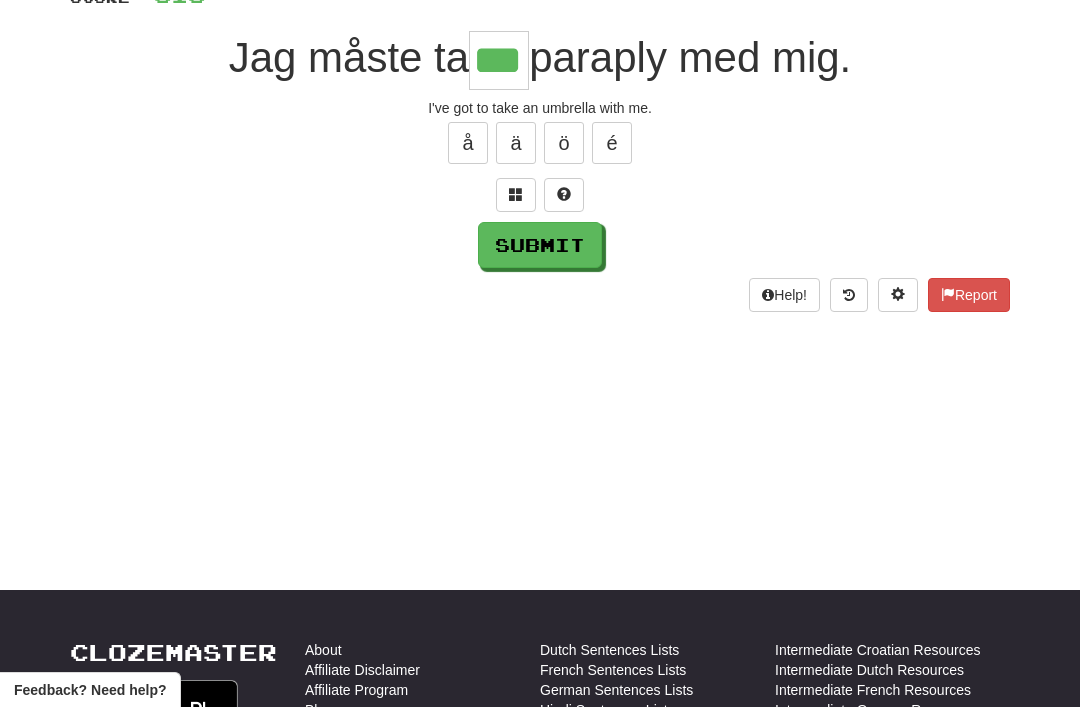 type on "***" 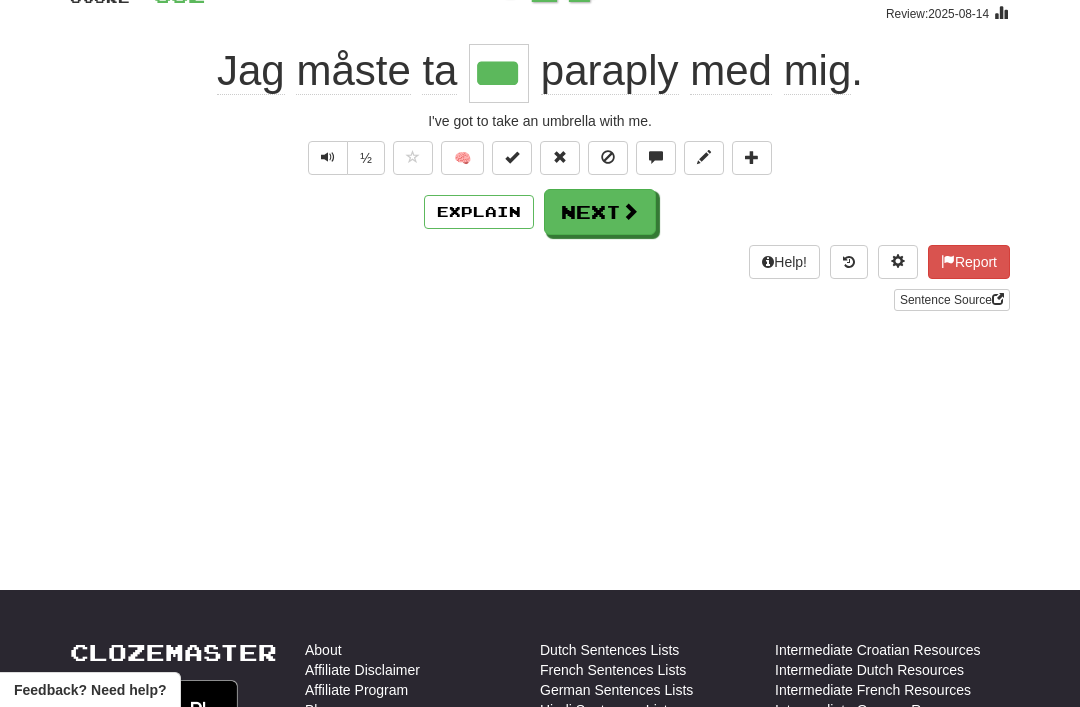 click on "Next" at bounding box center (600, 212) 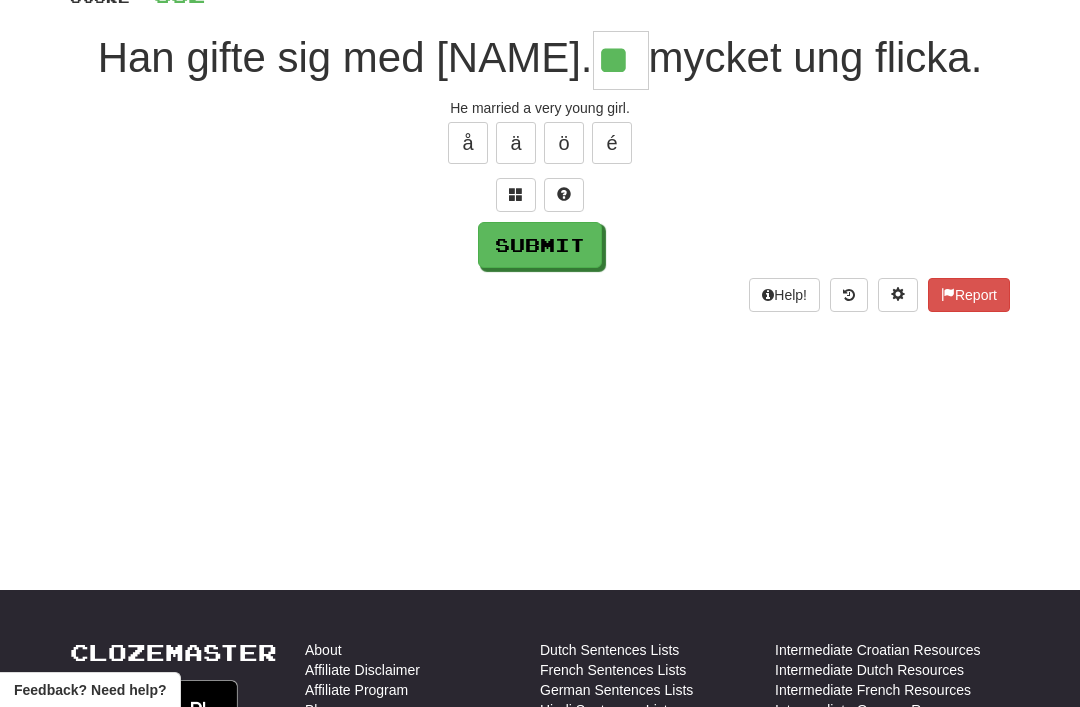 type on "**" 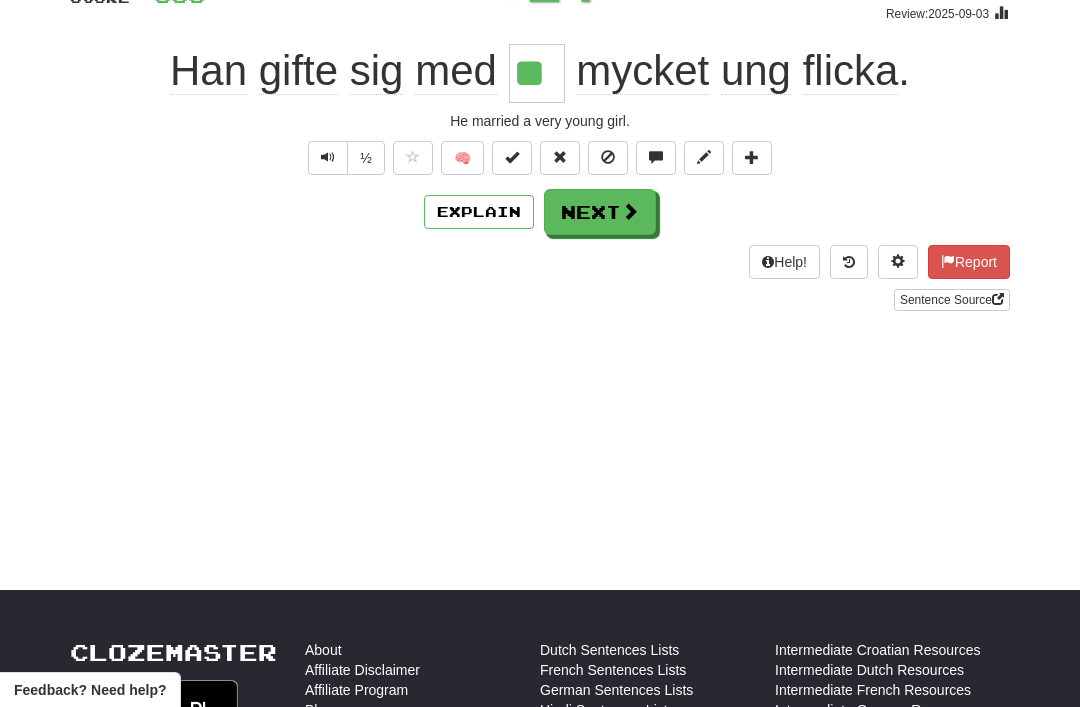 click on "Next" at bounding box center (600, 212) 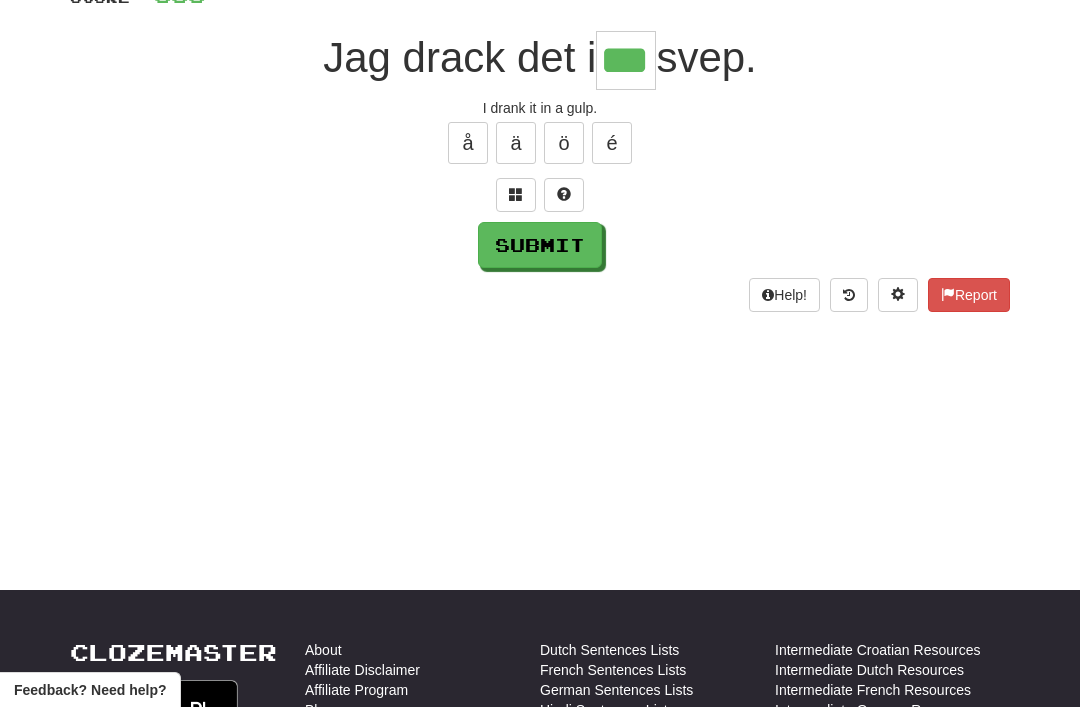 type on "***" 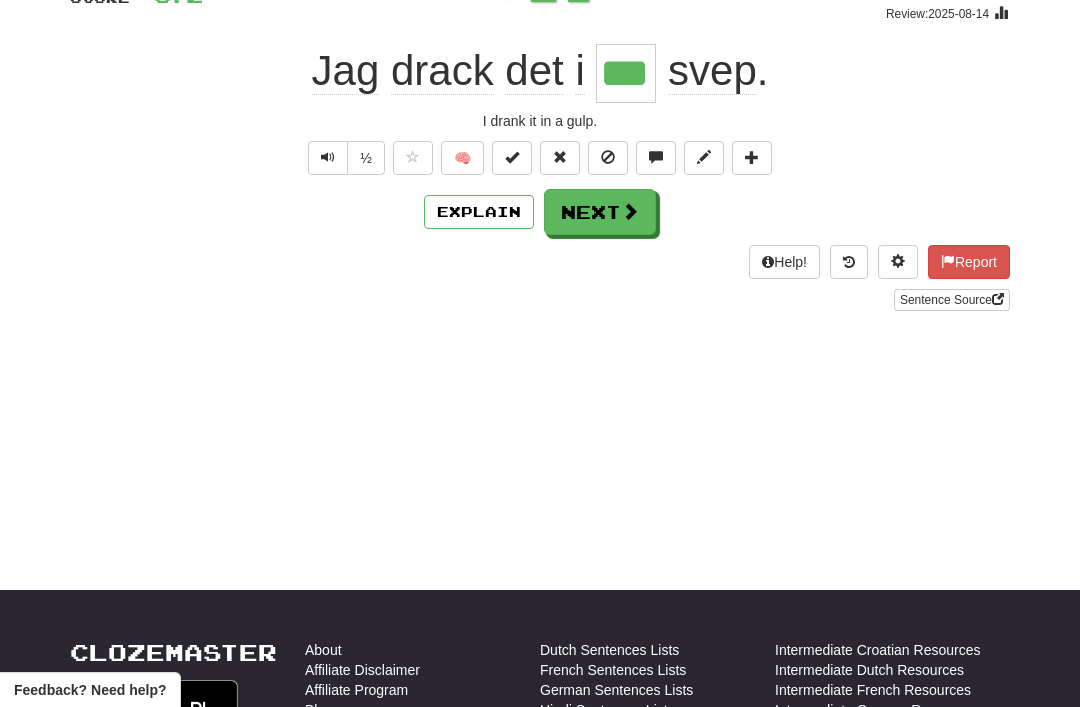 click on "Next" at bounding box center (600, 212) 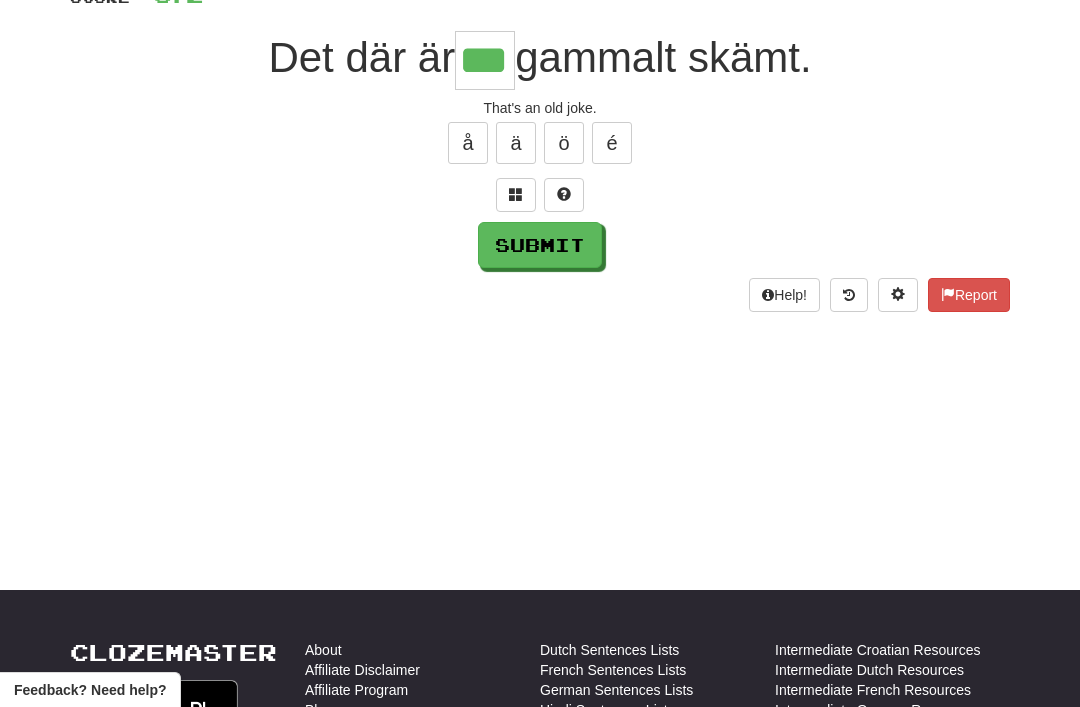 type on "***" 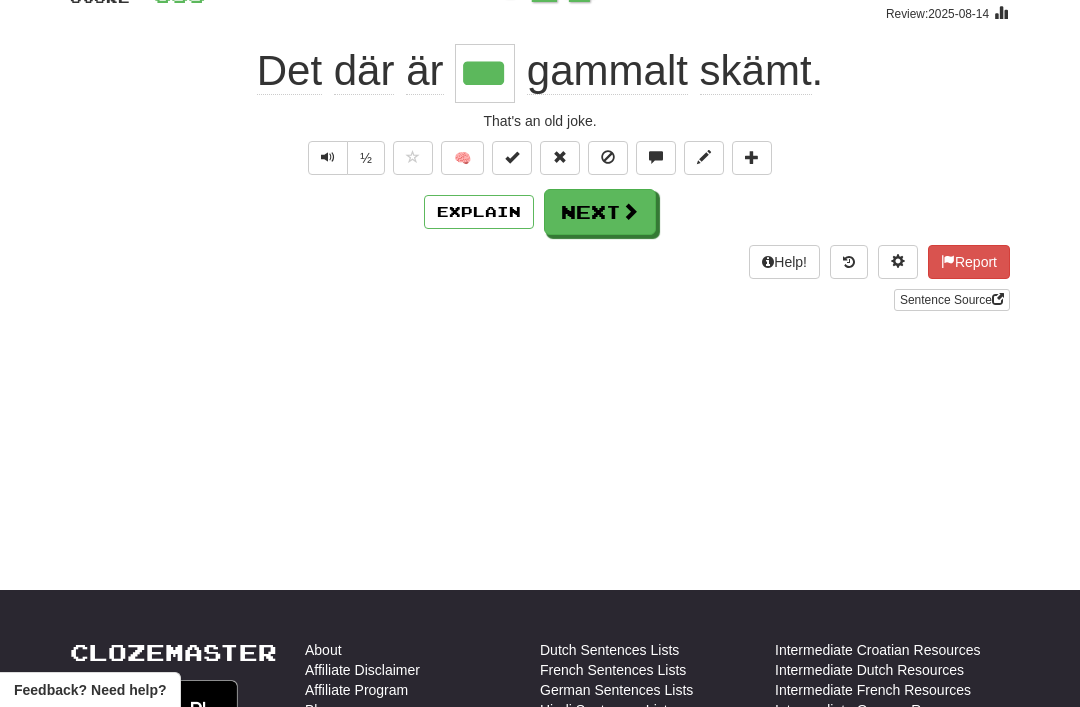 click on "Next" at bounding box center (600, 212) 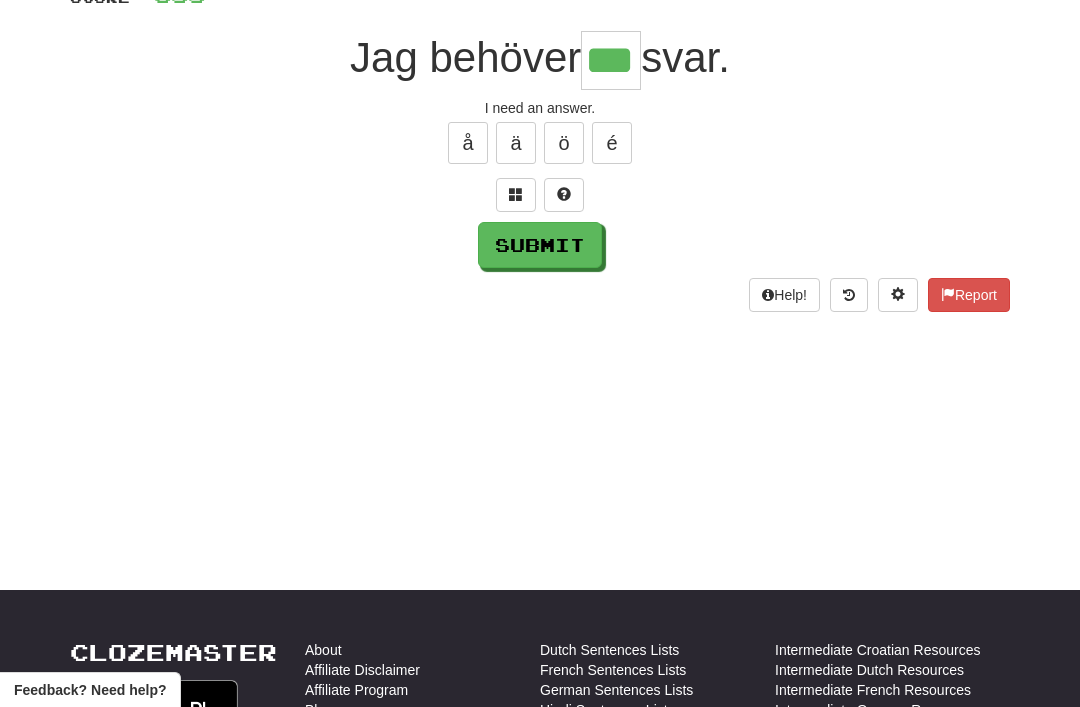 type on "***" 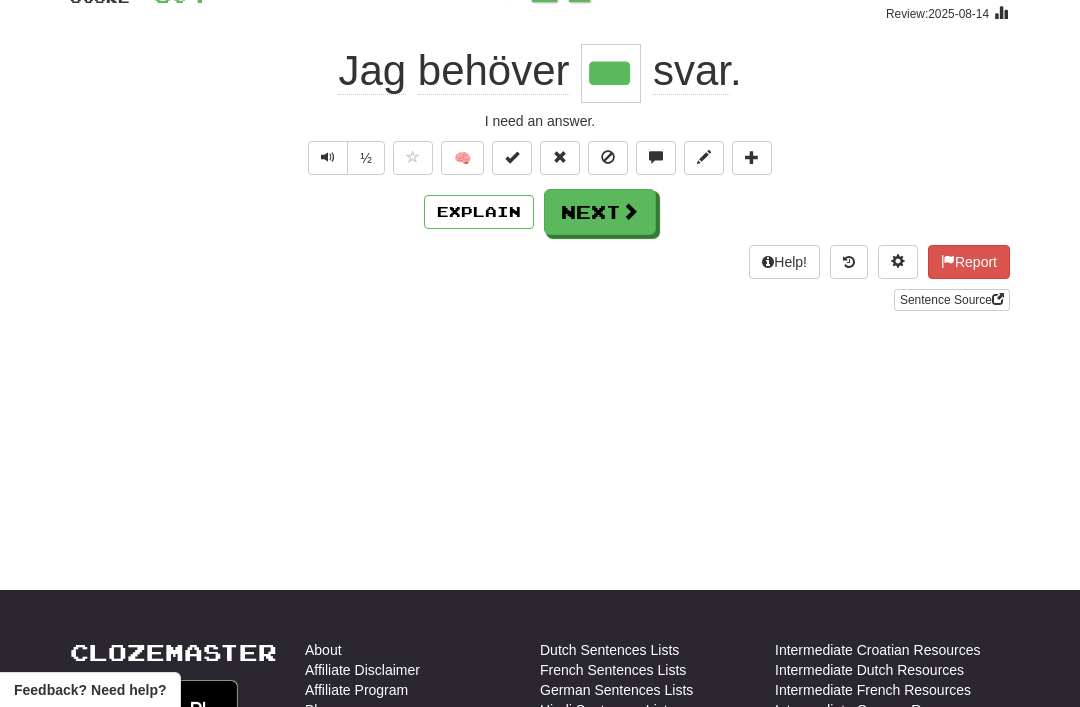 click on "Next" at bounding box center (600, 212) 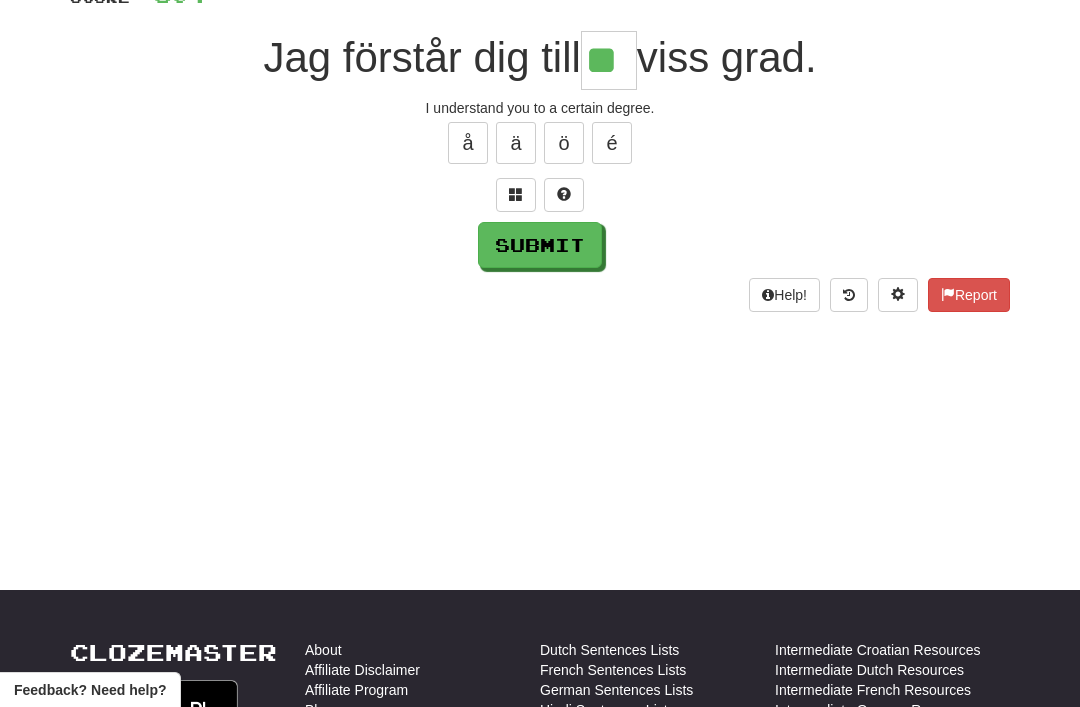 type on "**" 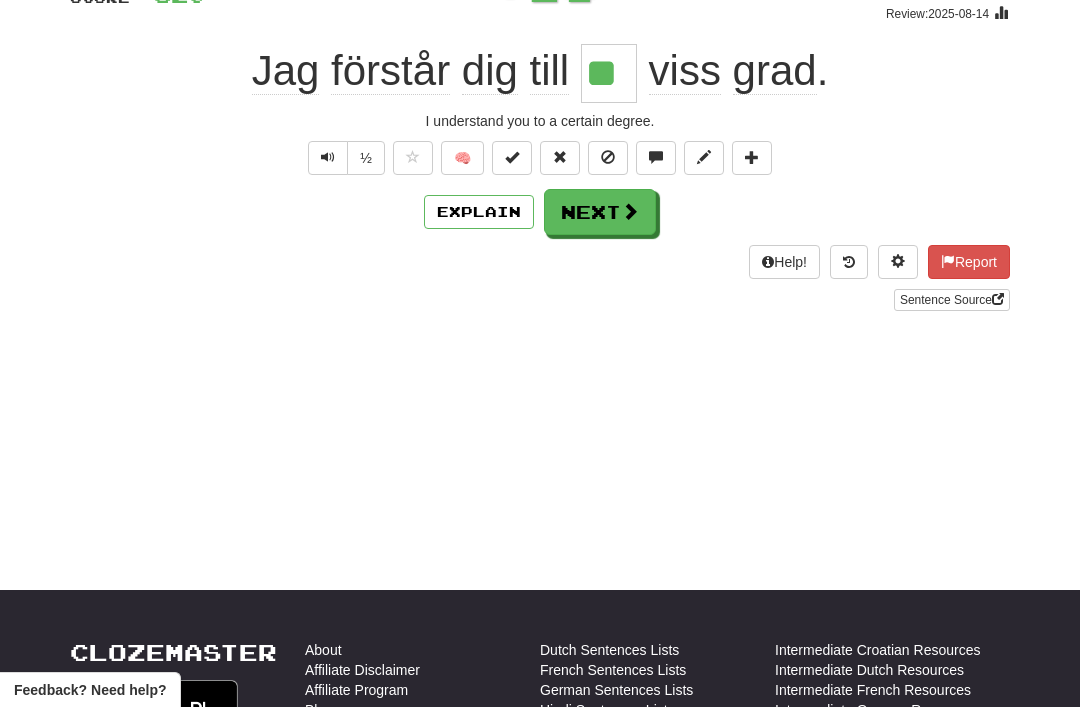 click on "Next" at bounding box center (600, 212) 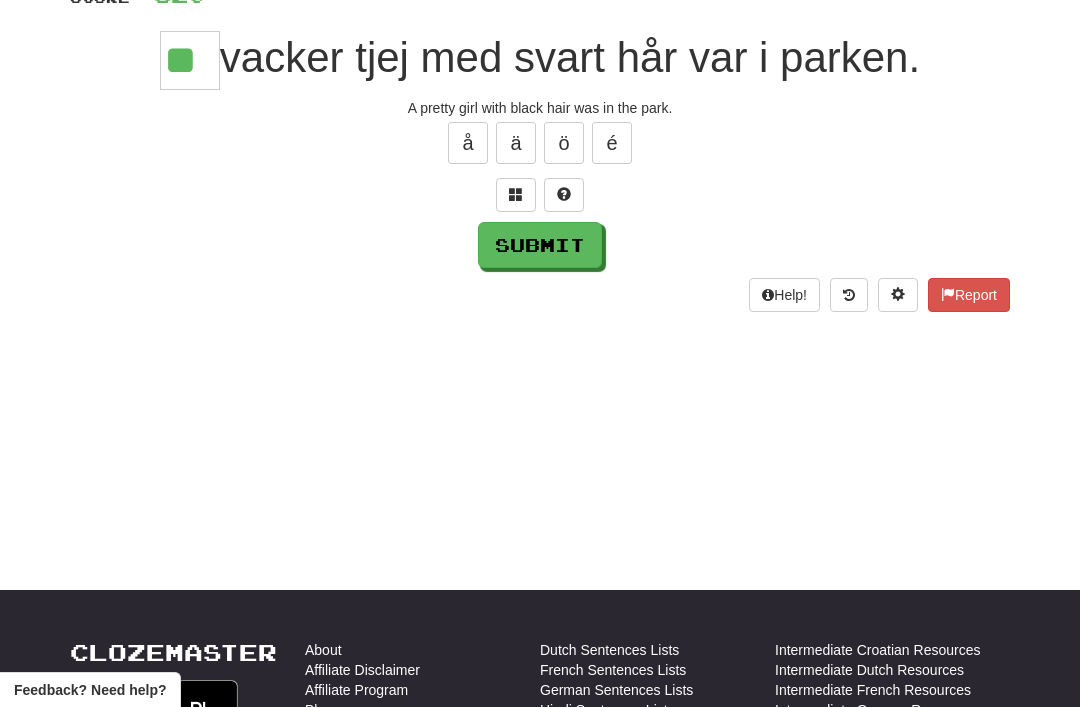 click on "Submit" at bounding box center [540, 245] 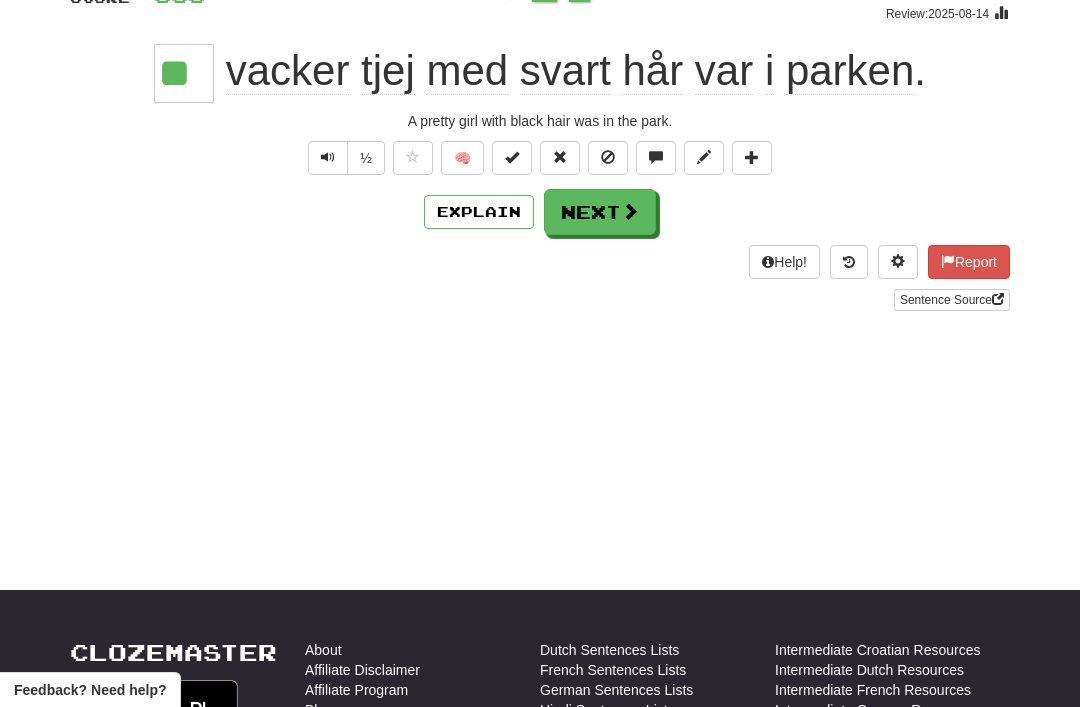 click on "Next" at bounding box center (600, 212) 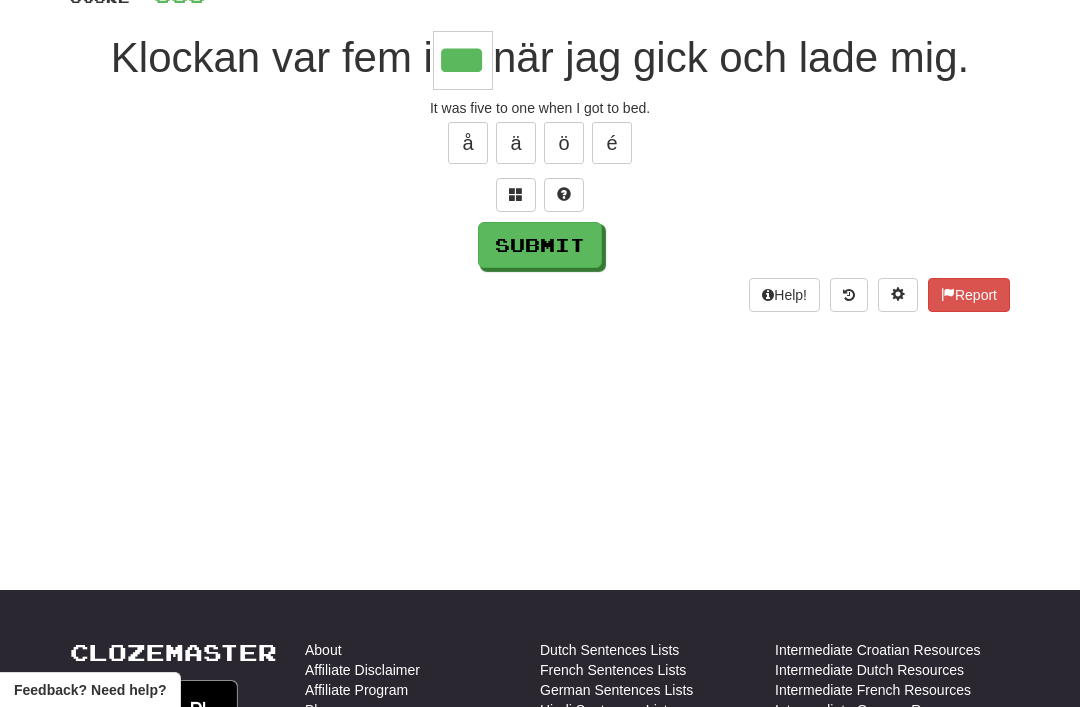 type on "***" 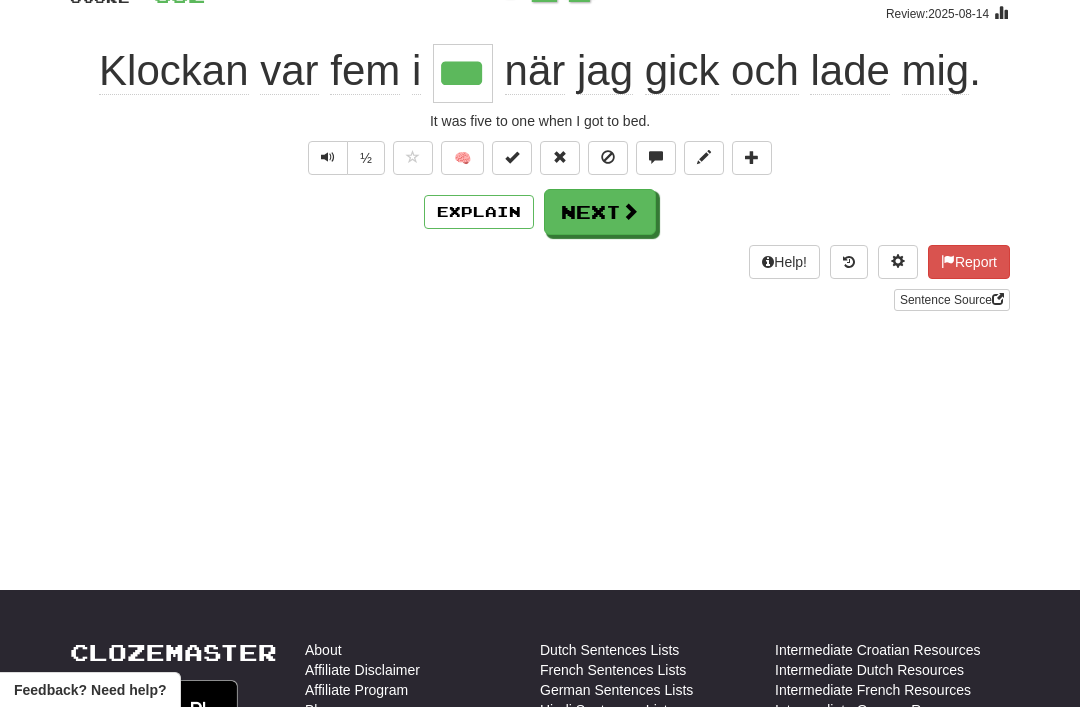 click on "Next" at bounding box center [600, 212] 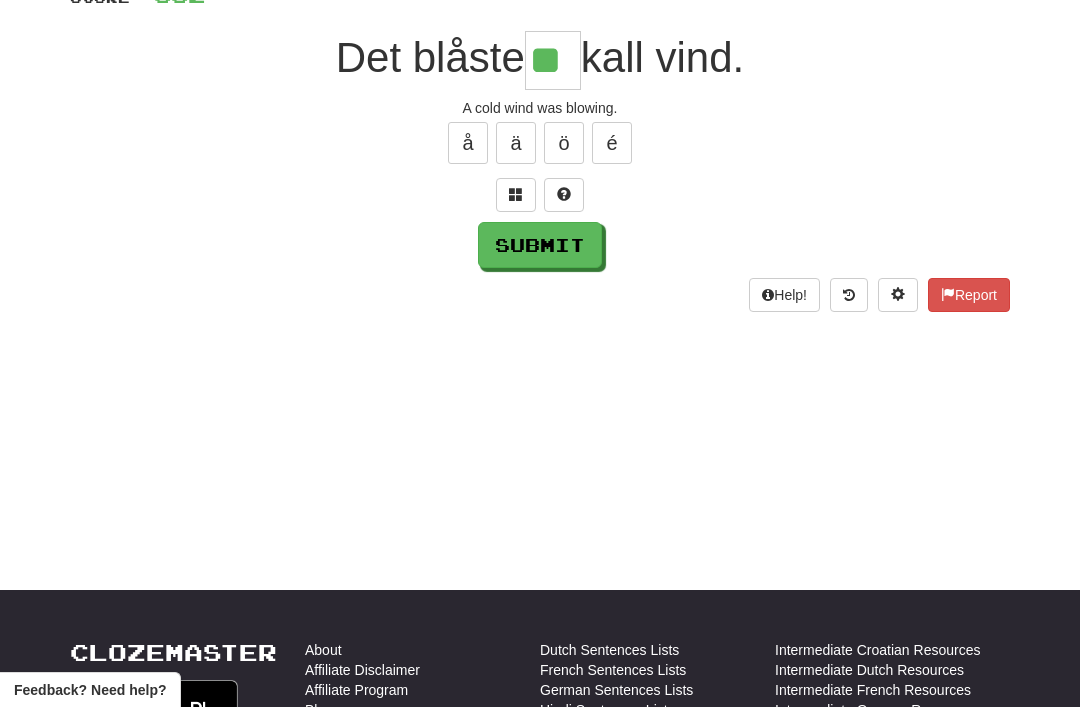type on "**" 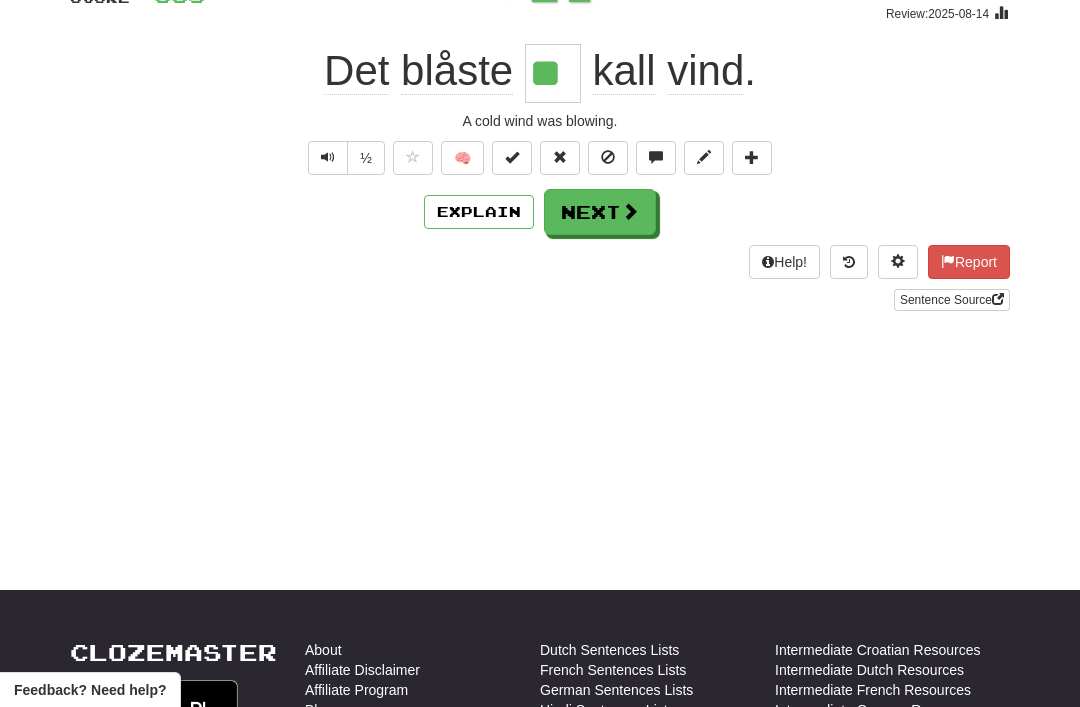 click on "Next" at bounding box center [600, 212] 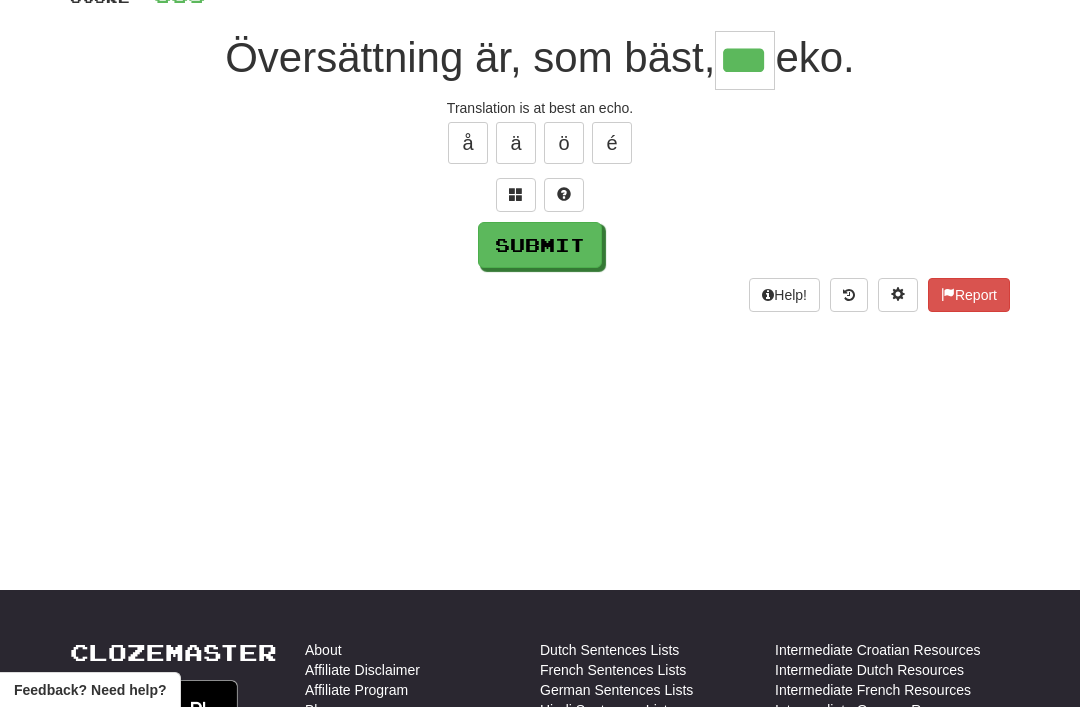 type on "***" 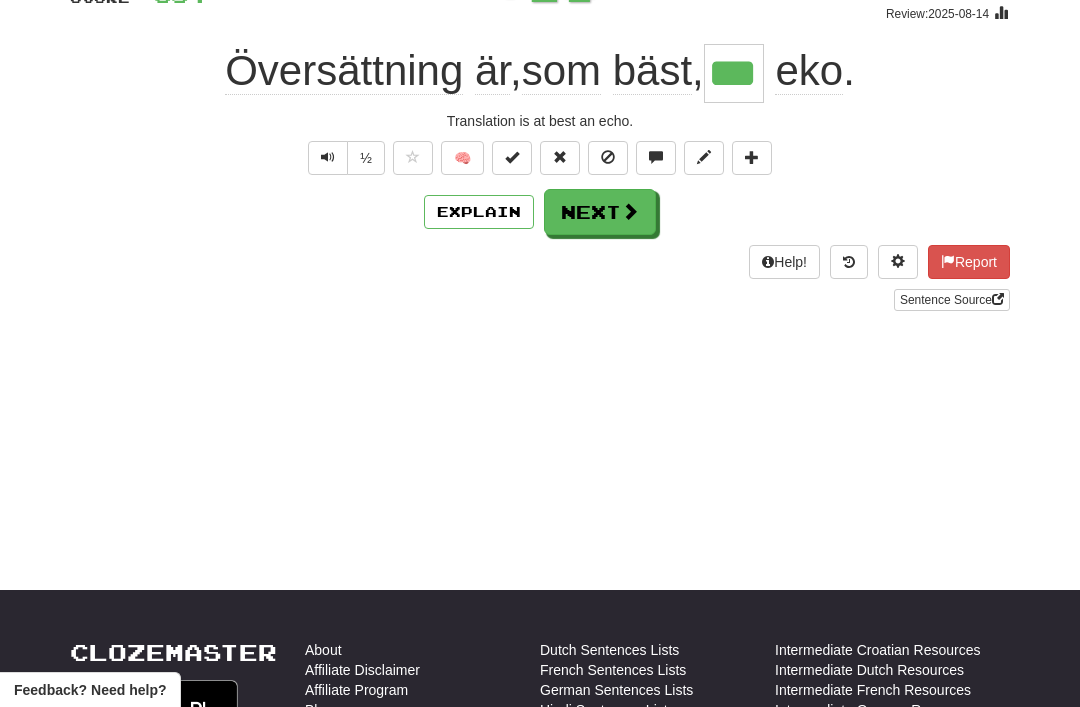 click on "Next" at bounding box center (600, 212) 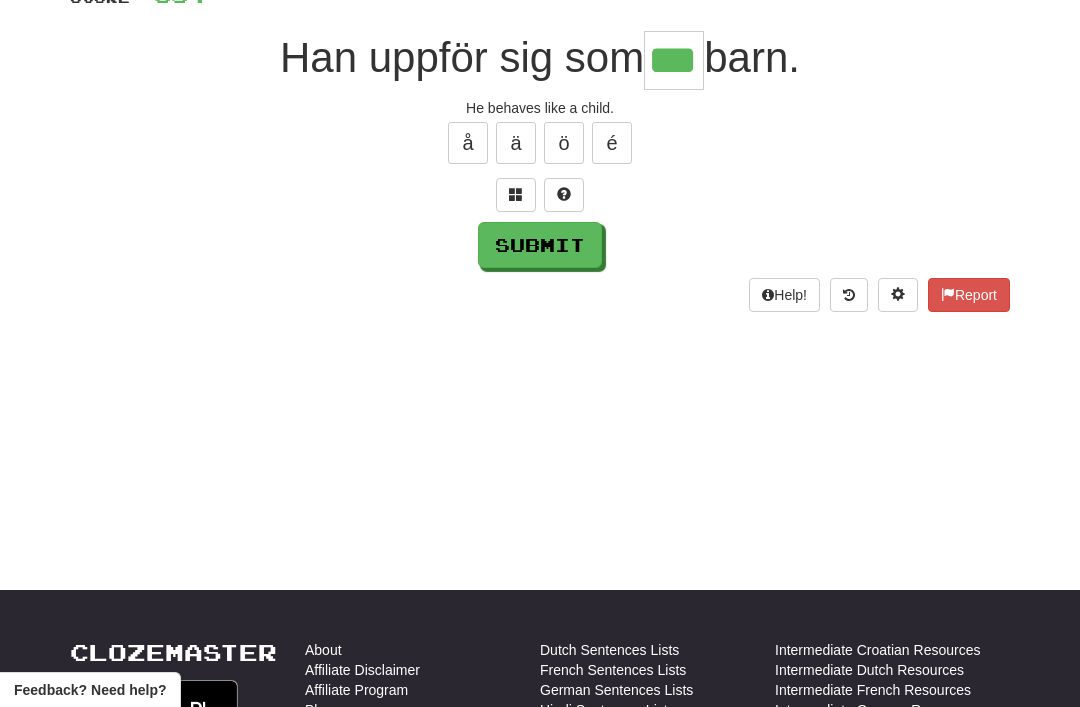type on "***" 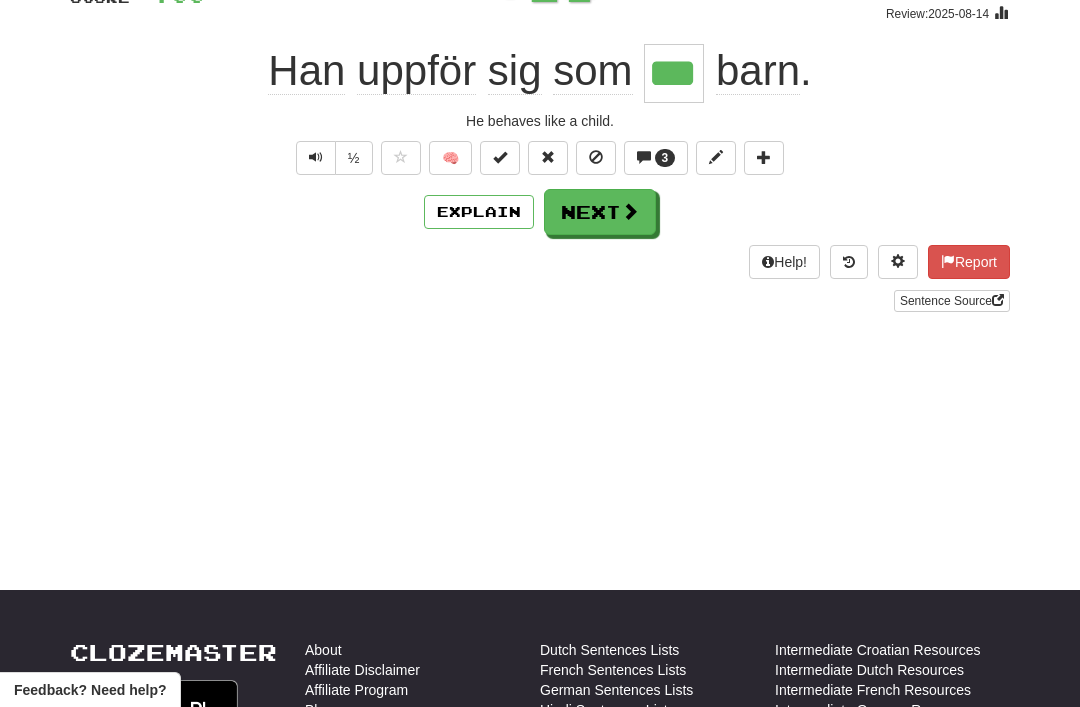 click on "Next" at bounding box center (600, 212) 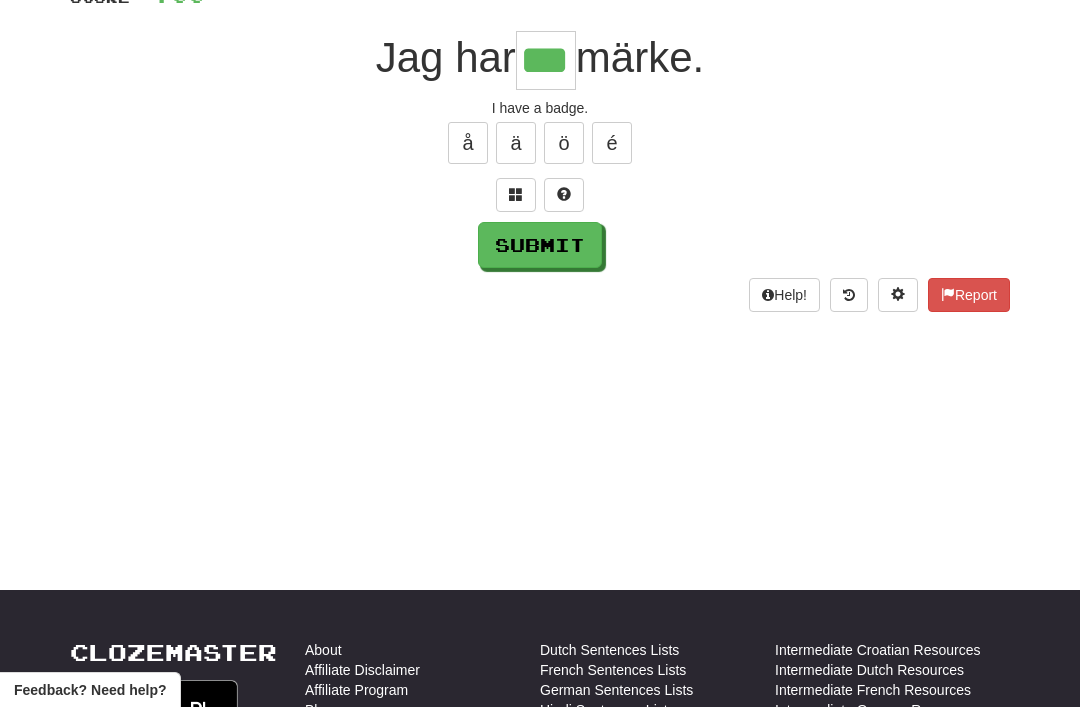 type on "***" 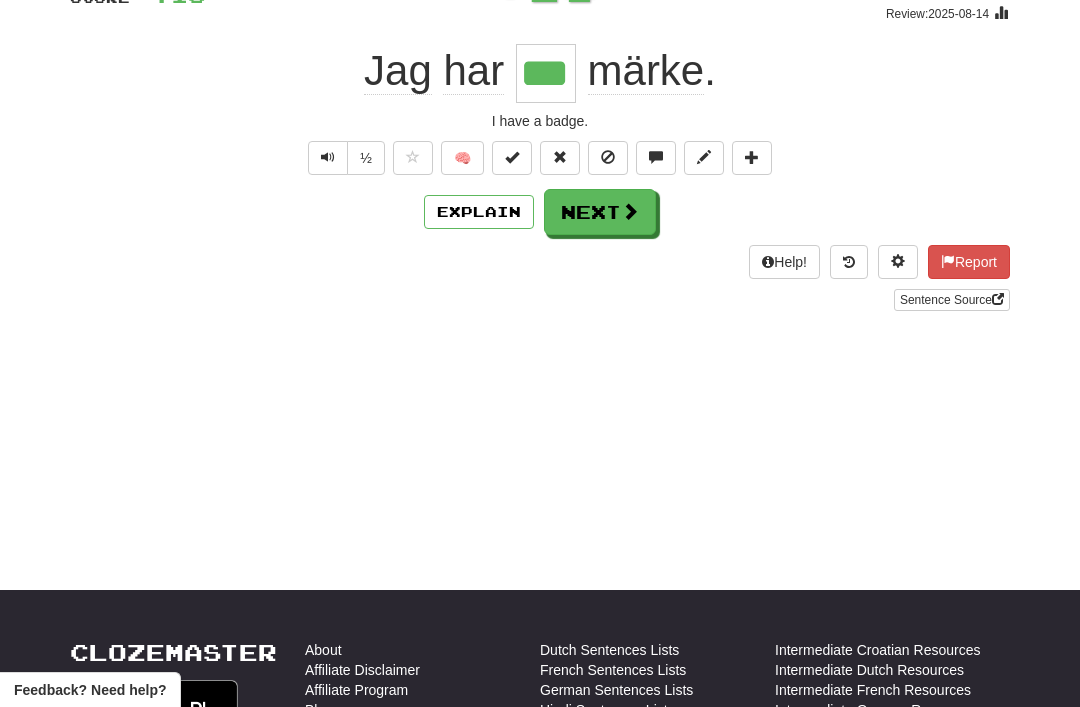 click on "Next" at bounding box center (600, 212) 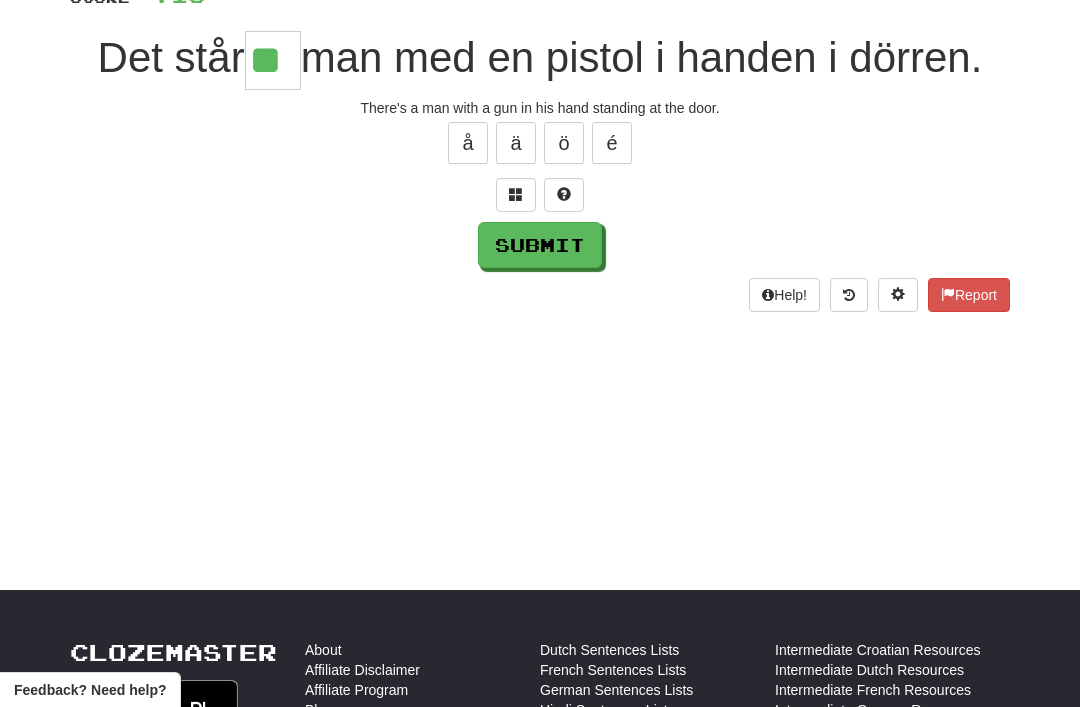 type on "**" 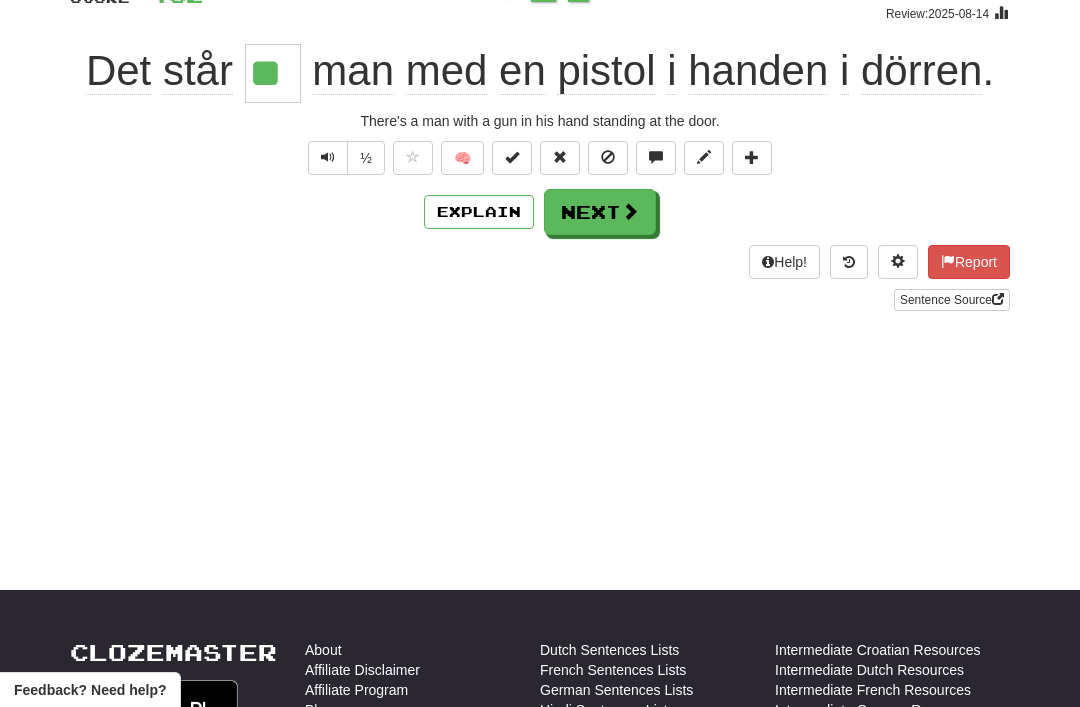 click on "Next" at bounding box center (600, 212) 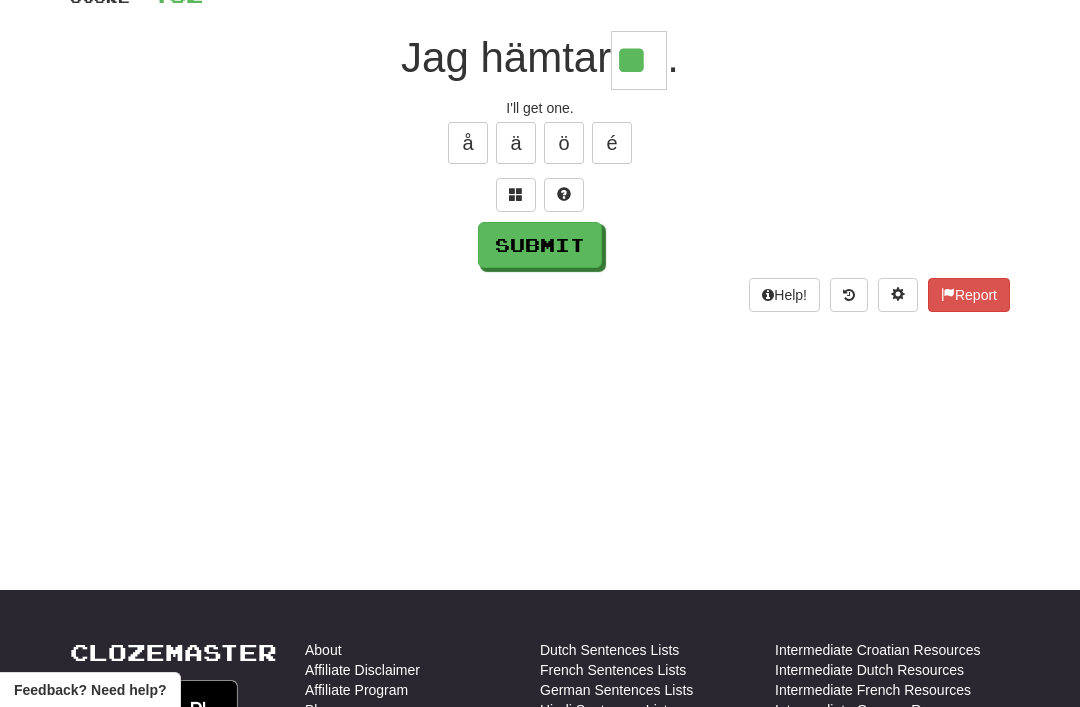type on "**" 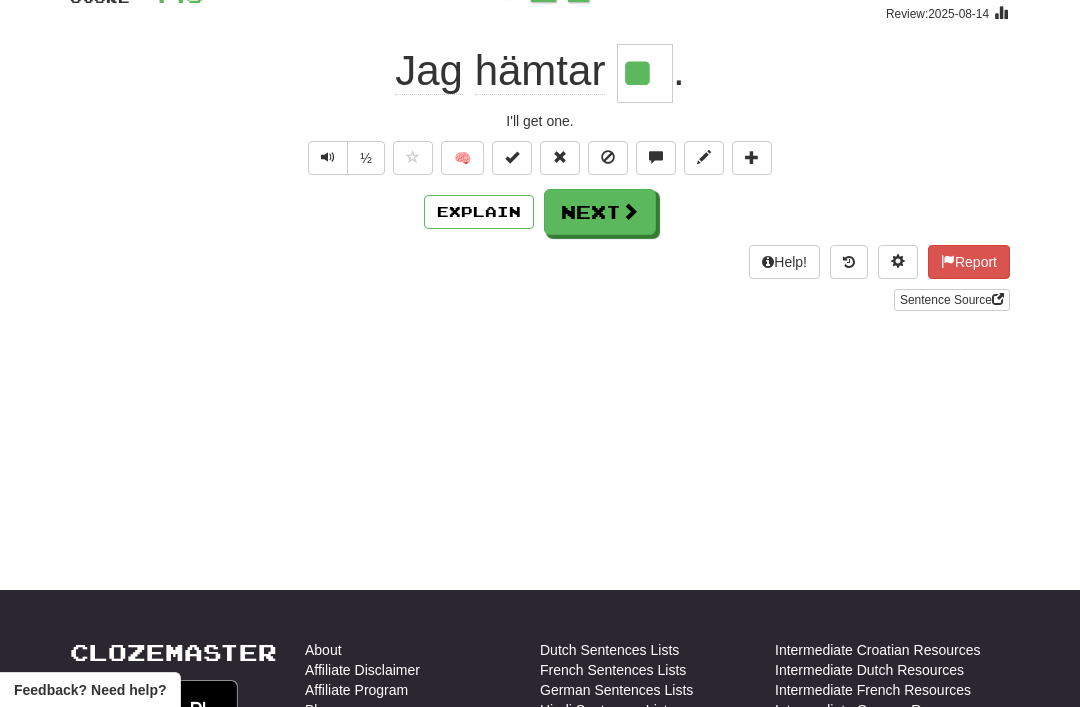 click on "Next" at bounding box center (600, 212) 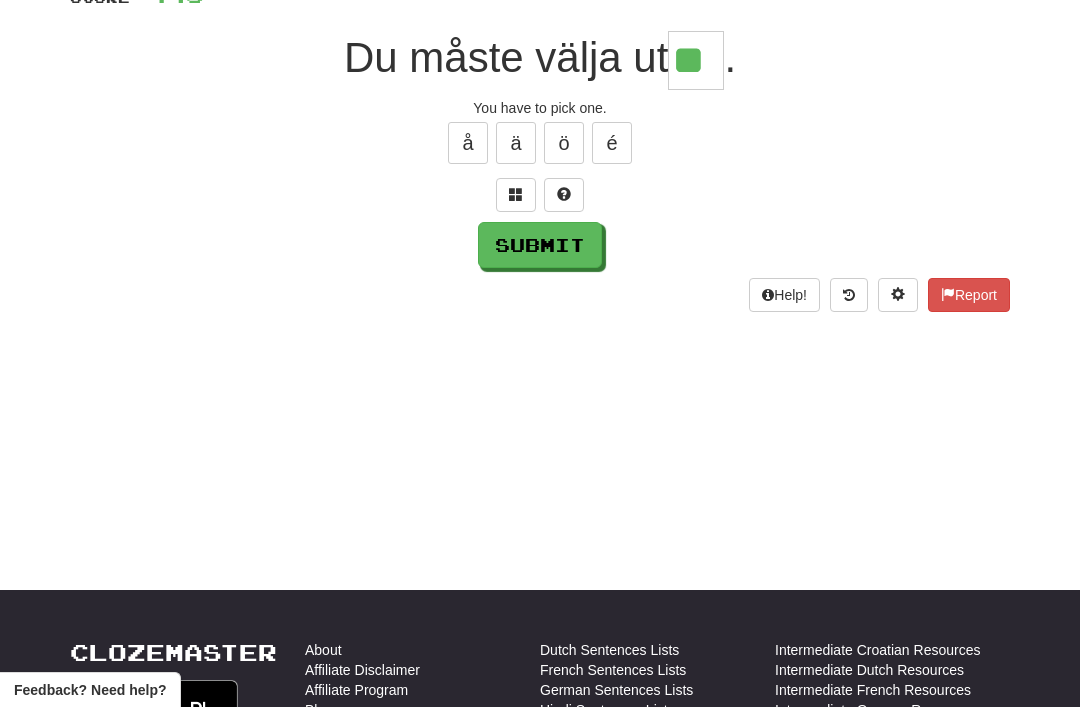 type on "**" 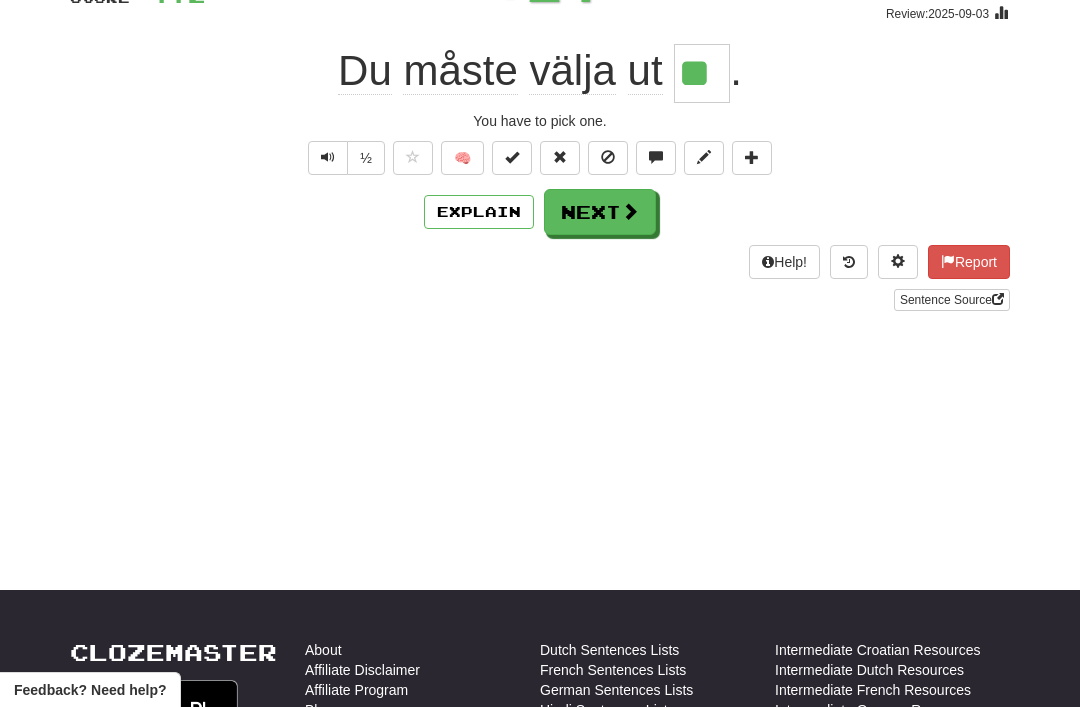 click on "Next" at bounding box center (600, 212) 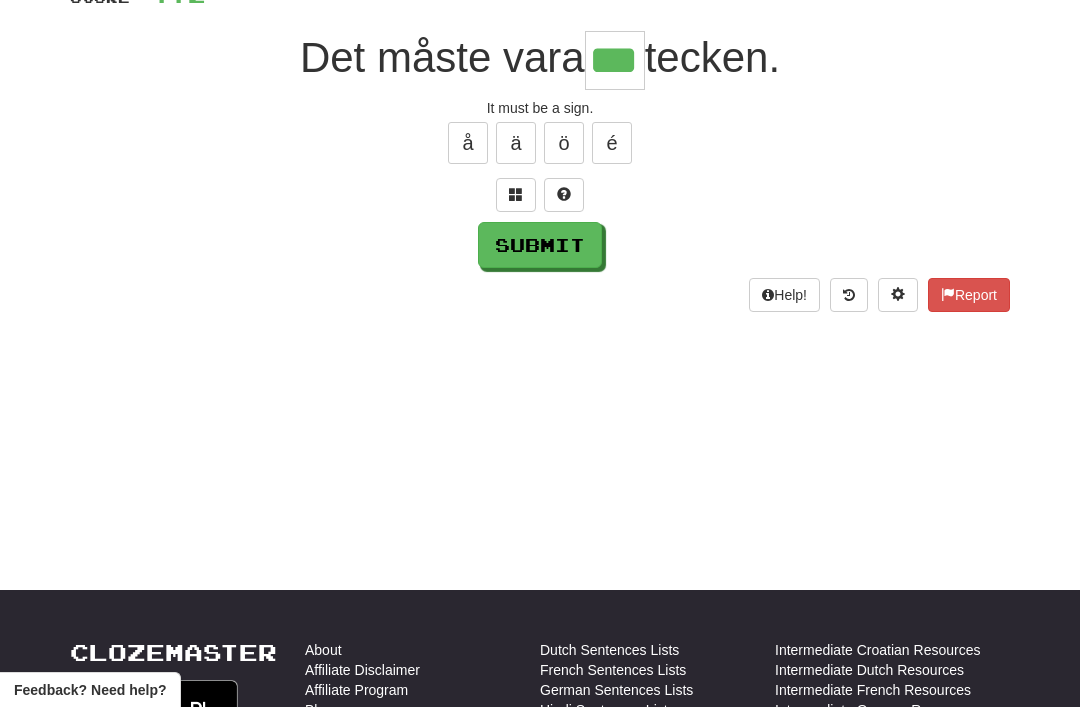 type on "***" 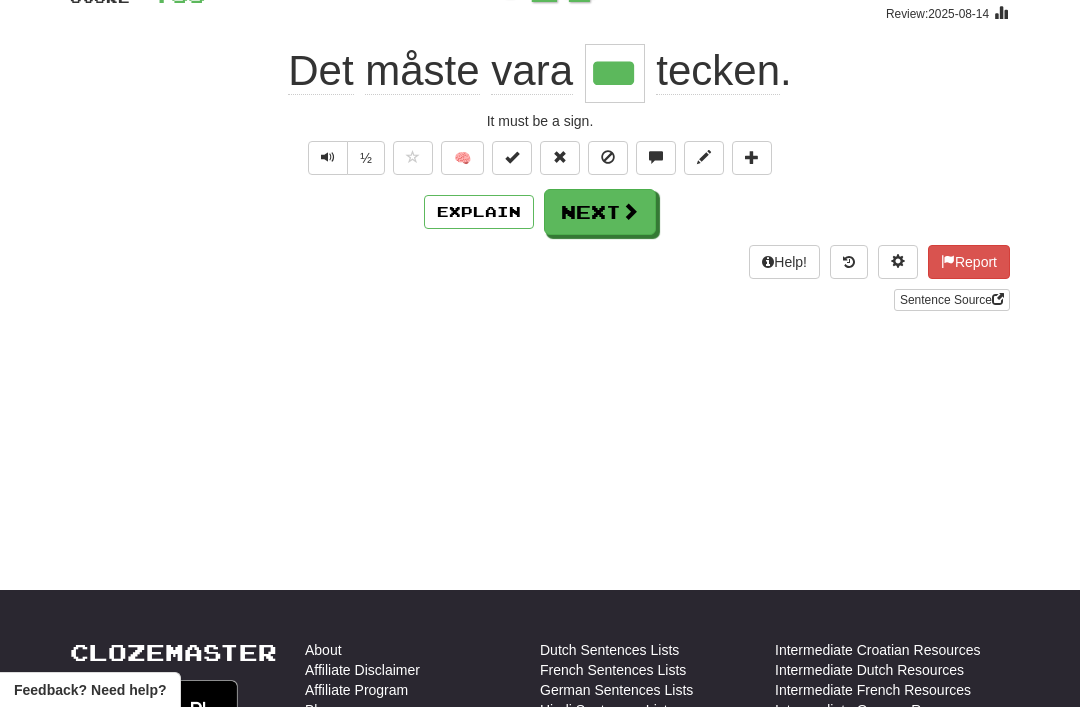 click on "Next" at bounding box center (600, 212) 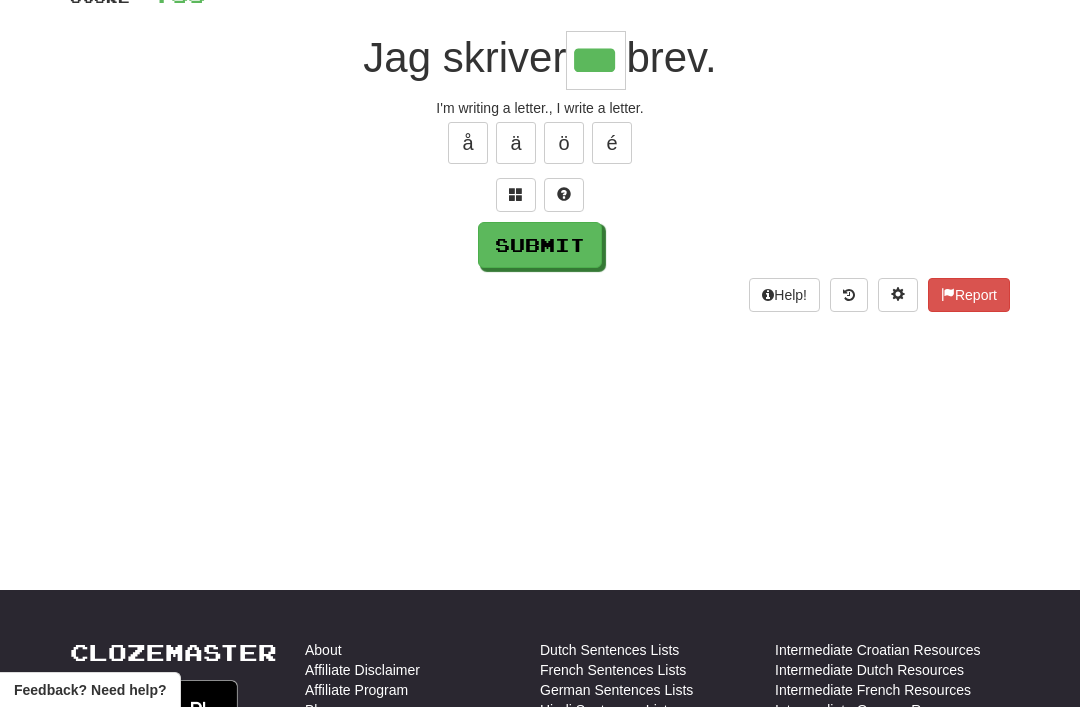 type on "***" 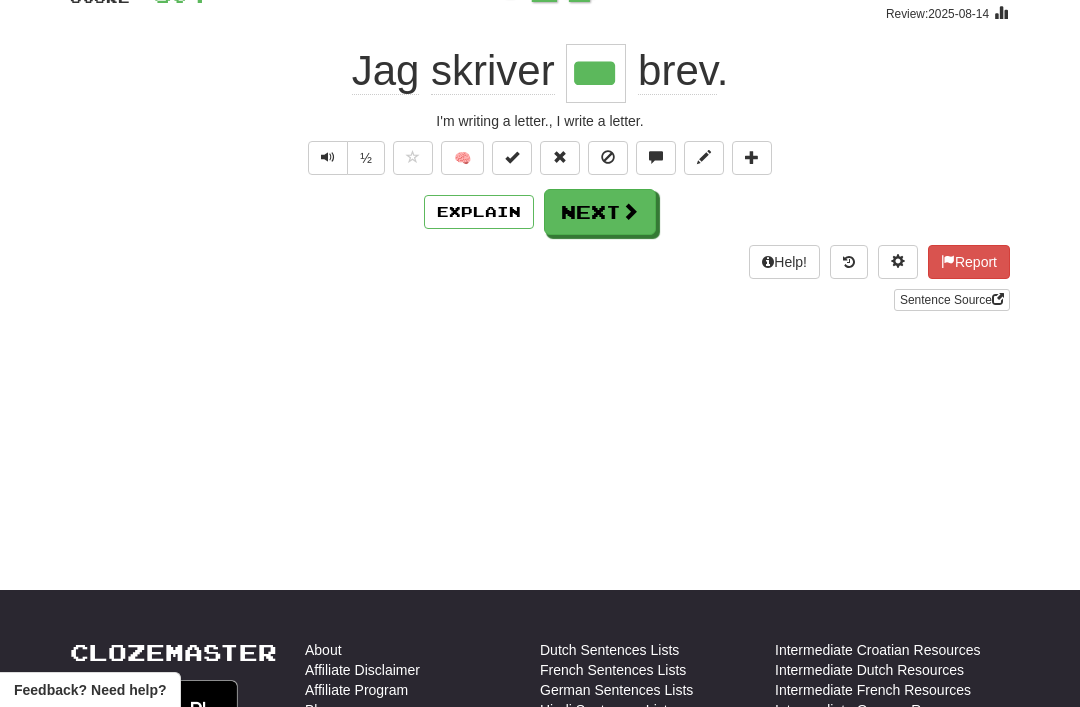 click on "Next" at bounding box center [600, 212] 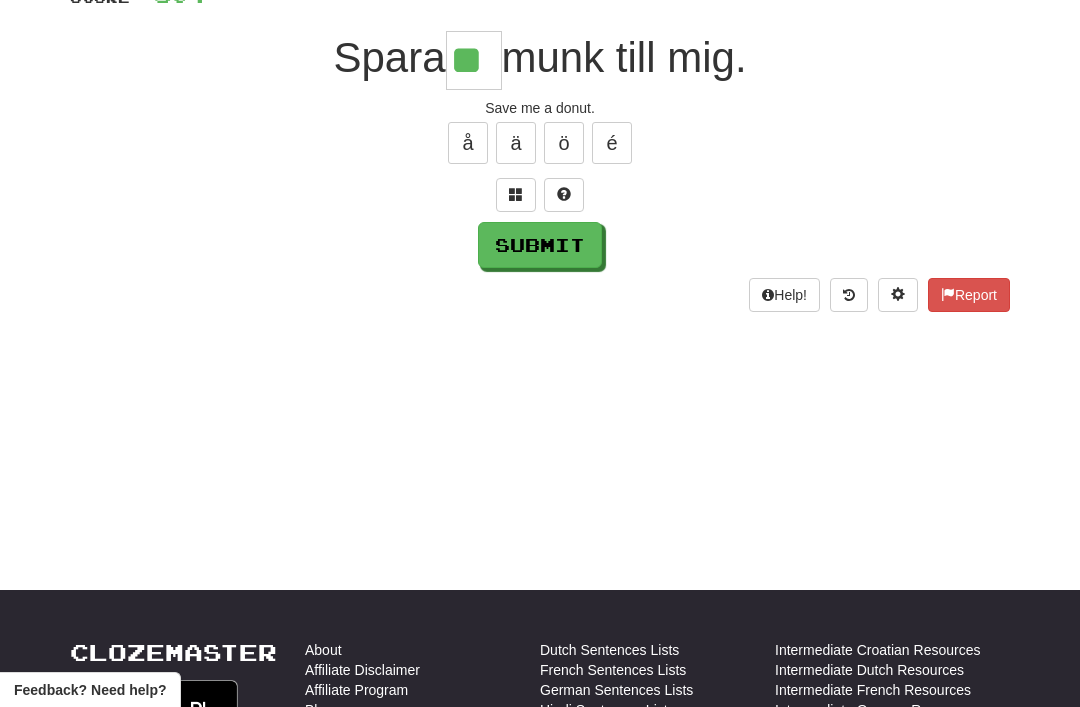 type on "**" 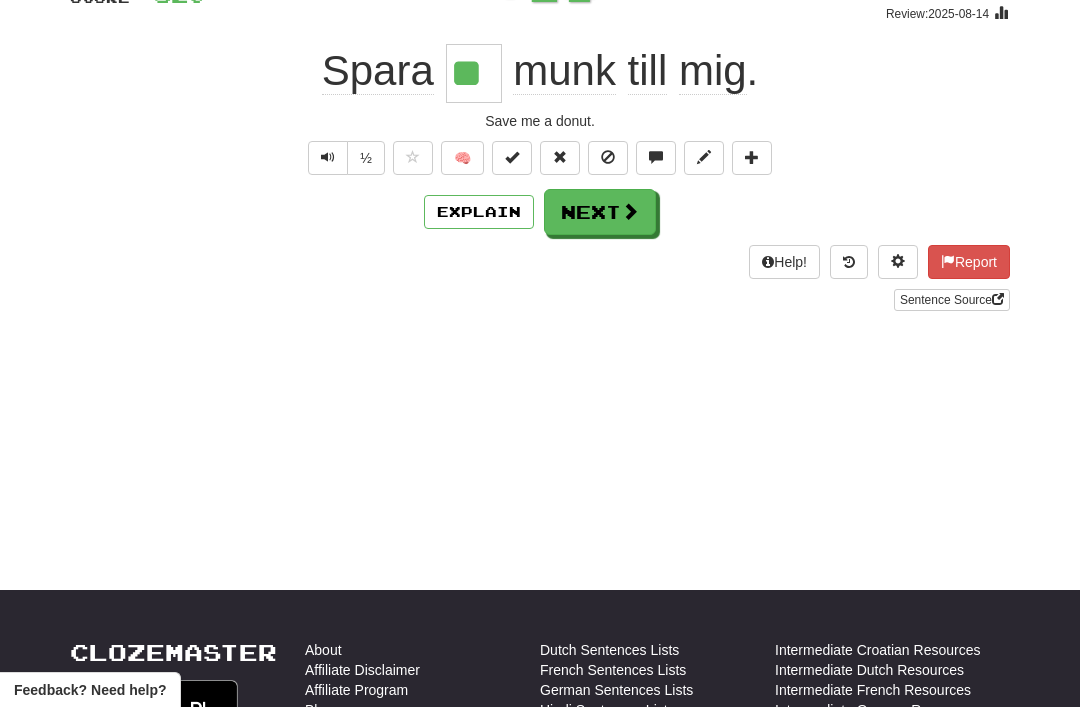 click on "Next" at bounding box center (600, 212) 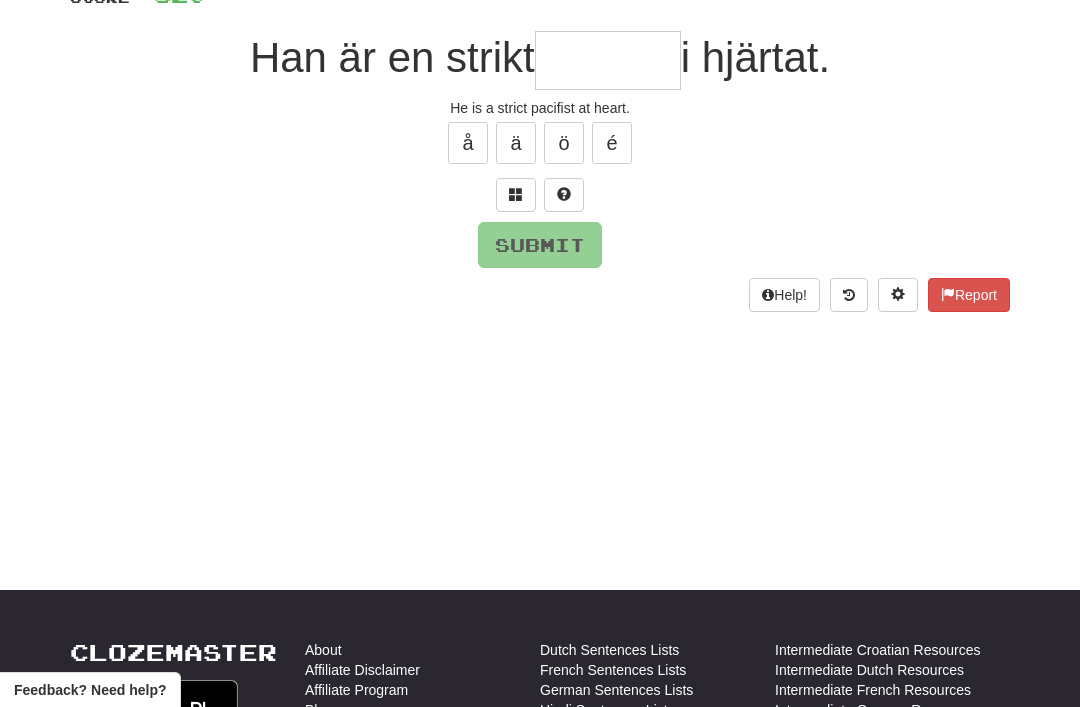 click at bounding box center (516, 194) 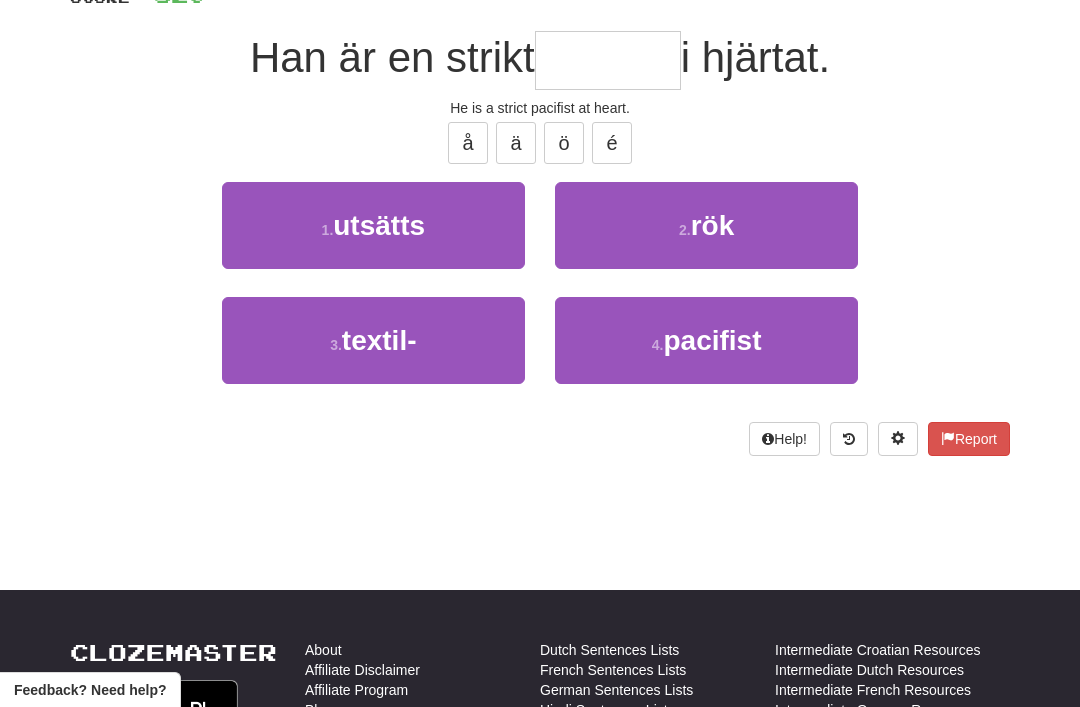 click on "pacifist" at bounding box center (712, 340) 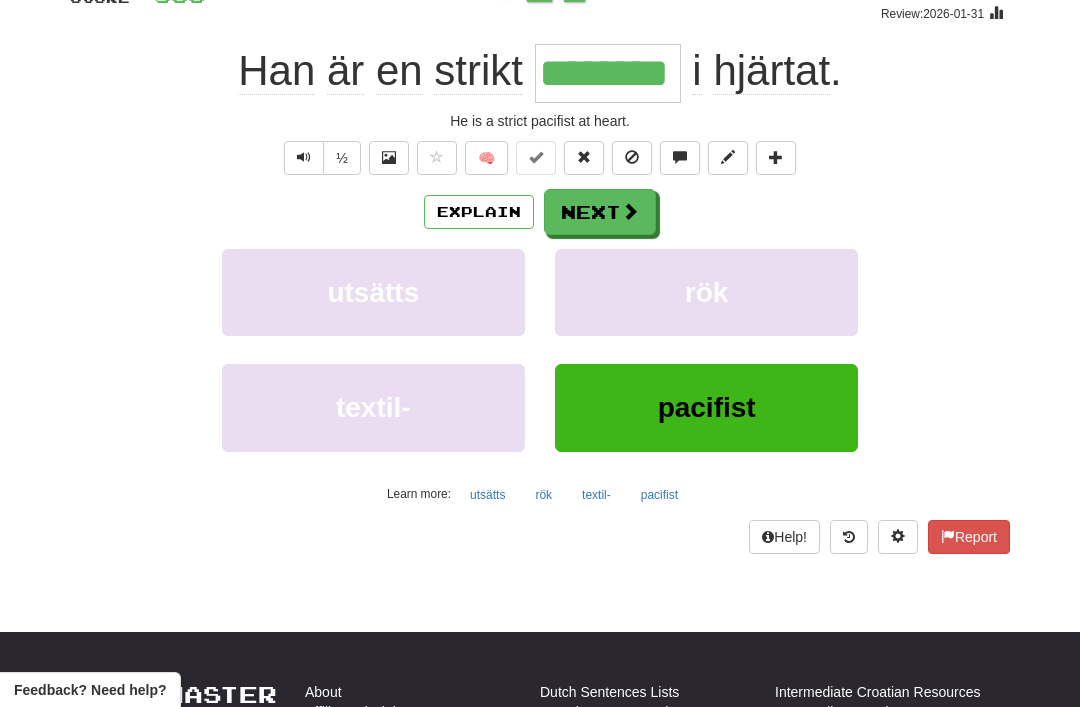 click on "Next" at bounding box center [600, 212] 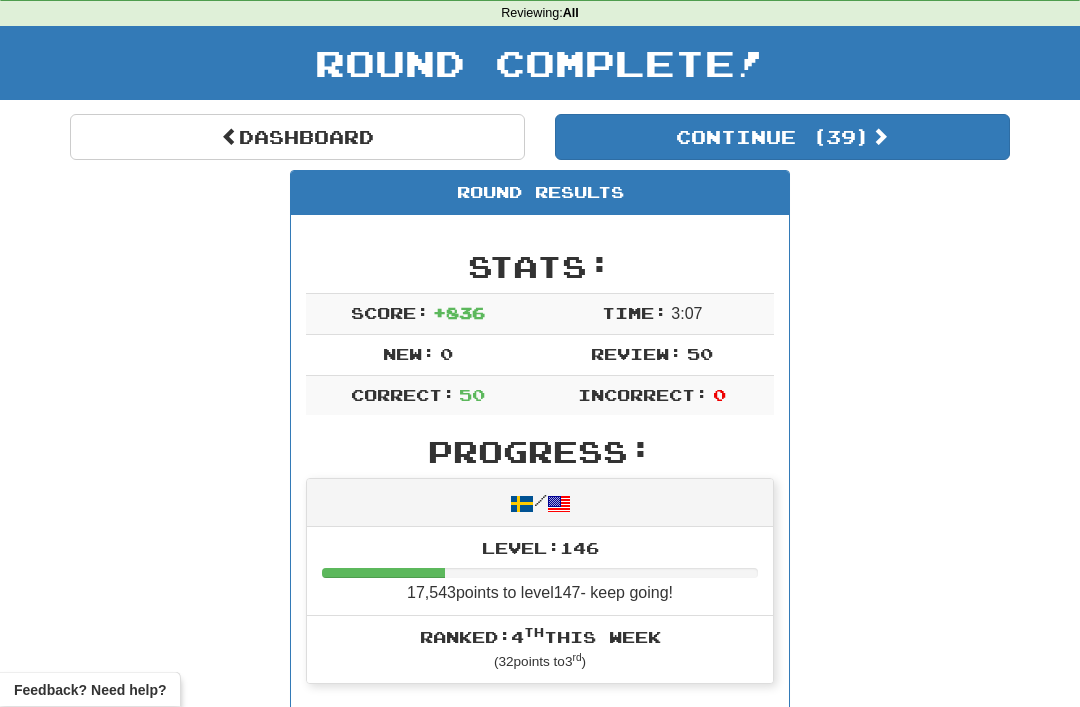 scroll, scrollTop: 82, scrollLeft: 0, axis: vertical 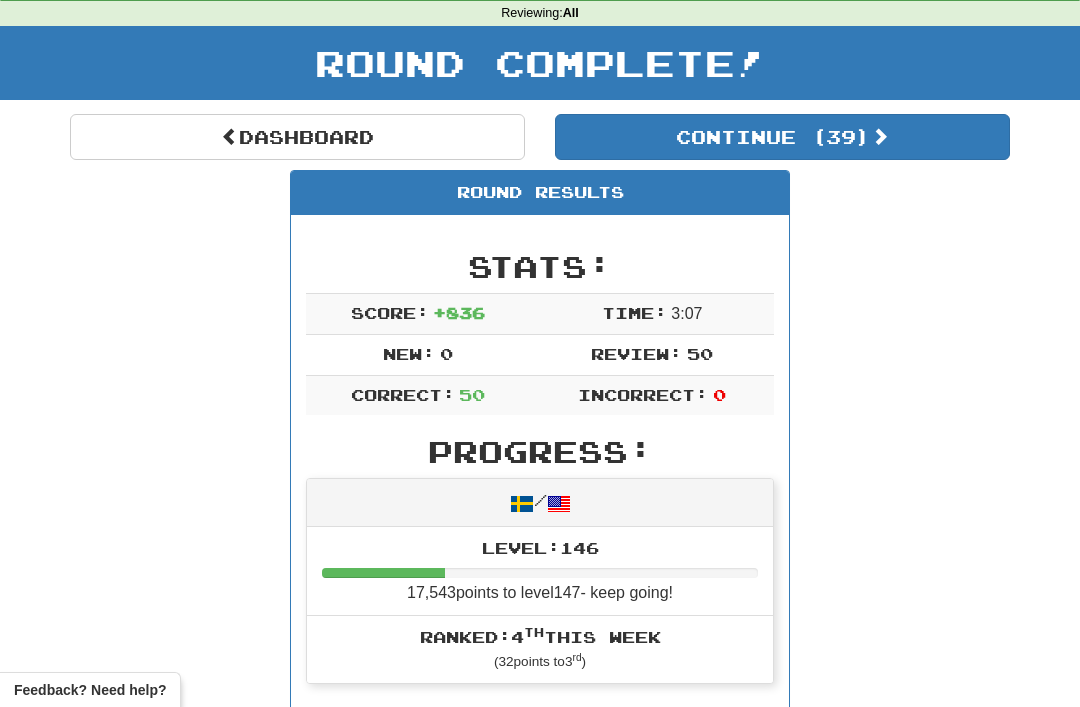 click on "Dashboard" at bounding box center (297, 137) 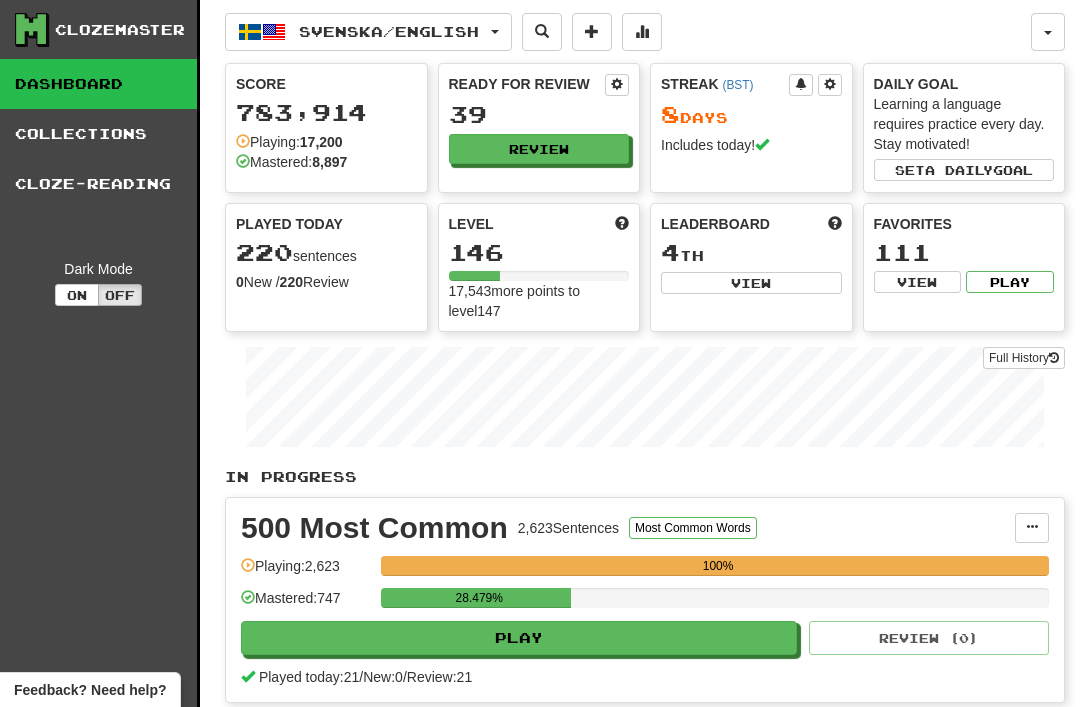 scroll, scrollTop: 0, scrollLeft: 0, axis: both 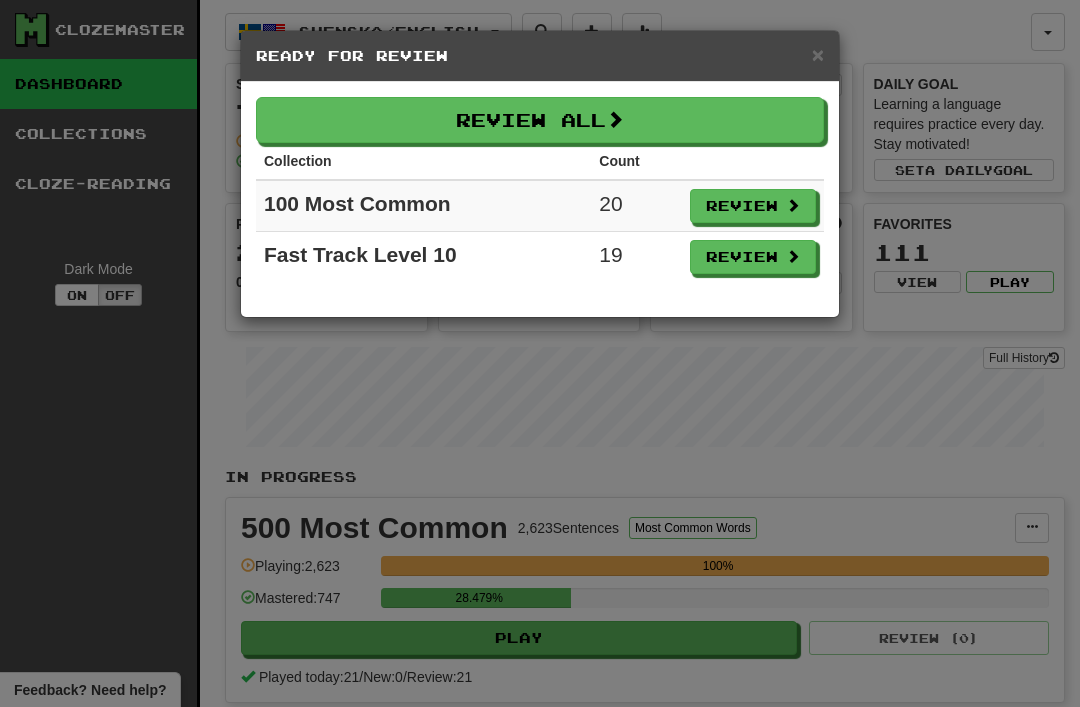 click on "Review All" at bounding box center (540, 120) 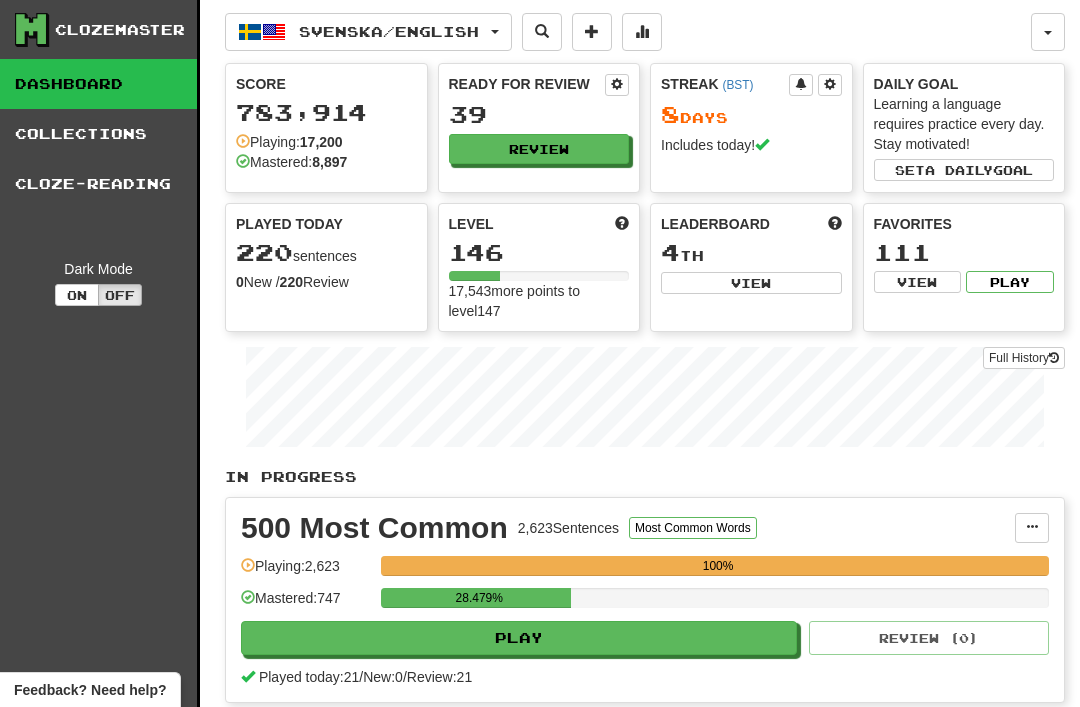 select on "**" 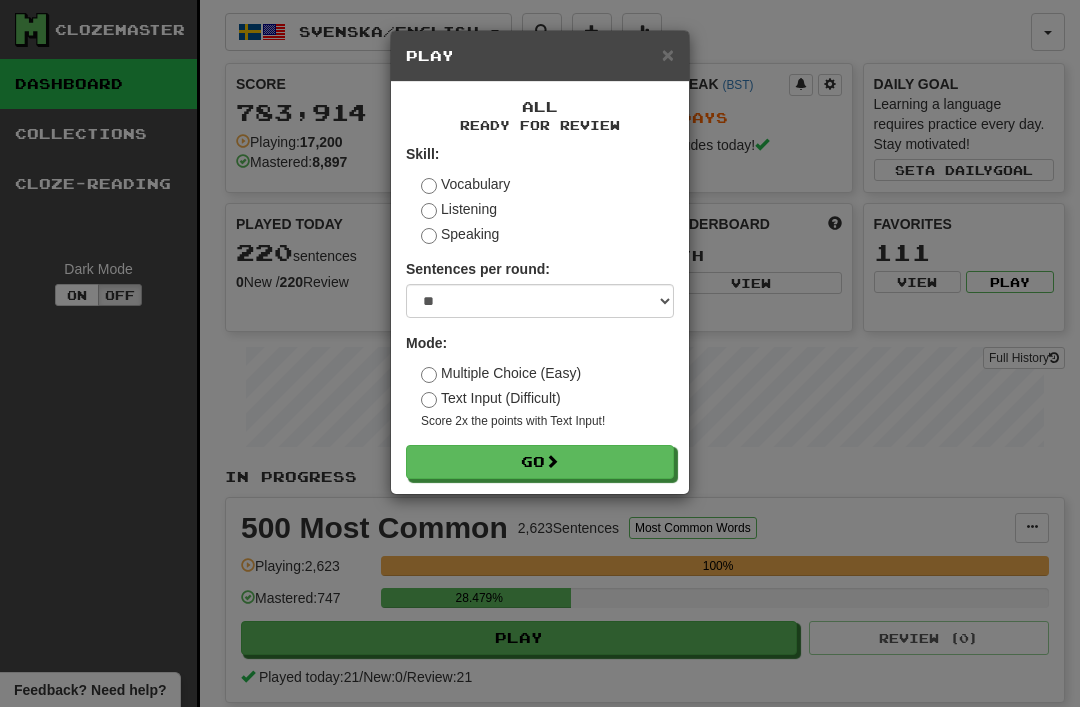 click on "Go" at bounding box center [540, 462] 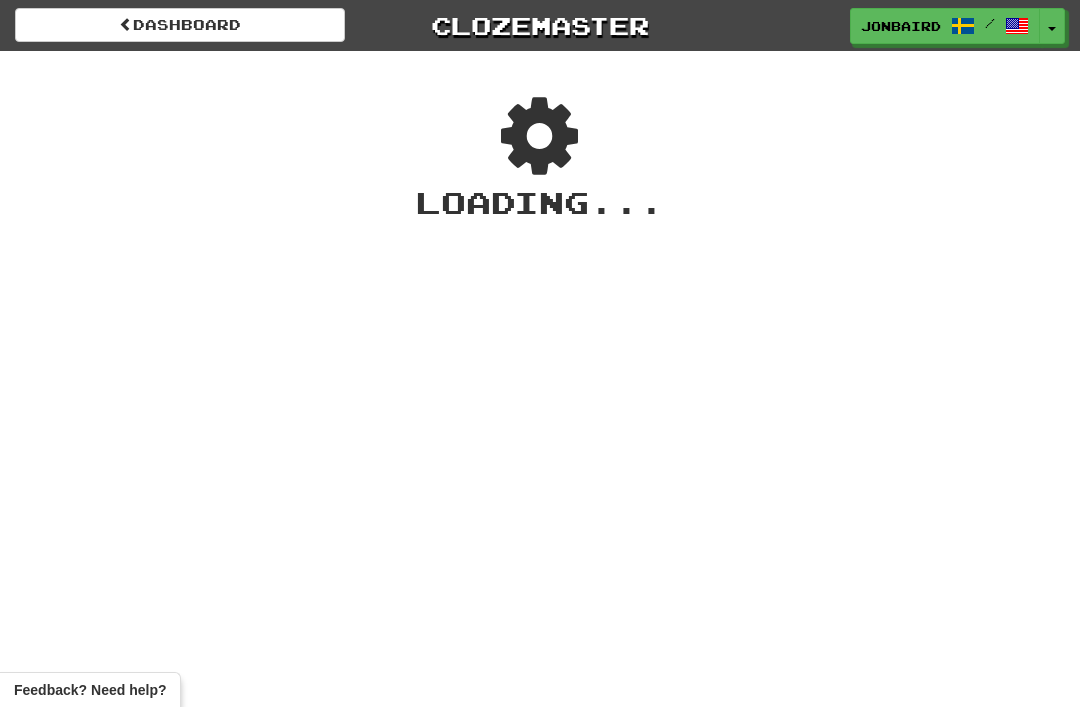 scroll, scrollTop: 0, scrollLeft: 0, axis: both 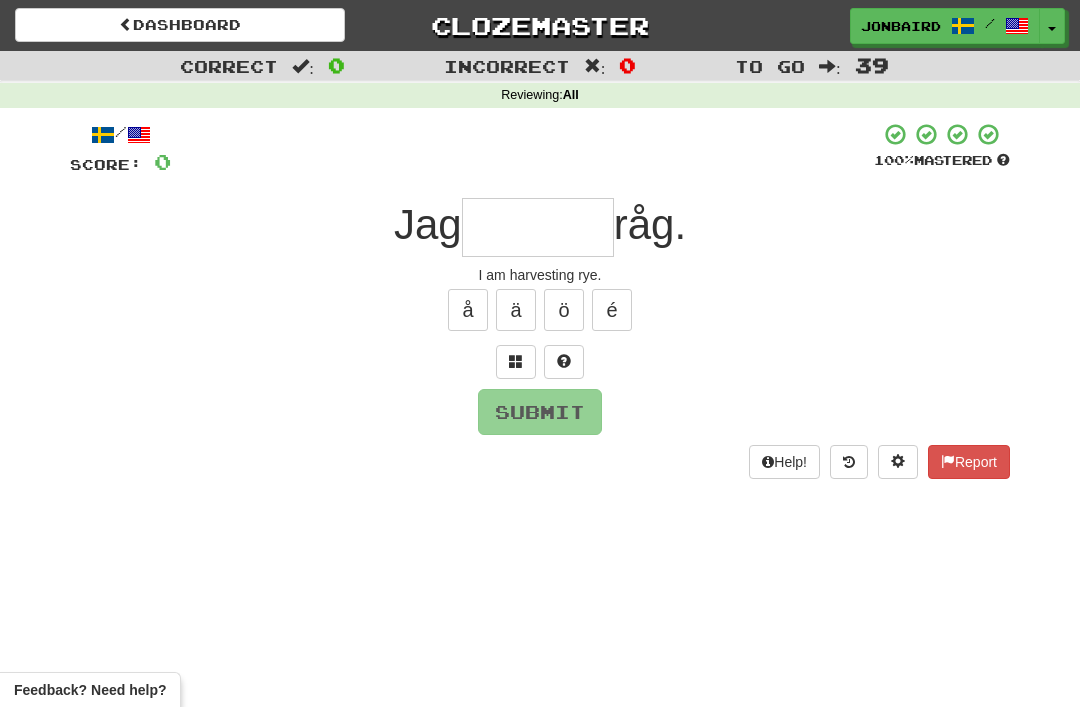 click at bounding box center [538, 227] 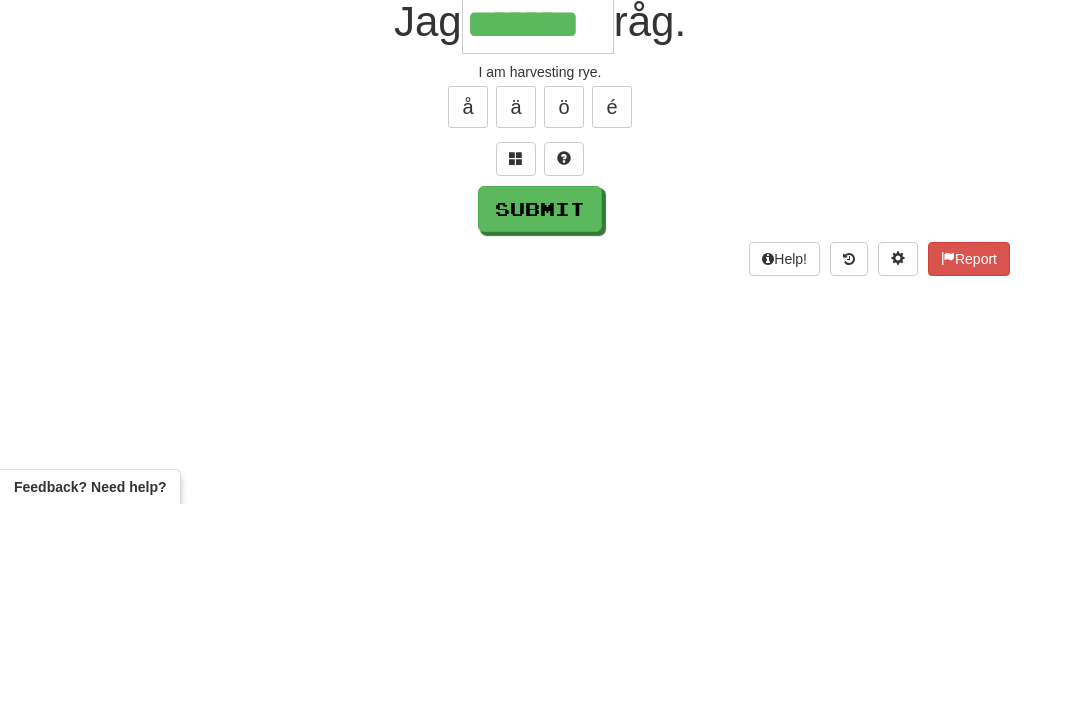 type on "*******" 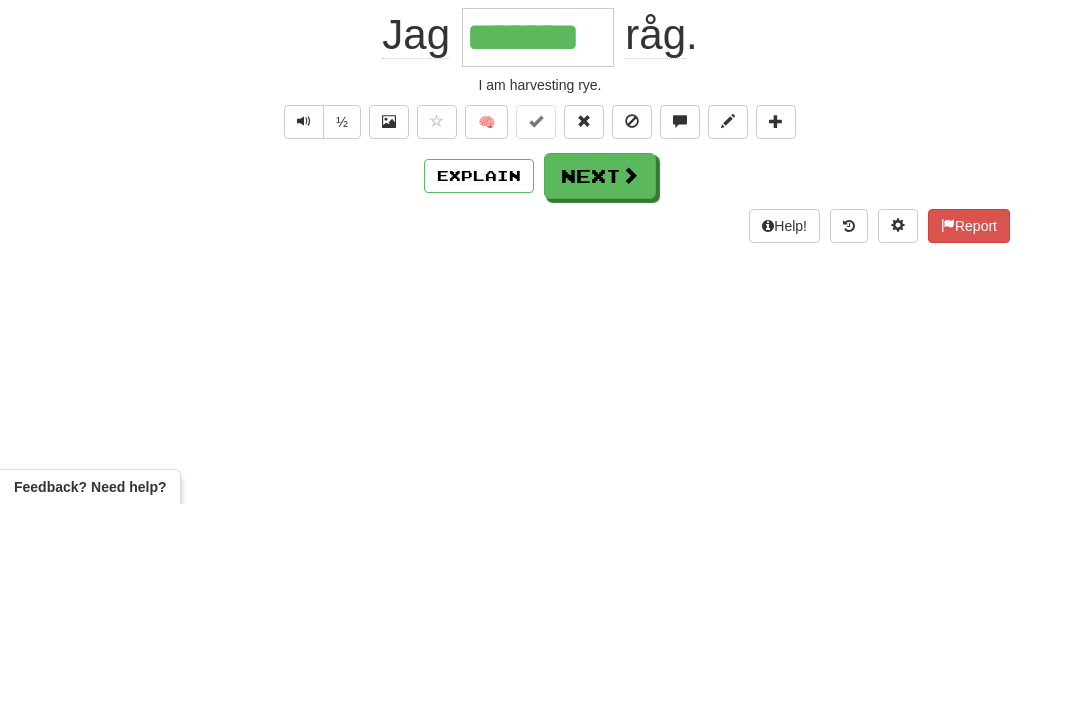 scroll, scrollTop: 203, scrollLeft: 0, axis: vertical 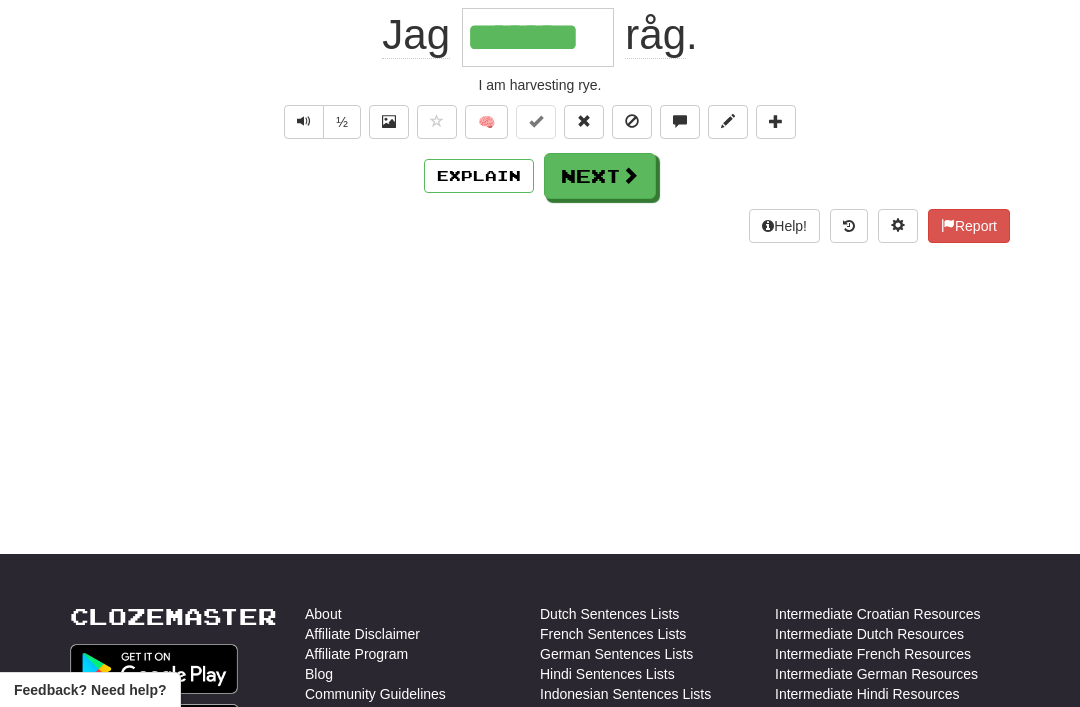 click at bounding box center [304, 121] 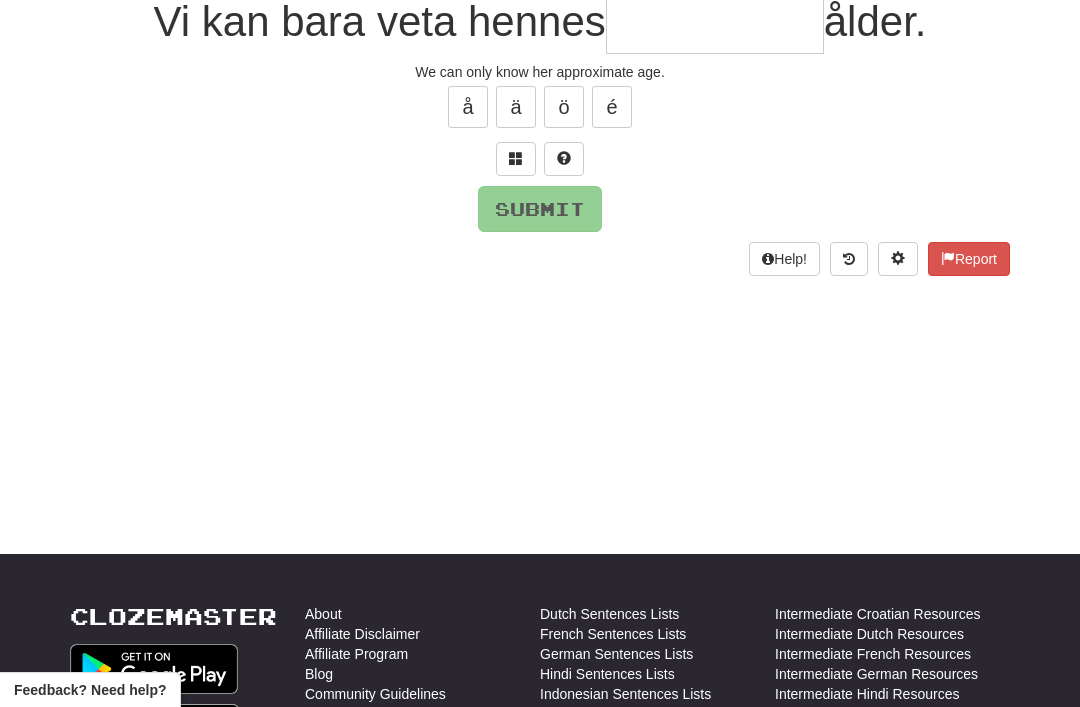 scroll, scrollTop: 44, scrollLeft: 0, axis: vertical 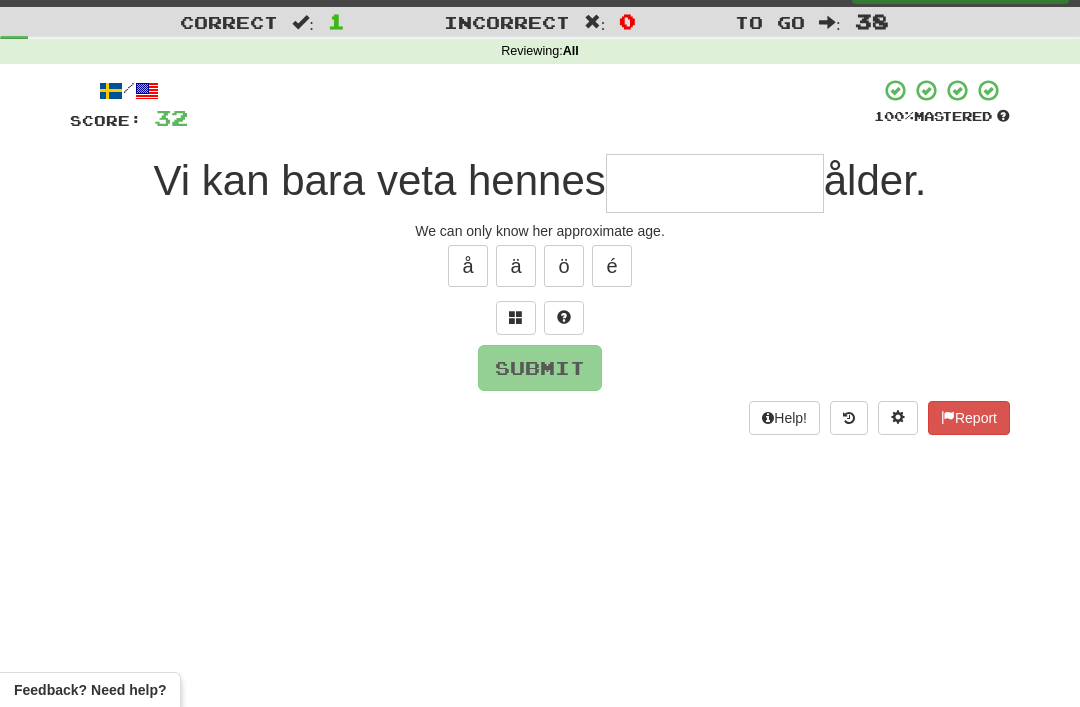 click at bounding box center (516, 317) 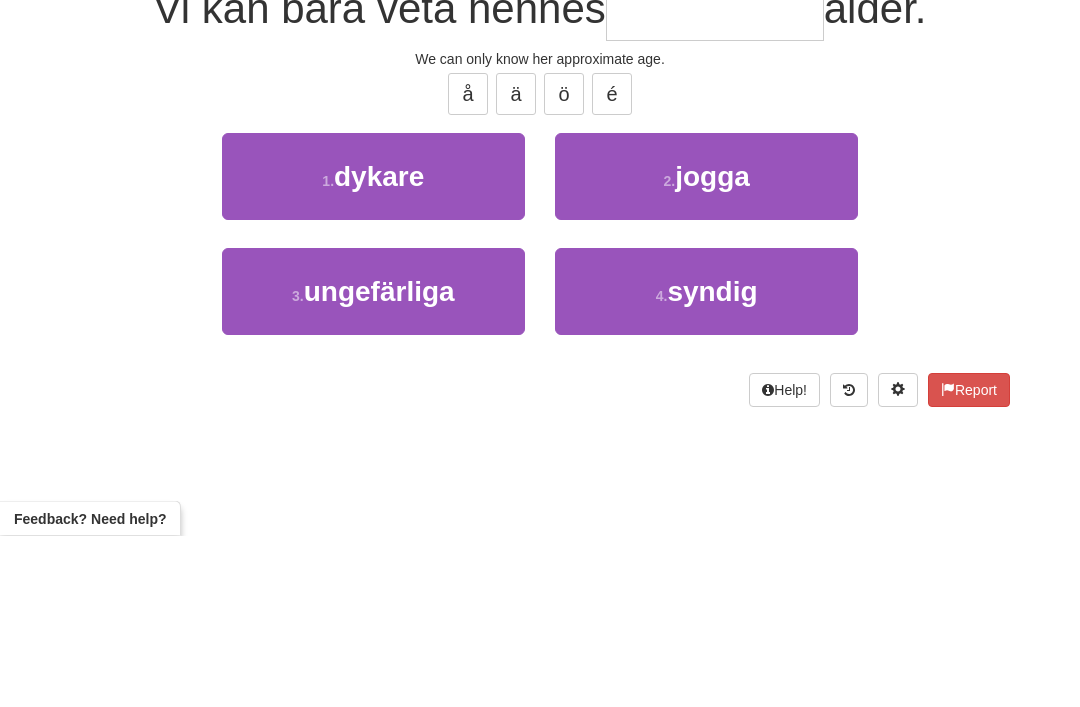 click on "ungefärliga" at bounding box center (379, 463) 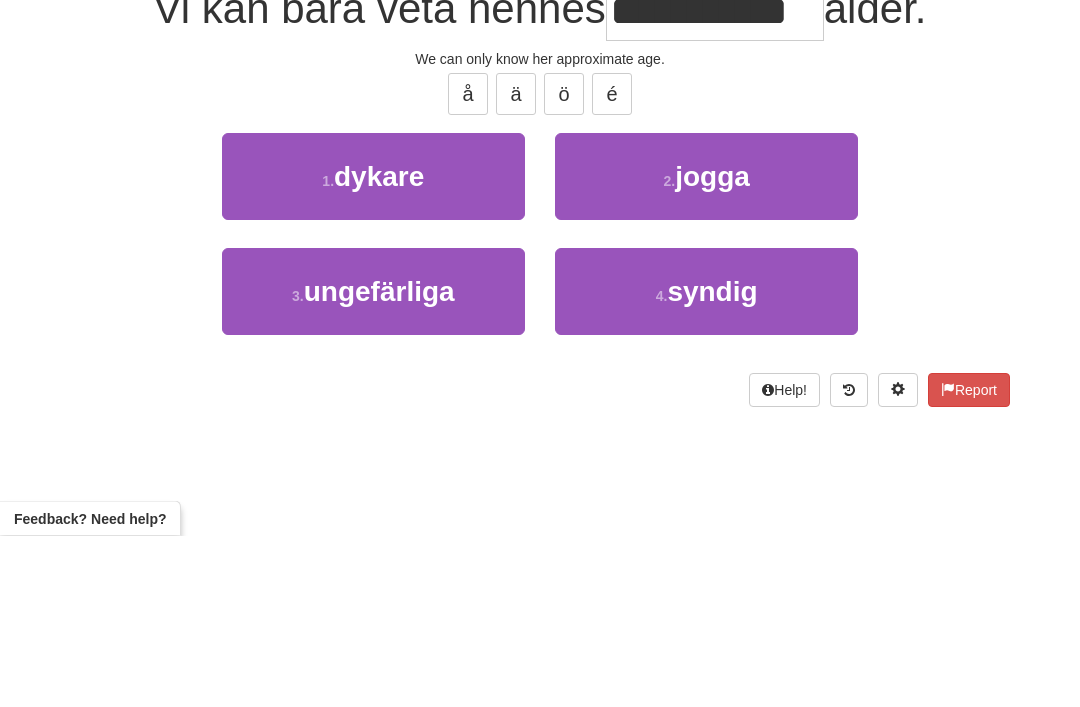 scroll, scrollTop: 216, scrollLeft: 0, axis: vertical 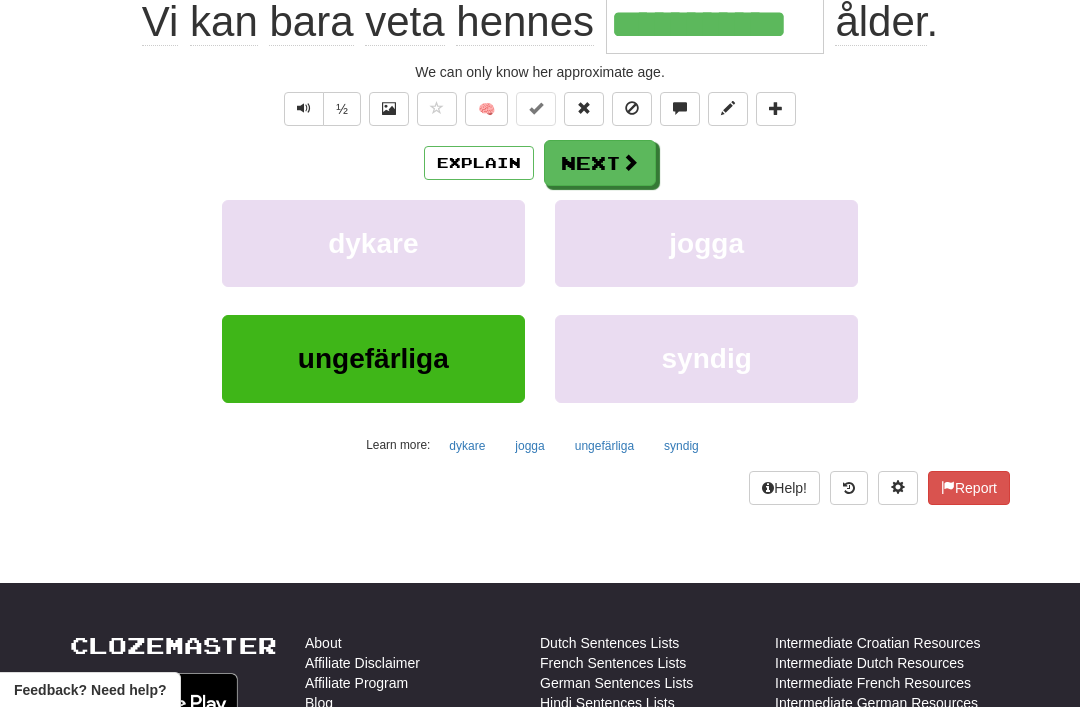 click on "Next" at bounding box center [600, 163] 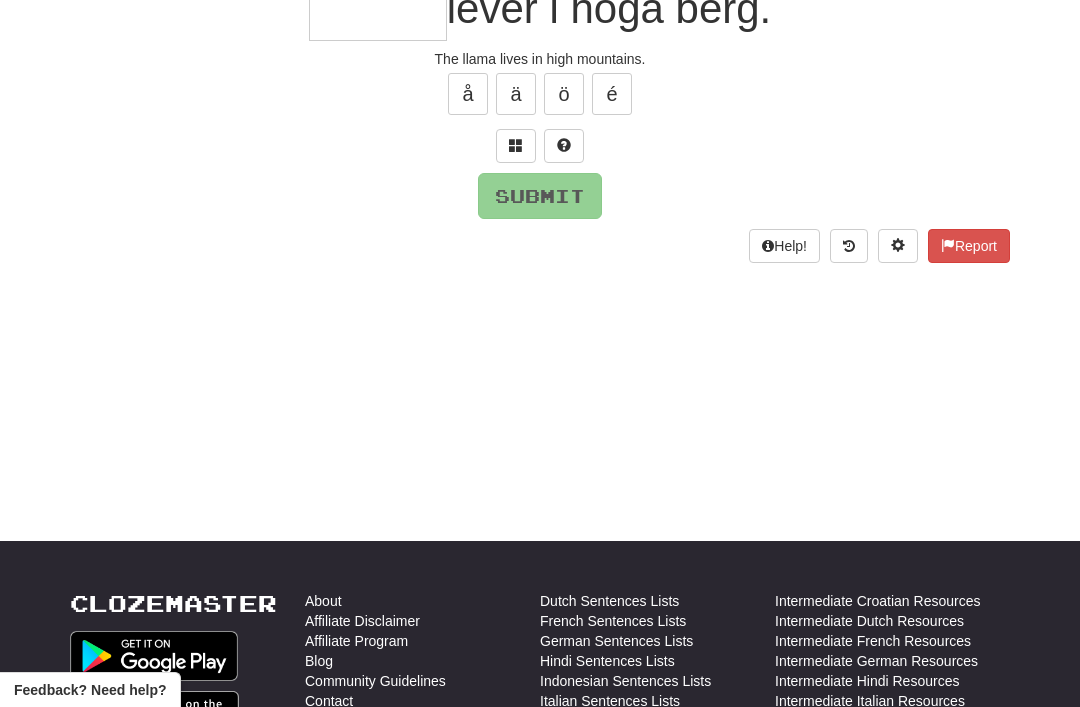 scroll, scrollTop: 44, scrollLeft: 0, axis: vertical 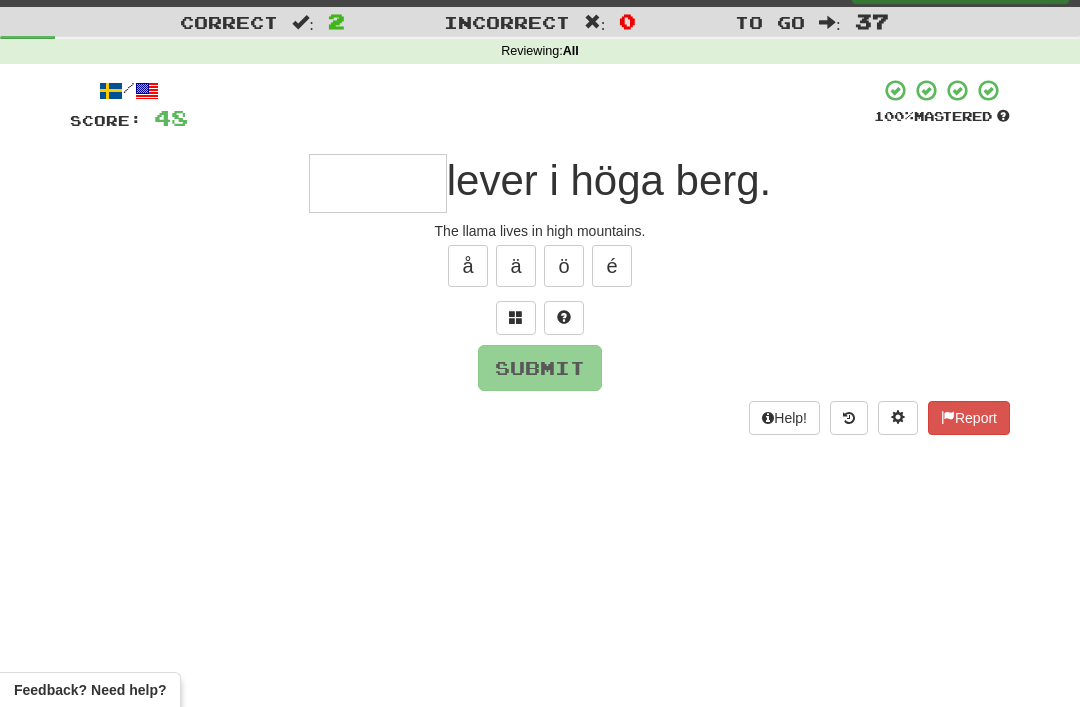 click at bounding box center (516, 317) 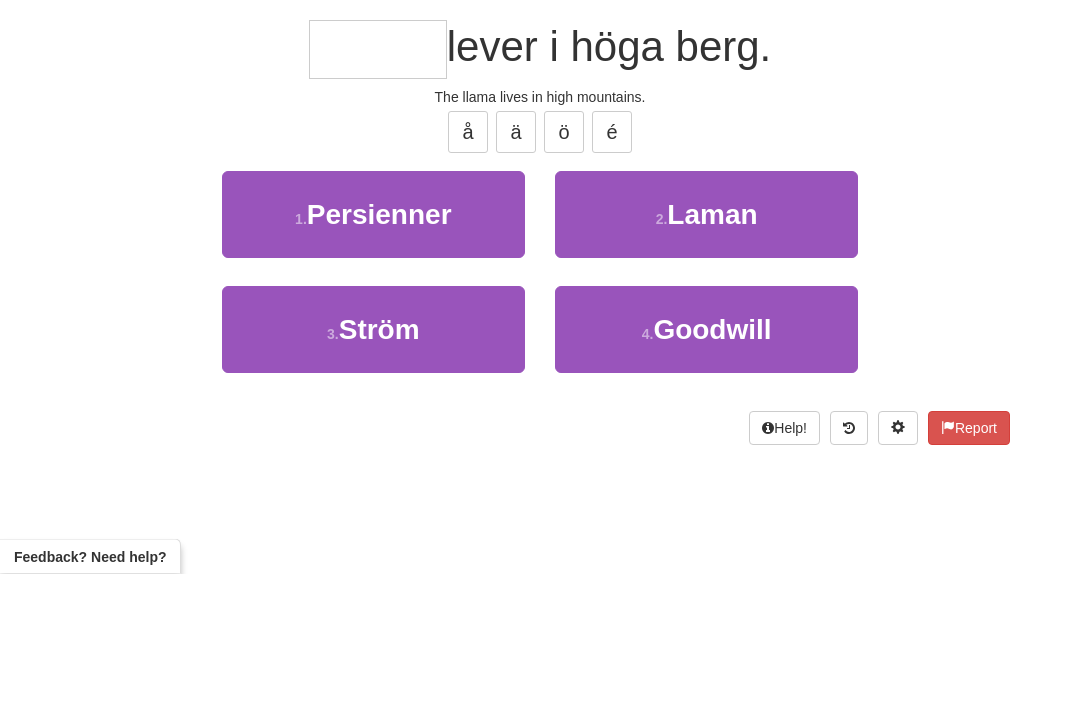 click on "Laman" at bounding box center (712, 348) 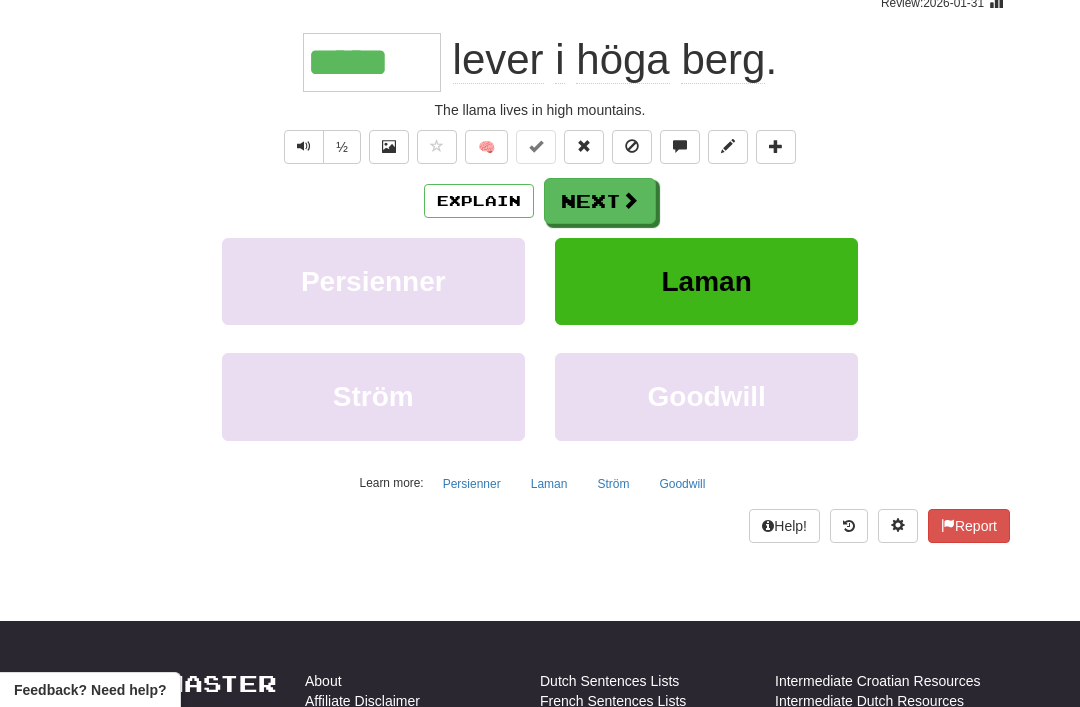 click on "Next" at bounding box center [600, 201] 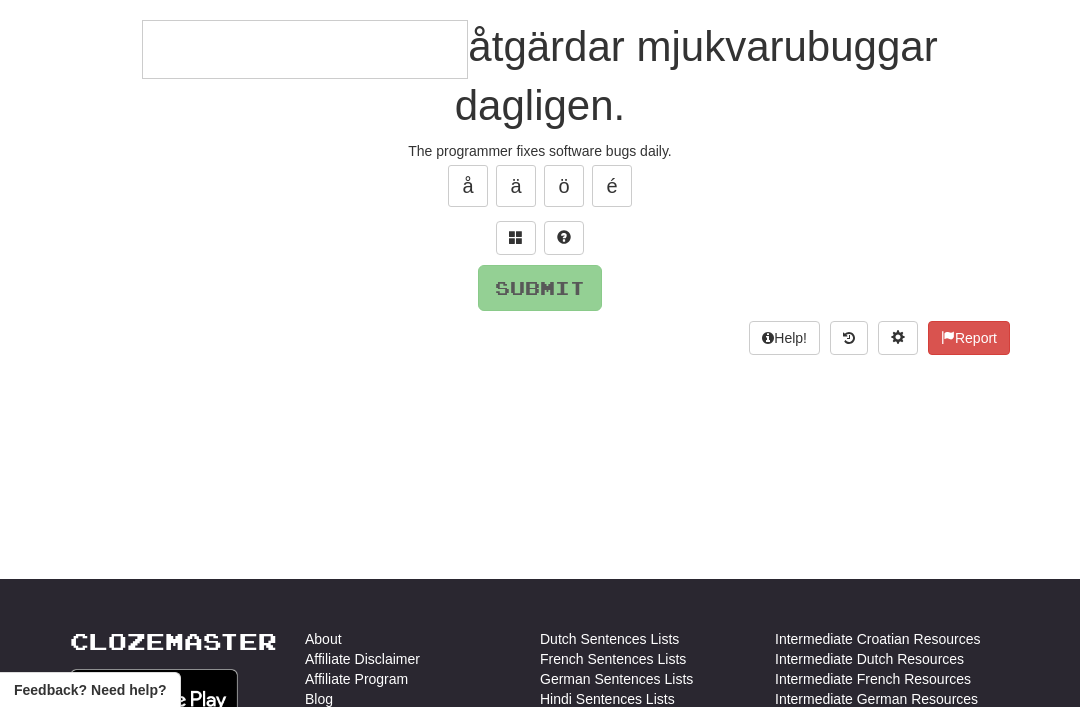 scroll, scrollTop: 177, scrollLeft: 0, axis: vertical 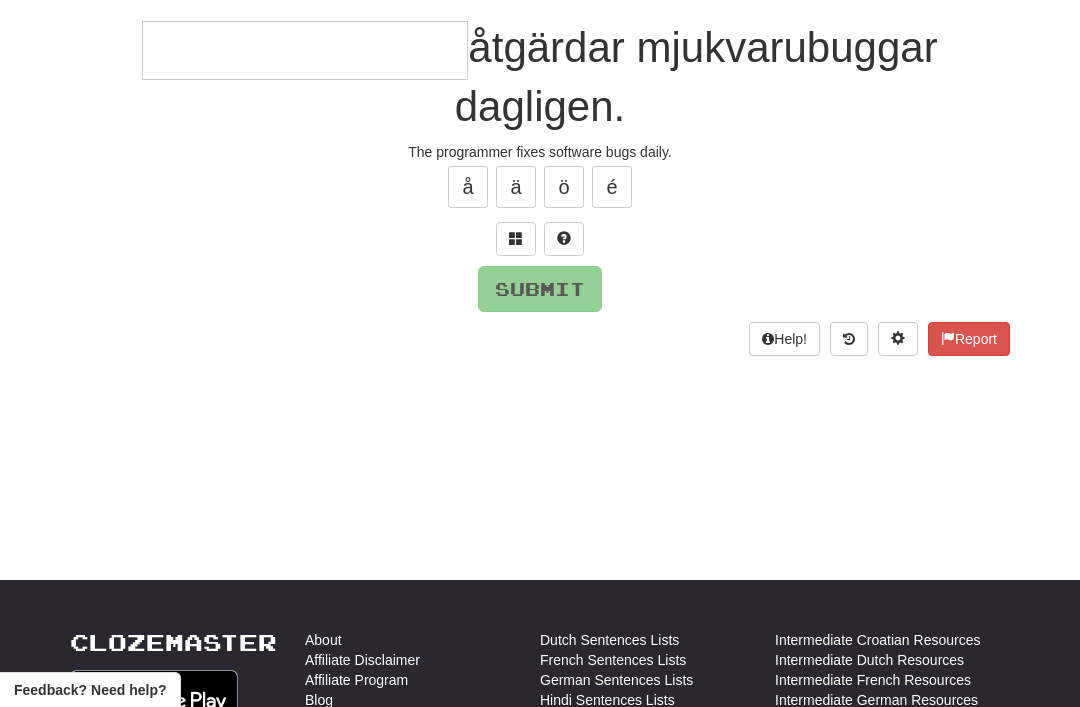 click at bounding box center [516, 239] 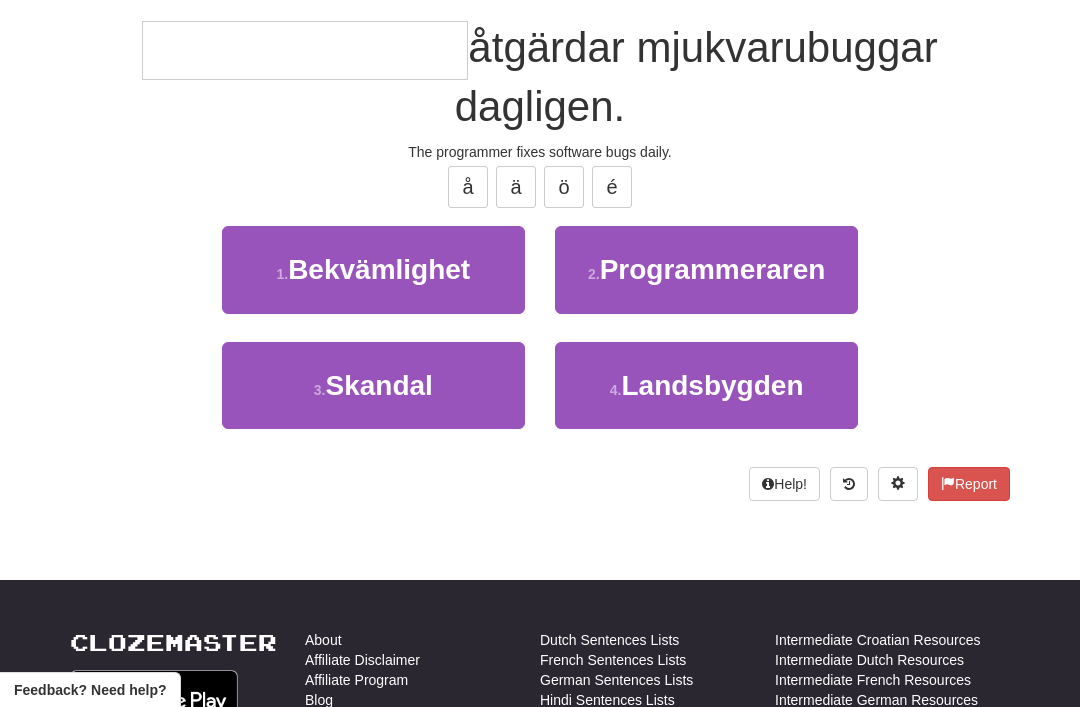 click on "Programmeraren" at bounding box center [713, 269] 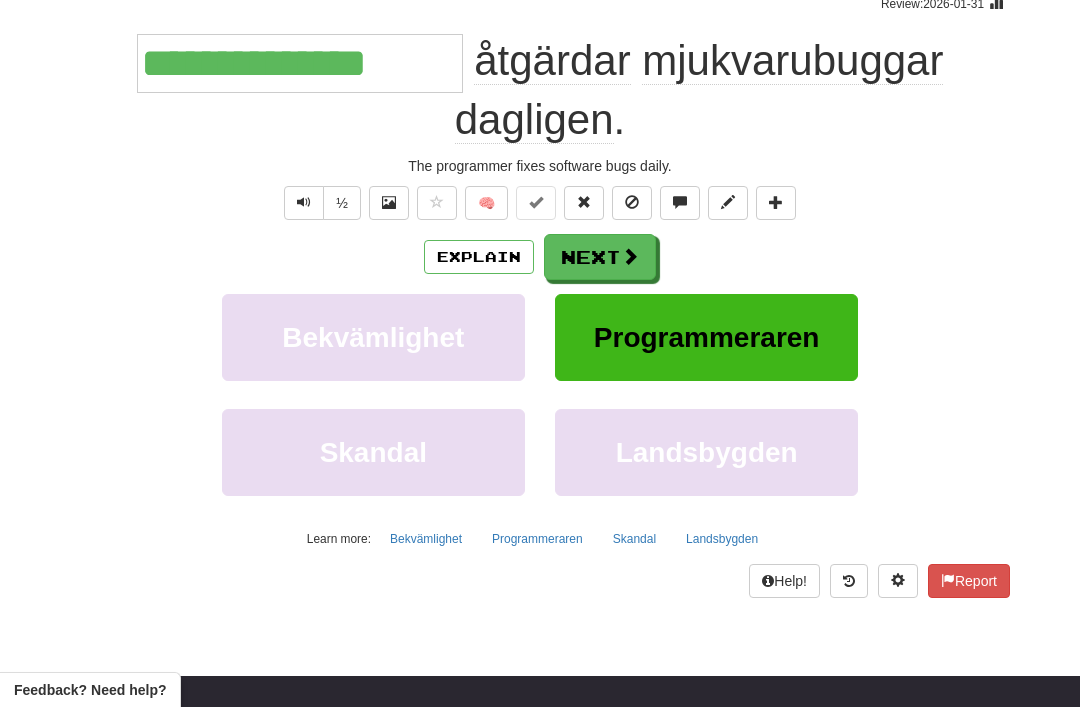 scroll, scrollTop: 178, scrollLeft: 0, axis: vertical 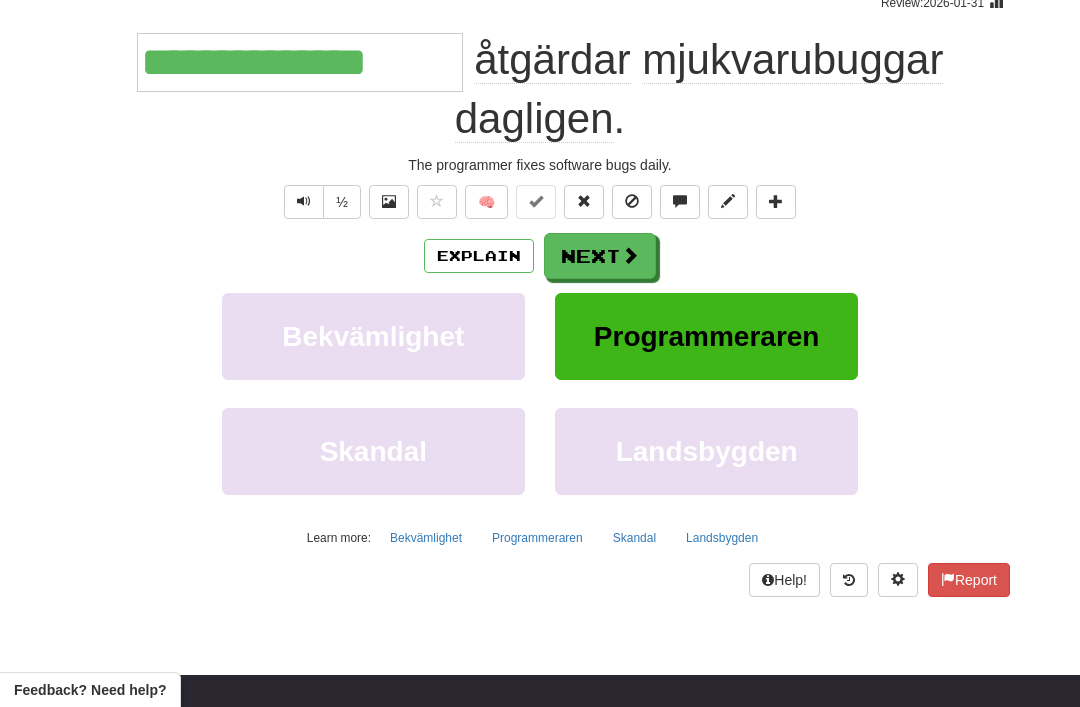 click on "Next" at bounding box center [600, 256] 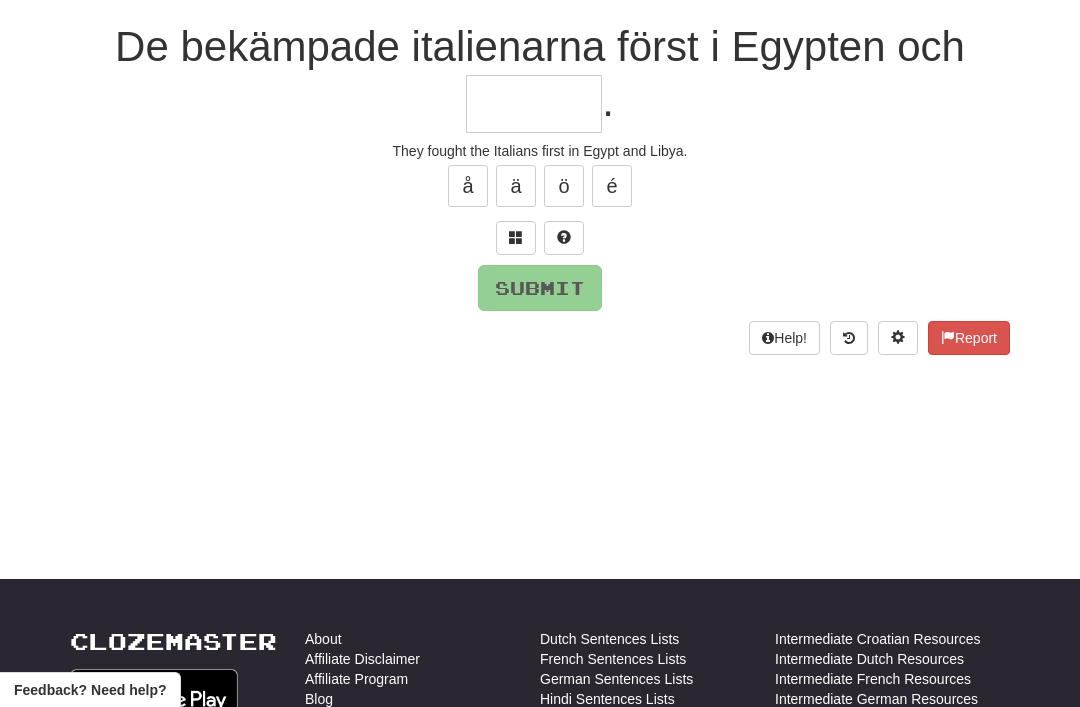 scroll, scrollTop: 177, scrollLeft: 0, axis: vertical 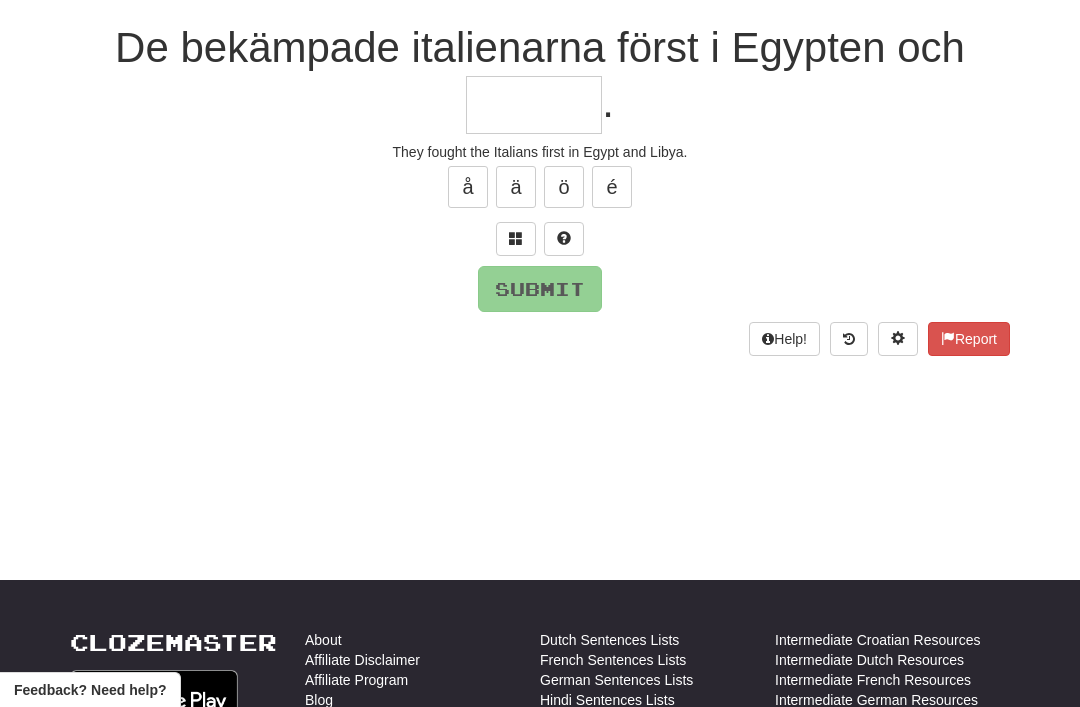 click at bounding box center (516, 238) 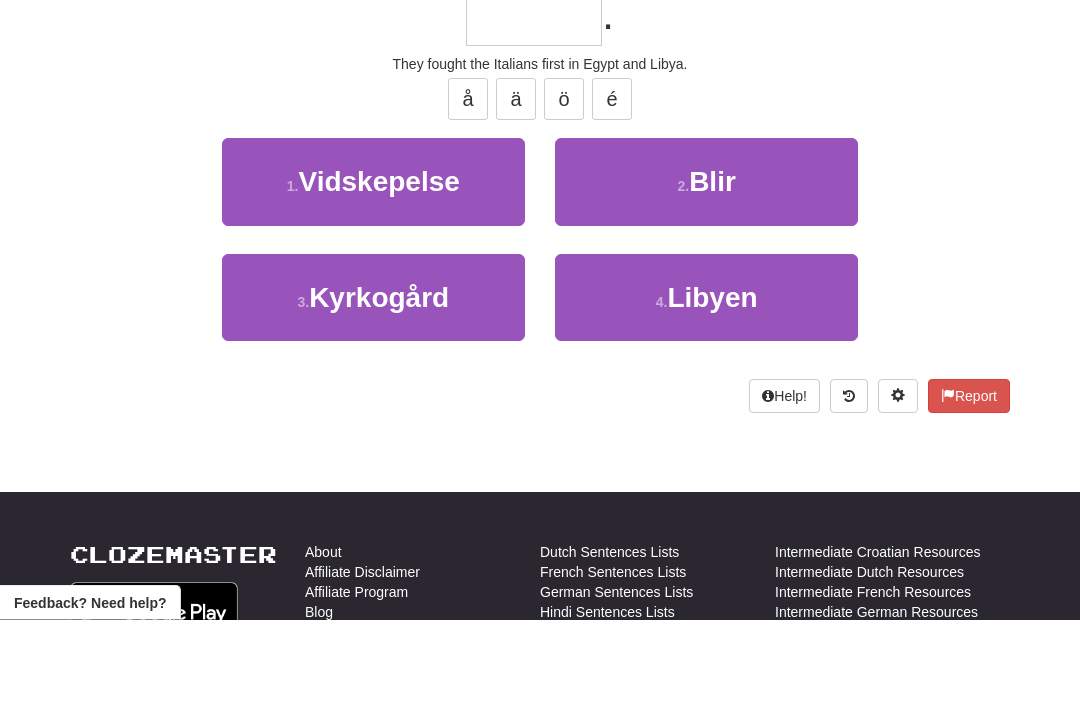 click on "Libyen" at bounding box center (712, 385) 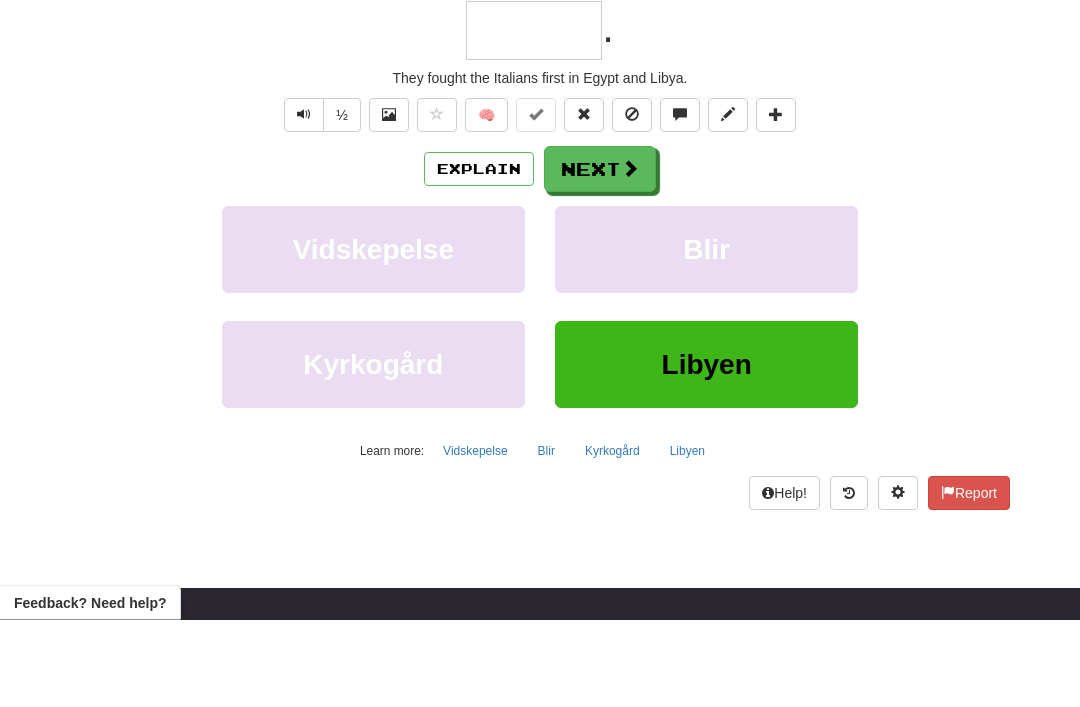 type on "******" 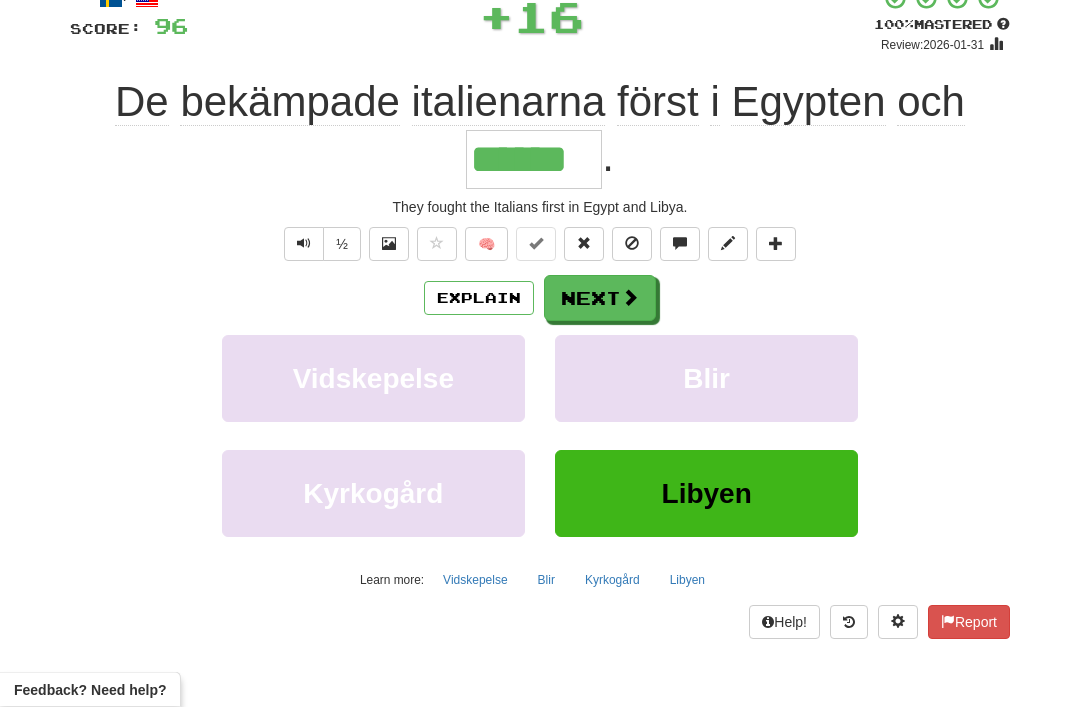 click at bounding box center [630, 298] 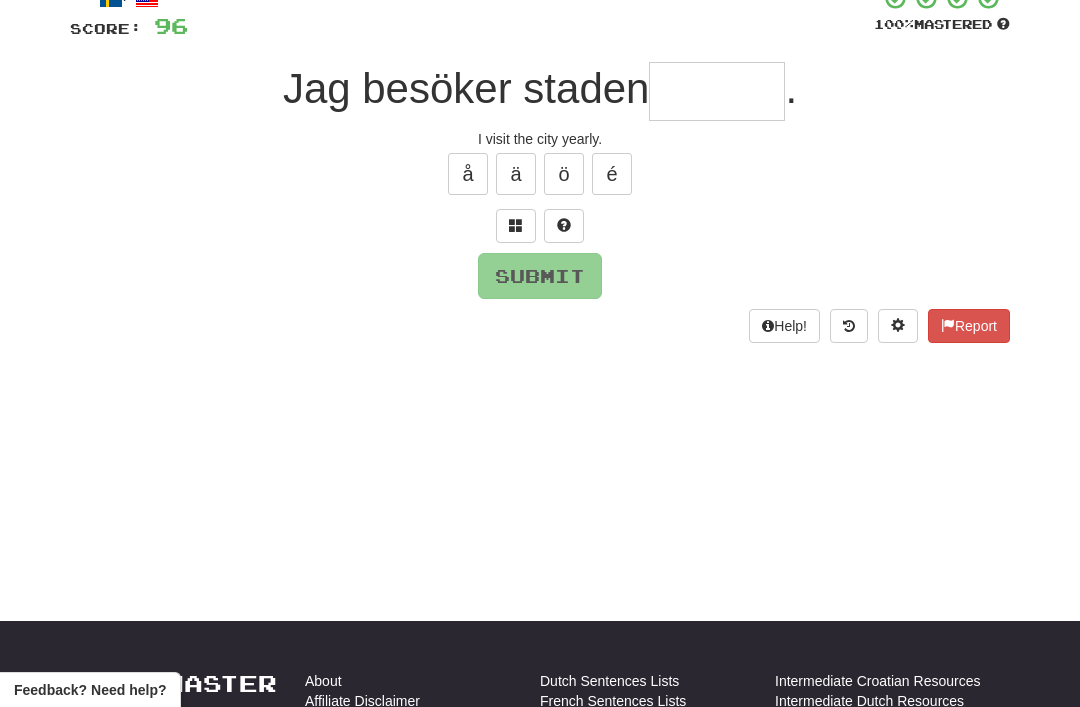 scroll, scrollTop: 135, scrollLeft: 0, axis: vertical 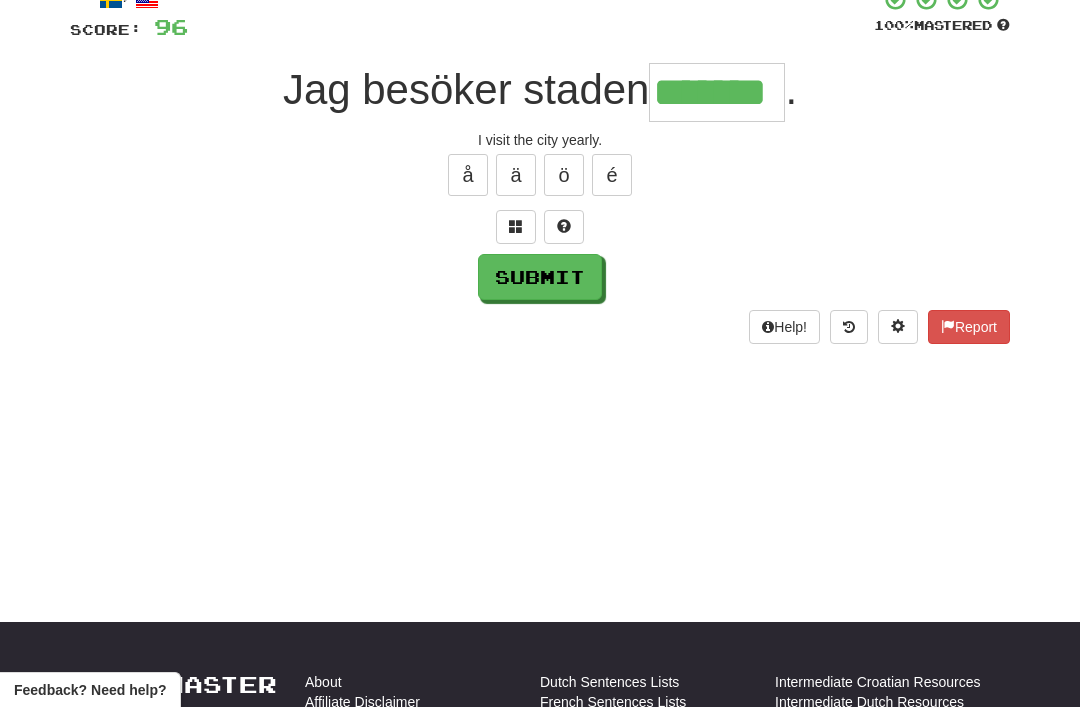 type on "*******" 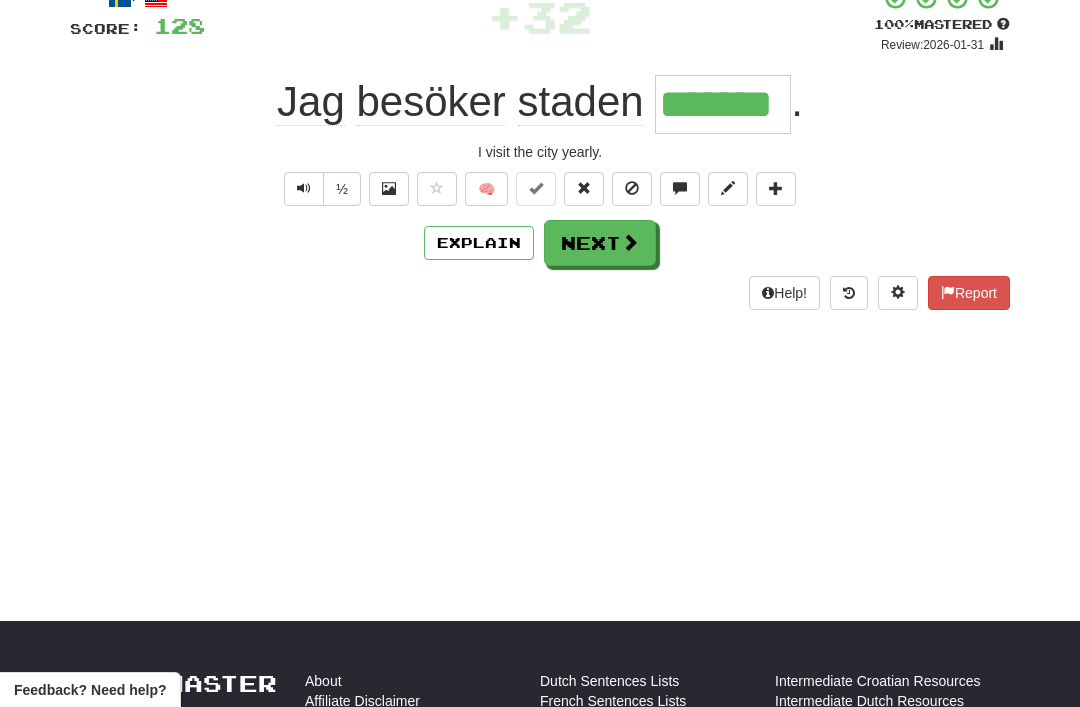 click on "Next" at bounding box center (600, 243) 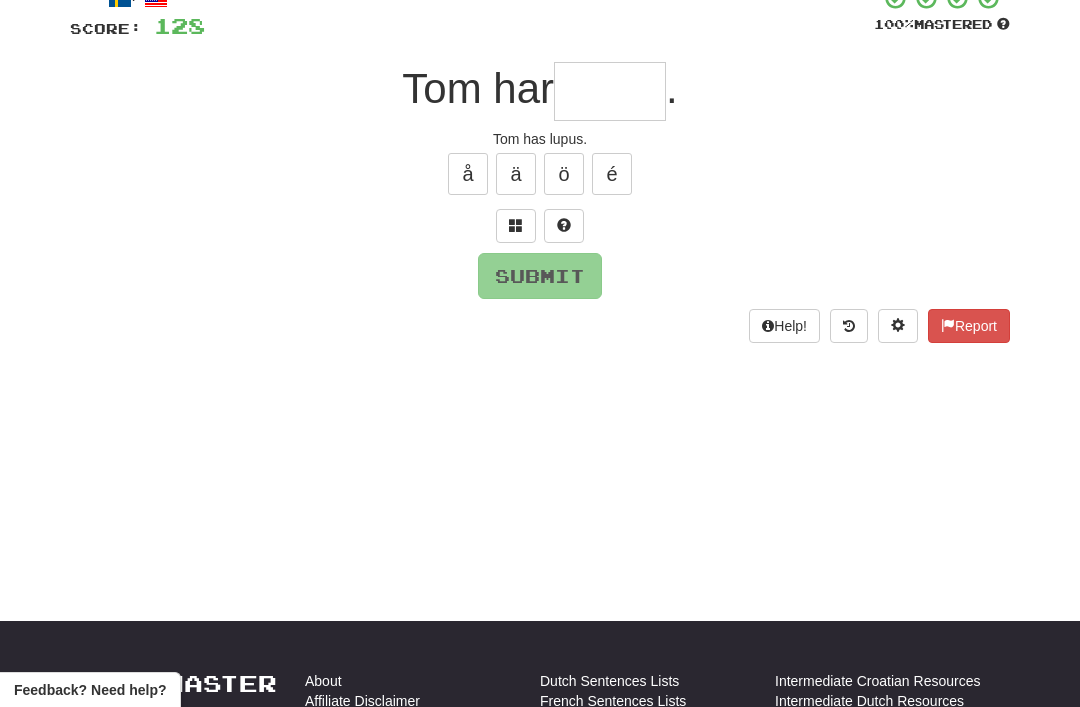 scroll, scrollTop: 135, scrollLeft: 0, axis: vertical 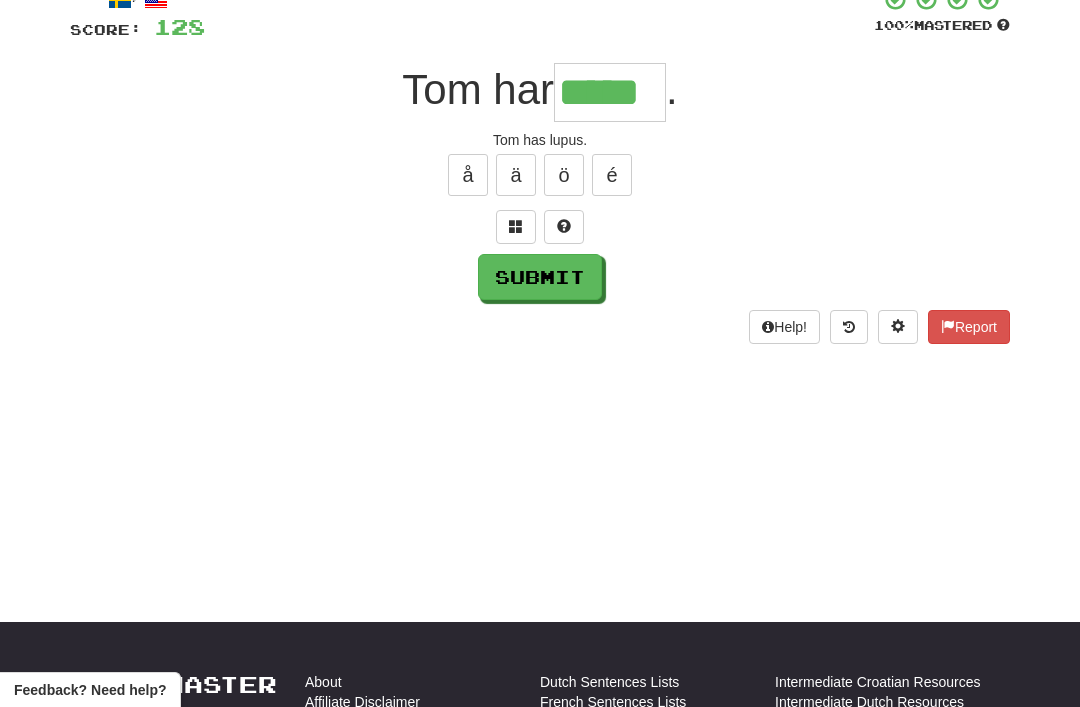 type on "*****" 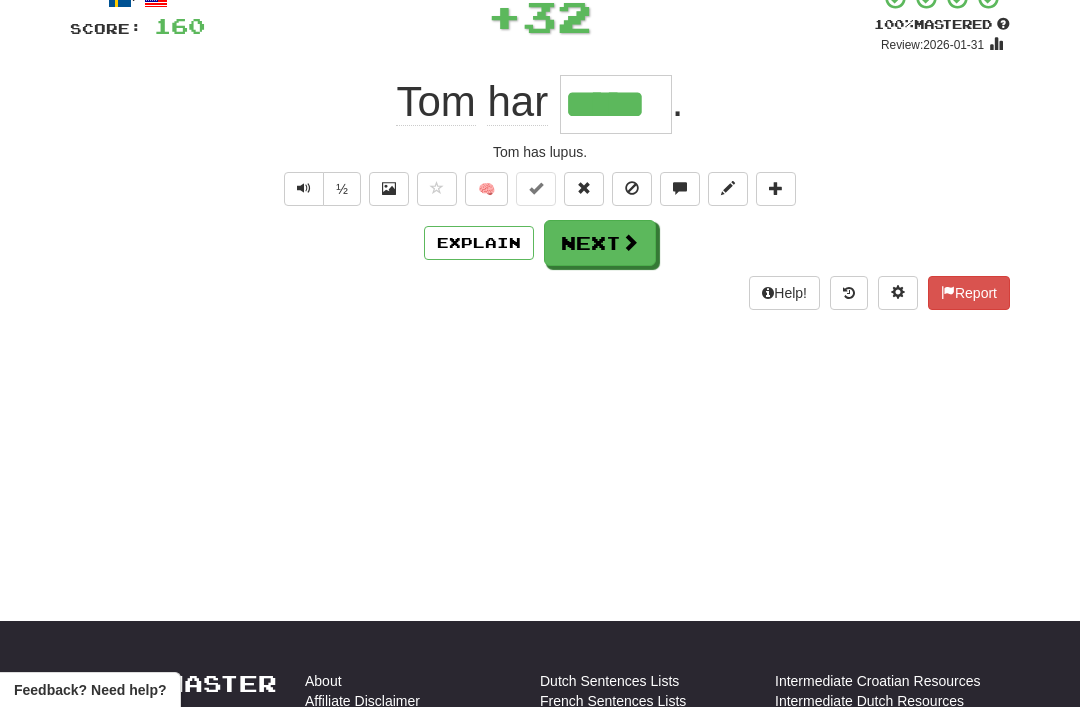 click on "Next" at bounding box center [600, 243] 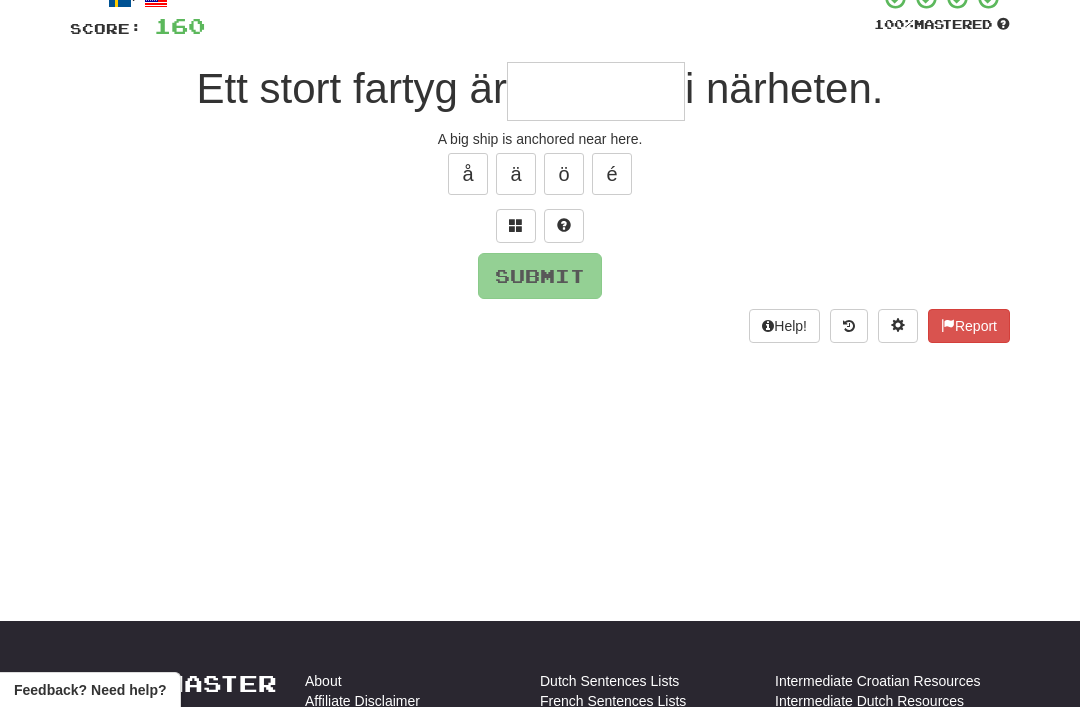 scroll, scrollTop: 135, scrollLeft: 0, axis: vertical 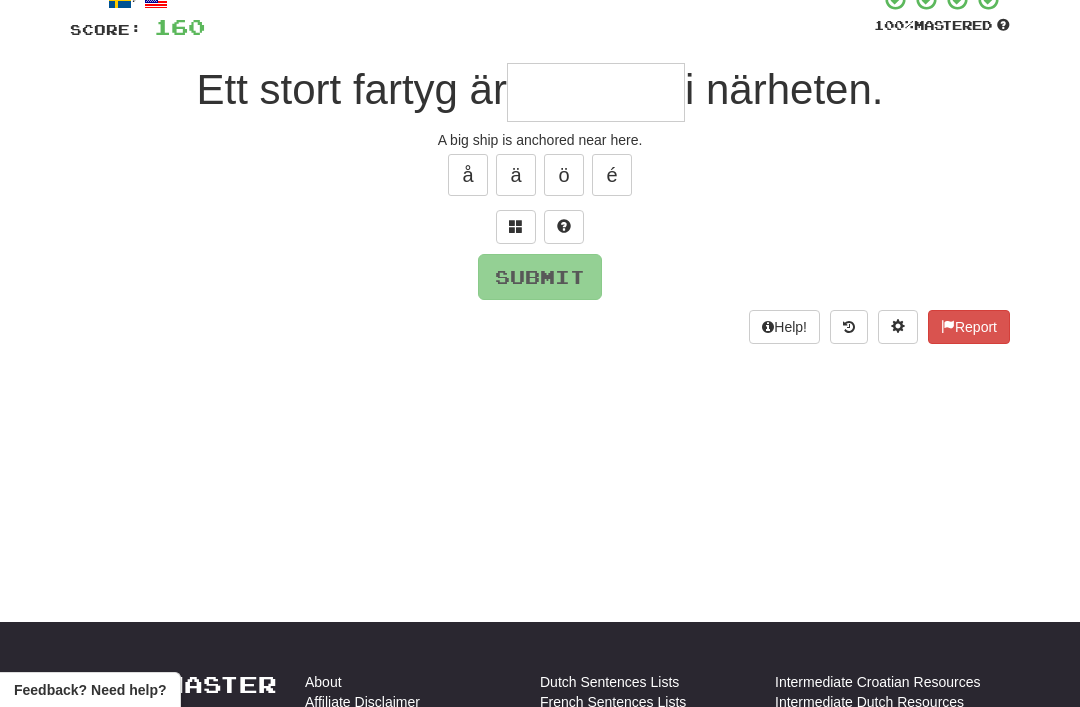 click at bounding box center (516, 227) 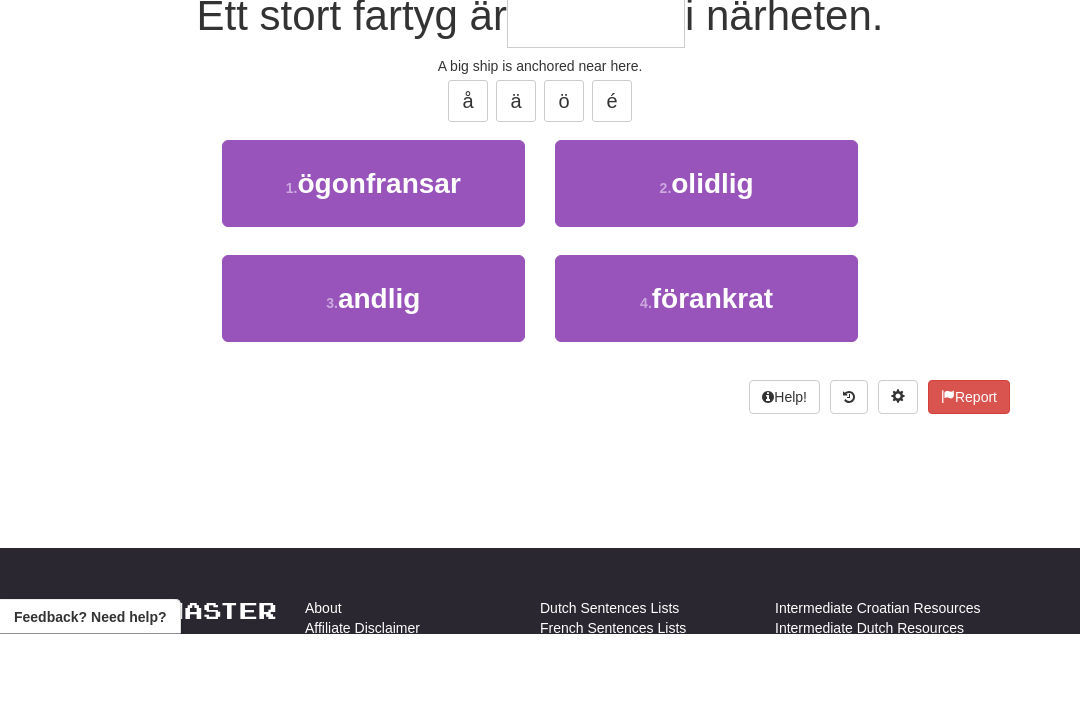 click on "förankrat" at bounding box center (712, 372) 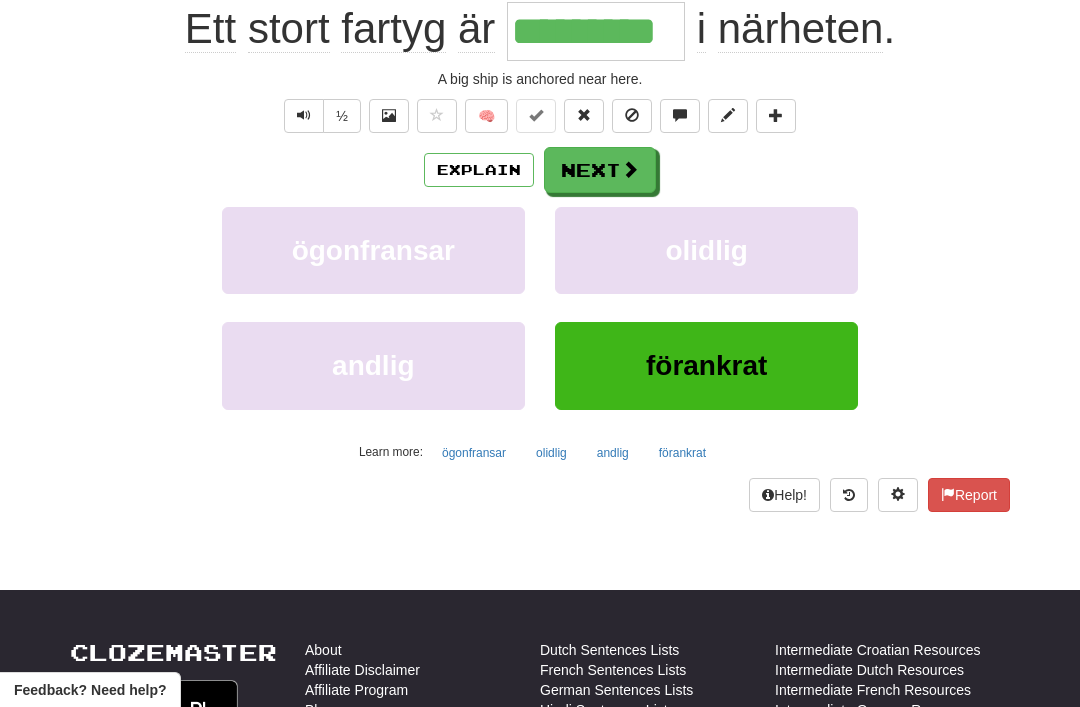 click on "Next" at bounding box center (600, 170) 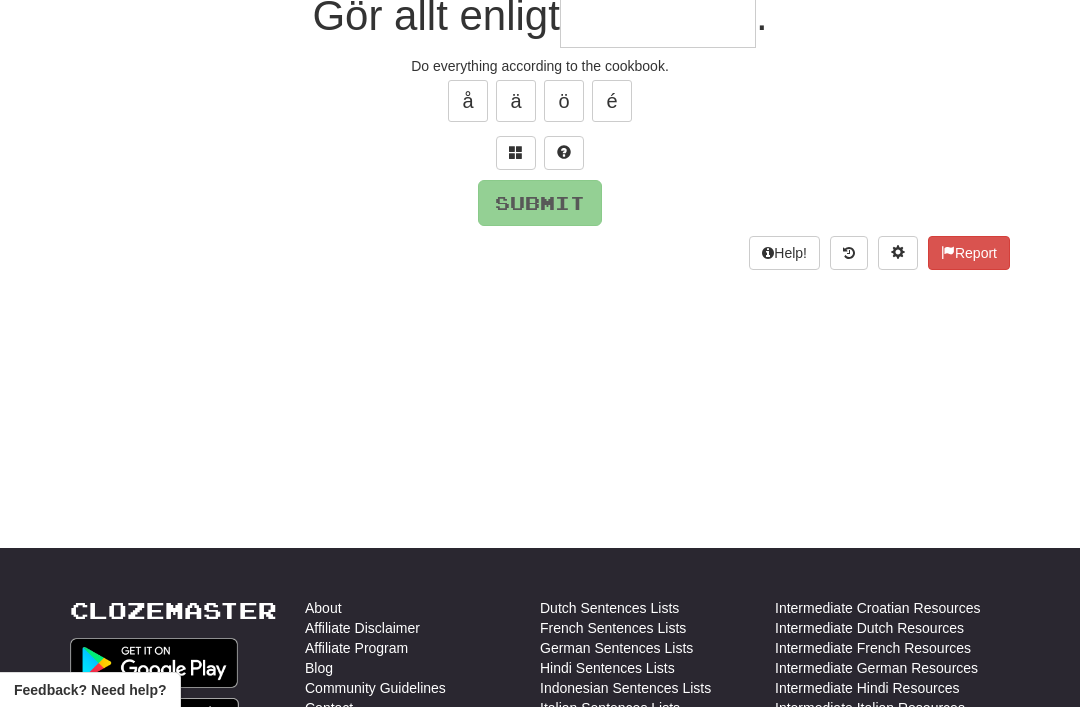 scroll, scrollTop: 44, scrollLeft: 0, axis: vertical 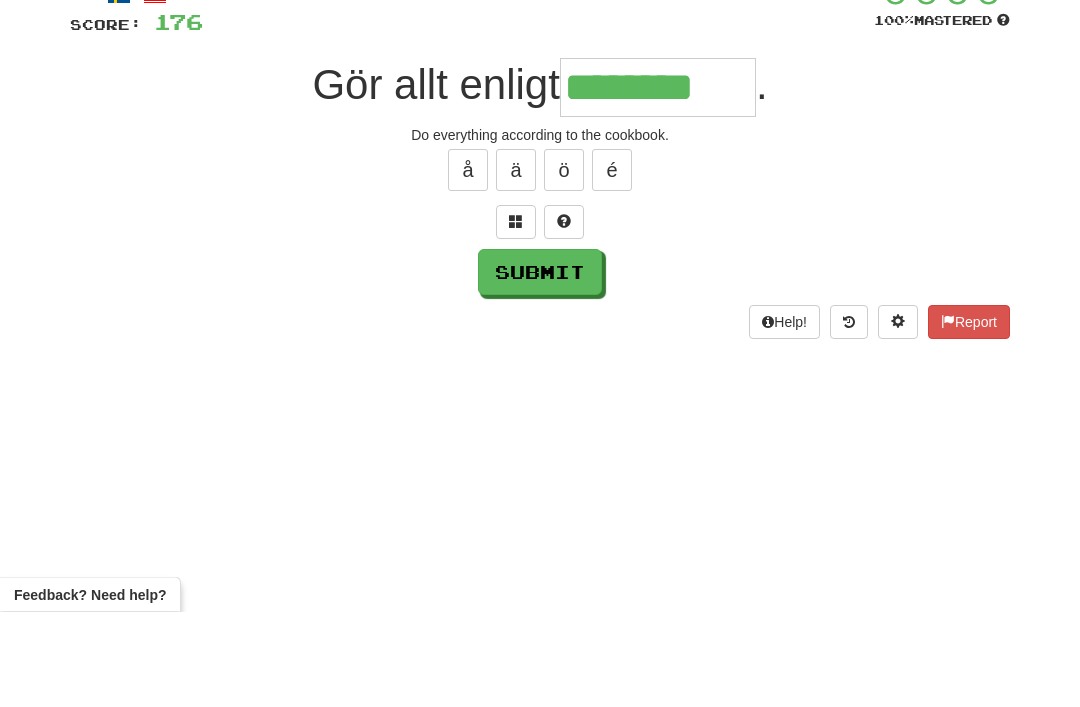 type on "********" 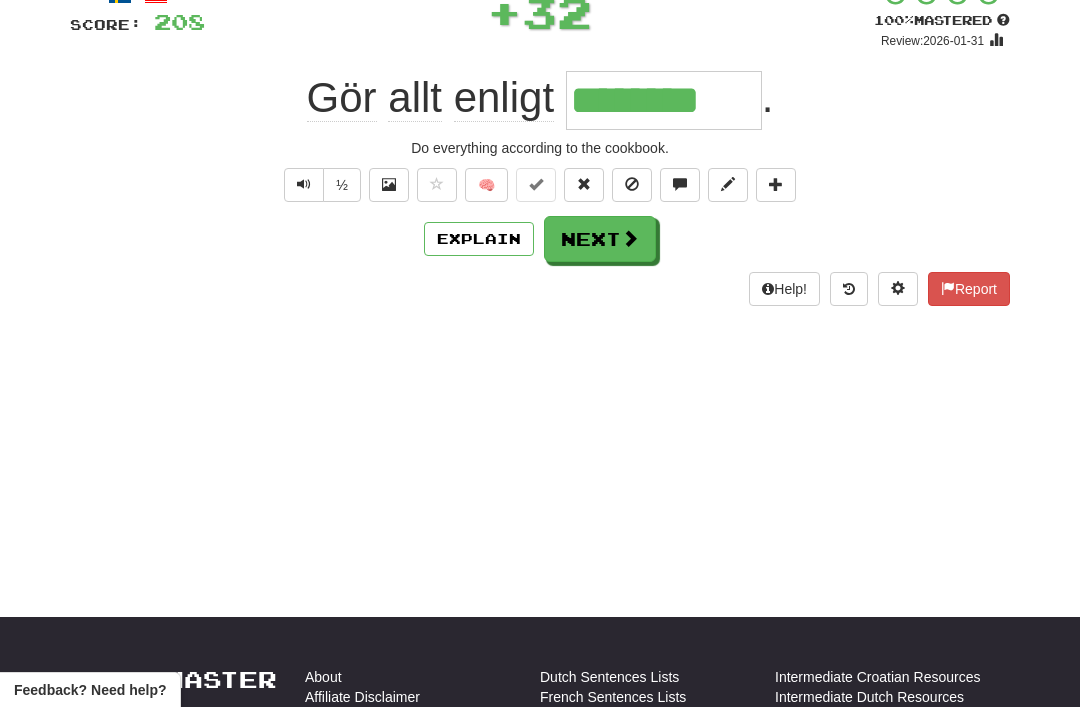 click on "Next" at bounding box center [600, 239] 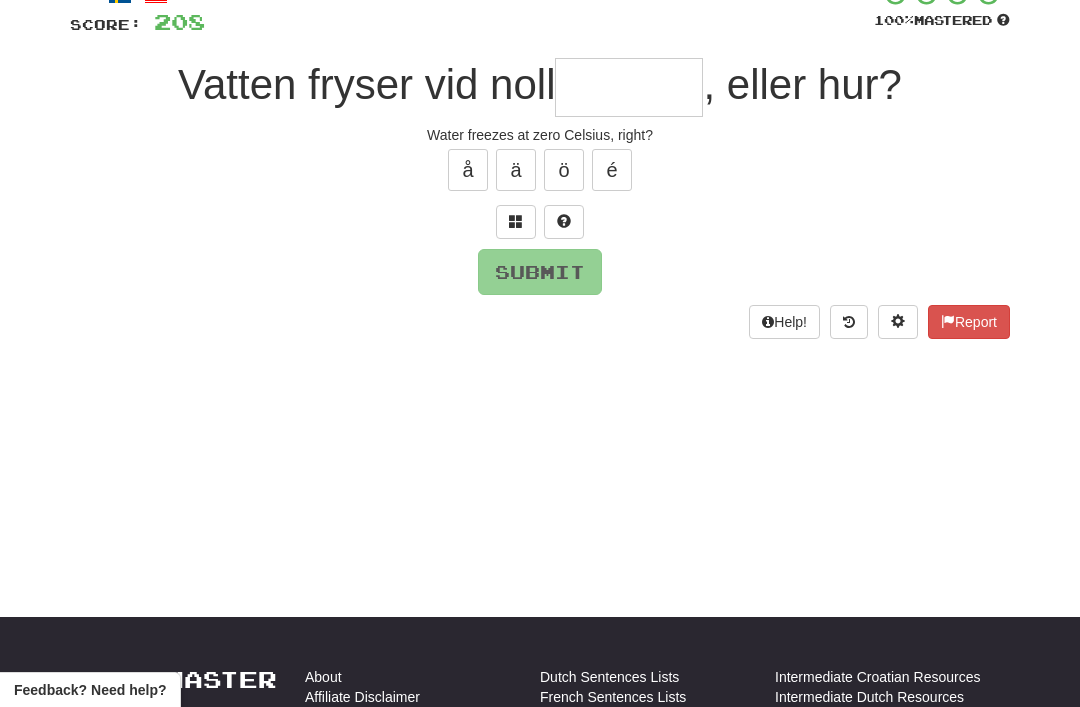 scroll, scrollTop: 139, scrollLeft: 0, axis: vertical 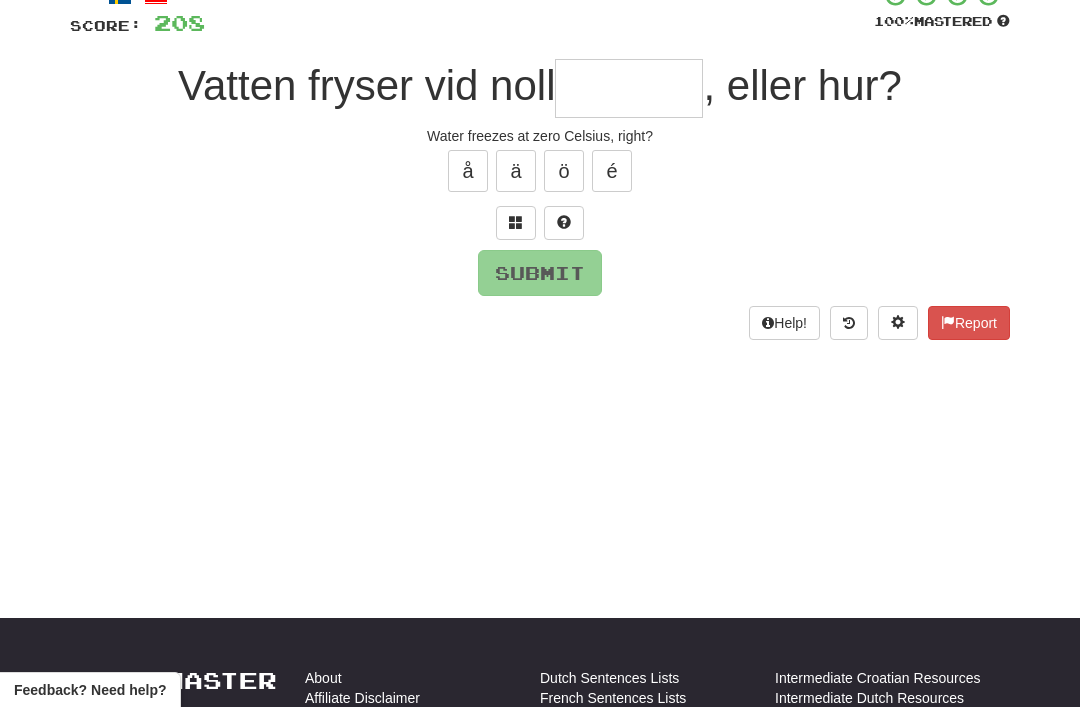 click at bounding box center [516, 223] 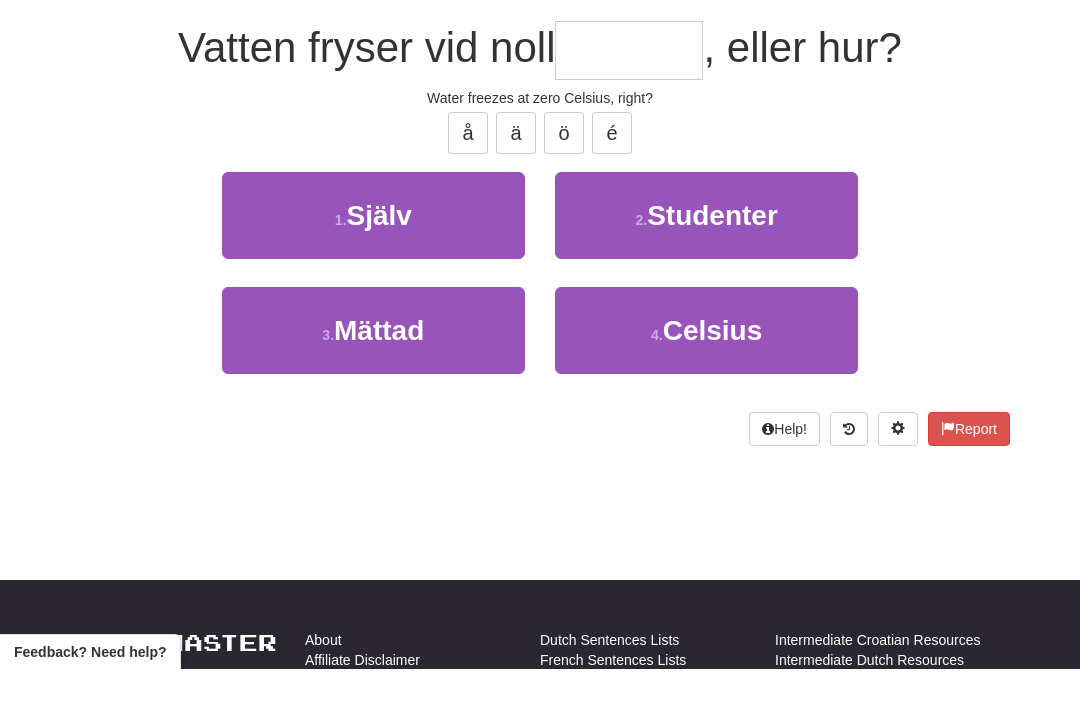 click on "Celsius" at bounding box center [713, 368] 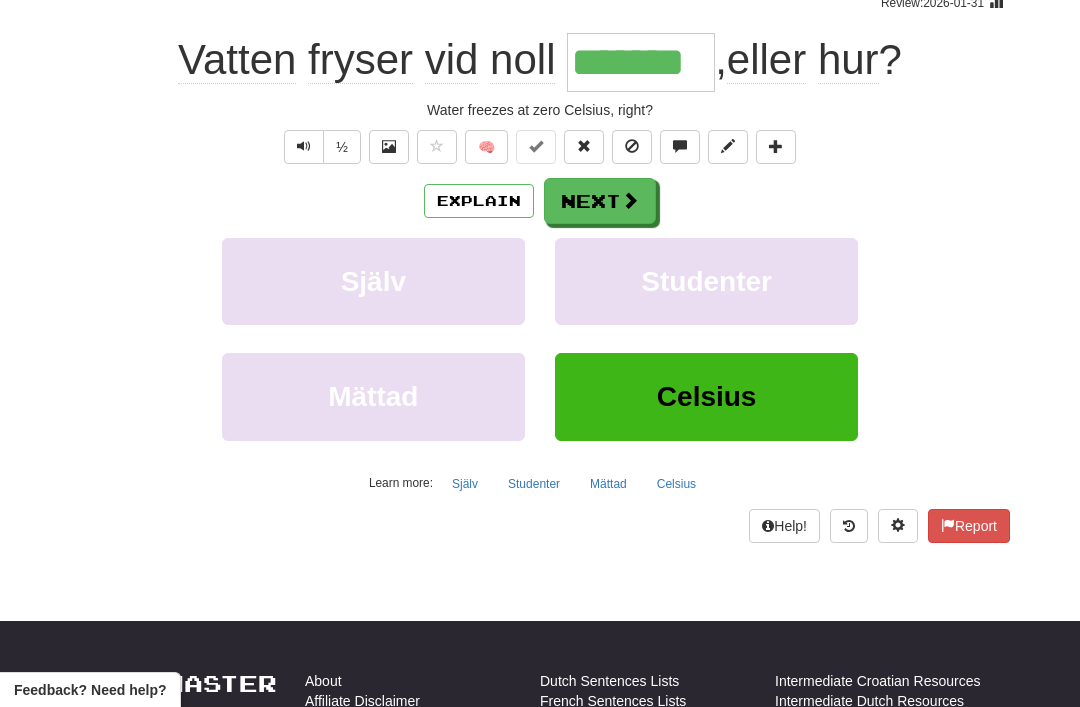 click at bounding box center [630, 200] 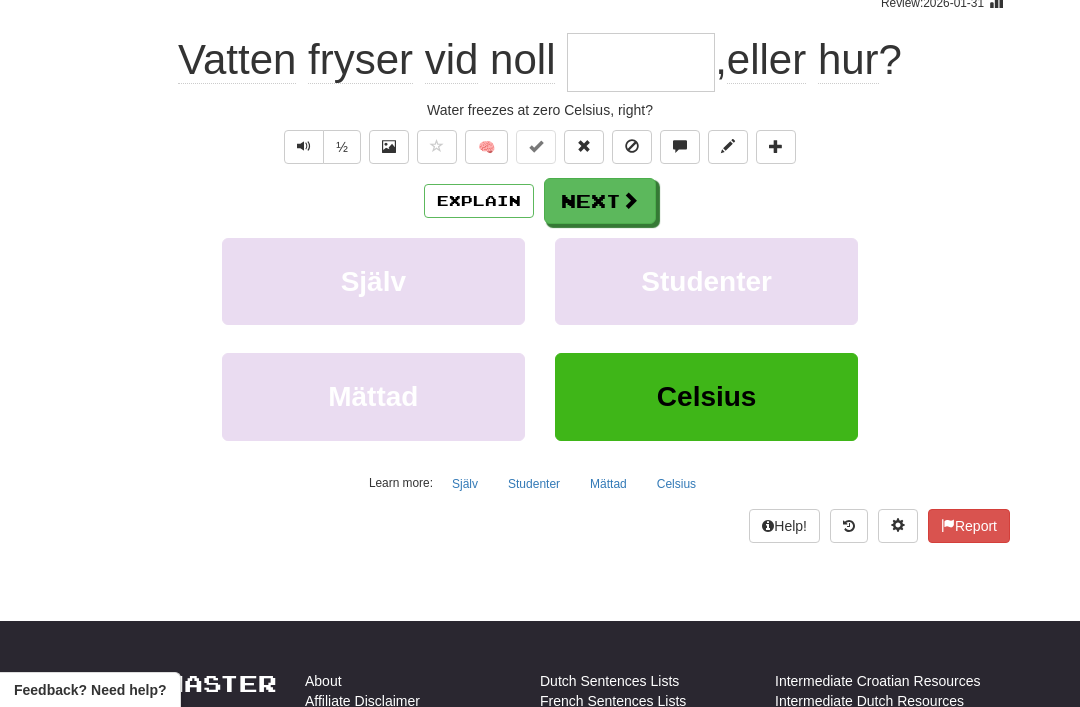 scroll, scrollTop: 177, scrollLeft: 0, axis: vertical 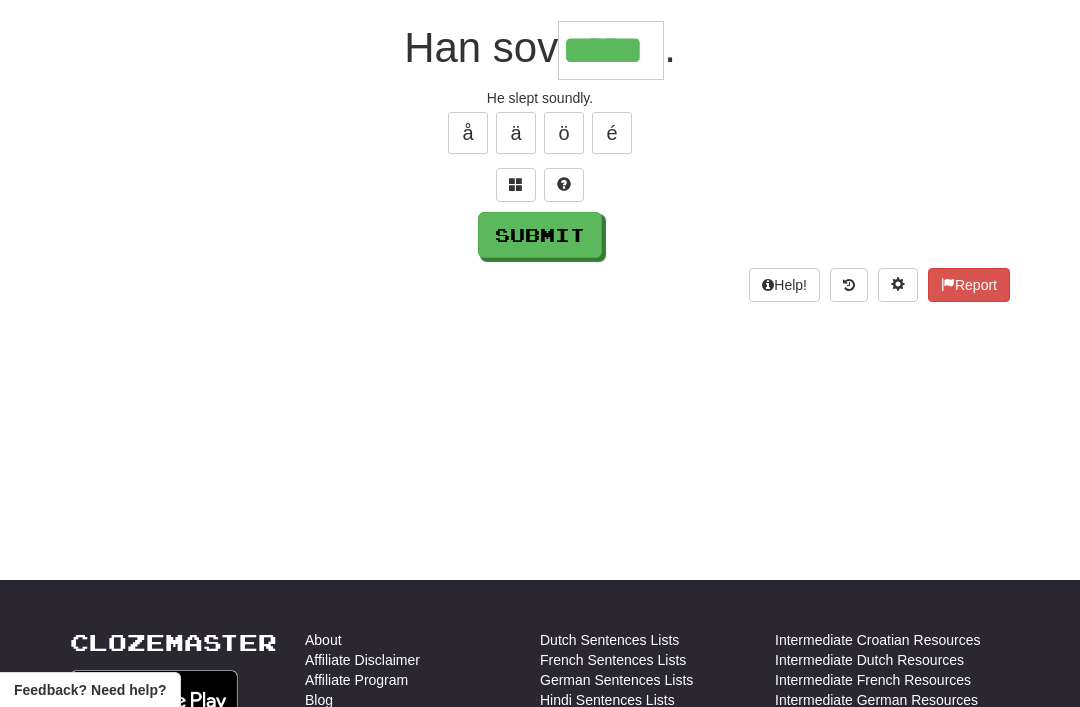 type on "*****" 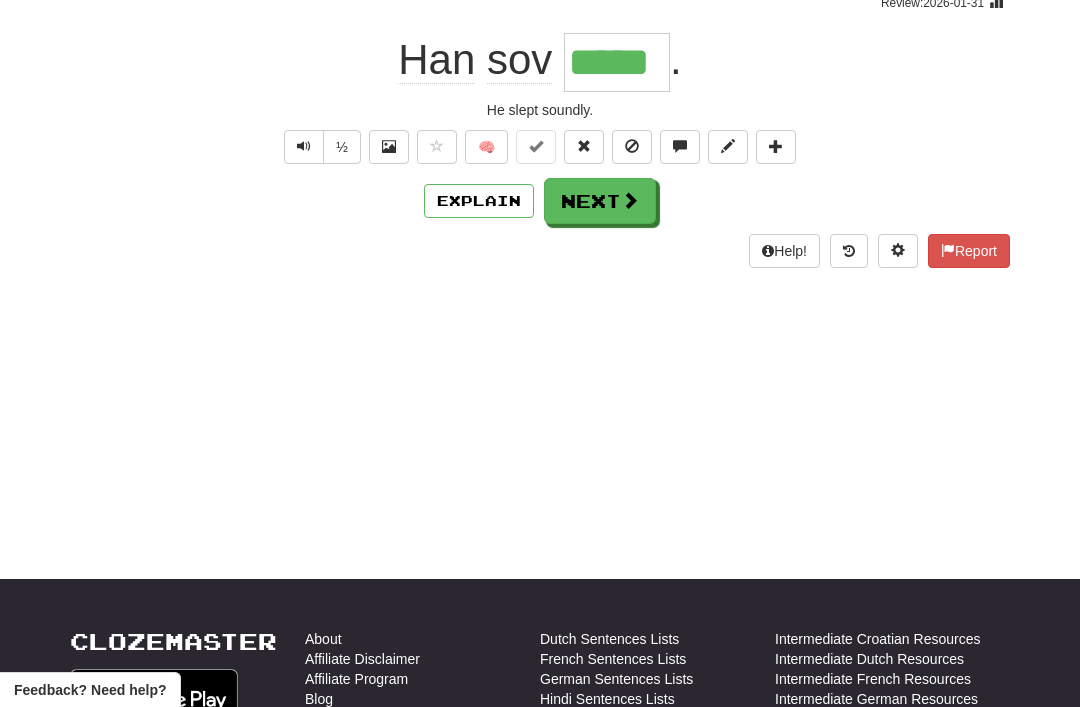 click on "Next" at bounding box center (600, 201) 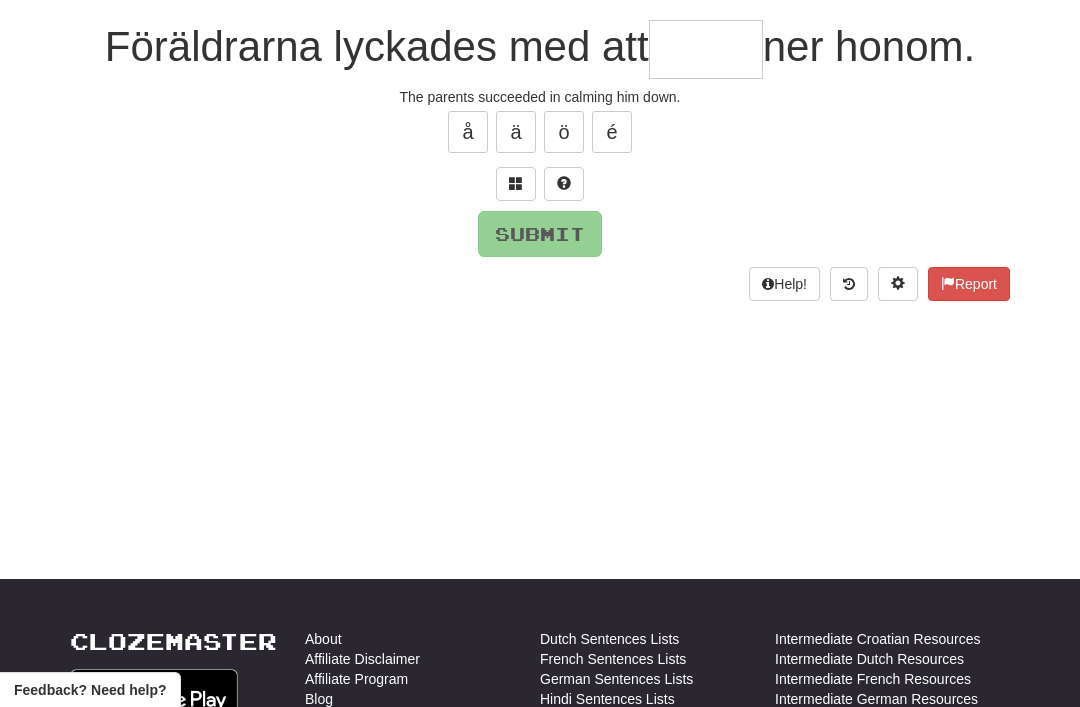 scroll, scrollTop: 177, scrollLeft: 0, axis: vertical 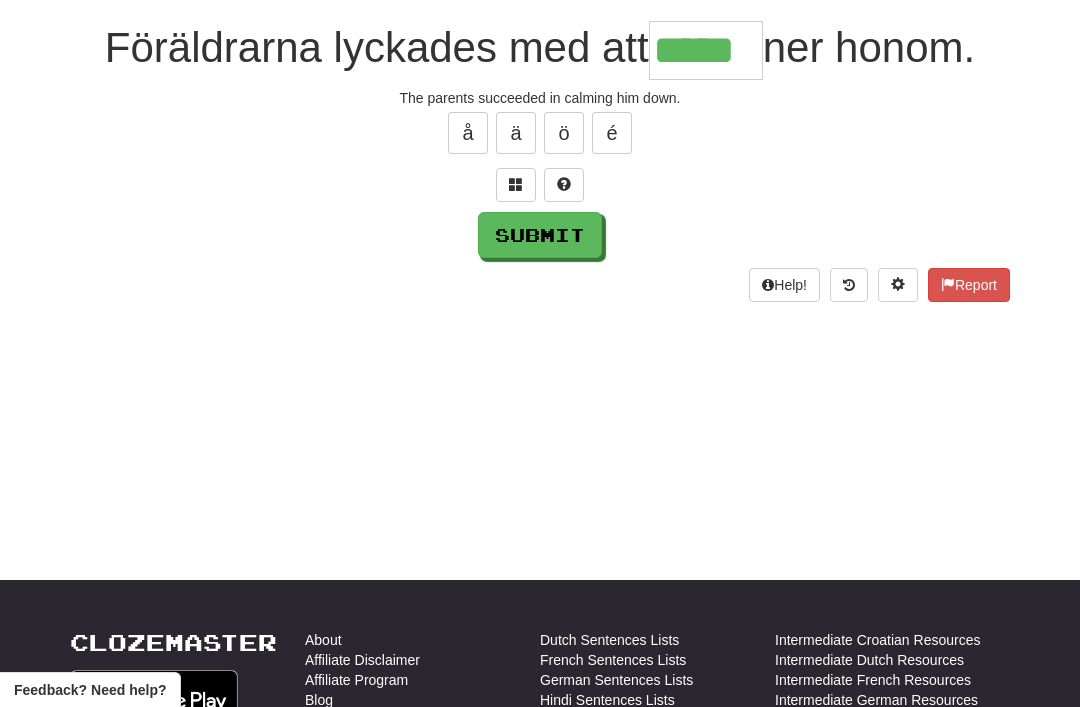 type on "*****" 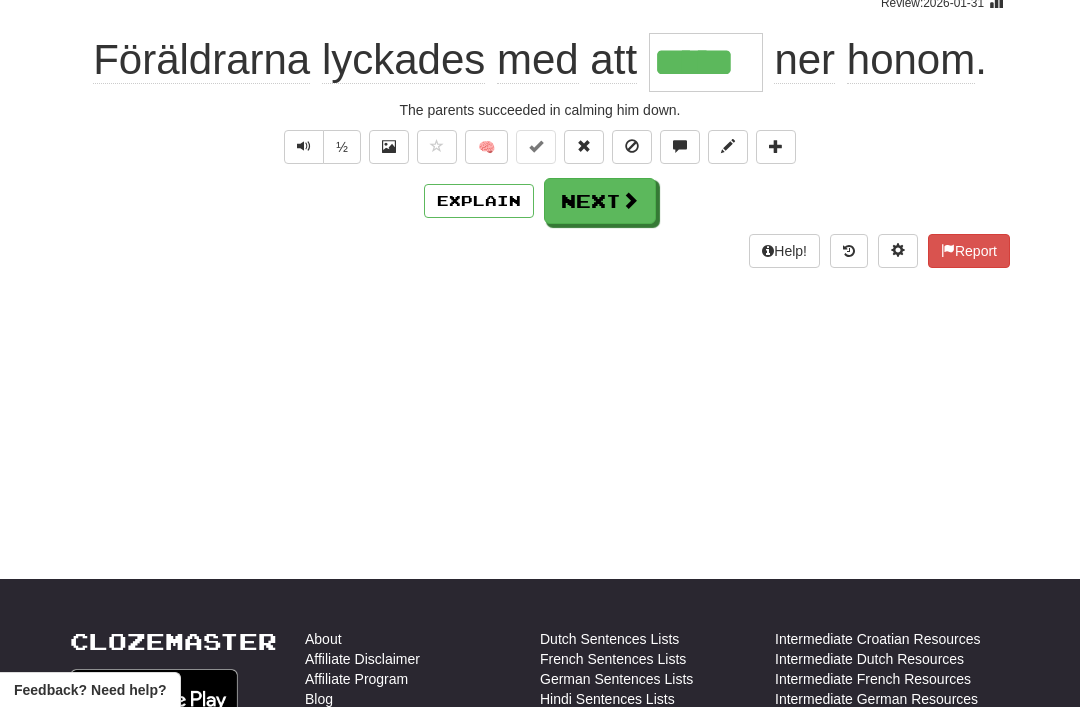 click on "Next" at bounding box center (600, 201) 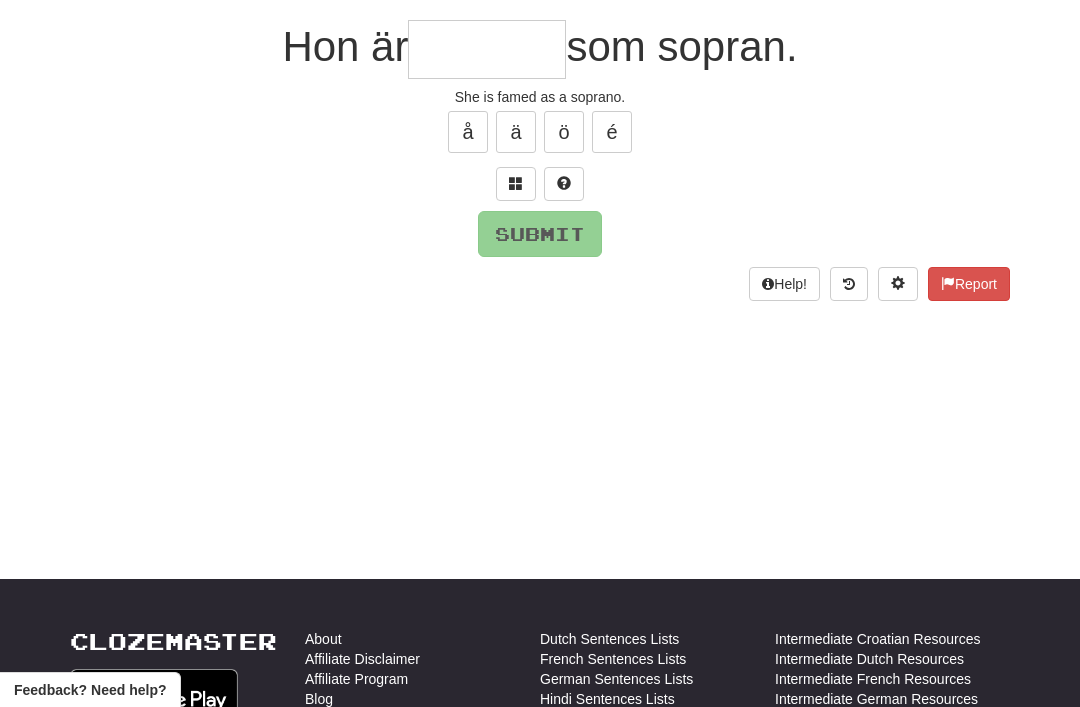 scroll, scrollTop: 177, scrollLeft: 0, axis: vertical 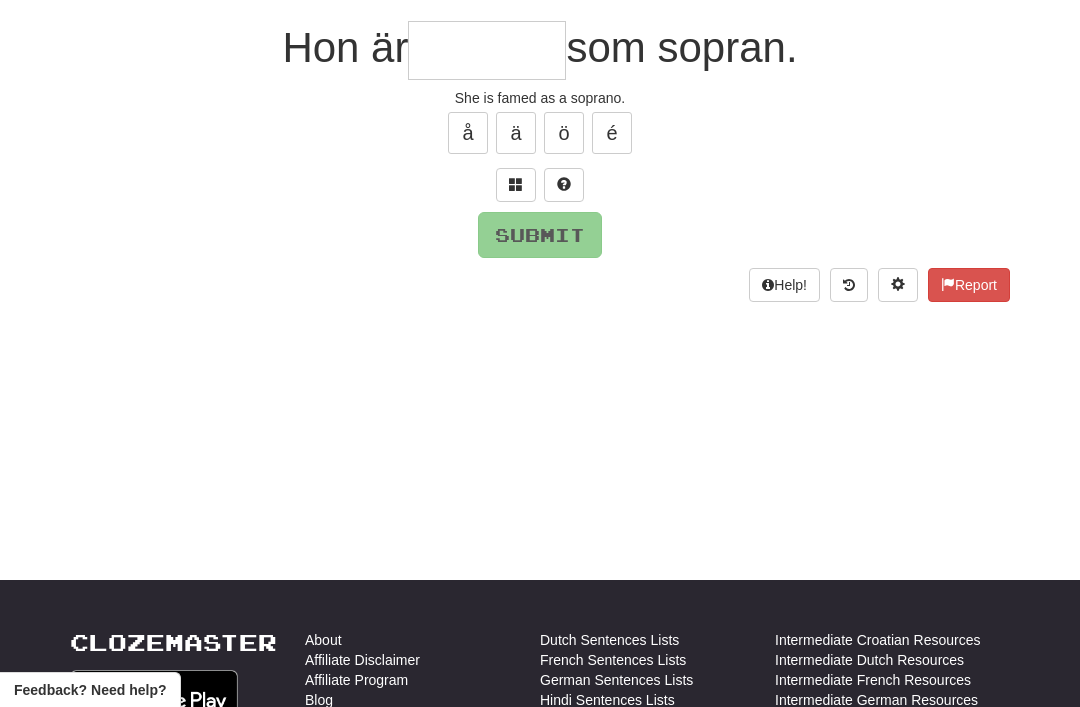 click at bounding box center [516, 184] 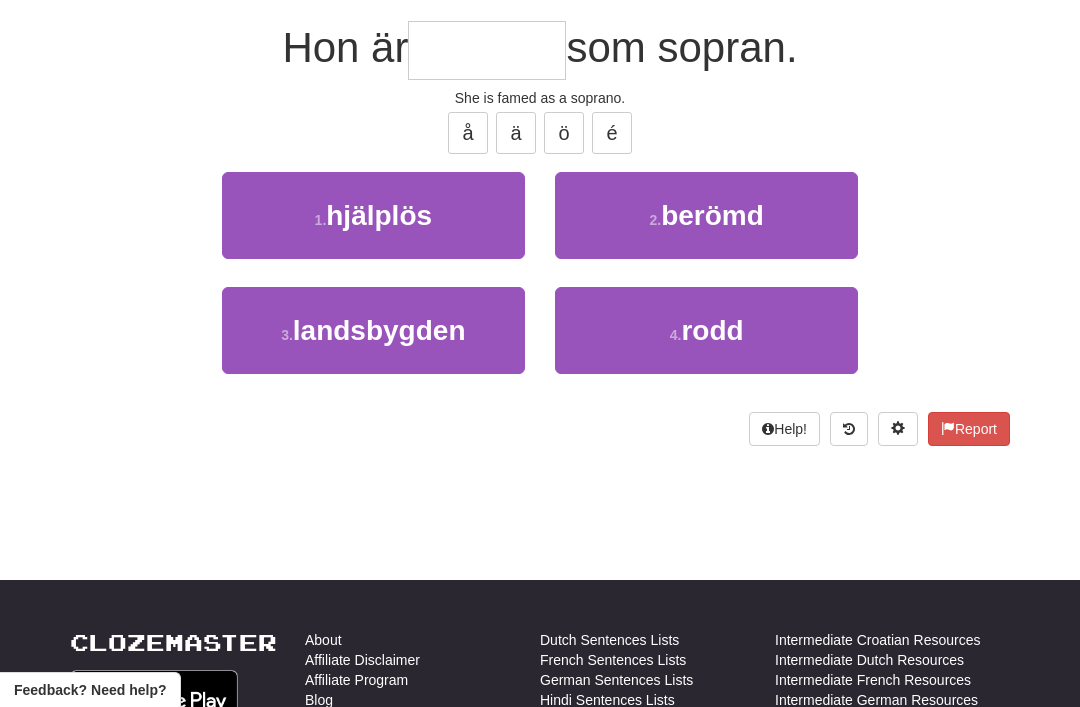 click on "berömd" at bounding box center (712, 215) 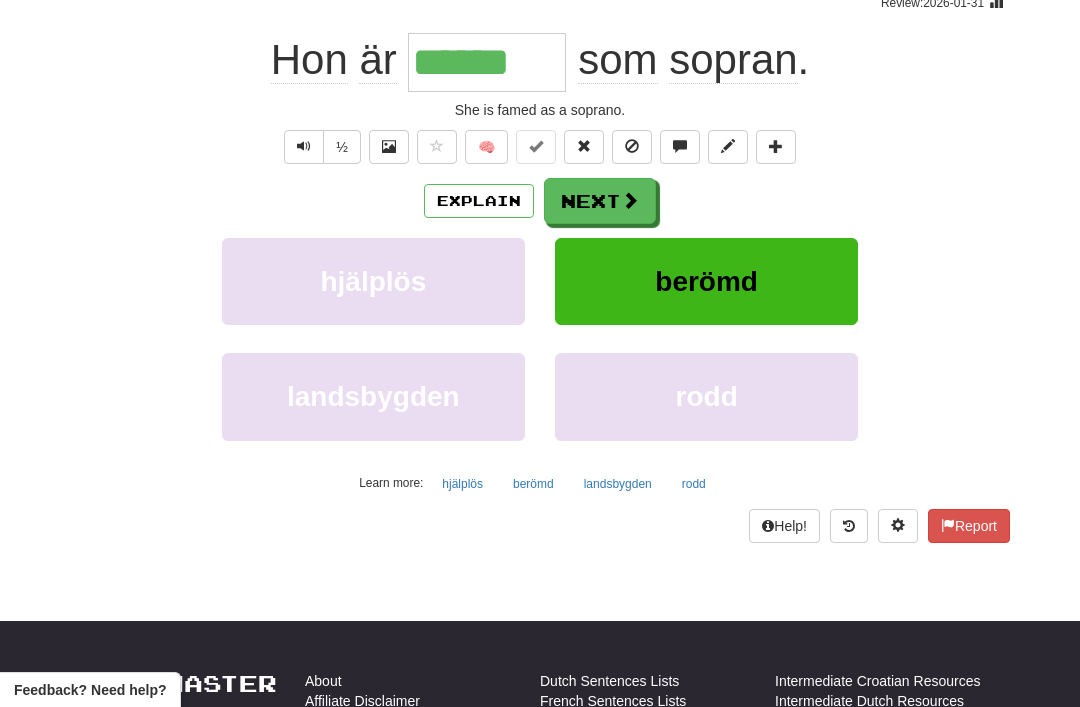click on "Next" at bounding box center [600, 201] 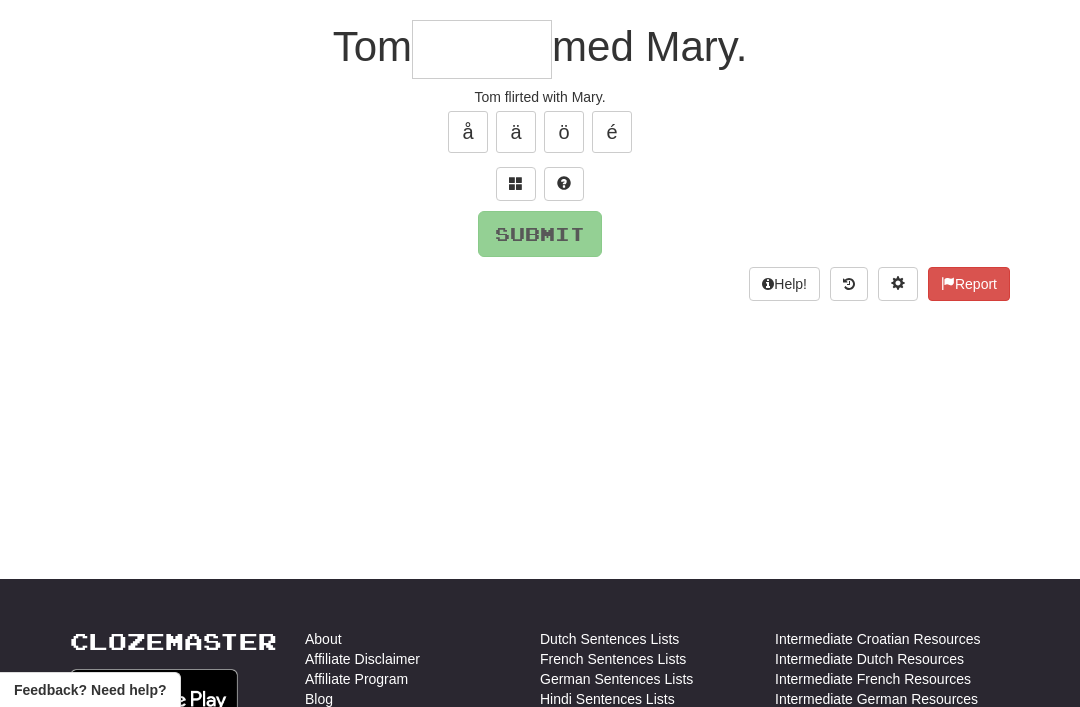 scroll, scrollTop: 177, scrollLeft: 0, axis: vertical 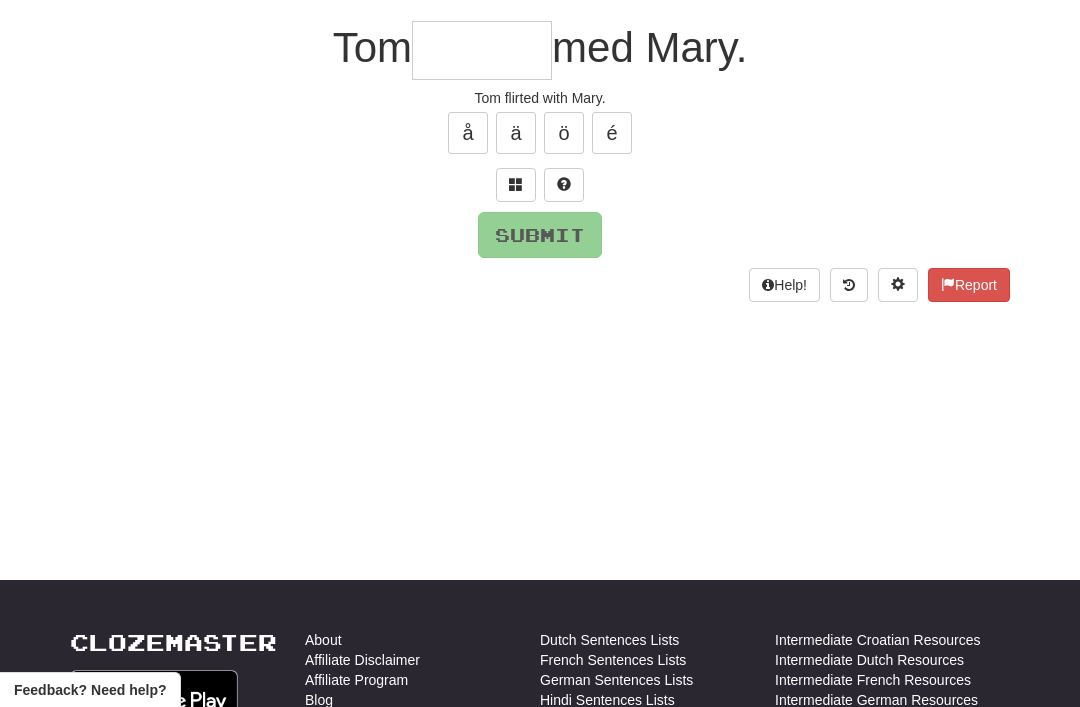 click at bounding box center (516, 184) 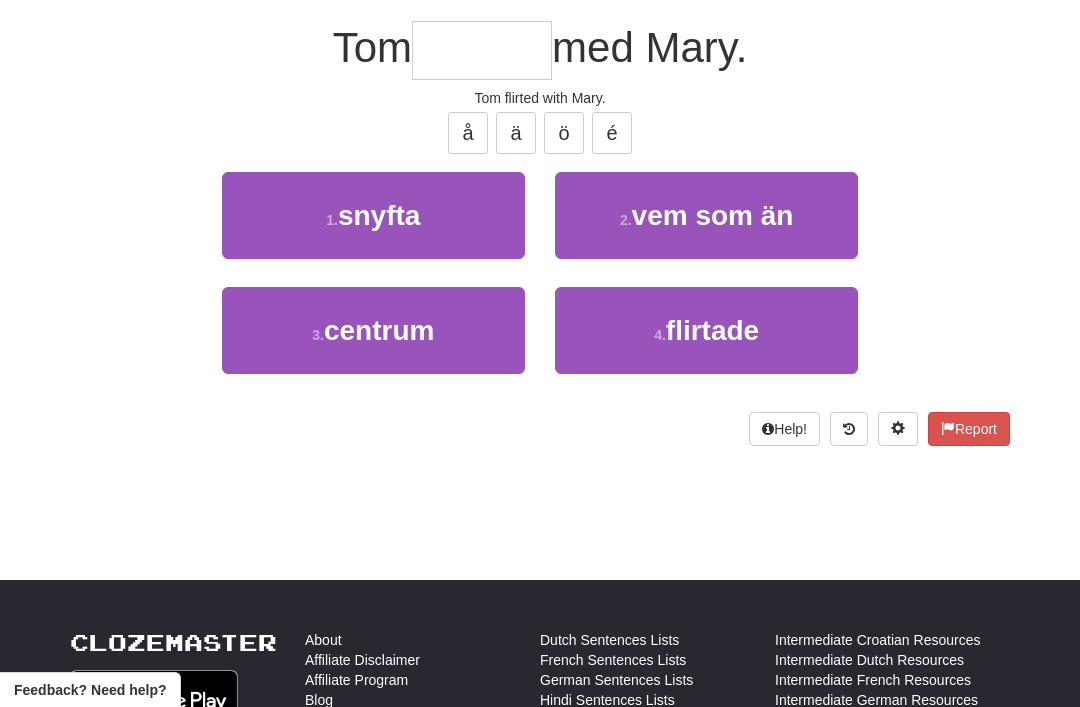 click on "flirtade" at bounding box center [712, 330] 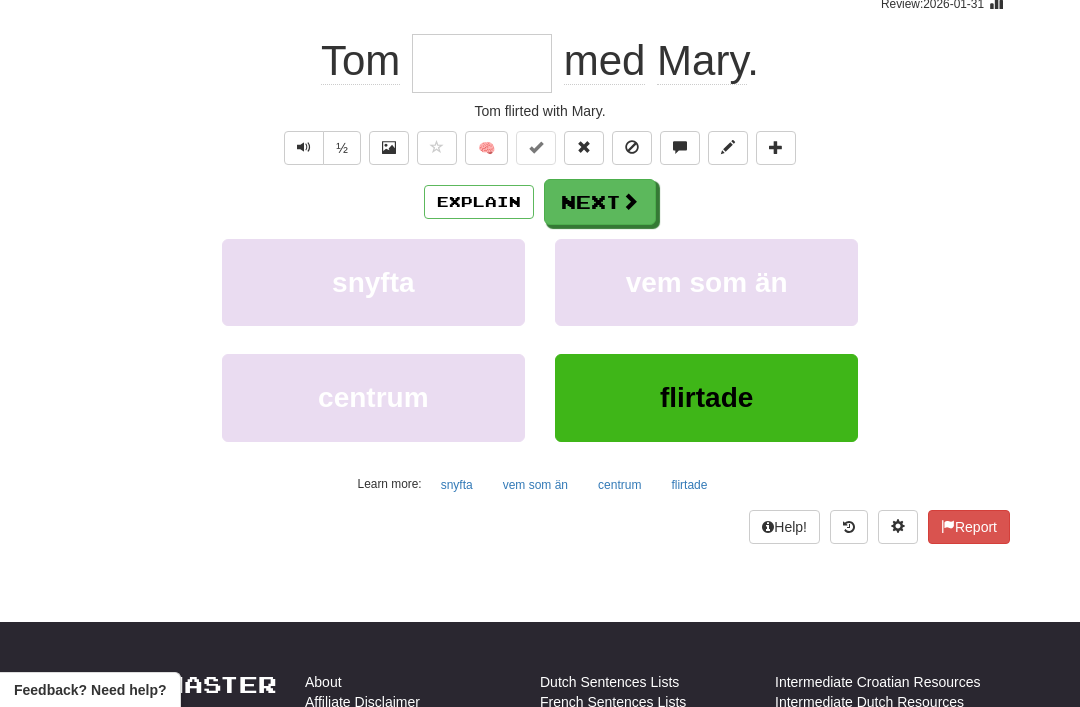 type on "********" 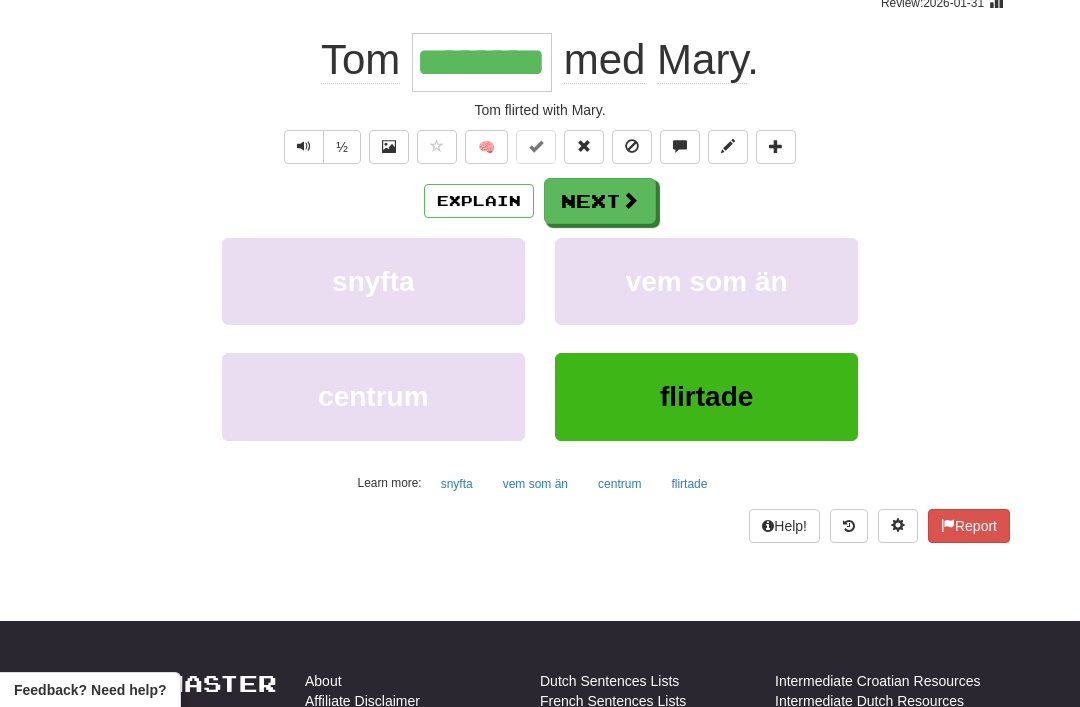 click at bounding box center [630, 200] 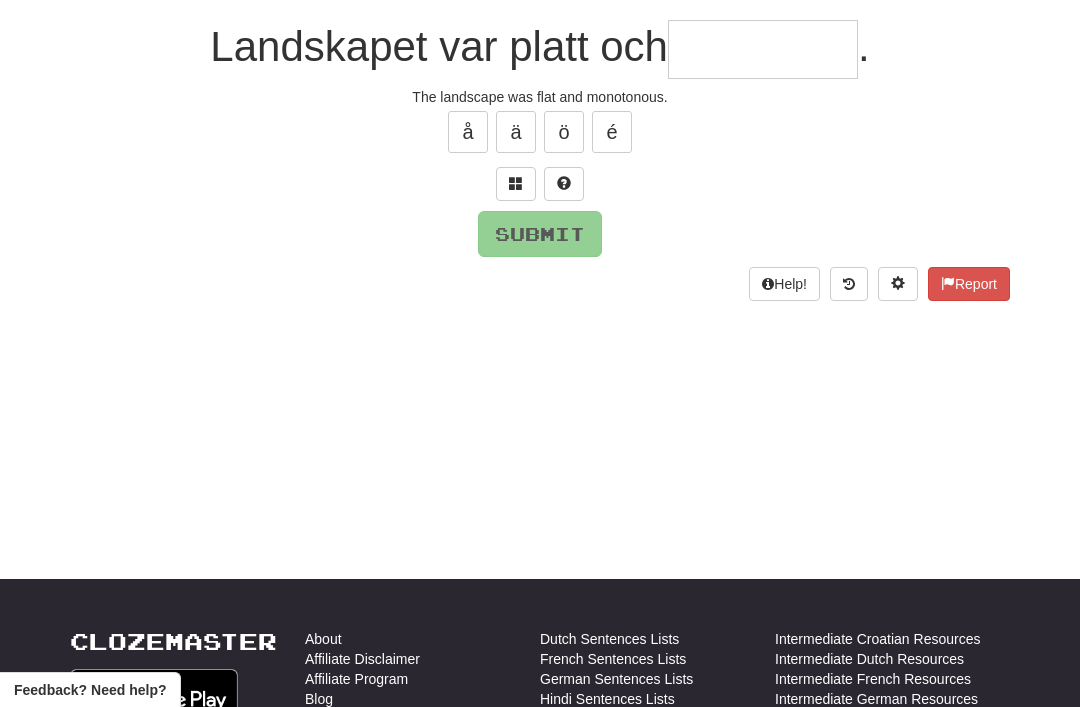 scroll, scrollTop: 177, scrollLeft: 0, axis: vertical 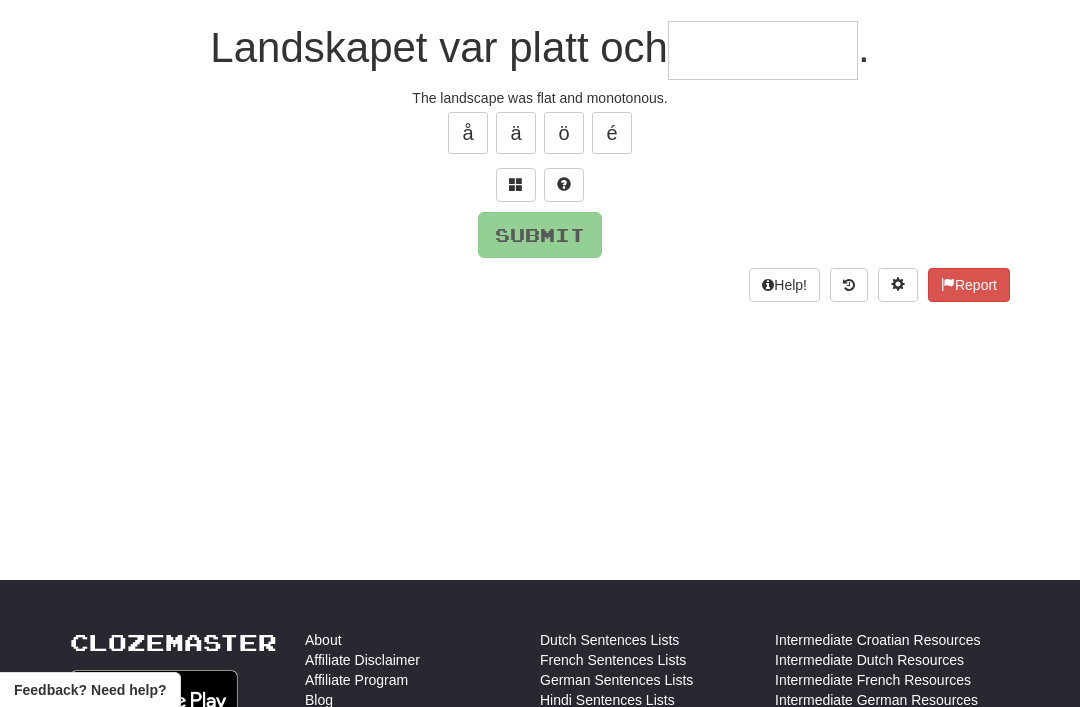 click at bounding box center [516, 185] 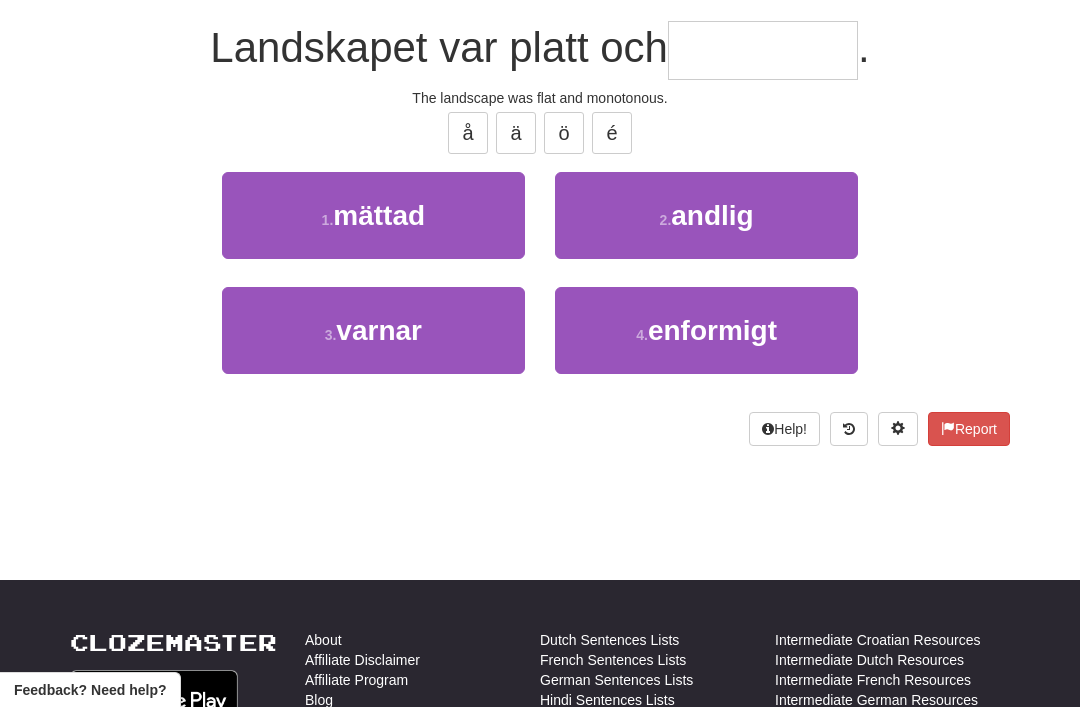 click on "enformigt" at bounding box center (712, 330) 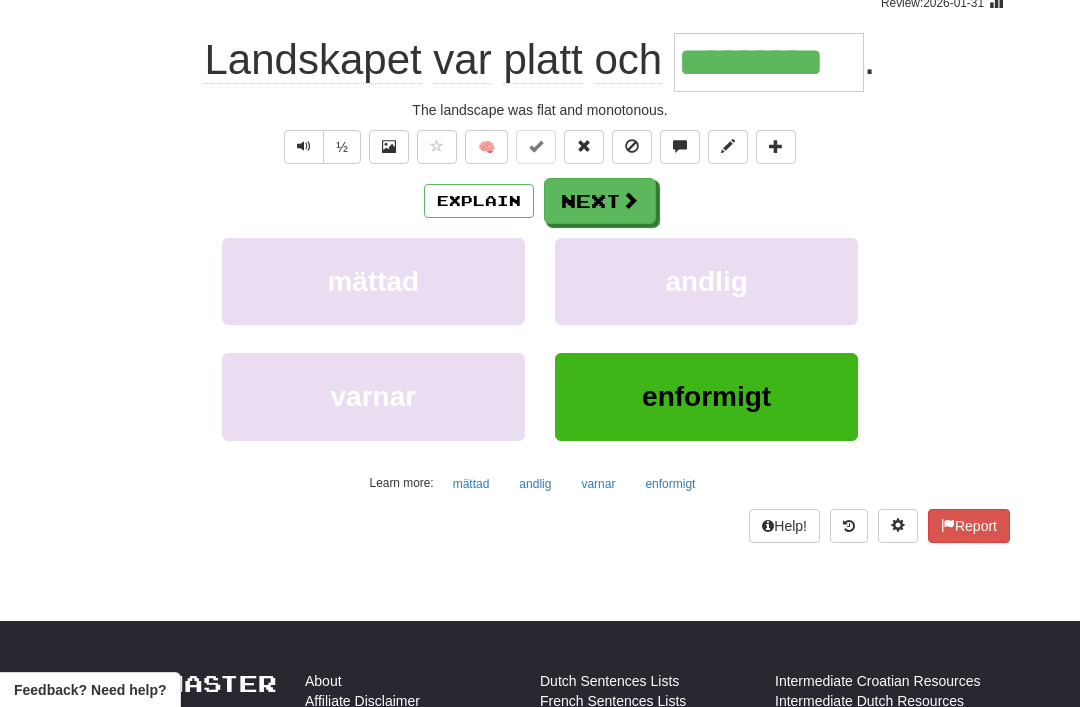 click at bounding box center [630, 200] 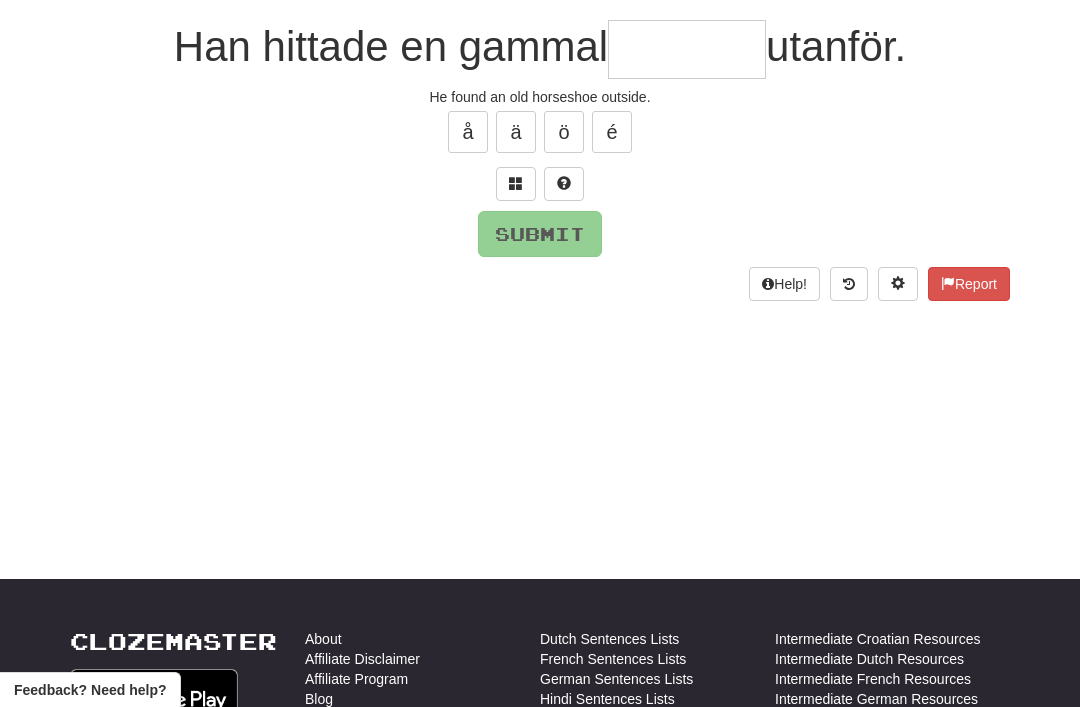 scroll, scrollTop: 177, scrollLeft: 0, axis: vertical 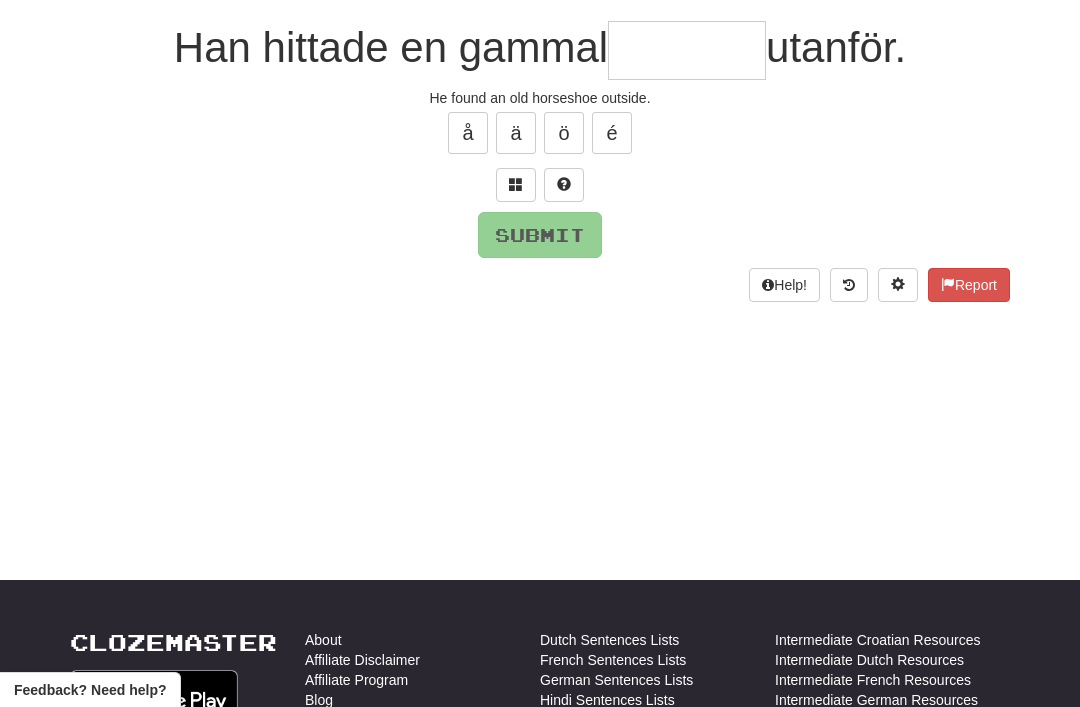 click at bounding box center (516, 184) 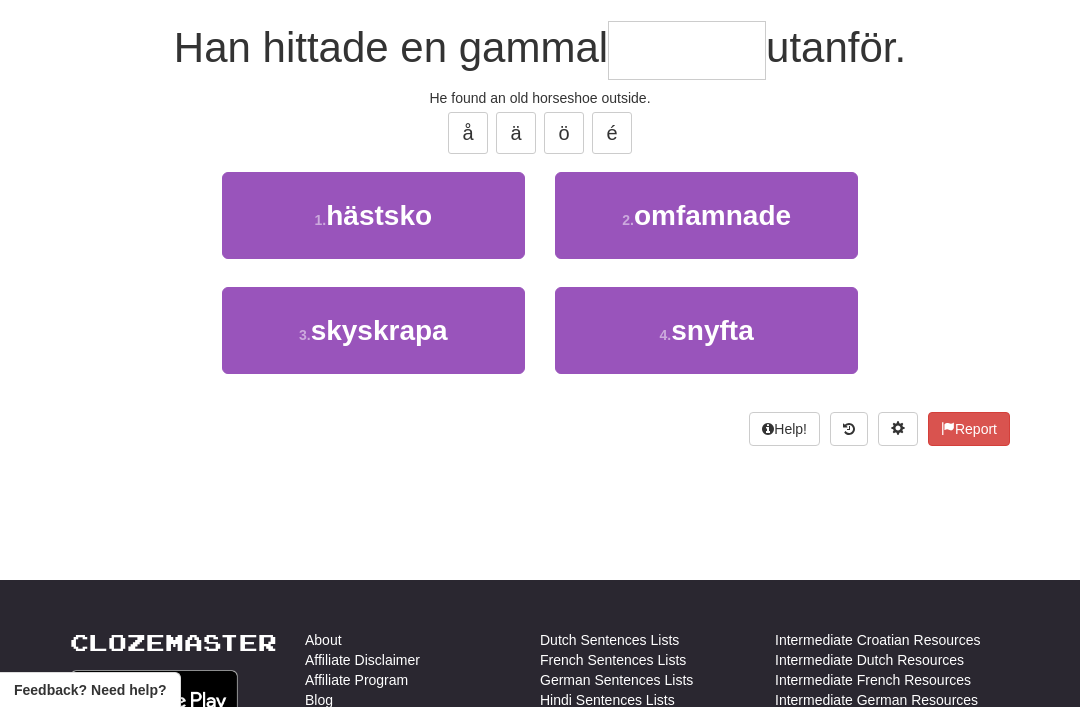 click on "1 .  hästsko" at bounding box center (373, 215) 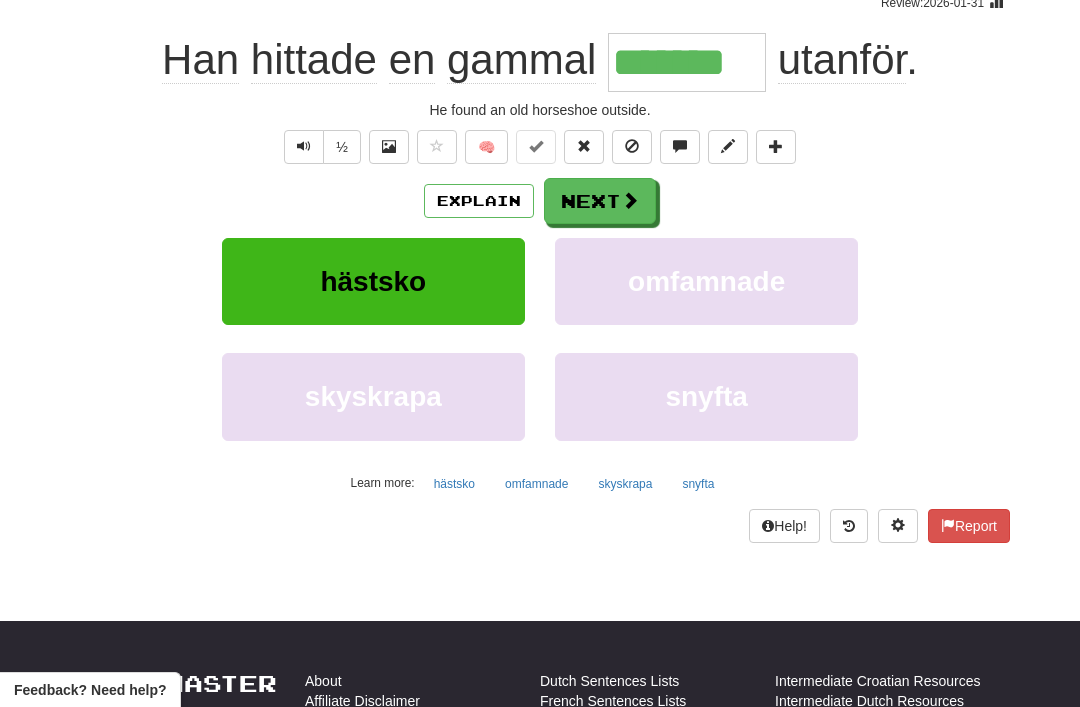 click on "Next" at bounding box center [600, 201] 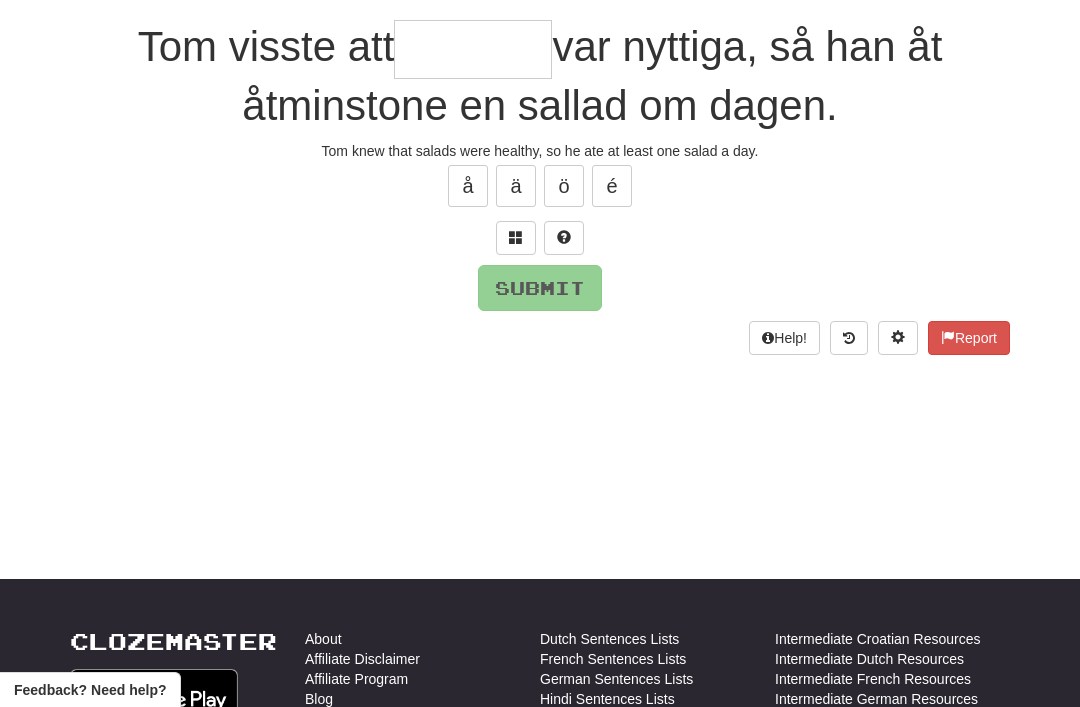 scroll, scrollTop: 177, scrollLeft: 0, axis: vertical 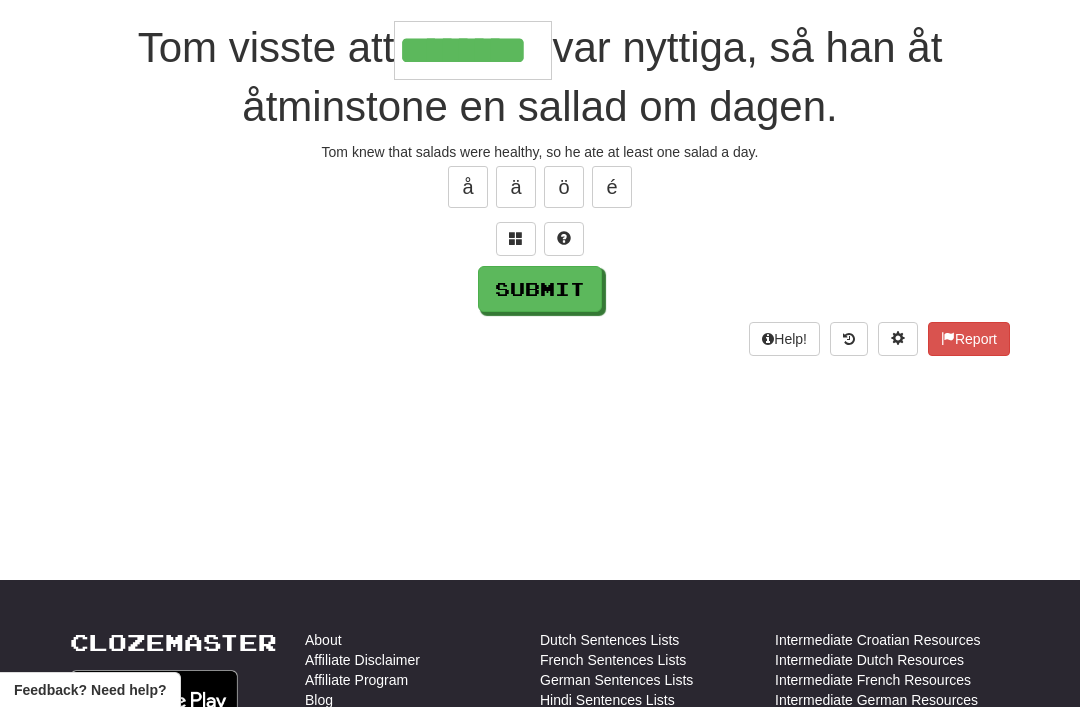 type on "********" 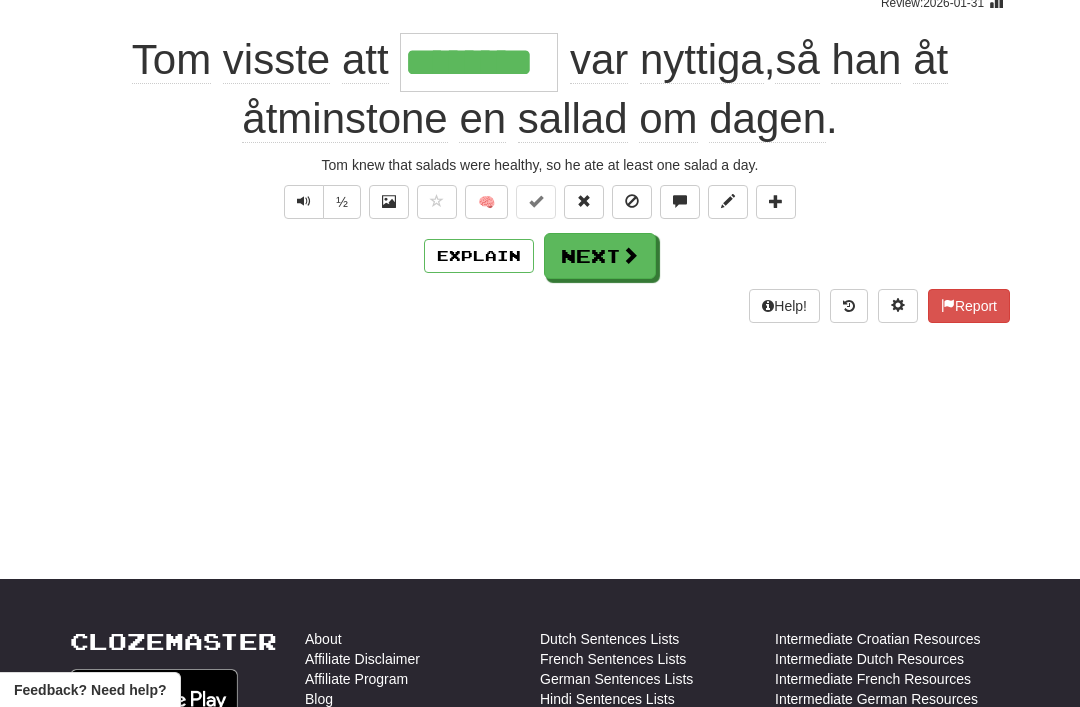 click on "Next" at bounding box center [600, 256] 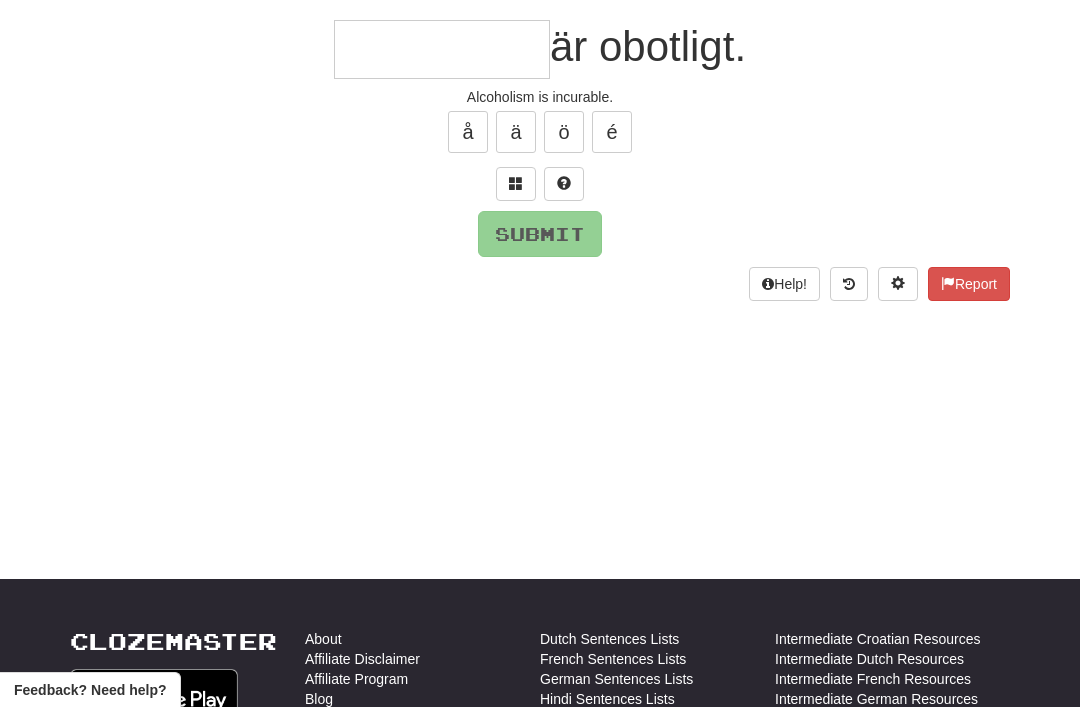 scroll, scrollTop: 177, scrollLeft: 0, axis: vertical 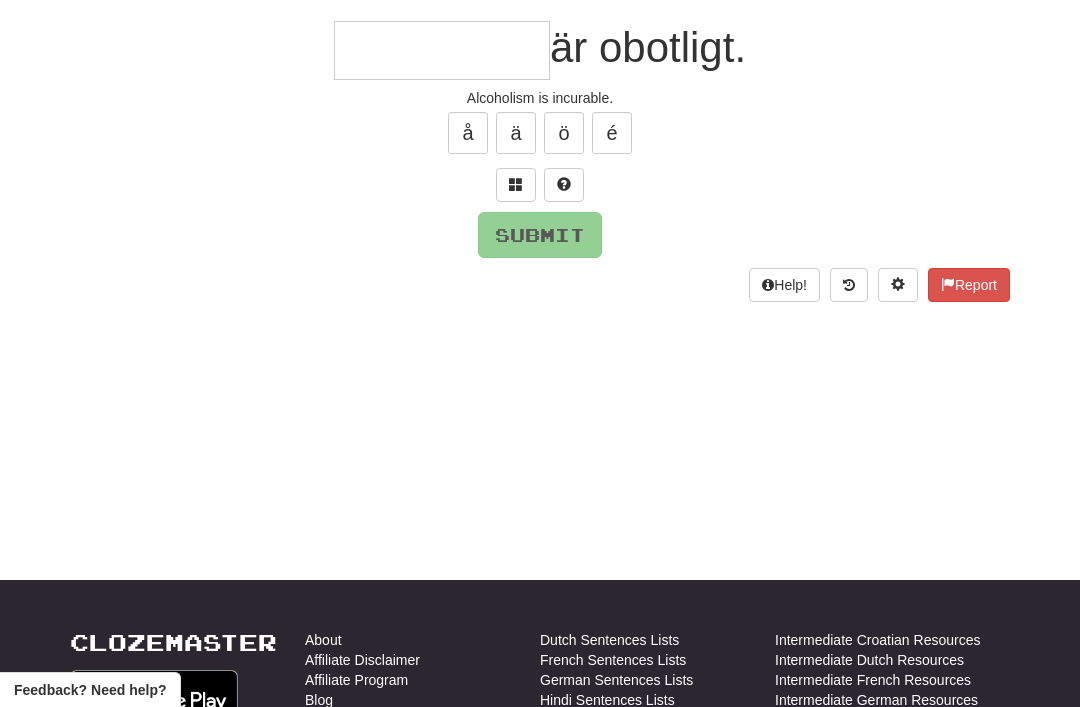 click at bounding box center [516, 185] 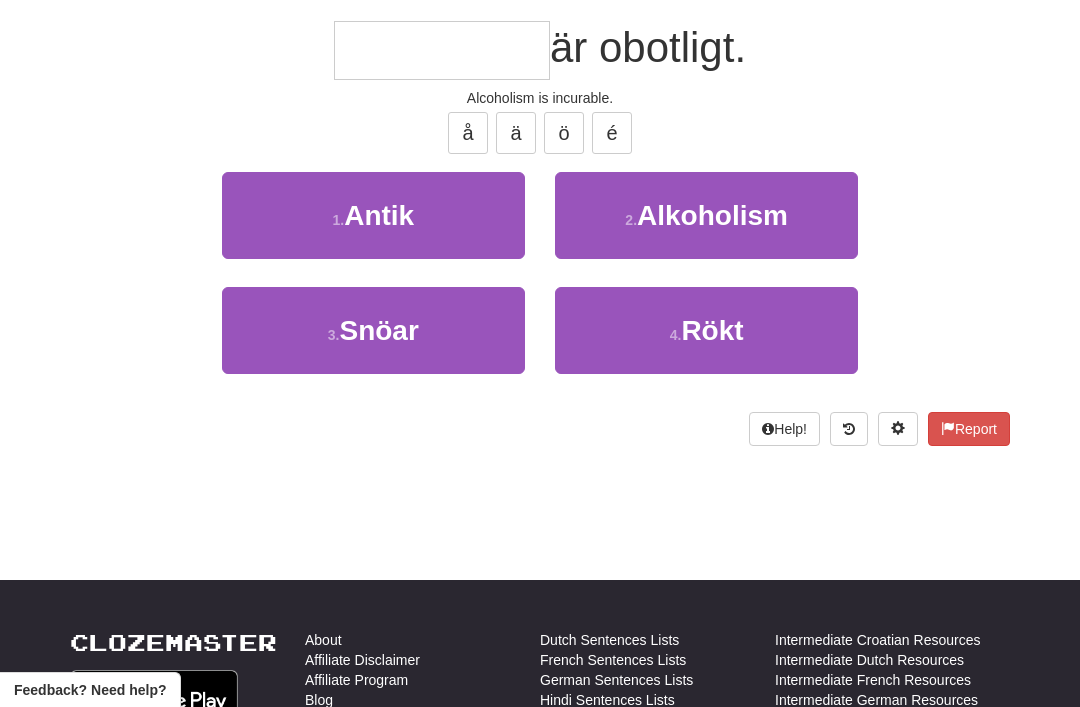 click on "Alkoholism" at bounding box center [712, 215] 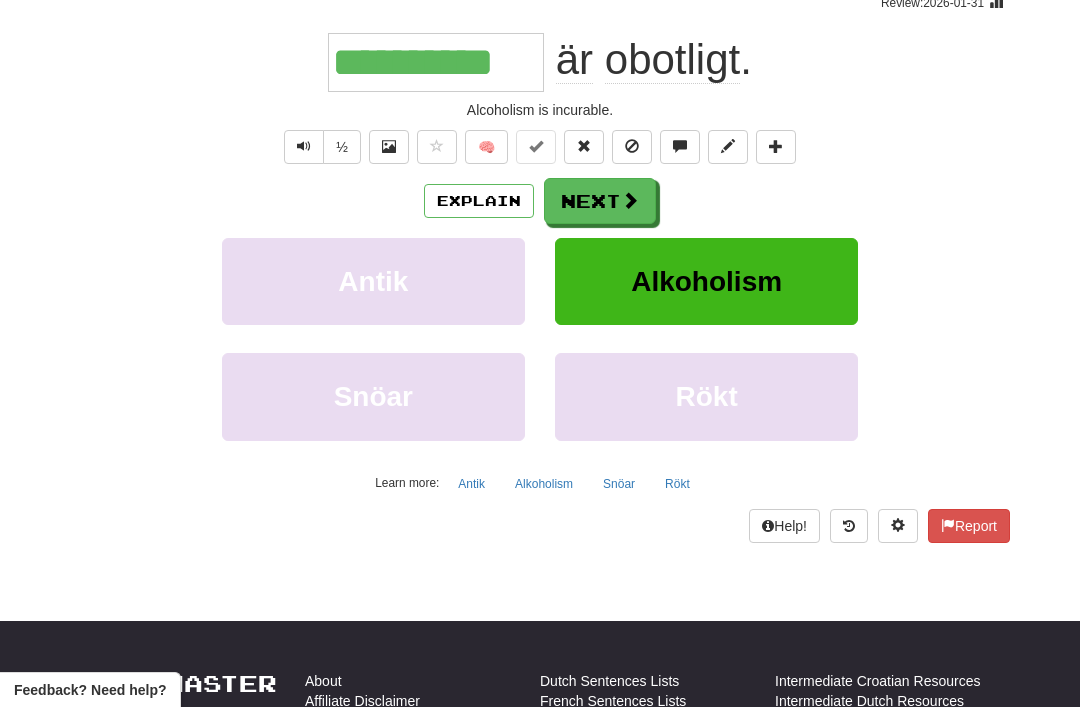 click on "Next" at bounding box center [600, 201] 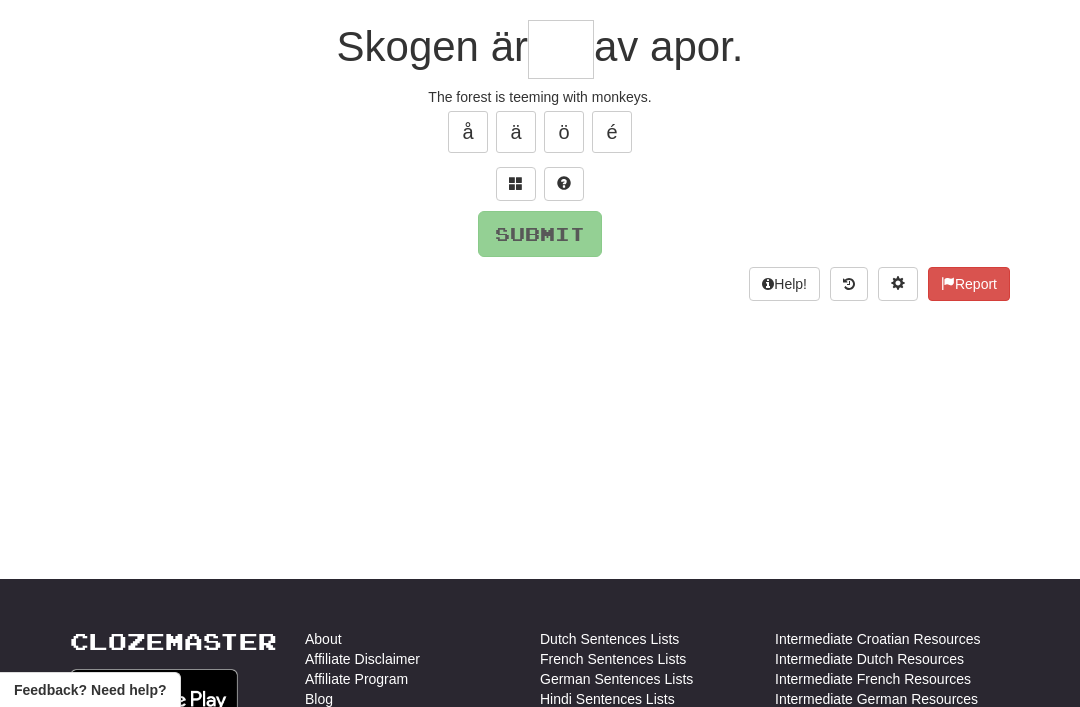 scroll, scrollTop: 177, scrollLeft: 0, axis: vertical 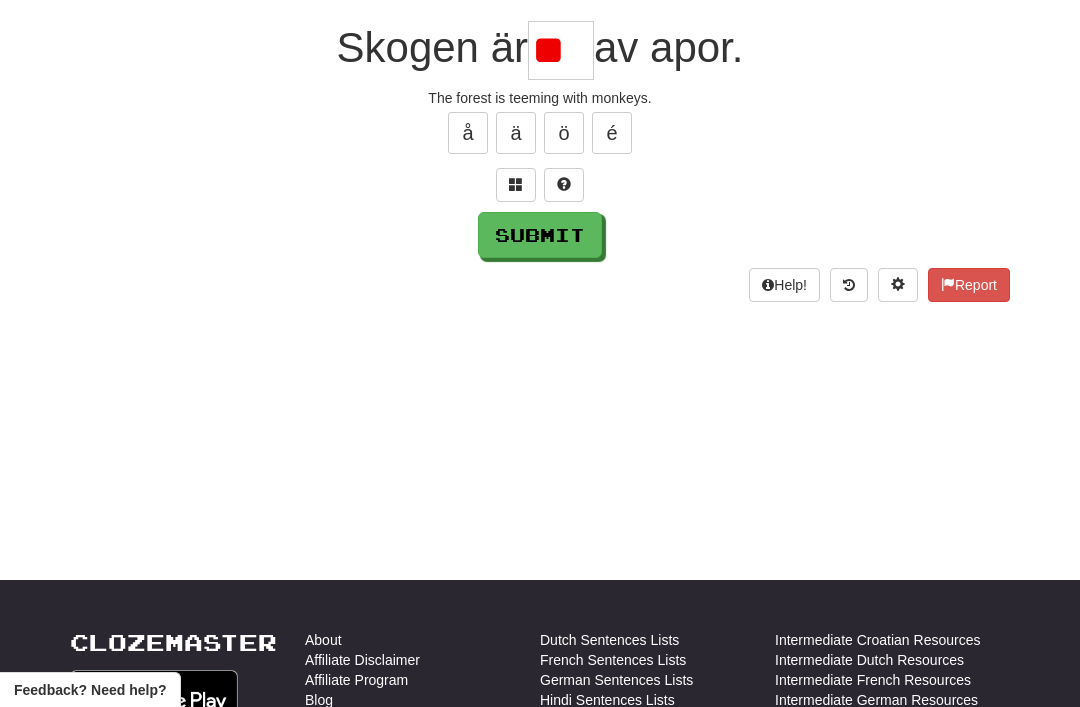 type on "*" 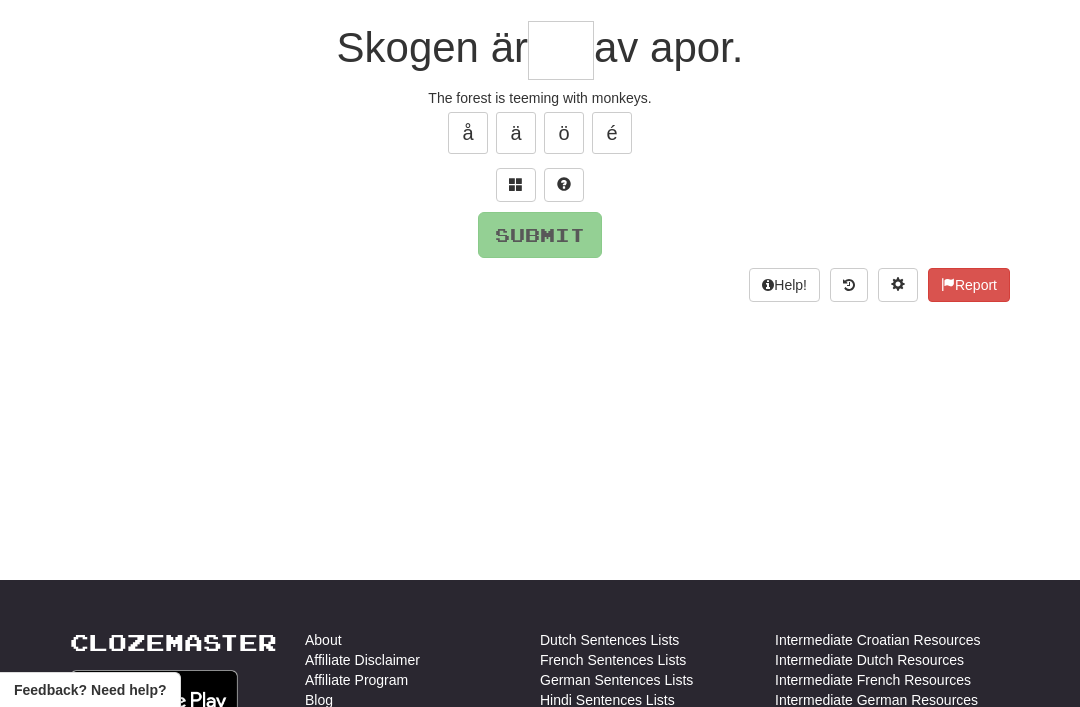 click at bounding box center [516, 185] 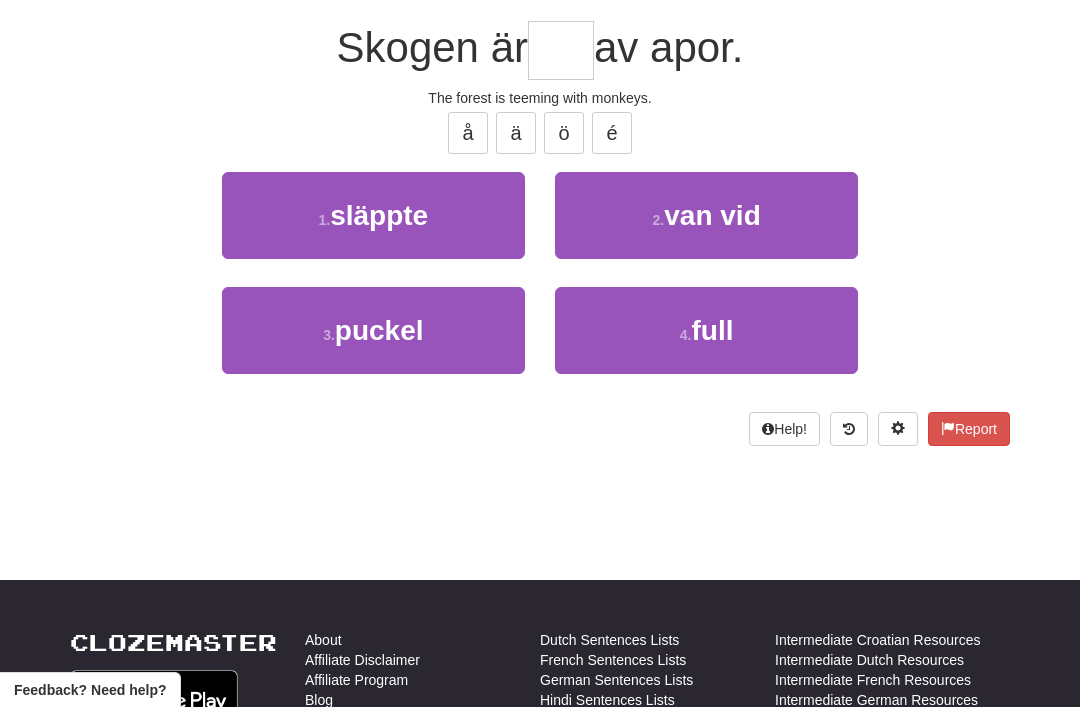 click on "full" at bounding box center (712, 330) 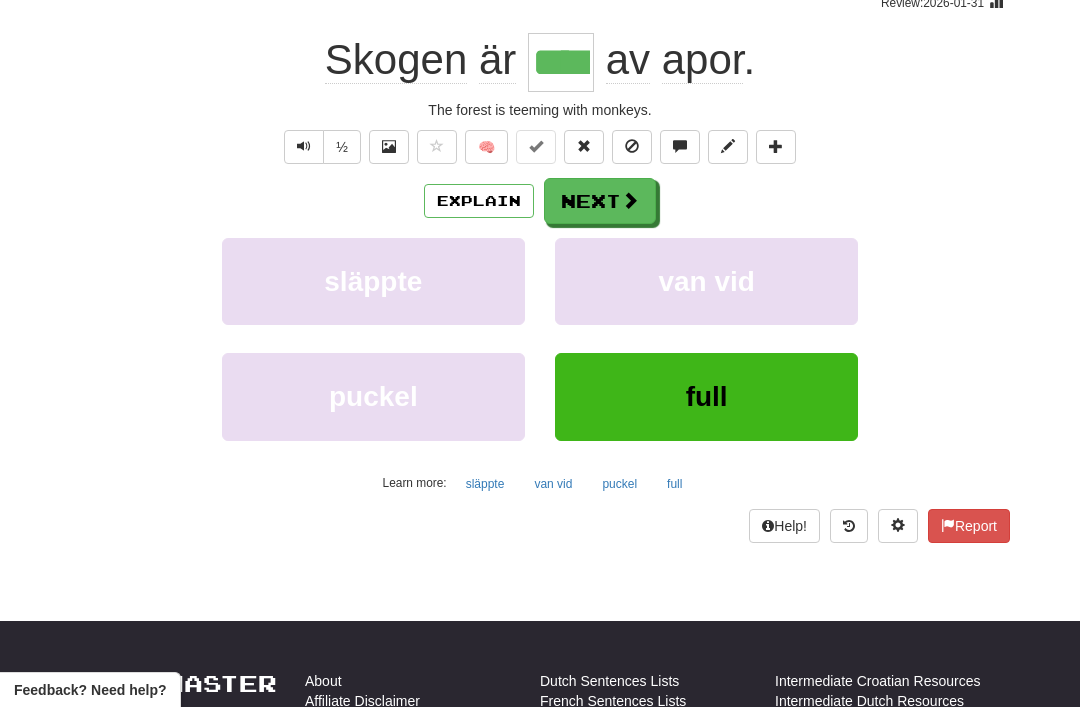 click on "Next" at bounding box center (600, 201) 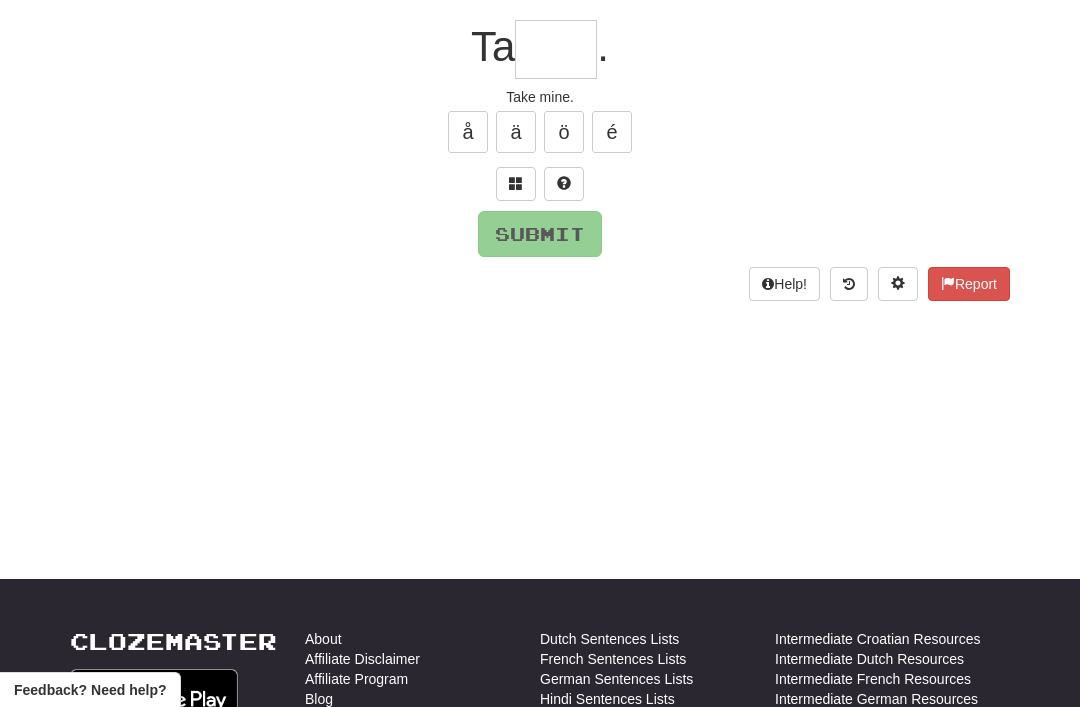 scroll, scrollTop: 177, scrollLeft: 0, axis: vertical 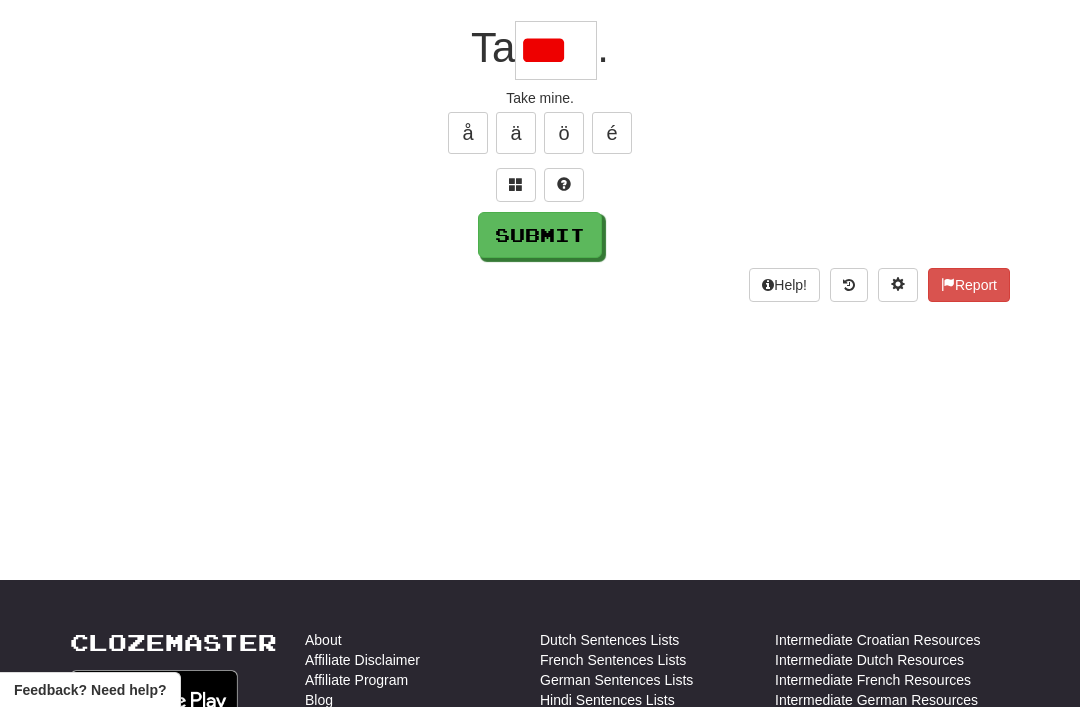 click on "Submit" at bounding box center [540, 235] 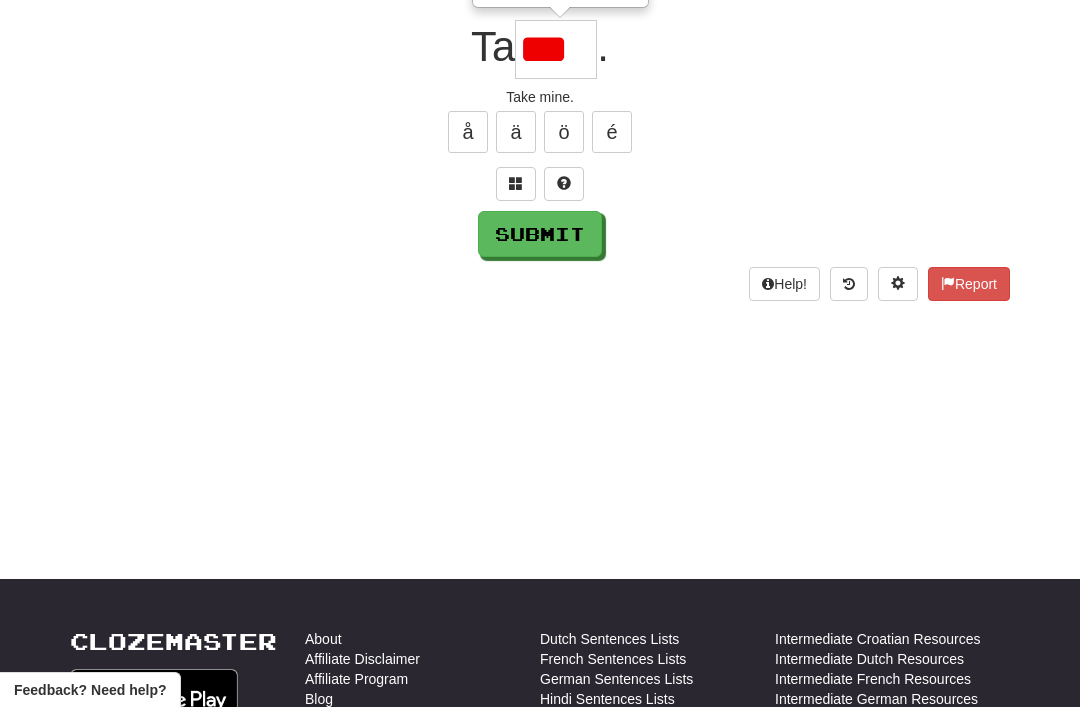click on "***" at bounding box center (556, 49) 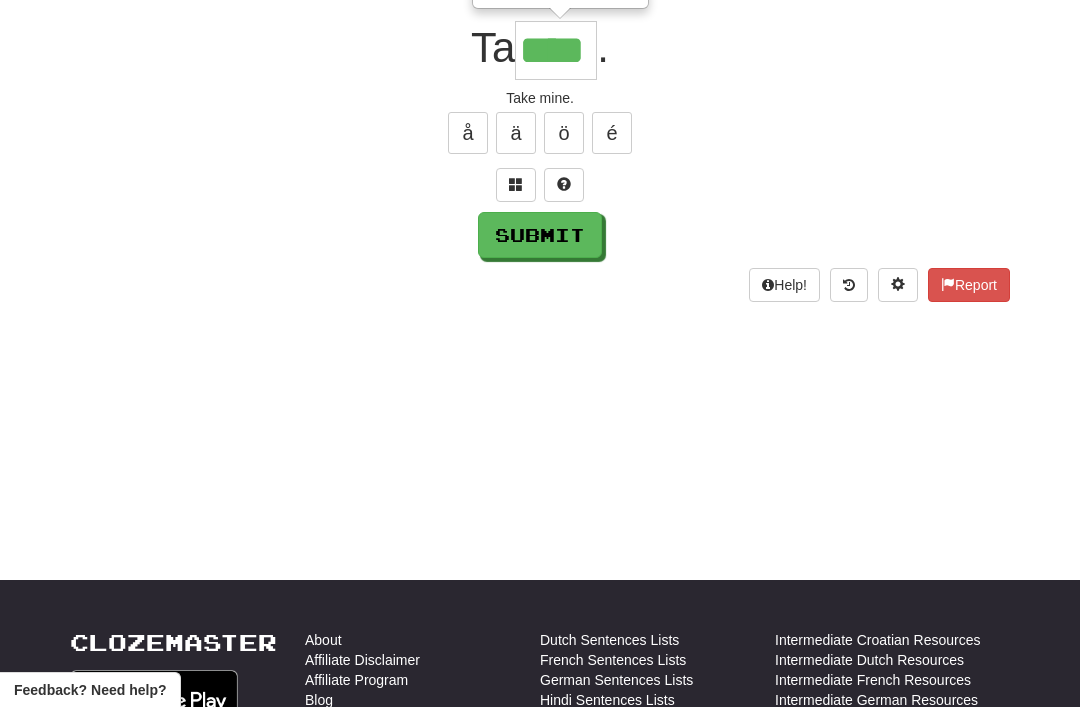 type on "****" 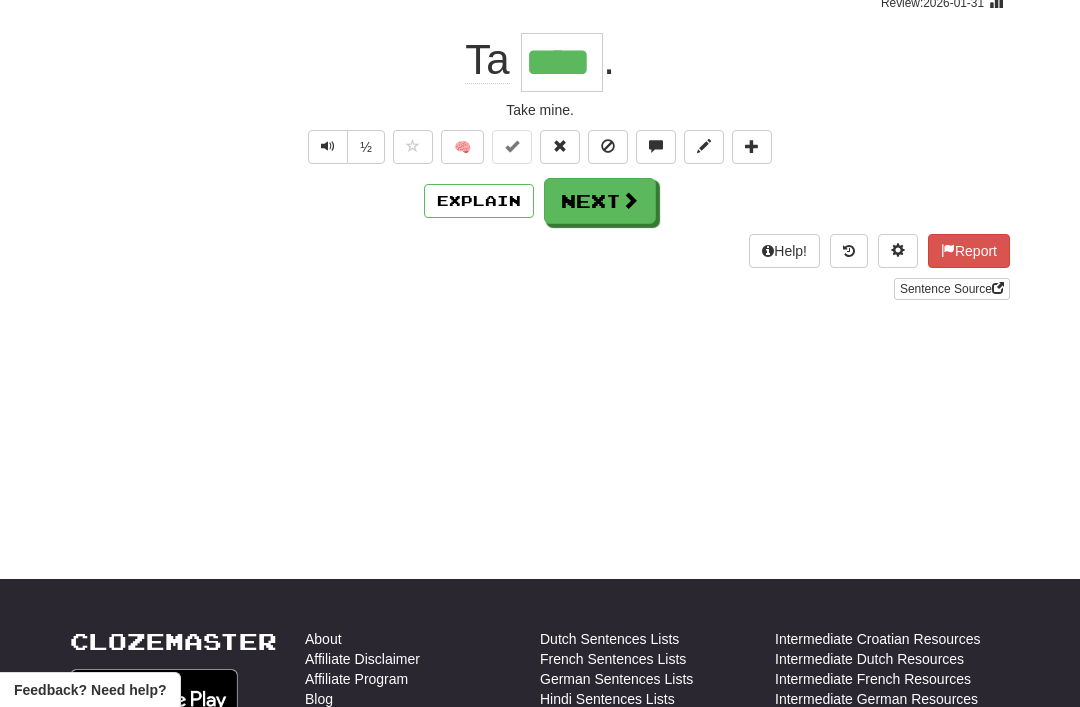 click on "Next" at bounding box center [600, 201] 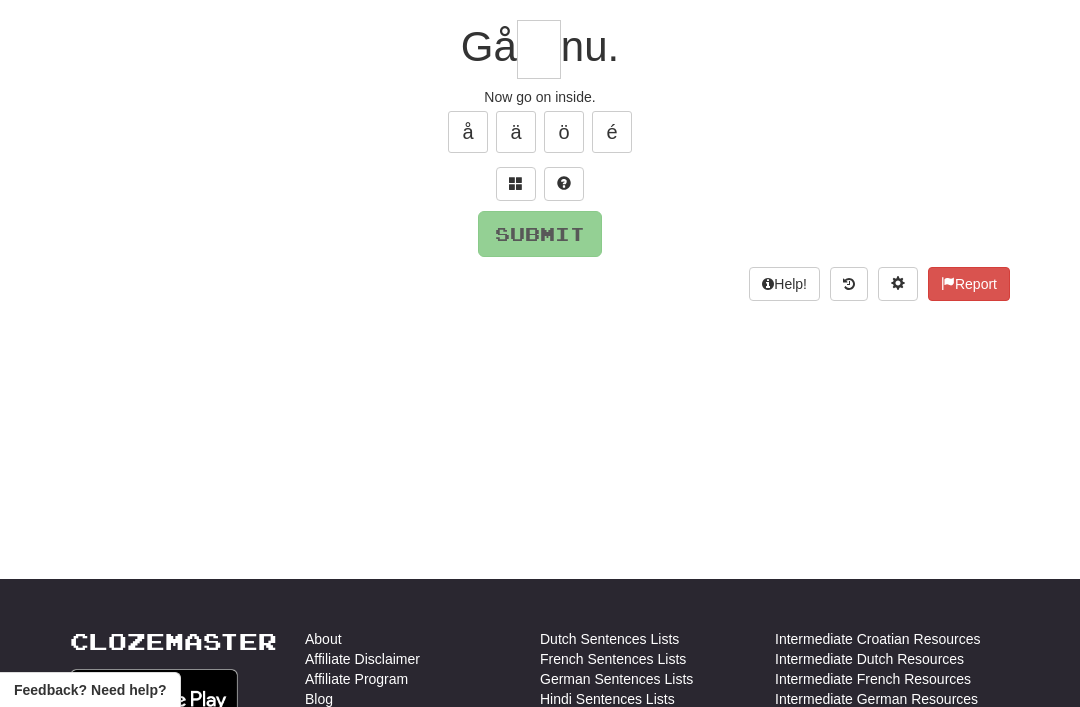 scroll, scrollTop: 177, scrollLeft: 0, axis: vertical 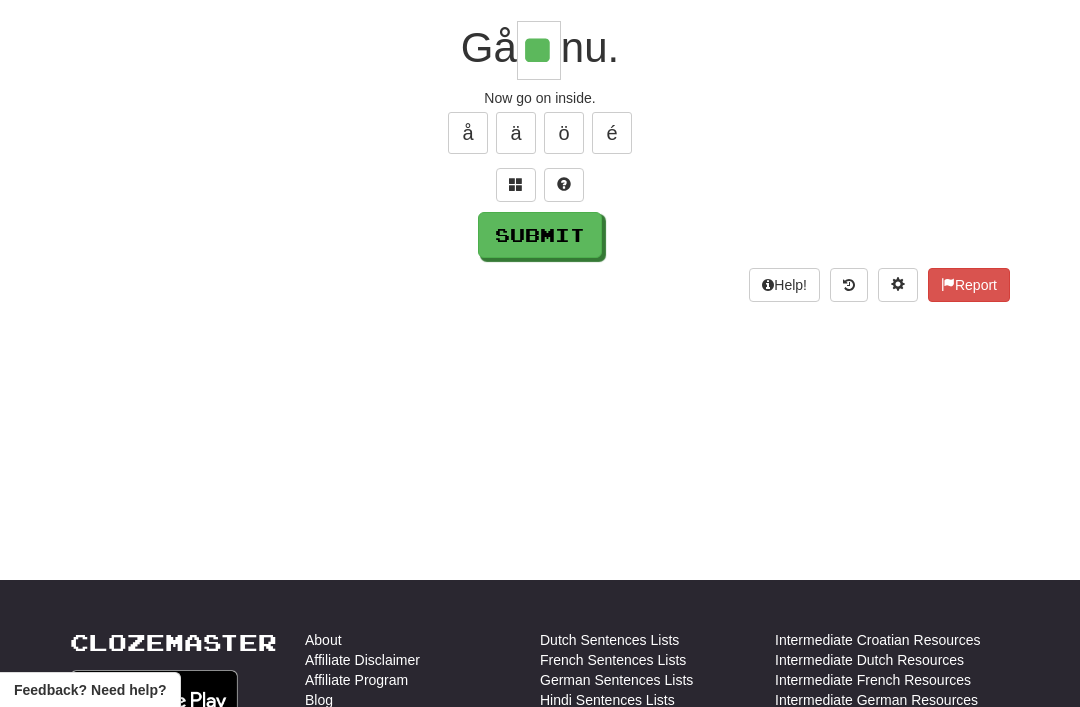 type on "**" 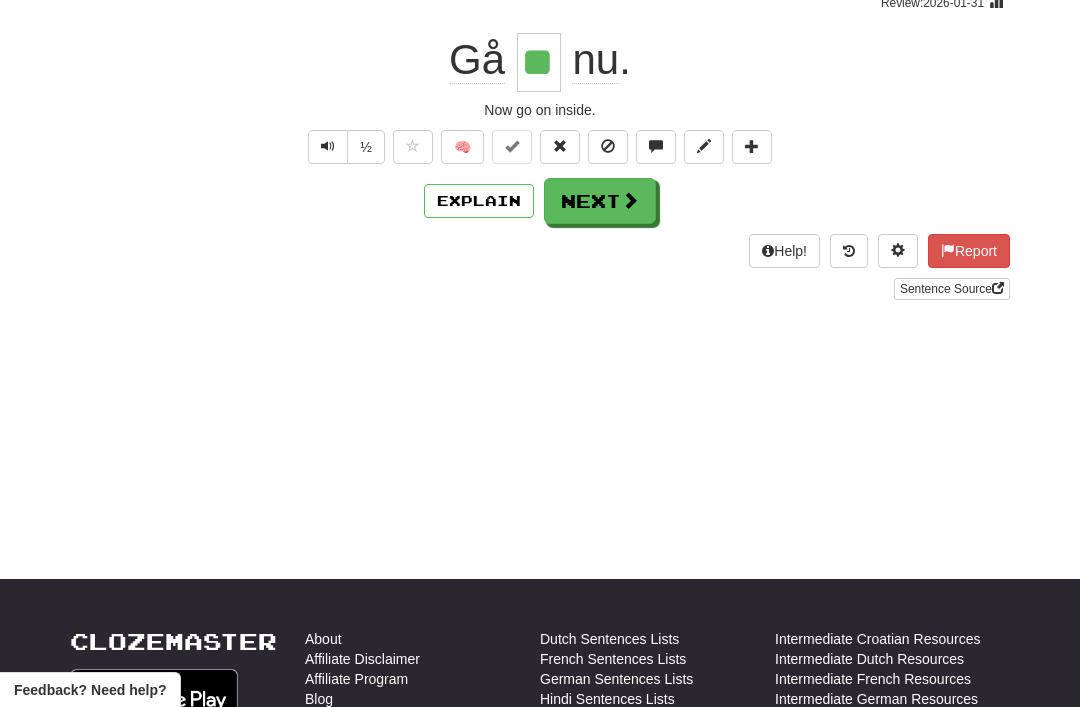 click on "Next" at bounding box center [600, 201] 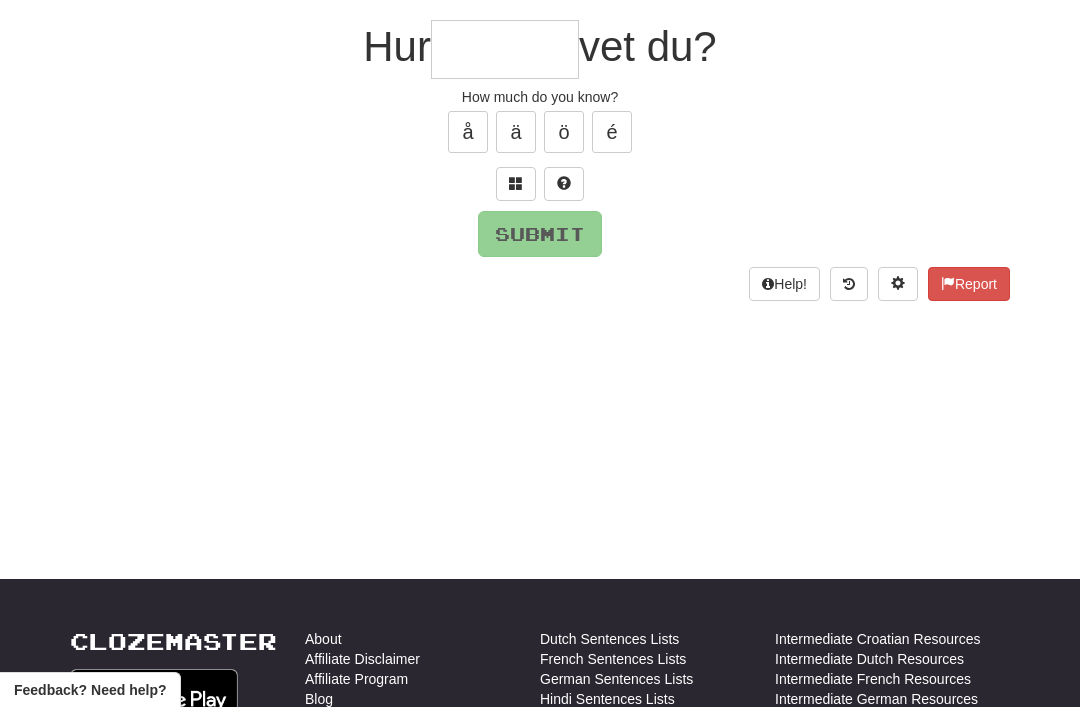 scroll, scrollTop: 177, scrollLeft: 0, axis: vertical 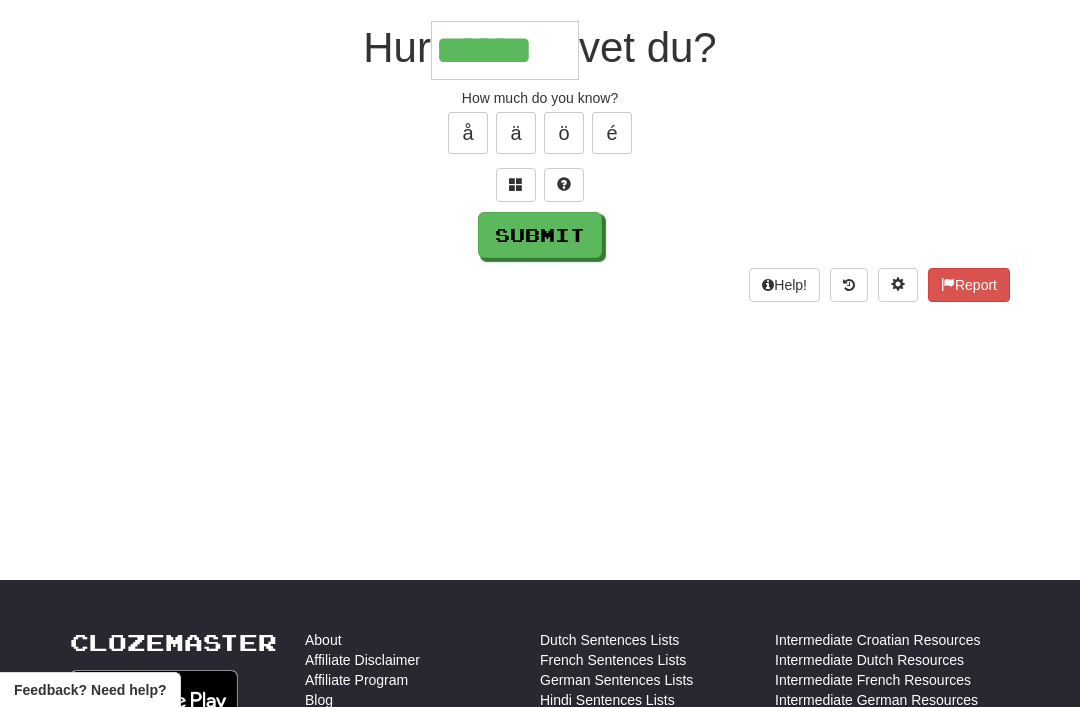 type on "******" 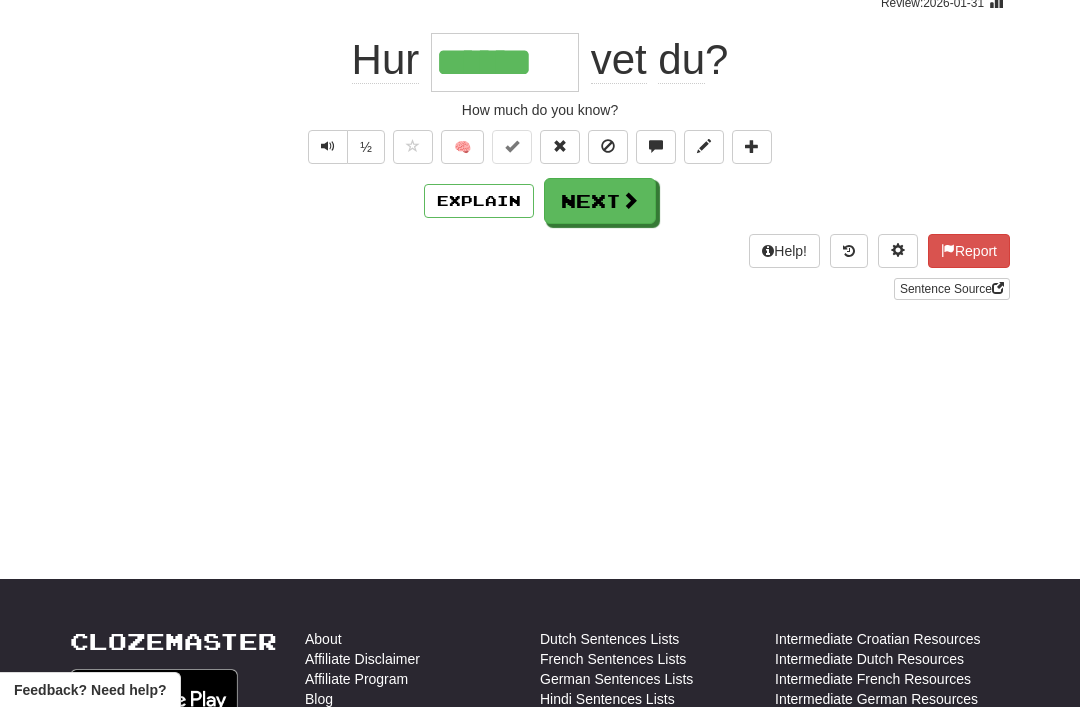 click on "Next" at bounding box center [600, 201] 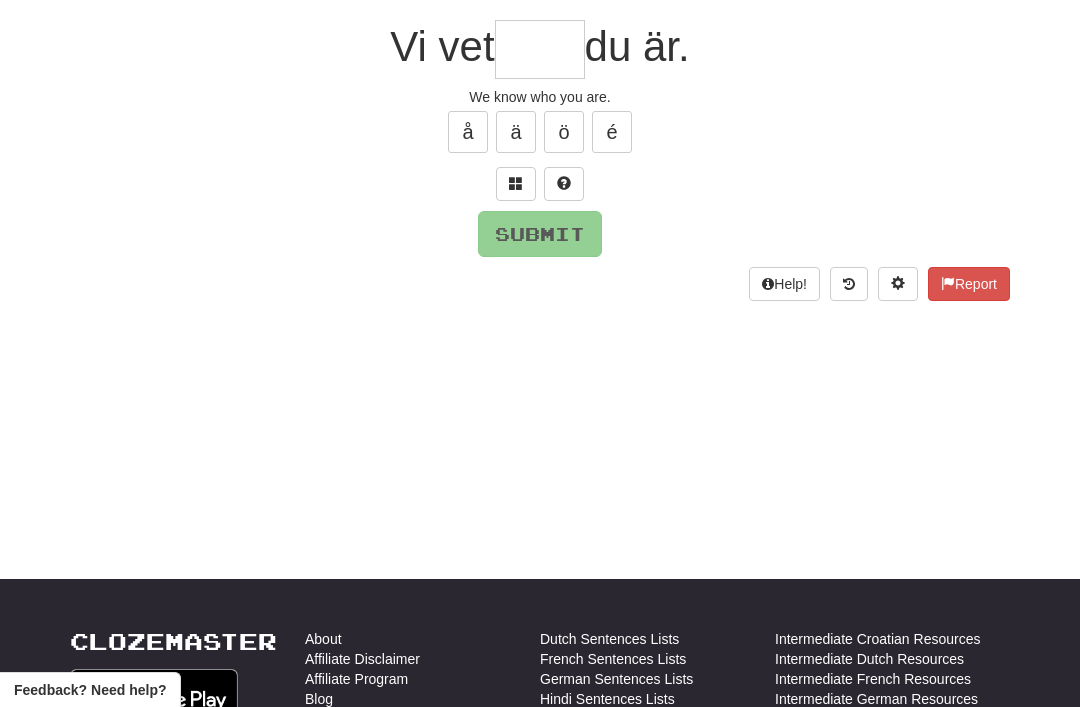 scroll, scrollTop: 177, scrollLeft: 0, axis: vertical 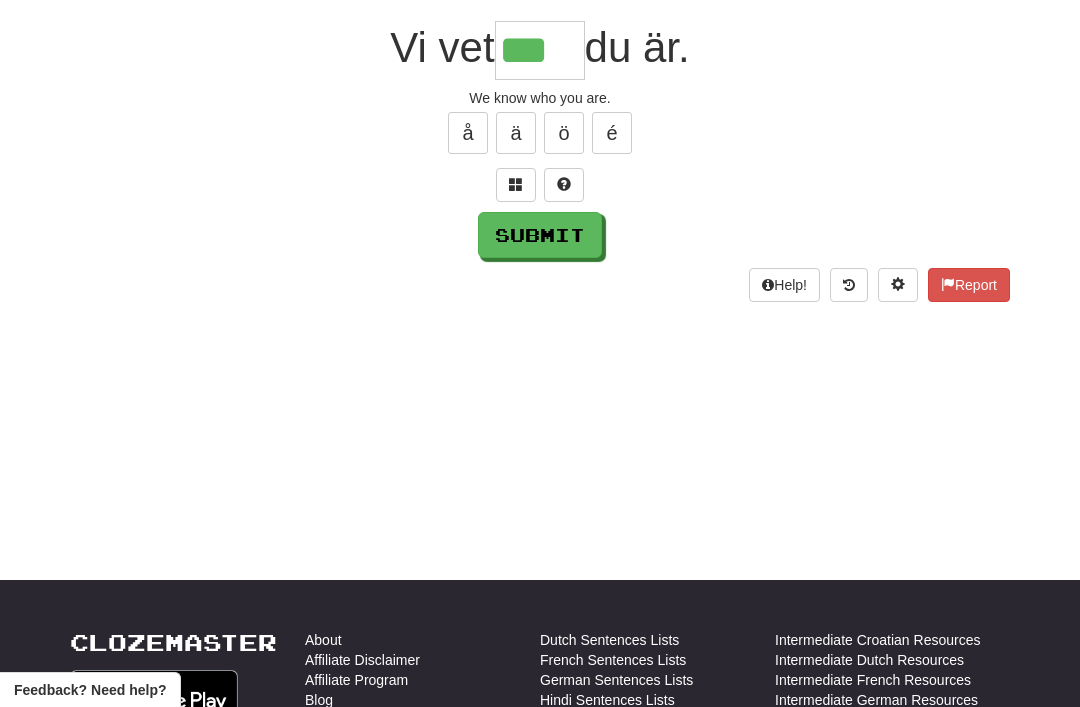 type on "***" 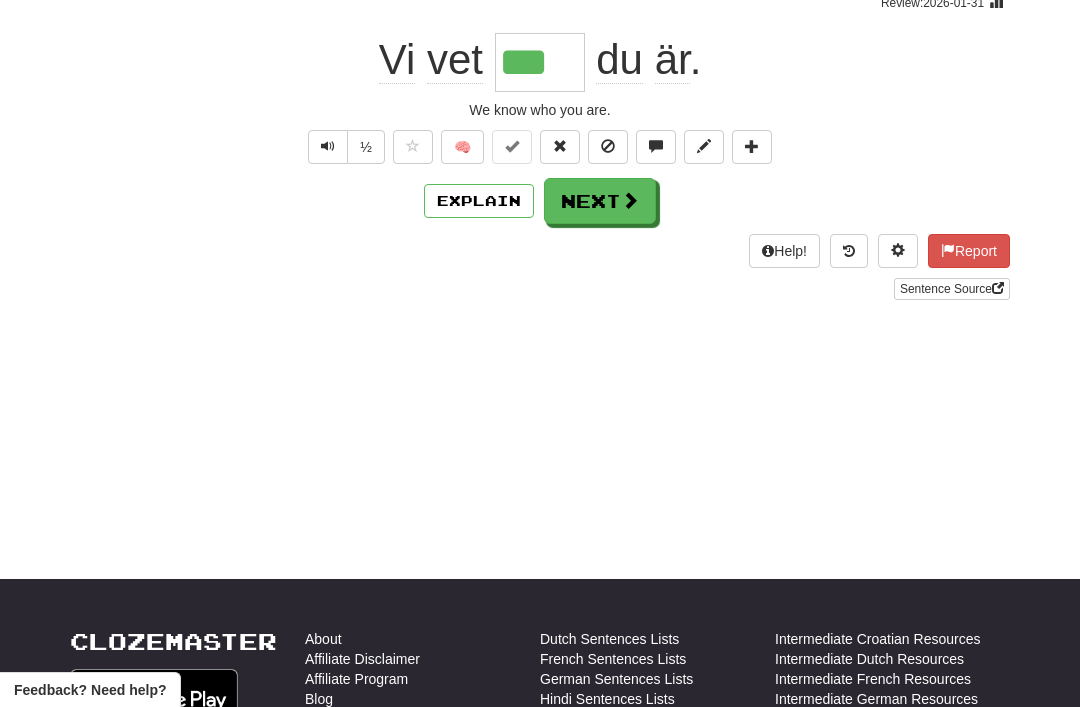 click on "Next" at bounding box center [600, 201] 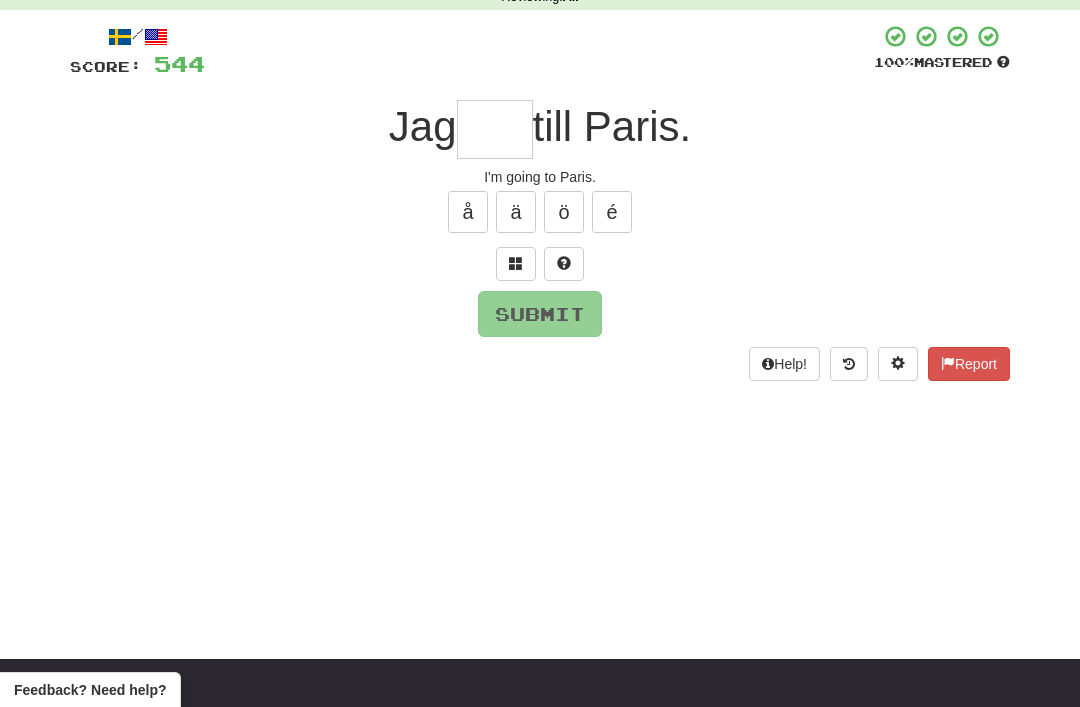 scroll, scrollTop: 97, scrollLeft: 0, axis: vertical 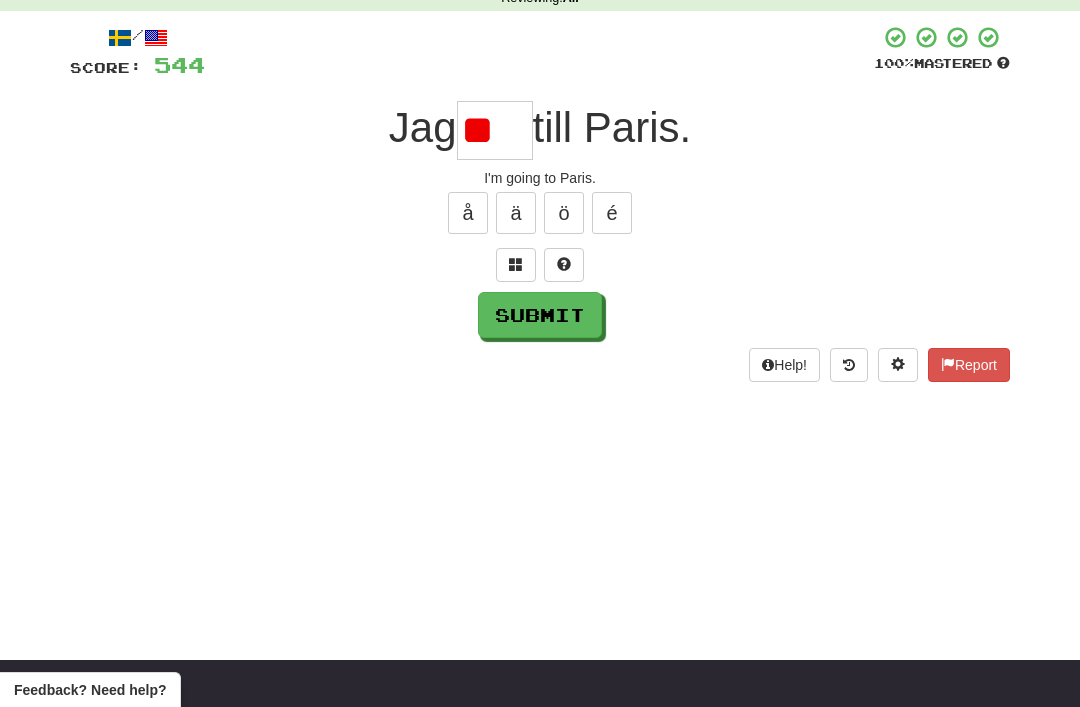 type on "*" 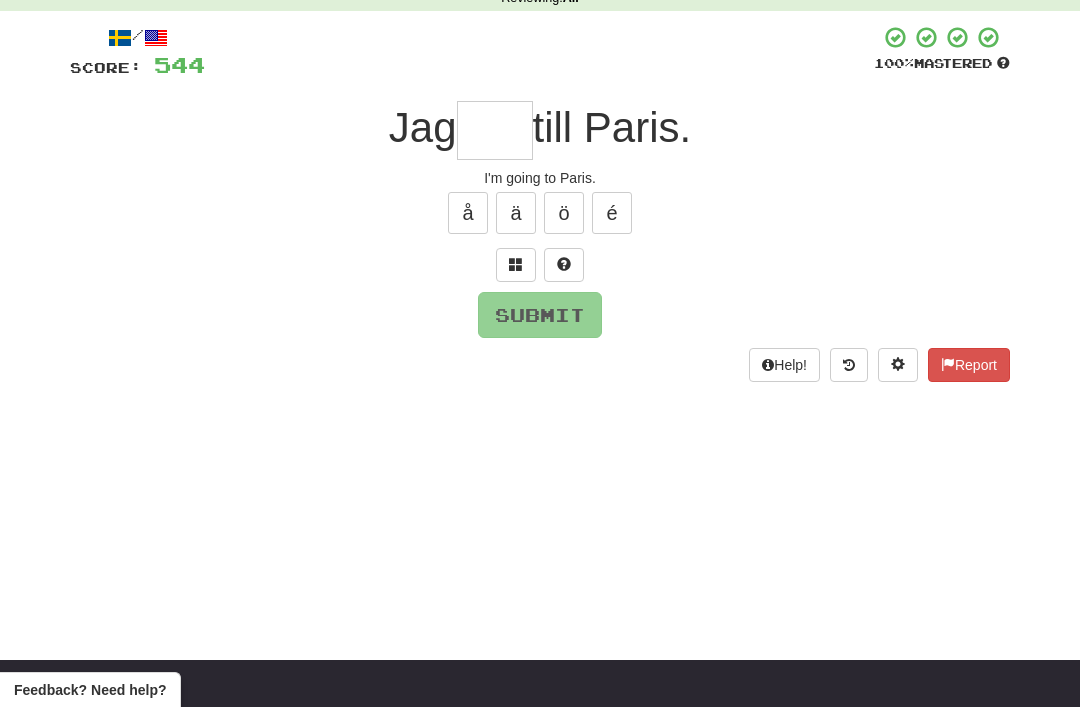 type on "*" 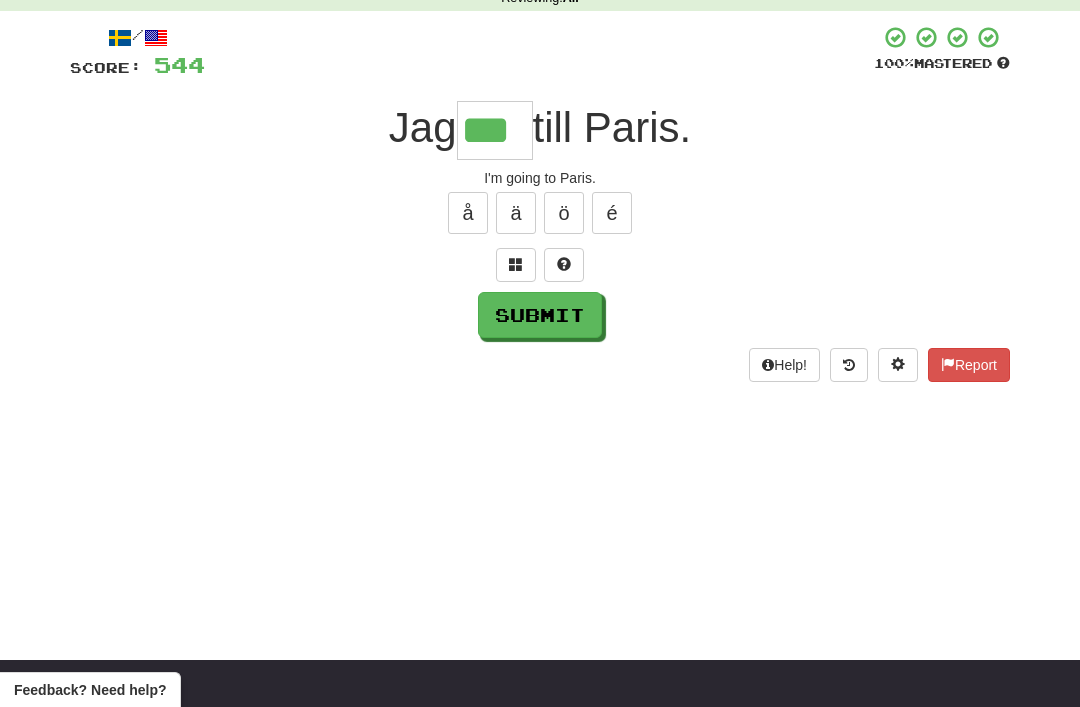 type on "***" 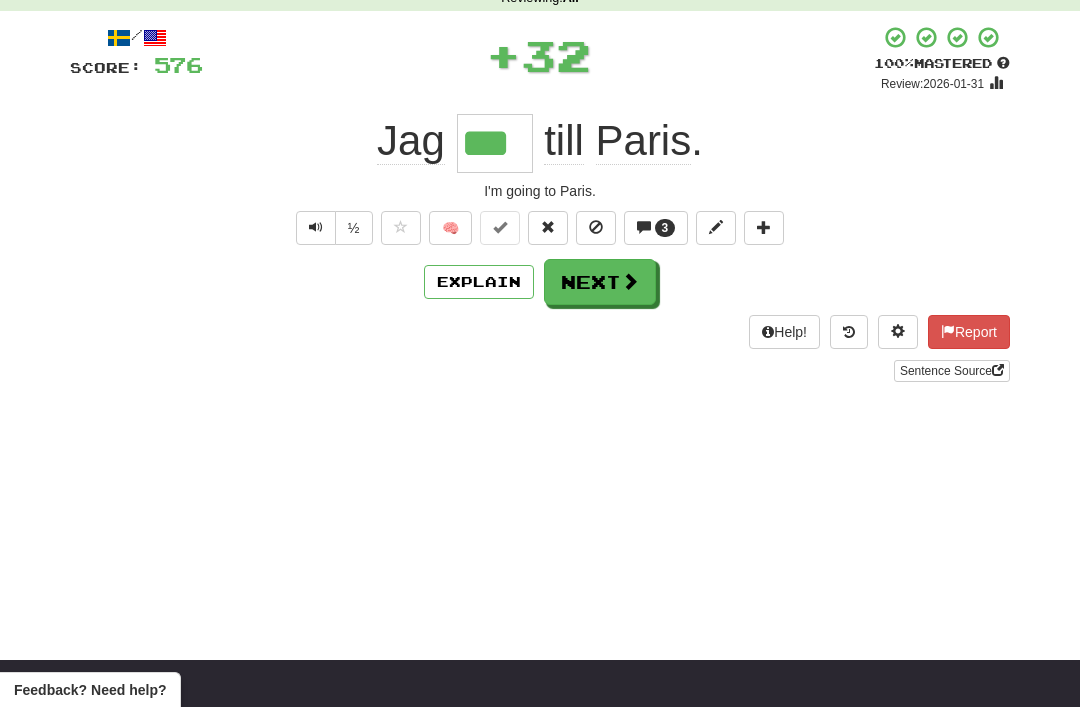 click on "Next" at bounding box center (600, 282) 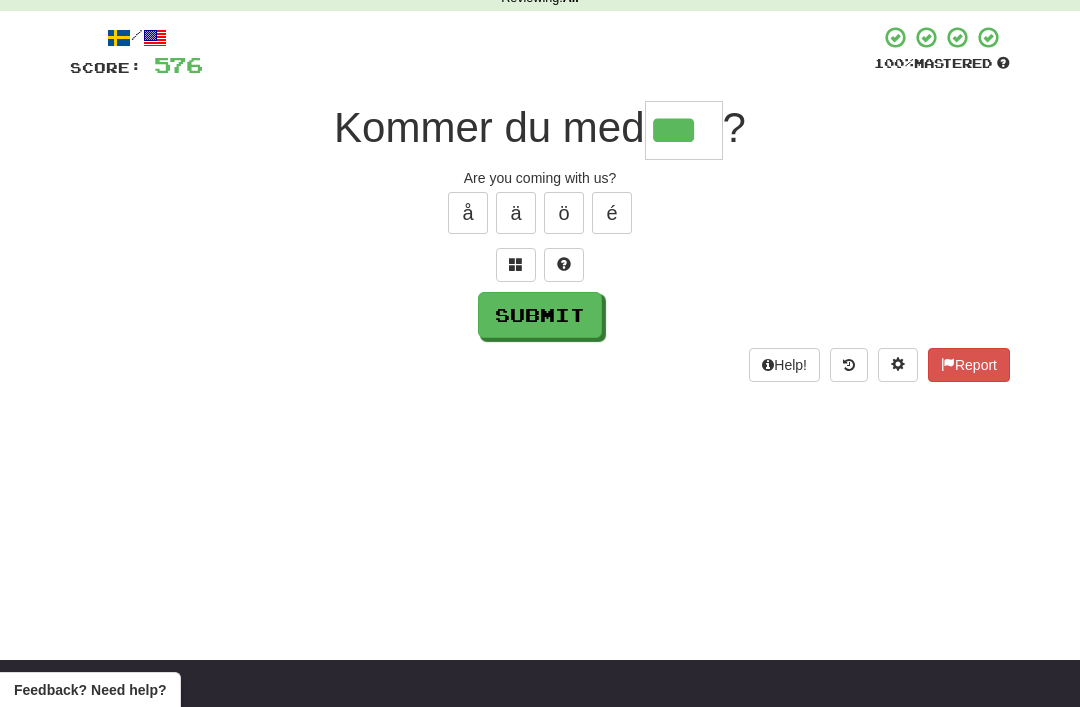 type on "***" 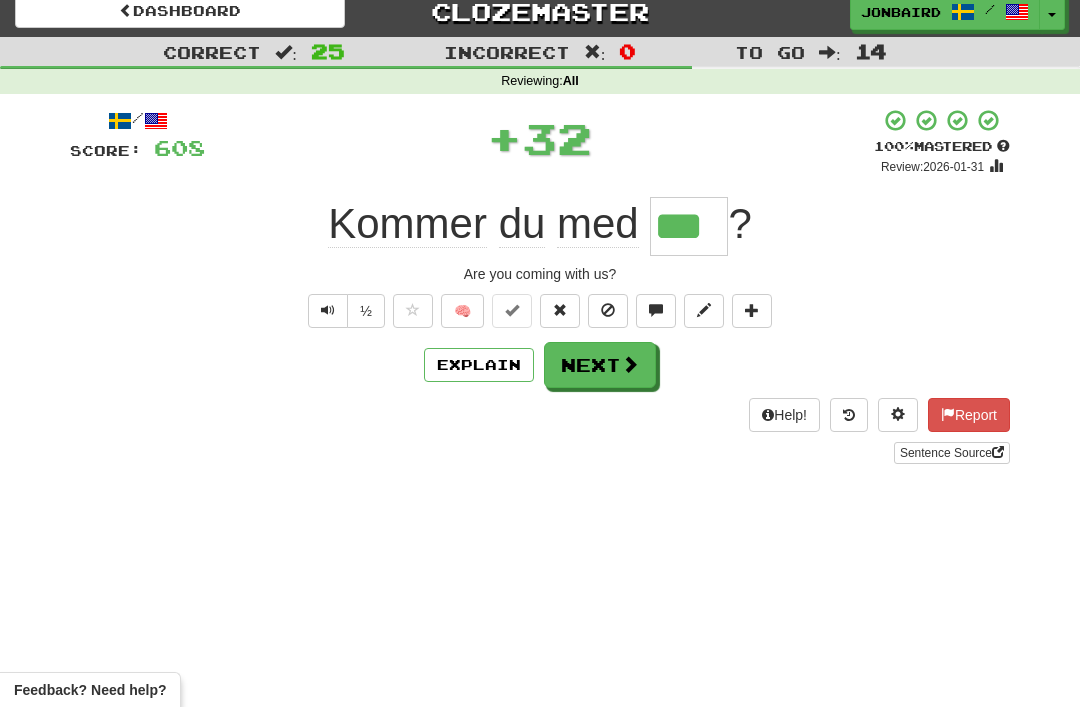 scroll, scrollTop: 15, scrollLeft: 0, axis: vertical 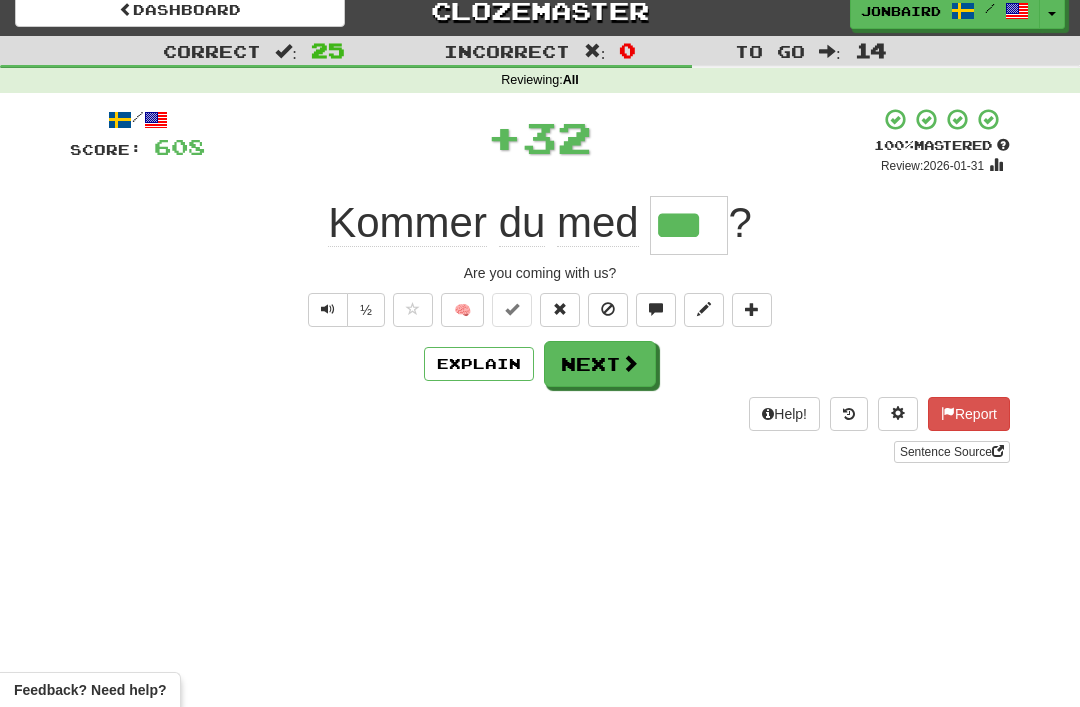 click on "Next" at bounding box center [600, 364] 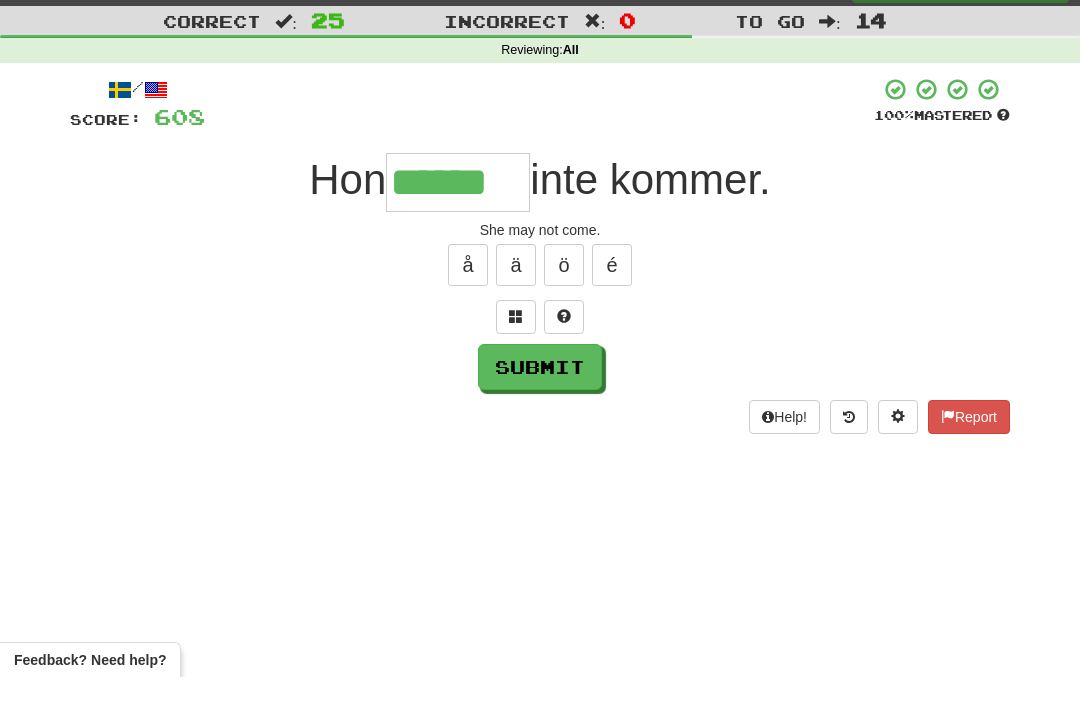 type on "******" 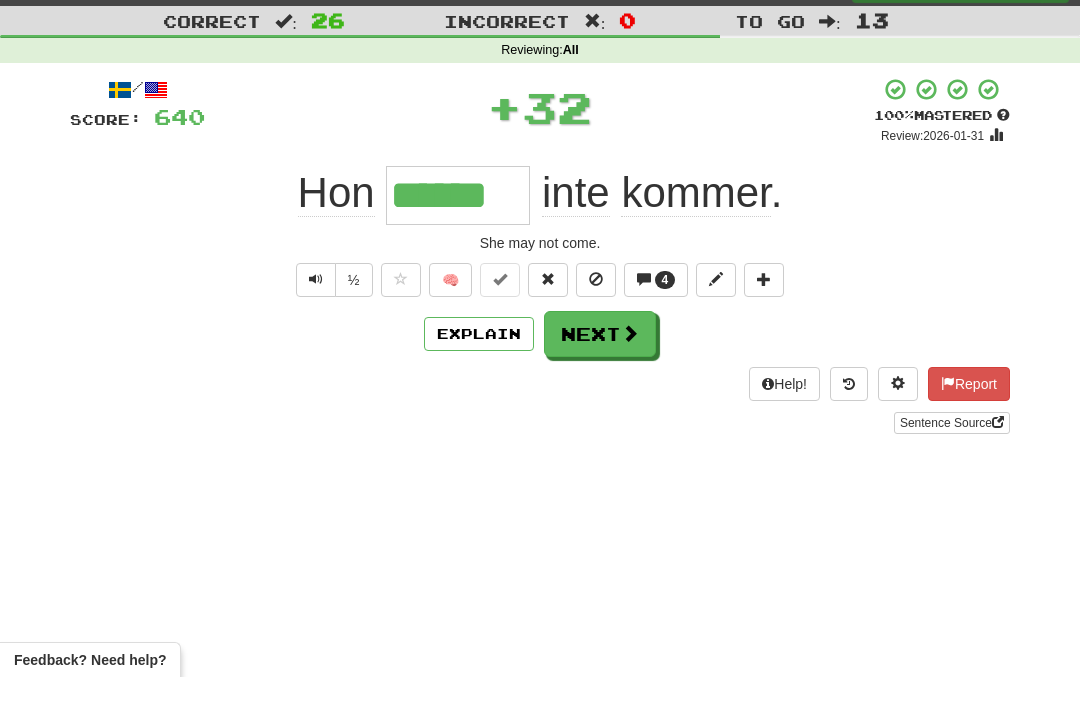 scroll, scrollTop: 45, scrollLeft: 0, axis: vertical 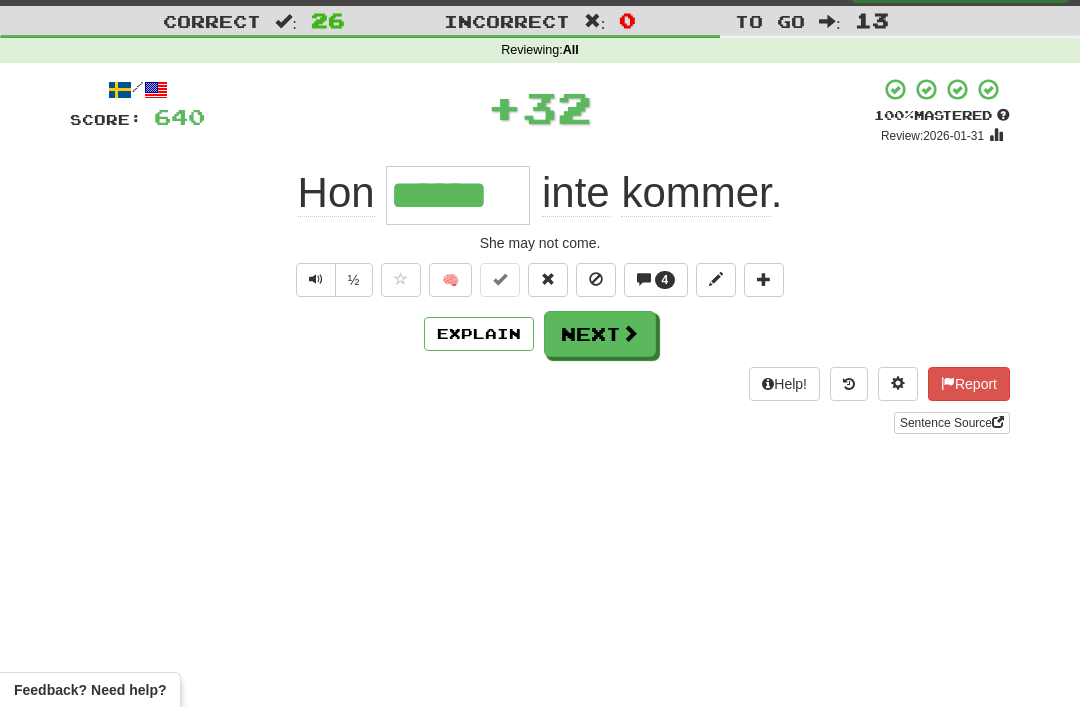 click on "Next" at bounding box center [600, 334] 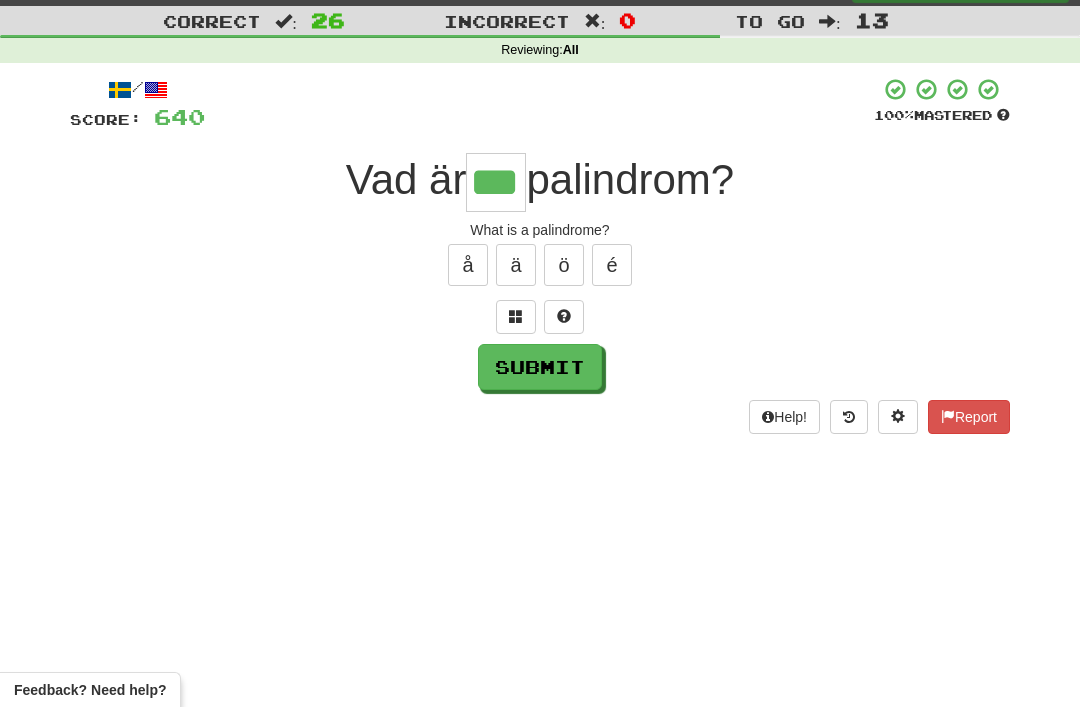 type on "***" 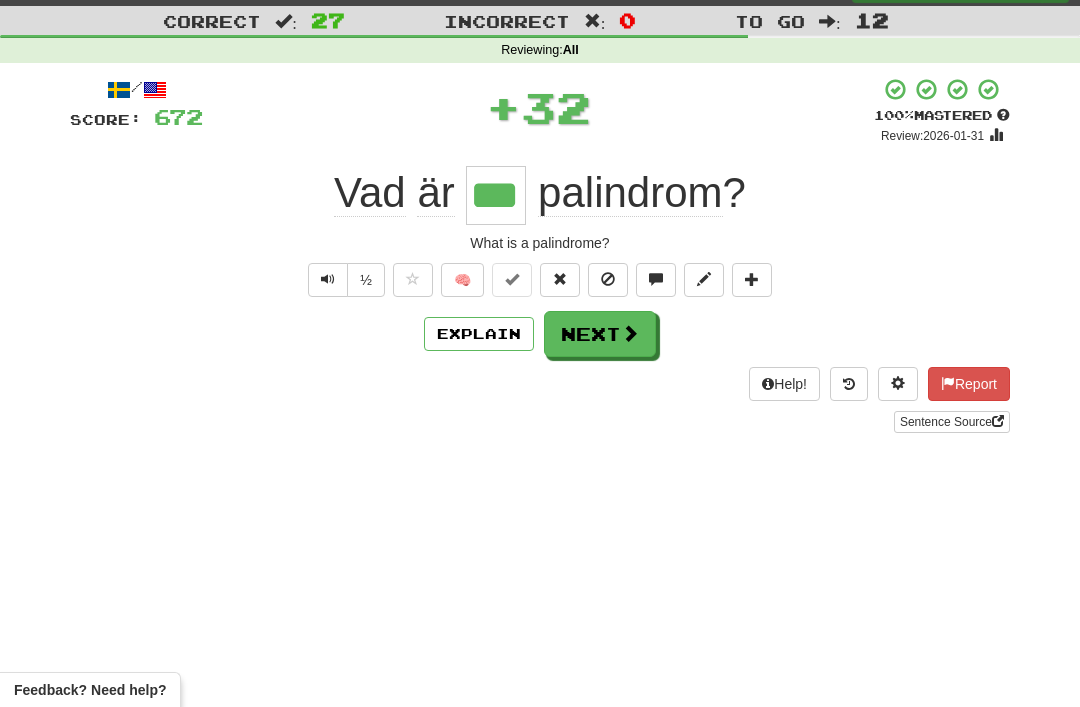 click on "Next" at bounding box center [600, 334] 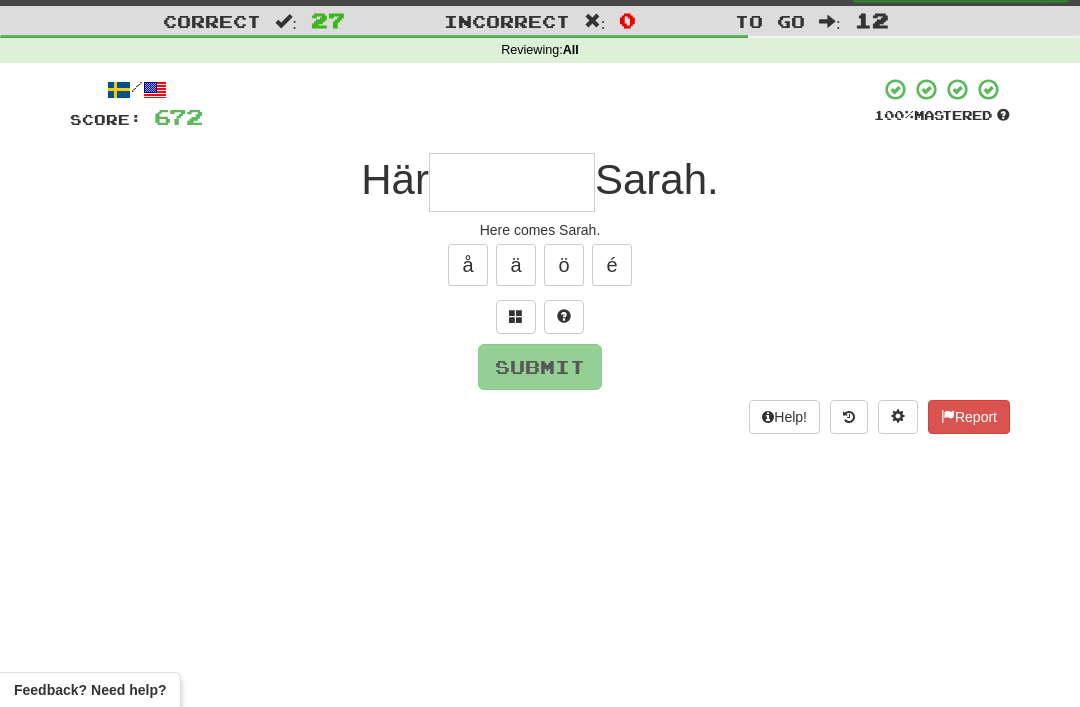 type on "*" 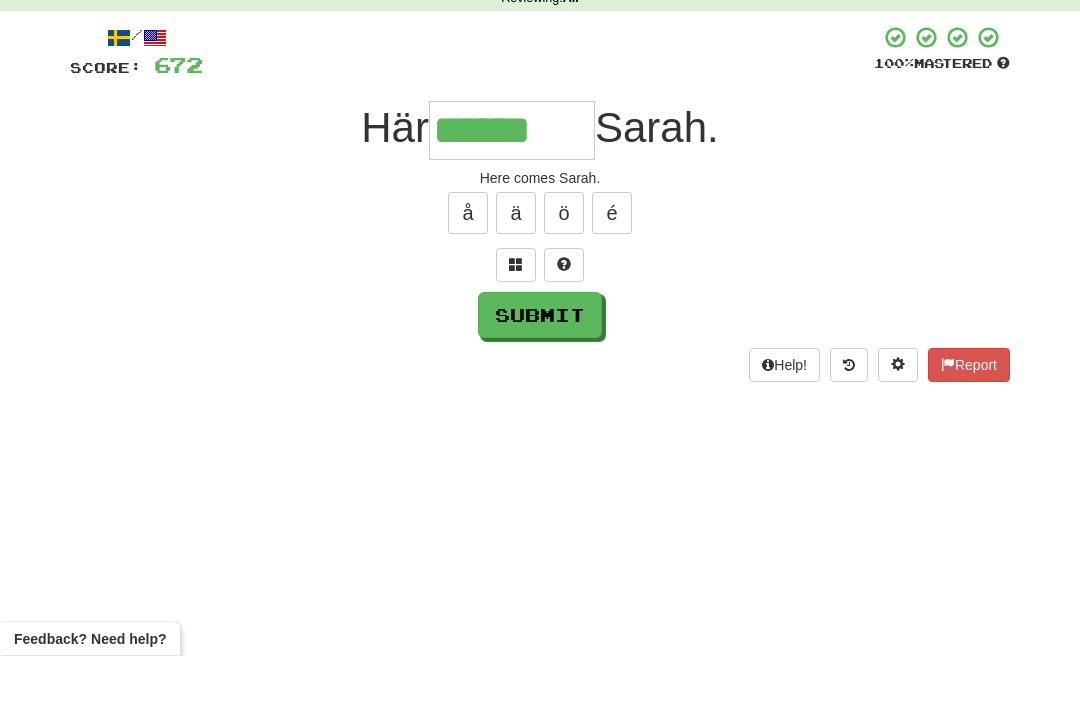 type on "******" 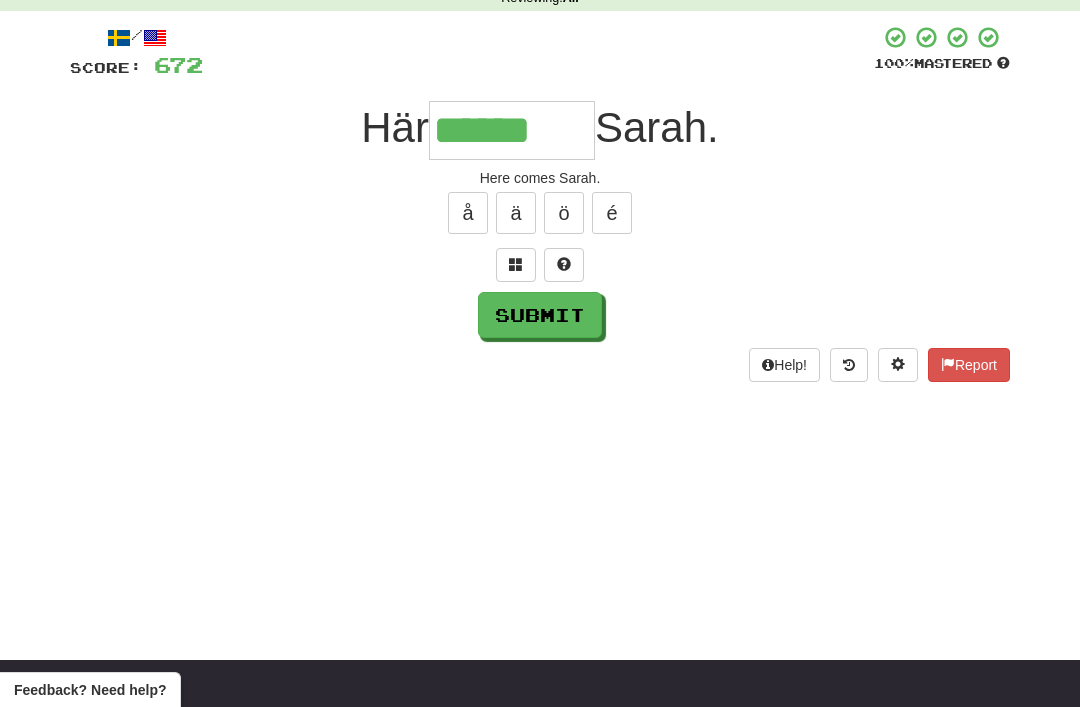 click on "Submit" at bounding box center (540, 315) 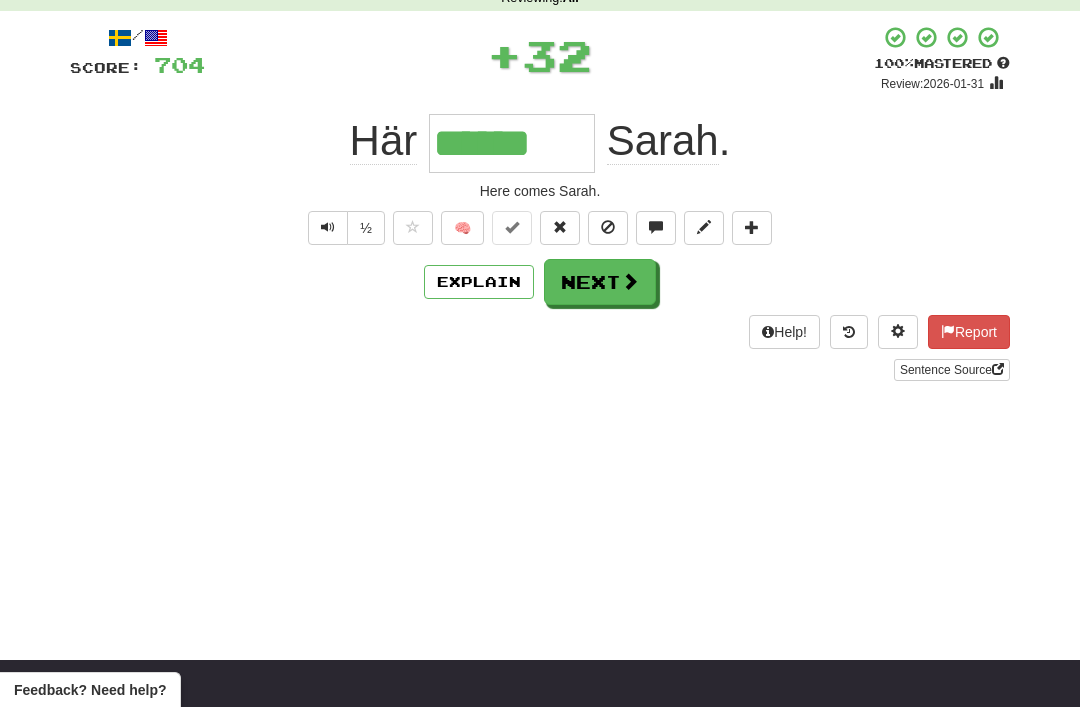 click on "Next" at bounding box center [600, 282] 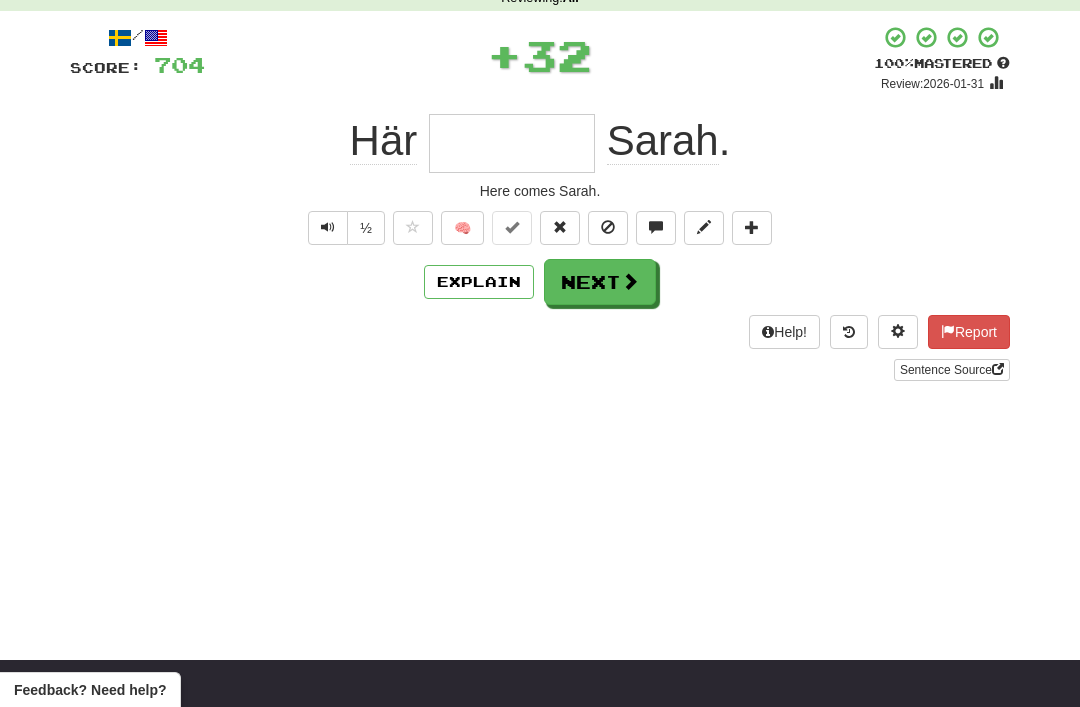 scroll, scrollTop: 96, scrollLeft: 0, axis: vertical 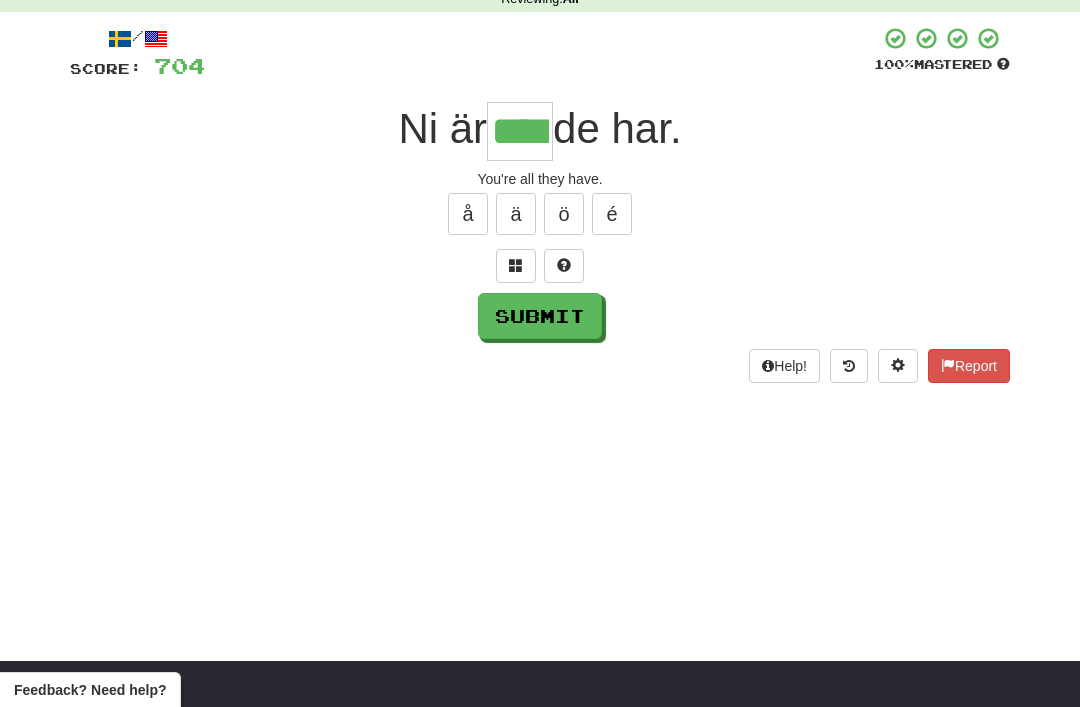 type on "****" 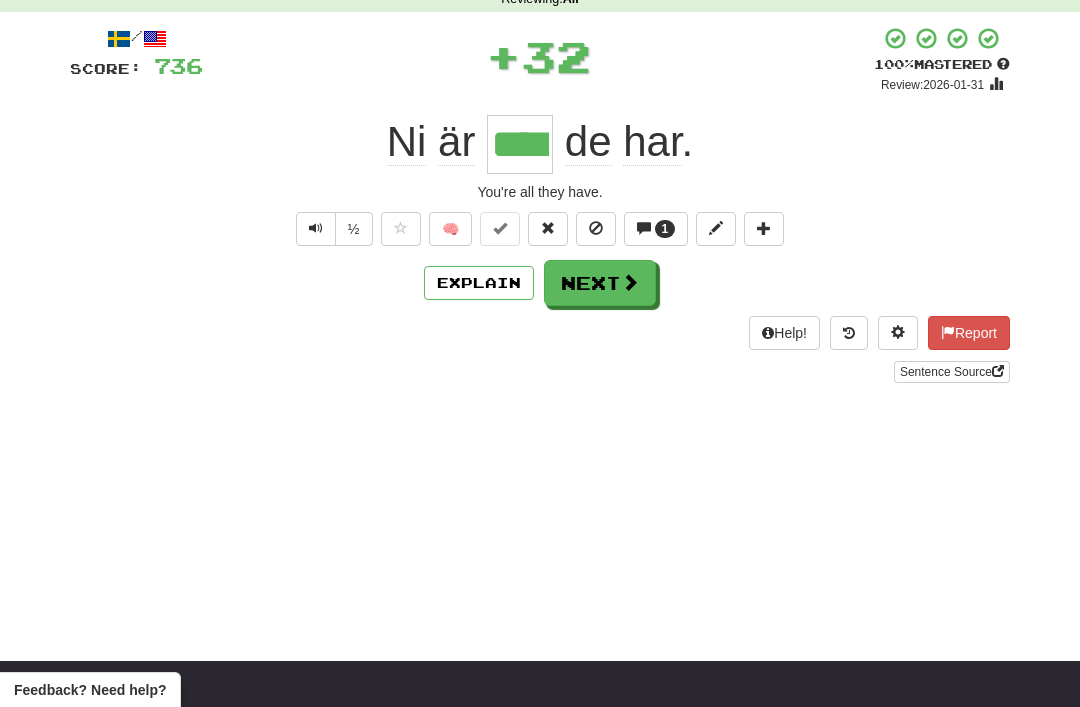scroll, scrollTop: 97, scrollLeft: 0, axis: vertical 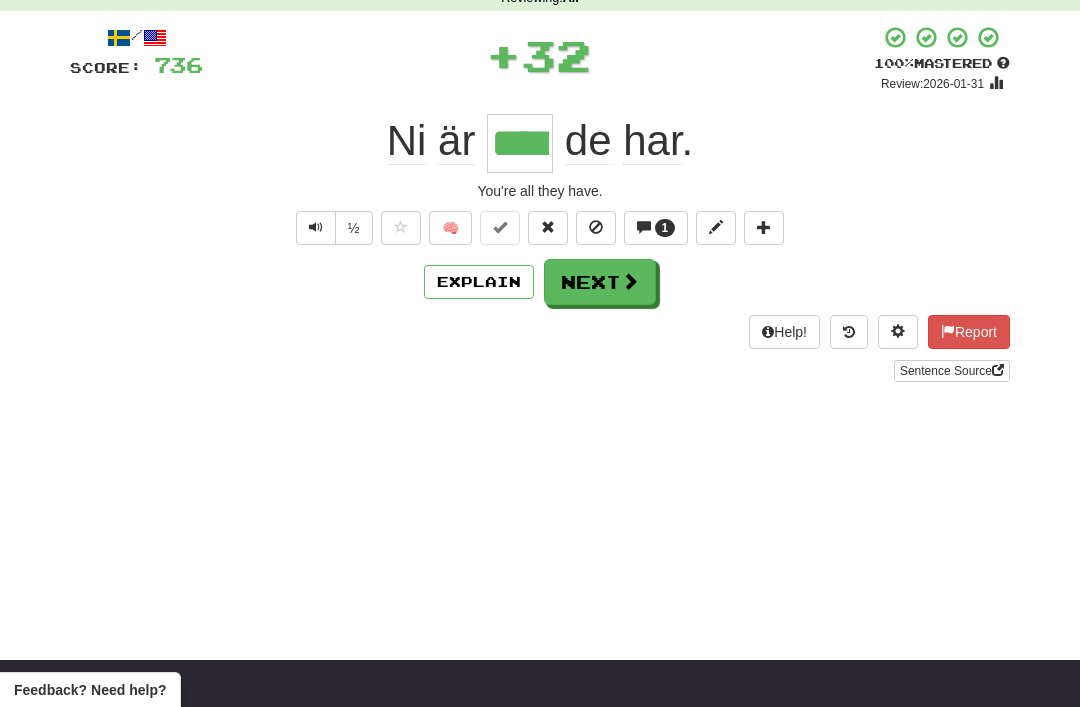 click at bounding box center (644, 227) 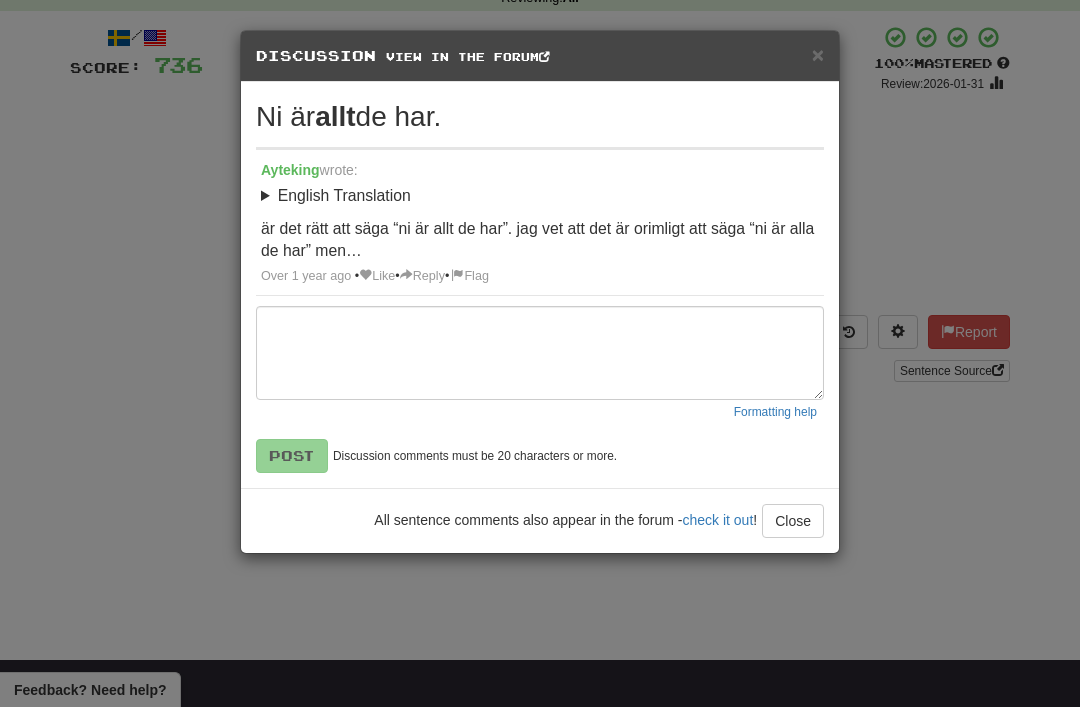 click on "×" at bounding box center [818, 54] 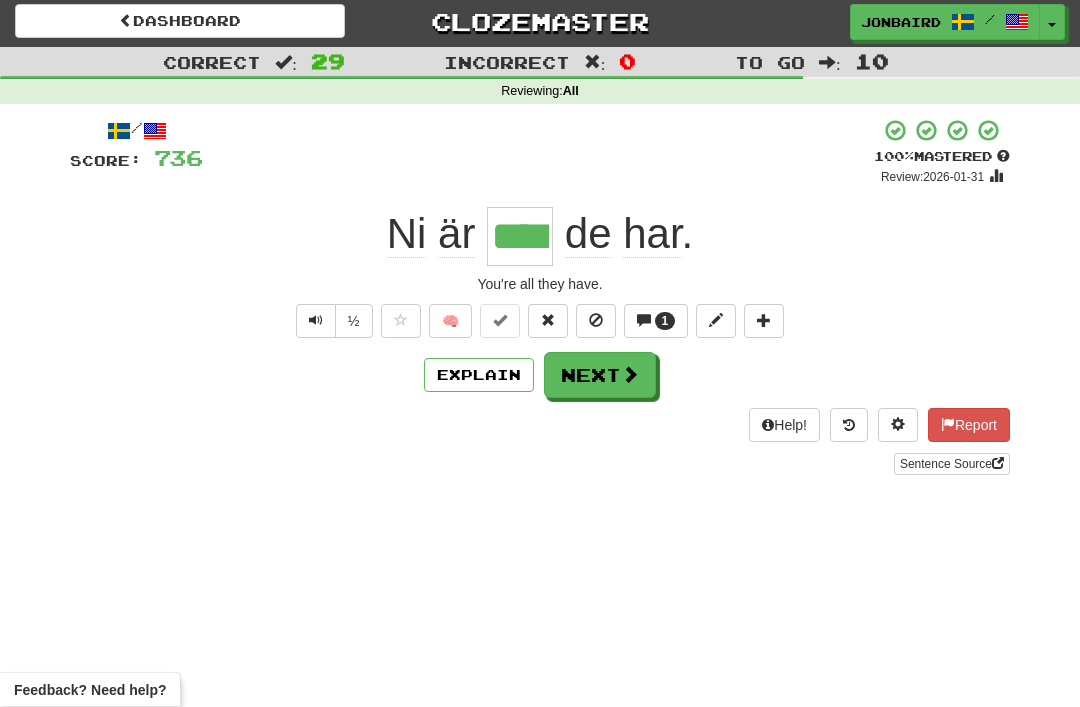 scroll, scrollTop: 0, scrollLeft: 0, axis: both 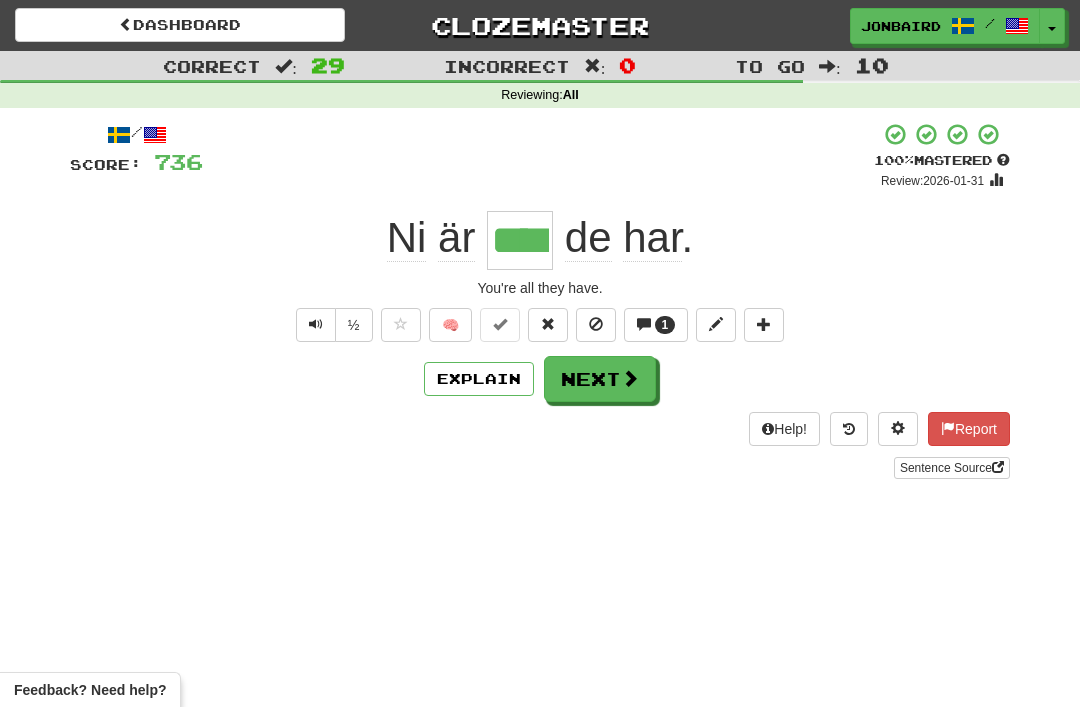 click on "1" at bounding box center (665, 325) 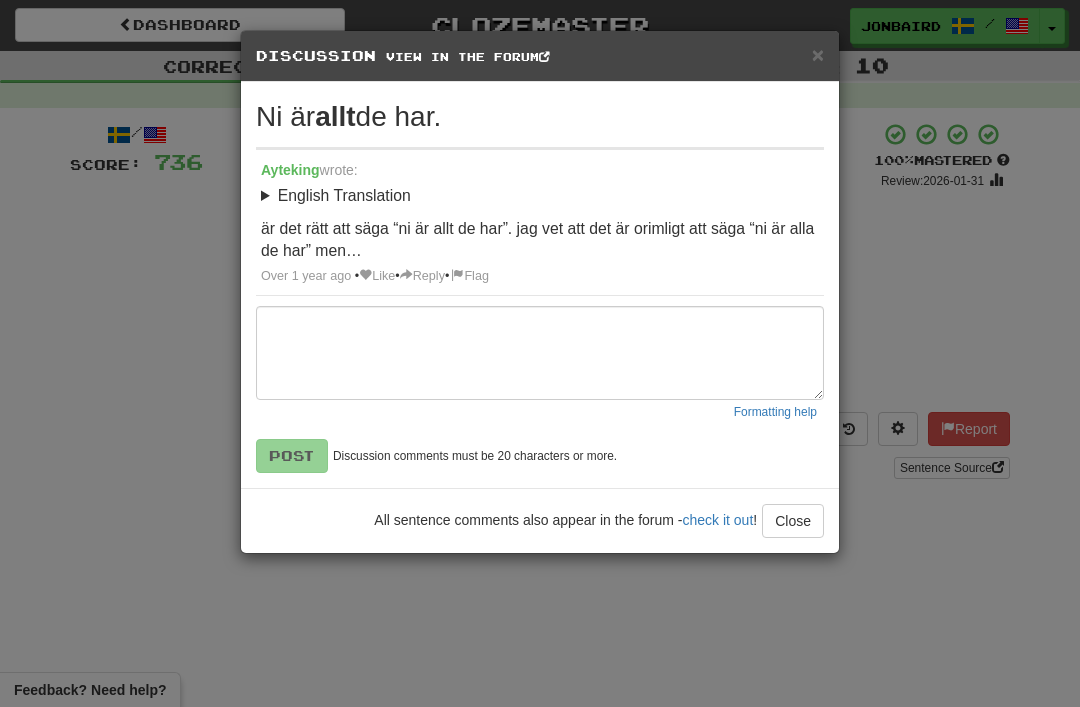 click on "×" at bounding box center (818, 54) 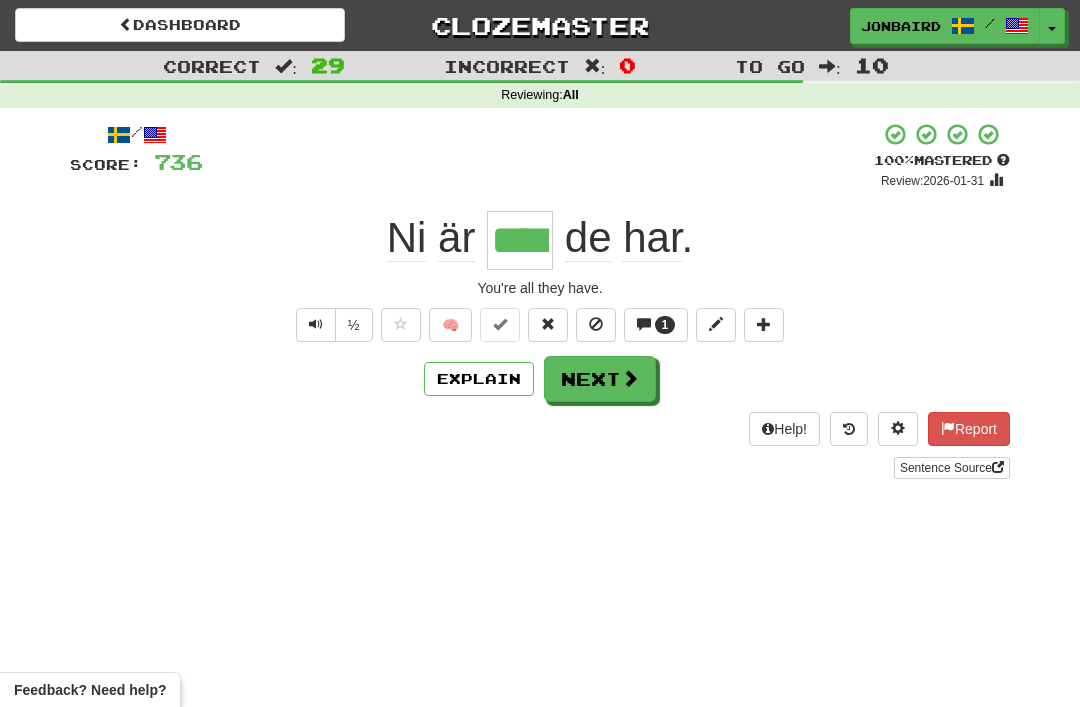 click on "Next" at bounding box center (600, 379) 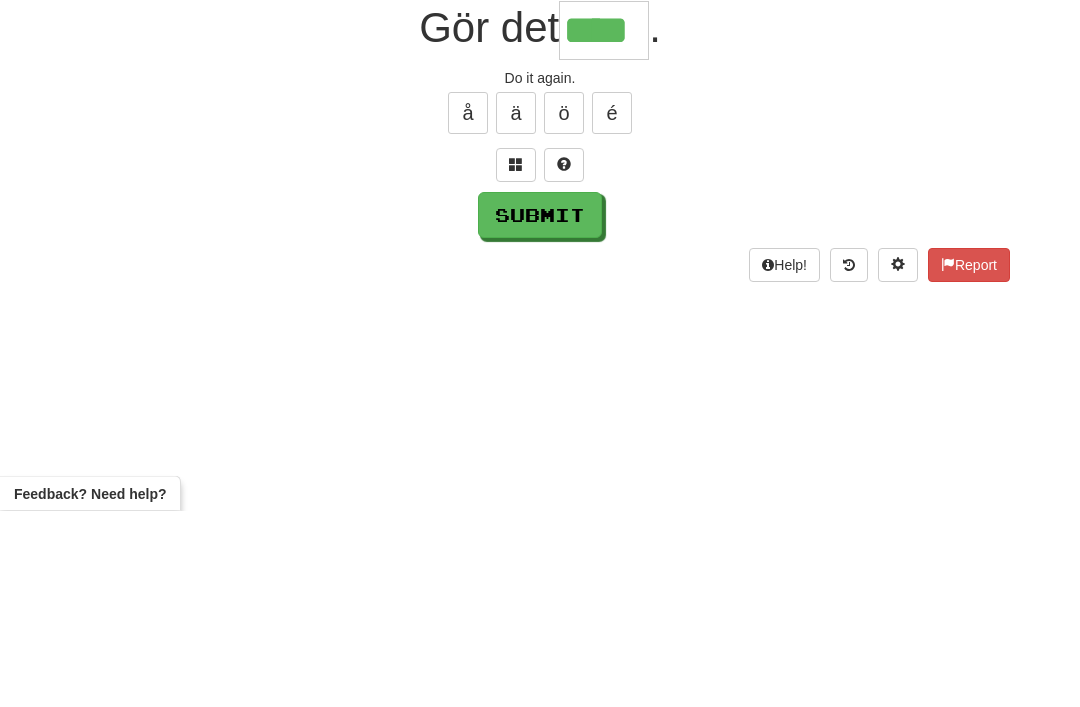 type on "****" 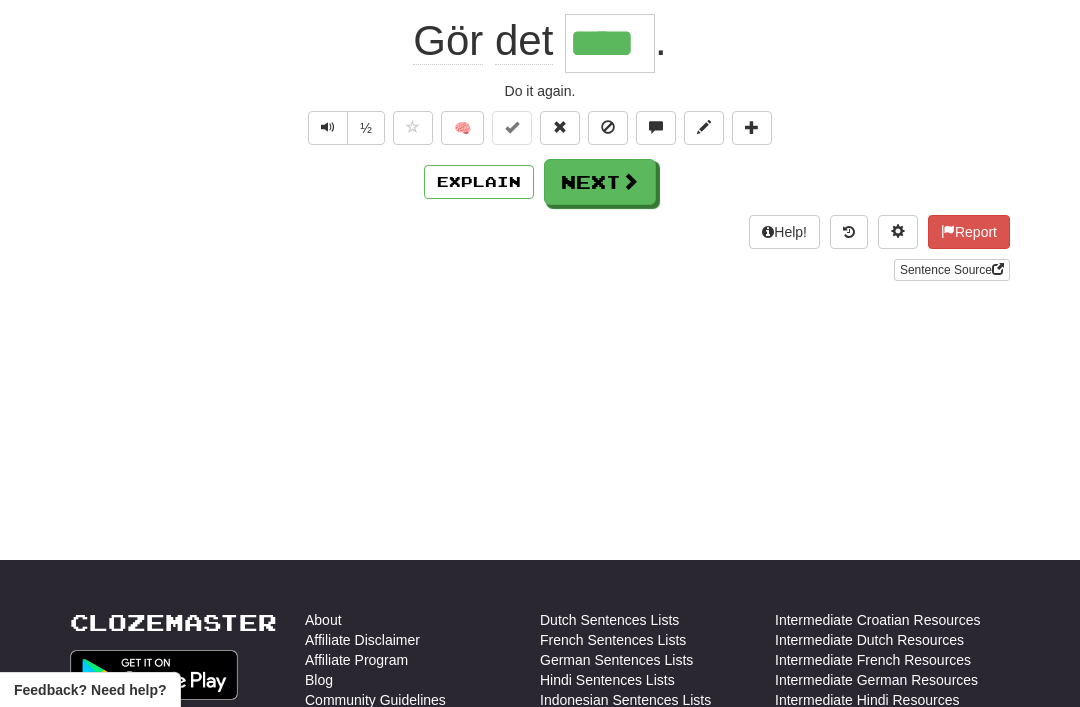 click on "Next" at bounding box center (600, 182) 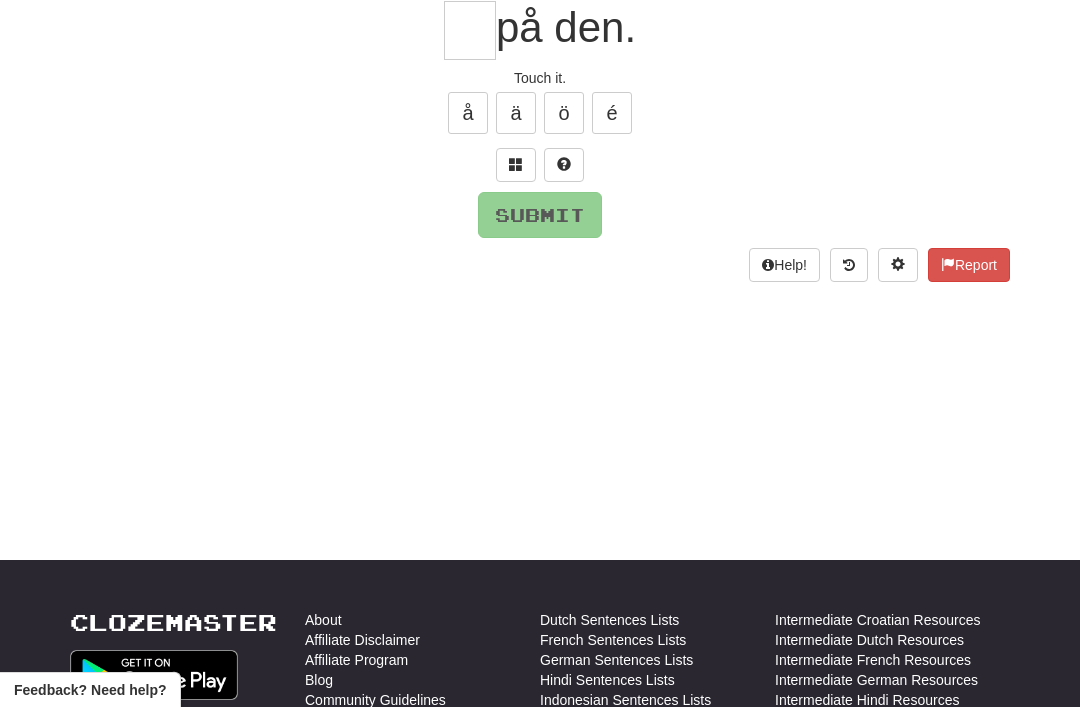 scroll, scrollTop: 196, scrollLeft: 0, axis: vertical 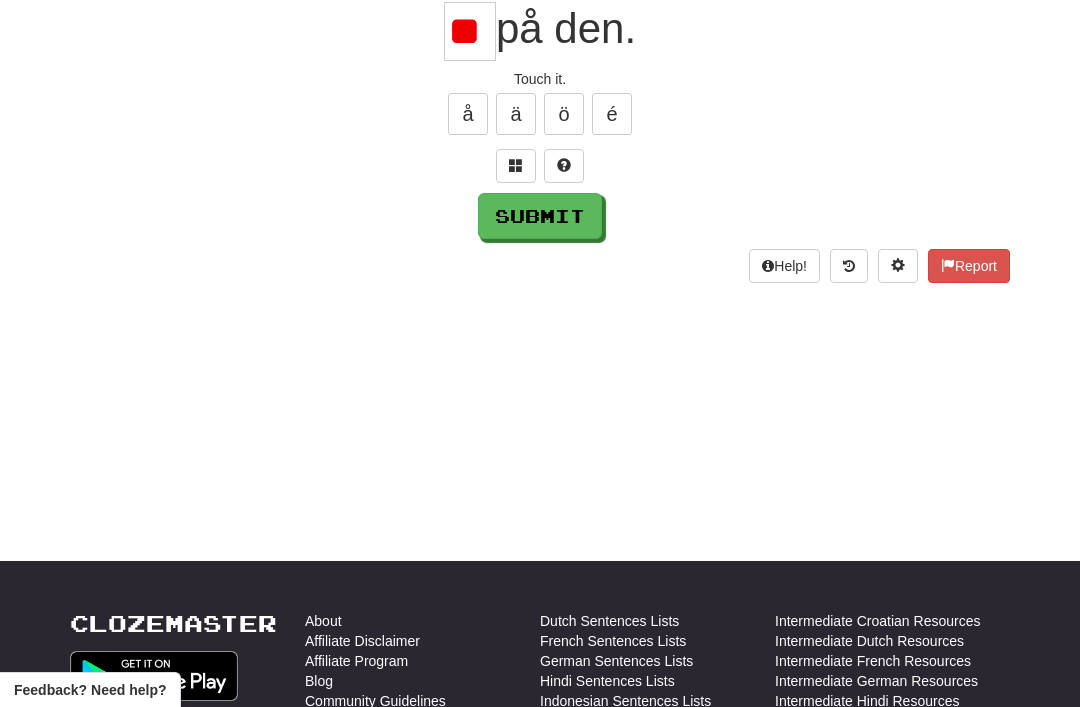 type on "*" 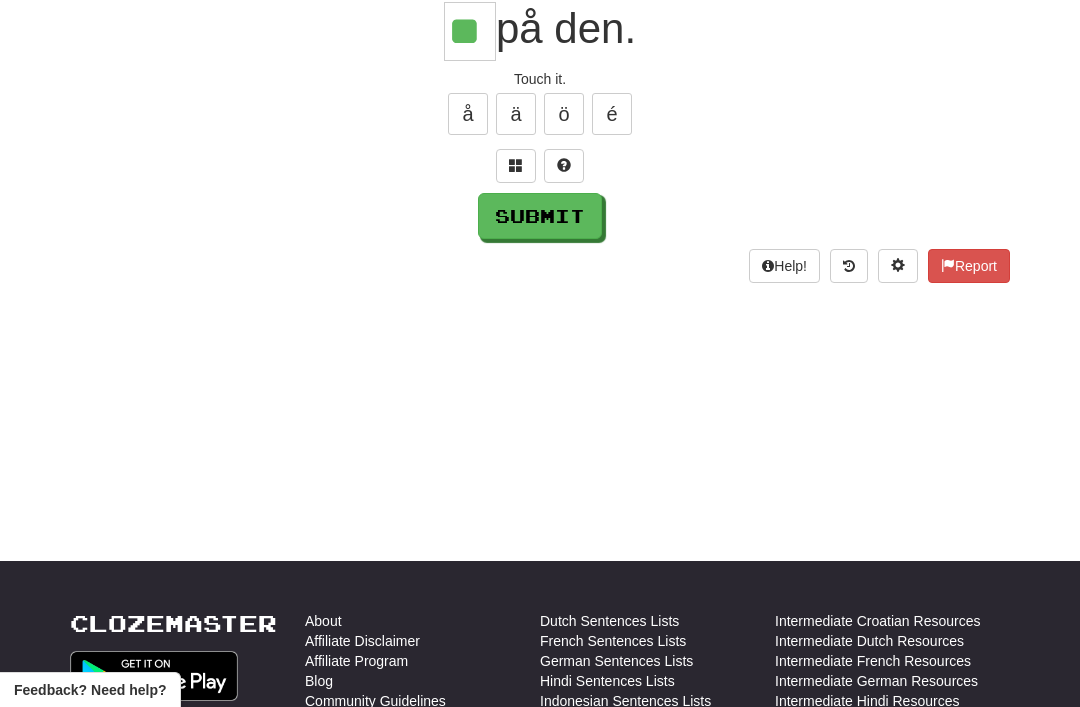 click on "/  Score:   768 100 %  Mastered **  på den. Touch it. å ä ö é Submit  Help!  Report" at bounding box center (540, 104) 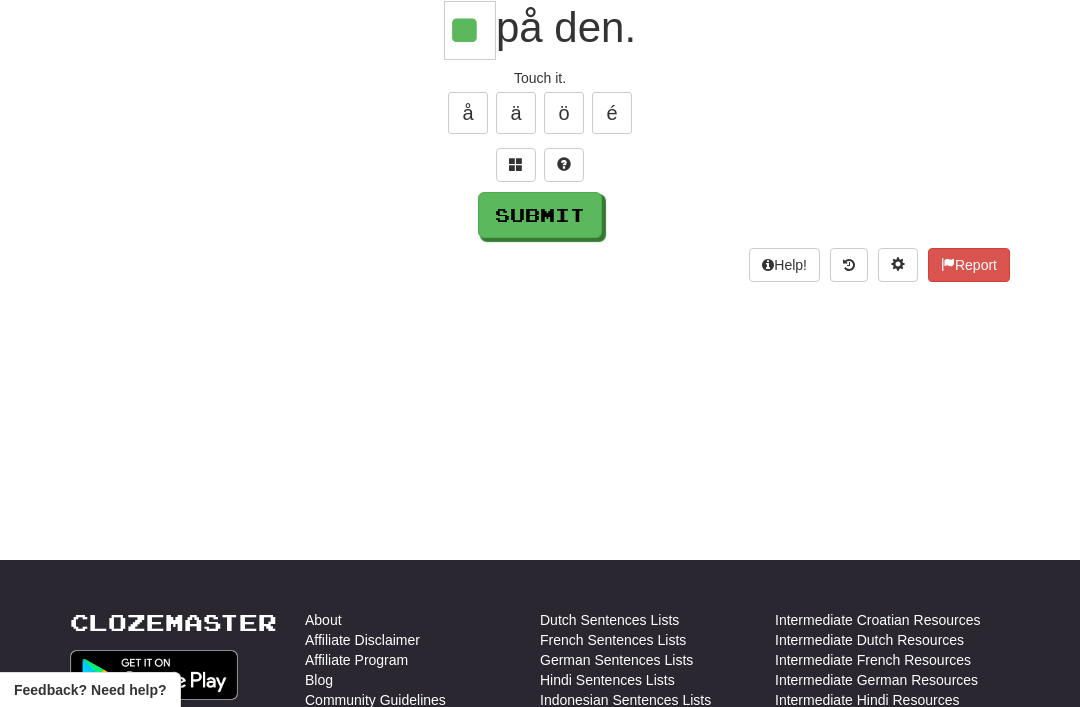 click on "Submit" at bounding box center (540, 215) 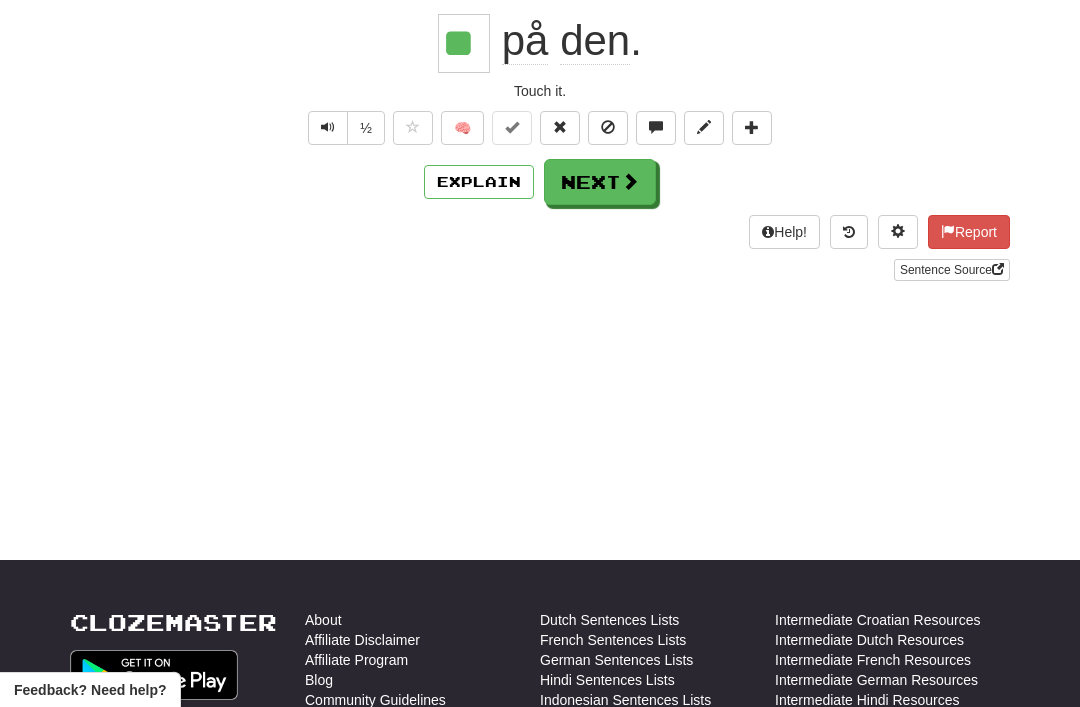 click on "Next" at bounding box center (600, 182) 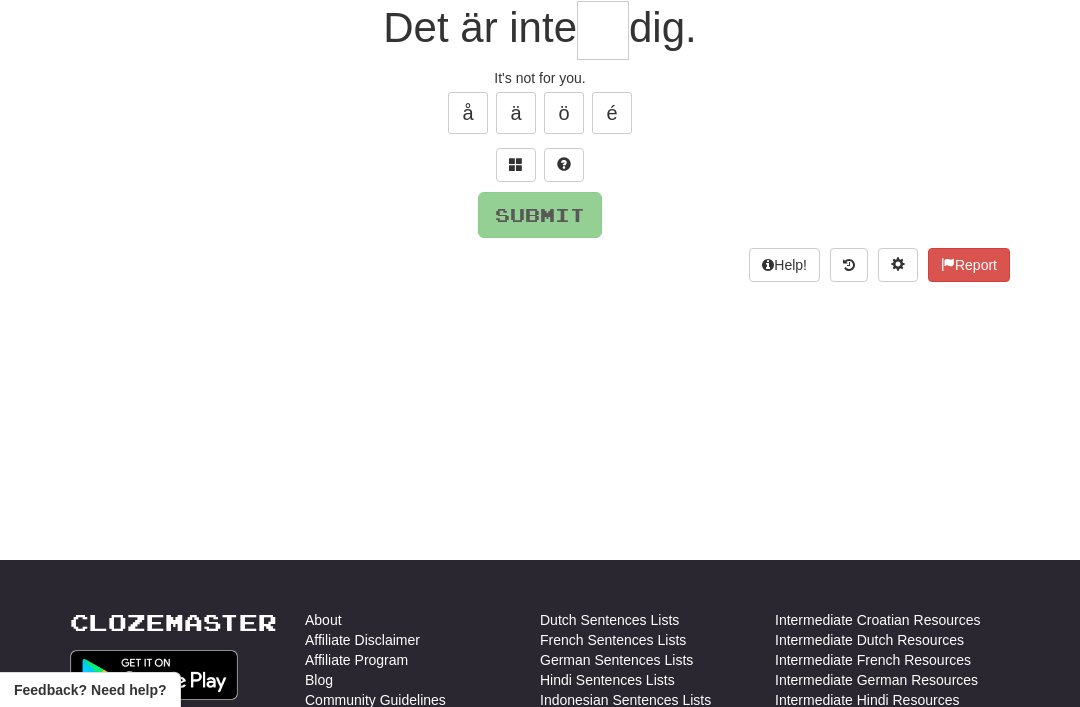 scroll, scrollTop: 196, scrollLeft: 0, axis: vertical 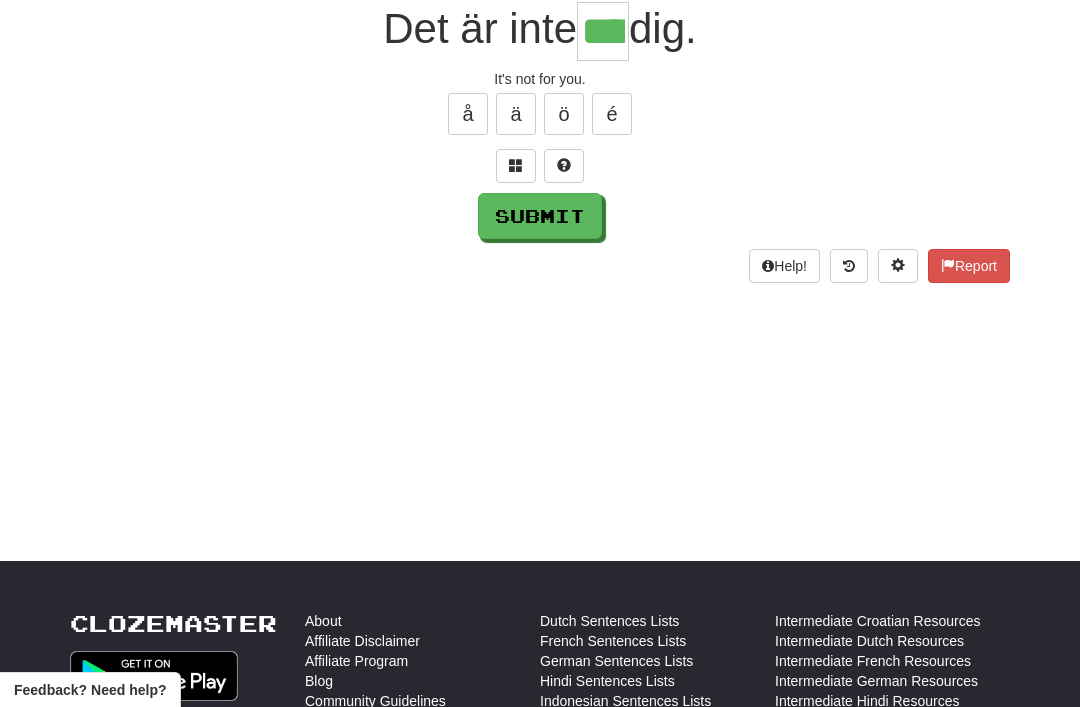 type on "****" 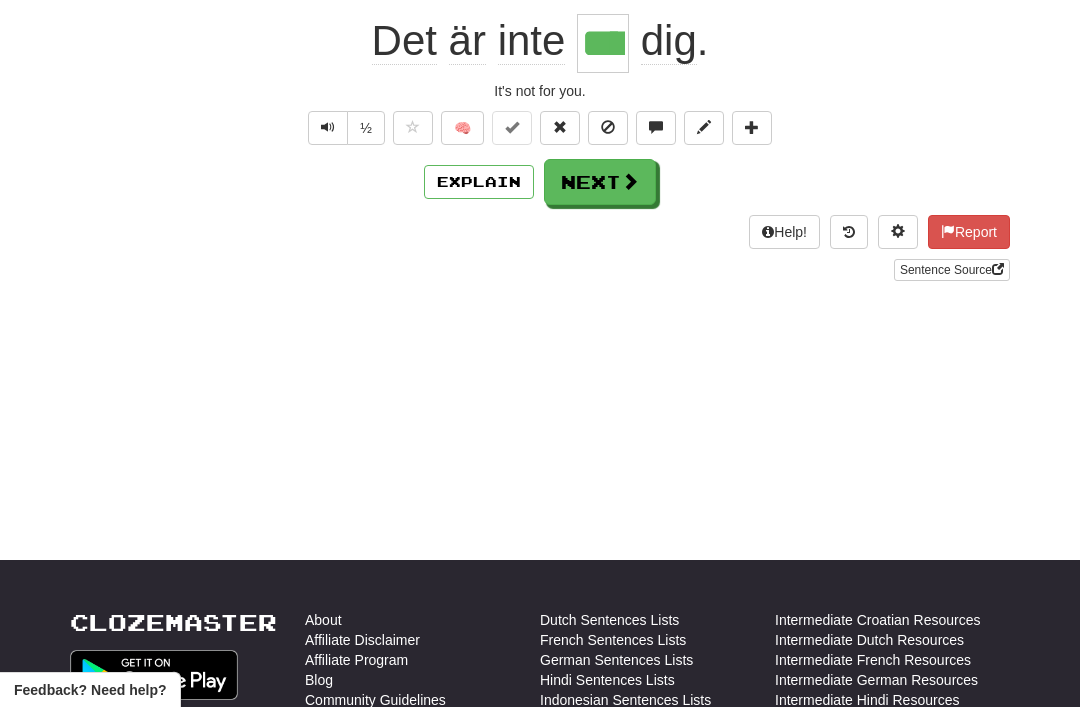 click on "Next" at bounding box center [600, 182] 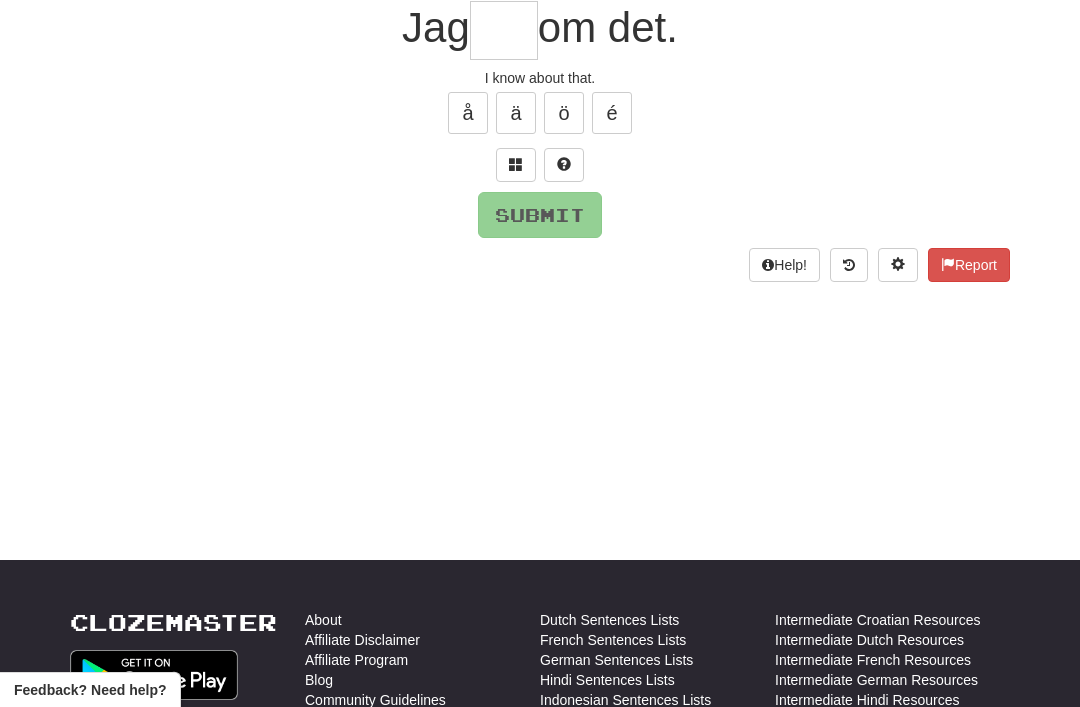 scroll, scrollTop: 196, scrollLeft: 0, axis: vertical 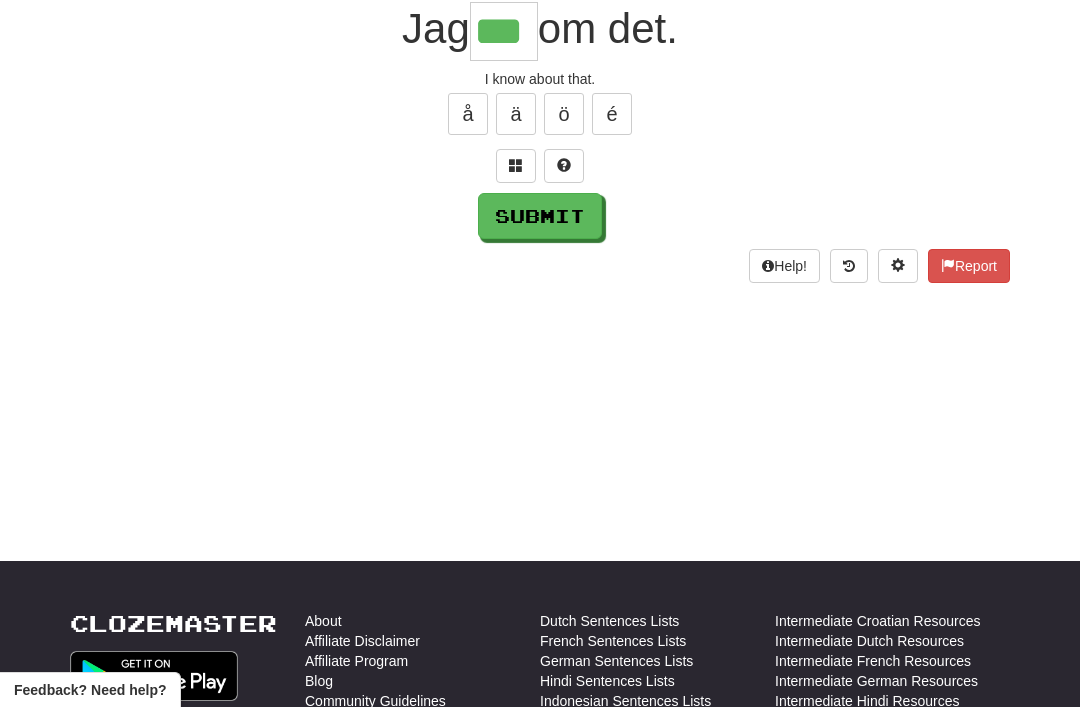 type on "***" 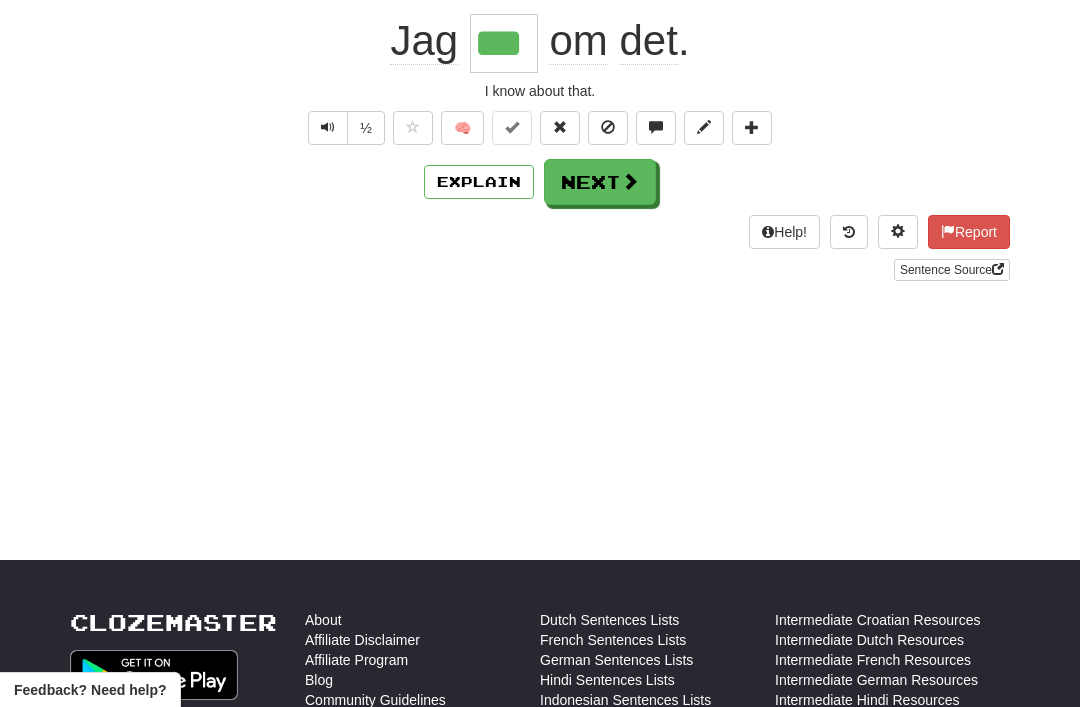 click on "Next" at bounding box center [600, 182] 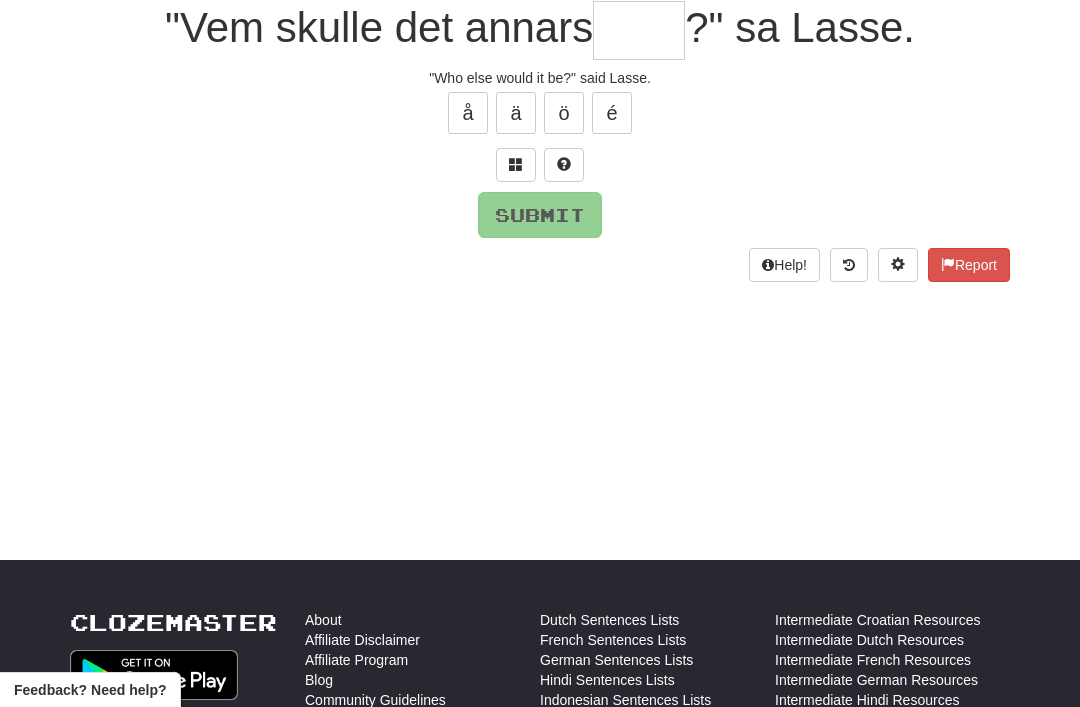 scroll, scrollTop: 196, scrollLeft: 0, axis: vertical 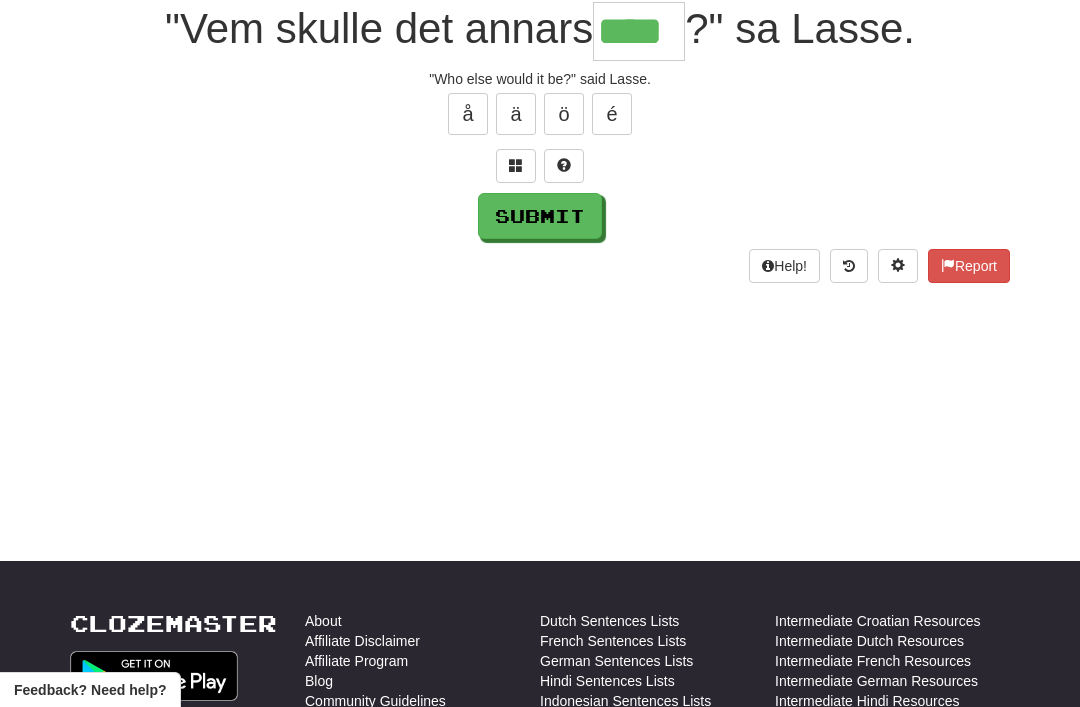 type on "****" 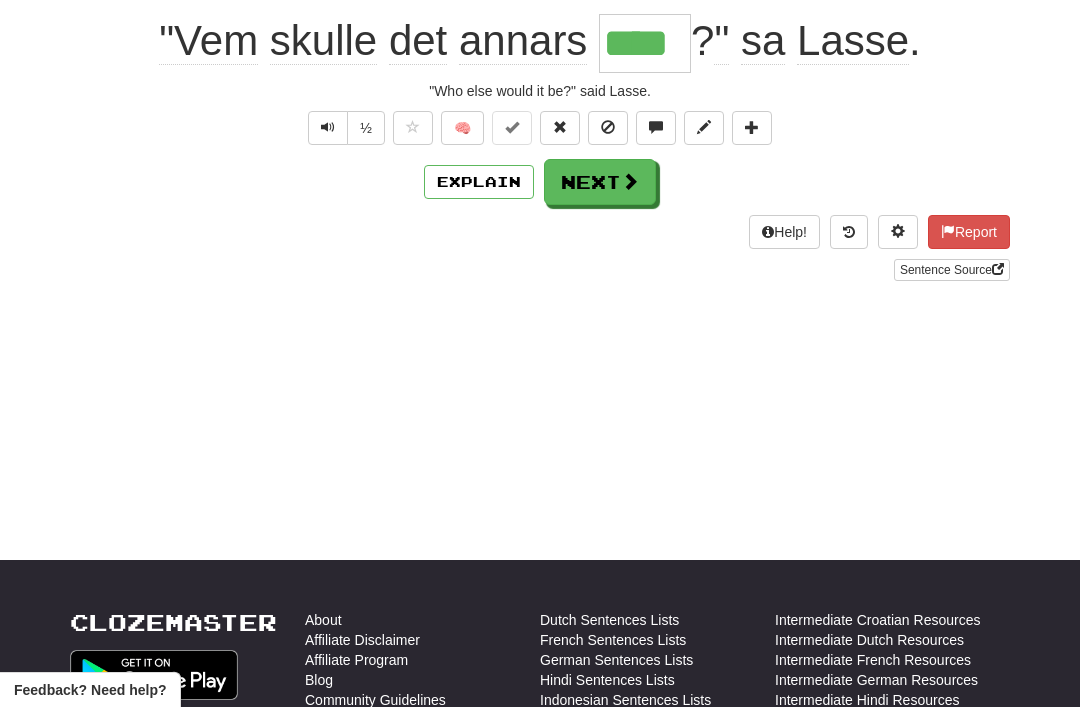 click on "Next" at bounding box center [600, 182] 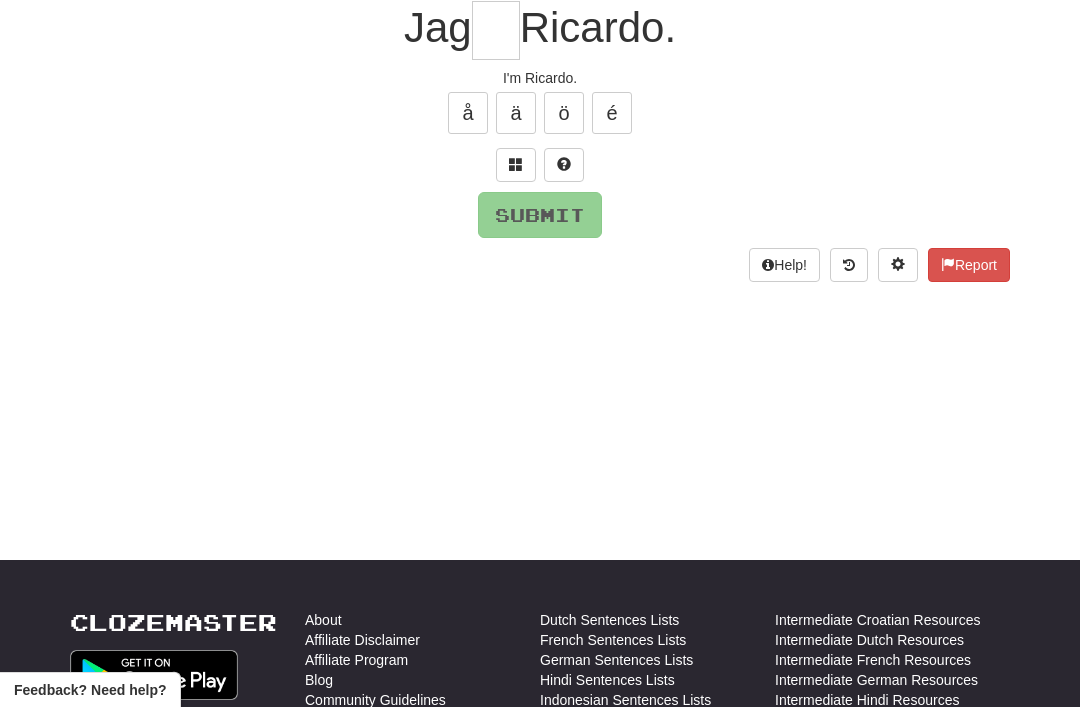 scroll, scrollTop: 196, scrollLeft: 0, axis: vertical 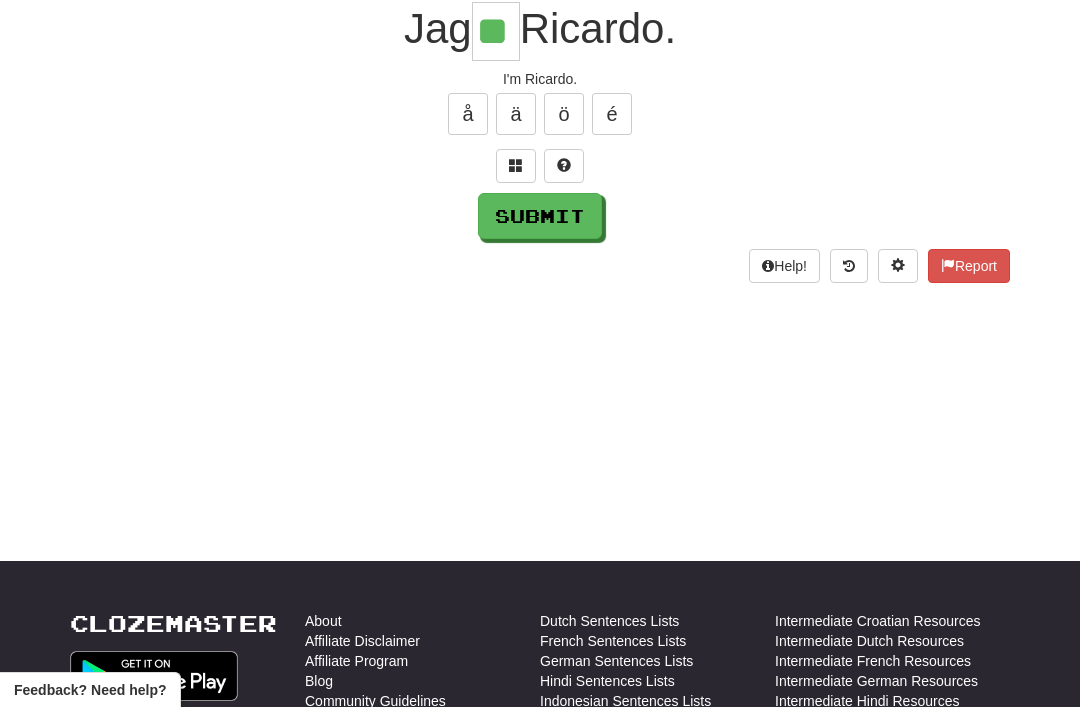 type on "**" 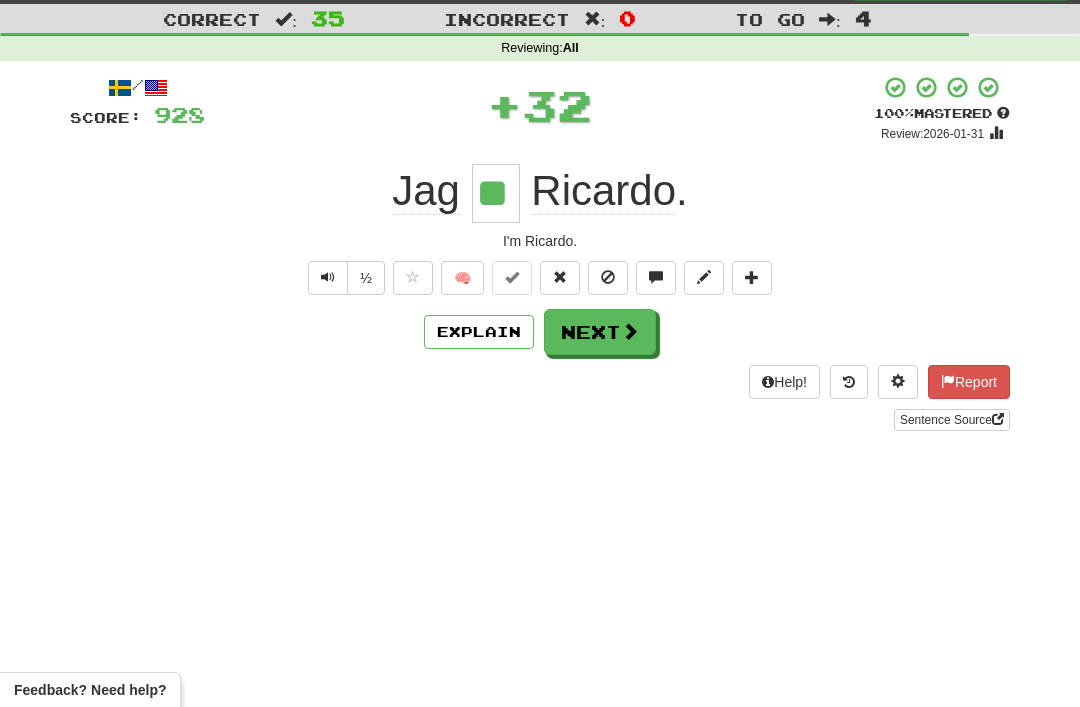 scroll, scrollTop: 49, scrollLeft: 0, axis: vertical 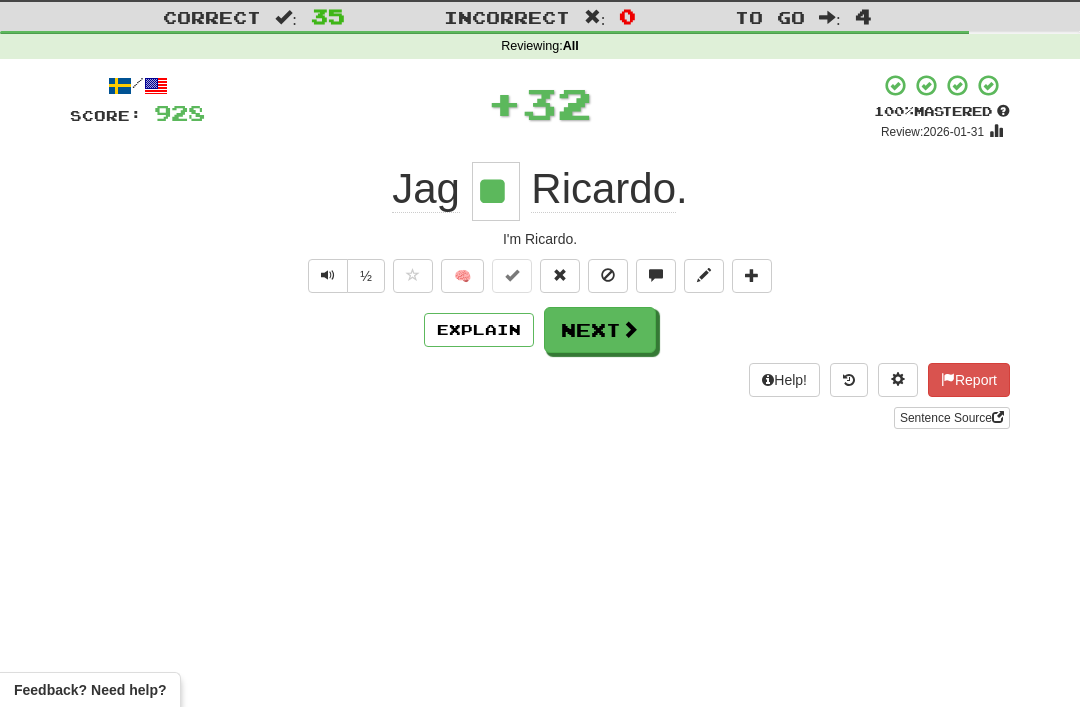 click on "Next" at bounding box center (600, 330) 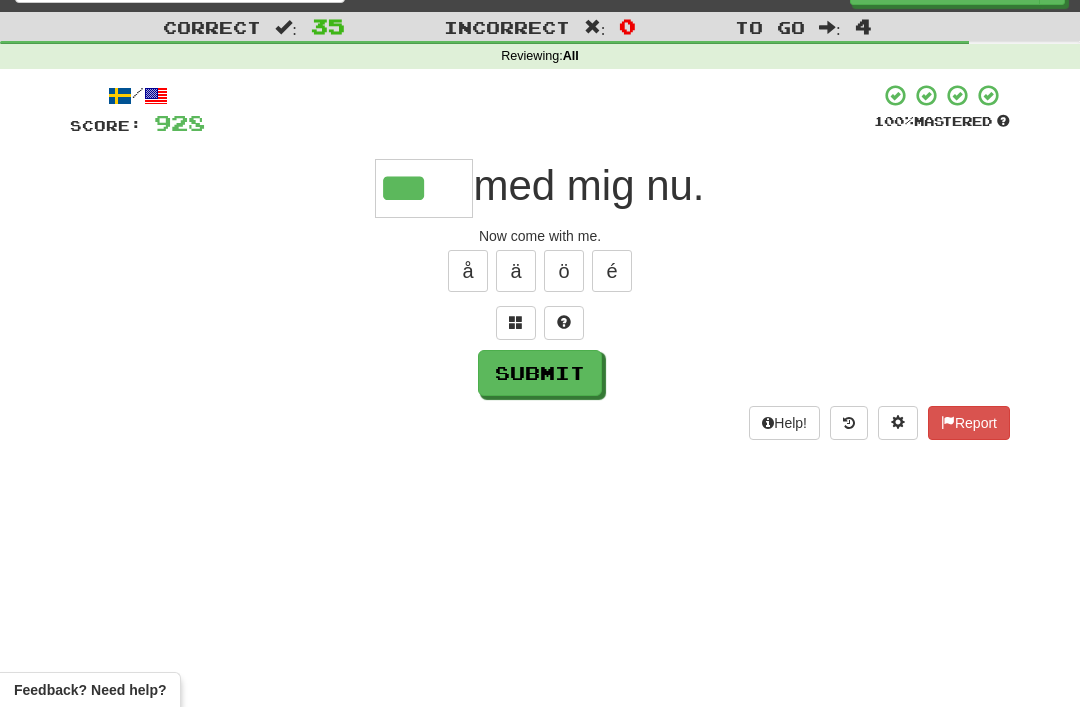 click on "Submit" at bounding box center [540, 373] 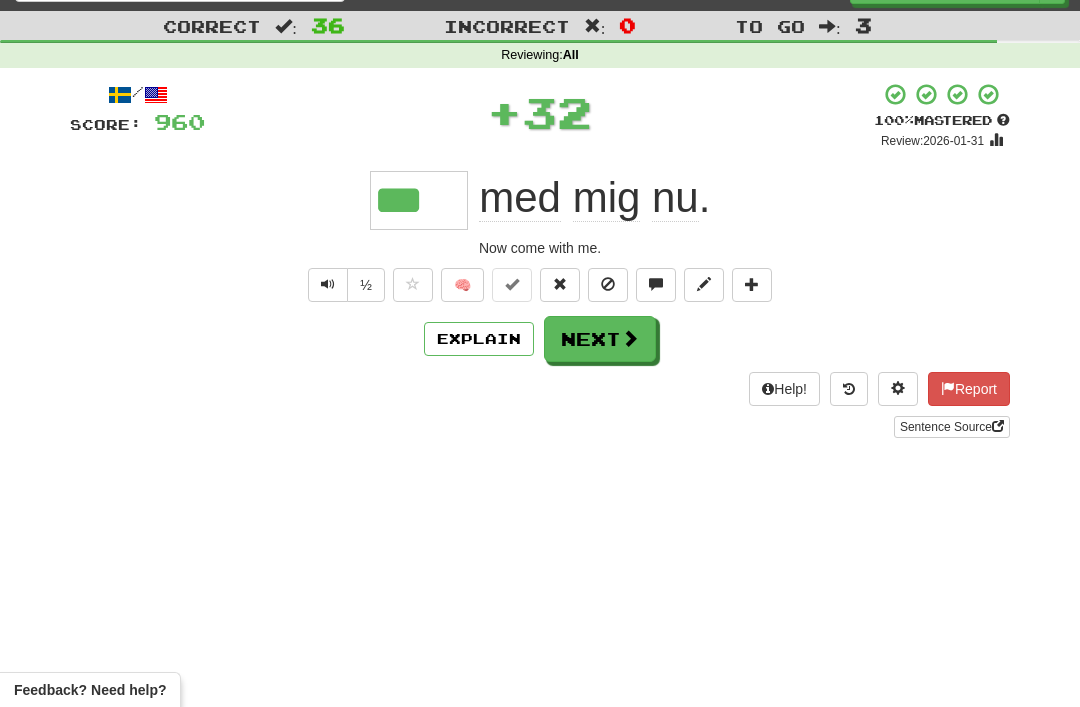 click on "Next" at bounding box center (600, 339) 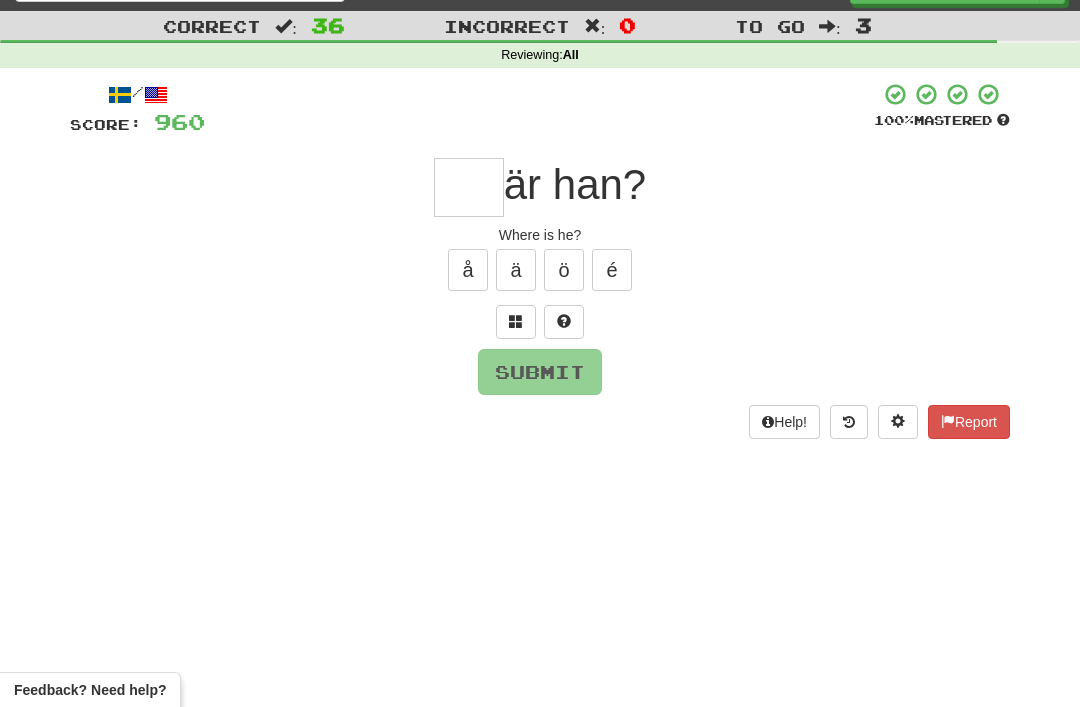 scroll, scrollTop: 39, scrollLeft: 0, axis: vertical 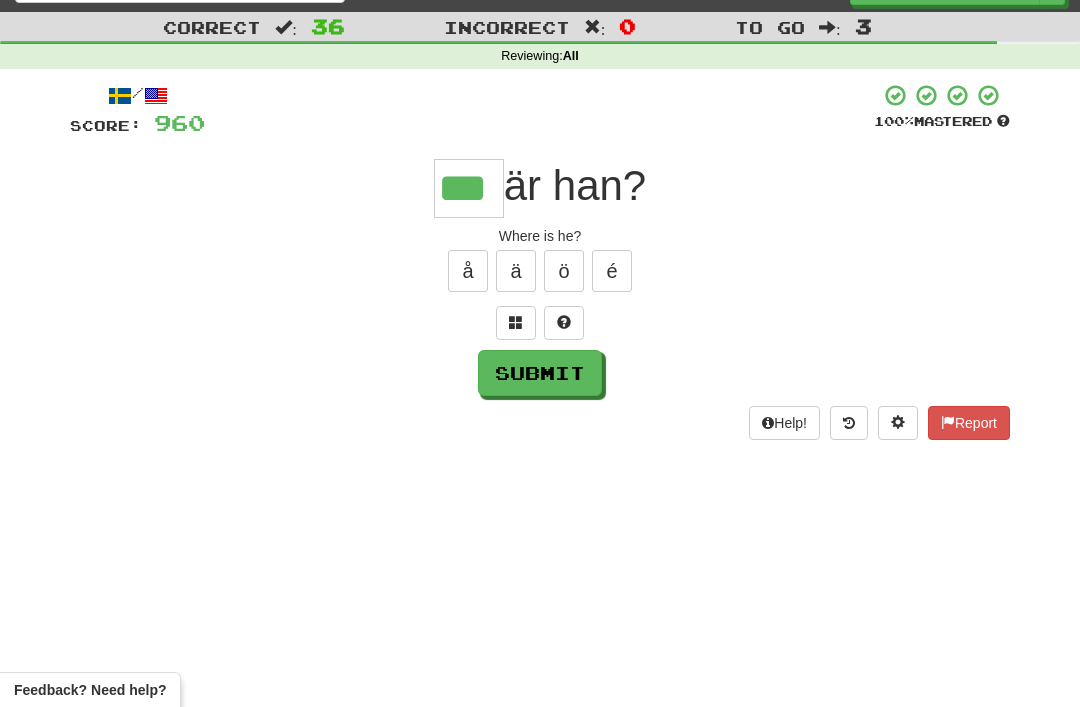 click on "Submit" at bounding box center [540, 373] 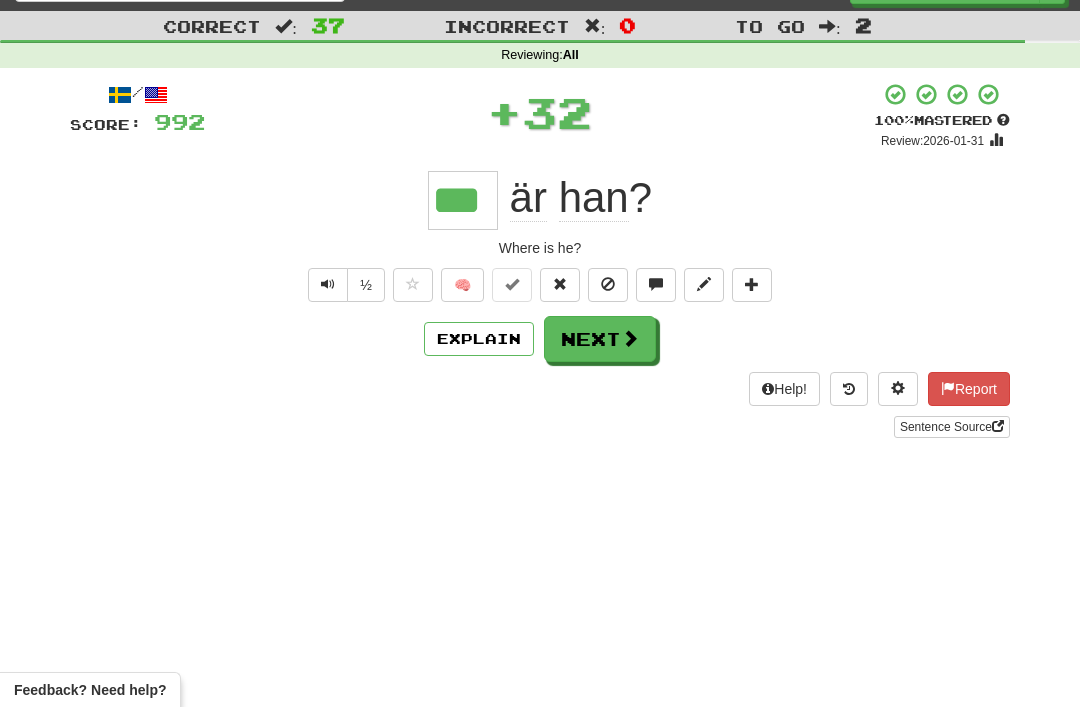 click on "Next" at bounding box center (600, 339) 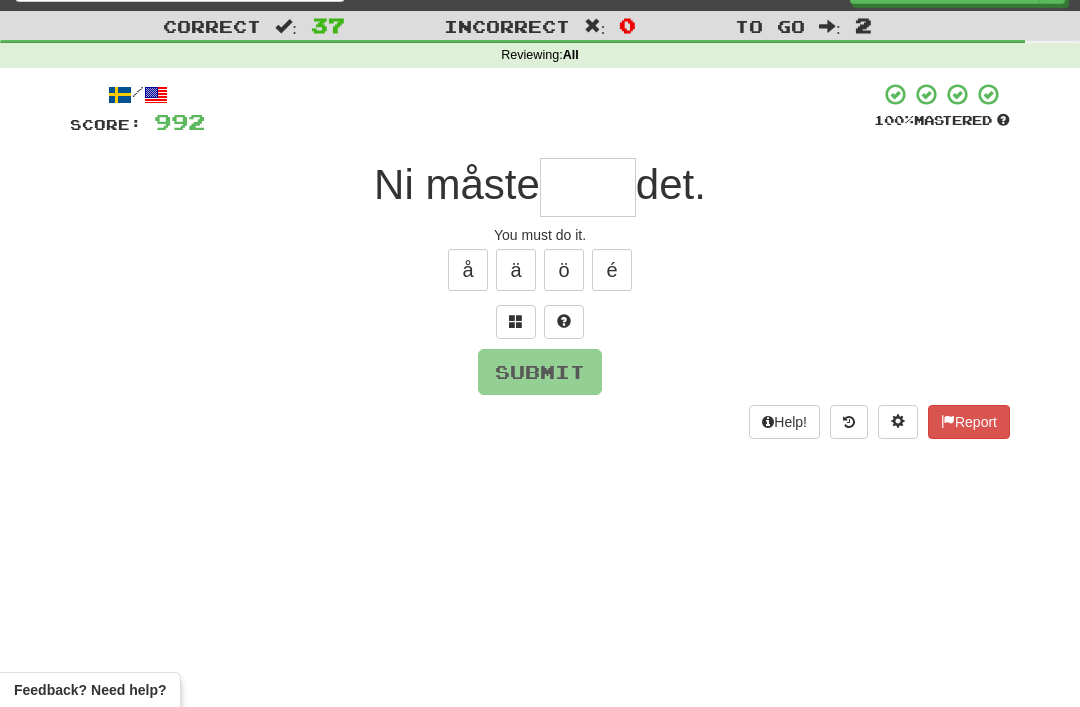 scroll, scrollTop: 39, scrollLeft: 0, axis: vertical 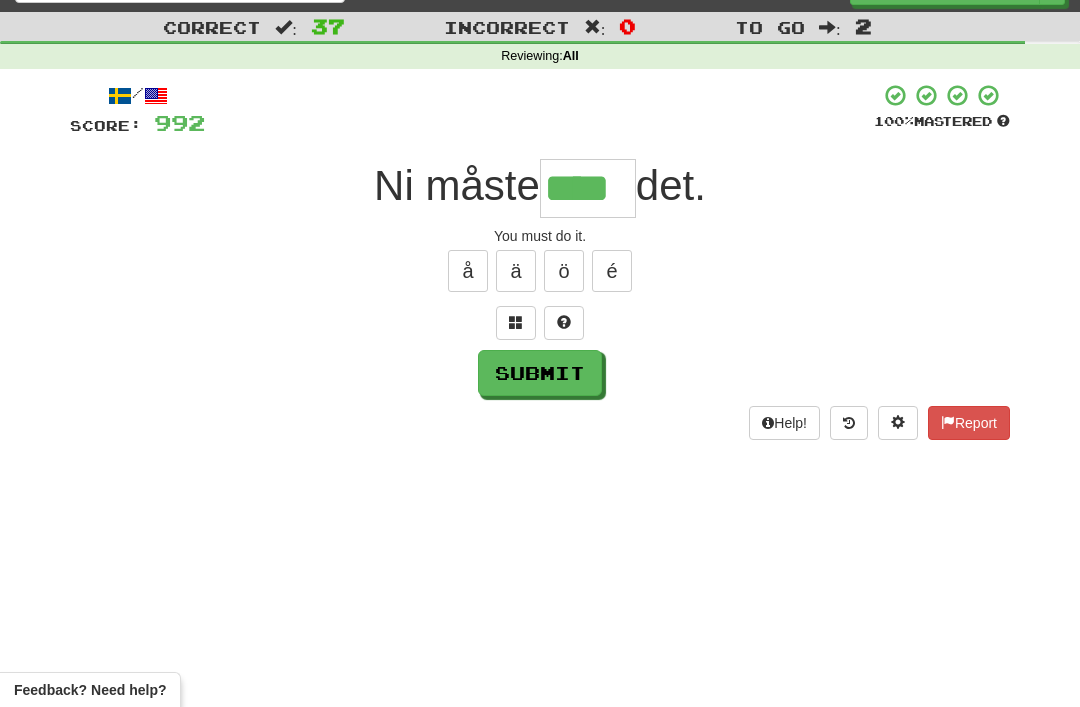 type on "****" 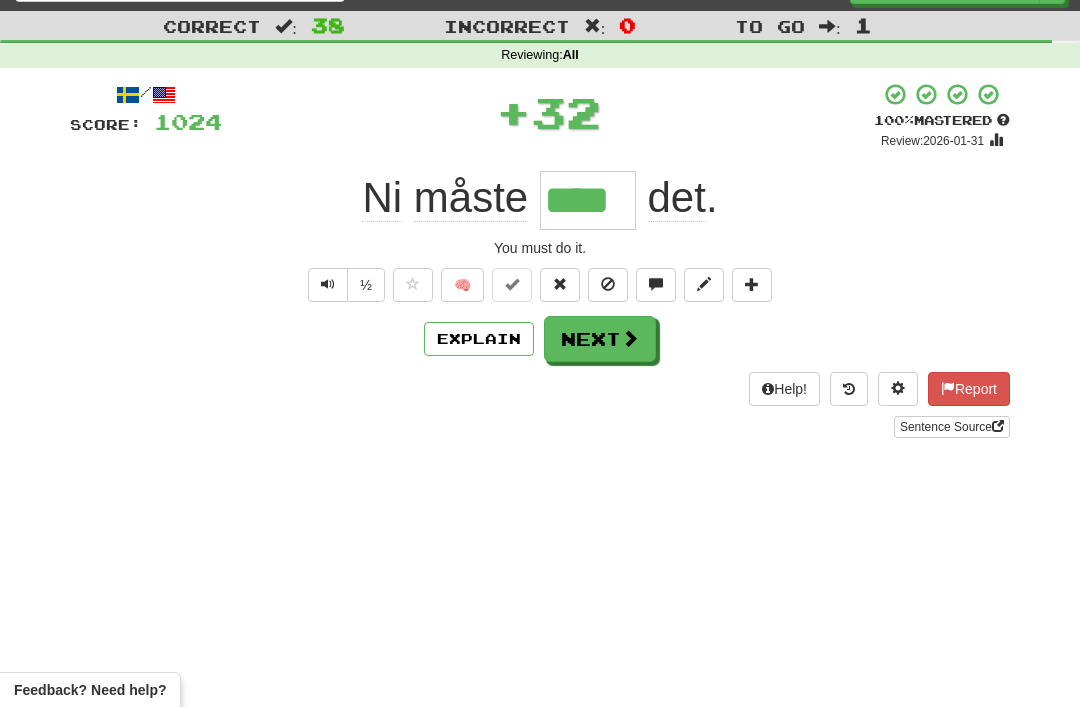 click on "Next" at bounding box center [600, 339] 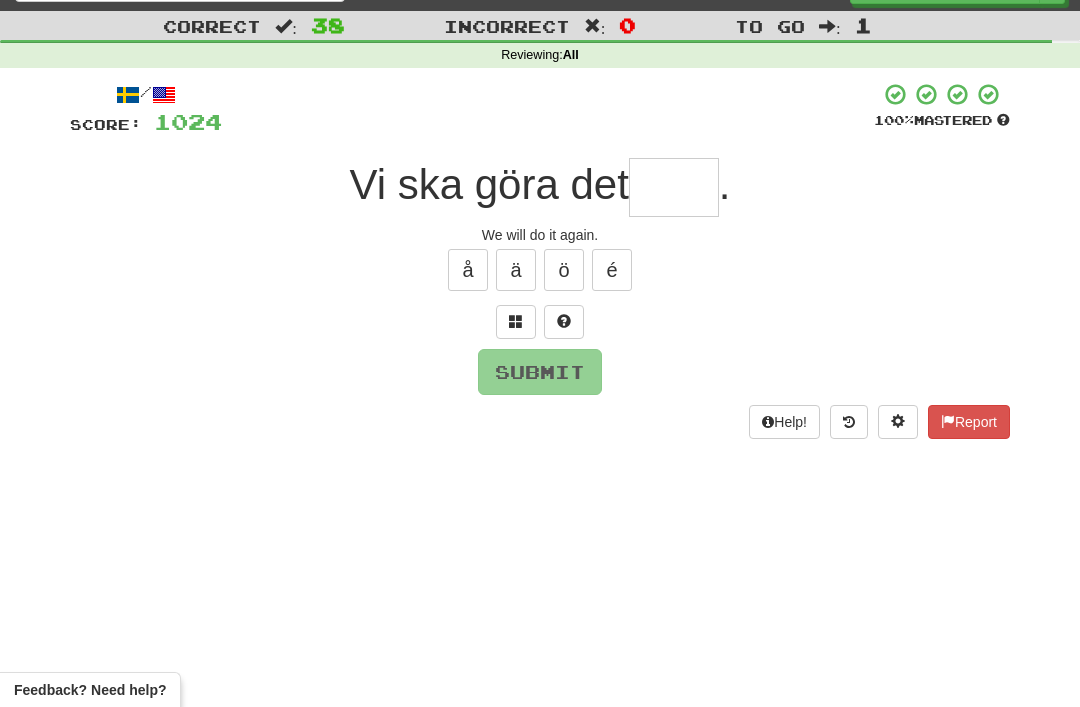 scroll, scrollTop: 39, scrollLeft: 0, axis: vertical 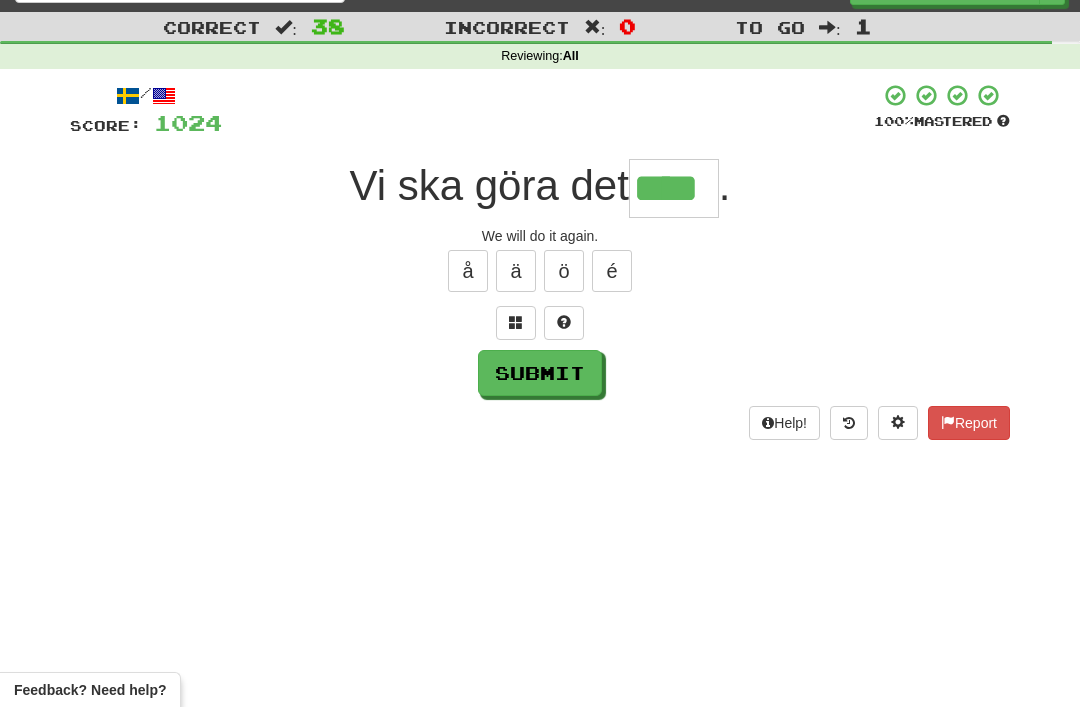 type on "****" 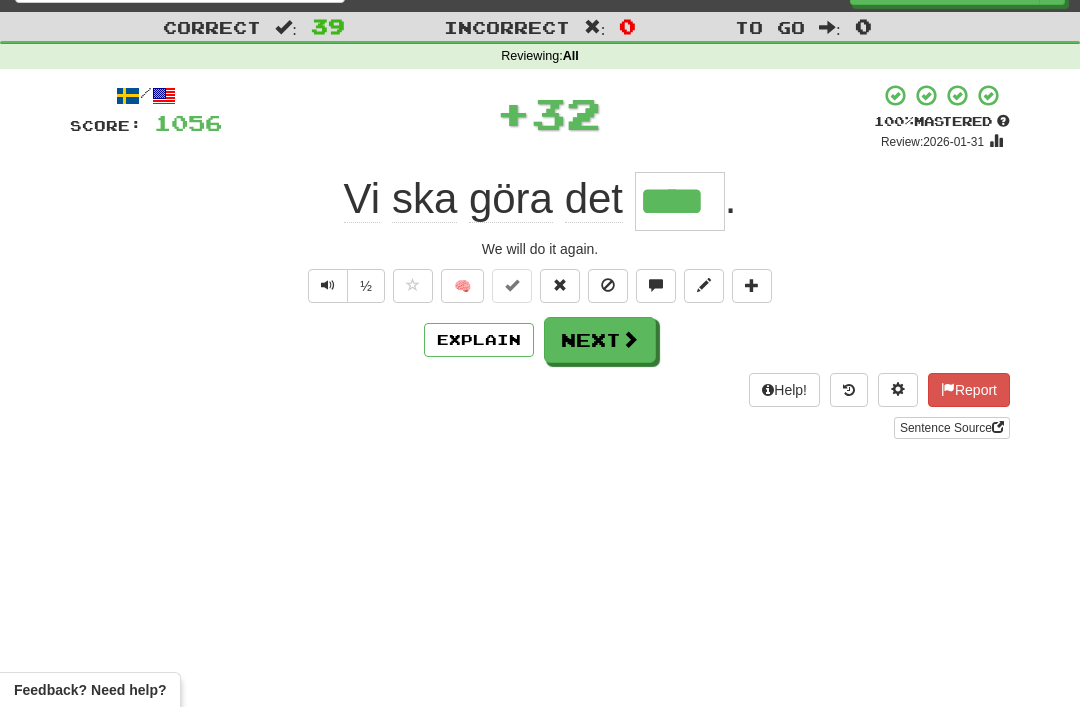 scroll, scrollTop: 40, scrollLeft: 0, axis: vertical 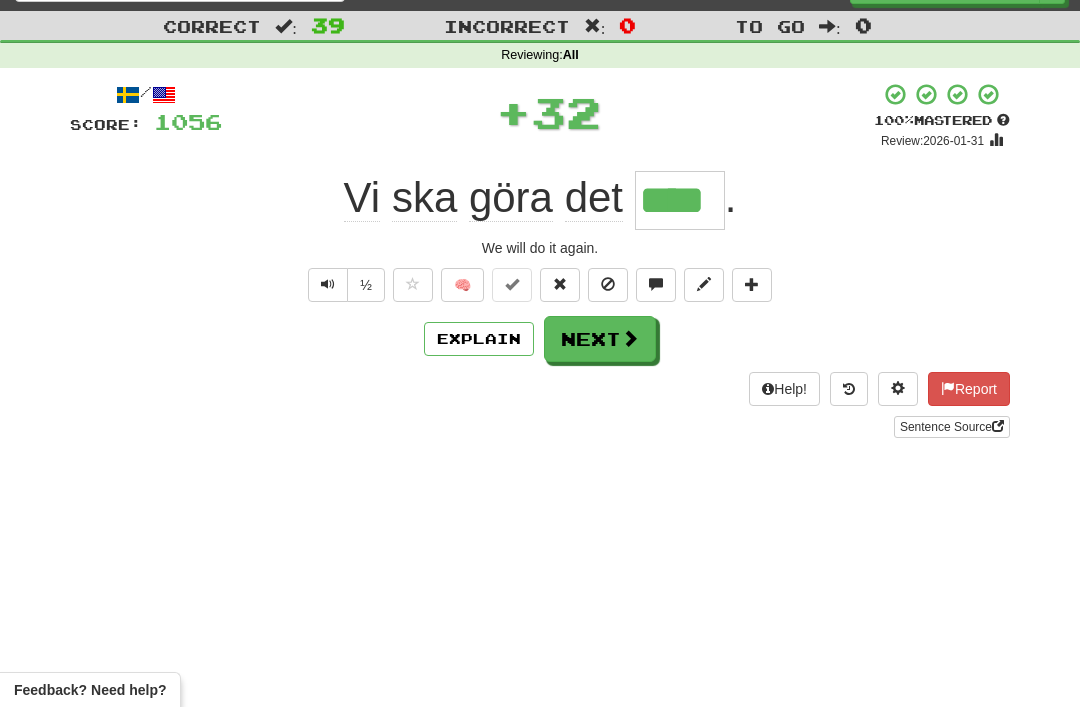 click on "Next" at bounding box center (600, 339) 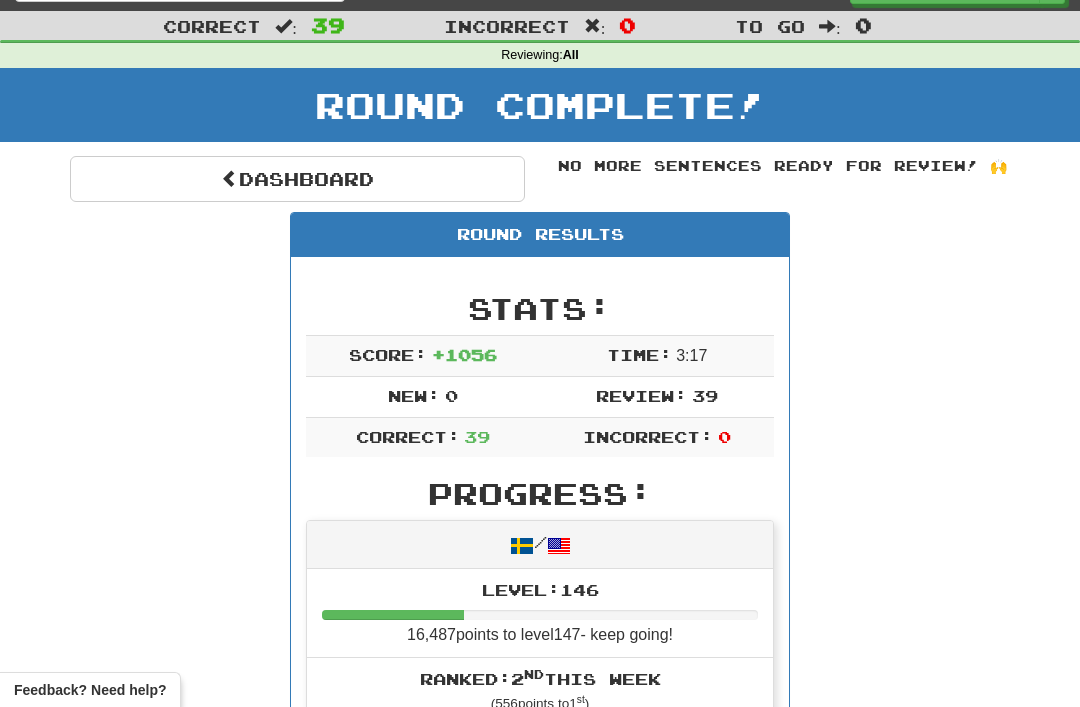 click on "Dashboard" at bounding box center (297, 179) 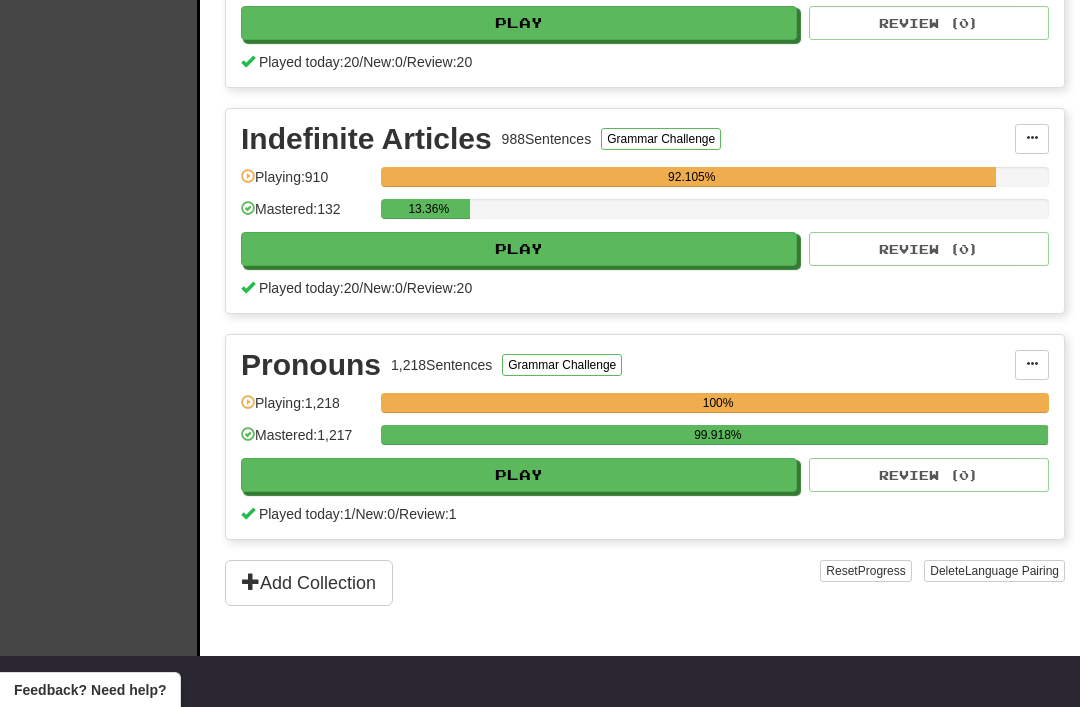 scroll, scrollTop: 2413, scrollLeft: 0, axis: vertical 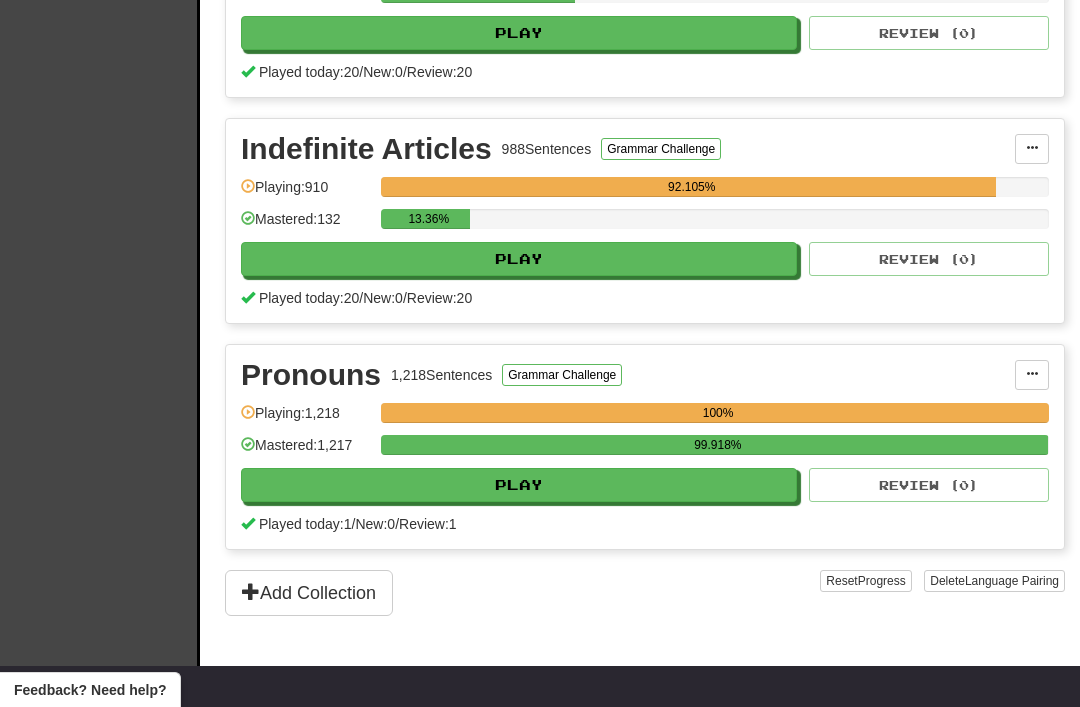 click on "Play" at bounding box center [519, 259] 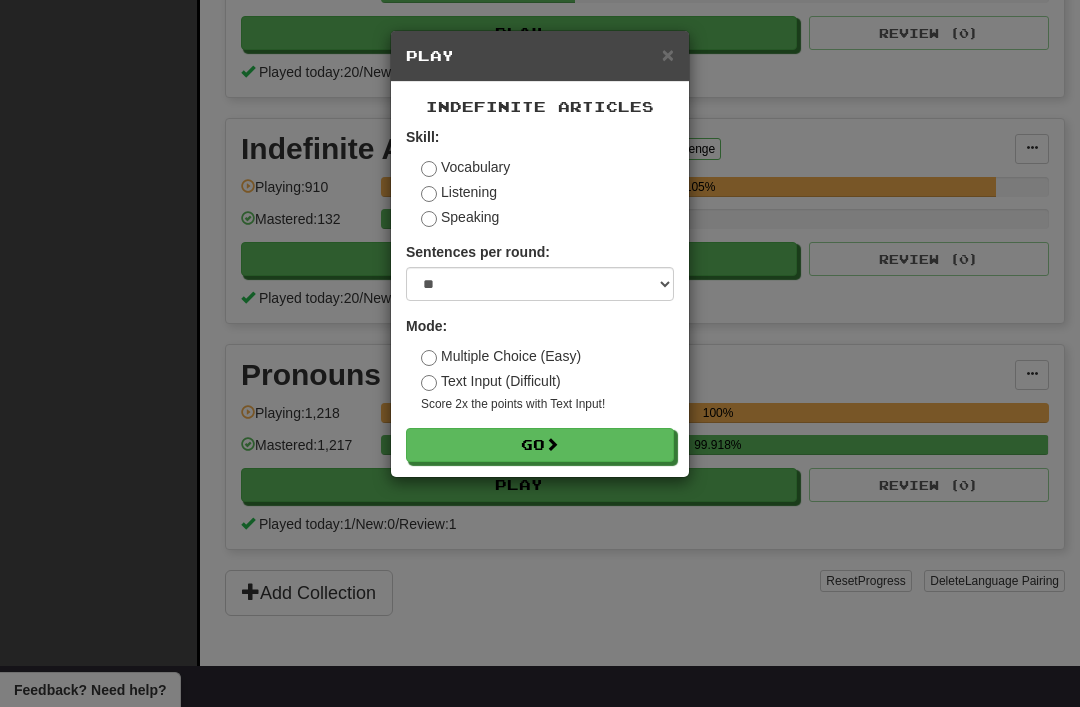 click on "Go" at bounding box center (540, 445) 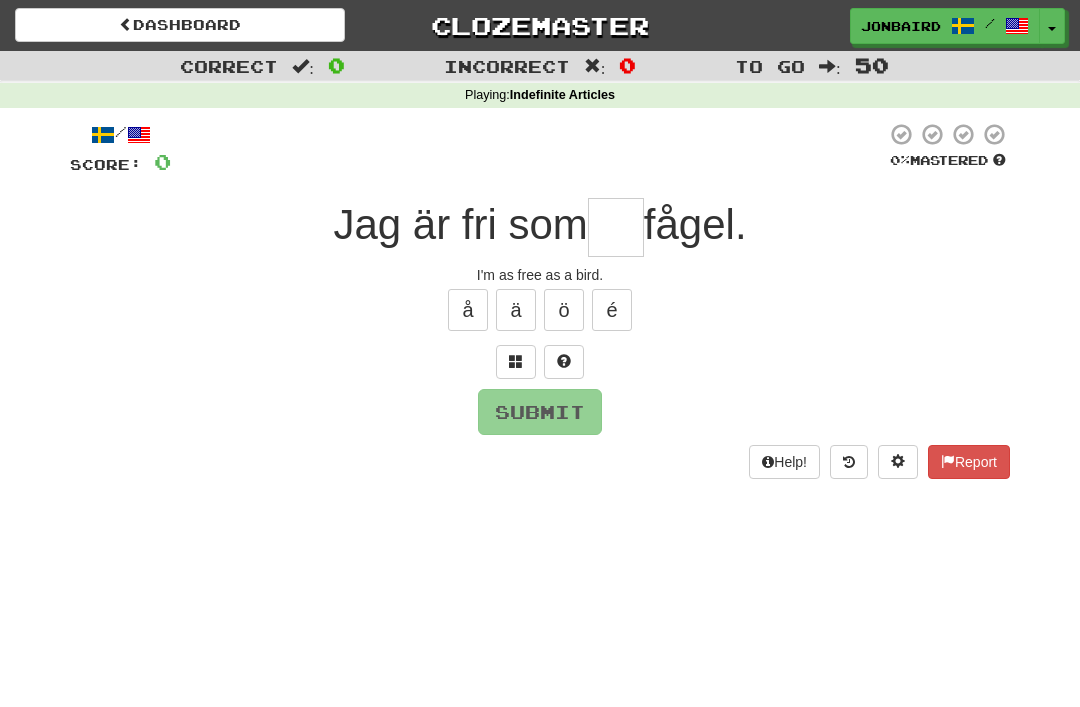 scroll, scrollTop: 0, scrollLeft: 0, axis: both 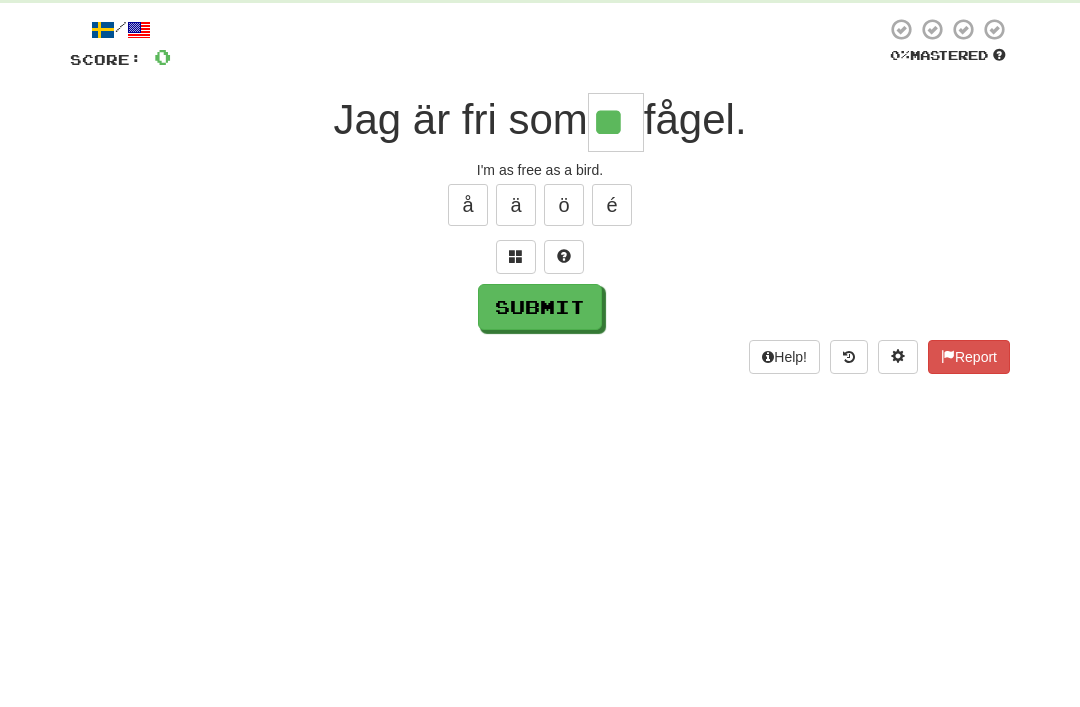 type on "**" 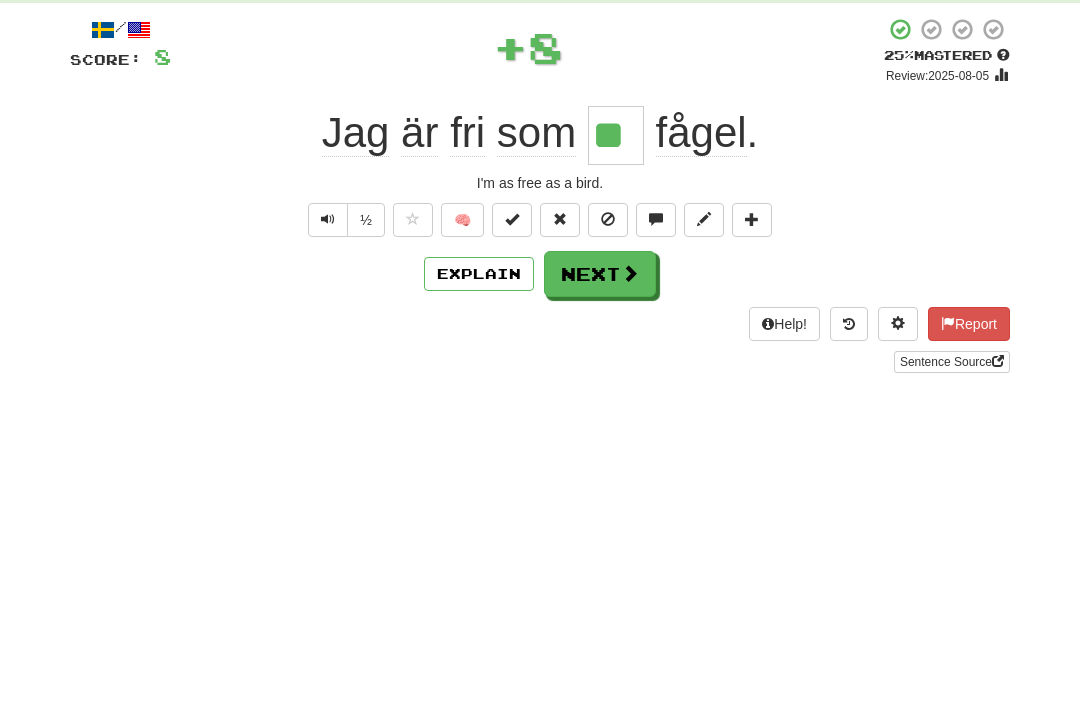 scroll, scrollTop: 105, scrollLeft: 0, axis: vertical 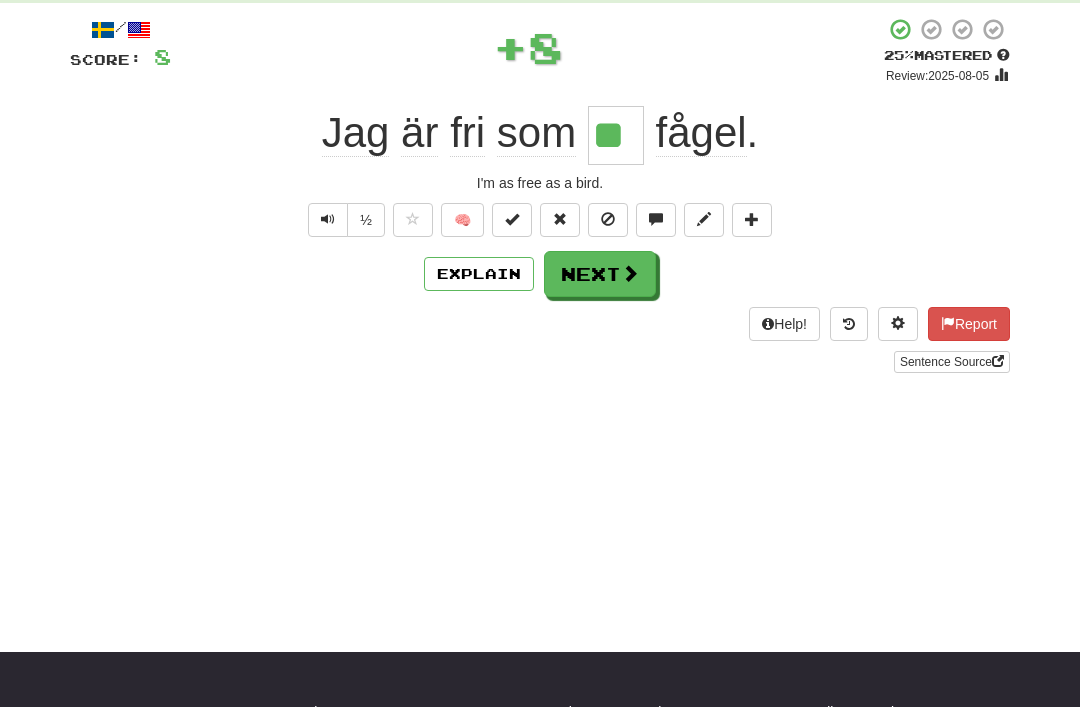 click on "Next" at bounding box center (600, 274) 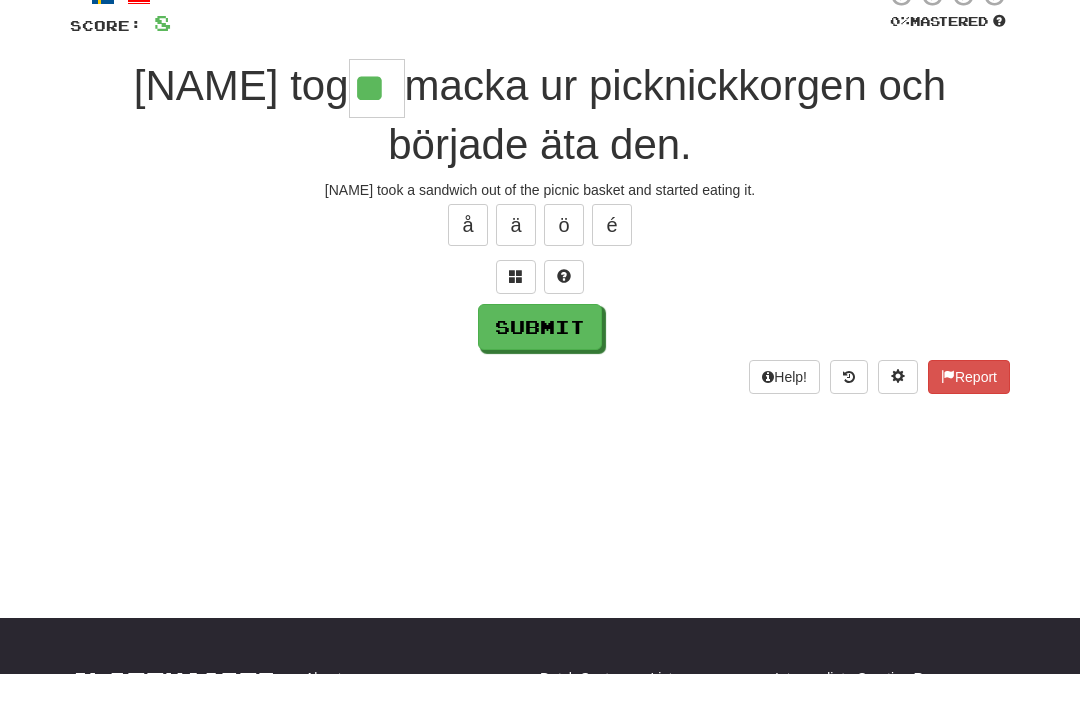 type on "**" 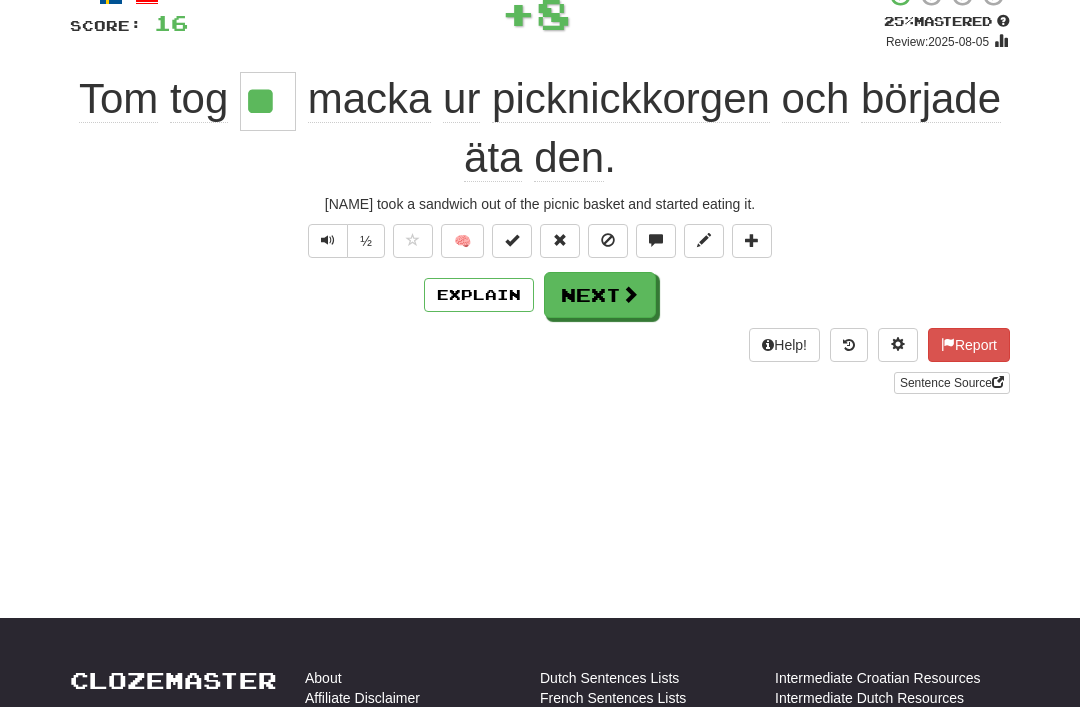 click at bounding box center (630, 294) 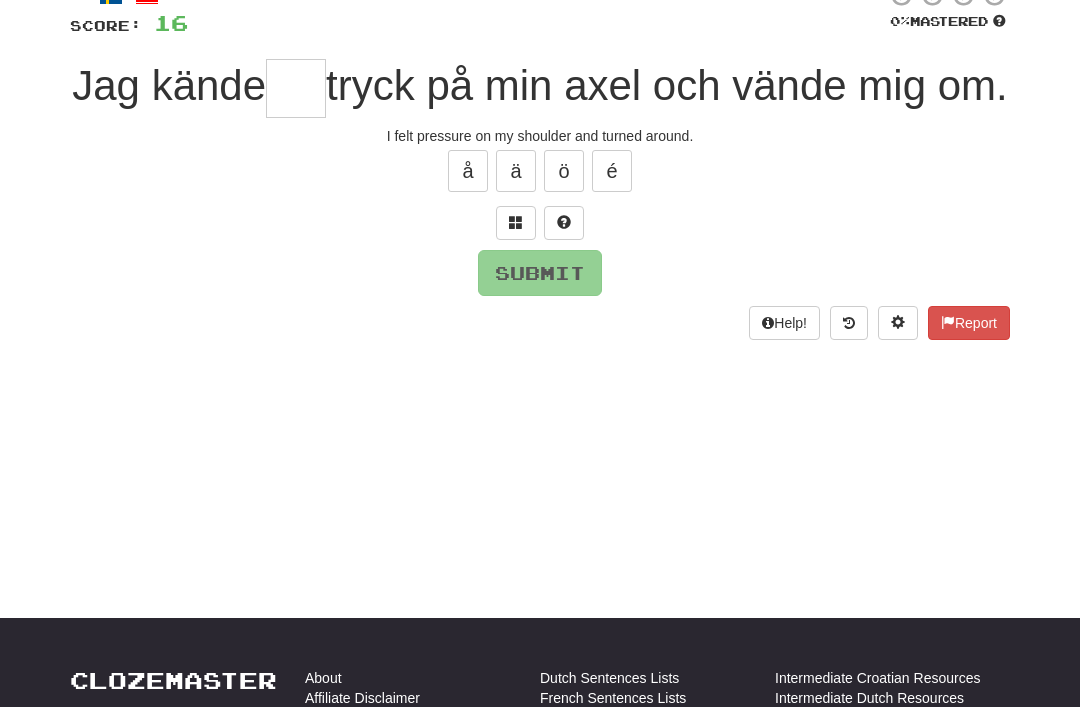 scroll, scrollTop: 138, scrollLeft: 0, axis: vertical 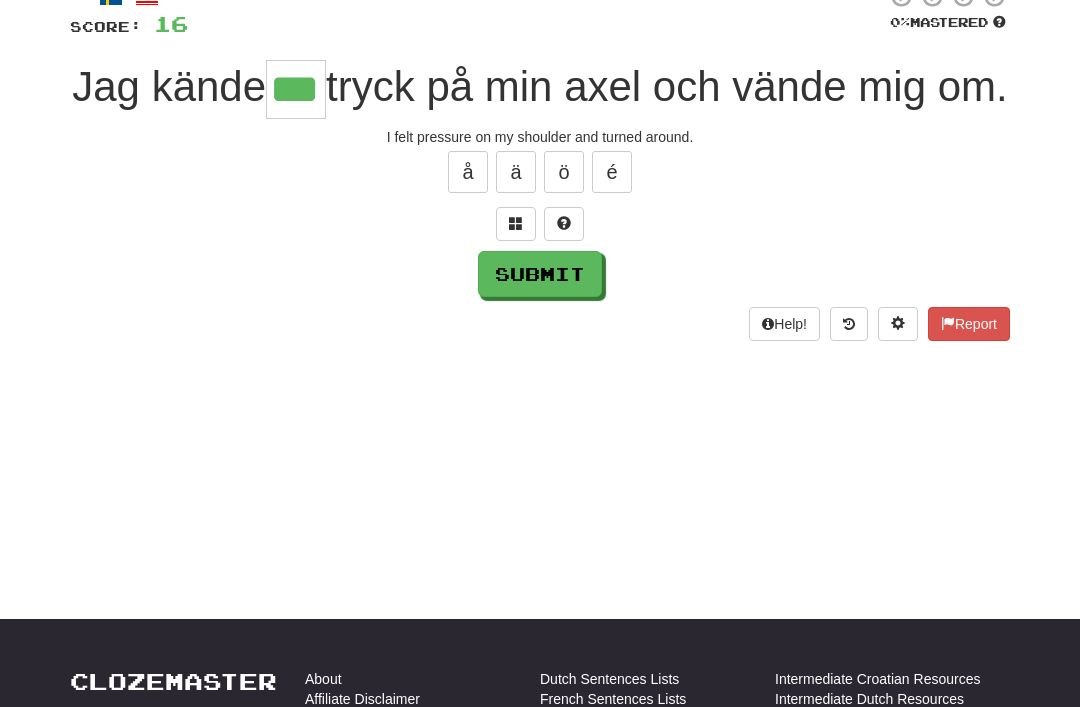 type on "***" 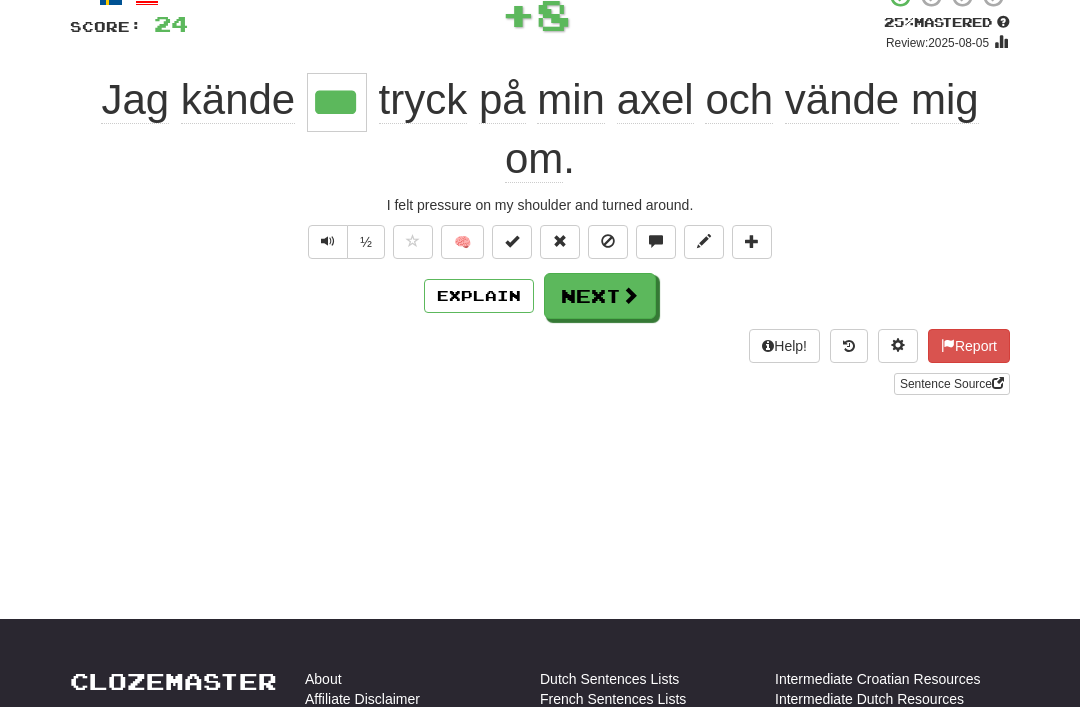 scroll, scrollTop: 139, scrollLeft: 0, axis: vertical 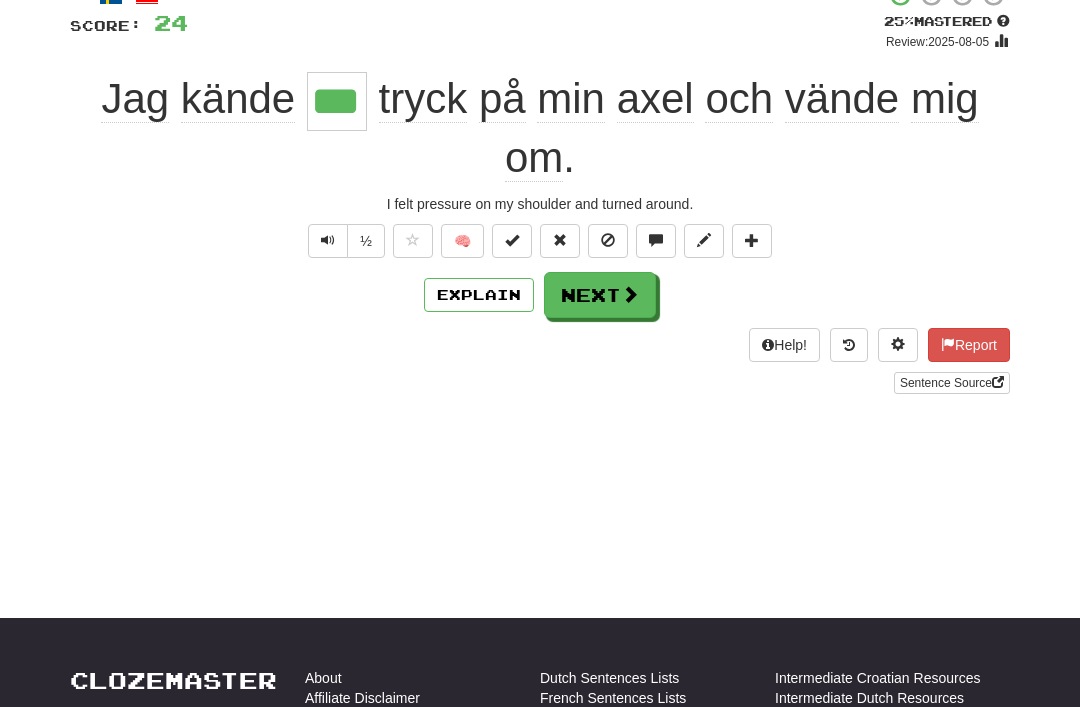 click on "Next" at bounding box center (600, 295) 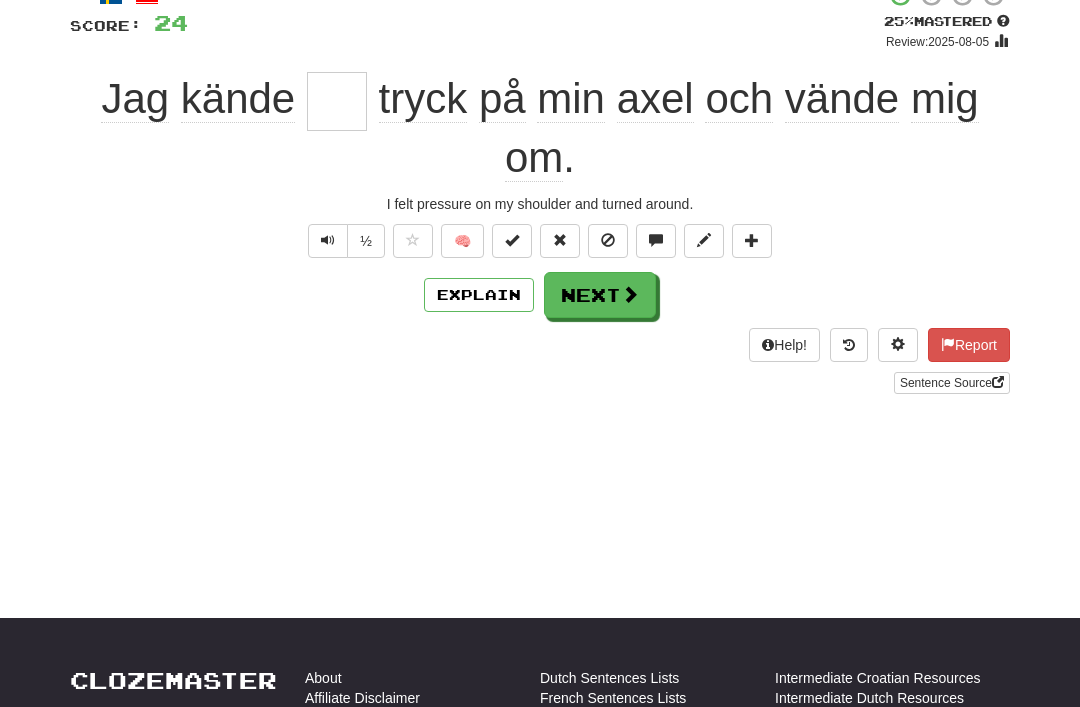 scroll, scrollTop: 138, scrollLeft: 0, axis: vertical 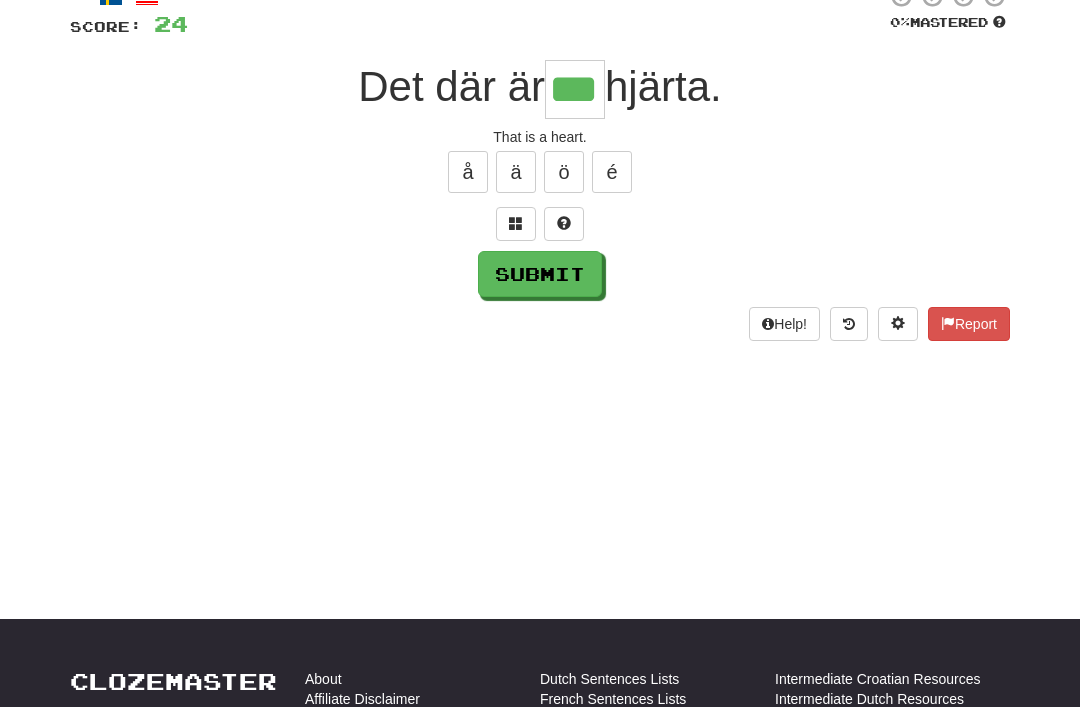 type on "***" 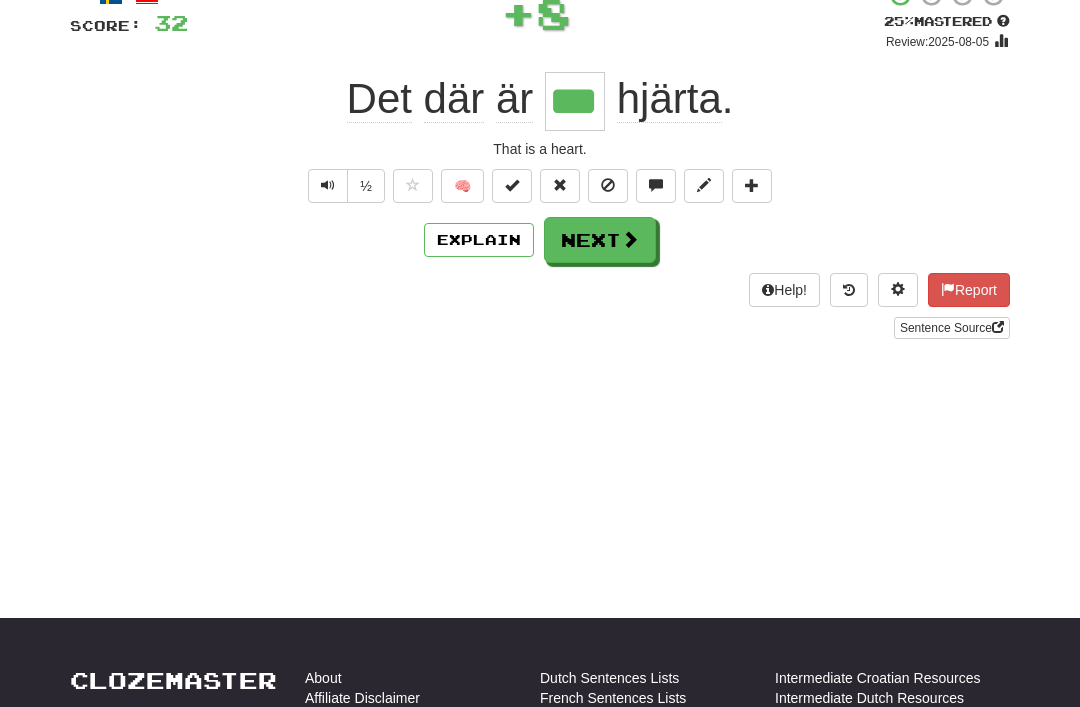 click on "Next" at bounding box center (600, 240) 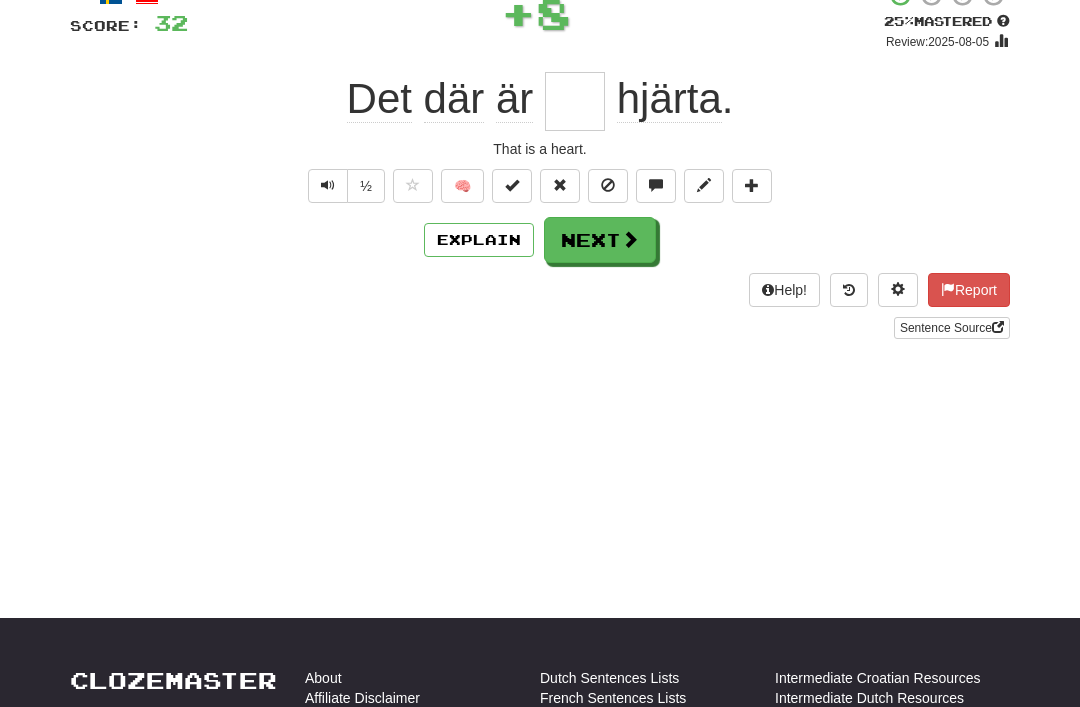 scroll, scrollTop: 138, scrollLeft: 0, axis: vertical 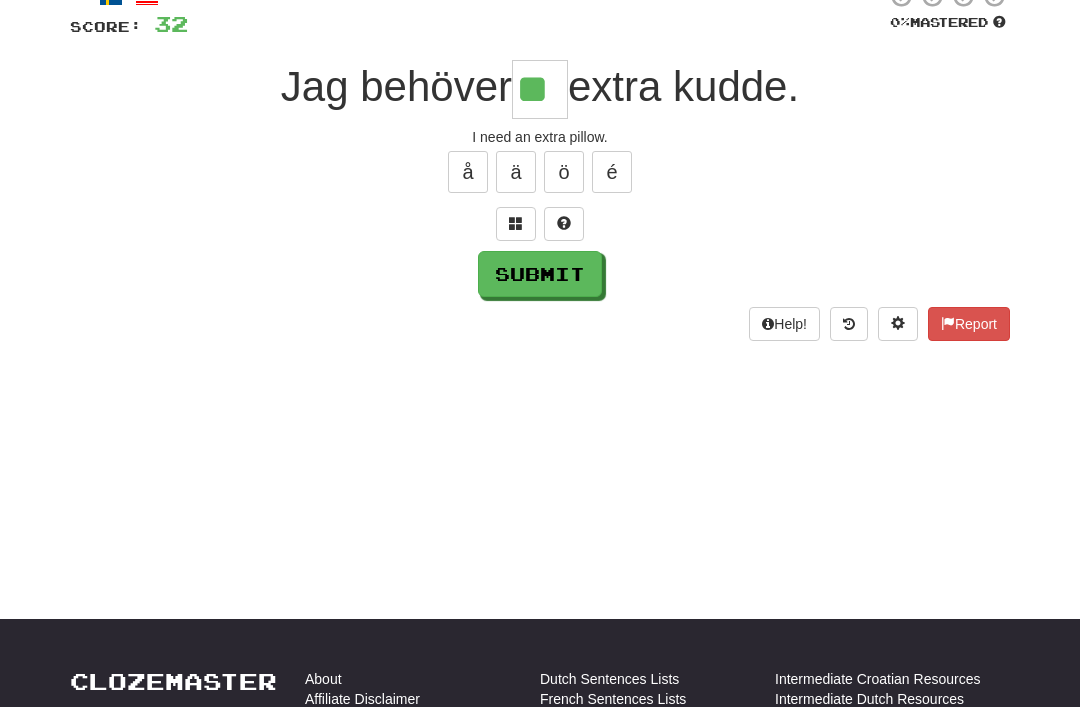 type on "**" 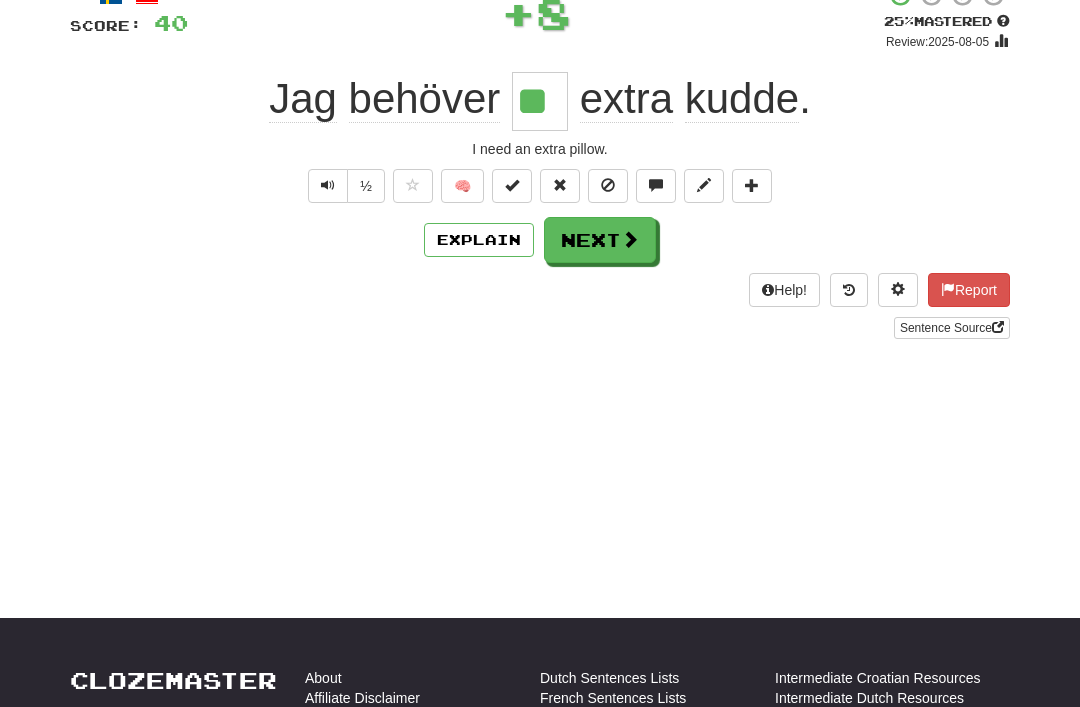 click at bounding box center [630, 239] 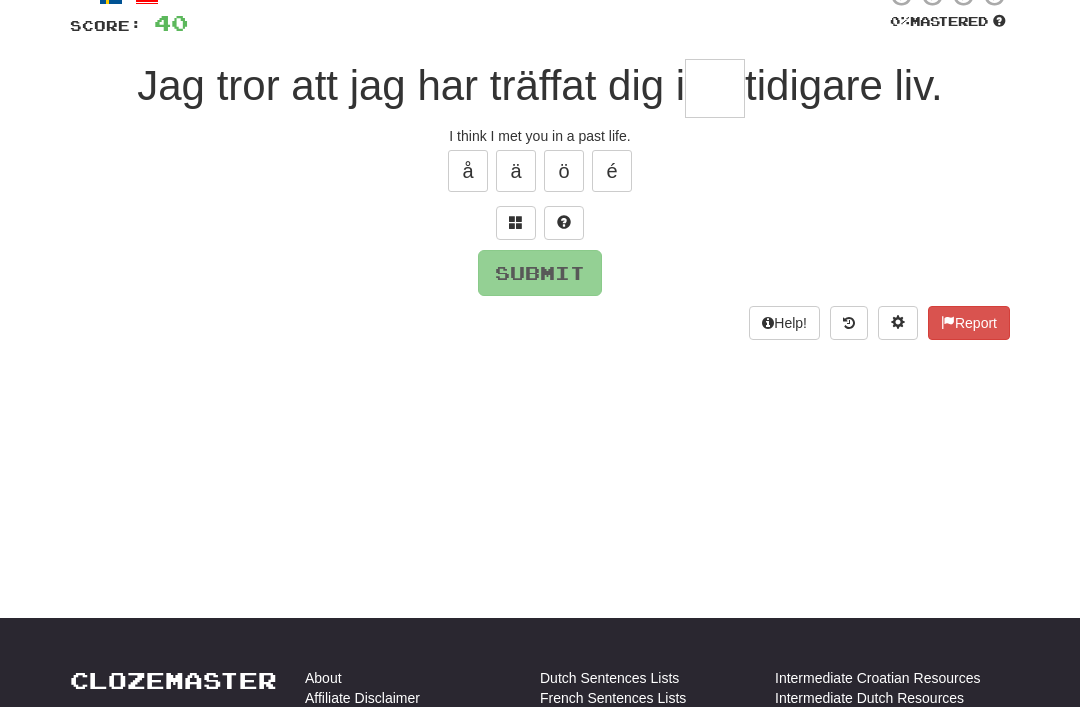 scroll, scrollTop: 138, scrollLeft: 0, axis: vertical 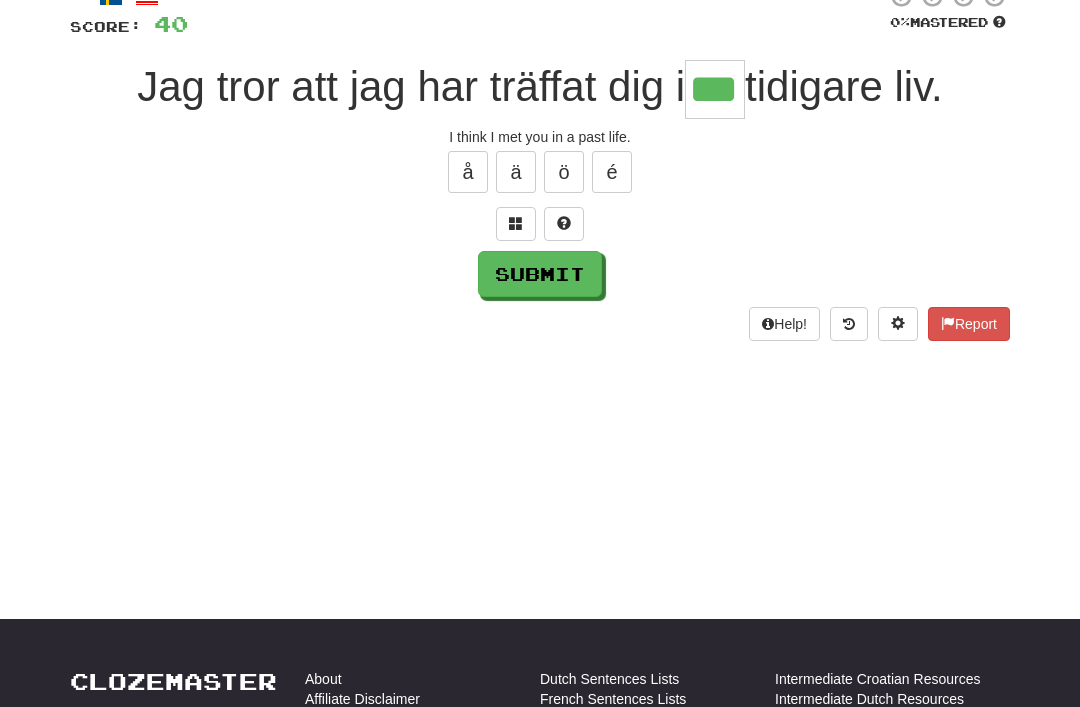 type on "***" 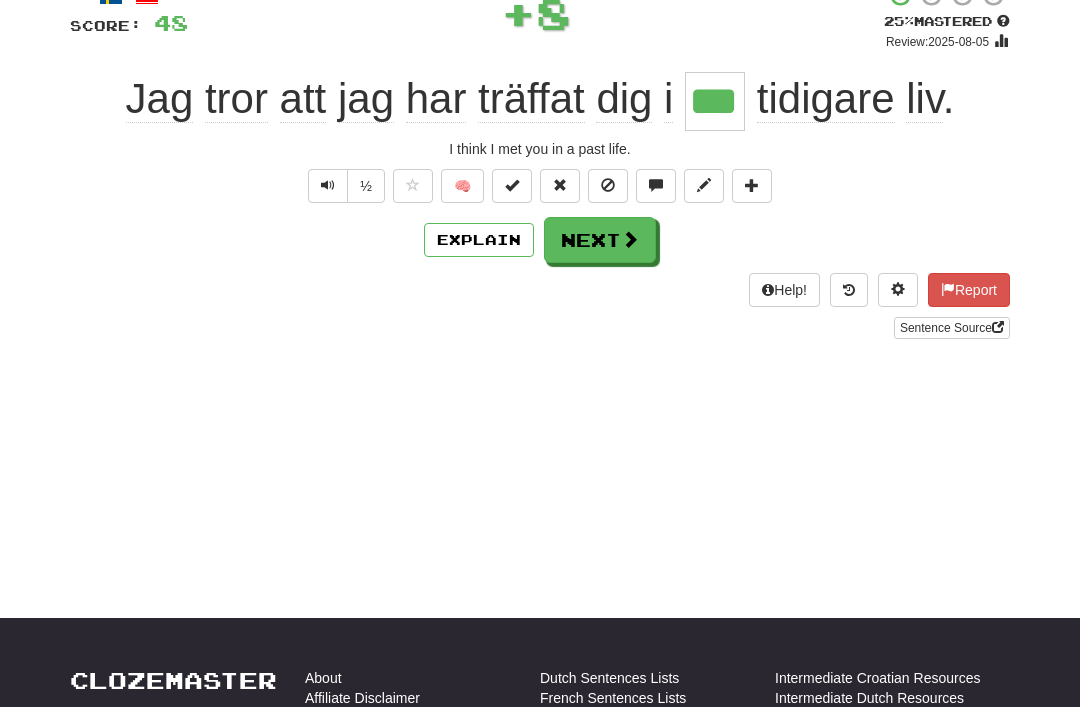 click on "Next" at bounding box center (600, 240) 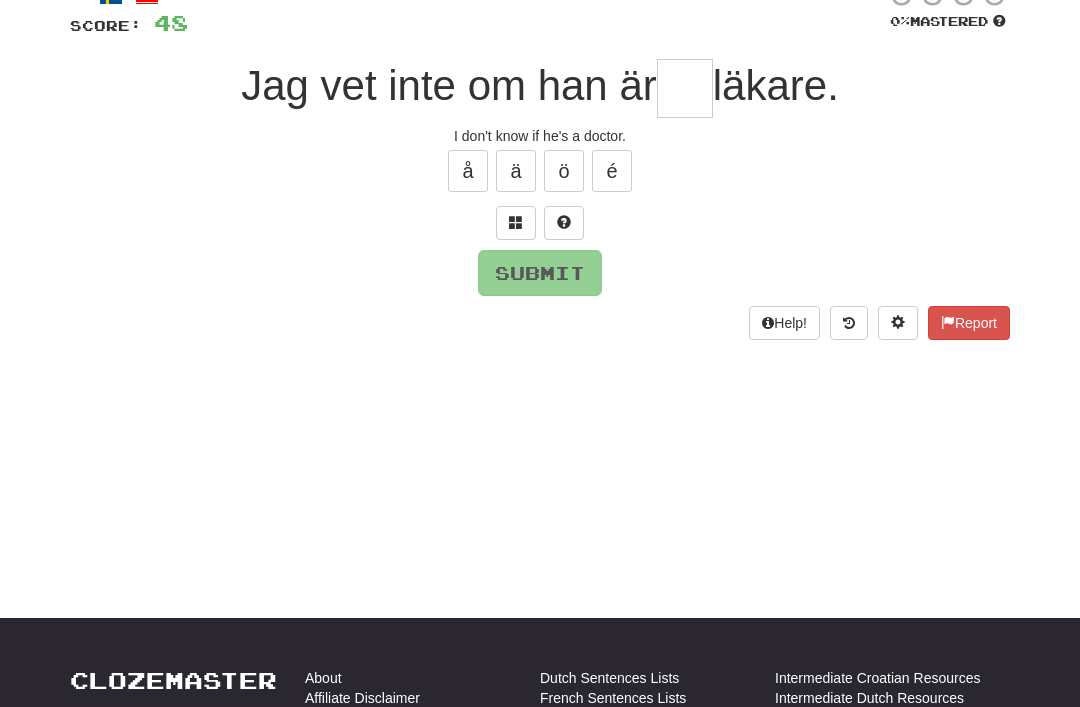 scroll, scrollTop: 138, scrollLeft: 0, axis: vertical 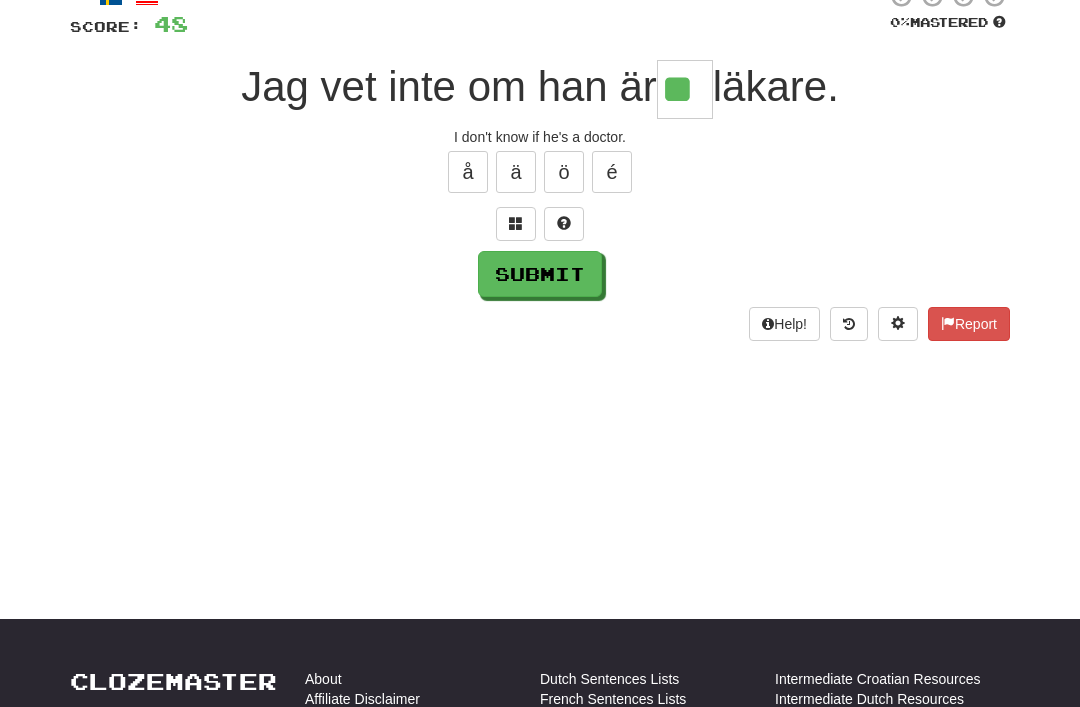 type on "**" 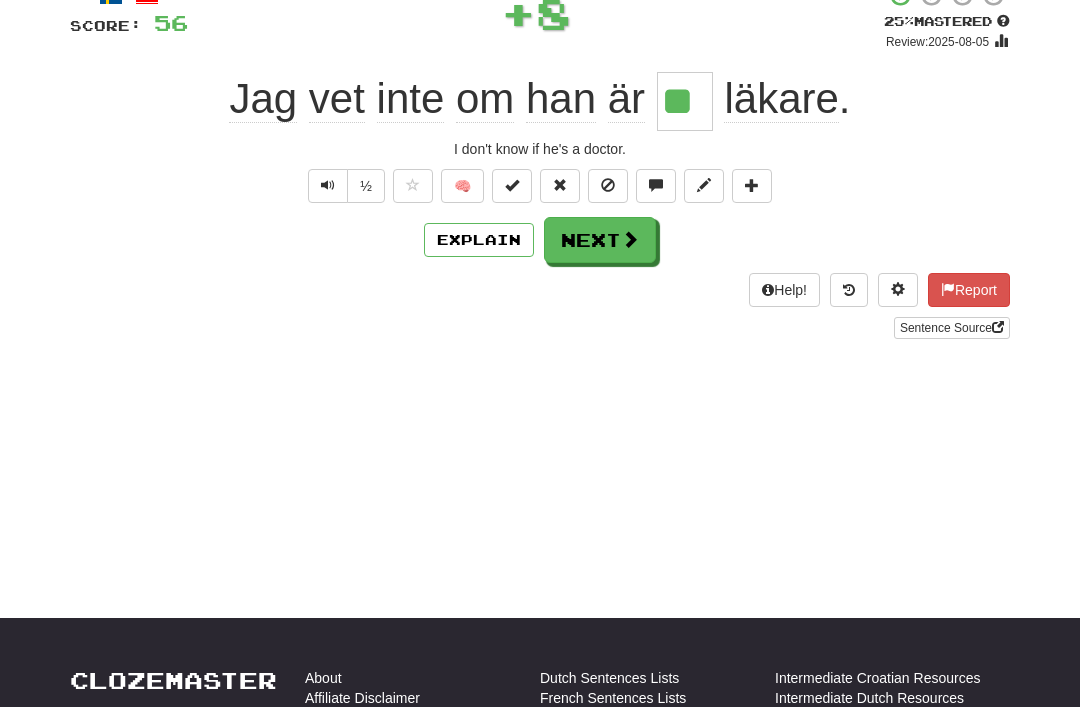 click on "Next" at bounding box center (600, 240) 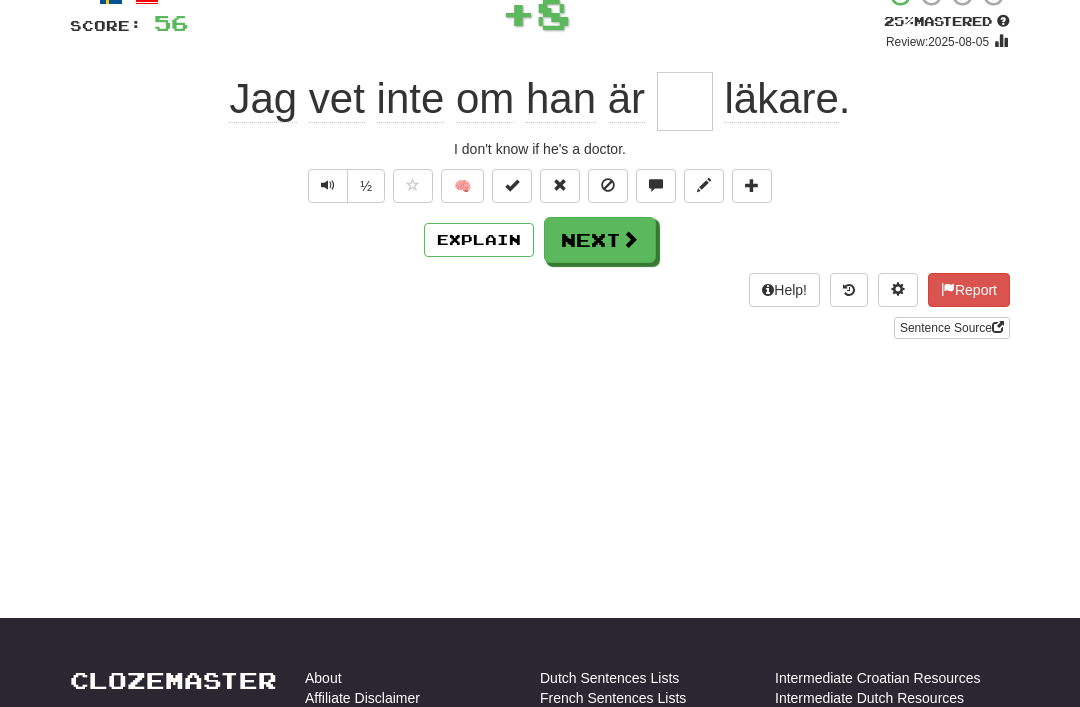 scroll, scrollTop: 138, scrollLeft: 0, axis: vertical 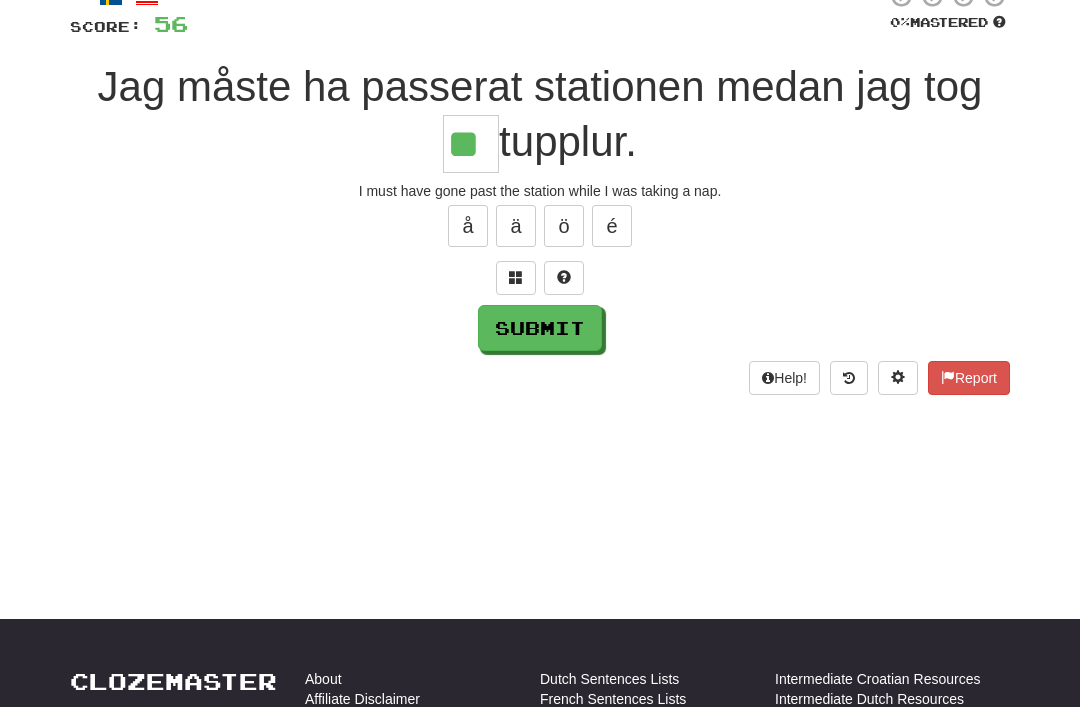 type on "**" 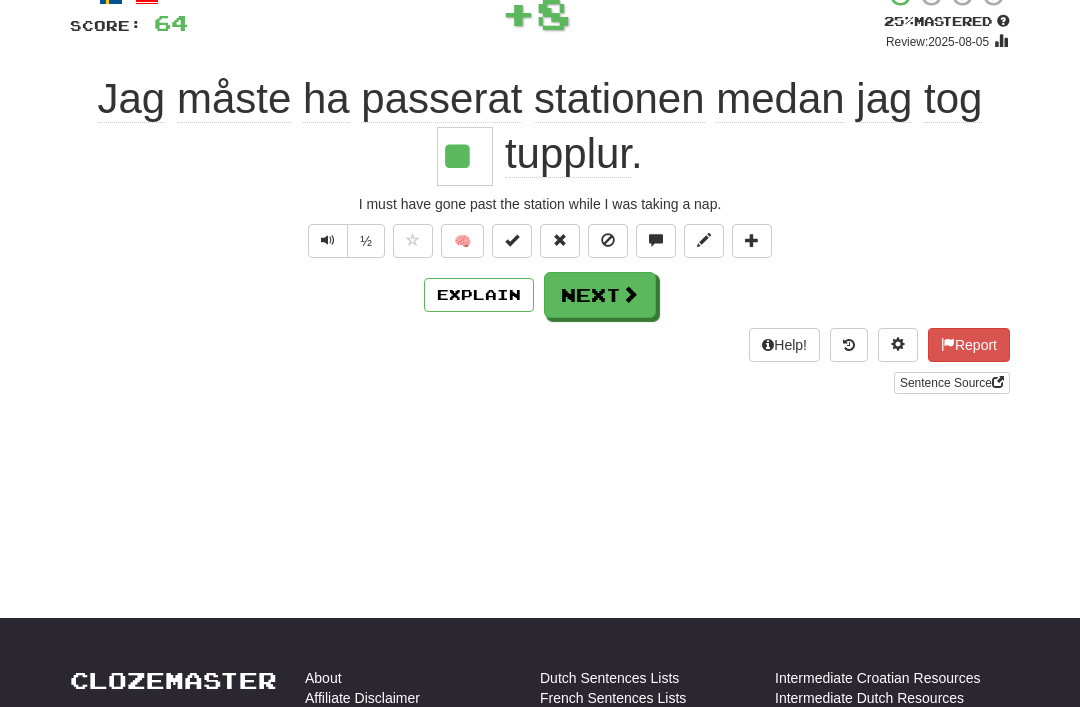 click on "Next" at bounding box center (600, 295) 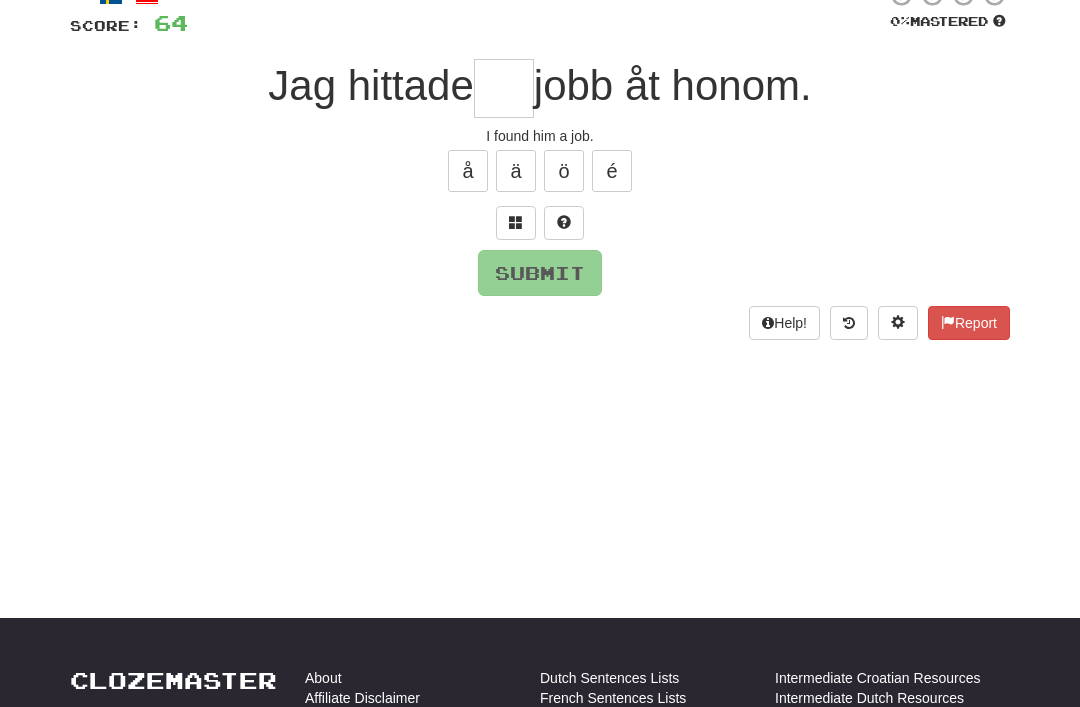 scroll, scrollTop: 138, scrollLeft: 0, axis: vertical 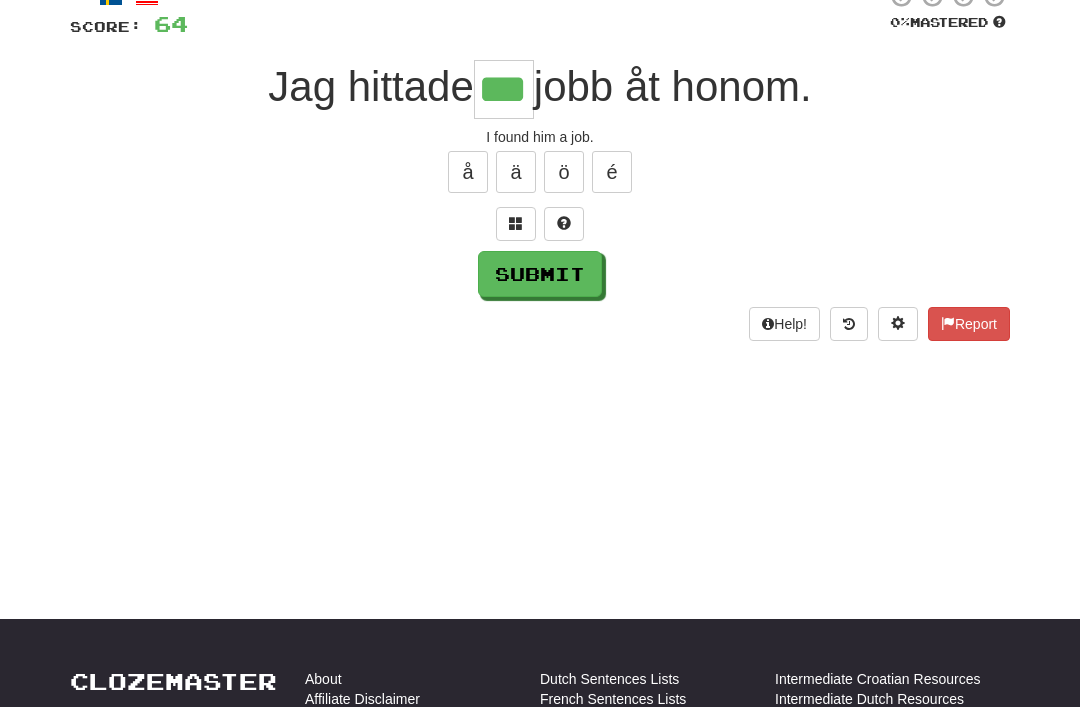 type on "***" 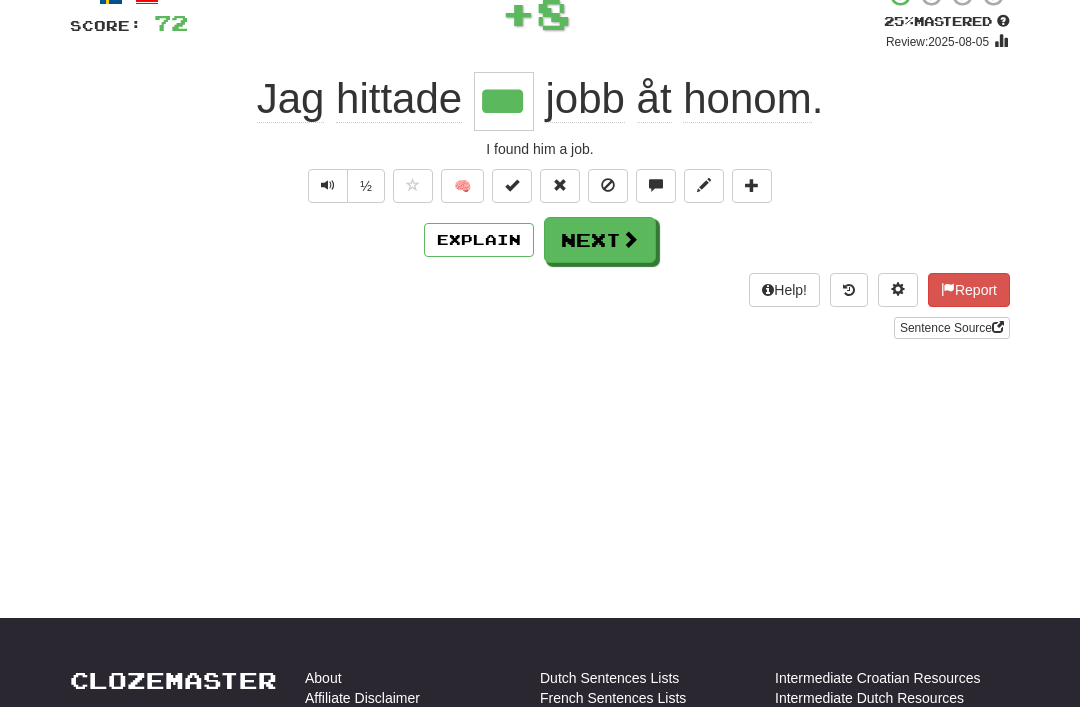 click on "Next" at bounding box center (600, 240) 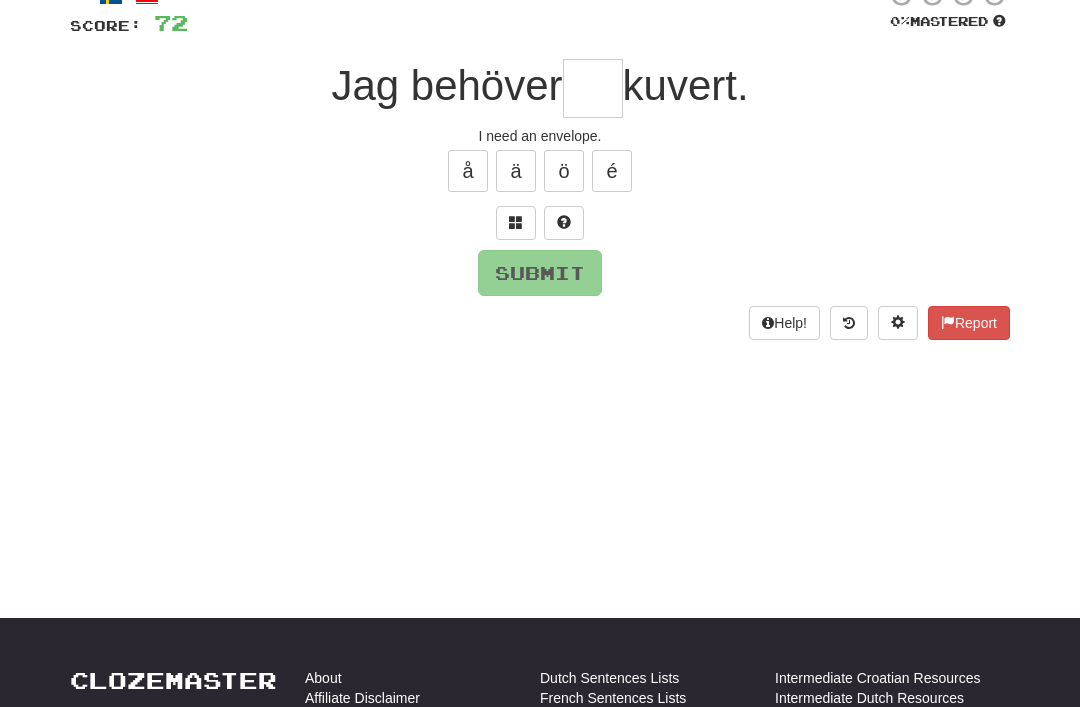 scroll, scrollTop: 138, scrollLeft: 0, axis: vertical 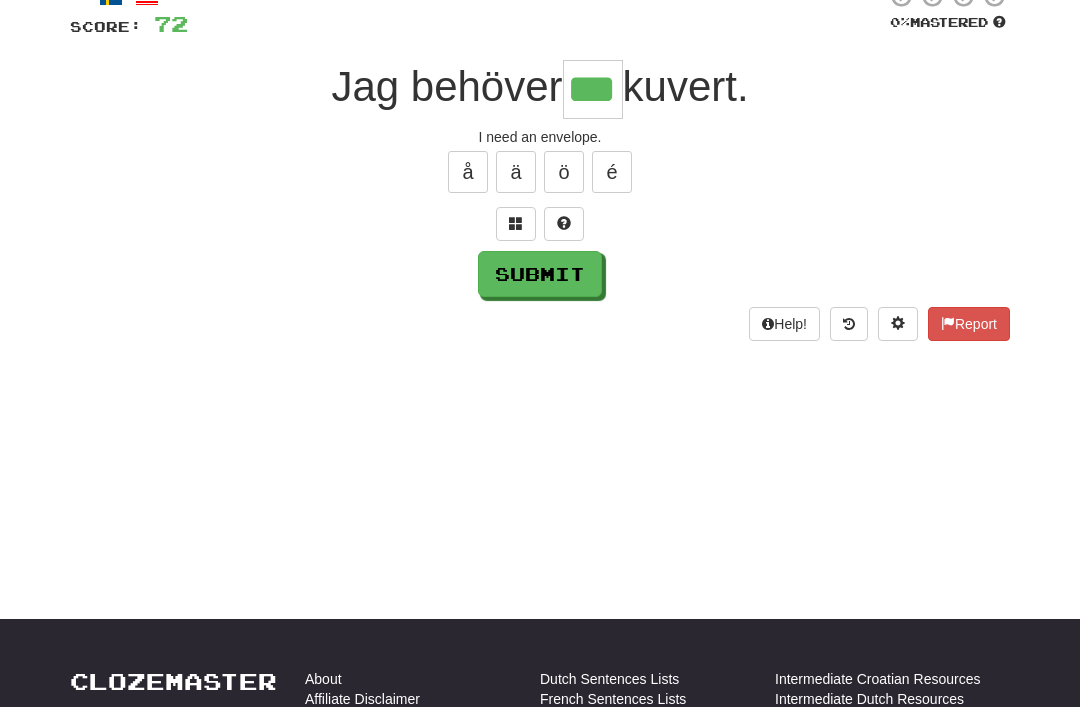 type on "***" 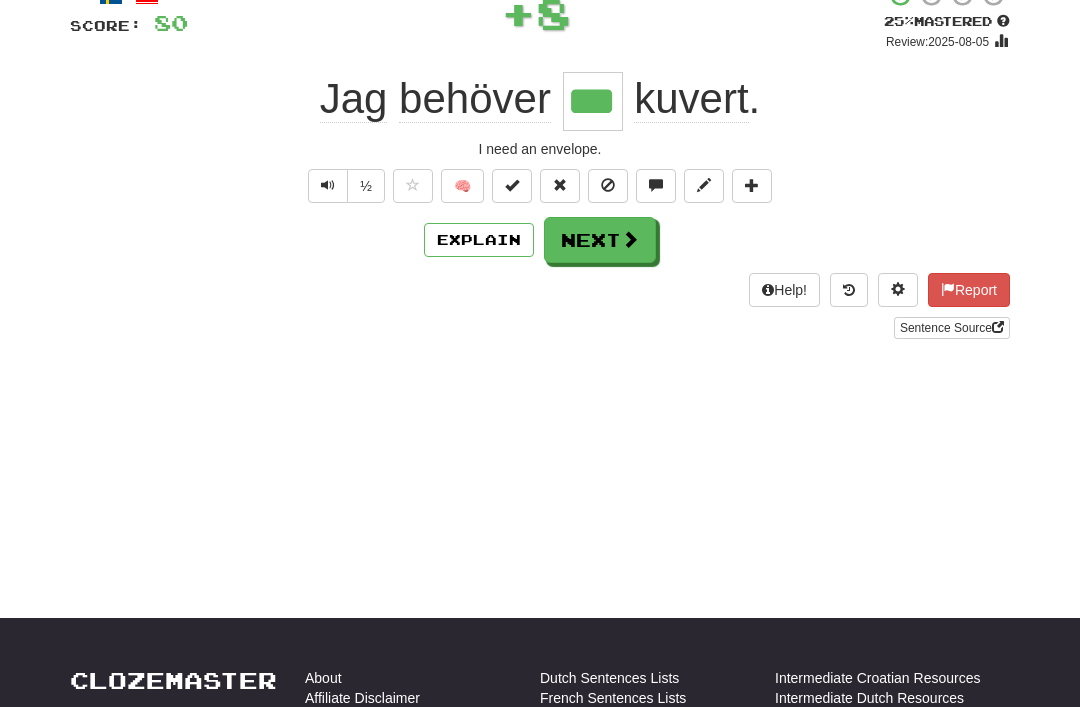 click on "Next" at bounding box center [600, 240] 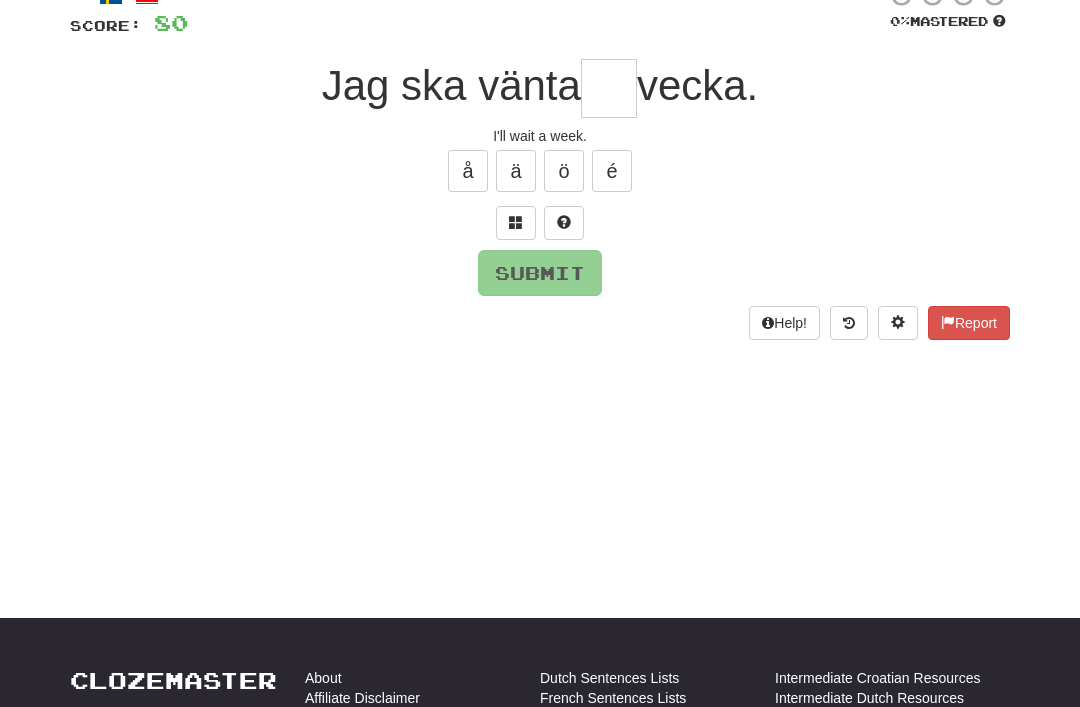 scroll, scrollTop: 138, scrollLeft: 0, axis: vertical 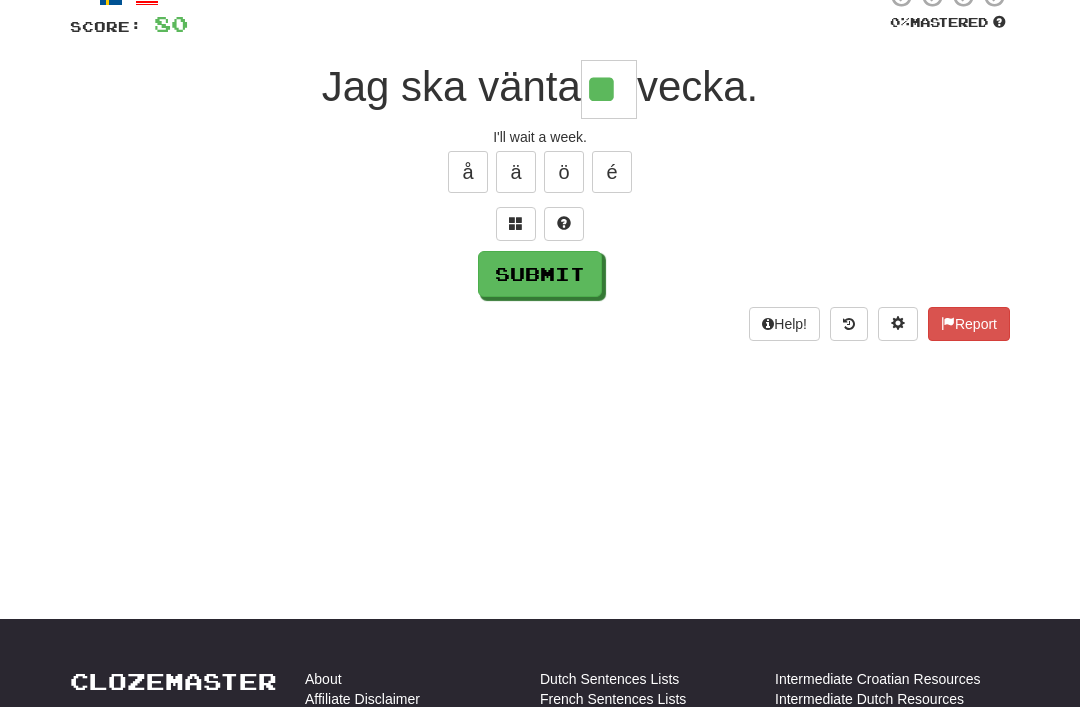 type on "**" 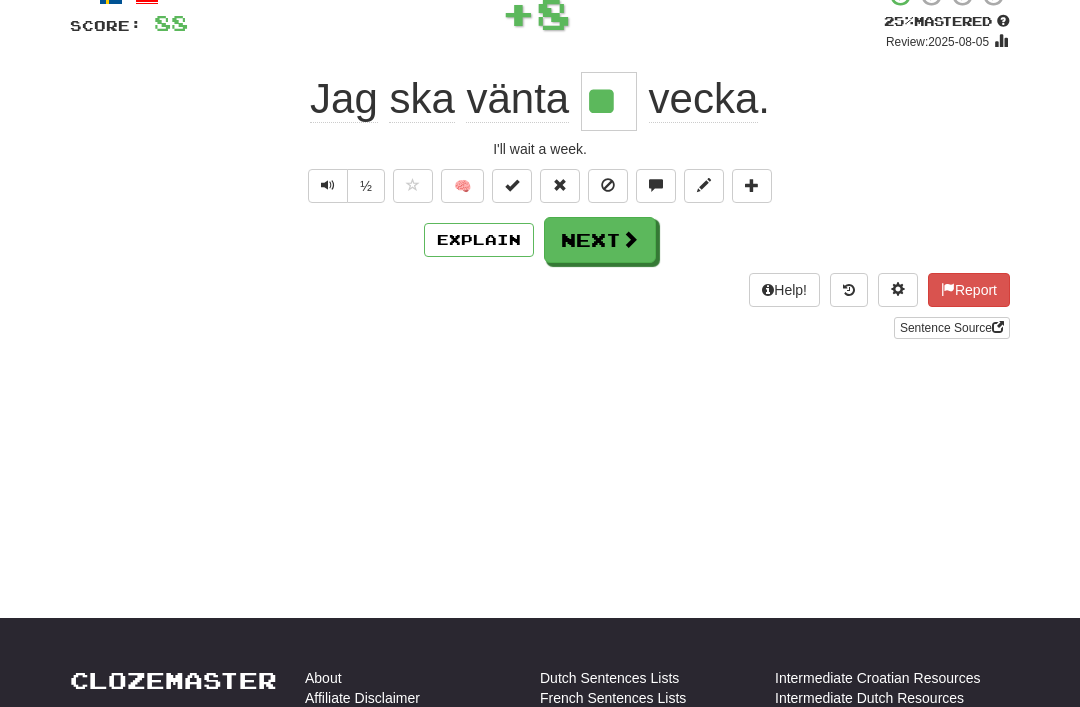 click on "Next" at bounding box center [600, 240] 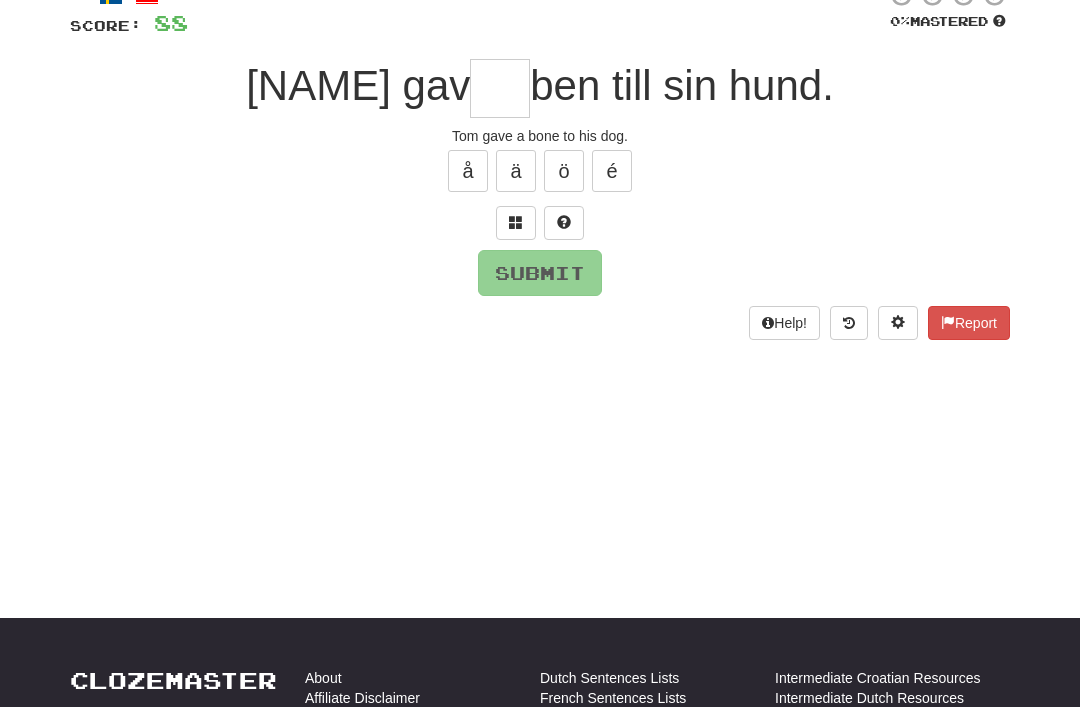 scroll, scrollTop: 138, scrollLeft: 0, axis: vertical 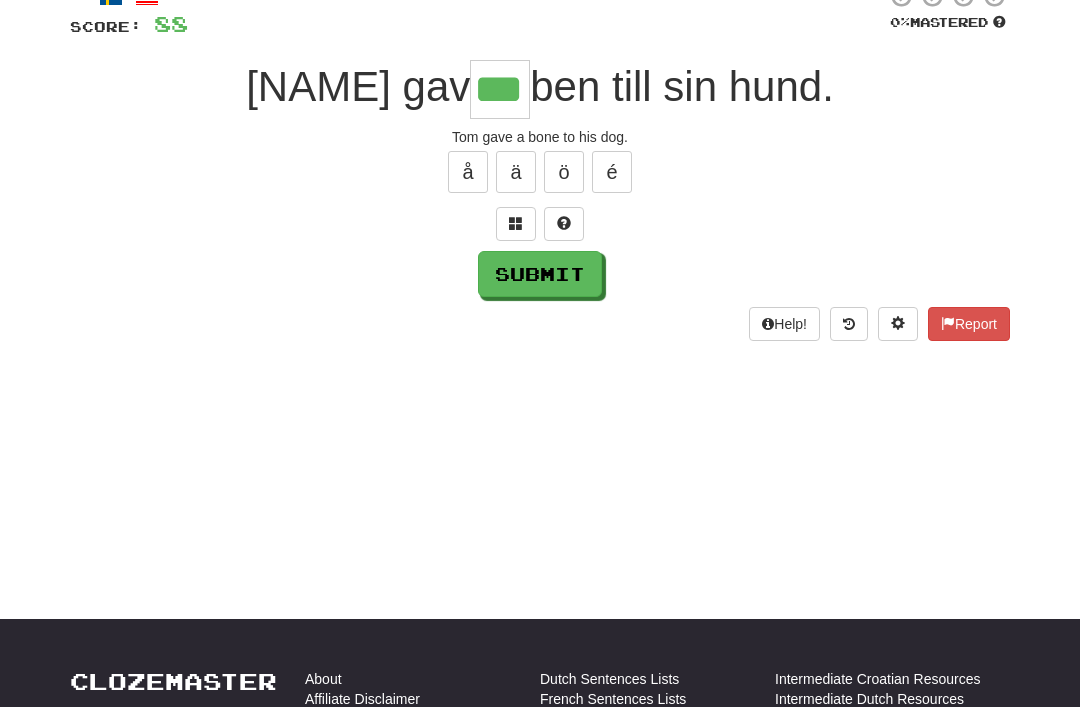 type on "***" 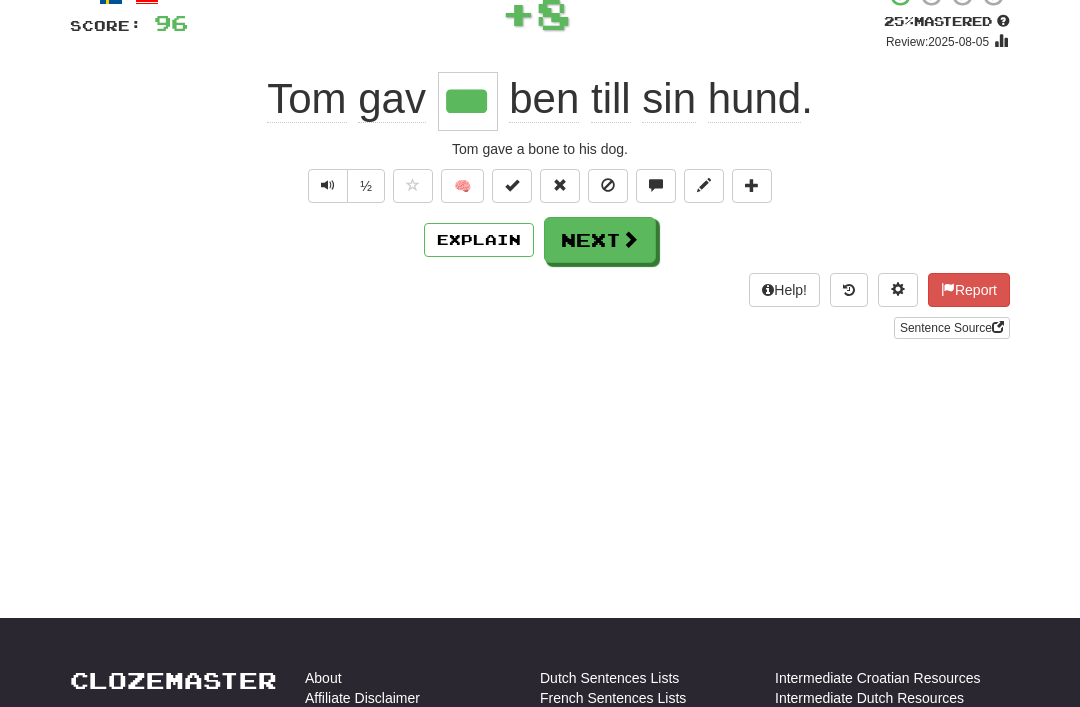 click on "Next" at bounding box center [600, 240] 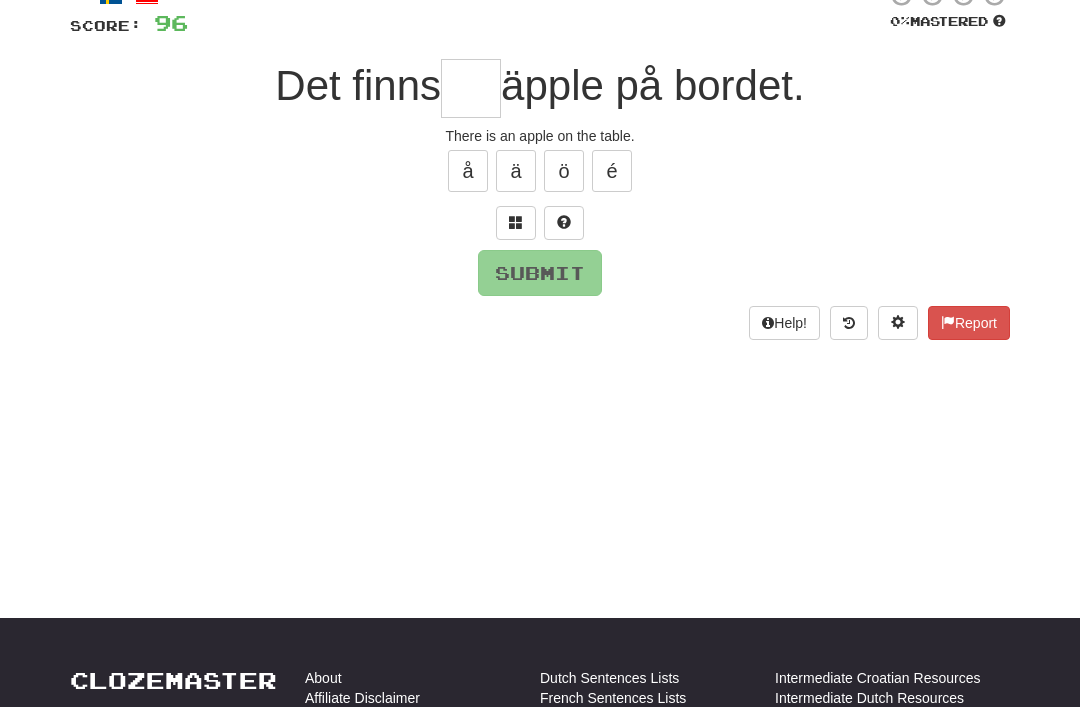 scroll, scrollTop: 138, scrollLeft: 0, axis: vertical 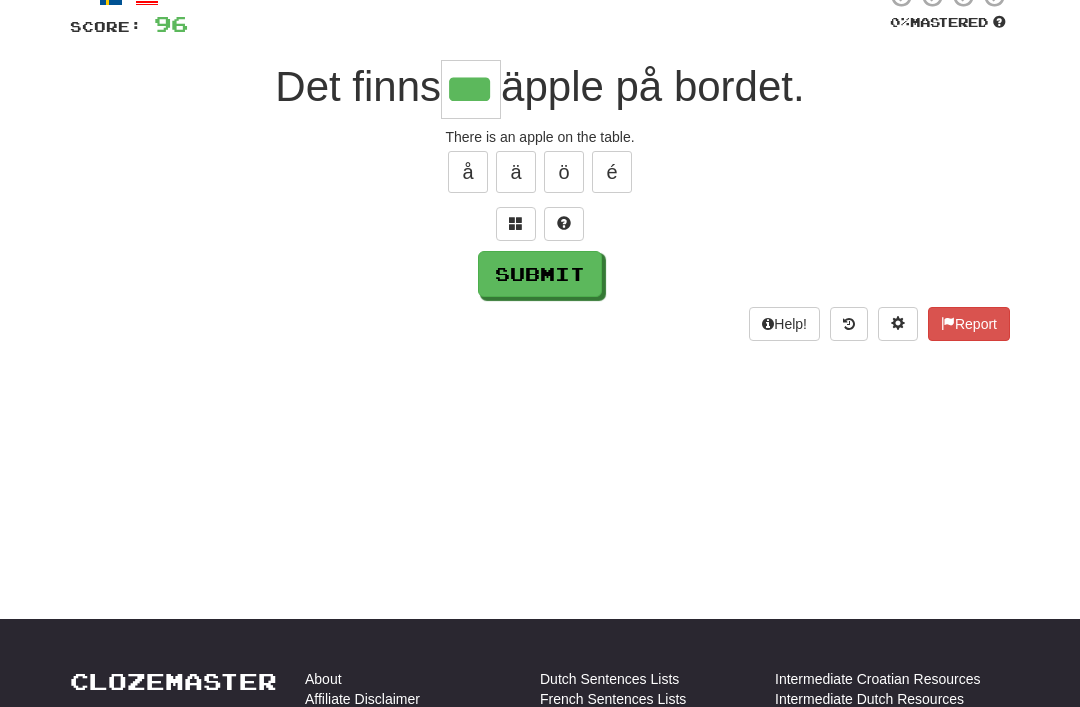 type on "***" 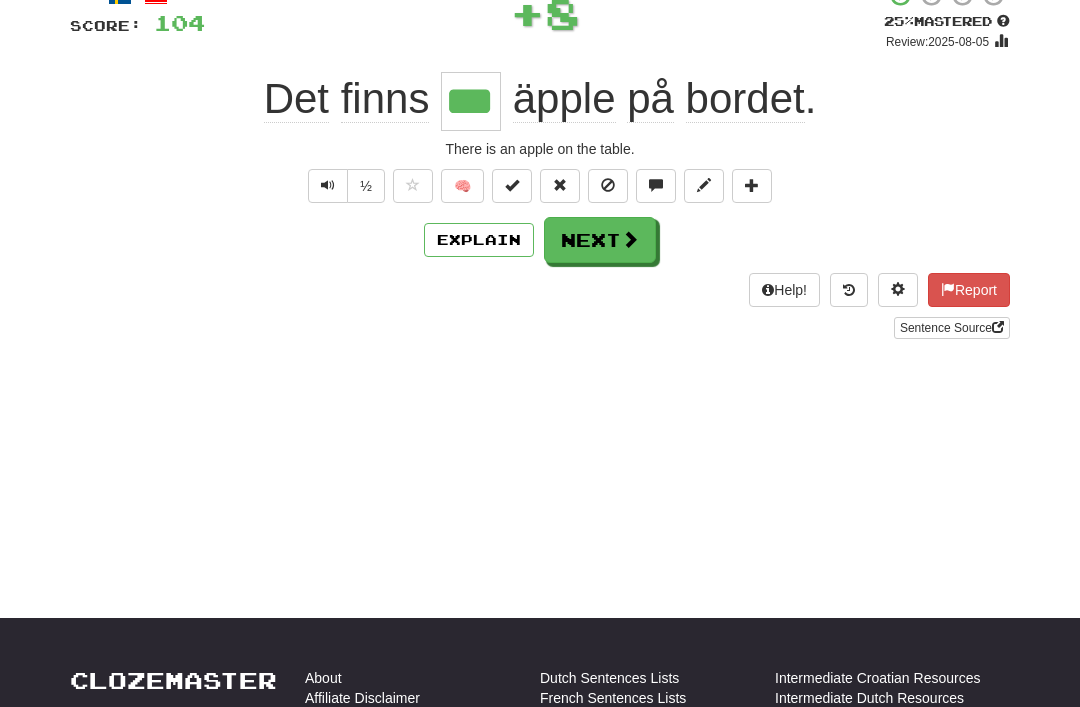 click on "Next" at bounding box center (600, 240) 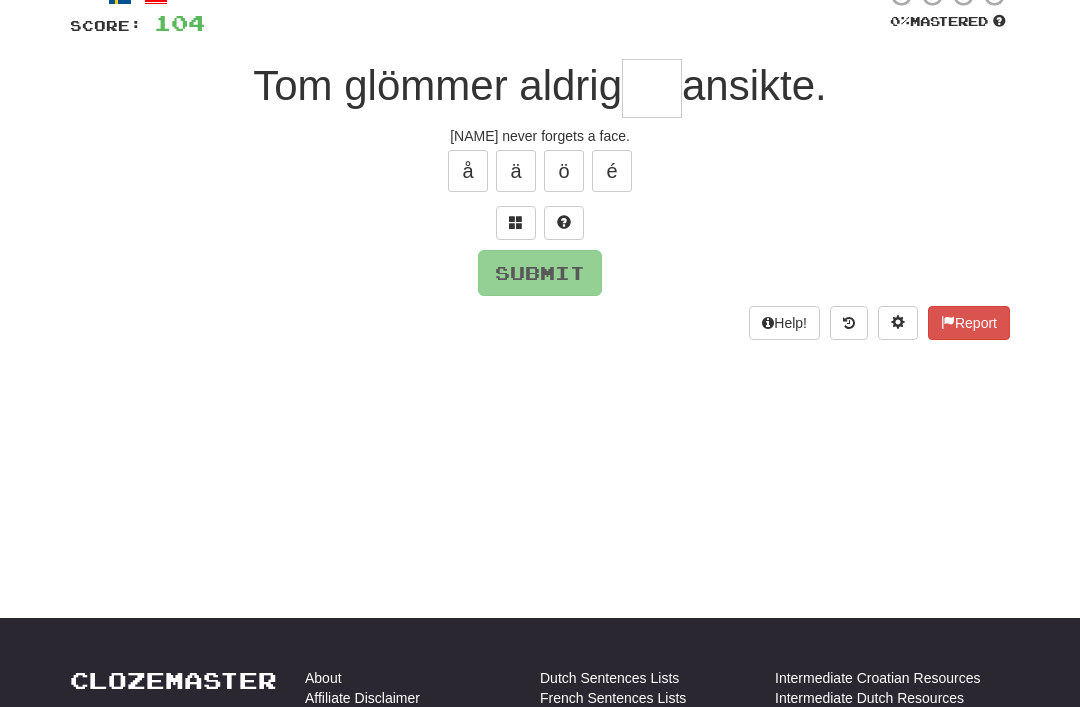 scroll, scrollTop: 138, scrollLeft: 0, axis: vertical 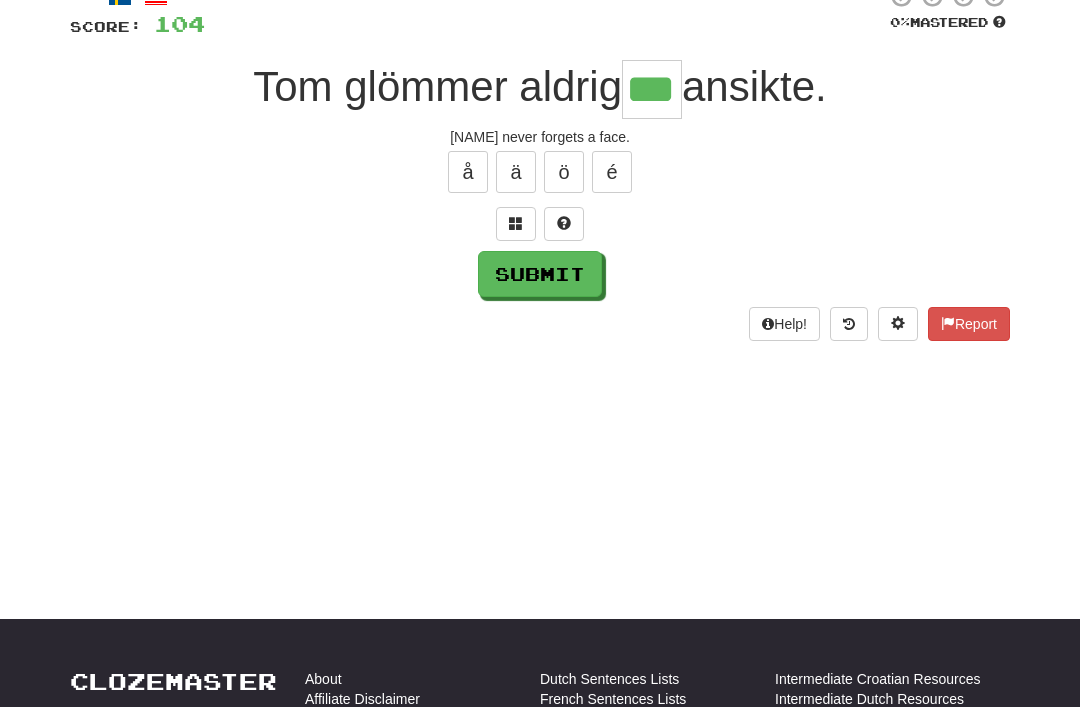 type on "***" 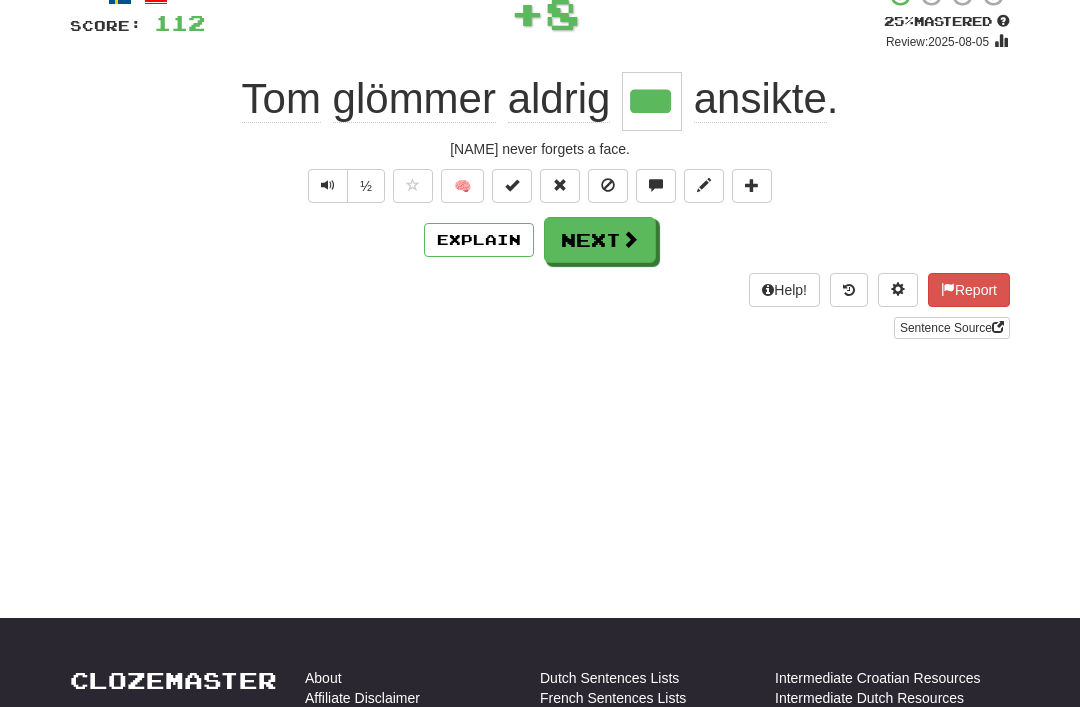 click on "Next" at bounding box center [600, 240] 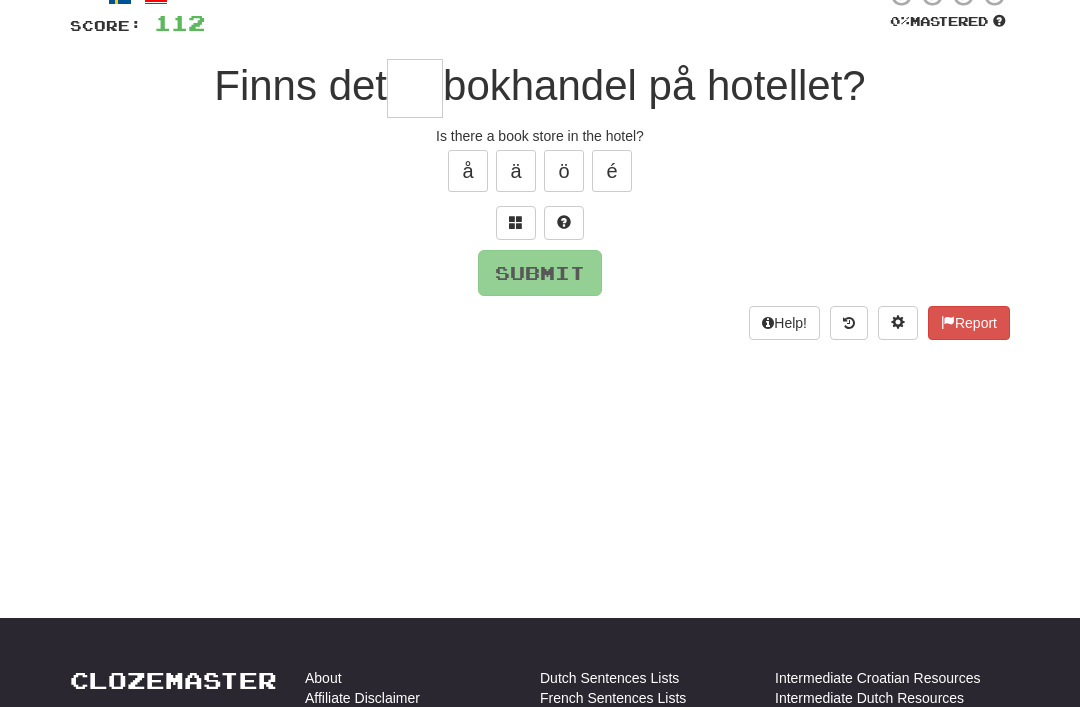 scroll, scrollTop: 138, scrollLeft: 0, axis: vertical 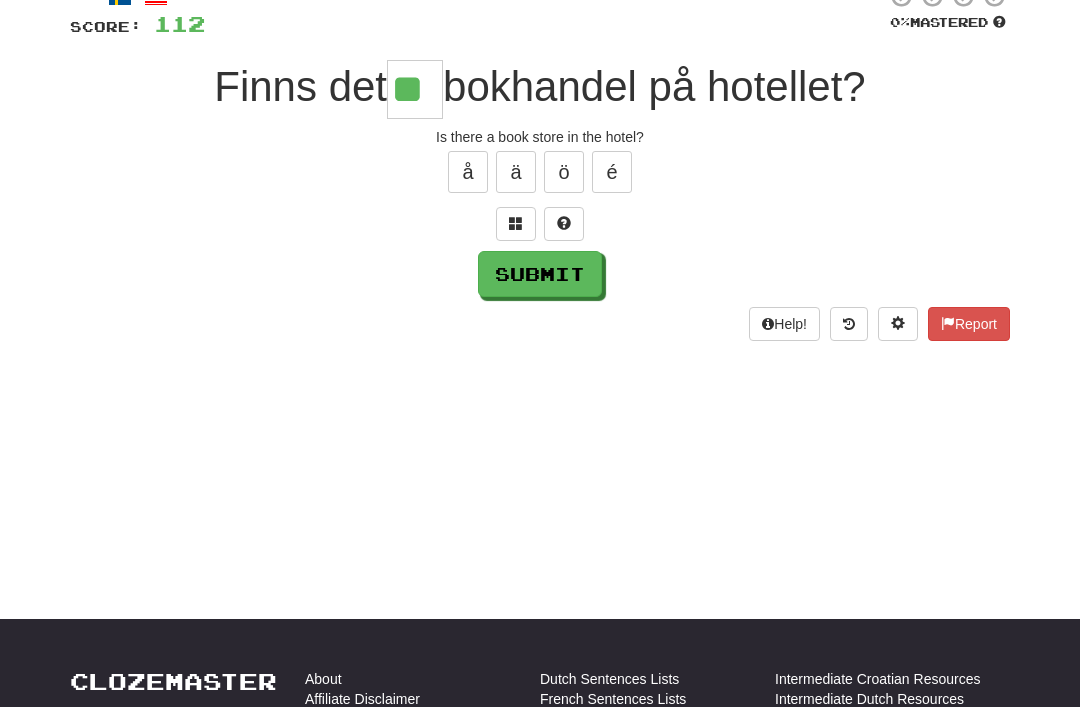 type on "**" 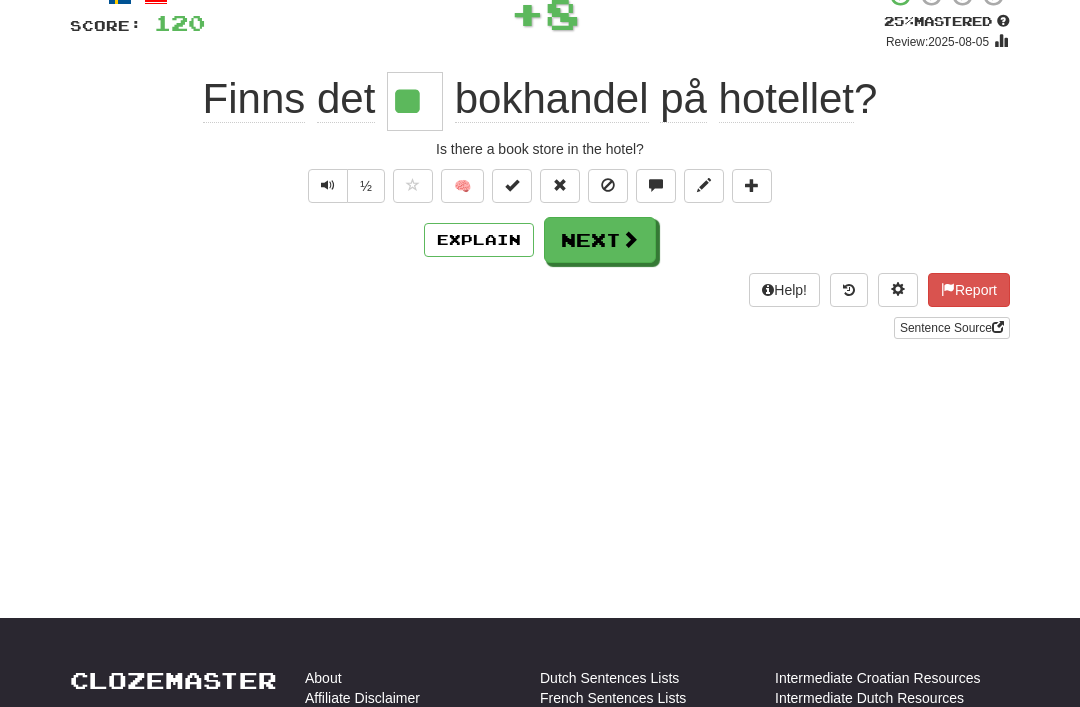 click on "Next" at bounding box center [600, 240] 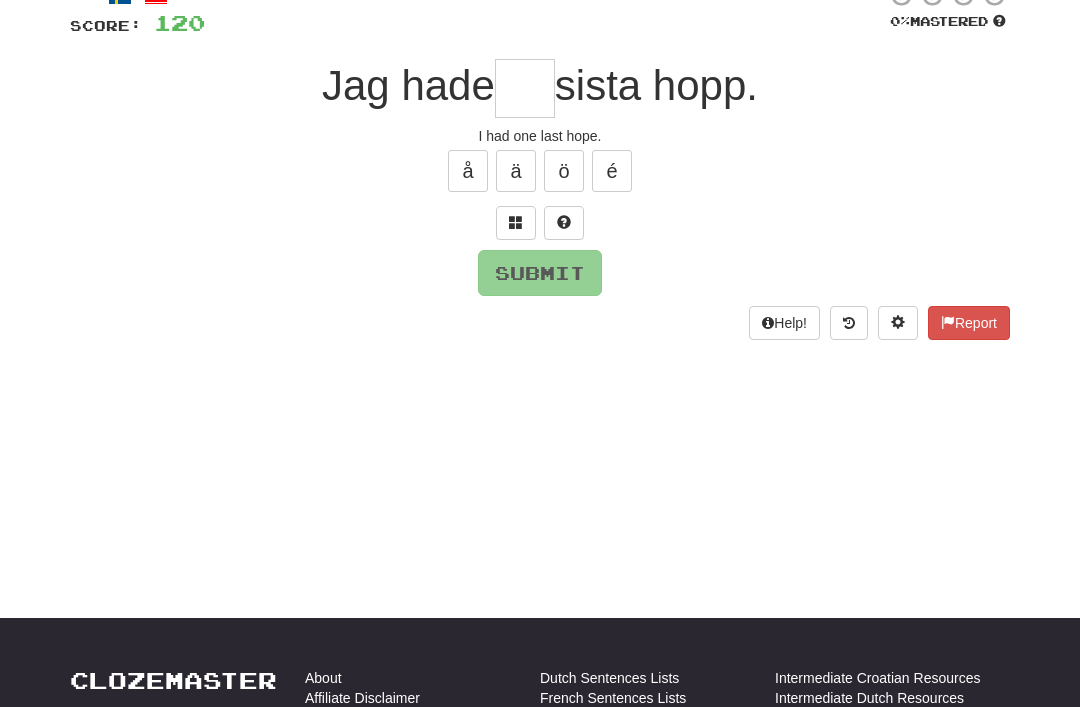 scroll, scrollTop: 138, scrollLeft: 0, axis: vertical 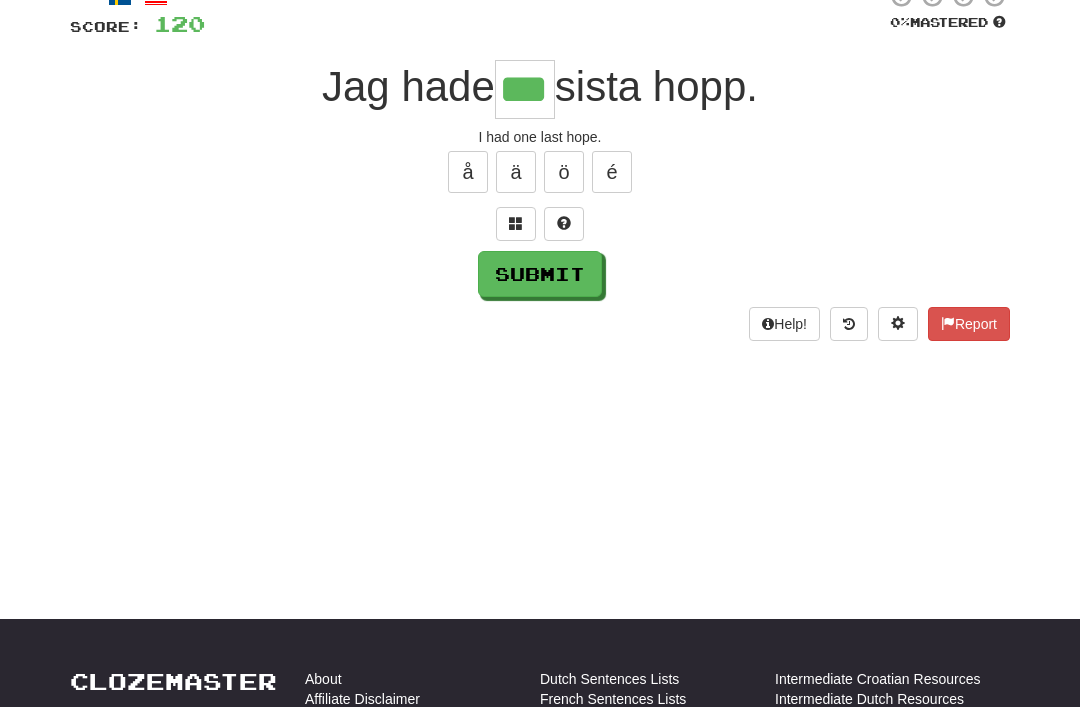 type on "***" 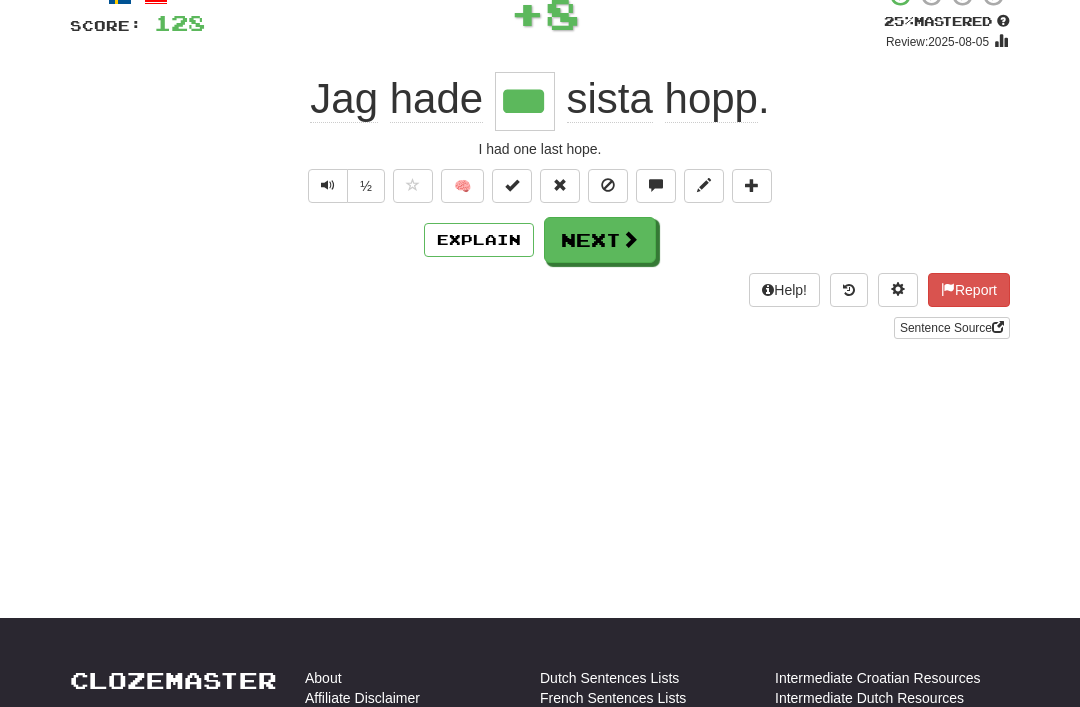 click on "Next" at bounding box center (600, 240) 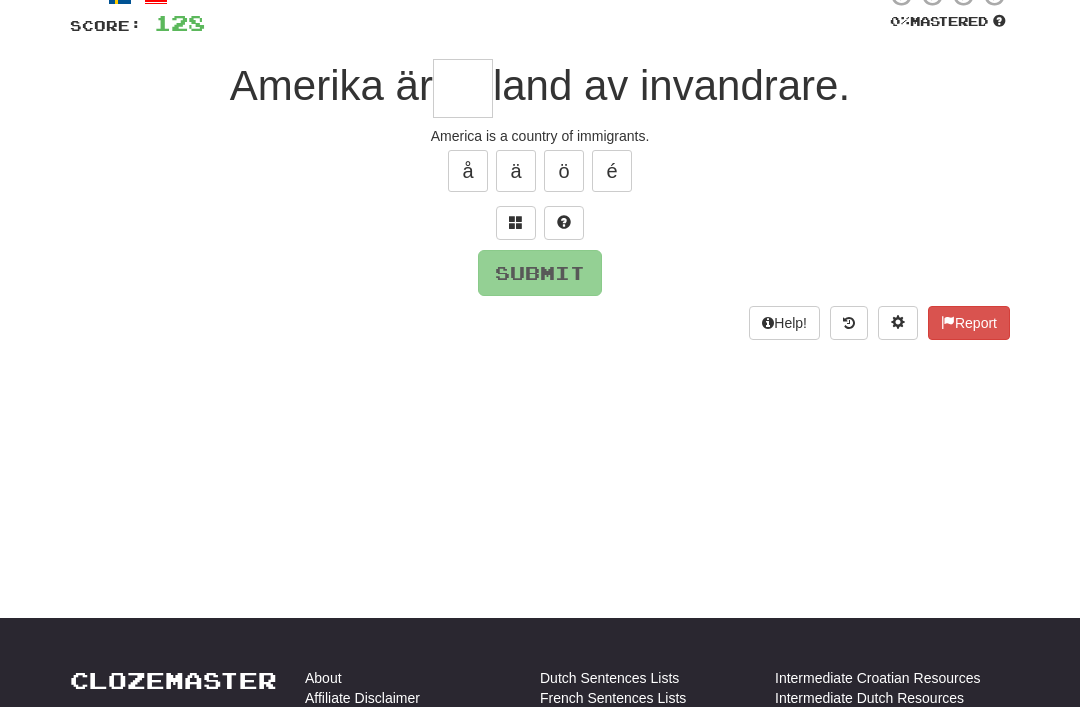 scroll, scrollTop: 138, scrollLeft: 0, axis: vertical 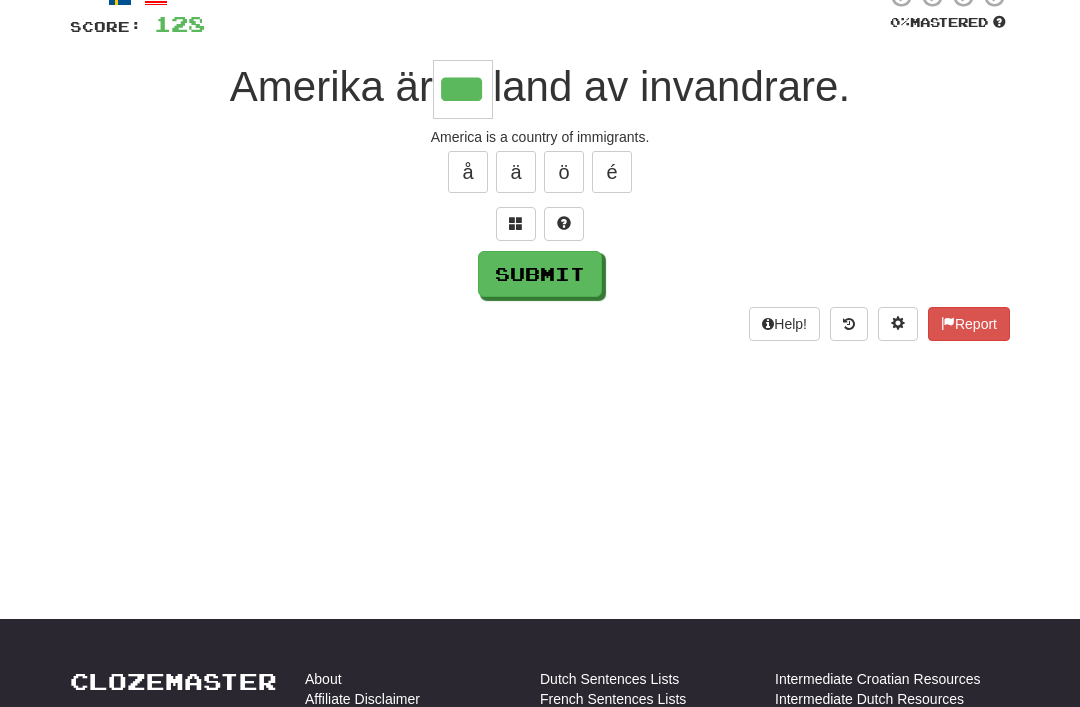 type on "***" 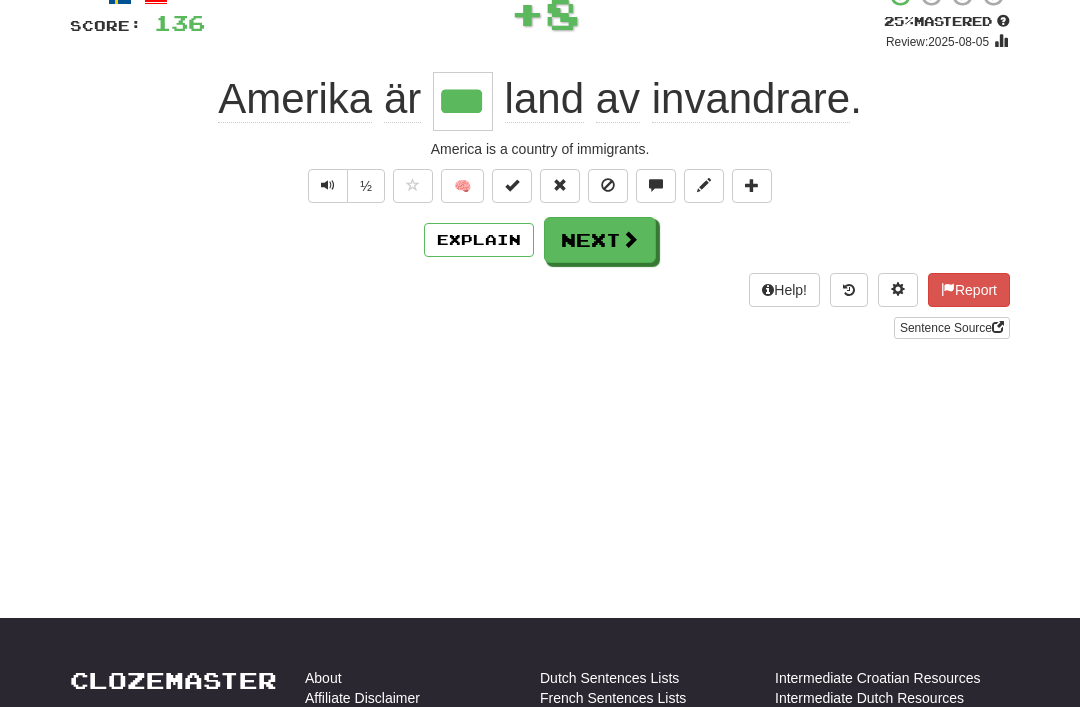 click on "Next" at bounding box center (600, 240) 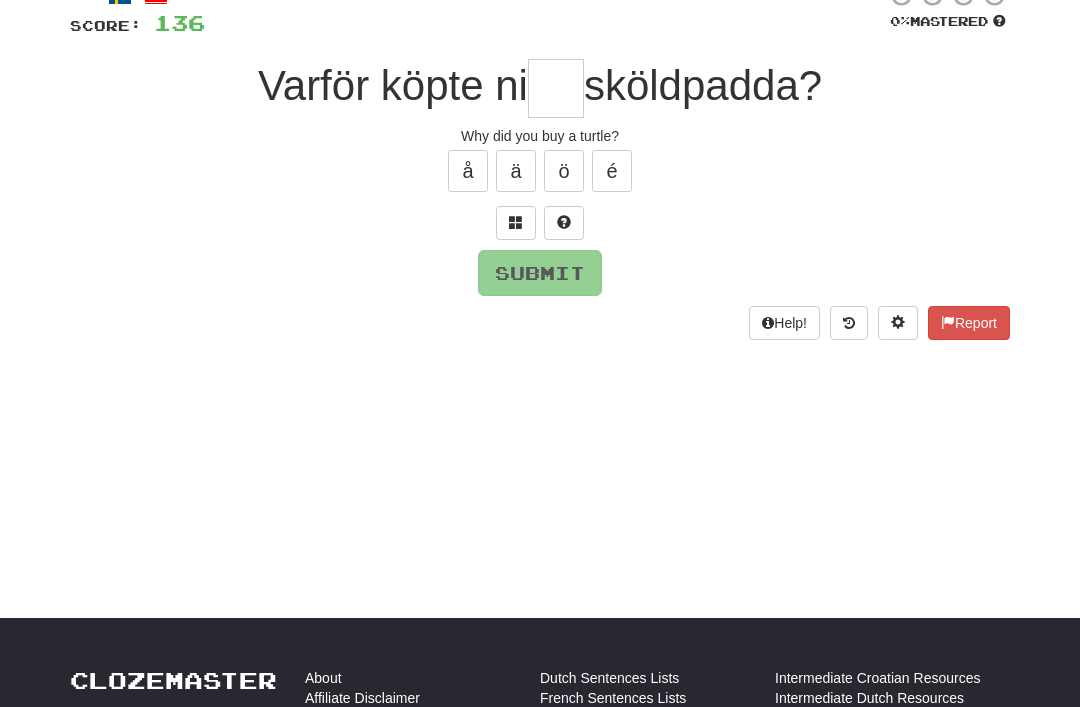 scroll, scrollTop: 138, scrollLeft: 0, axis: vertical 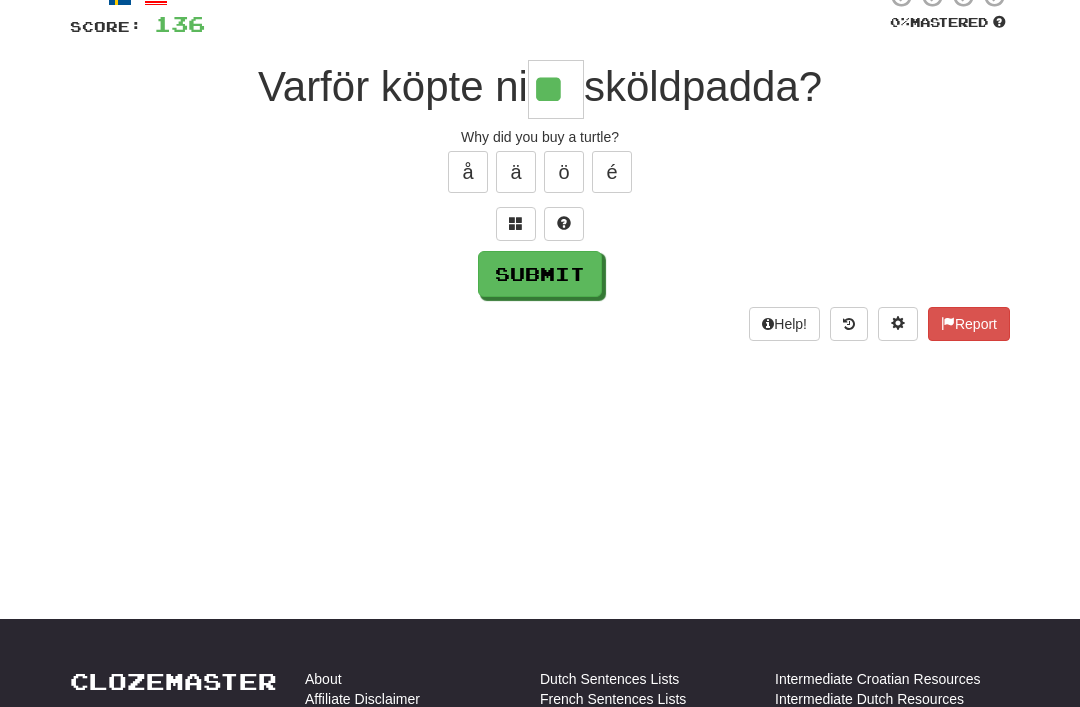 type on "**" 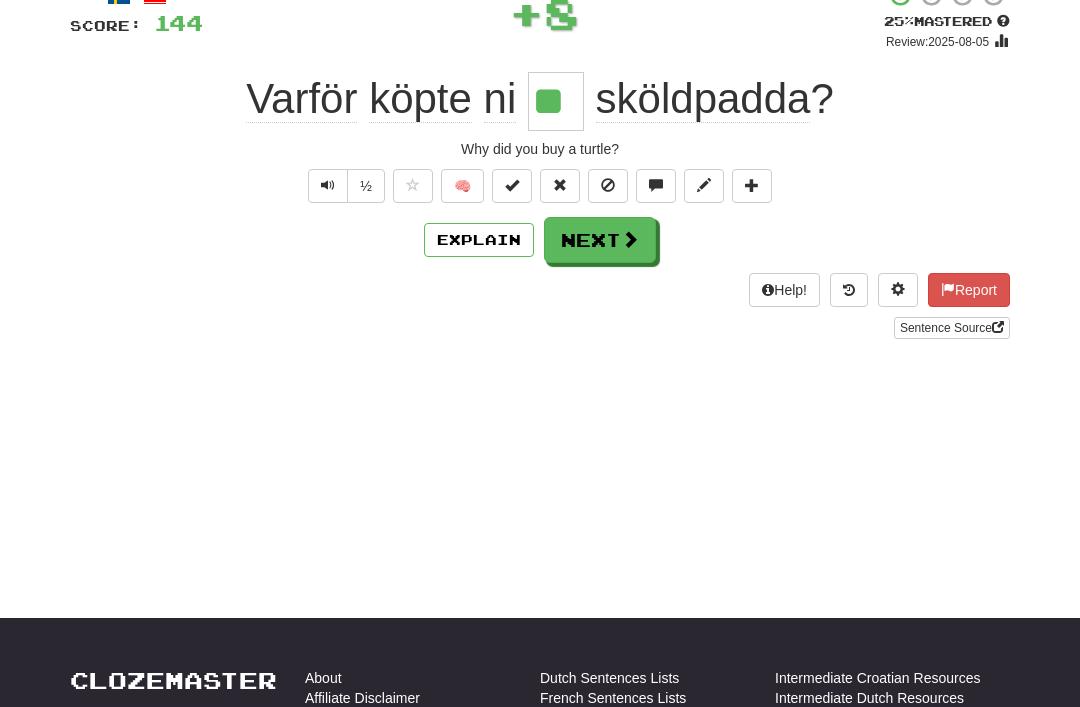 click on "Next" at bounding box center [600, 240] 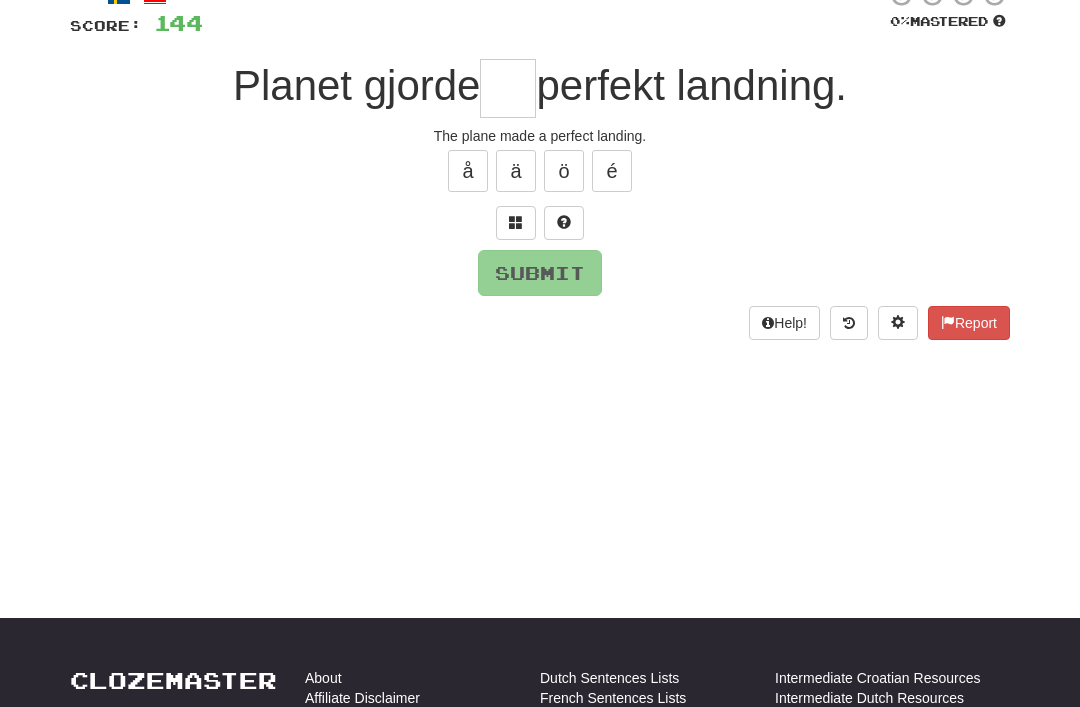 scroll, scrollTop: 138, scrollLeft: 0, axis: vertical 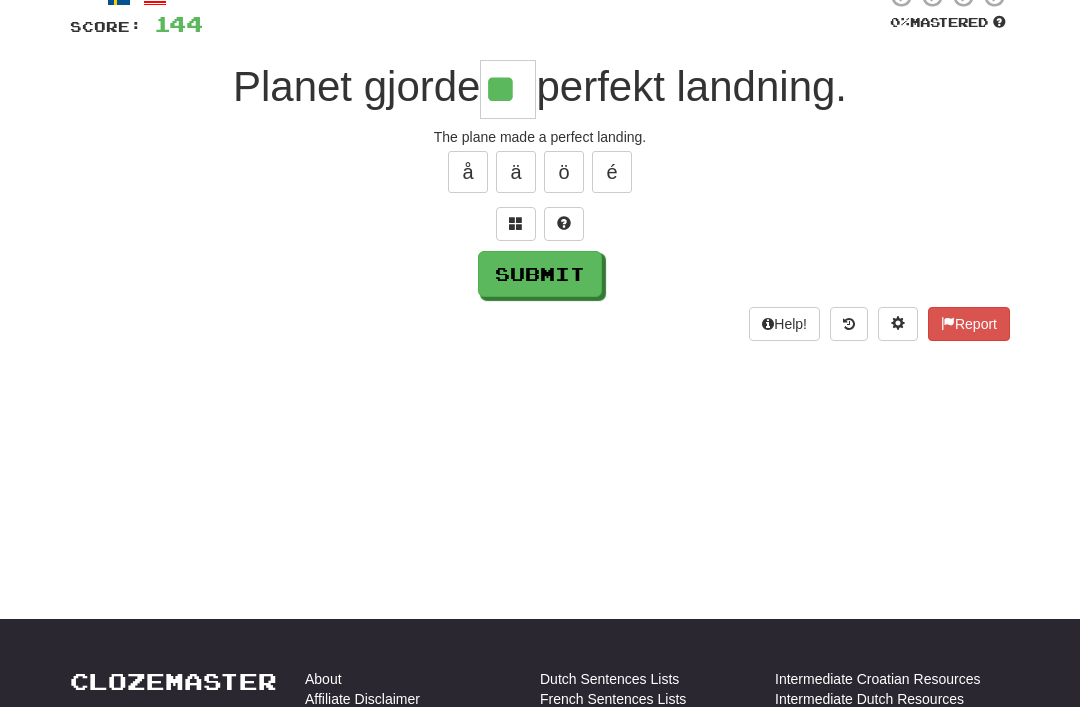 type on "**" 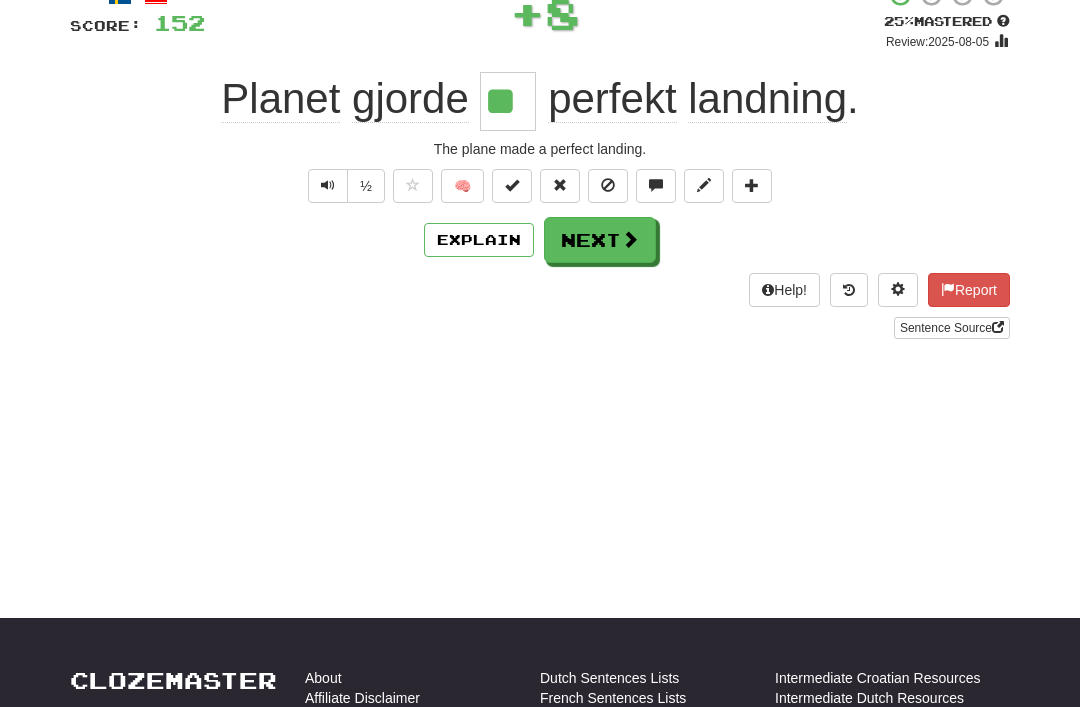 click on "Next" at bounding box center (600, 240) 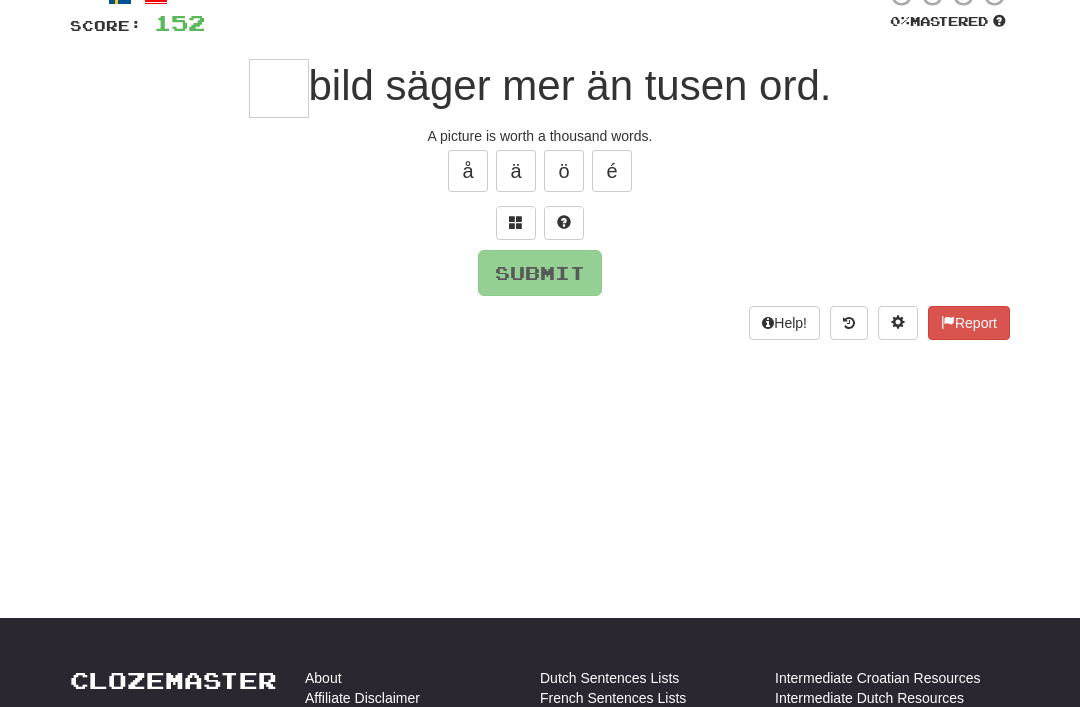 scroll, scrollTop: 138, scrollLeft: 0, axis: vertical 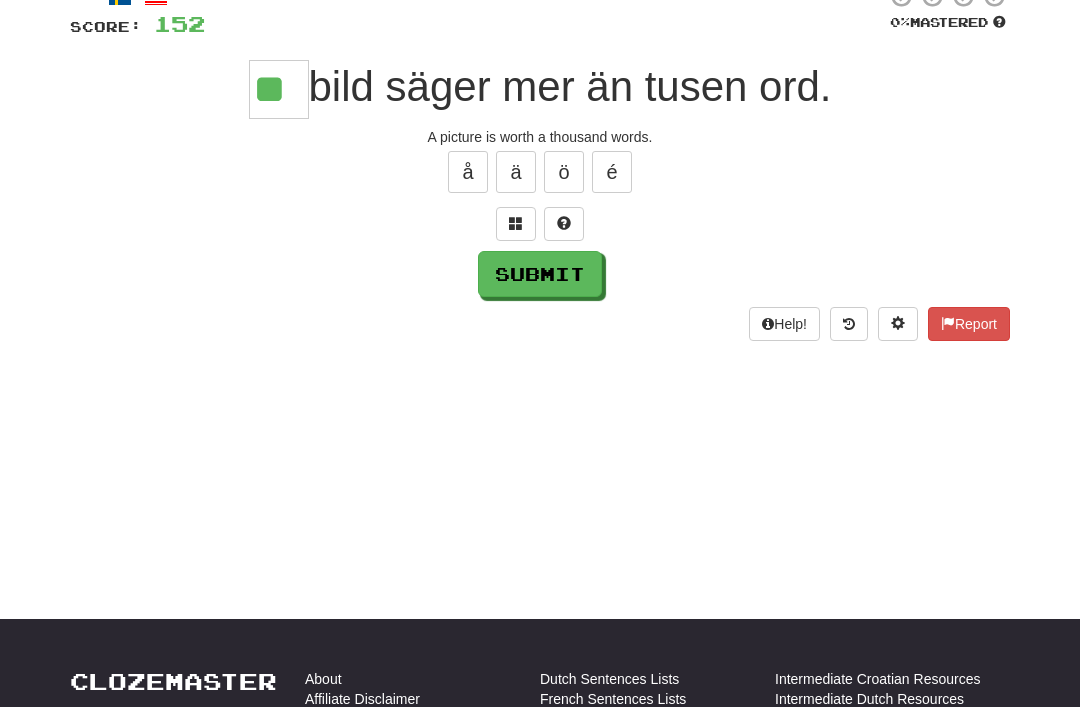 click on "Submit" at bounding box center [540, 274] 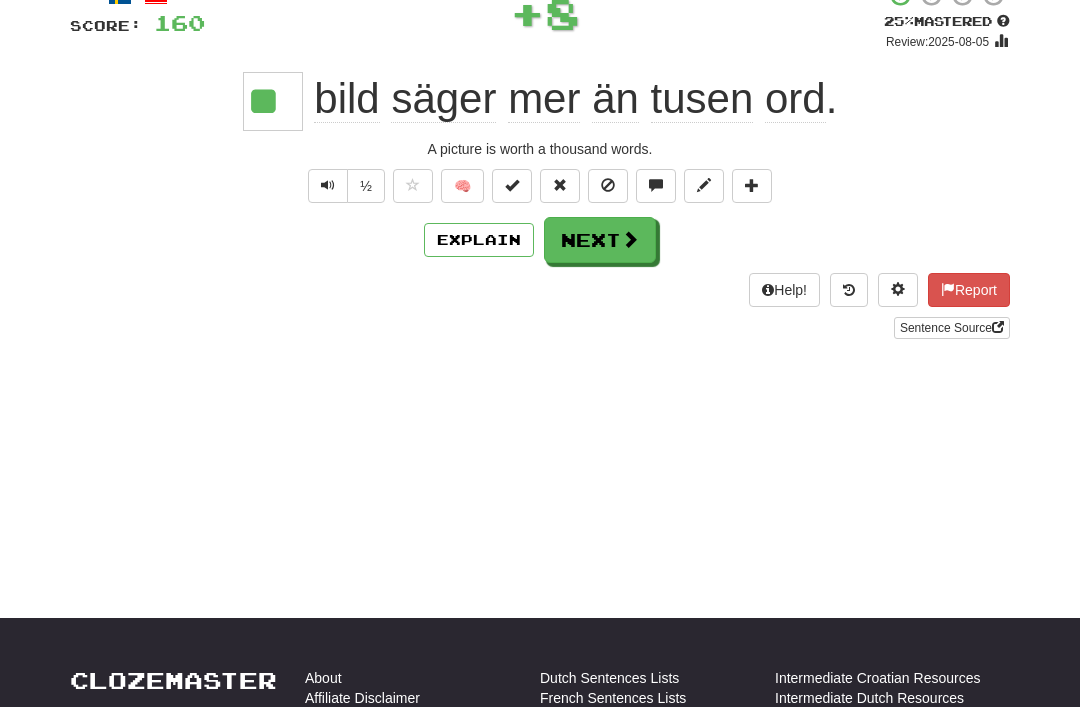 click on "Next" at bounding box center (600, 240) 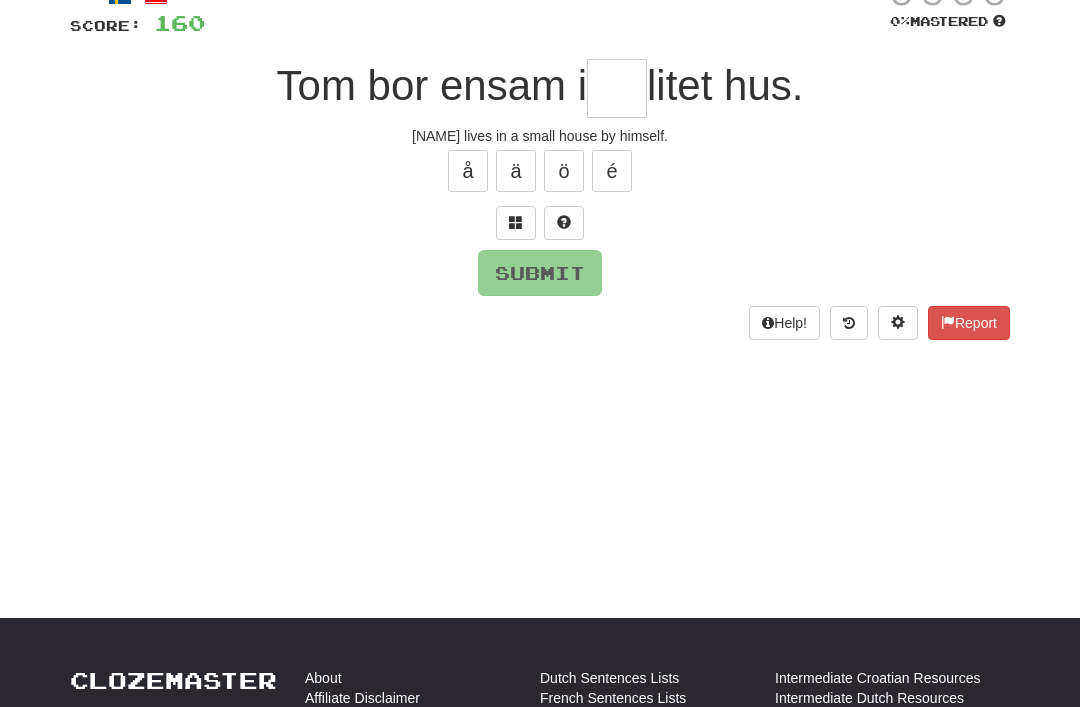 scroll, scrollTop: 138, scrollLeft: 0, axis: vertical 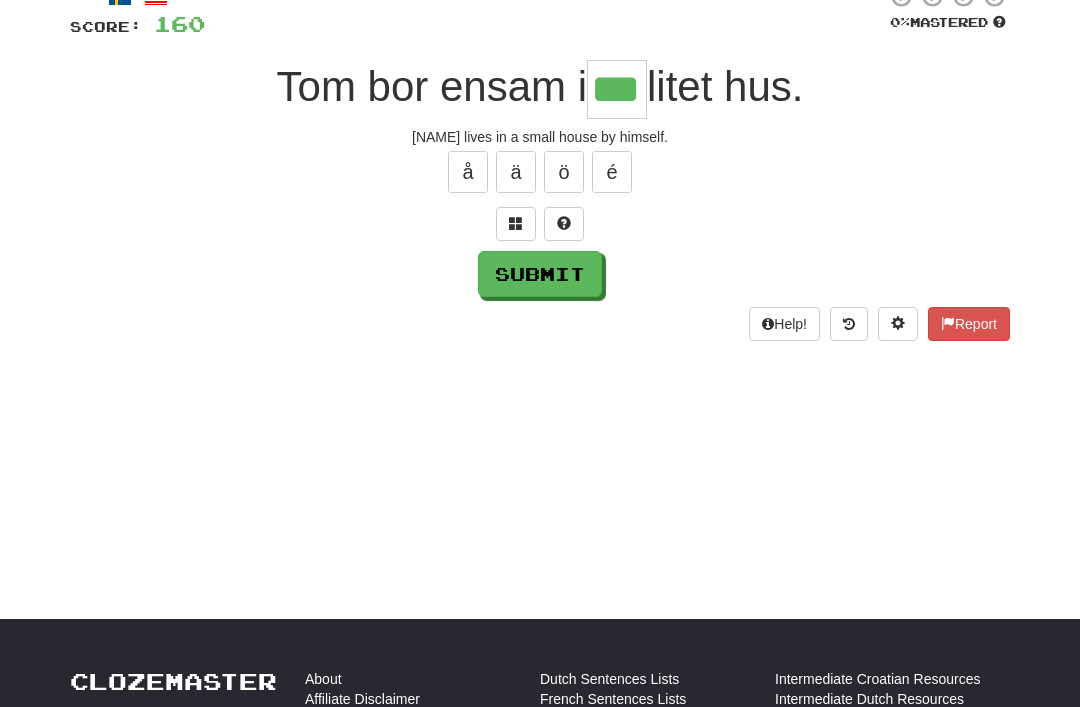 type on "***" 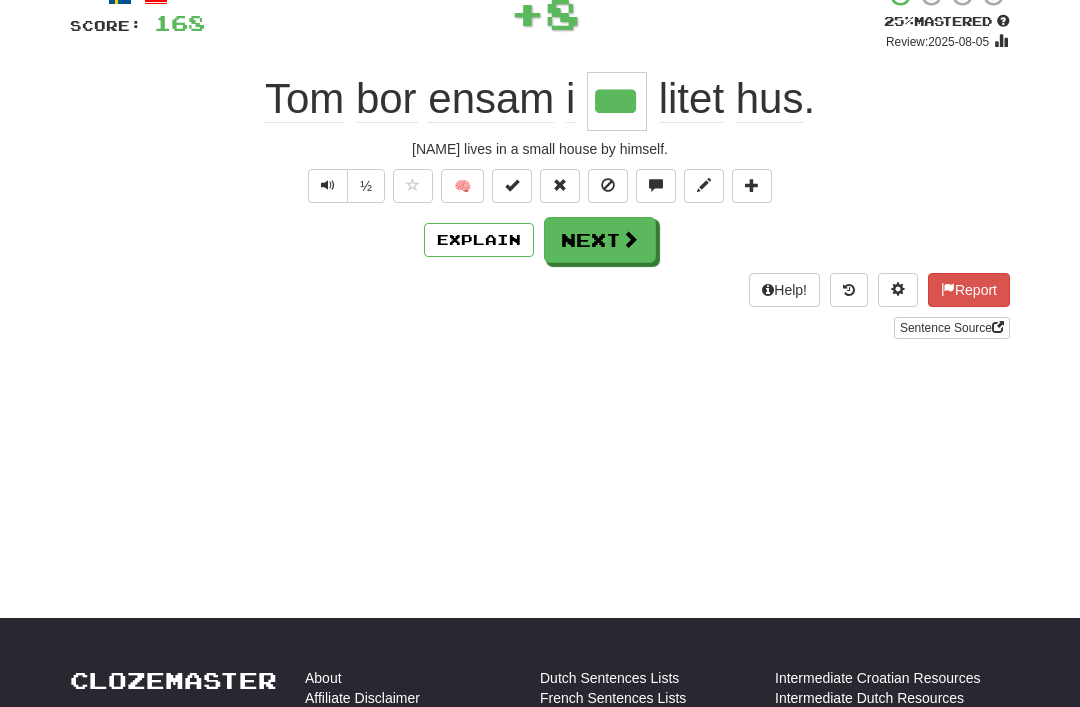 click on "Next" at bounding box center (600, 240) 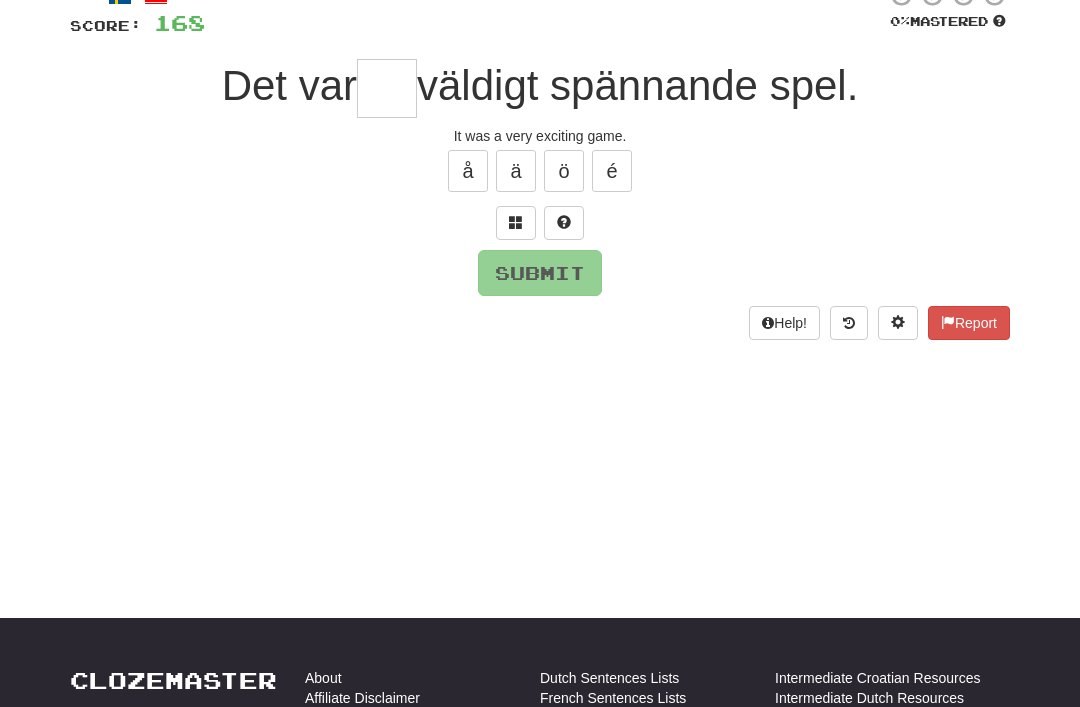 scroll, scrollTop: 138, scrollLeft: 0, axis: vertical 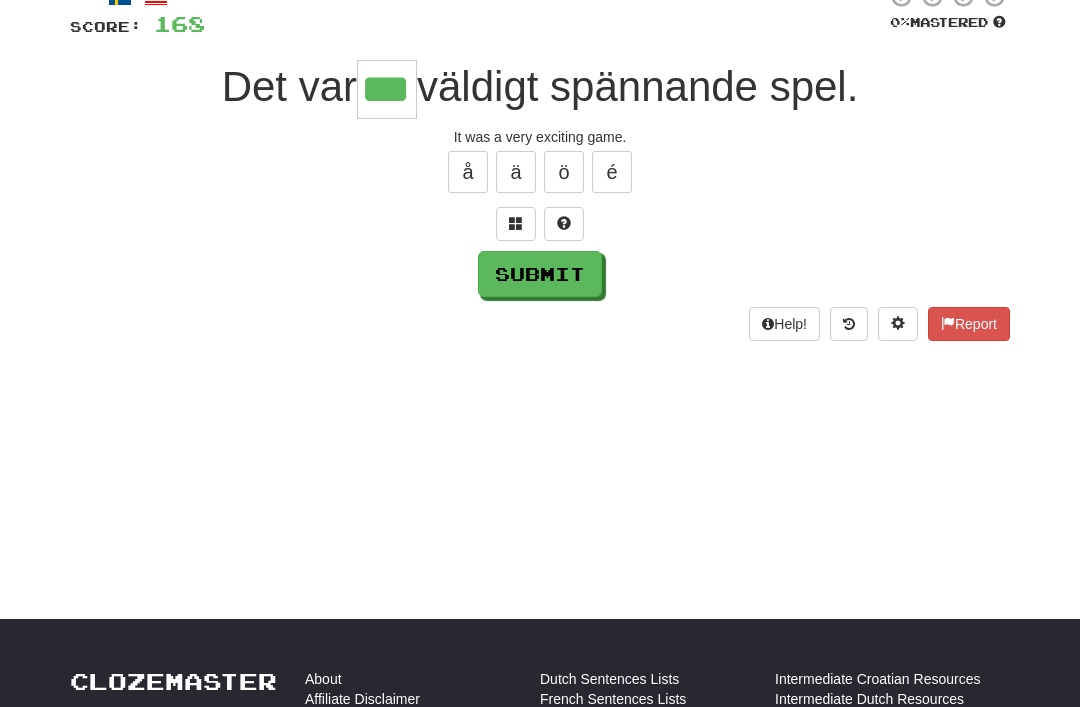 type on "***" 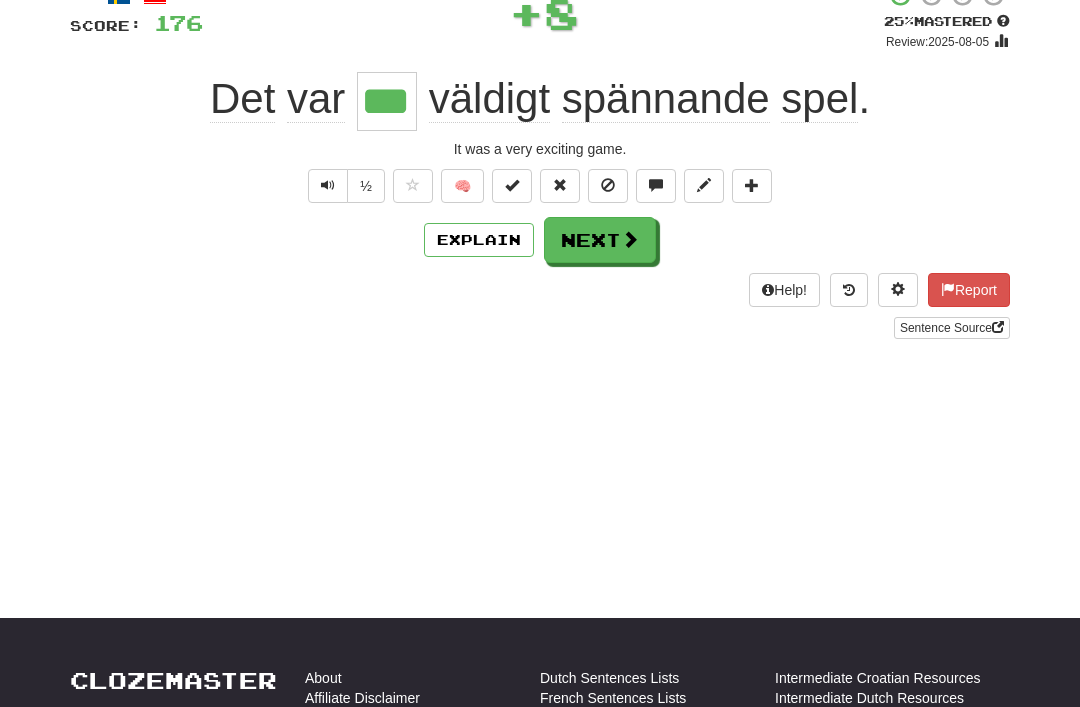 click on "Next" at bounding box center [600, 240] 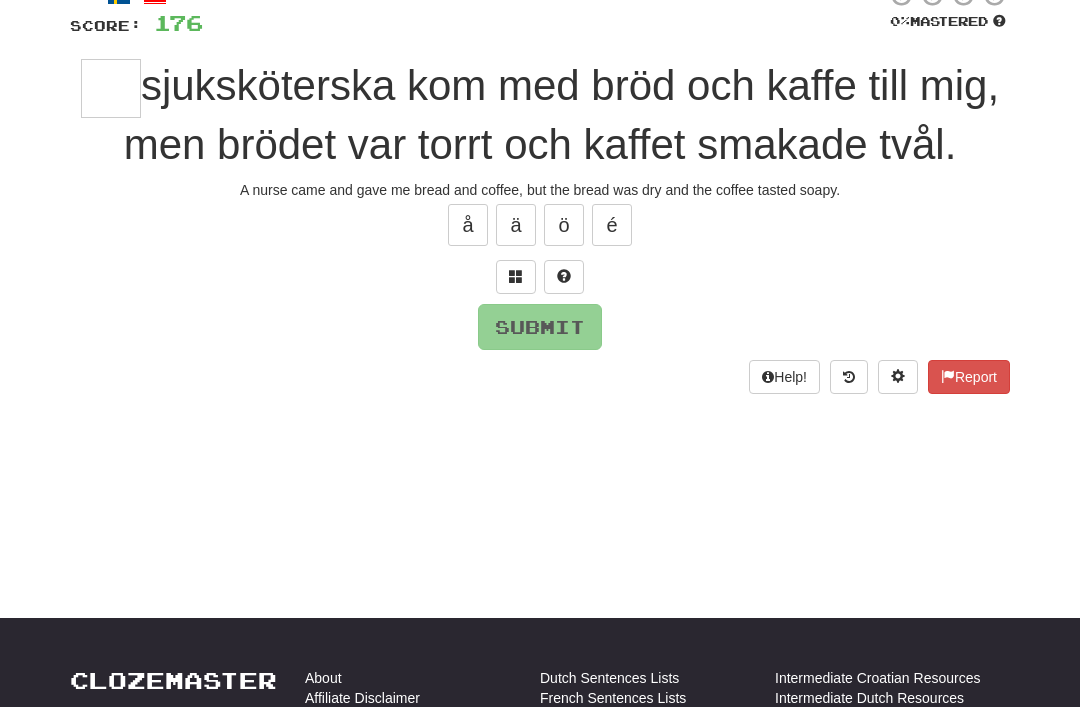 scroll, scrollTop: 138, scrollLeft: 0, axis: vertical 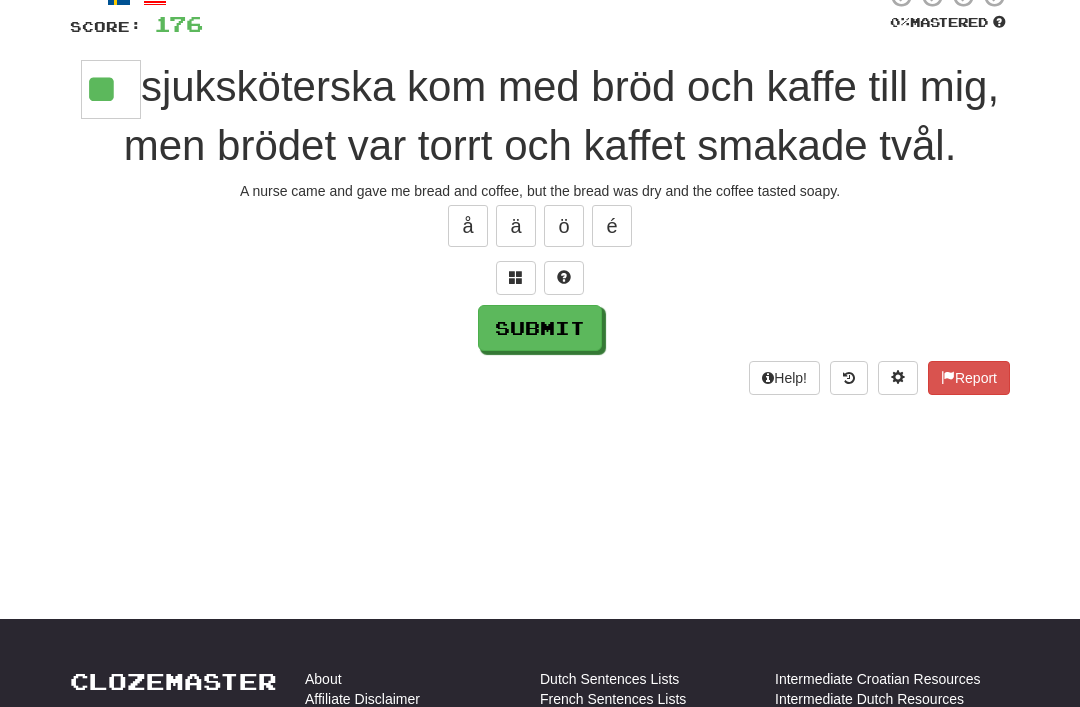 click on "Submit" at bounding box center (540, 328) 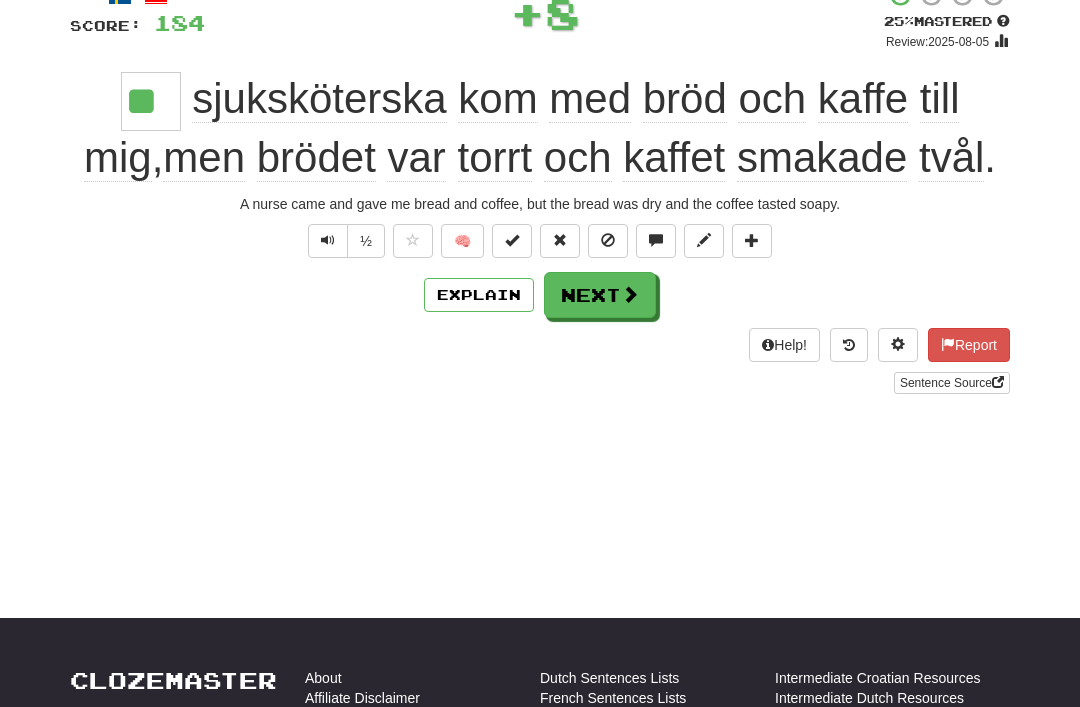 click on "Next" at bounding box center (600, 295) 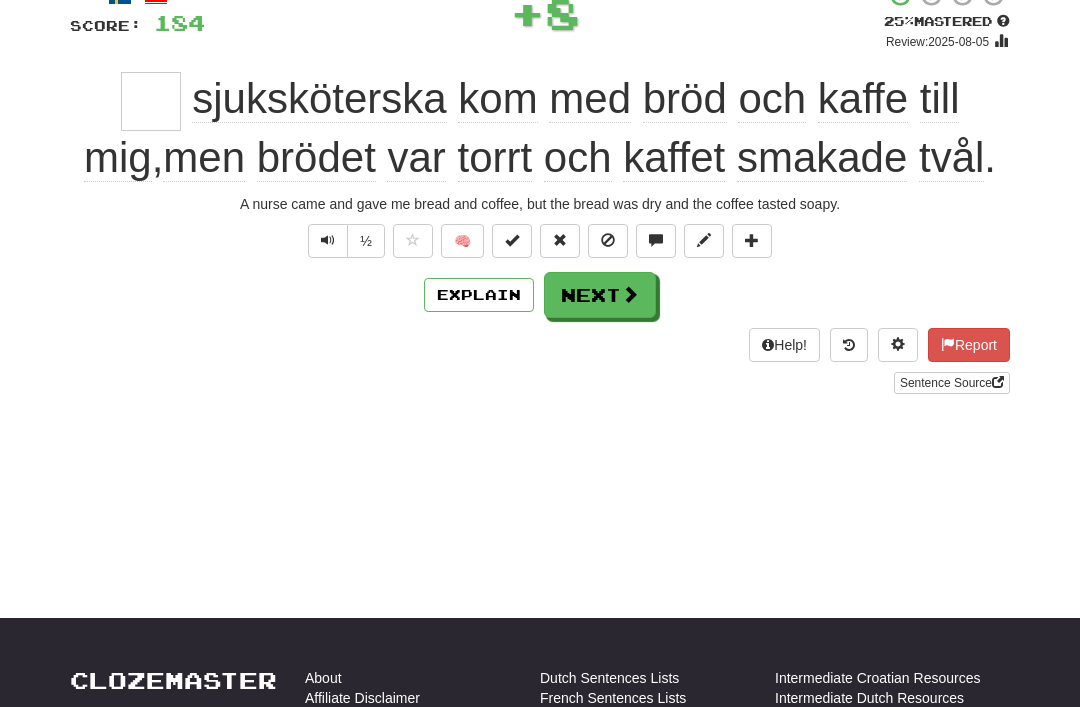 scroll, scrollTop: 138, scrollLeft: 0, axis: vertical 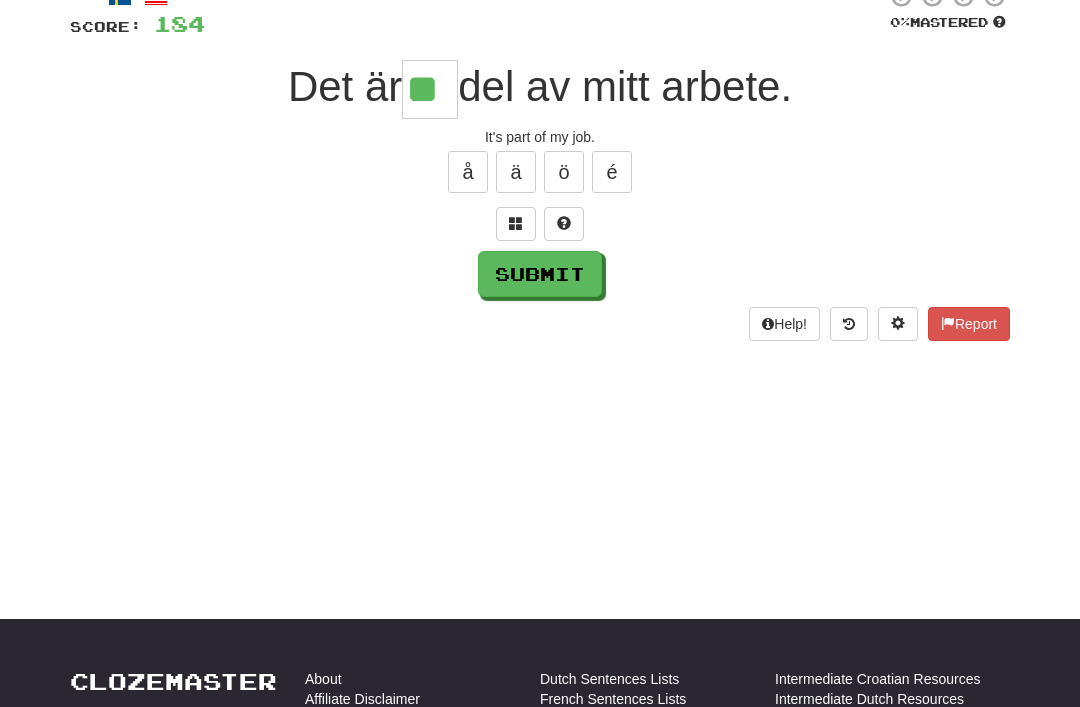 type on "**" 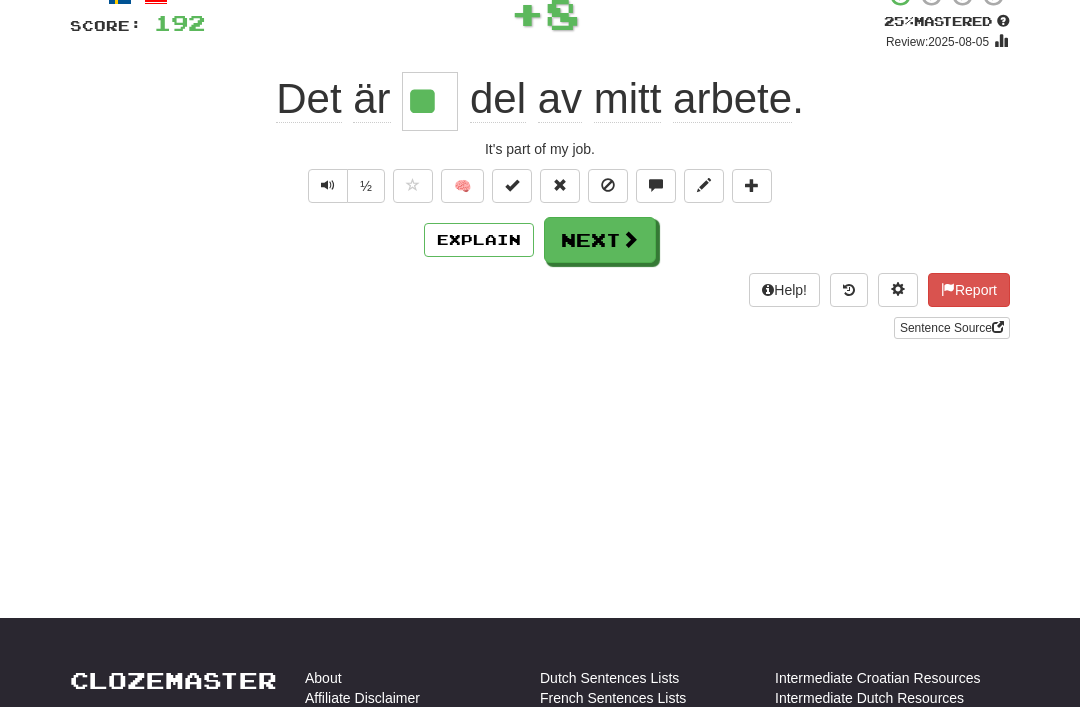 click on "Next" at bounding box center (600, 240) 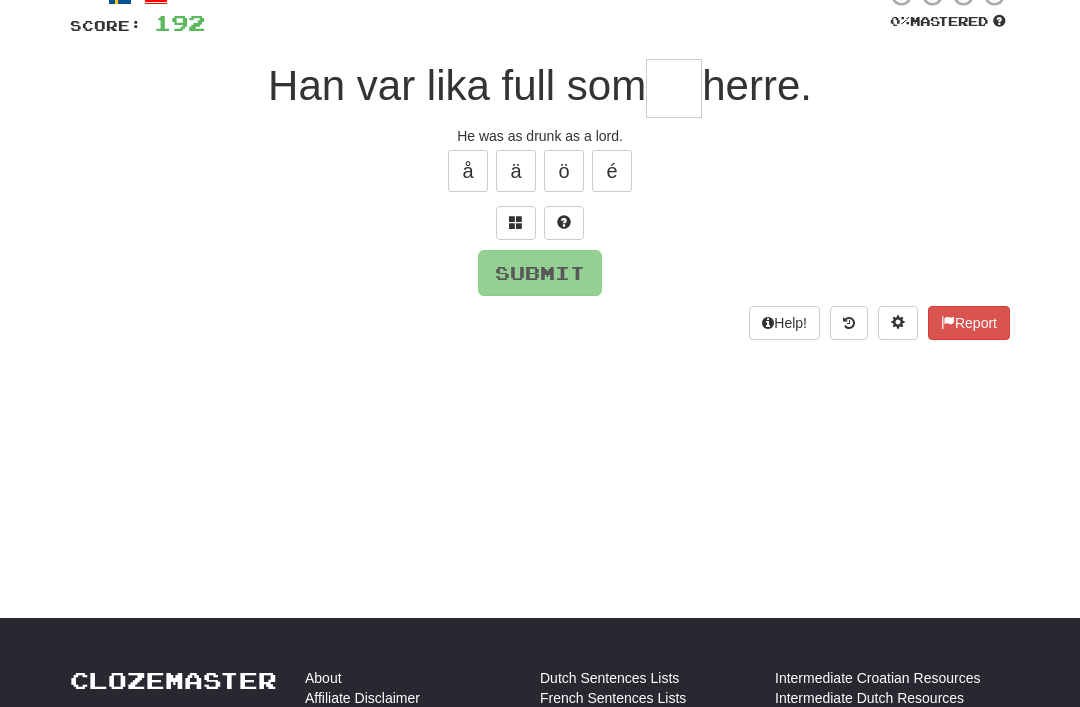 scroll, scrollTop: 138, scrollLeft: 0, axis: vertical 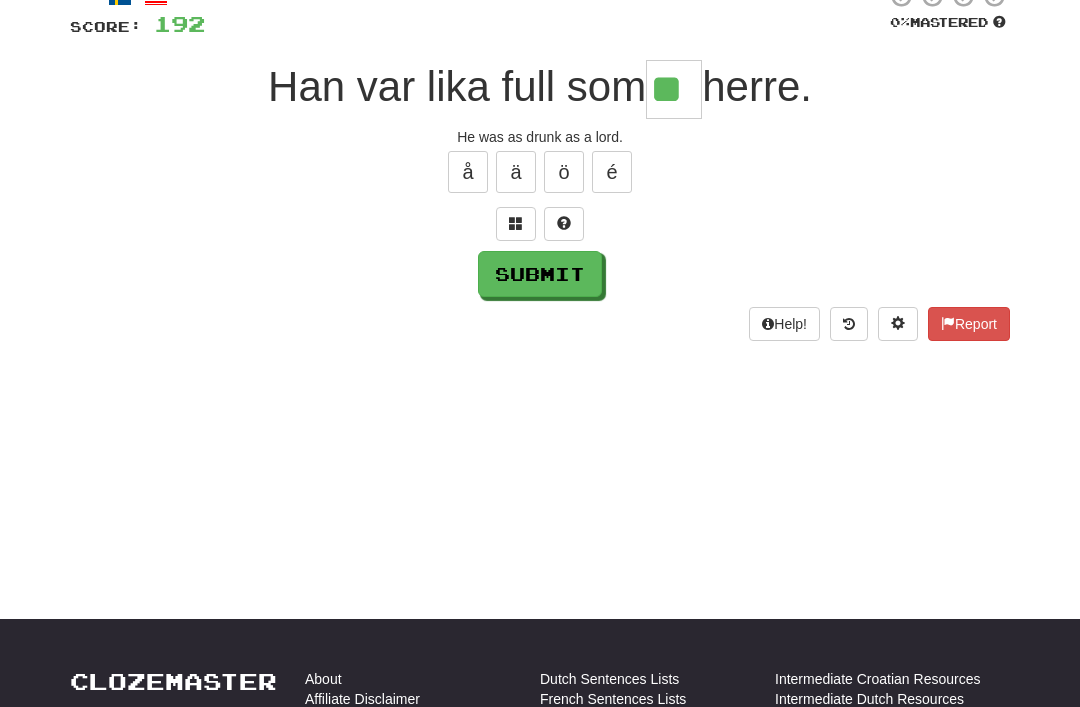 type on "**" 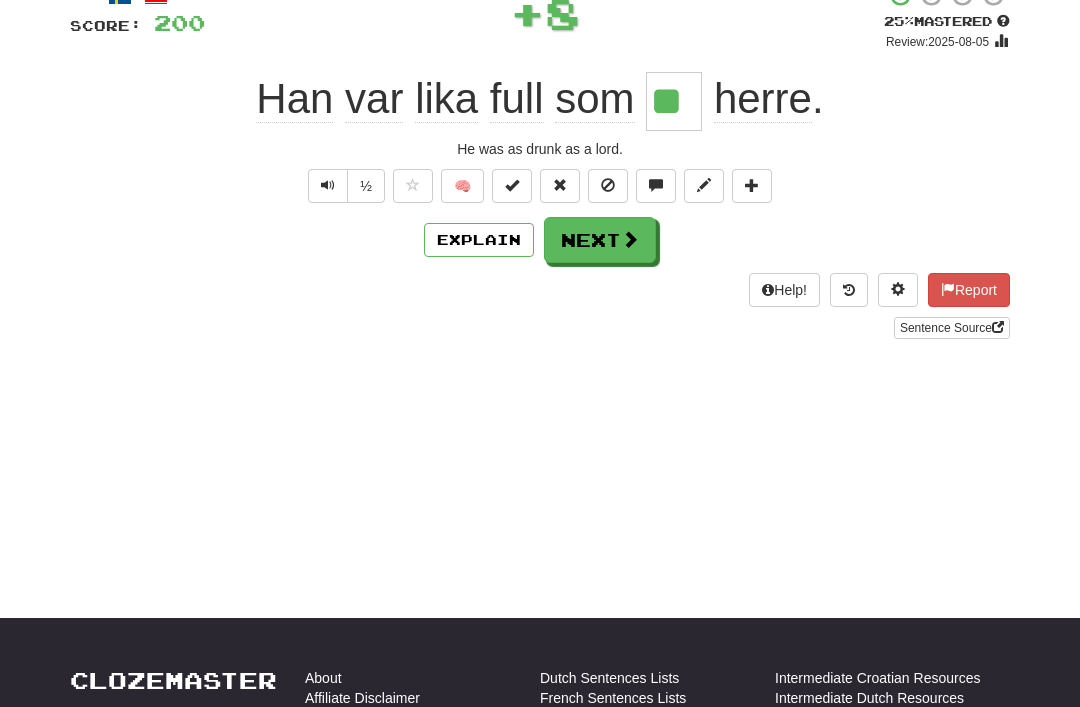 click on "Next" at bounding box center [600, 240] 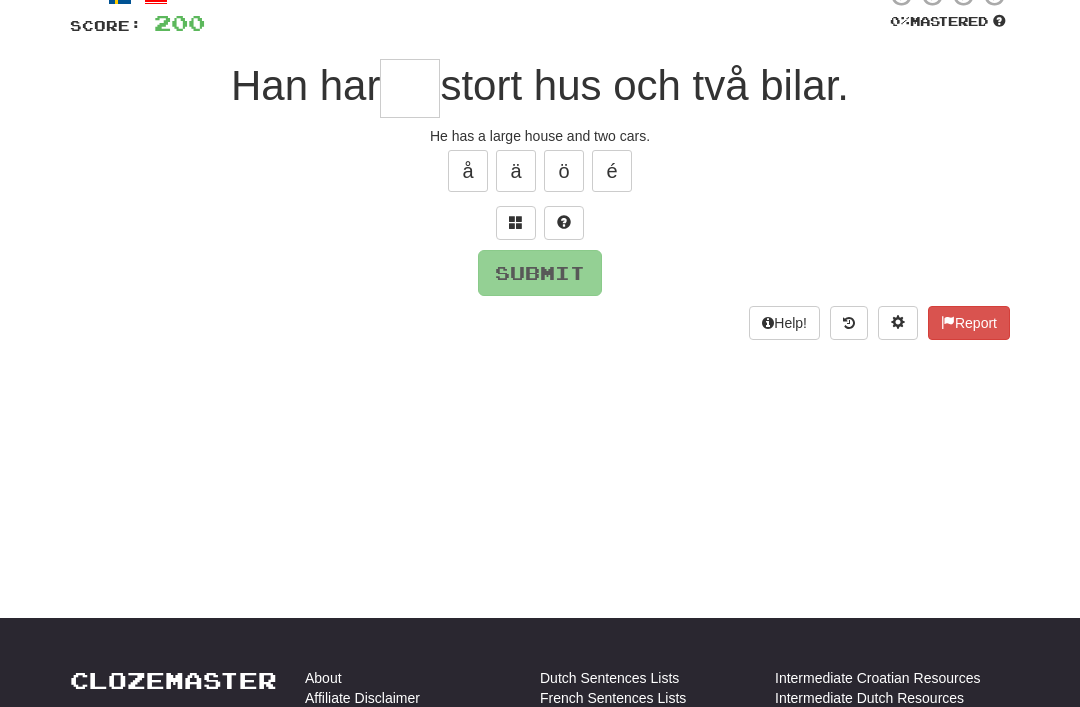 scroll, scrollTop: 138, scrollLeft: 0, axis: vertical 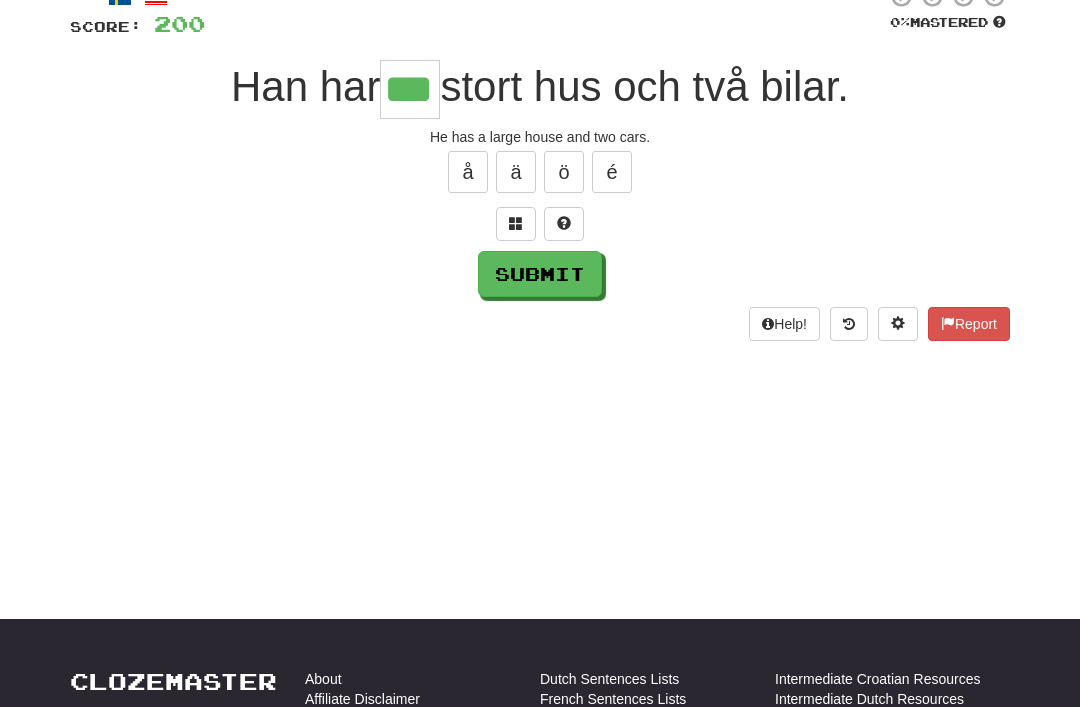 type on "***" 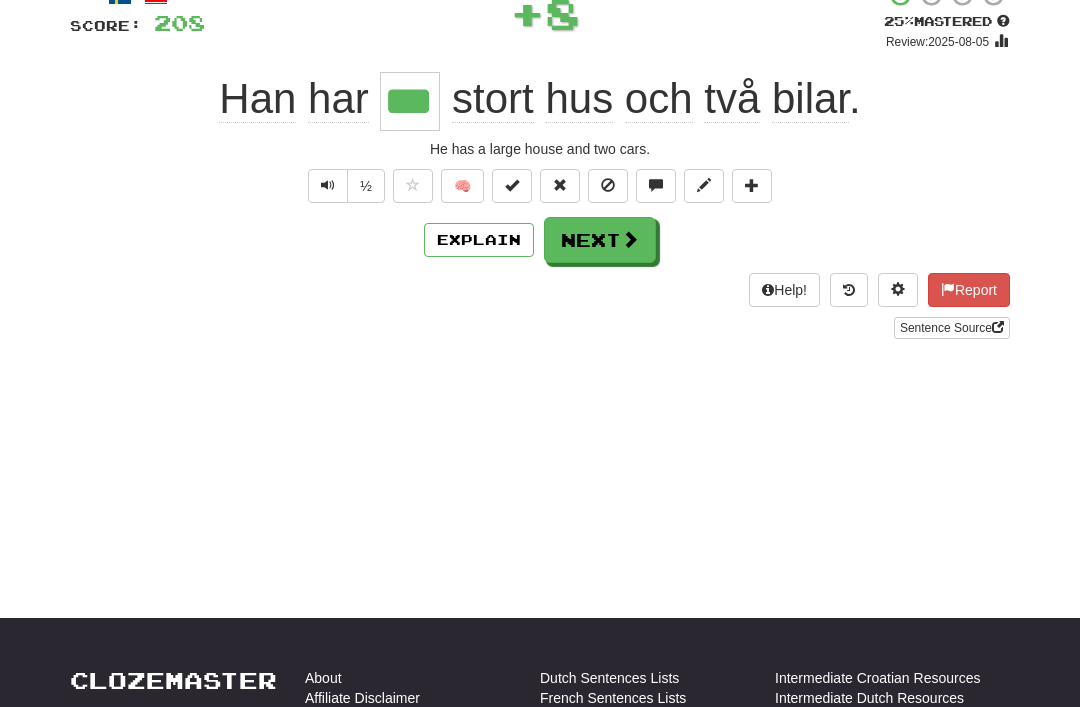 click on "Next" at bounding box center (600, 240) 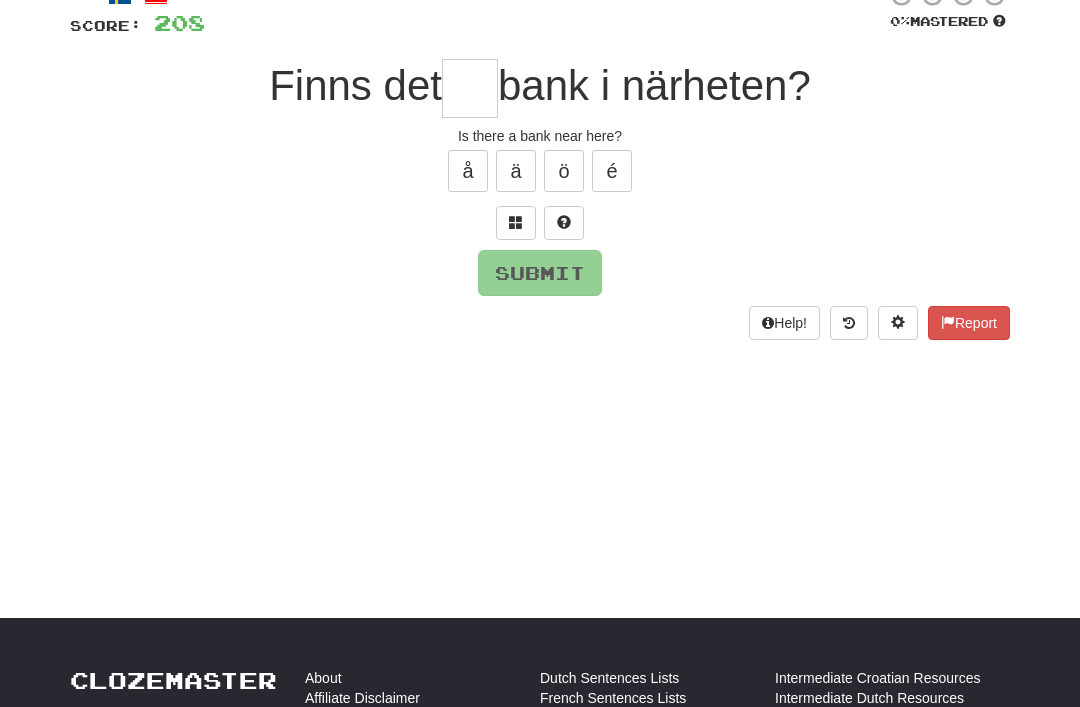 scroll, scrollTop: 138, scrollLeft: 0, axis: vertical 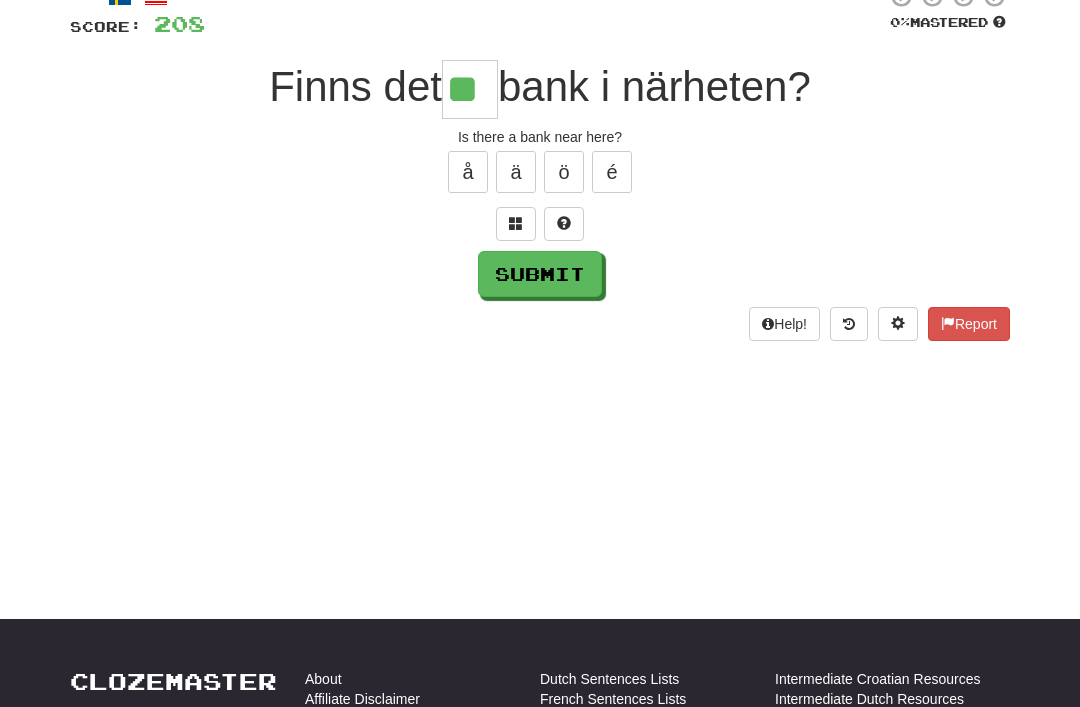 type on "**" 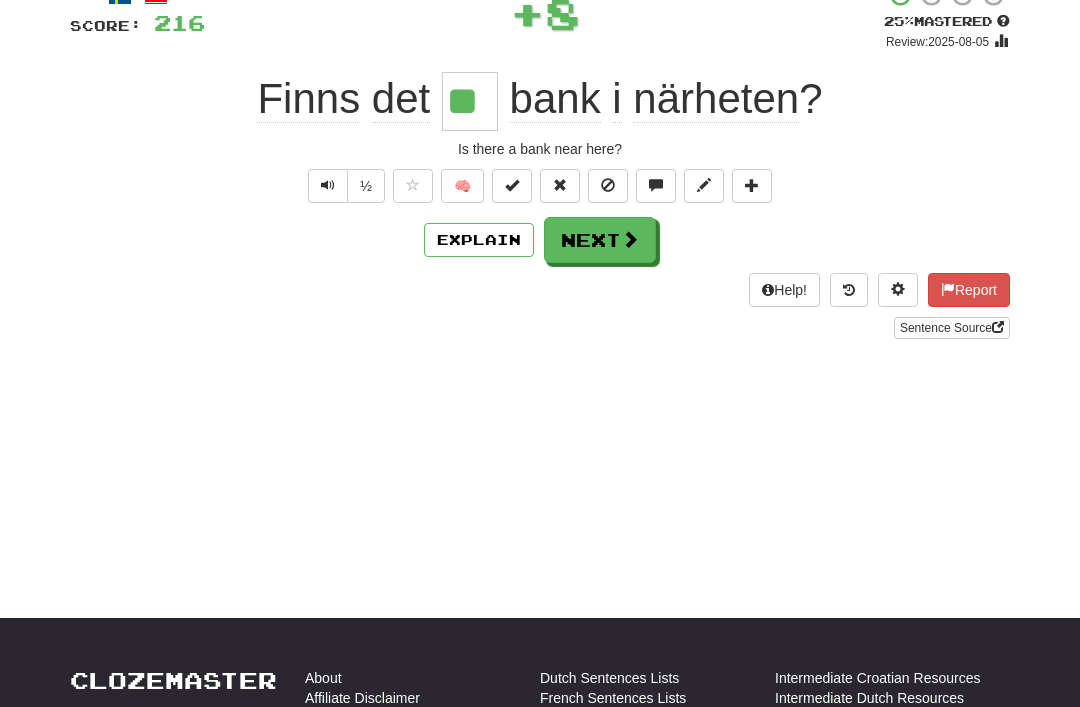 click on "Next" at bounding box center [600, 240] 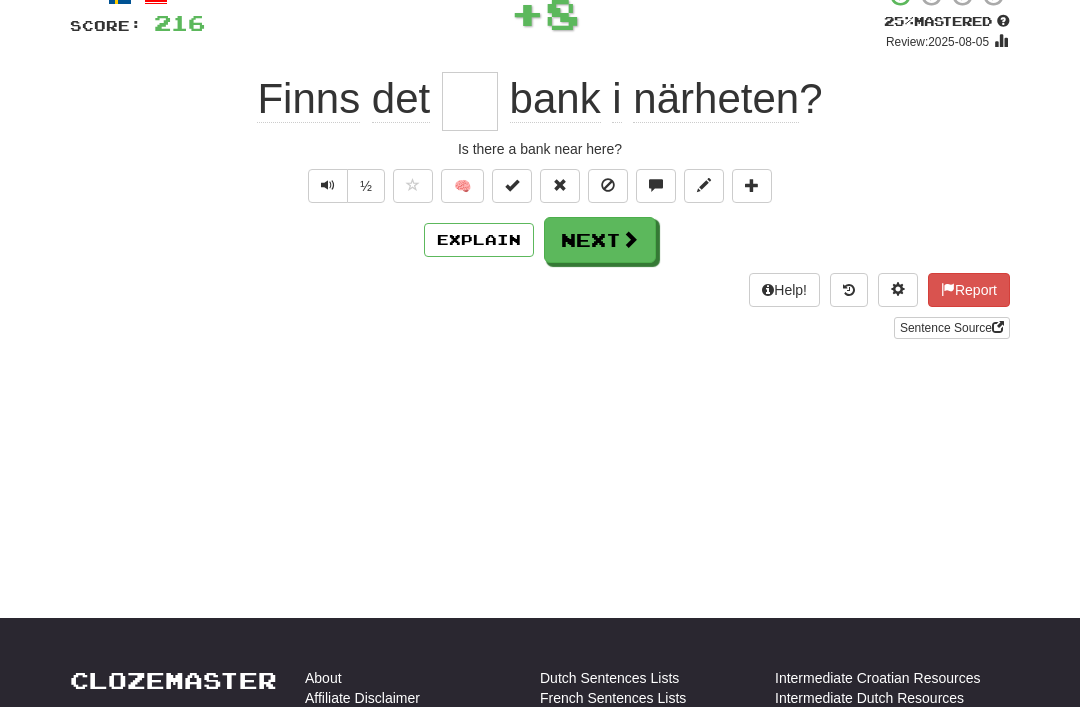 scroll, scrollTop: 138, scrollLeft: 0, axis: vertical 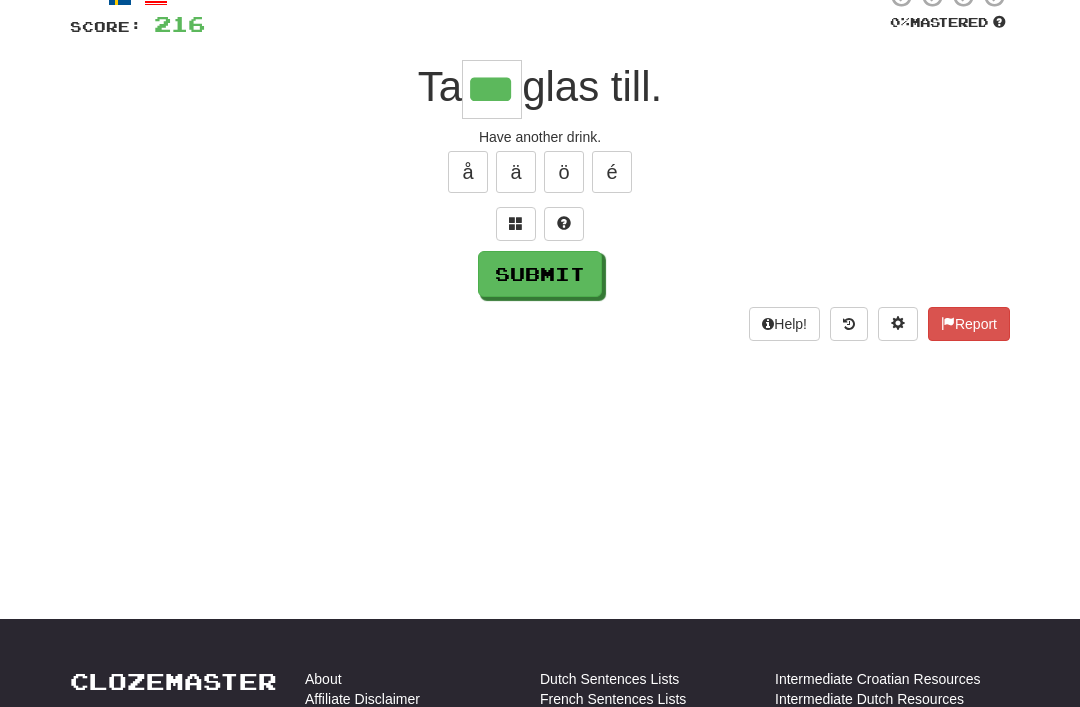 type on "***" 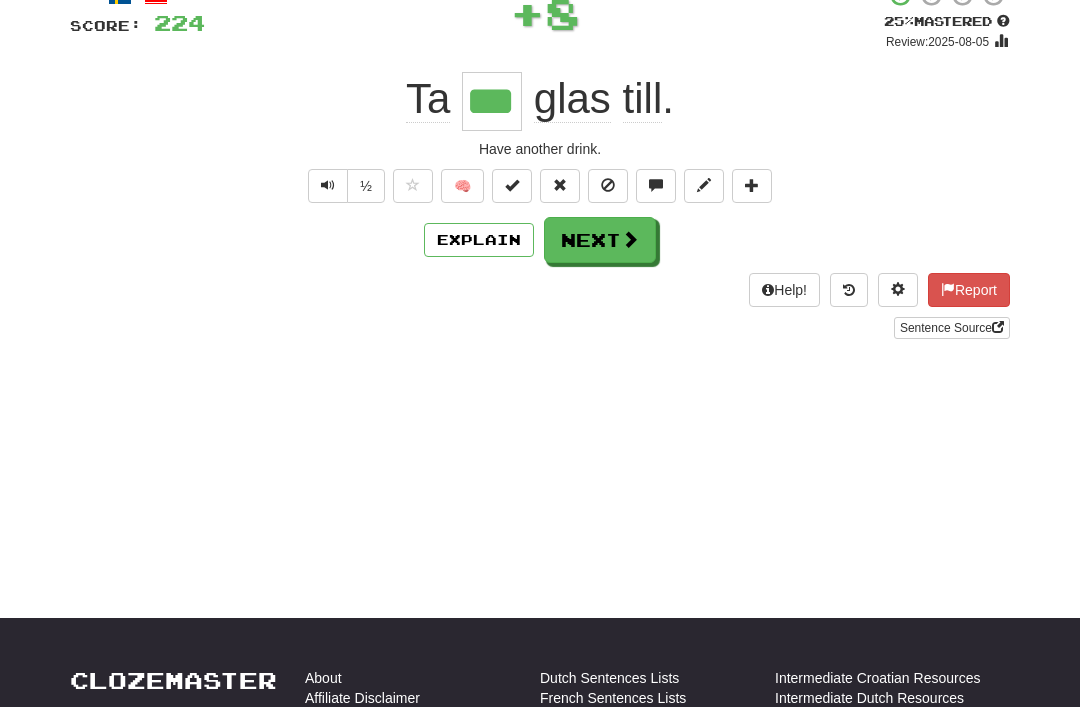 click on "Next" at bounding box center [600, 240] 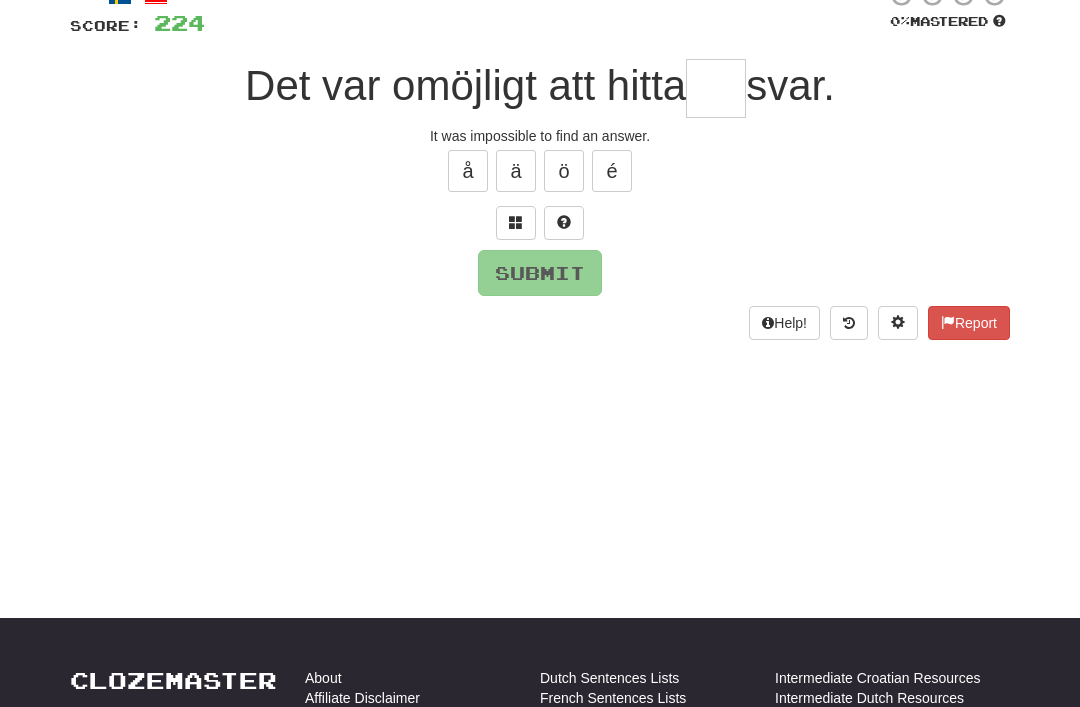 scroll, scrollTop: 138, scrollLeft: 0, axis: vertical 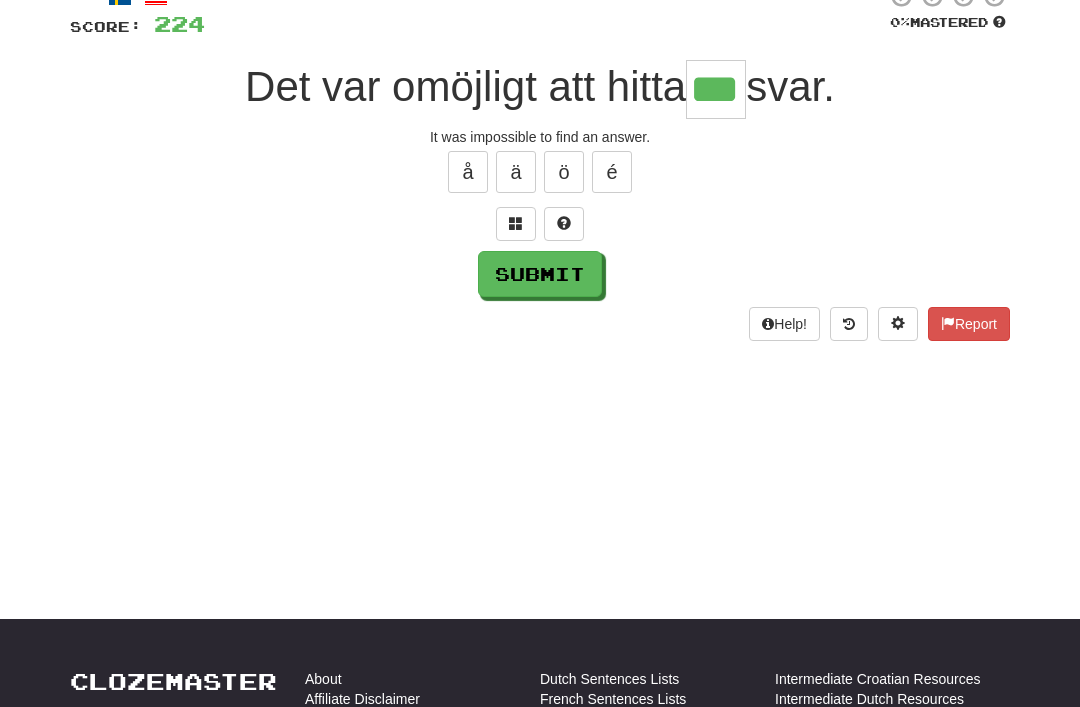 type on "***" 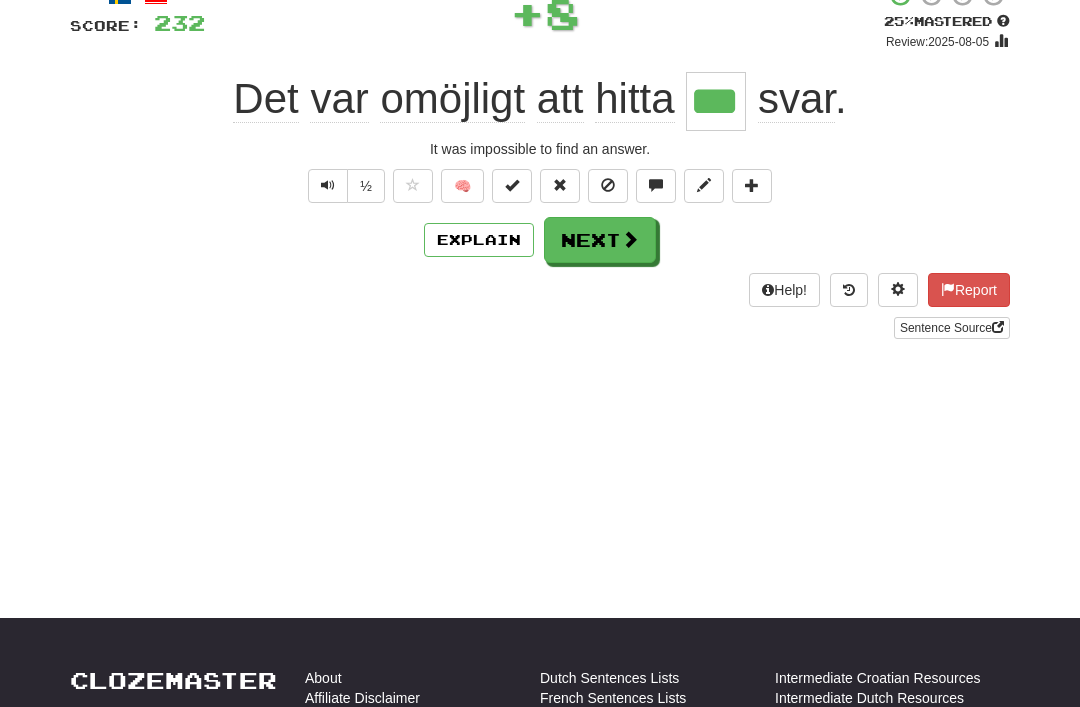 click on "Next" at bounding box center (600, 240) 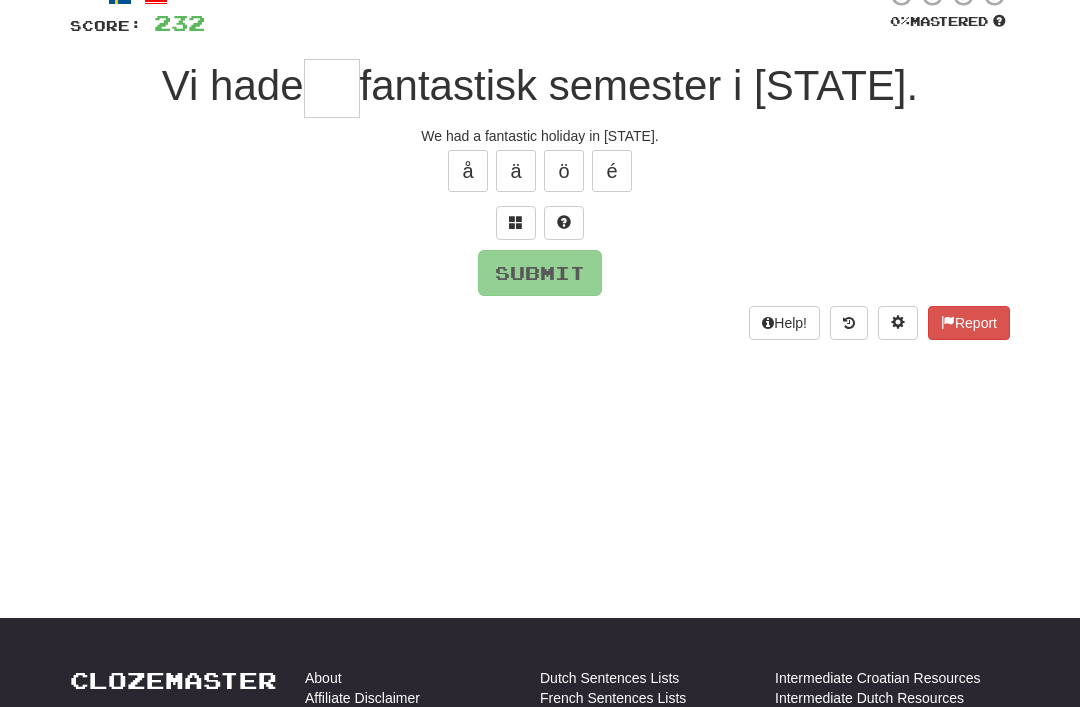 scroll, scrollTop: 138, scrollLeft: 0, axis: vertical 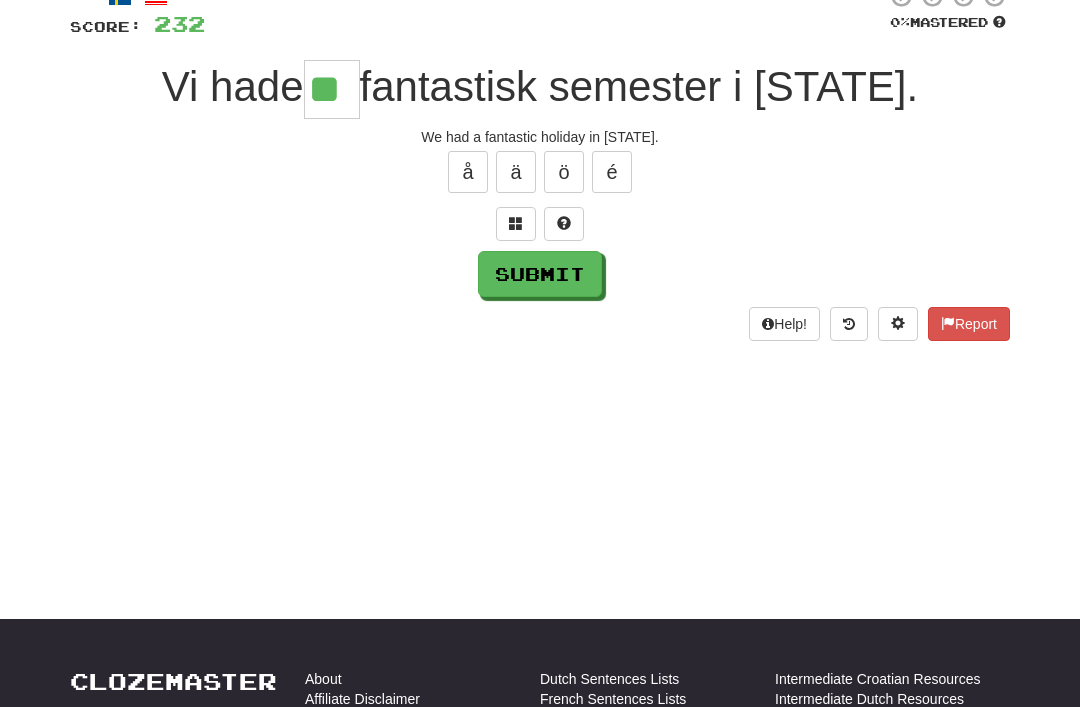 type on "**" 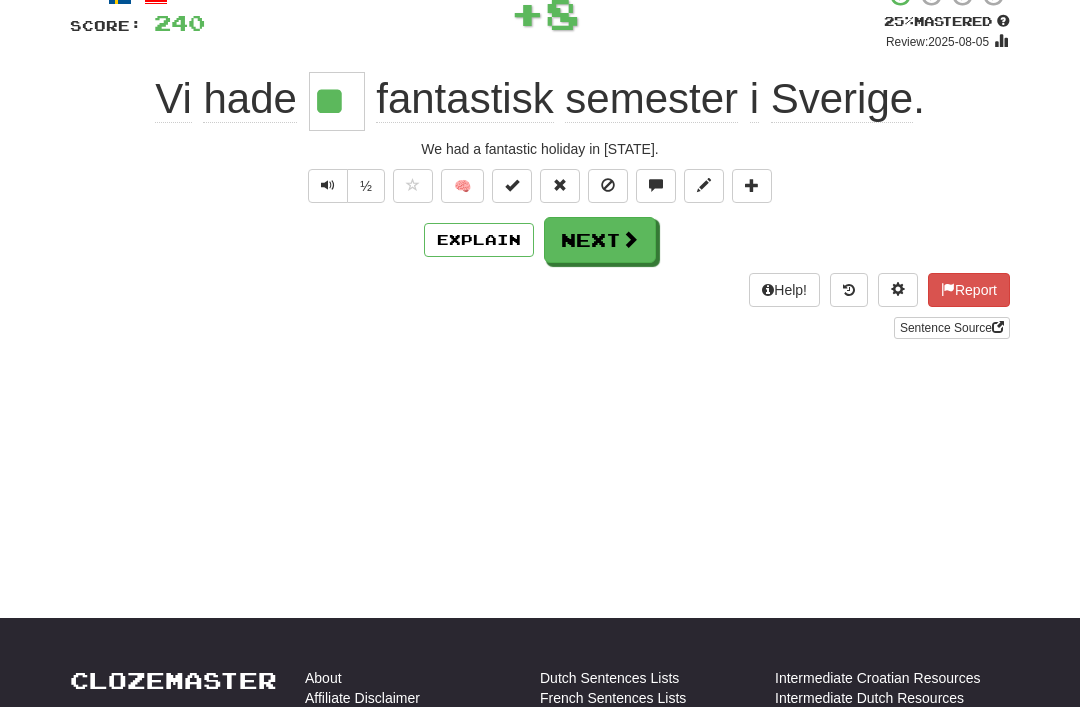 click at bounding box center [630, 239] 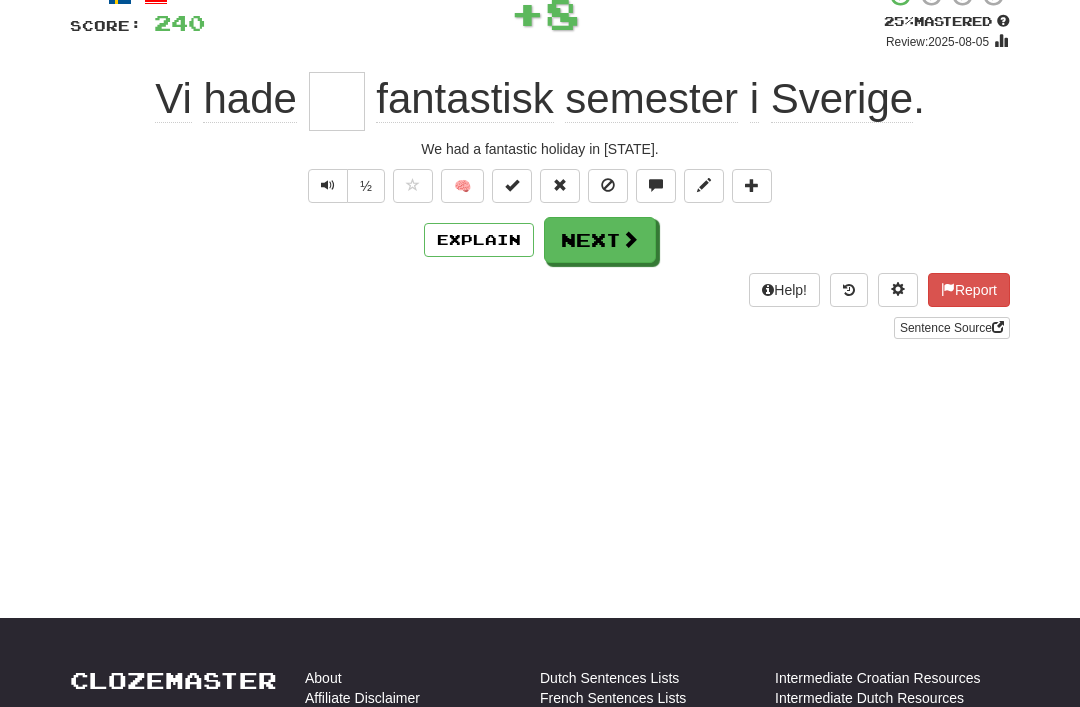 scroll, scrollTop: 138, scrollLeft: 0, axis: vertical 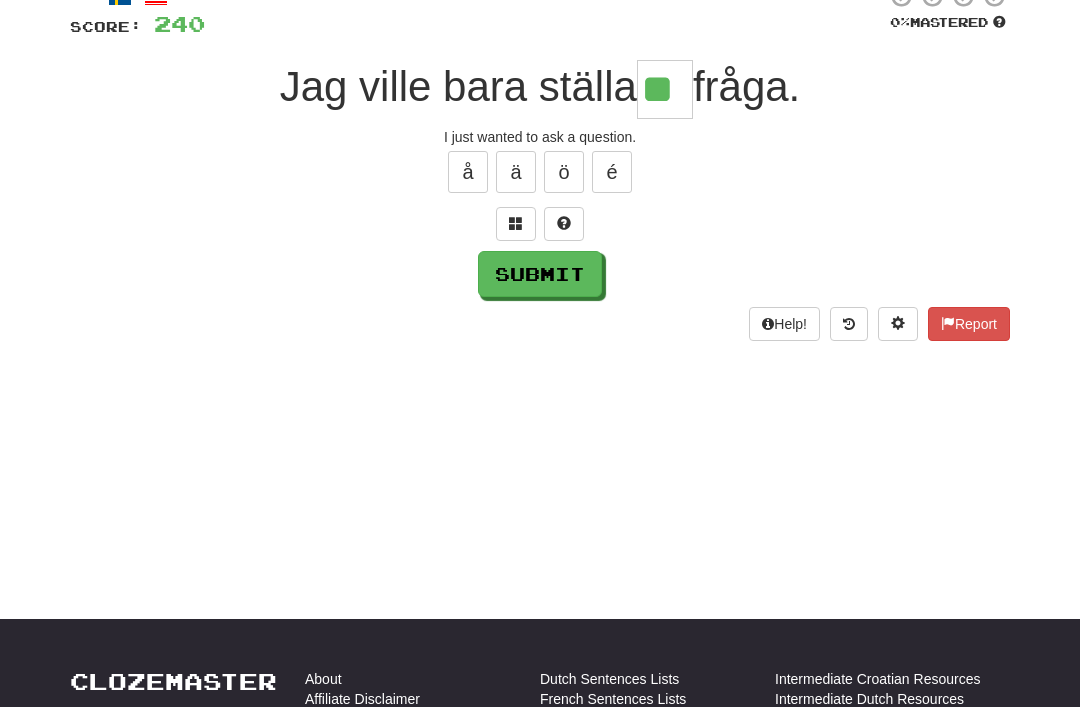 type on "**" 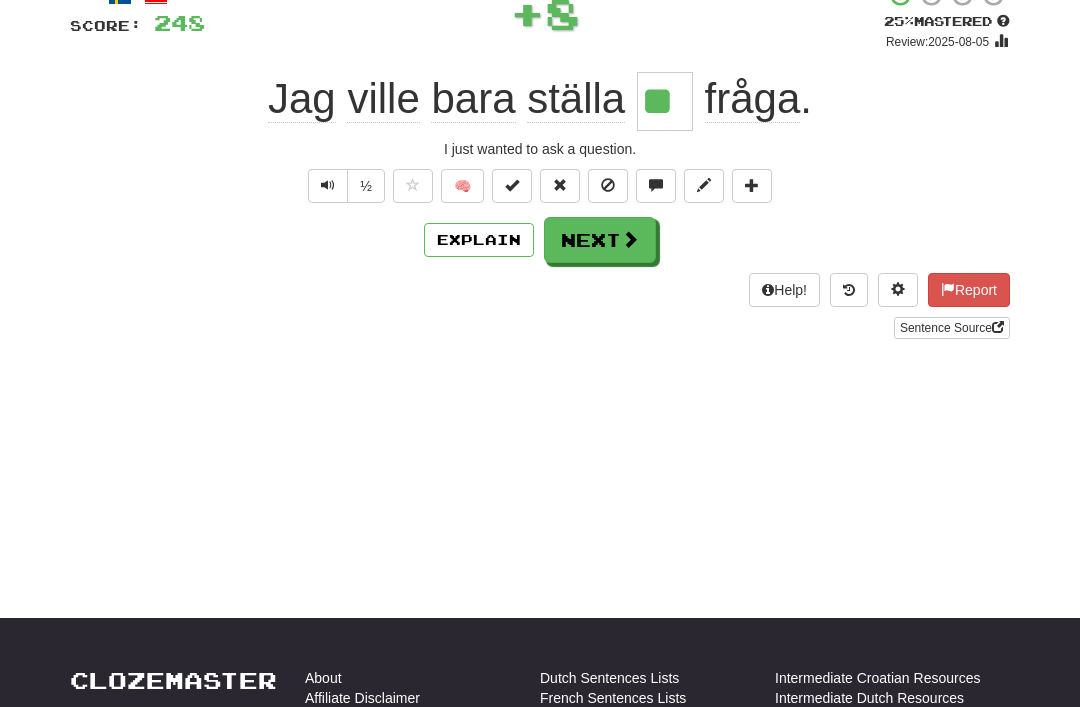 click on "Next" at bounding box center (600, 240) 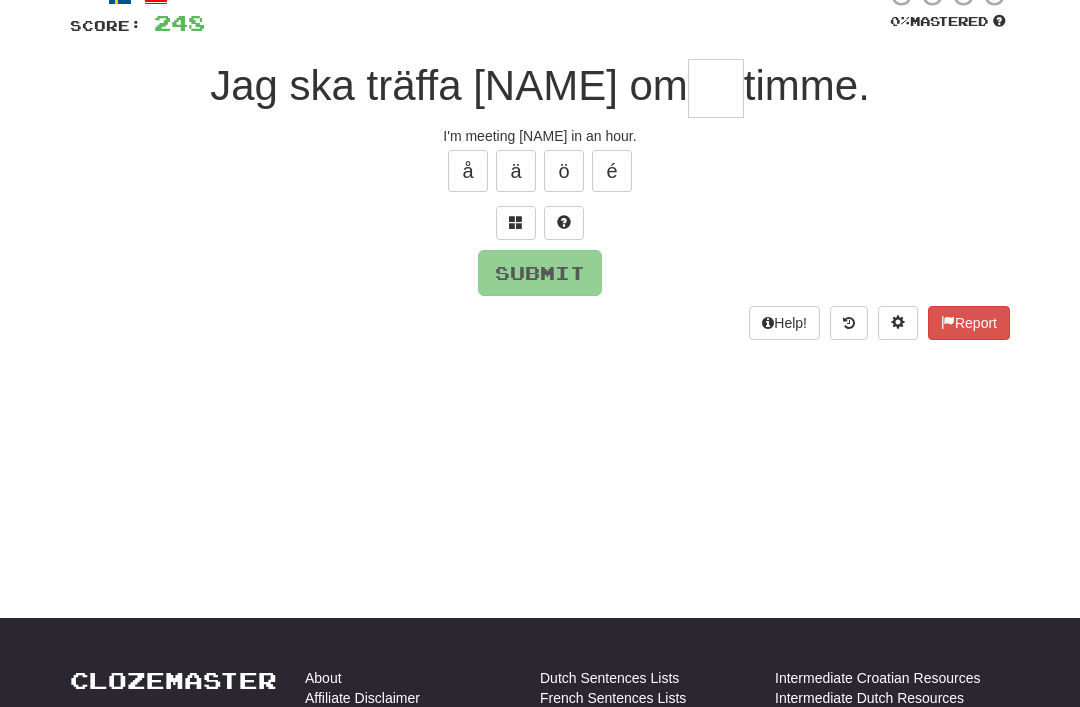 scroll, scrollTop: 138, scrollLeft: 0, axis: vertical 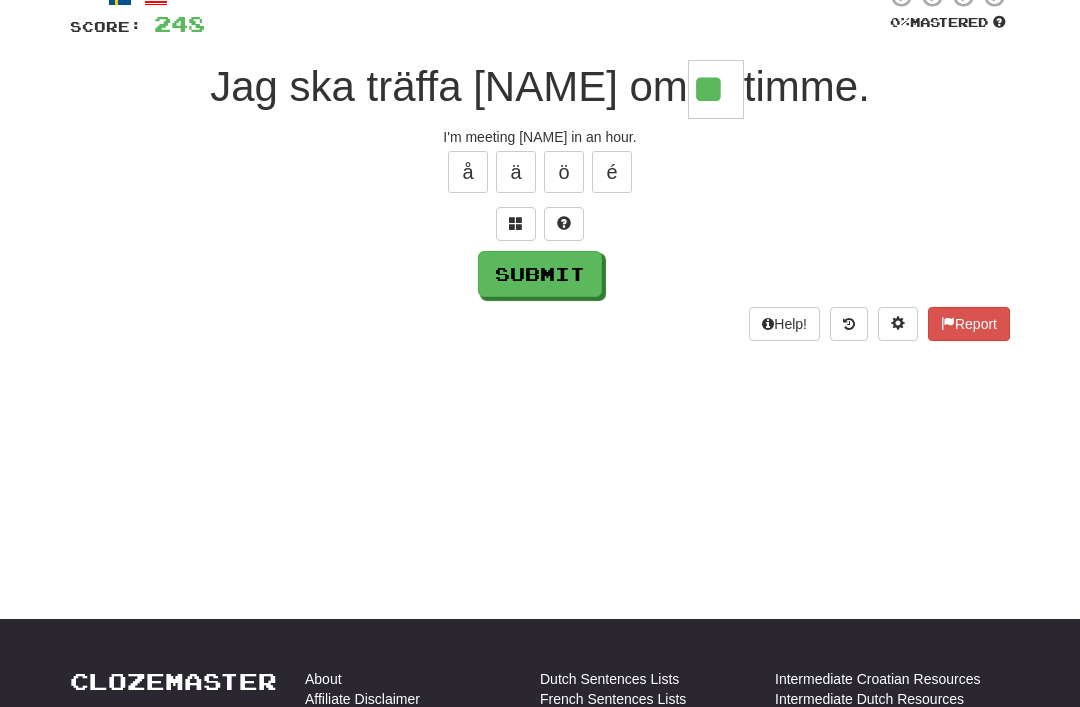 type on "**" 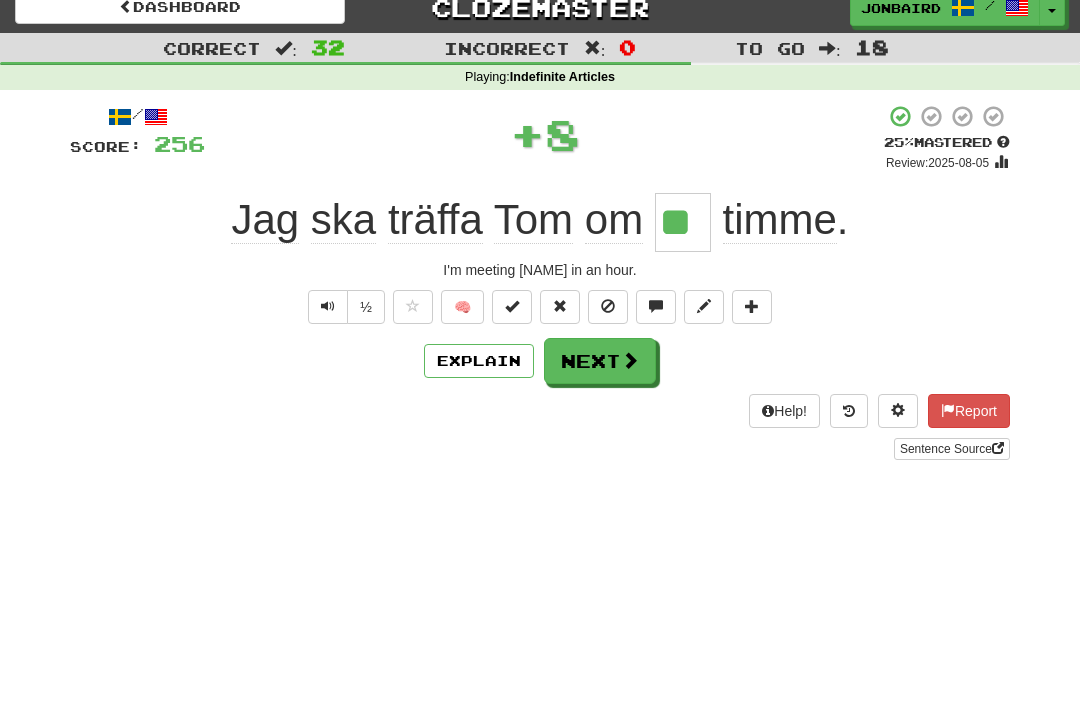 scroll, scrollTop: 19, scrollLeft: 0, axis: vertical 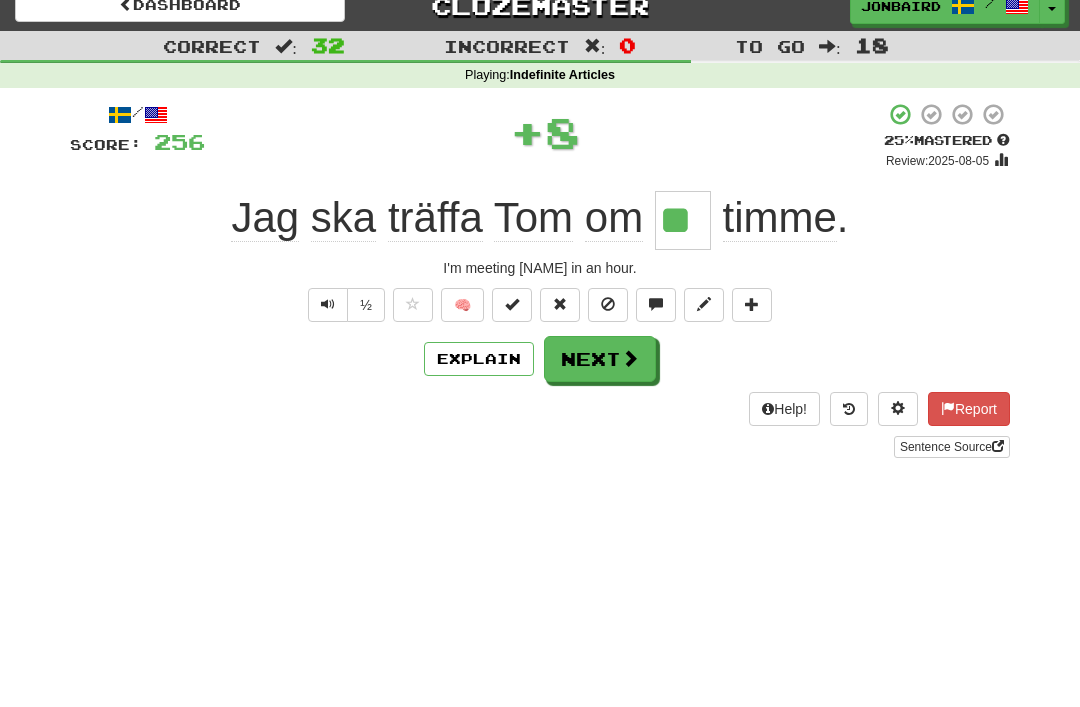 click at bounding box center [630, 359] 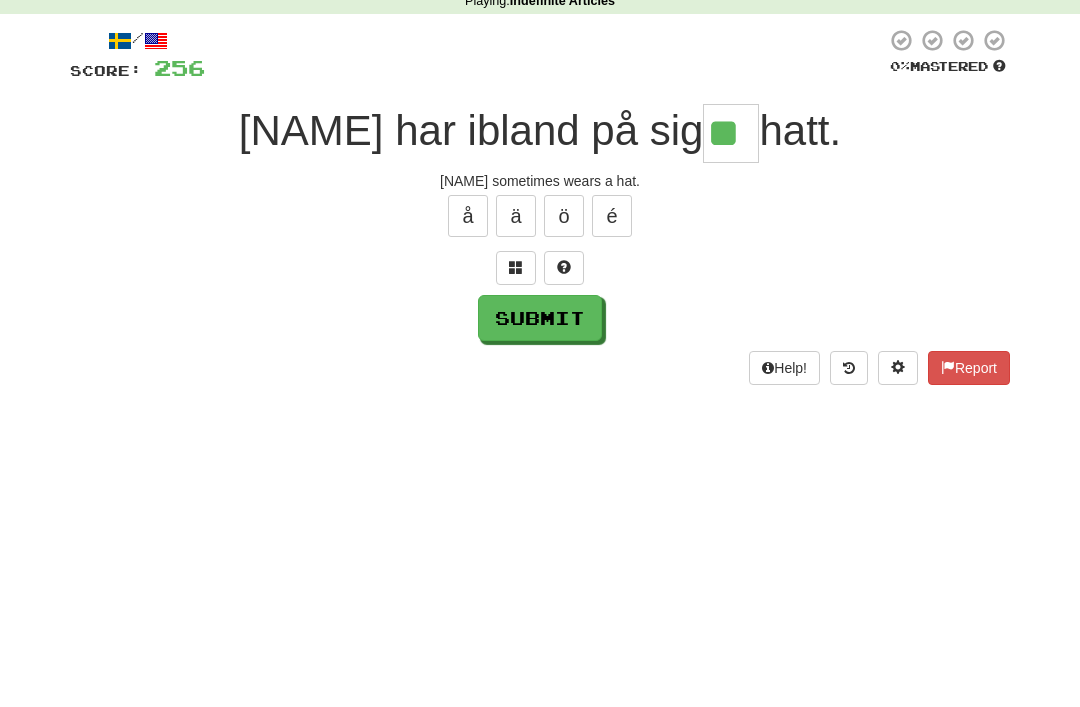 type on "**" 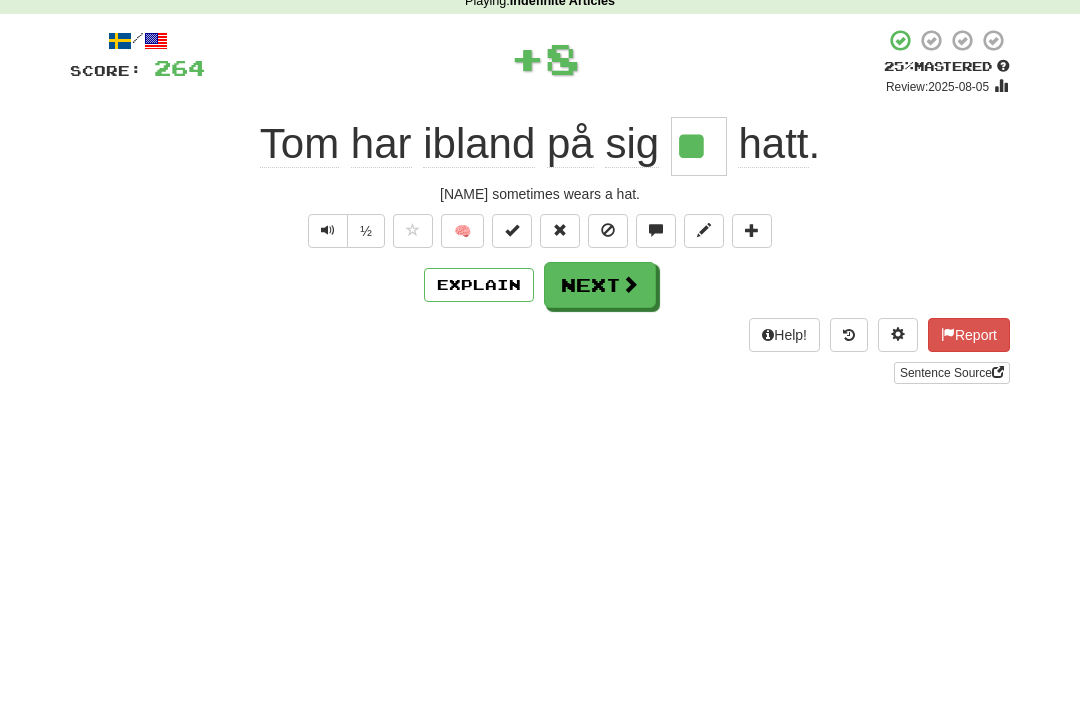 scroll, scrollTop: 94, scrollLeft: 0, axis: vertical 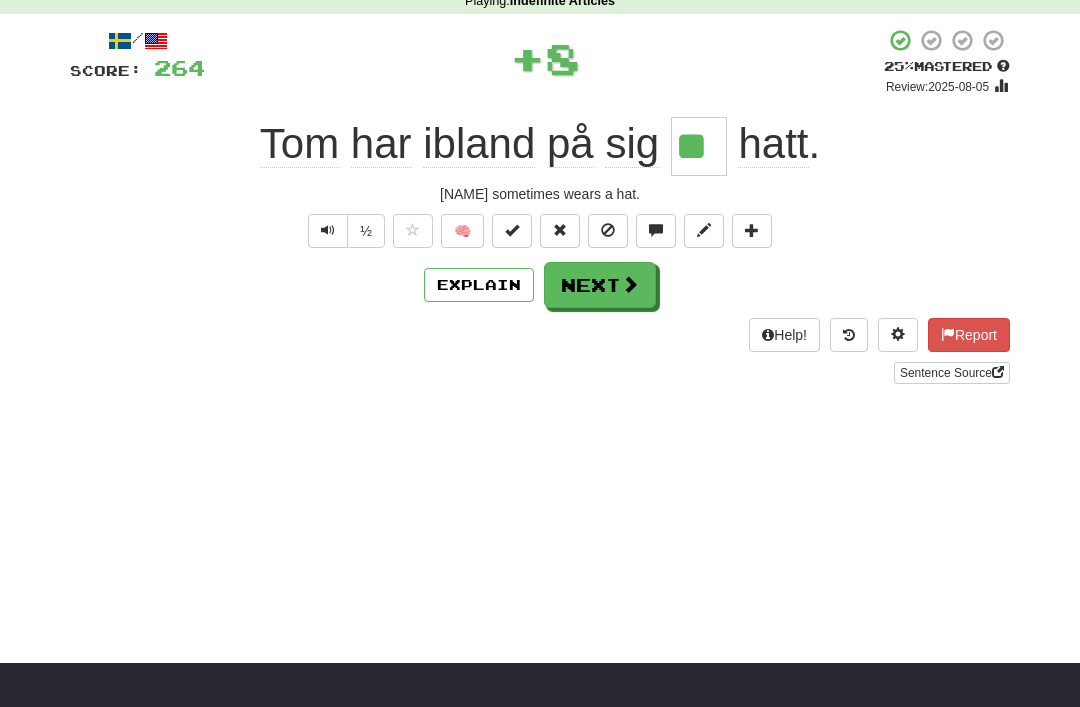 click on "Next" at bounding box center (600, 285) 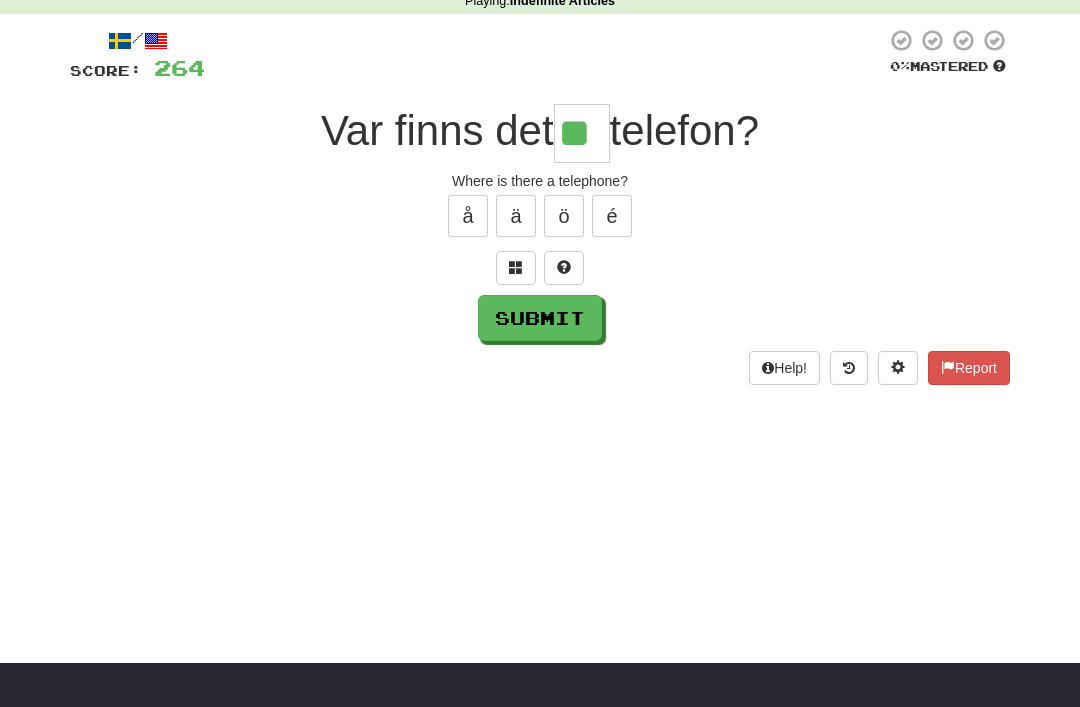 type on "**" 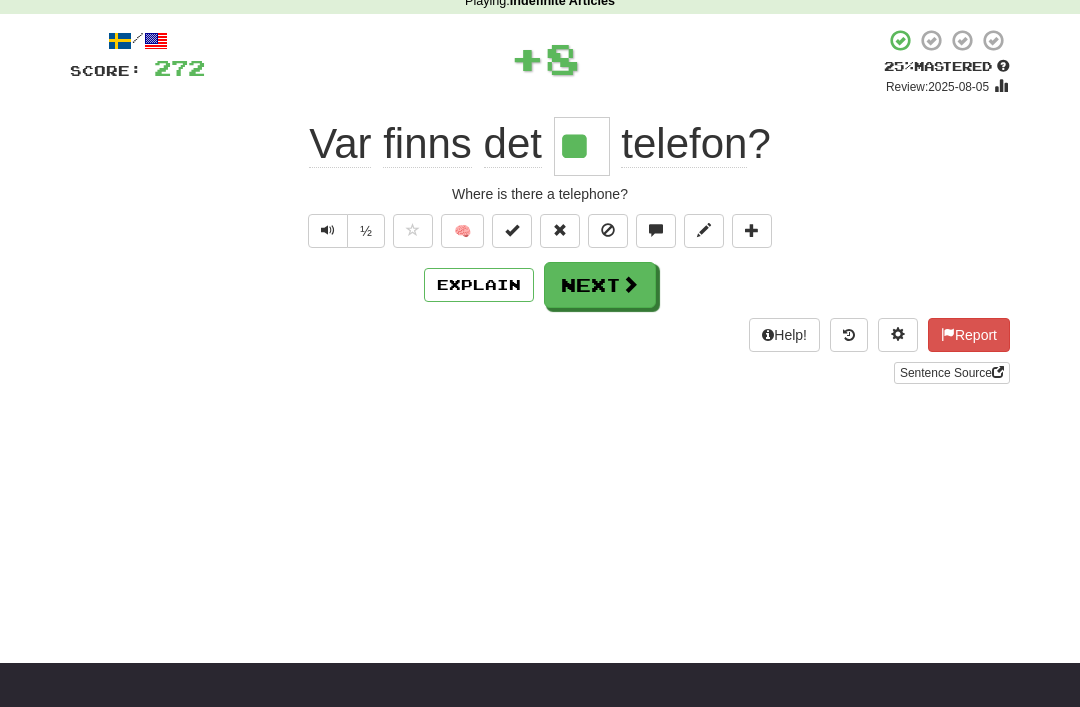 click on "Next" at bounding box center [600, 285] 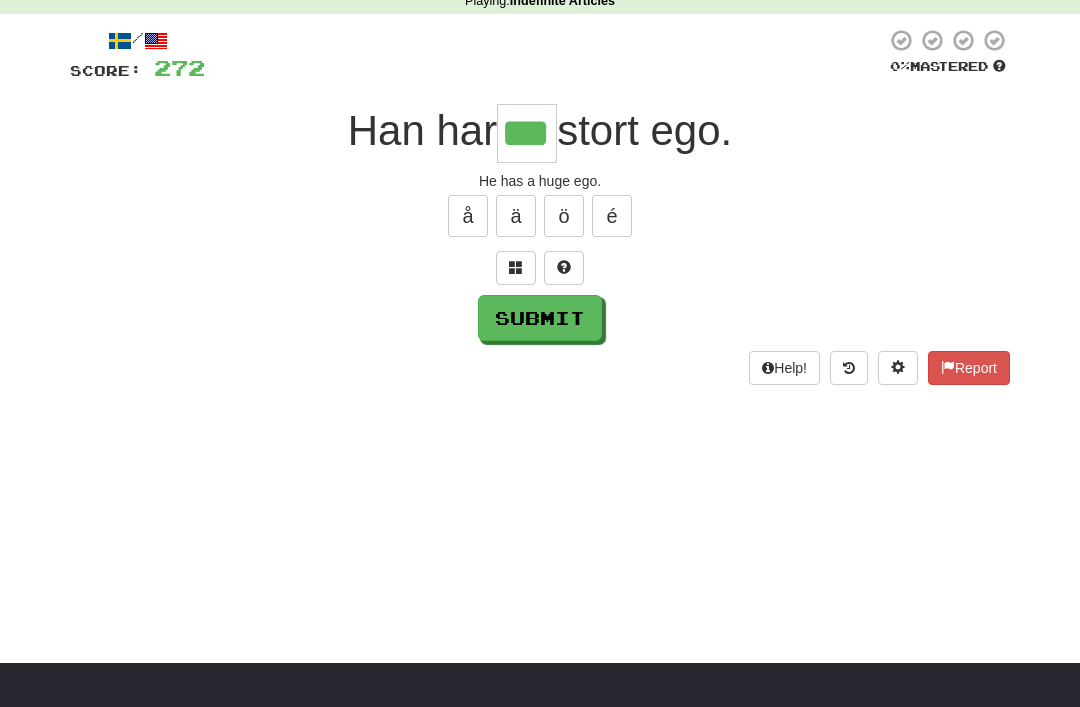 type on "***" 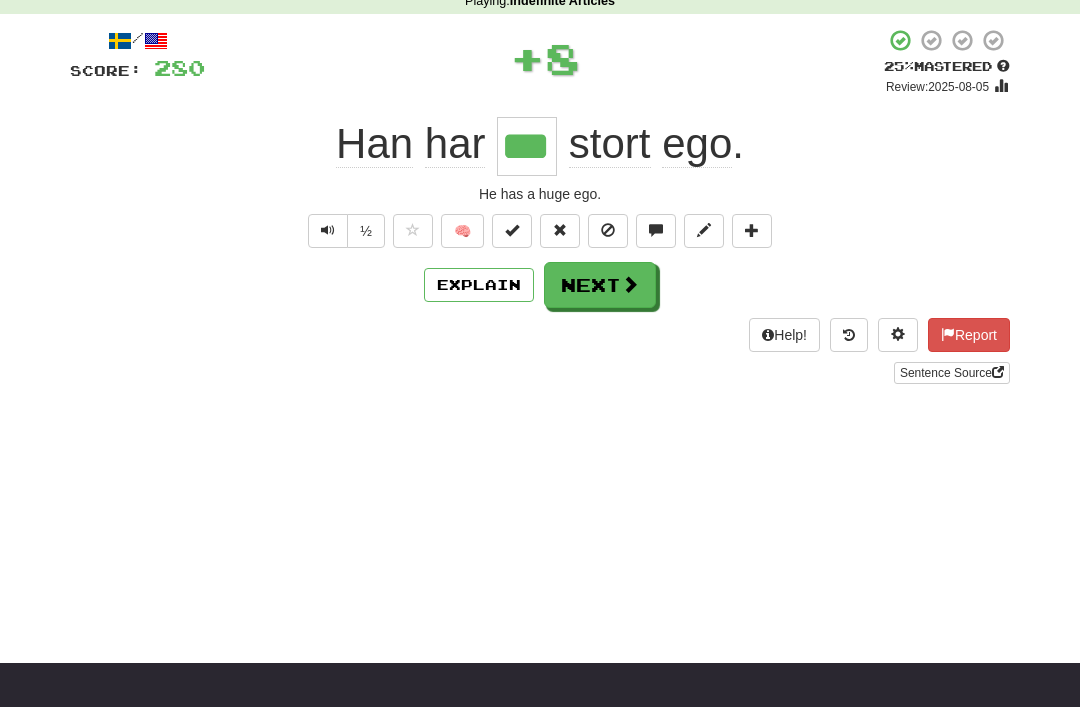 click on "Next" at bounding box center [600, 285] 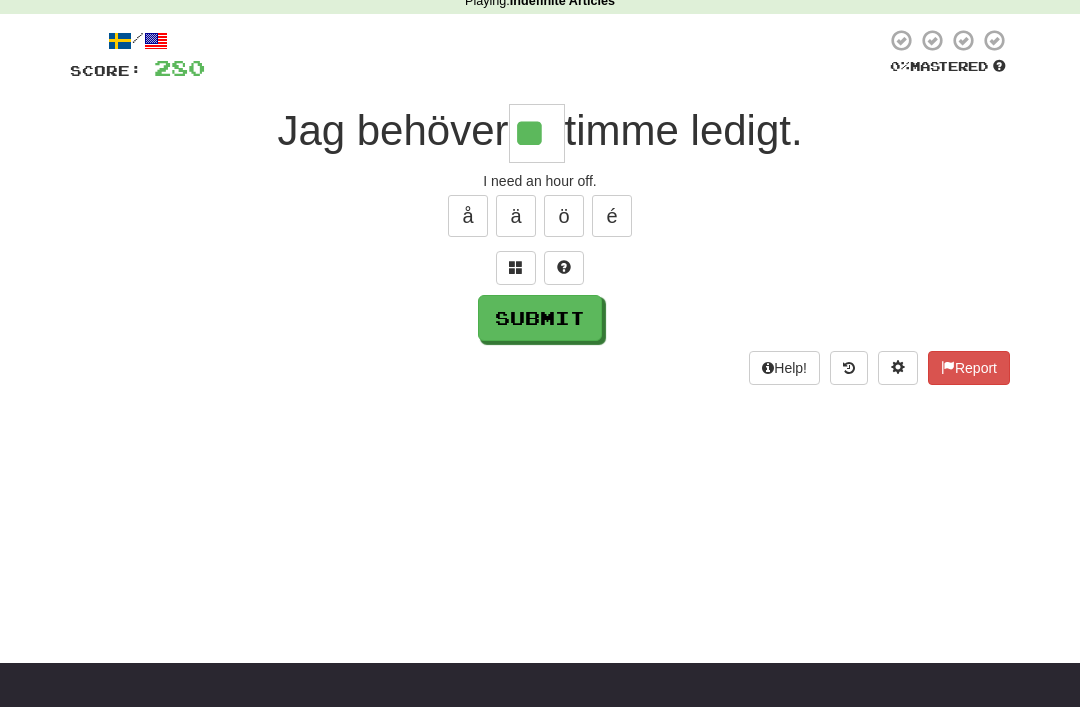type on "**" 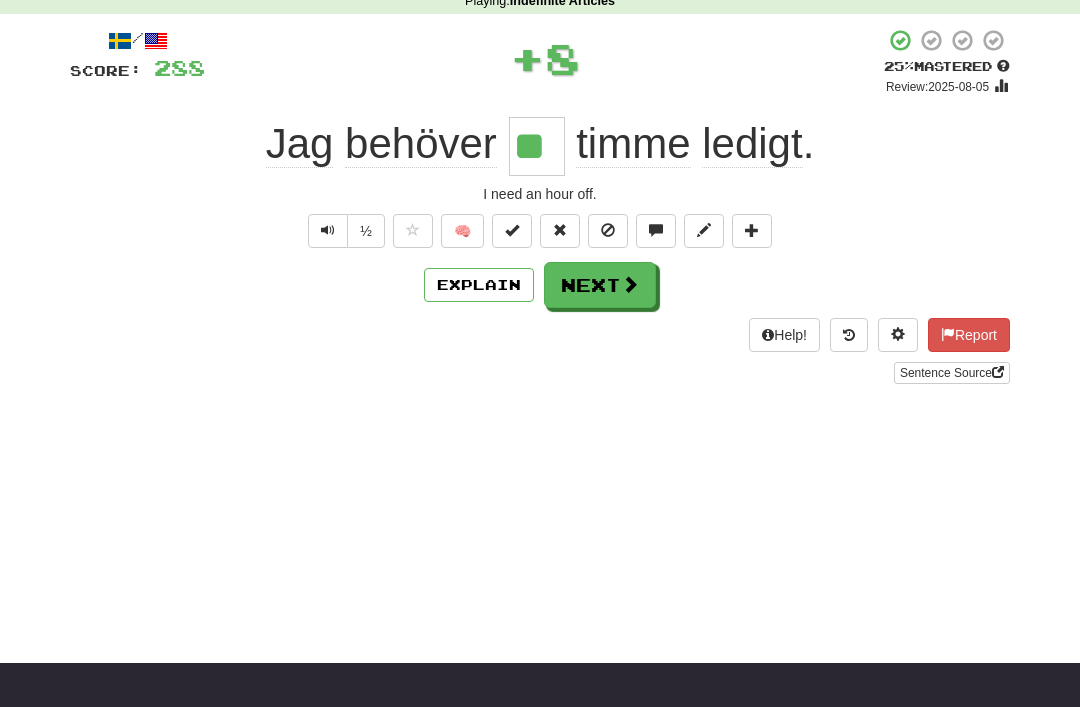 click on "Next" at bounding box center [600, 285] 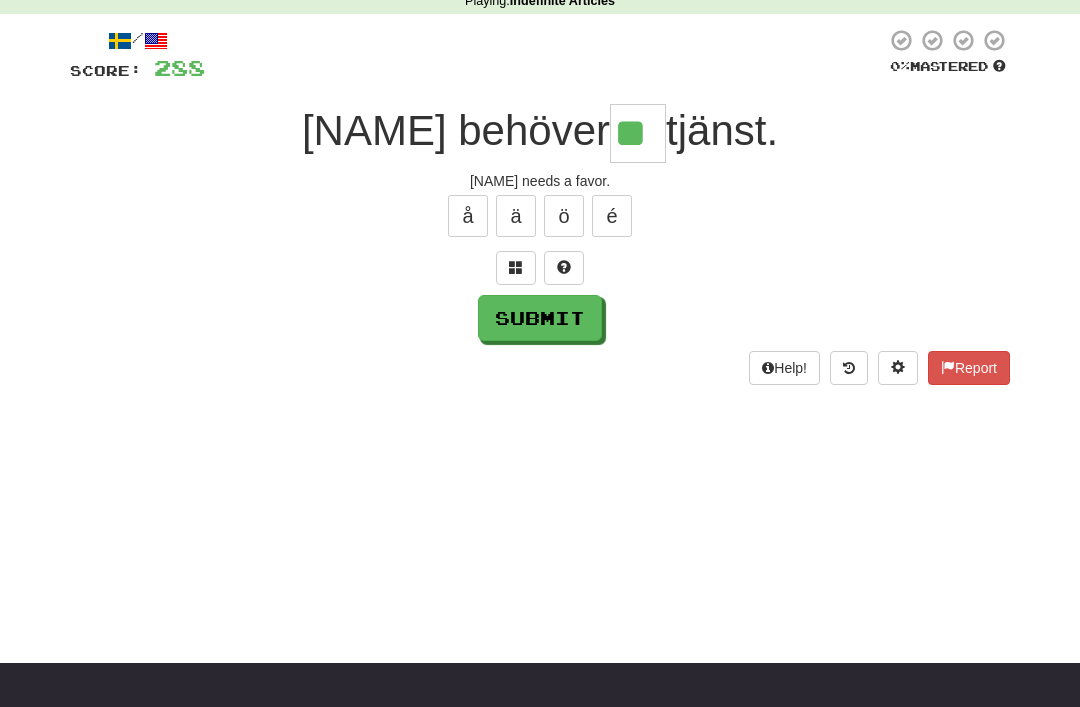 type on "**" 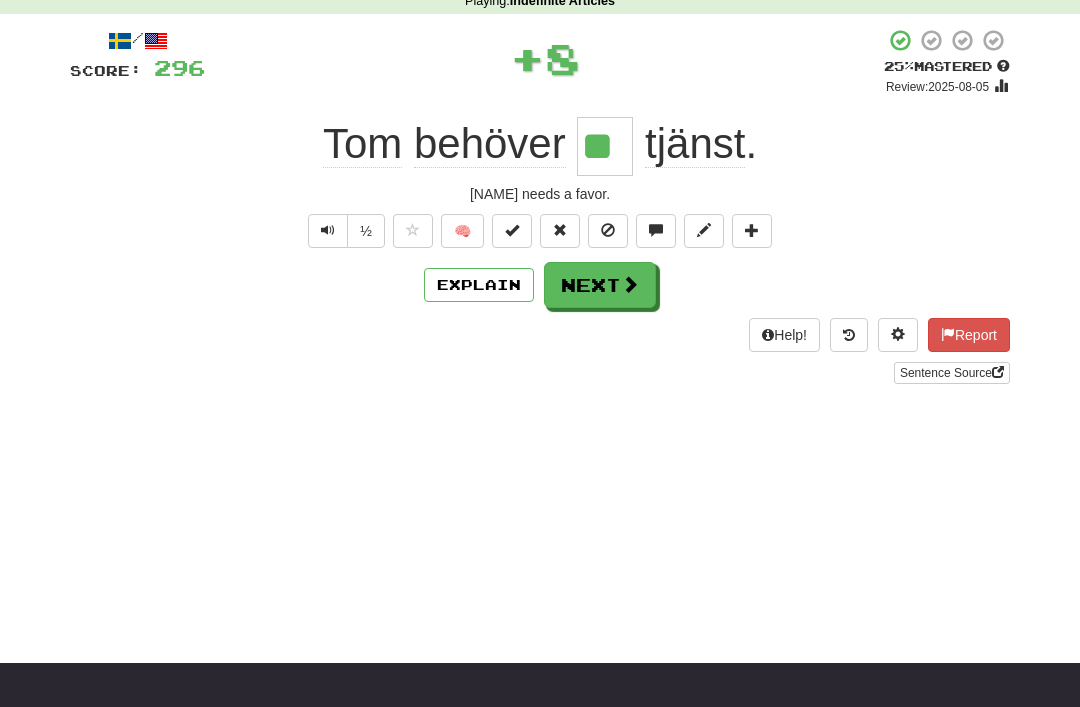 click on "Next" at bounding box center [600, 285] 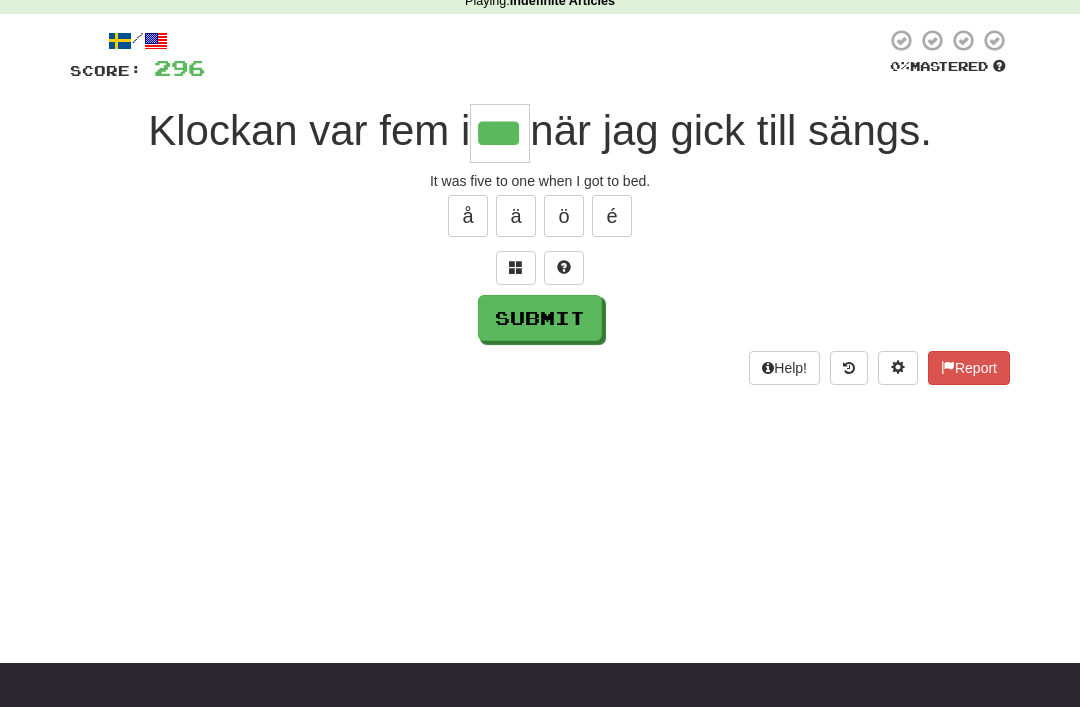 type on "***" 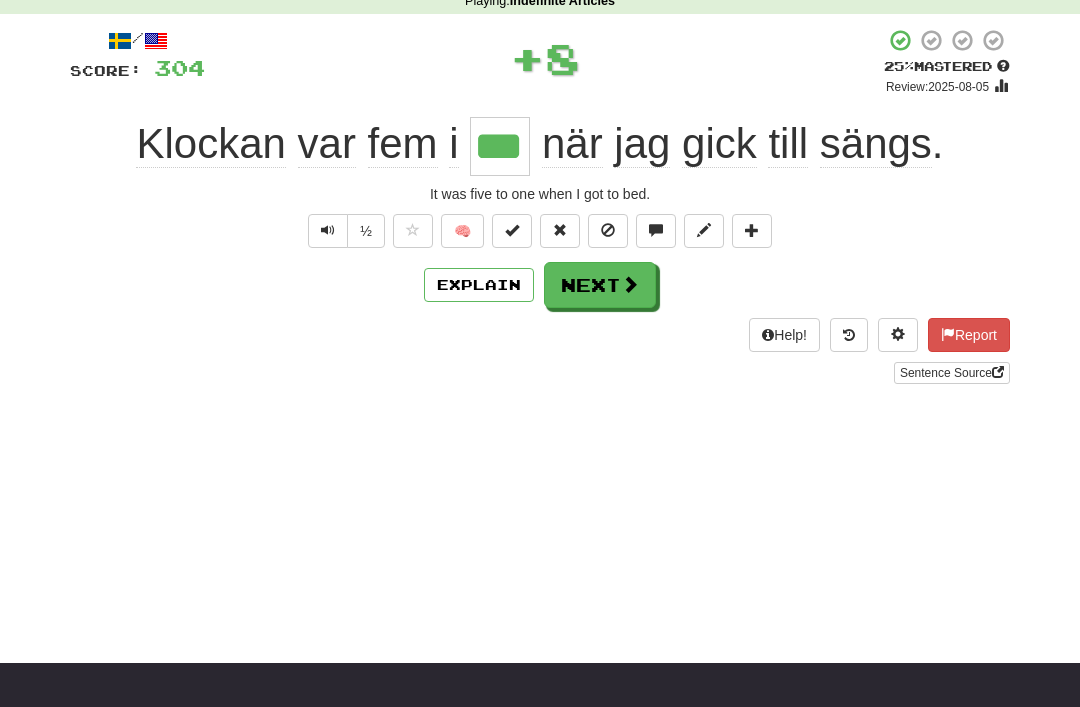 click on "Next" at bounding box center (600, 285) 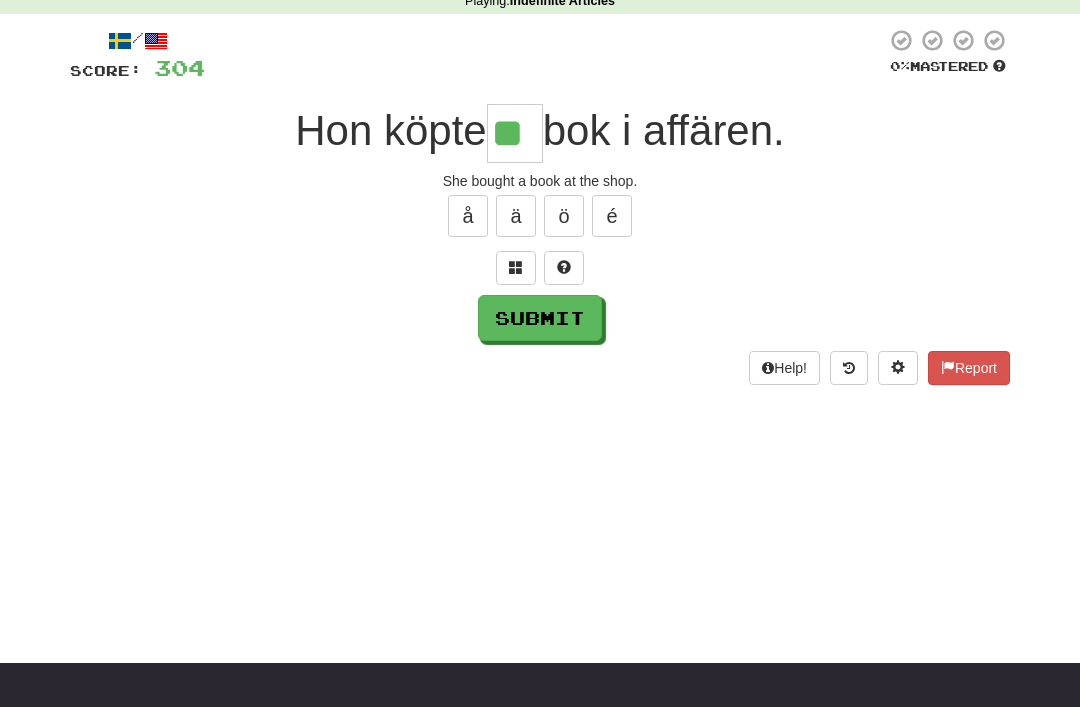 type on "**" 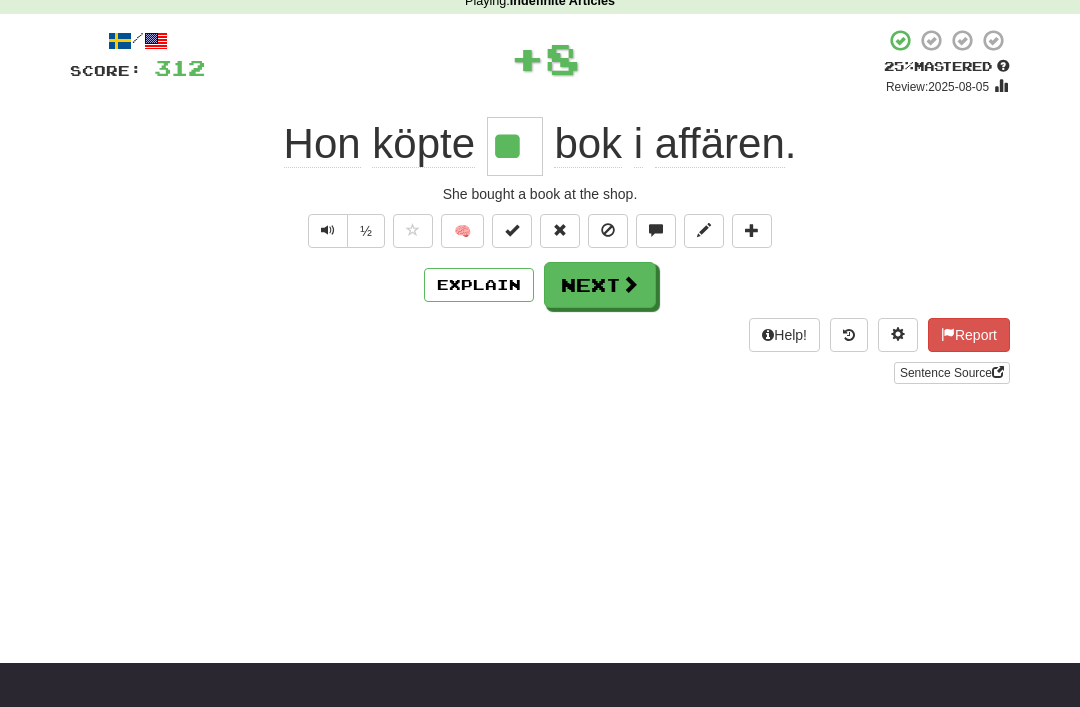 click on "Next" at bounding box center [600, 285] 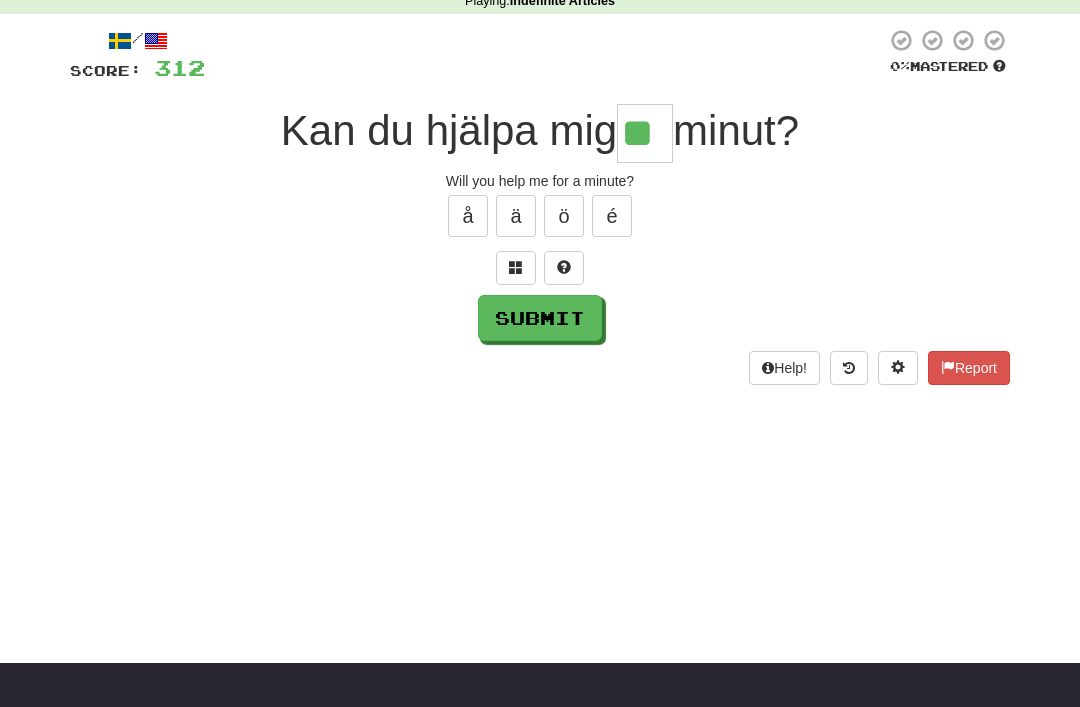 type on "**" 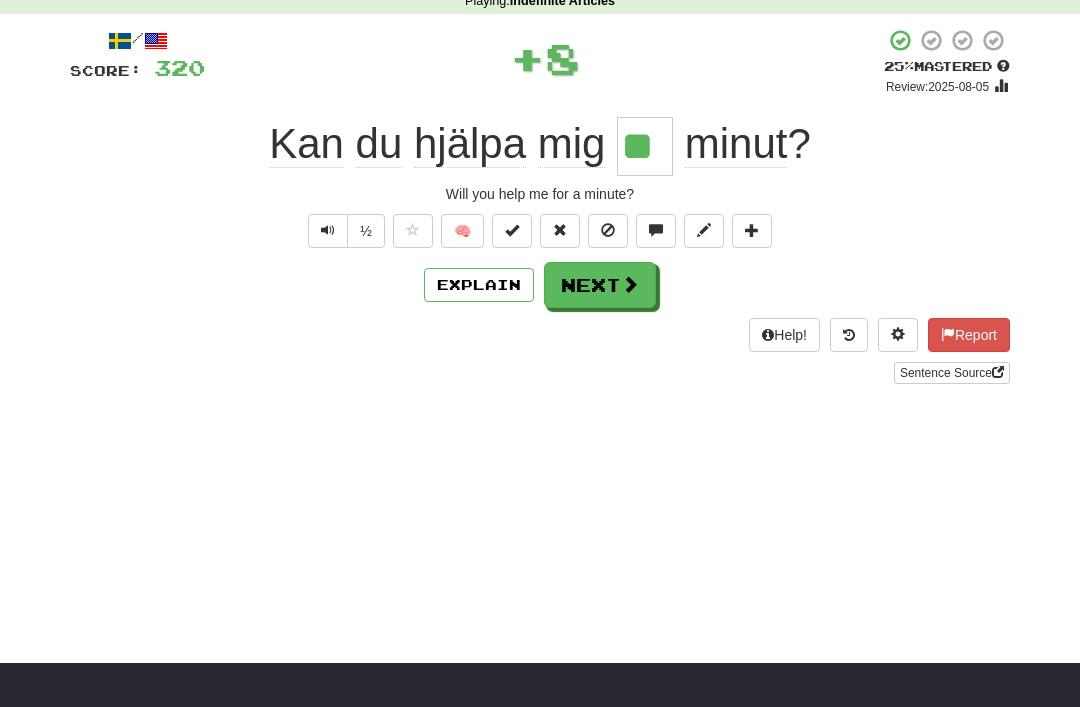 click on "Next" at bounding box center (600, 285) 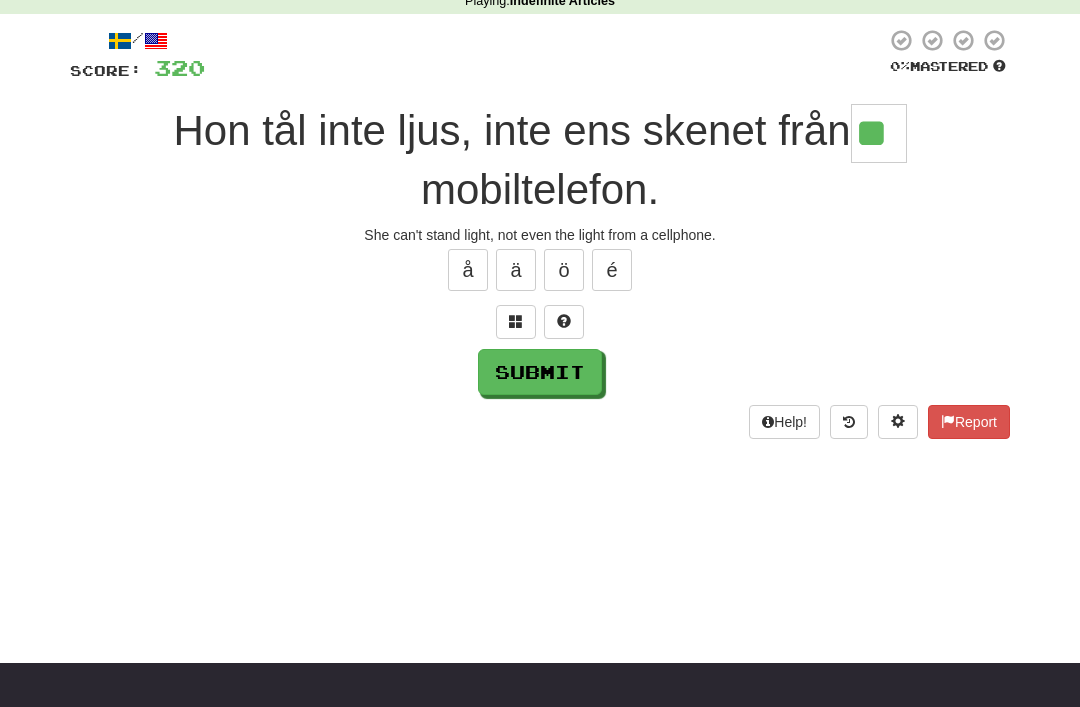 type on "**" 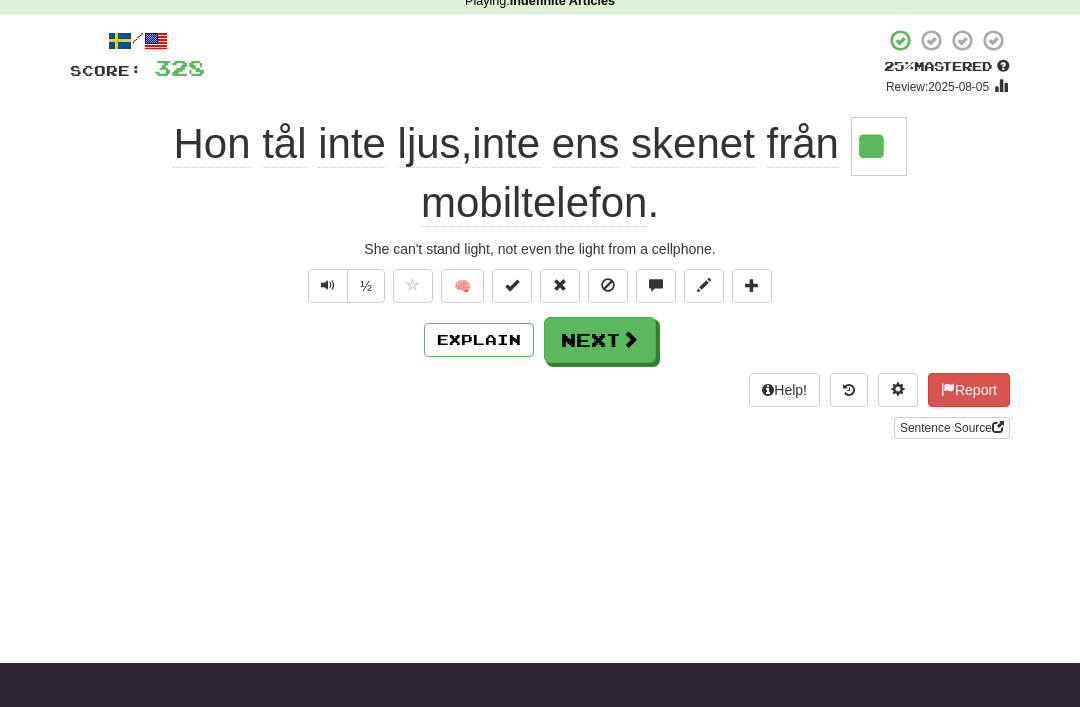 click on "Explain" at bounding box center (479, 340) 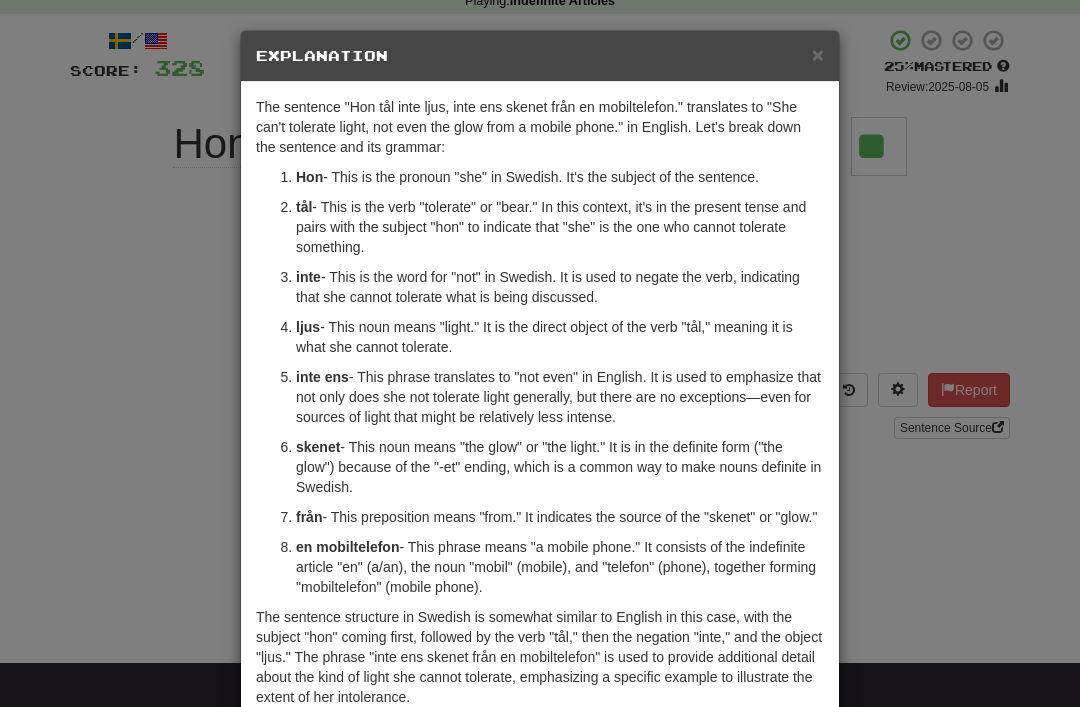 click on "× Explanation" at bounding box center (540, 56) 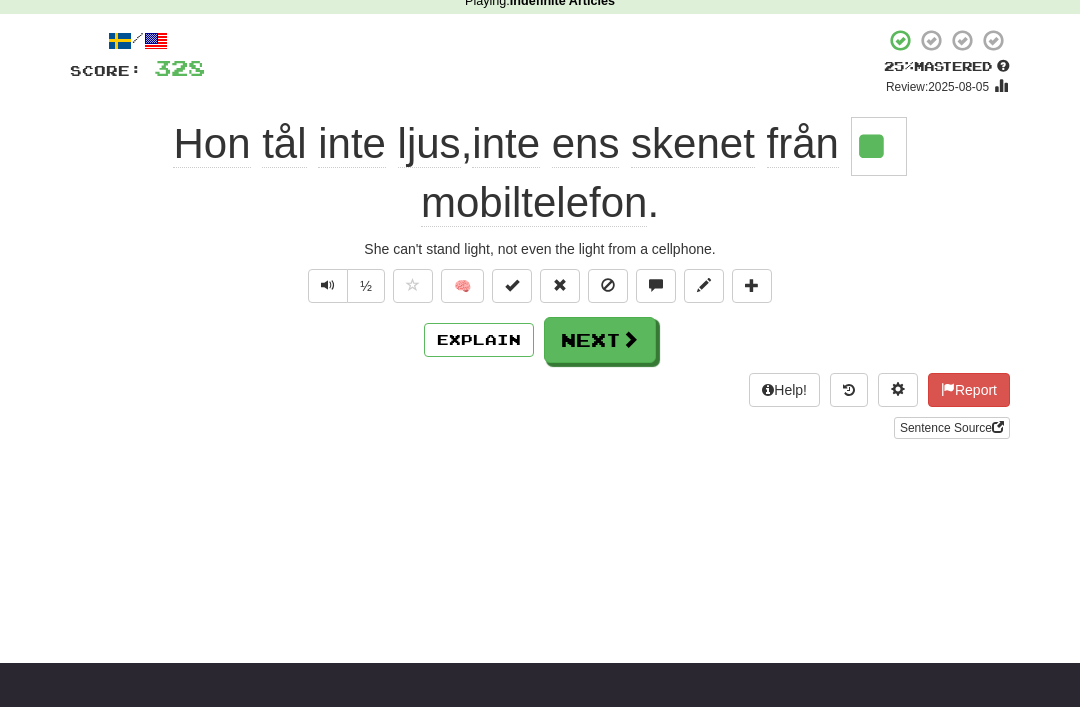 click at bounding box center [413, 285] 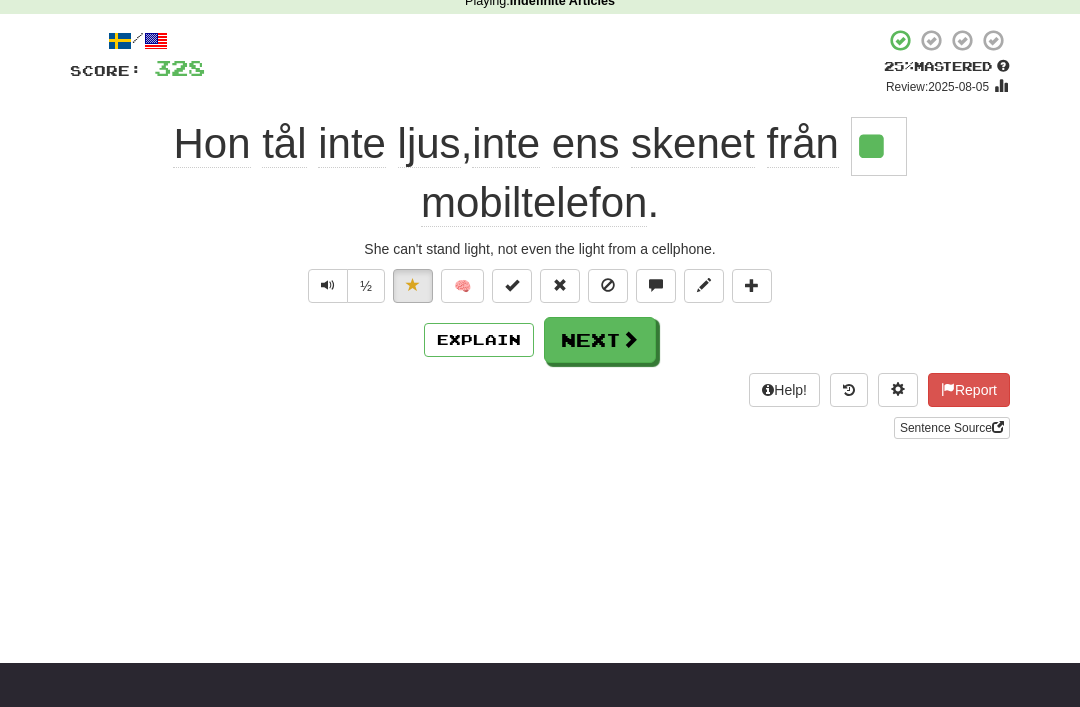 click on "Next" at bounding box center [600, 340] 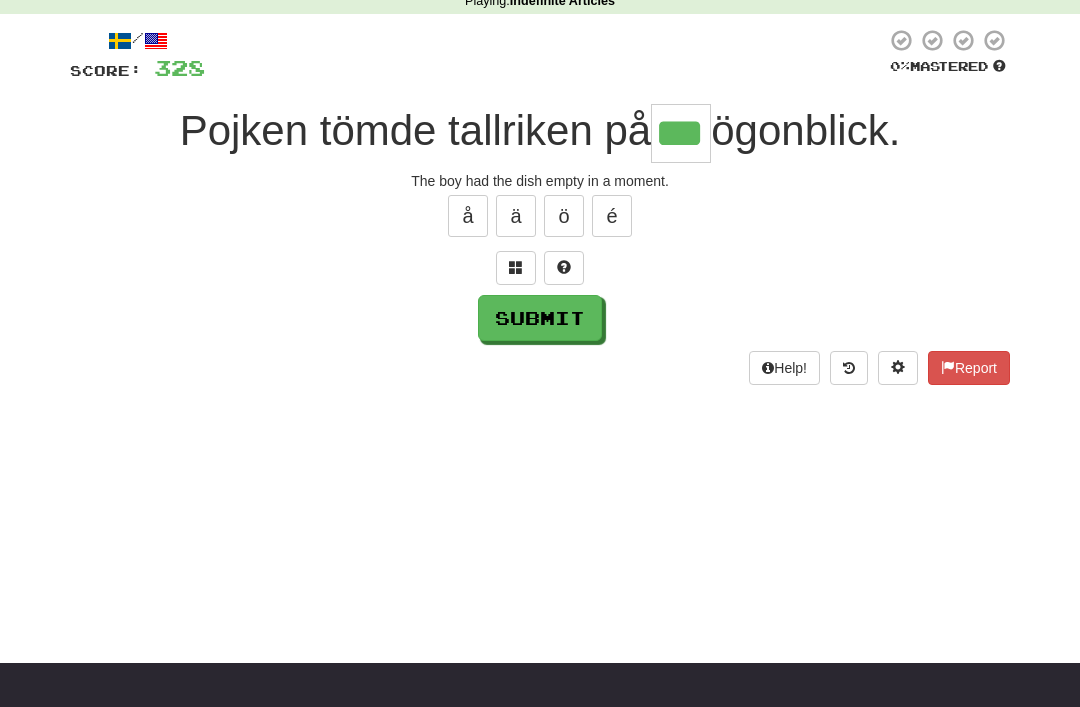 type on "***" 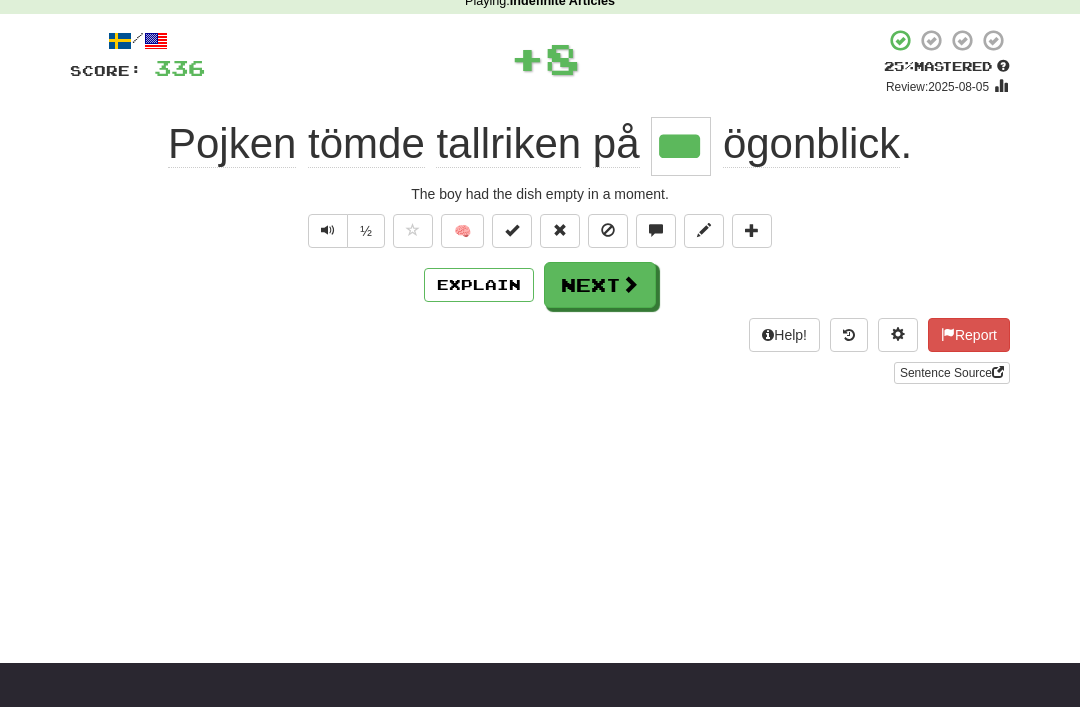 click on "Next" at bounding box center [600, 285] 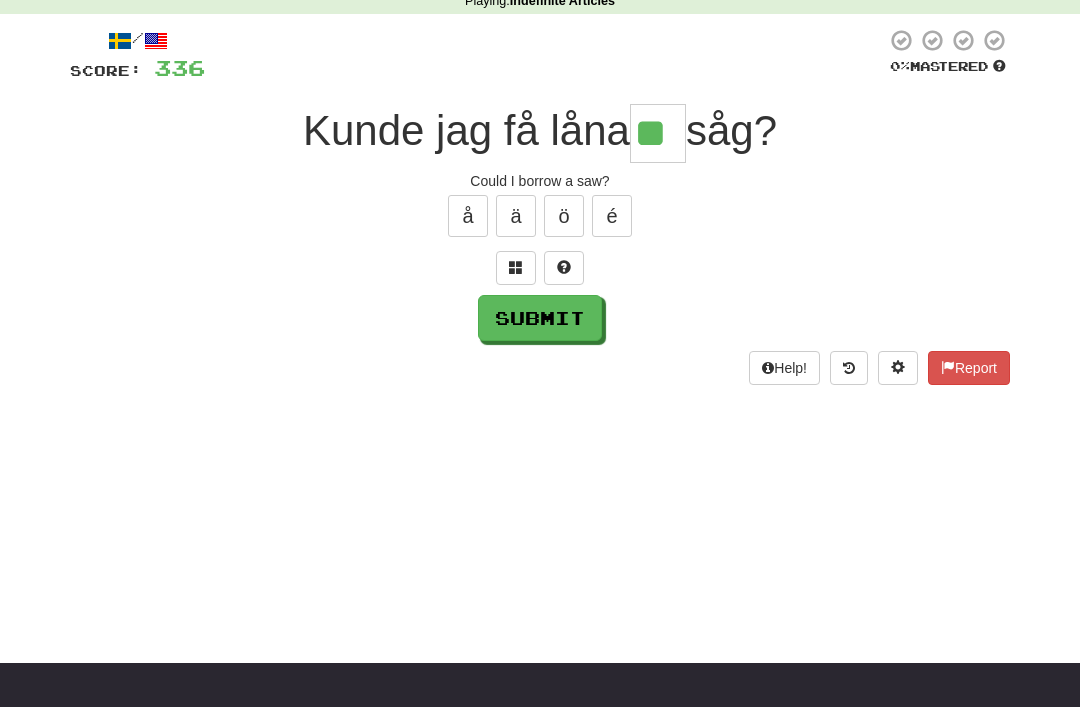 type on "**" 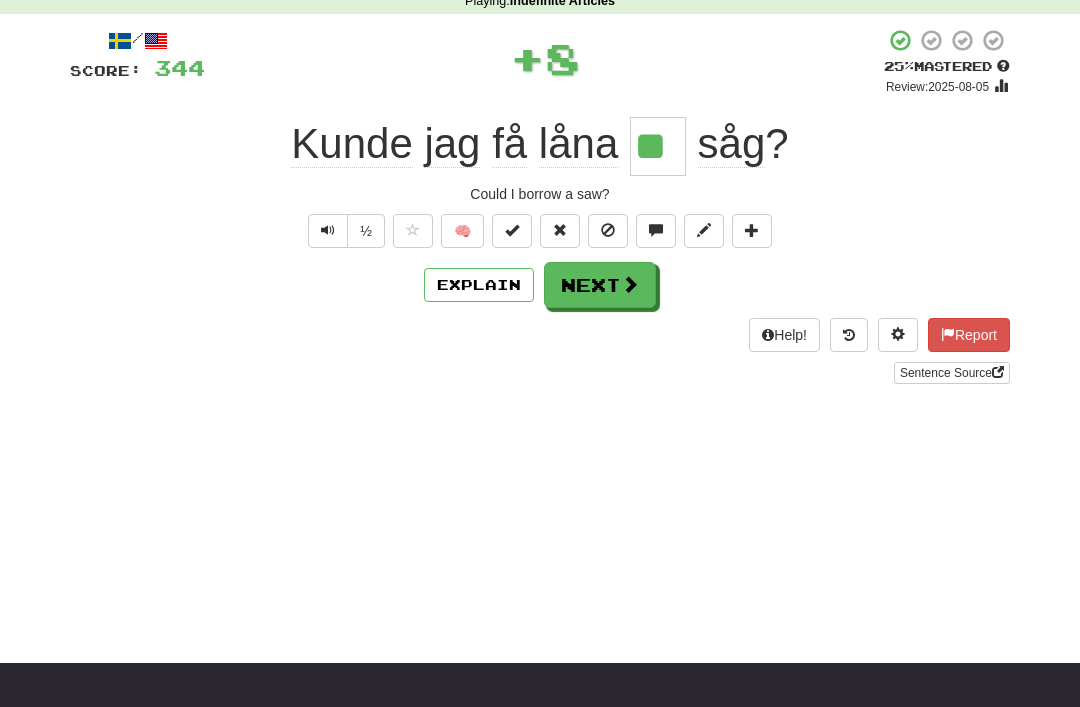 click on "Next" at bounding box center (600, 285) 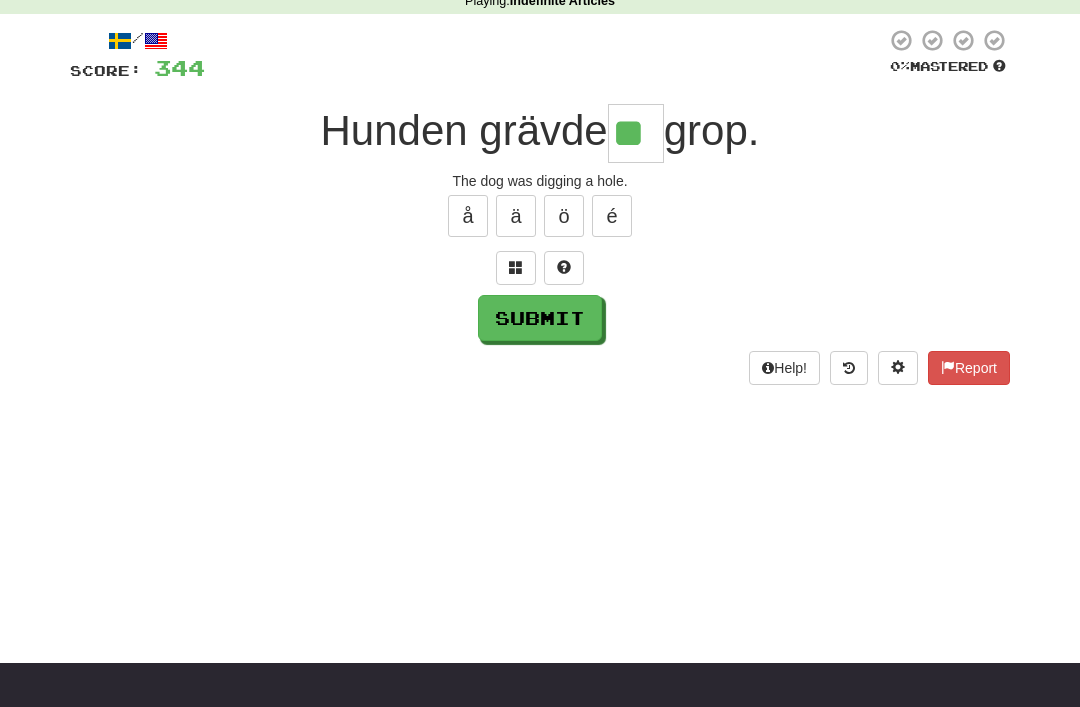 type on "**" 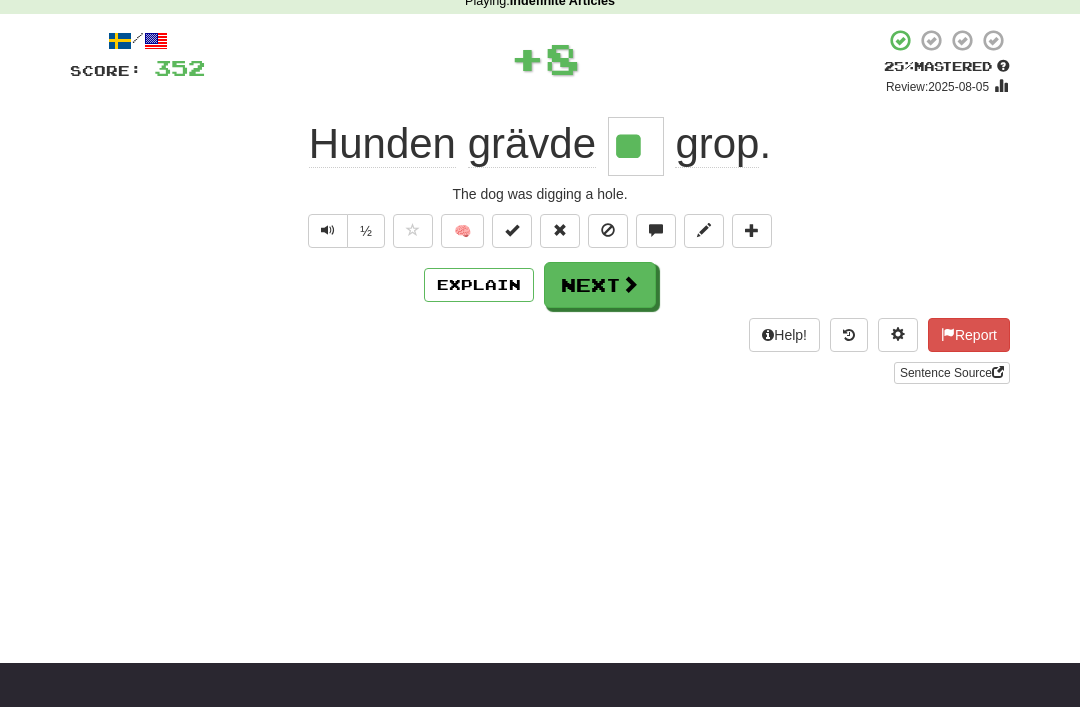 click on "Next" at bounding box center (600, 285) 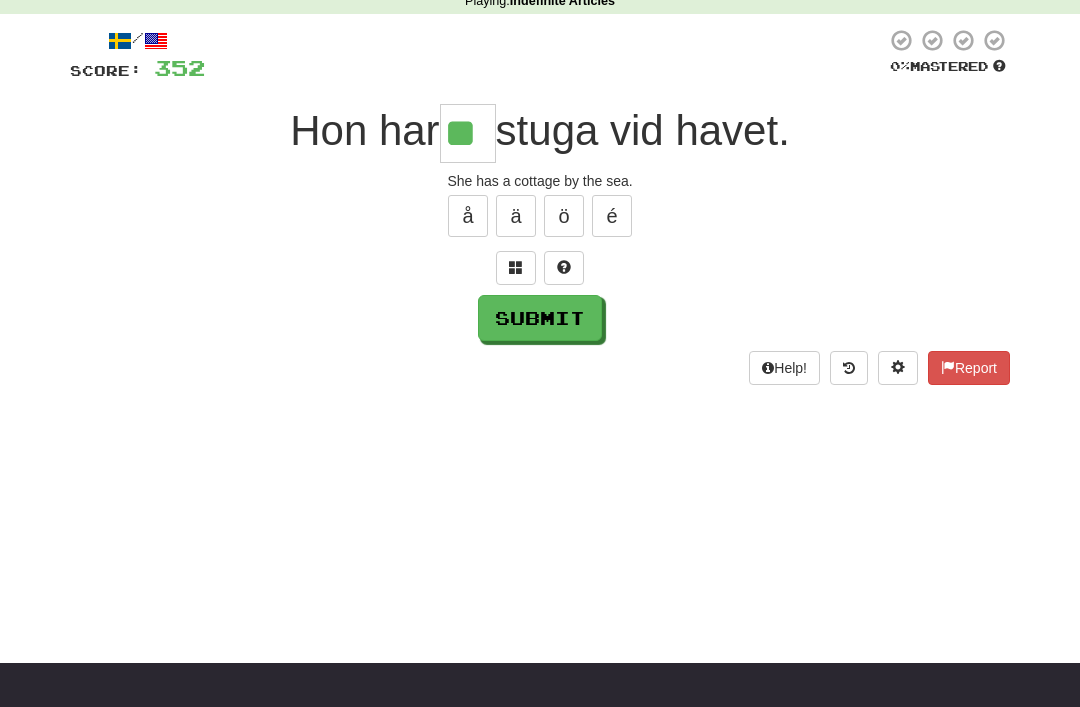 type on "**" 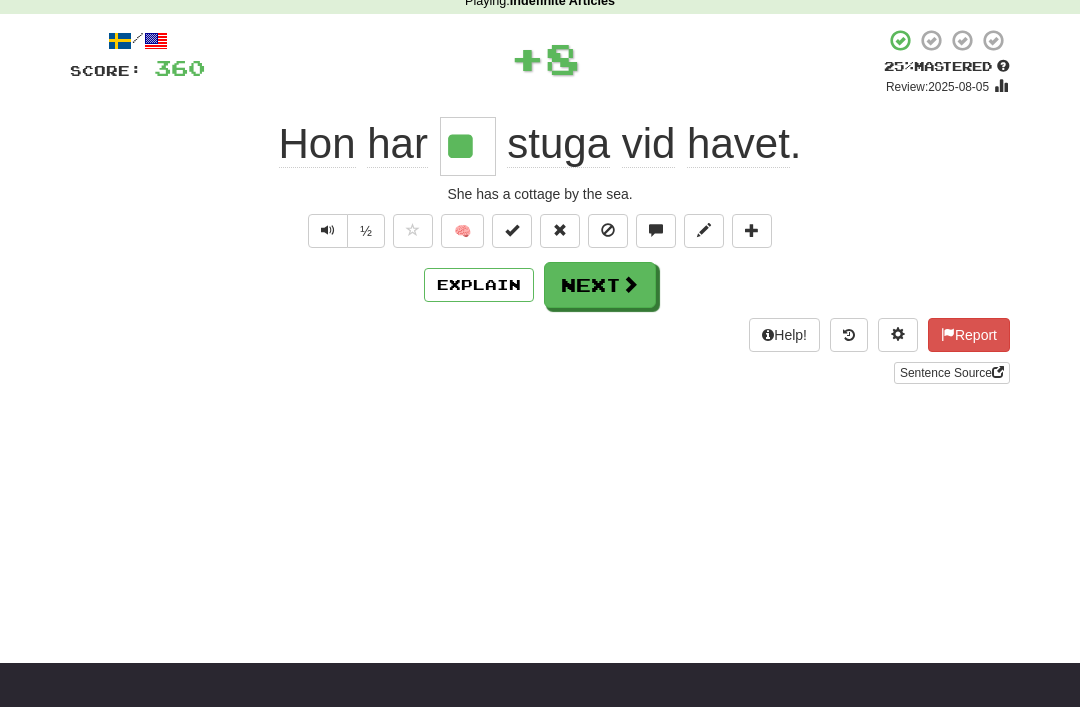 click on "Next" at bounding box center [600, 285] 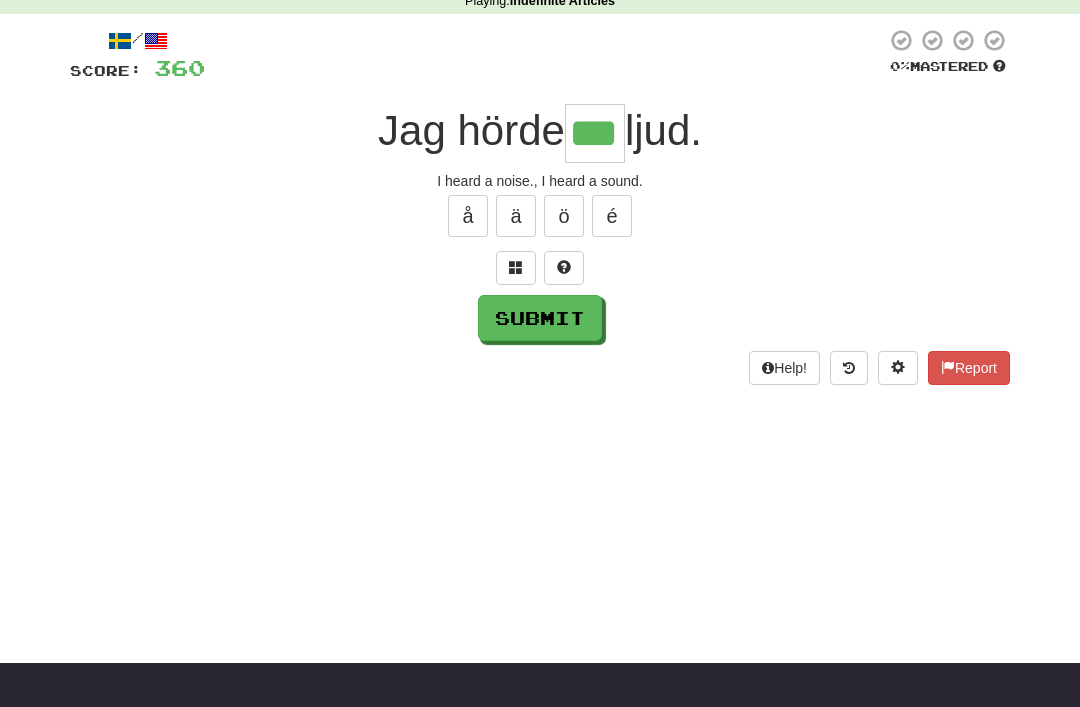 type on "***" 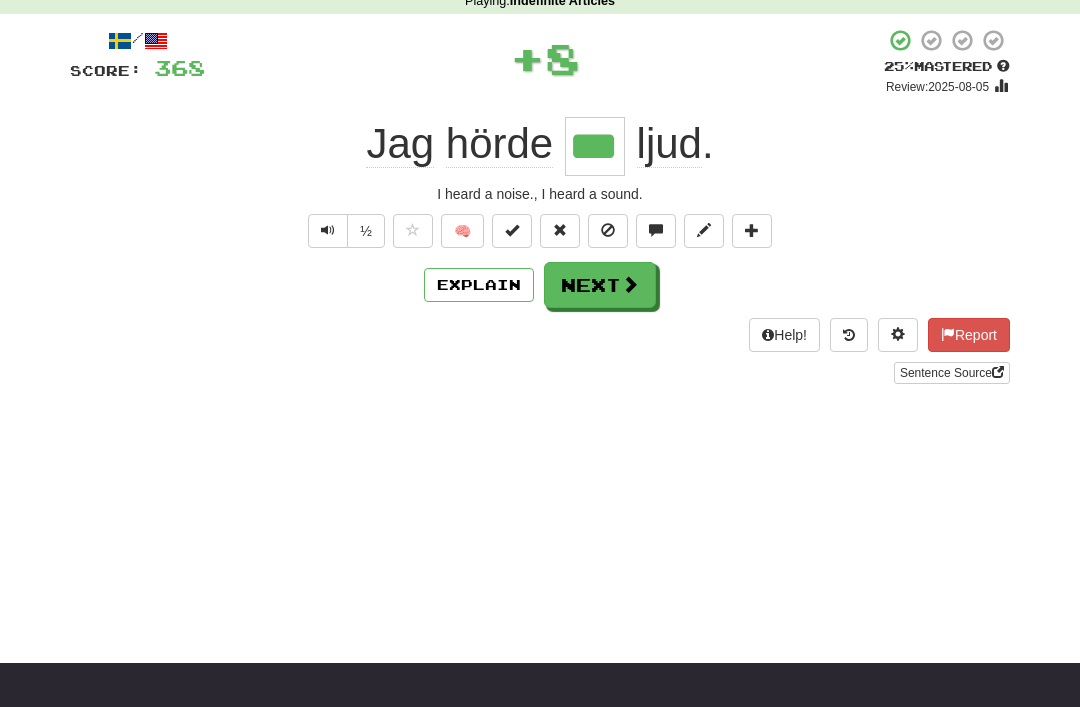 click on "Next" at bounding box center (600, 285) 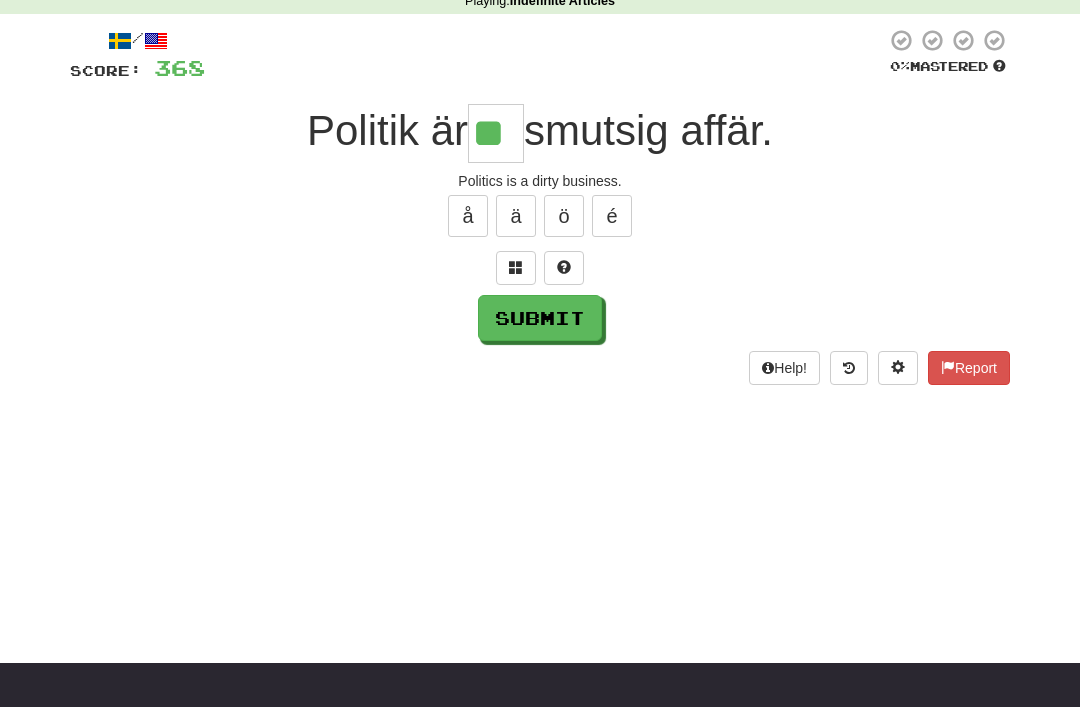 type on "**" 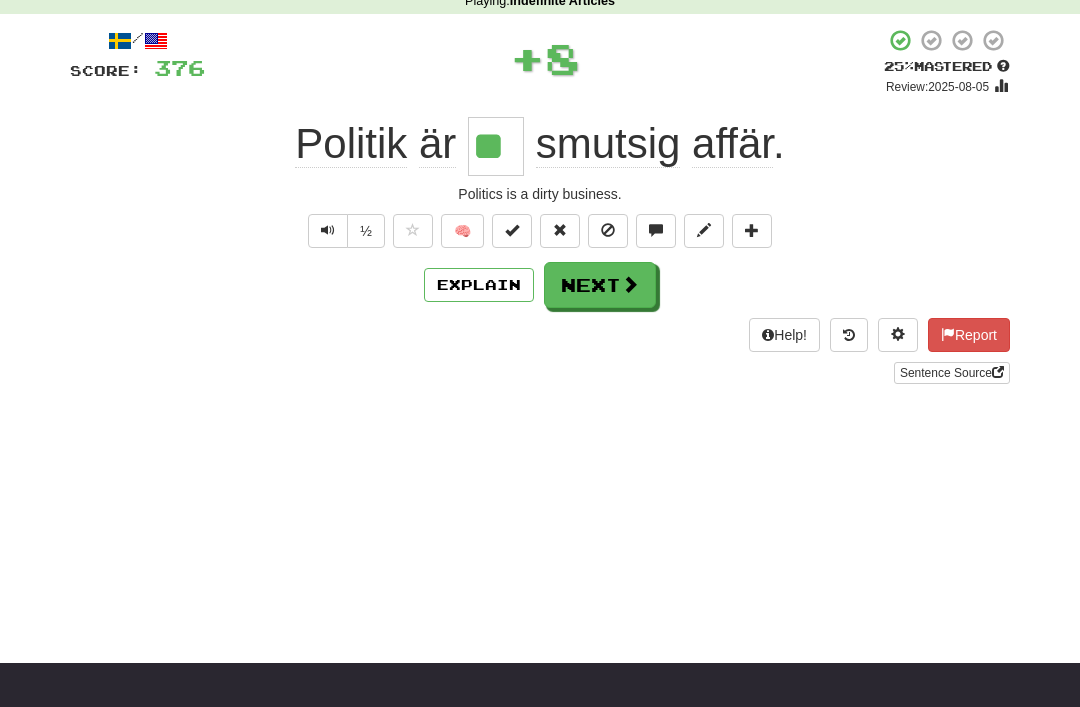 click on "Next" at bounding box center (600, 285) 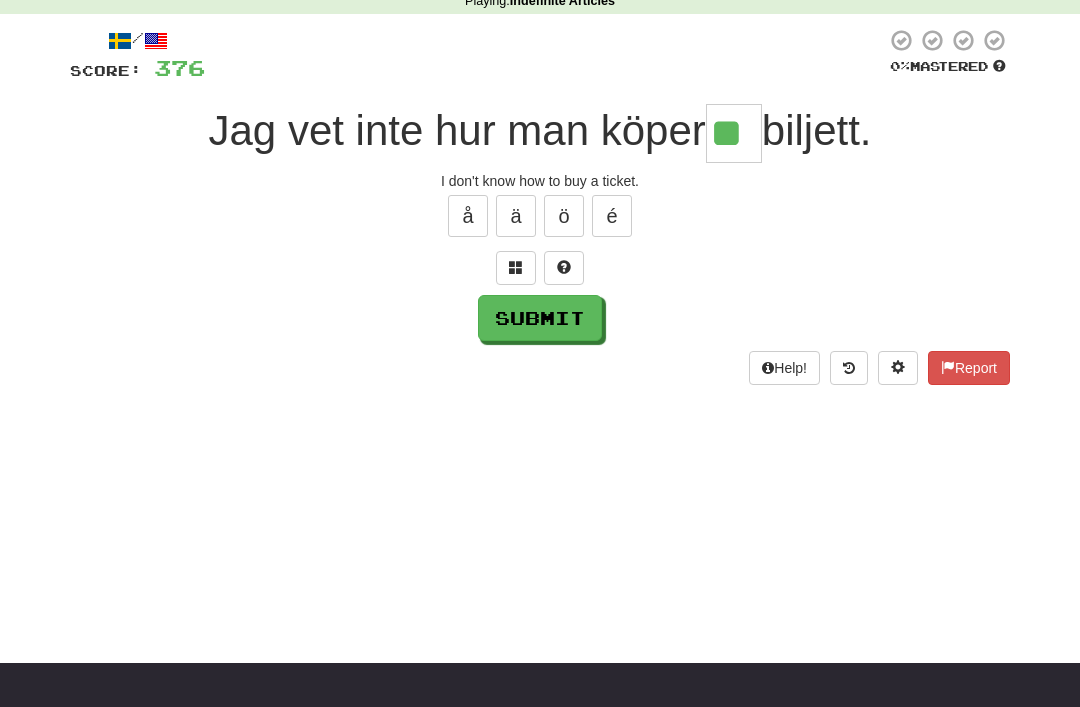 type on "**" 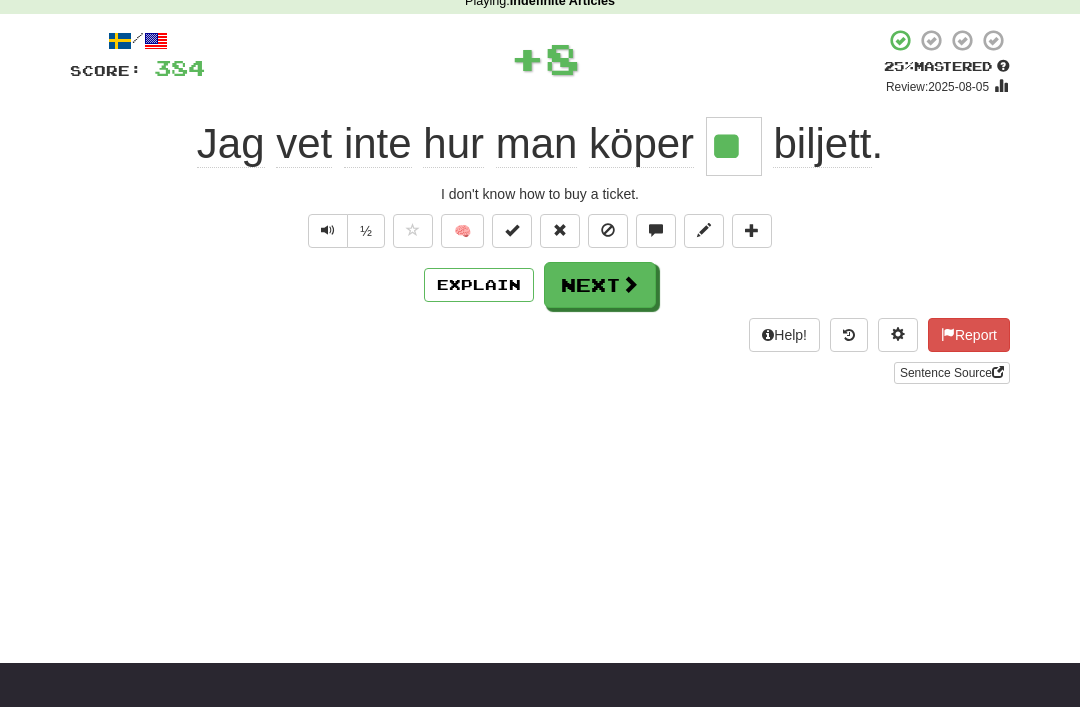 click on "Next" at bounding box center (600, 285) 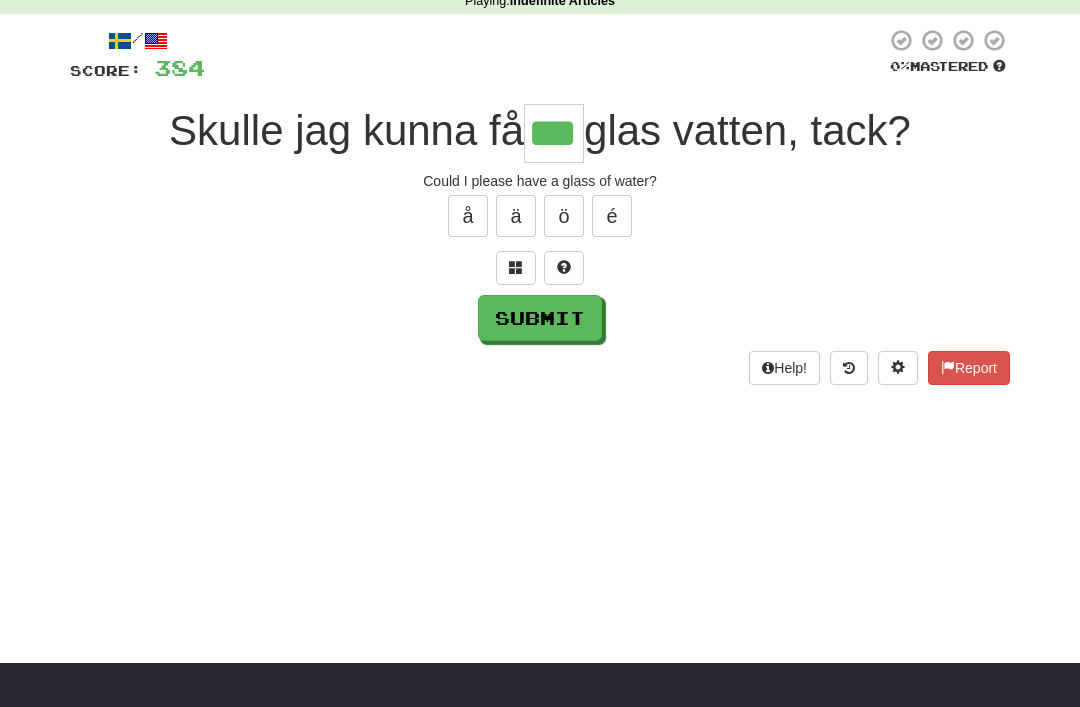 type on "***" 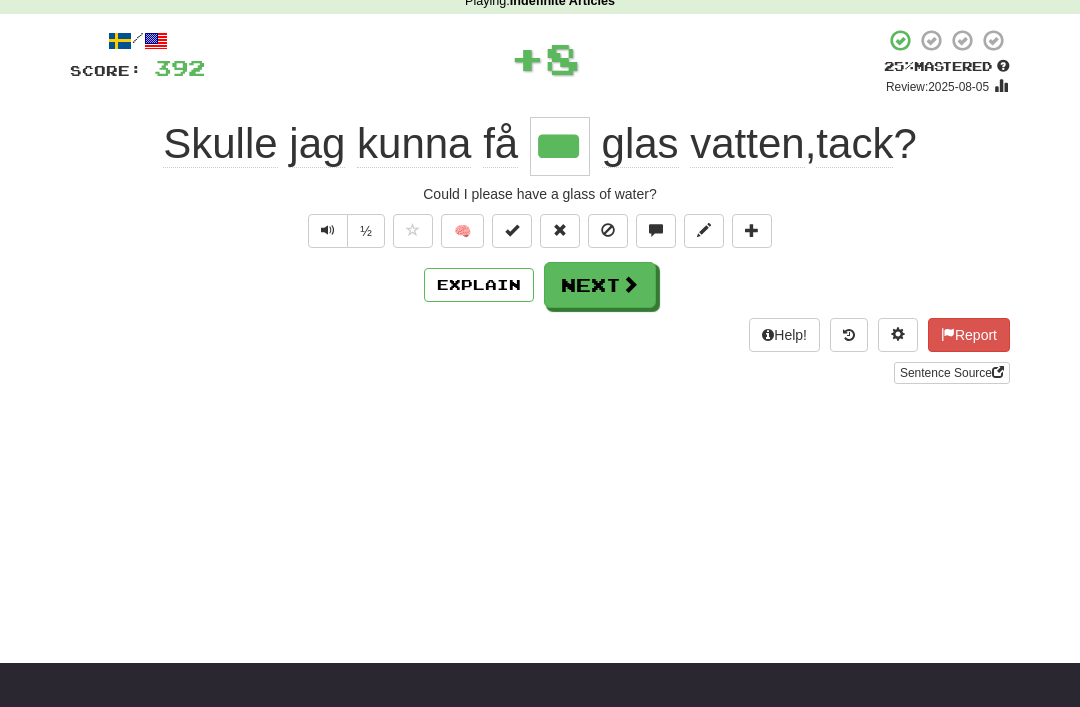 click on "Next" at bounding box center (600, 285) 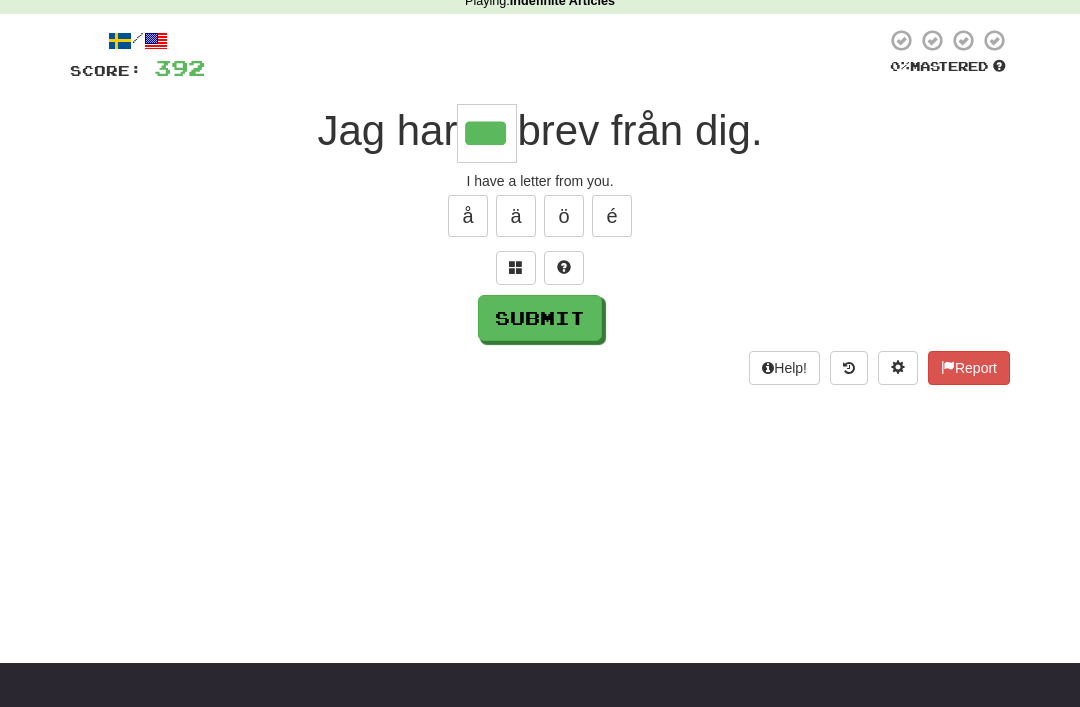 type on "***" 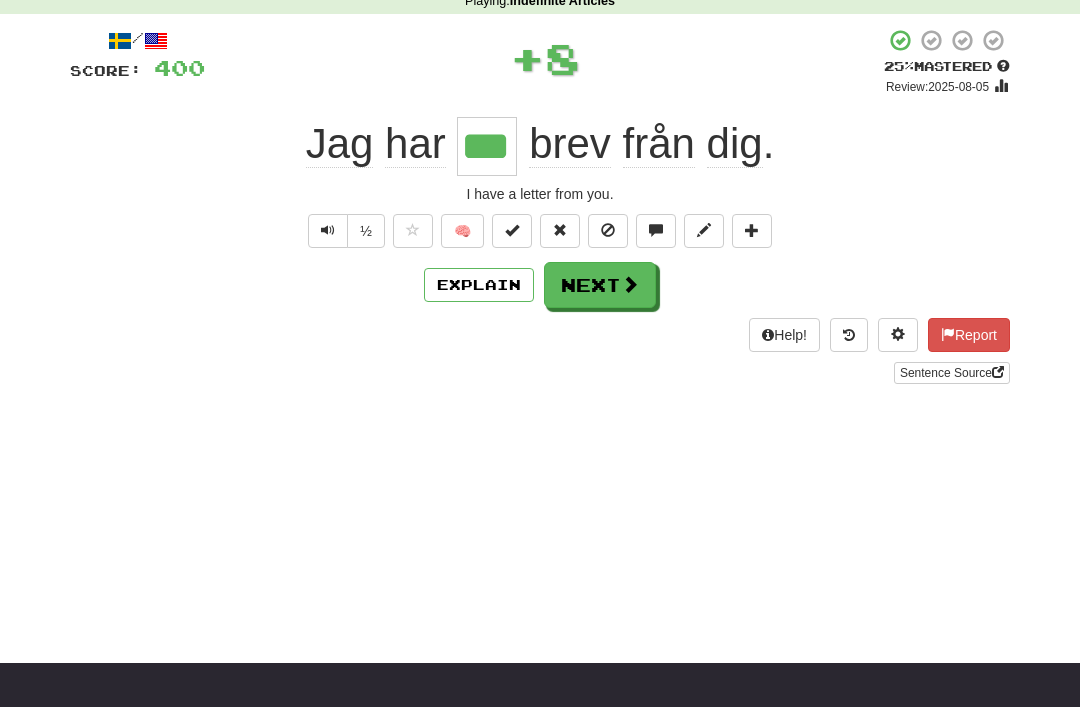 click on "Next" at bounding box center (600, 285) 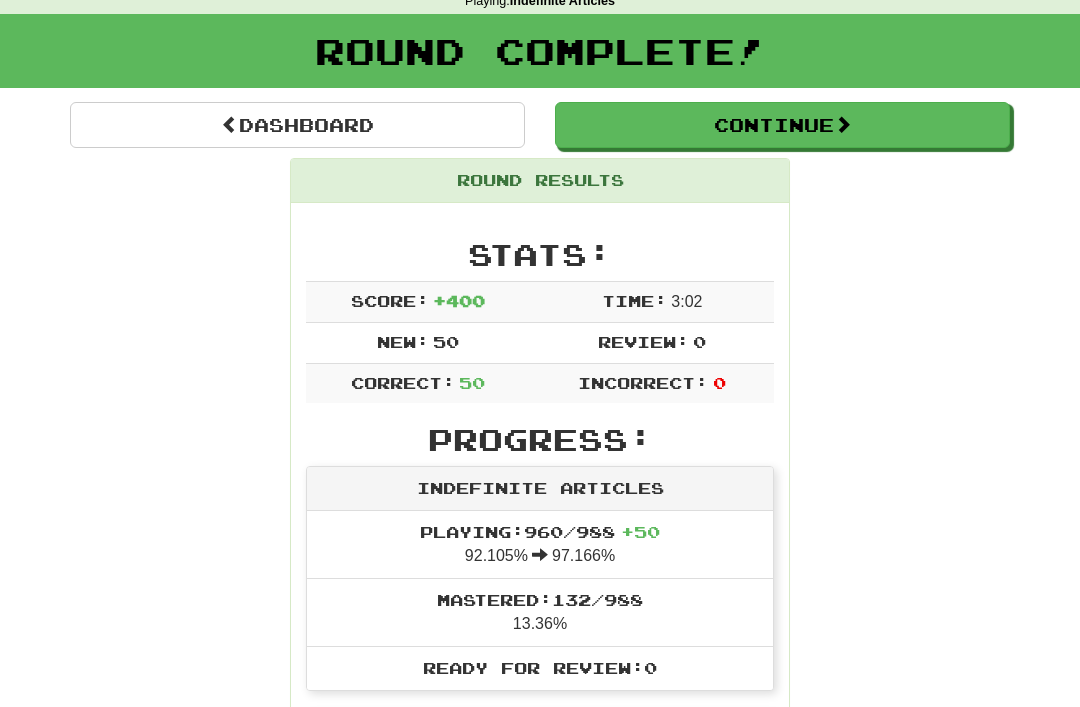 click on "Dashboard" at bounding box center [297, 125] 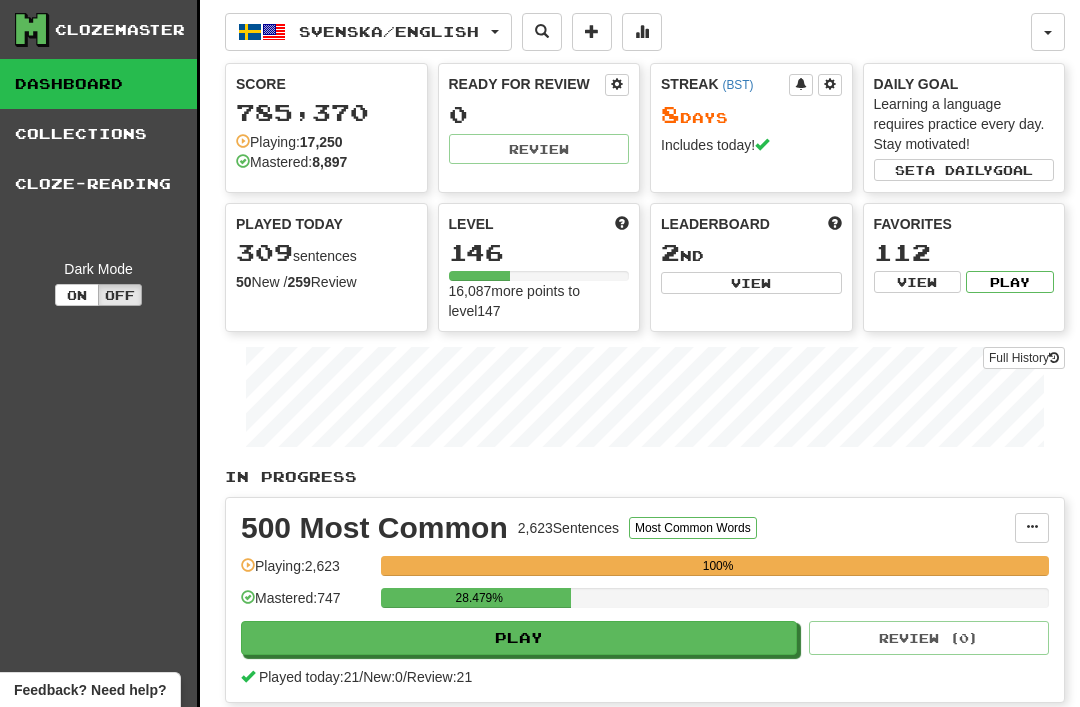 scroll, scrollTop: 0, scrollLeft: 0, axis: both 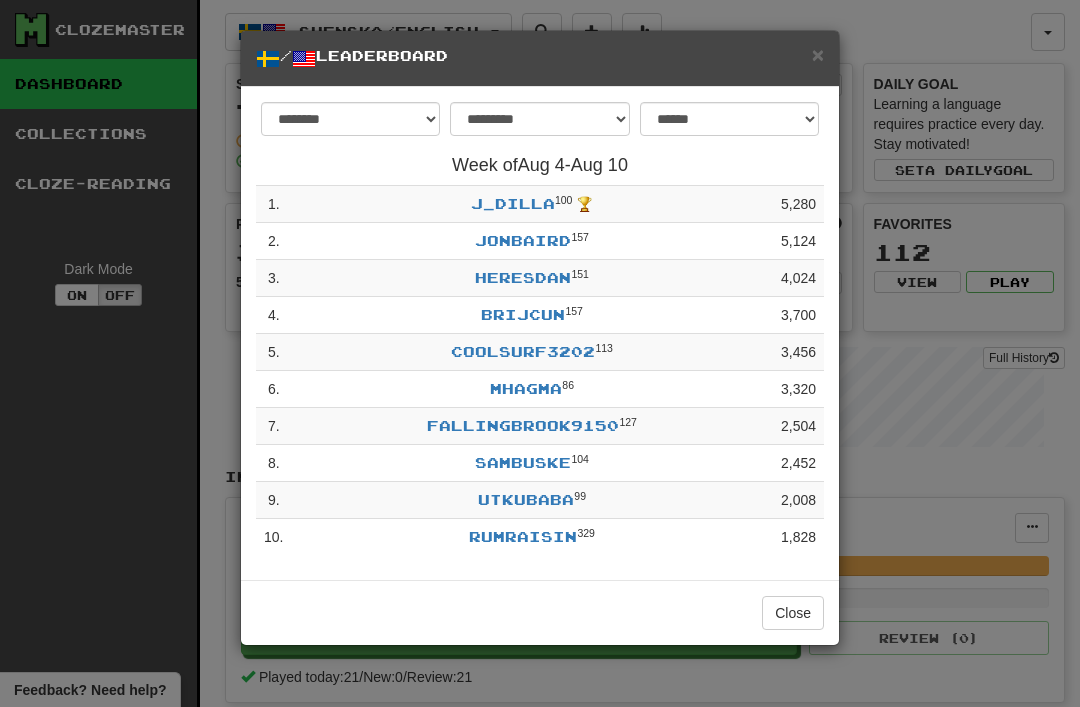 click on "×" at bounding box center [818, 54] 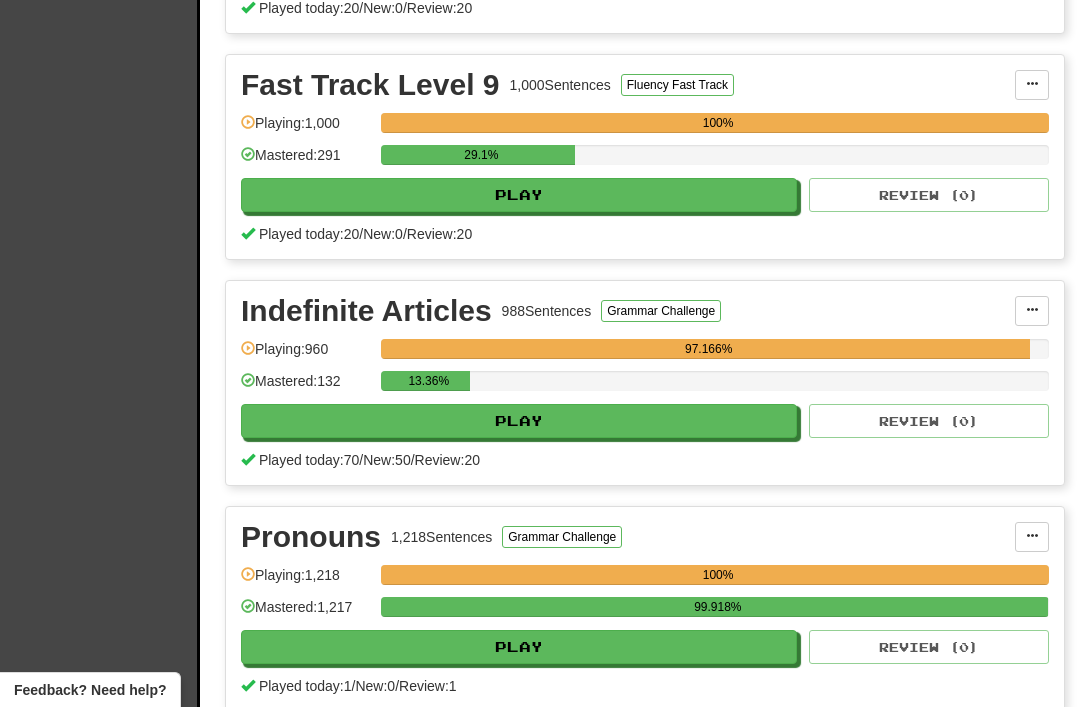scroll, scrollTop: 2266, scrollLeft: 0, axis: vertical 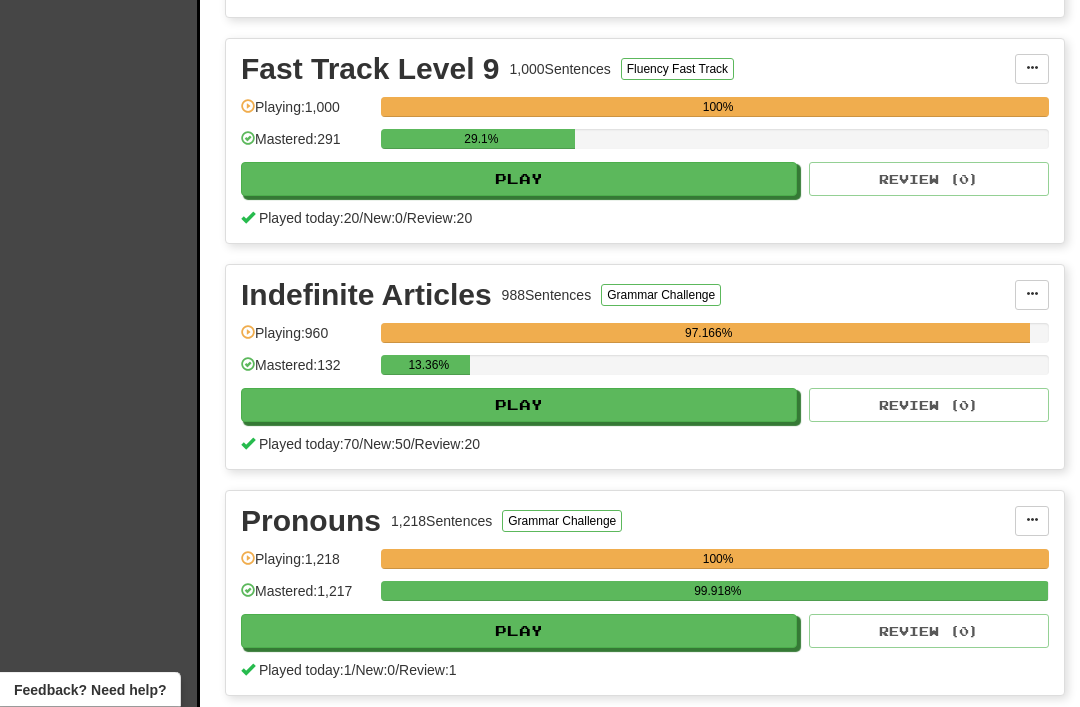 click on "Play" at bounding box center [519, 406] 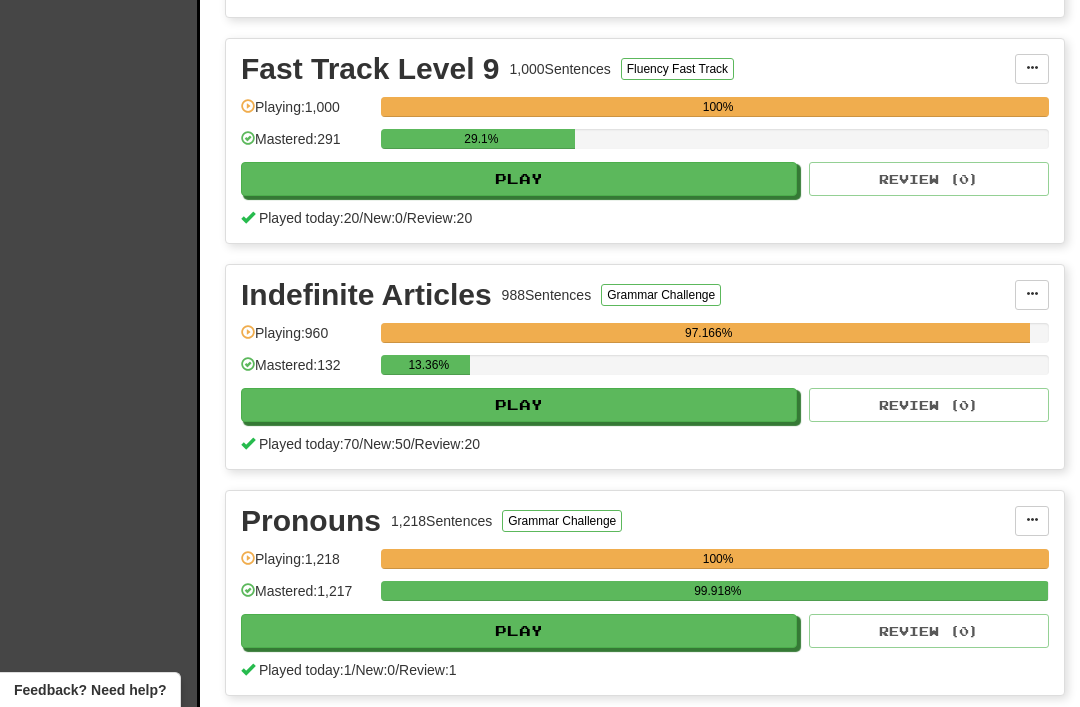select on "**" 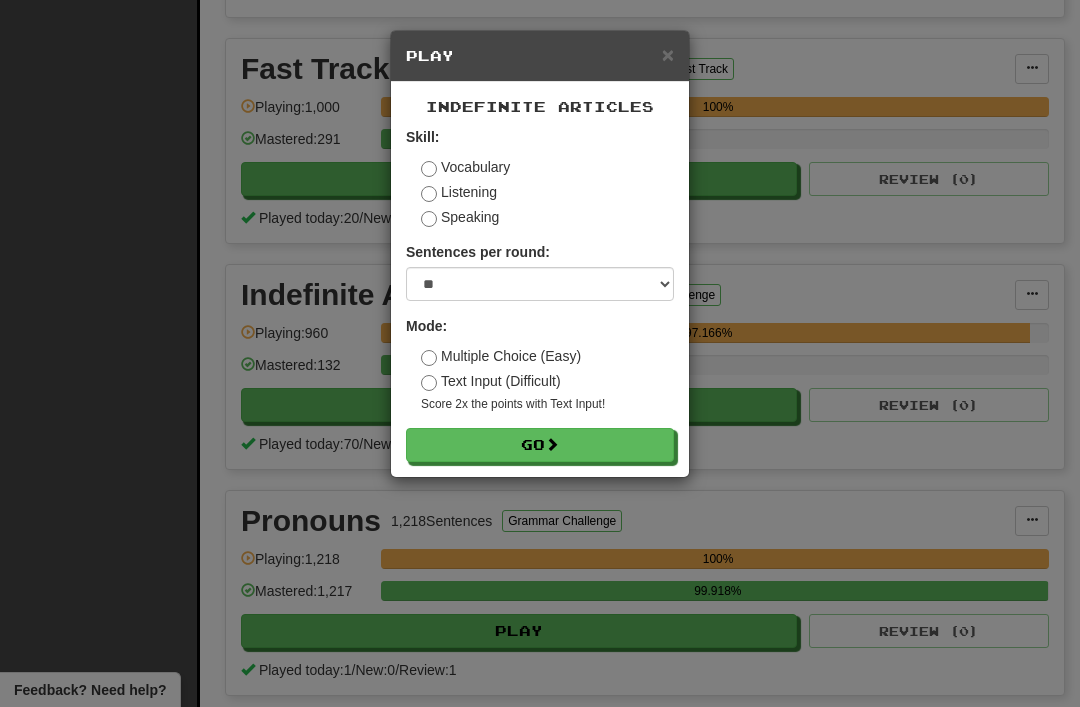 click at bounding box center [552, 444] 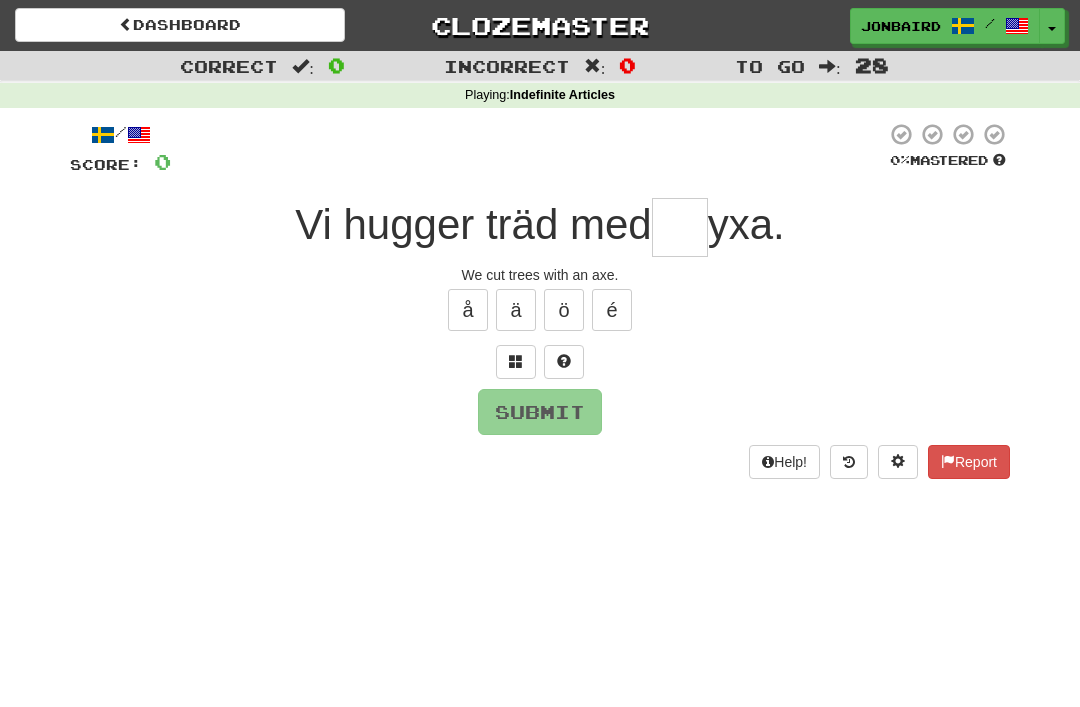 scroll, scrollTop: 0, scrollLeft: 0, axis: both 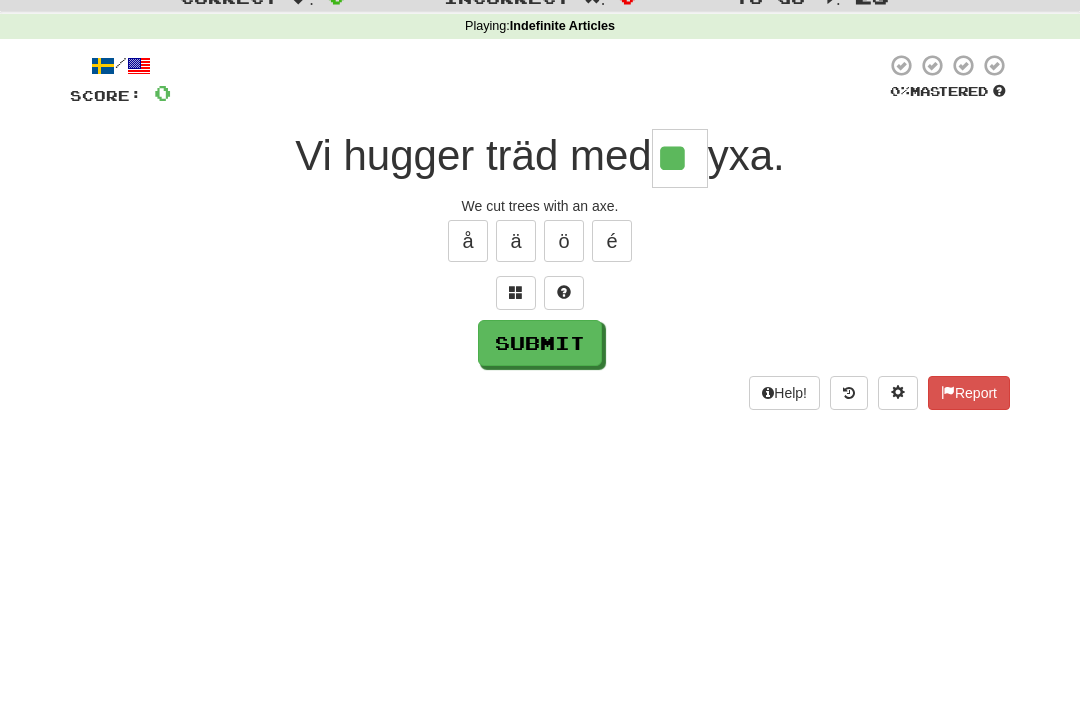 type on "**" 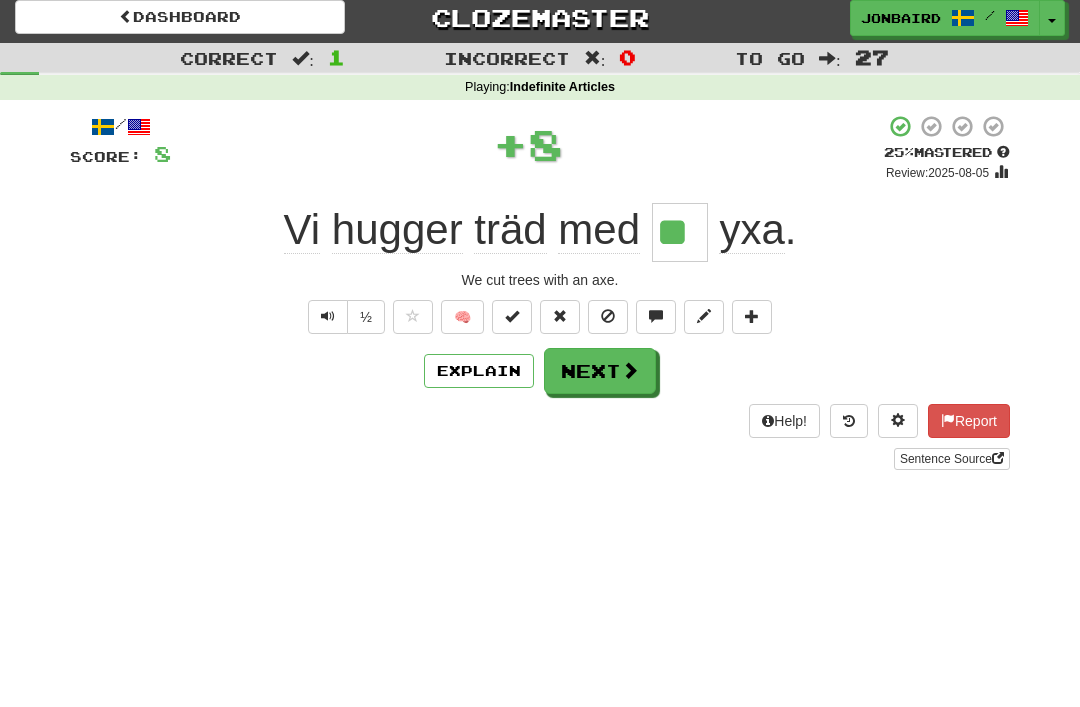 scroll, scrollTop: 8, scrollLeft: 0, axis: vertical 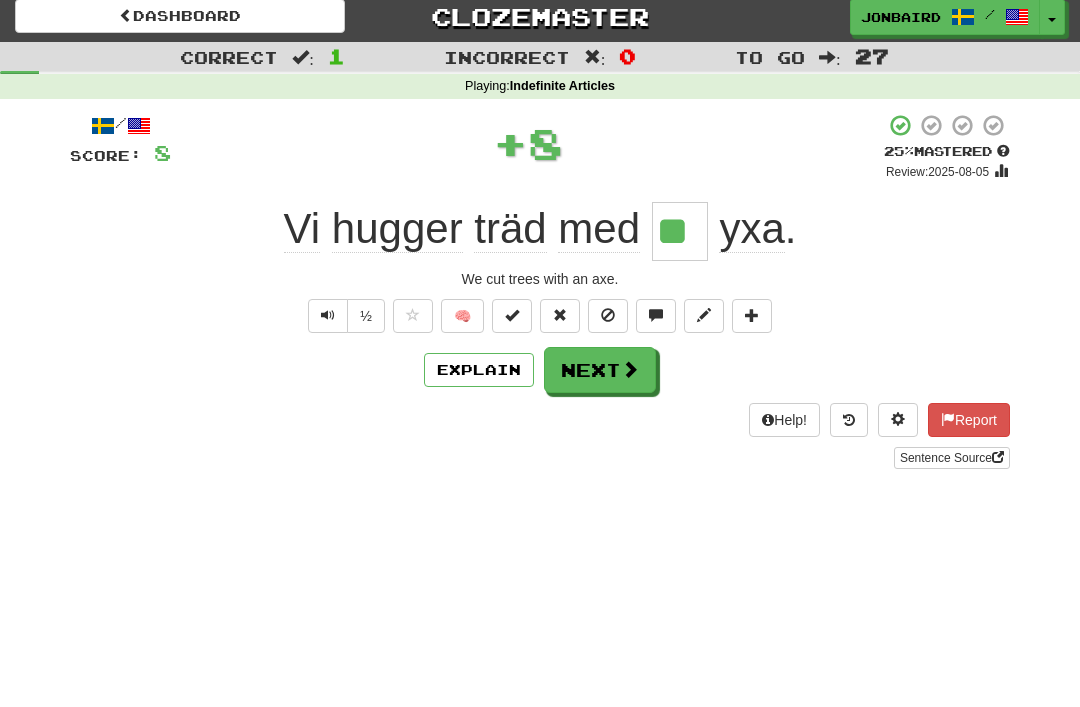 click on "Next" at bounding box center (600, 371) 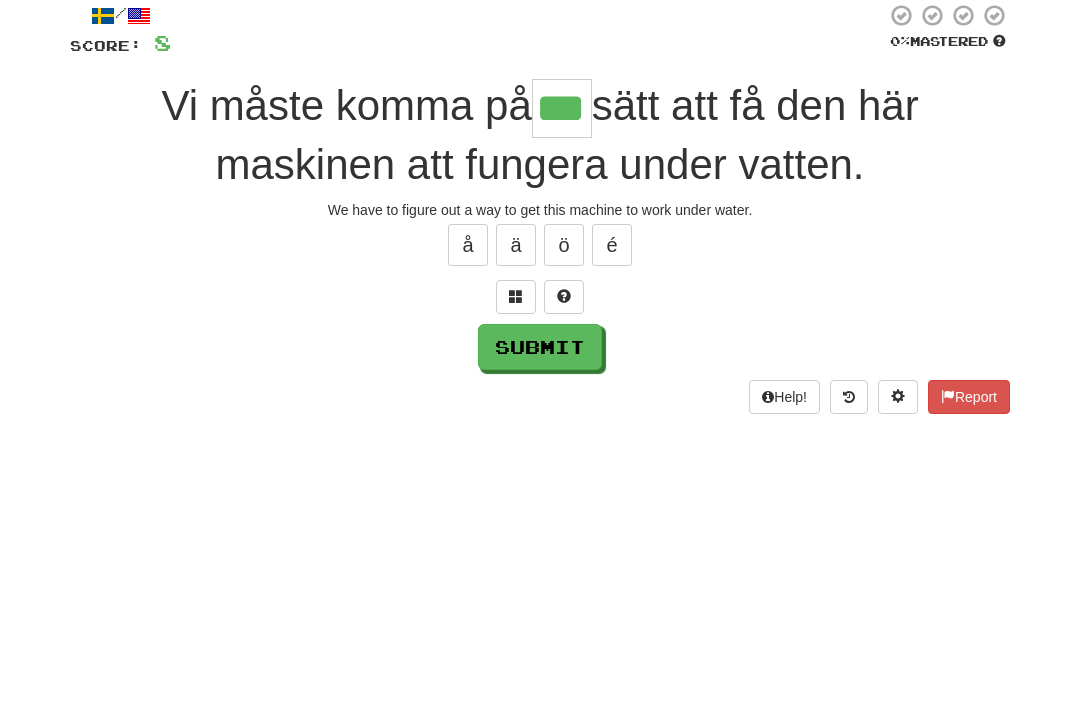 type on "***" 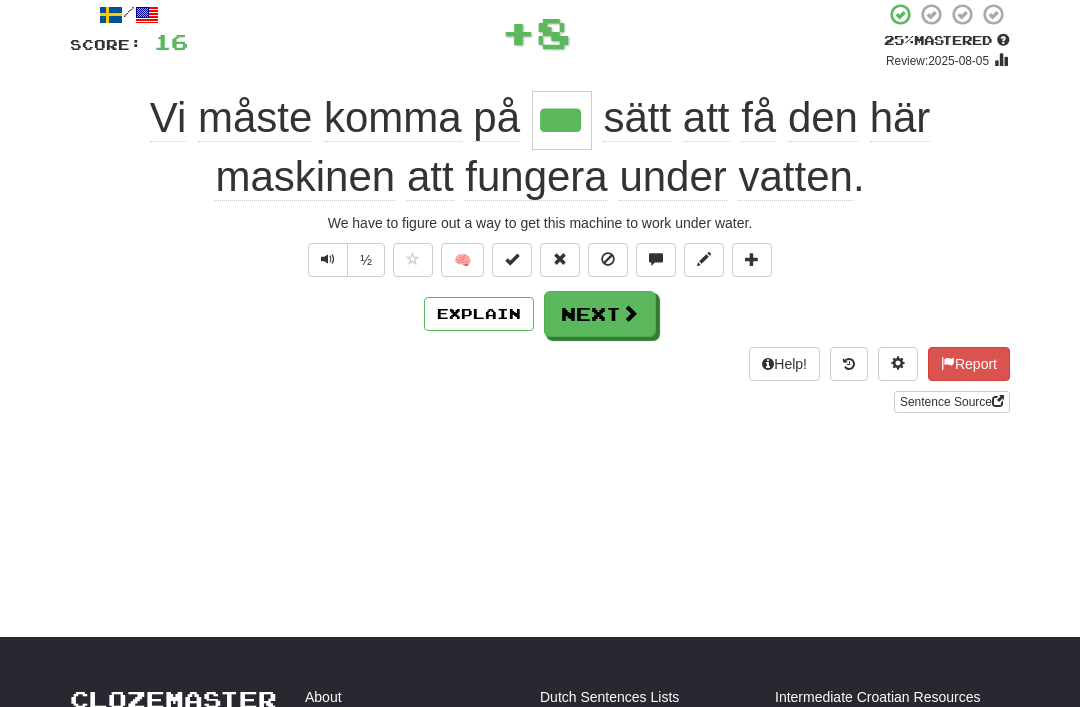 click on "Next" at bounding box center [600, 314] 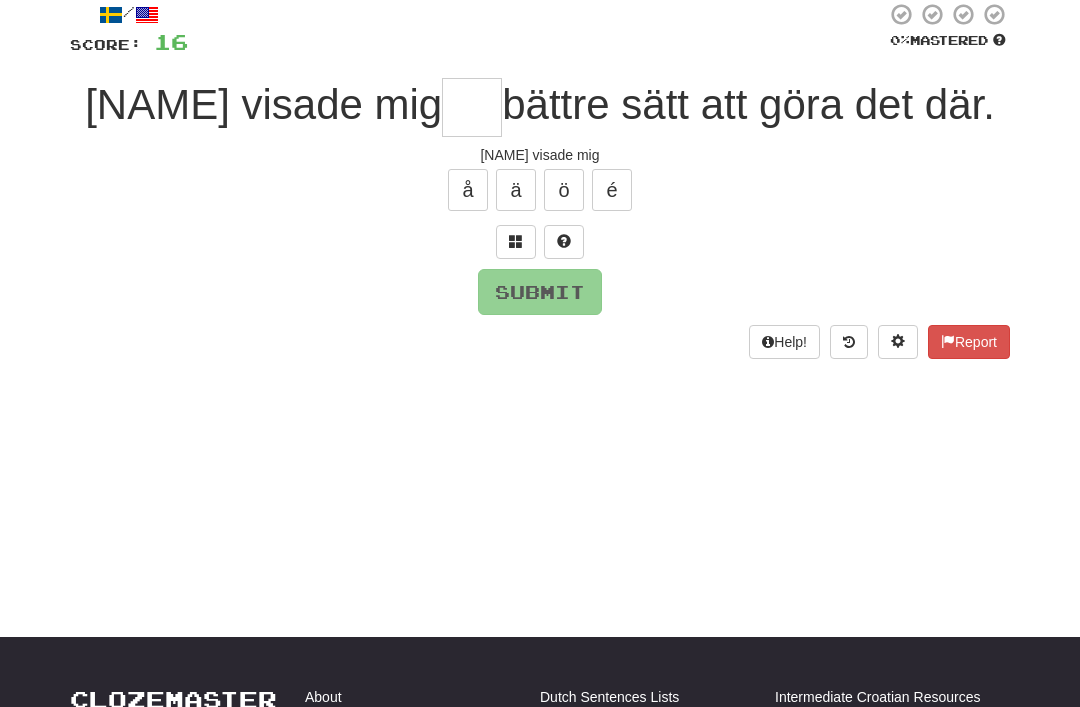 scroll, scrollTop: 119, scrollLeft: 0, axis: vertical 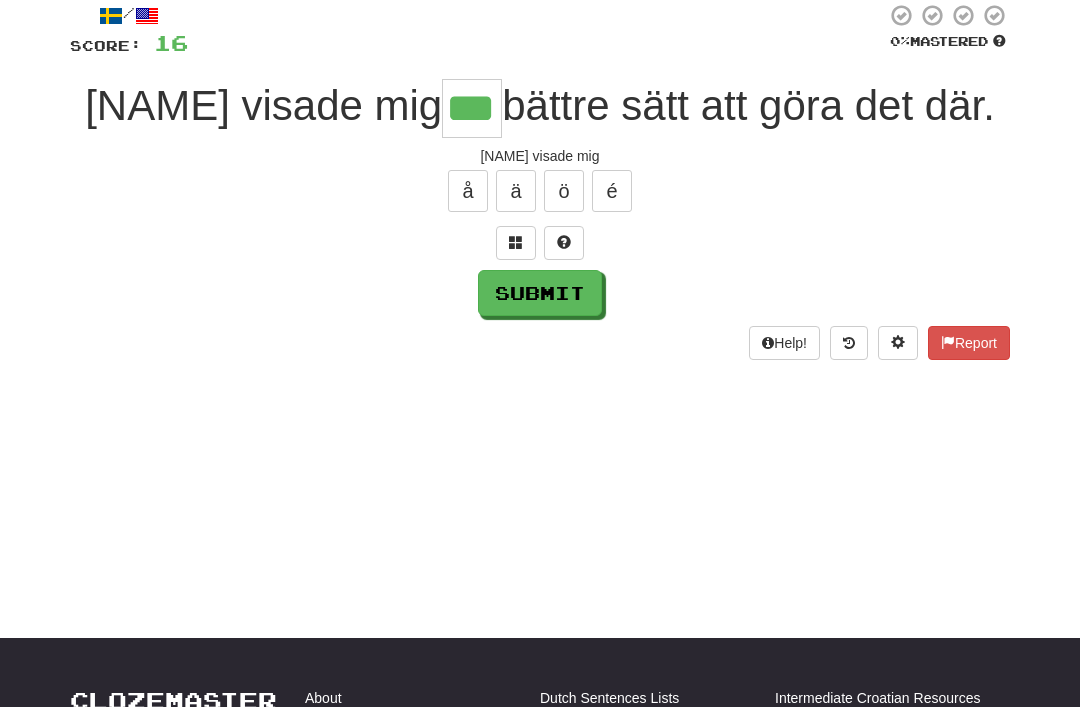 type on "***" 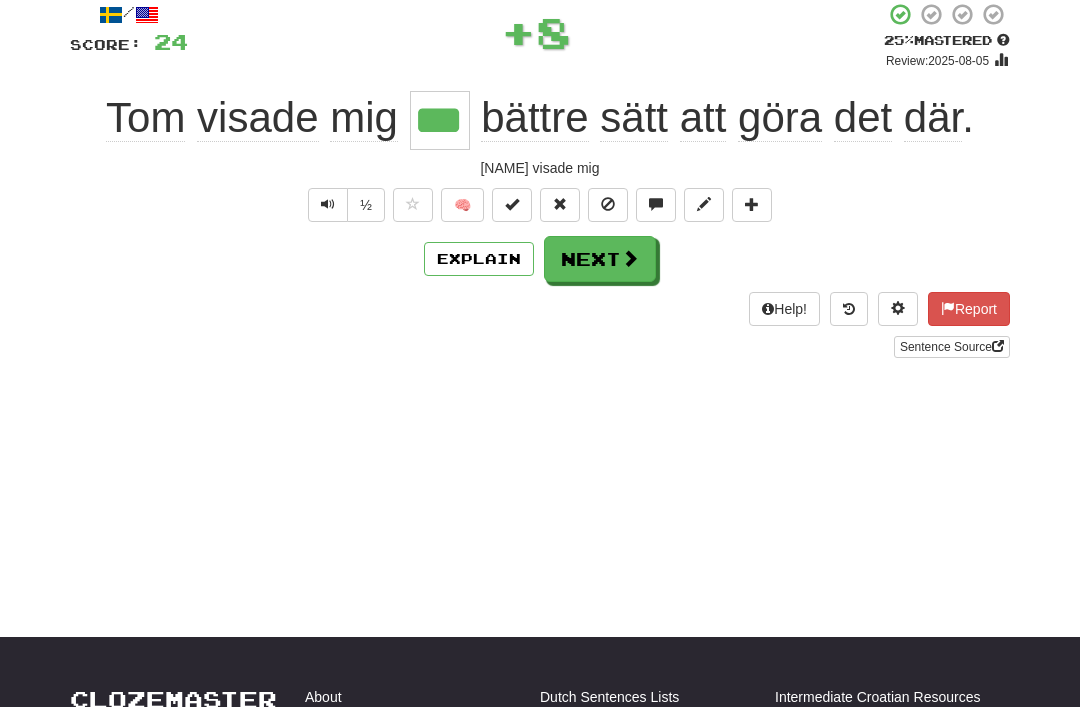 click on "Next" at bounding box center (600, 259) 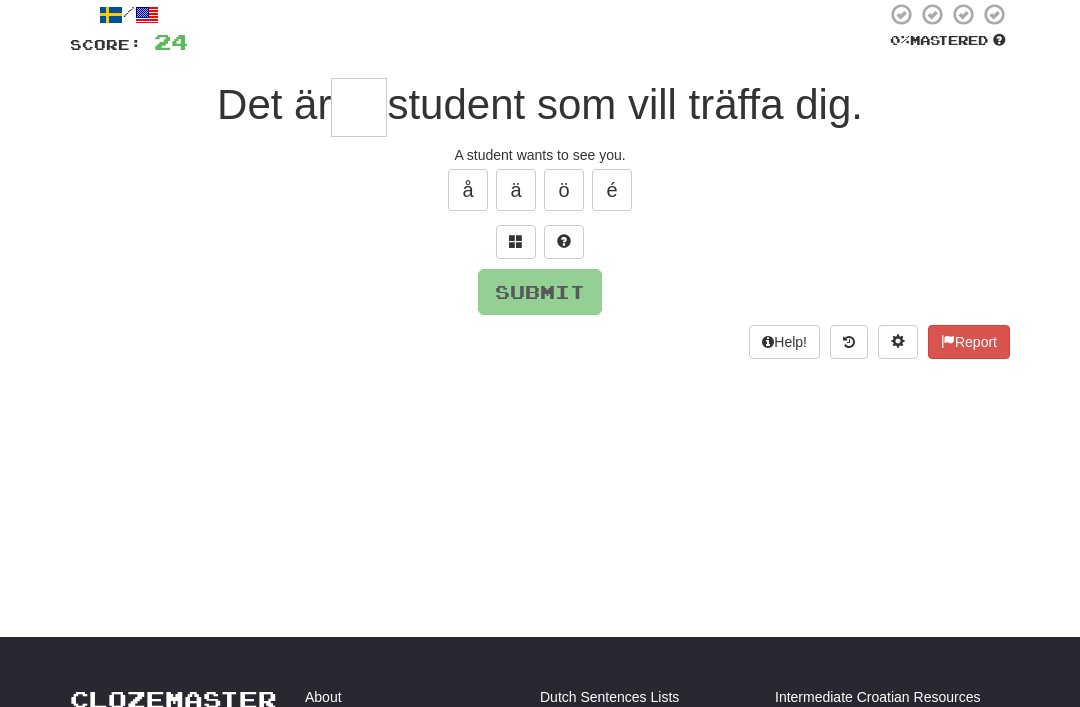 scroll, scrollTop: 119, scrollLeft: 0, axis: vertical 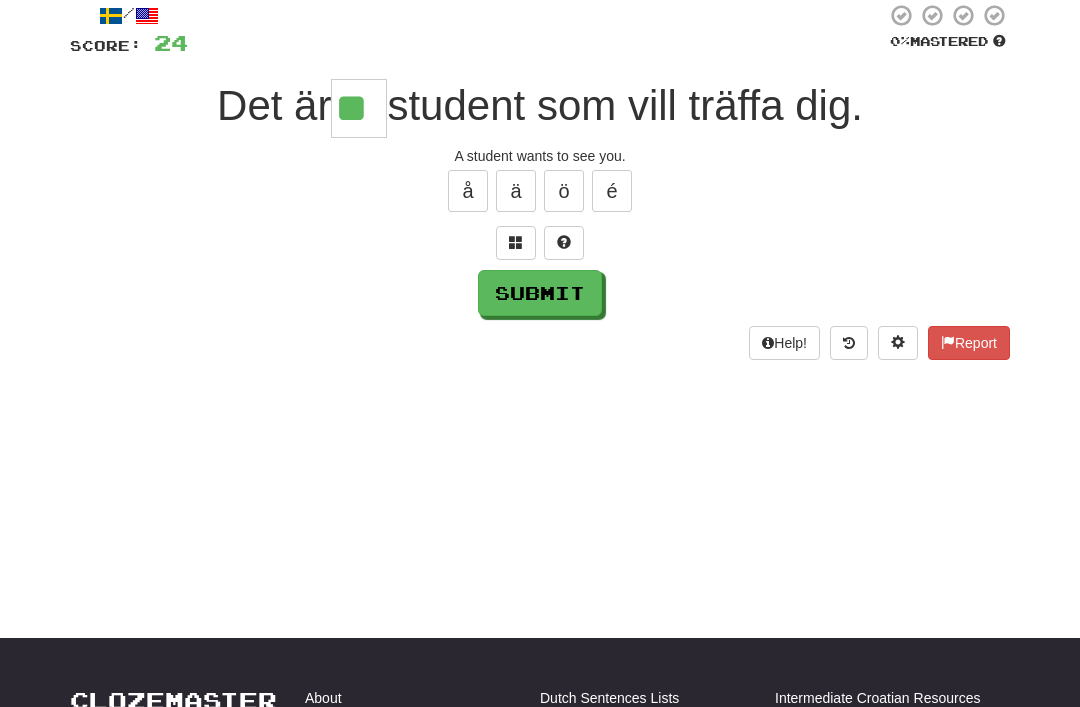 type on "**" 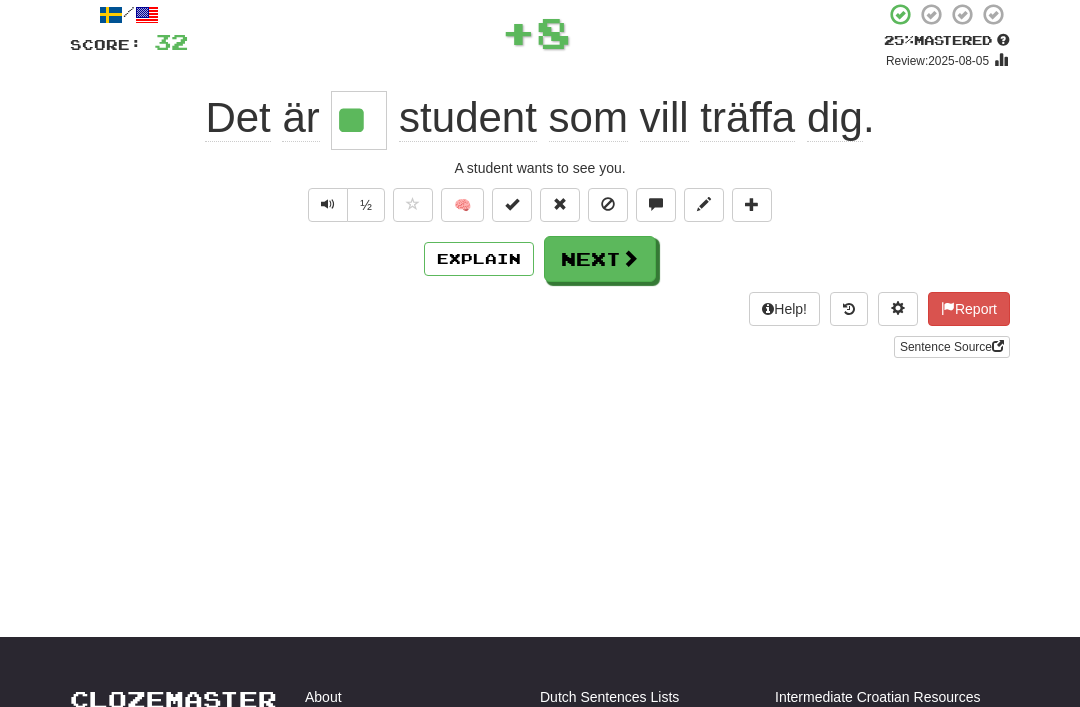 click on "Next" at bounding box center (600, 259) 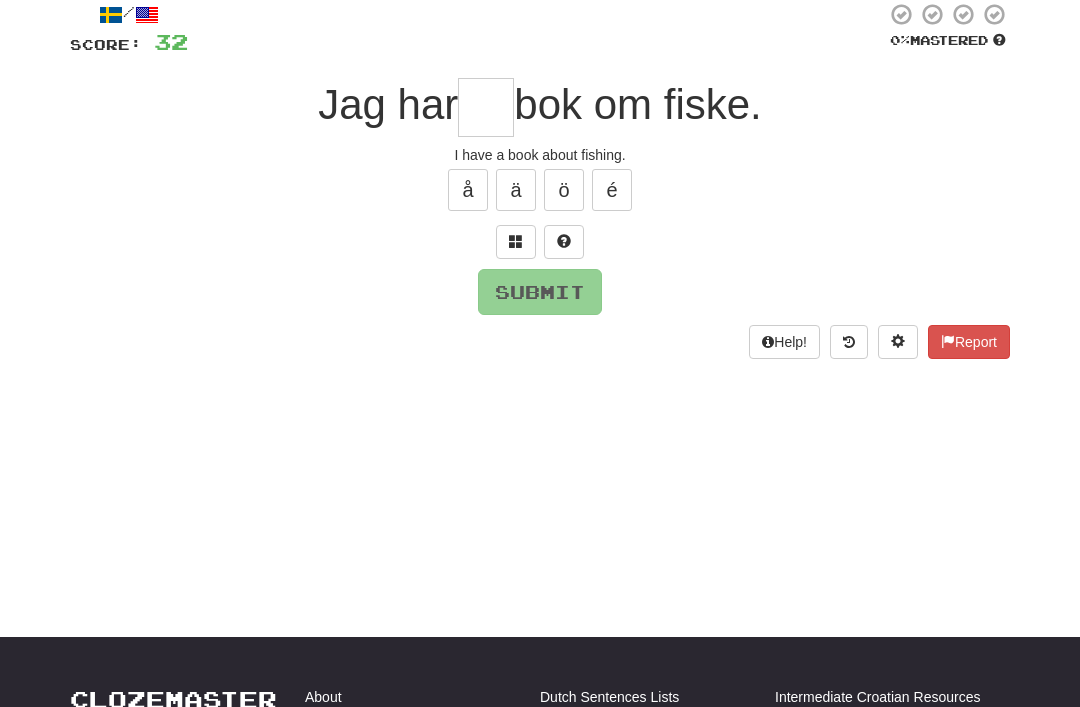 scroll, scrollTop: 119, scrollLeft: 0, axis: vertical 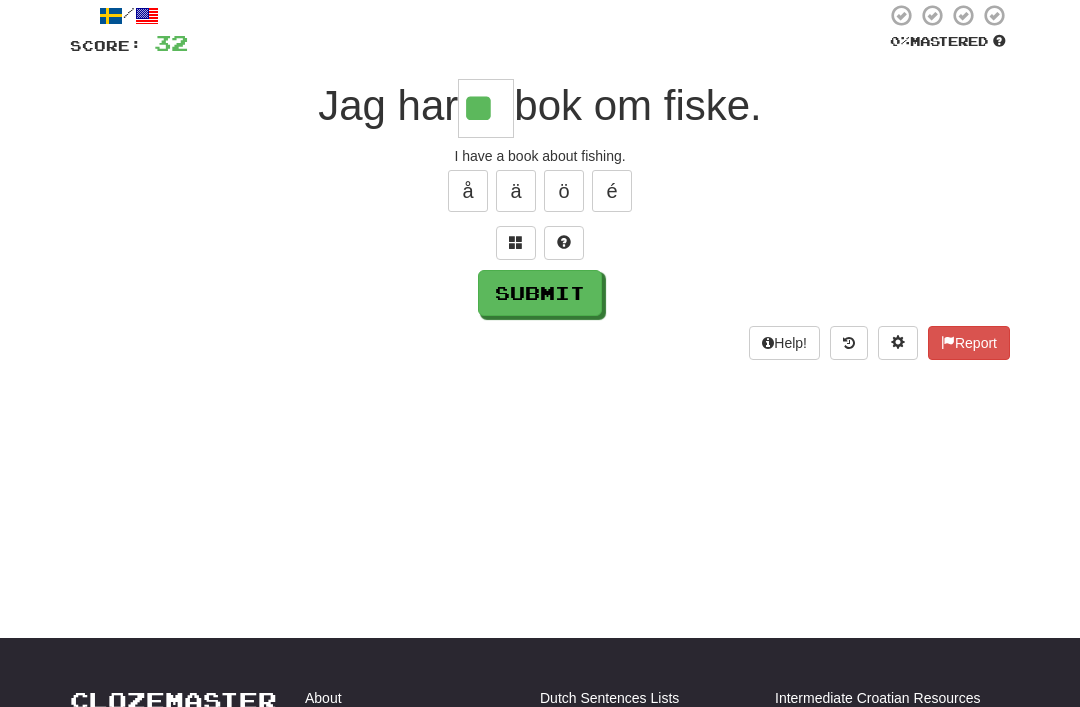 type on "**" 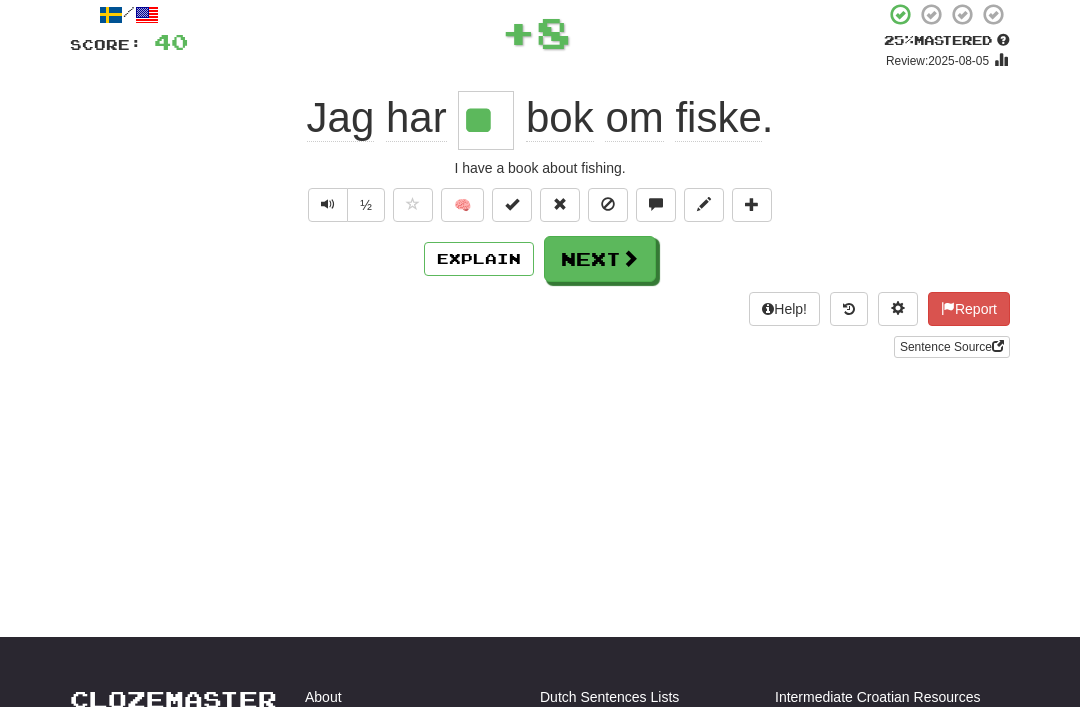 click on "Next" at bounding box center (600, 259) 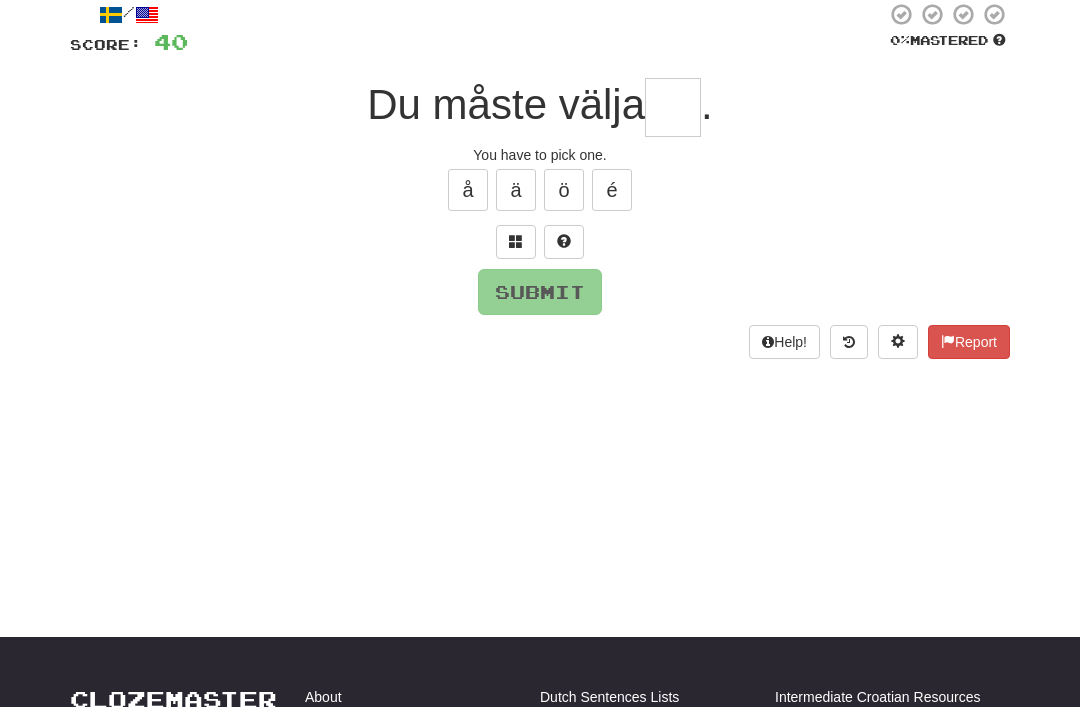 scroll, scrollTop: 119, scrollLeft: 0, axis: vertical 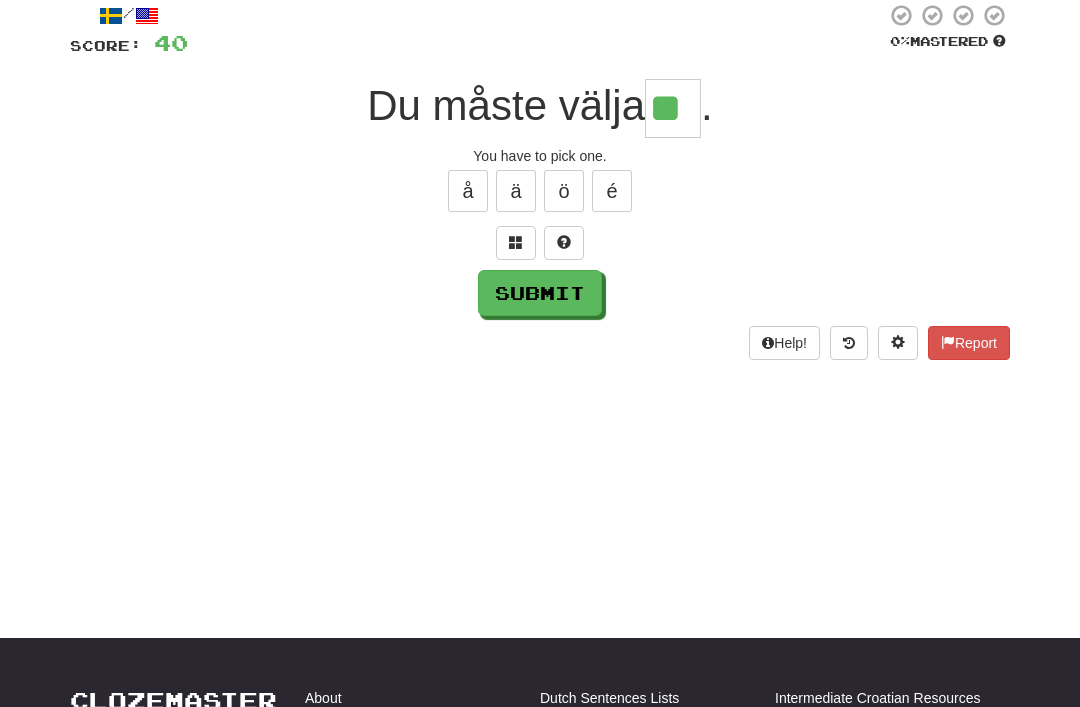 type on "**" 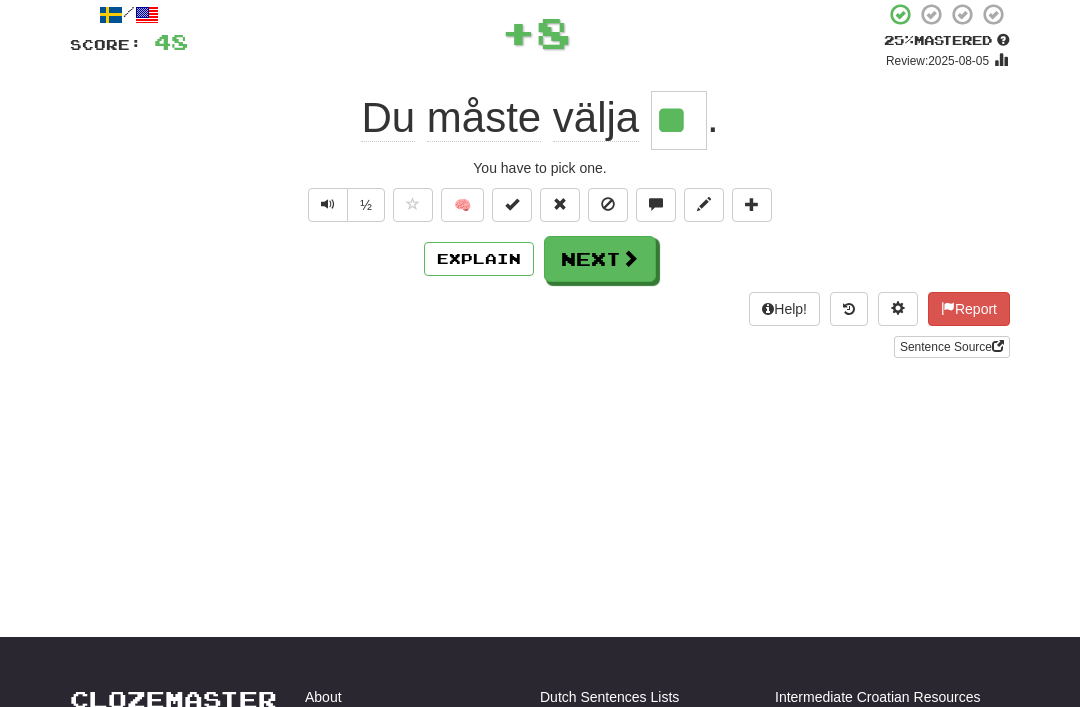 click on "Next" at bounding box center [600, 259] 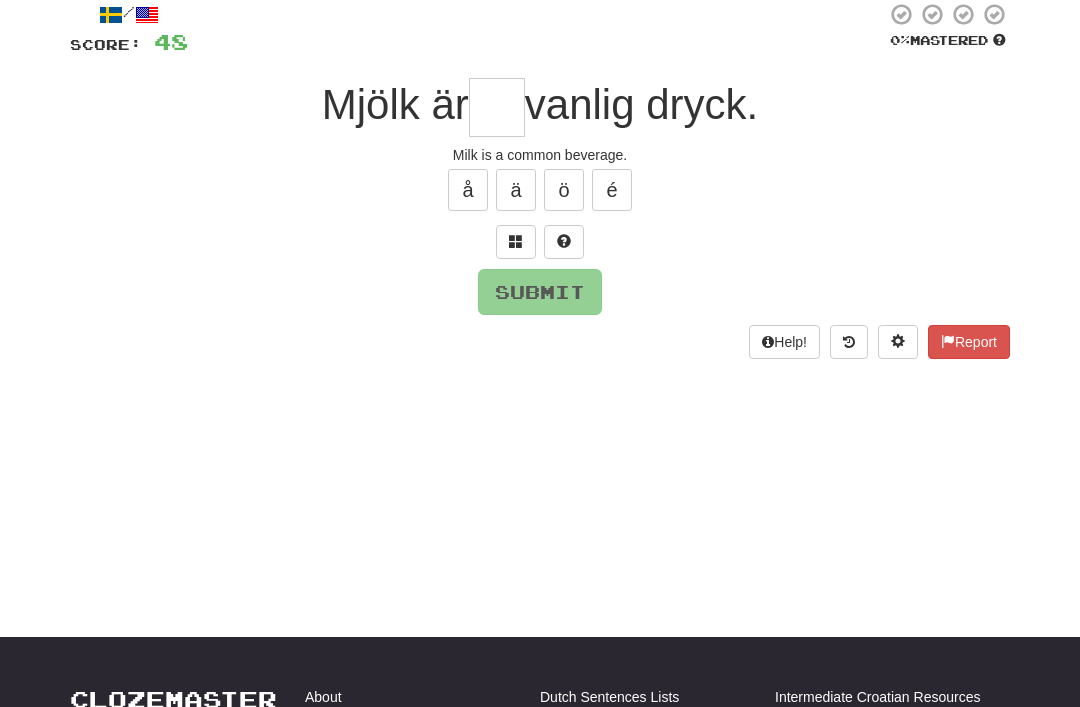 scroll, scrollTop: 119, scrollLeft: 0, axis: vertical 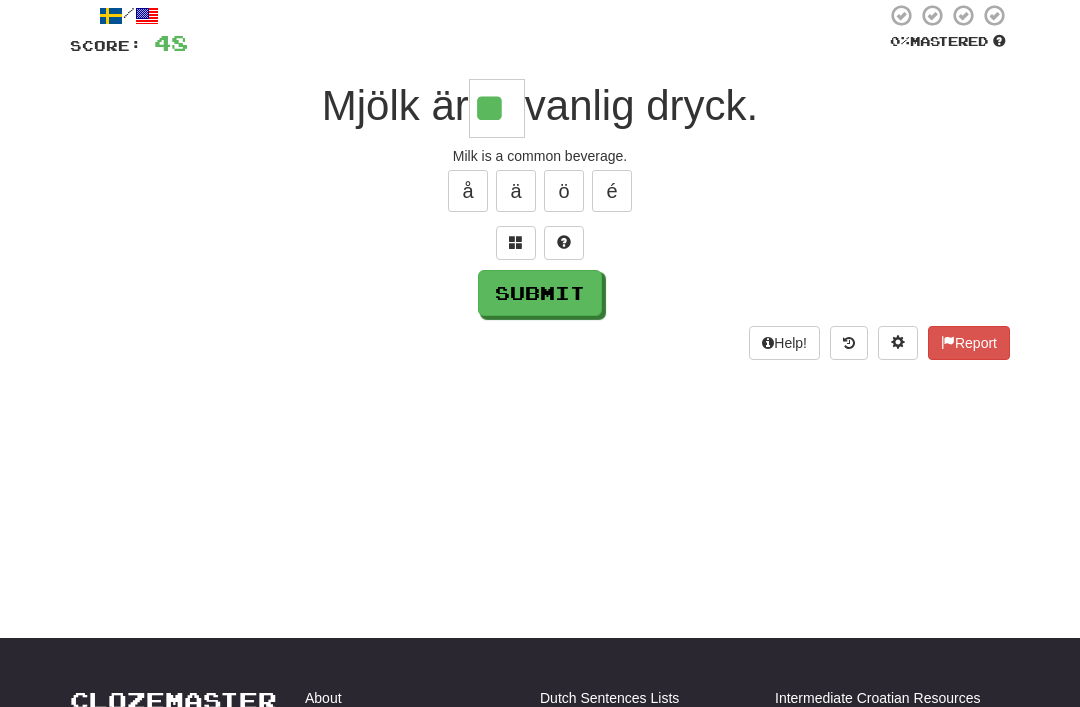type on "**" 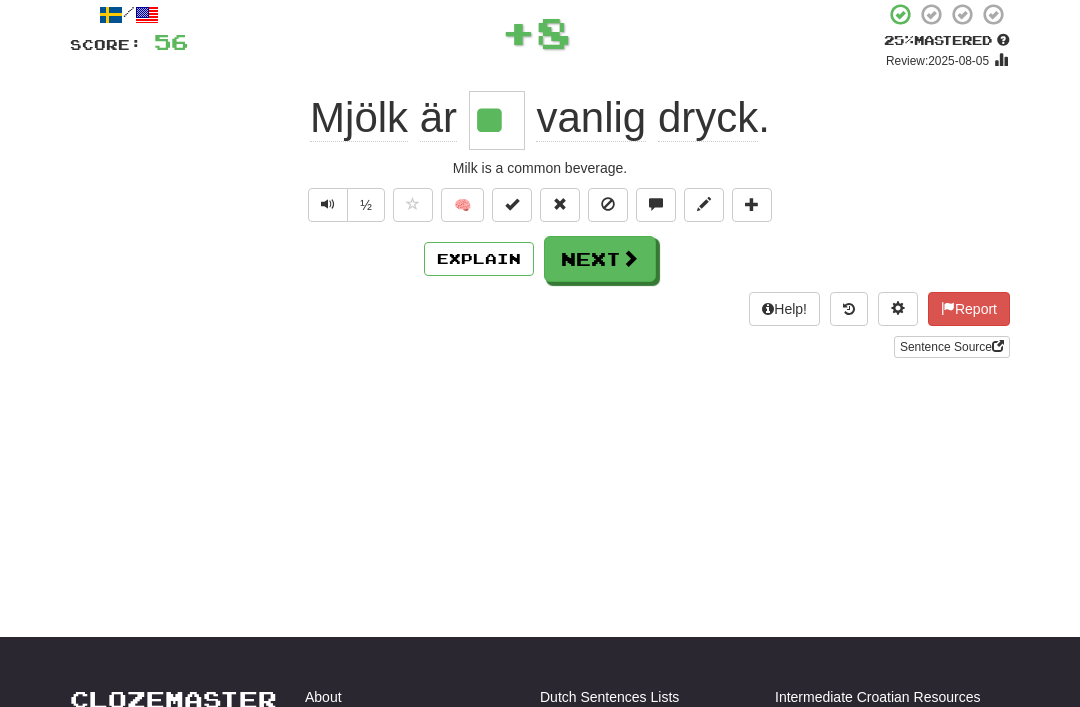 click on "Next" at bounding box center [600, 259] 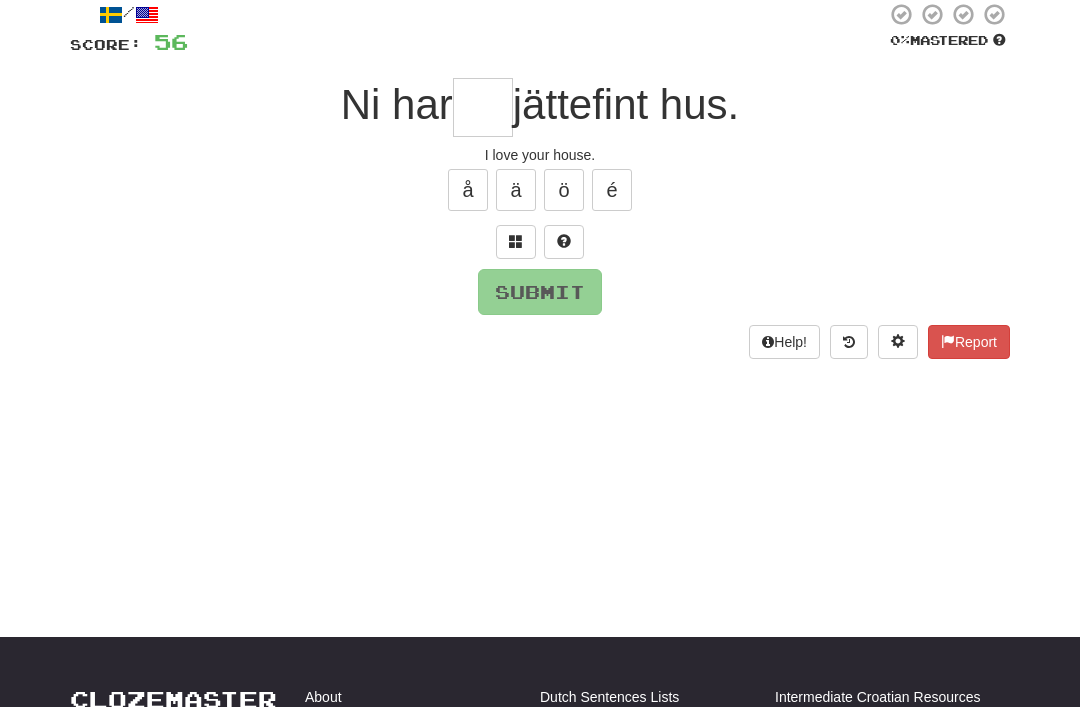 scroll, scrollTop: 119, scrollLeft: 0, axis: vertical 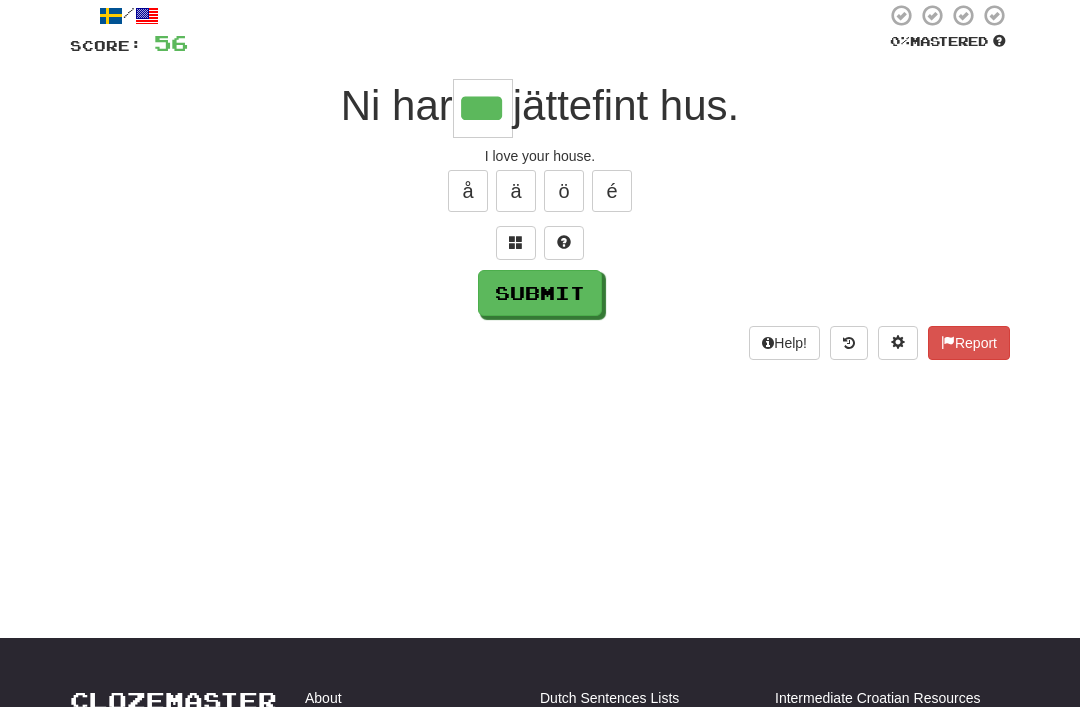 type on "***" 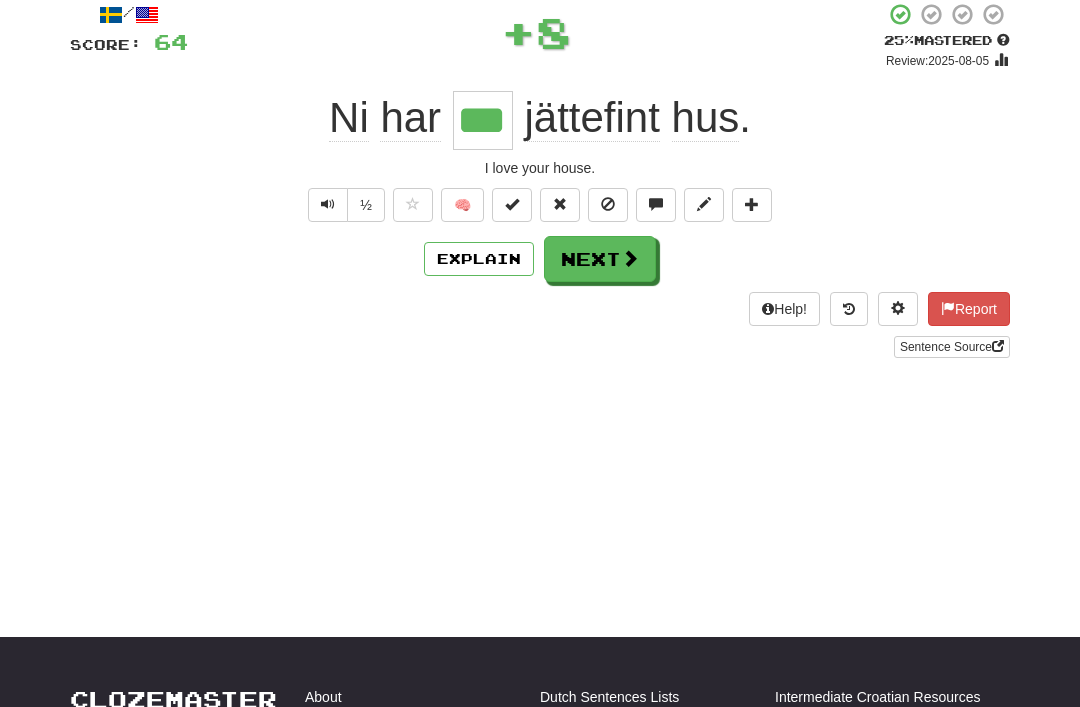 click on "Next" at bounding box center [600, 259] 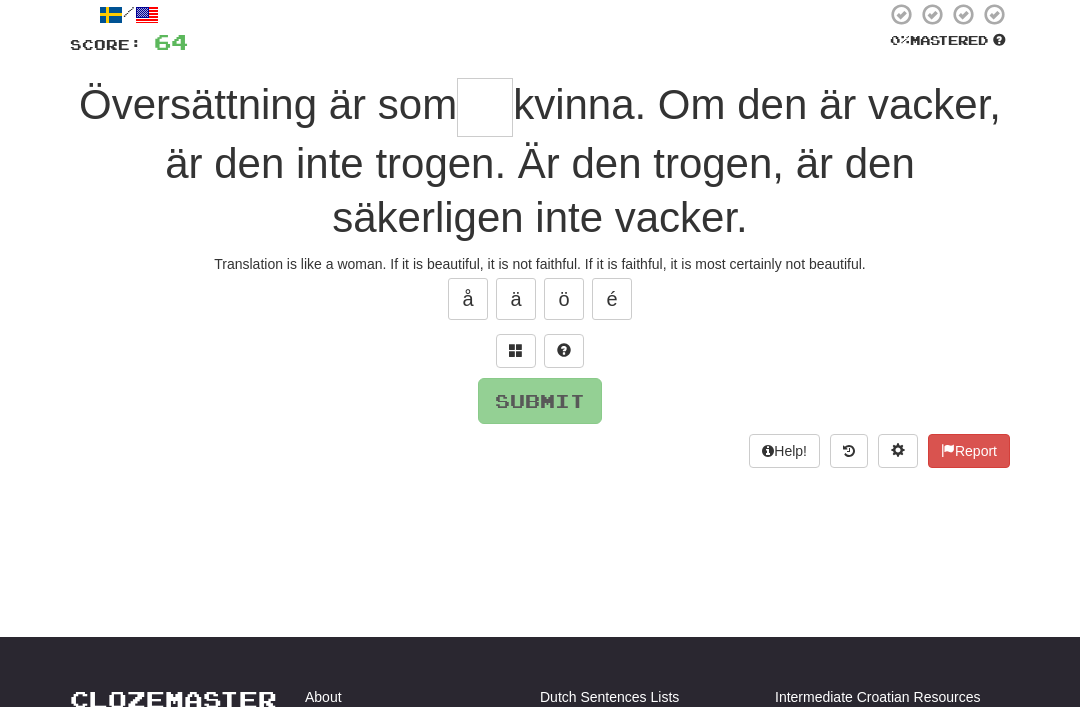 scroll, scrollTop: 119, scrollLeft: 0, axis: vertical 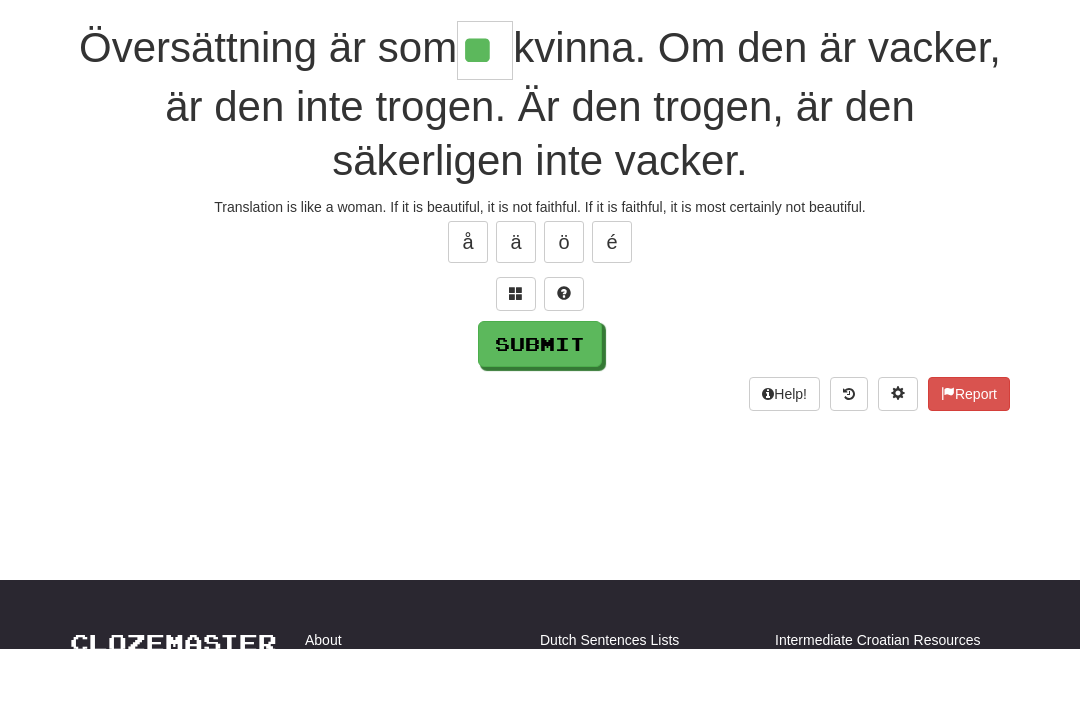 type on "**" 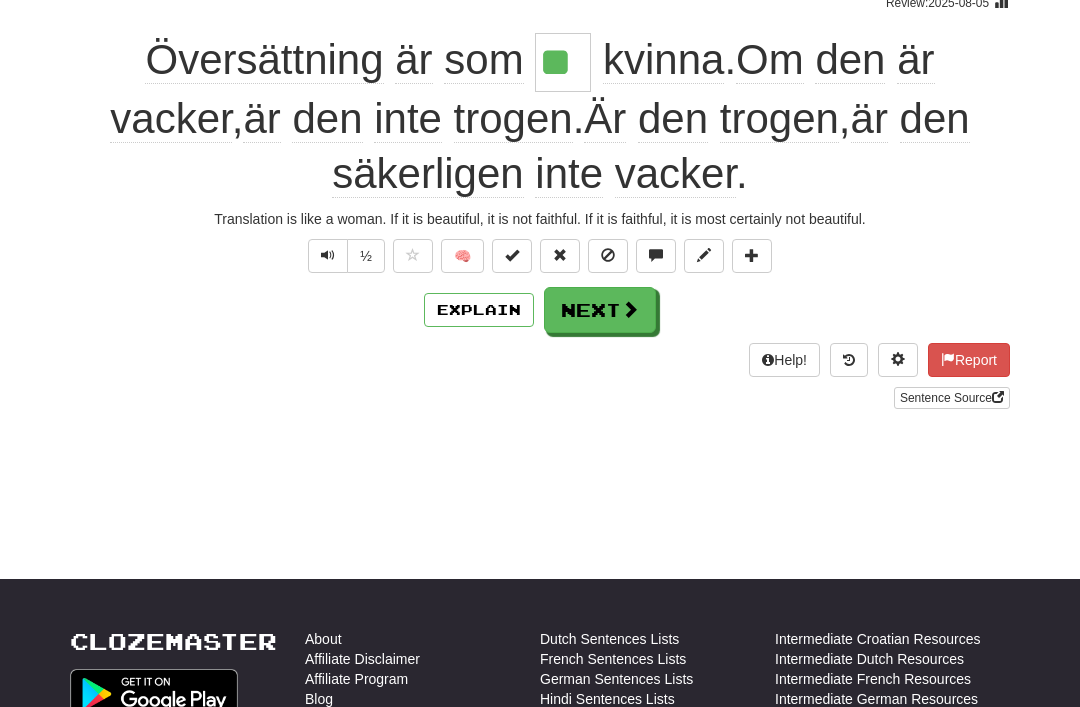 click on "Next" at bounding box center (600, 310) 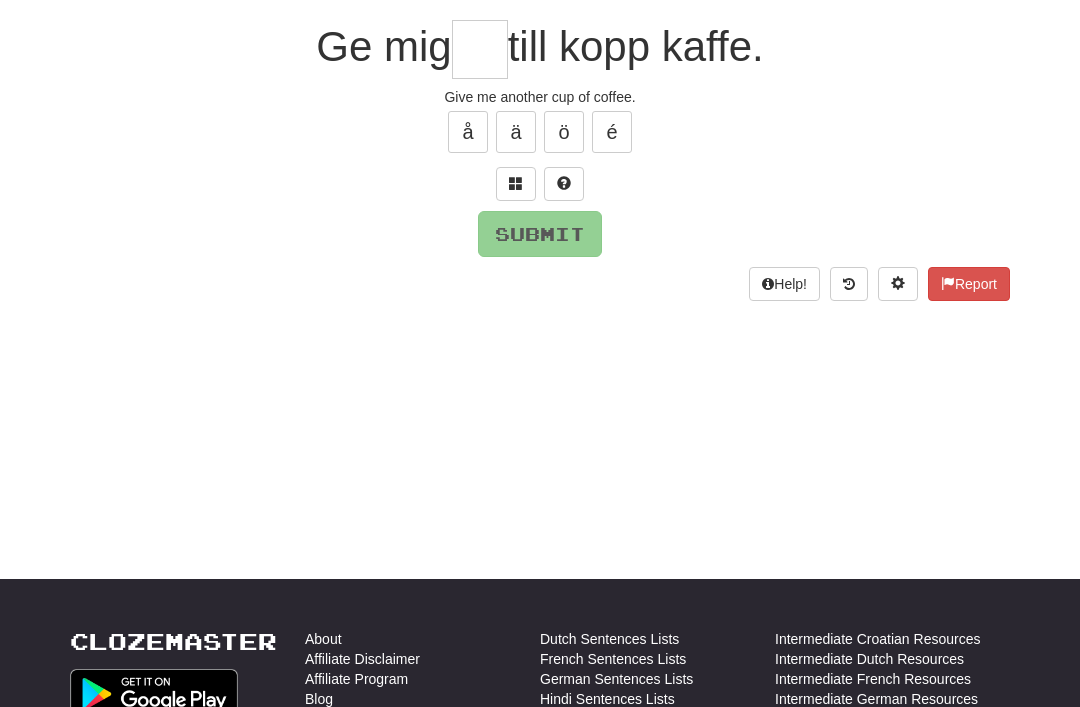 scroll, scrollTop: 177, scrollLeft: 0, axis: vertical 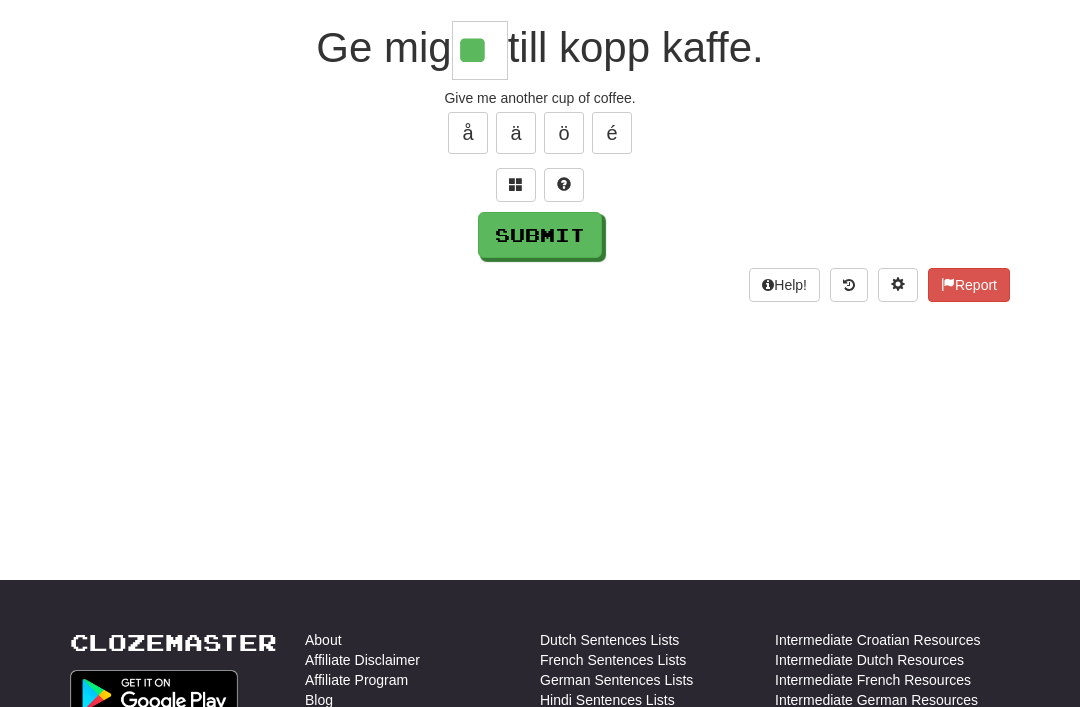 type on "**" 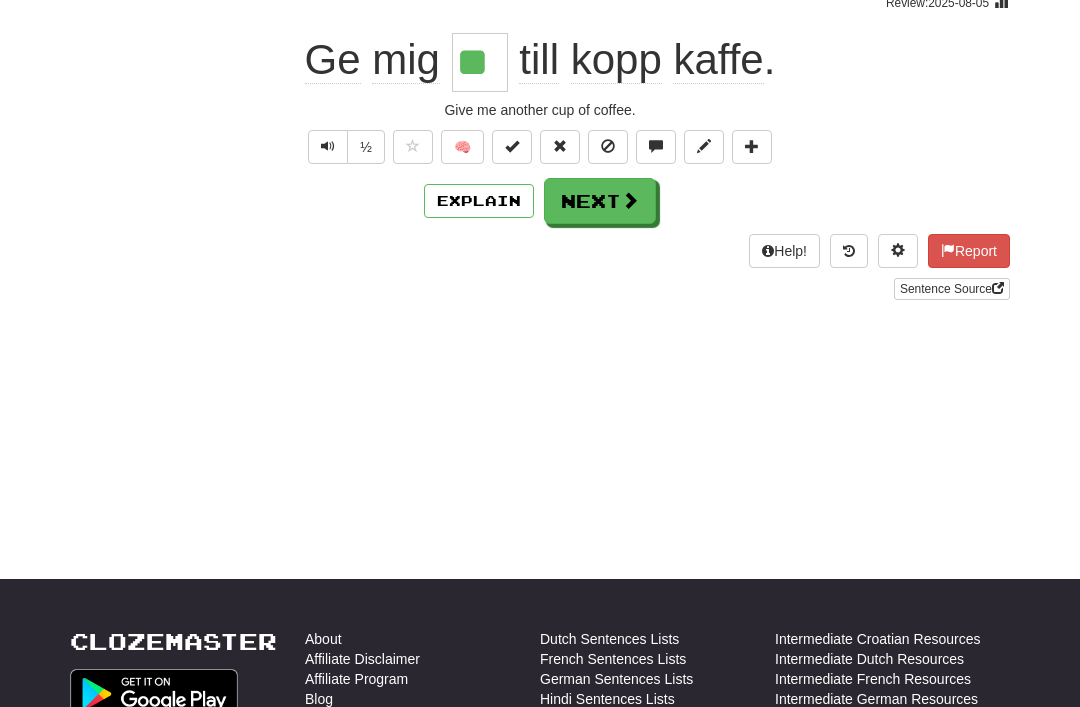 click on "Next" at bounding box center (600, 201) 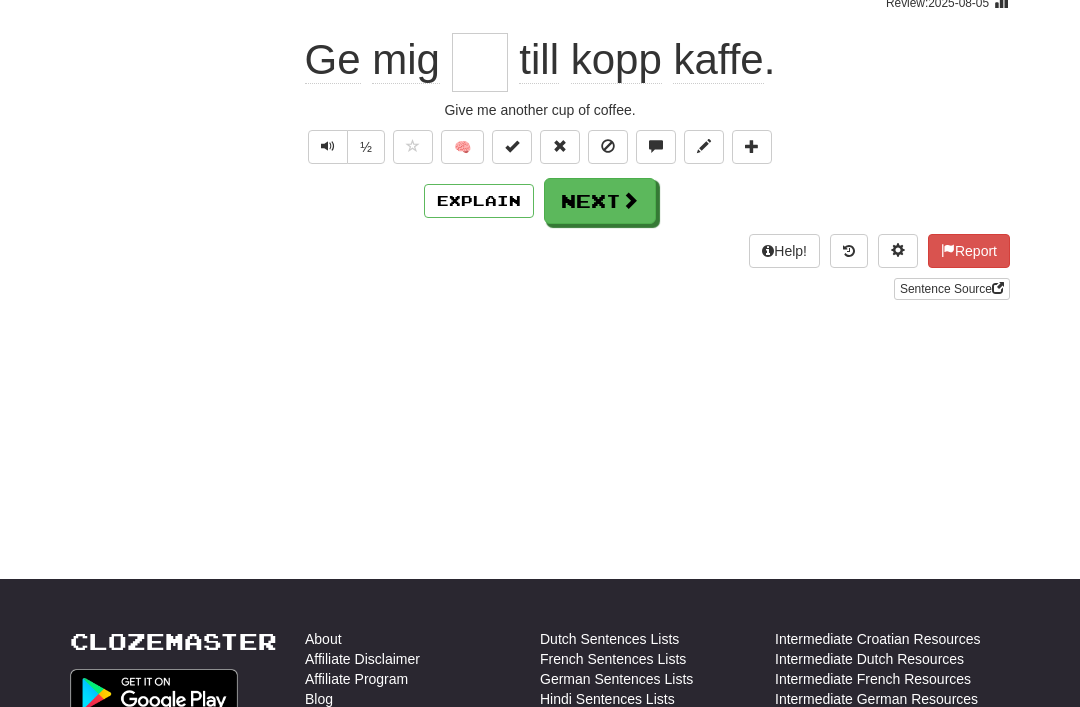 scroll, scrollTop: 177, scrollLeft: 0, axis: vertical 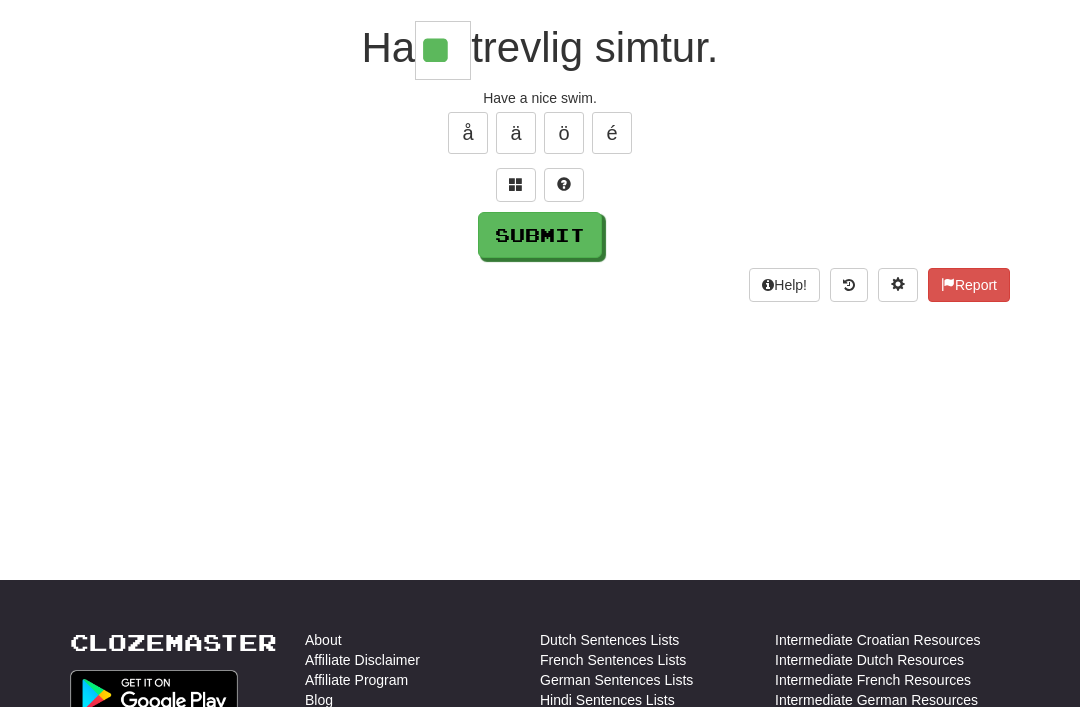 type on "**" 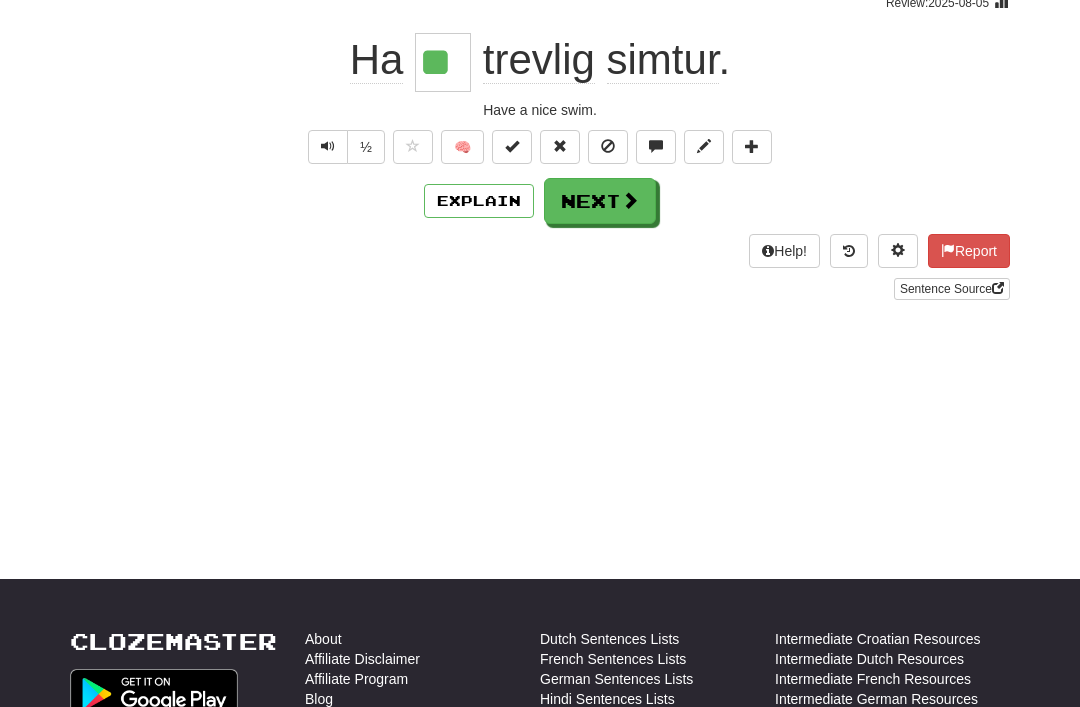 click on "Next" at bounding box center [600, 201] 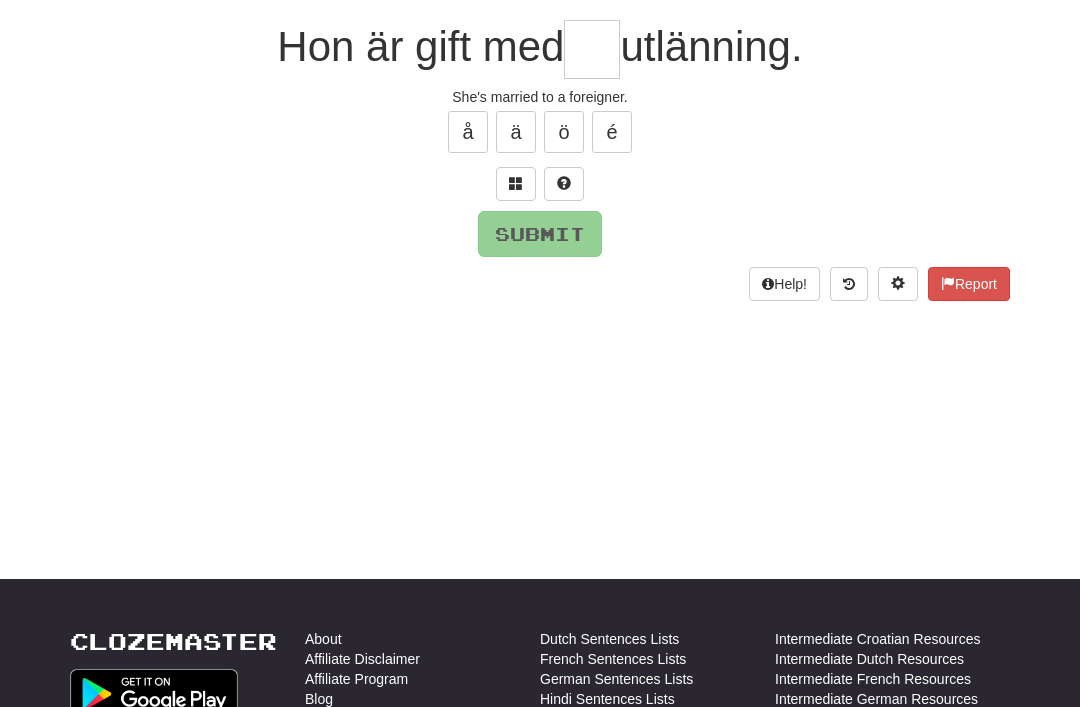 scroll, scrollTop: 177, scrollLeft: 0, axis: vertical 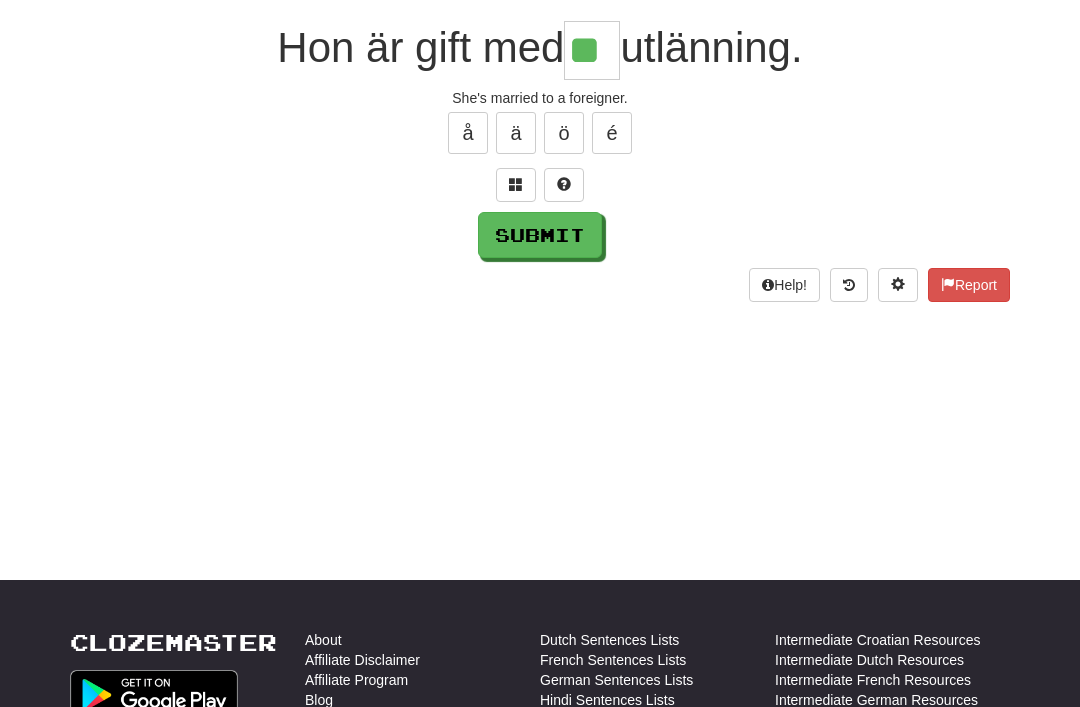 type on "**" 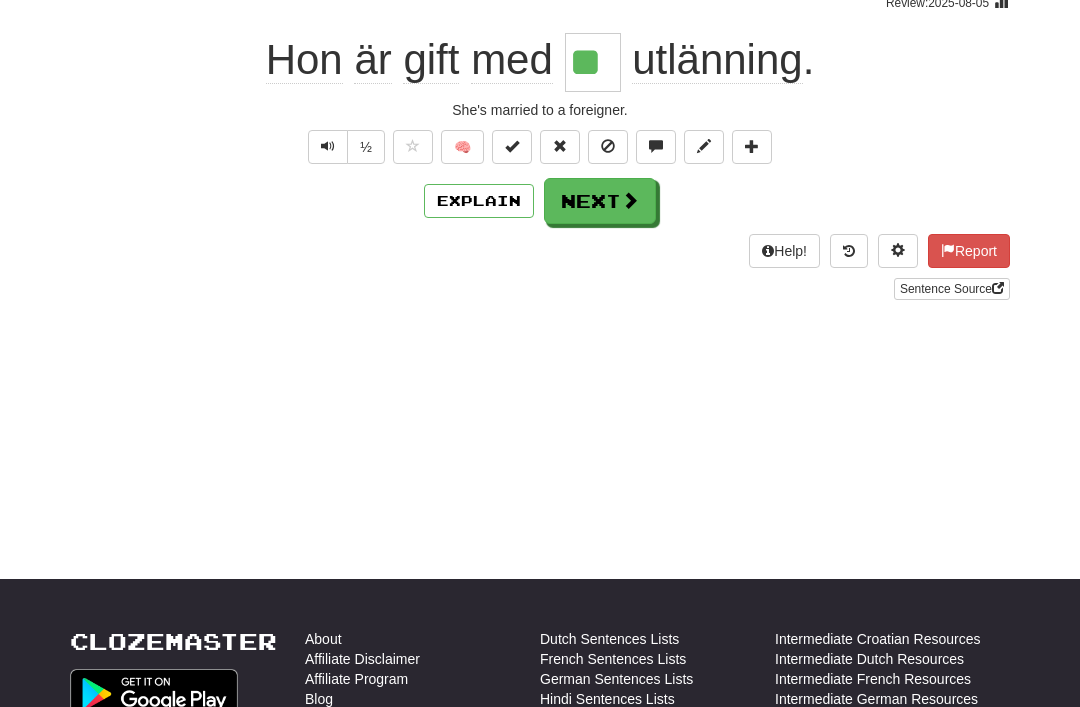 click on "Next" at bounding box center (600, 201) 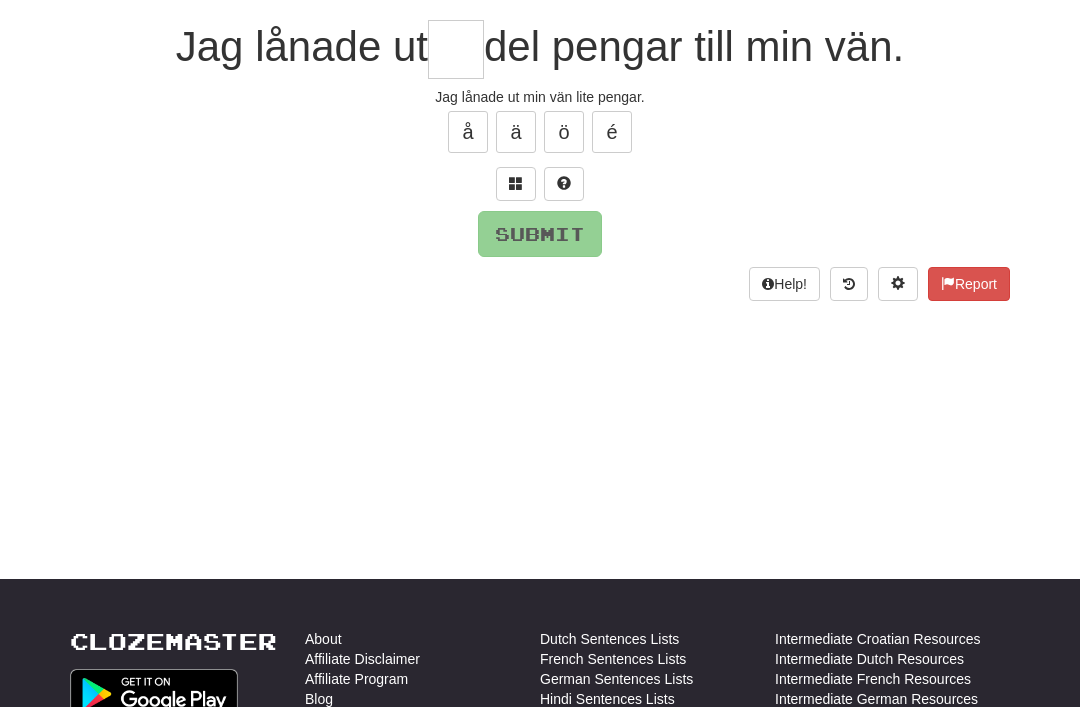 scroll, scrollTop: 177, scrollLeft: 0, axis: vertical 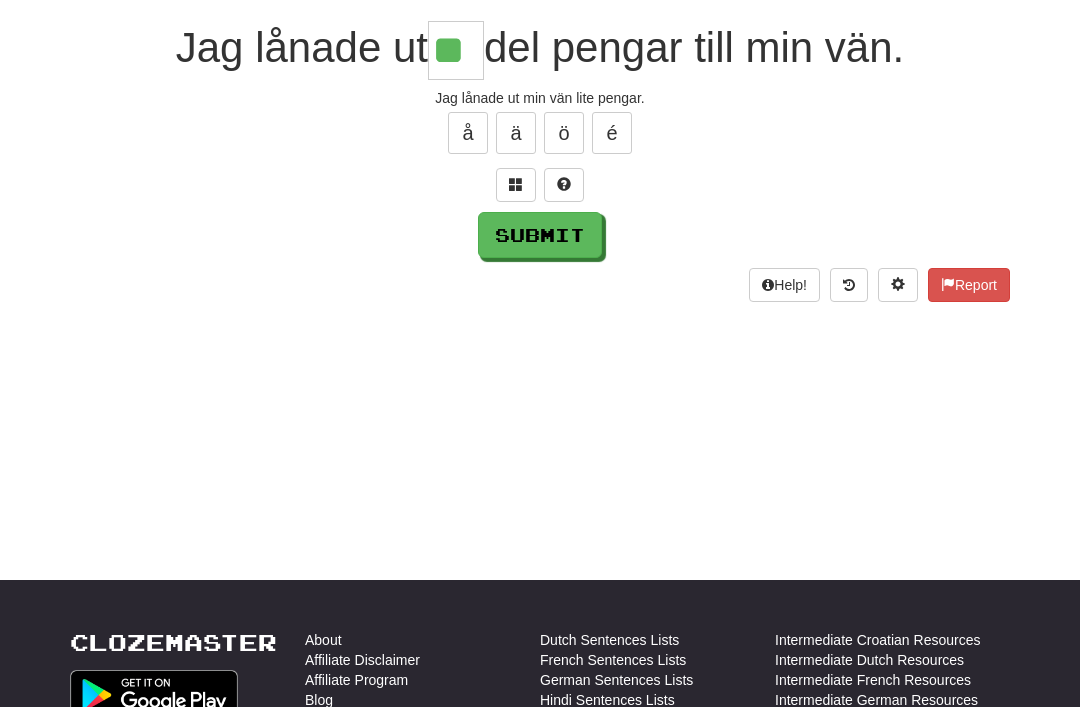 type on "**" 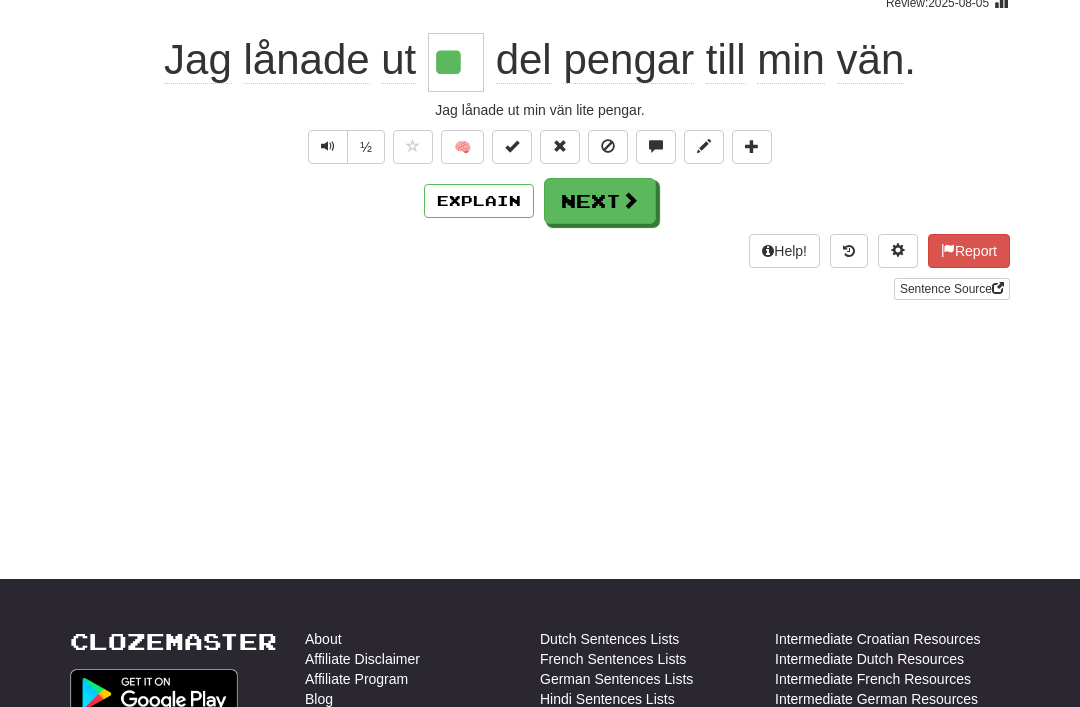 click on "Next" at bounding box center (600, 201) 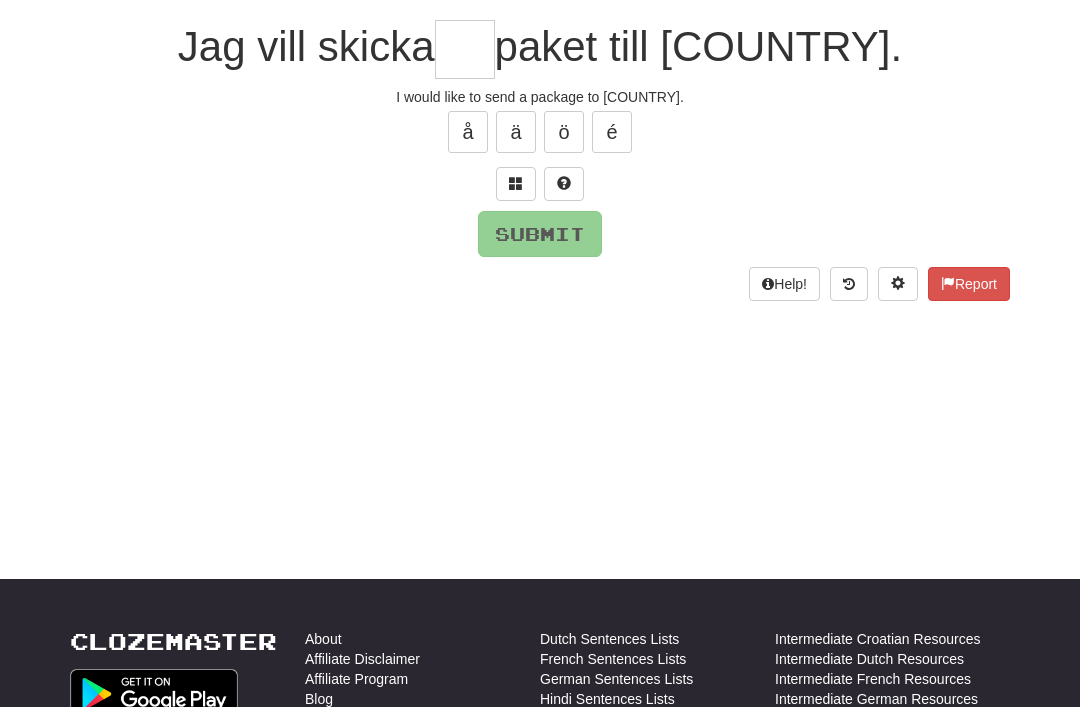 scroll, scrollTop: 177, scrollLeft: 0, axis: vertical 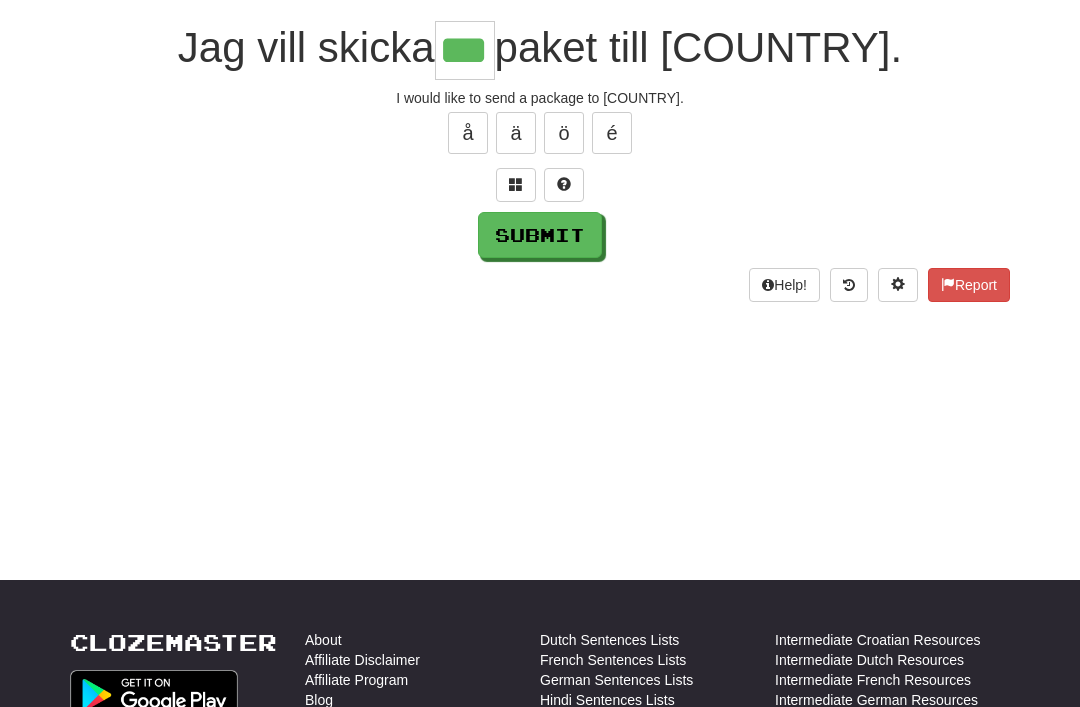 type on "***" 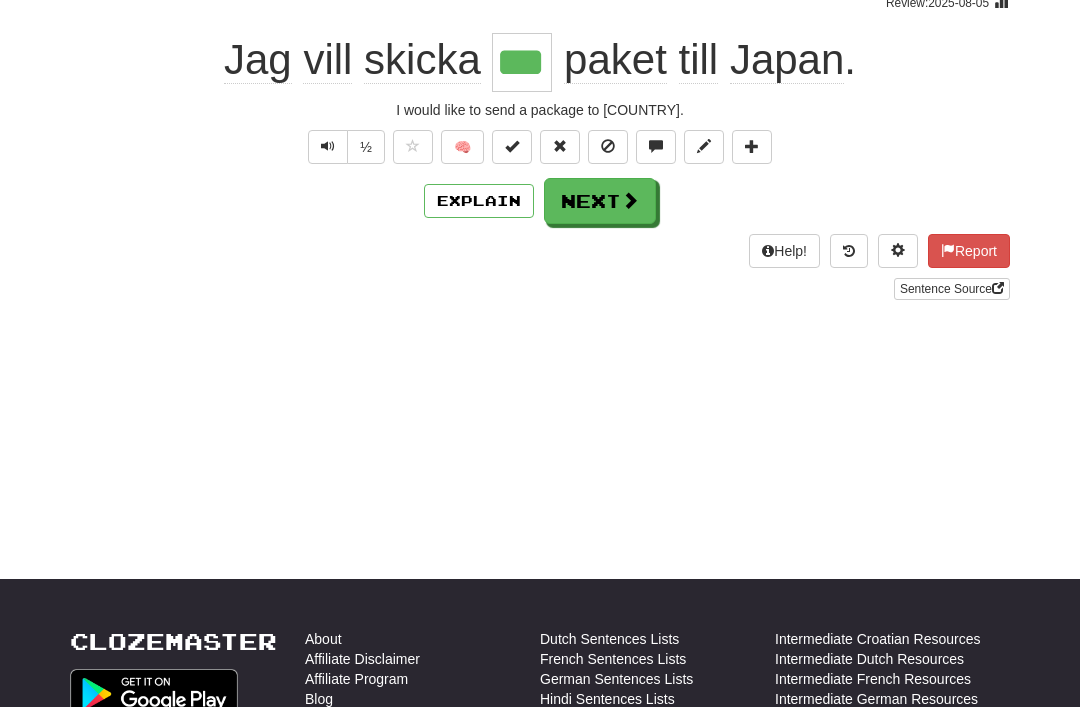 click on "Next" at bounding box center (600, 201) 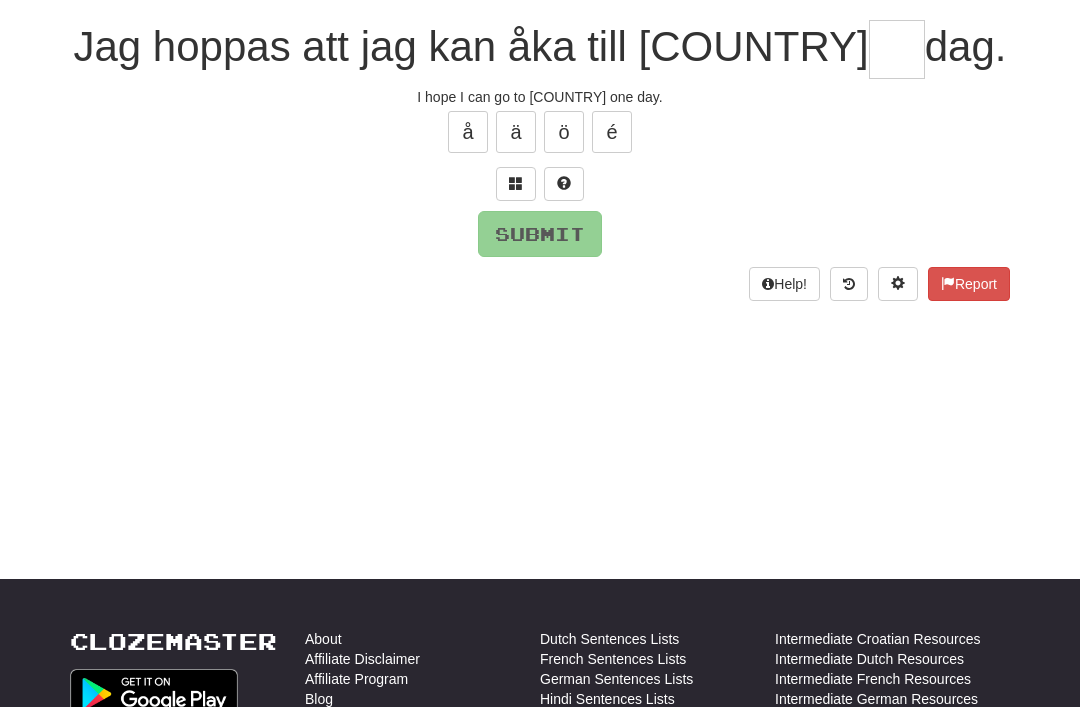 scroll, scrollTop: 177, scrollLeft: 0, axis: vertical 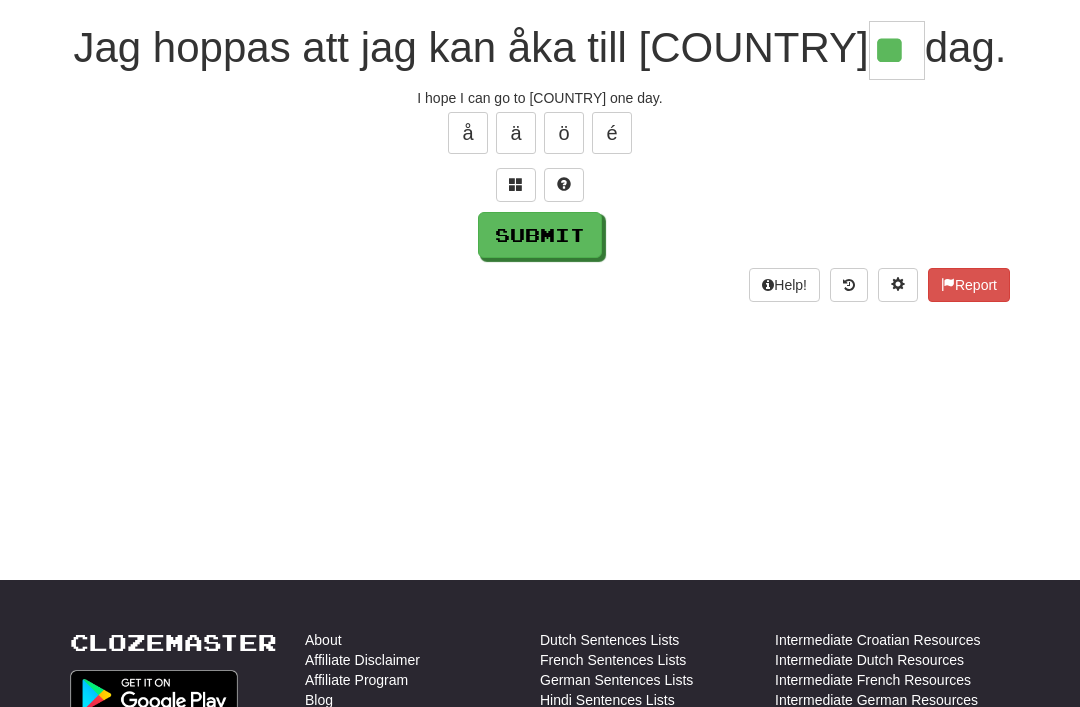 type on "**" 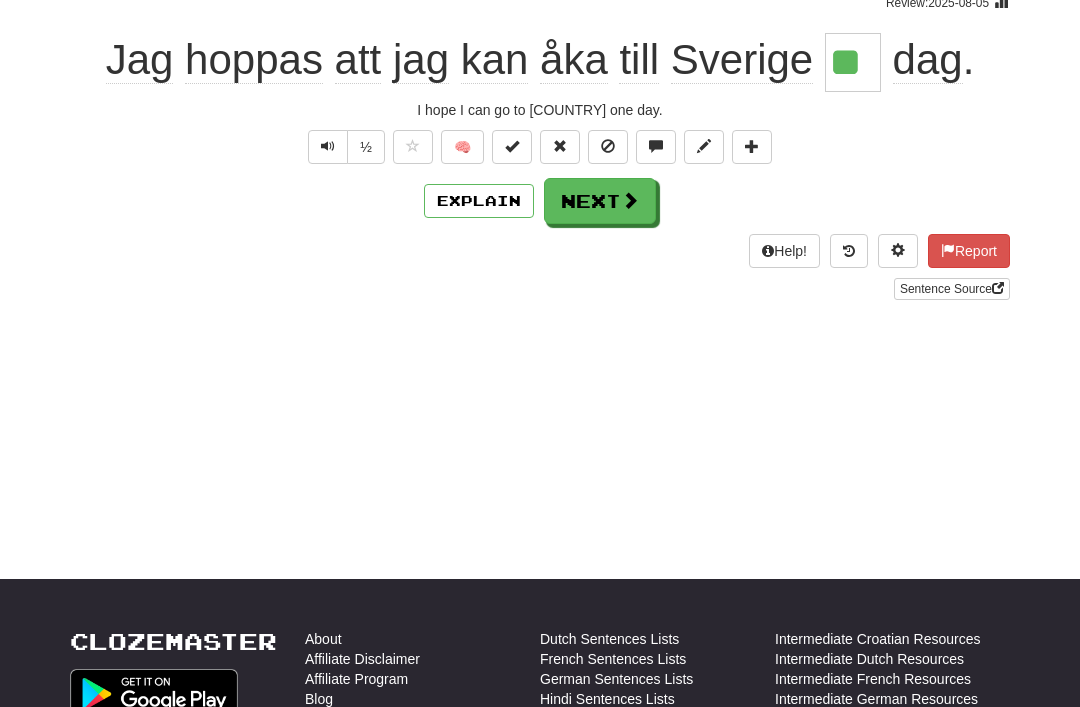 click on "Next" at bounding box center (600, 201) 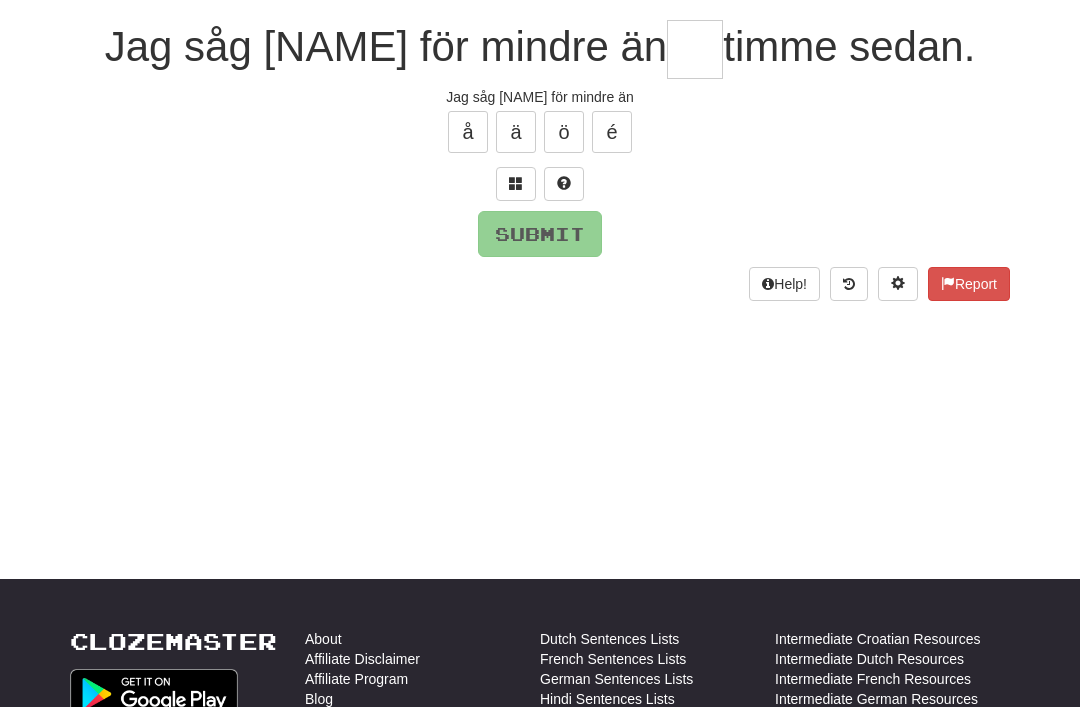 scroll, scrollTop: 177, scrollLeft: 0, axis: vertical 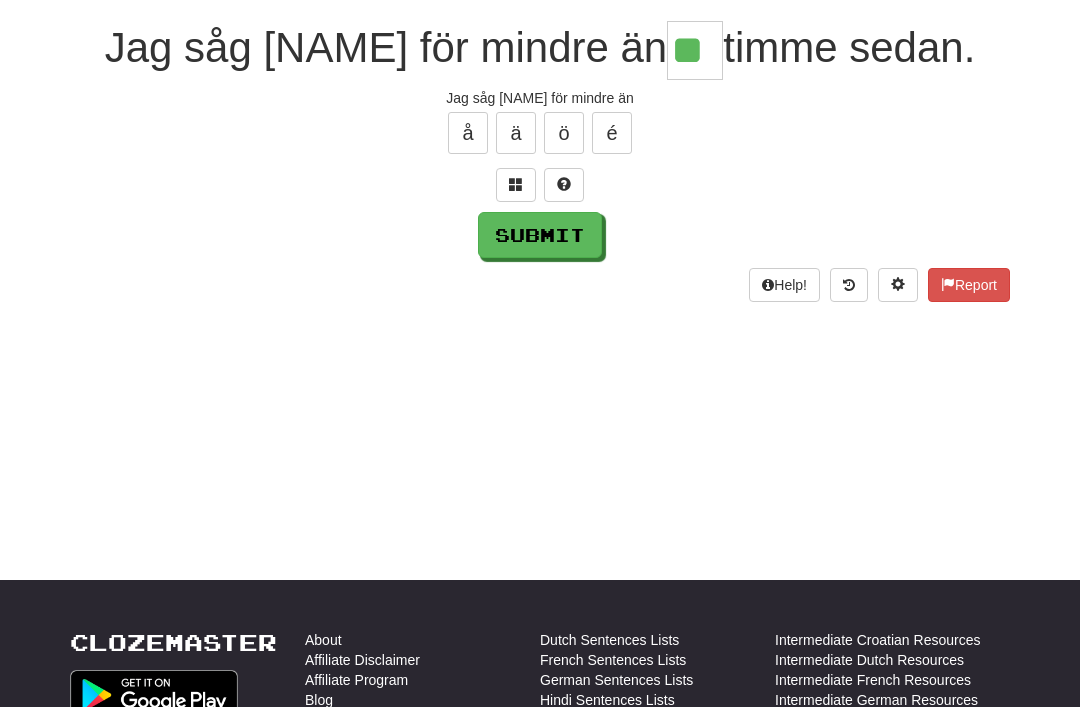 type on "**" 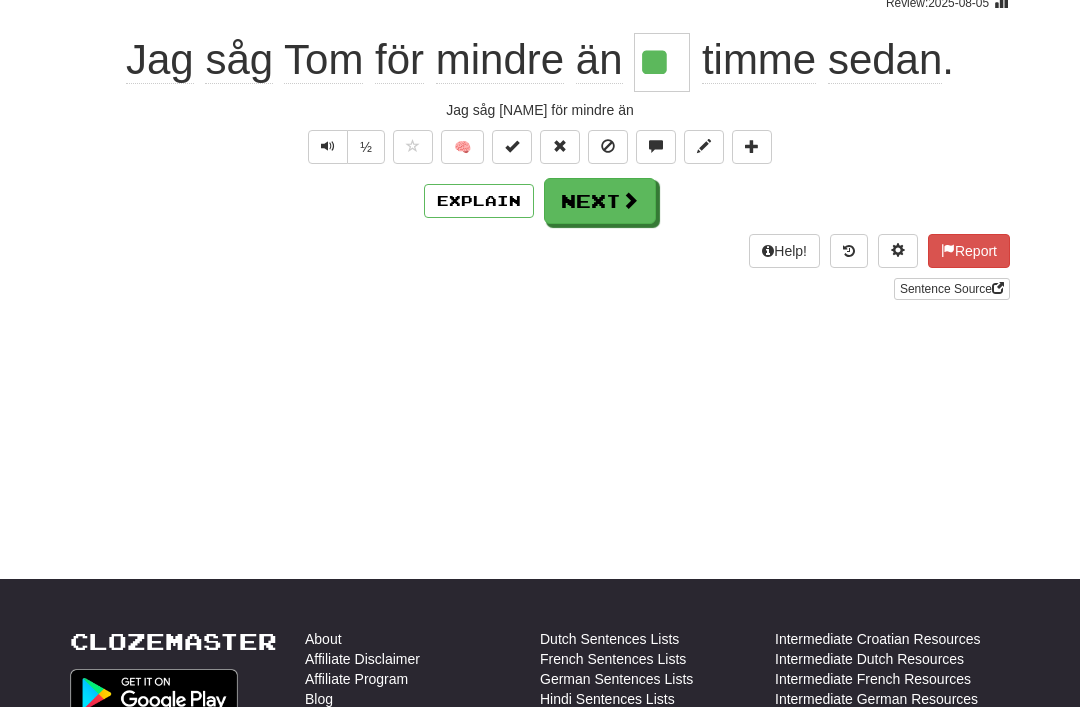click on "Next" at bounding box center (600, 201) 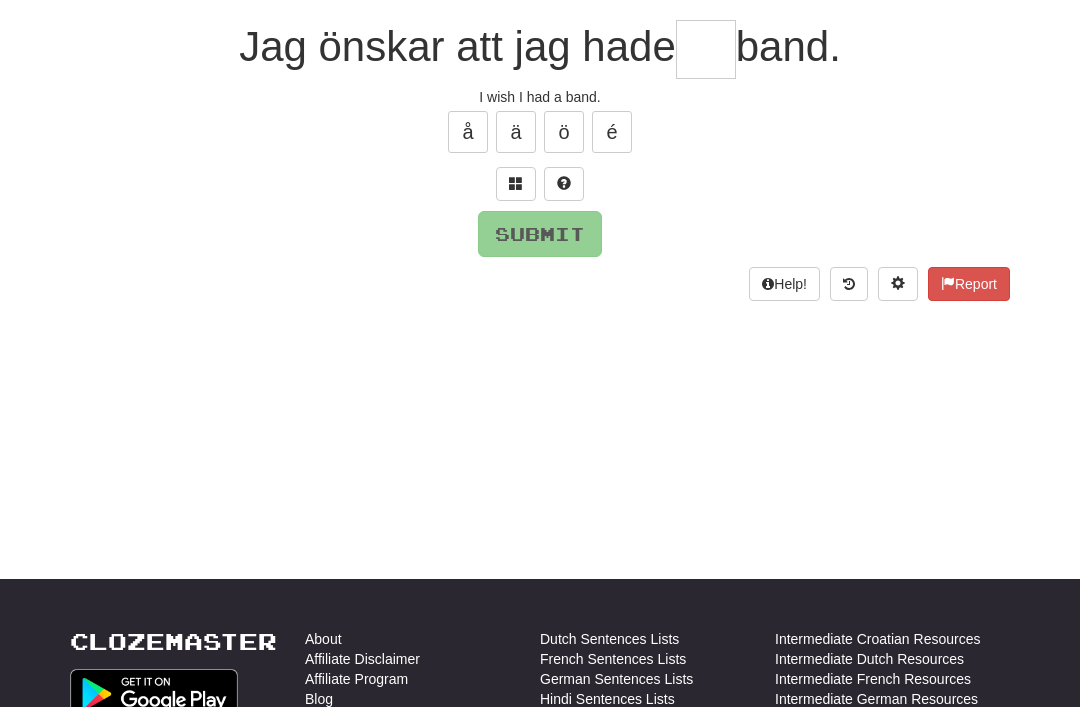 scroll, scrollTop: 177, scrollLeft: 0, axis: vertical 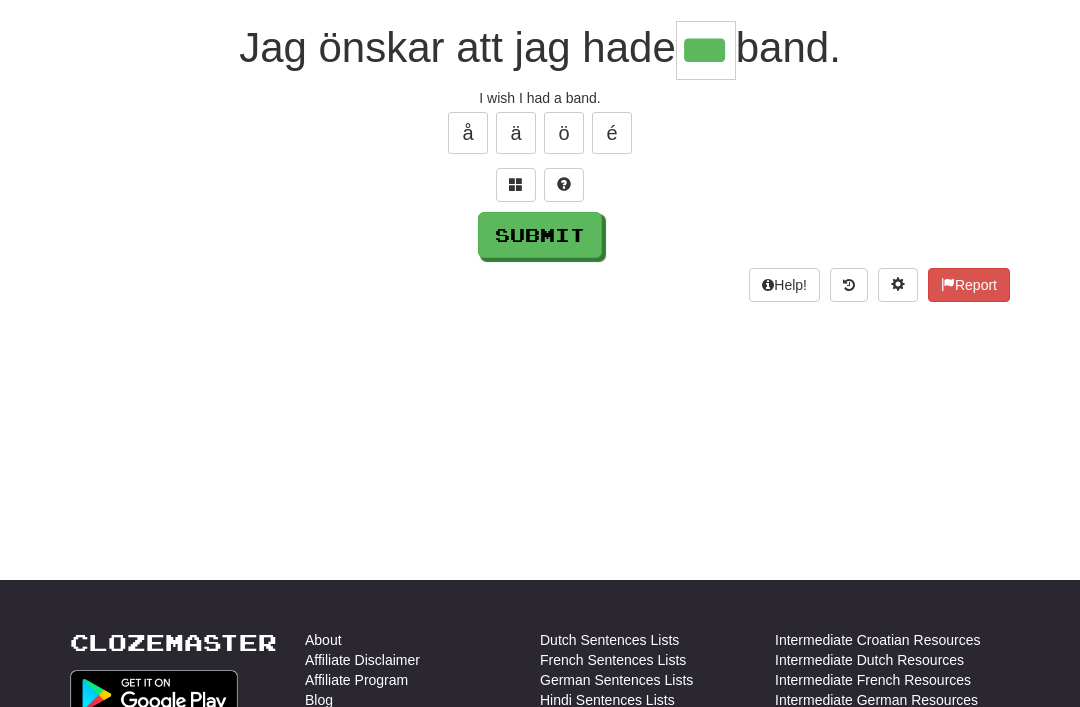 type on "***" 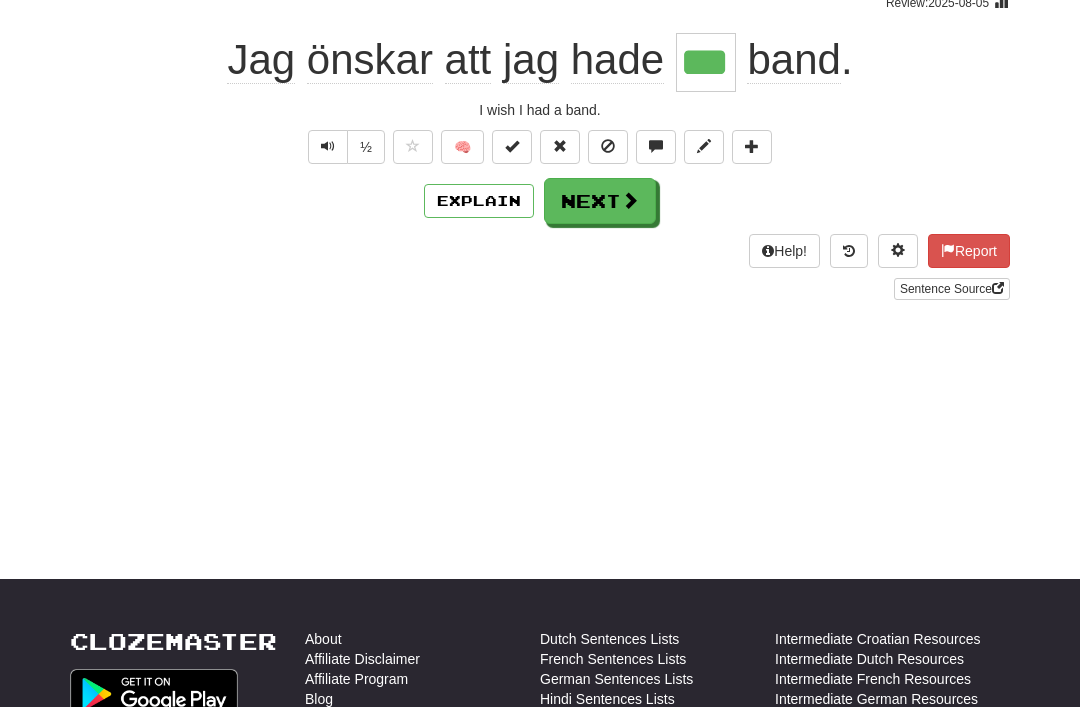 click on "Next" at bounding box center (600, 201) 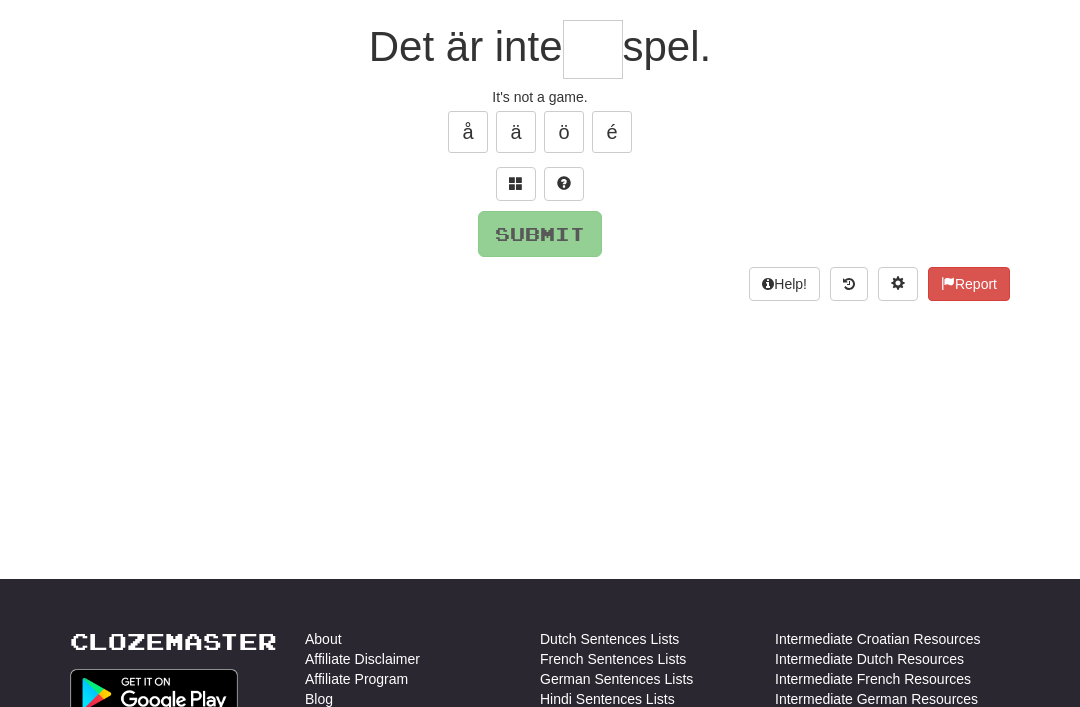 scroll, scrollTop: 177, scrollLeft: 0, axis: vertical 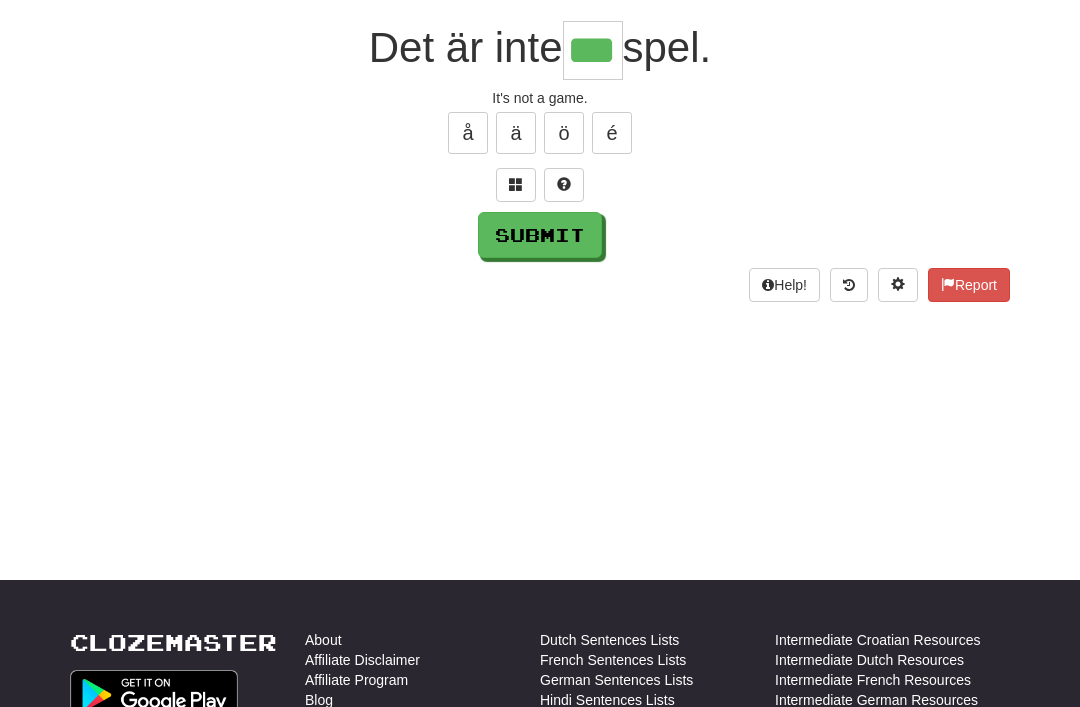 type on "***" 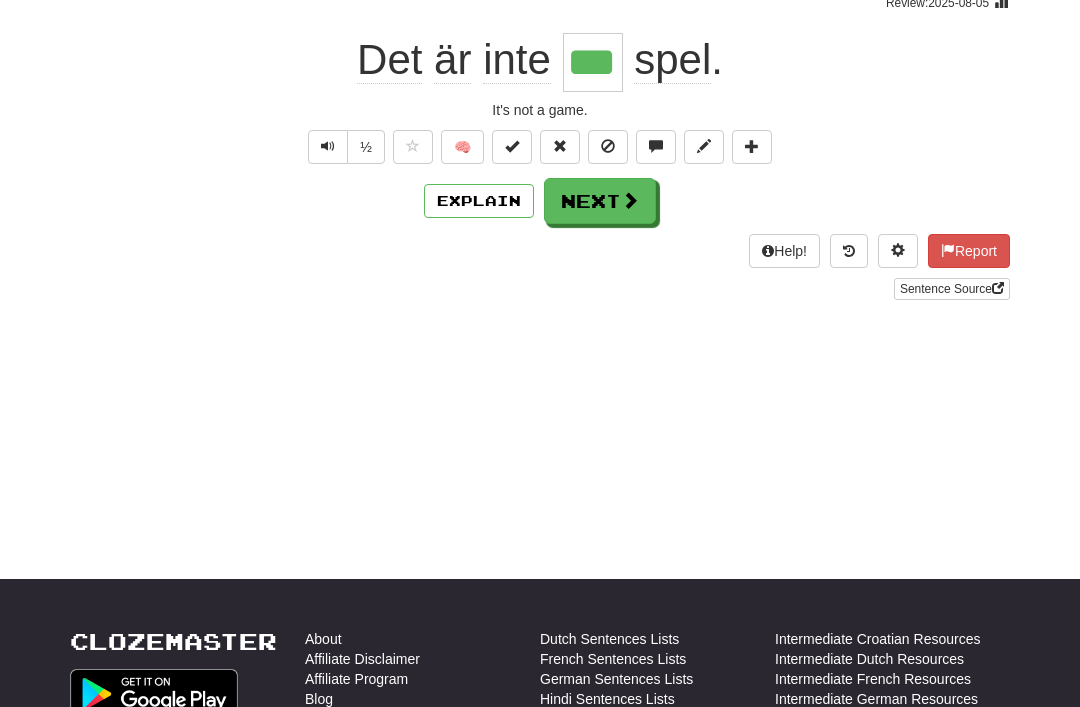 click on "Next" at bounding box center [600, 201] 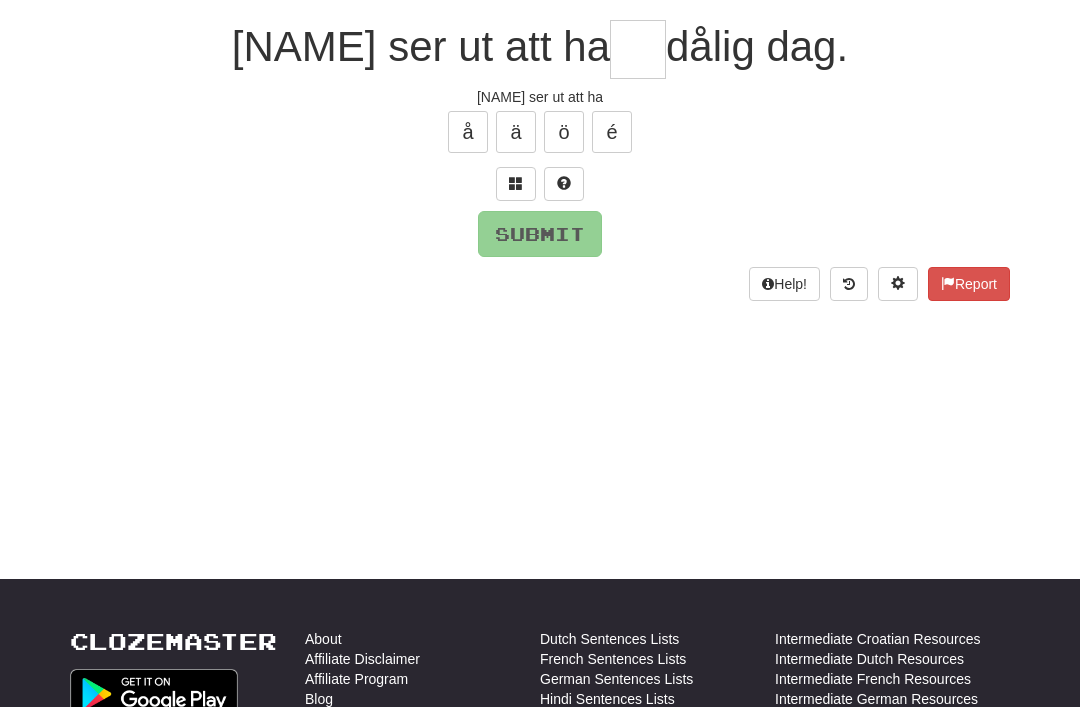scroll, scrollTop: 177, scrollLeft: 0, axis: vertical 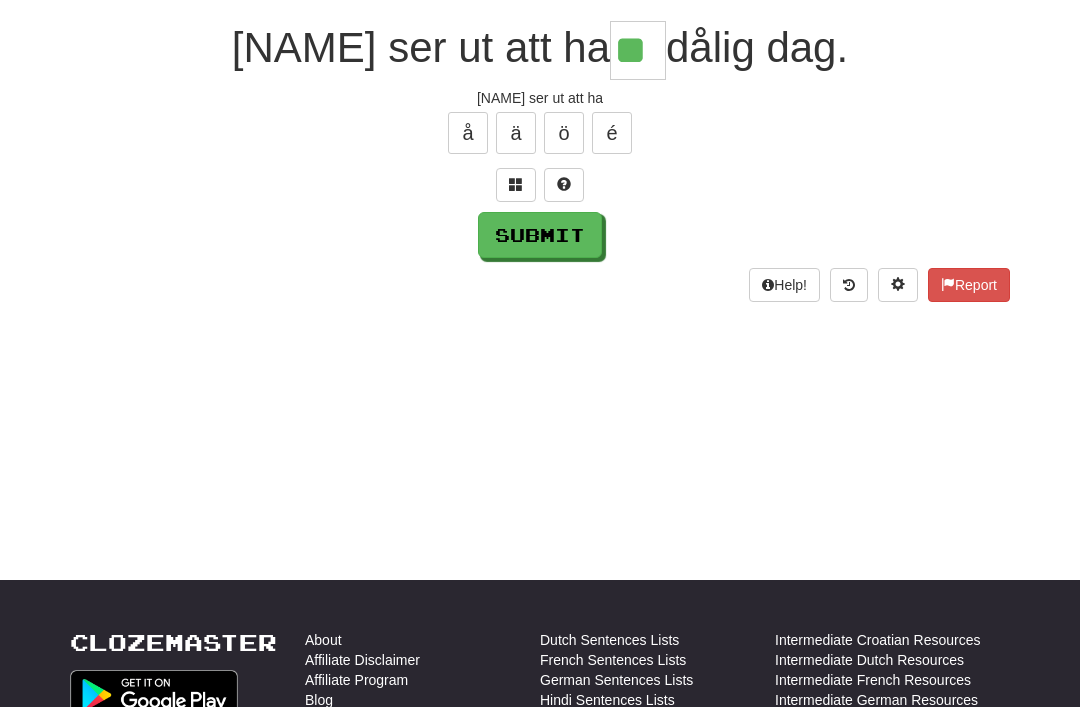type on "**" 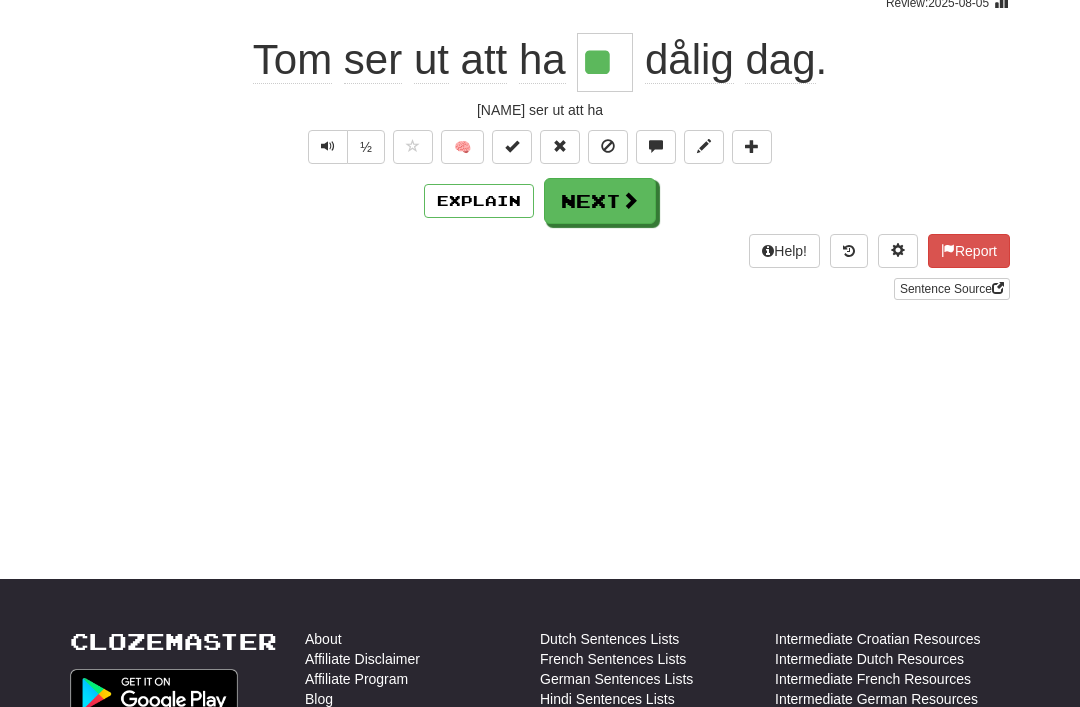 click on "Next" at bounding box center (600, 201) 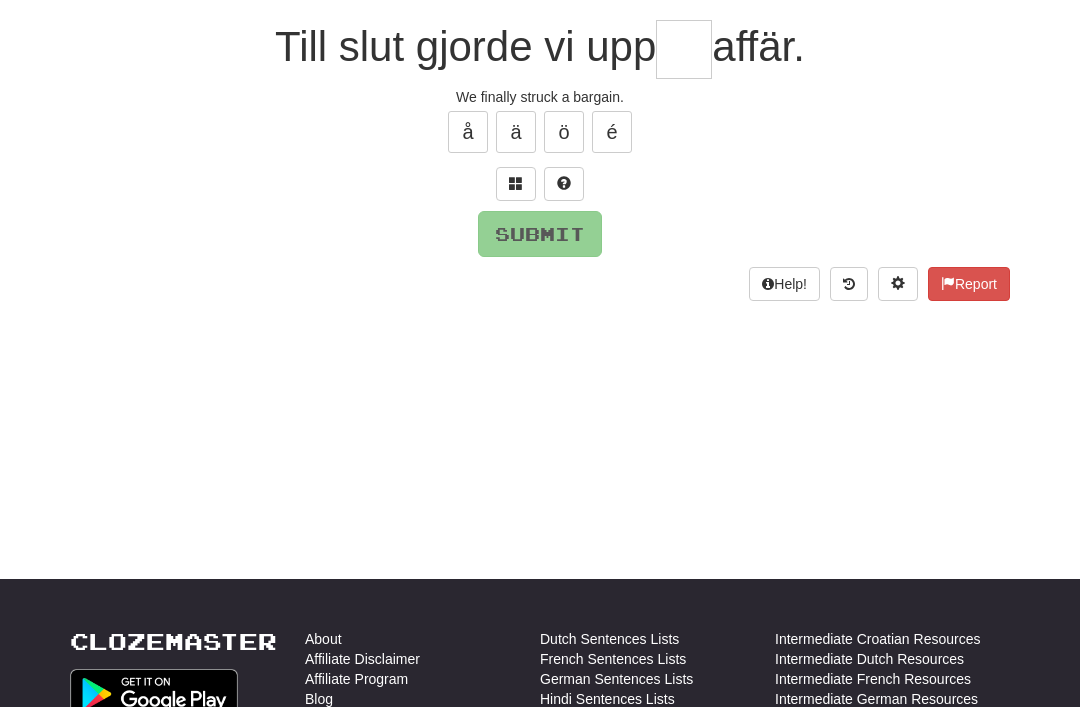 scroll, scrollTop: 177, scrollLeft: 0, axis: vertical 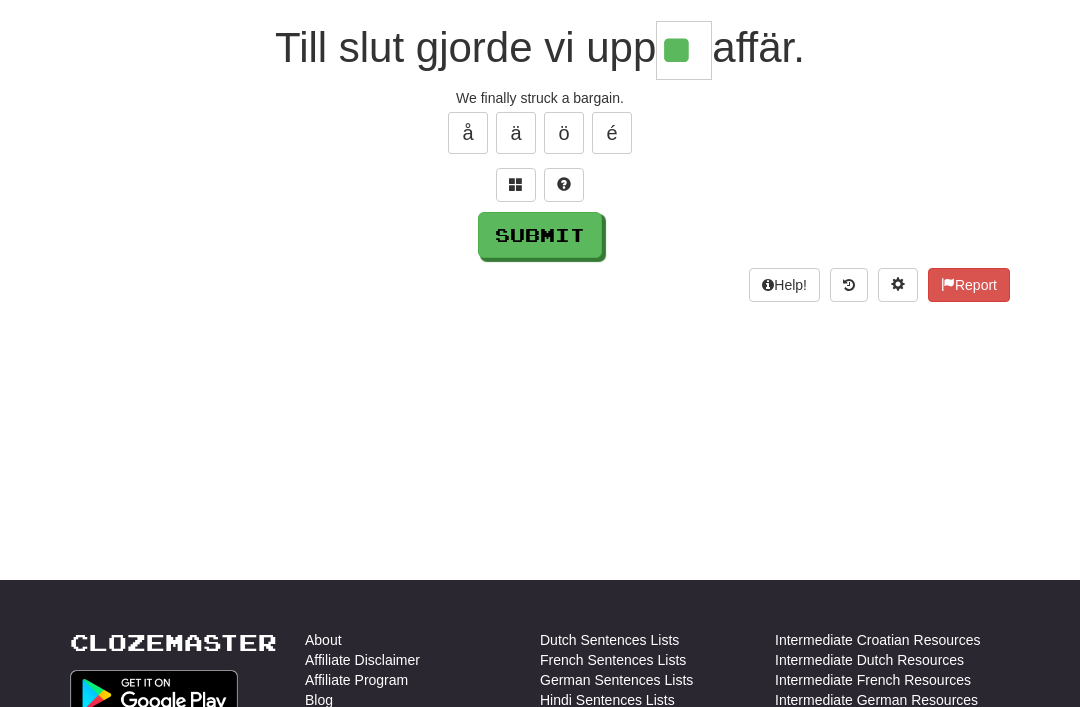 type on "**" 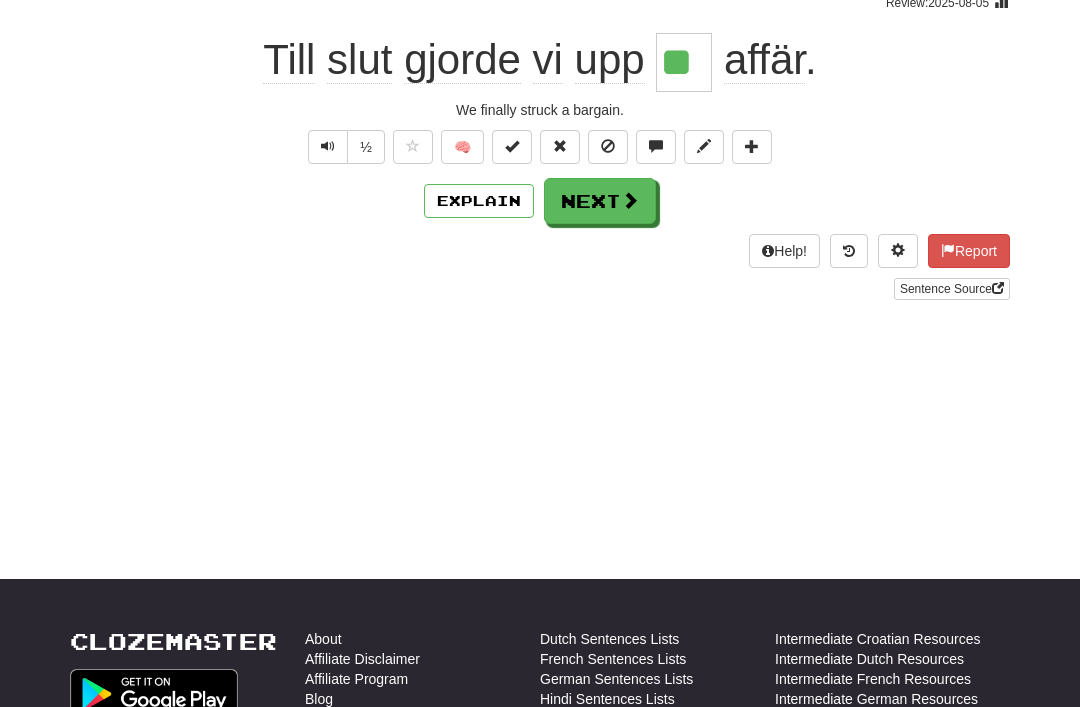 click on "Next" at bounding box center [600, 201] 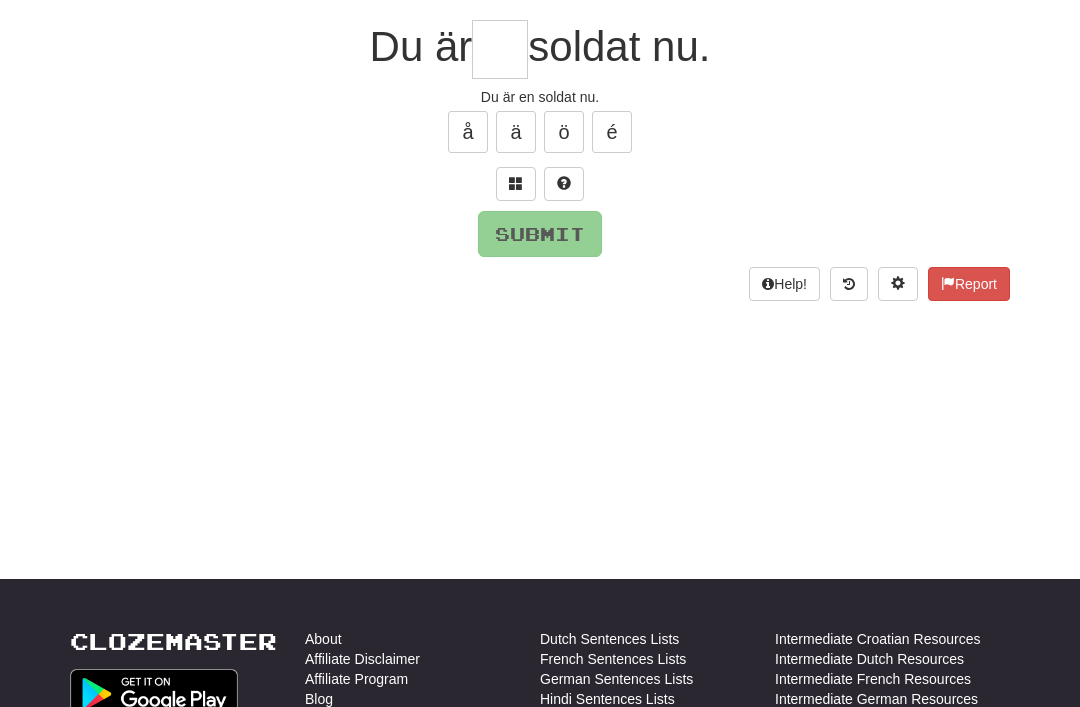 scroll, scrollTop: 177, scrollLeft: 0, axis: vertical 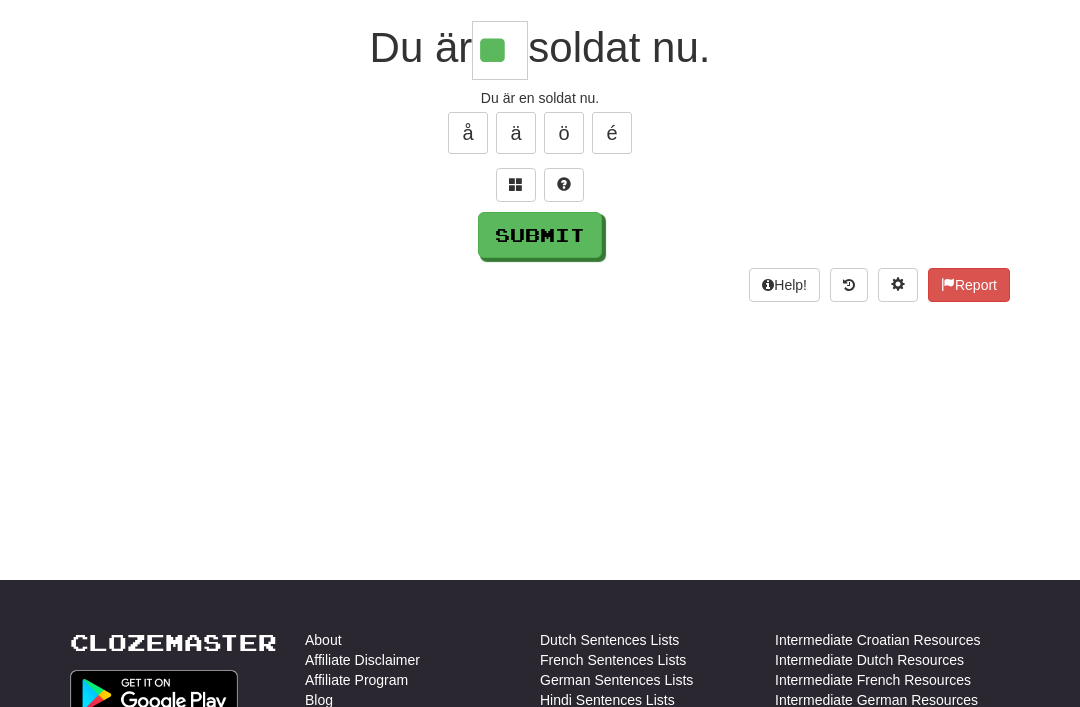 type on "**" 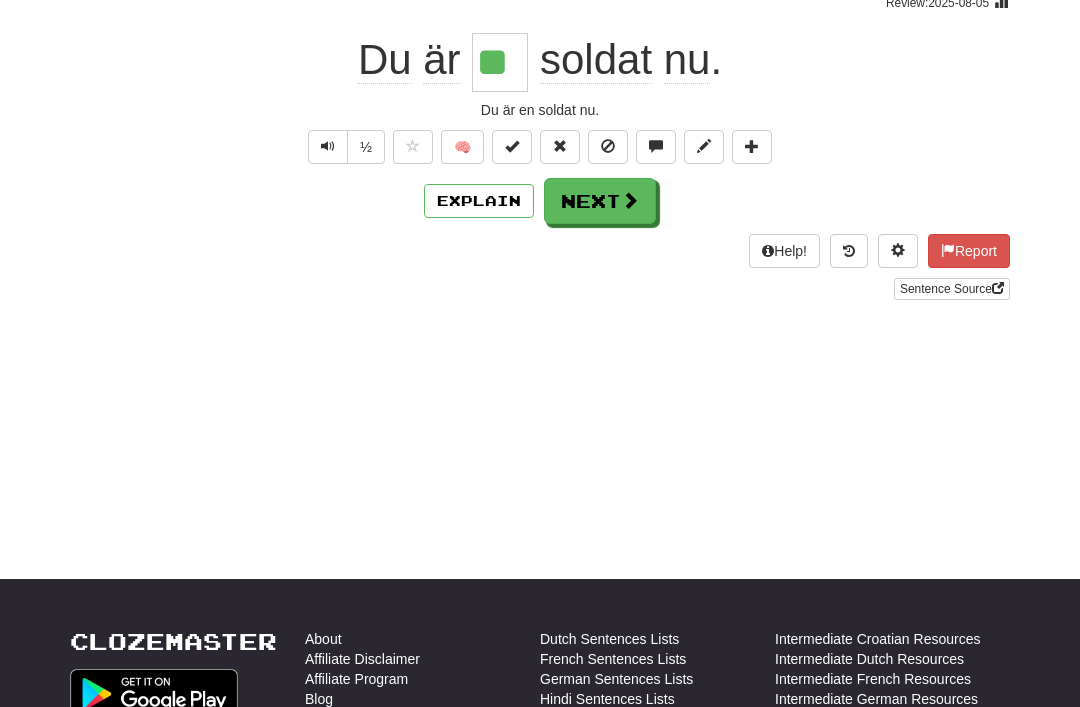 click on "Next" at bounding box center [600, 201] 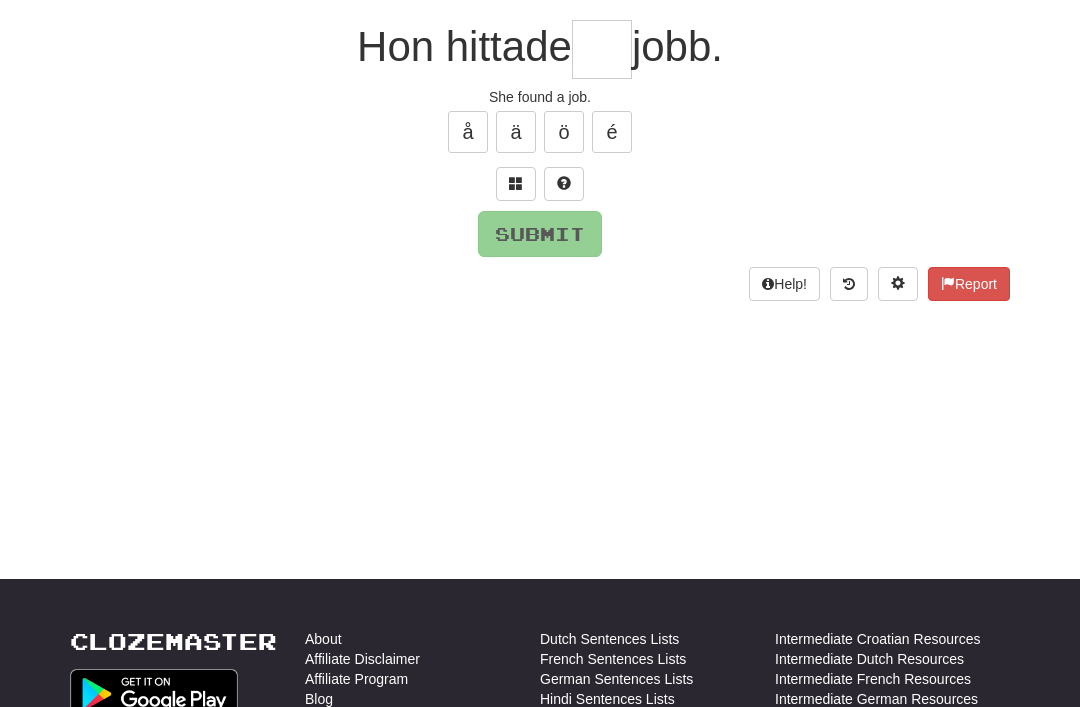 scroll, scrollTop: 177, scrollLeft: 0, axis: vertical 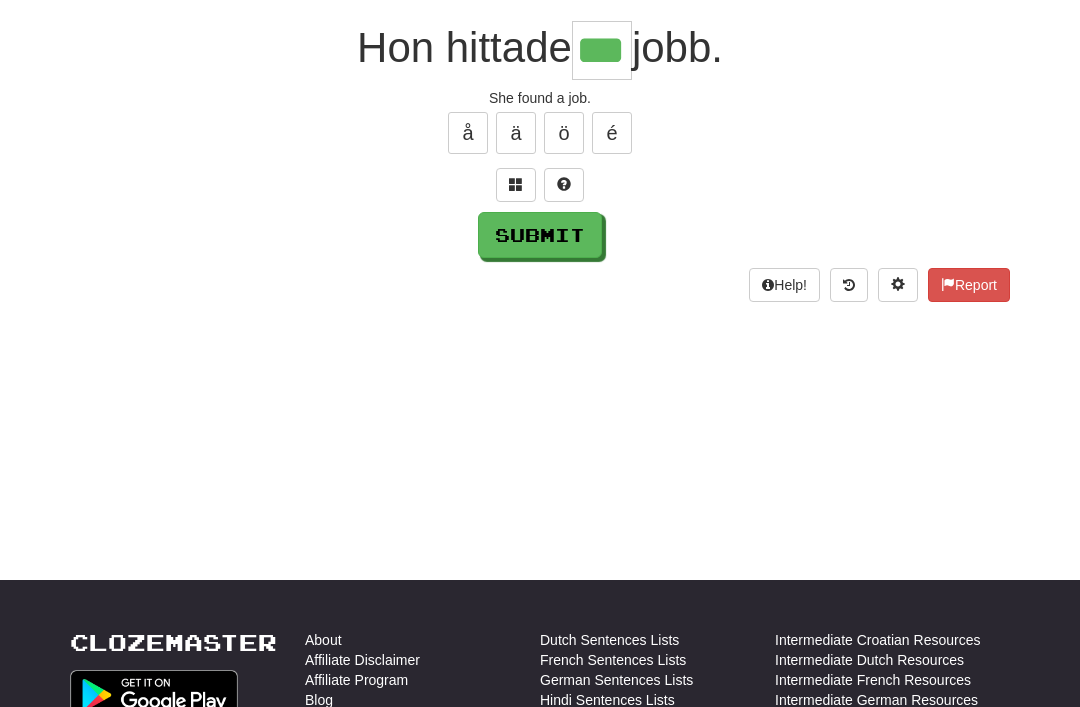 type on "***" 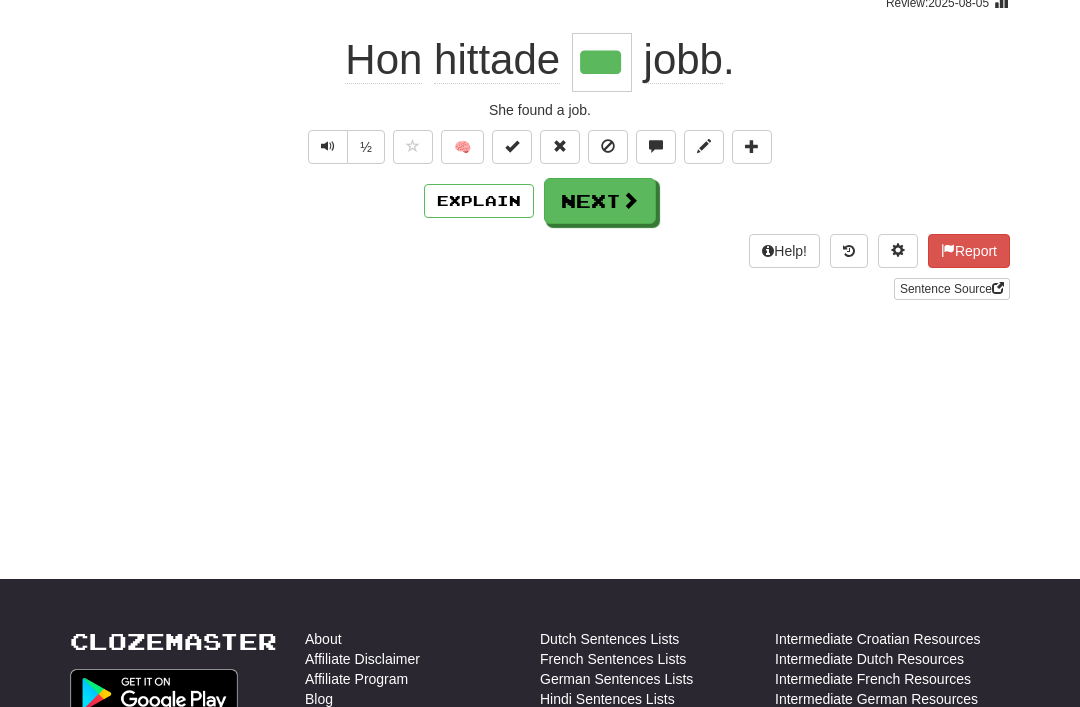click on "Next" at bounding box center [600, 201] 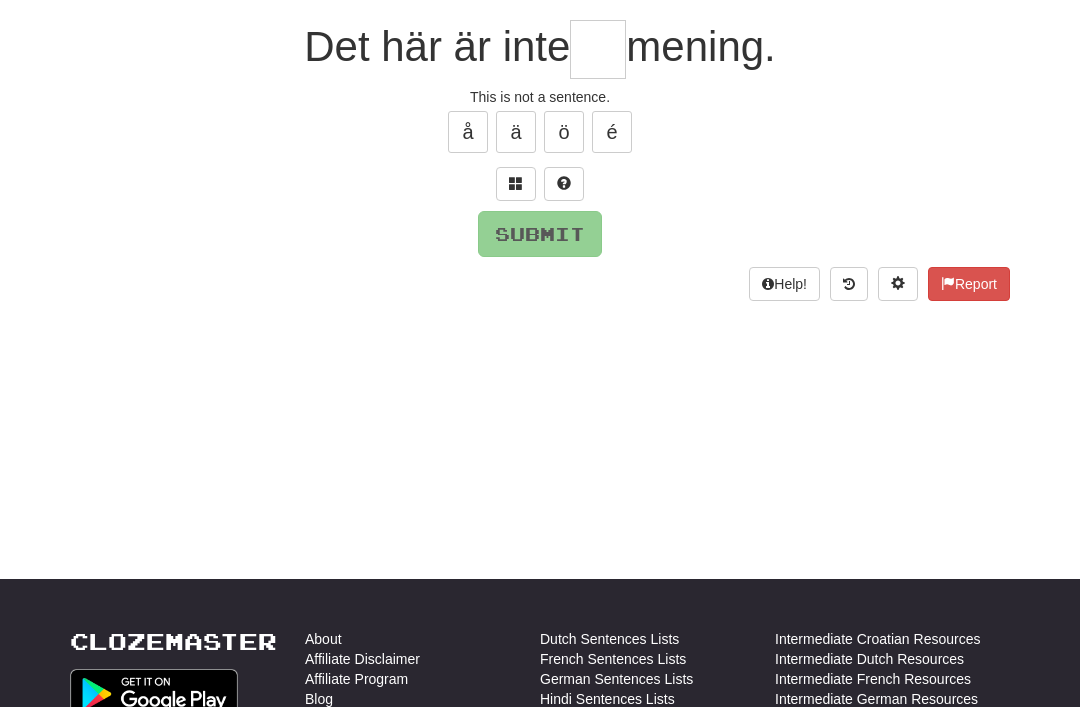 scroll, scrollTop: 177, scrollLeft: 0, axis: vertical 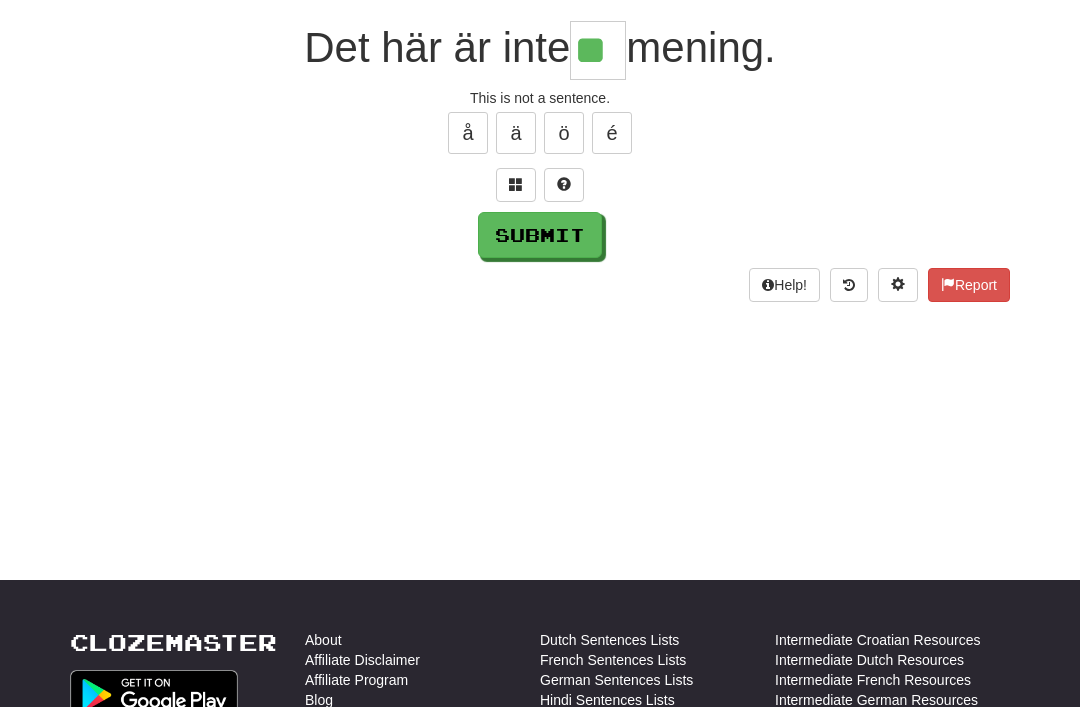 type on "**" 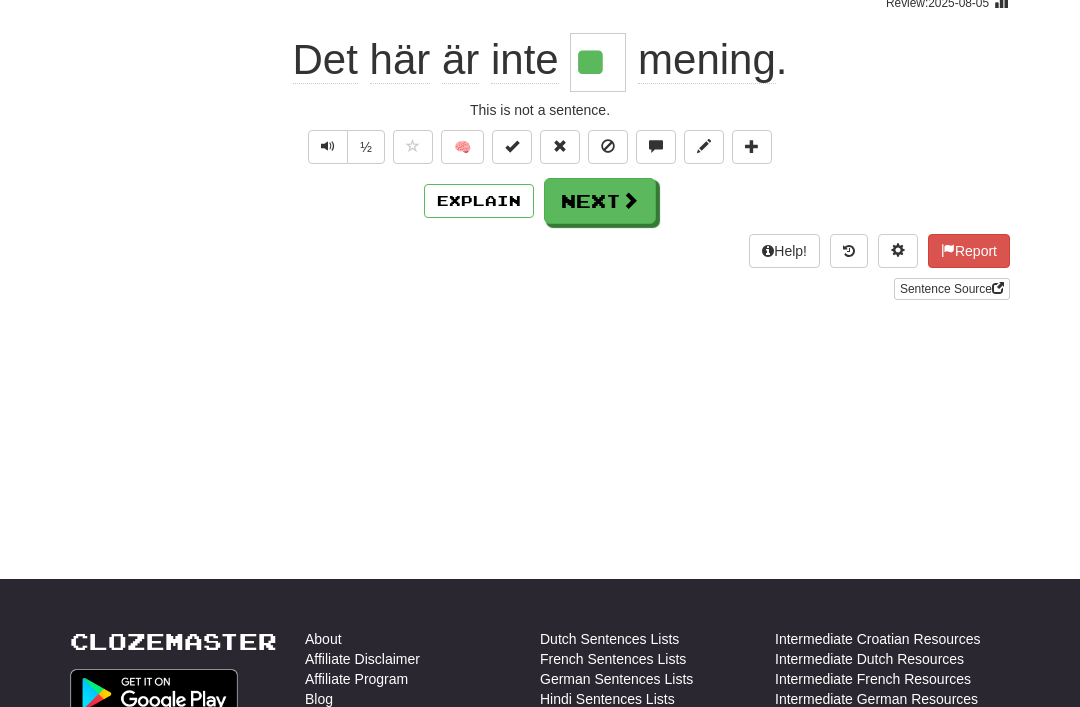 click on "Next" at bounding box center [600, 201] 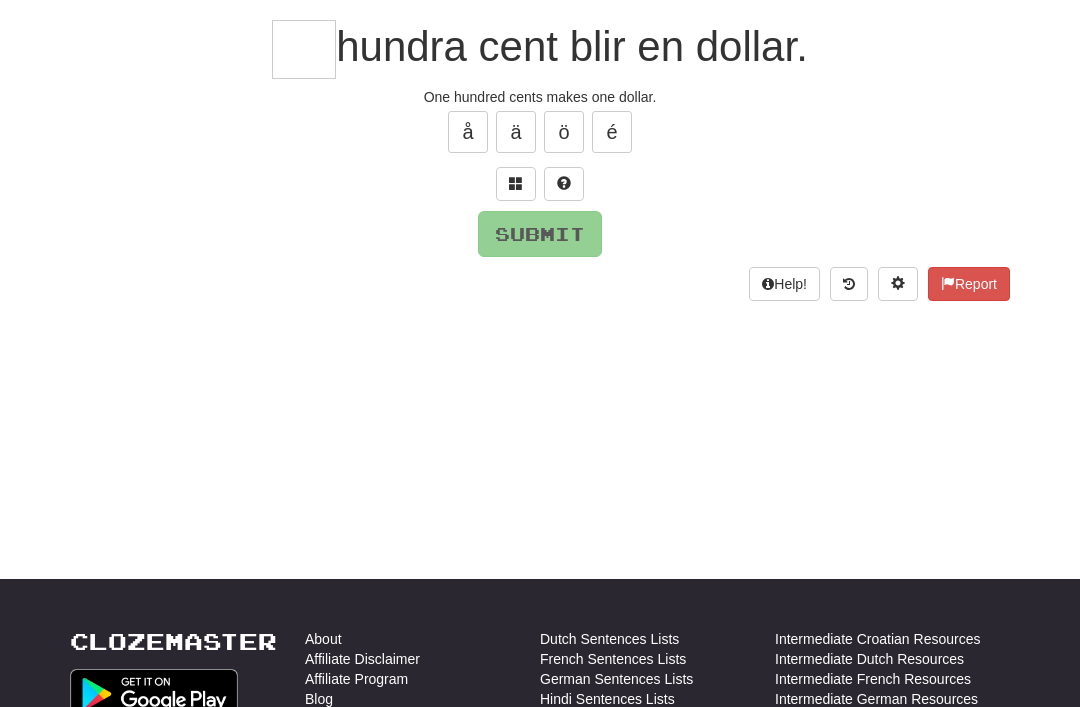 scroll, scrollTop: 177, scrollLeft: 0, axis: vertical 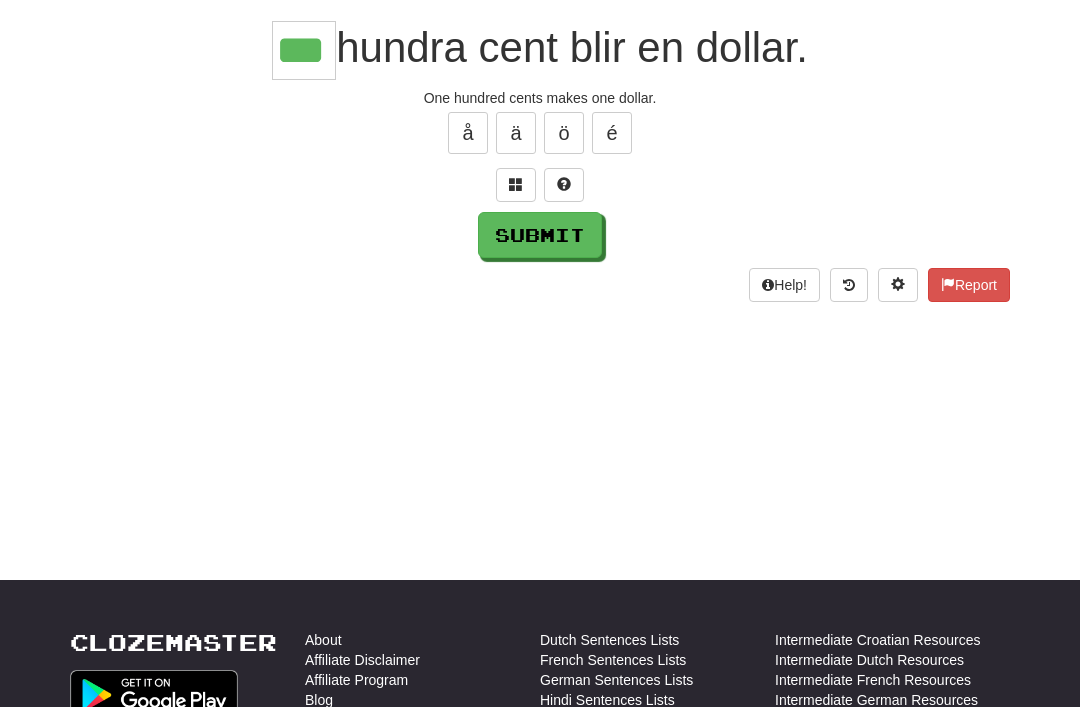 click on "Submit" at bounding box center [540, 235] 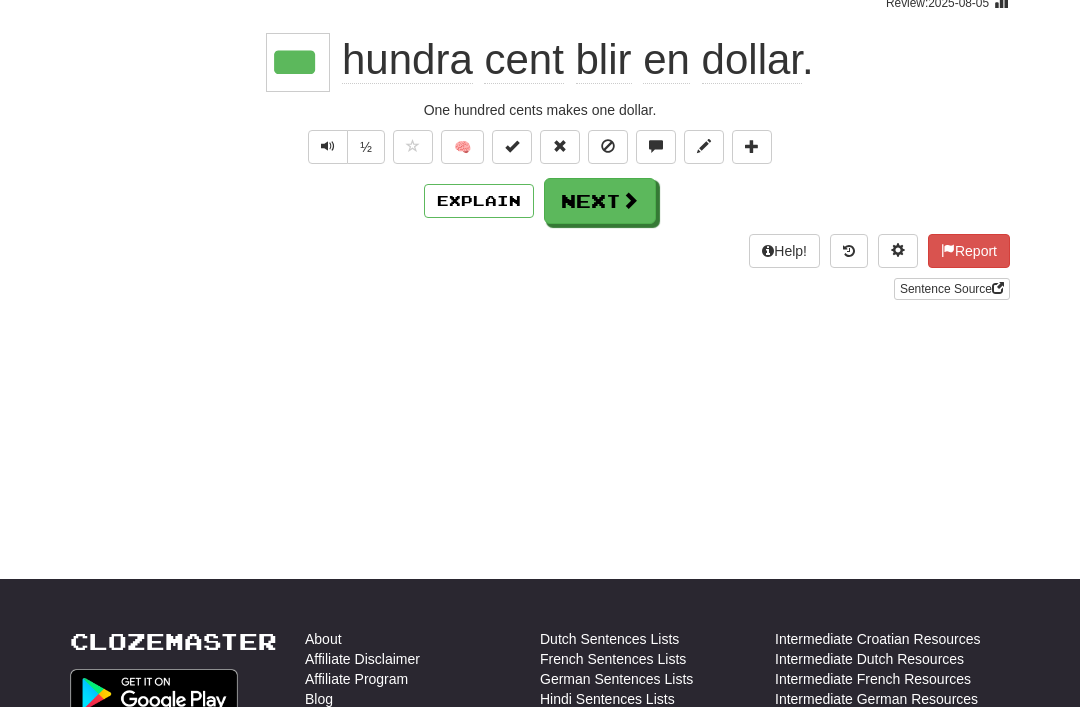 click at bounding box center [630, 200] 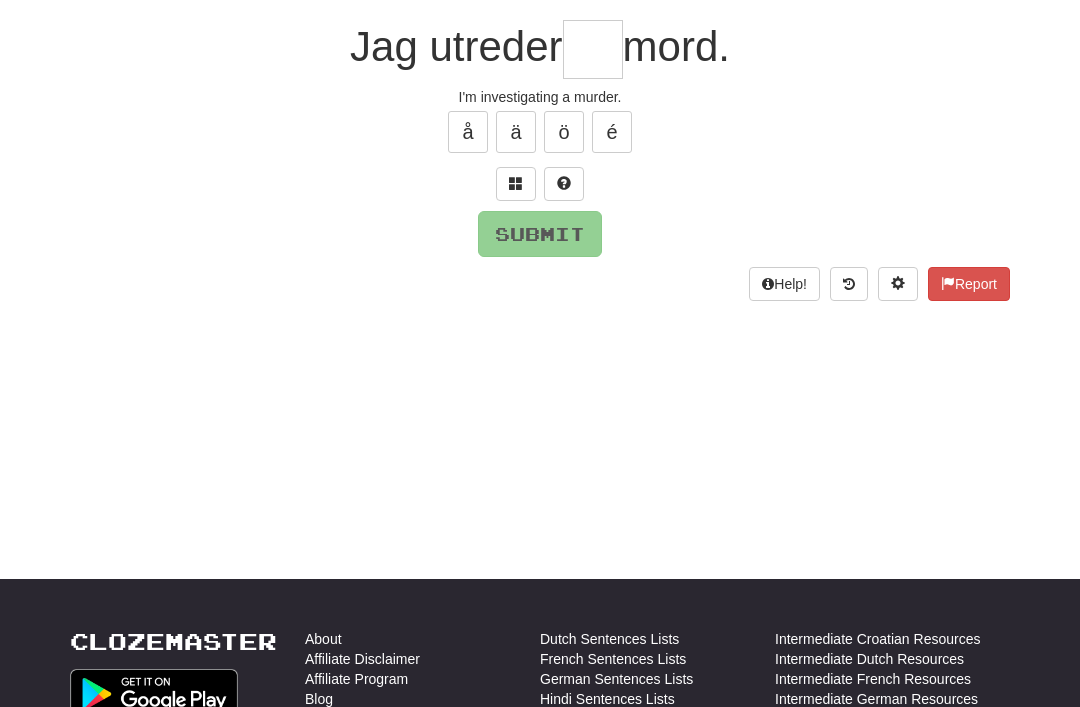 scroll, scrollTop: 177, scrollLeft: 0, axis: vertical 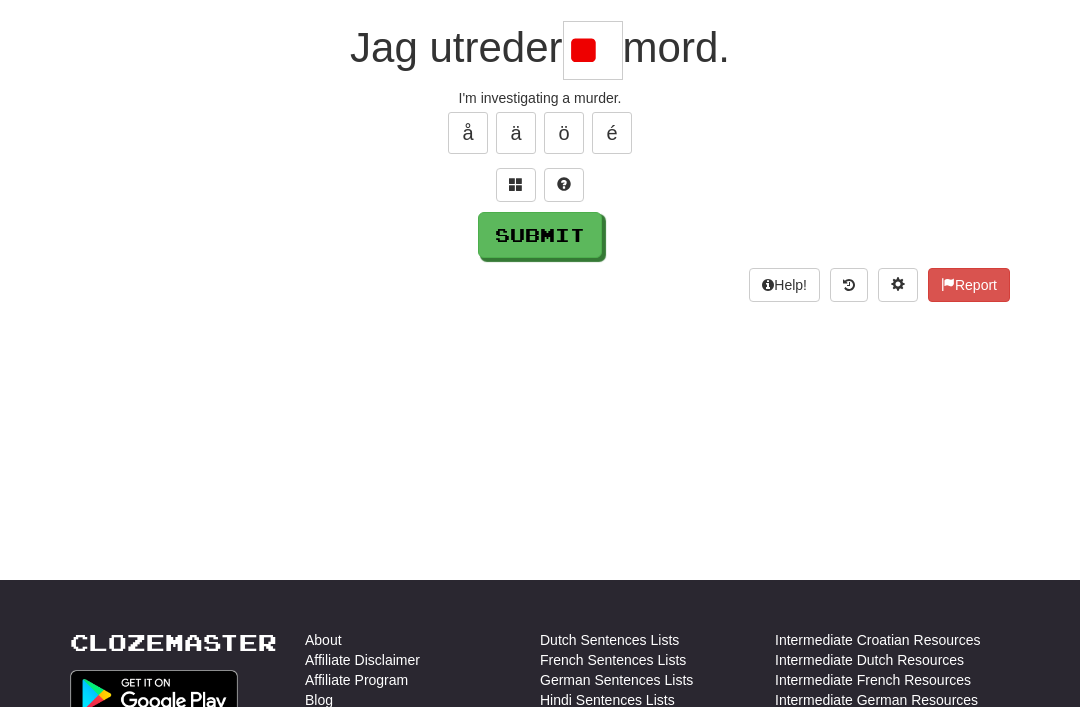 click on "Submit" at bounding box center [540, 235] 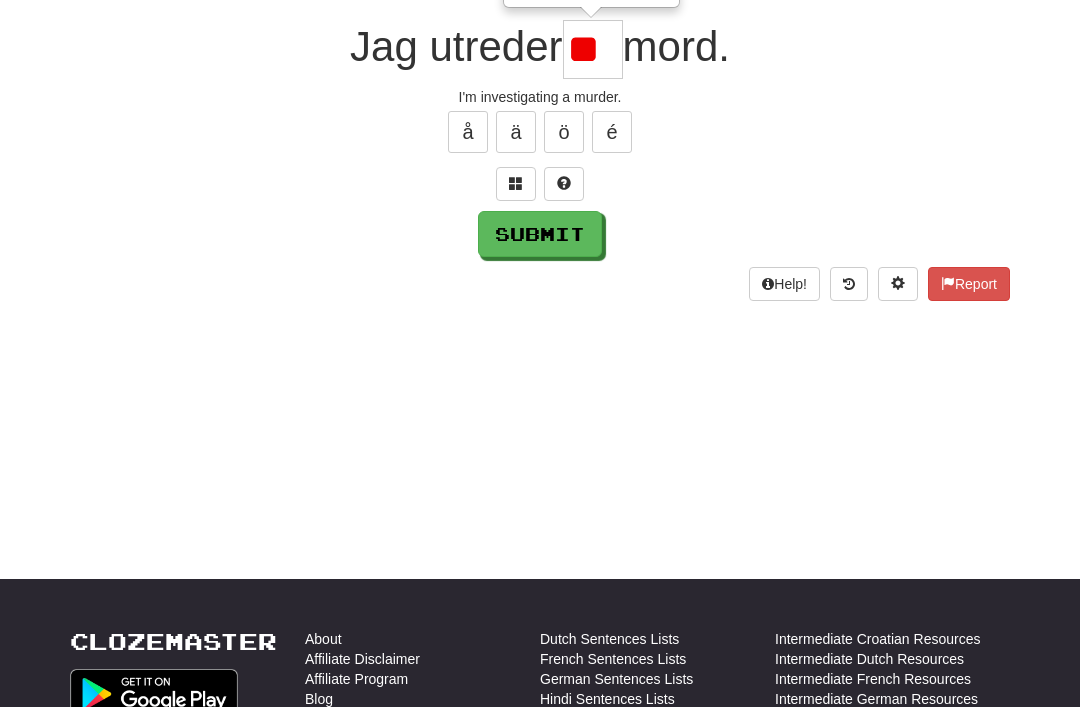 click on "**" at bounding box center [593, 49] 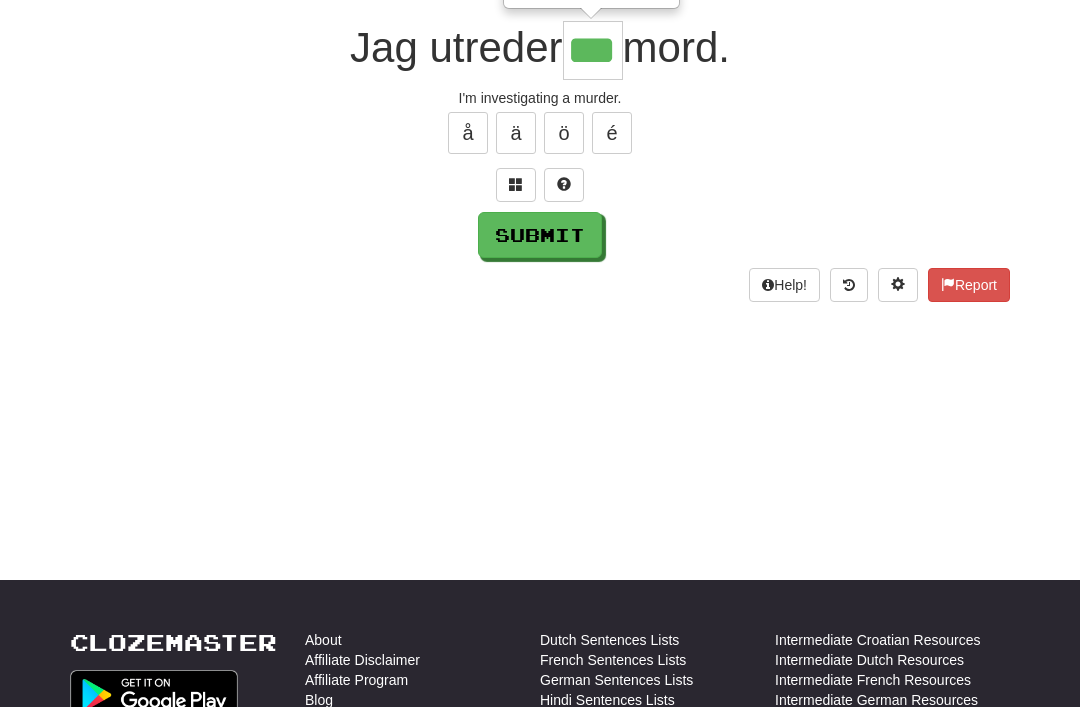 type on "***" 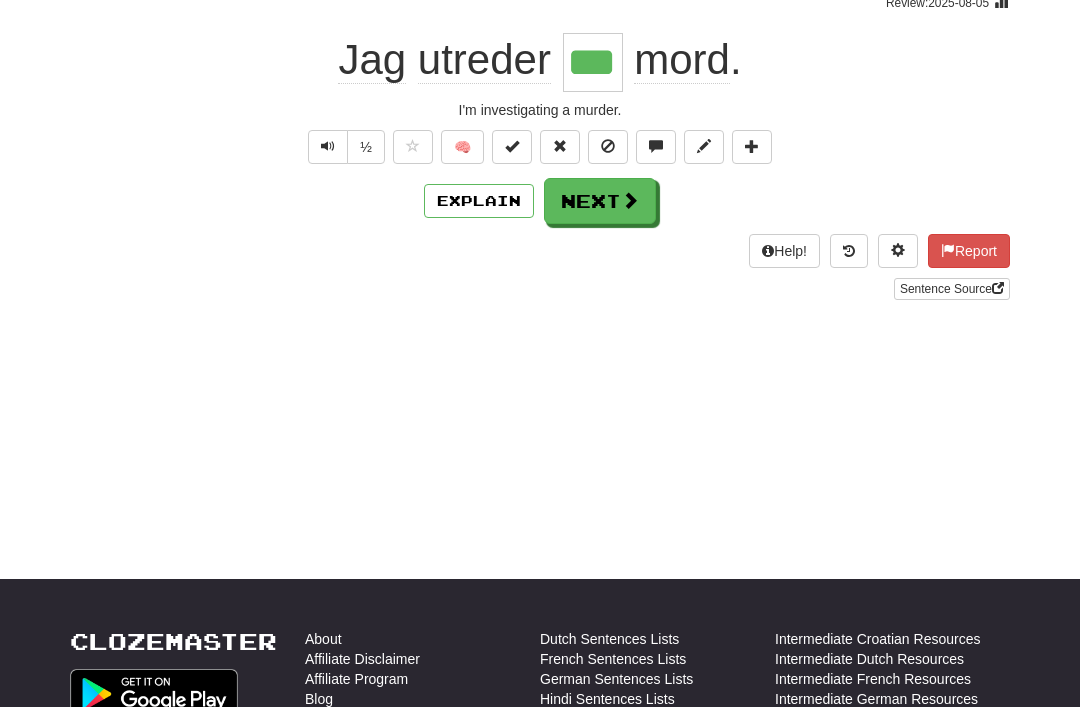 click on "Next" at bounding box center [600, 201] 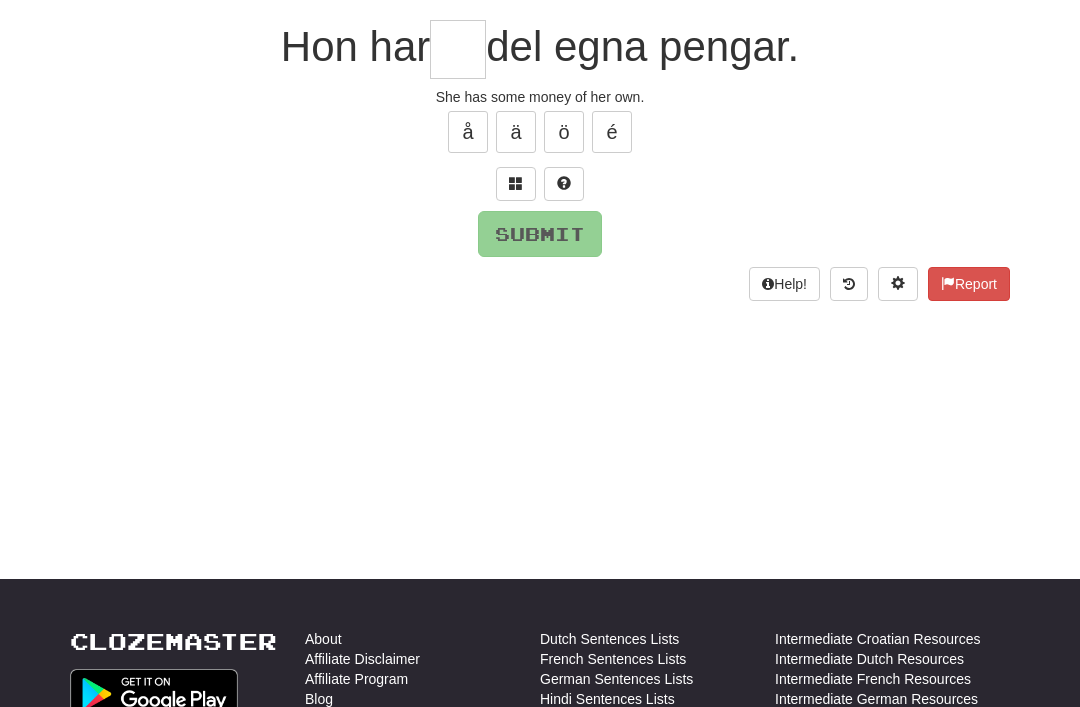 scroll, scrollTop: 177, scrollLeft: 0, axis: vertical 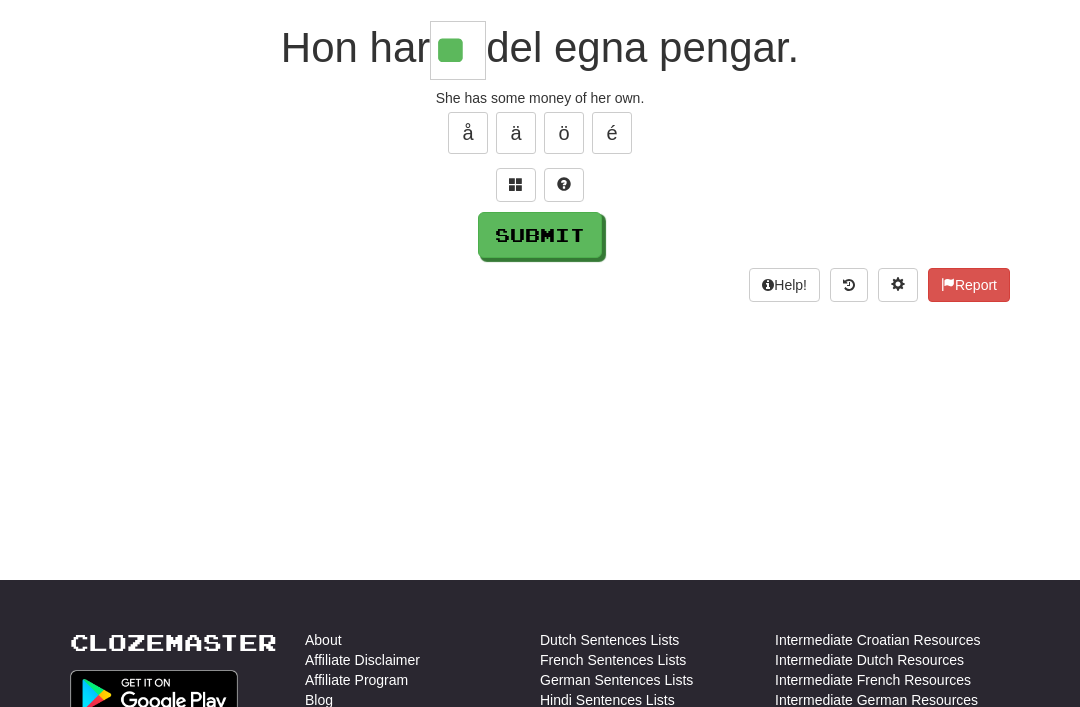 type on "**" 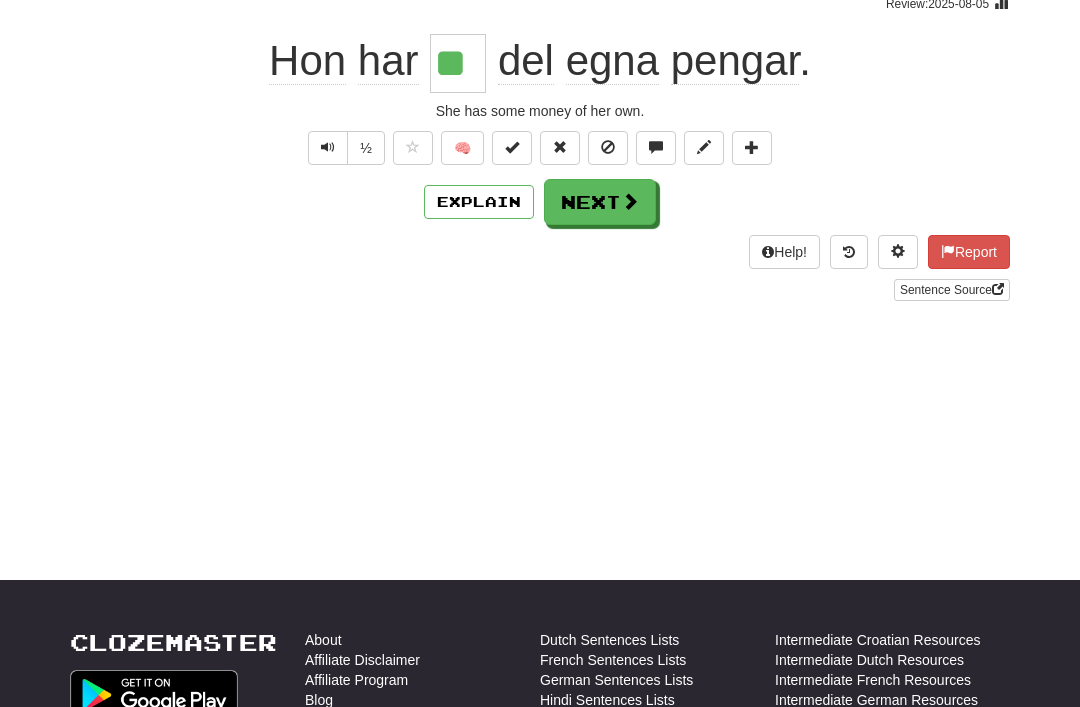 scroll, scrollTop: 178, scrollLeft: 0, axis: vertical 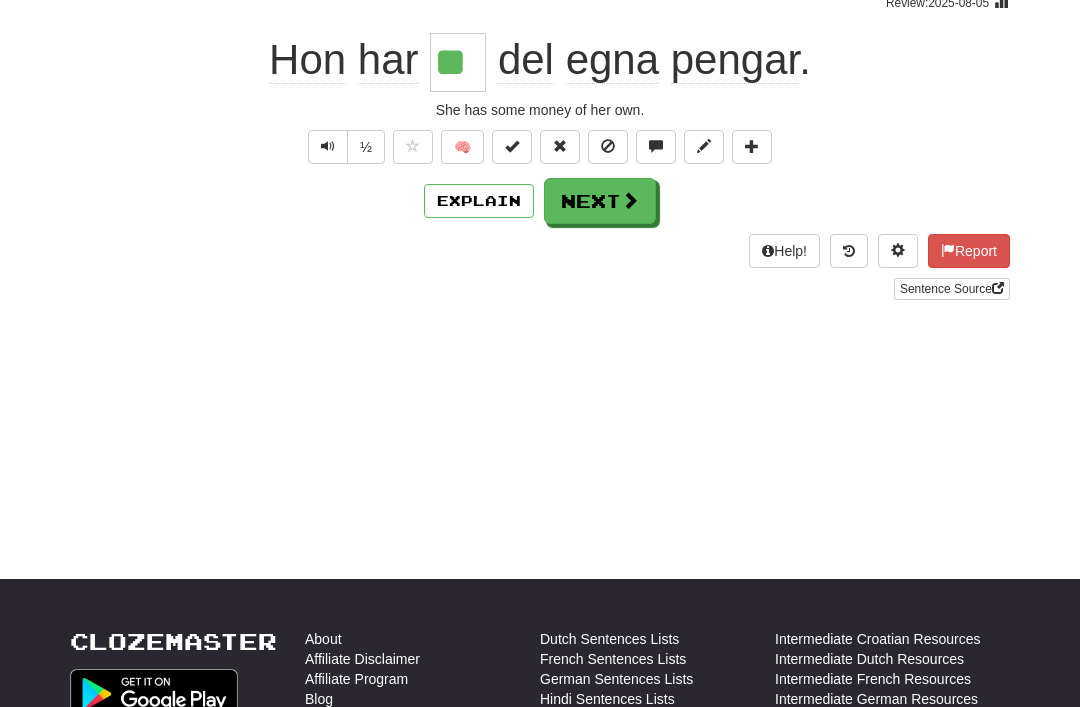 click on "Next" at bounding box center [600, 201] 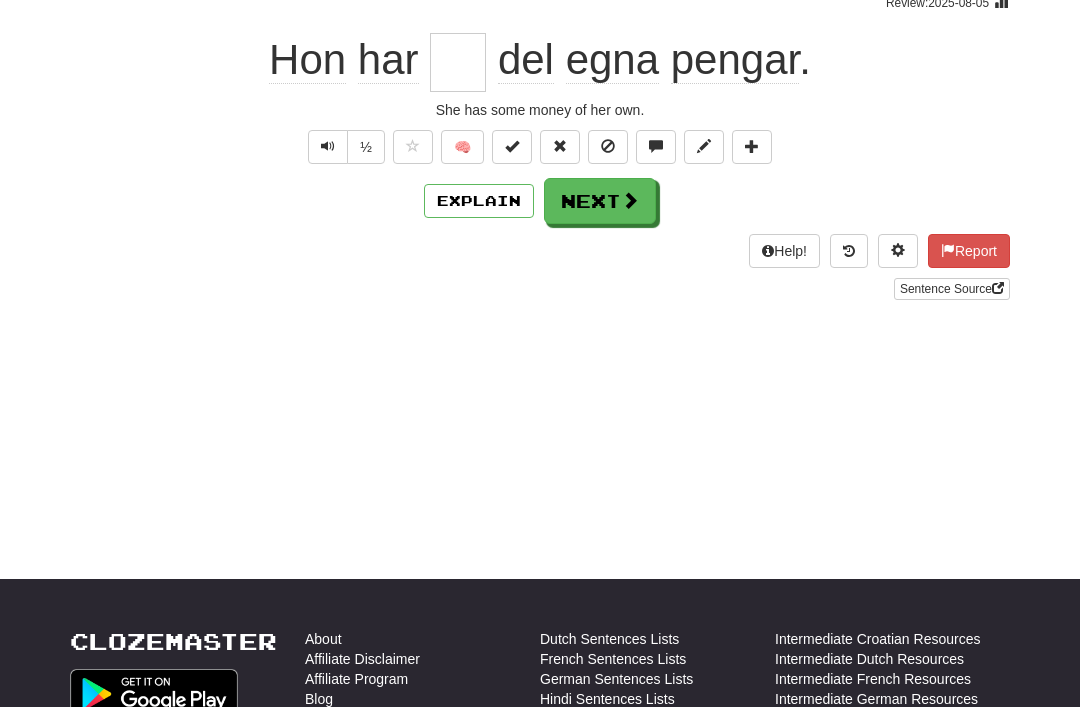 scroll, scrollTop: 177, scrollLeft: 0, axis: vertical 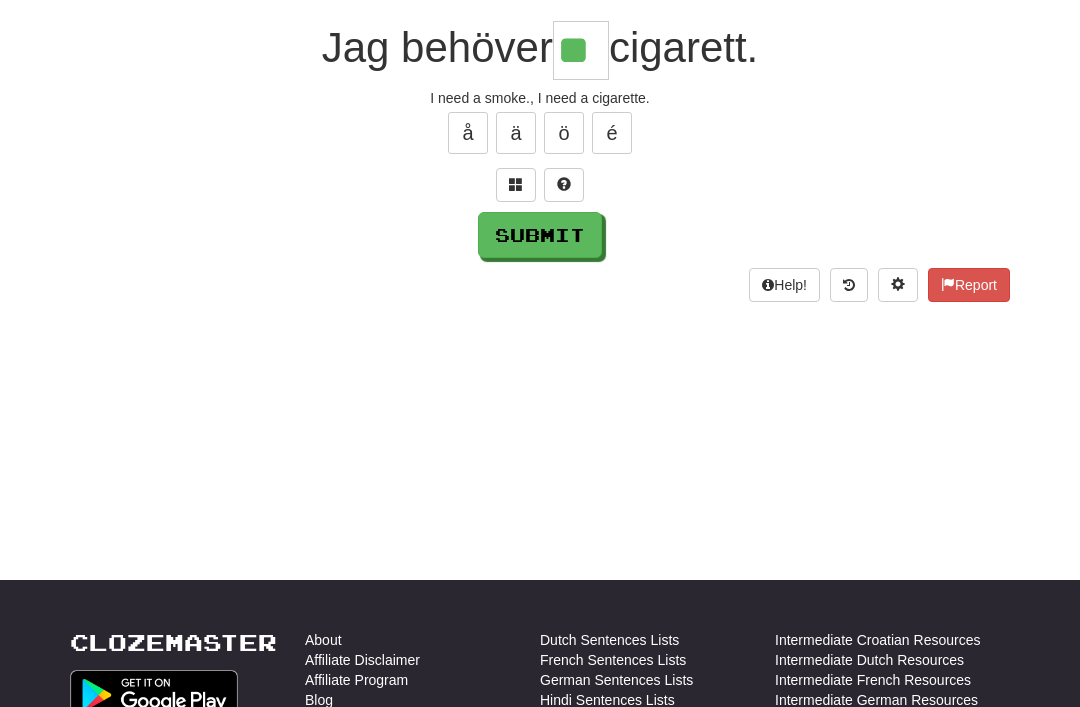 type on "**" 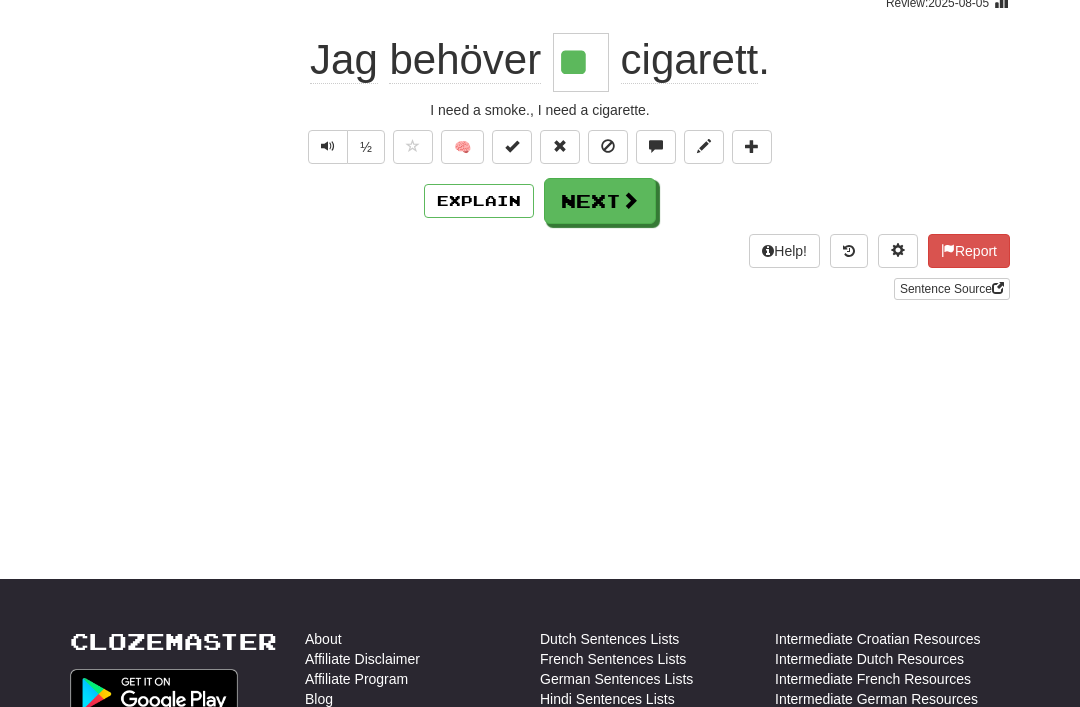 click on "Next" at bounding box center (600, 201) 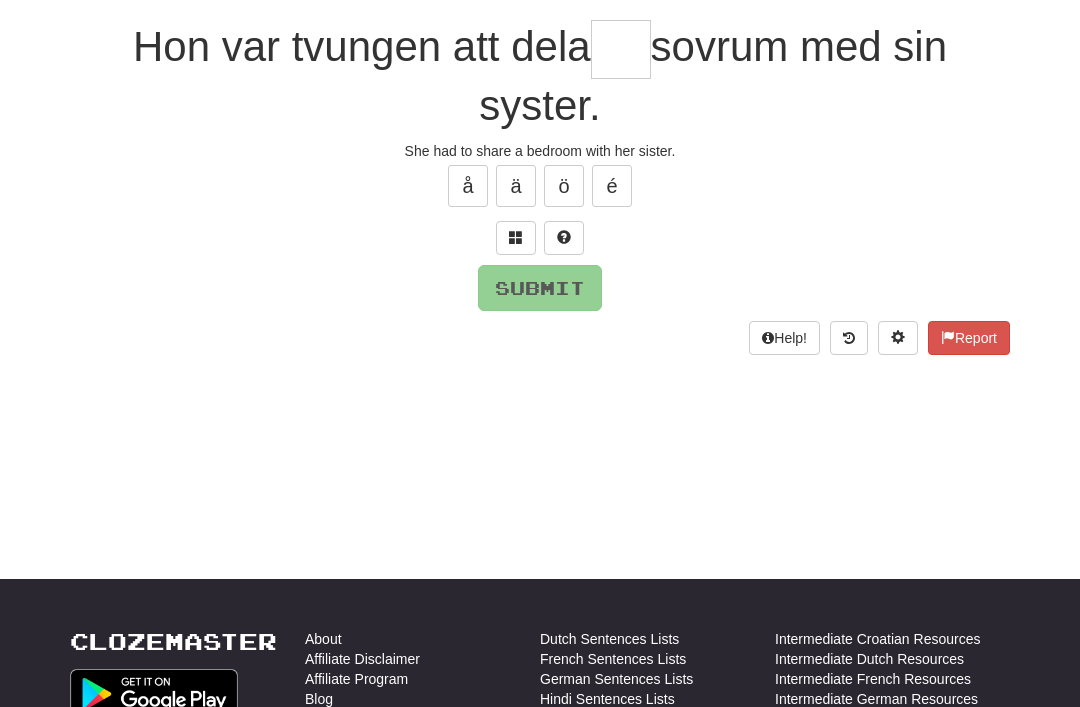 scroll, scrollTop: 177, scrollLeft: 0, axis: vertical 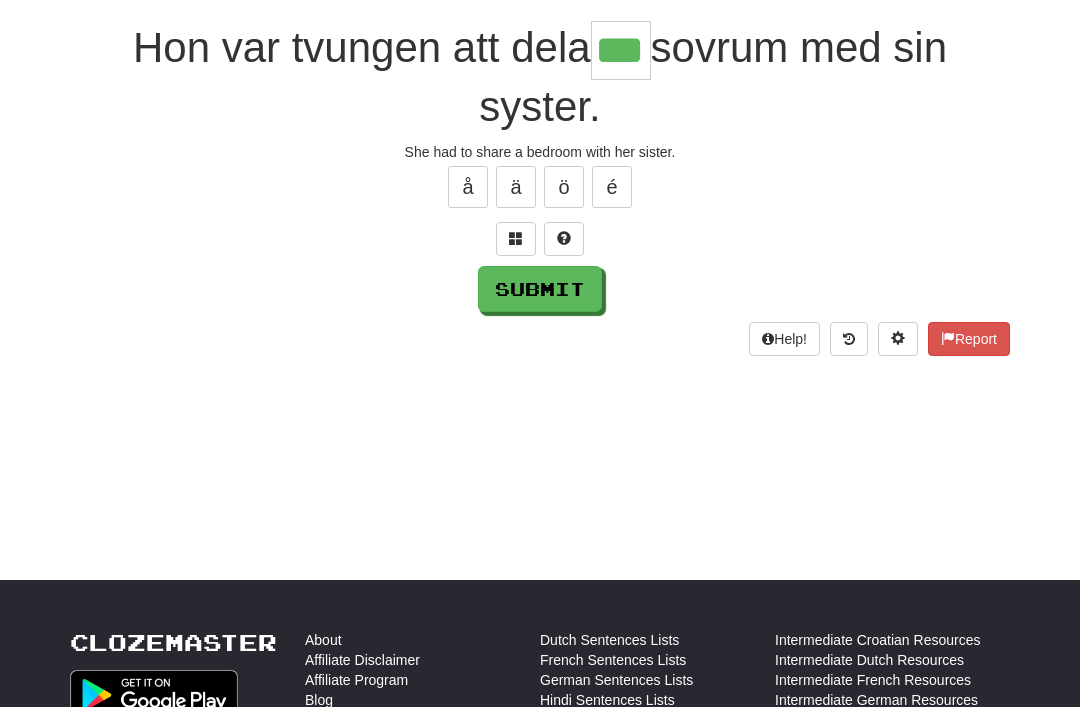 type on "***" 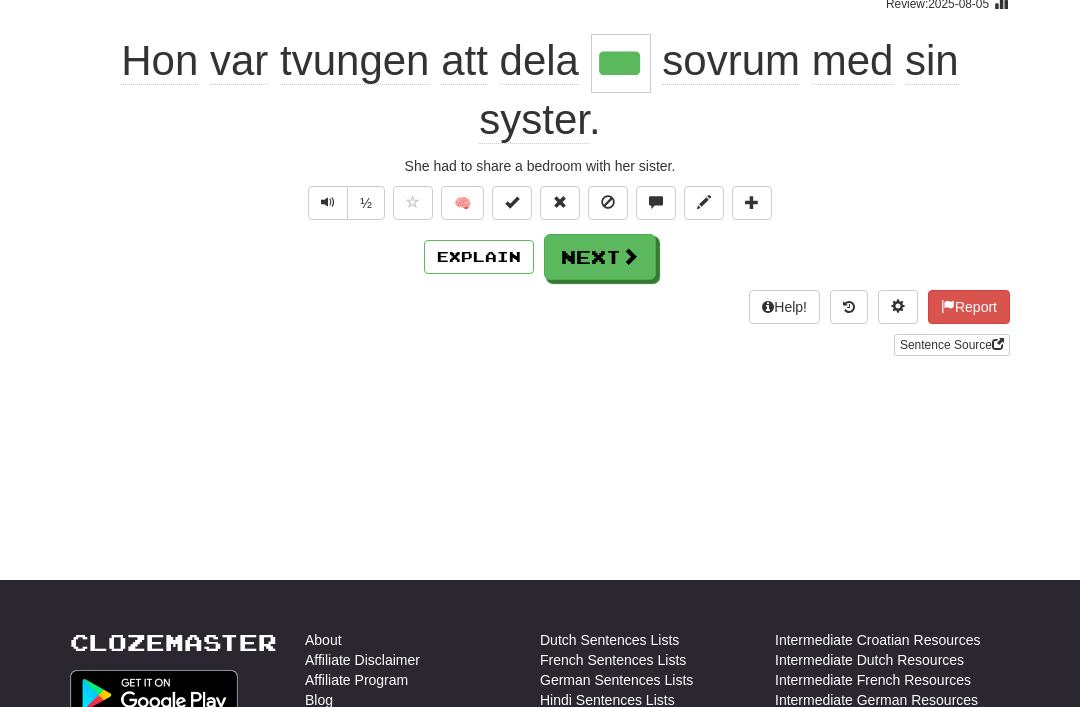 scroll, scrollTop: 178, scrollLeft: 0, axis: vertical 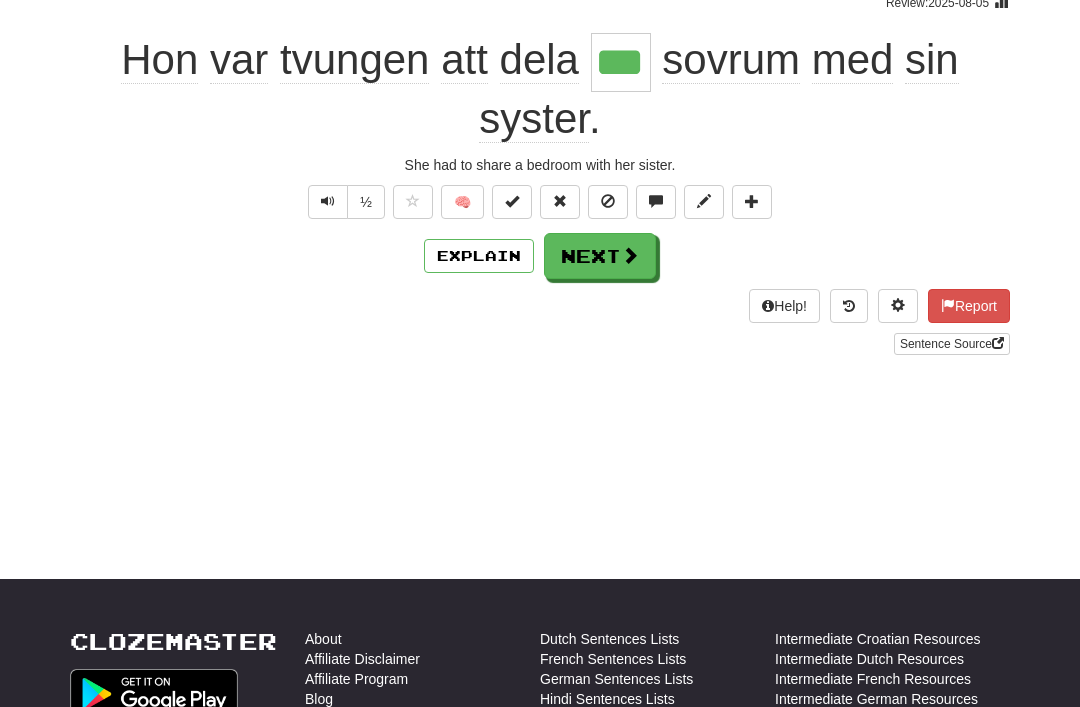 click on "Next" at bounding box center (600, 256) 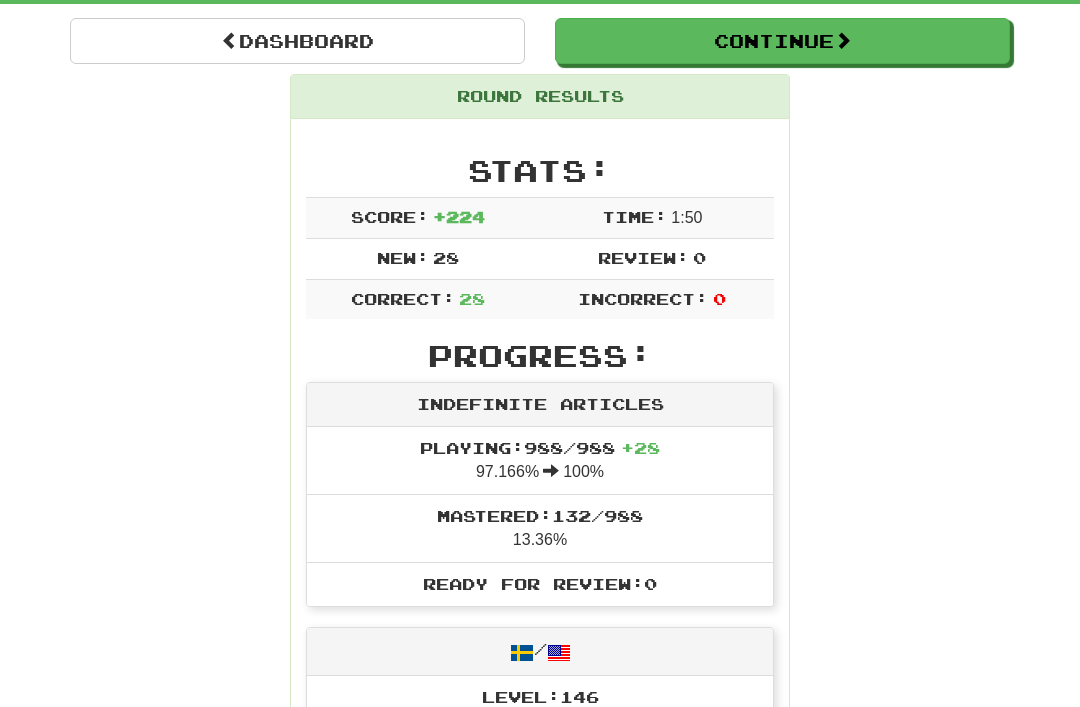 click on "Dashboard" at bounding box center (297, 41) 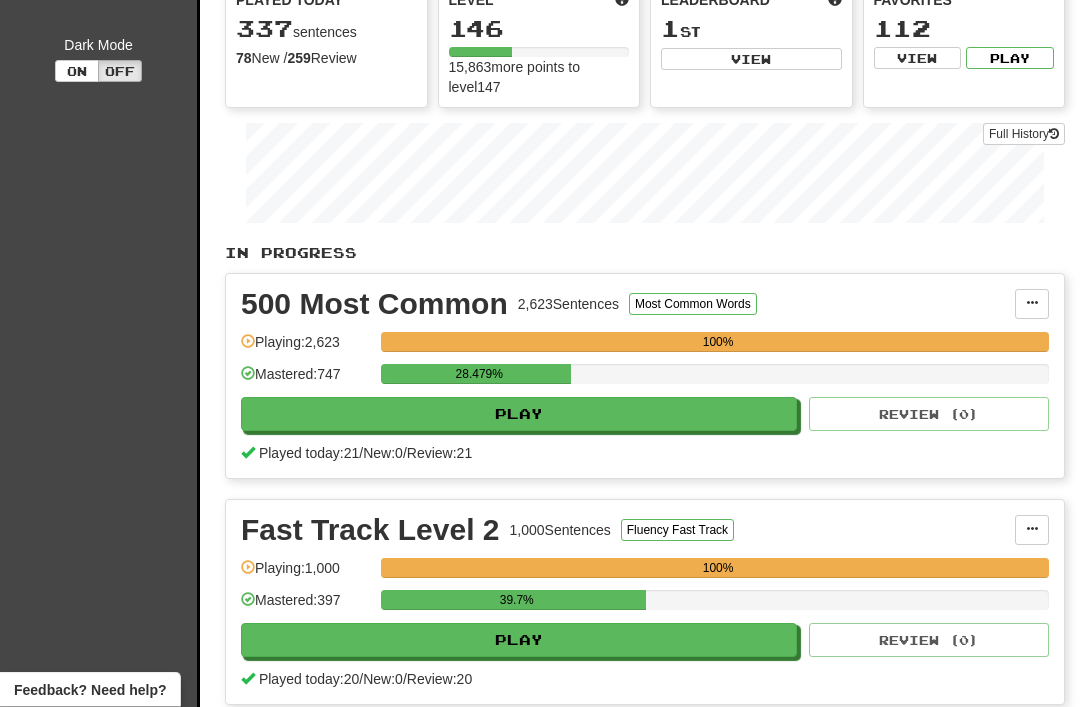 scroll, scrollTop: 0, scrollLeft: 0, axis: both 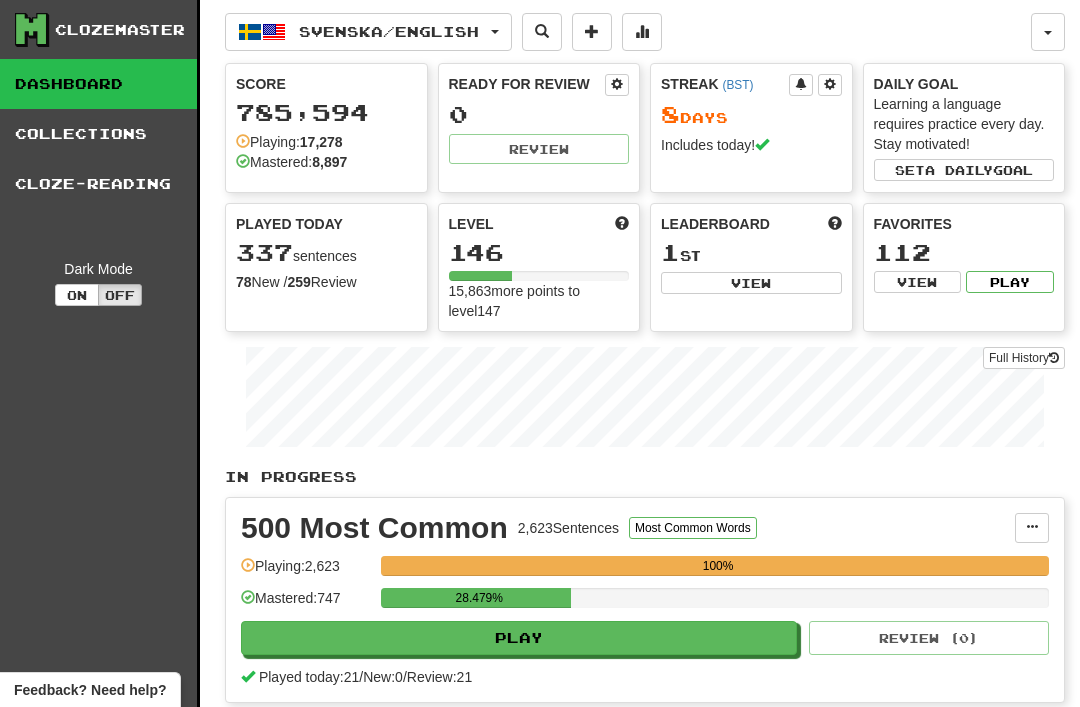 click on "Svenska  /  English" at bounding box center [368, 32] 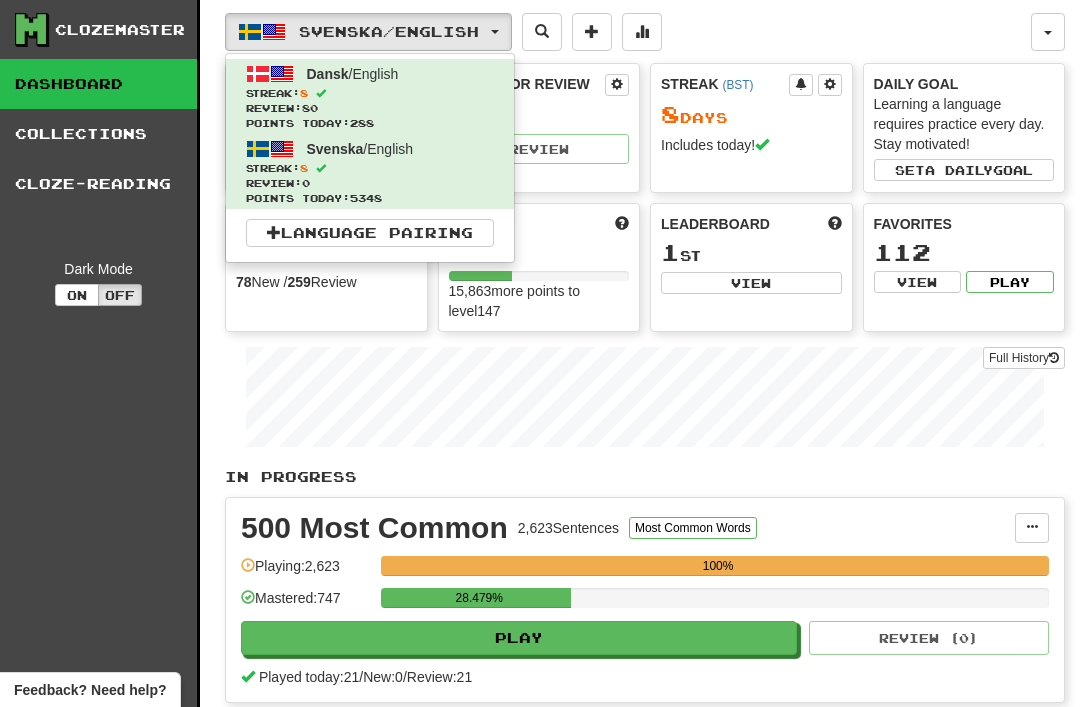 click on "Streak:  8" at bounding box center (370, 93) 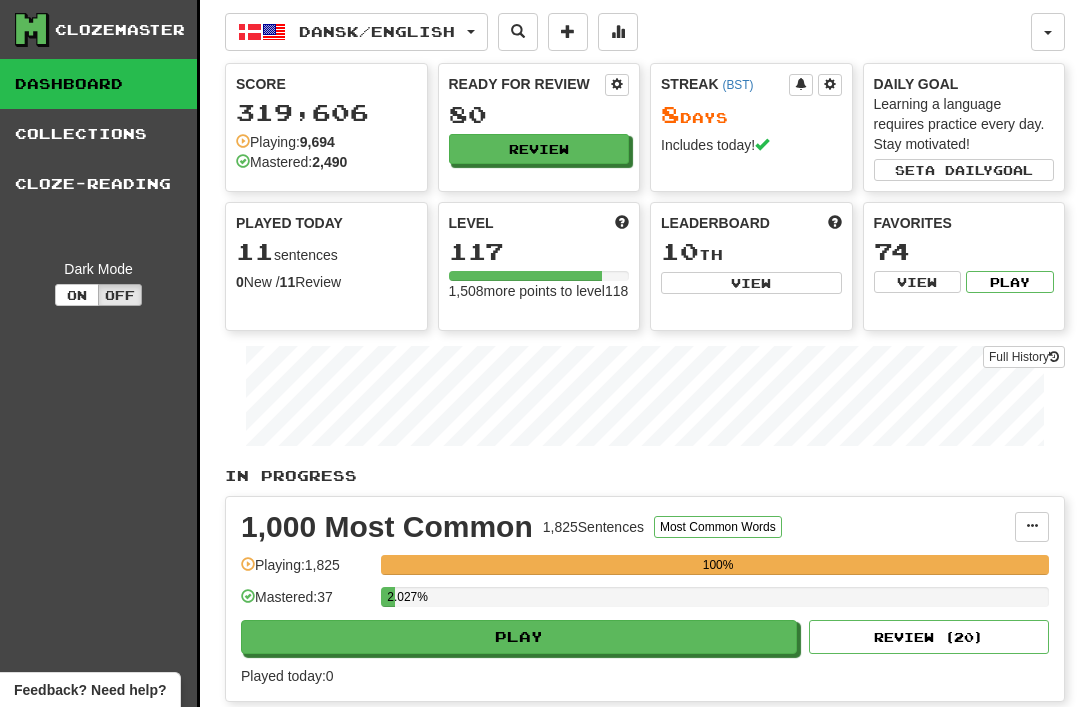 scroll, scrollTop: 0, scrollLeft: 0, axis: both 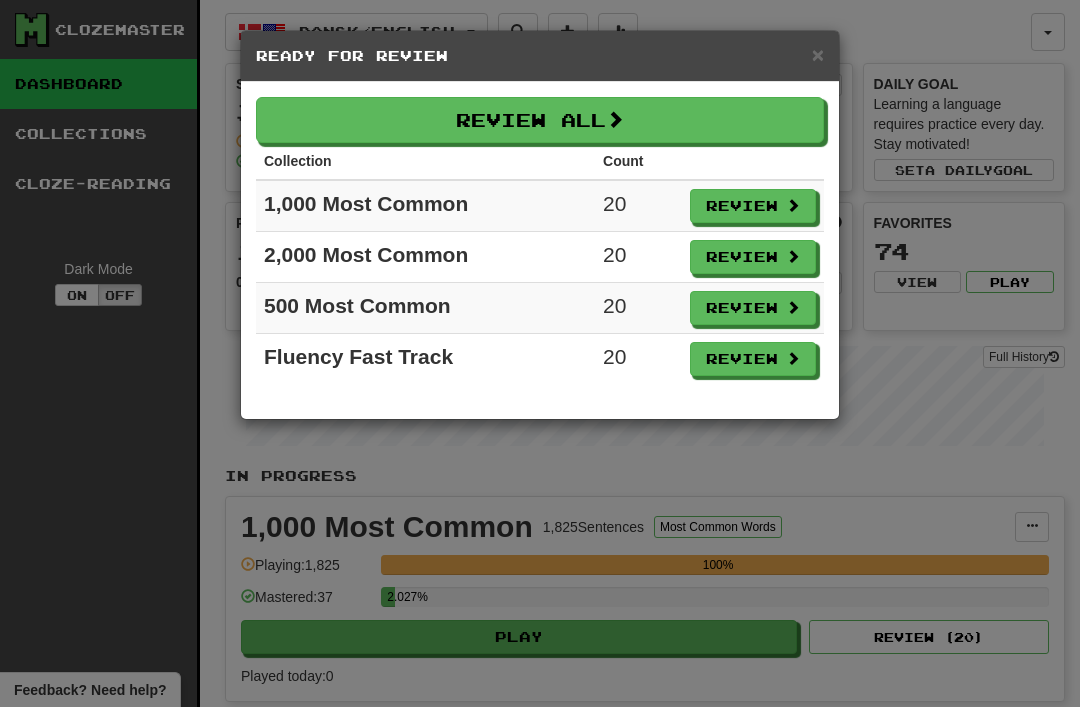 click on "Review All" at bounding box center (540, 120) 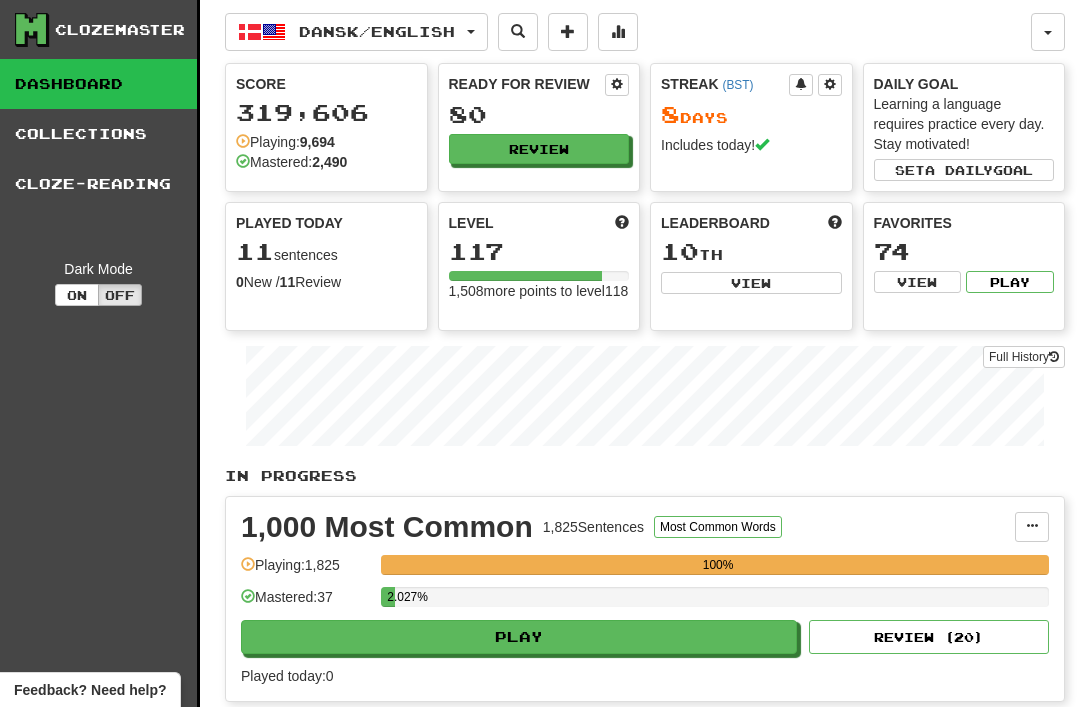 select on "**" 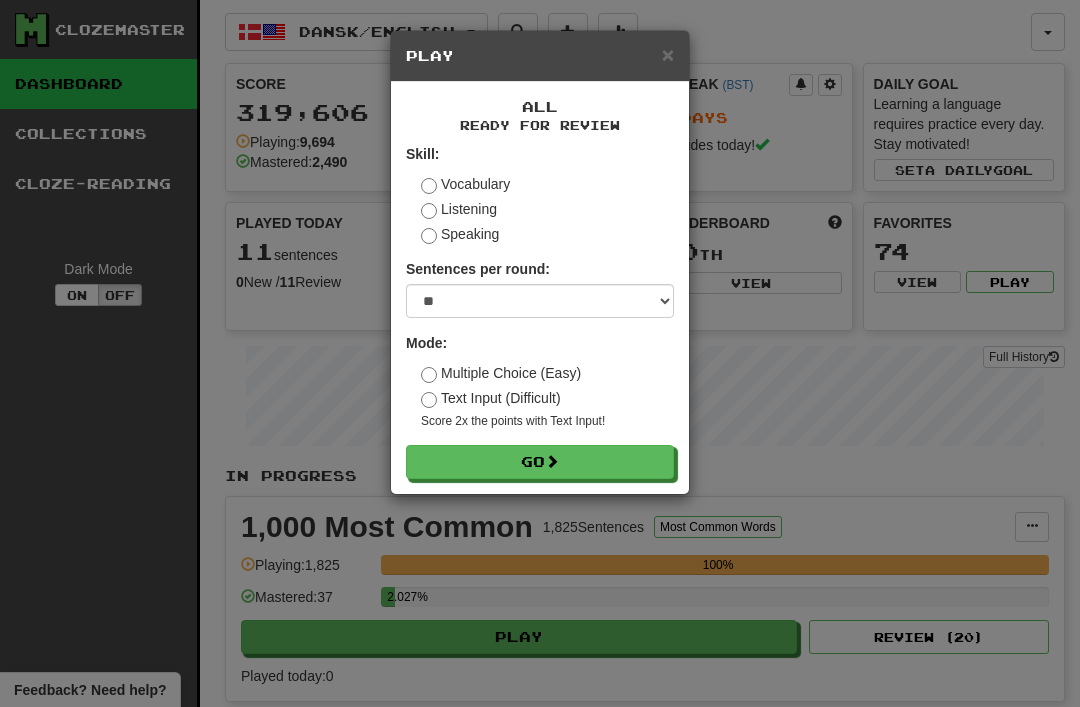 click on "Go" at bounding box center [540, 462] 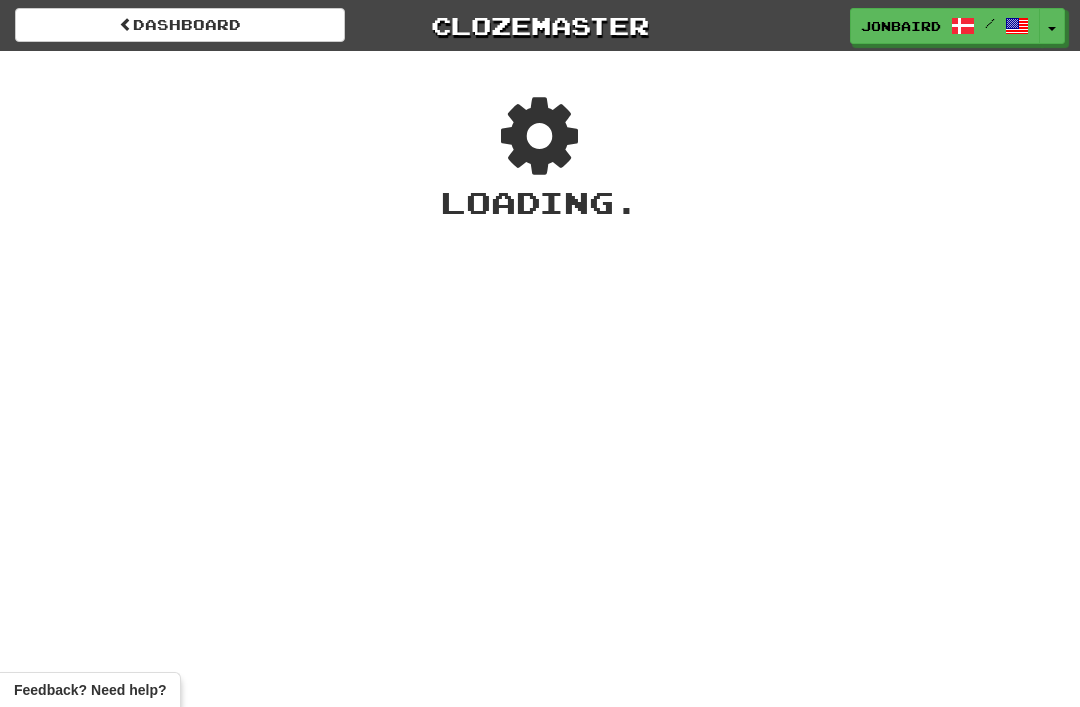 scroll, scrollTop: 0, scrollLeft: 0, axis: both 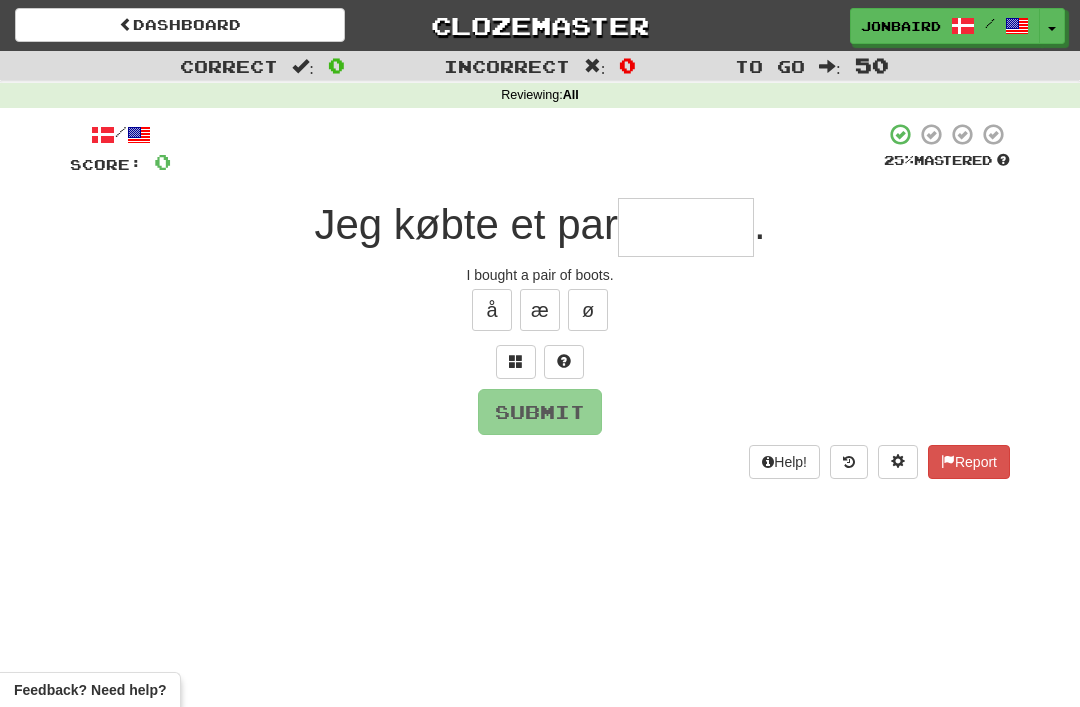 click at bounding box center (686, 227) 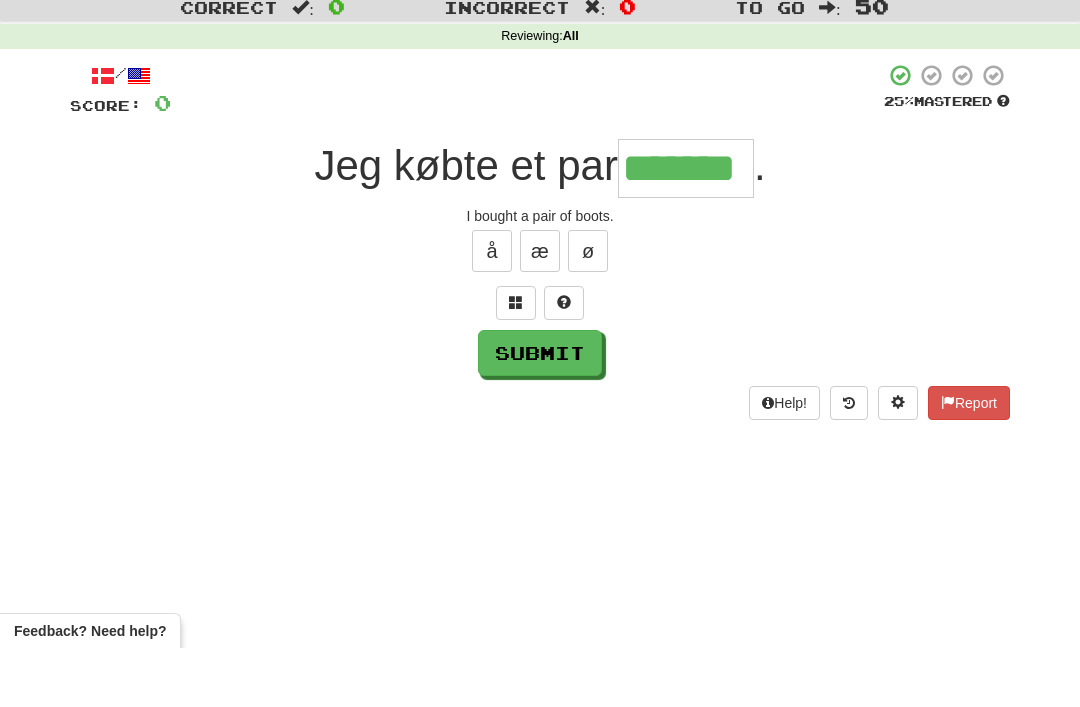 type on "*******" 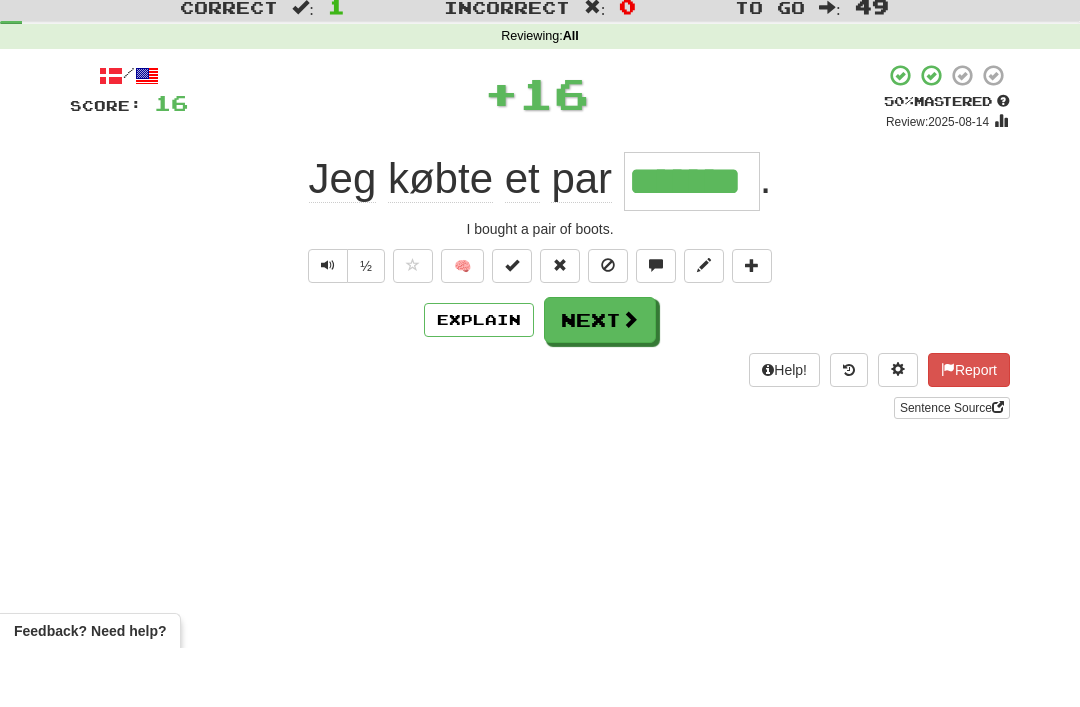scroll, scrollTop: 59, scrollLeft: 0, axis: vertical 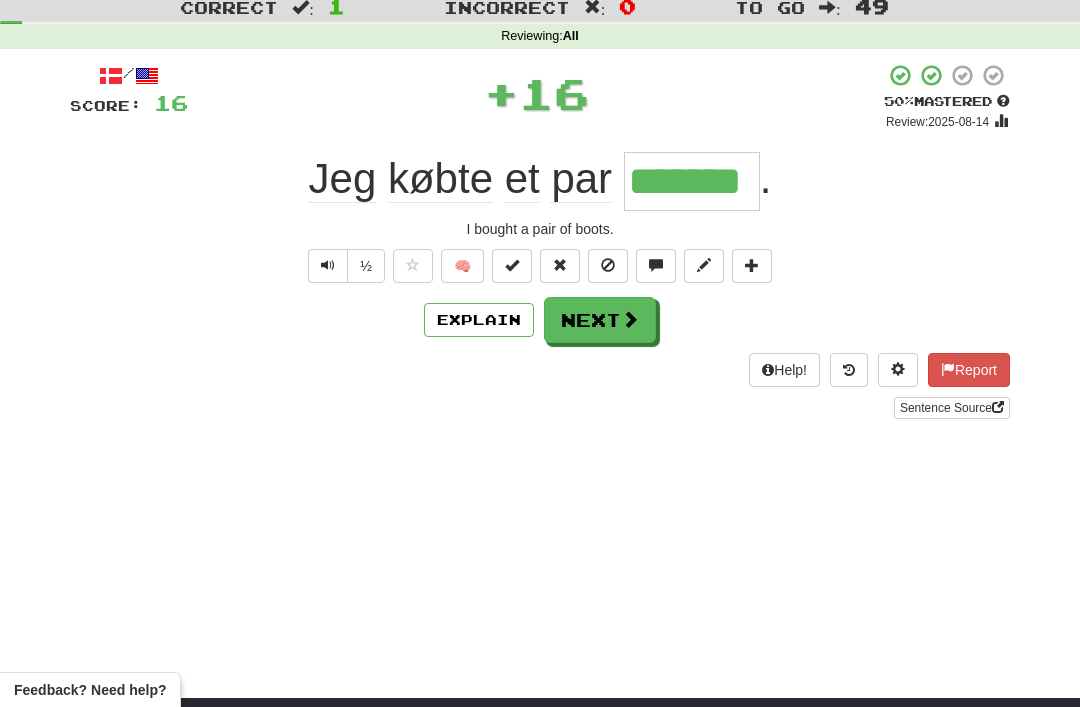 click on "Next" at bounding box center [600, 320] 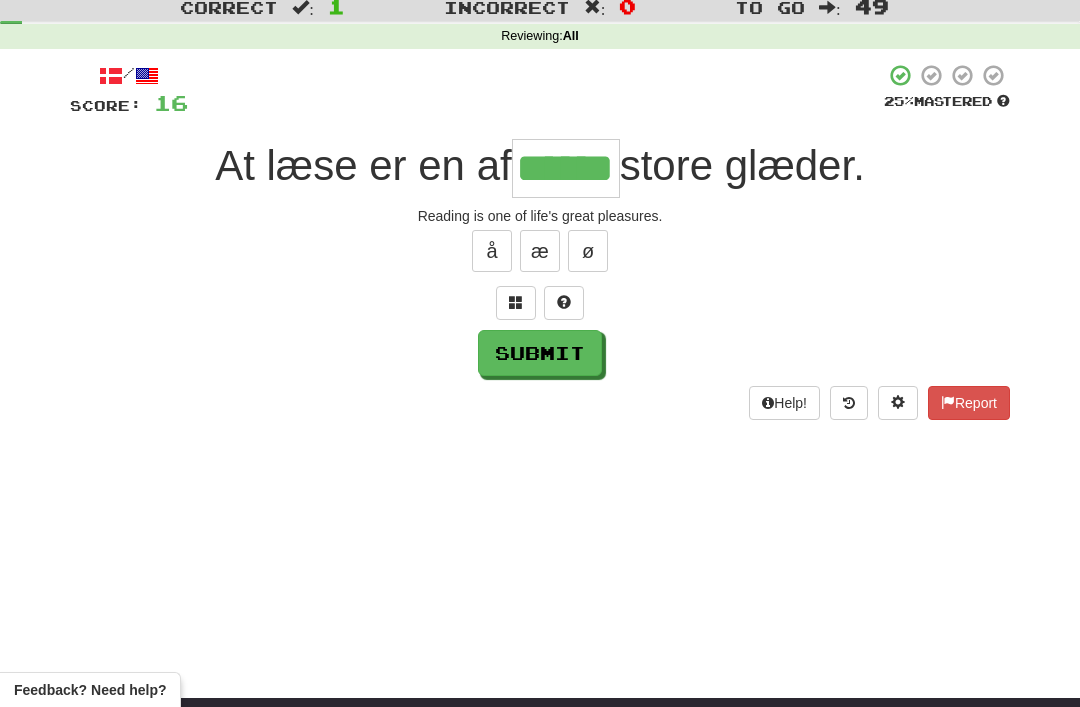 type on "******" 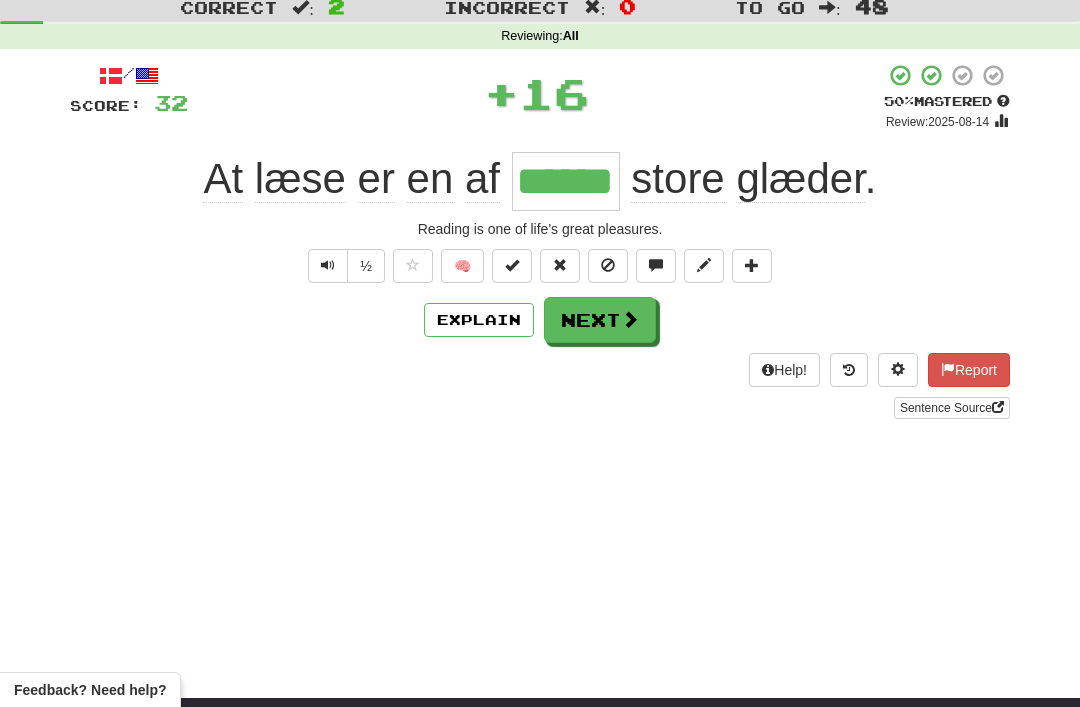click on "Next" at bounding box center [600, 320] 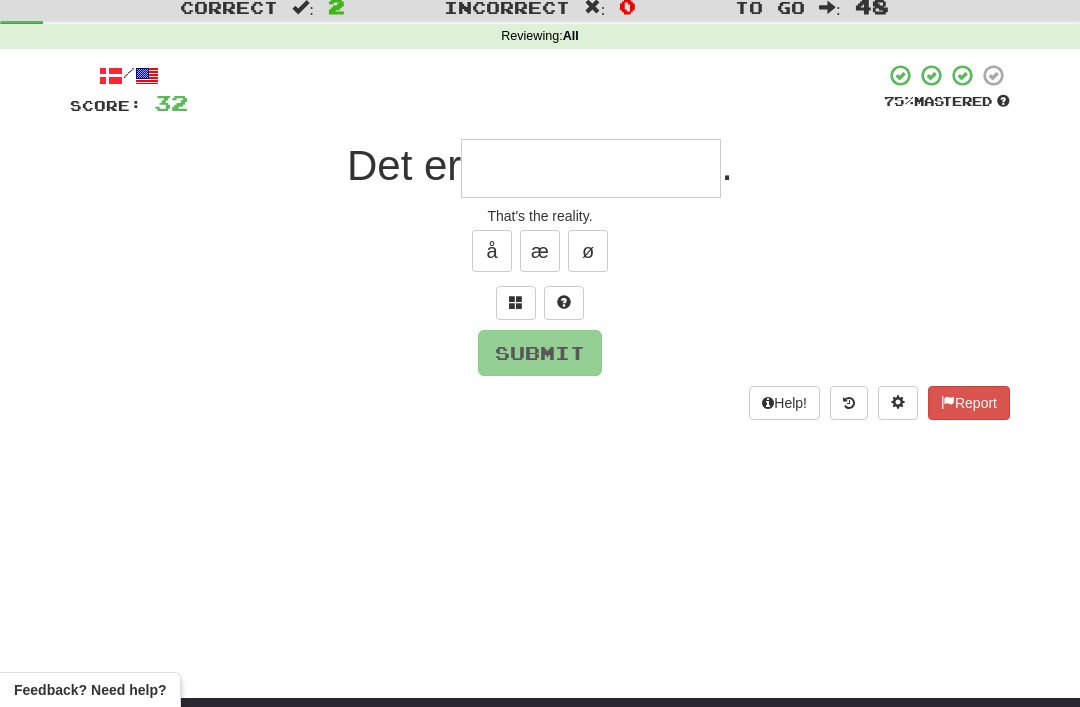 click at bounding box center [516, 303] 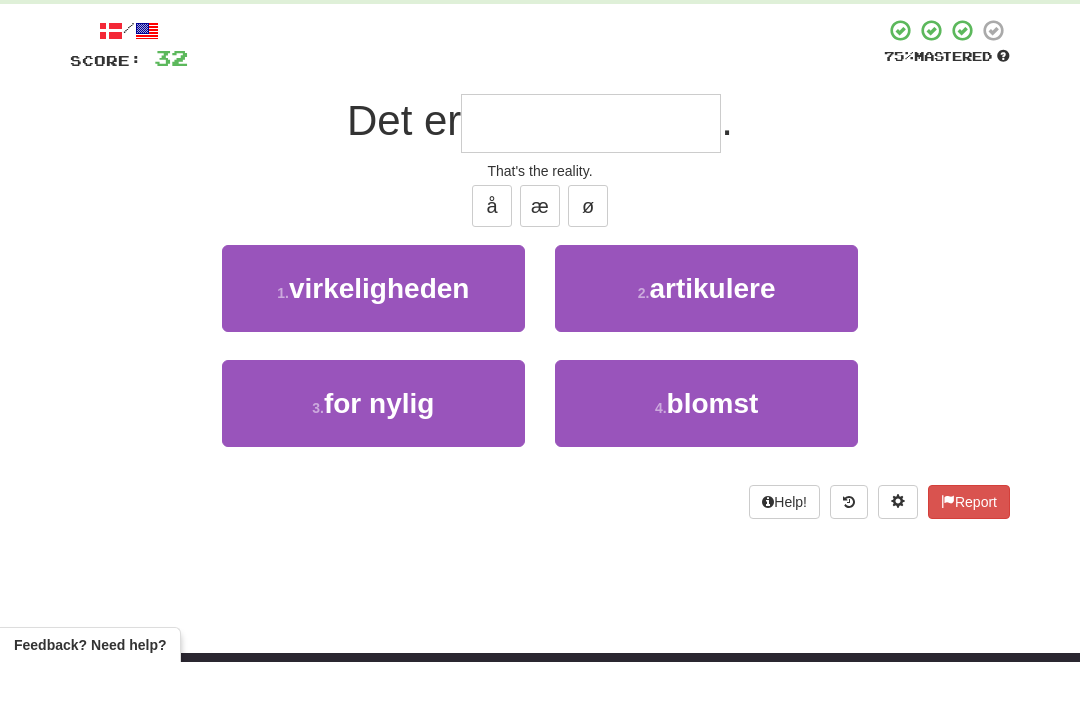 click on "virkeligheden" at bounding box center [379, 333] 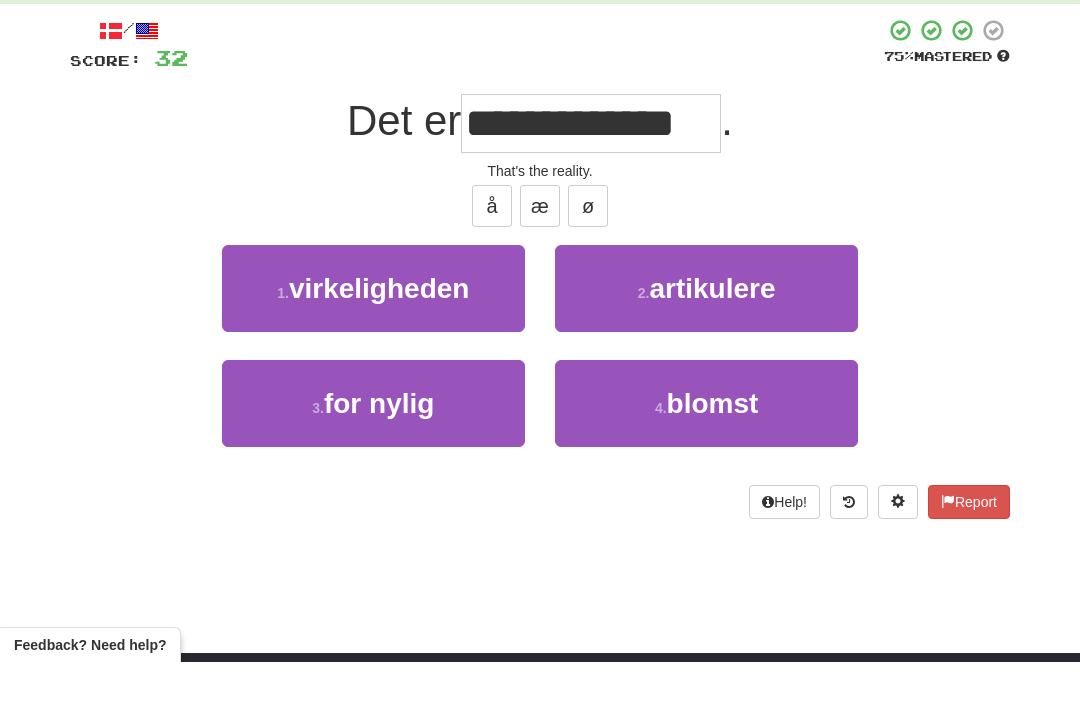 scroll, scrollTop: 104, scrollLeft: 0, axis: vertical 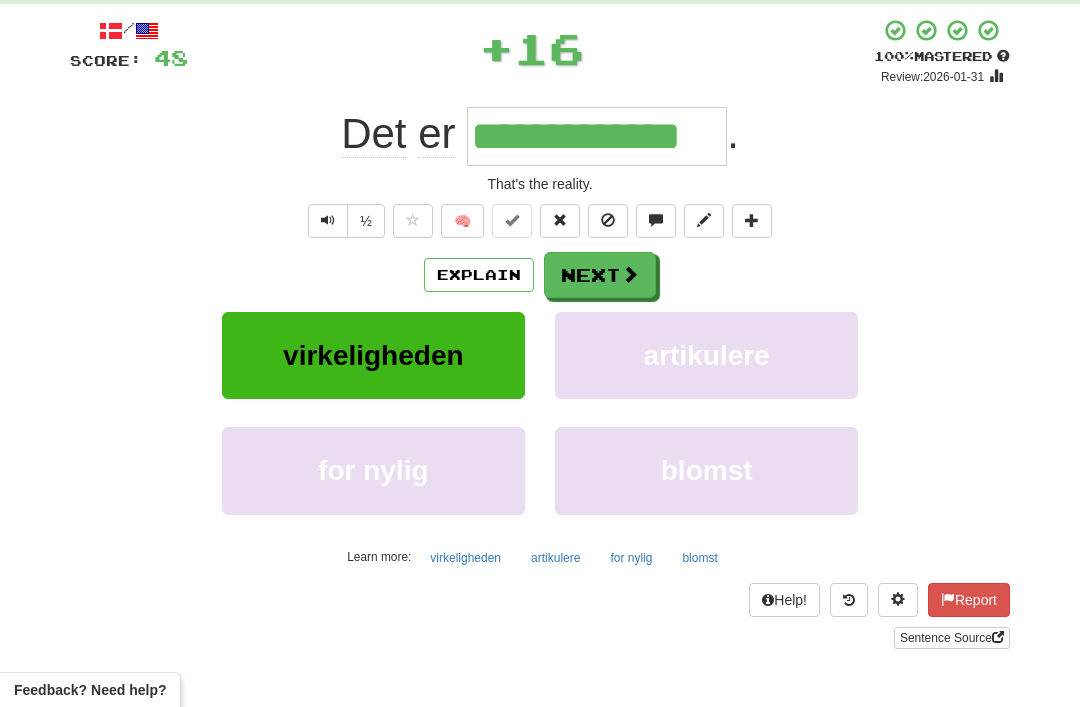 click at bounding box center [608, 221] 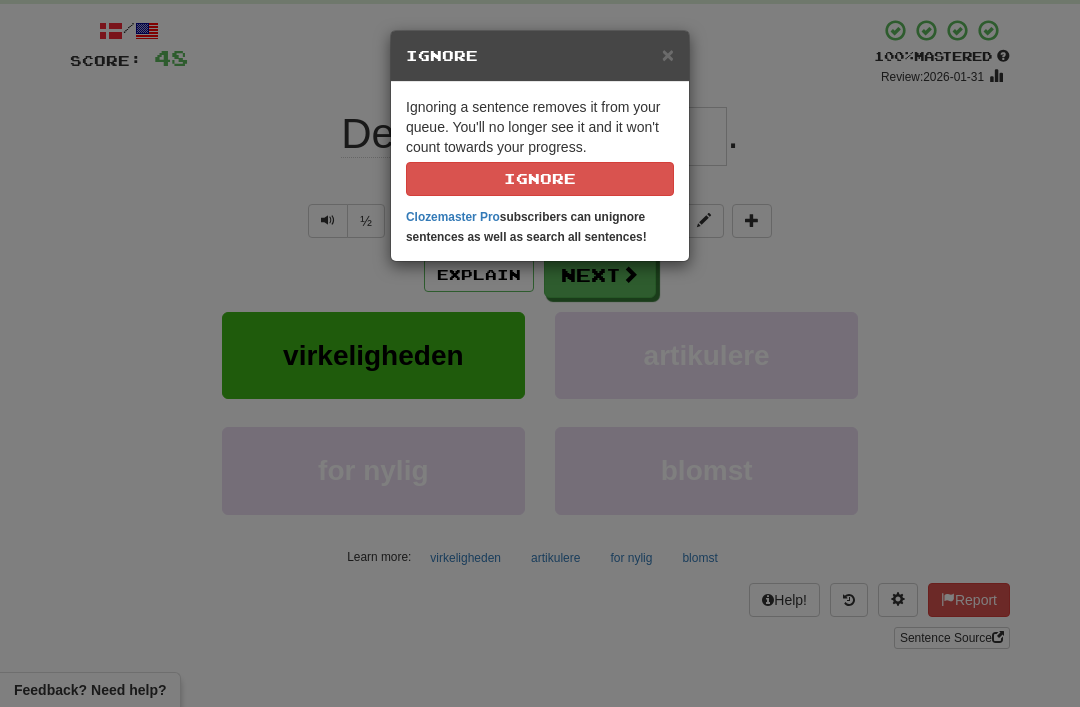 click on "×" at bounding box center (668, 54) 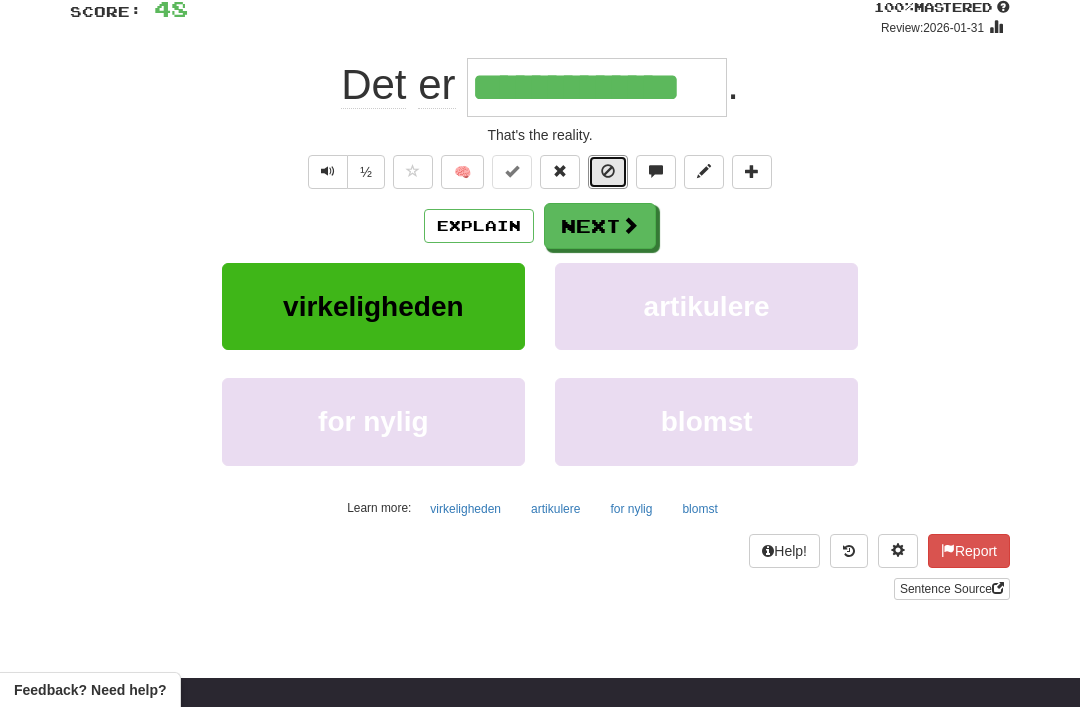 scroll, scrollTop: 148, scrollLeft: 0, axis: vertical 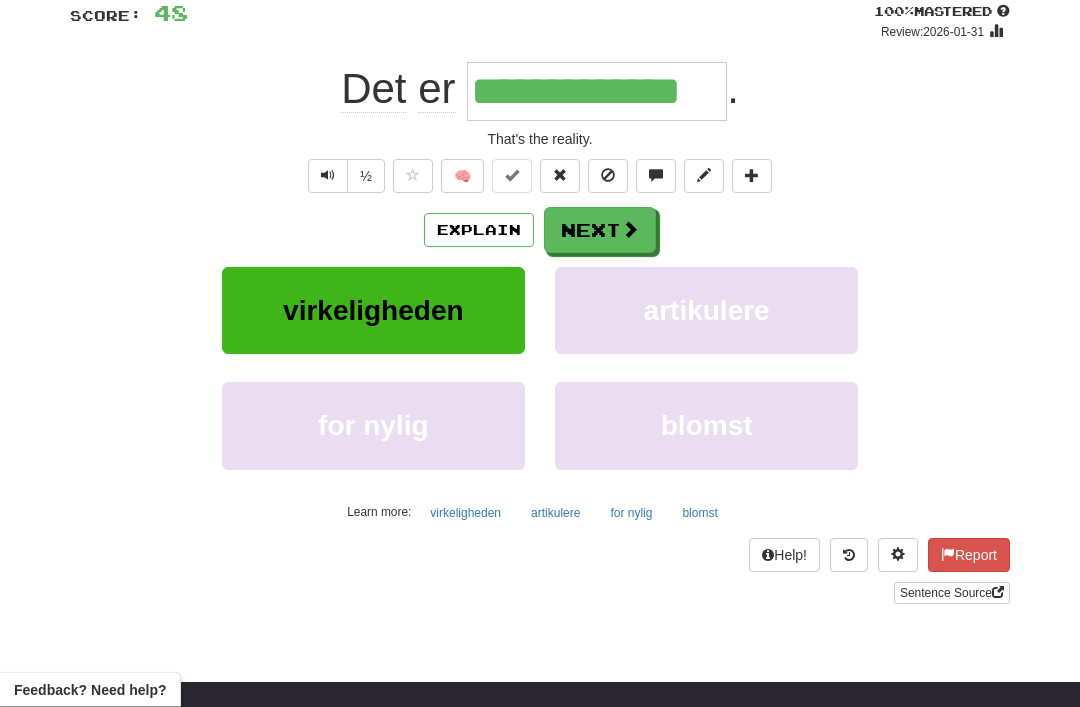 click at bounding box center (630, 230) 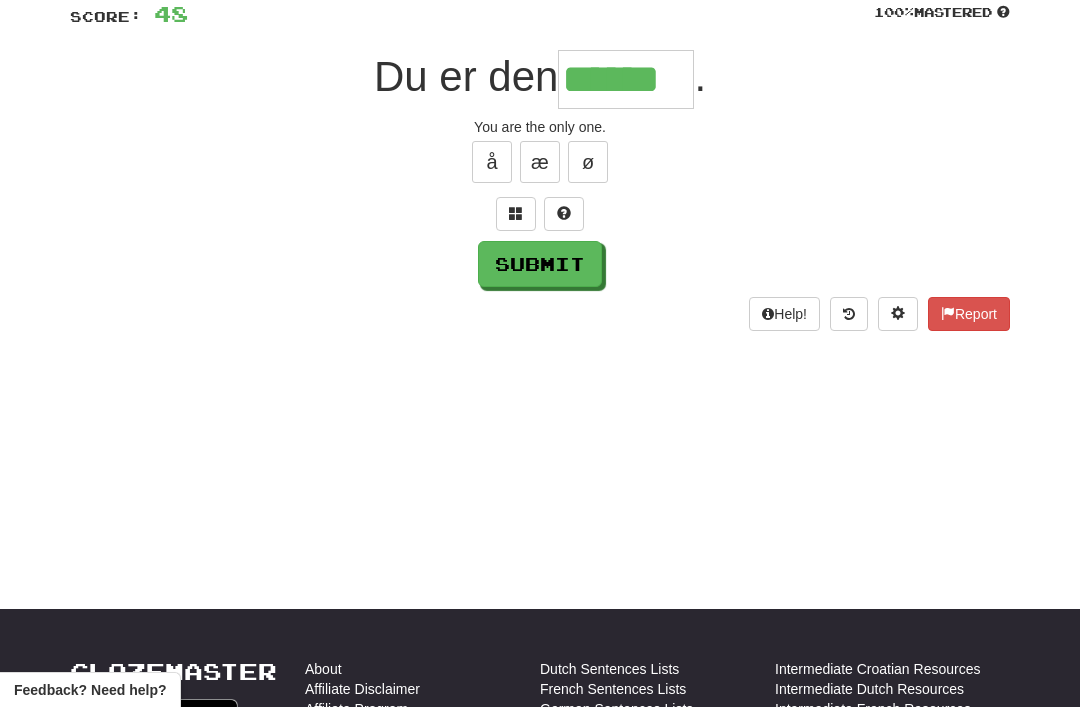 type on "******" 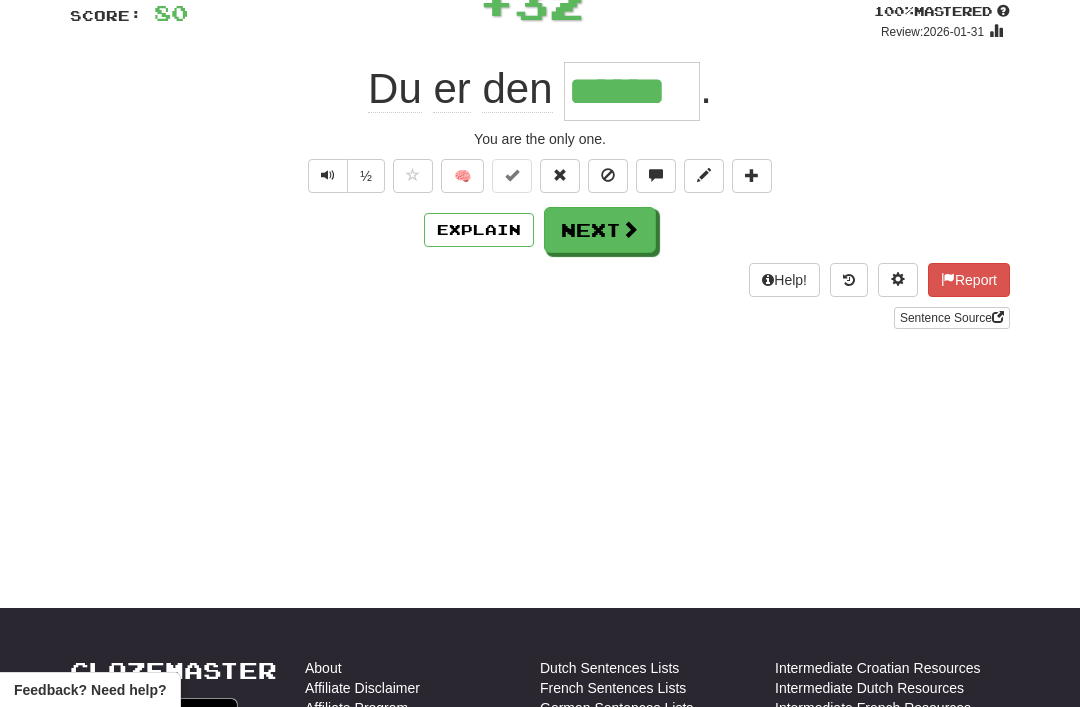 click on "Next" at bounding box center (600, 230) 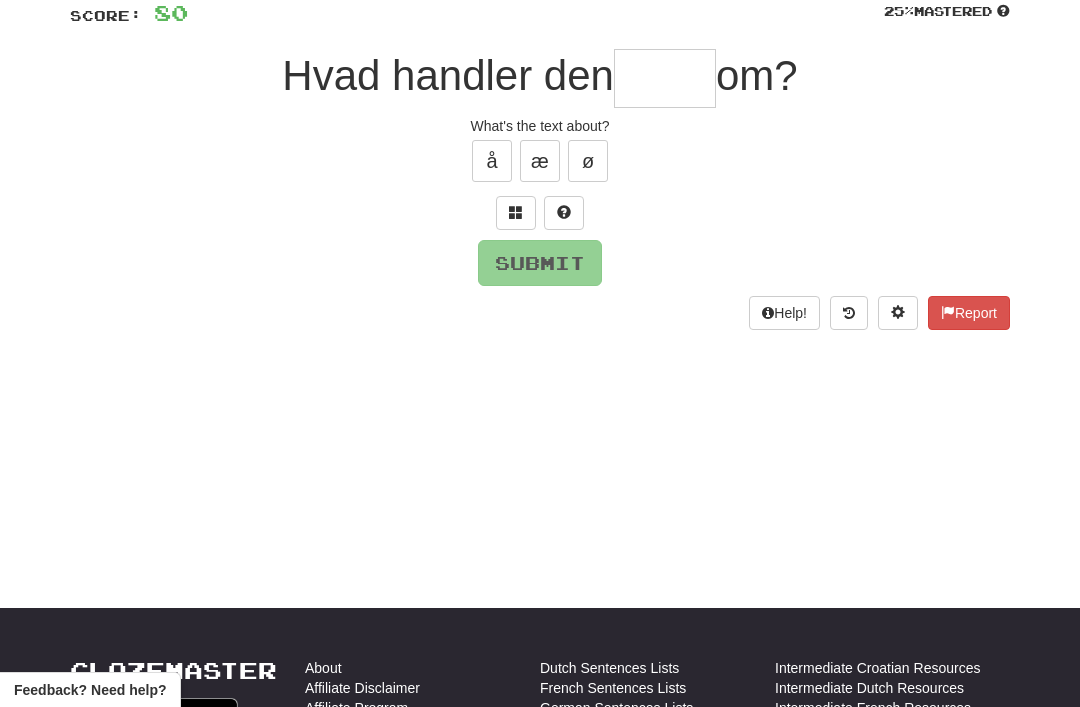 scroll, scrollTop: 148, scrollLeft: 0, axis: vertical 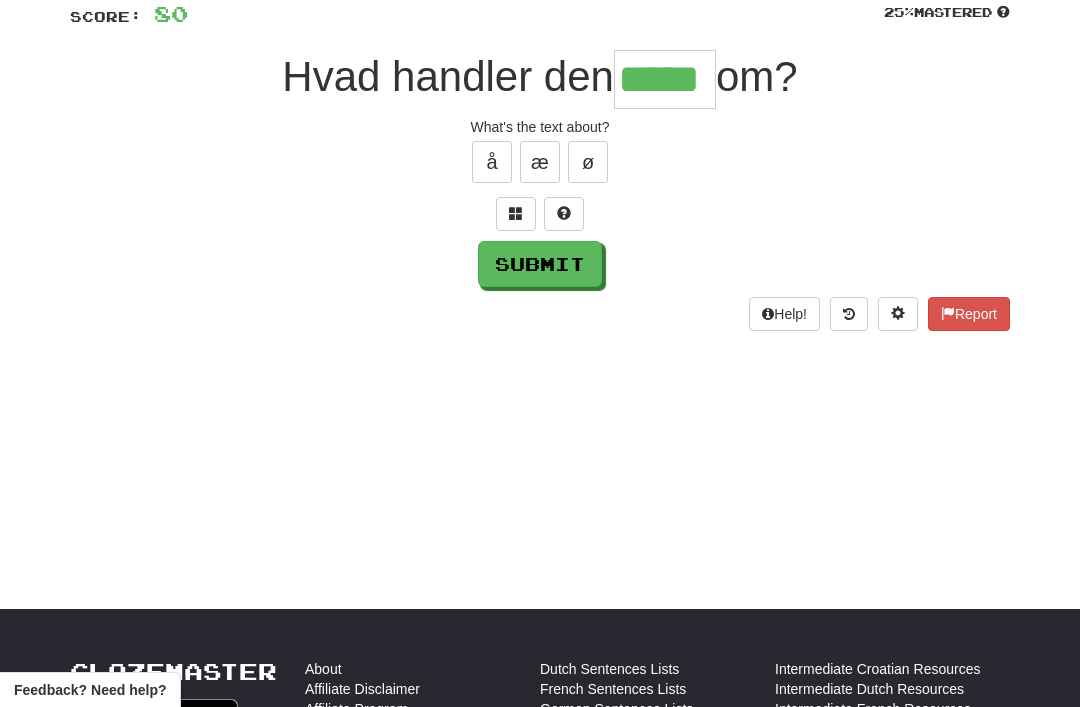 type on "*****" 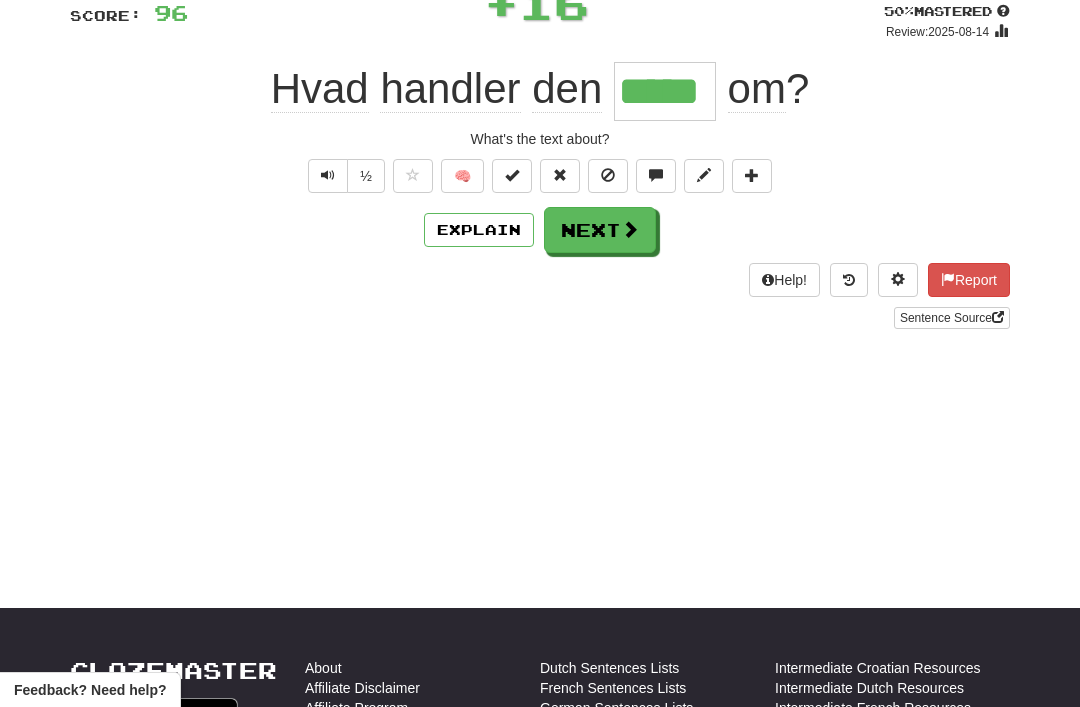 click on "Next" at bounding box center (600, 230) 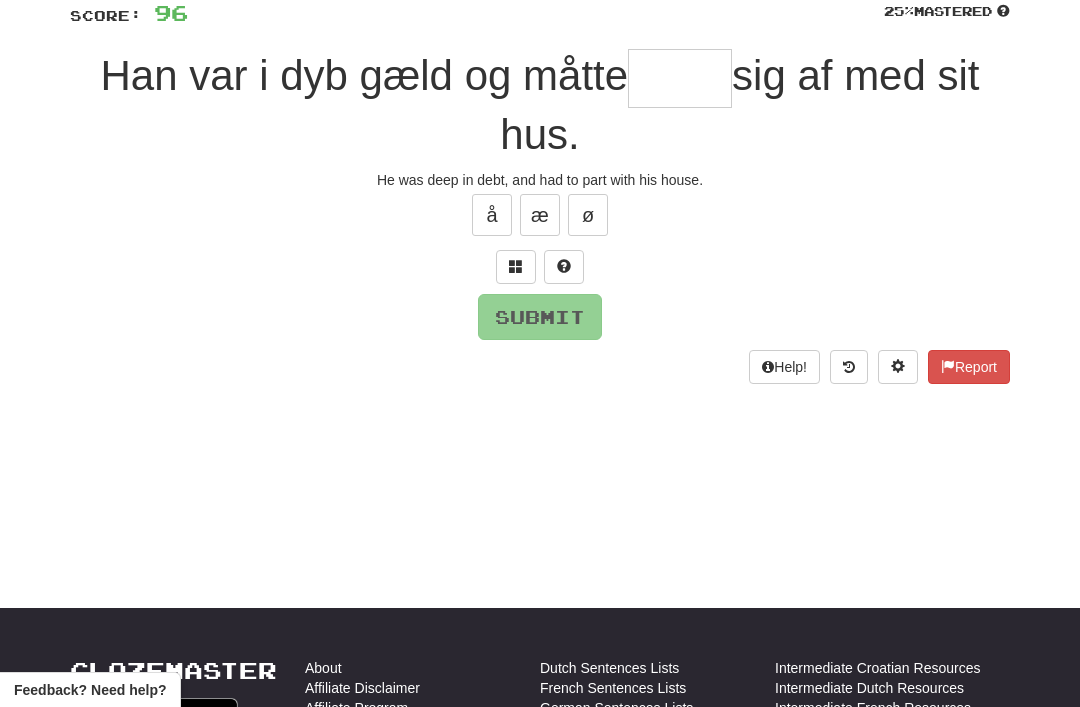 scroll, scrollTop: 148, scrollLeft: 0, axis: vertical 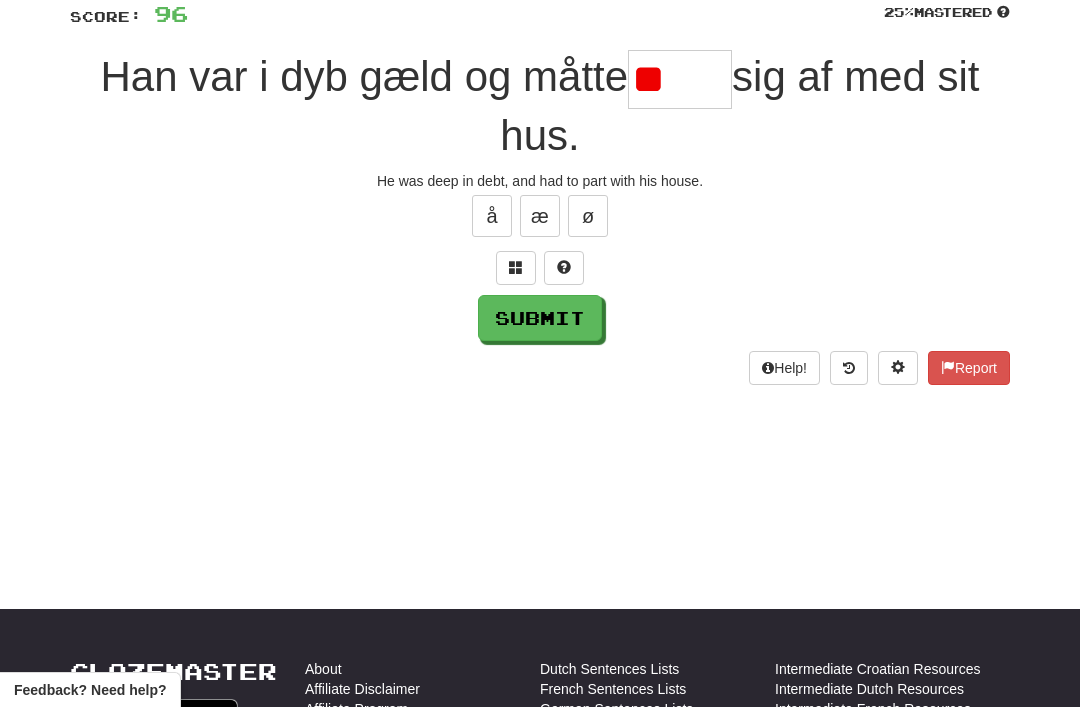 type on "*" 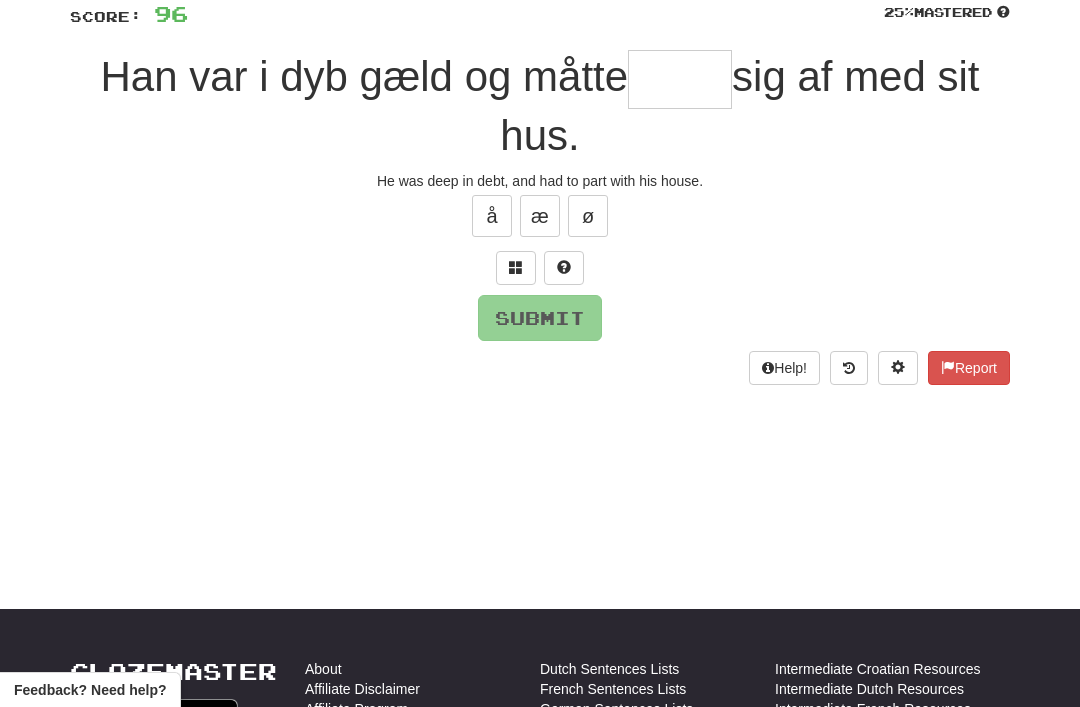 click at bounding box center (516, 267) 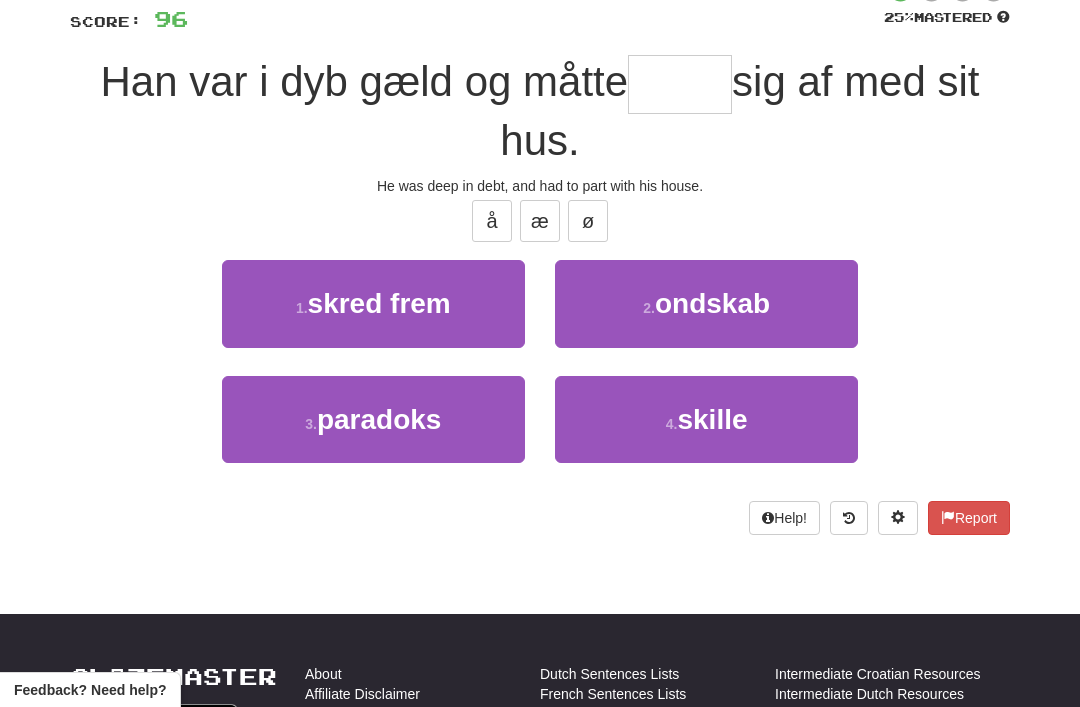 scroll, scrollTop: 142, scrollLeft: 0, axis: vertical 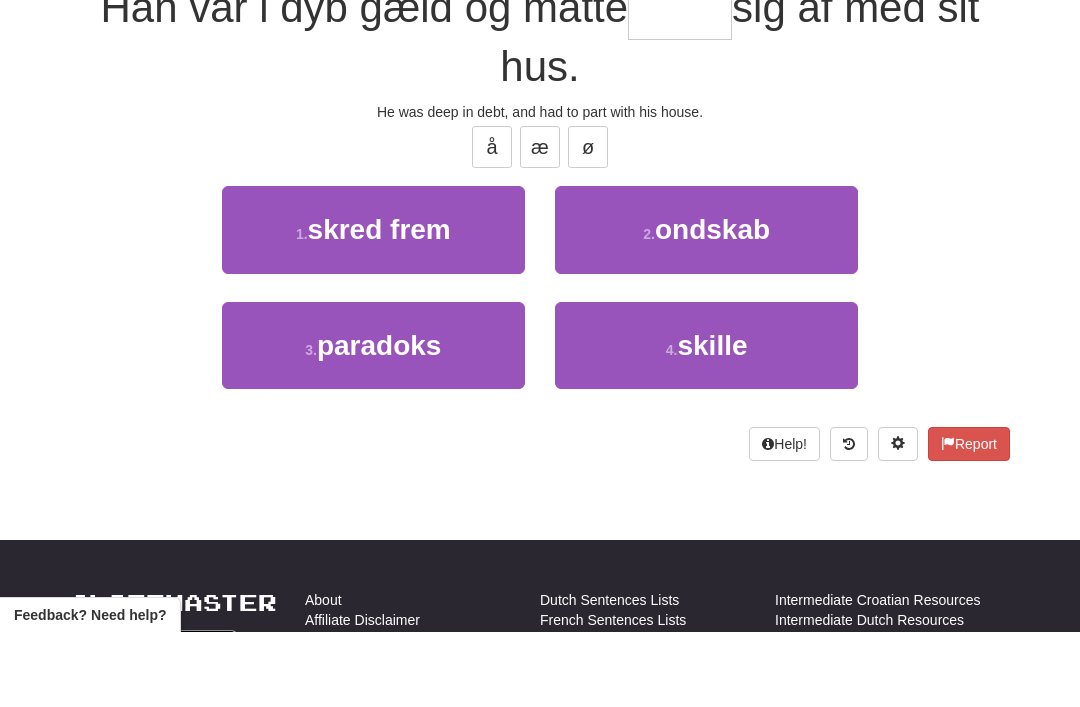 click on "skille" at bounding box center (712, 420) 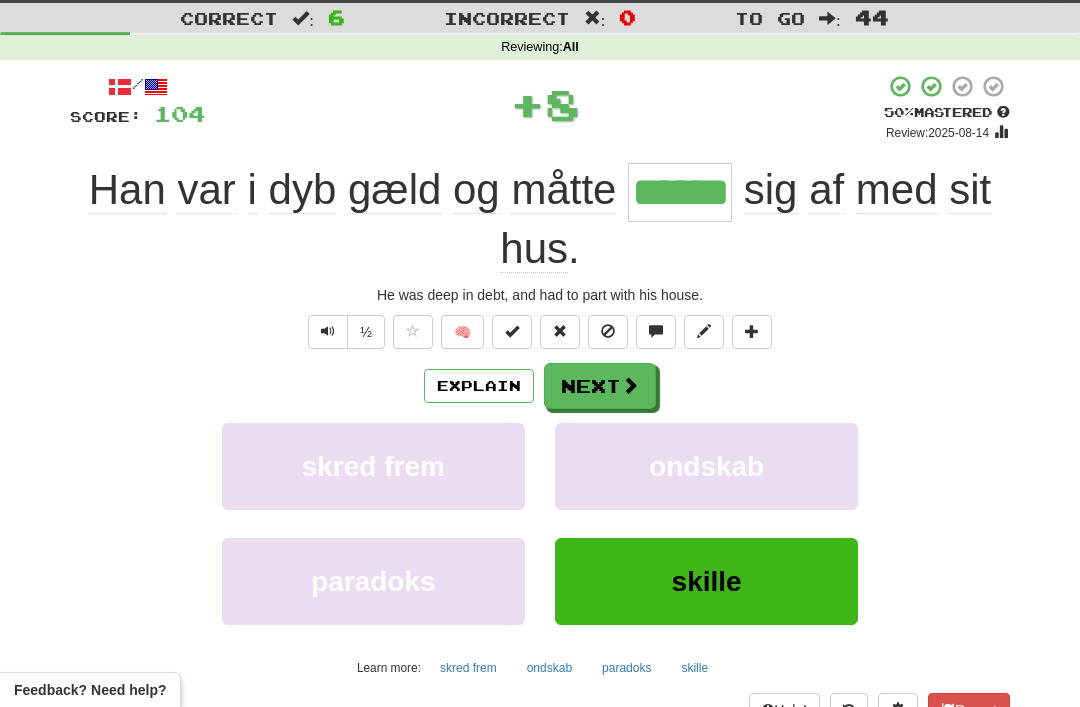 scroll, scrollTop: 45, scrollLeft: 0, axis: vertical 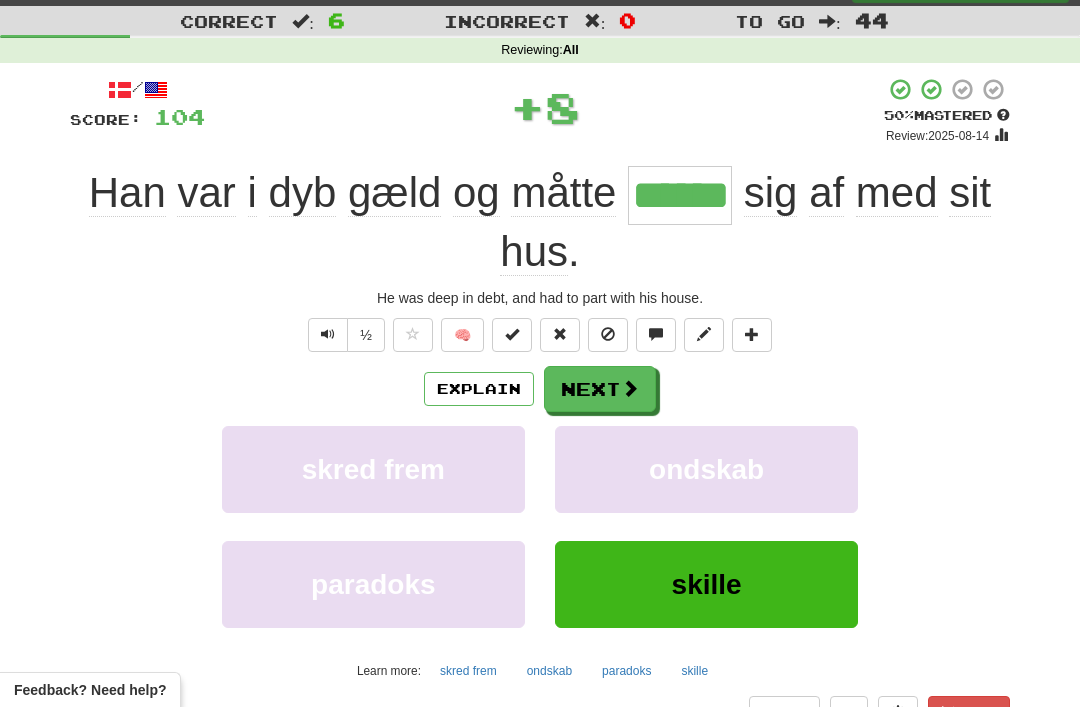 click on "Next" at bounding box center [600, 389] 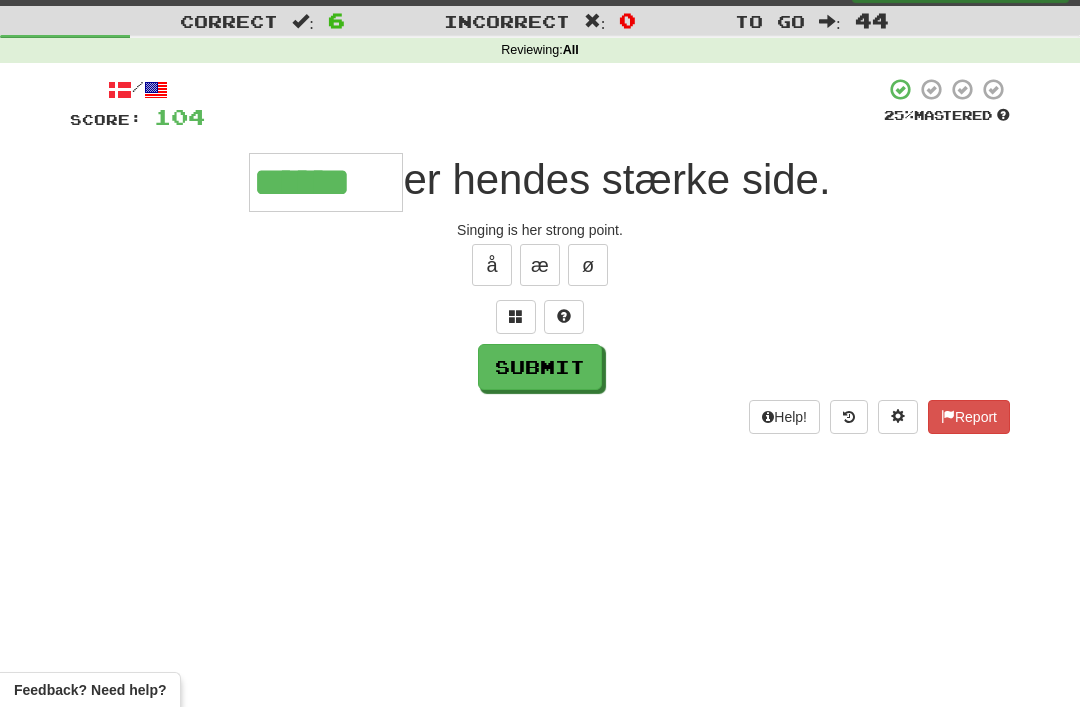 click on "Submit" at bounding box center (540, 367) 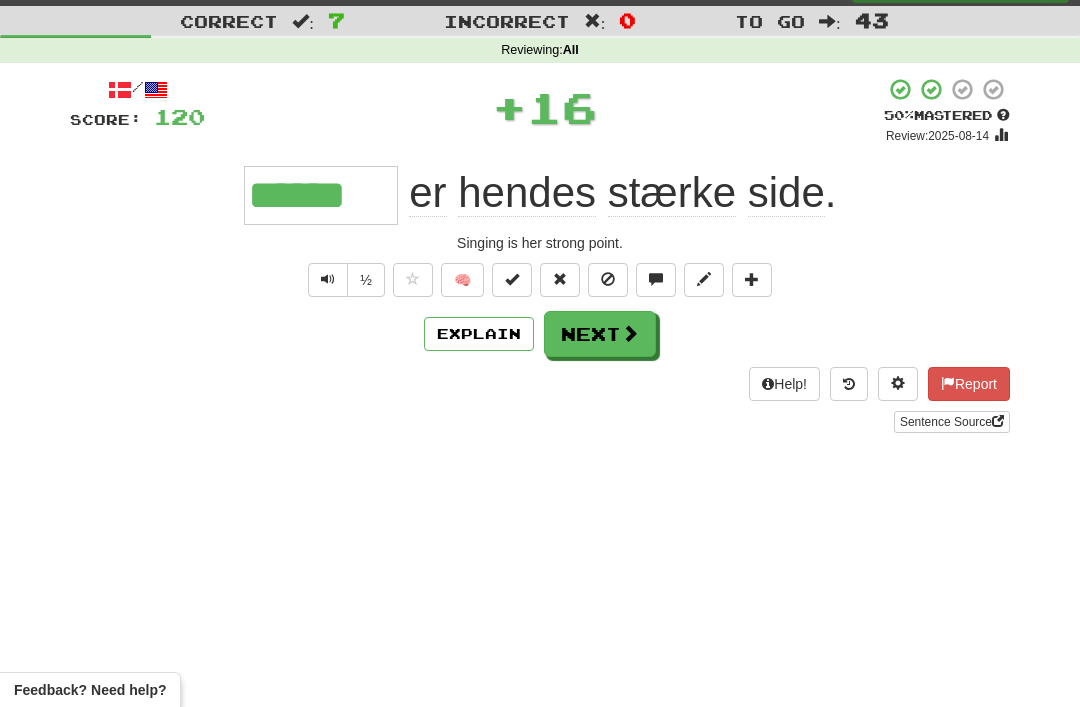 click on "Explain" at bounding box center [479, 334] 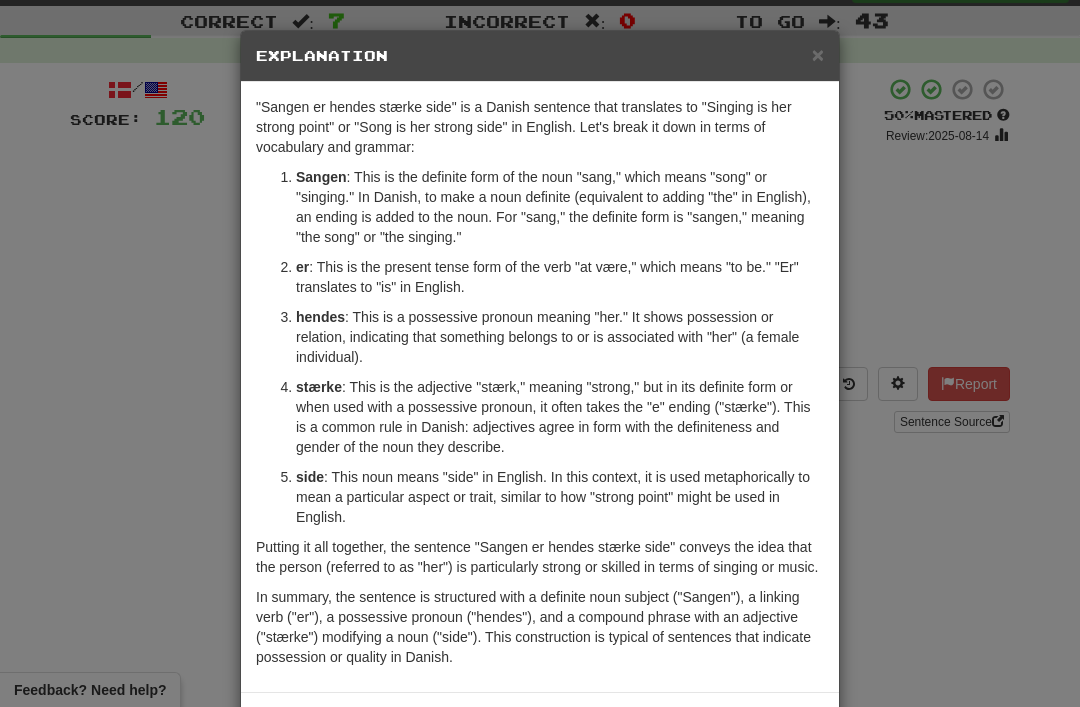 click on "×" at bounding box center [818, 54] 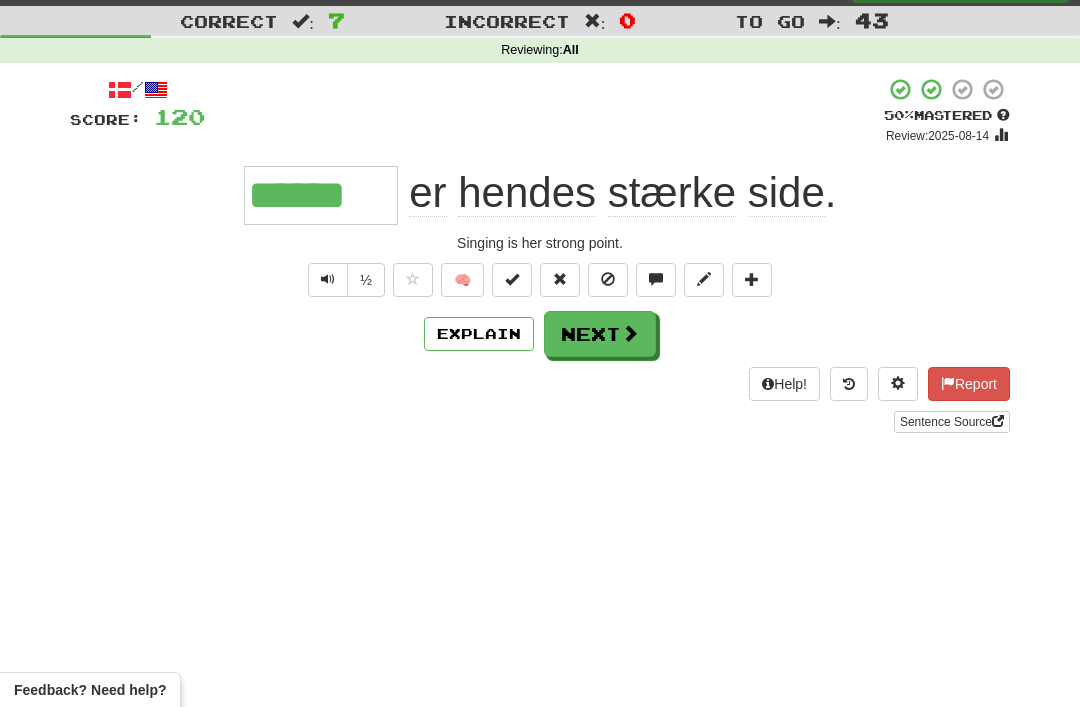 click on "Next" at bounding box center [600, 334] 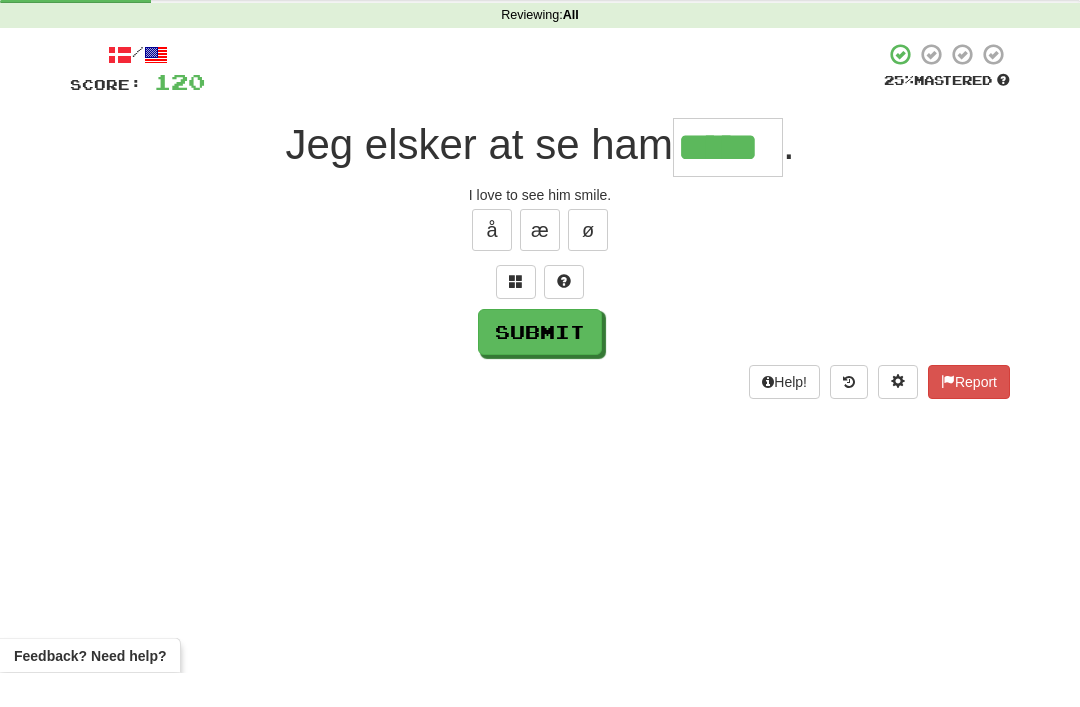 type on "*****" 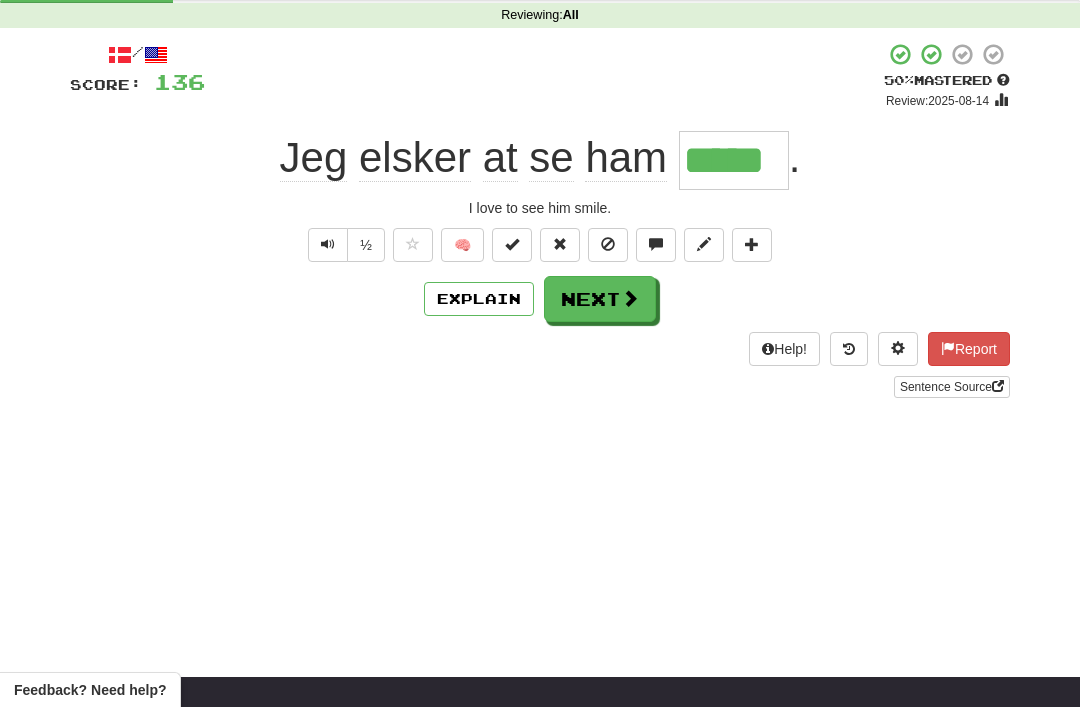 click at bounding box center (630, 298) 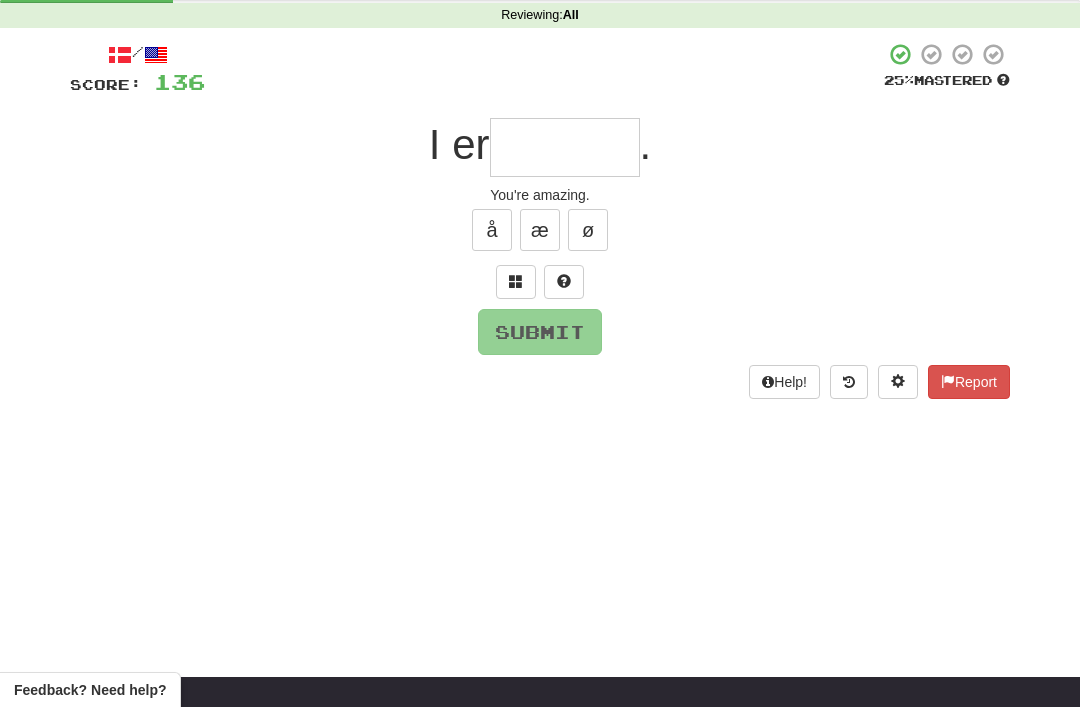 scroll, scrollTop: 79, scrollLeft: 0, axis: vertical 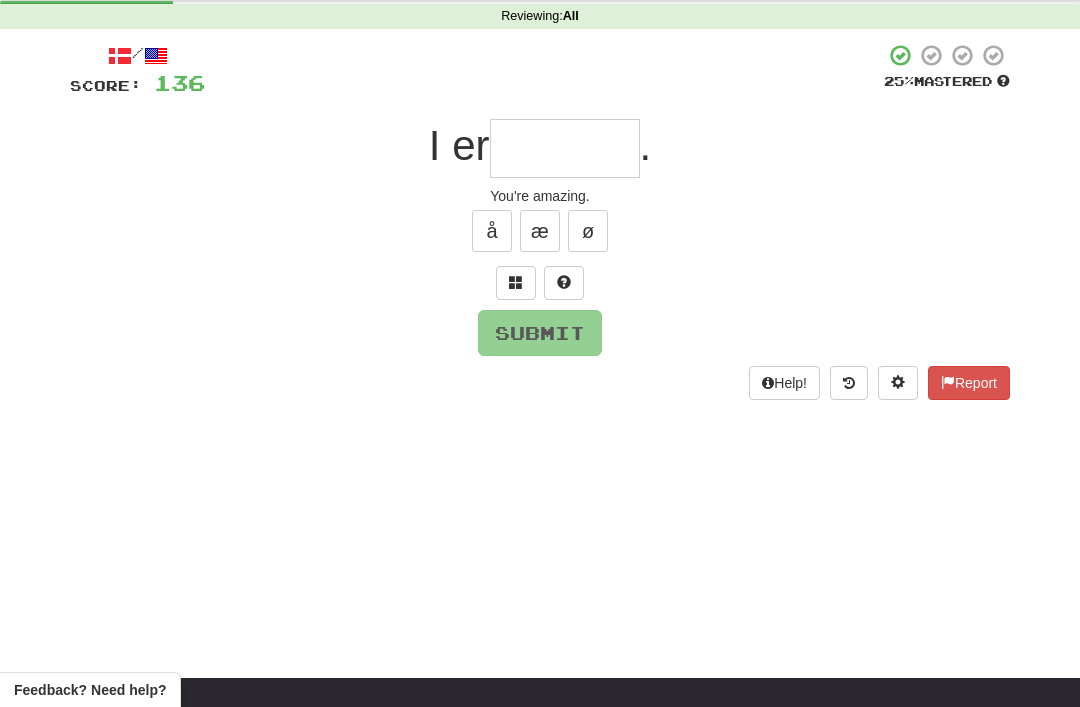 click at bounding box center [516, 283] 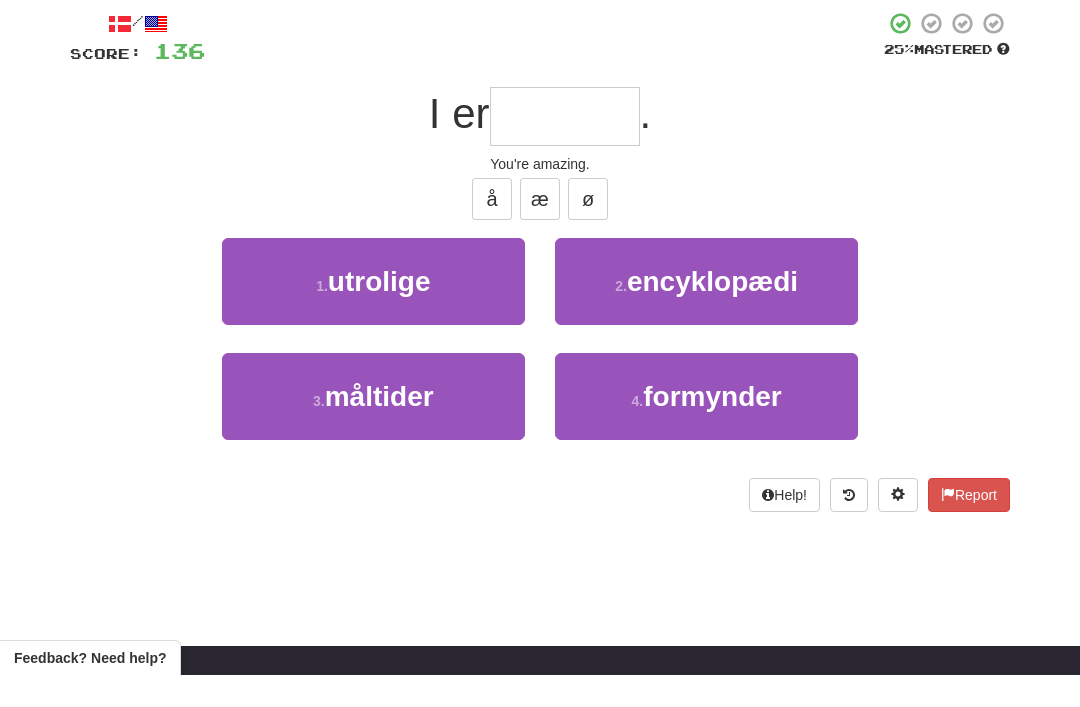 click on "1 .  utrolige" at bounding box center (373, 313) 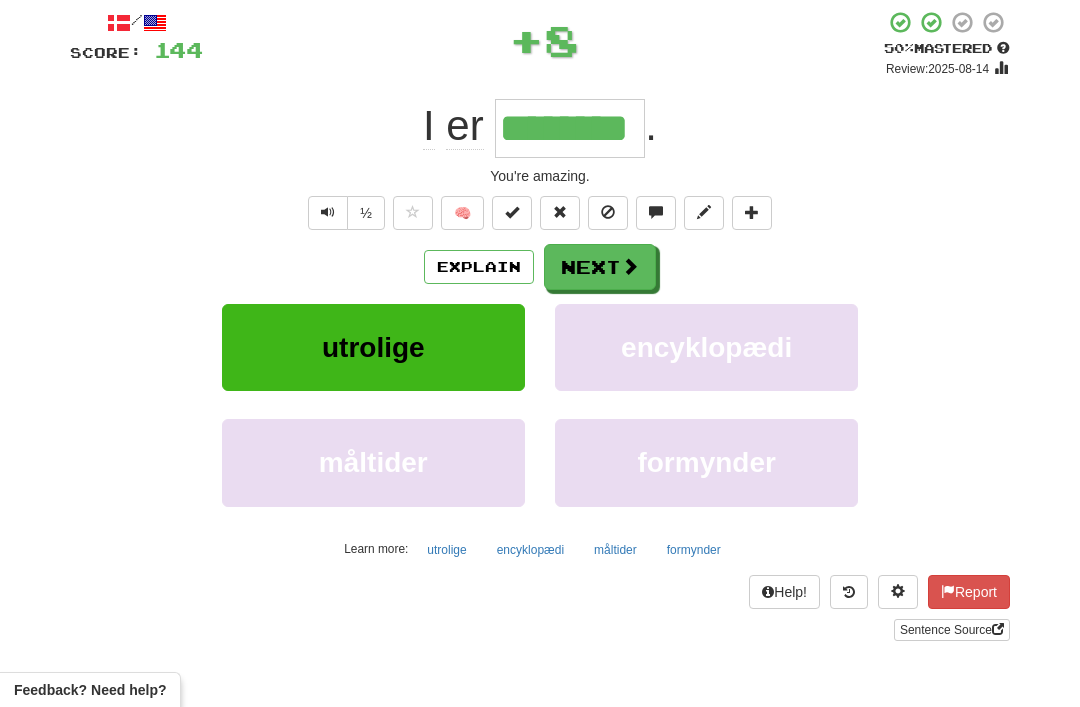 click on "Next" at bounding box center [600, 267] 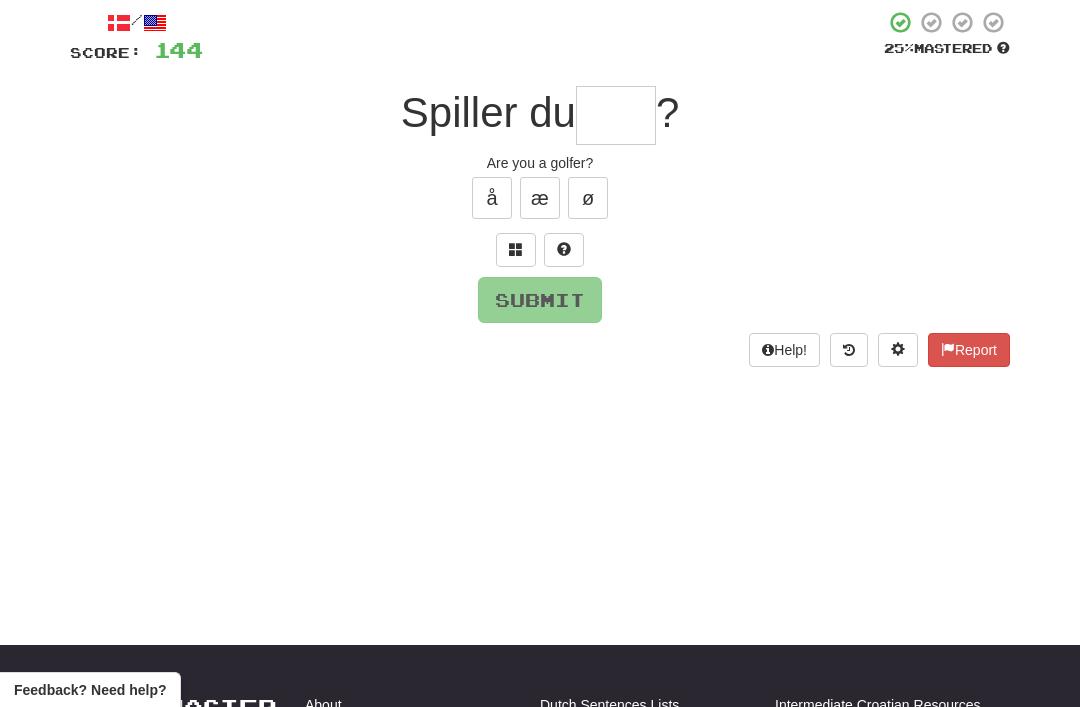 scroll, scrollTop: 111, scrollLeft: 0, axis: vertical 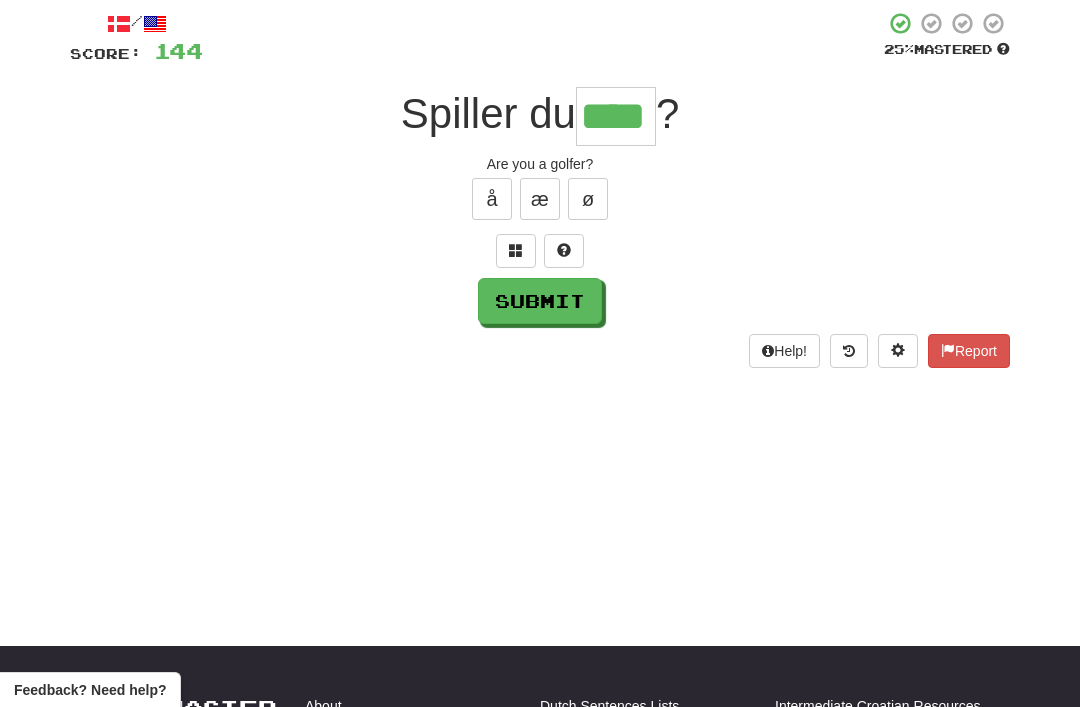 type on "****" 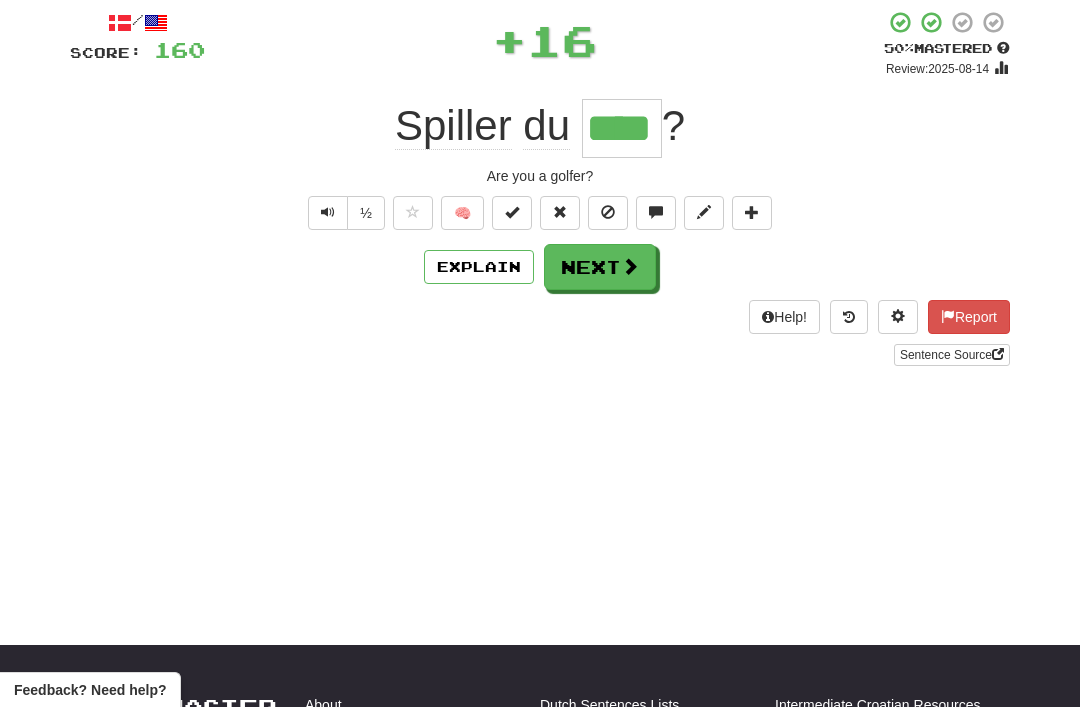 click on "Next" at bounding box center [600, 267] 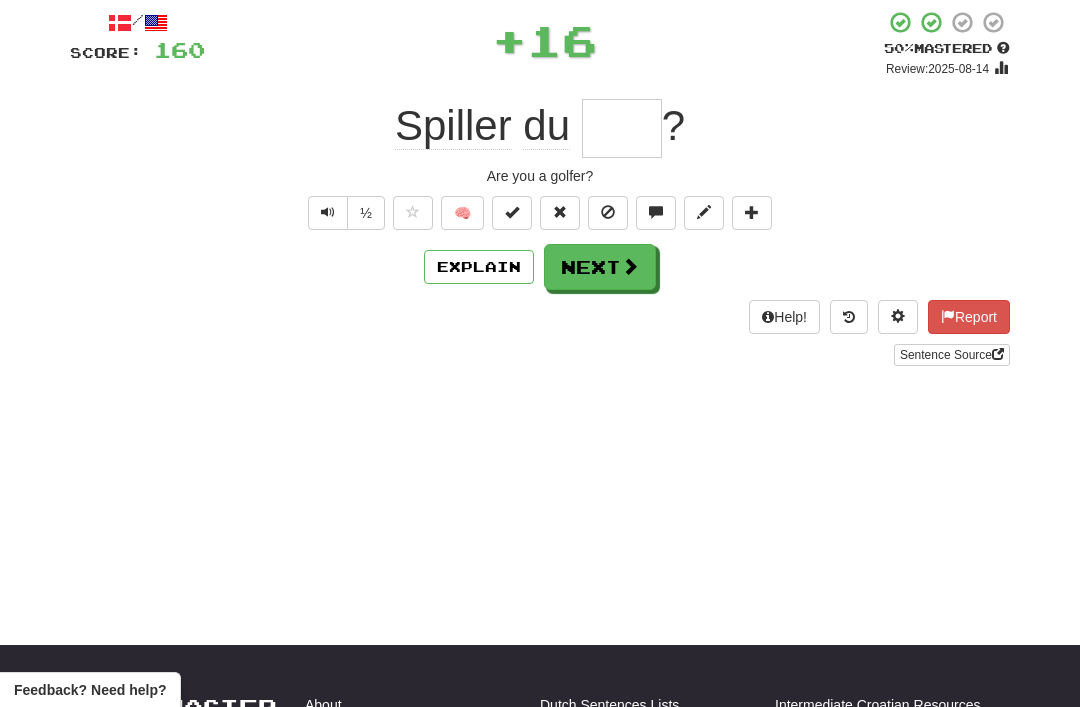 scroll, scrollTop: 111, scrollLeft: 0, axis: vertical 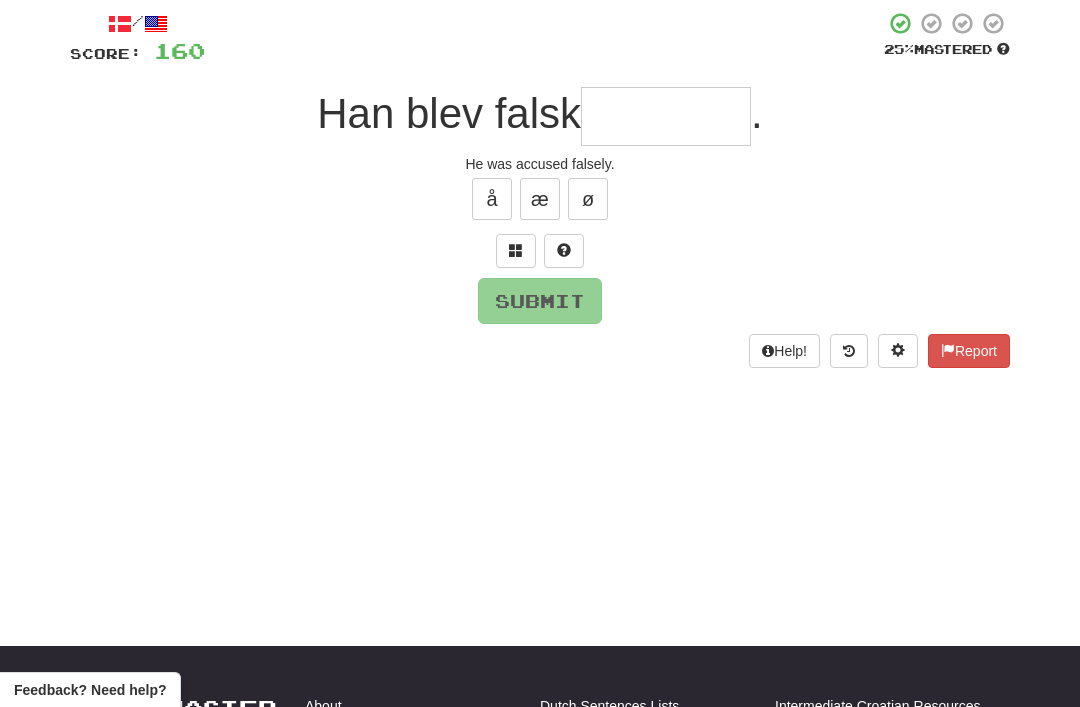 click on "/  Score:   160 25 %  Mastered Han blev falsk  . He was accused falsely. å æ ø Submit  Help!  Report" at bounding box center (540, 189) 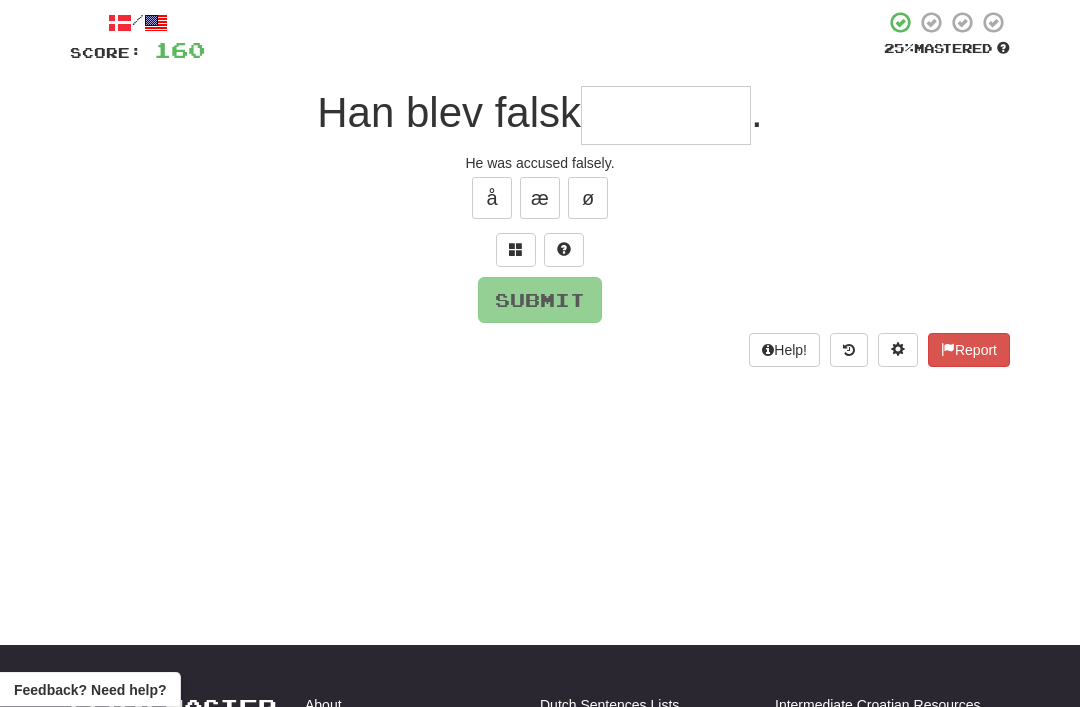 click at bounding box center (666, 116) 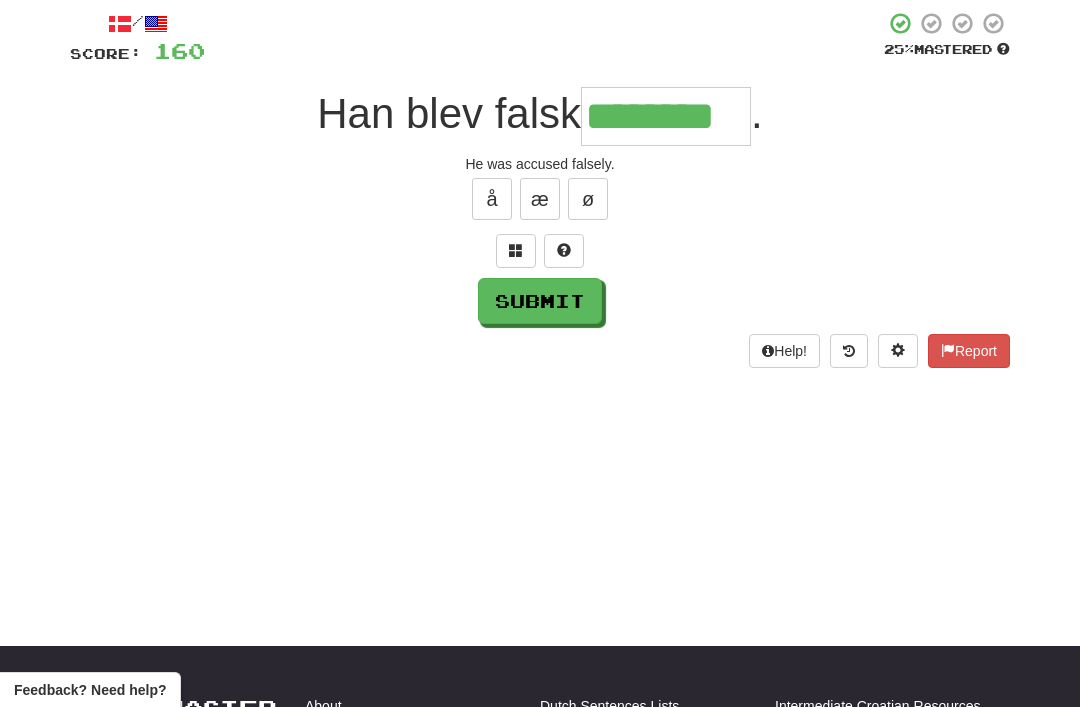type on "********" 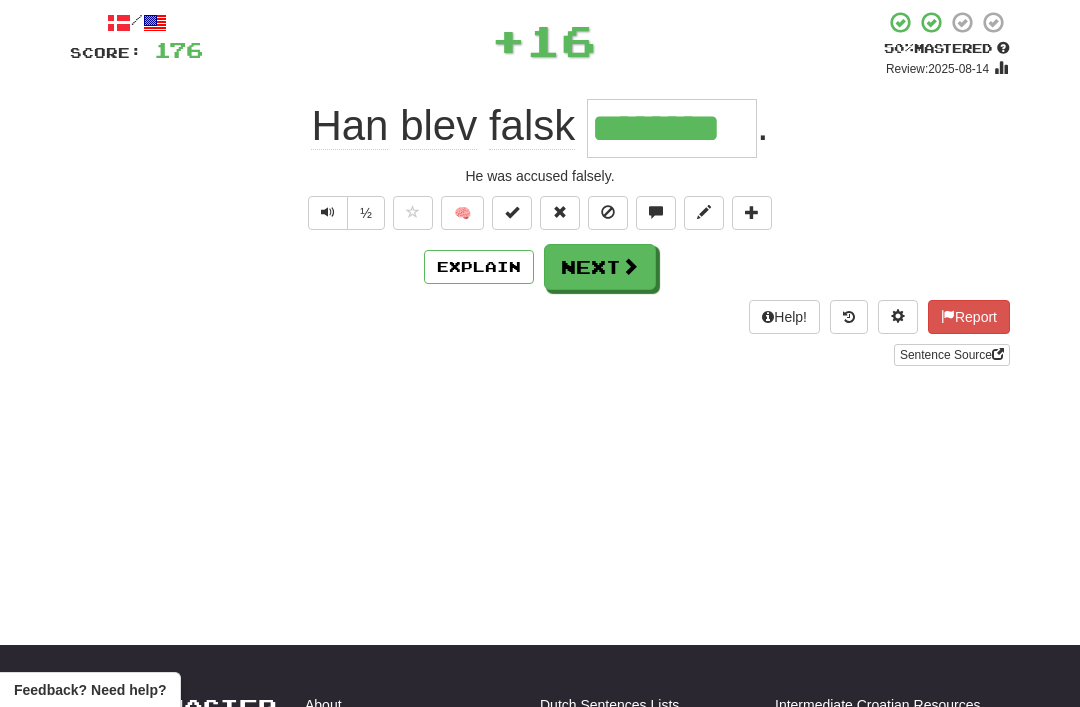 click on "Next" at bounding box center [600, 267] 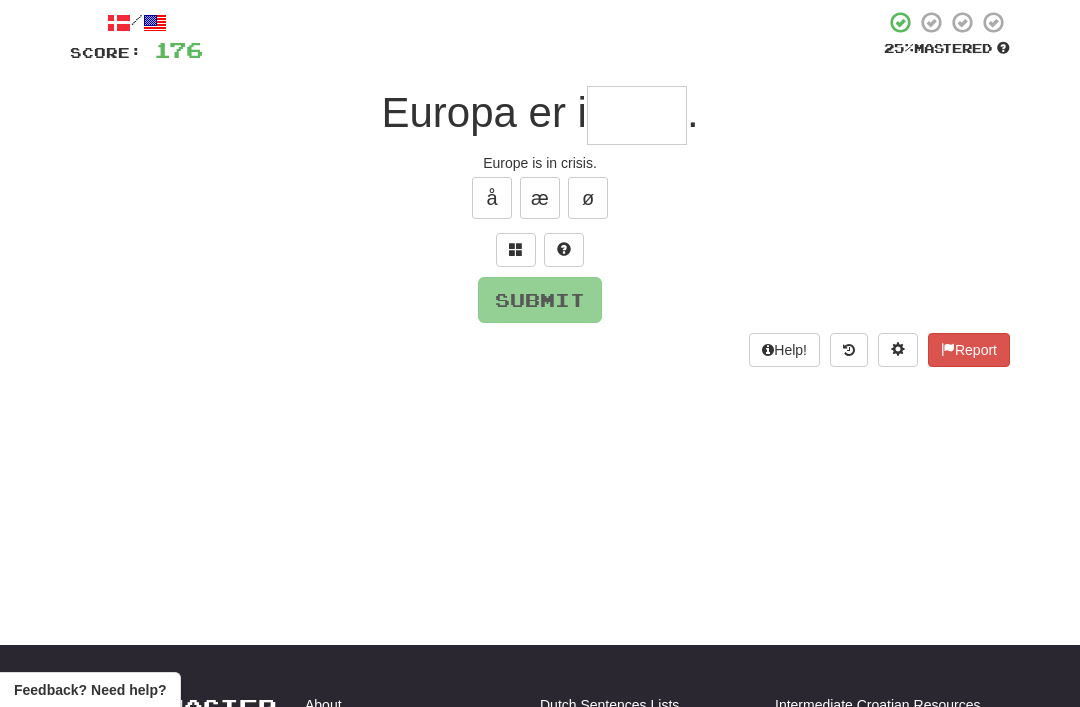 scroll, scrollTop: 111, scrollLeft: 0, axis: vertical 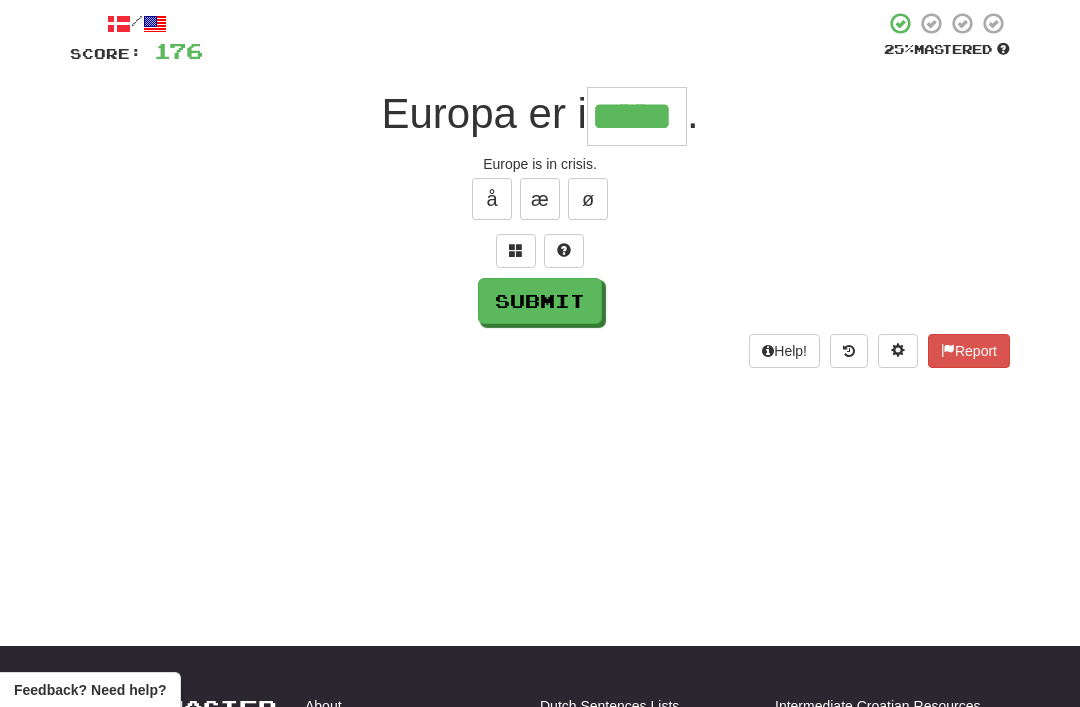 type on "*****" 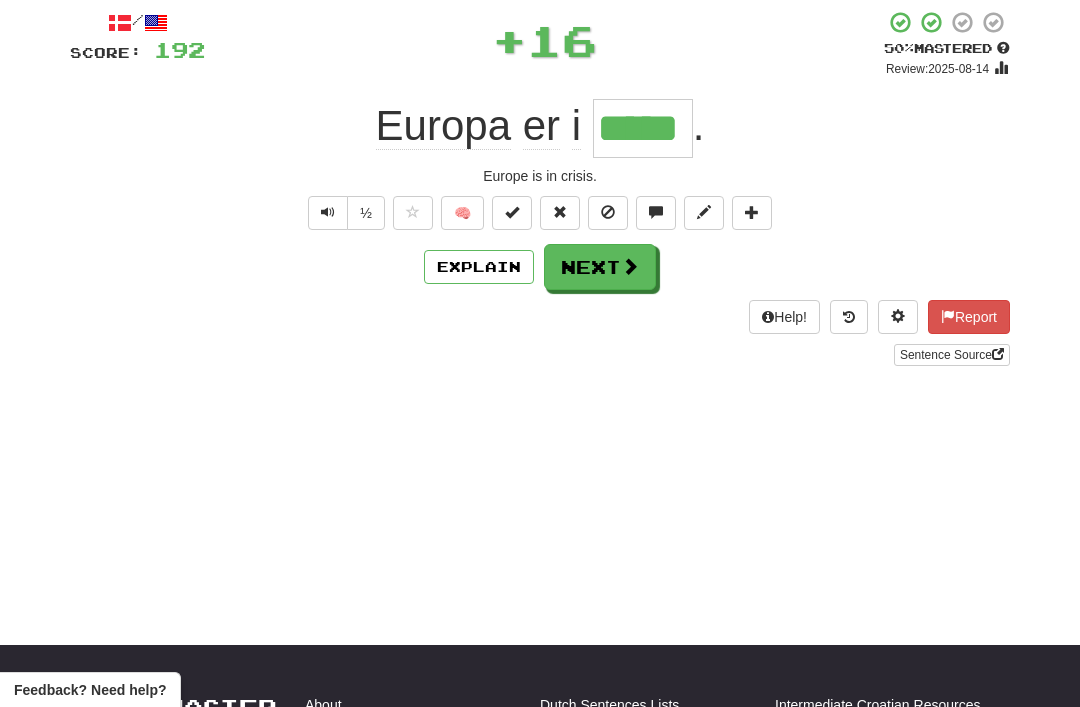 click on "Next" at bounding box center (600, 267) 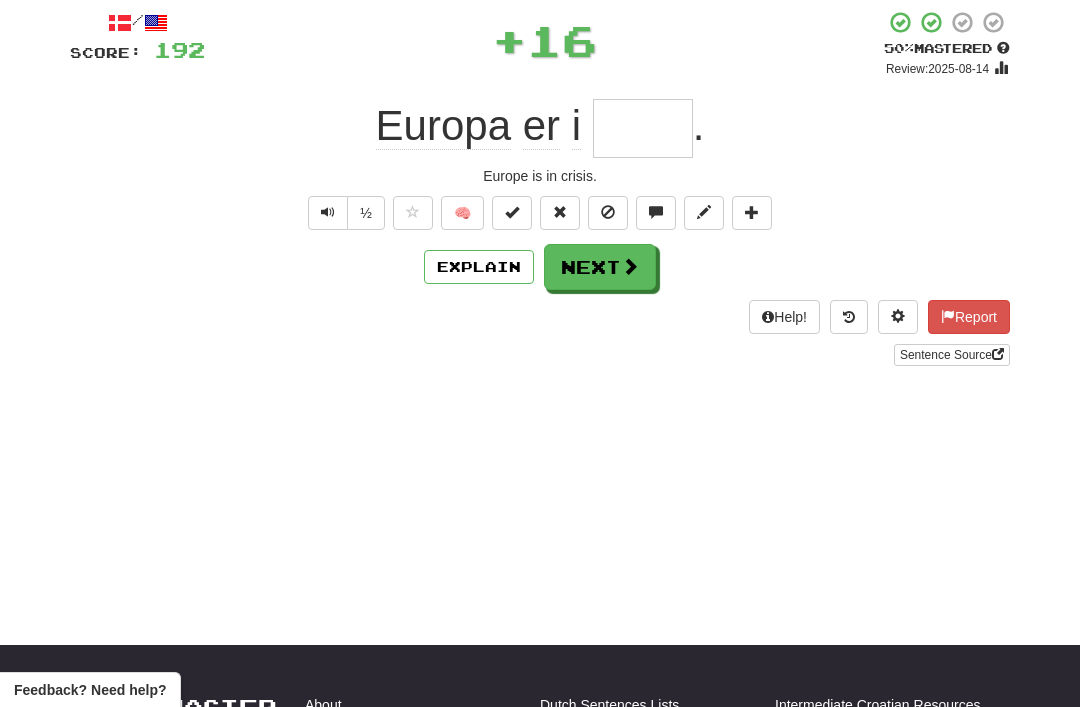 scroll, scrollTop: 111, scrollLeft: 0, axis: vertical 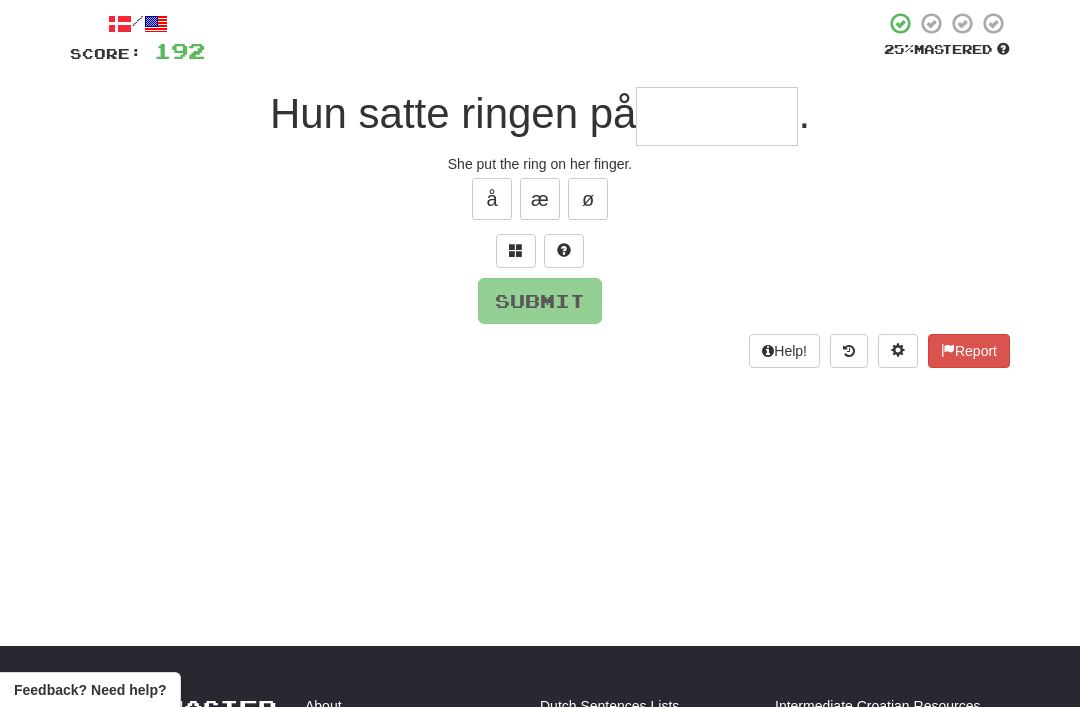 click at bounding box center [516, 251] 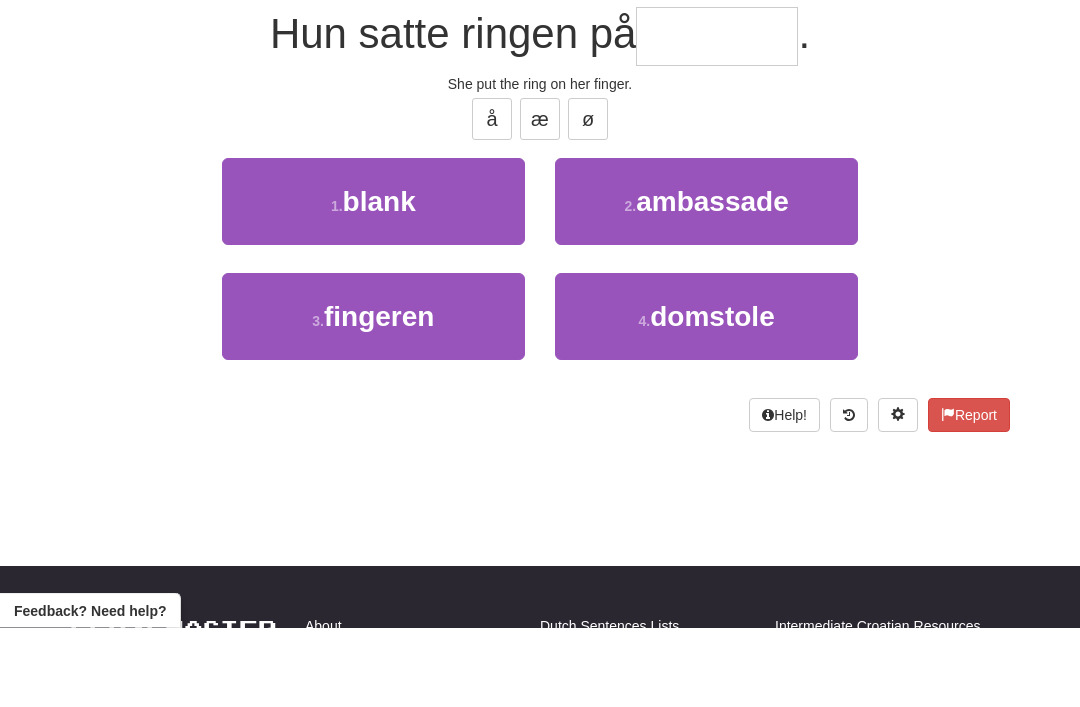 click on "3 .  fingeren" at bounding box center (373, 396) 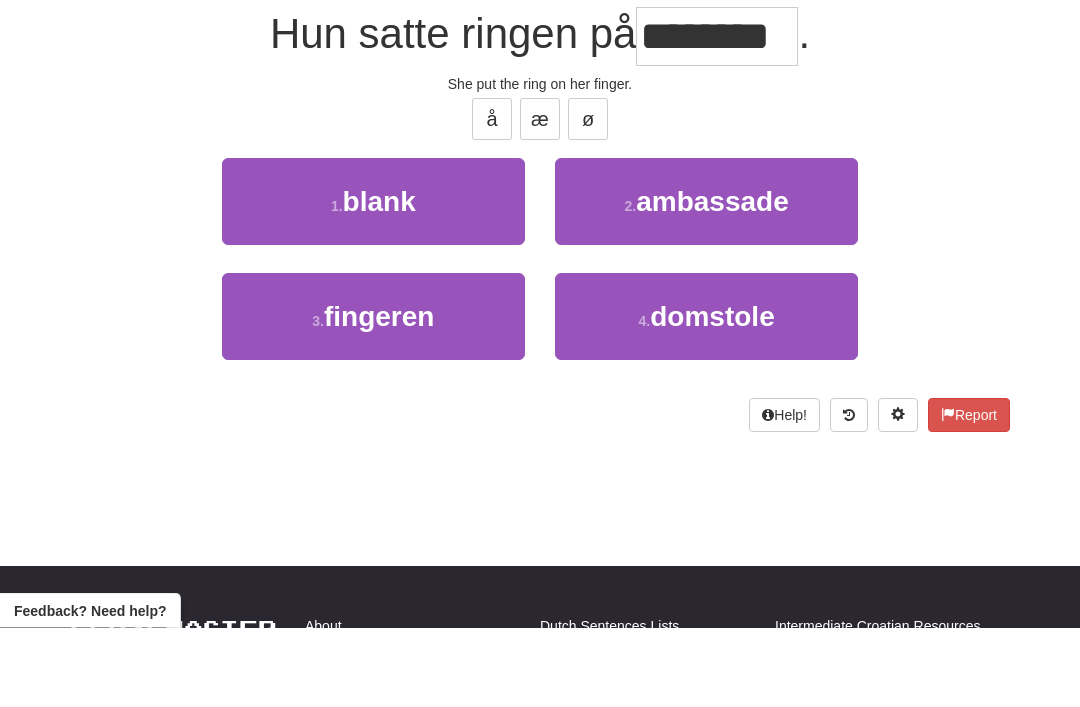 scroll, scrollTop: 191, scrollLeft: 0, axis: vertical 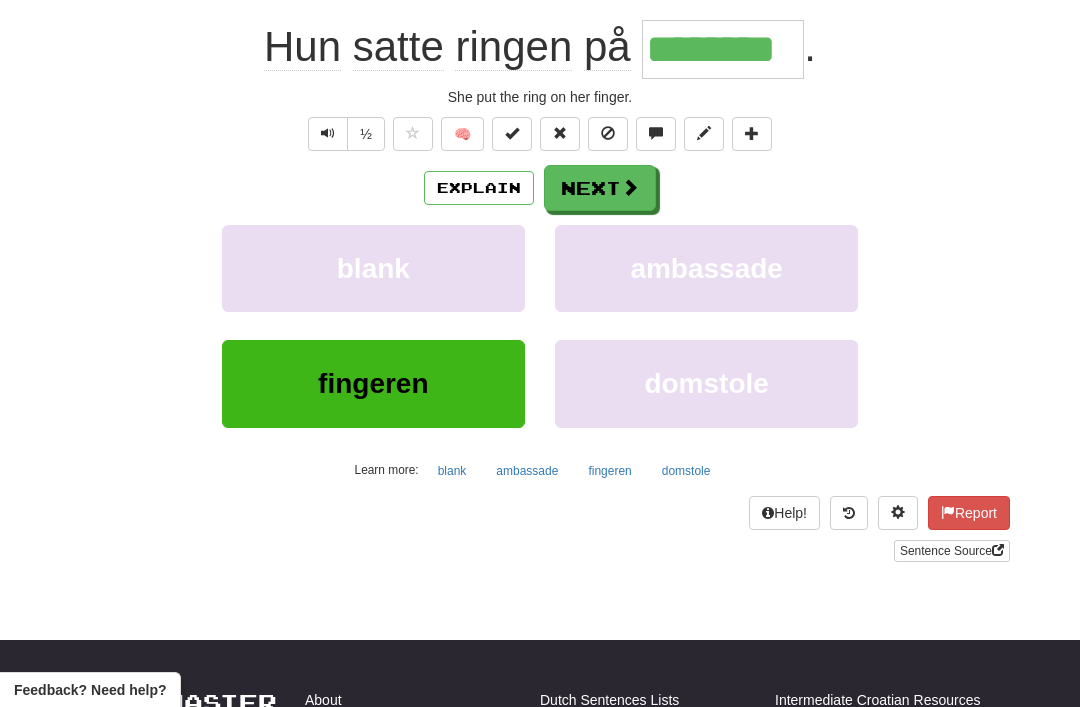click on "Next" at bounding box center (600, 188) 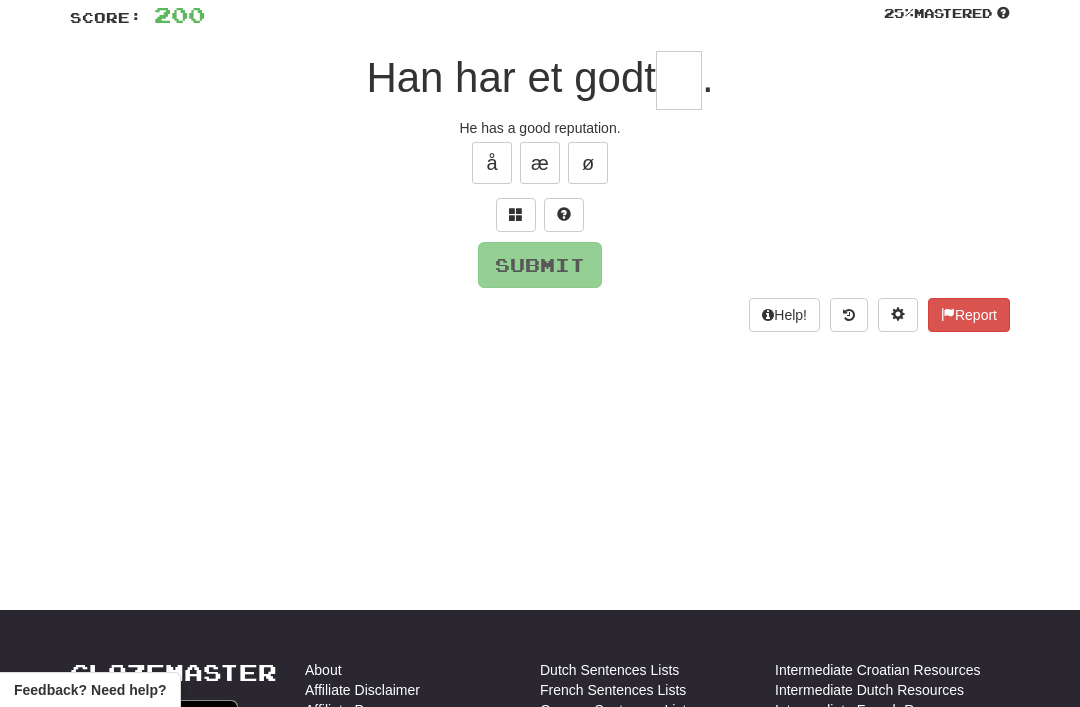scroll, scrollTop: 143, scrollLeft: 0, axis: vertical 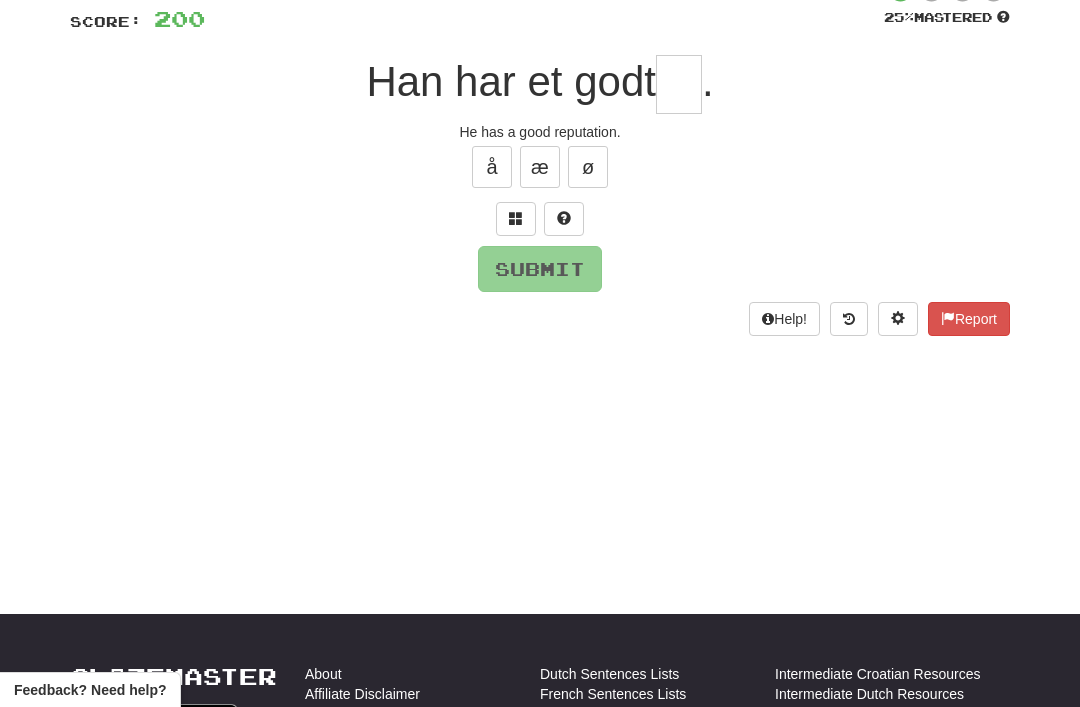 click at bounding box center [516, 218] 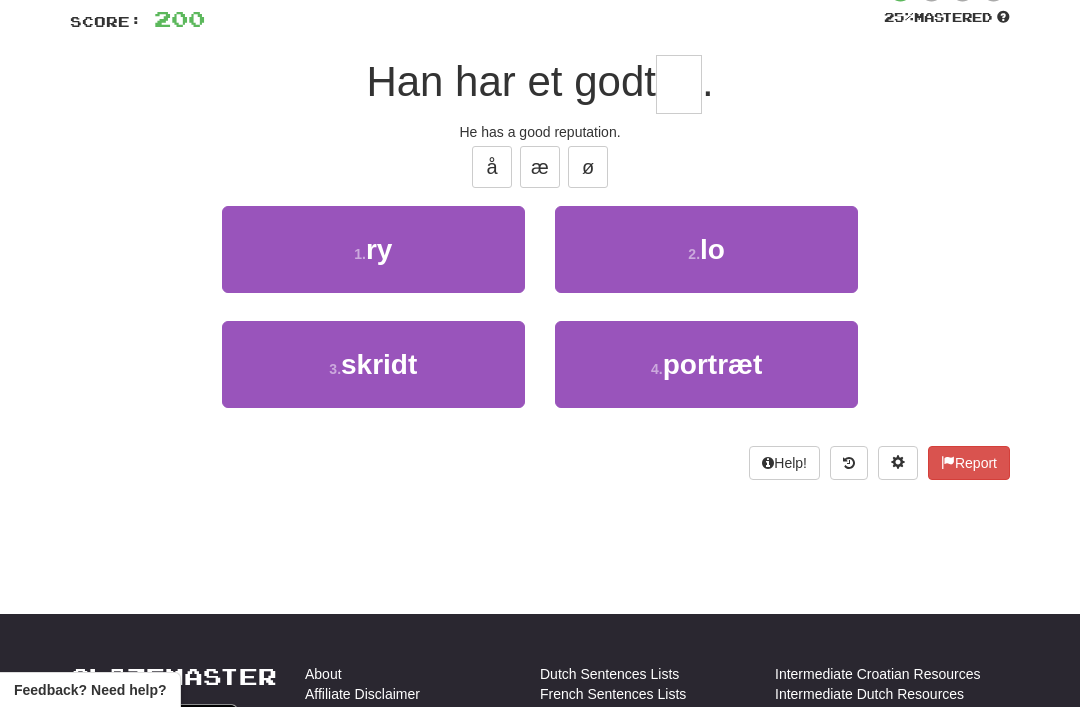 click on "1 .  ry" at bounding box center (373, 249) 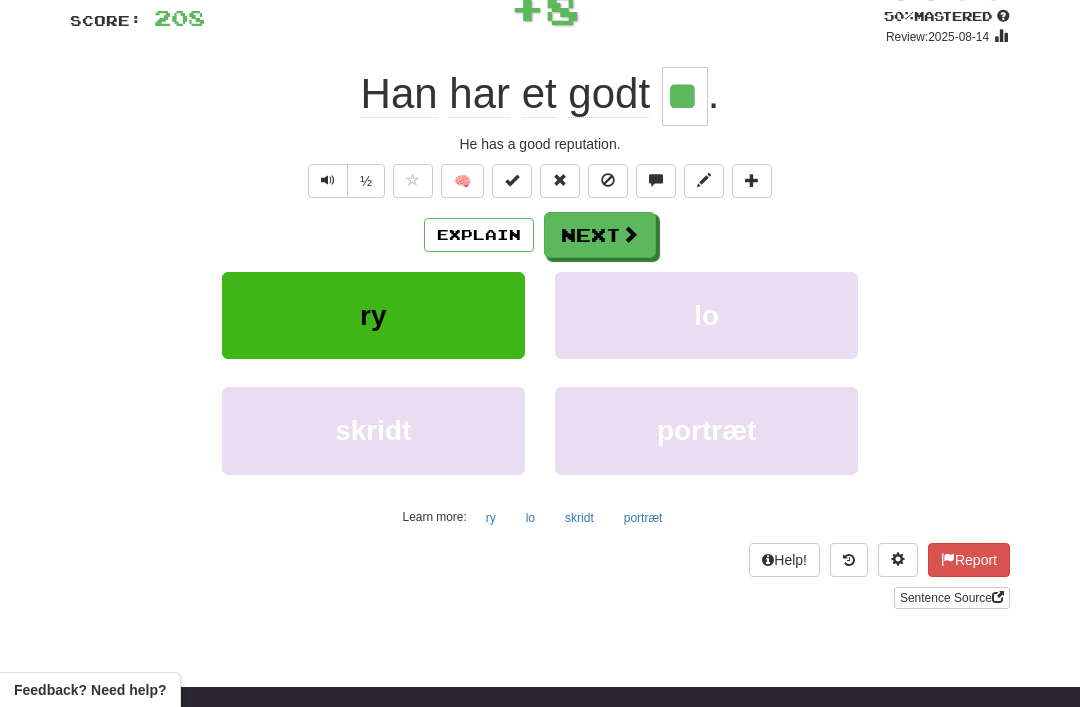 click on "Next" at bounding box center [600, 235] 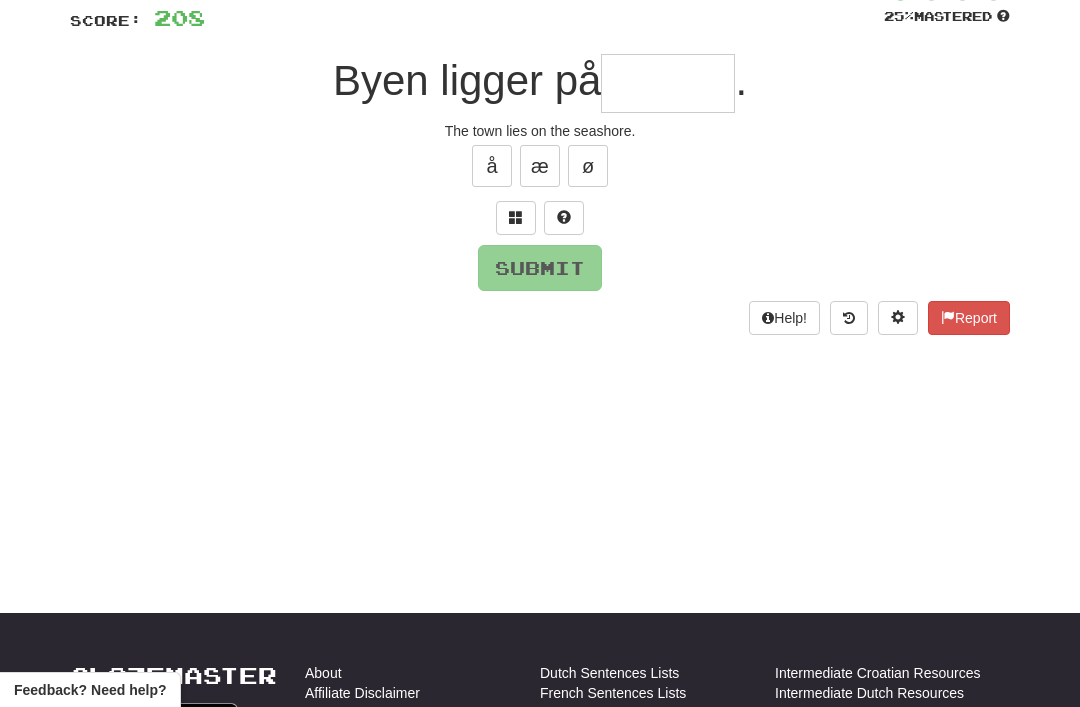 scroll, scrollTop: 143, scrollLeft: 0, axis: vertical 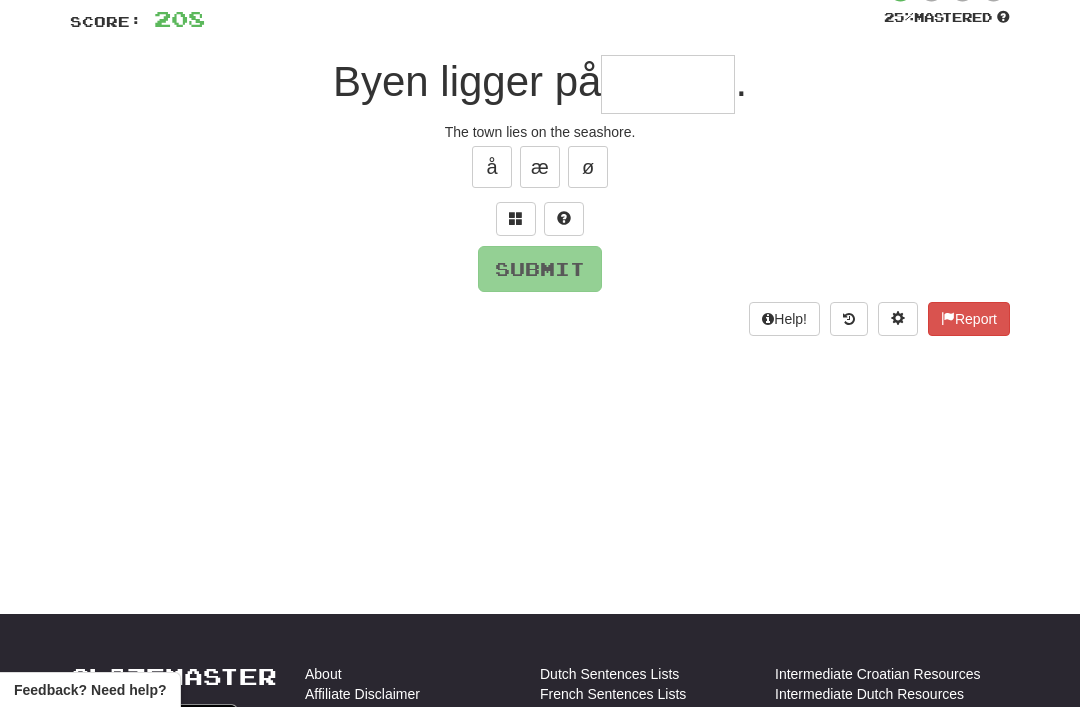 click at bounding box center [516, 218] 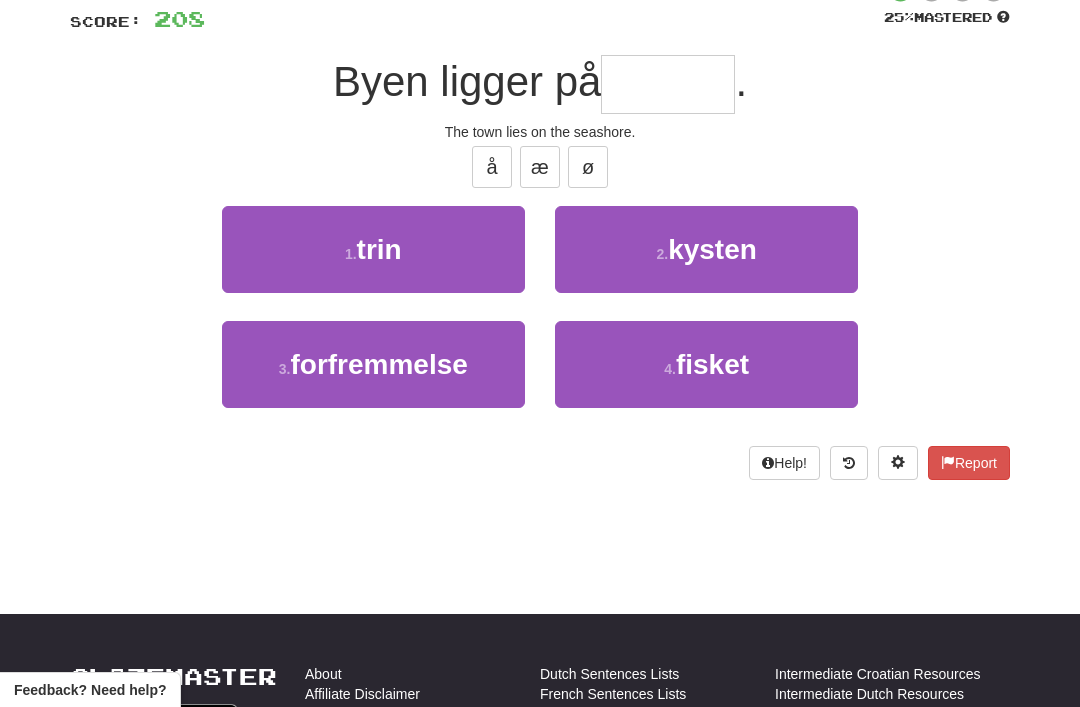 click on "2 .  kysten" at bounding box center (706, 249) 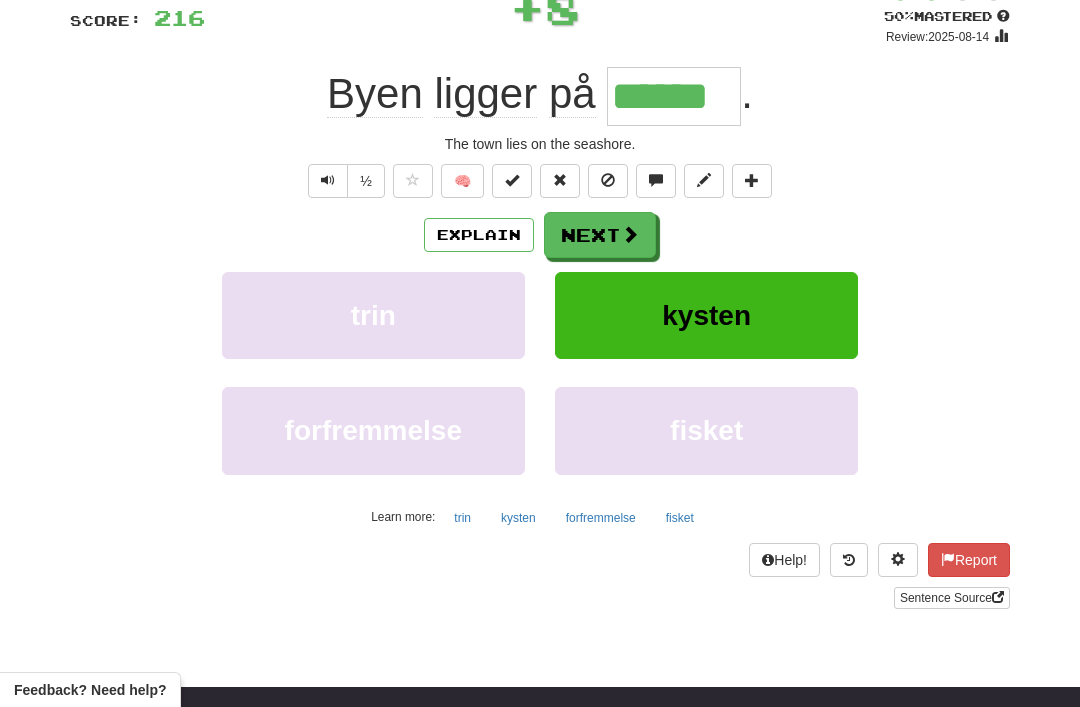 click on "Next" at bounding box center (600, 235) 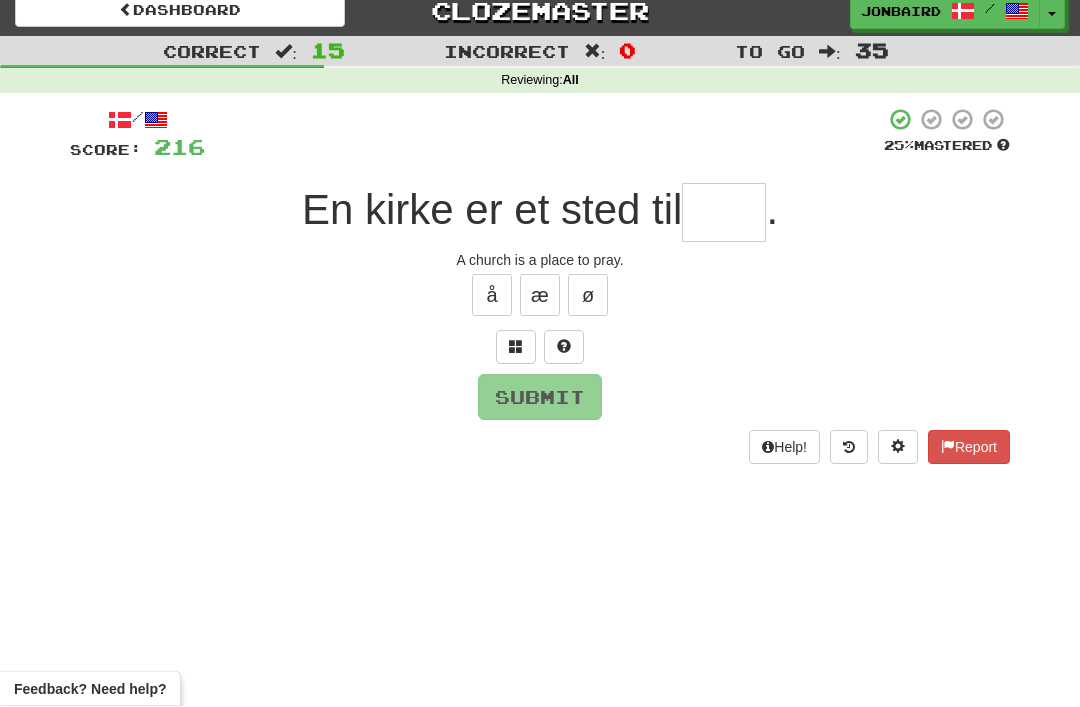 scroll, scrollTop: 0, scrollLeft: 0, axis: both 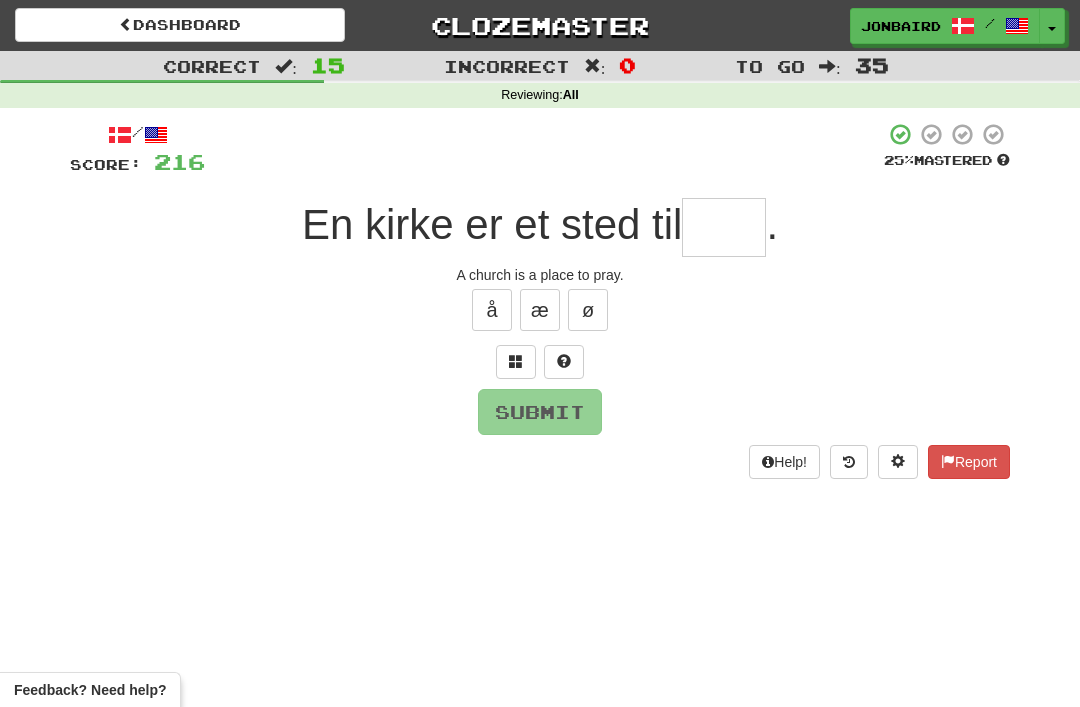 click at bounding box center (724, 227) 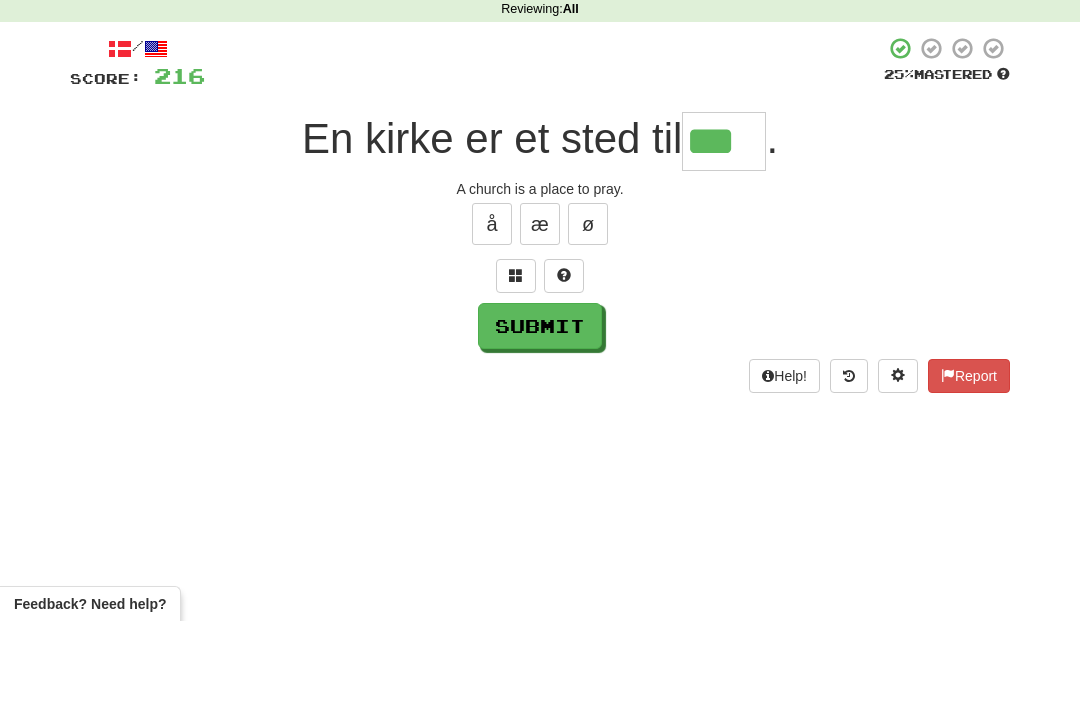 type on "***" 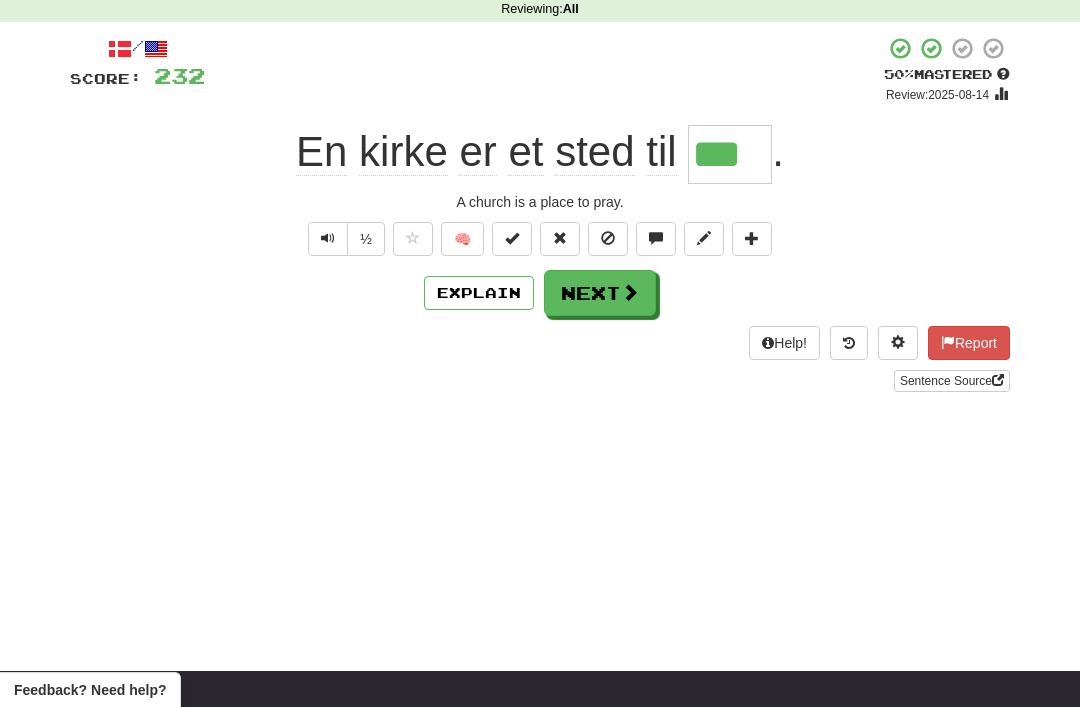 click on "Next" at bounding box center [600, 293] 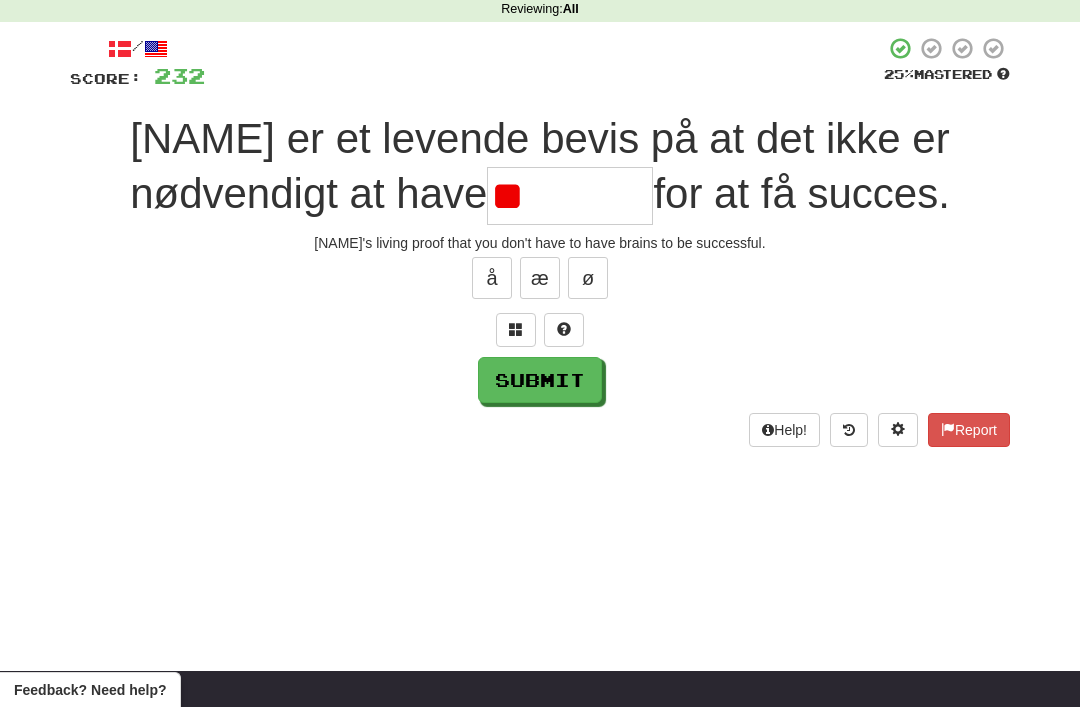 type on "*" 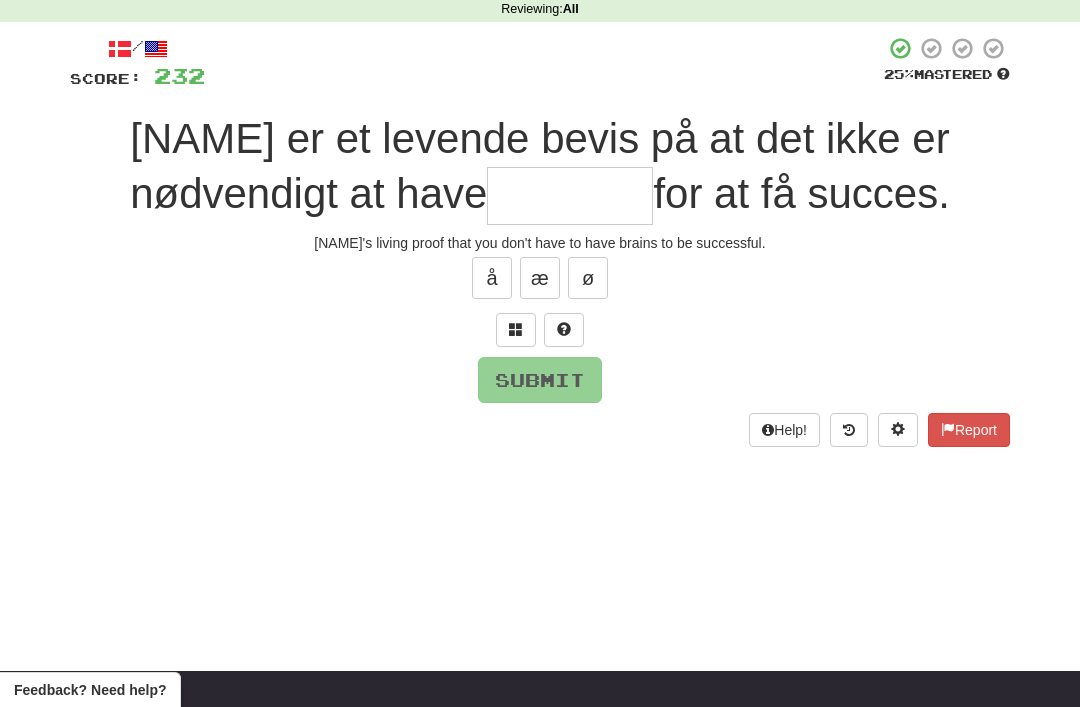click at bounding box center [516, 330] 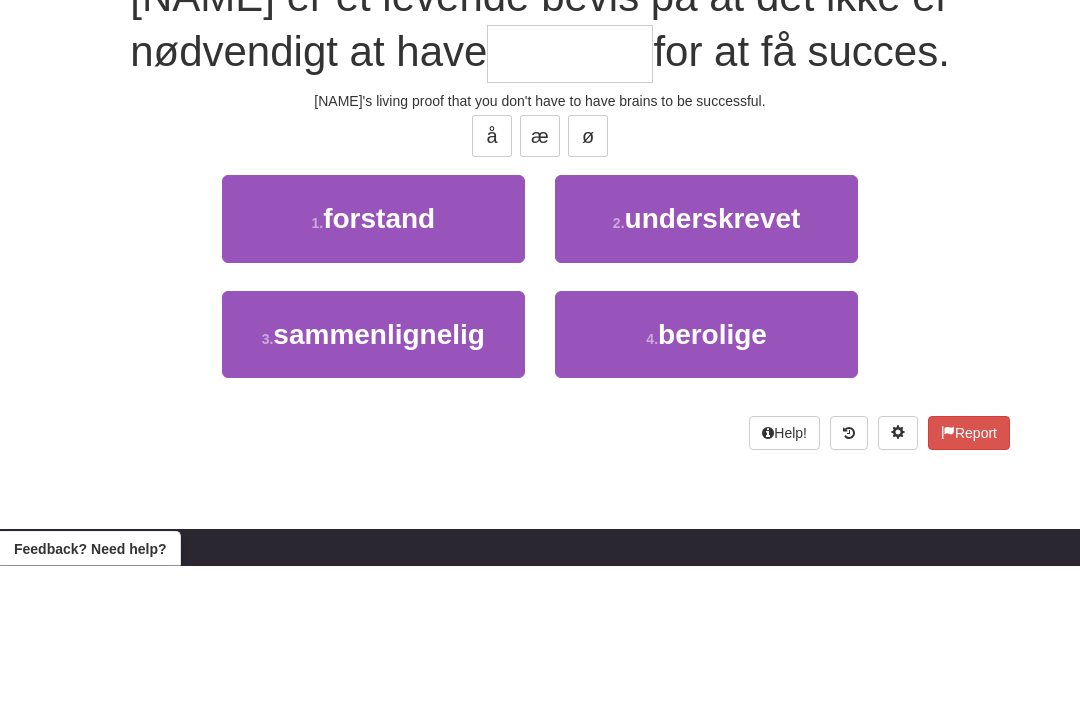 click on "1 .  forstand" at bounding box center [373, 360] 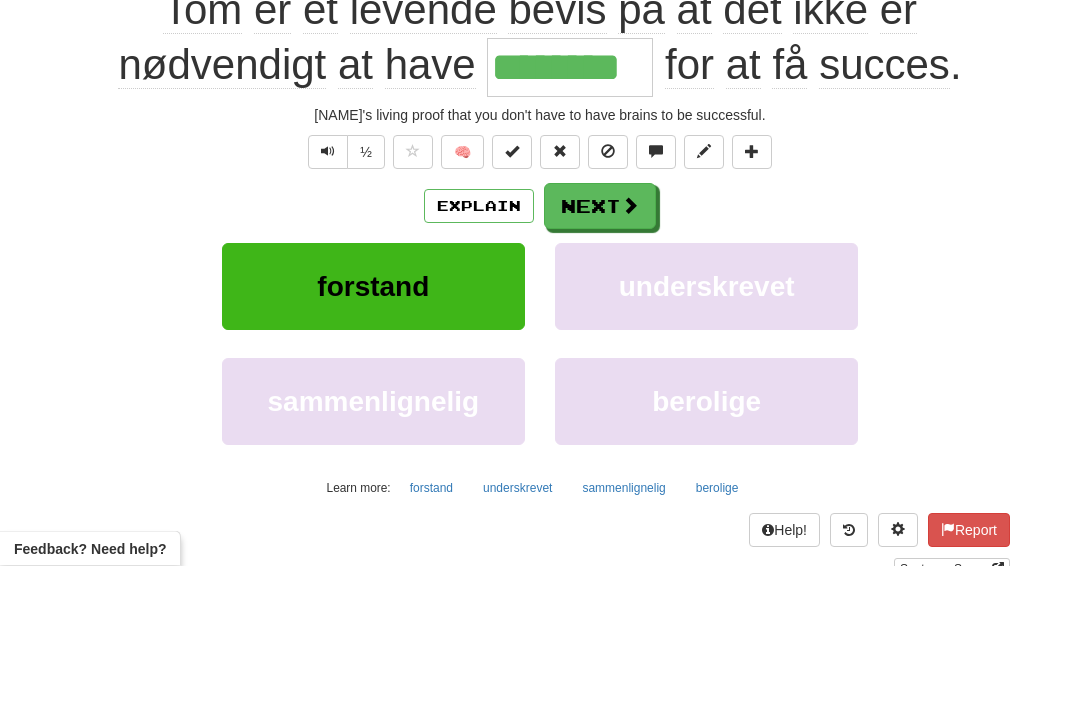 scroll, scrollTop: 228, scrollLeft: 0, axis: vertical 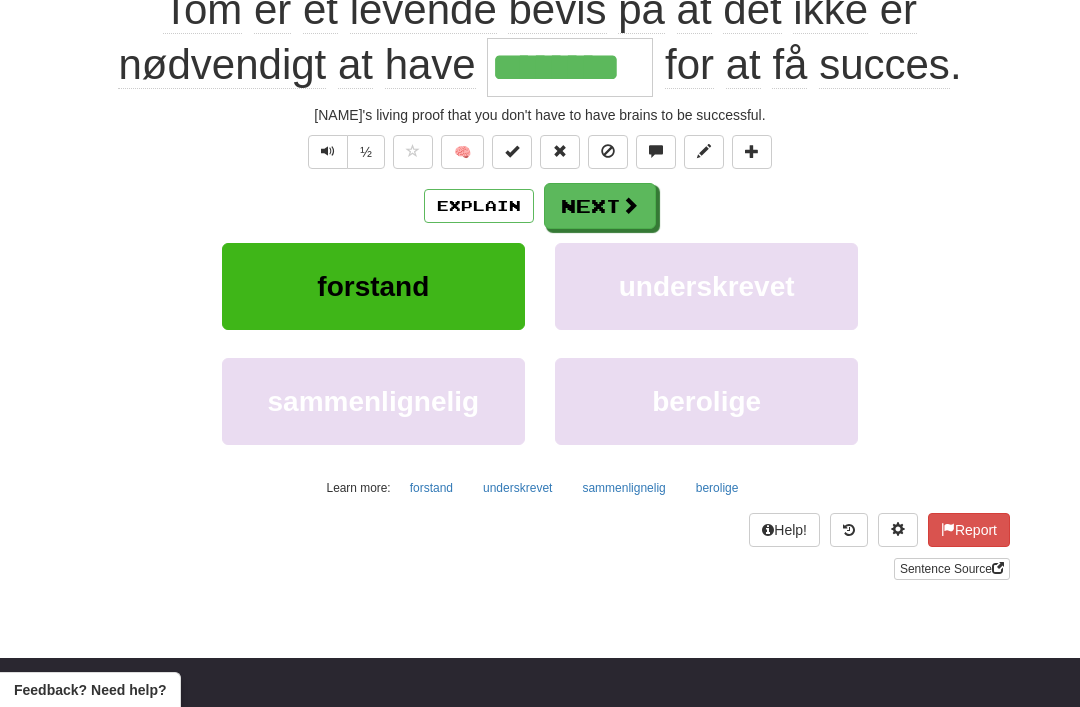 click on "Explain" at bounding box center [479, 206] 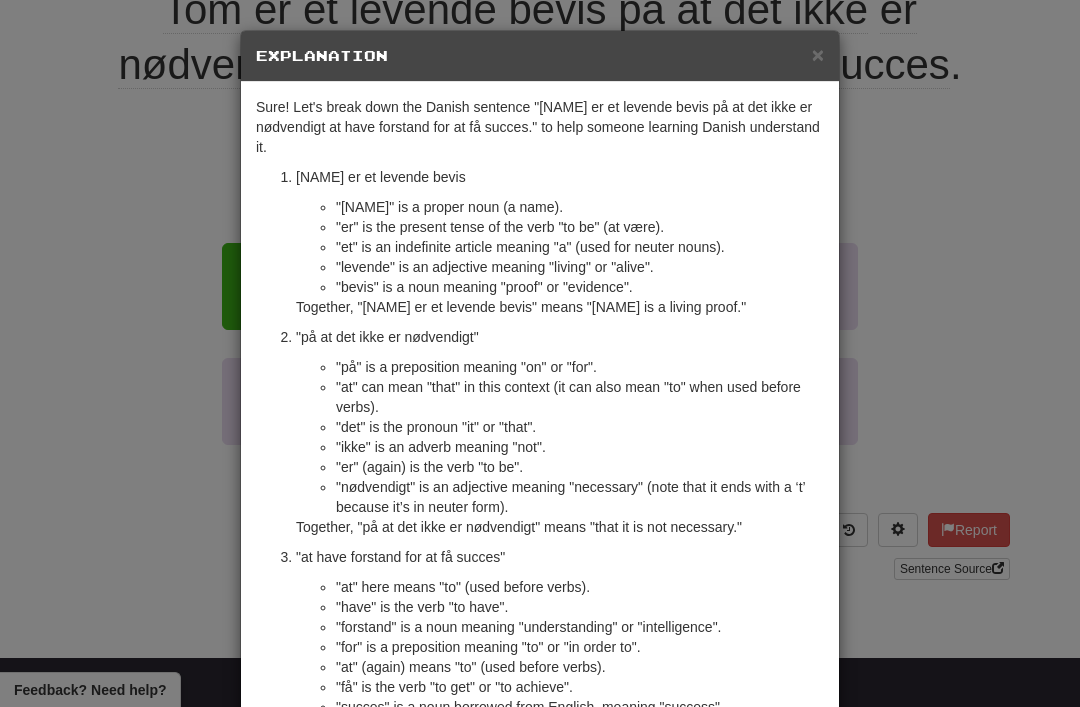 click on ""er" is the present tense of the verb "to be" (at være)." at bounding box center [580, 227] 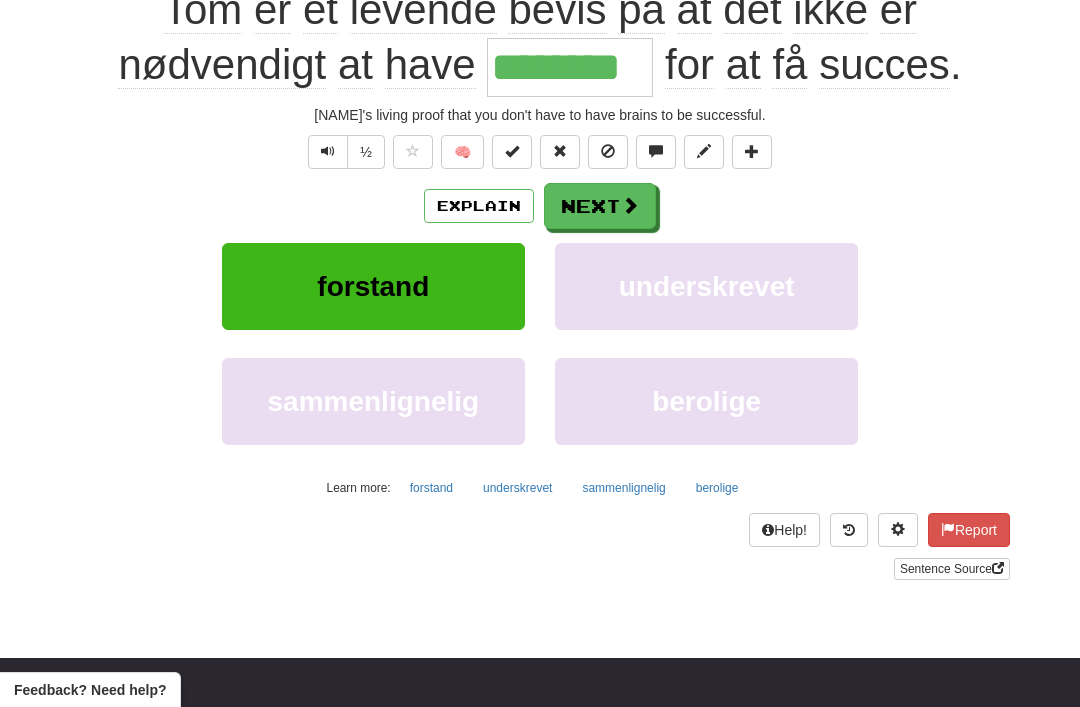 click on "Next" at bounding box center [600, 206] 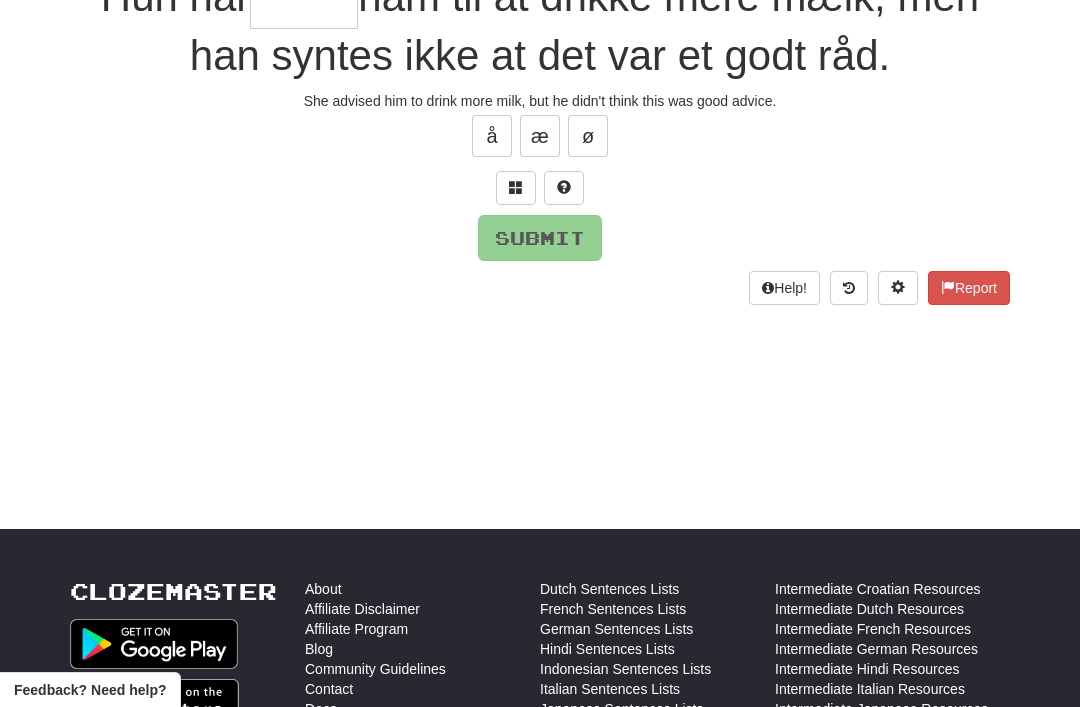 scroll, scrollTop: 44, scrollLeft: 0, axis: vertical 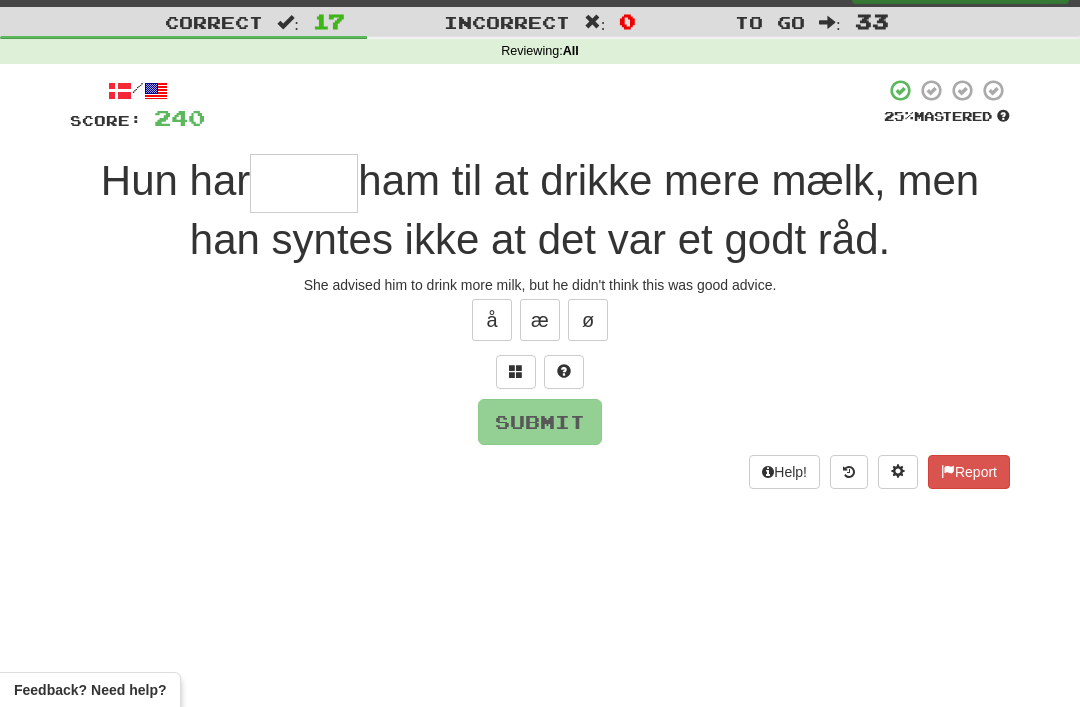 click at bounding box center [304, 183] 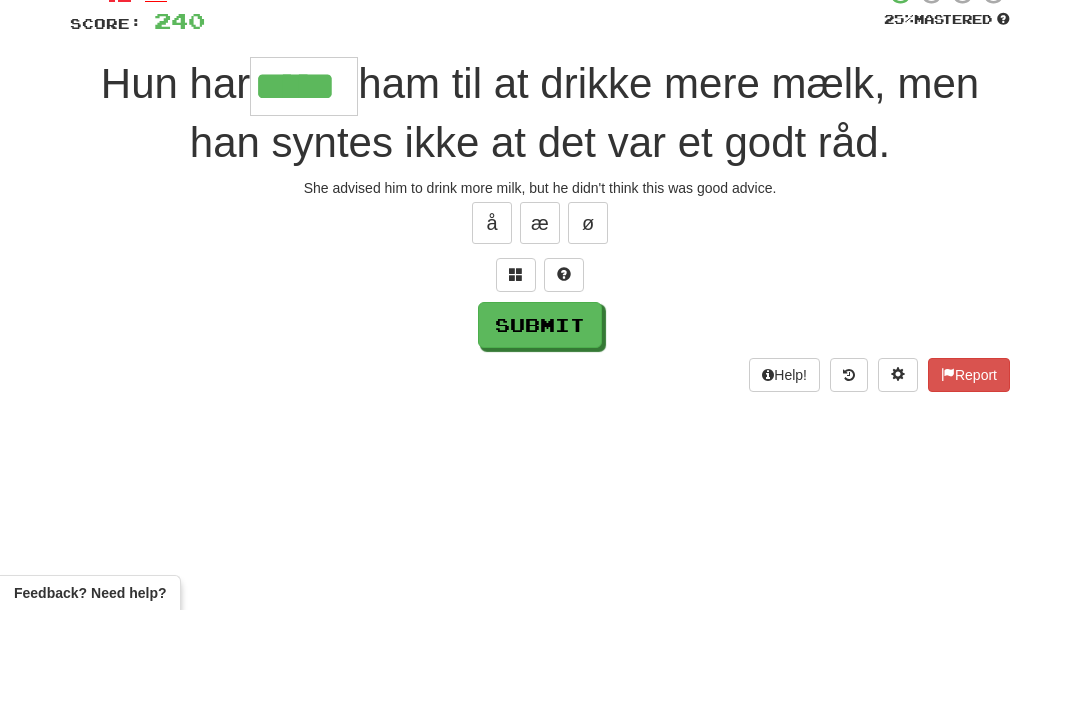 type on "*****" 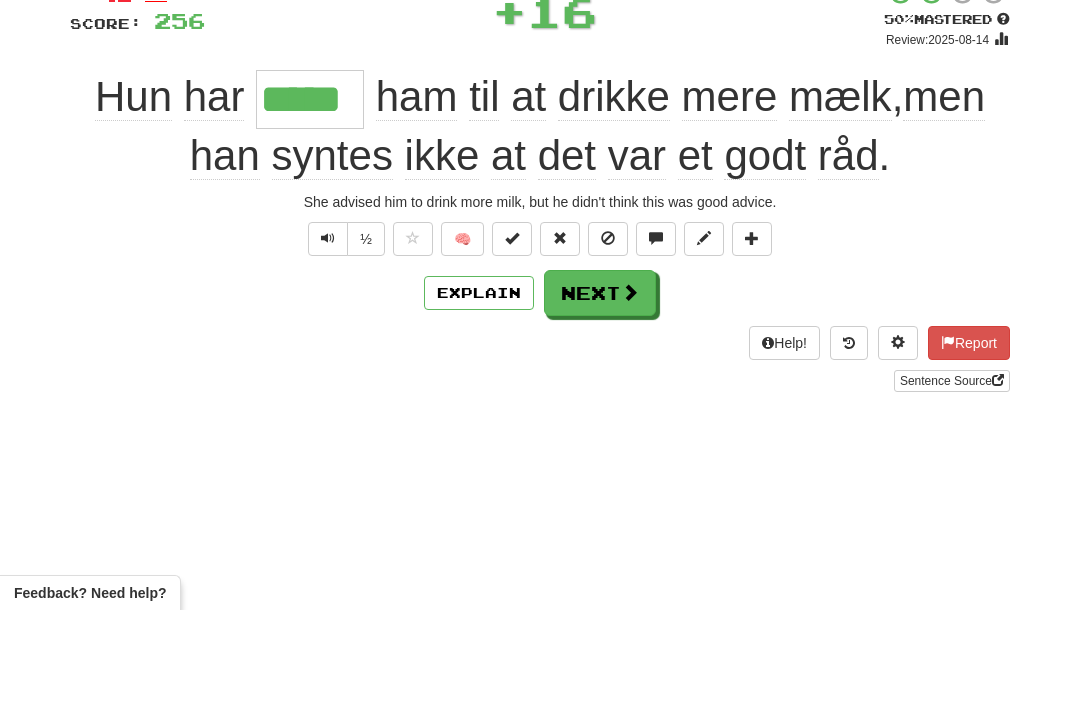 scroll, scrollTop: 141, scrollLeft: 0, axis: vertical 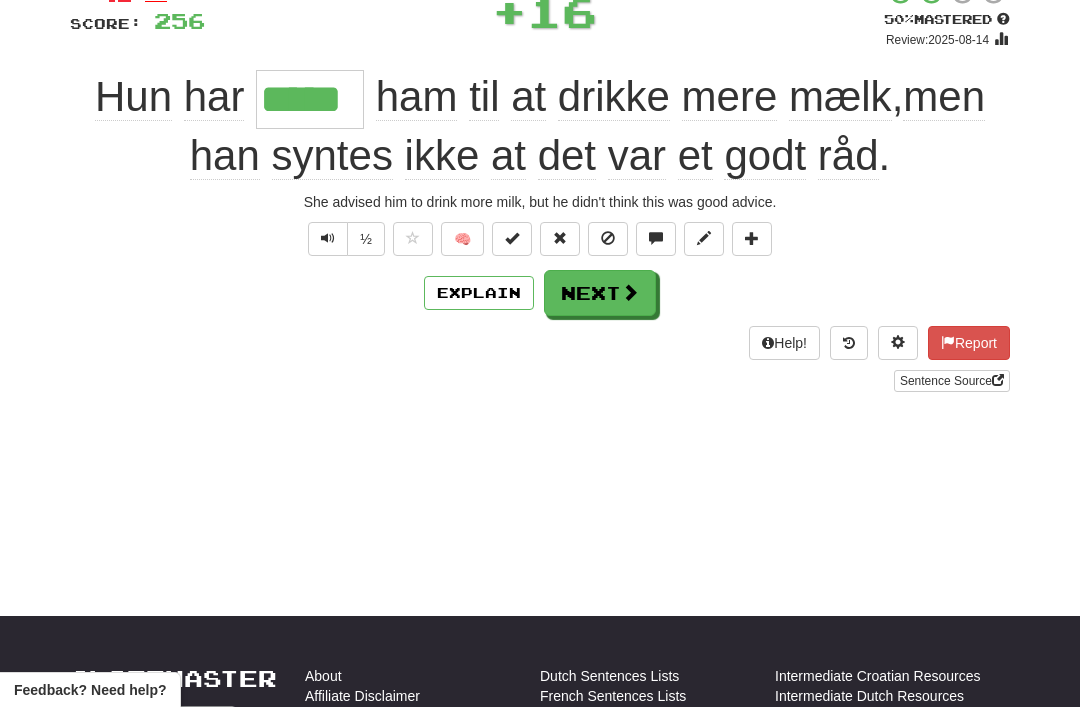 click on "Next" at bounding box center [600, 293] 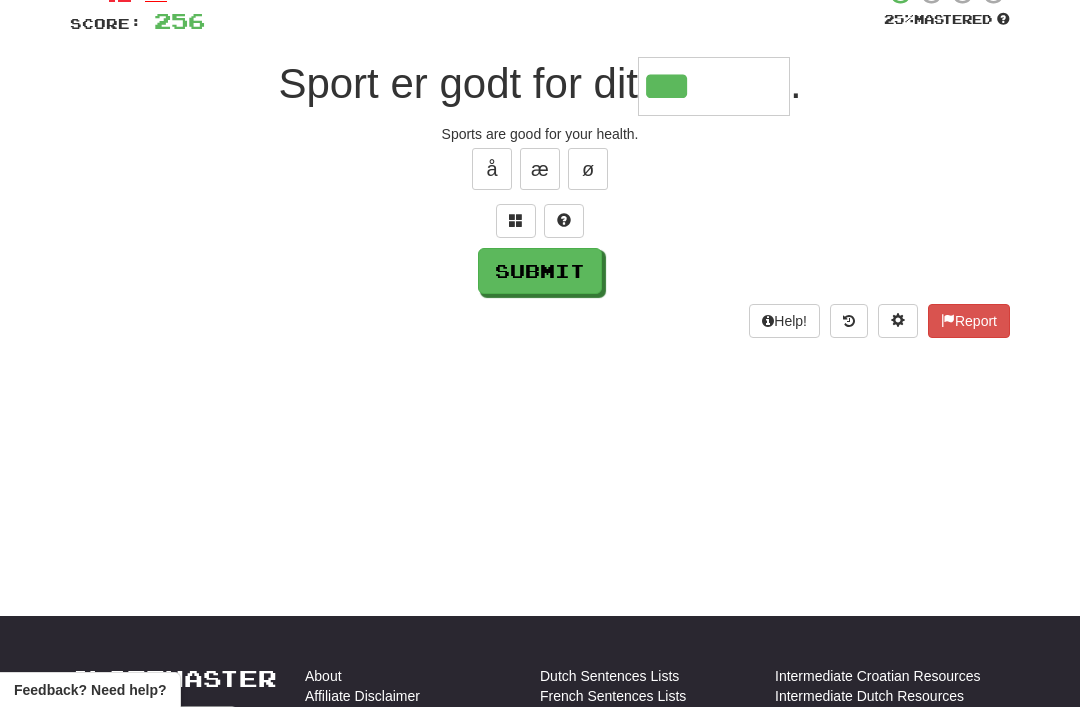 click at bounding box center [516, 221] 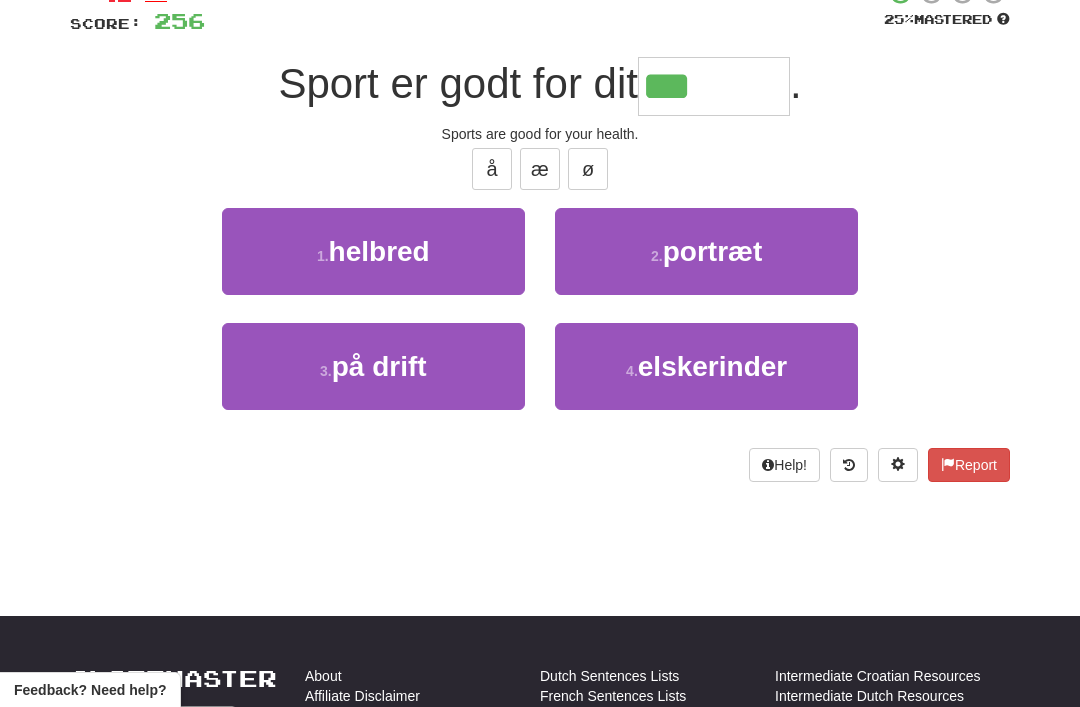 click on "1 .  helbred" at bounding box center (373, 251) 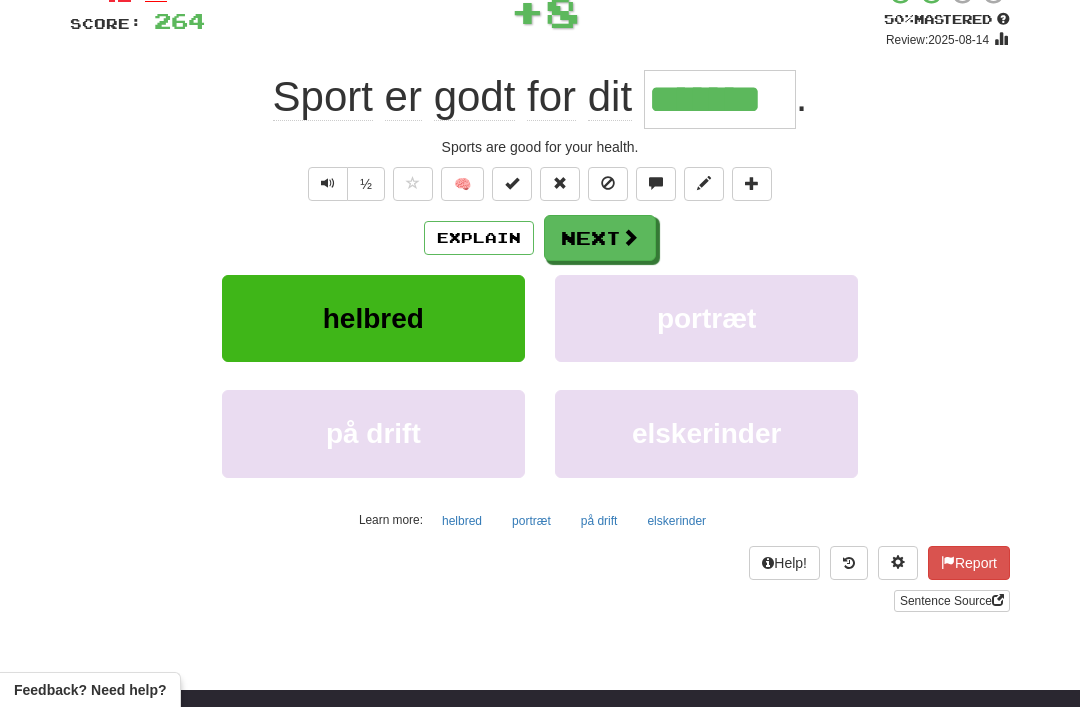 click on "Next" at bounding box center (600, 238) 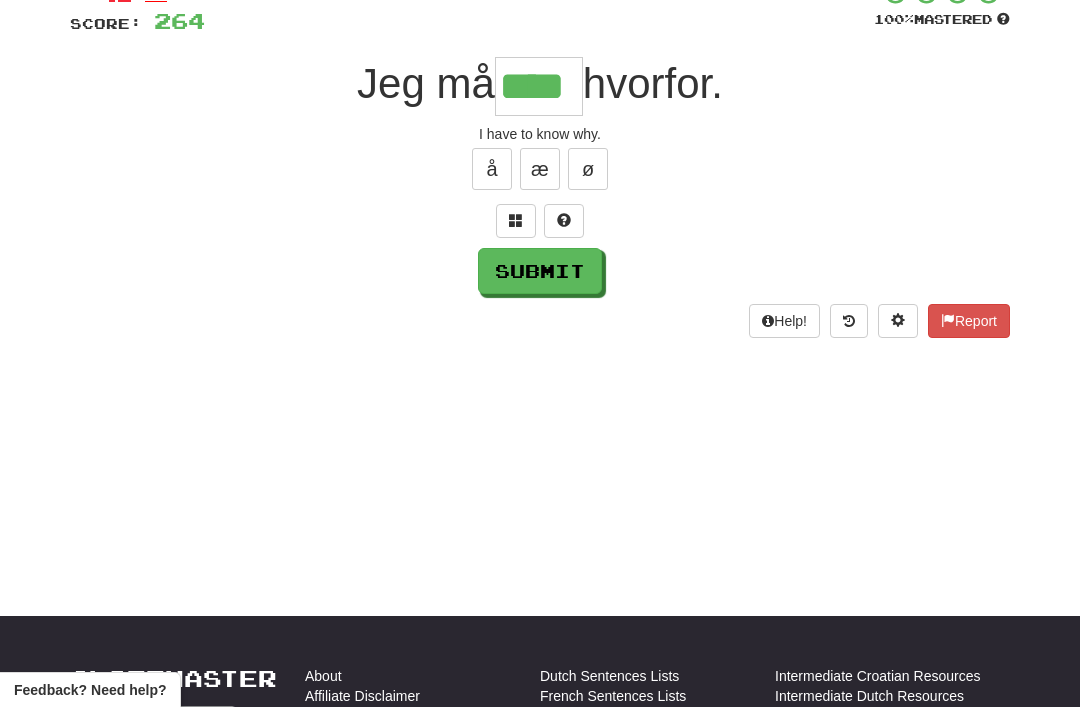 type on "****" 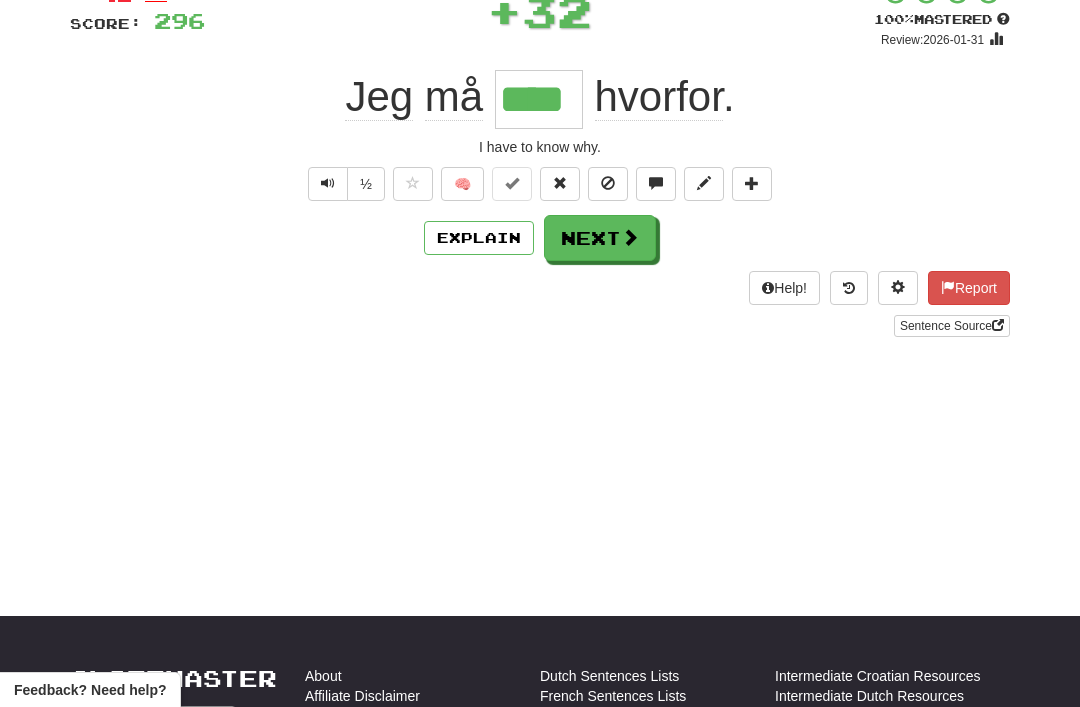 click on "Next" at bounding box center (600, 238) 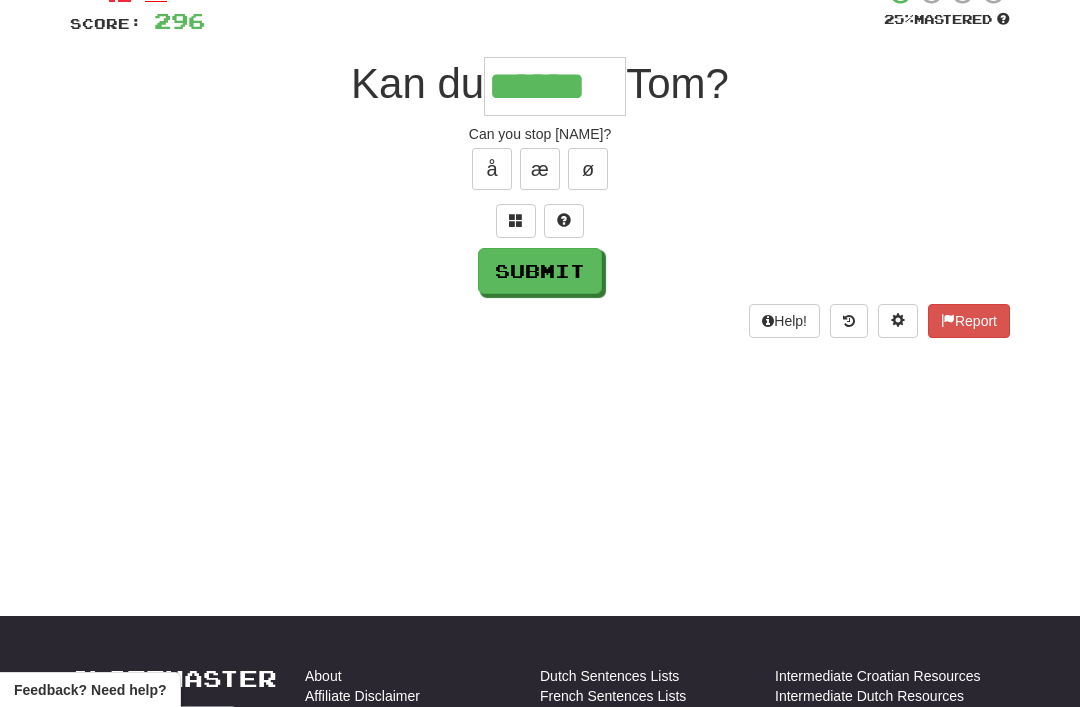 type on "******" 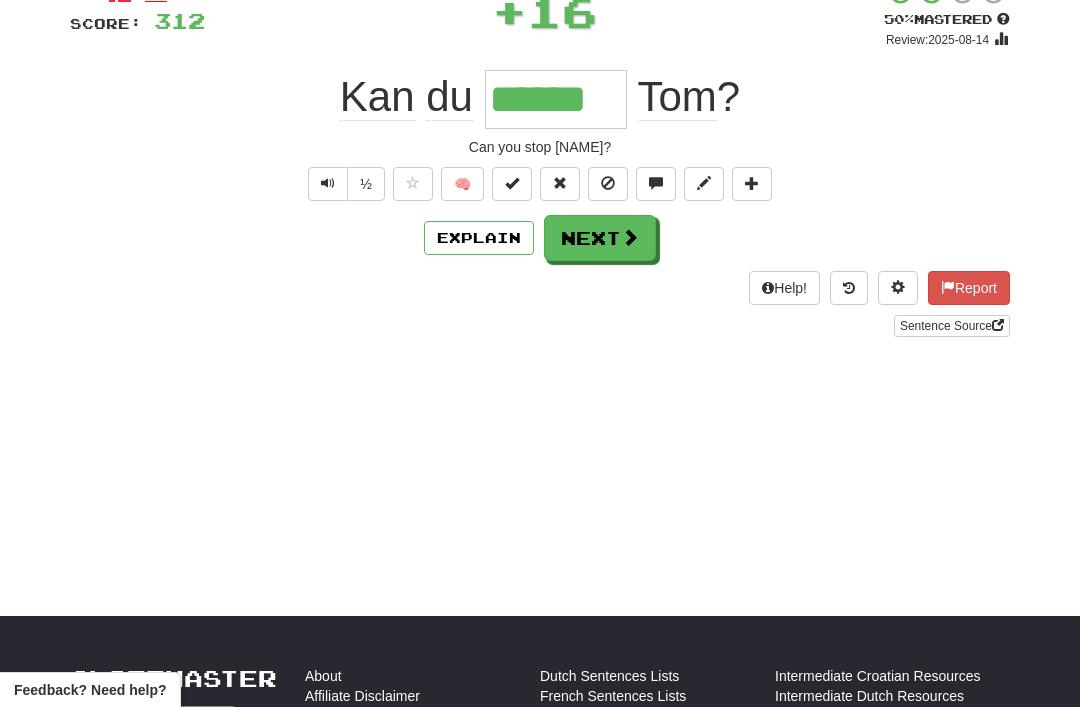 click on "Next" at bounding box center (600, 238) 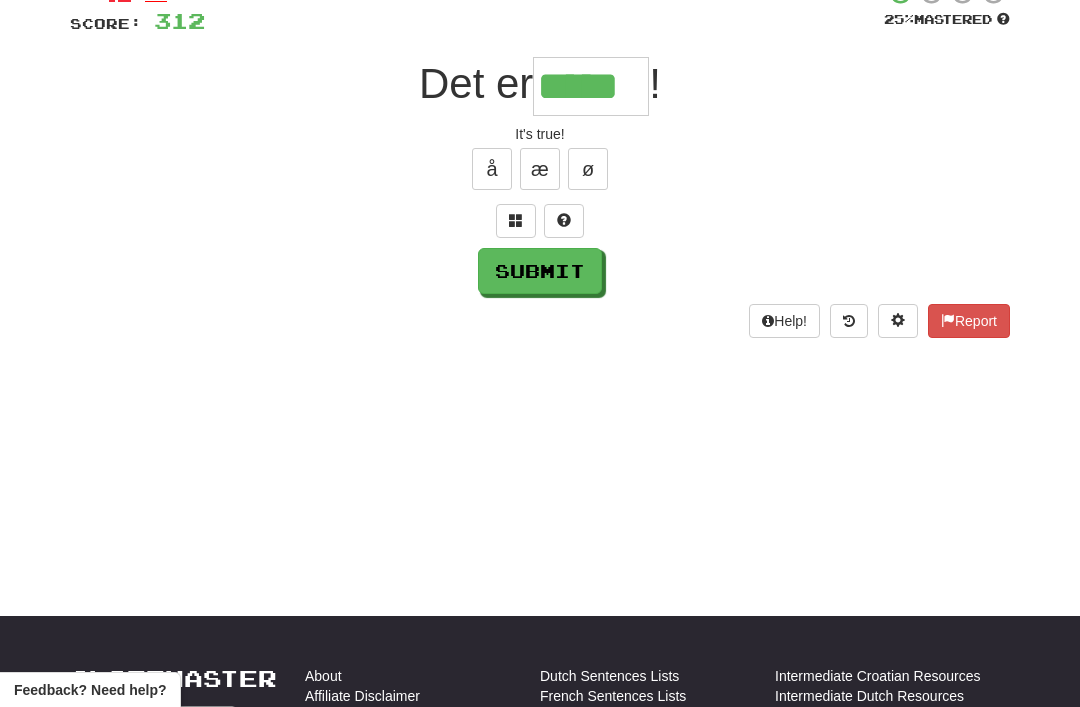 type on "*****" 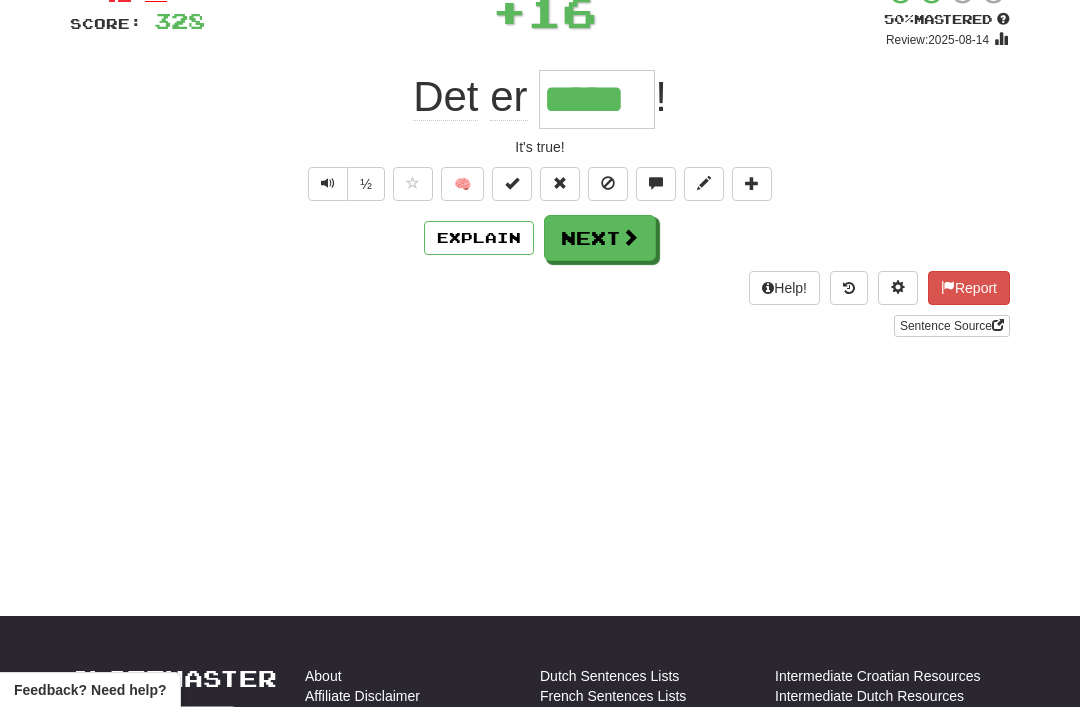click on "Next" at bounding box center (600, 238) 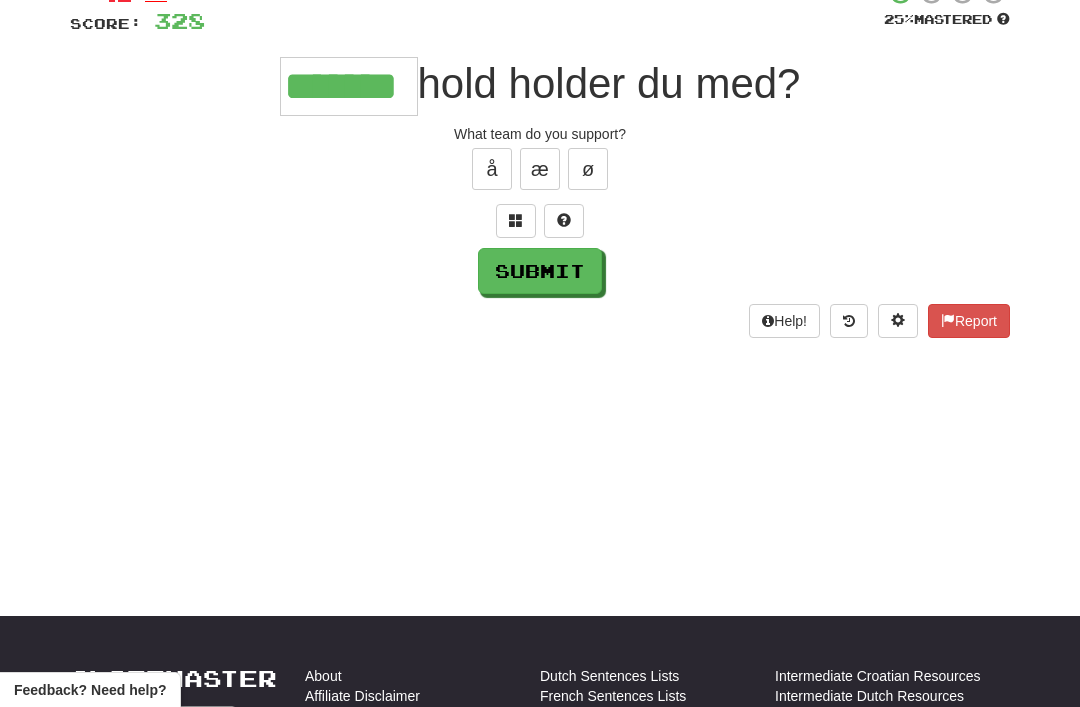 click on "Submit" at bounding box center (540, 271) 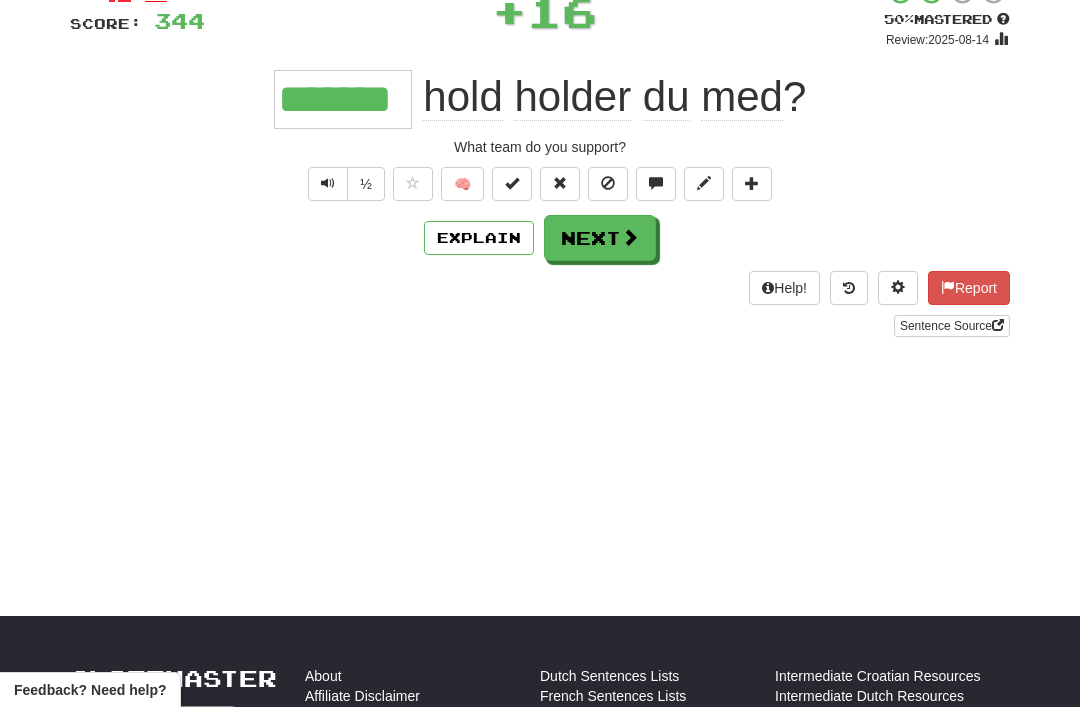 click on "Next" at bounding box center (600, 238) 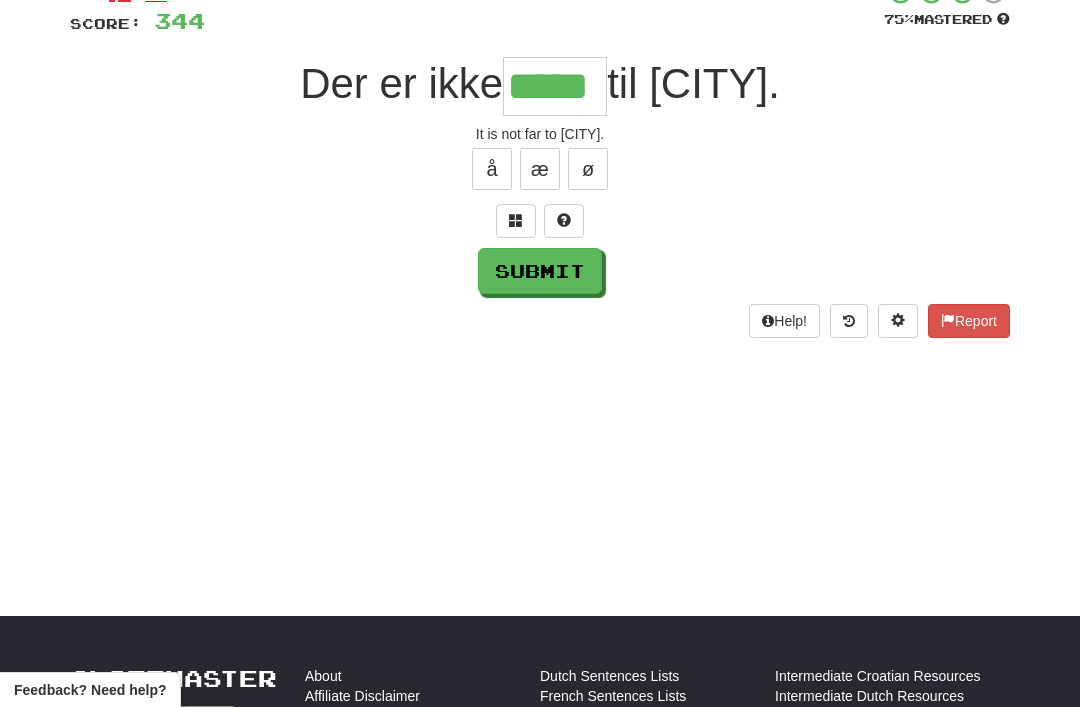 type on "*****" 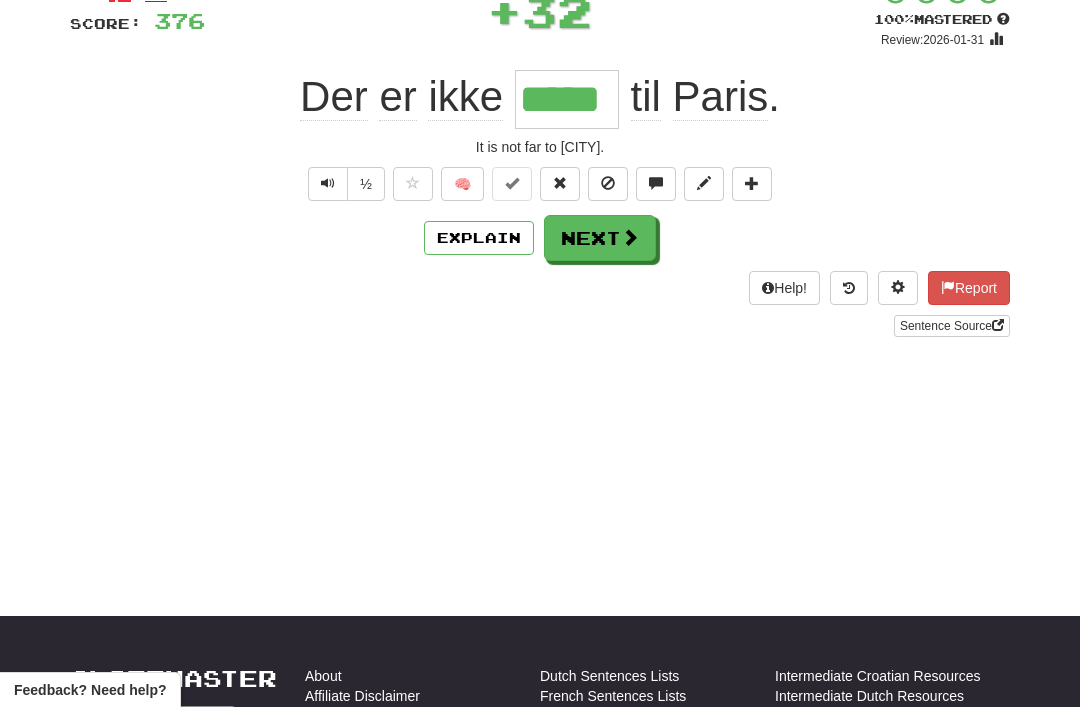 click at bounding box center [630, 237] 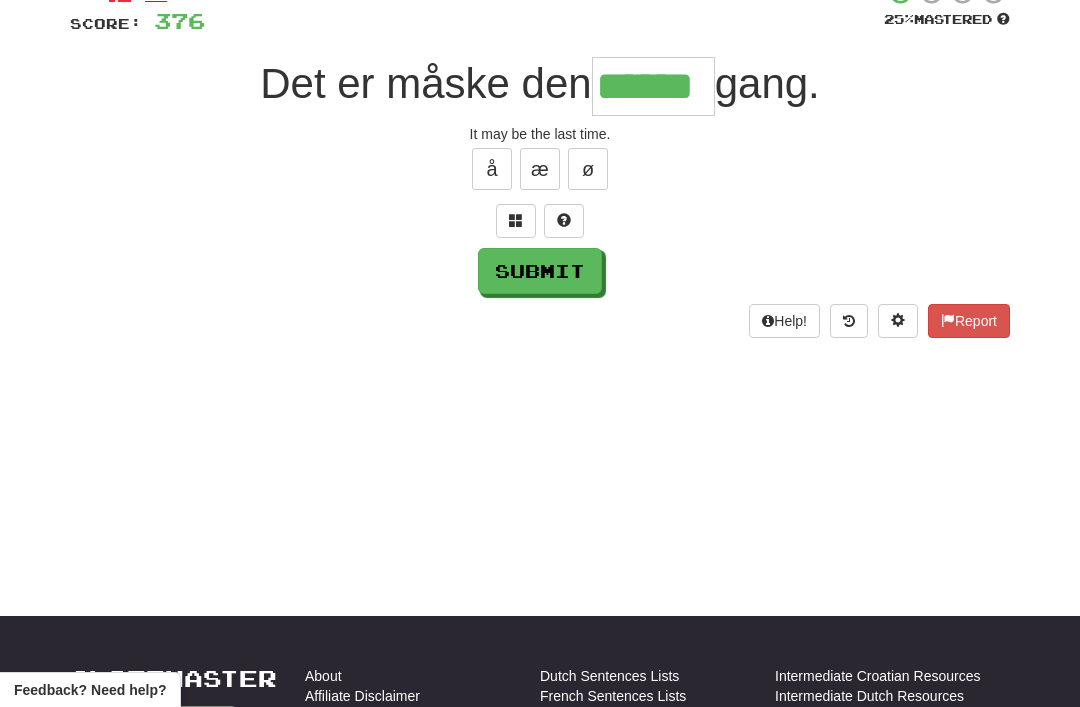 type on "******" 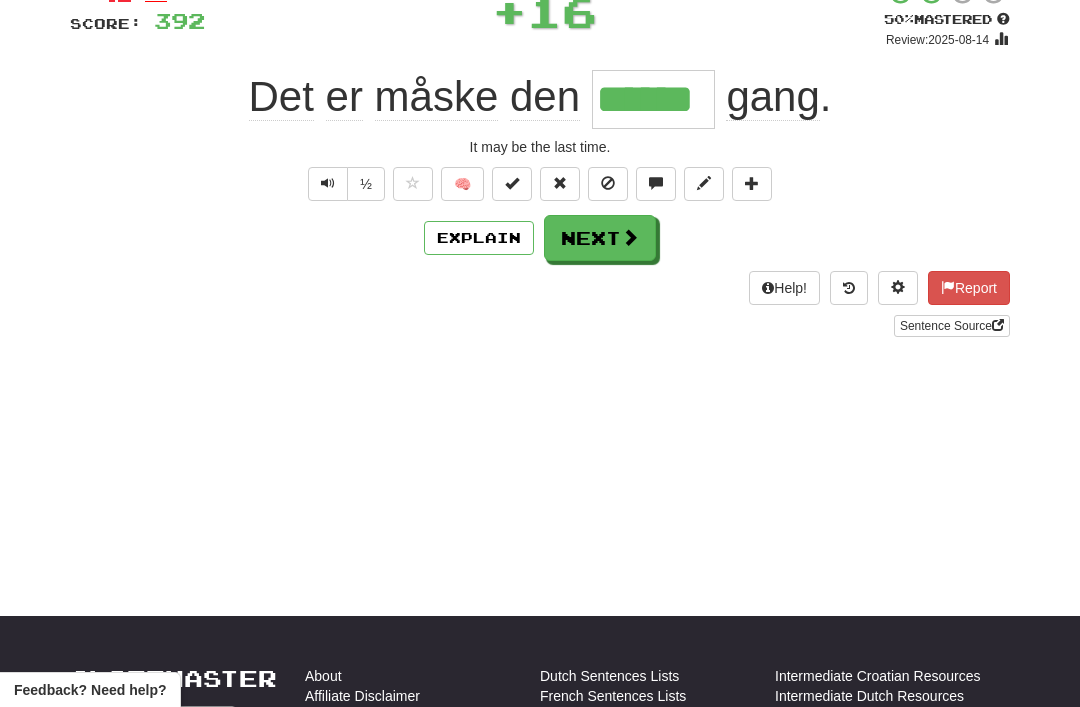 click on "Next" at bounding box center (600, 238) 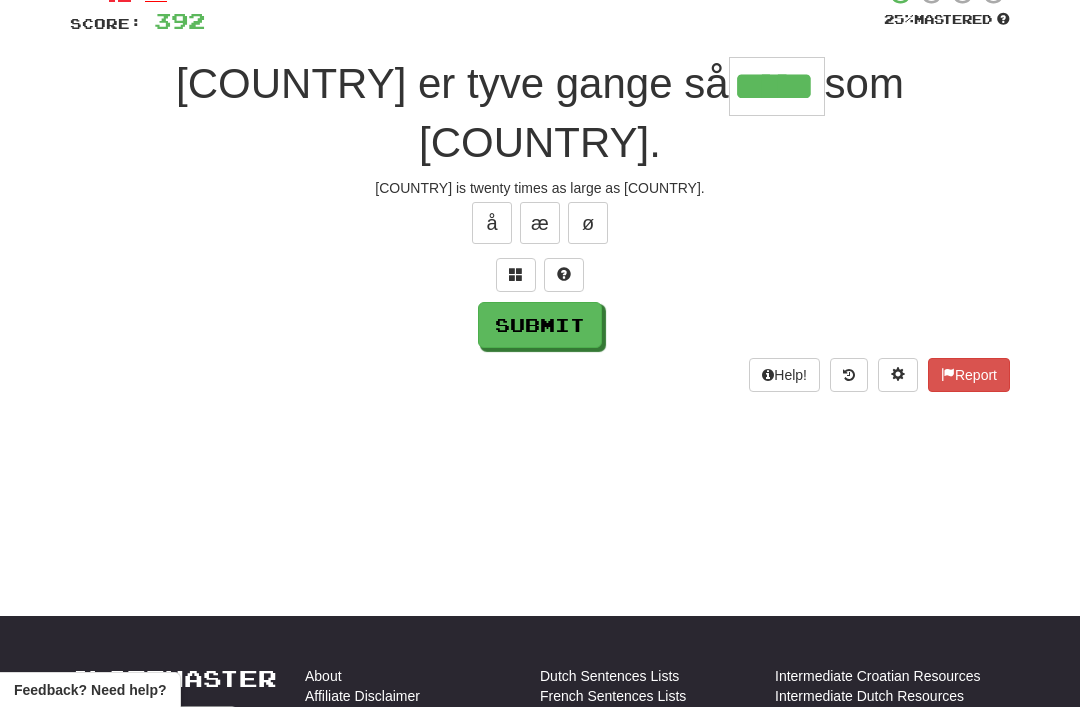 type on "*****" 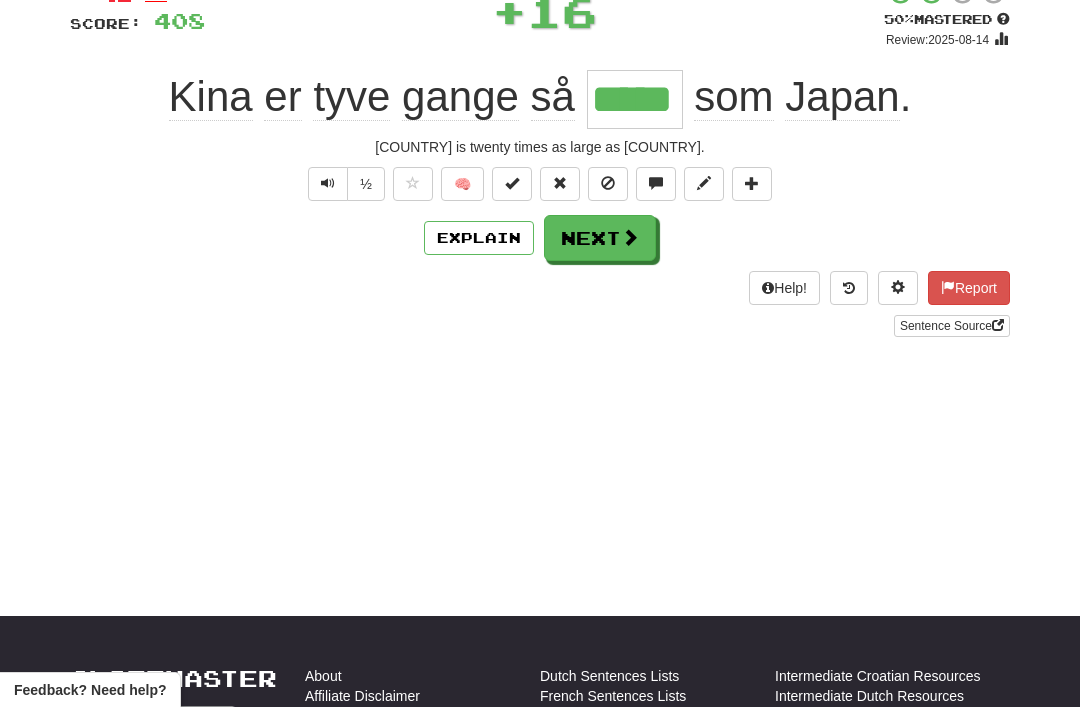 click on "Next" at bounding box center (600, 238) 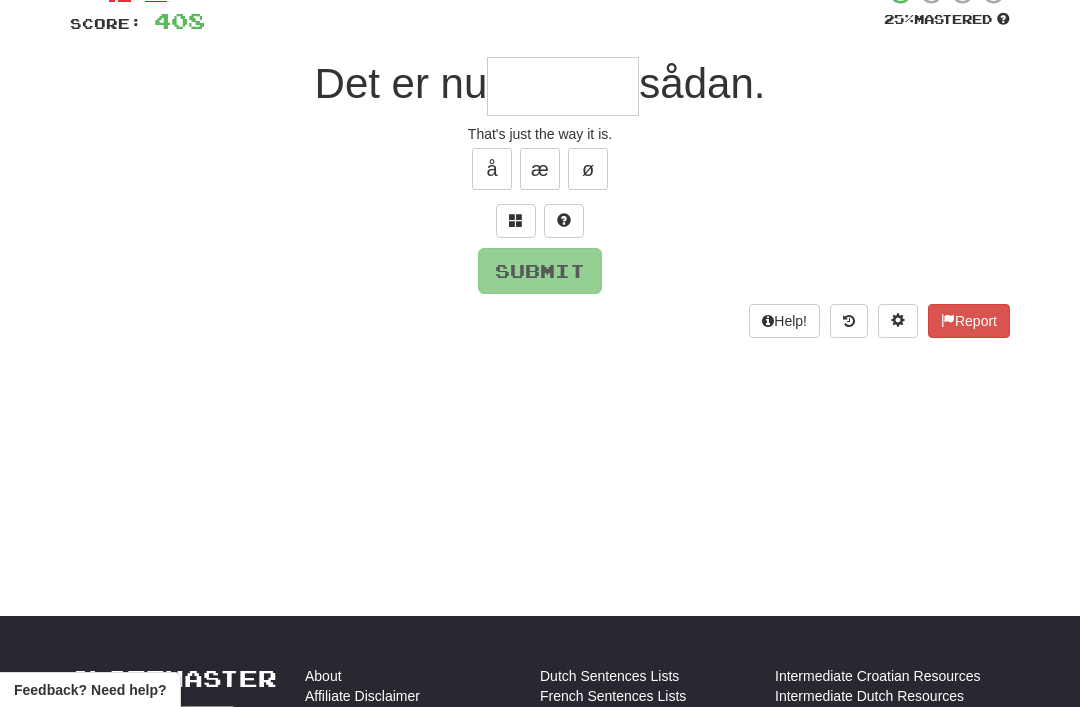 click at bounding box center [516, 221] 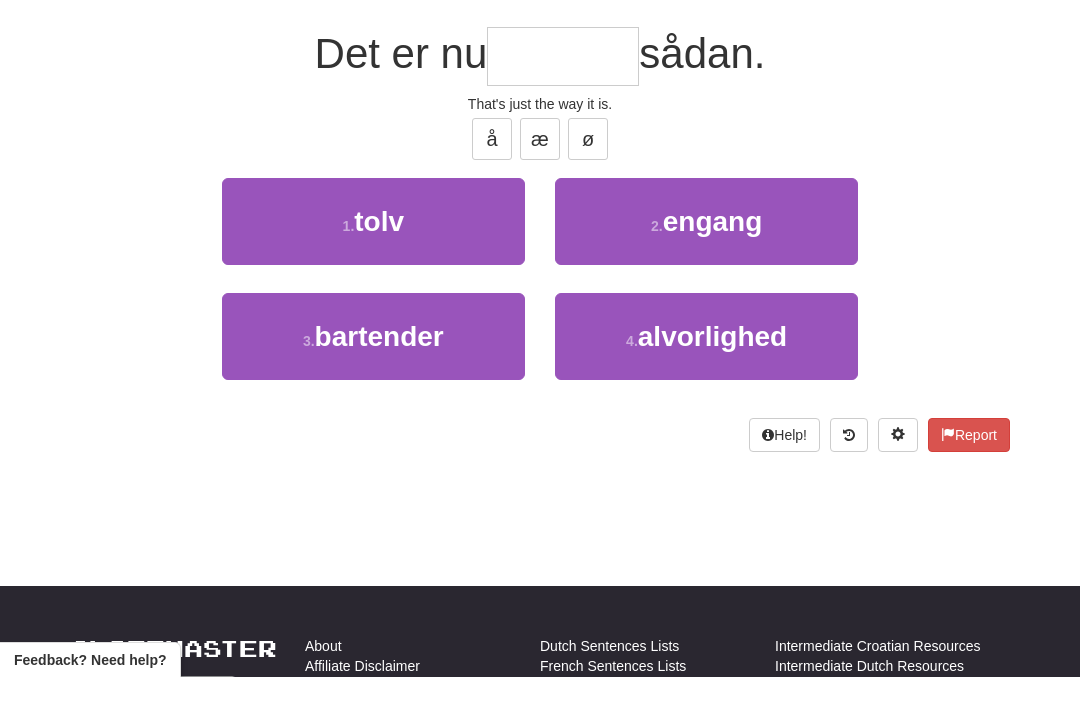 click on "engang" at bounding box center (713, 251) 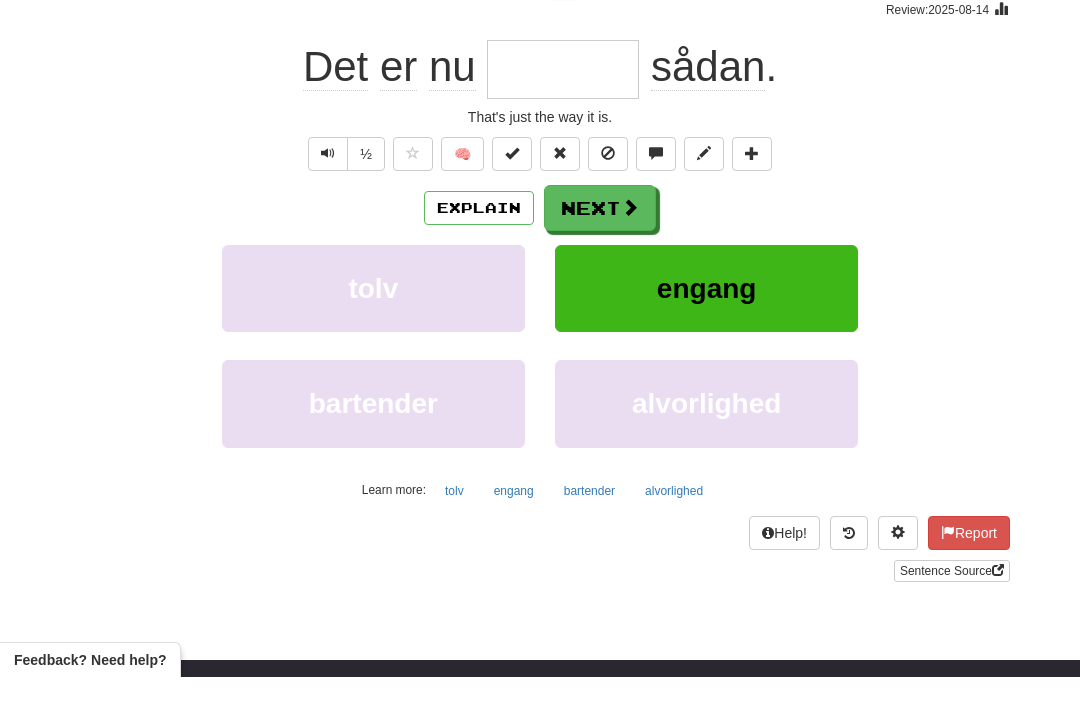 type on "******" 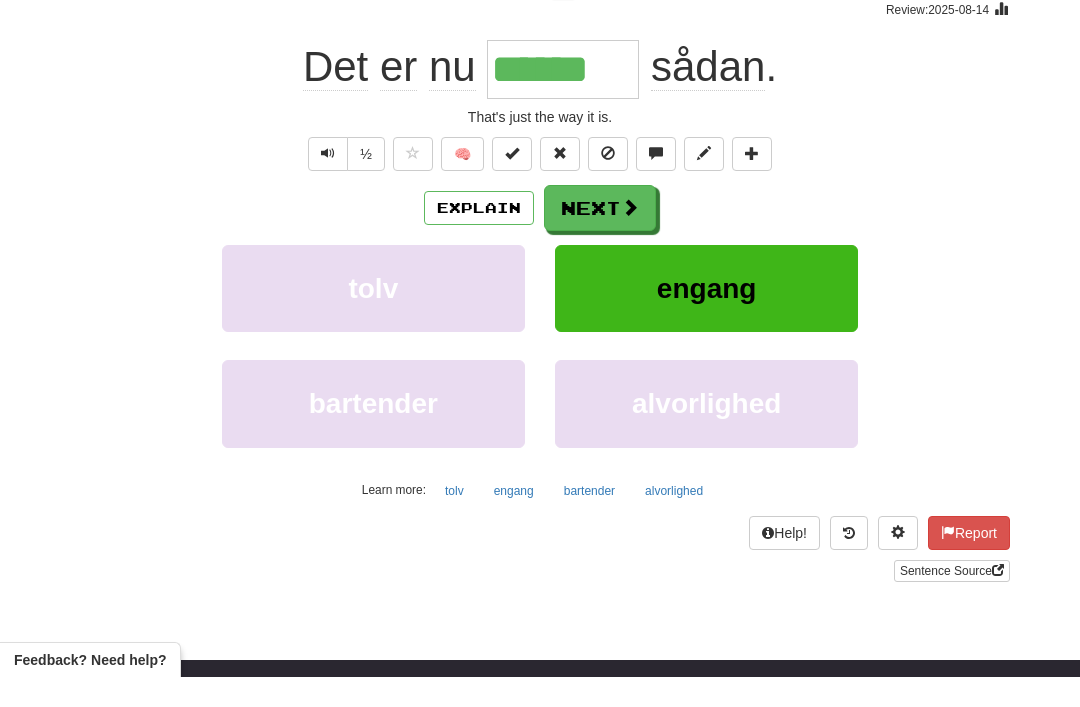 scroll, scrollTop: 171, scrollLeft: 0, axis: vertical 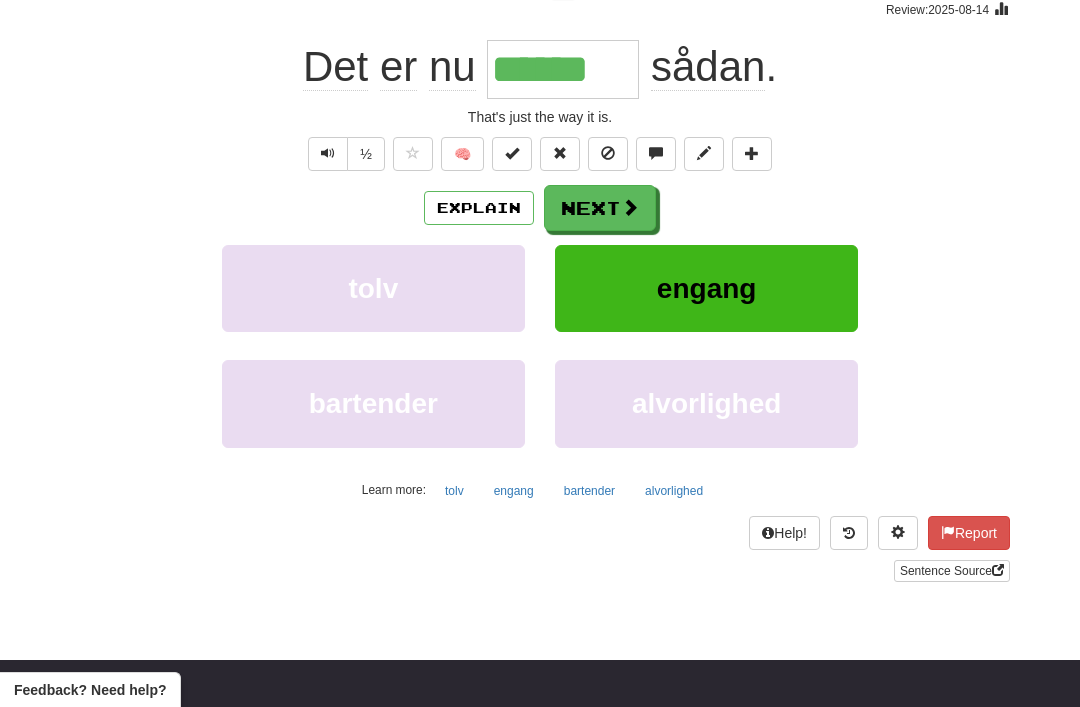 click on "Explain" at bounding box center [479, 208] 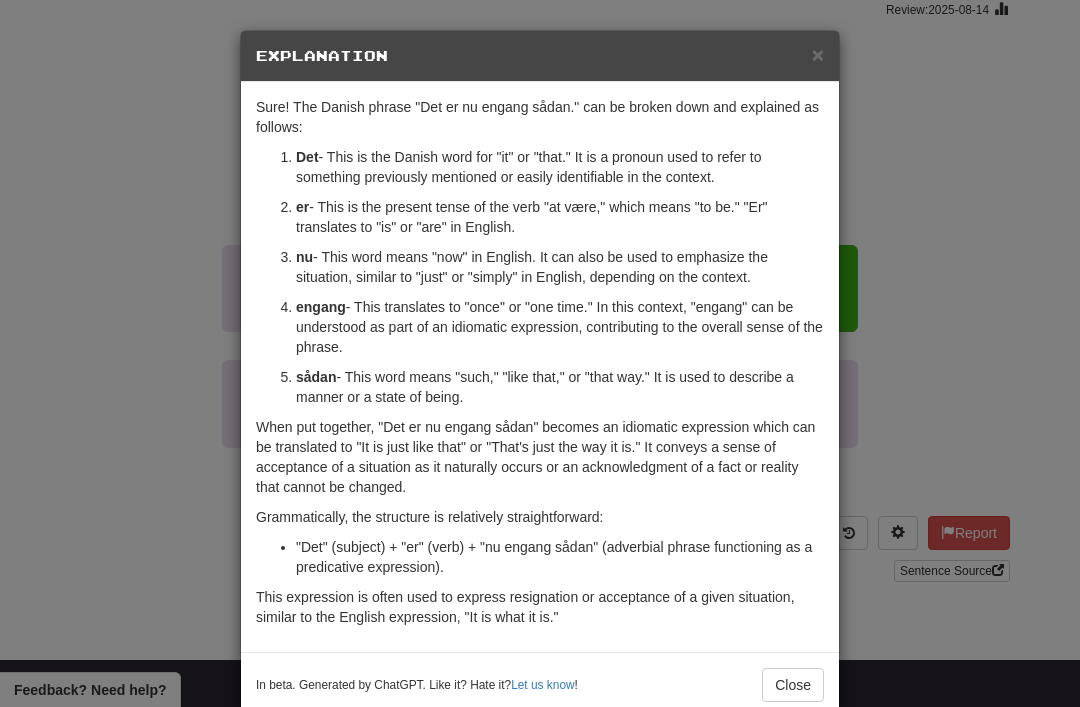 click on "×" at bounding box center (818, 54) 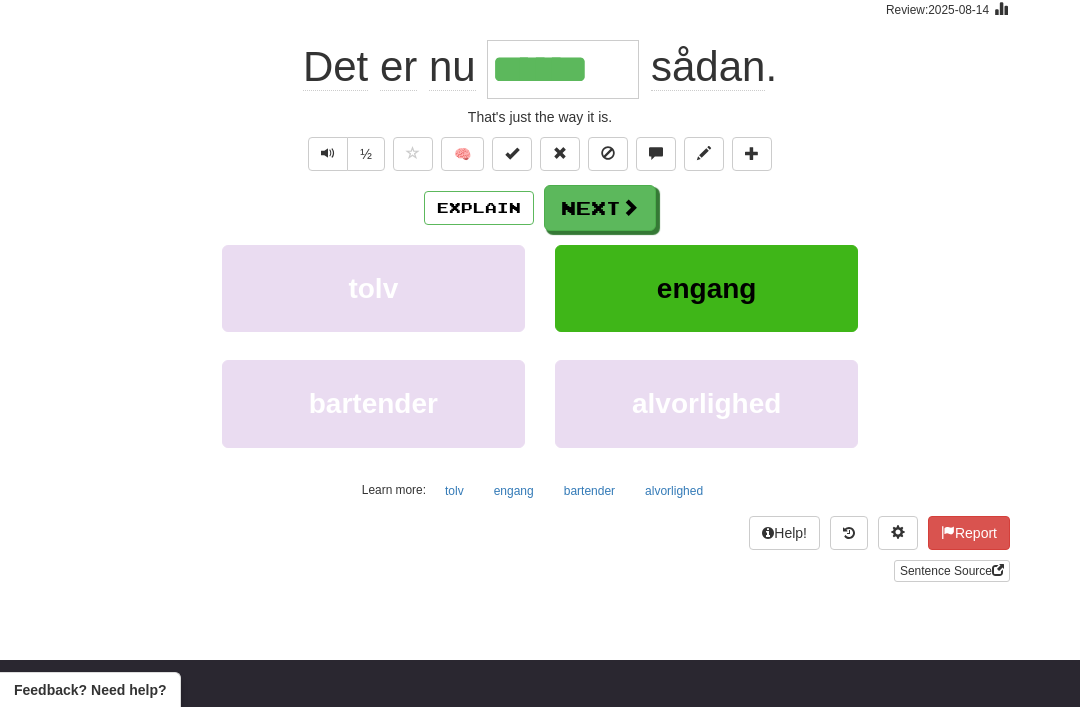 click on "Next" at bounding box center (600, 208) 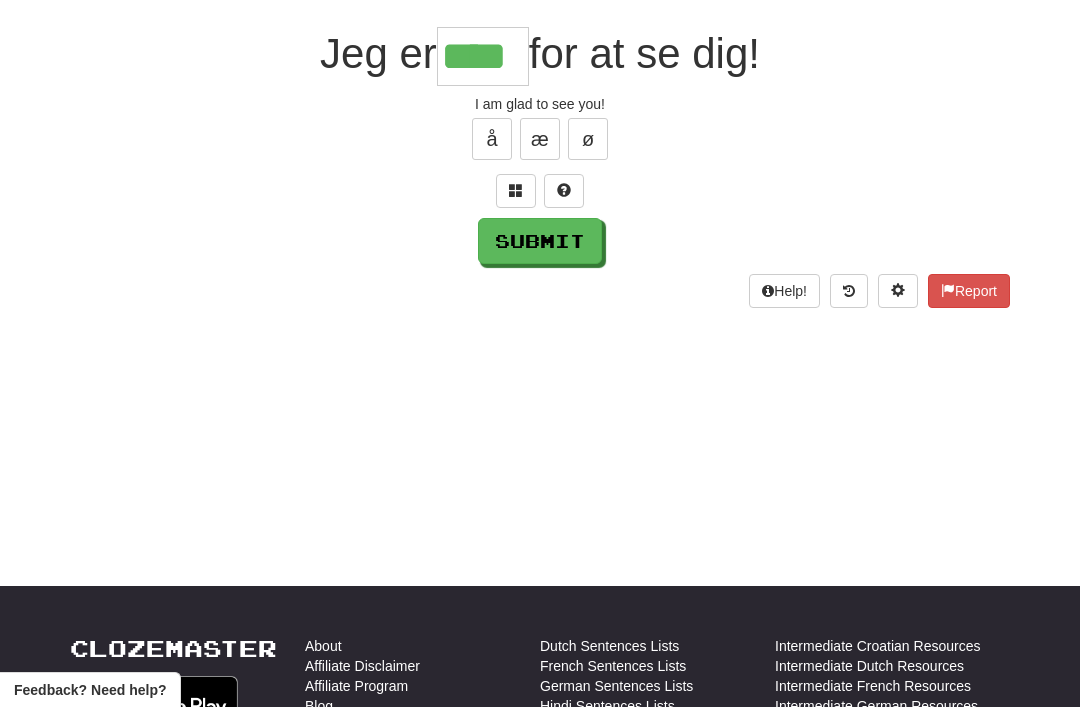 type on "****" 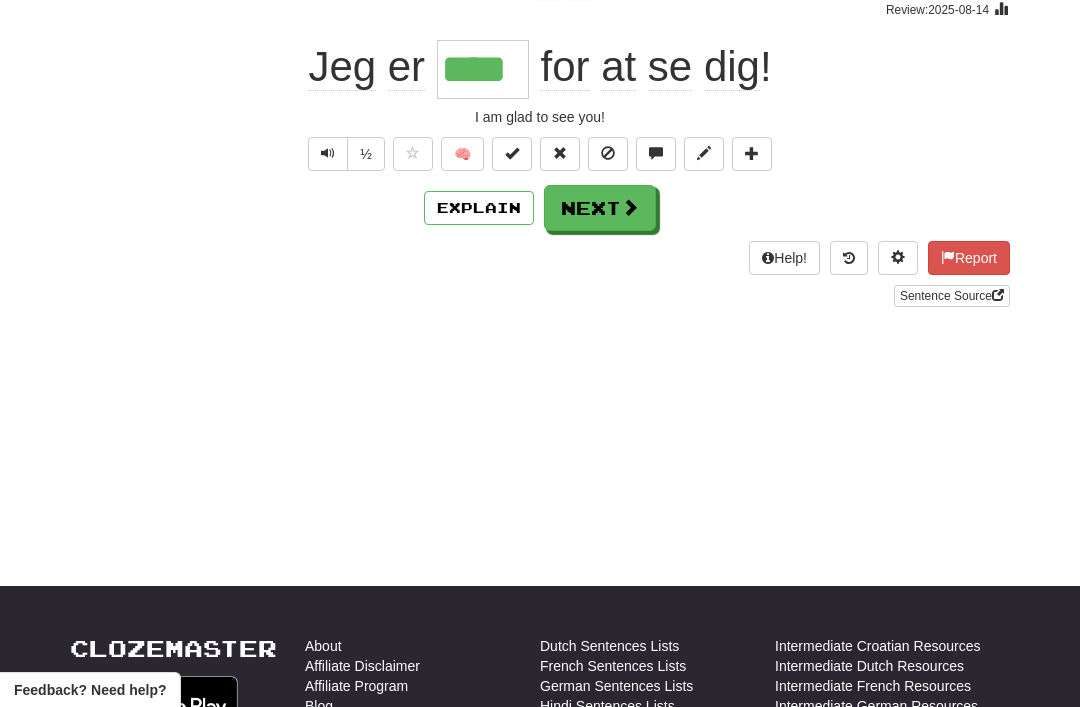 click on "Next" at bounding box center [600, 208] 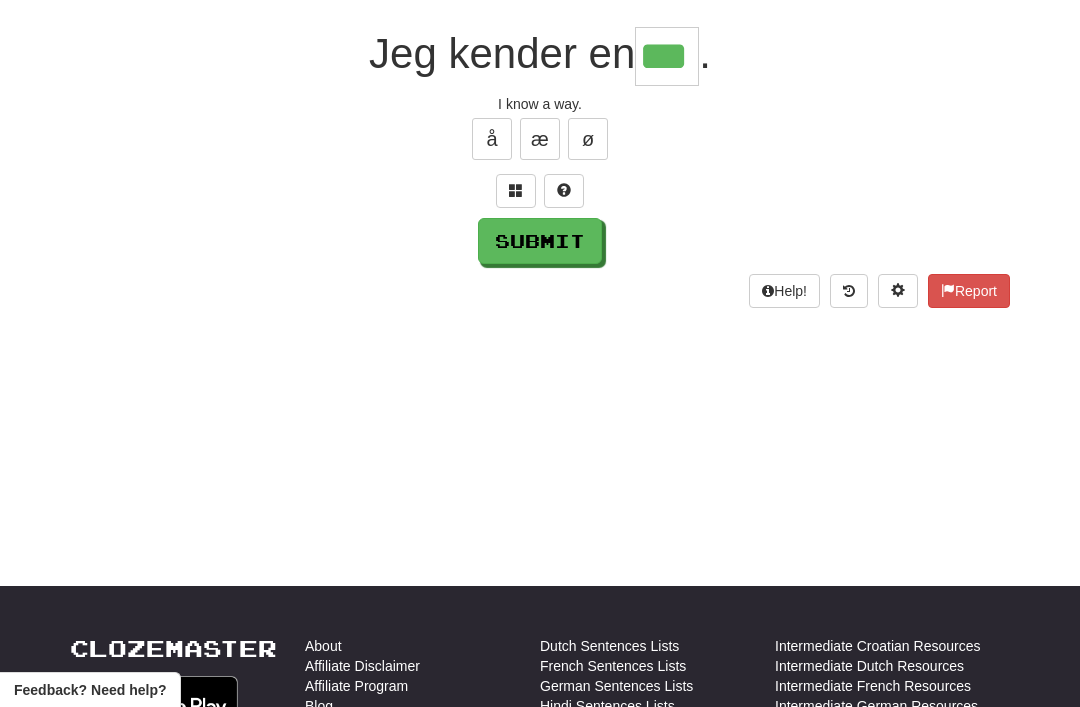 type on "***" 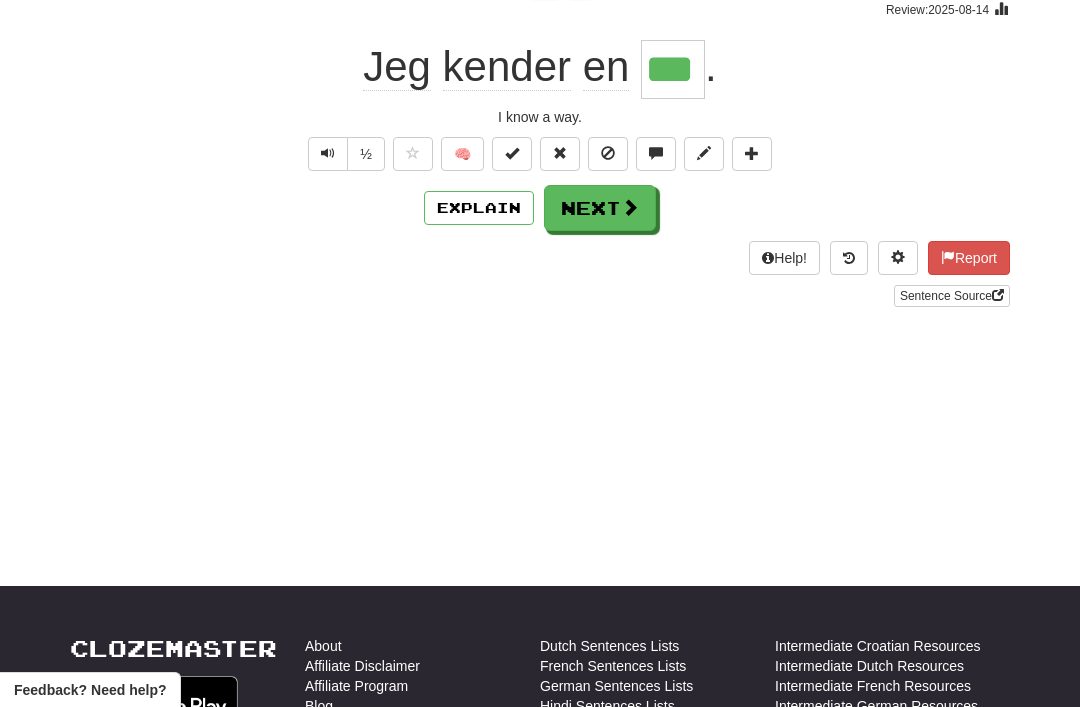 click on "Next" at bounding box center [600, 208] 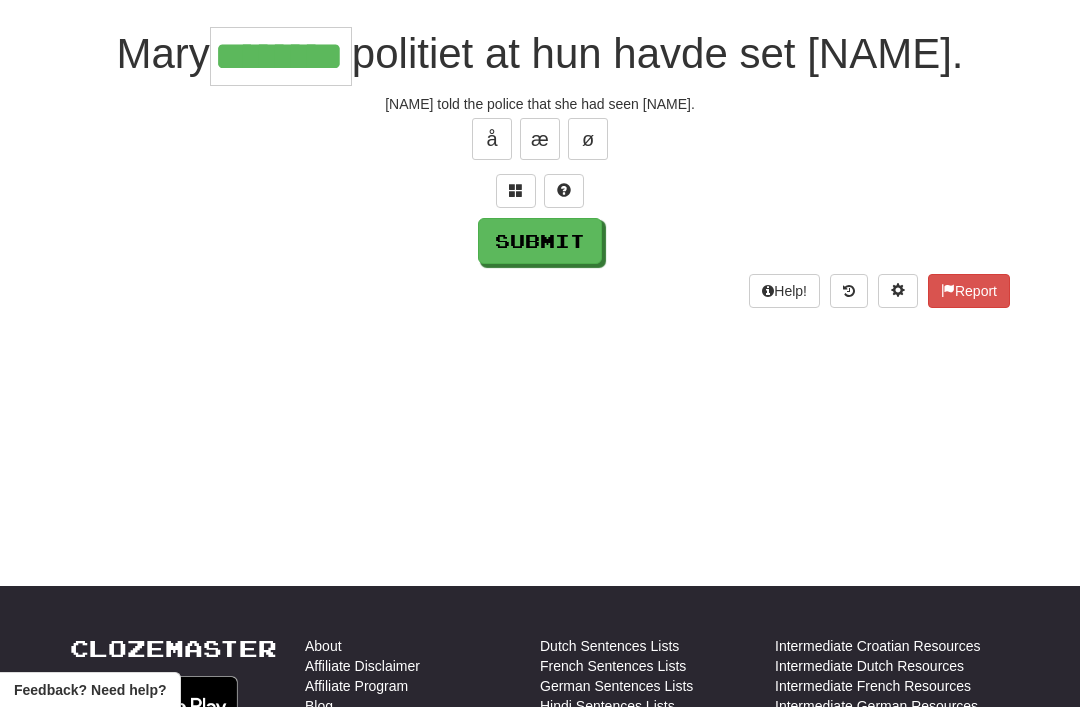 type on "********" 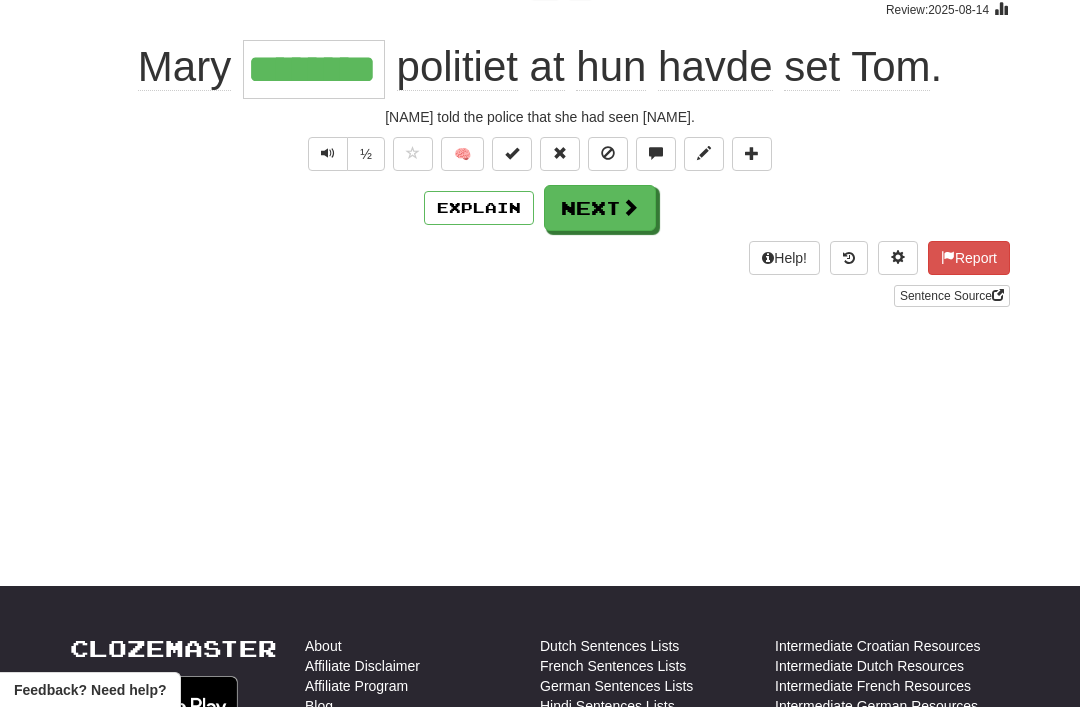 click on "Next" at bounding box center (600, 208) 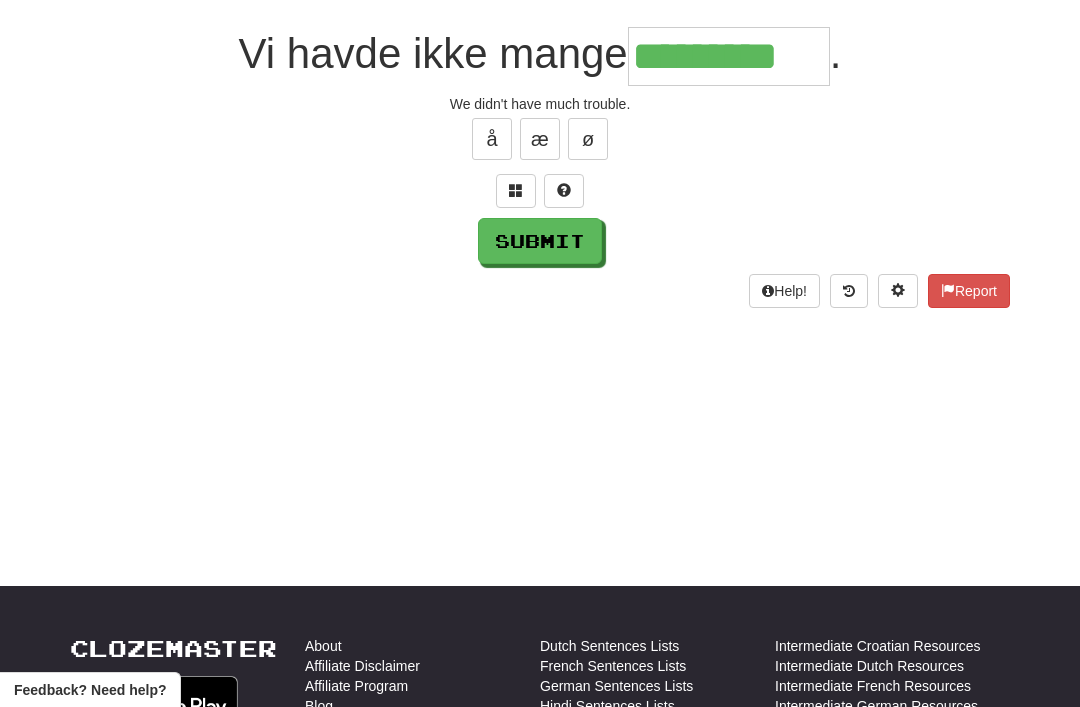 type on "*********" 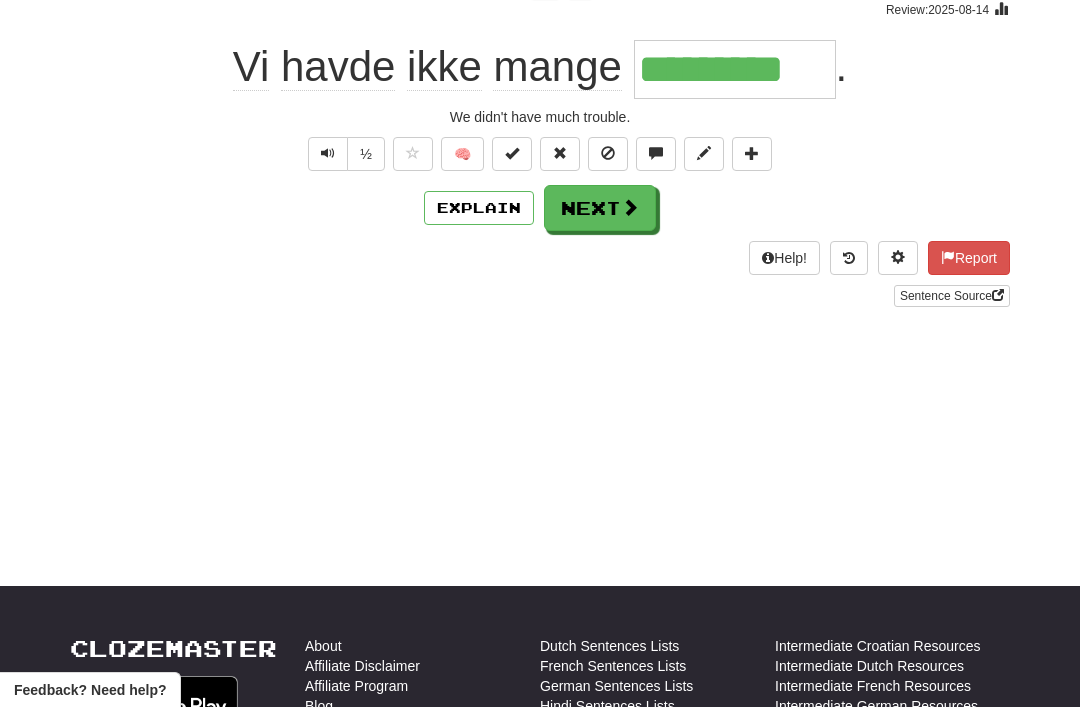click on "Next" at bounding box center [600, 208] 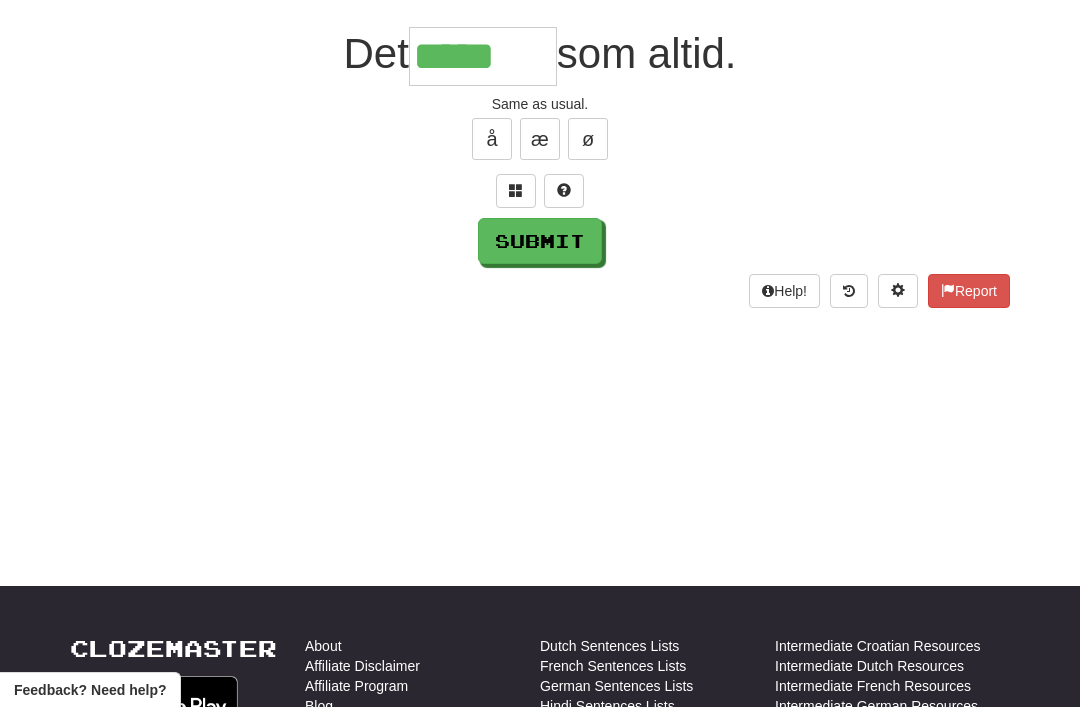 type on "*****" 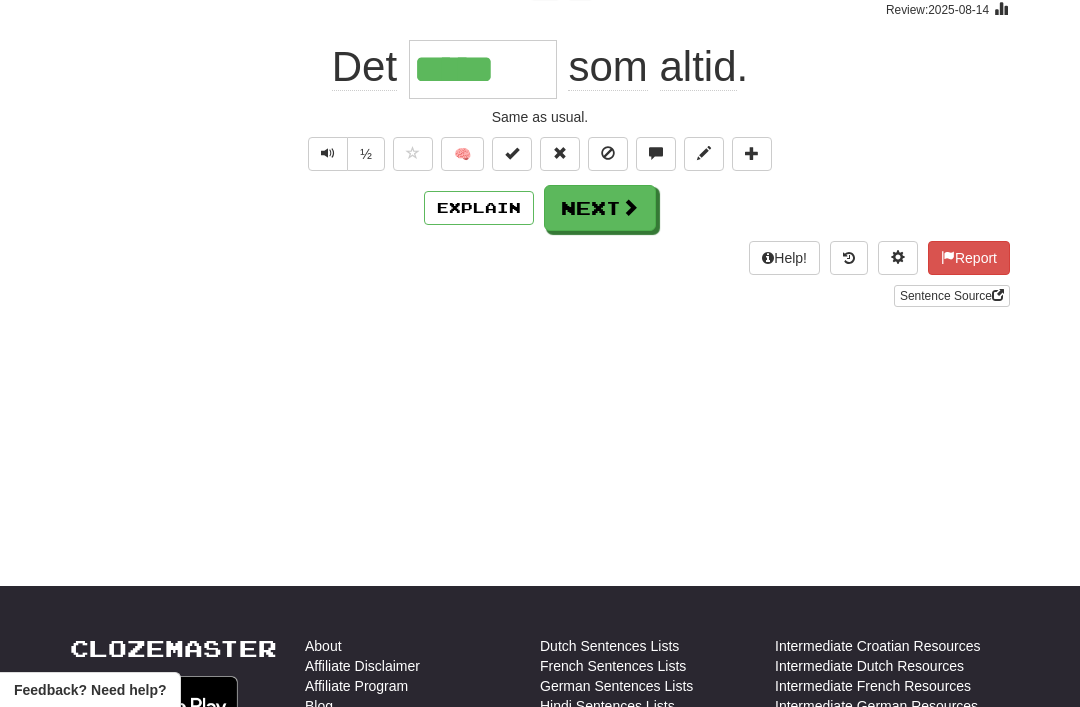 click on "Next" at bounding box center (600, 208) 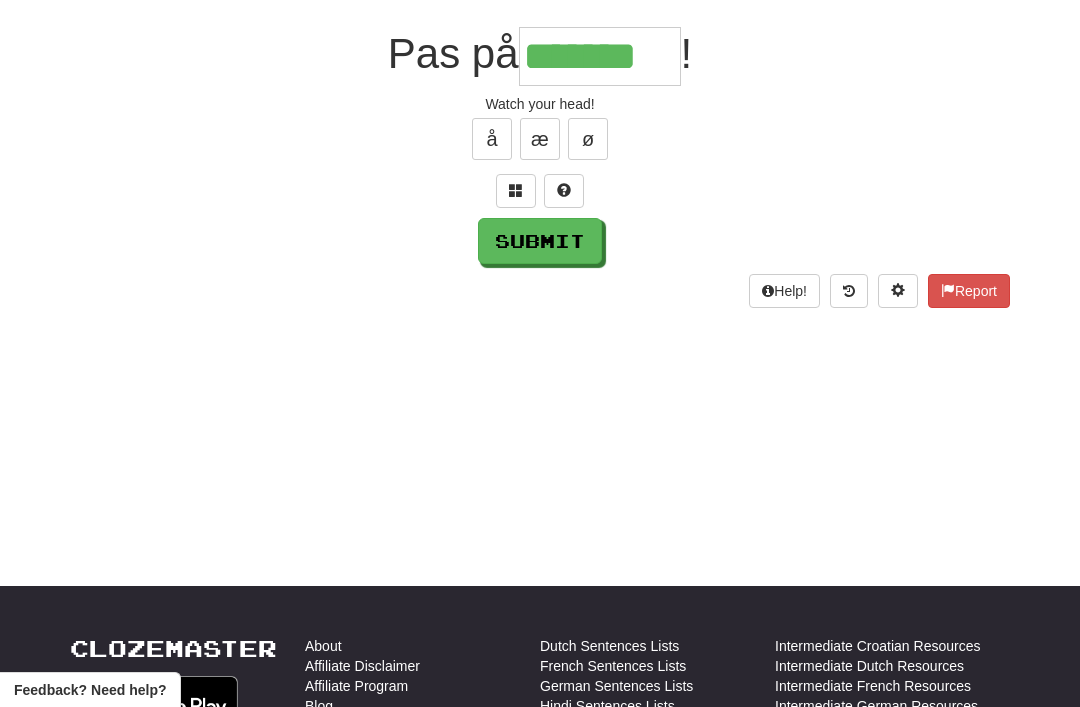 type on "*******" 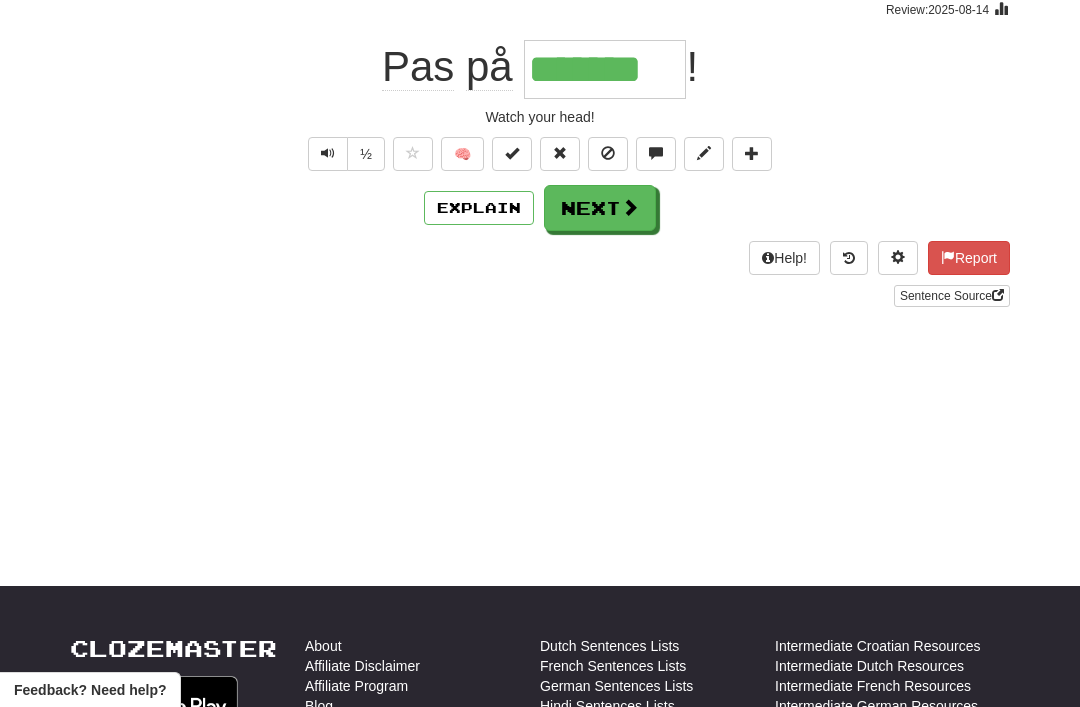 click at bounding box center [328, 154] 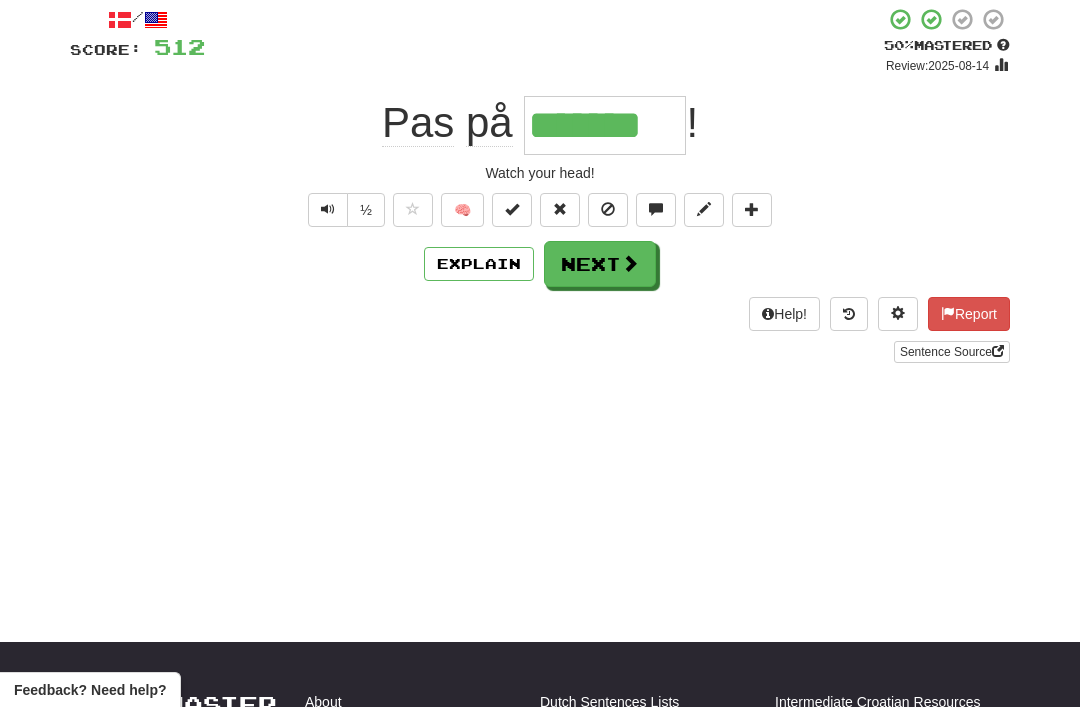 scroll, scrollTop: 0, scrollLeft: 0, axis: both 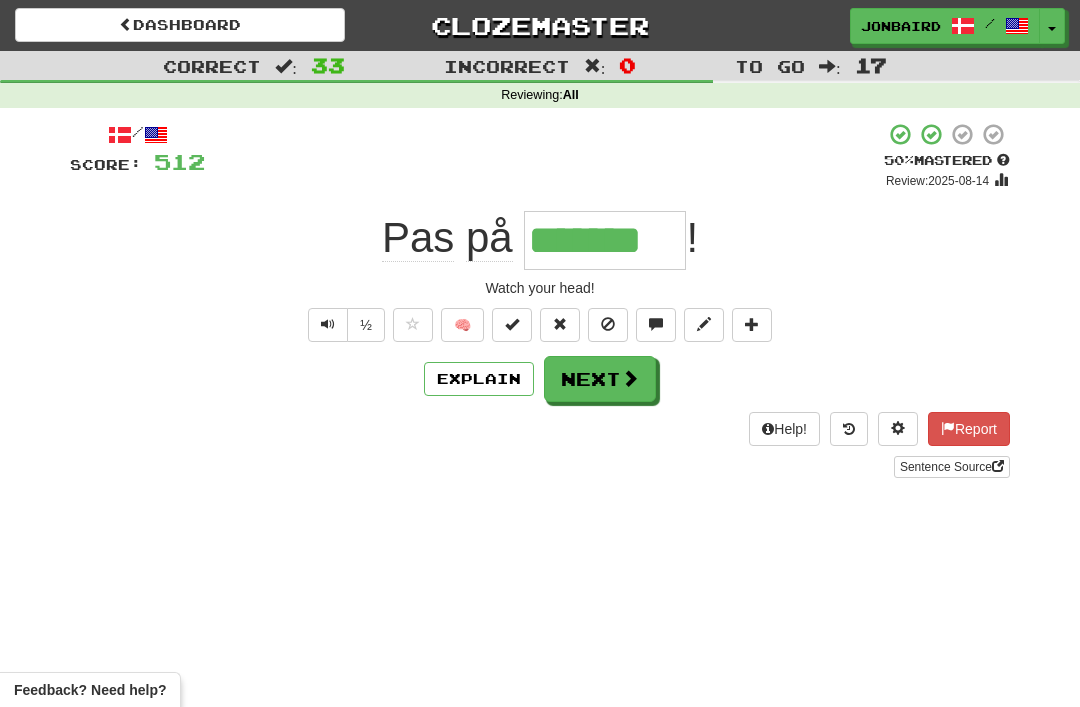 click on "Next" at bounding box center [600, 379] 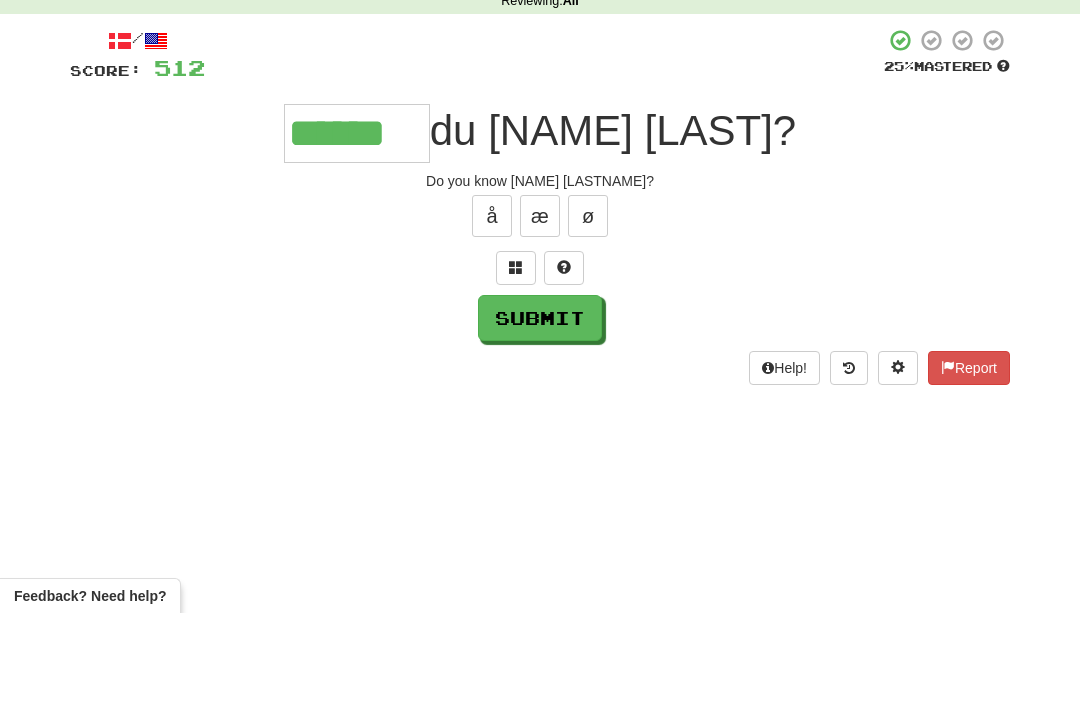 click on "Submit" at bounding box center (540, 412) 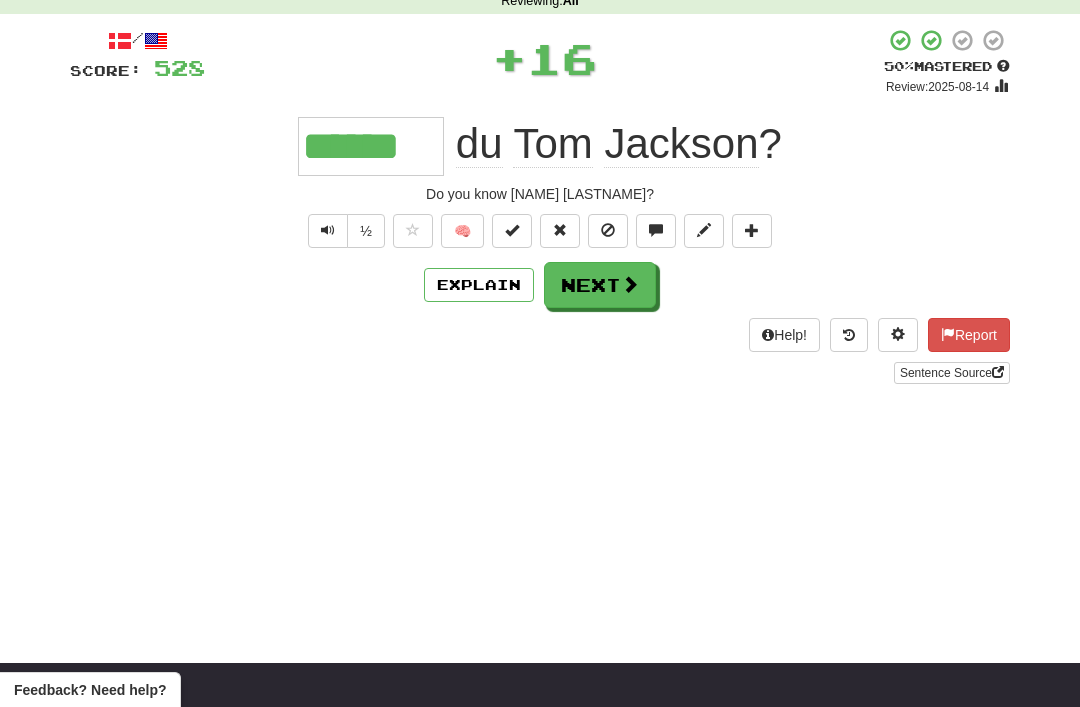click on "Next" at bounding box center (600, 285) 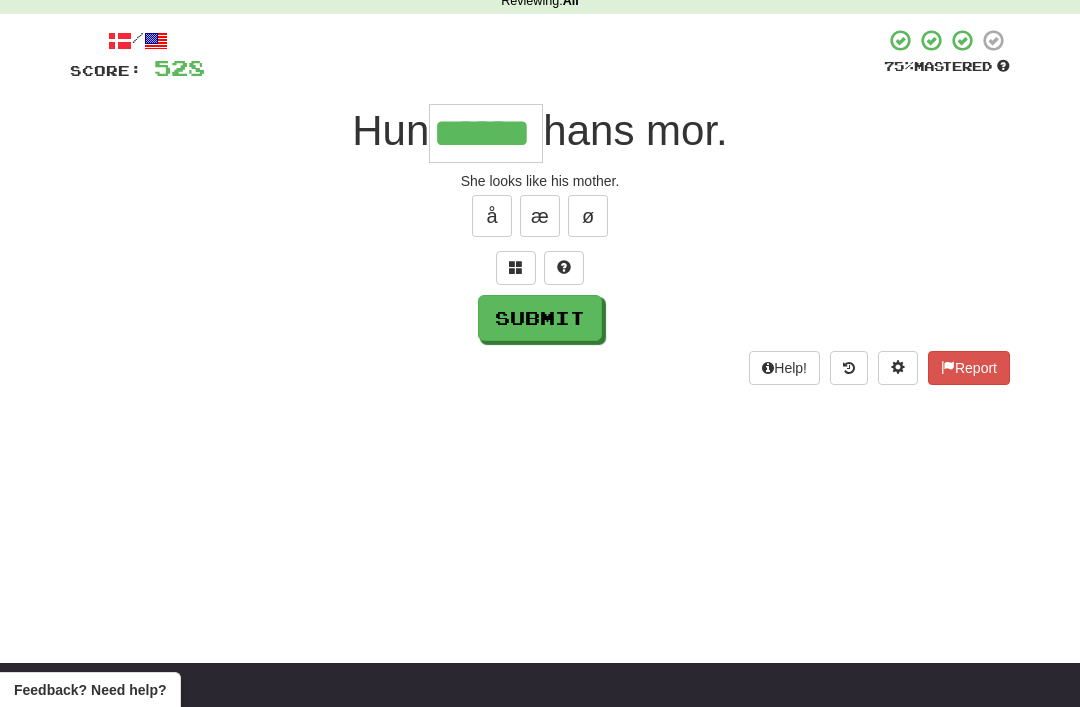 type on "******" 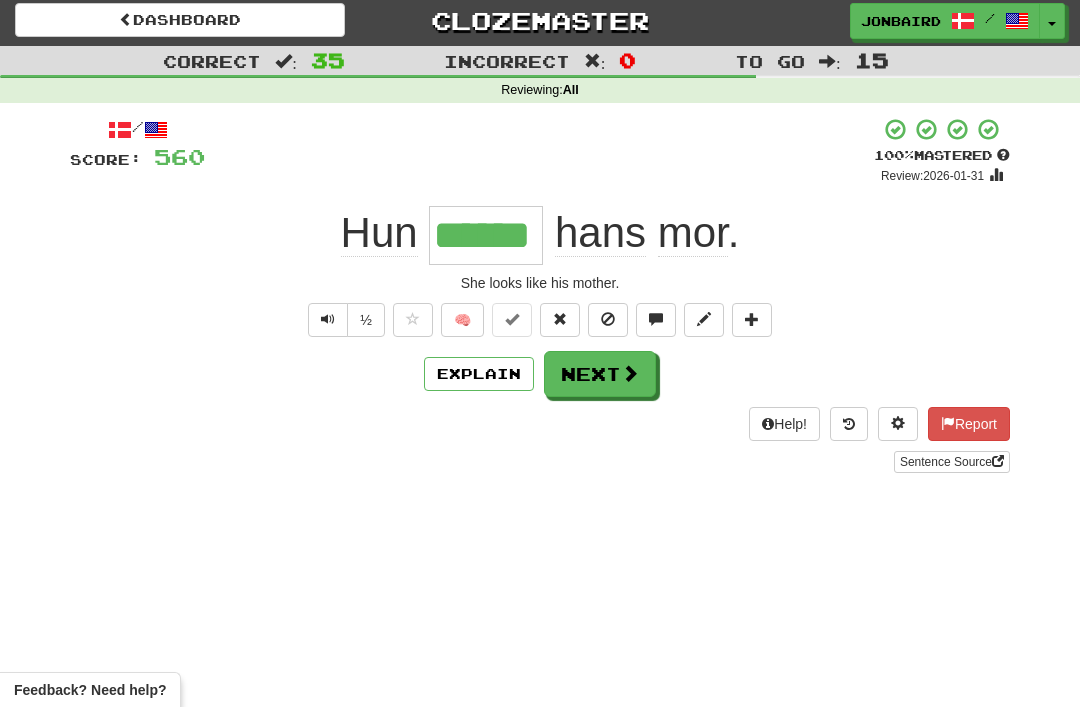 scroll, scrollTop: 0, scrollLeft: 0, axis: both 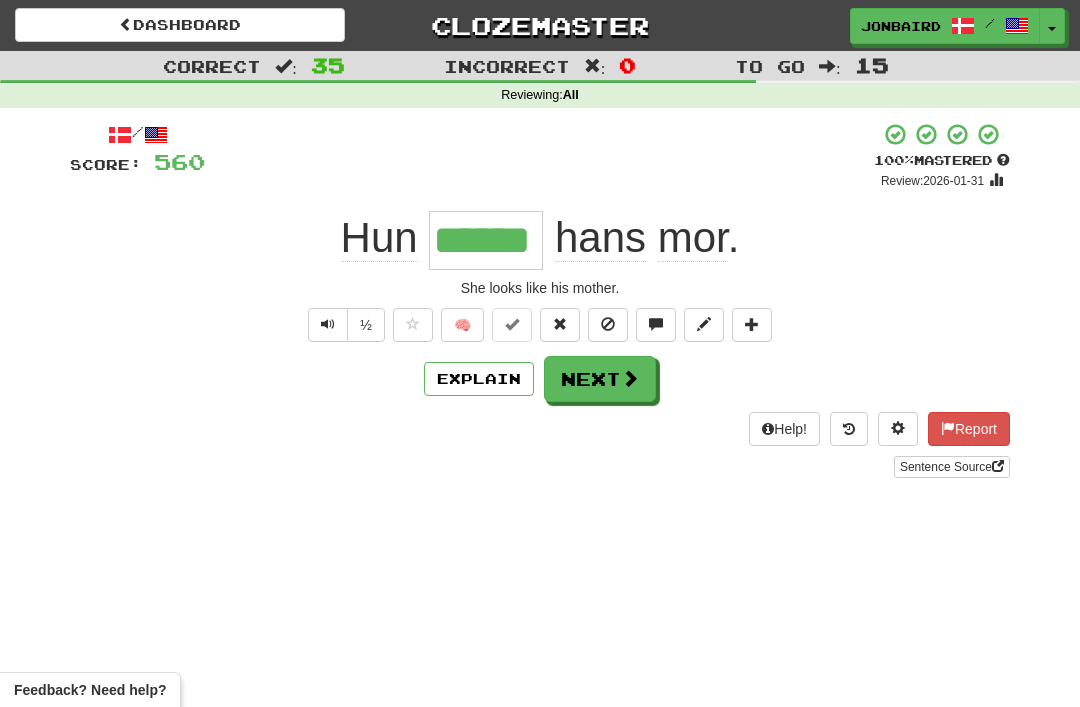 click on "Next" at bounding box center [600, 379] 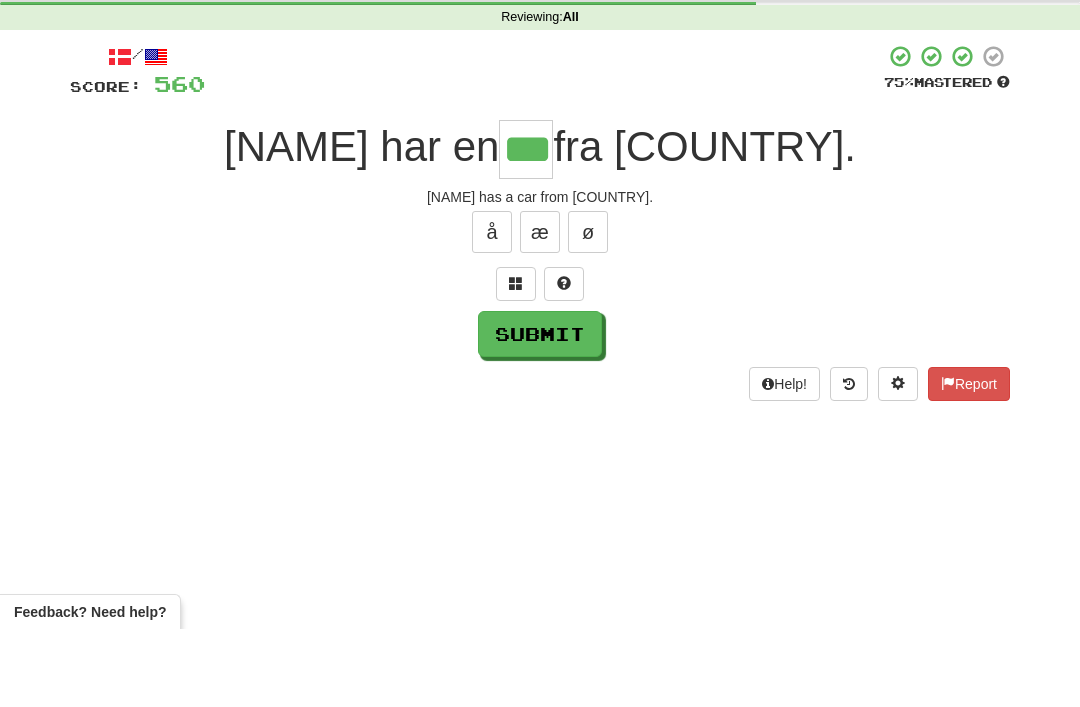 type on "***" 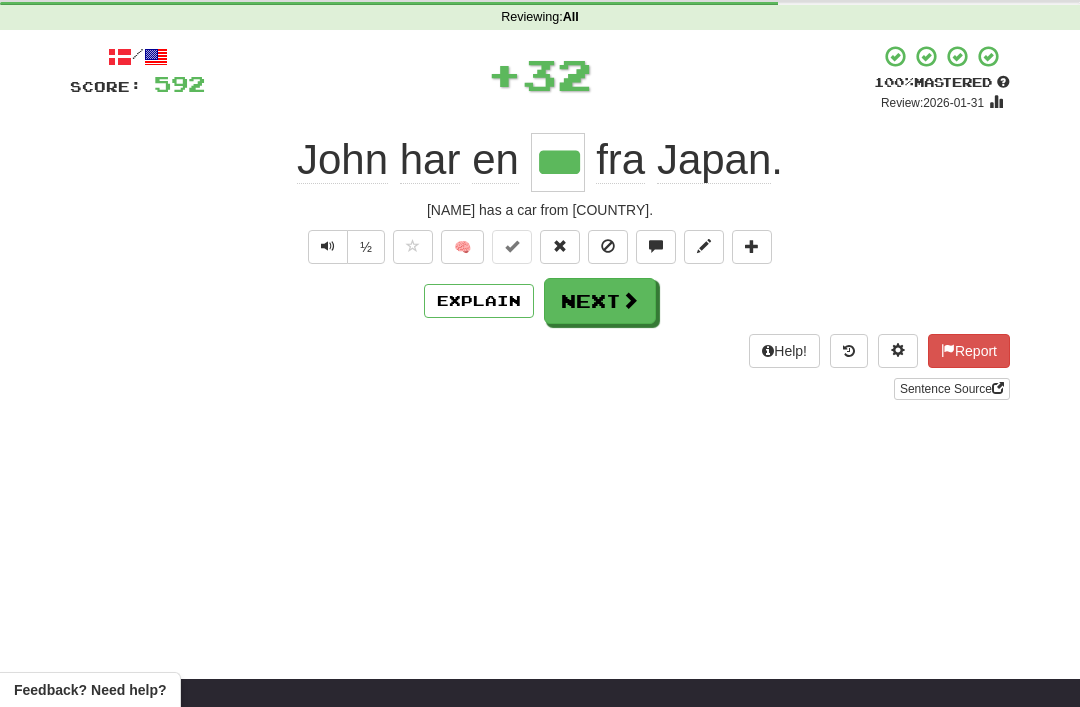 click on "Next" at bounding box center (600, 301) 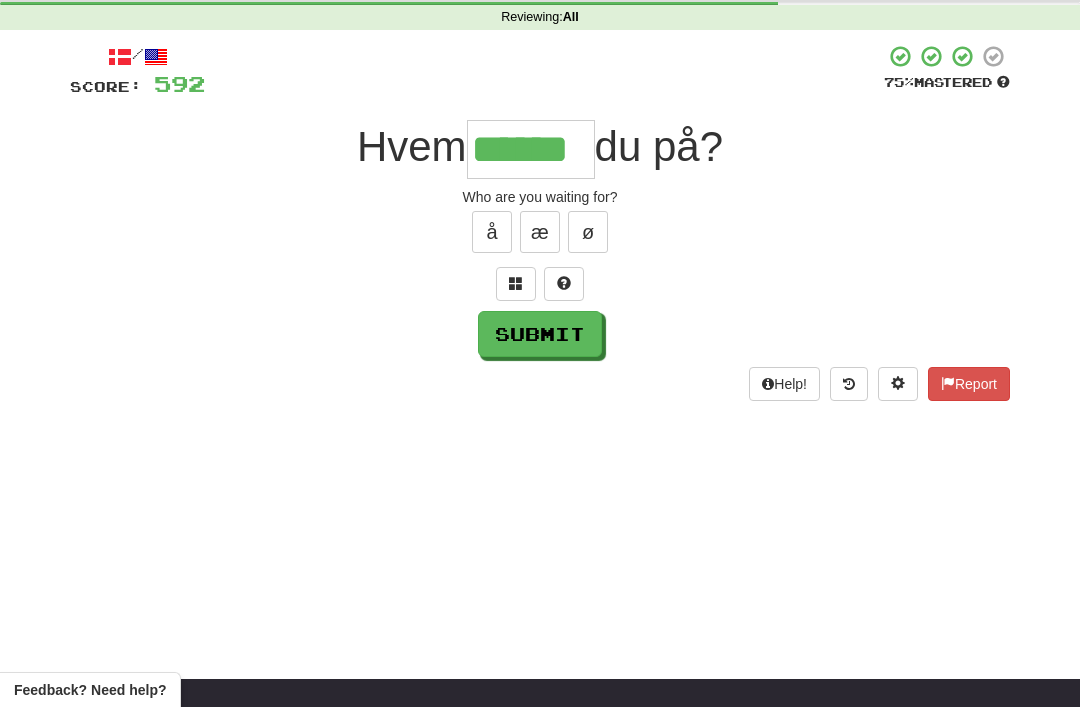 type on "******" 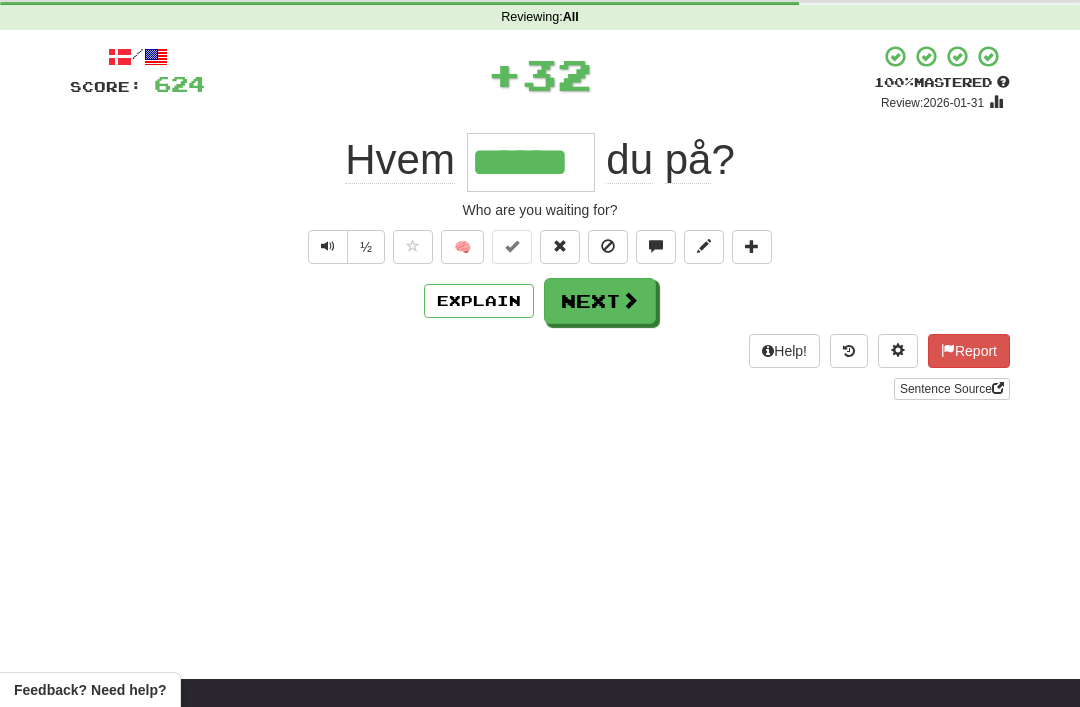 click on "Next" at bounding box center [600, 301] 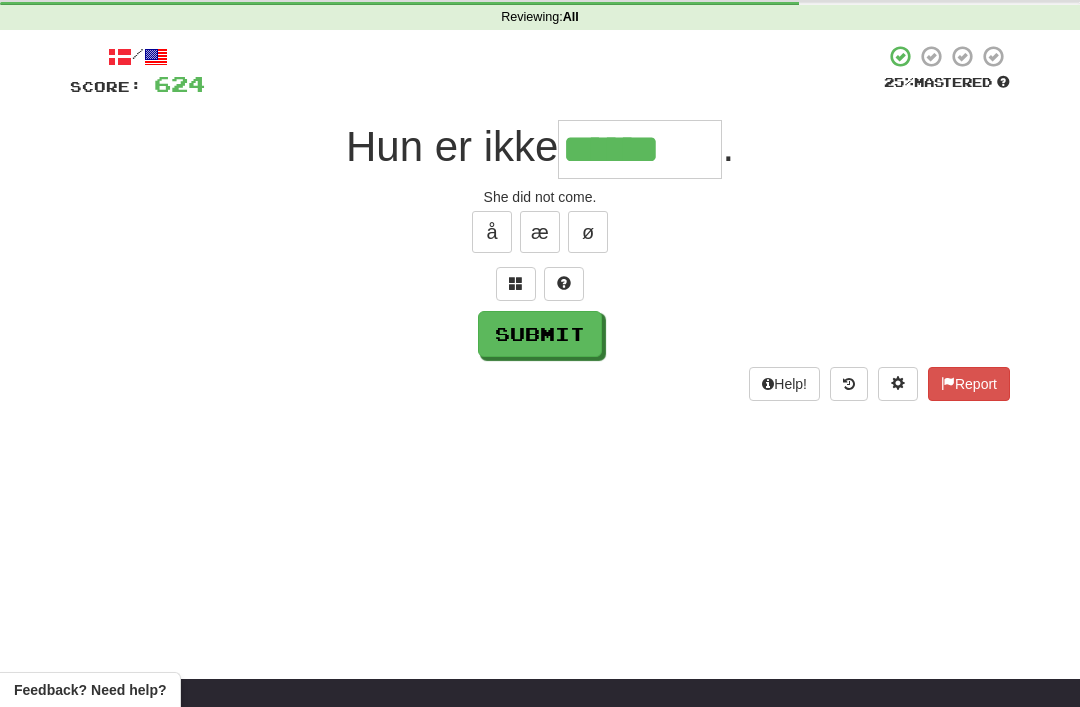 type on "******" 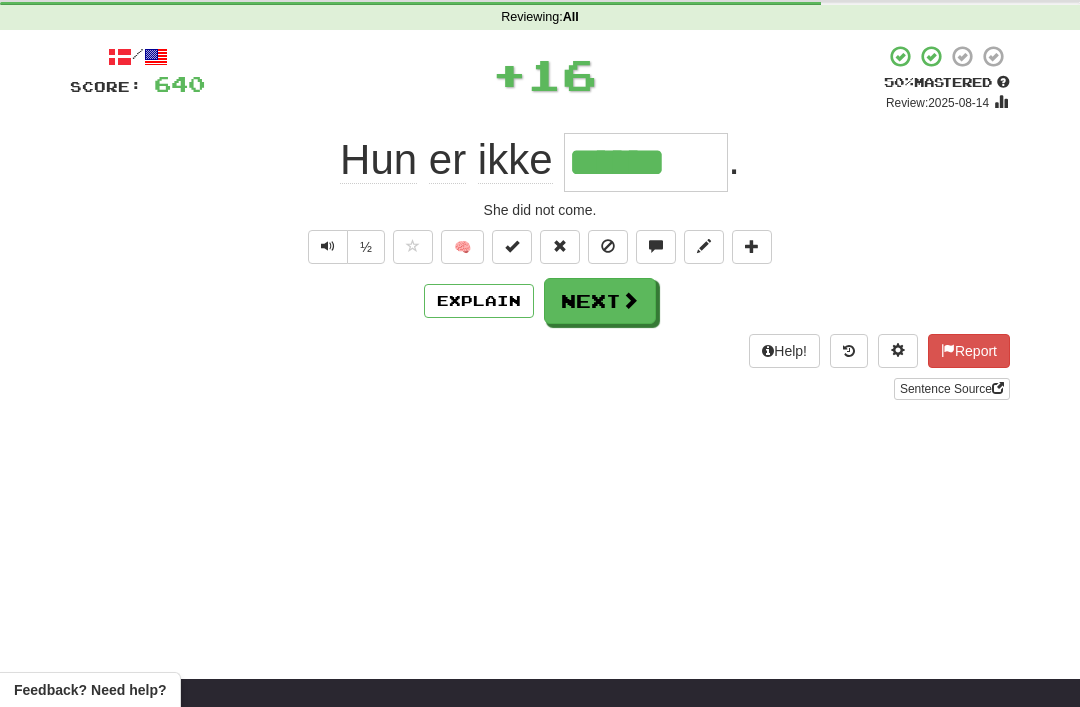 click on "Next" at bounding box center (600, 301) 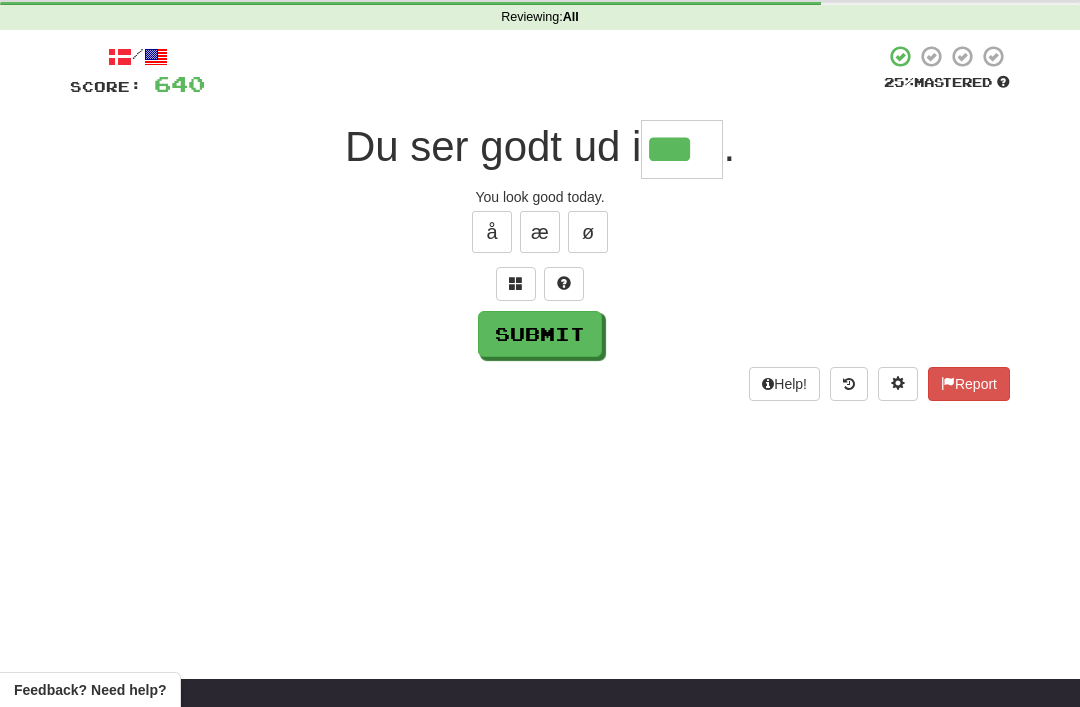 type on "***" 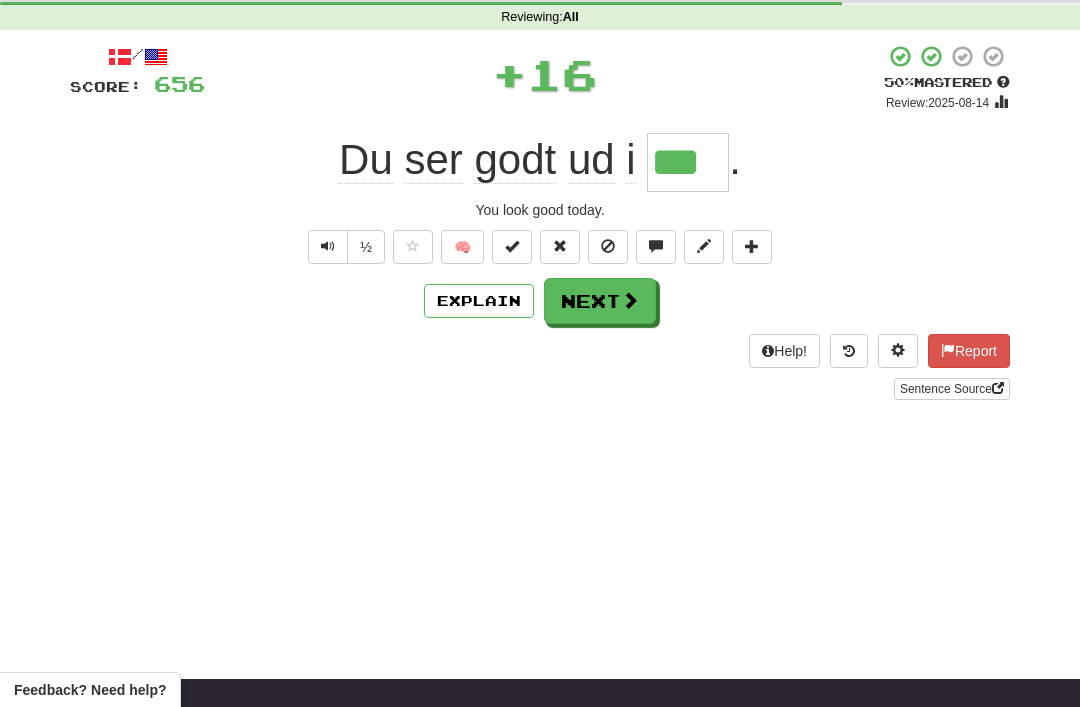 click on "Next" at bounding box center (600, 301) 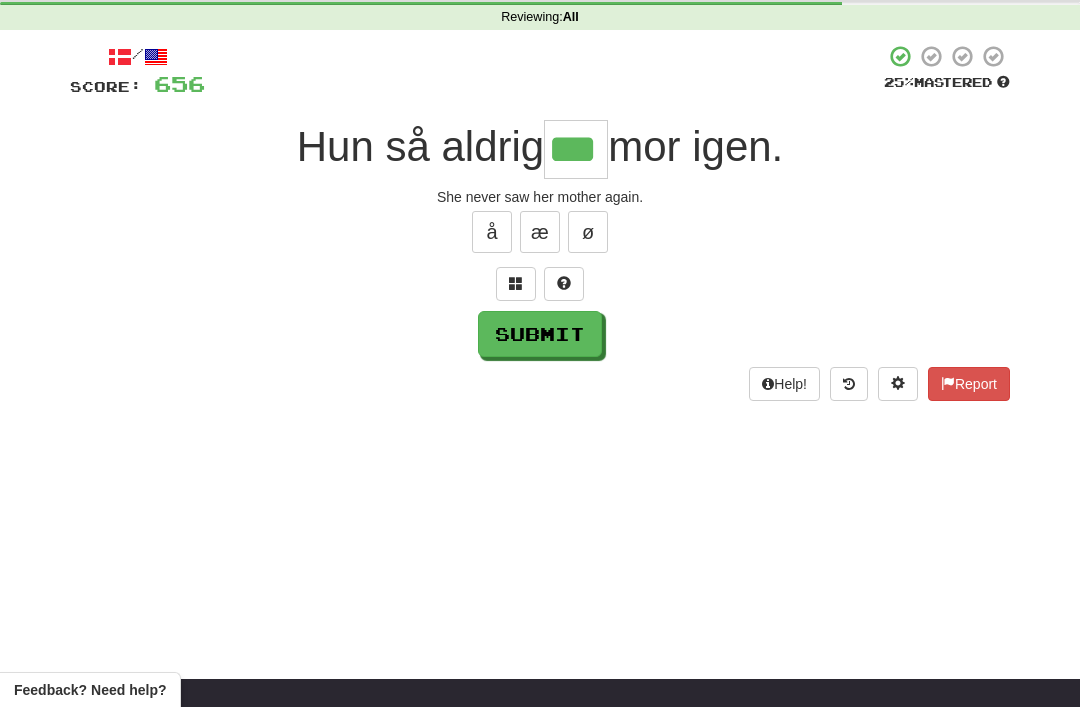 type on "***" 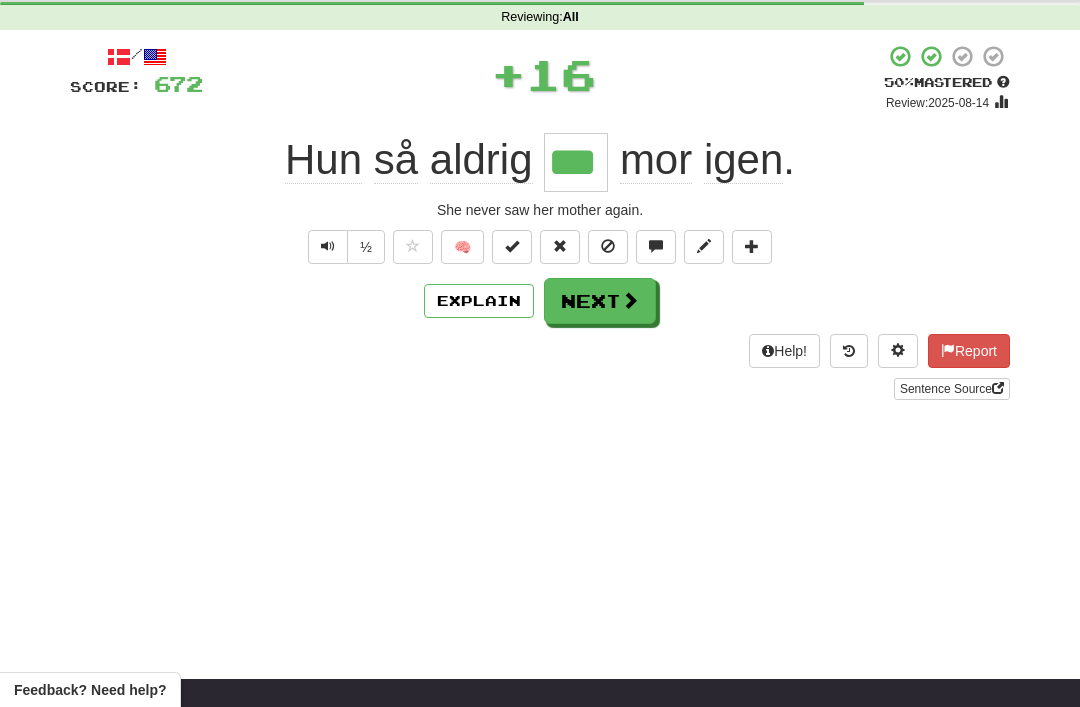 click on "Next" at bounding box center [600, 301] 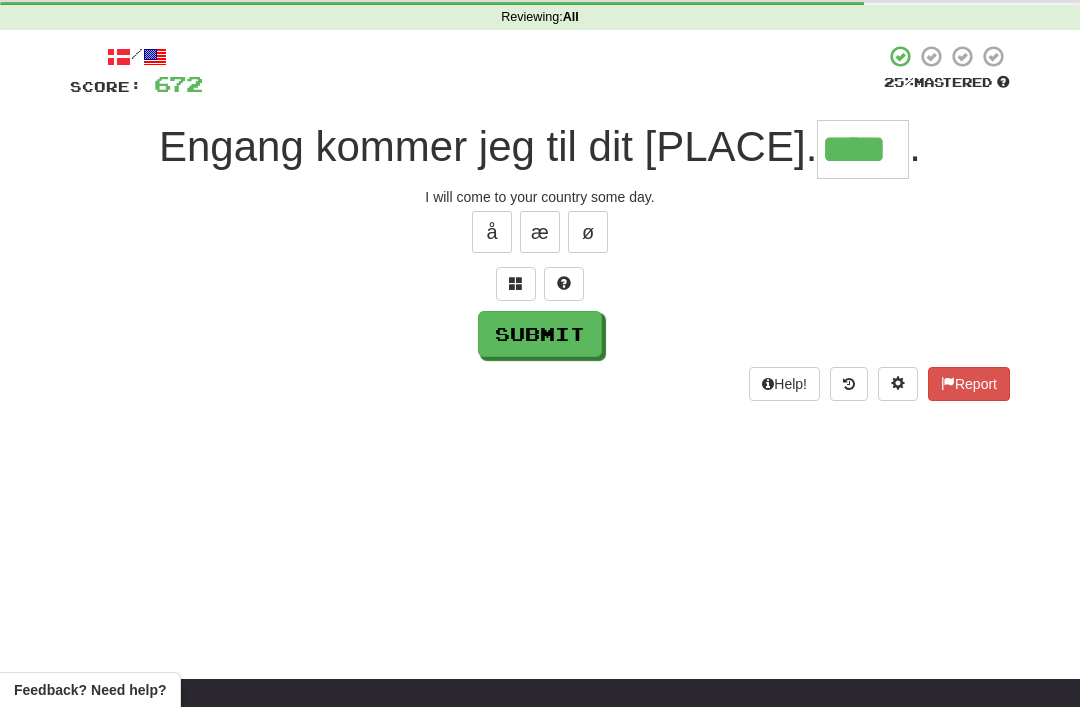 type on "****" 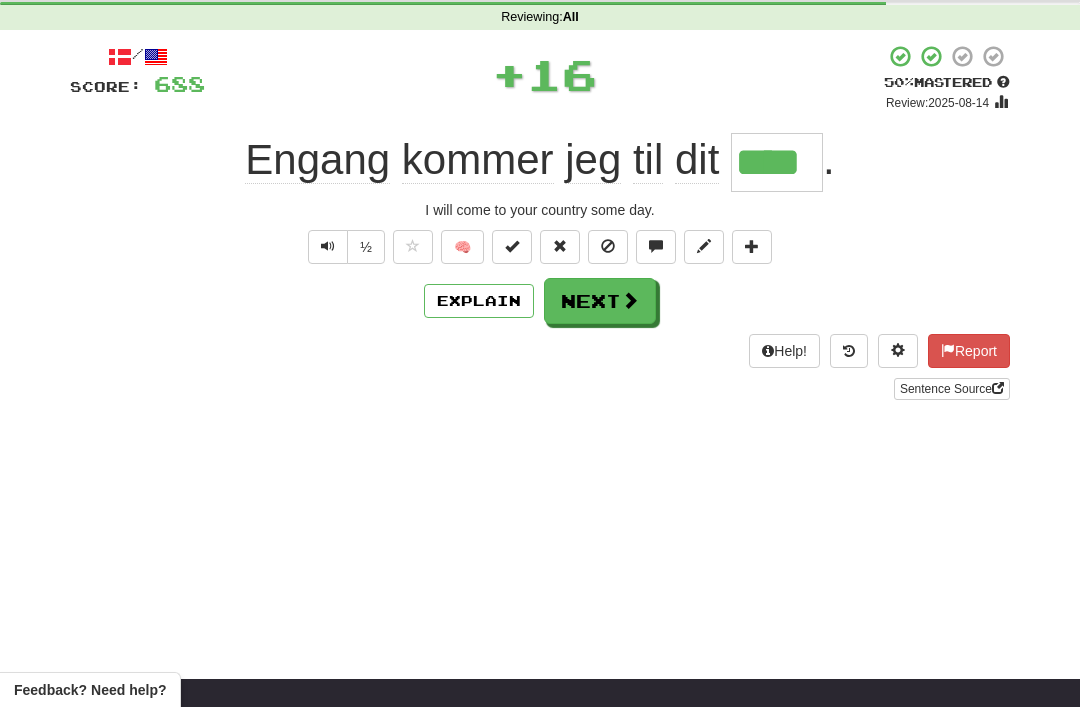 click on "Next" at bounding box center [600, 301] 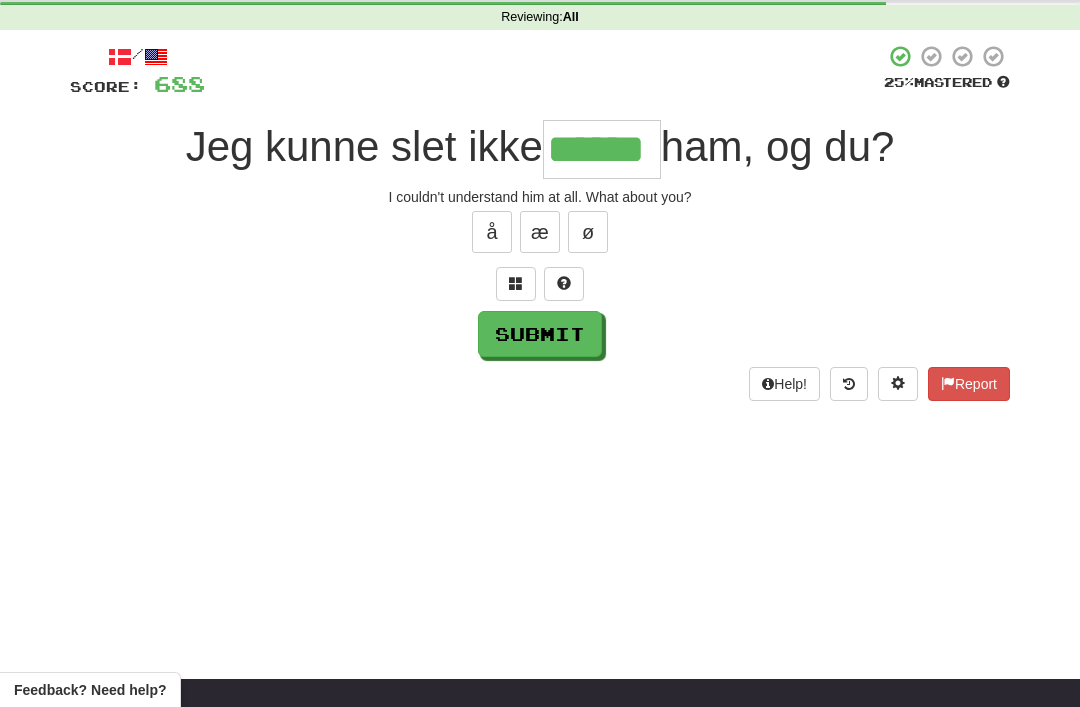 type on "******" 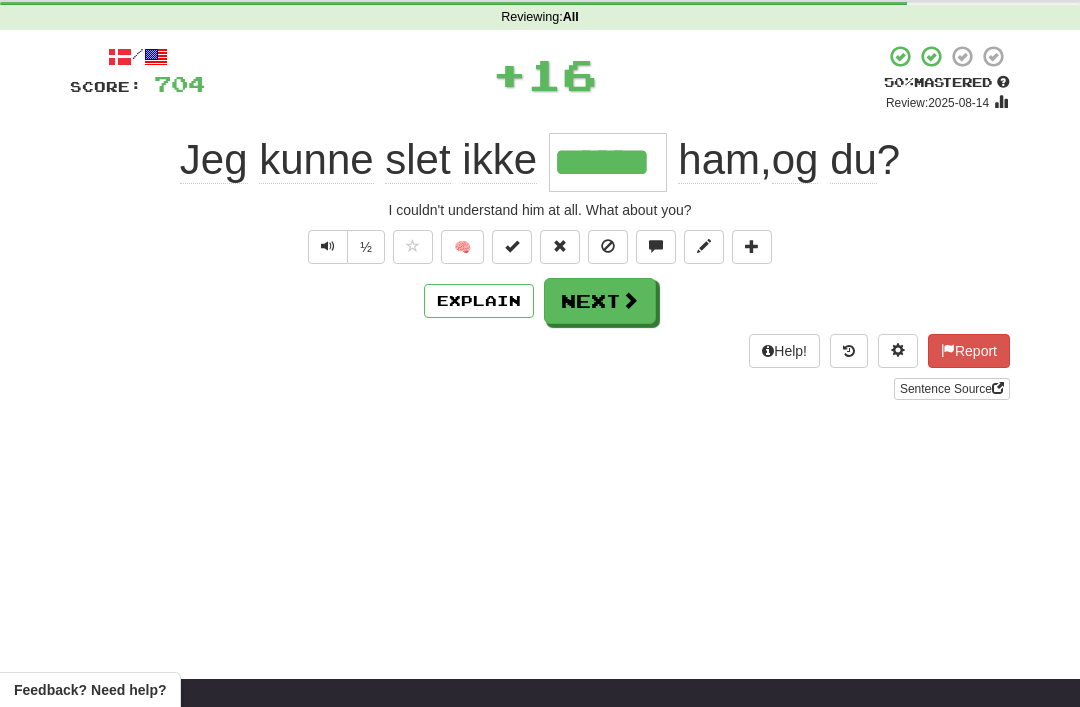 click on "Next" at bounding box center [600, 301] 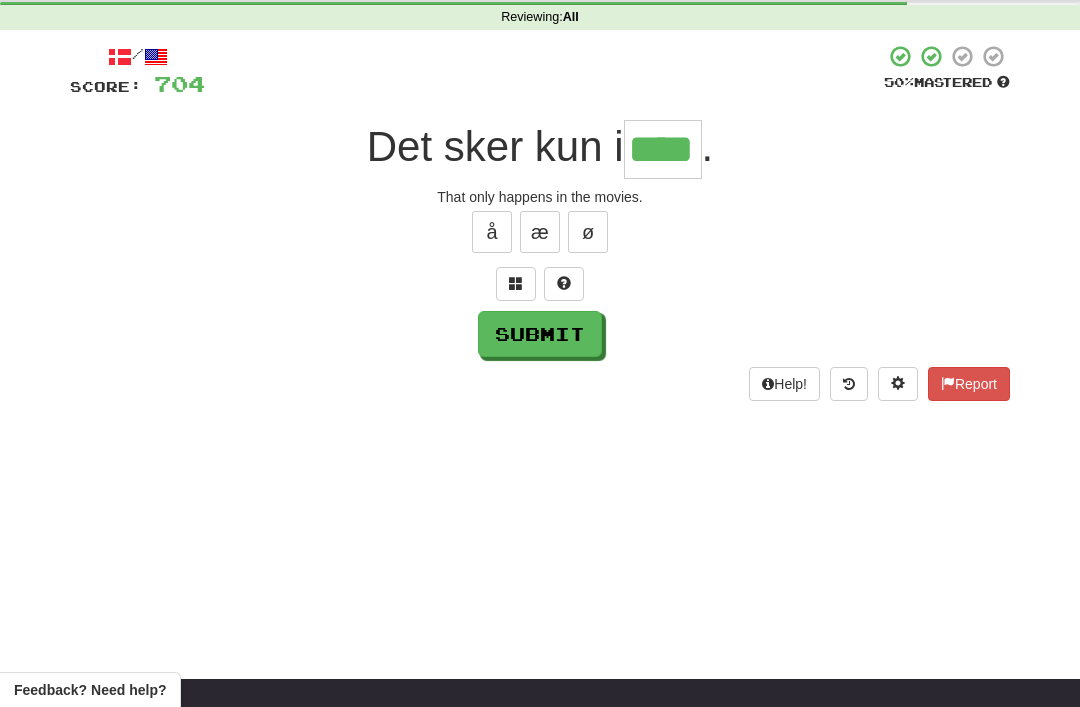 type on "****" 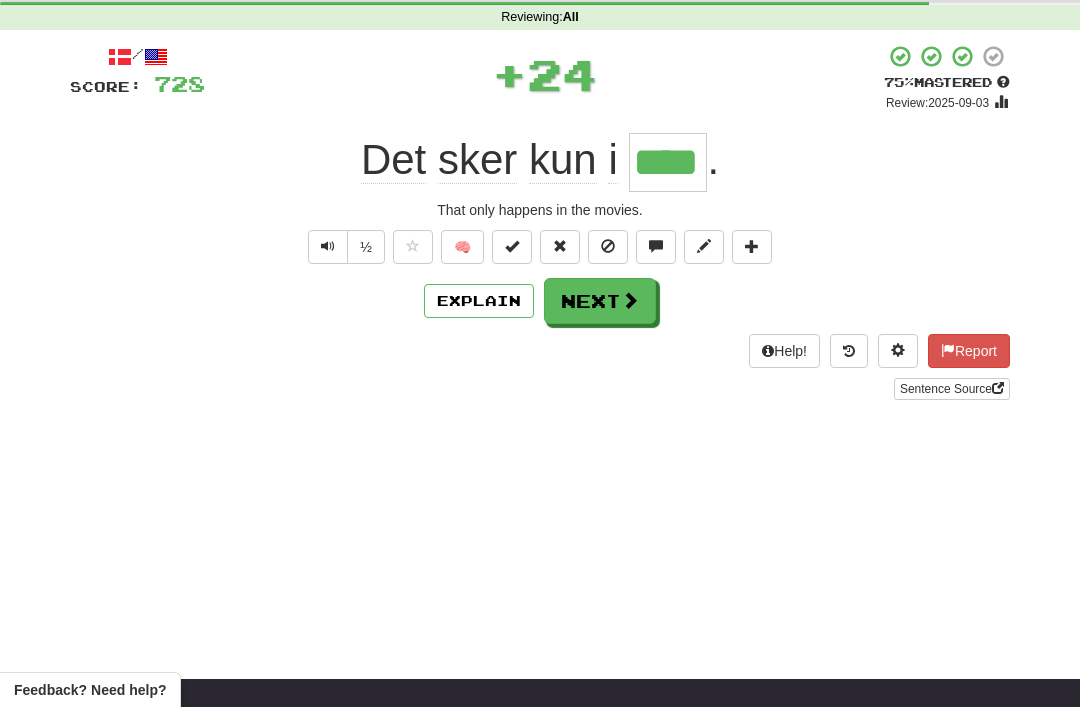 click on "Next" at bounding box center (600, 301) 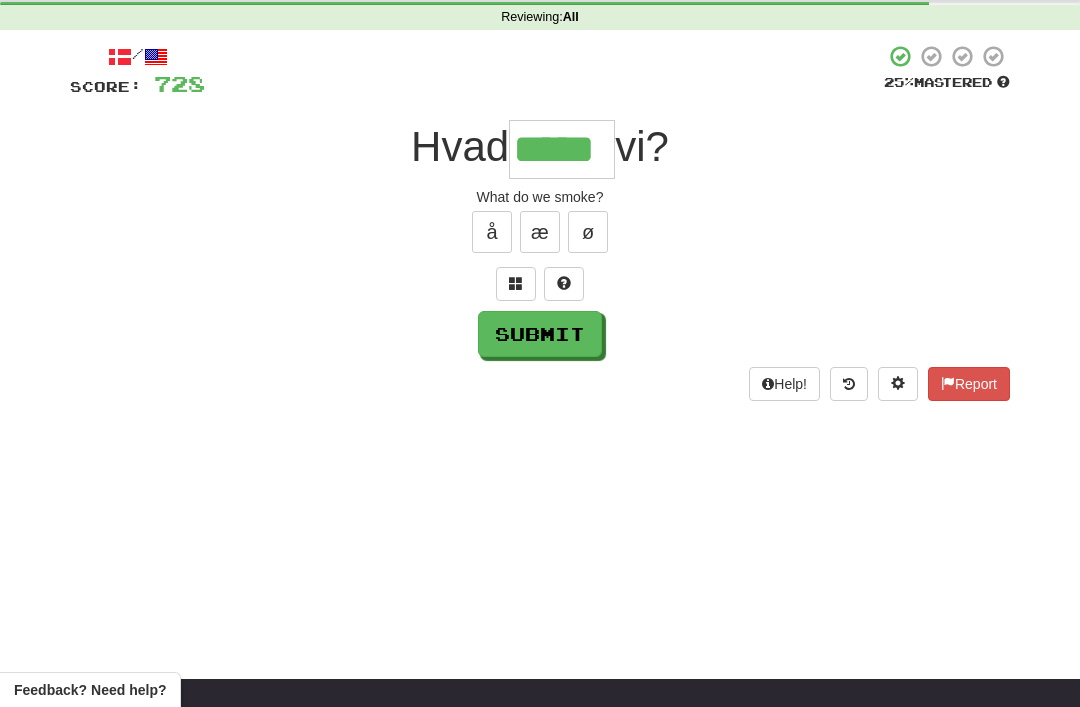 type on "*****" 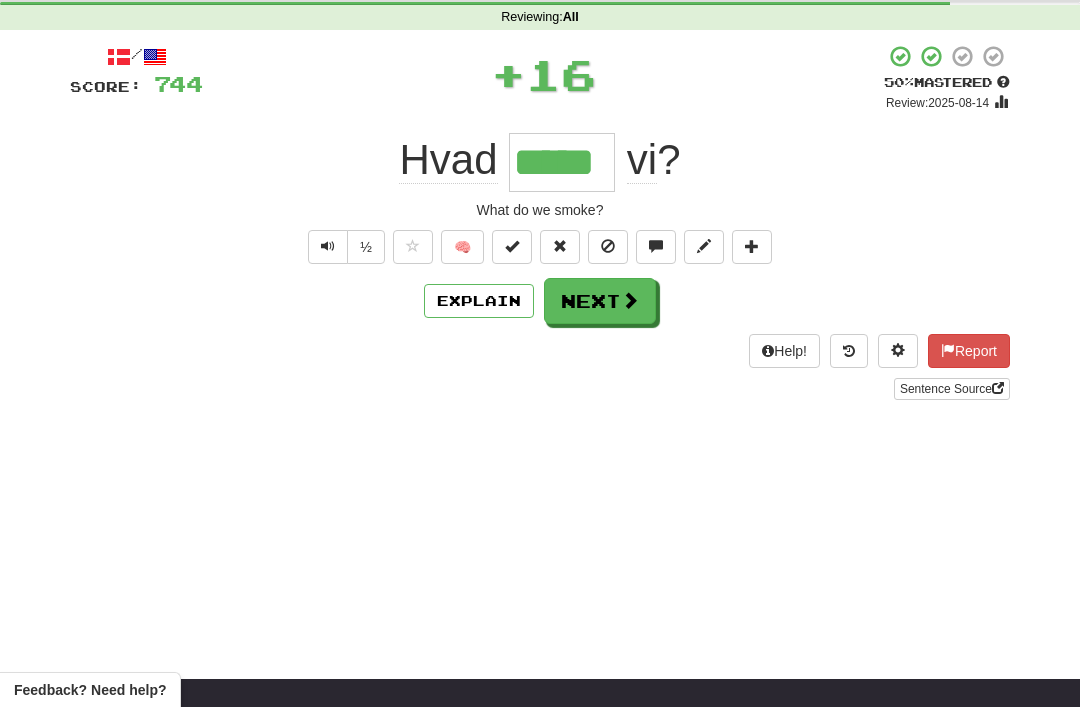 click on "Next" at bounding box center (600, 301) 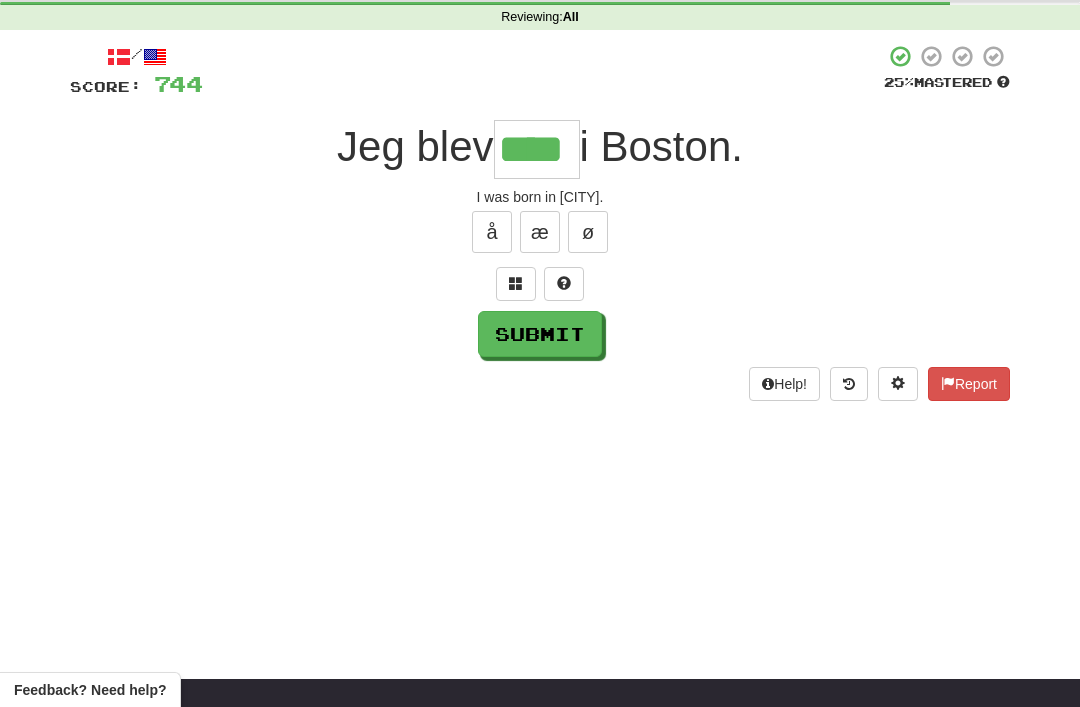 type on "****" 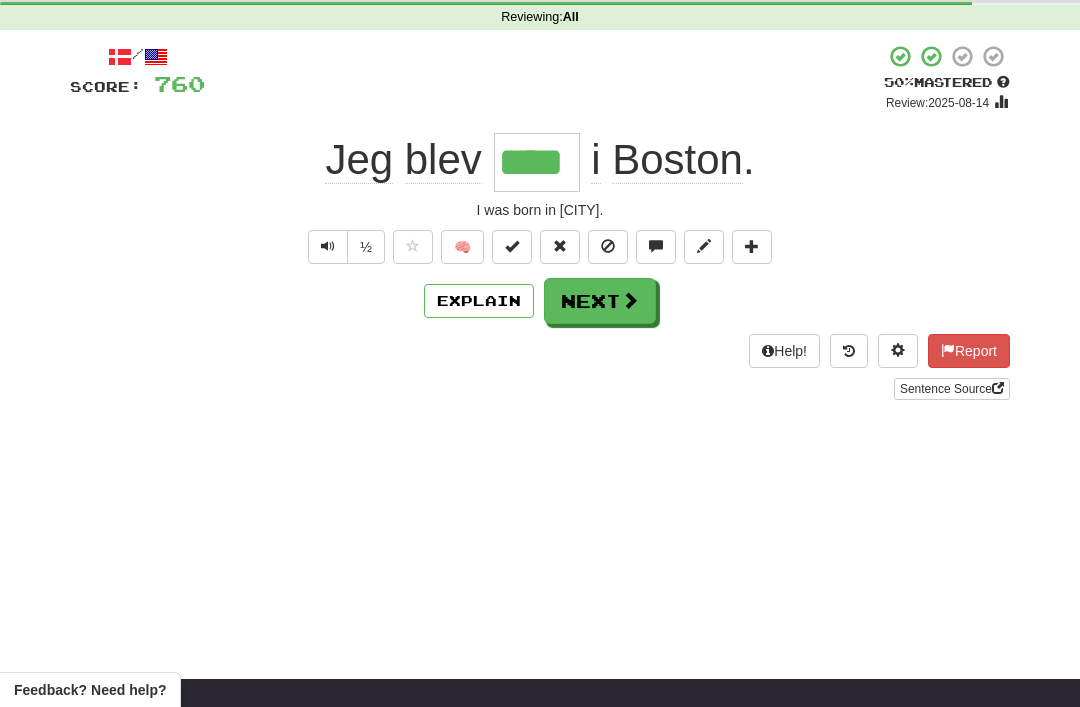 click at bounding box center [328, 247] 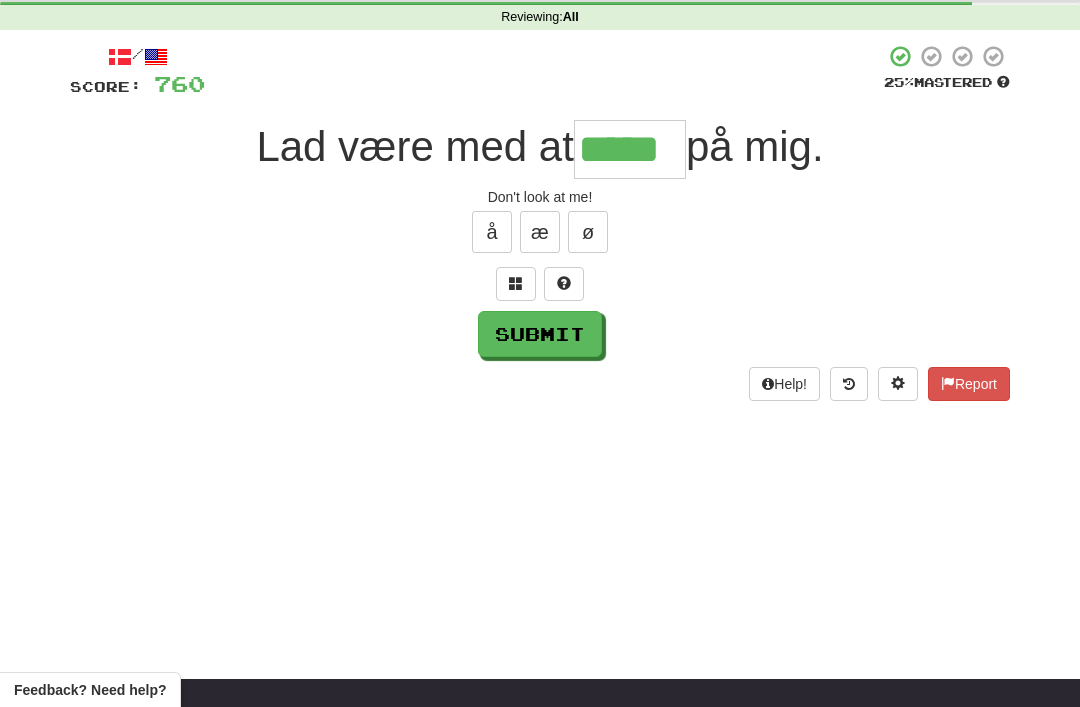 type on "*****" 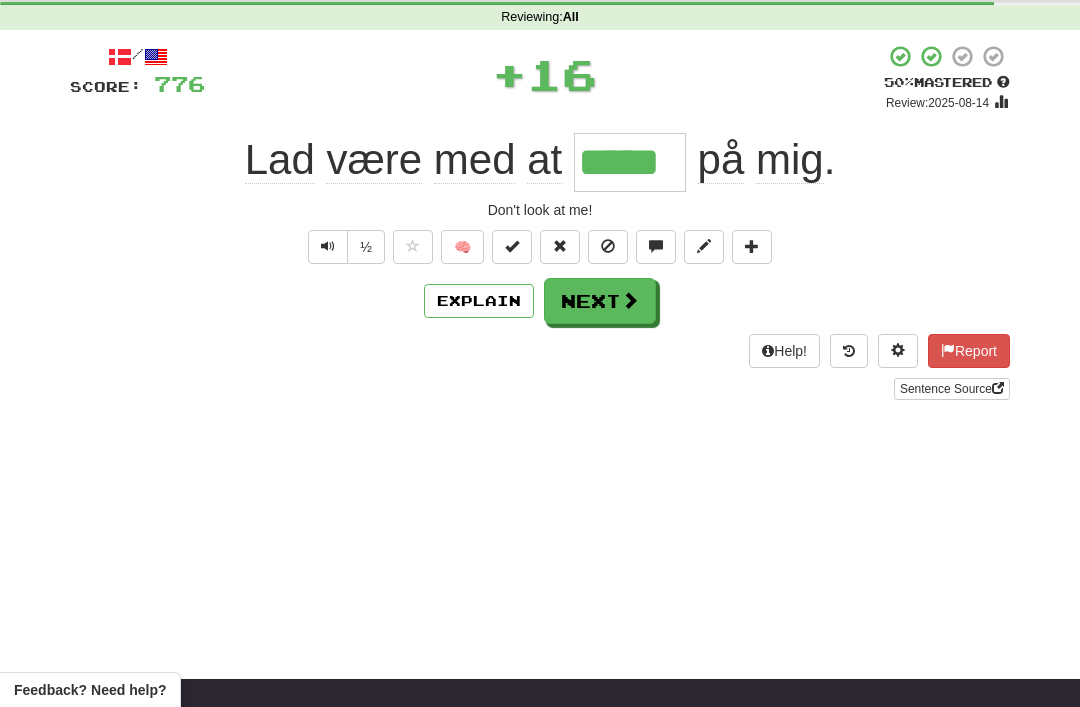 click on "Next" at bounding box center (600, 301) 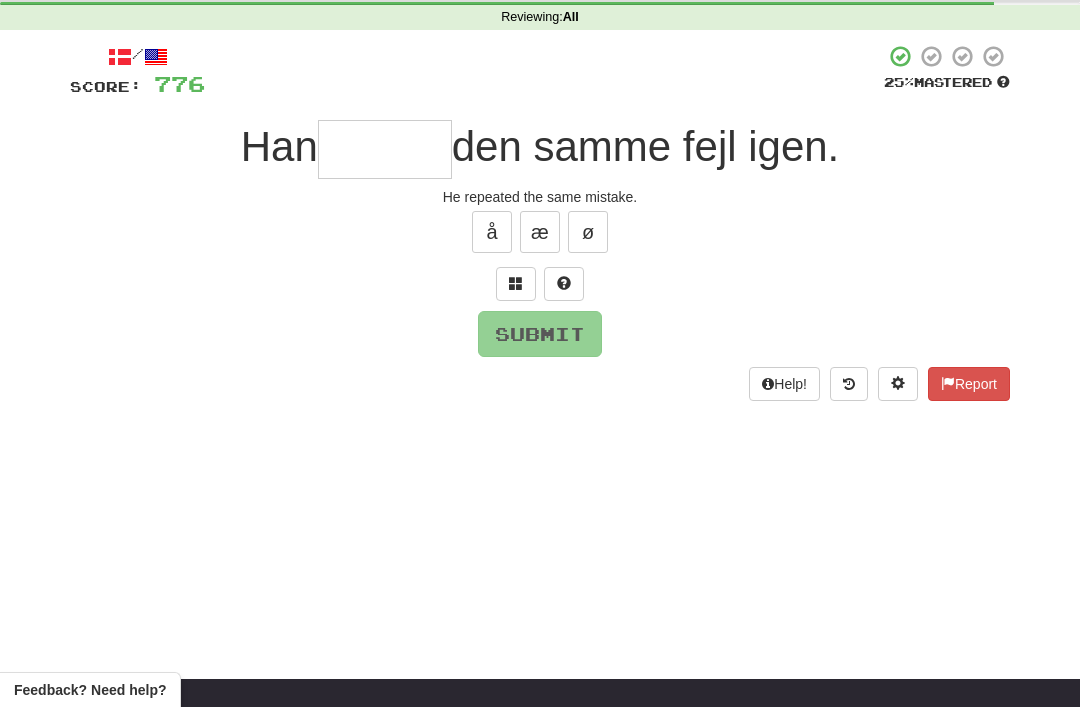 type on "*" 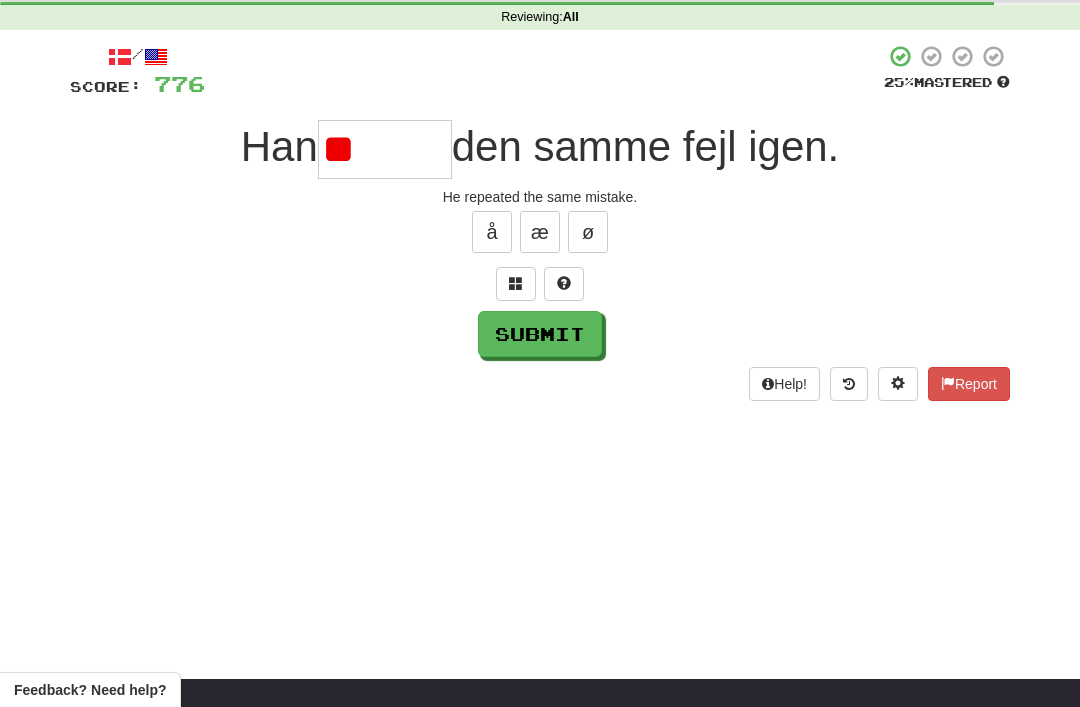 type on "*" 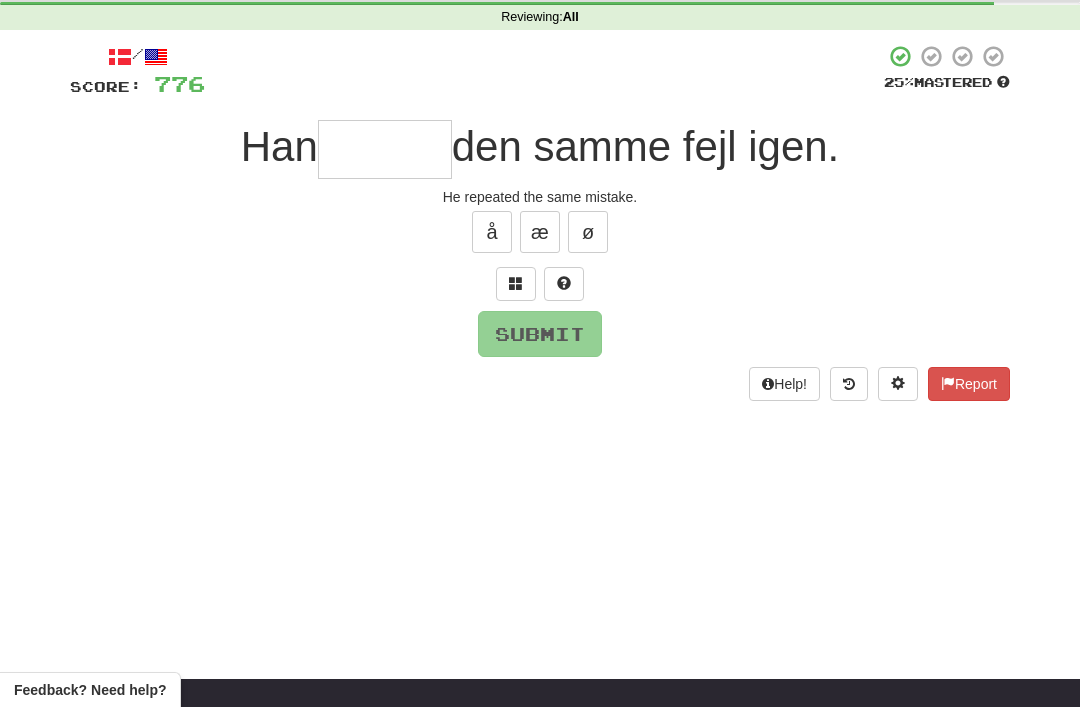 click at bounding box center [516, 284] 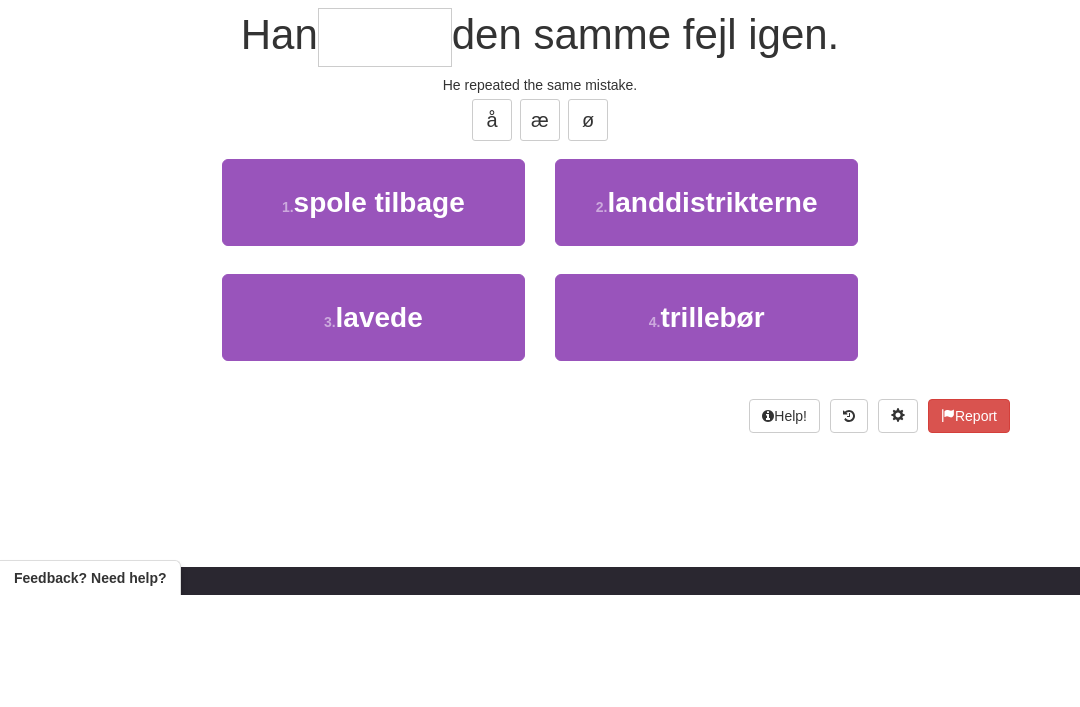 click on "3 .  lavede" at bounding box center [373, 429] 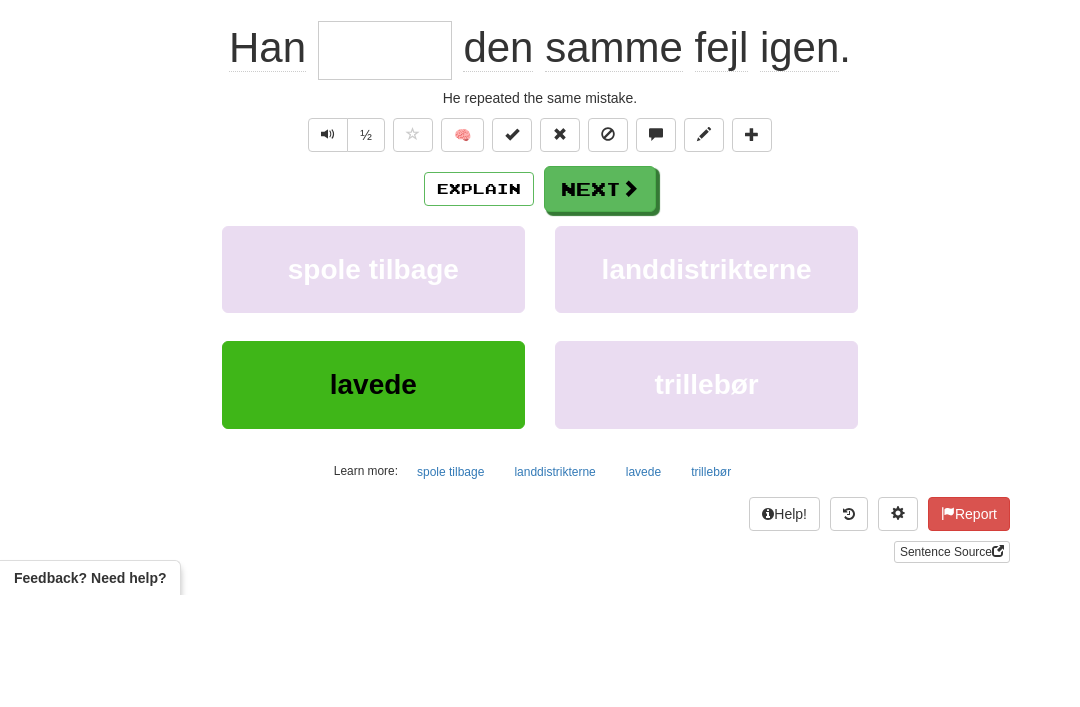 type on "******" 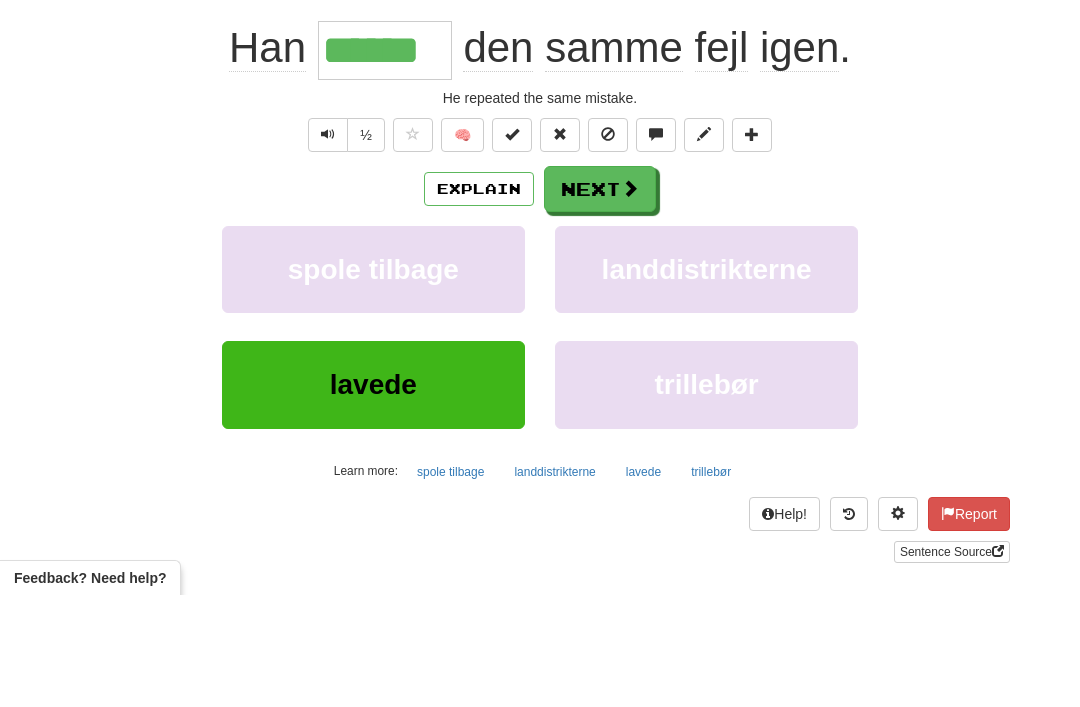 scroll, scrollTop: 190, scrollLeft: 0, axis: vertical 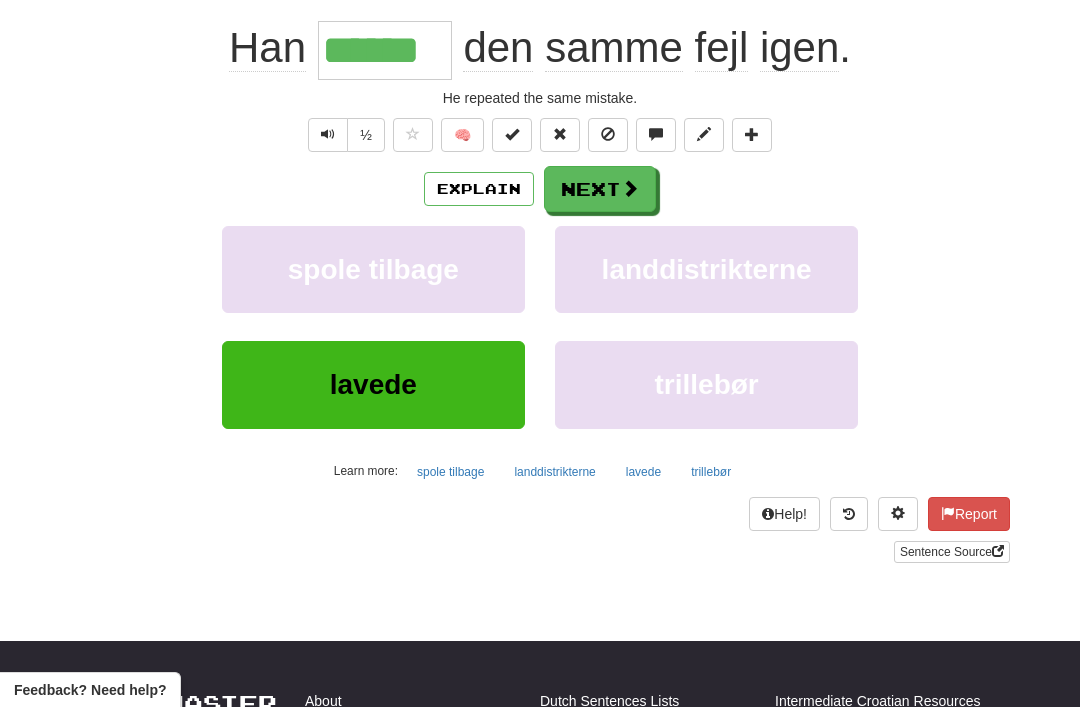 click on "Next" at bounding box center (600, 189) 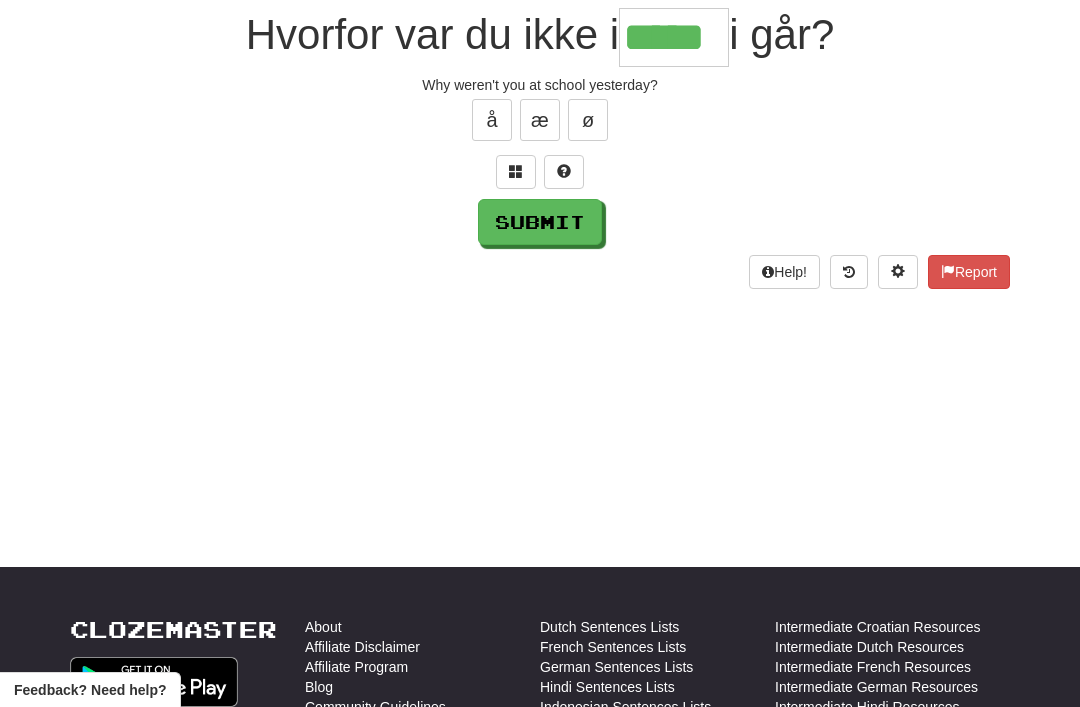 type on "*****" 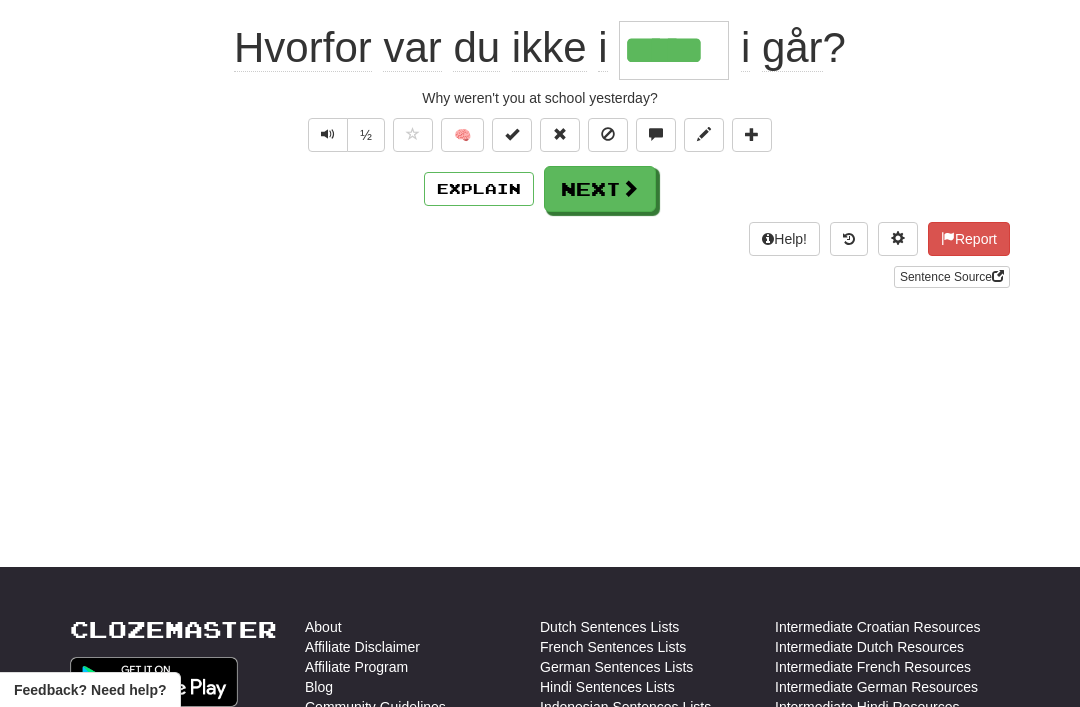 click on "Next" at bounding box center (600, 189) 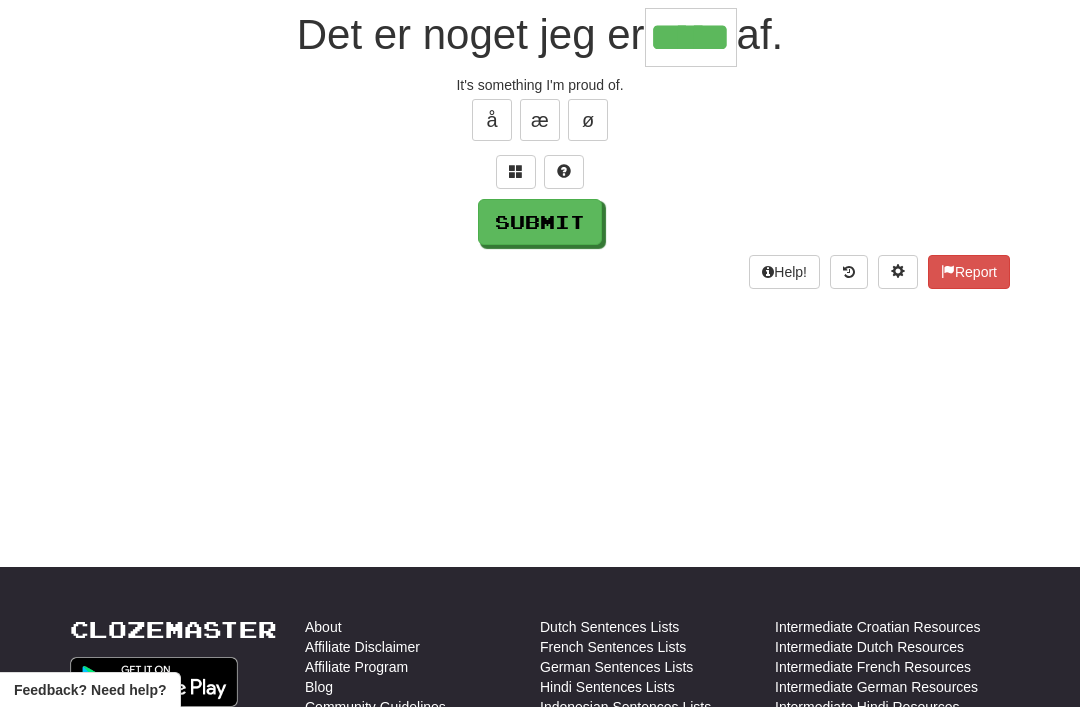 type on "*****" 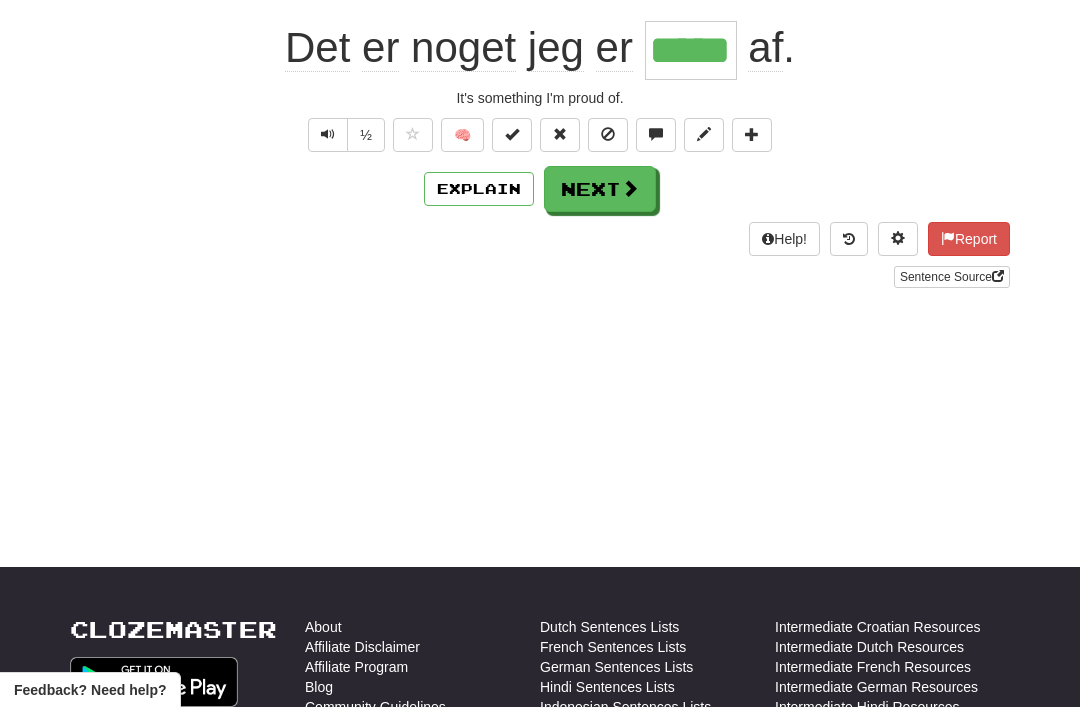 click on "Next" at bounding box center (600, 189) 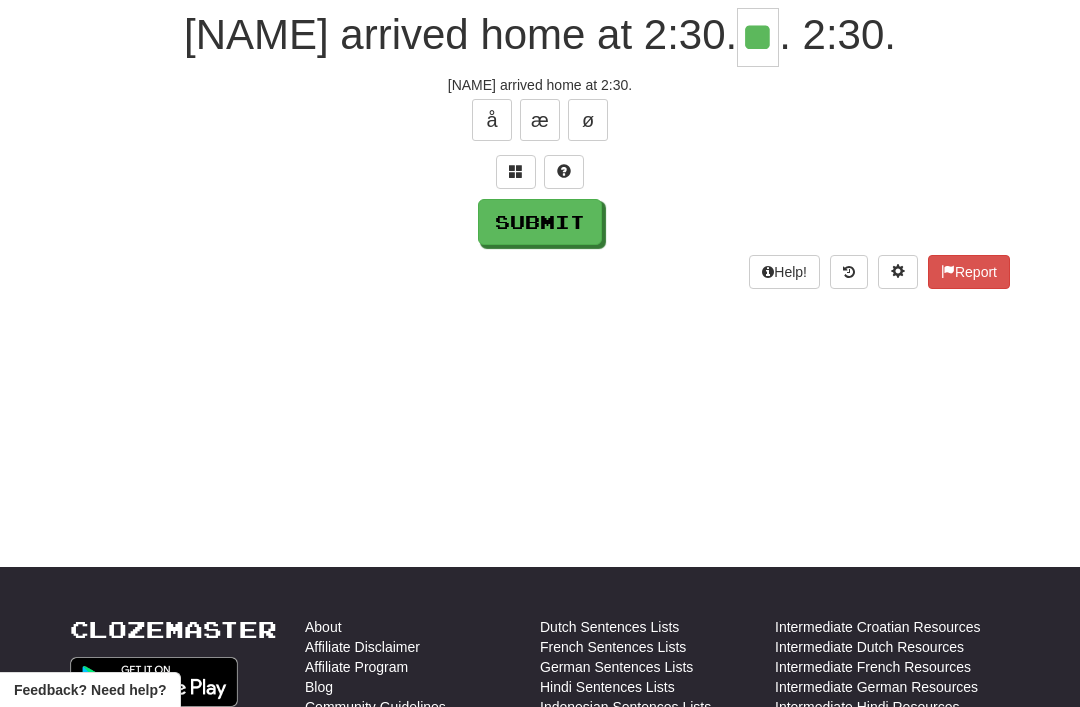 type on "**" 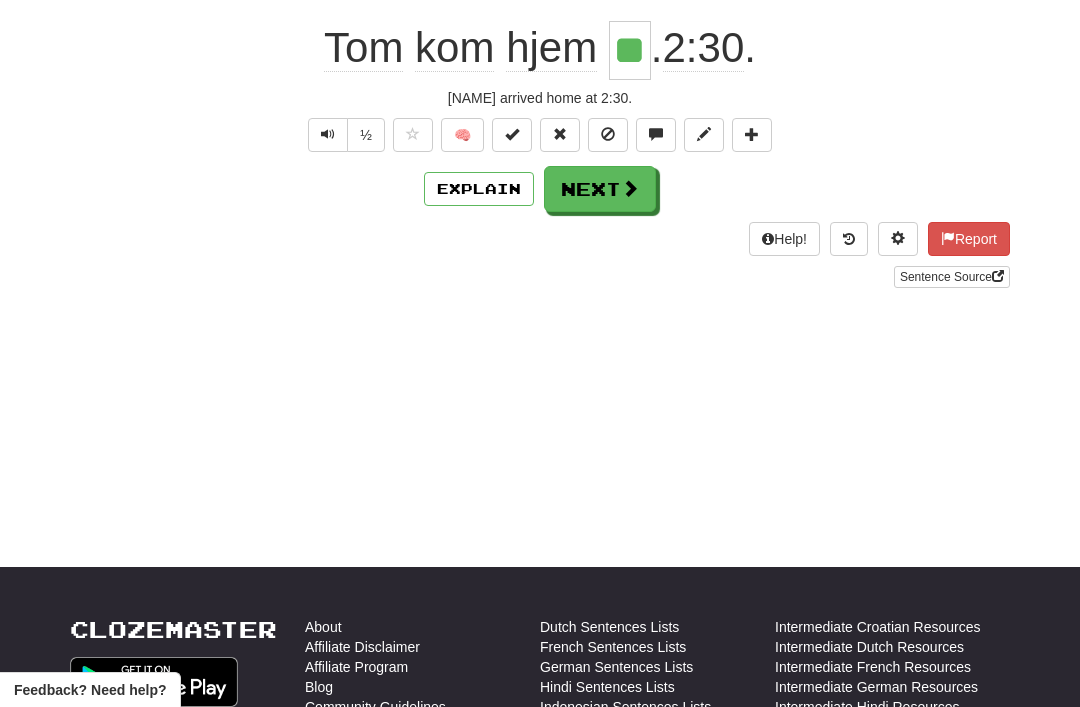 click on "Next" at bounding box center [600, 189] 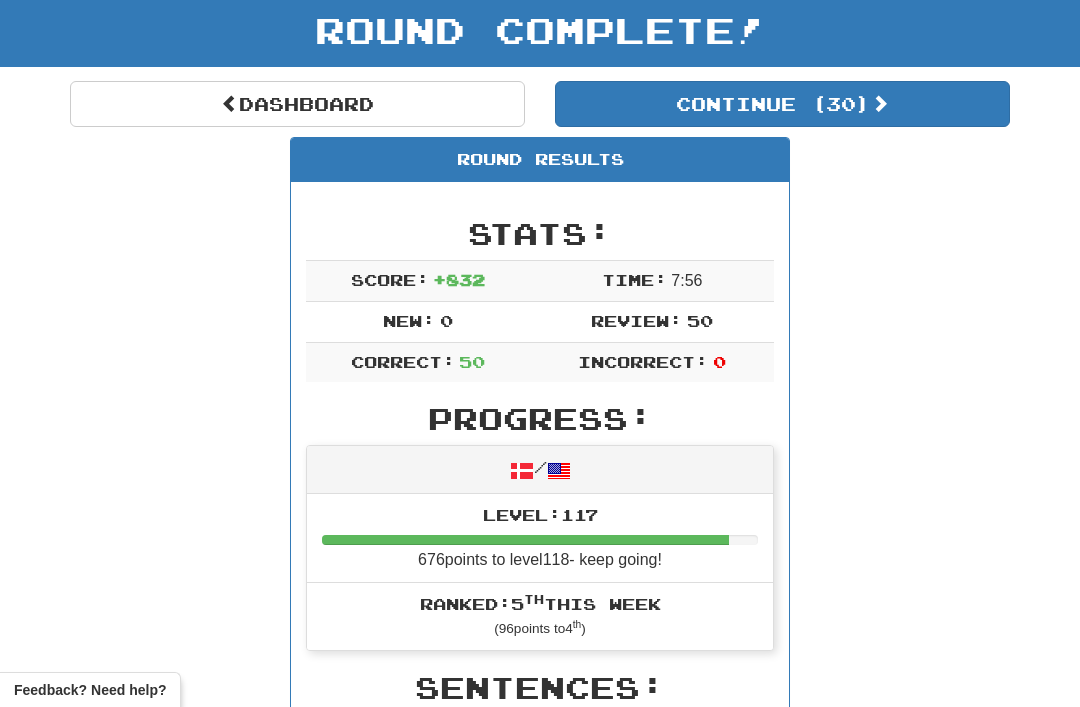 scroll, scrollTop: 118, scrollLeft: 0, axis: vertical 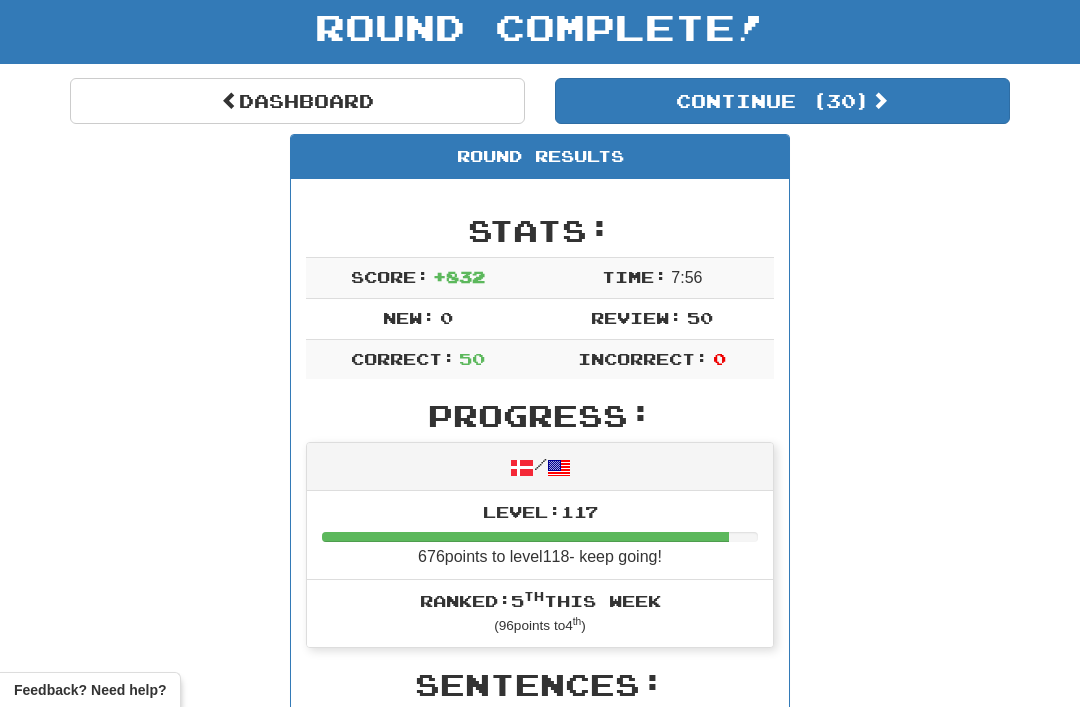 click on "Continue ( 30 )" at bounding box center (782, 101) 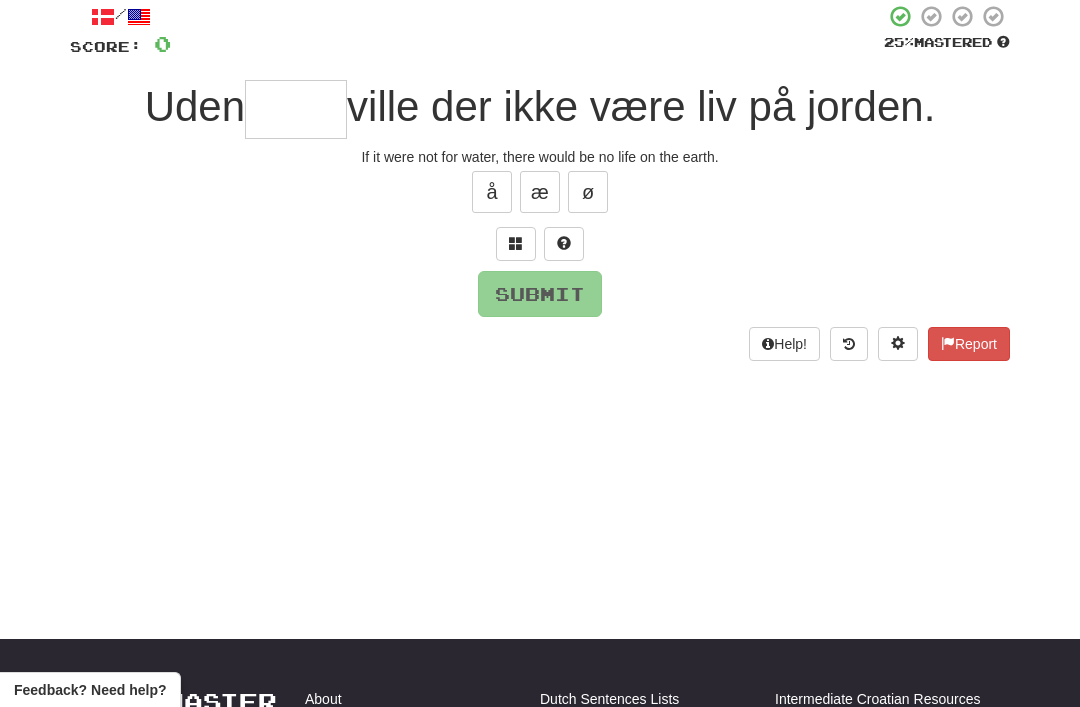 click at bounding box center (296, 109) 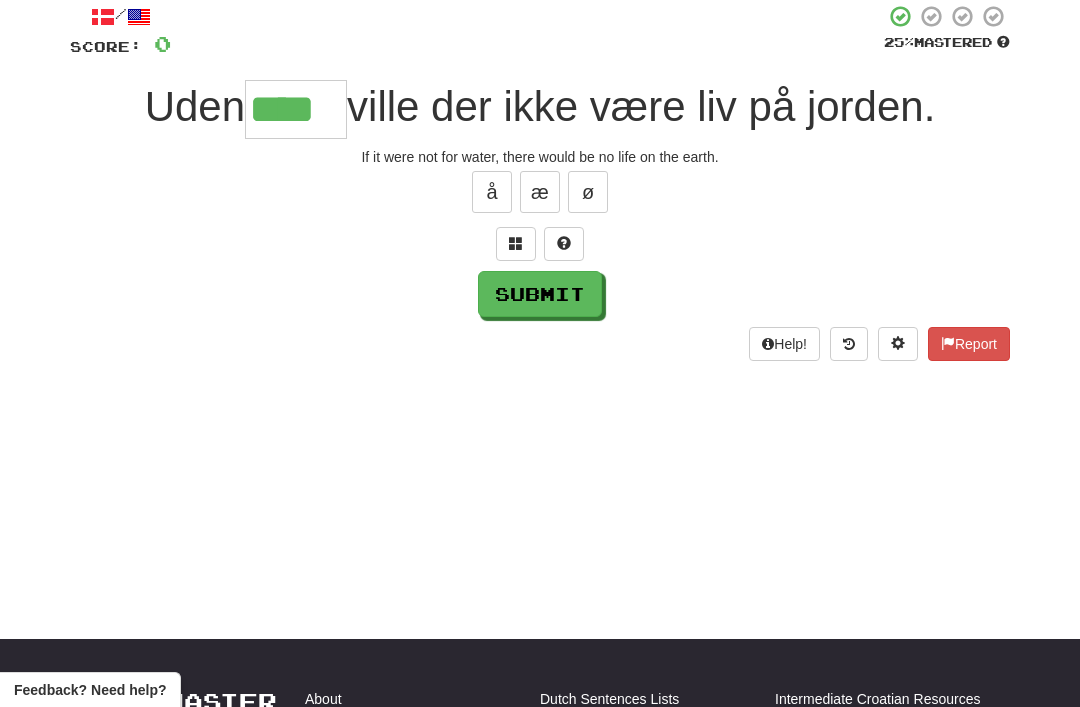 type on "****" 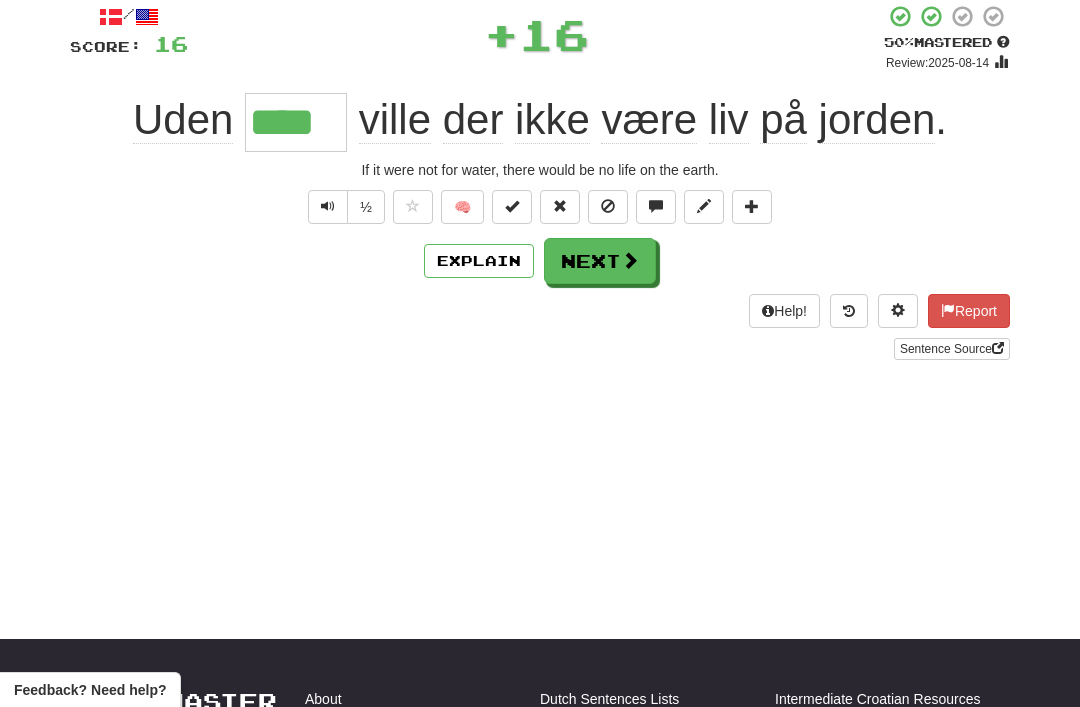 click on "Next" at bounding box center (600, 261) 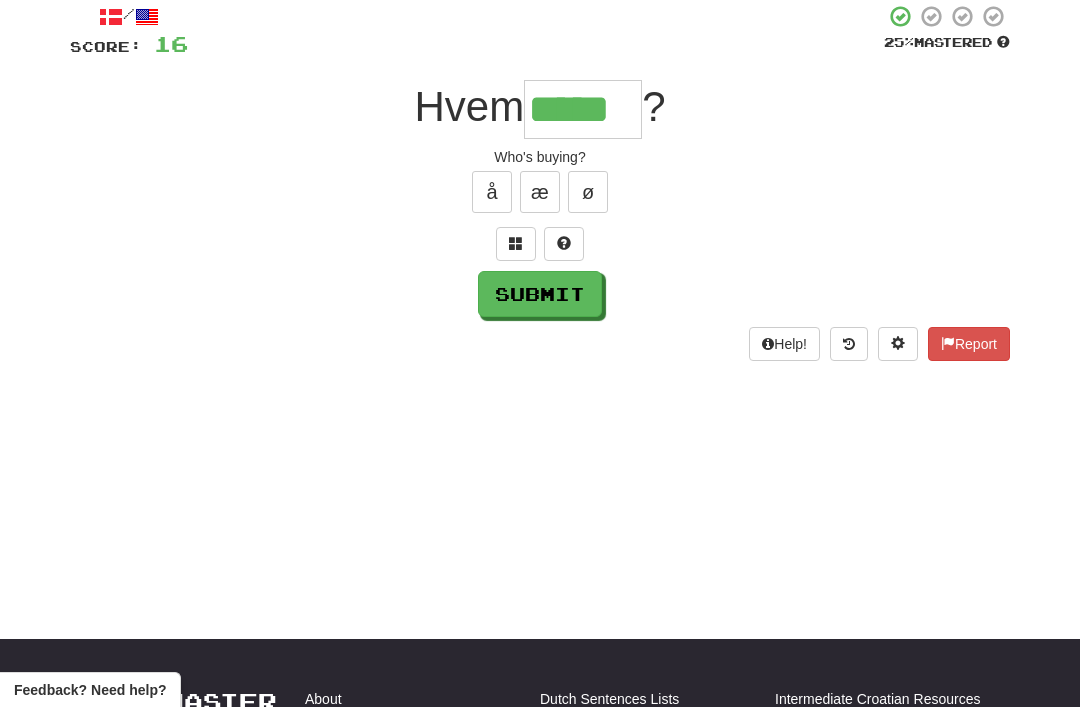 type on "*****" 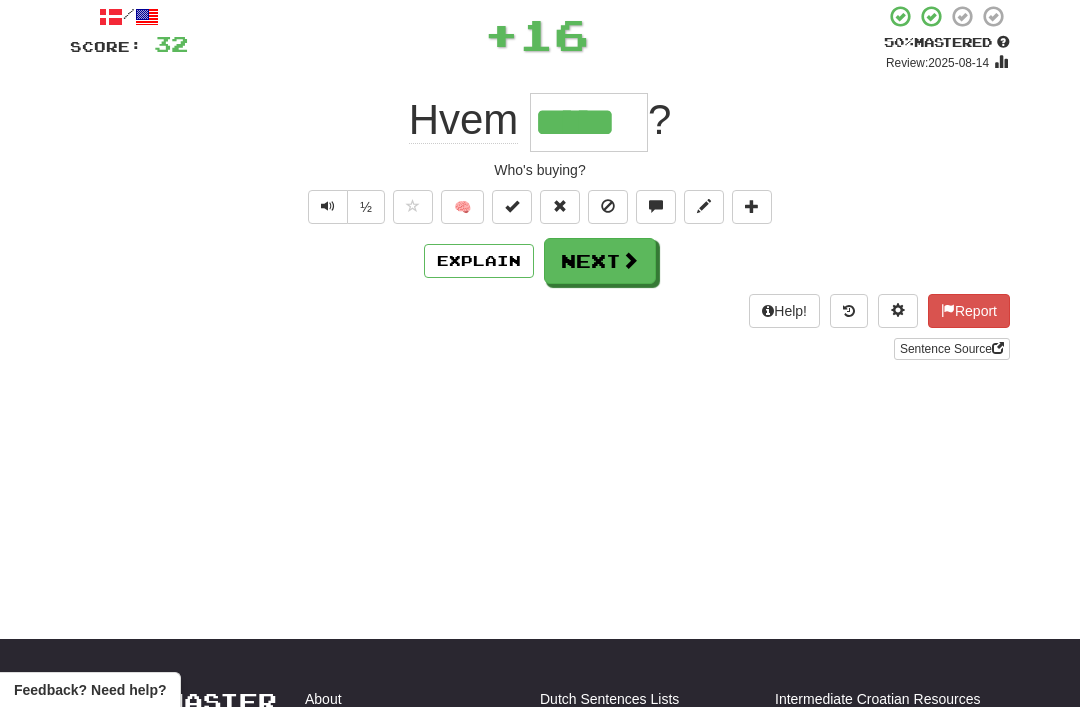 click on "Next" at bounding box center (600, 261) 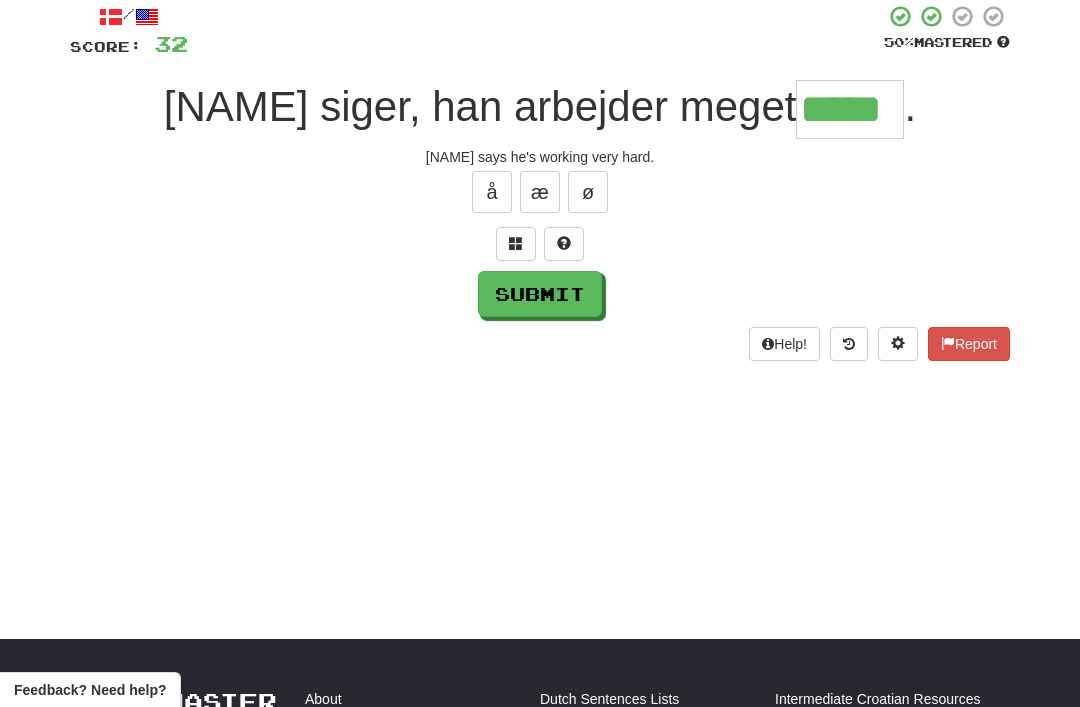 type on "*****" 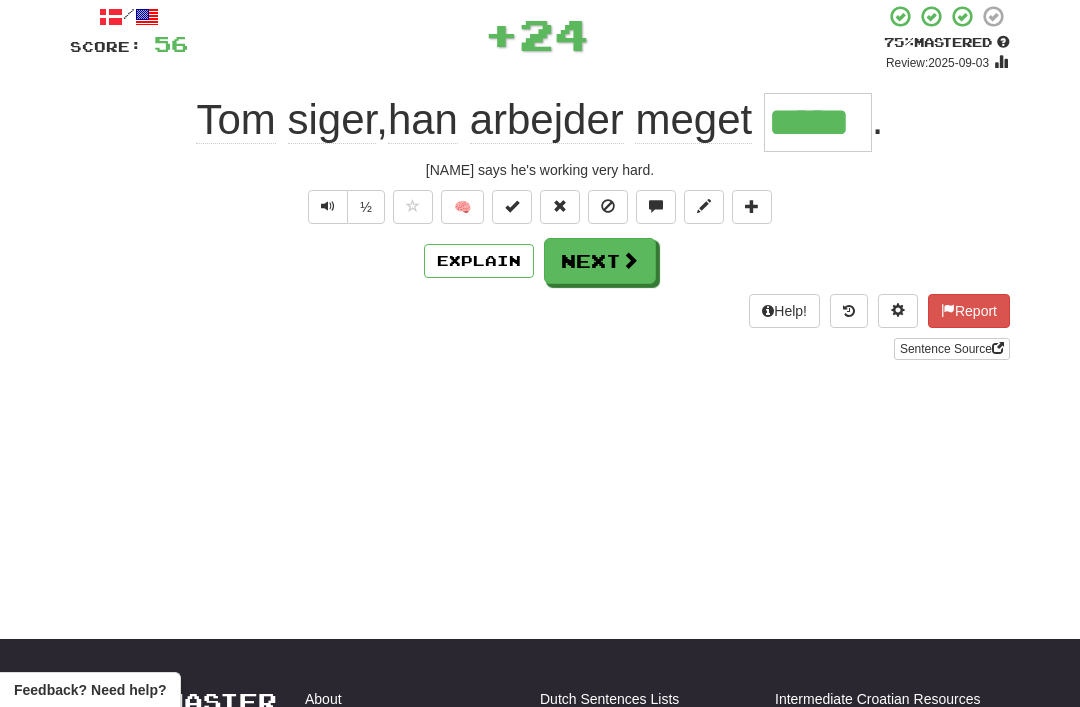 click on "Next" at bounding box center (600, 261) 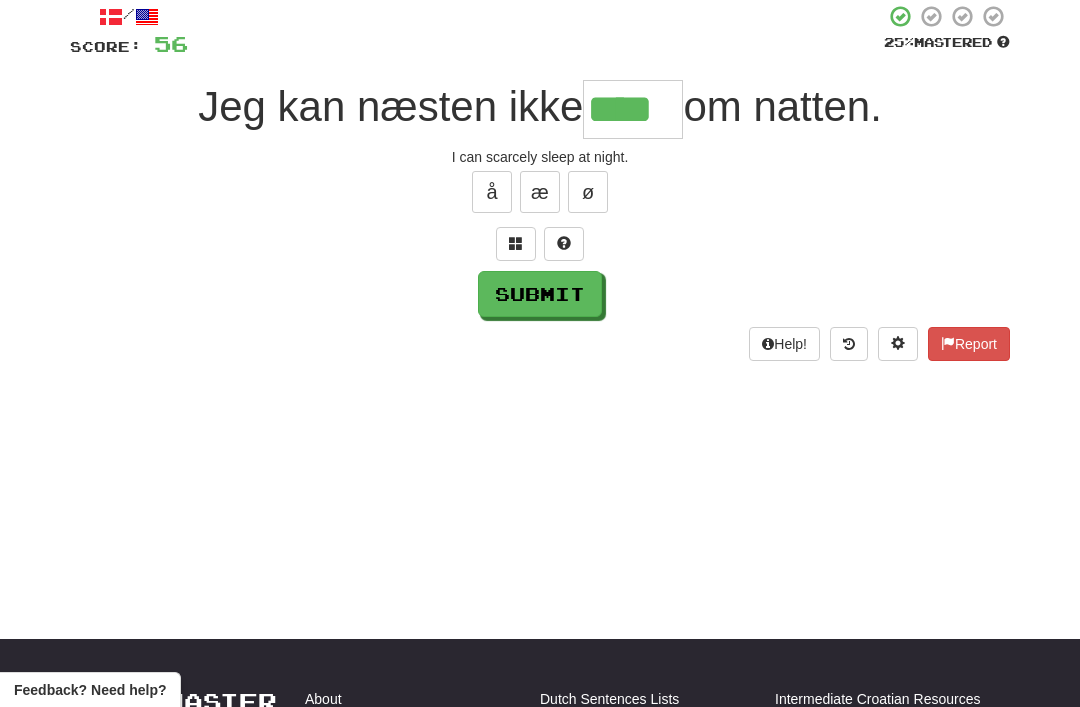 type on "****" 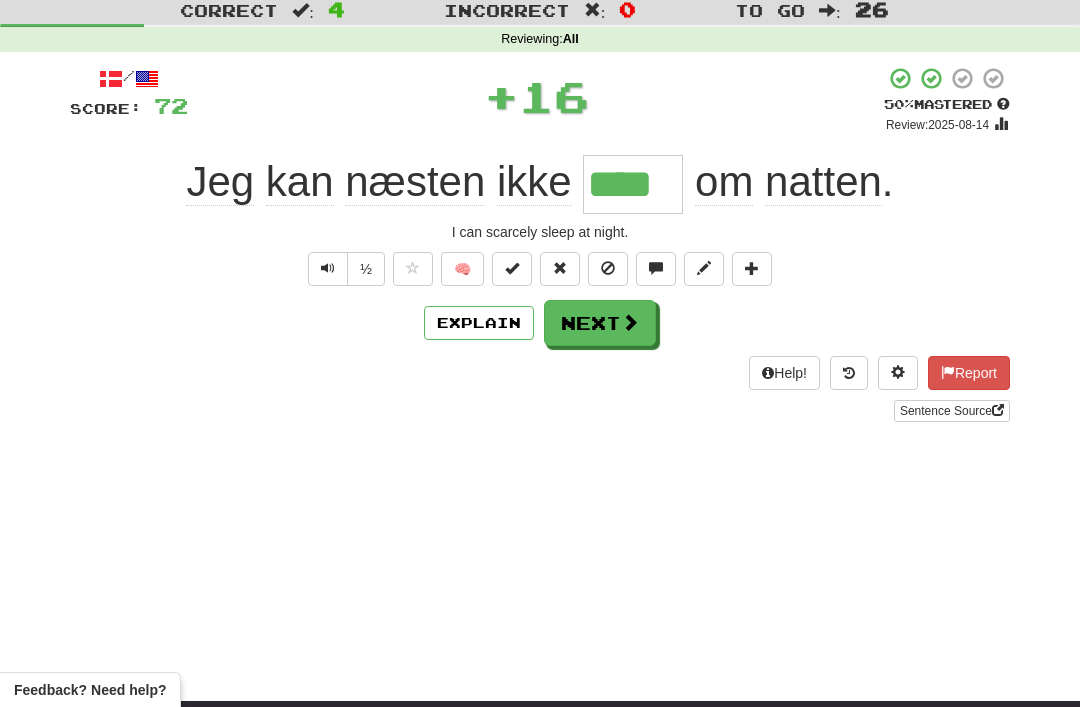 scroll, scrollTop: 55, scrollLeft: 0, axis: vertical 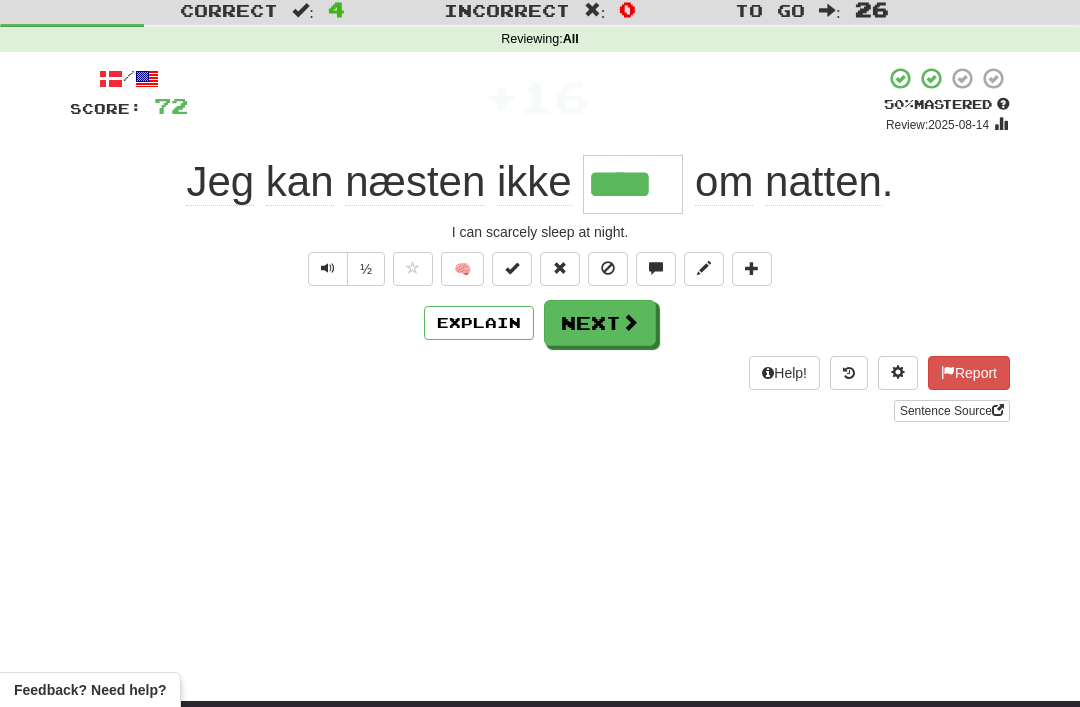 click on "Next" at bounding box center [600, 323] 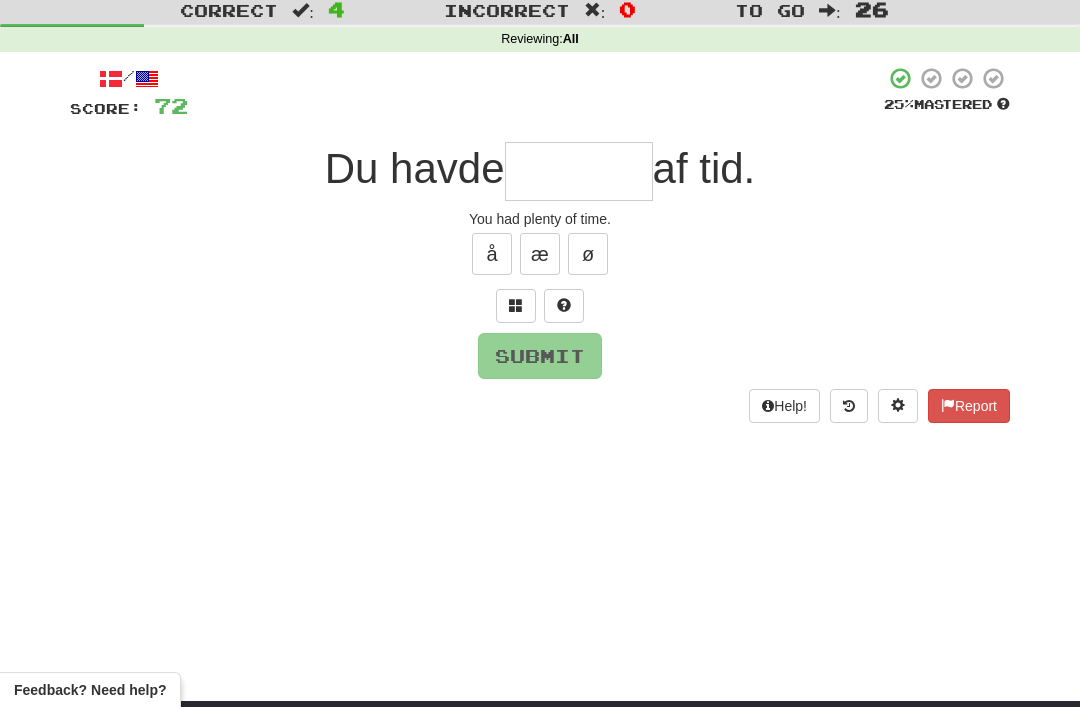 scroll, scrollTop: 55, scrollLeft: 0, axis: vertical 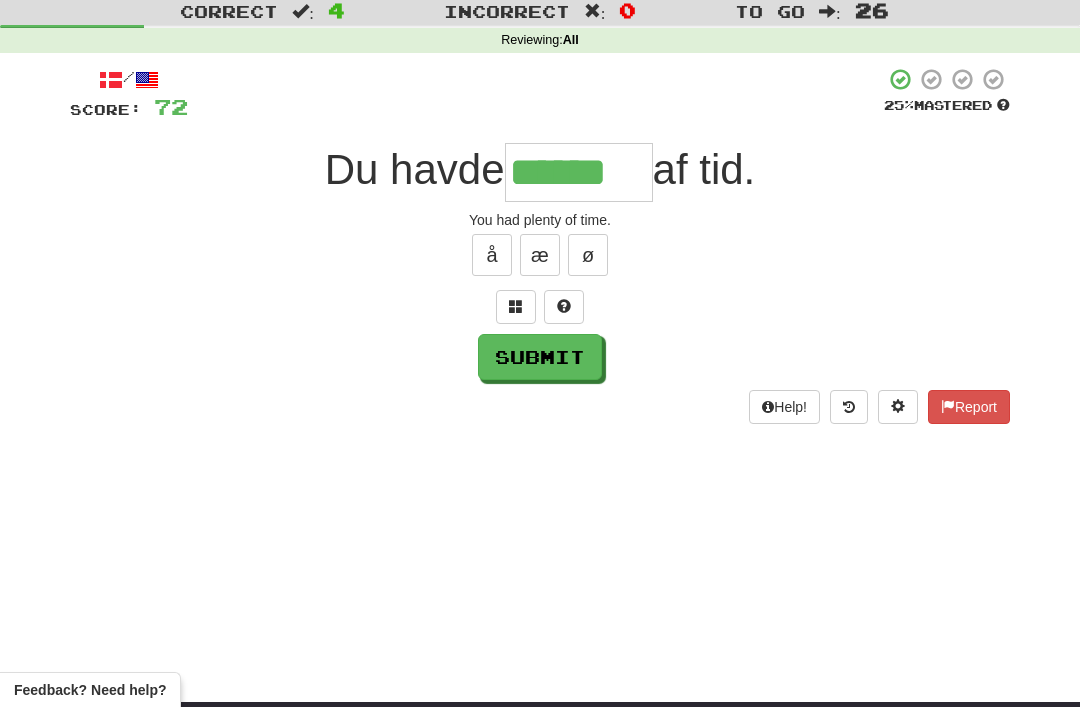 type on "******" 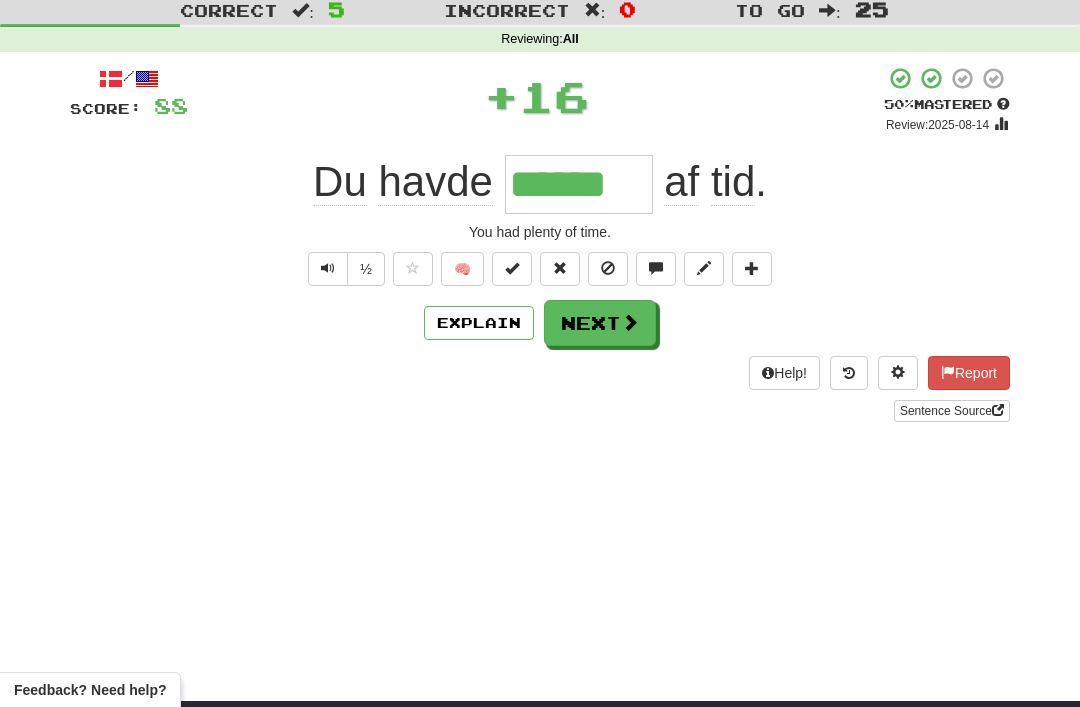 click on "Next" at bounding box center [600, 323] 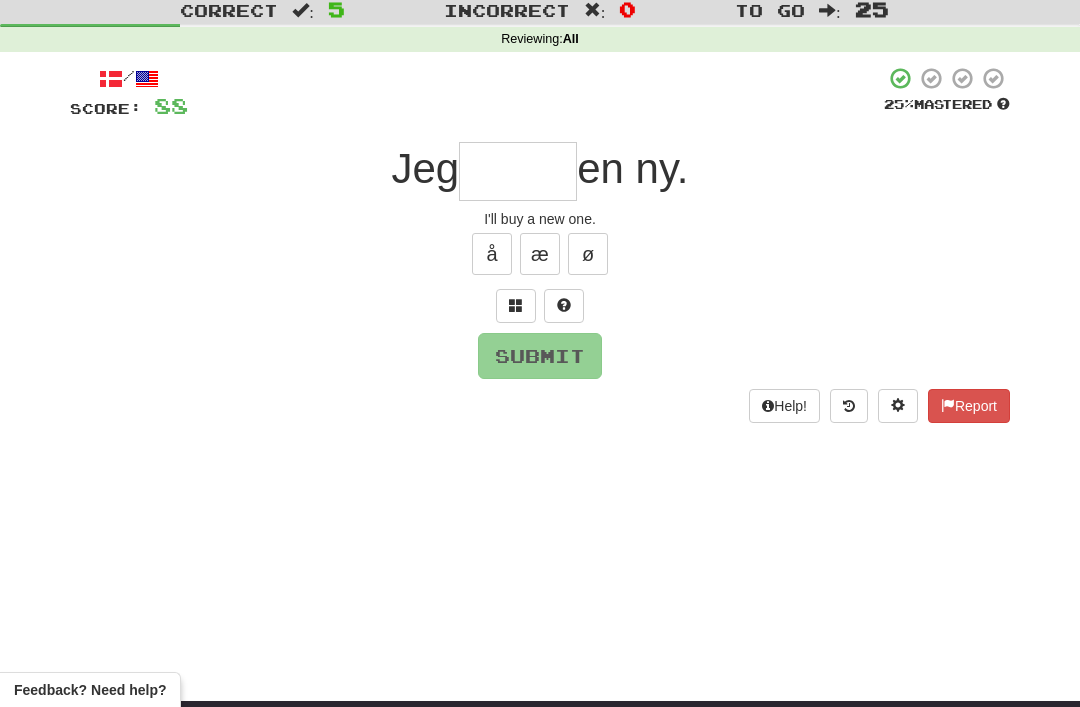 scroll, scrollTop: 55, scrollLeft: 0, axis: vertical 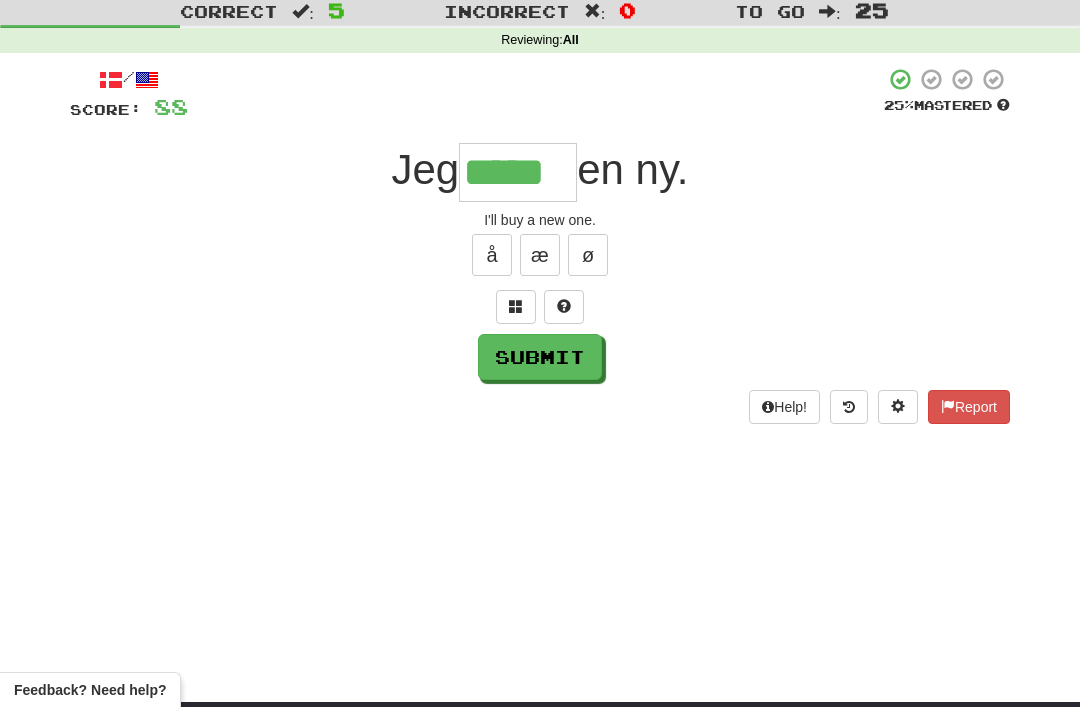 type on "*****" 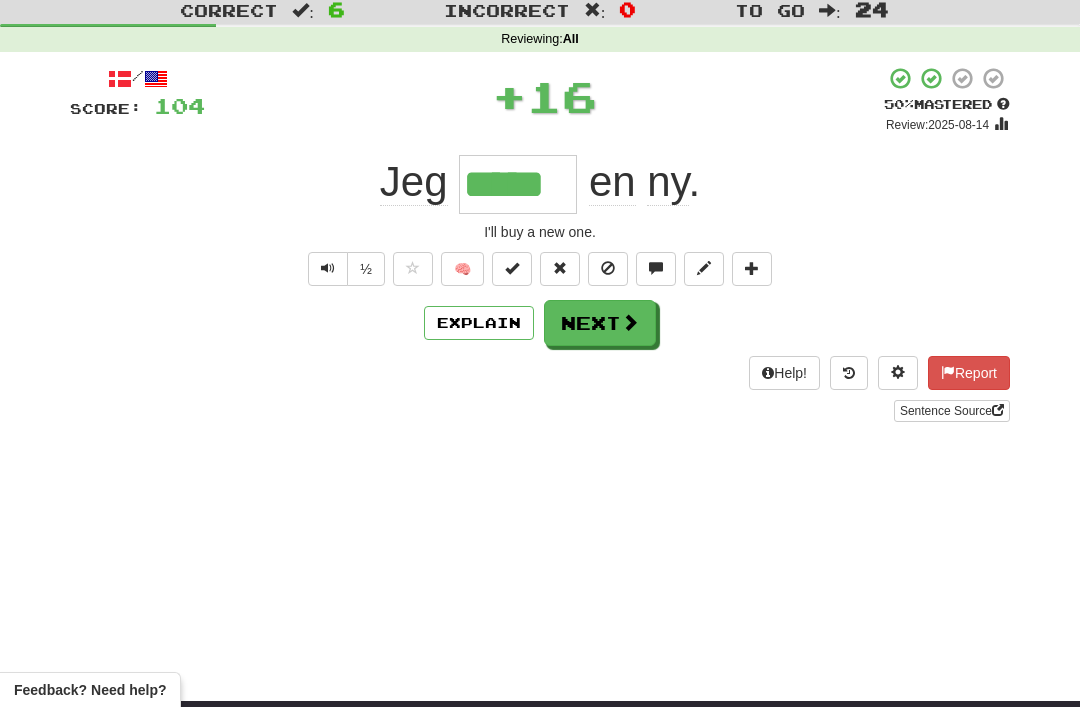 click on "Next" at bounding box center (600, 323) 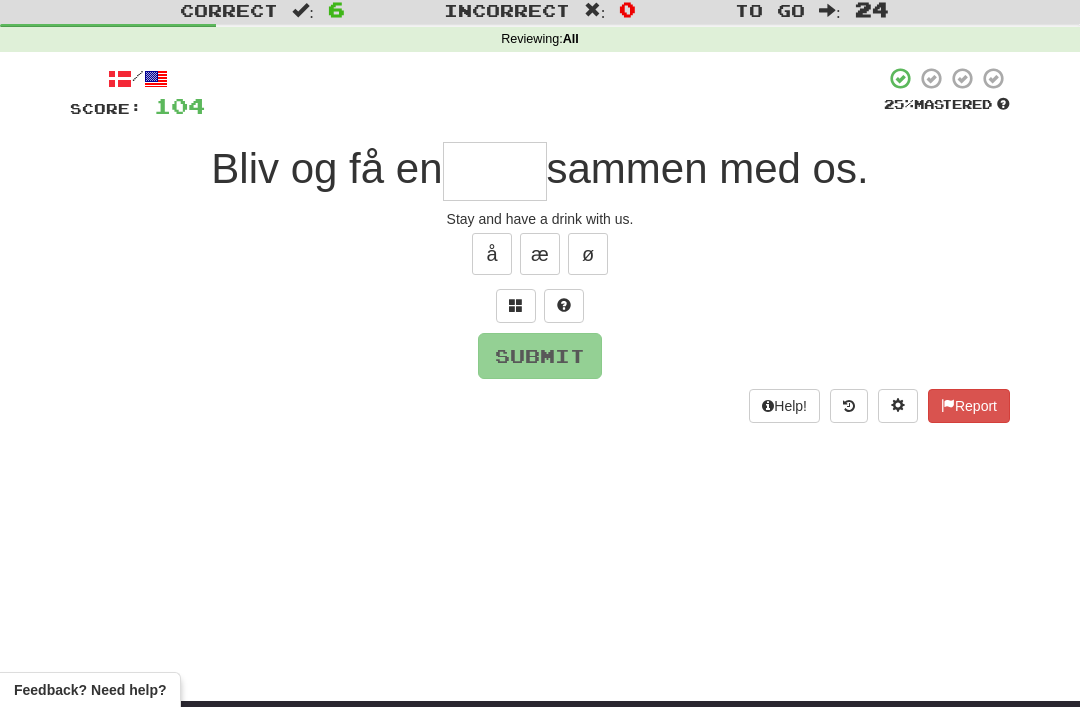 scroll, scrollTop: 55, scrollLeft: 0, axis: vertical 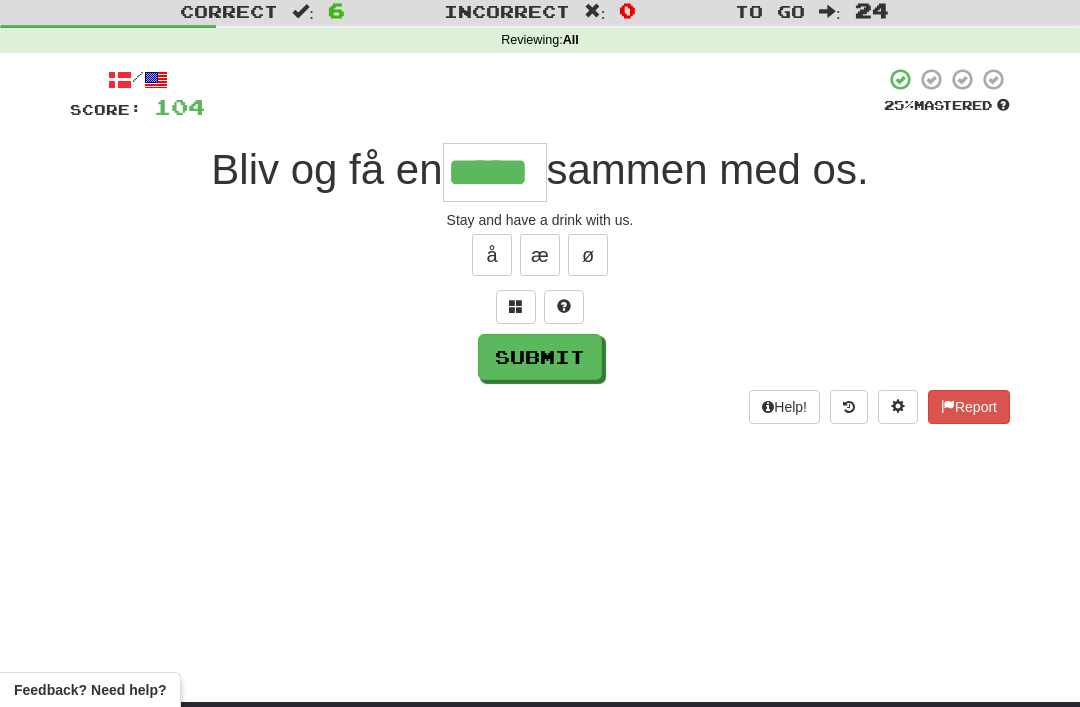 type on "*****" 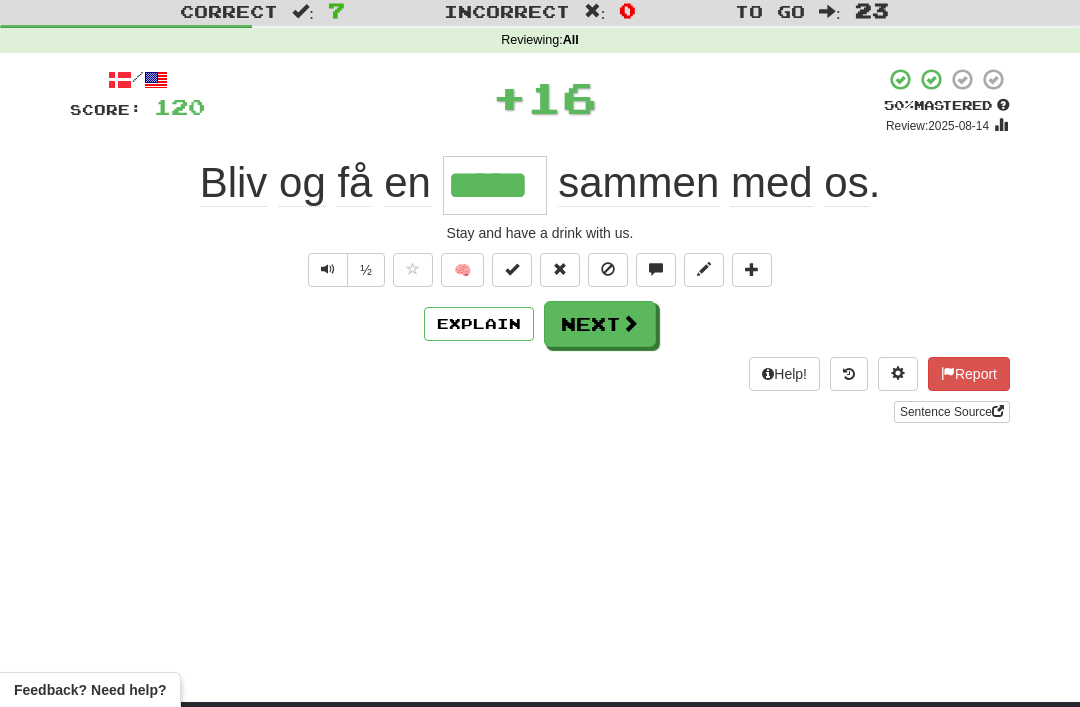 scroll, scrollTop: 56, scrollLeft: 0, axis: vertical 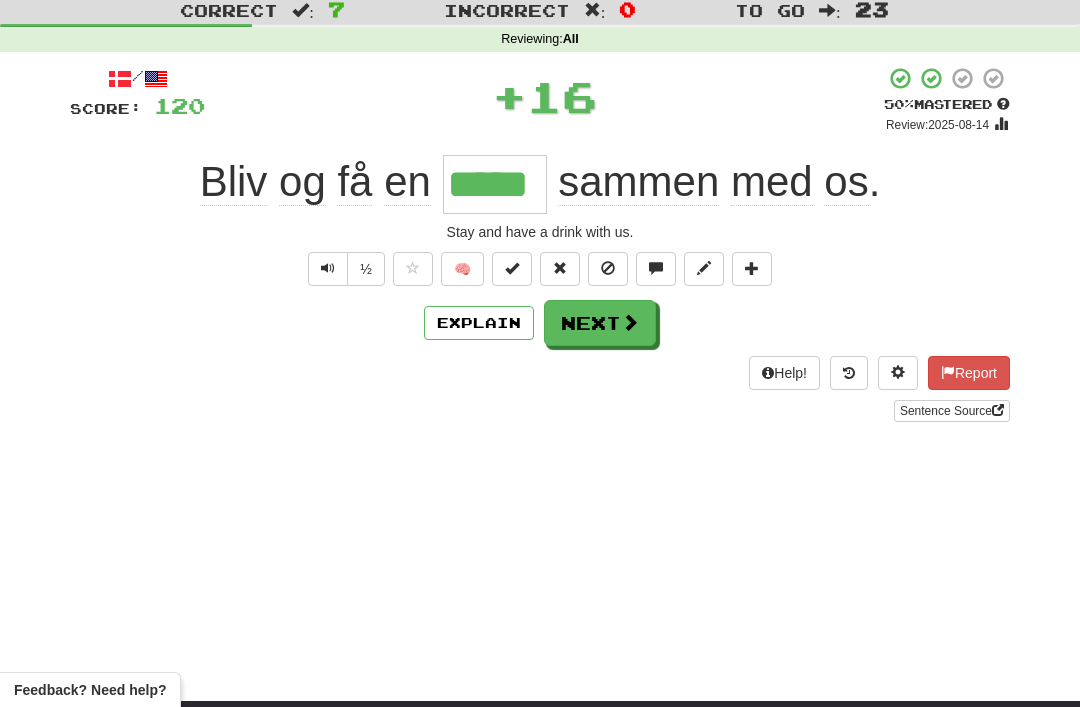 click at bounding box center (630, 322) 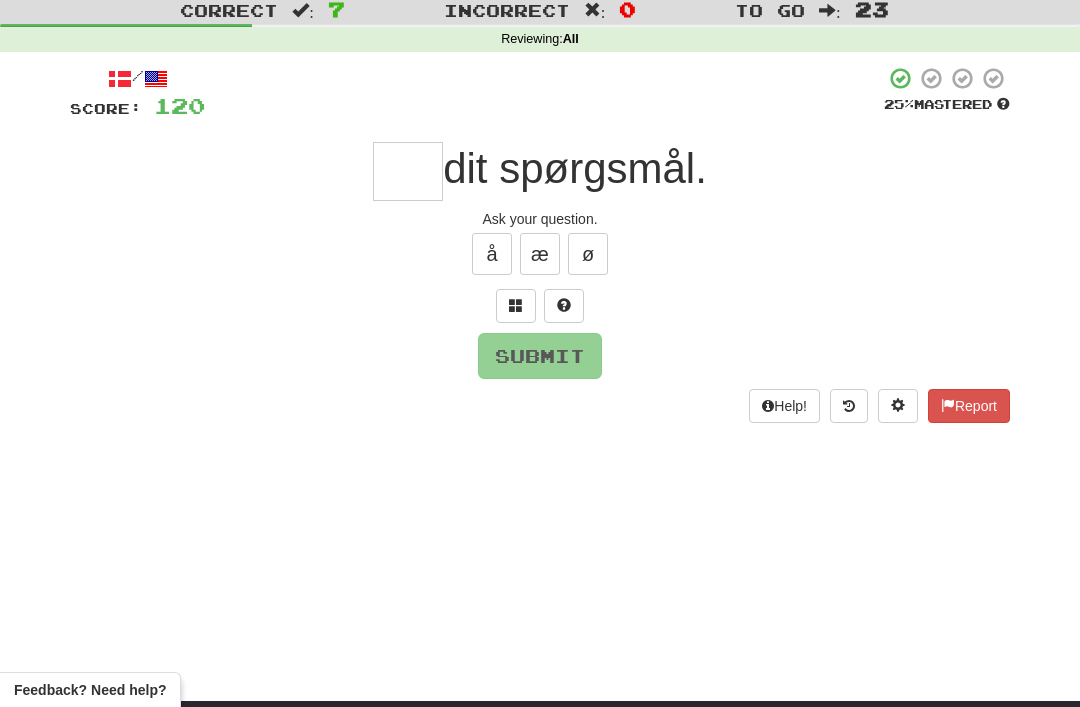 scroll, scrollTop: 55, scrollLeft: 0, axis: vertical 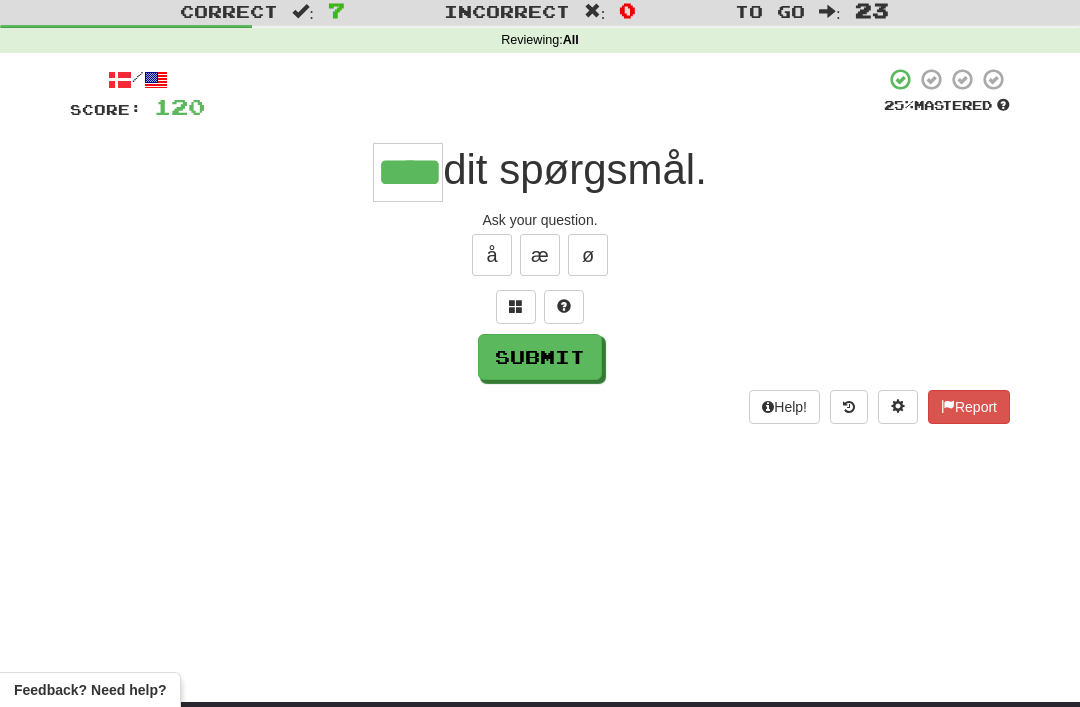 click on "Submit" at bounding box center (540, 357) 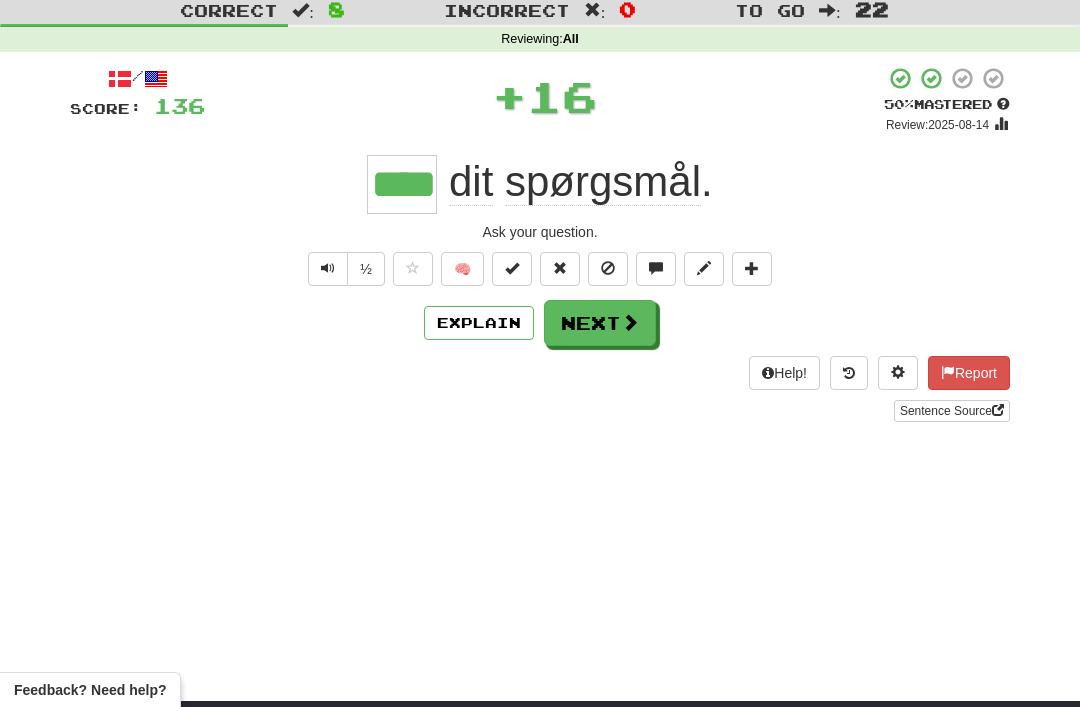 click on "Next" at bounding box center [600, 323] 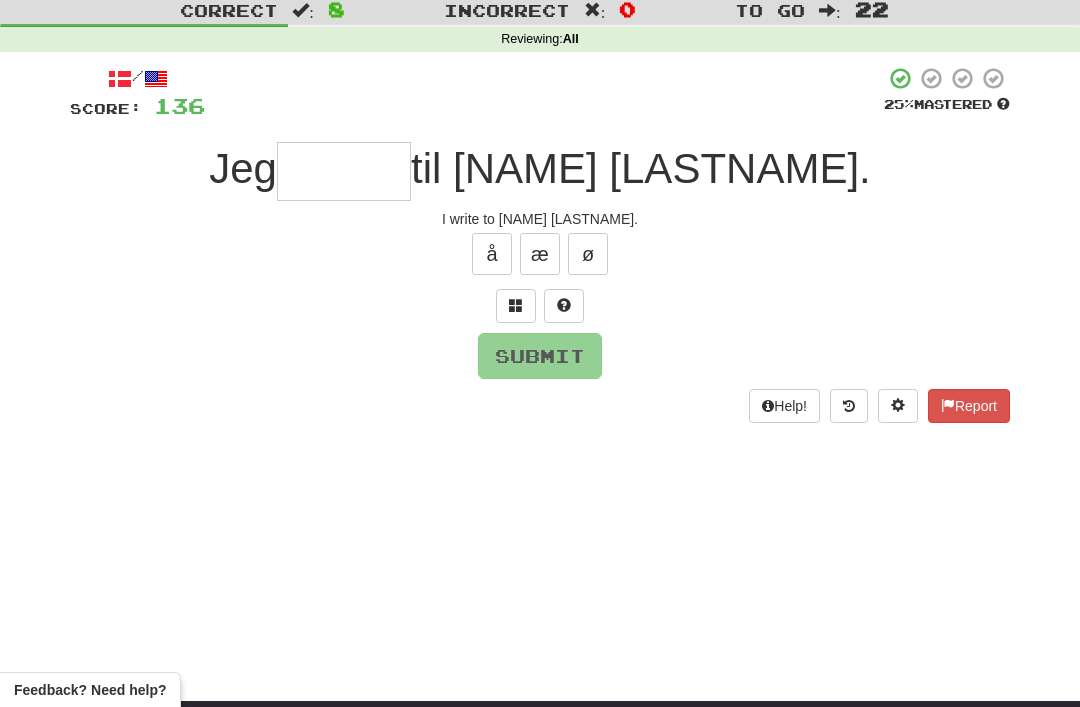 scroll, scrollTop: 55, scrollLeft: 0, axis: vertical 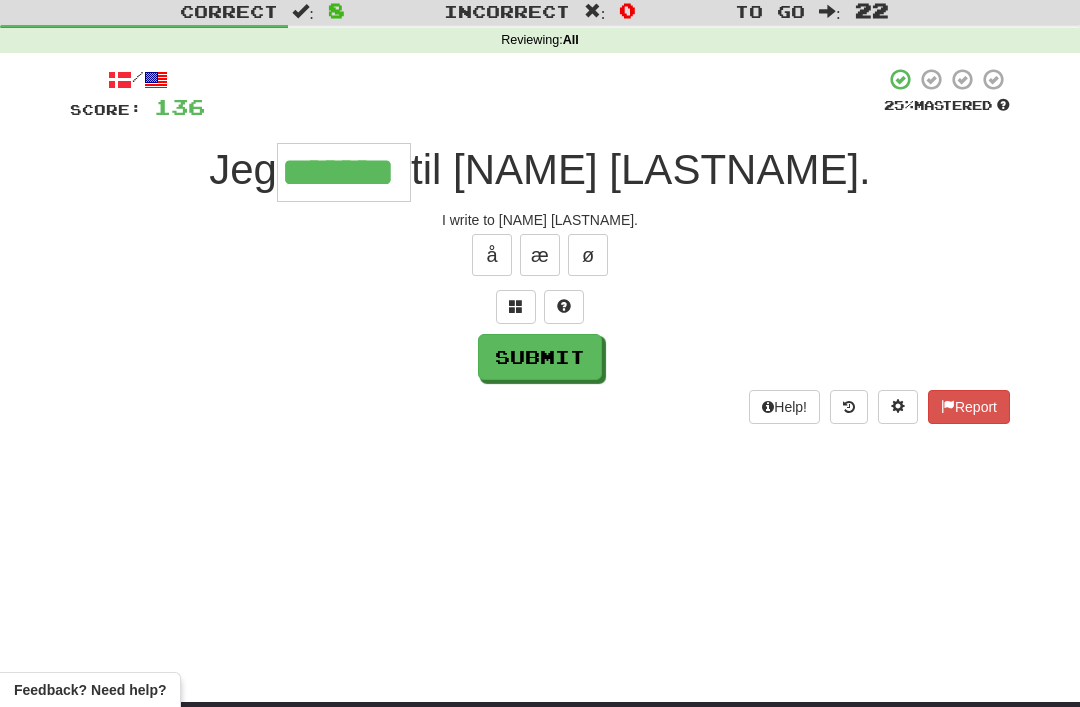 type on "*******" 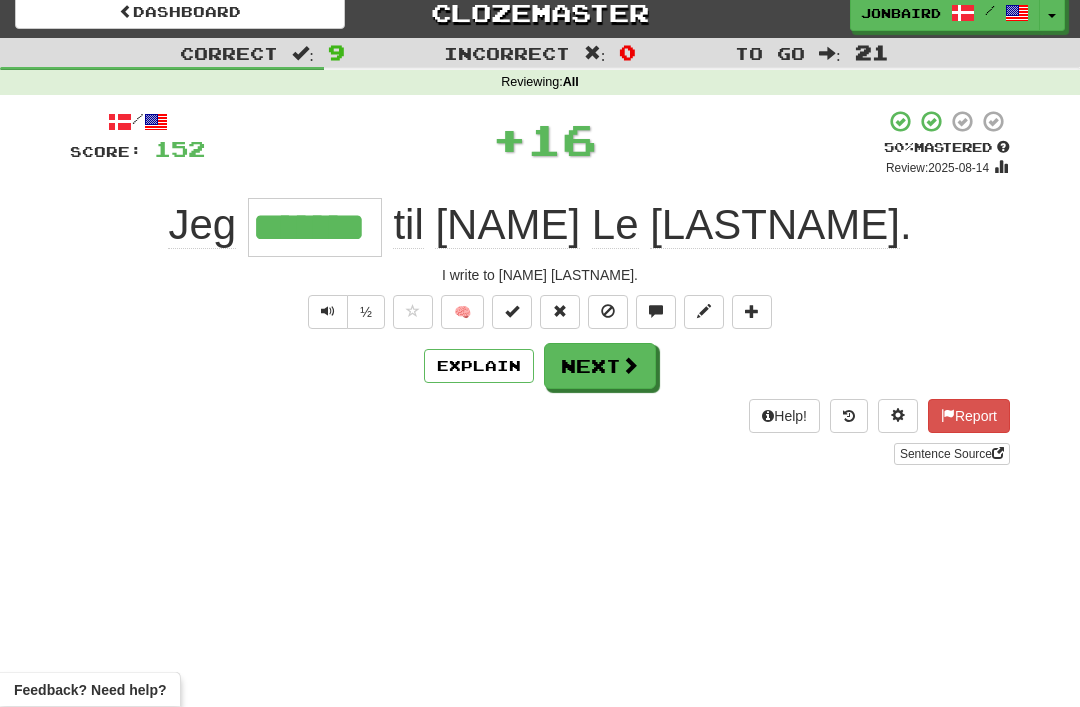 scroll, scrollTop: 10, scrollLeft: 0, axis: vertical 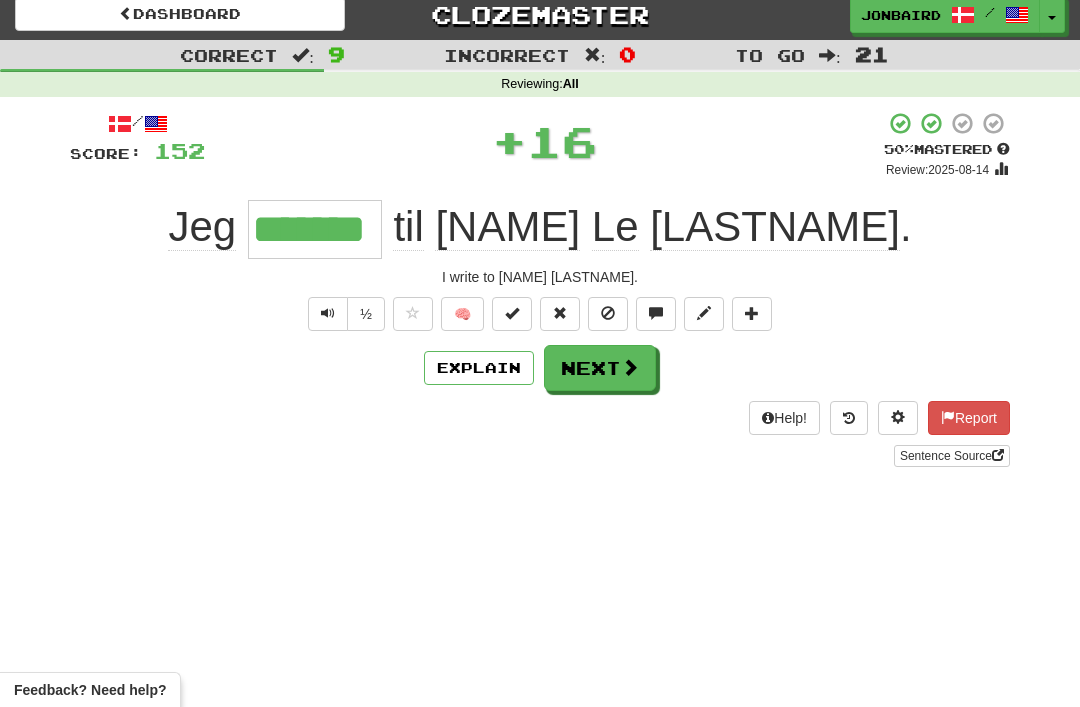 click on "Next" at bounding box center [600, 368] 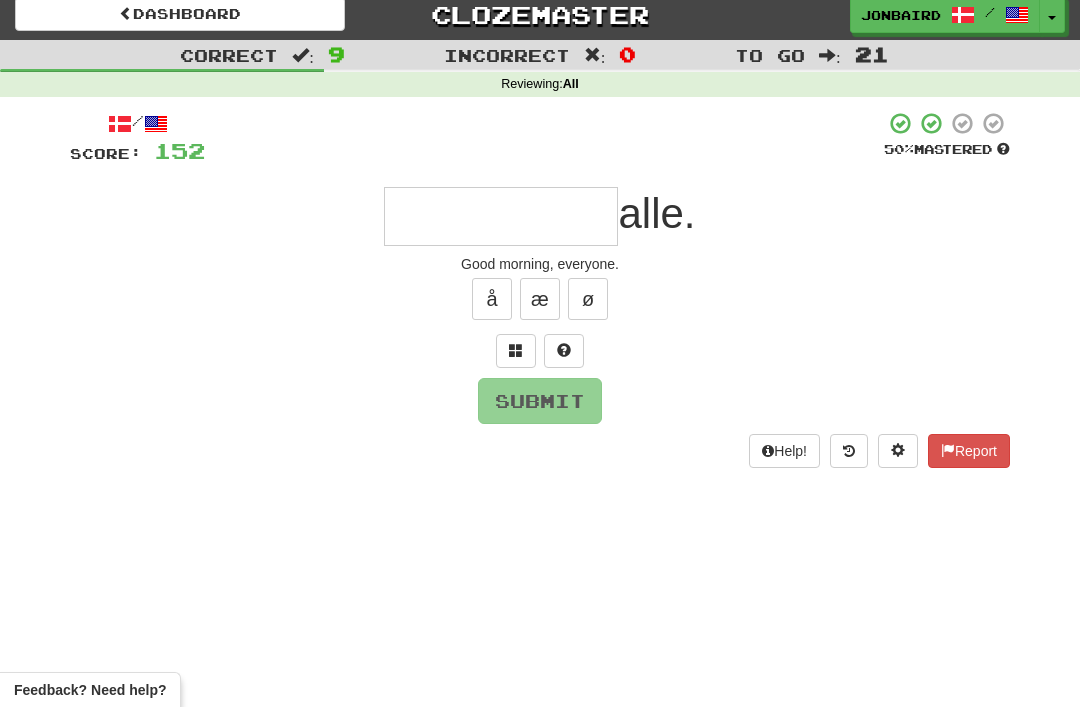 scroll, scrollTop: 10, scrollLeft: 0, axis: vertical 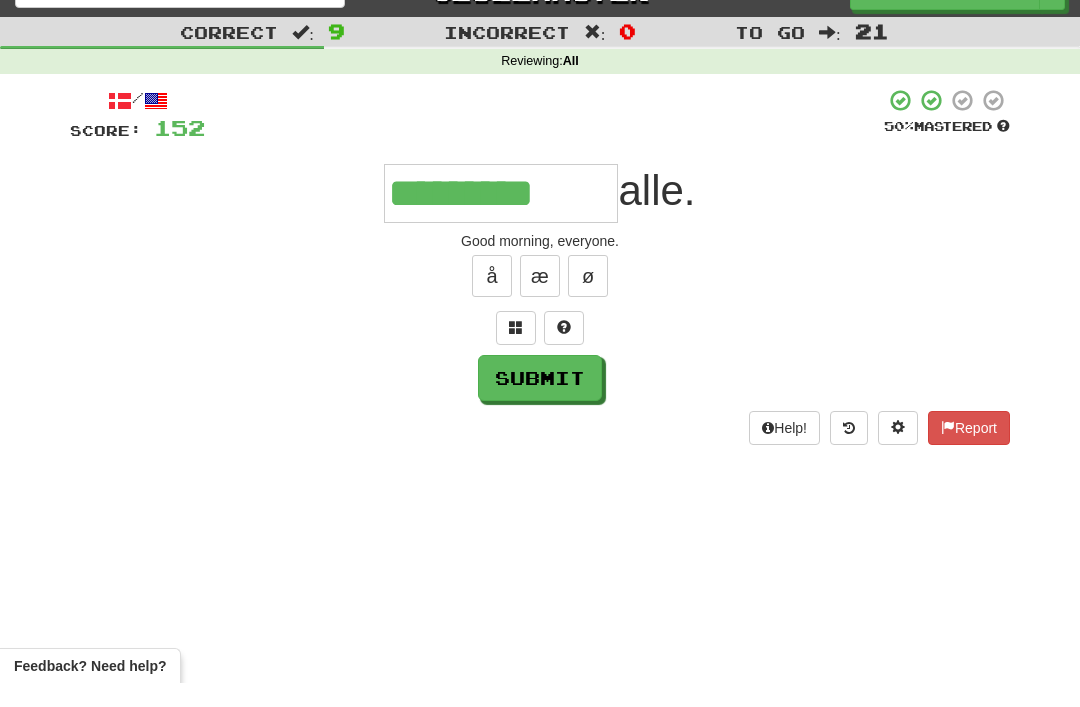 click on "Submit" at bounding box center [540, 402] 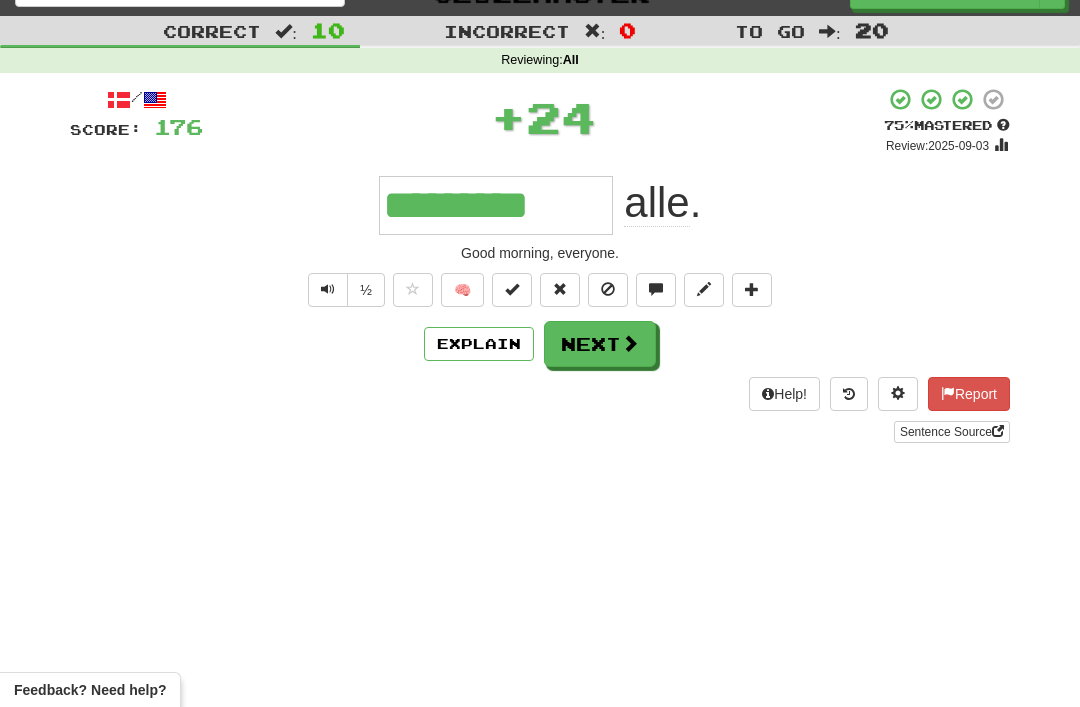 click on "Next" at bounding box center [600, 344] 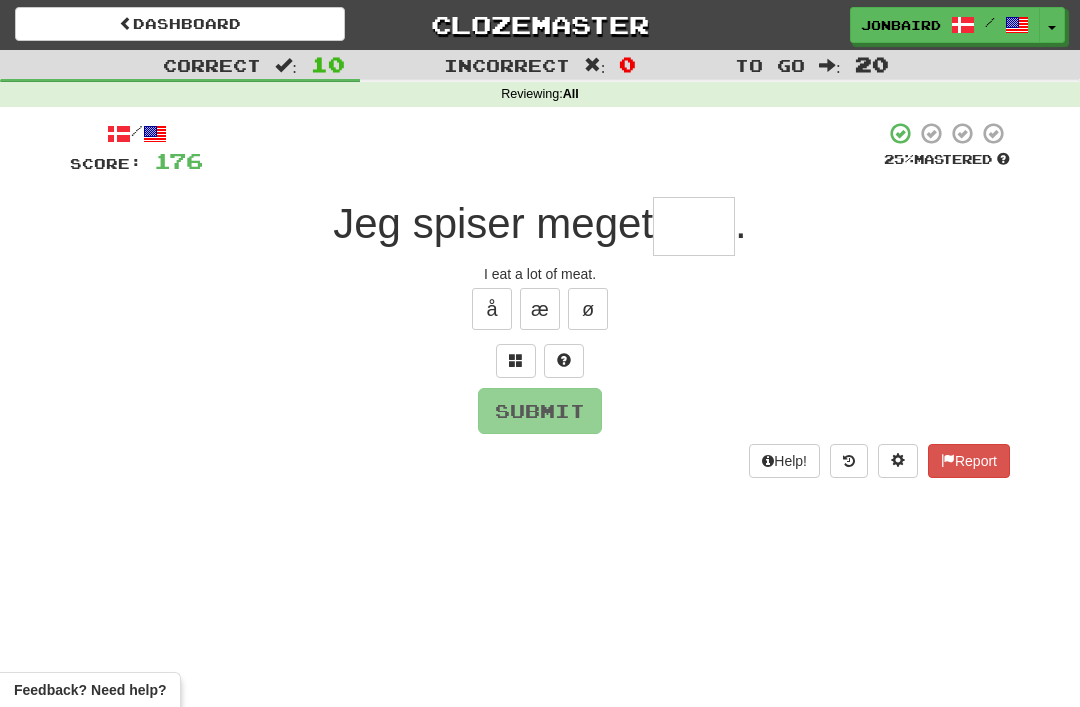 scroll, scrollTop: 0, scrollLeft: 0, axis: both 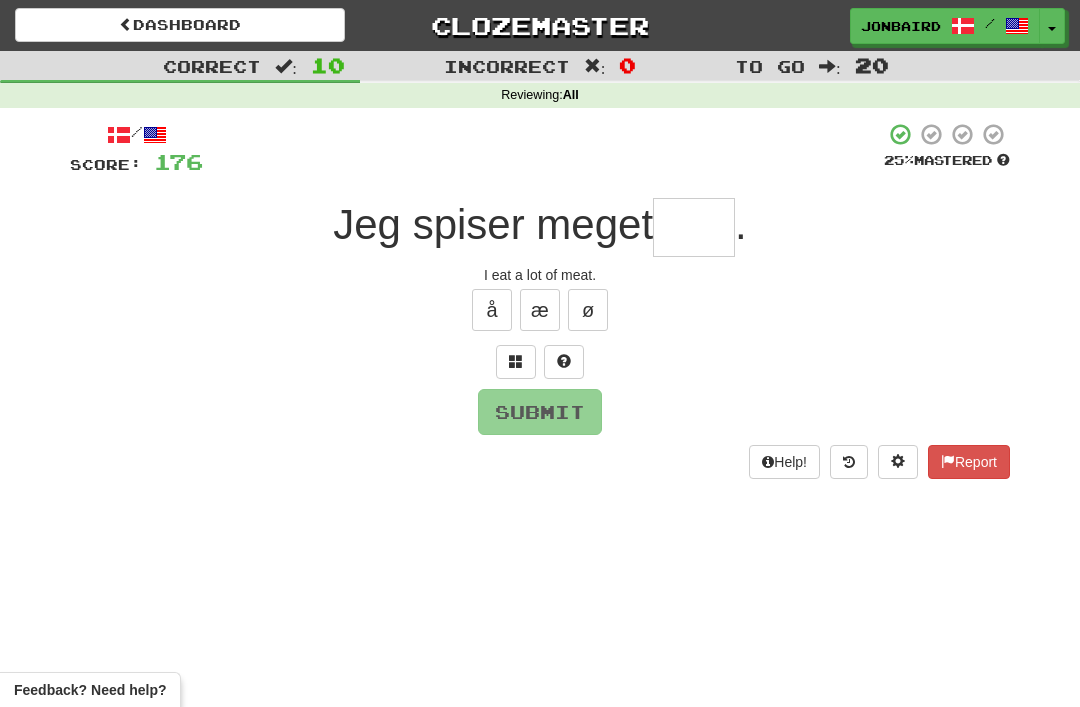 click at bounding box center (694, 227) 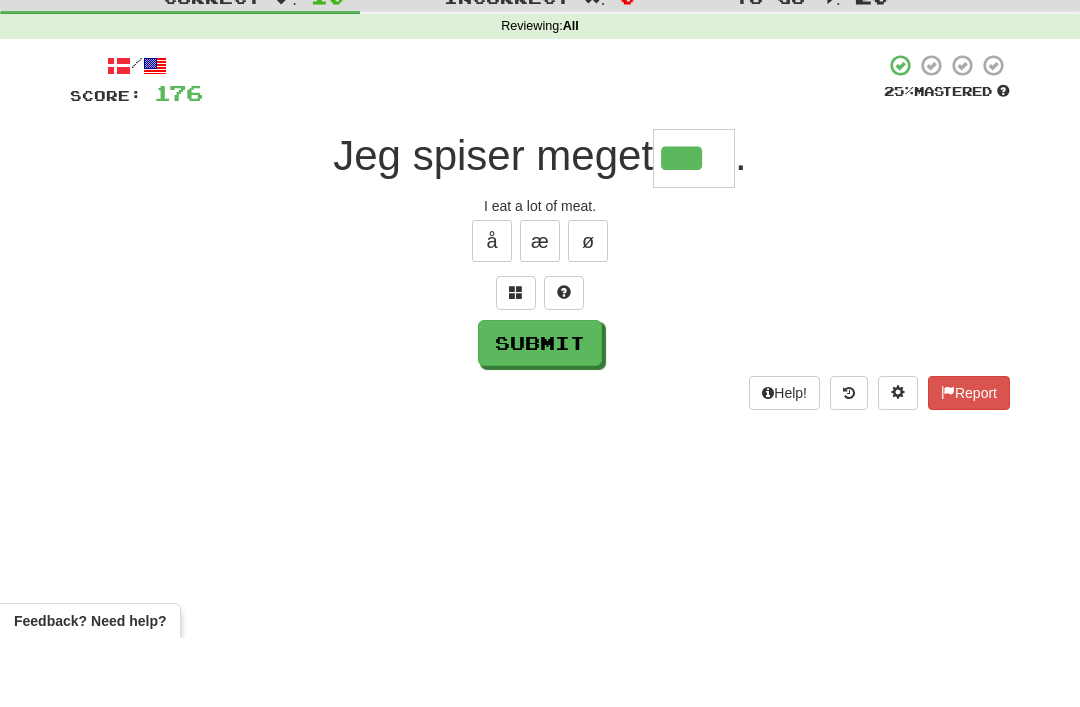 type on "***" 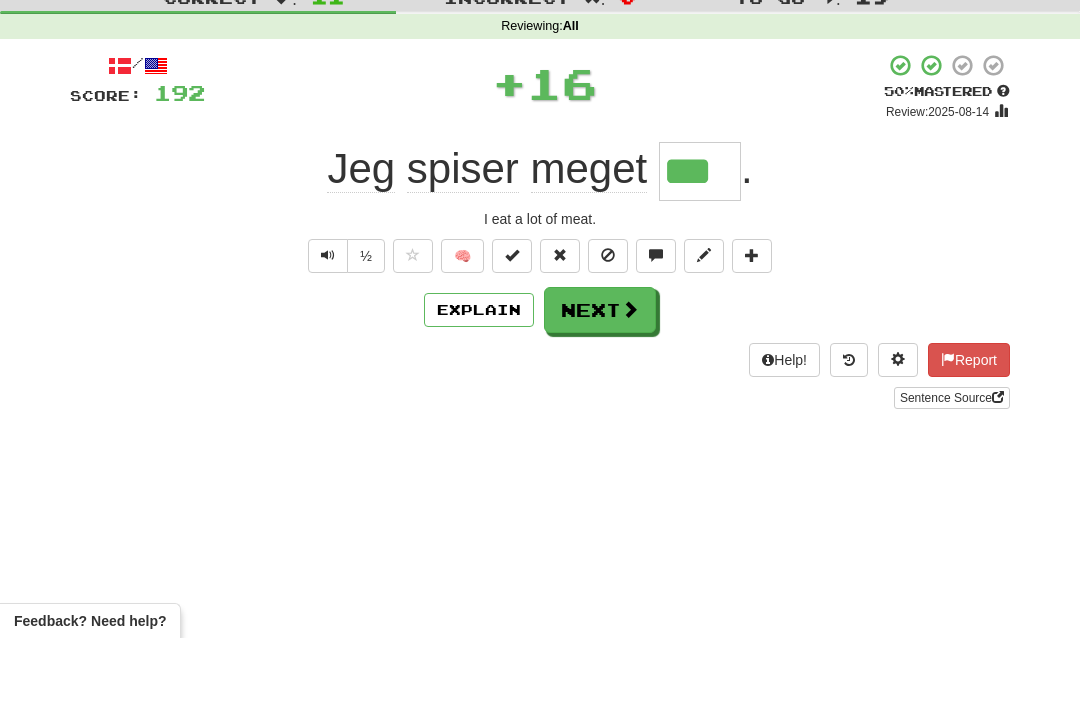 scroll, scrollTop: 69, scrollLeft: 0, axis: vertical 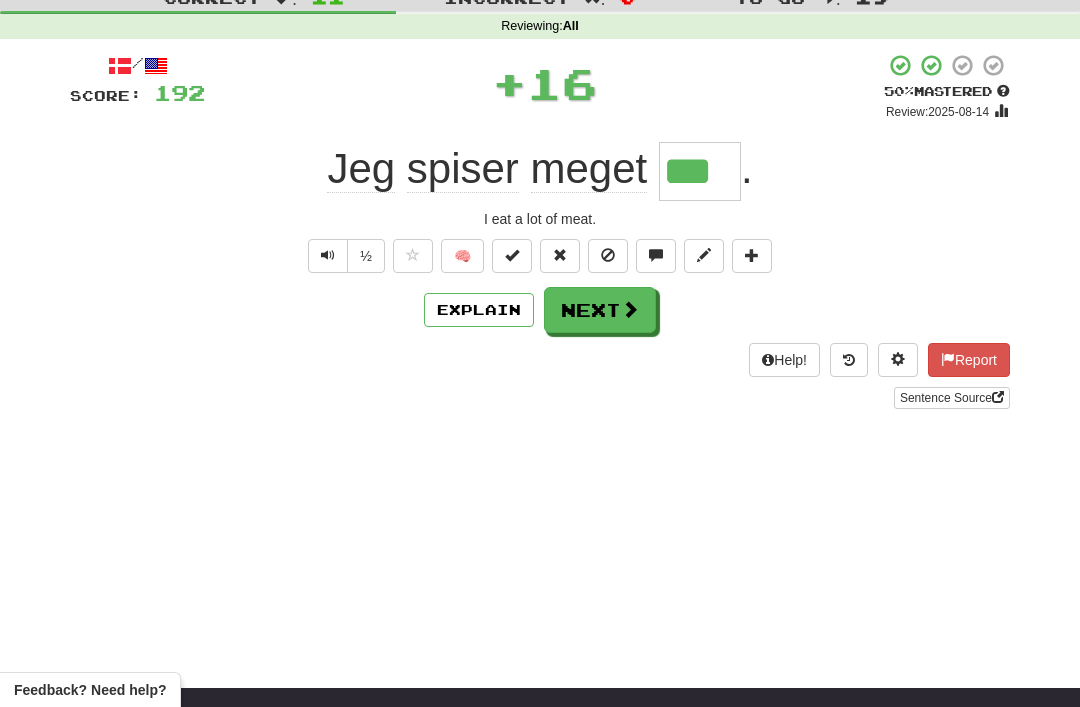 click on "Next" at bounding box center (600, 310) 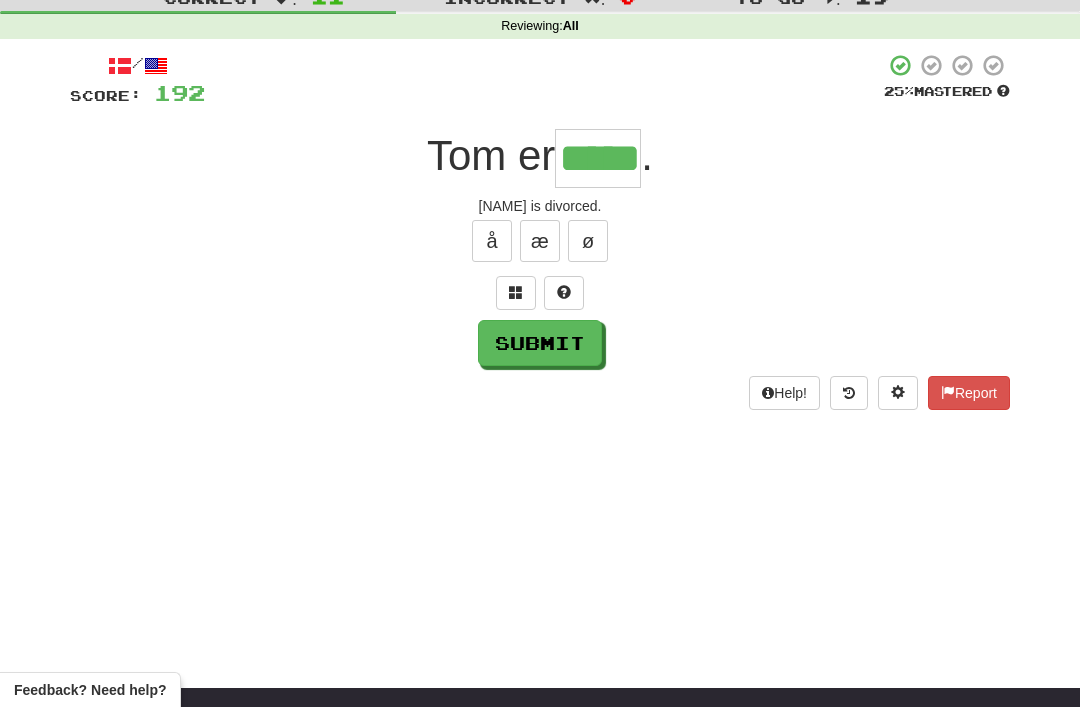 type on "*****" 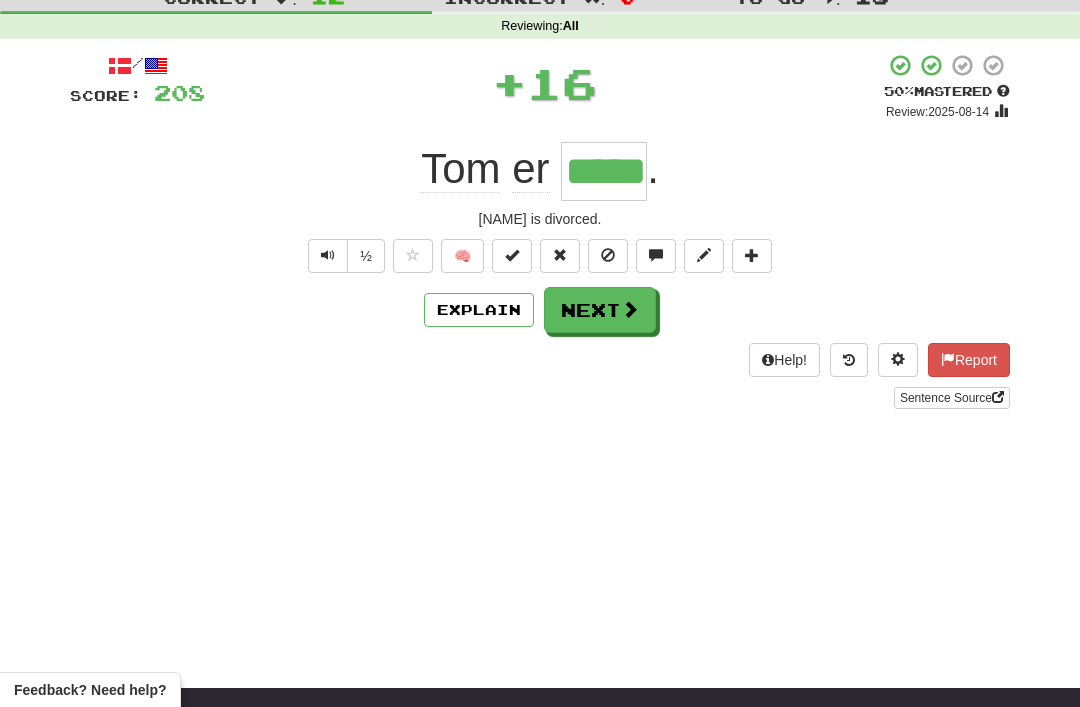 click on "Next" at bounding box center [600, 310] 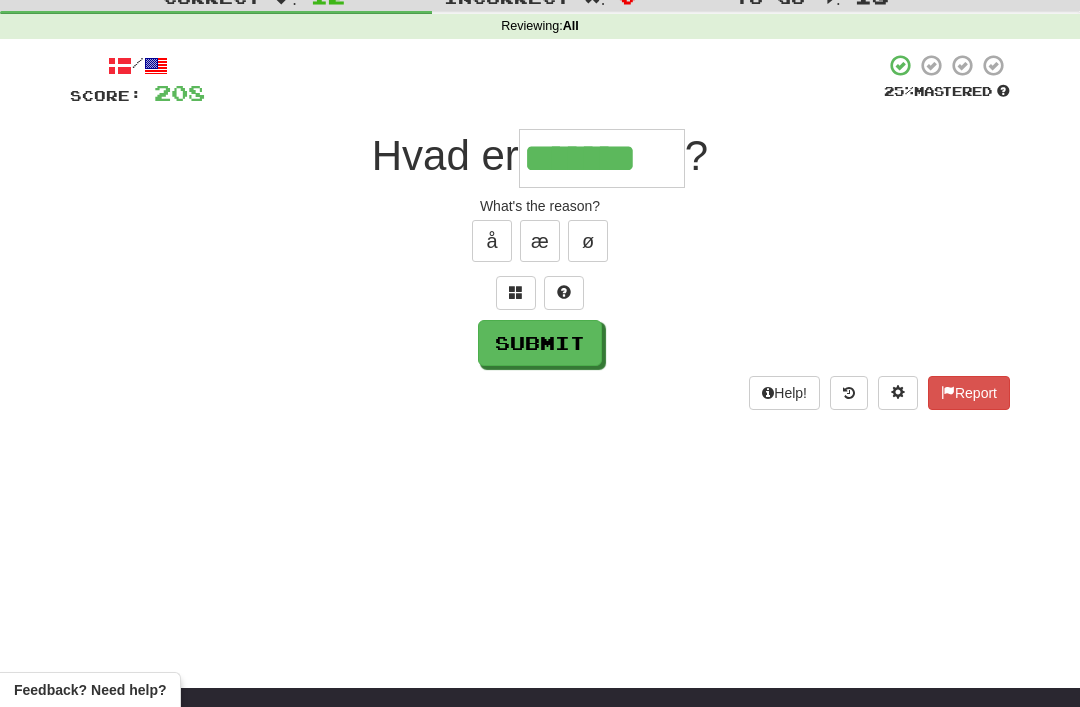 type on "*******" 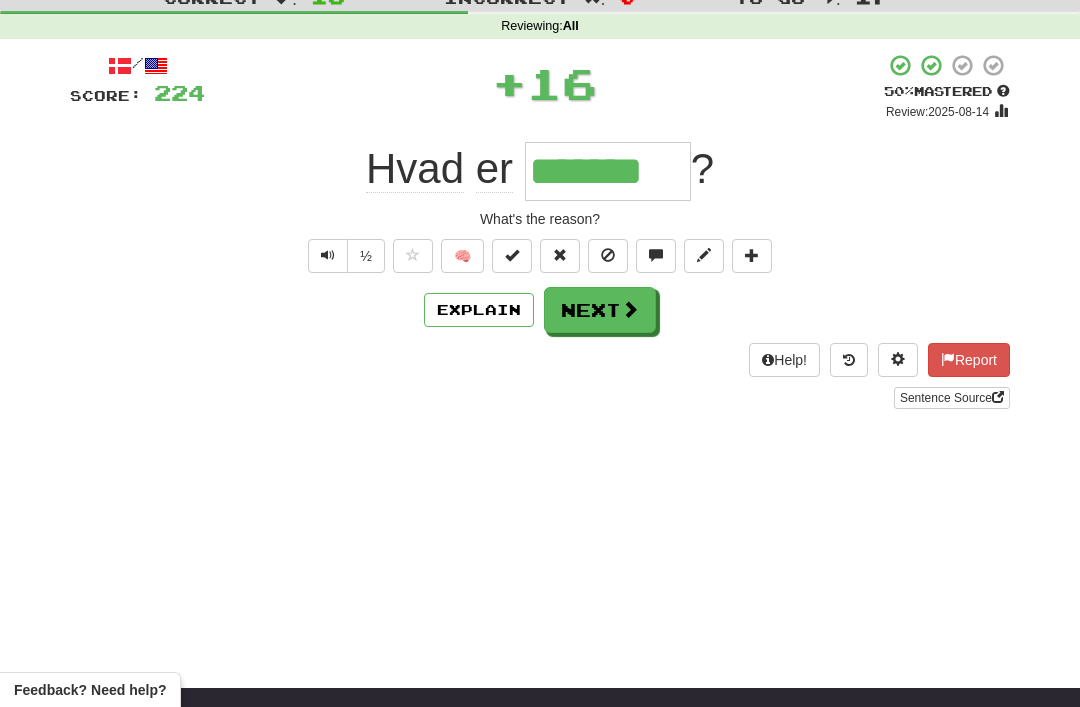 click on "Next" at bounding box center [600, 310] 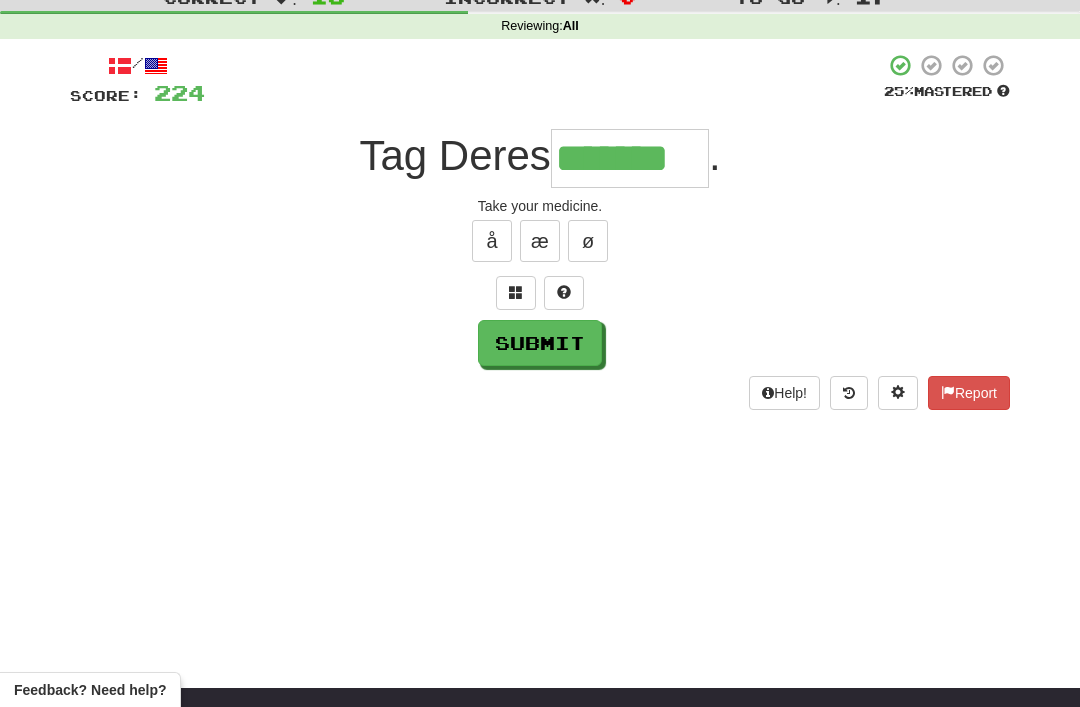 type on "*******" 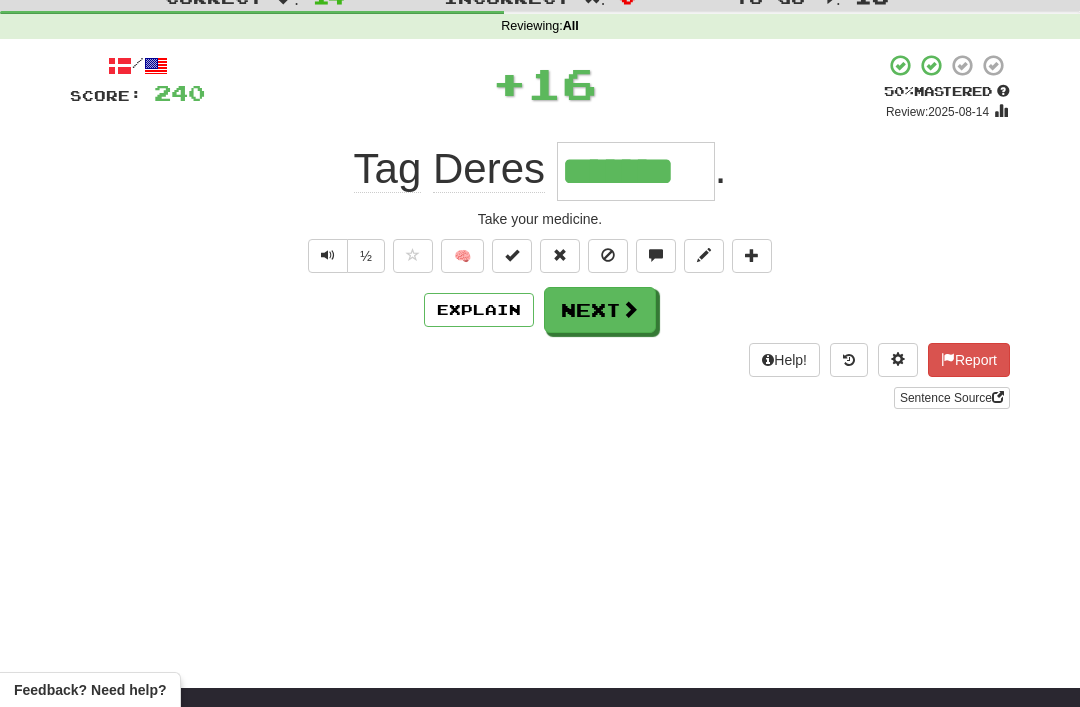 click on "Next" at bounding box center (600, 310) 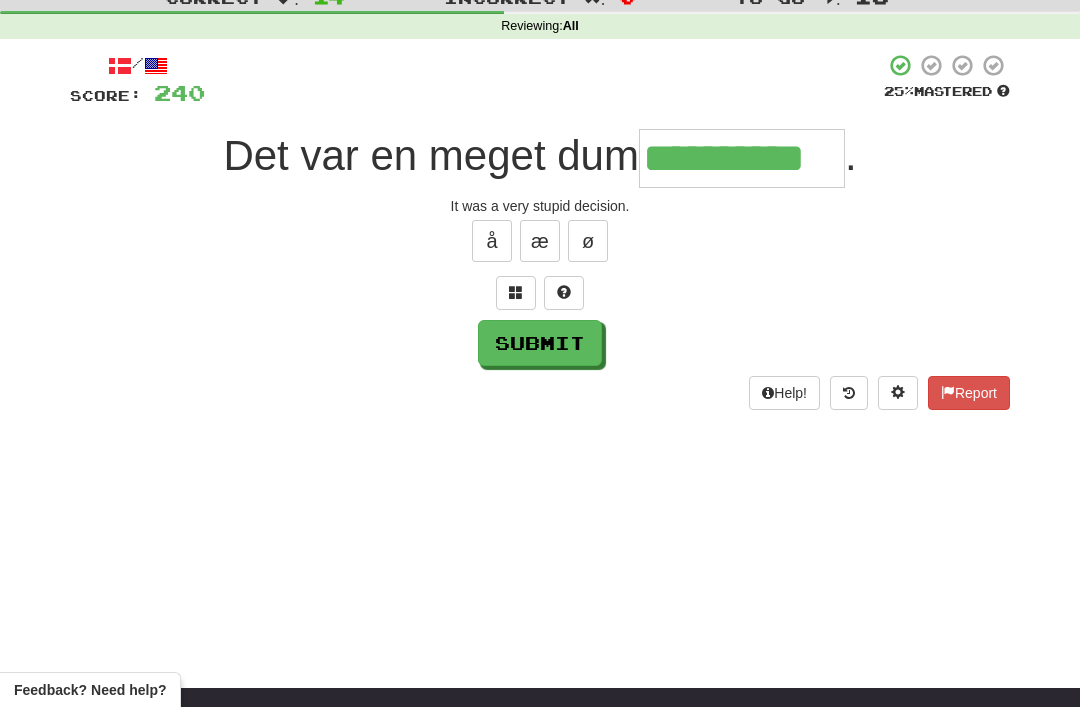 type on "**********" 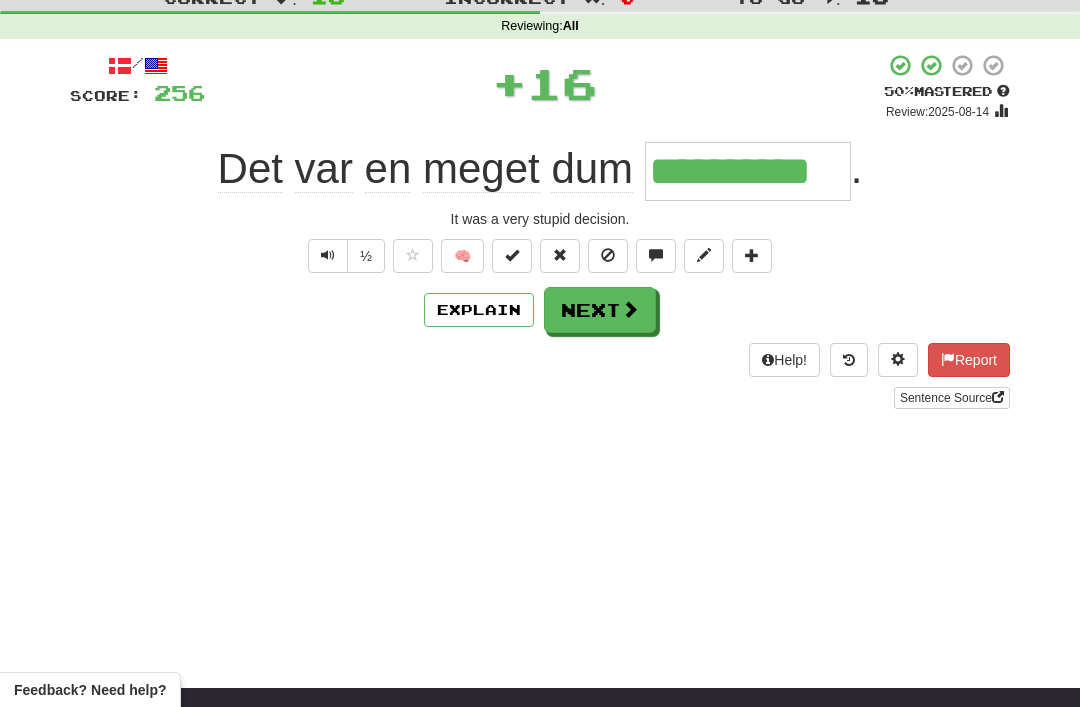 click at bounding box center [630, 309] 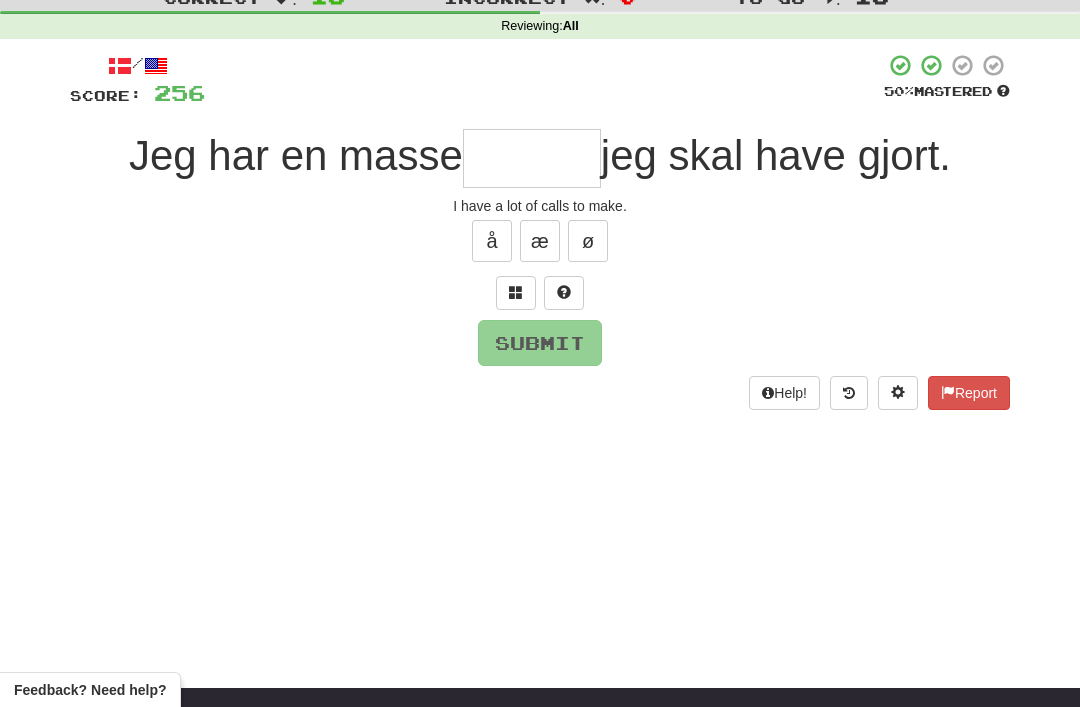 type on "*" 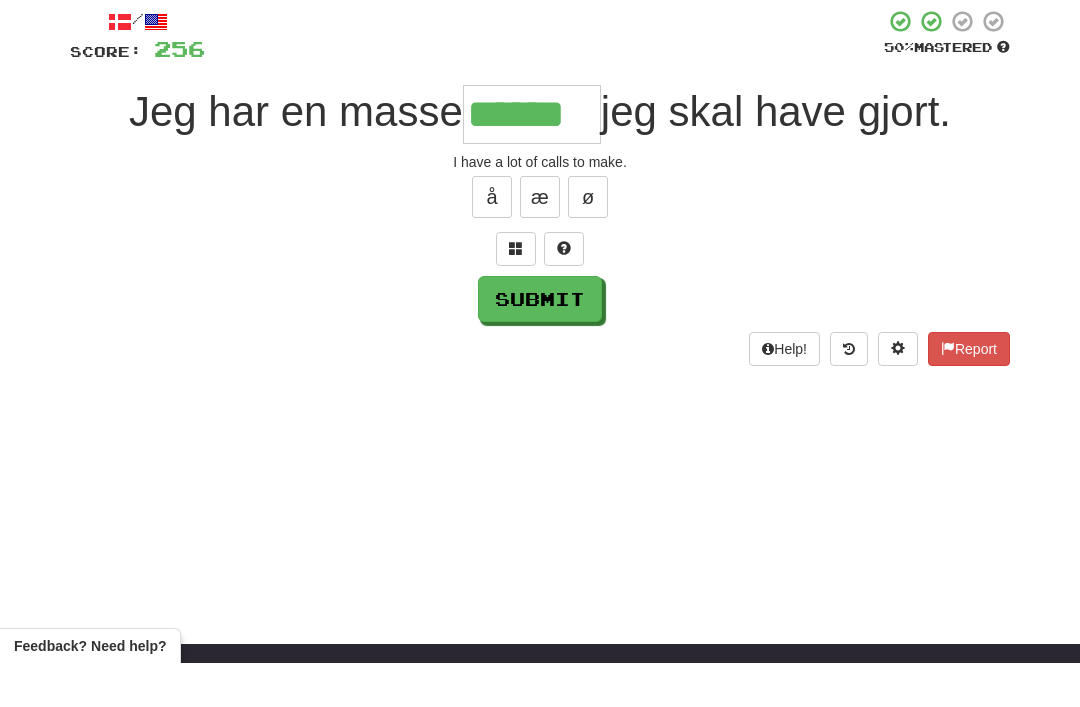 type on "******" 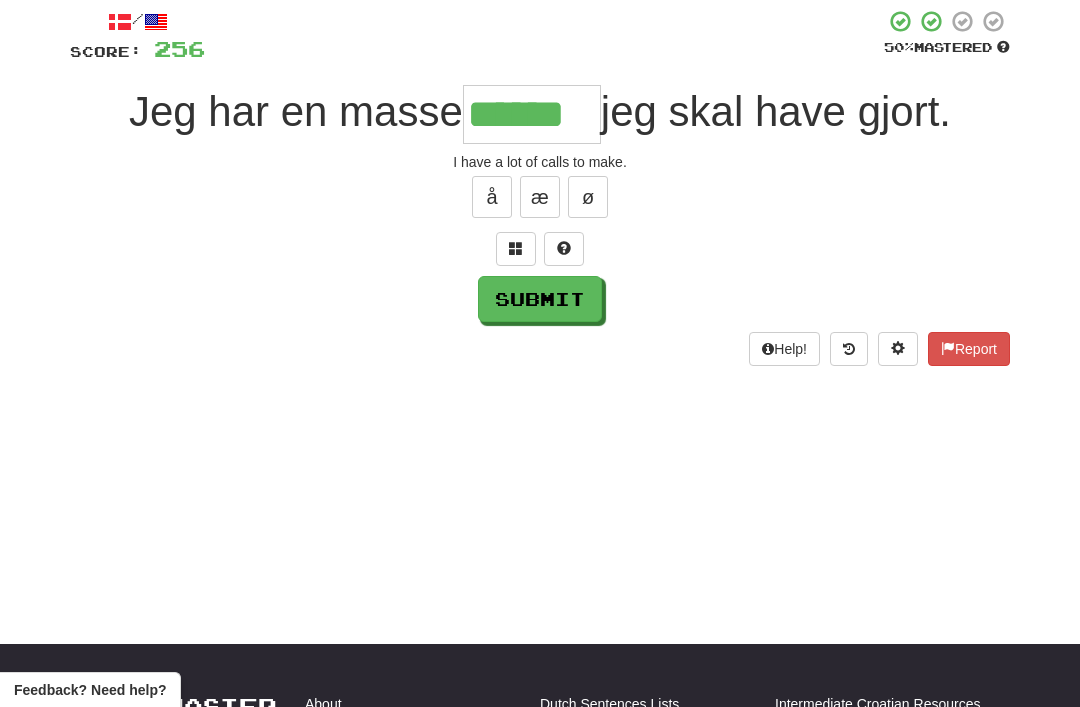 click on "Submit" at bounding box center [540, 299] 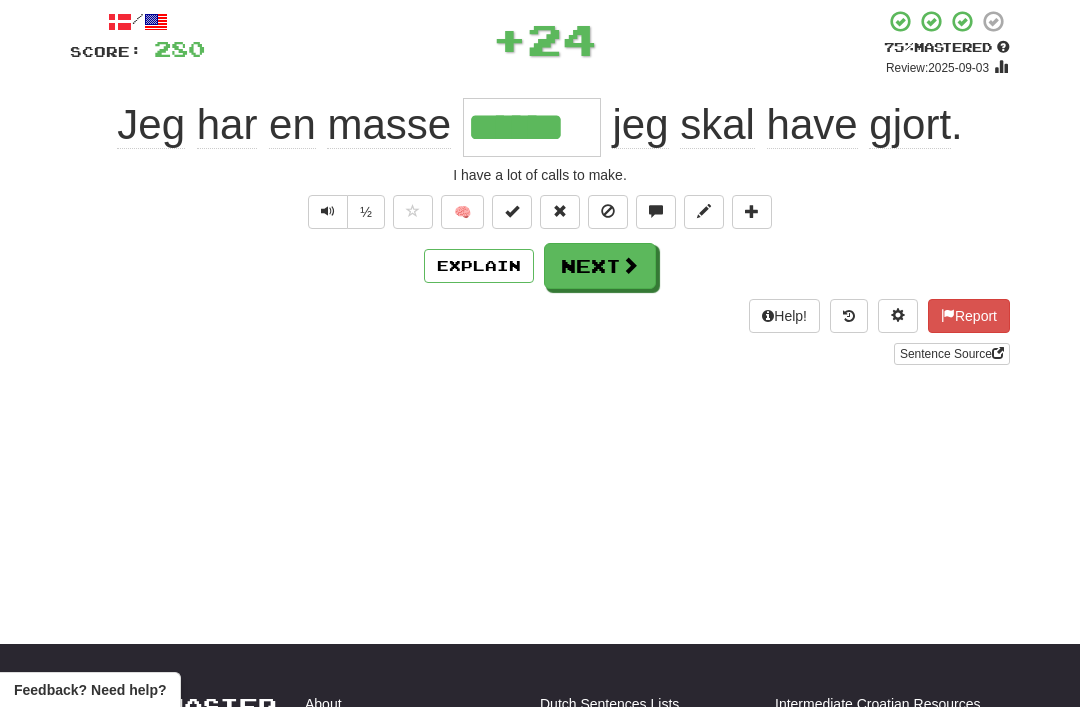 click on "Next" at bounding box center (600, 266) 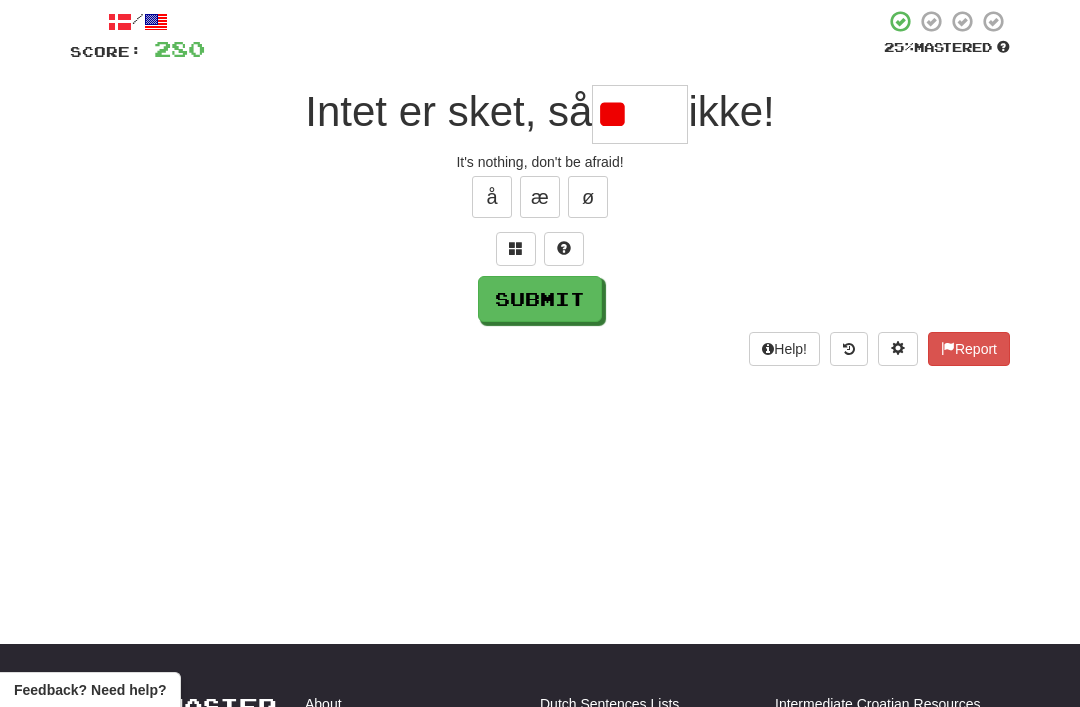 type on "*" 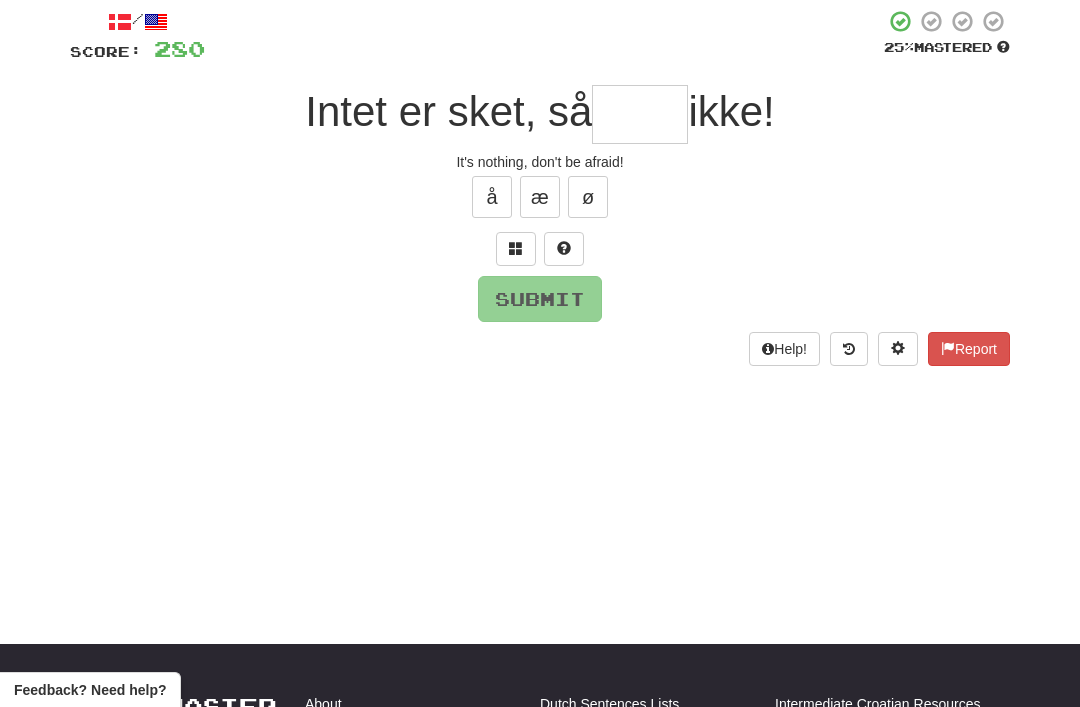 type on "*" 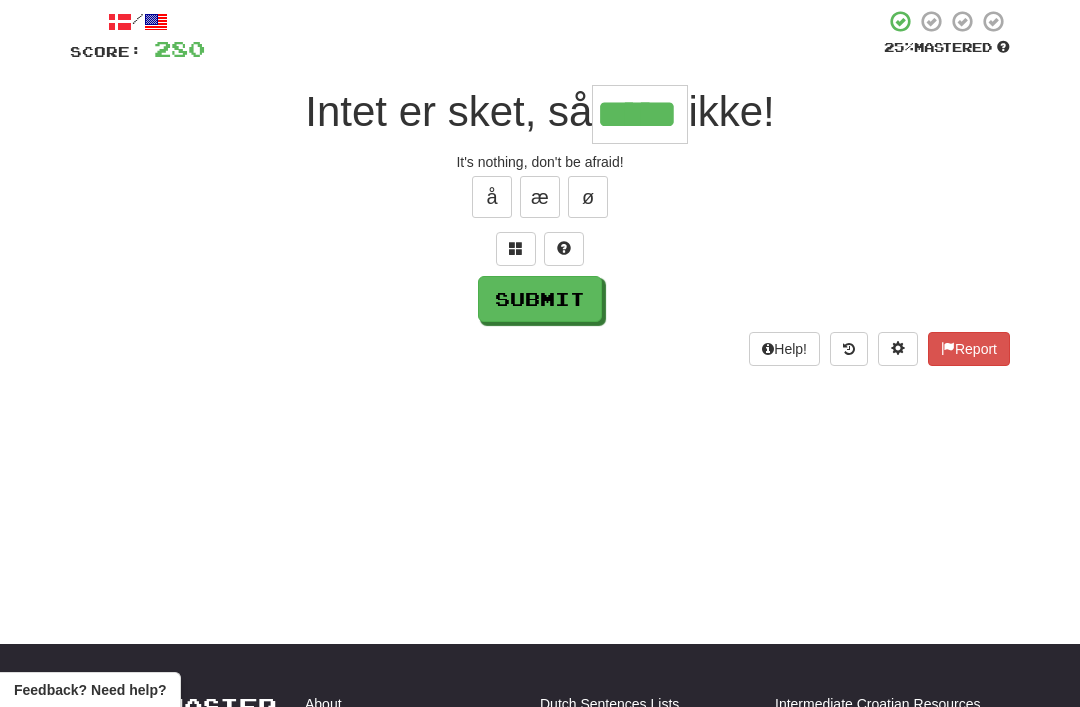 type on "*****" 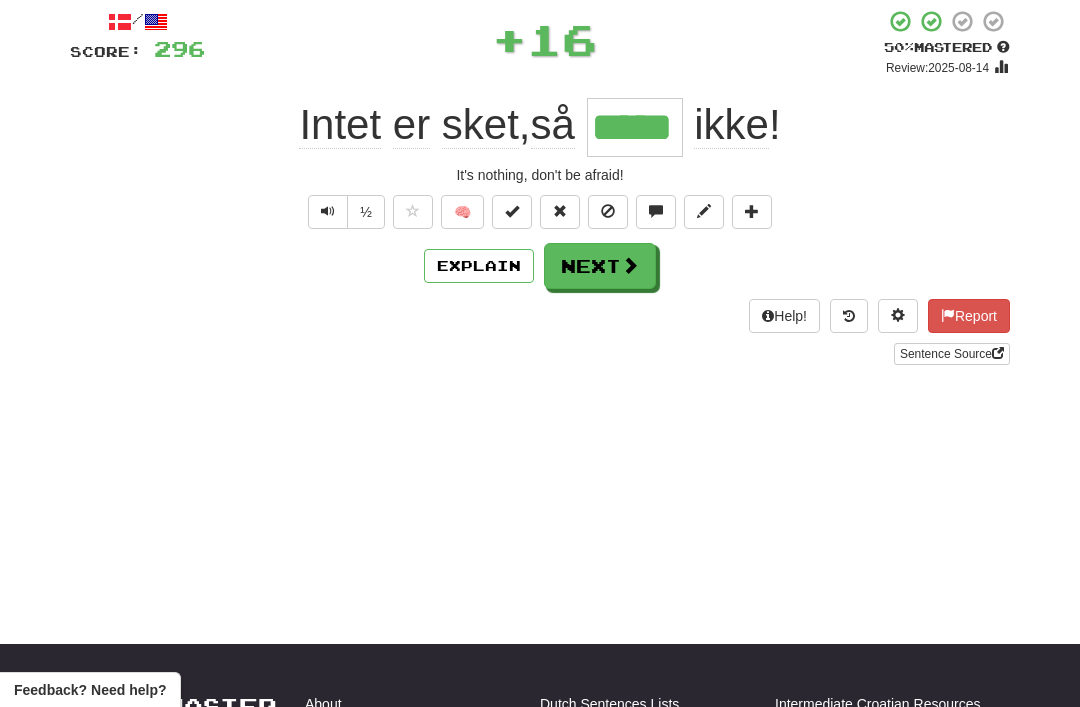 click on "Explain" at bounding box center (479, 266) 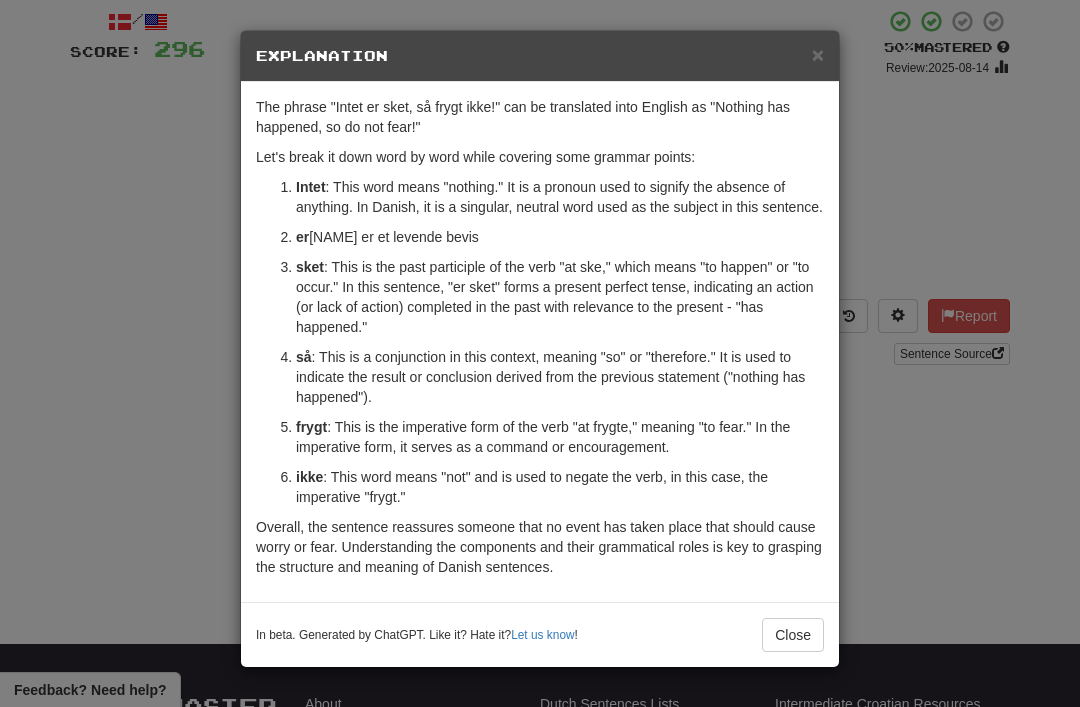 click on "×" at bounding box center [818, 54] 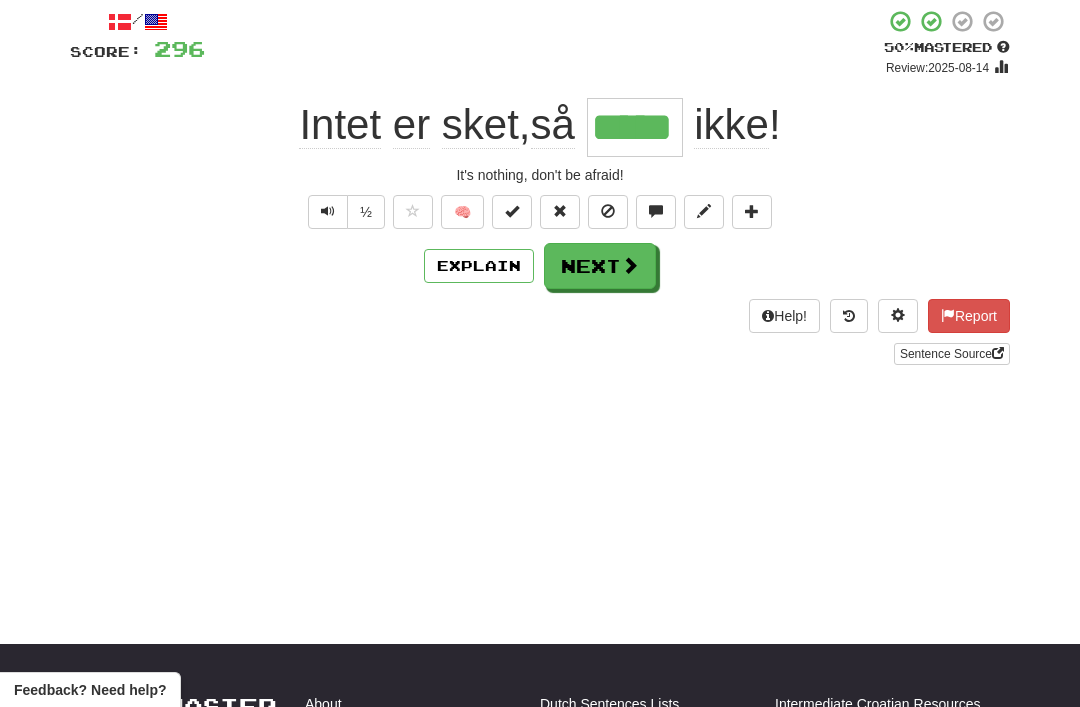 click on "Next" at bounding box center (600, 266) 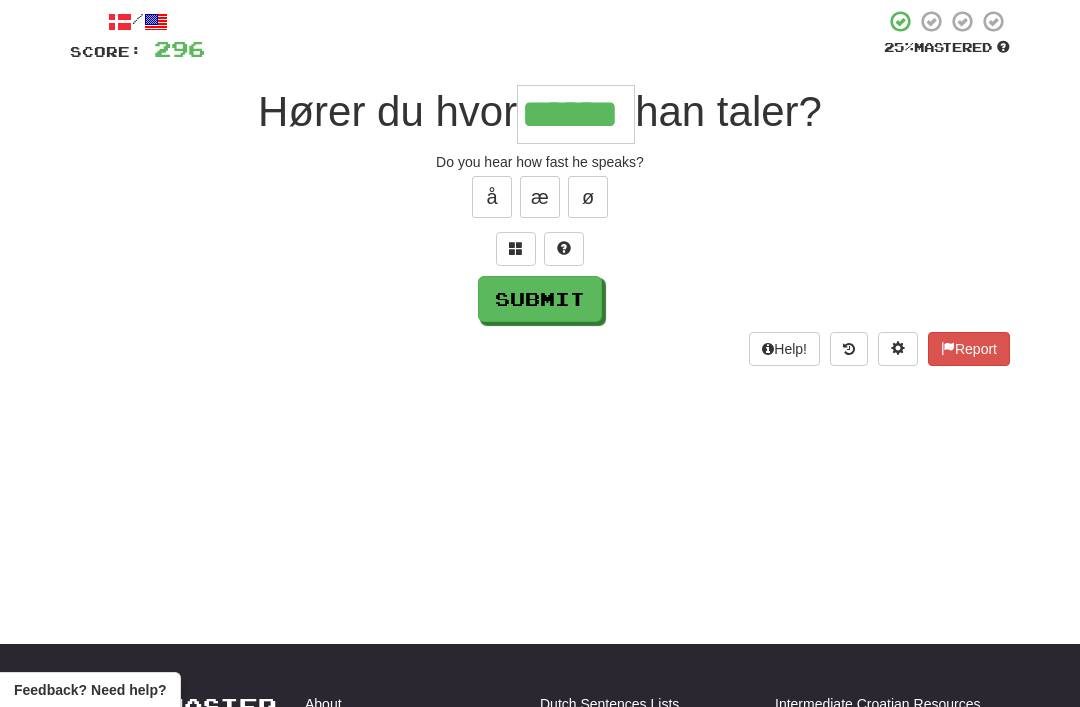 type on "******" 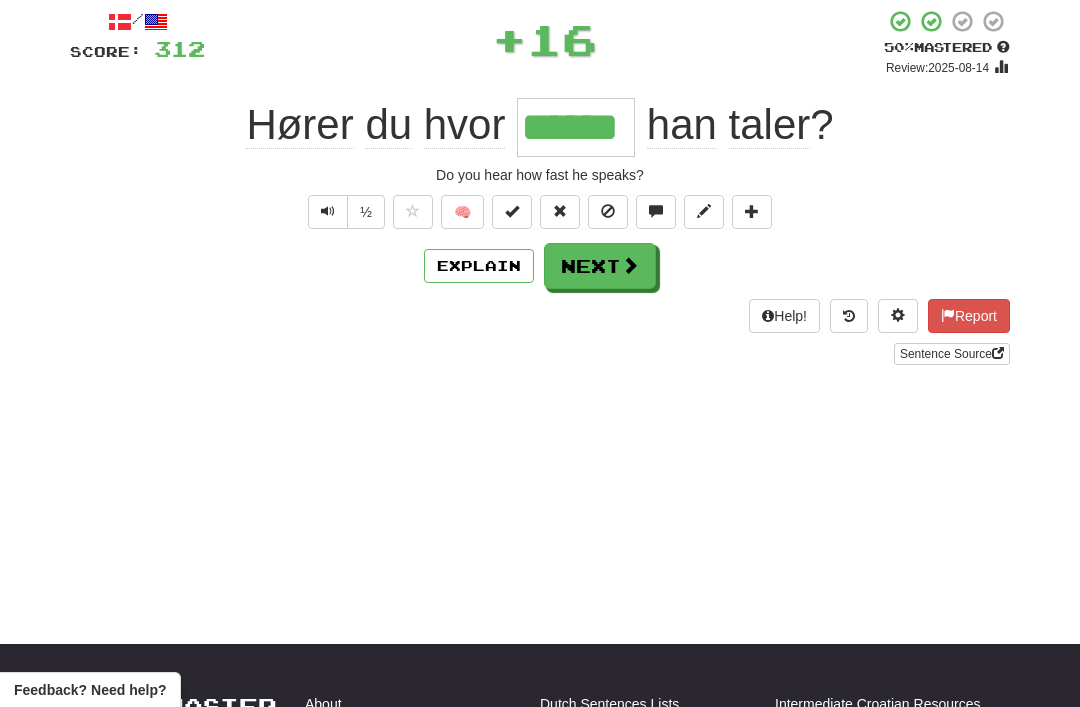 click on "Next" at bounding box center (600, 266) 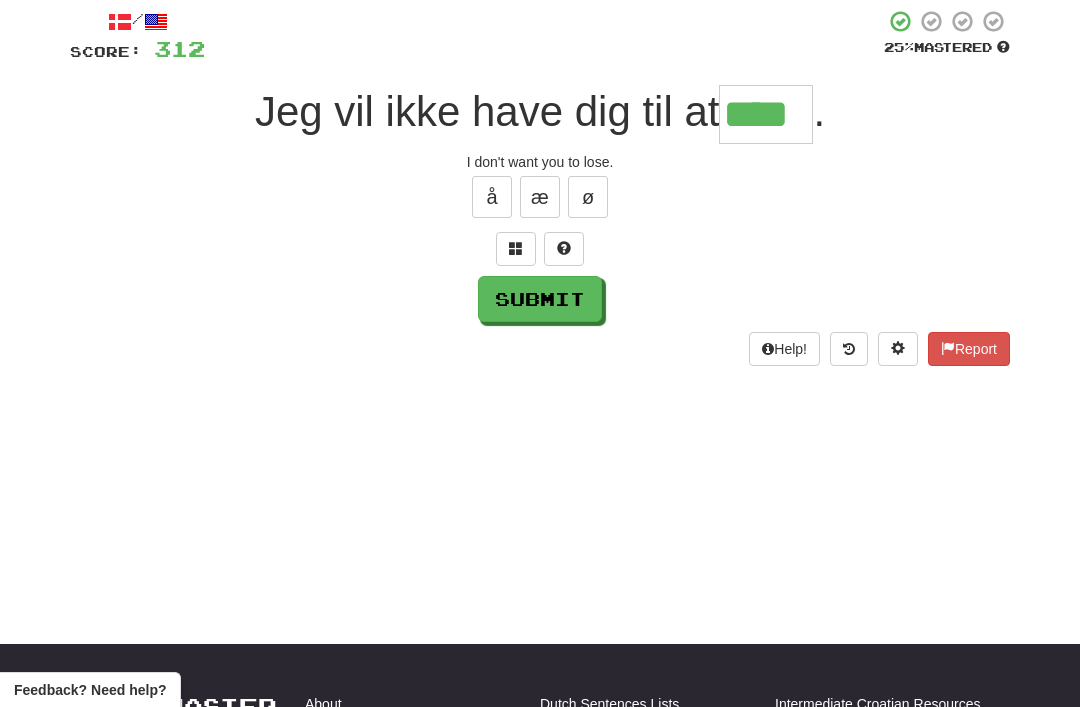 type on "****" 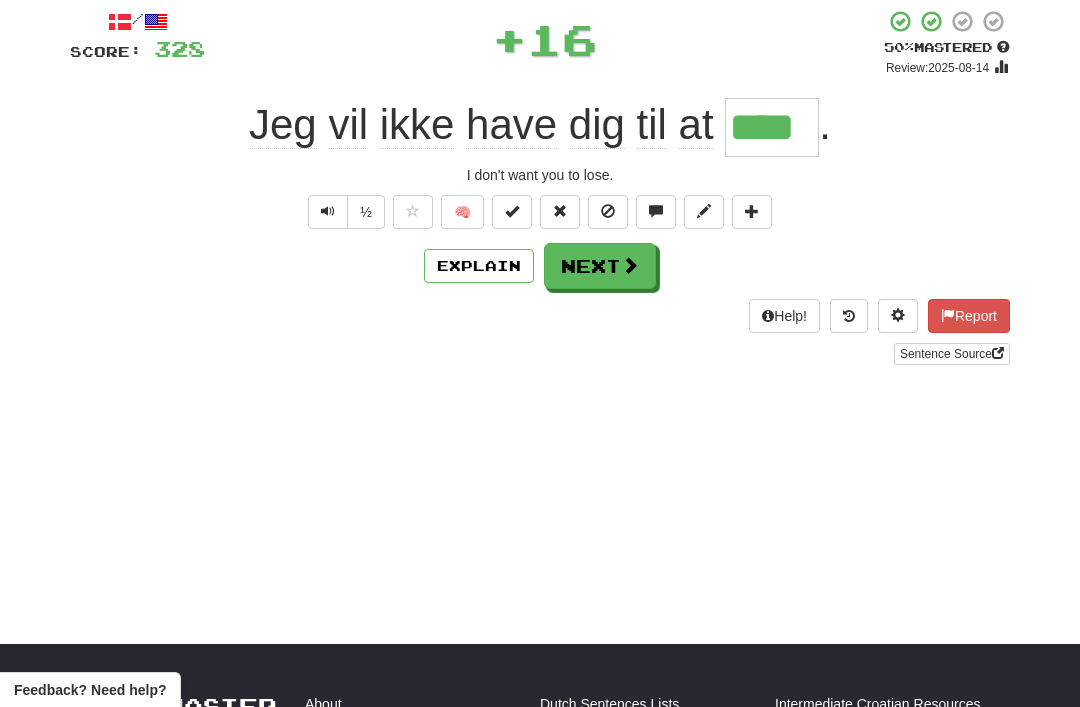 click on "Next" at bounding box center (600, 266) 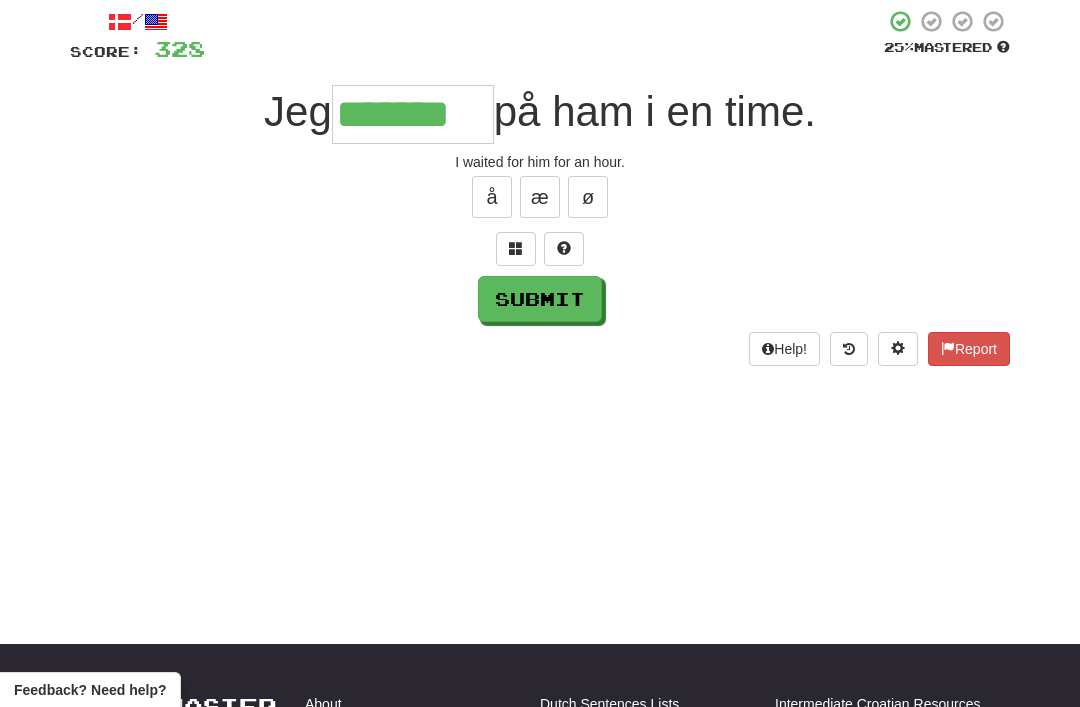 type on "*******" 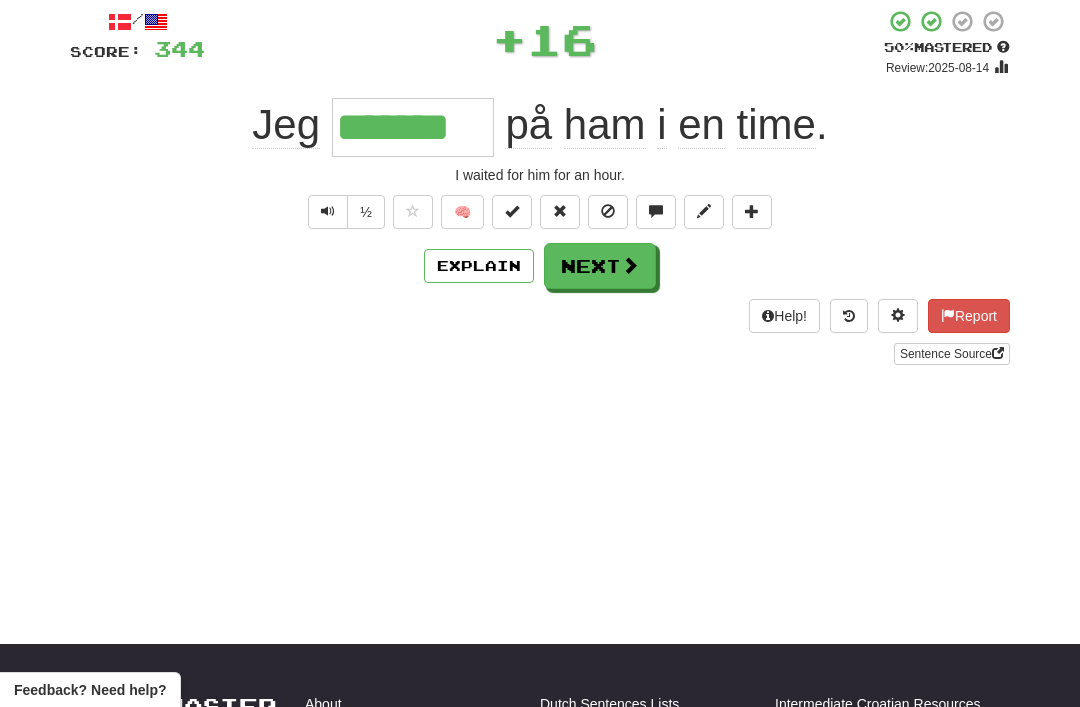 click on "Next" at bounding box center [600, 266] 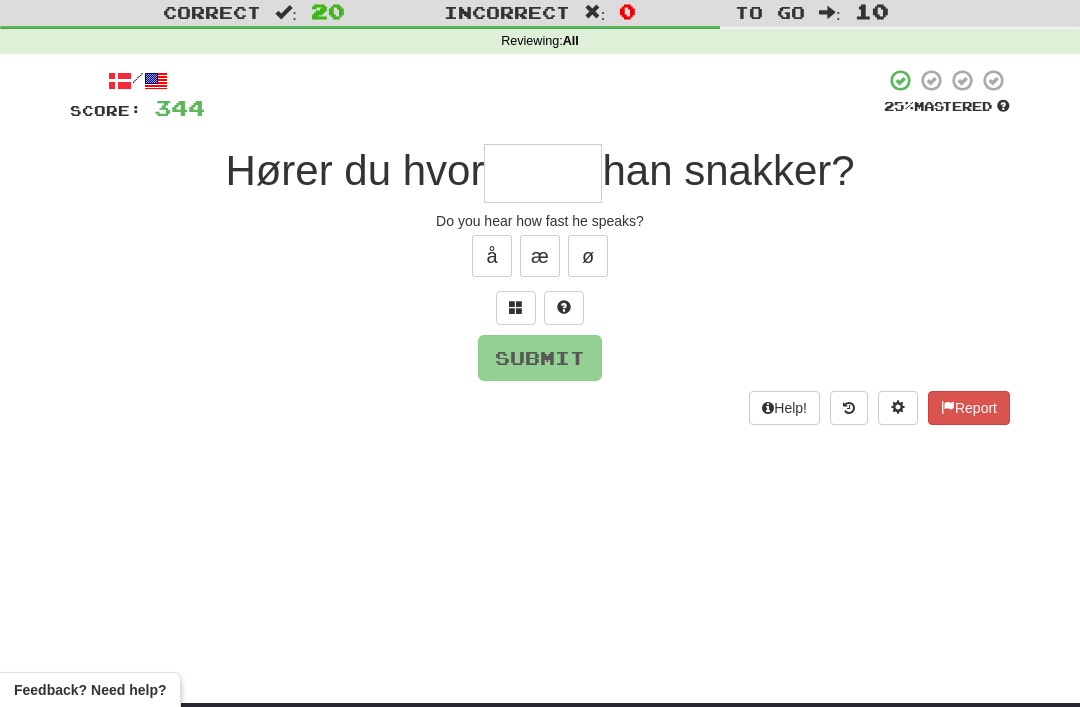scroll, scrollTop: 53, scrollLeft: 0, axis: vertical 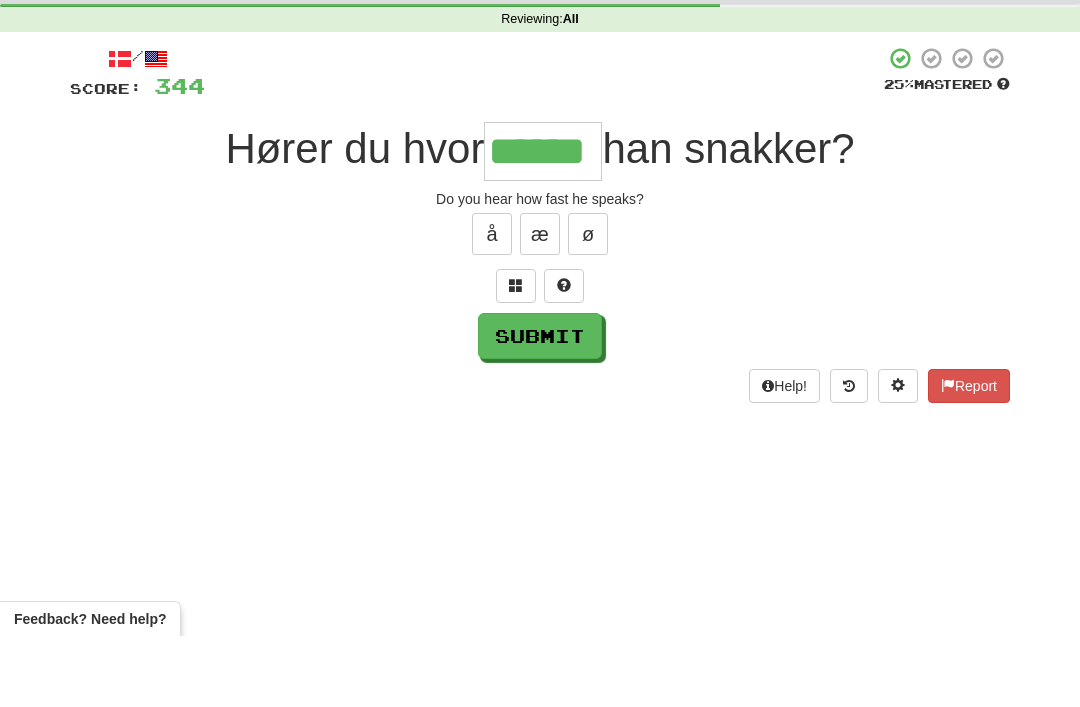 type on "******" 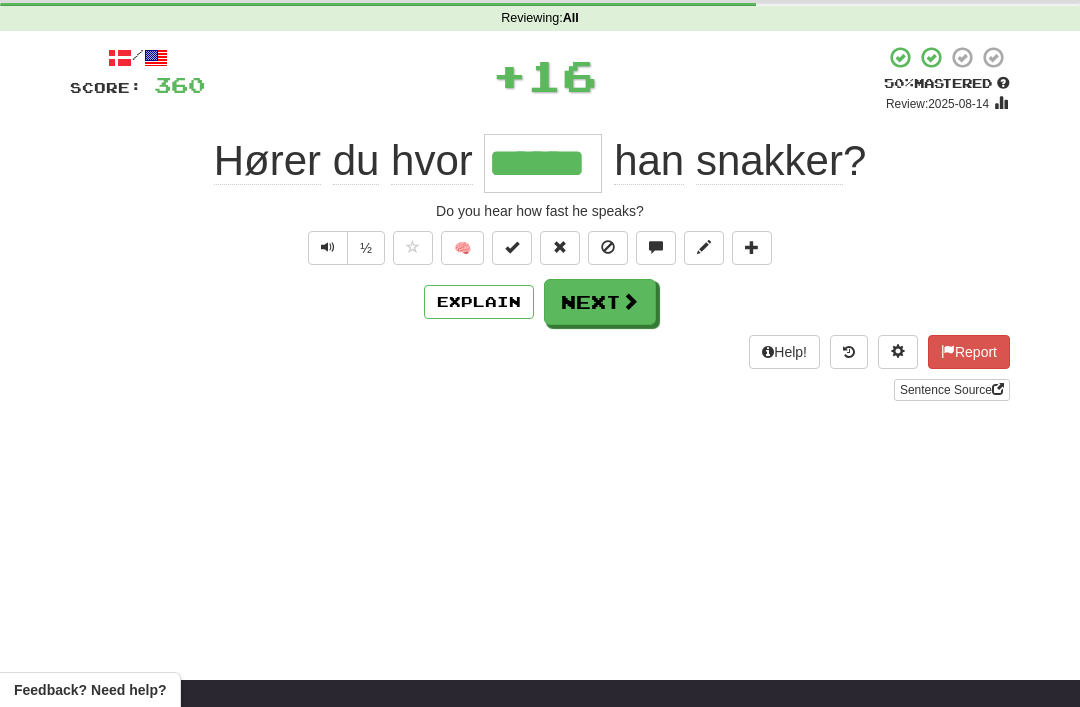 click on "Next" at bounding box center [600, 302] 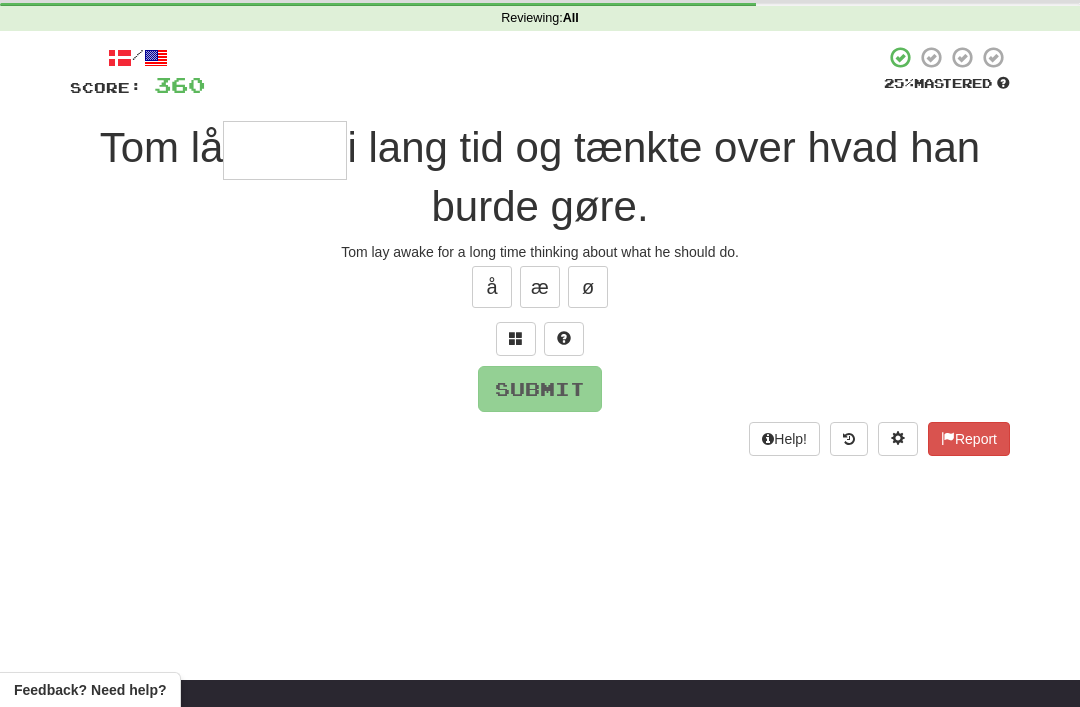 scroll, scrollTop: 76, scrollLeft: 0, axis: vertical 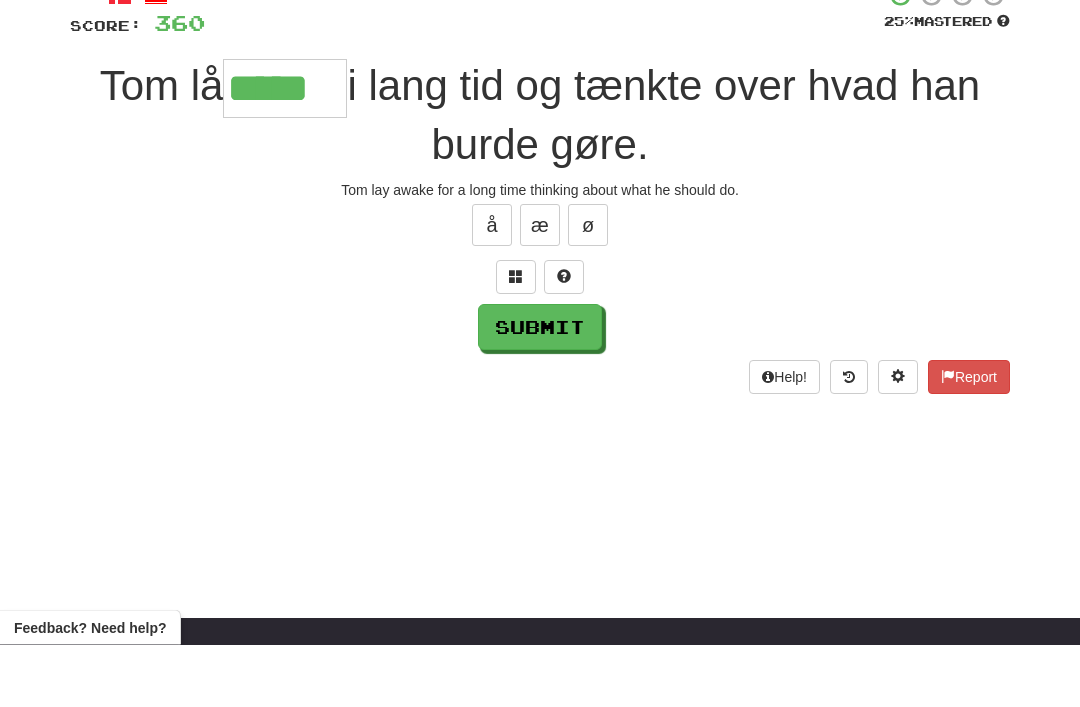 type on "*****" 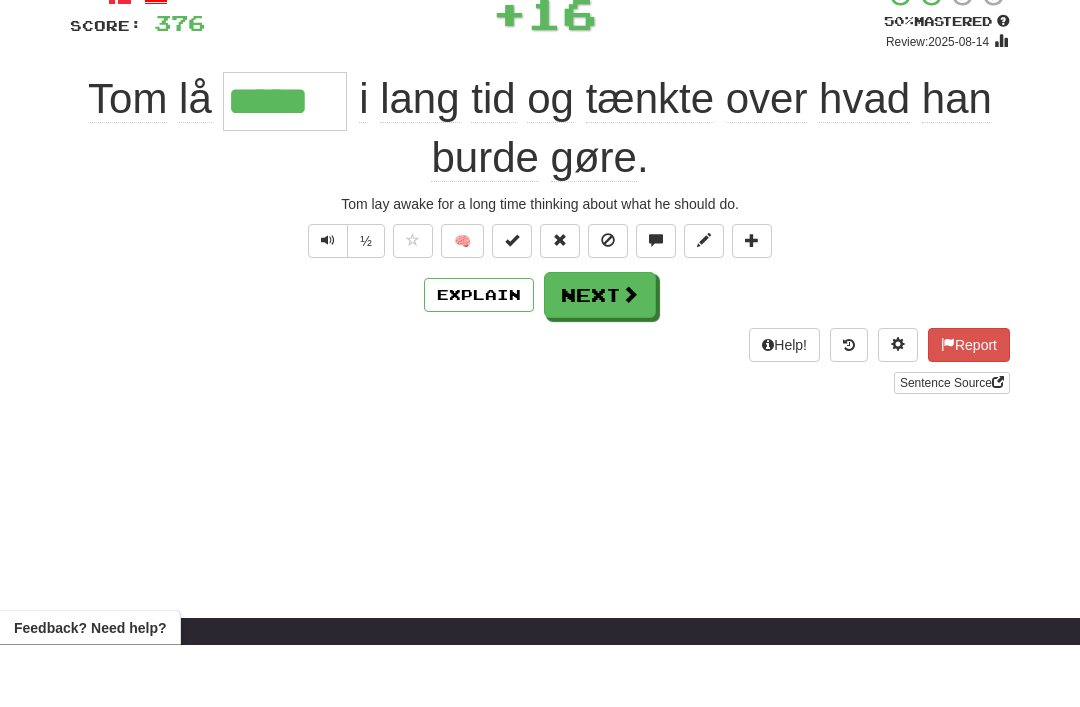 scroll, scrollTop: 139, scrollLeft: 0, axis: vertical 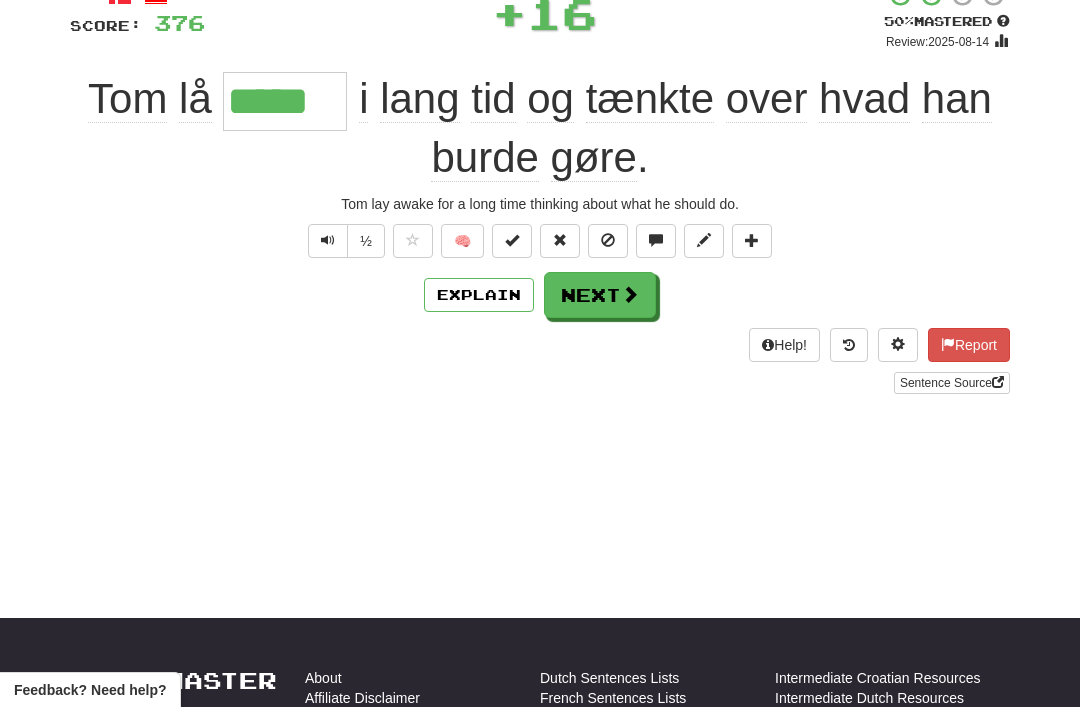 click on "Next" at bounding box center (600, 295) 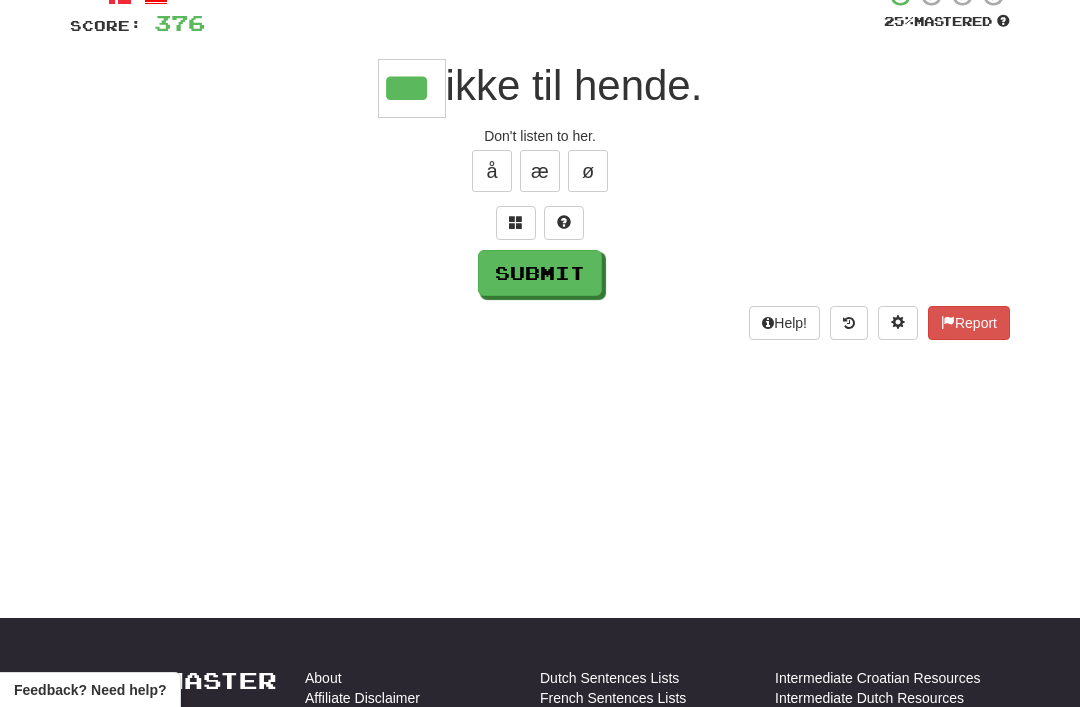 click on "Submit" at bounding box center [540, 273] 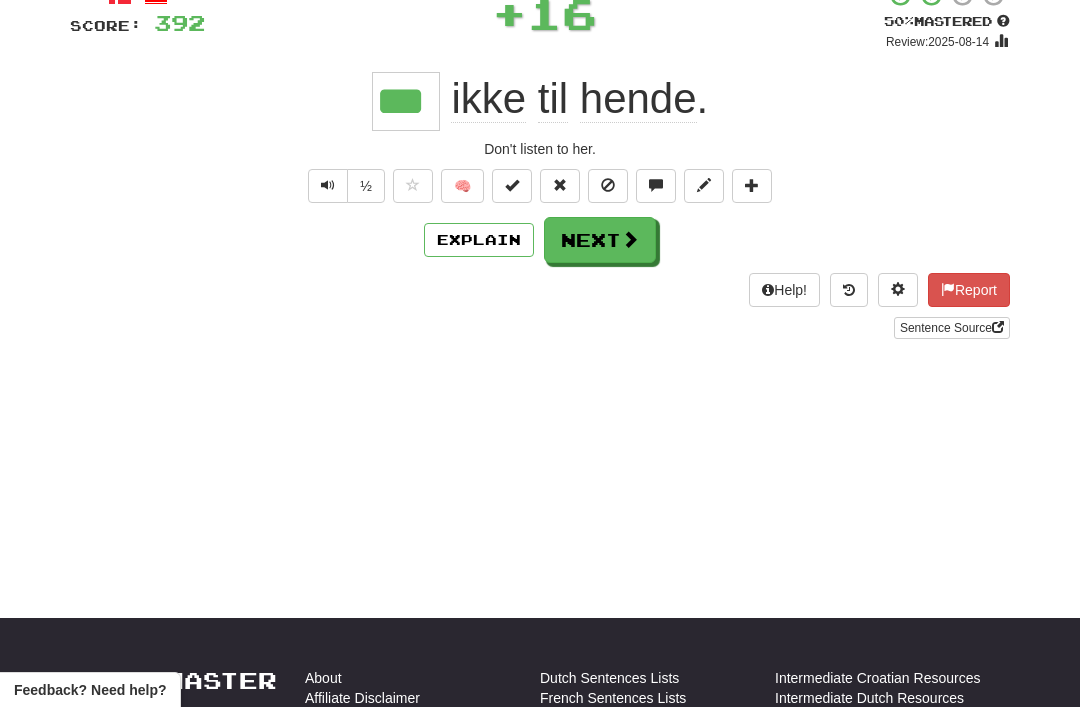 click on "Next" at bounding box center (600, 240) 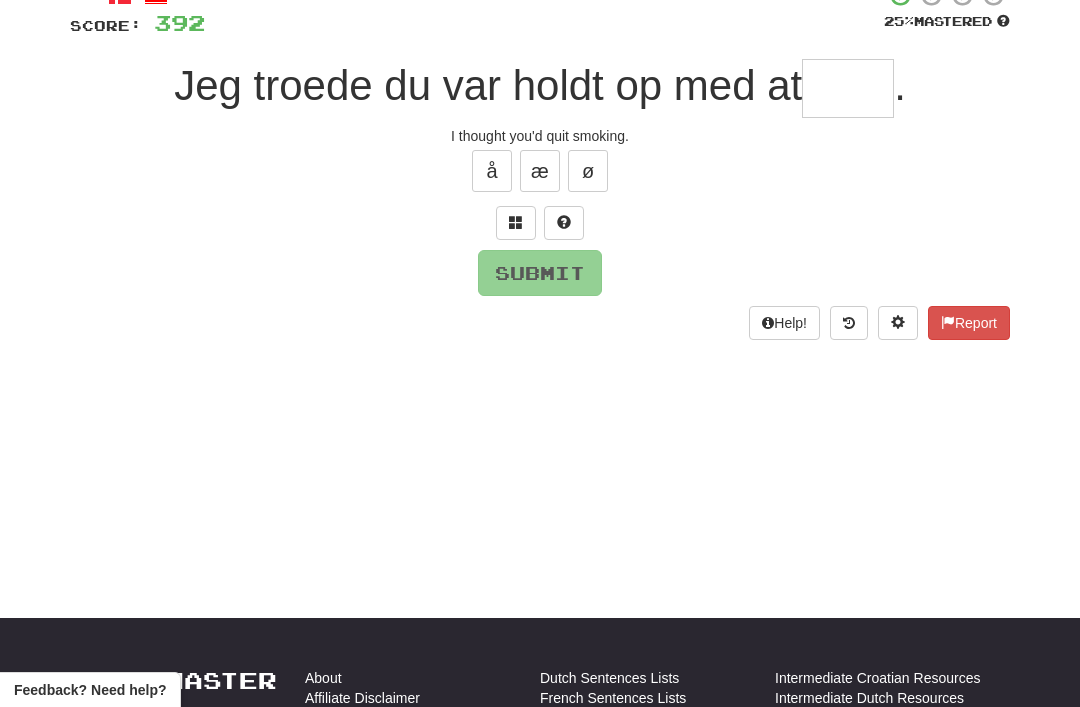 type on "*" 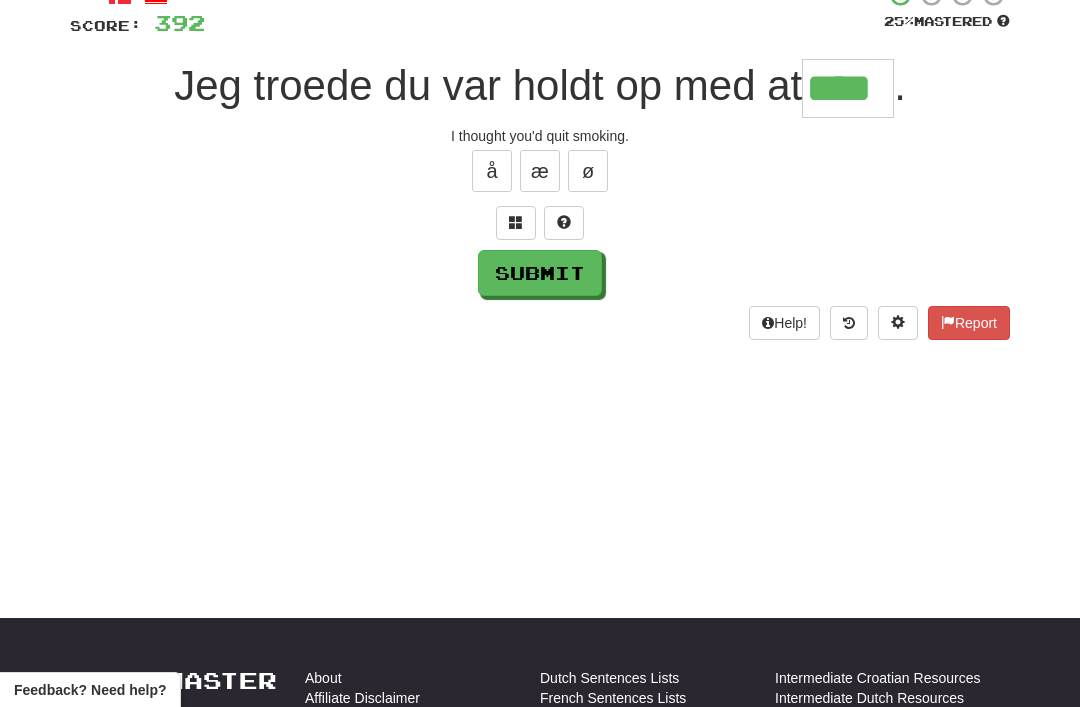 type on "****" 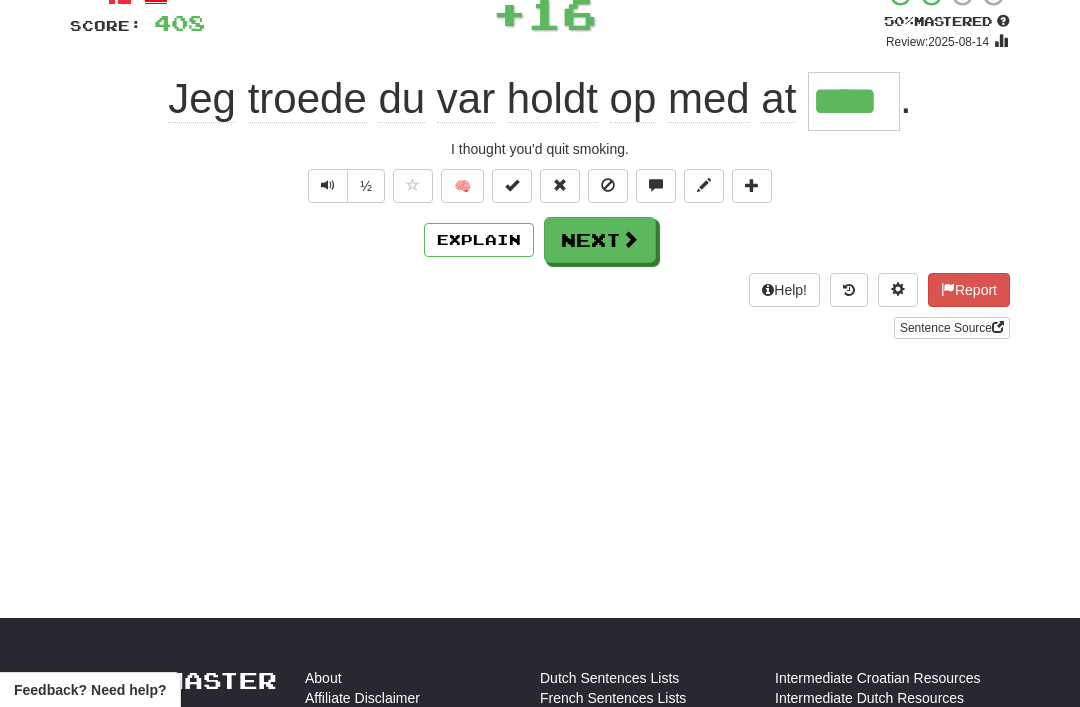 click on "Next" at bounding box center [600, 240] 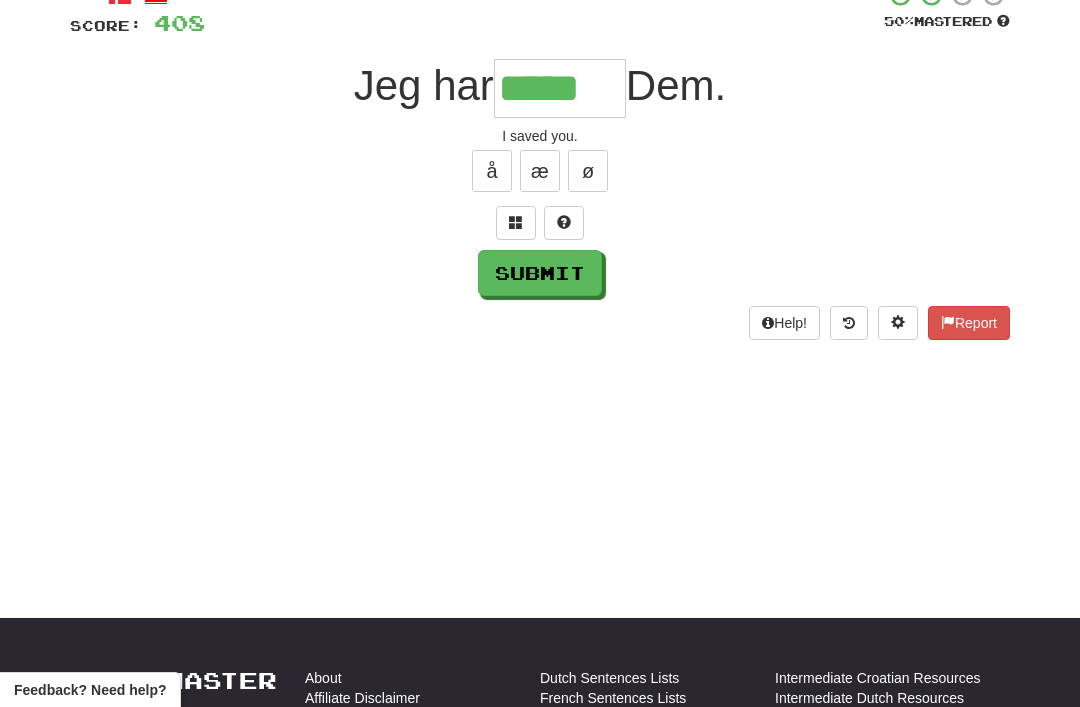 click on "Submit" at bounding box center (540, 273) 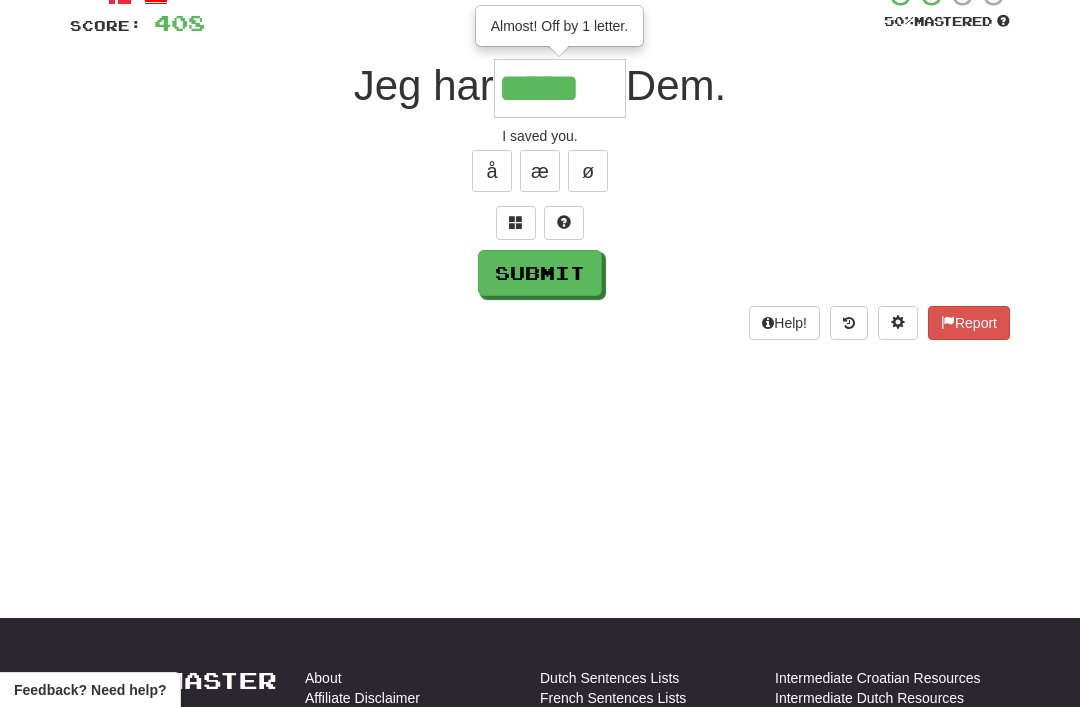 click on "*****" at bounding box center (560, 88) 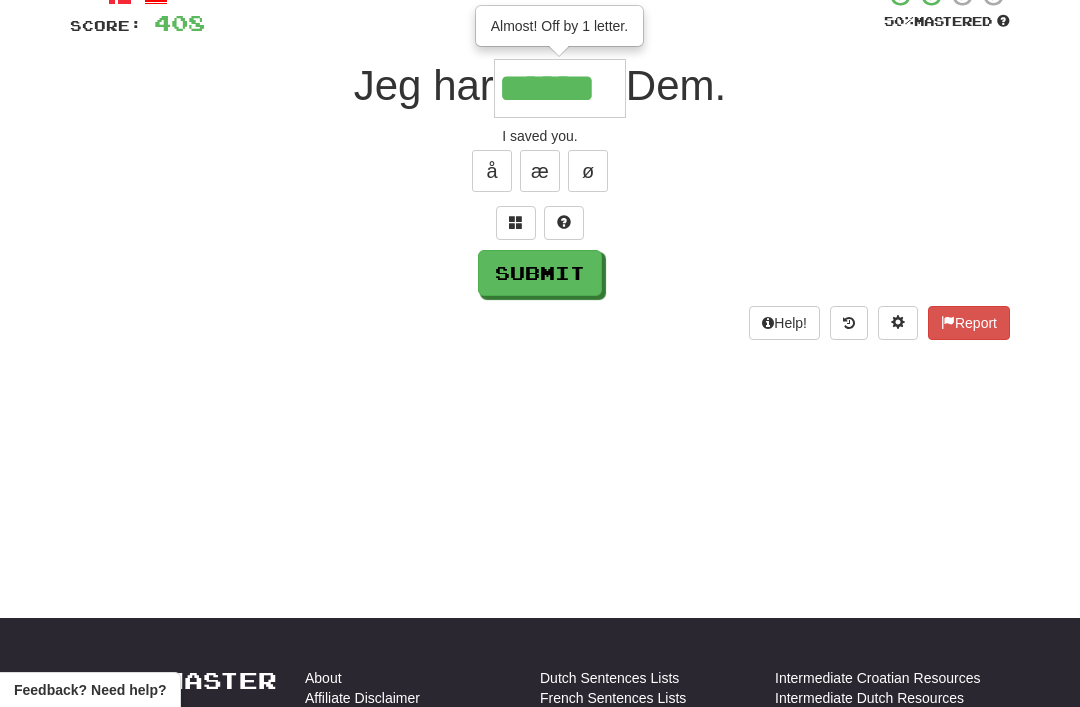 type on "******" 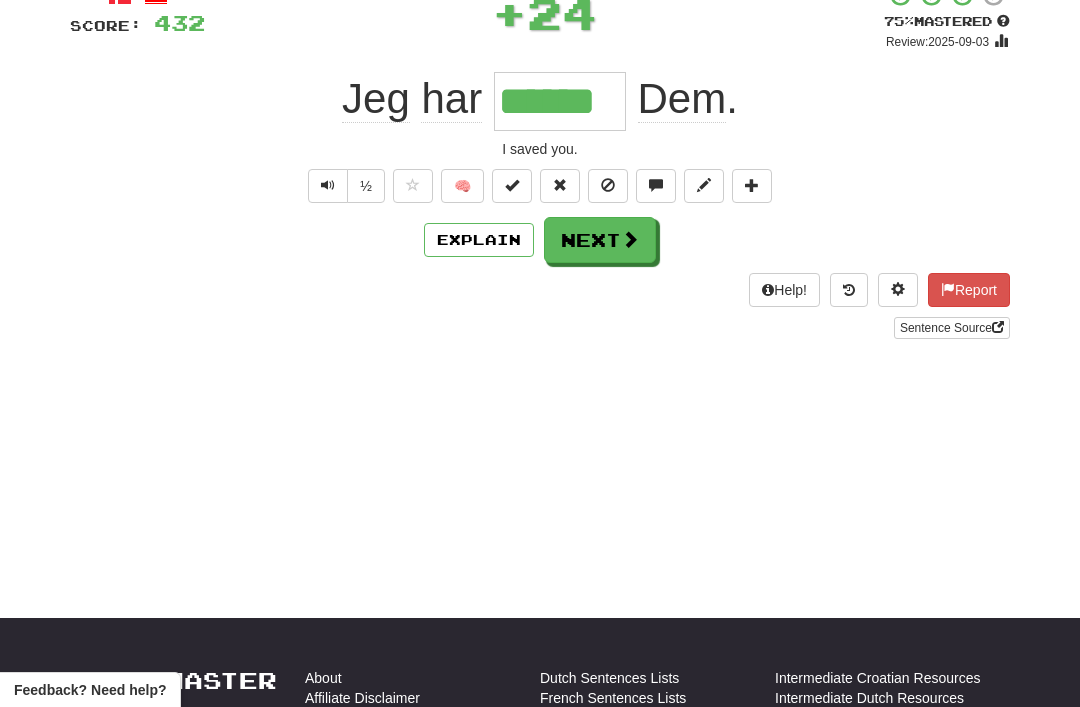 click on "Next" at bounding box center [600, 240] 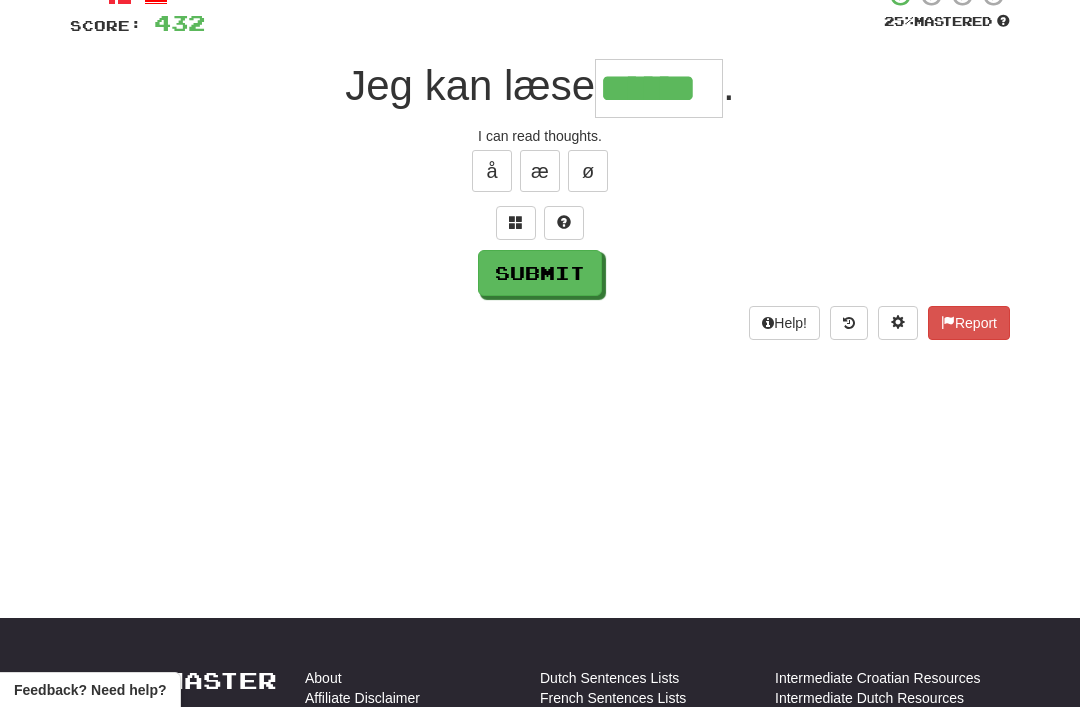 type on "******" 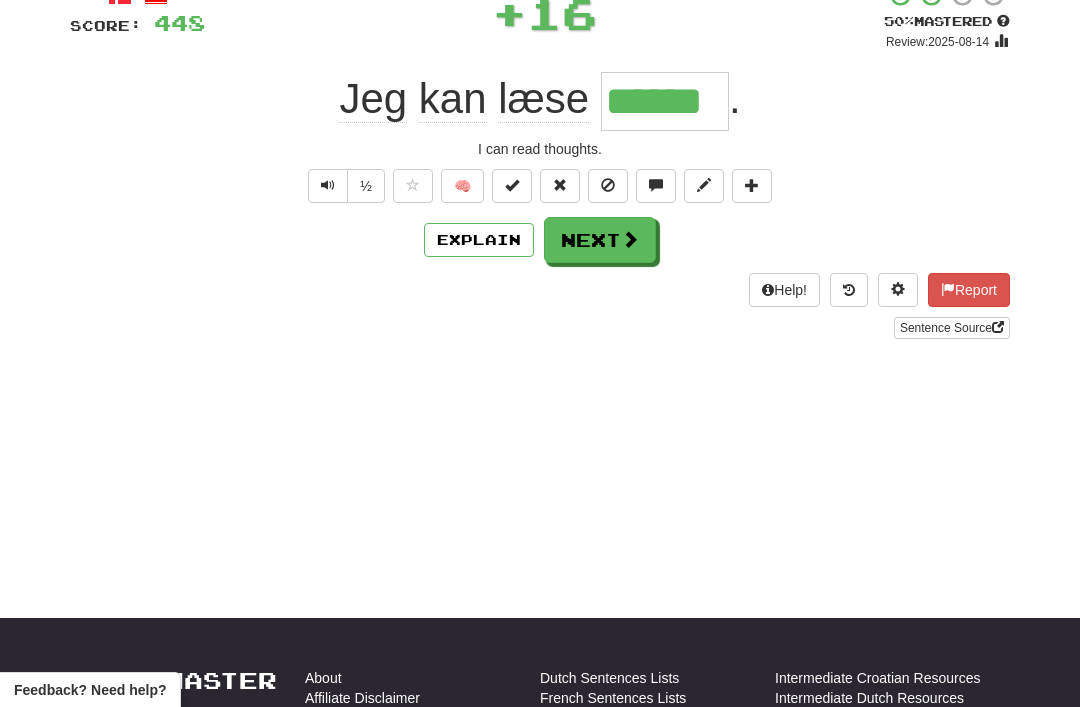 click on "Next" at bounding box center (600, 240) 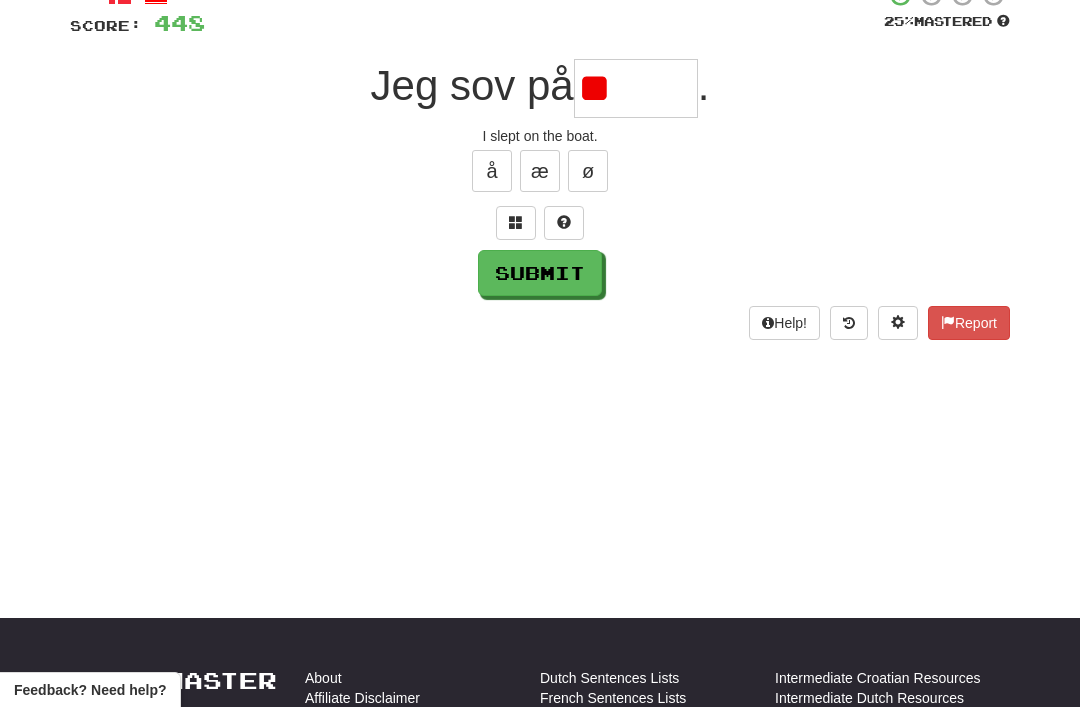 type on "*" 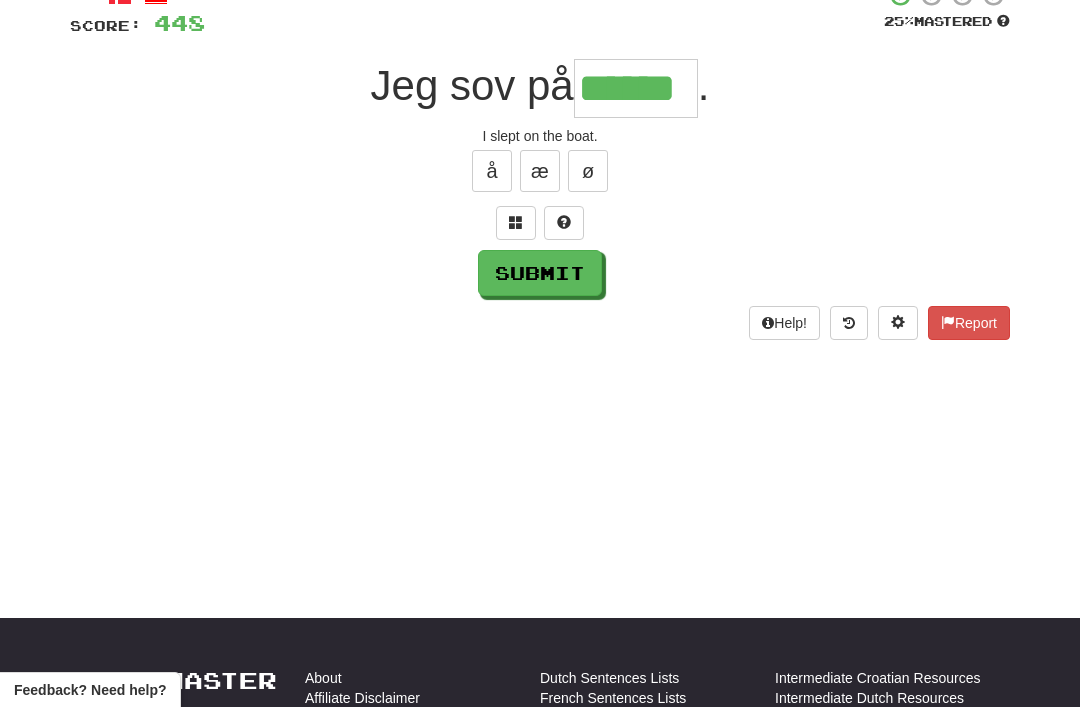 type on "******" 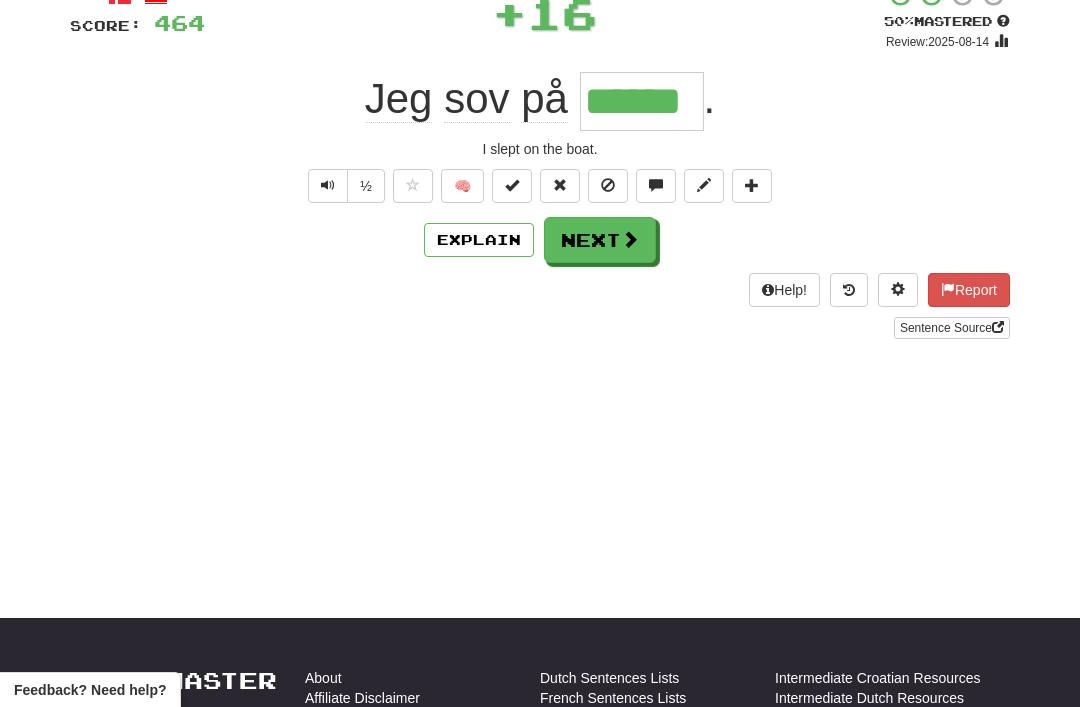 click on "Next" at bounding box center (600, 240) 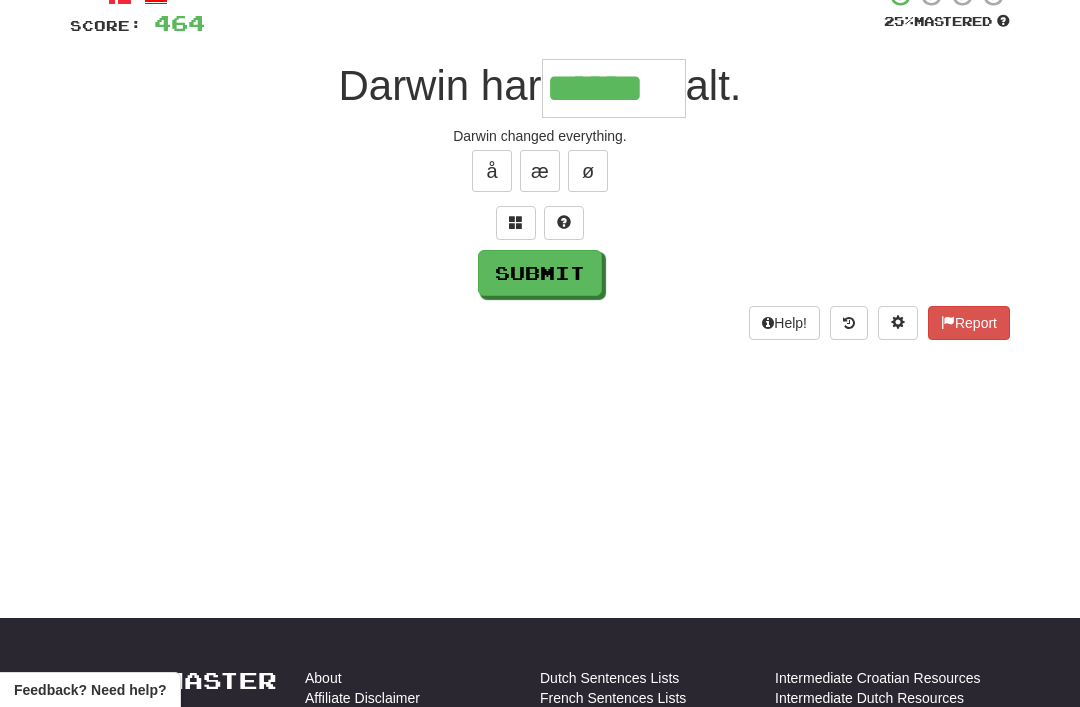 type on "******" 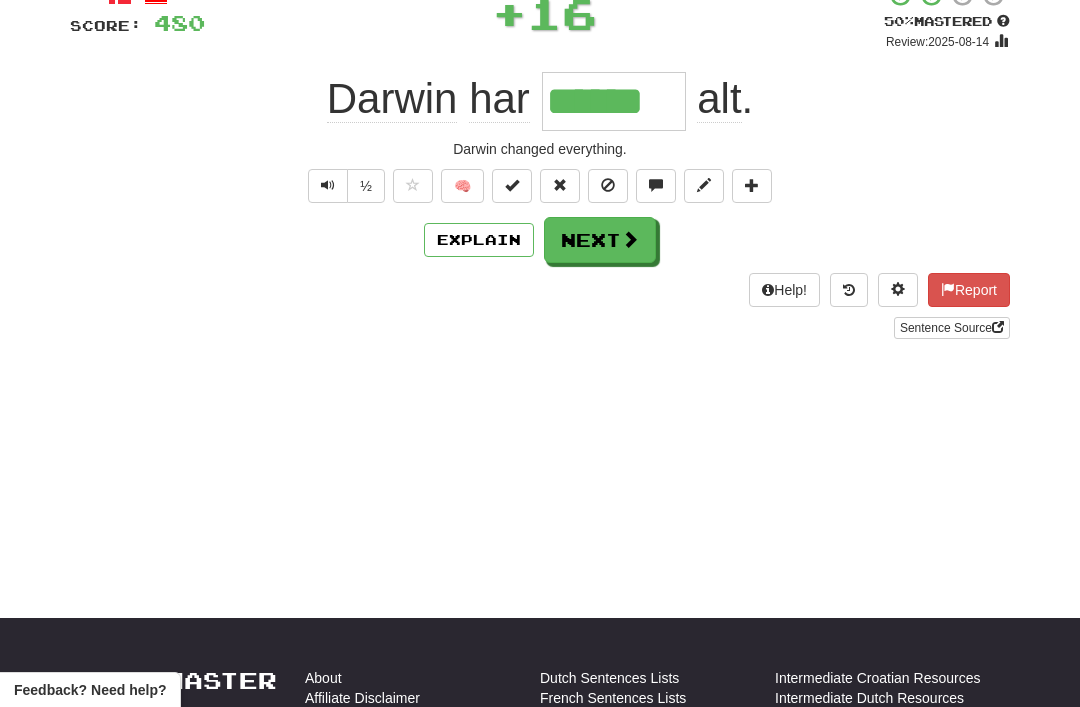 click on "Next" at bounding box center [600, 240] 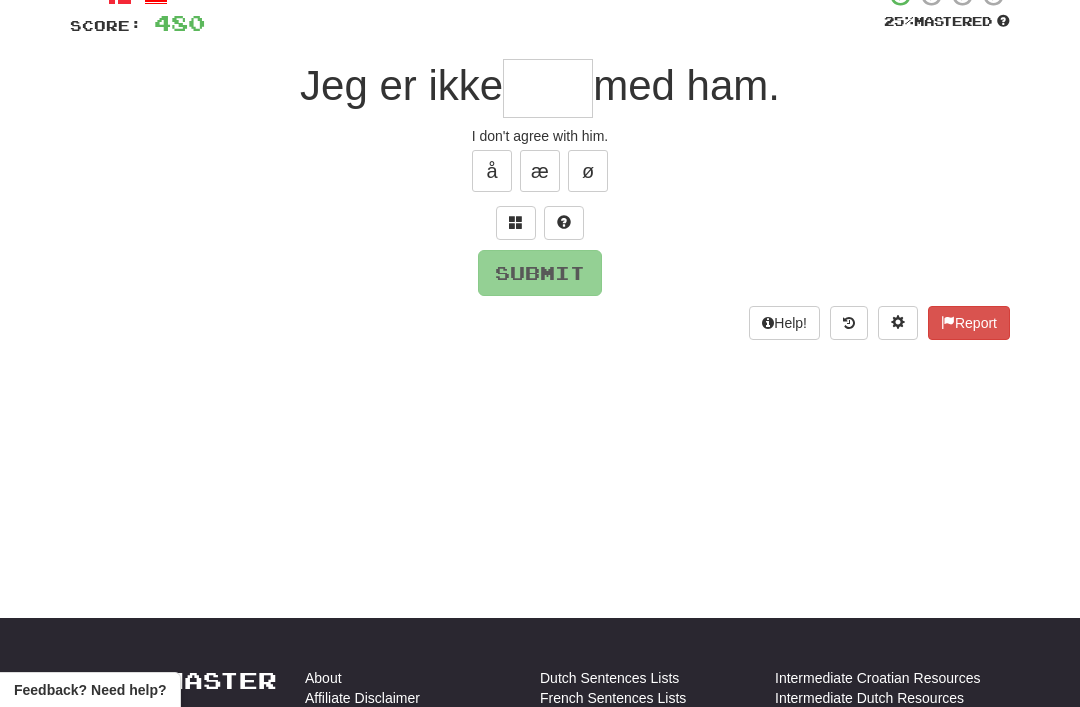 type on "*" 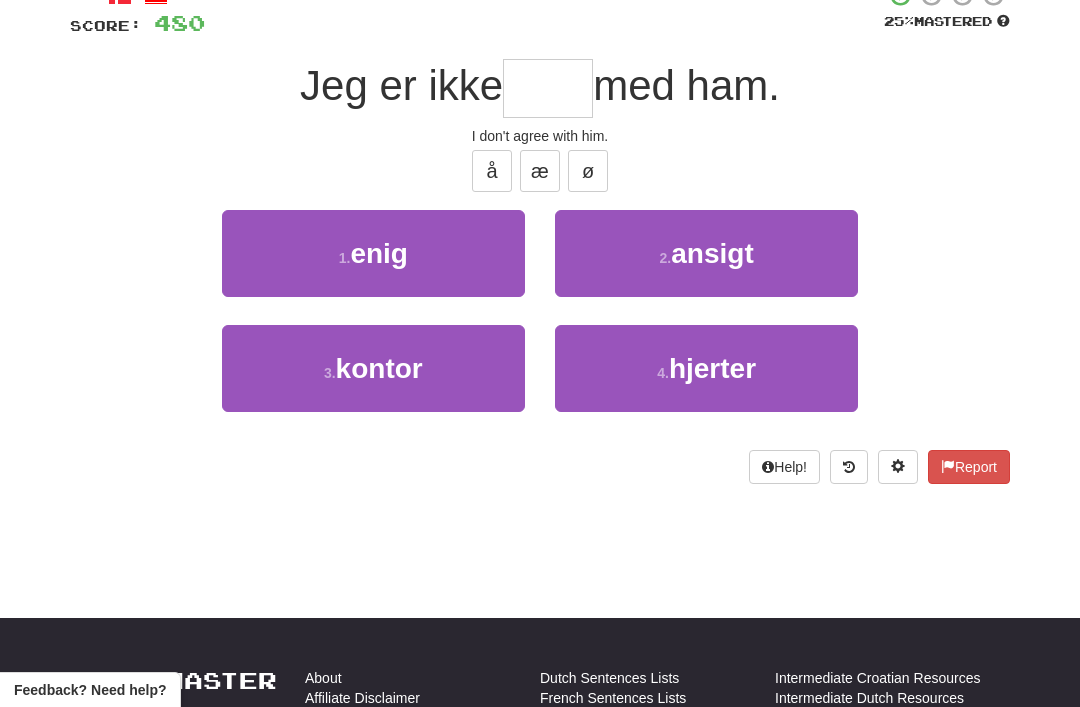 click on "1 .  enig" at bounding box center (373, 253) 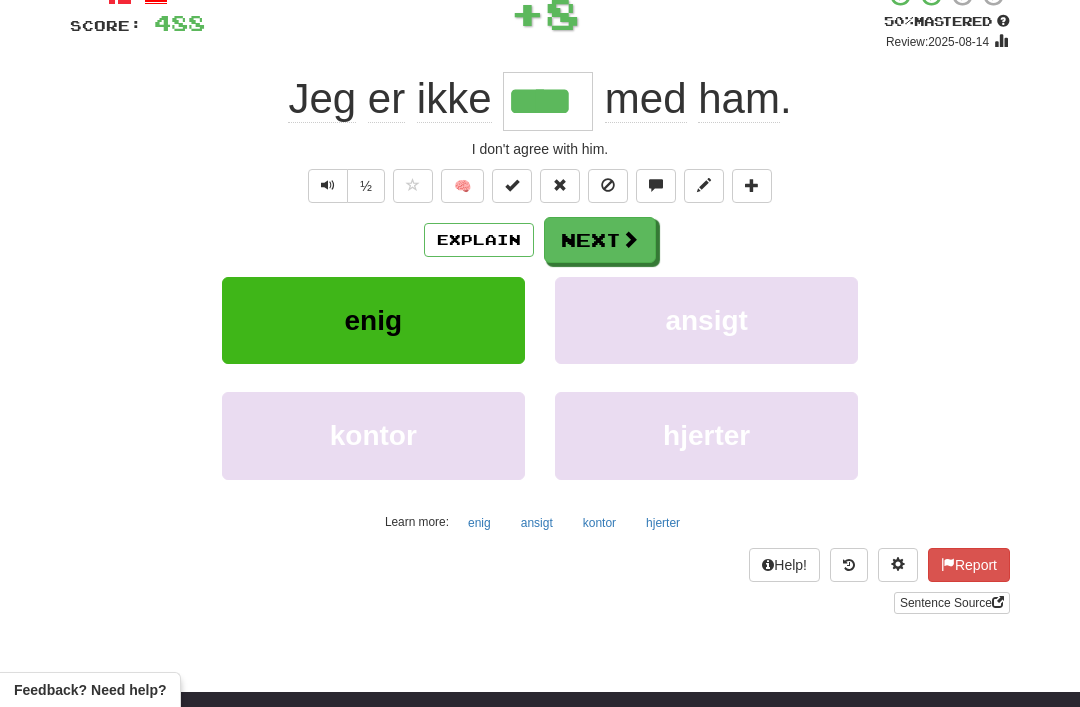 click on "Next" at bounding box center [600, 240] 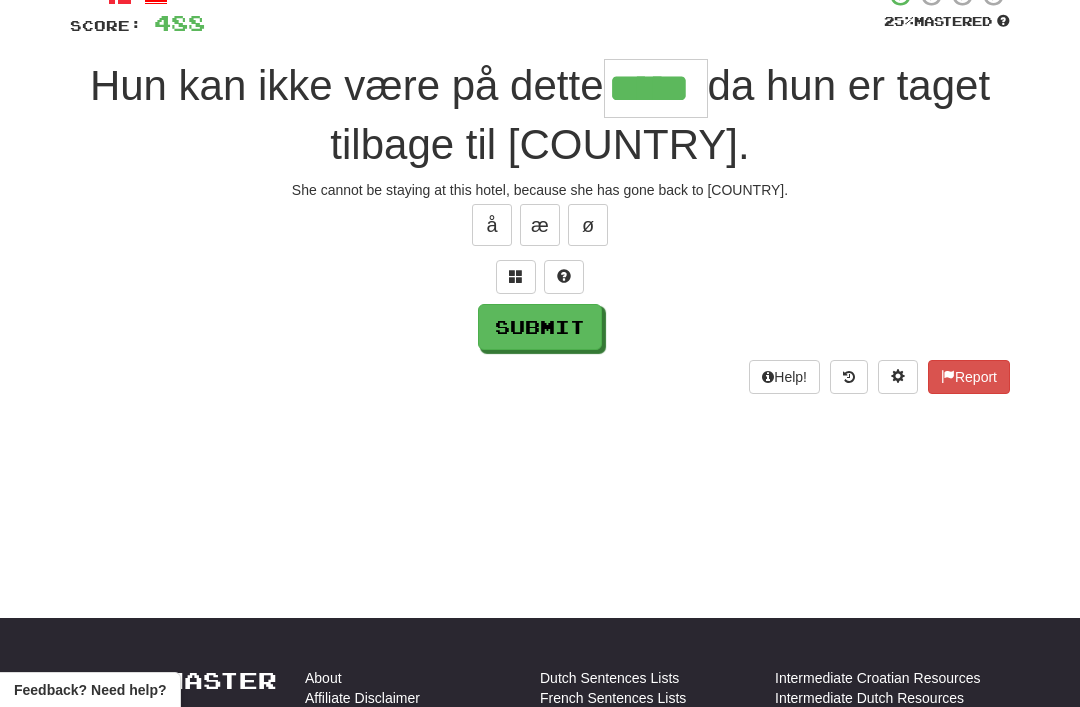 type on "*****" 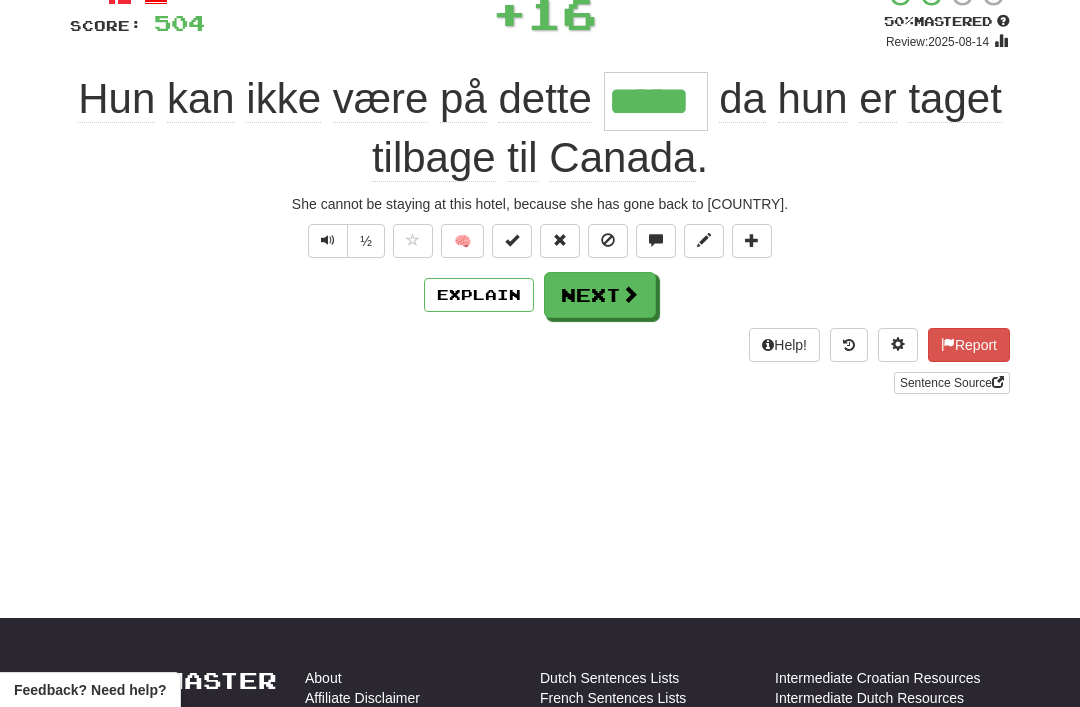click at bounding box center [630, 294] 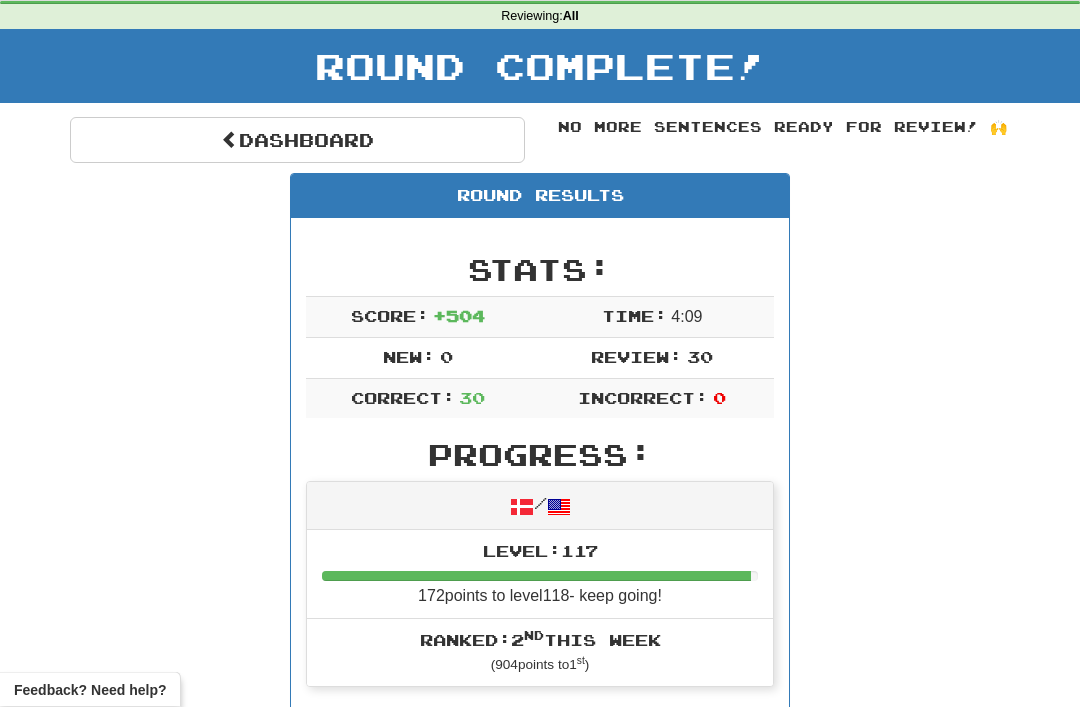 scroll, scrollTop: 79, scrollLeft: 0, axis: vertical 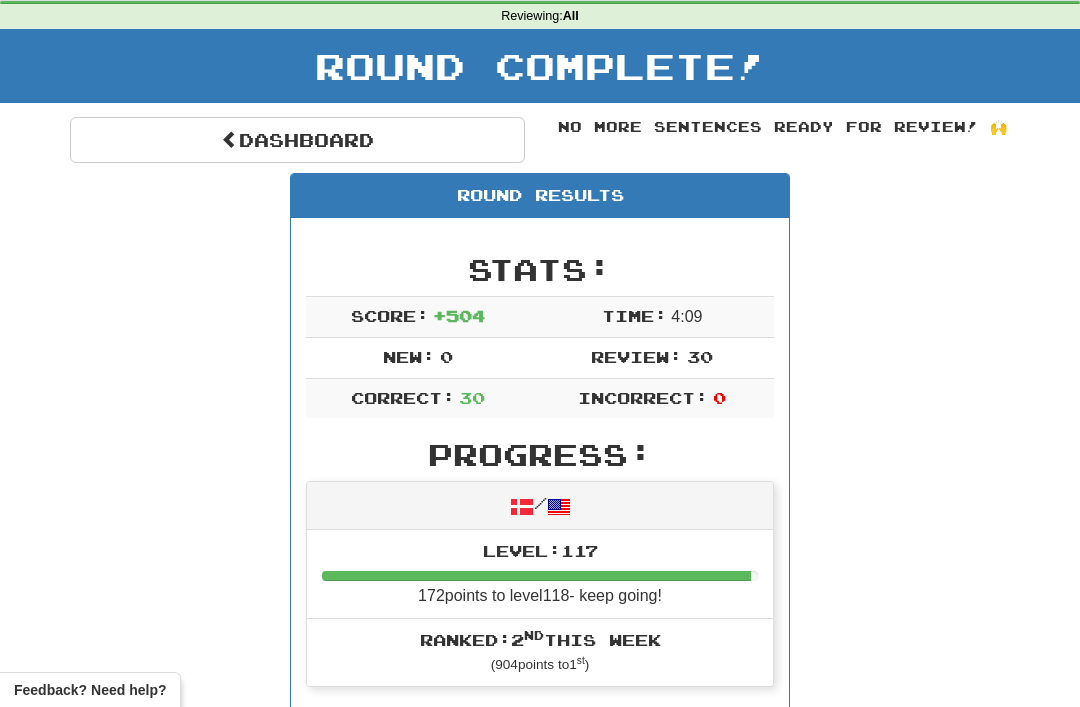 click on "Dashboard" at bounding box center (297, 140) 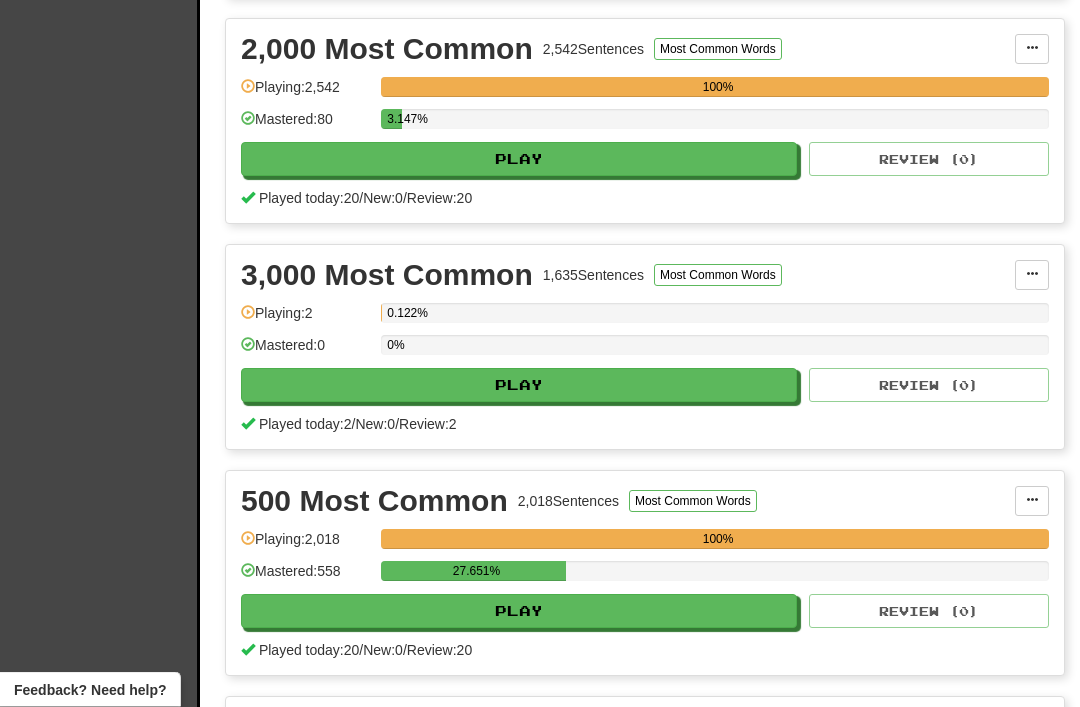 scroll, scrollTop: 705, scrollLeft: 0, axis: vertical 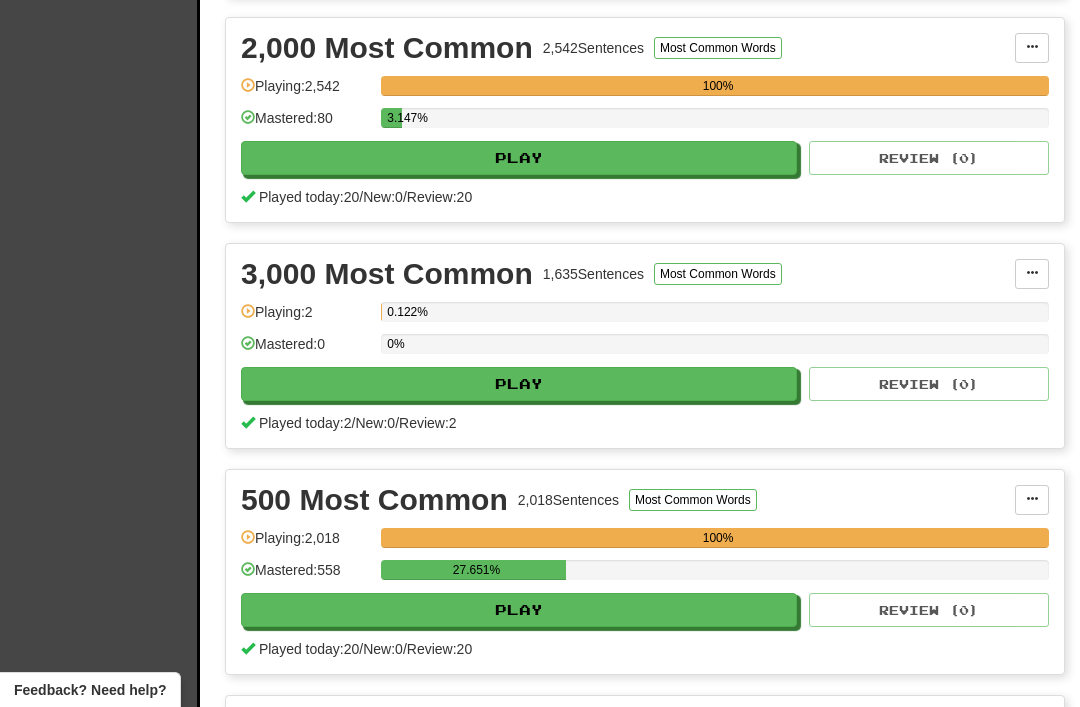 click on "Play" at bounding box center [519, 384] 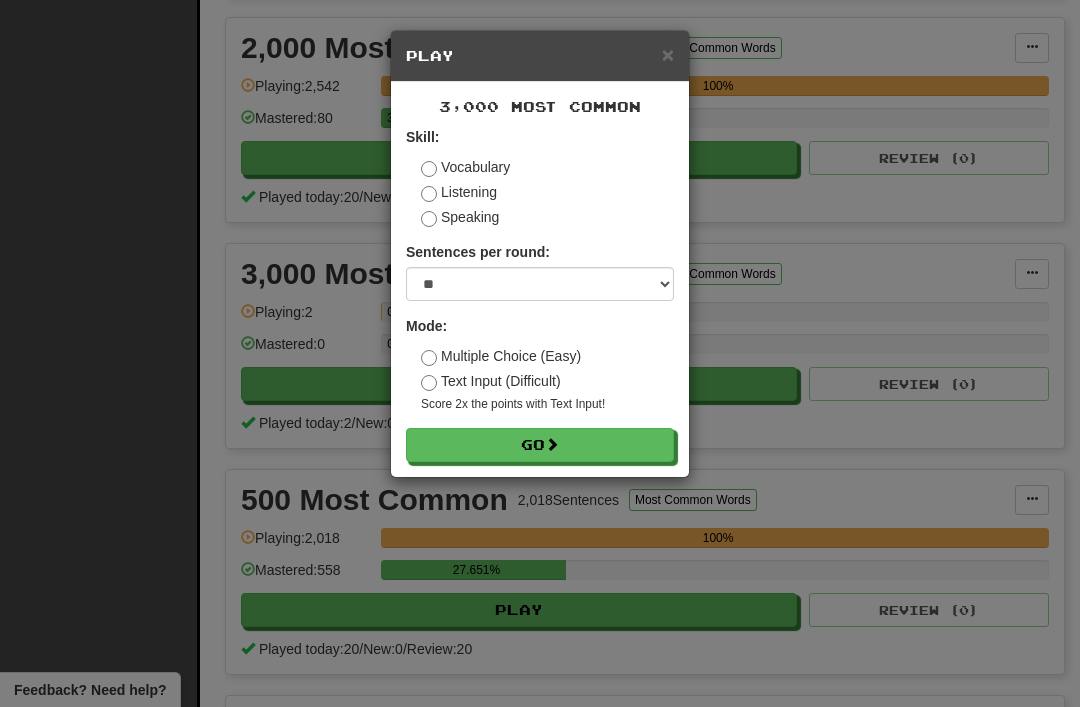 click on "Go" at bounding box center [540, 445] 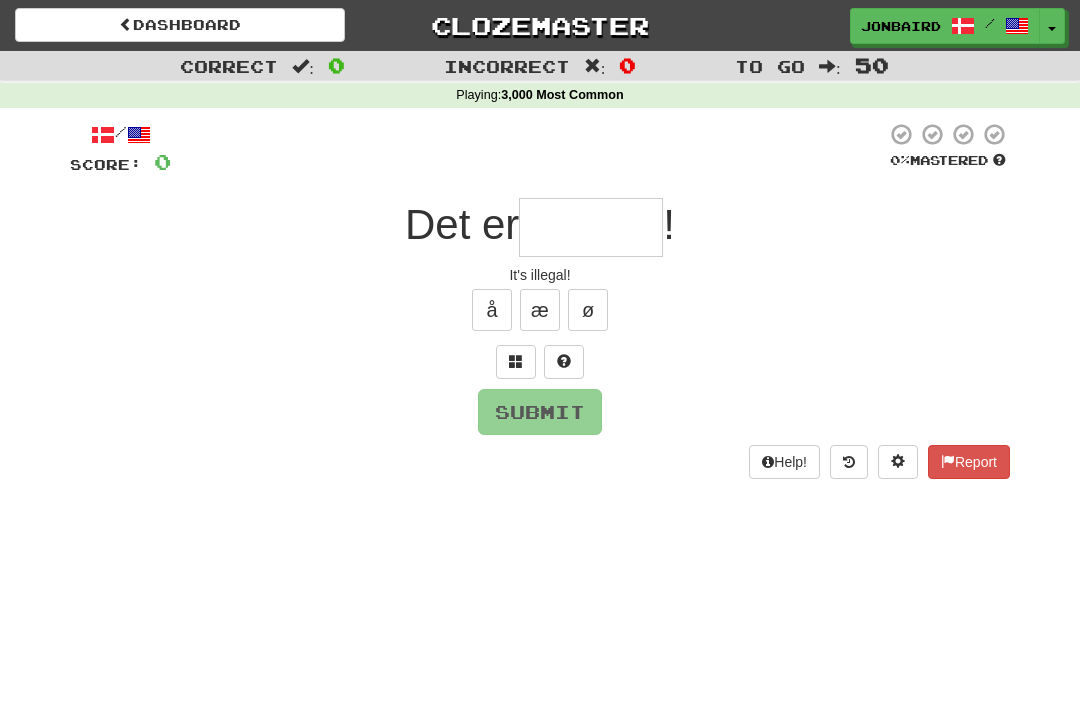 scroll, scrollTop: 0, scrollLeft: 0, axis: both 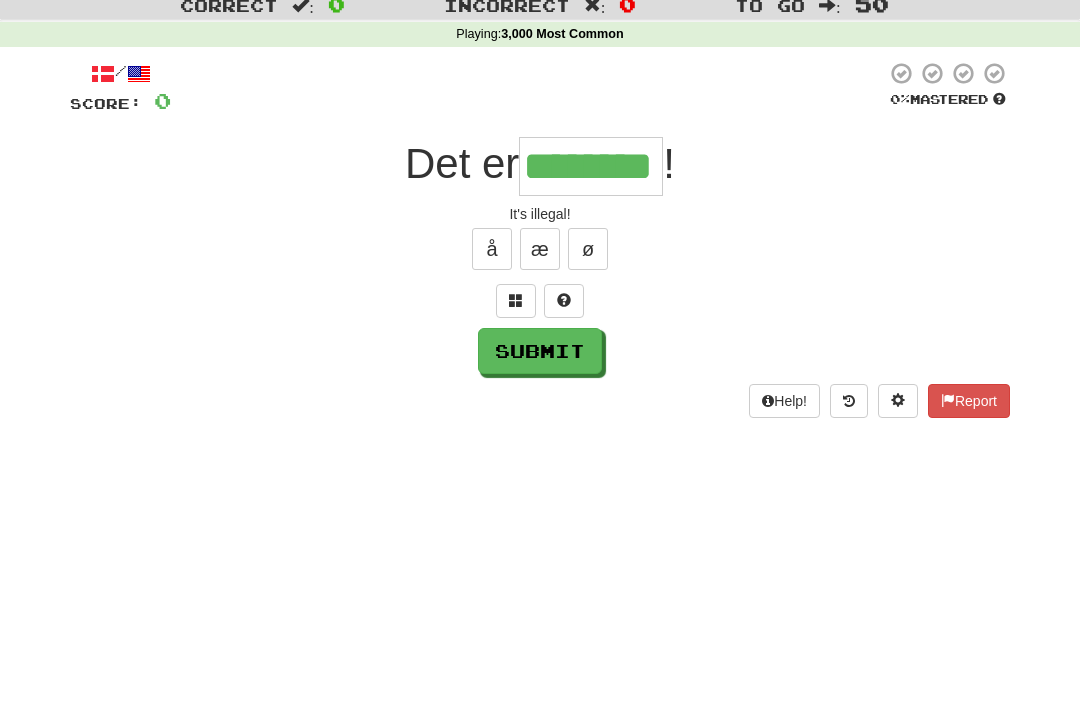type on "********" 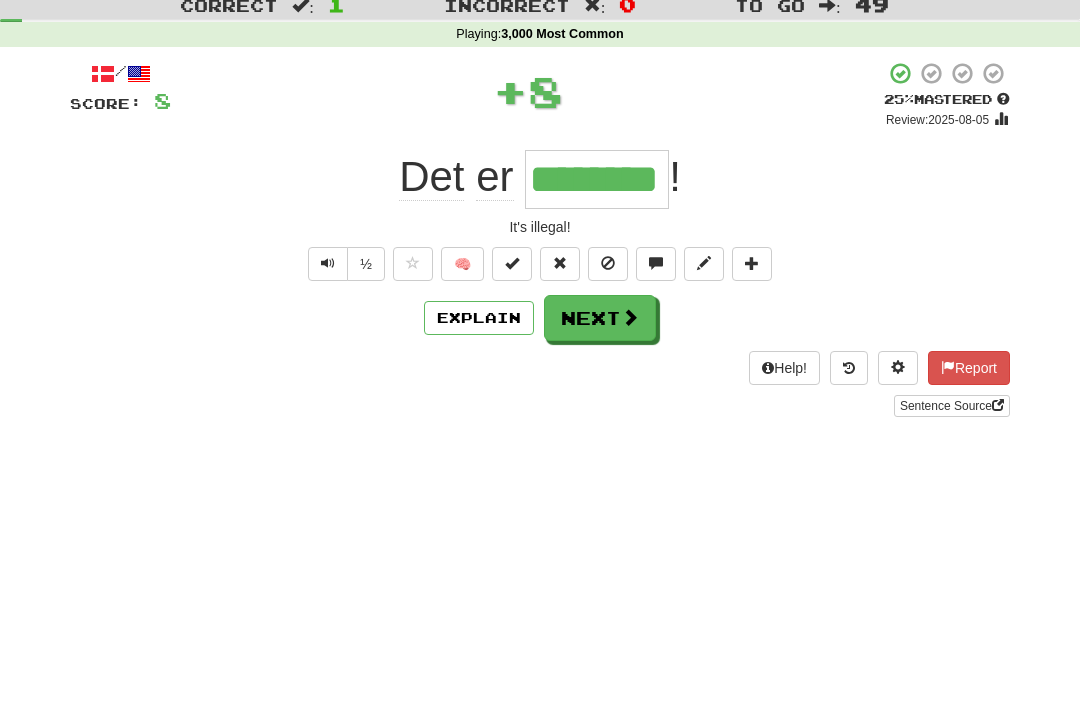 click on "Next" at bounding box center (600, 379) 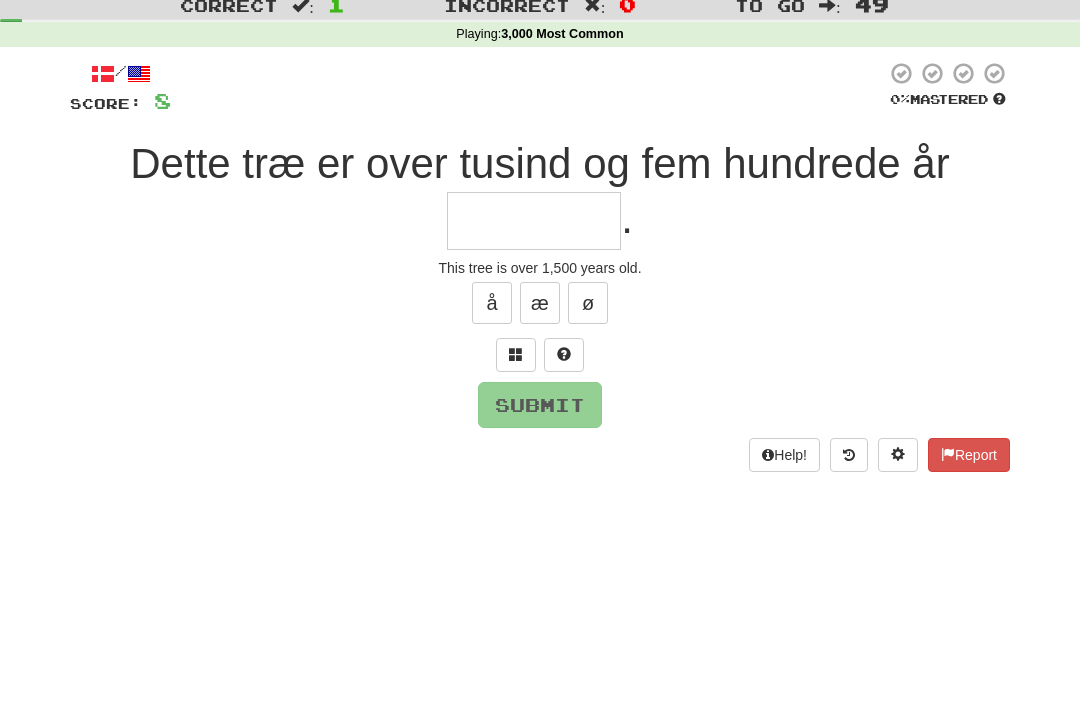 scroll, scrollTop: 61, scrollLeft: 0, axis: vertical 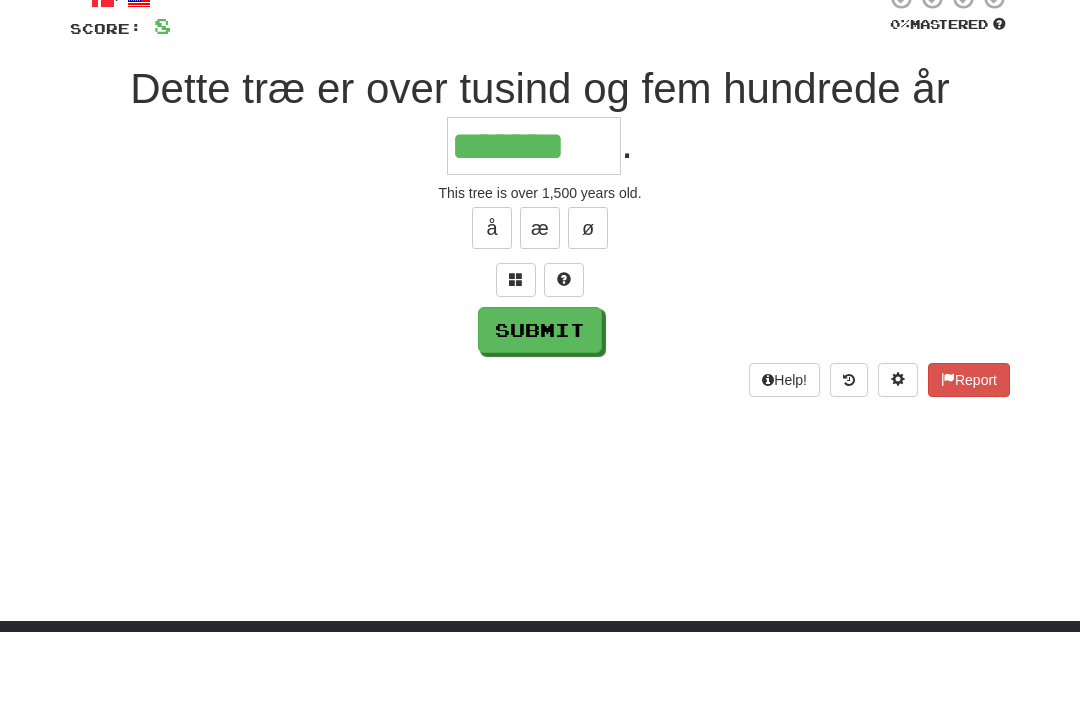 type on "*******" 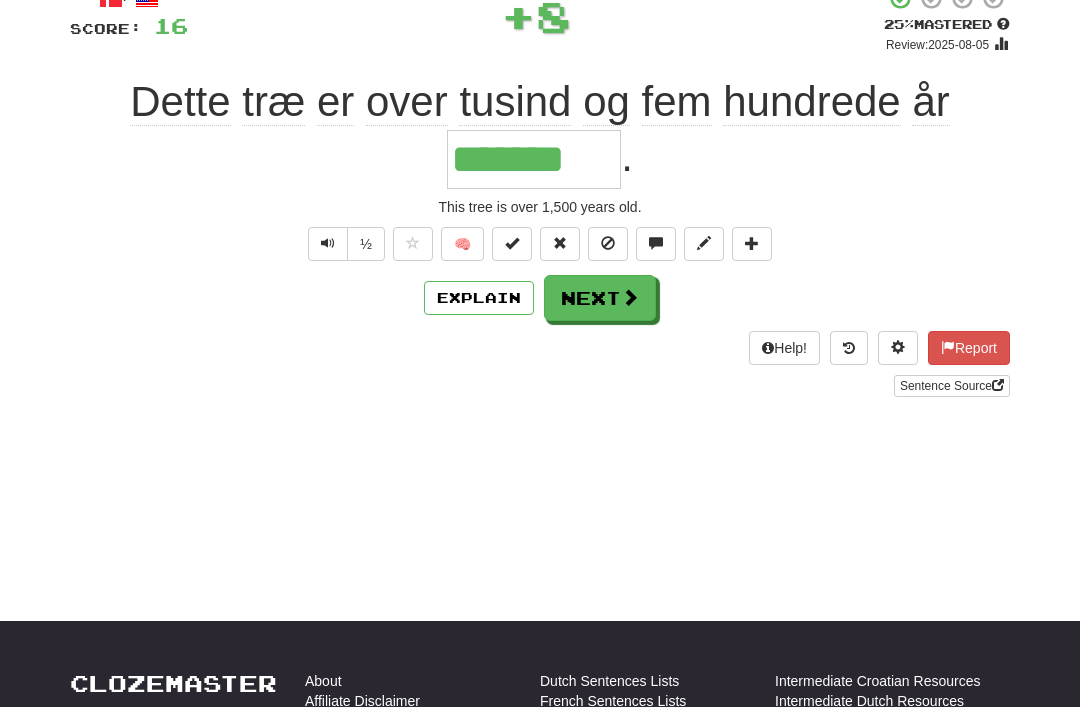 click on "Next" at bounding box center (600, 298) 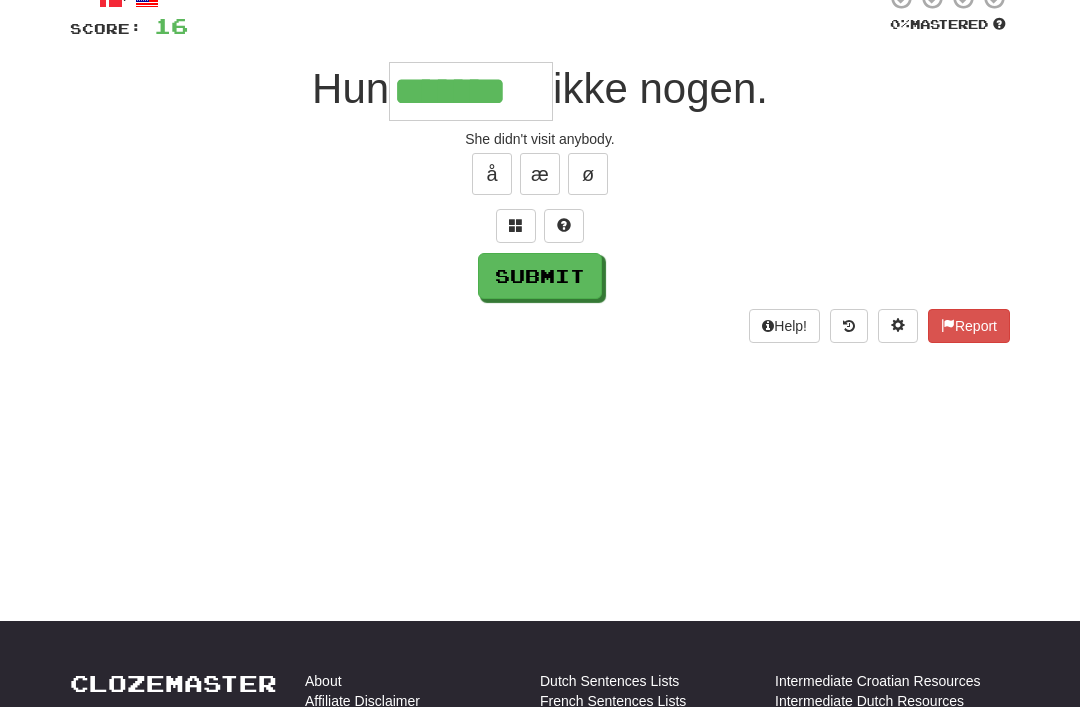 type on "*******" 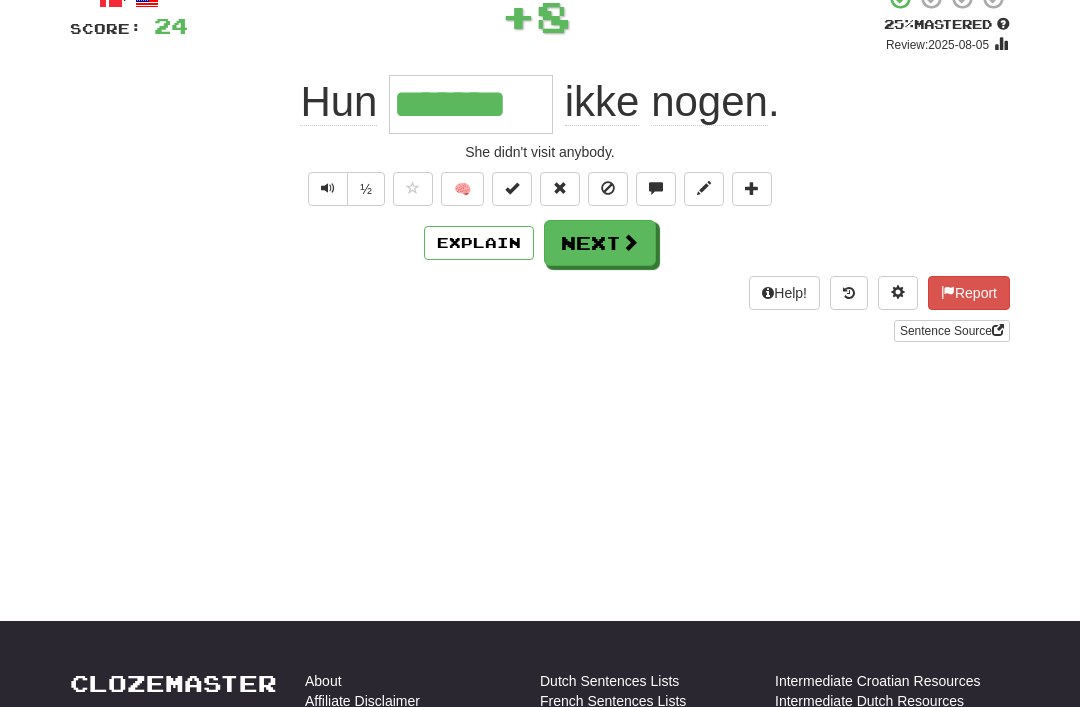 click on "Next" at bounding box center (600, 243) 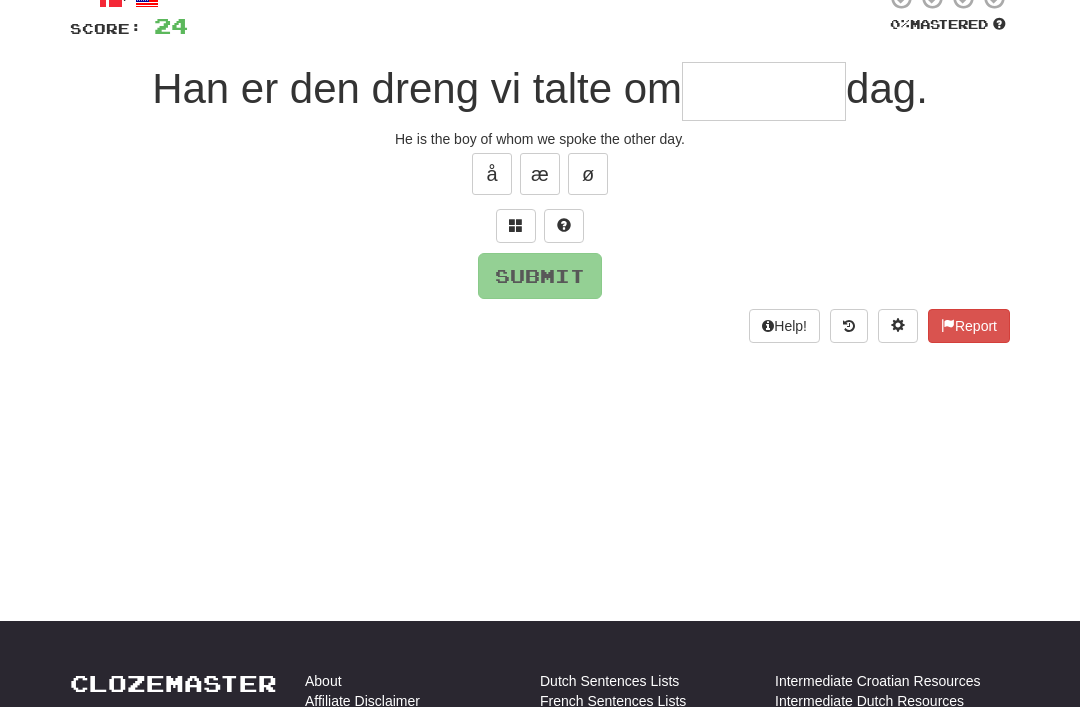 type on "*" 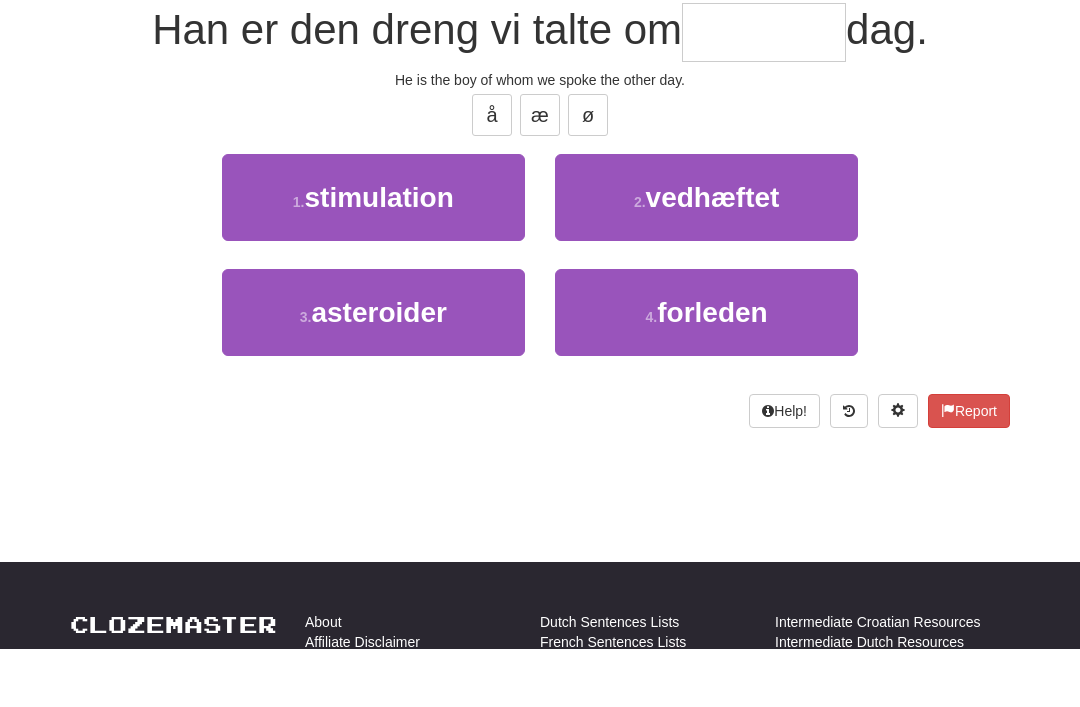 click on "forleden" at bounding box center [712, 371] 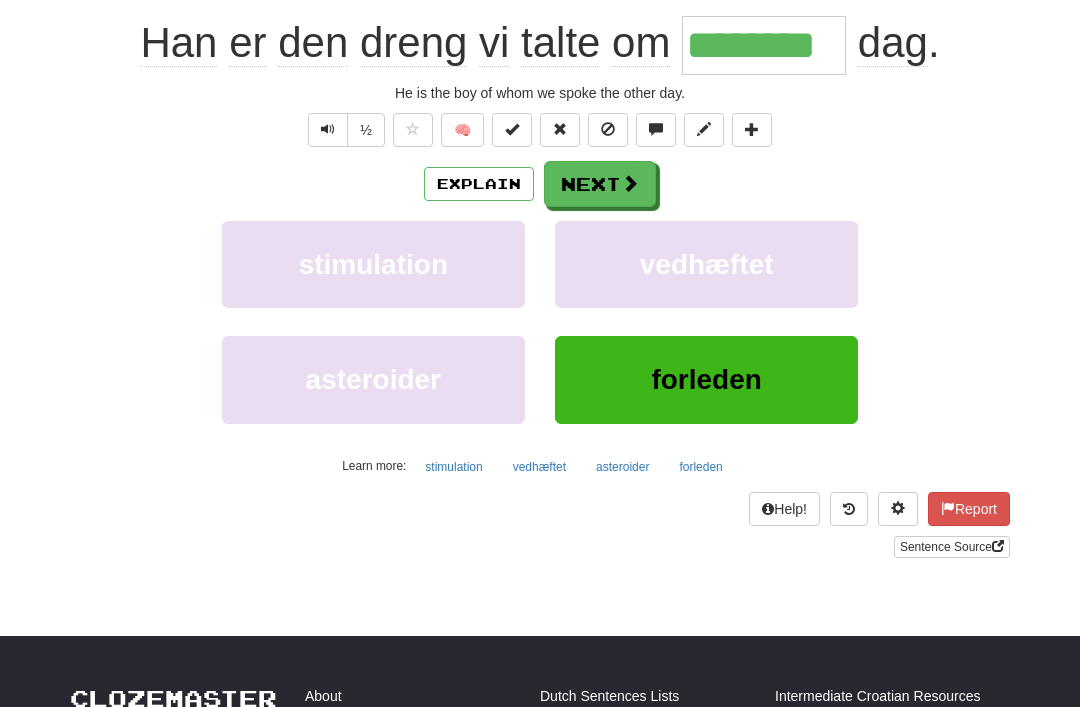 click on "Next" at bounding box center (600, 184) 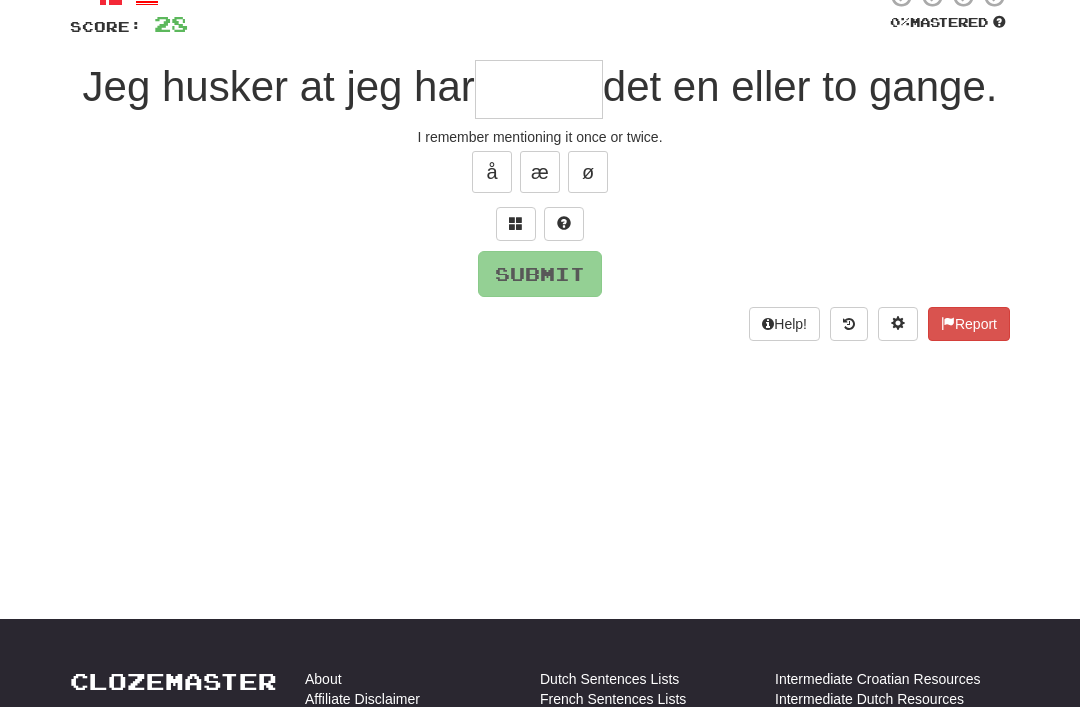 scroll, scrollTop: 136, scrollLeft: 0, axis: vertical 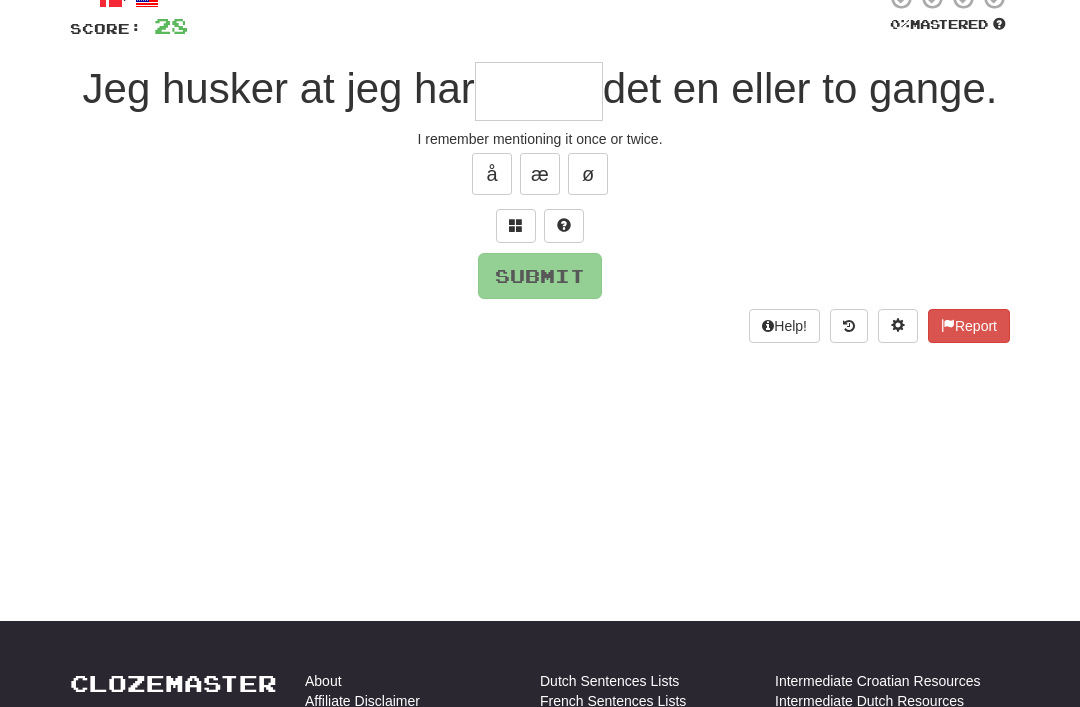 type on "*" 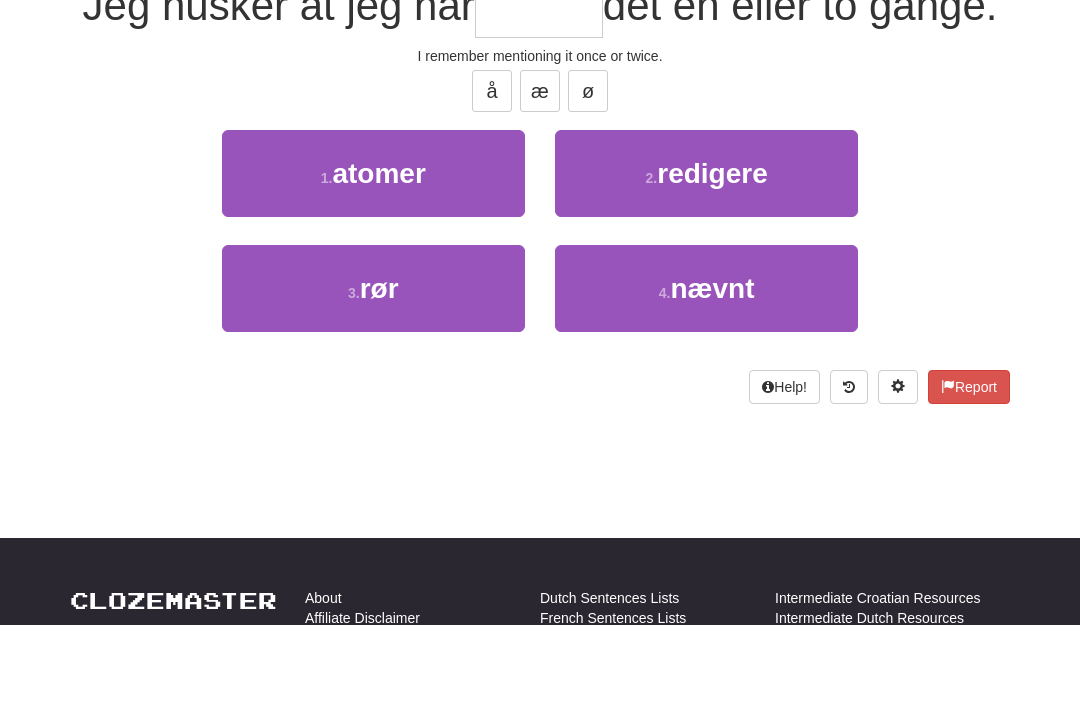 click on "4 . nævnt" at bounding box center [706, 371] 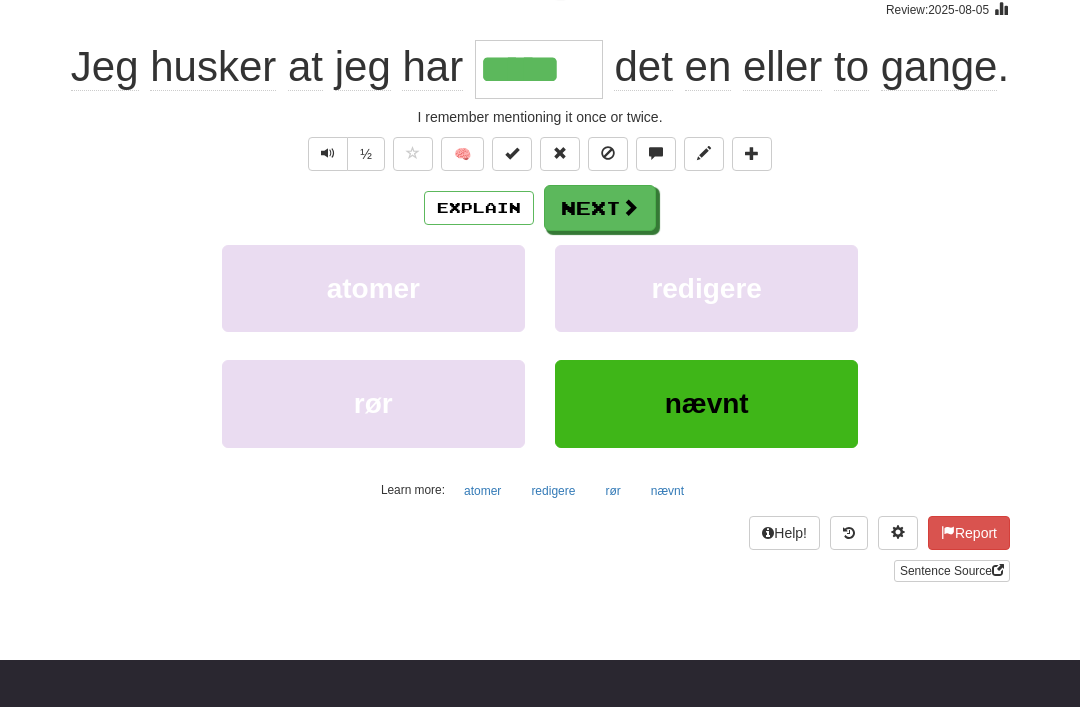 scroll, scrollTop: 121, scrollLeft: 0, axis: vertical 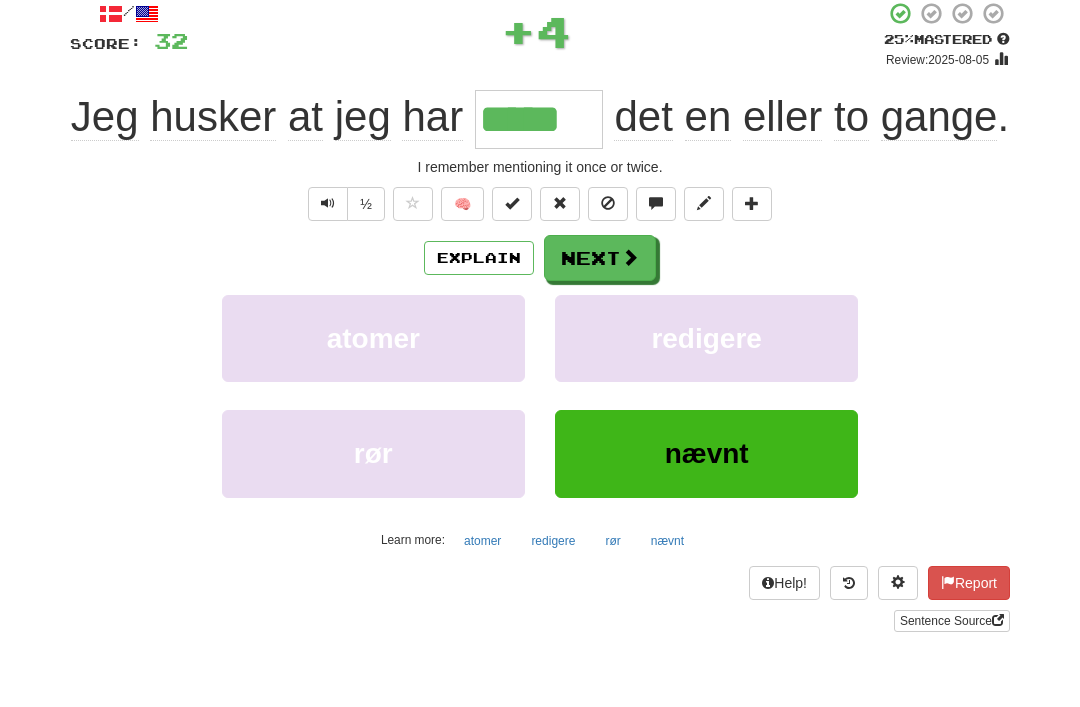 click on "Next" at bounding box center (600, 258) 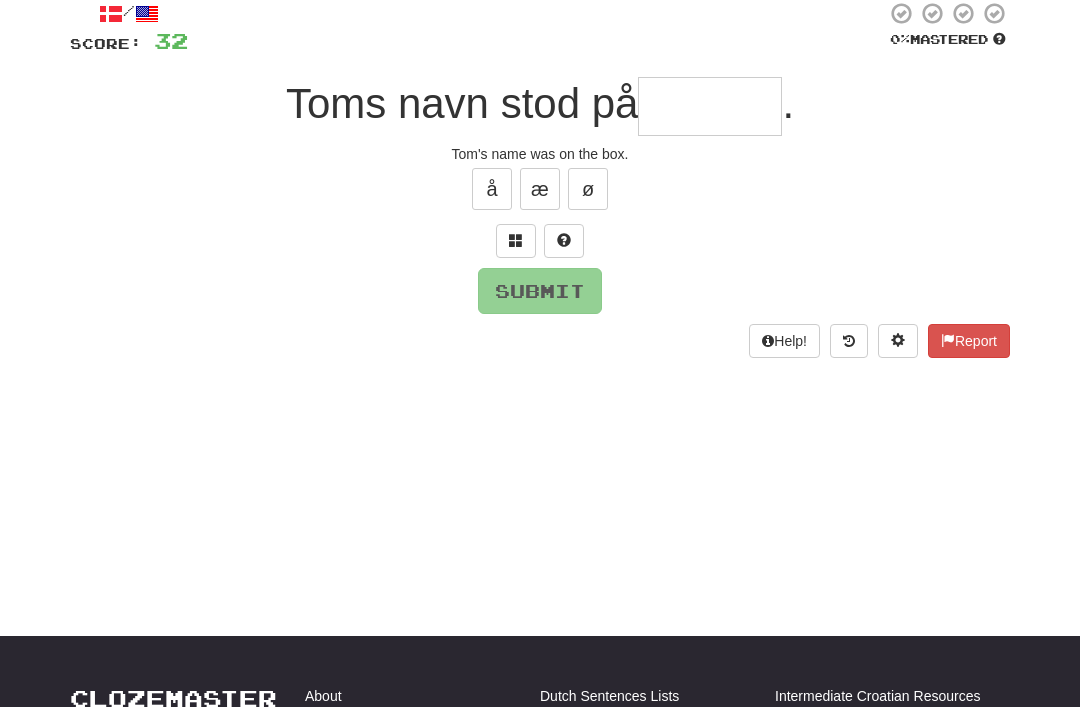 type on "*" 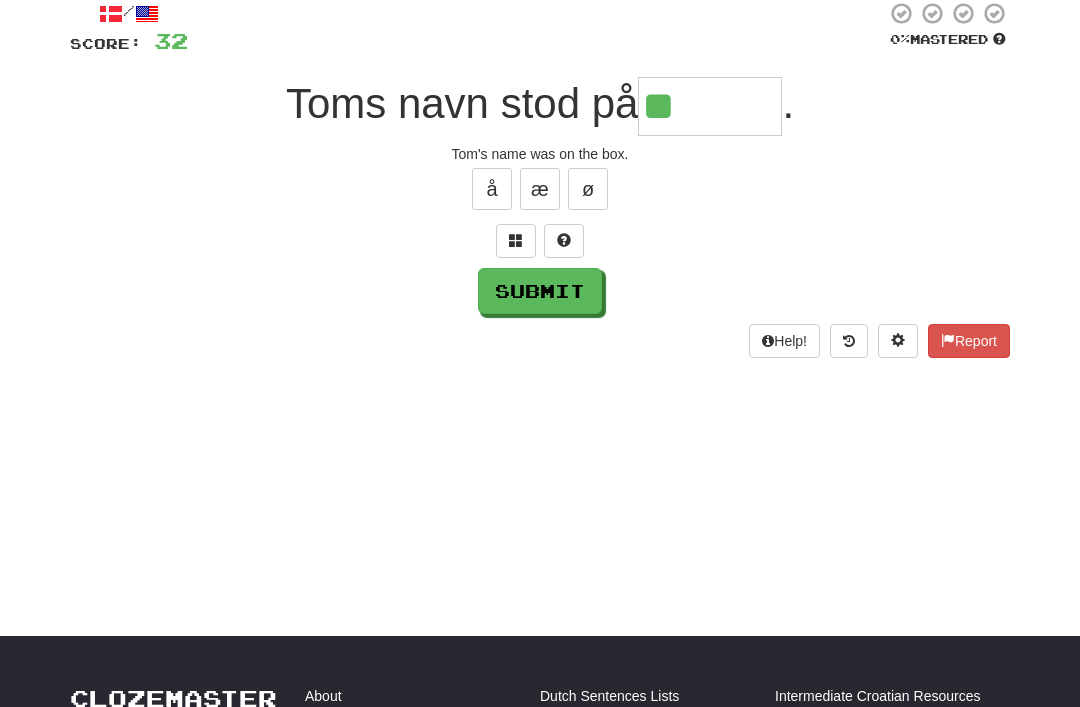 click at bounding box center [516, 241] 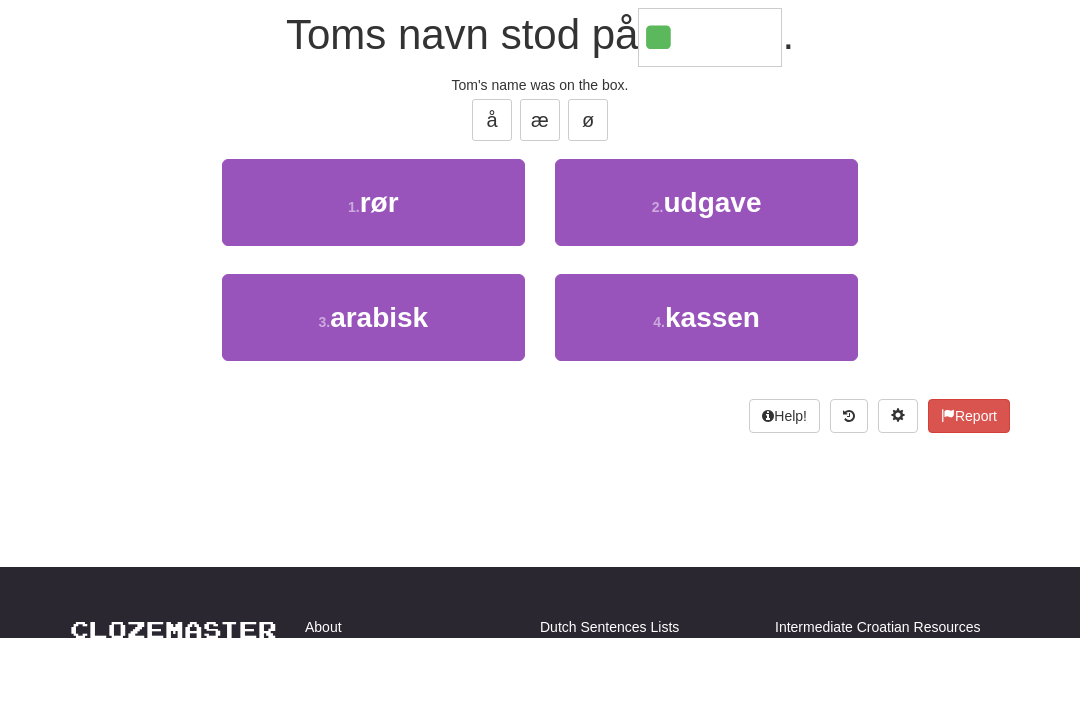 click on "kassen" at bounding box center (712, 386) 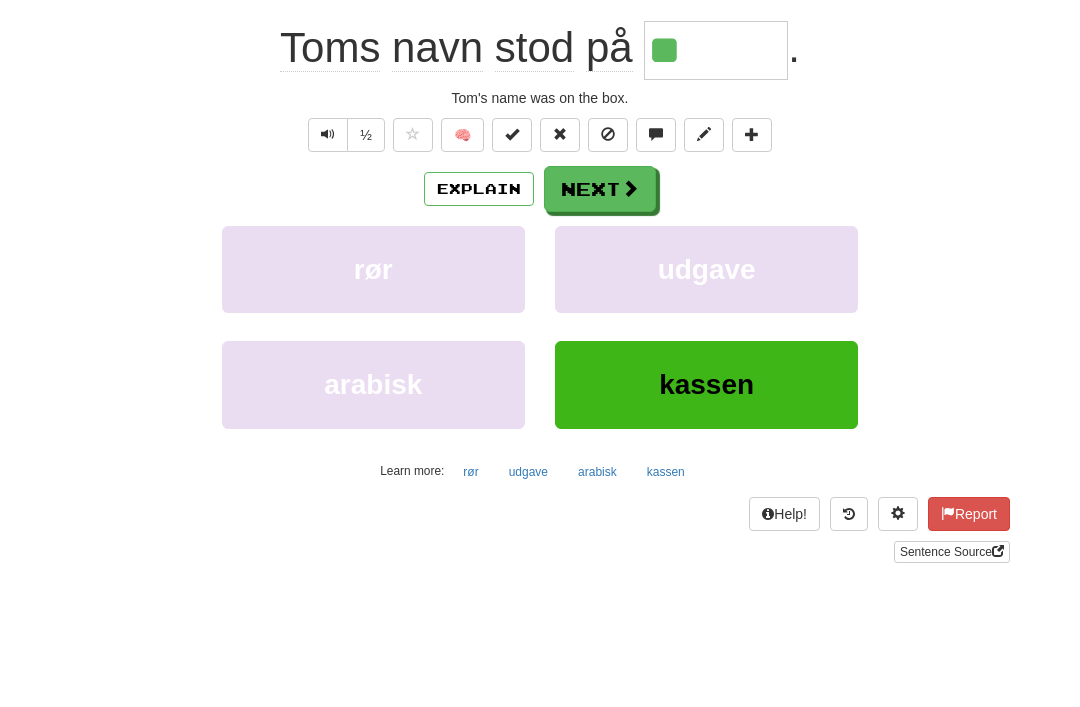 type on "******" 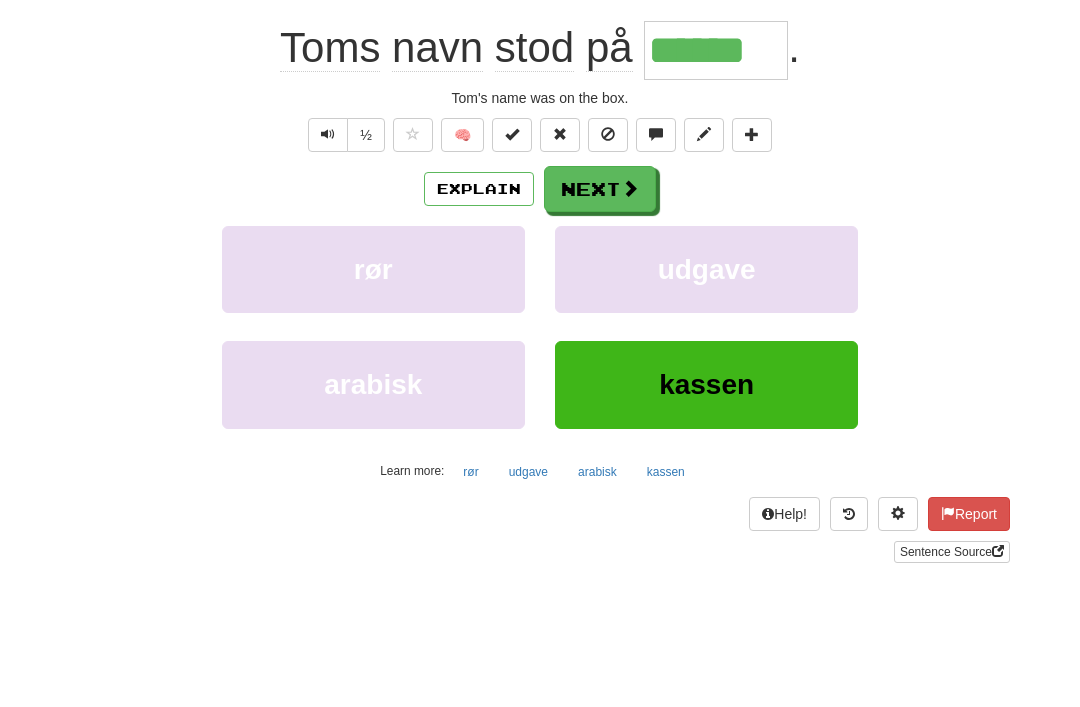 scroll, scrollTop: 190, scrollLeft: 0, axis: vertical 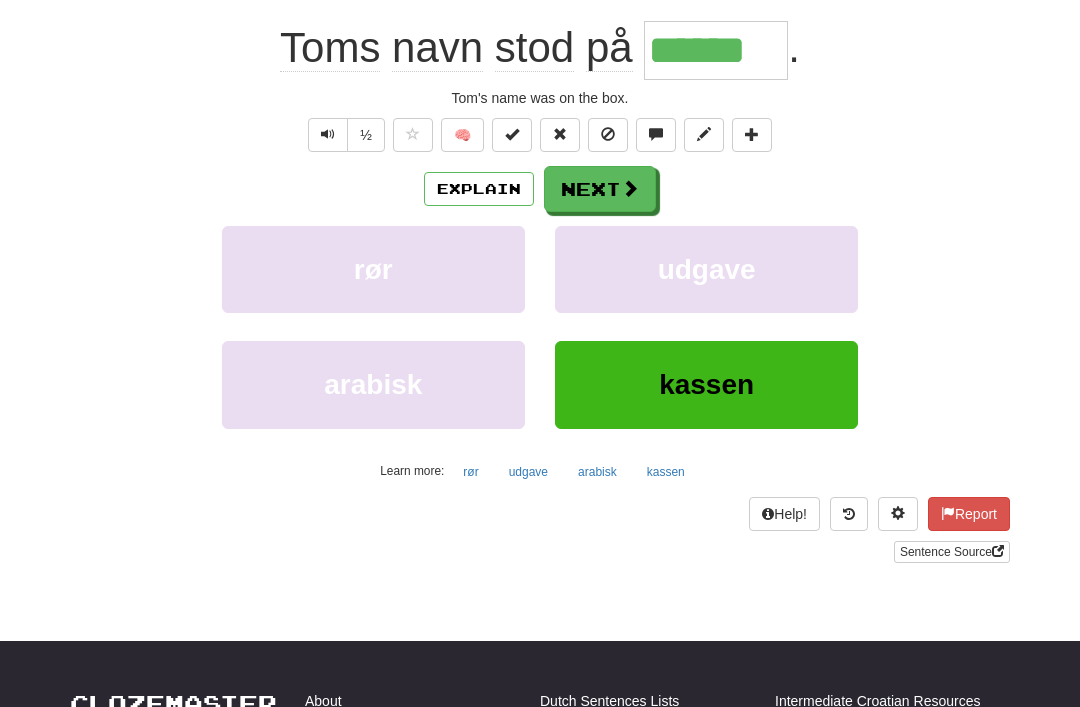 click at bounding box center (630, 188) 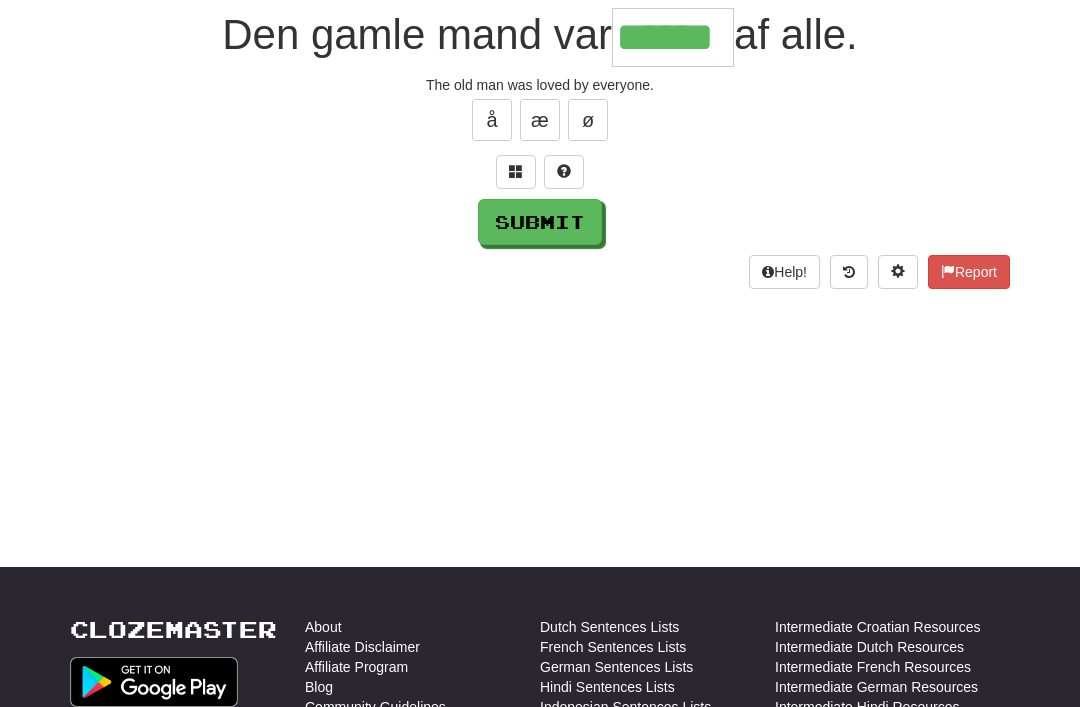 type on "******" 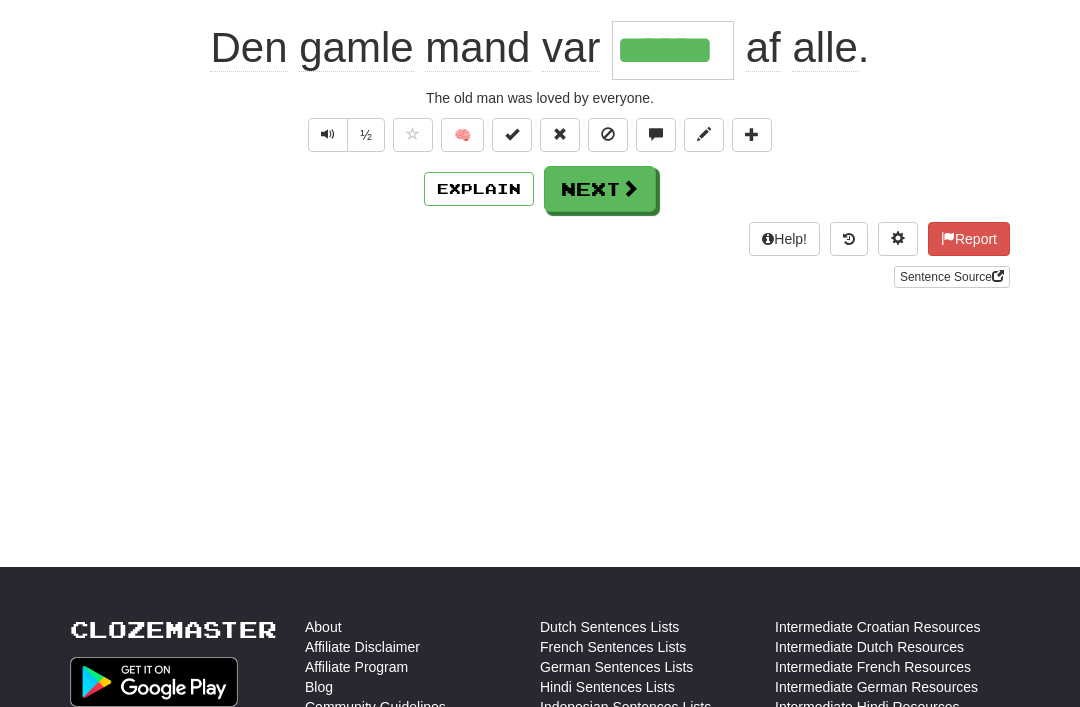 click on "Next" at bounding box center (600, 189) 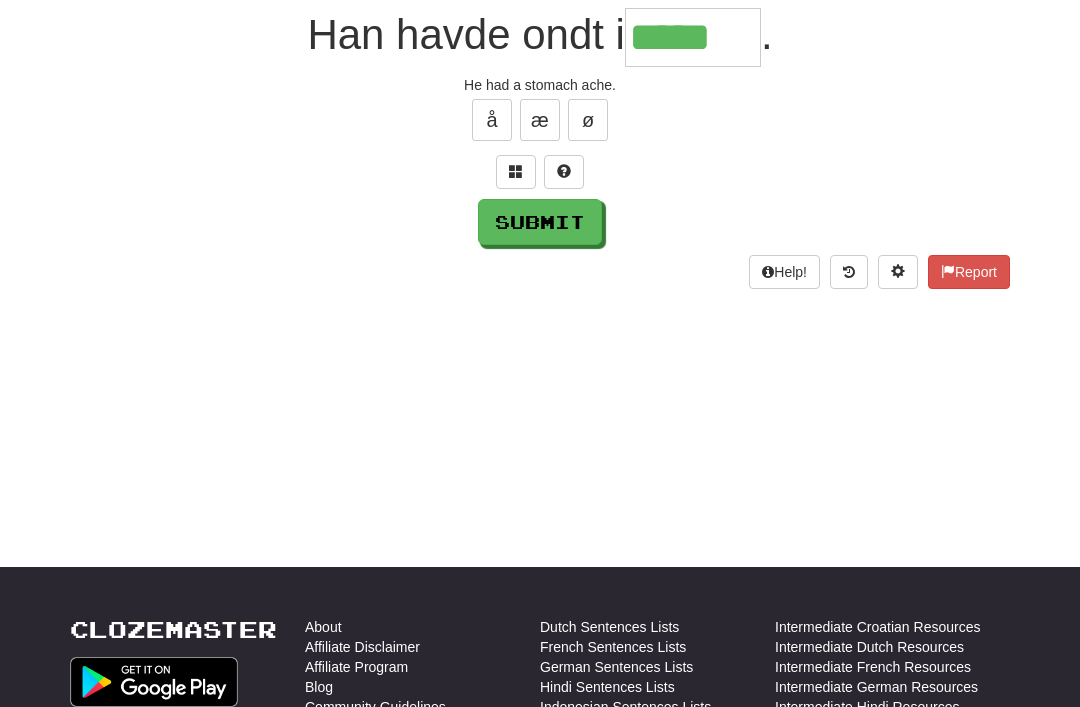 type on "*****" 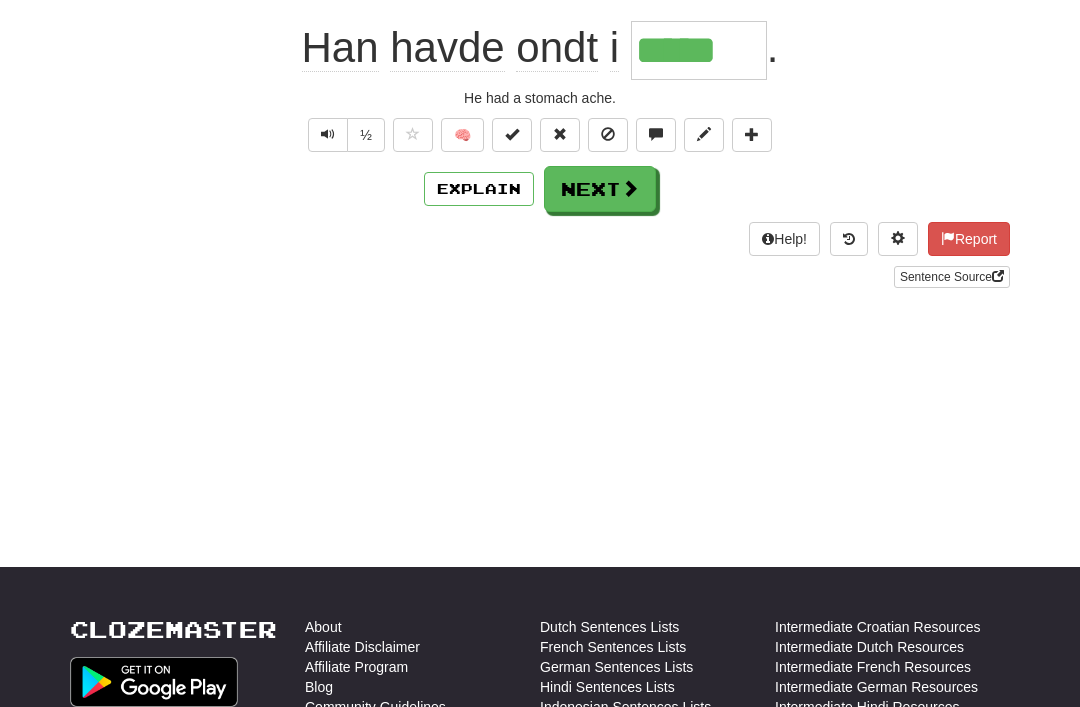 click on "Next" at bounding box center [600, 189] 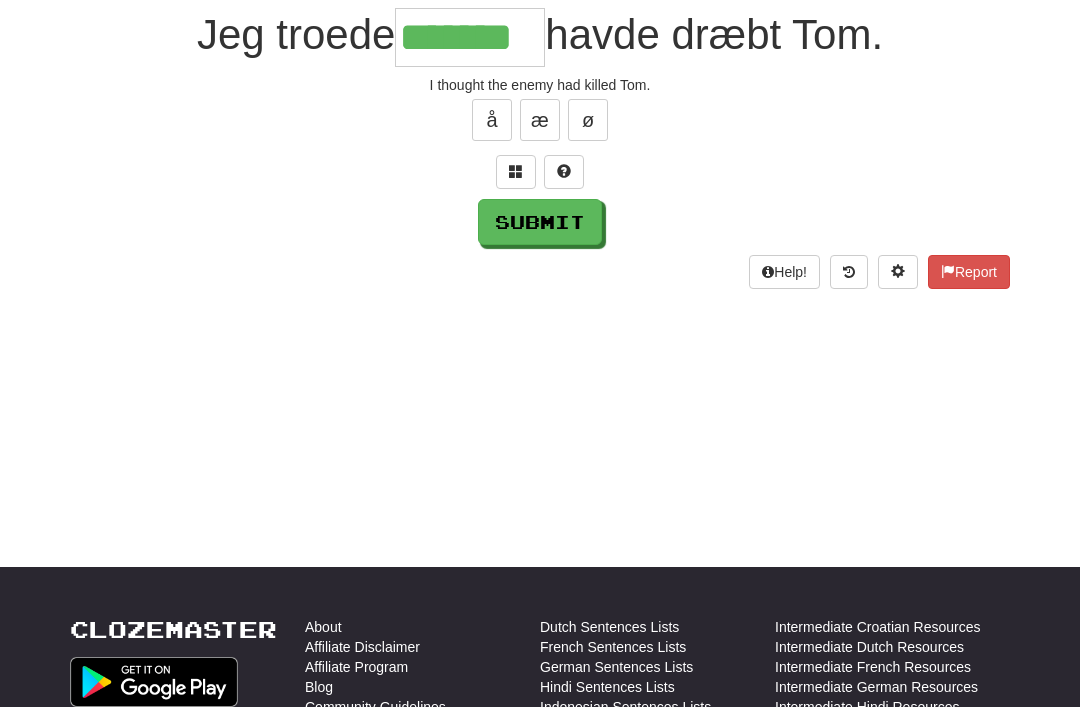 type on "*******" 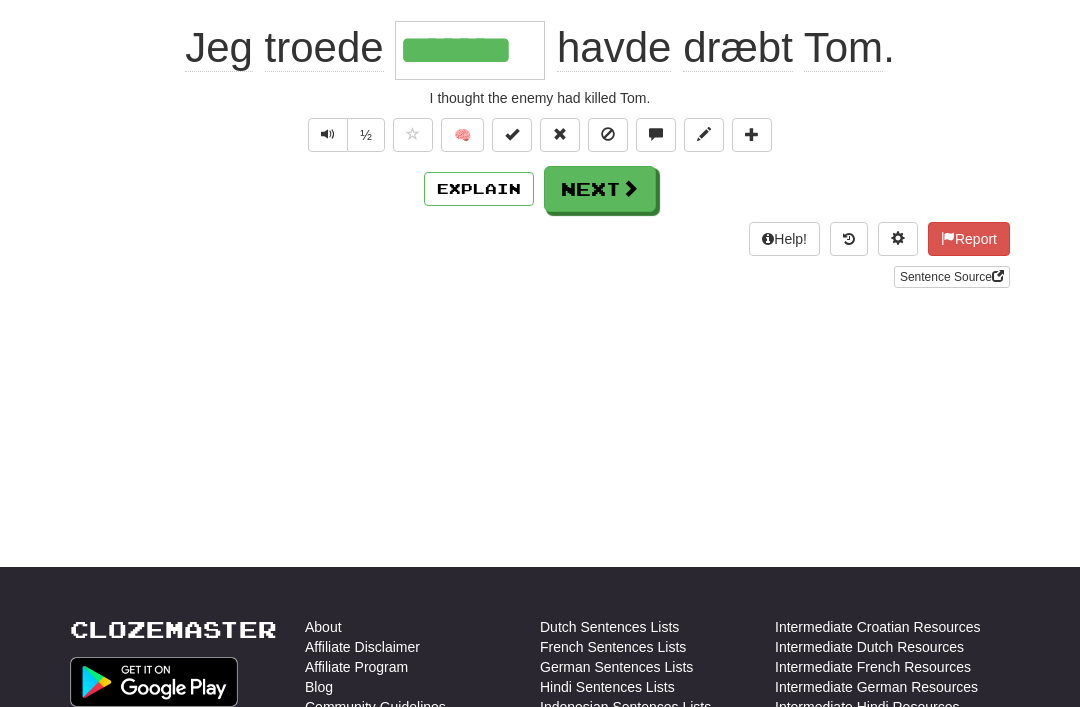 click on "Next" at bounding box center (600, 189) 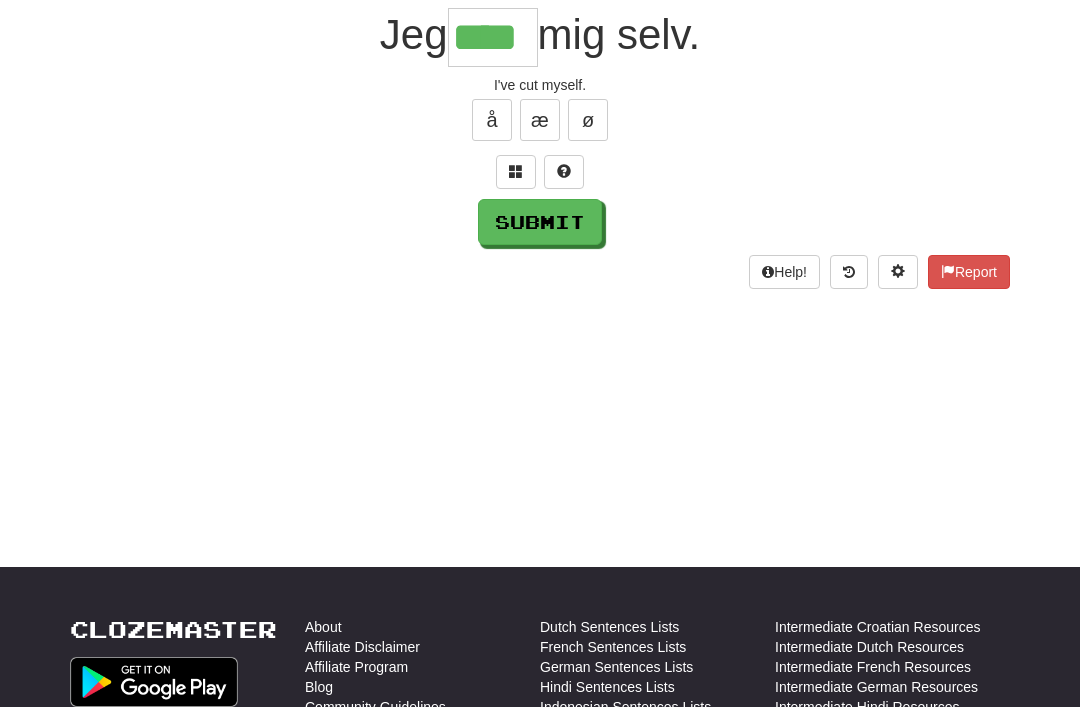 type on "****" 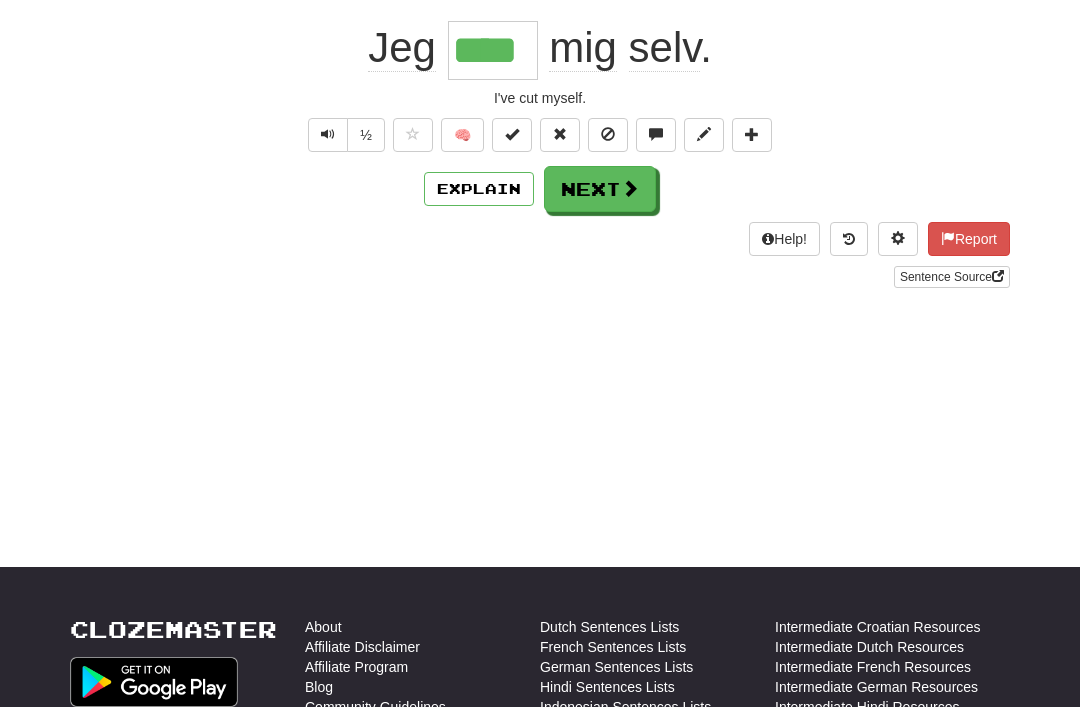 click on "Next" at bounding box center (600, 189) 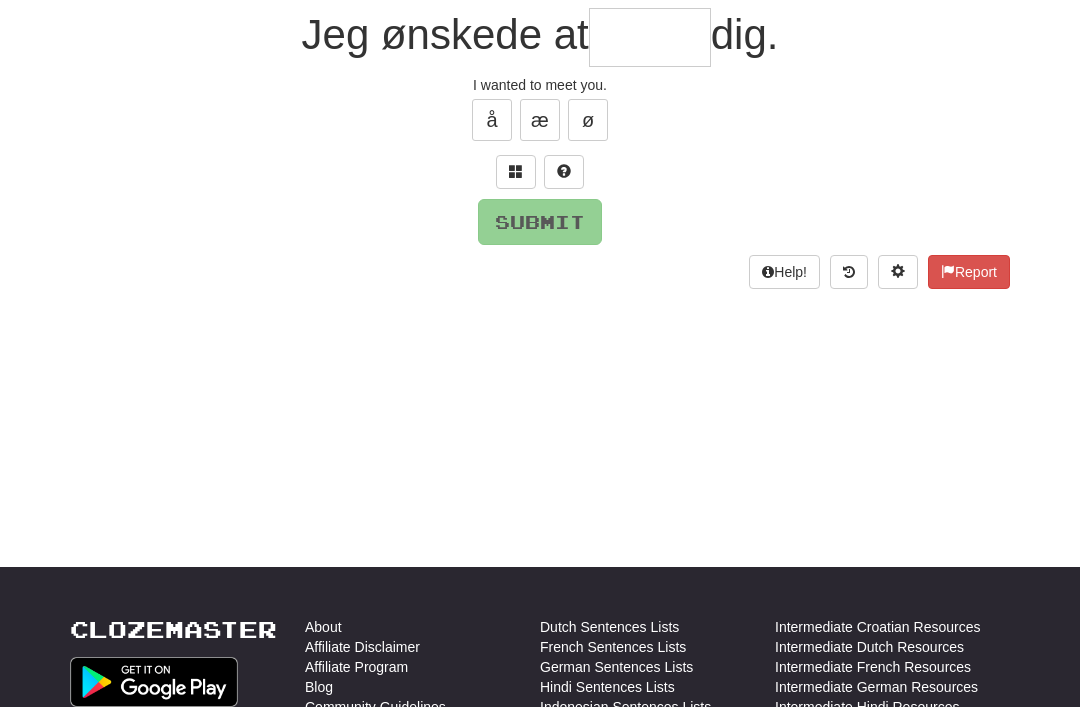 type on "*" 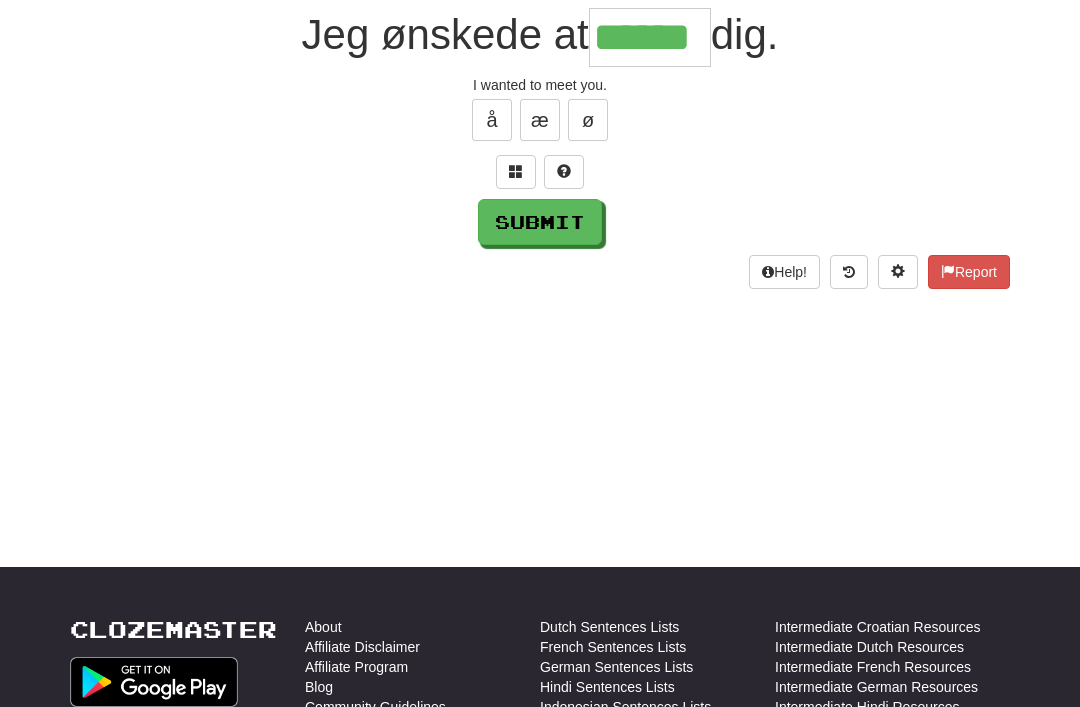 type on "******" 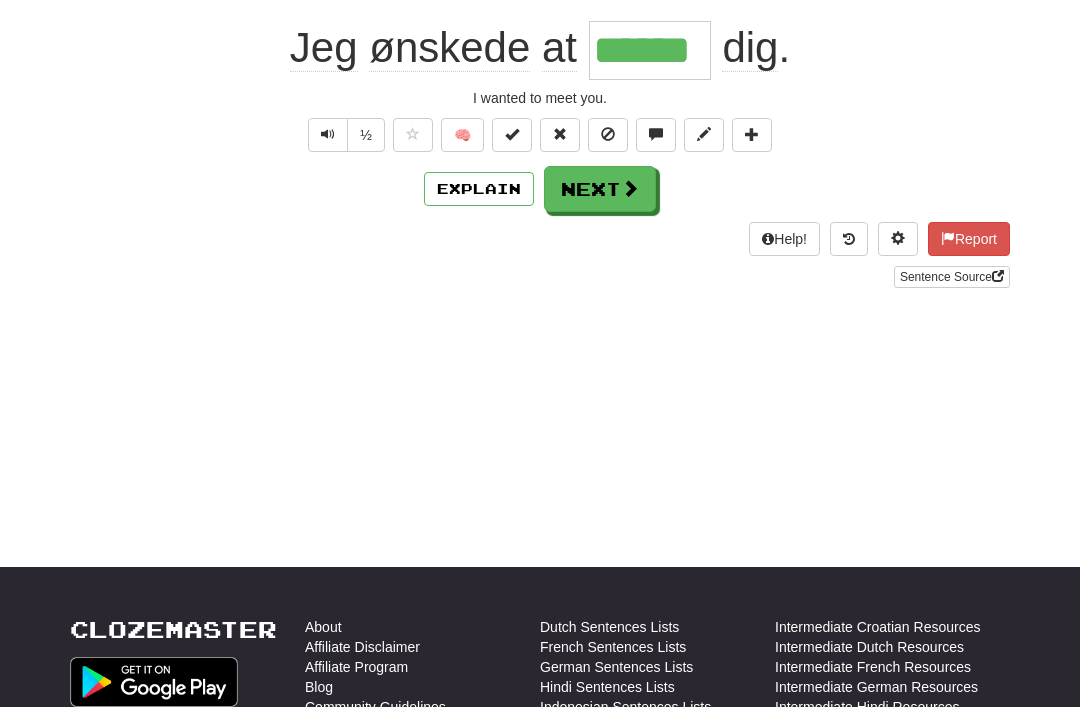 click on "Next" at bounding box center (600, 189) 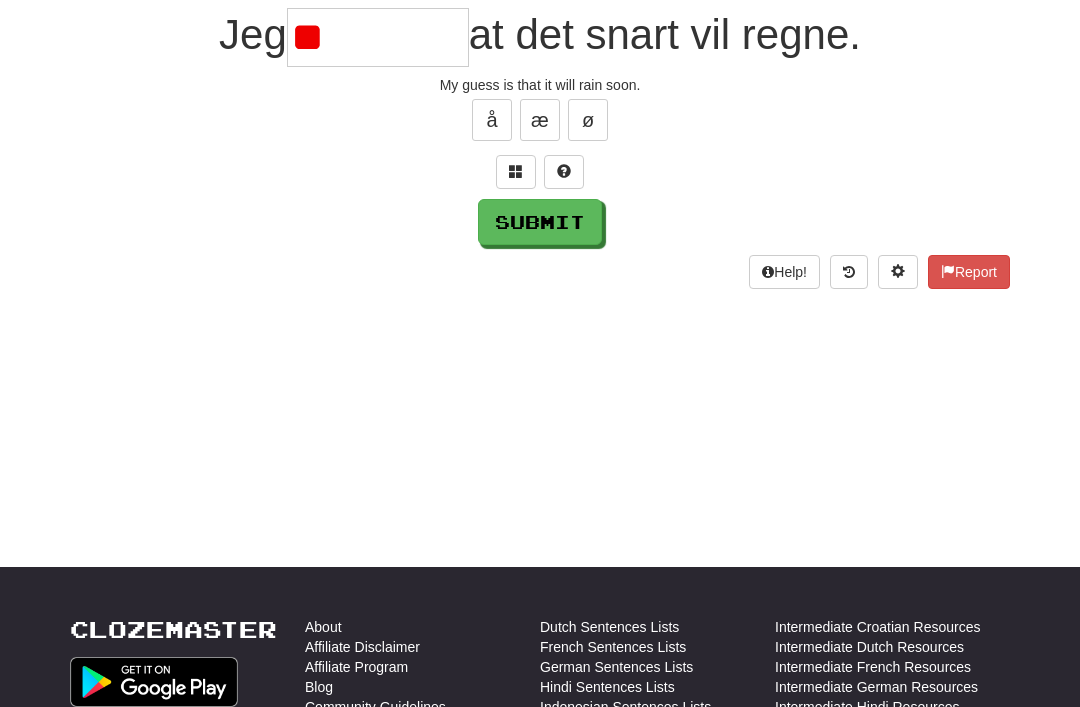 type on "*" 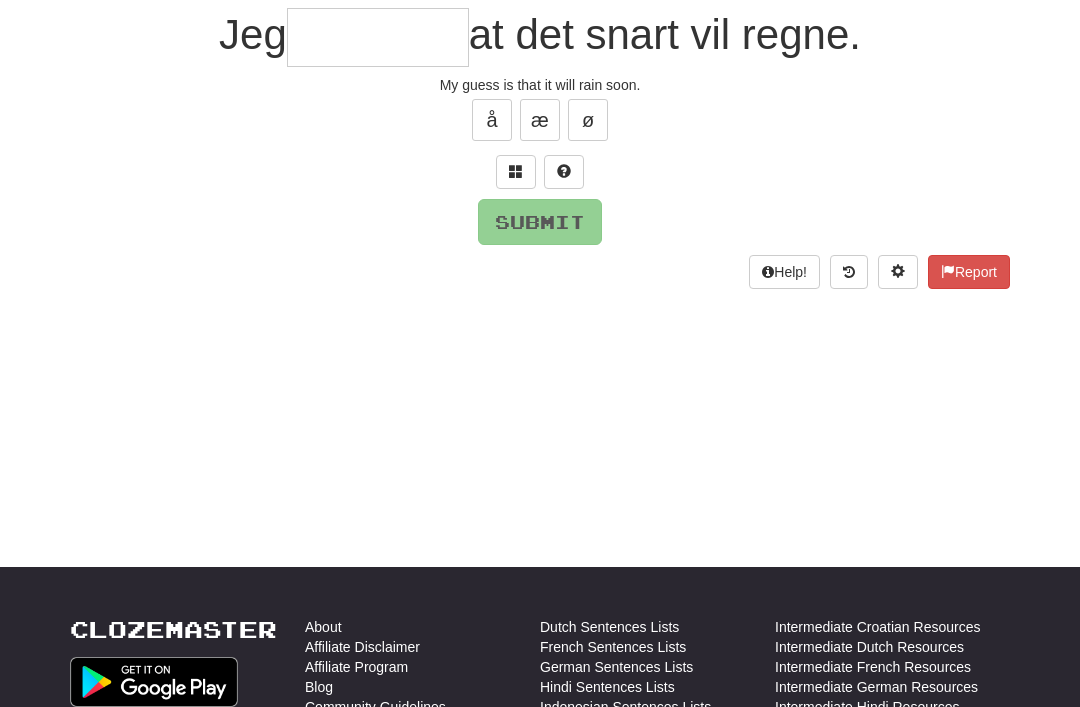 click at bounding box center [516, 171] 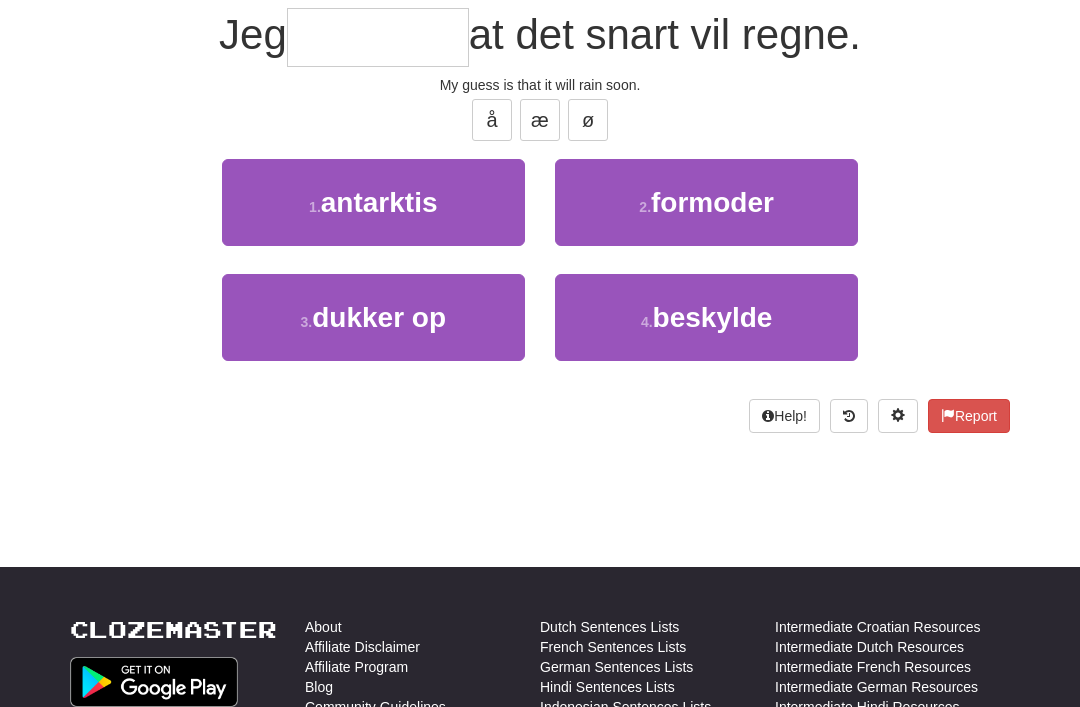 click on "2 .  formoder" at bounding box center (706, 202) 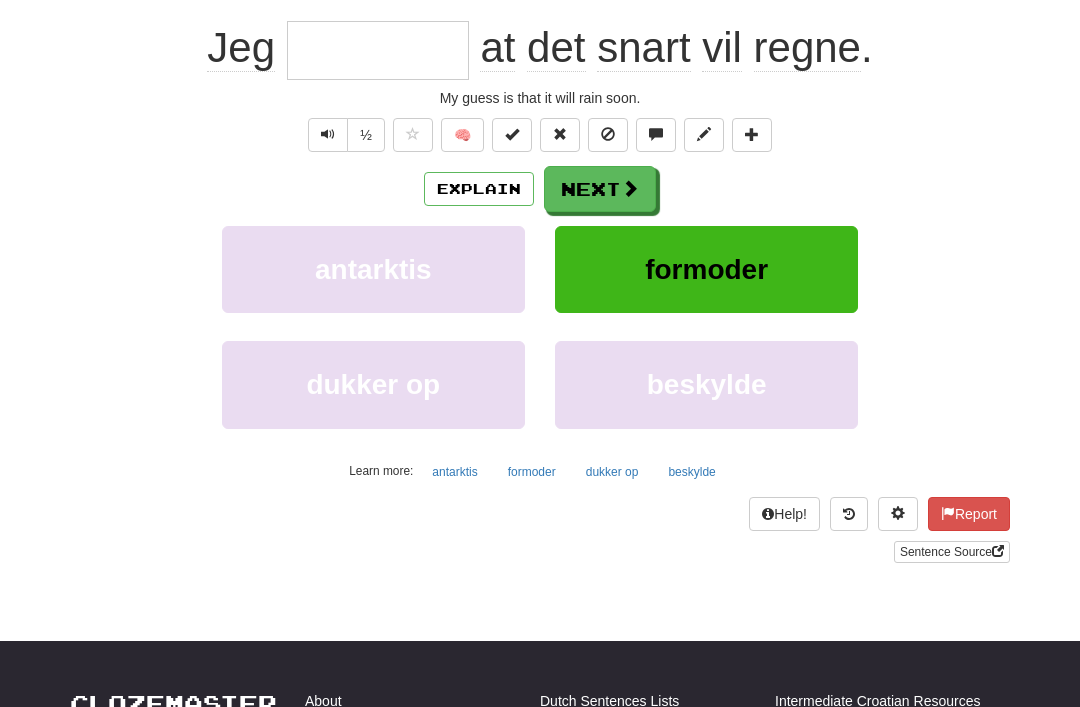 type on "********" 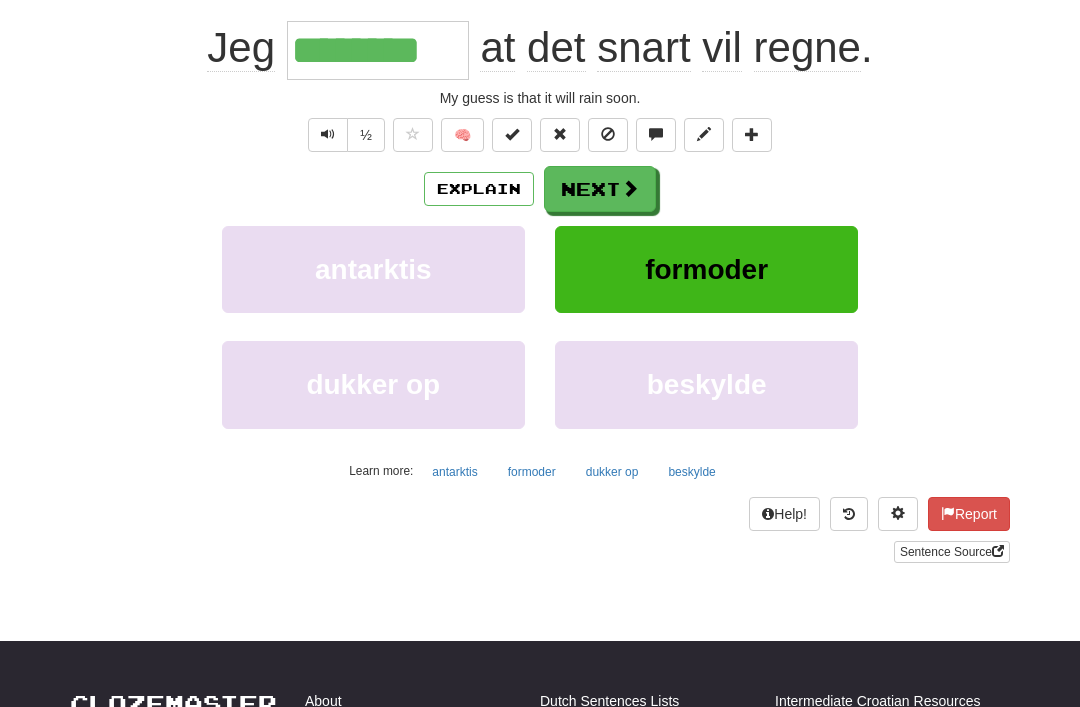 click on "Explain" at bounding box center (479, 189) 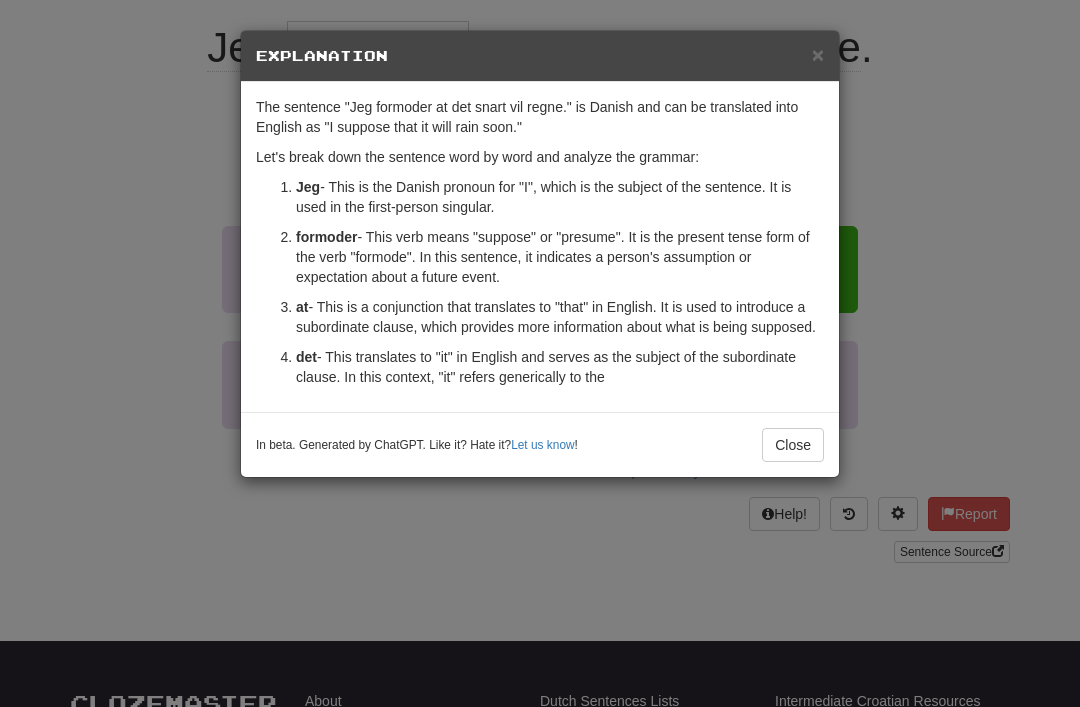 click on "×" at bounding box center [818, 54] 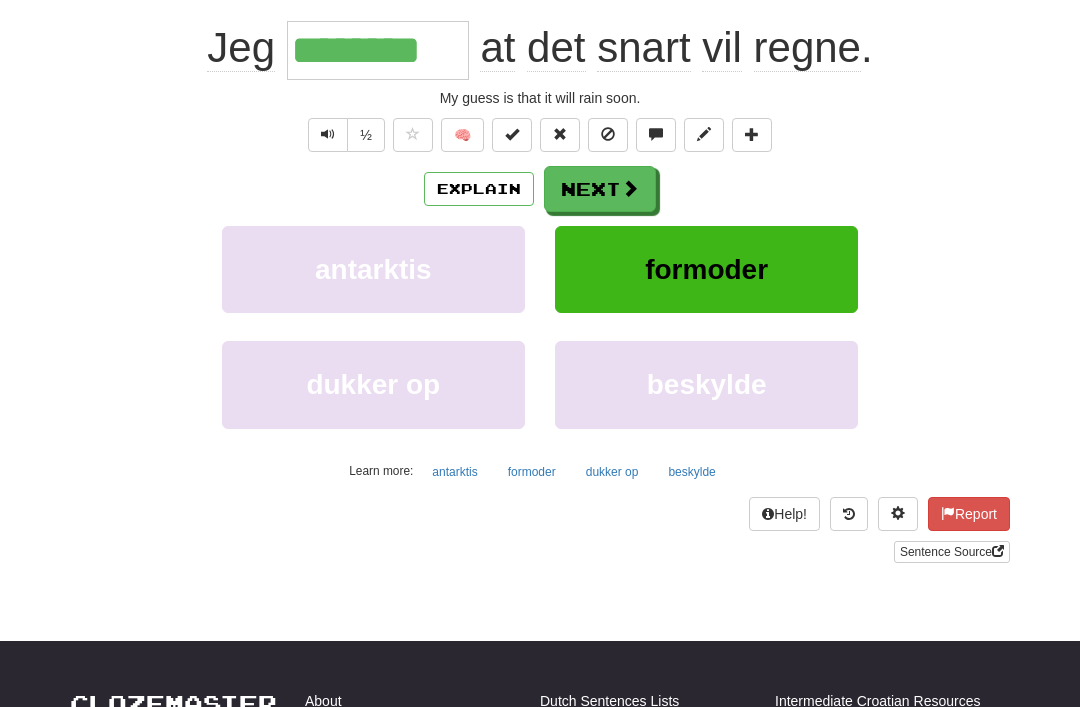 click on "Next" at bounding box center [600, 189] 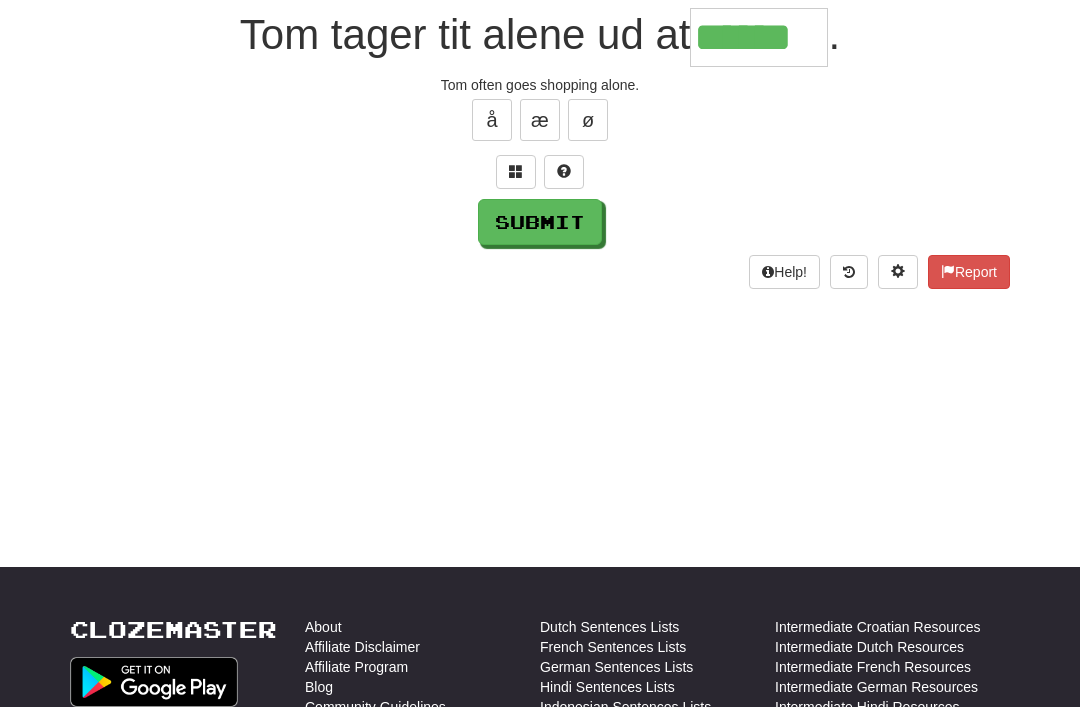 type on "******" 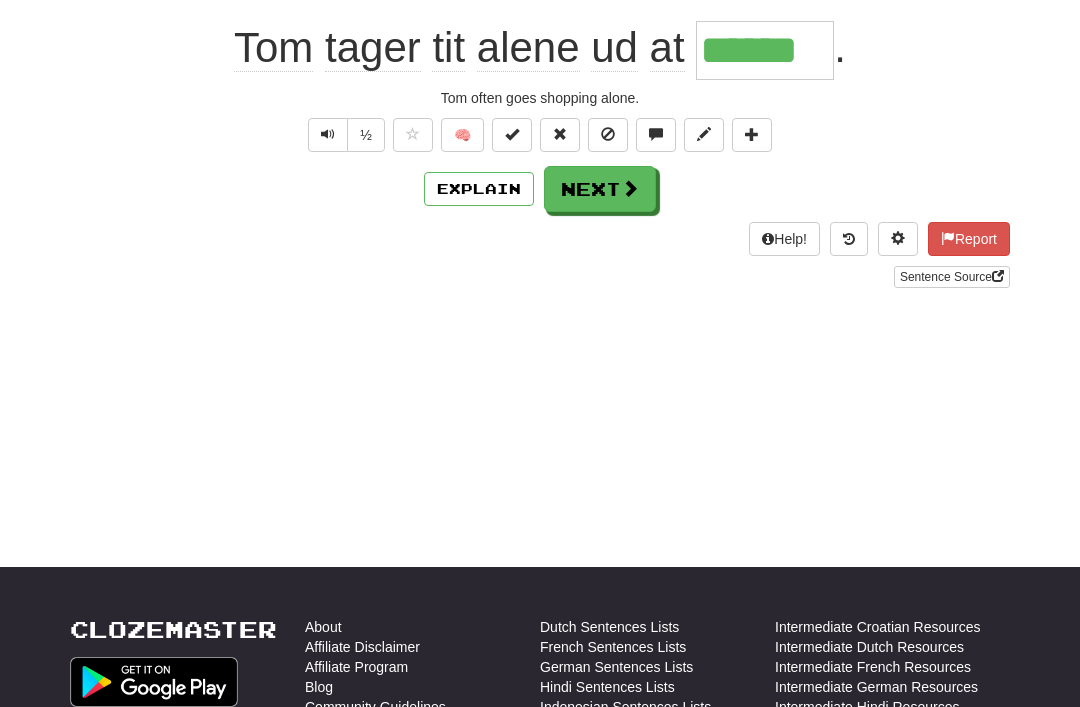 click on "Next" at bounding box center (600, 189) 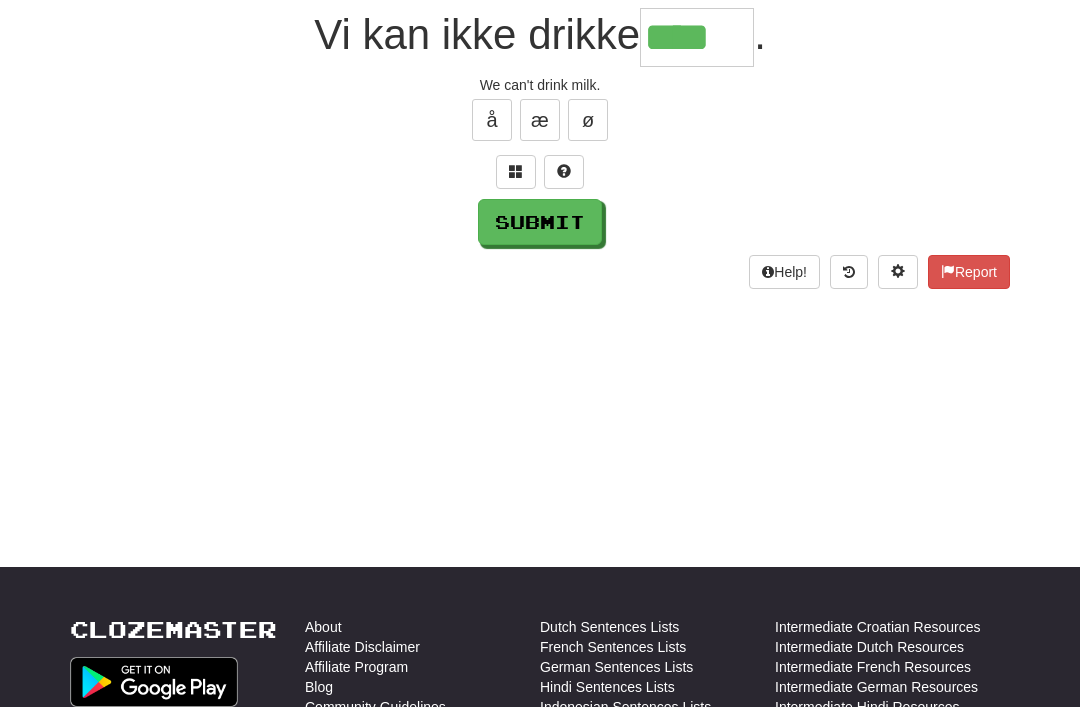 type on "****" 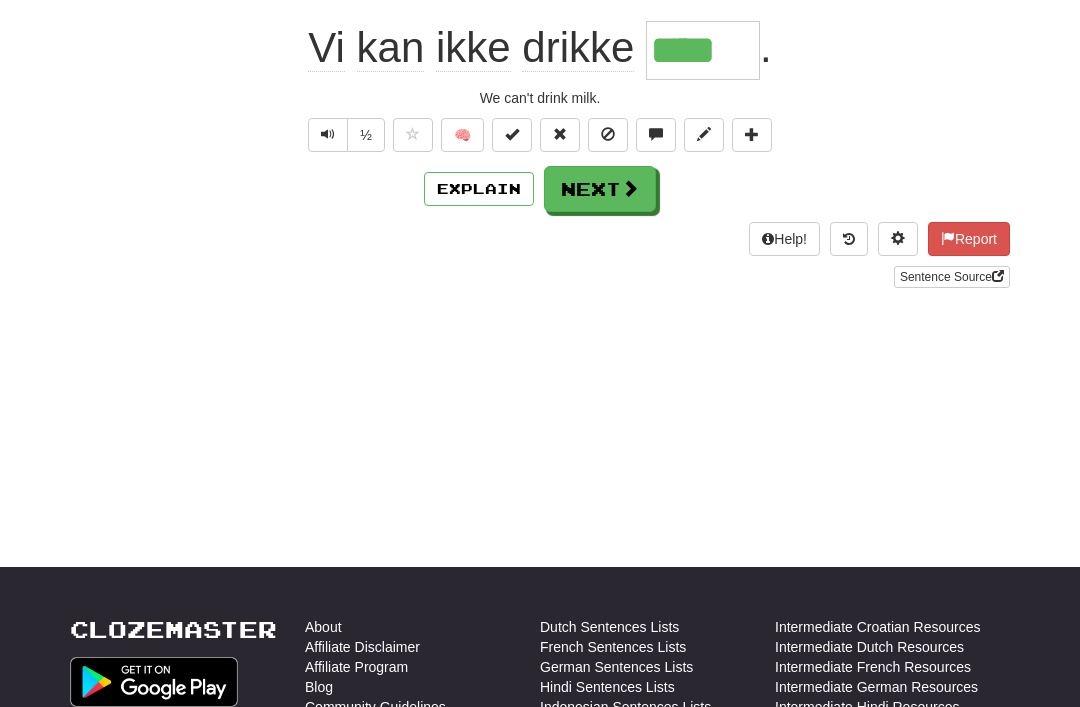 click on "Next" at bounding box center (600, 189) 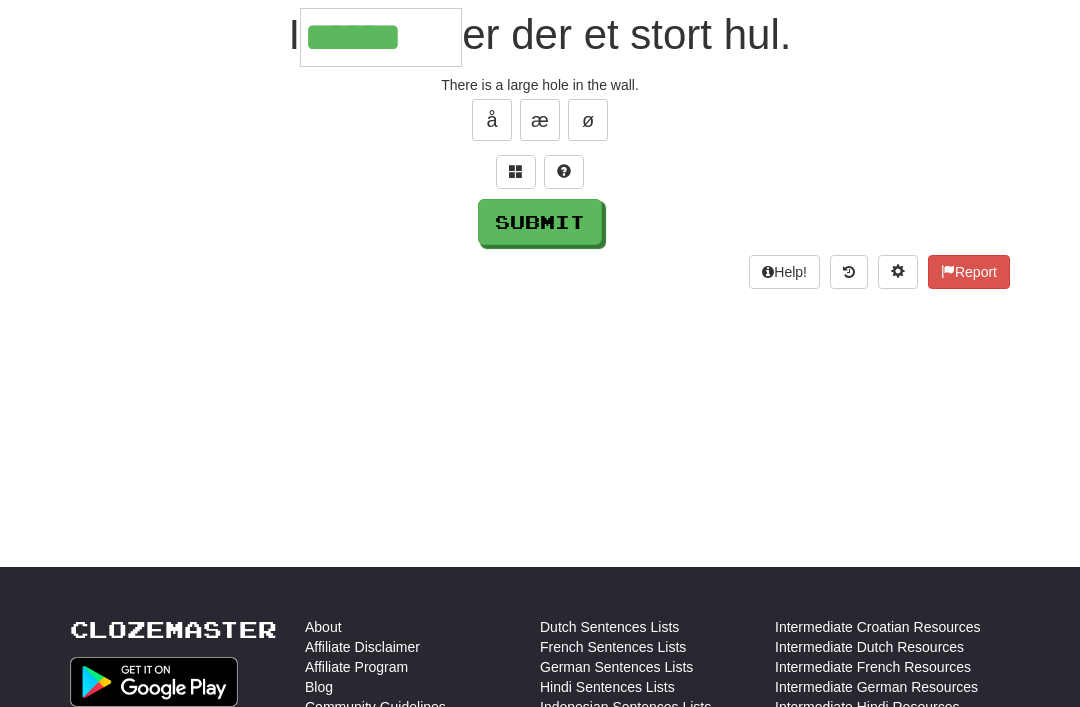 type on "******" 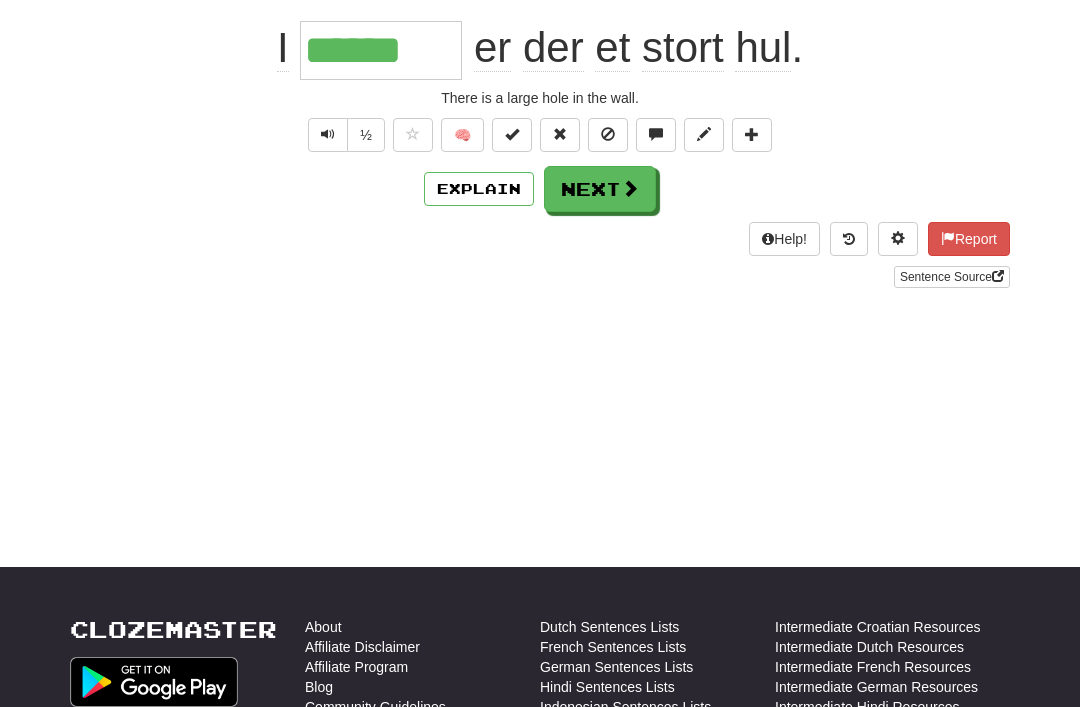 click on "Next" at bounding box center [600, 189] 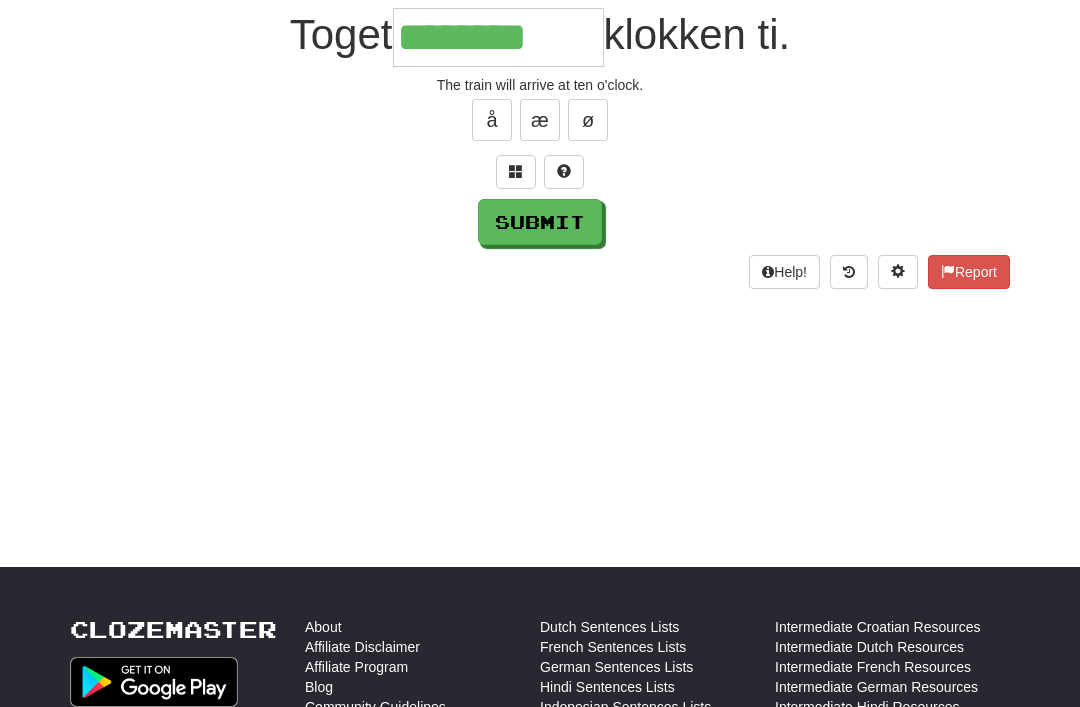type on "********" 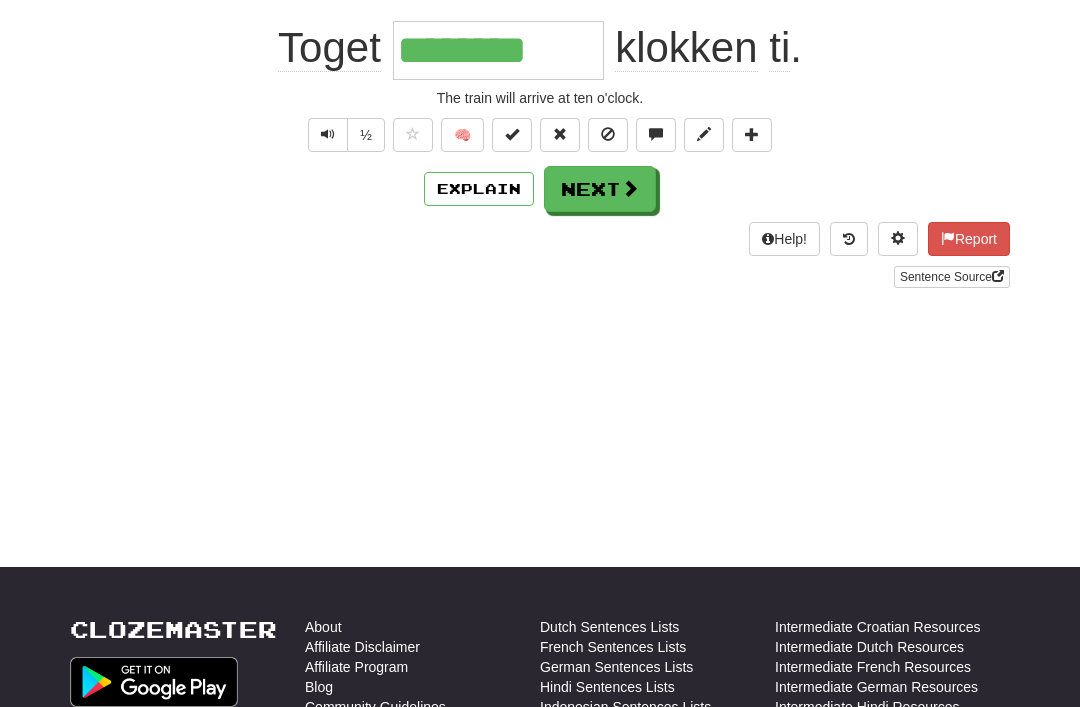 click on "Next" at bounding box center (600, 189) 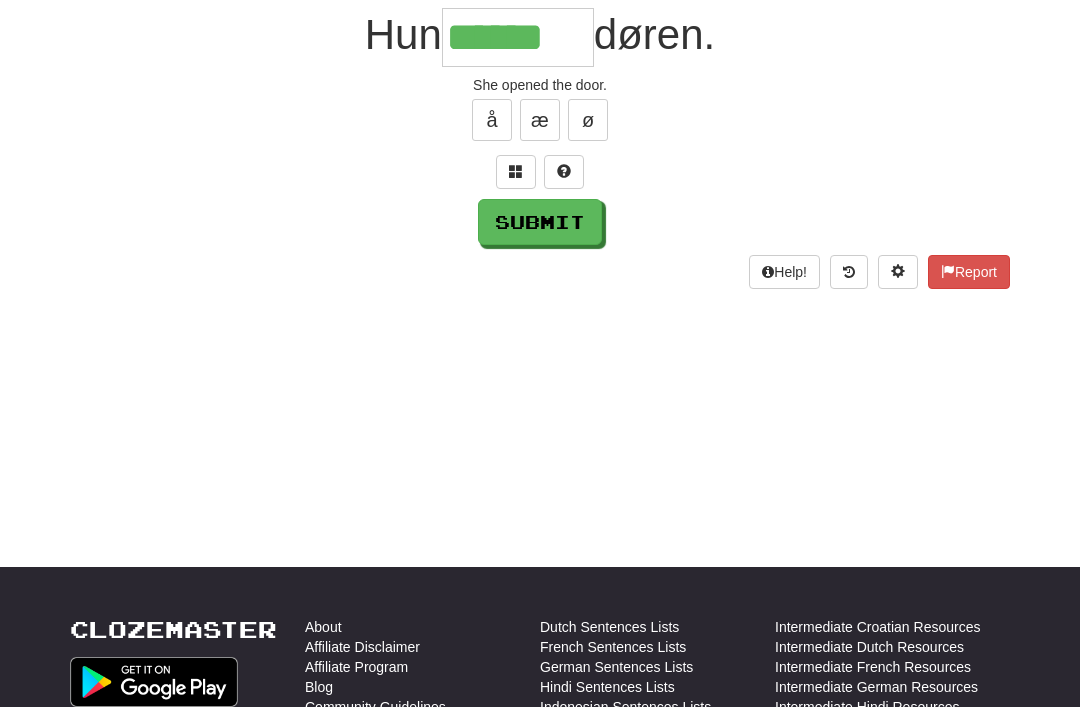 type on "******" 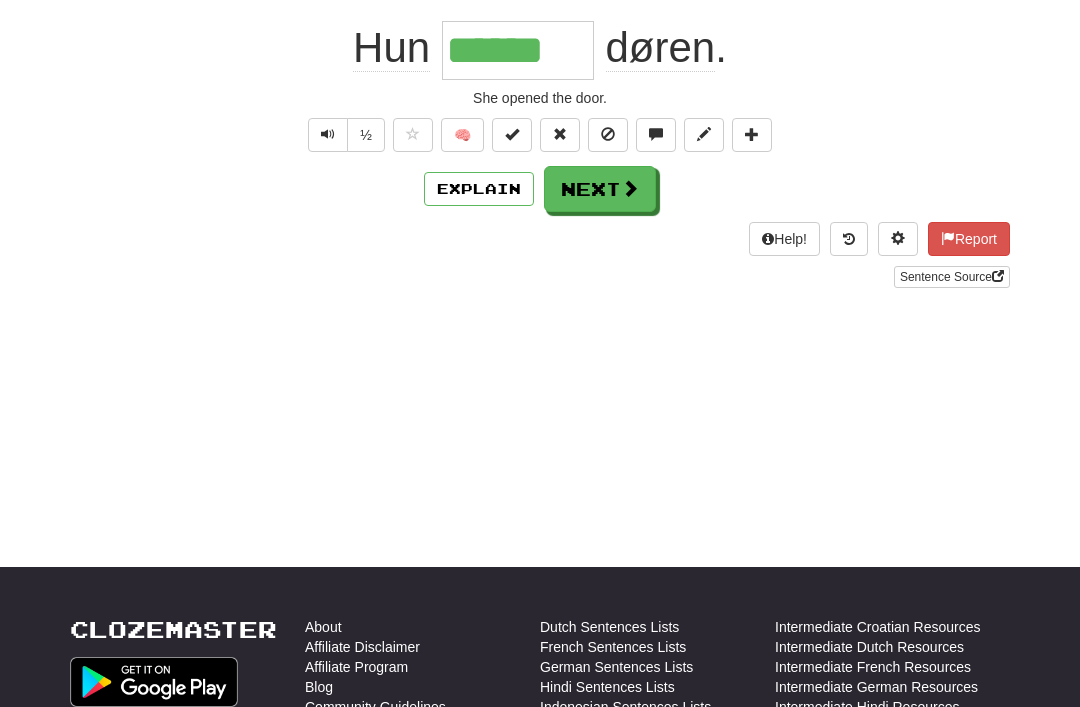 click on "Next" at bounding box center [600, 189] 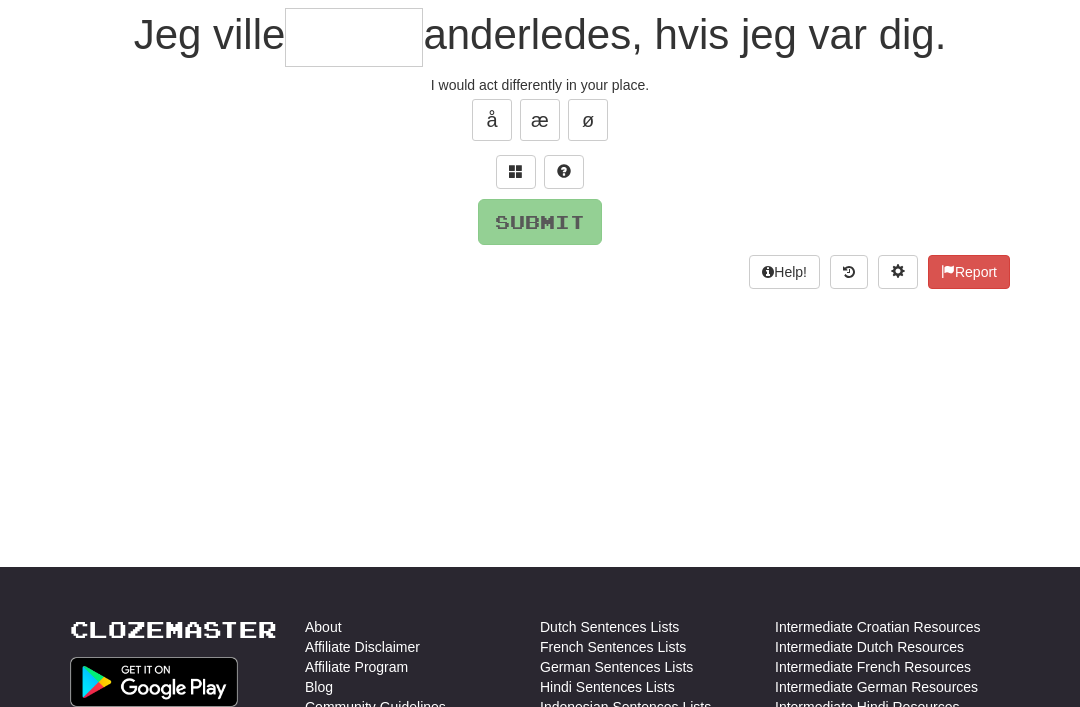 type on "*" 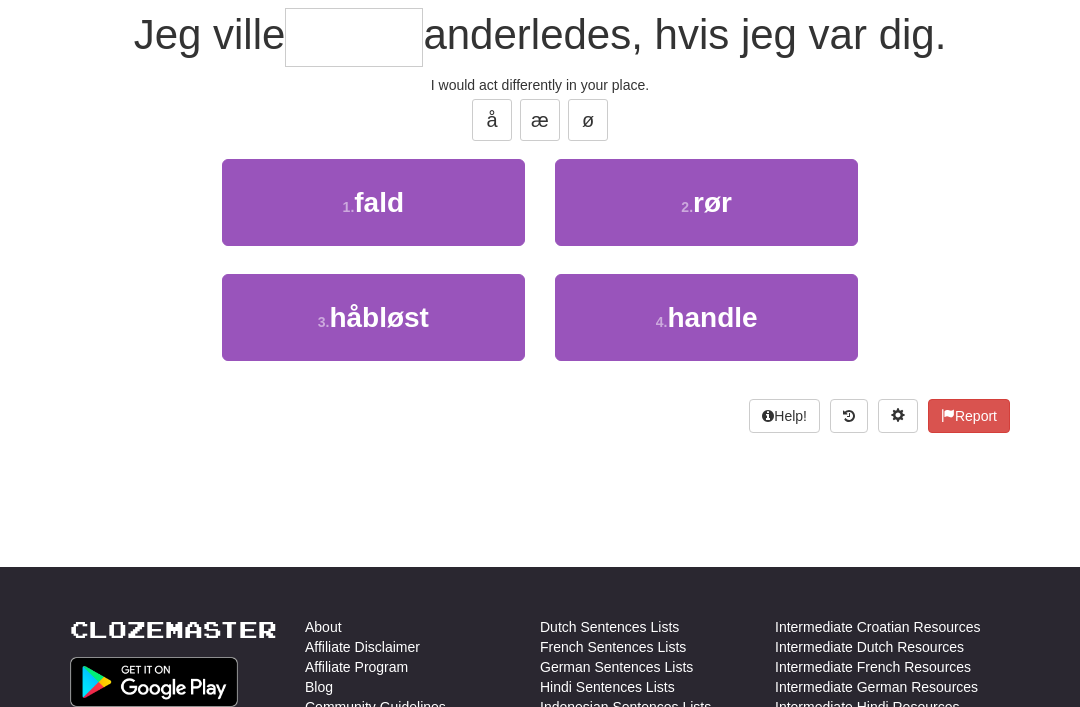 click on "handle" at bounding box center (712, 317) 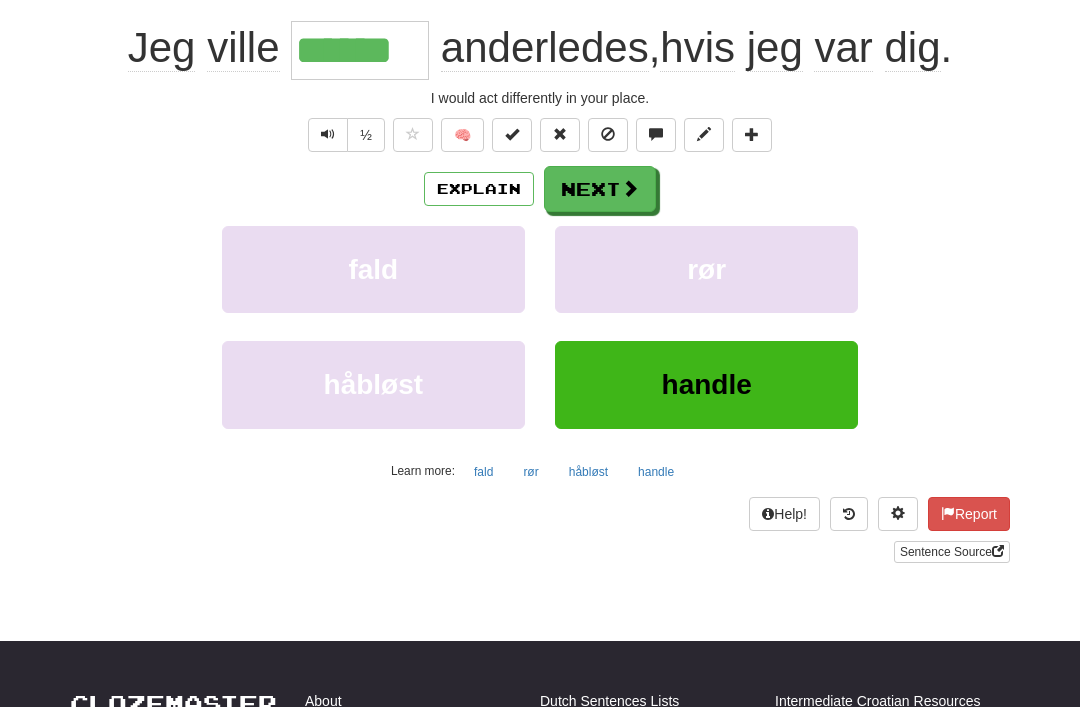 click on "Explain" at bounding box center [479, 189] 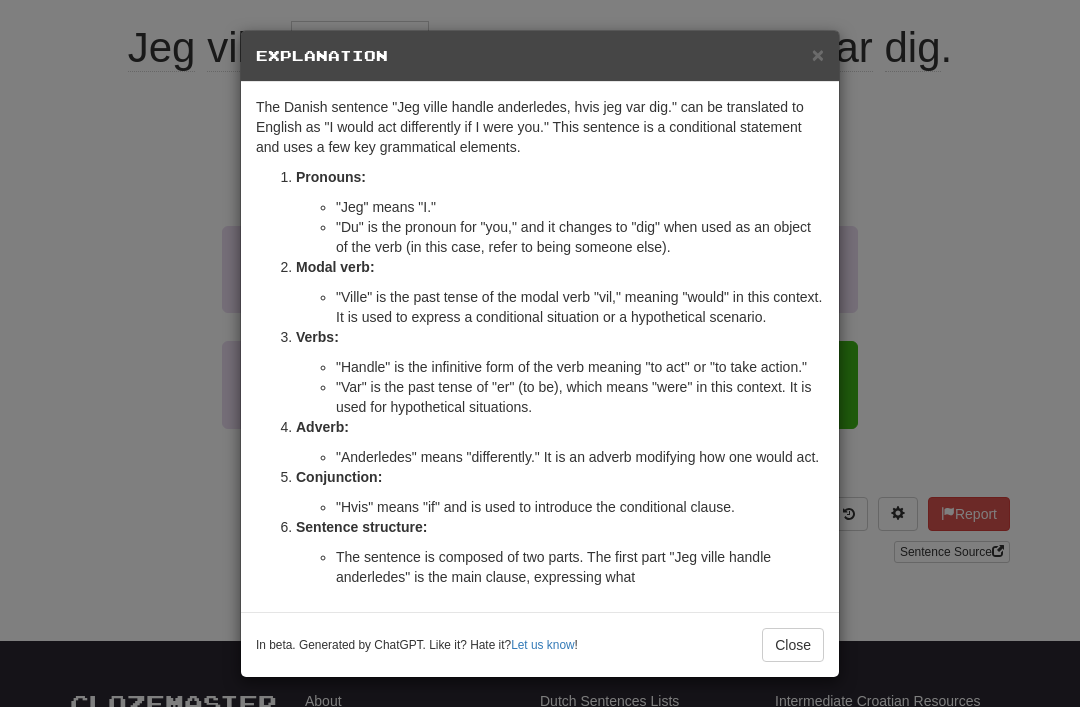 click on "×" at bounding box center [818, 54] 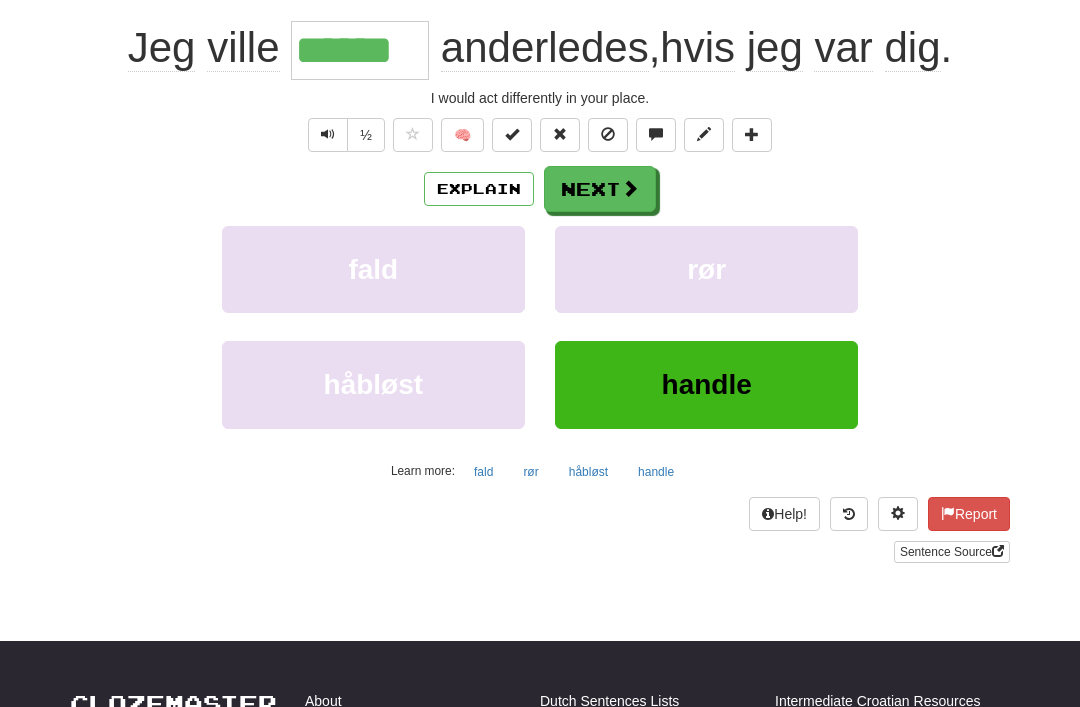 click on "Next" at bounding box center [600, 189] 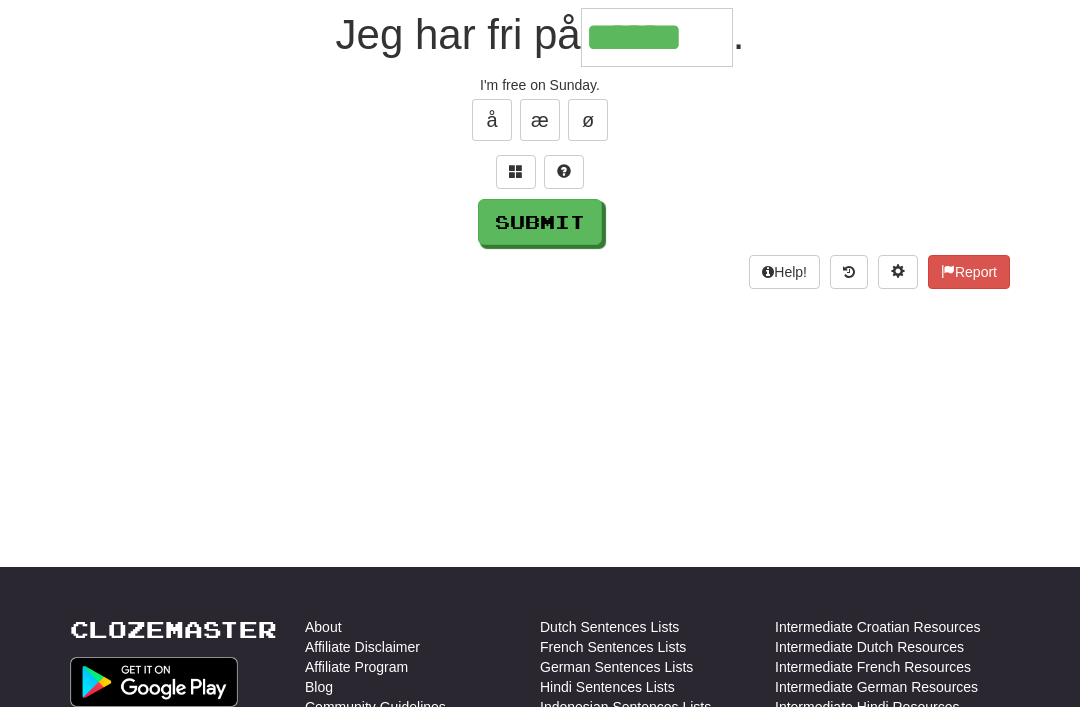 type on "******" 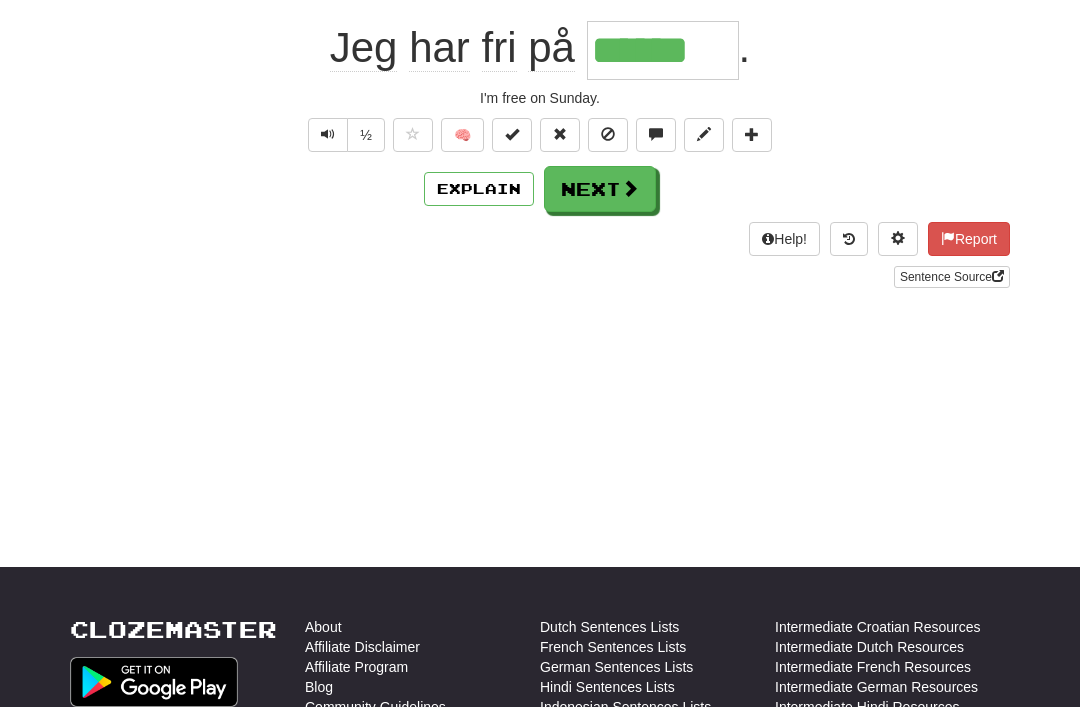 click on "Next" at bounding box center [600, 189] 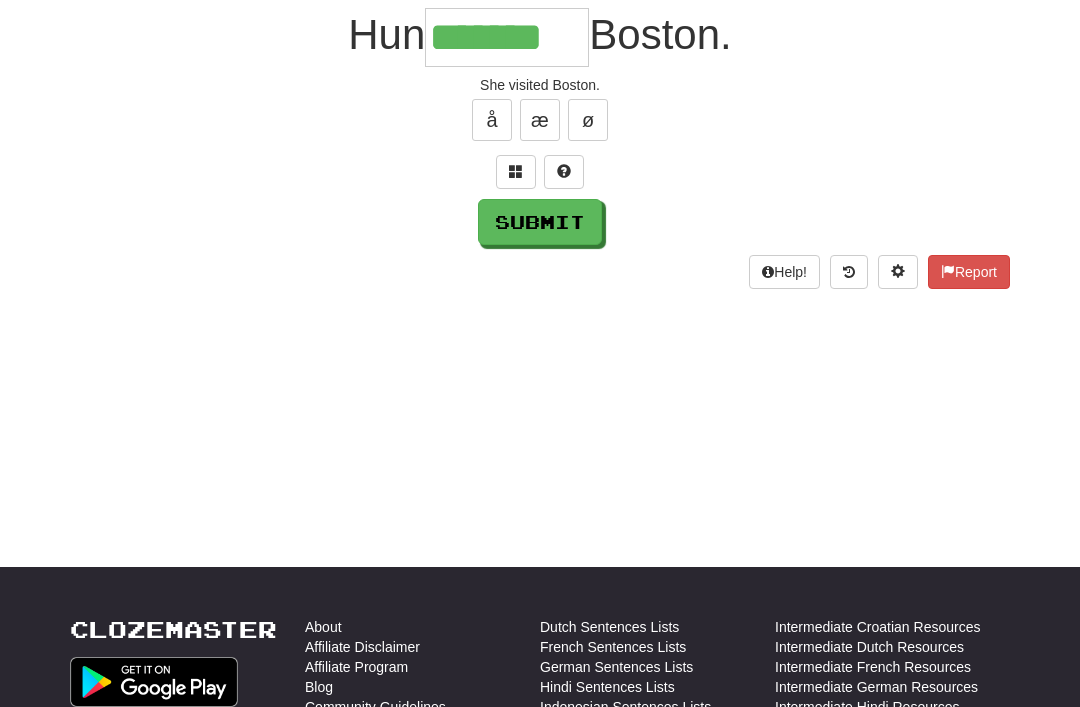 type on "*******" 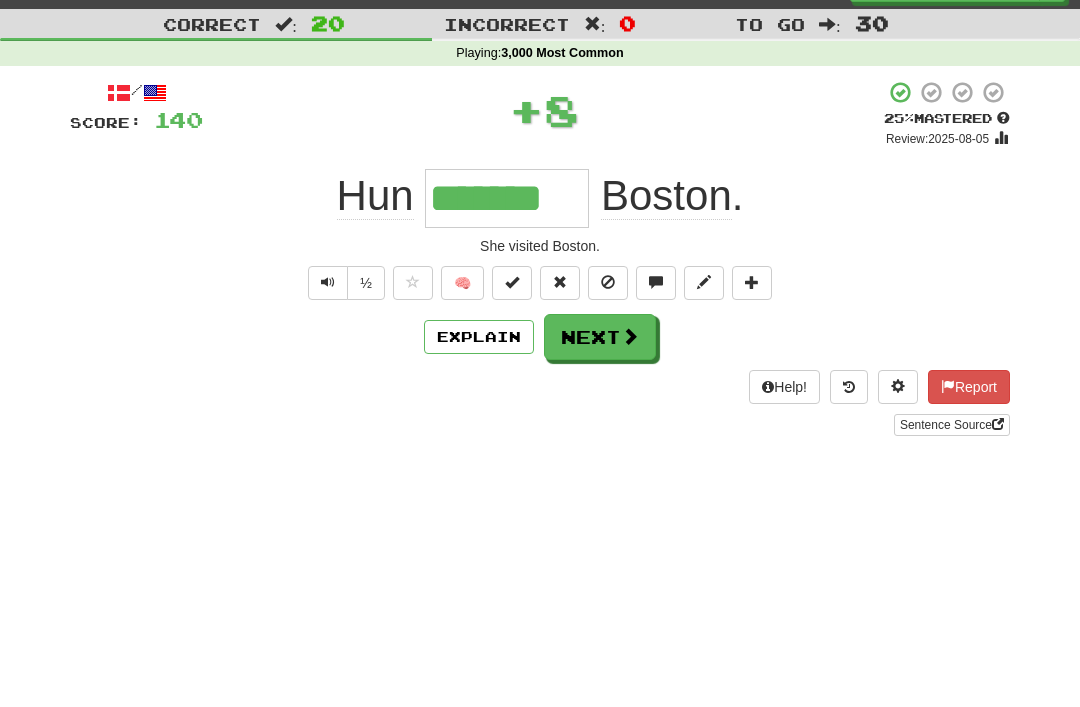 scroll, scrollTop: 24, scrollLeft: 0, axis: vertical 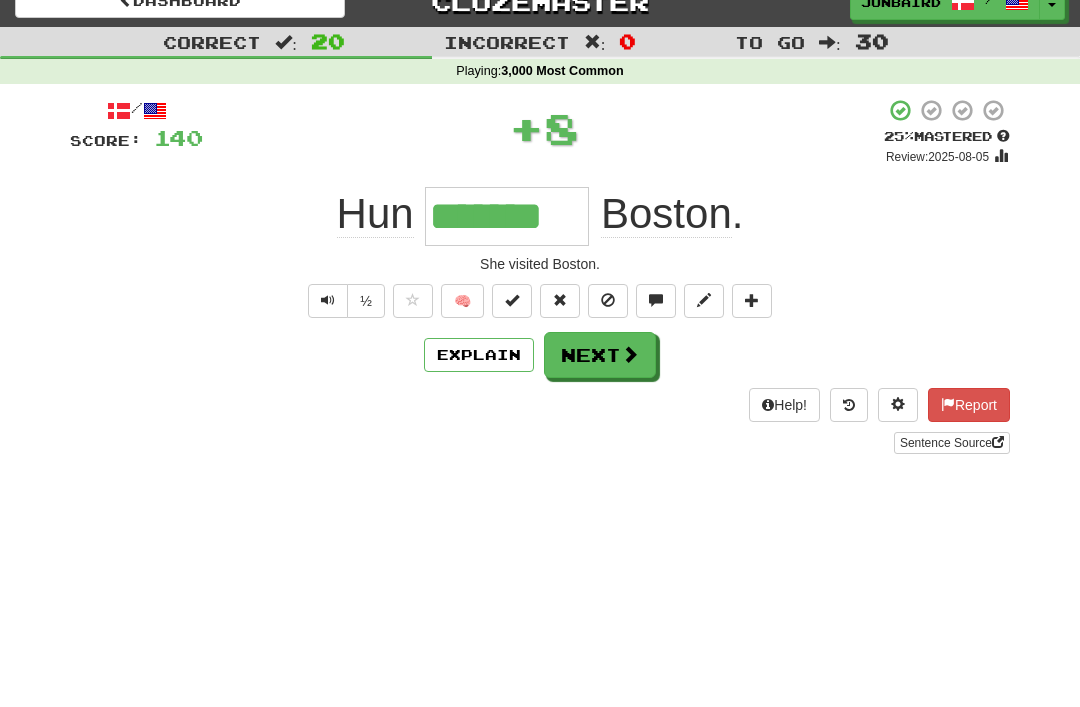 click on "Next" at bounding box center (600, 355) 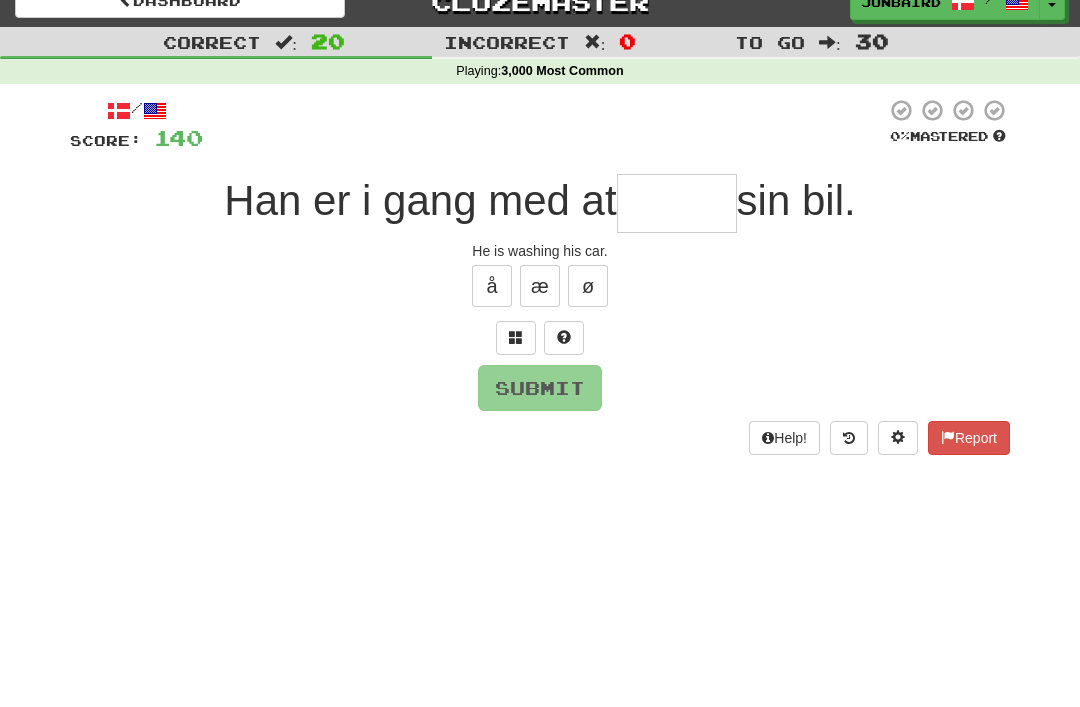 type on "*" 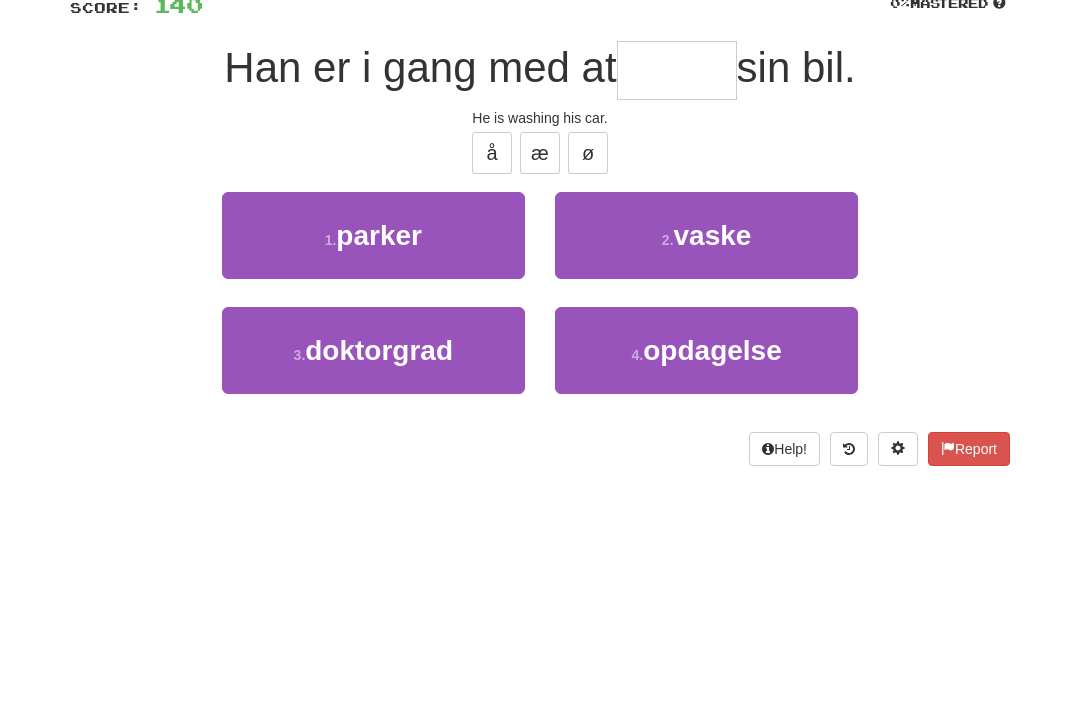 click on "2 .  vaske" at bounding box center [706, 368] 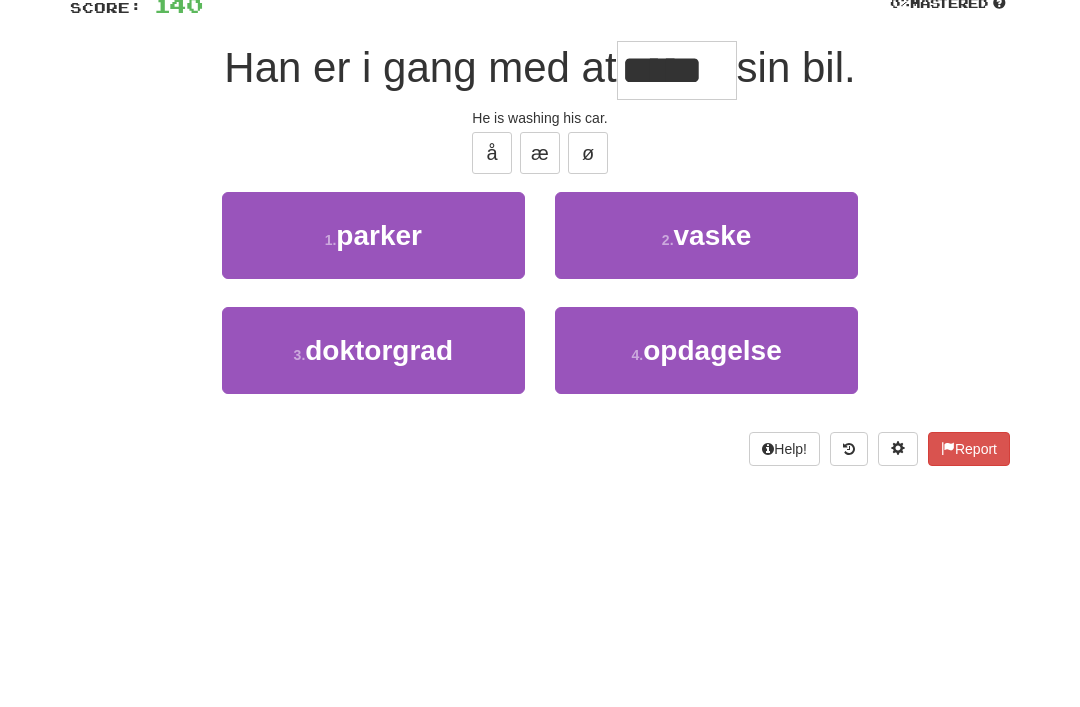 scroll, scrollTop: 157, scrollLeft: 0, axis: vertical 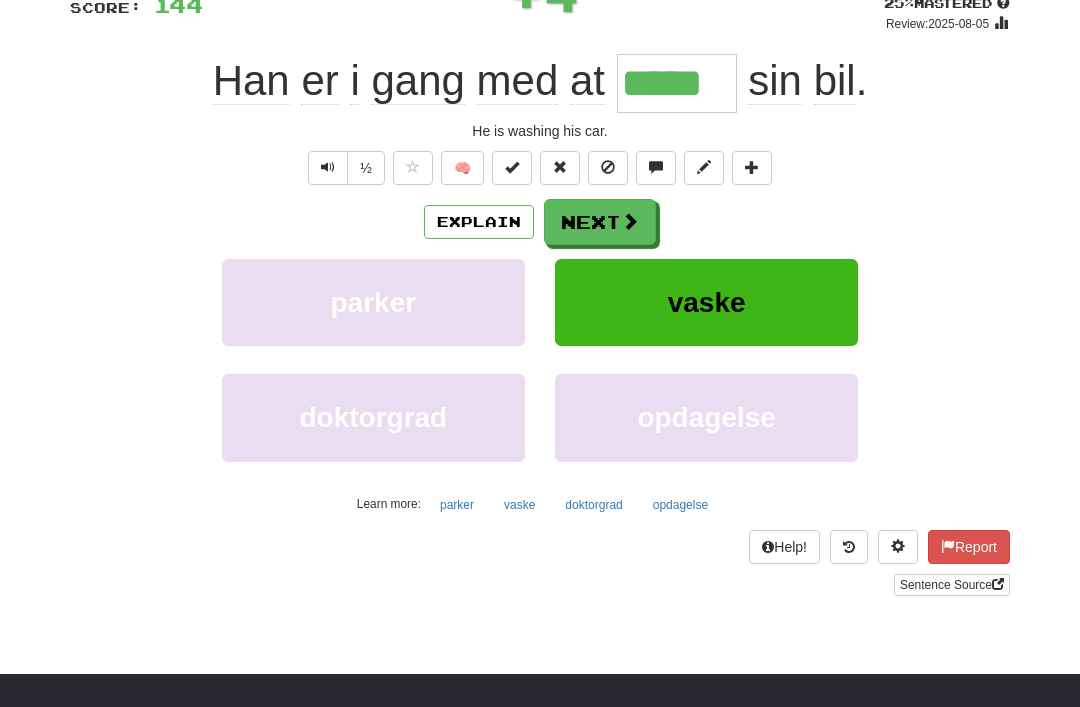 click on "Next" at bounding box center (600, 222) 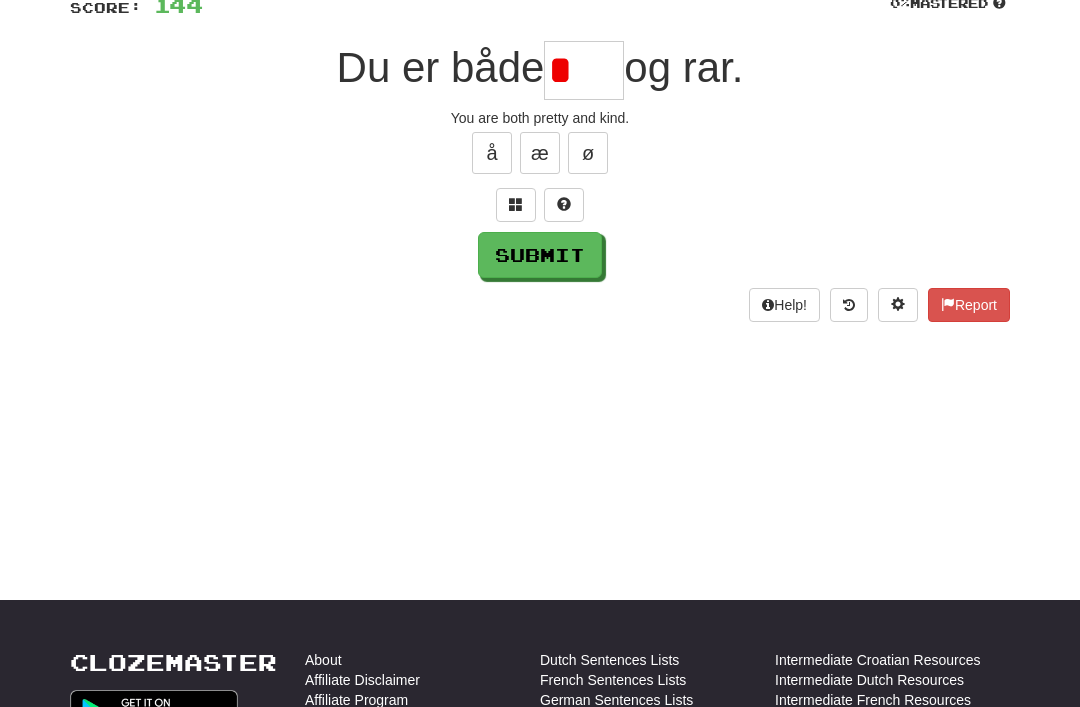 click at bounding box center [516, 204] 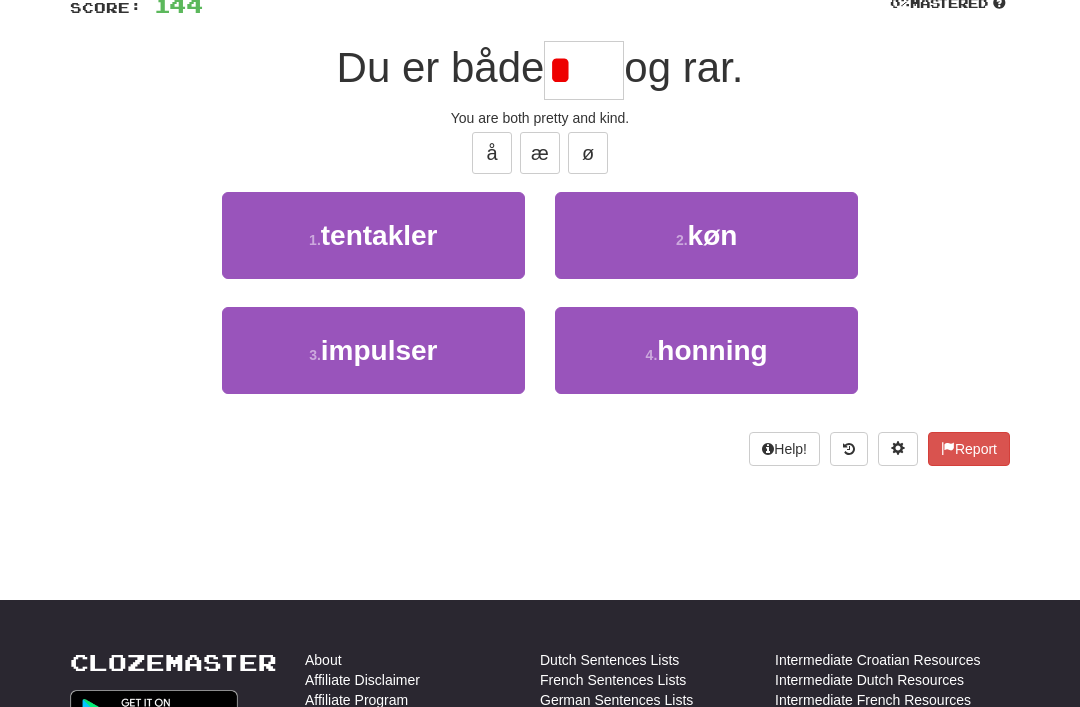 click on "2 .  køn" at bounding box center [706, 235] 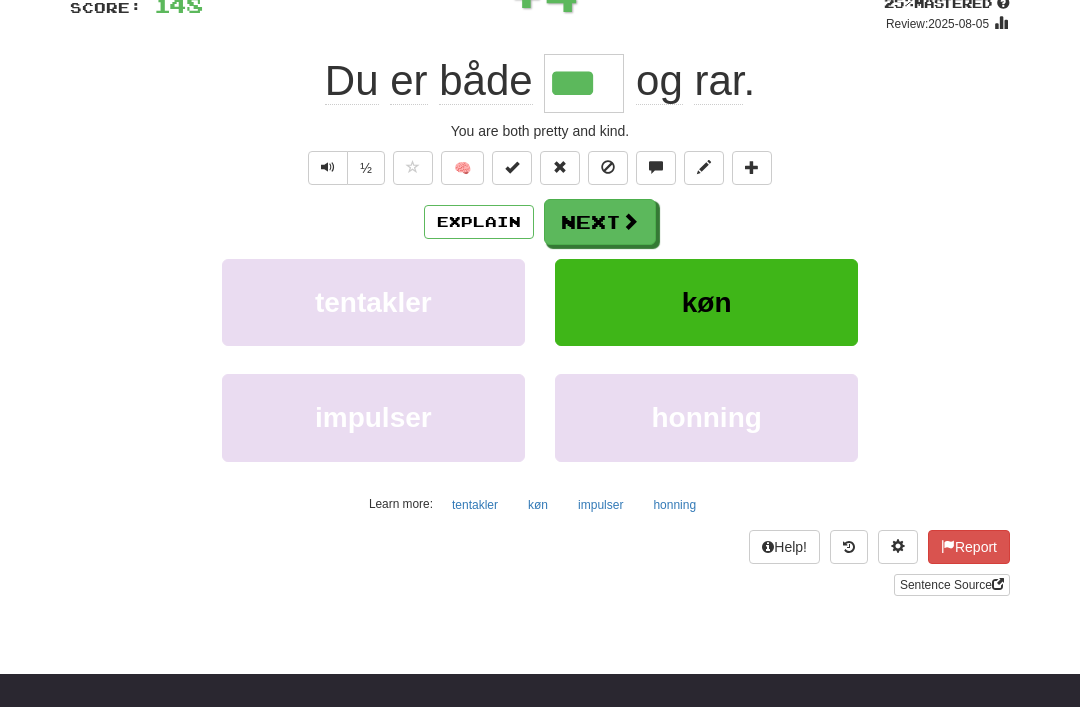 click on "Next" at bounding box center [600, 222] 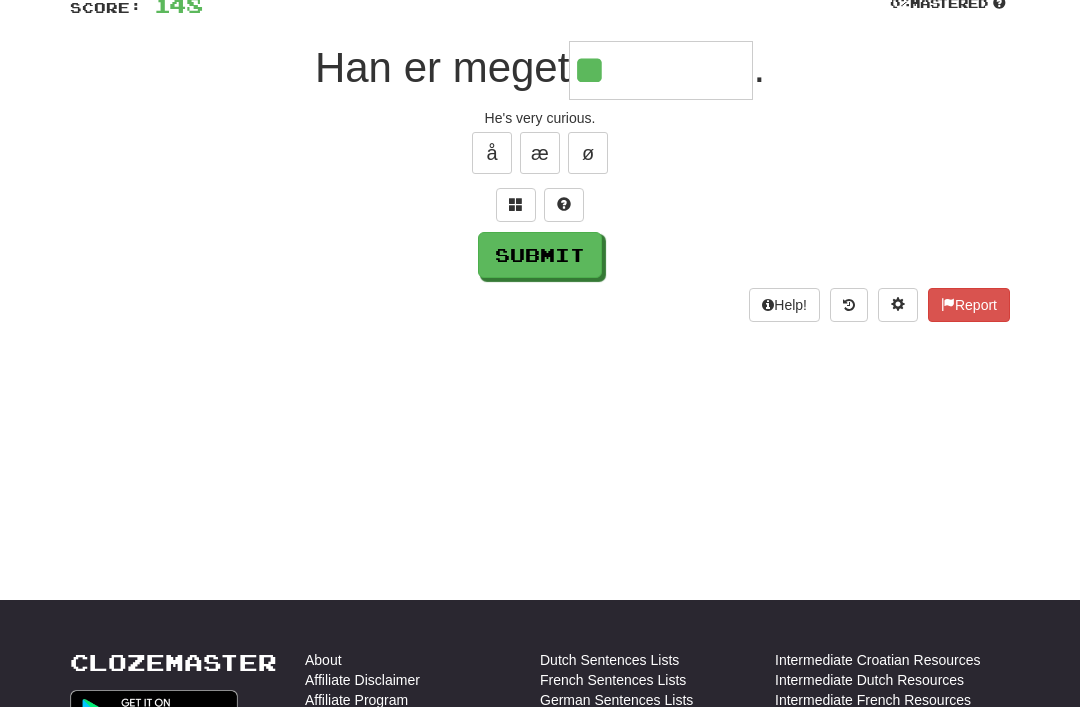 click at bounding box center (516, 205) 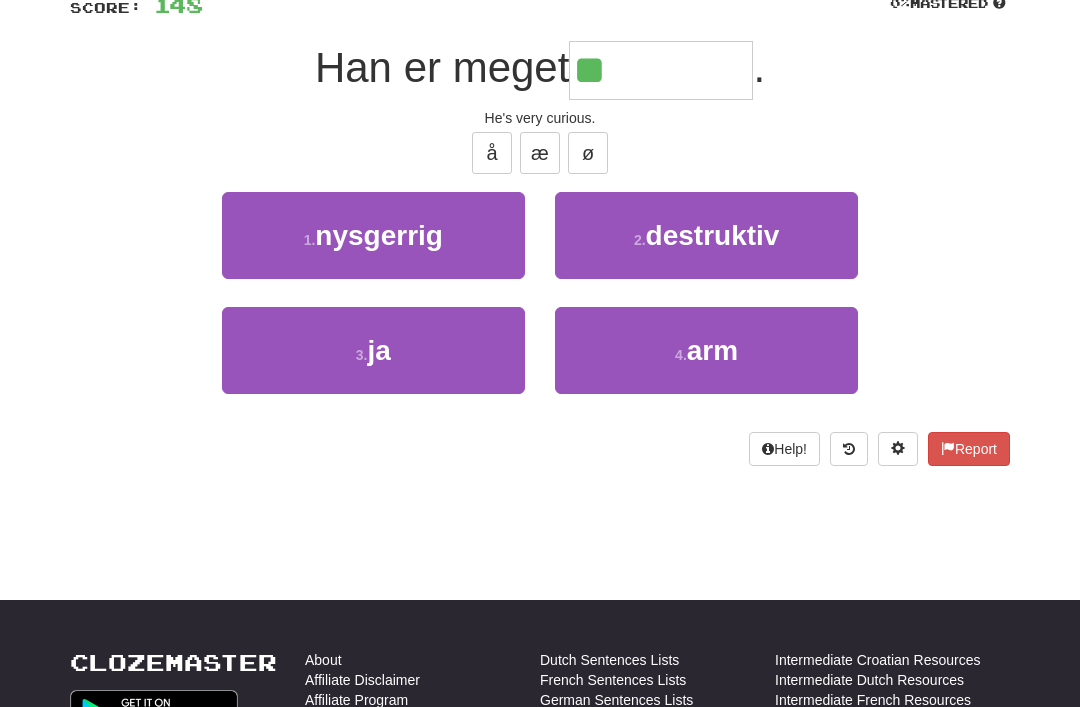 click on "1 .  nysgerrig" at bounding box center (373, 235) 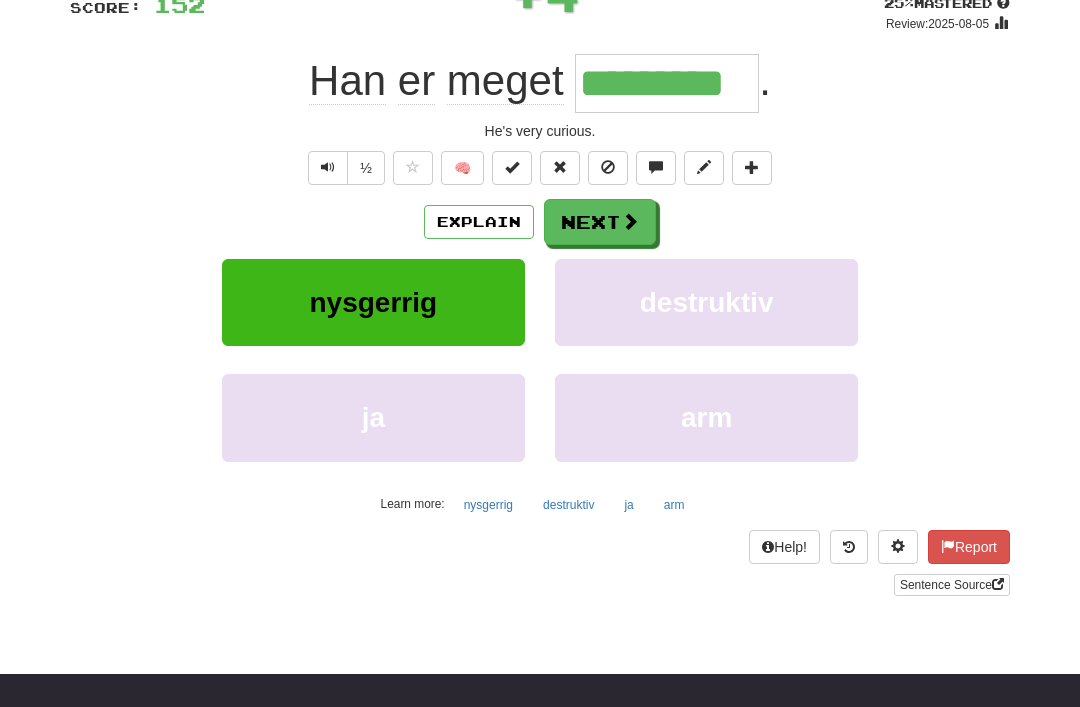 click on "Next" at bounding box center (600, 222) 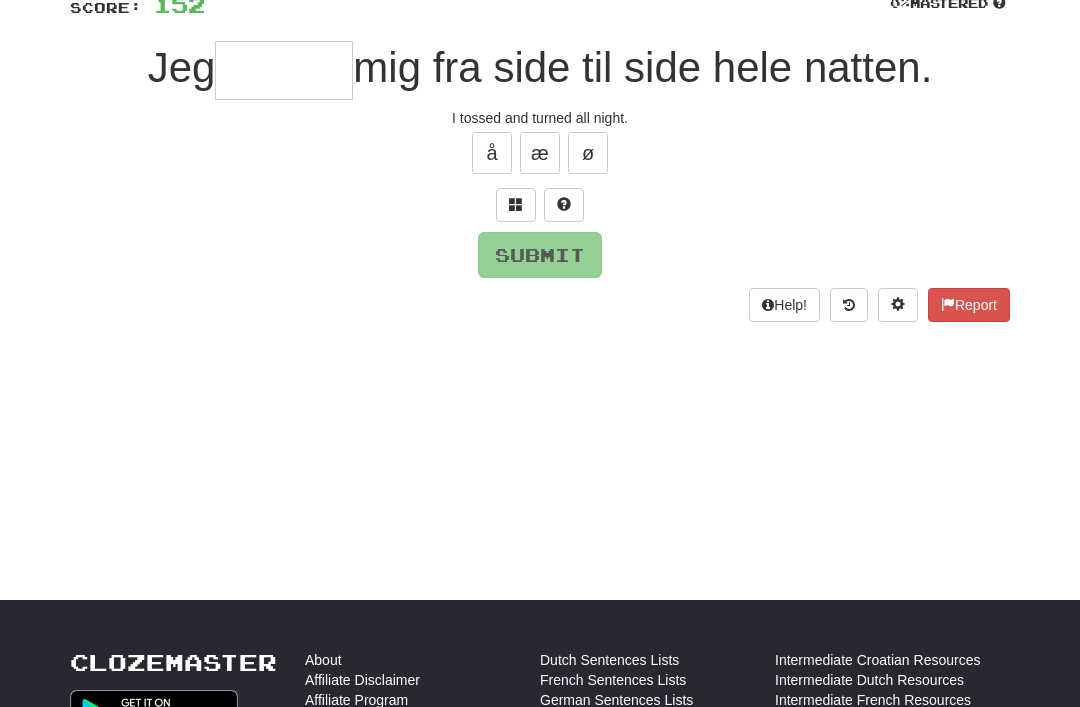 click at bounding box center (516, 205) 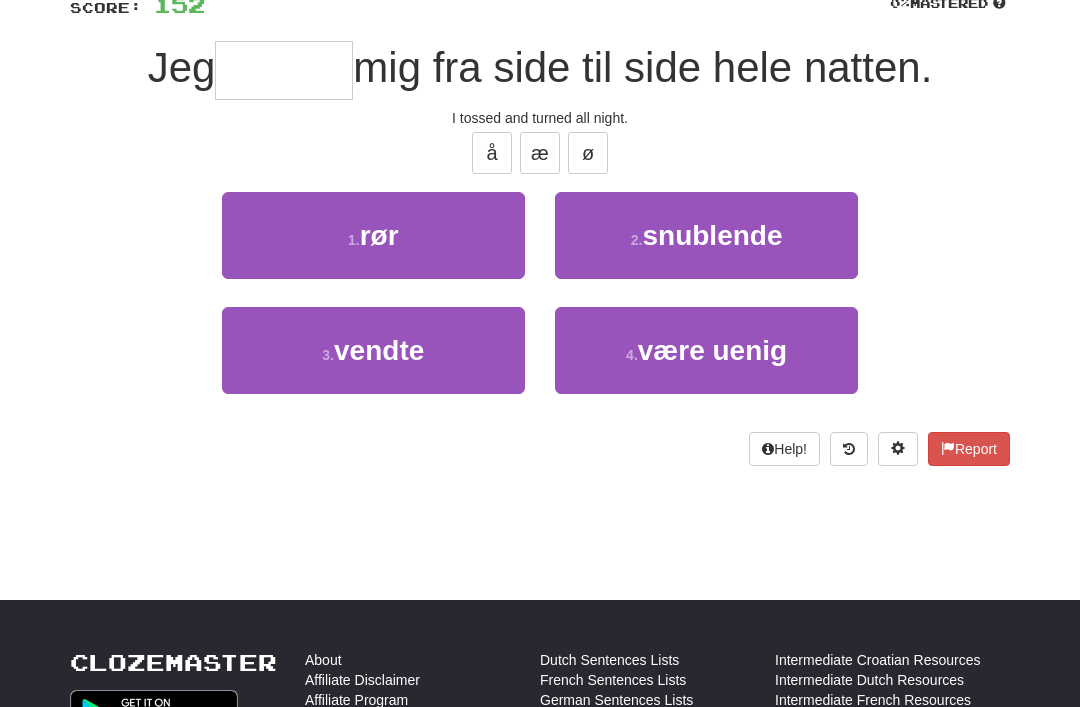 click on "3 .  vendte" at bounding box center [373, 350] 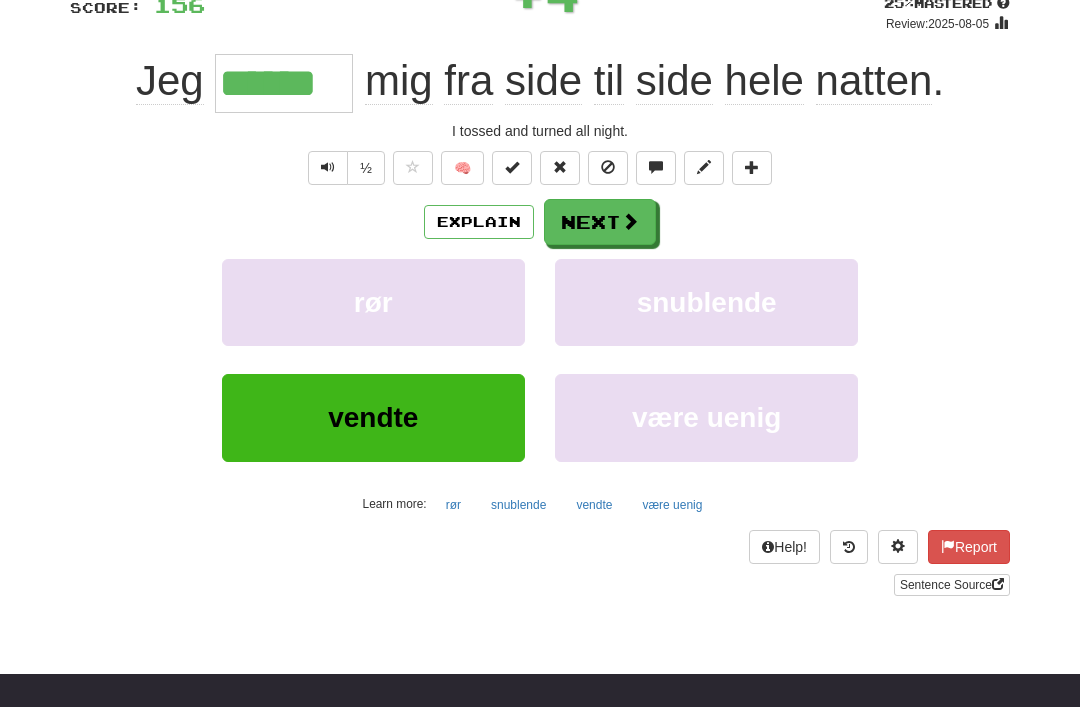 click on "Next" at bounding box center (600, 222) 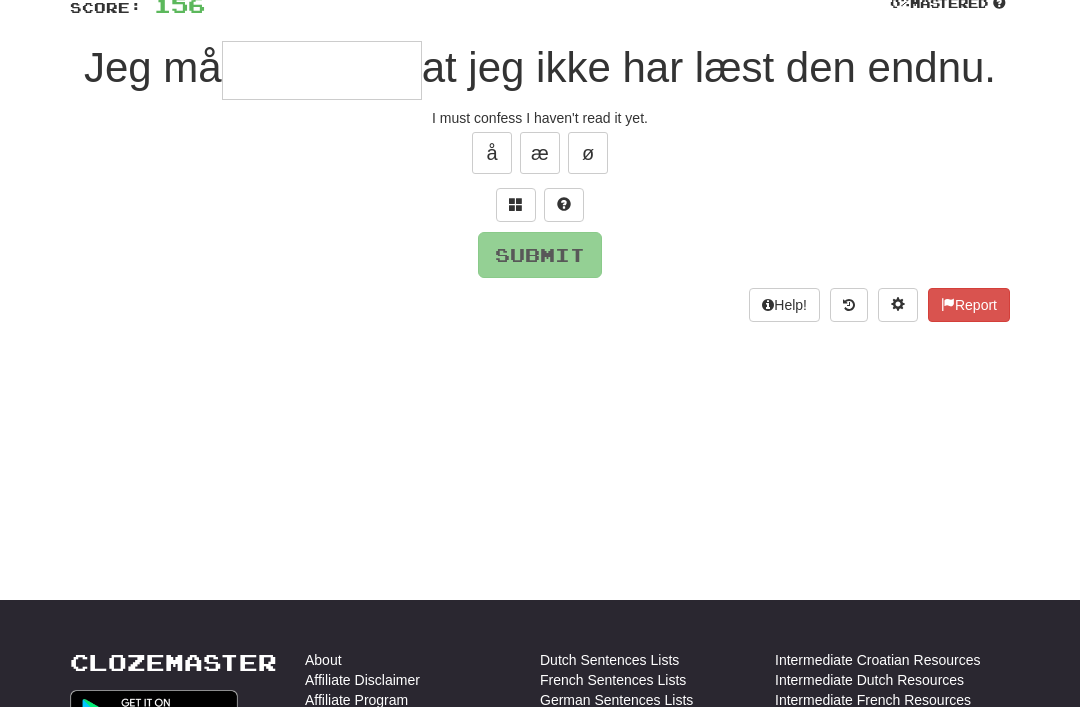 click at bounding box center [516, 204] 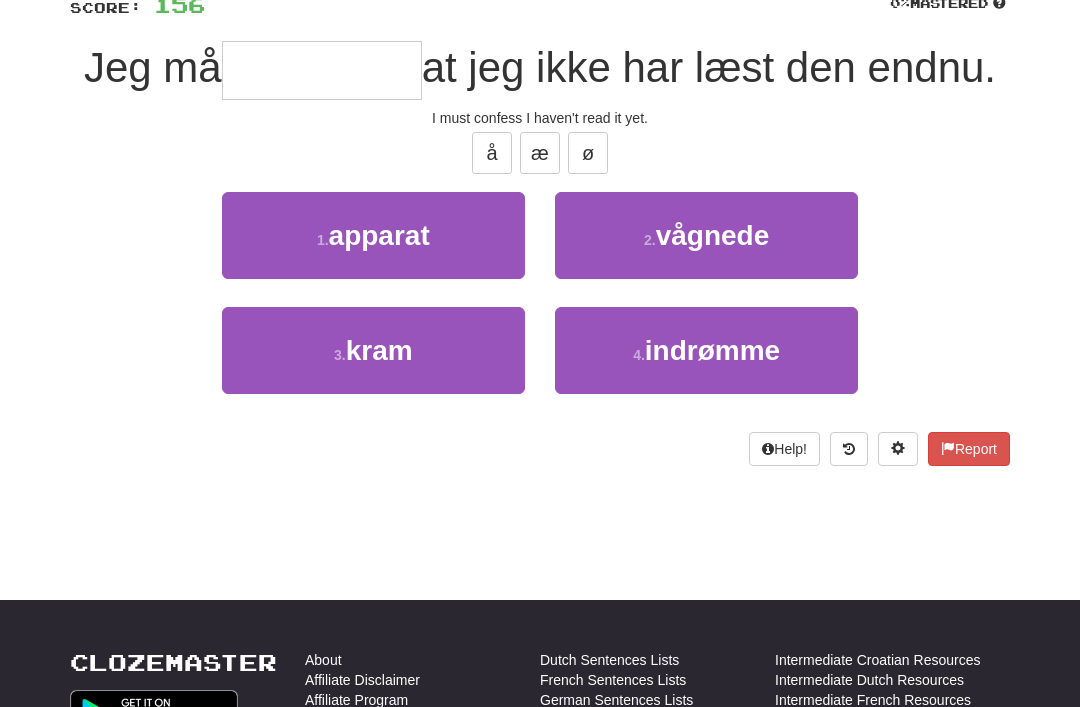 click on "2 .  vågnede" at bounding box center [706, 235] 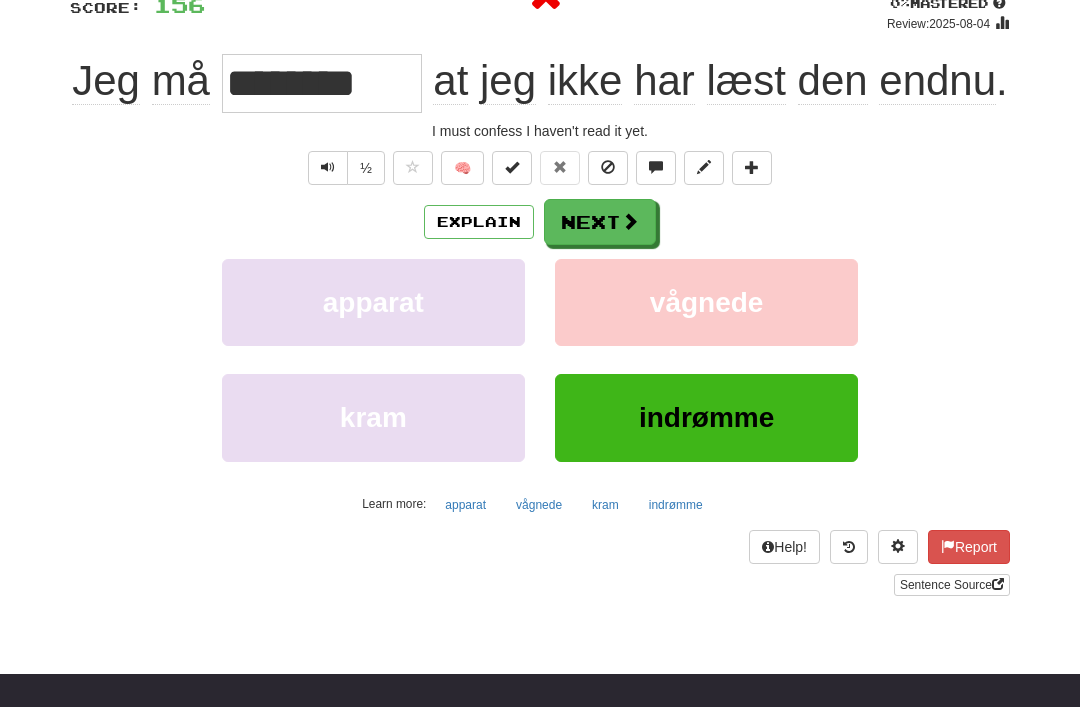 click on "Explain" at bounding box center [479, 222] 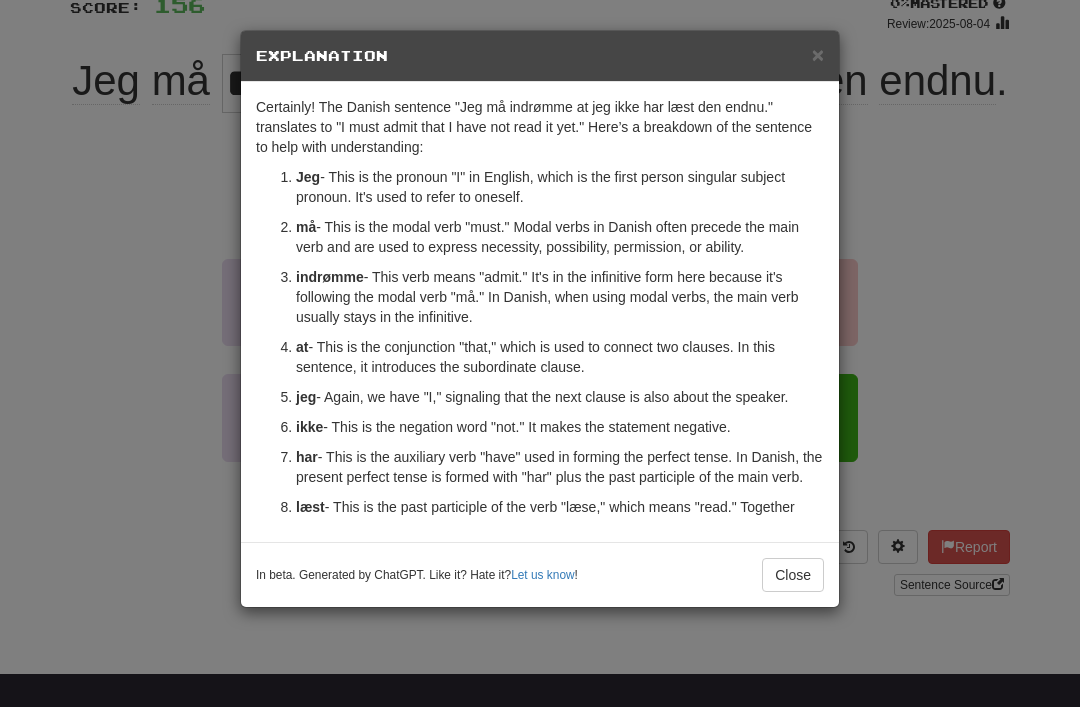 click on "×" at bounding box center (818, 54) 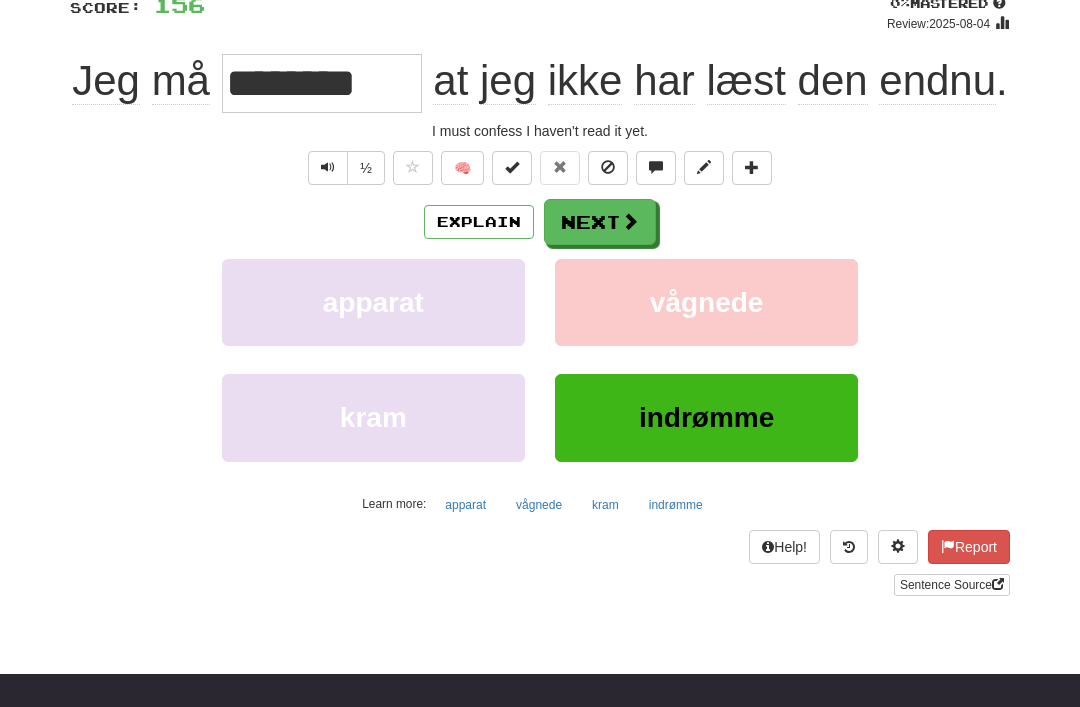 click at bounding box center (413, 167) 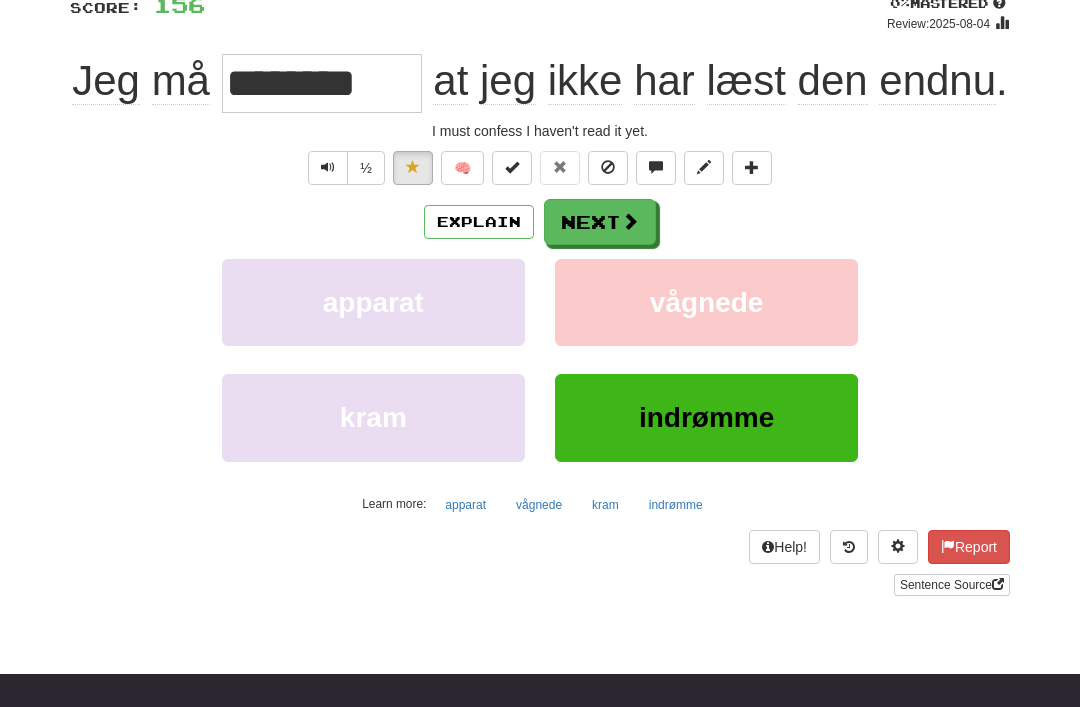 click on "Next" at bounding box center (600, 222) 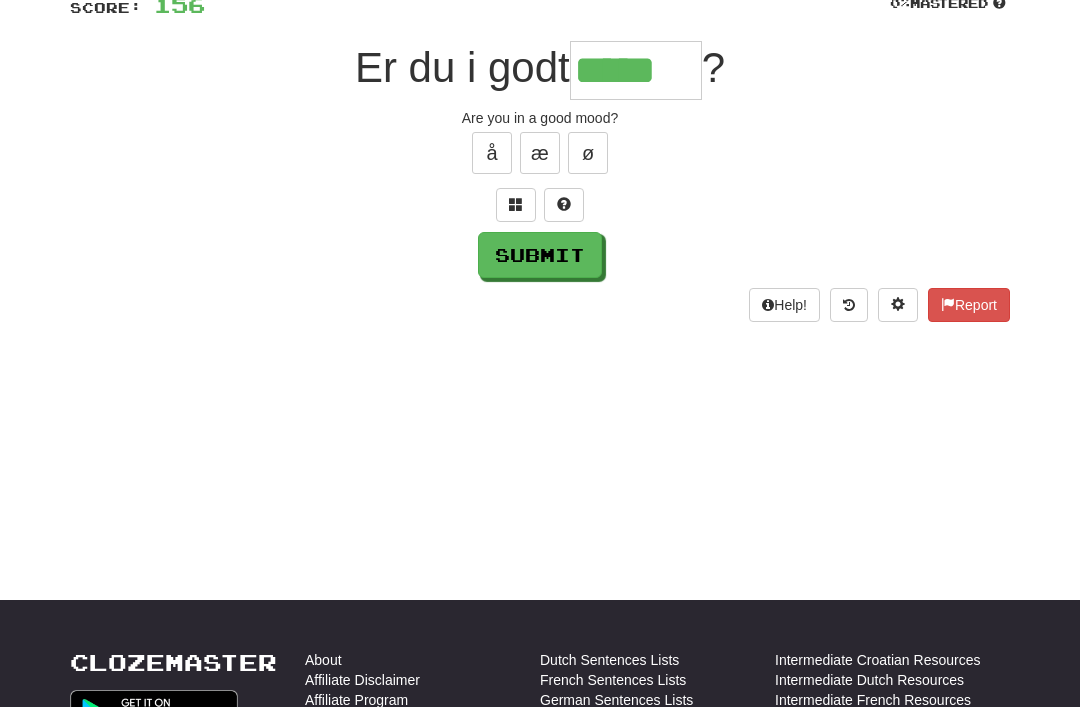 type on "*****" 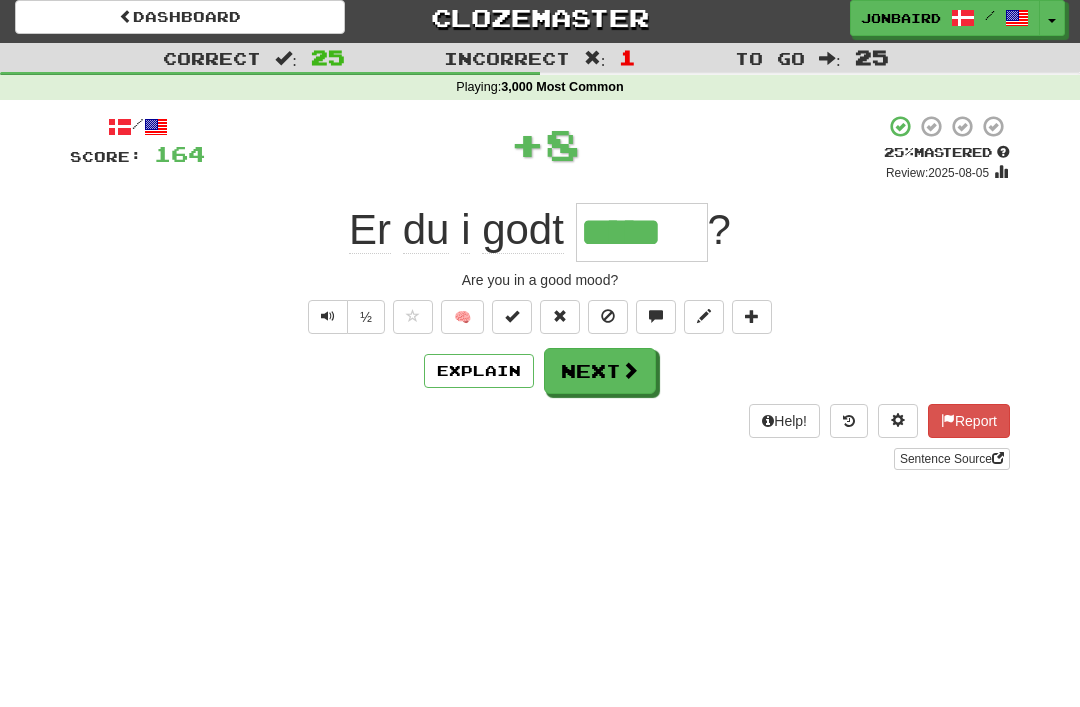 click at bounding box center (630, 371) 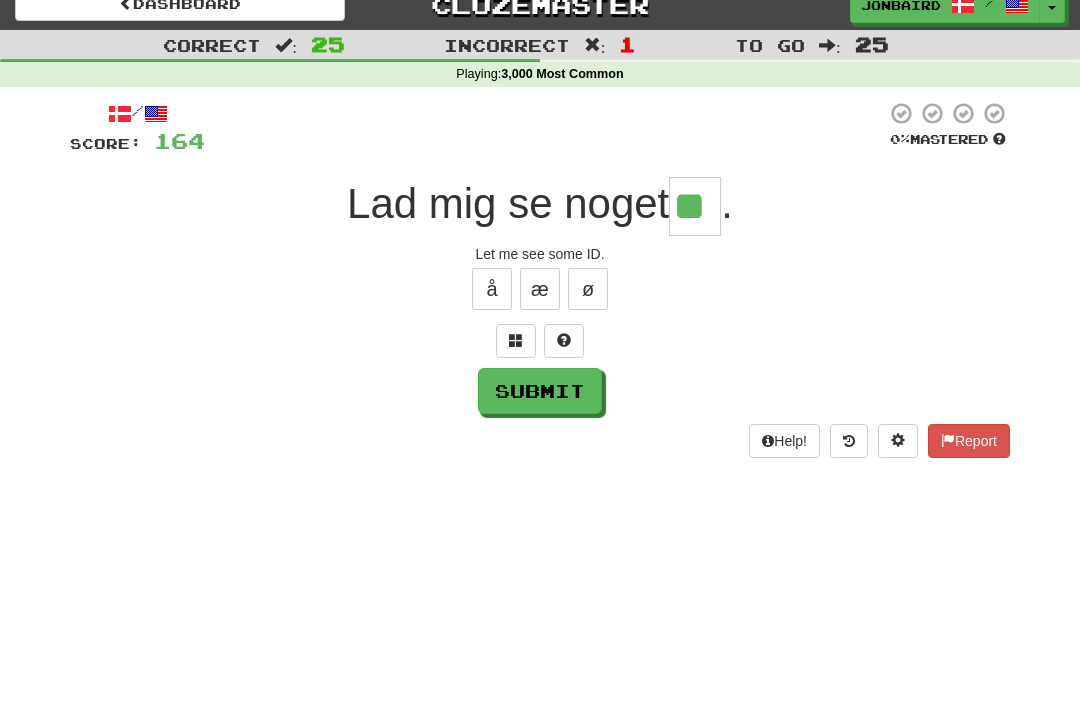 scroll, scrollTop: 21, scrollLeft: 0, axis: vertical 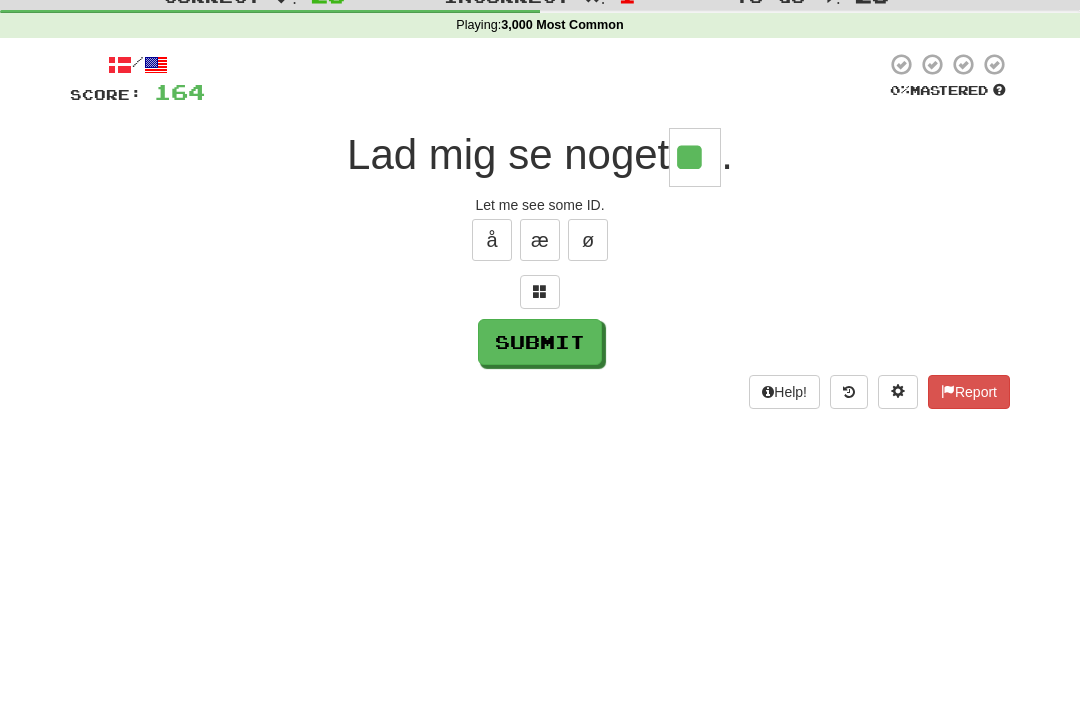click on "Submit" at bounding box center (540, 391) 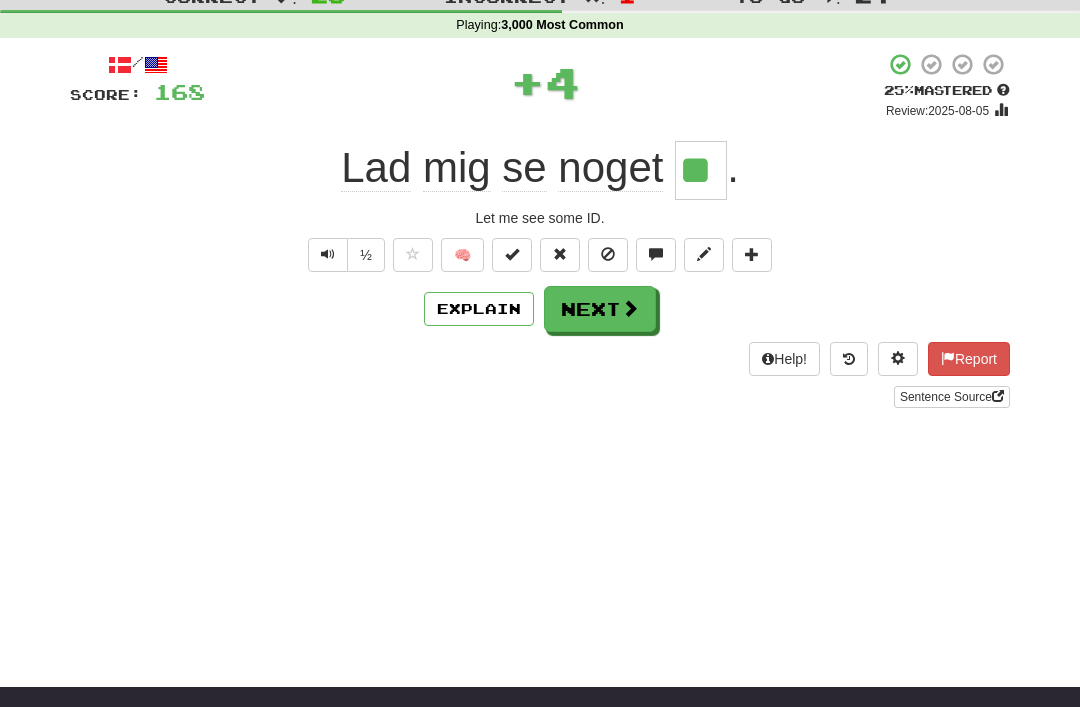 click on "Next" at bounding box center [600, 309] 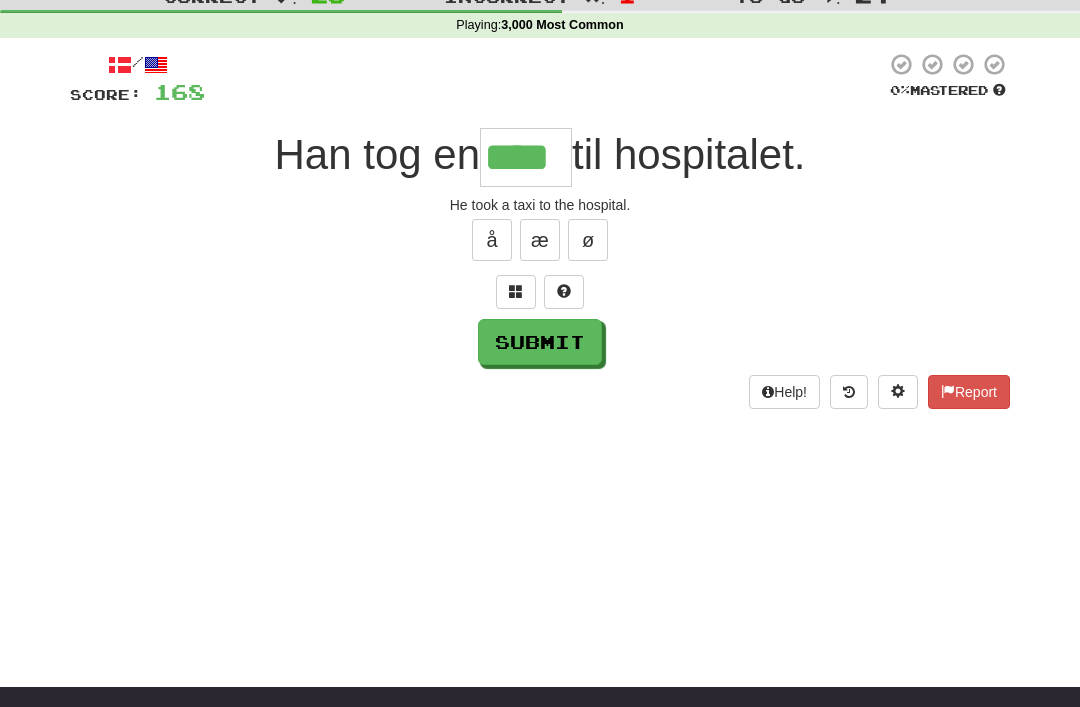 type on "****" 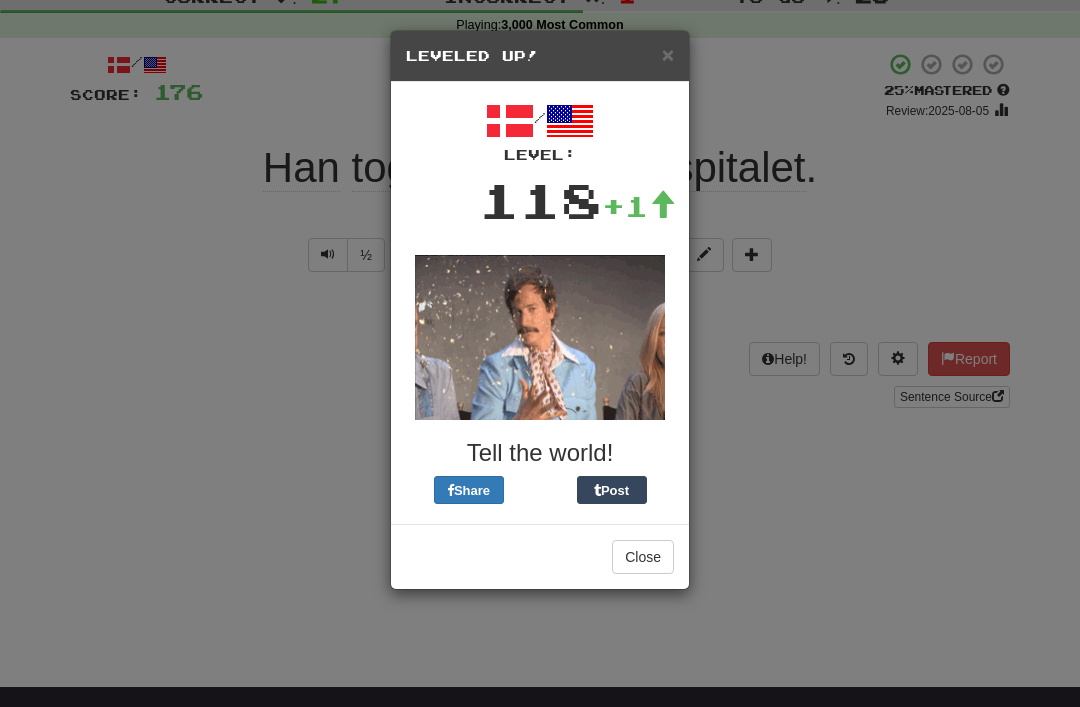 click on "Close" at bounding box center [643, 557] 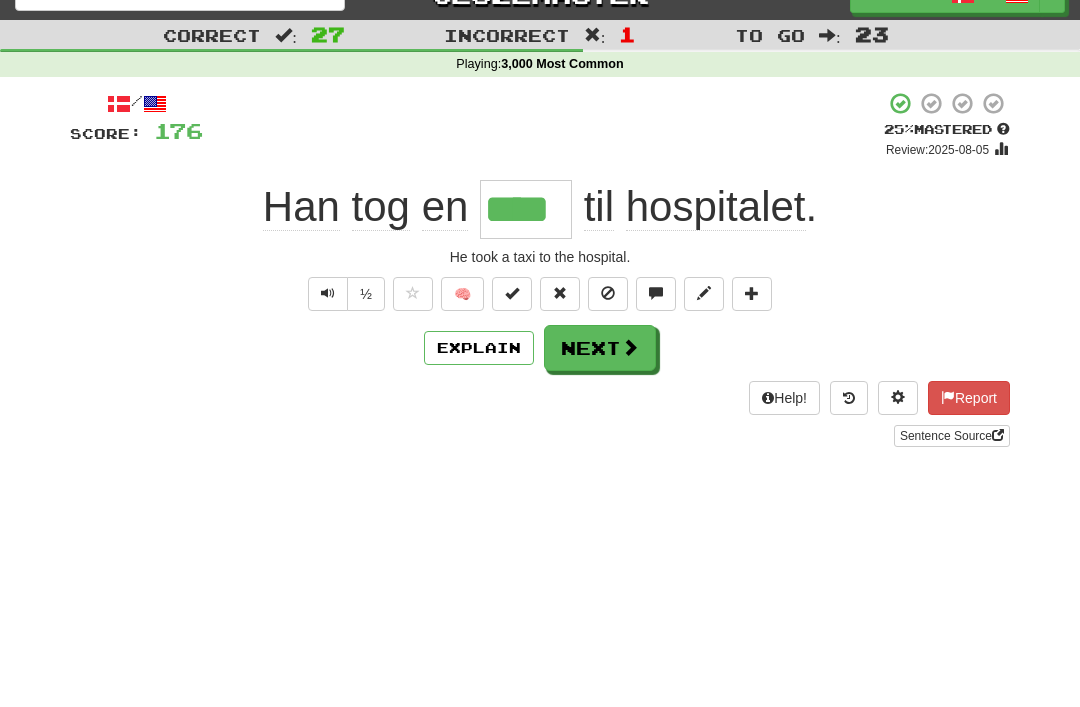 click on "Next" at bounding box center (600, 349) 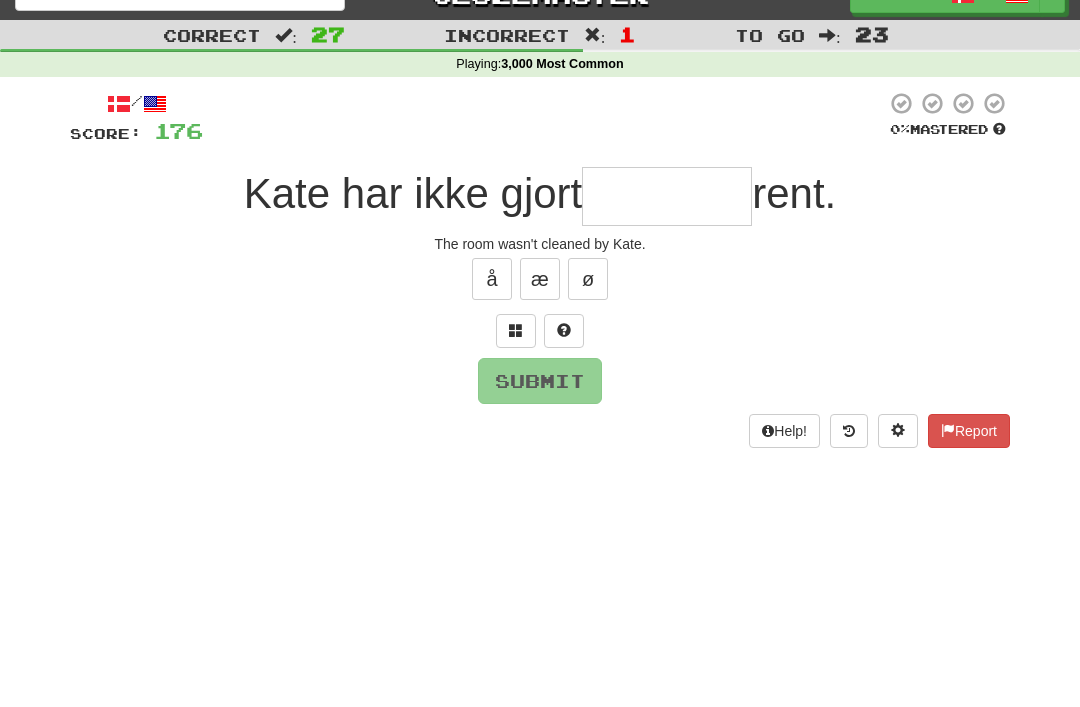 scroll, scrollTop: 30, scrollLeft: 0, axis: vertical 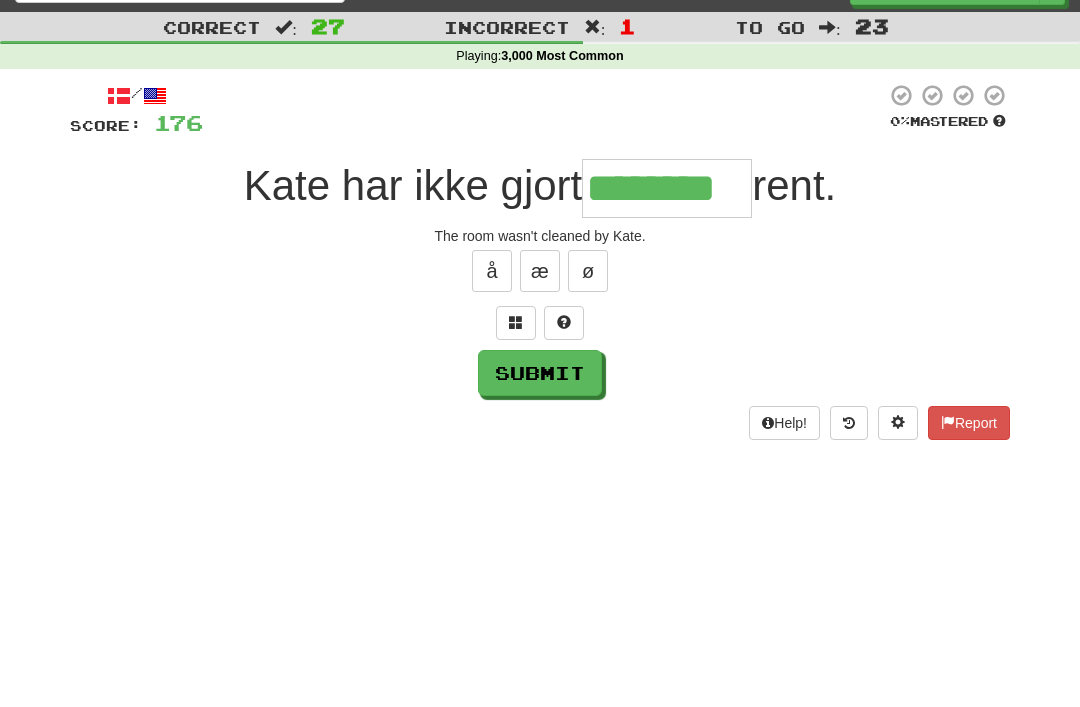 type on "********" 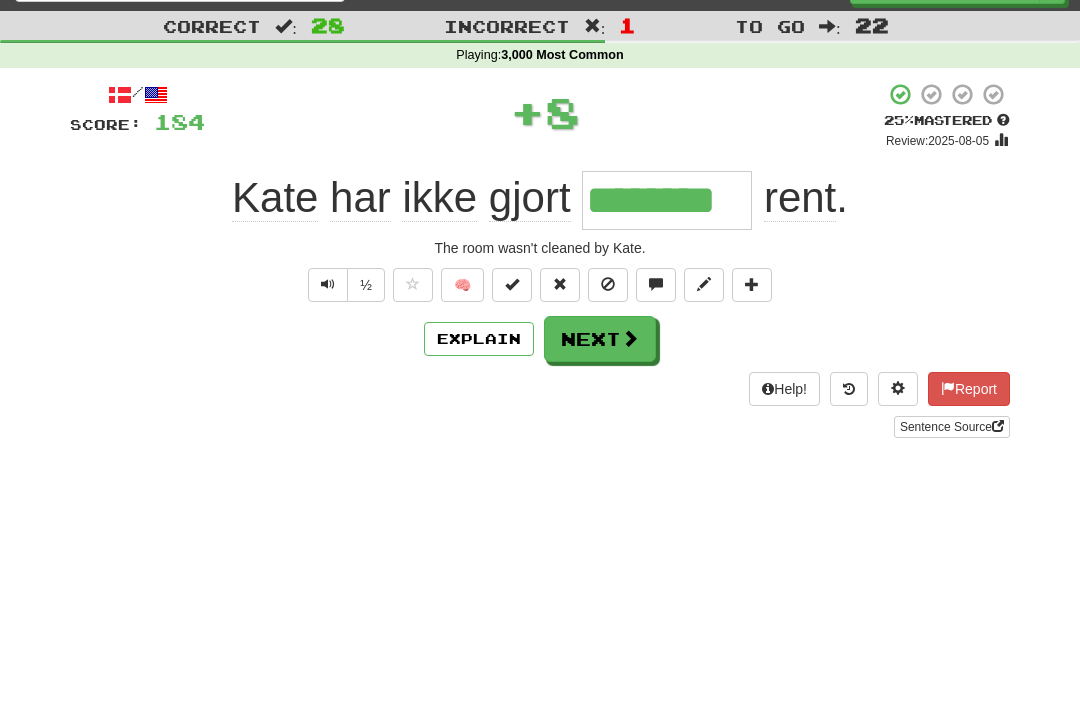 click on "Next" at bounding box center [600, 339] 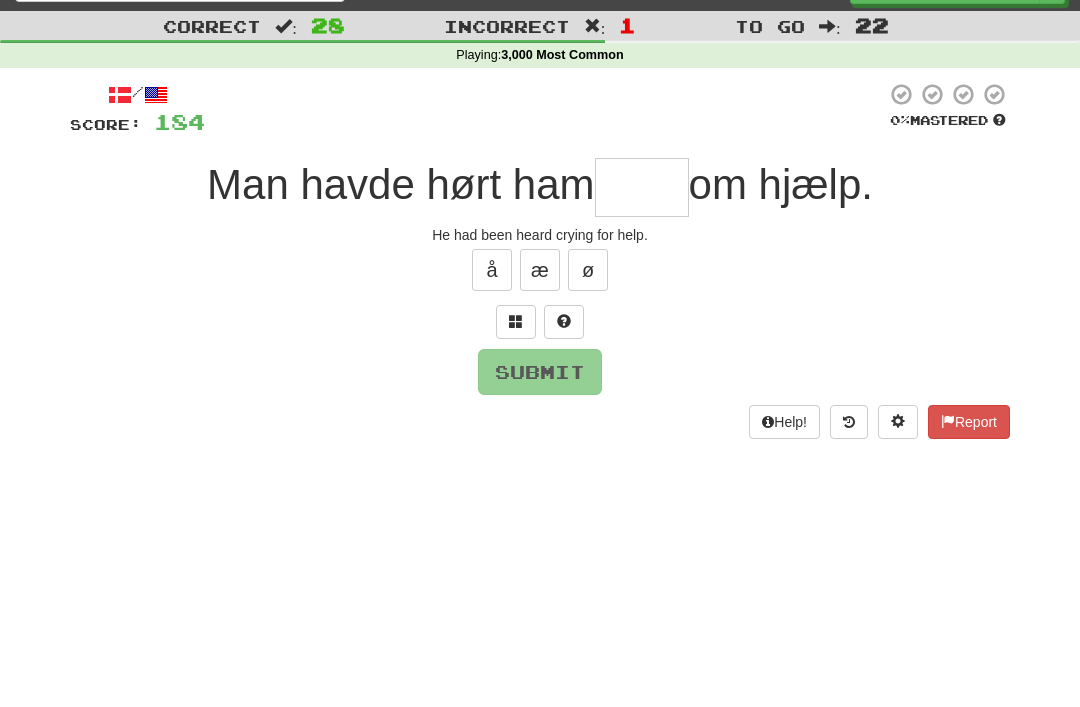 scroll, scrollTop: 39, scrollLeft: 0, axis: vertical 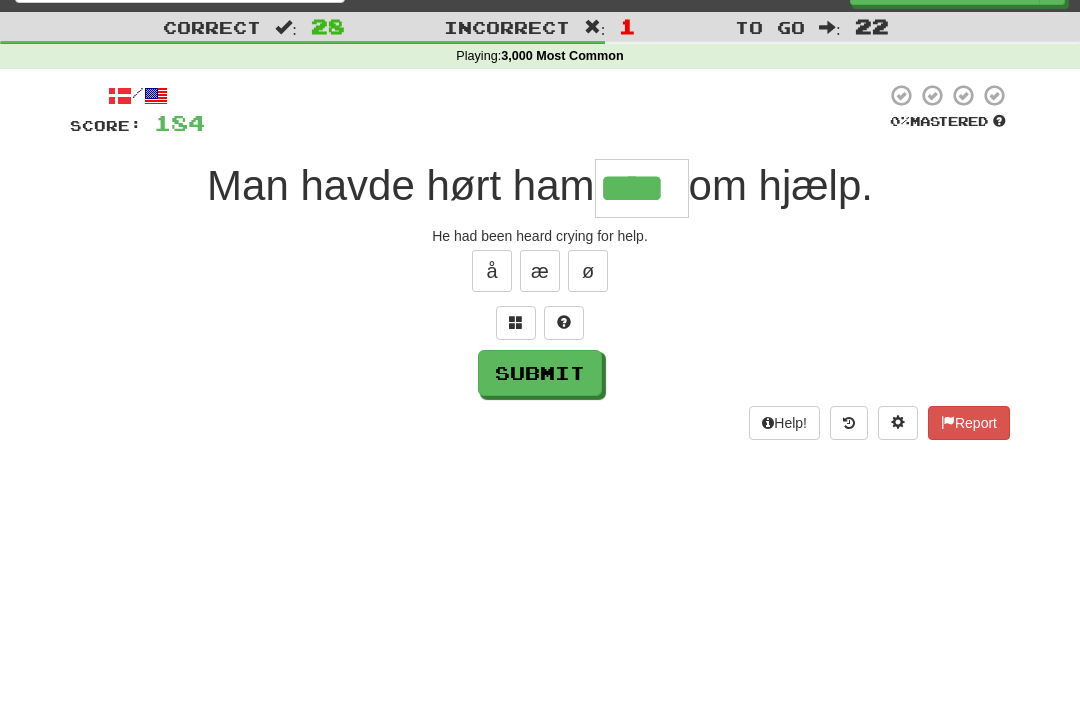 type on "****" 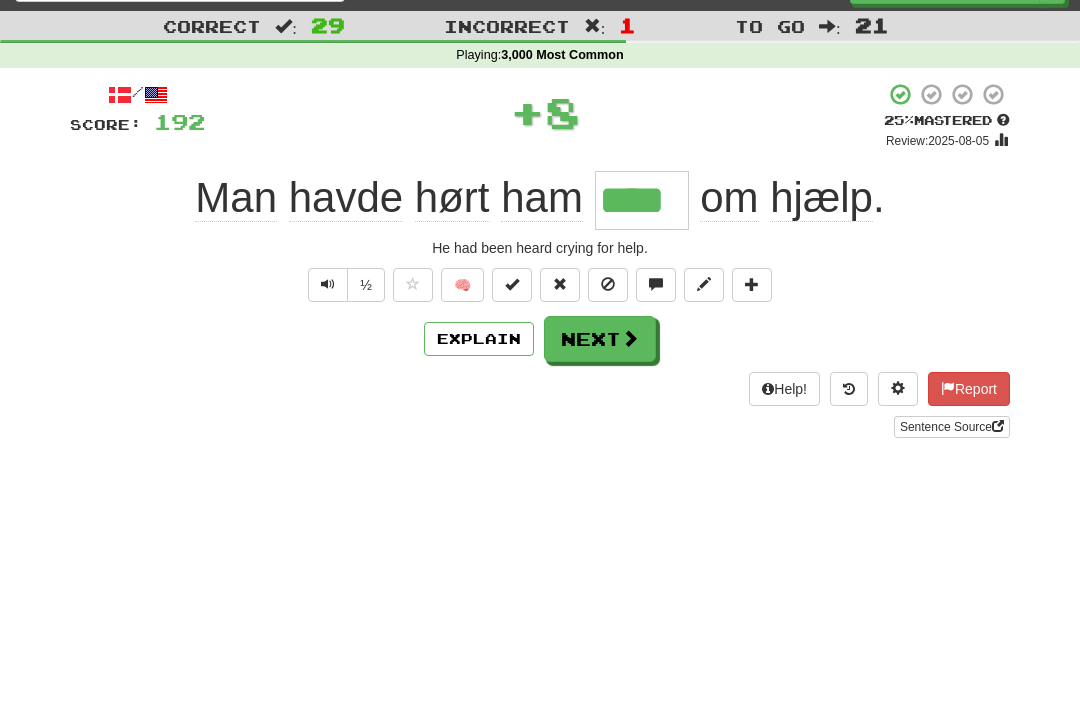click on "Next" at bounding box center [600, 339] 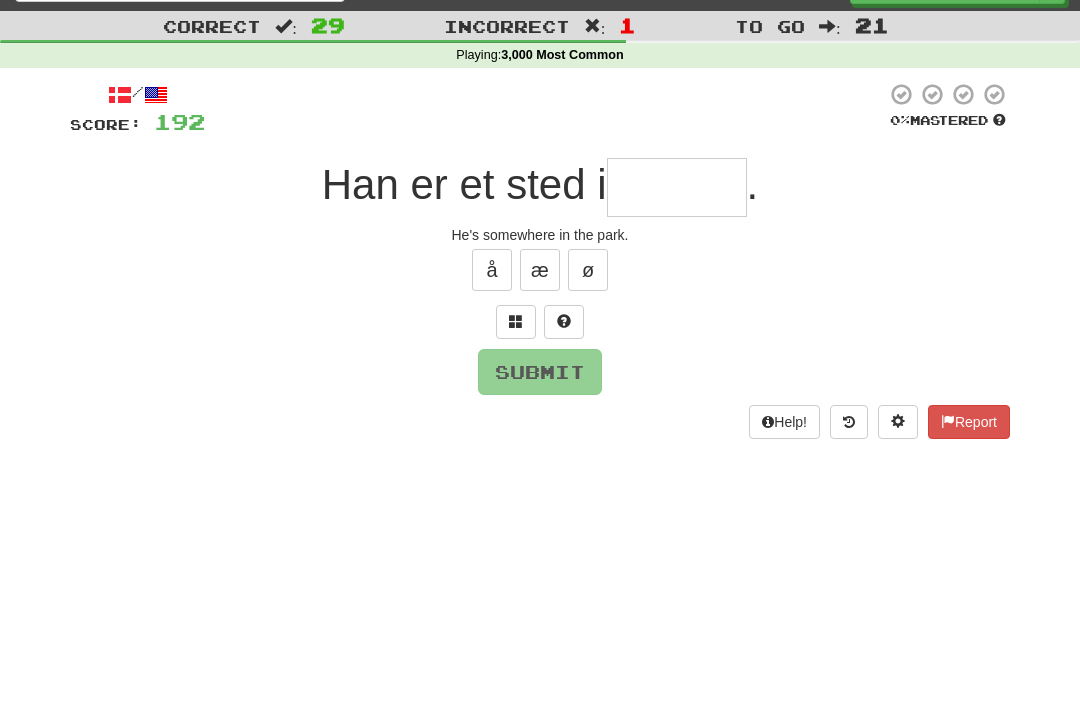 scroll, scrollTop: 39, scrollLeft: 0, axis: vertical 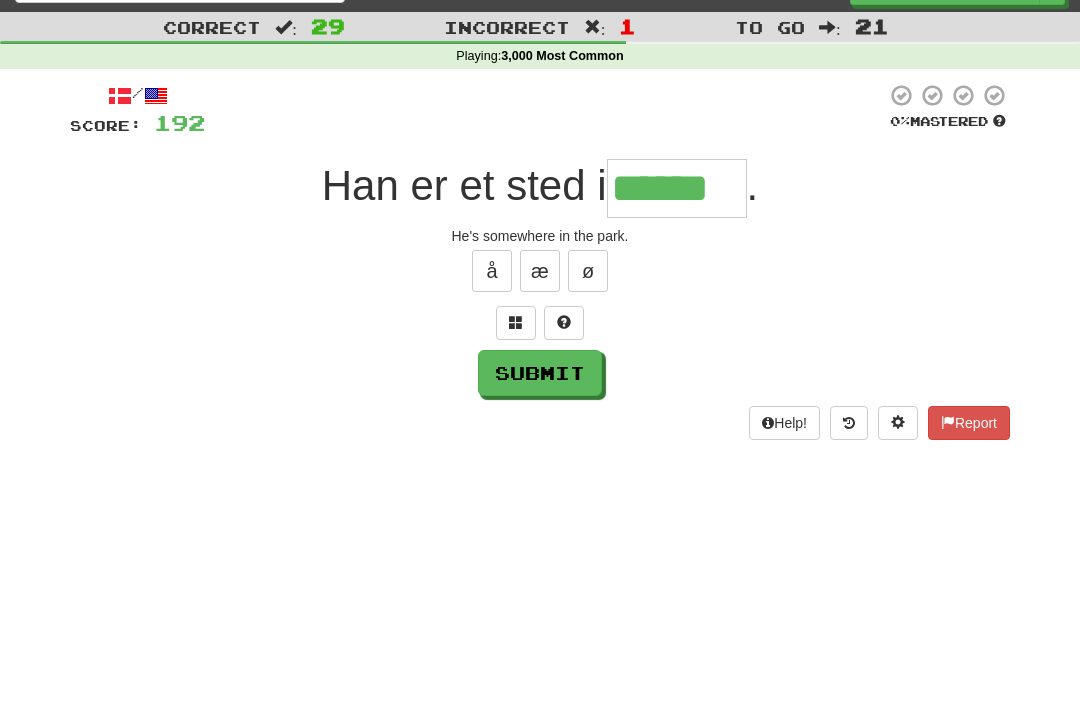 type on "******" 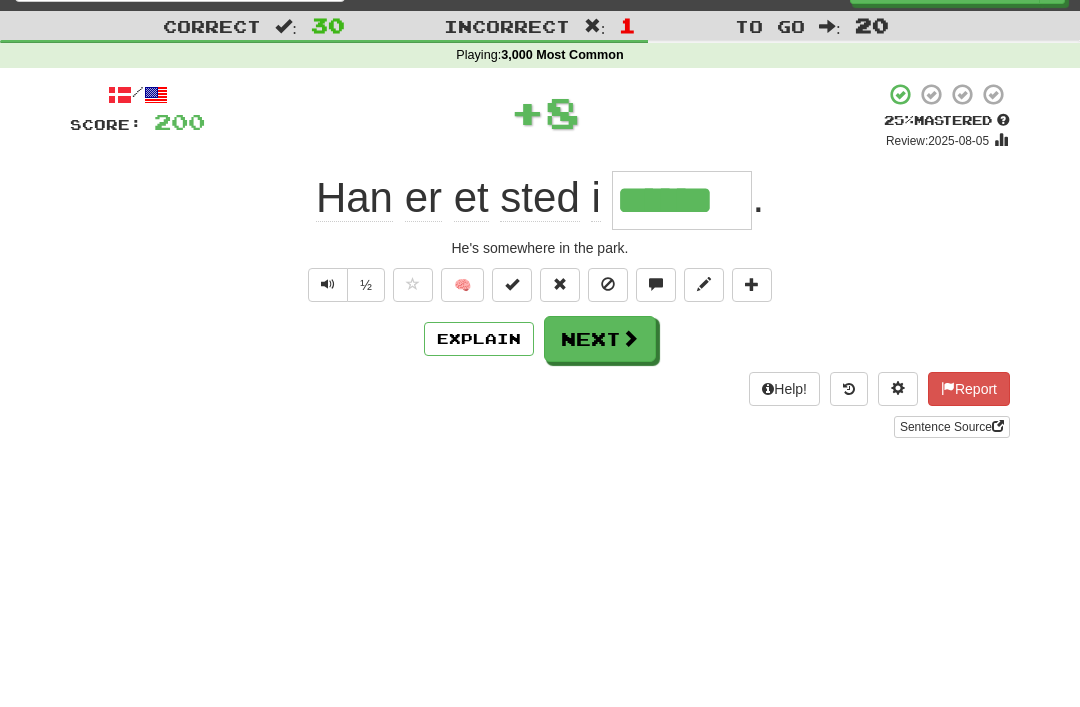 click at bounding box center [630, 338] 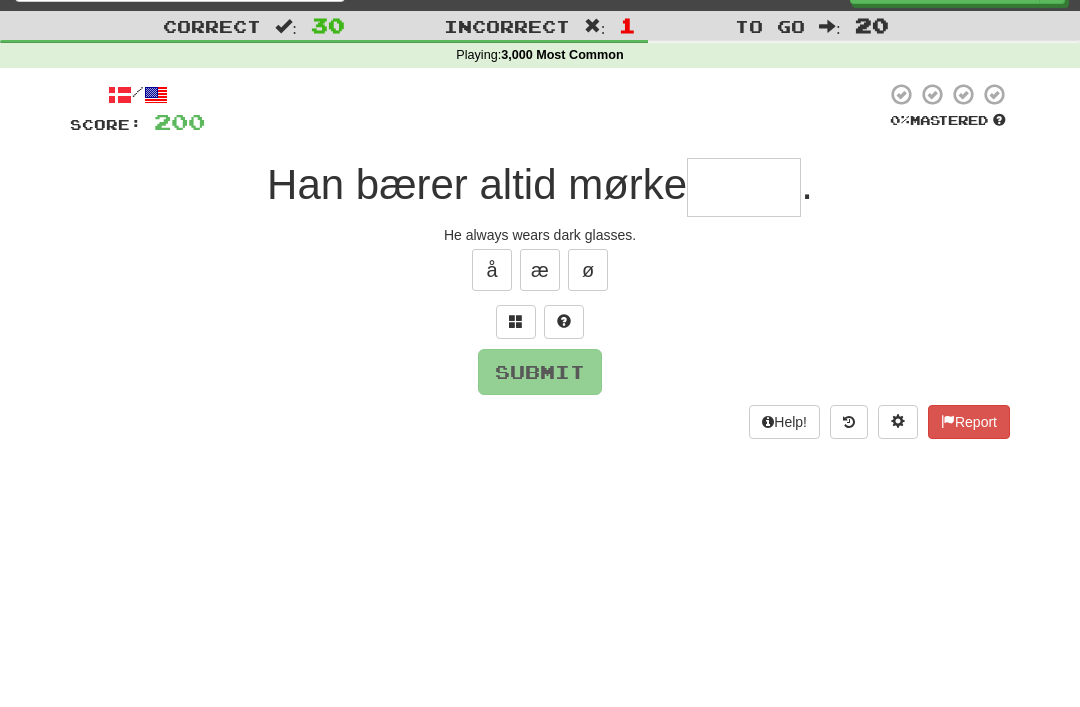 scroll, scrollTop: 39, scrollLeft: 0, axis: vertical 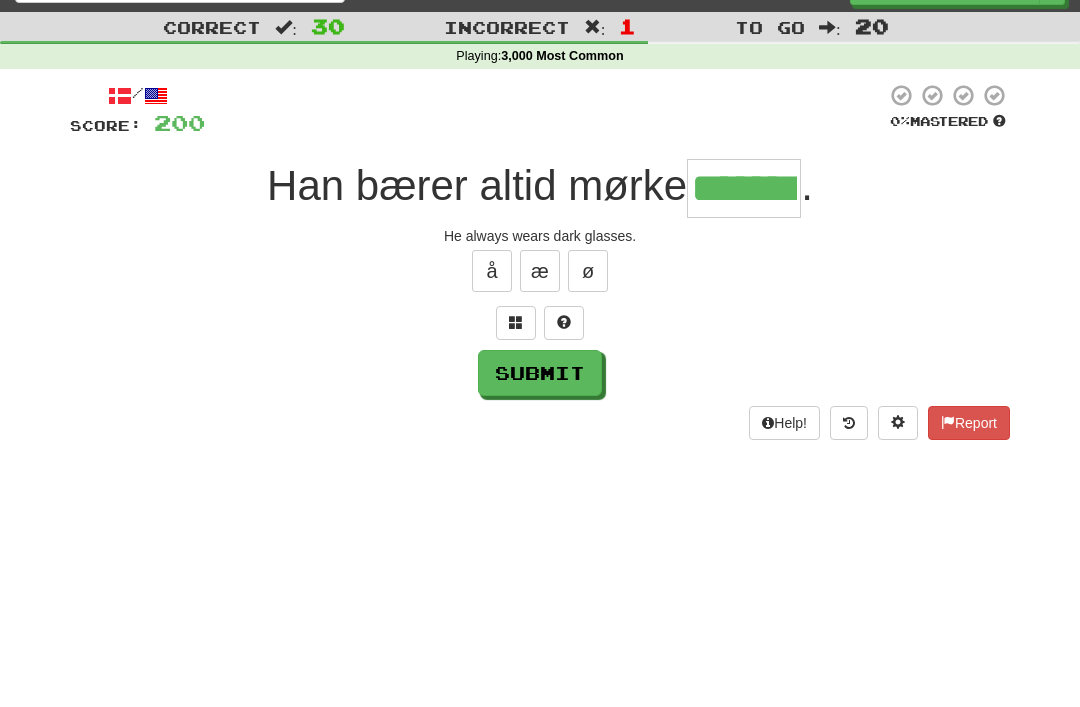 type on "*******" 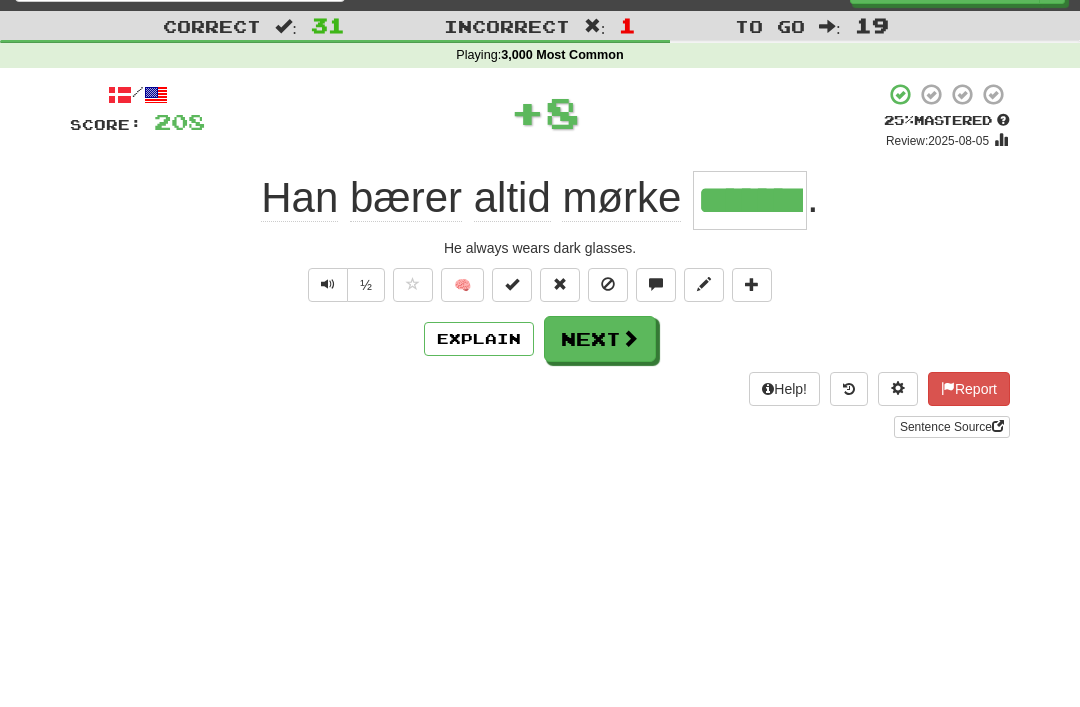 click on "Next" at bounding box center (600, 339) 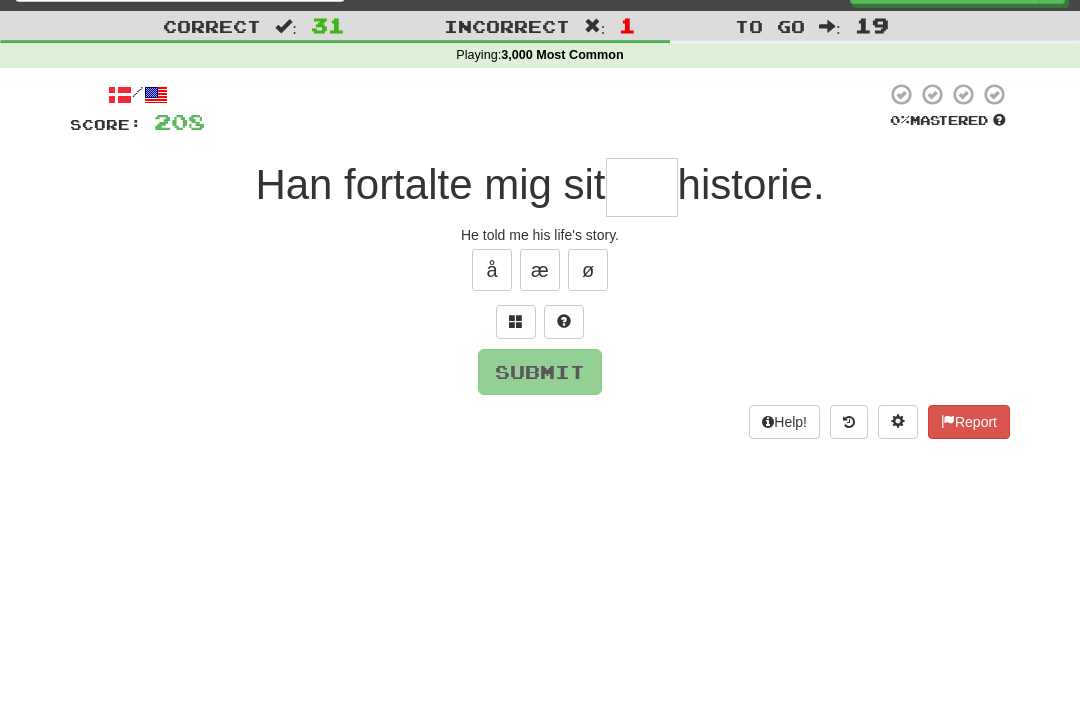 scroll, scrollTop: 39, scrollLeft: 0, axis: vertical 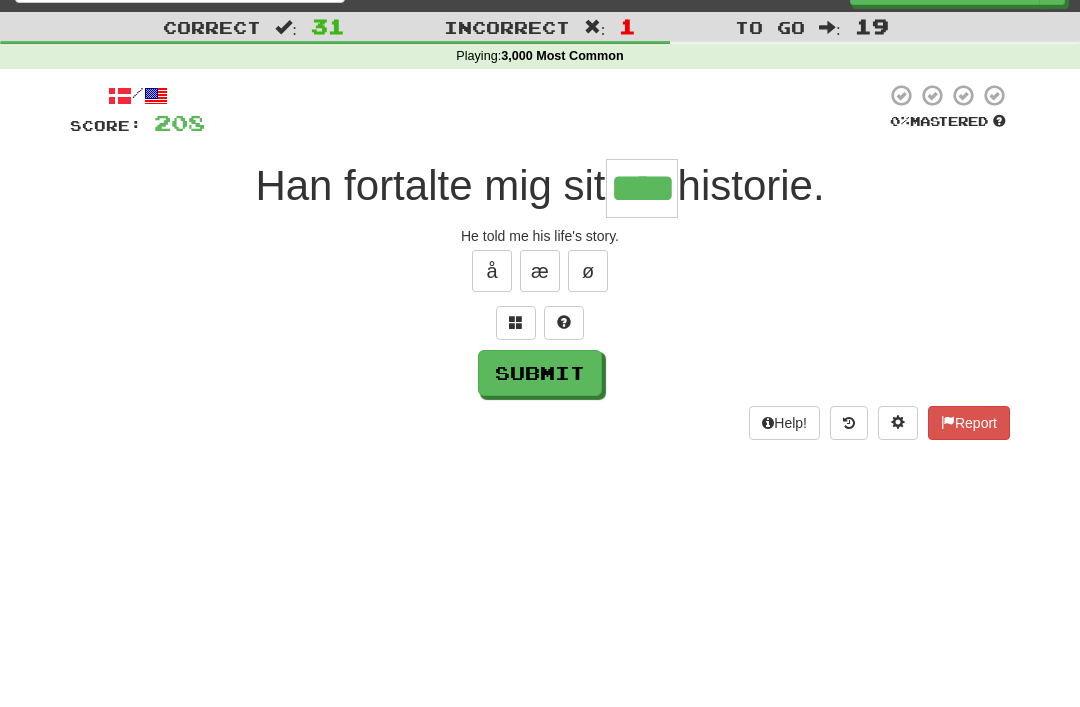 type on "****" 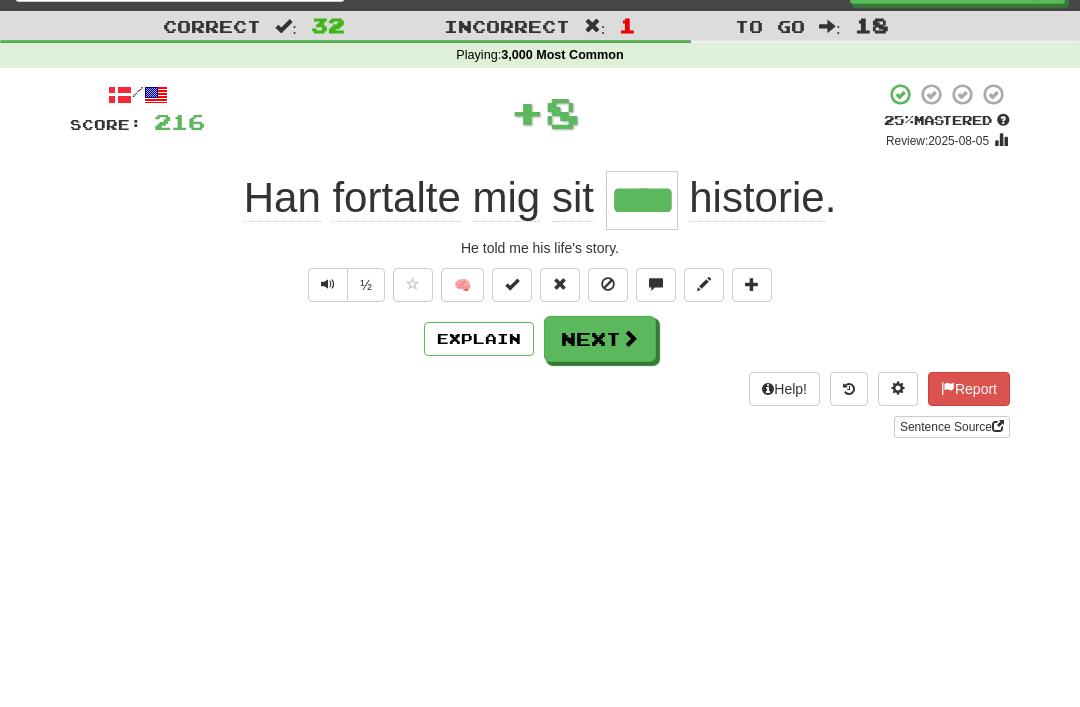 click on "Next" at bounding box center (600, 339) 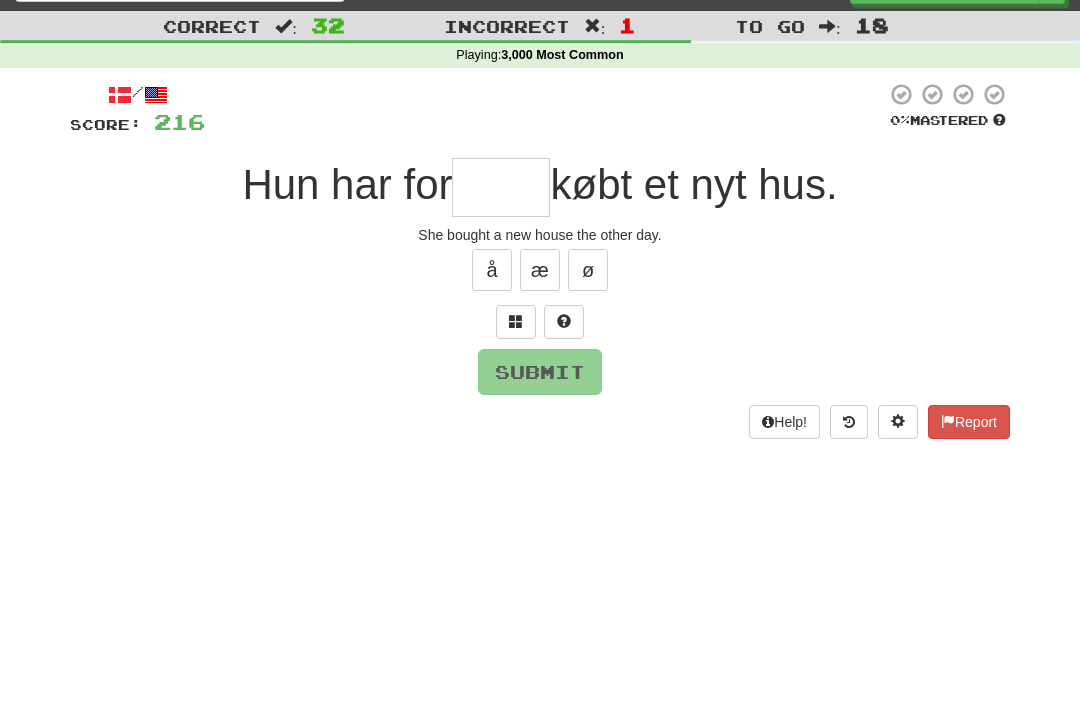 scroll, scrollTop: 39, scrollLeft: 0, axis: vertical 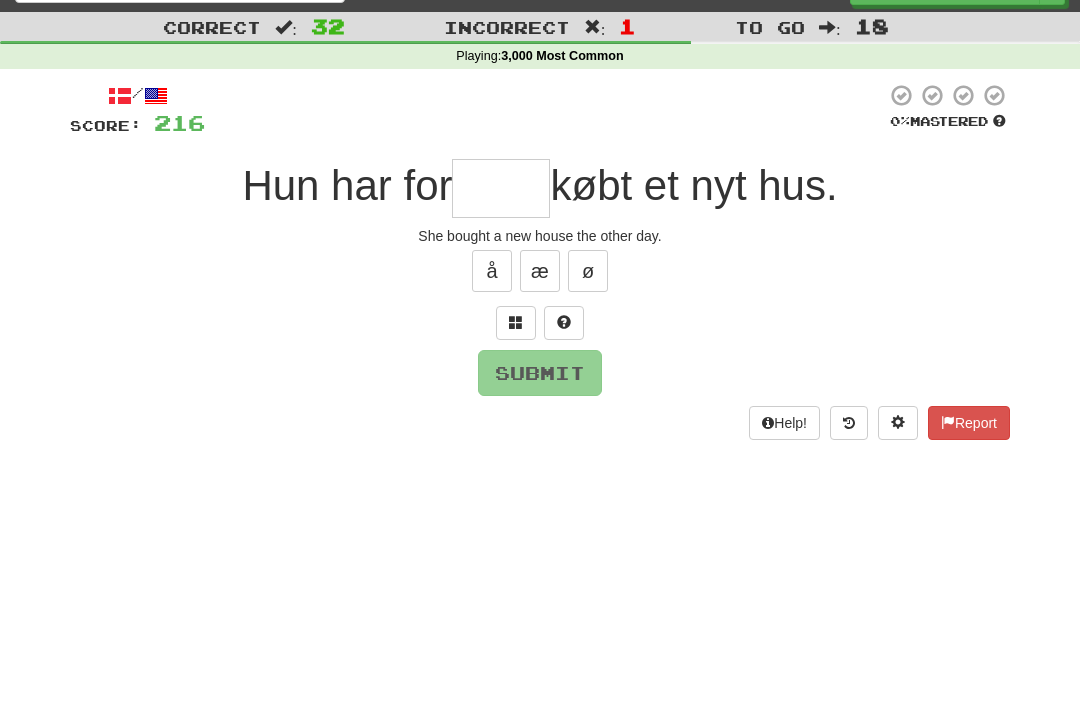 type on "*" 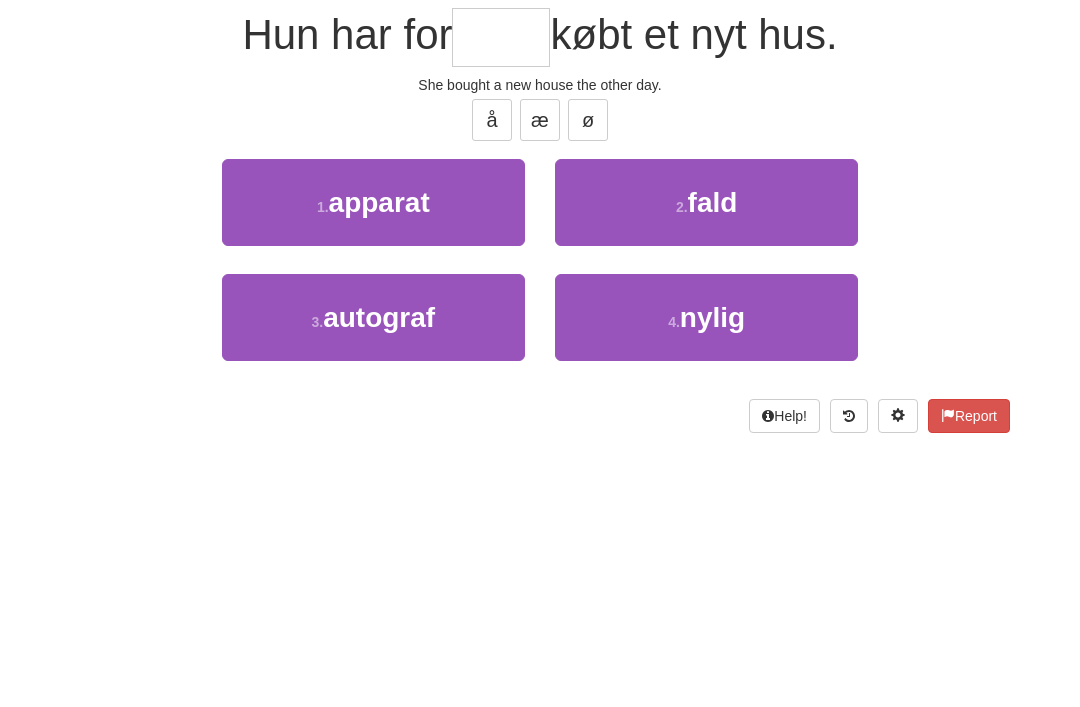 click on "nylig" at bounding box center [712, 468] 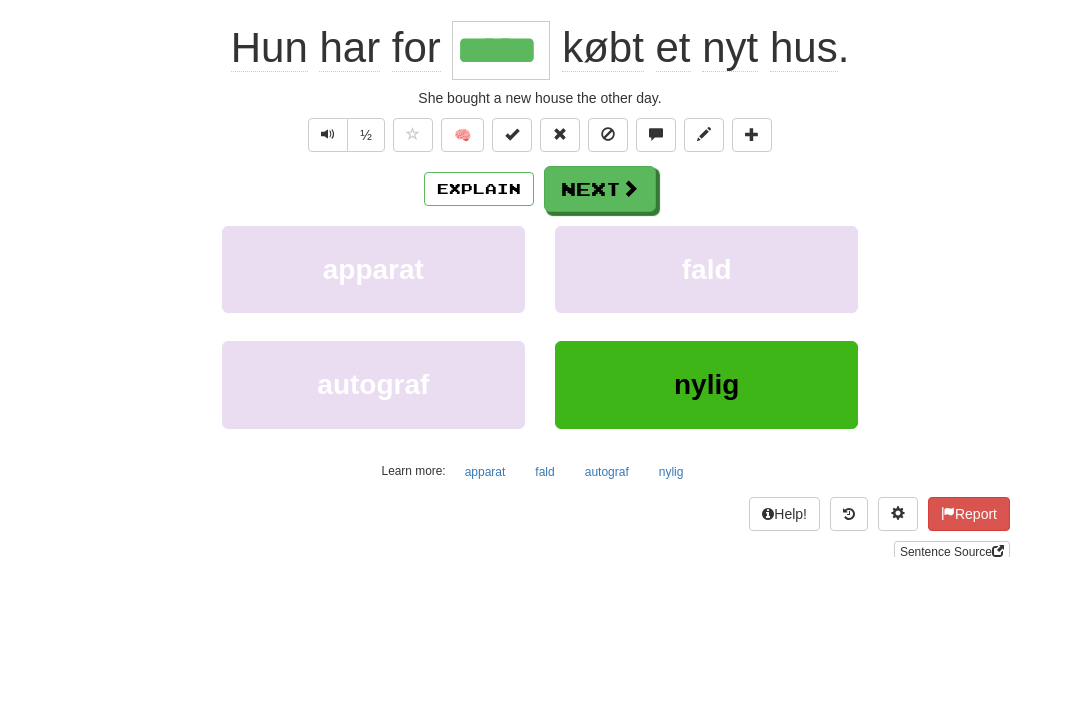 scroll, scrollTop: 190, scrollLeft: 0, axis: vertical 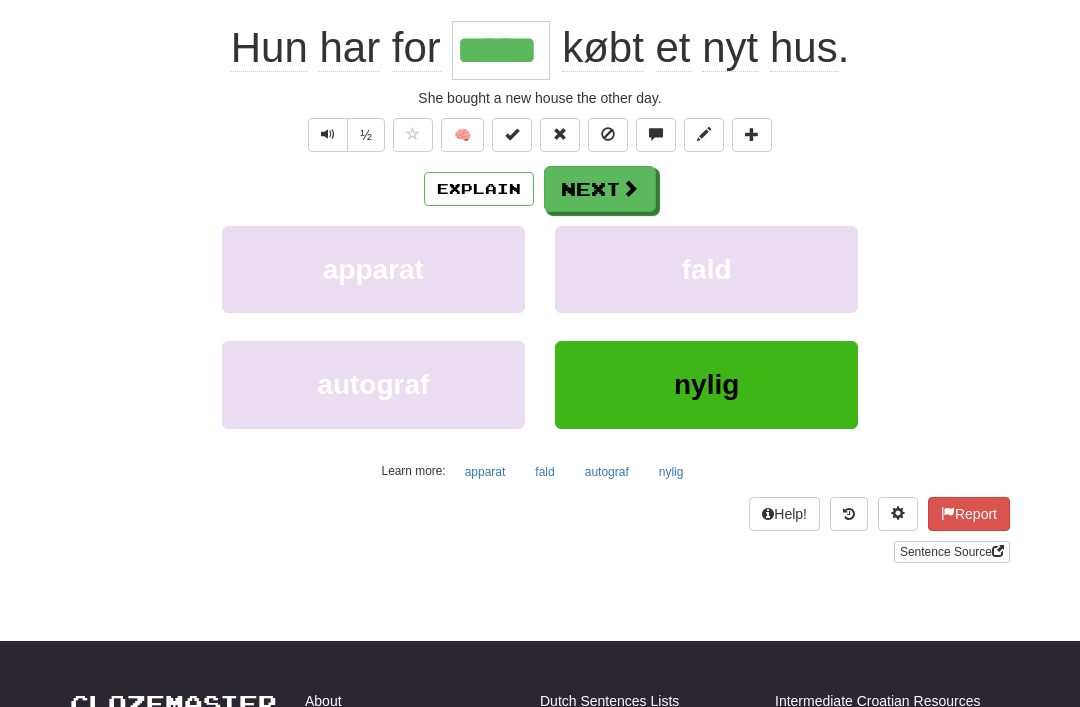 click on "Next" at bounding box center [600, 189] 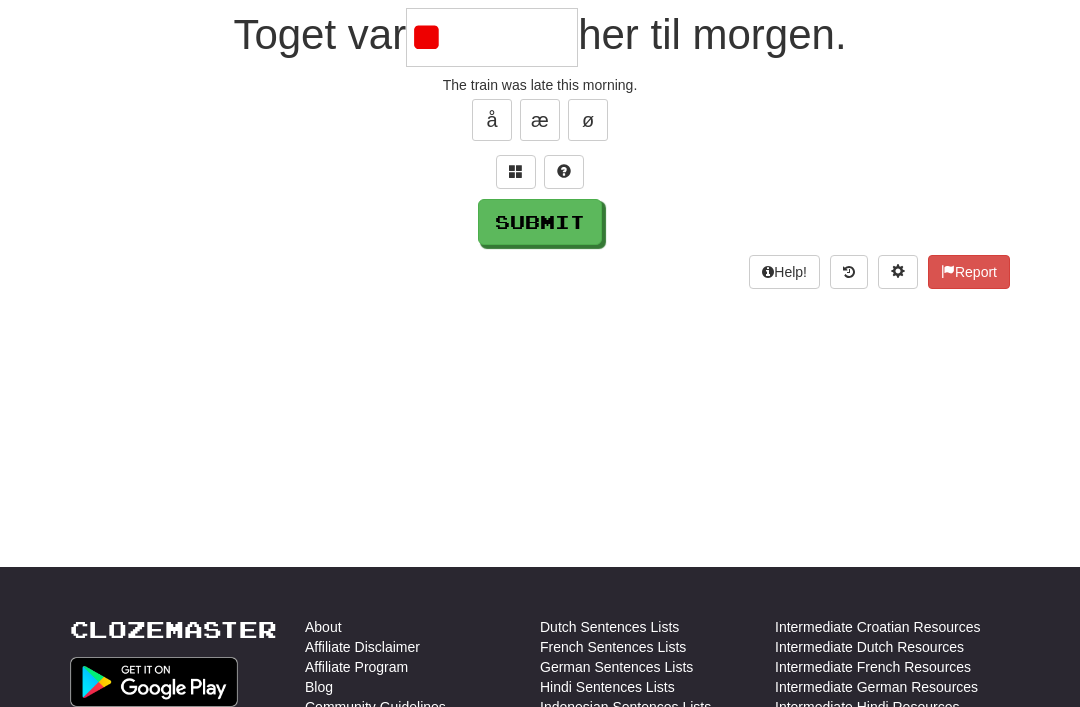 type on "*" 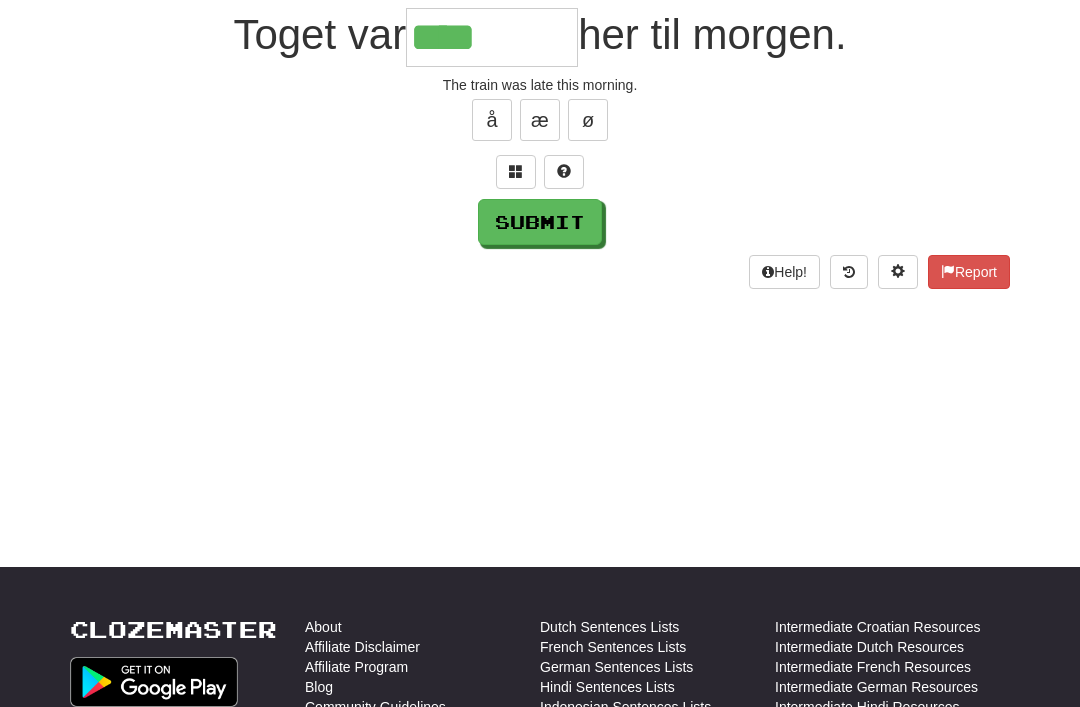 click on "/  Score:   220 0 %  Mastered Toget var  ****  her til morgen. The train was late this morning. å æ ø Submit  Help!  Report" at bounding box center (540, 110) 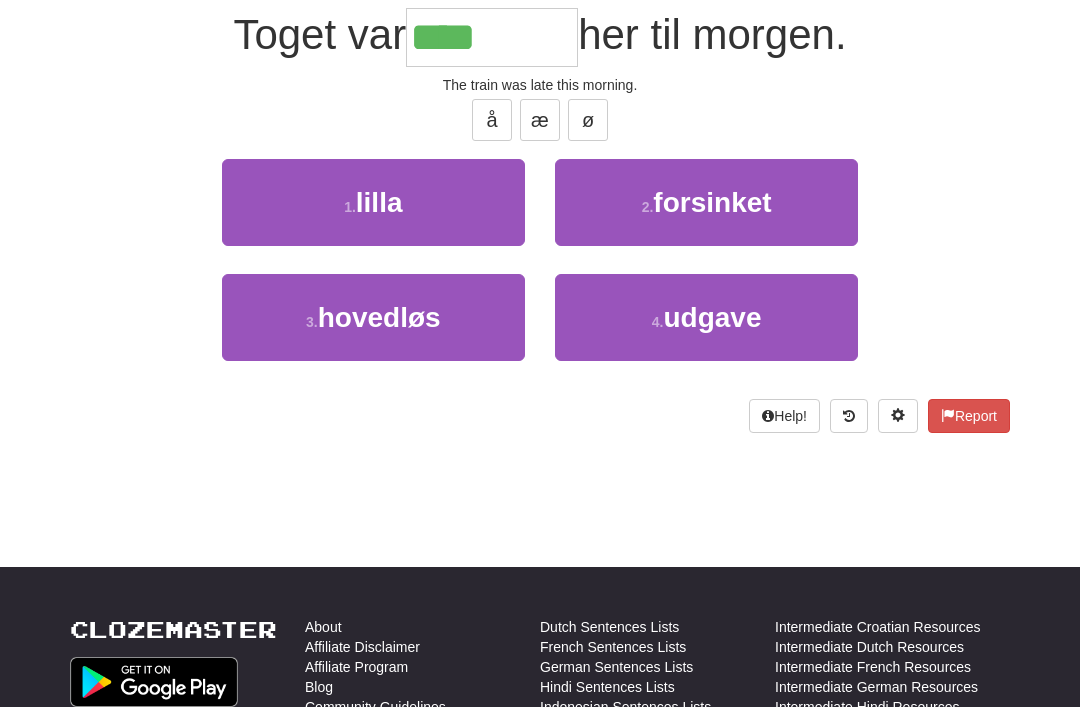 click on "2 .  forsinket" at bounding box center (706, 202) 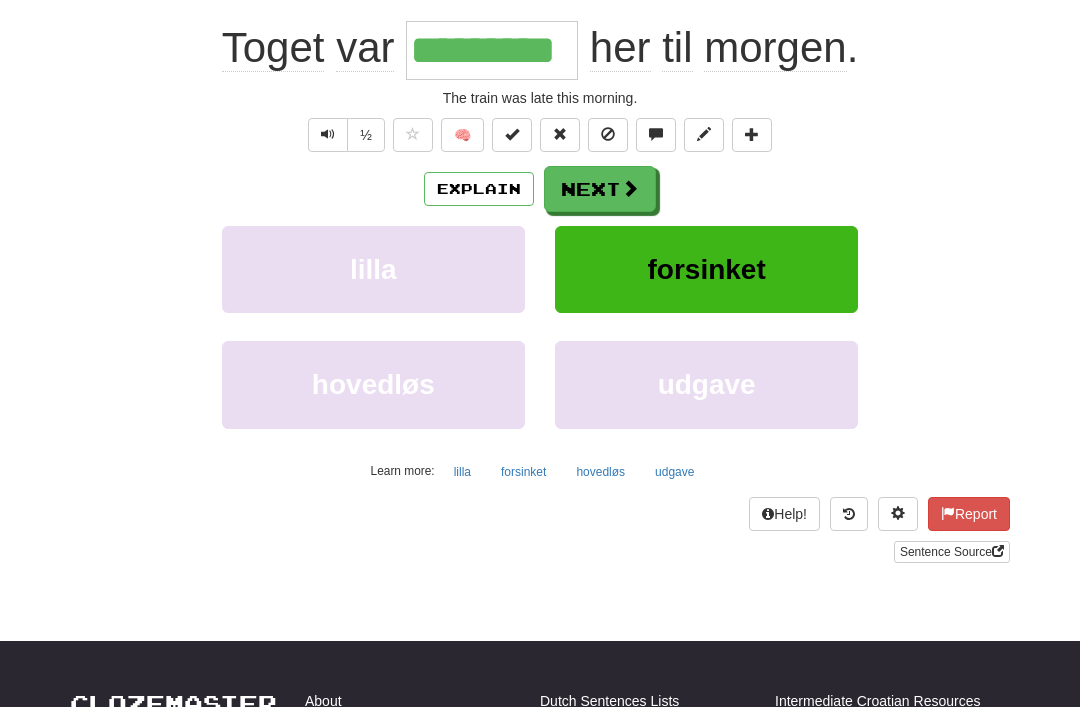 click at bounding box center (630, 188) 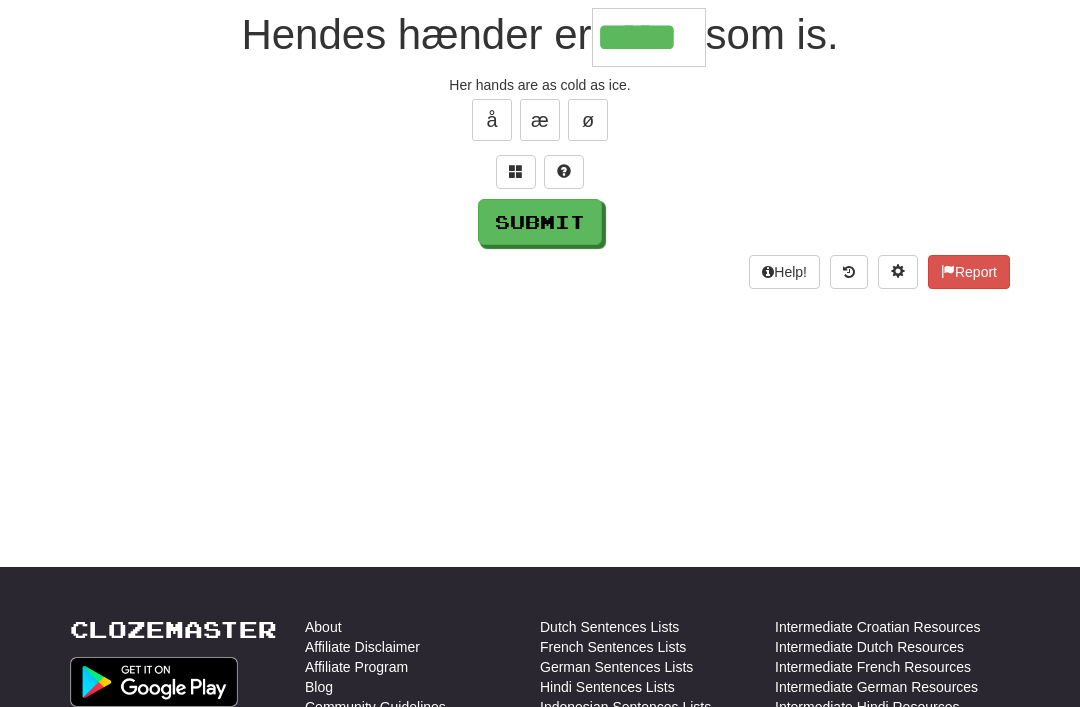 type on "*****" 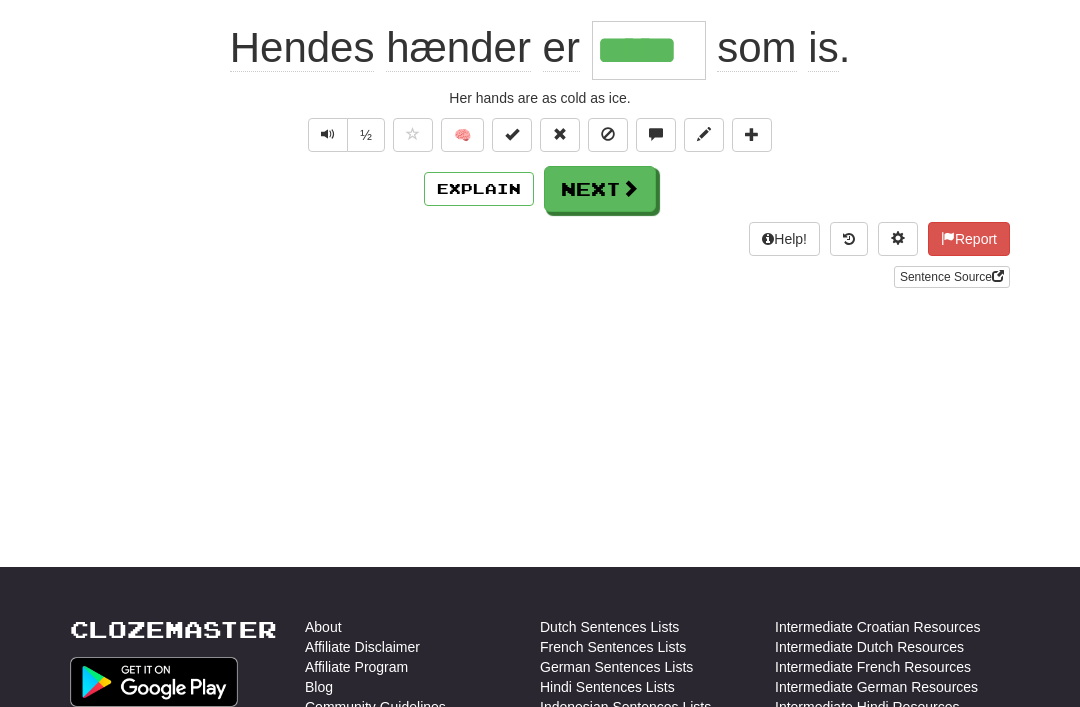 click on "Next" at bounding box center (600, 189) 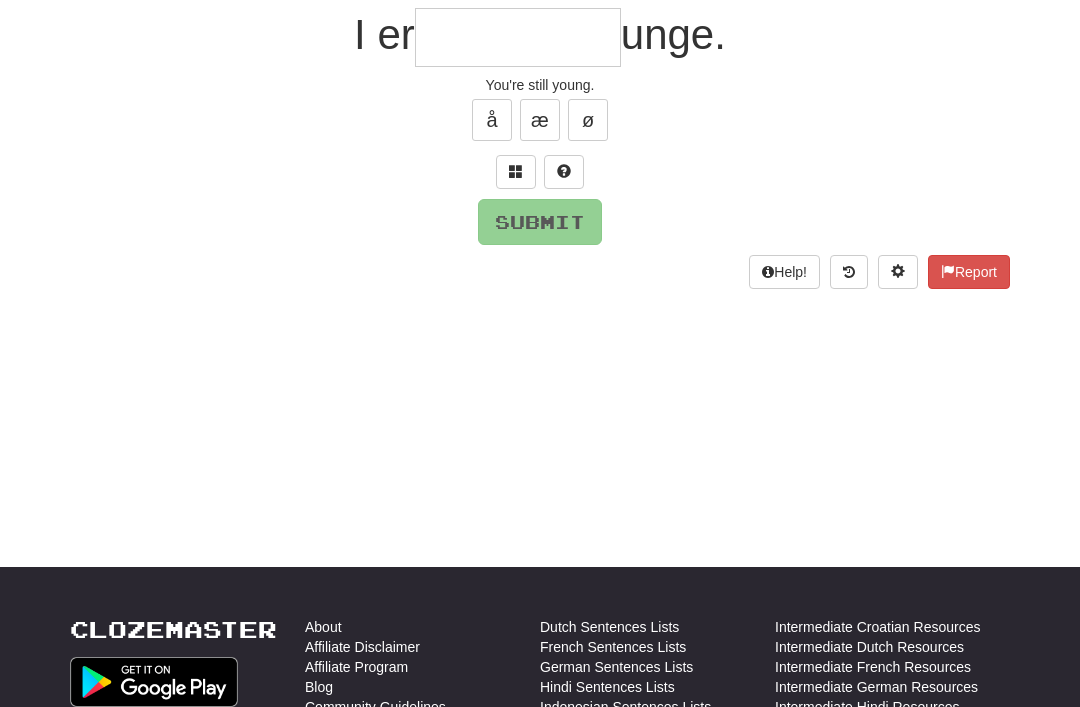 click at bounding box center (516, 172) 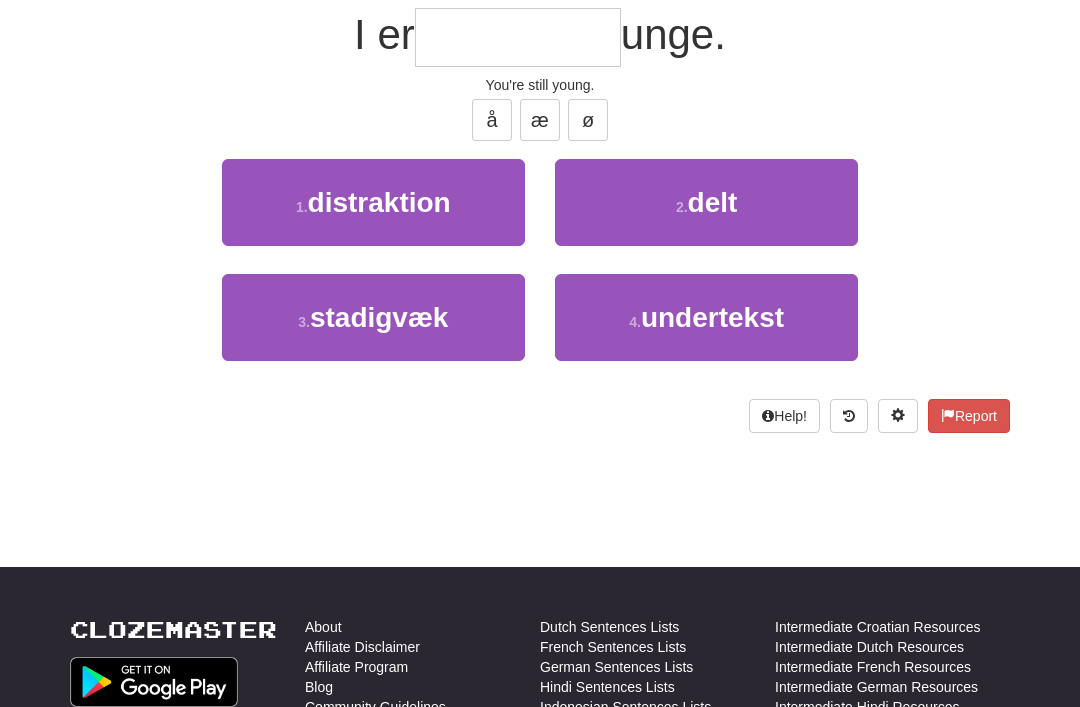 click on "3 .  stadigvæk" at bounding box center (373, 317) 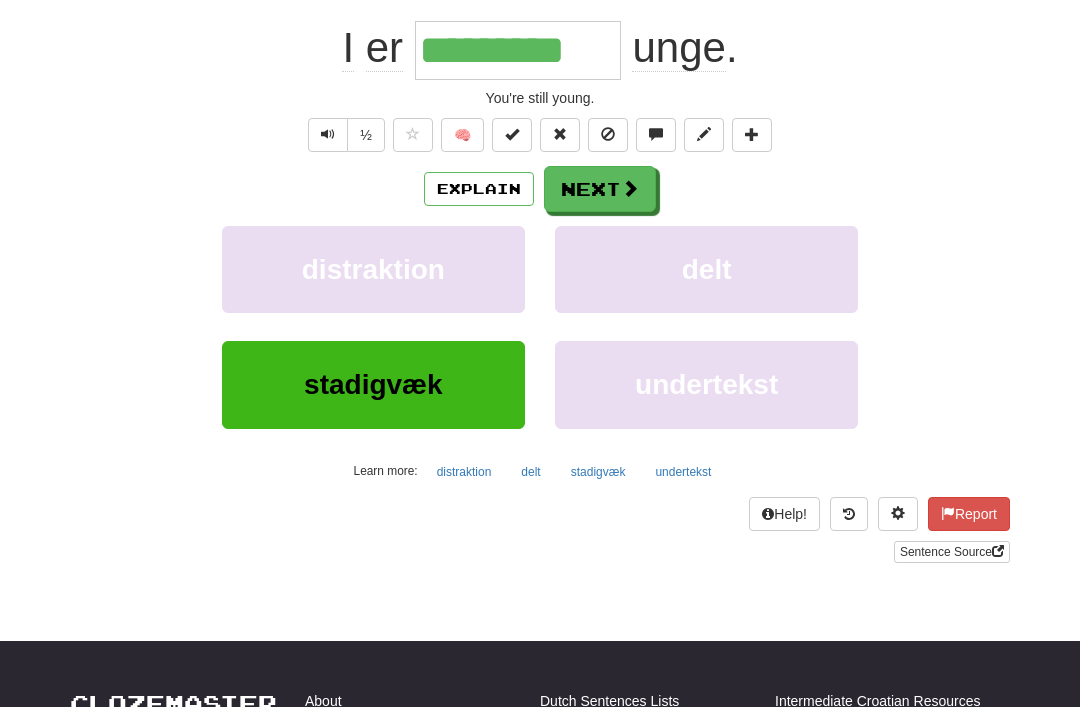click on "Explain" at bounding box center [479, 189] 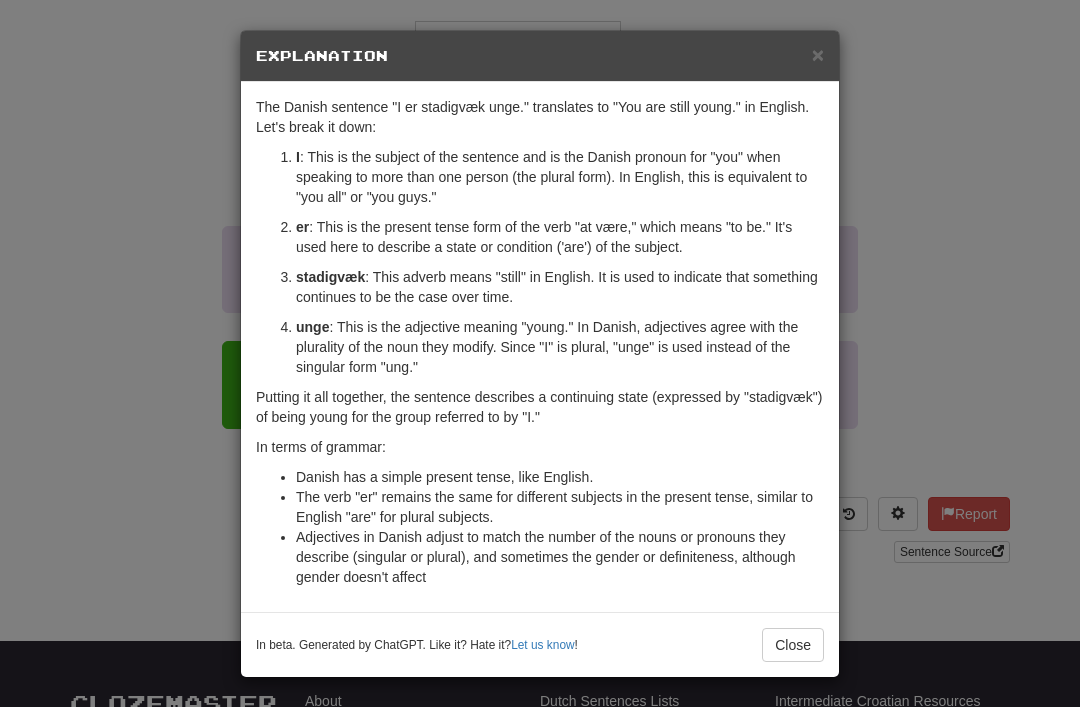 click on "×" at bounding box center [818, 54] 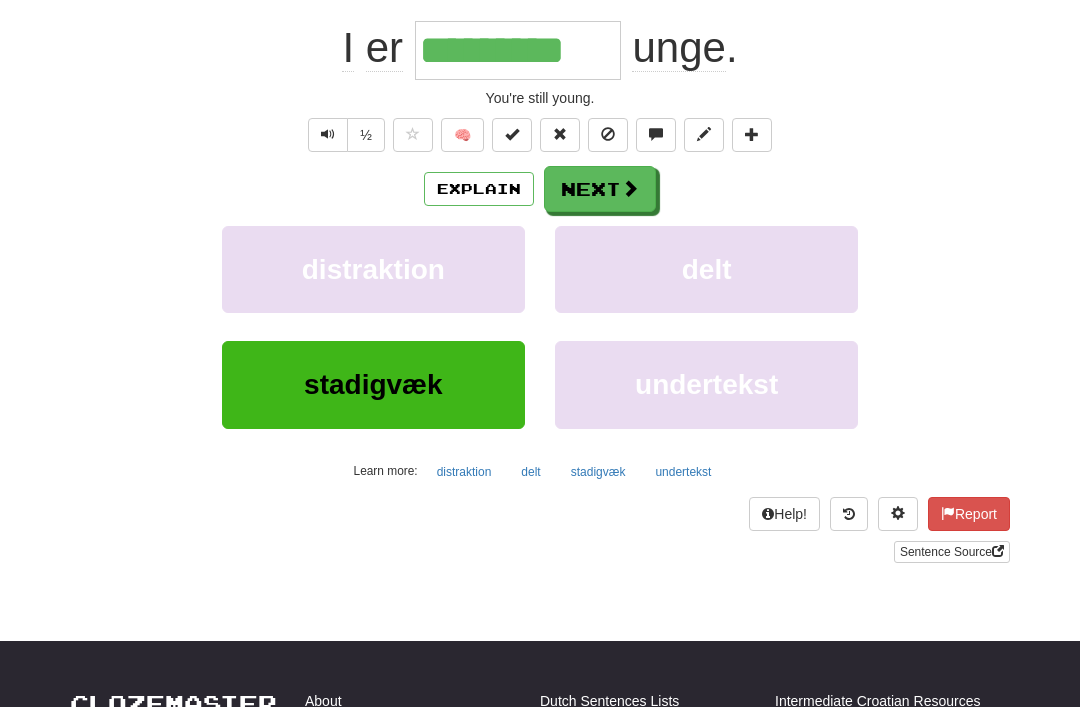 click on "Next" at bounding box center (600, 189) 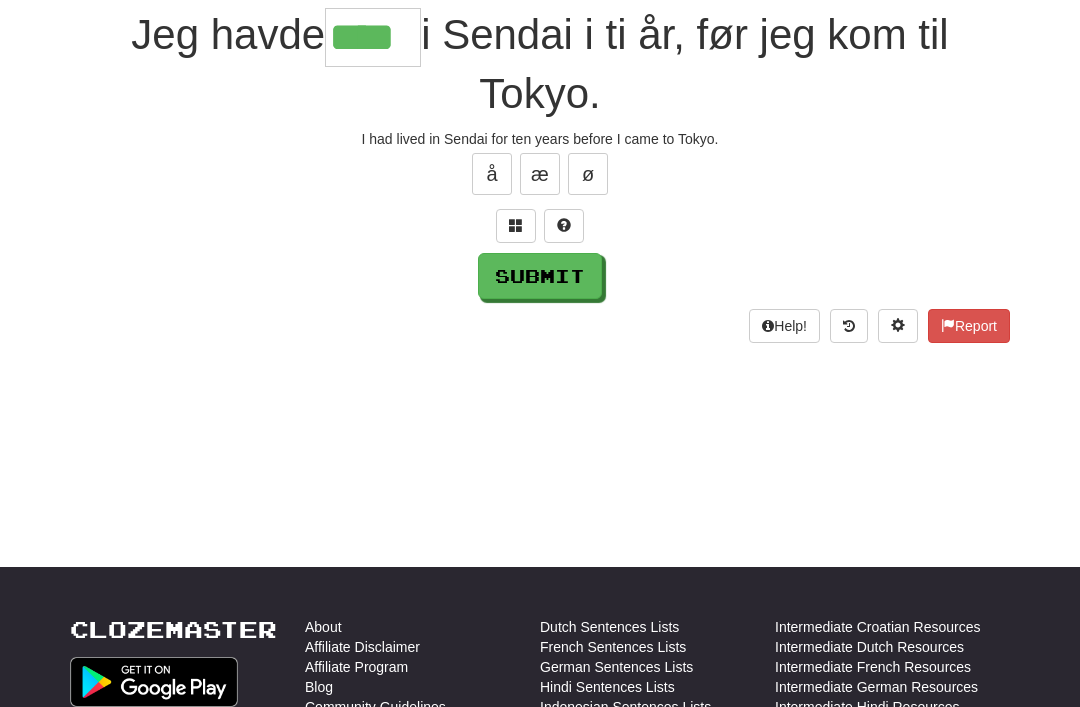 type on "****" 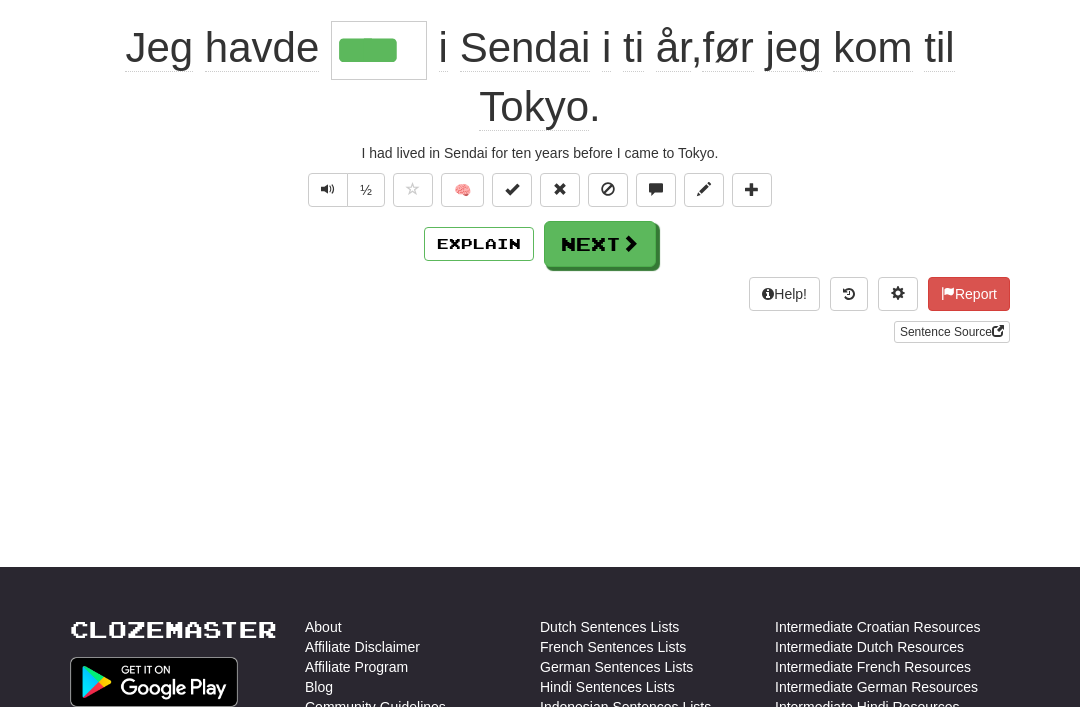 click on "Next" at bounding box center [600, 244] 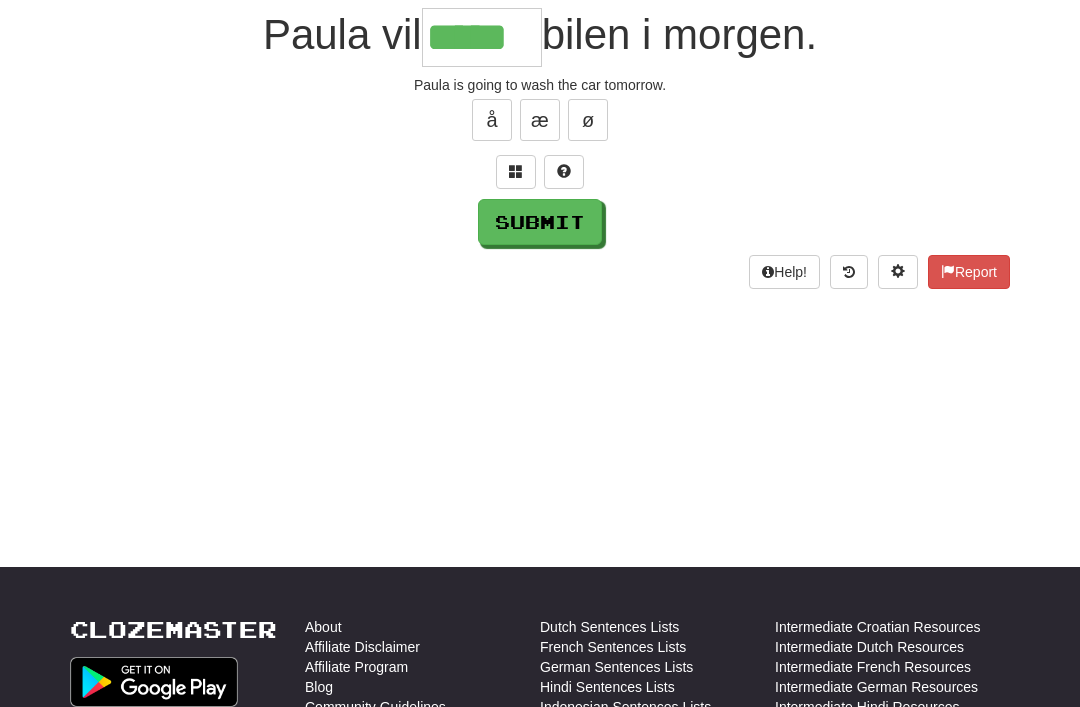 type on "*****" 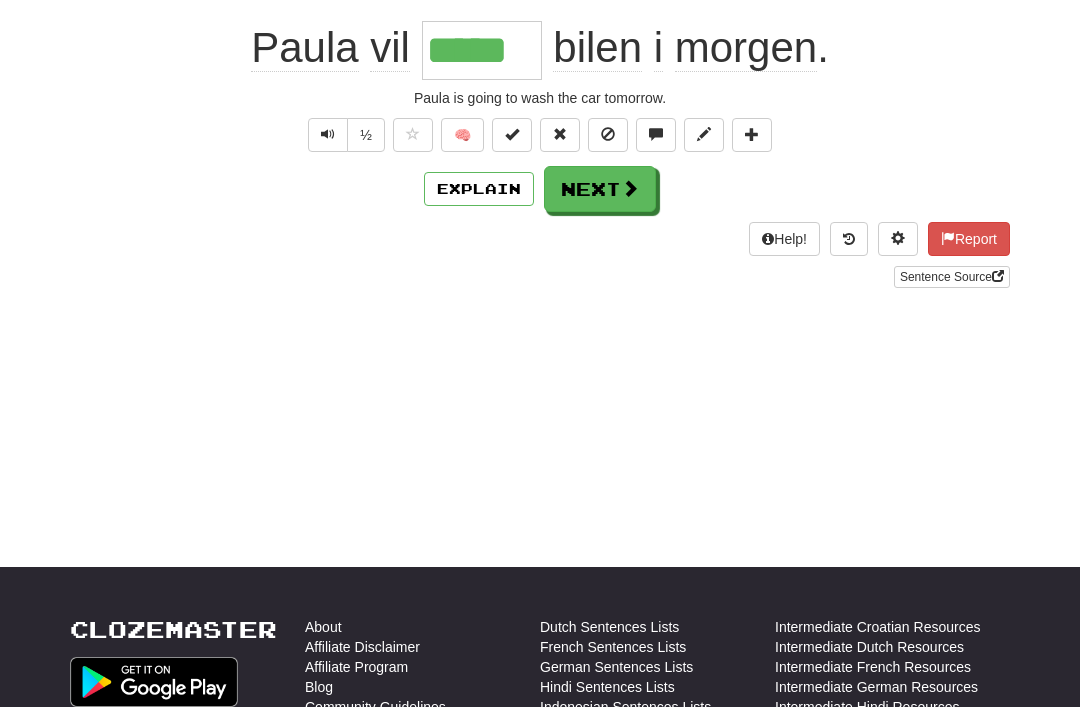 click on "Next" at bounding box center [600, 189] 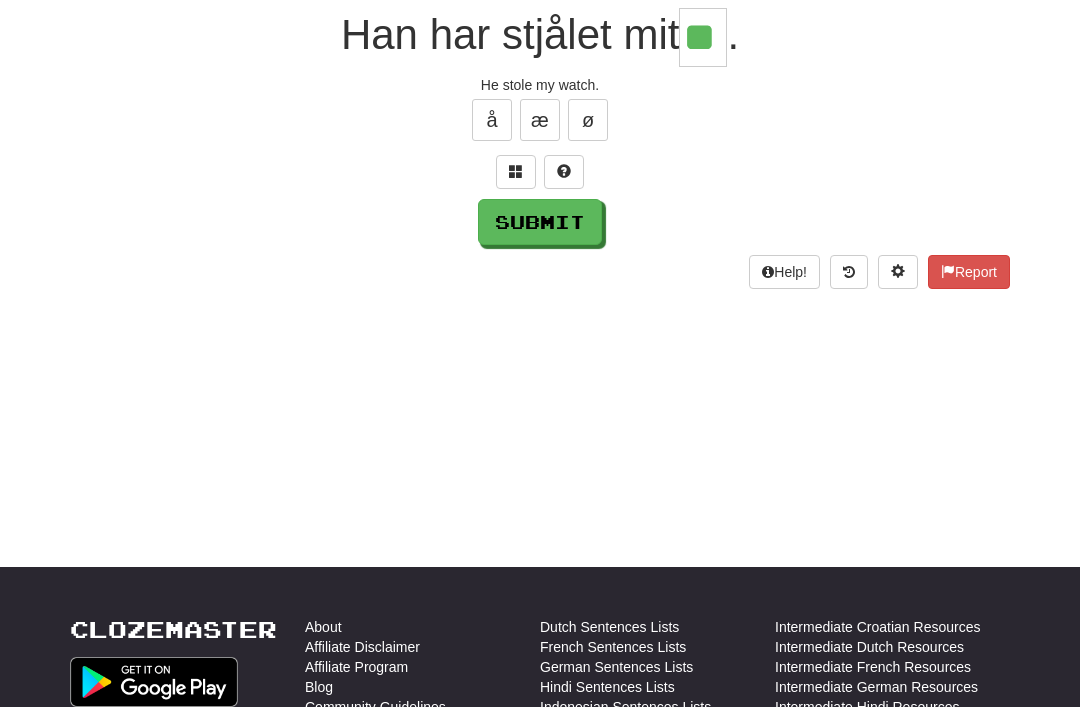 type on "**" 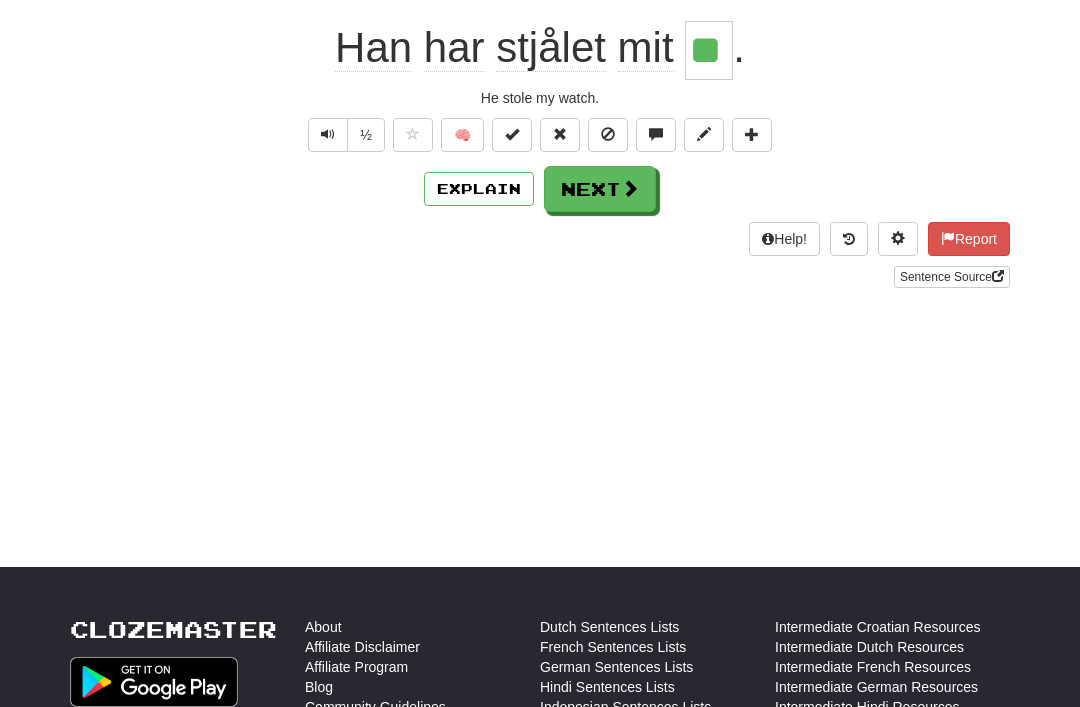 click on "Next" at bounding box center [600, 189] 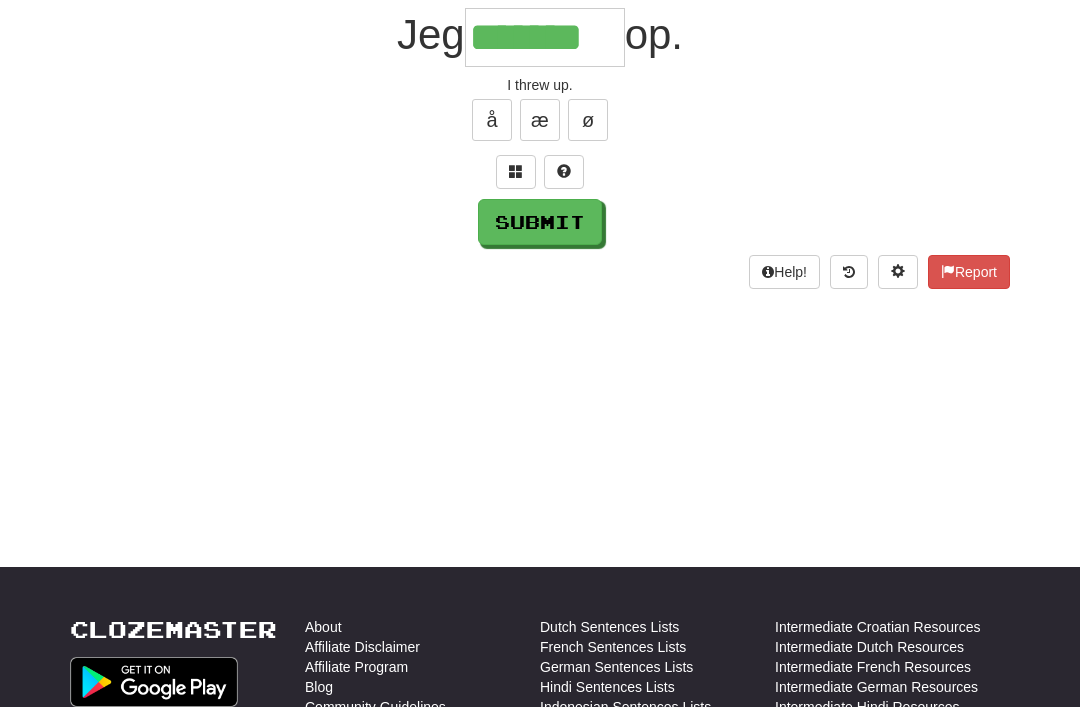 type on "*******" 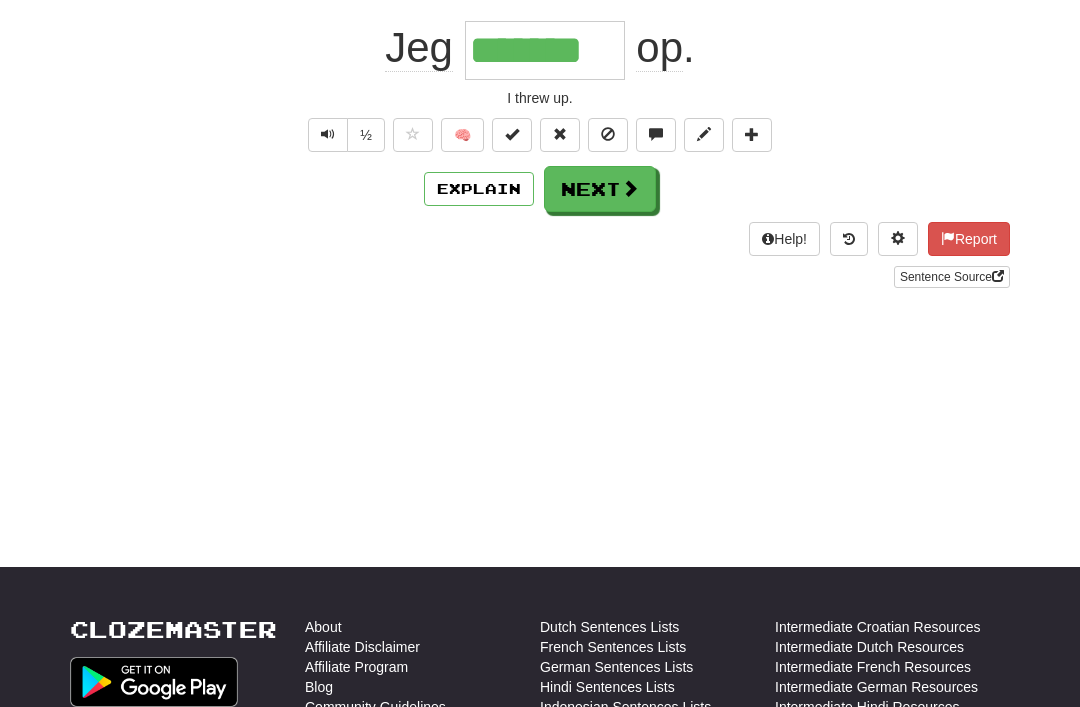 click on "Next" at bounding box center [600, 189] 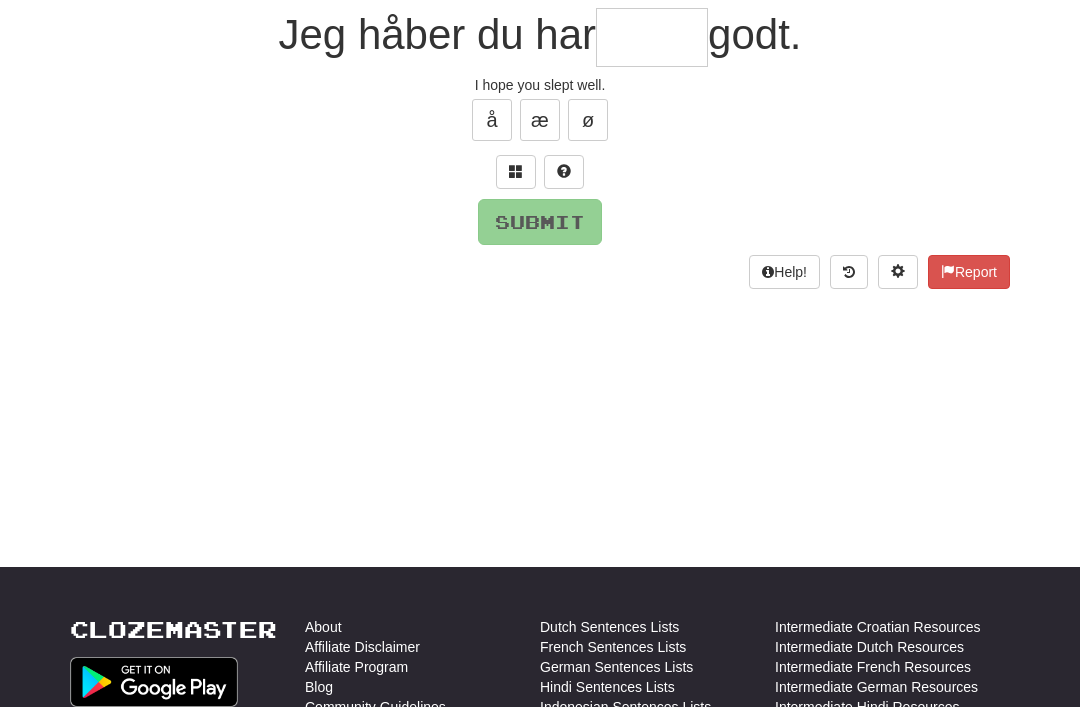 type on "*" 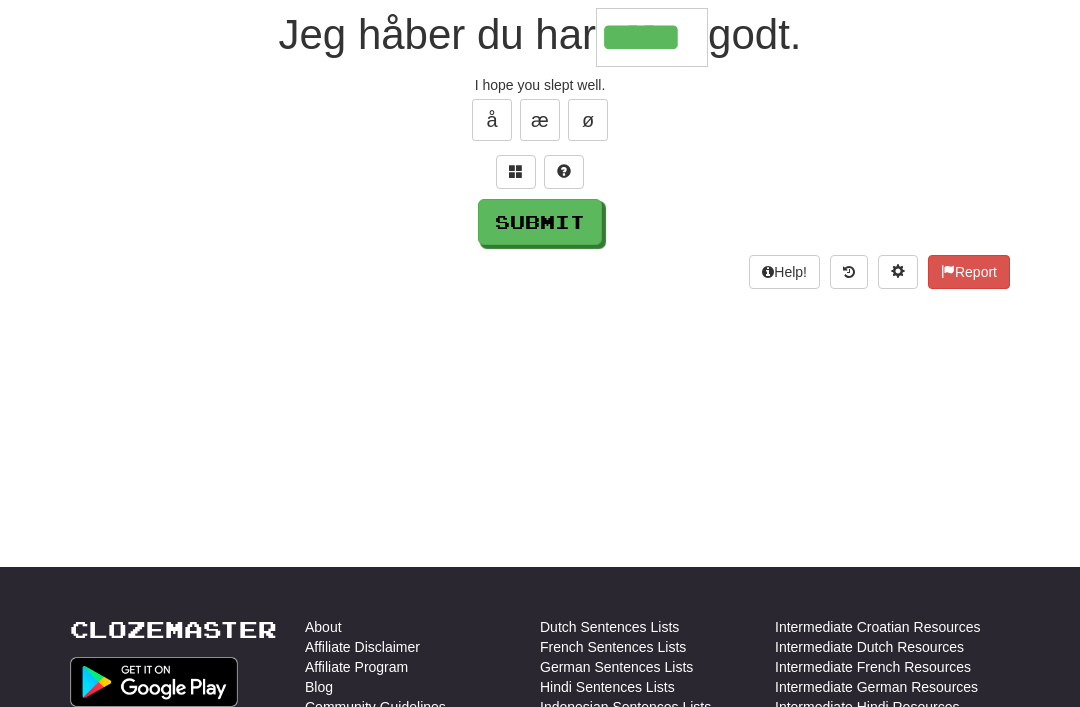 type on "*****" 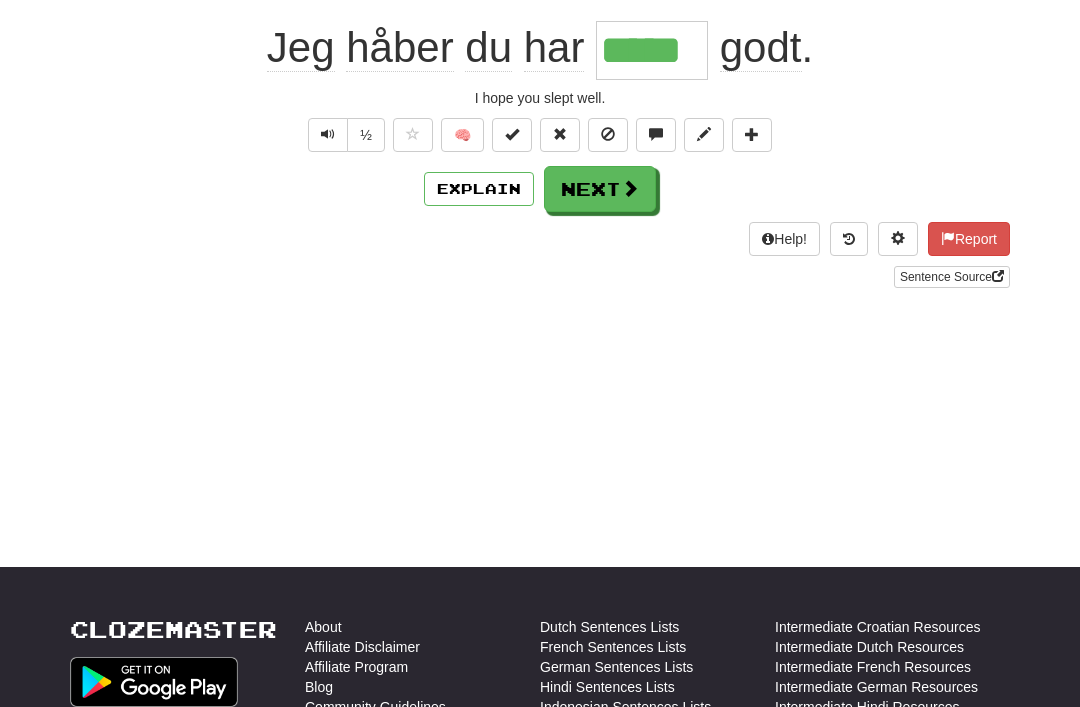 click on "Next" at bounding box center [600, 189] 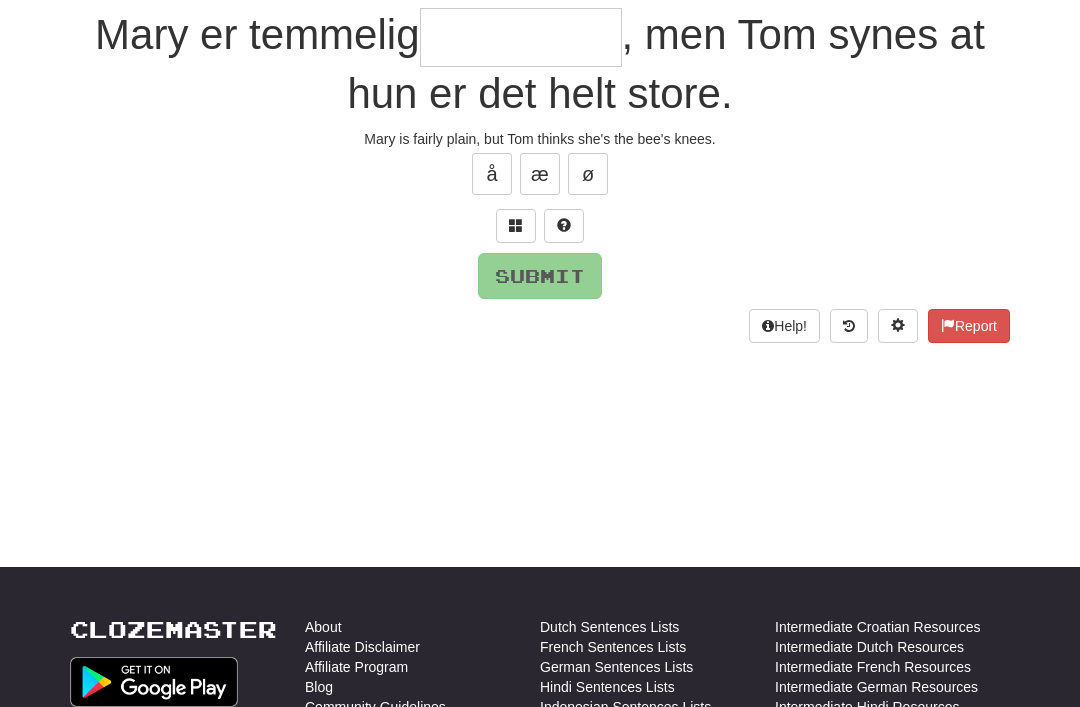 click at bounding box center (516, 225) 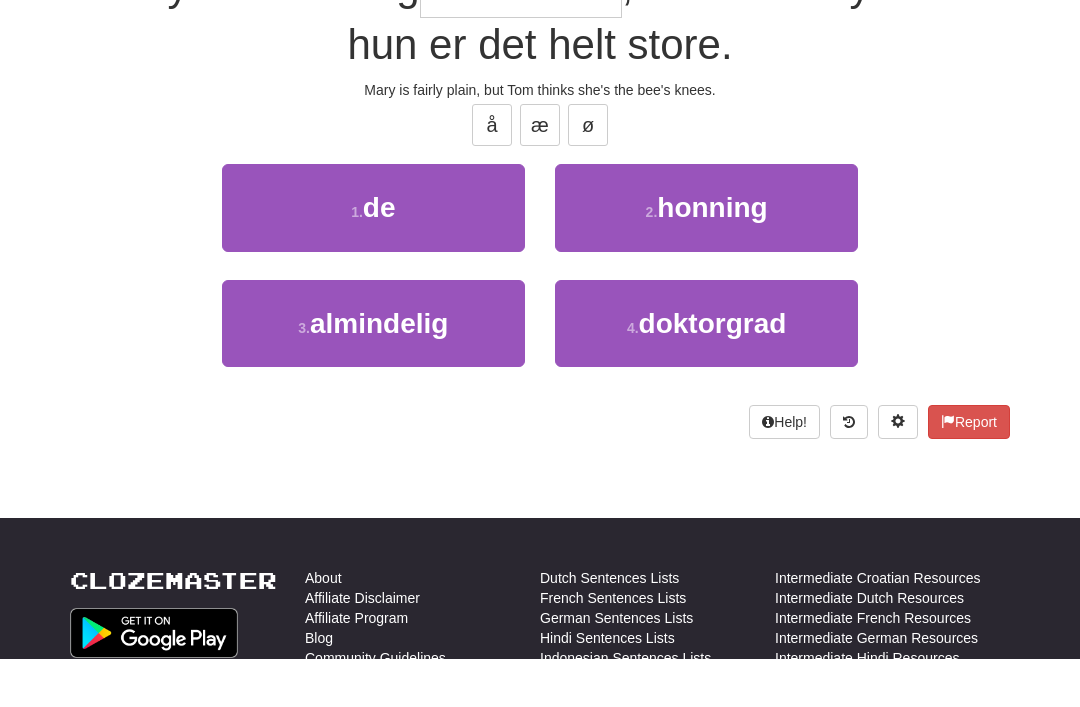 click on "almindelig" at bounding box center (379, 372) 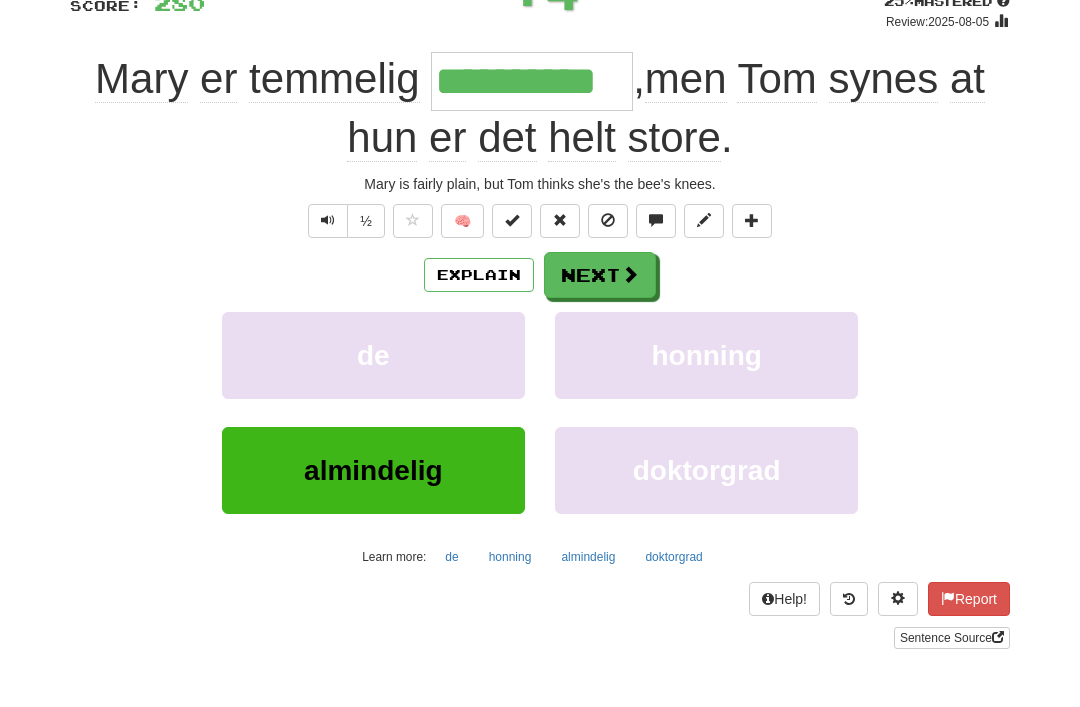 scroll, scrollTop: 151, scrollLeft: 0, axis: vertical 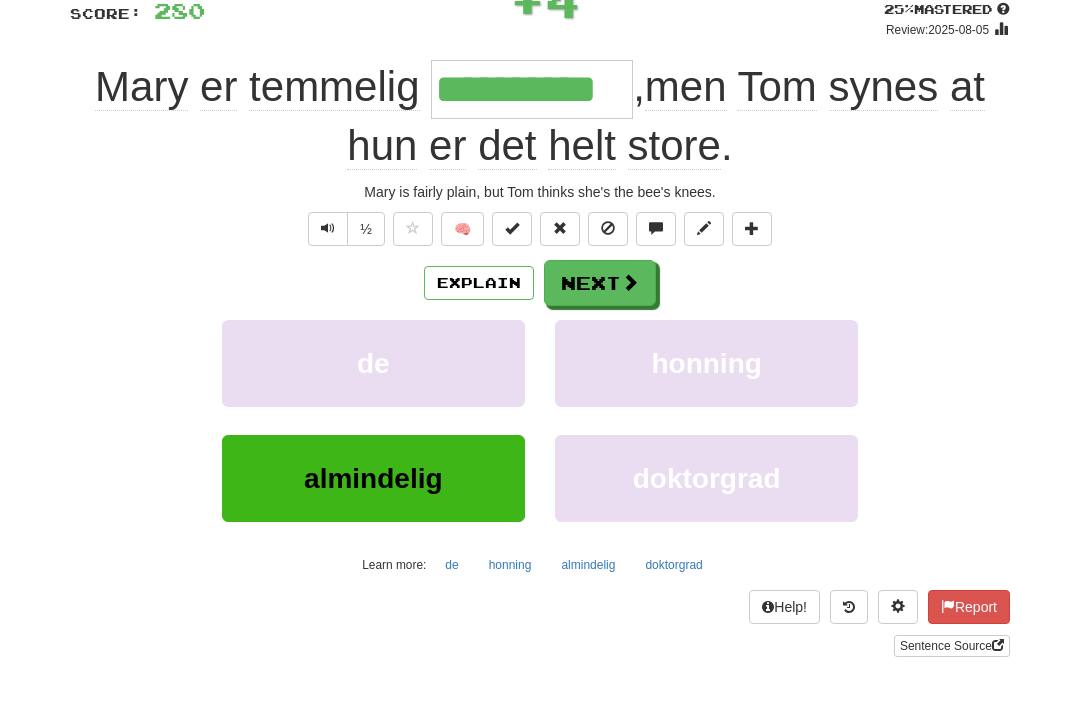 click on "Next" at bounding box center (600, 283) 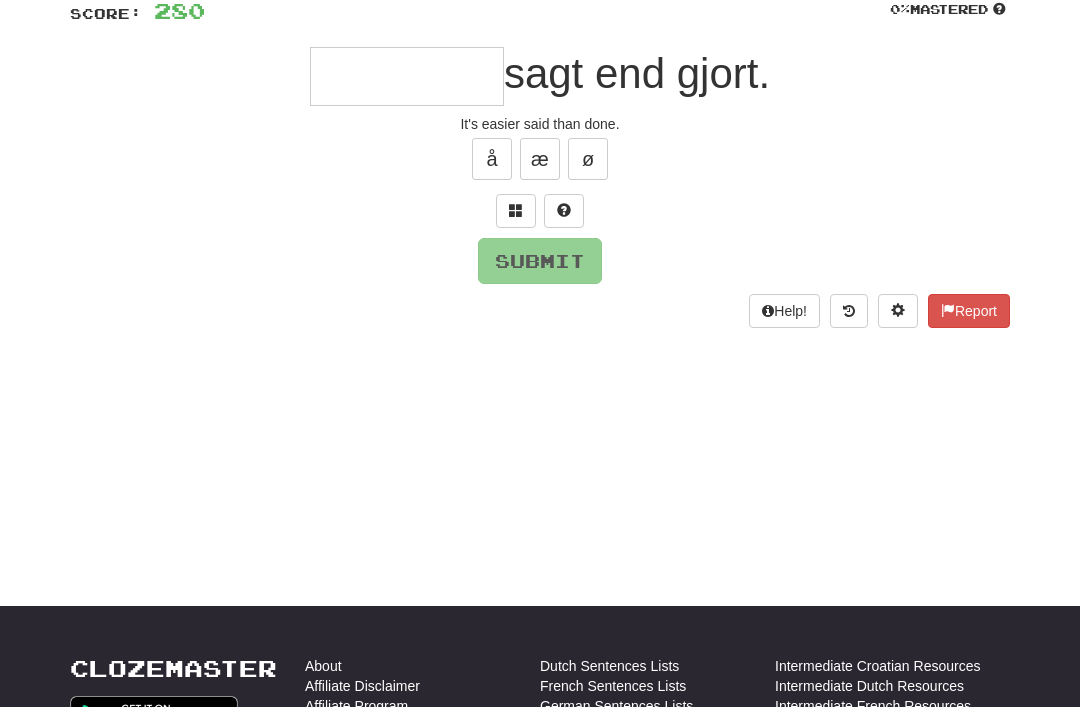 click at bounding box center [516, 210] 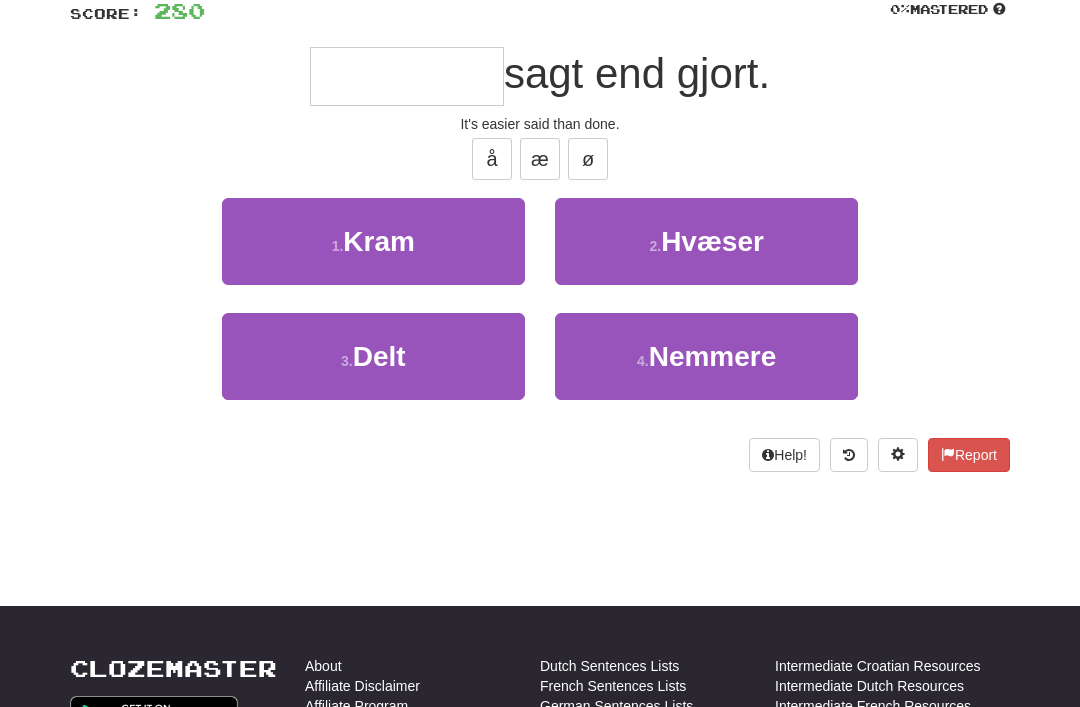 click on "4 .  Nemmere" at bounding box center (706, 356) 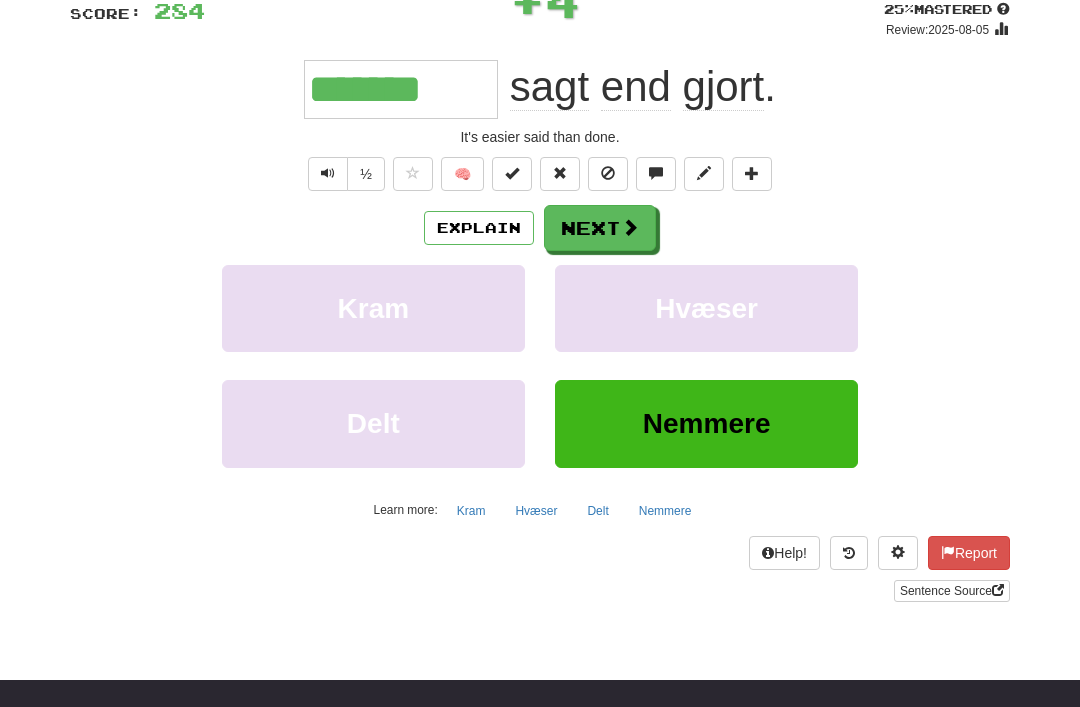 click on "Next" at bounding box center [600, 228] 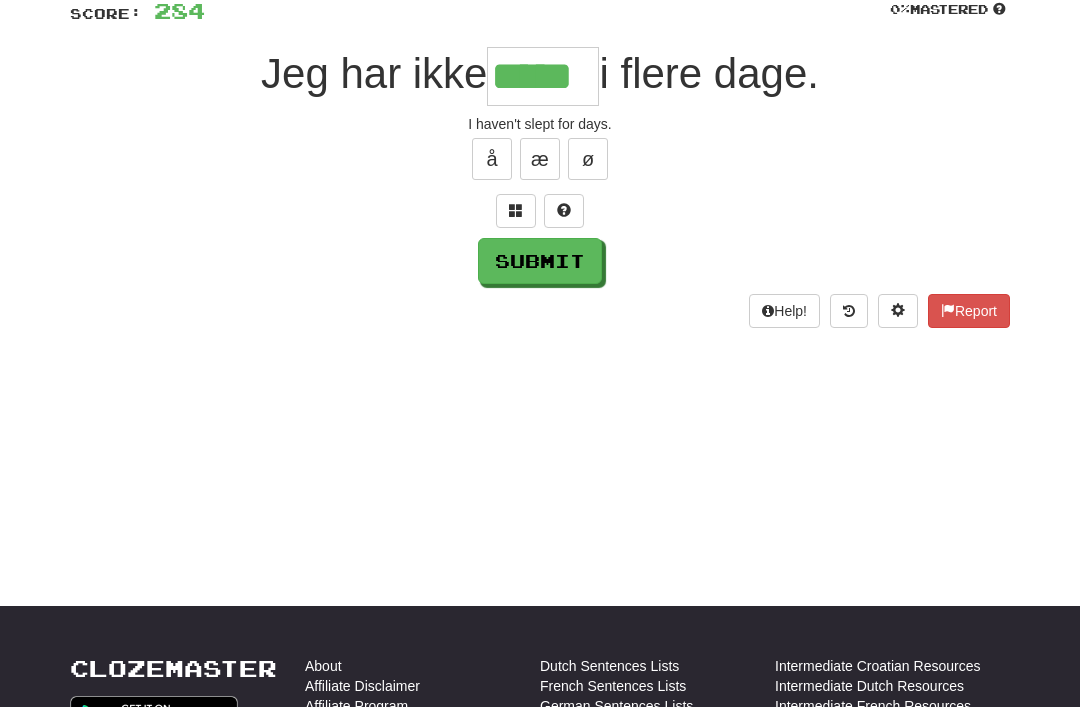 type on "*****" 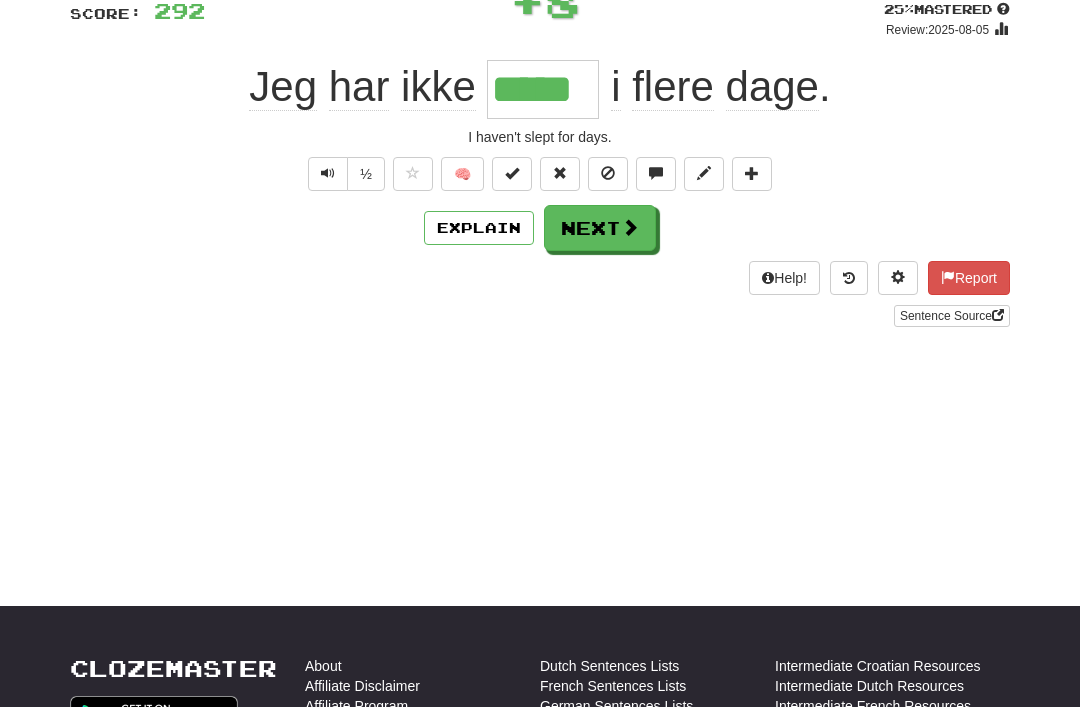 click on "Next" at bounding box center (600, 228) 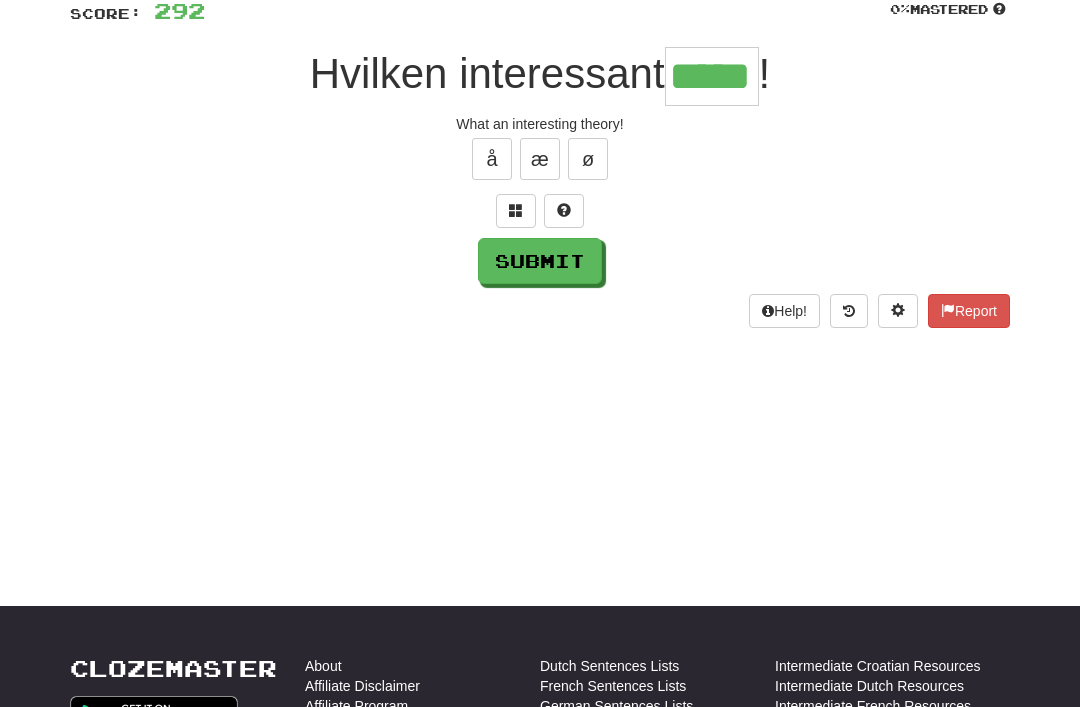 type on "*****" 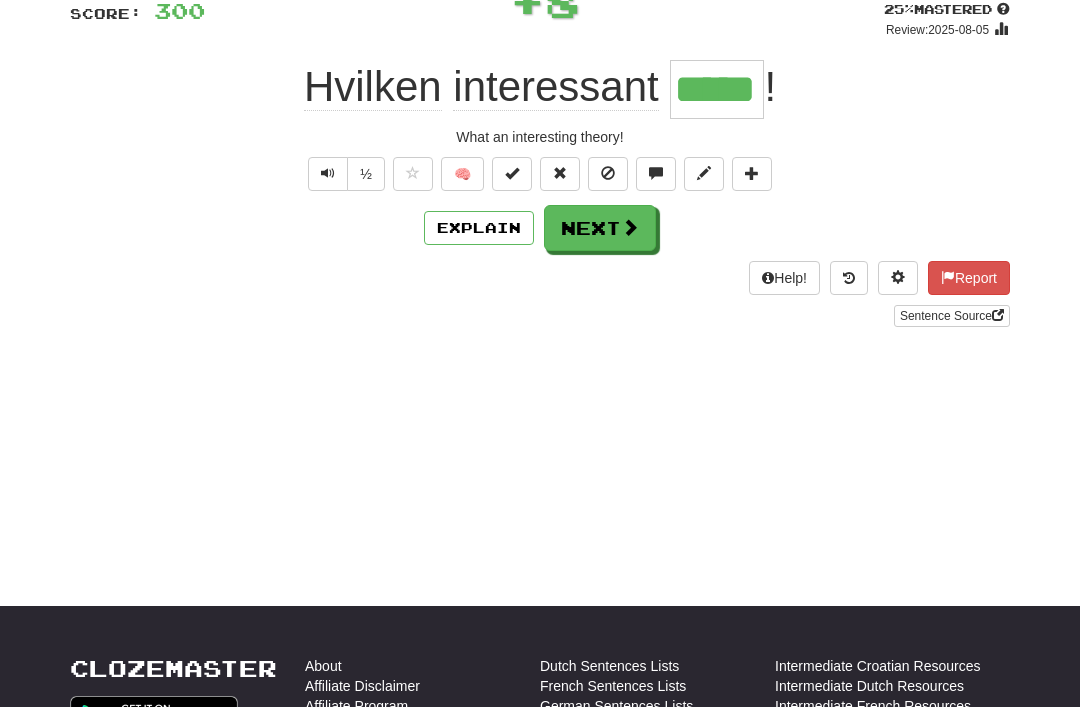 click on "Next" at bounding box center (600, 228) 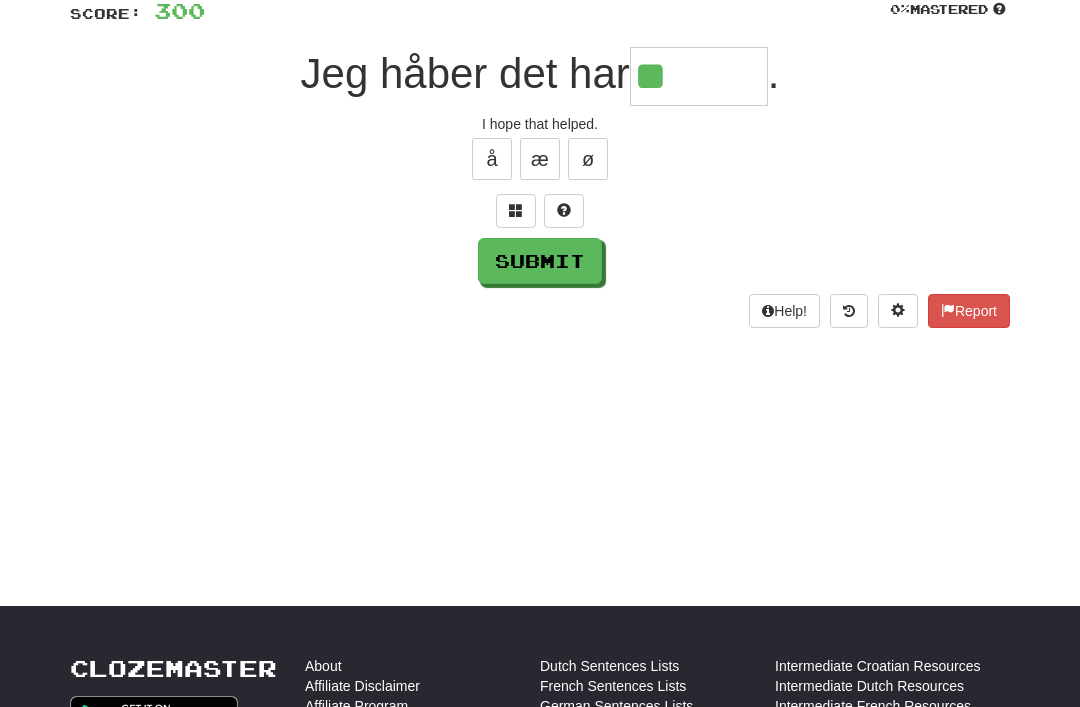 click at bounding box center (516, 210) 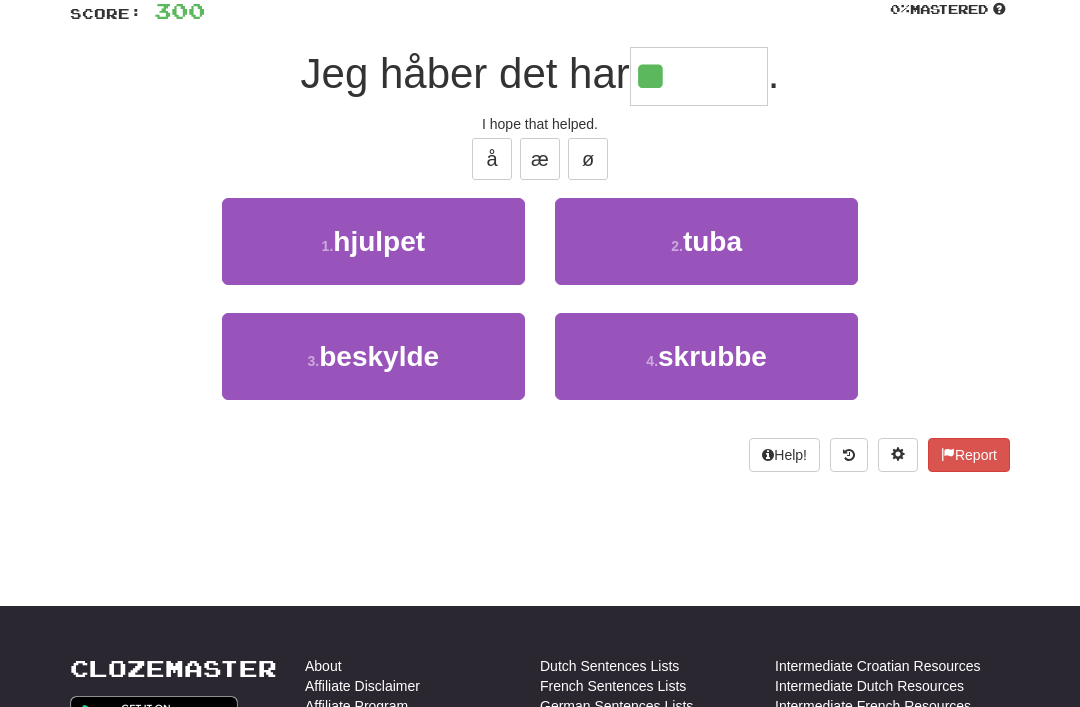 click on "1 .  hjulpet" at bounding box center [373, 241] 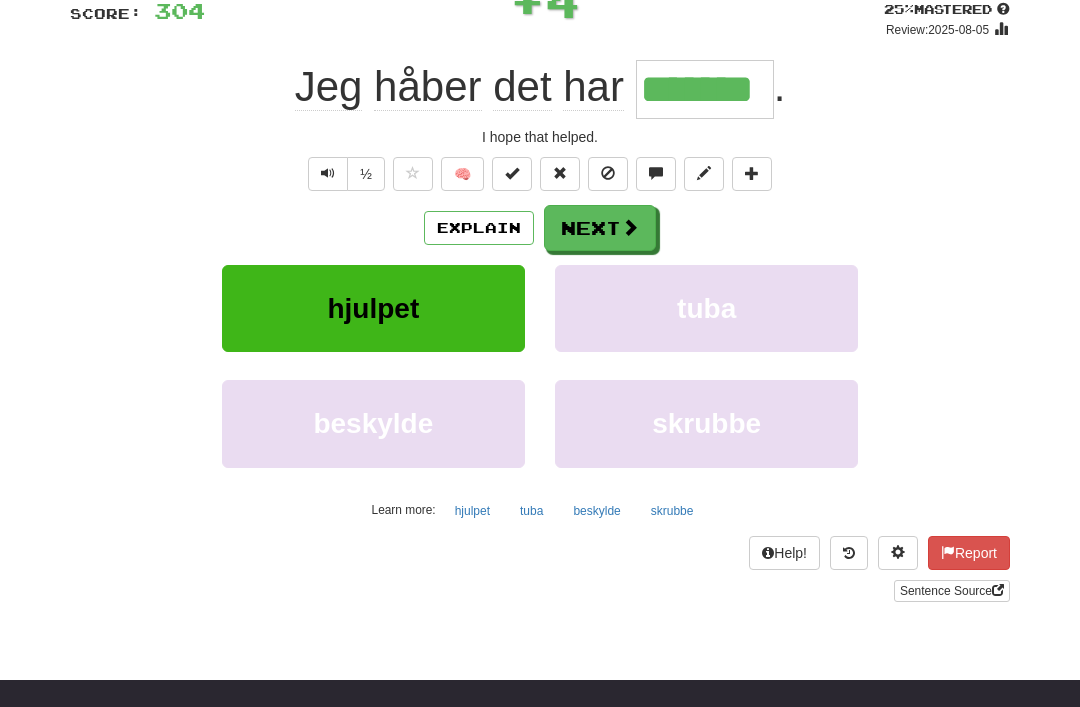 click on "Next" at bounding box center [600, 228] 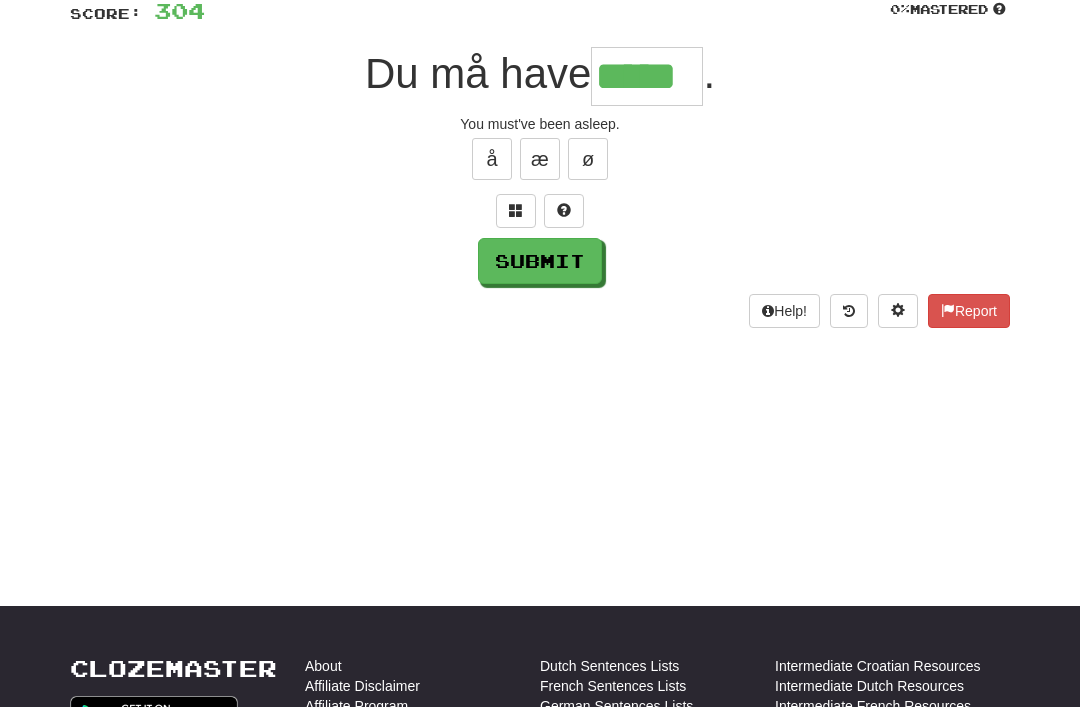 type on "*****" 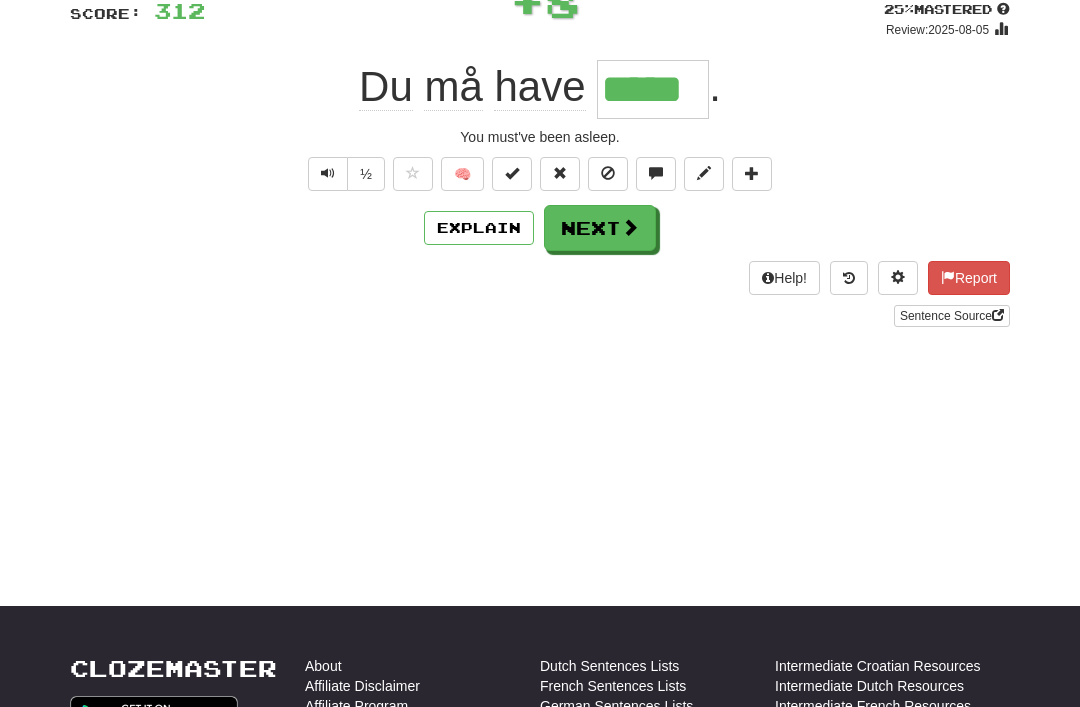 click on "Next" at bounding box center (600, 228) 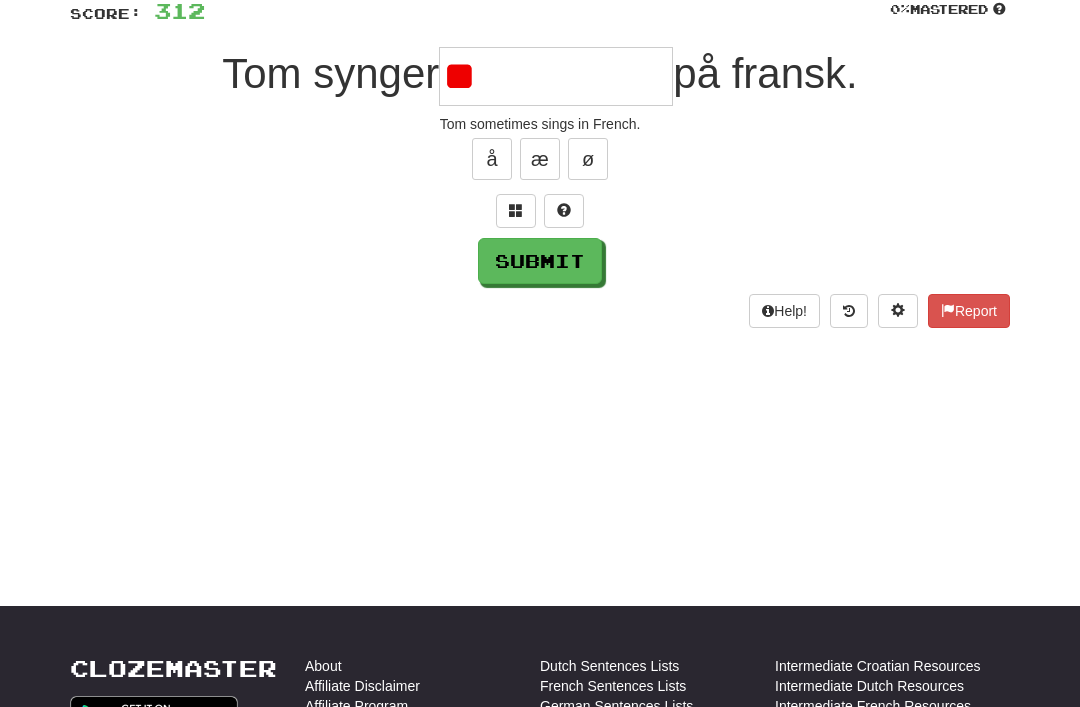 type on "*" 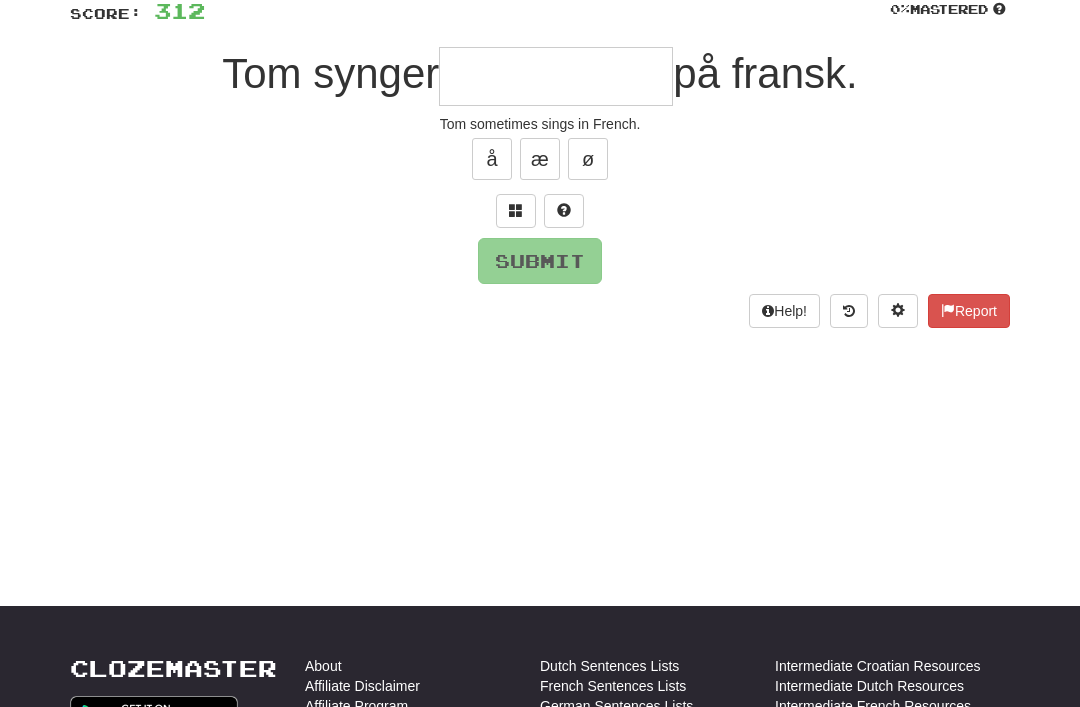 click at bounding box center (516, 210) 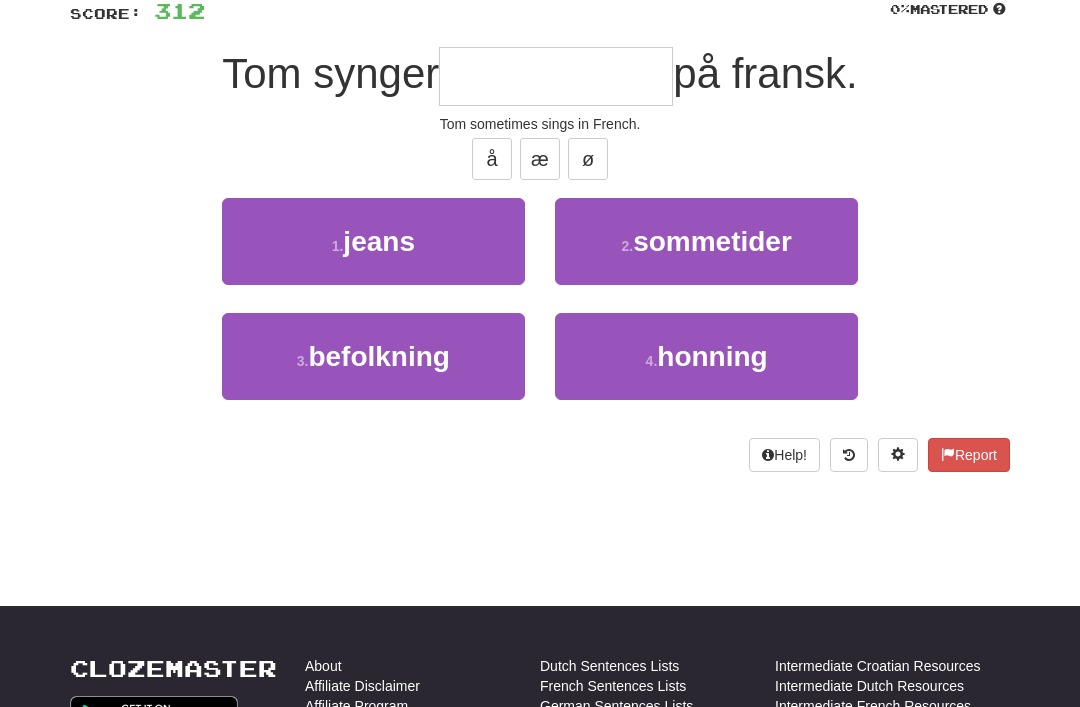 click on "sommetider" at bounding box center [712, 241] 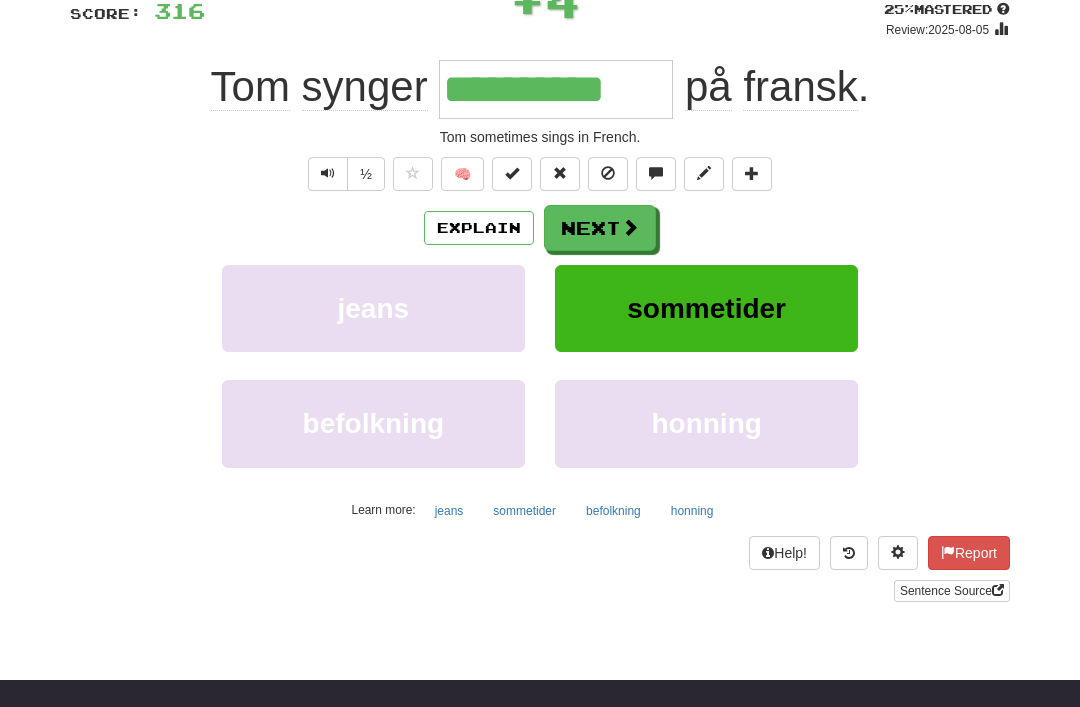 click on "Next" at bounding box center (600, 228) 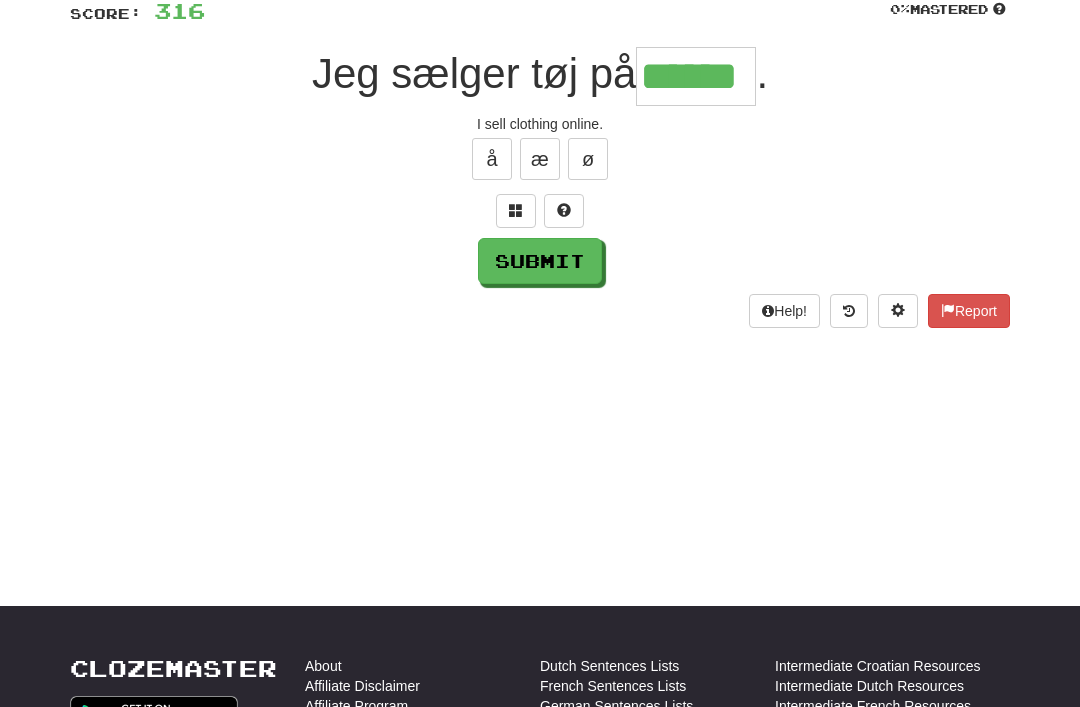 type on "******" 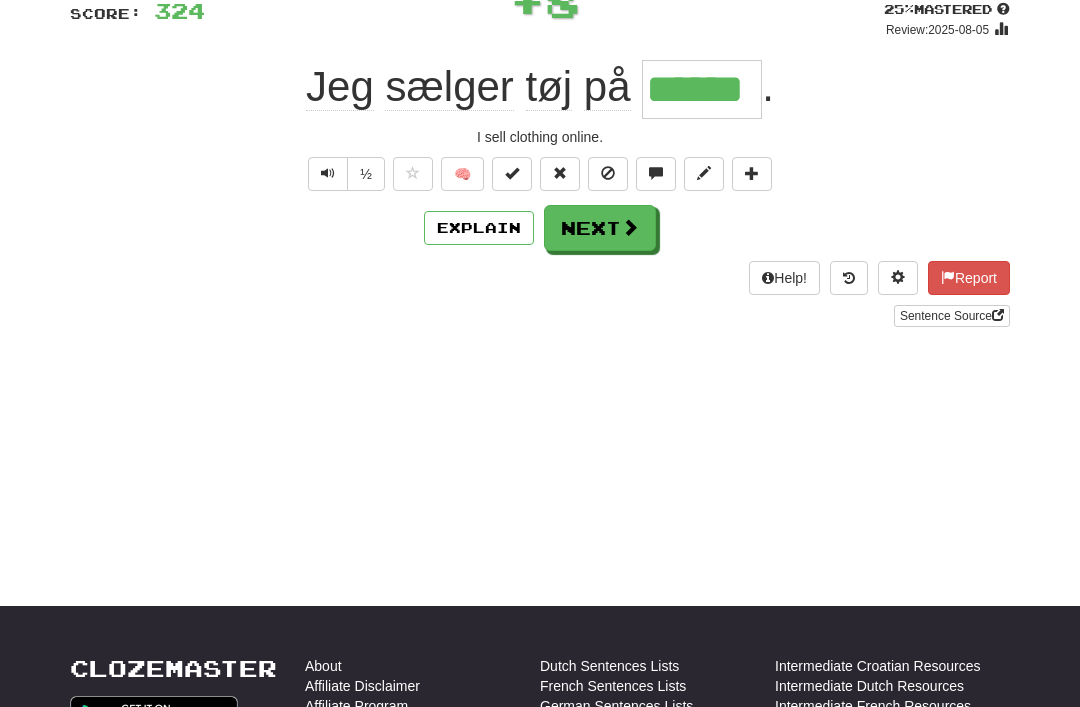 click on "Next" at bounding box center [600, 228] 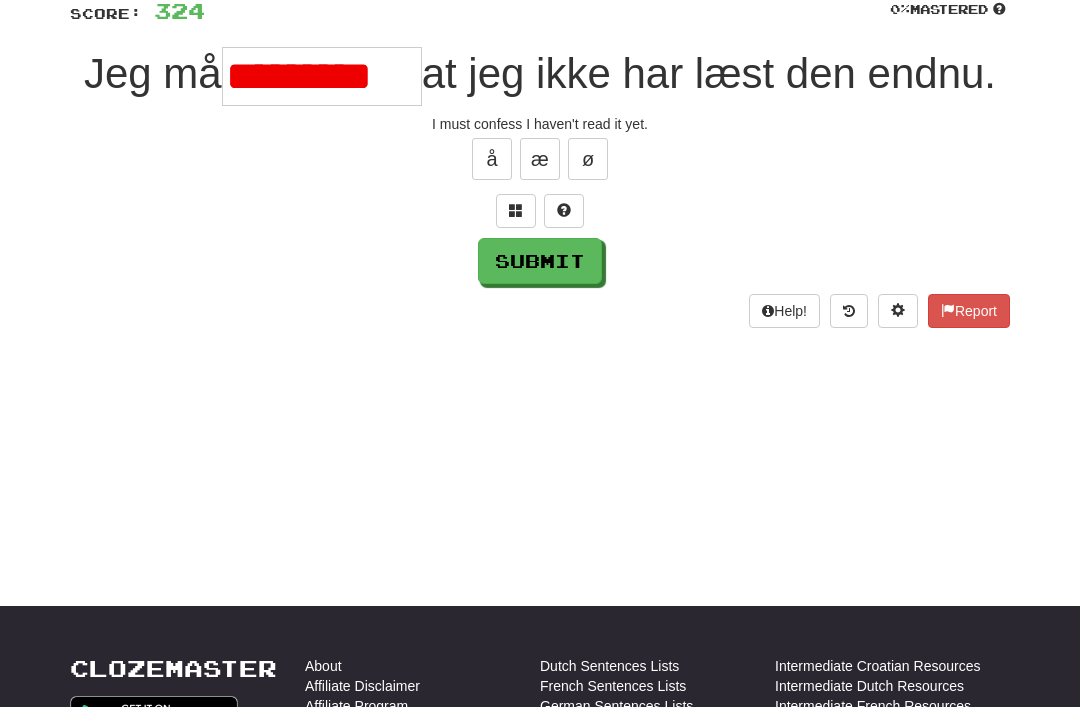 click on "Submit" at bounding box center [540, 261] 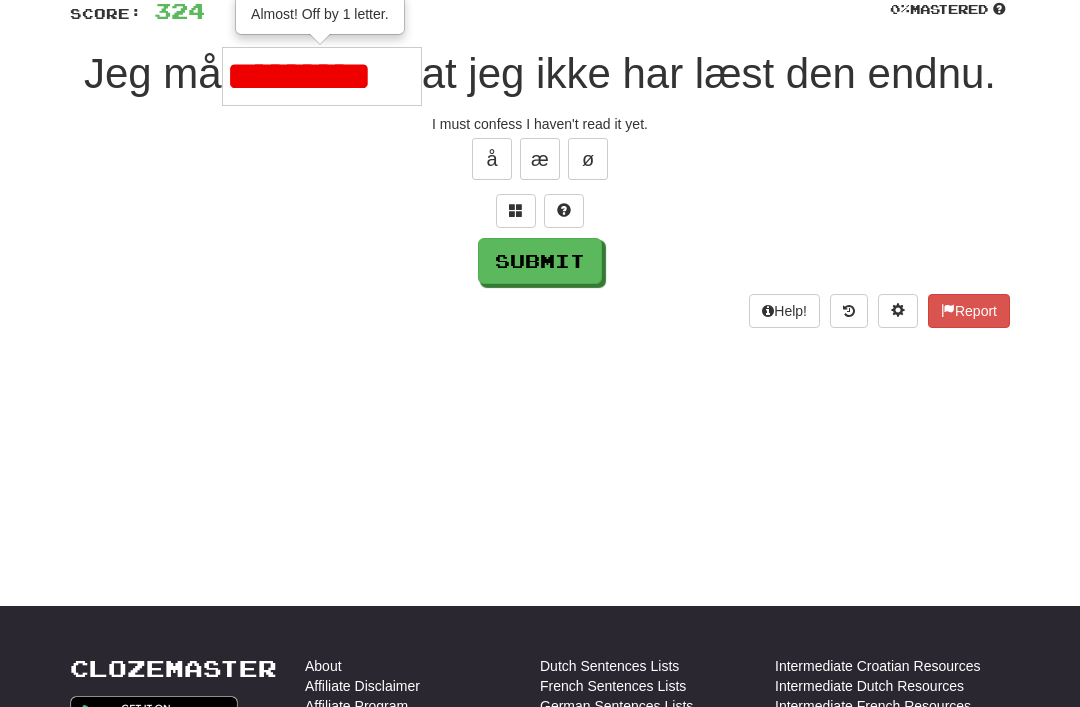 click on "*********" at bounding box center [322, 76] 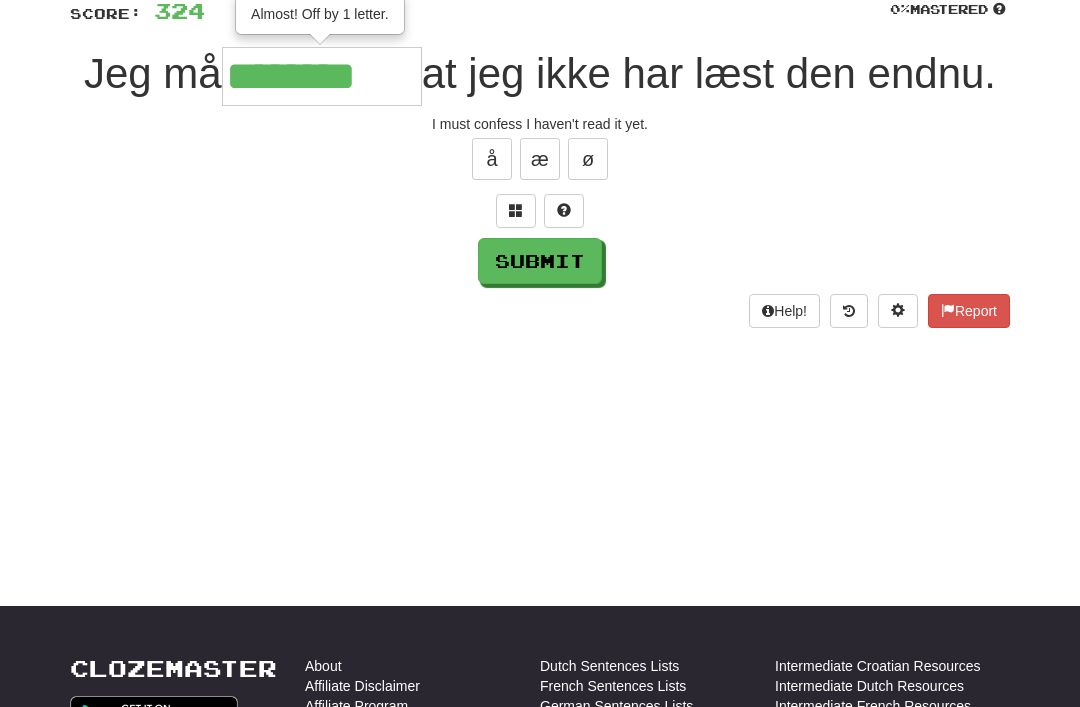 type on "********" 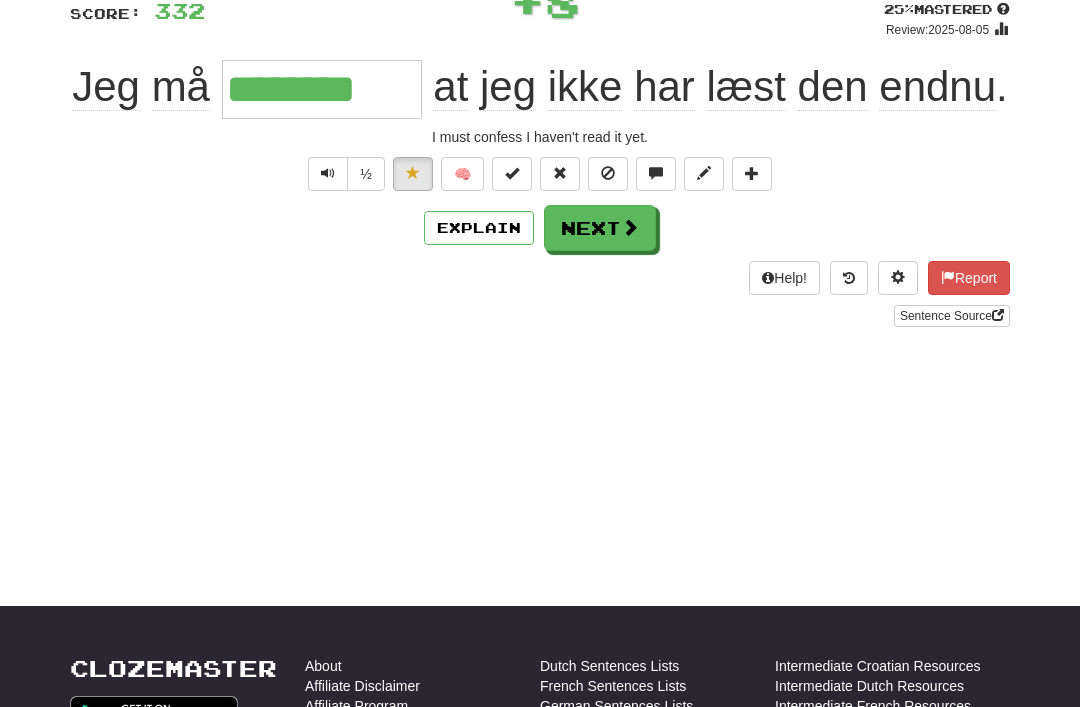click at bounding box center [630, 227] 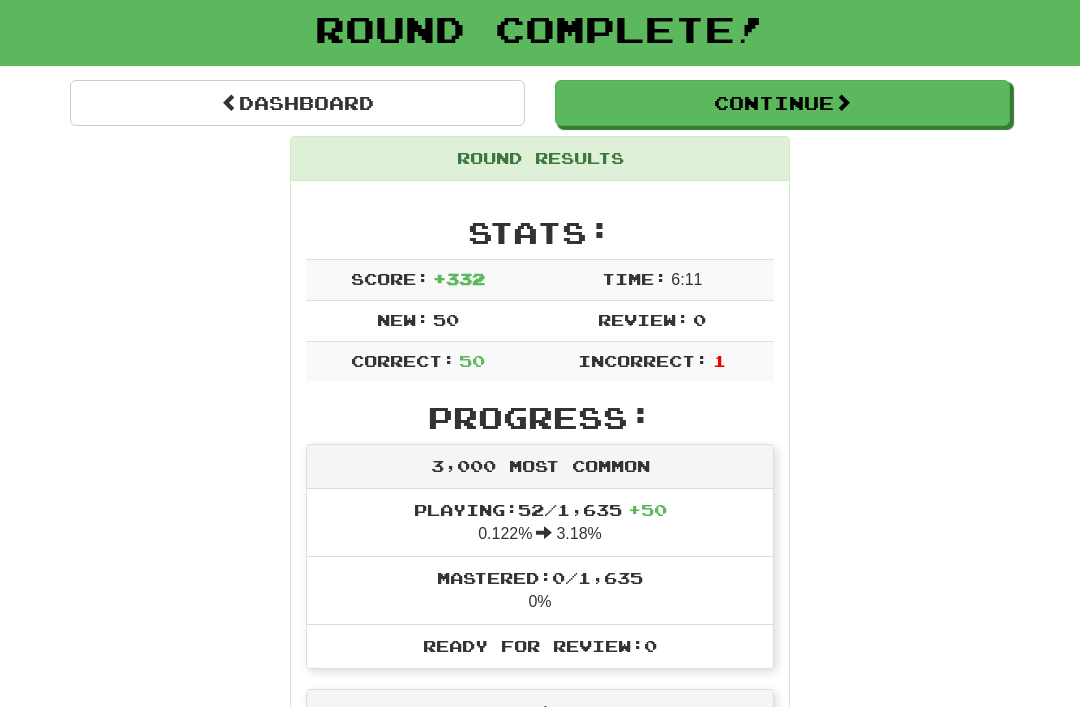 scroll, scrollTop: 104, scrollLeft: 0, axis: vertical 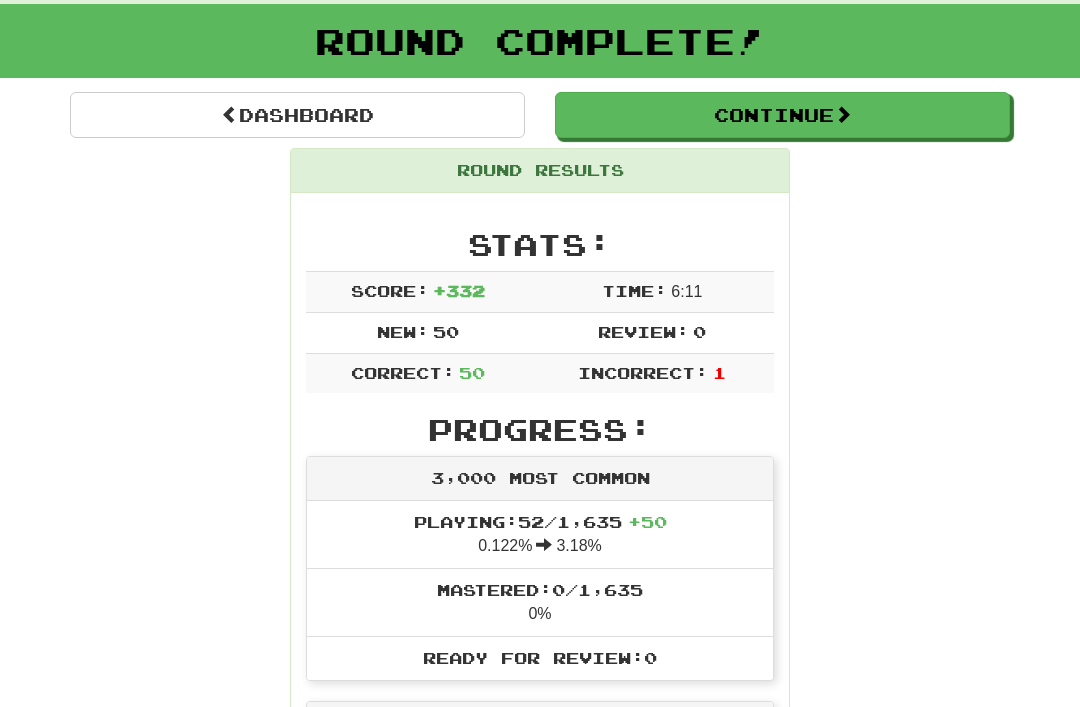 click on "Dashboard" at bounding box center [297, 115] 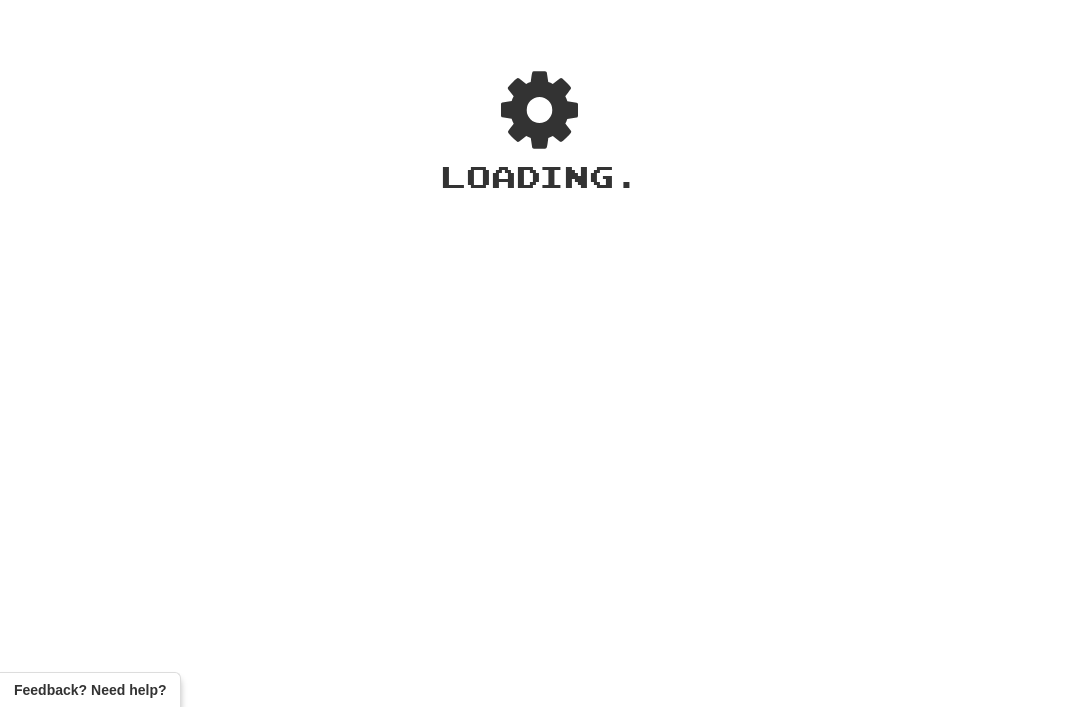 scroll, scrollTop: 0, scrollLeft: 0, axis: both 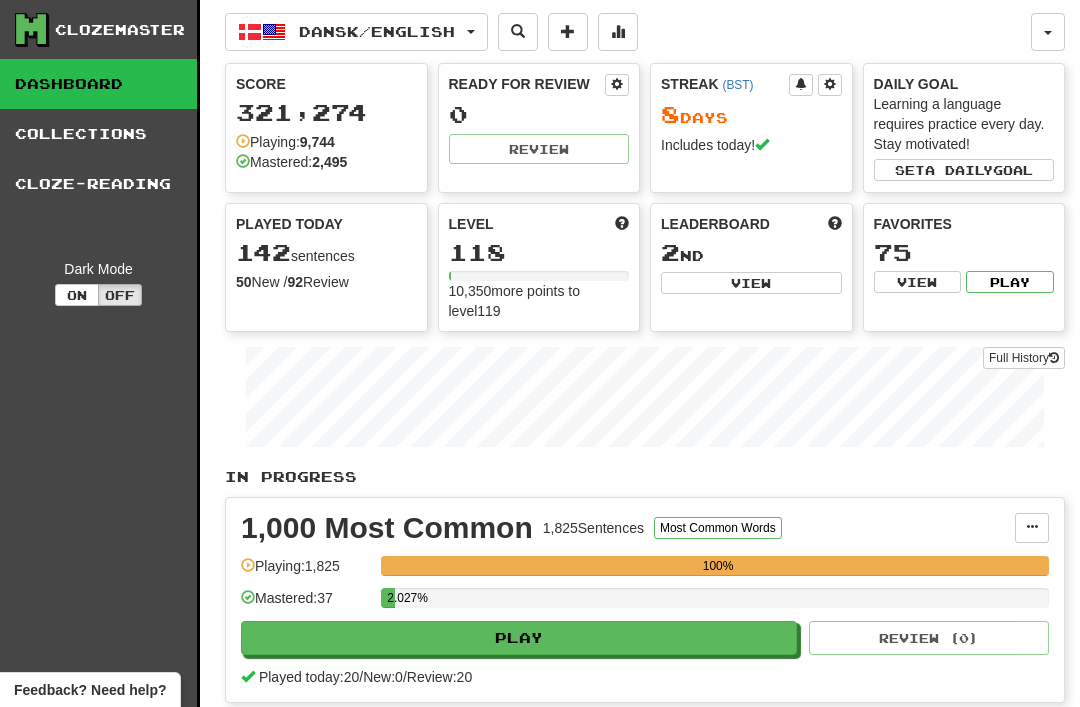 click on "View" at bounding box center [751, 283] 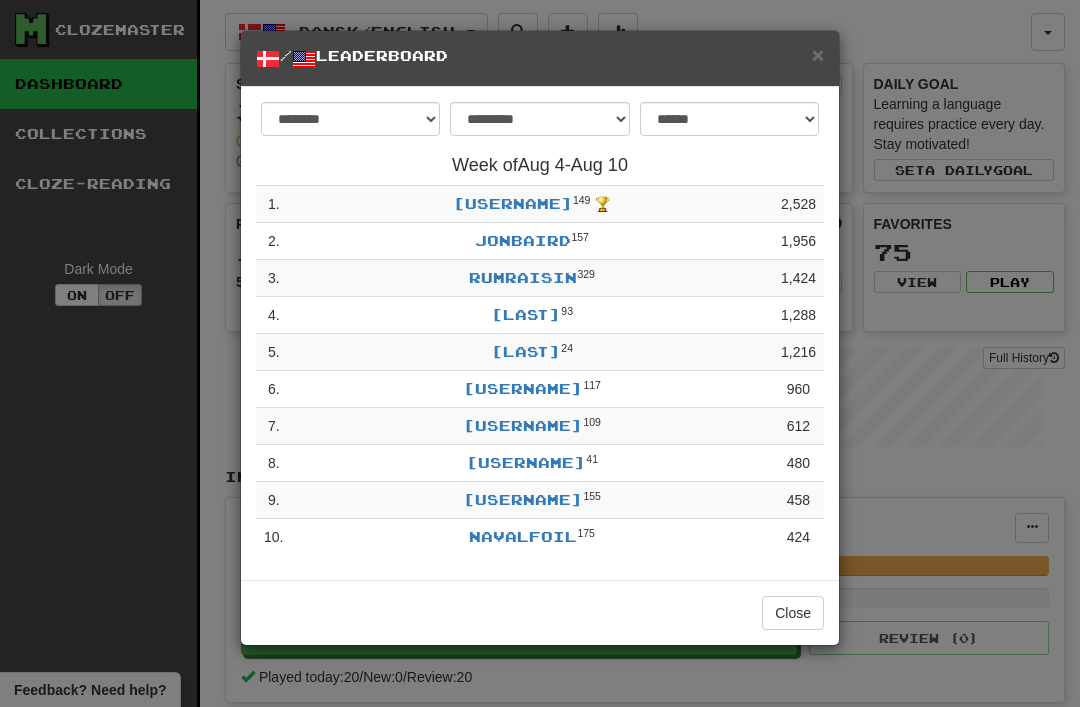 click on "×" at bounding box center [818, 54] 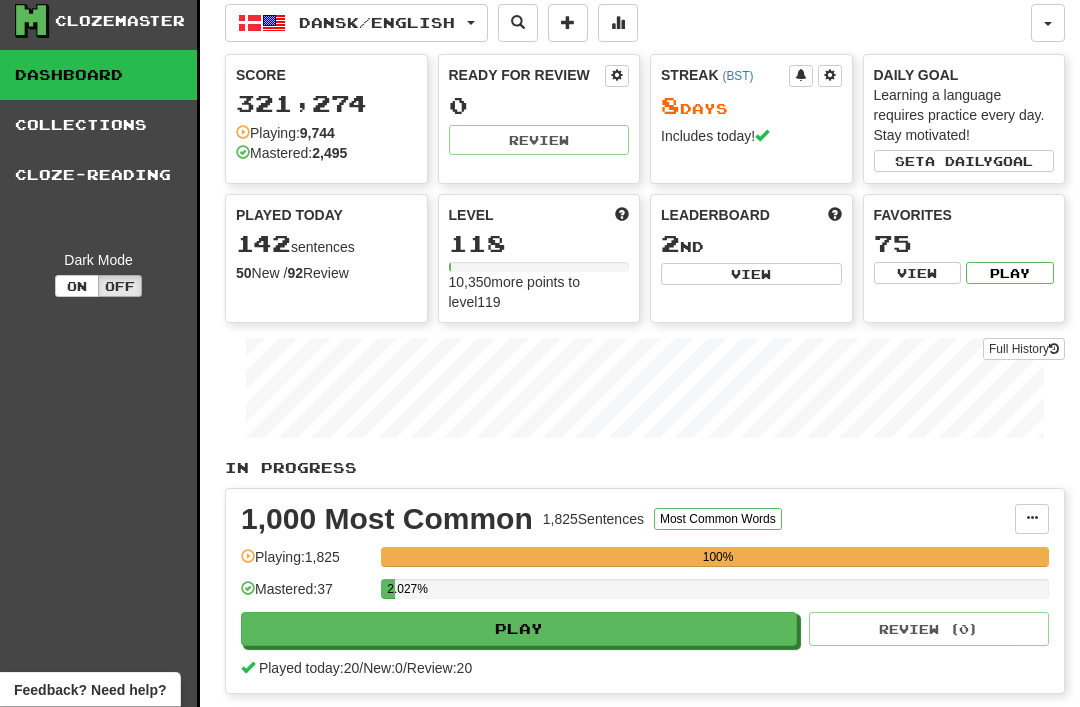 scroll, scrollTop: 0, scrollLeft: 0, axis: both 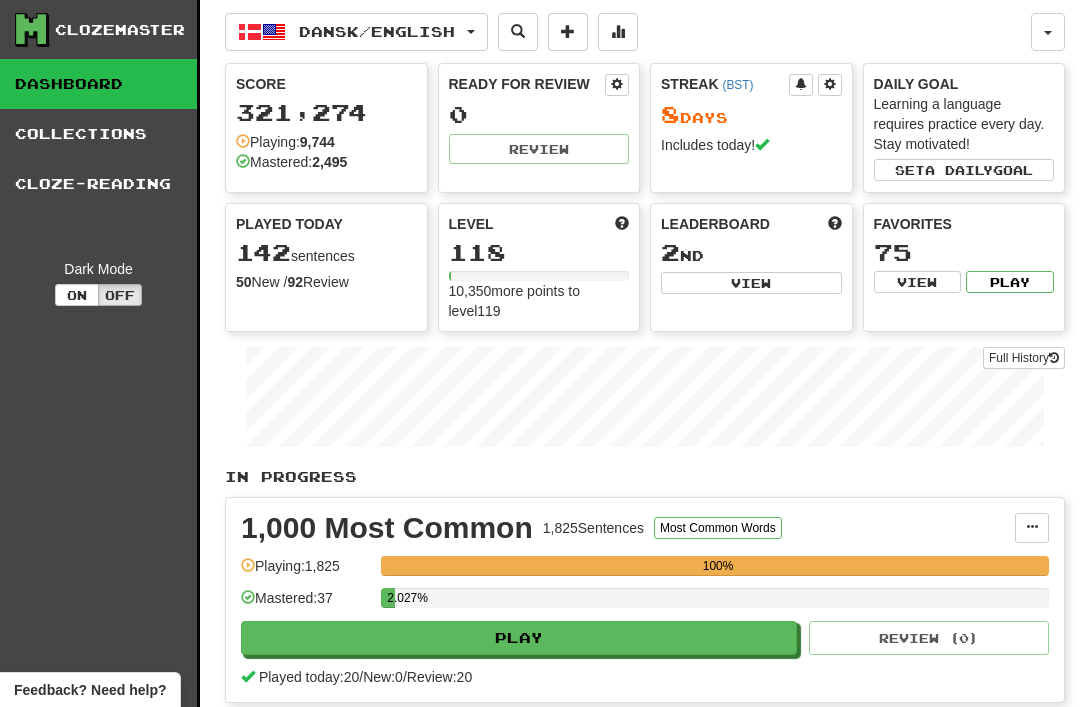 click on "Dansk  /  English" at bounding box center [356, 32] 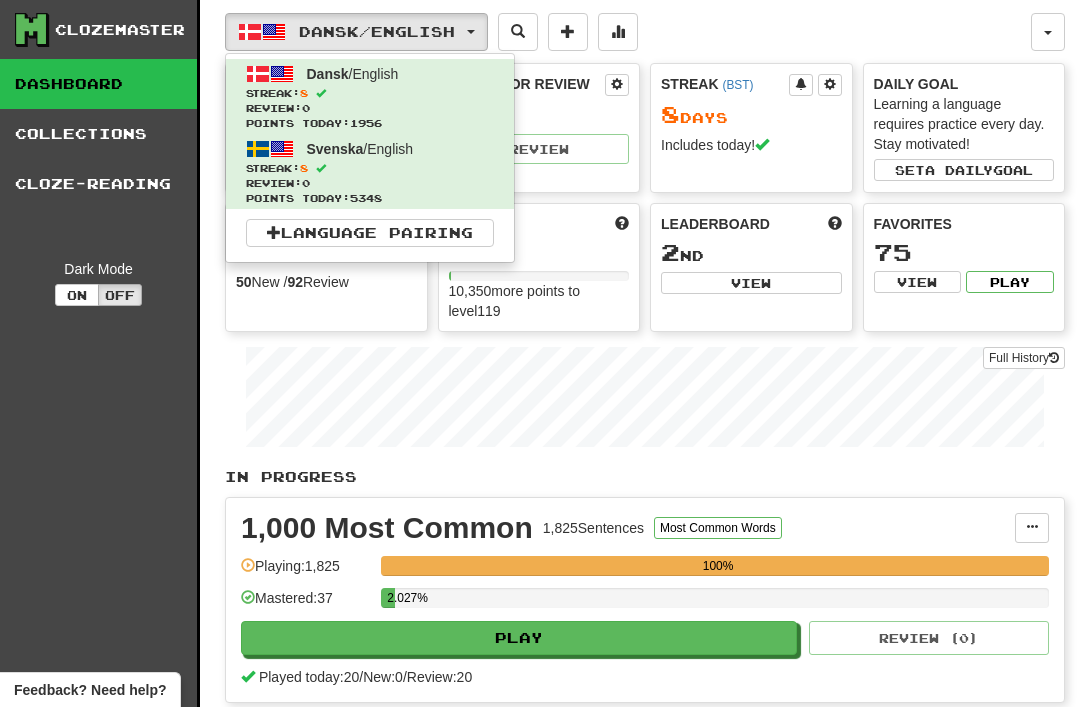click on "Streak:  8" at bounding box center [370, 168] 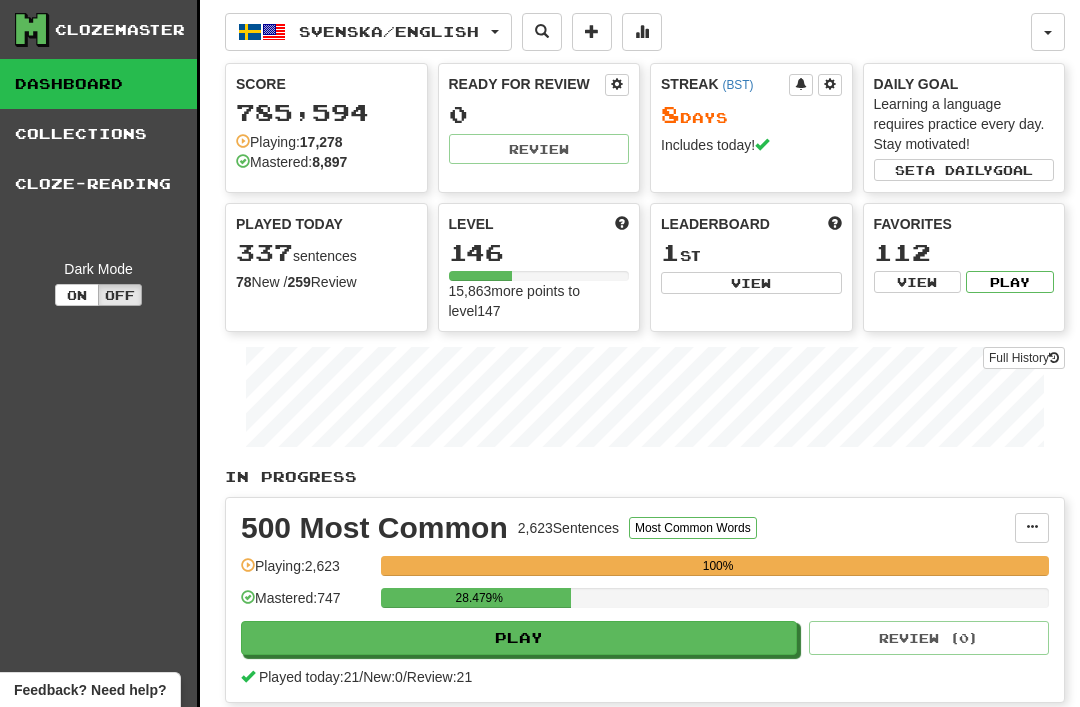 scroll, scrollTop: 0, scrollLeft: 0, axis: both 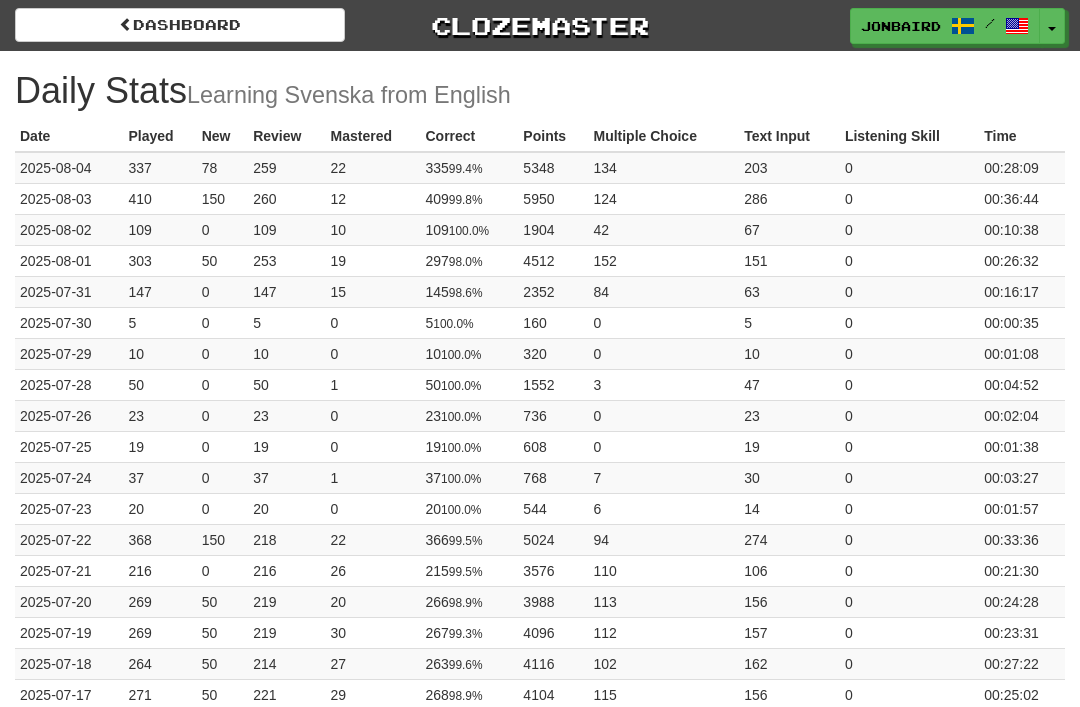 click on "Played" at bounding box center [159, 136] 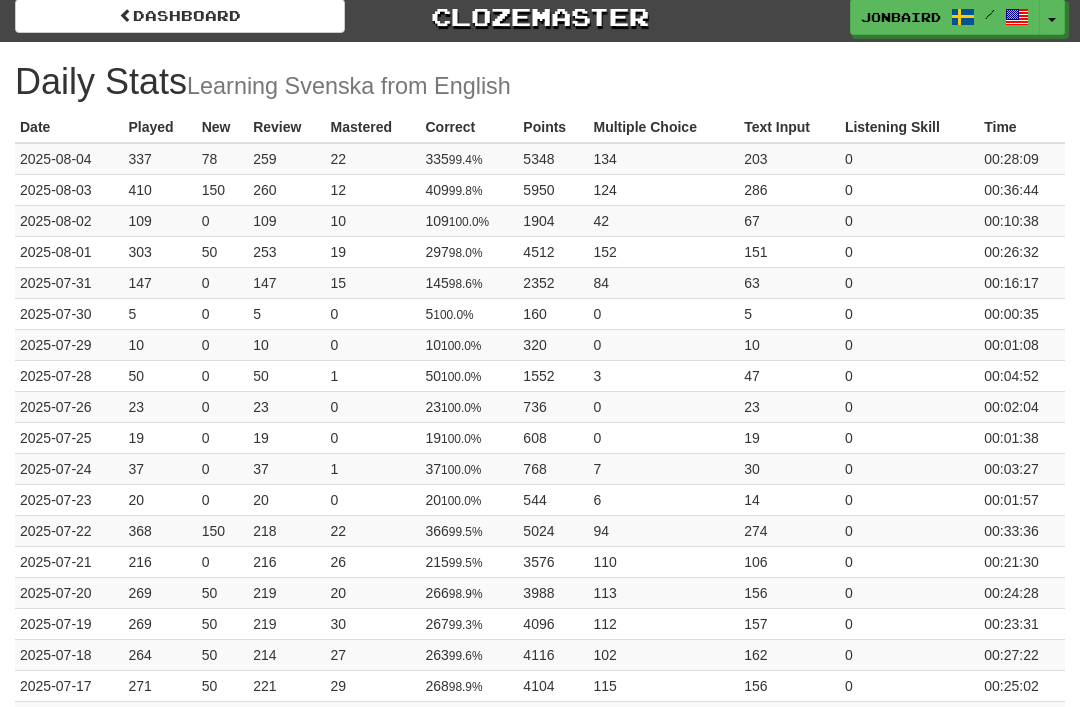 scroll, scrollTop: 0, scrollLeft: 0, axis: both 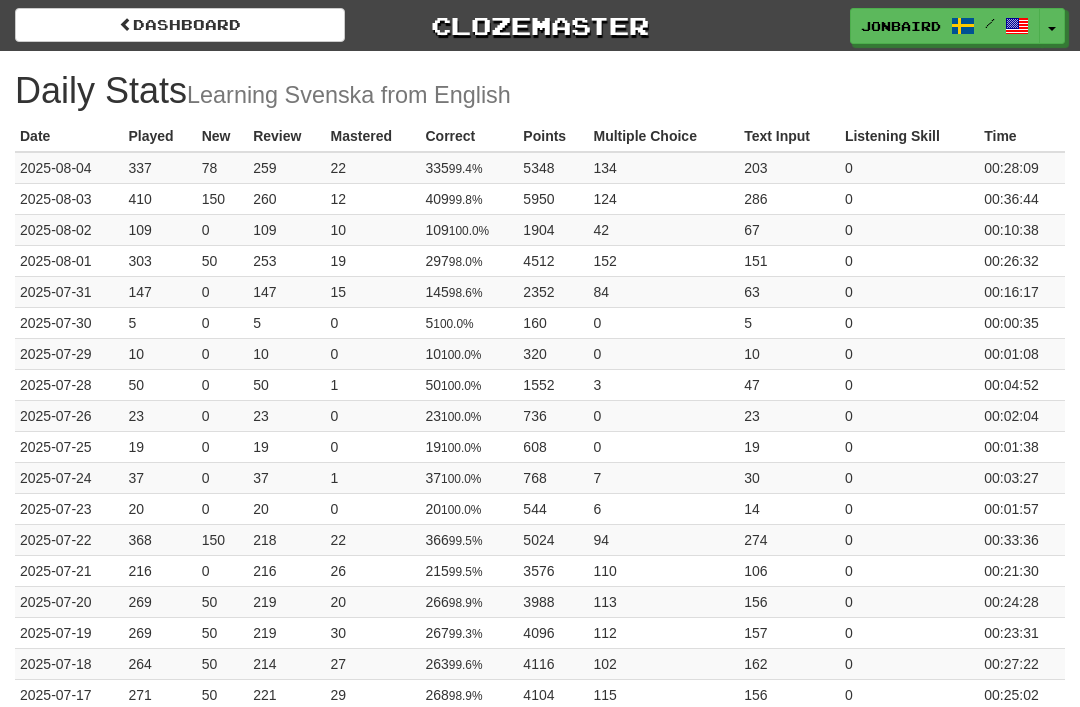 click on "Dashboard" at bounding box center [180, 25] 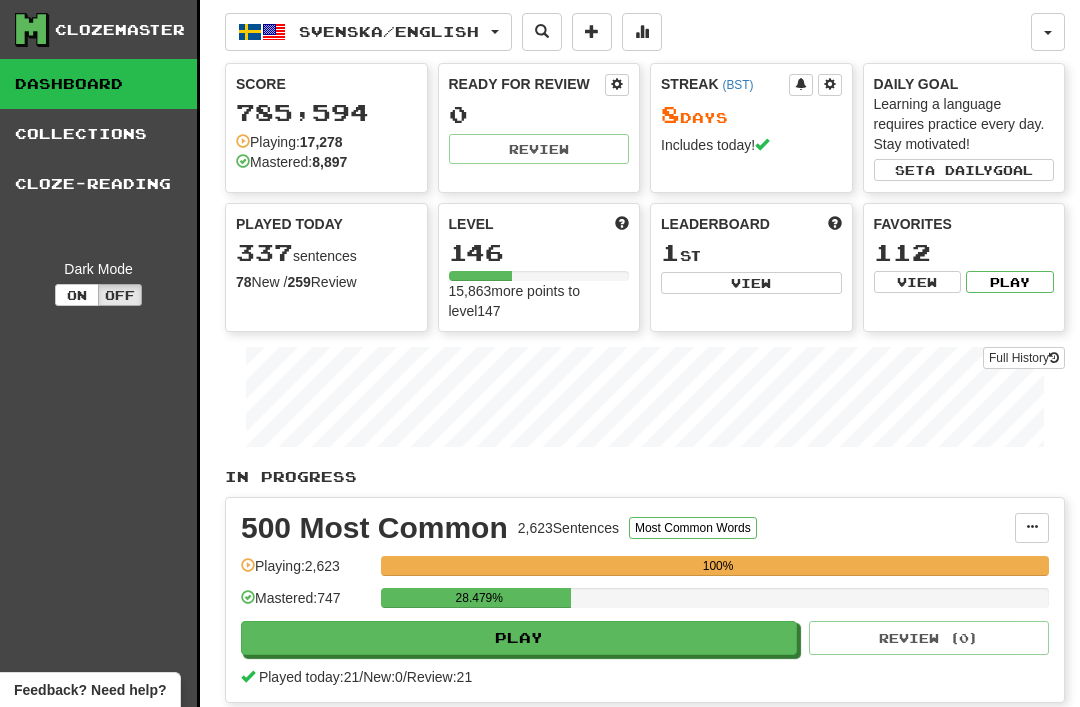 scroll, scrollTop: 0, scrollLeft: 0, axis: both 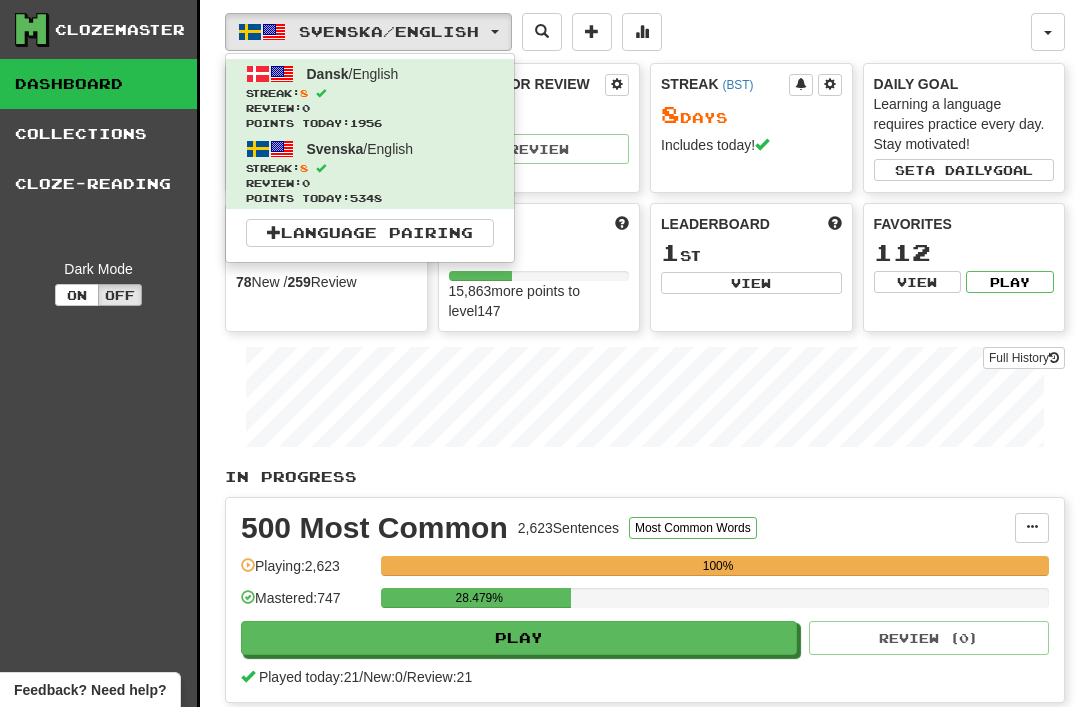 click on "Points today:  1956" at bounding box center (370, 123) 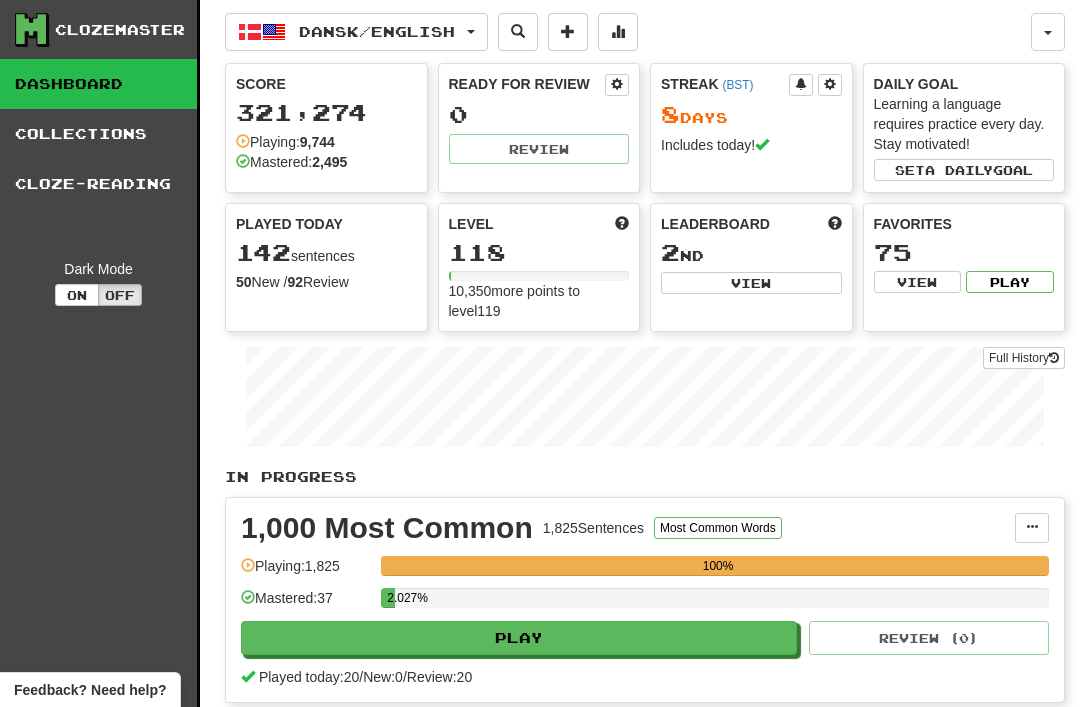 scroll, scrollTop: 0, scrollLeft: 0, axis: both 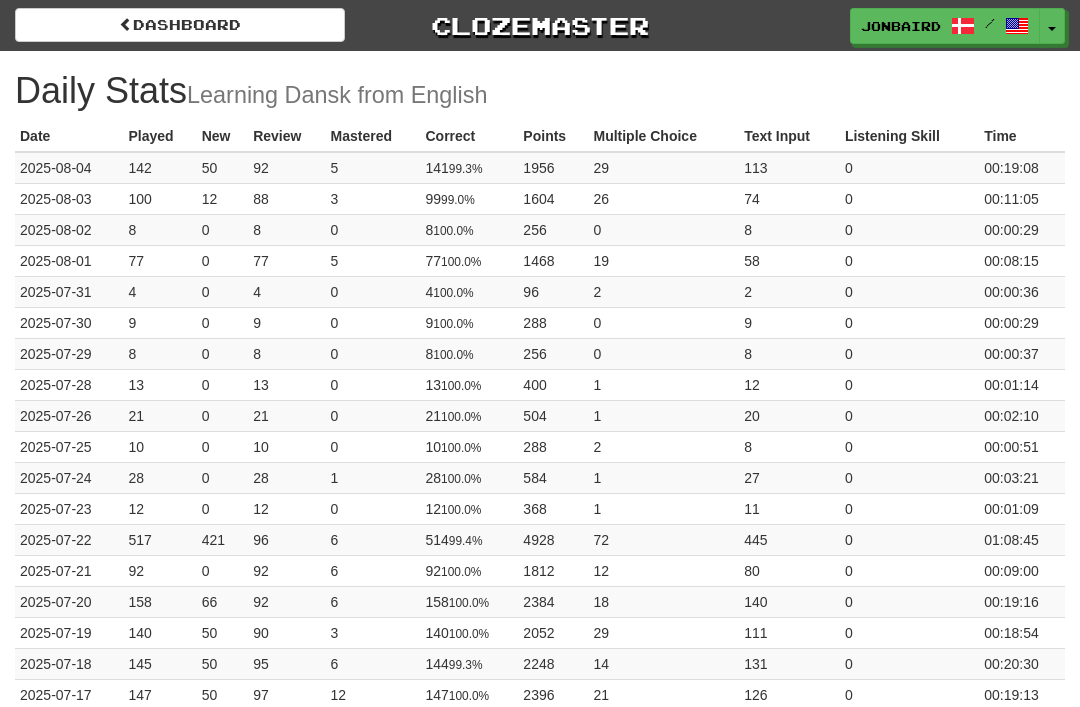click on "Dashboard" at bounding box center [180, 25] 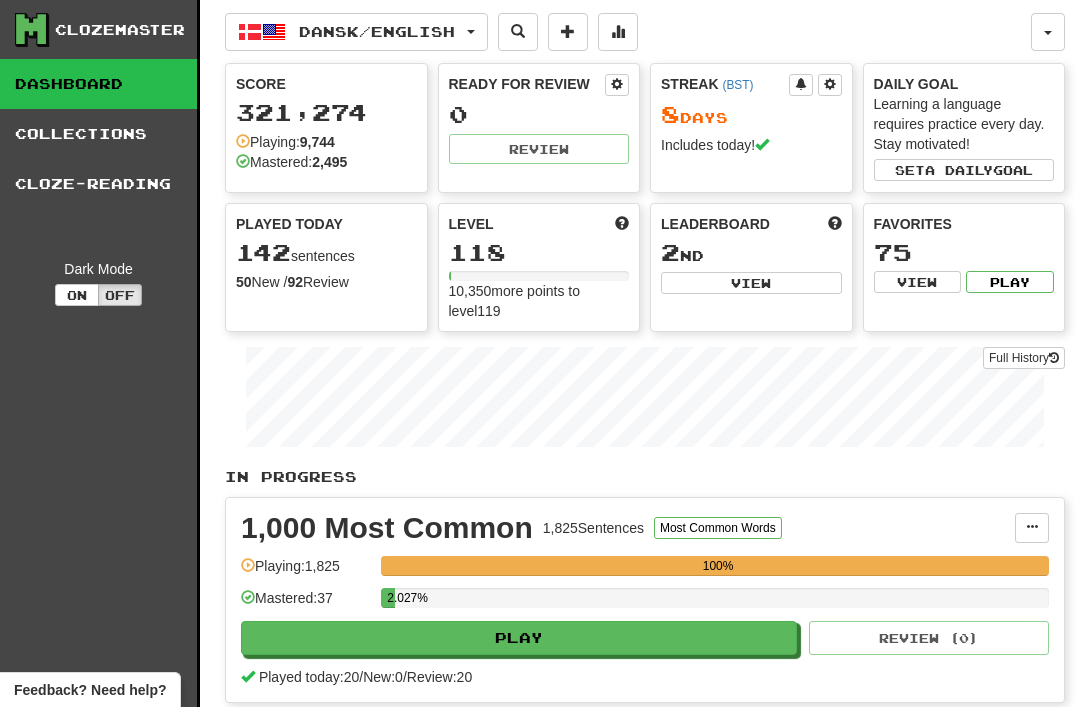 scroll, scrollTop: 0, scrollLeft: 0, axis: both 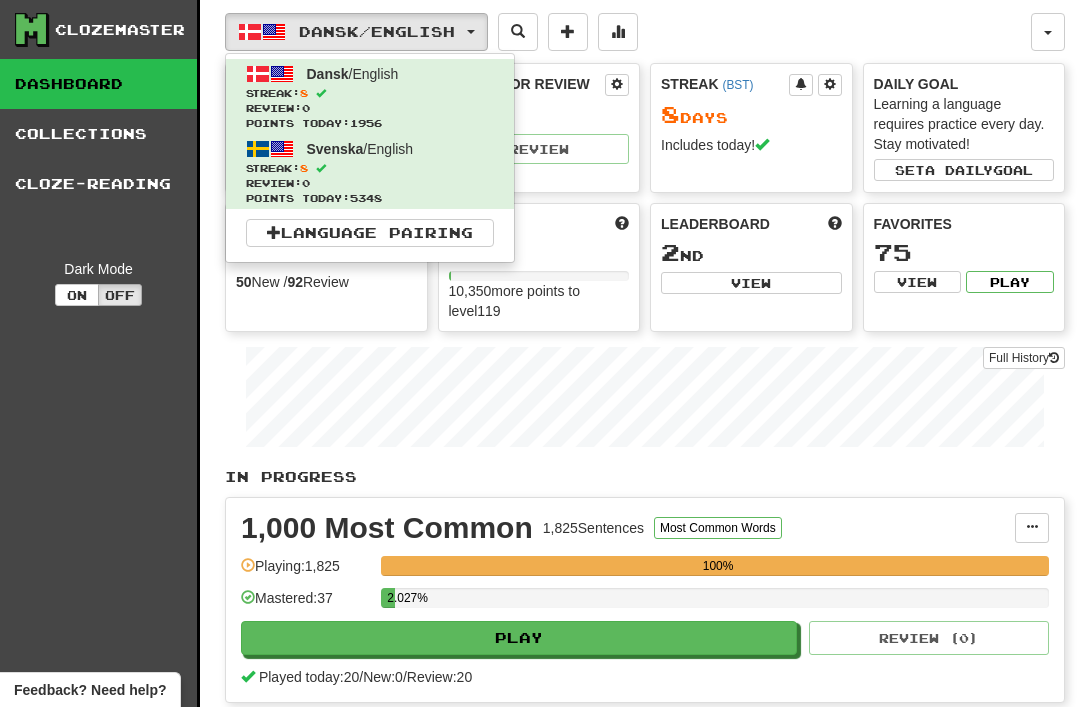 click on "Review:  0" at bounding box center [370, 183] 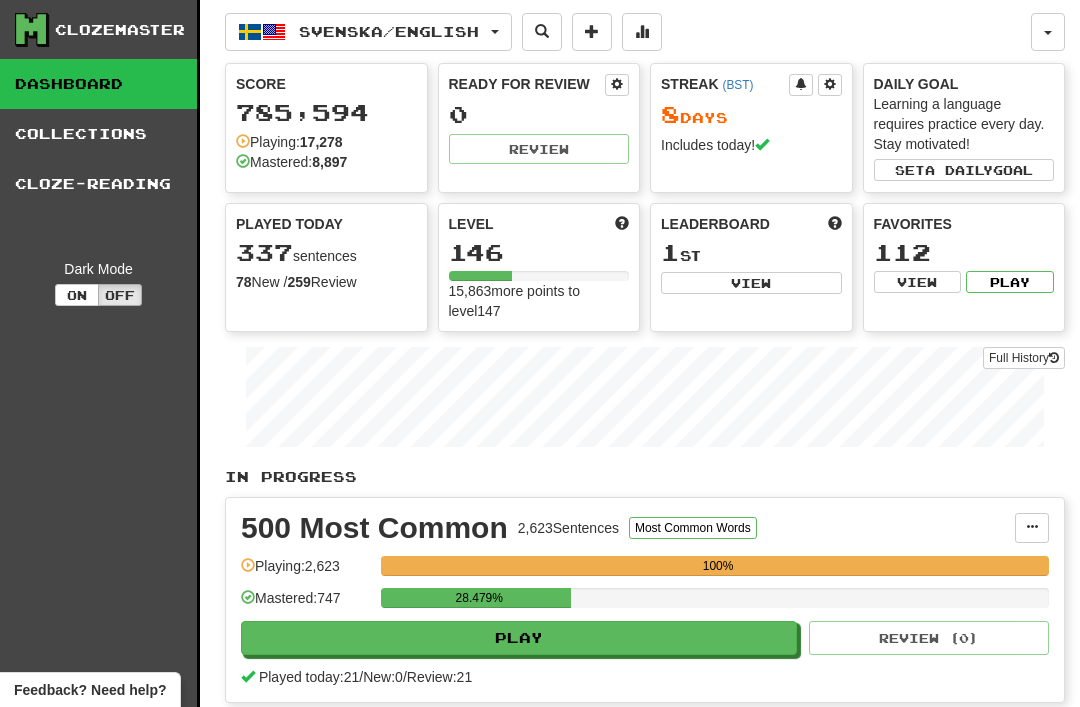 scroll, scrollTop: 0, scrollLeft: 0, axis: both 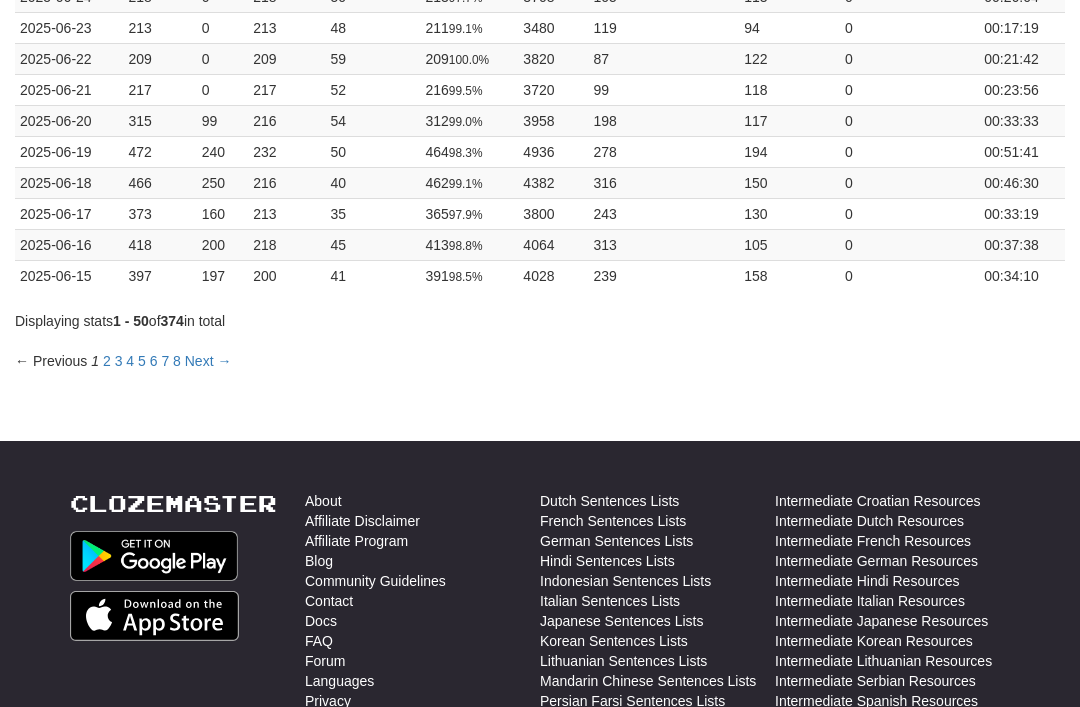 click on "Next →" at bounding box center (208, 362) 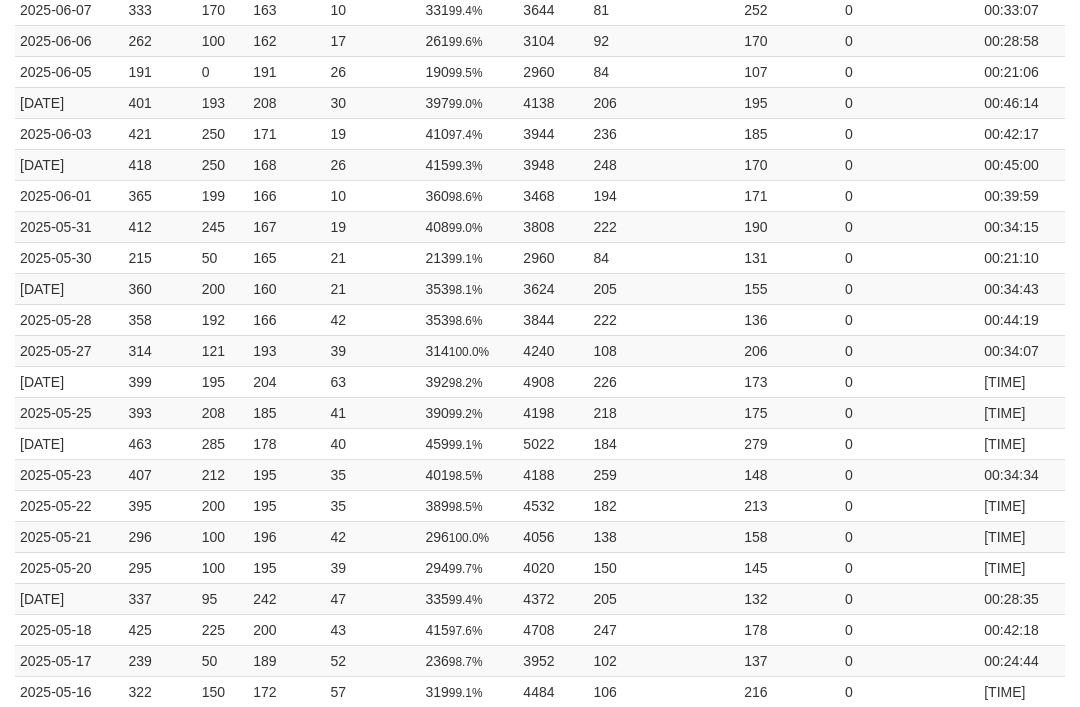 scroll, scrollTop: 0, scrollLeft: 0, axis: both 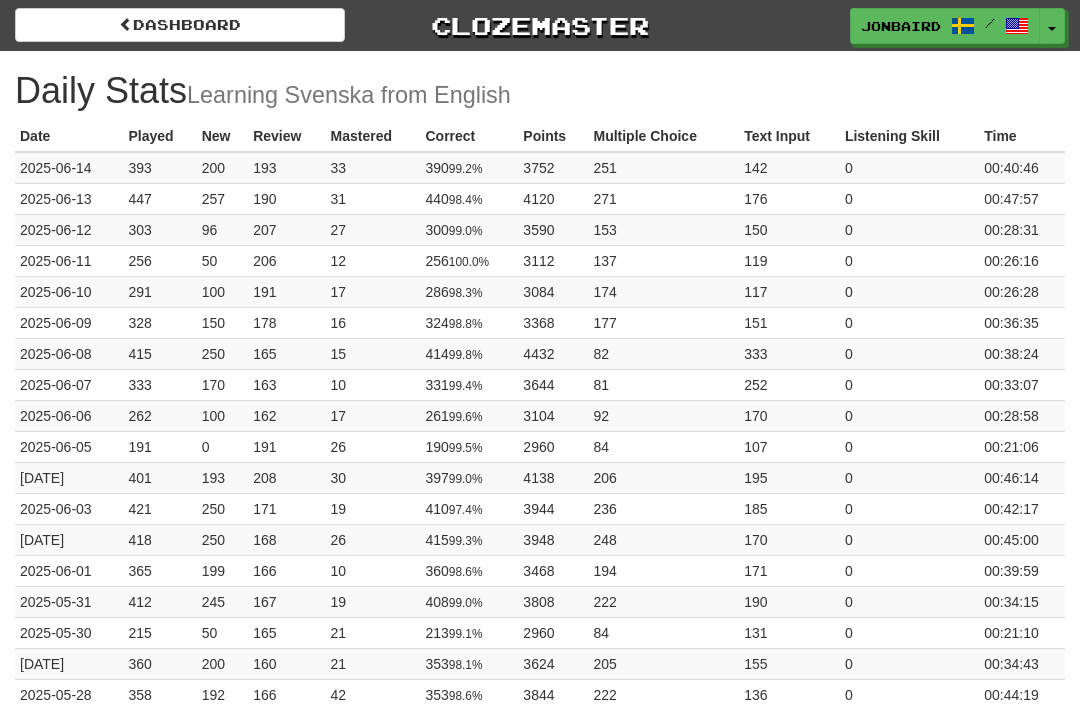 click on "Dashboard" at bounding box center [180, 25] 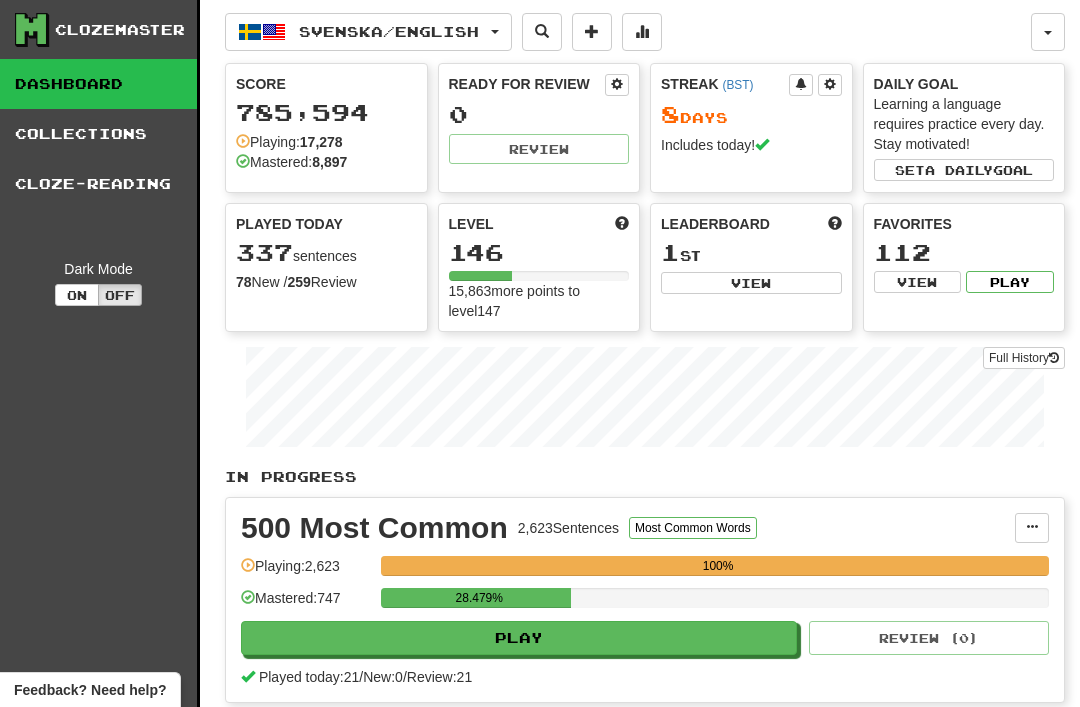 scroll, scrollTop: 0, scrollLeft: 0, axis: both 